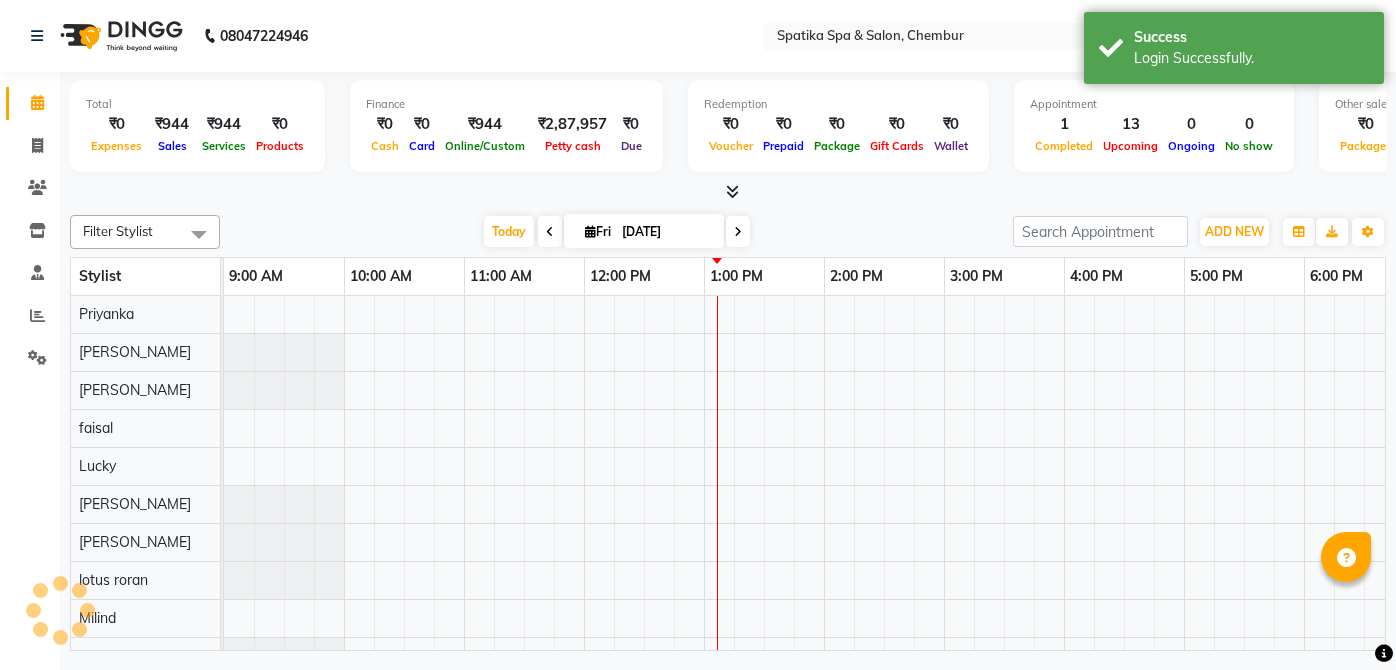 scroll, scrollTop: 0, scrollLeft: 0, axis: both 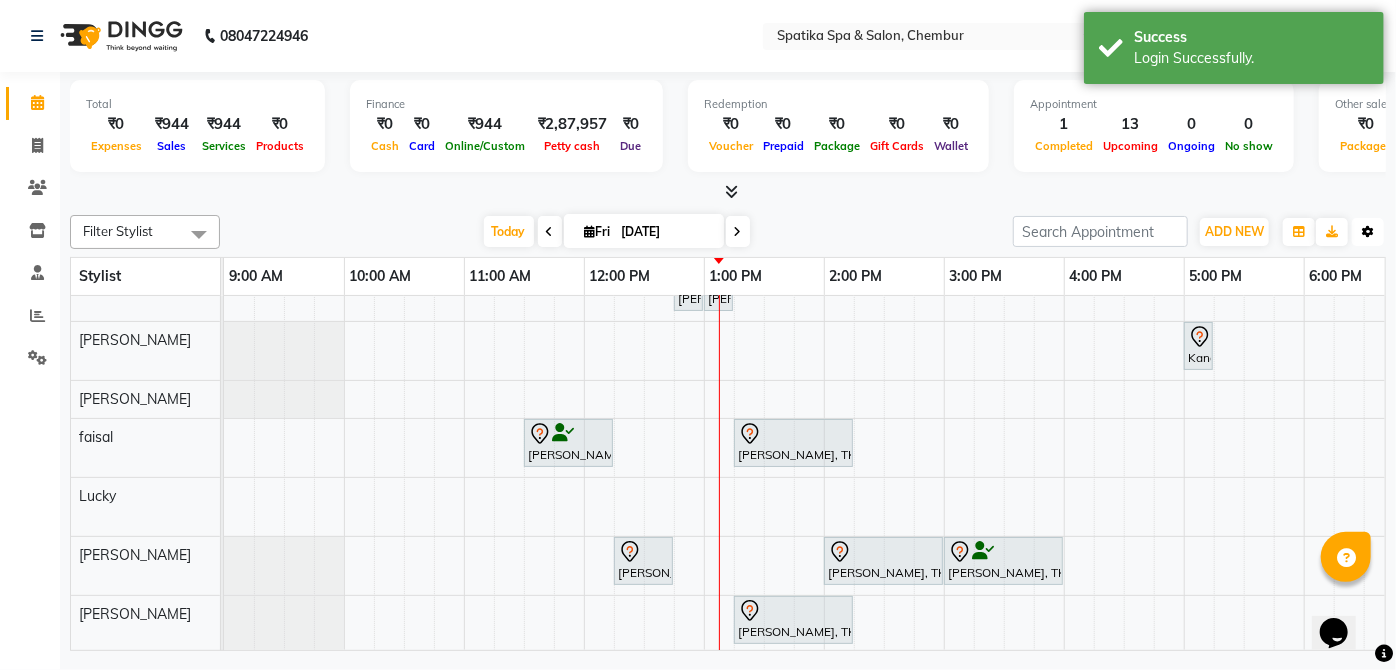 click on "Toggle Dropdown" at bounding box center (1368, 232) 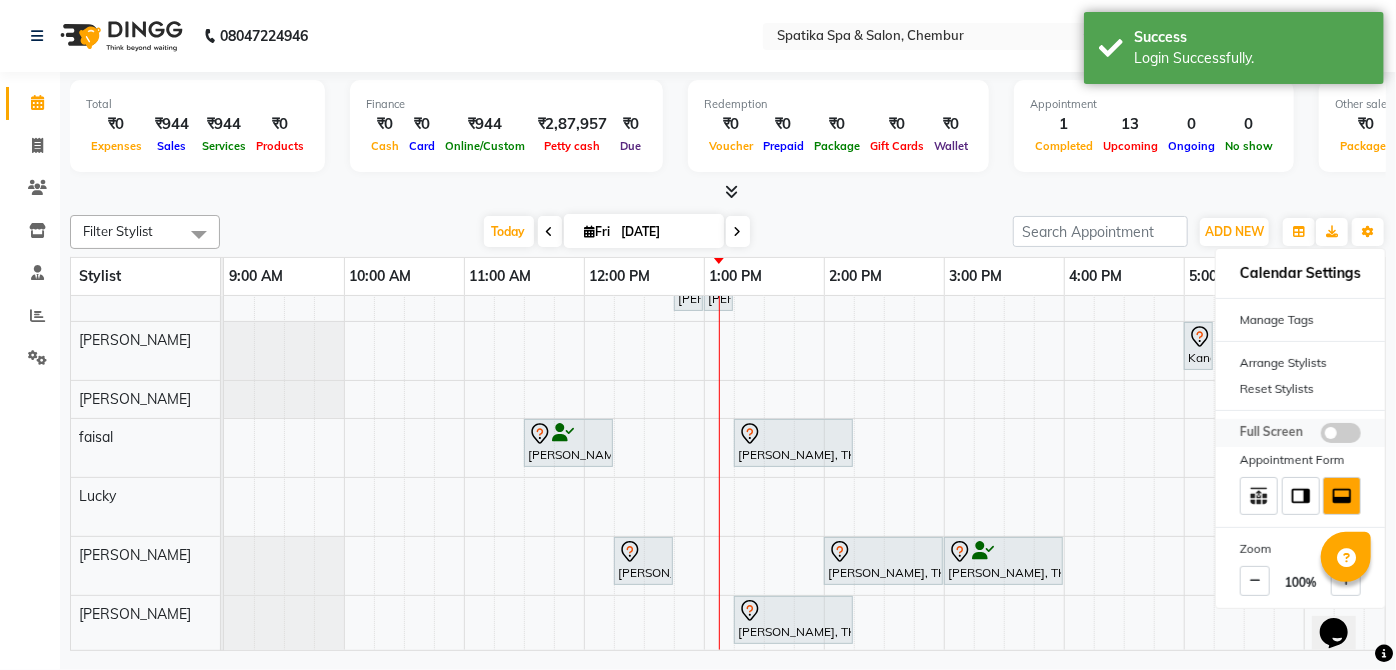 click at bounding box center [1341, 433] 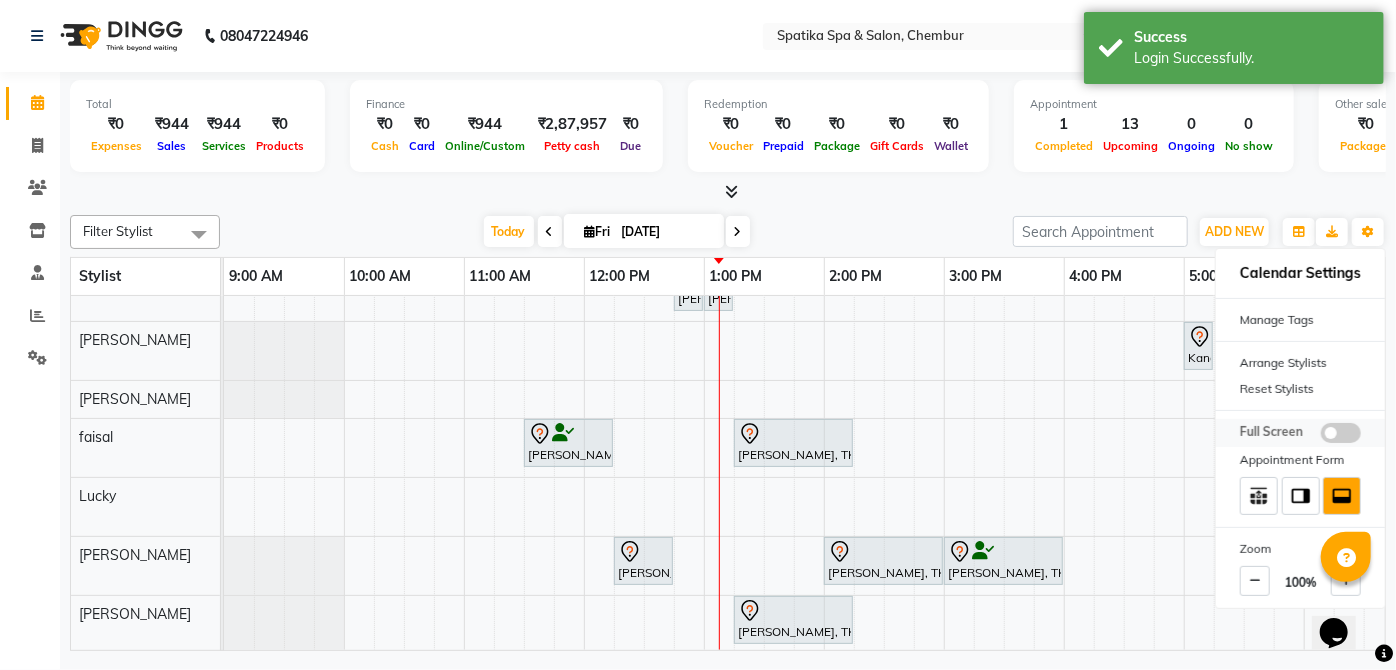 click at bounding box center [1321, 436] 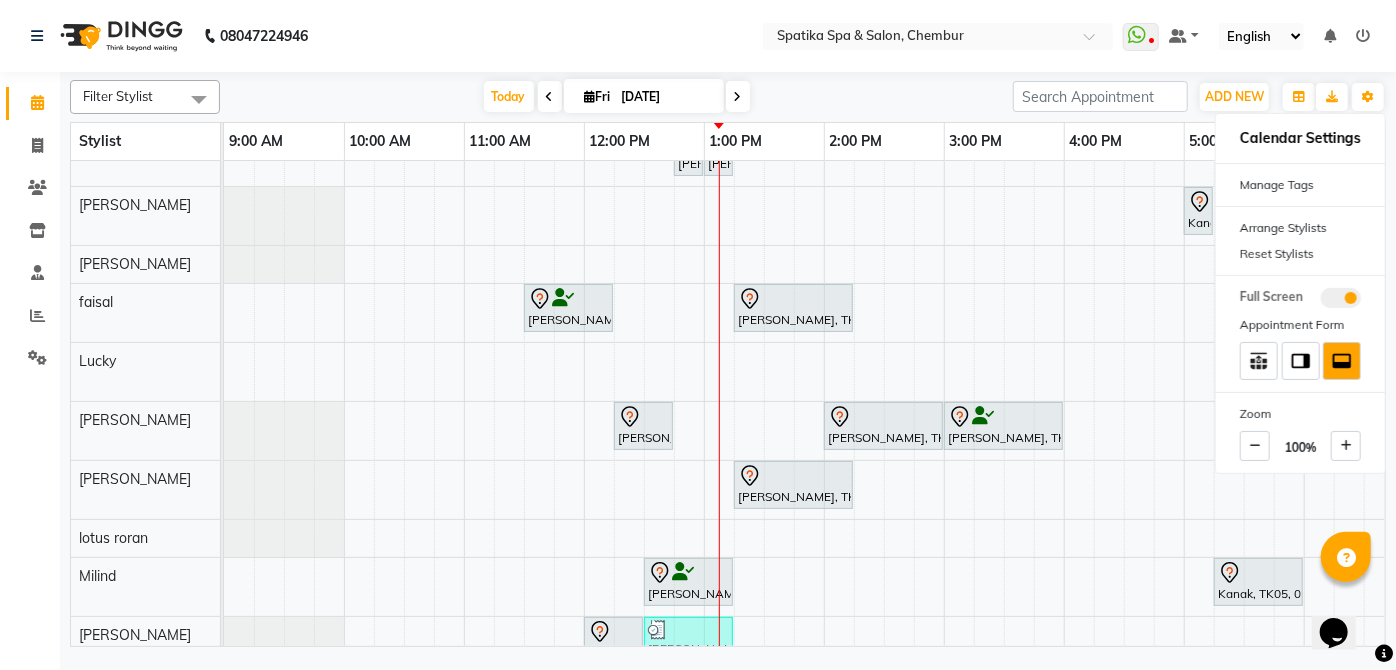 scroll, scrollTop: 148, scrollLeft: 0, axis: vertical 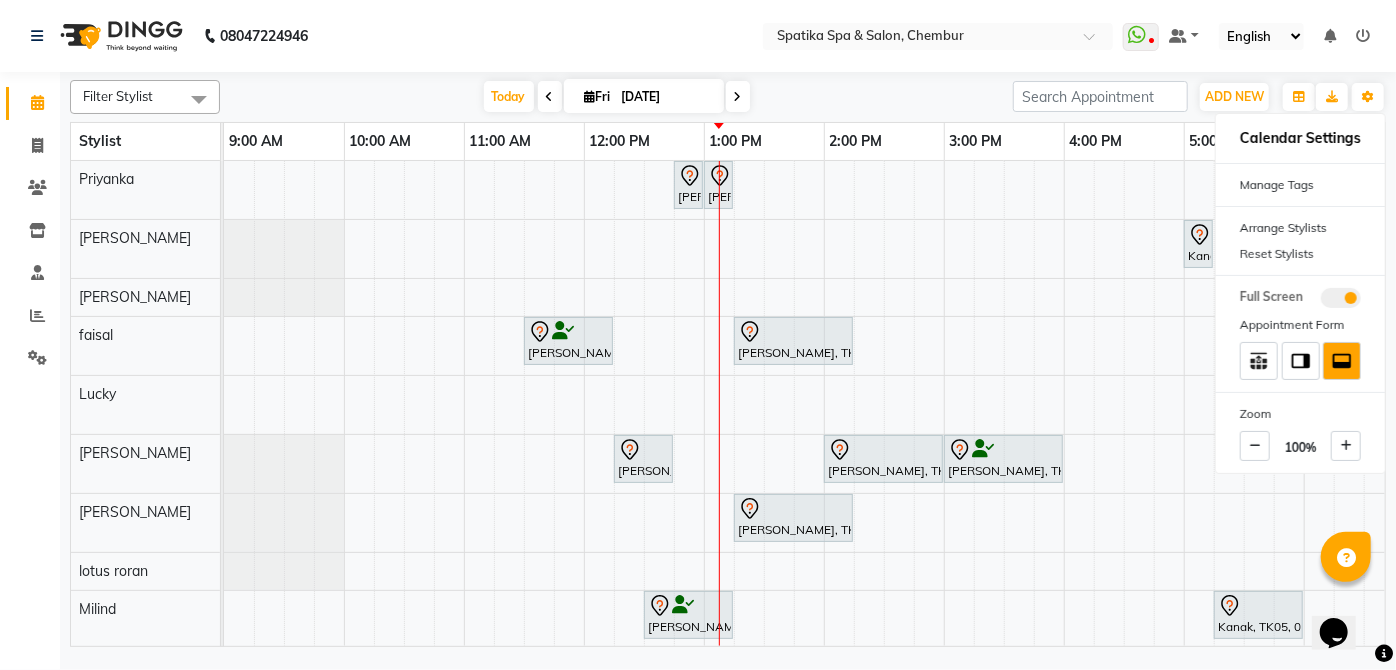 click on "[DATE]  [DATE]" at bounding box center (616, 97) 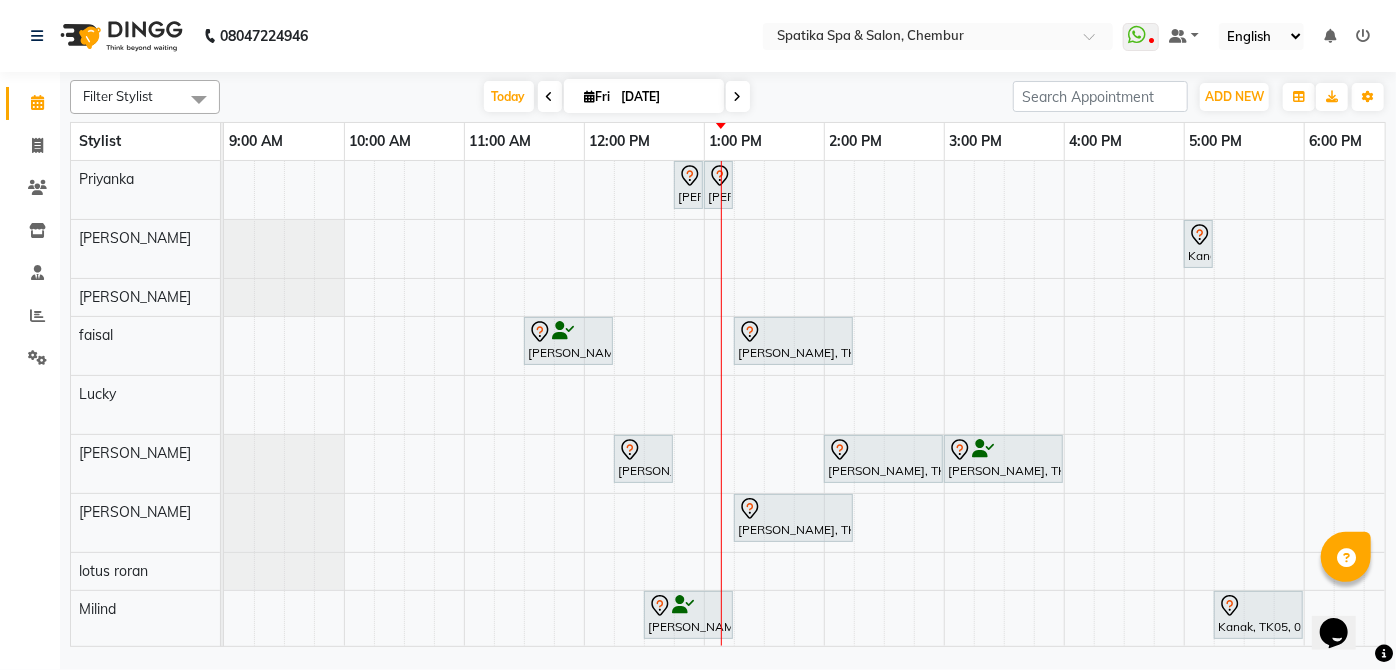 scroll, scrollTop: 148, scrollLeft: 0, axis: vertical 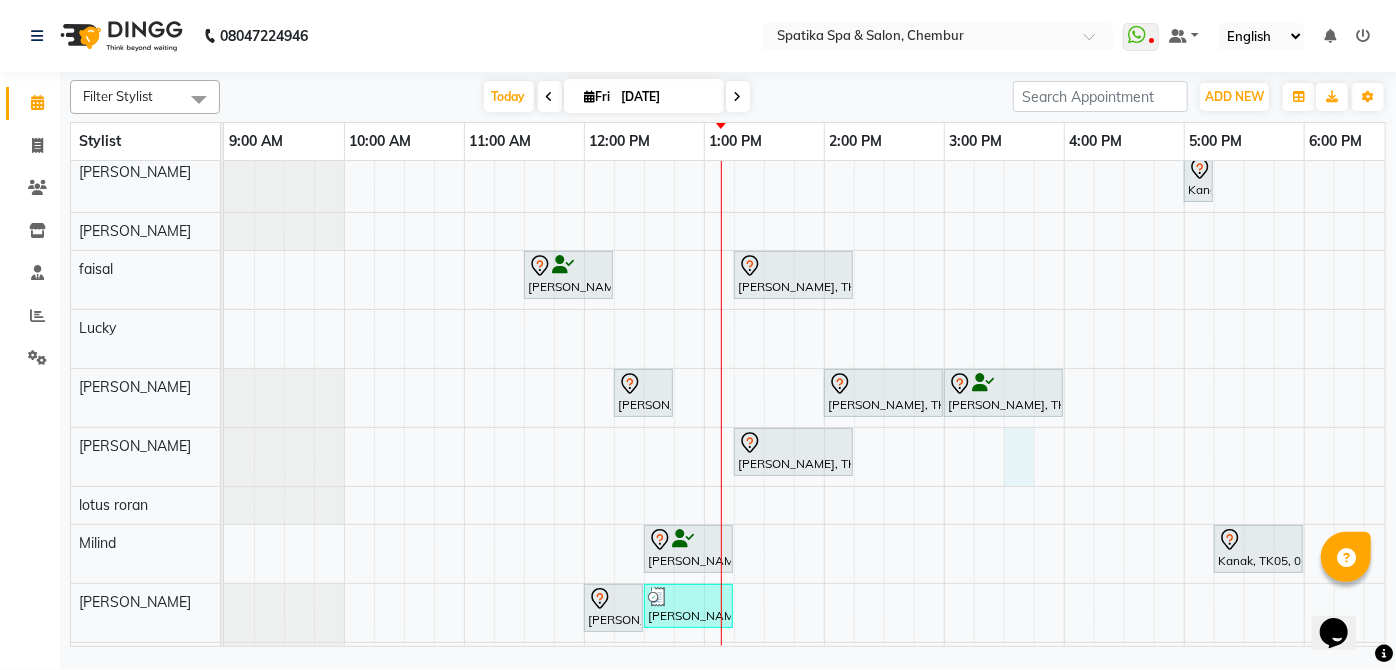 click on "[PERSON_NAME], TK04, 12:45 PM-01:00 PM, [GEOGRAPHIC_DATA]             [PERSON_NAME], TK04, 01:00 PM-01:15 PM, Eyebrows             Kanak, TK05, 05:00 PM-05:15 PM, Eyebrows             [PERSON_NAME], TK03, 11:30 AM-12:15 PM, Haircuts             [PERSON_NAME], TK06, 01:15 PM-02:15 PM, [DEMOGRAPHIC_DATA]- Qod Hair Wash             [PERSON_NAME], TK02, 07:15 PM-08:30 PM, [DEMOGRAPHIC_DATA]-Blow Dry With Shampoo - Hair Below Shoulder             [PERSON_NAME], TK04, 12:15 PM-12:45 PM, [DEMOGRAPHIC_DATA]-Hair Wash Below Shoulder             [PERSON_NAME], TK06, 02:00 PM-03:00 PM, [DEMOGRAPHIC_DATA]- Qod Hair Wash             [PERSON_NAME], TK08, 03:00 PM-04:00 PM, [DEMOGRAPHIC_DATA]-Inoa Touch Up (Up To 2 Inches)             [PERSON_NAME], TK06, 01:15 PM-02:15 PM, [DEMOGRAPHIC_DATA]- Qod Hair Wash             [PERSON_NAME], TK01, 12:30 PM-01:15 PM, Classic Pedicure             Kanak, TK05, 05:15 PM-06:00 PM, Classic Pedicure             [PERSON_NAME], TK03, 12:00 PM-12:30 PM, Classic Pedicure     [PERSON_NAME], TK07, 12:30 PM-01:15 PM, Classic Pedicure" at bounding box center (1004, 406) 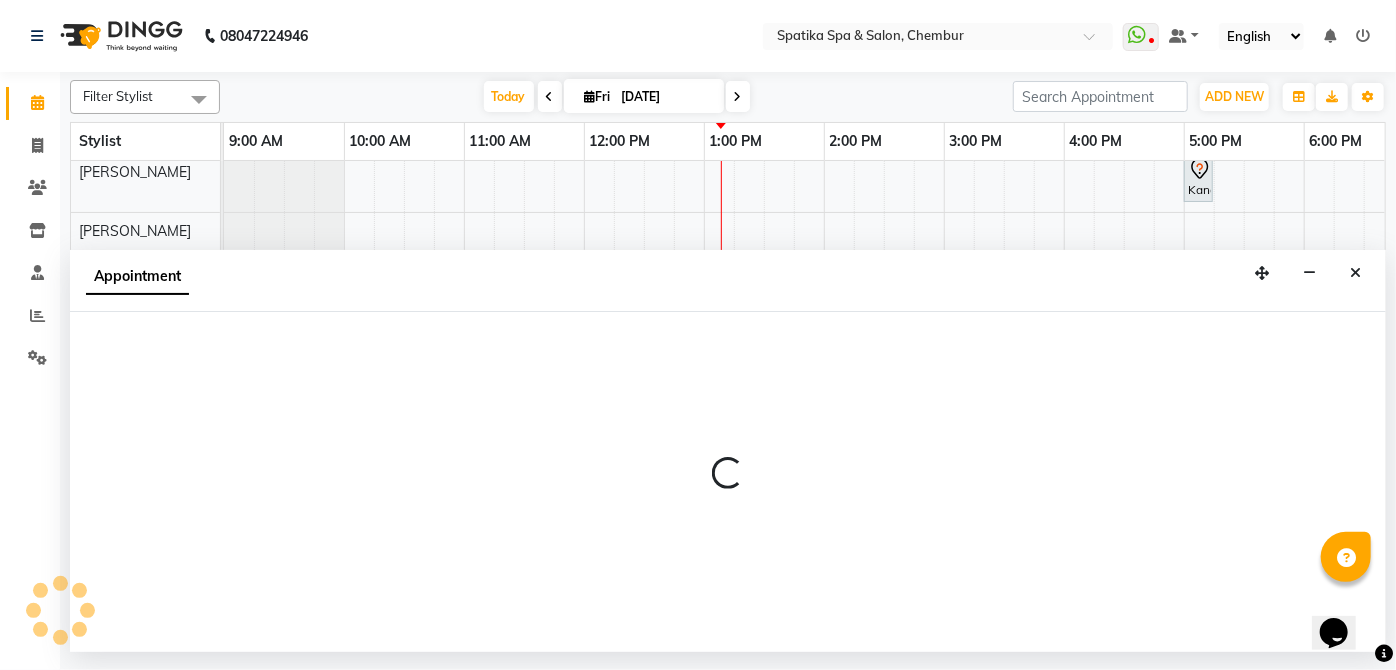 select on "62535" 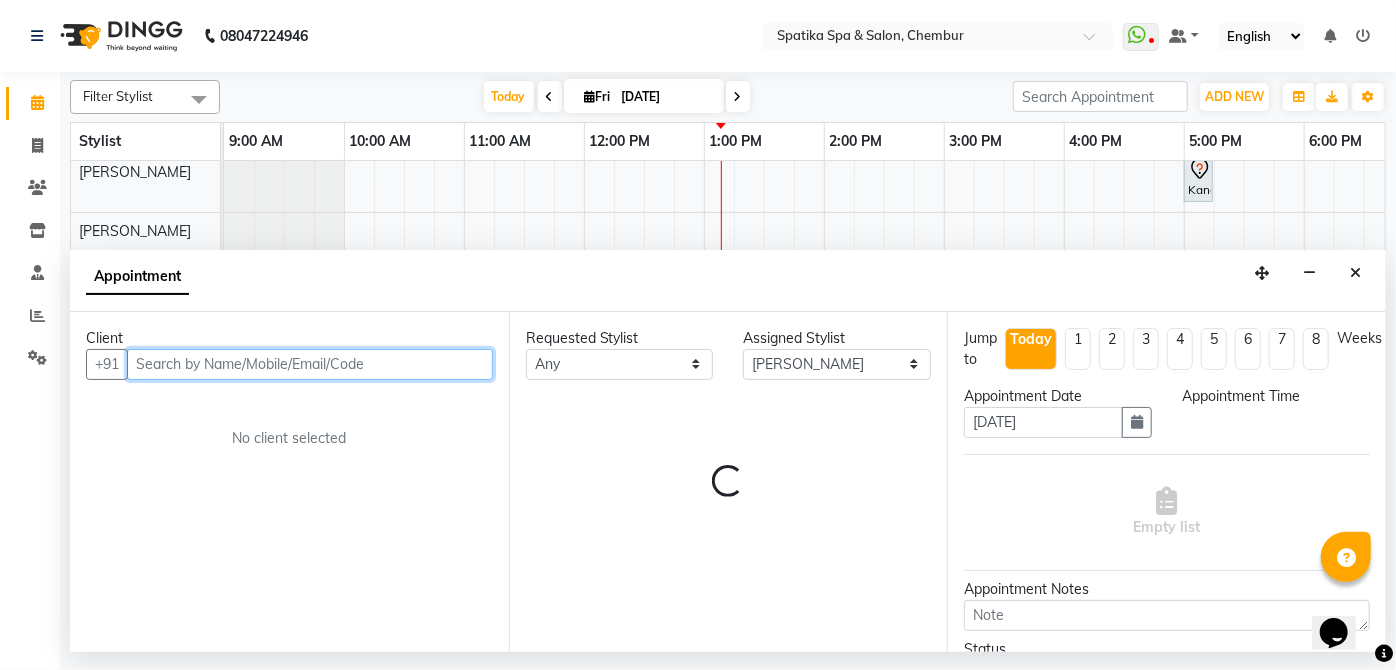 select on "930" 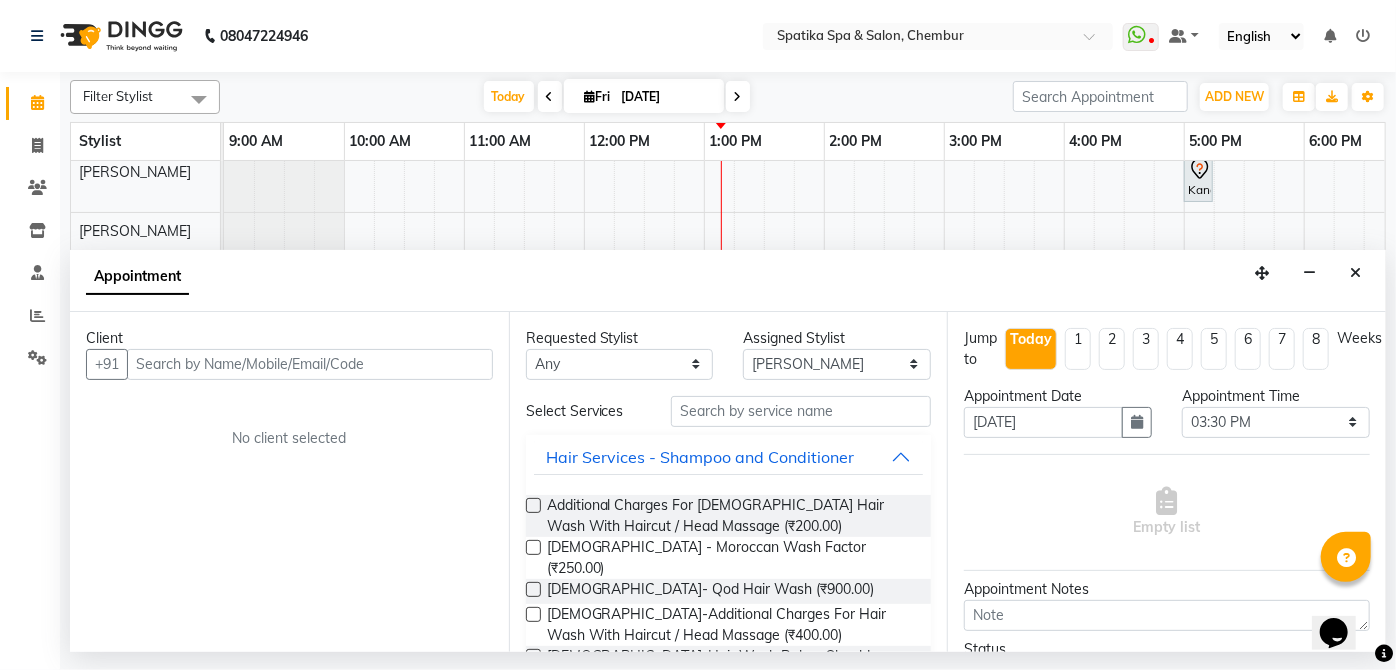 click on "Client" at bounding box center (289, 338) 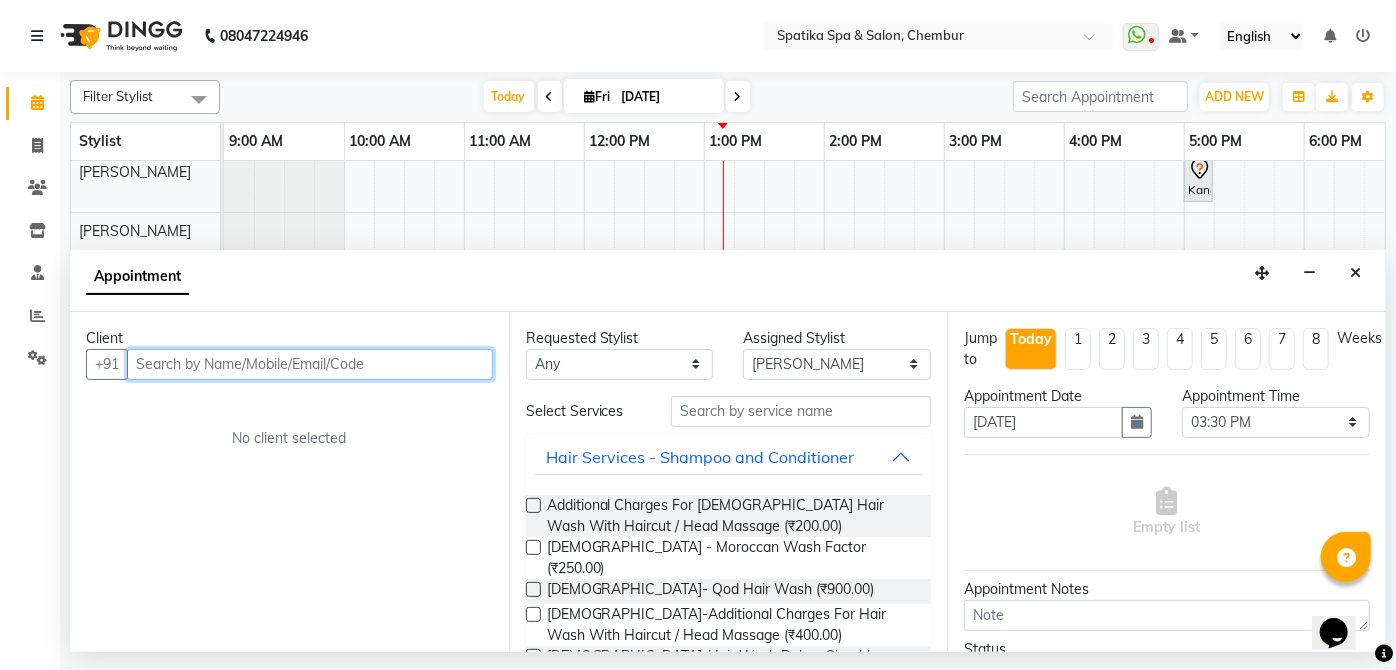 click at bounding box center (310, 364) 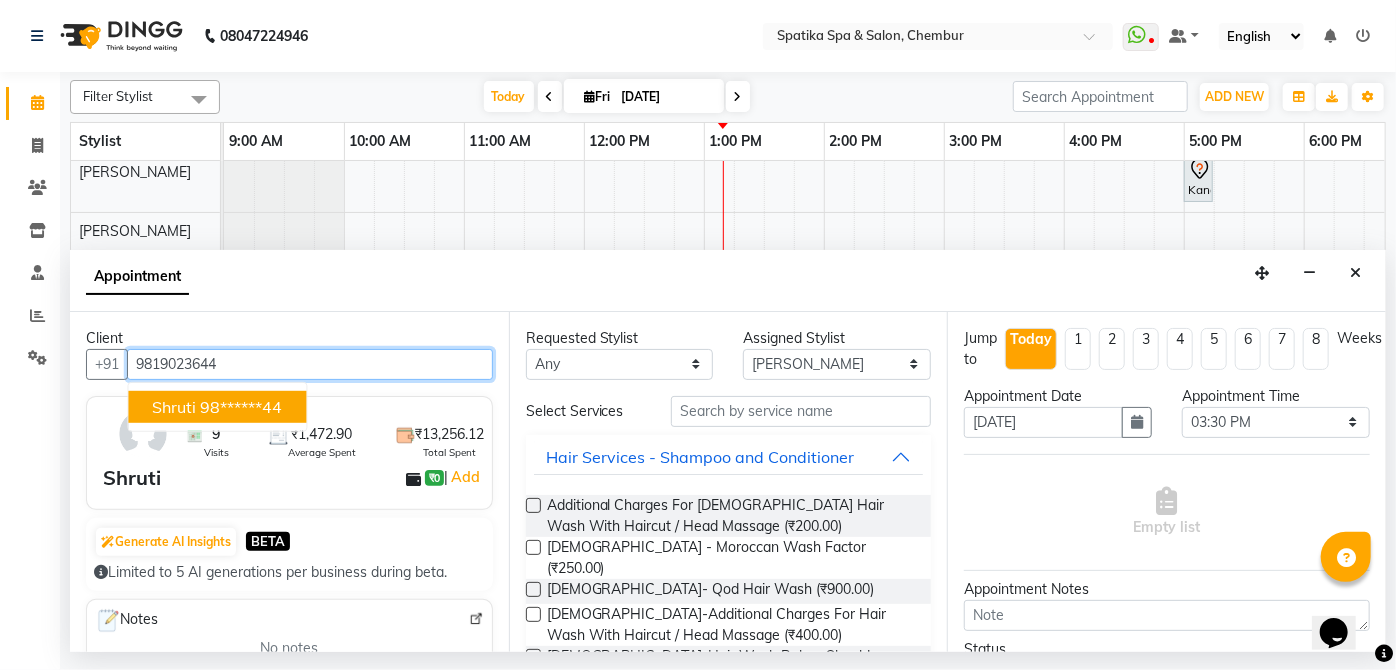 click on "98******44" at bounding box center (241, 406) 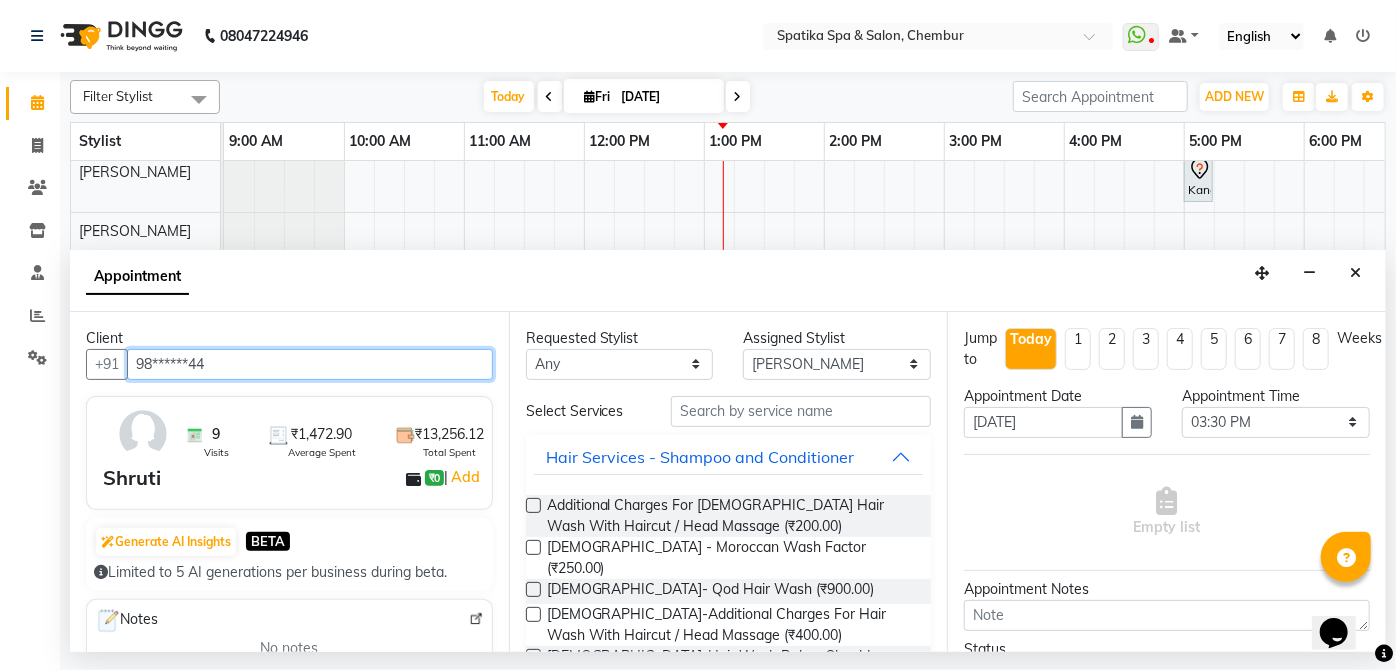 type on "98******44" 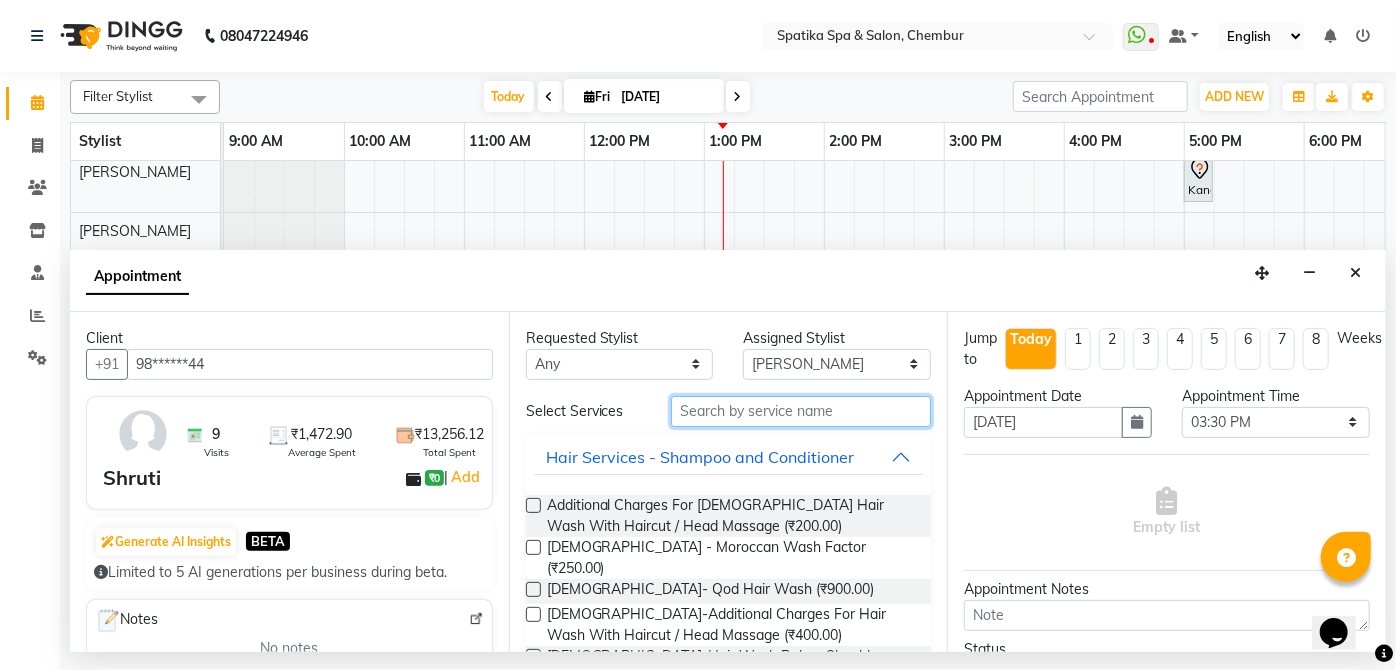 click at bounding box center [801, 411] 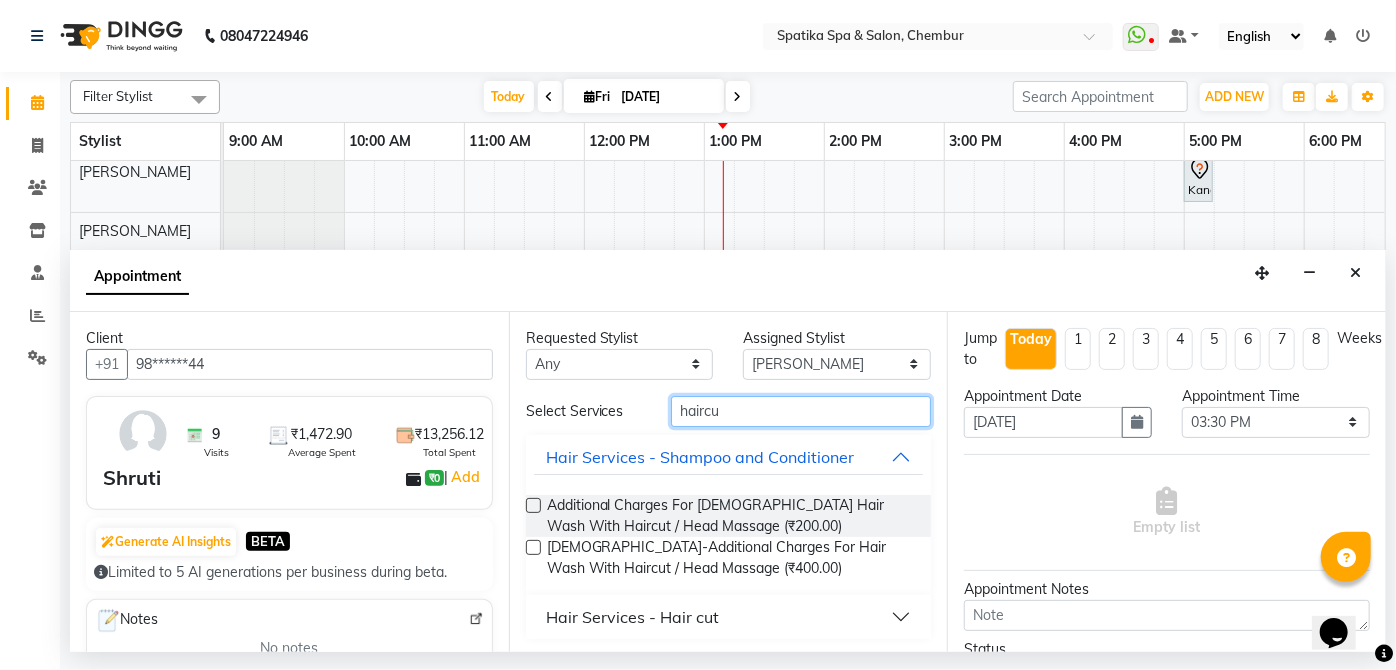 type on "haircu" 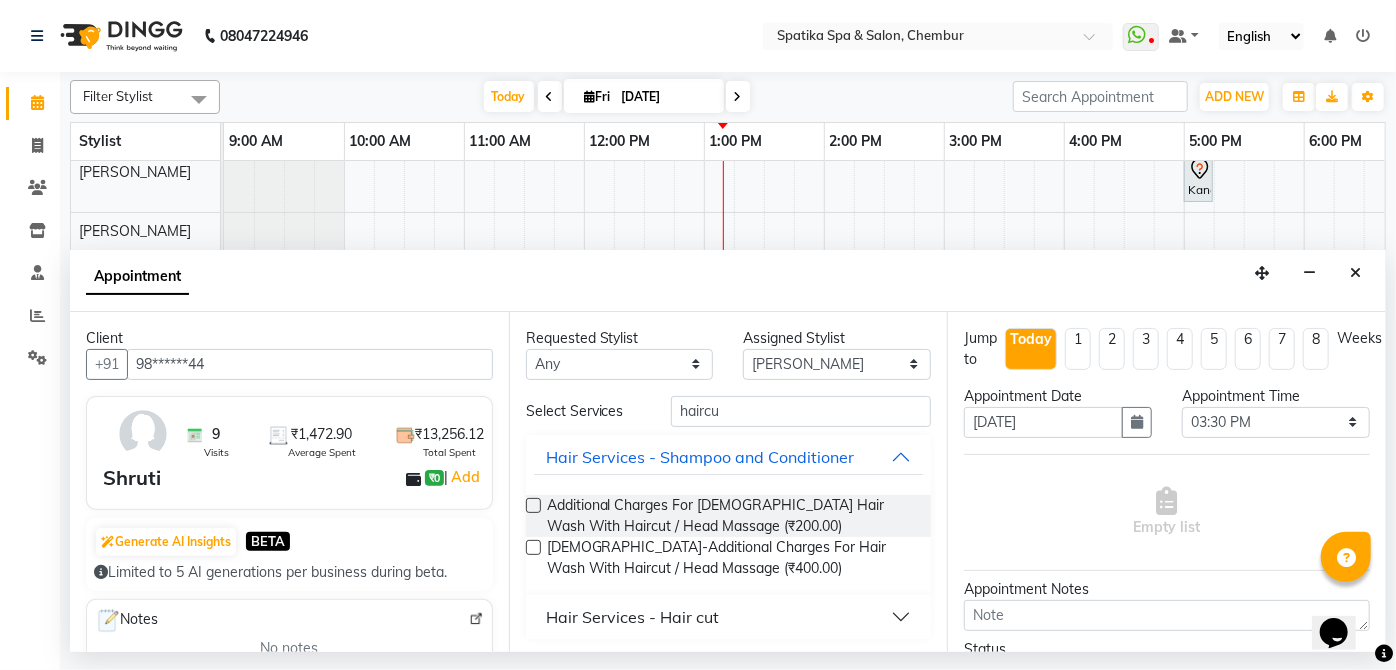 click on "Hair Services - Hair cut" at bounding box center [632, 617] 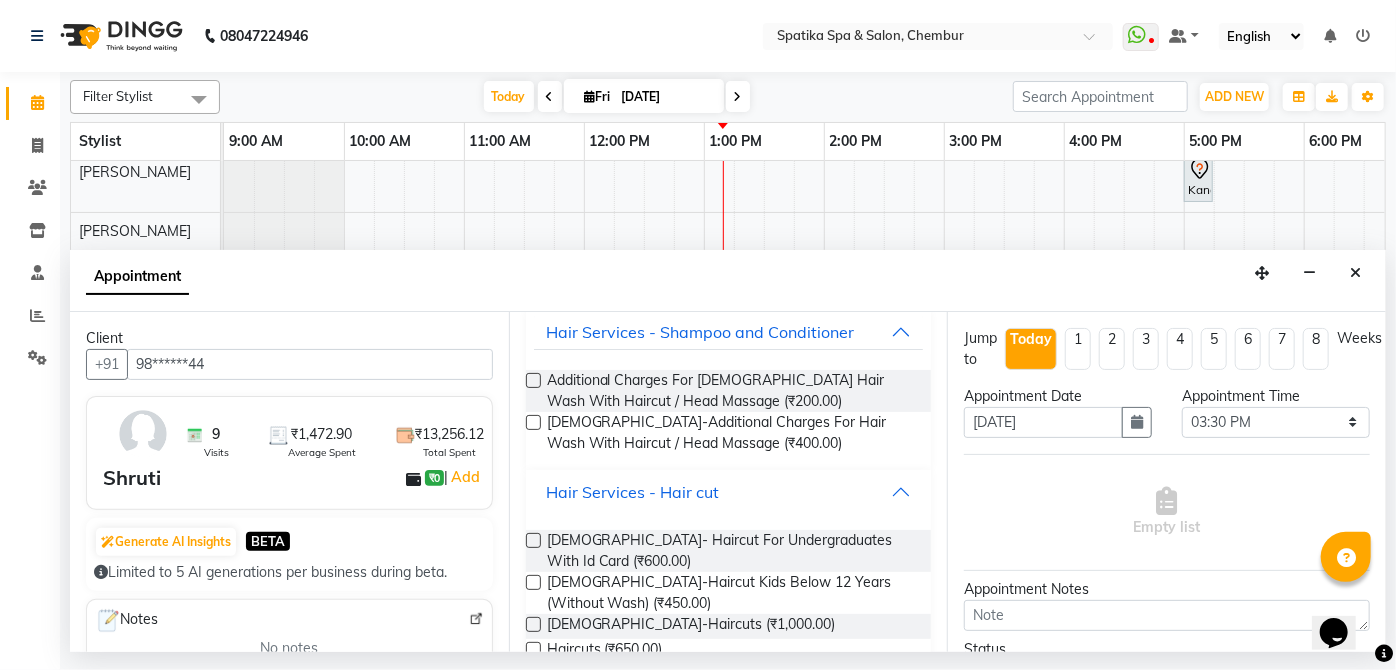 scroll, scrollTop: 214, scrollLeft: 0, axis: vertical 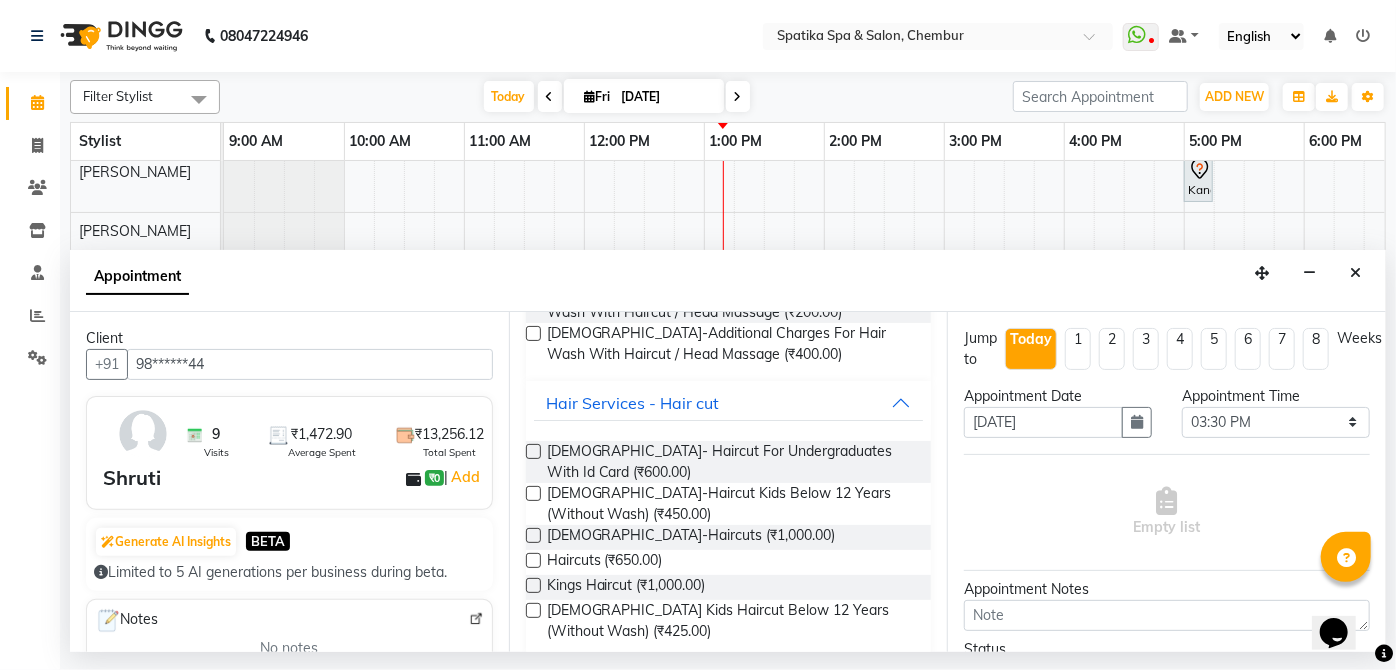 click at bounding box center (533, 610) 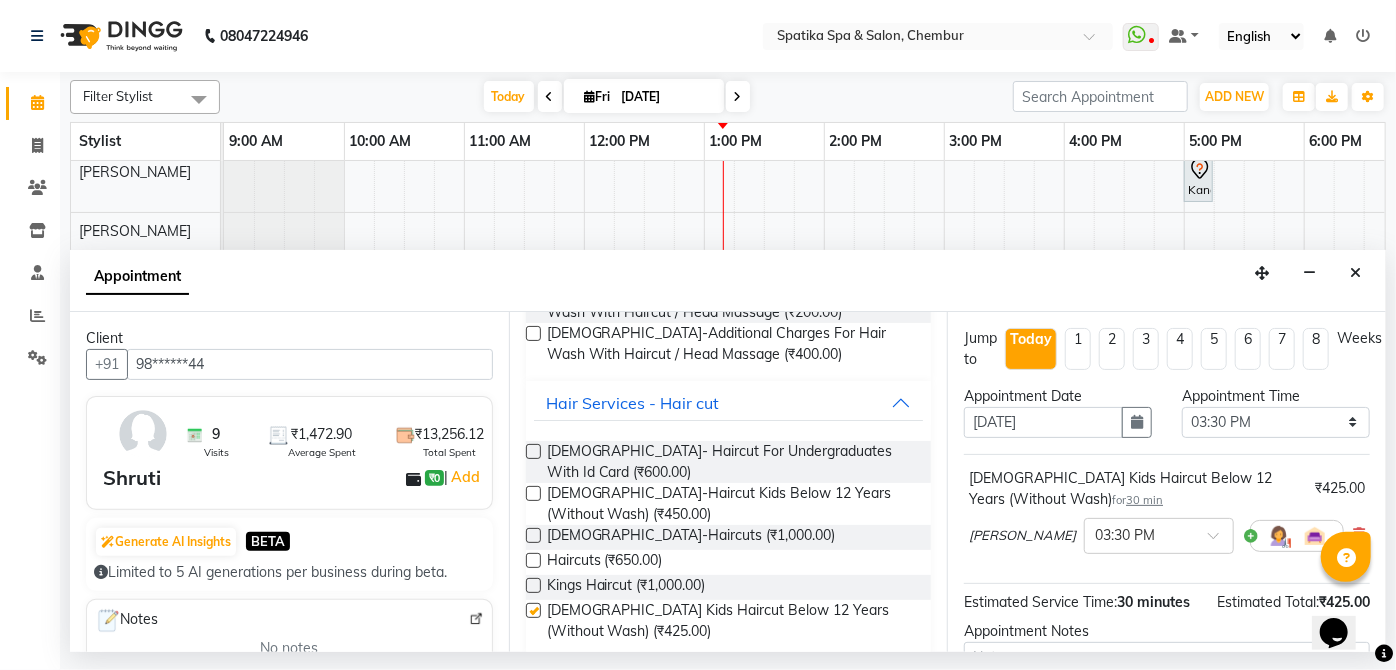 checkbox on "false" 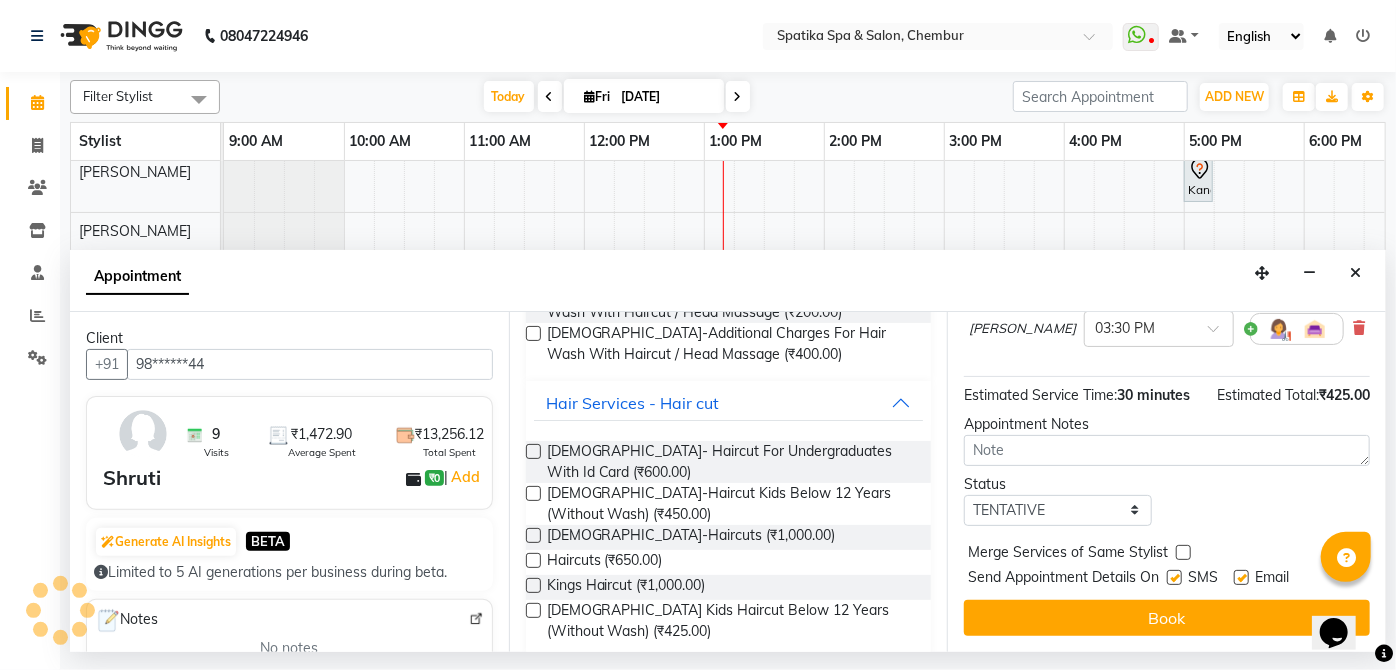 scroll, scrollTop: 221, scrollLeft: 0, axis: vertical 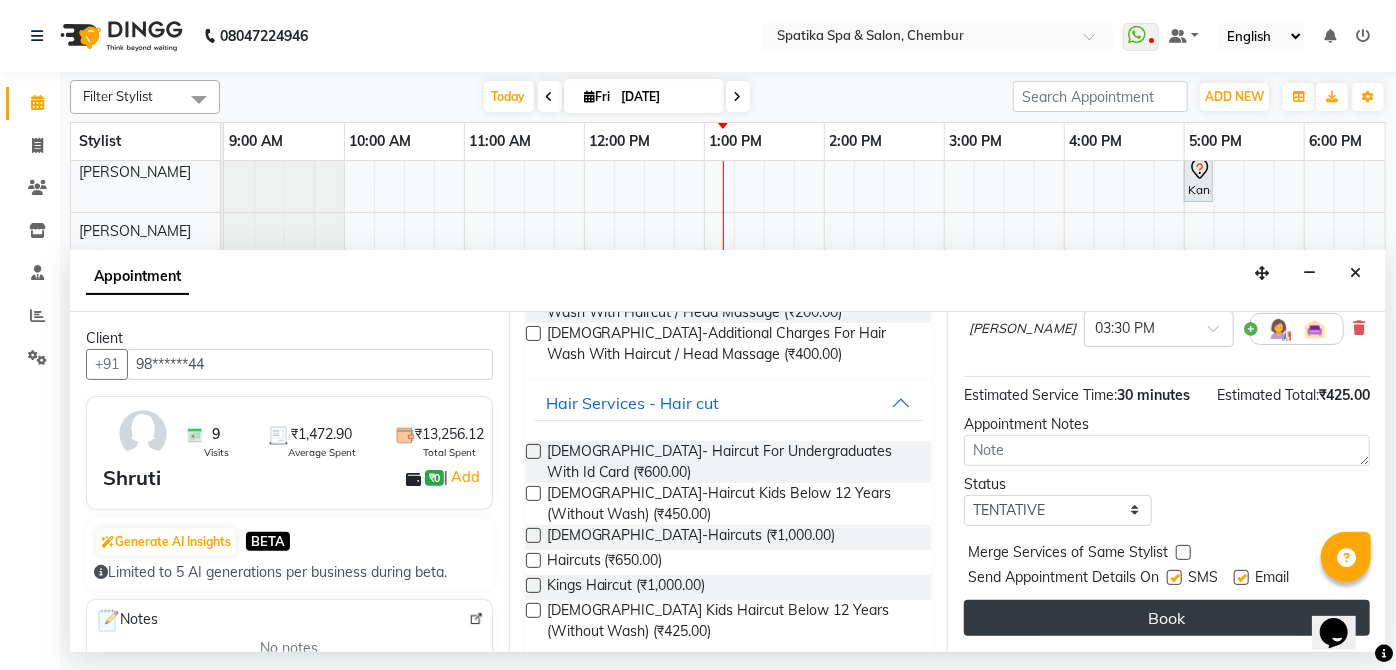 click on "Book" at bounding box center (1167, 618) 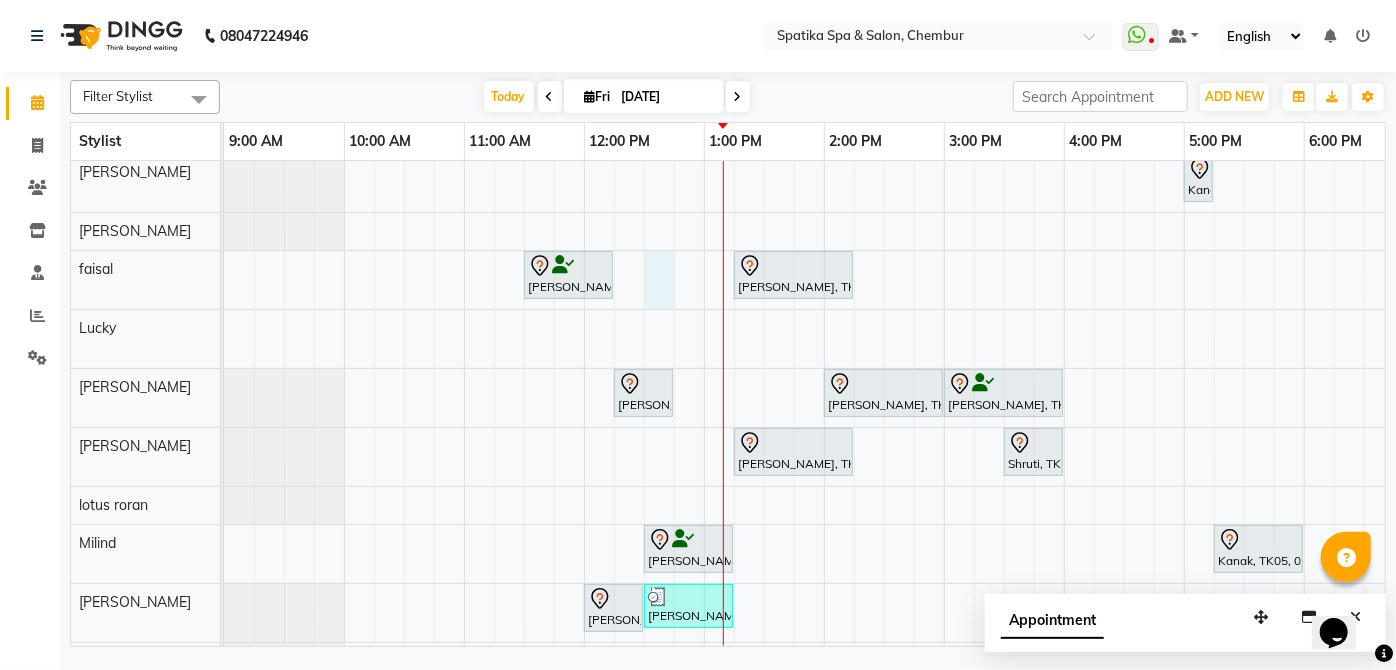 click on "[PERSON_NAME], TK04, 12:45 PM-01:00 PM, [GEOGRAPHIC_DATA]             [PERSON_NAME], TK04, 01:00 PM-01:15 PM, Eyebrows             Kanak, TK05, 05:00 PM-05:15 PM, Eyebrows             [PERSON_NAME], TK03, 11:30 AM-12:15 PM, Haircuts             [PERSON_NAME], TK06, 01:15 PM-02:15 PM, [DEMOGRAPHIC_DATA]- Qod Hair Wash             [PERSON_NAME], TK02, 07:15 PM-08:30 PM, [DEMOGRAPHIC_DATA]-Blow Dry With Shampoo - Hair Below Shoulder             [PERSON_NAME], TK04, 12:15 PM-12:45 PM, [DEMOGRAPHIC_DATA]-Hair Wash Below Shoulder             [PERSON_NAME], TK06, 02:00 PM-03:00 PM, [DEMOGRAPHIC_DATA]- Qod Hair Wash             [PERSON_NAME], TK08, 03:00 PM-04:00 PM, [DEMOGRAPHIC_DATA]-Inoa Touch Up (Up To 2 Inches)             [PERSON_NAME], TK06, 01:15 PM-02:15 PM, [DEMOGRAPHIC_DATA]- Qod Hair Wash             Shruti, TK09, 03:30 PM-04:00 PM, [DEMOGRAPHIC_DATA] Kids Haircut Below 12 Years (Without Wash)             [PERSON_NAME], TK01, 12:30 PM-01:15 PM, Classic Pedicure             Kanak, TK05, 05:15 PM-06:00 PM, Classic Pedicure             [PERSON_NAME], TK03, 12:00 PM-12:30 PM, Classic Pedicure" at bounding box center [1004, 406] 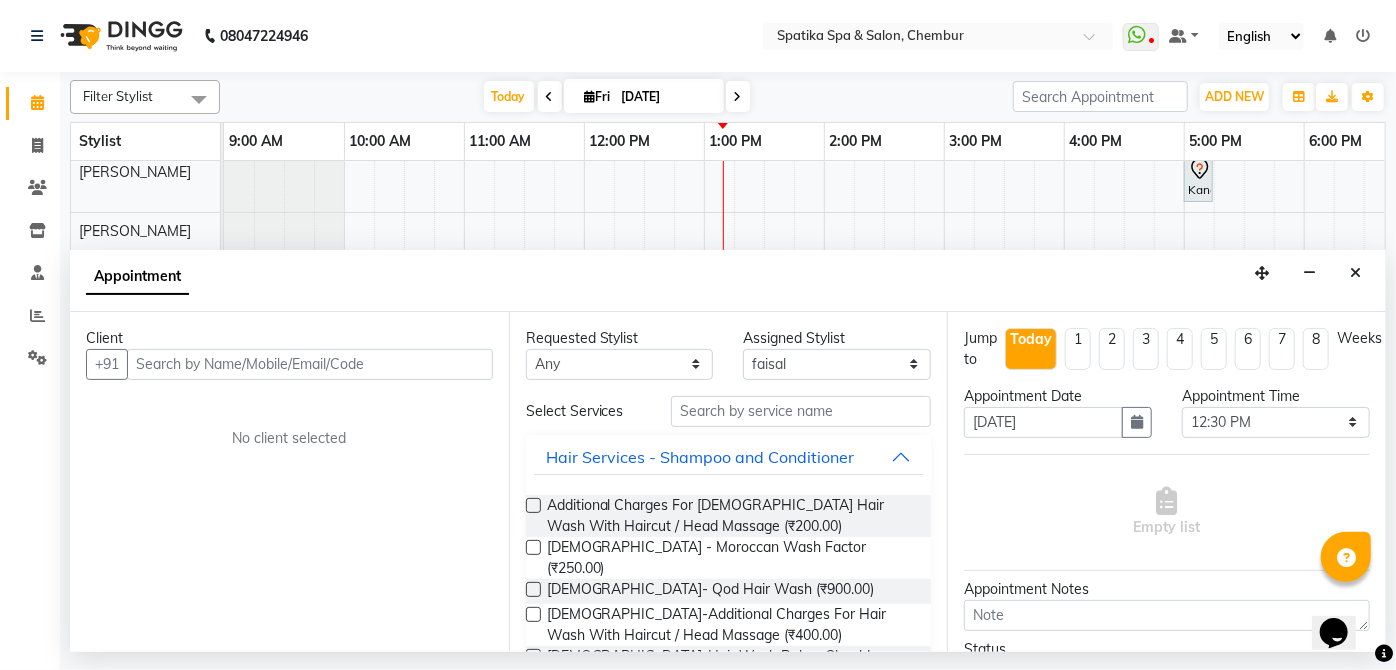click at bounding box center [310, 364] 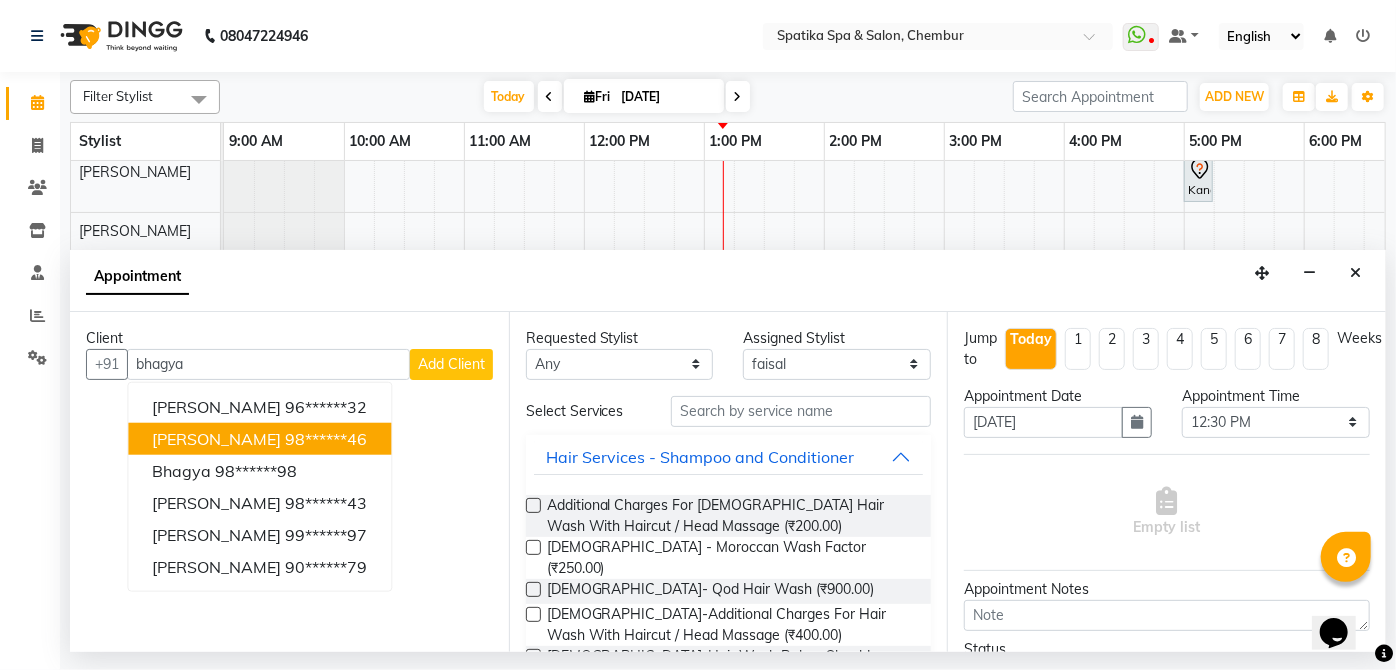 click on "[PERSON_NAME]" at bounding box center [216, 438] 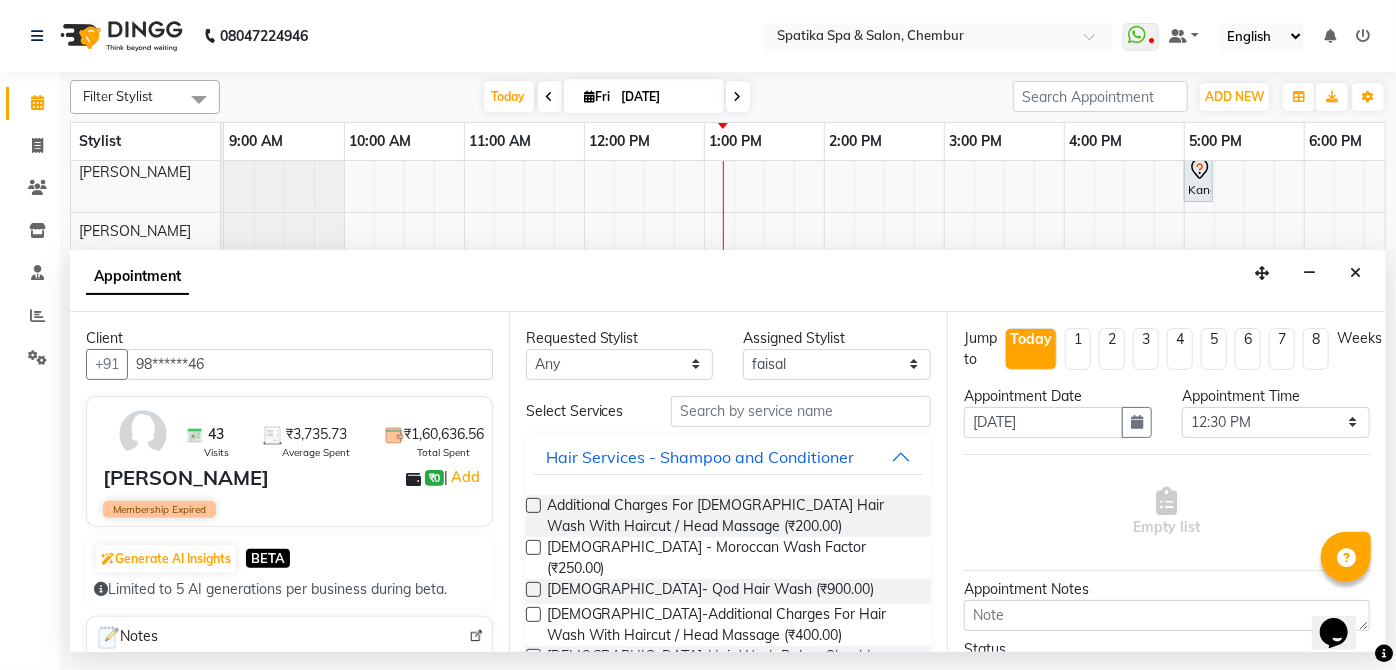 type on "98******46" 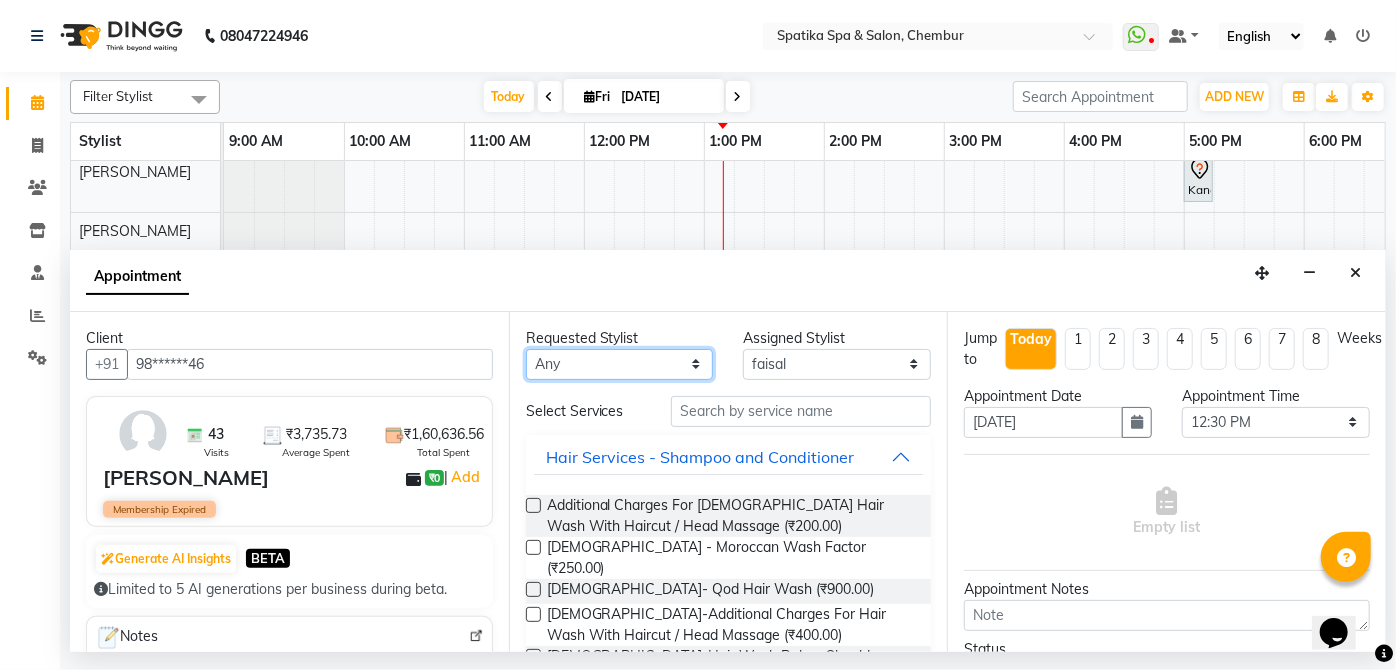 click on "Any [PERSON_NAME] [PERSON_NAME] [PERSON_NAME] lotus roran [PERSON_NAME] [PERSON_NAME] [PERSON_NAME] Priyanka [PERSON_NAME]" at bounding box center [620, 364] 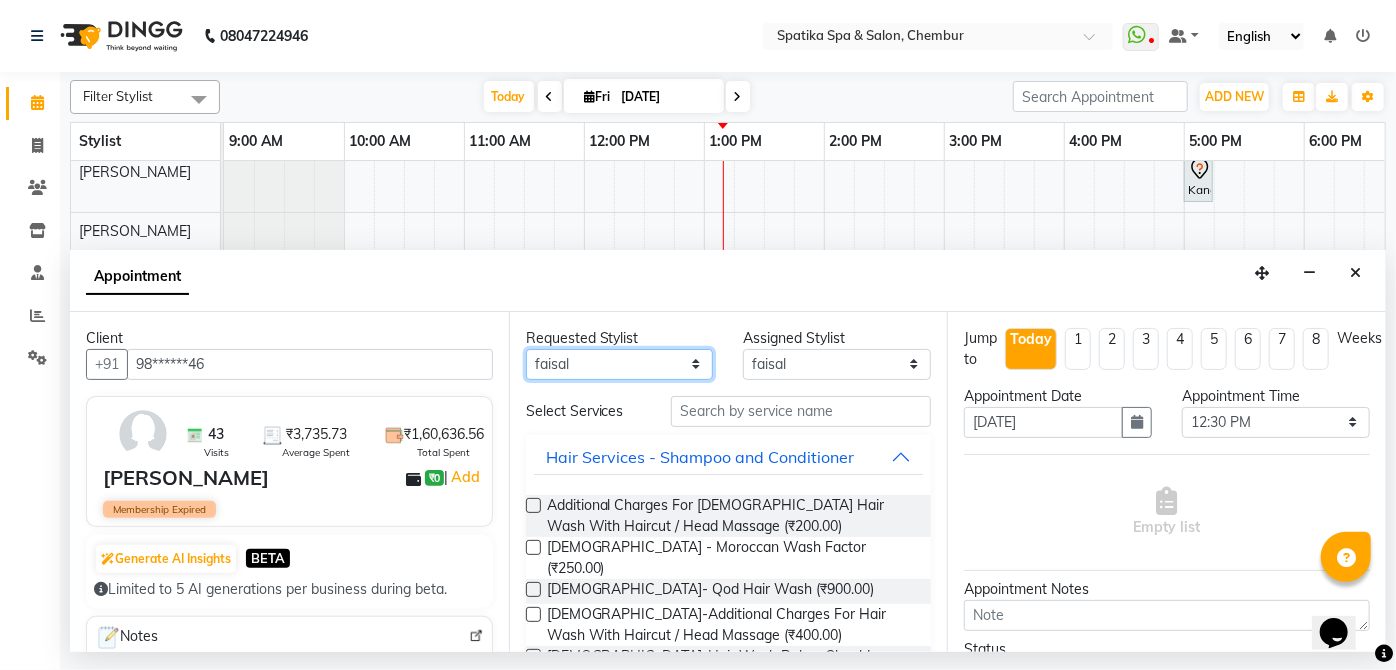 click on "Any [PERSON_NAME] [PERSON_NAME] [PERSON_NAME] lotus roran [PERSON_NAME] [PERSON_NAME] [PERSON_NAME] Priyanka [PERSON_NAME]" at bounding box center (620, 364) 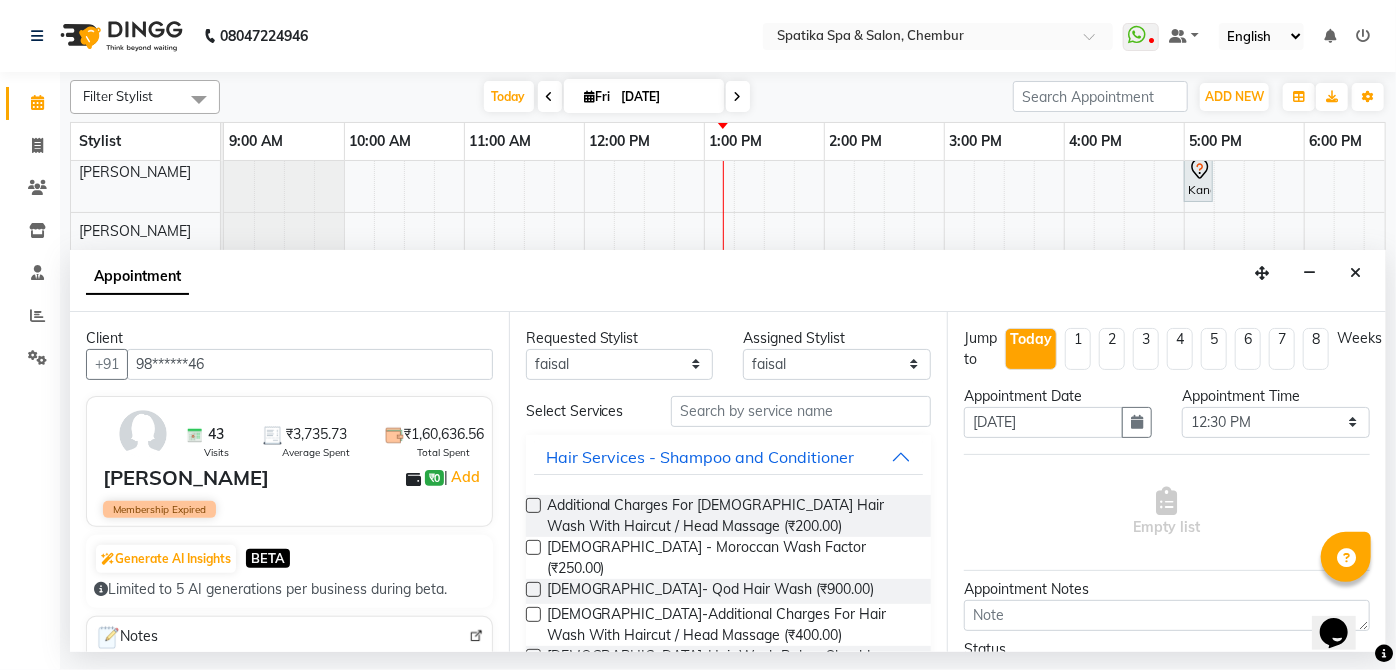 click at bounding box center (533, 656) 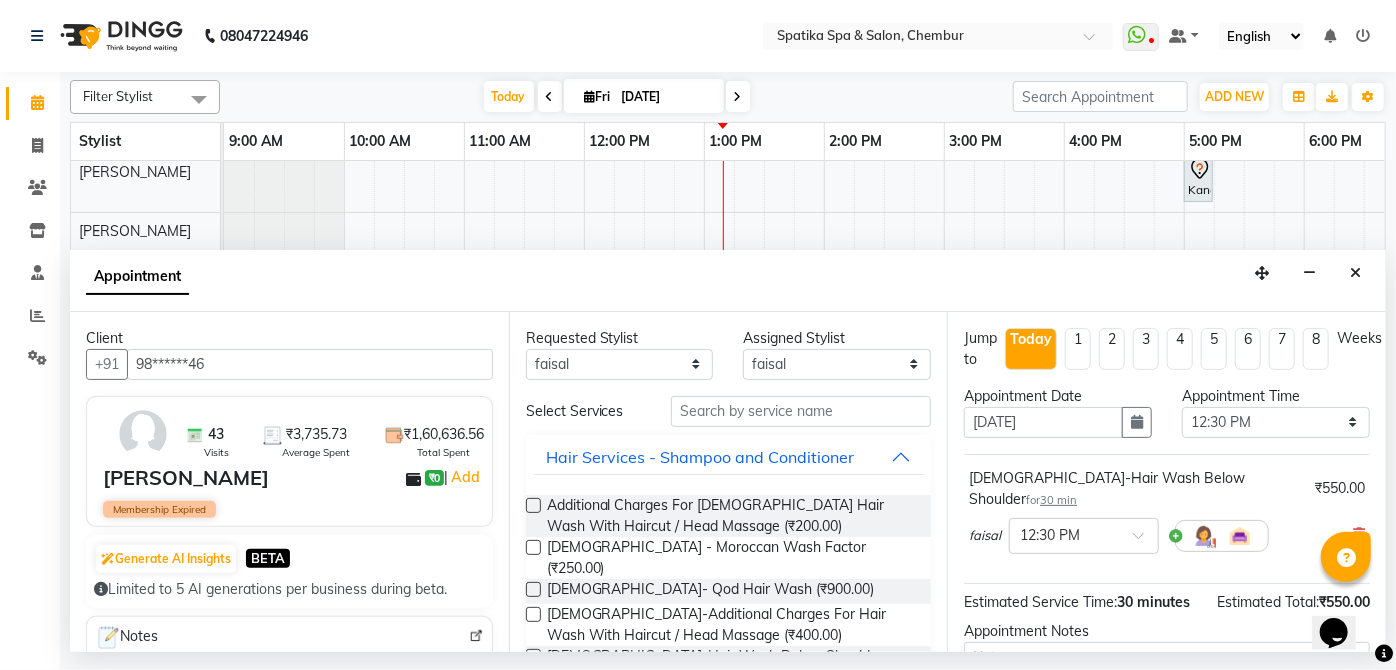checkbox on "false" 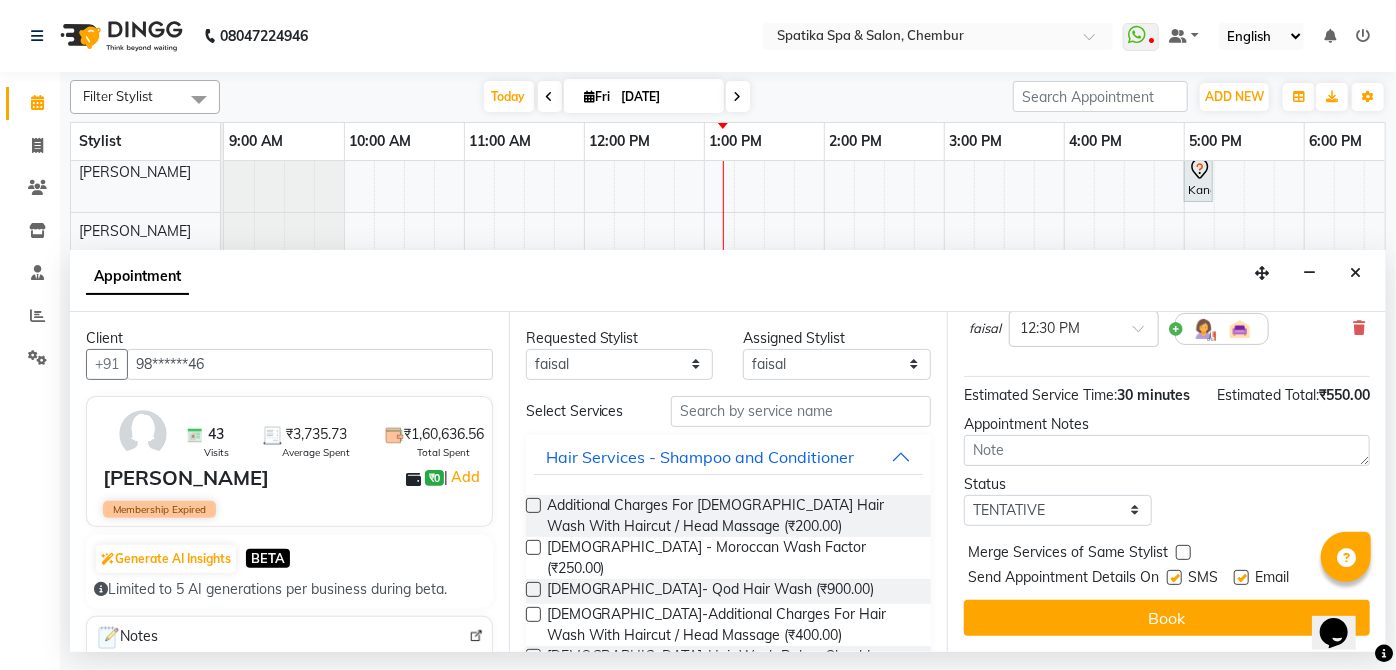 scroll, scrollTop: 219, scrollLeft: 0, axis: vertical 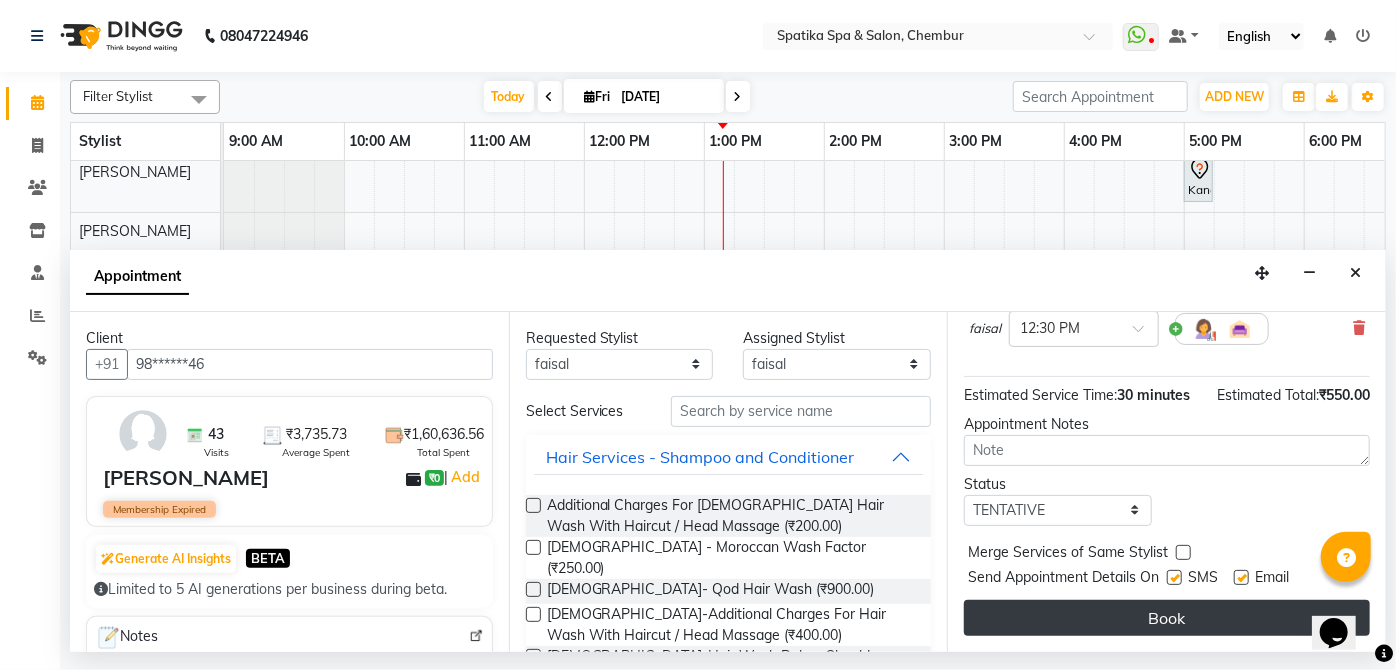 click on "Book" at bounding box center [1167, 618] 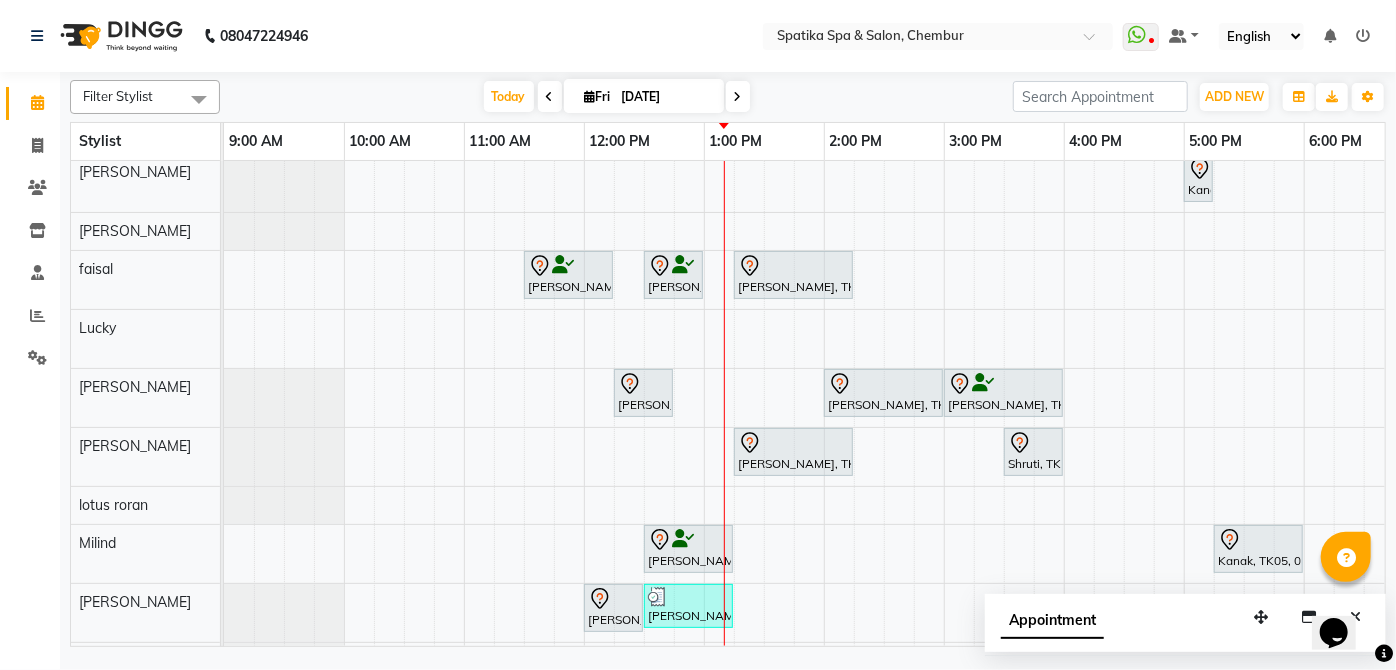scroll, scrollTop: 142, scrollLeft: 0, axis: vertical 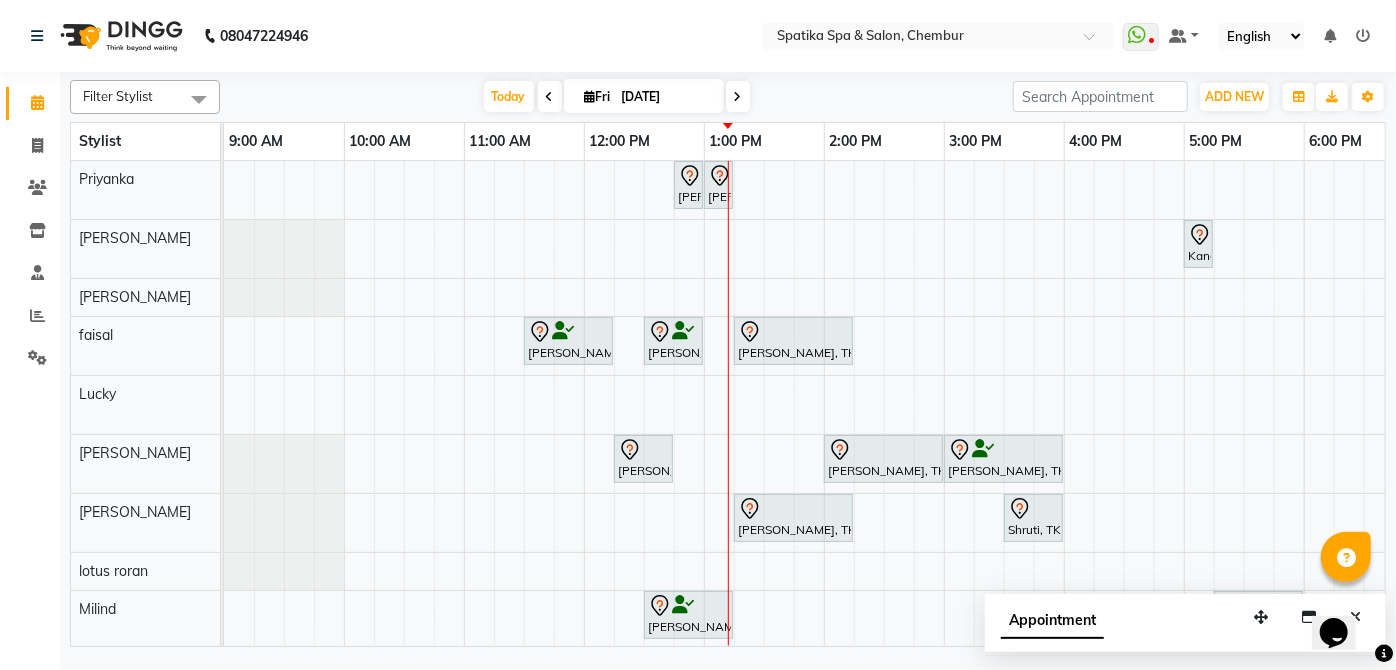 click on "Appointment" at bounding box center [1185, 625] 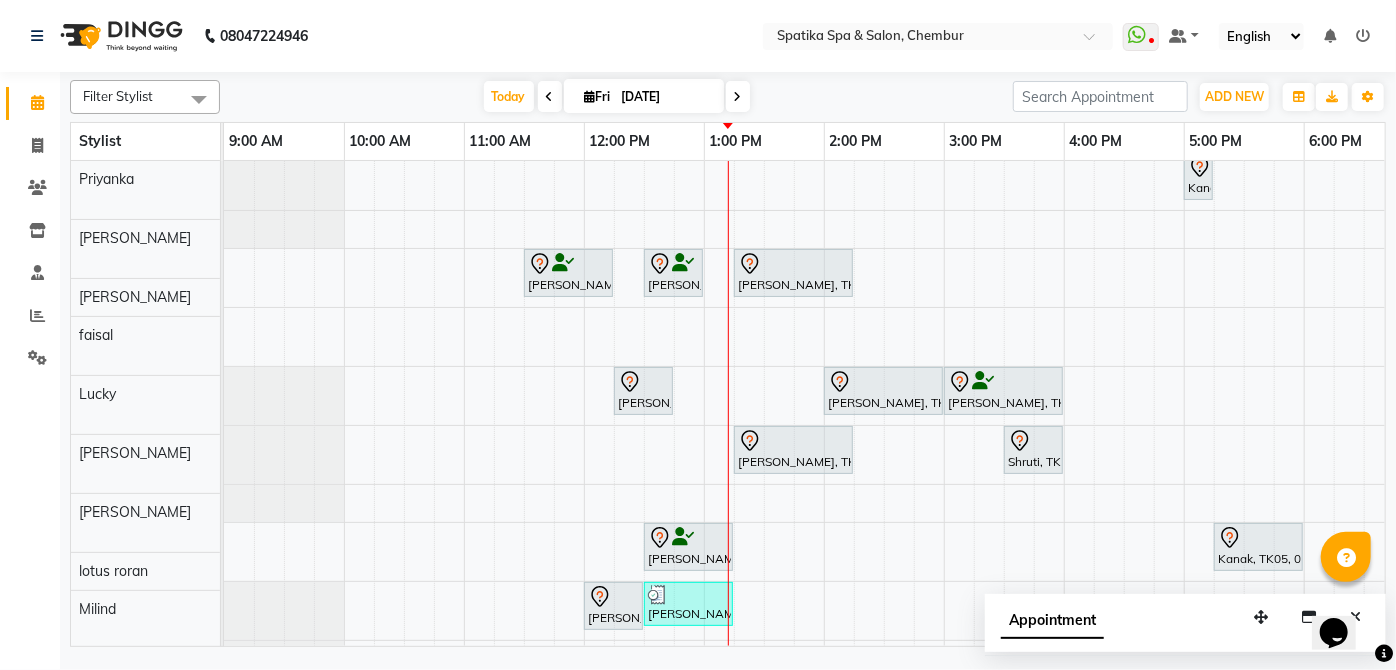 scroll, scrollTop: 148, scrollLeft: 0, axis: vertical 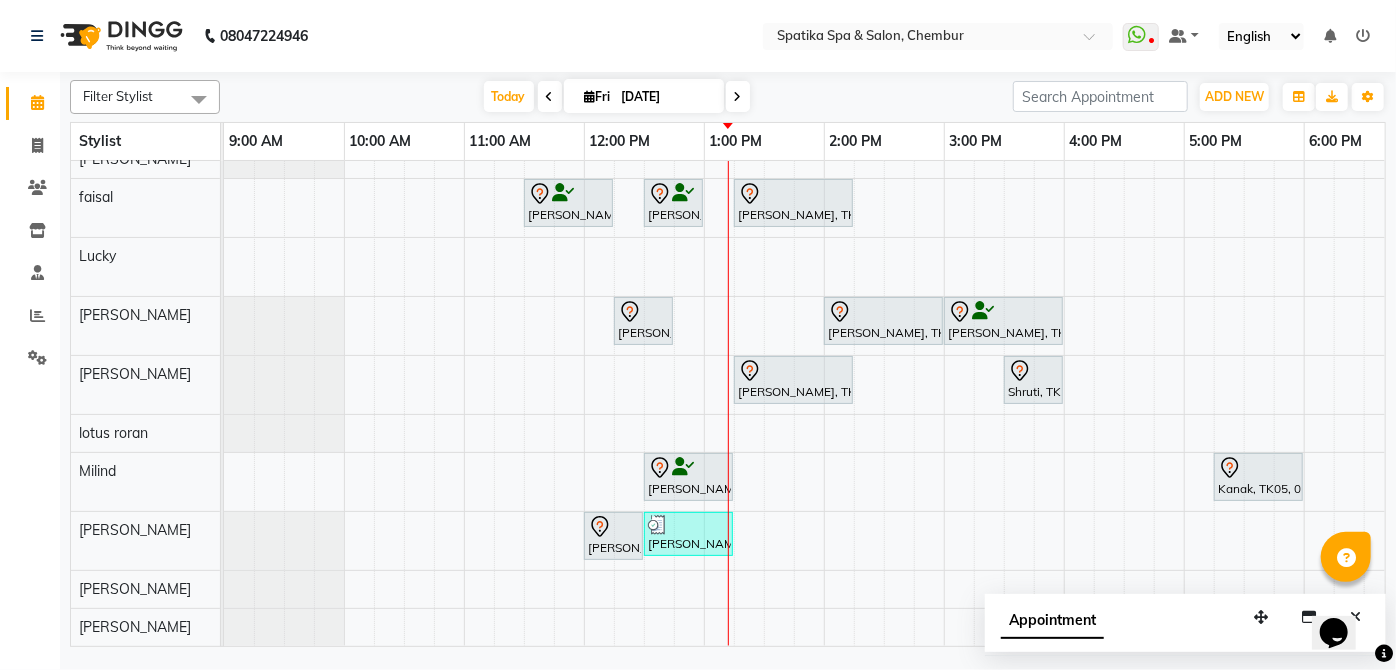 click on "Appointment" at bounding box center (1185, 625) 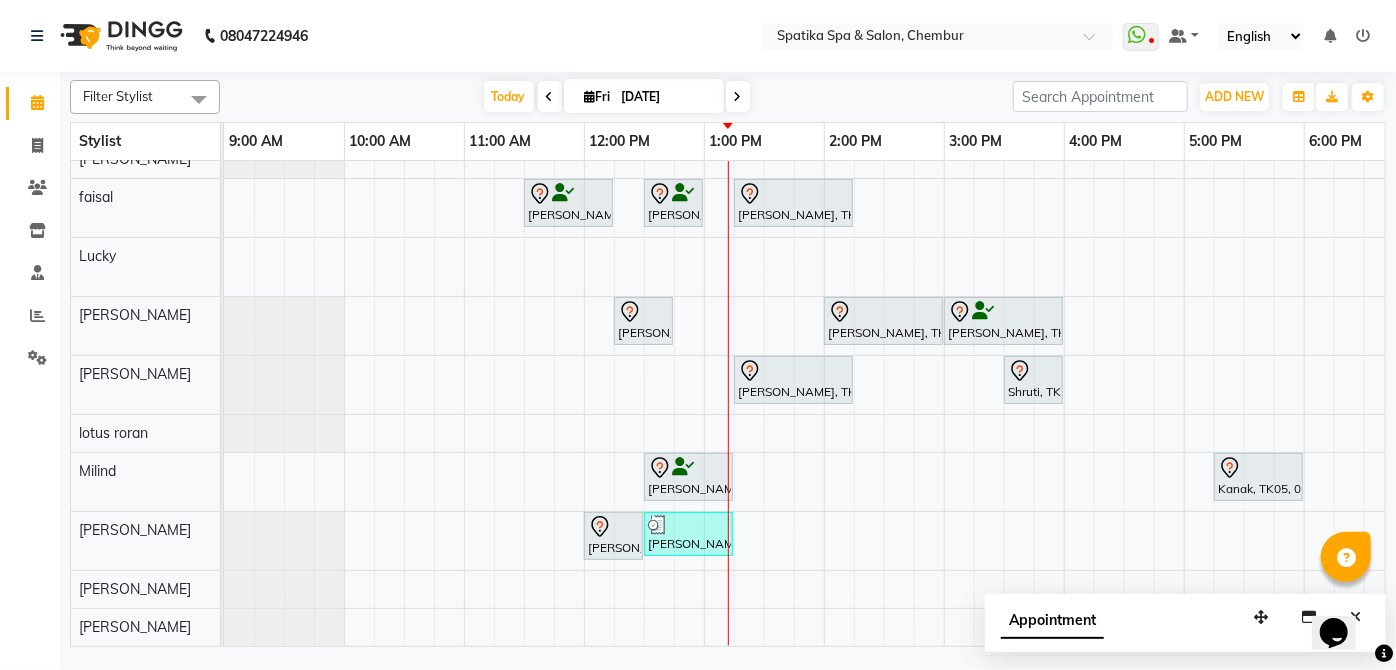 click at bounding box center [738, 97] 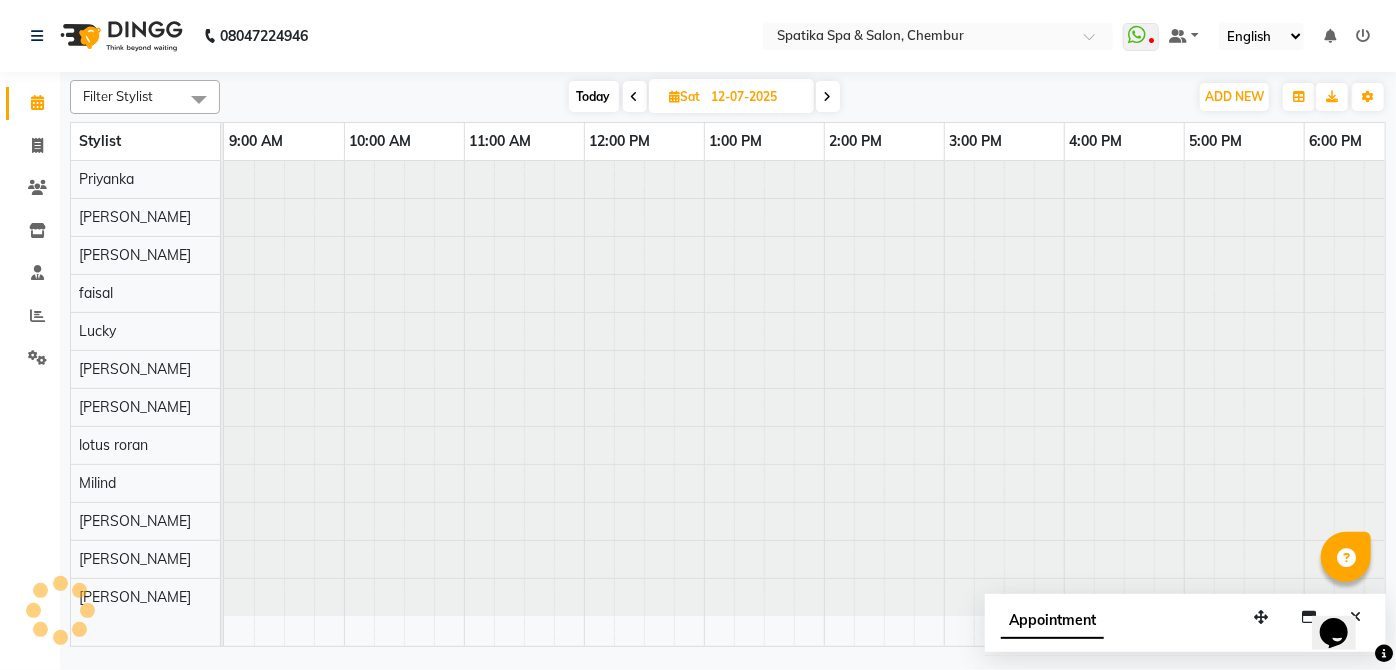 scroll, scrollTop: 0, scrollLeft: 0, axis: both 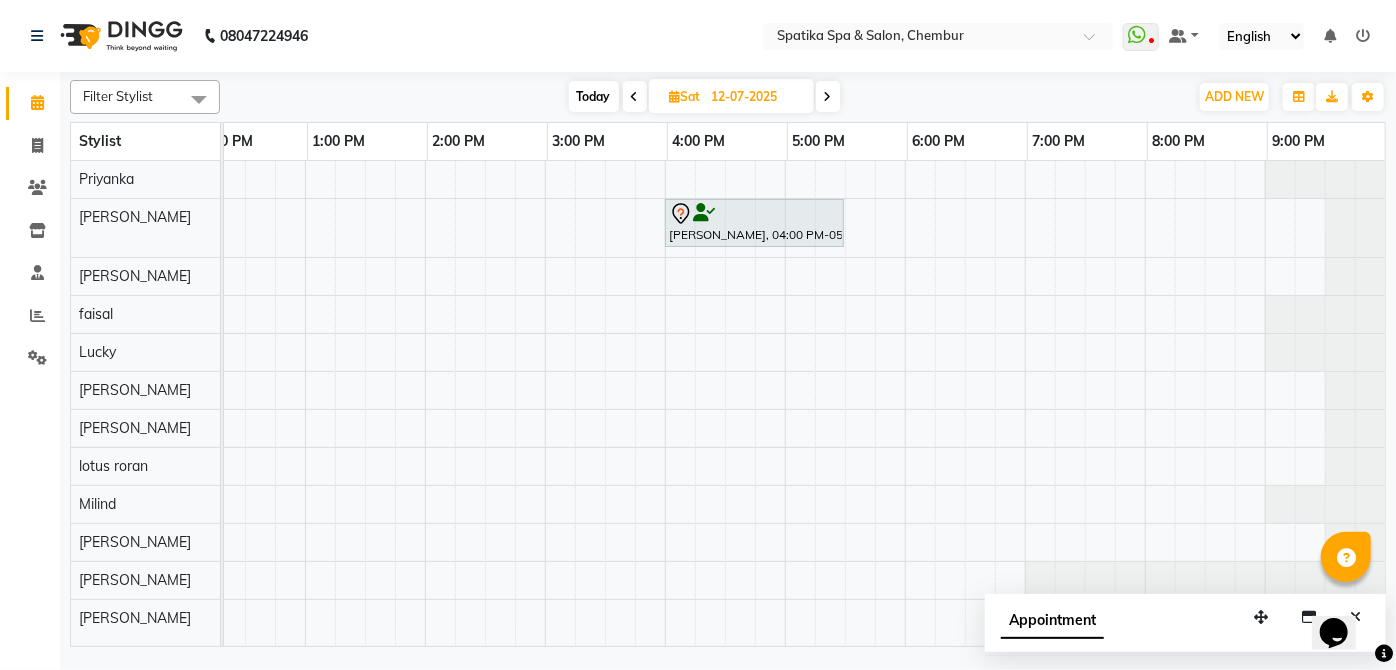 click on "Today" at bounding box center (594, 96) 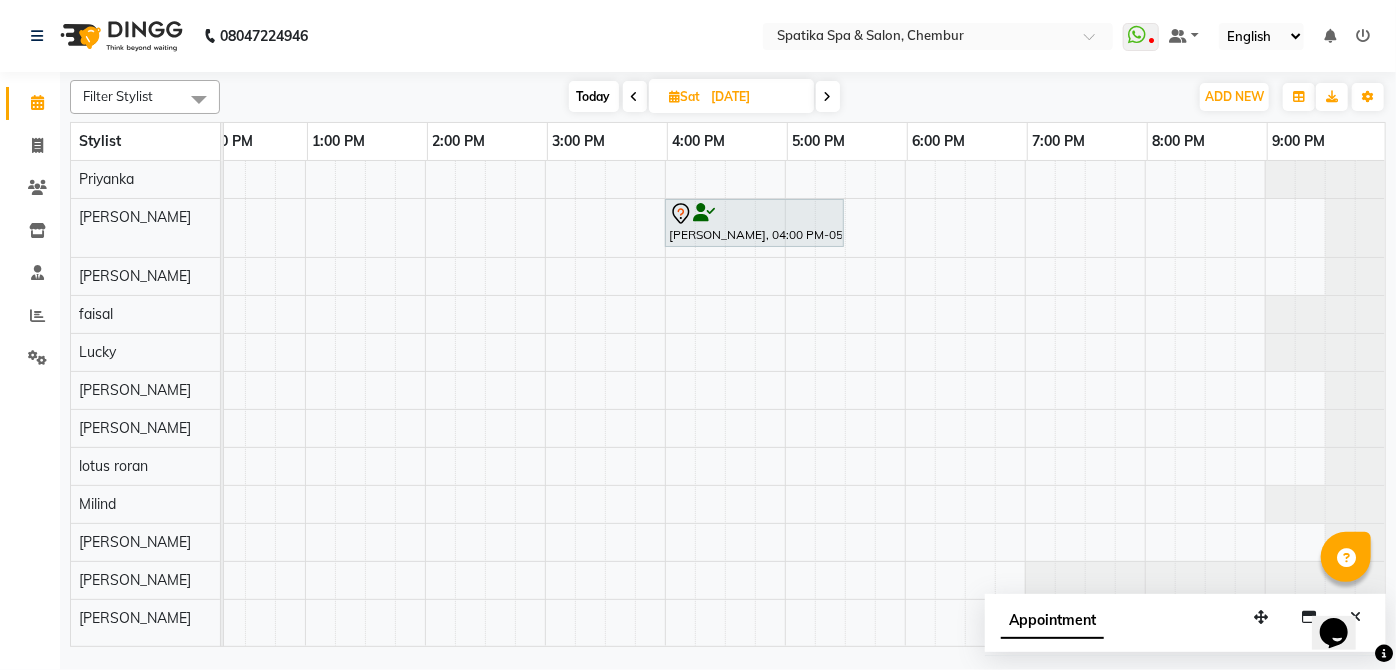 scroll, scrollTop: 0, scrollLeft: 397, axis: horizontal 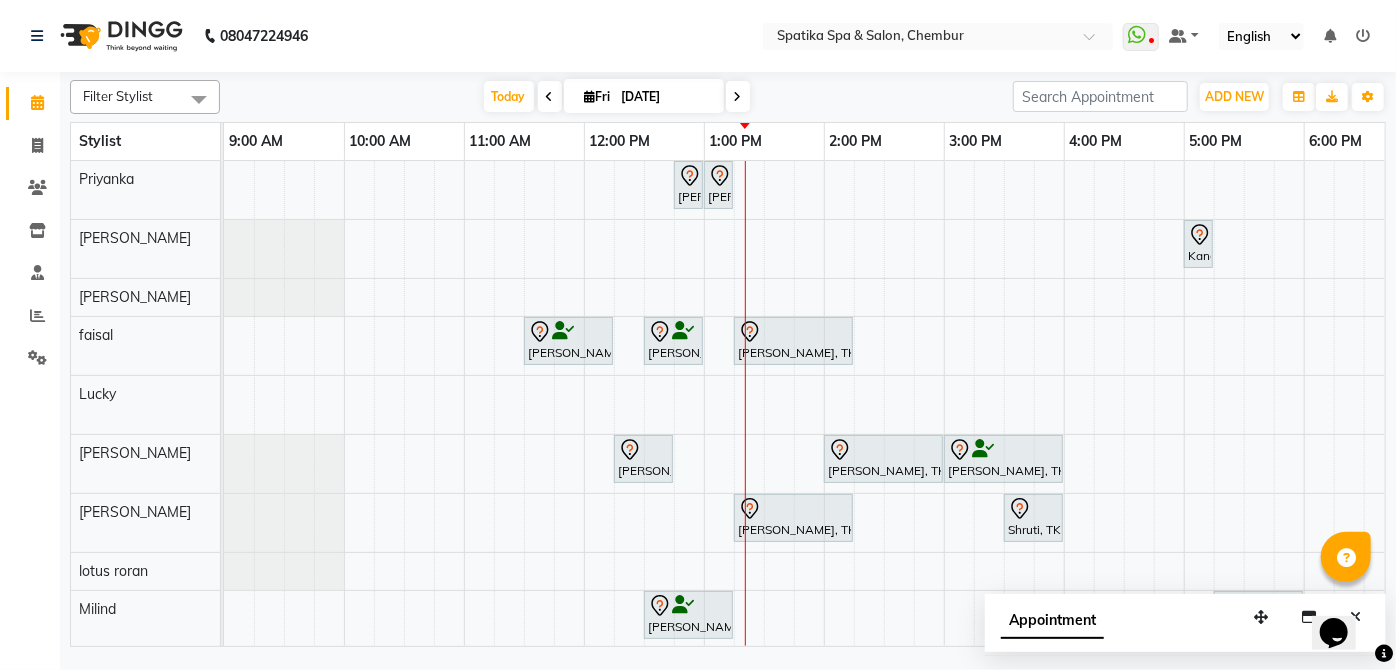 click on "Shruti, TK09, 03:30 PM-04:00 PM, [DEMOGRAPHIC_DATA] Kids Haircut Below 12 Years (Without Wash)" at bounding box center [1033, 518] 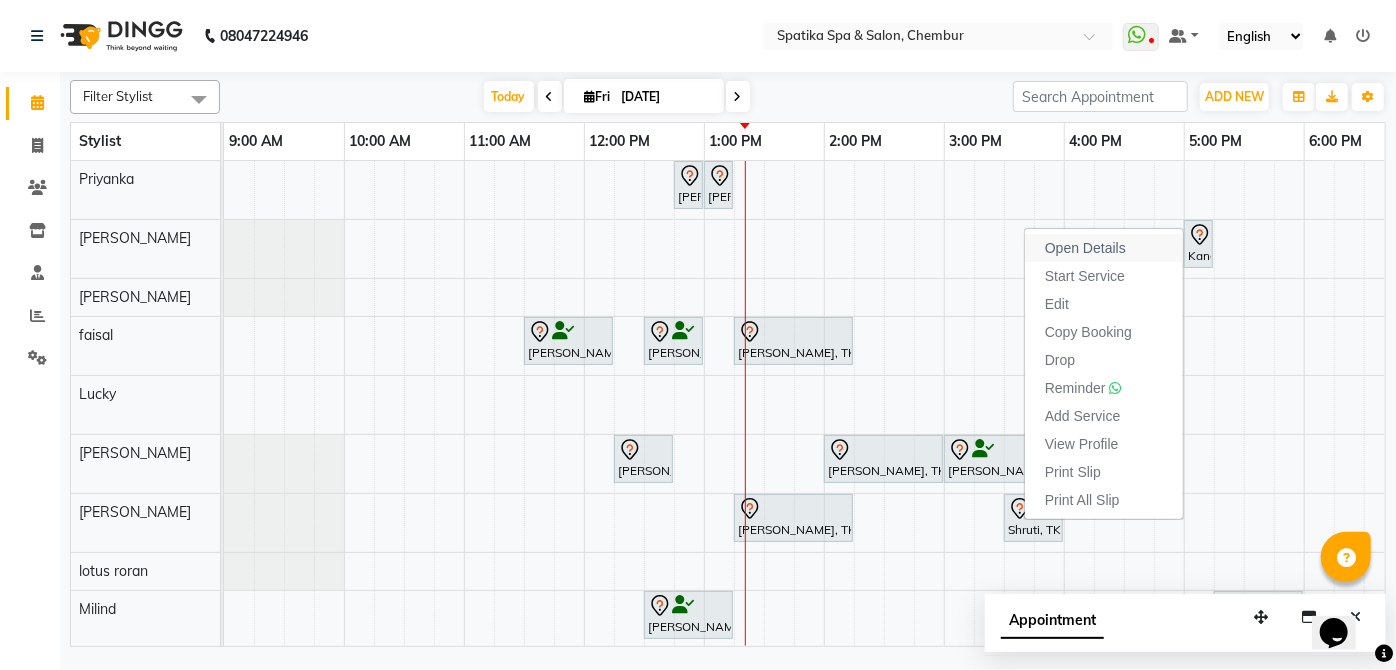 click on "Open Details" at bounding box center (1085, 248) 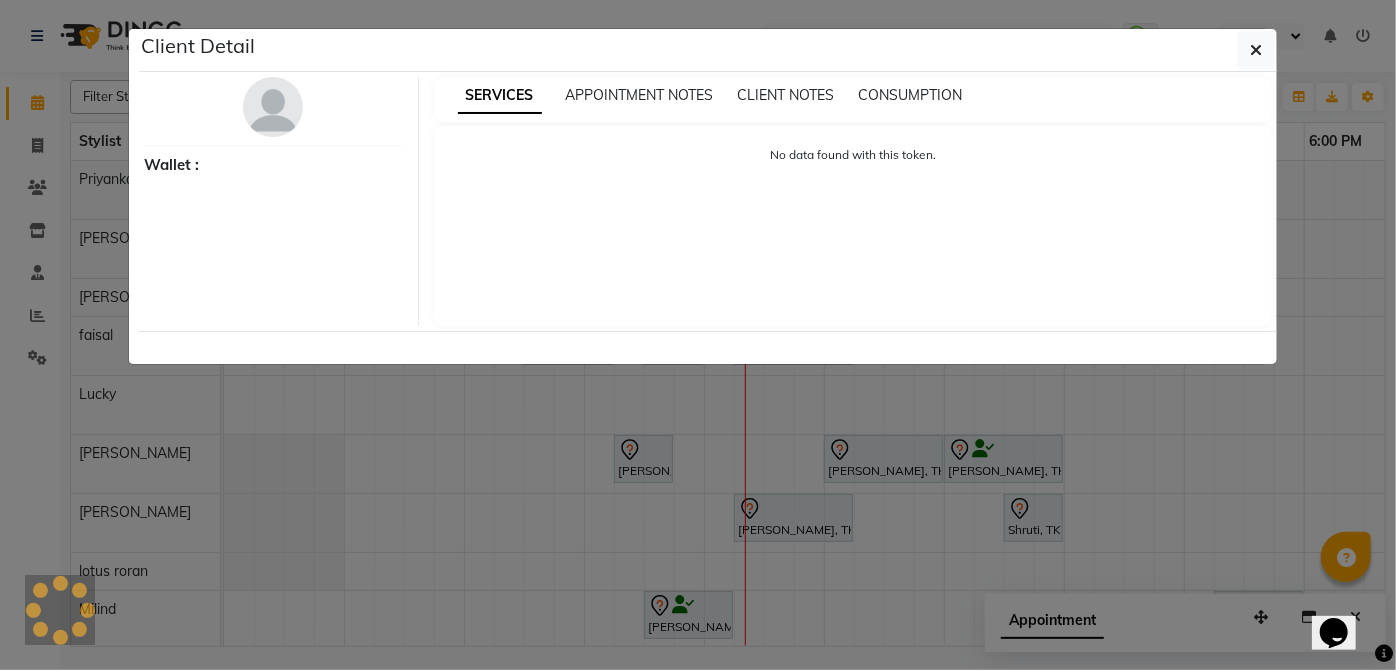 select on "7" 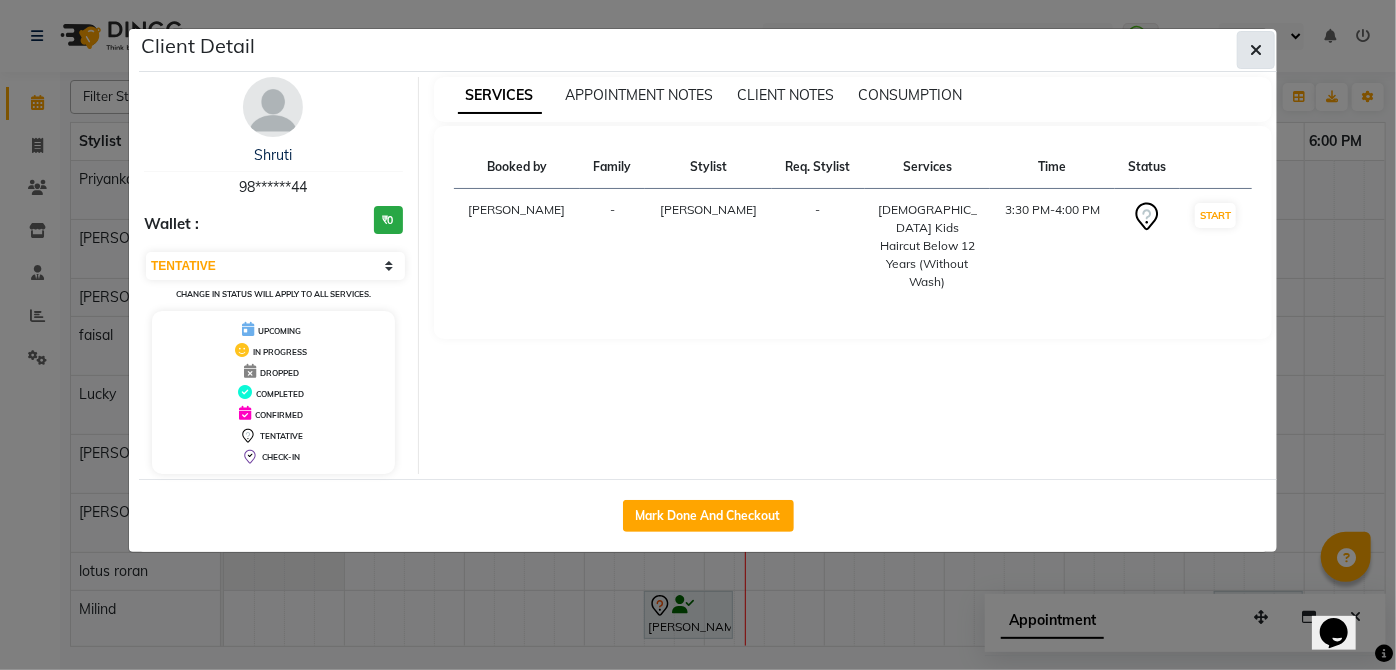 click 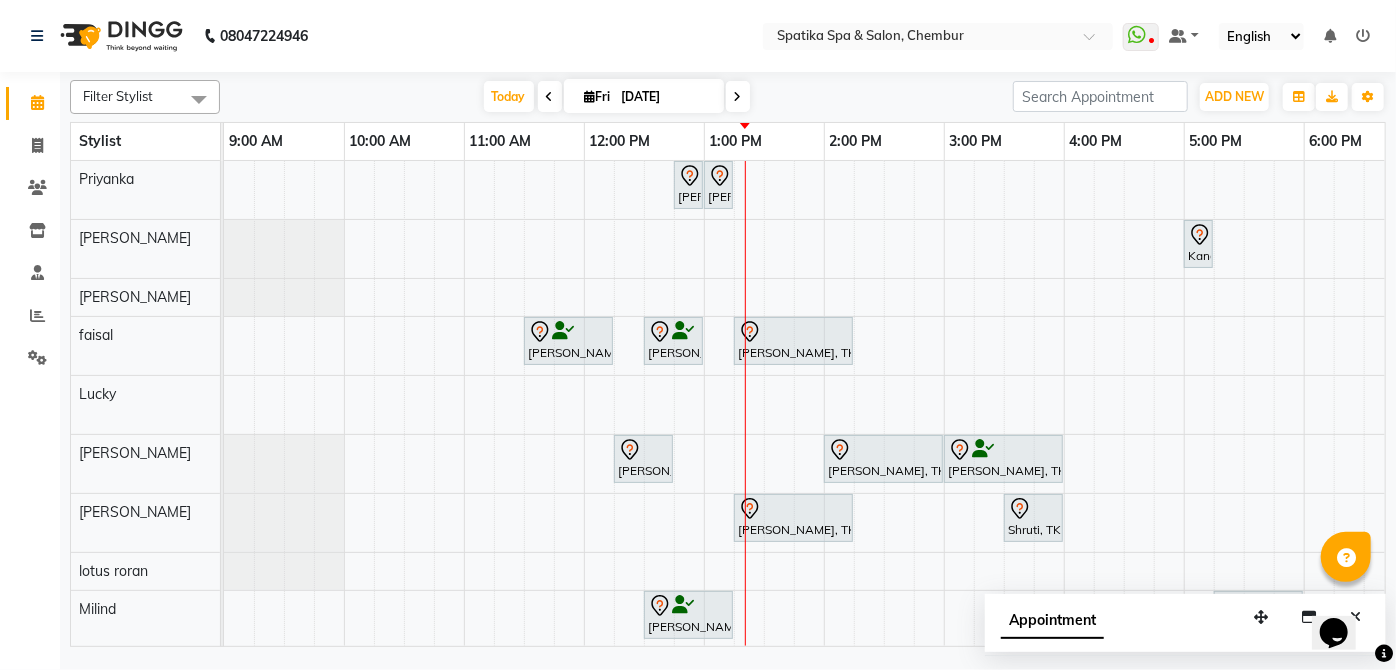 scroll, scrollTop: 68, scrollLeft: 0, axis: vertical 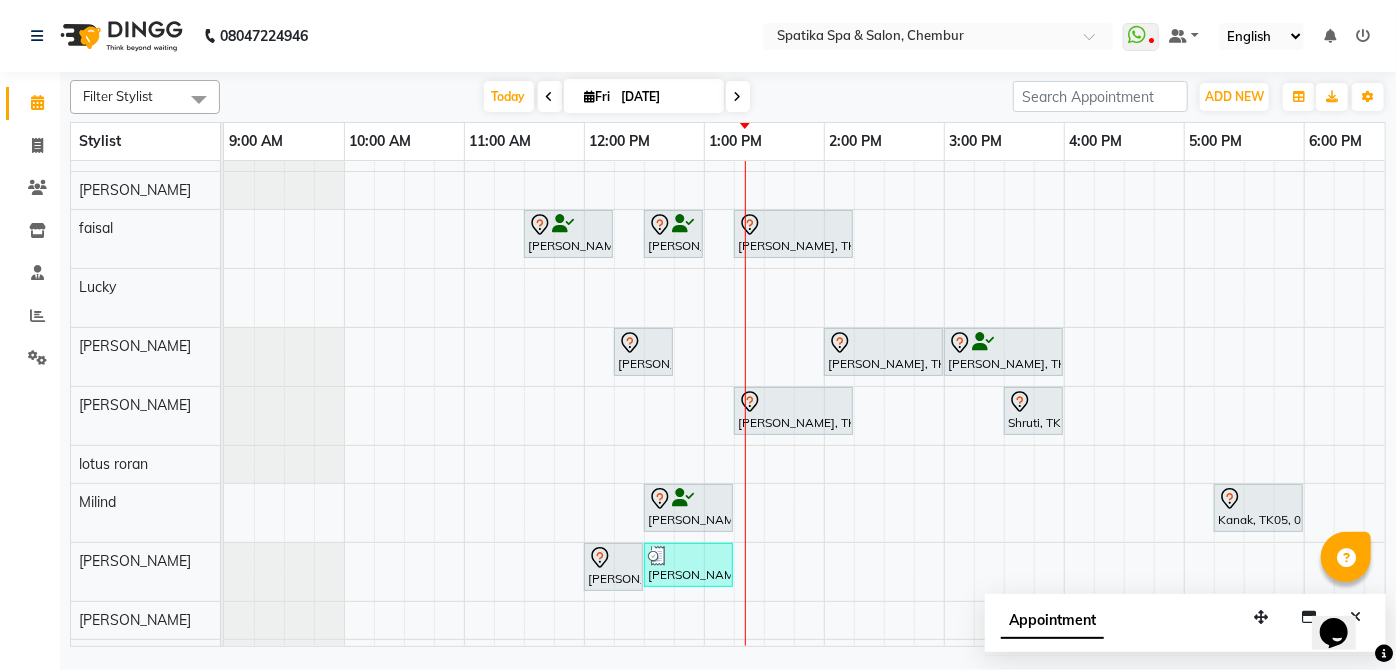 click 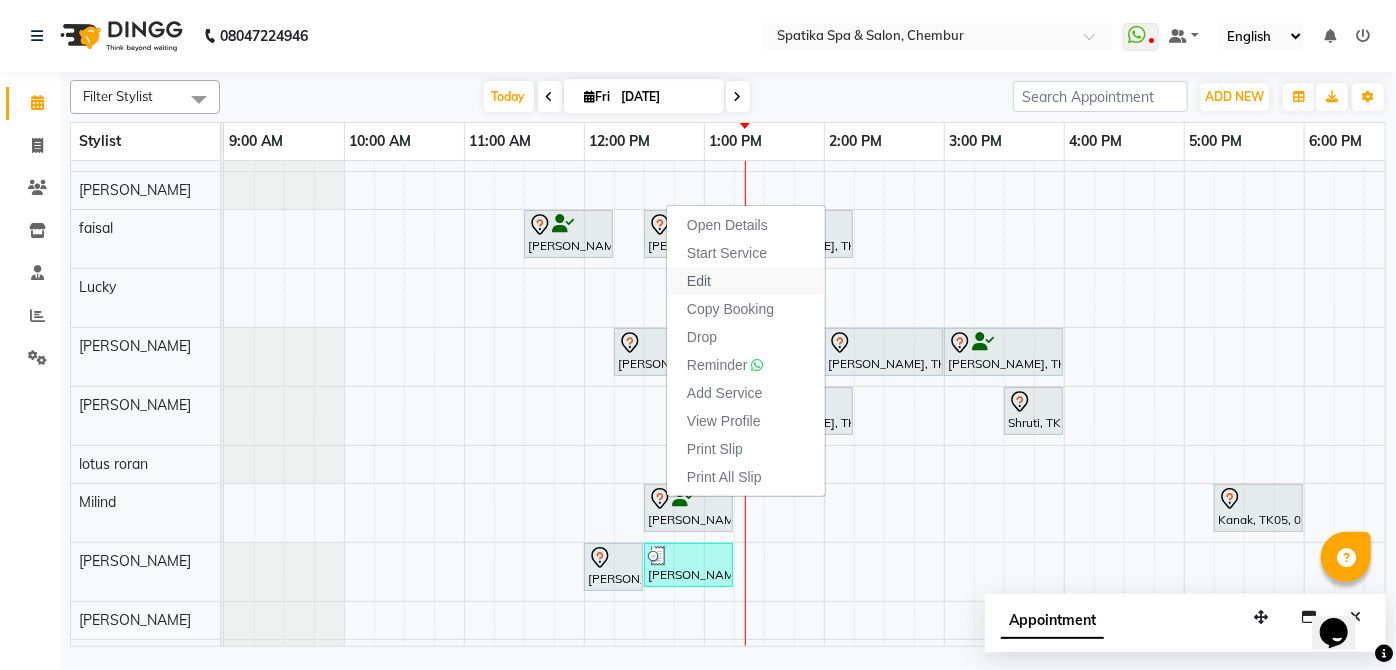 click on "Edit" at bounding box center [699, 281] 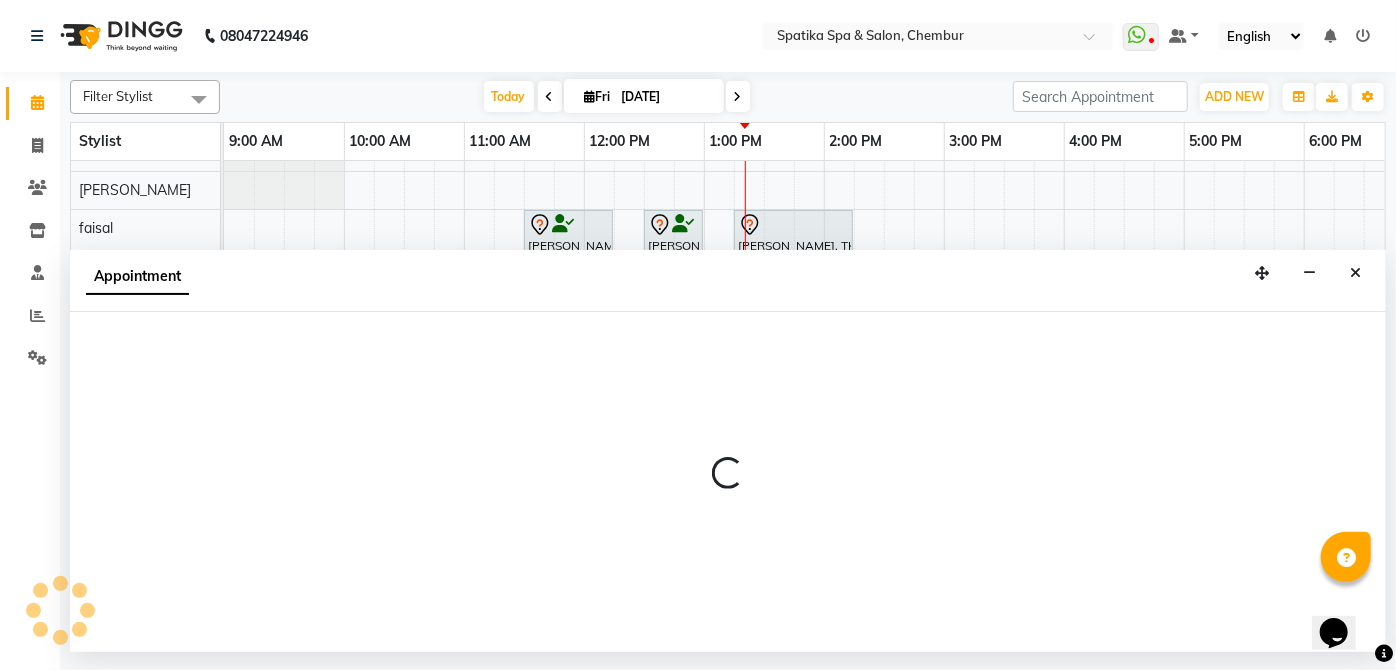 select on "tentative" 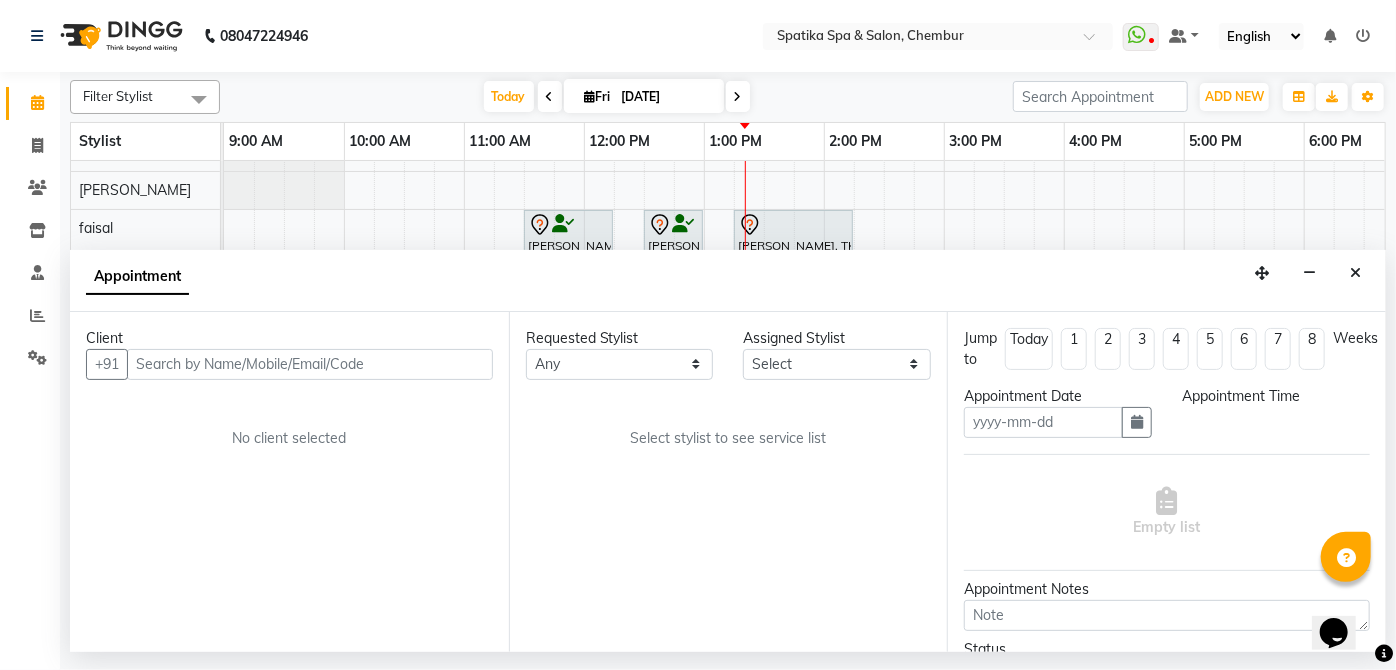 type on "[DATE]" 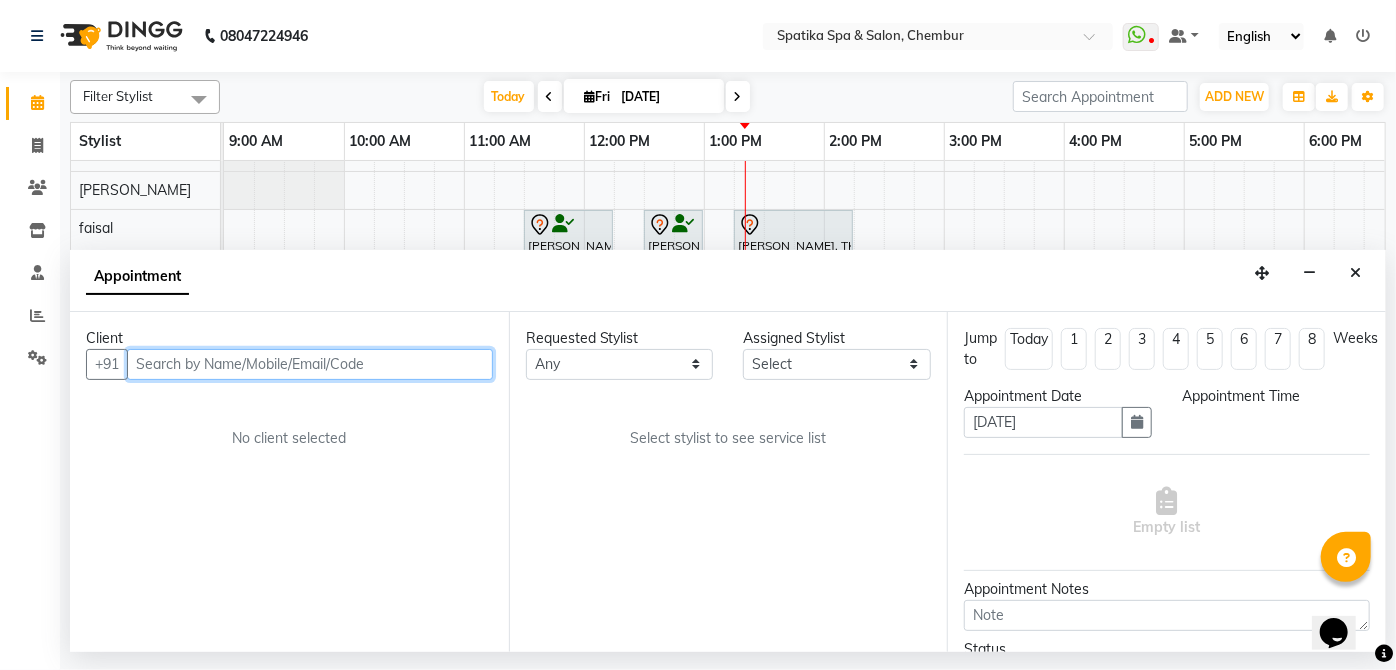 select on "750" 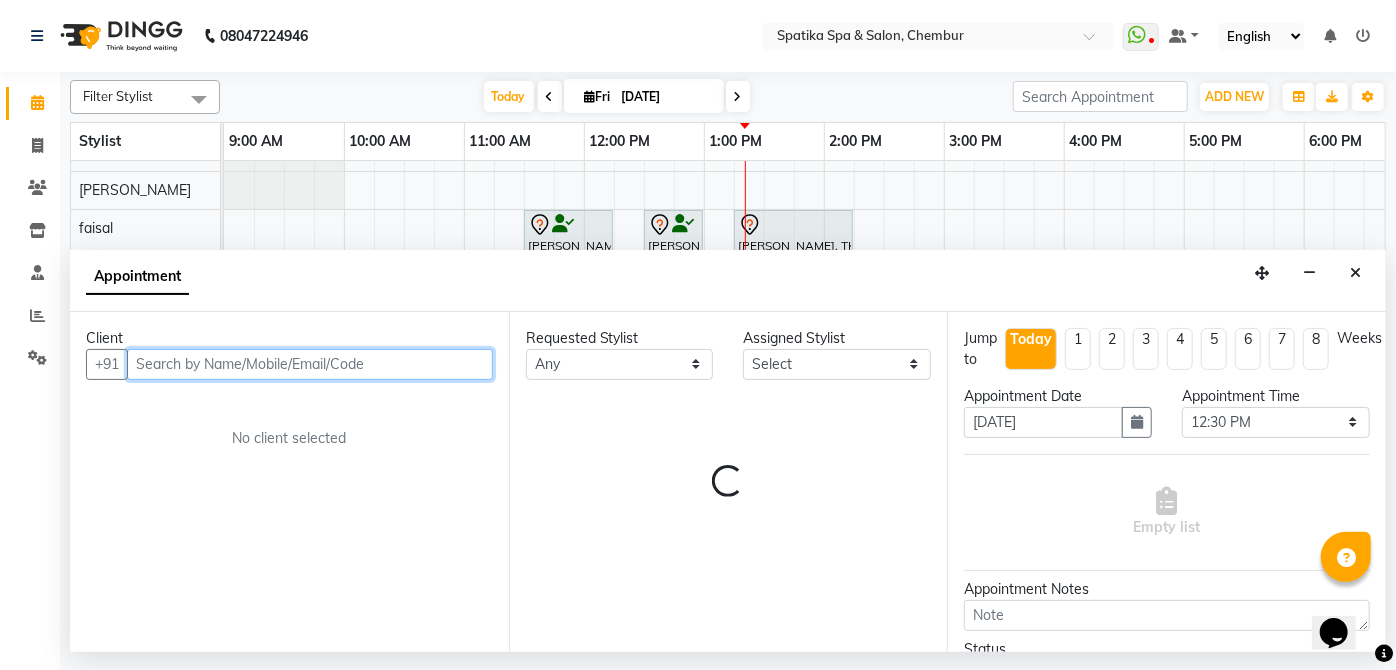 select on "9061" 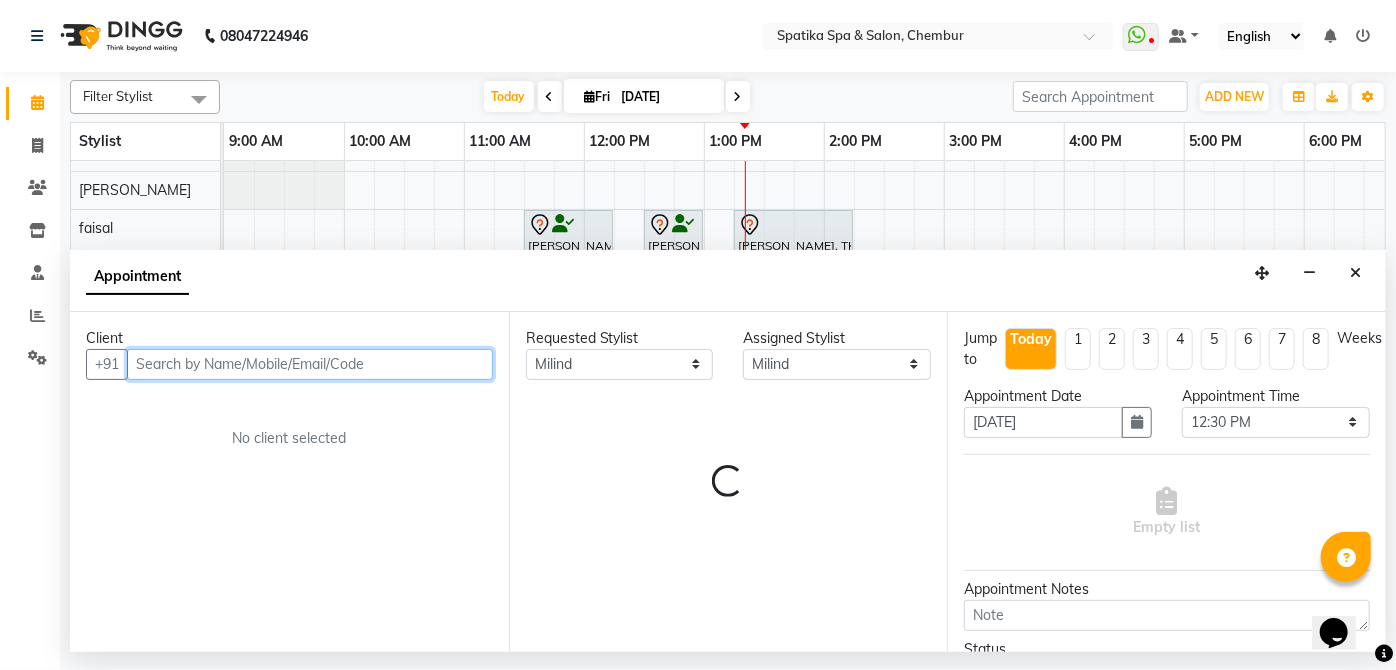 select on "690" 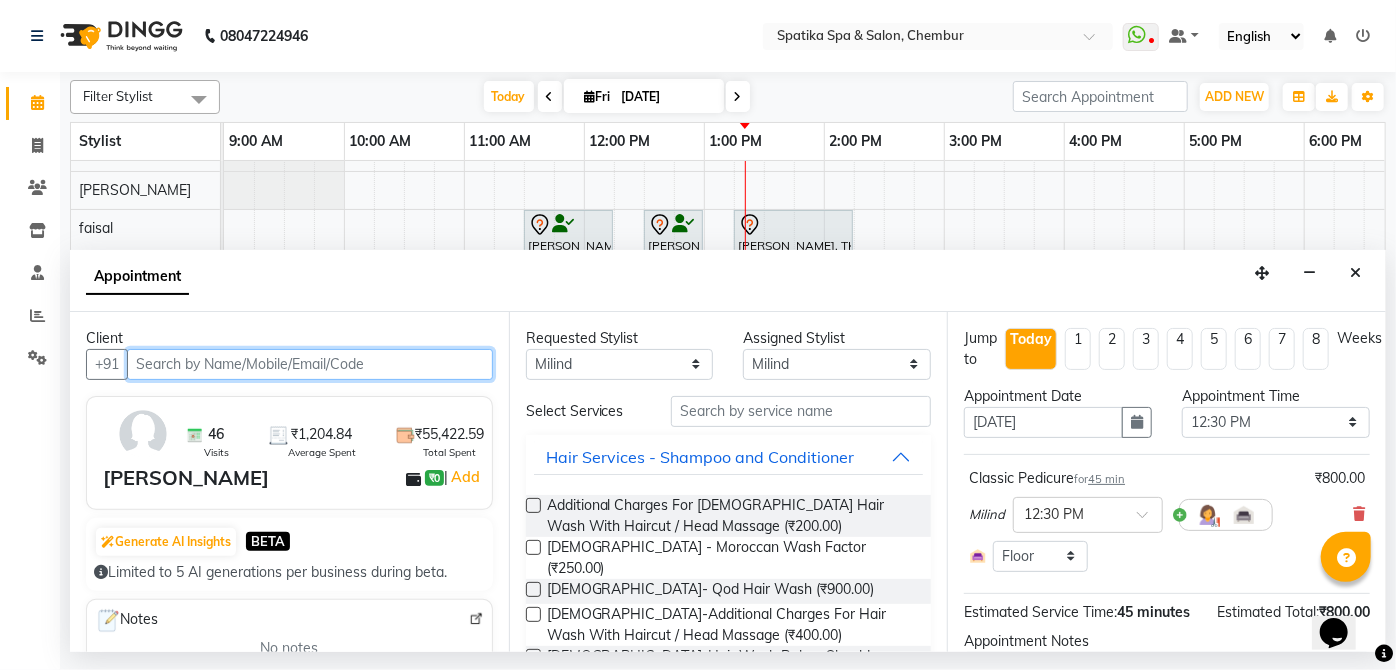 scroll, scrollTop: 0, scrollLeft: 397, axis: horizontal 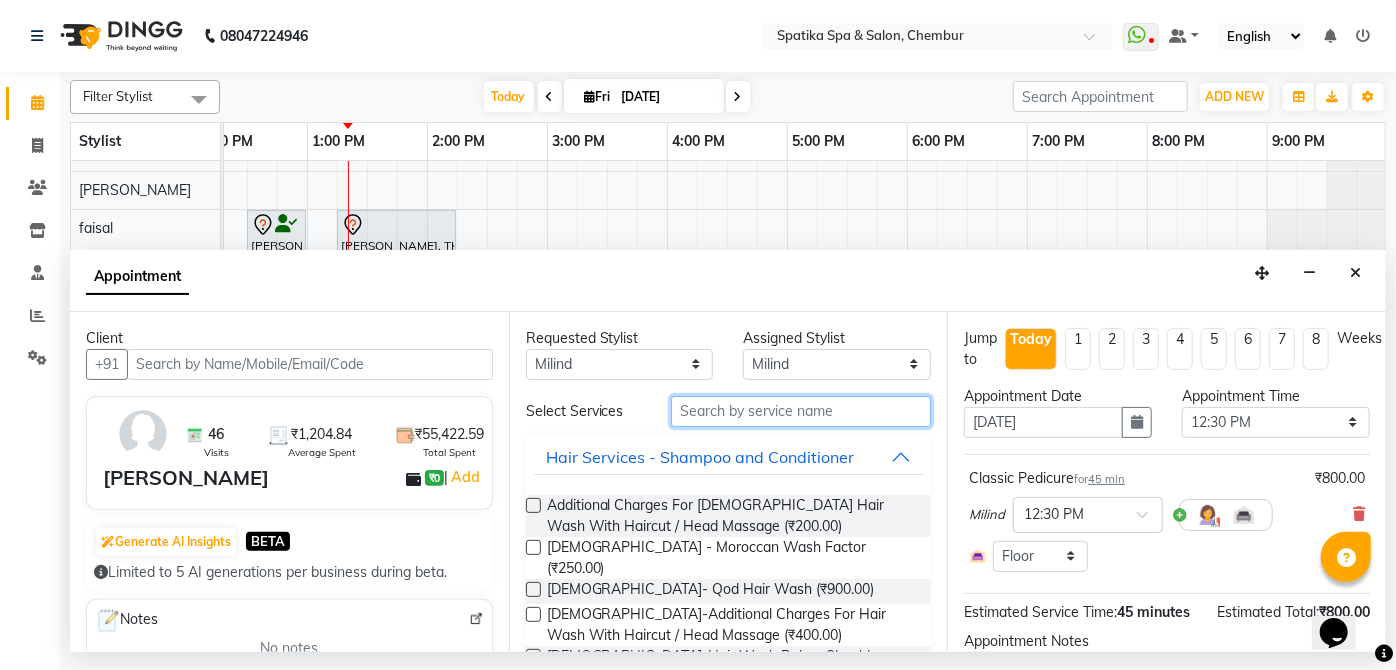 click at bounding box center [801, 411] 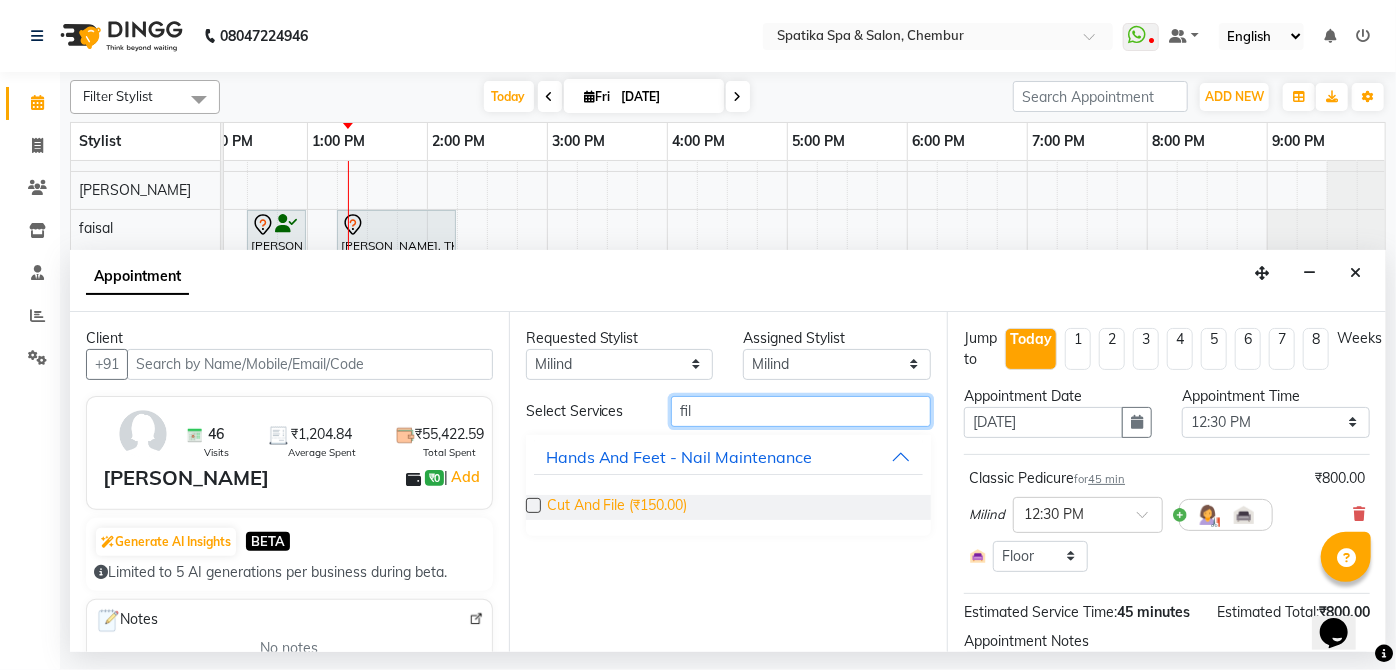 type on "fil" 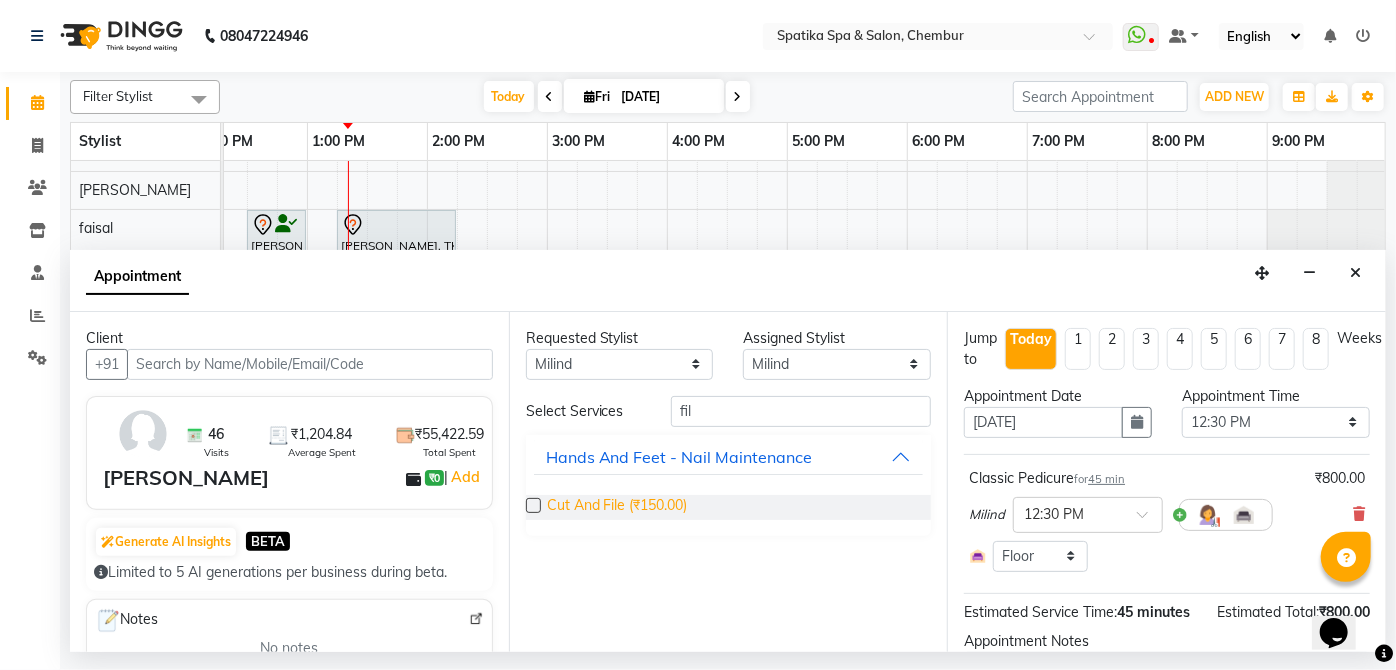 click on "Cut And File (₹150.00)" at bounding box center [617, 507] 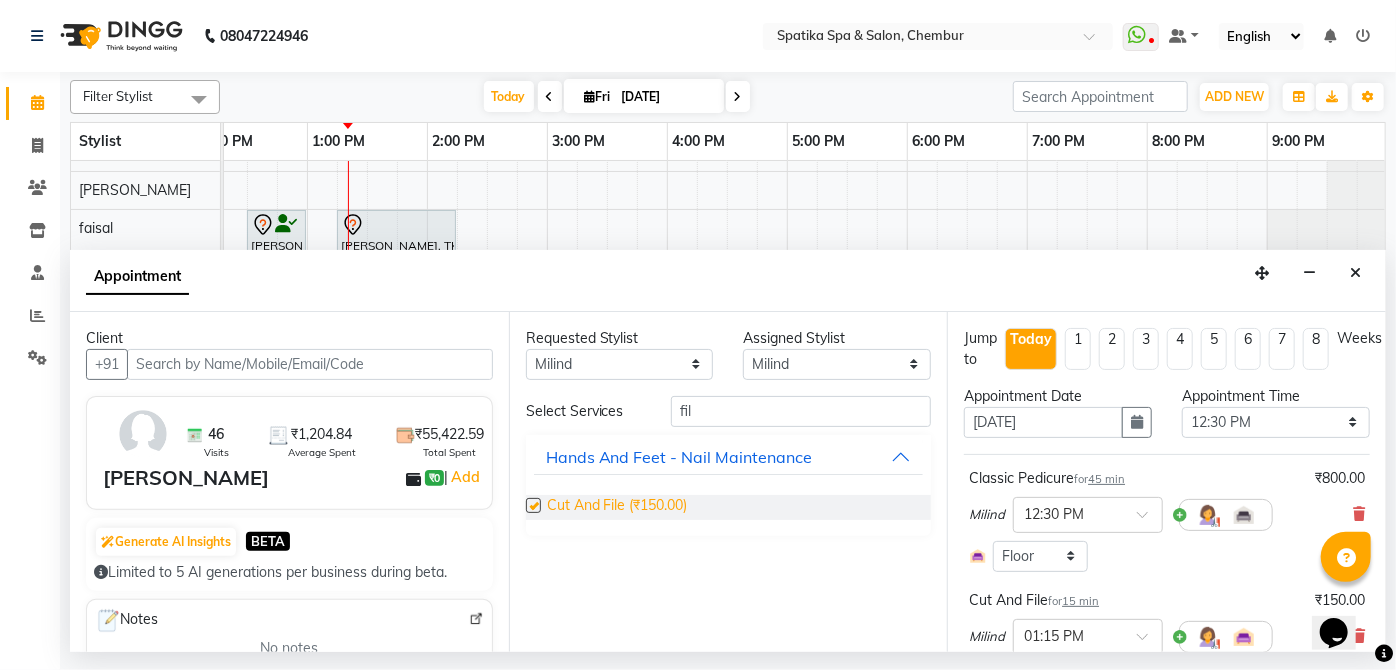 checkbox on "false" 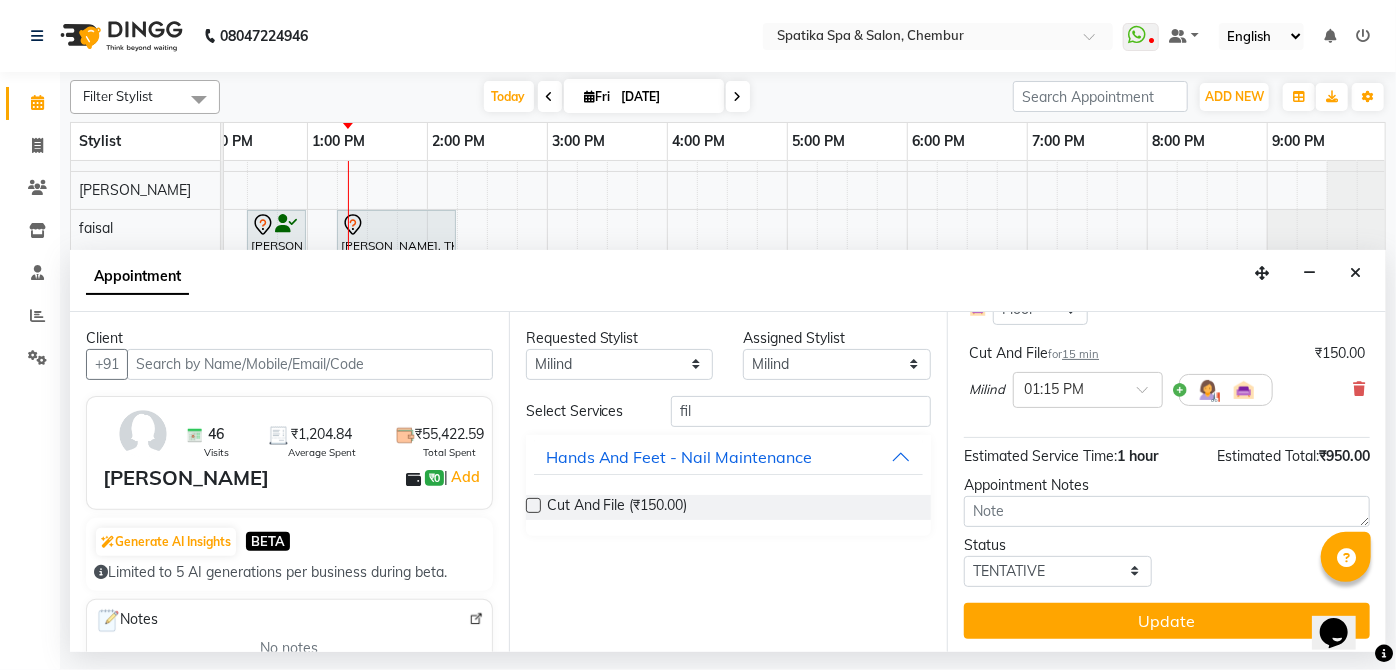 scroll, scrollTop: 262, scrollLeft: 0, axis: vertical 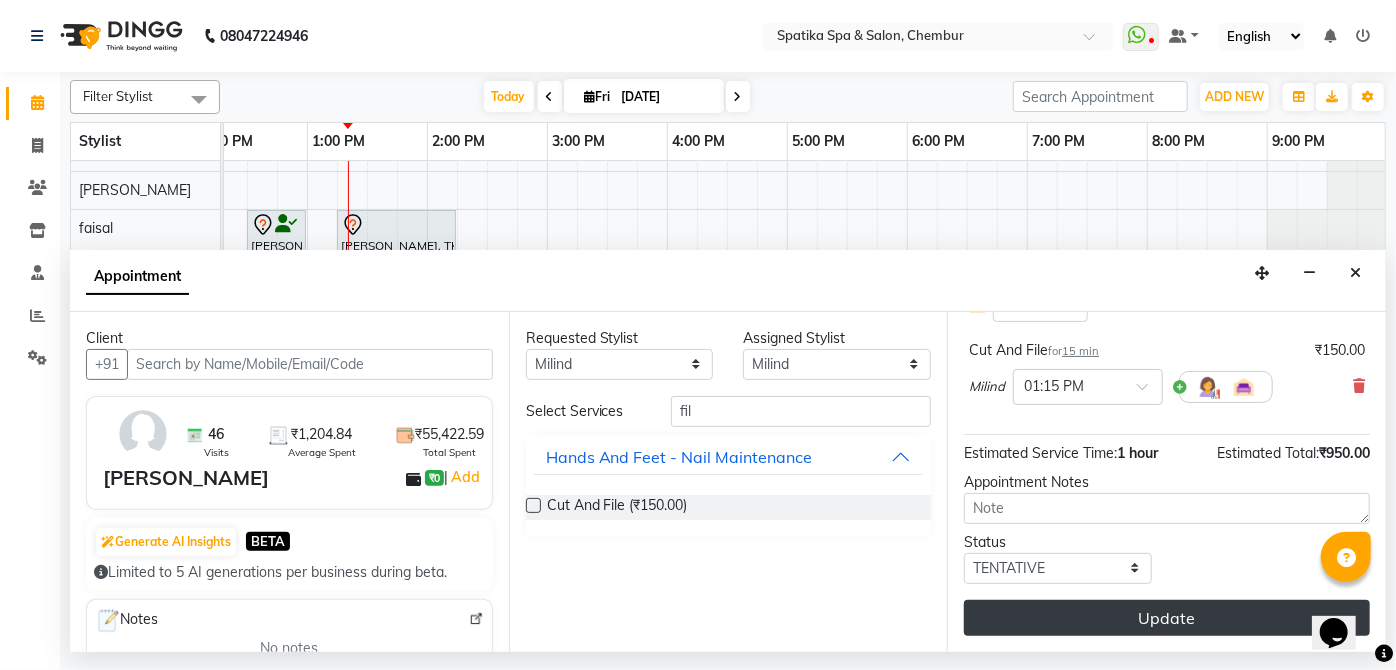 click on "Update" at bounding box center [1167, 618] 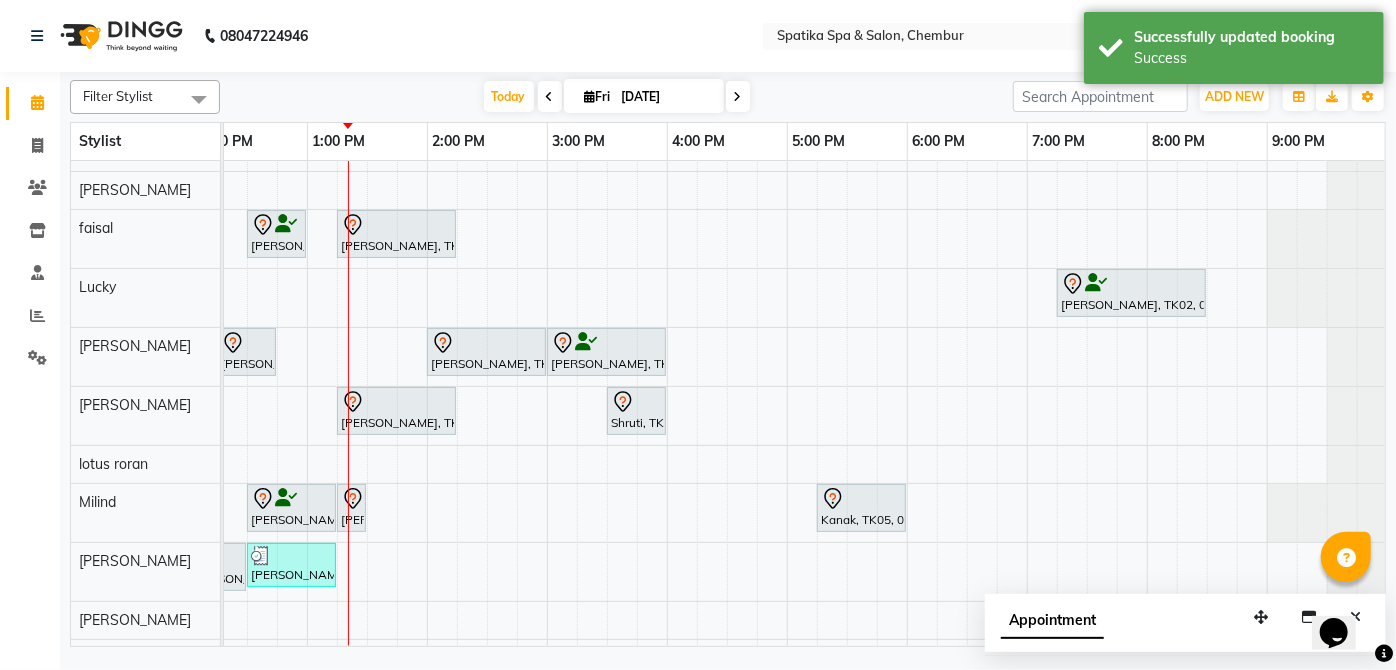 scroll, scrollTop: 107, scrollLeft: 187, axis: both 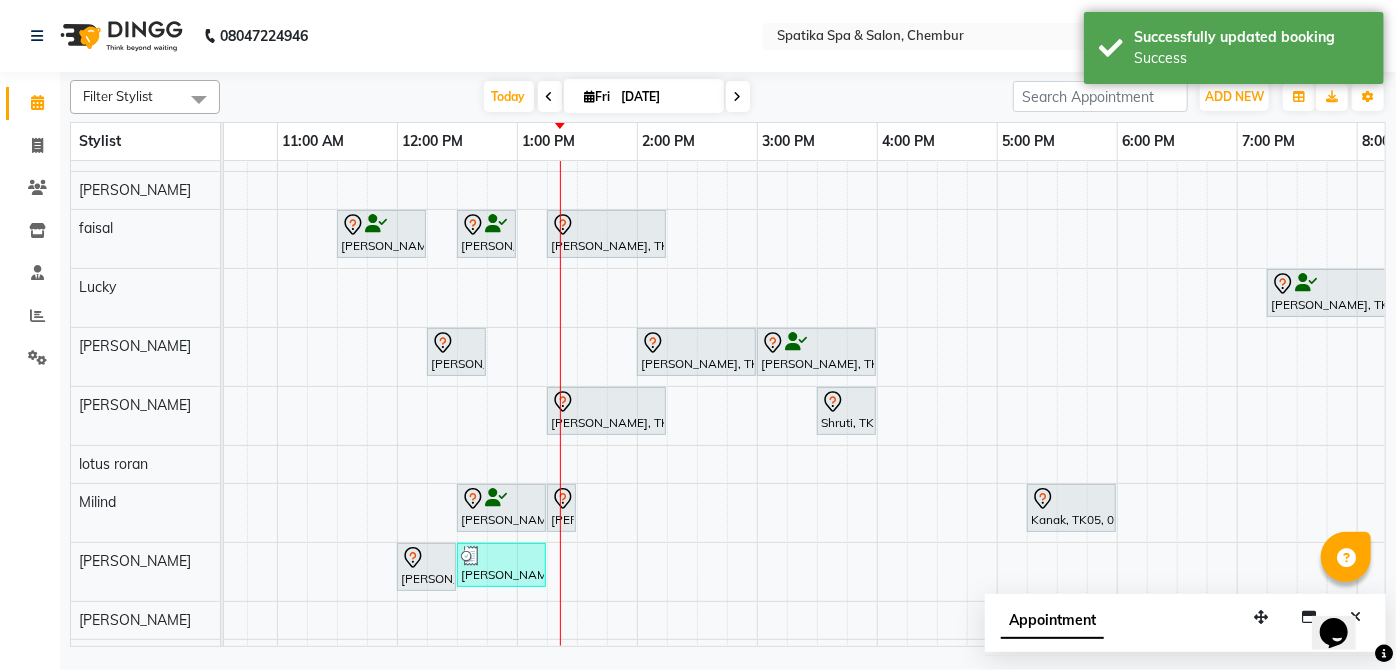 click on "[PERSON_NAME], TK01, 12:30 PM-01:15 PM, Classic Pedicure" at bounding box center (501, 508) 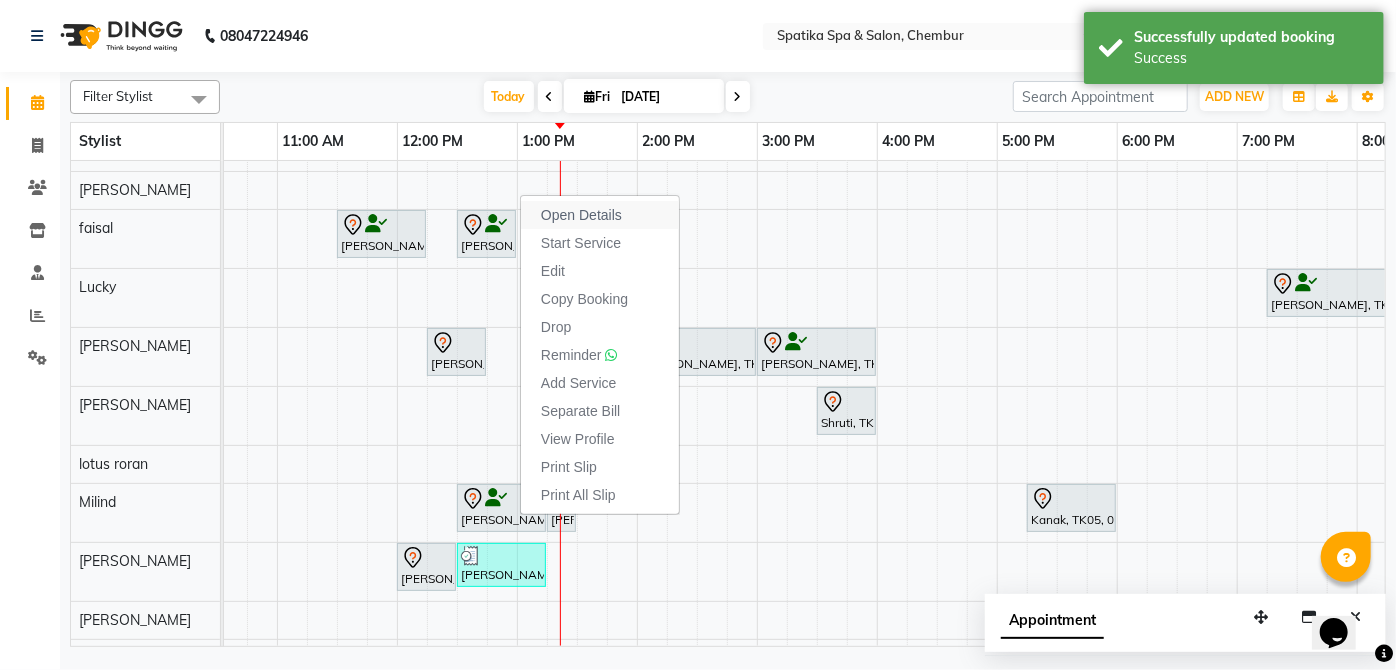 click on "Open Details" at bounding box center [581, 215] 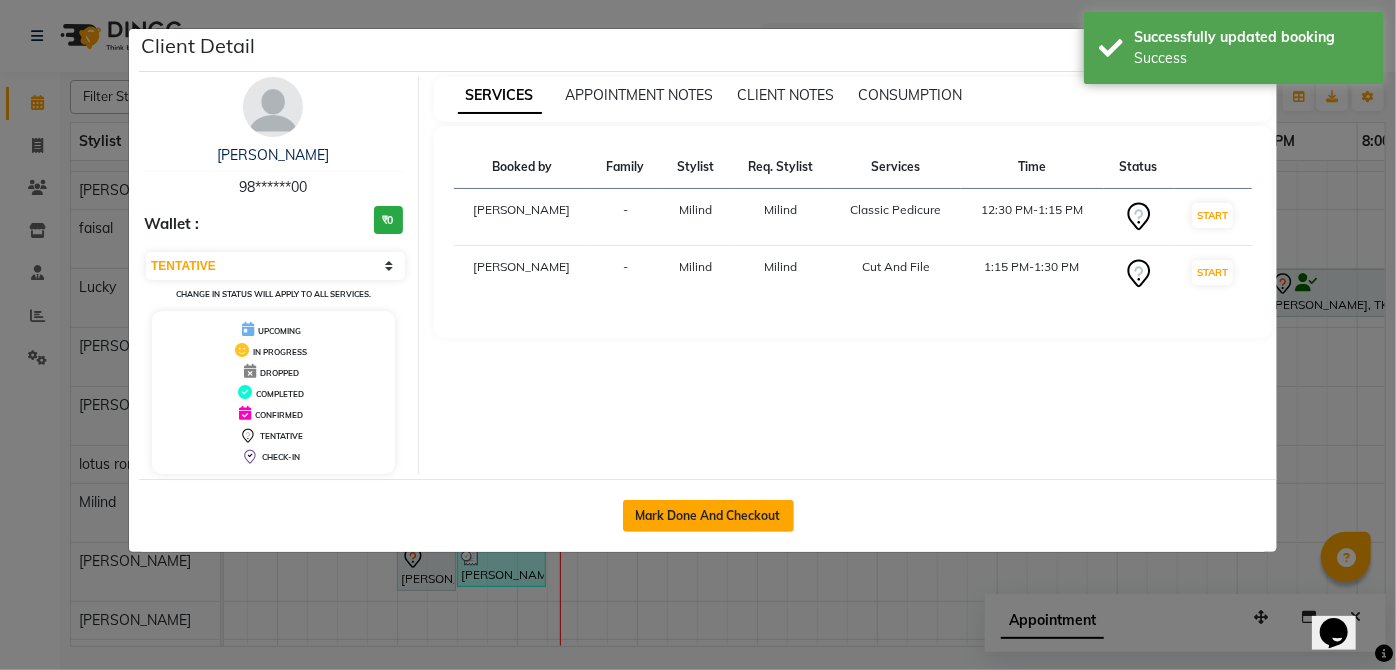 click on "Mark Done And Checkout" 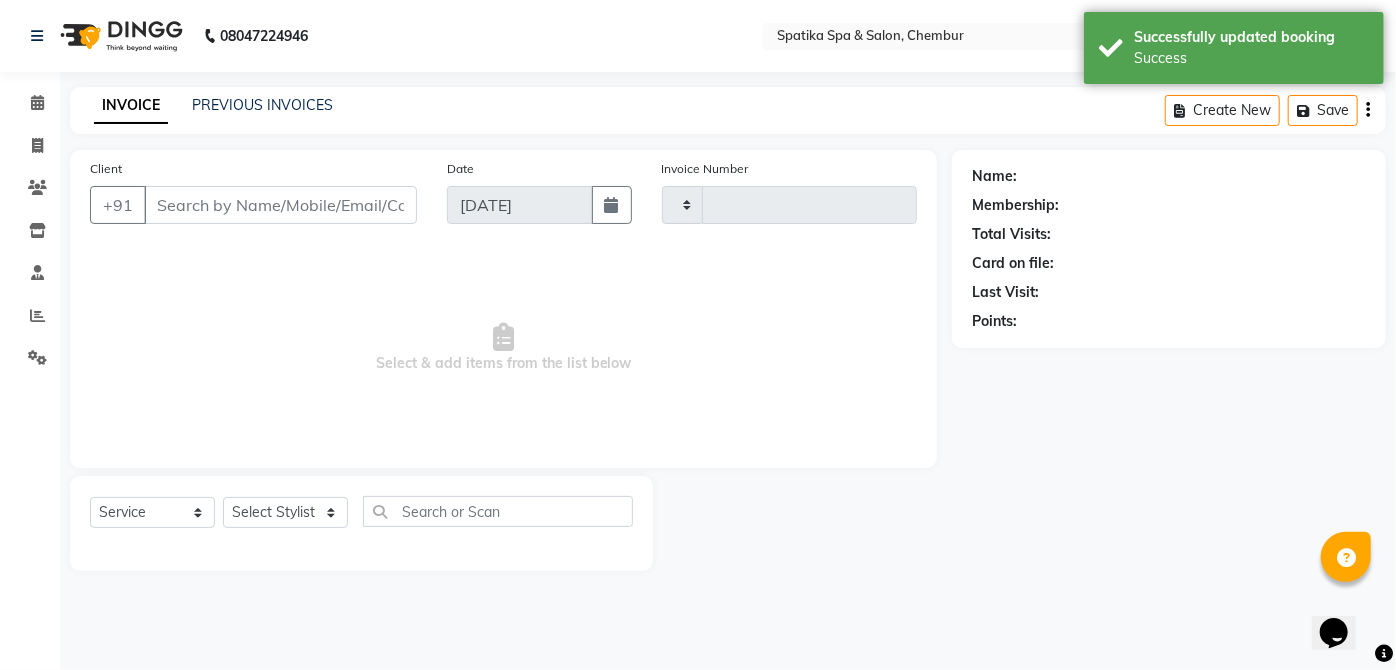 type on "1400" 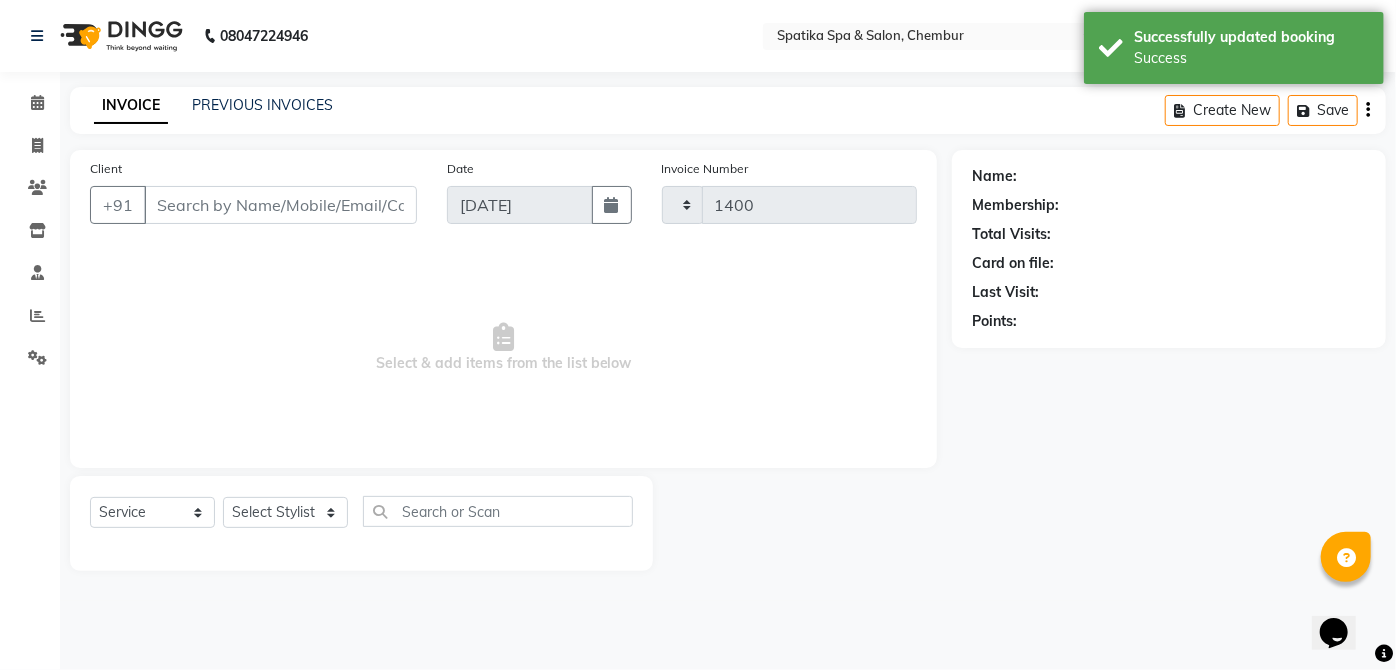 select on "631" 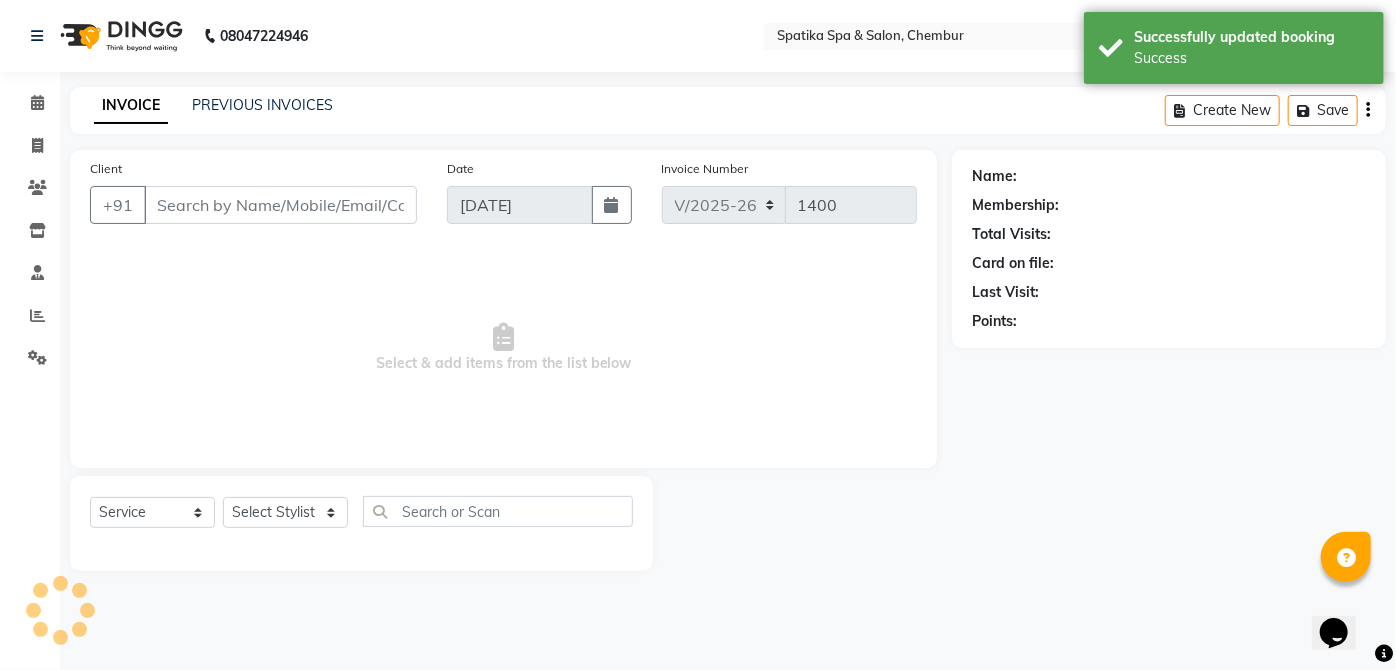 type on "98******00" 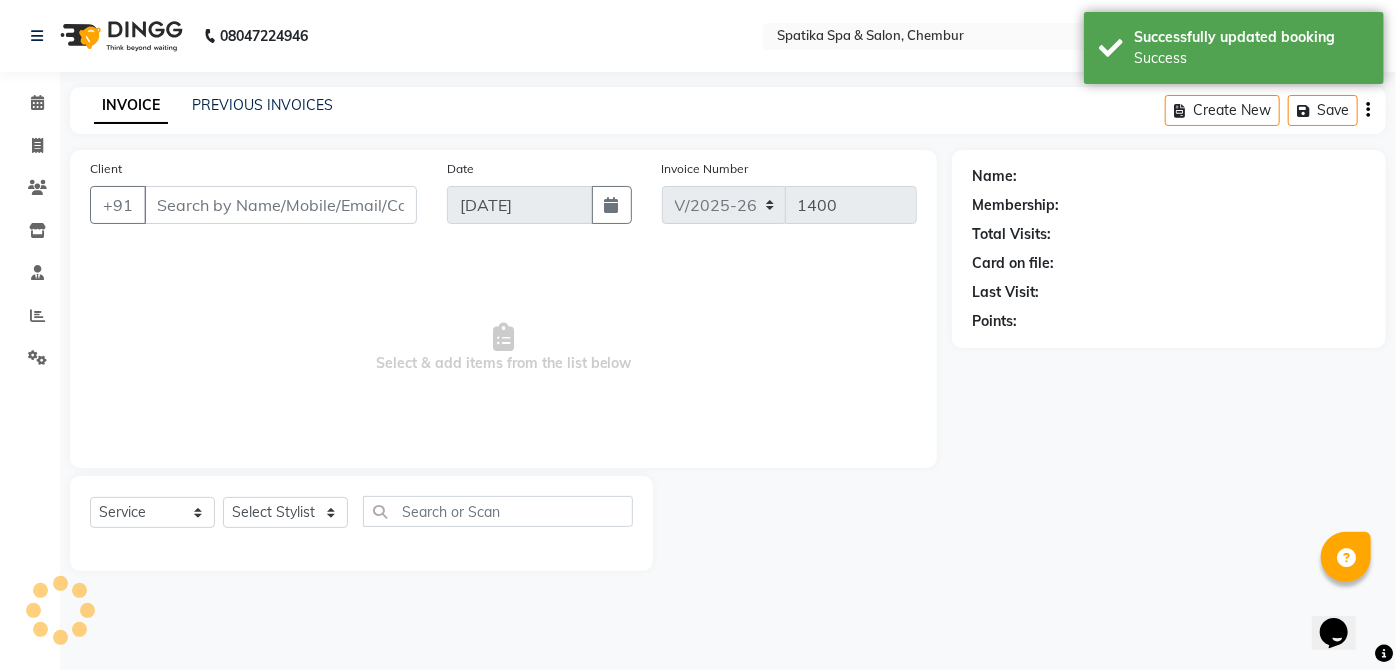 select on "9061" 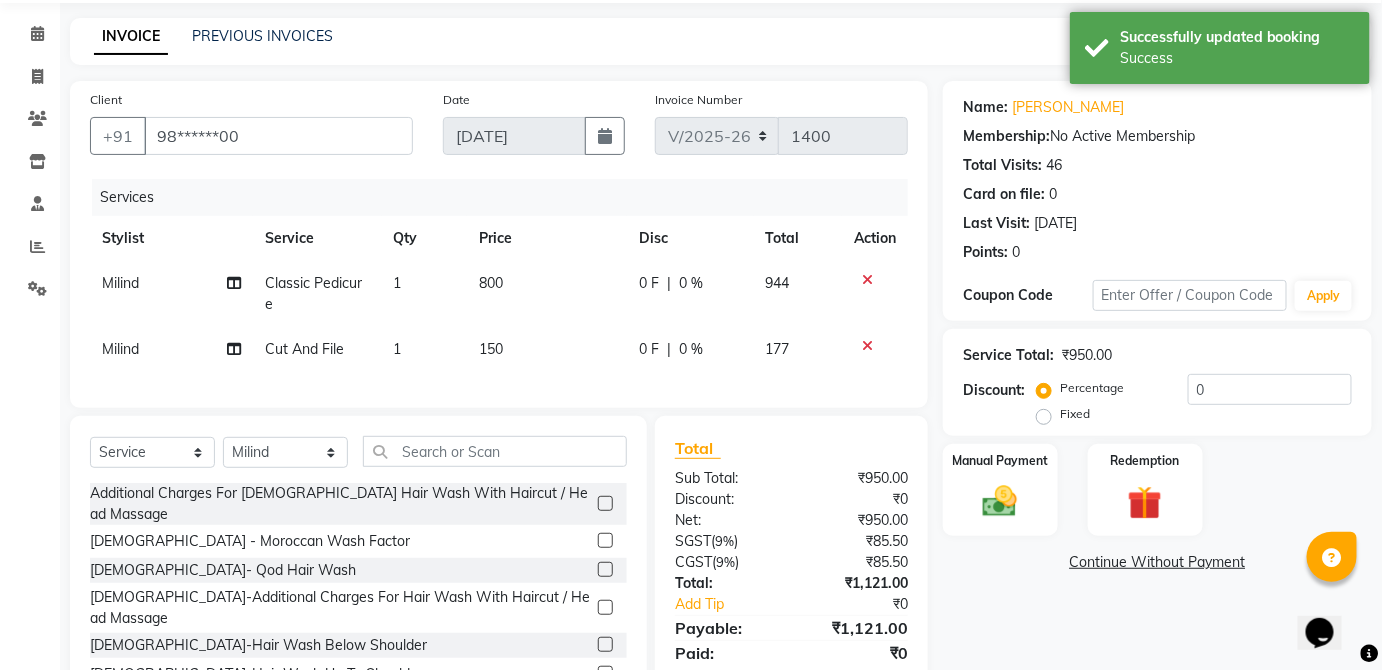 scroll, scrollTop: 77, scrollLeft: 0, axis: vertical 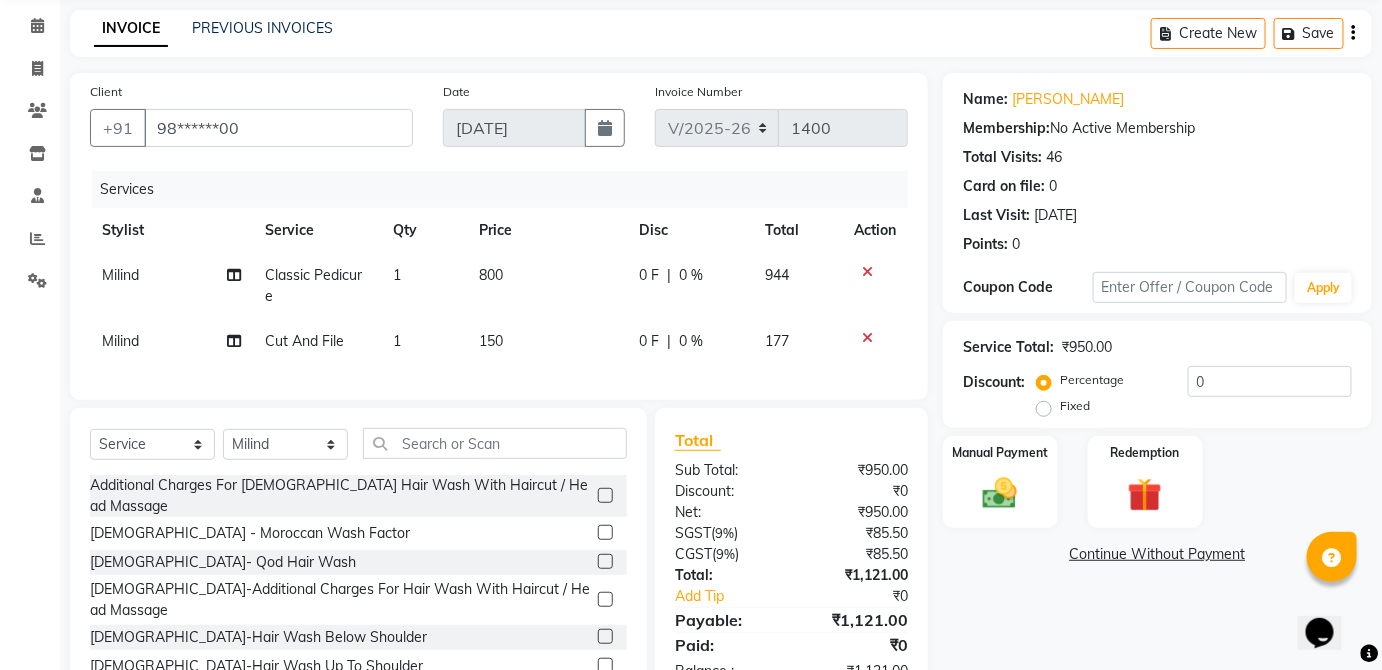 click on "0 %" 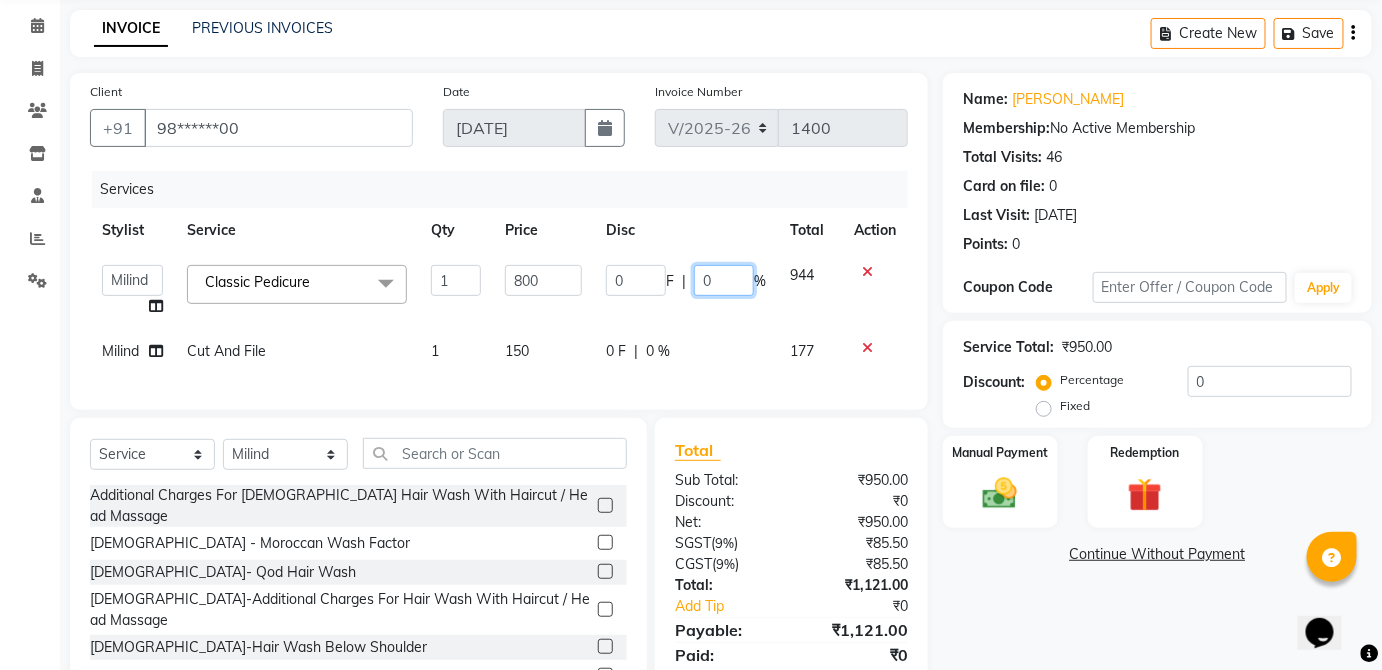 click on "0" 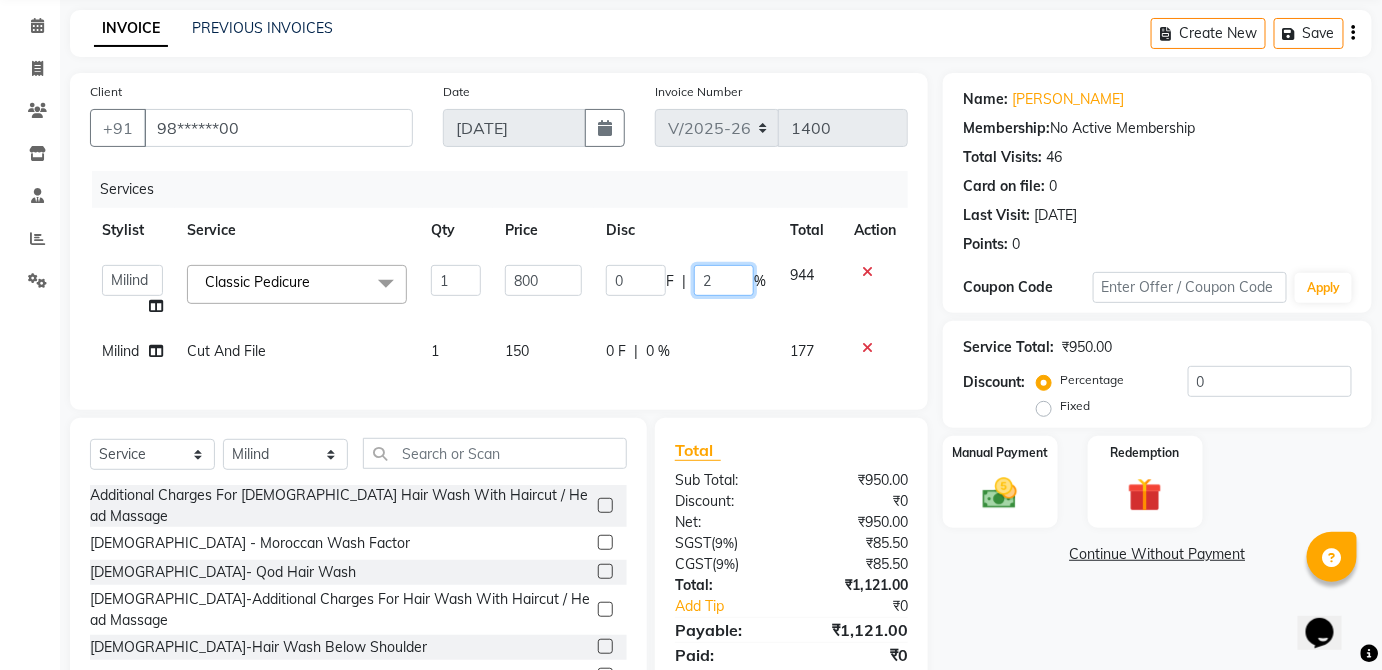 type on "20" 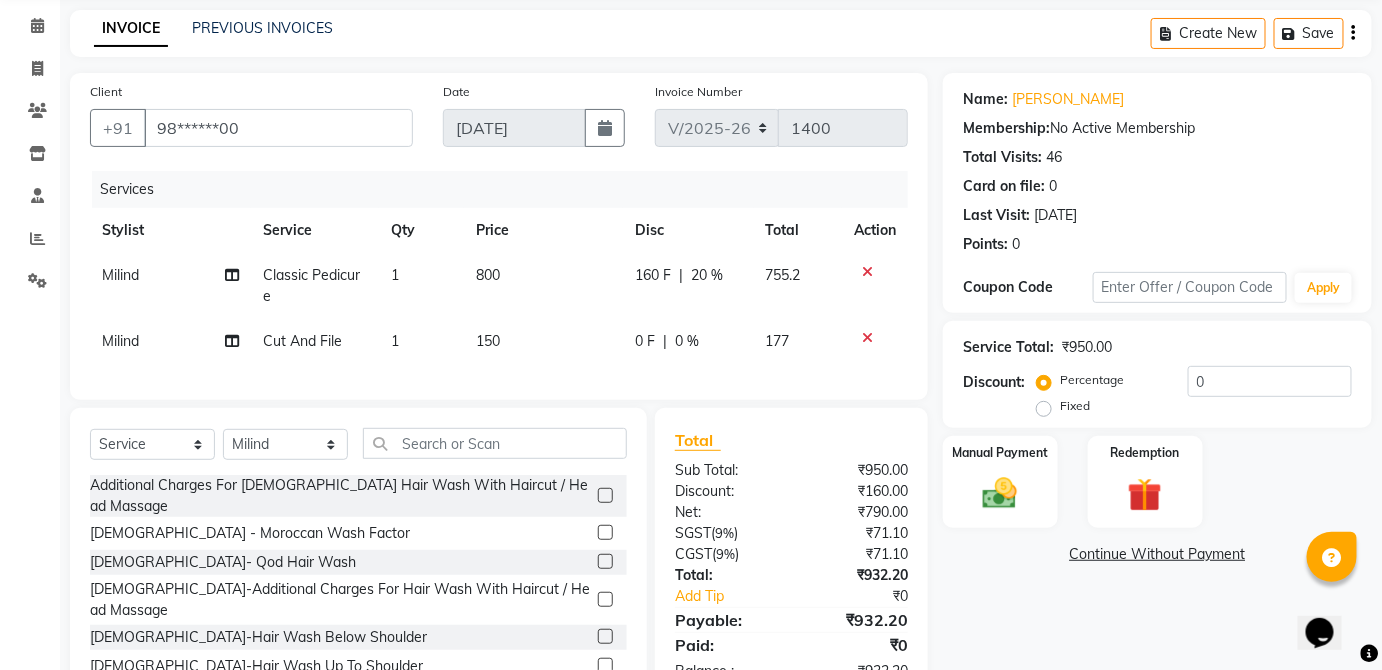 click on "160 F | 20 %" 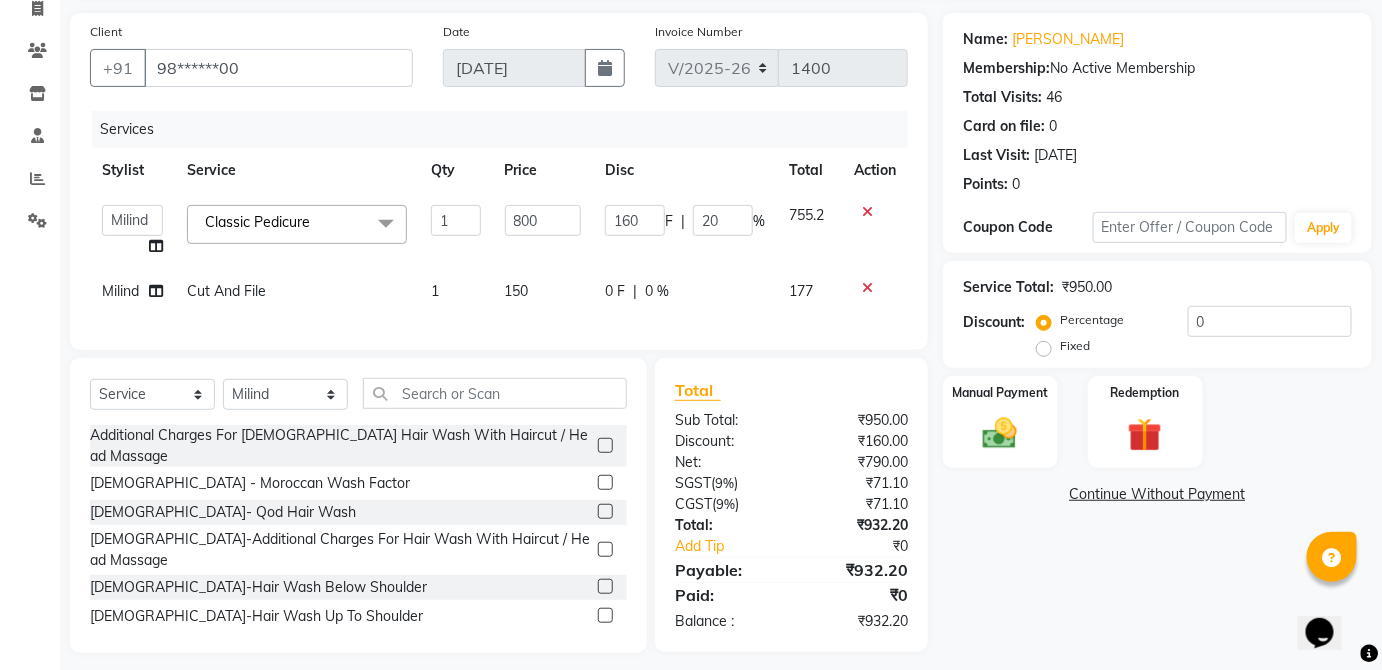 scroll, scrollTop: 162, scrollLeft: 0, axis: vertical 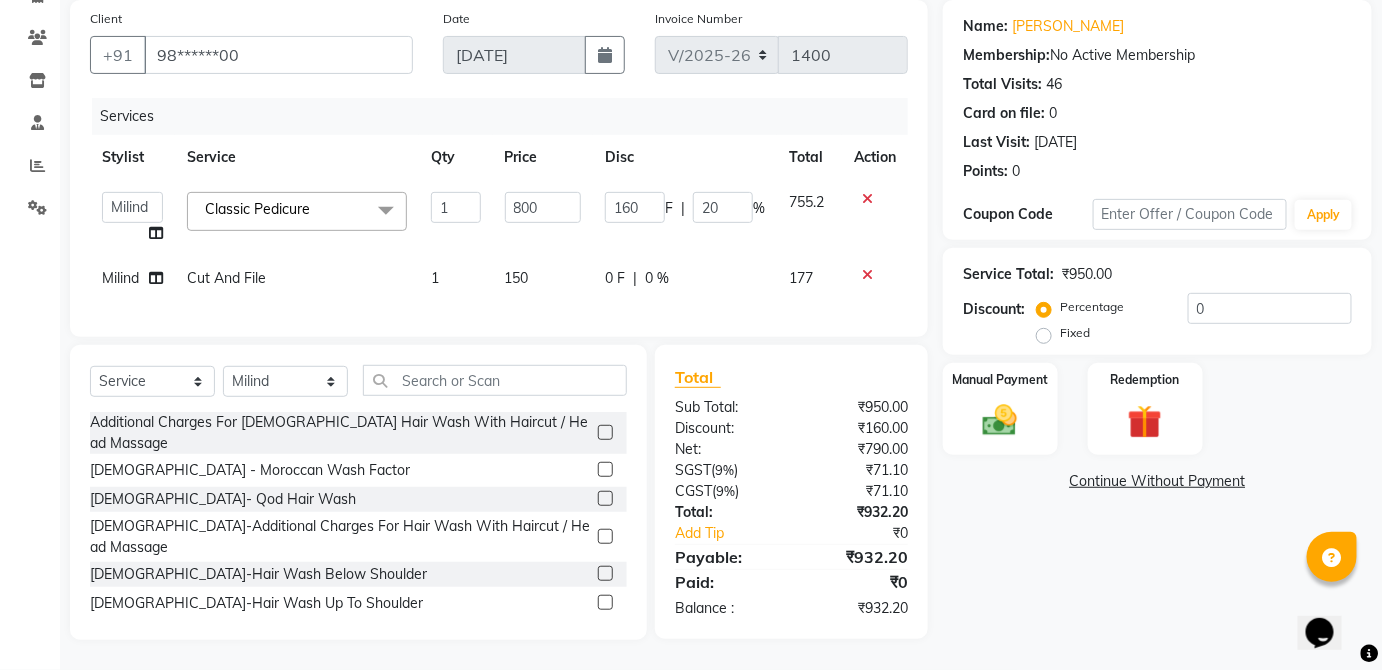 click on "0 F | 0 %" 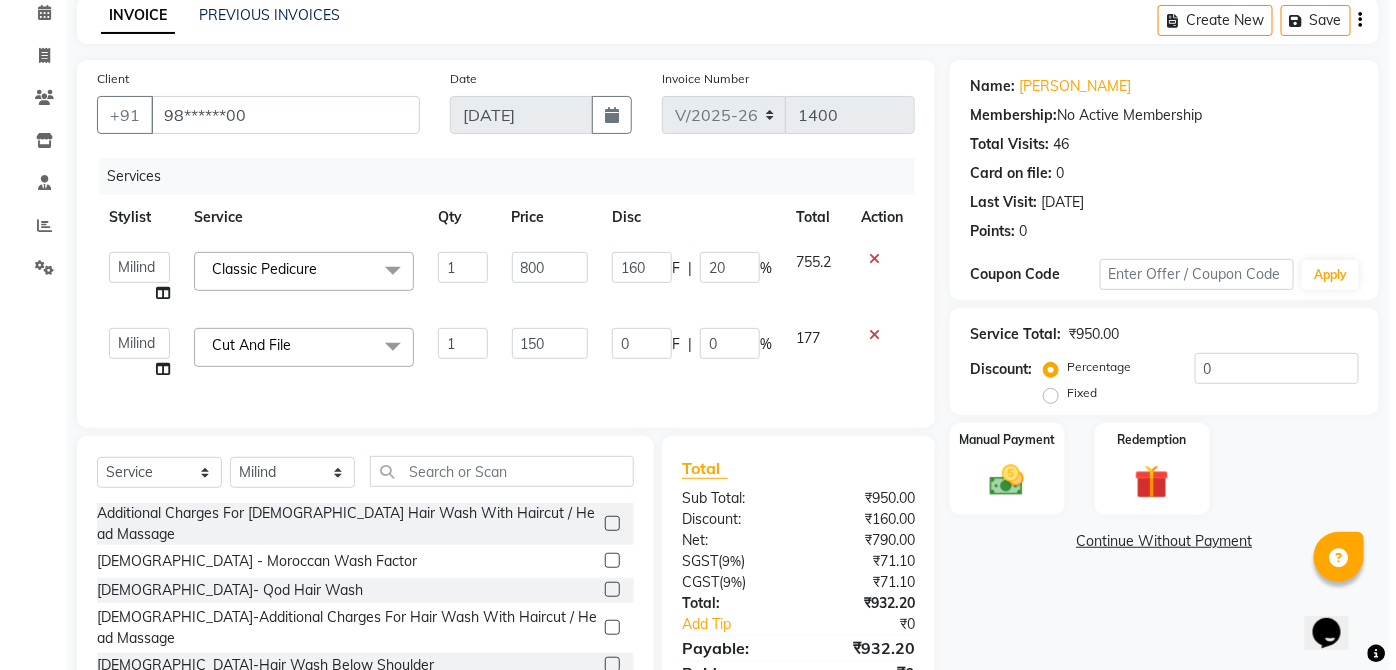 scroll, scrollTop: 0, scrollLeft: 0, axis: both 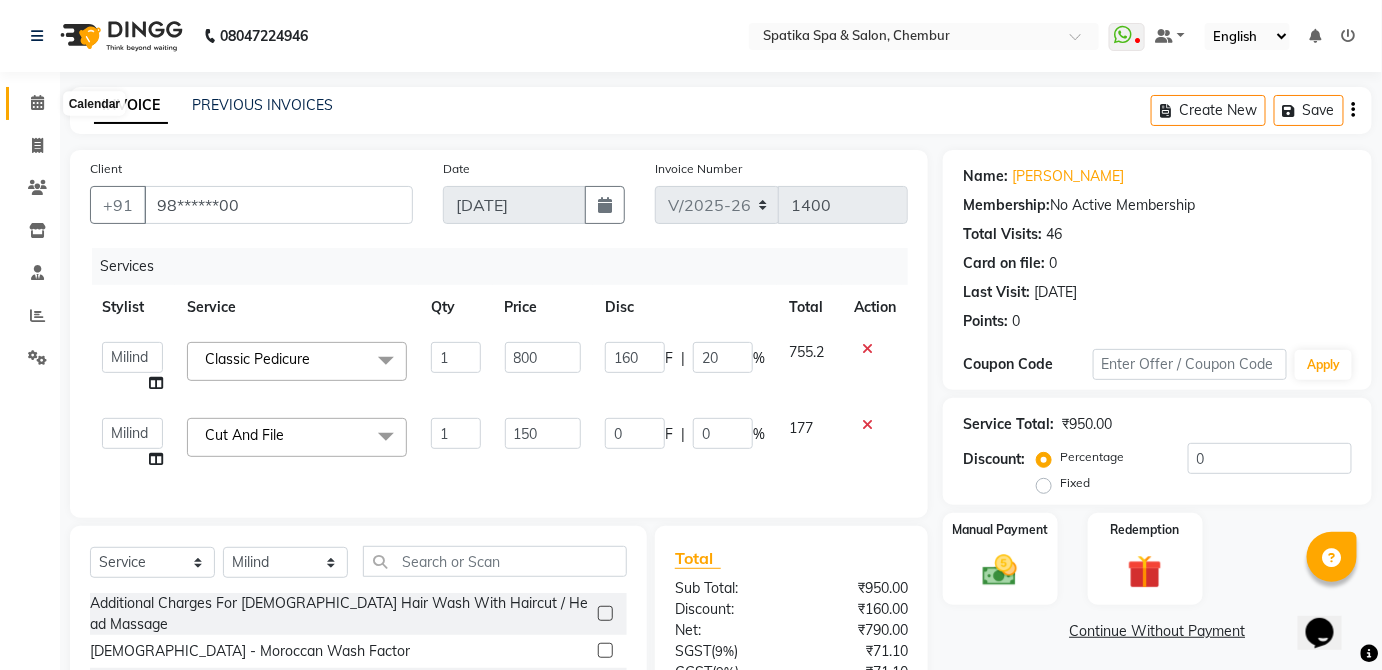 click 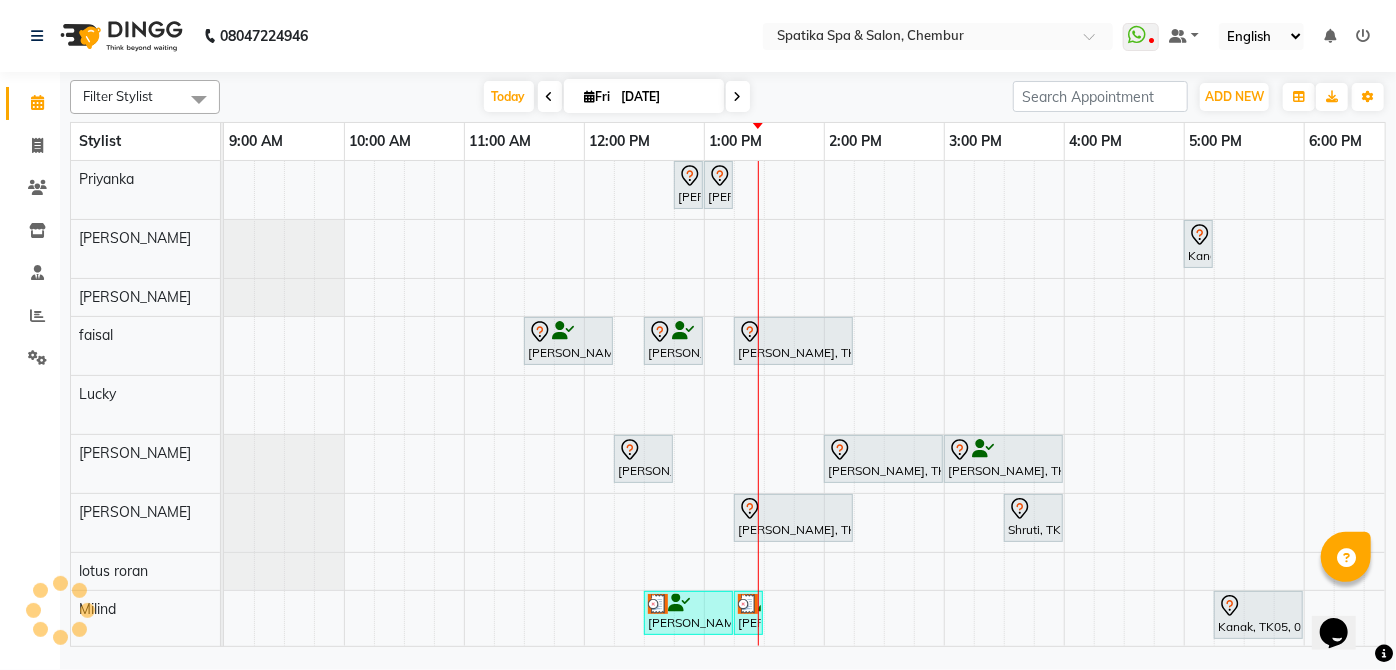 scroll, scrollTop: 0, scrollLeft: 0, axis: both 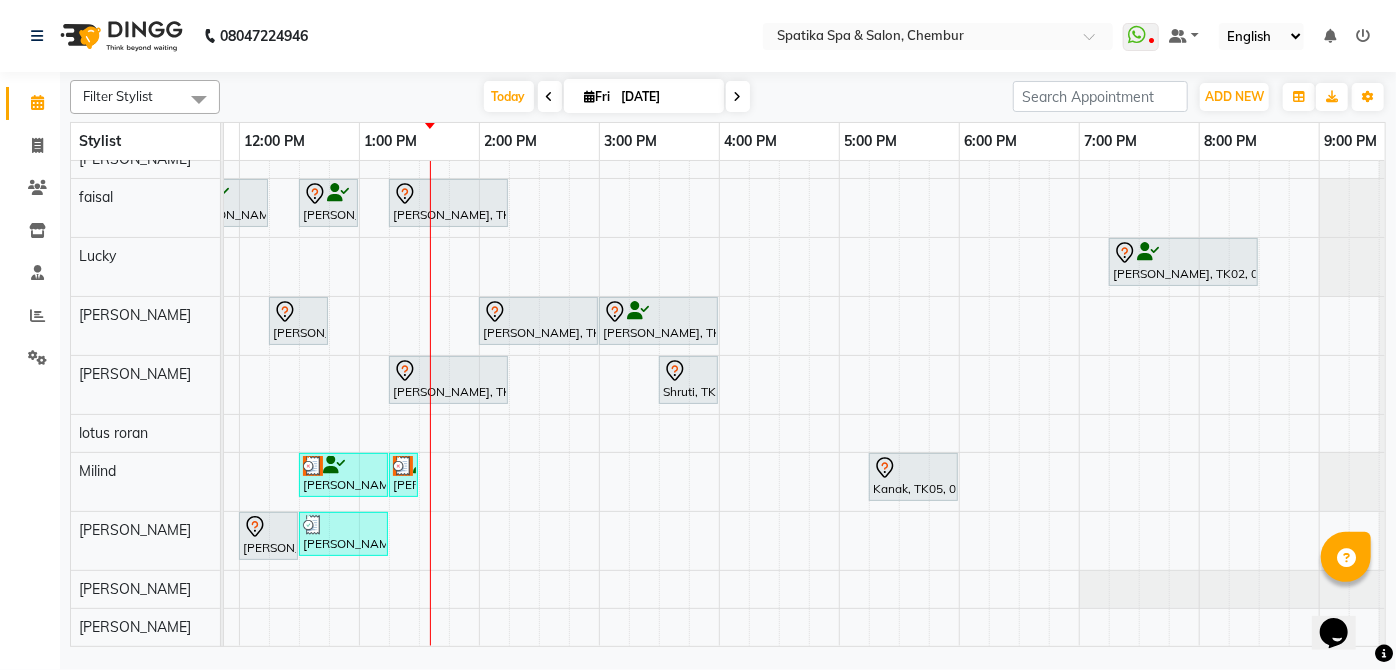 click at bounding box center (738, 96) 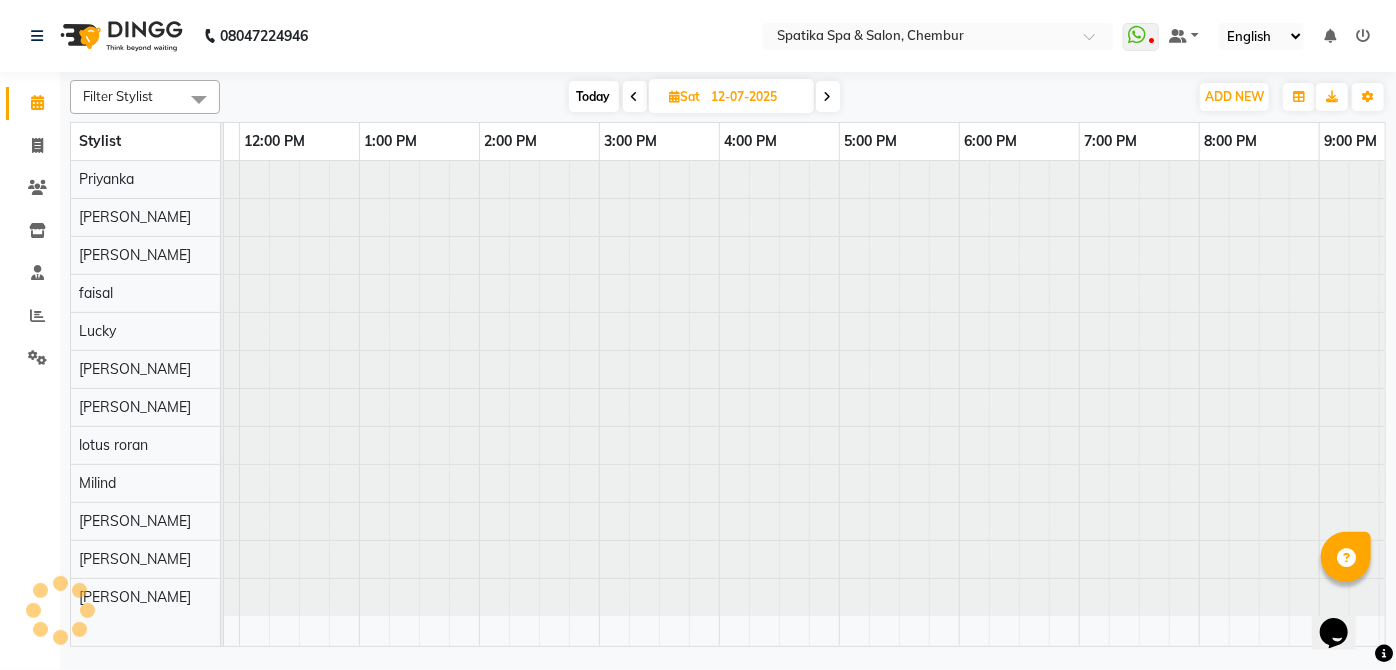 scroll, scrollTop: 0, scrollLeft: 0, axis: both 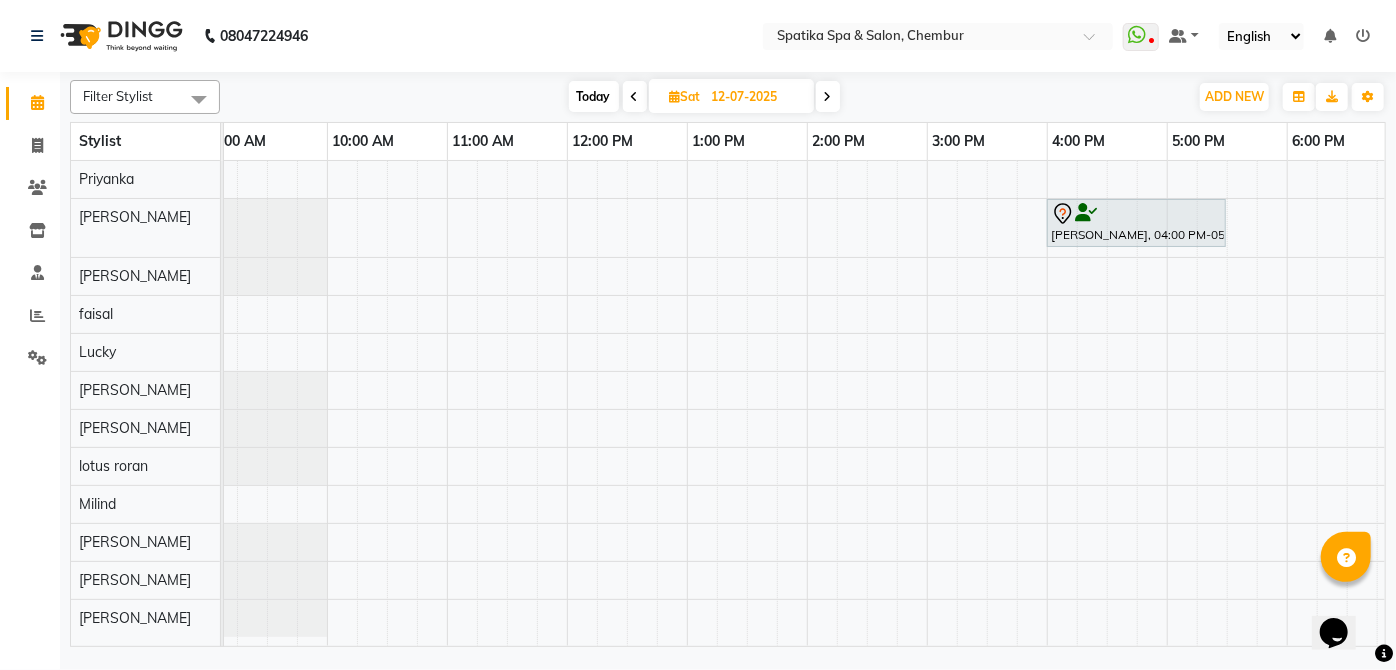 click on "[PERSON_NAME], 04:00 PM-05:30 PM, Skinora  Facial" at bounding box center [987, 403] 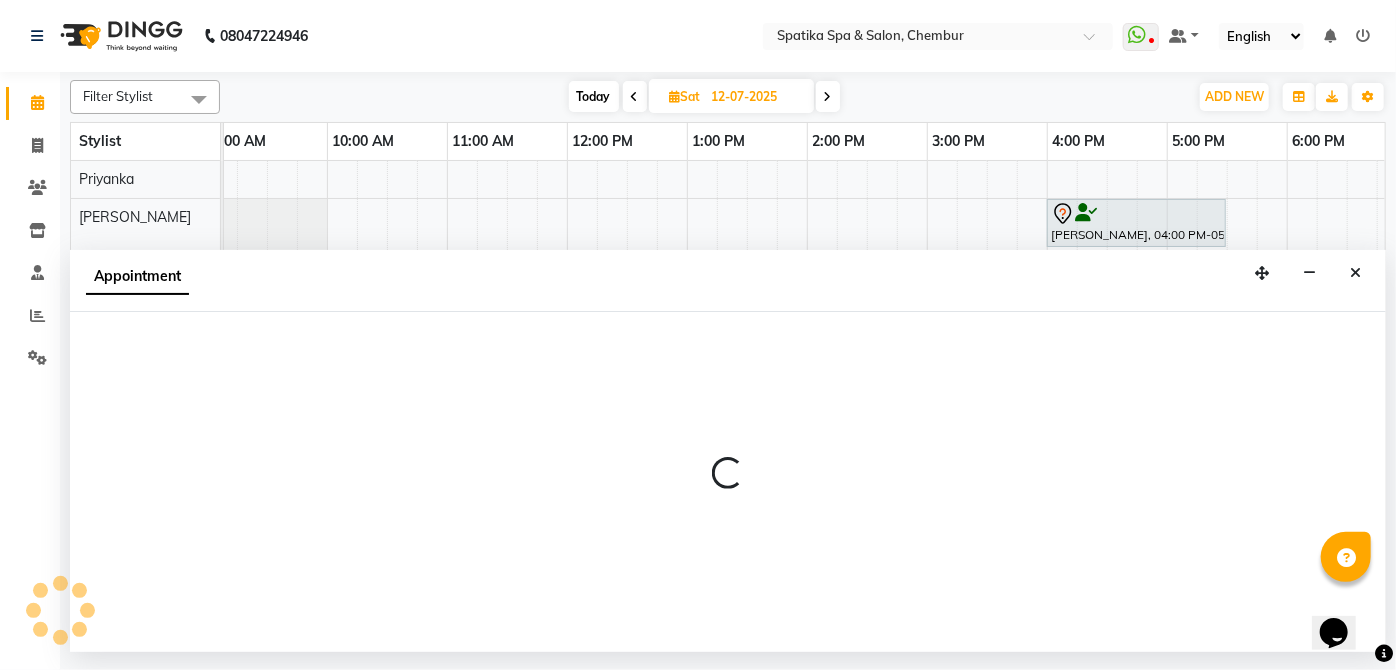 select on "68899" 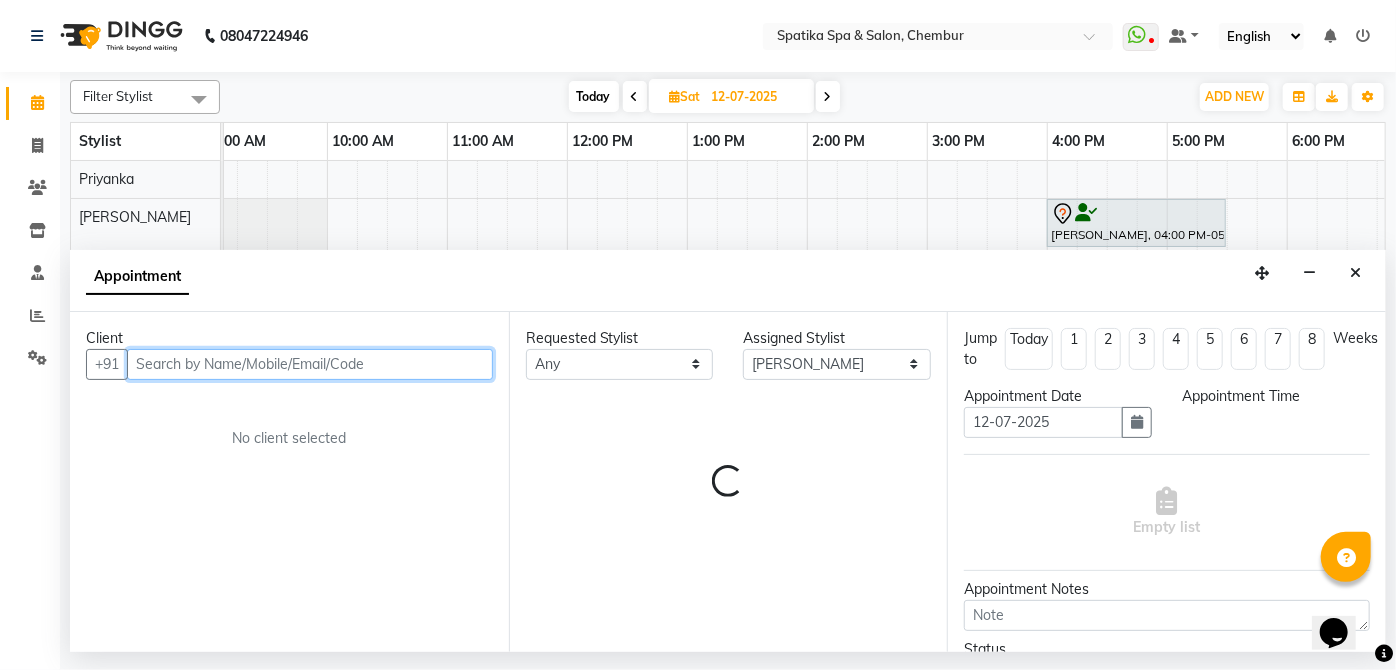 select on "675" 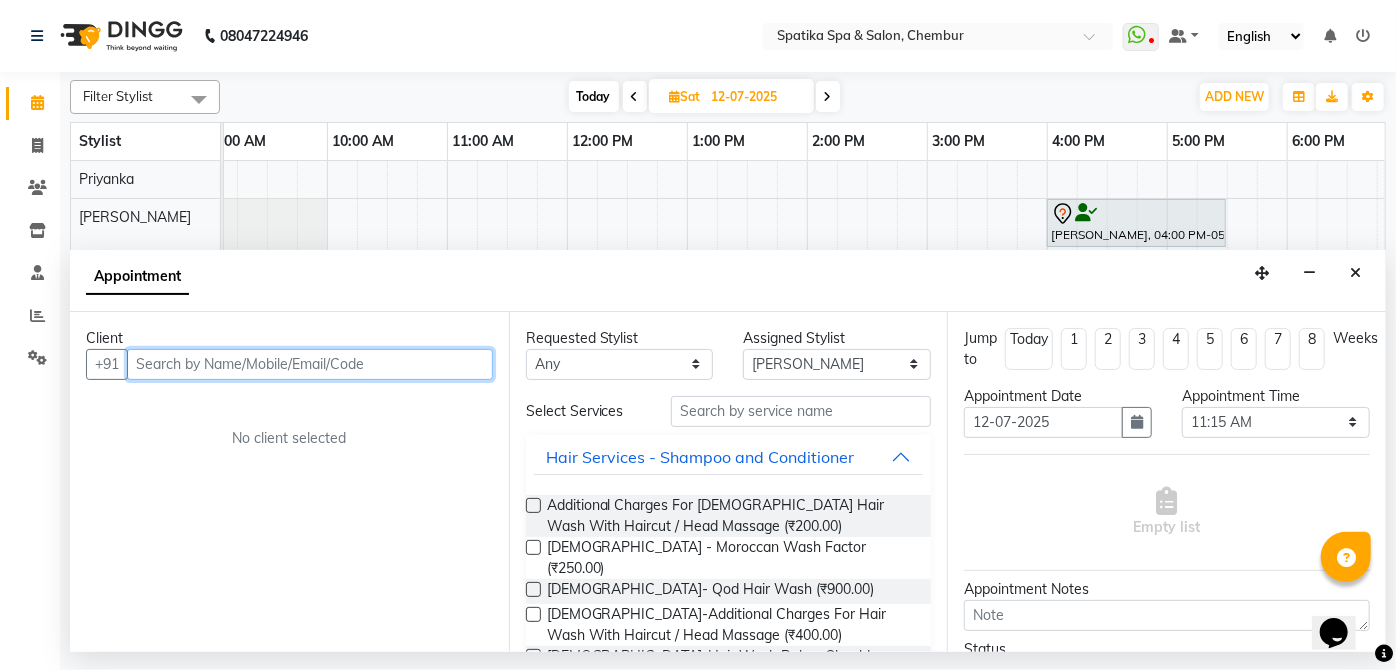 click at bounding box center [310, 364] 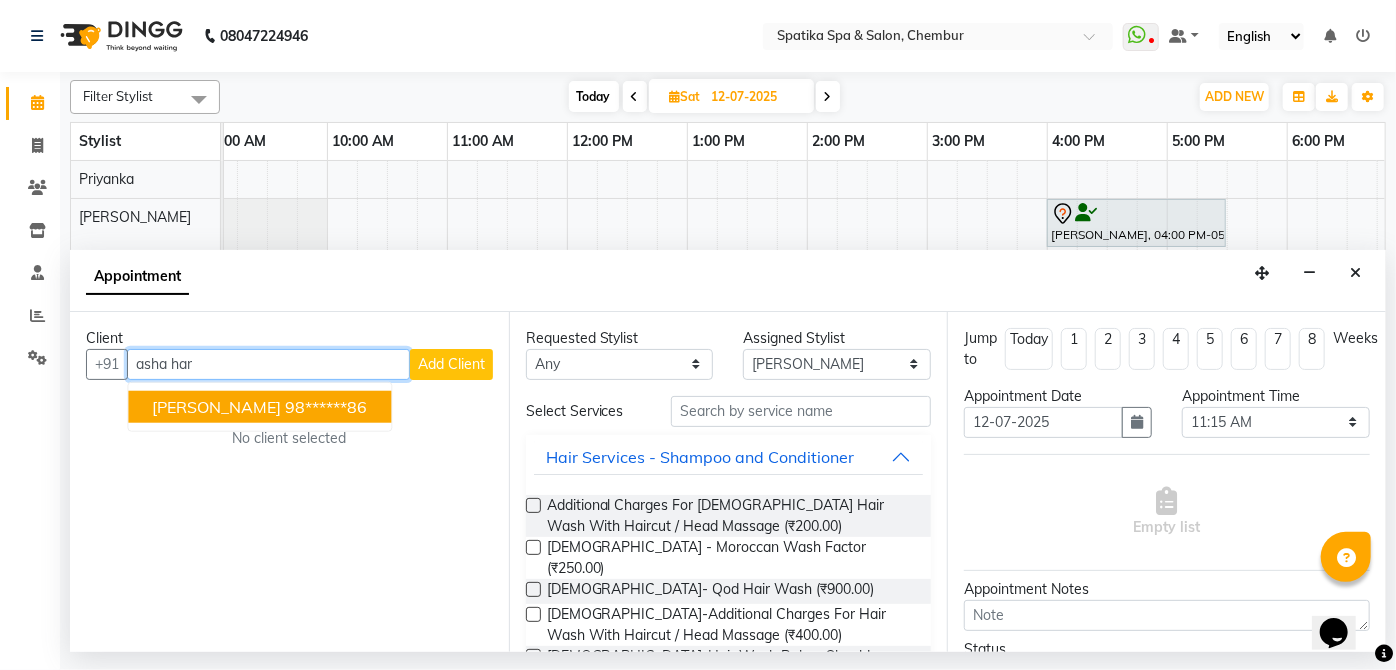 click on "Asha Hariharan" at bounding box center (216, 406) 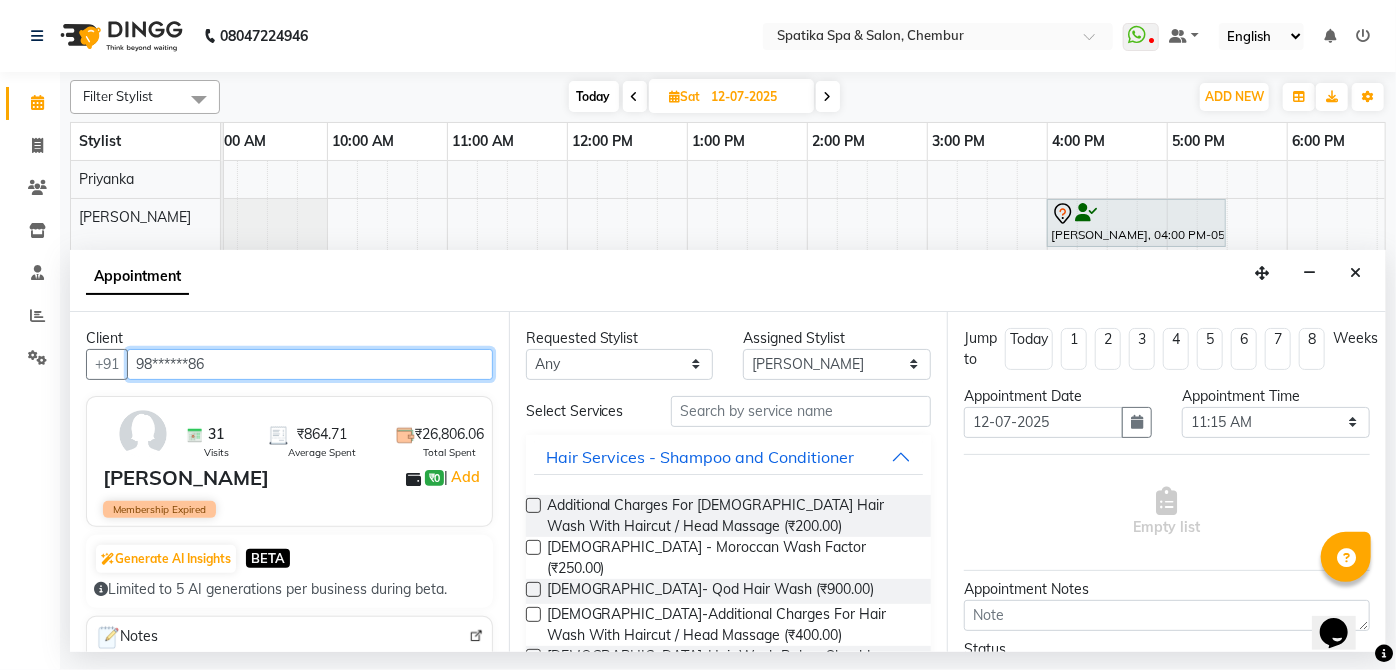 type on "98******86" 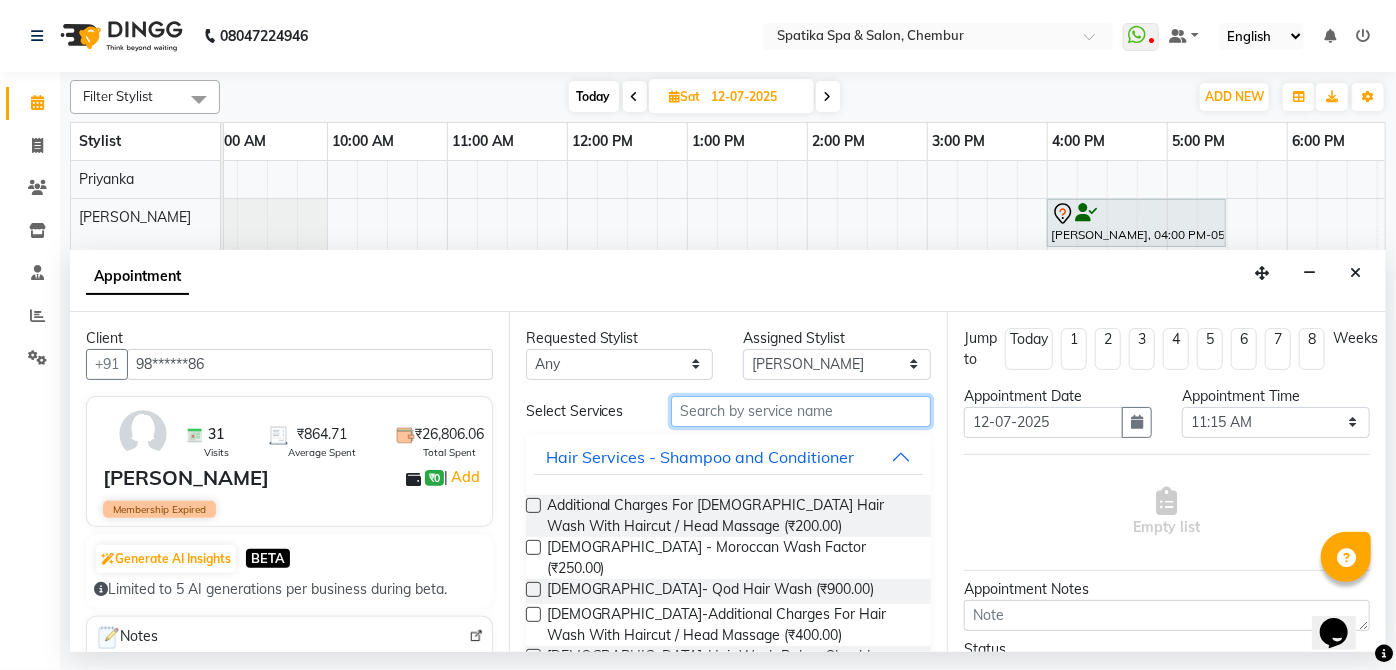 click at bounding box center [801, 411] 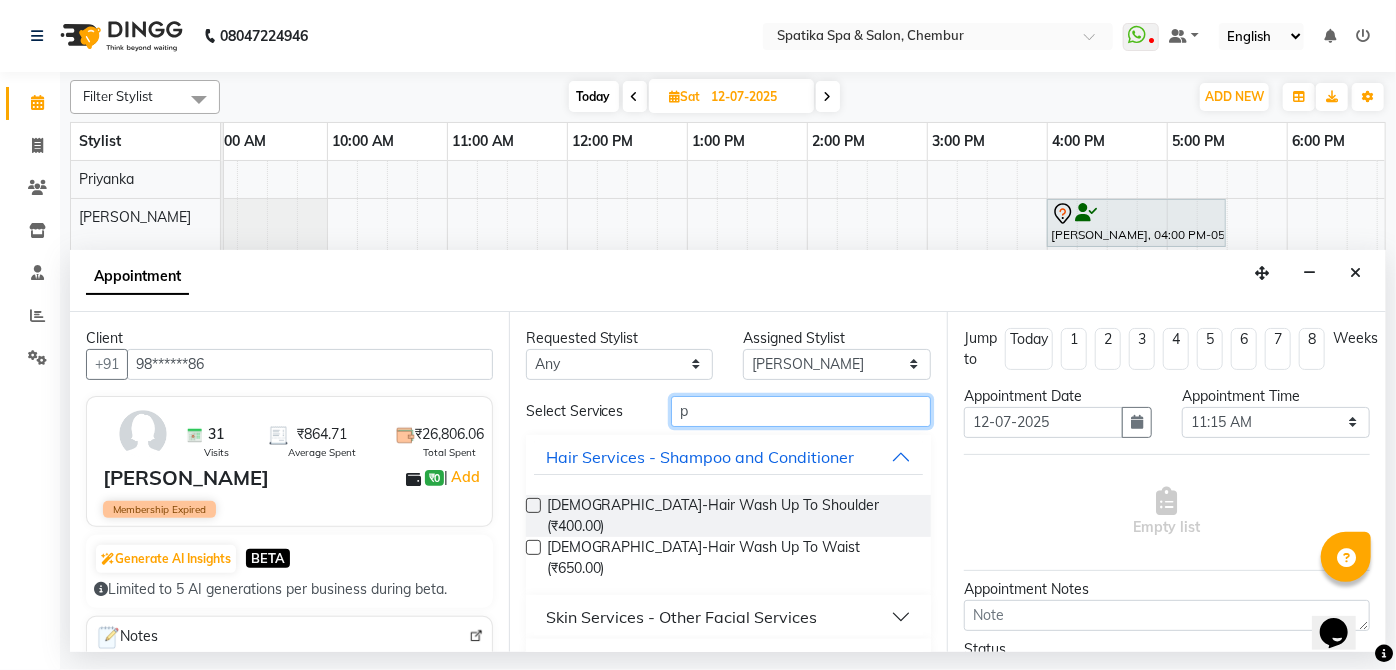 type on "p" 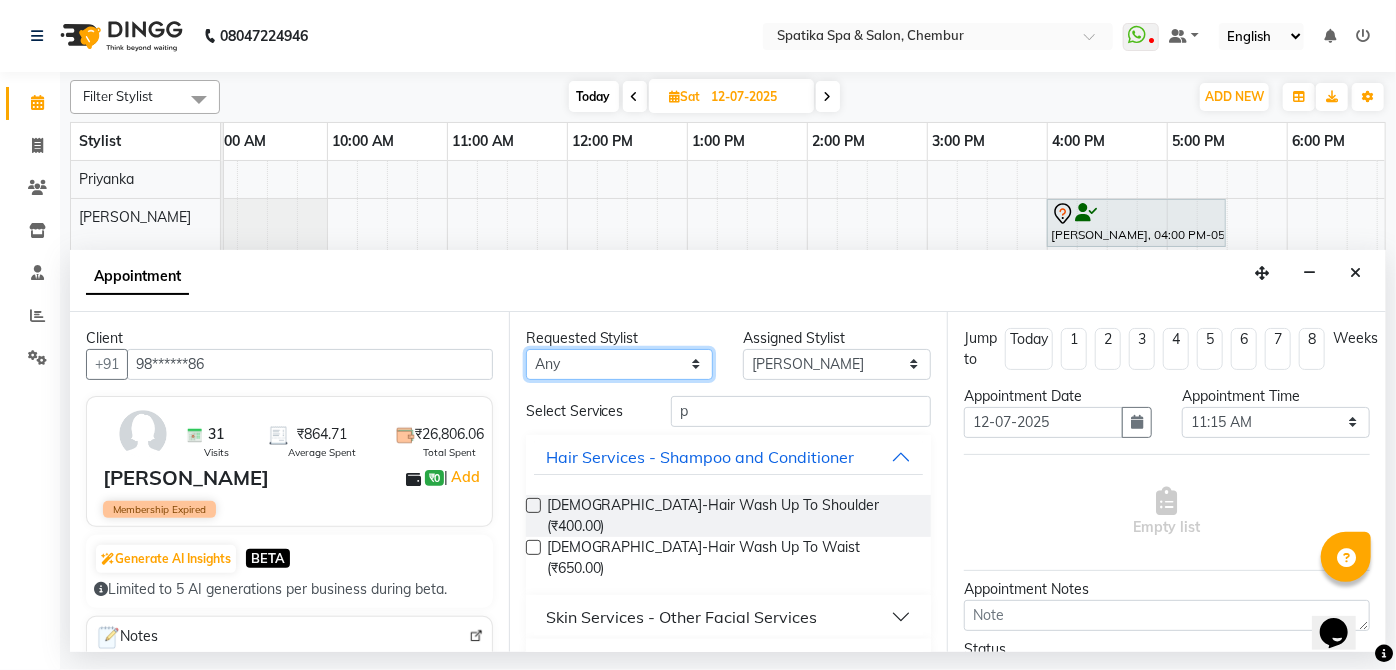click on "Any [PERSON_NAME] [PERSON_NAME] [PERSON_NAME] lotus roran [PERSON_NAME] [PERSON_NAME] [PERSON_NAME] Priyanka [PERSON_NAME]" at bounding box center (620, 364) 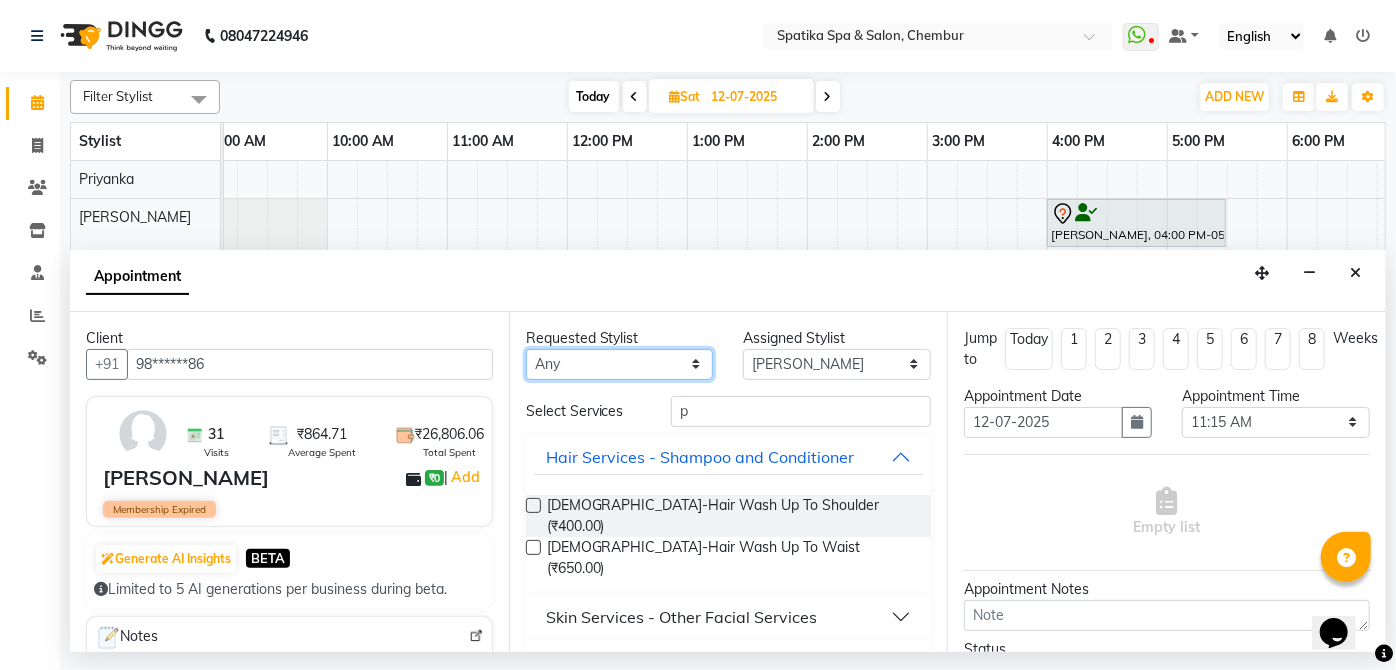 select on "68899" 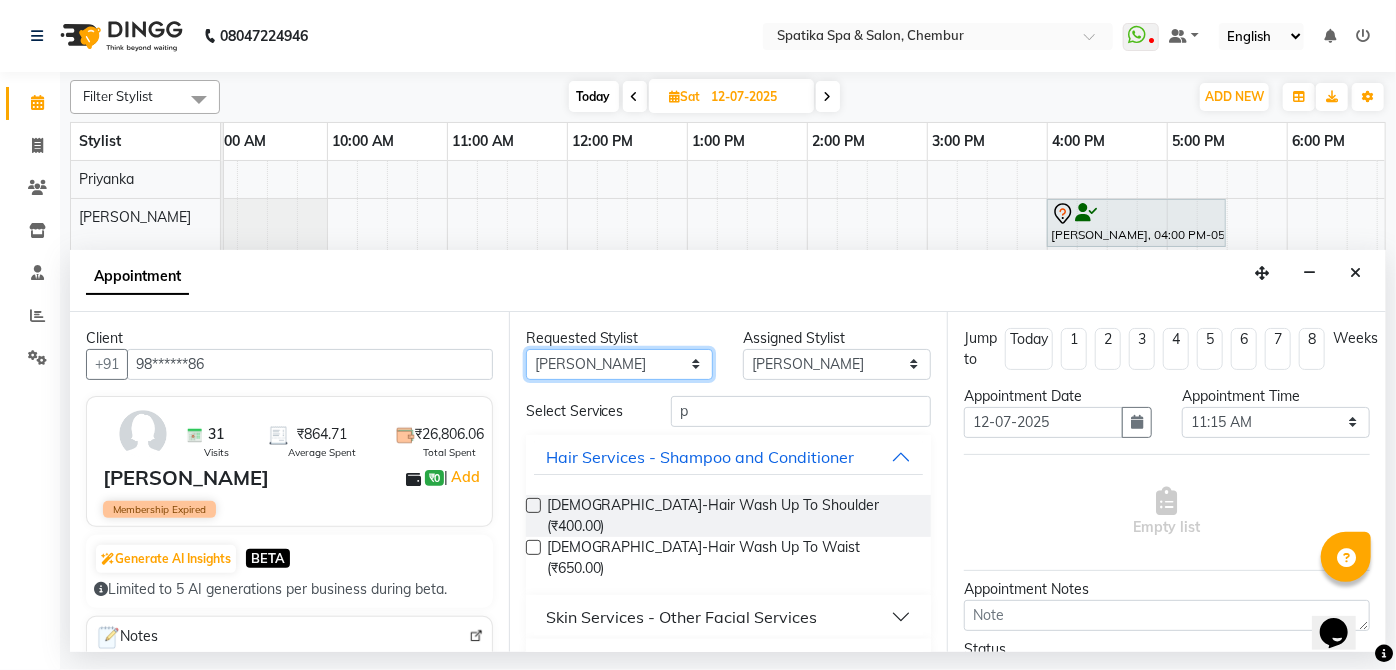click on "Any [PERSON_NAME] [PERSON_NAME] [PERSON_NAME] lotus roran [PERSON_NAME] [PERSON_NAME] [PERSON_NAME] Priyanka [PERSON_NAME]" at bounding box center [620, 364] 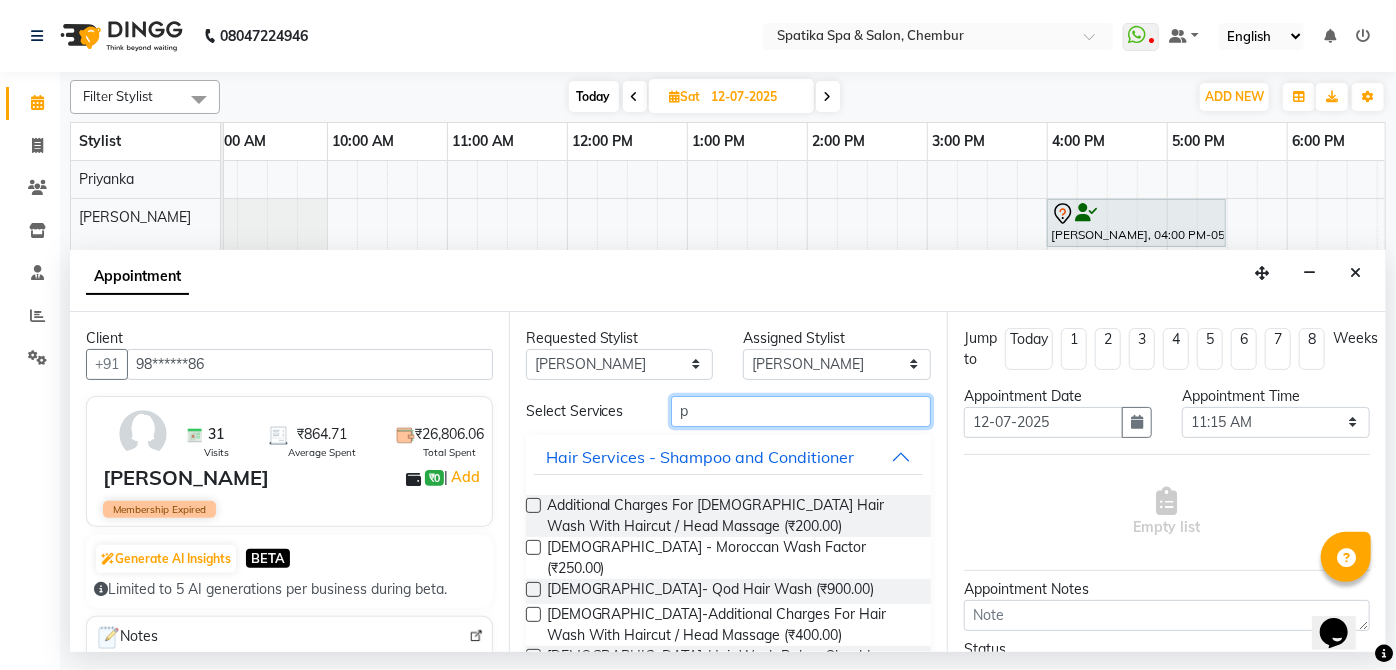 click on "p" at bounding box center [801, 411] 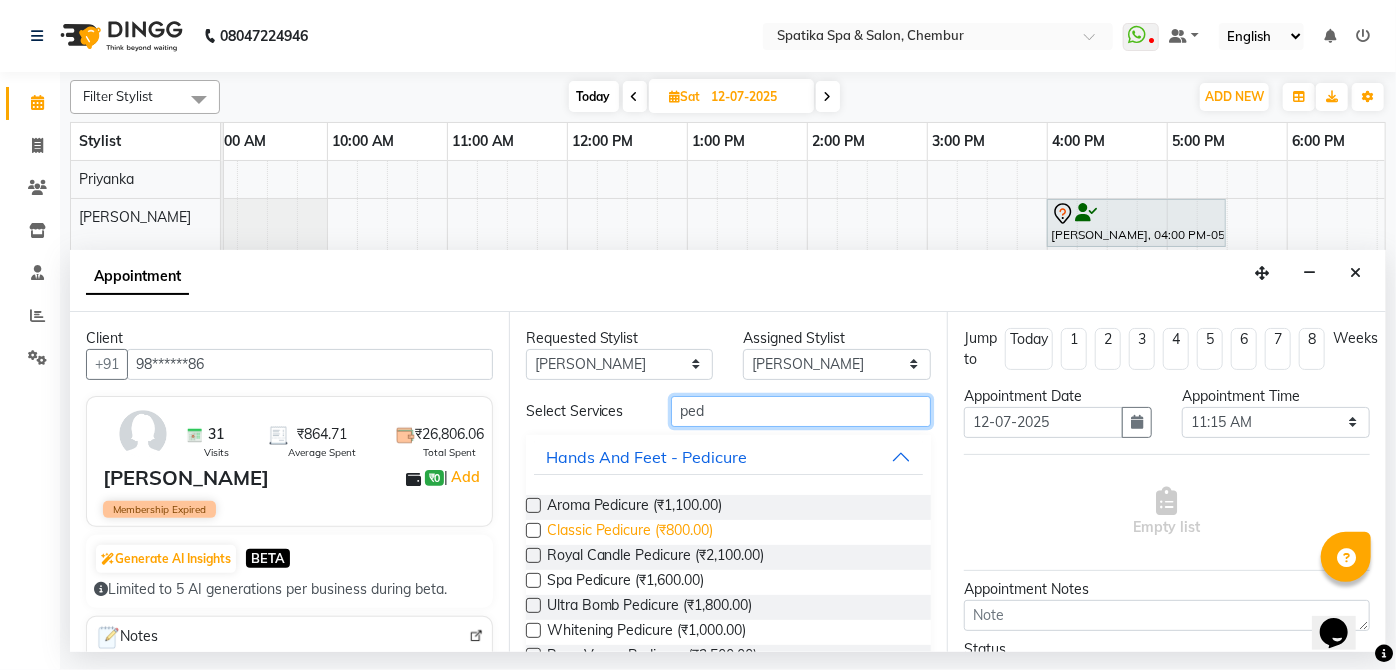 type on "ped" 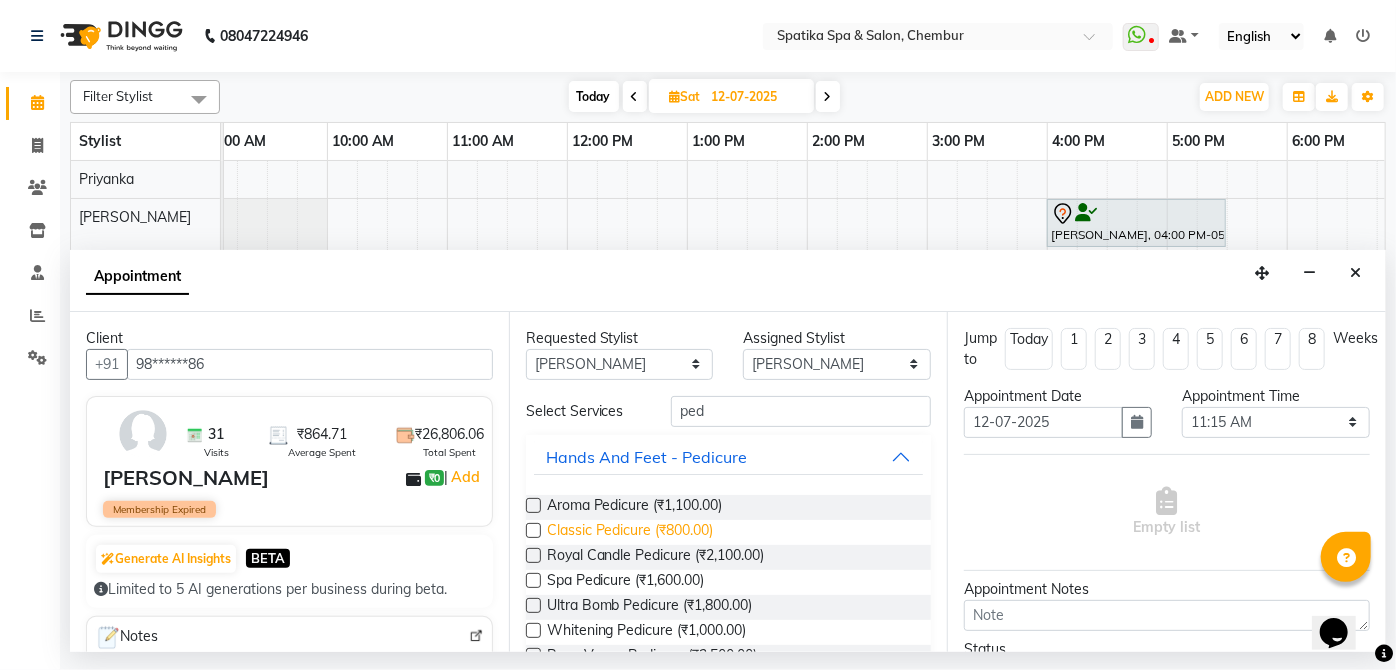 click on "Classic Pedicure (₹800.00)" at bounding box center [630, 532] 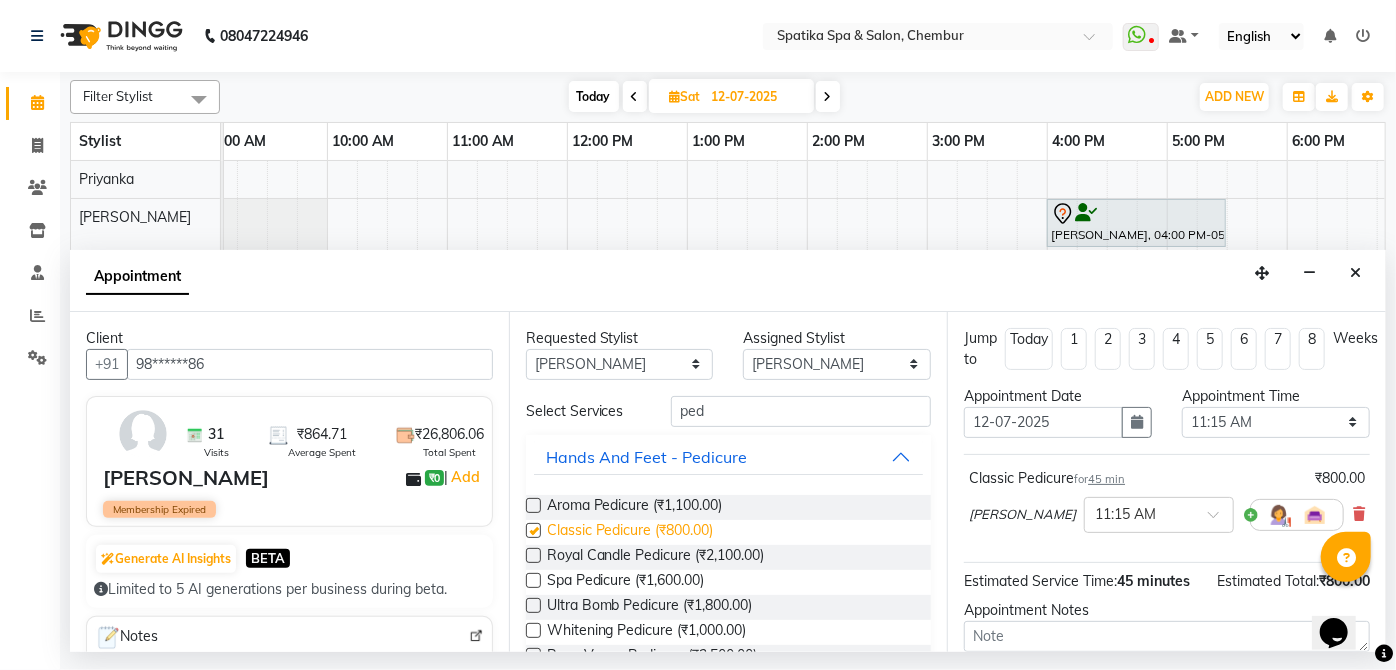 checkbox on "false" 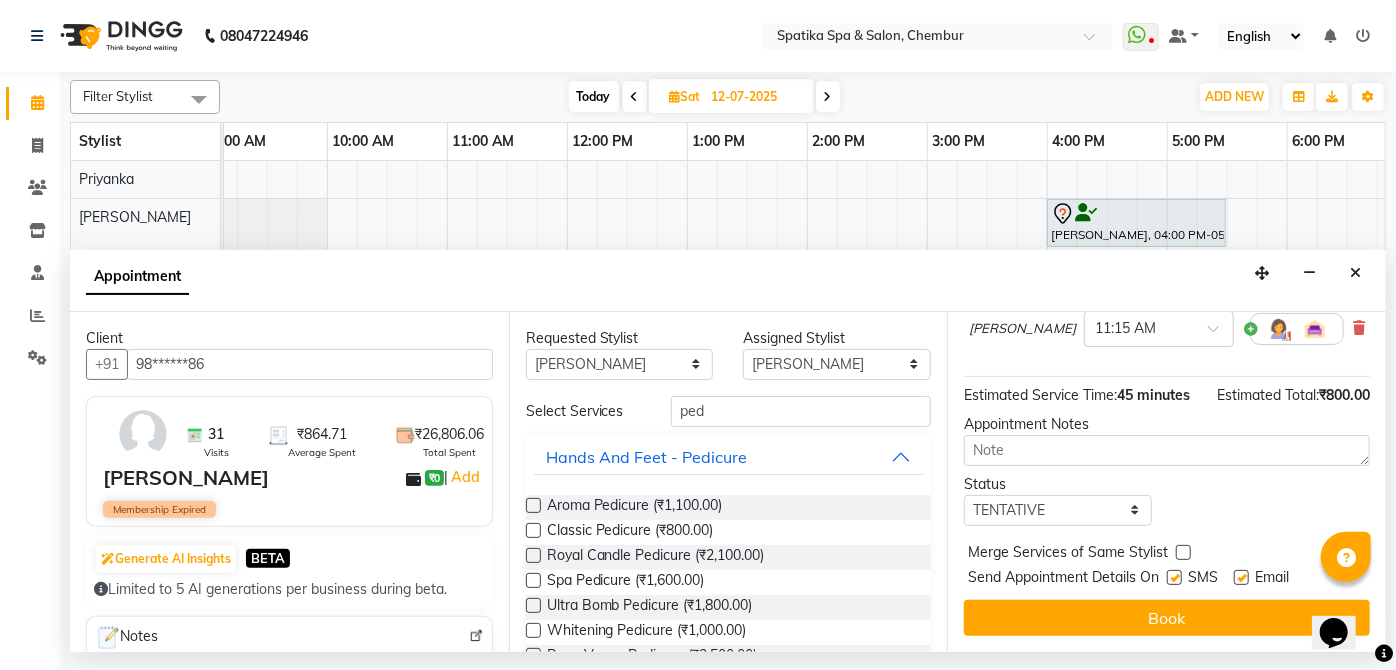 scroll, scrollTop: 219, scrollLeft: 0, axis: vertical 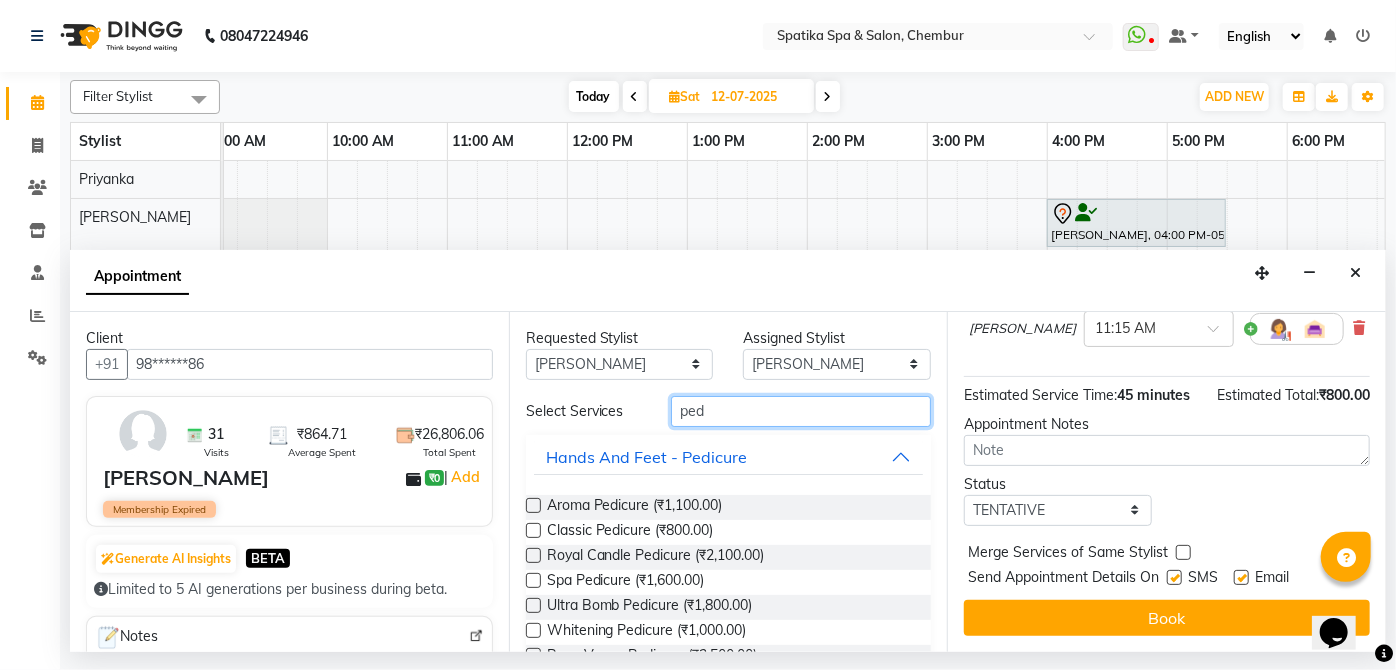 click on "ped" at bounding box center [801, 411] 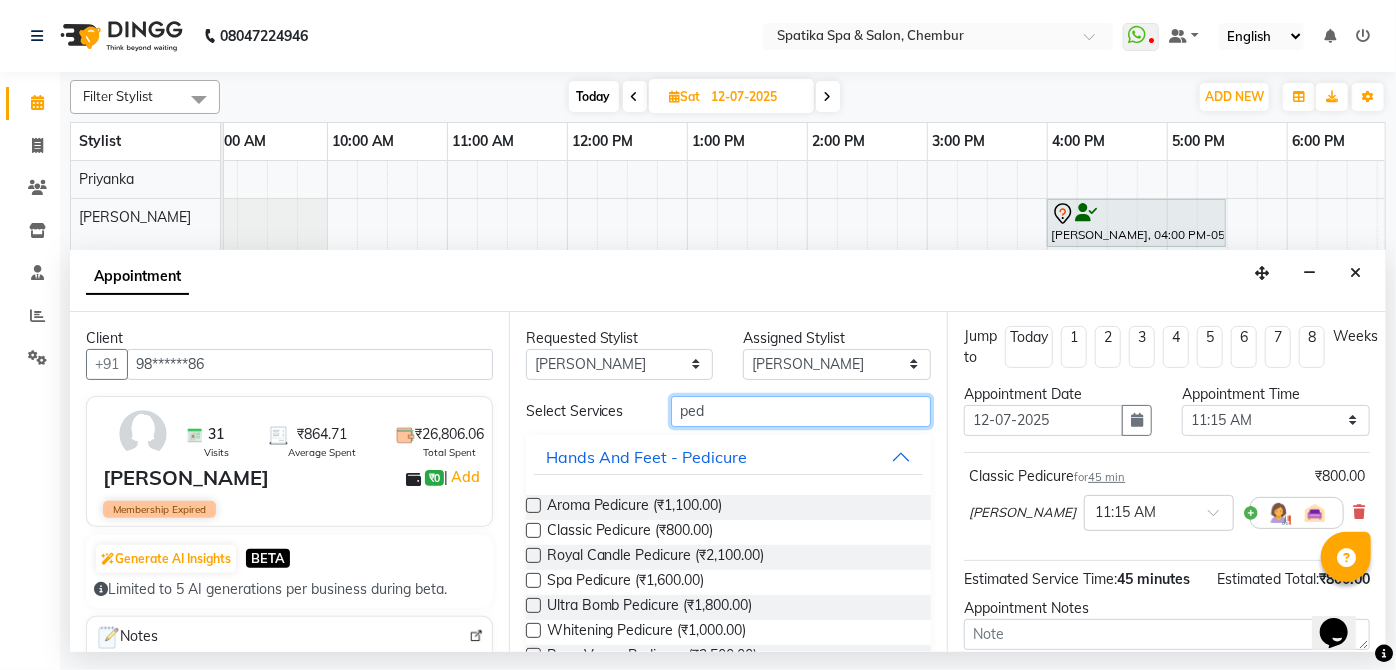 scroll, scrollTop: 0, scrollLeft: 0, axis: both 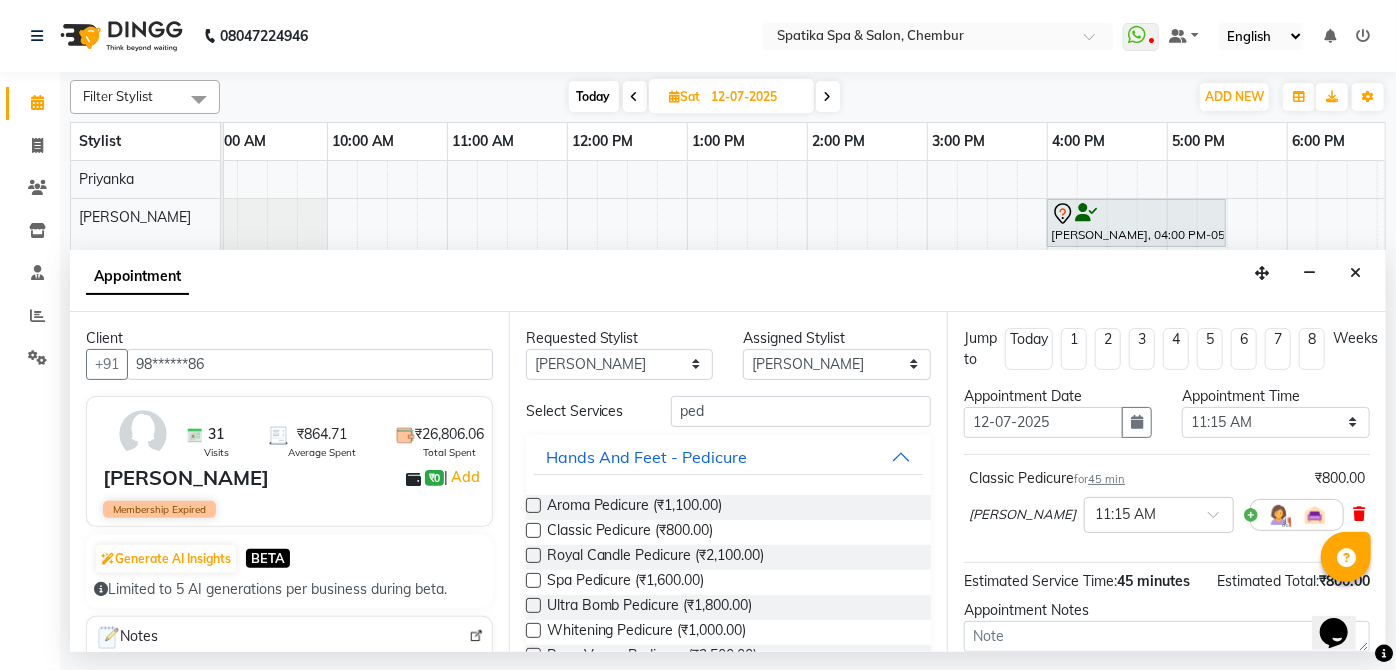 click at bounding box center [1359, 514] 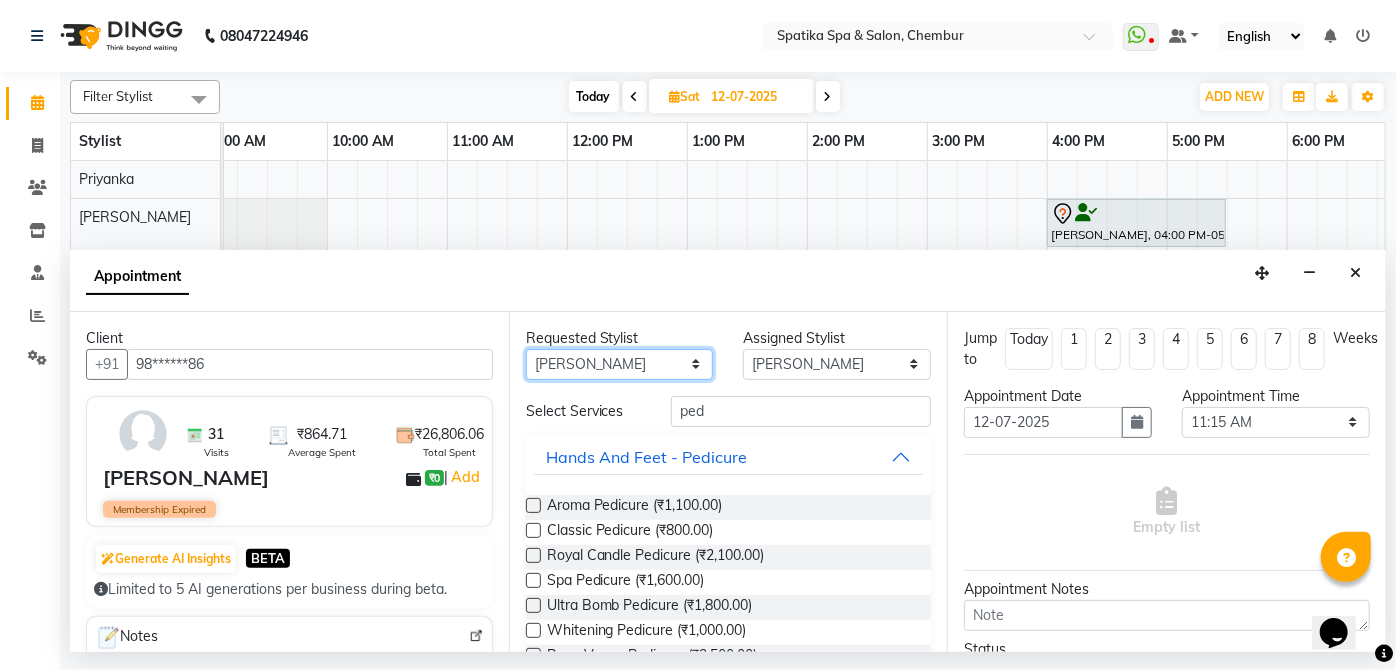click on "Any [PERSON_NAME] [PERSON_NAME] [PERSON_NAME] lotus roran [PERSON_NAME] [PERSON_NAME] [PERSON_NAME] Priyanka [PERSON_NAME]" at bounding box center (620, 364) 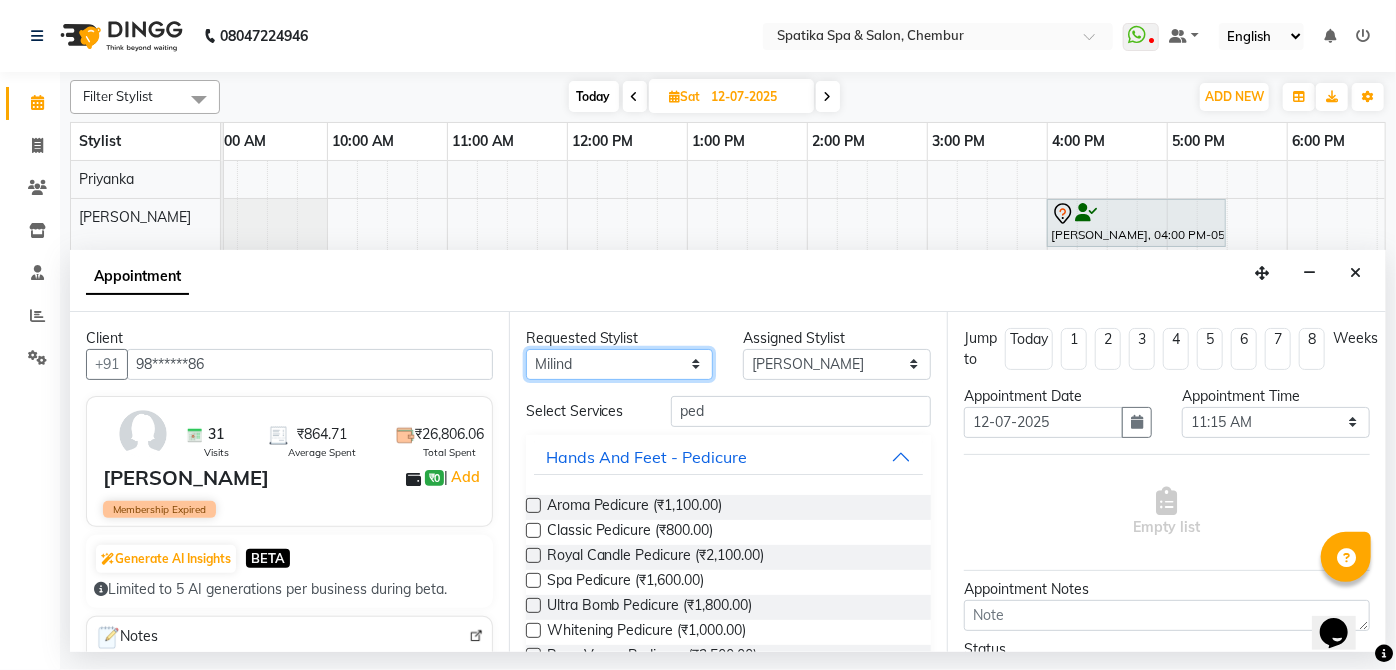 click on "Any [PERSON_NAME] [PERSON_NAME] [PERSON_NAME] lotus roran [PERSON_NAME] [PERSON_NAME] [PERSON_NAME] Priyanka [PERSON_NAME]" at bounding box center (620, 364) 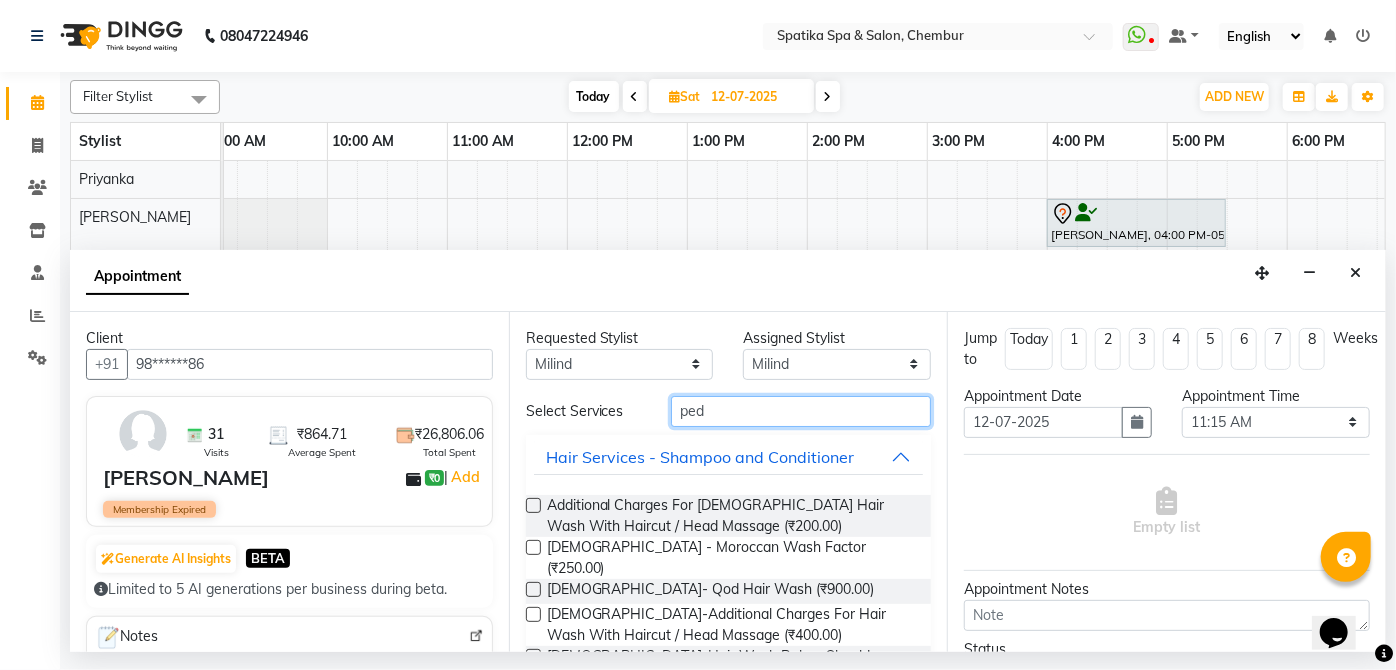 click on "ped" at bounding box center [801, 411] 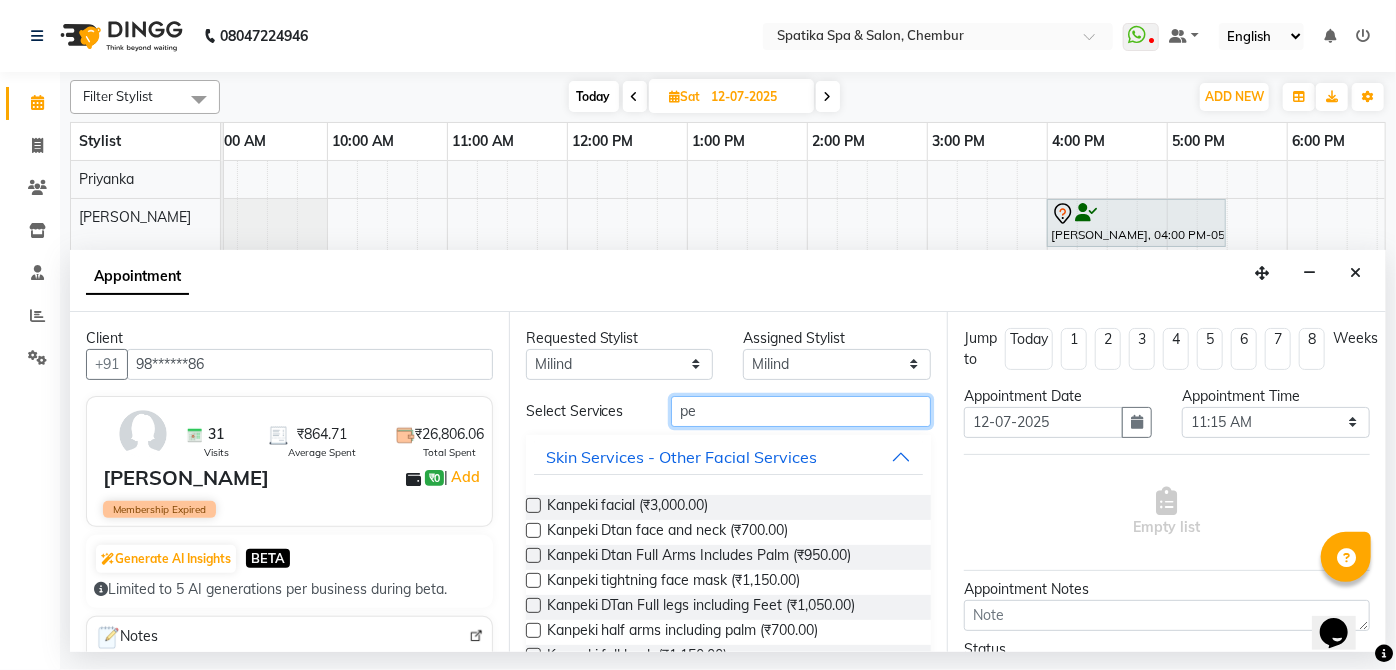 type on "ped" 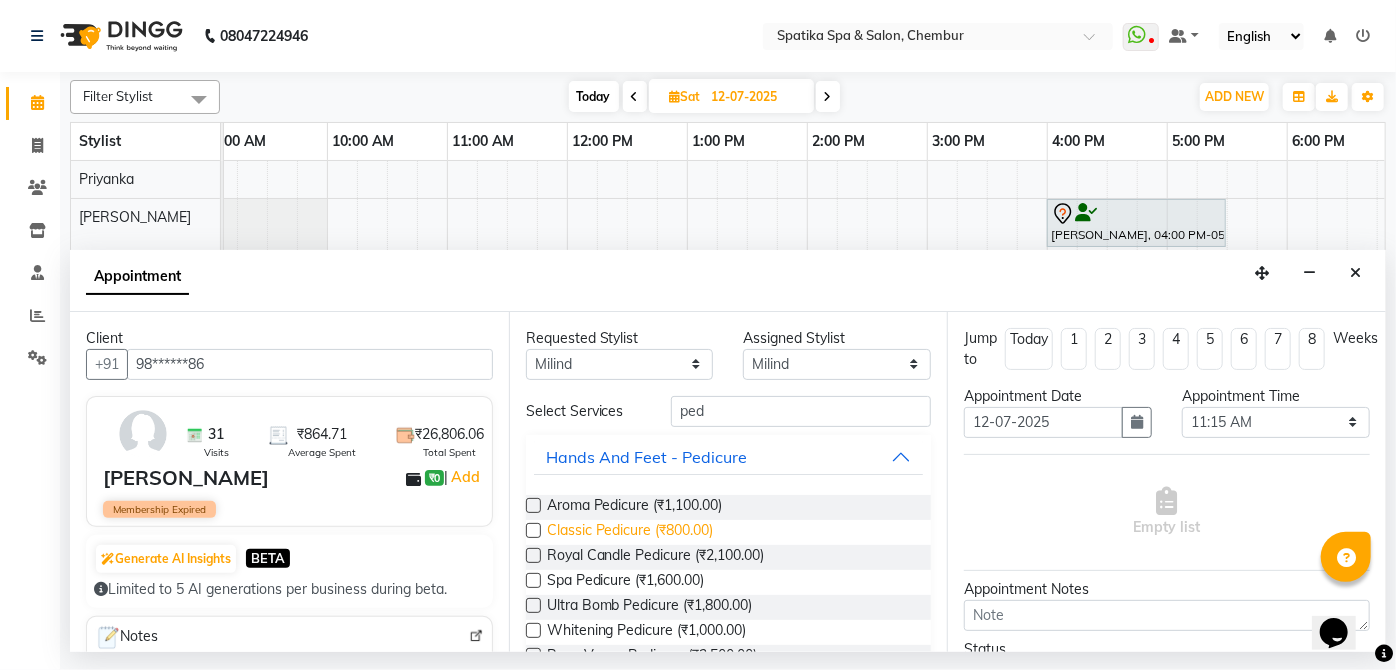click on "Classic Pedicure (₹800.00)" at bounding box center (630, 532) 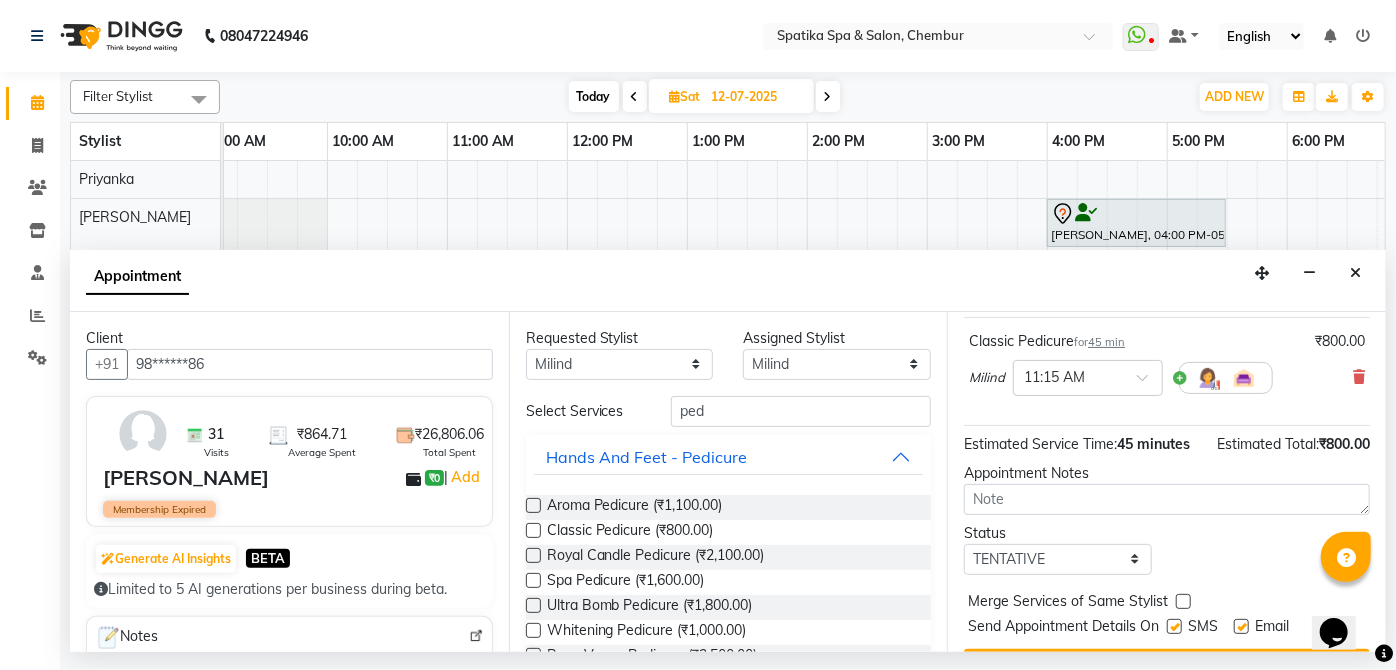 scroll, scrollTop: 127, scrollLeft: 0, axis: vertical 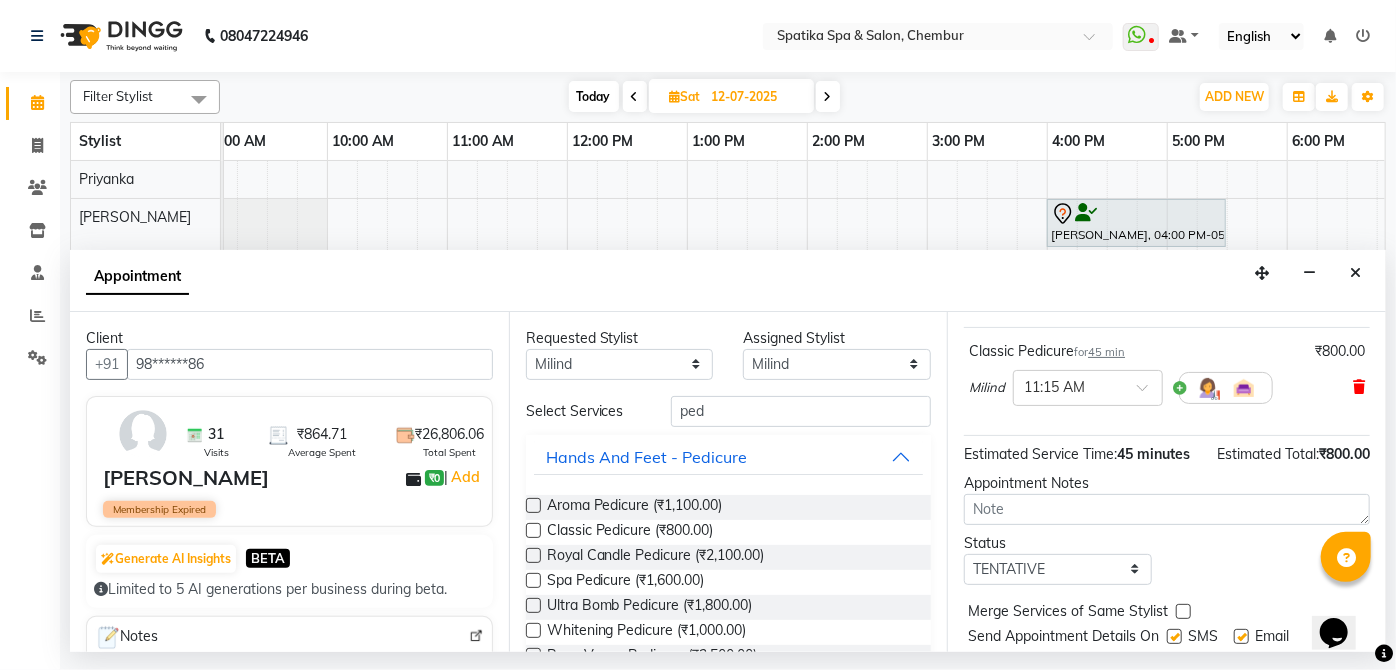 click at bounding box center [1359, 387] 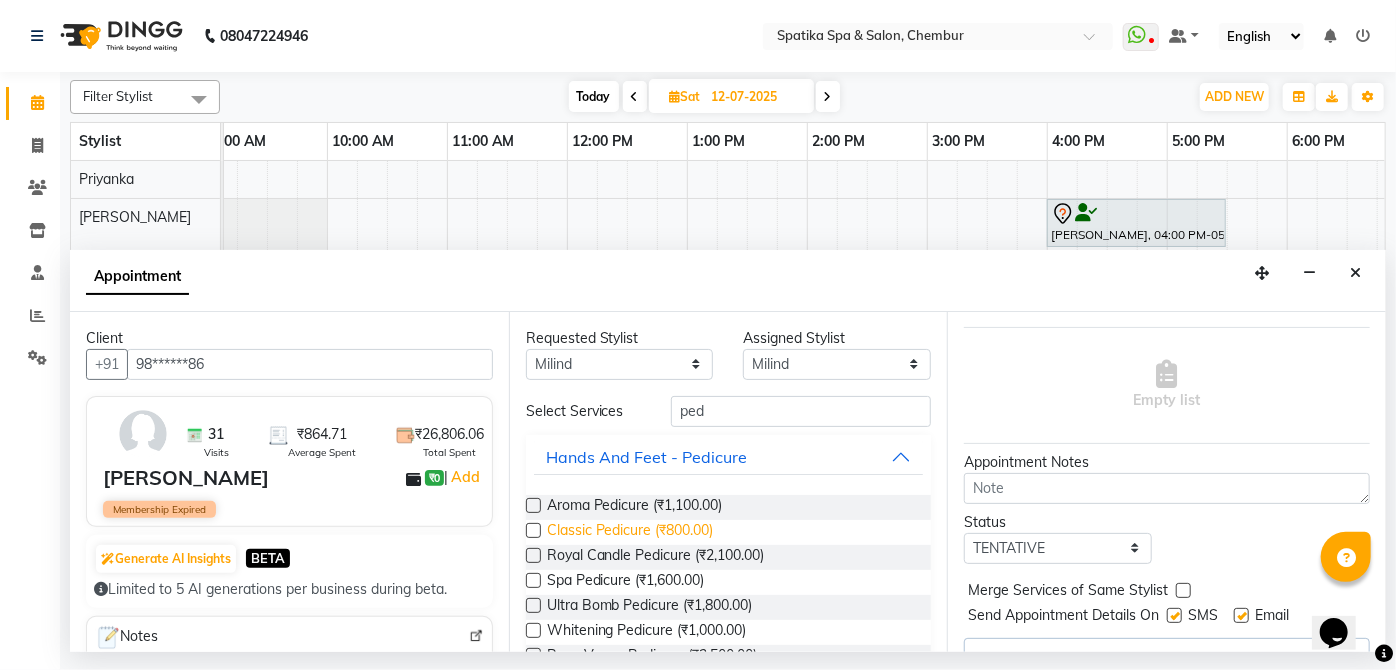 click on "Classic Pedicure (₹800.00)" at bounding box center [630, 532] 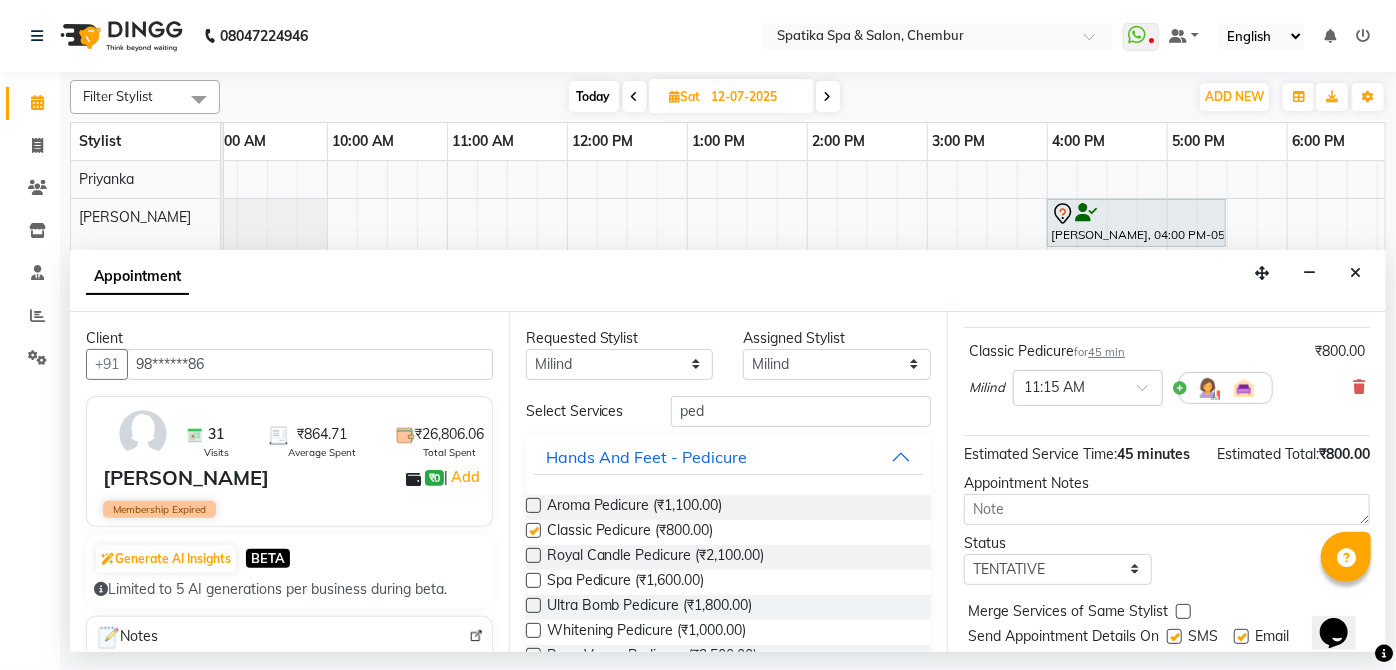 checkbox on "false" 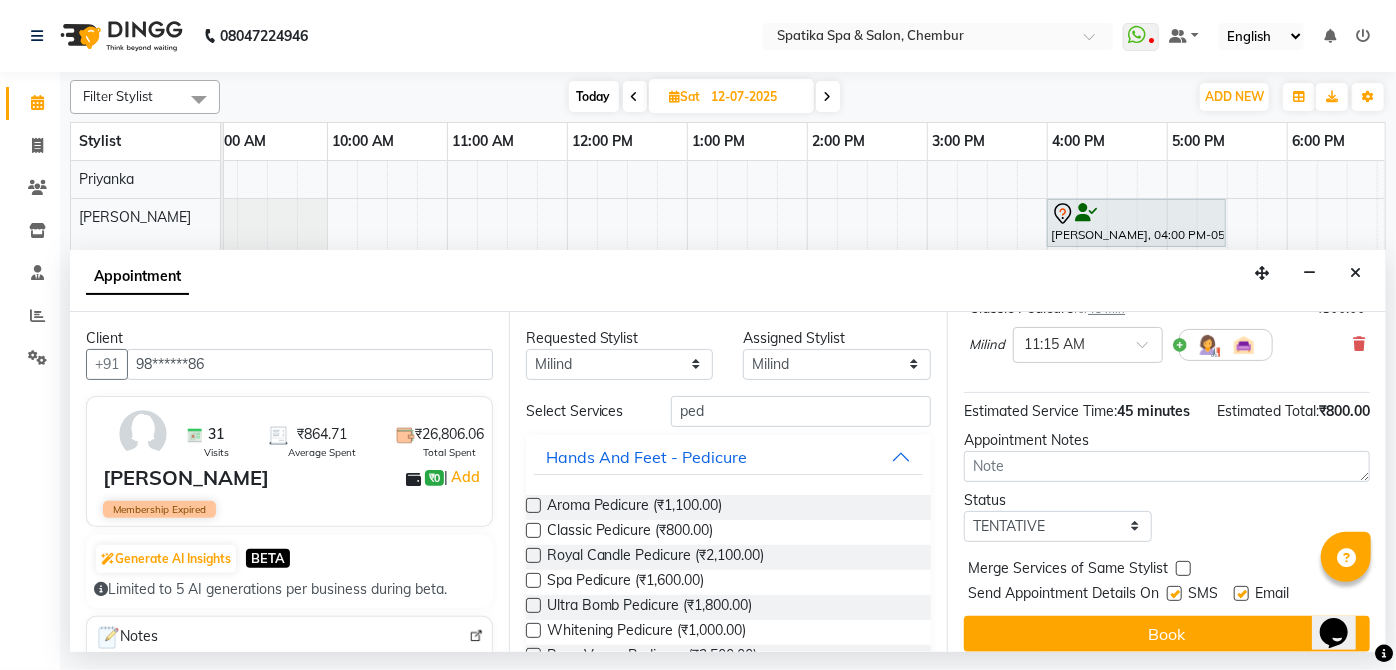 scroll, scrollTop: 219, scrollLeft: 0, axis: vertical 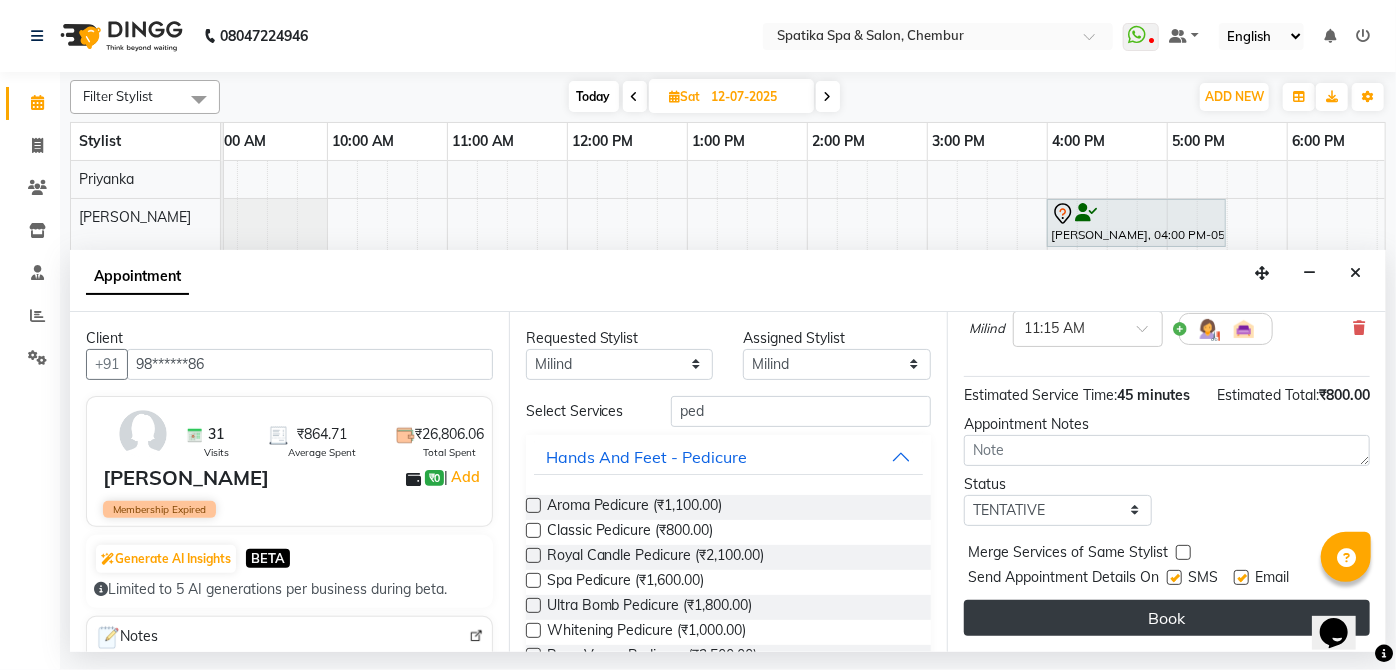 click on "Book" at bounding box center [1167, 618] 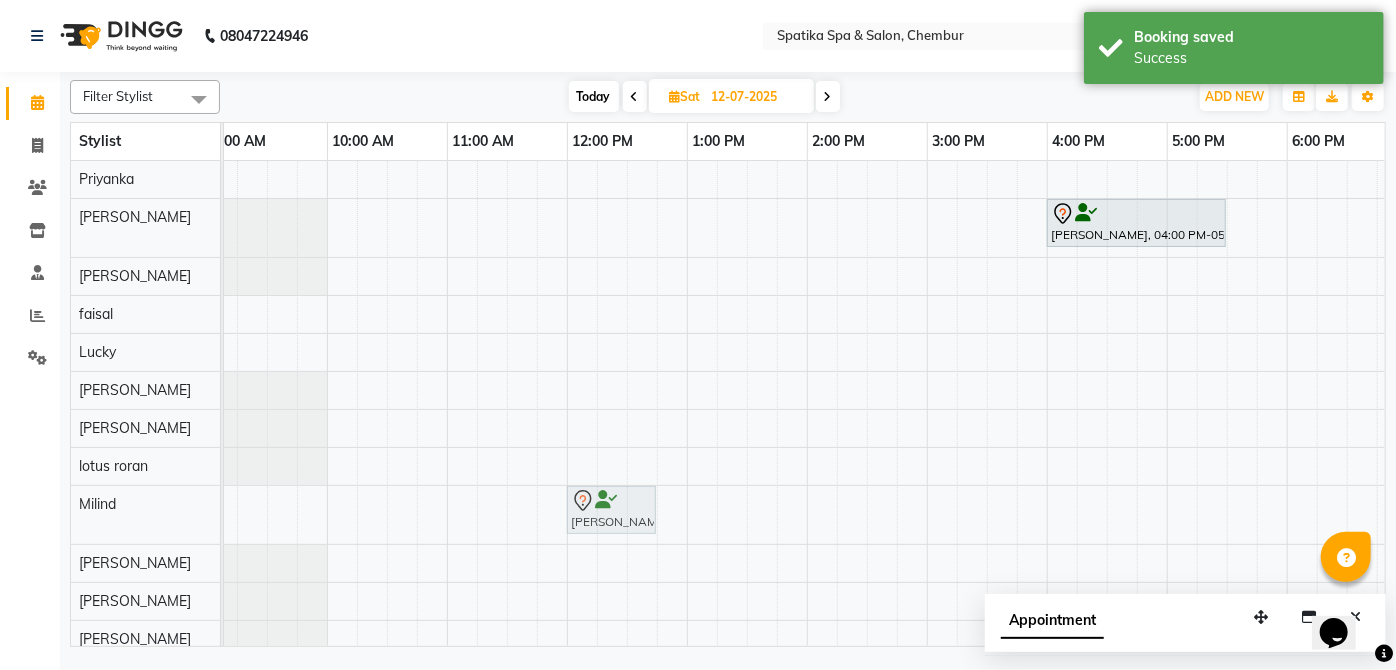 drag, startPoint x: 537, startPoint y: 501, endPoint x: 624, endPoint y: 502, distance: 87.005745 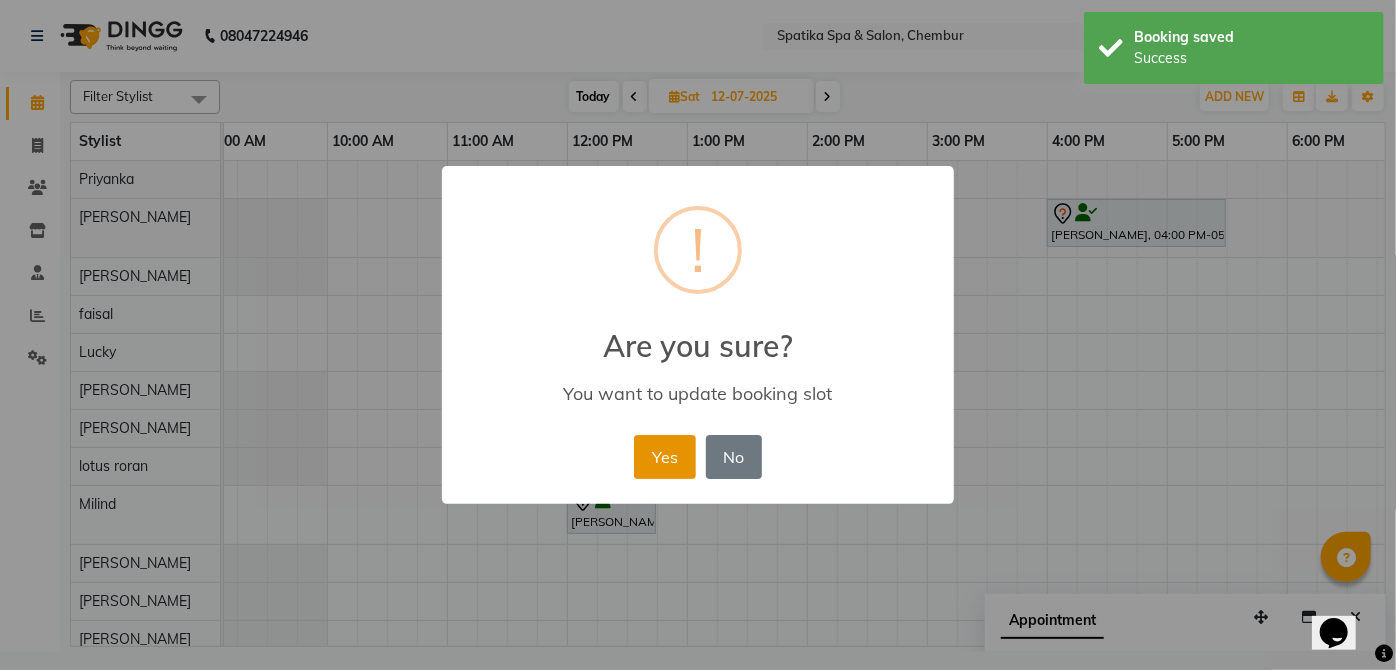 click on "Yes" at bounding box center [664, 457] 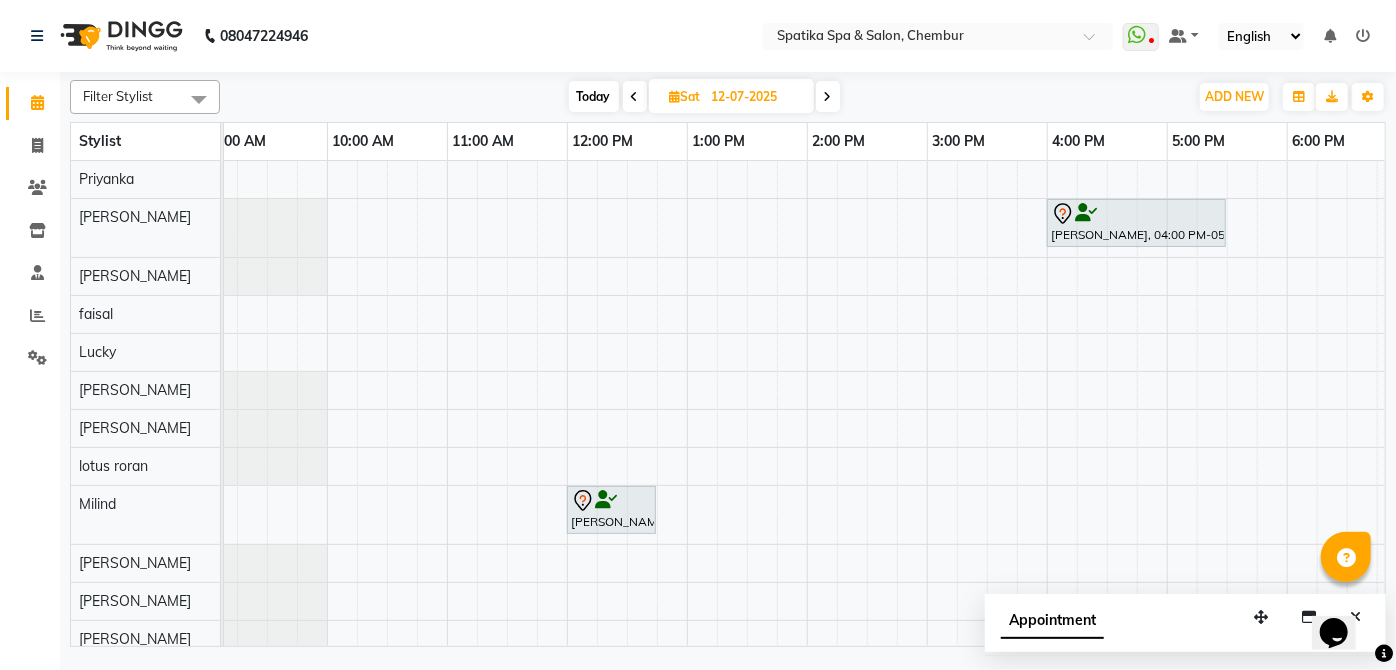 click on "Today" at bounding box center [594, 96] 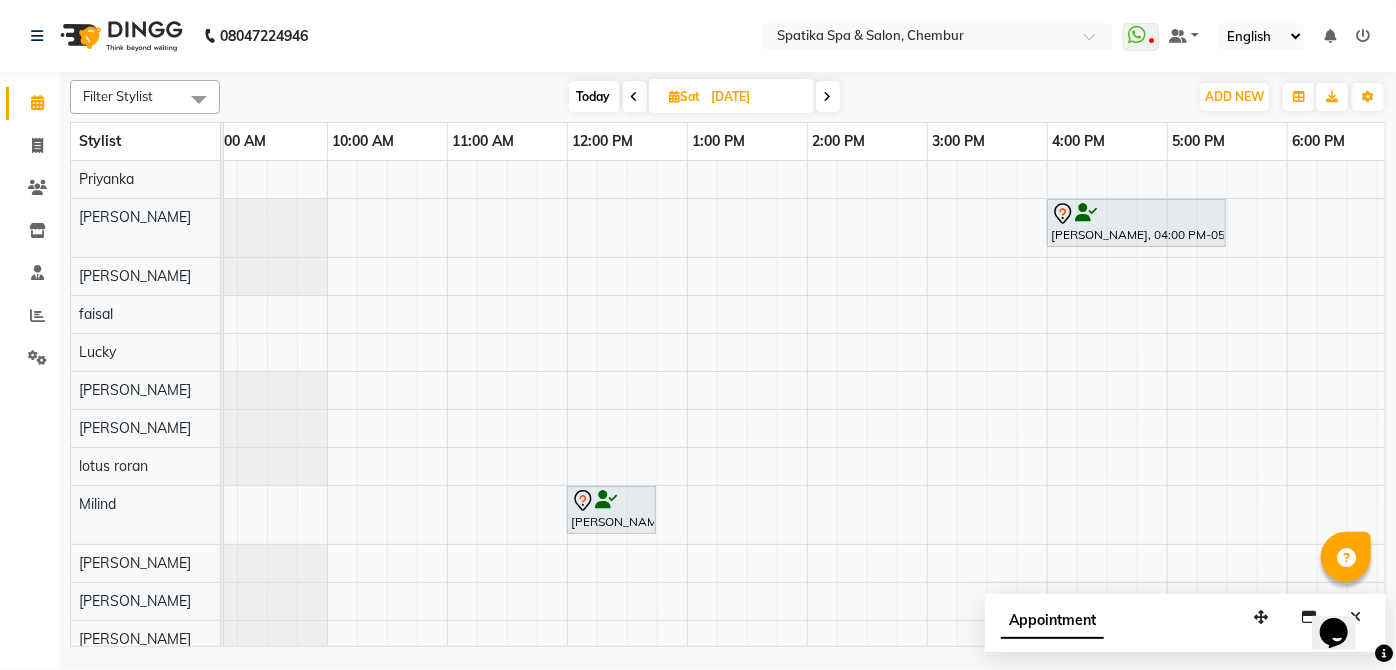 scroll, scrollTop: 0, scrollLeft: 0, axis: both 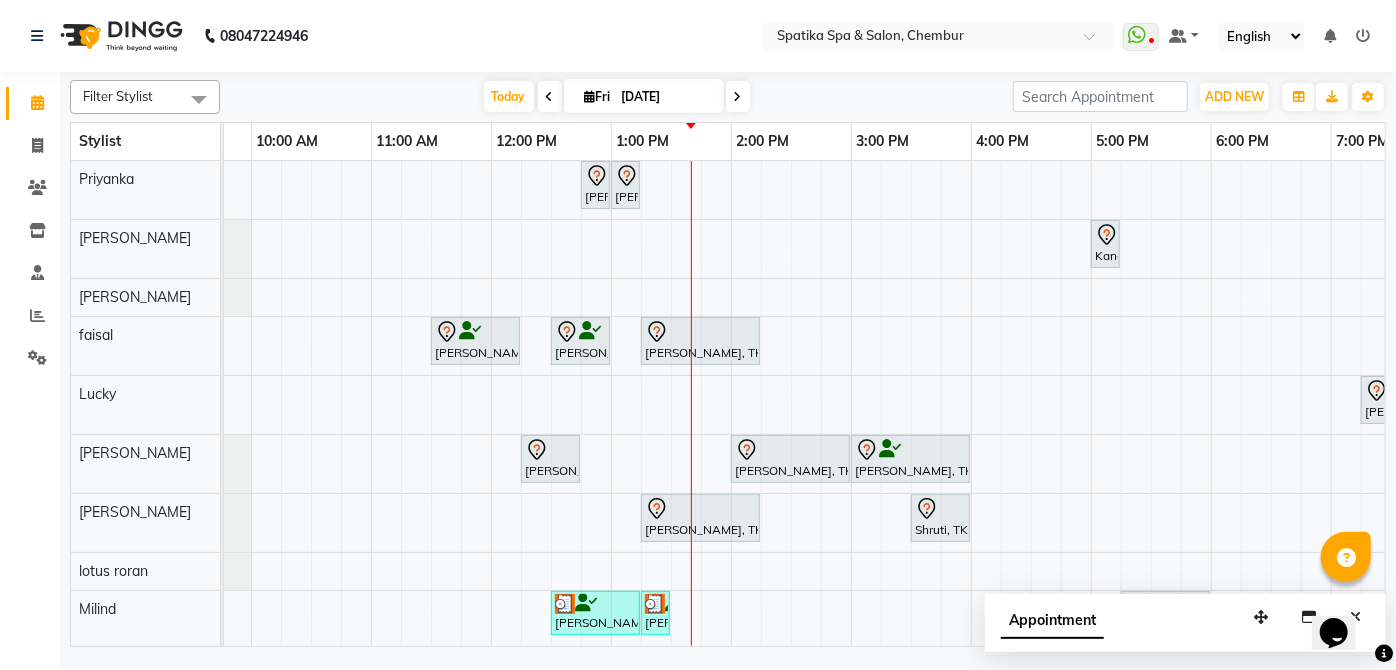 click at bounding box center [590, 331] 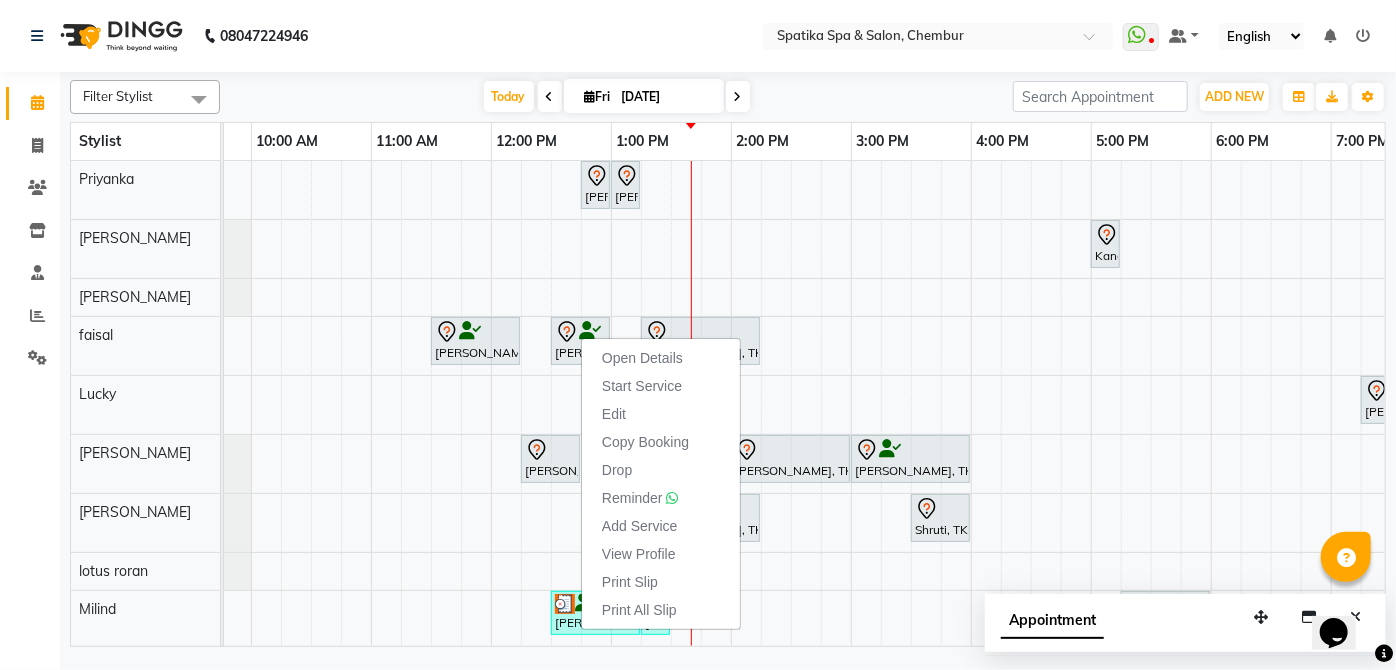click at bounding box center (700, 332) 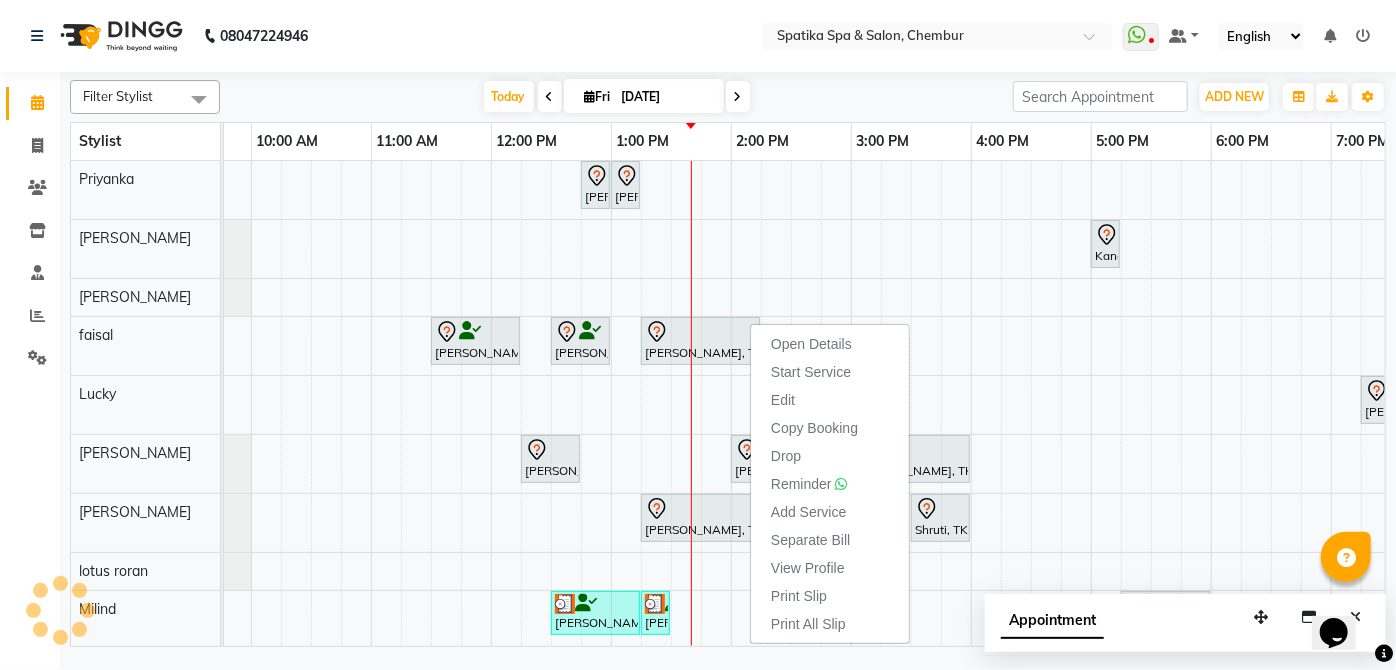 click on "Bhagya Shetty, TK10, 12:30 PM-01:00 PM, Female-Hair Wash Below Shoulder" at bounding box center [580, 341] 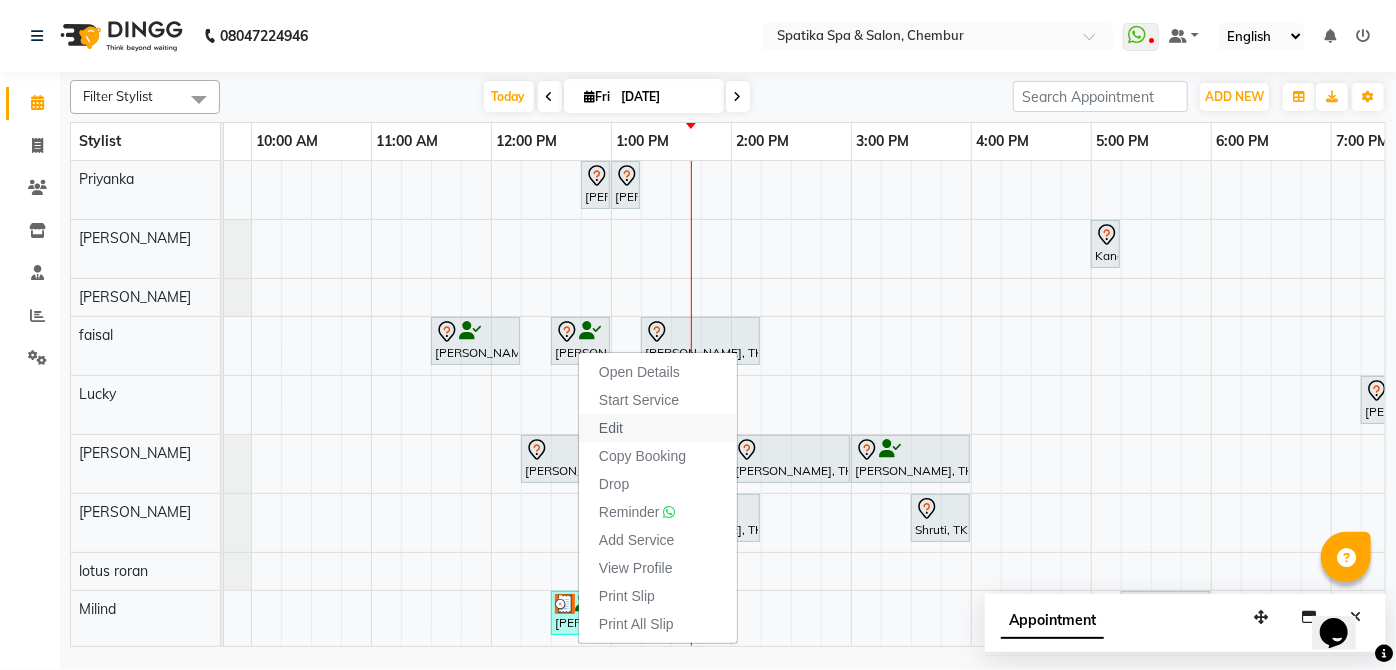 click on "Edit" at bounding box center [658, 428] 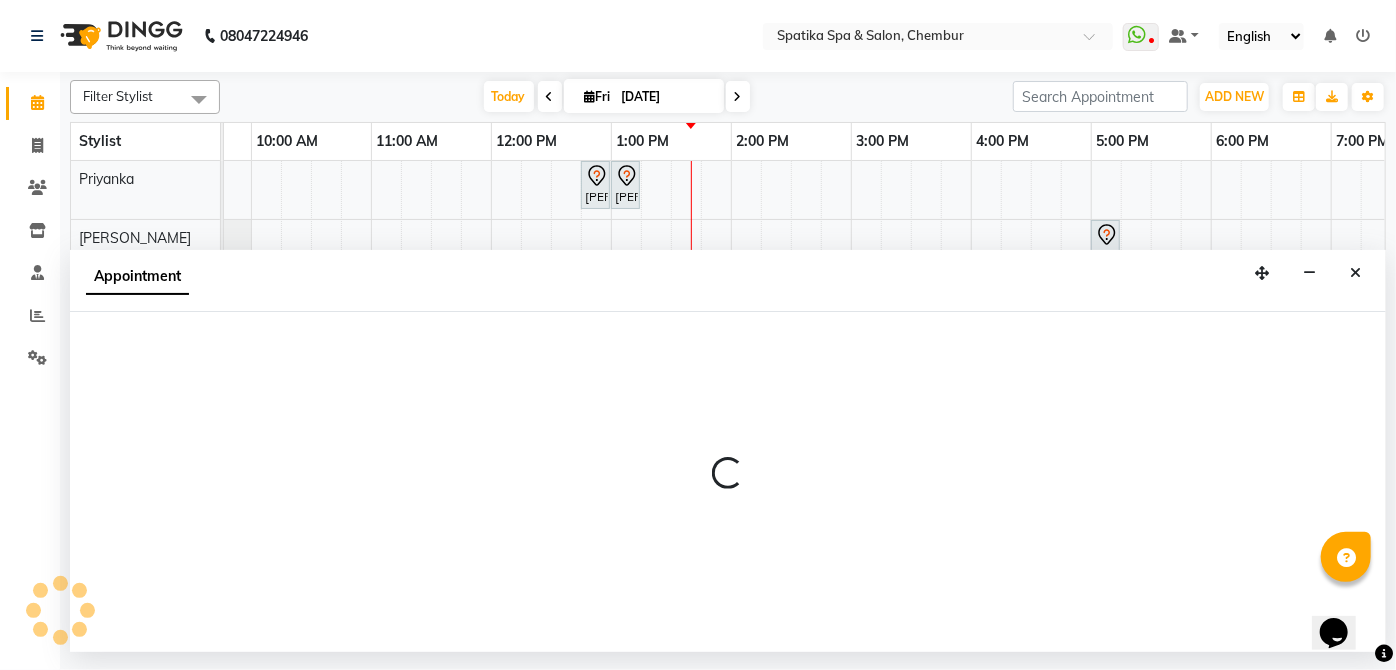 select on "tentative" 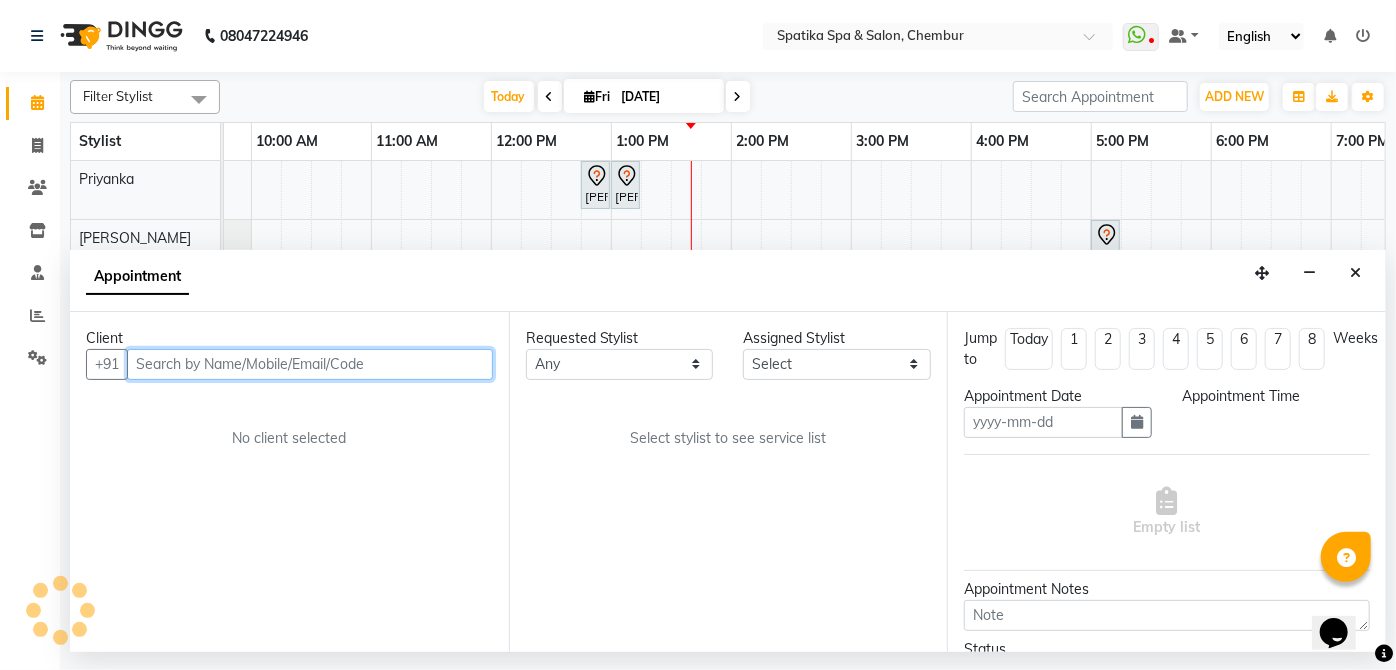 type on "[DATE]" 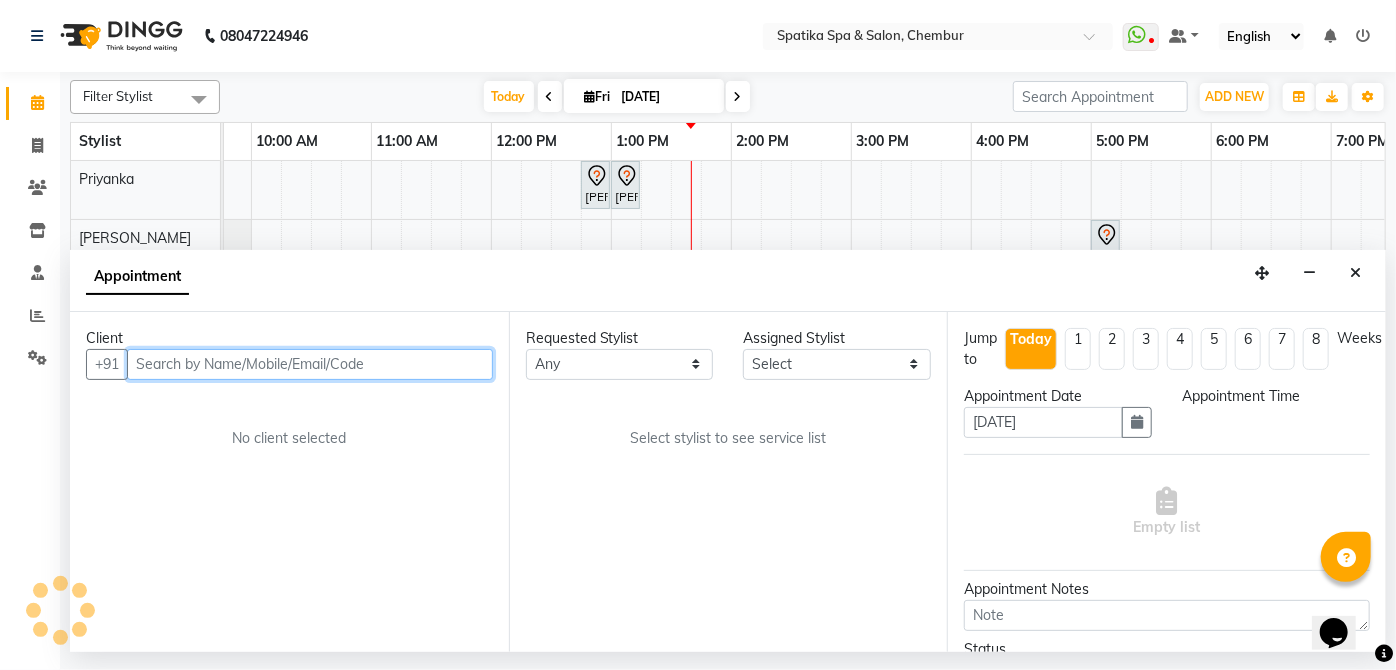 scroll, scrollTop: 0, scrollLeft: 0, axis: both 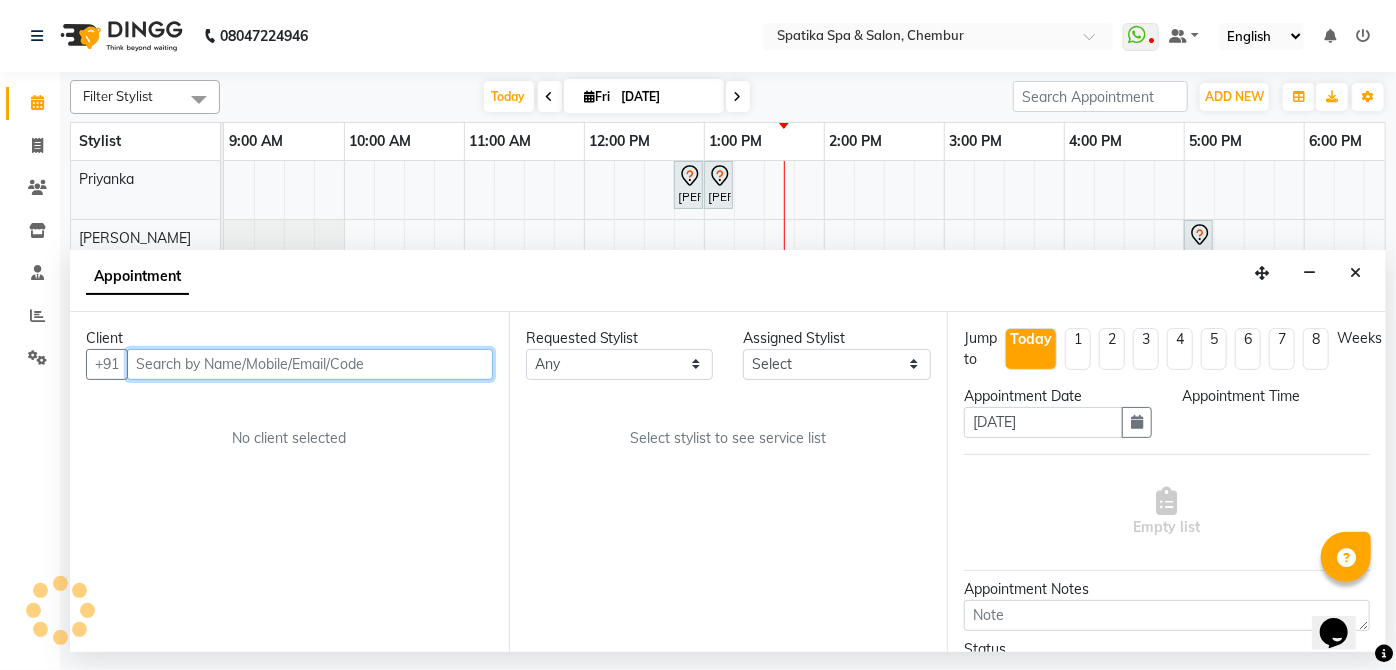 select on "750" 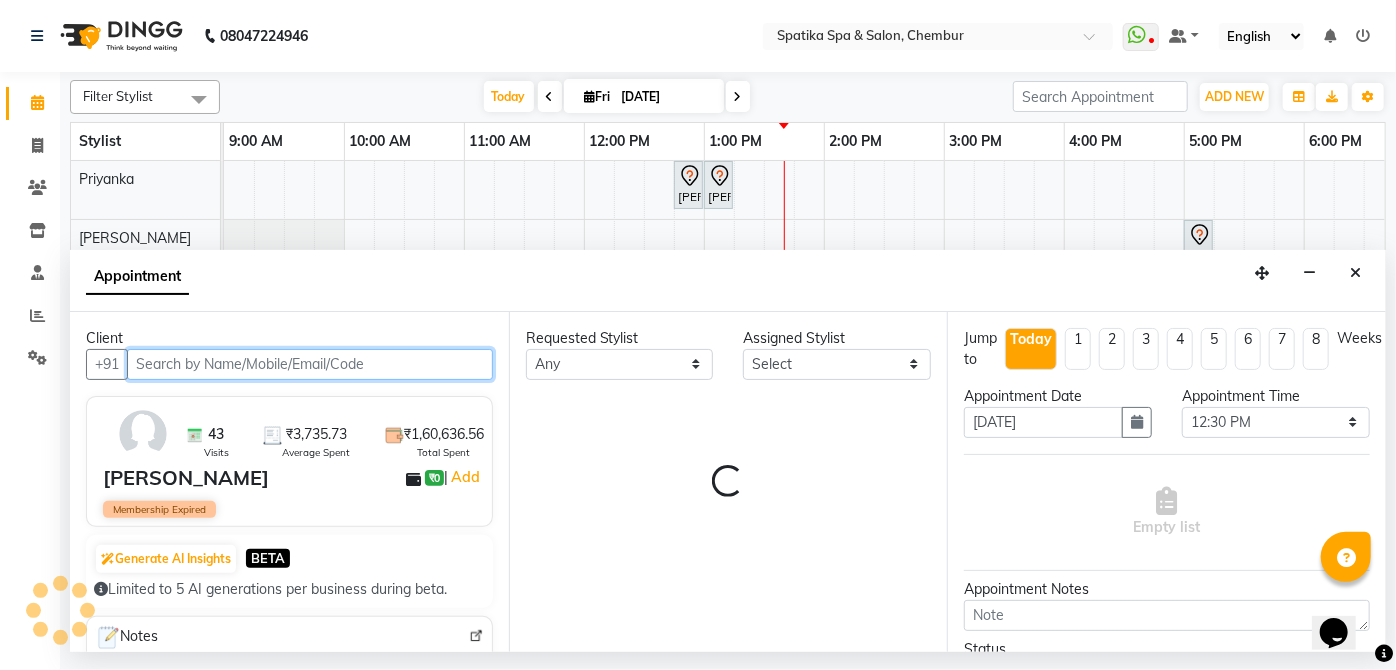 select on "9045" 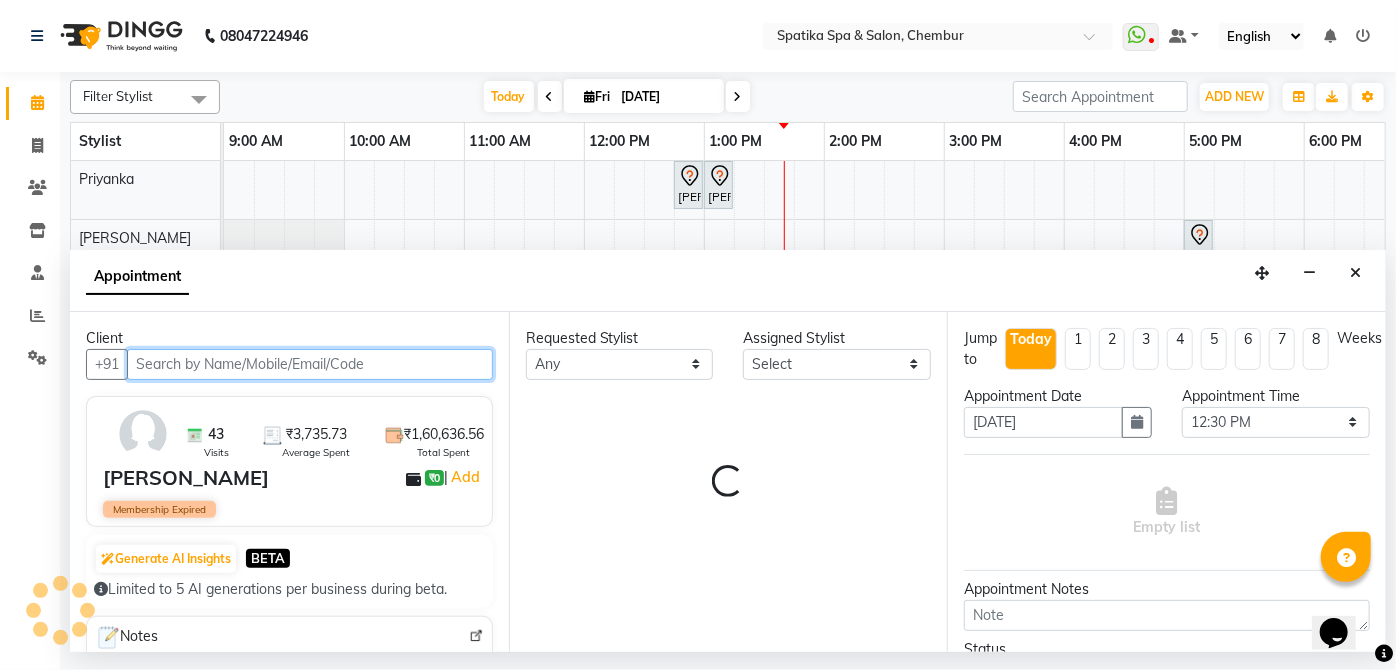 select on "9045" 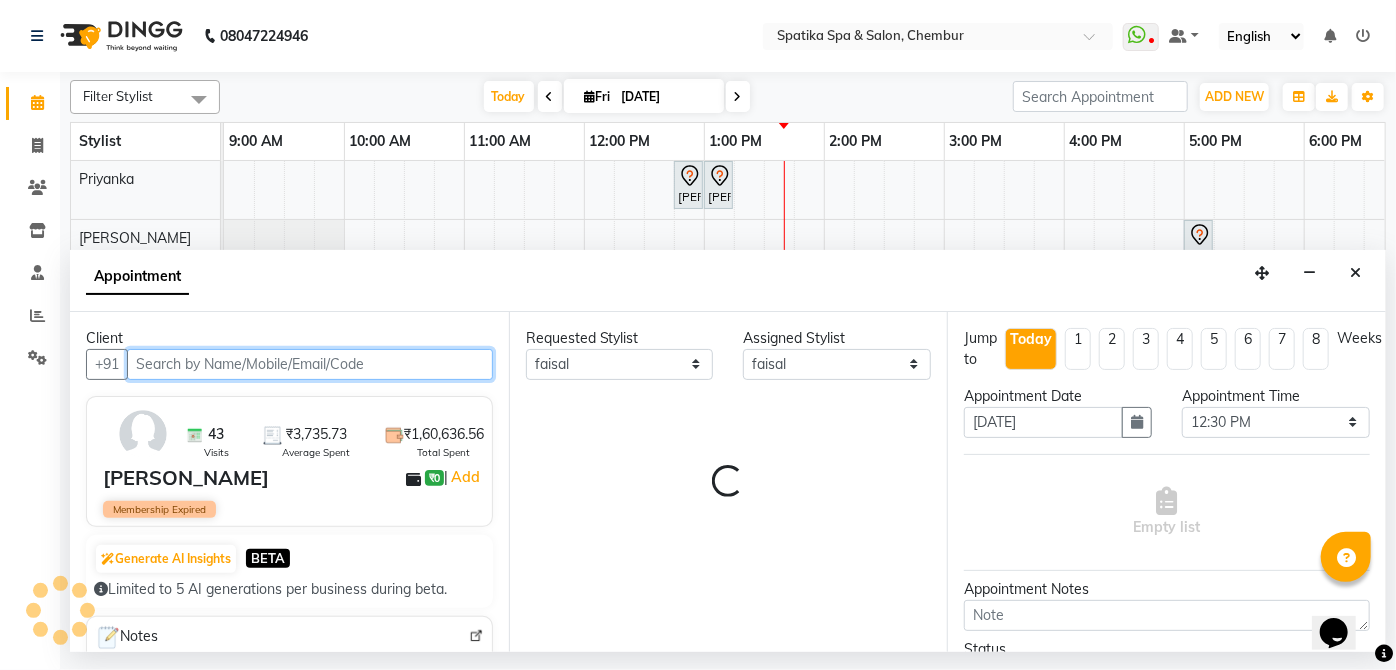 scroll, scrollTop: 0, scrollLeft: 397, axis: horizontal 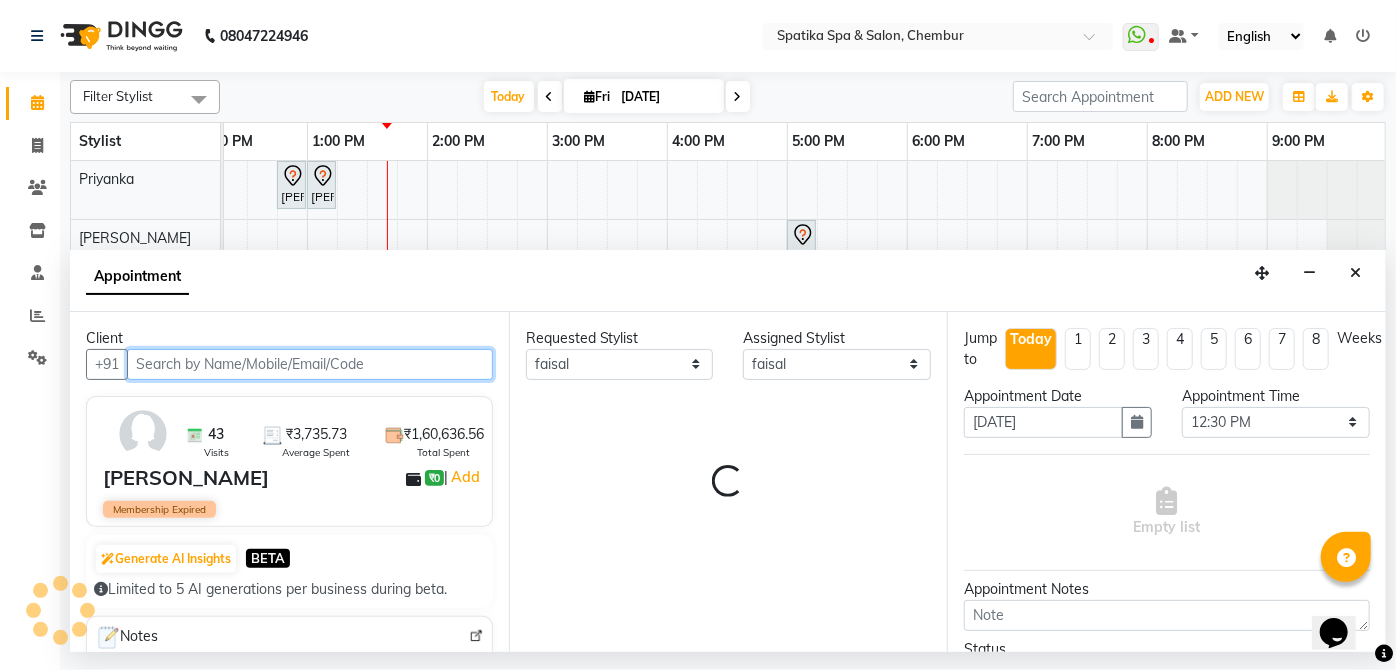 select on "690" 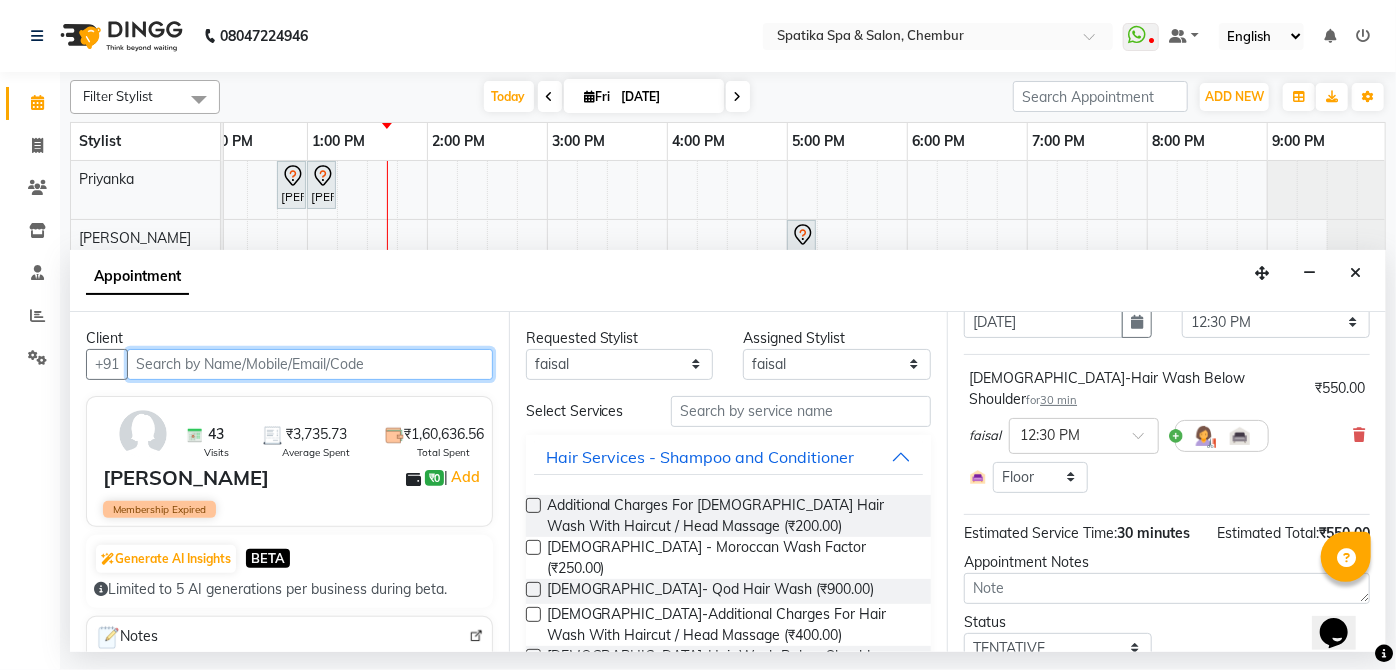 scroll, scrollTop: 109, scrollLeft: 0, axis: vertical 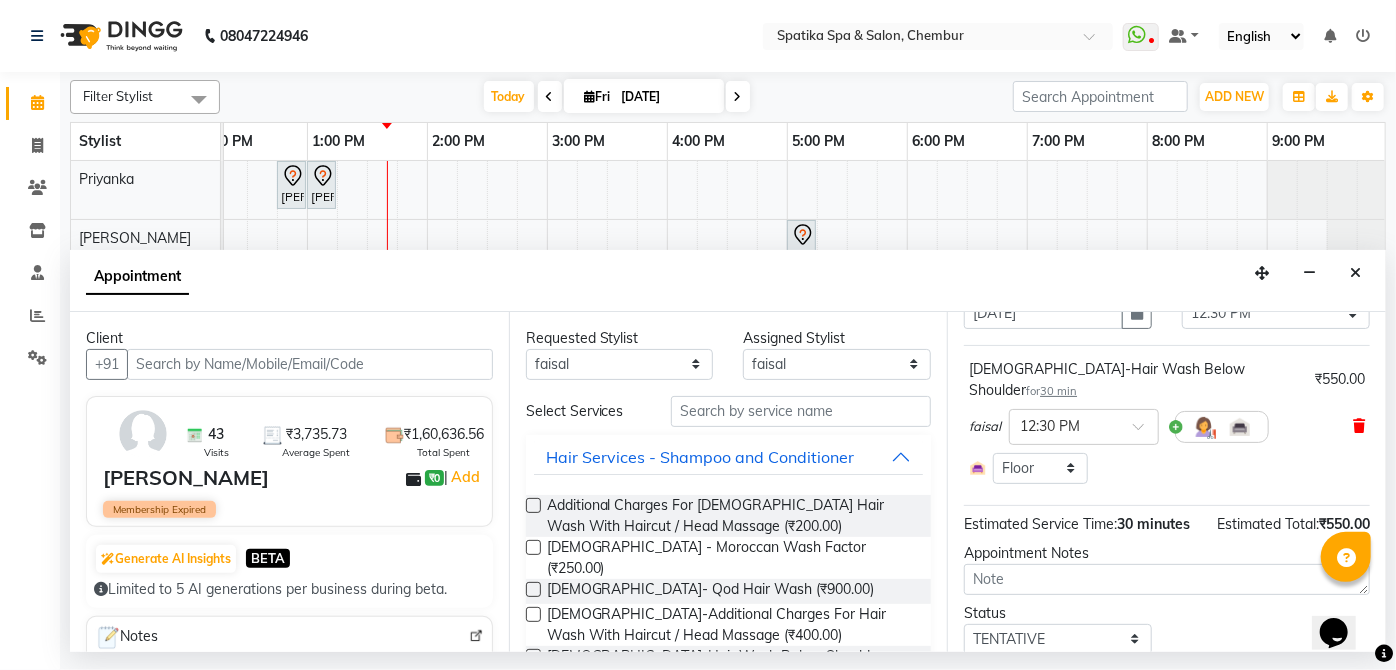 click at bounding box center (1359, 426) 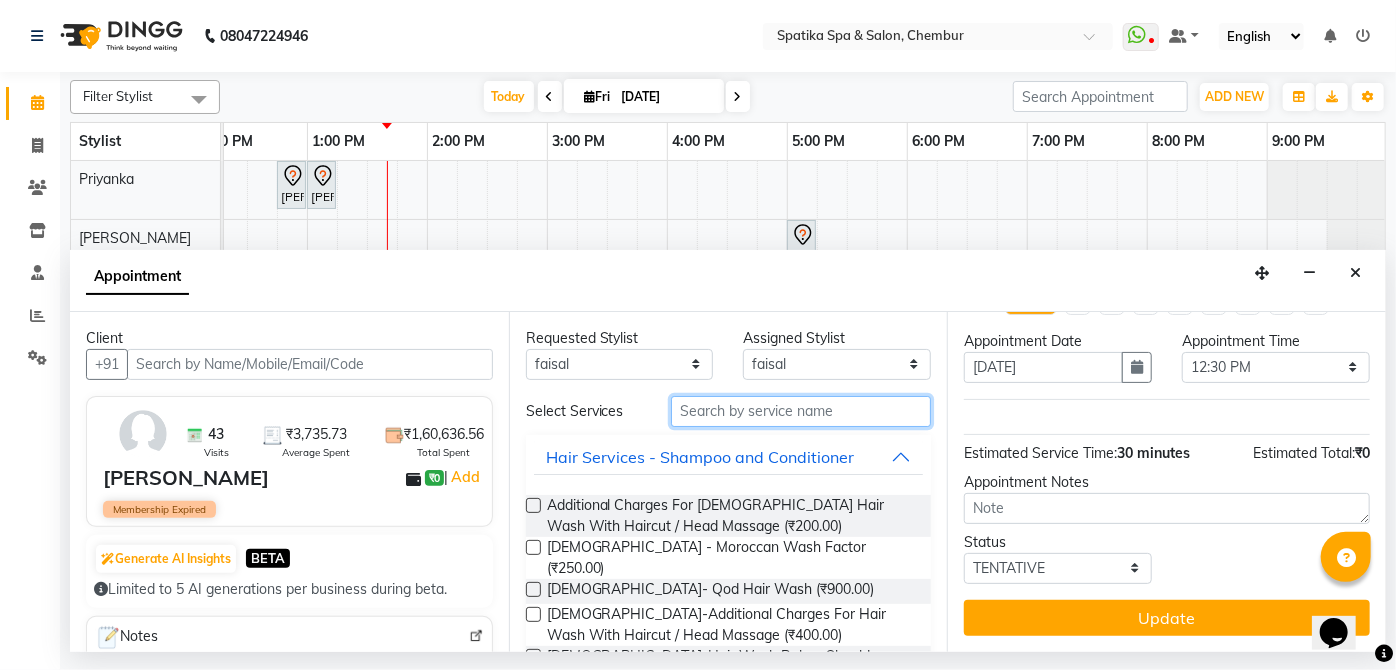 click at bounding box center [801, 411] 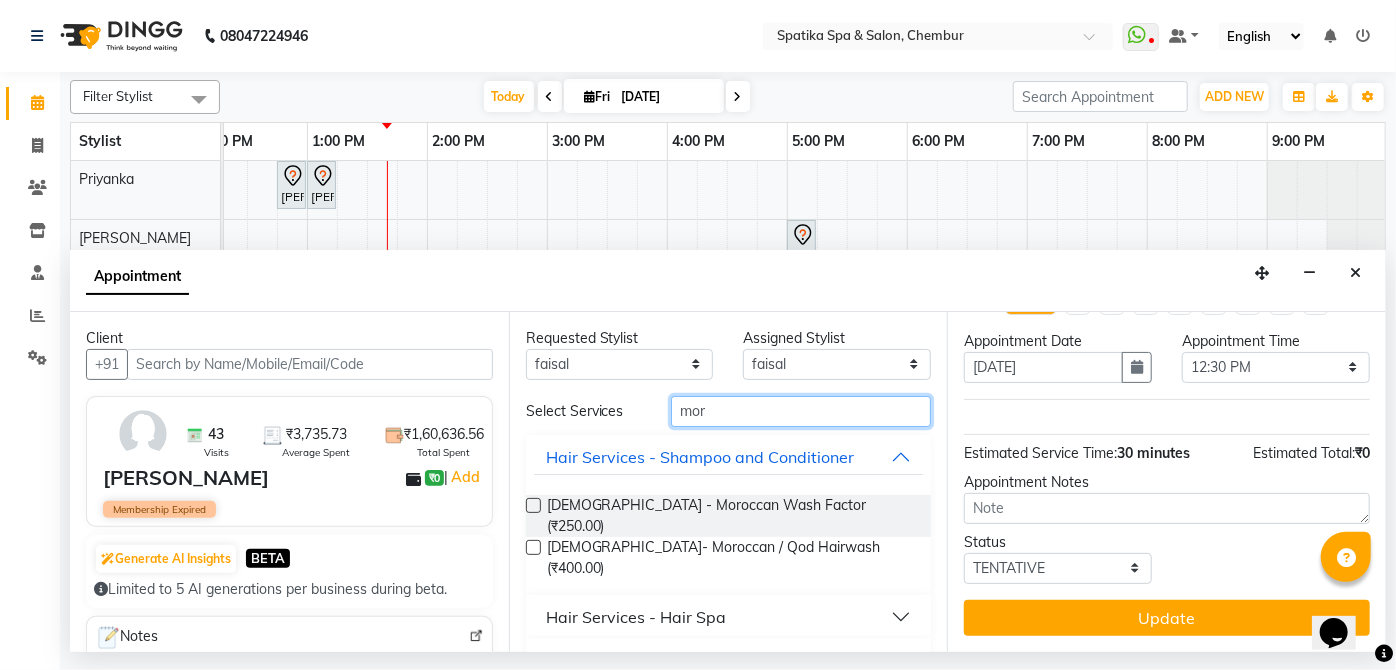type on "mor" 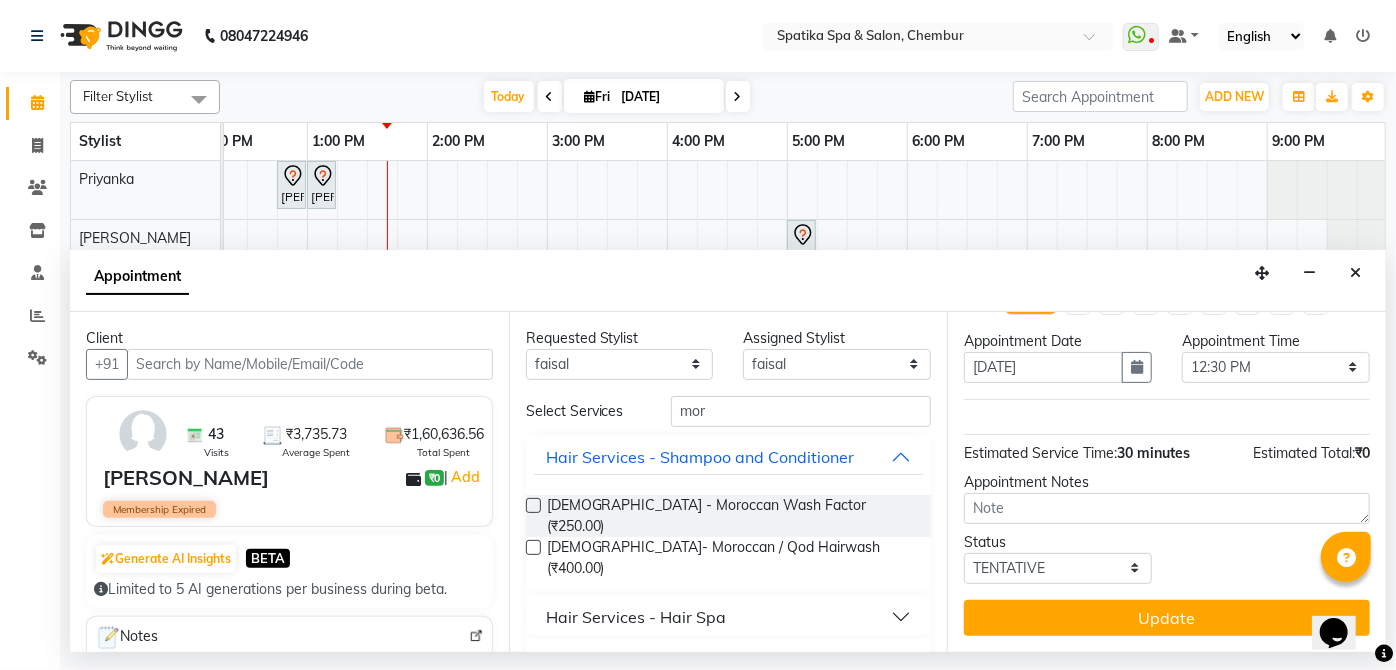 click on "Hair Services - Hair Spa" at bounding box center [729, 617] 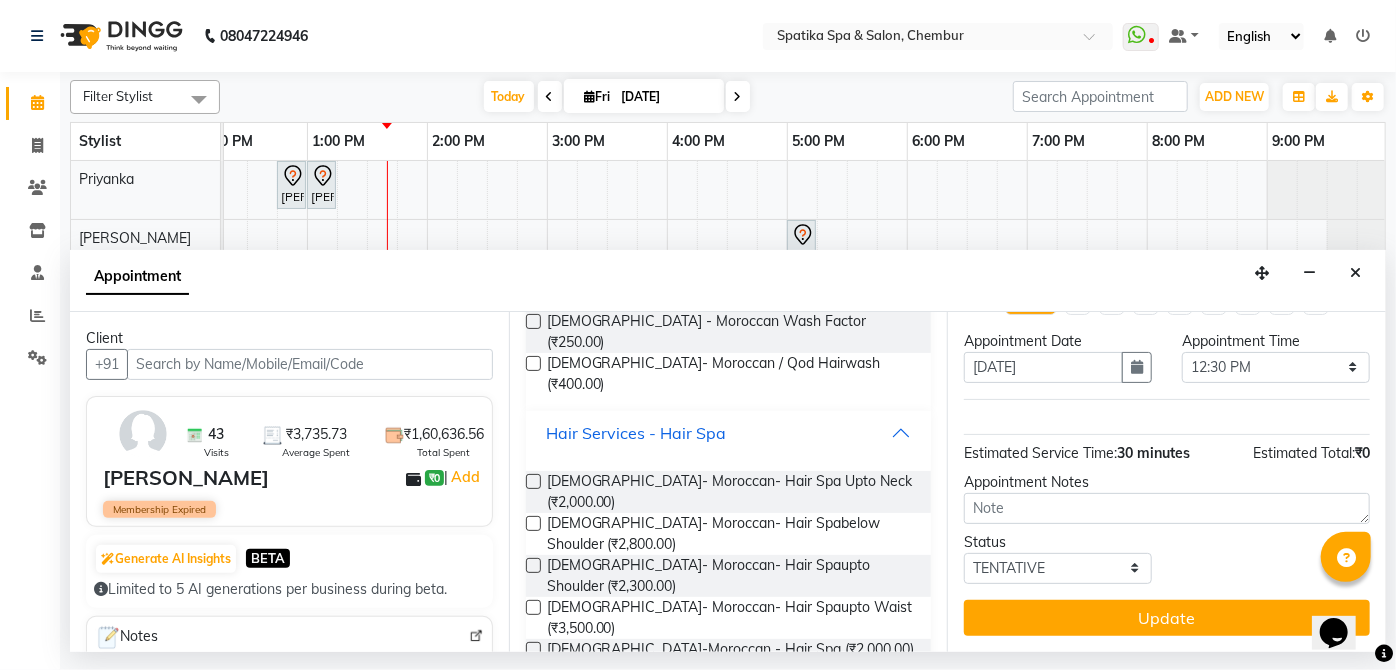 scroll, scrollTop: 186, scrollLeft: 0, axis: vertical 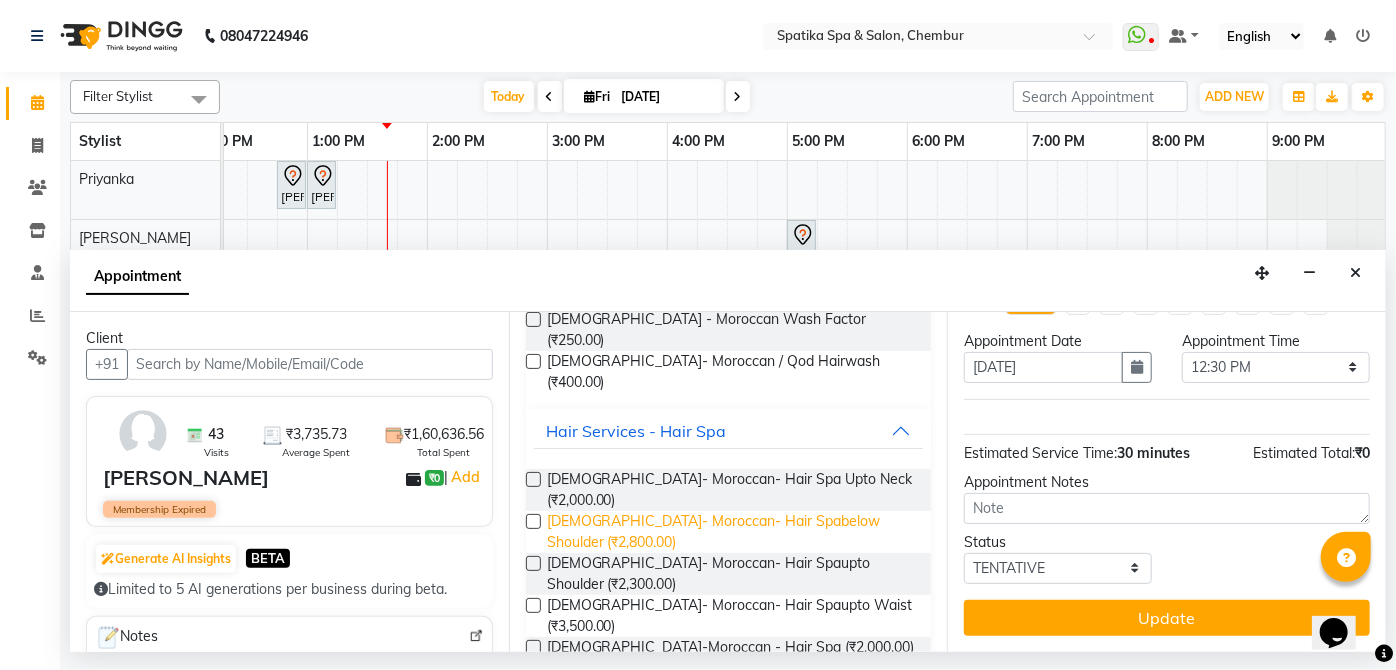 click on "Female- Moroccan- Hair Spabelow Shoulder (₹2,800.00)" at bounding box center (731, 532) 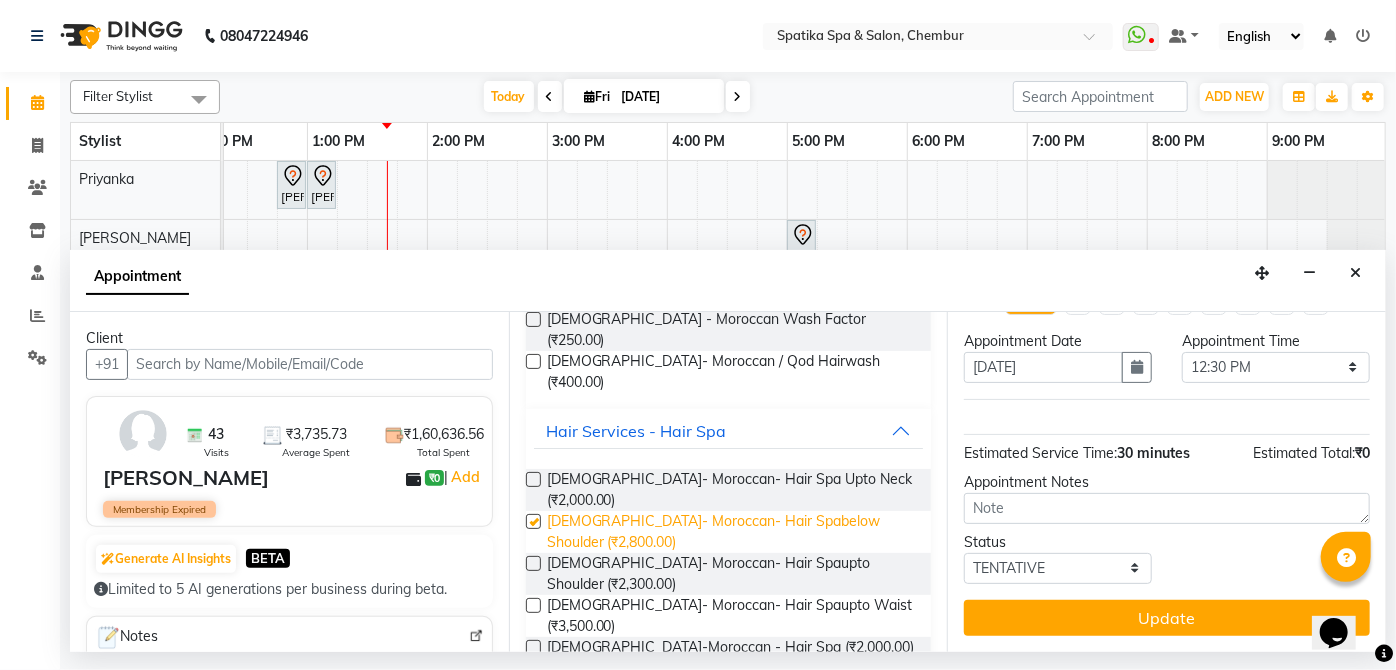 scroll, scrollTop: 109, scrollLeft: 0, axis: vertical 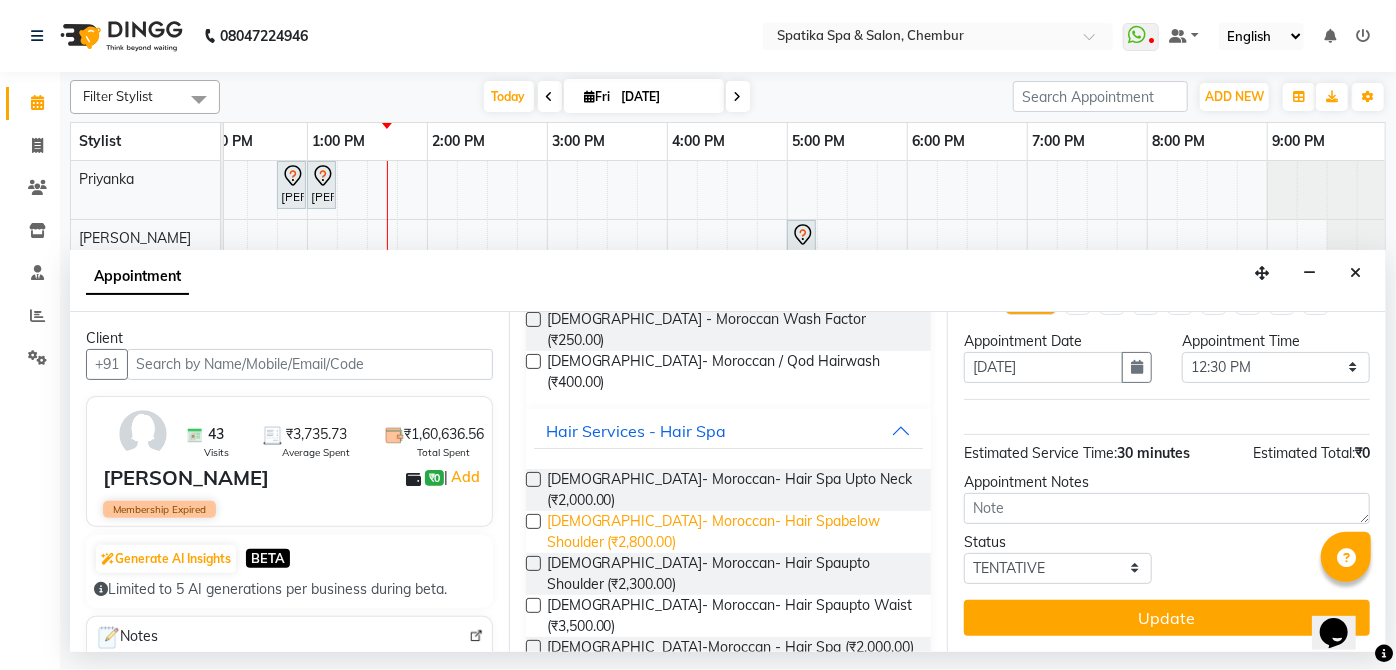 checkbox on "false" 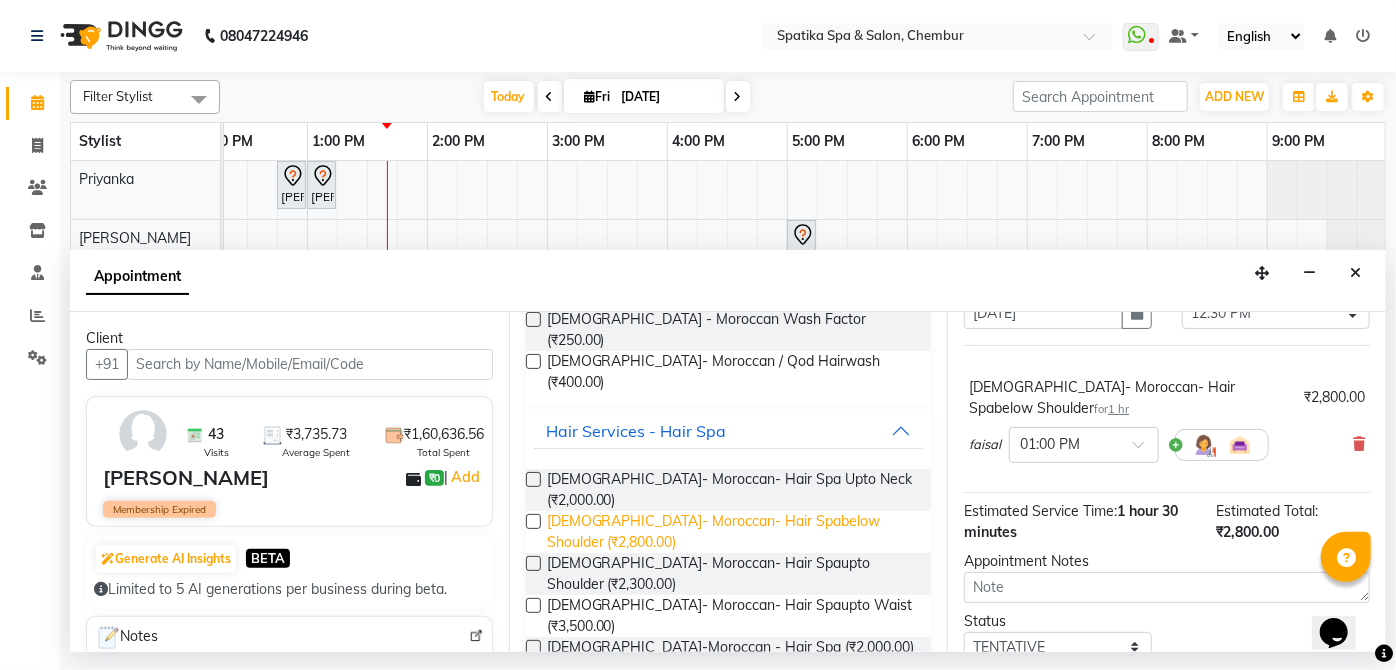 scroll, scrollTop: 0, scrollLeft: 0, axis: both 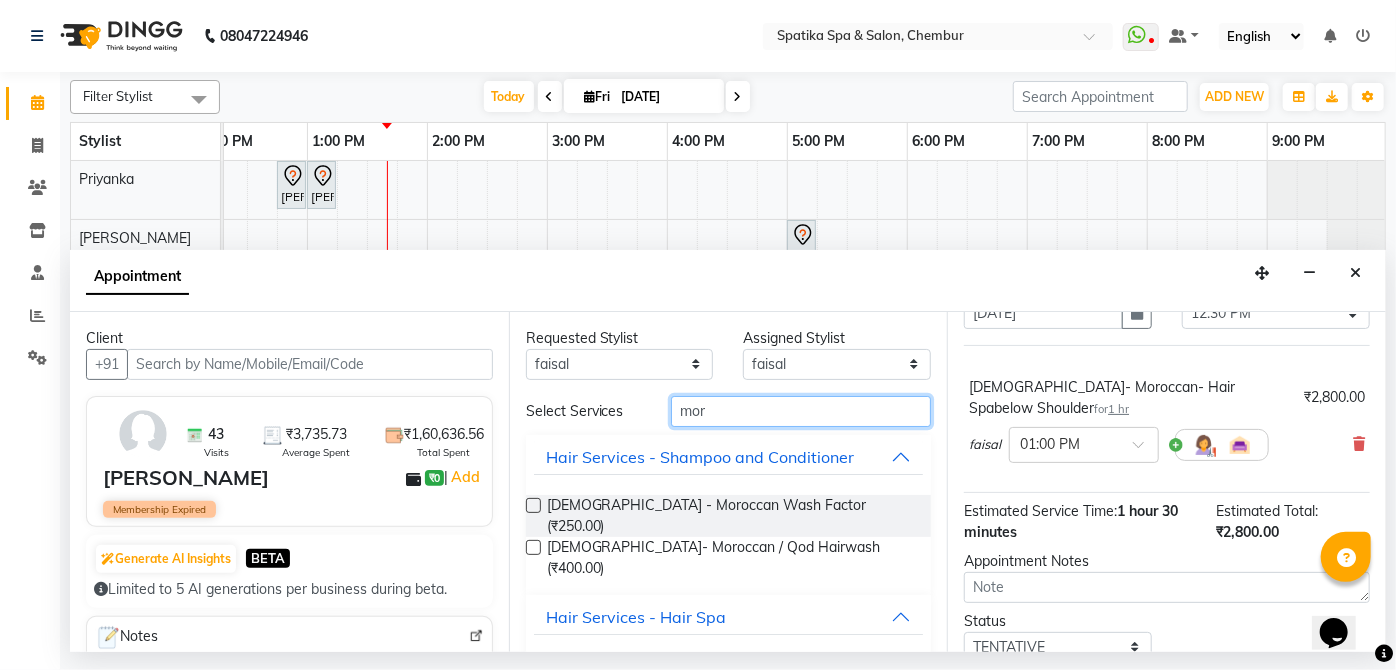 click on "mor" at bounding box center [801, 411] 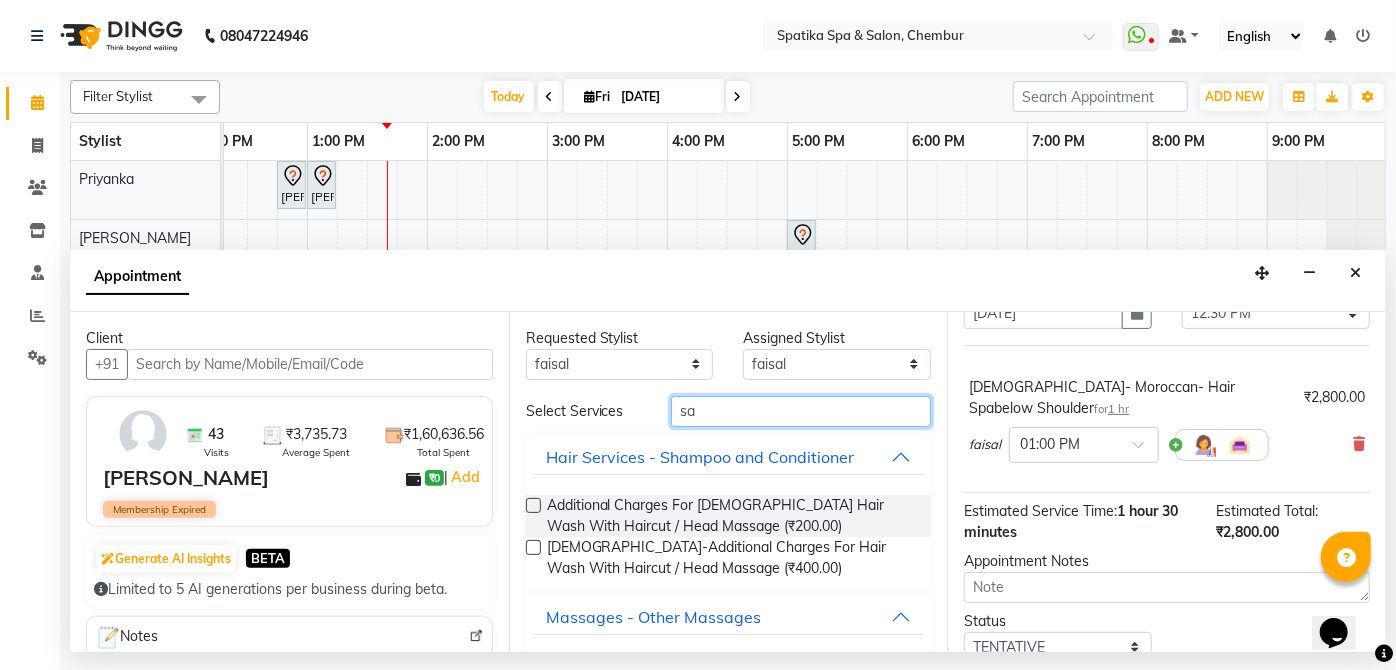 type on "s" 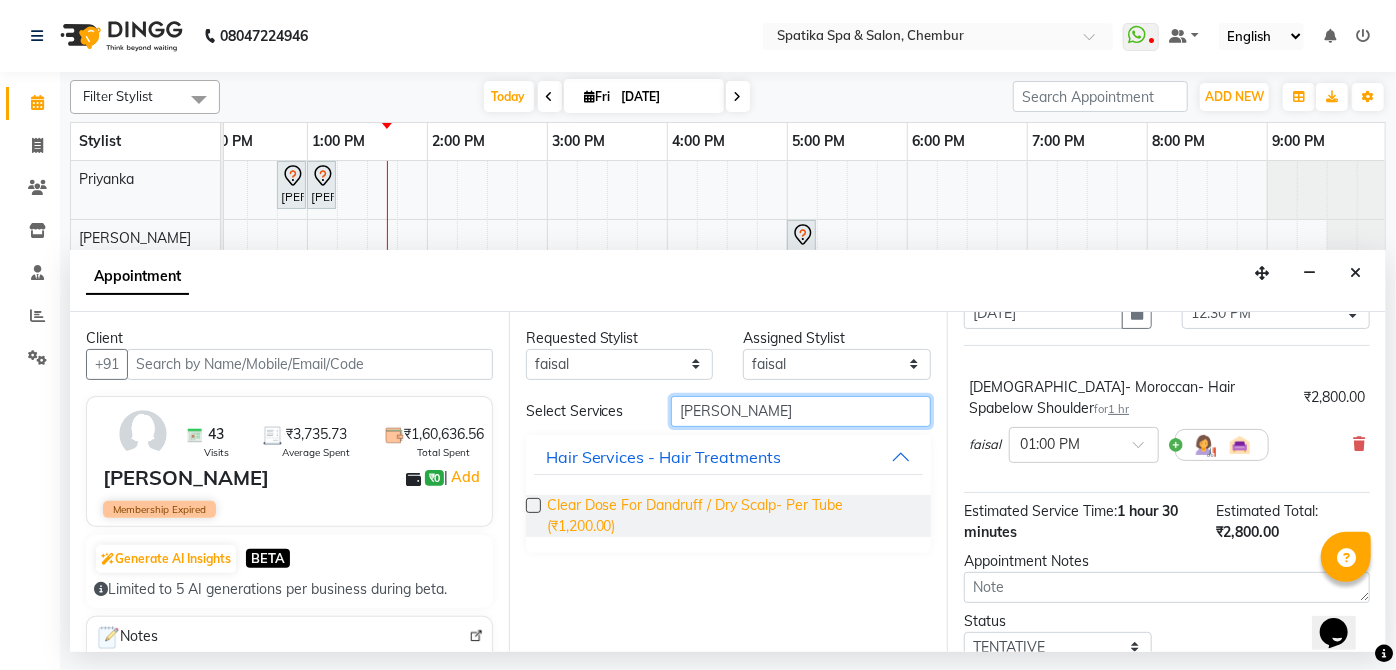type on "dan" 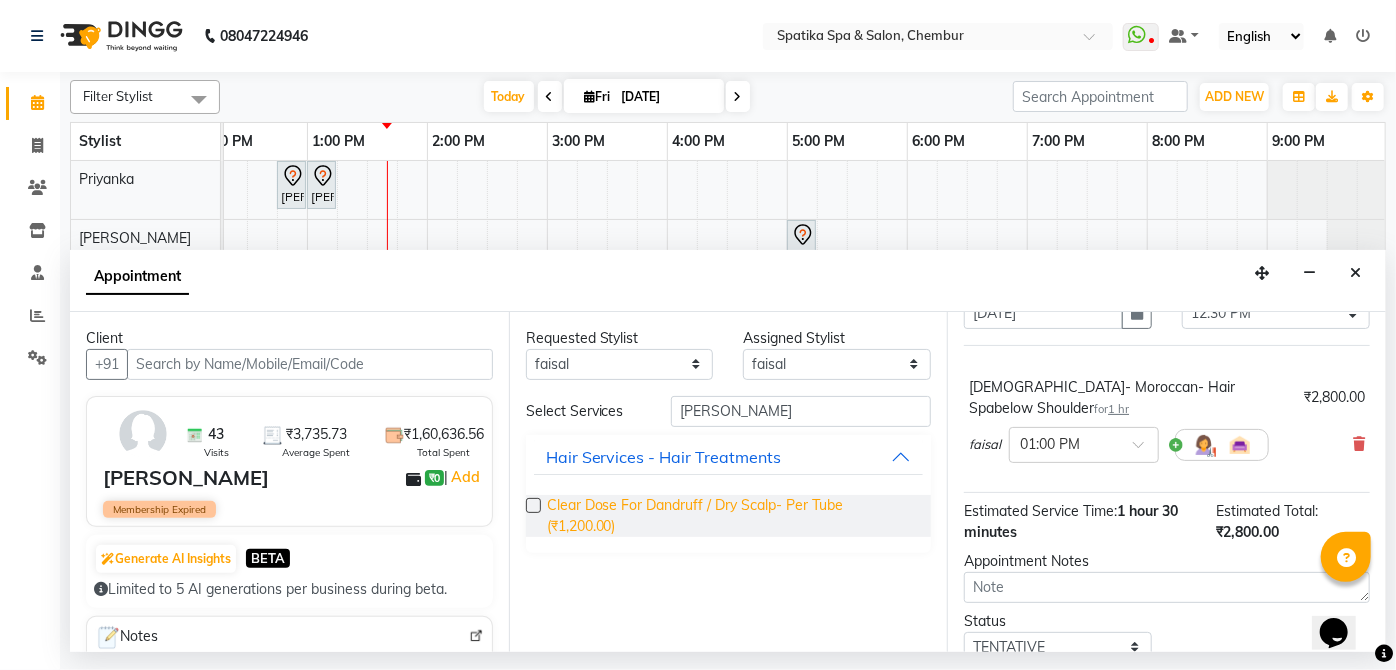 click on "Clear Dose For Dandruff / Dry Scalp- Per Tube (₹1,200.00)" at bounding box center [731, 516] 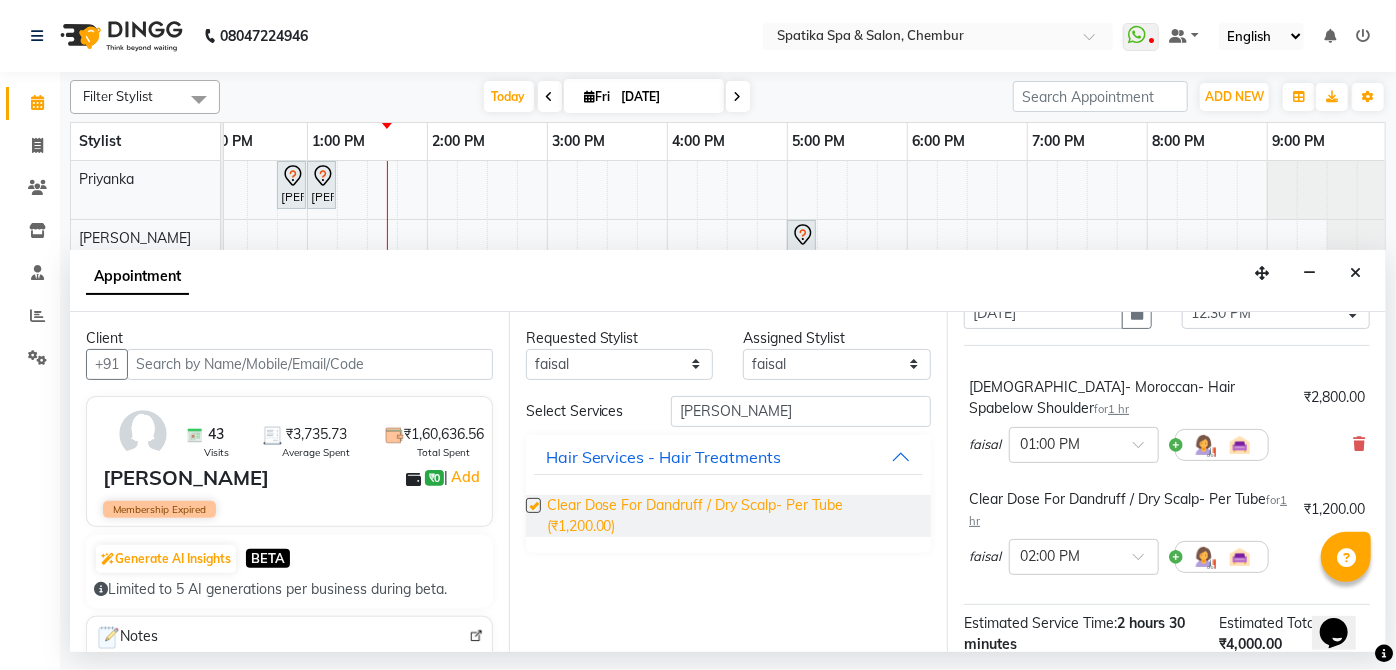 checkbox on "false" 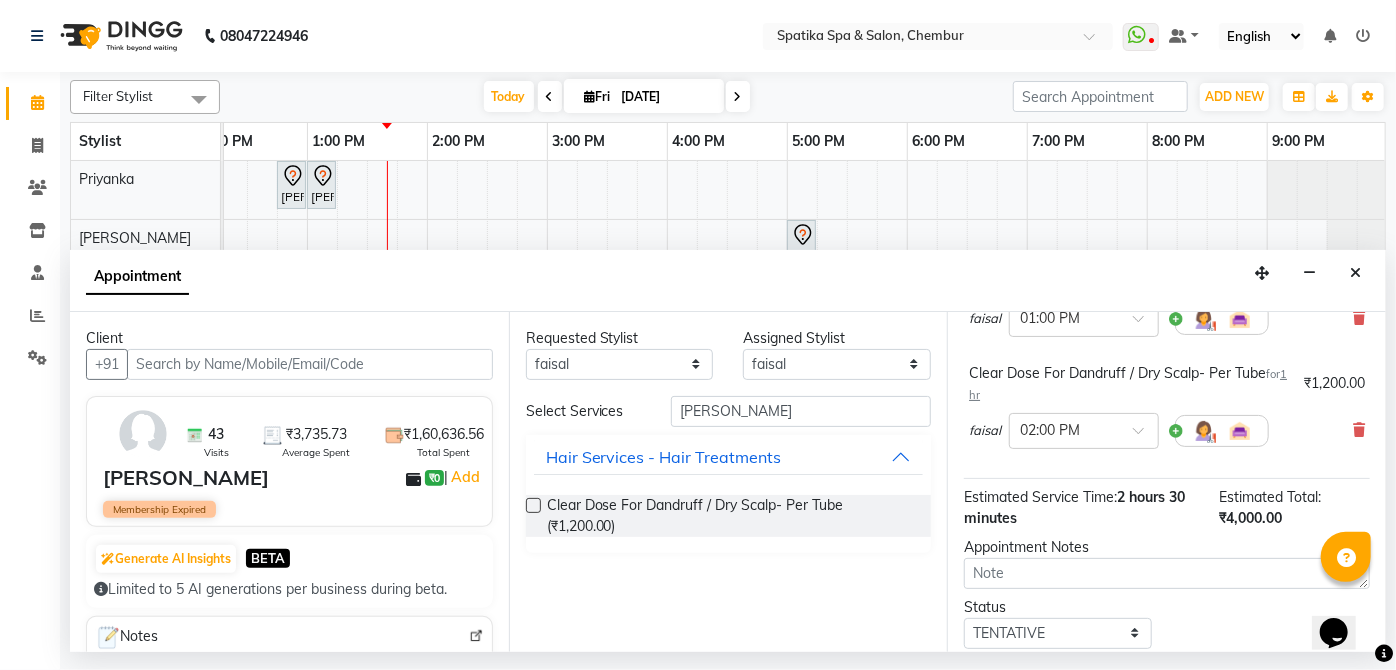 scroll, scrollTop: 312, scrollLeft: 0, axis: vertical 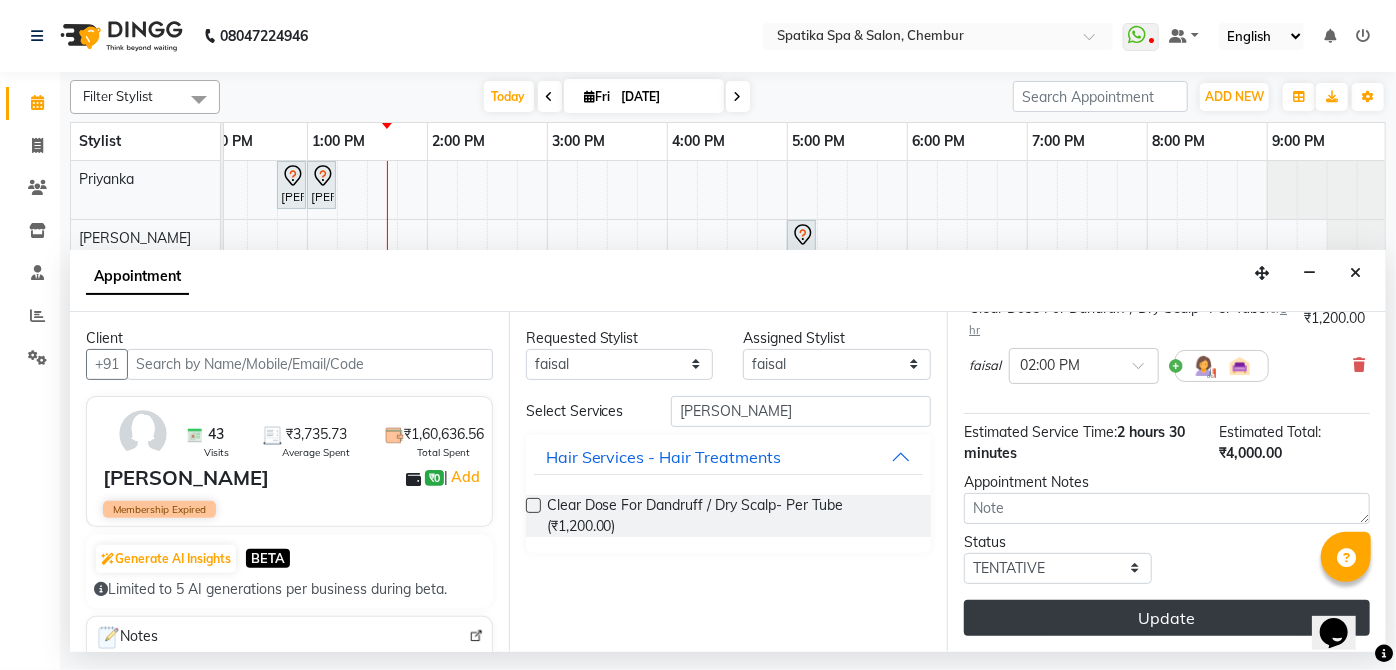 click on "Update" at bounding box center (1167, 618) 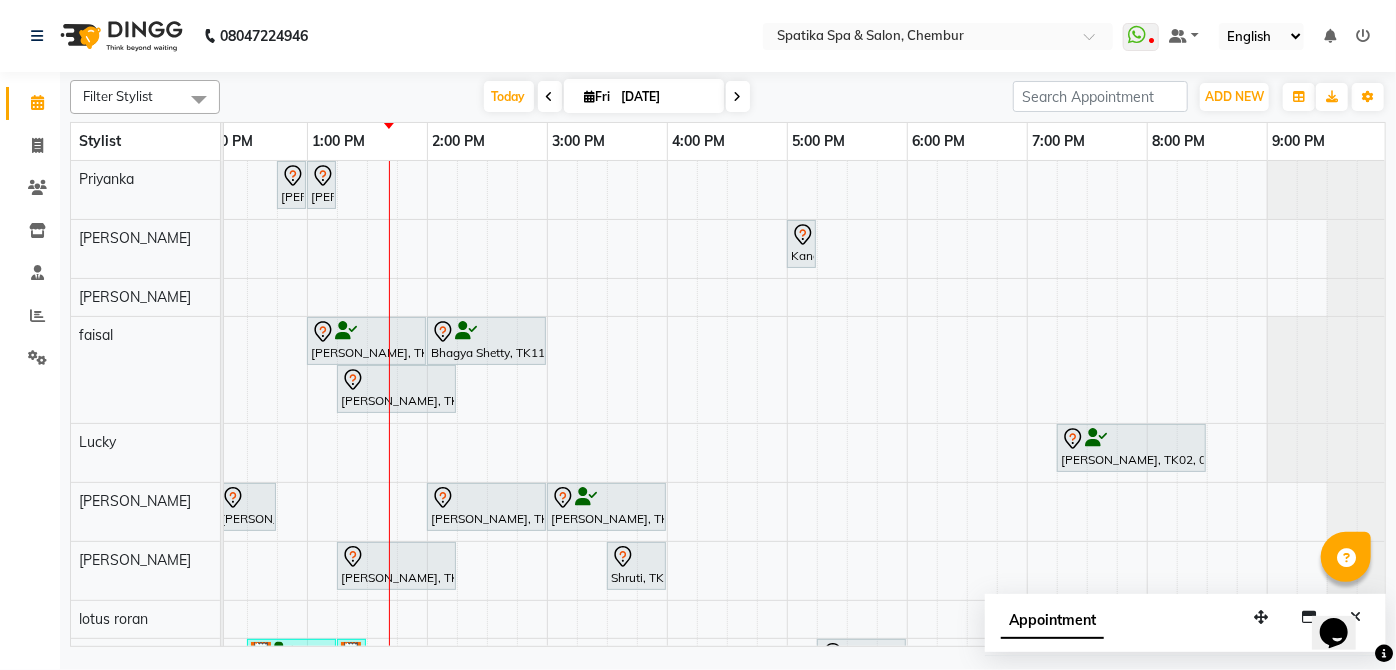 scroll, scrollTop: 0, scrollLeft: 210, axis: horizontal 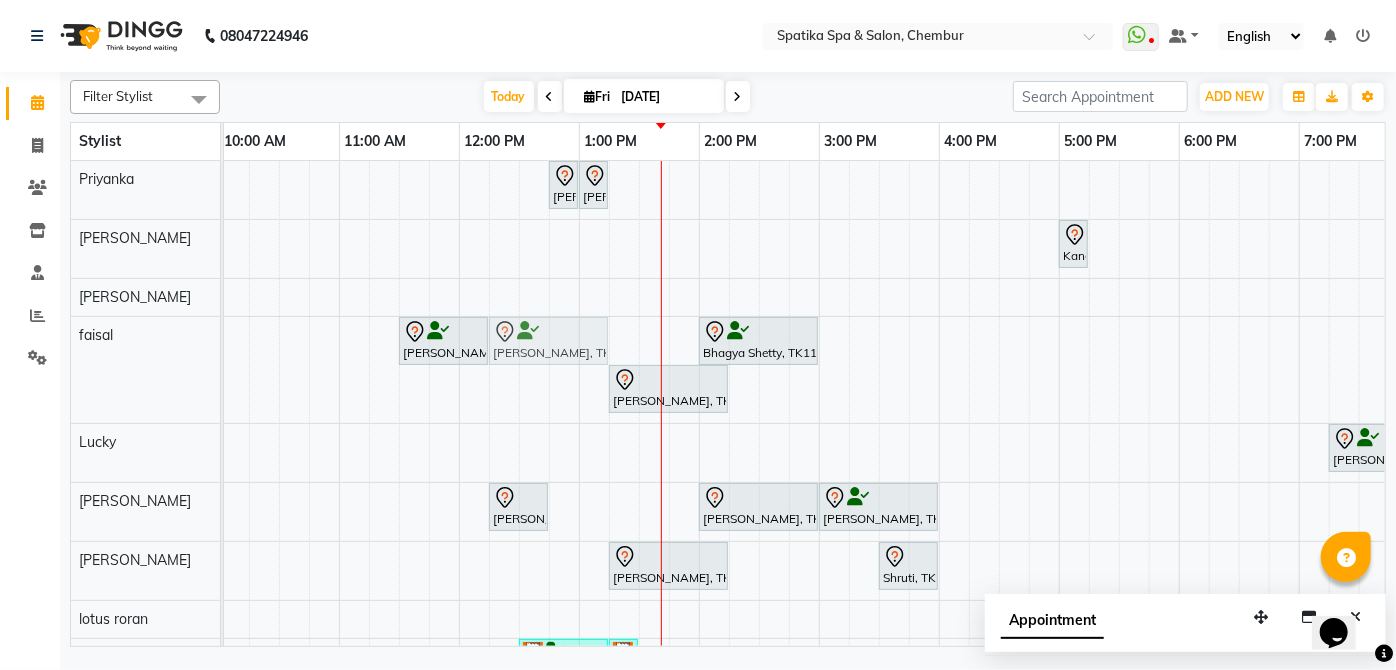 drag, startPoint x: 610, startPoint y: 339, endPoint x: 522, endPoint y: 336, distance: 88.051125 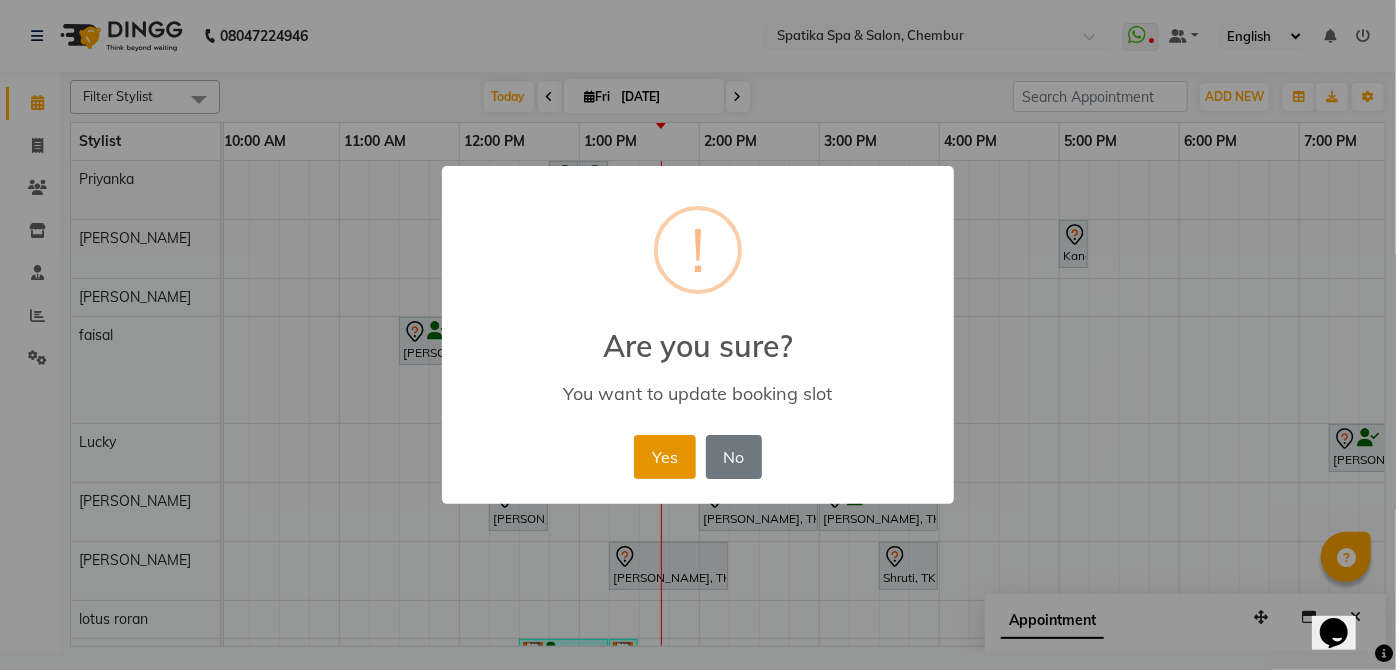 click on "Yes" at bounding box center (664, 457) 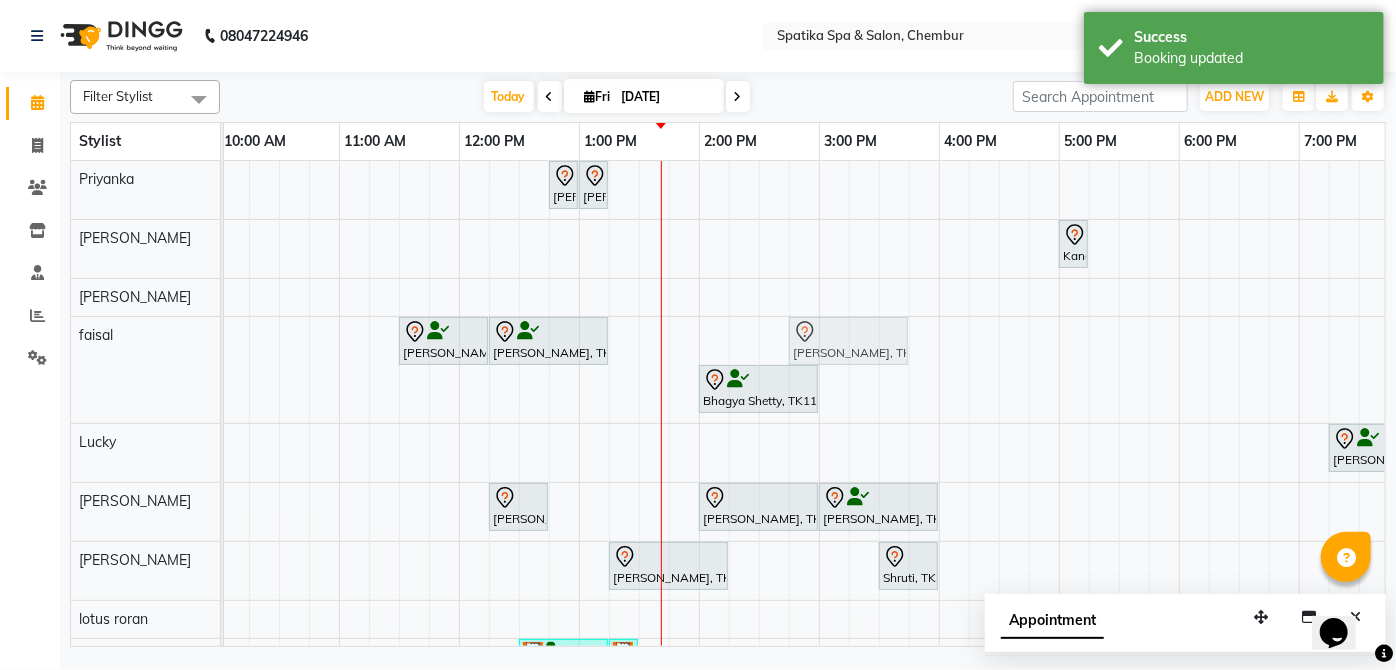drag, startPoint x: 688, startPoint y: 343, endPoint x: 856, endPoint y: 370, distance: 170.1558 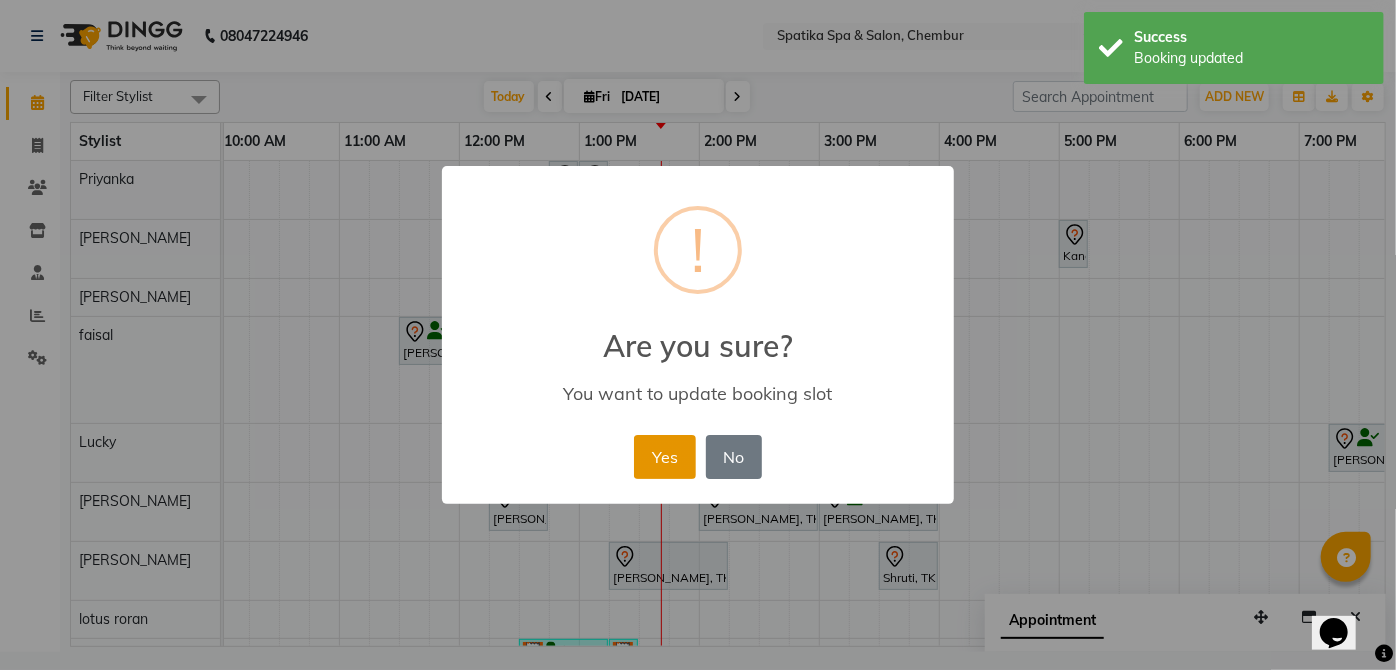 click on "Yes" at bounding box center (664, 457) 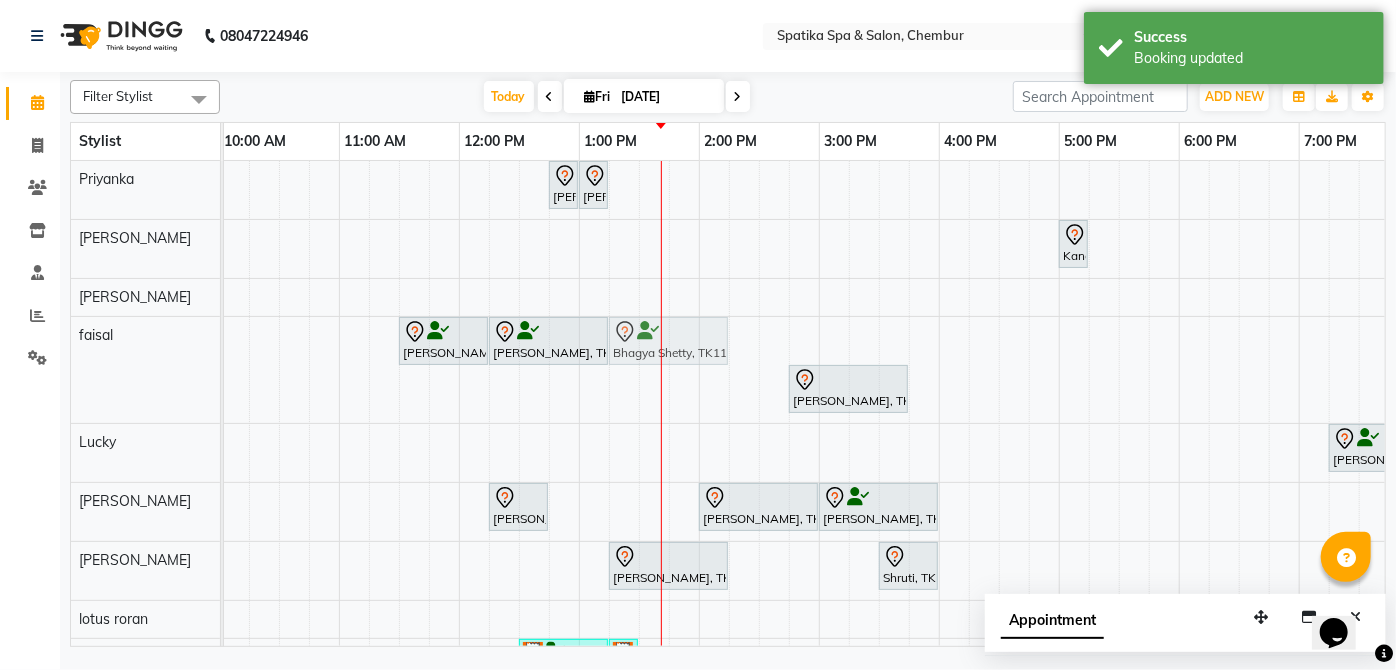 drag, startPoint x: 742, startPoint y: 336, endPoint x: 655, endPoint y: 328, distance: 87.36704 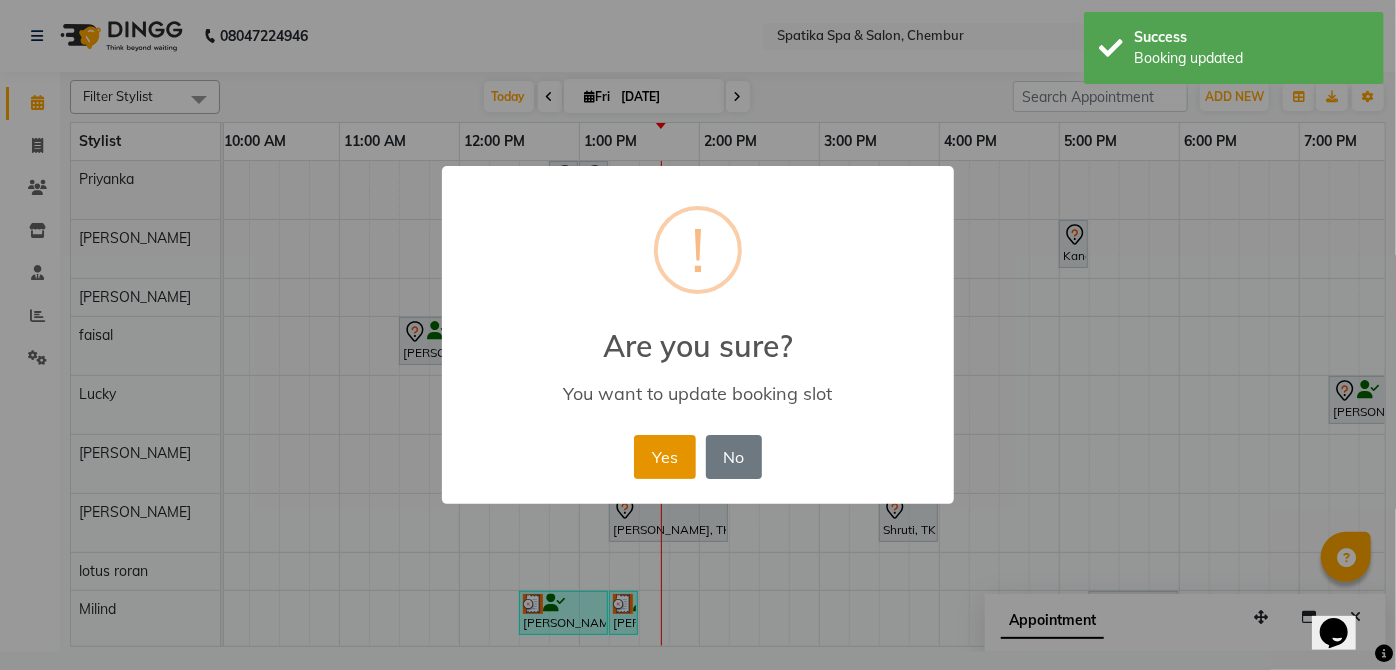 click on "Yes" at bounding box center [664, 457] 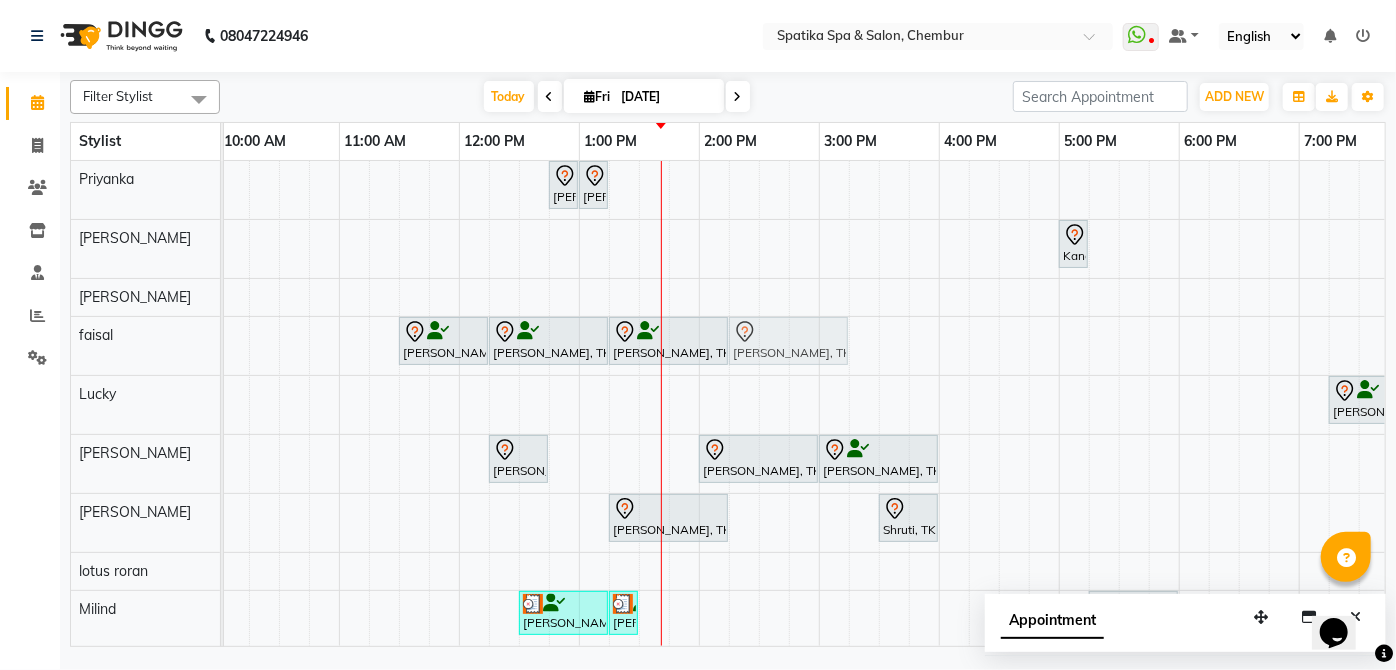 drag, startPoint x: 810, startPoint y: 346, endPoint x: 753, endPoint y: 346, distance: 57 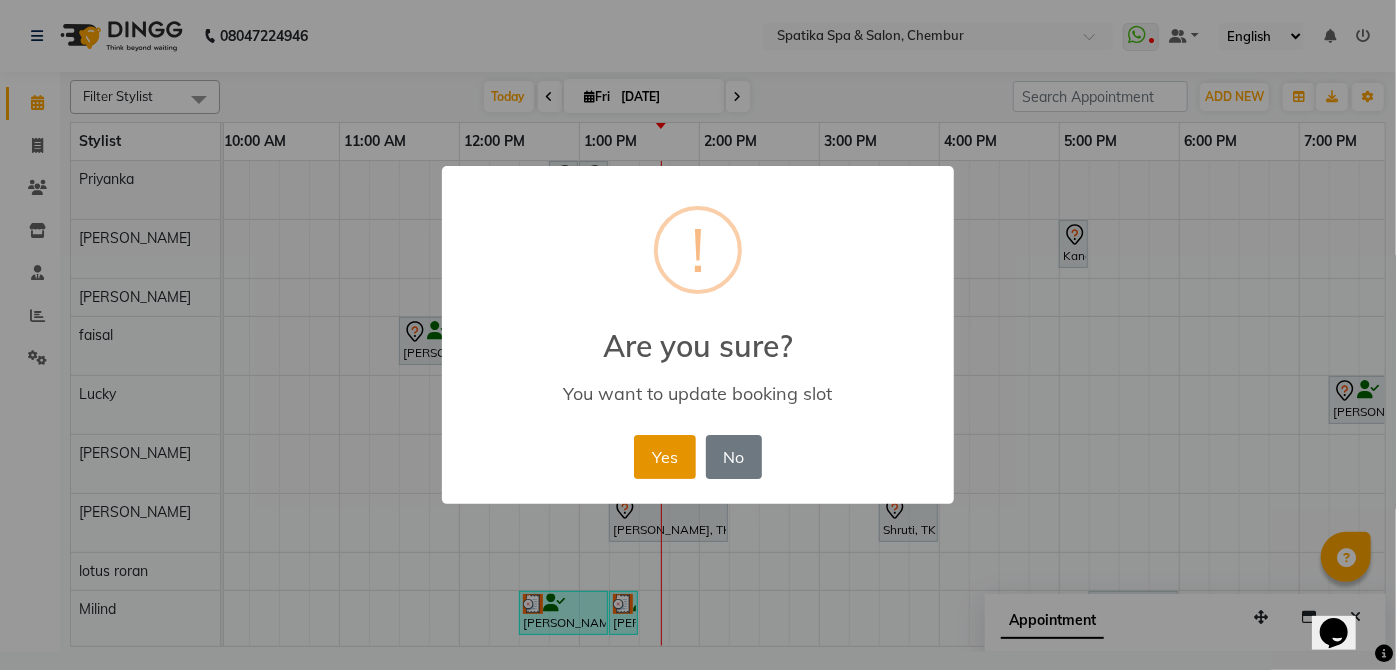 click on "Yes" at bounding box center [664, 457] 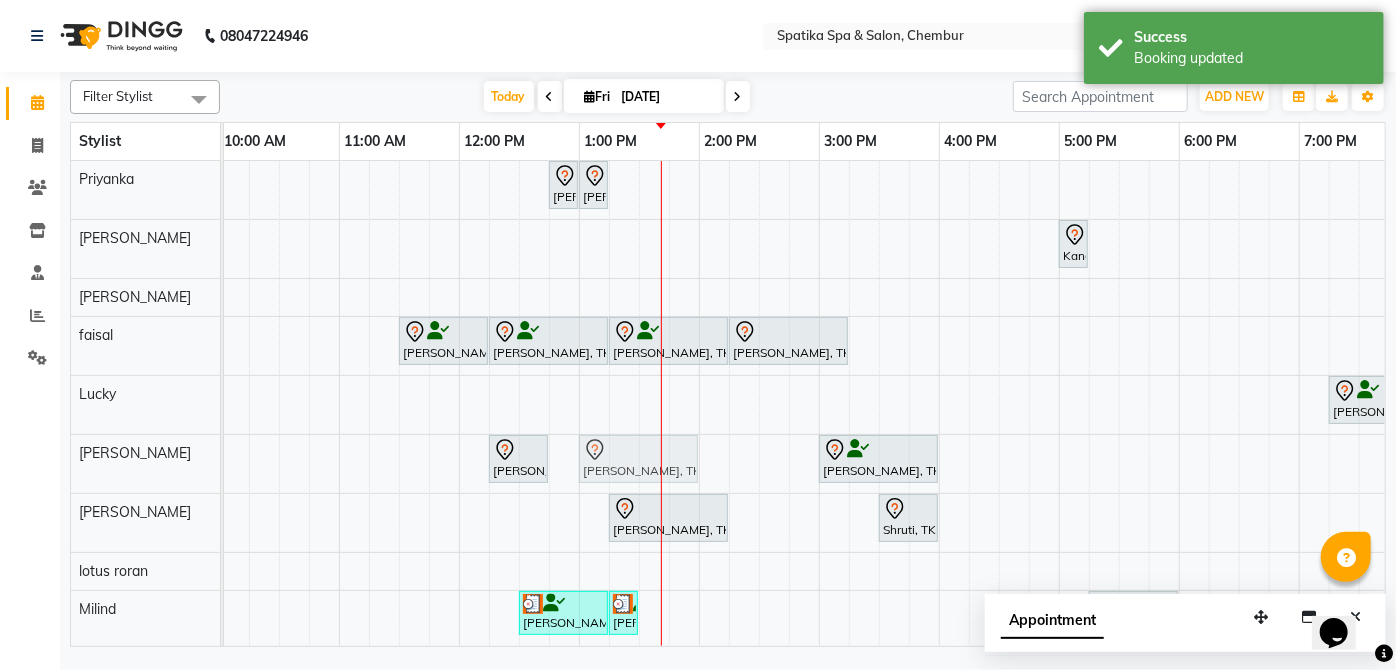 drag, startPoint x: 754, startPoint y: 472, endPoint x: 628, endPoint y: 476, distance: 126.06348 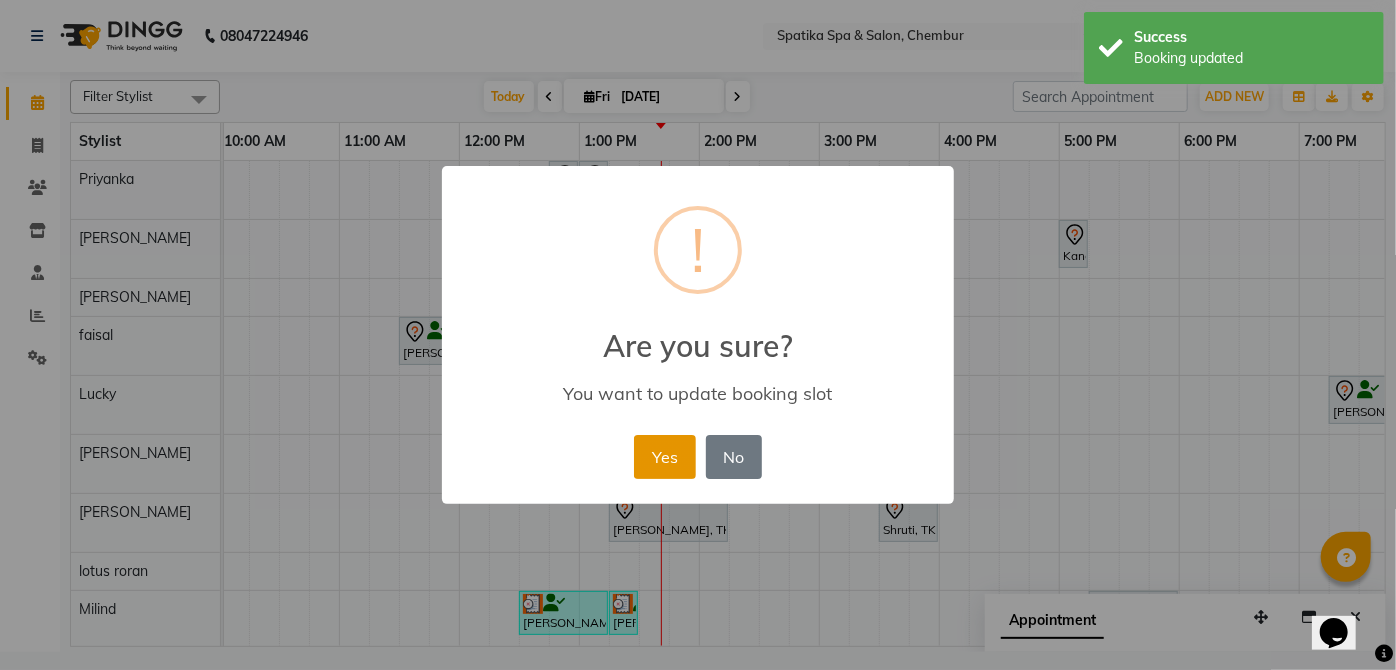 click on "Yes" at bounding box center [664, 457] 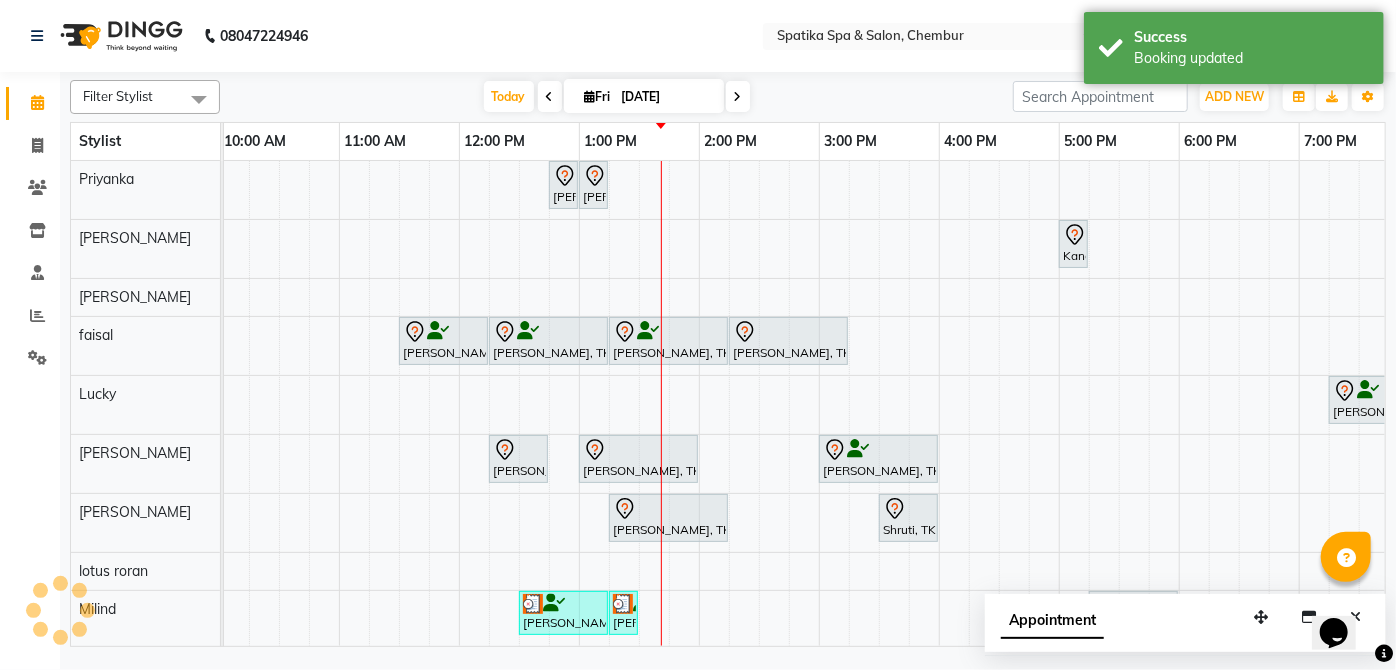 click at bounding box center (638, 450) 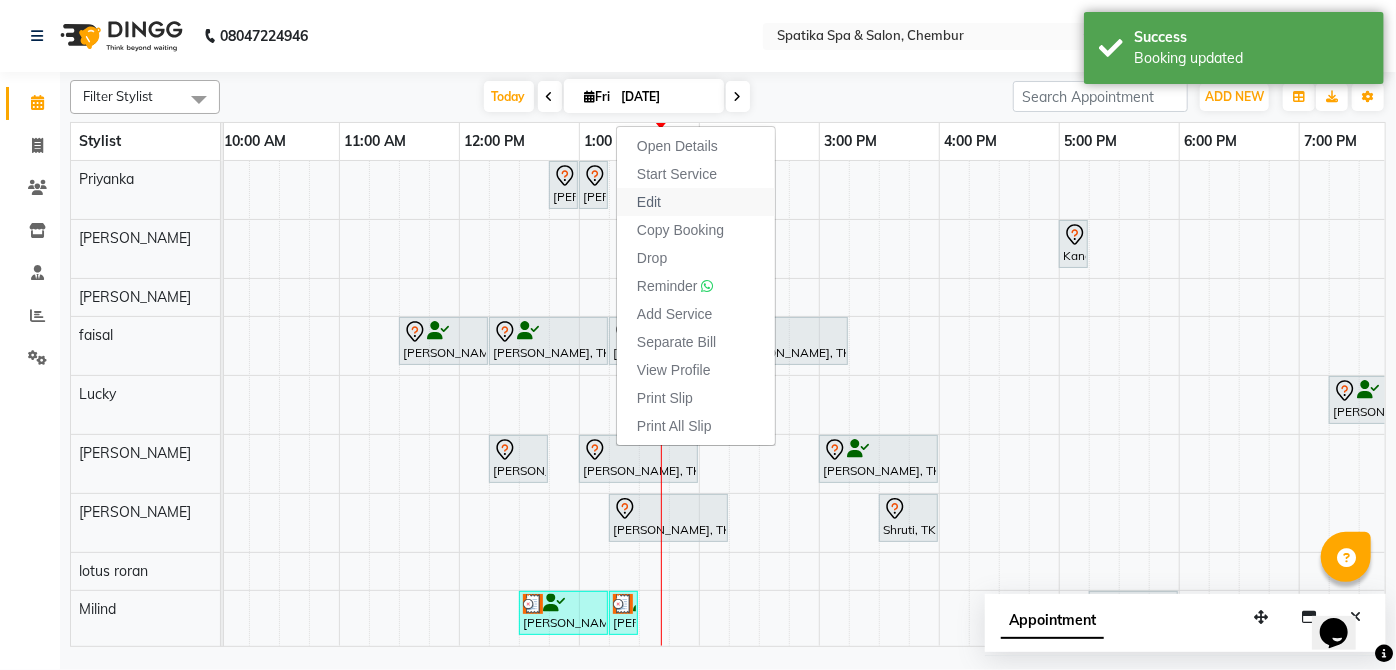 click on "Edit" at bounding box center (649, 202) 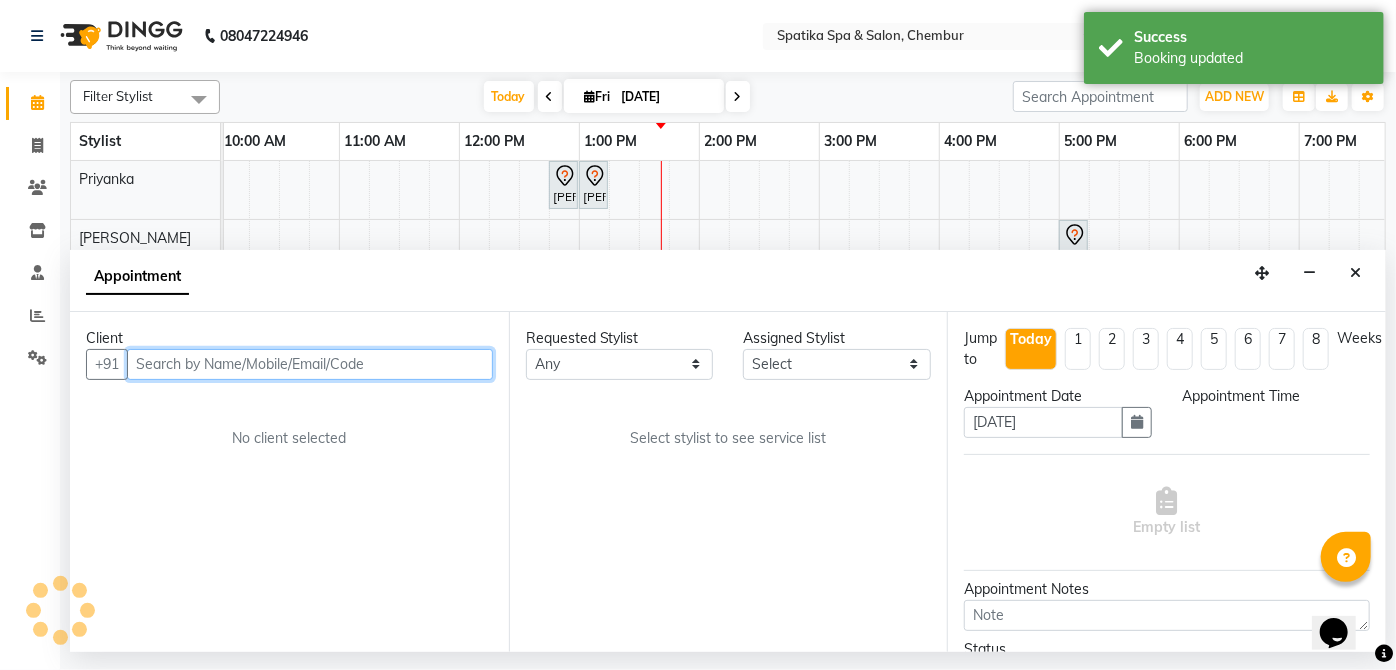 select on "9045" 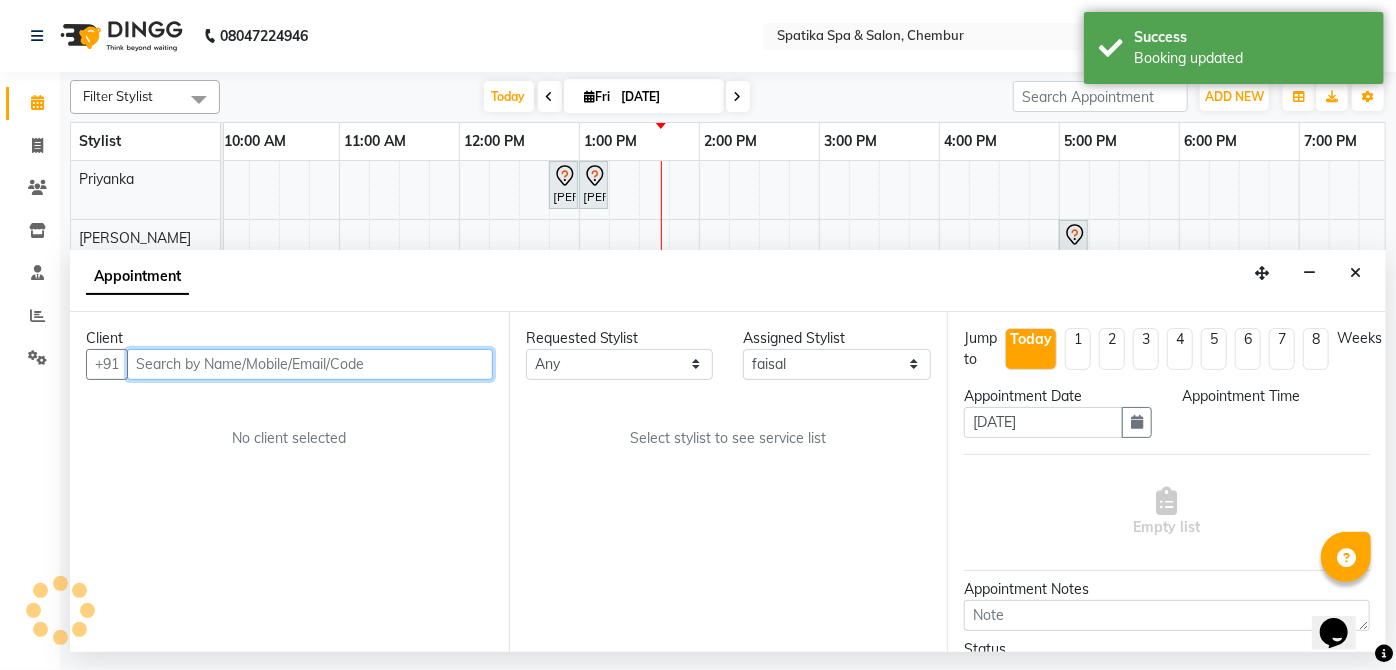 select on "780" 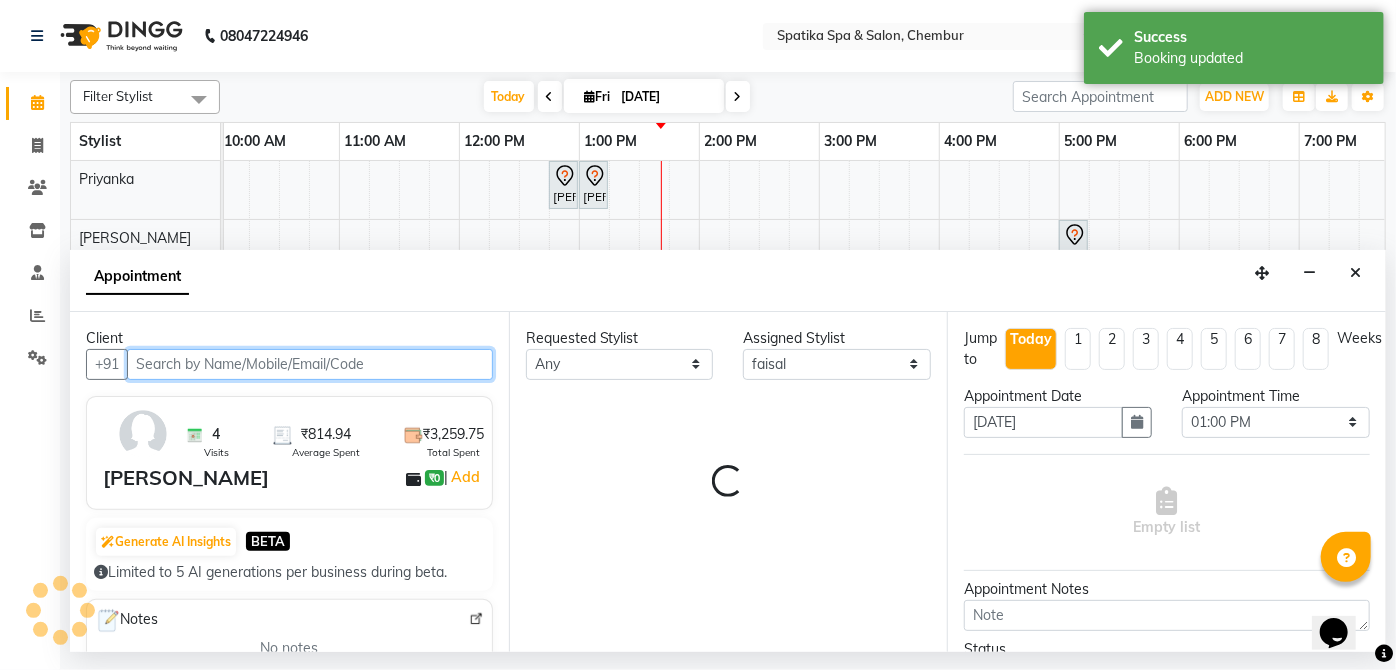 scroll, scrollTop: 0, scrollLeft: 397, axis: horizontal 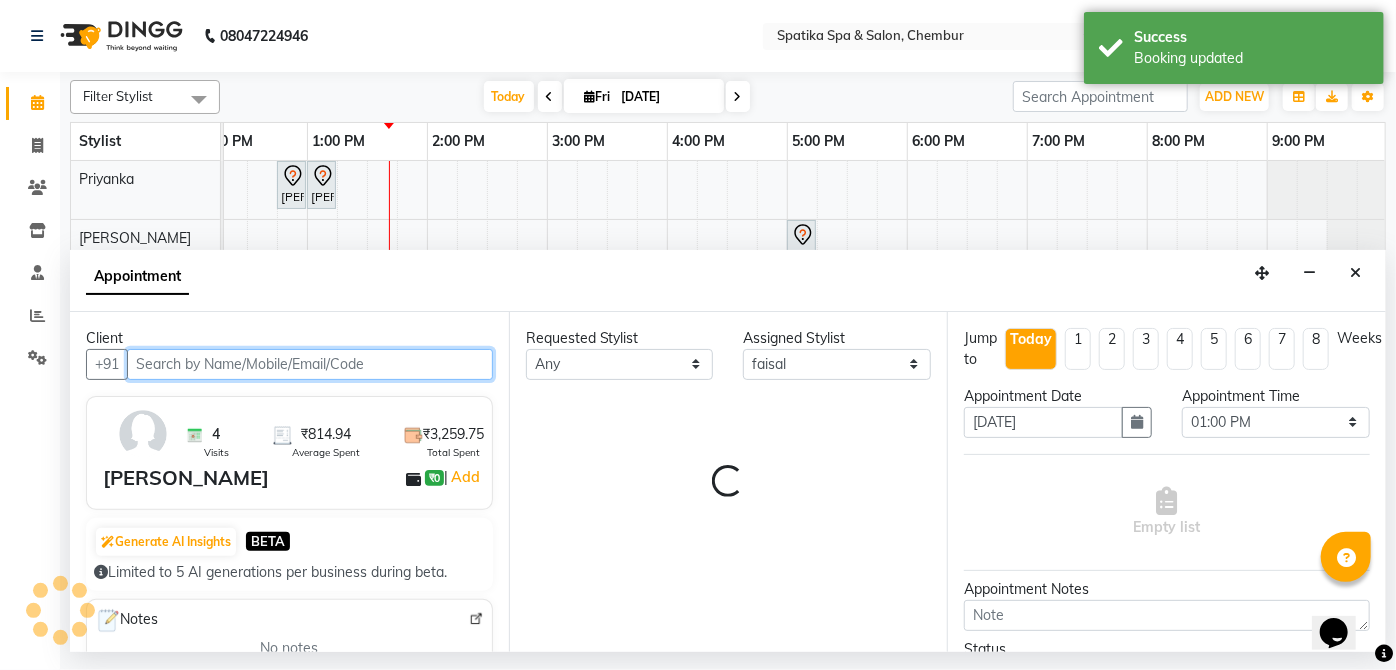 select on "690" 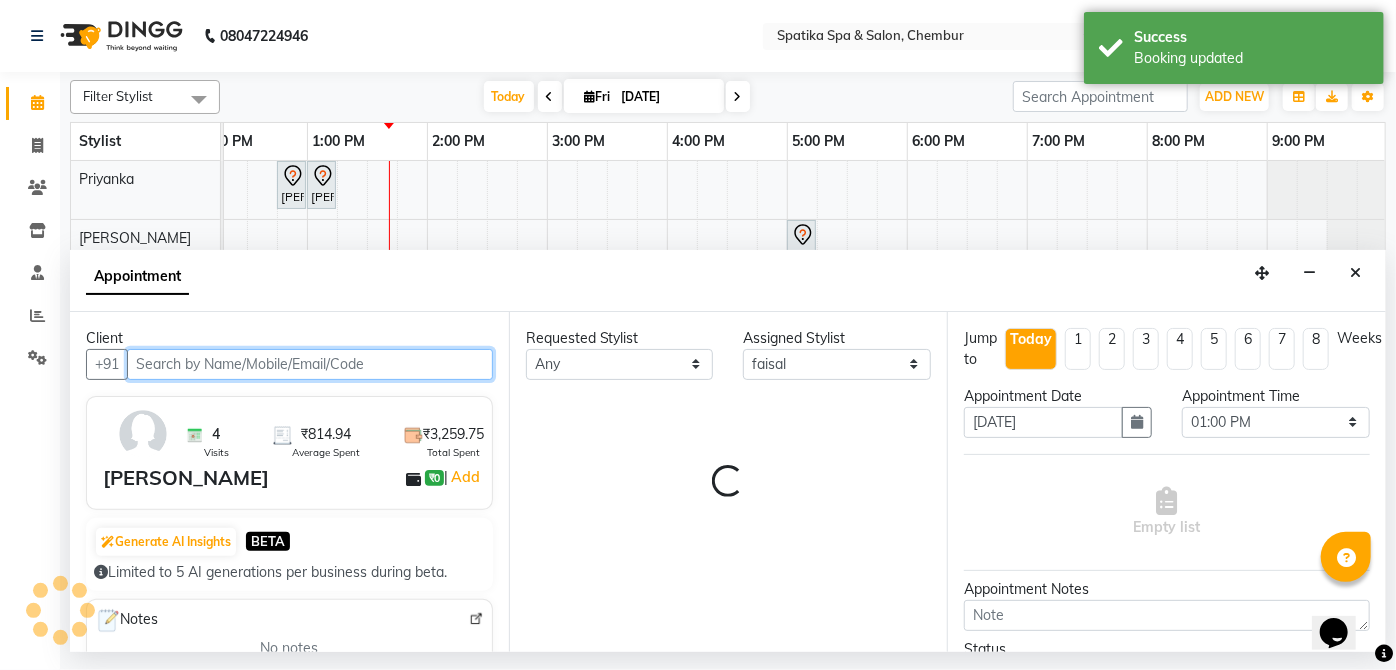 select on "690" 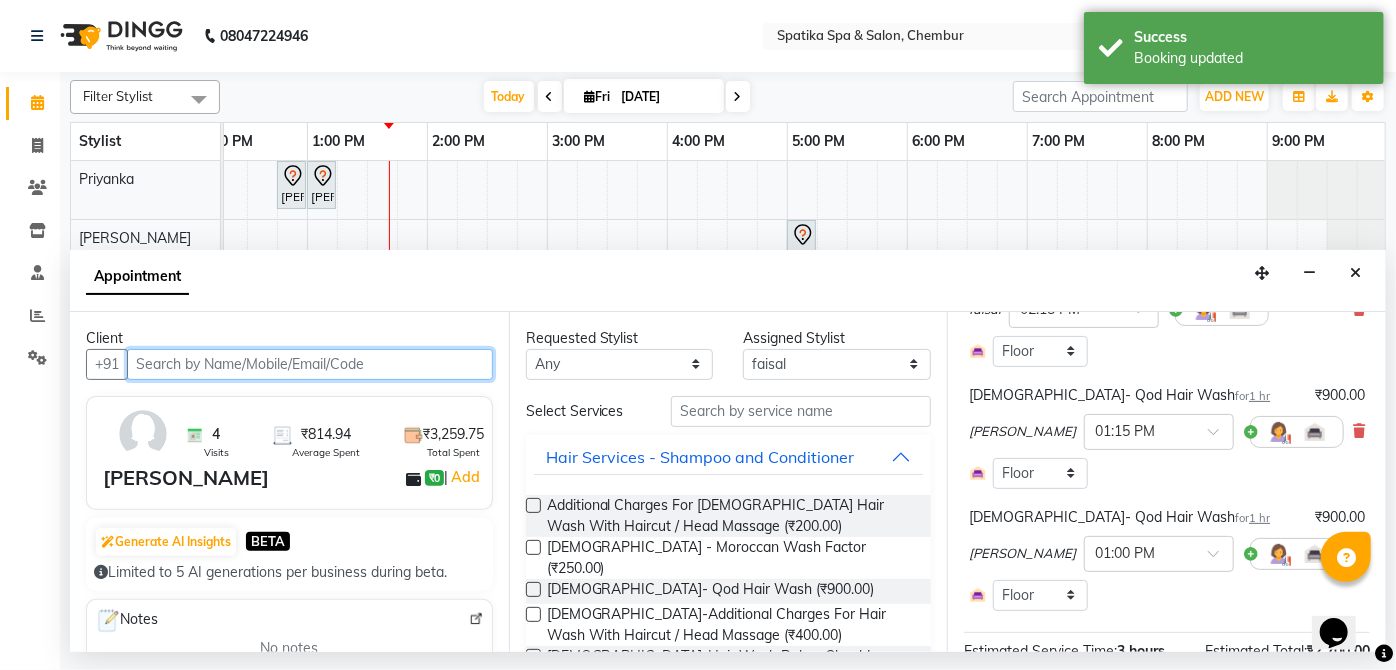 scroll, scrollTop: 225, scrollLeft: 0, axis: vertical 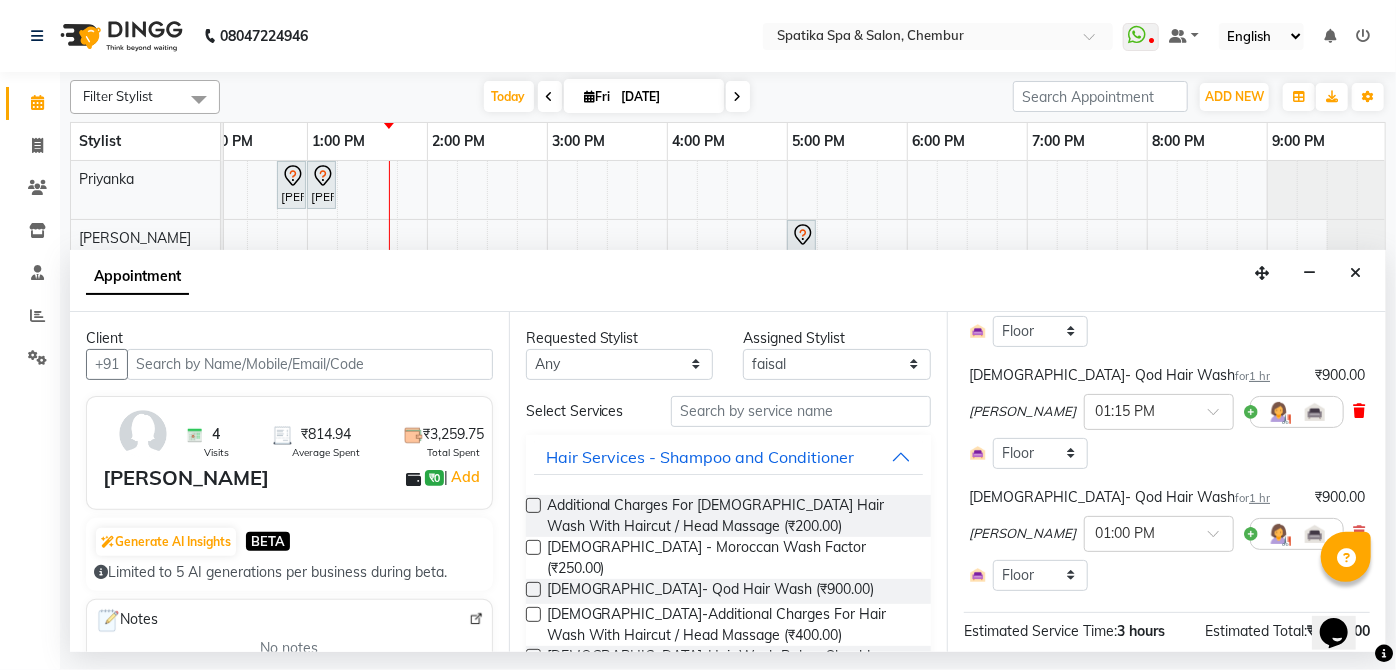 click at bounding box center [1359, 411] 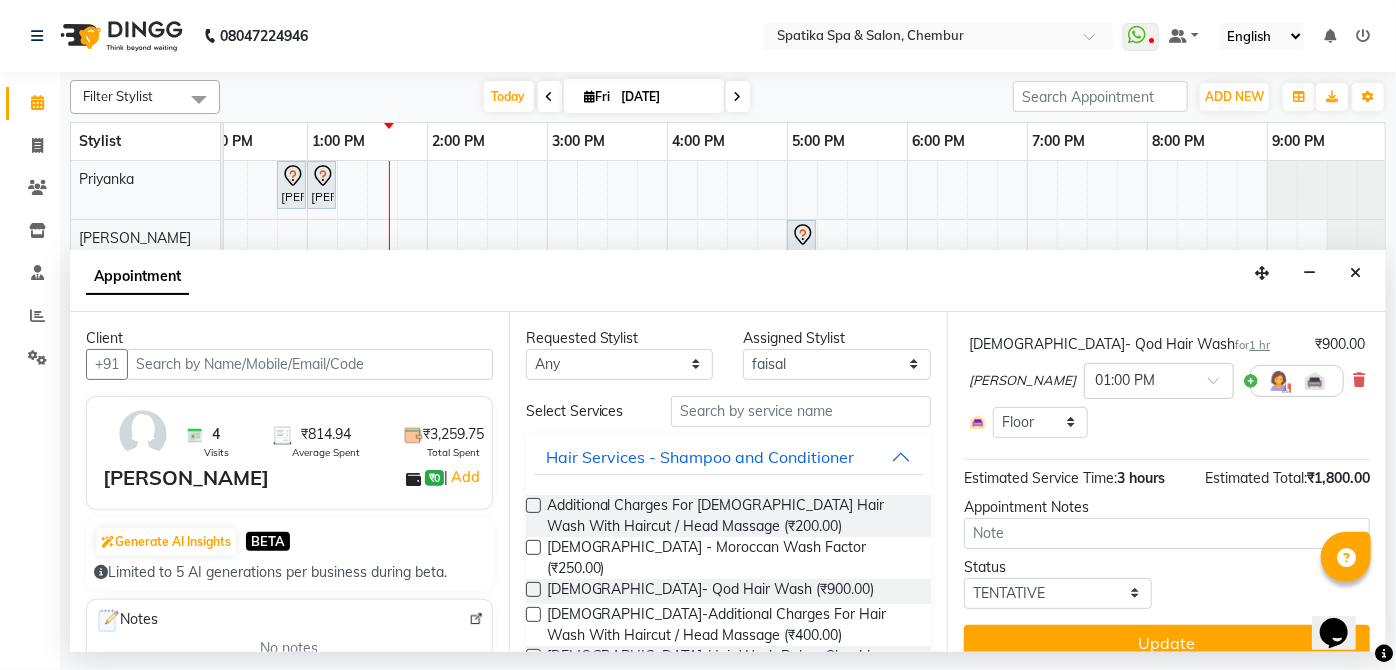 scroll, scrollTop: 286, scrollLeft: 0, axis: vertical 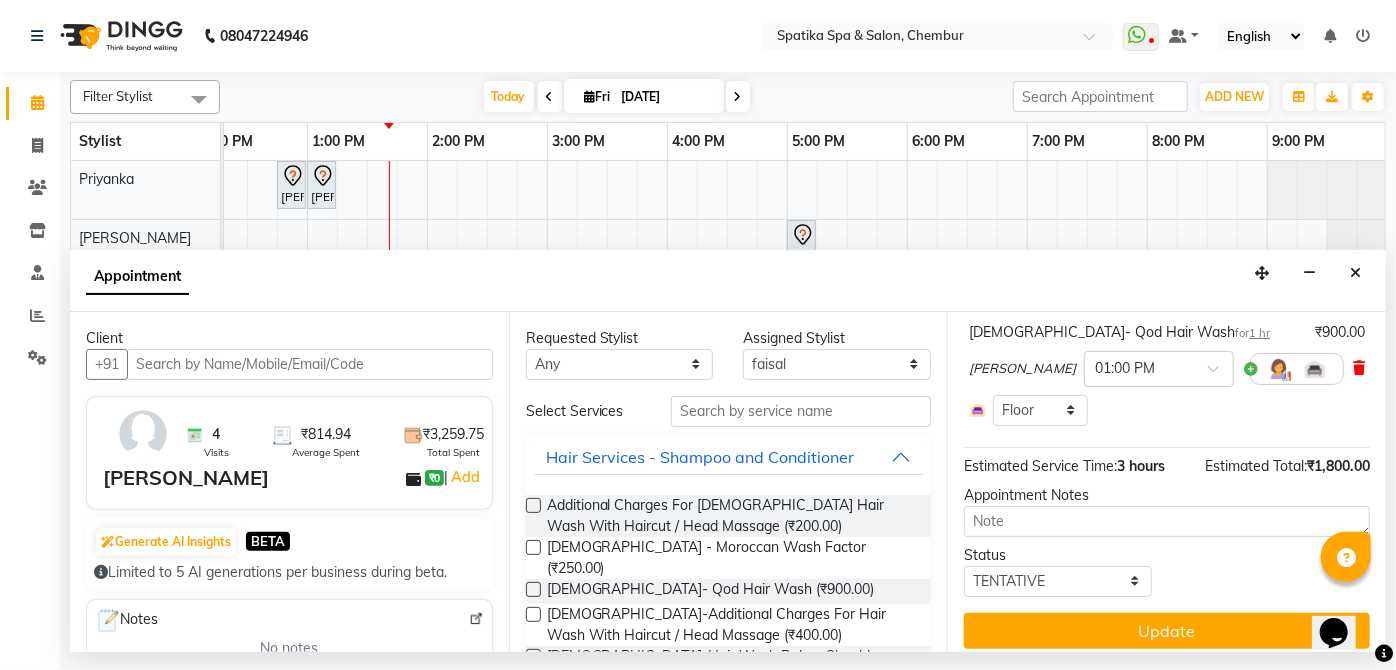 click at bounding box center (1359, 368) 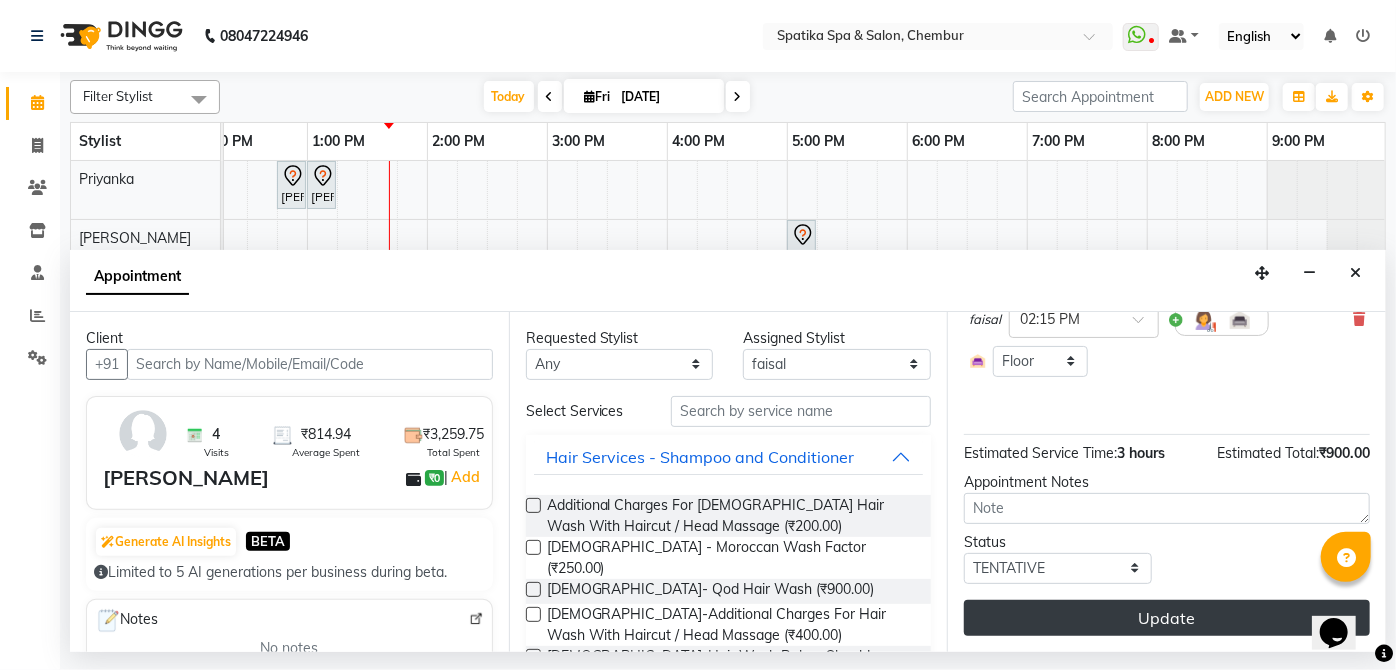 click on "Update" at bounding box center (1167, 618) 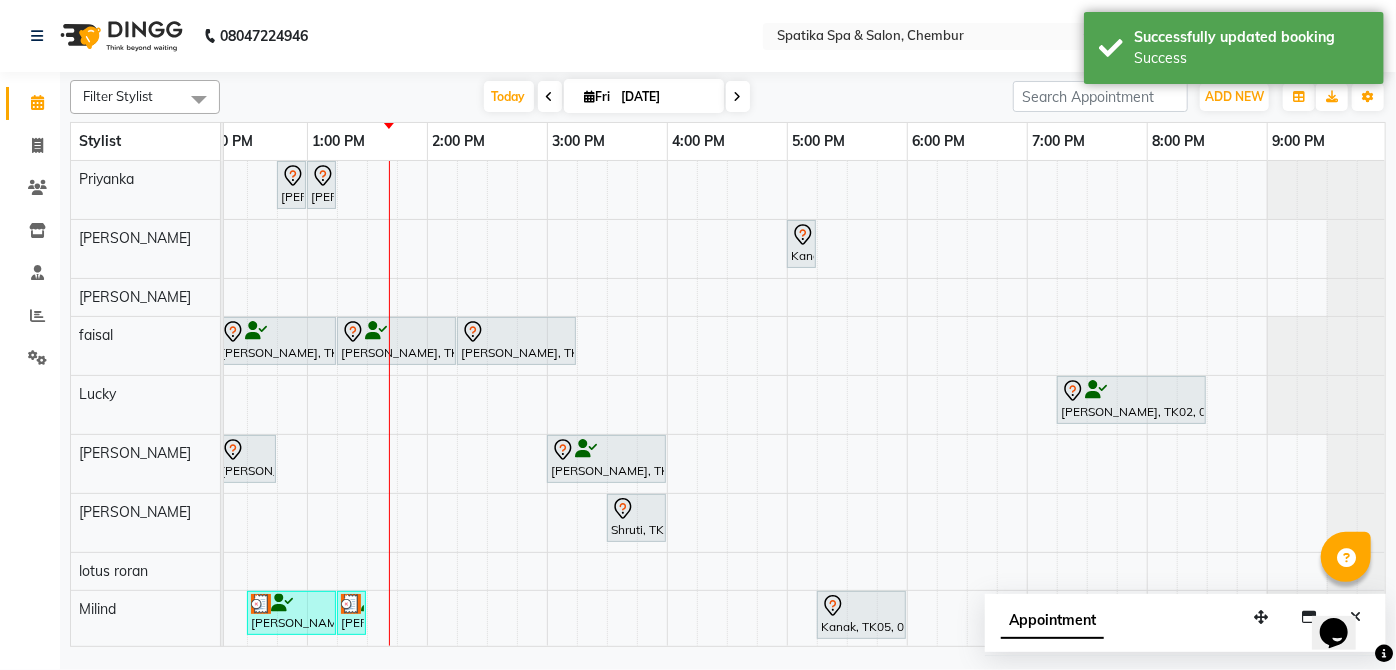 scroll, scrollTop: 0, scrollLeft: 158, axis: horizontal 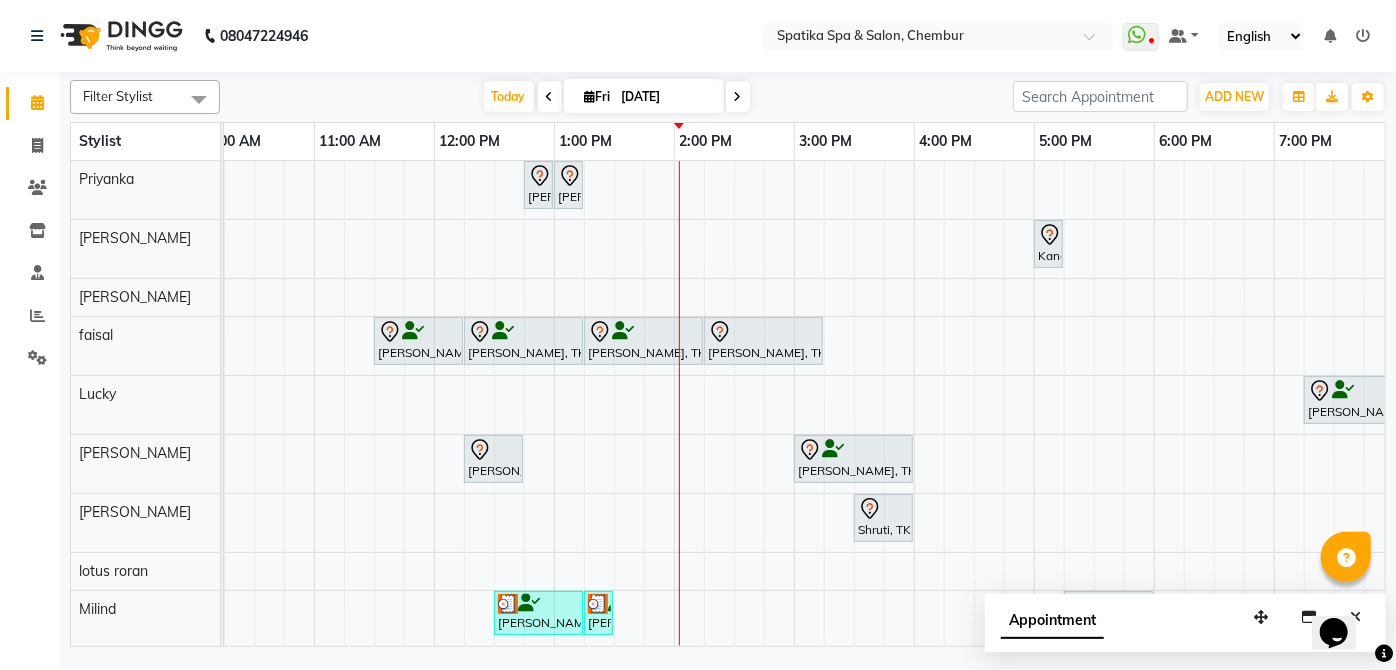 click on "Today  Fri 11-07-2025" at bounding box center (616, 97) 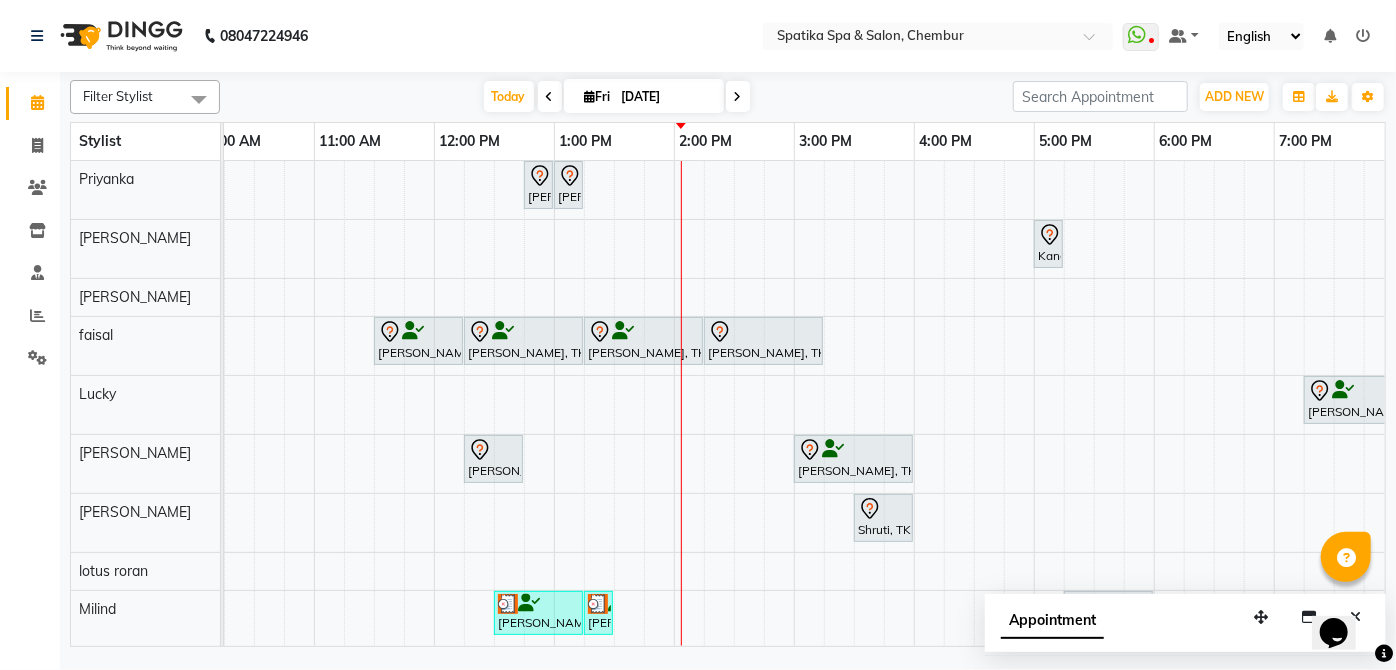 scroll, scrollTop: 148, scrollLeft: 150, axis: both 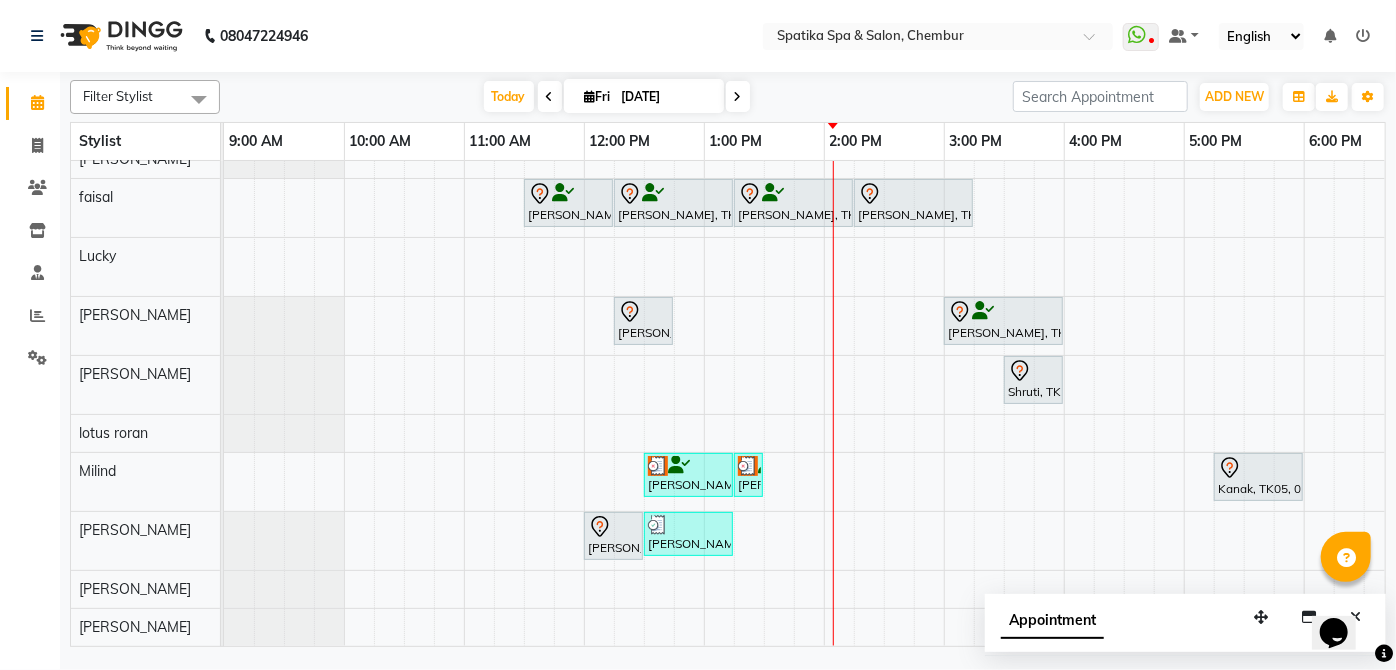 click on "[PERSON_NAME], TK07, 12:30 PM-01:15 PM, Classic Pedicure" at bounding box center [688, 534] 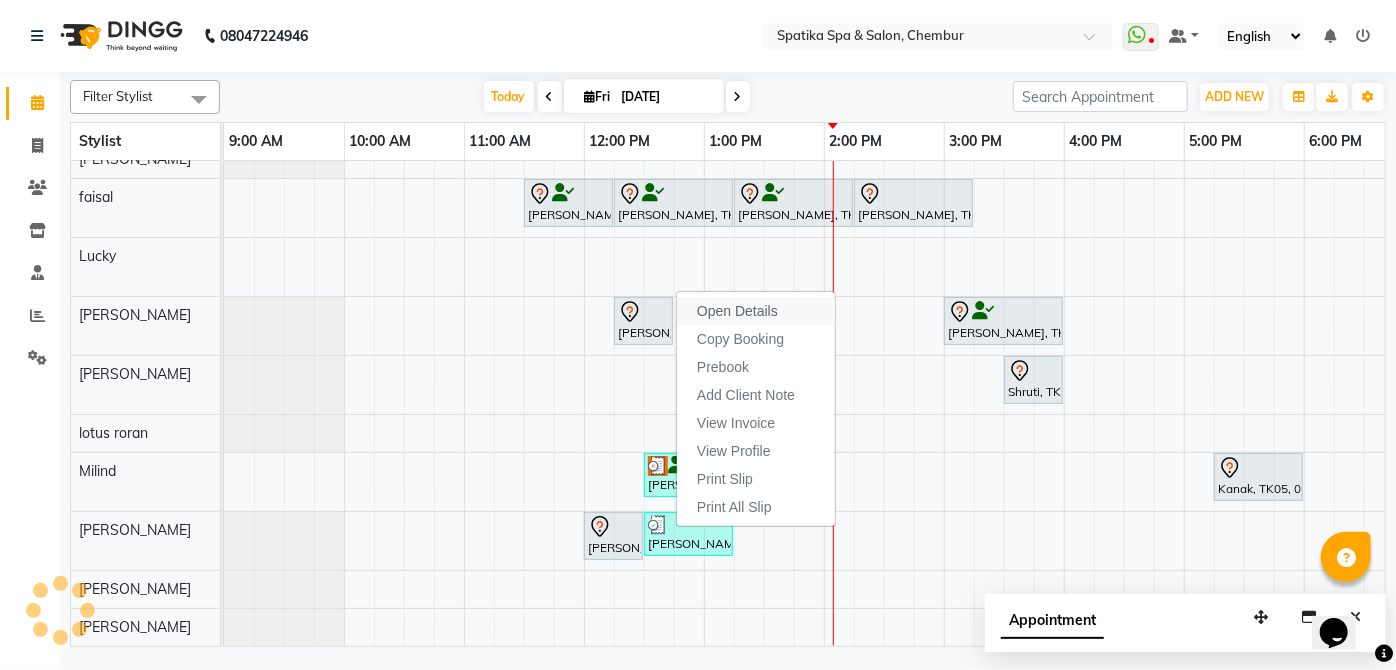 click on "Open Details" at bounding box center [737, 311] 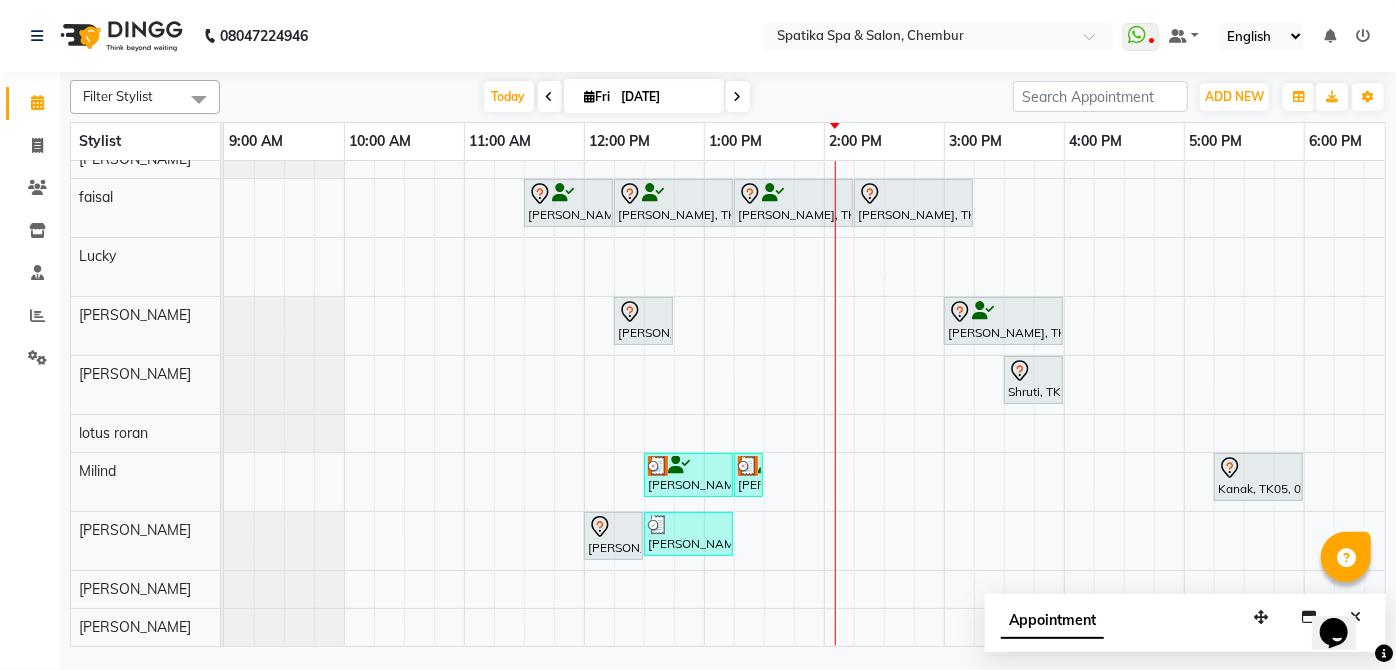 click on "[PERSON_NAME], TK07, 12:30 PM-01:15 PM, Classic Pedicure" at bounding box center [688, 534] 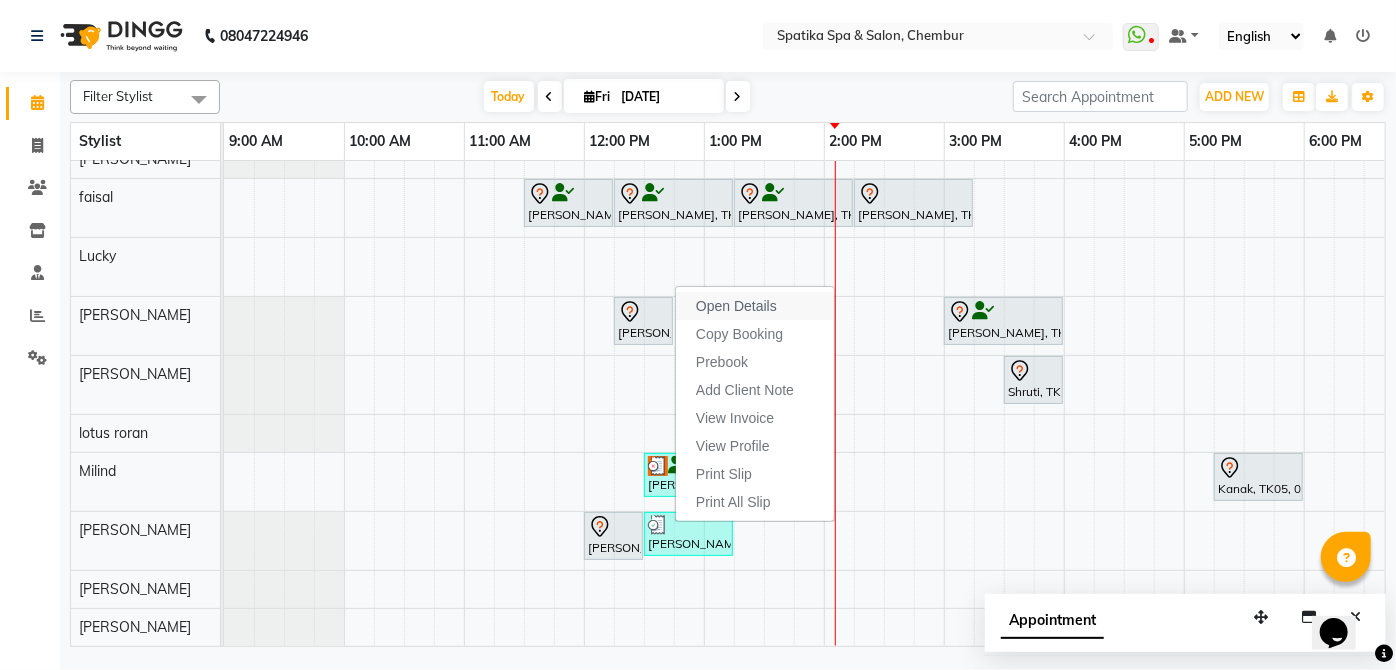 click on "Open Details" at bounding box center (755, 306) 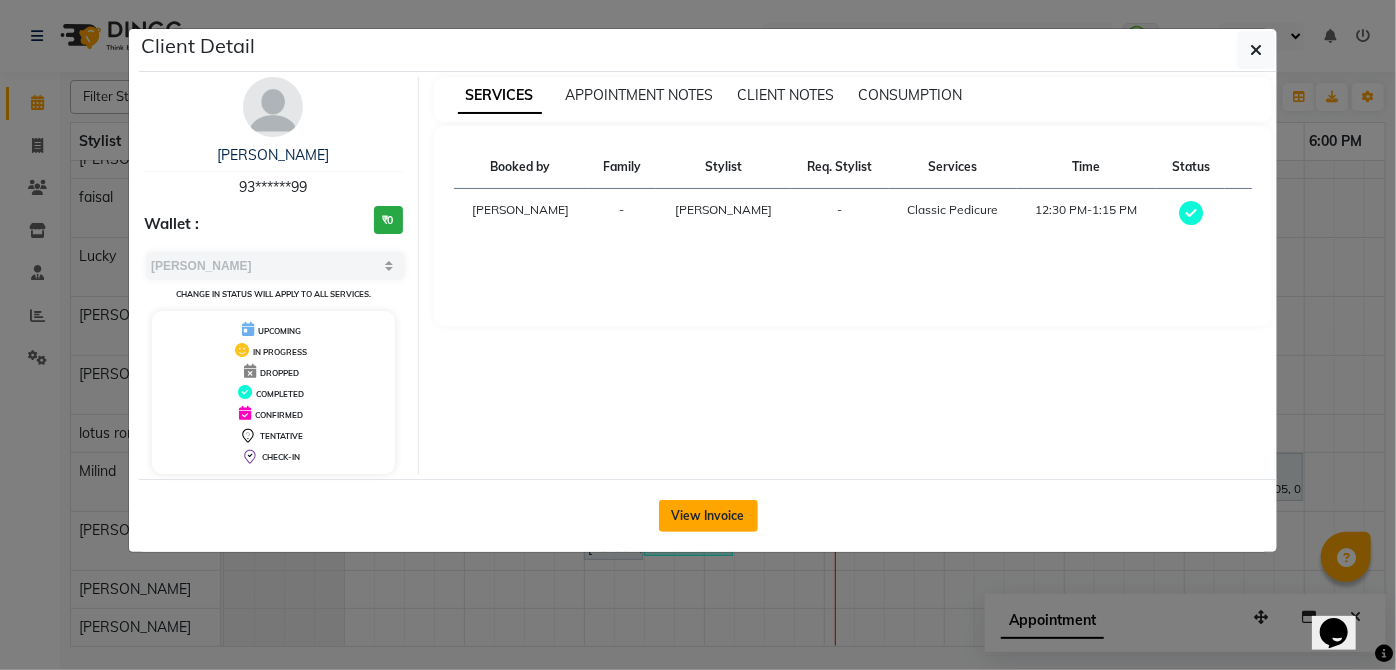 click on "View Invoice" 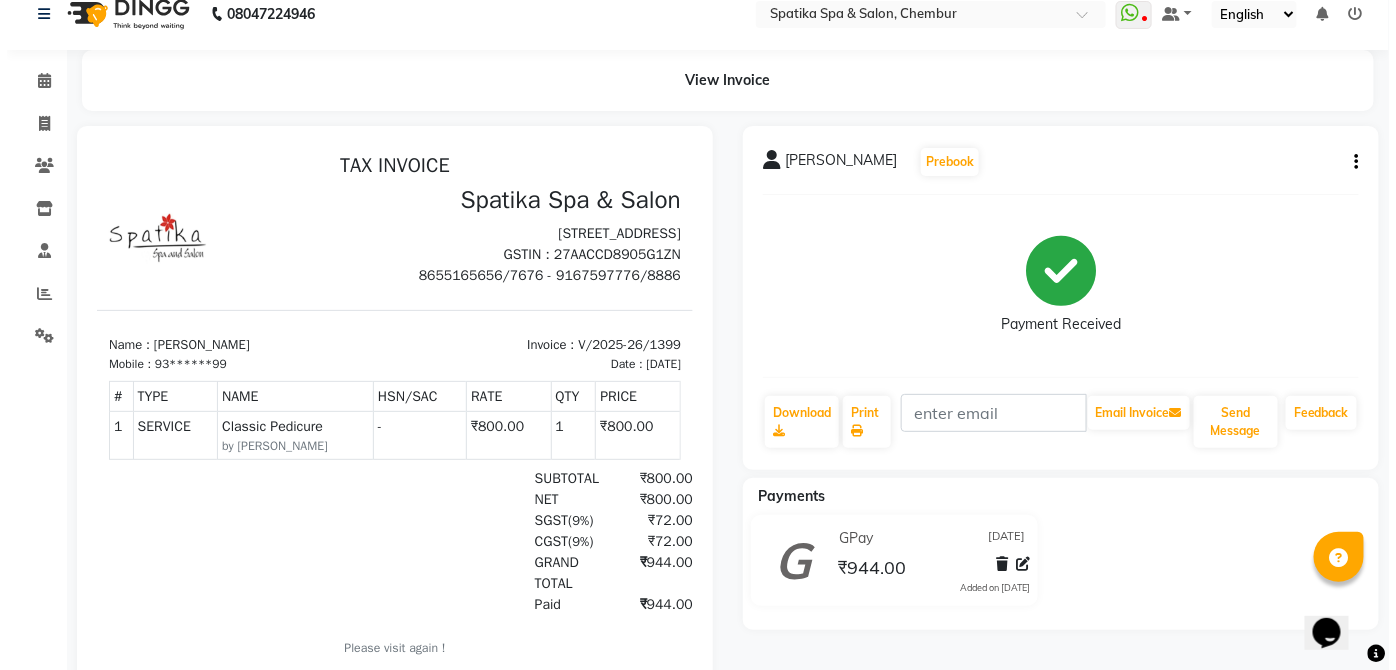 scroll, scrollTop: 0, scrollLeft: 0, axis: both 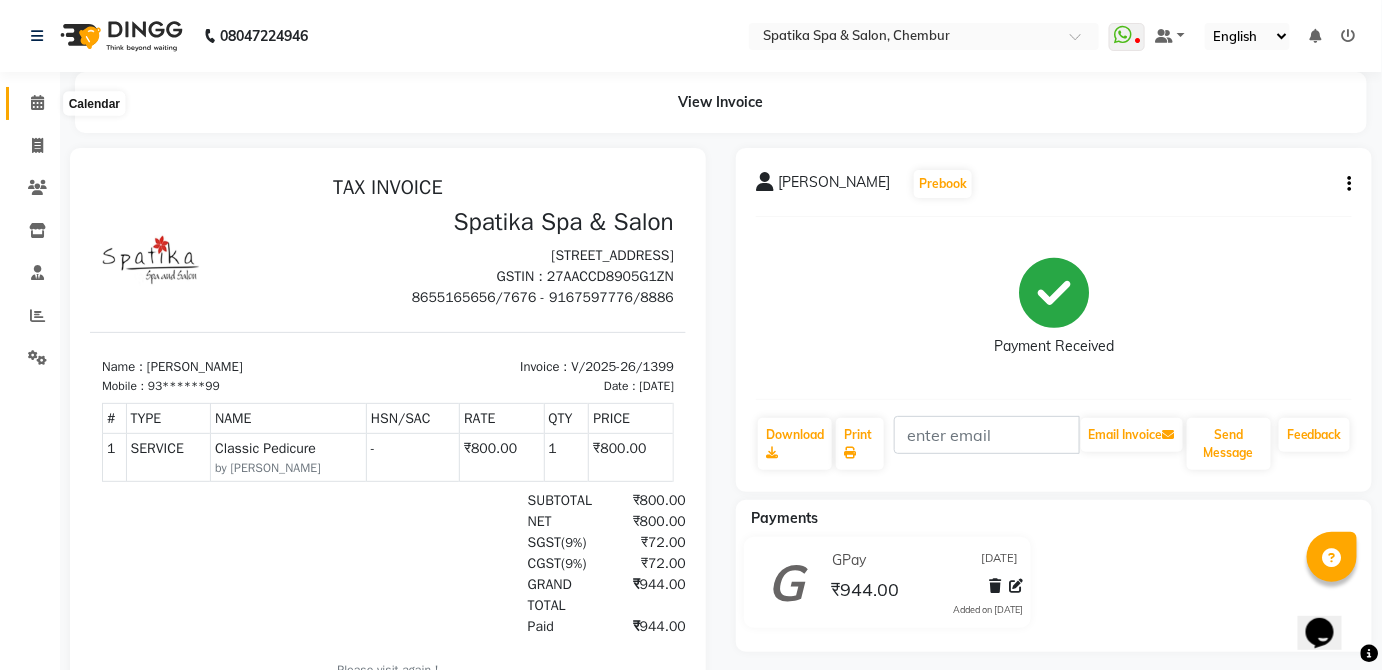 click 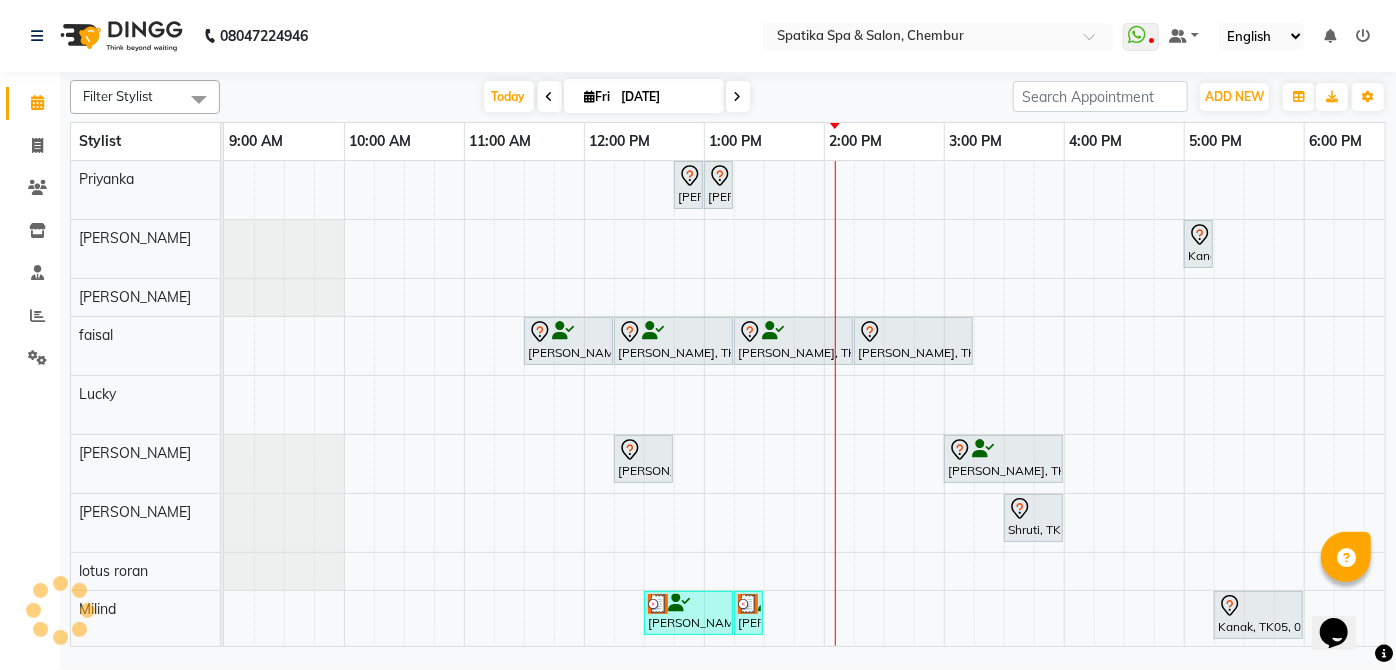 scroll, scrollTop: 0, scrollLeft: 0, axis: both 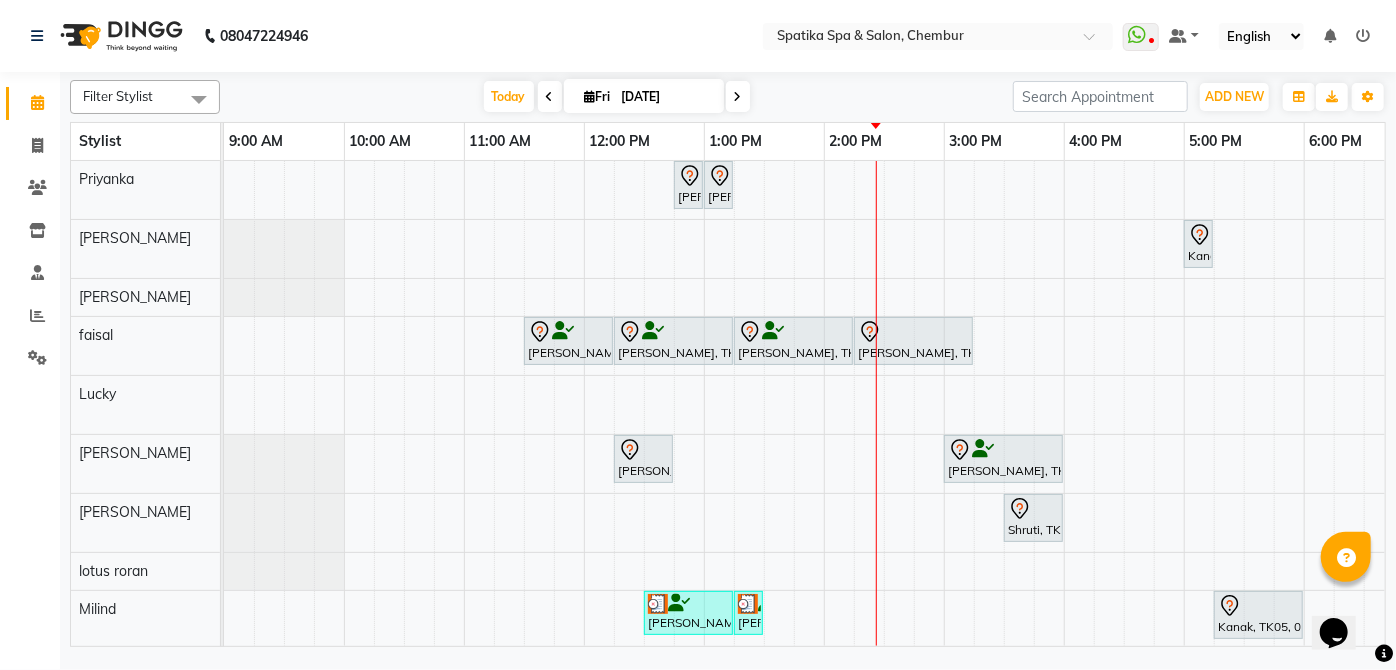 click at bounding box center [673, 332] 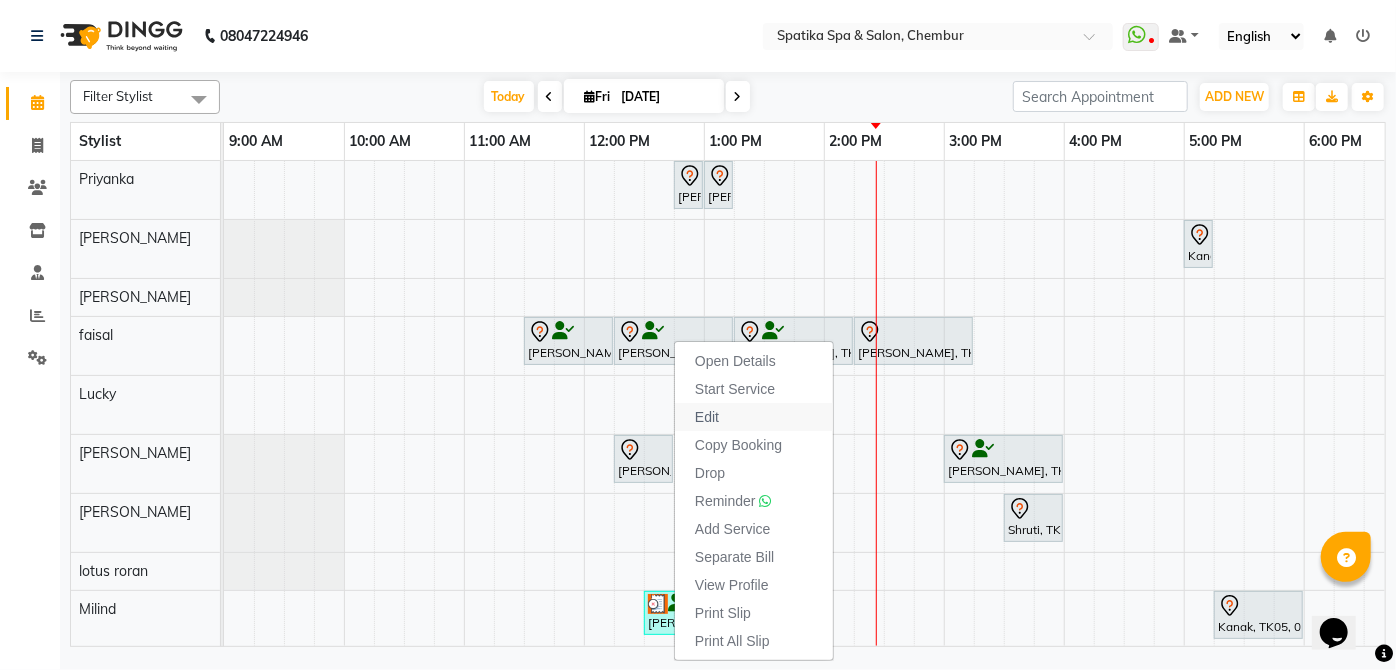click on "Edit" at bounding box center [707, 417] 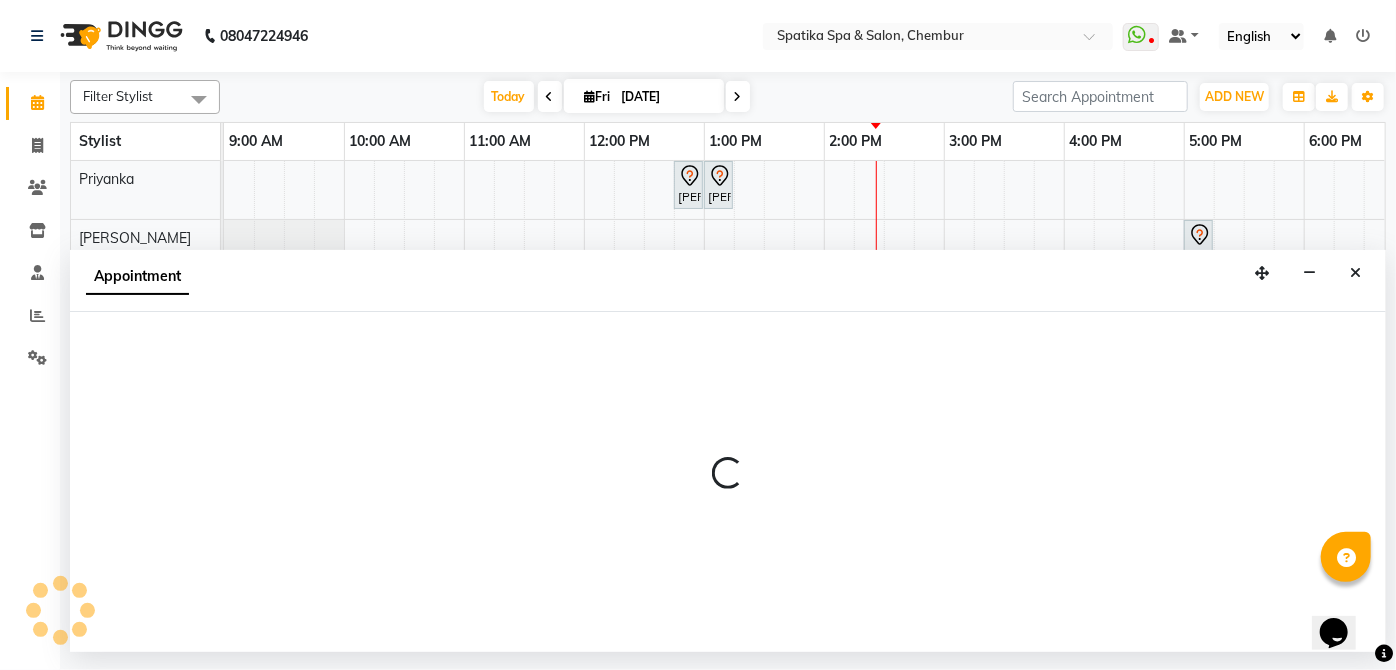 select on "tentative" 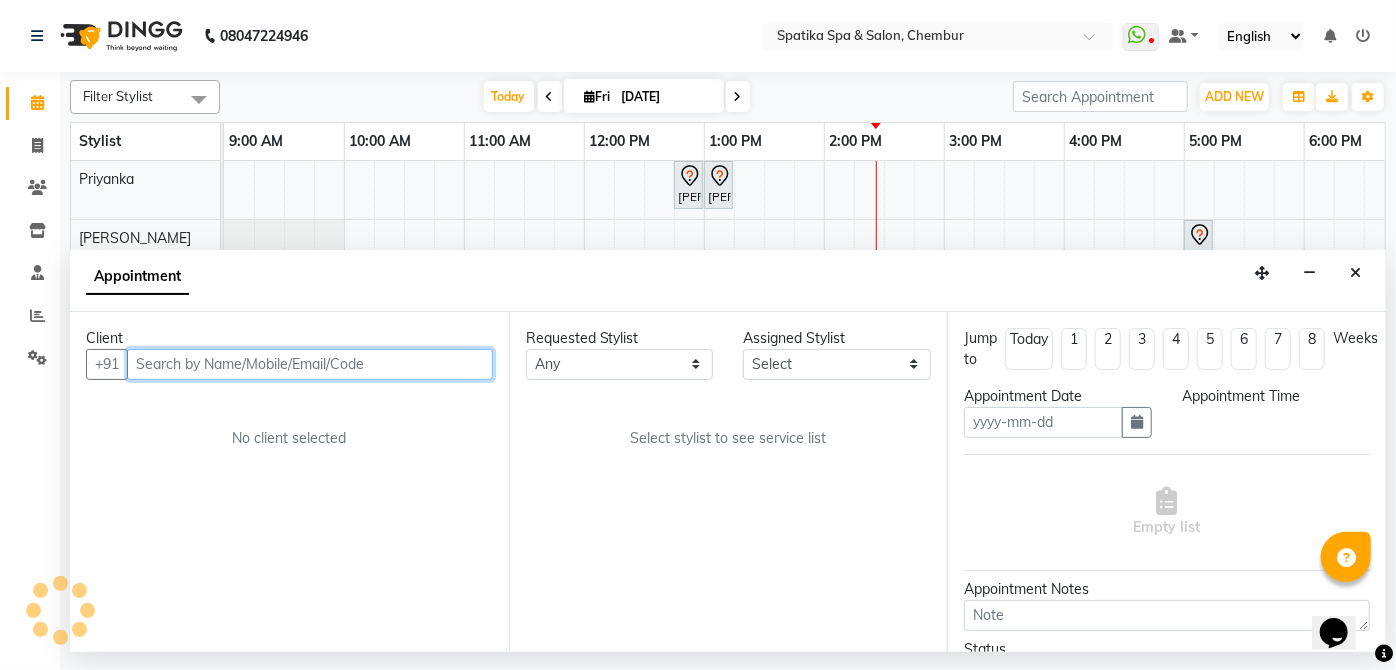 type on "[DATE]" 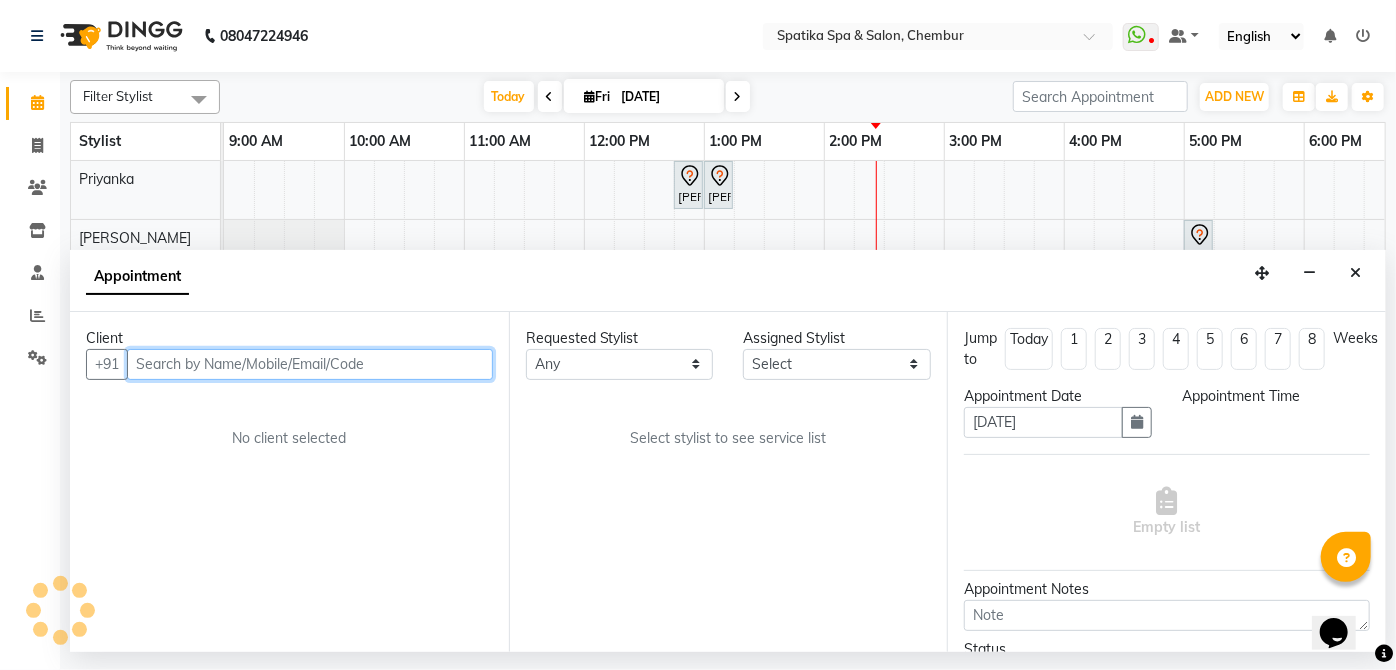 select on "735" 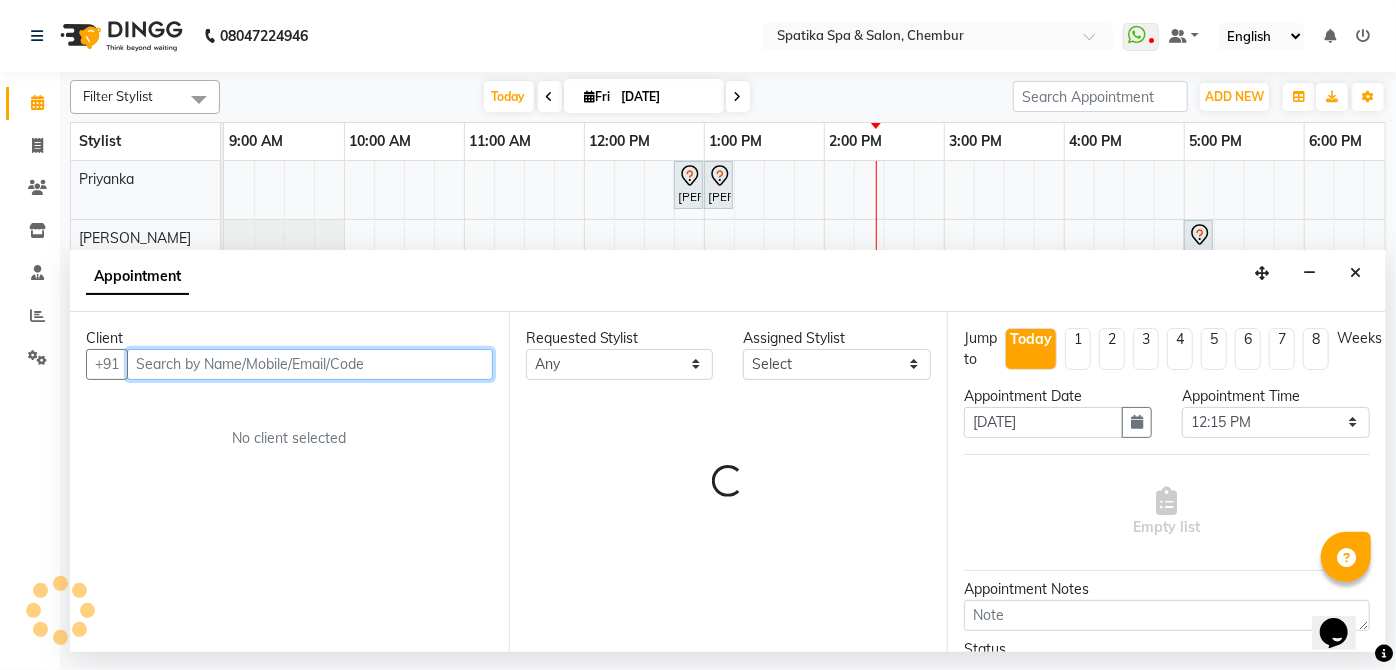 select on "9045" 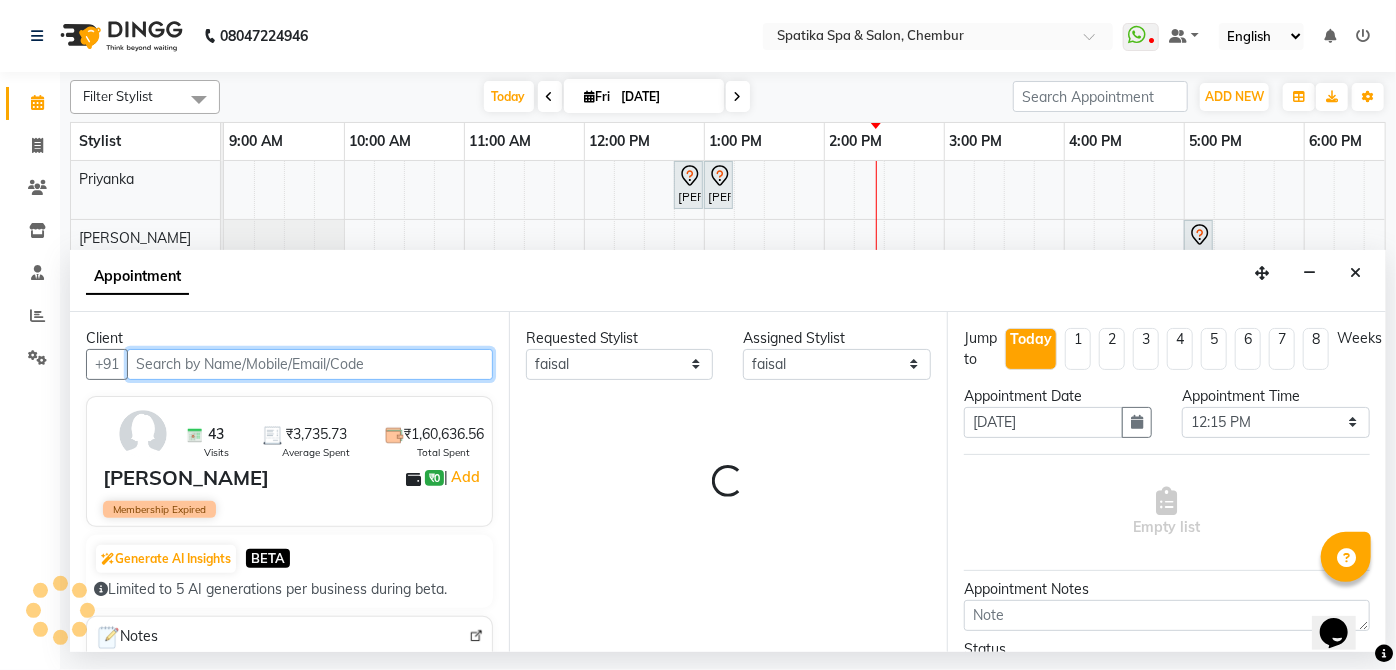scroll, scrollTop: 0, scrollLeft: 397, axis: horizontal 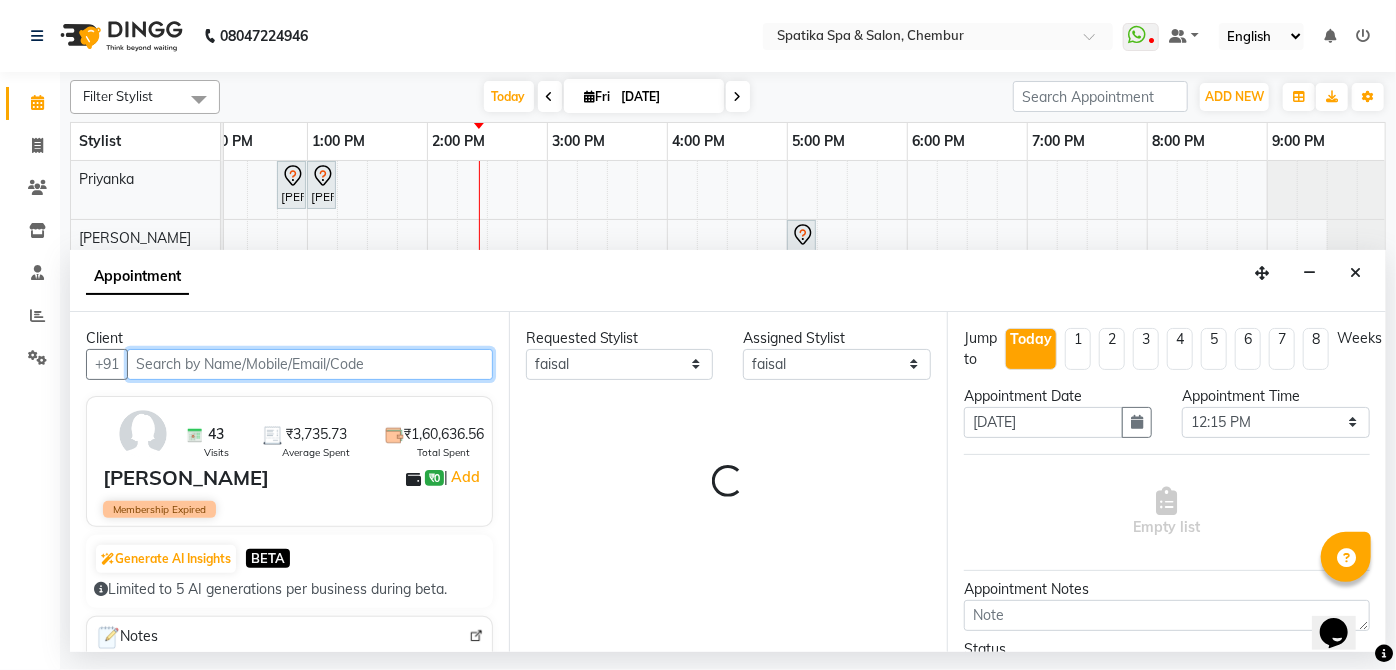select on "690" 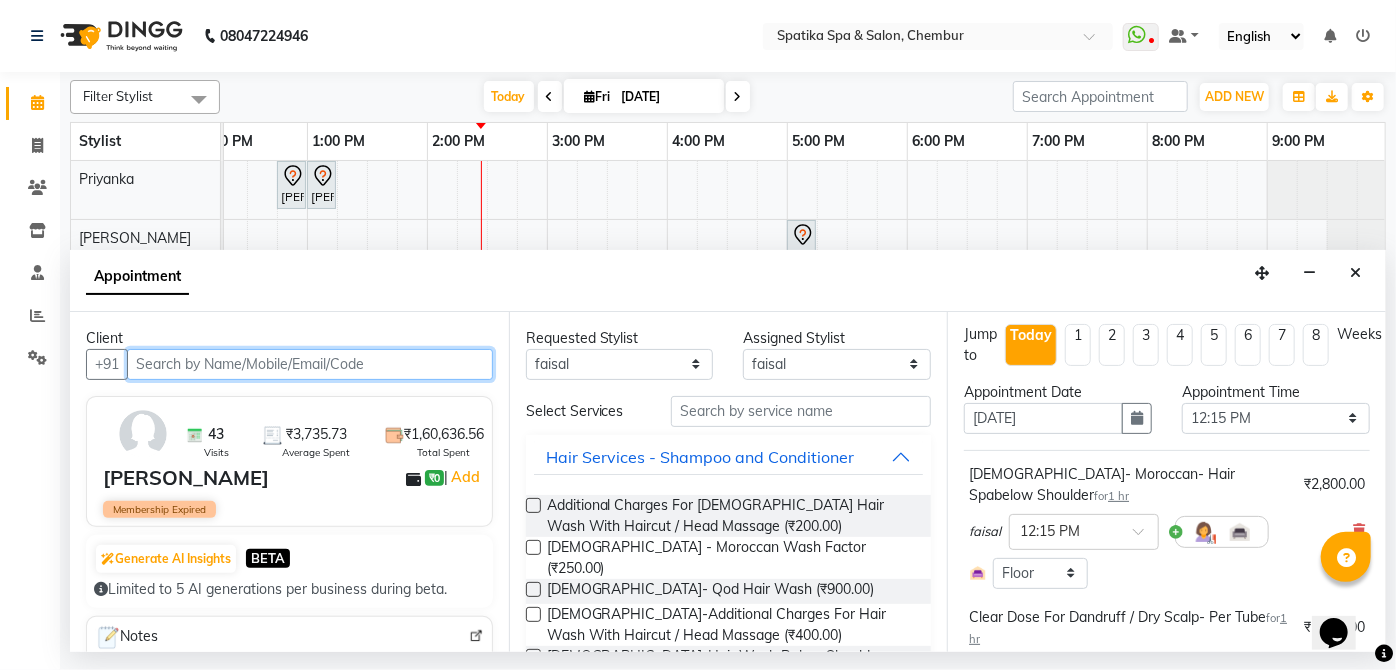 scroll, scrollTop: 0, scrollLeft: 0, axis: both 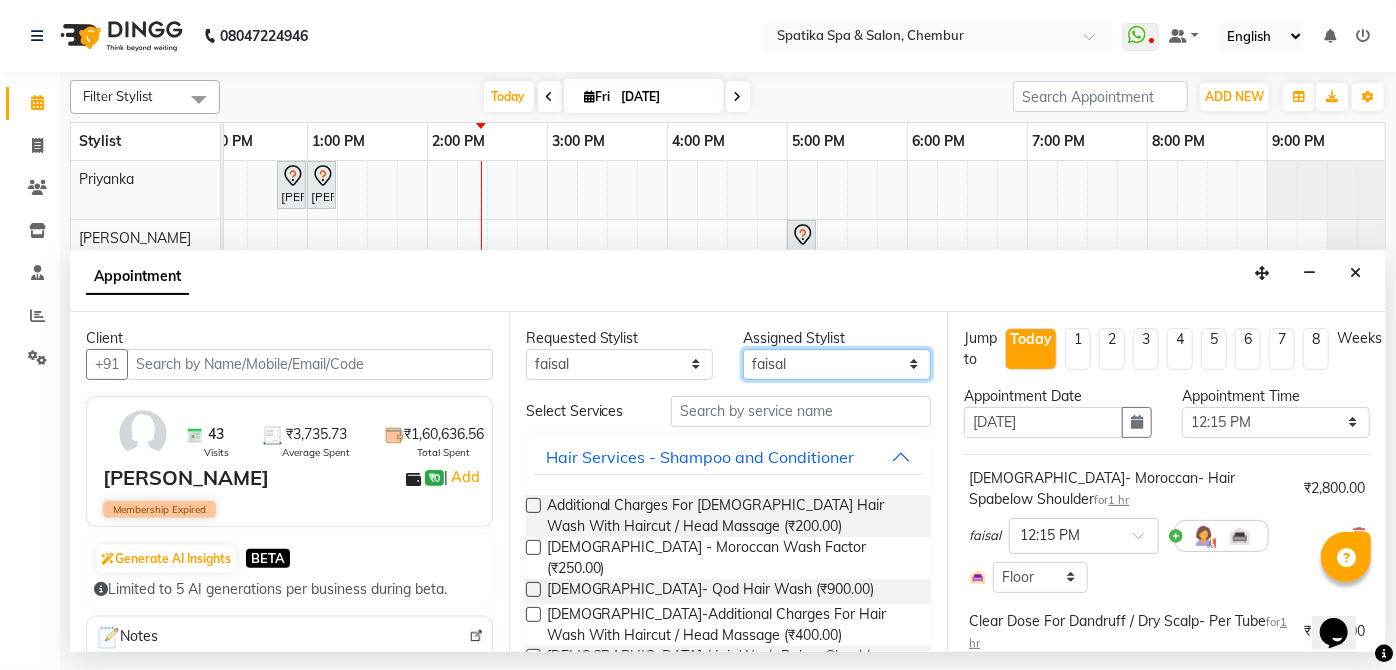 click on "Select [PERSON_NAME] [PERSON_NAME] [PERSON_NAME] lotus roran [PERSON_NAME] [PERSON_NAME] [PERSON_NAME] Priyanka [PERSON_NAME]" at bounding box center (837, 364) 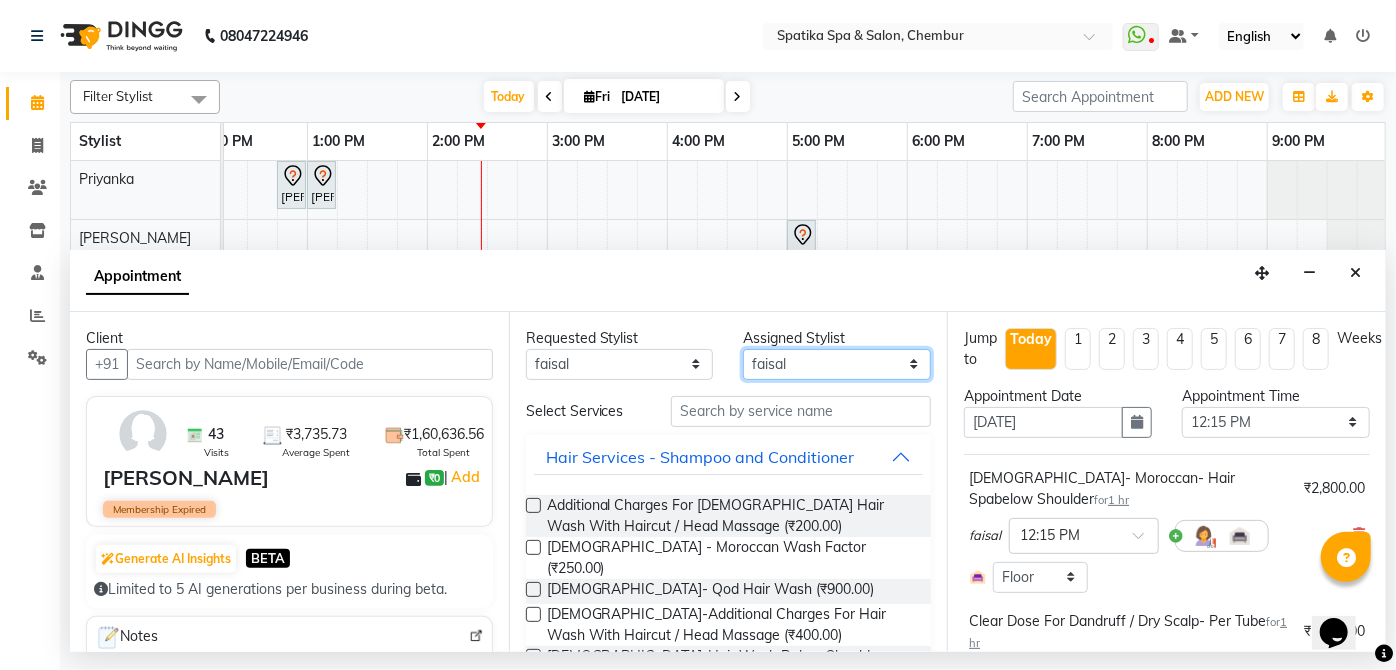 select on "29950" 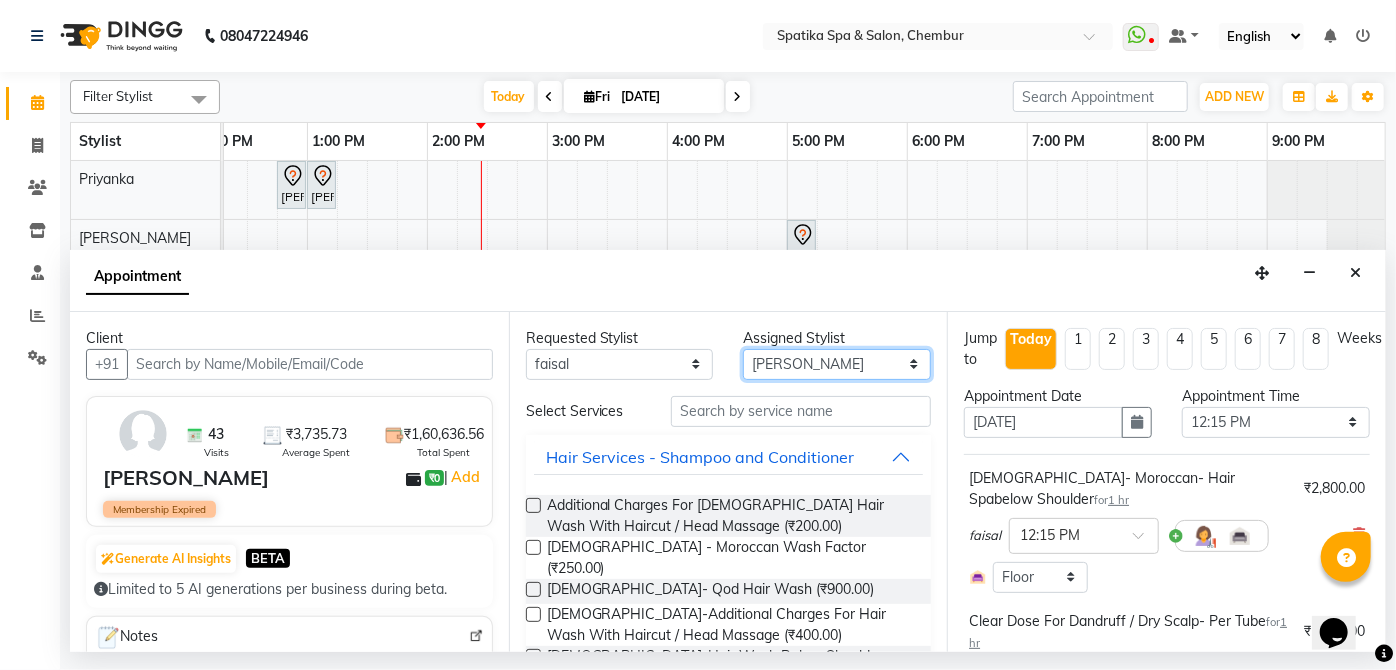 click on "Select [PERSON_NAME] [PERSON_NAME] [PERSON_NAME] lotus roran [PERSON_NAME] [PERSON_NAME] [PERSON_NAME] Priyanka [PERSON_NAME]" at bounding box center (837, 364) 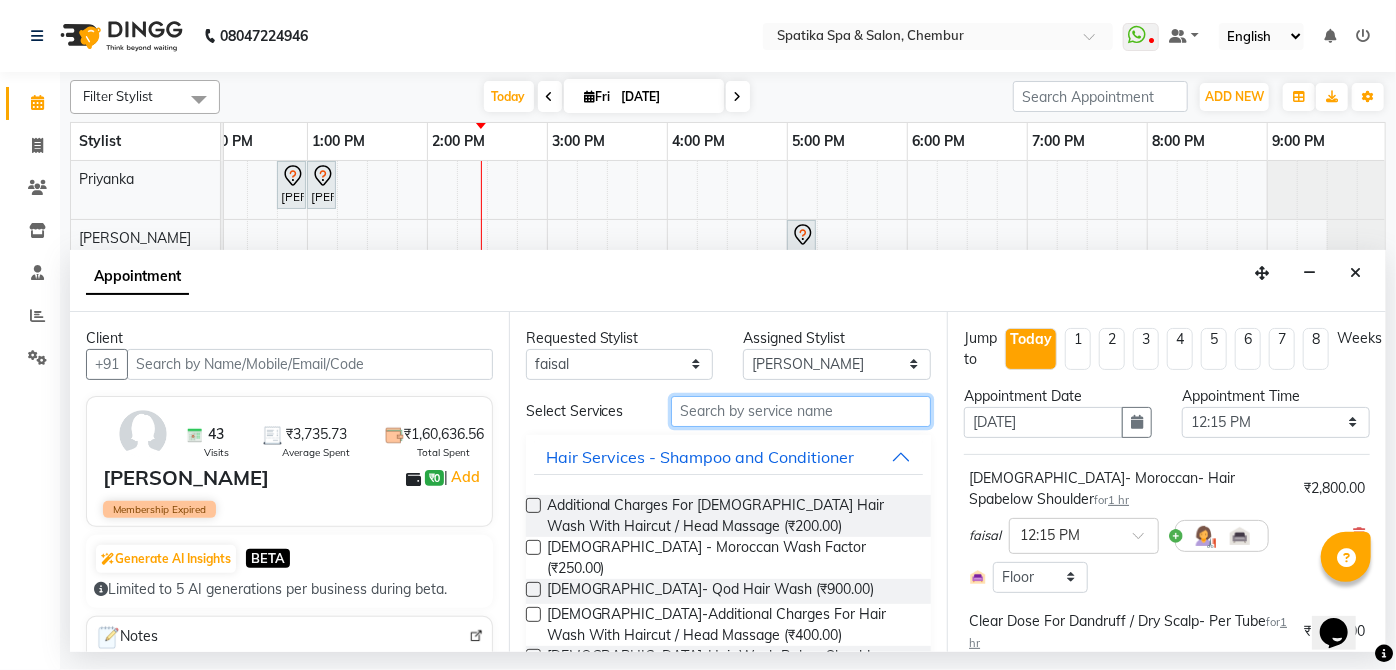 click at bounding box center [801, 411] 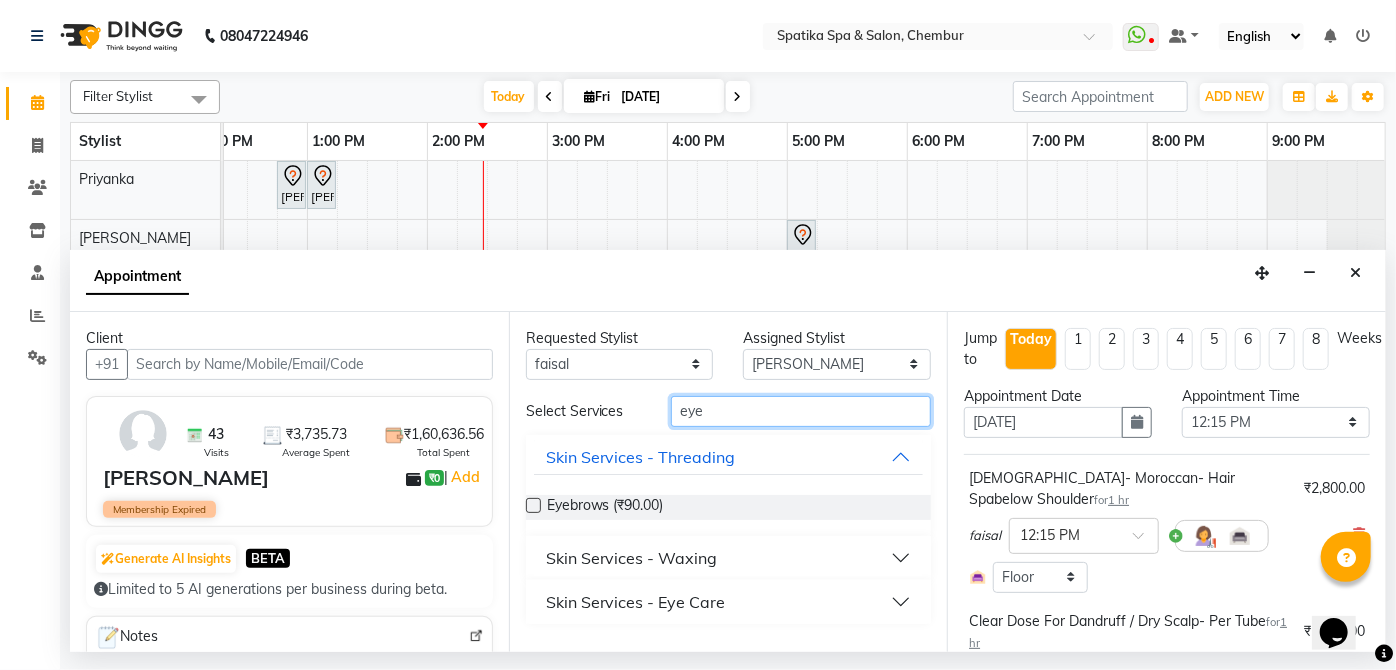 type on "eye" 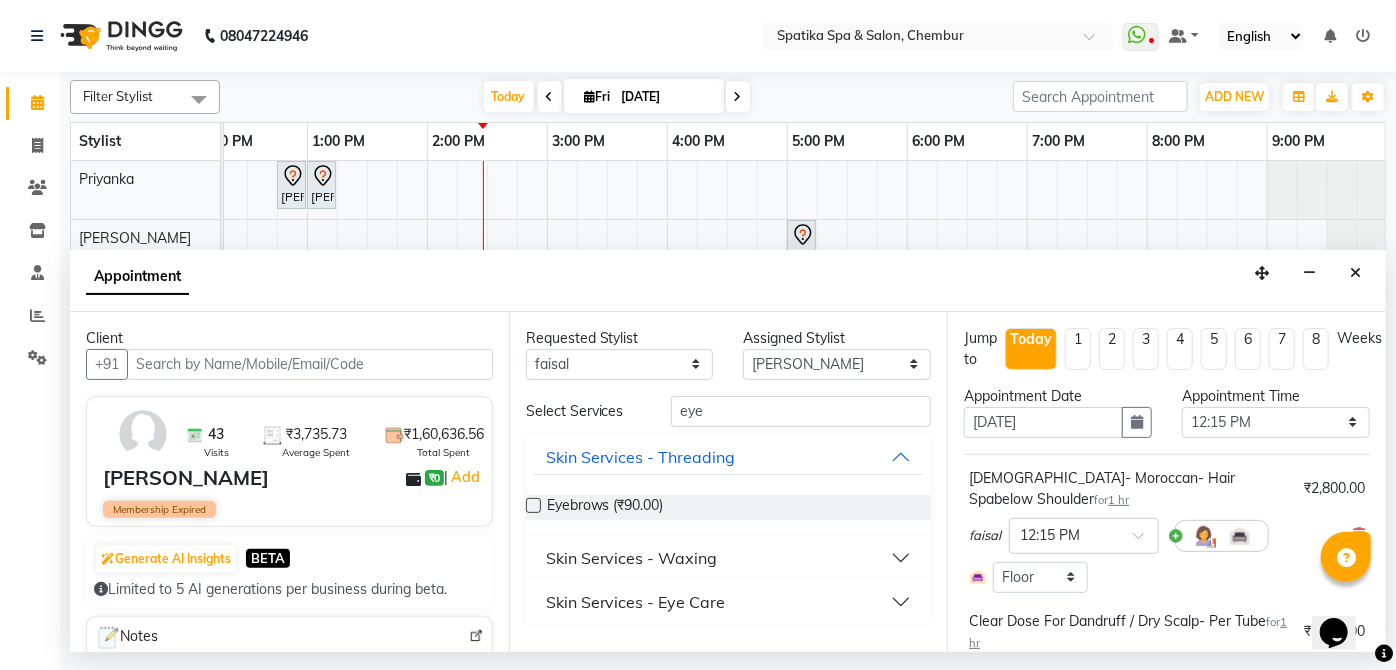 click at bounding box center [533, 505] 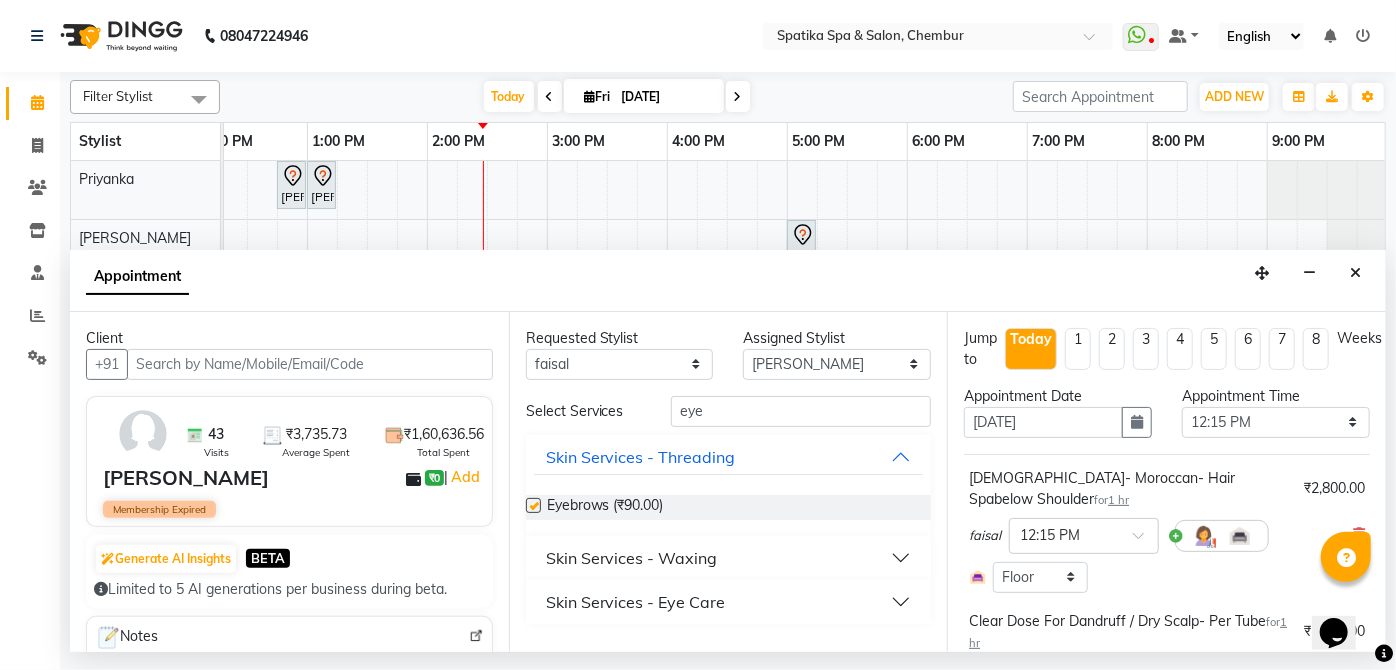 checkbox on "false" 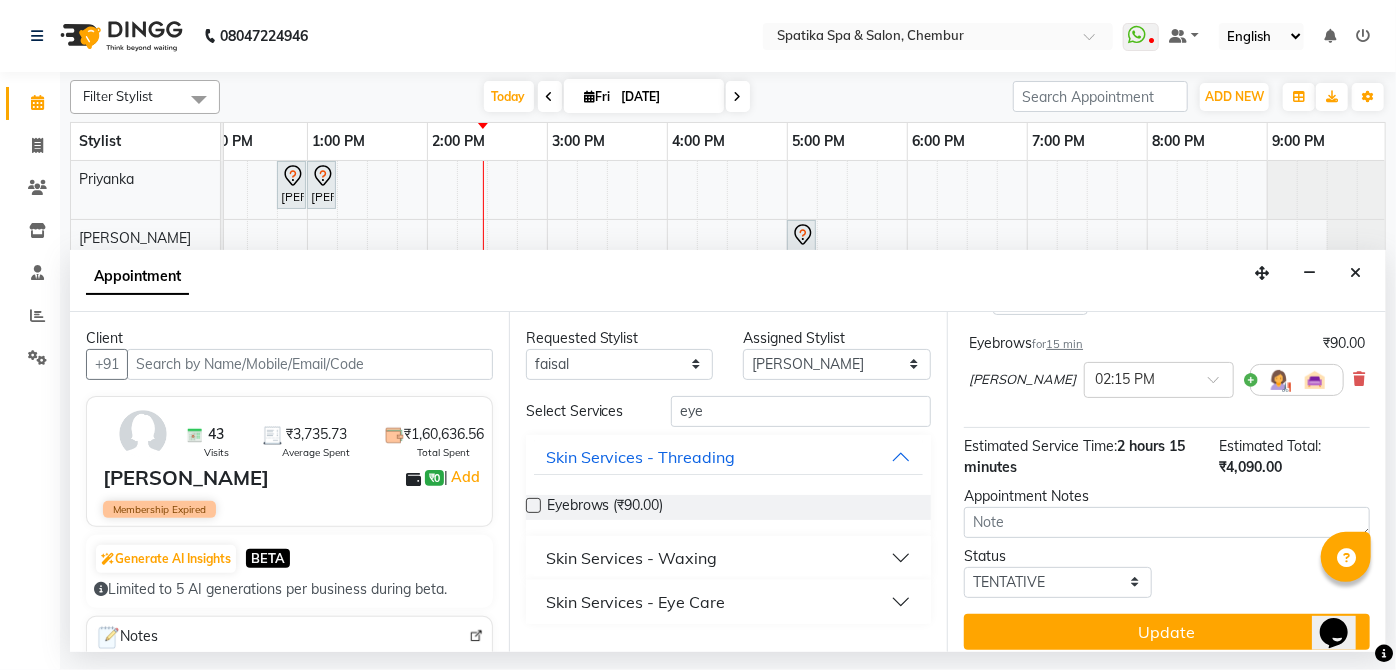 scroll, scrollTop: 448, scrollLeft: 0, axis: vertical 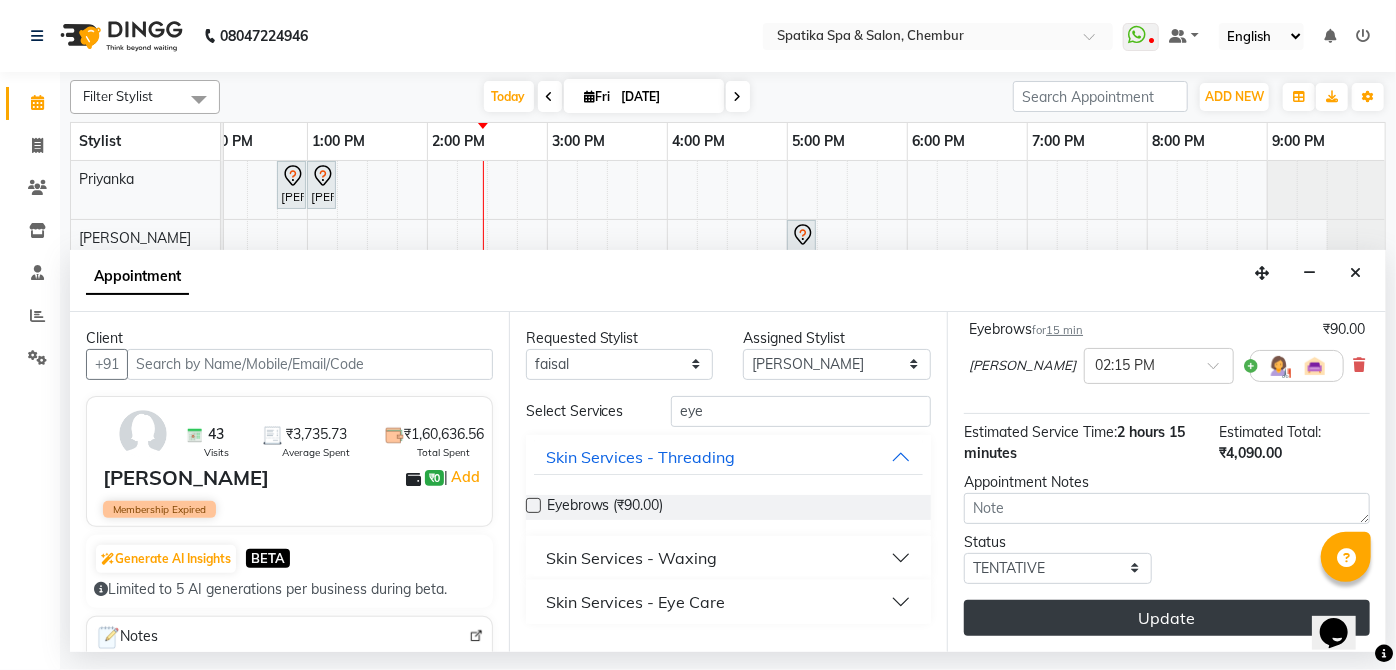 click on "Update" at bounding box center [1167, 618] 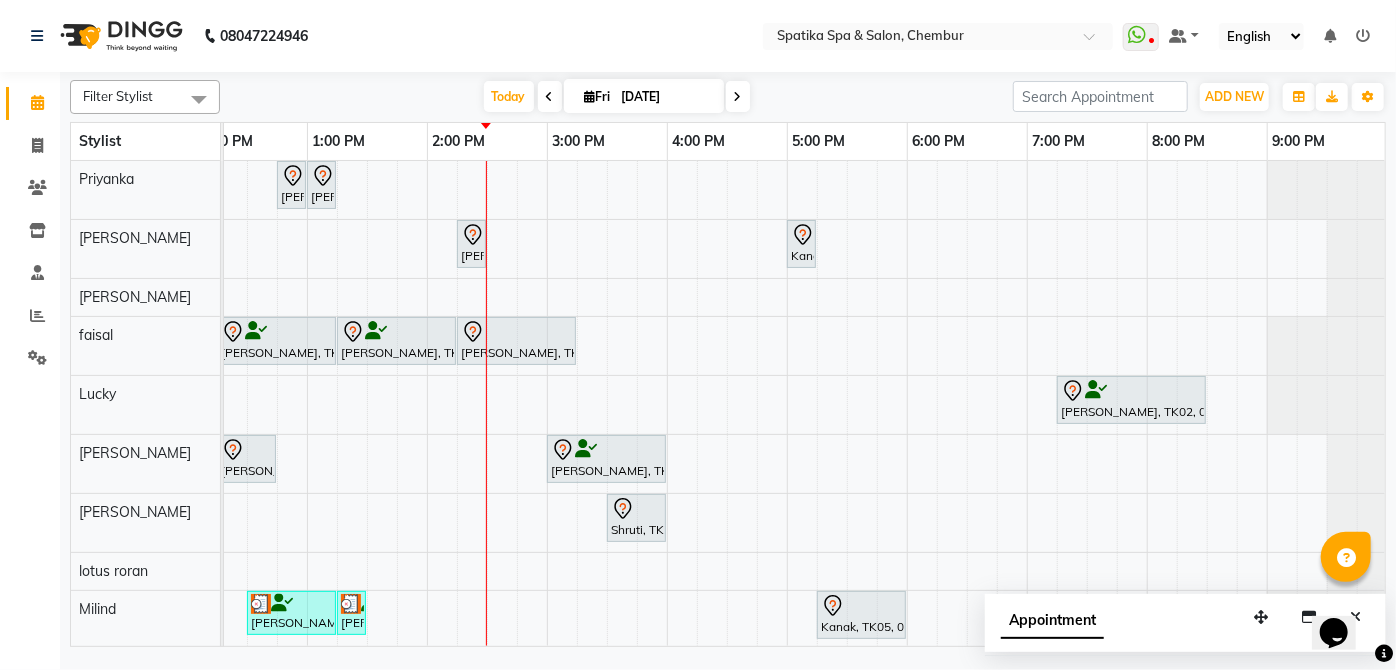 scroll, scrollTop: 0, scrollLeft: 0, axis: both 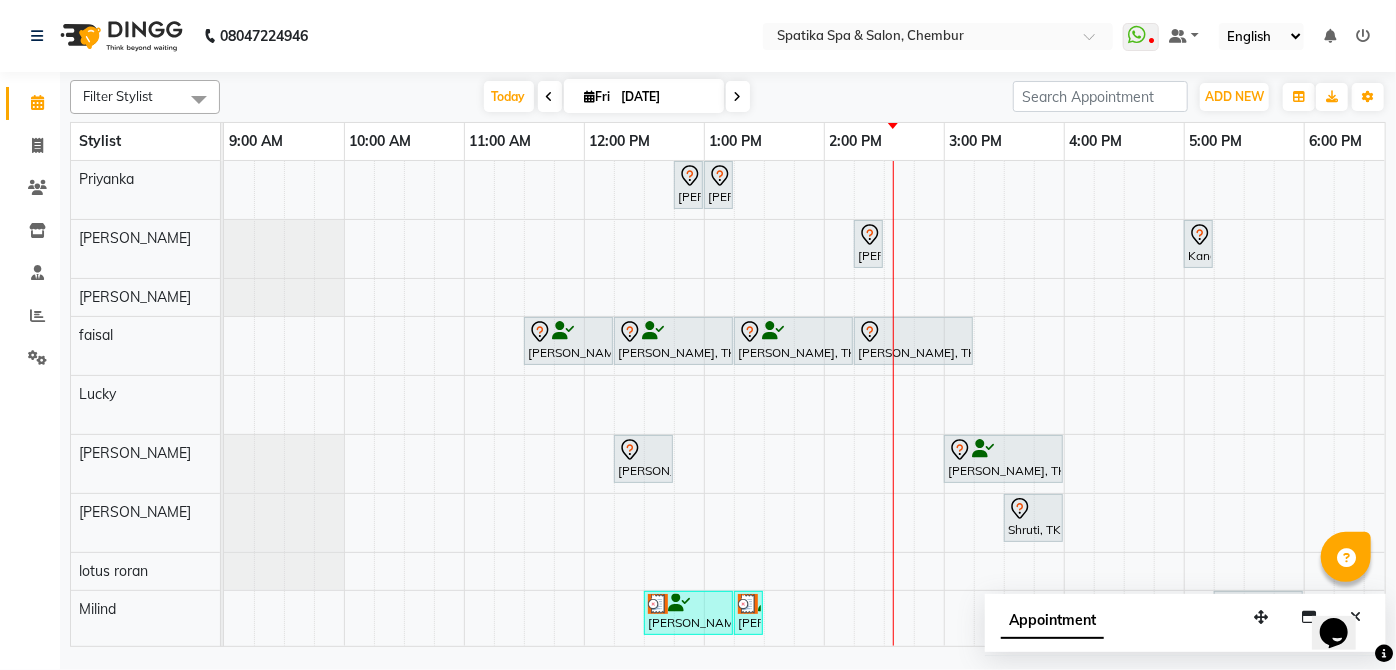 click on "Sakshi puri, TK04, 12:45 PM-01:00 PM, Upper Lip             Sakshi puri, TK04, 01:00 PM-01:15 PM, Eyebrows             Bhagya Shetty, TK11, 02:15 PM-02:30 PM, Eyebrows             Kanak, TK05, 05:00 PM-05:15 PM, Eyebrows             Arun Bhansal, TK03, 11:30 AM-12:15 PM, Haircuts             Bhagya Shetty, TK11, 12:15 PM-01:15 PM, Female- Moroccan- Hair Spabelow Shoulder             Bhagya Shetty, TK11, 01:15 PM-02:15 PM, Clear Dose For Dandruff / Dry Scalp- Per Tube             Payal Dhanke, TK06, 02:15 PM-03:15 PM, Female- Qod Hair Wash             Aakashwani Rao, TK02, 07:15 PM-08:30 PM, Female-Blow Dry With Shampoo - Hair Below Shoulder             Sakshi puri, TK04, 12:15 PM-12:45 PM, Female-Hair Wash Below Shoulder             Kshitija Rao, TK08, 03:00 PM-04:00 PM, Female-Inoa Touch Up (Up To 2 Inches)             Shruti, TK09, 03:30 PM-04:00 PM, Male Kids Haircut Below 12 Years (Without Wash)     Binti Kothari, TK01, 12:30 PM-01:15 PM, Classic Pedicure" at bounding box center [1004, 472] 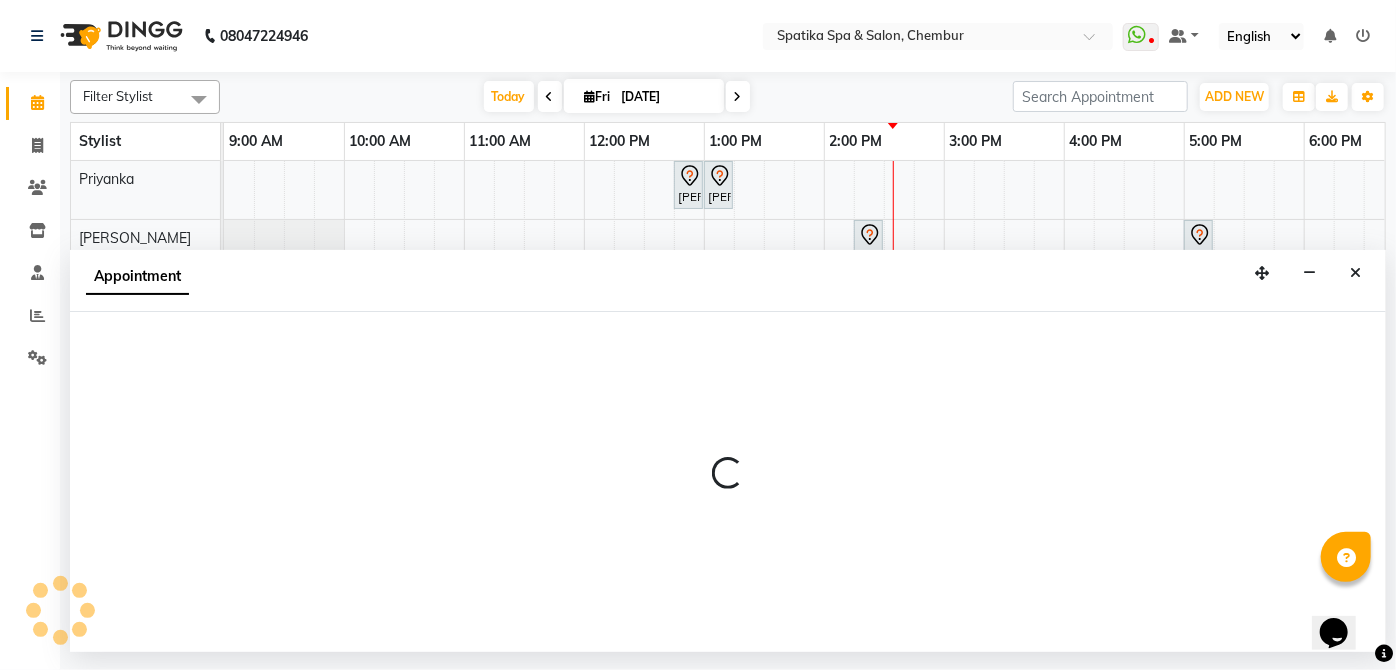 select on "82021" 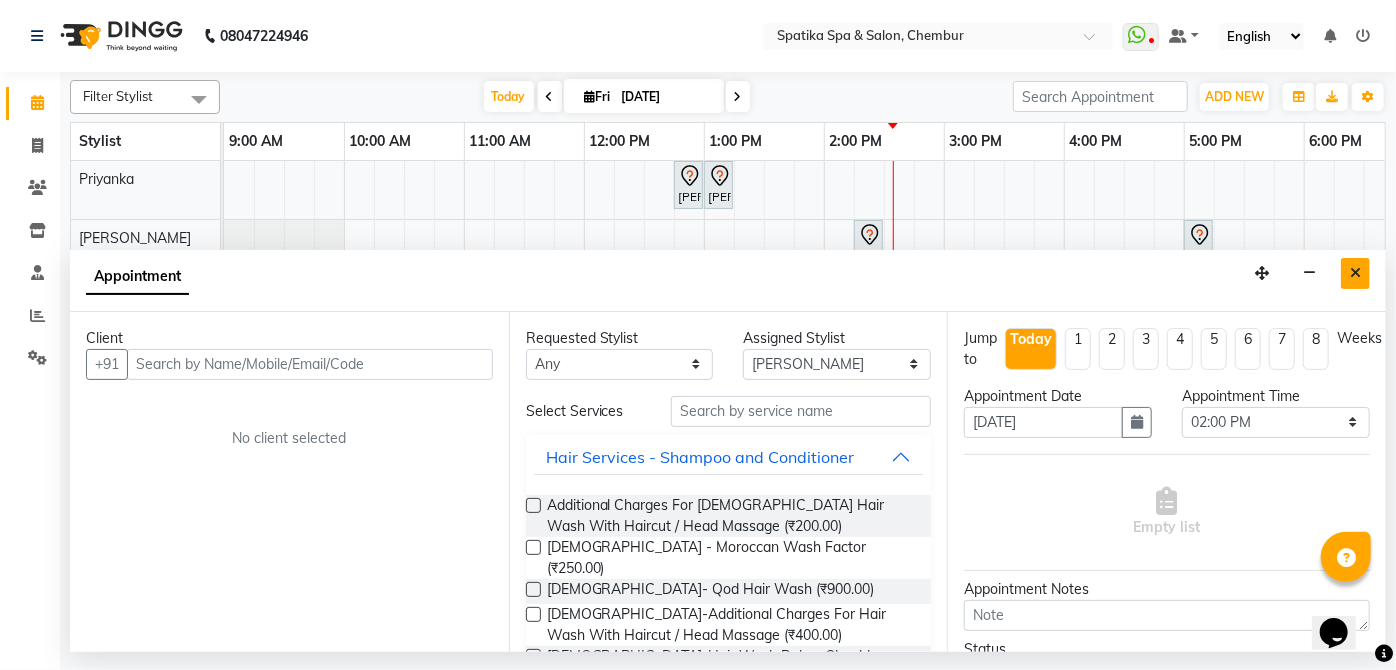 click at bounding box center [1355, 273] 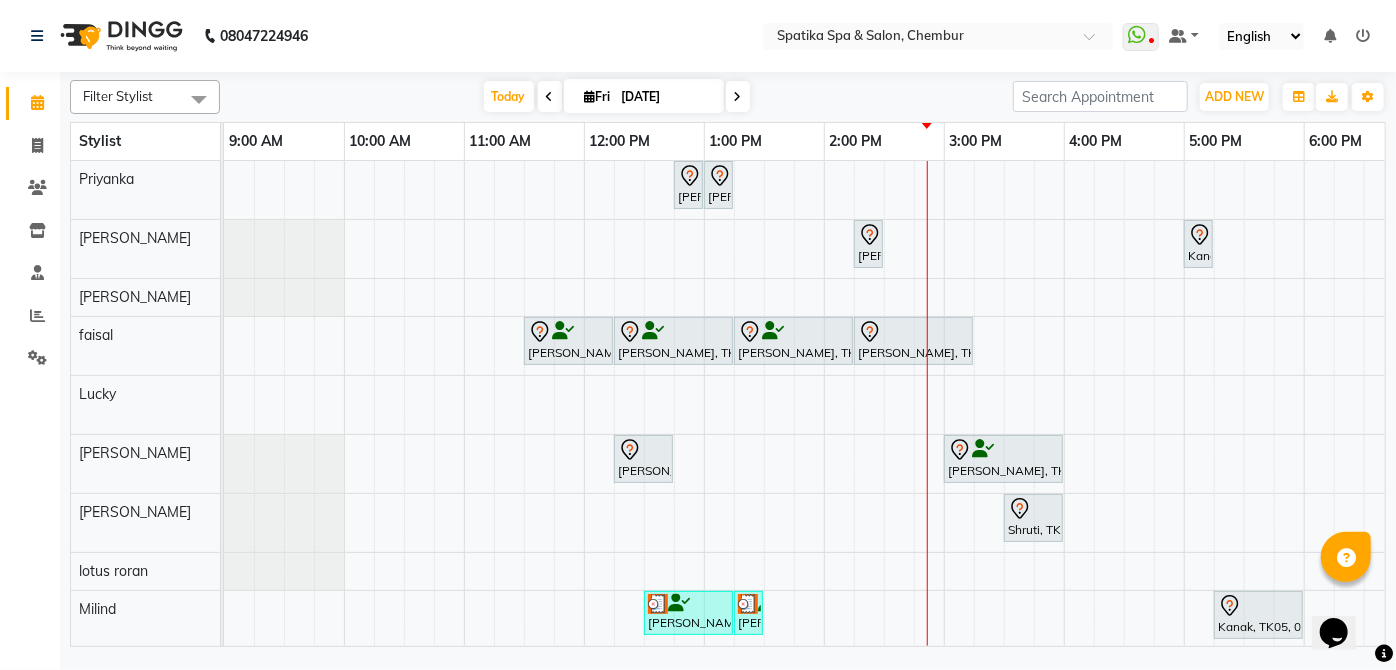 scroll, scrollTop: 136, scrollLeft: 0, axis: vertical 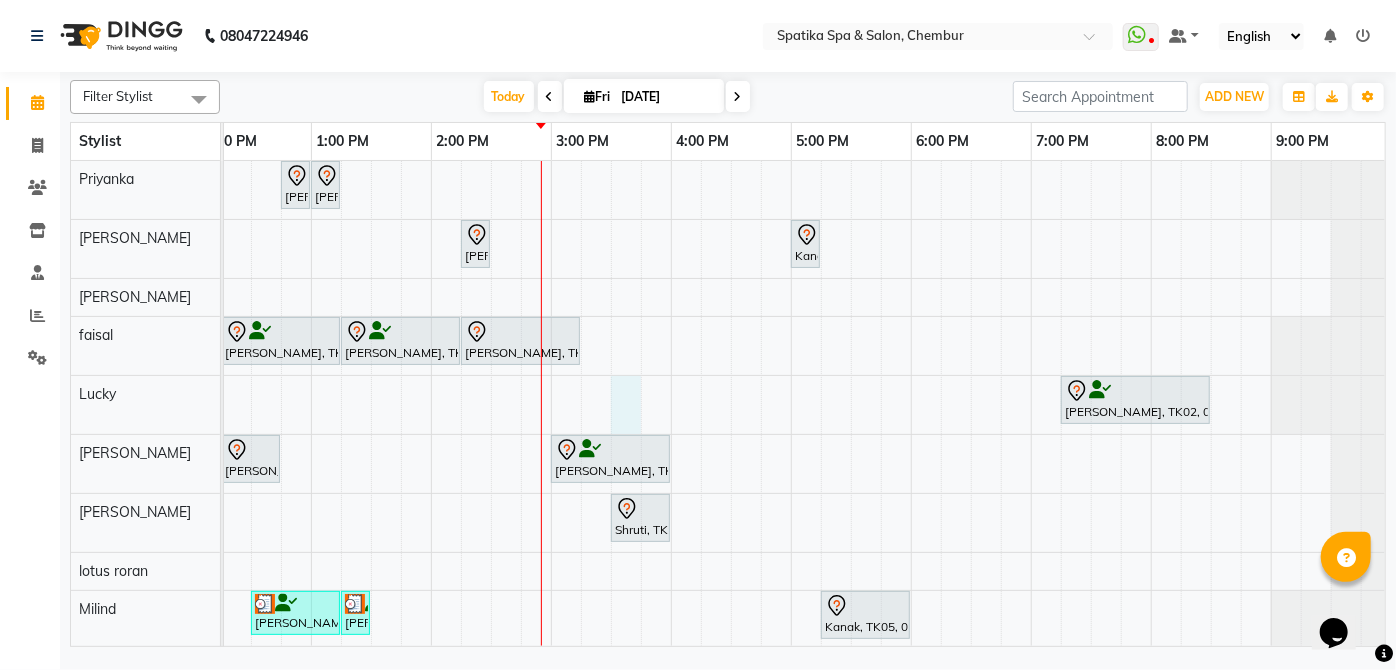 click on "Sakshi puri, TK04, 12:45 PM-01:00 PM, Upper Lip             Sakshi puri, TK04, 01:00 PM-01:15 PM, Eyebrows             Bhagya Shetty, TK11, 02:15 PM-02:30 PM, Eyebrows             Kanak, TK05, 05:00 PM-05:15 PM, Eyebrows             Arun Bhansal, TK03, 11:30 AM-12:15 PM, Haircuts             Bhagya Shetty, TK11, 12:15 PM-01:15 PM, Female- Moroccan- Hair Spabelow Shoulder             Bhagya Shetty, TK11, 01:15 PM-02:15 PM, Clear Dose For Dandruff / Dry Scalp- Per Tube             Payal Dhanke, TK06, 02:15 PM-03:15 PM, Female- Qod Hair Wash             Aakashwani Rao, TK02, 07:15 PM-08:30 PM, Female-Blow Dry With Shampoo - Hair Below Shoulder             Sakshi puri, TK04, 12:15 PM-12:45 PM, Female-Hair Wash Below Shoulder             Kshitija Rao, TK08, 03:00 PM-04:00 PM, Female-Inoa Touch Up (Up To 2 Inches)             Shruti, TK09, 03:30 PM-04:00 PM, Male Kids Haircut Below 12 Years (Without Wash)     Binti Kothari, TK01, 12:30 PM-01:15 PM, Classic Pedicure" at bounding box center (611, 472) 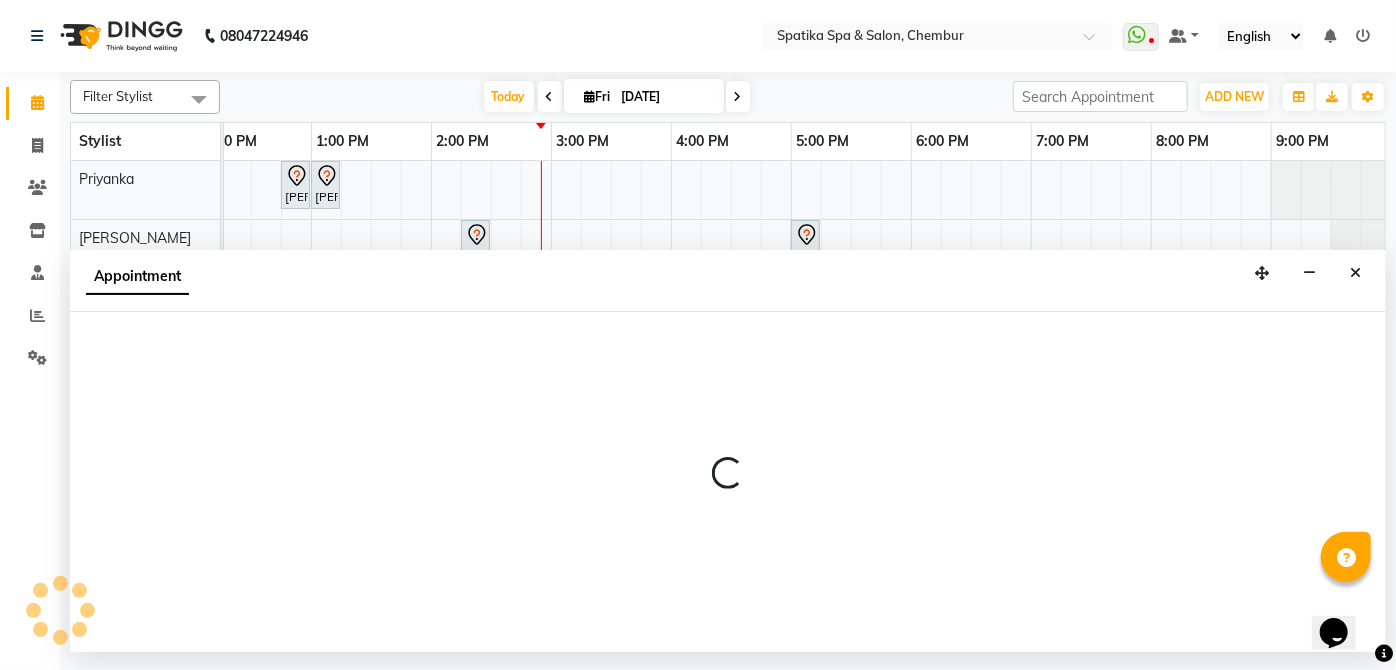 select on "9046" 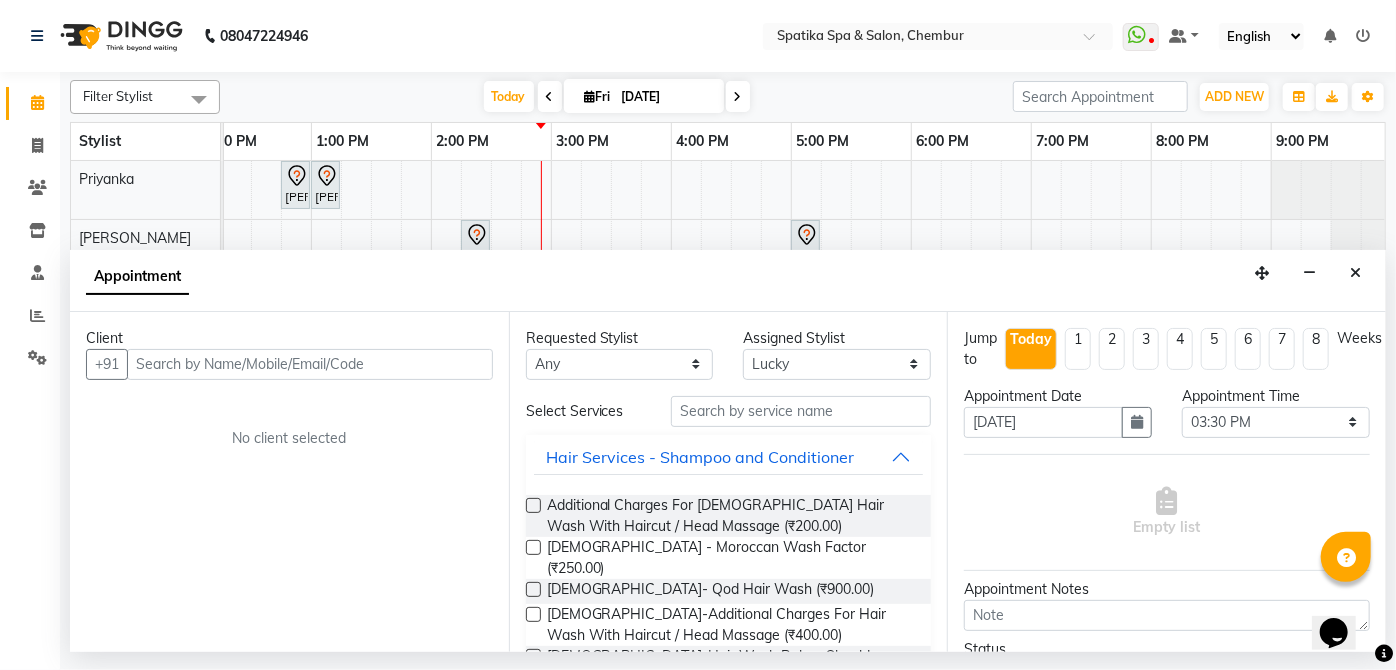 click at bounding box center [310, 364] 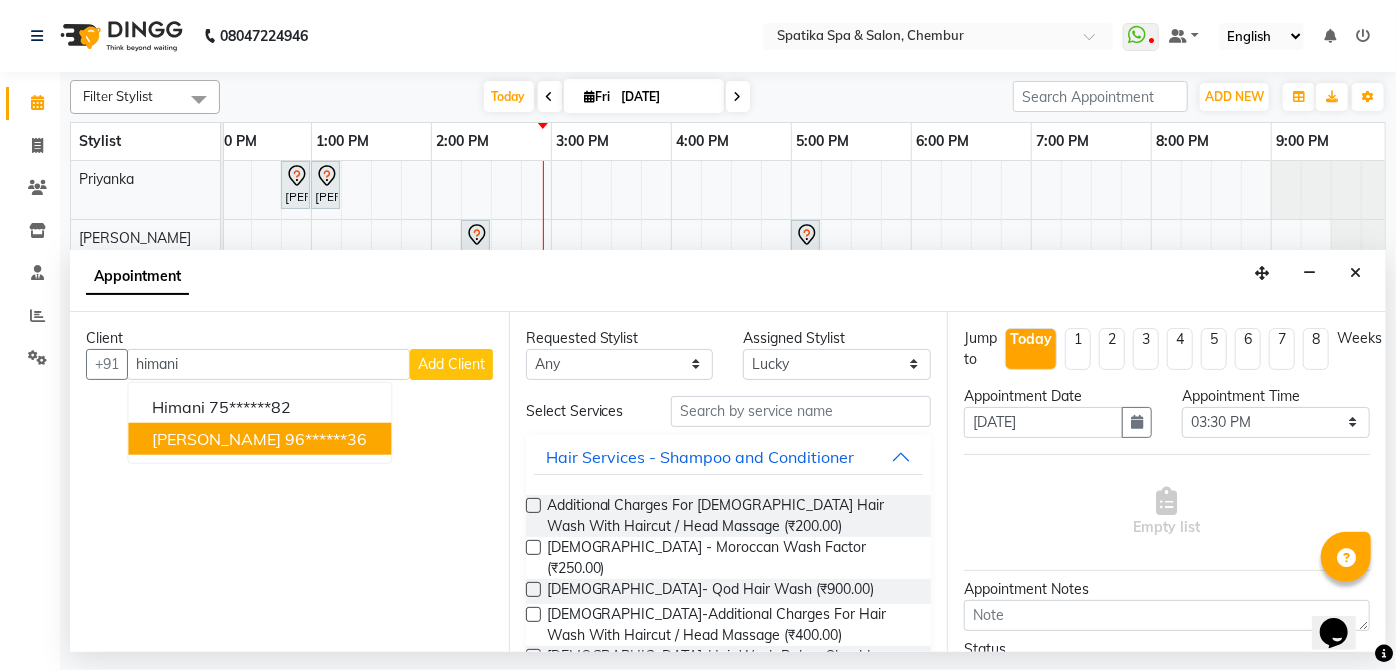 click on "Himani Singh  96******36" at bounding box center (259, 438) 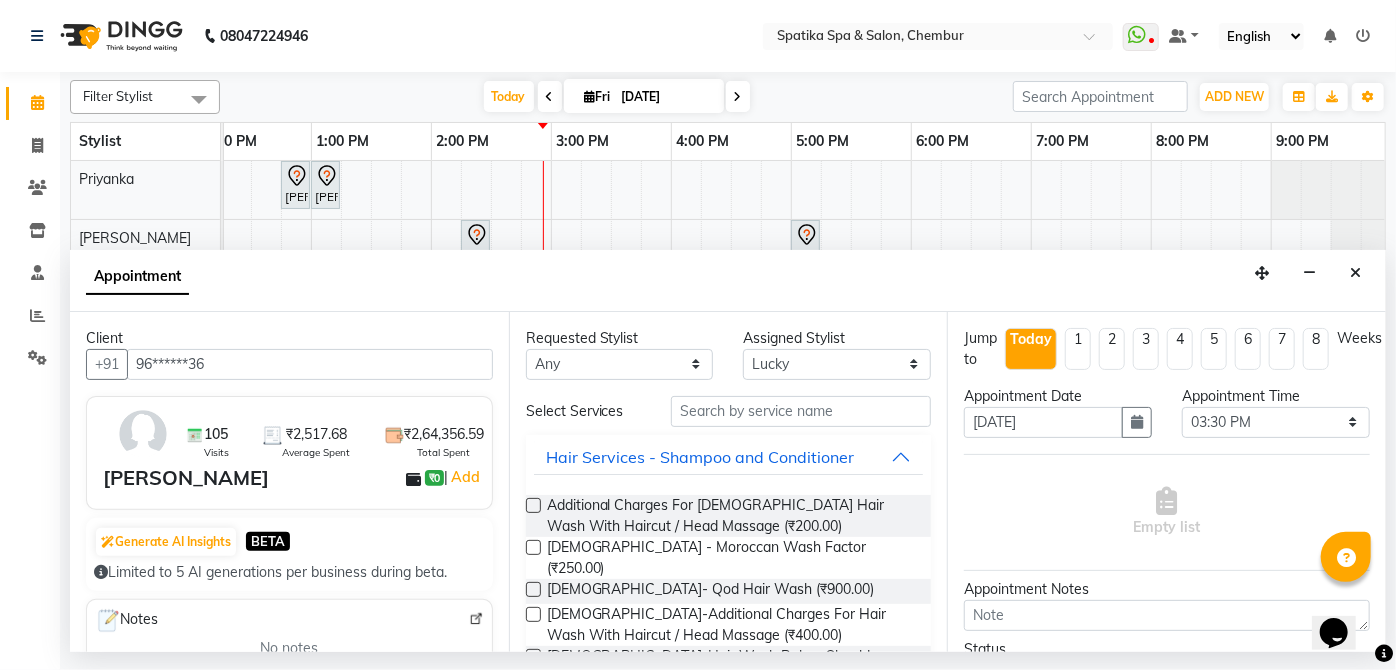 type on "96******36" 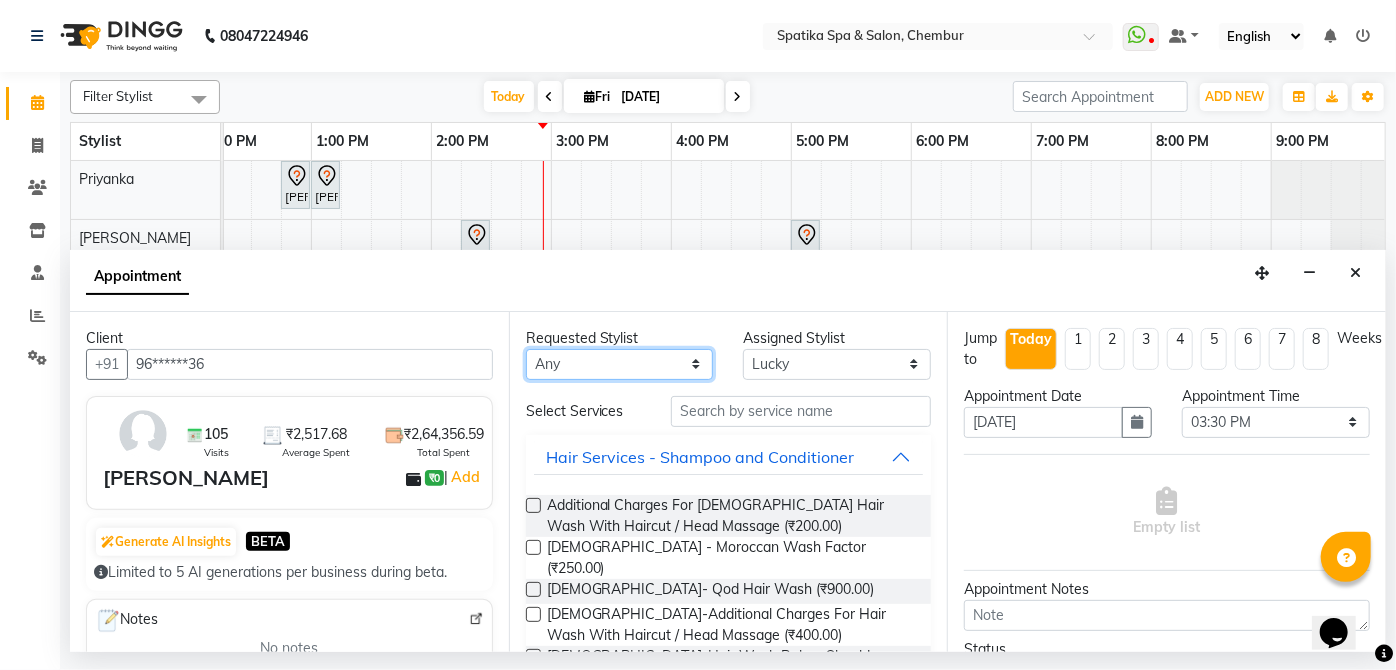 click on "Any [PERSON_NAME] [PERSON_NAME] [PERSON_NAME] lotus roran [PERSON_NAME] [PERSON_NAME] [PERSON_NAME] Priyanka [PERSON_NAME]" at bounding box center [620, 364] 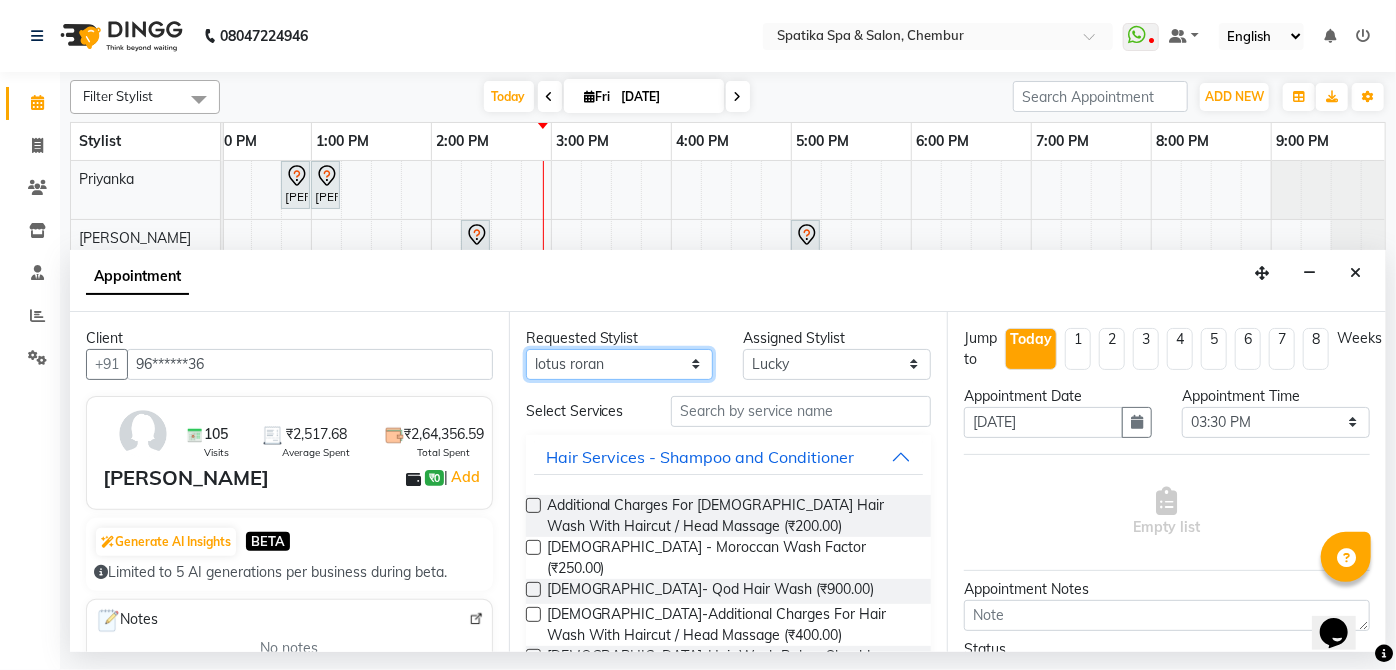 click on "Any [PERSON_NAME] [PERSON_NAME] [PERSON_NAME] lotus roran [PERSON_NAME] [PERSON_NAME] [PERSON_NAME] Priyanka [PERSON_NAME]" at bounding box center [620, 364] 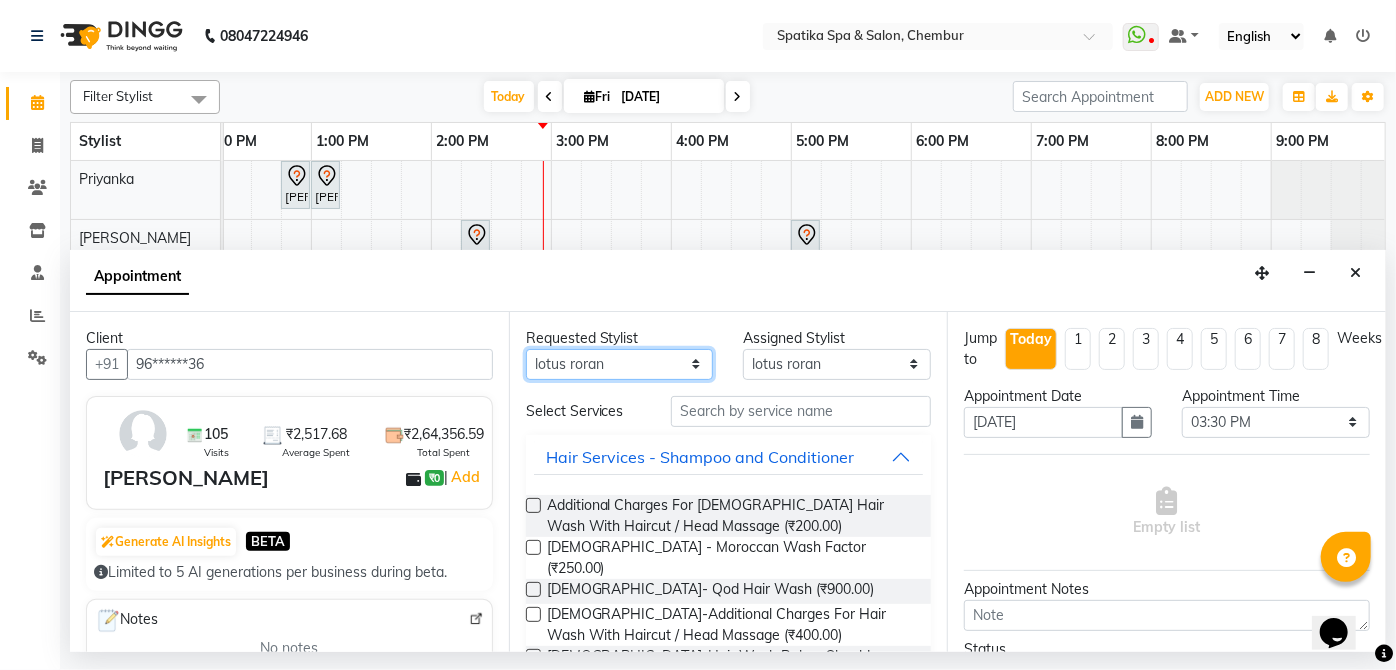 click on "Any [PERSON_NAME] [PERSON_NAME] [PERSON_NAME] lotus roran [PERSON_NAME] [PERSON_NAME] [PERSON_NAME] Priyanka [PERSON_NAME]" at bounding box center (620, 364) 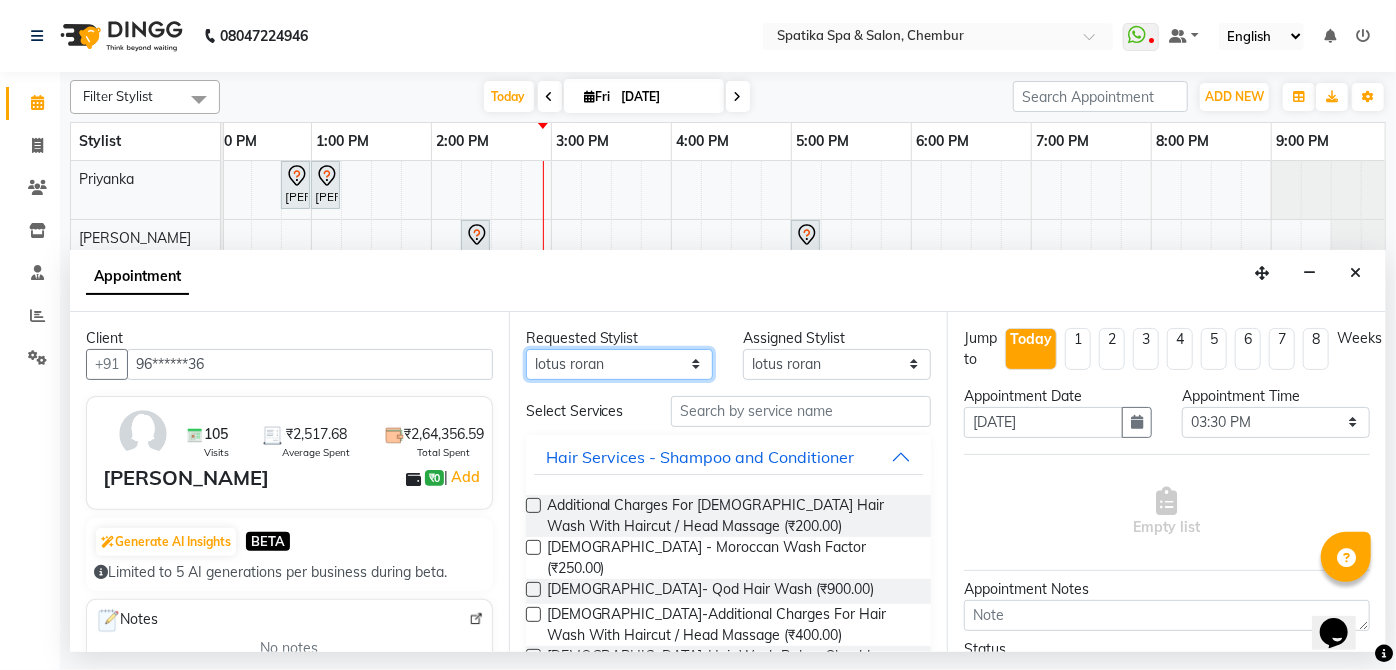 select on "9046" 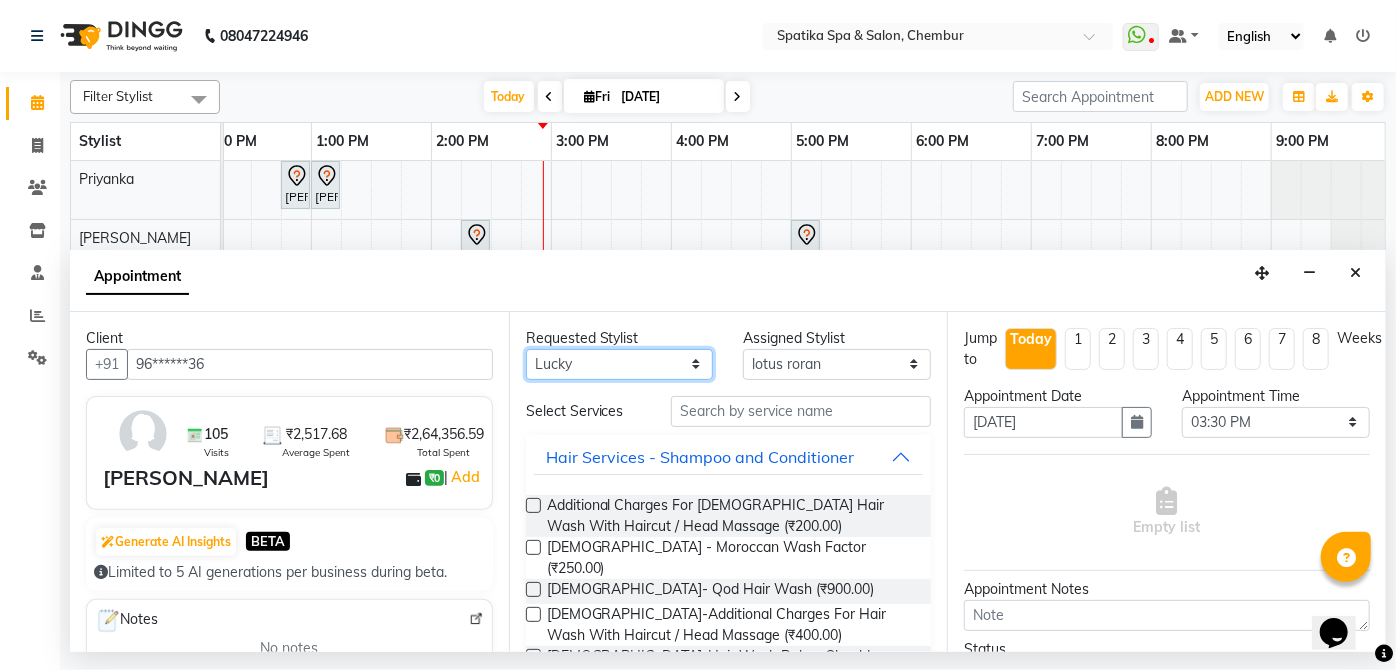 click on "Any [PERSON_NAME] [PERSON_NAME] [PERSON_NAME] lotus roran [PERSON_NAME] [PERSON_NAME] [PERSON_NAME] Priyanka [PERSON_NAME]" at bounding box center [620, 364] 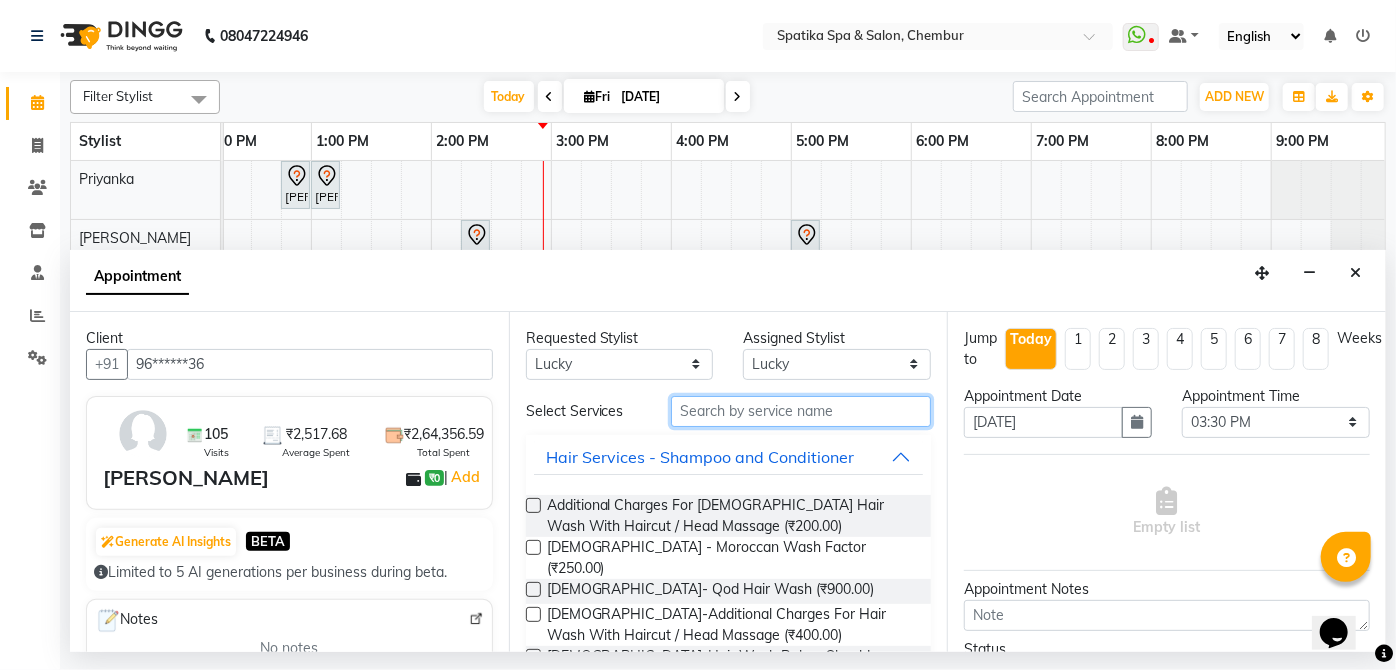 click at bounding box center [801, 411] 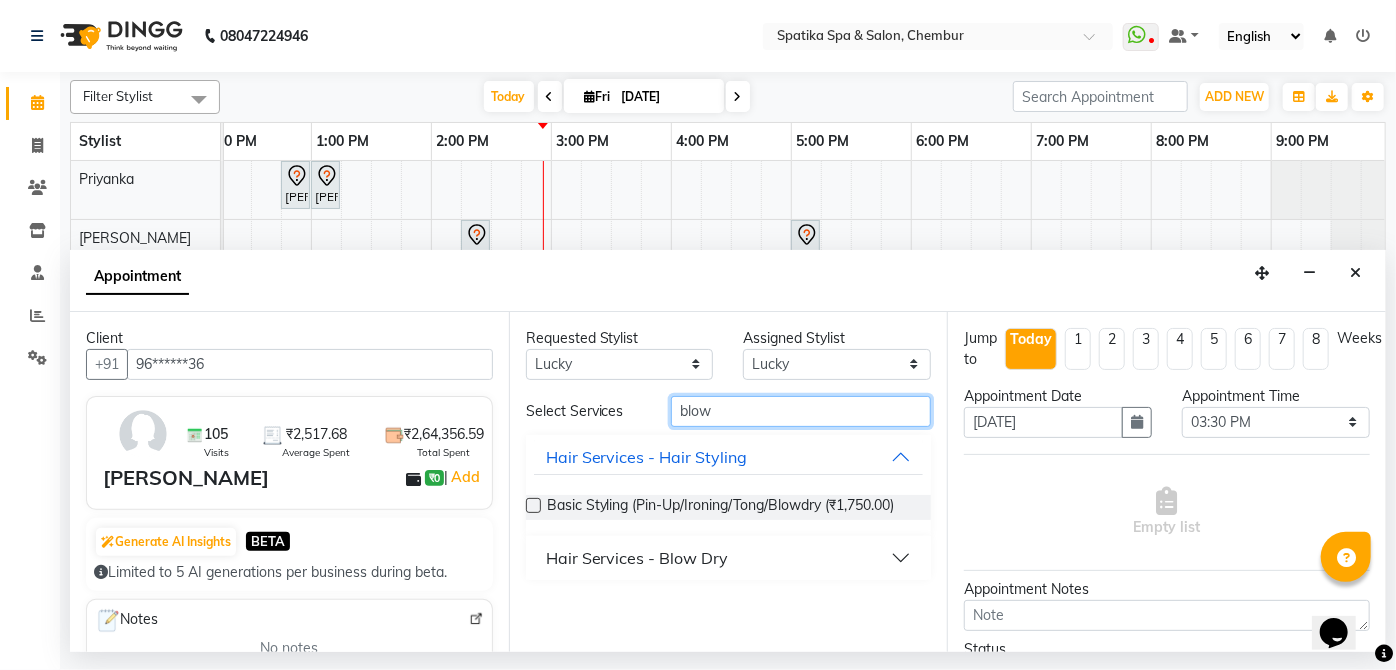 type on "blow" 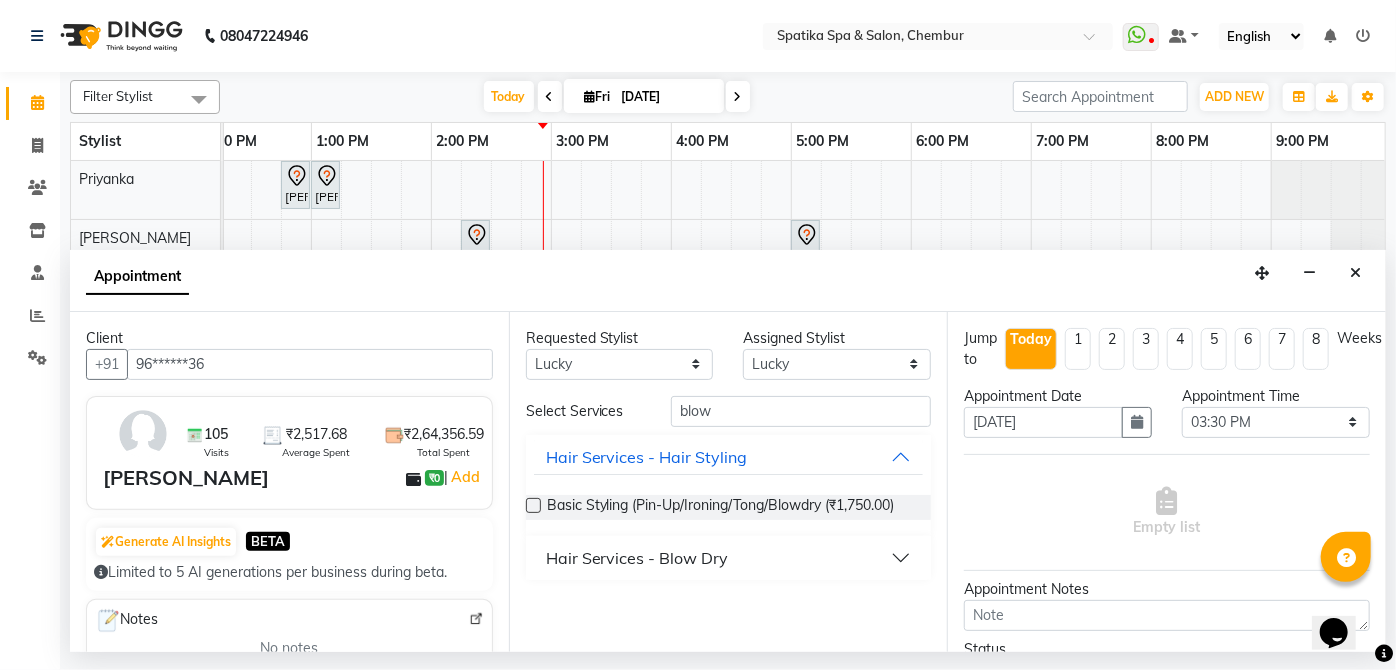 click on "Hair Services - Blow Dry" at bounding box center (637, 558) 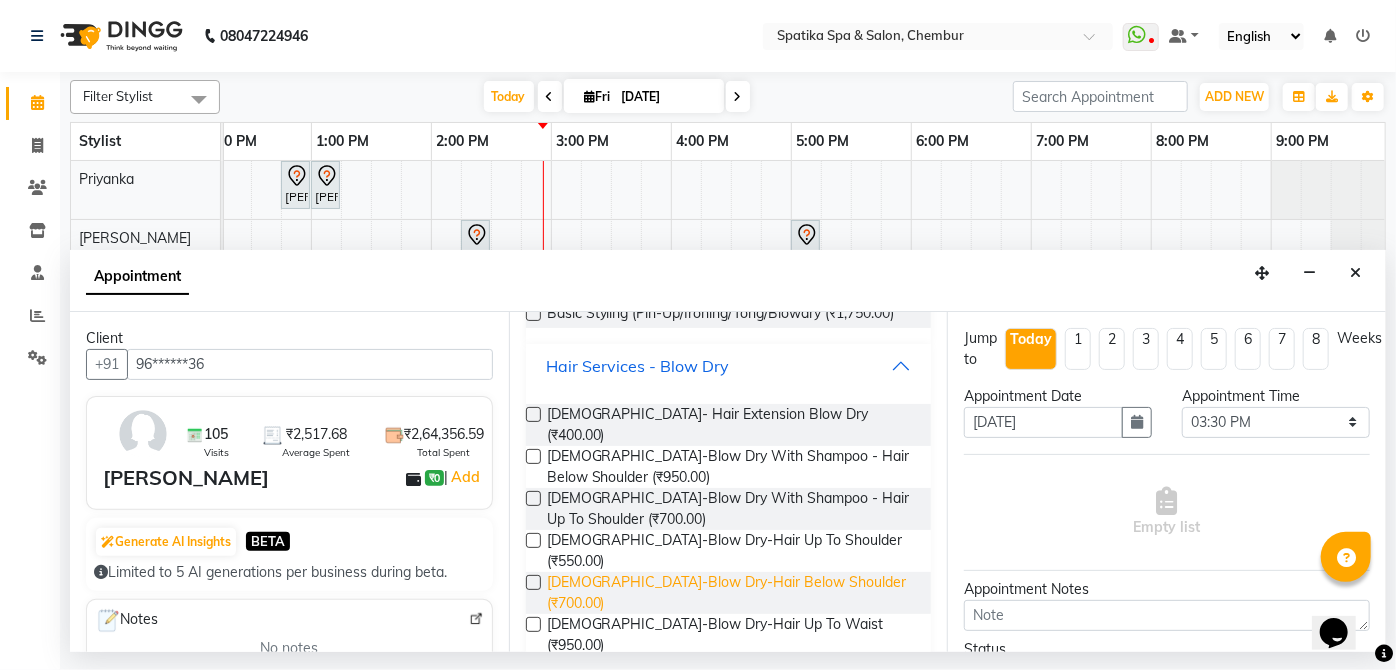 scroll, scrollTop: 199, scrollLeft: 0, axis: vertical 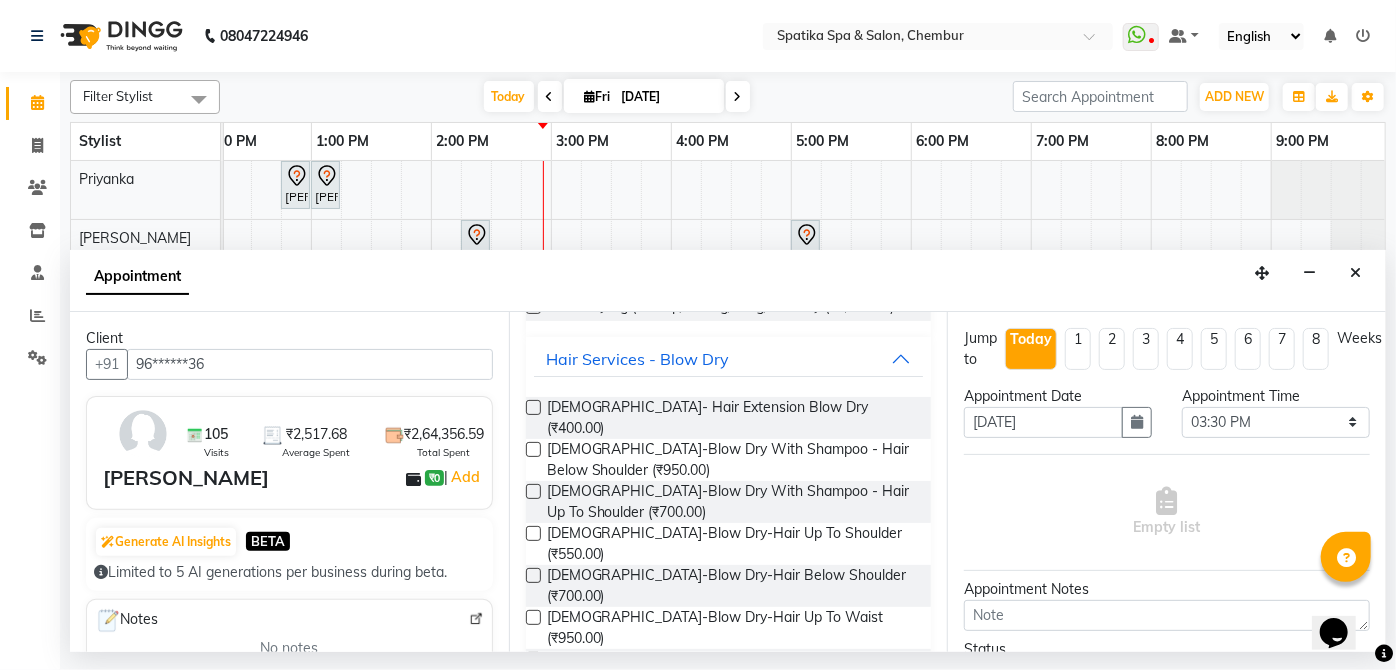 click at bounding box center (533, 575) 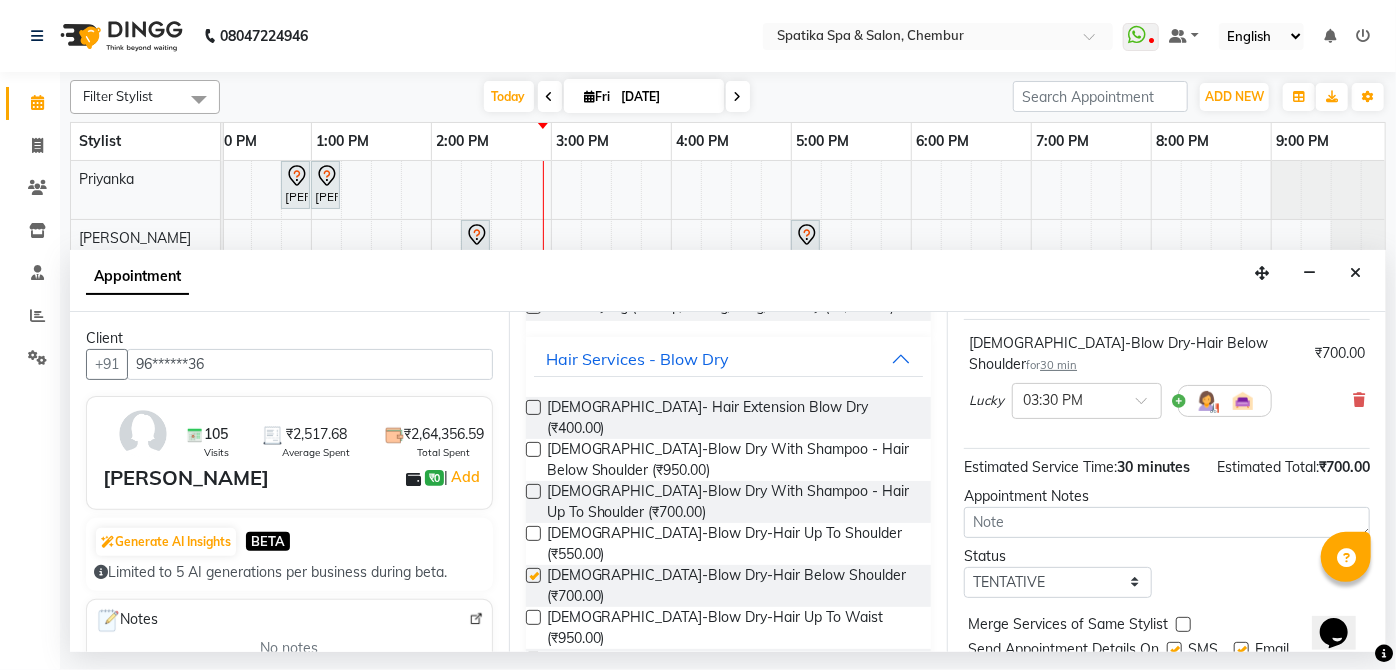 scroll, scrollTop: 219, scrollLeft: 0, axis: vertical 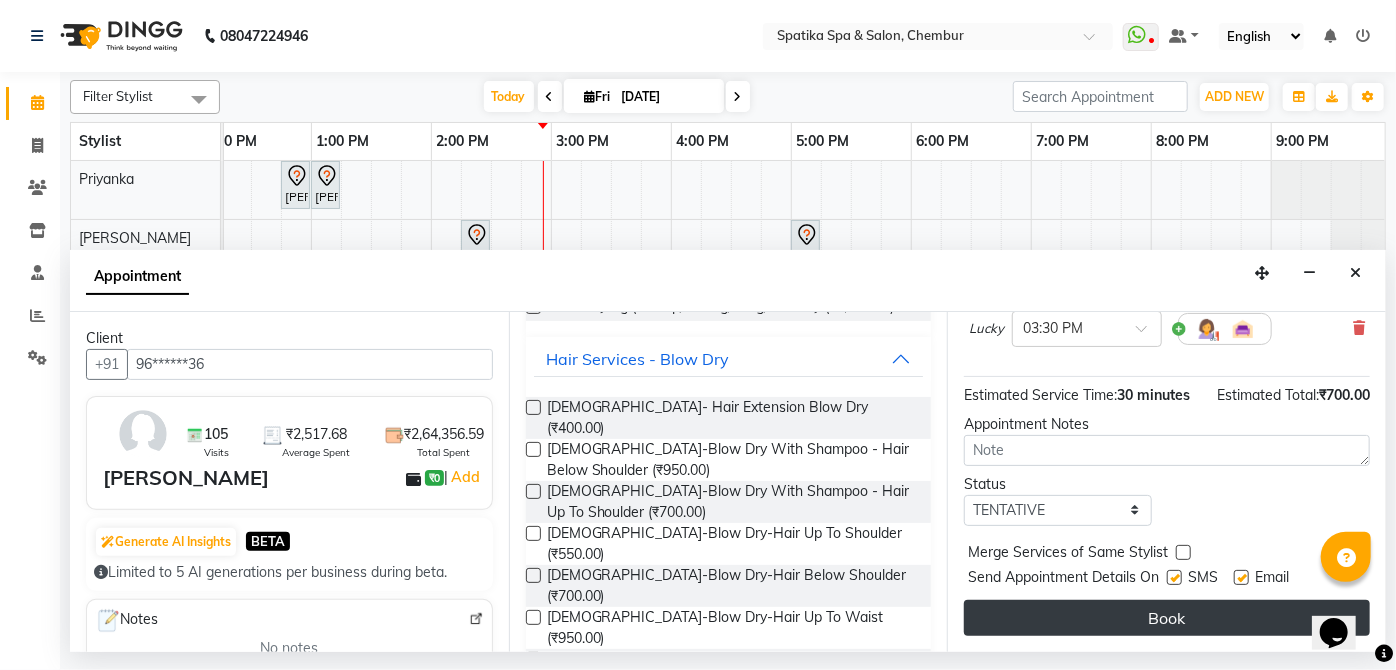 checkbox on "false" 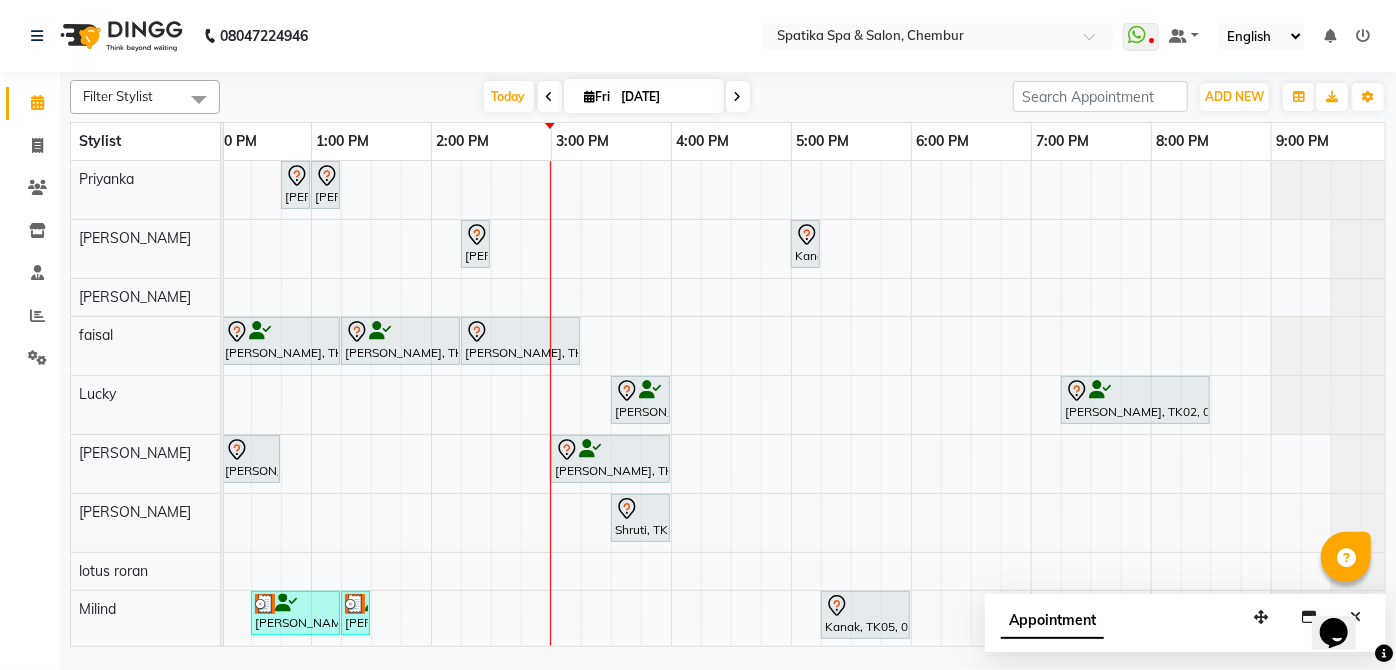 scroll, scrollTop: 148, scrollLeft: 393, axis: both 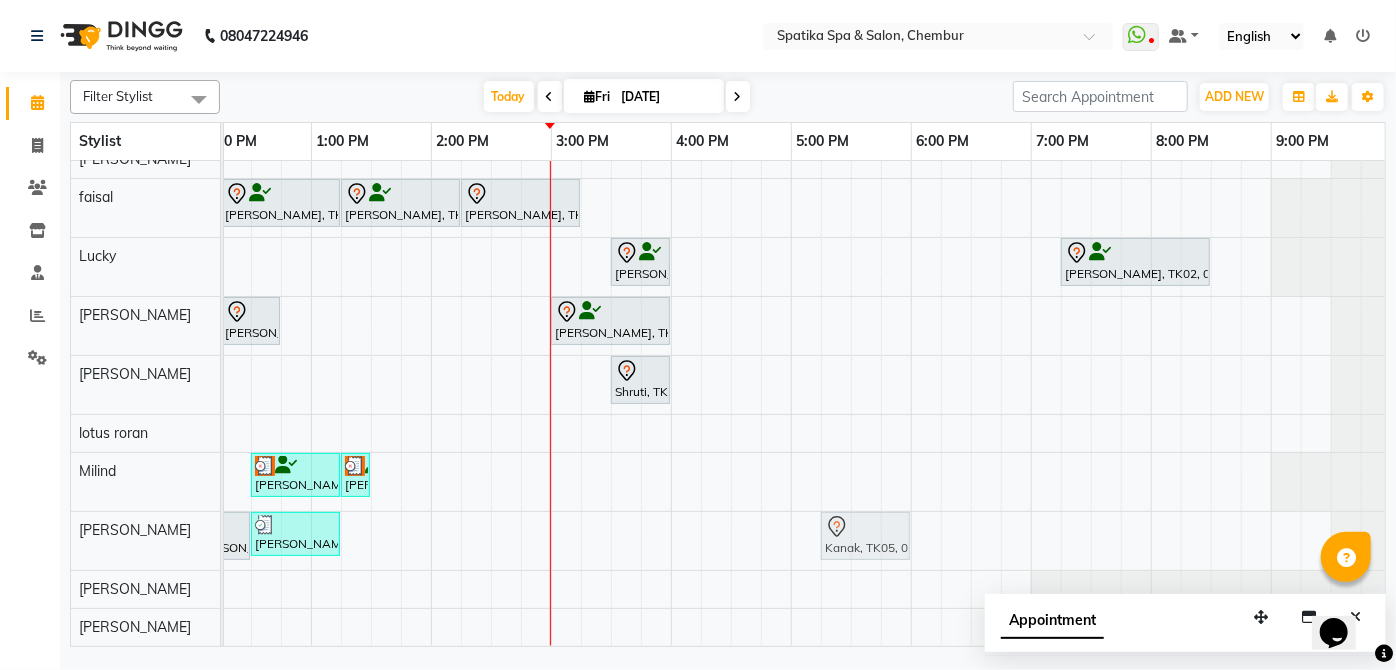 drag, startPoint x: 861, startPoint y: 451, endPoint x: 870, endPoint y: 504, distance: 53.75872 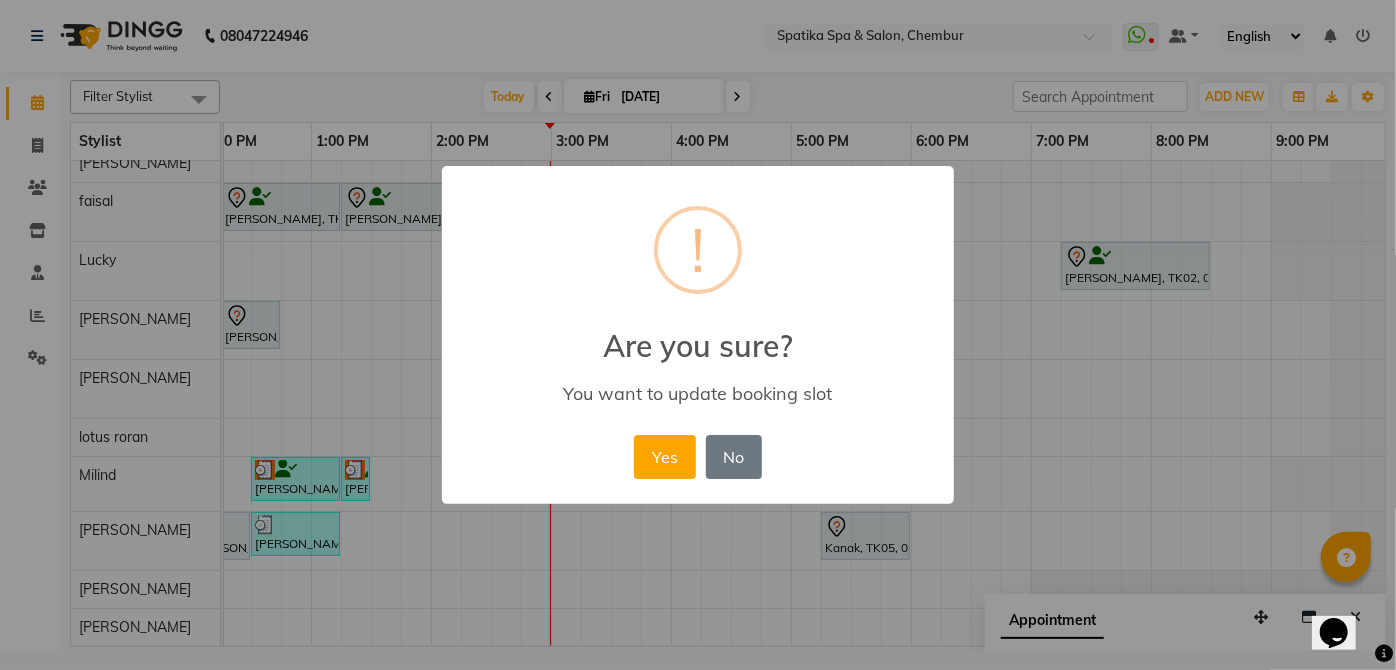 scroll, scrollTop: 144, scrollLeft: 0, axis: vertical 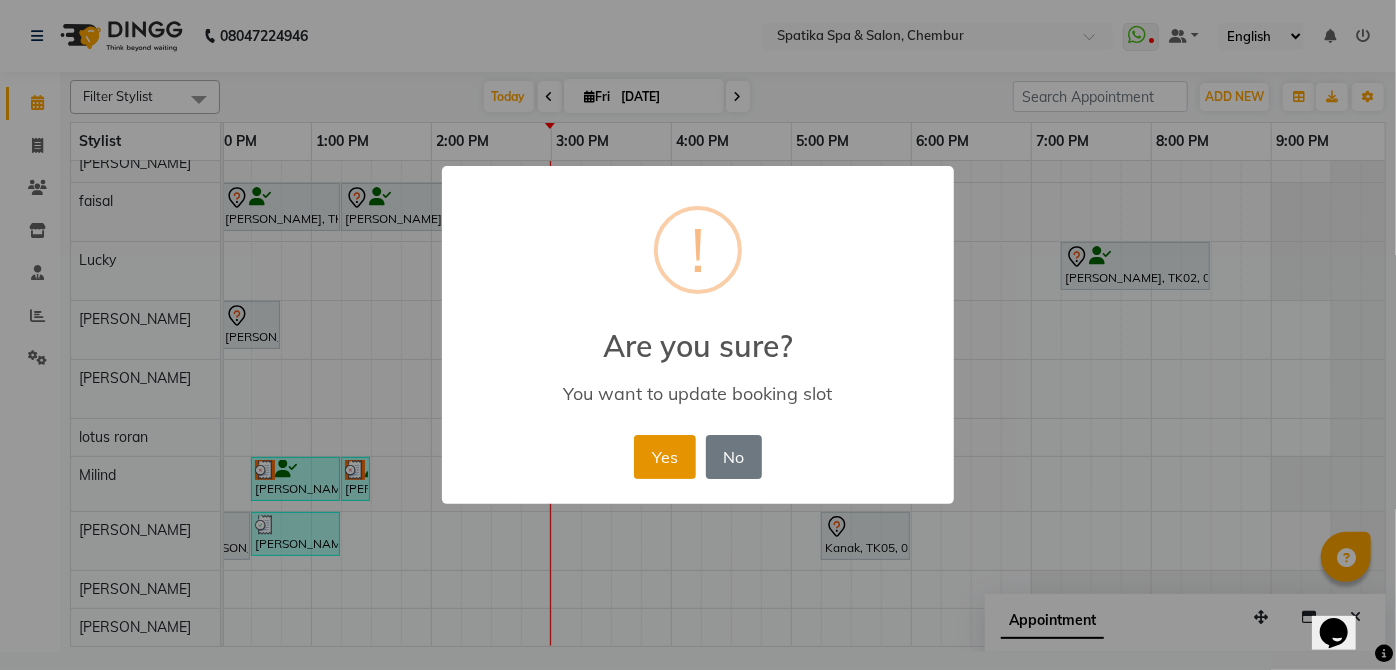 click on "Yes" at bounding box center (664, 457) 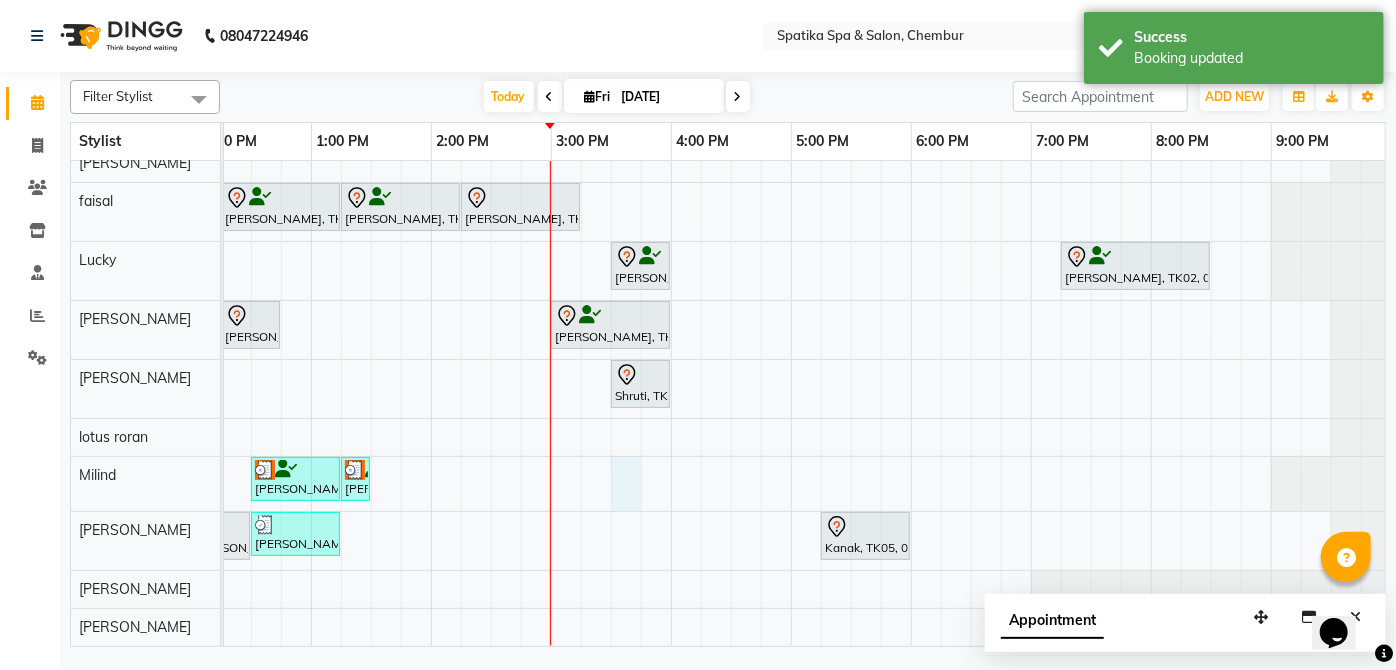 click on "Sakshi puri, TK04, 12:45 PM-01:00 PM, Upper Lip             Sakshi puri, TK04, 01:00 PM-01:15 PM, Eyebrows             Bhagya Shetty, TK11, 02:15 PM-02:30 PM, Eyebrows             Kanak, TK05, 05:00 PM-05:15 PM, Eyebrows             Arun Bhansal, TK03, 11:30 AM-12:15 PM, Haircuts             Bhagya Shetty, TK11, 12:15 PM-01:15 PM, Female- Moroccan- Hair Spabelow Shoulder             Bhagya Shetty, TK11, 01:15 PM-02:15 PM, Clear Dose For Dandruff / Dry Scalp- Per Tube             Payal Dhanke, TK06, 02:15 PM-03:15 PM, Female- Qod Hair Wash             Himani Singh, TK12, 03:30 PM-04:00 PM, Female-Blow Dry-Hair Below Shoulder             Aakashwani Rao, TK02, 07:15 PM-08:30 PM, Female-Blow Dry With Shampoo - Hair Below Shoulder             Sakshi puri, TK04, 12:15 PM-12:45 PM, Female-Hair Wash Below Shoulder             Kshitija Rao, TK08, 03:00 PM-04:00 PM, Female-Inoa Touch Up (Up To 2 Inches)             Shruti, TK09, 03:30 PM-04:00 PM, Male Kids Haircut Below 12 Years (Without Wash)" at bounding box center (611, 336) 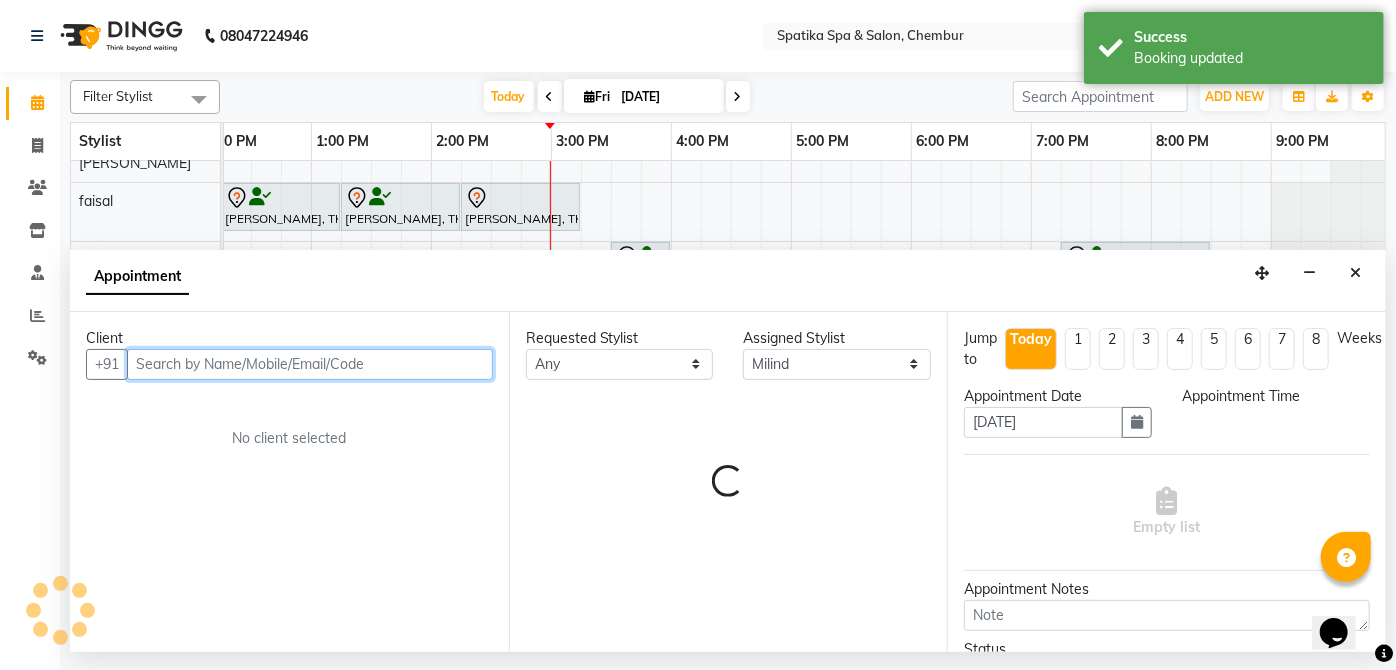 select on "930" 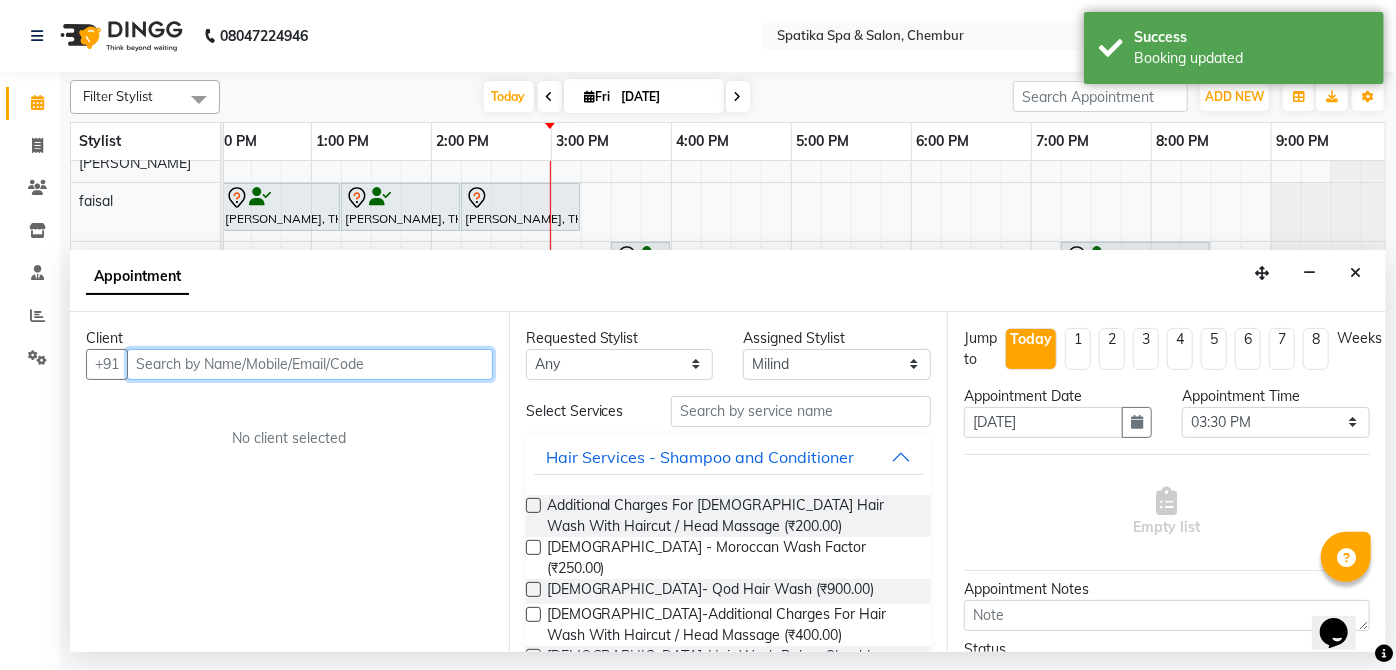 click at bounding box center (310, 364) 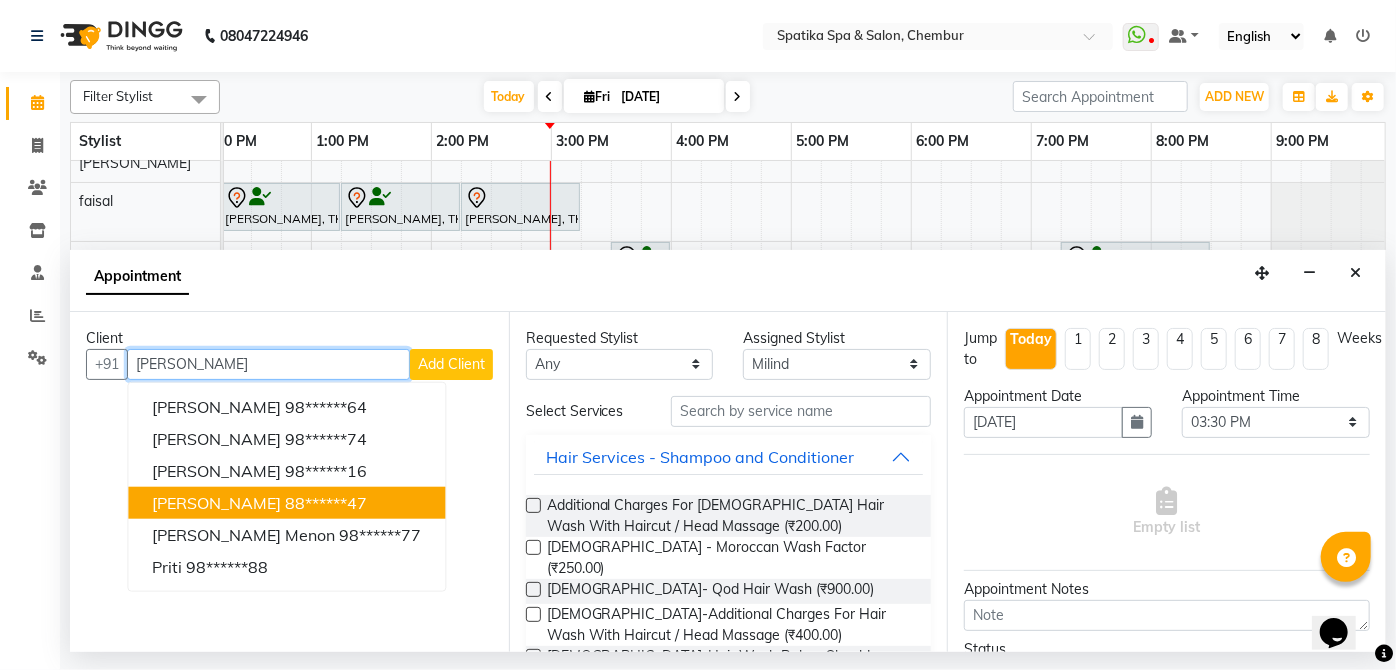 click on "88******47" at bounding box center (326, 502) 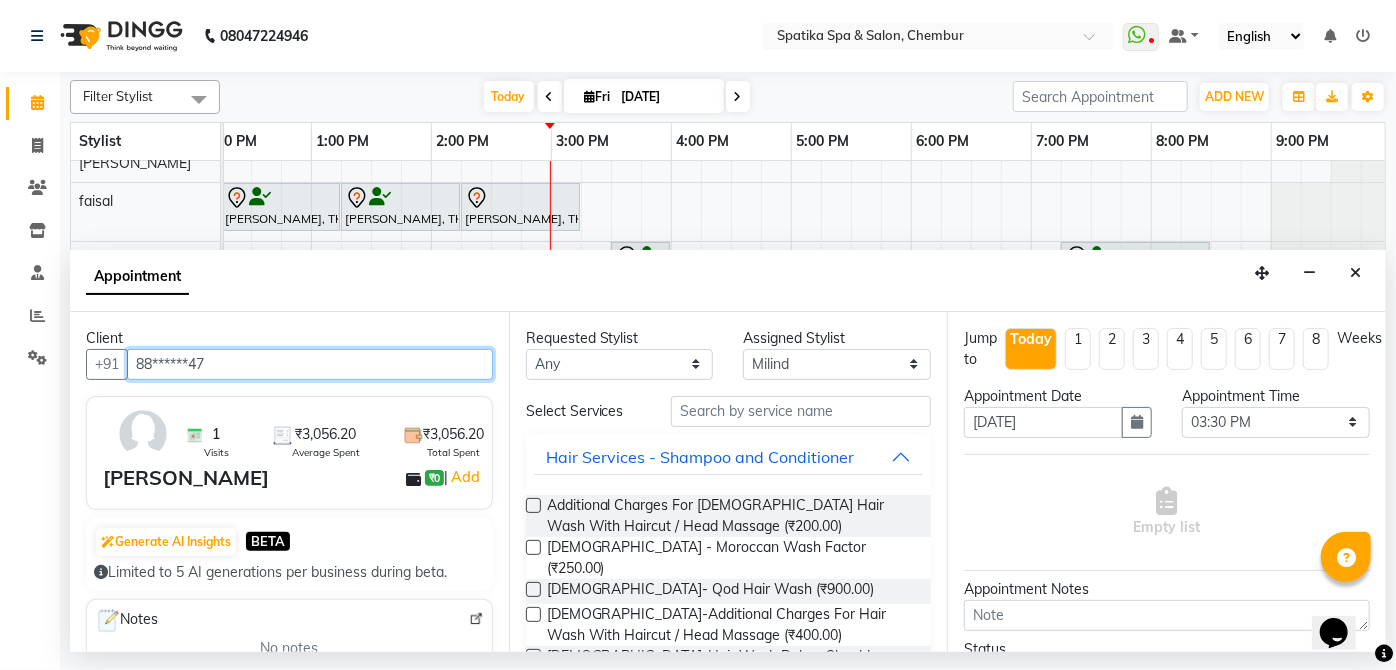type on "88******47" 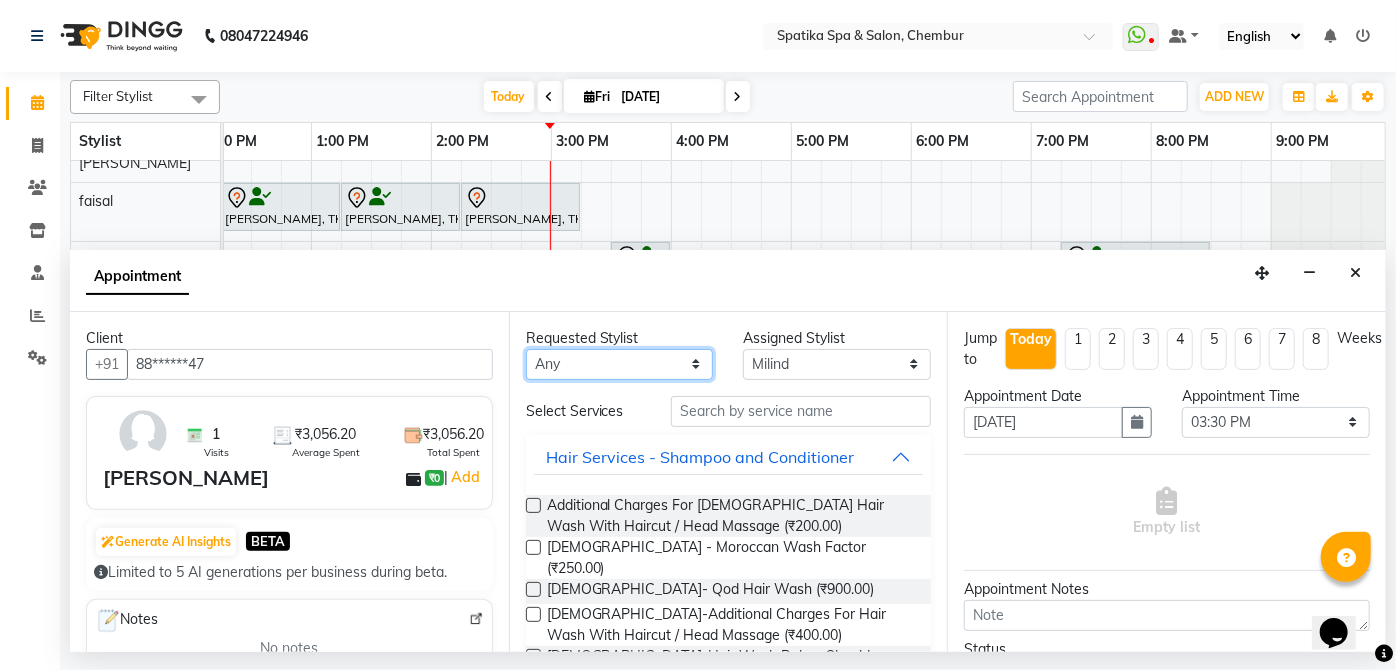 click on "Any Aayushi Sonawala Ali deepak kumar faisal lotus roran Lucky Madhu Gupta Milind Payal Dhanke Priyanka shahrukh sumitra" at bounding box center [620, 364] 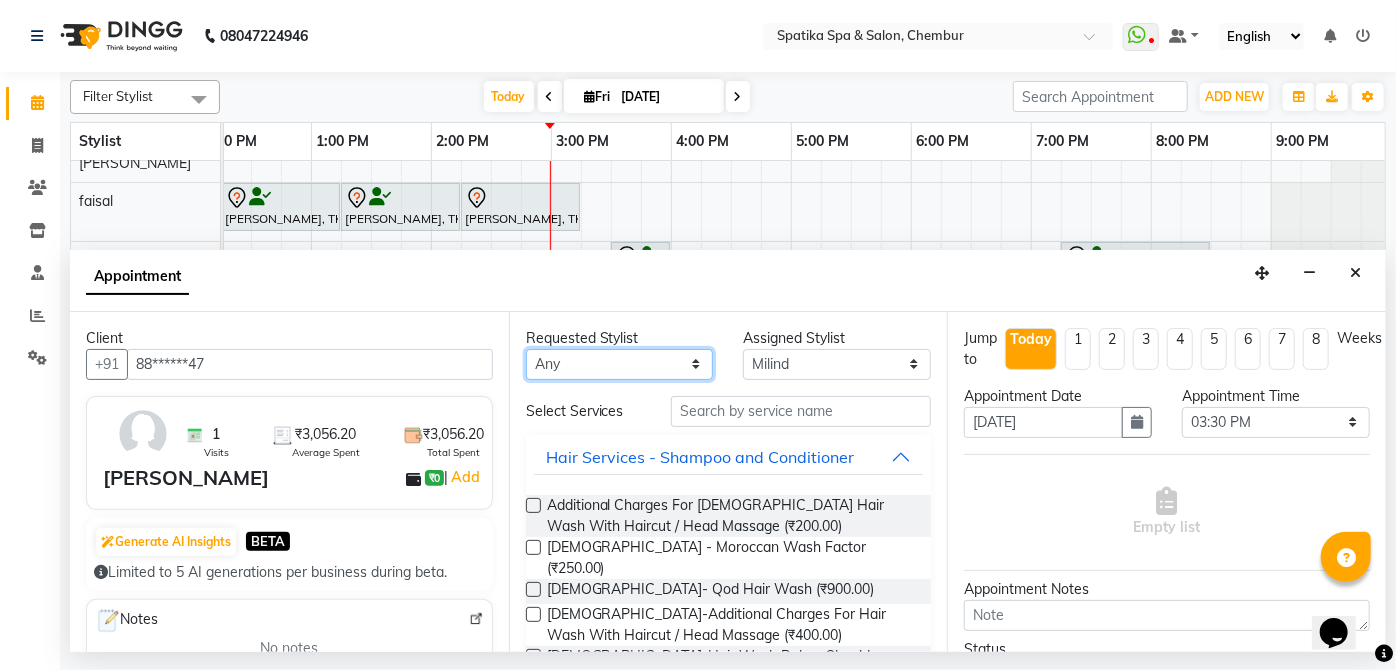 select on "9061" 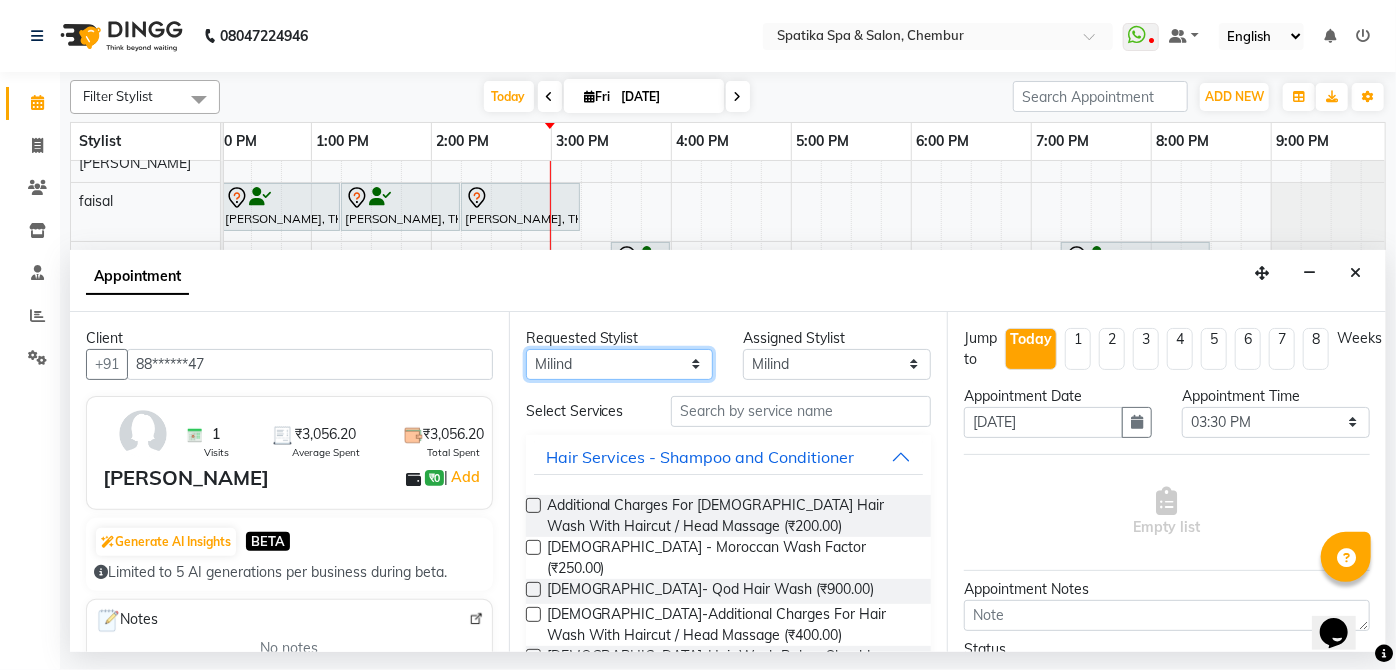 click on "Any Aayushi Sonawala Ali deepak kumar faisal lotus roran Lucky Madhu Gupta Milind Payal Dhanke Priyanka shahrukh sumitra" at bounding box center [620, 364] 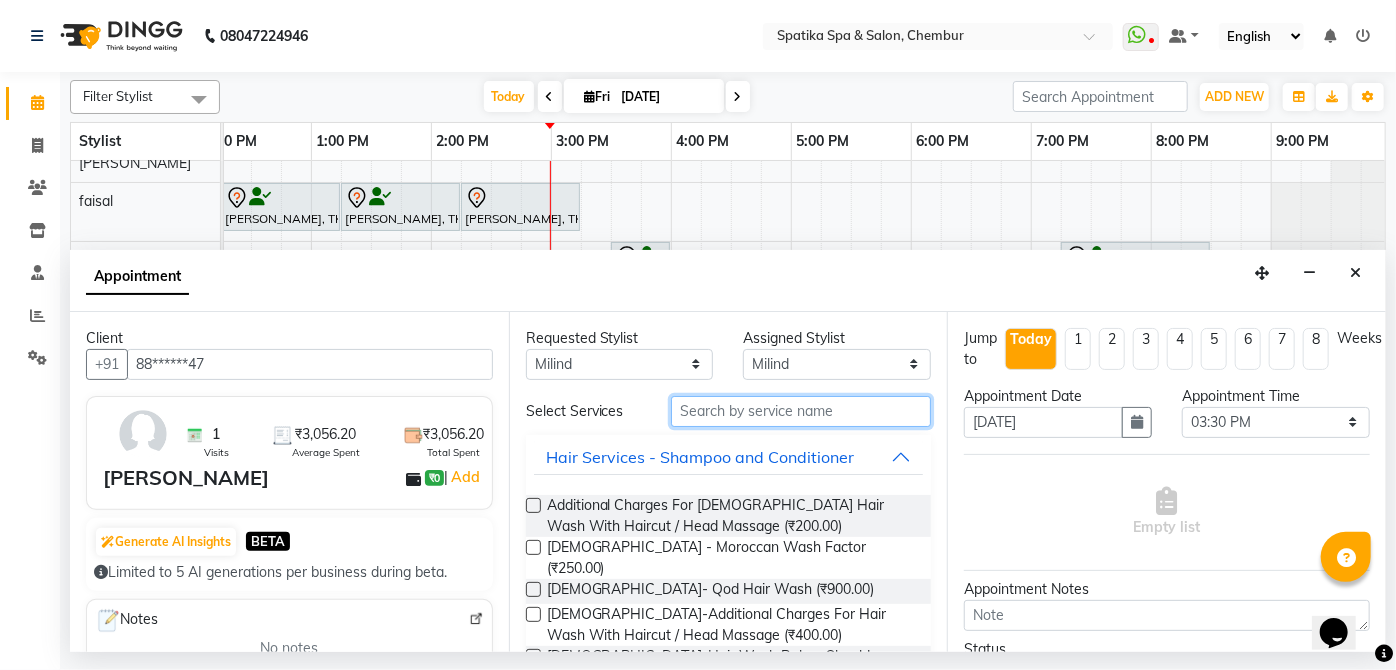click at bounding box center (801, 411) 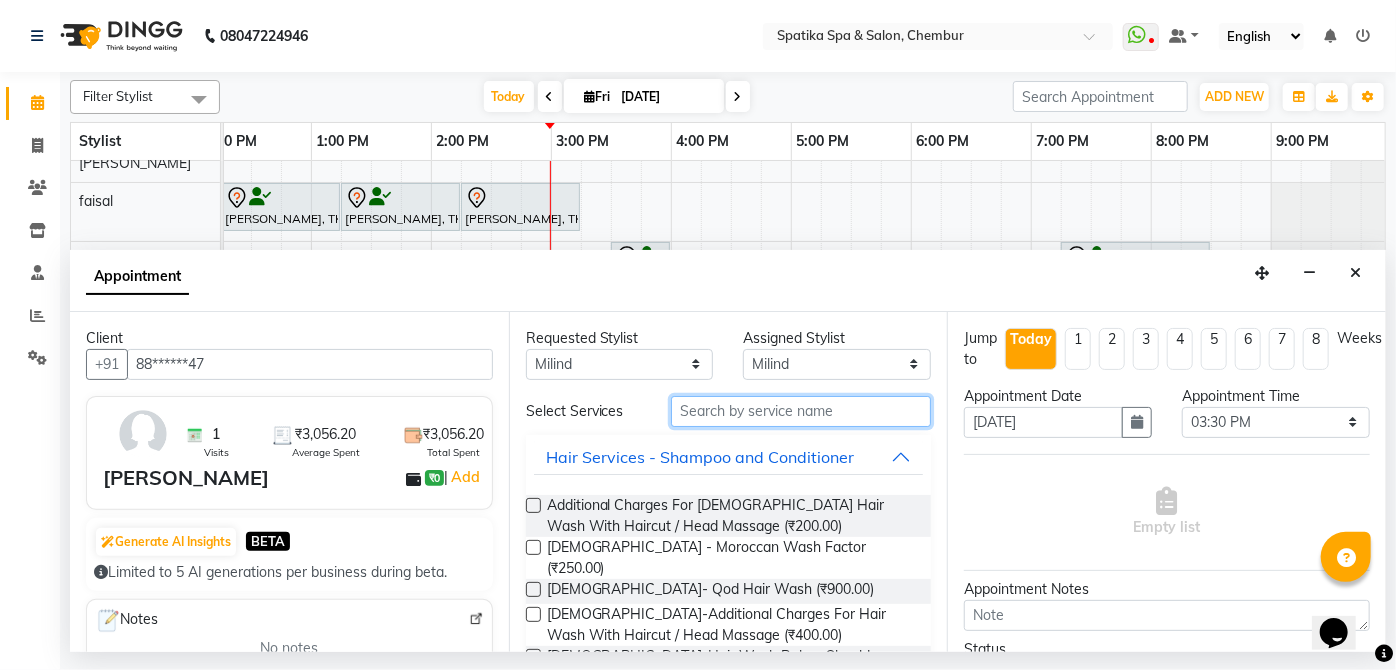 click at bounding box center [801, 411] 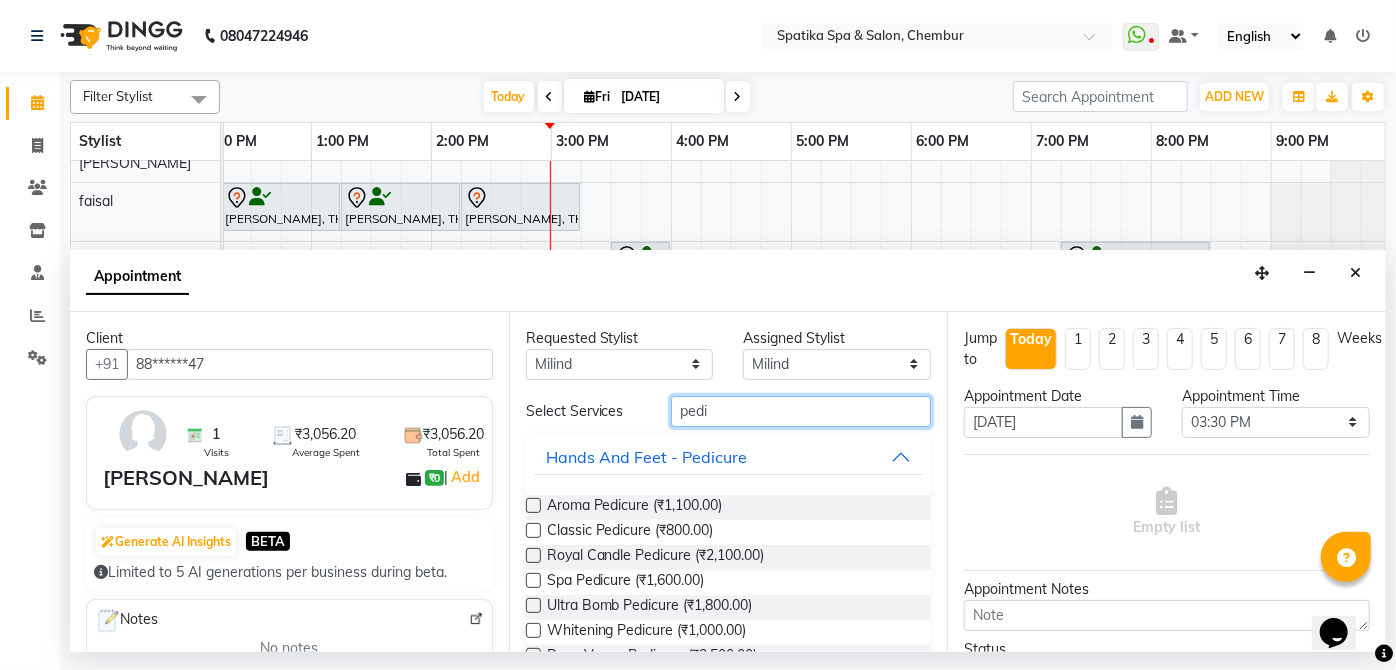 type on "pedi" 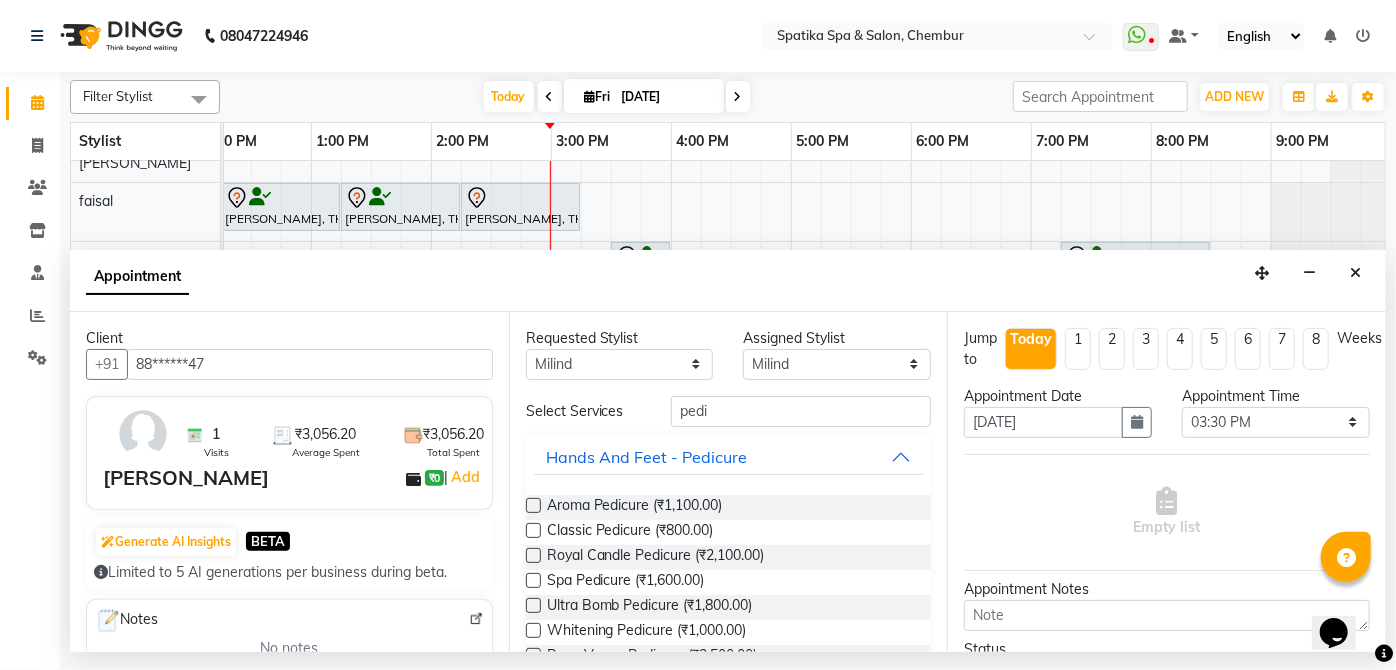 click at bounding box center [533, 530] 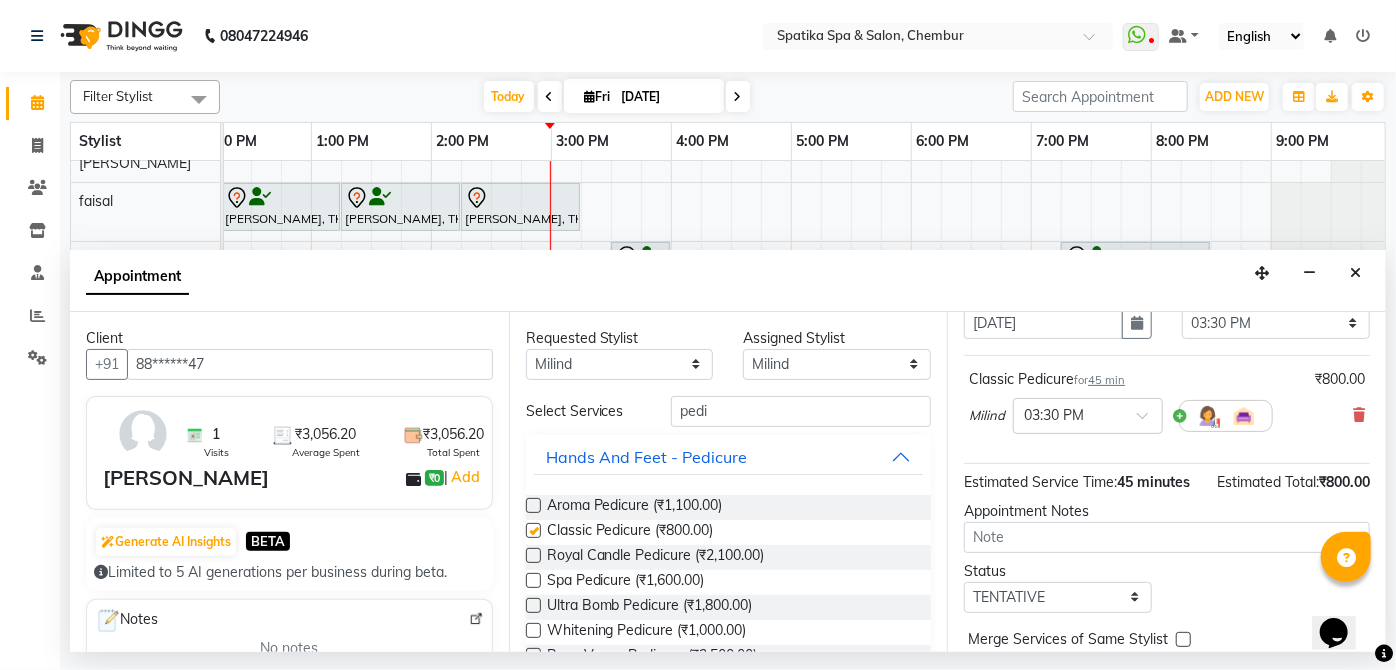 checkbox on "false" 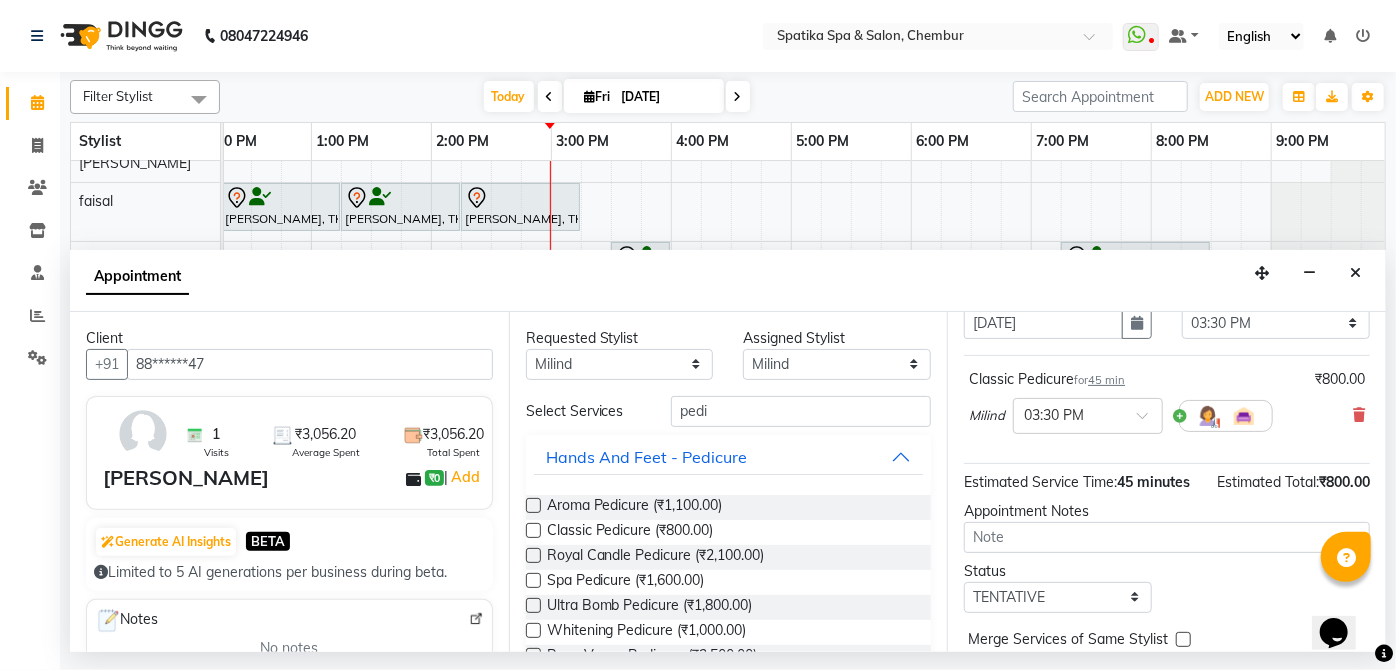 scroll, scrollTop: 219, scrollLeft: 0, axis: vertical 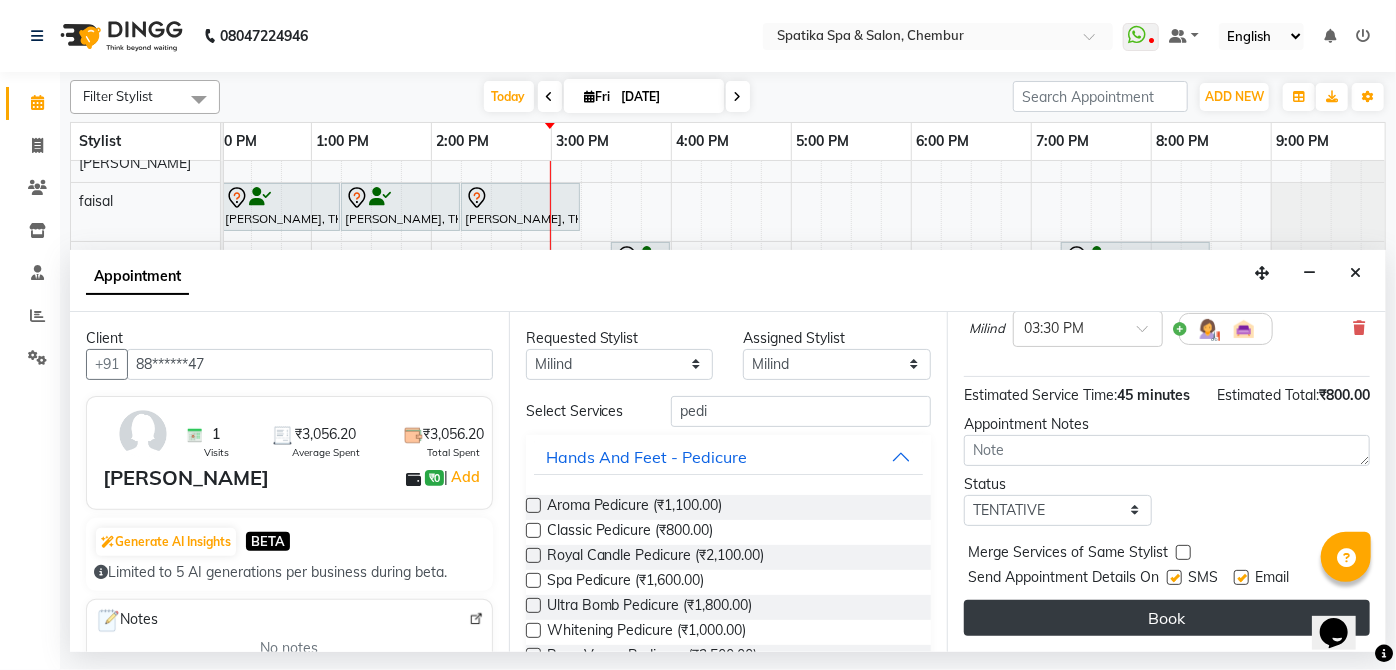 click on "Book" at bounding box center (1167, 618) 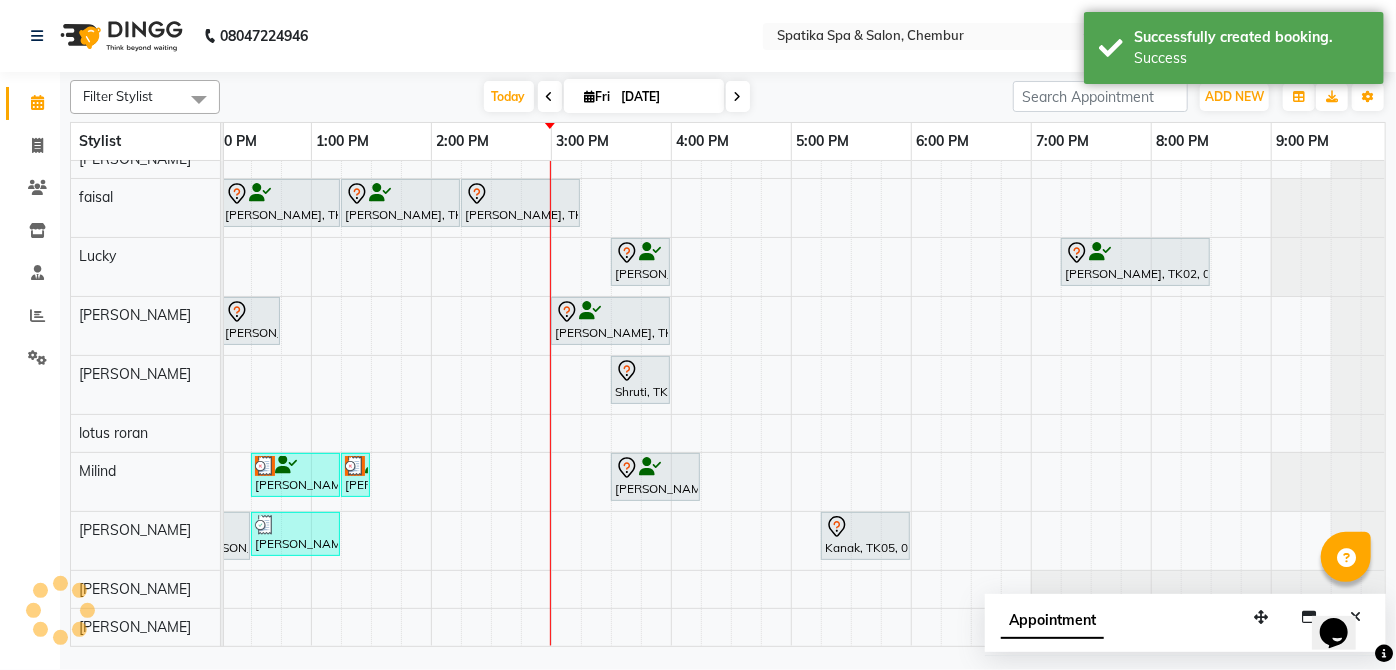 scroll, scrollTop: 148, scrollLeft: 0, axis: vertical 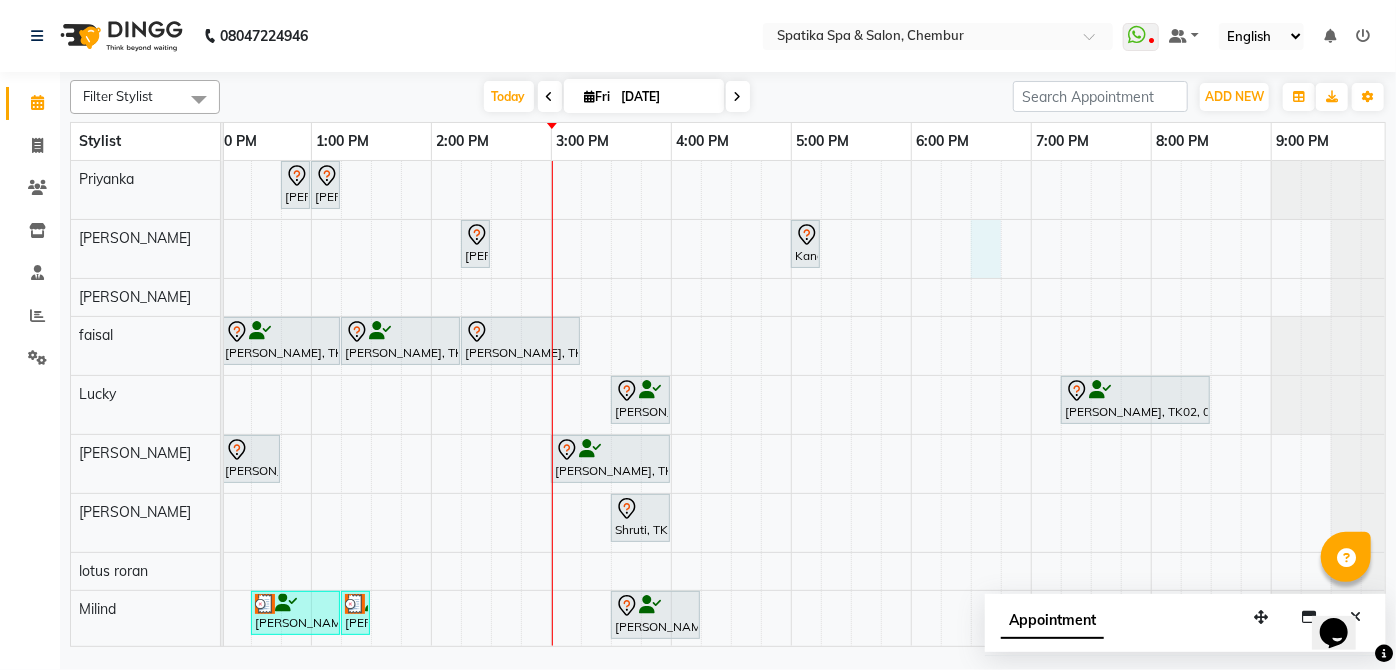 click on "Sakshi puri, TK04, 12:45 PM-01:00 PM, Upper Lip             Sakshi puri, TK04, 01:00 PM-01:15 PM, Eyebrows             Bhagya Shetty, TK11, 02:15 PM-02:30 PM, Eyebrows             Kanak, TK05, 05:00 PM-05:15 PM, Eyebrows             Arun Bhansal, TK03, 11:30 AM-12:15 PM, Haircuts             Bhagya Shetty, TK11, 12:15 PM-01:15 PM, Female- Moroccan- Hair Spabelow Shoulder             Bhagya Shetty, TK11, 01:15 PM-02:15 PM, Clear Dose For Dandruff / Dry Scalp- Per Tube             Payal Dhanke, TK06, 02:15 PM-03:15 PM, Female- Qod Hair Wash             Himani Singh, TK12, 03:30 PM-04:00 PM, Female-Blow Dry-Hair Below Shoulder             Aakashwani Rao, TK02, 07:15 PM-08:30 PM, Female-Blow Dry With Shampoo - Hair Below Shoulder             Sakshi puri, TK04, 12:15 PM-12:45 PM, Female-Hair Wash Below Shoulder             Kshitija Rao, TK08, 03:00 PM-04:00 PM, Female-Inoa Touch Up (Up To 2 Inches)             Shruti, TK09, 03:30 PM-04:00 PM, Male Kids Haircut Below 12 Years (Without Wash)" at bounding box center (611, 472) 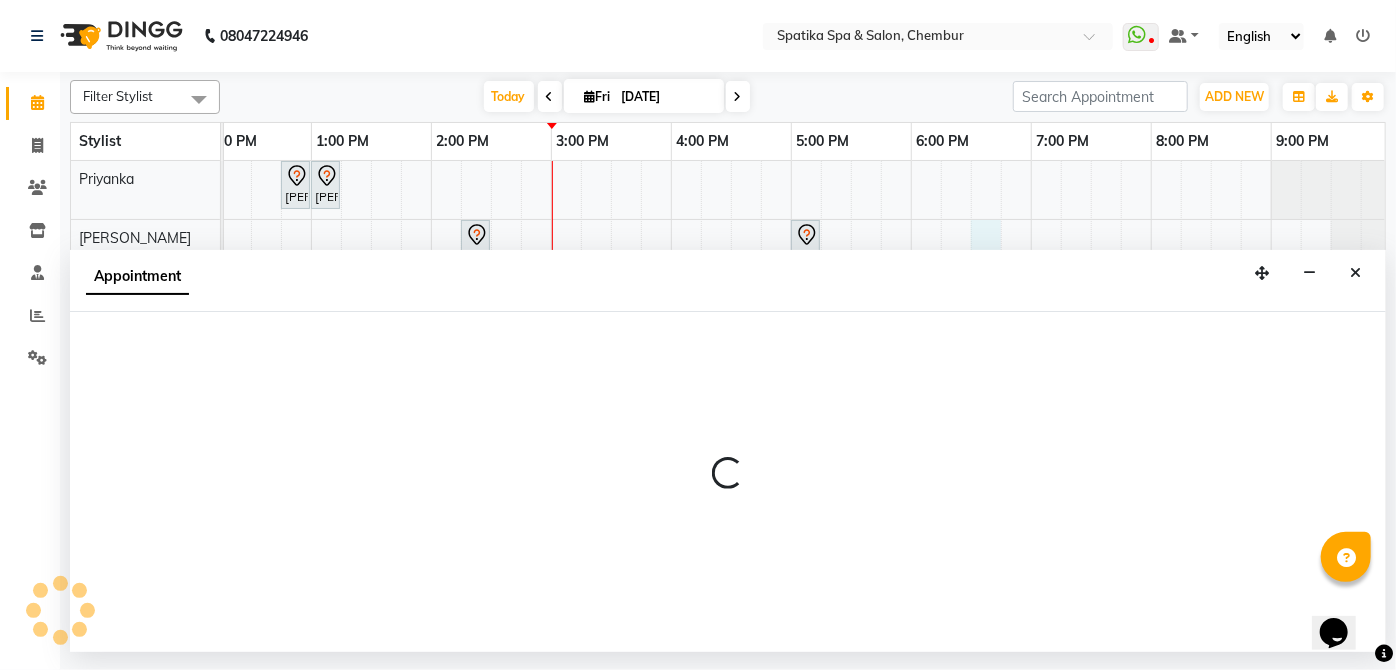 select on "29950" 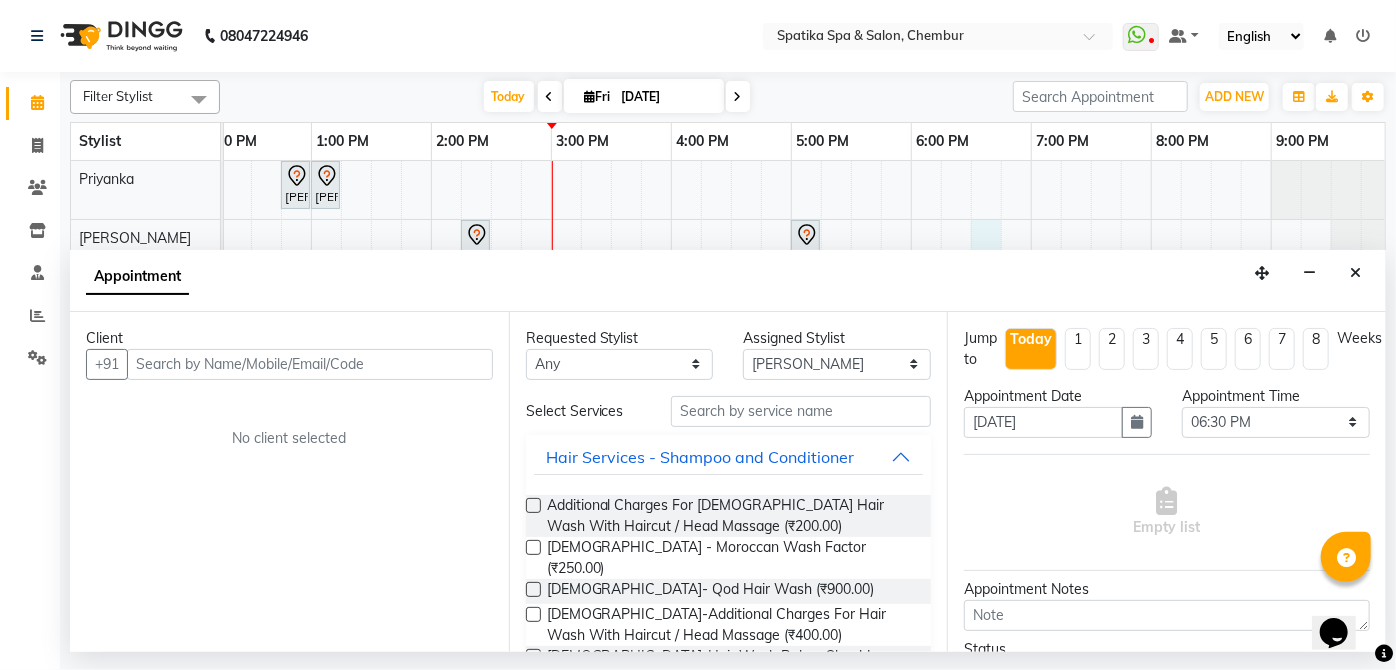 click at bounding box center (310, 364) 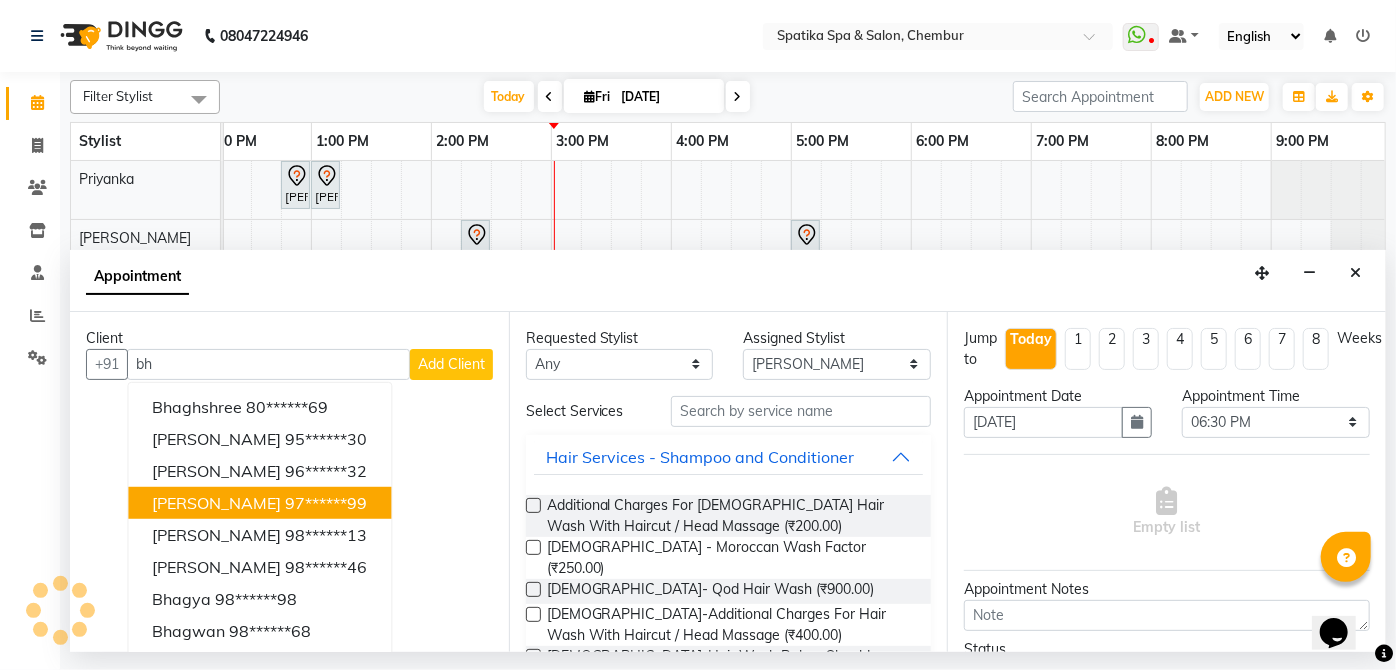 type on "b" 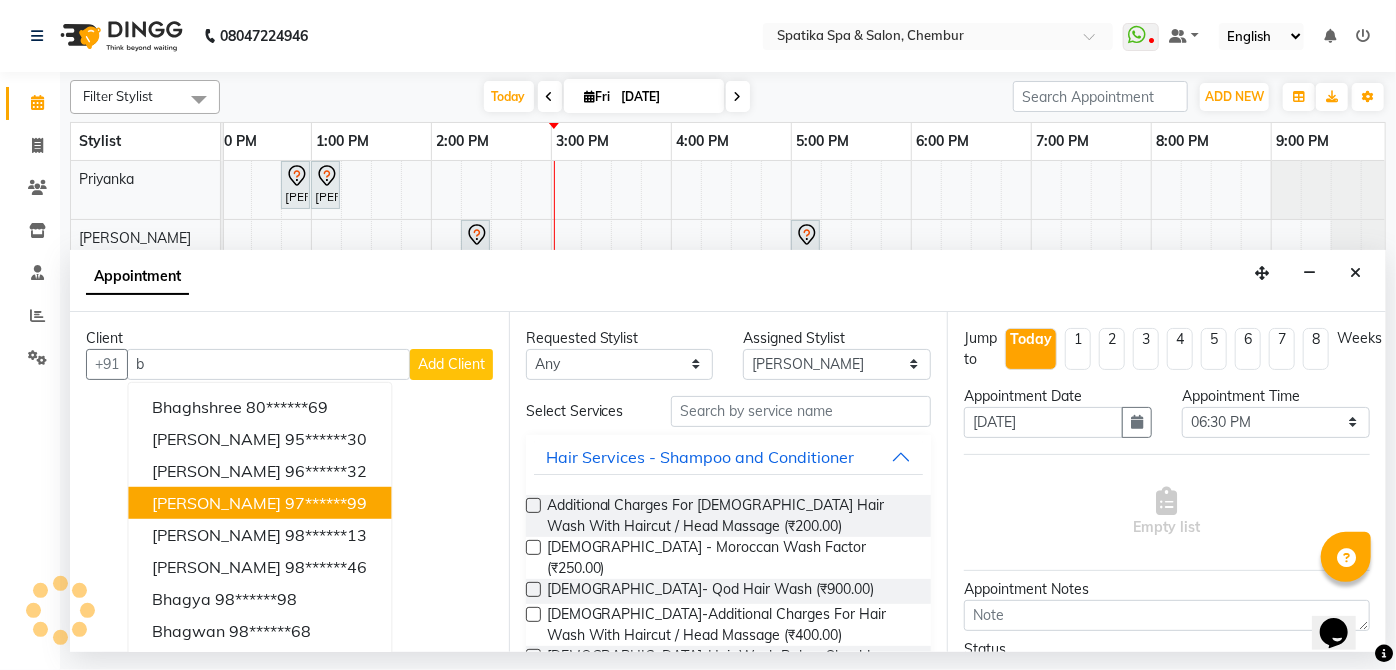 type 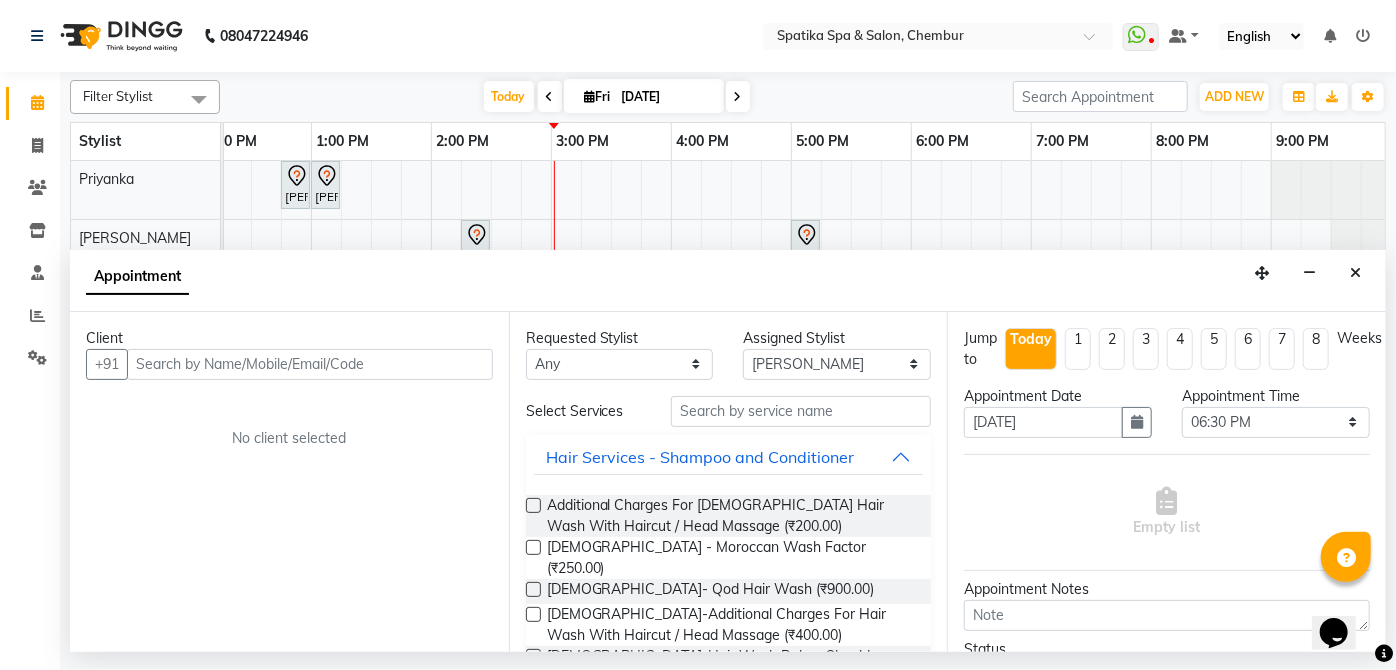 click on "Appointment" at bounding box center (728, 281) 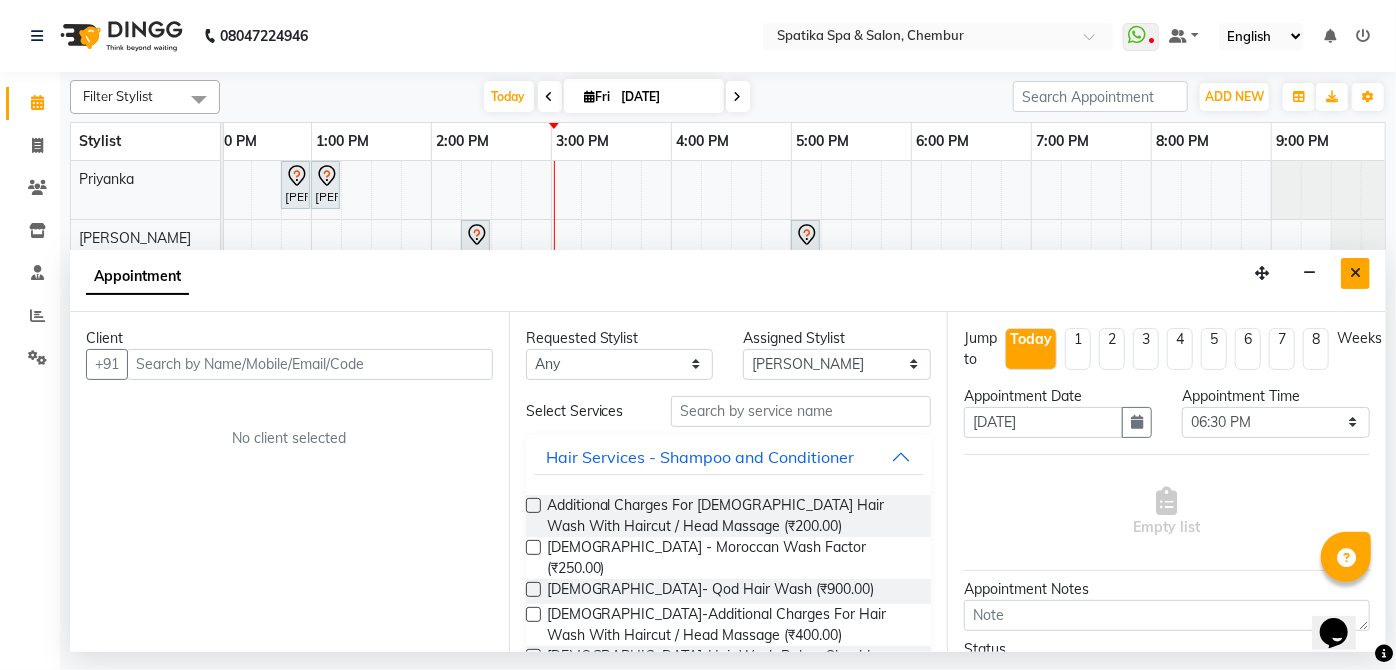 click at bounding box center (1355, 273) 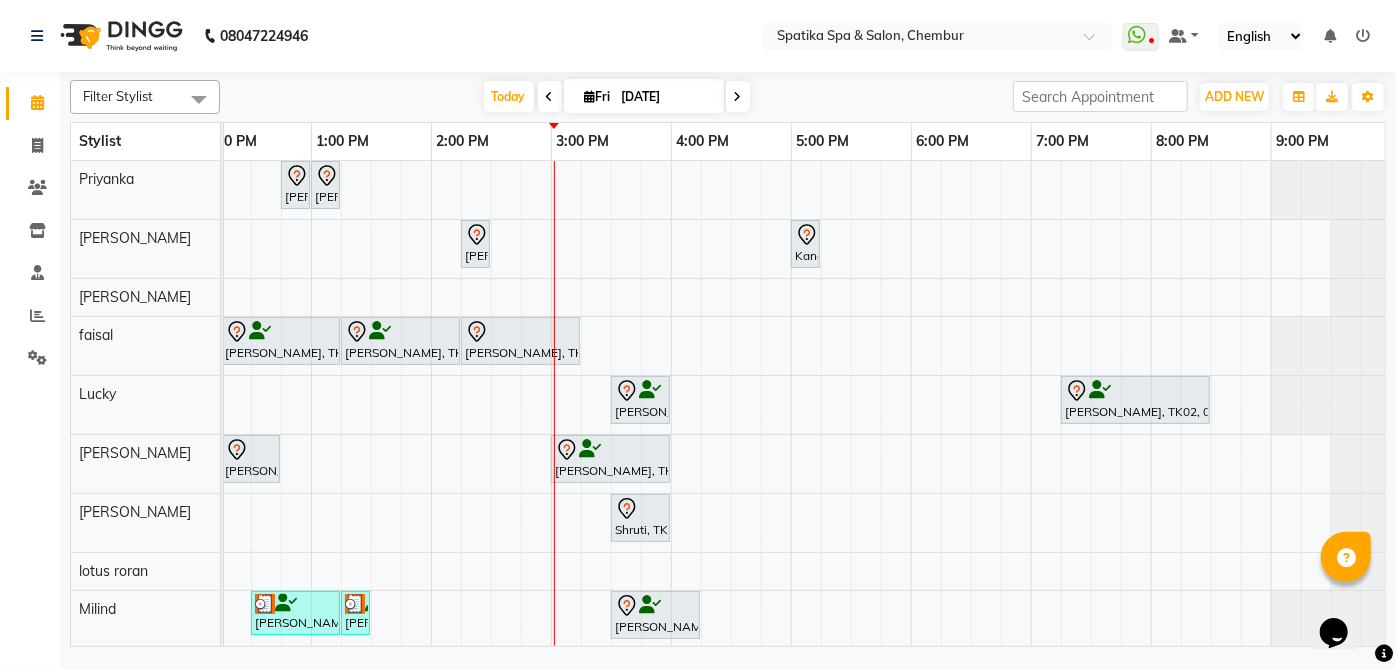 click at bounding box center [738, 96] 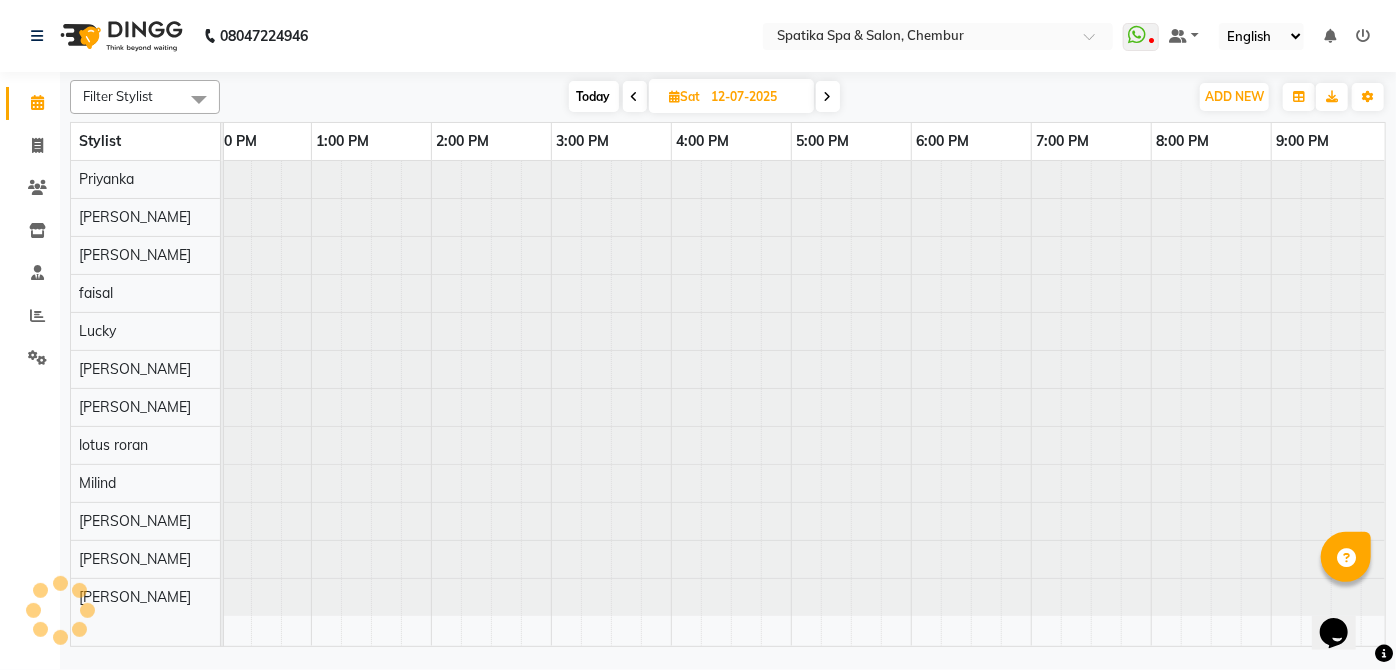 scroll, scrollTop: 0, scrollLeft: 397, axis: horizontal 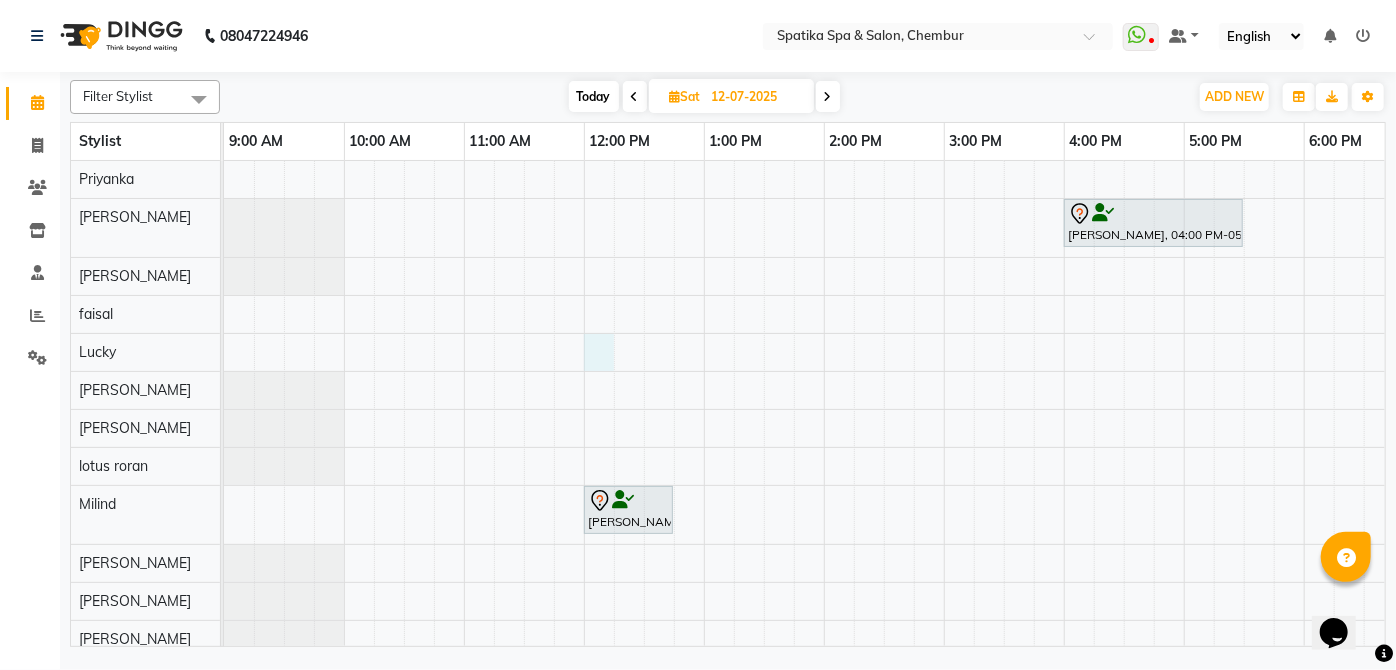 click on "Bharat Chhoda, 04:00 PM-05:30 PM, Skinora  Facial             Asha Hariharan, 12:00 PM-12:45 PM, Classic Pedicure" at bounding box center (1004, 409) 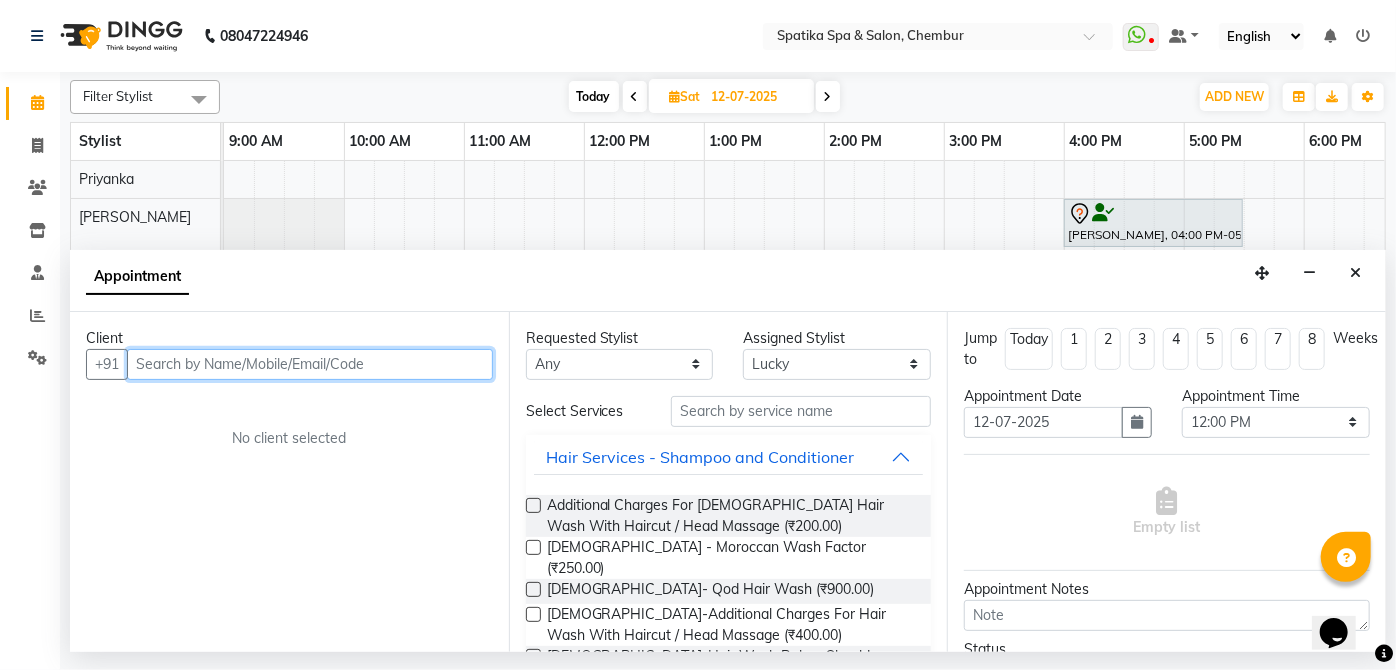 click at bounding box center (310, 364) 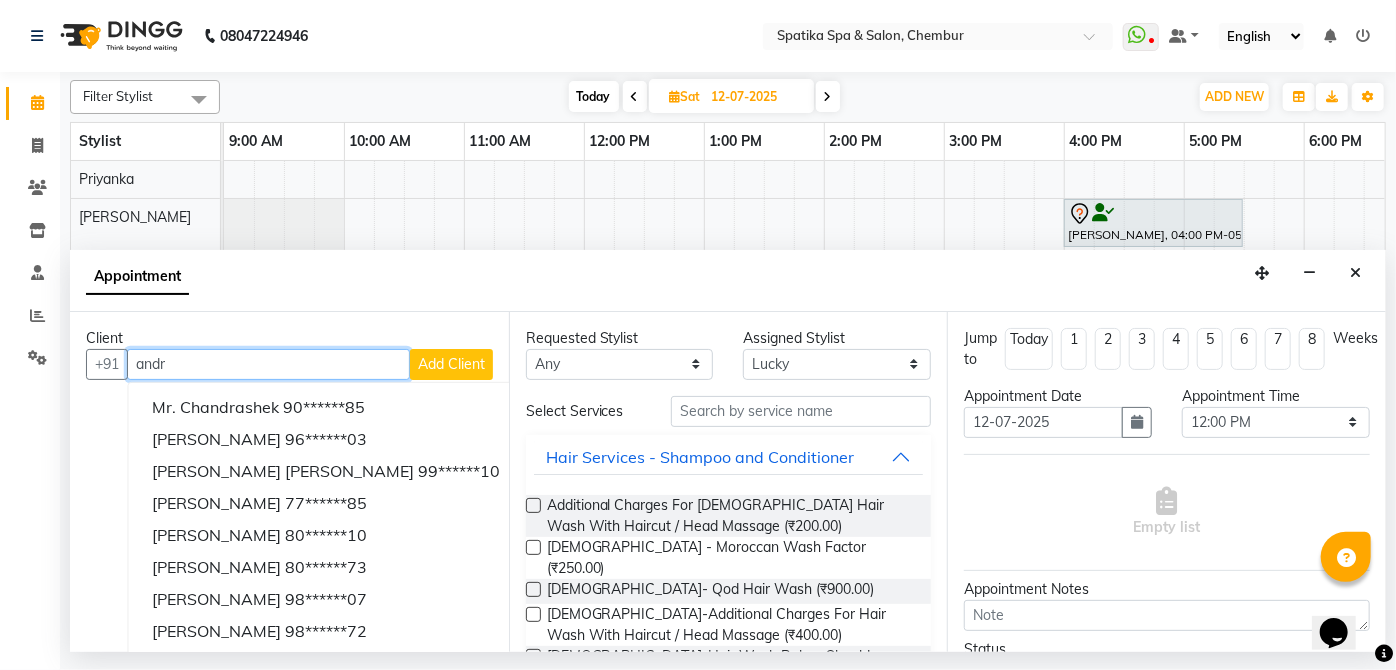 scroll, scrollTop: 0, scrollLeft: 0, axis: both 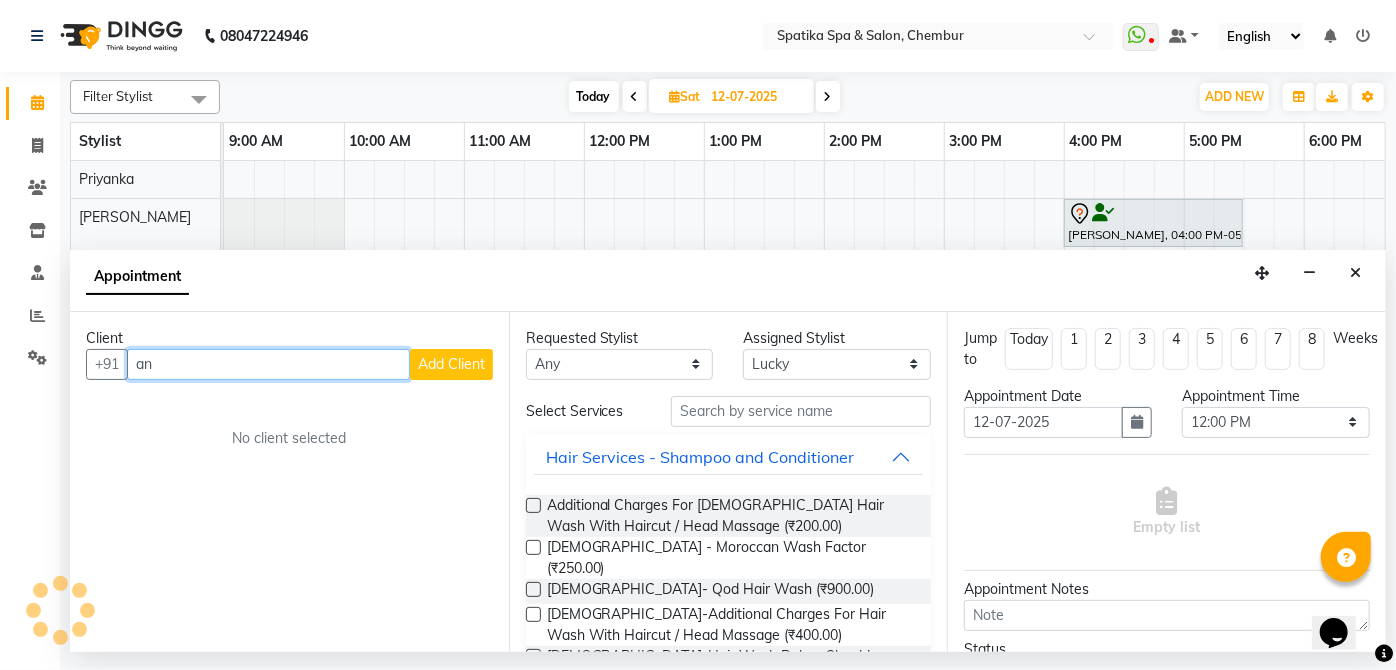 type on "a" 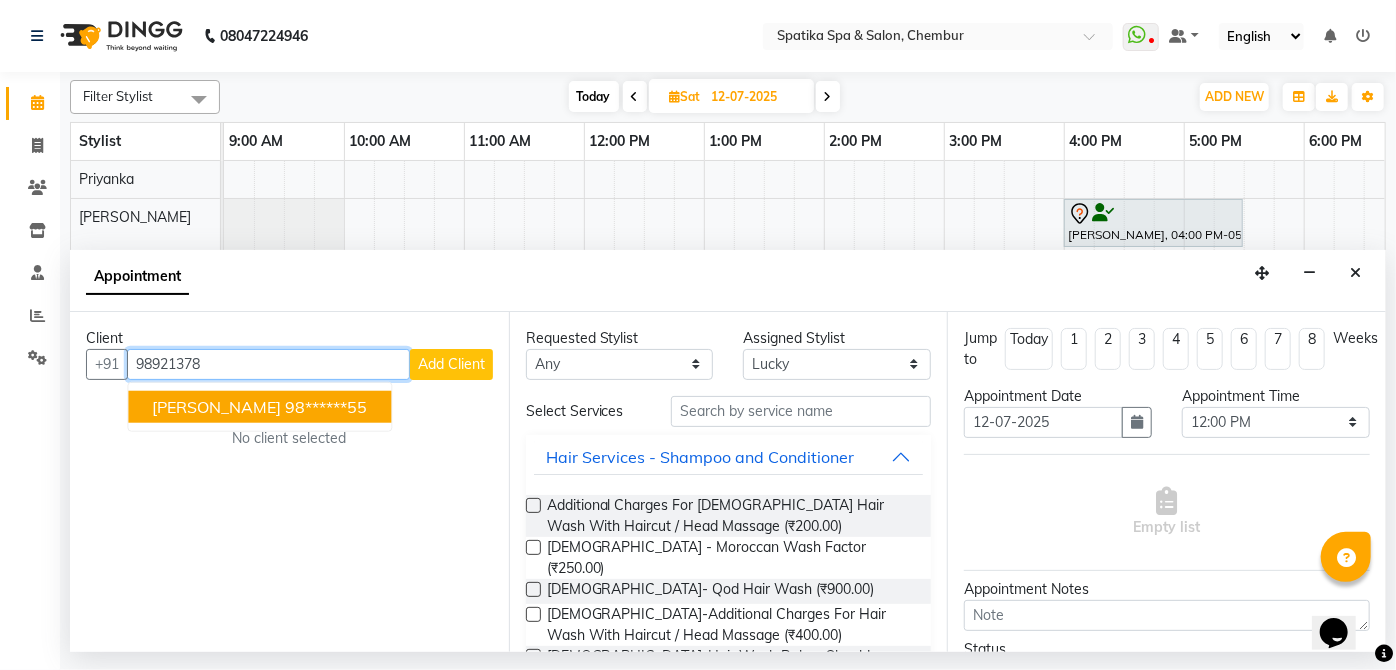 click on "Andria Dsouza" at bounding box center (216, 406) 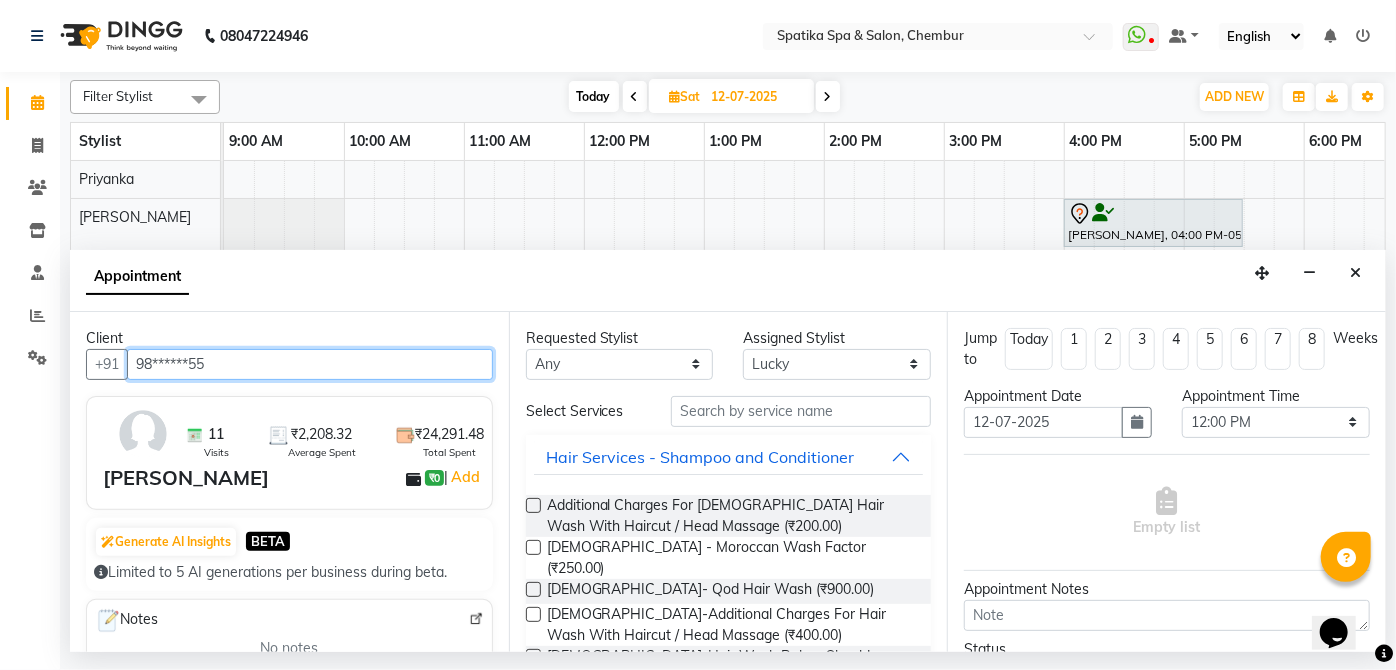 type on "98******55" 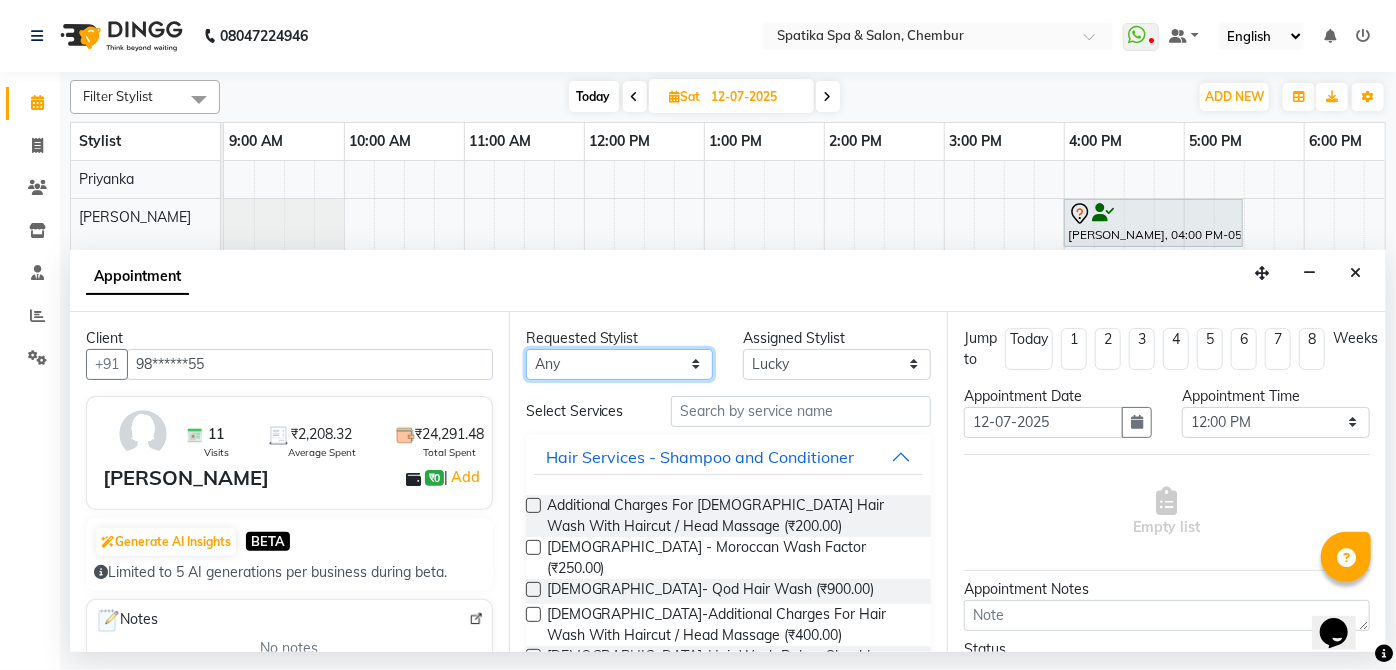 click on "Any Aayushi Sonawala Ali deepak kumar faisal lotus roran Lucky Madhu Gupta Milind Payal Dhanke Priyanka shahrukh sumitra" at bounding box center [620, 364] 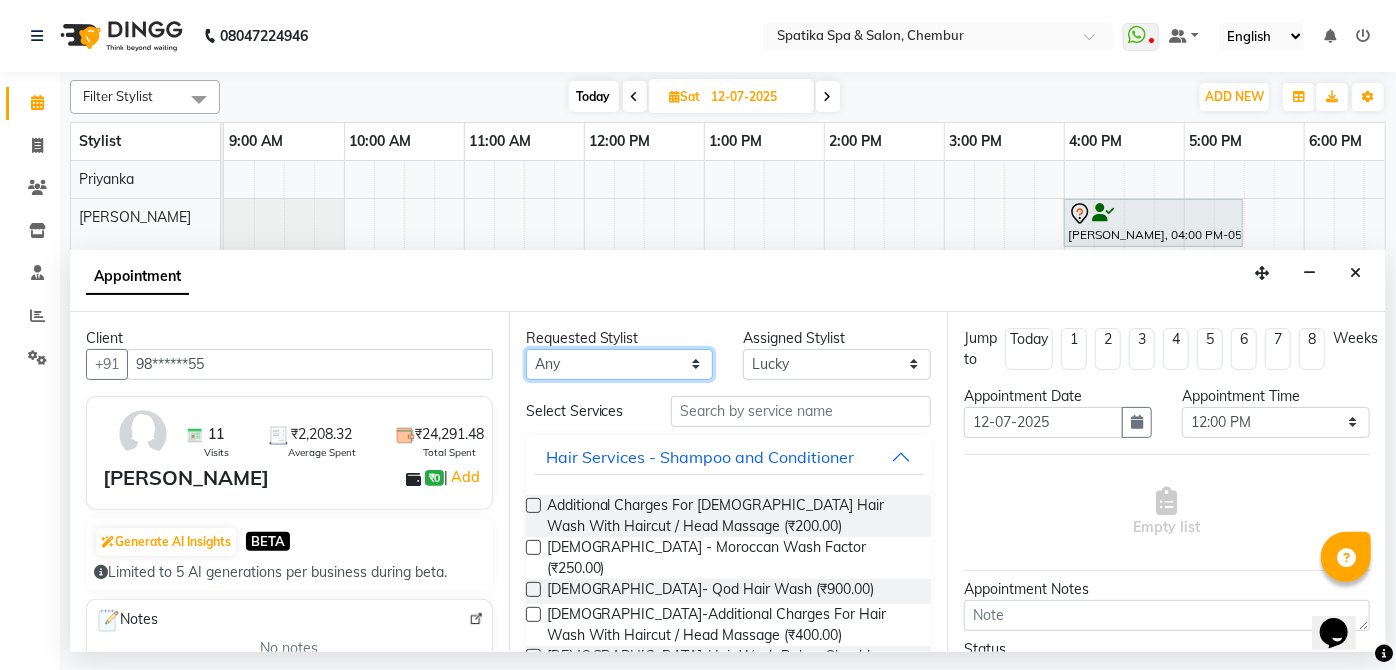 select on "9046" 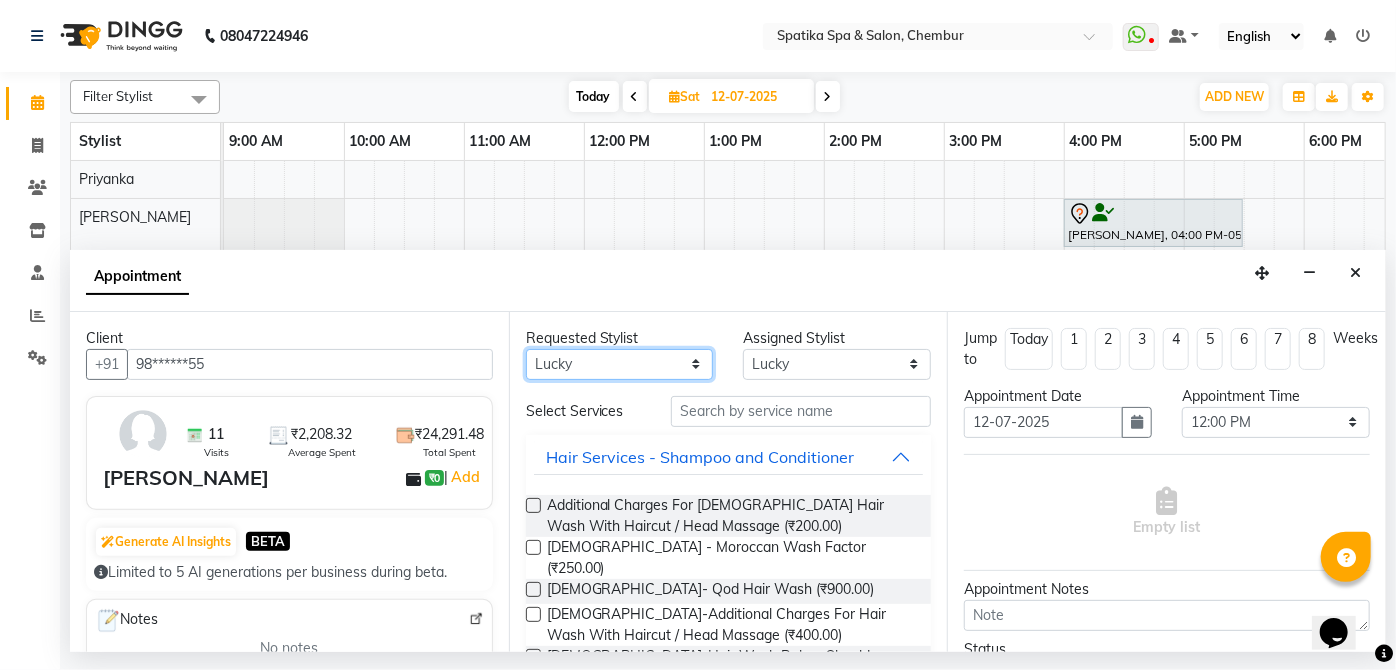 click on "Any Aayushi Sonawala Ali deepak kumar faisal lotus roran Lucky Madhu Gupta Milind Payal Dhanke Priyanka shahrukh sumitra" at bounding box center (620, 364) 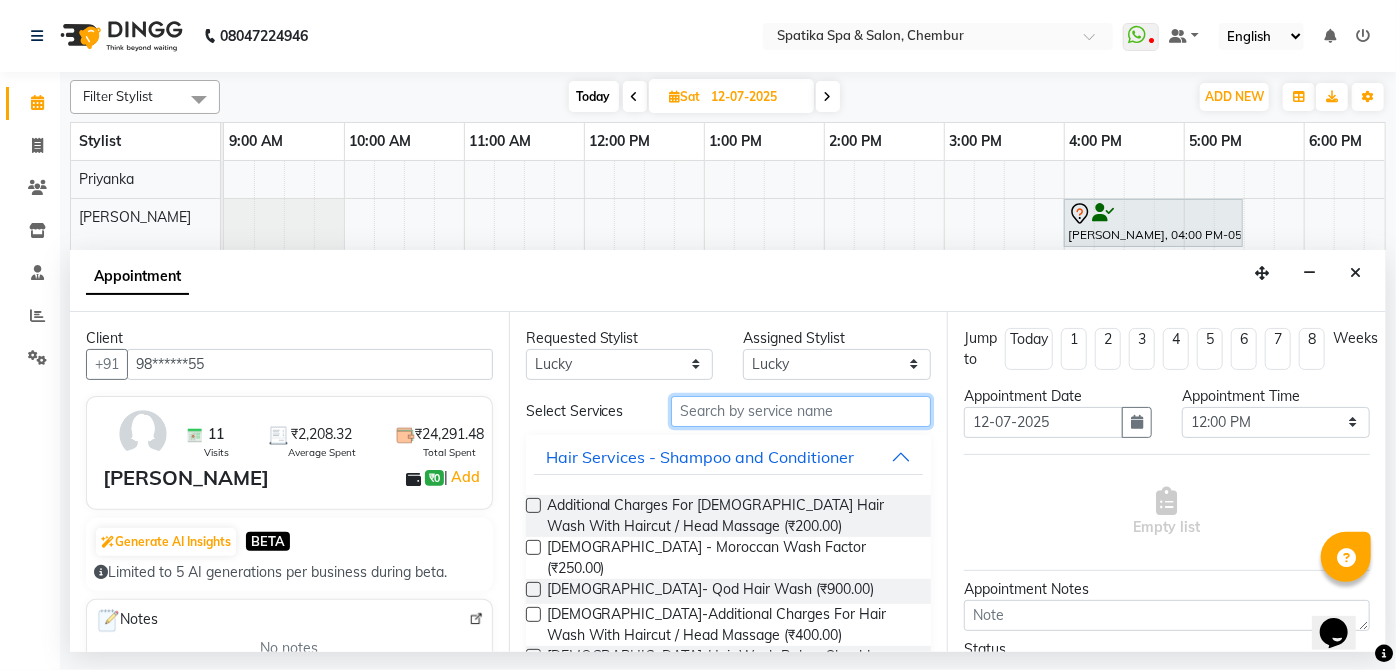 click at bounding box center (801, 411) 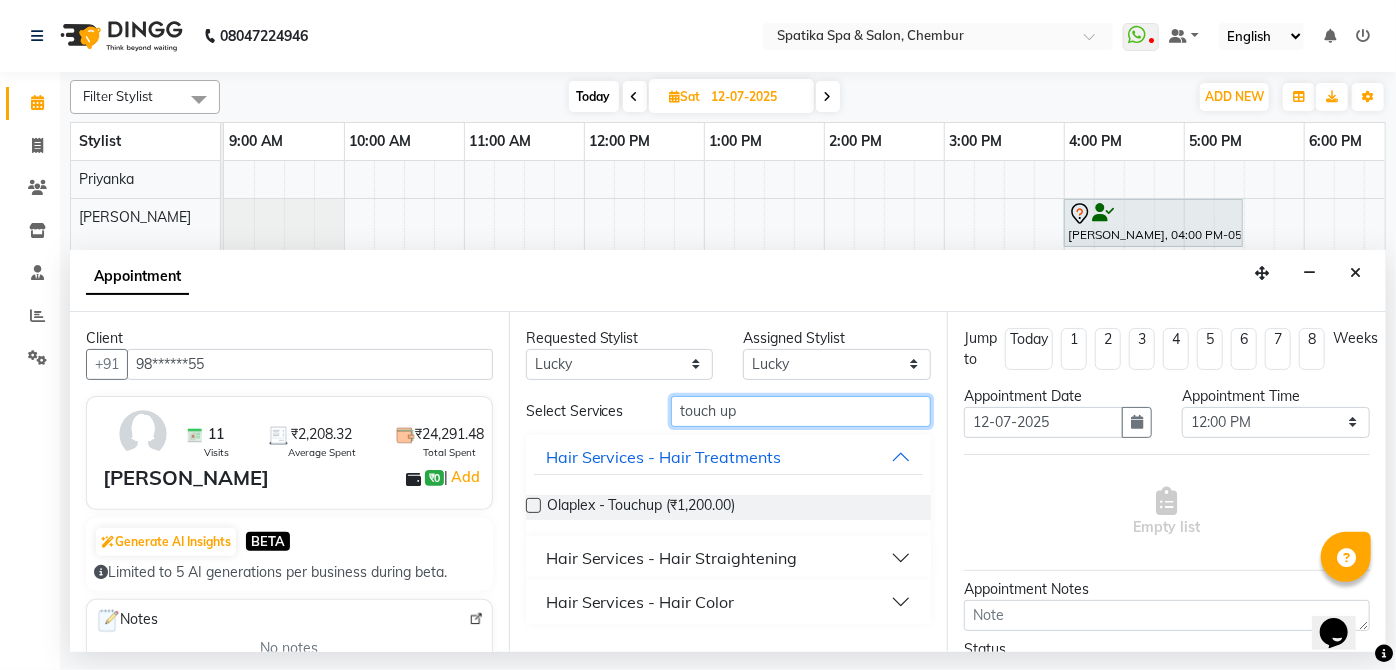 type on "touch up" 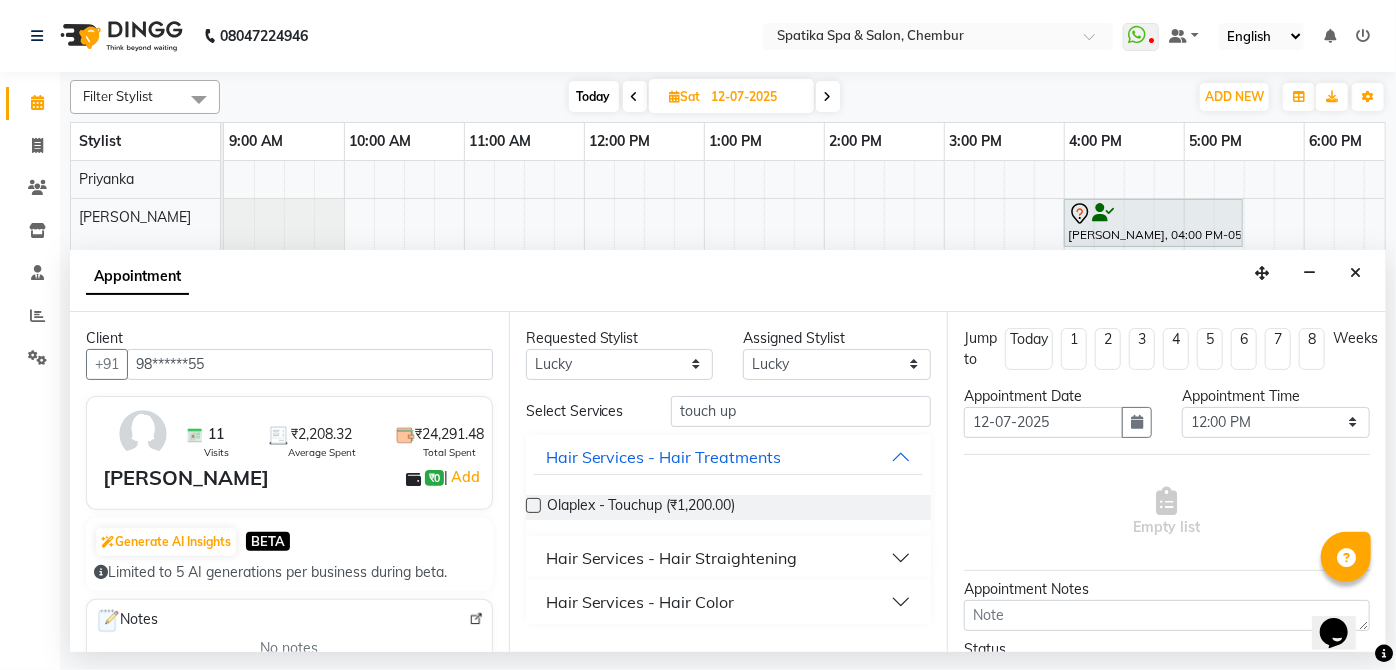 click on "Hair Services - Hair Color" at bounding box center [640, 602] 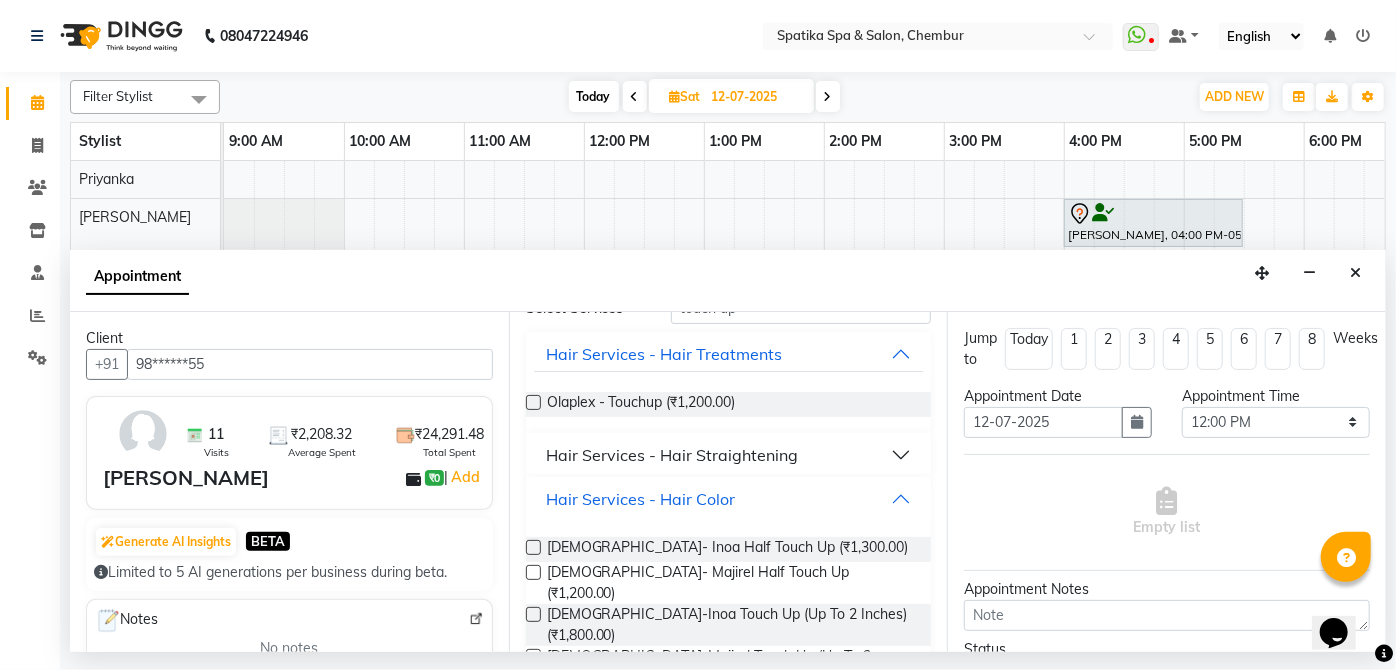 scroll, scrollTop: 113, scrollLeft: 0, axis: vertical 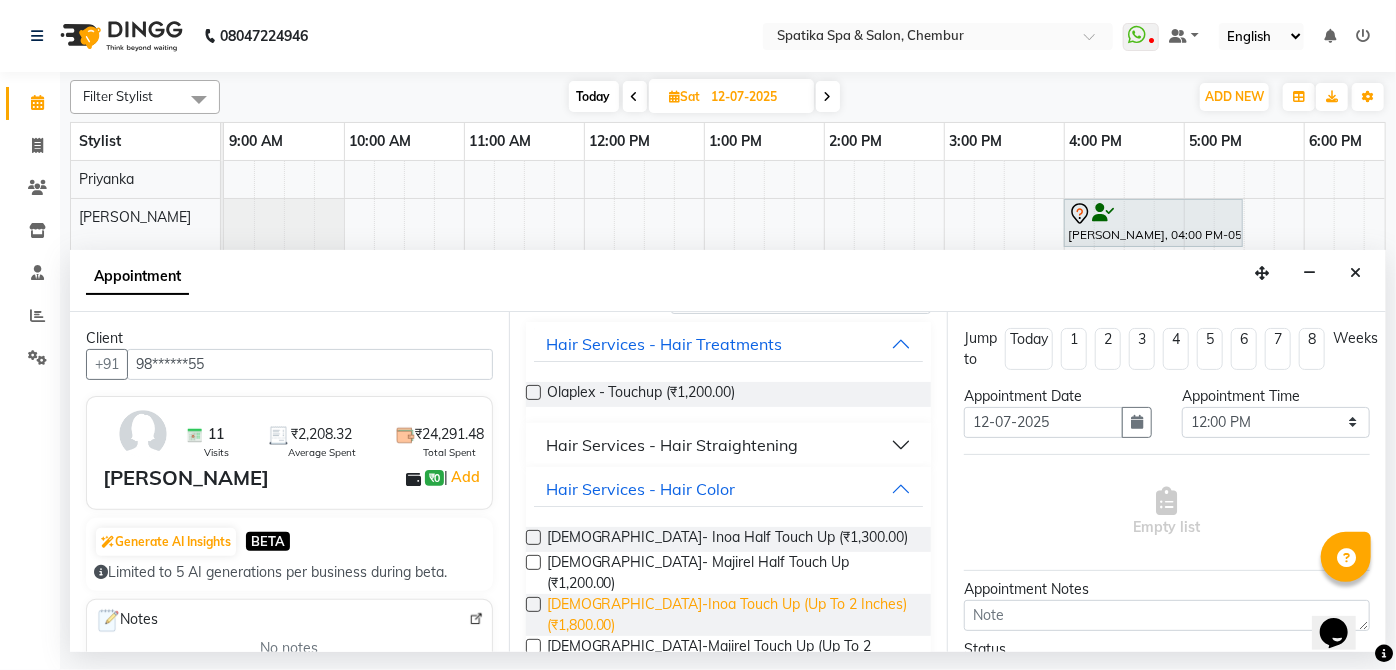 click on "Female-Inoa Touch Up (Up To 2 Inches) (₹1,800.00)" at bounding box center (731, 615) 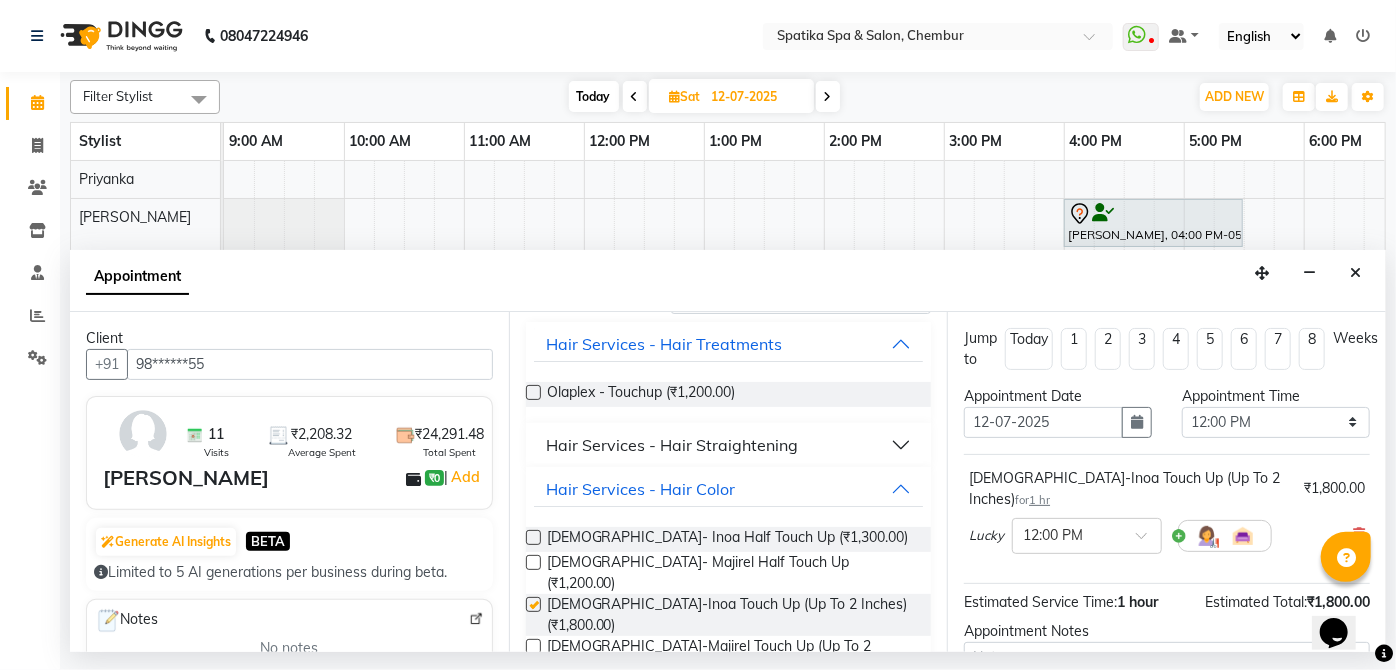 checkbox on "false" 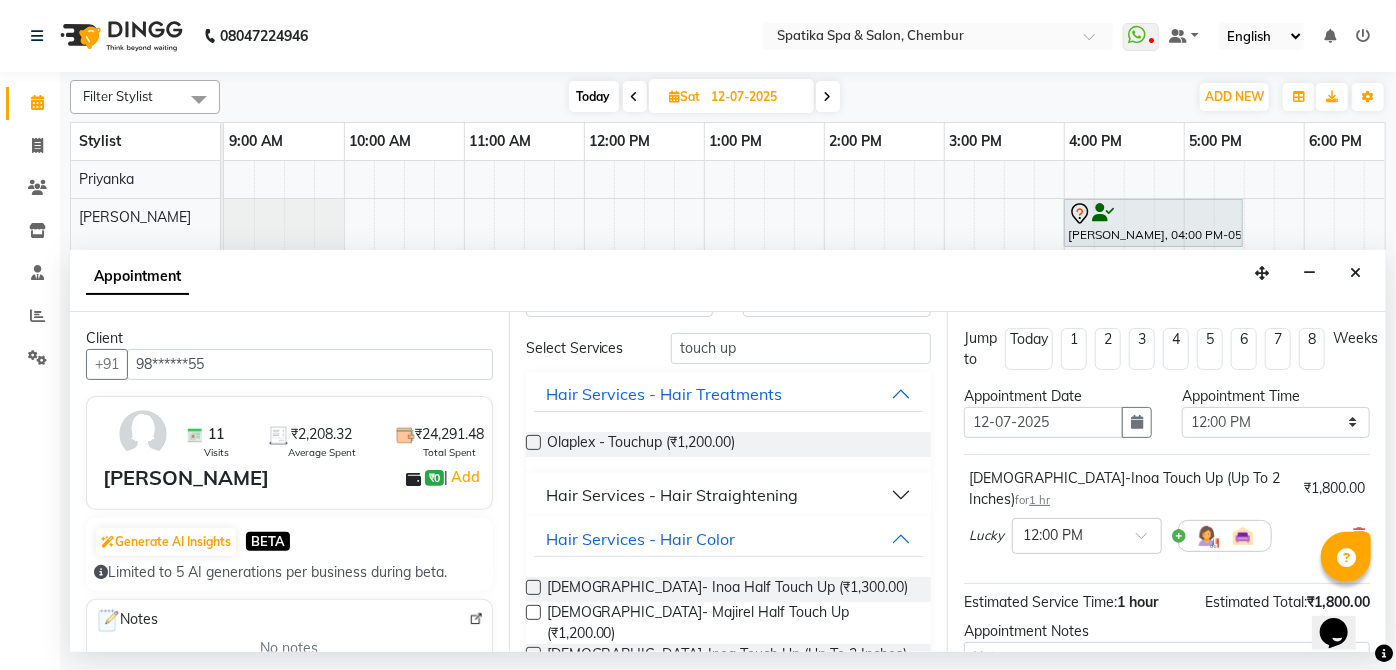 scroll, scrollTop: 0, scrollLeft: 0, axis: both 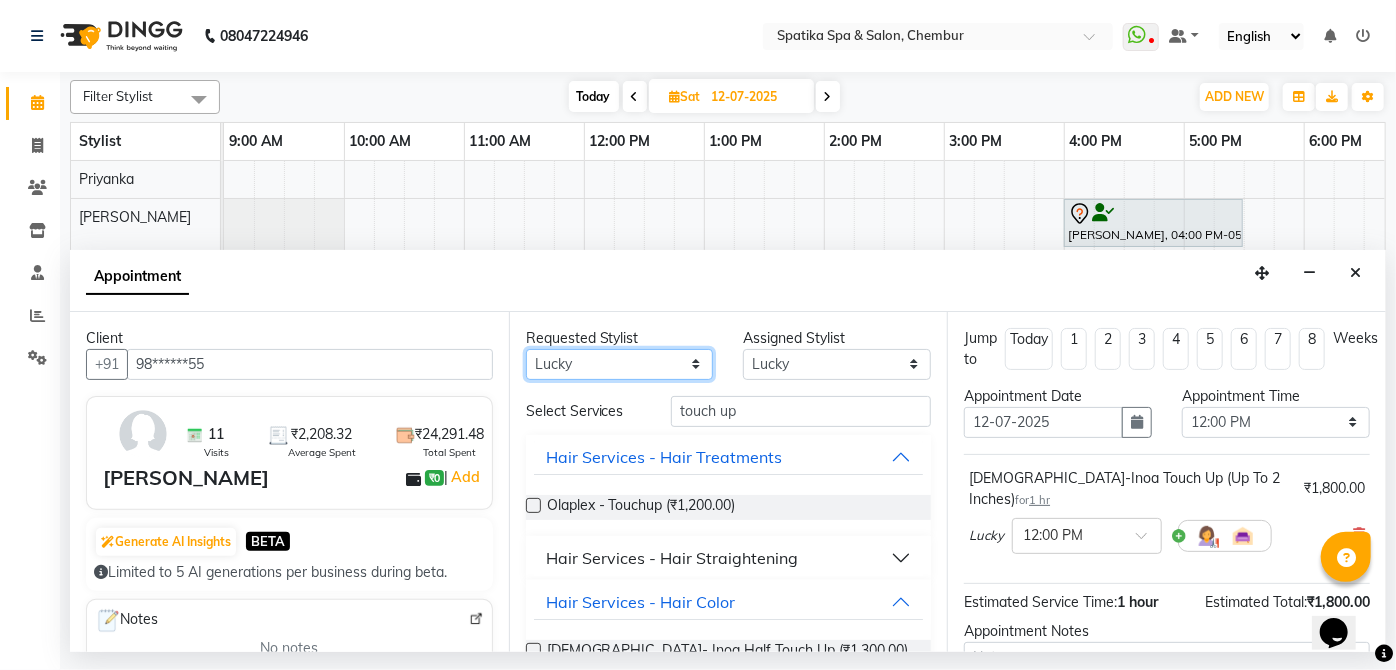 click on "Any Aayushi Sonawala Ali deepak kumar faisal lotus roran Lucky Madhu Gupta Milind Payal Dhanke Priyanka shahrukh sumitra" at bounding box center [620, 364] 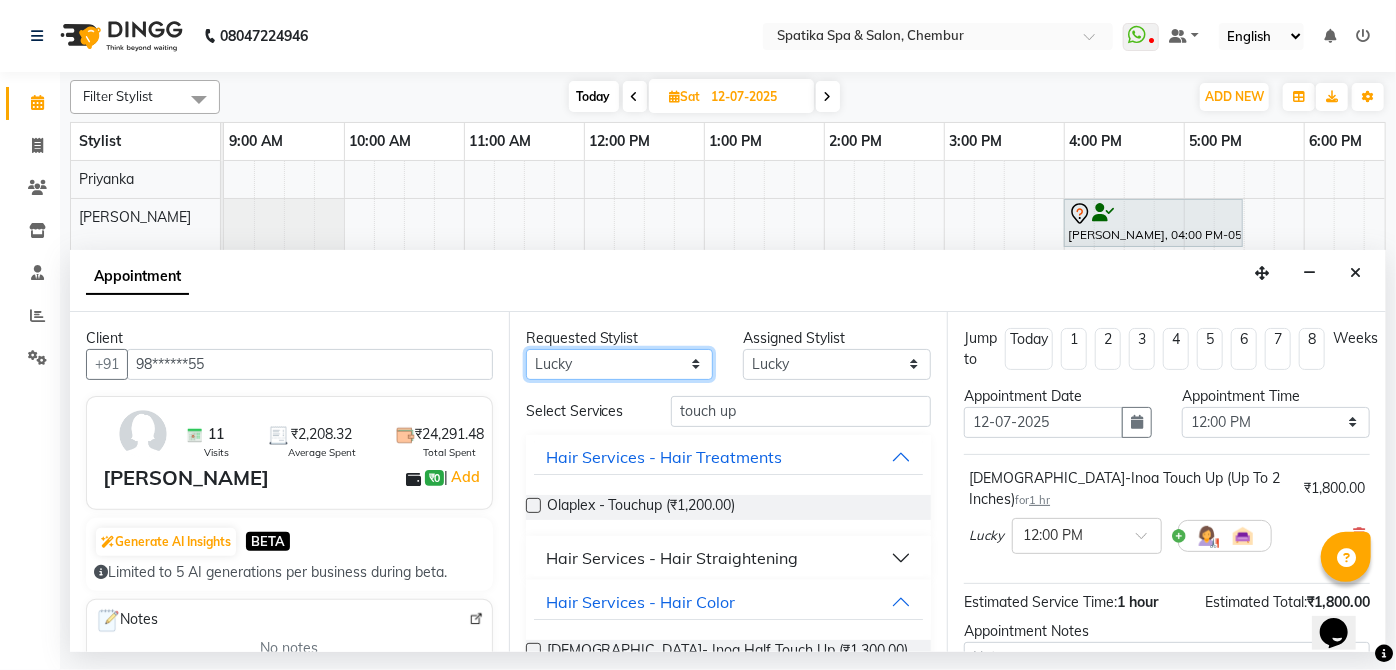 select on "68899" 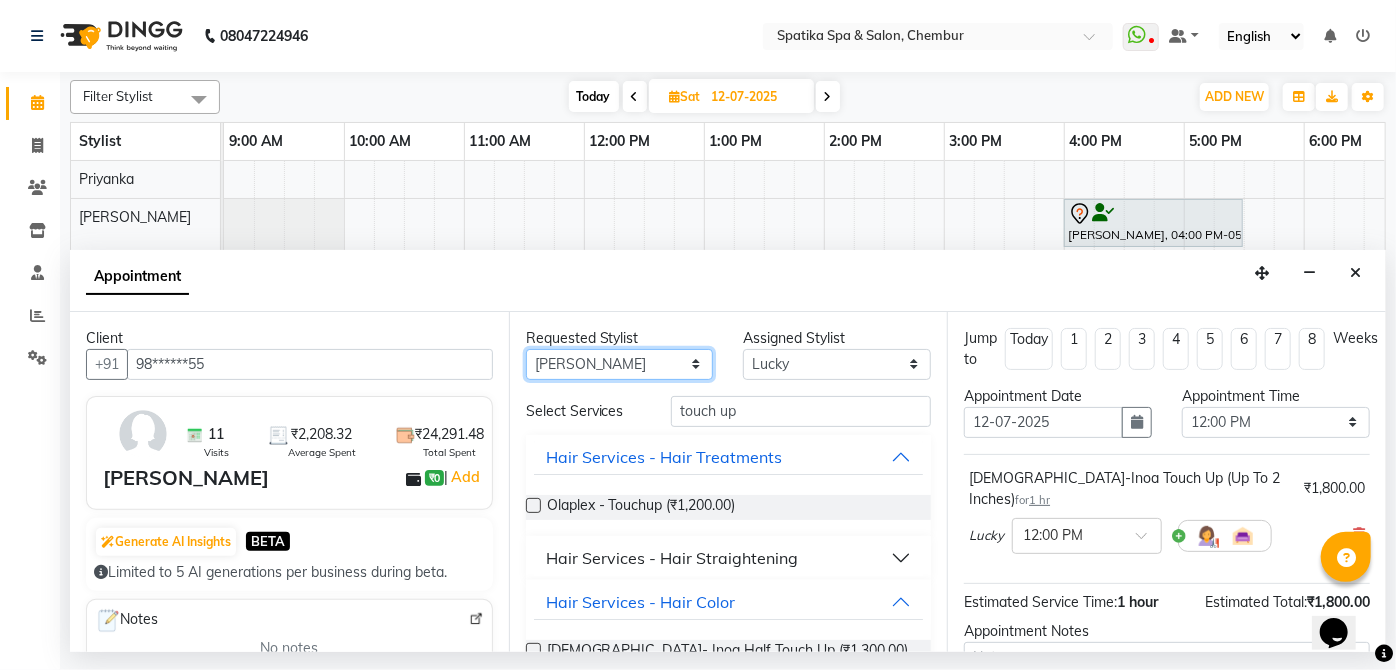 click on "Any Aayushi Sonawala Ali deepak kumar faisal lotus roran Lucky Madhu Gupta Milind Payal Dhanke Priyanka shahrukh sumitra" at bounding box center (620, 364) 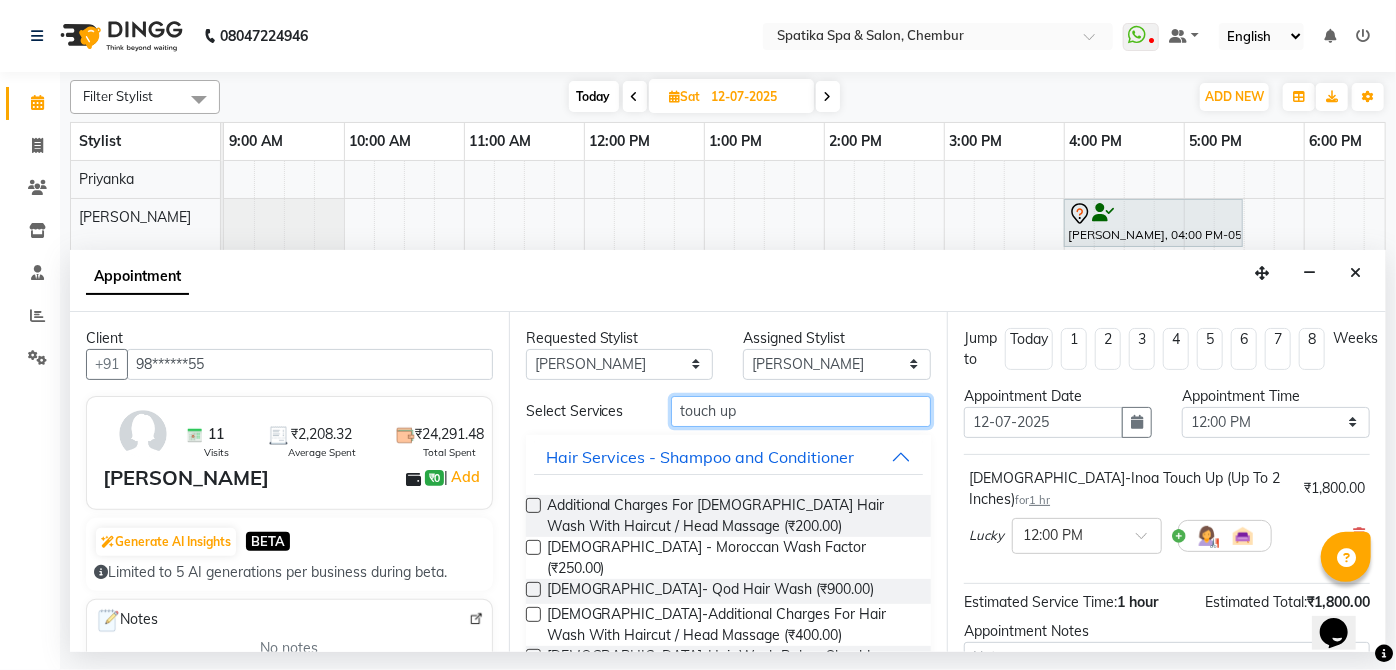 click on "touch up" at bounding box center (801, 411) 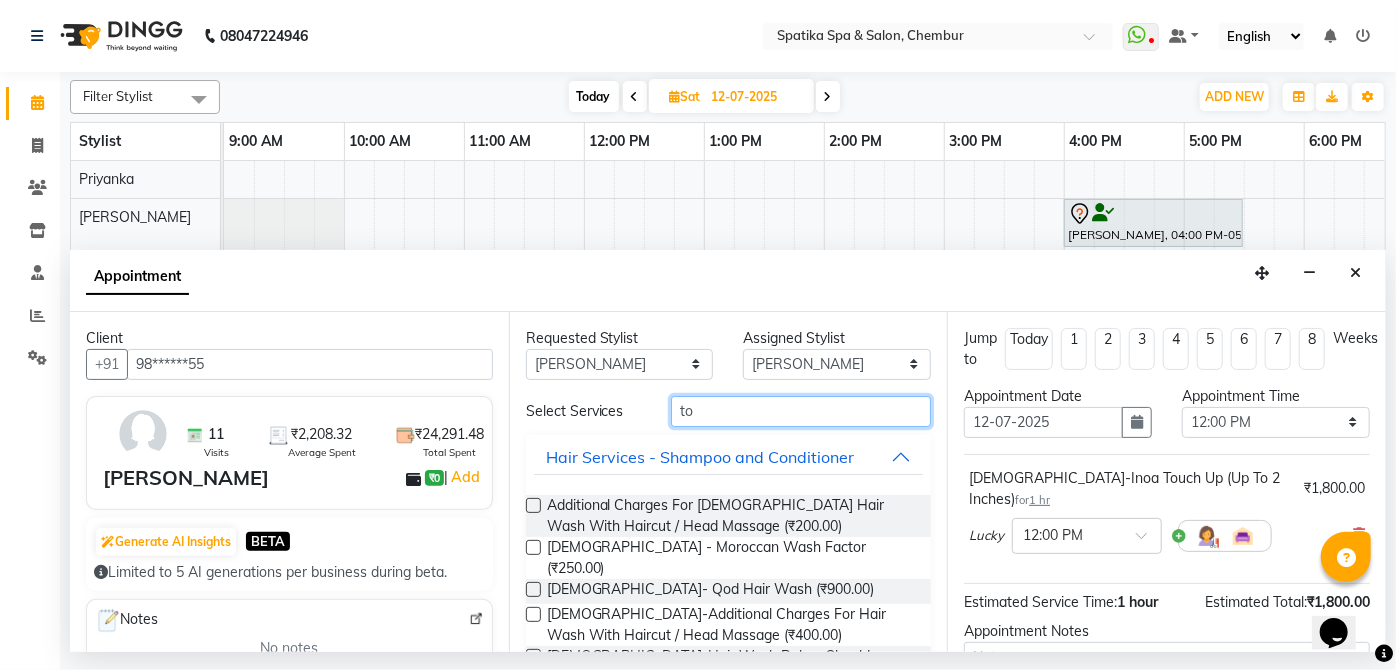 type on "t" 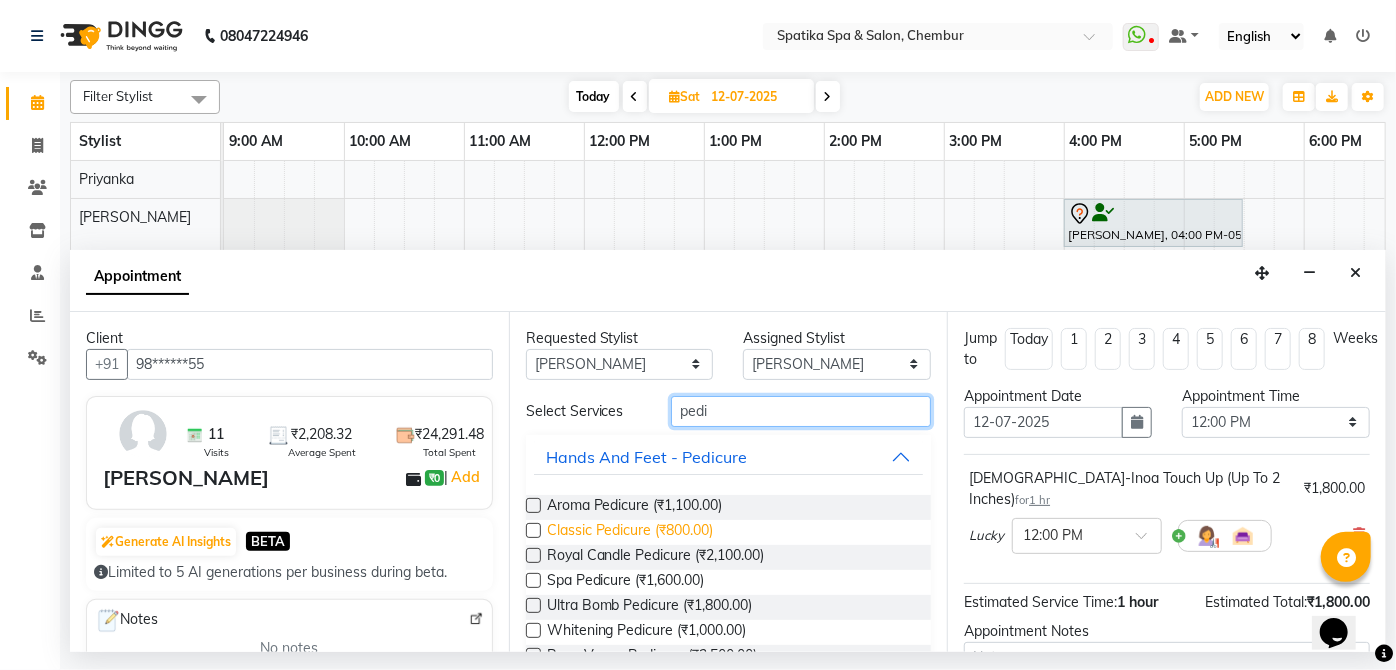 type on "pedi" 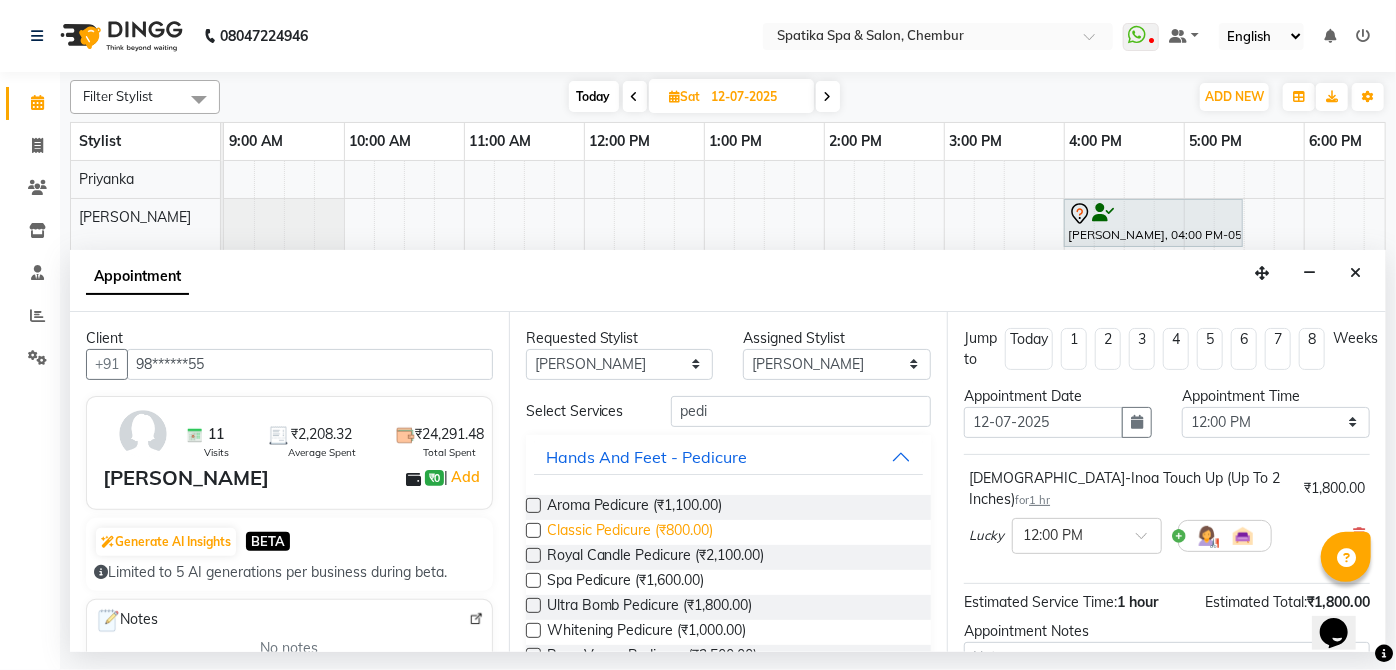 click on "Classic Pedicure (₹800.00)" at bounding box center (630, 532) 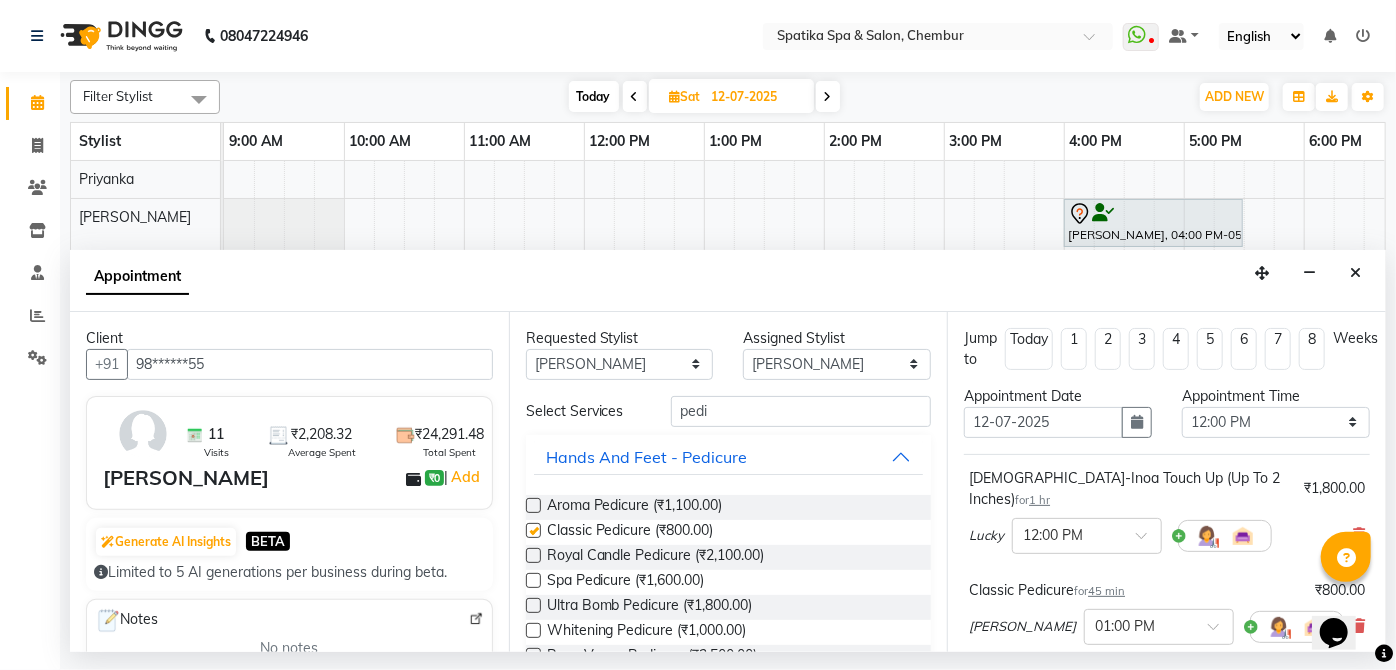 checkbox on "false" 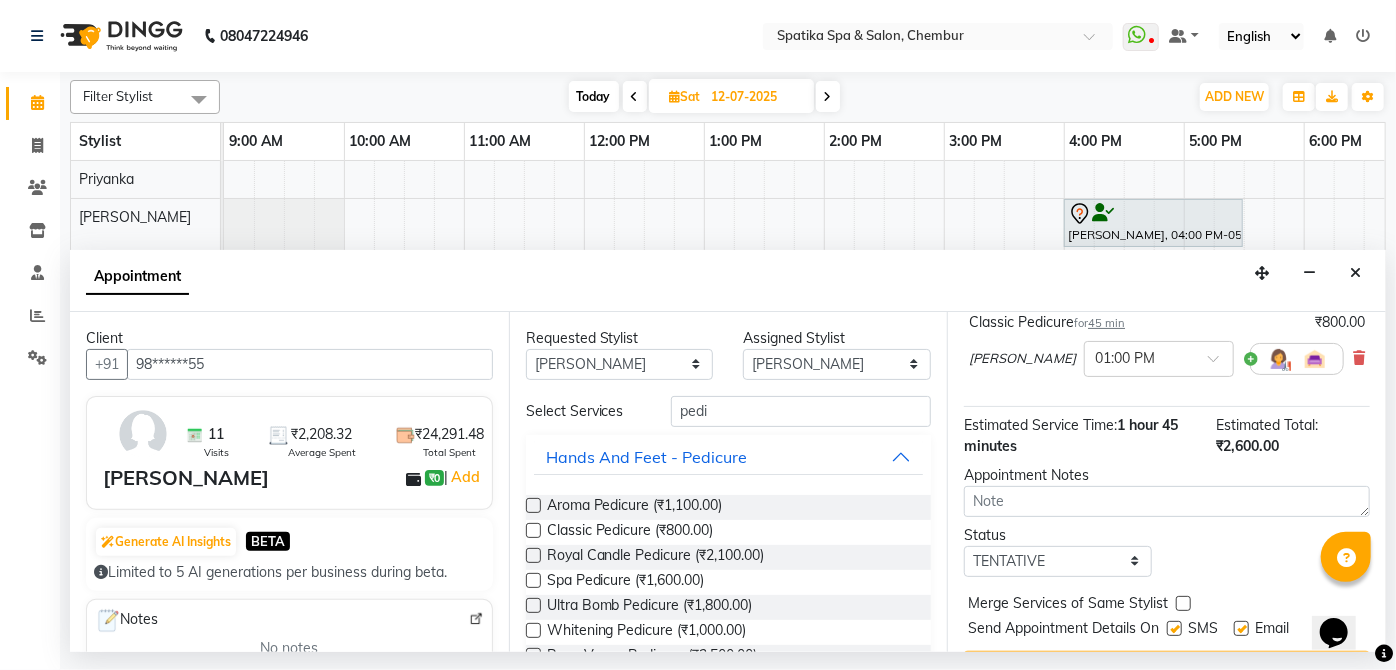 scroll, scrollTop: 310, scrollLeft: 0, axis: vertical 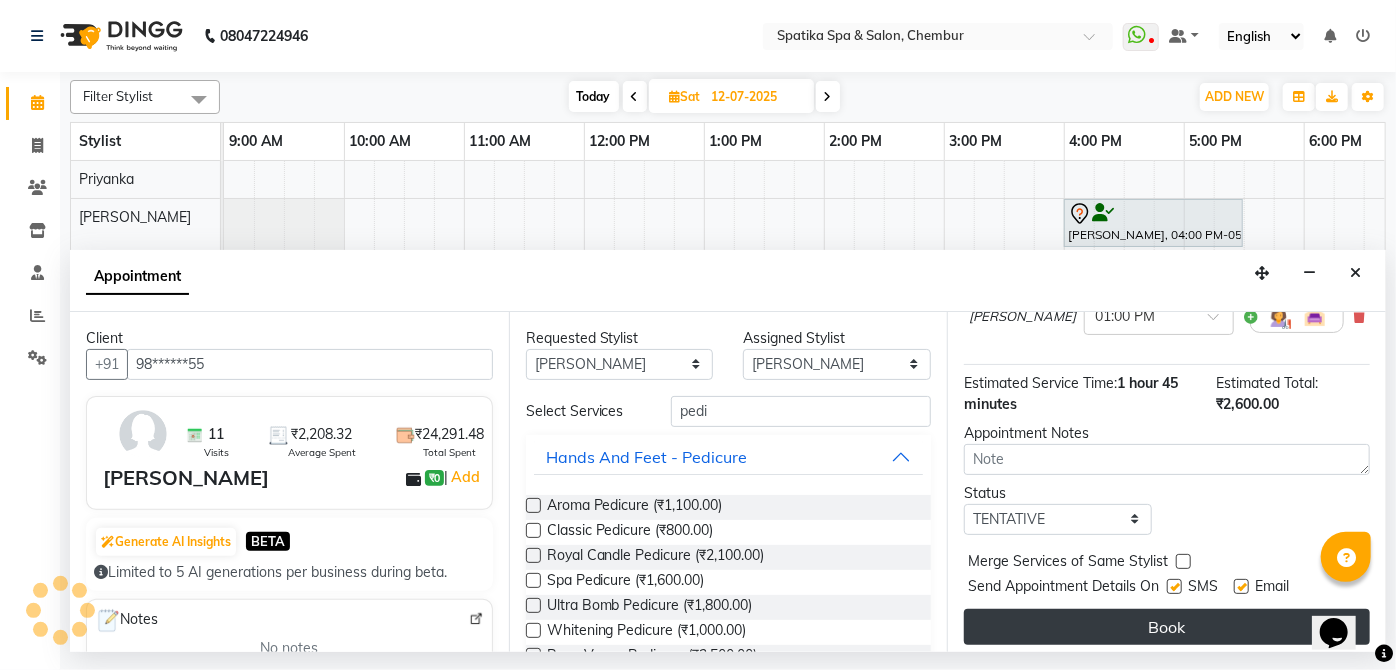 click on "Book" at bounding box center [1167, 627] 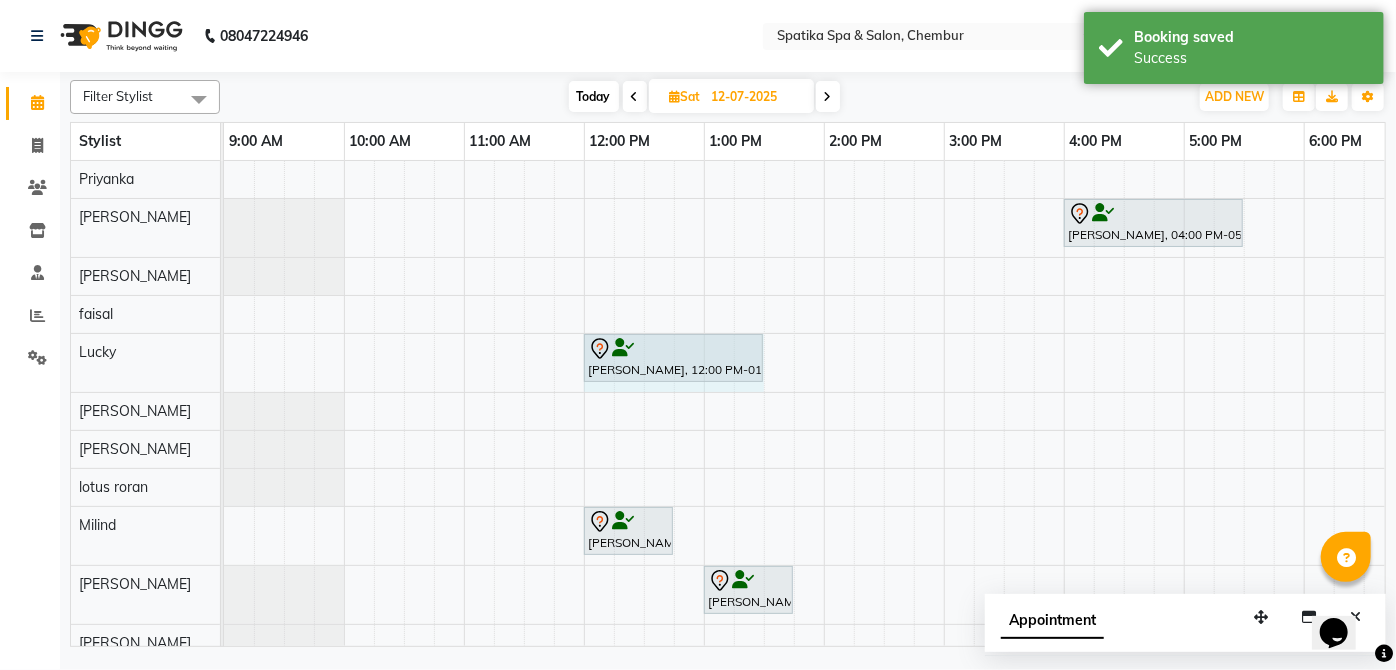 drag, startPoint x: 698, startPoint y: 361, endPoint x: 739, endPoint y: 364, distance: 41.109608 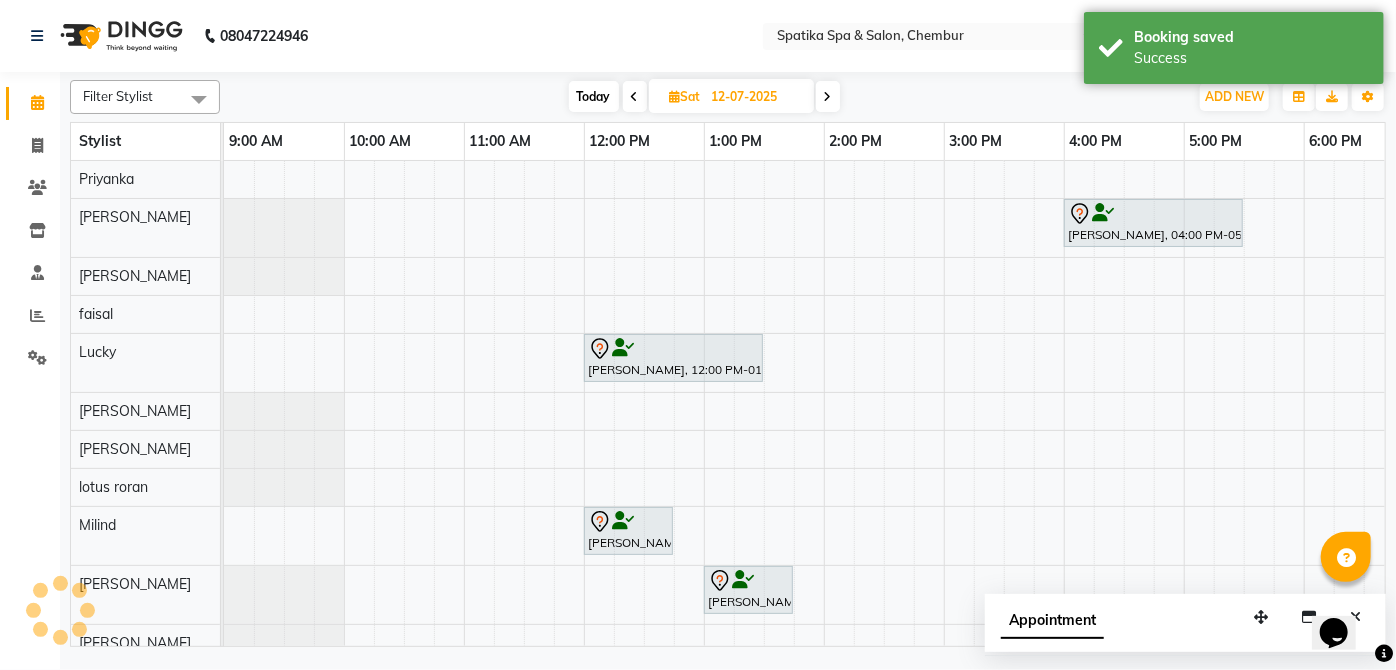 scroll, scrollTop: 64, scrollLeft: 0, axis: vertical 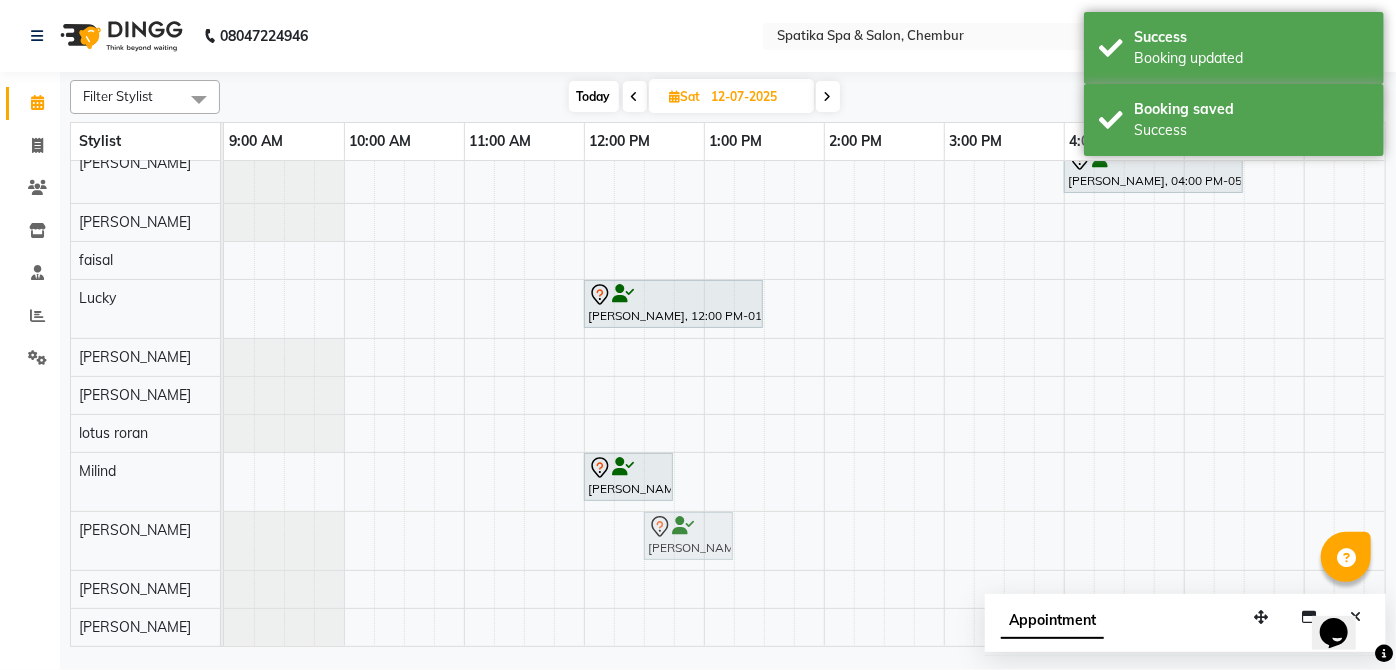 drag, startPoint x: 747, startPoint y: 516, endPoint x: 688, endPoint y: 531, distance: 60.876926 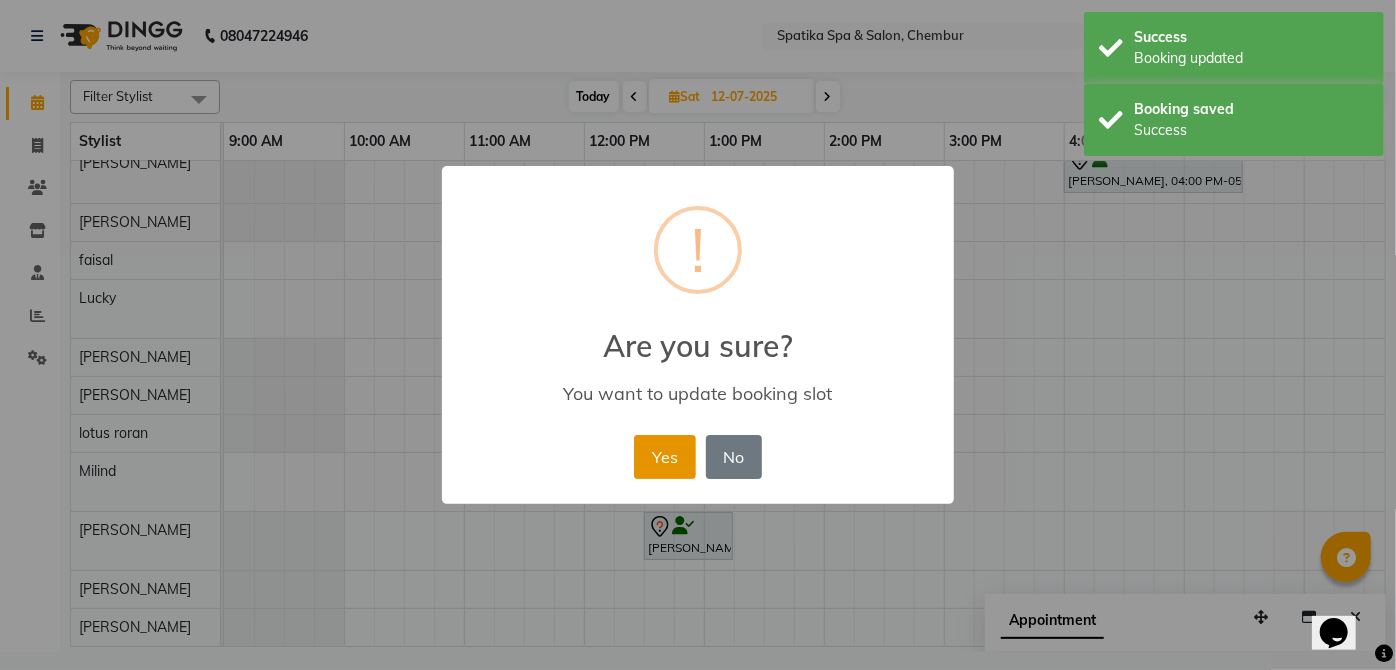 click on "Yes" at bounding box center [664, 457] 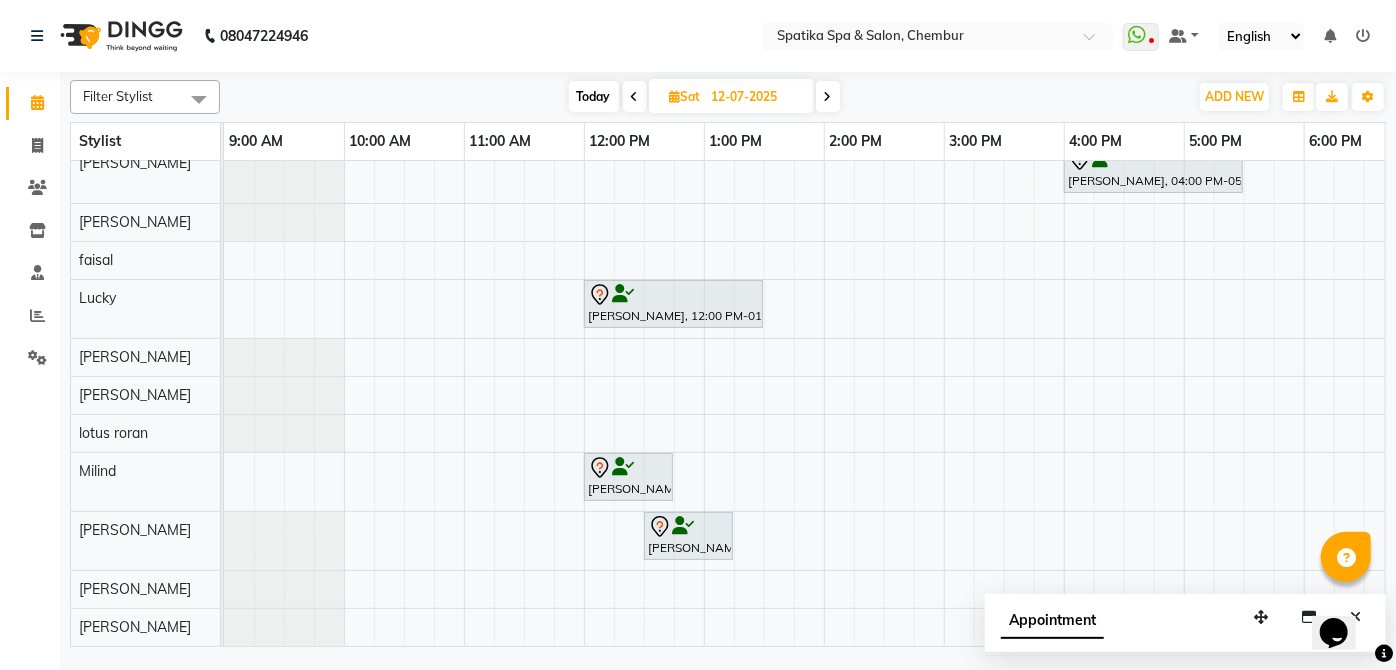 scroll, scrollTop: 9, scrollLeft: 0, axis: vertical 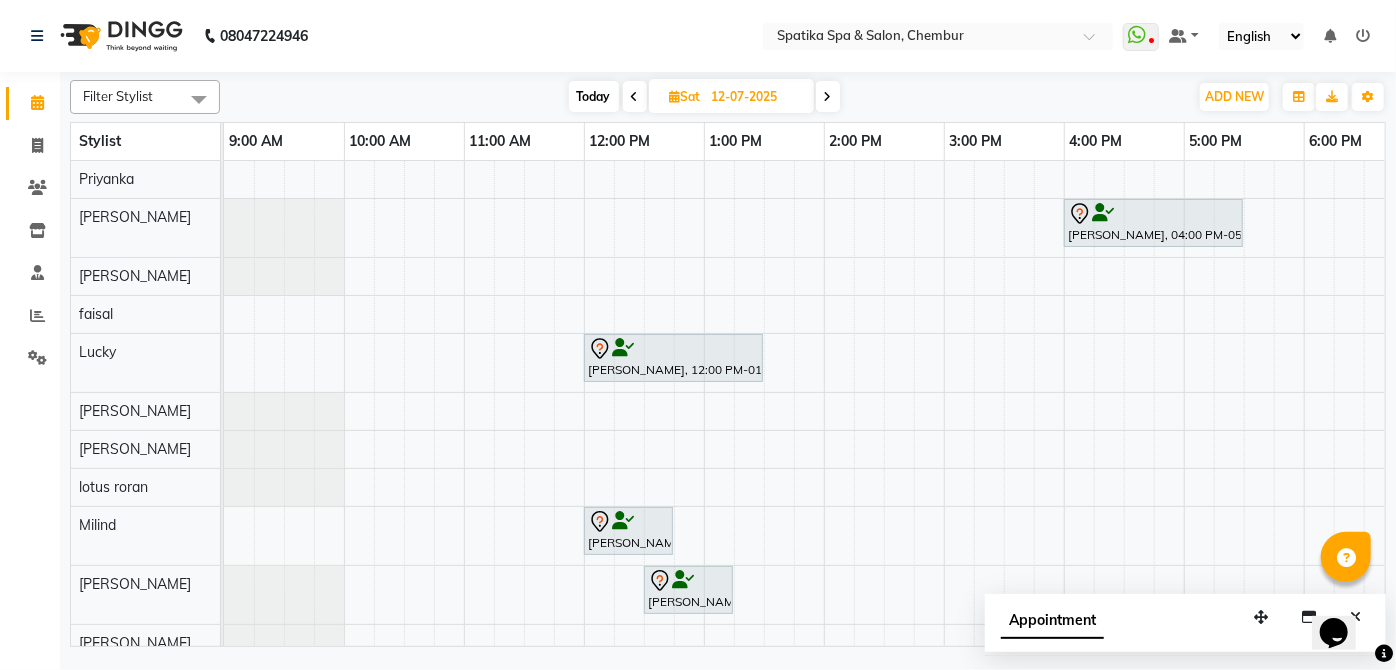 click on "Today" at bounding box center [594, 96] 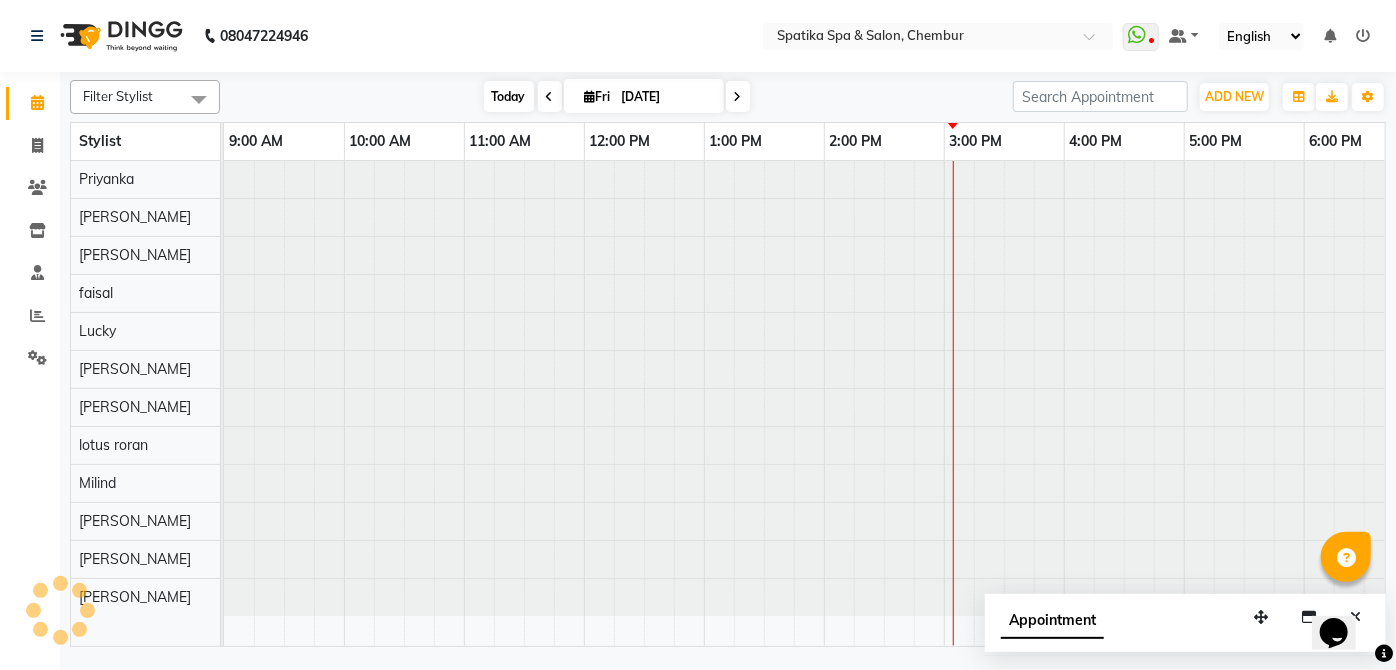 scroll, scrollTop: 0, scrollLeft: 397, axis: horizontal 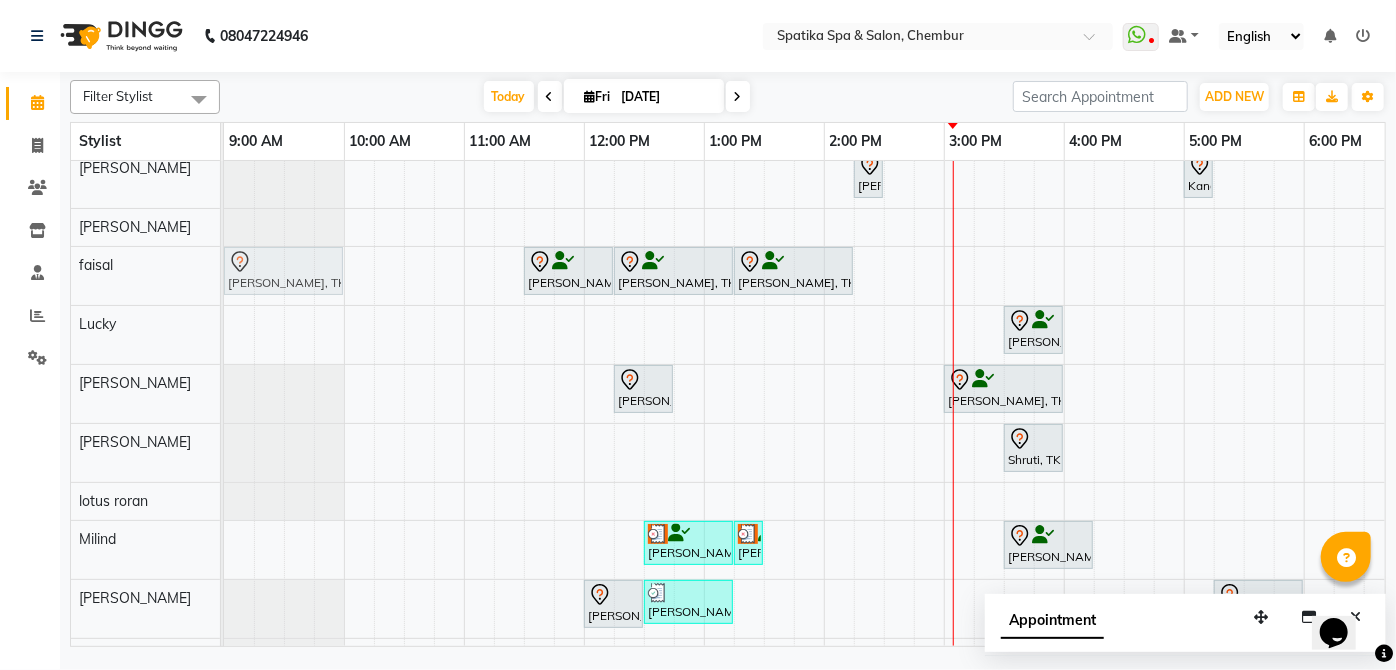 drag, startPoint x: 896, startPoint y: 192, endPoint x: 262, endPoint y: 248, distance: 636.4684 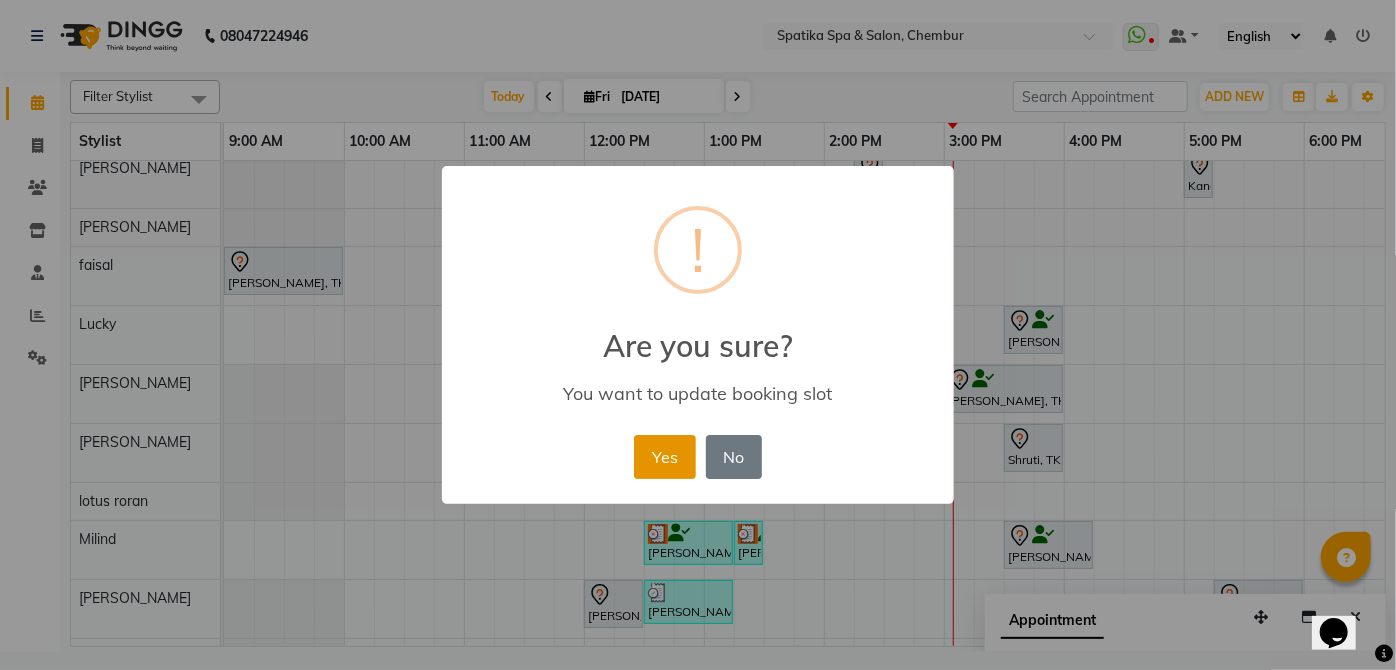click on "Yes" at bounding box center (664, 457) 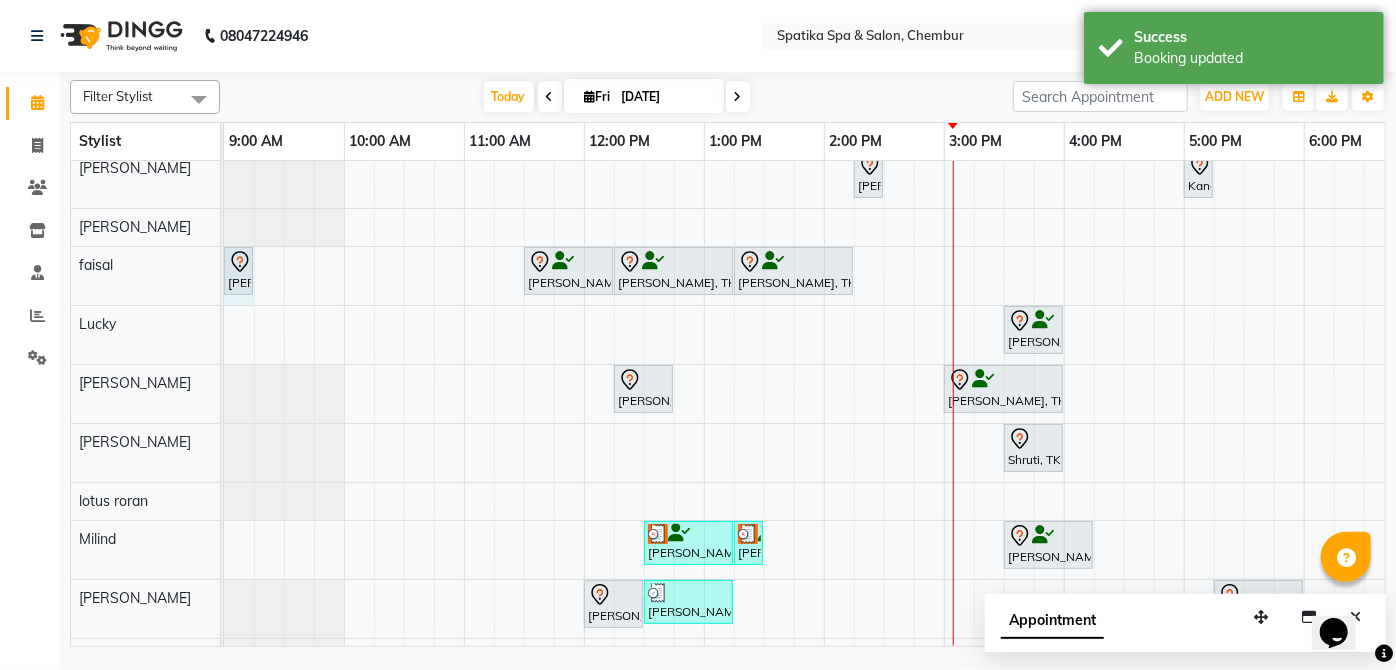 drag, startPoint x: 341, startPoint y: 259, endPoint x: 244, endPoint y: 254, distance: 97.128784 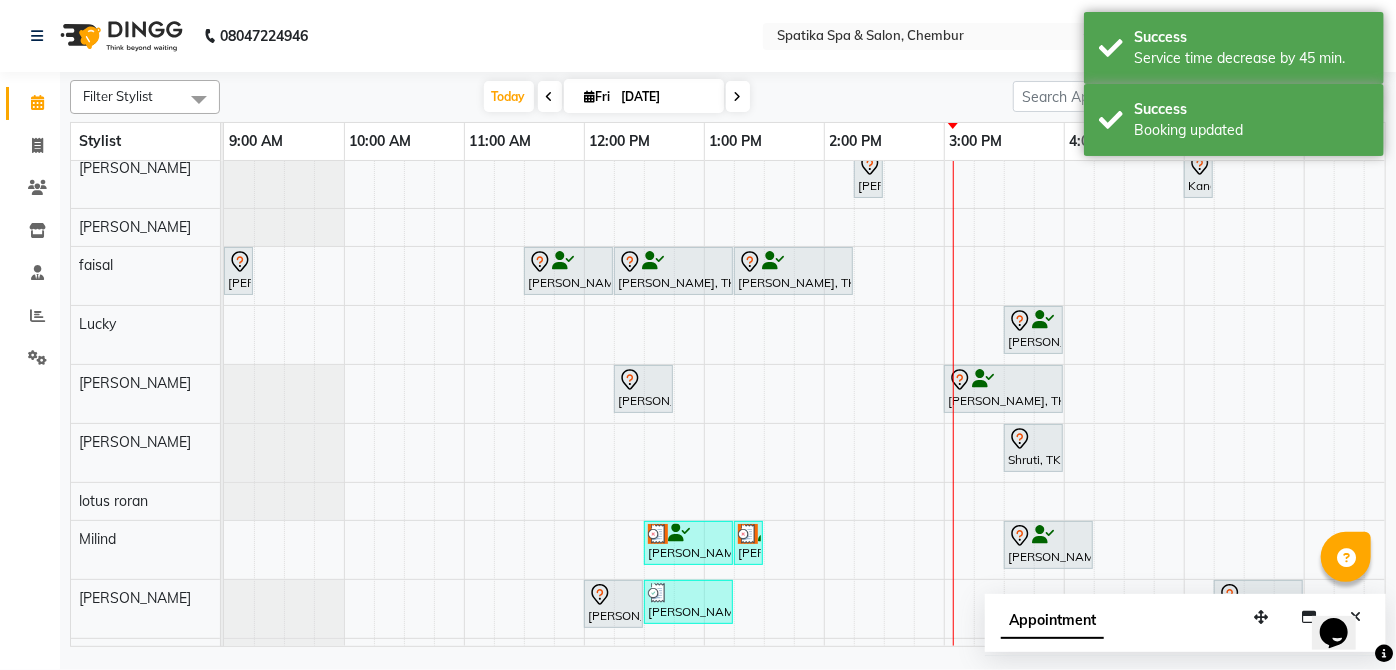 click 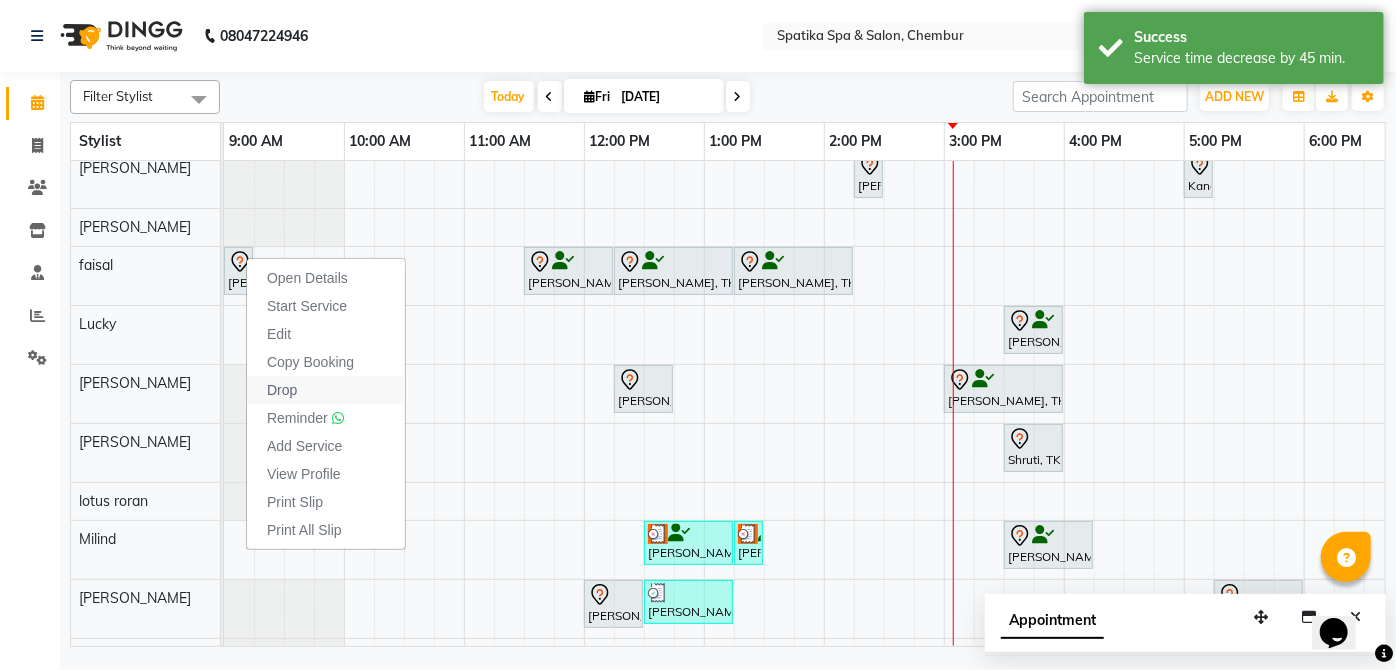 click on "Drop" at bounding box center [326, 390] 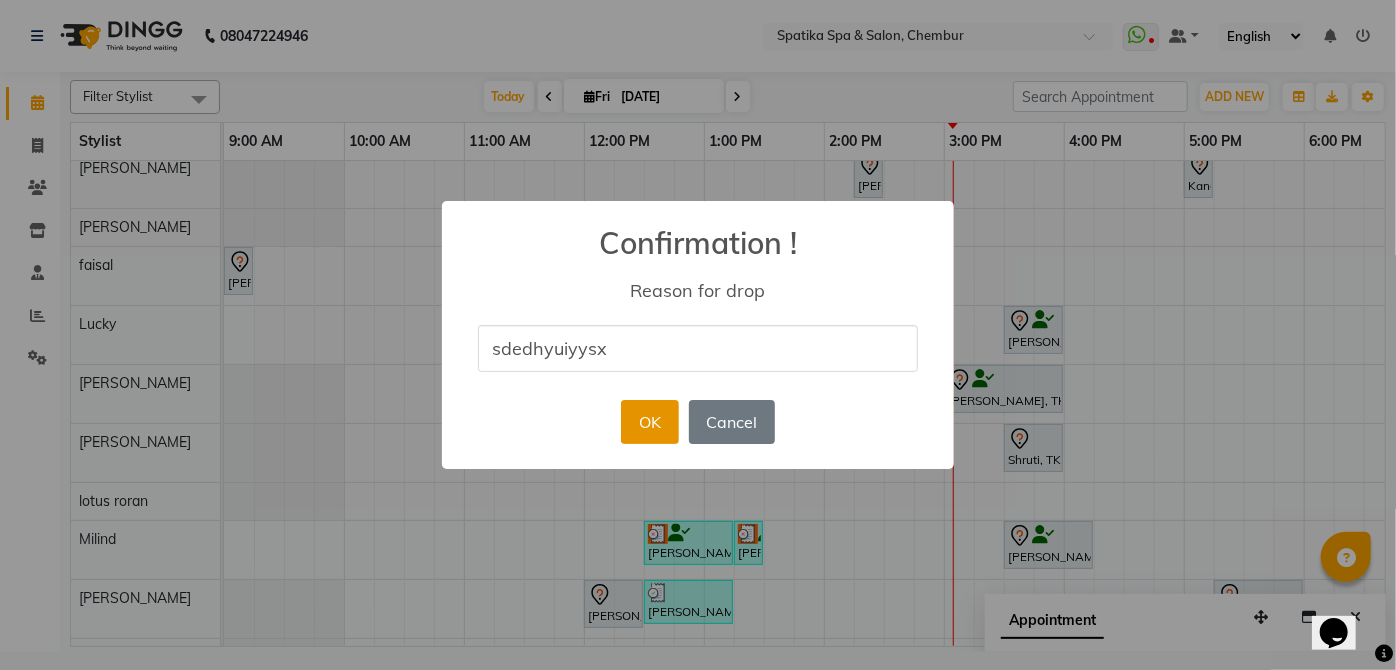 type on "sdedhyuiyysx" 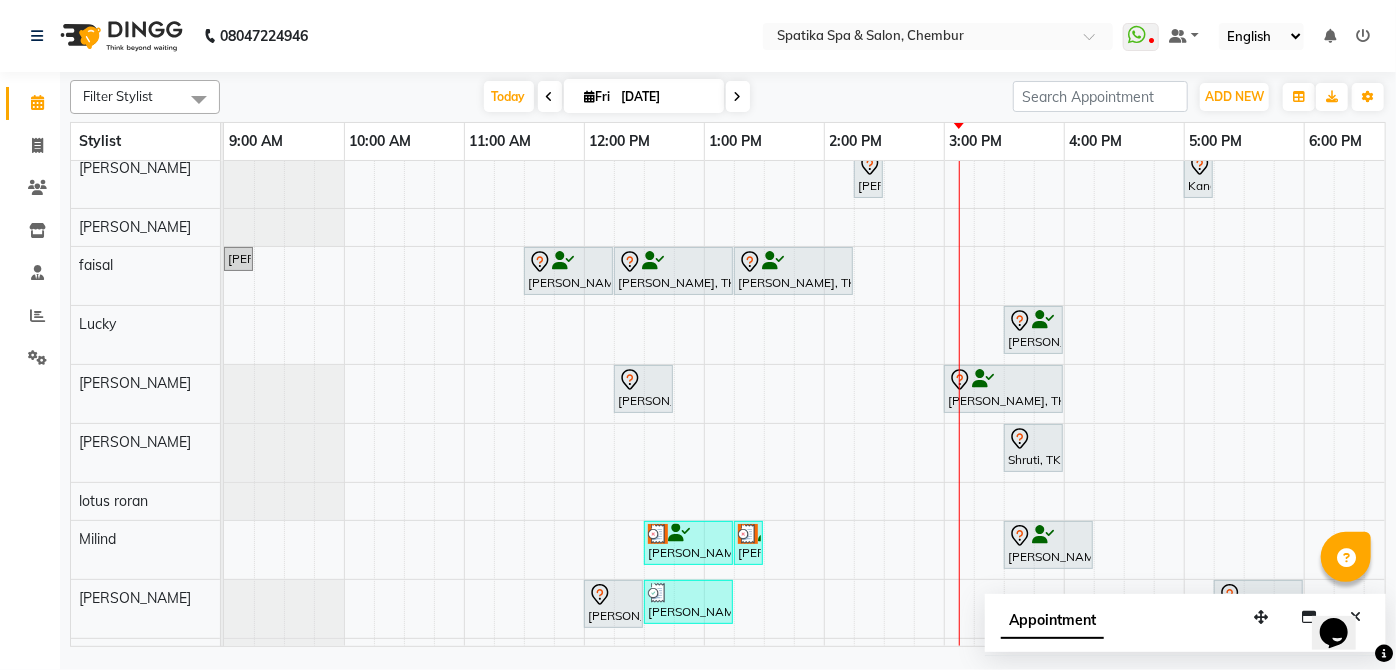 scroll, scrollTop: 0, scrollLeft: 0, axis: both 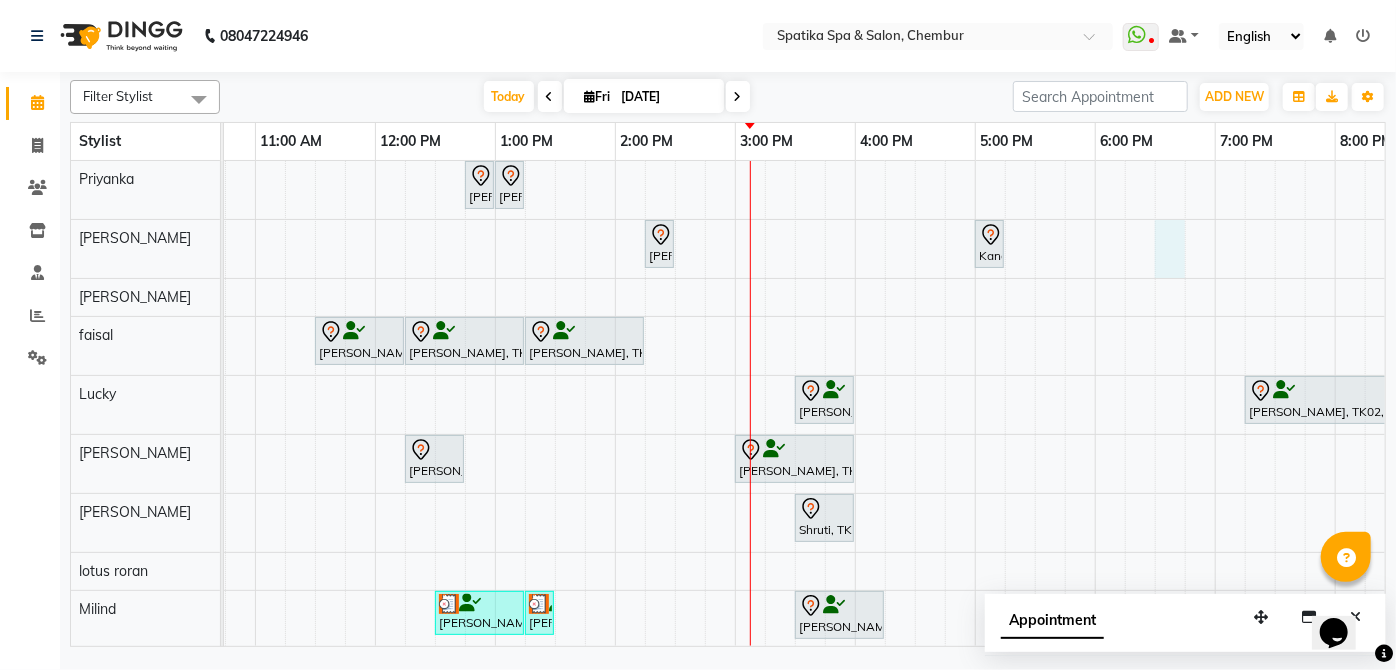 click on "Sakshi puri, TK04, 12:45 PM-01:00 PM, Upper Lip             Sakshi puri, TK04, 01:00 PM-01:15 PM, Eyebrows             Bhagya Shetty, TK11, 02:15 PM-02:30 PM, Eyebrows             Kanak, TK05, 05:00 PM-05:15 PM, Eyebrows    Payal Dhanke, TK06, 09:00 AM-09:15 AM, Female- Qod Hair Wash             Arun Bhansal, TK03, 11:30 AM-12:15 PM, Haircuts             Bhagya Shetty, TK11, 12:15 PM-01:15 PM, Female- Moroccan- Hair Spabelow Shoulder             Bhagya Shetty, TK11, 01:15 PM-02:15 PM, Clear Dose For Dandruff / Dry Scalp- Per Tube             Himani Singh, TK12, 03:30 PM-04:00 PM, Female-Blow Dry-Hair Below Shoulder             Aakashwani Rao, TK02, 07:15 PM-08:30 PM, Female-Blow Dry With Shampoo - Hair Below Shoulder             Sakshi puri, TK04, 12:15 PM-12:45 PM, Female-Hair Wash Below Shoulder             Kshitija Rao, TK08, 03:00 PM-04:00 PM, Female-Inoa Touch Up (Up To 2 Inches)             Shruti, TK09, 03:30 PM-04:00 PM, Male Kids Haircut Below 12 Years (Without Wash)" at bounding box center [795, 472] 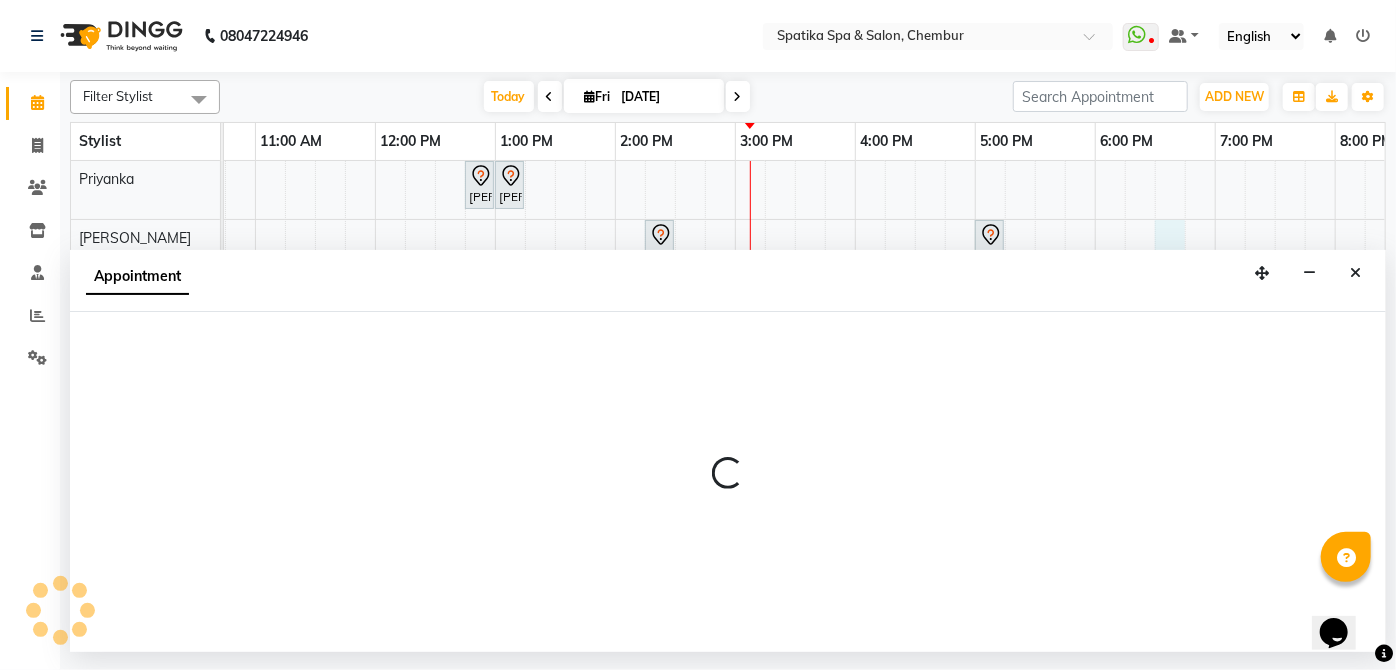 select on "29950" 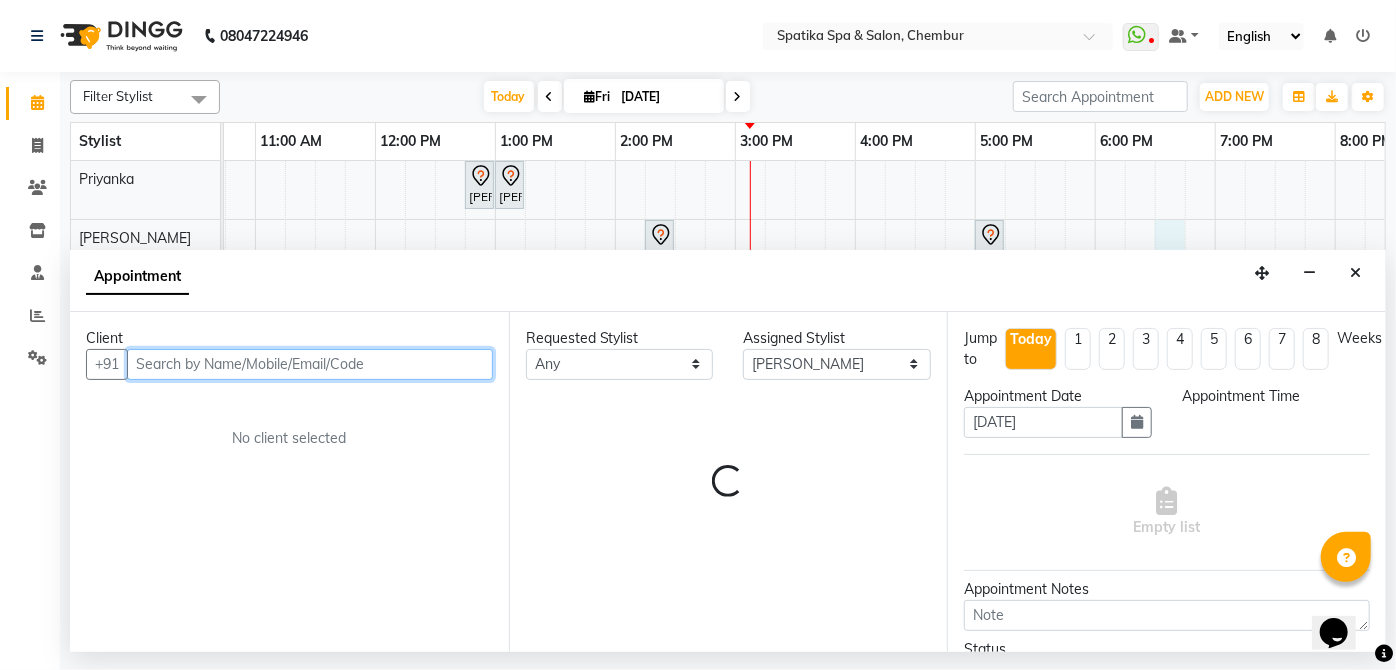 select on "1110" 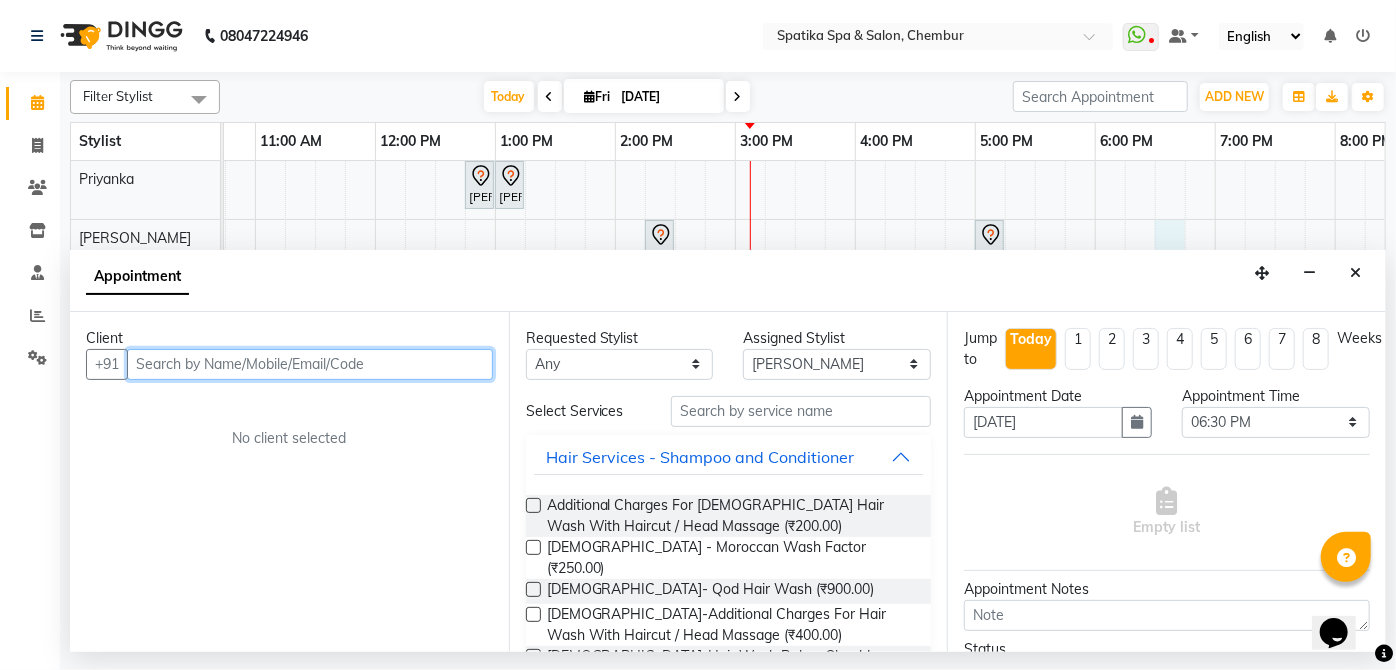 click at bounding box center [310, 364] 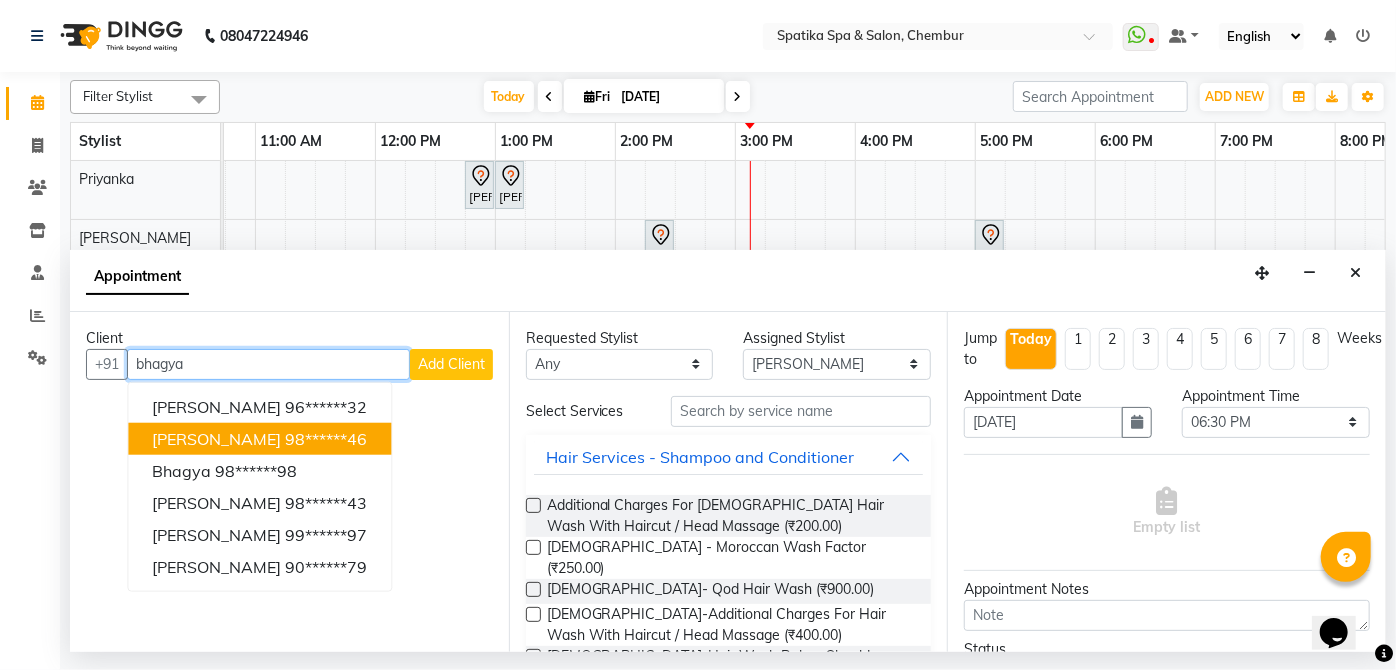 click on "Bhagya Shetty" at bounding box center (216, 438) 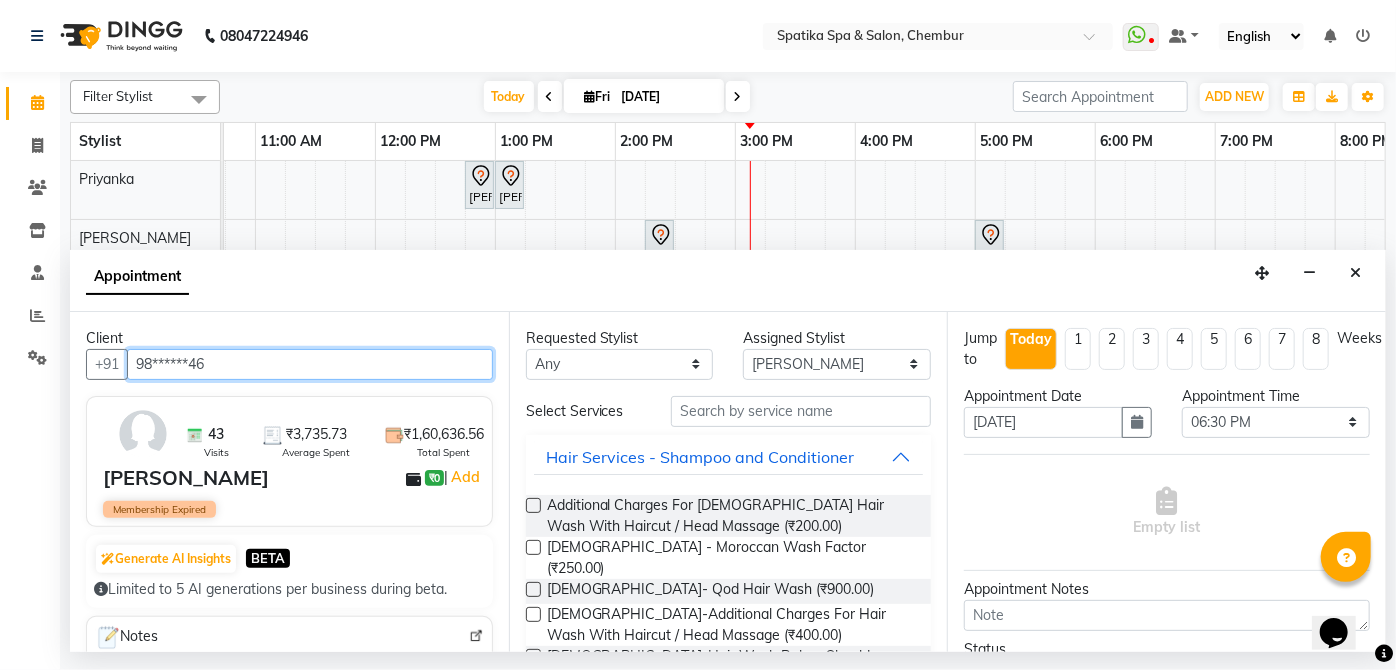 type on "98******46" 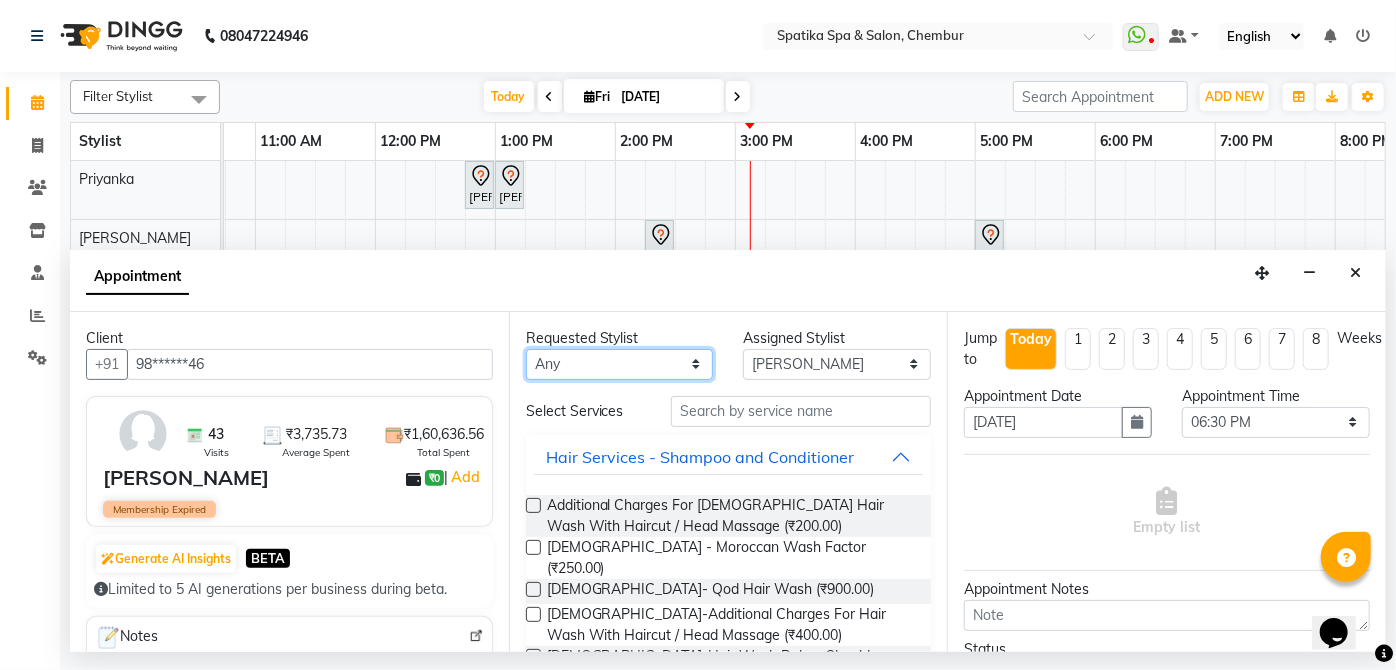 click on "Any Aayushi Sonawala Ali deepak kumar faisal lotus roran Lucky Madhu Gupta Milind Payal Dhanke Priyanka shahrukh sumitra" at bounding box center (620, 364) 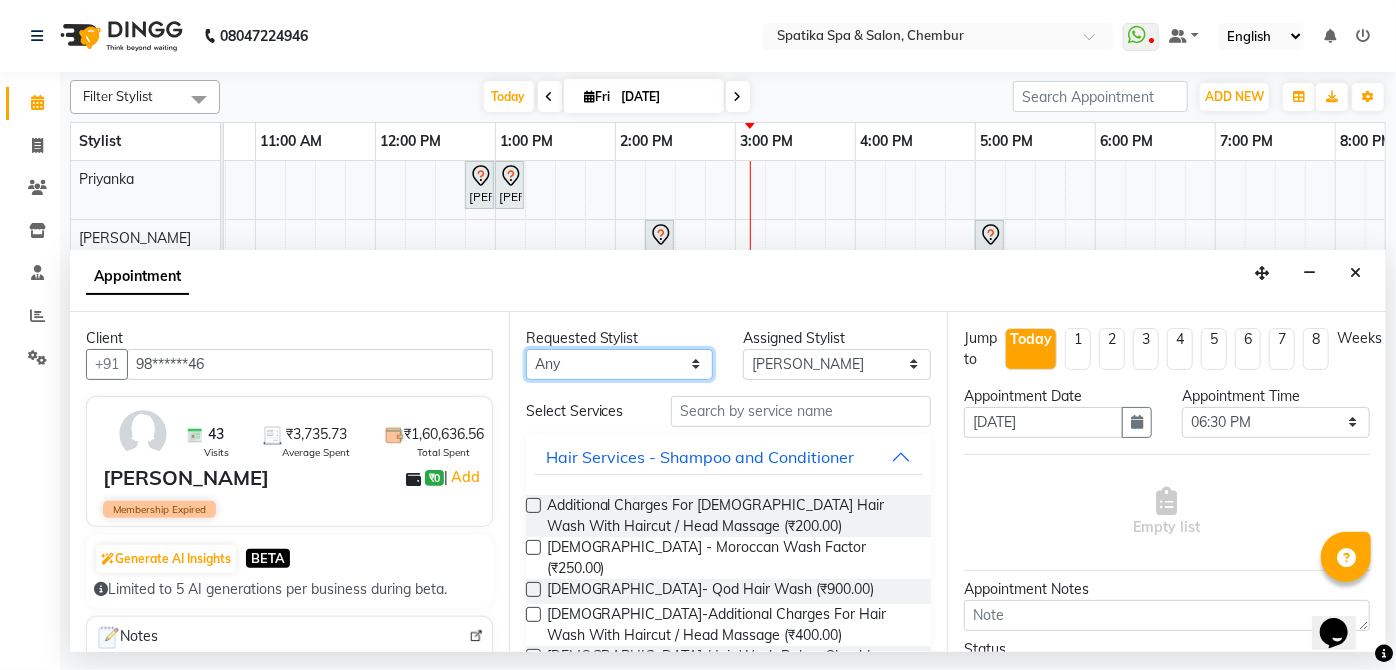select on "29950" 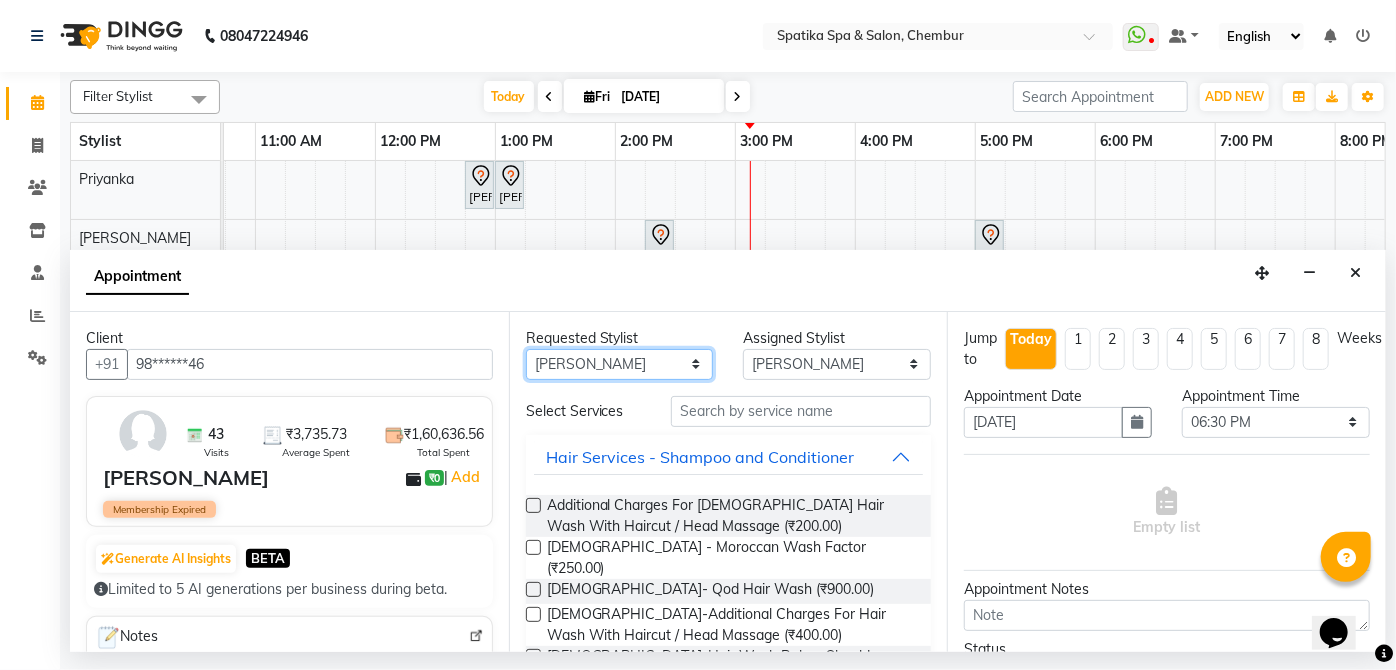 click on "Any Aayushi Sonawala Ali deepak kumar faisal lotus roran Lucky Madhu Gupta Milind Payal Dhanke Priyanka shahrukh sumitra" at bounding box center (620, 364) 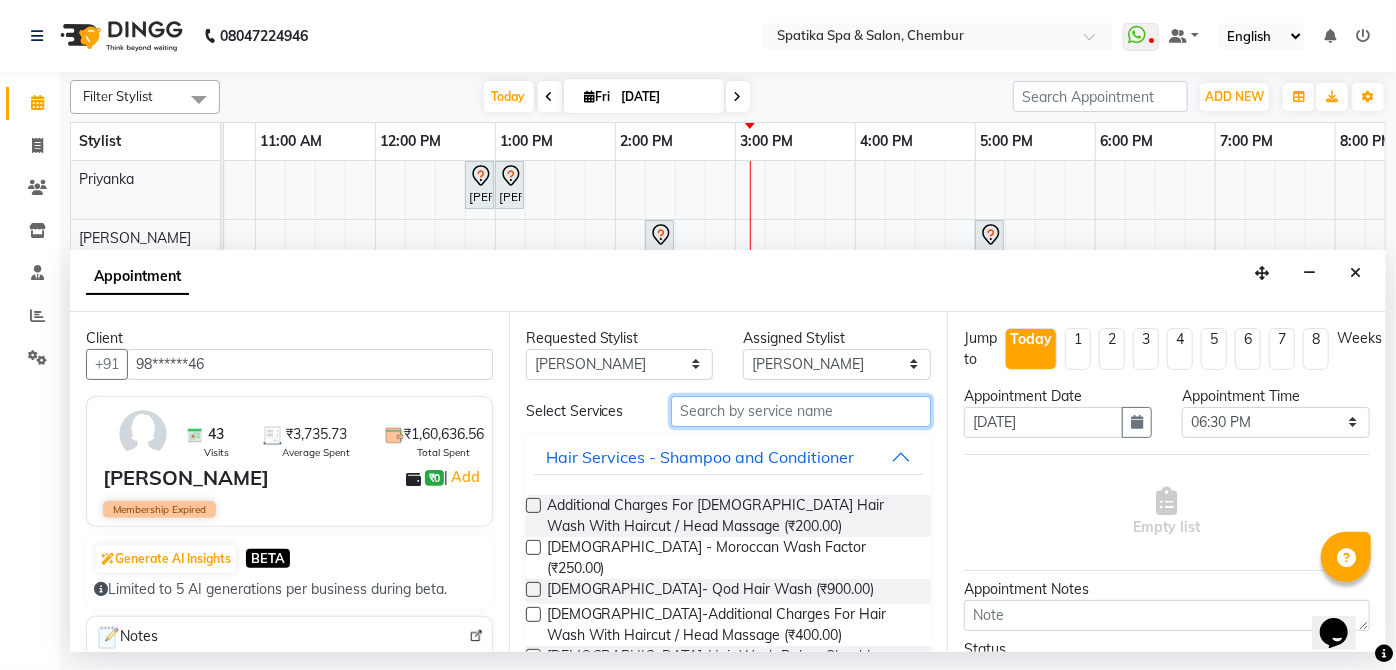 click at bounding box center (801, 411) 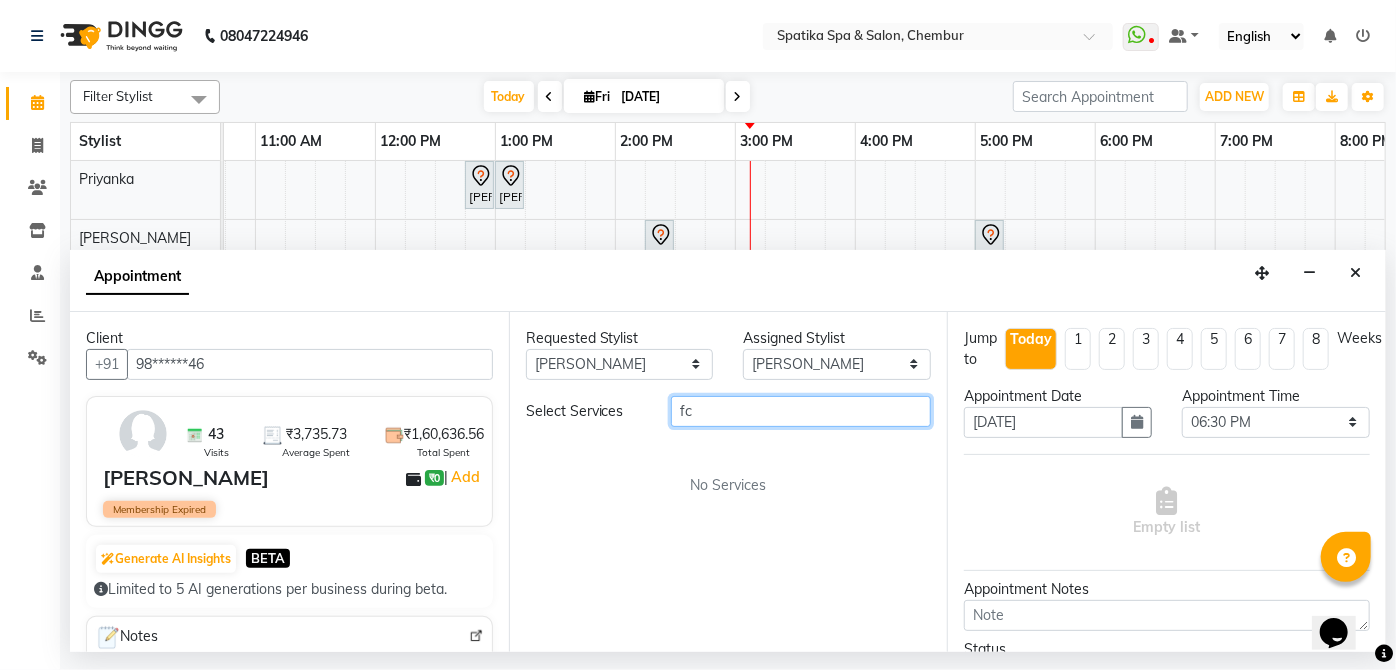 type on "f" 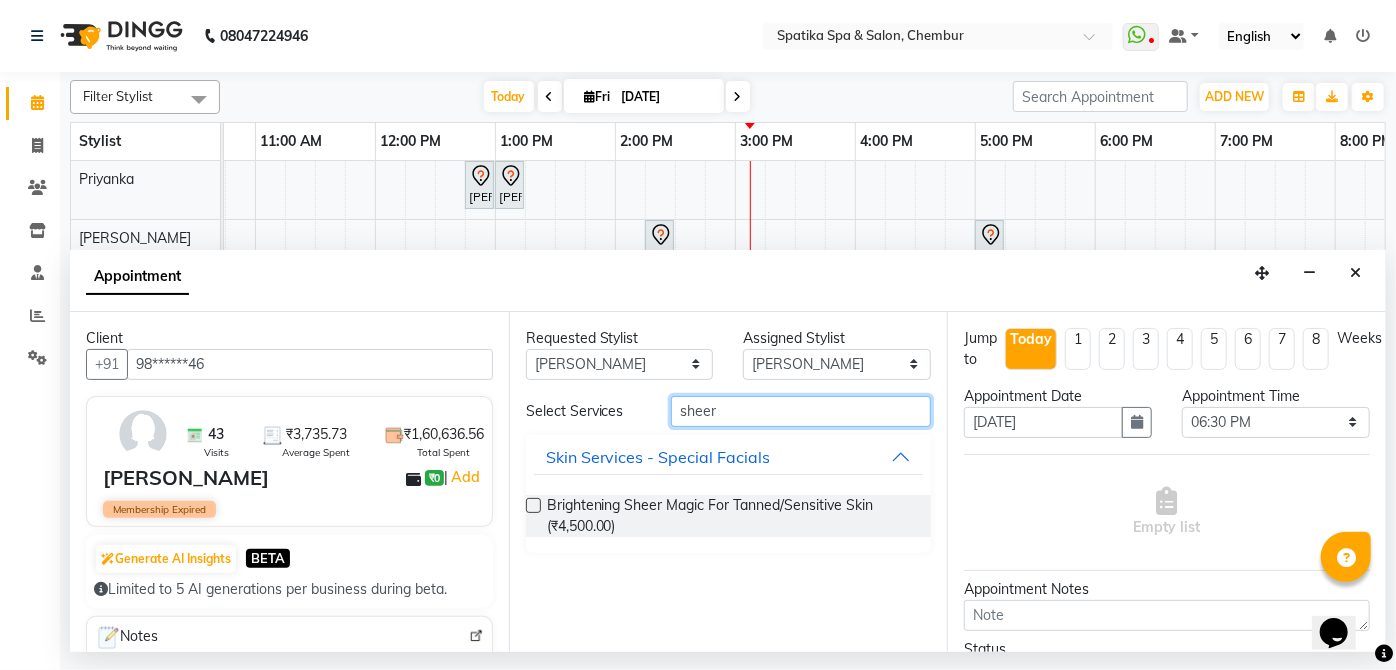 type on "sheer" 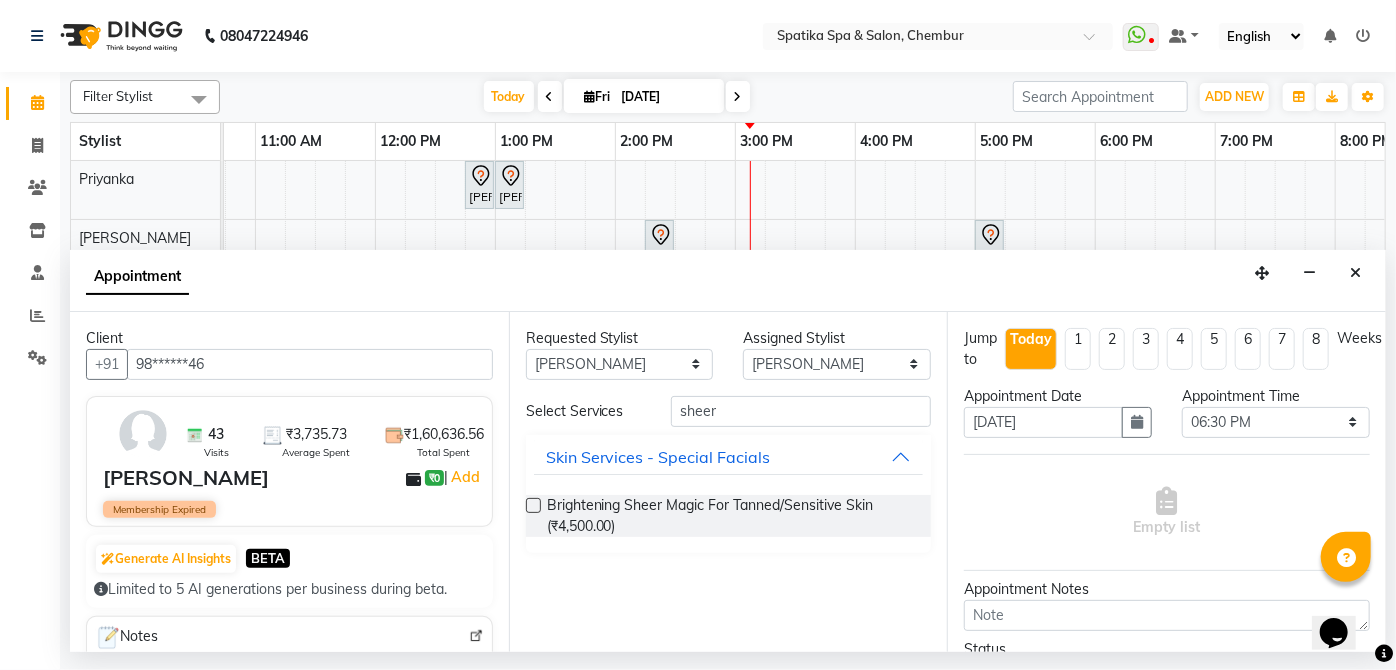 click at bounding box center [533, 505] 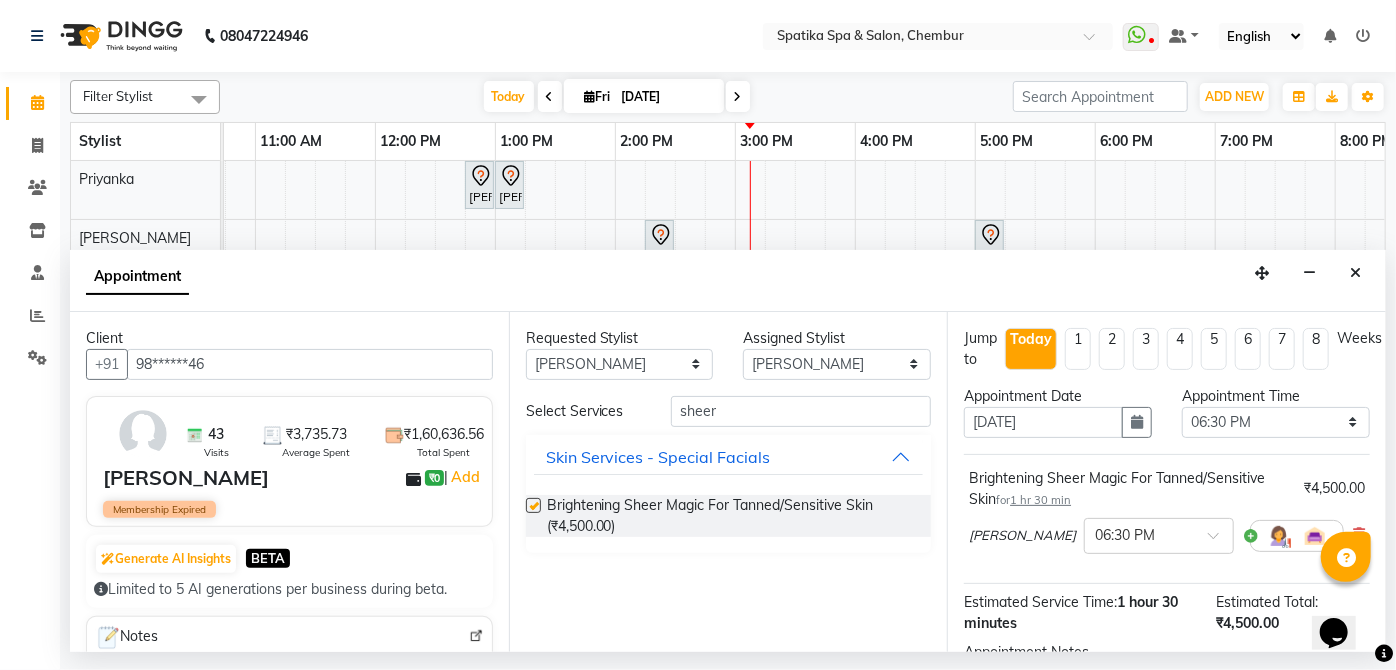 click at bounding box center (533, 505) 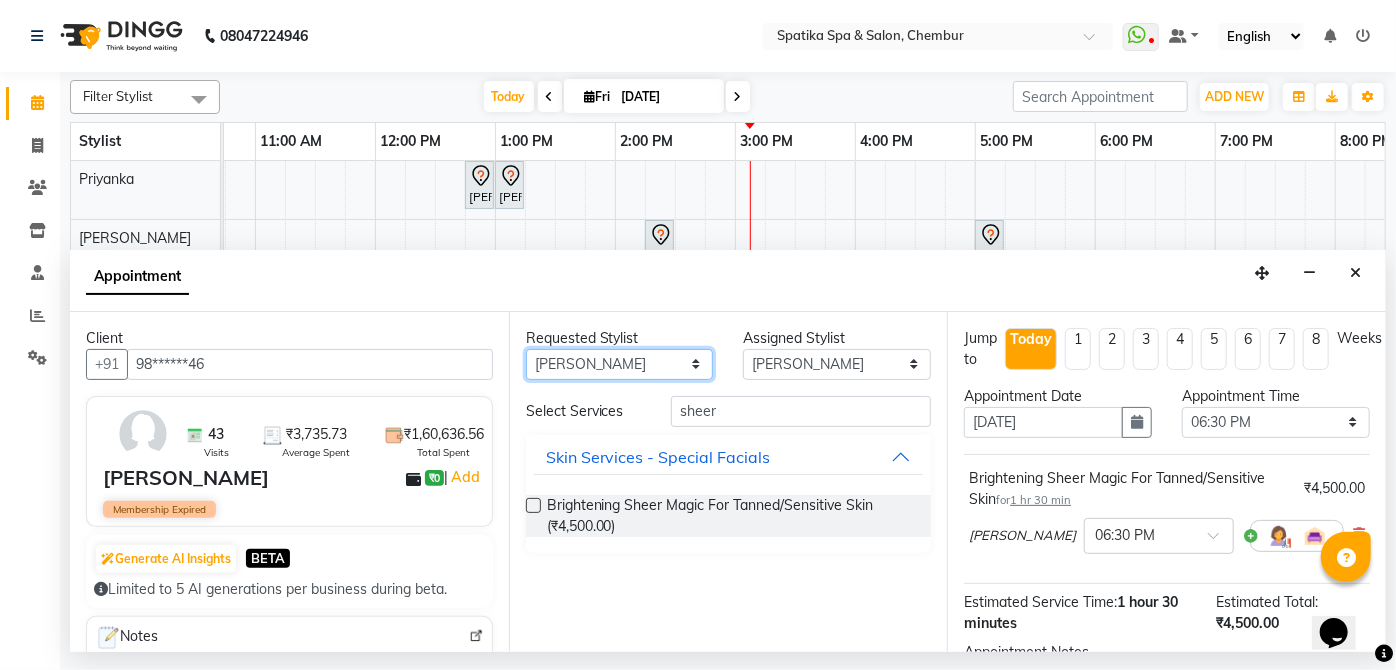 click on "Any Aayushi Sonawala Ali deepak kumar faisal lotus roran Lucky Madhu Gupta Milind Payal Dhanke Priyanka shahrukh sumitra" at bounding box center [620, 364] 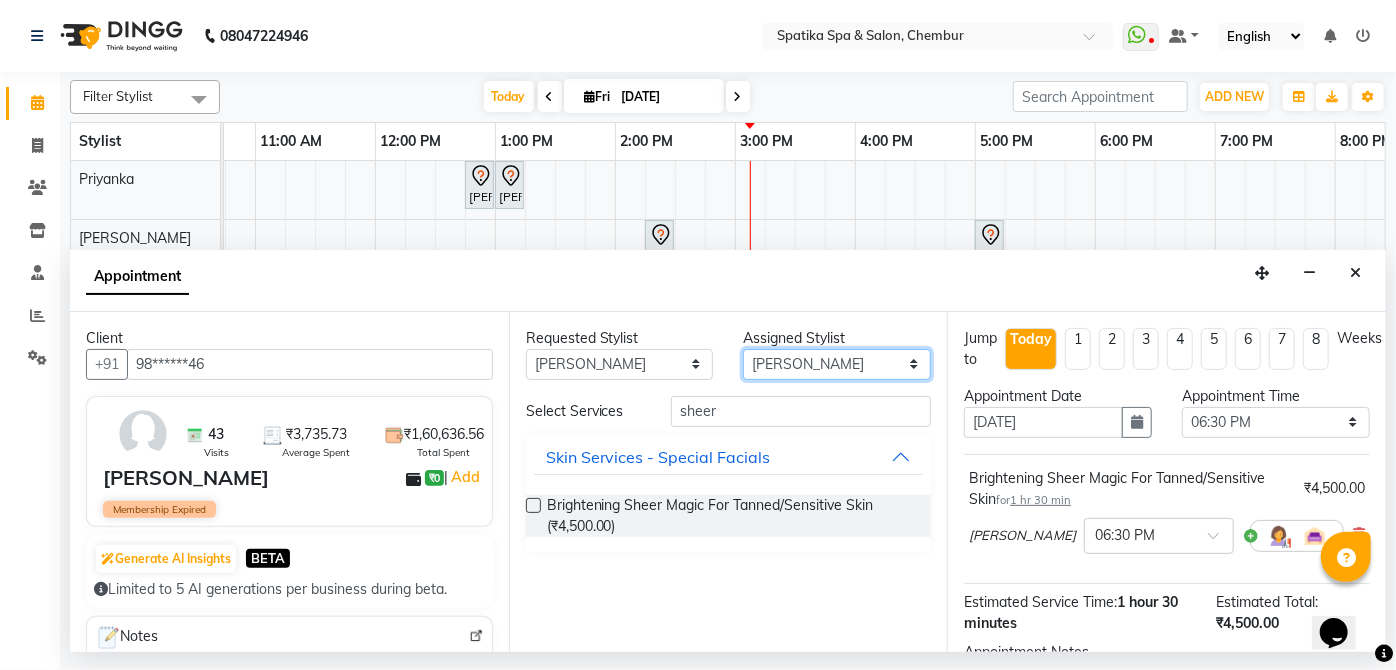 click on "Select Aayushi Sonawala Ali deepak kumar faisal lotus roran Lucky Madhu Gupta Milind Payal Dhanke Priyanka shahrukh sumitra" at bounding box center [837, 364] 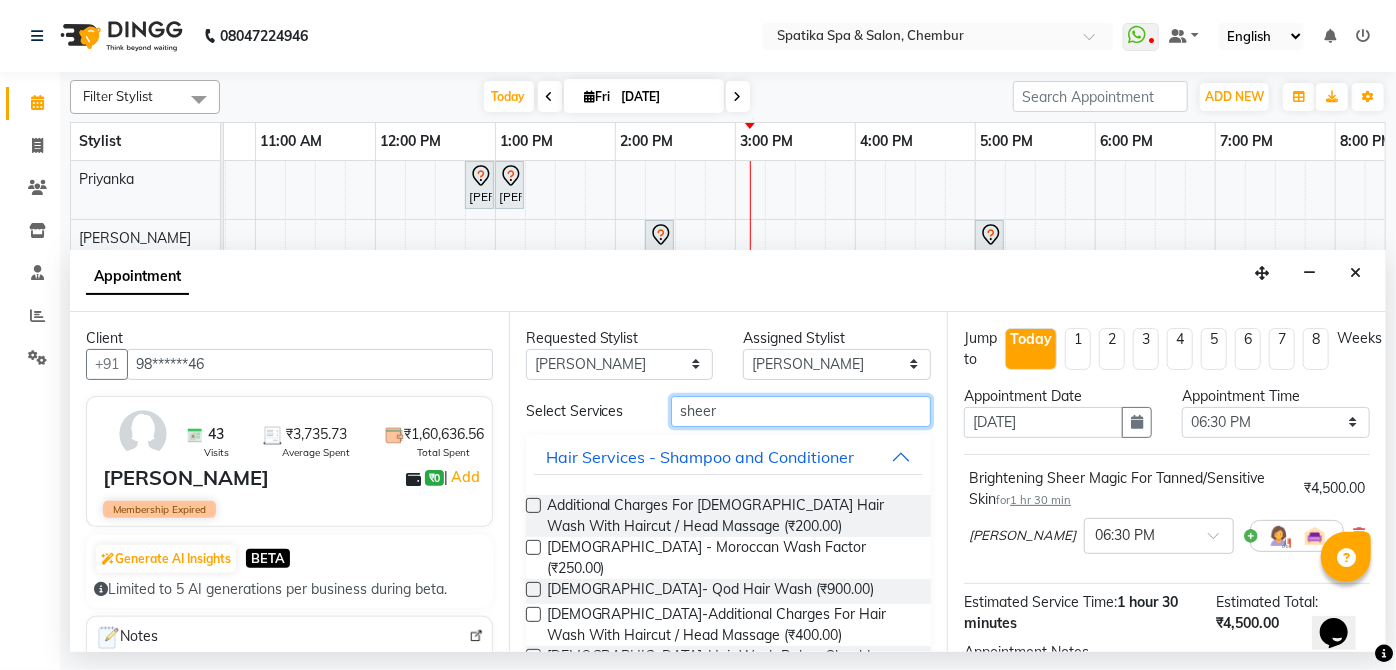 click on "sheer" at bounding box center (801, 411) 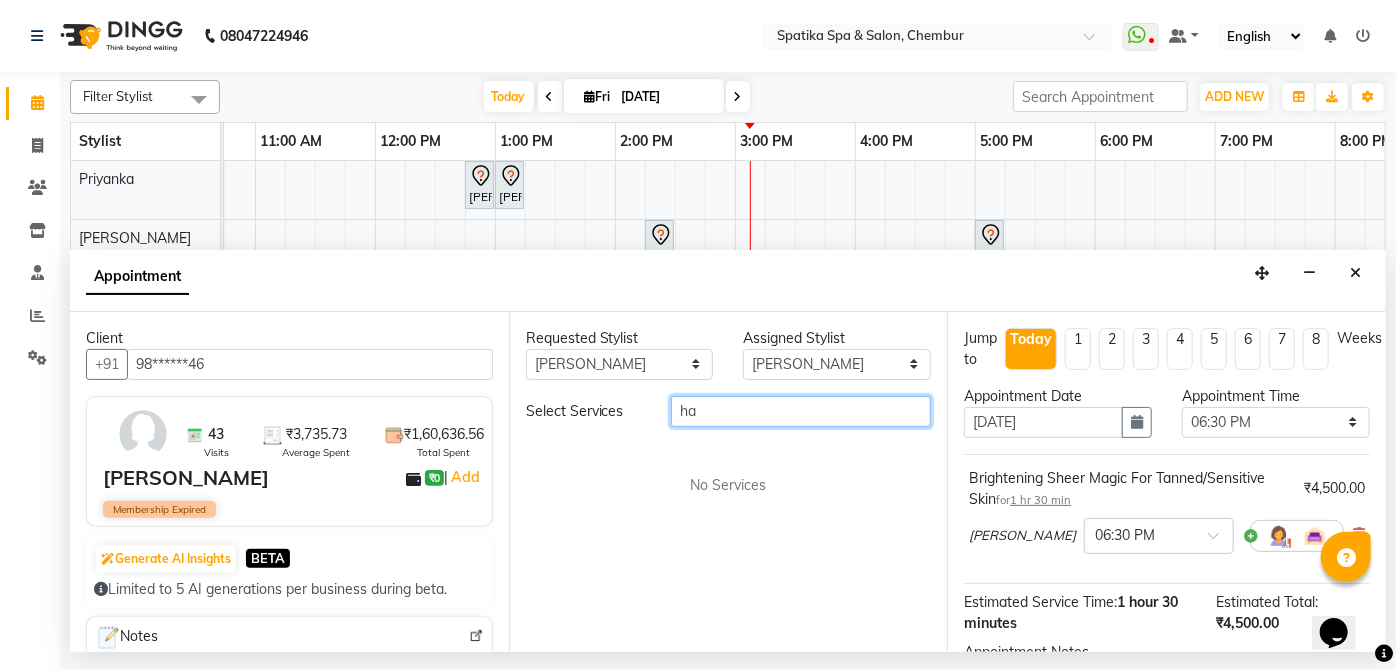 type on "h" 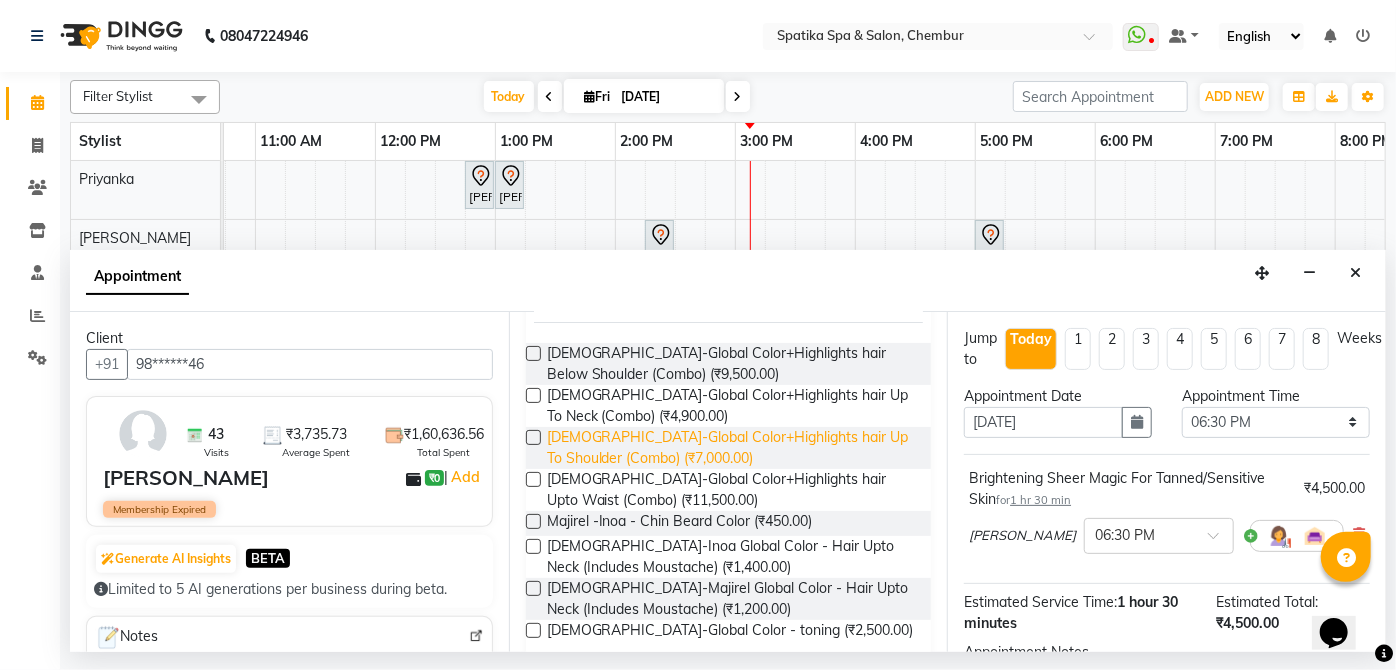 scroll, scrollTop: 176, scrollLeft: 0, axis: vertical 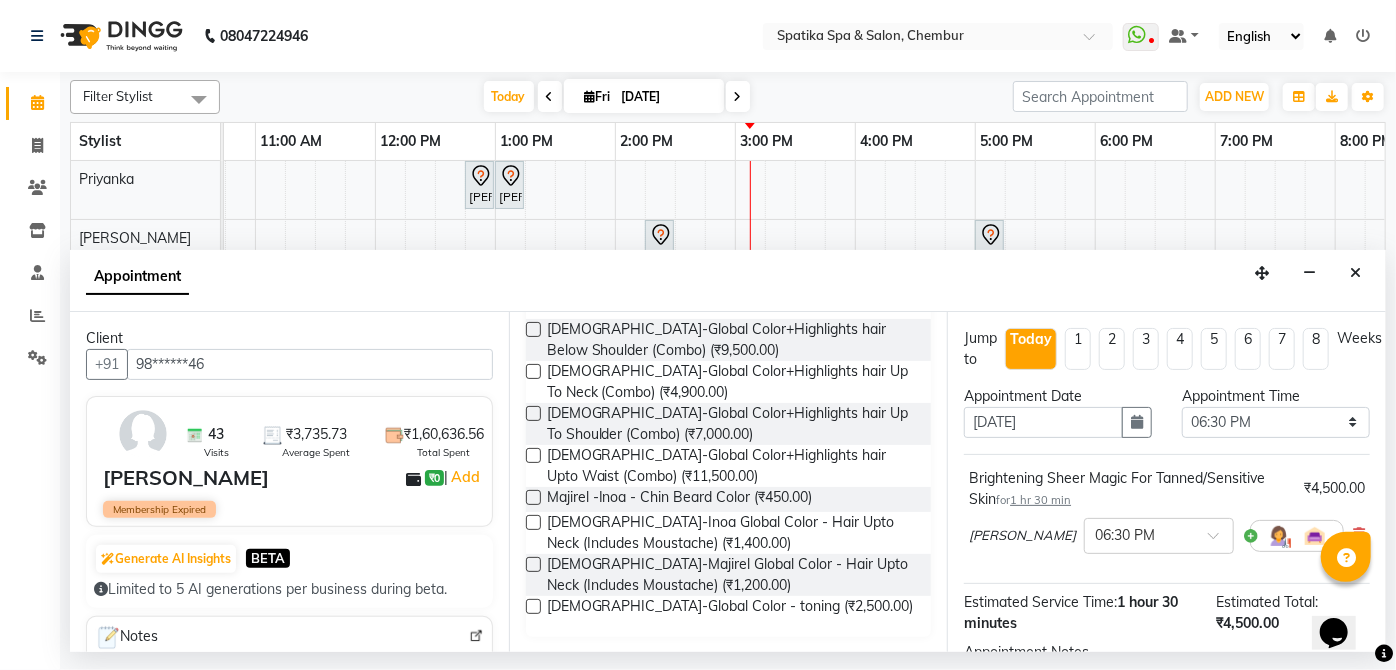 type on "color" 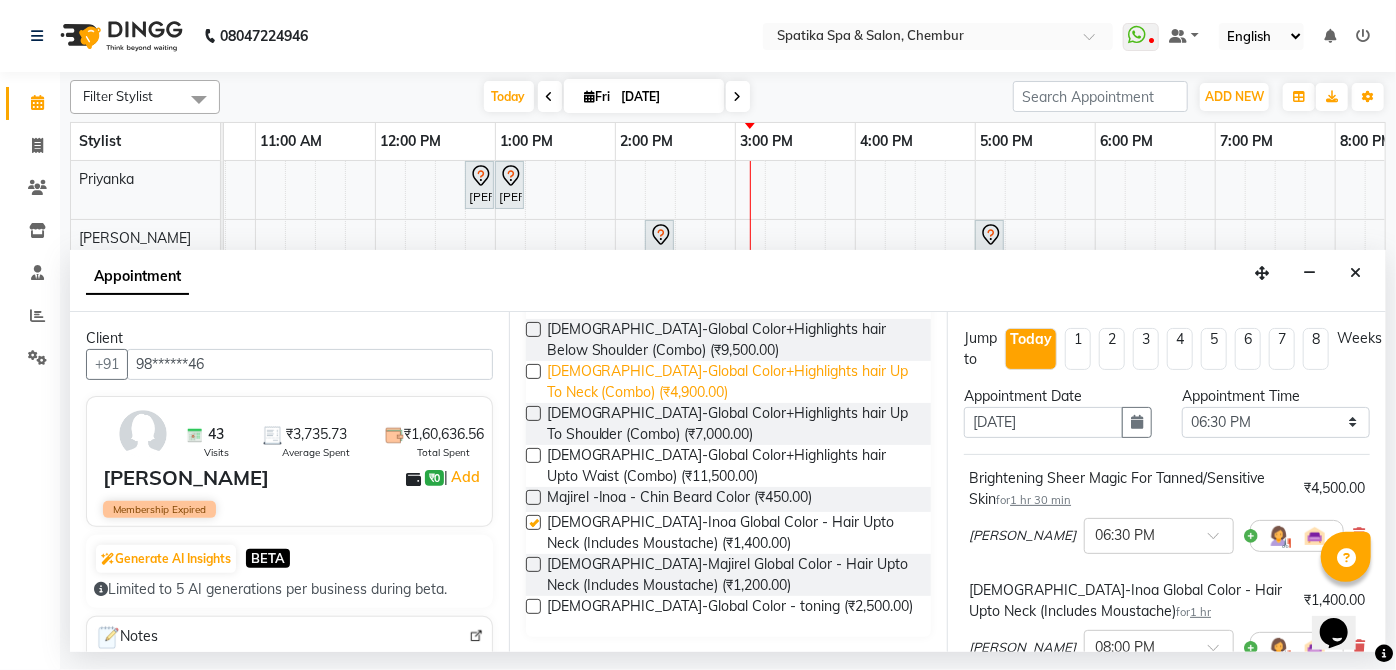 checkbox on "false" 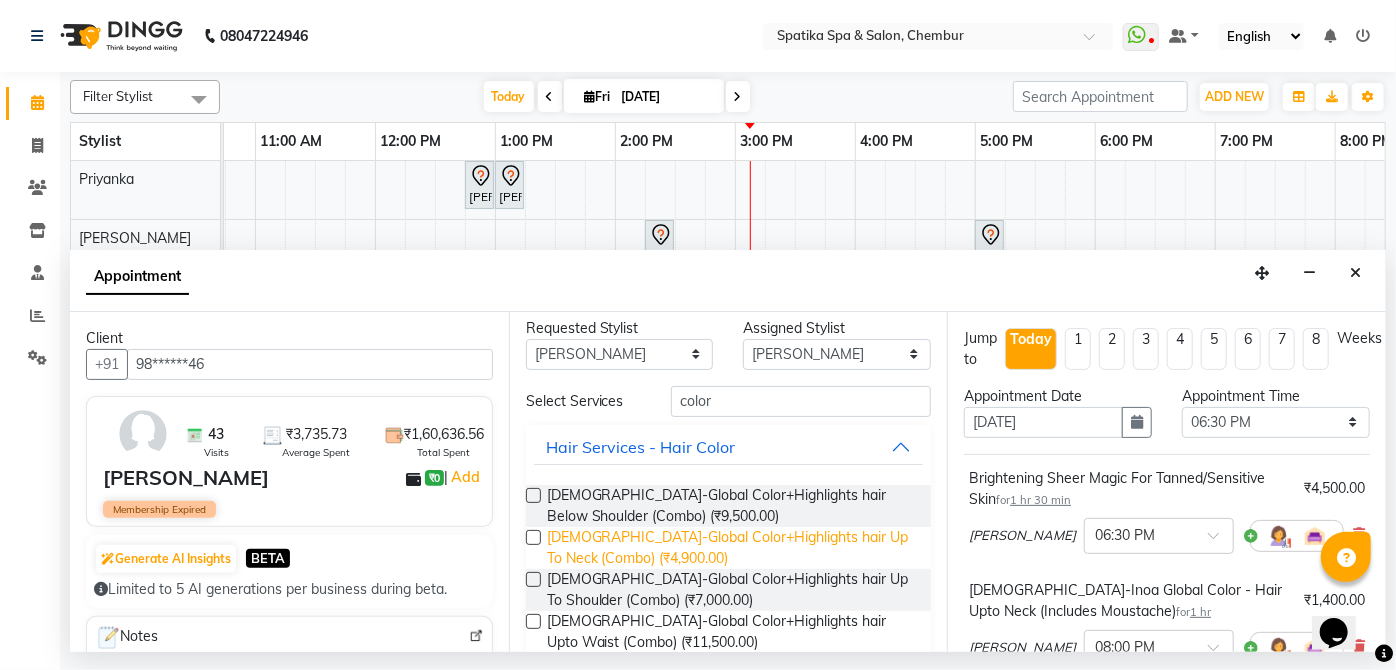 scroll, scrollTop: 0, scrollLeft: 0, axis: both 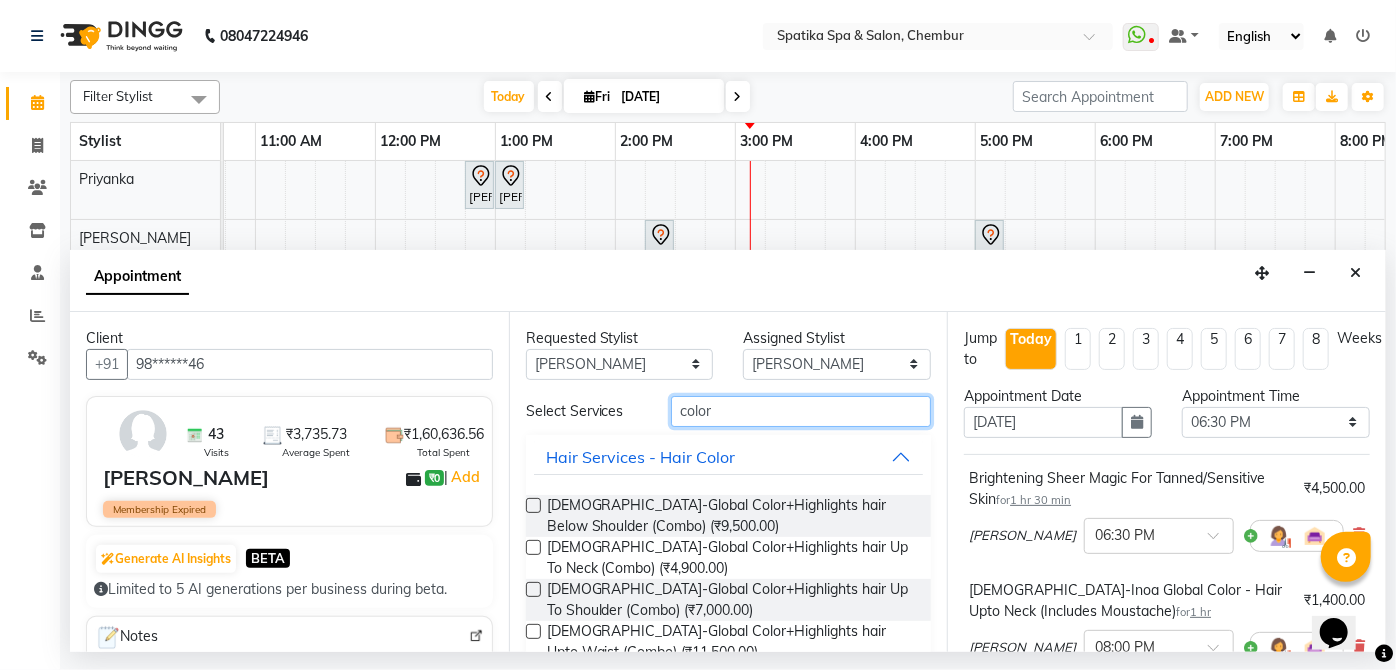 click on "color" at bounding box center (801, 411) 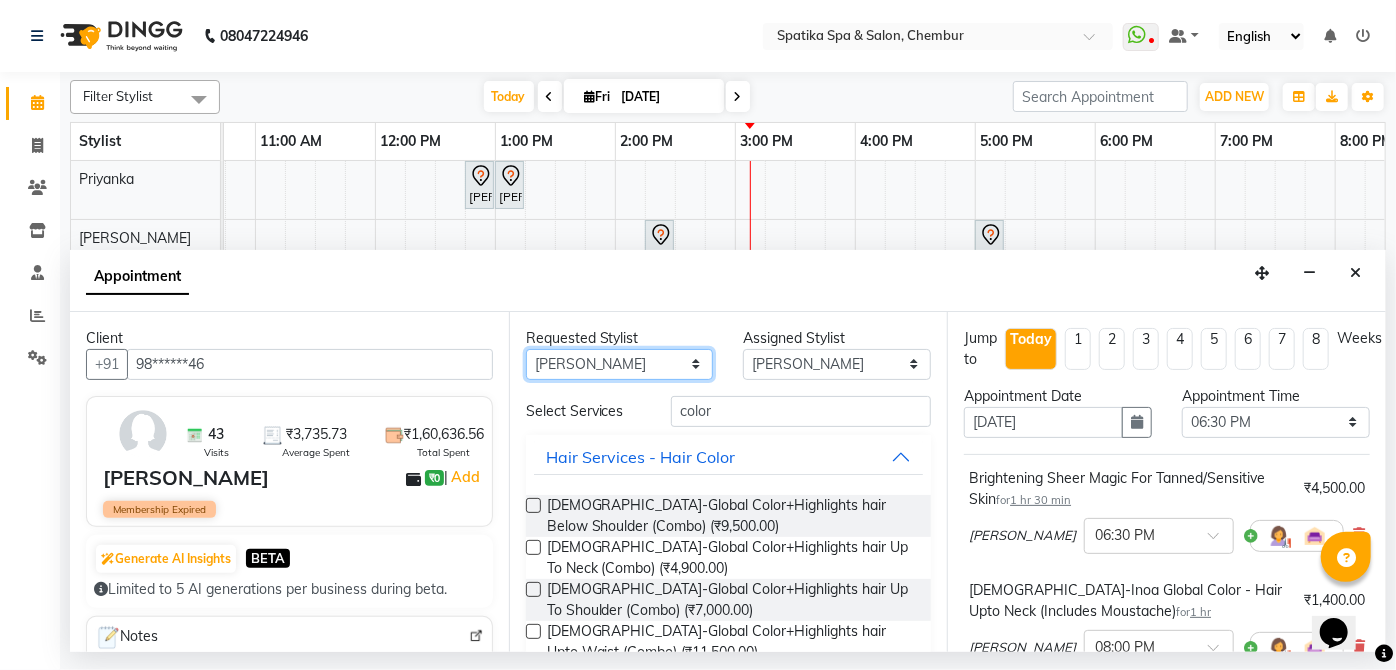 click on "Any Aayushi Sonawala Ali deepak kumar faisal lotus roran Lucky Madhu Gupta Milind Payal Dhanke Priyanka shahrukh sumitra" at bounding box center (620, 364) 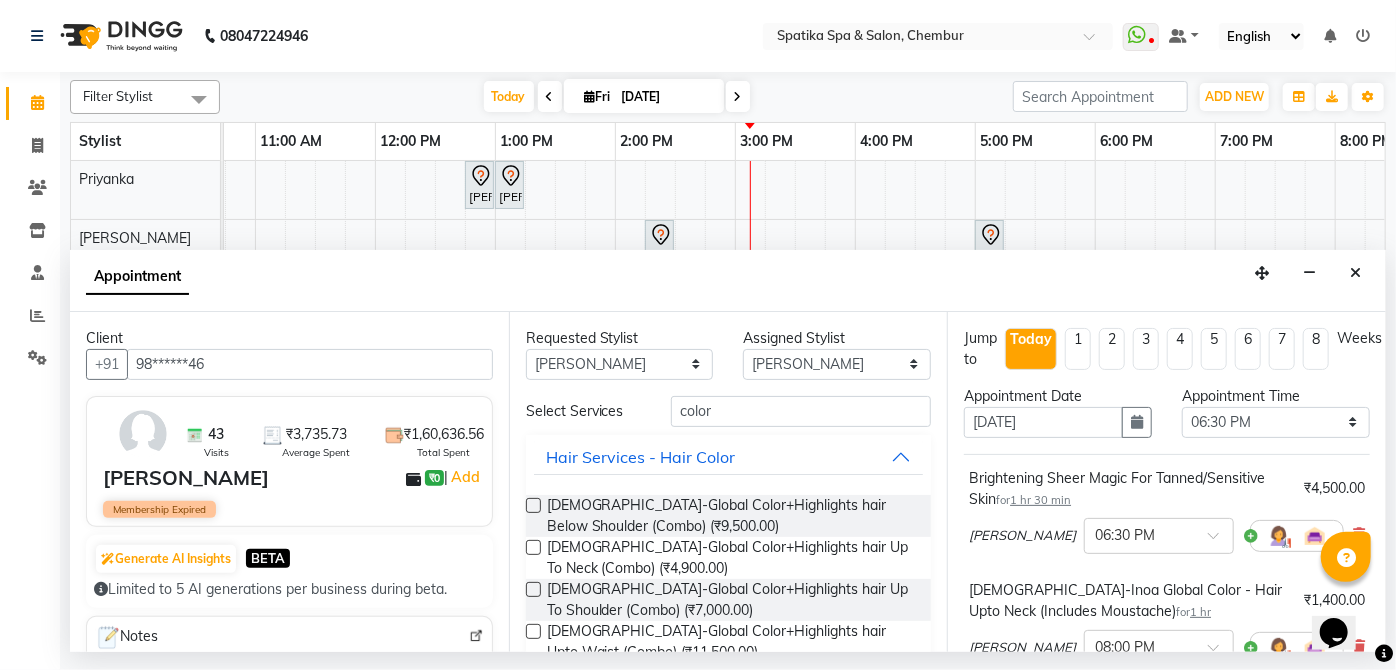 click on "Requested Stylist Any Aayushi Sonawala Ali deepak kumar faisal lotus roran Lucky Madhu Gupta Milind Payal Dhanke Priyanka shahrukh sumitra Assigned Stylist Select Aayushi Sonawala Ali deepak kumar faisal lotus roran Lucky Madhu Gupta Milind Payal Dhanke Priyanka shahrukh sumitra Select Services color    Hair Services - Hair Color Female-Global Color+Highlights hair Below Shoulder (Combo) (₹9,500.00) Female-Global Color+Highlights hair Up To Neck (Combo) (₹4,900.00) Female-Global Color+Highlights hair Up To Shoulder (Combo) (₹7,000.00) Female-Global Color+Highlights hair Upto Waist (Combo) (₹11,500.00) Majirel -Inoa - Chin Beard Color (₹450.00) Male-Inoa Global Color - Hair Upto Neck (Includes Moustache) (₹1,400.00) Male-Majirel Global Color - Hair Upto Neck (Includes Moustache) (₹1,200.00) Female-Global Color - toning (₹2,500.00)" at bounding box center (728, 482) 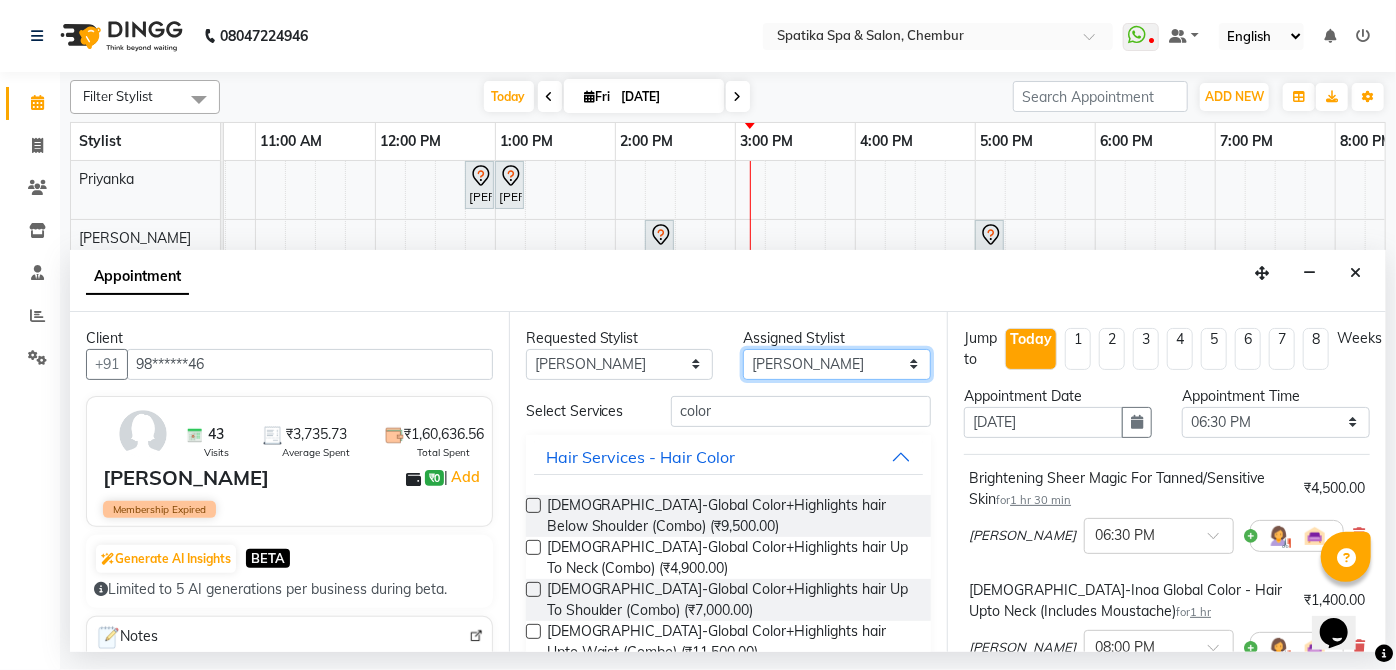click on "Select Aayushi Sonawala Ali deepak kumar faisal lotus roran Lucky Madhu Gupta Milind Payal Dhanke Priyanka shahrukh sumitra" at bounding box center [837, 364] 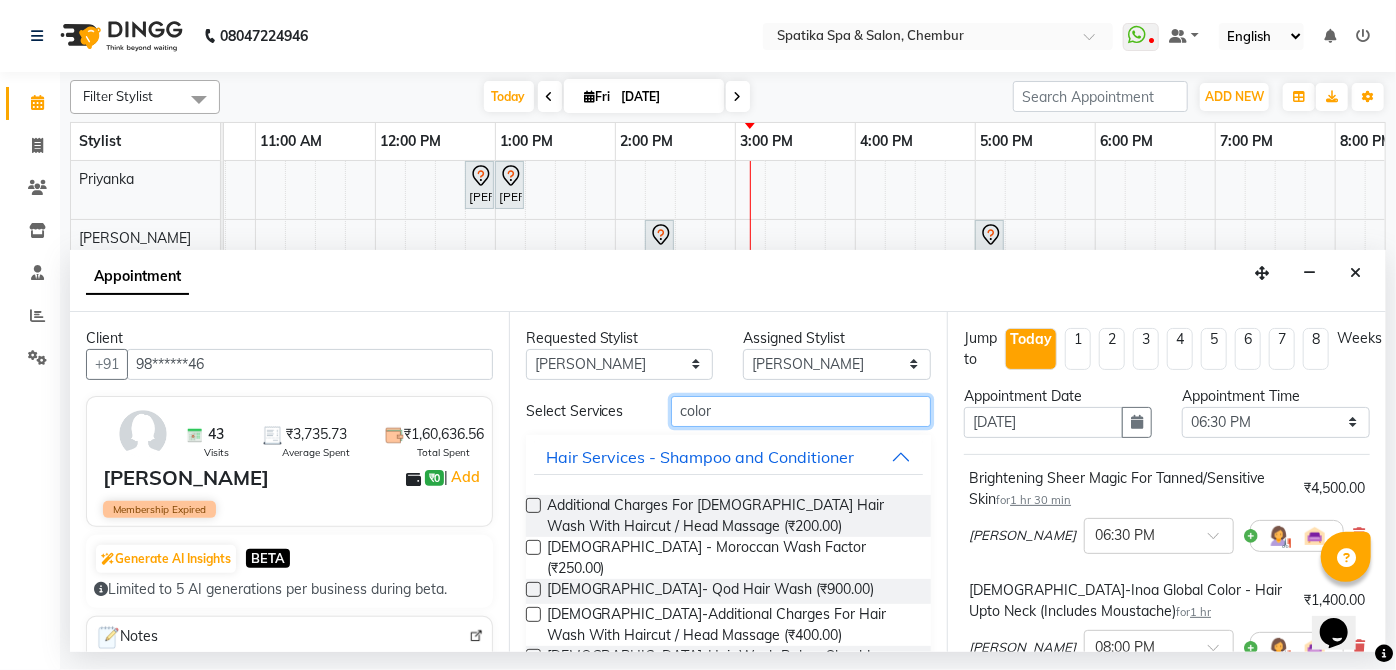 click on "color" at bounding box center (801, 411) 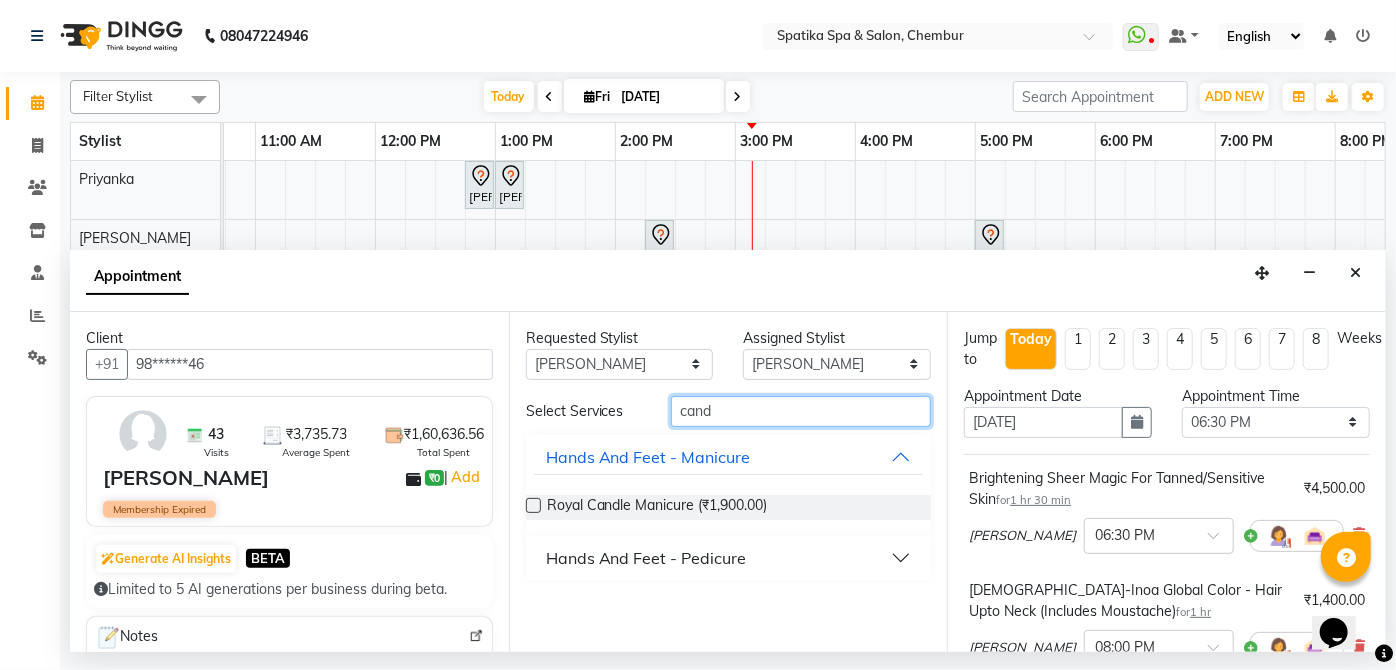 type on "cand" 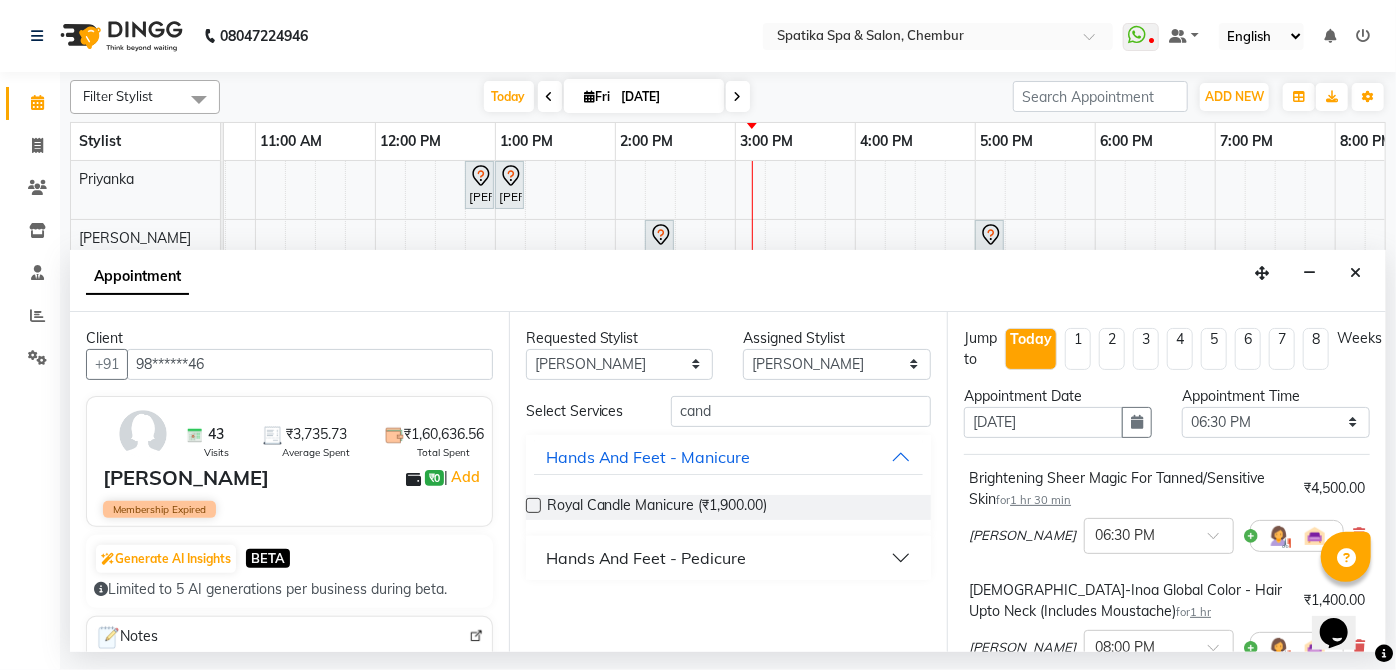 click at bounding box center [533, 505] 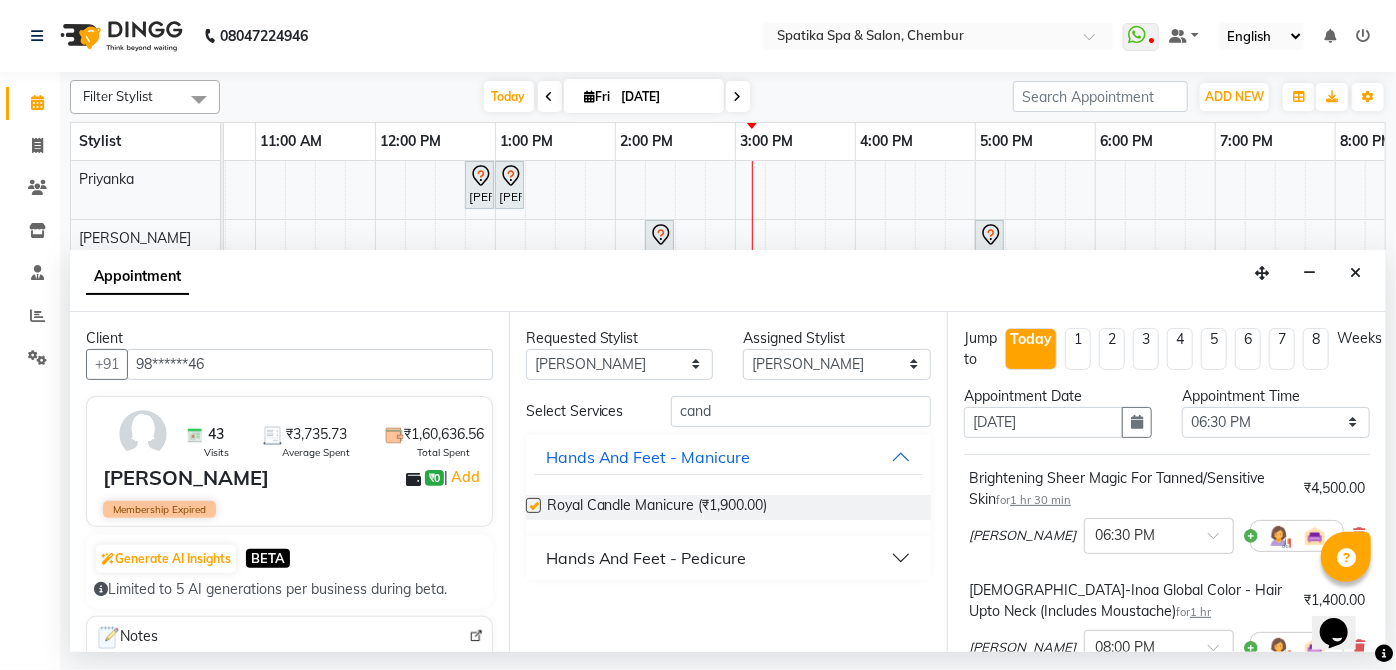 checkbox on "false" 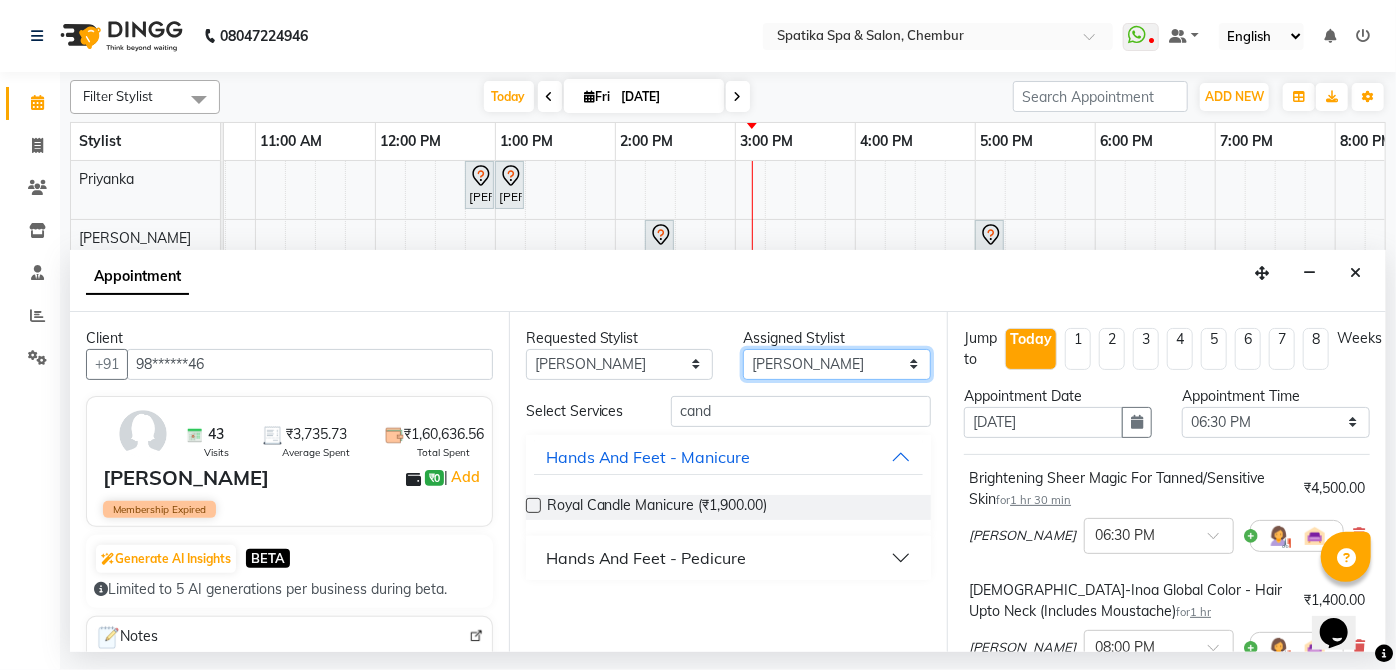 click on "Select Aayushi Sonawala Ali deepak kumar faisal lotus roran Lucky Madhu Gupta Milind Payal Dhanke Priyanka shahrukh sumitra" at bounding box center [837, 364] 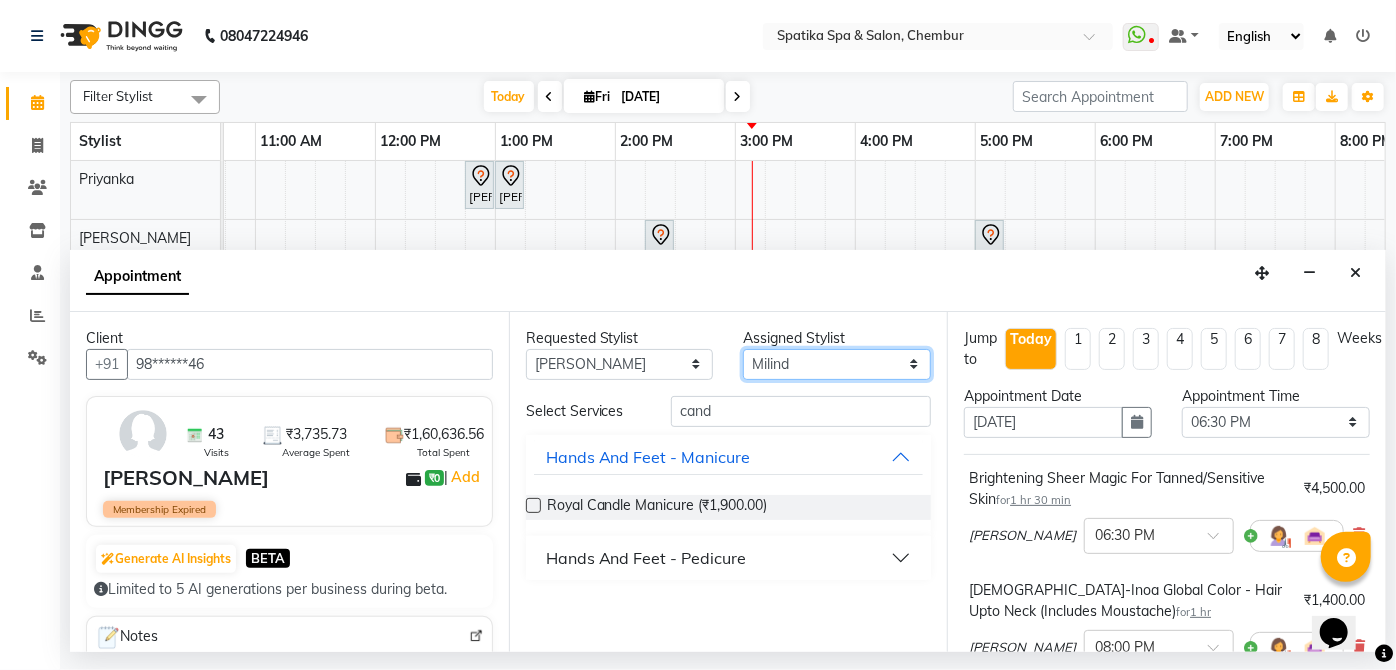click on "Select Aayushi Sonawala Ali deepak kumar faisal lotus roran Lucky Madhu Gupta Milind Payal Dhanke Priyanka shahrukh sumitra" at bounding box center (837, 364) 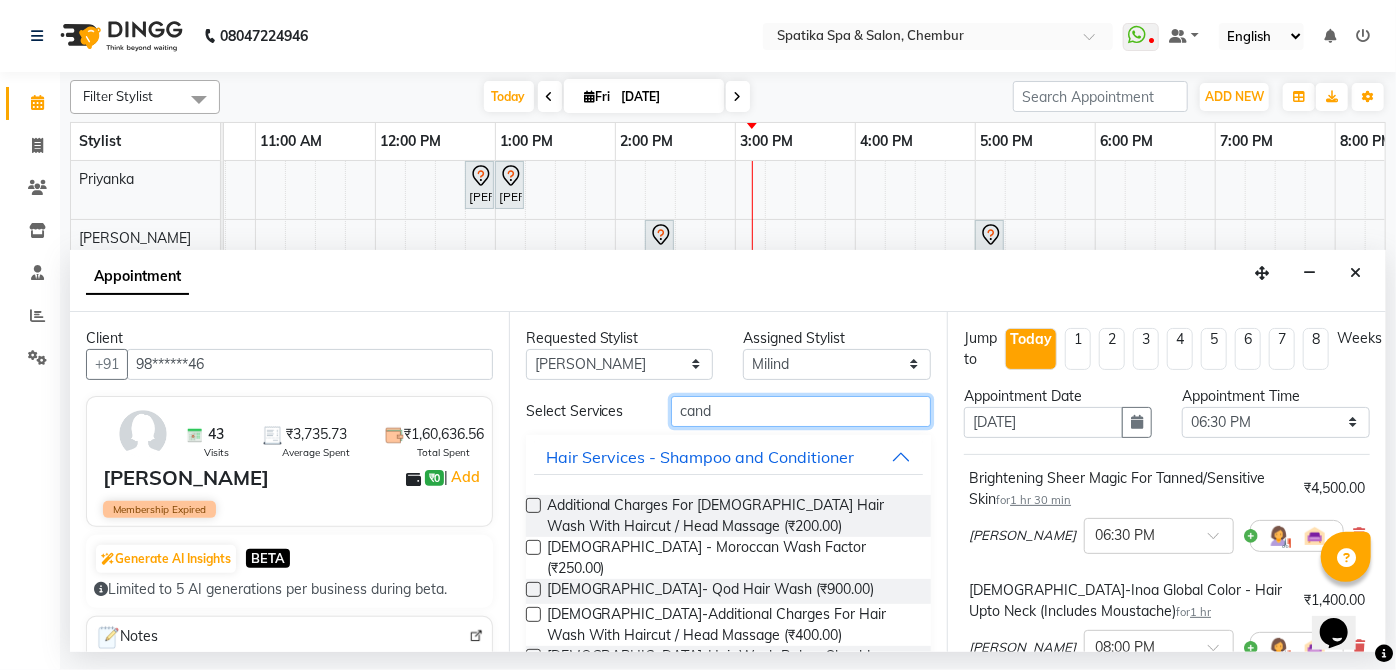 click on "cand" at bounding box center [801, 411] 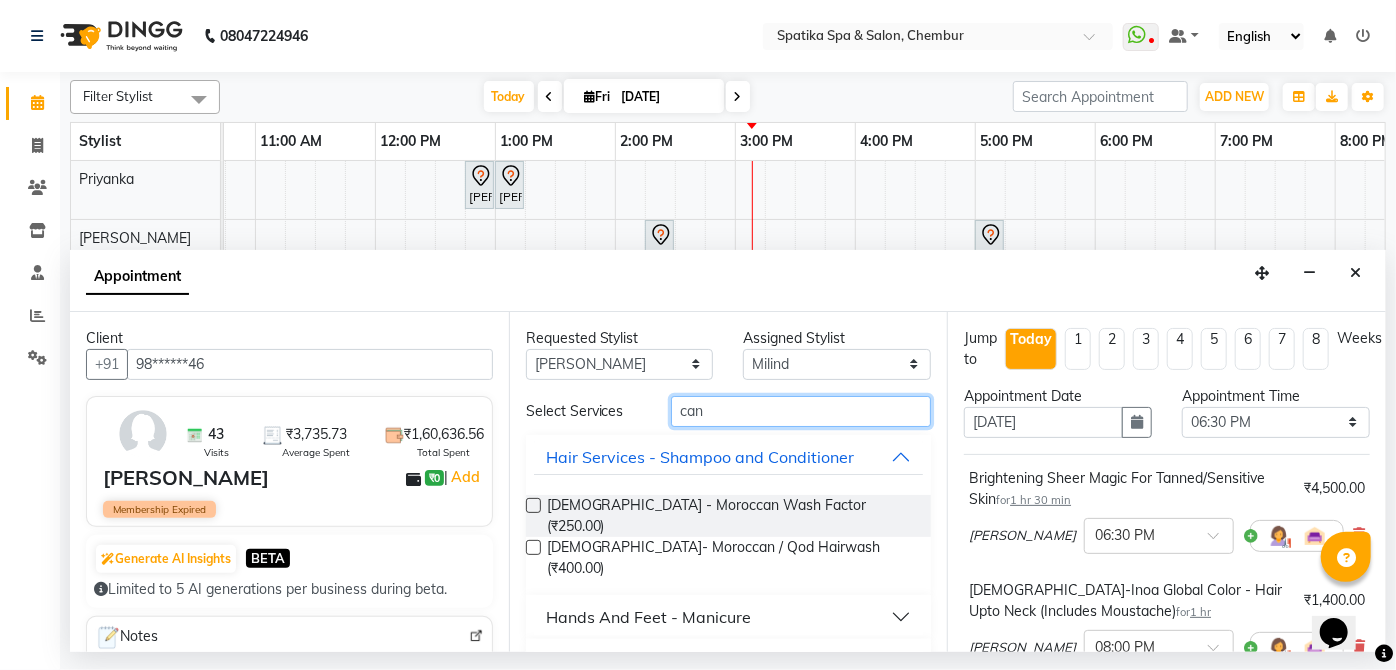 type on "cand" 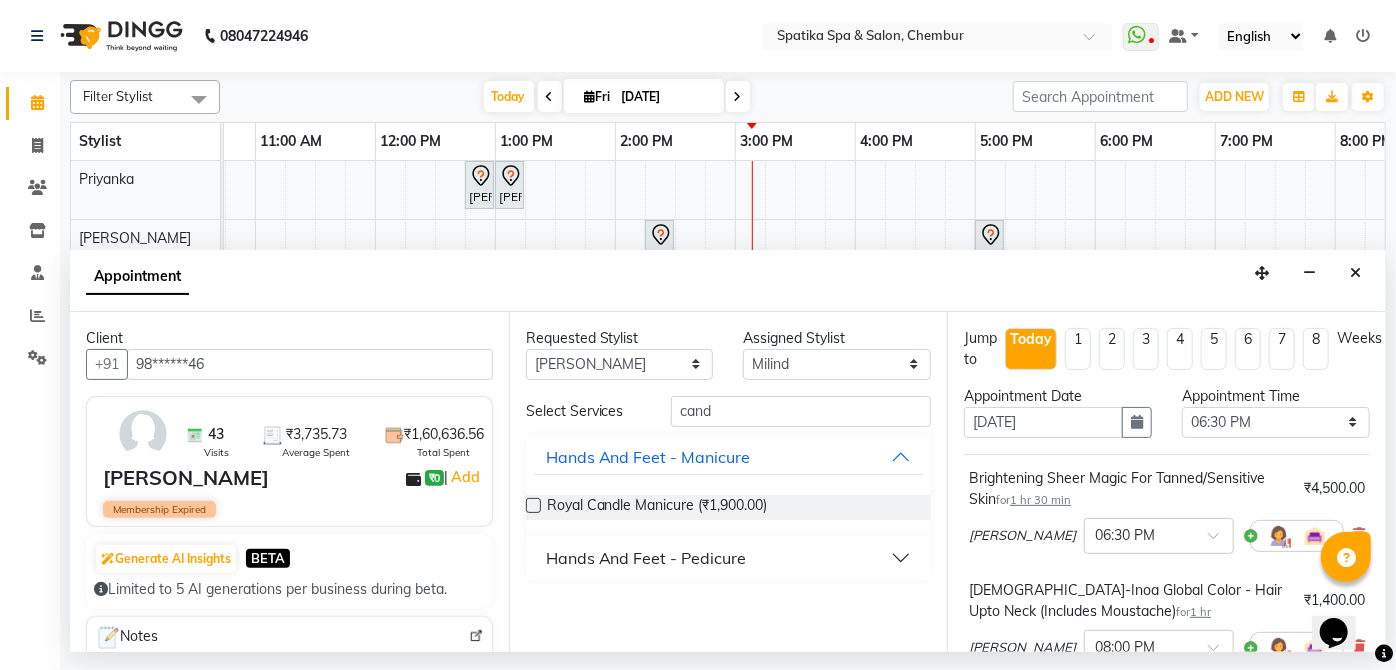 click on "Hands And Feet - Pedicure" at bounding box center [646, 558] 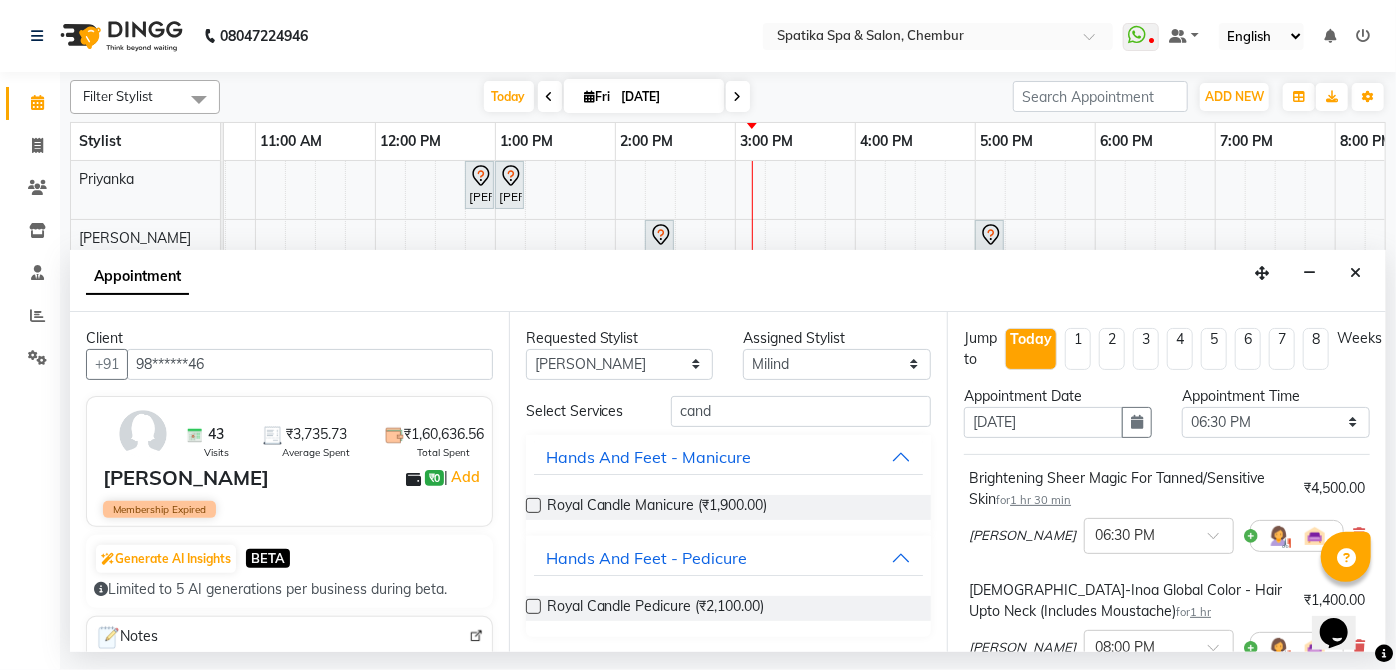 click at bounding box center (533, 606) 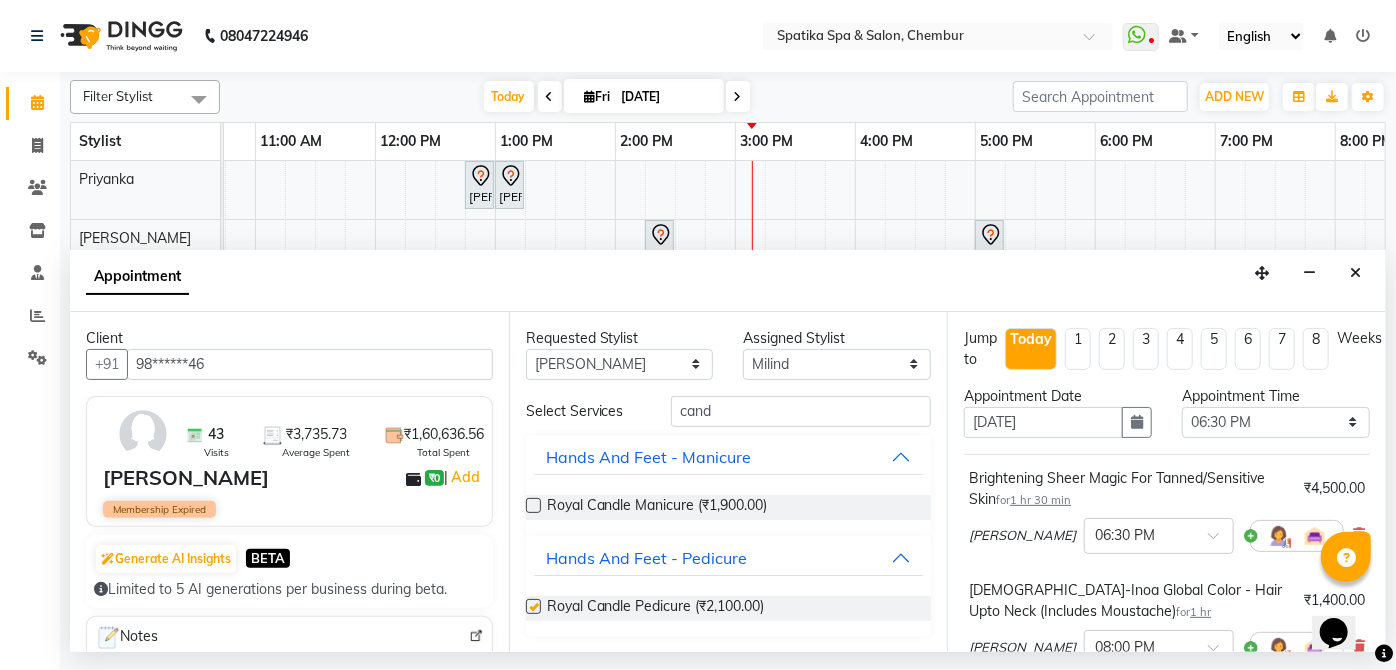 checkbox on "false" 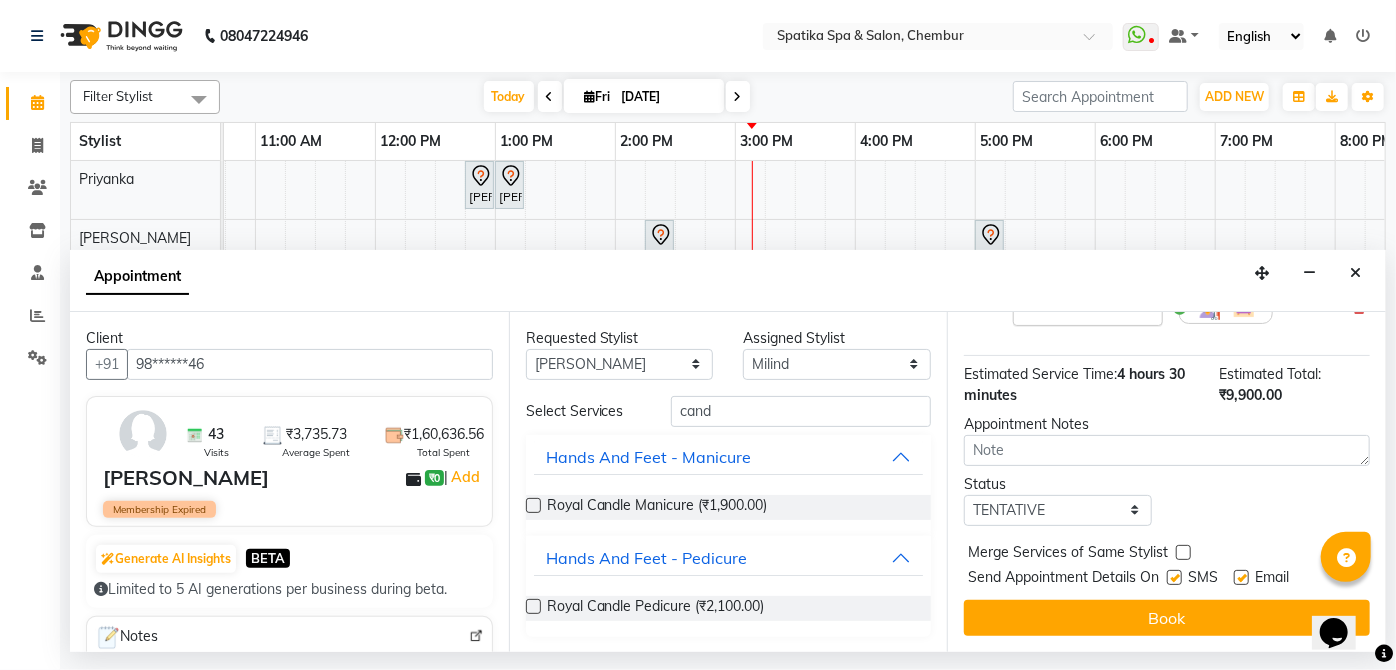 scroll, scrollTop: 534, scrollLeft: 0, axis: vertical 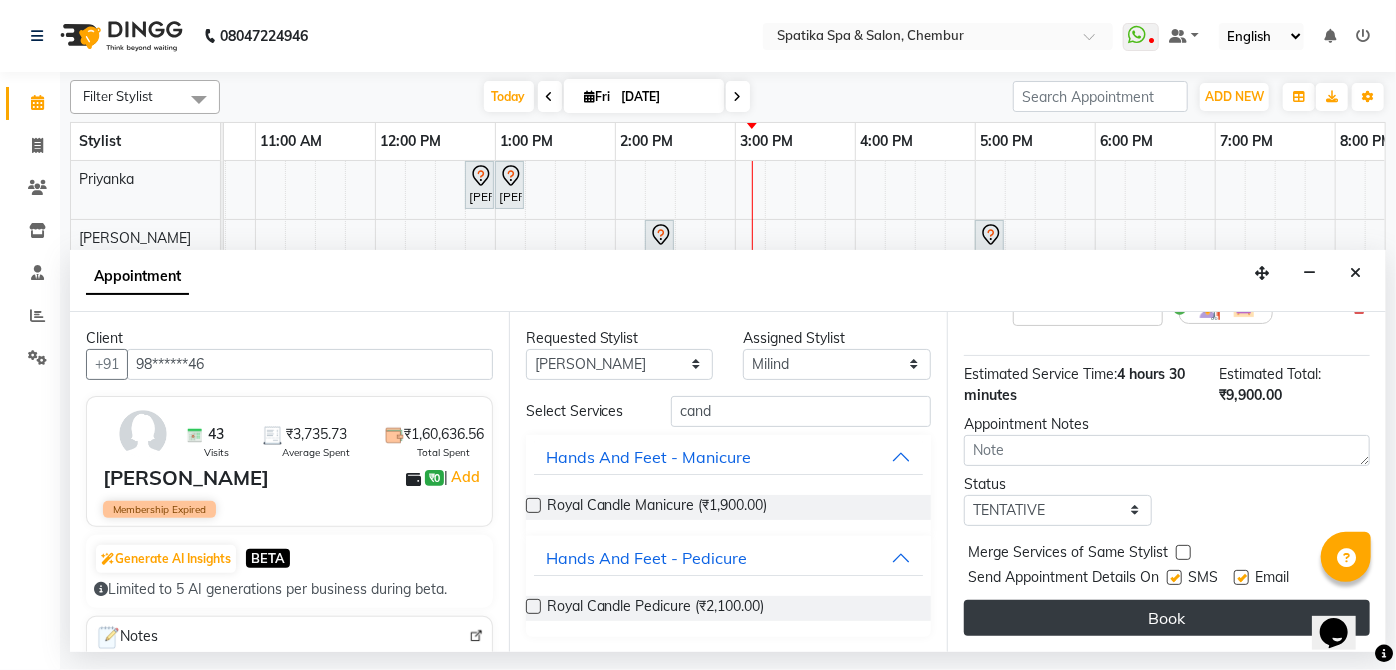 click on "Book" at bounding box center [1167, 618] 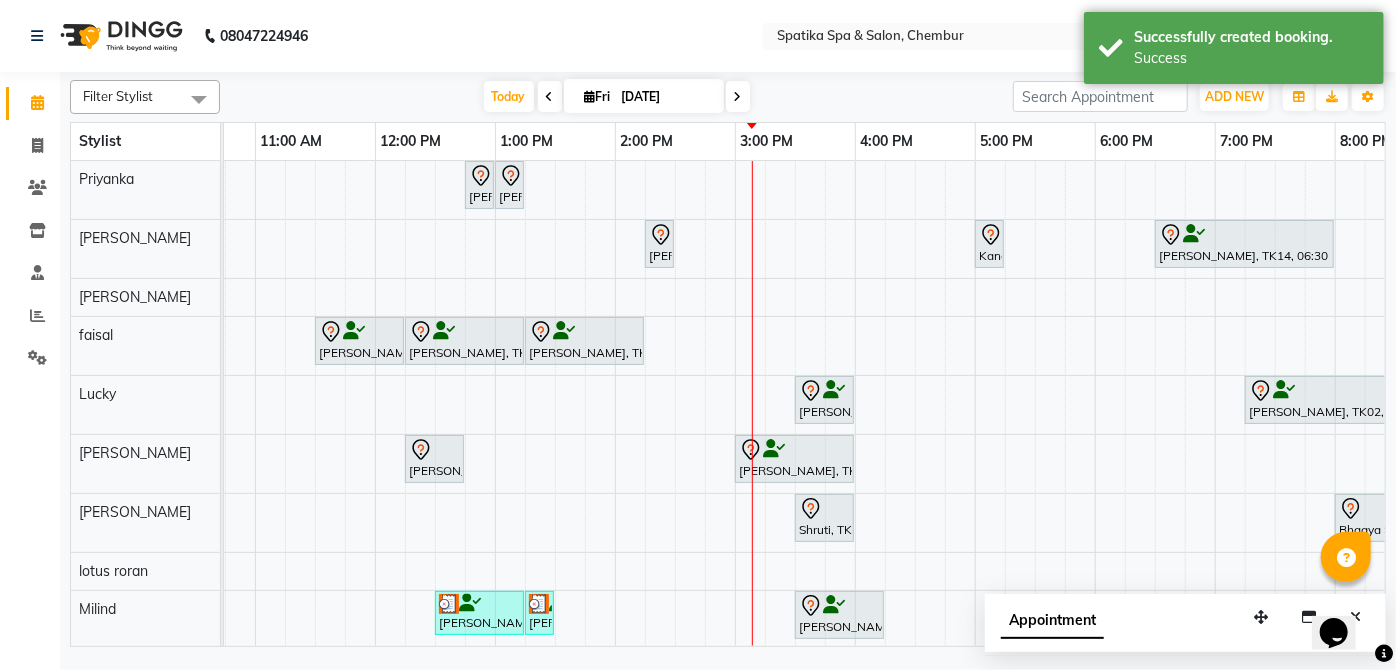 scroll, scrollTop: 0, scrollLeft: 393, axis: horizontal 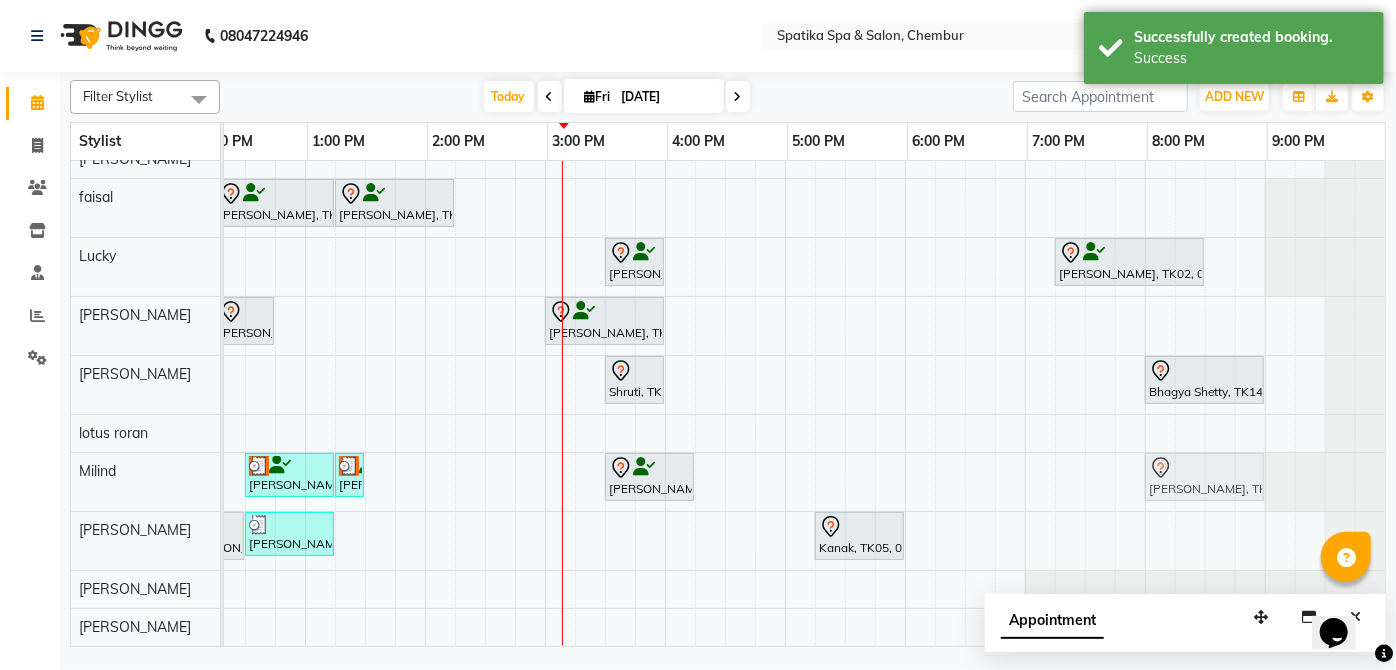 drag, startPoint x: 1357, startPoint y: 459, endPoint x: 1184, endPoint y: 460, distance: 173.00288 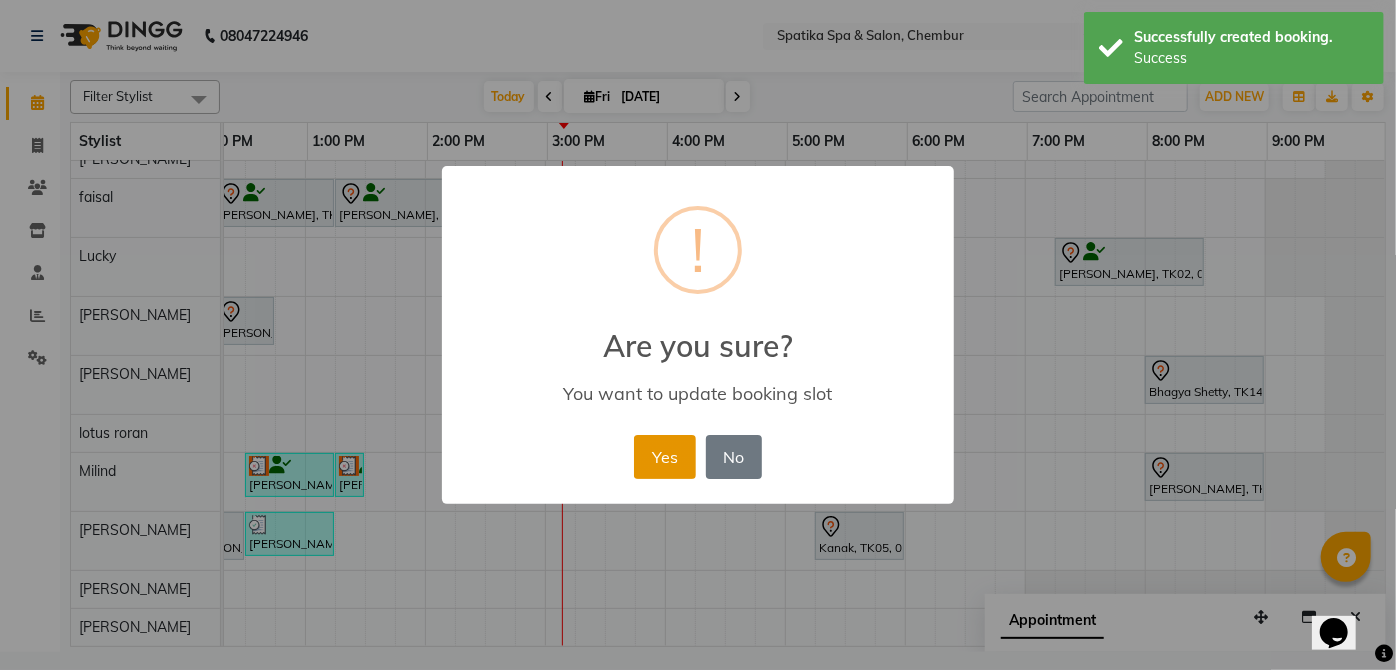 click on "Yes" at bounding box center [664, 457] 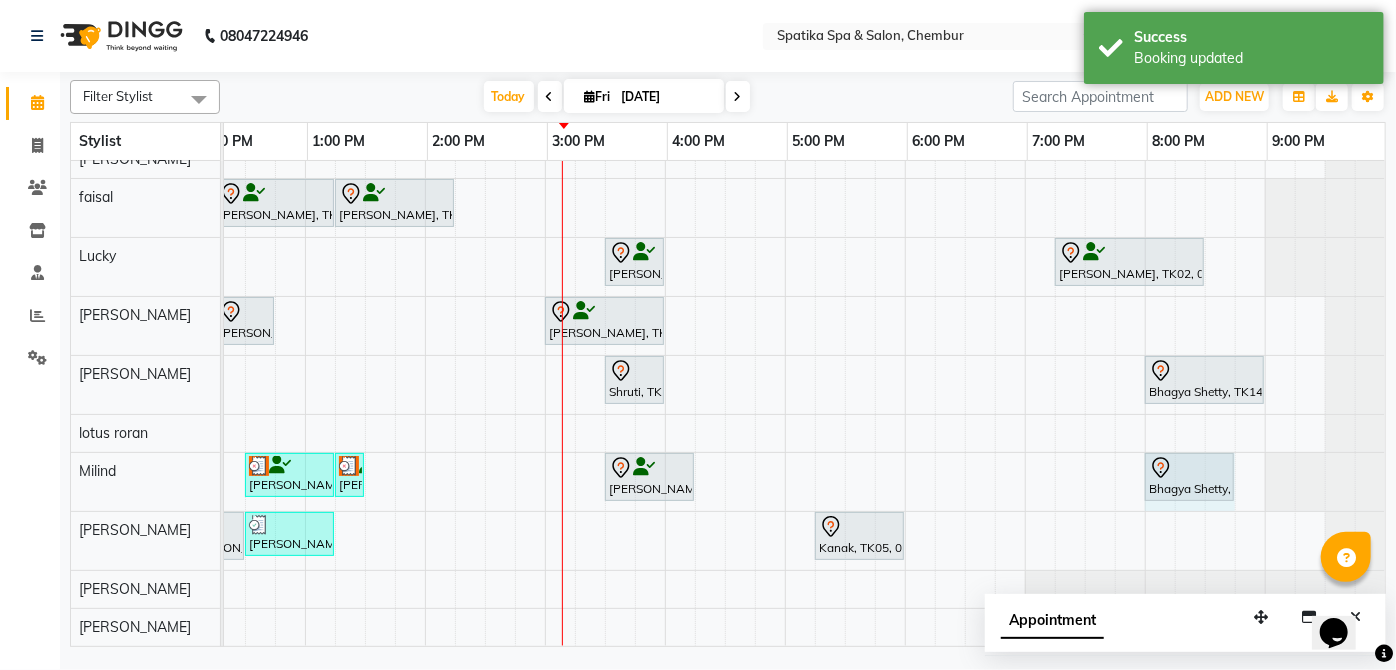 drag, startPoint x: 1248, startPoint y: 454, endPoint x: 1194, endPoint y: 444, distance: 54.91812 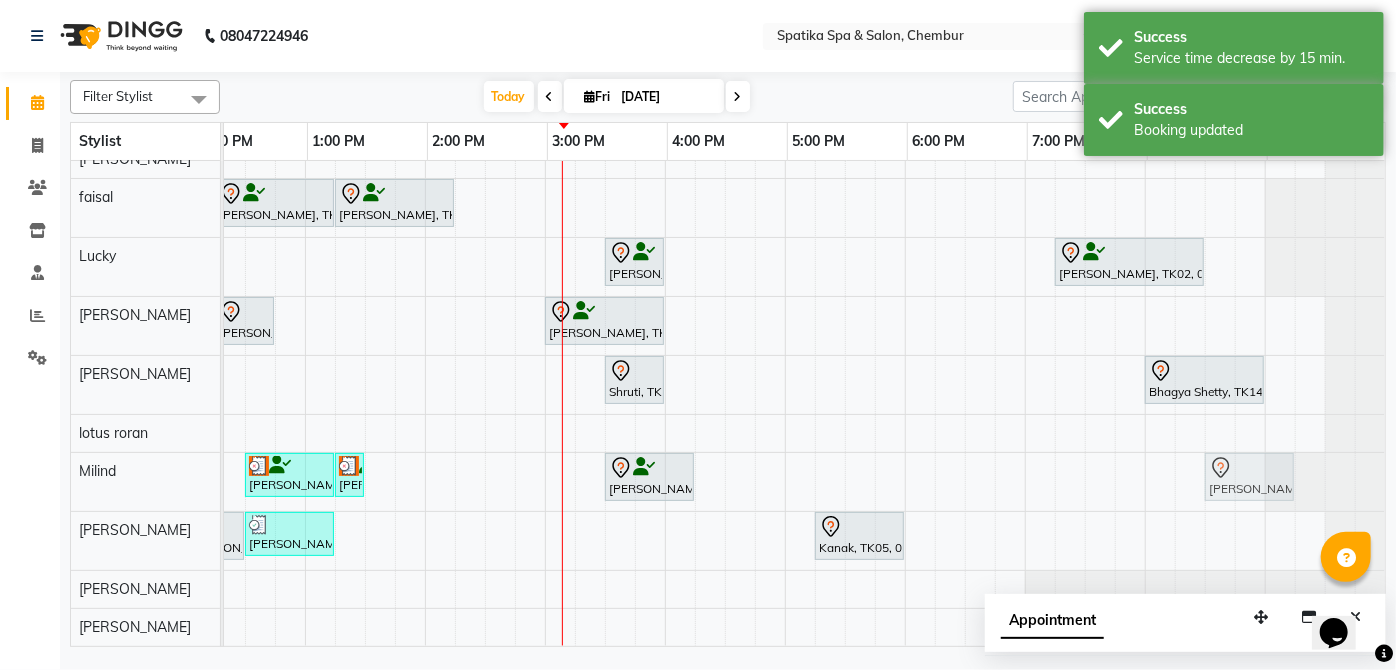 drag, startPoint x: 1172, startPoint y: 456, endPoint x: 1219, endPoint y: 464, distance: 47.67599 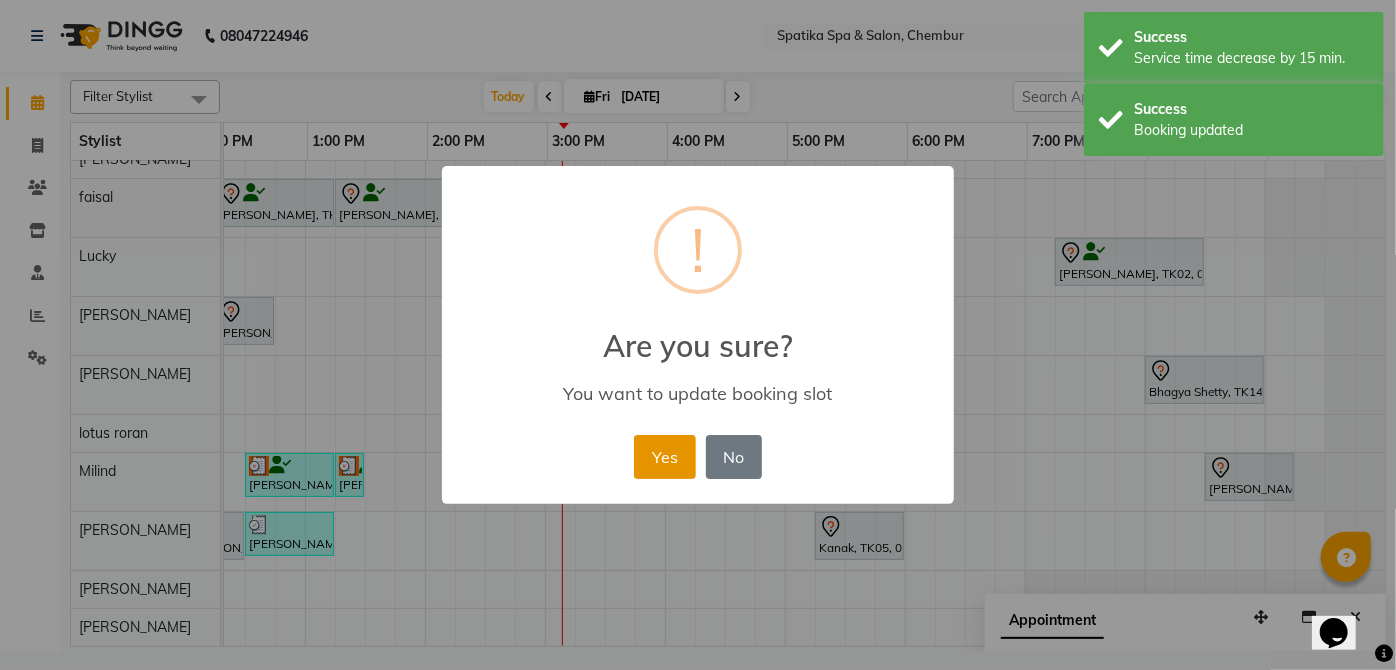 click on "Yes" at bounding box center (664, 457) 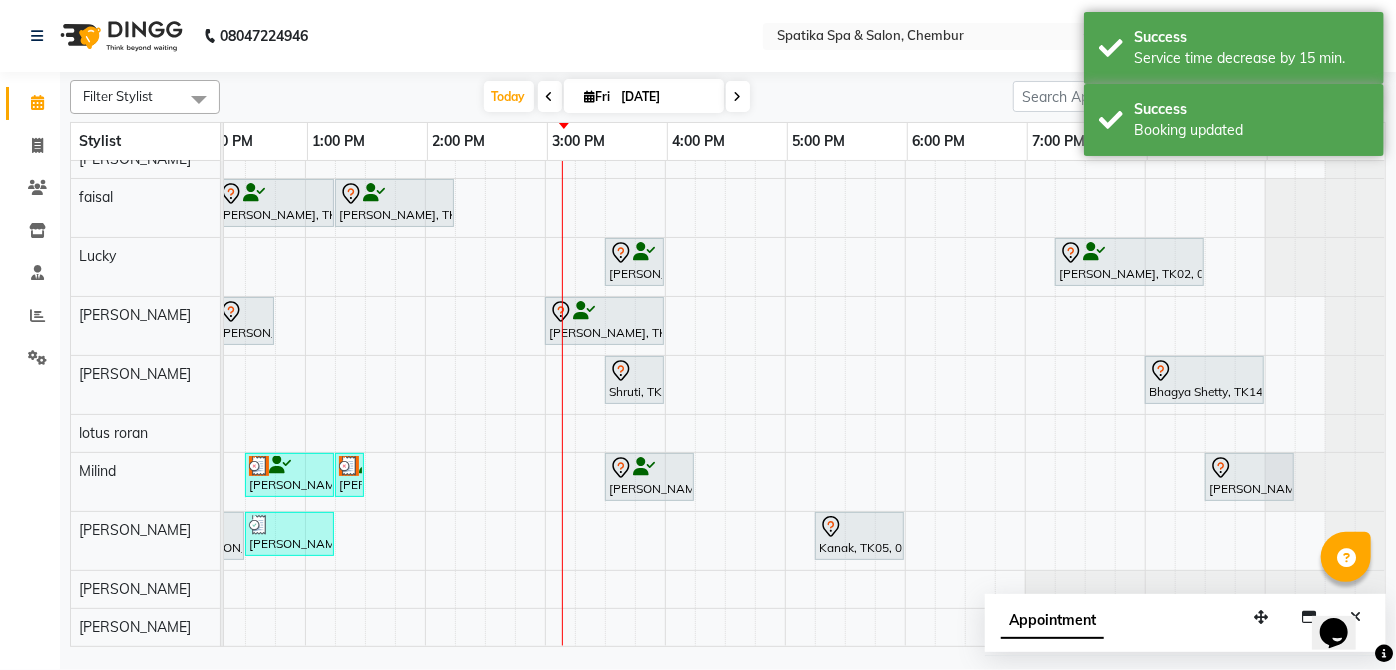 scroll, scrollTop: 0, scrollLeft: 411, axis: horizontal 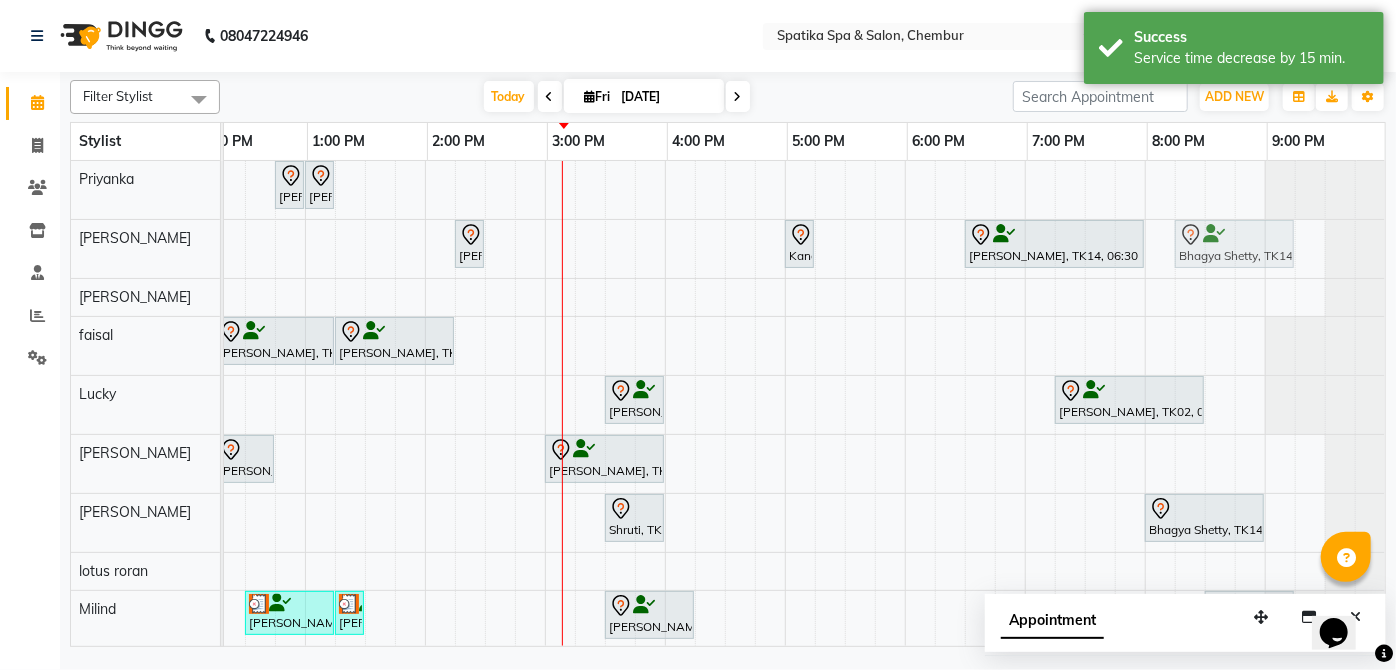 drag, startPoint x: 1309, startPoint y: 238, endPoint x: 1204, endPoint y: 230, distance: 105.30432 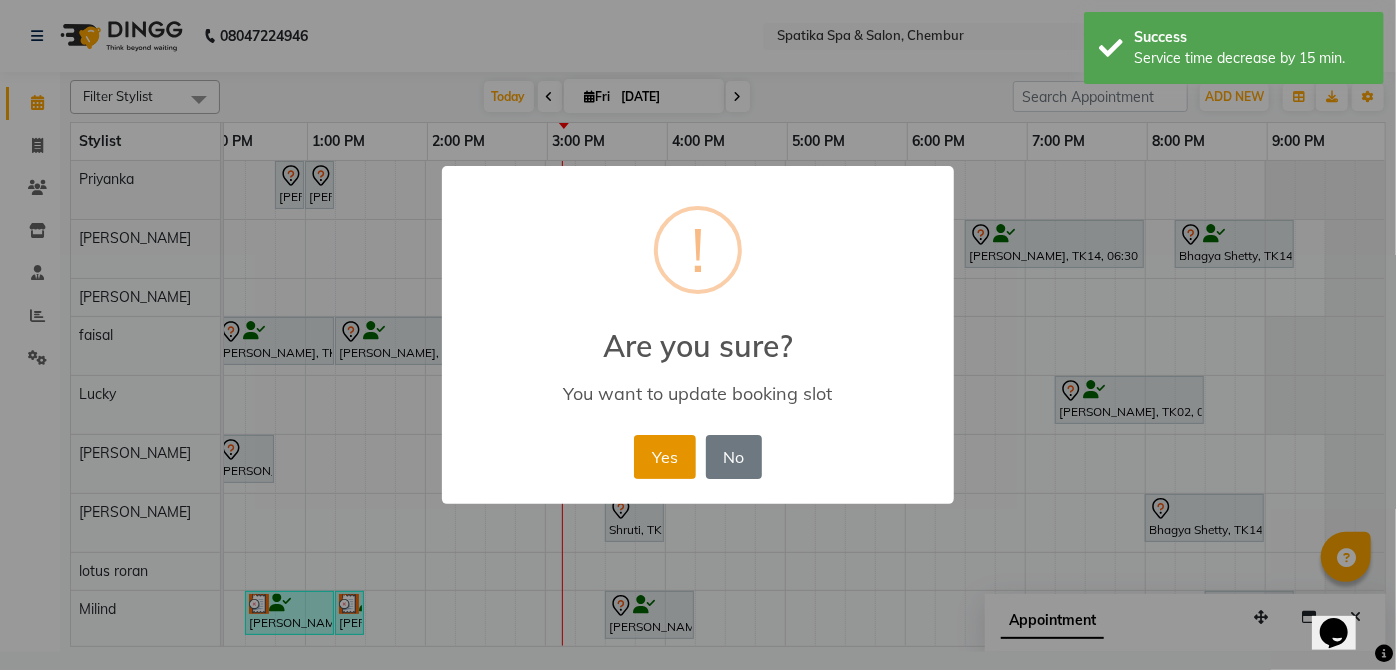 click on "Yes" at bounding box center (664, 457) 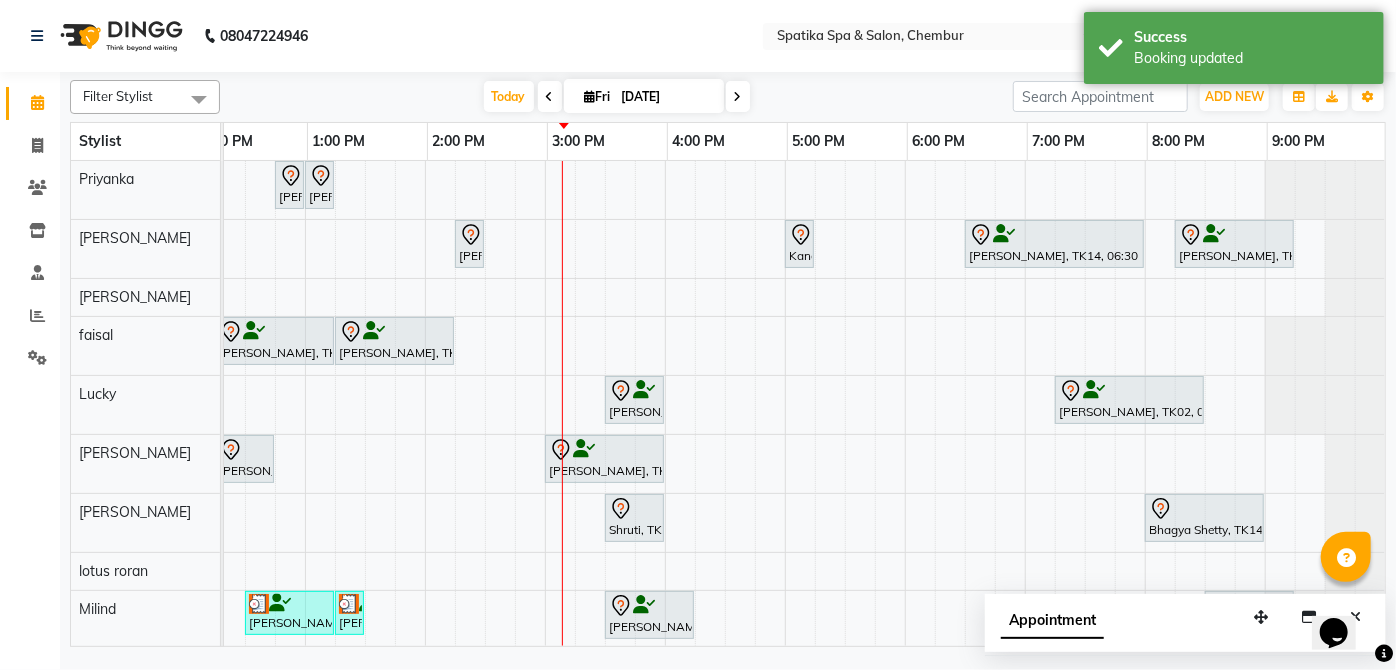 scroll, scrollTop: 136, scrollLeft: 411, axis: both 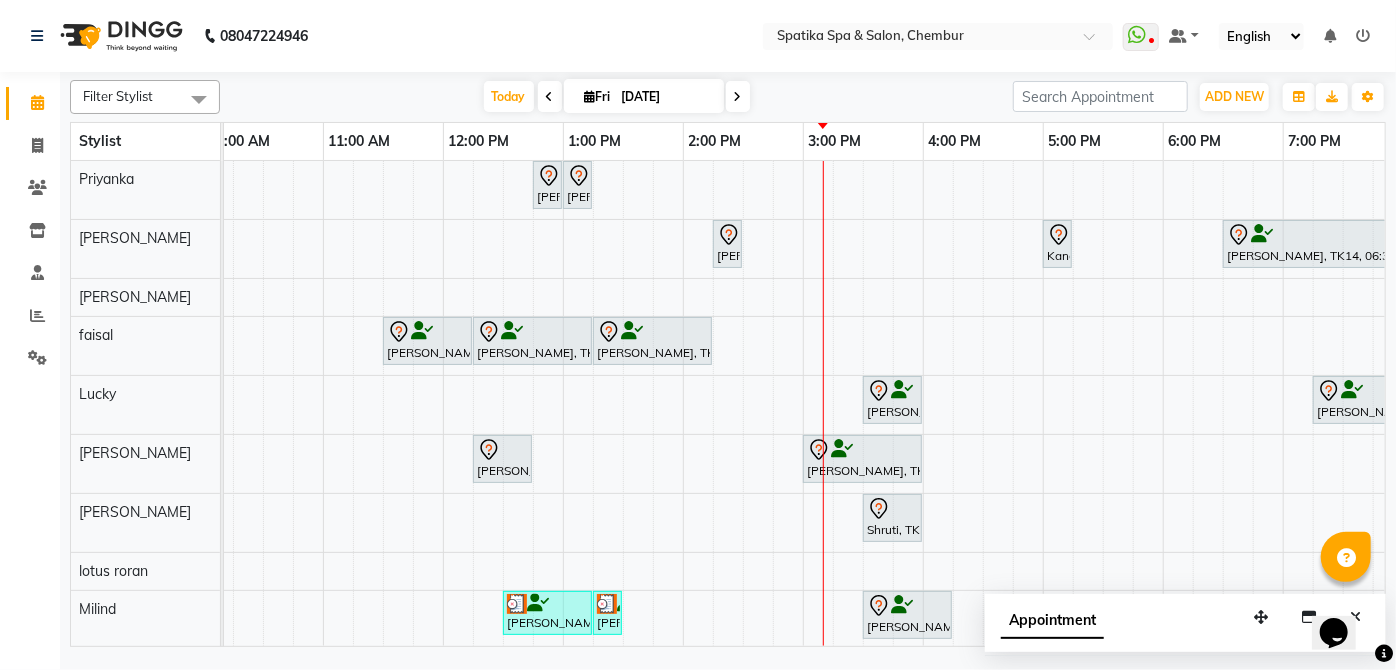 click 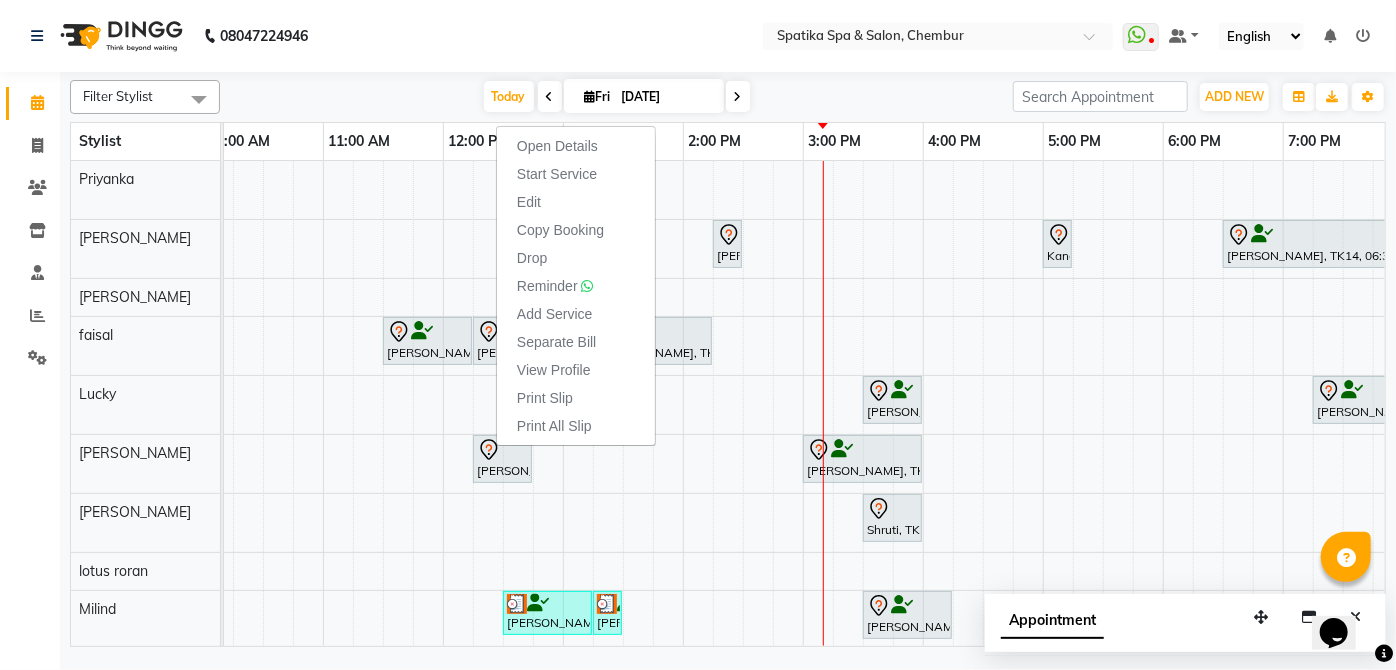 click on "08047224946 Select Location × Spatika Spa & Salon, Chembur  WhatsApp Status  ✕ Status:  Disconnected Recent Service Activity: 01-01-1970     05:30 AM  08047224946 Whatsapp Settings Default Panel My Panel English ENGLISH Español العربية मराठी हिंदी ગુજરાતી தமிழ் 中文 Notifications nothing to show" 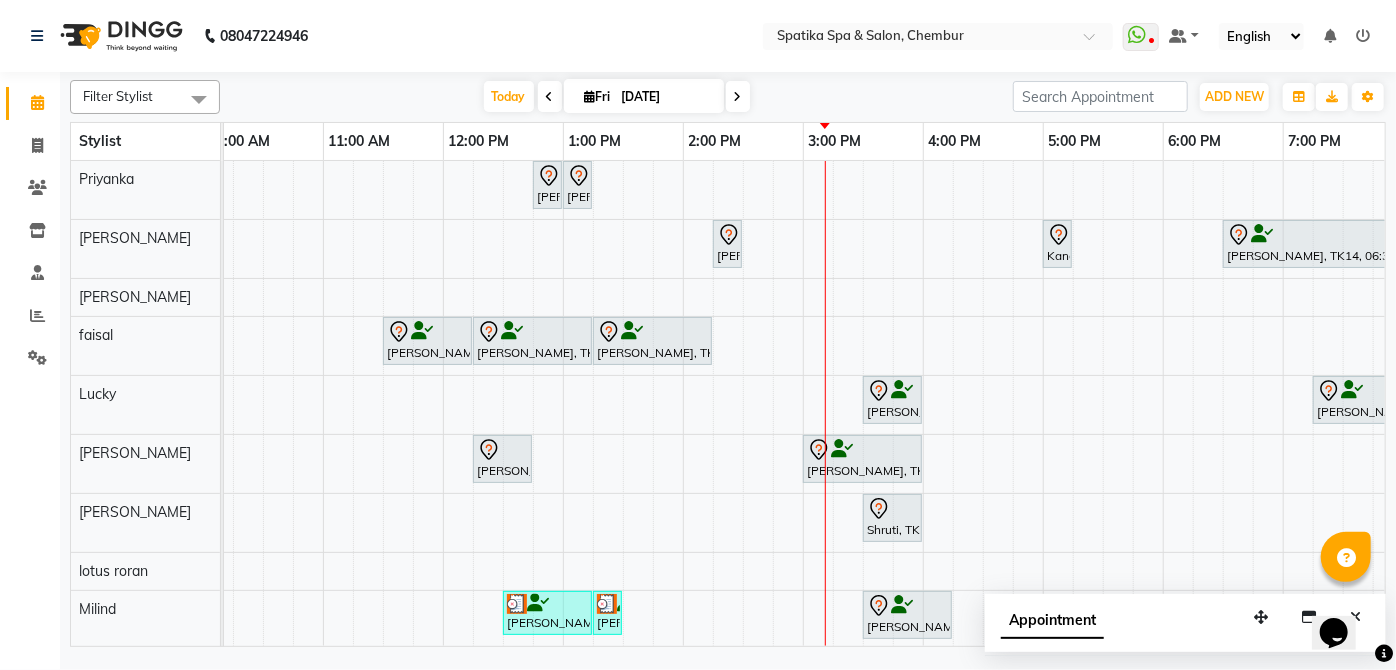scroll, scrollTop: 47, scrollLeft: 141, axis: both 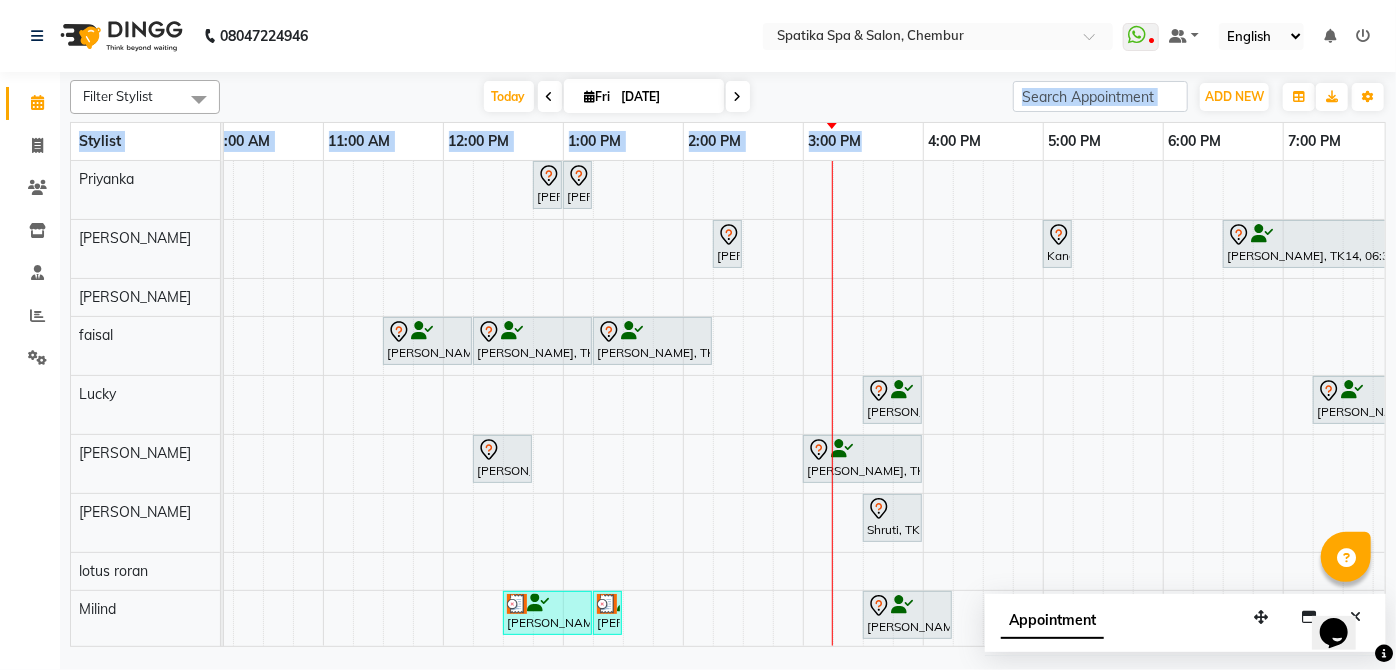 drag, startPoint x: 944, startPoint y: 663, endPoint x: 919, endPoint y: 115, distance: 548.56995 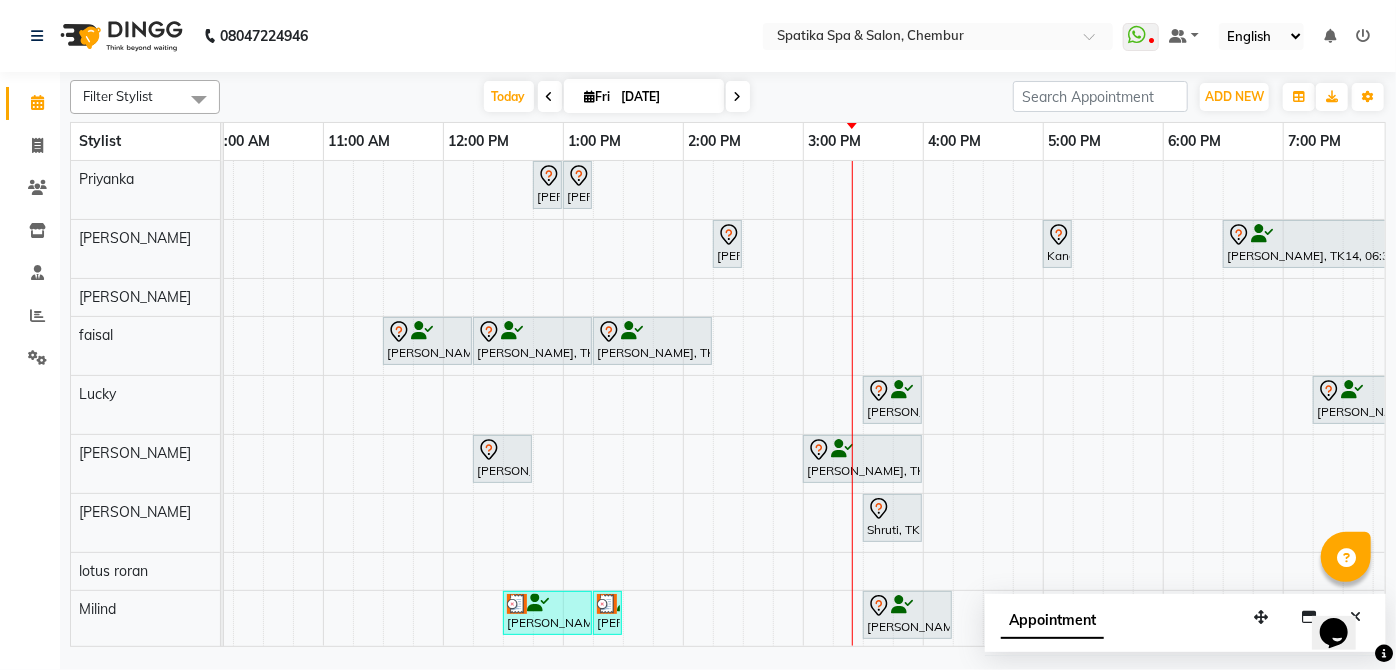 scroll, scrollTop: 92, scrollLeft: 141, axis: both 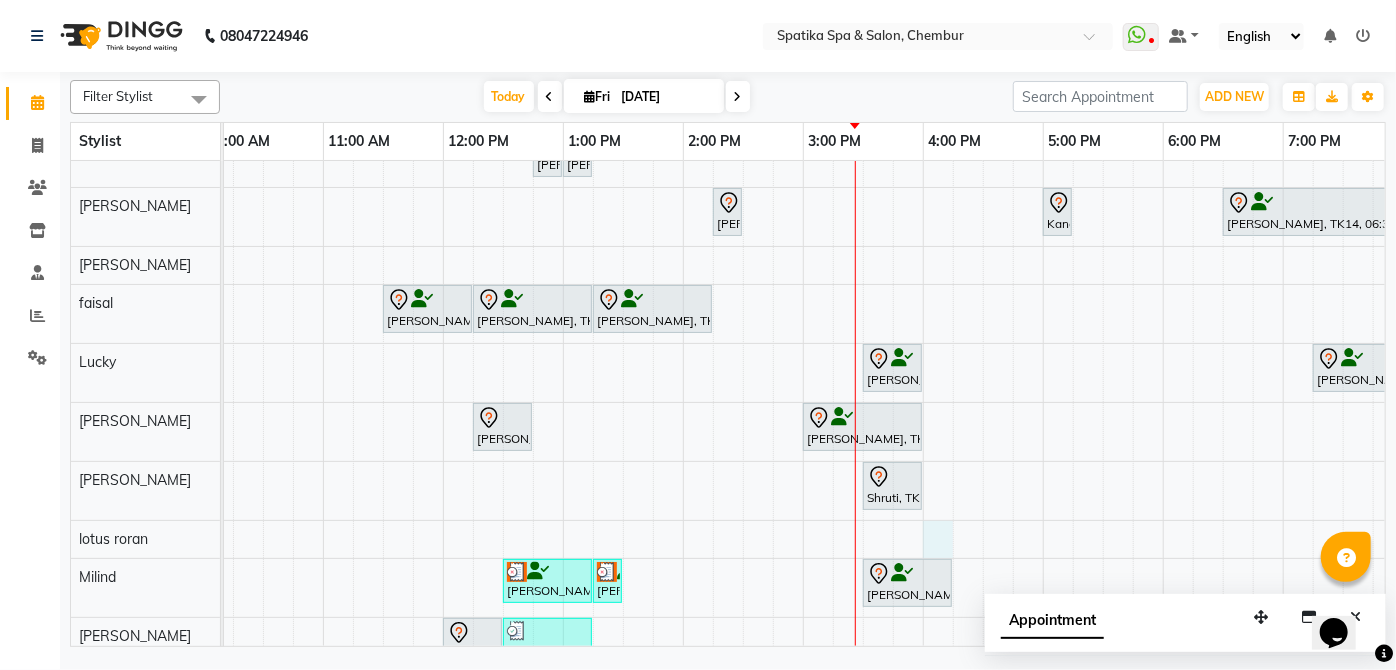 click on "Sakshi puri, TK04, 12:45 PM-01:00 PM, Upper Lip             Sakshi puri, TK04, 01:00 PM-01:15 PM, Eyebrows             Bhagya Shetty, TK11, 02:15 PM-02:30 PM, Eyebrows             Kanak, TK05, 05:00 PM-05:15 PM, Eyebrows             Bhagya Shetty, TK14, 06:30 PM-08:00 PM, Brightening Sheer Magic For Tanned/Sensitive Skin             Bhagya Shetty, TK14, 08:15 PM-09:15 PM, Royal Candle Manicure    Payal Dhanke, TK06, 09:00 AM-09:15 AM, Female- Qod Hair Wash             Arun Bhansal, TK03, 11:30 AM-12:15 PM, Haircuts             Bhagya Shetty, TK11, 12:15 PM-01:15 PM, Female- Moroccan- Hair Spabelow Shoulder             Bhagya Shetty, TK11, 01:15 PM-02:15 PM, Clear Dose For Dandruff / Dry Scalp- Per Tube             Himani Singh, TK12, 03:30 PM-04:00 PM, Female-Blow Dry-Hair Below Shoulder             Aakashwani Rao, TK02, 07:15 PM-08:30 PM, Female-Blow Dry With Shampoo - Hair Below Shoulder             Sakshi puri, TK04, 12:15 PM-12:45 PM, Female-Hair Wash Below Shoulder" at bounding box center [863, 440] 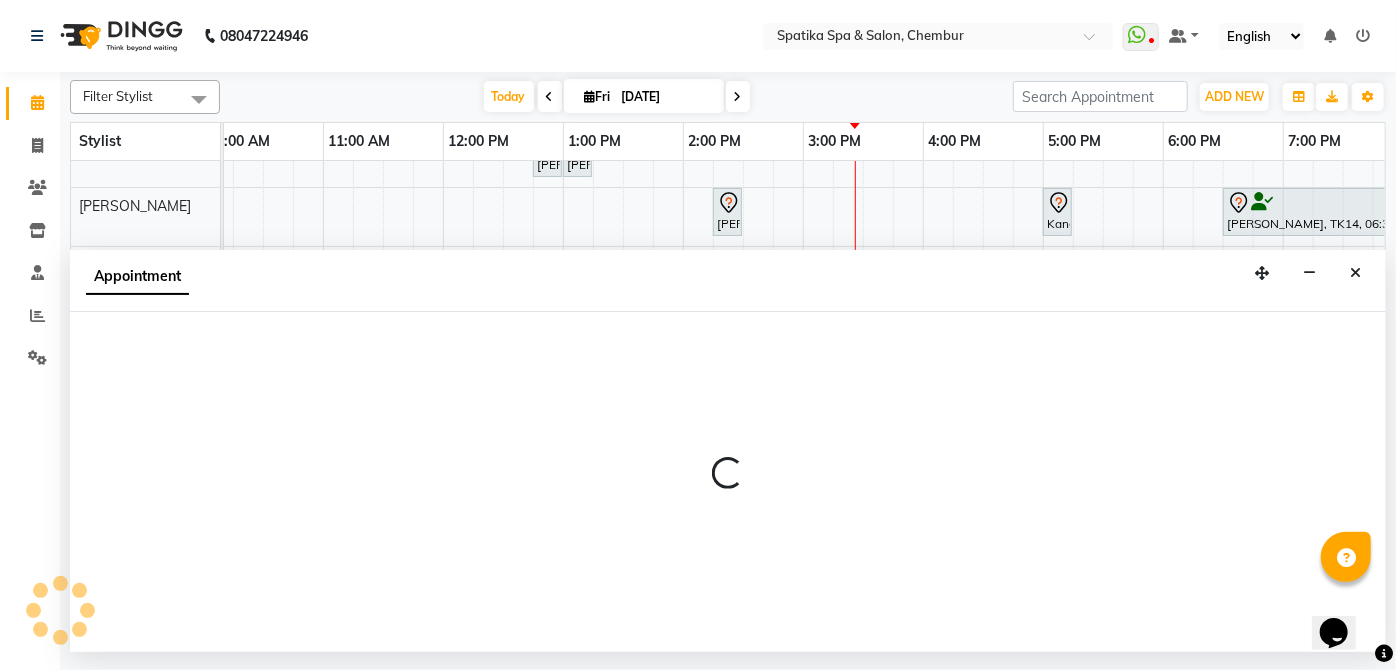 select on "79231" 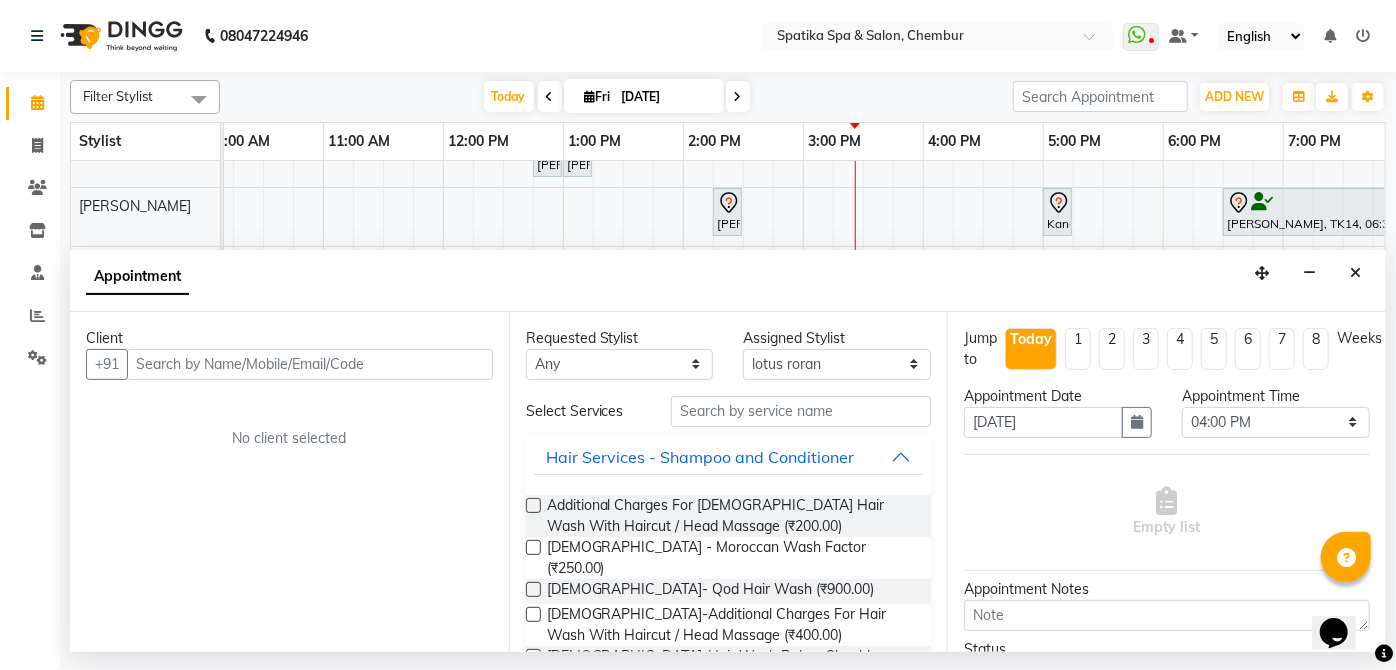 click at bounding box center [310, 364] 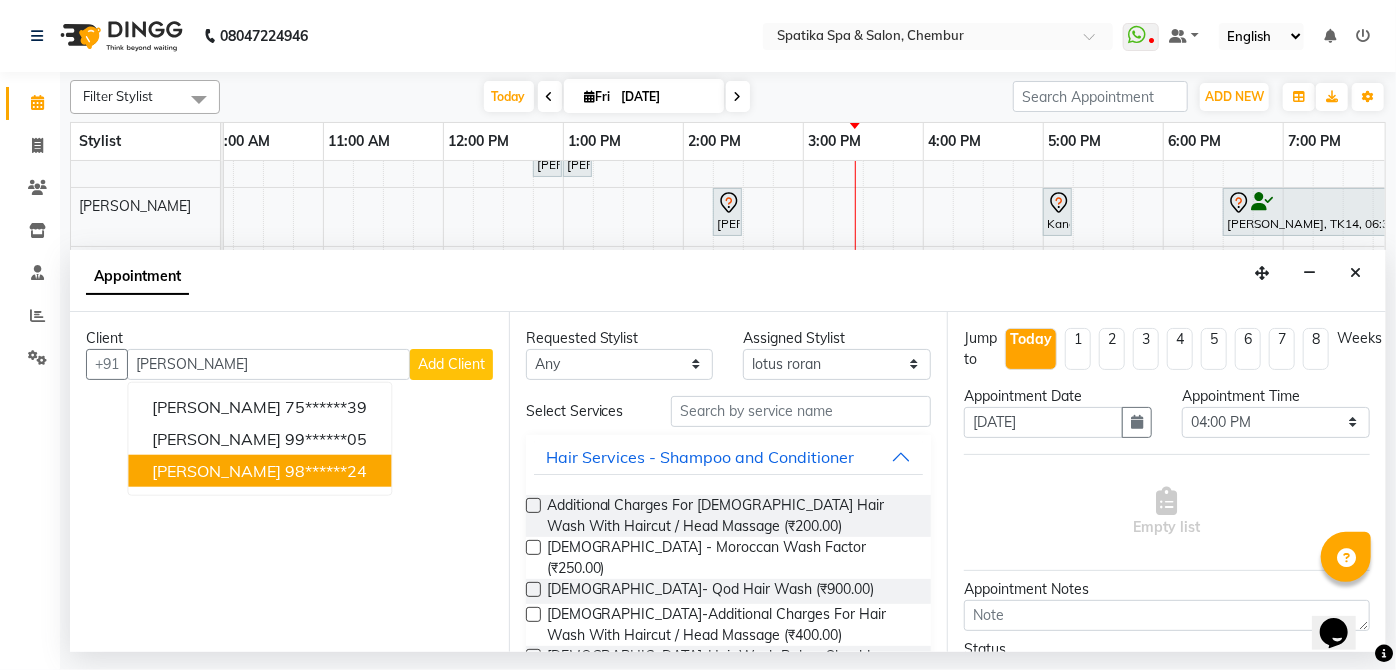 click on "98******24" at bounding box center (326, 470) 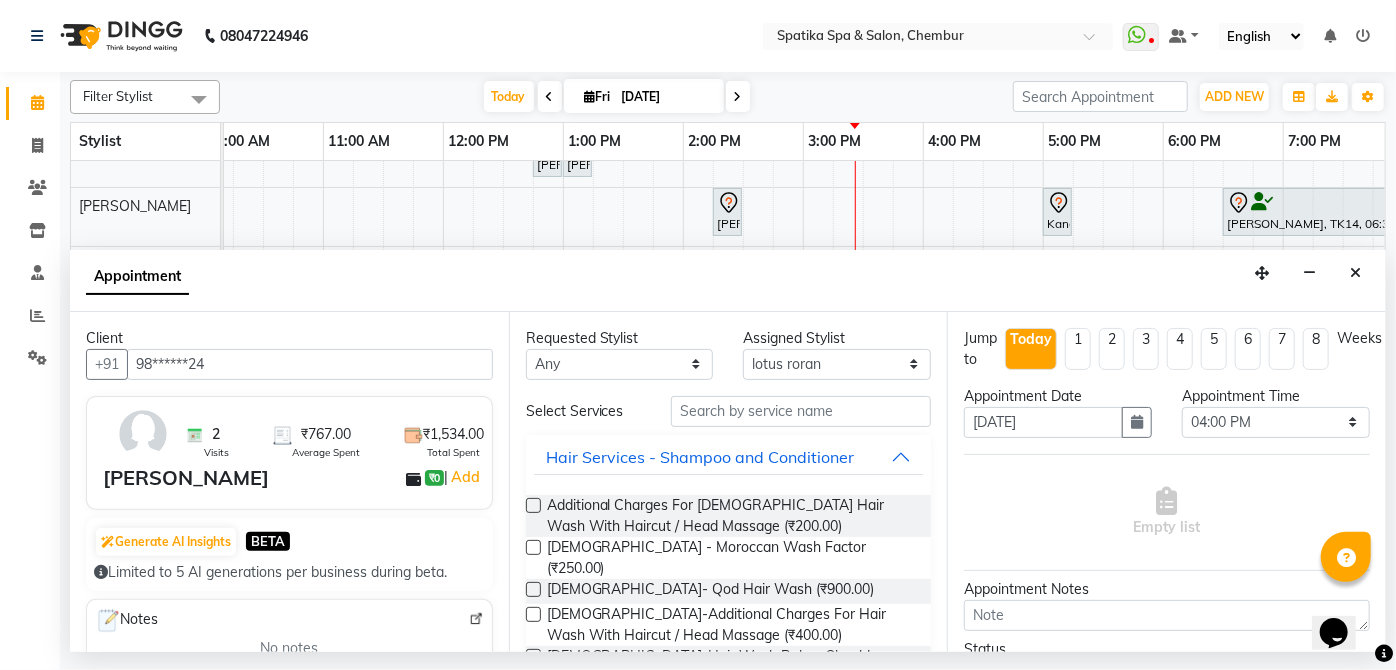 type on "98******24" 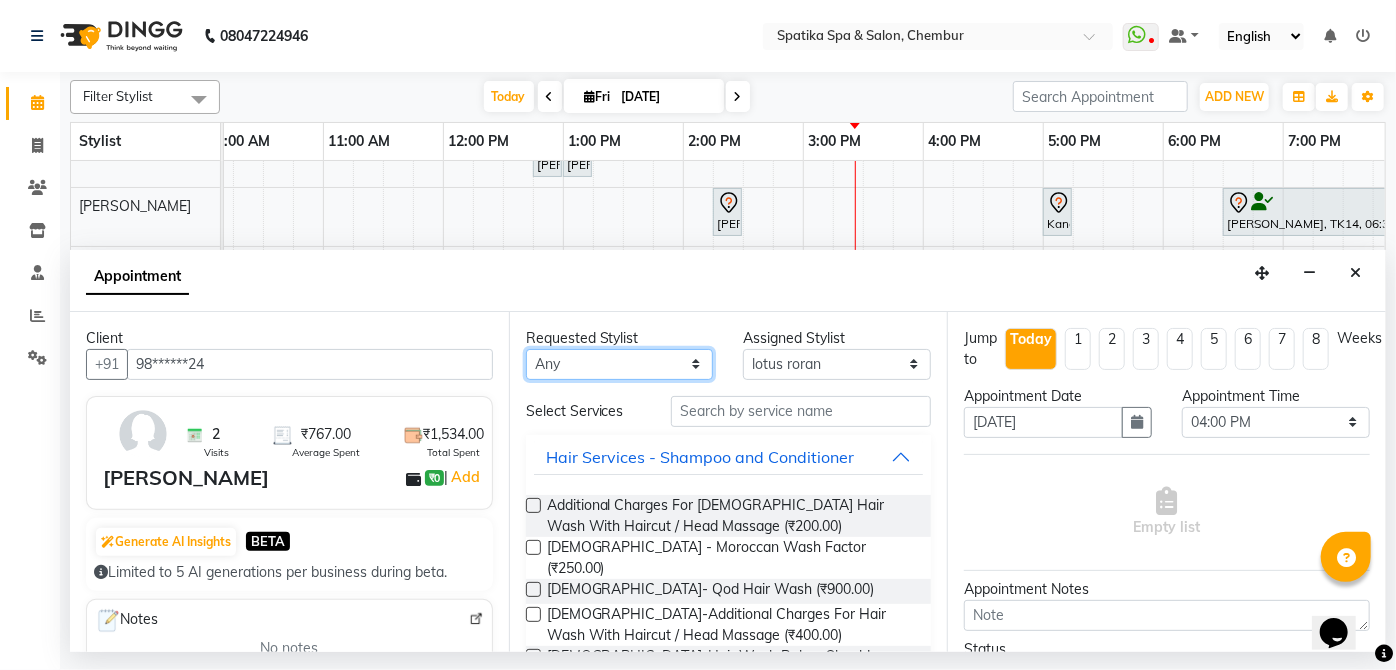 click on "Any Aayushi Sonawala Ali deepak kumar faisal lotus roran Lucky Madhu Gupta Milind Payal Dhanke Priyanka shahrukh sumitra" at bounding box center (620, 364) 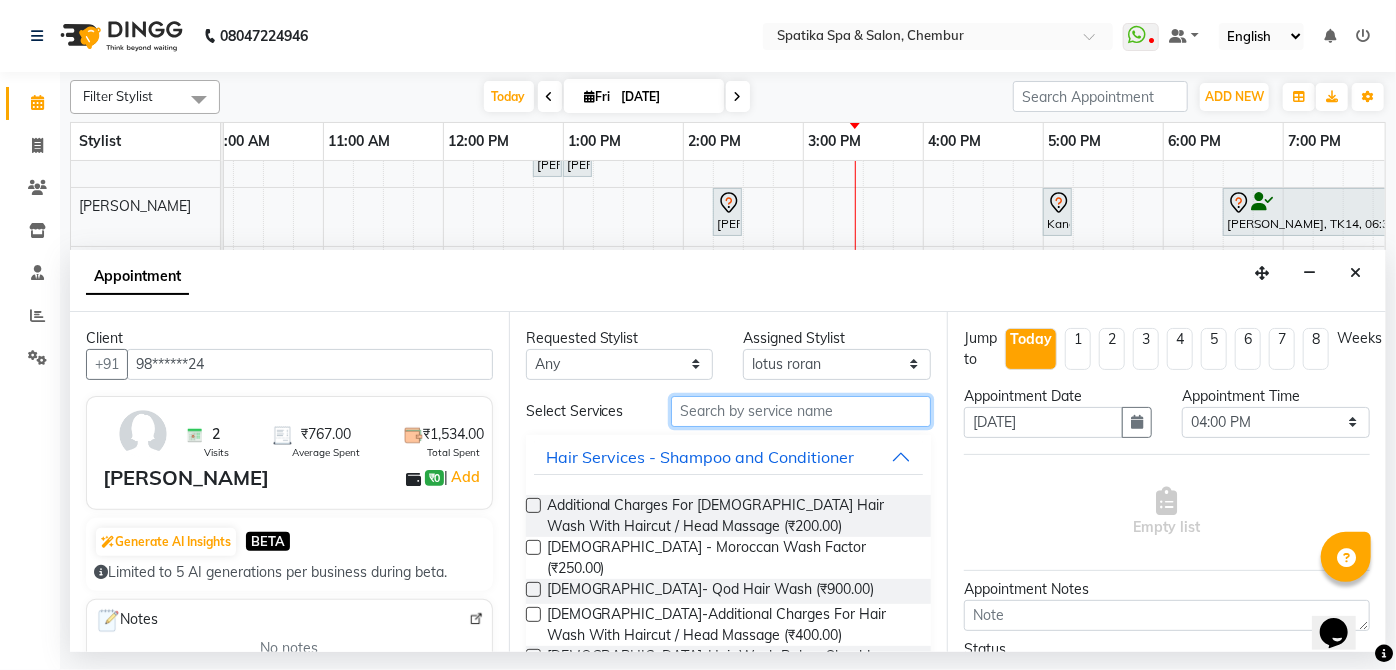 click at bounding box center [801, 411] 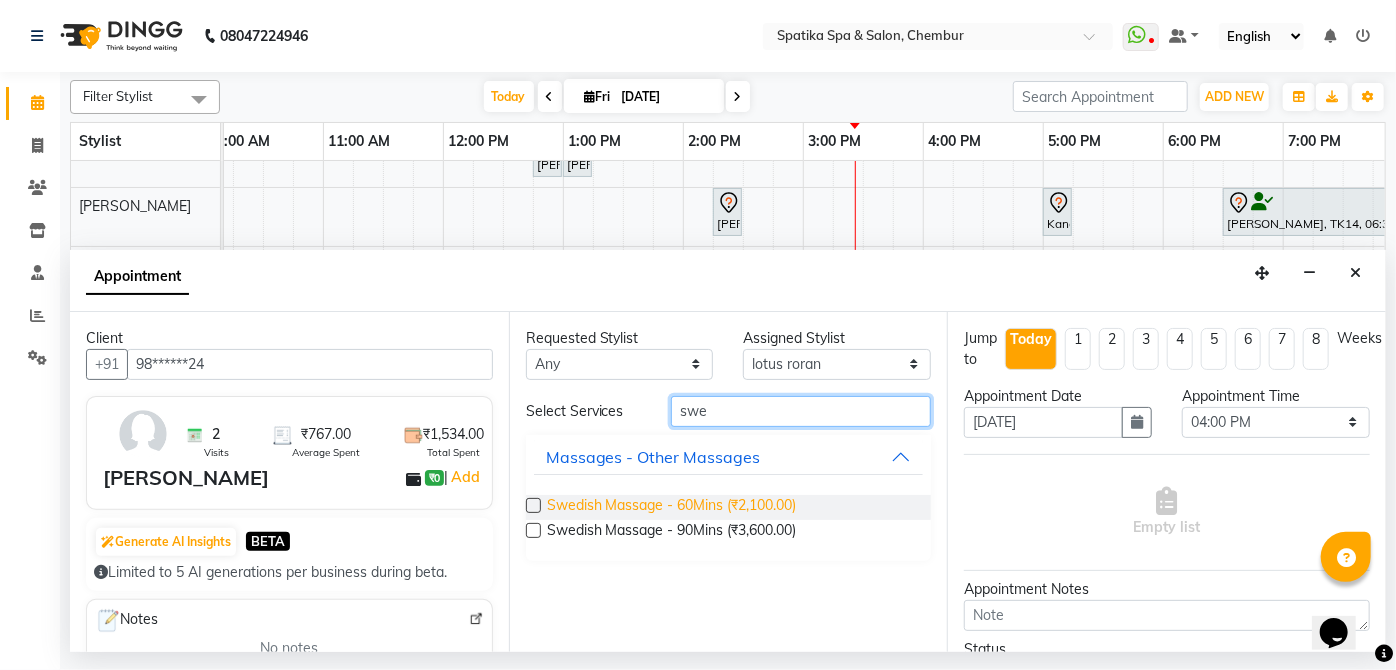 type on "swe" 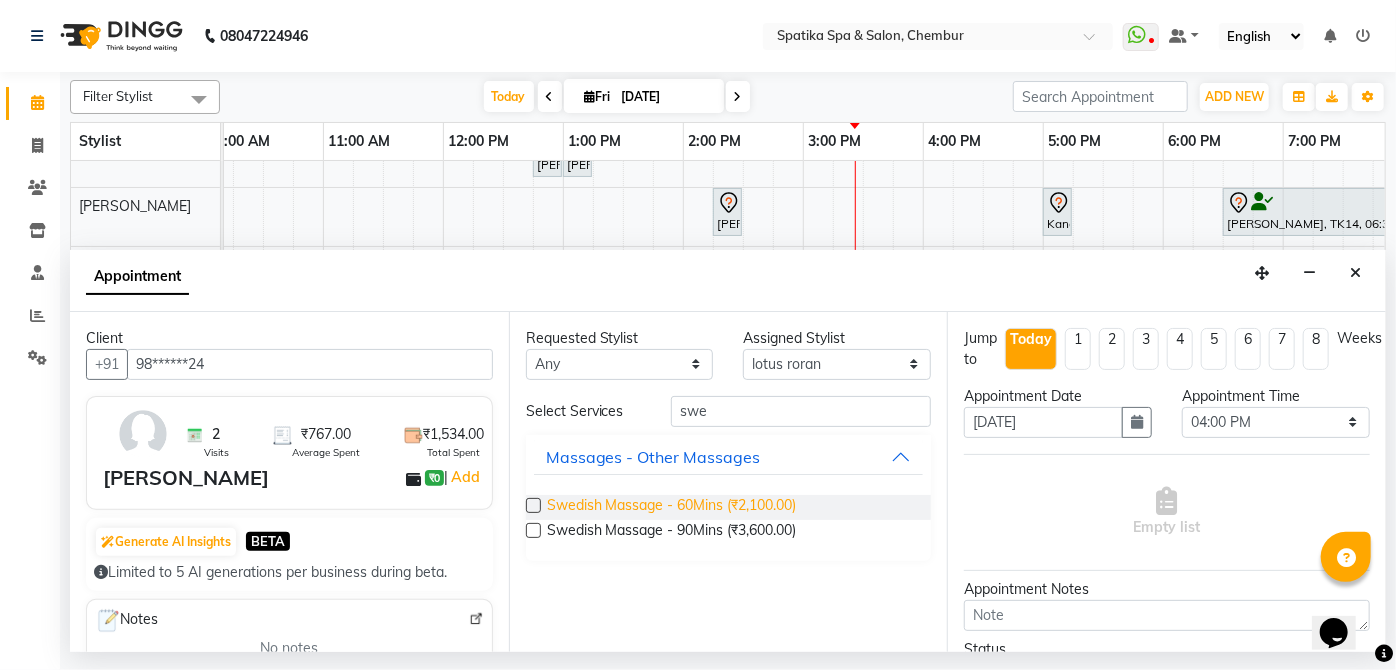 click on "Swedish Massage - 60Mins (₹2,100.00)" at bounding box center (672, 507) 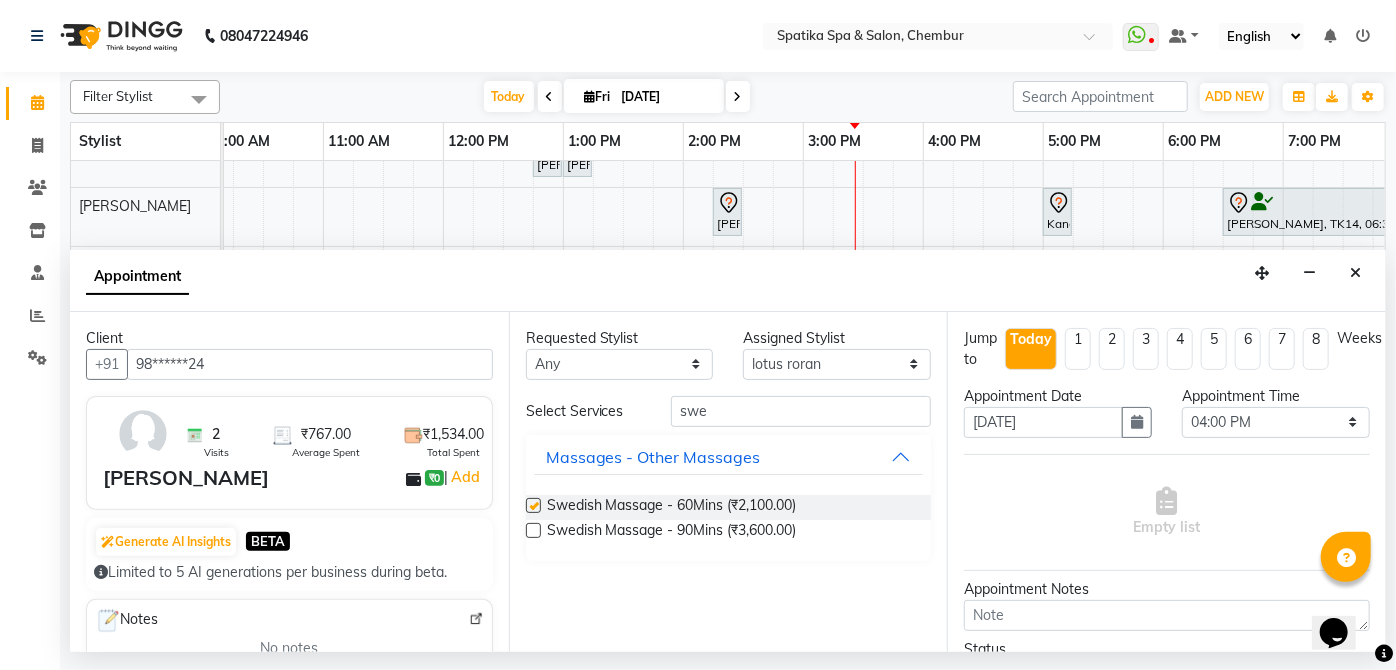 checkbox on "false" 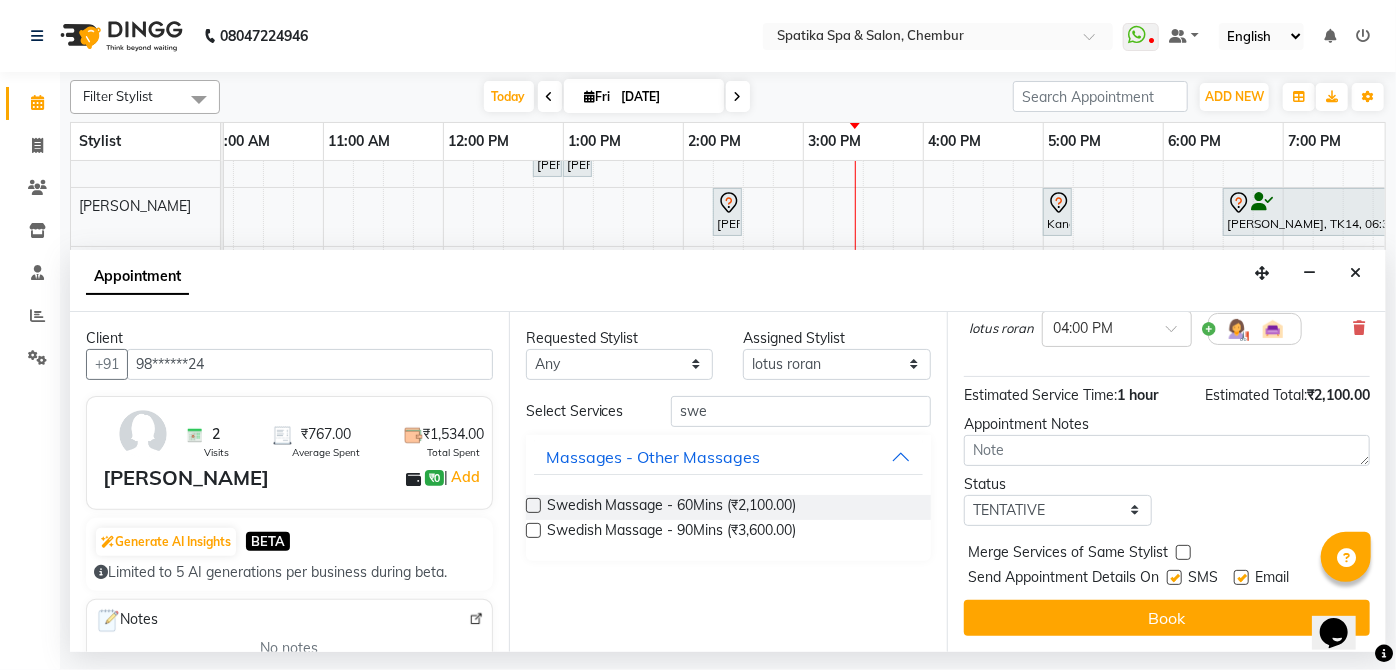 scroll, scrollTop: 198, scrollLeft: 0, axis: vertical 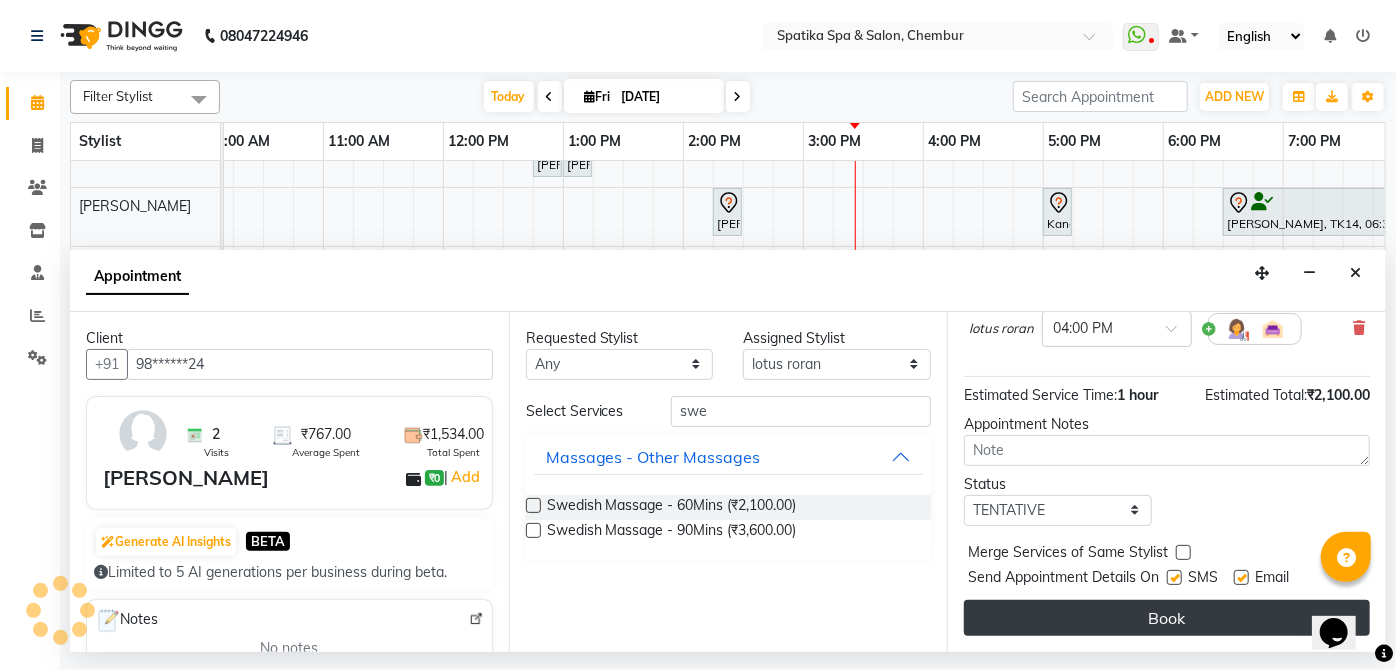 click on "Book" at bounding box center [1167, 618] 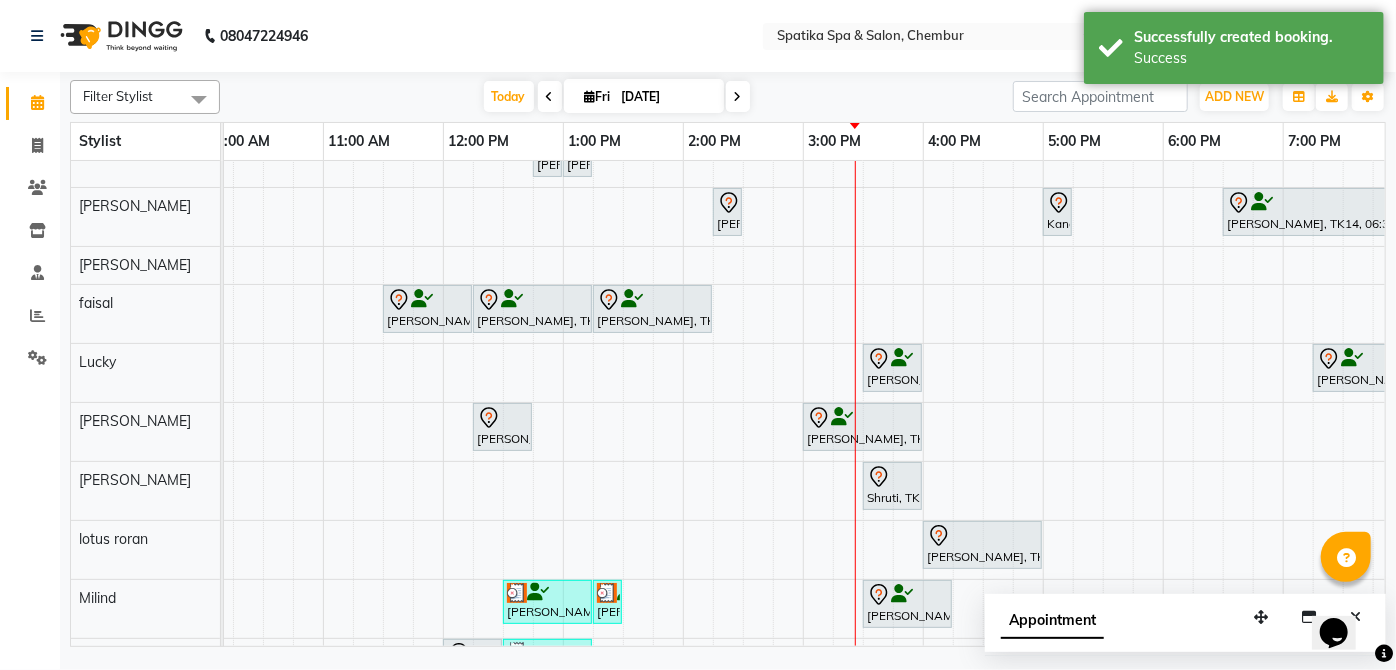 scroll, scrollTop: 93, scrollLeft: 141, axis: both 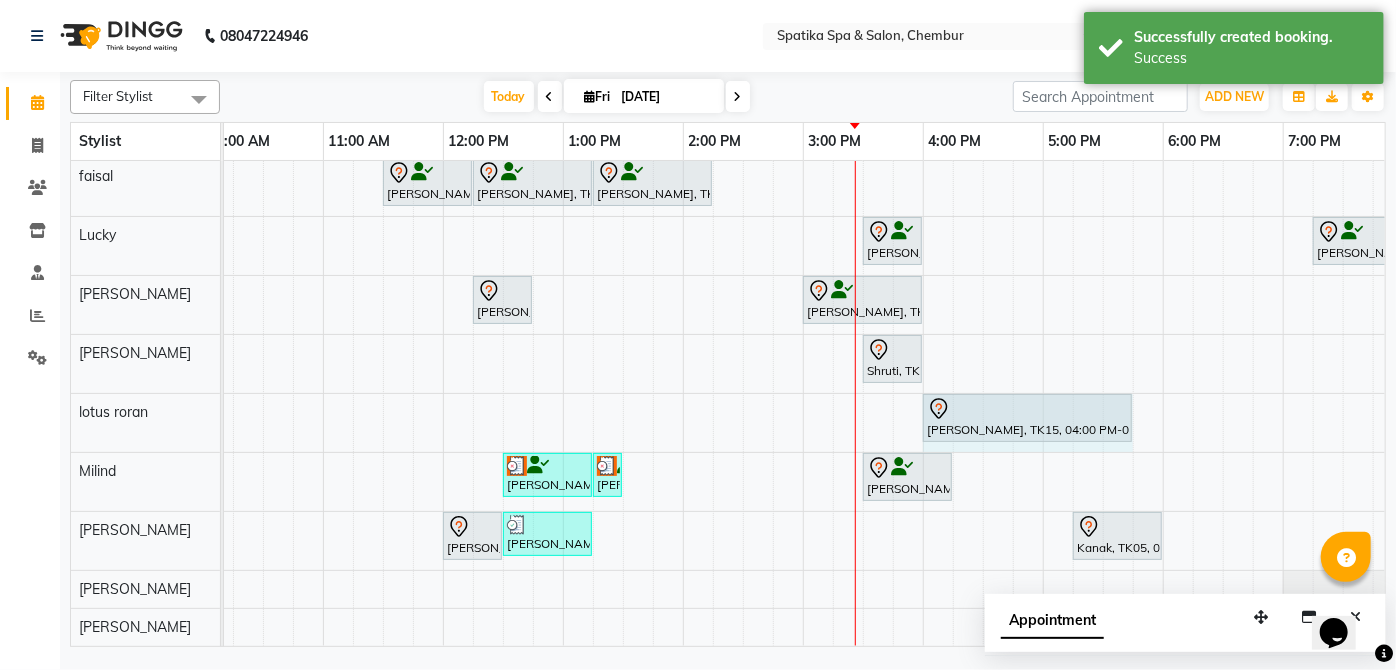 drag, startPoint x: 1041, startPoint y: 405, endPoint x: 1106, endPoint y: 401, distance: 65.12296 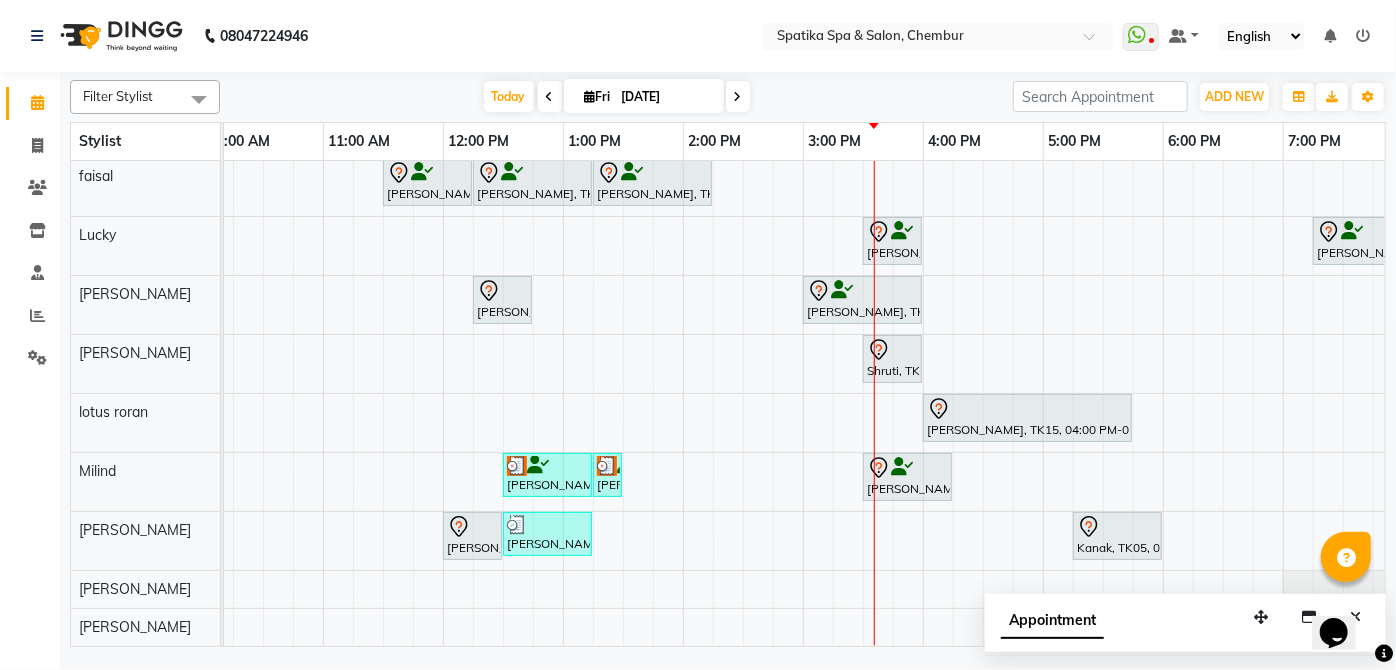 scroll, scrollTop: 168, scrollLeft: 141, axis: both 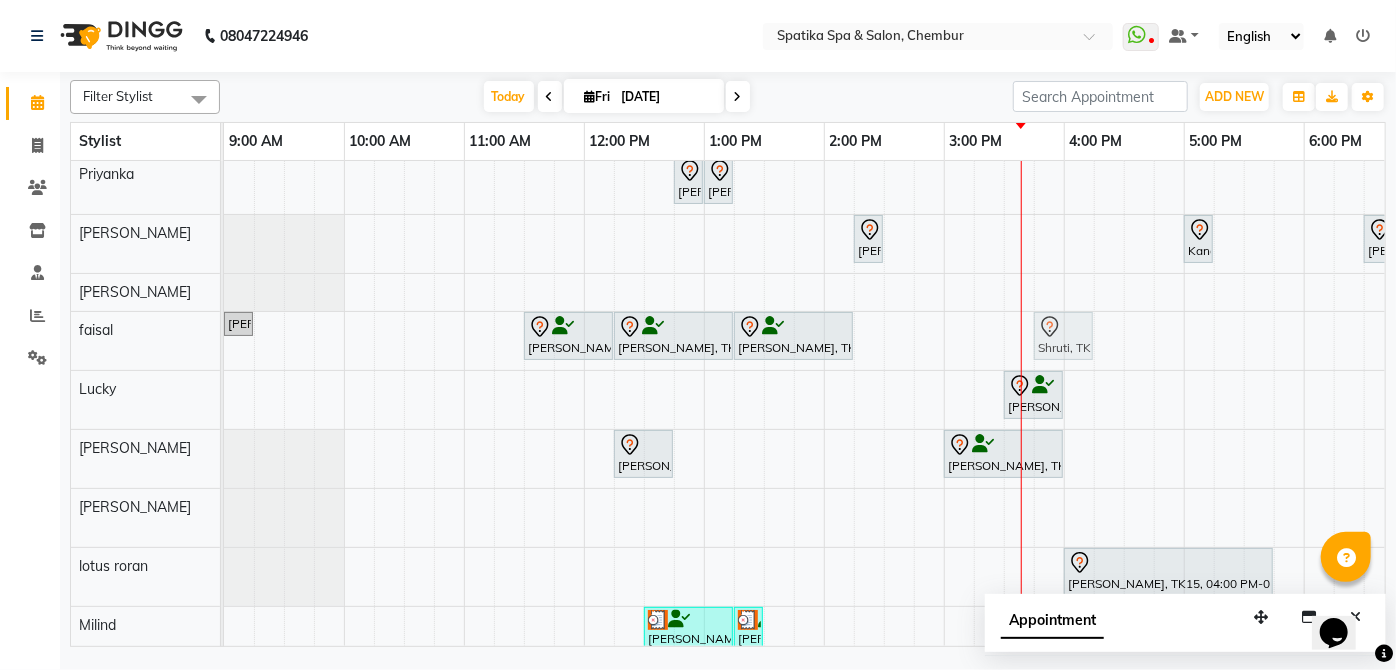 drag, startPoint x: 1040, startPoint y: 342, endPoint x: 1066, endPoint y: 318, distance: 35.383614 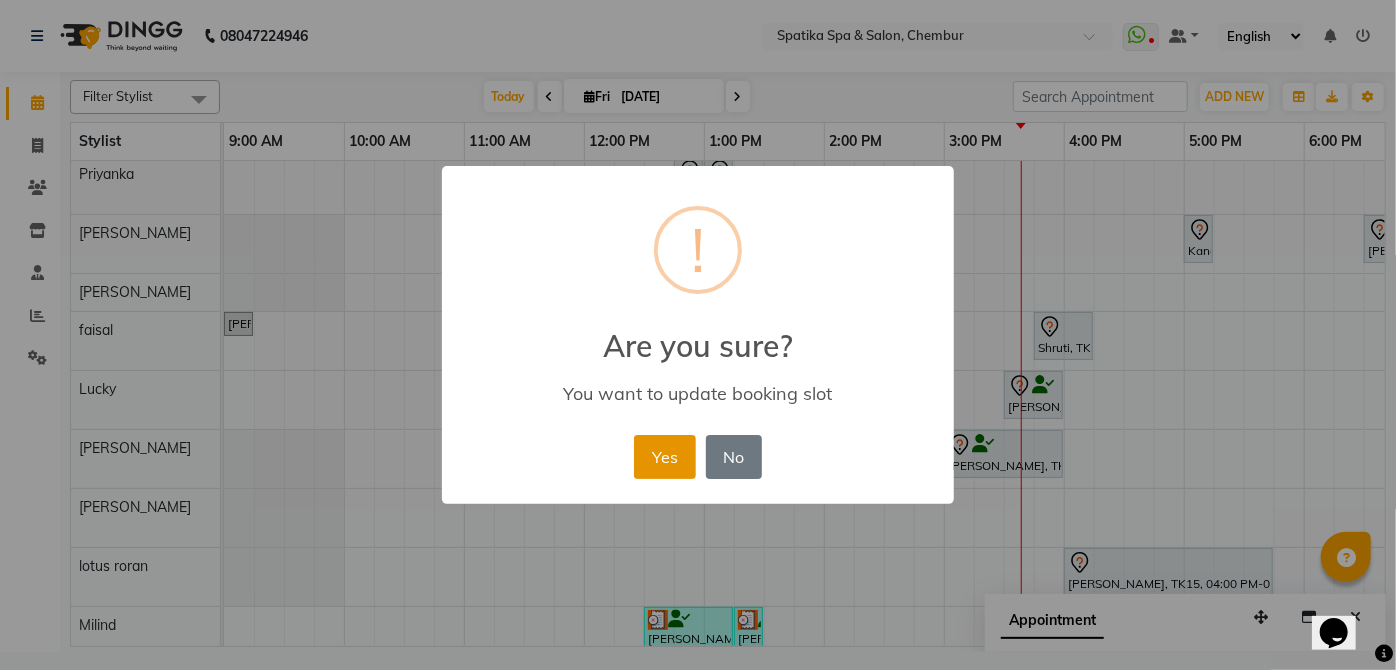 click on "Yes" at bounding box center (664, 457) 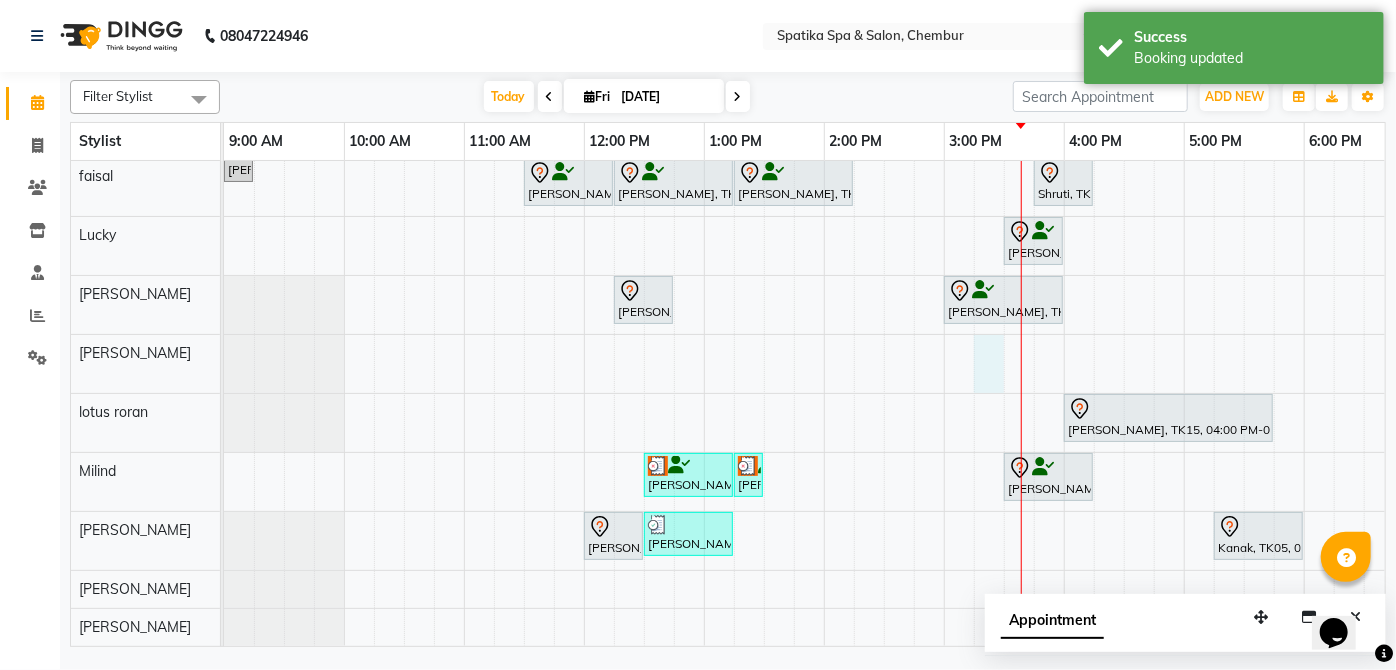 click on "Sakshi puri, TK04, 12:45 PM-01:00 PM, Upper Lip             Sakshi puri, TK04, 01:00 PM-01:15 PM, Eyebrows             Bhagya Shetty, TK11, 02:15 PM-02:30 PM, Eyebrows             Kanak, TK05, 05:00 PM-05:15 PM, Eyebrows             Bhagya Shetty, TK14, 06:30 PM-08:00 PM, Brightening Sheer Magic For Tanned/Sensitive Skin             Bhagya Shetty, TK14, 08:15 PM-09:15 PM, Royal Candle Manicure    Payal Dhanke, TK06, 09:00 AM-09:15 AM, Female- Qod Hair Wash             Arun Bhansal, TK03, 11:30 AM-12:15 PM, Haircuts             Bhagya Shetty, TK11, 12:15 PM-01:15 PM, Female- Moroccan- Hair Spabelow Shoulder             Bhagya Shetty, TK11, 01:15 PM-02:15 PM, Clear Dose For Dandruff / Dry Scalp- Per Tube             Shruti, TK09, 03:45 PM-04:15 PM, Male Kids Haircut Below 12 Years (Without Wash)             Himani Singh, TK12, 03:30 PM-04:00 PM, Female-Blow Dry-Hair Below Shoulder             Aakashwani Rao, TK02, 07:15 PM-08:30 PM, Female-Blow Dry With Shampoo - Hair Below Shoulder" at bounding box center [1004, 324] 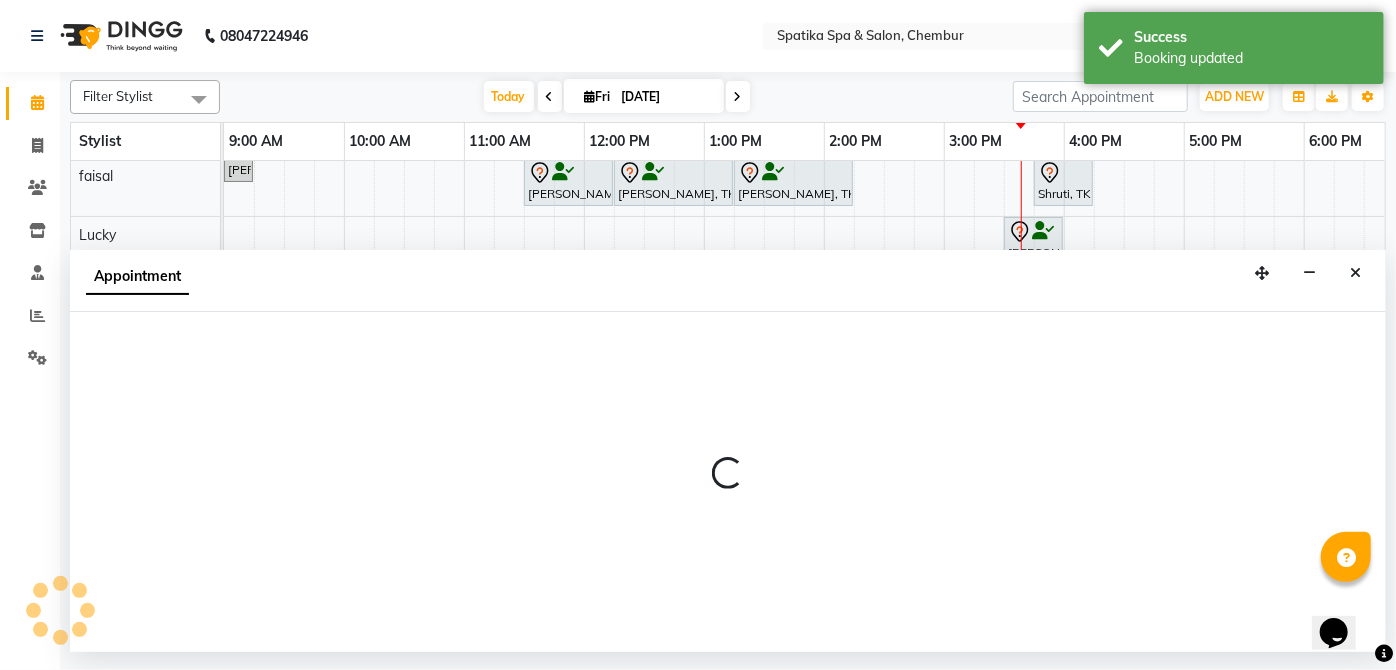 select on "62535" 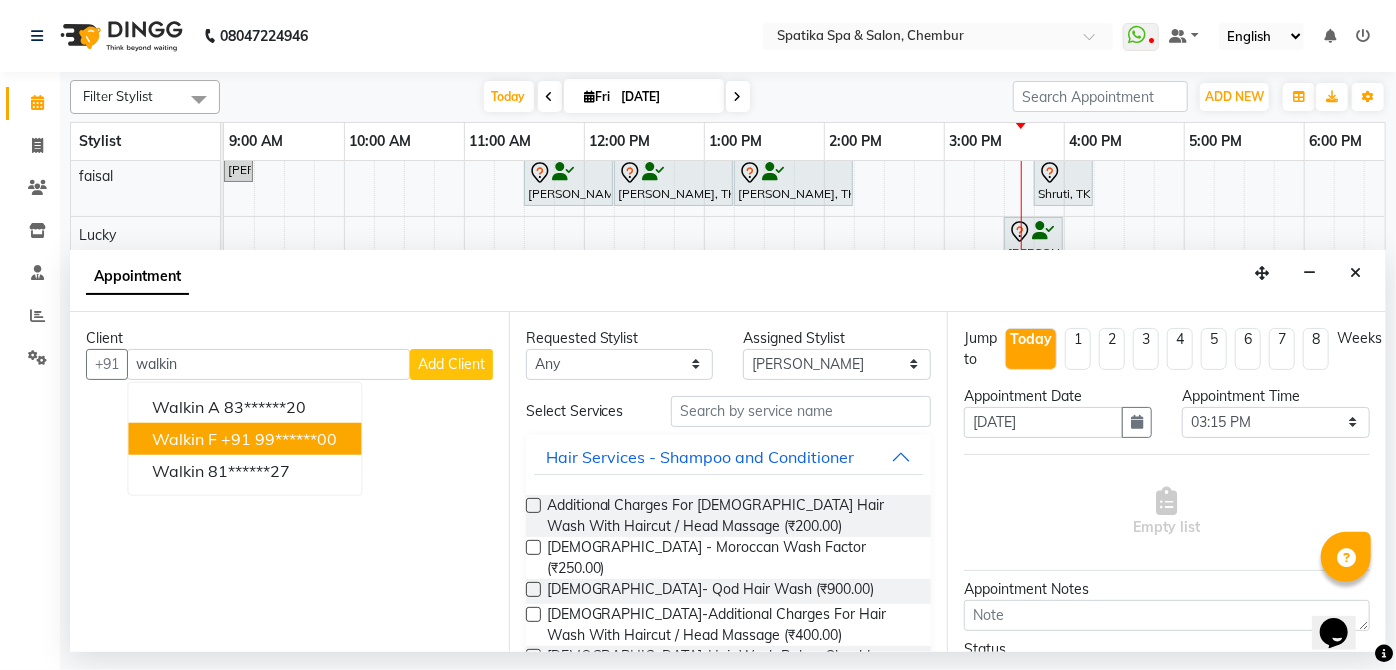 click on "Walkin F" at bounding box center [184, 438] 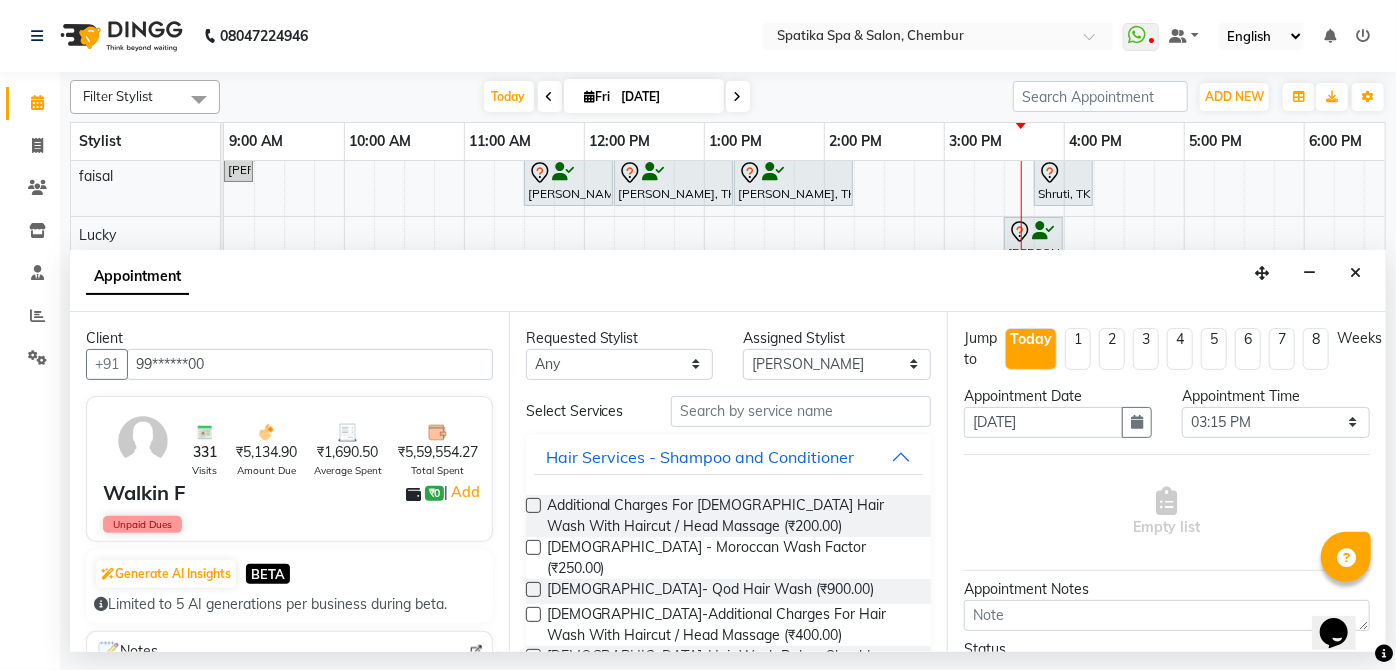 type on "99******00" 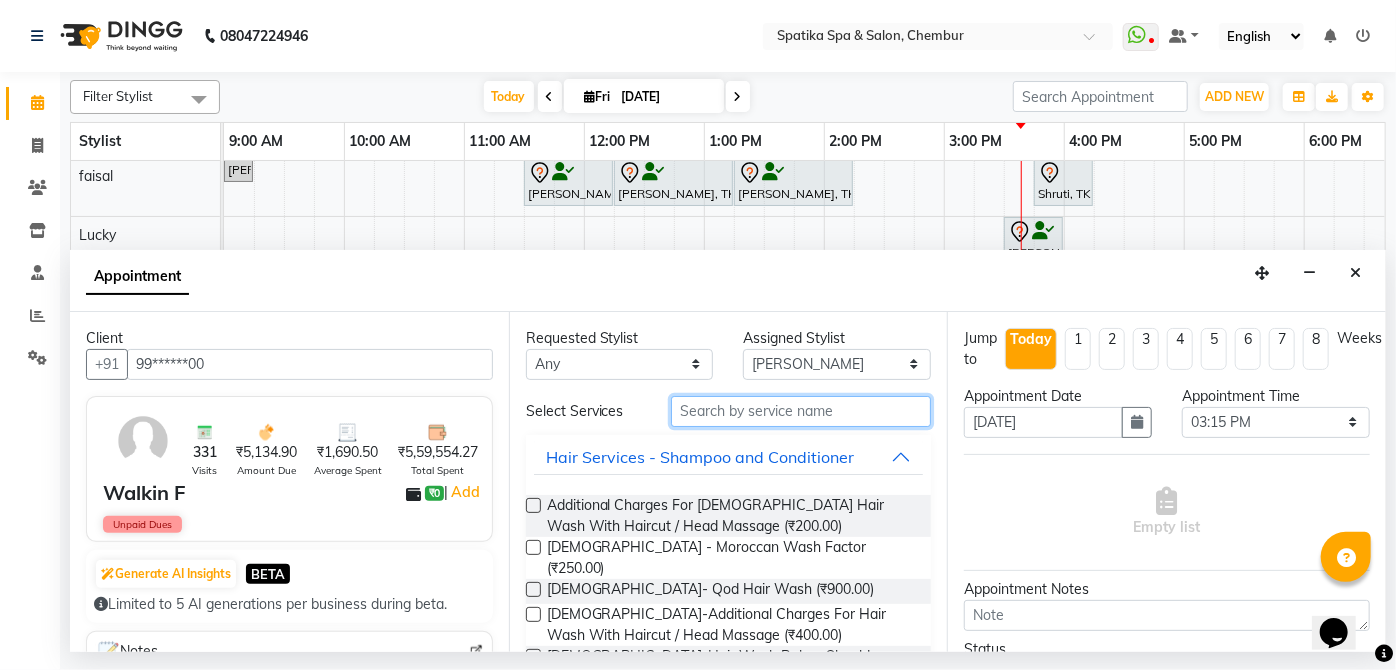 click at bounding box center [801, 411] 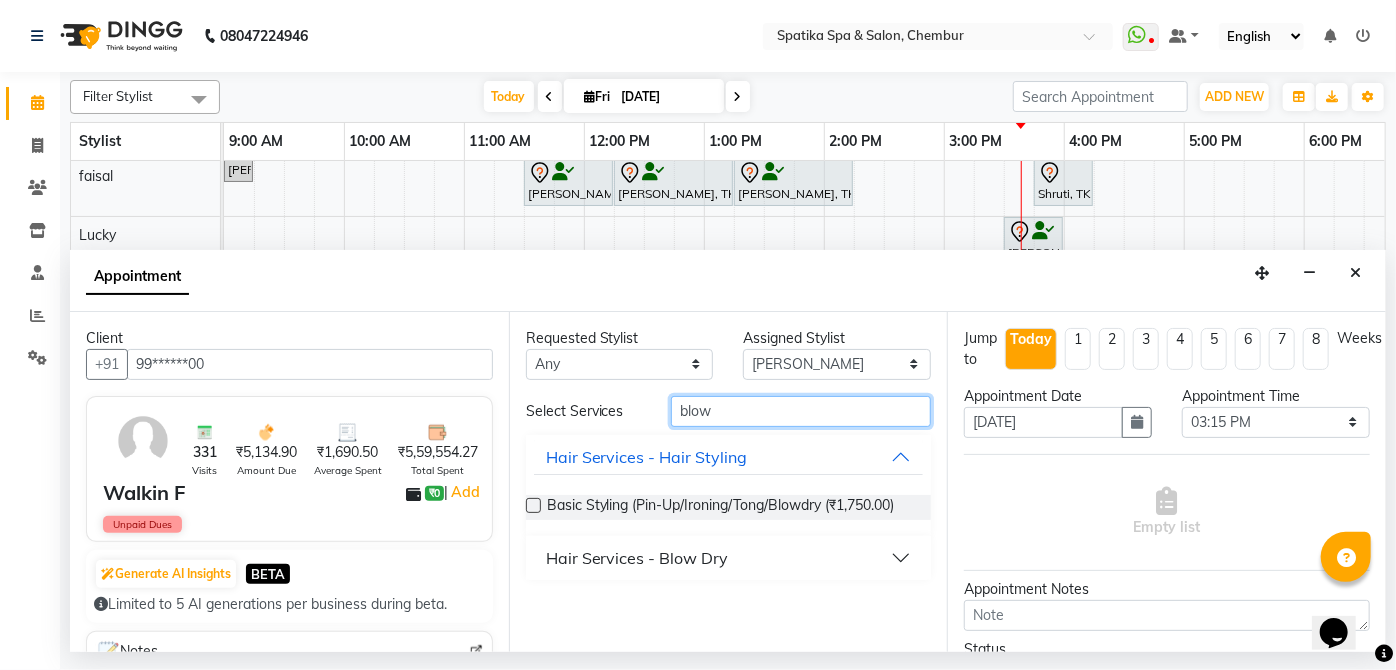 type on "blow" 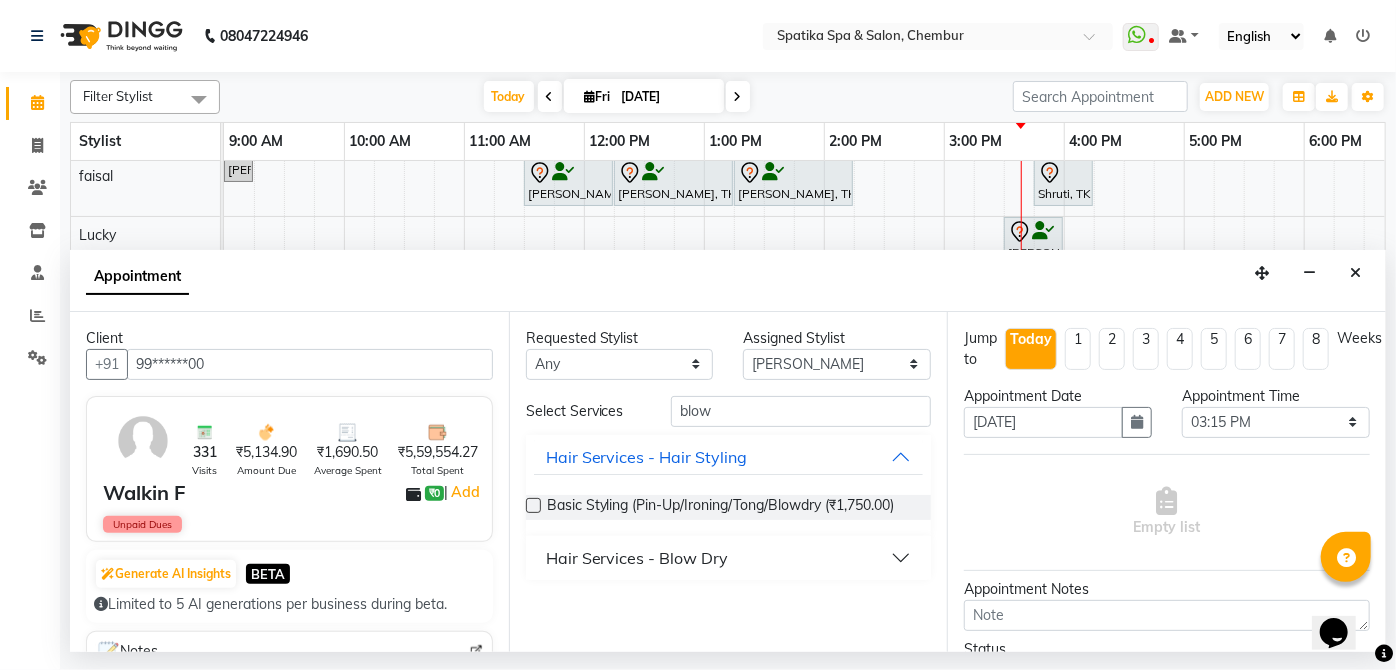 click on "Hair Services - Blow Dry" at bounding box center (637, 558) 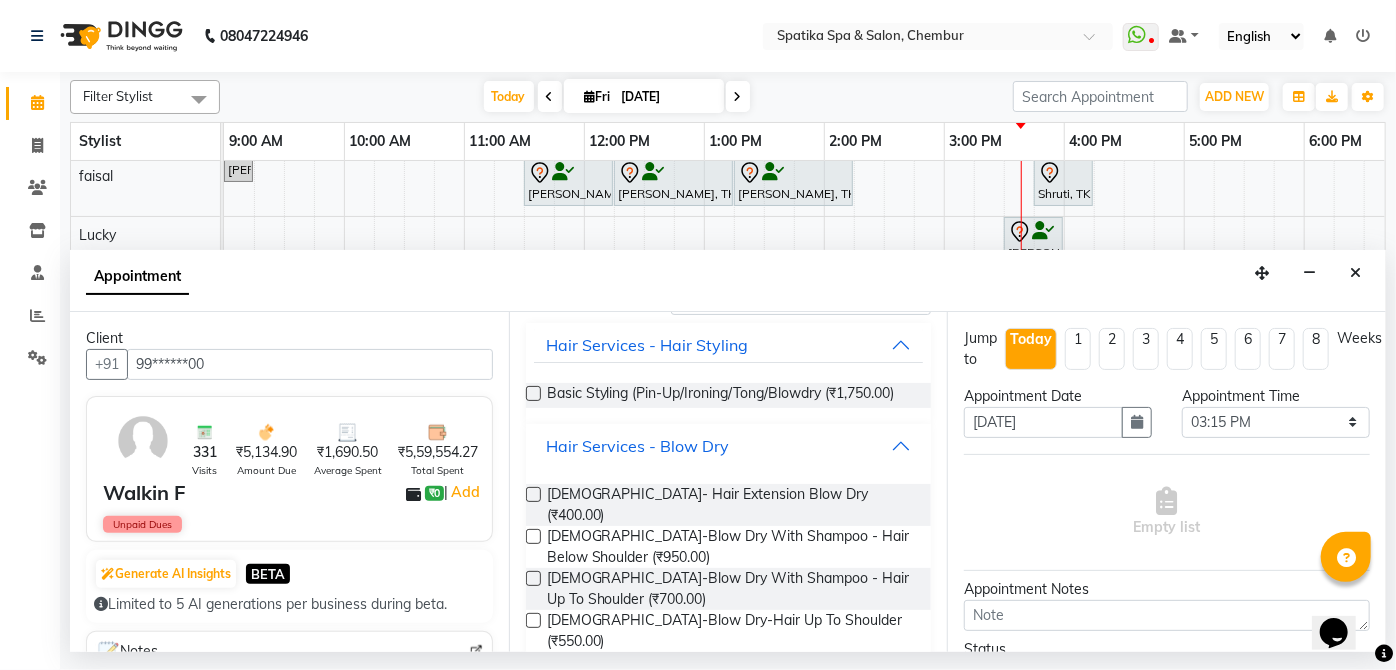 scroll, scrollTop: 199, scrollLeft: 0, axis: vertical 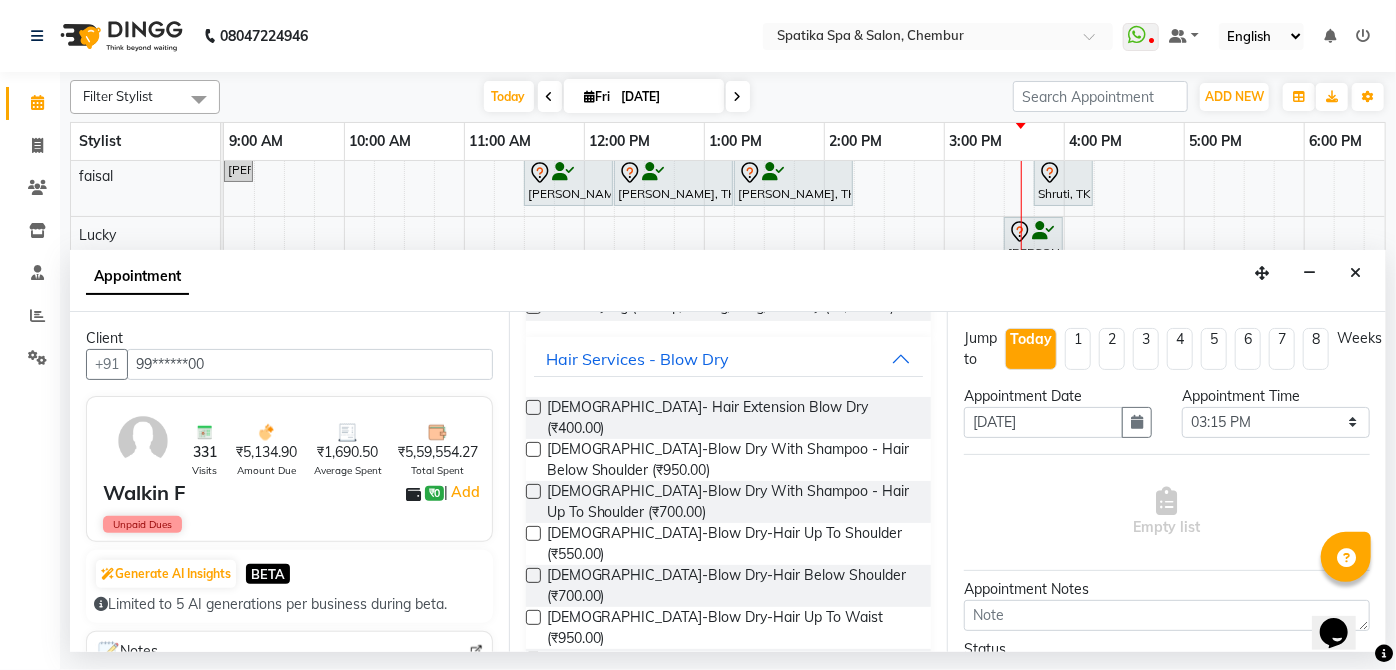 click at bounding box center [533, 575] 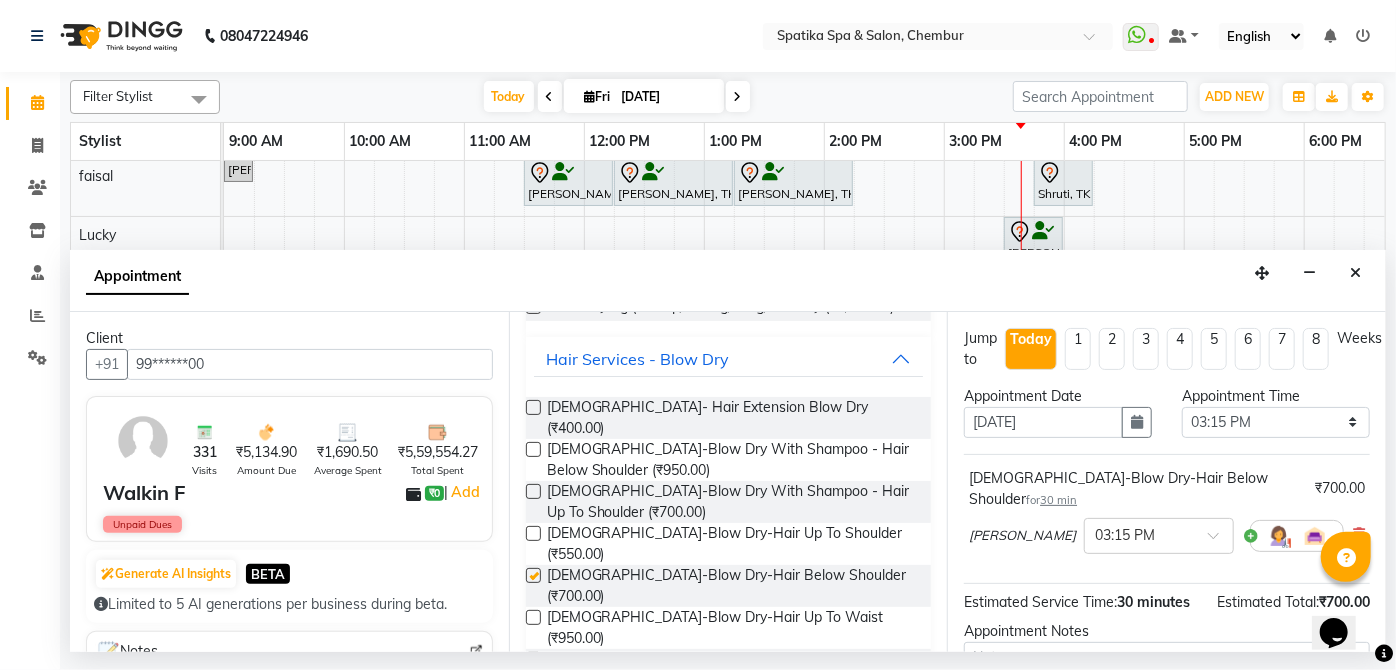 scroll, scrollTop: 219, scrollLeft: 0, axis: vertical 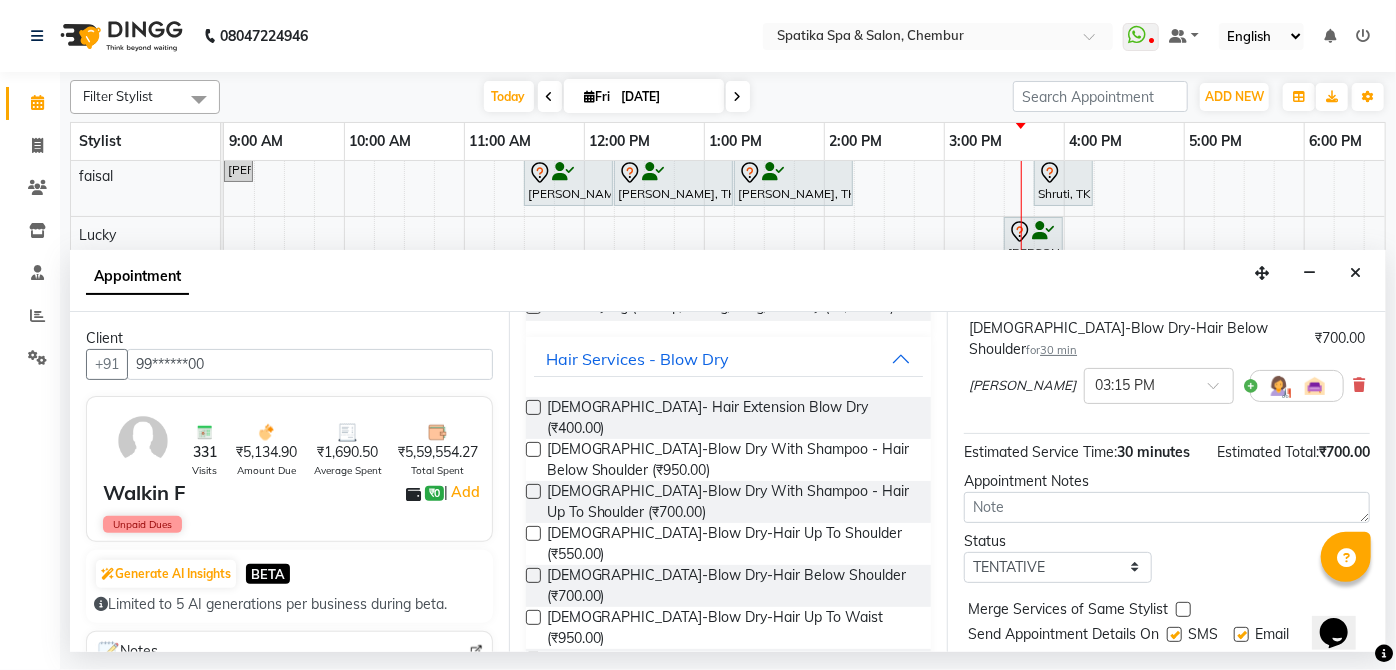checkbox on "false" 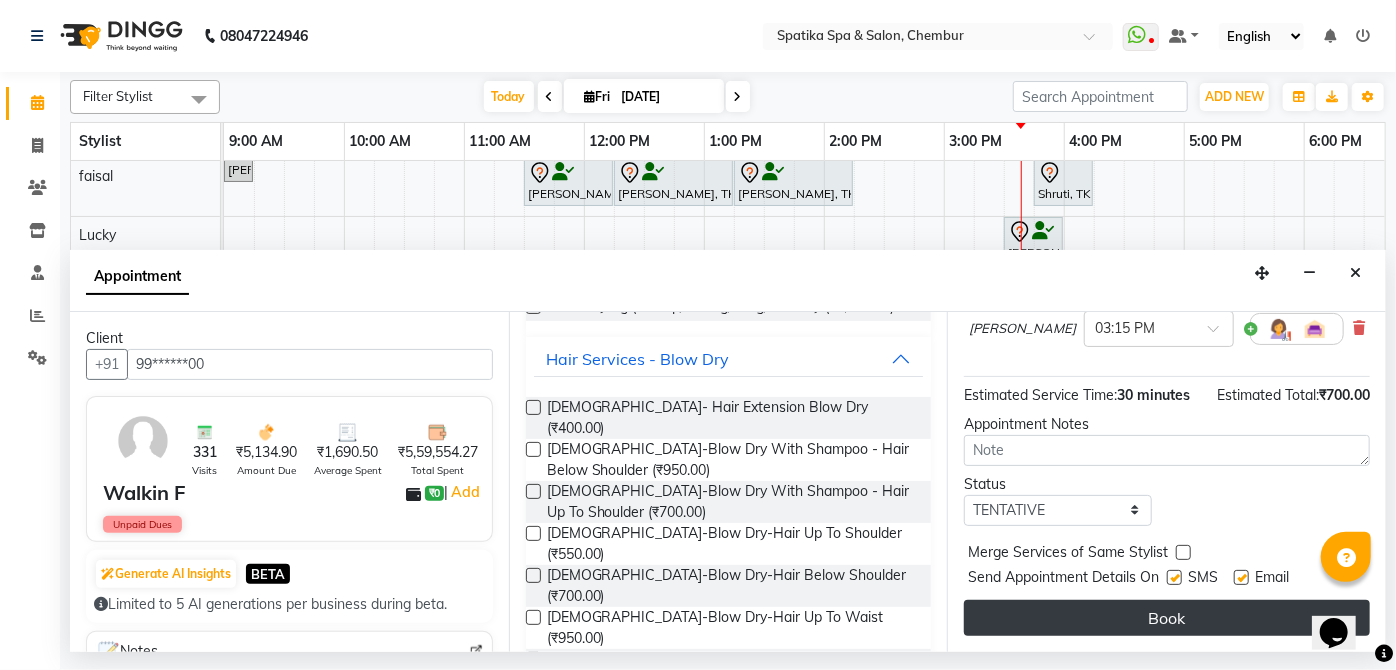 click on "Book" at bounding box center [1167, 618] 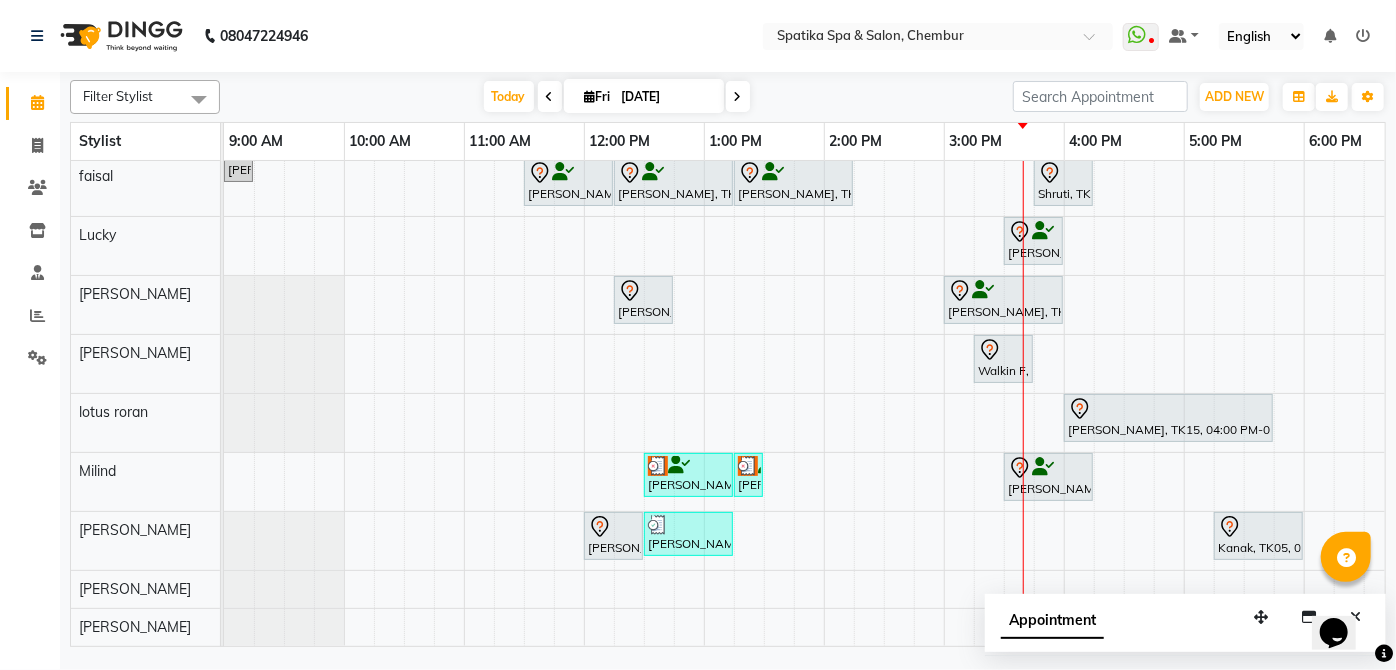 scroll, scrollTop: 168, scrollLeft: 225, axis: both 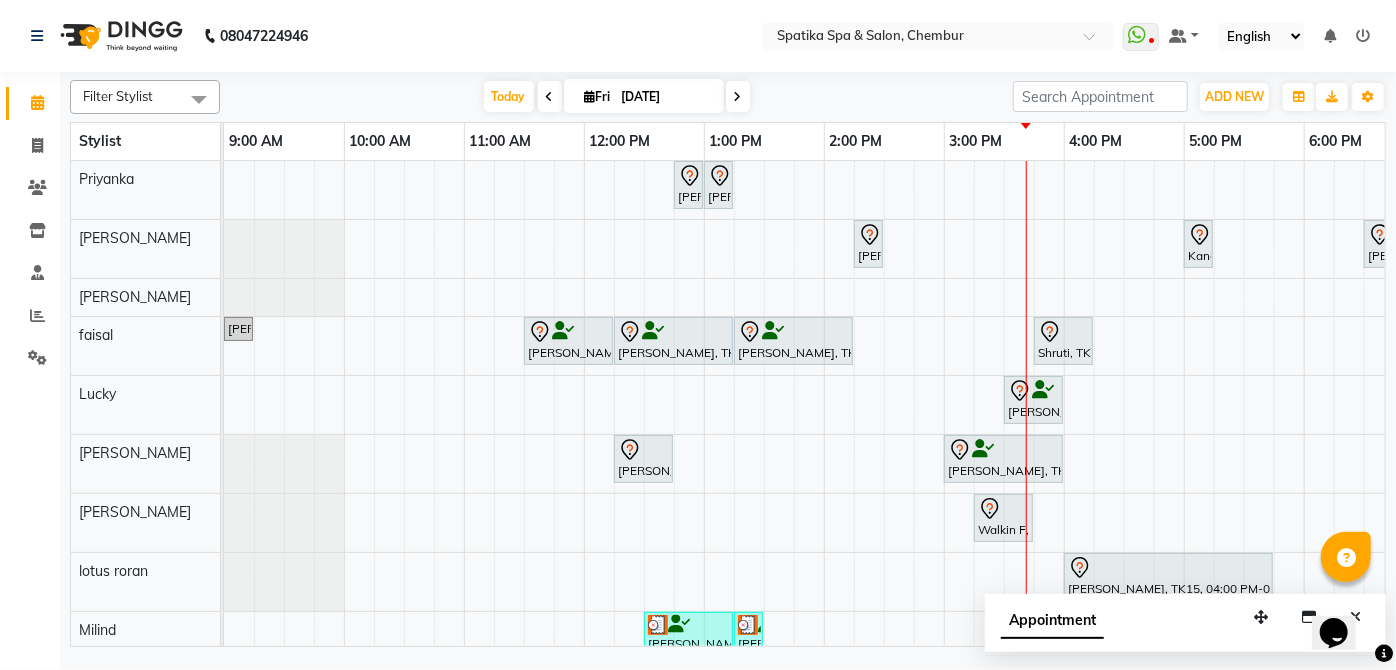 click at bounding box center [563, 331] 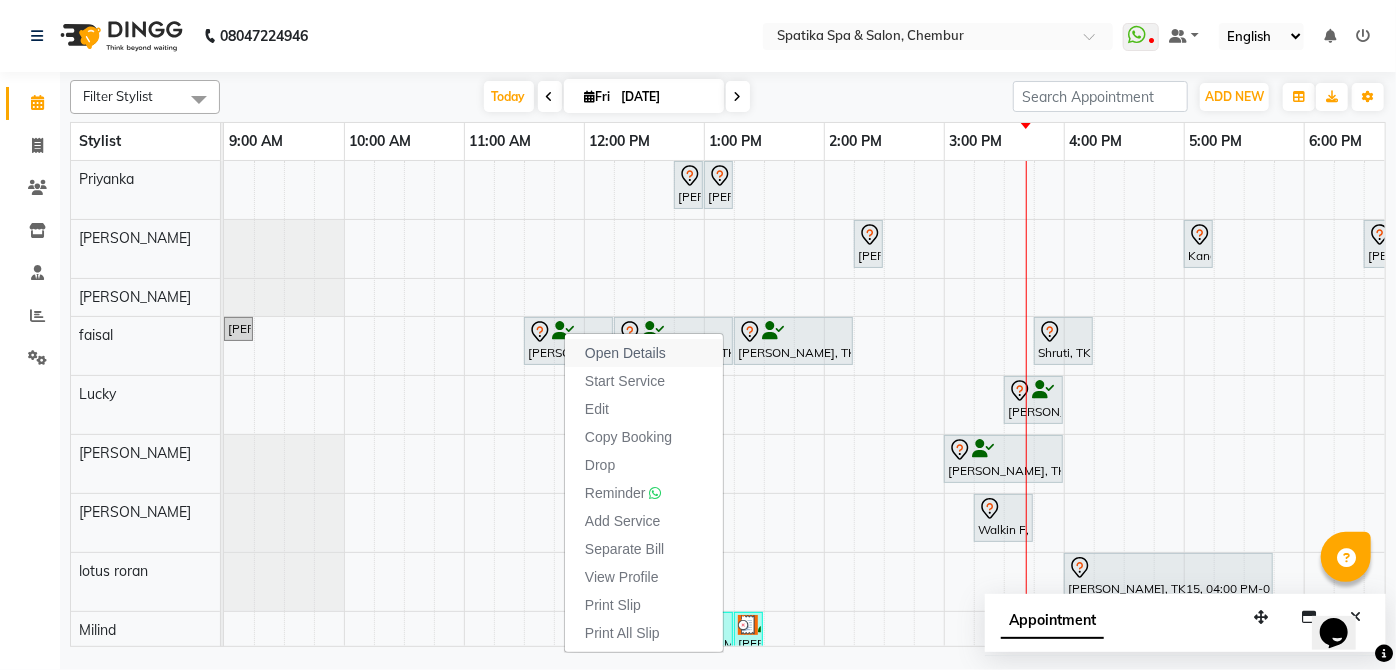 click on "Open Details" at bounding box center (625, 353) 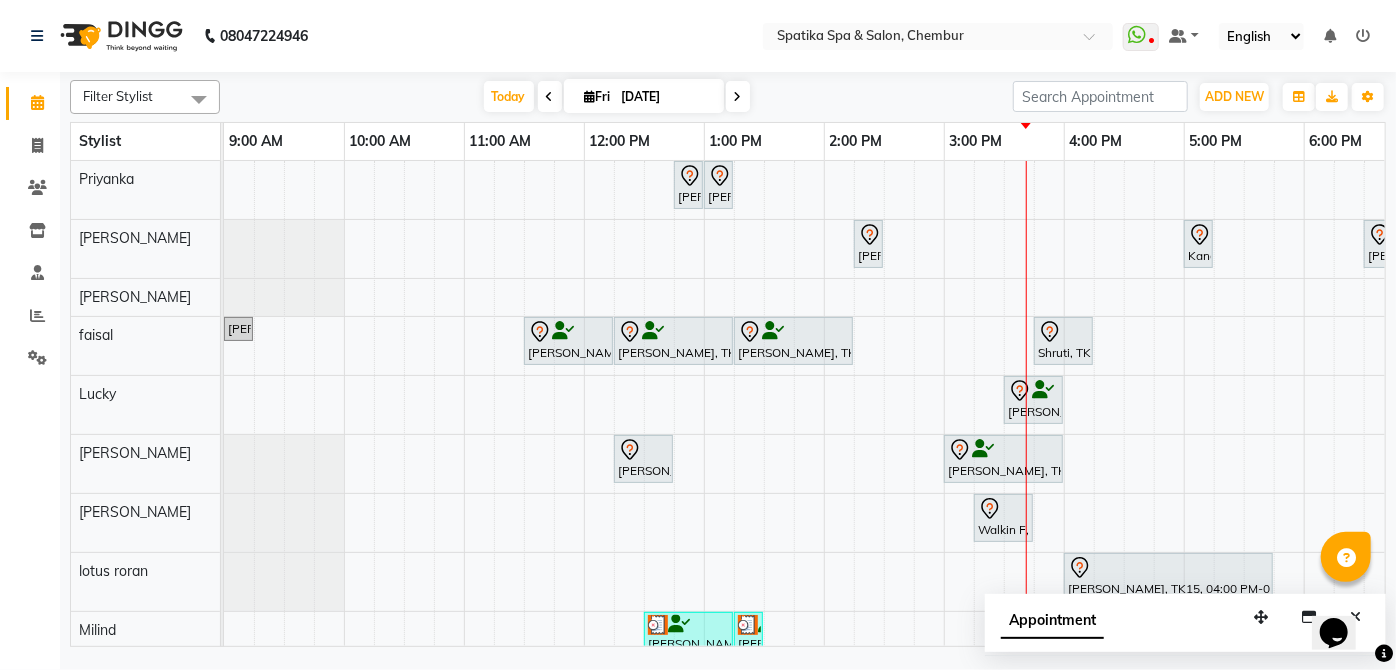 click at bounding box center (563, 331) 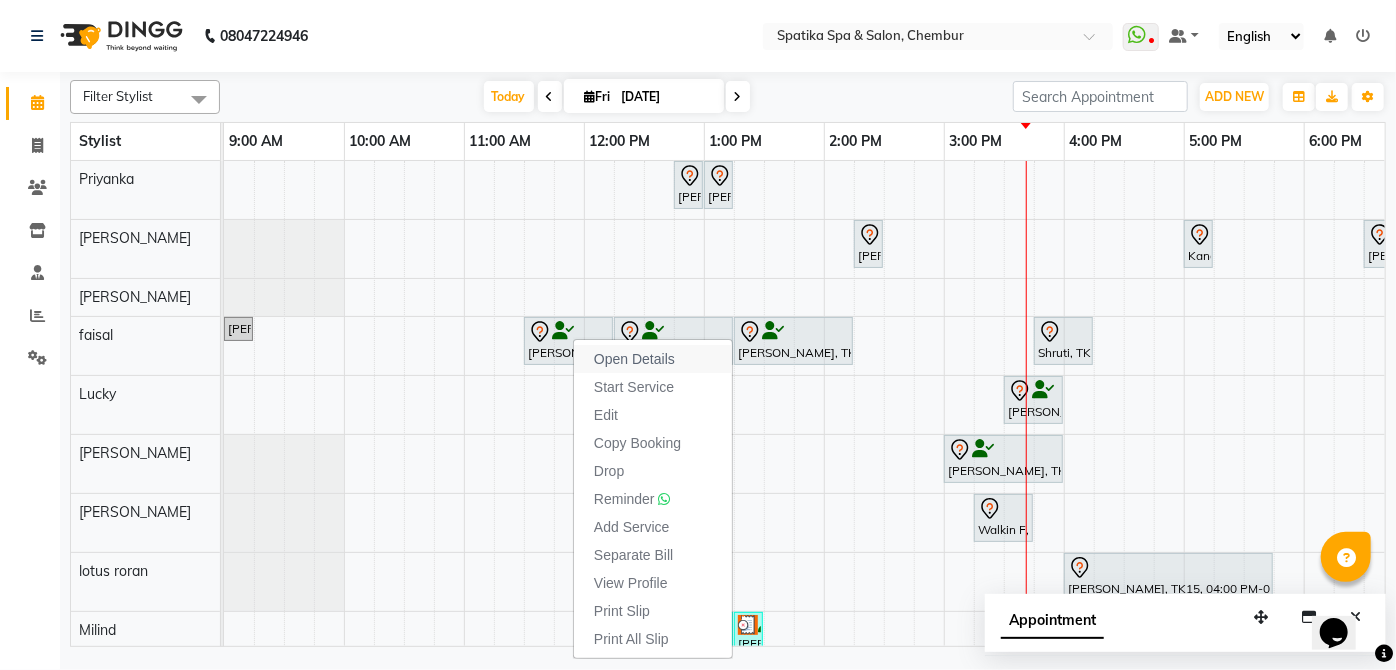 click on "Open Details" at bounding box center [634, 359] 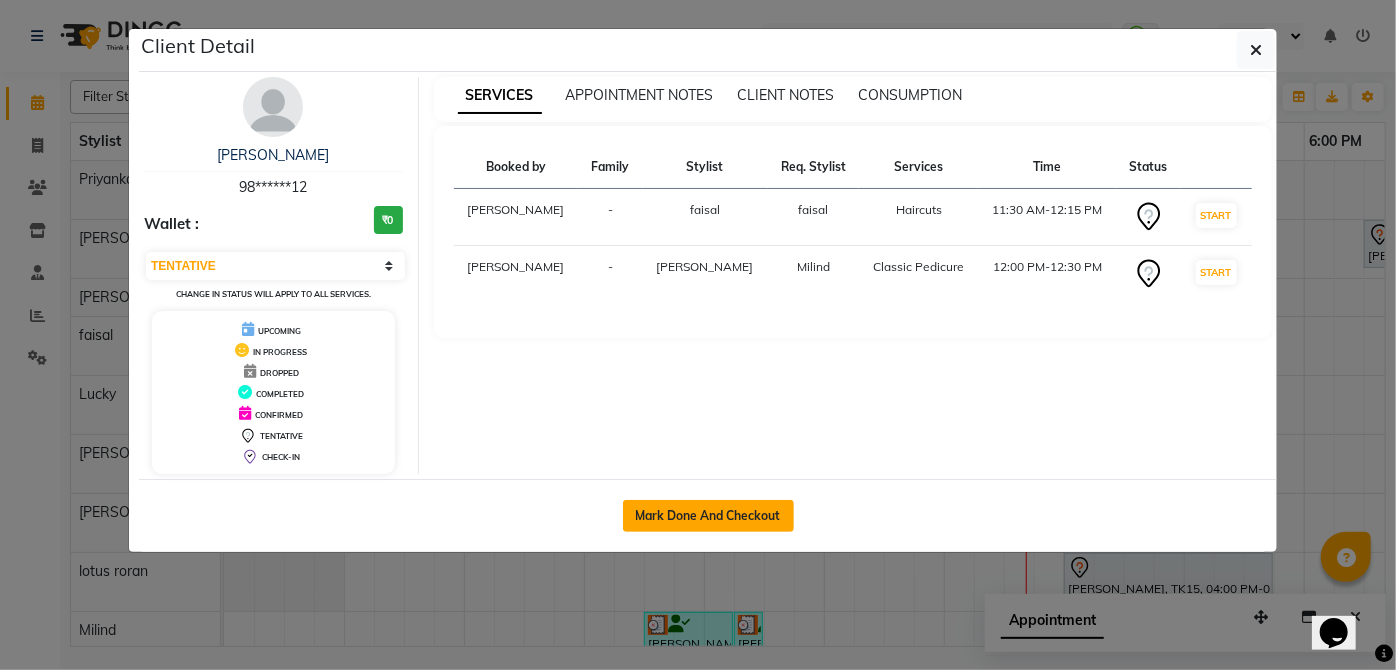 click on "Mark Done And Checkout" 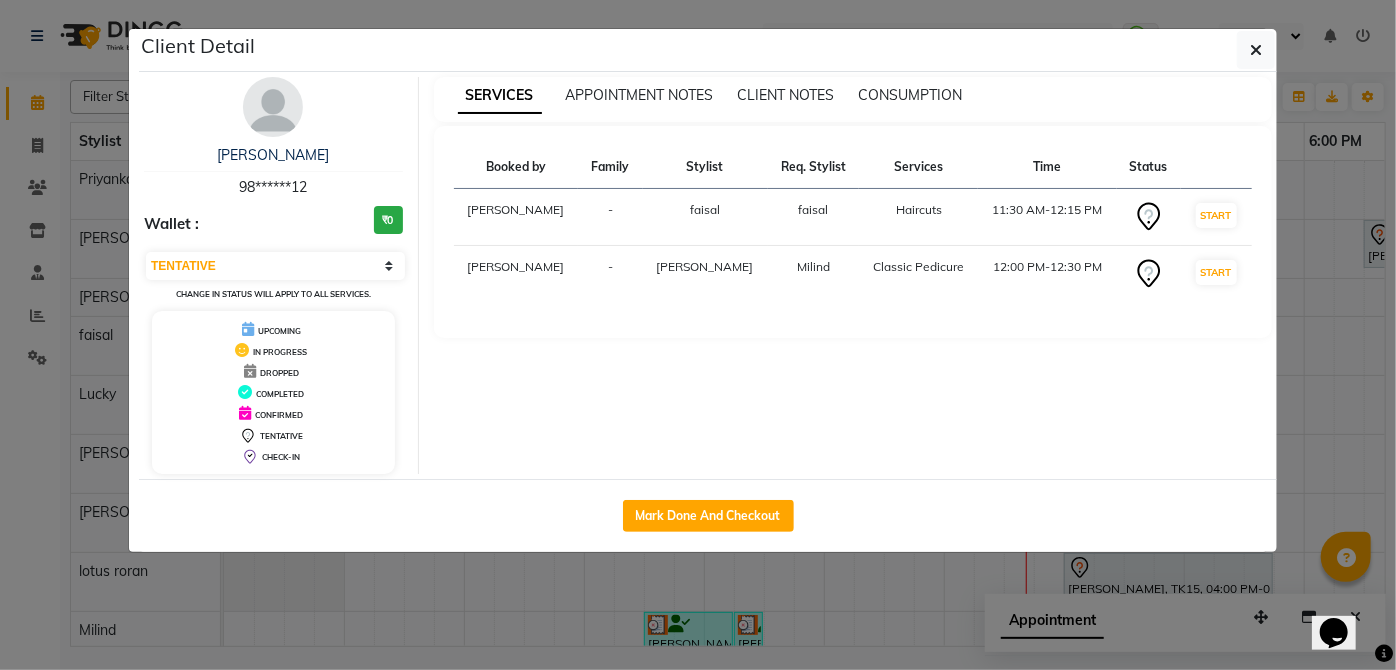 select on "service" 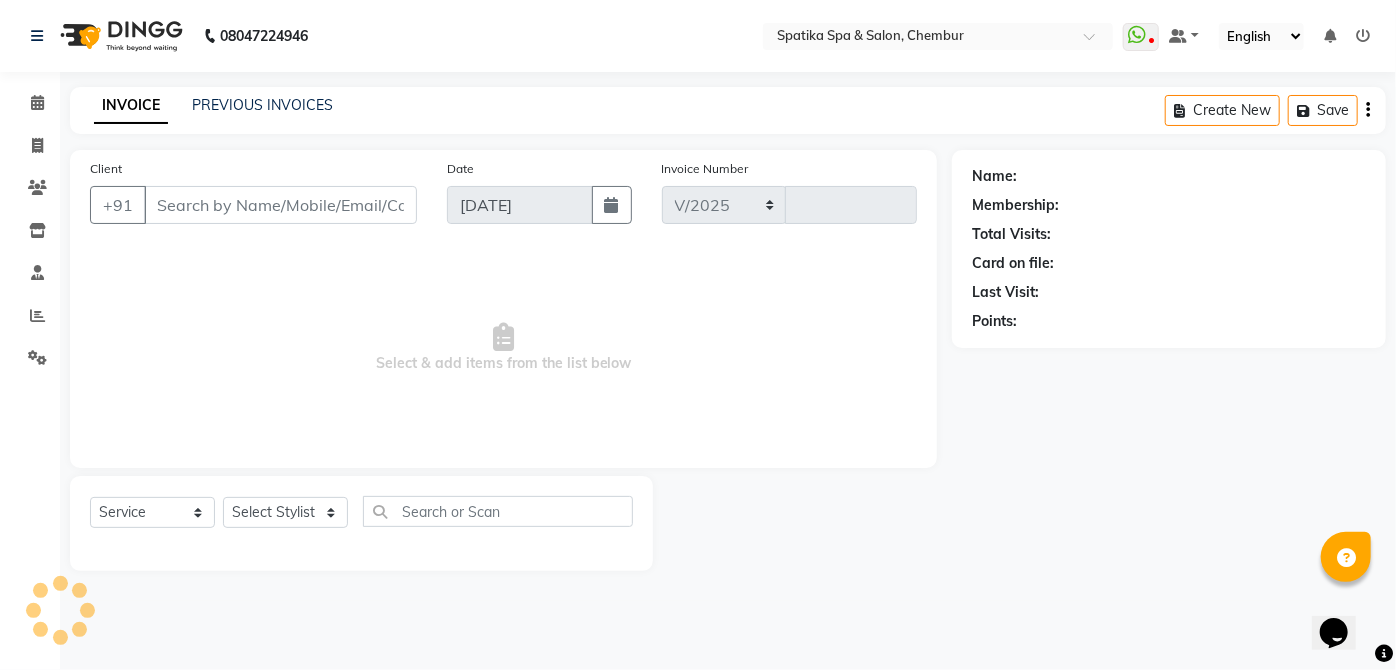 select on "631" 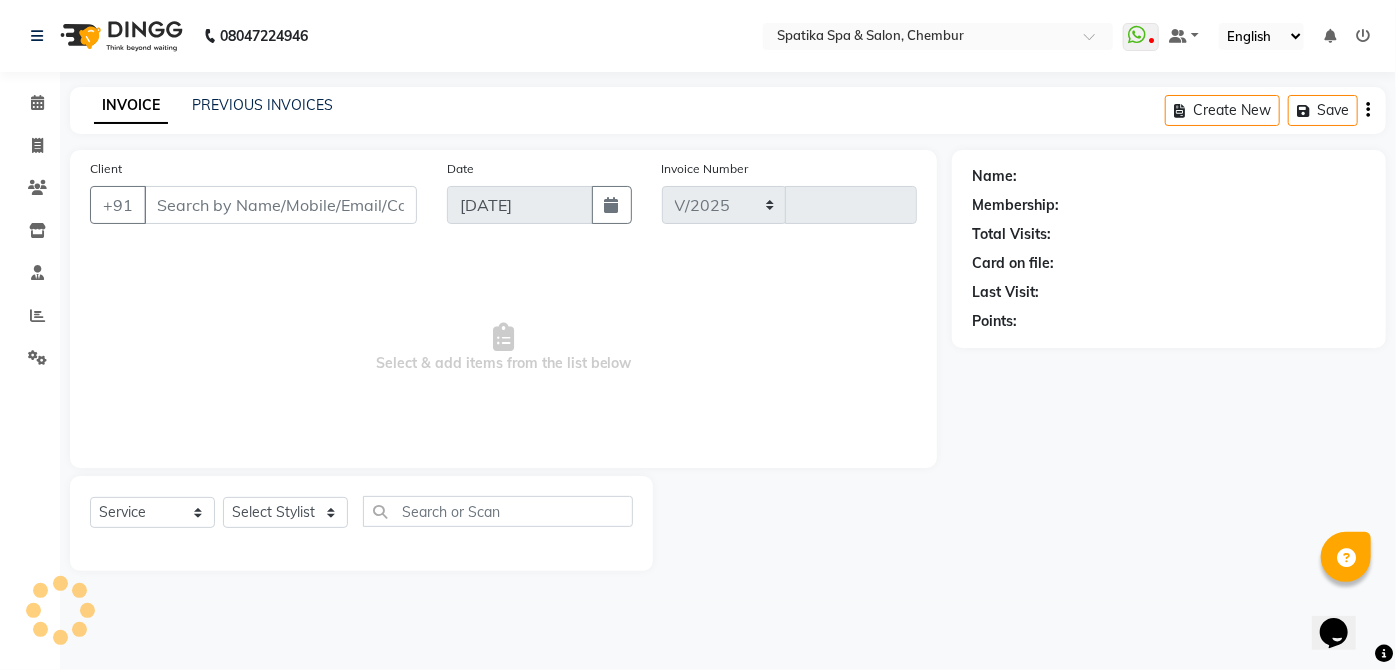 type on "1400" 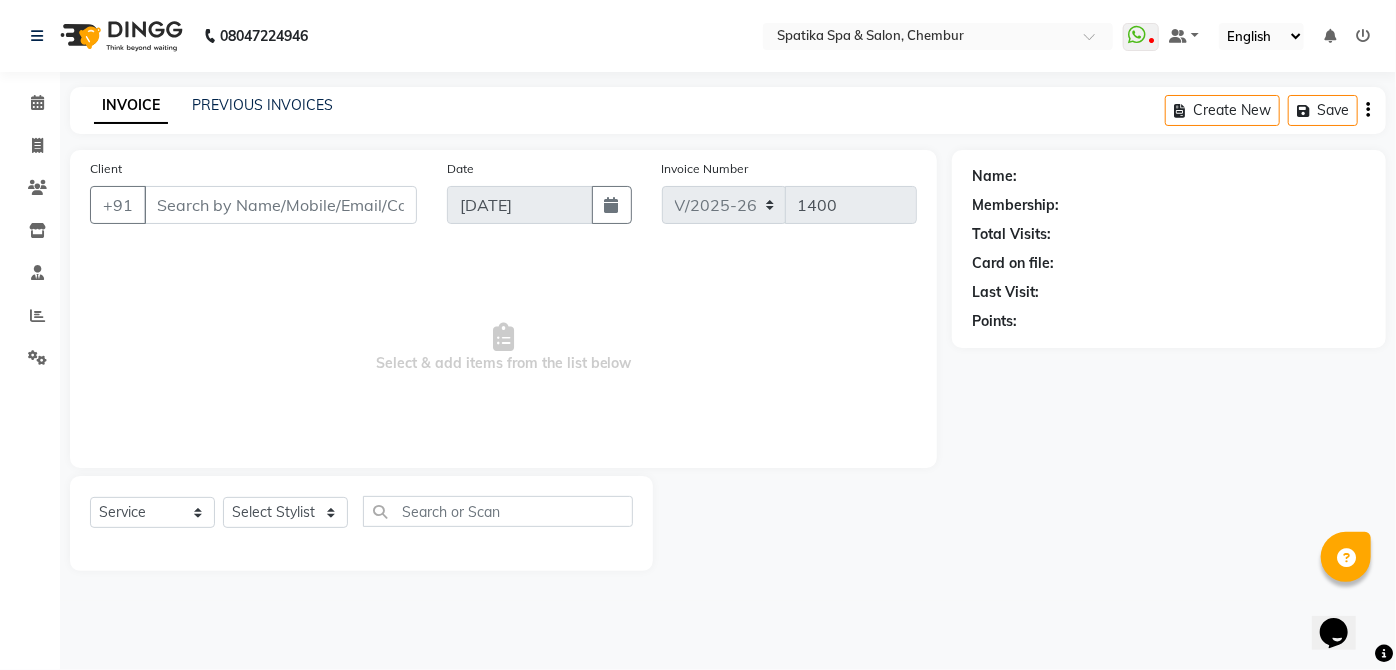 type on "98******12" 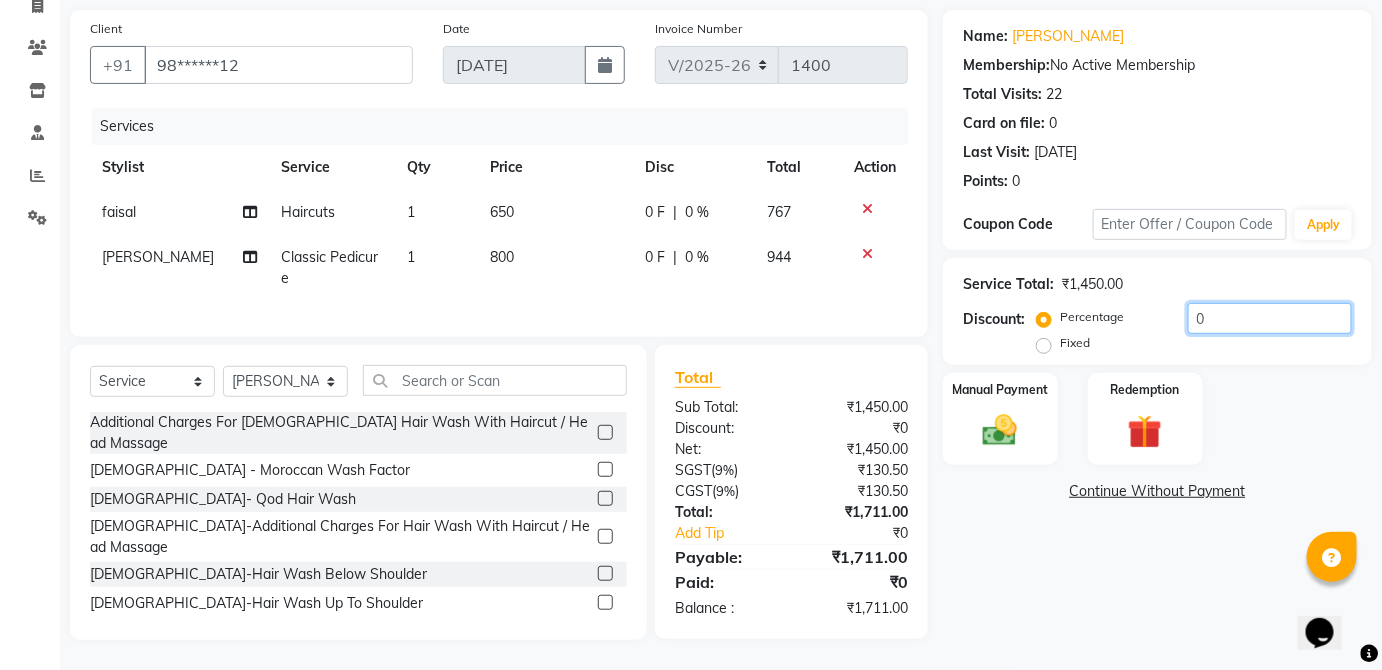 click on "0" 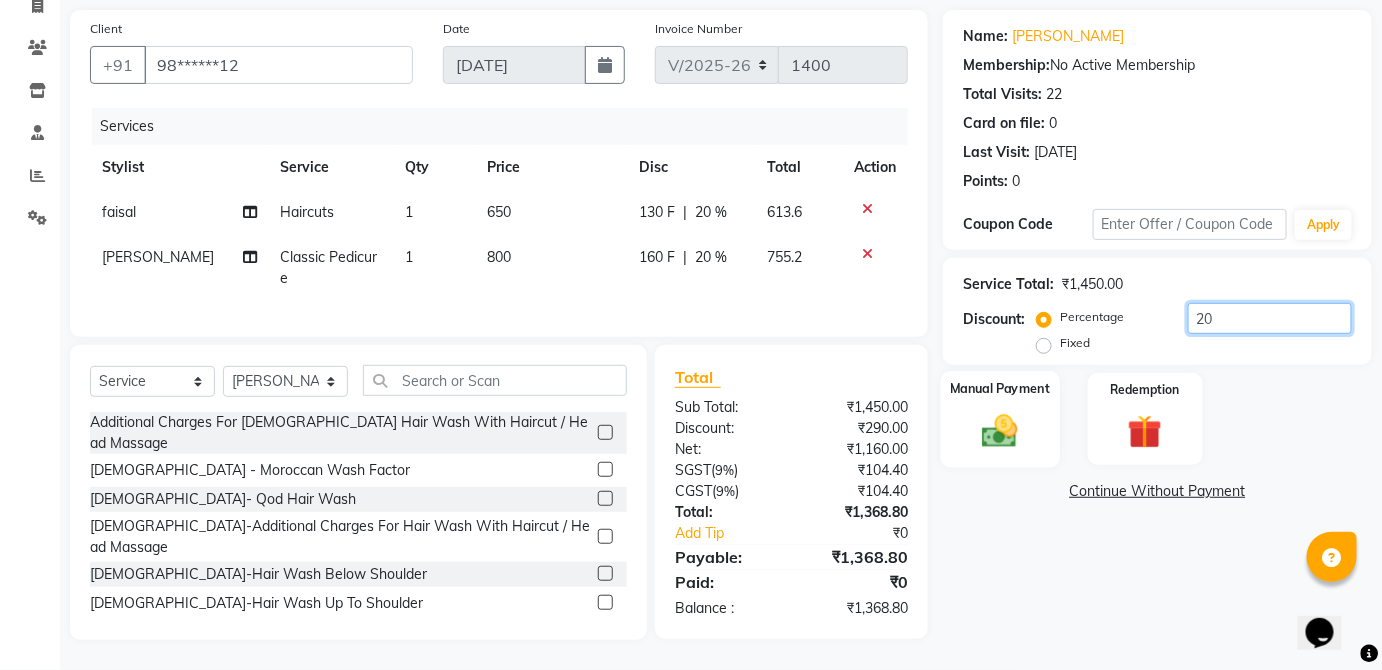 type on "20" 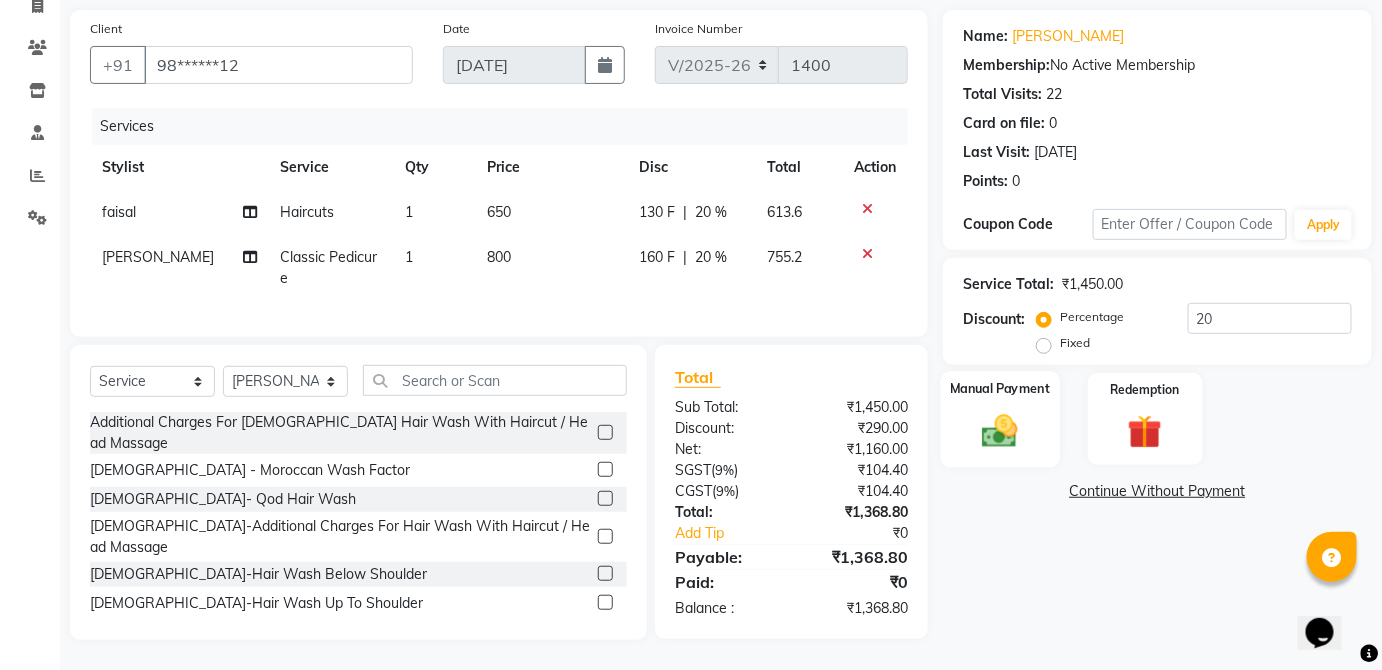 click 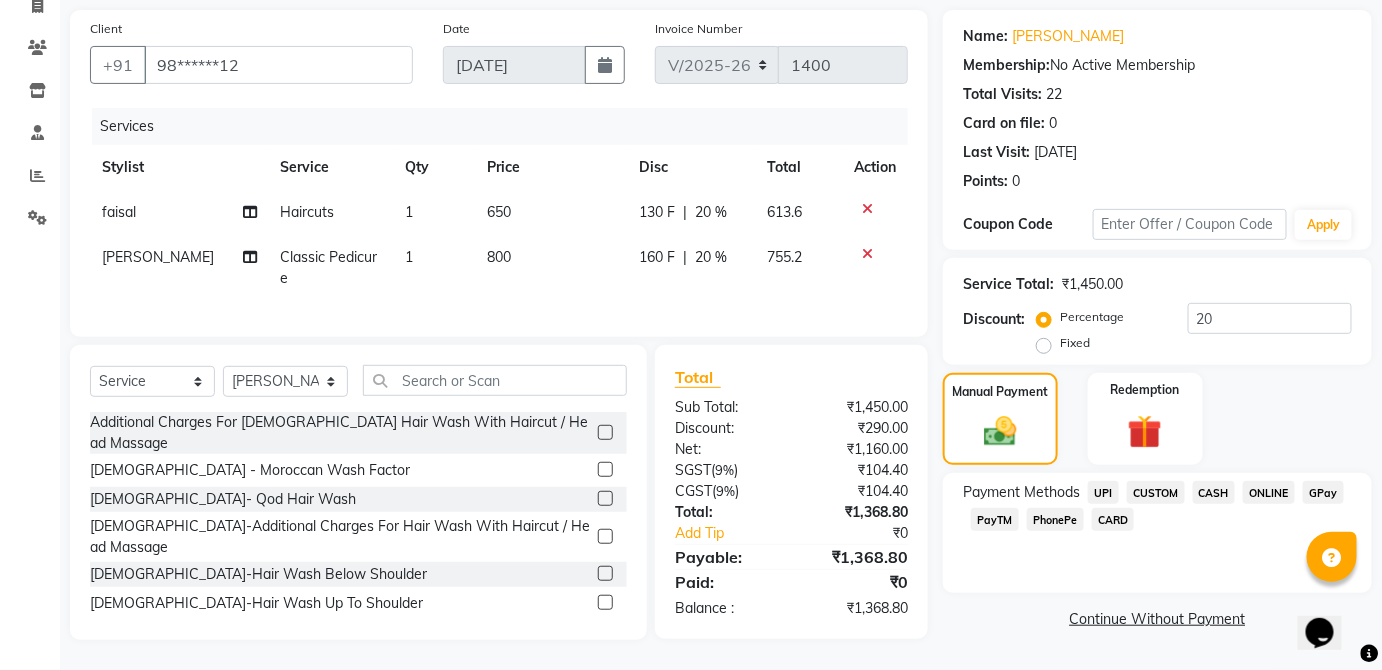 click on "CARD" 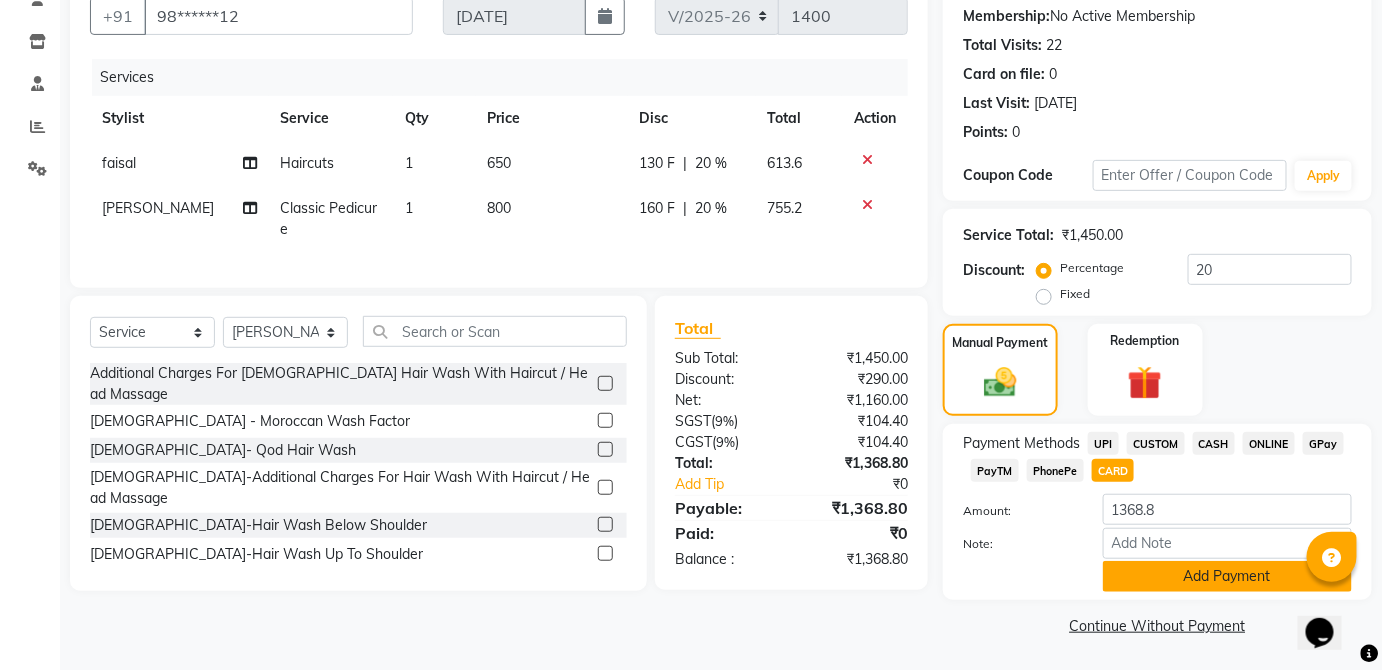 click on "Add Payment" 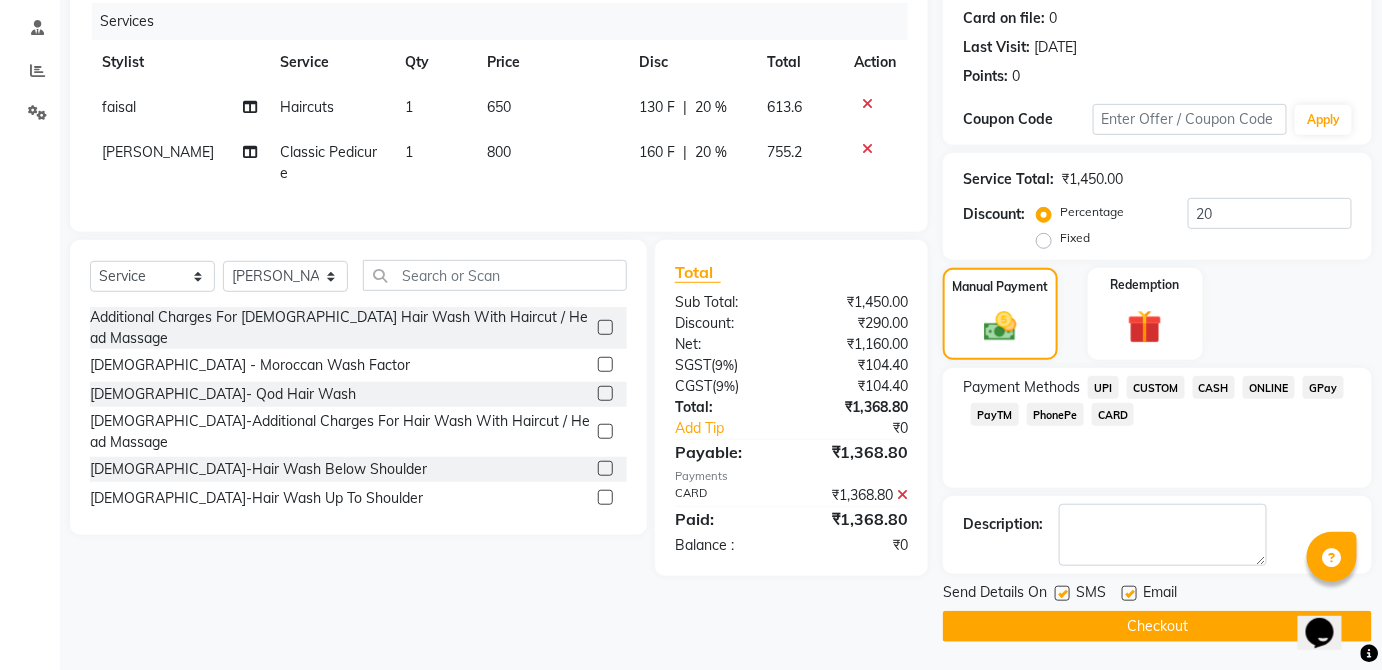 drag, startPoint x: 1309, startPoint y: 391, endPoint x: 1275, endPoint y: 411, distance: 39.446167 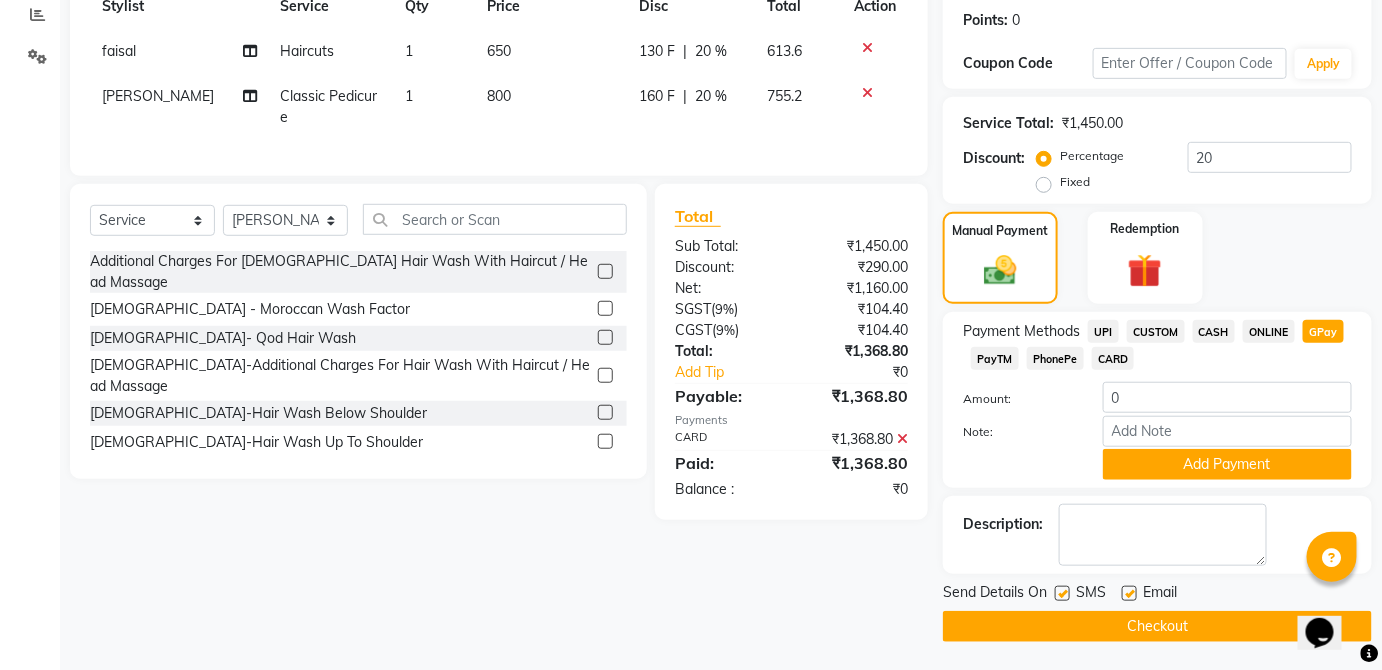 click 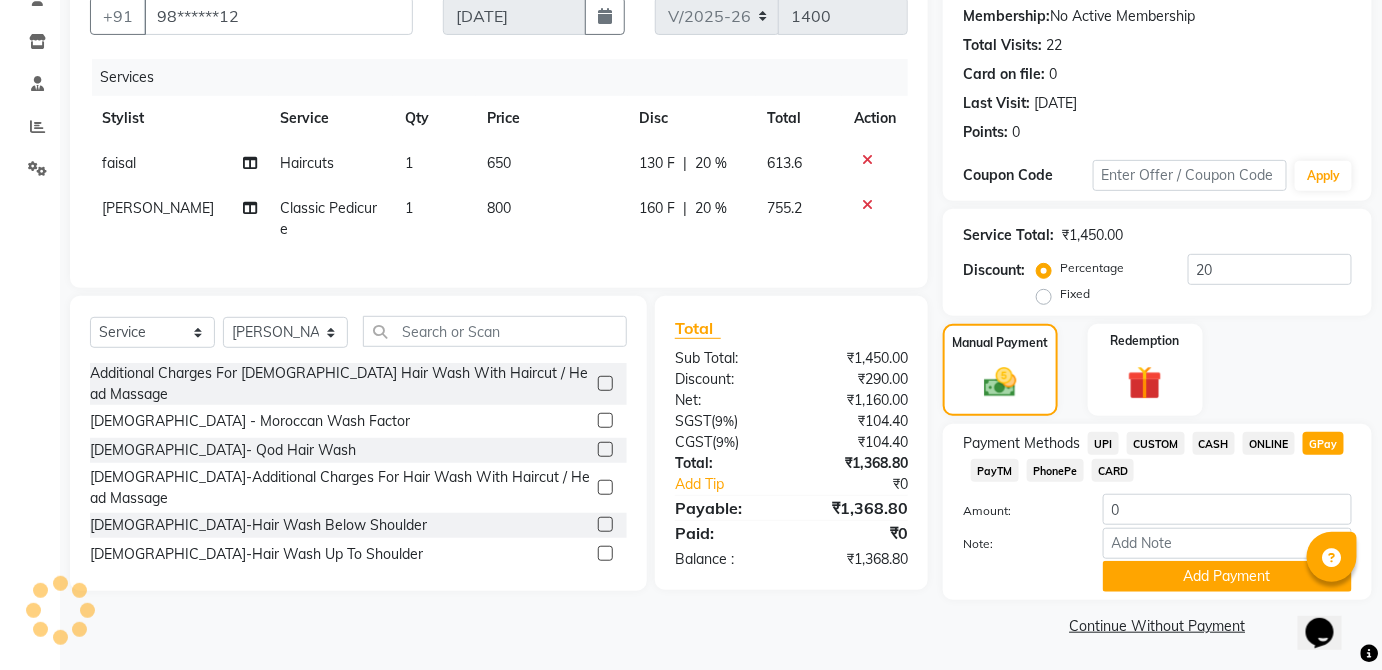 click on "CUSTOM" 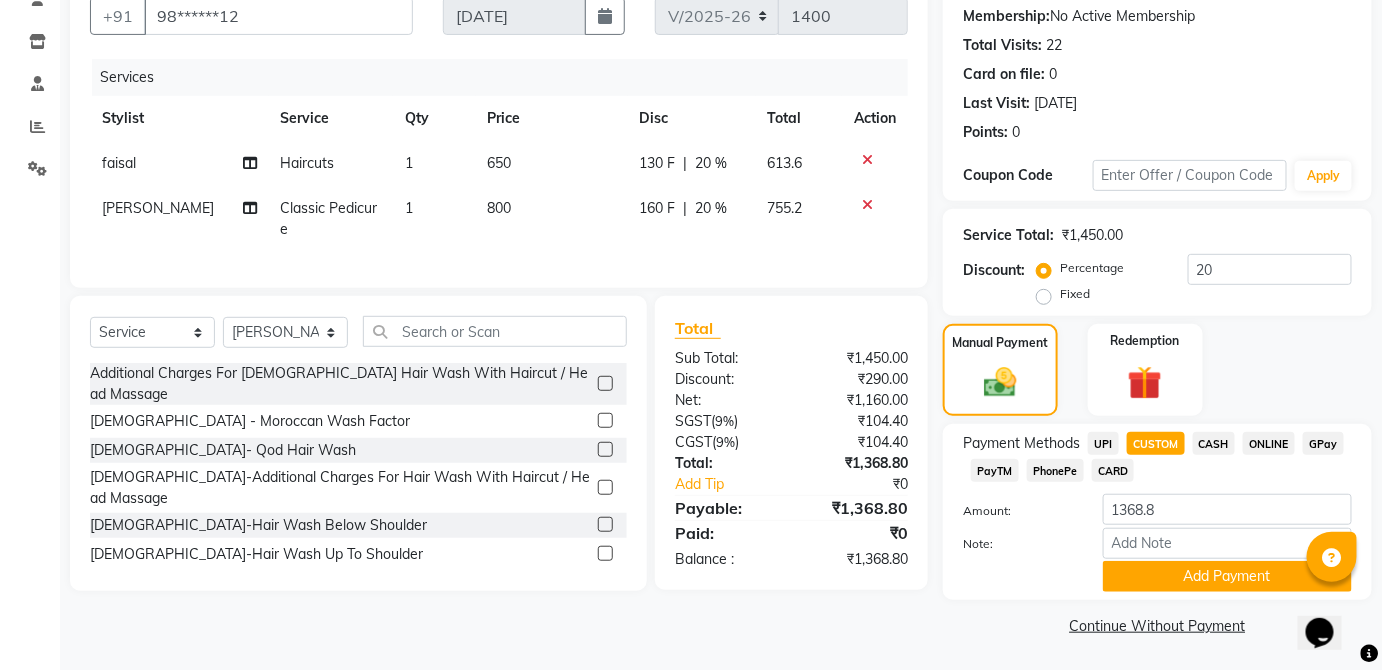 click on "GPay" 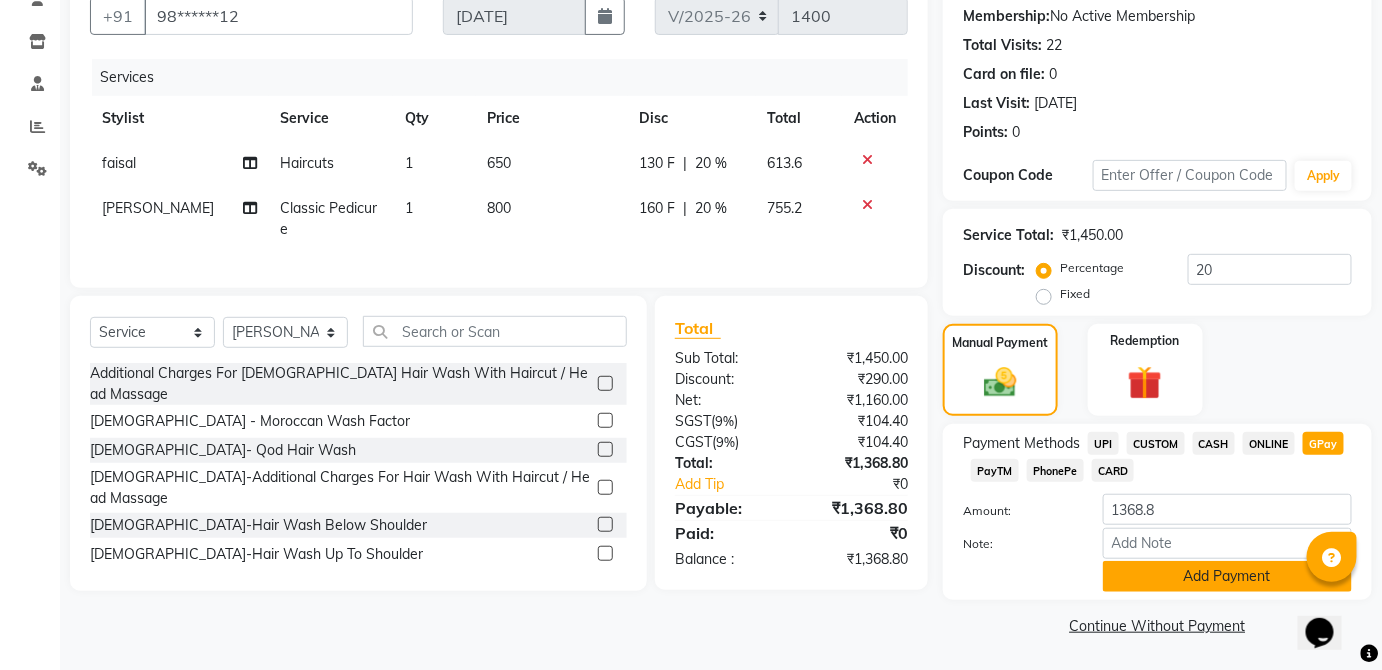 click on "Add Payment" 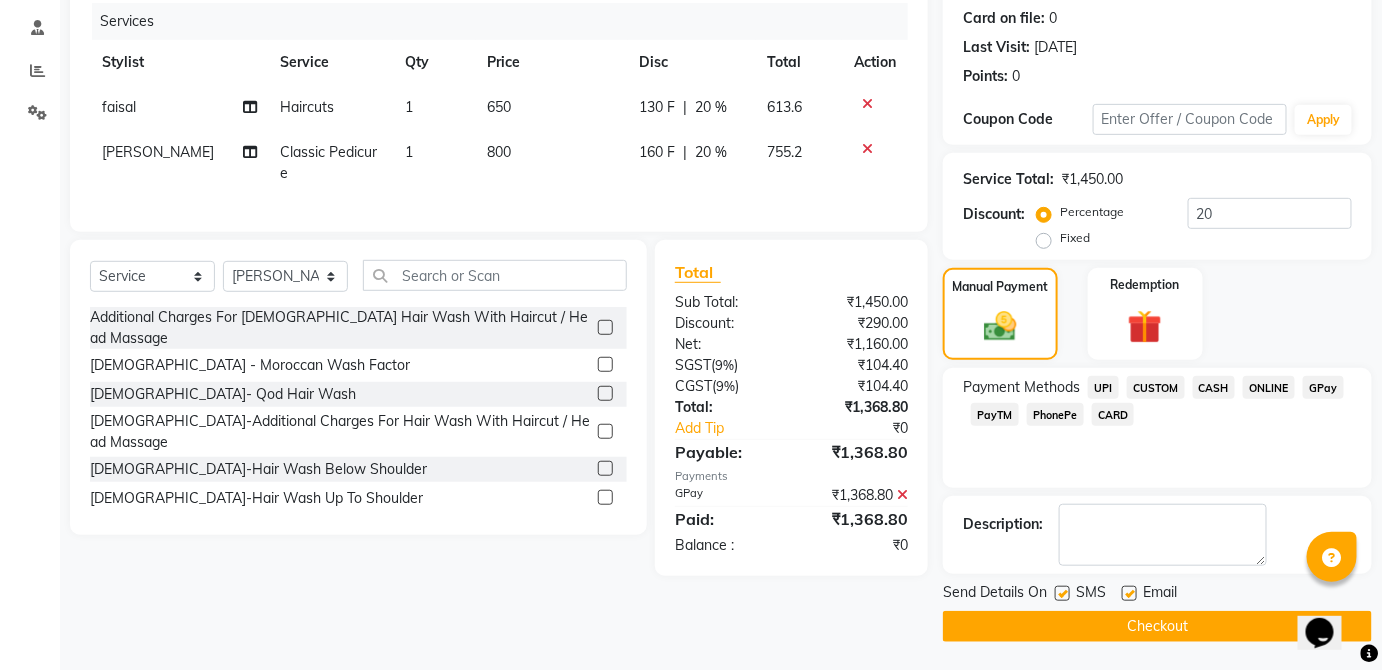 click 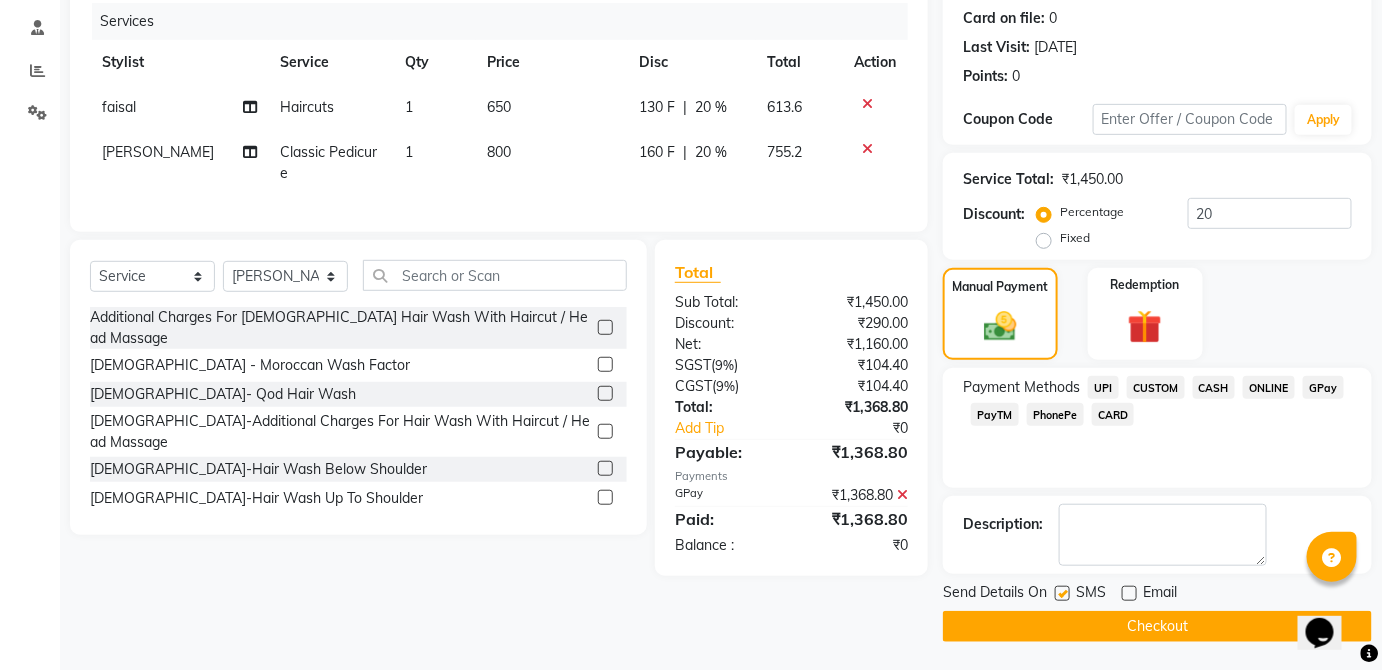 click 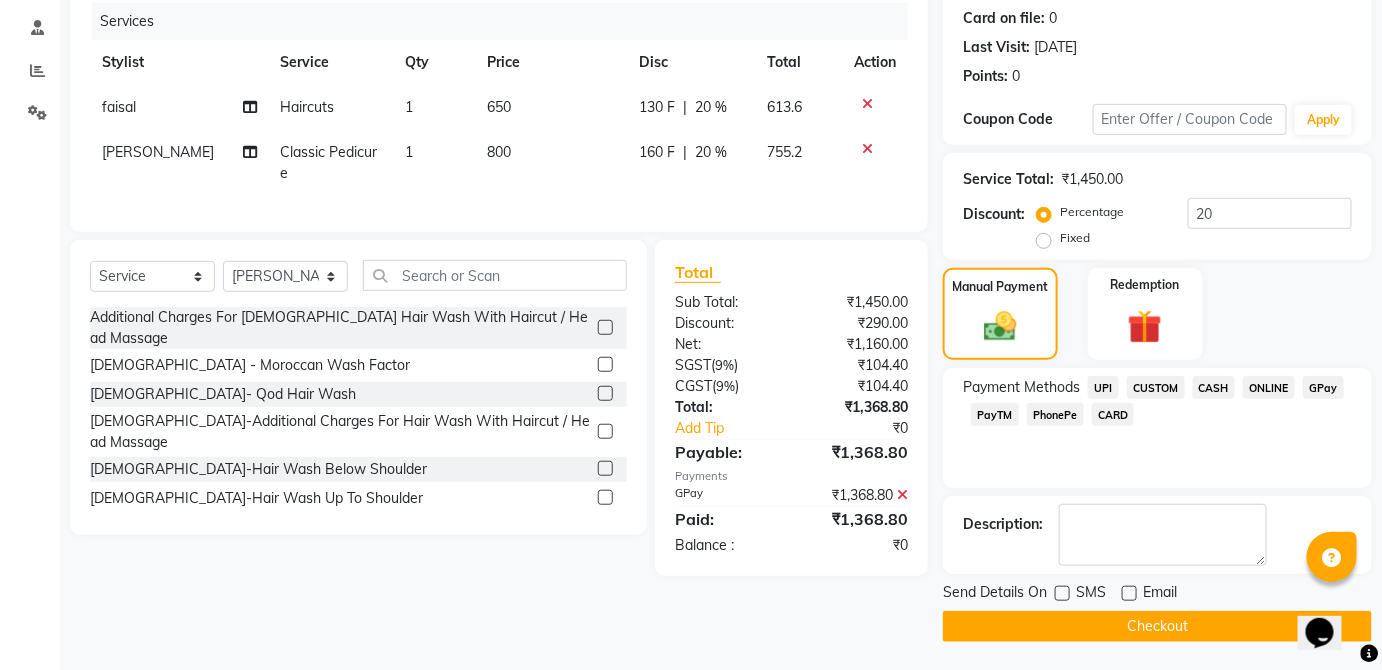 click on "Checkout" 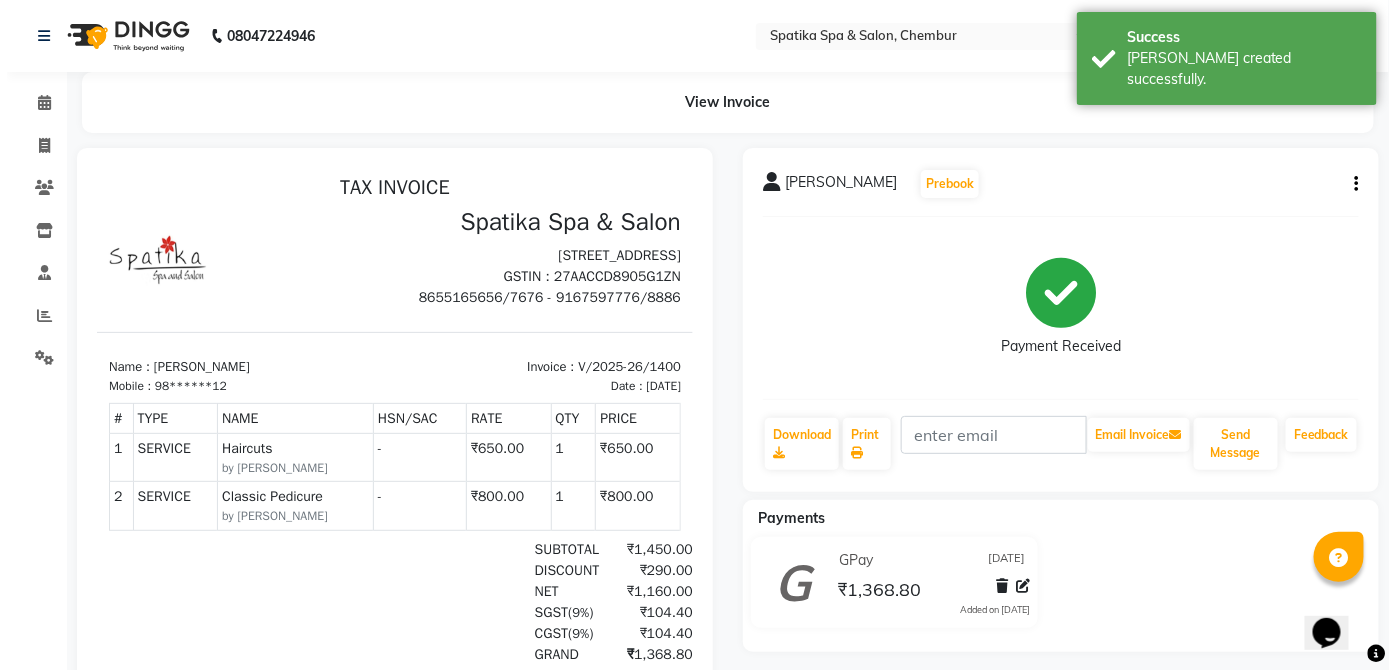 scroll, scrollTop: 0, scrollLeft: 0, axis: both 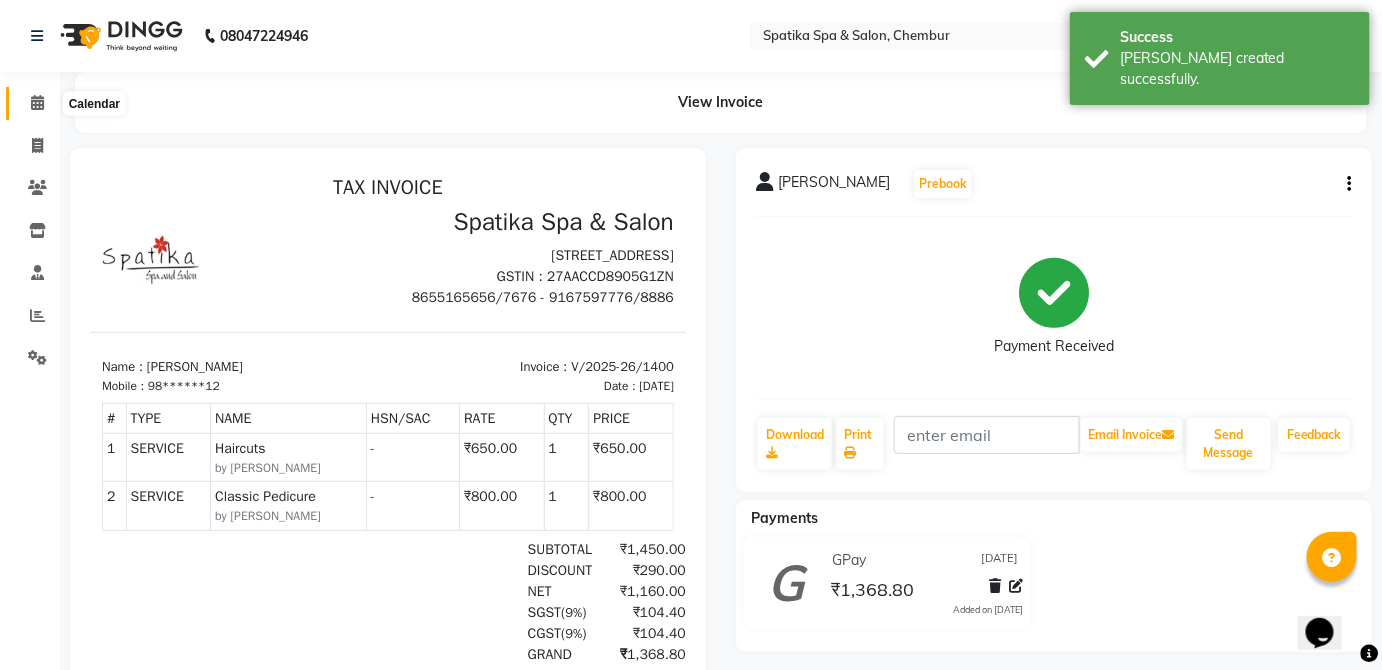 click 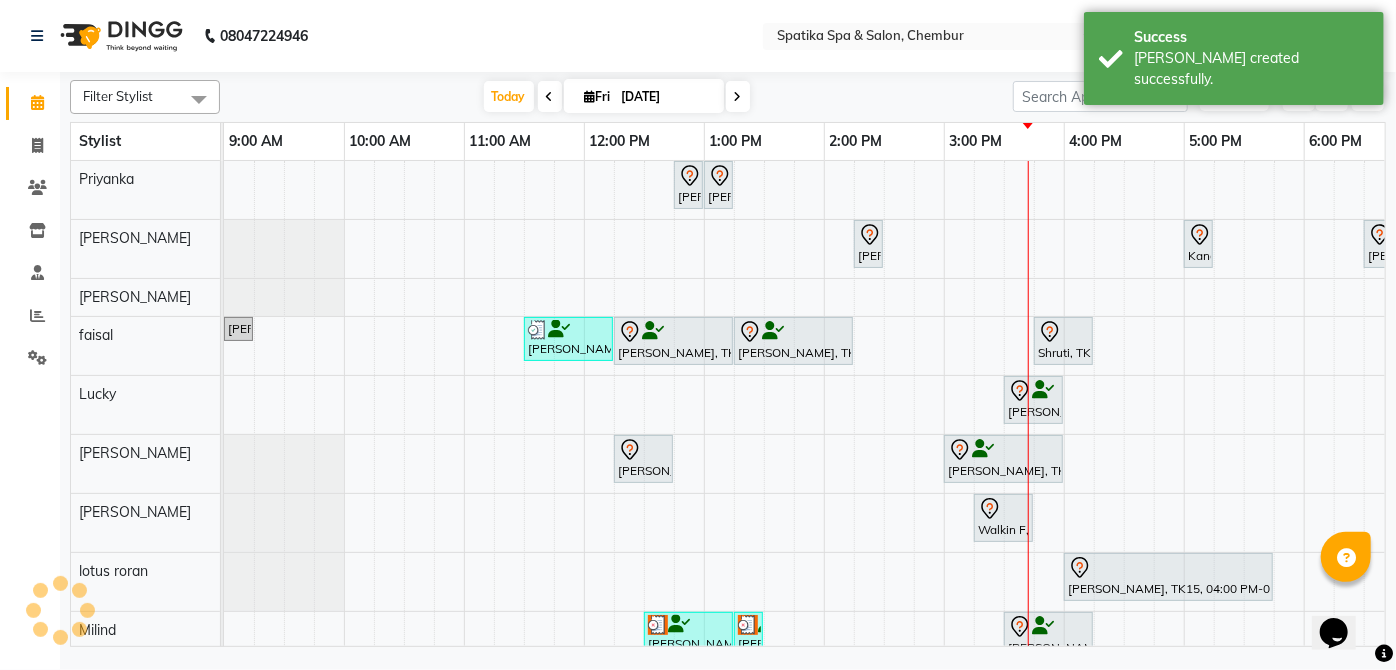 scroll, scrollTop: 0, scrollLeft: 397, axis: horizontal 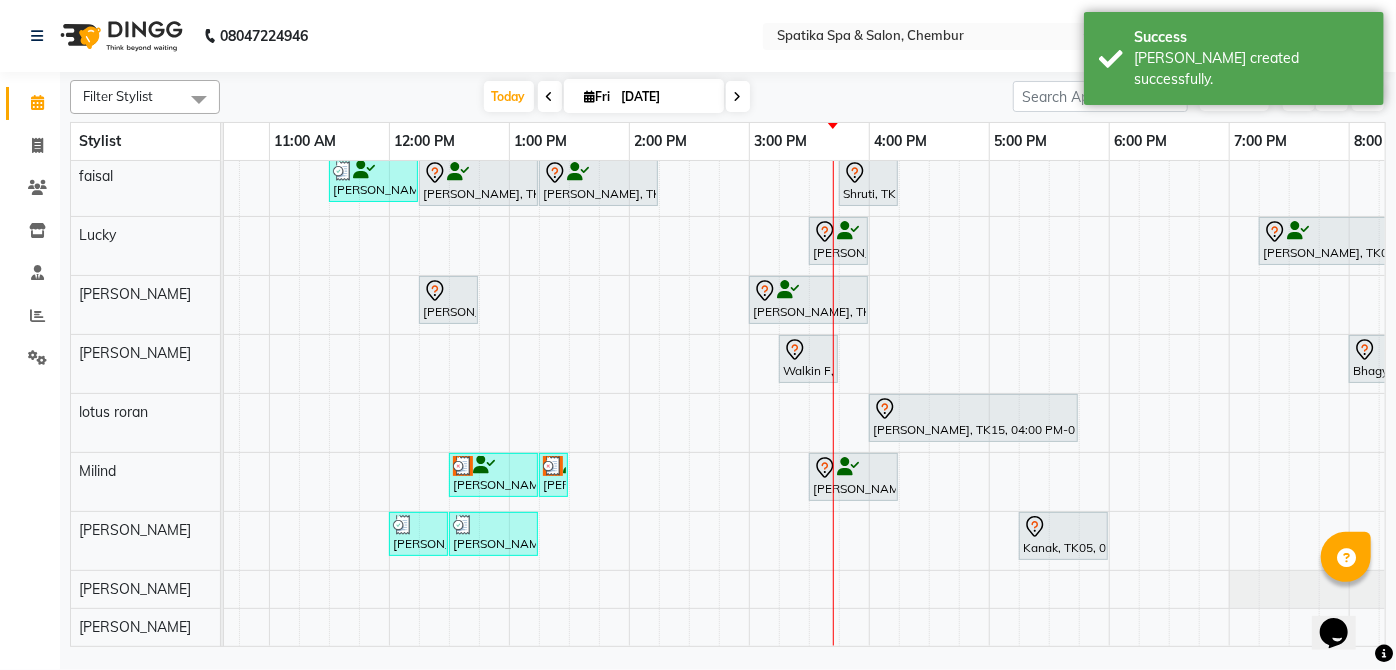 click at bounding box center (493, 466) 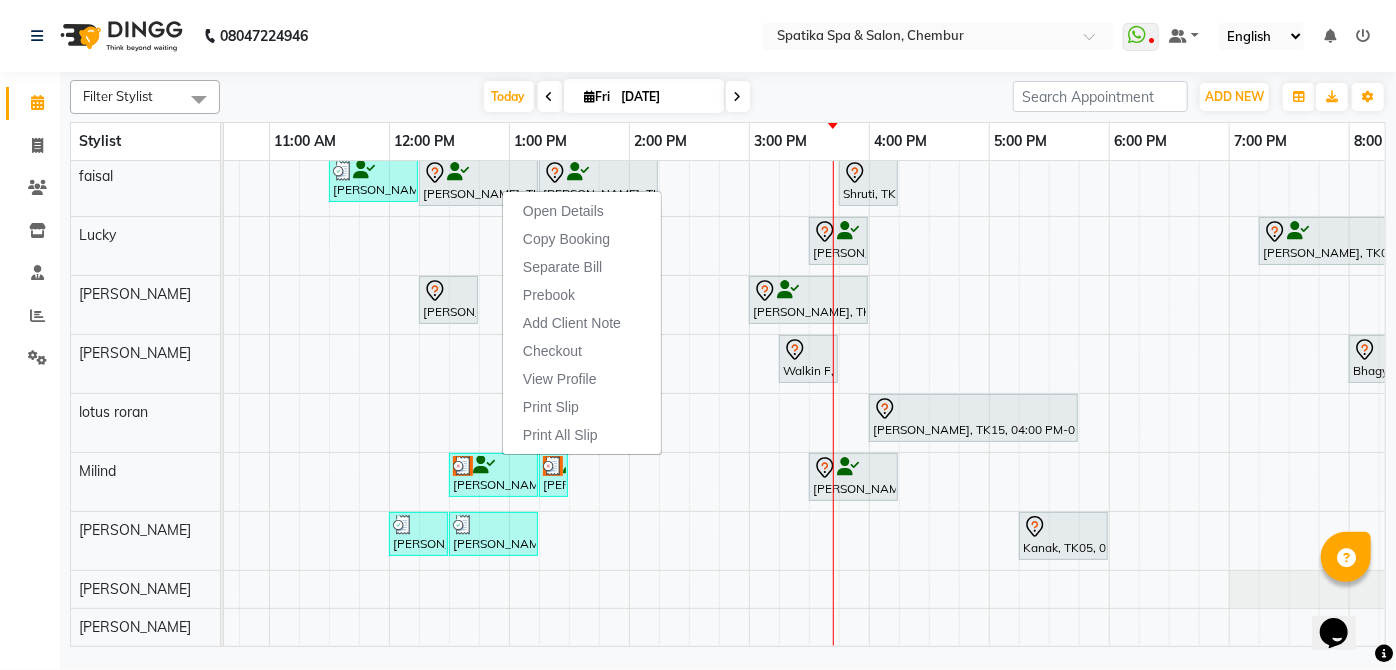 click on "Filter Stylist Select All Aayushi Sonawala Ali deepak kumar faisal lotus roran Lucky Madhu Gupta Milind Payal Dhanke Priyanka shahrukh sumitra Today  Fri 11-07-2025 Toggle Dropdown Add Appointment Add Invoice Add Client Toggle Dropdown Add Appointment Add Invoice Add Client ADD NEW Toggle Dropdown Add Appointment Add Invoice Add Client Filter Stylist Select All Aayushi Sonawala Ali deepak kumar faisal lotus roran Lucky Madhu Gupta Milind Payal Dhanke Priyanka shahrukh sumitra Group By  Staff View   Room View  View as Vertical  Vertical - Week View  Horizontal  Horizontal - Week View  List  Toggle Dropdown Calendar Settings Manage Tags   Arrange Stylists   Reset Stylists  Full Screen Appointment Form Zoom 100%" at bounding box center [728, 97] 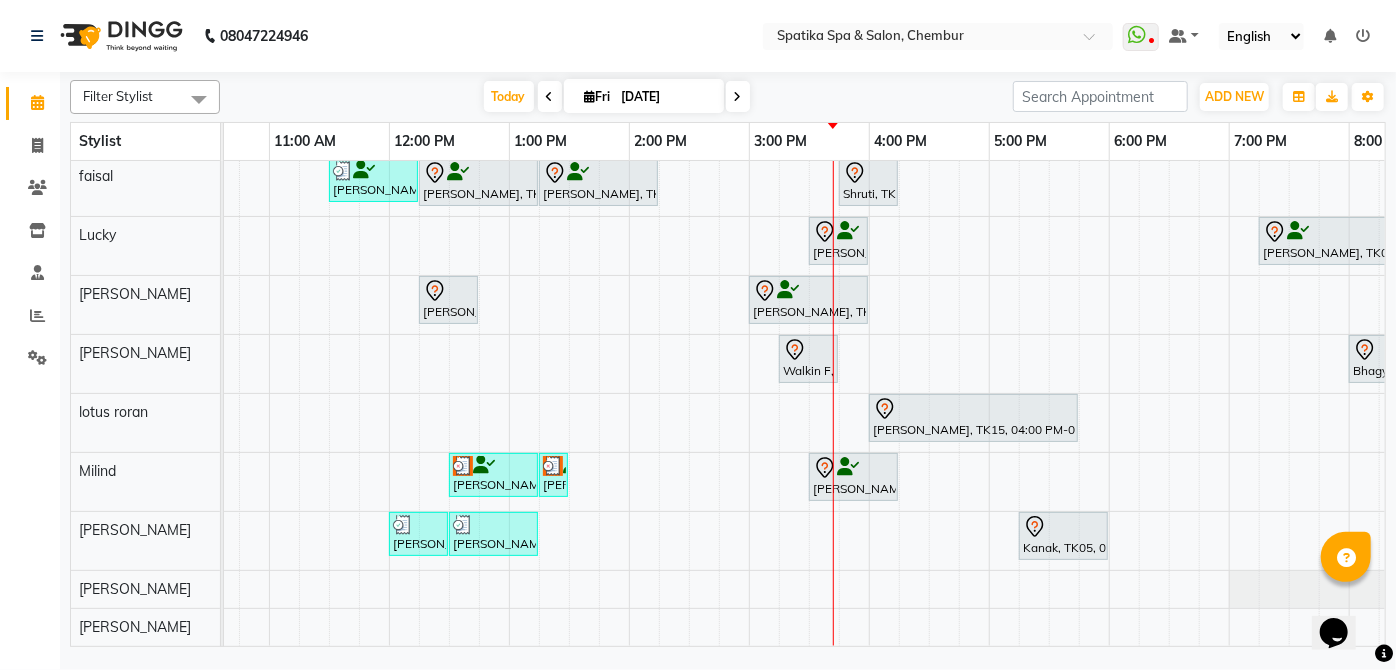 scroll, scrollTop: 22, scrollLeft: 195, axis: both 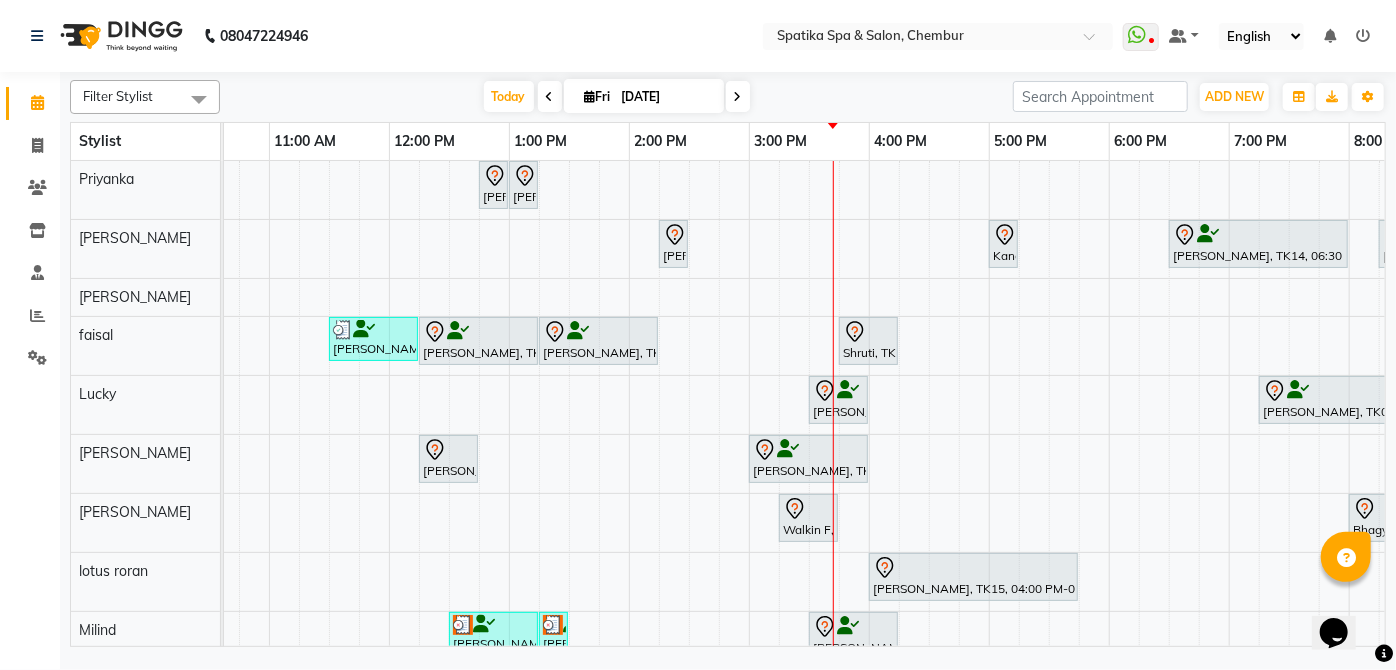 click at bounding box center [478, 332] 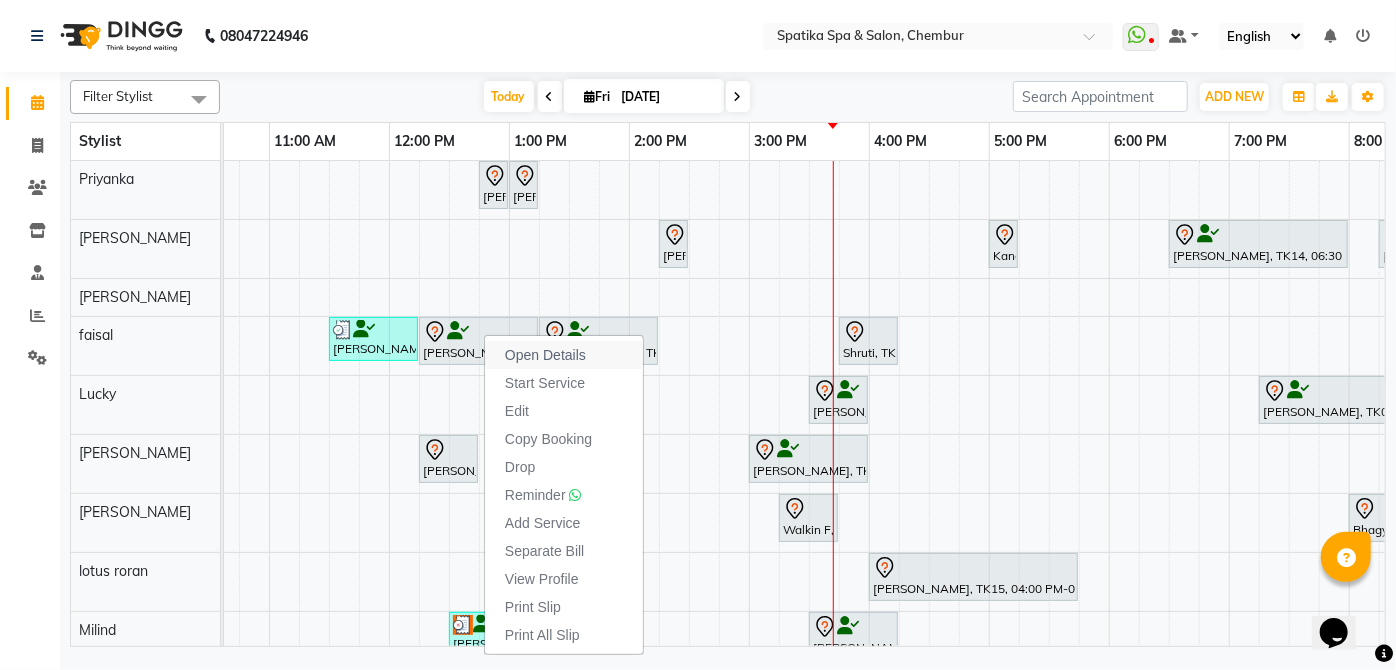 click on "Open Details" at bounding box center [545, 355] 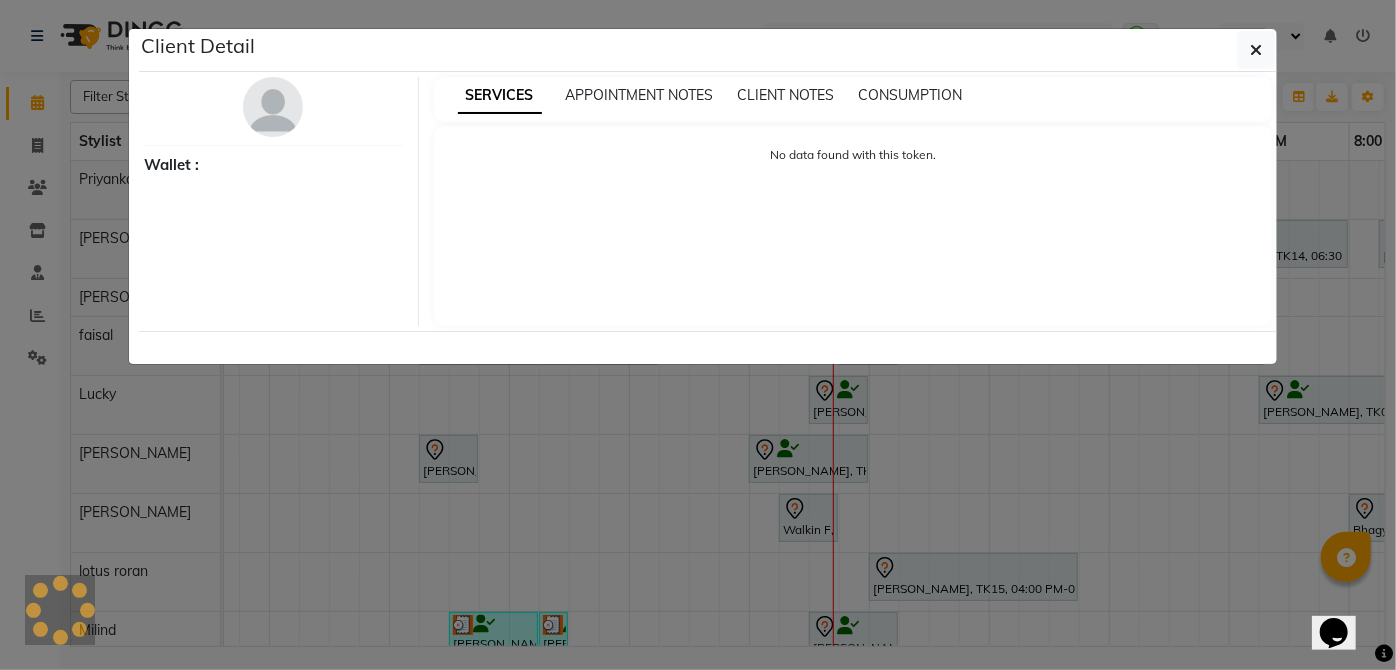 select on "7" 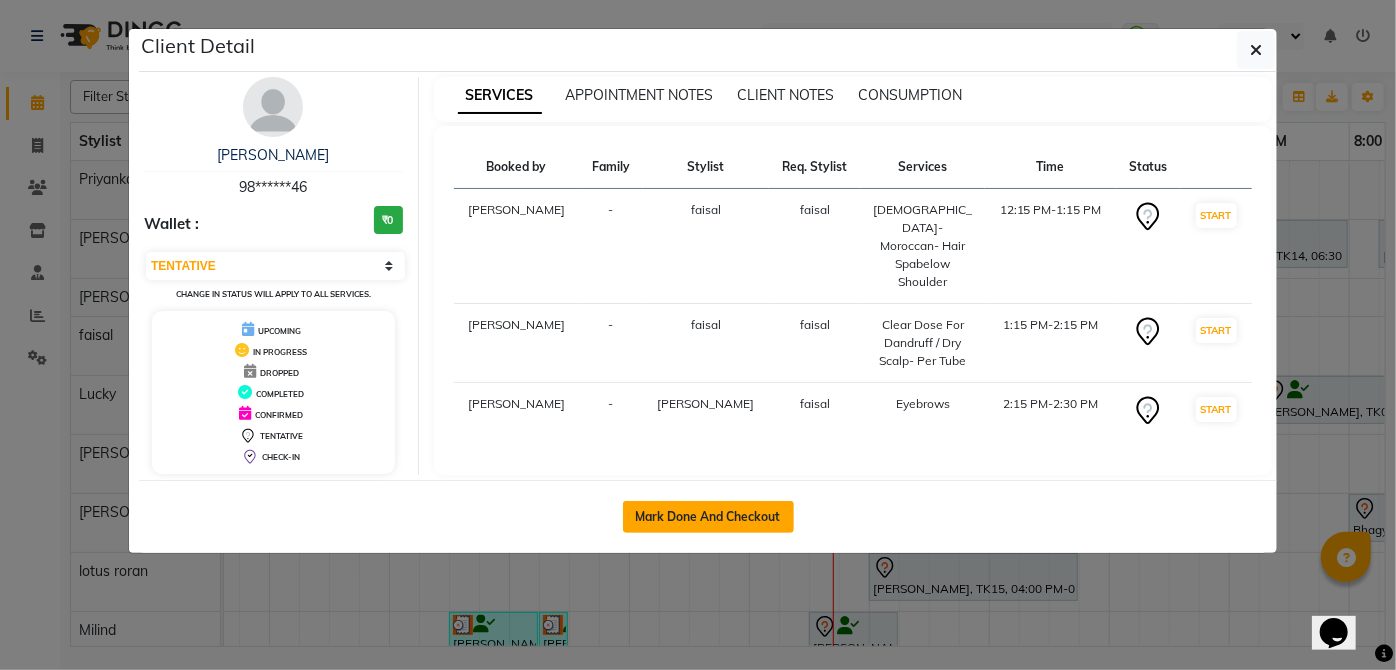 click on "Mark Done And Checkout" 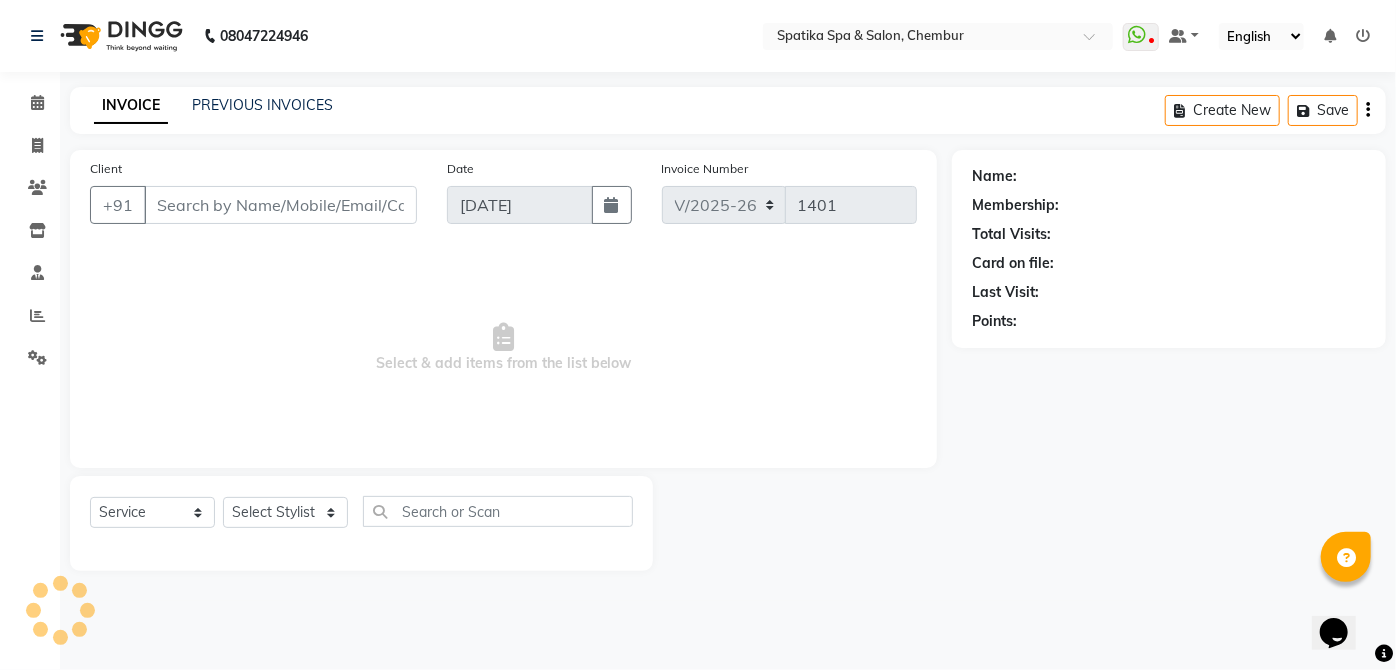type on "98******46" 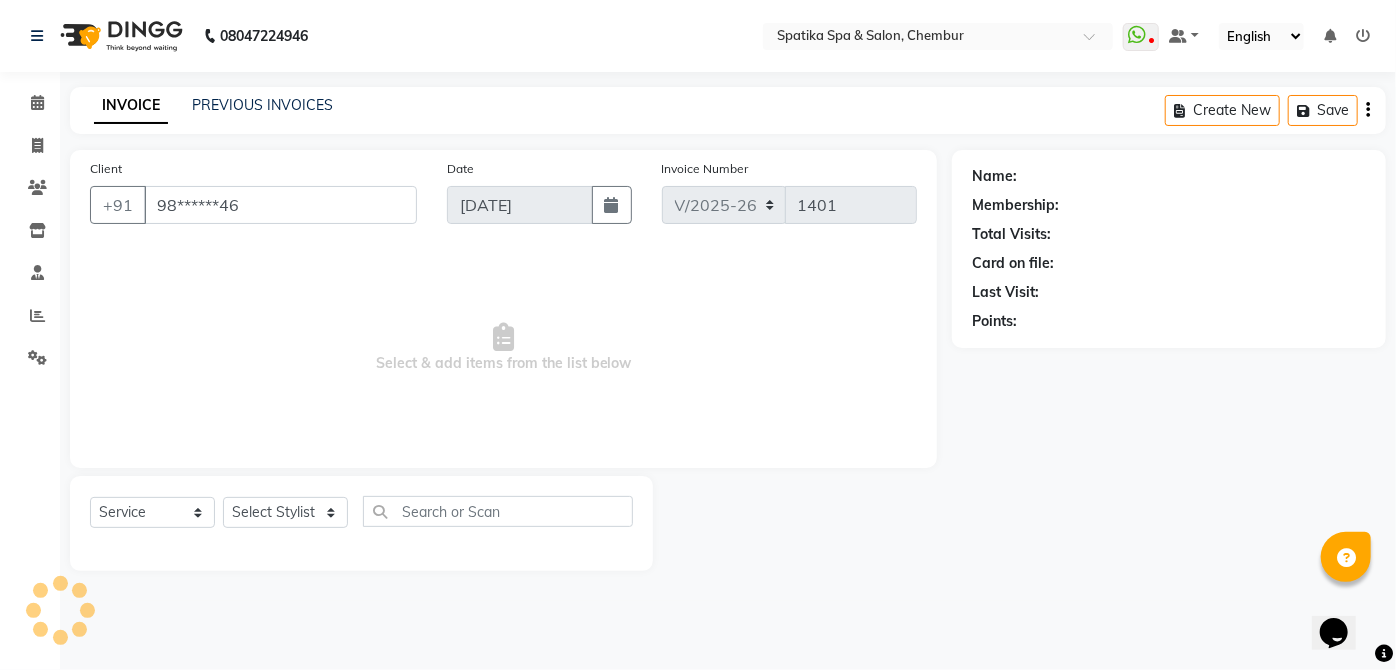 select on "29950" 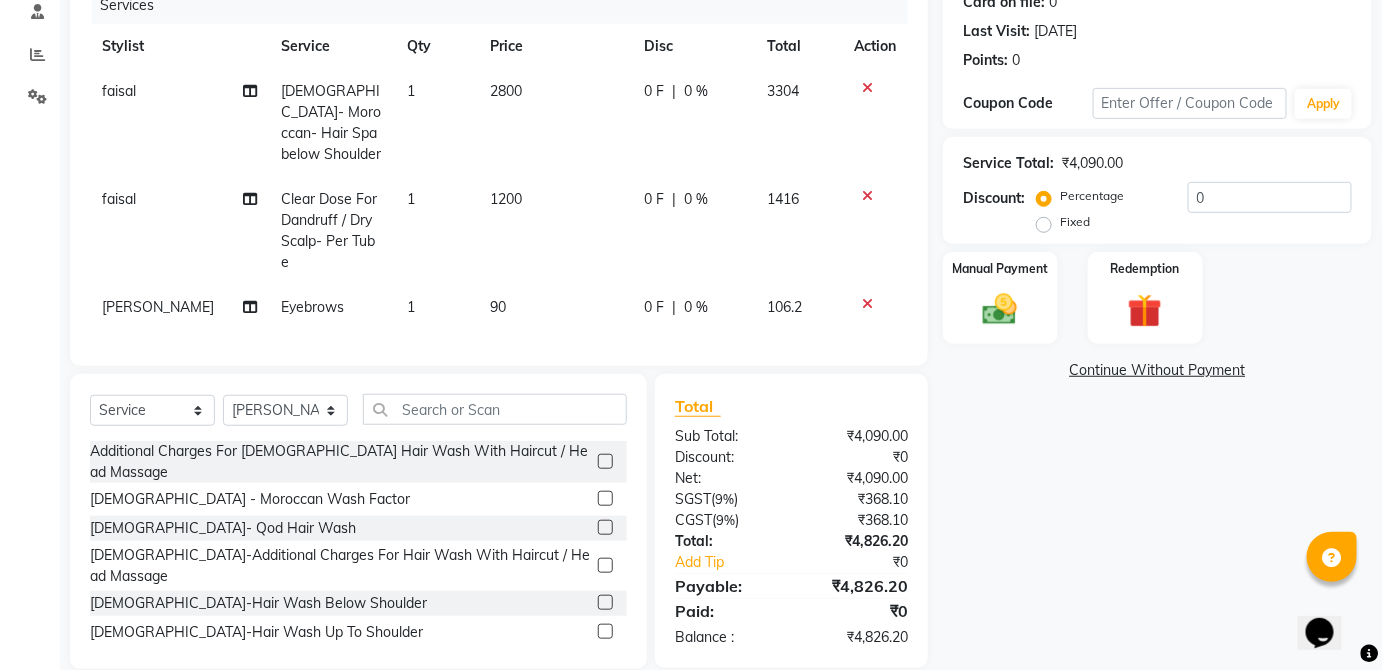 click on "1200" 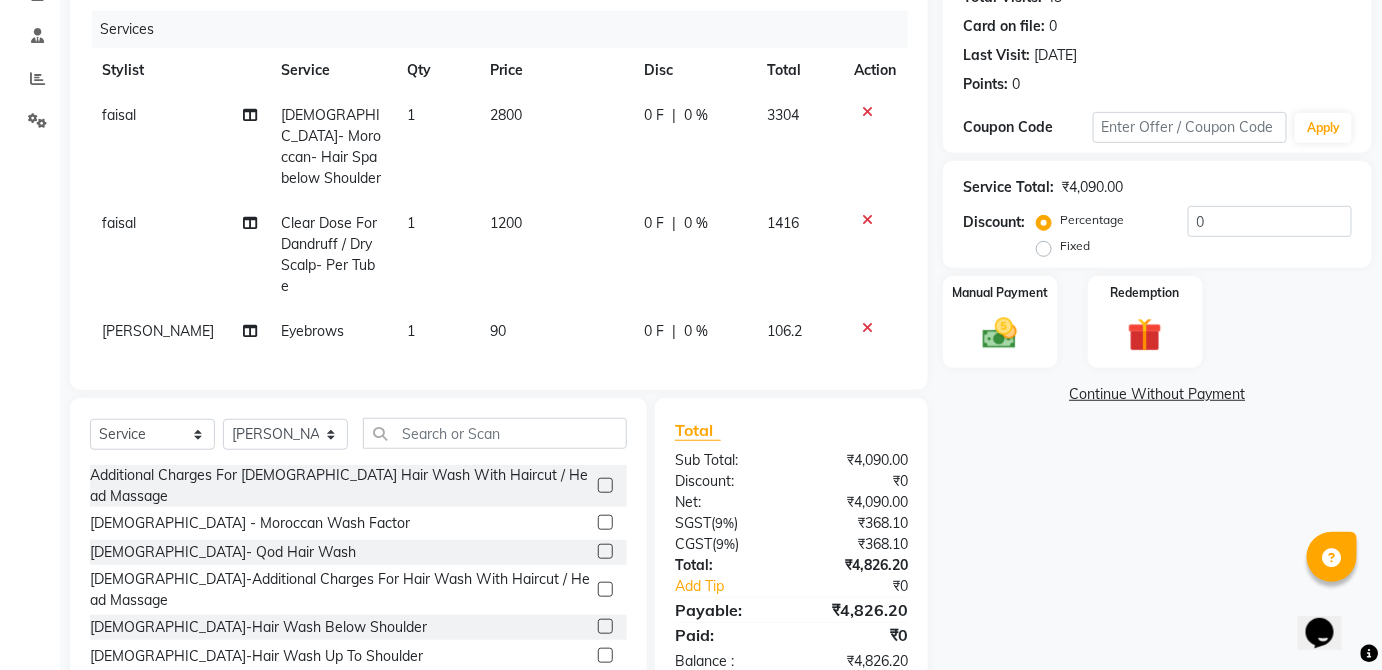 select on "9045" 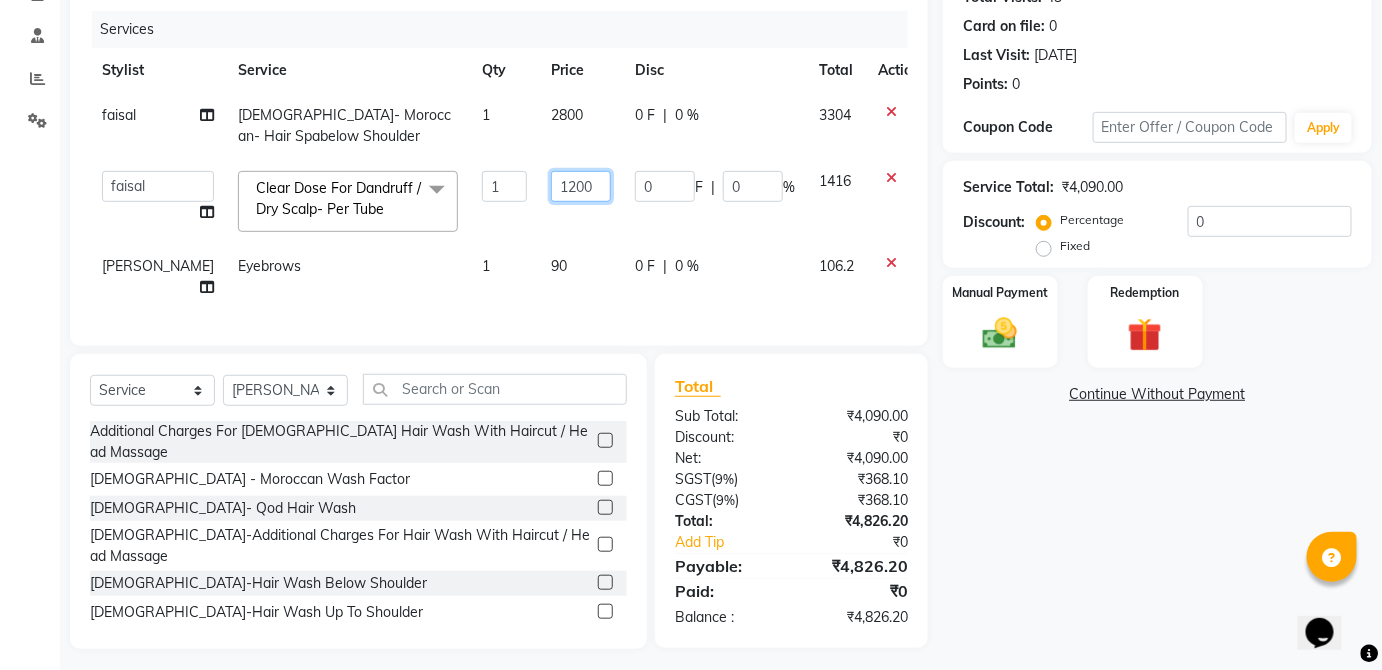 click on "1200" 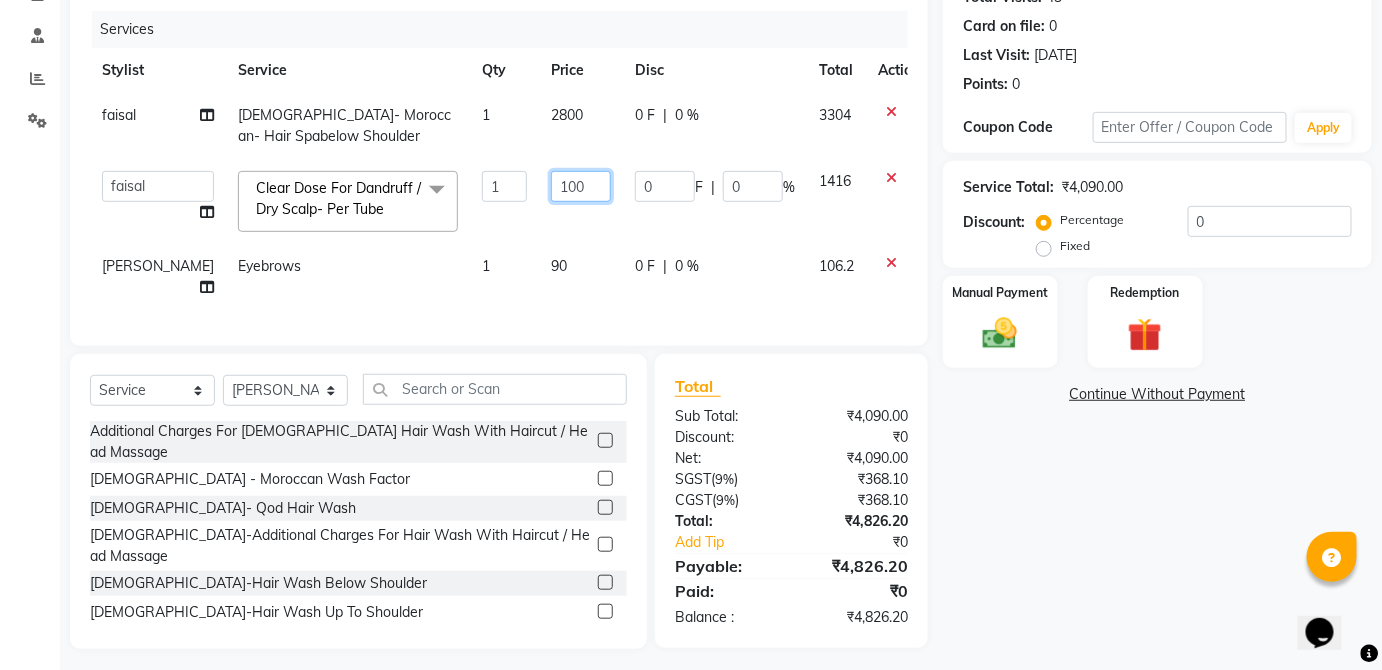 type on "1000" 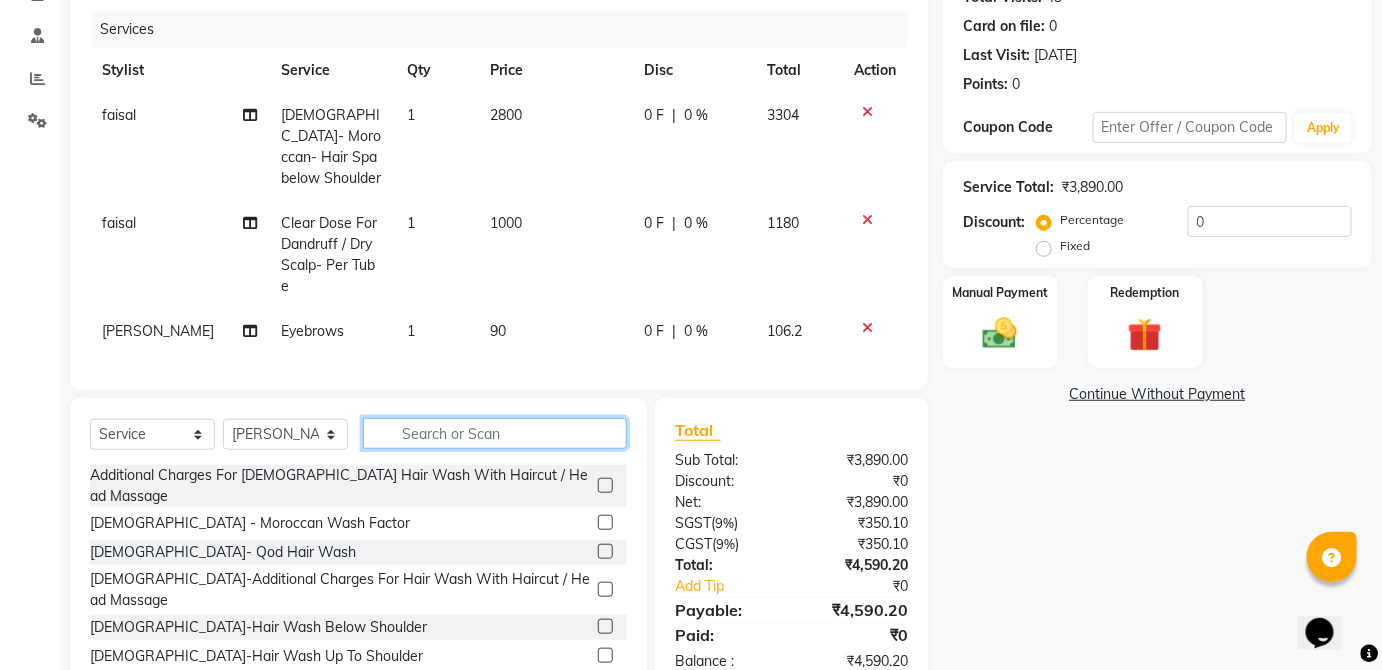 click on "Select  Service  Product  Membership  Package Voucher Prepaid Gift Card  Select Stylist Aayushi Sonawala Ali deepak kumar Deepali faisal lotus roran Lucky Madhu Gupta Milind Payal Dhanke Priyanka shahrukh Sneha sumitra Additional Charges For Male Hair Wash With Haircut / Head Massage  Female - Moroccan Wash Factor  Female- Qod Hair Wash  Female-Additional Charges For Hair Wash With Haircut / Head Massage  Female-Hair Wash Below Shoulder  Female-Hair Wash Up To Shoulder  Female-Hair Wash Up To Waist  Male- Moroccan / Qod Hairwash  Male-Regular hair wash  Female-Kid Hair Wash  Male-Kid Hair Wash  Age Defy Facial (Normal/Dry)  Age Defy Facial (Oily/ Combi)  Deep Cleansing Facial For Oily Skin With No Acne  Go Away Tan Facial  Oxy Balancing Facial.  Radiance Anti-Tan (Normal/Dry)  Radiance Anti-Tan (Oily/Combi)  Sensi Calming And Soothing Facial  Signature Facial (Normal/Dry Skin)  Signature Facial (Oily/Combination)  Kanpeki facial  Kanpeki Dtan face and neck  Kanpeki Dtan Full Arms Includes Palm  Spa Manicure" 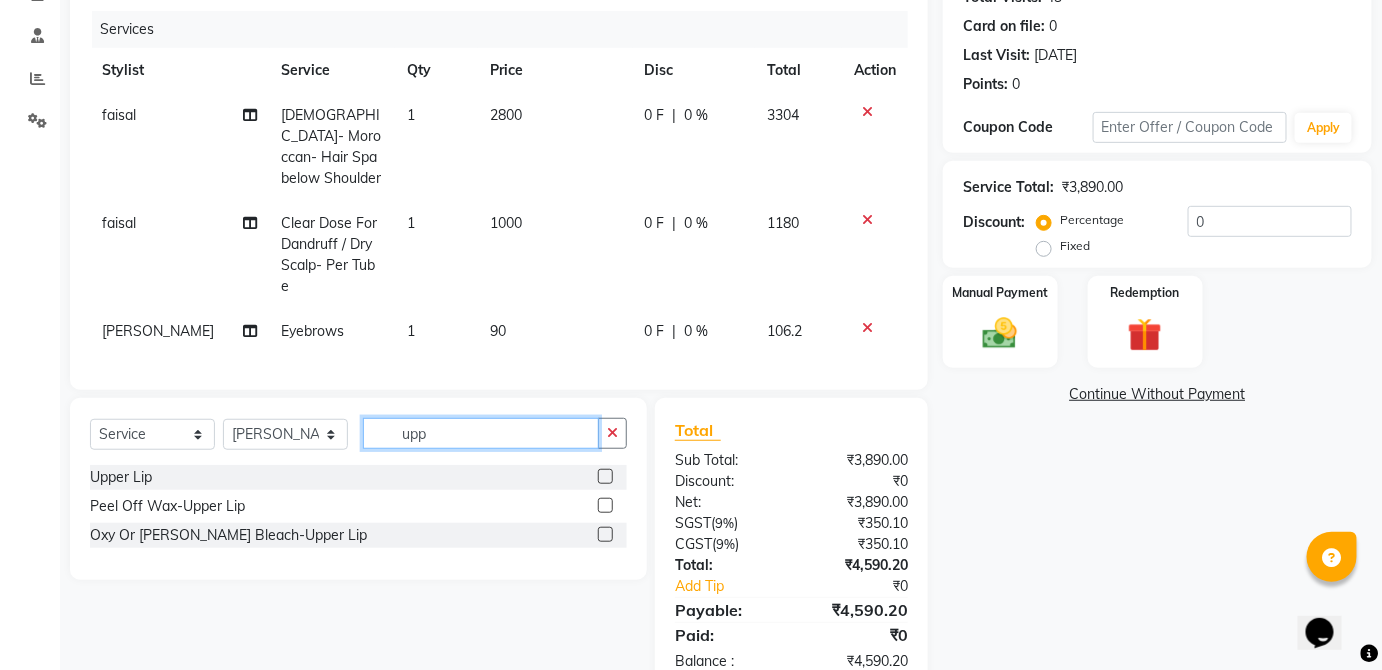 type on "upp" 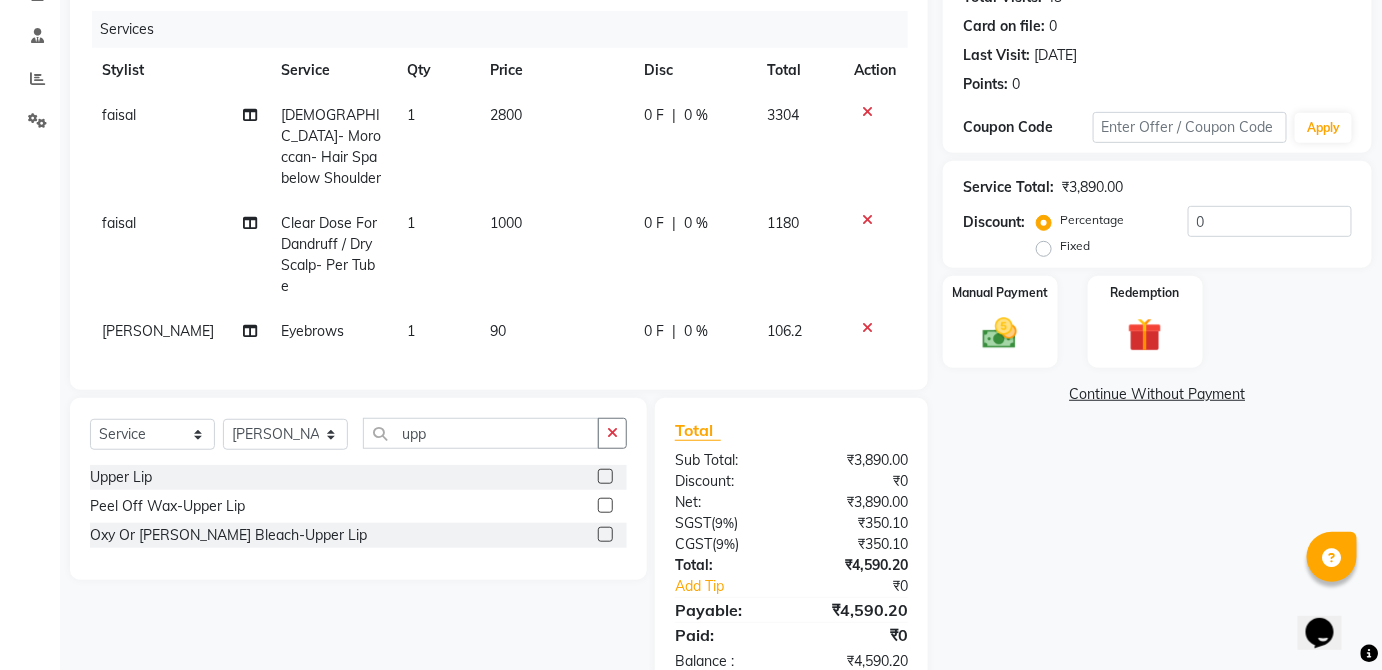 click 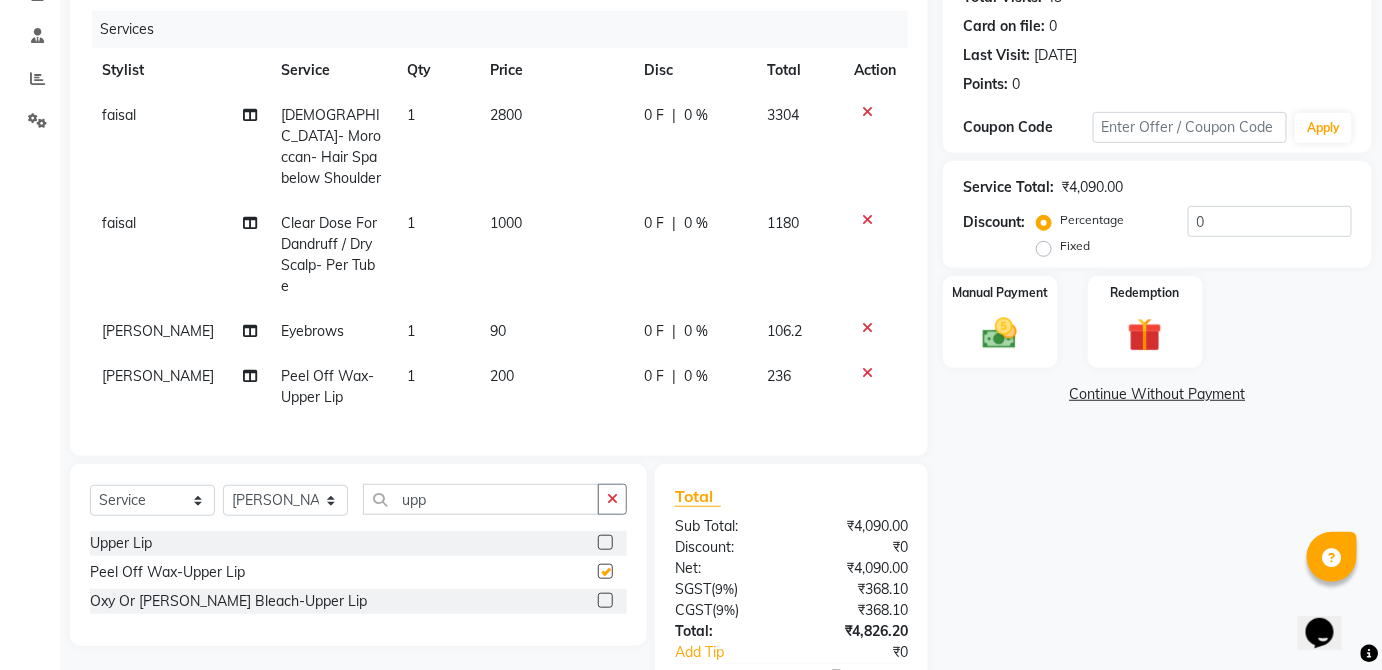 checkbox on "false" 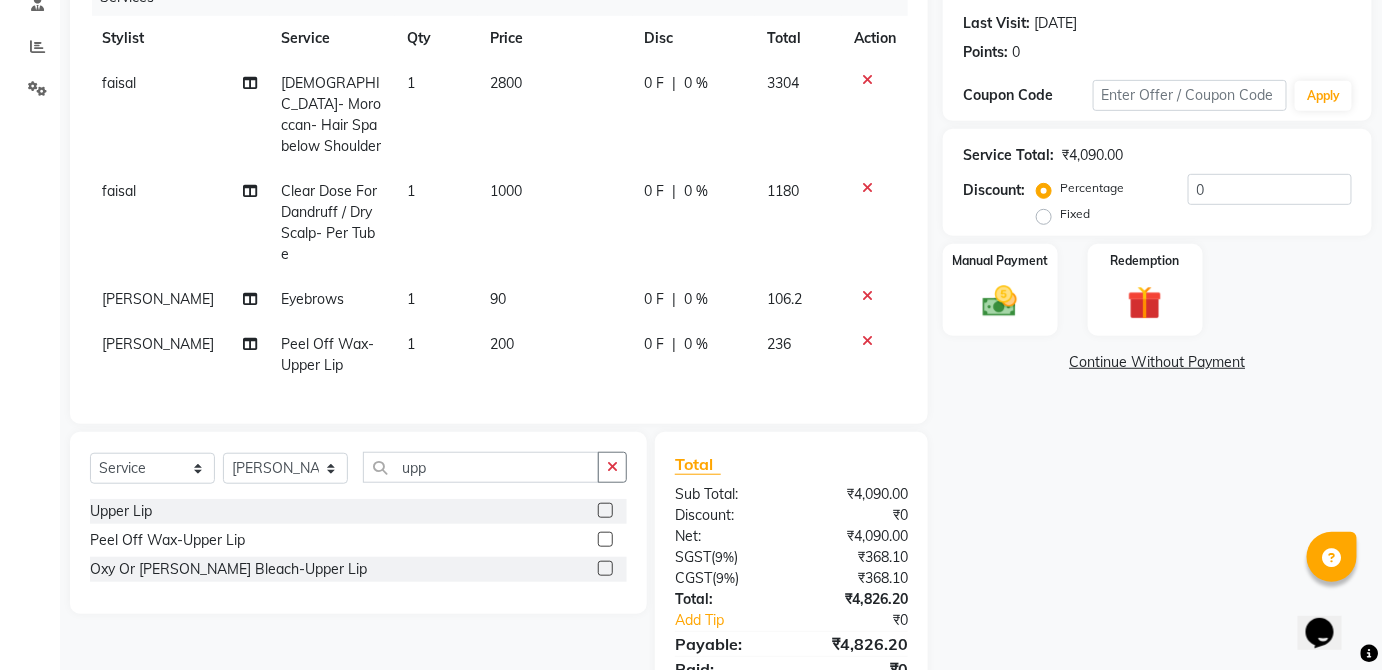 scroll, scrollTop: 325, scrollLeft: 0, axis: vertical 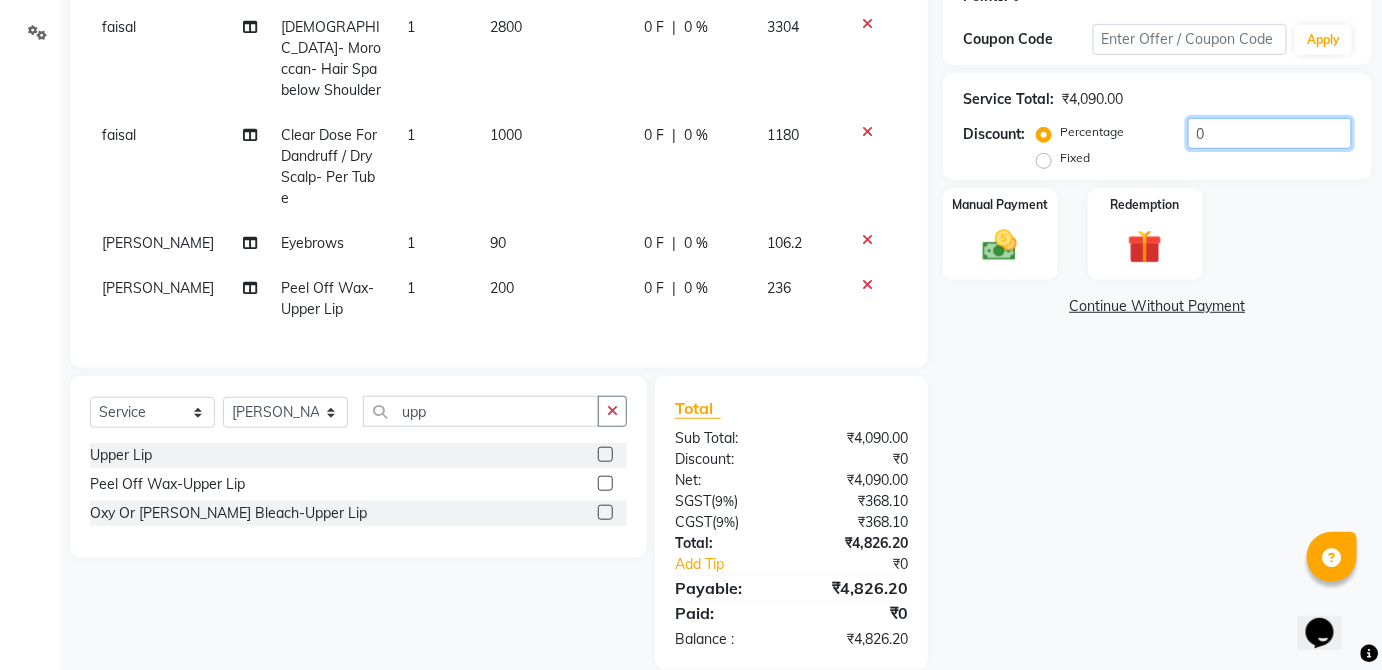 click on "0" 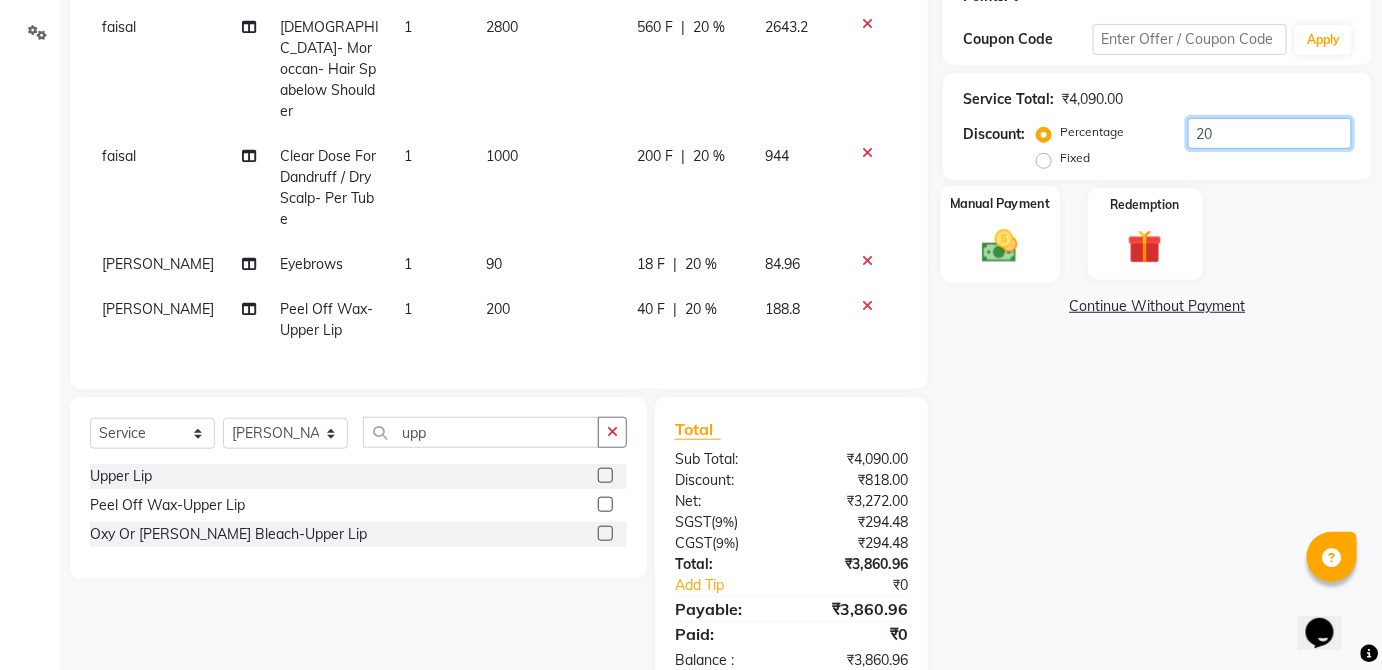 type on "20" 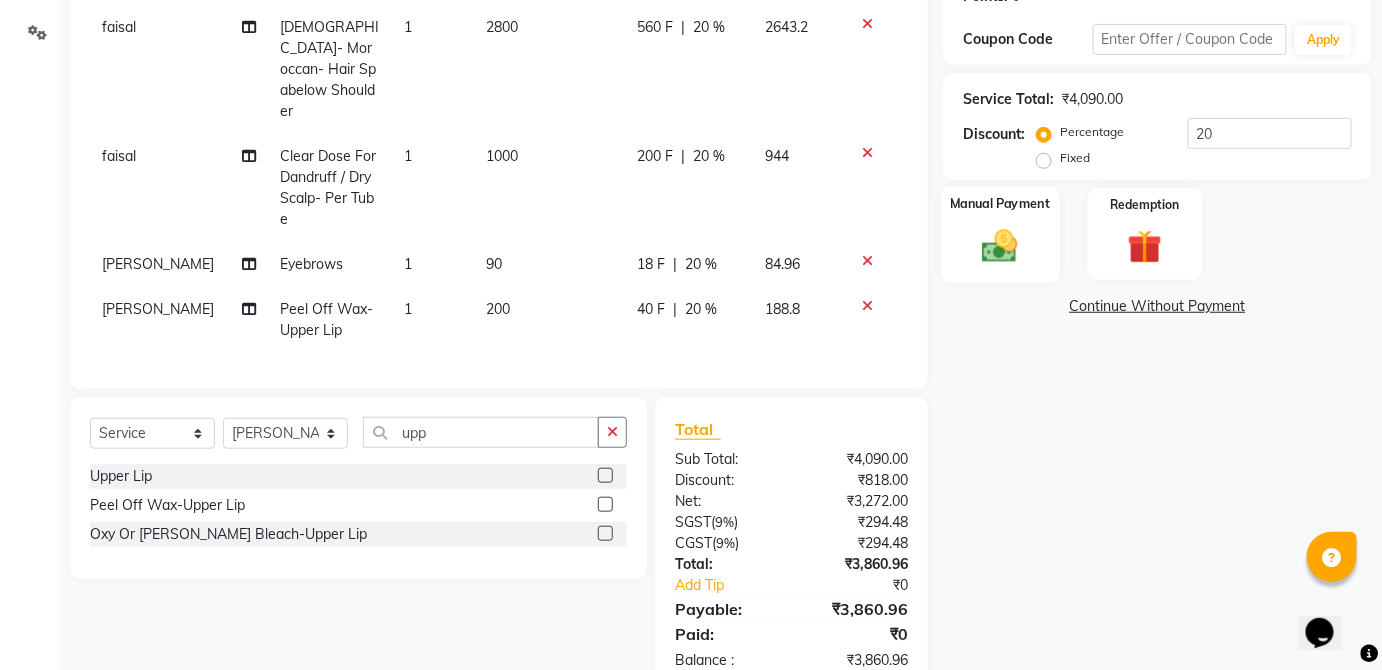 click on "Manual Payment" 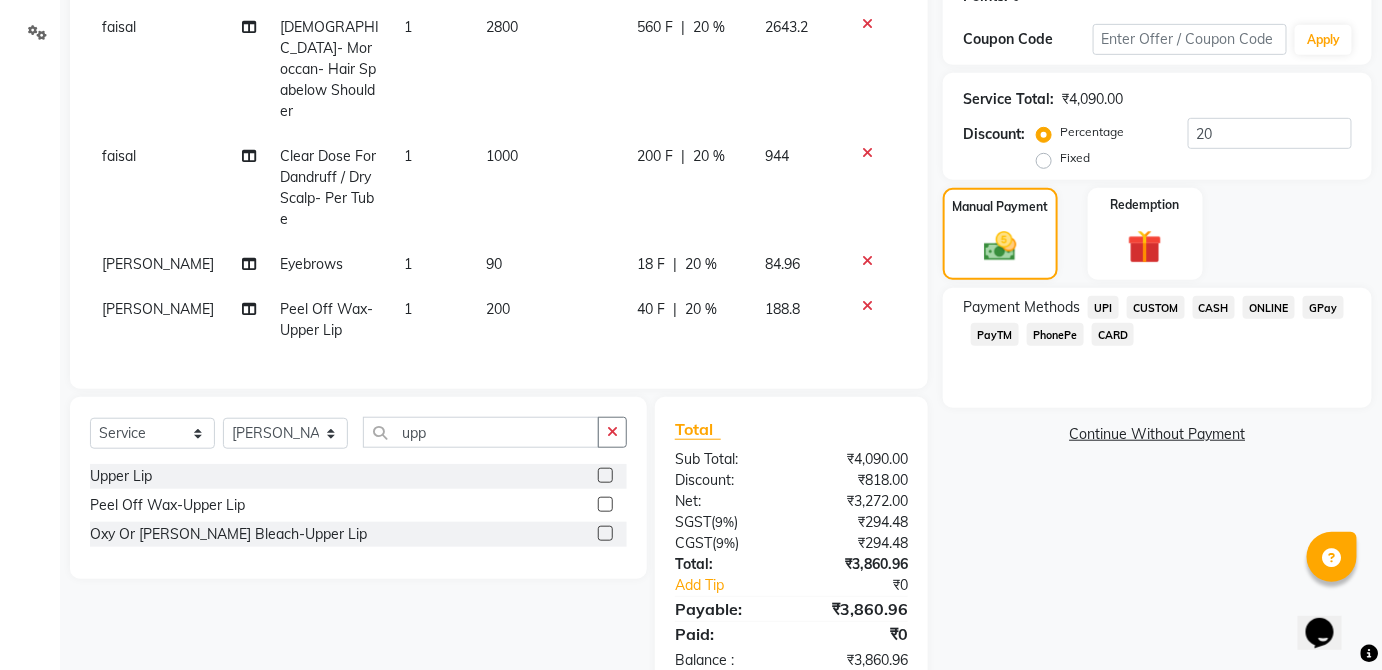 click on "CARD" 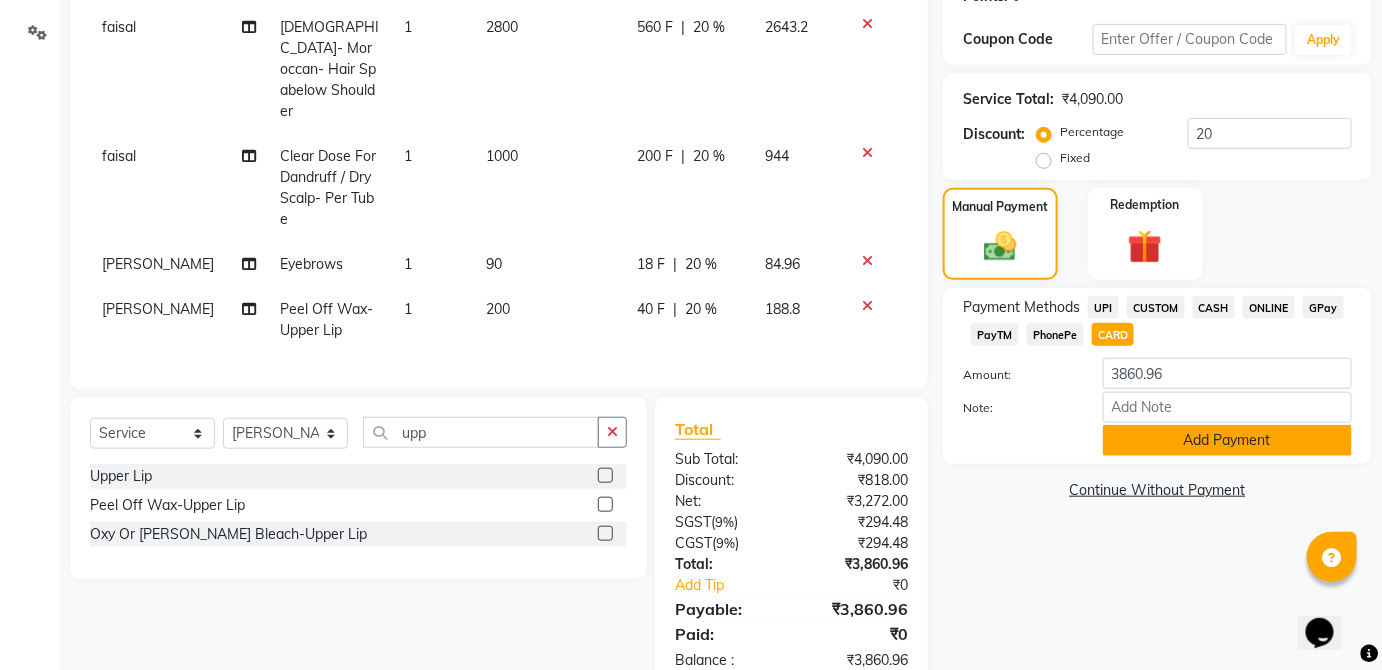 click on "Add Payment" 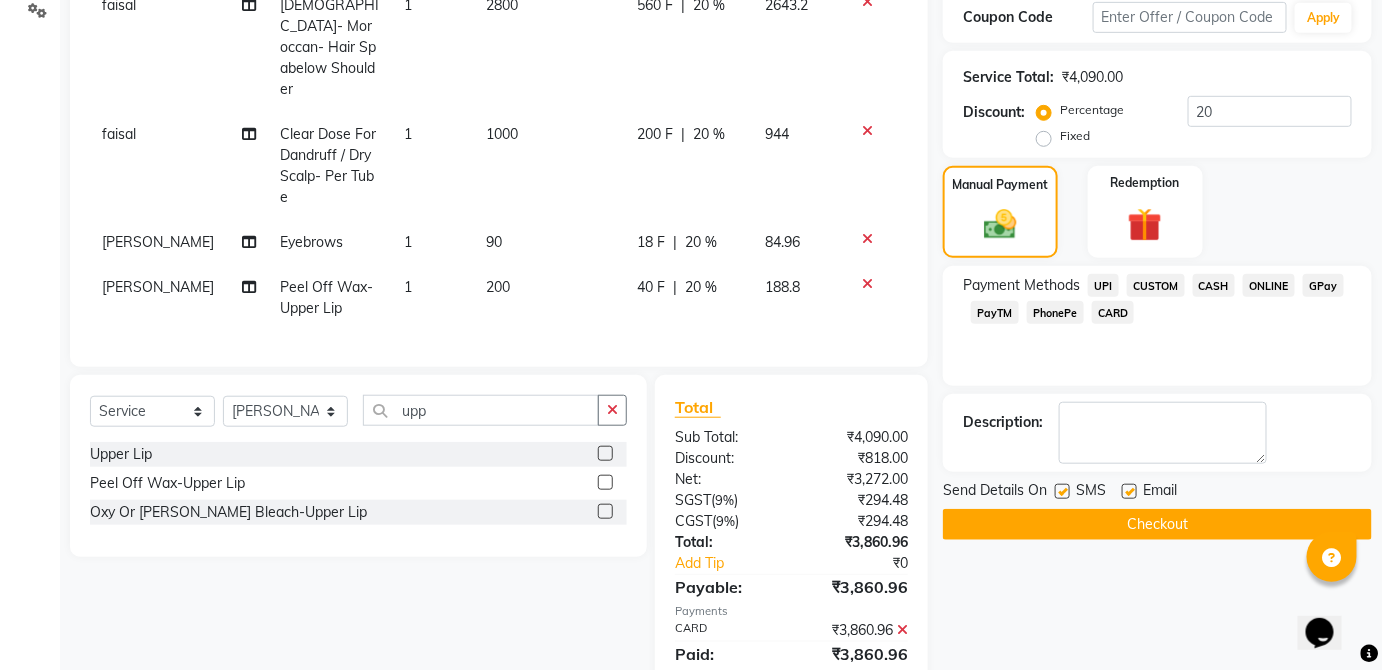 scroll, scrollTop: 367, scrollLeft: 0, axis: vertical 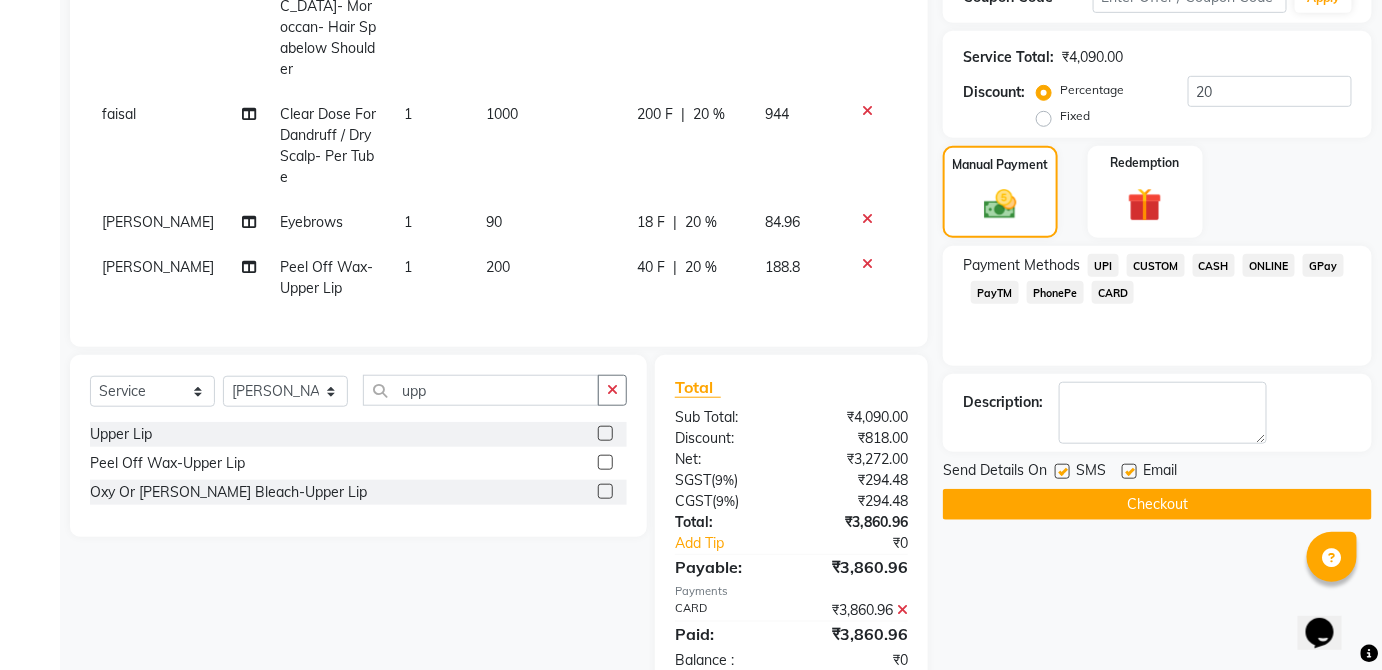 click on "Email" 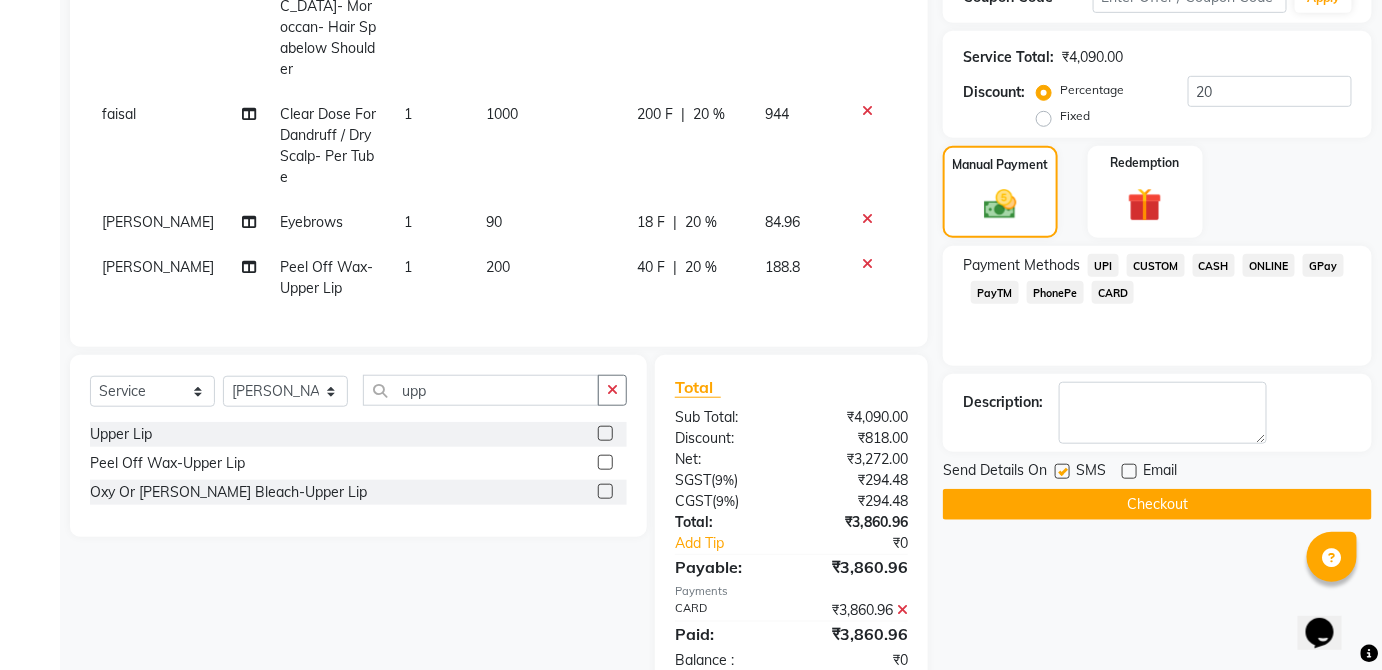 click 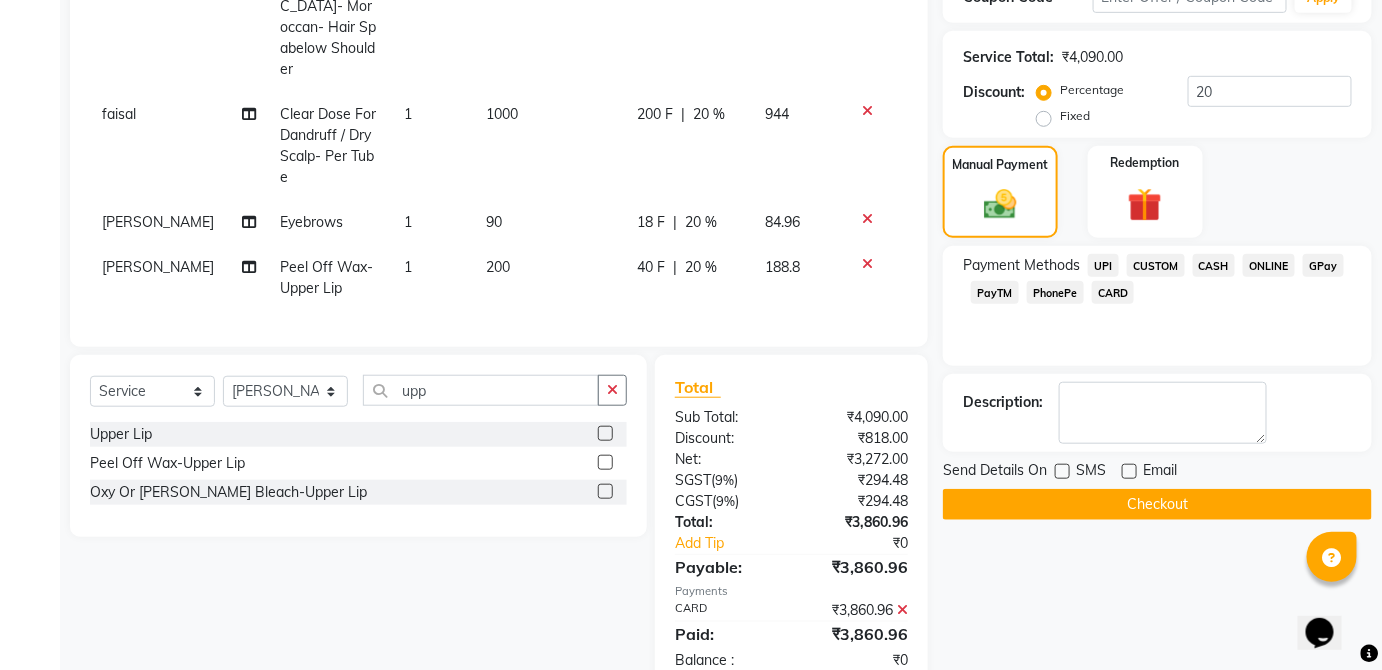 click on "Checkout" 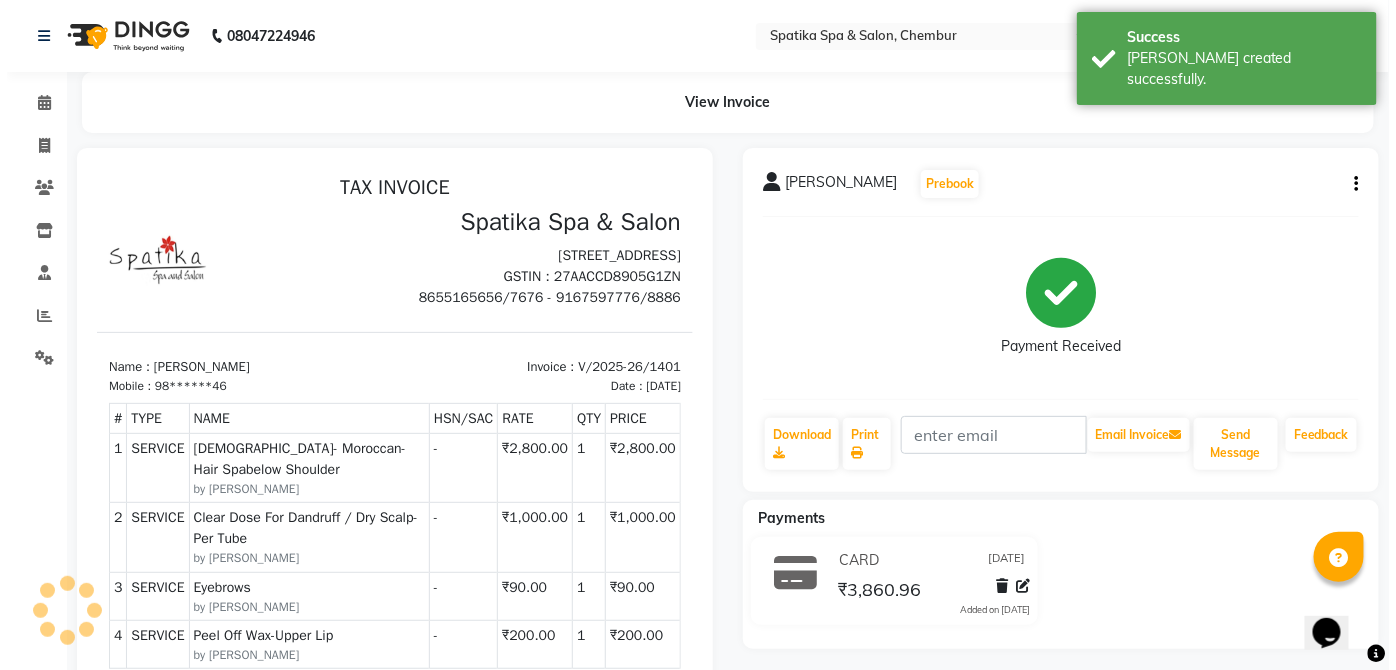 scroll, scrollTop: 0, scrollLeft: 0, axis: both 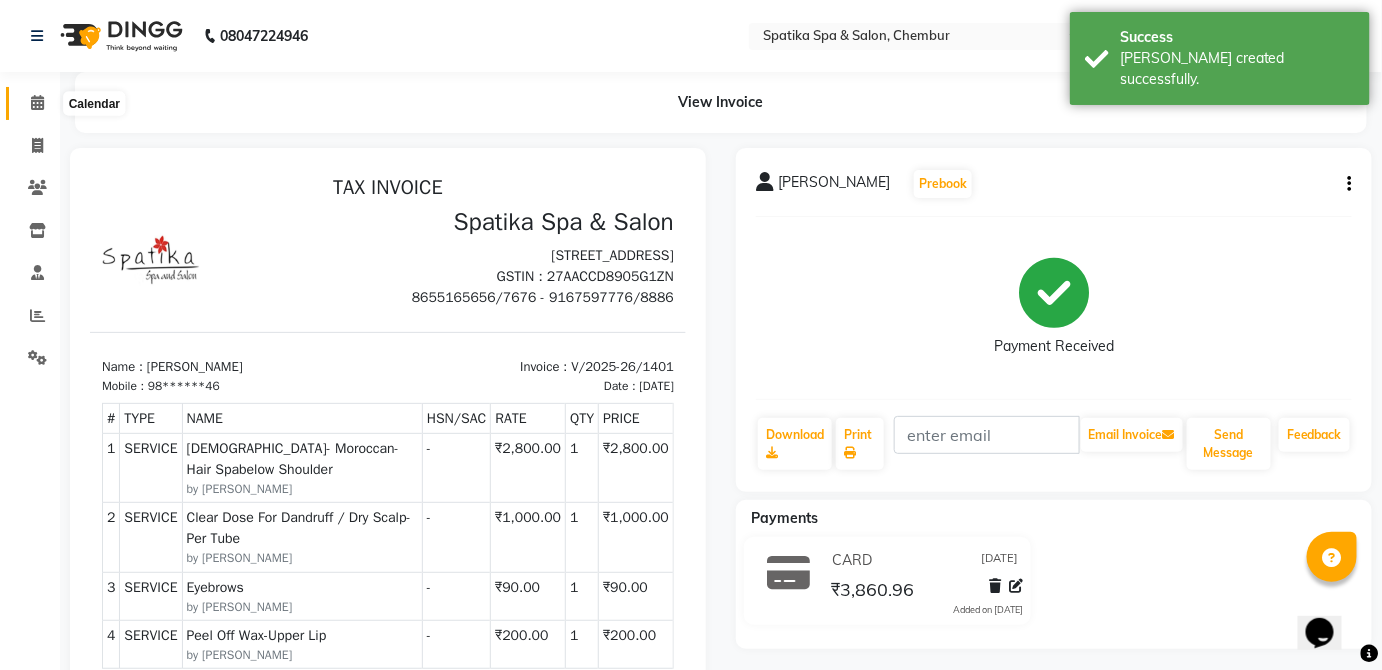 click 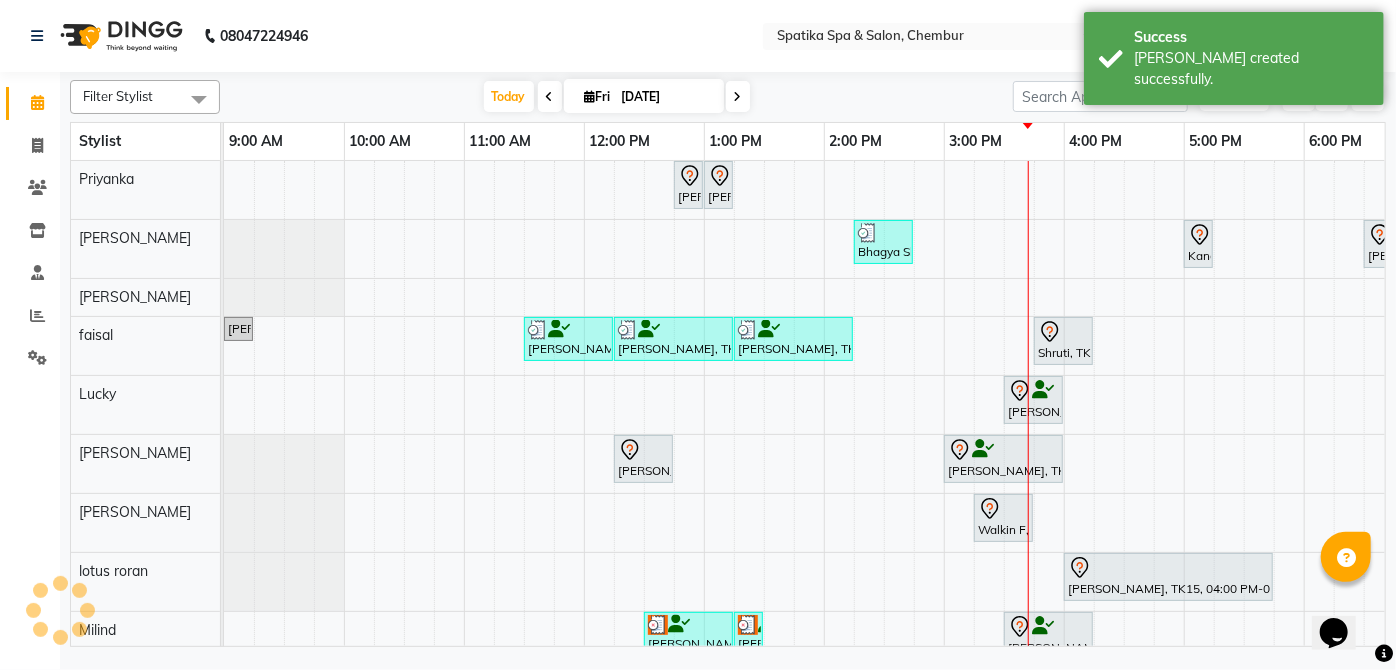 scroll, scrollTop: 168, scrollLeft: 0, axis: vertical 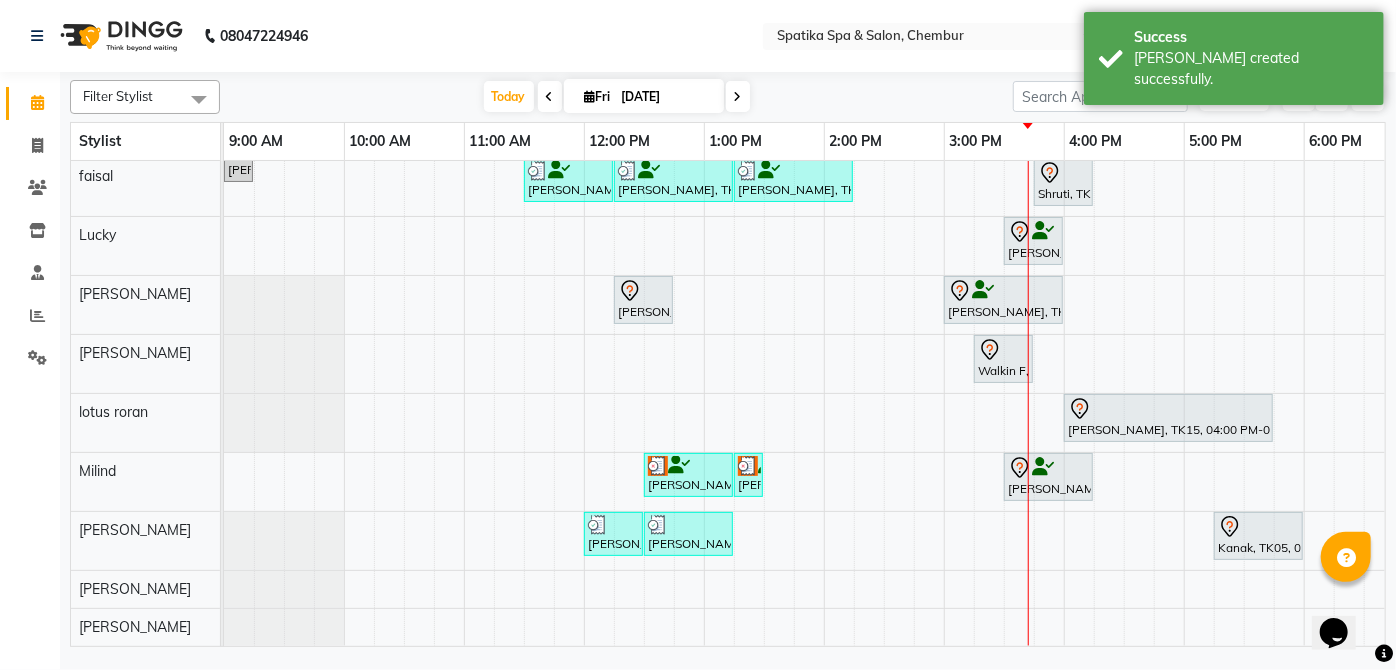 click on "[PERSON_NAME], TK07, 12:30 PM-01:15 PM, Classic Pedicure" at bounding box center (688, 534) 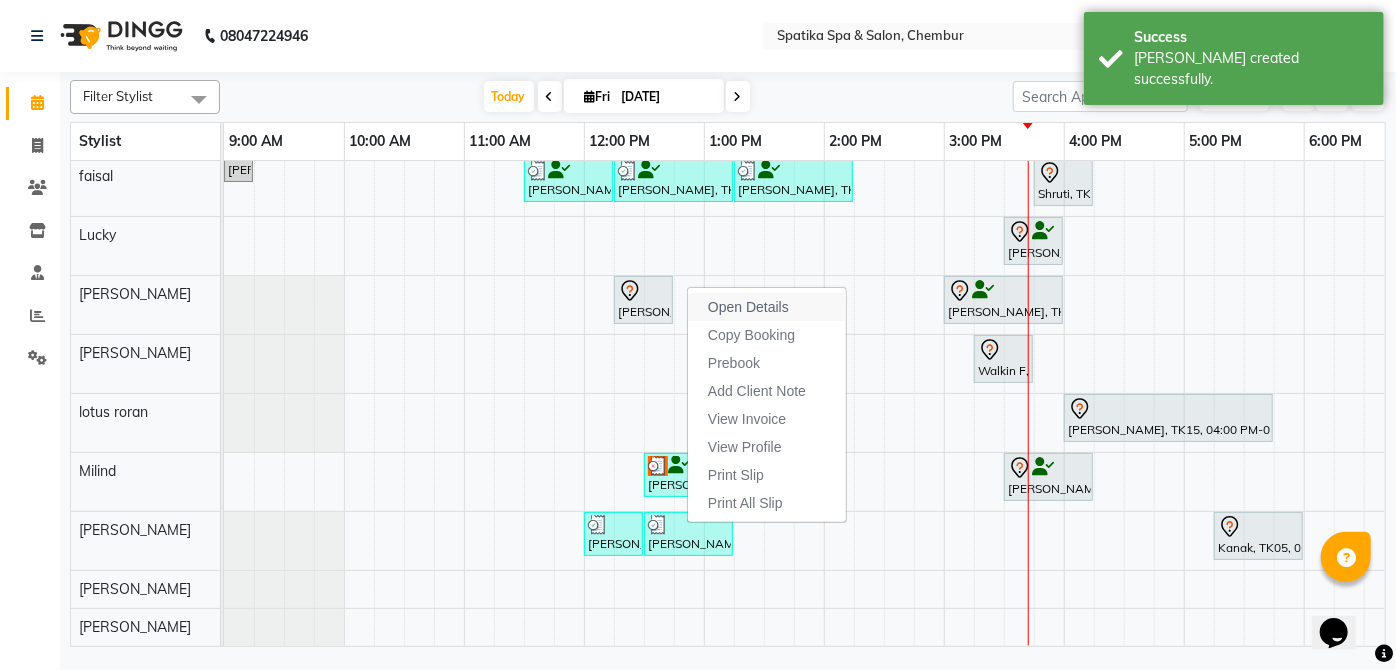 click on "Open Details" at bounding box center [748, 307] 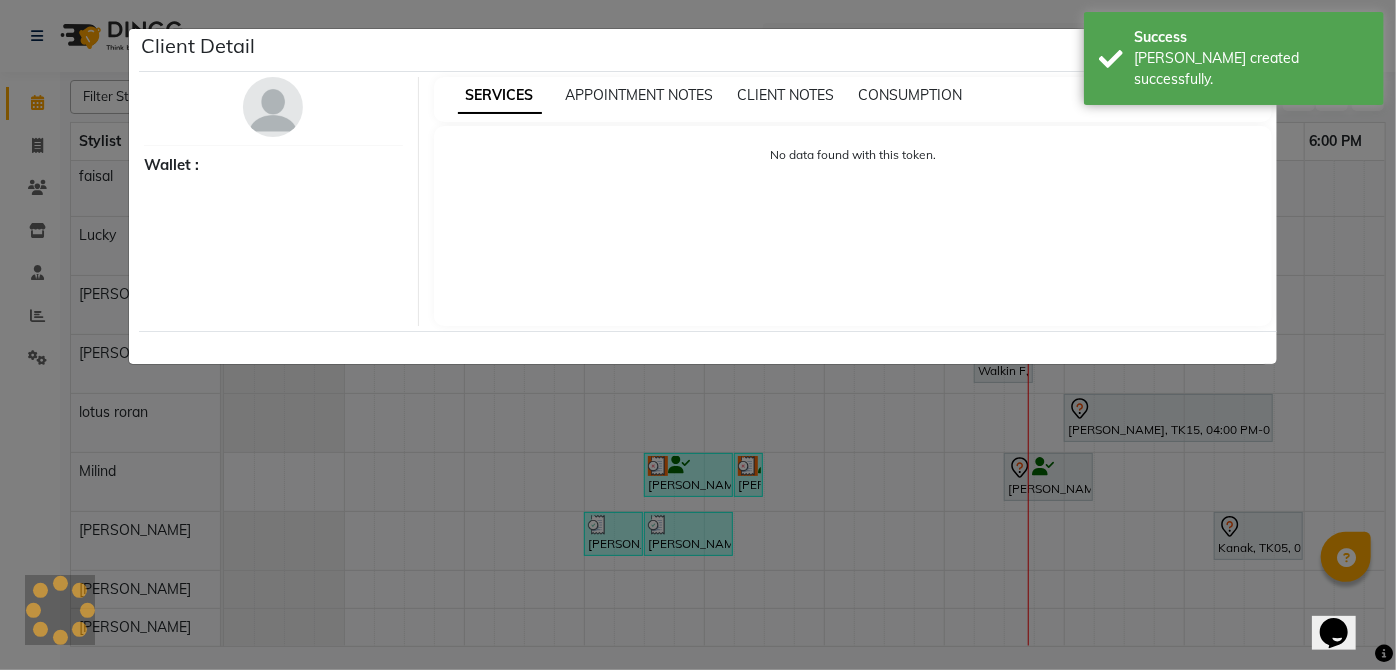 select on "3" 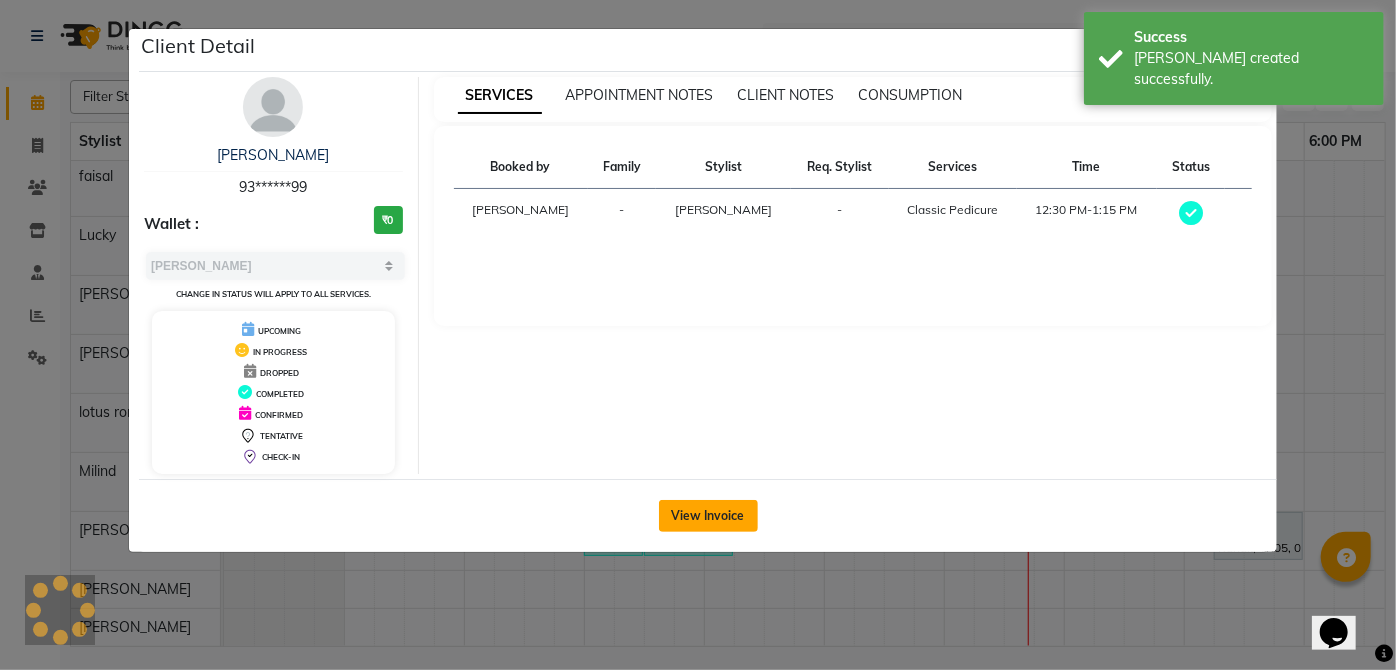 click on "View Invoice" 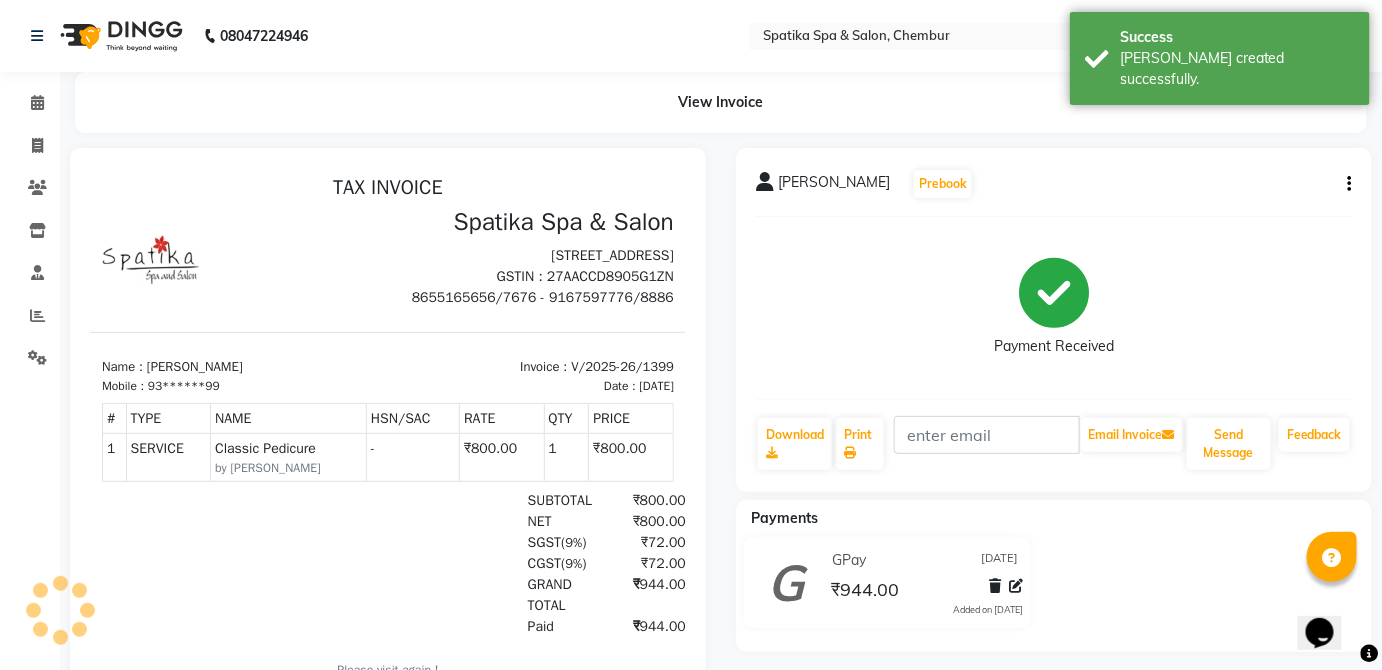 scroll, scrollTop: 0, scrollLeft: 0, axis: both 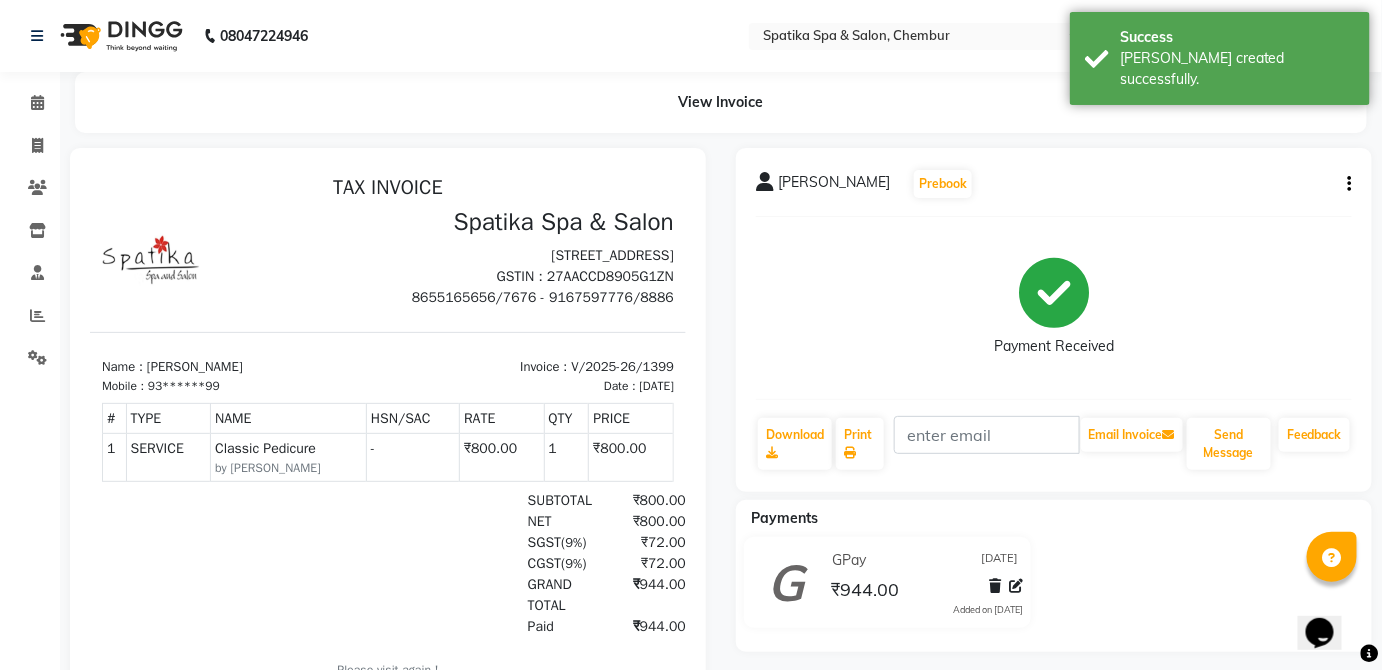 click 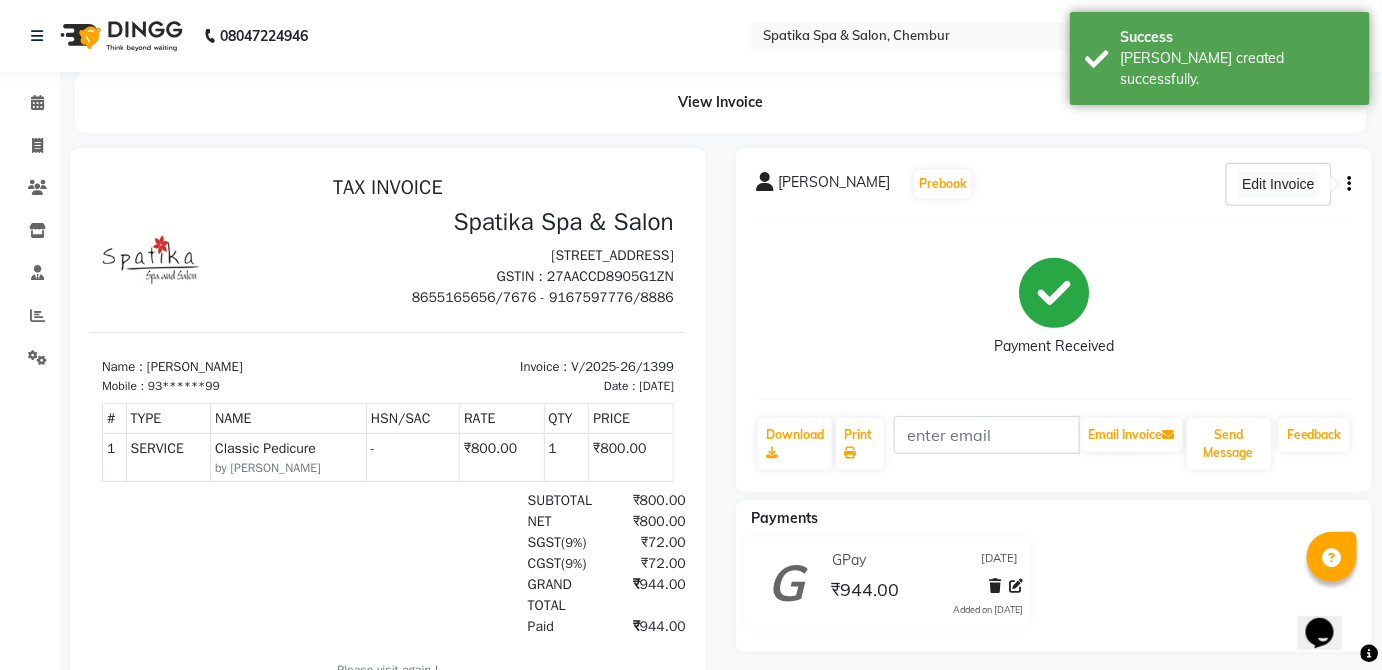 click on "Edit Invoice" at bounding box center [1278, 184] 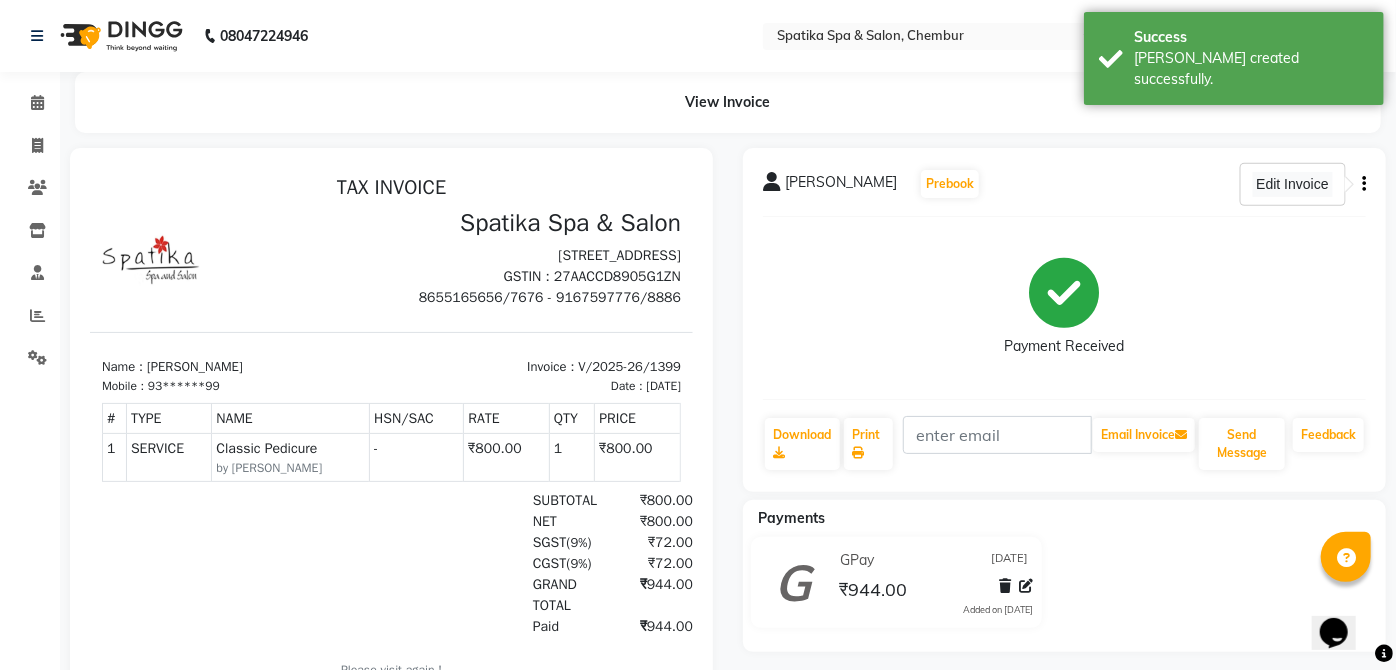 select on "service" 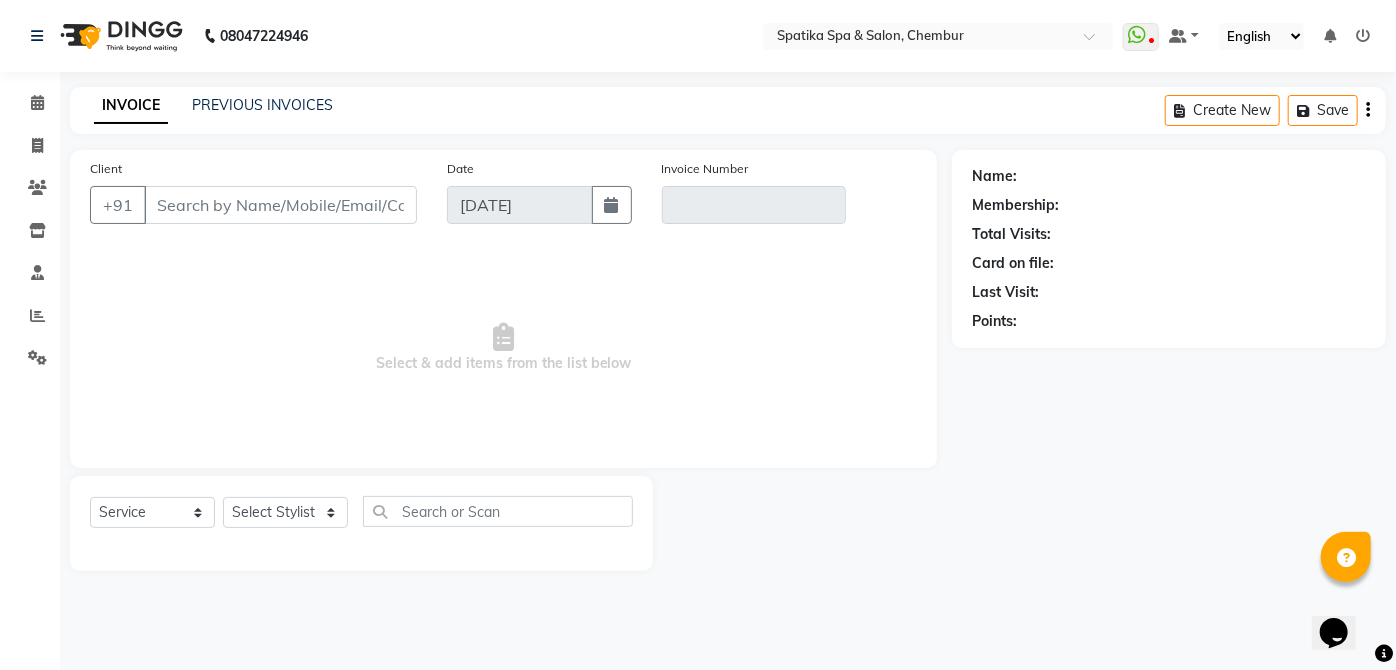 type on "93******99" 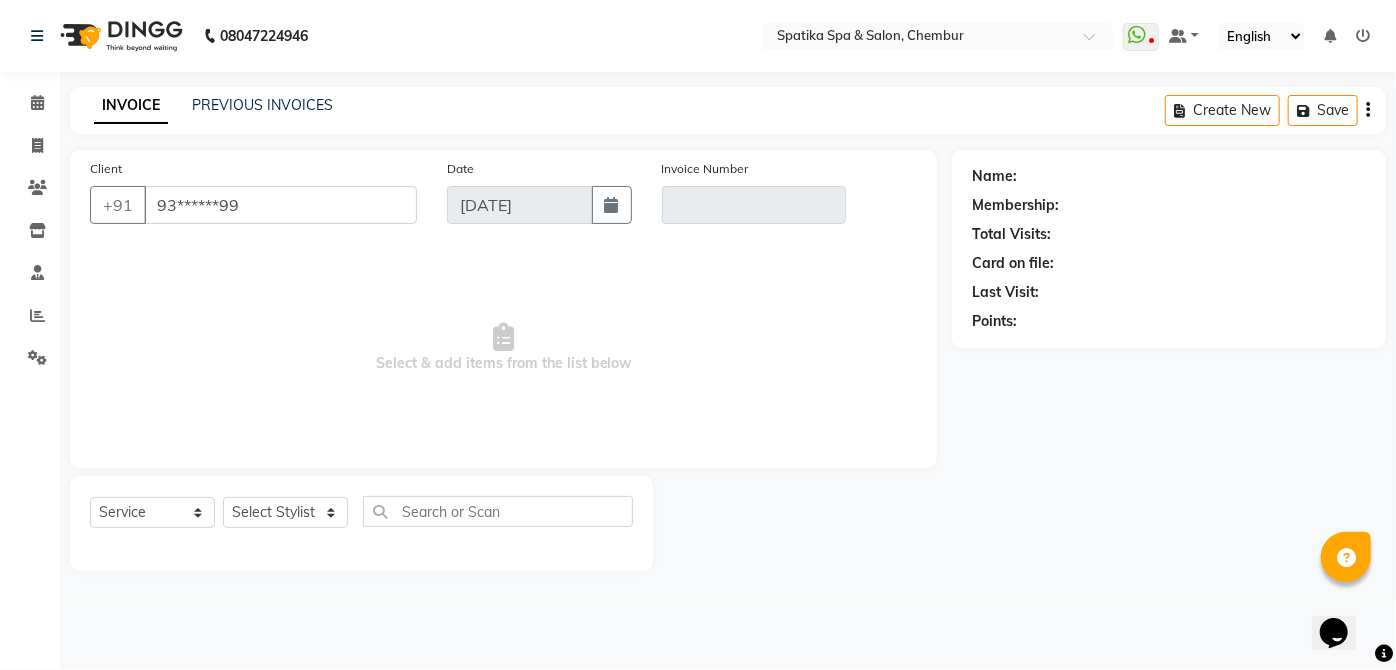 type on "V/2025-26/1399" 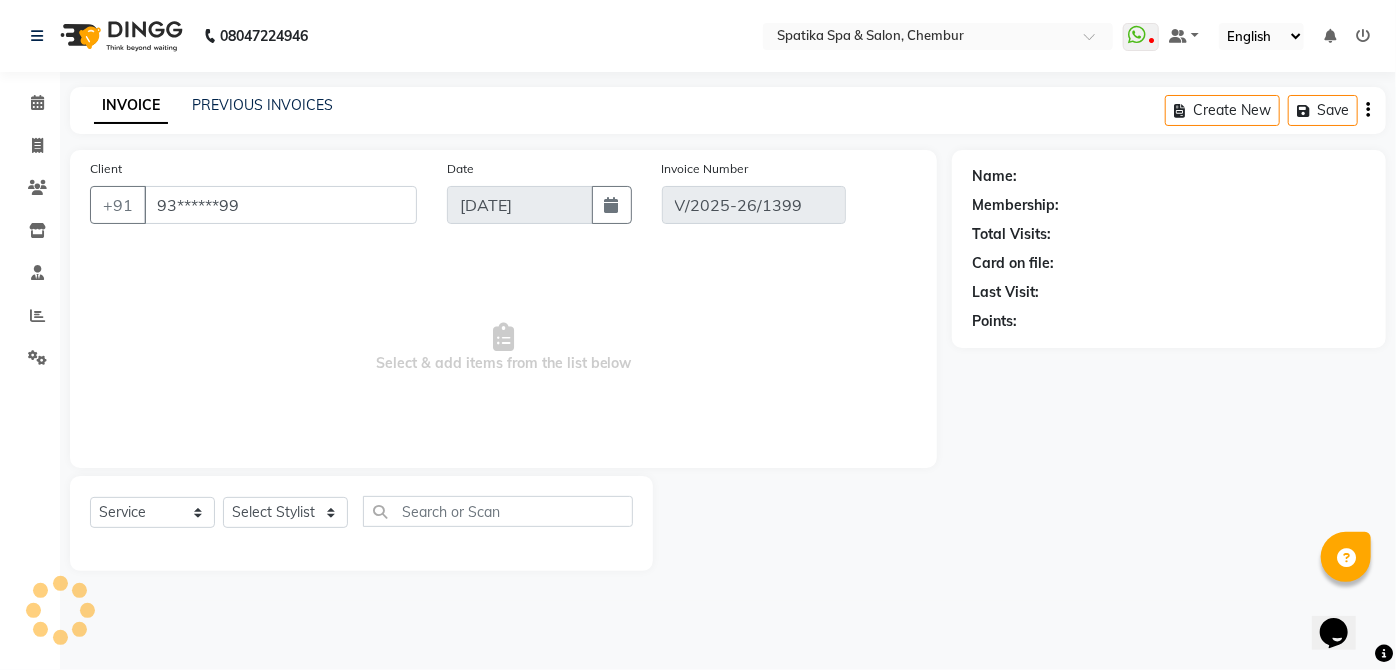select on "select" 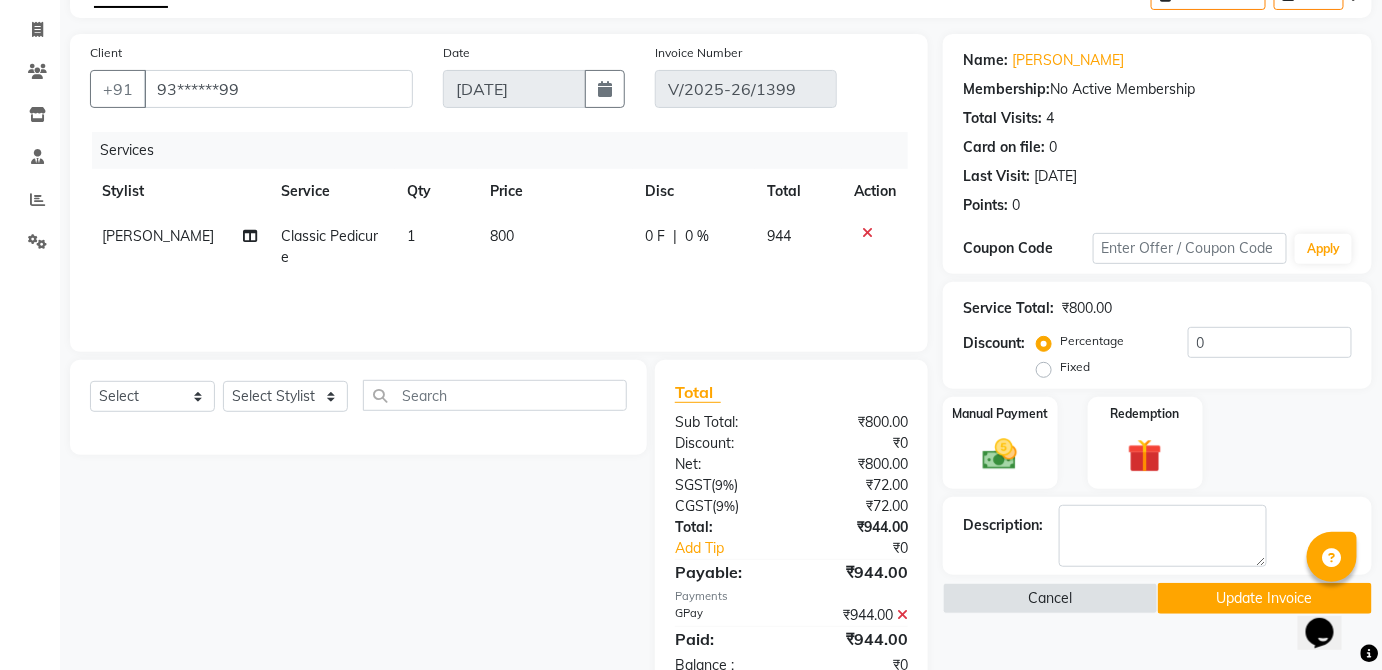 scroll, scrollTop: 170, scrollLeft: 0, axis: vertical 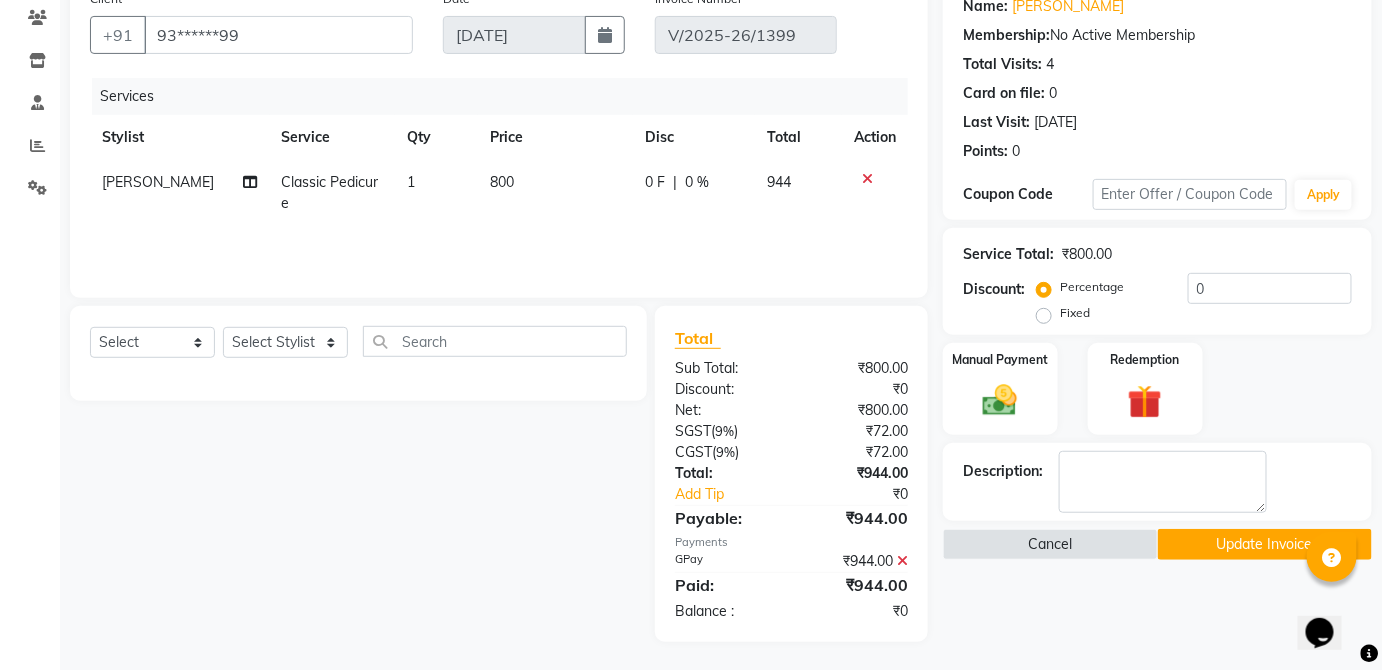 click 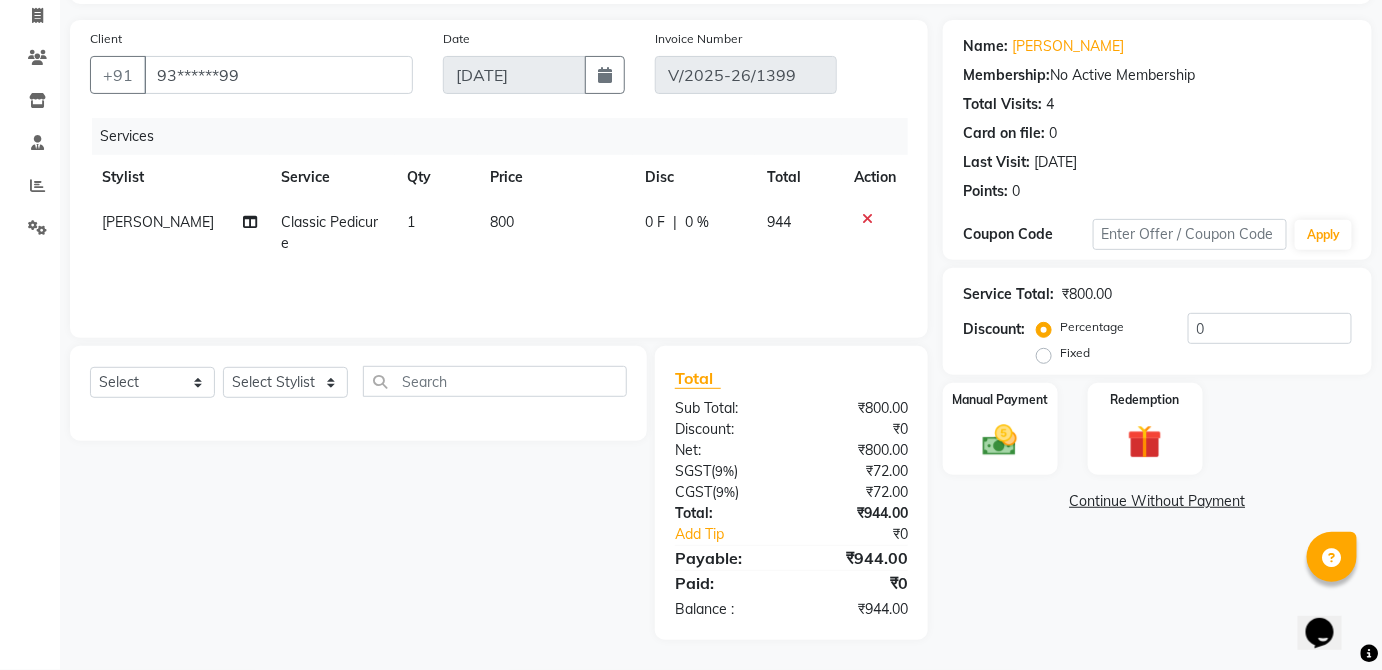 scroll, scrollTop: 128, scrollLeft: 0, axis: vertical 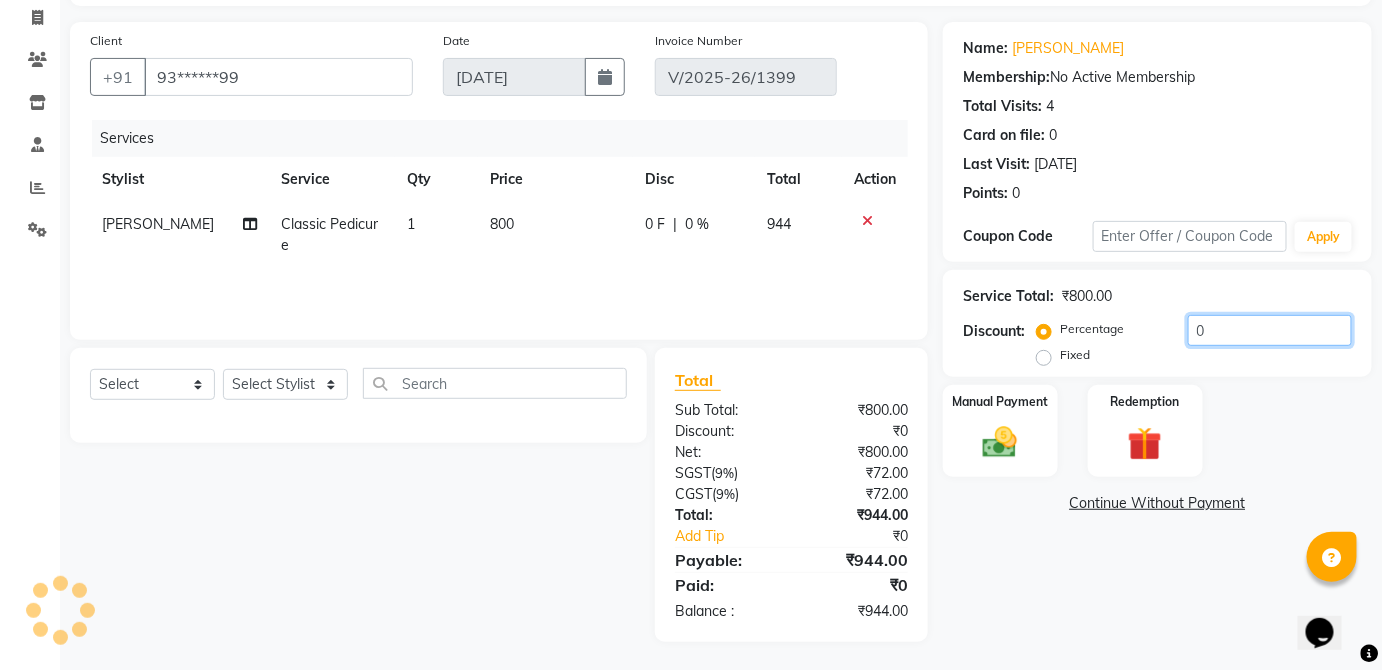 click on "0" 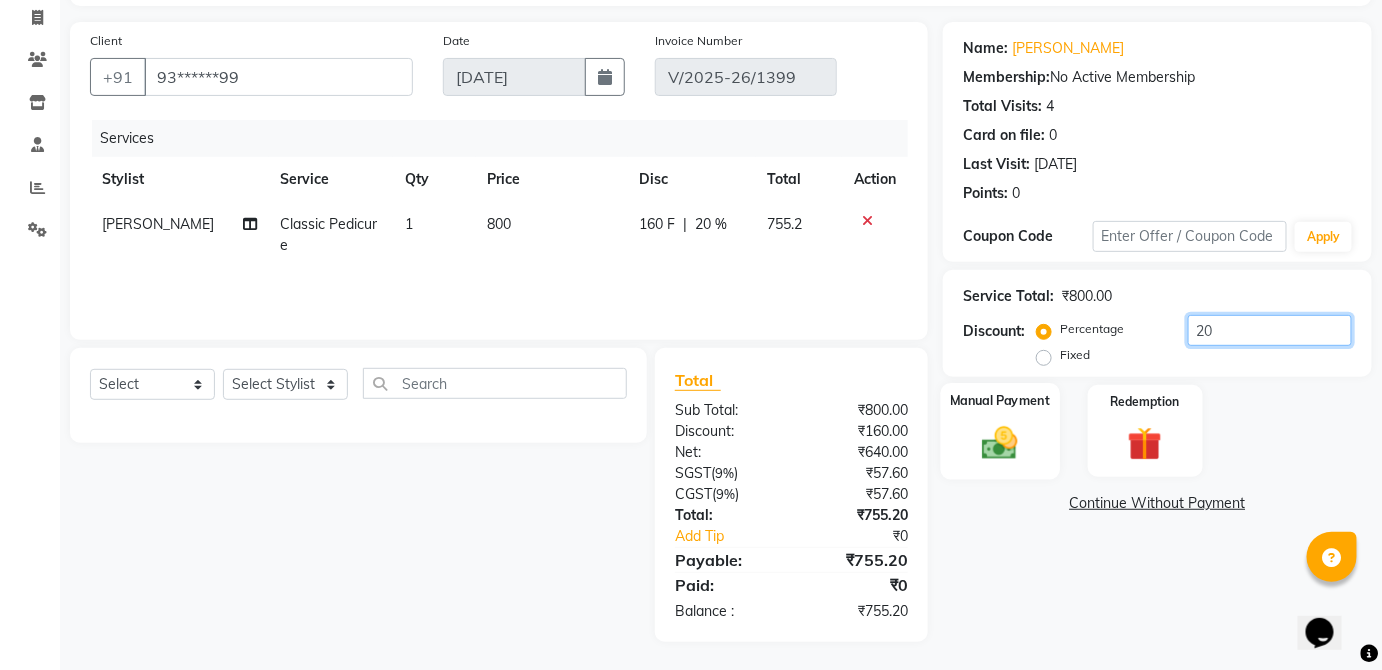 type on "20" 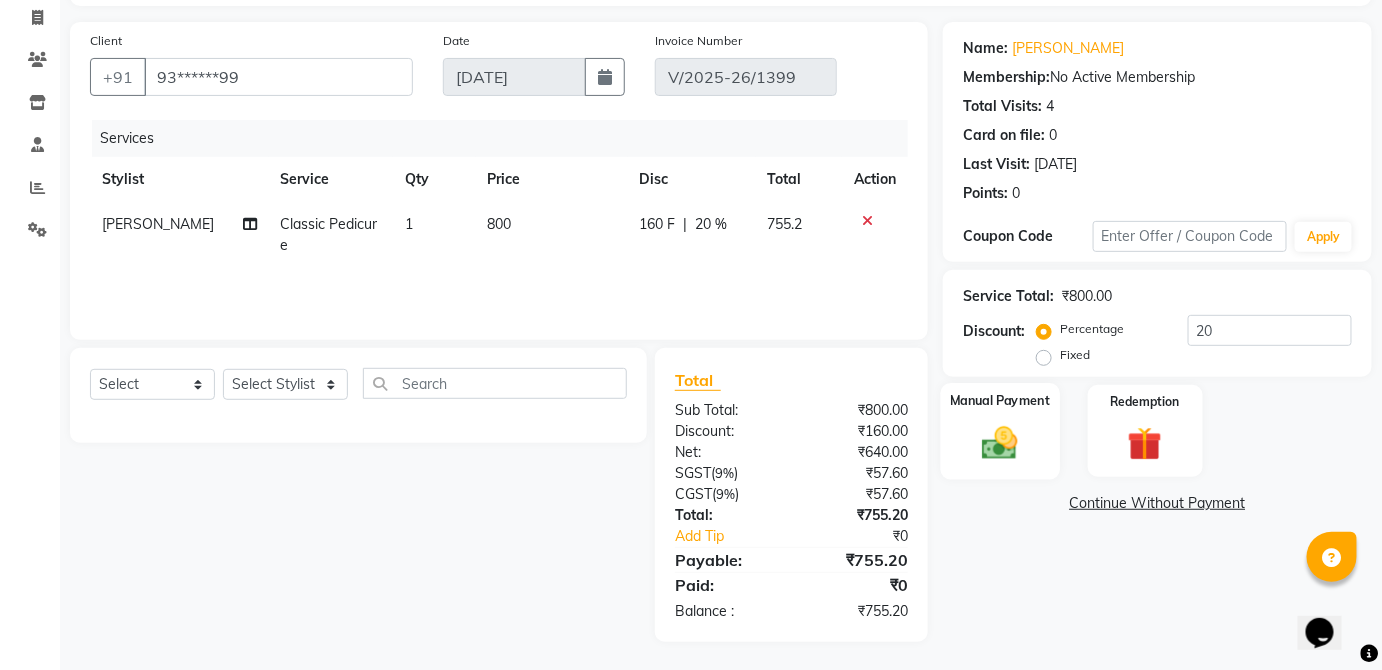 click 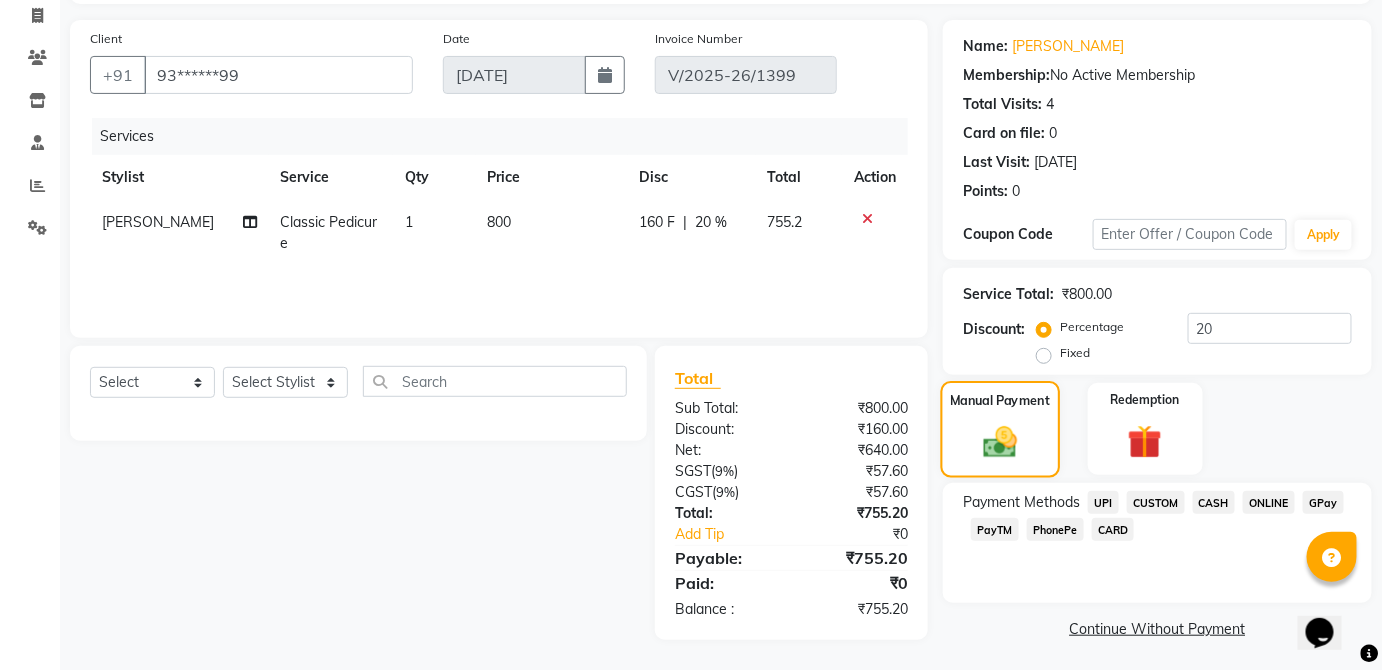 scroll, scrollTop: 133, scrollLeft: 0, axis: vertical 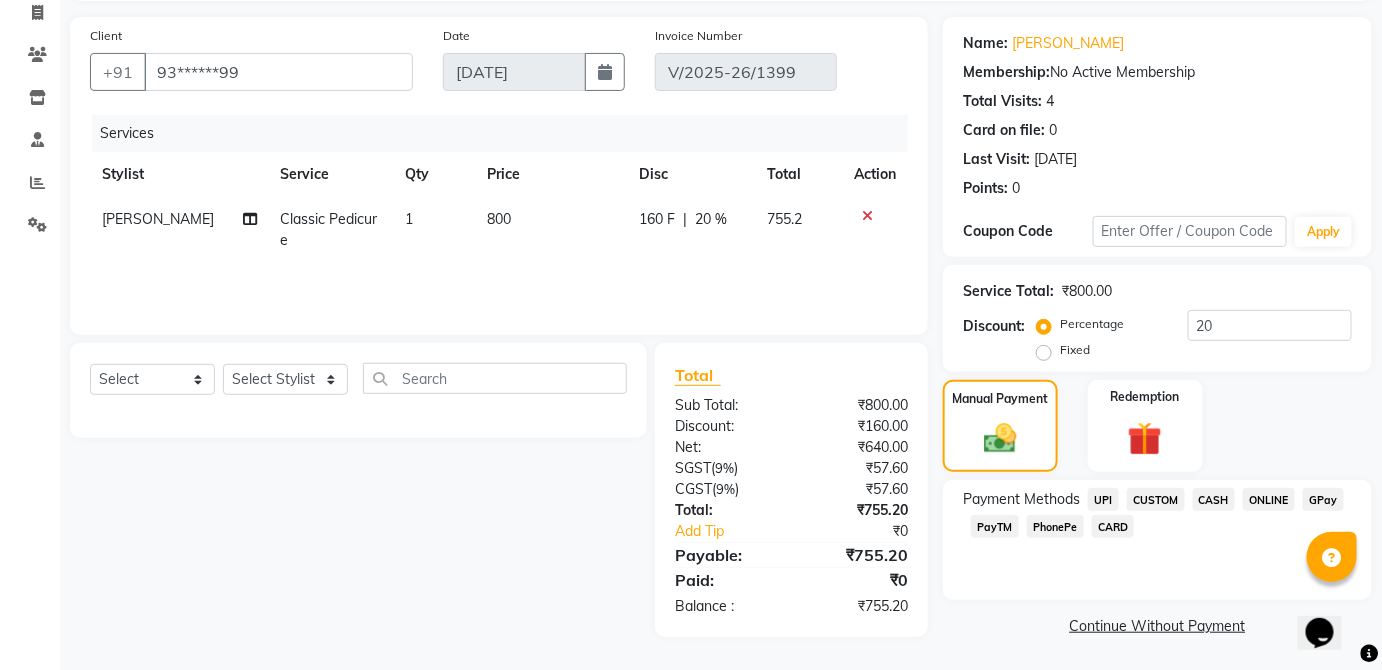 drag, startPoint x: 1327, startPoint y: 505, endPoint x: 1286, endPoint y: 500, distance: 41.303753 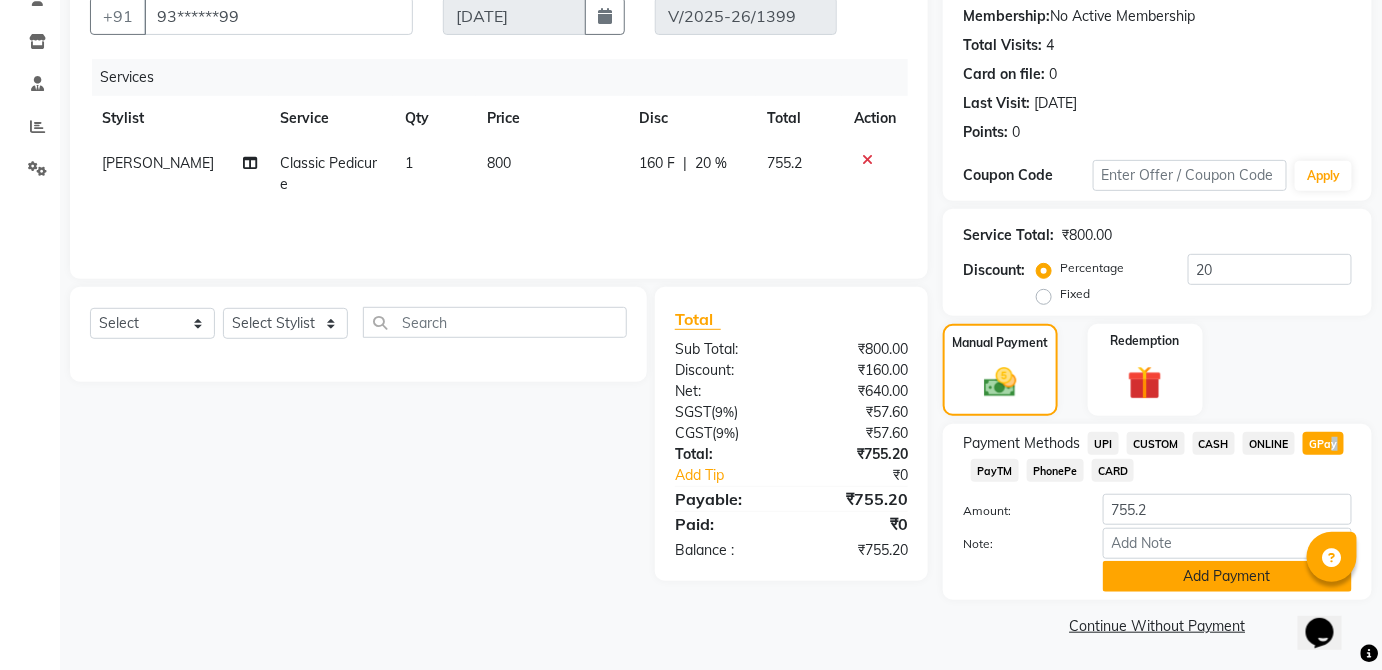 click on "Add Payment" 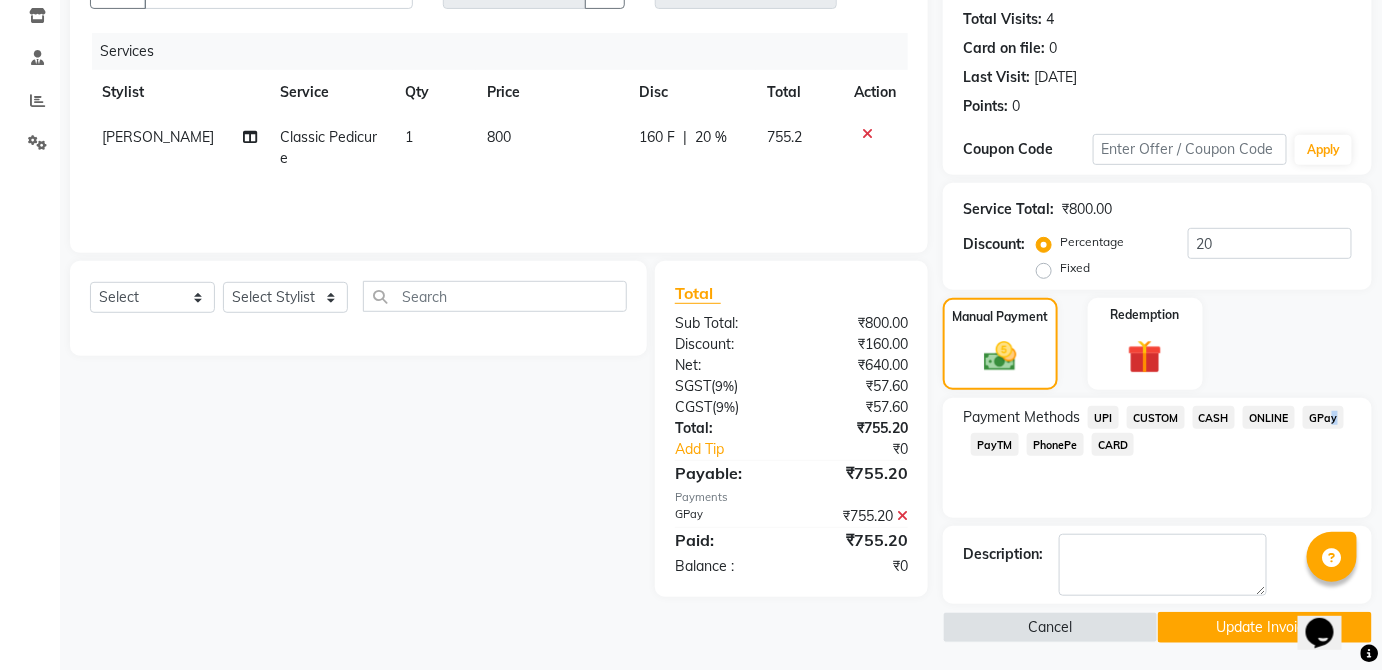 scroll, scrollTop: 216, scrollLeft: 0, axis: vertical 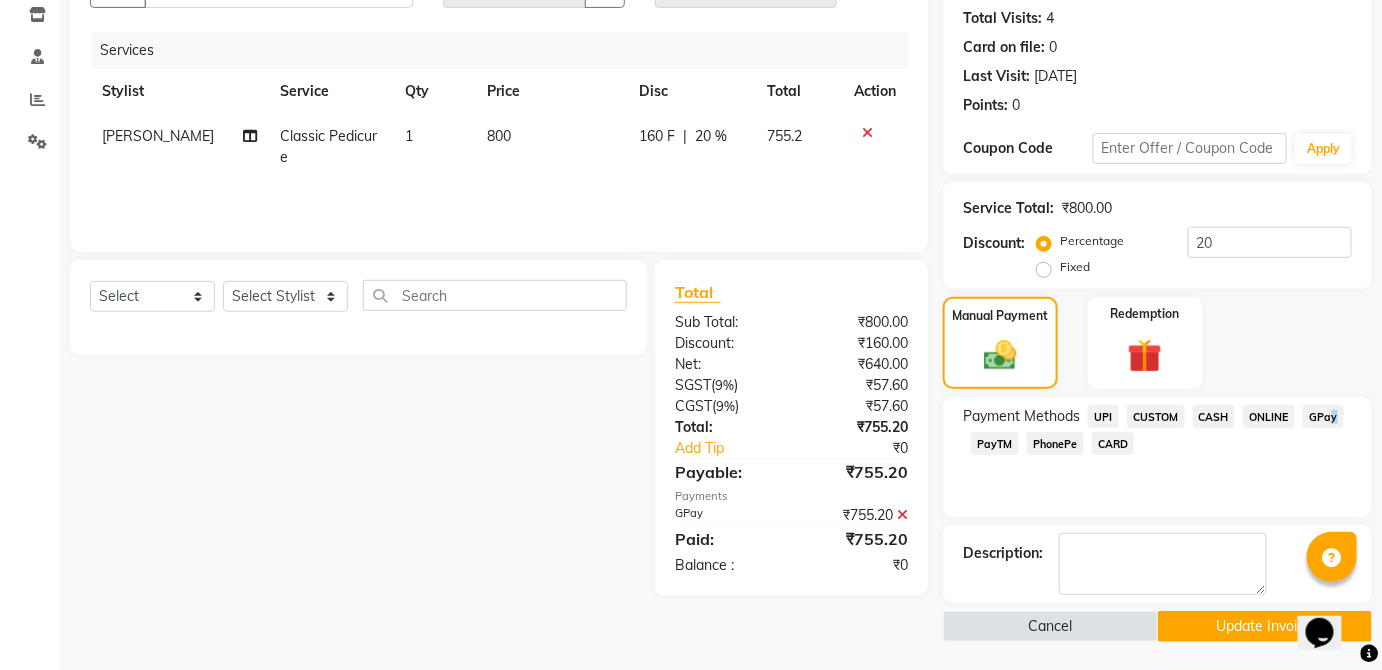 click on "Update Invoice" 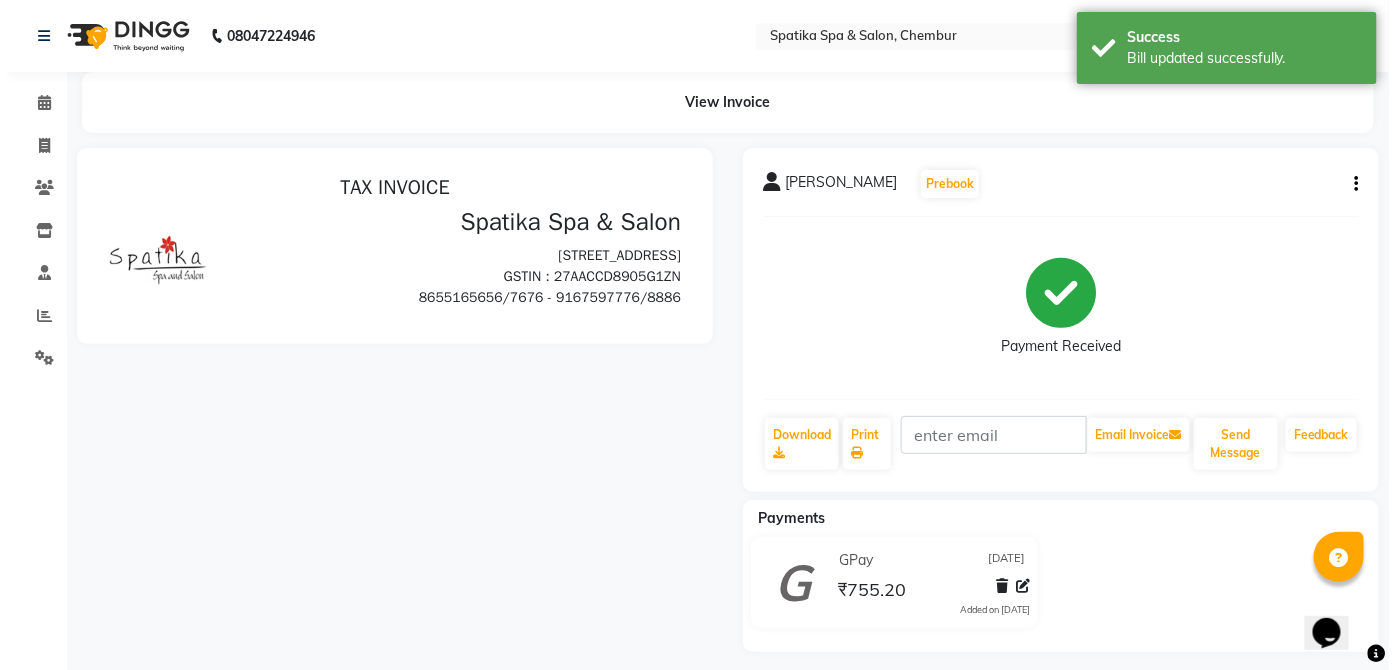 scroll, scrollTop: 0, scrollLeft: 0, axis: both 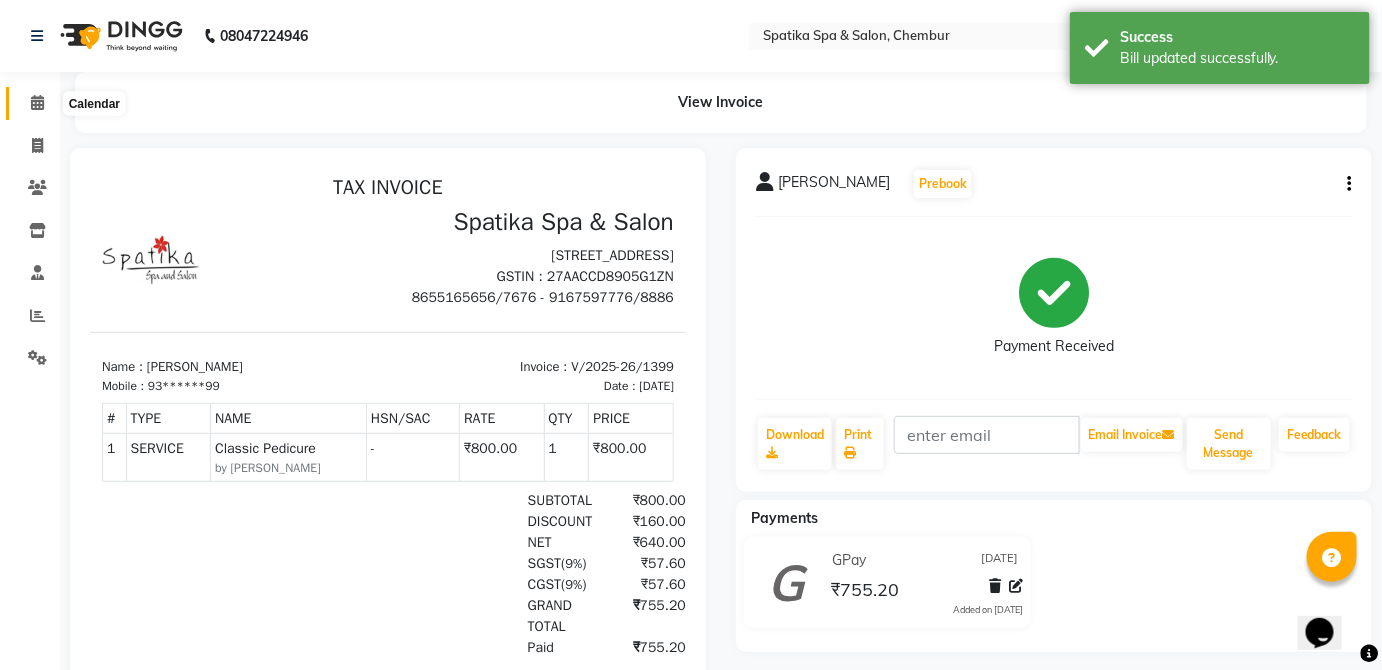 click 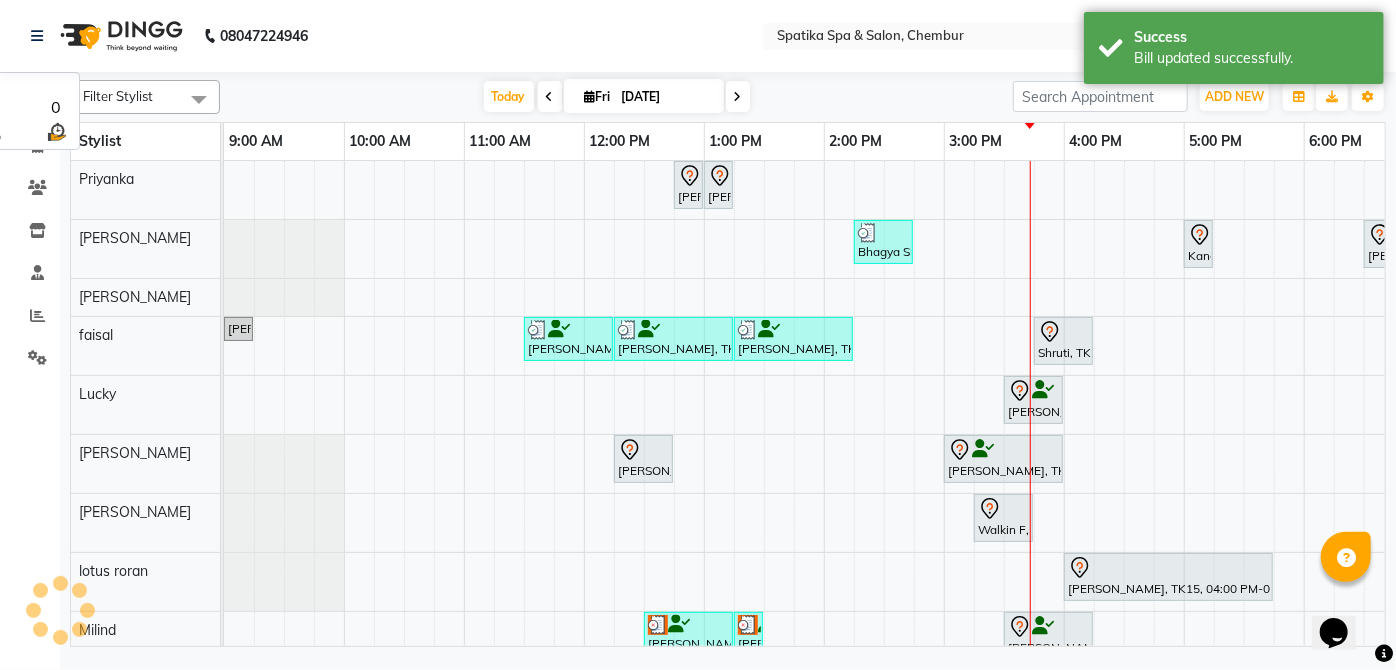 scroll, scrollTop: 0, scrollLeft: 0, axis: both 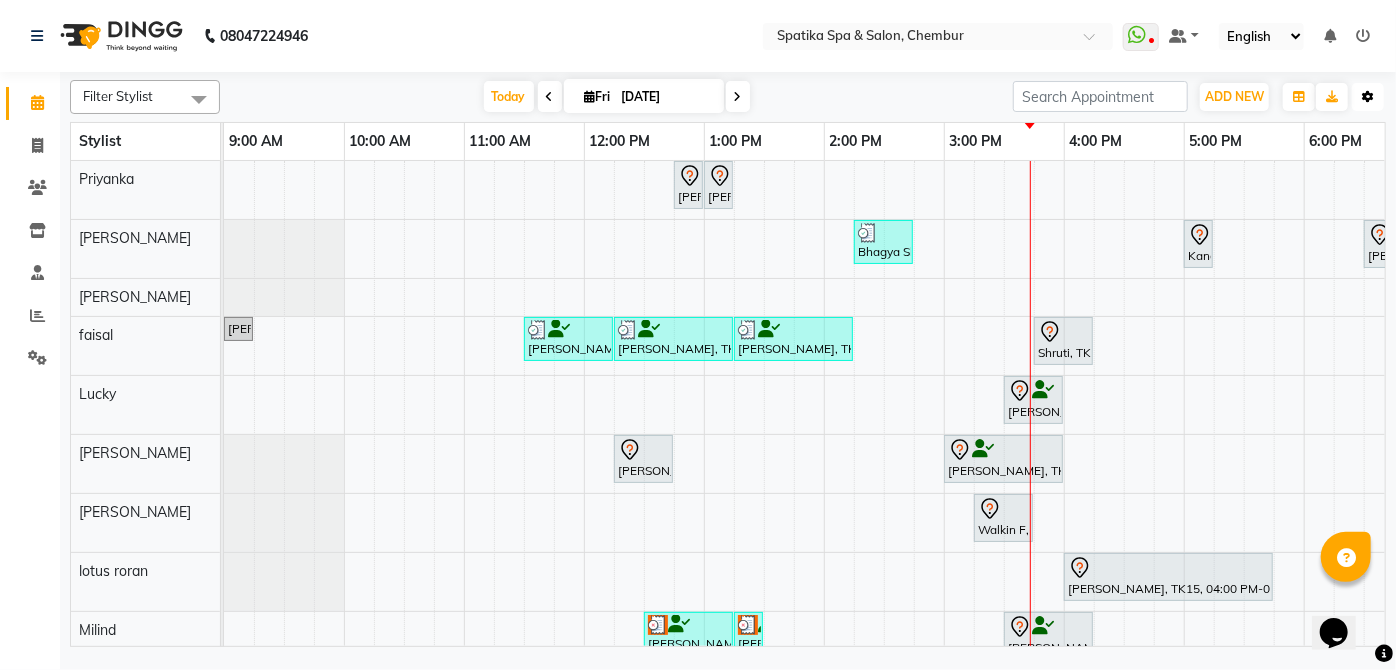 click on "Toggle Dropdown" at bounding box center (1368, 97) 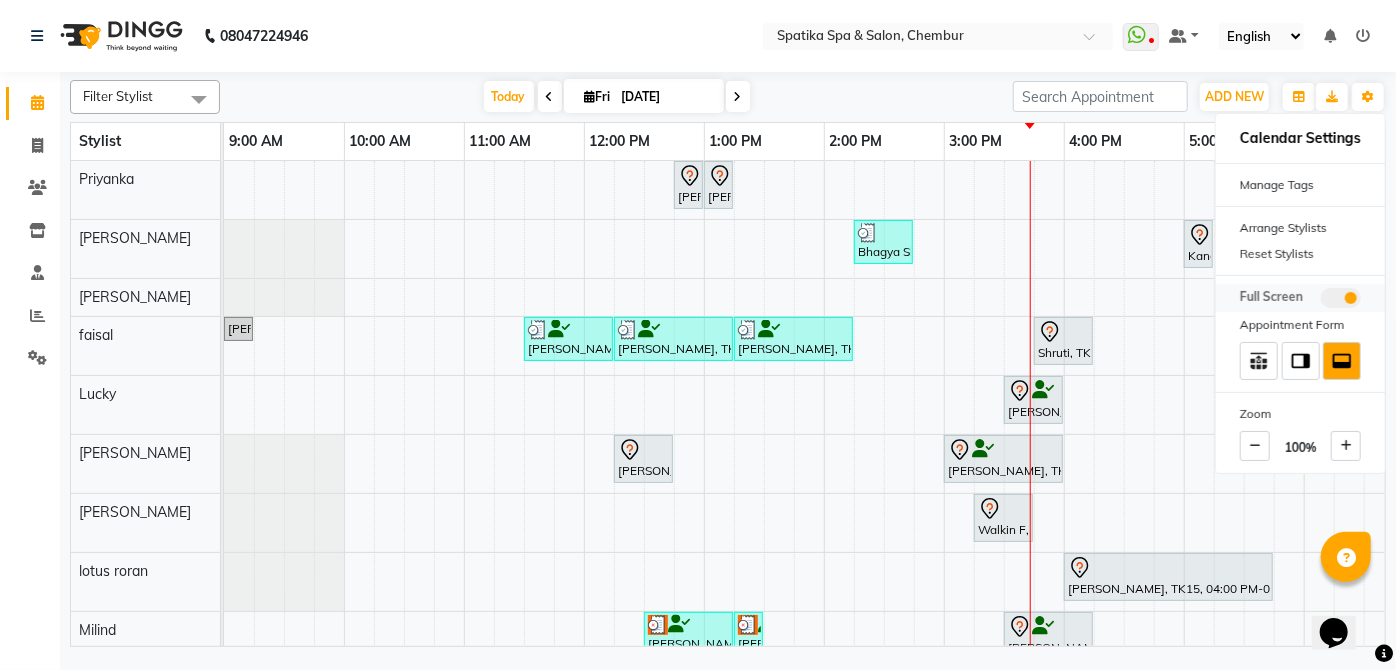 click at bounding box center (1341, 298) 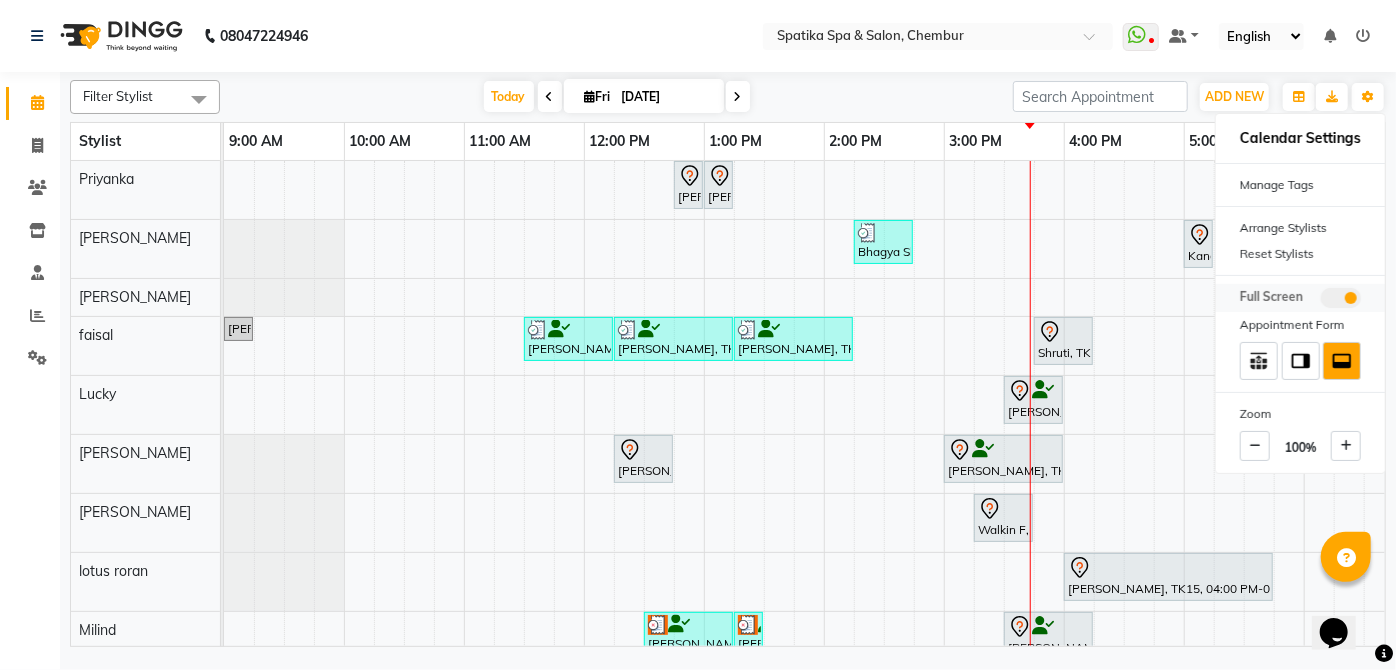 click at bounding box center (1321, 301) 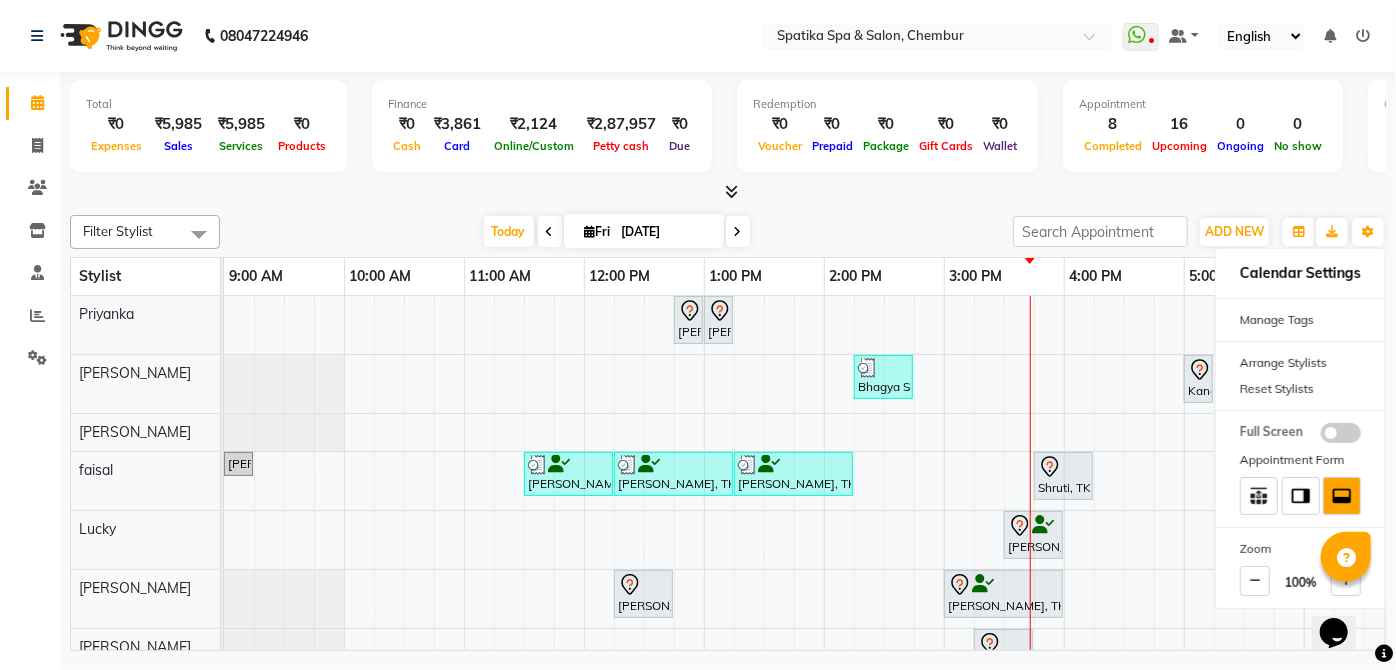scroll, scrollTop: 57, scrollLeft: 0, axis: vertical 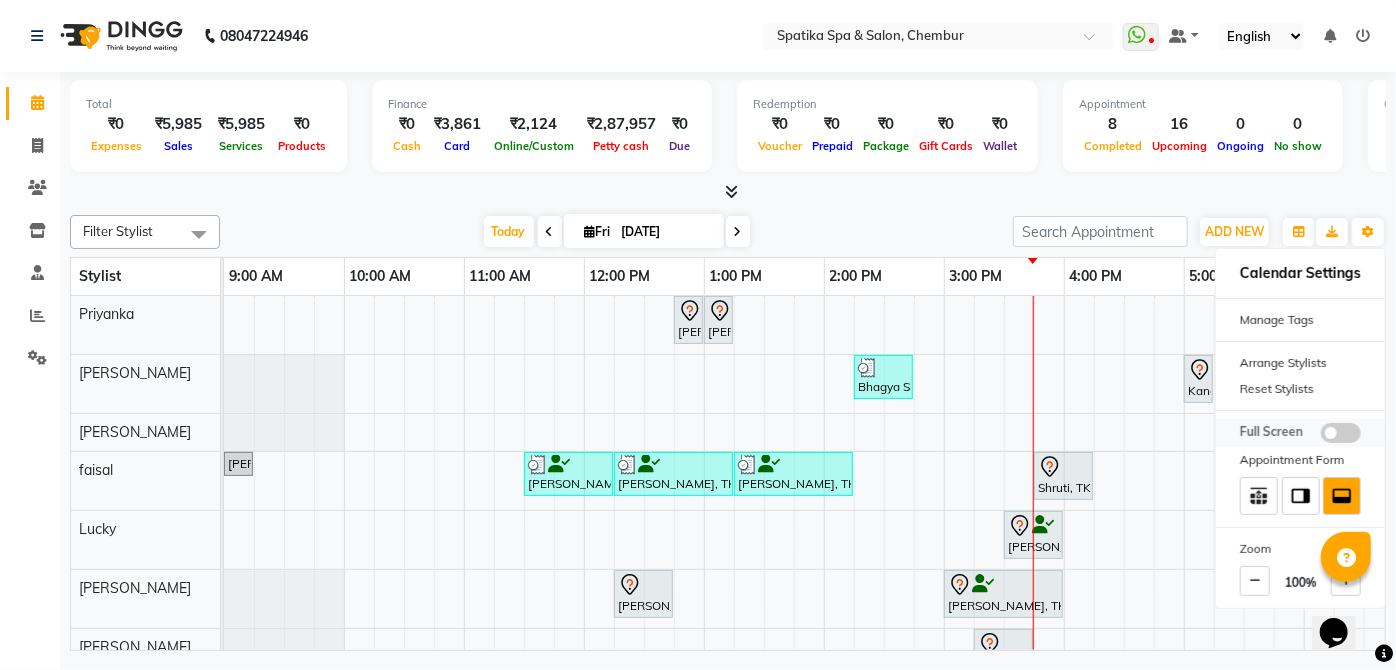click at bounding box center [1341, 433] 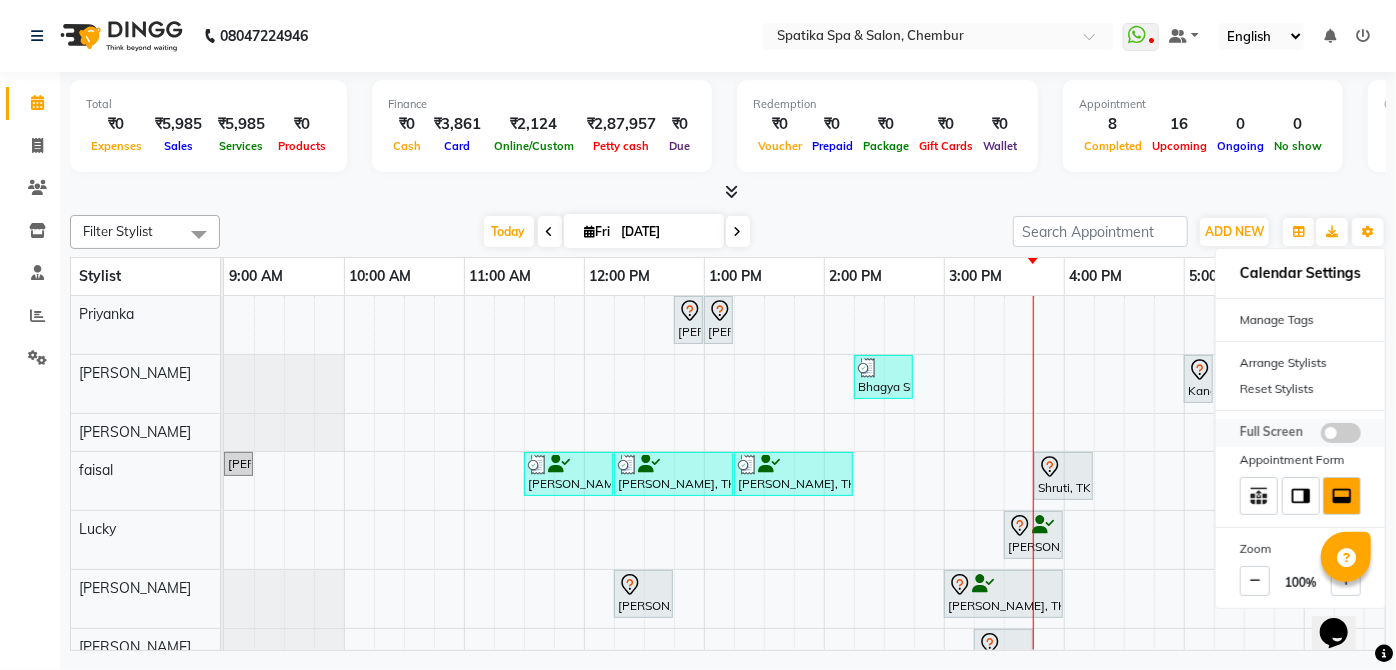 click at bounding box center (1321, 436) 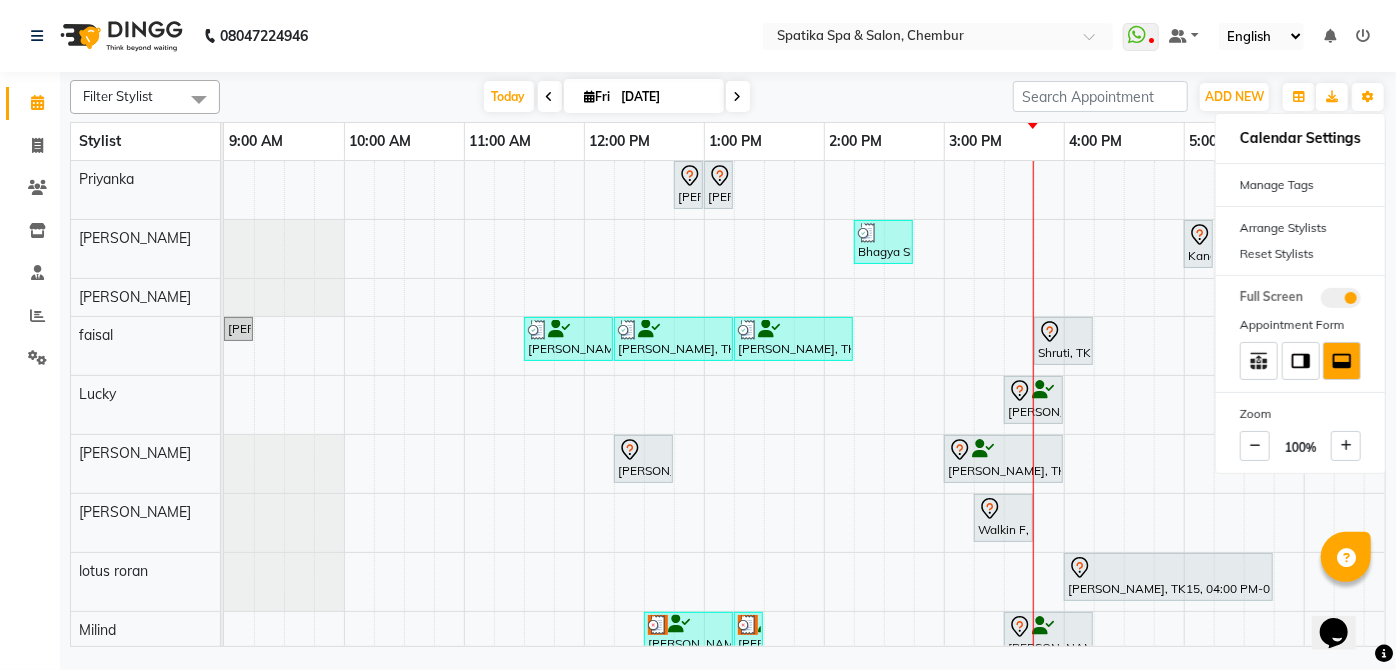click on "Today  Fri 11-07-2025" at bounding box center [616, 97] 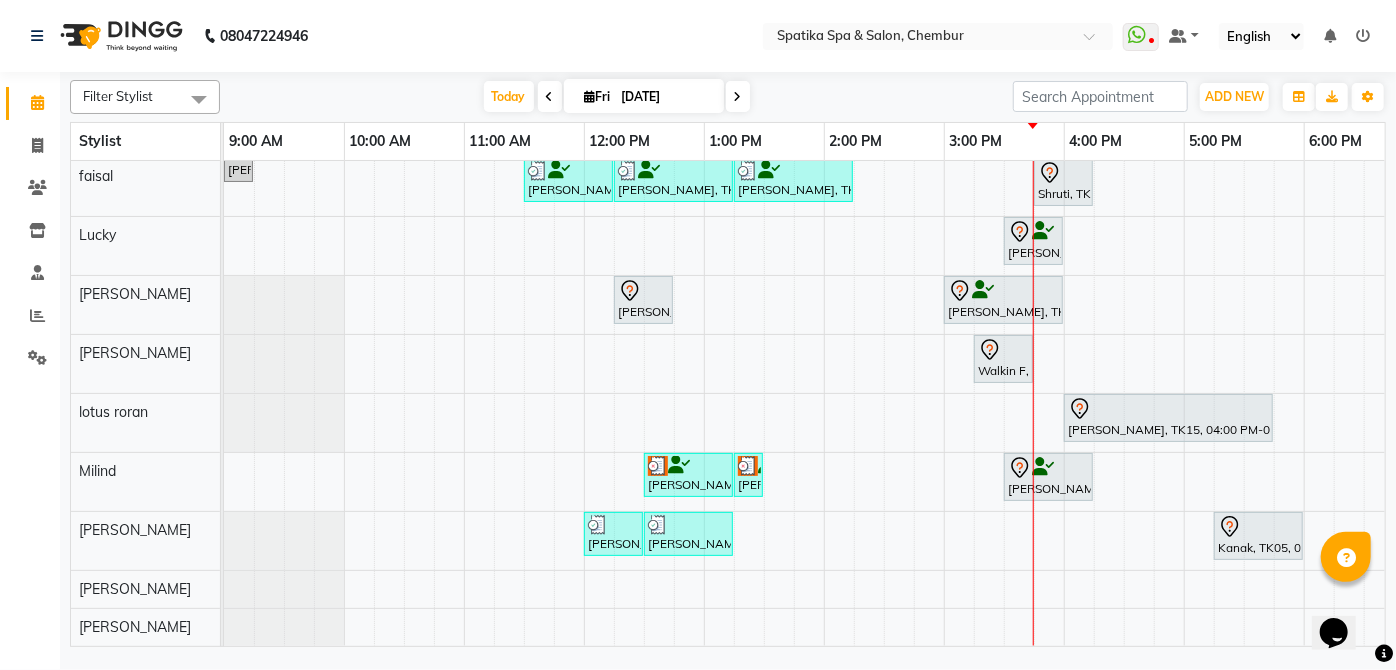 click at bounding box center (688, 525) 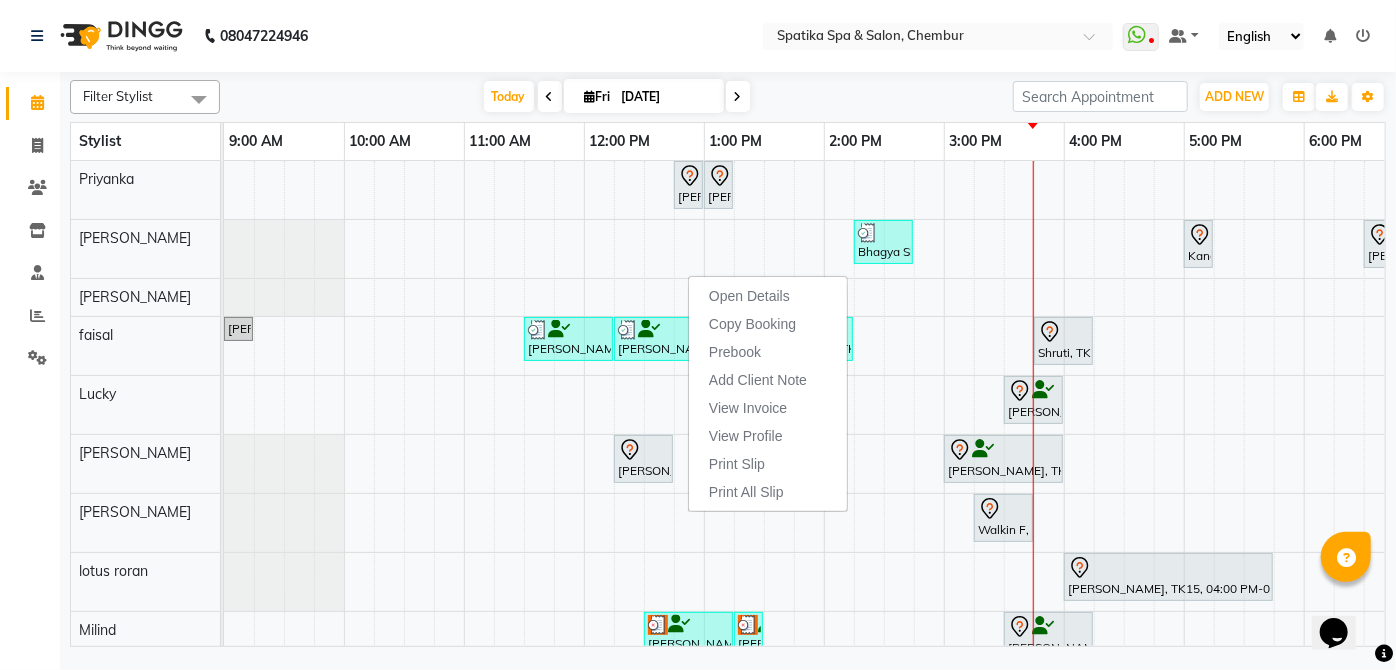 click on "08047224946 Select Location × Spatika Spa & Salon, Chembur  WhatsApp Status  ✕ Status:  Disconnected Recent Service Activity: 01-01-1970     05:30 AM  08047224946 Whatsapp Settings Default Panel My Panel English ENGLISH Español العربية मराठी हिंदी ગુજરાતી தமிழ் 中文 Notifications nothing to show" 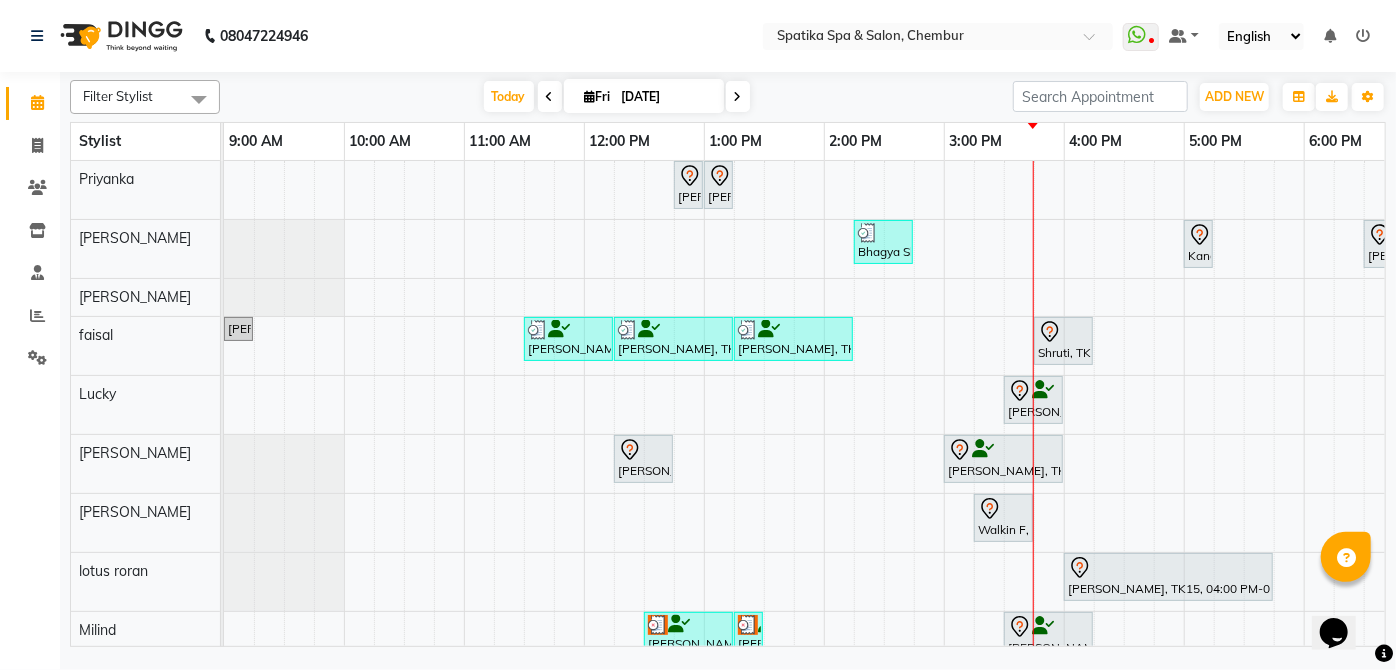 click at bounding box center [673, 330] 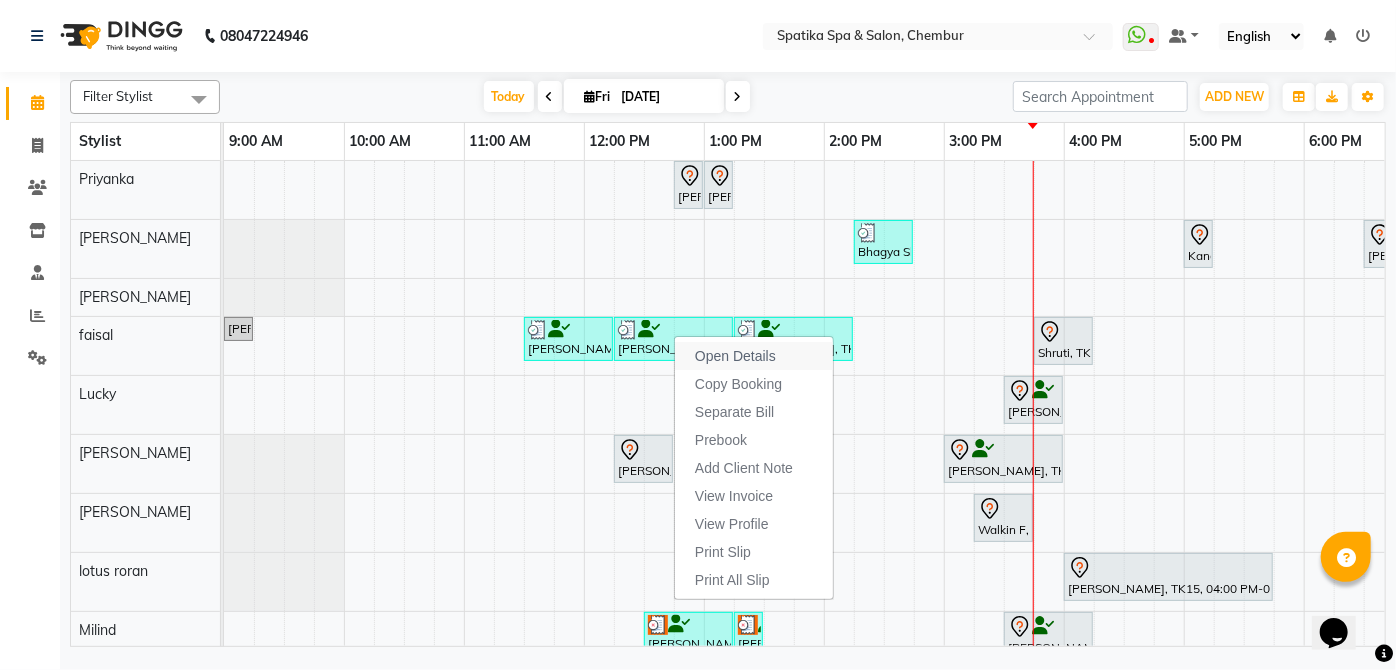 click on "Open Details" at bounding box center (735, 356) 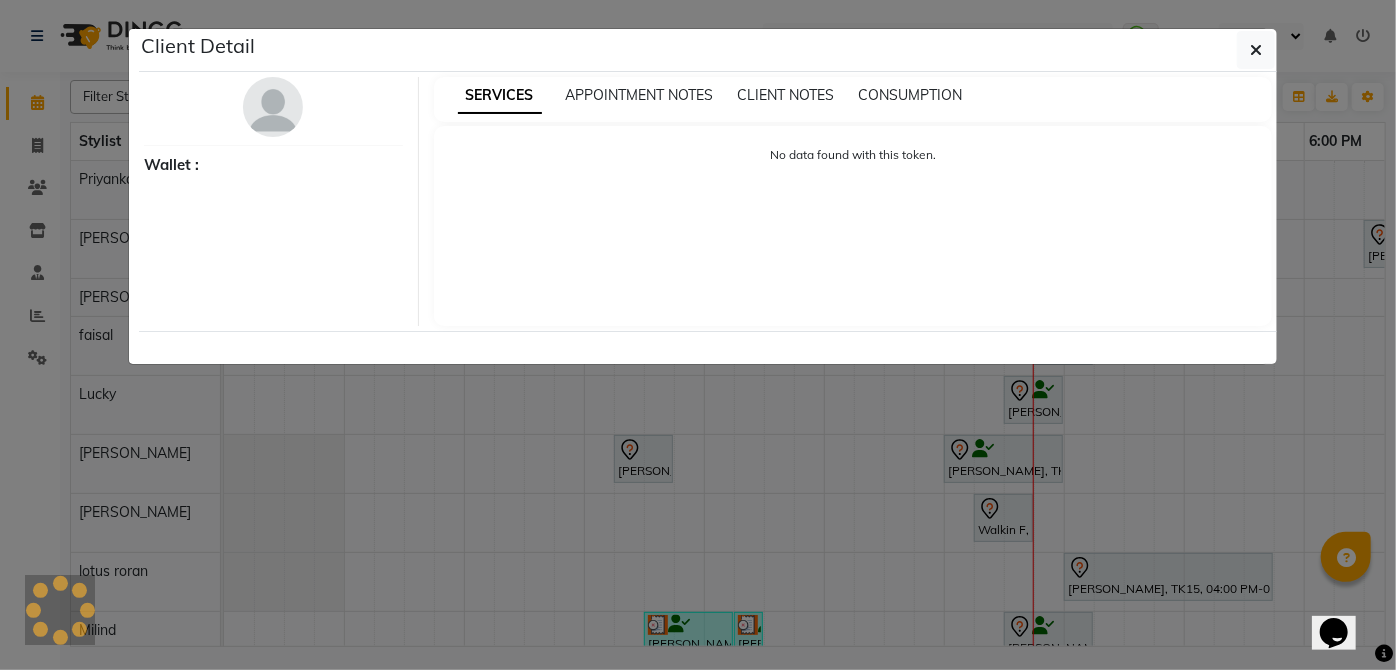 select on "3" 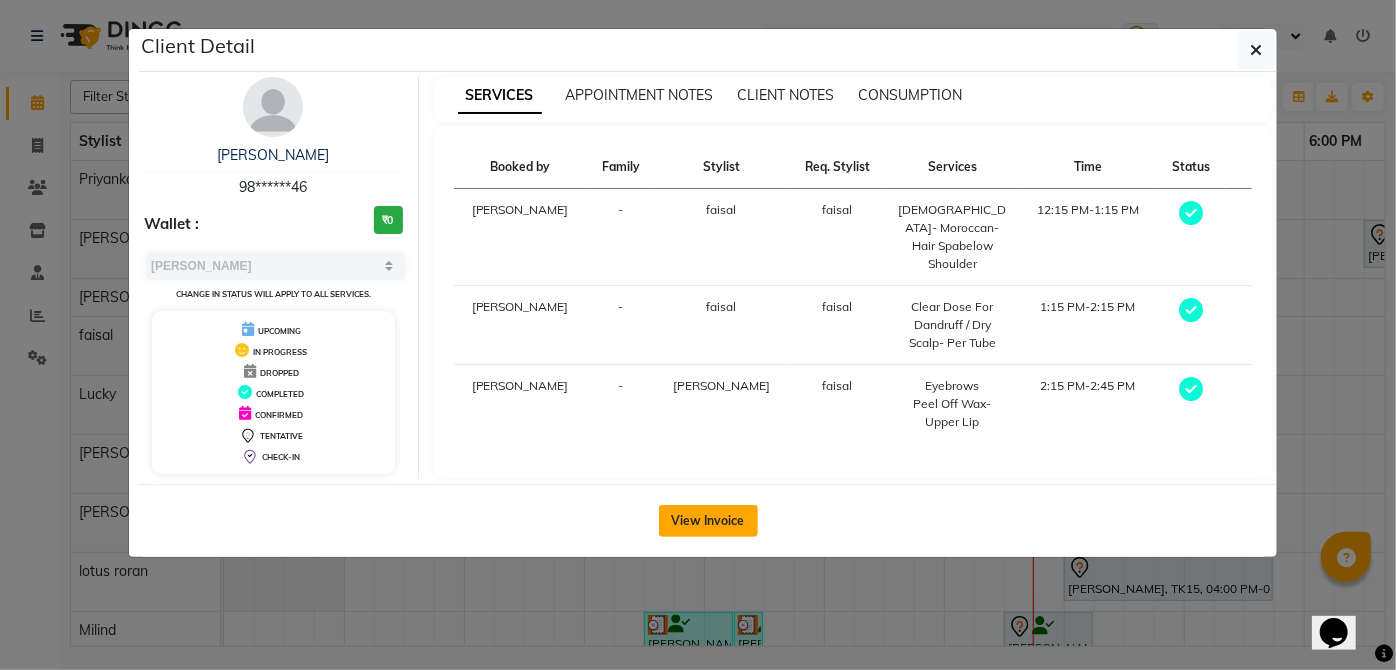 click on "View Invoice" 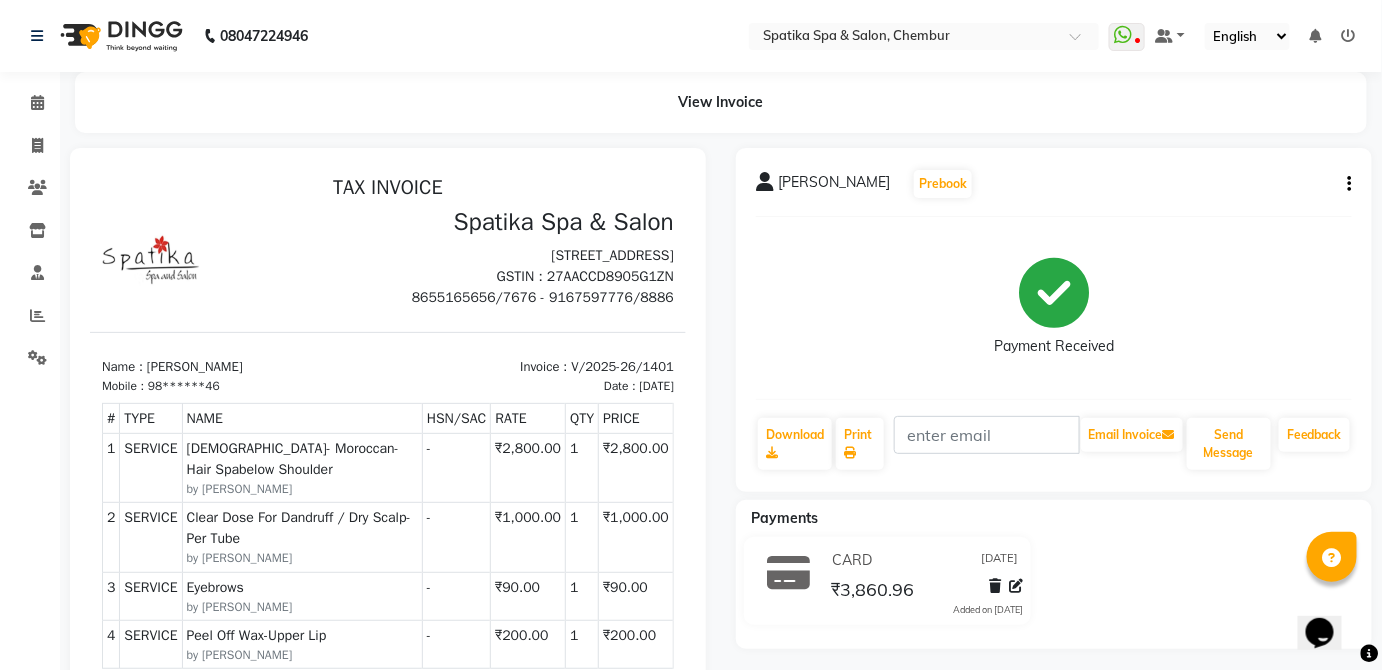 click on "Bhagya Shetty  Prebook   Payment Received  Download  Print   Email Invoice   Send Message Feedback" 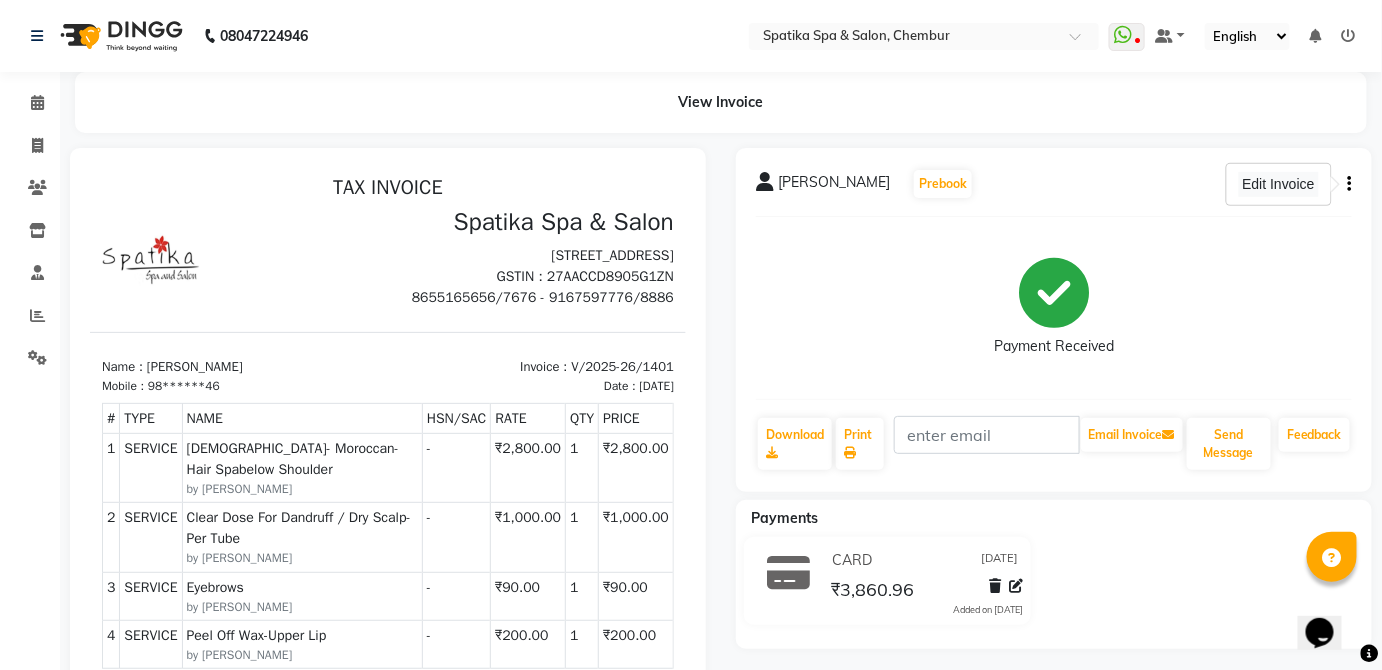 click on "Edit Invoice" at bounding box center (1278, 184) 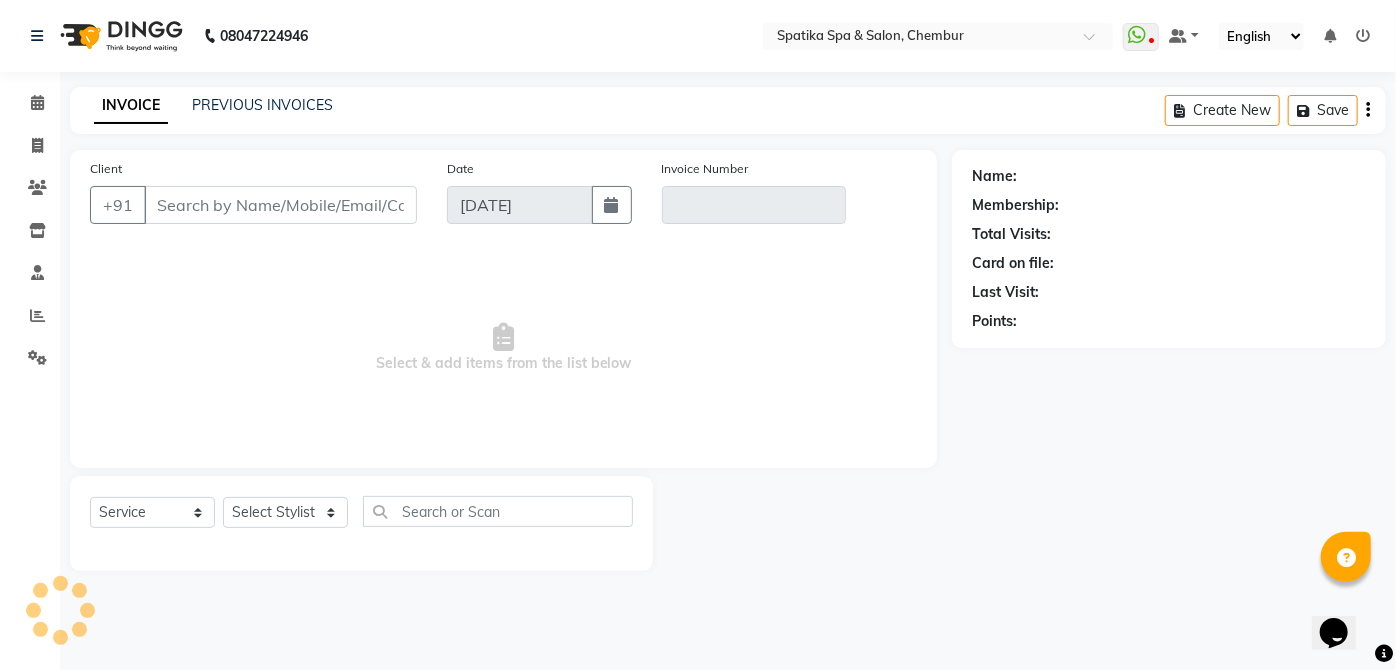 type on "98******46" 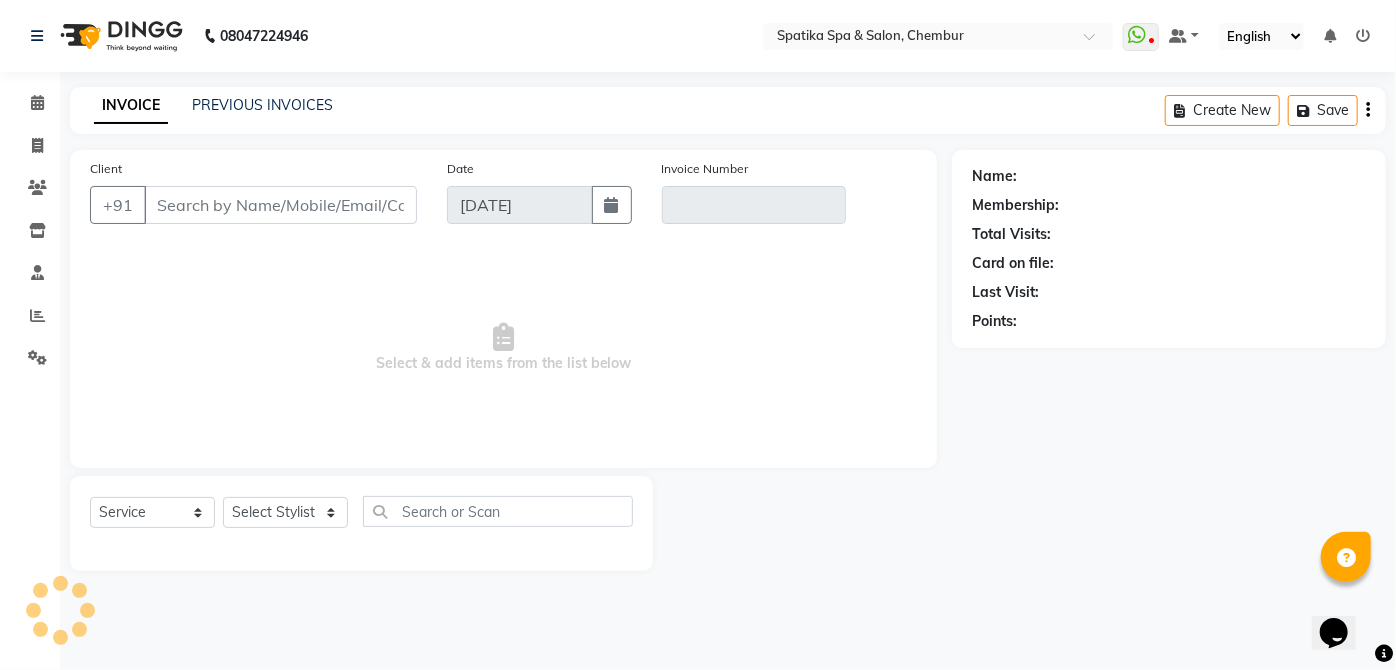 type on "V/2025-26/1401" 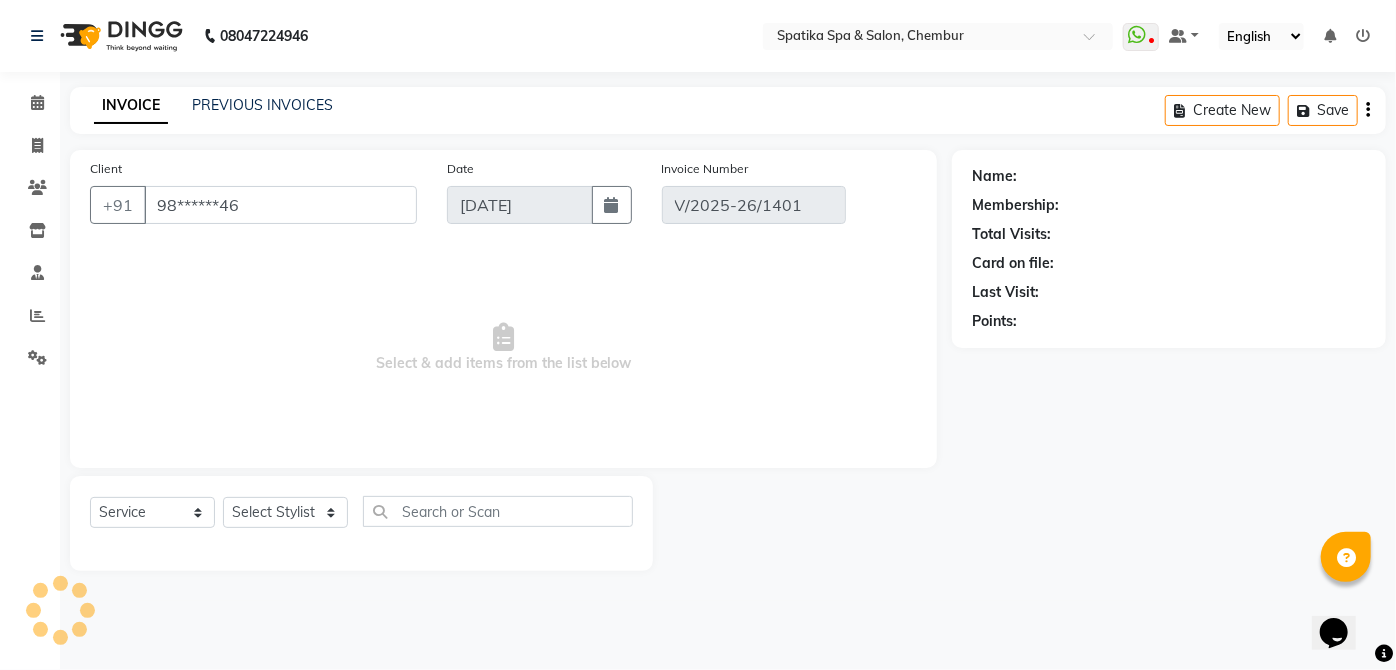 select on "select" 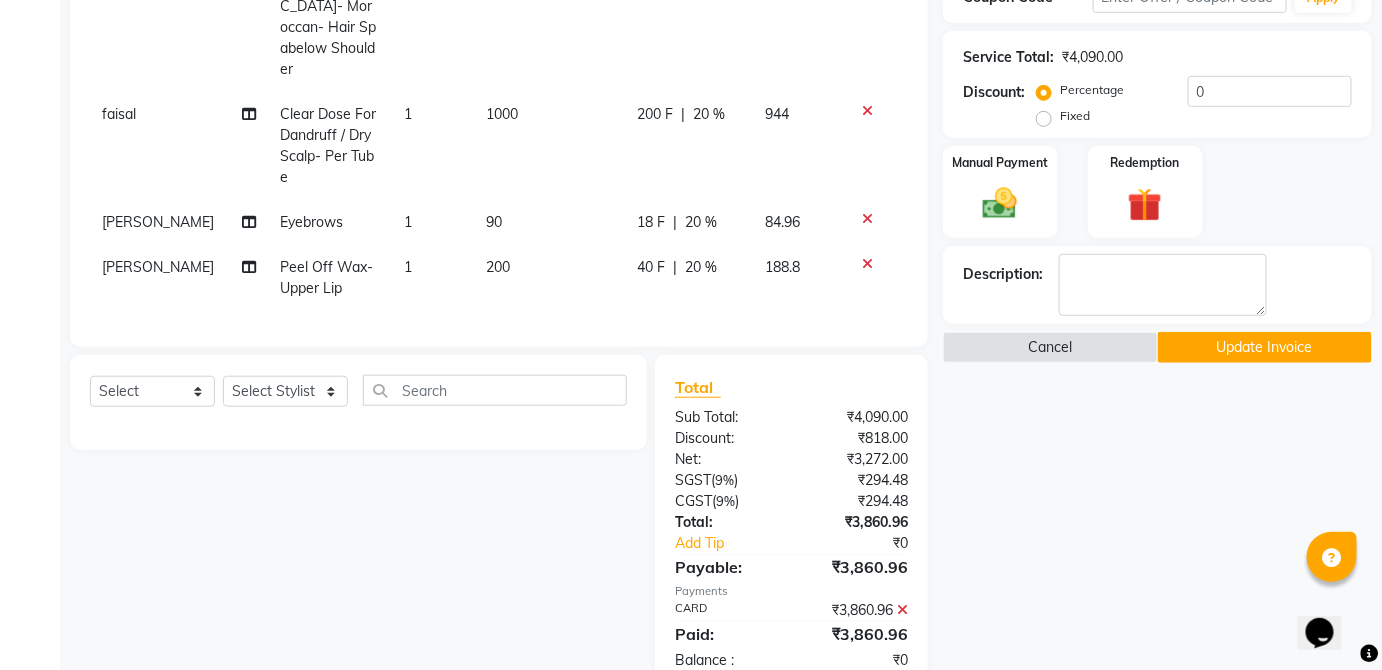 click 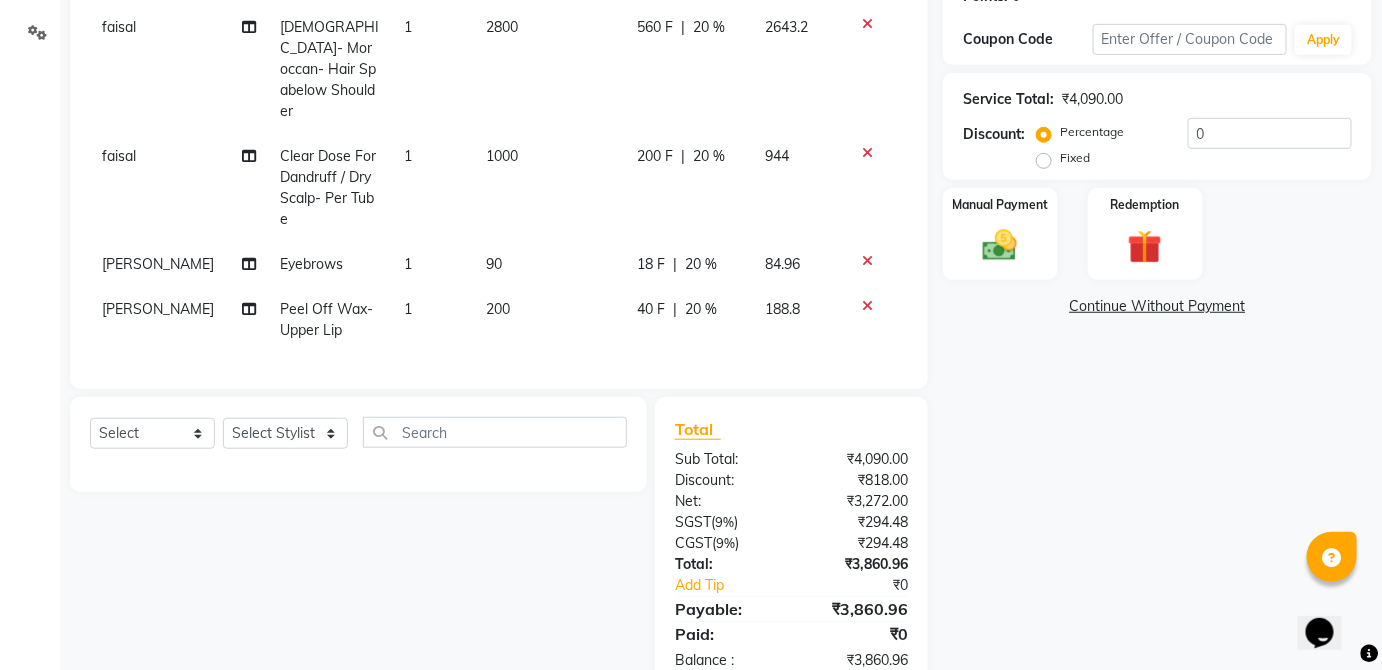 drag, startPoint x: 1261, startPoint y: 114, endPoint x: 1223, endPoint y: 147, distance: 50.32892 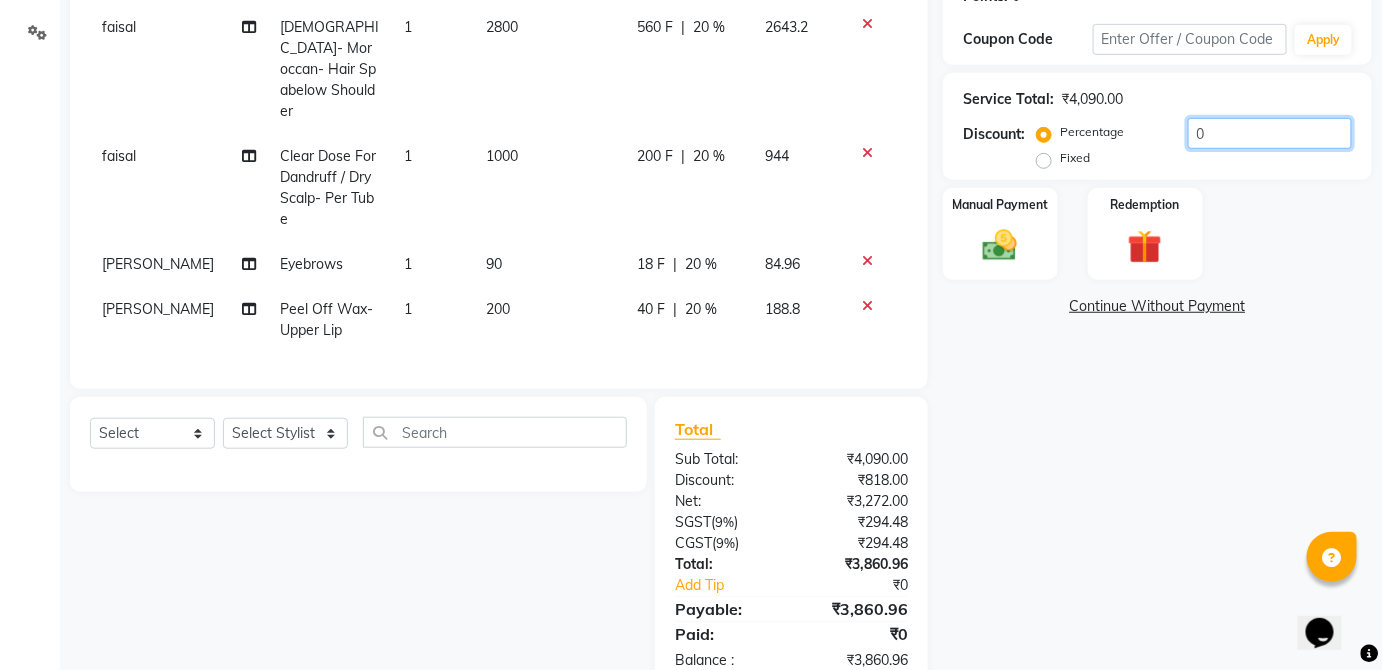 click on "0" 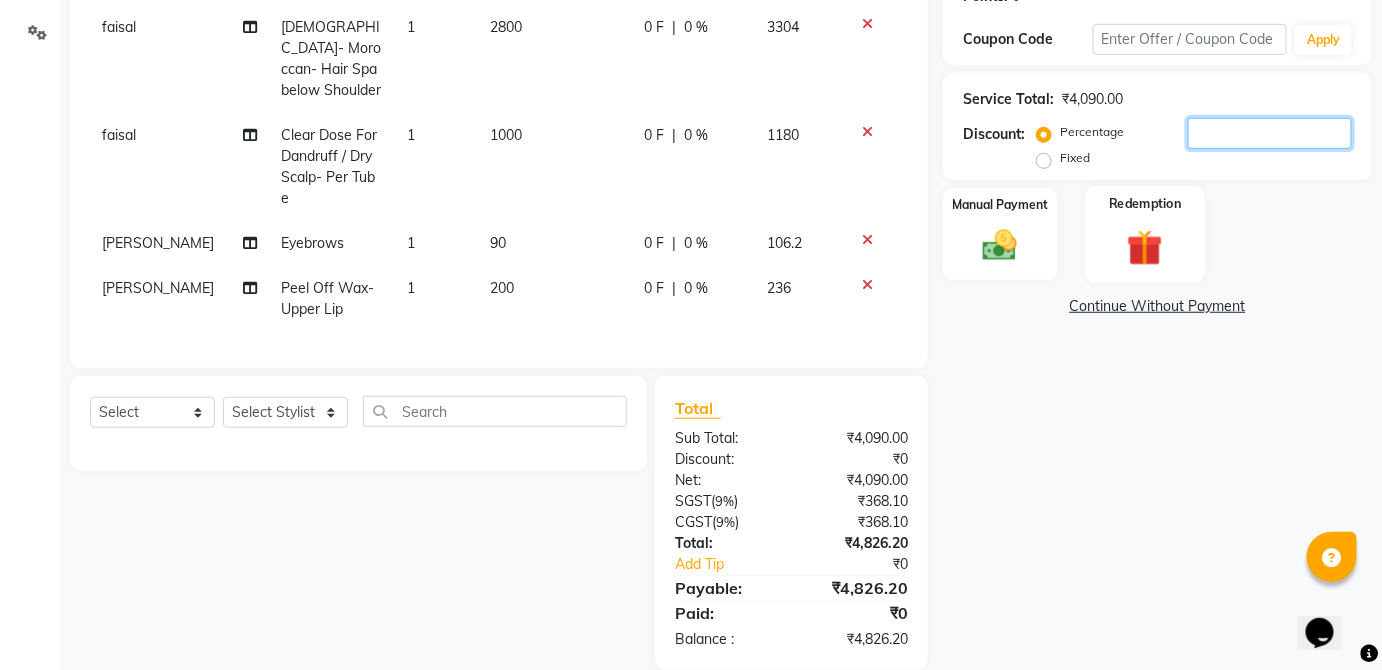 type on "1" 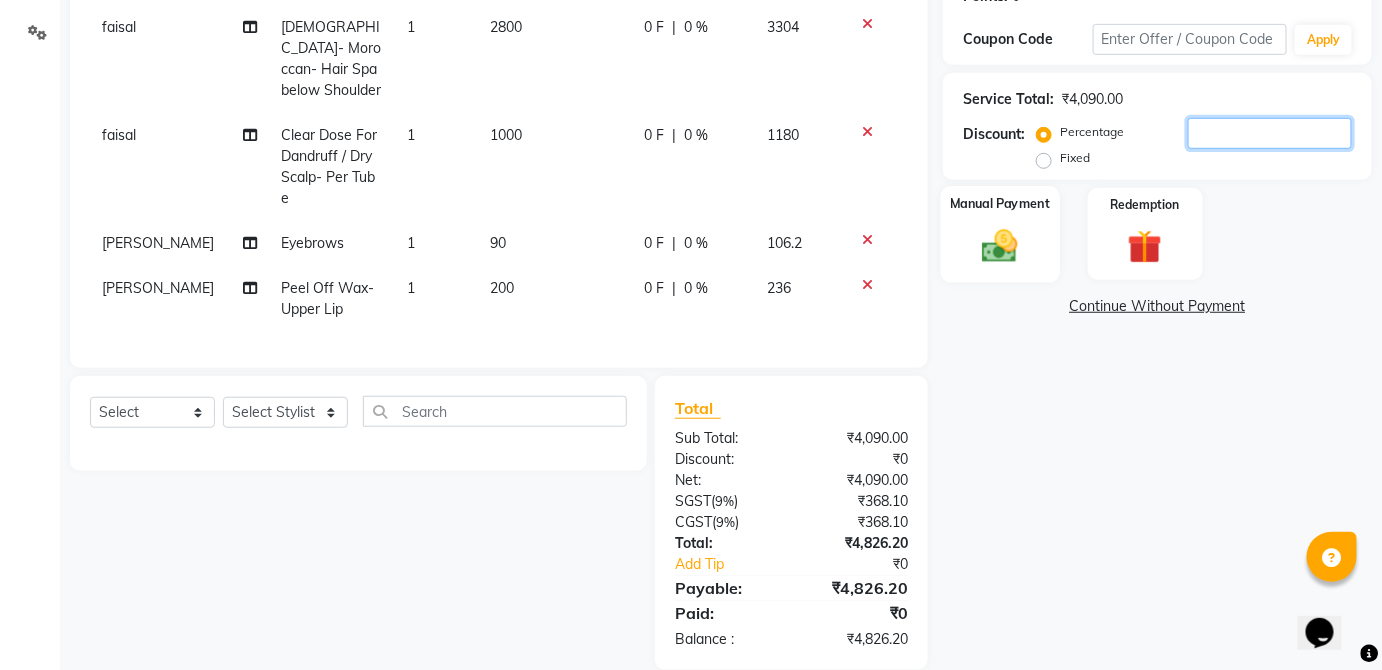 type 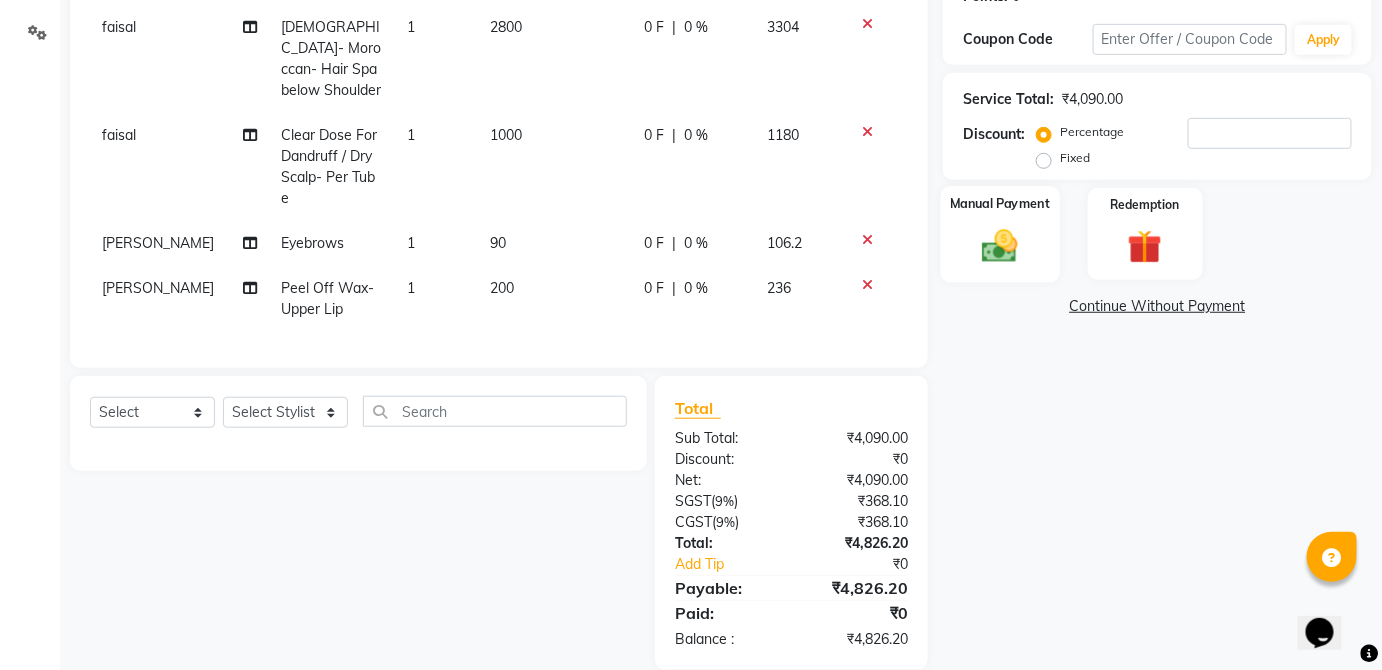 click 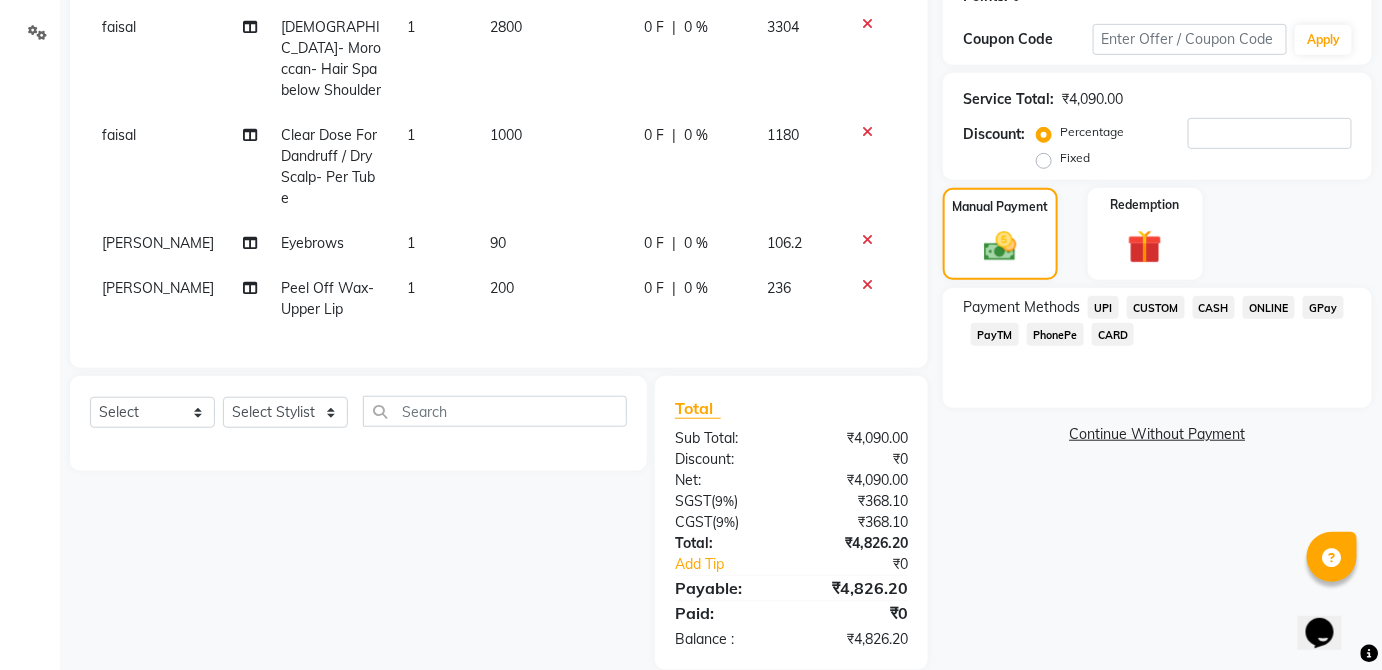 click on "CARD" 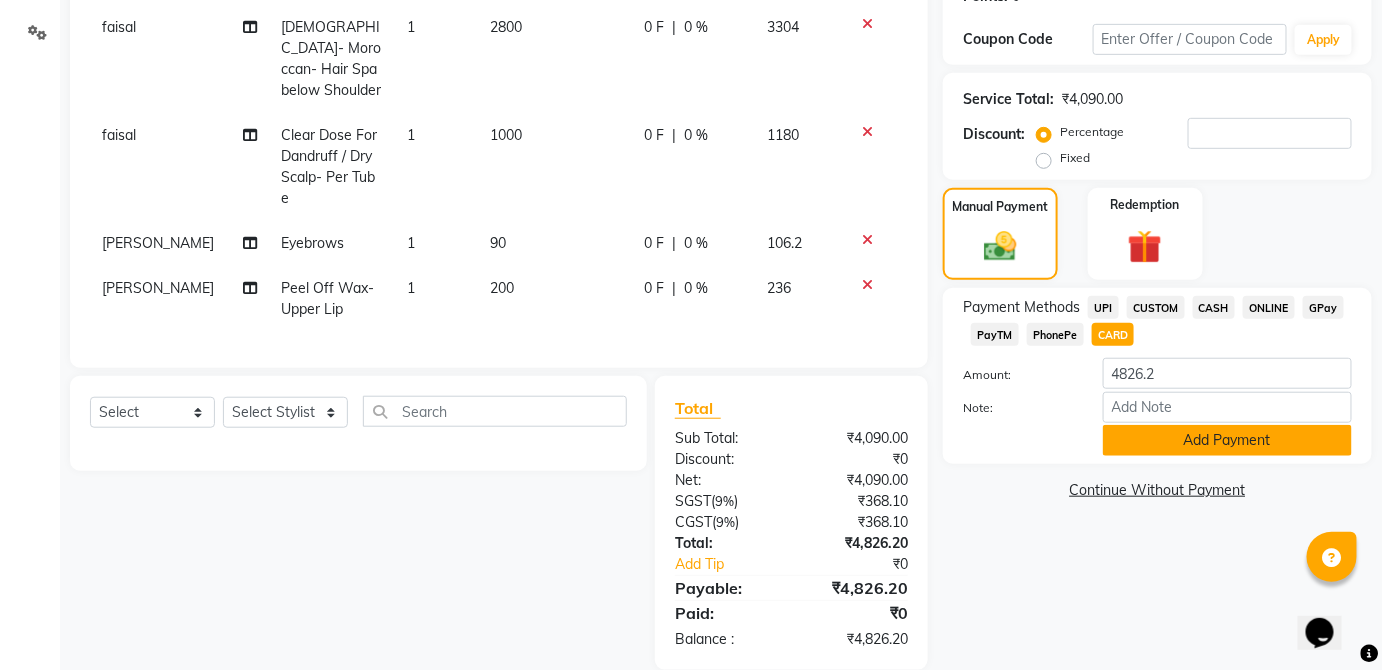 click on "Add Payment" 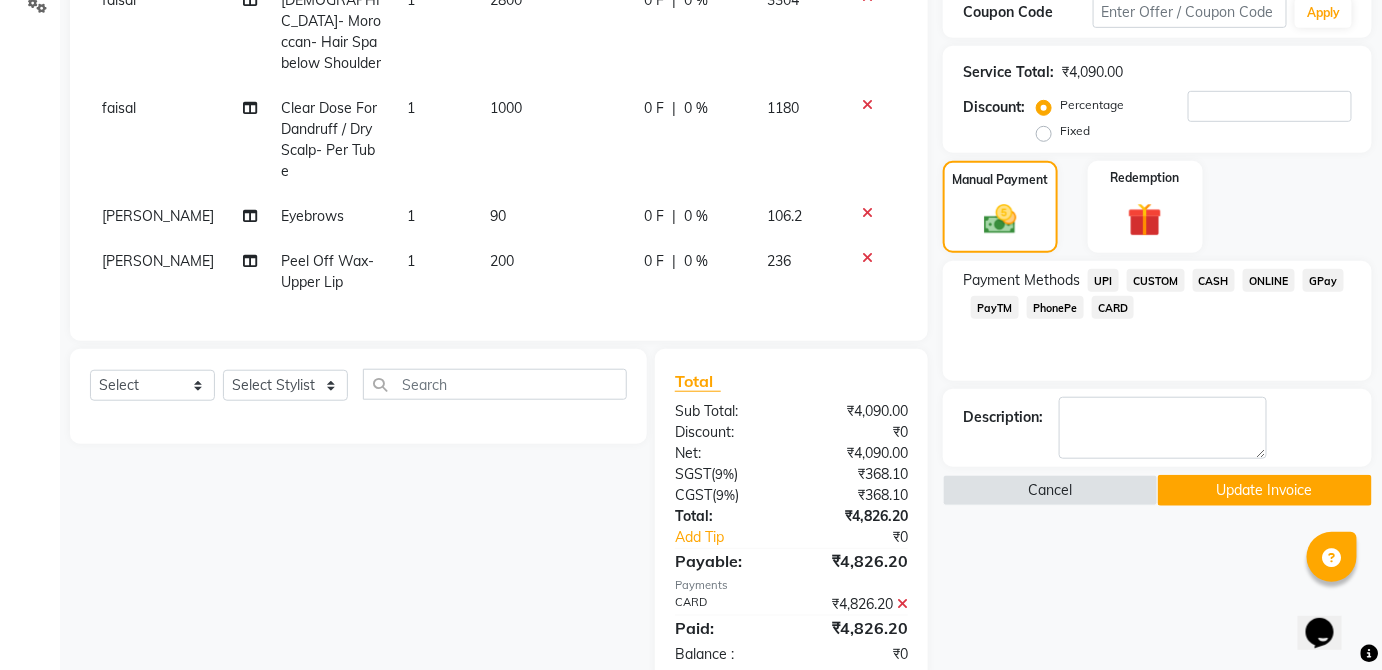 scroll, scrollTop: 367, scrollLeft: 0, axis: vertical 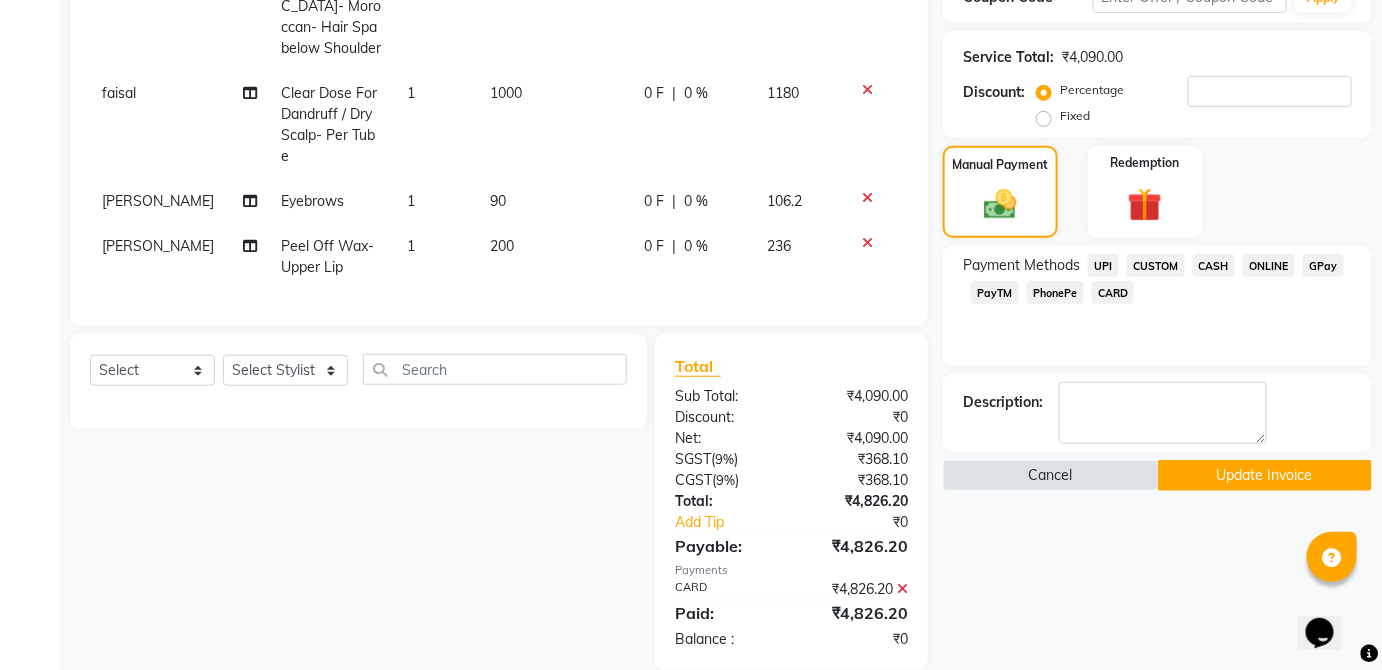 click on "Update Invoice" 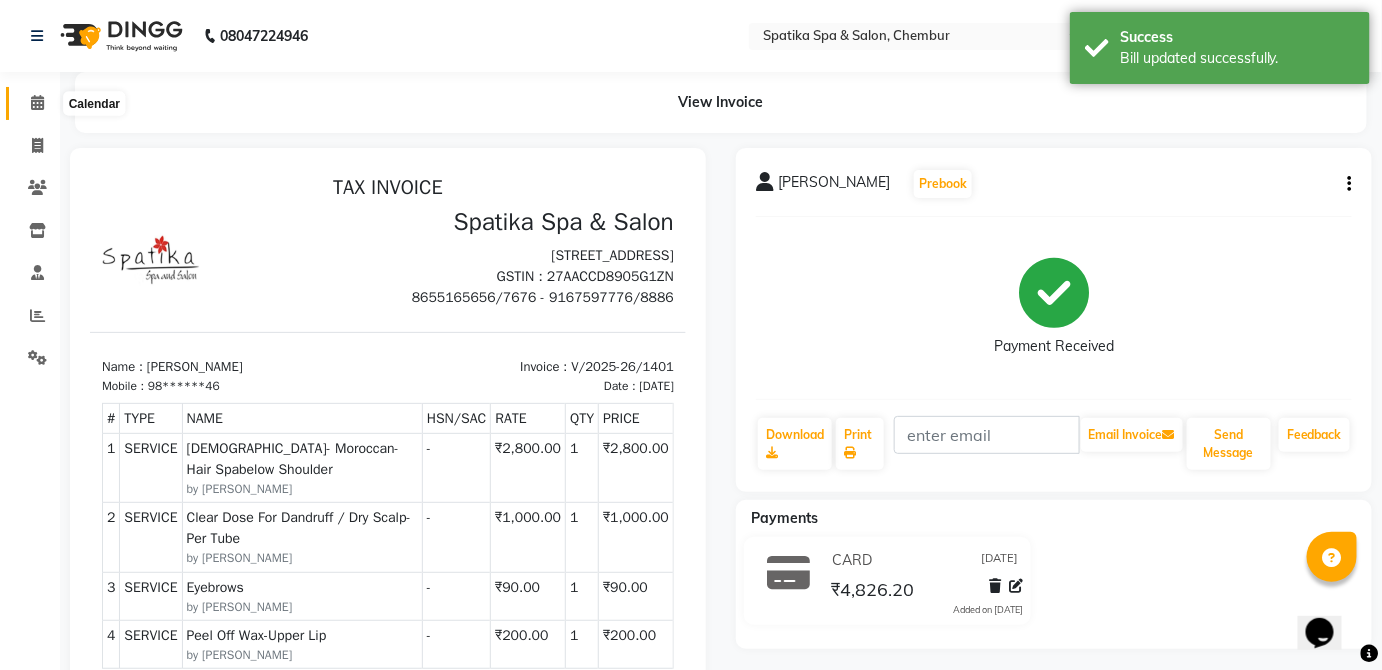 click 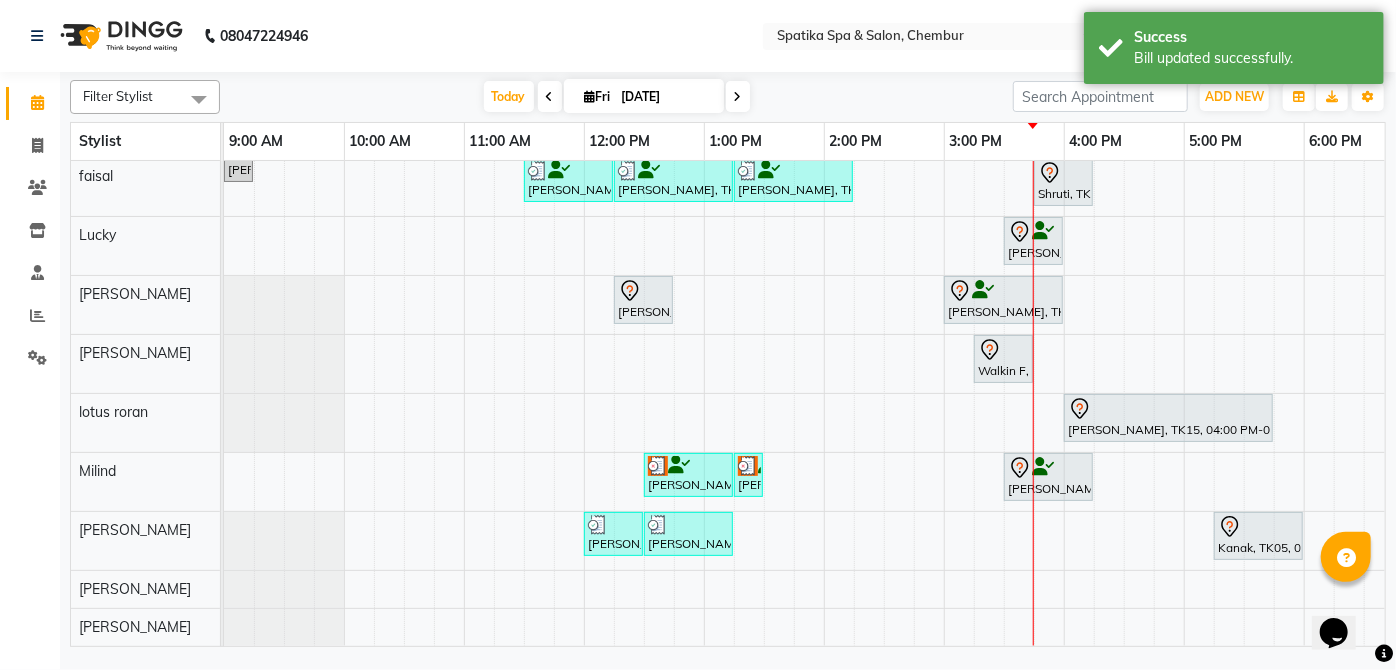 click at bounding box center (688, 525) 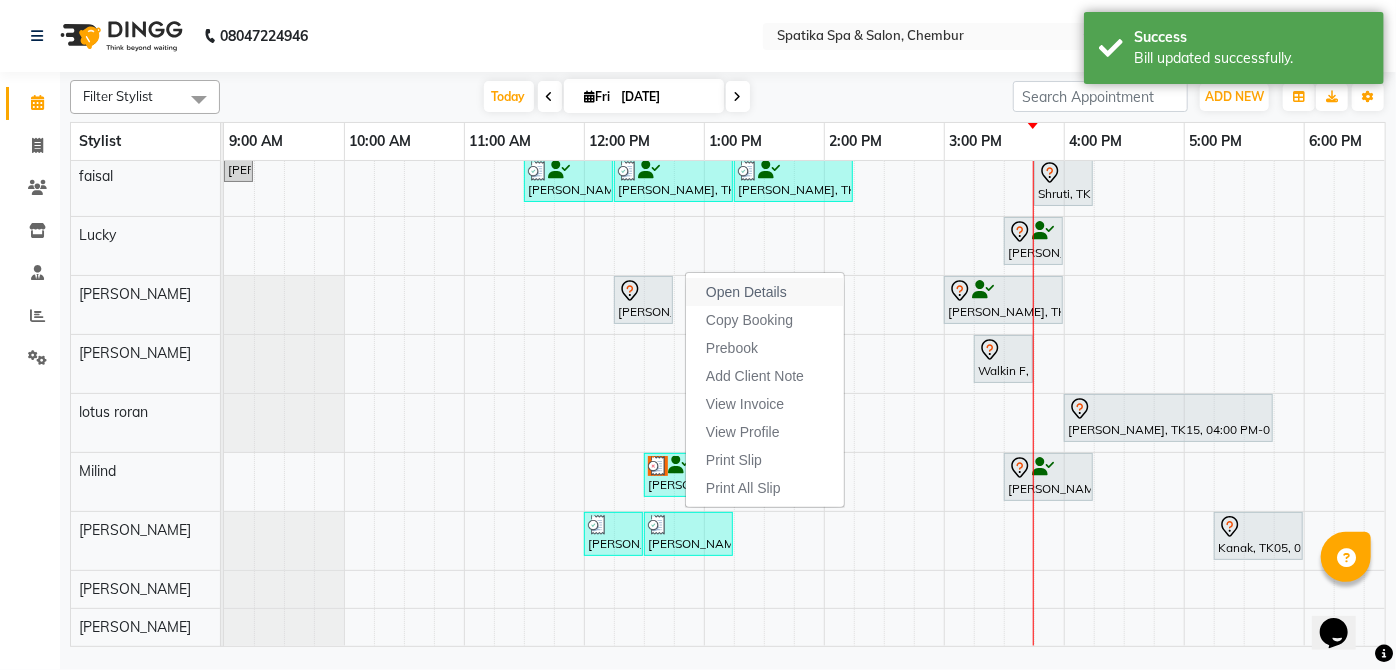 click on "Open Details" at bounding box center (746, 292) 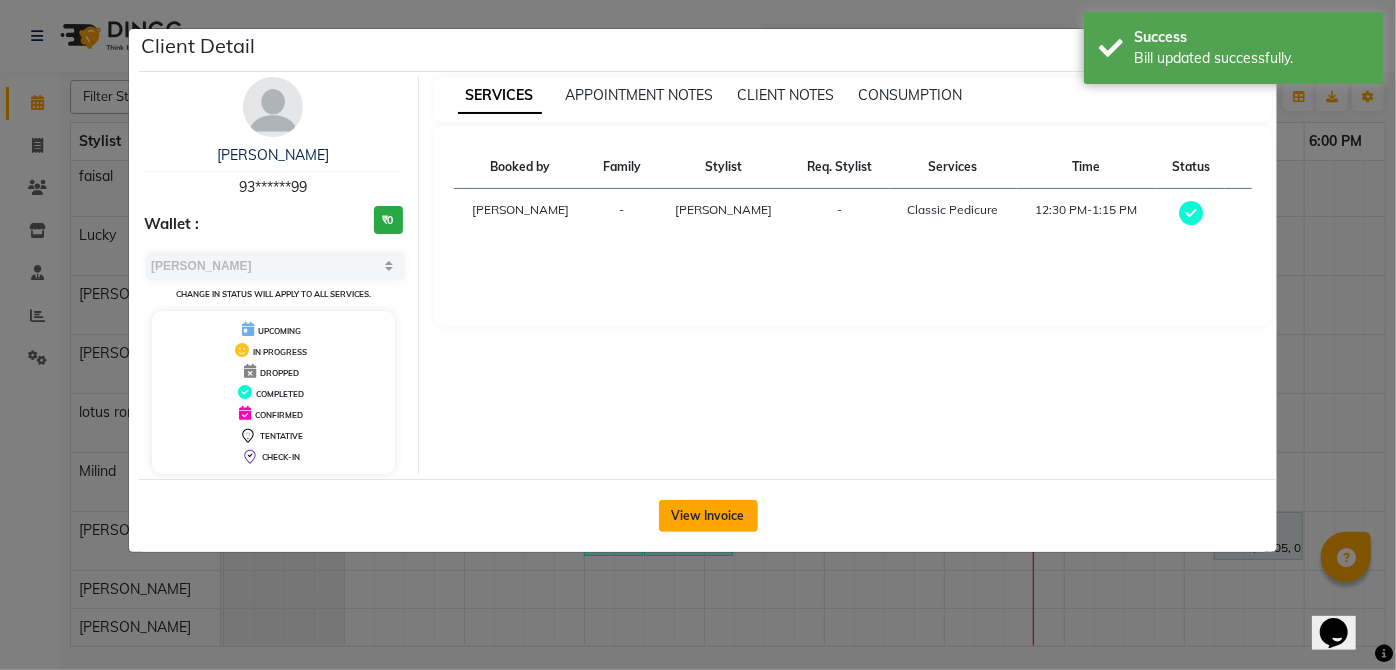 click on "View Invoice" 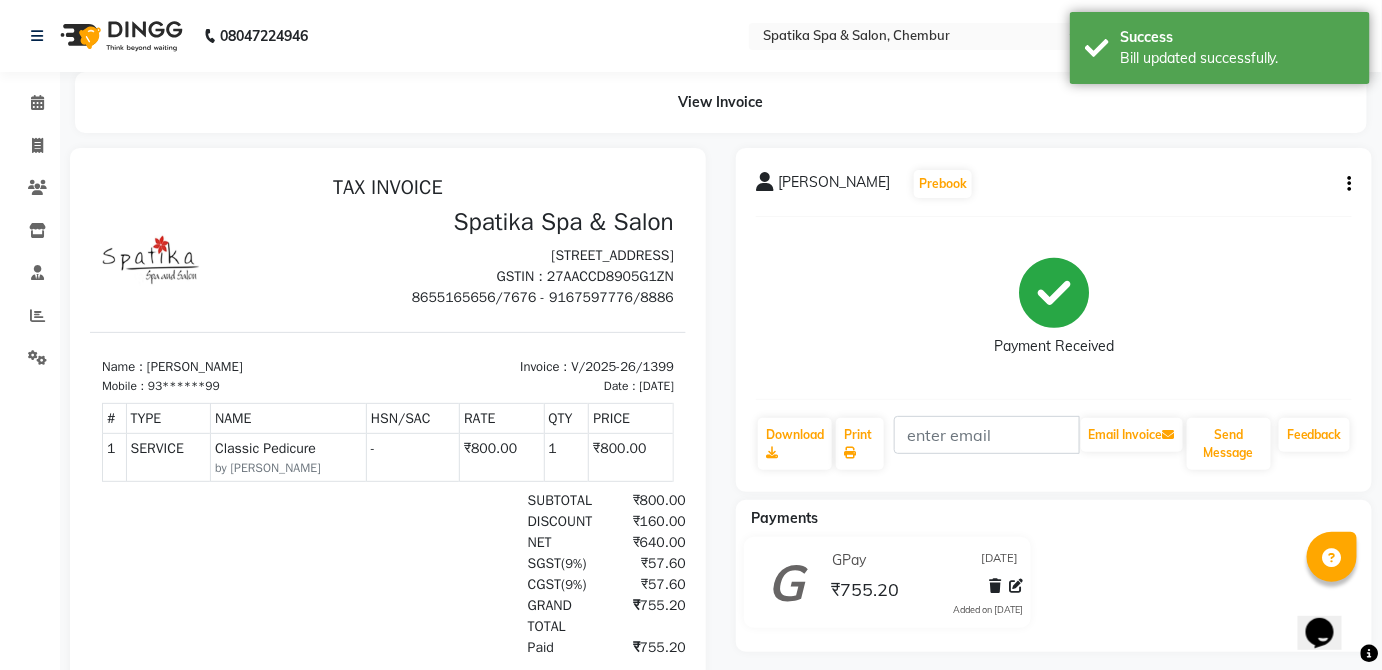 click 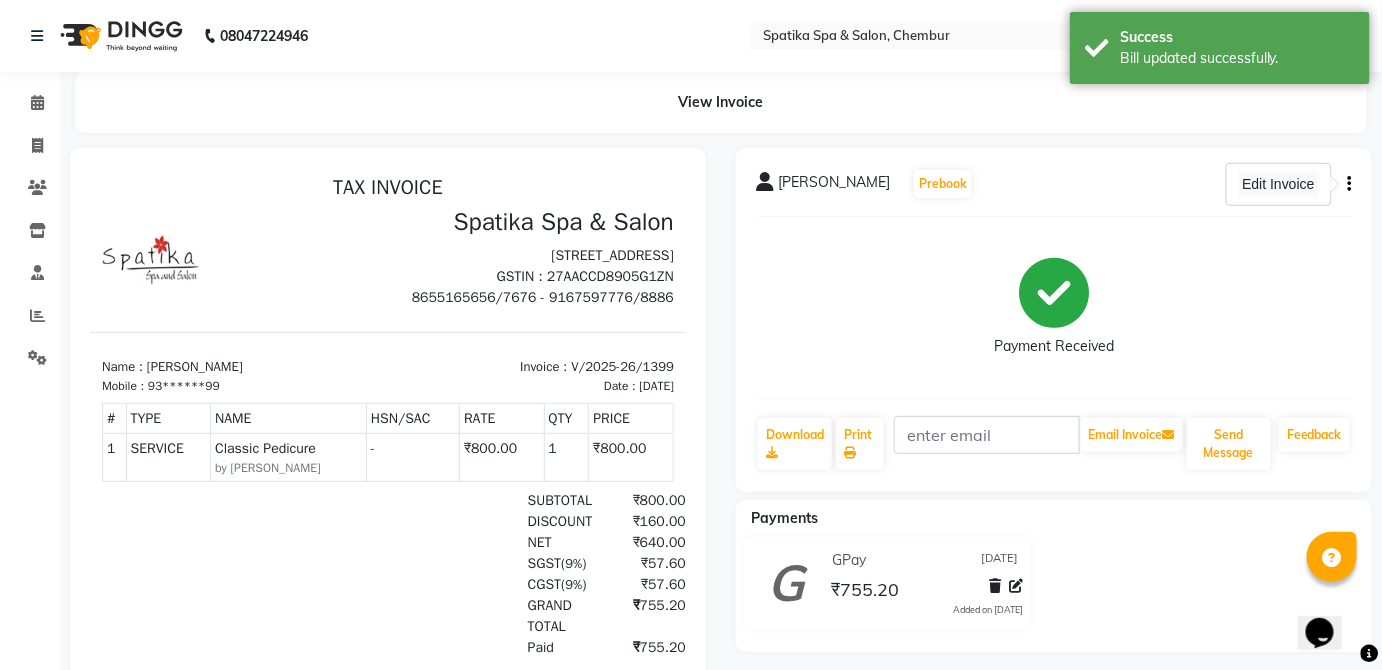 click on "Edit Invoice" at bounding box center [1278, 184] 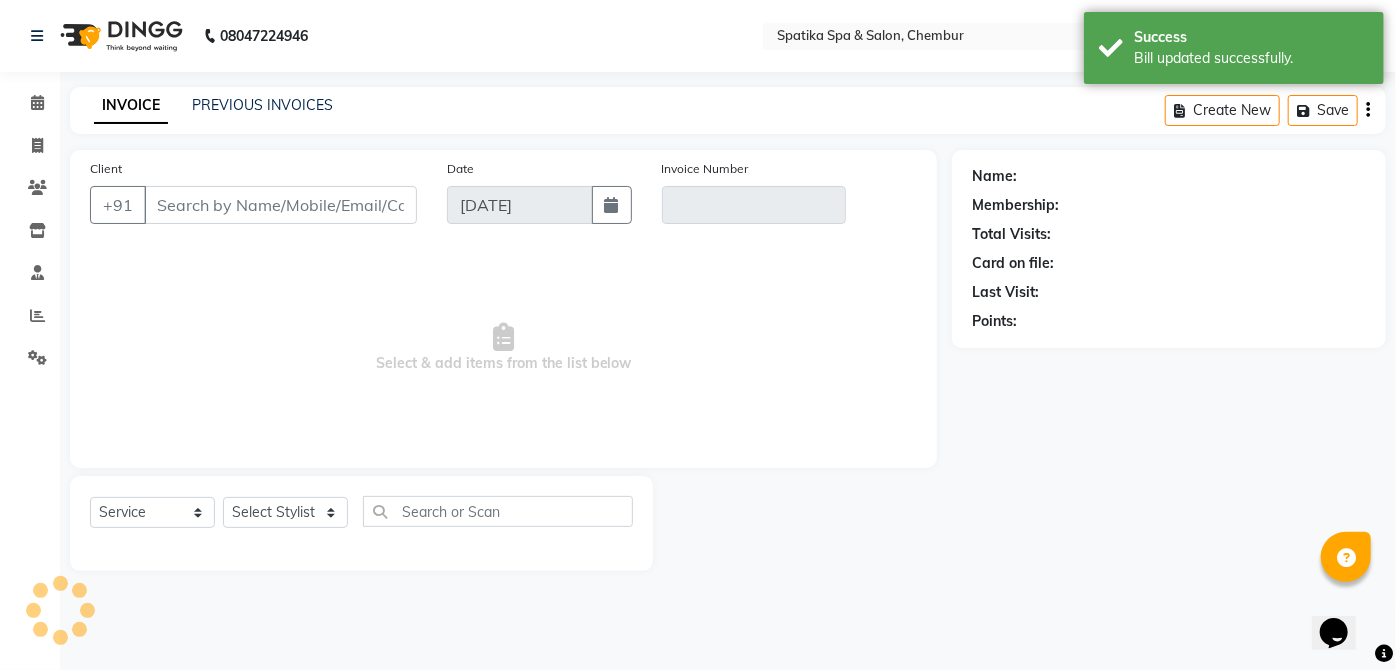 type on "93******99" 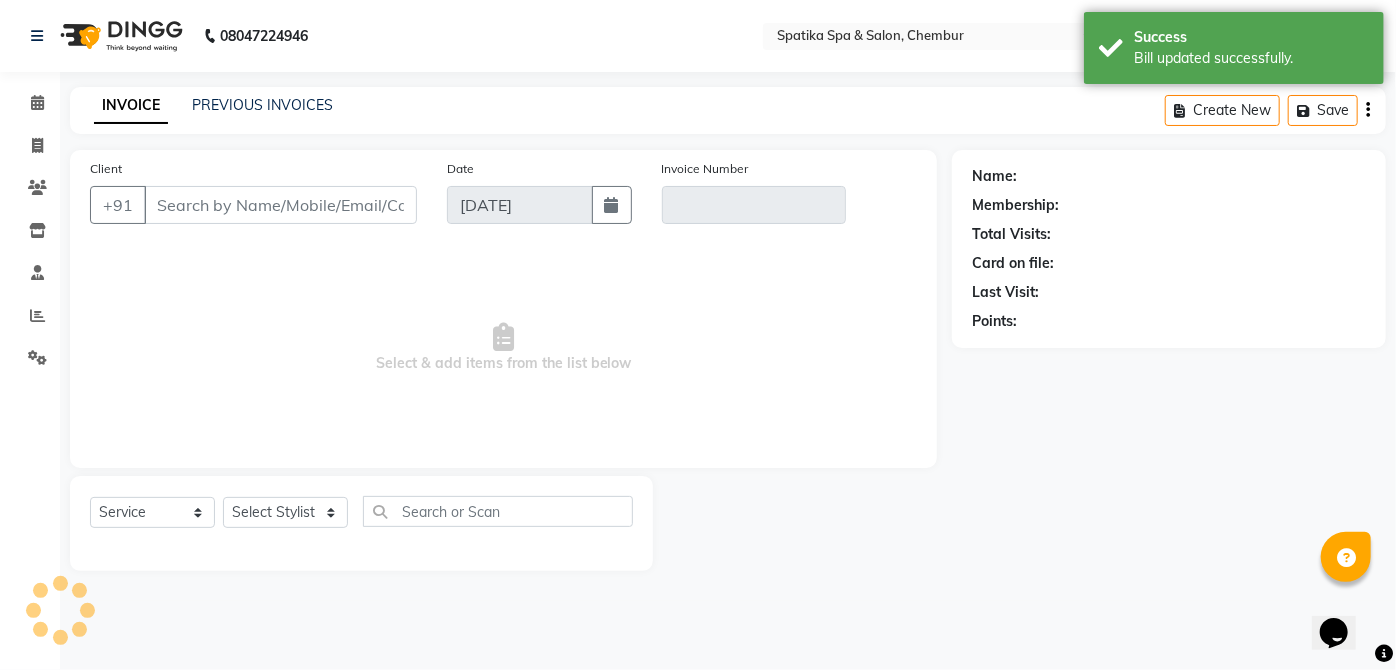 type on "V/2025-26/1399" 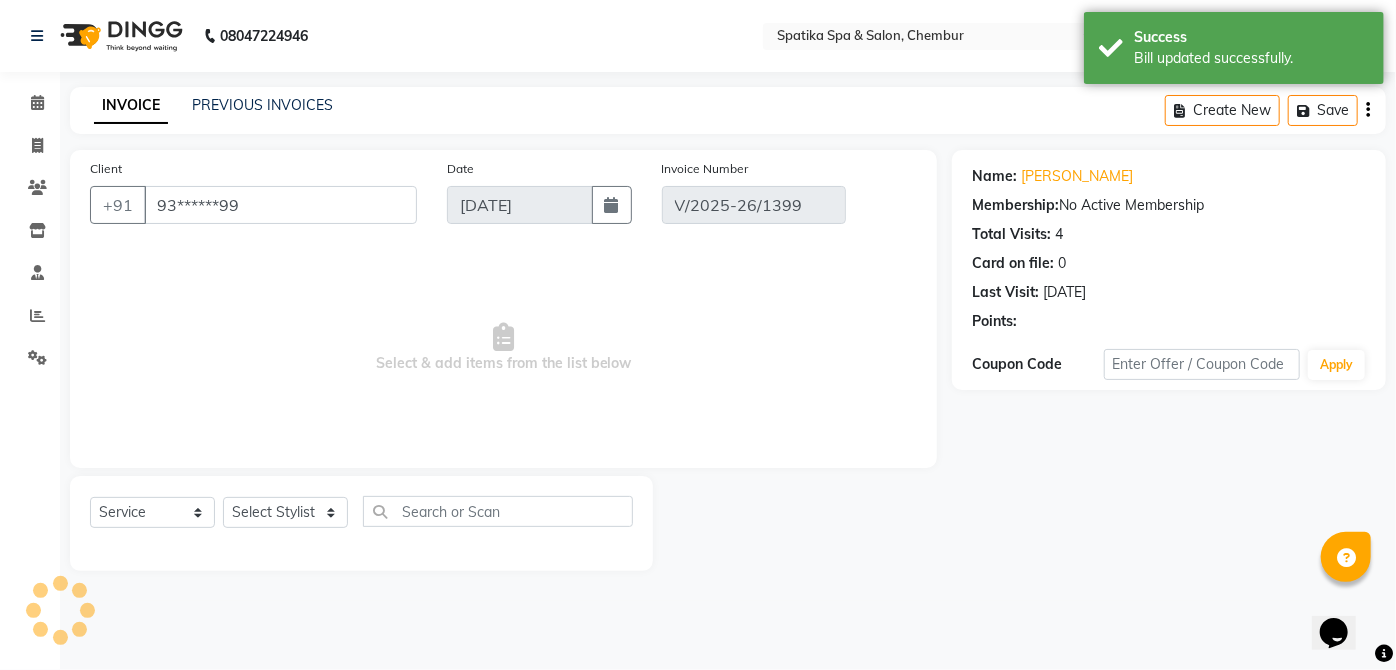 select on "select" 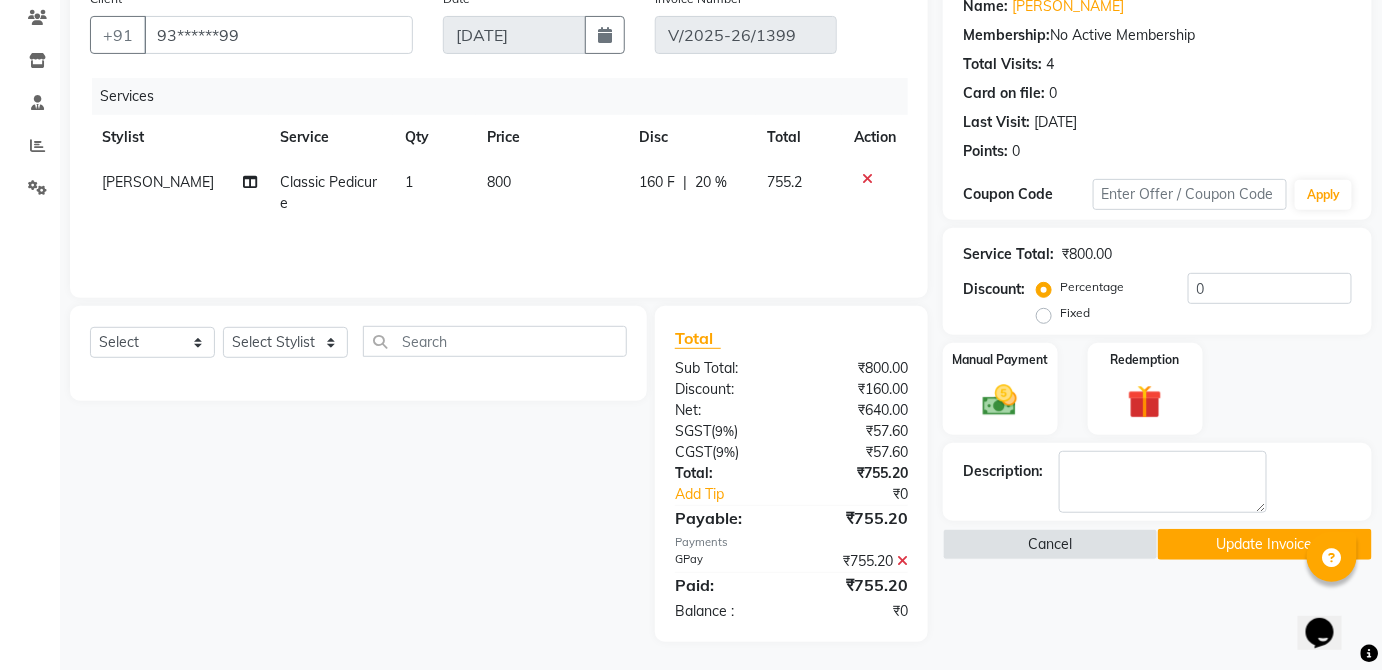 click 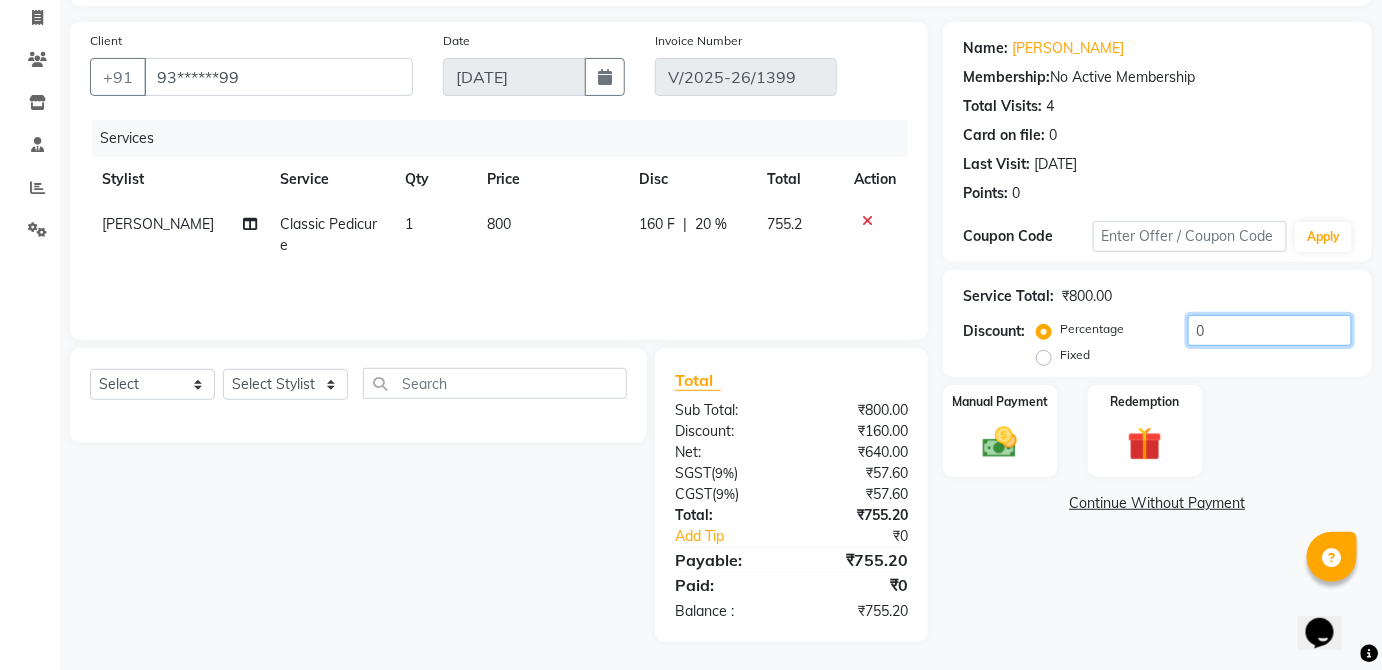 click on "0" 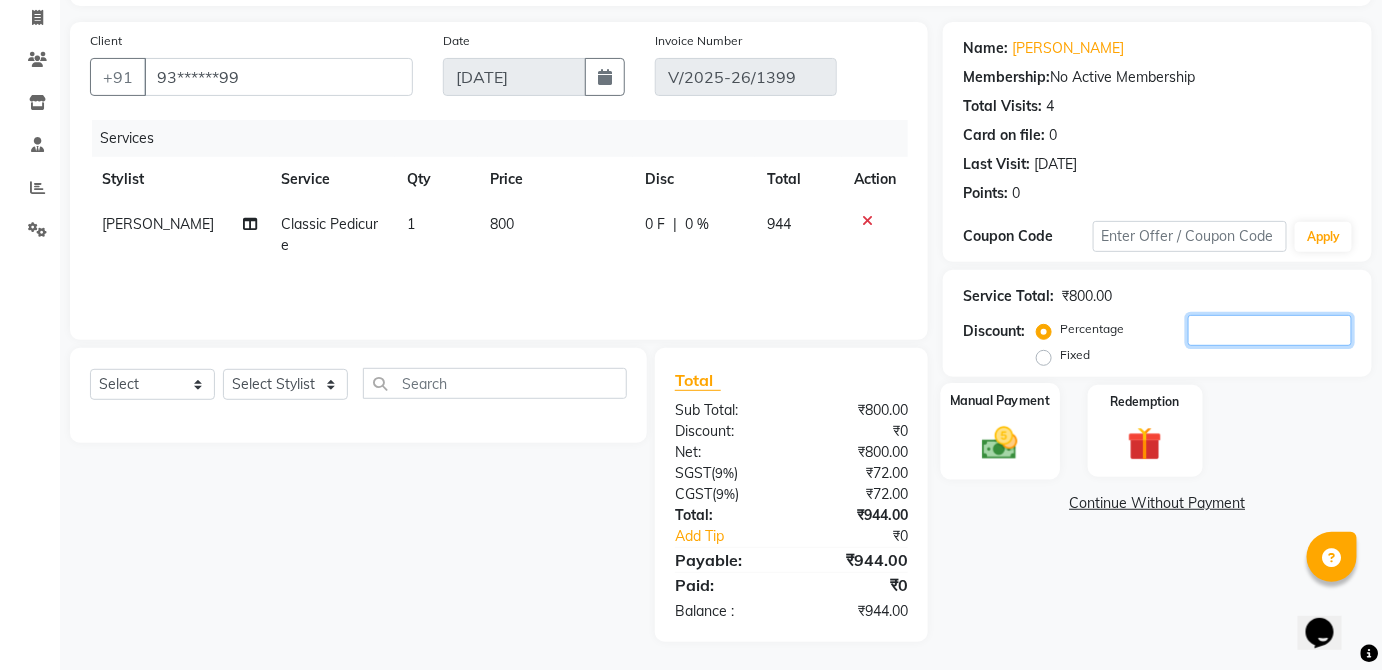 type 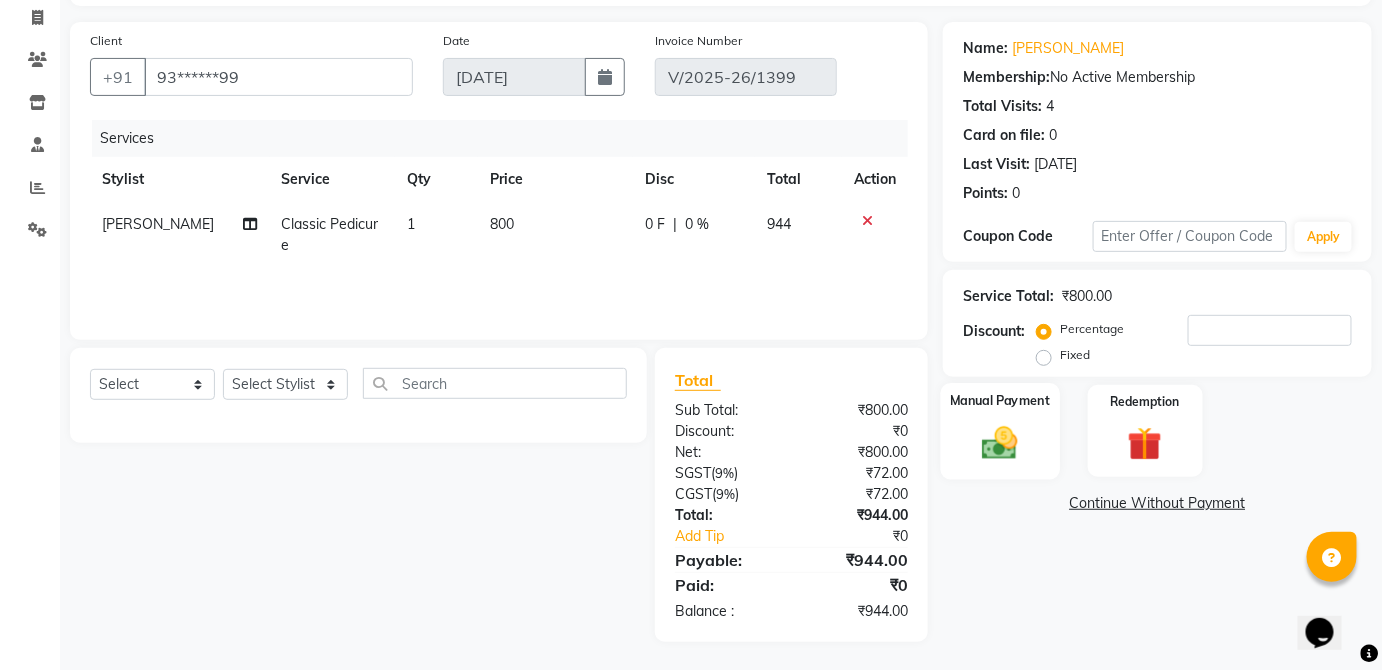 click 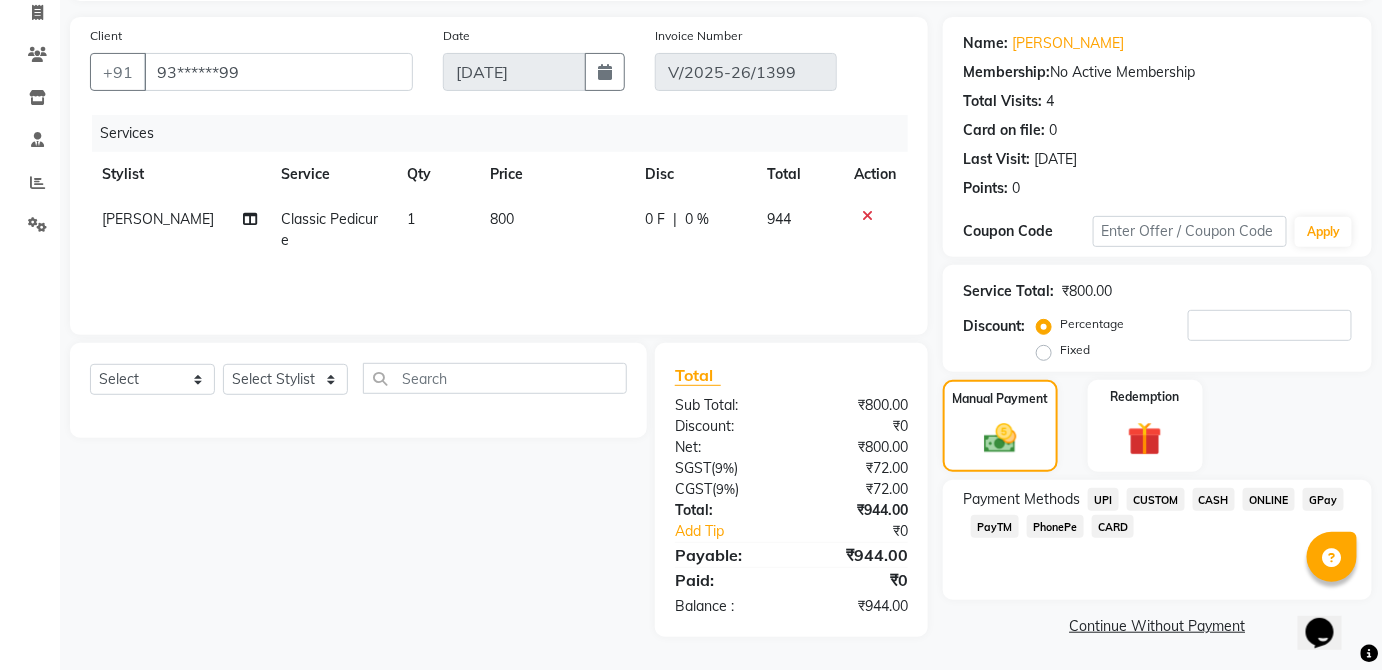 click on "GPay" 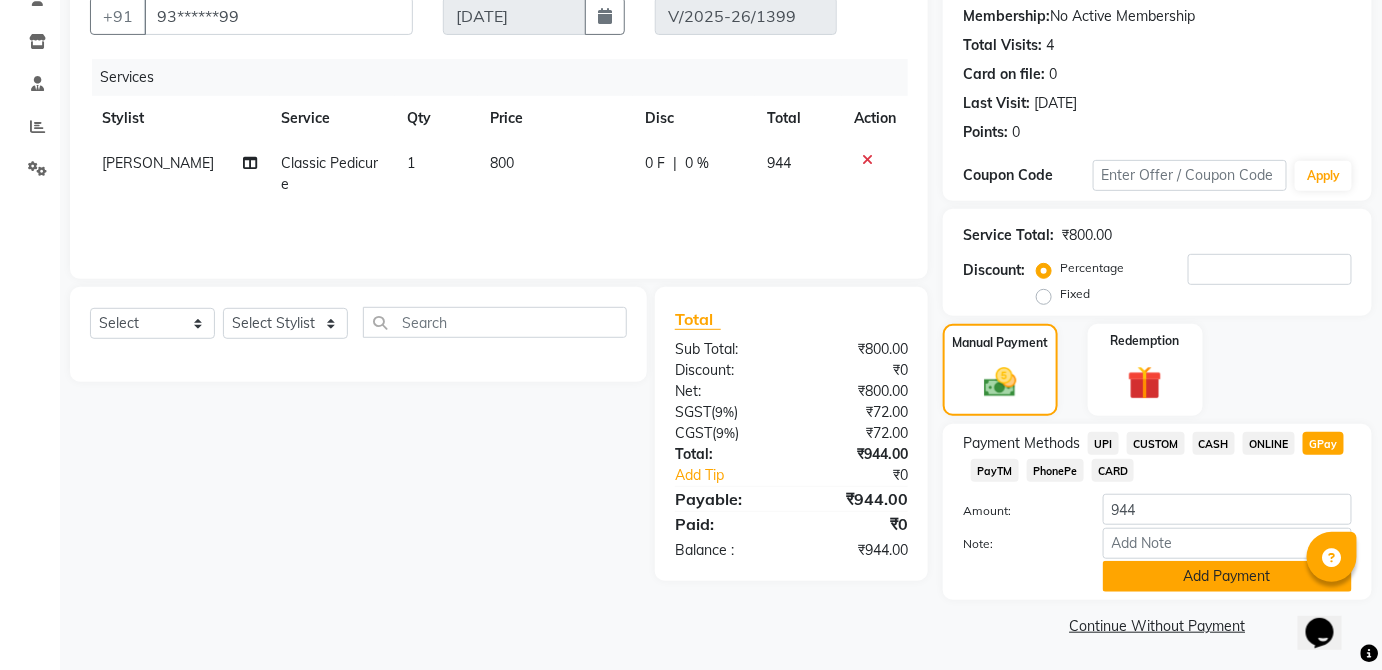 click on "Add Payment" 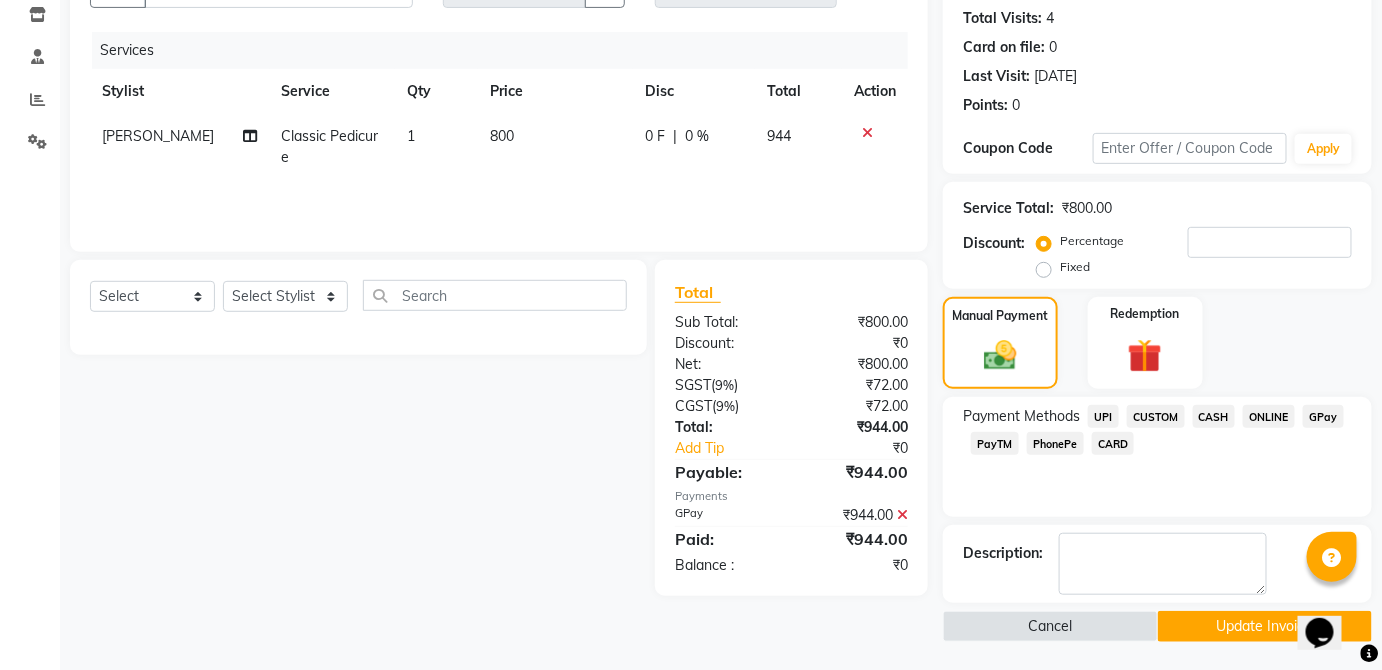 click on "Update Invoice" 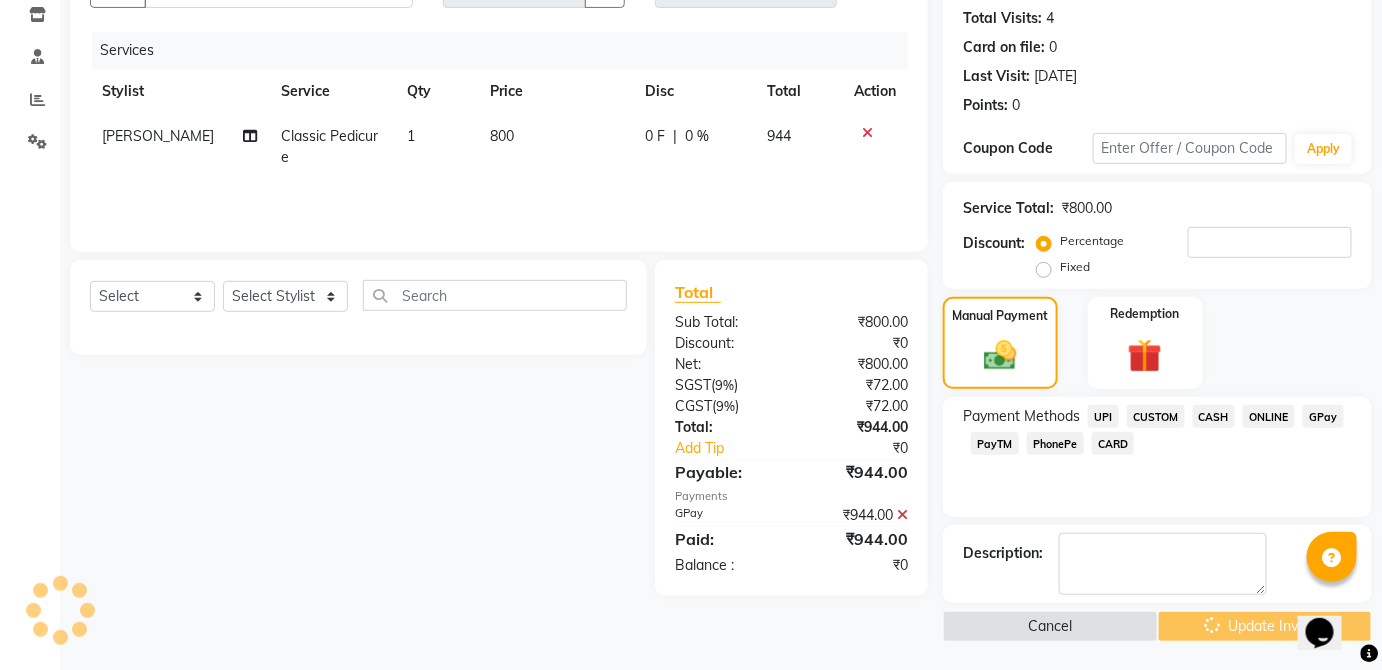 scroll, scrollTop: 0, scrollLeft: 0, axis: both 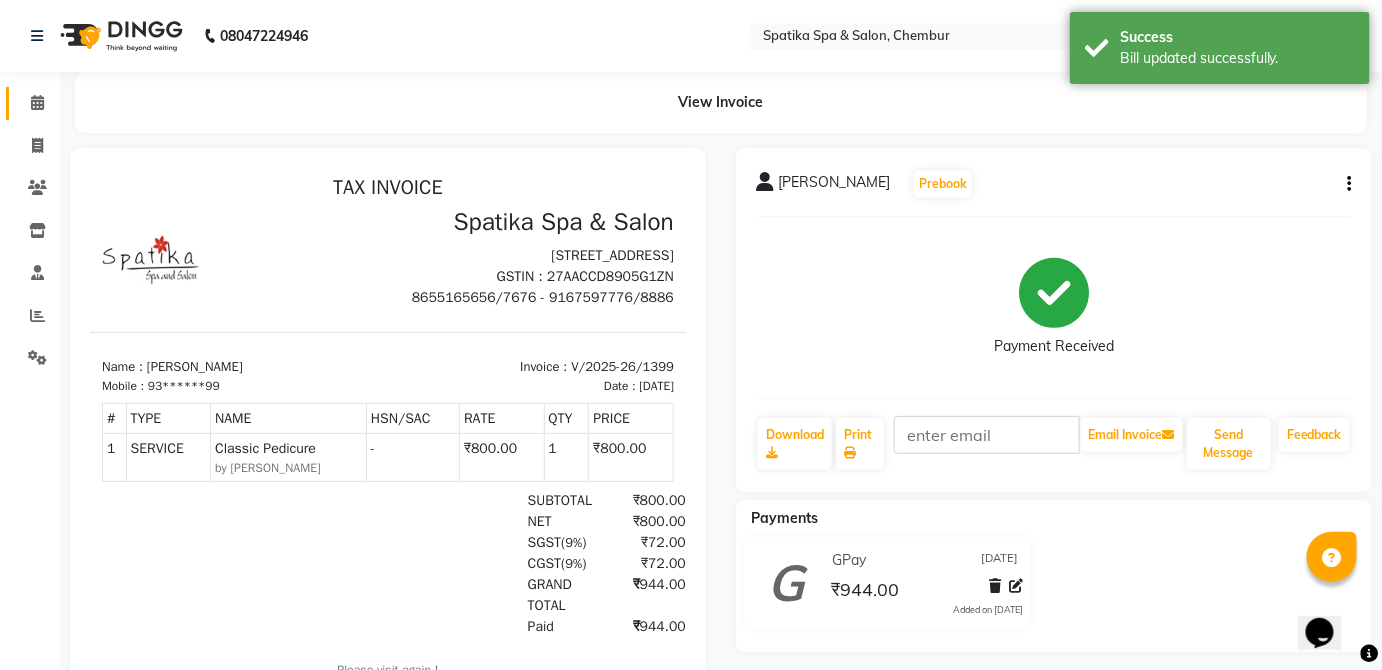 click on "Calendar" 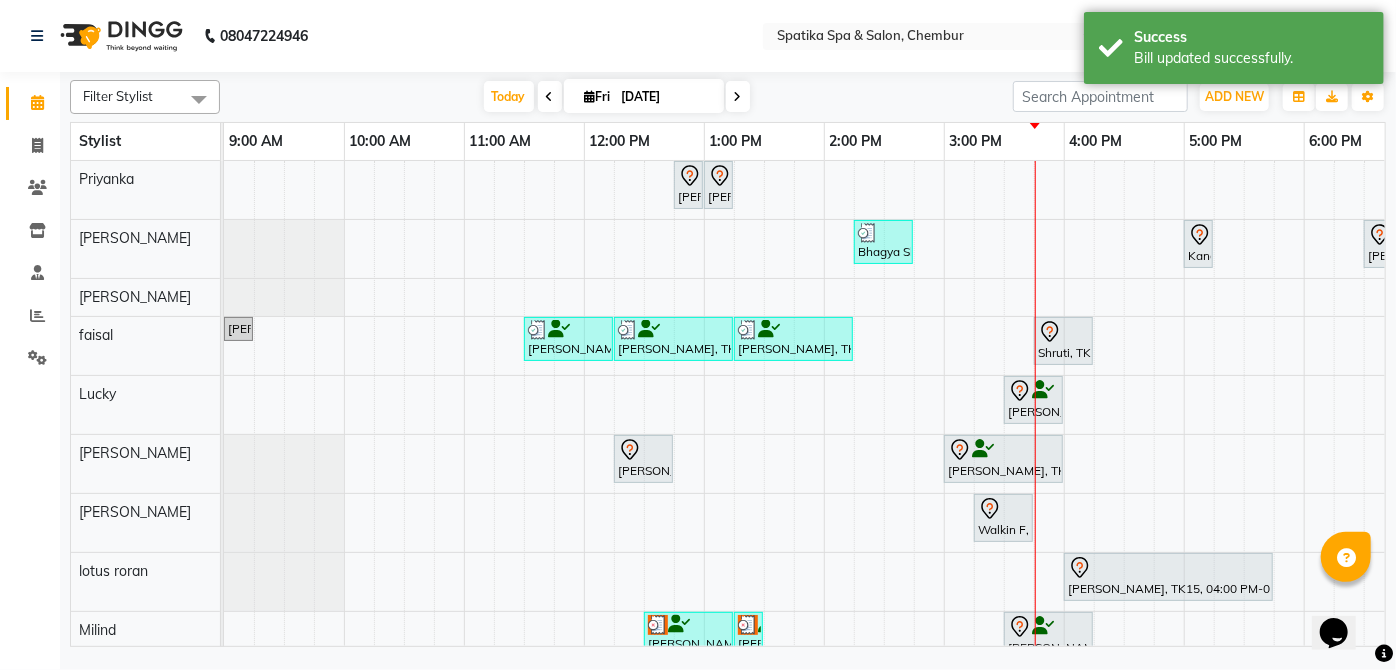 click at bounding box center (643, 450) 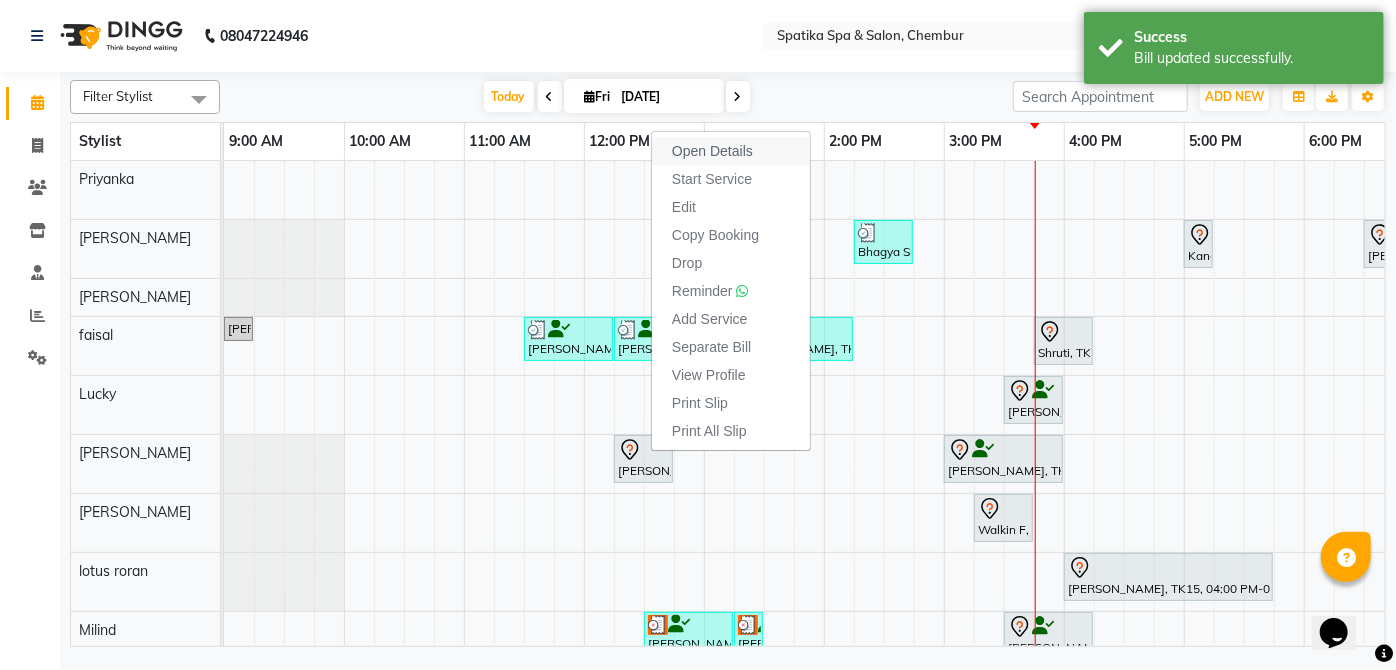click on "Open Details" at bounding box center [712, 151] 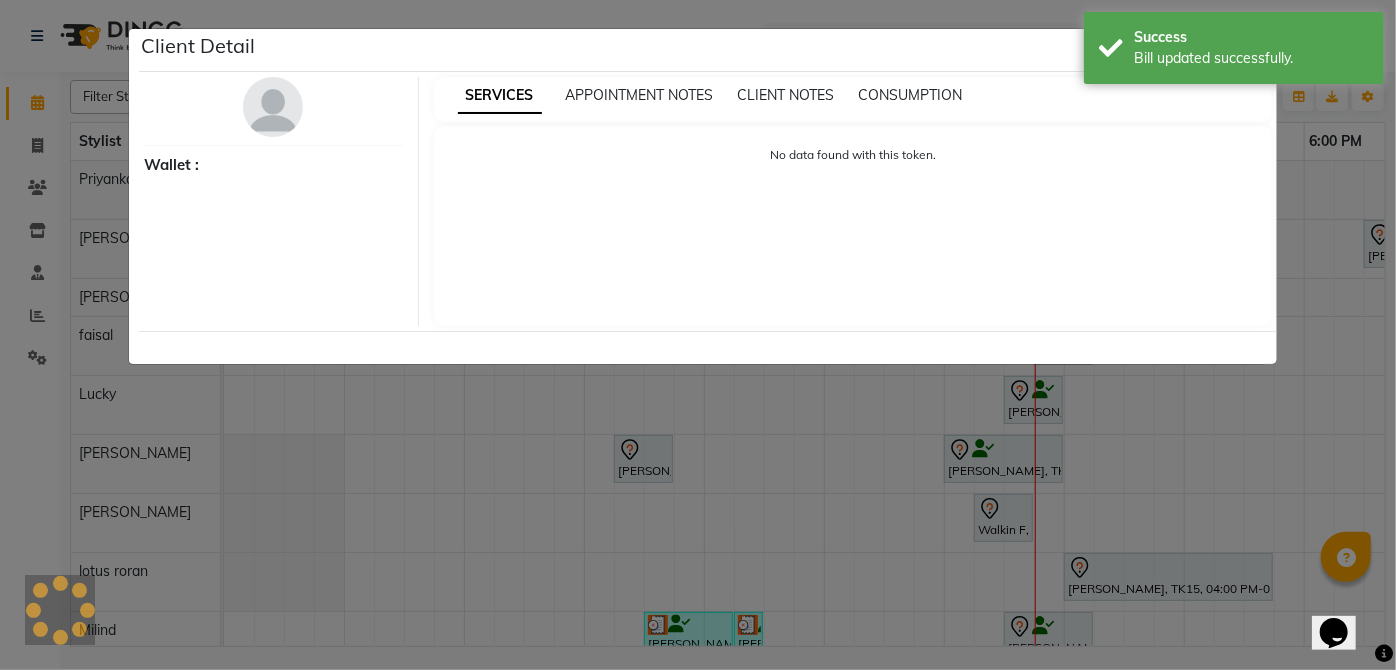 select on "7" 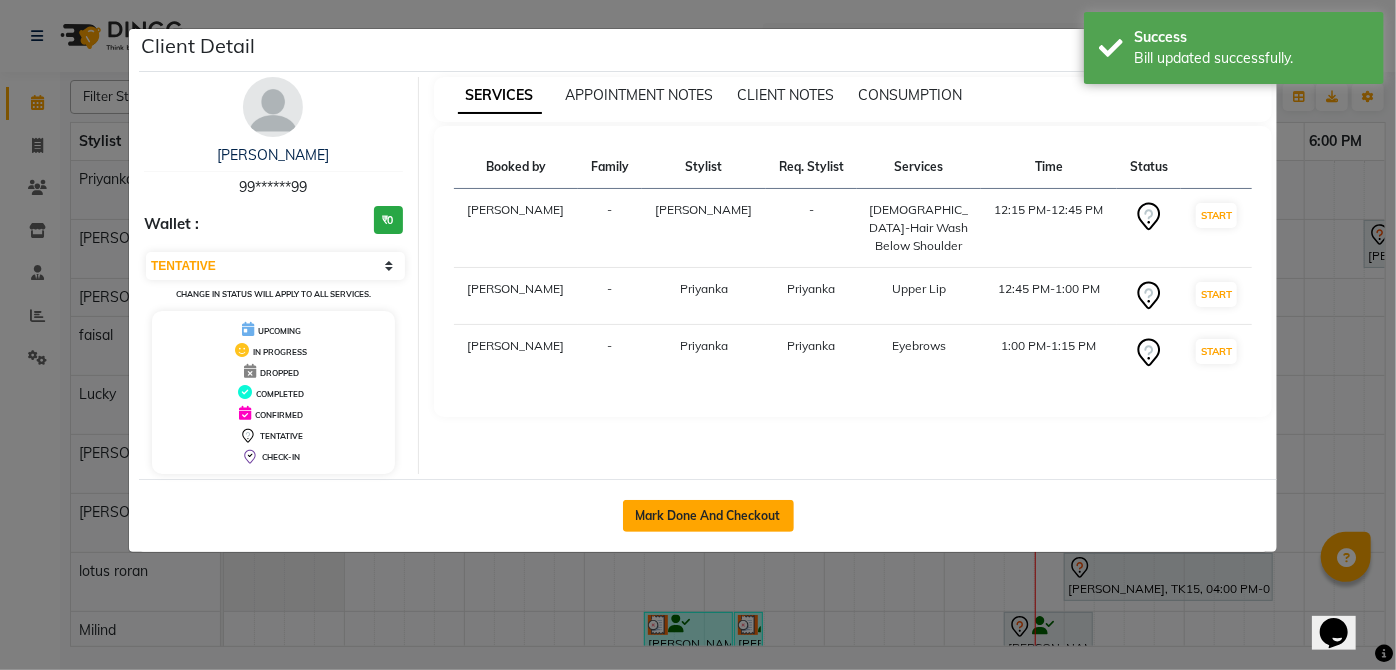 drag, startPoint x: 730, startPoint y: 512, endPoint x: 774, endPoint y: 472, distance: 59.464275 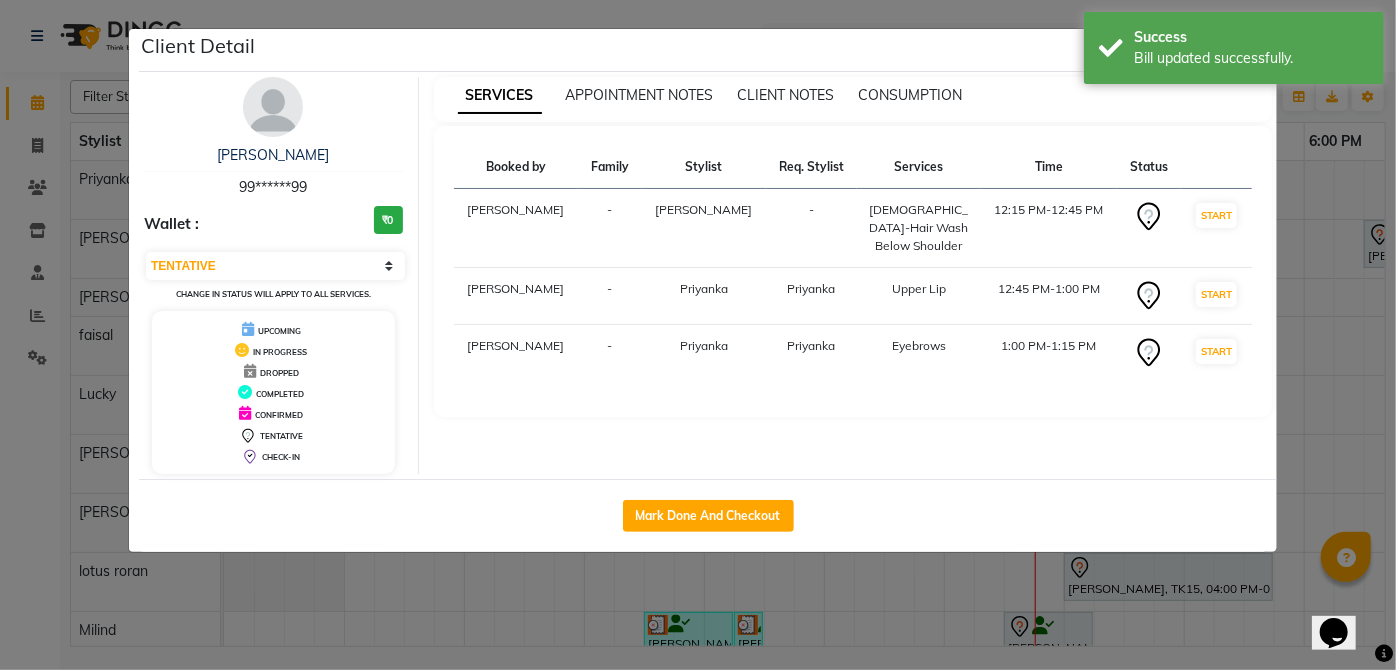 click on "Mark Done And Checkout" 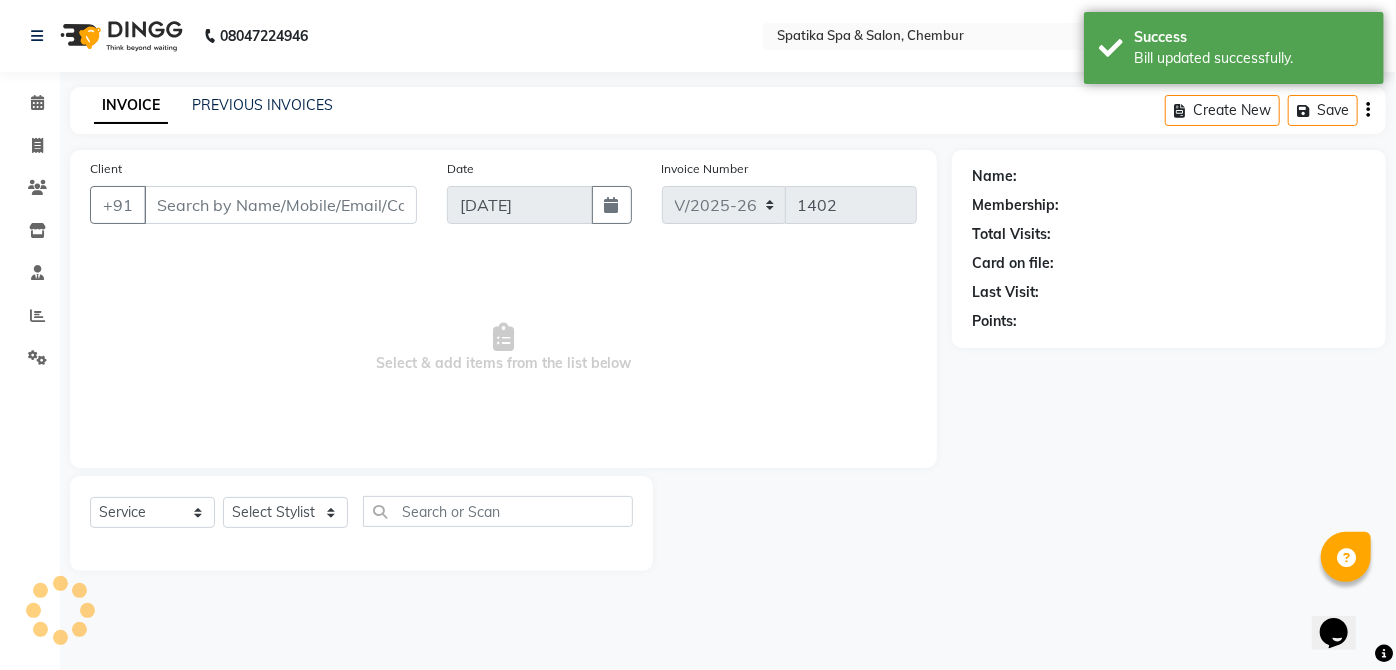 type on "99******99" 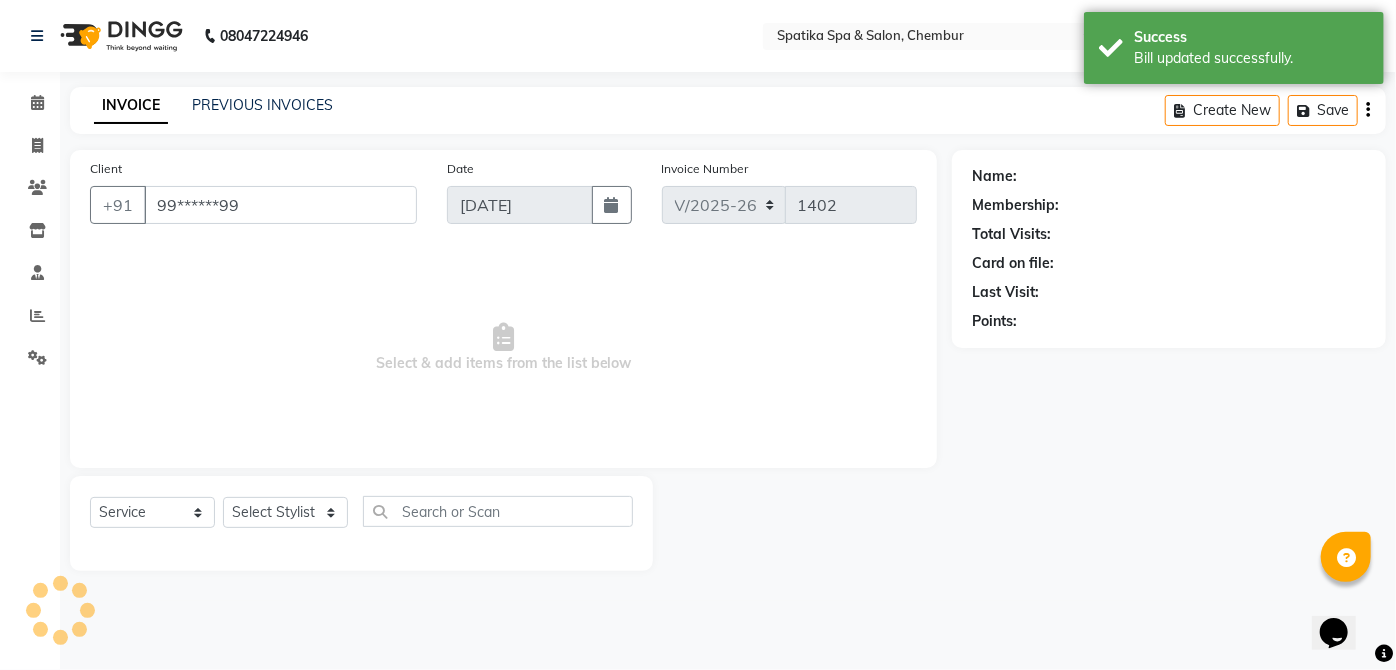 select on "9058" 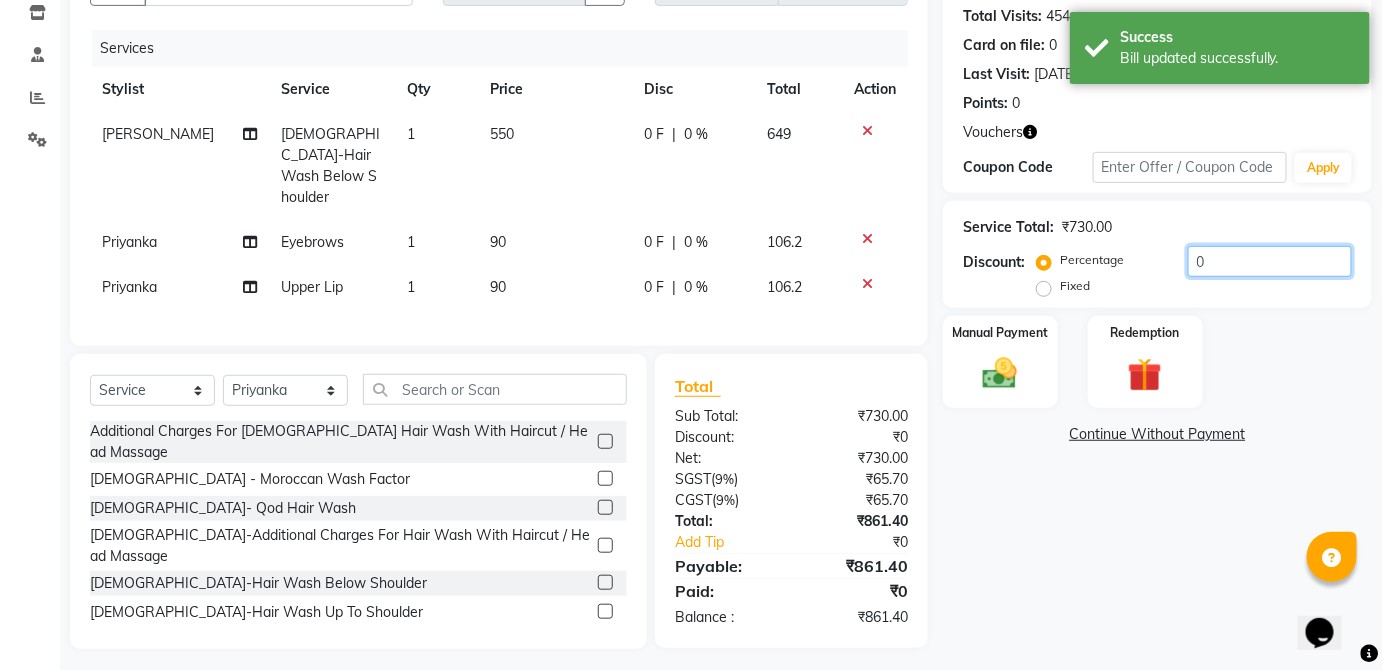 drag, startPoint x: 1243, startPoint y: 266, endPoint x: 1264, endPoint y: 259, distance: 22.135944 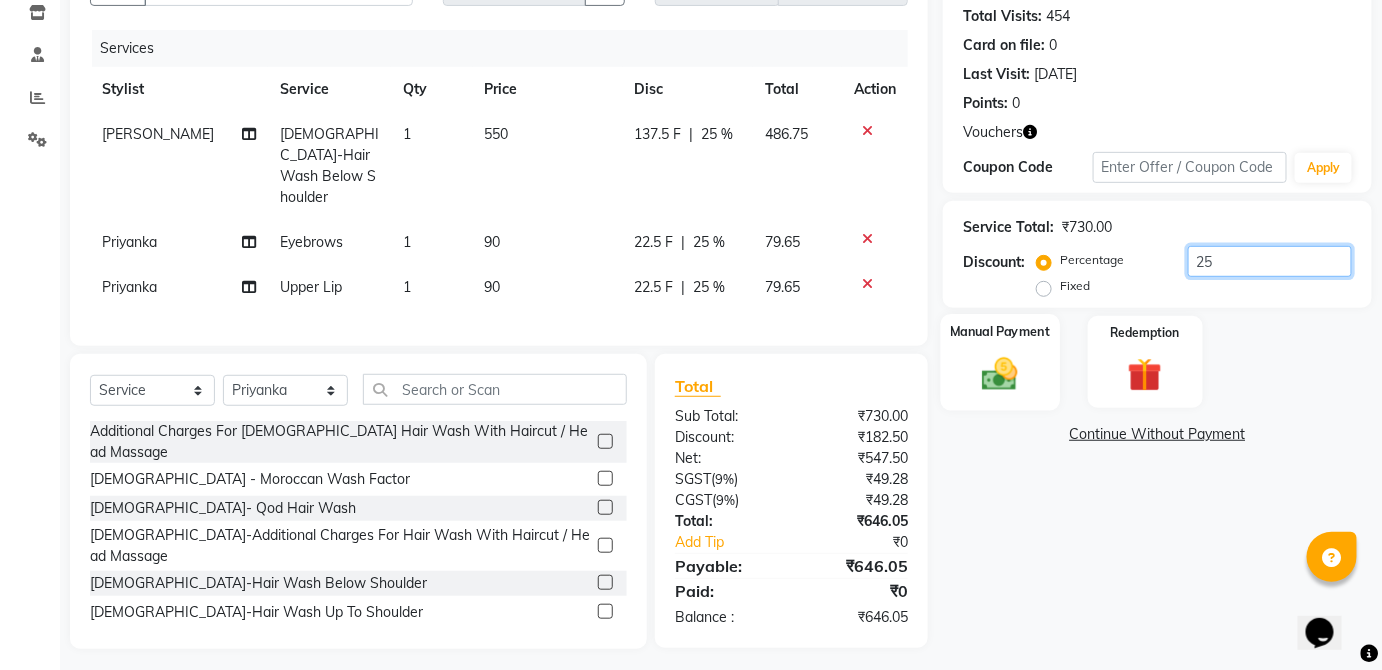 type on "25" 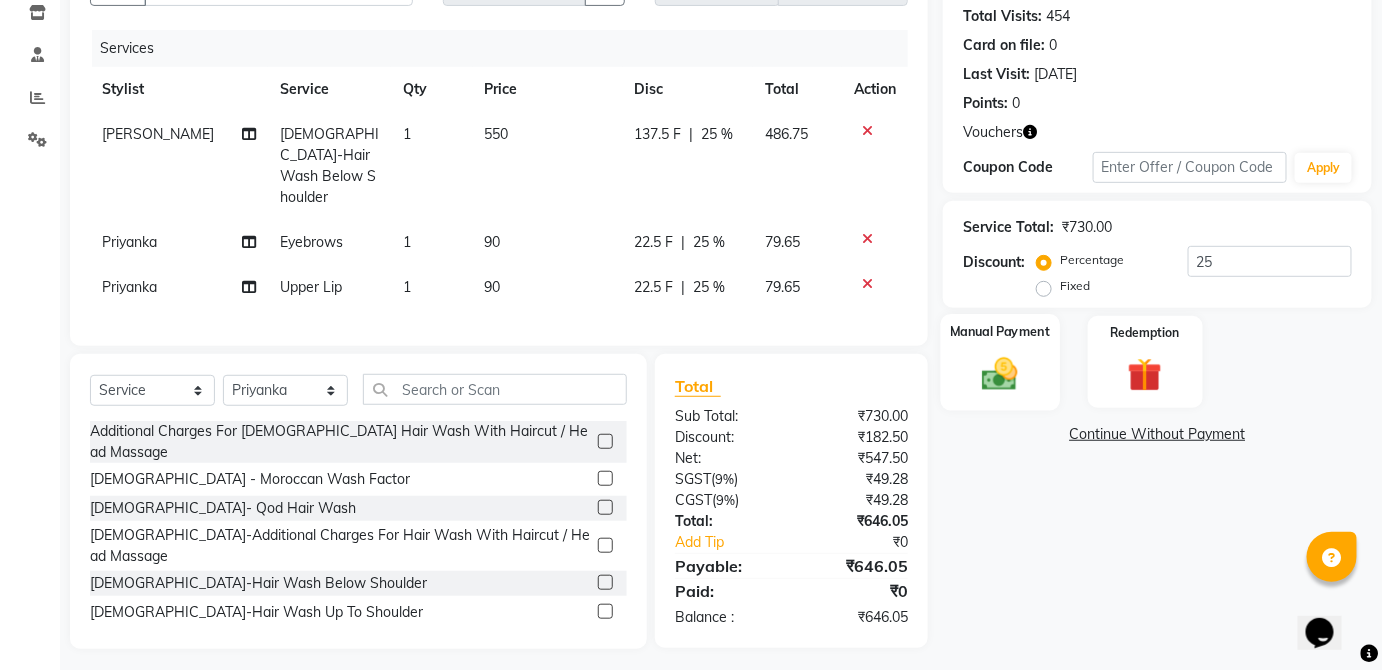click 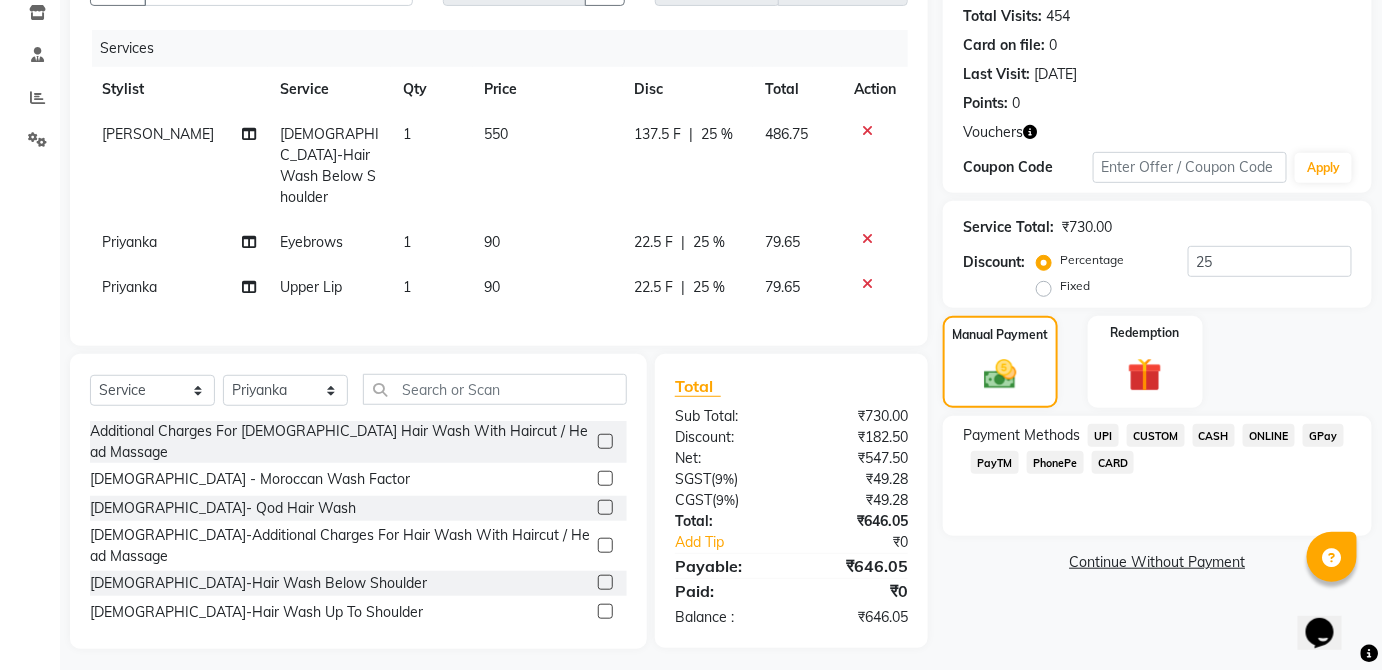 click on "CASH" 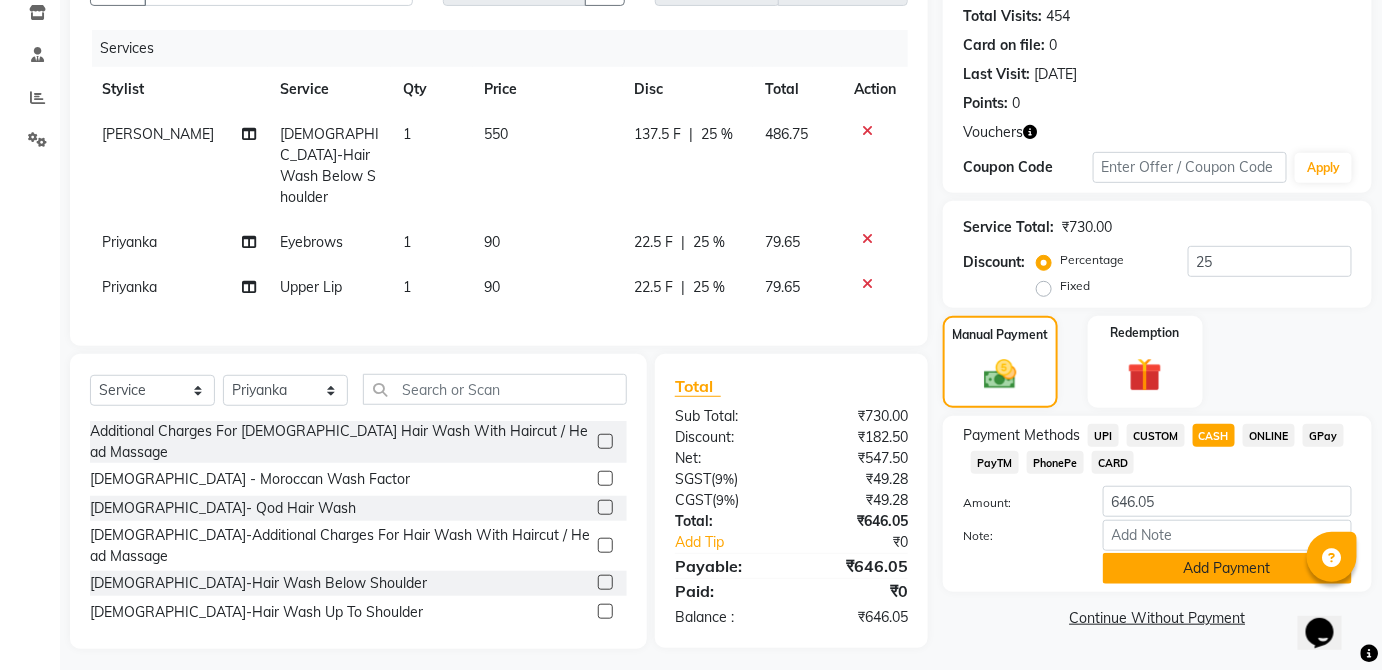 click on "Add Payment" 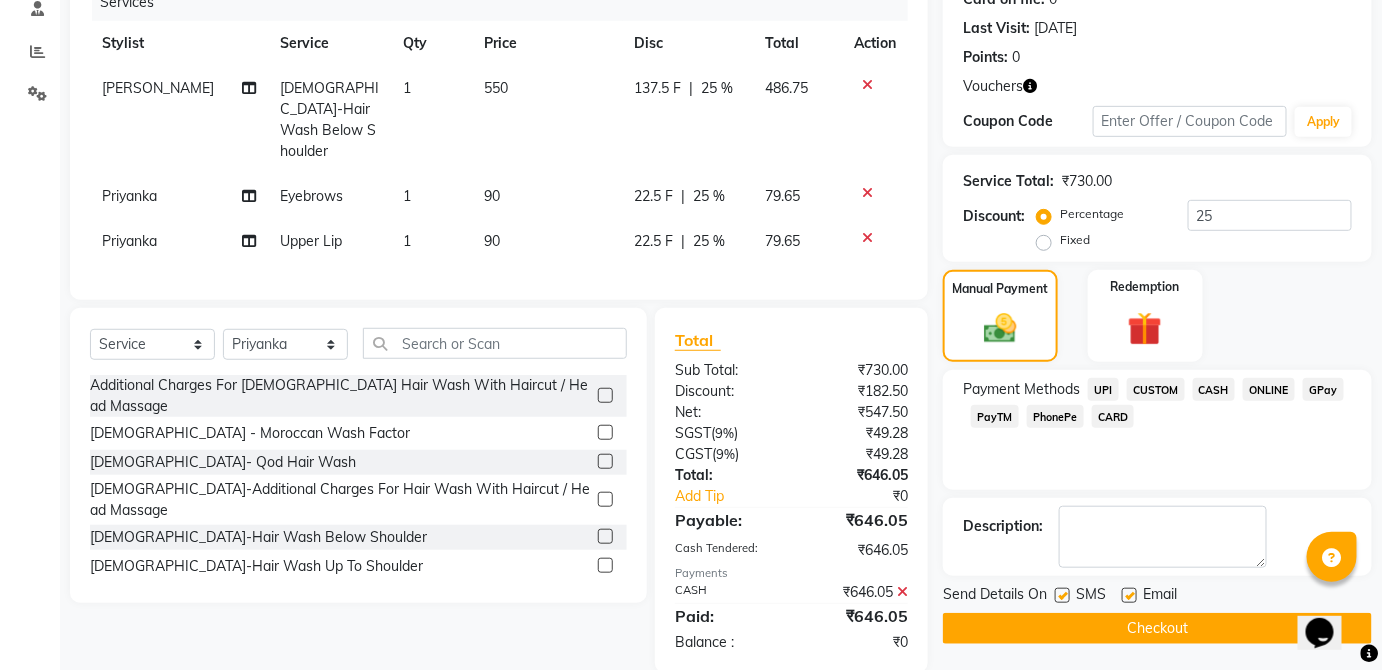 scroll, scrollTop: 288, scrollLeft: 0, axis: vertical 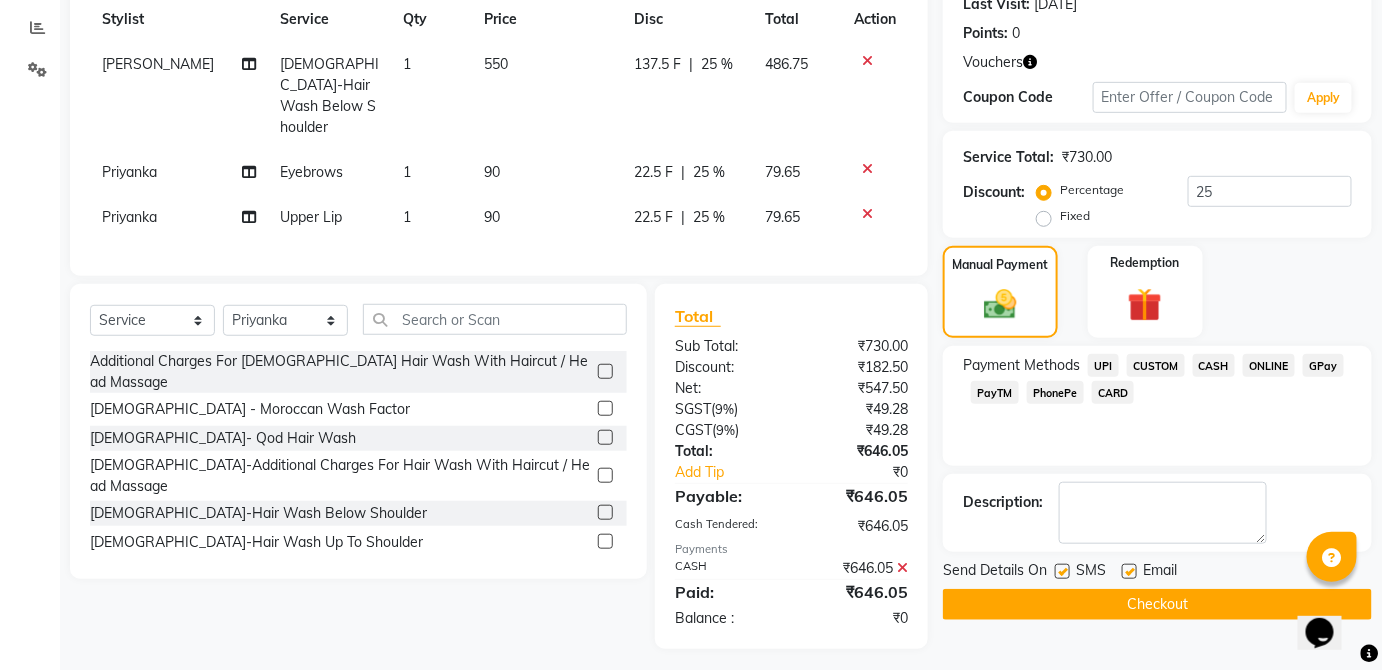 click 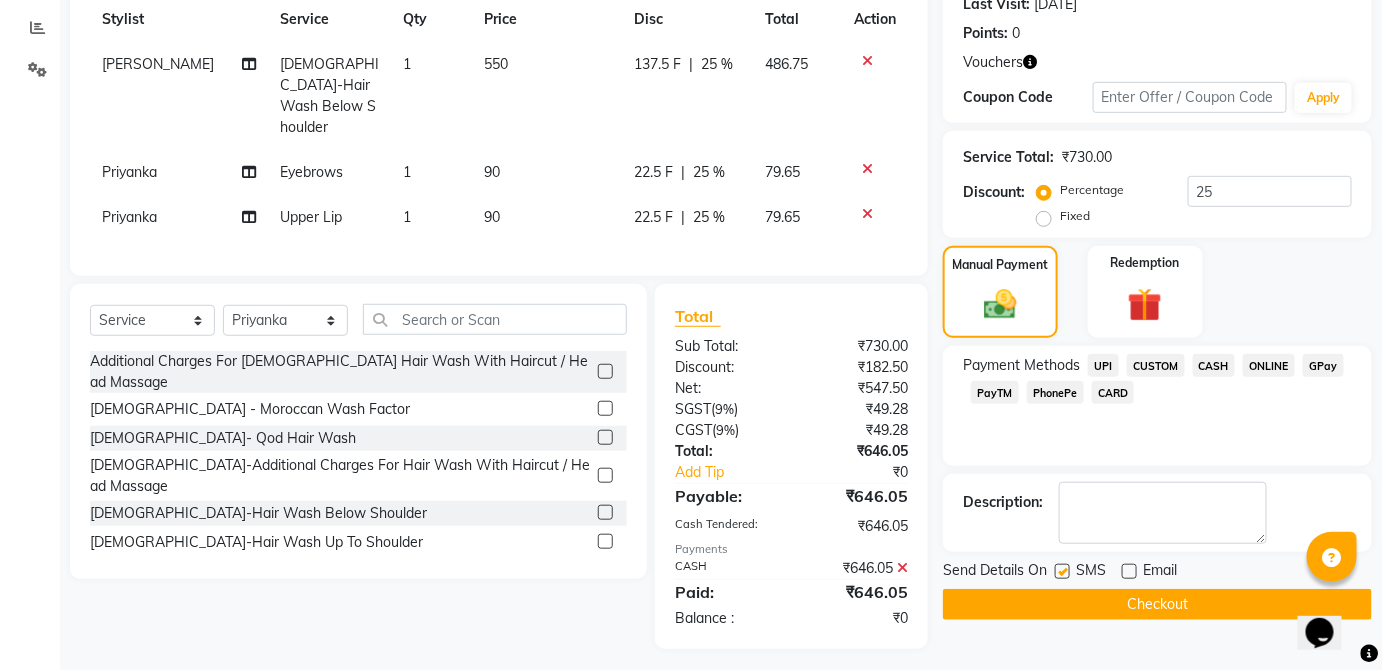 drag, startPoint x: 1065, startPoint y: 572, endPoint x: 1053, endPoint y: 590, distance: 21.633308 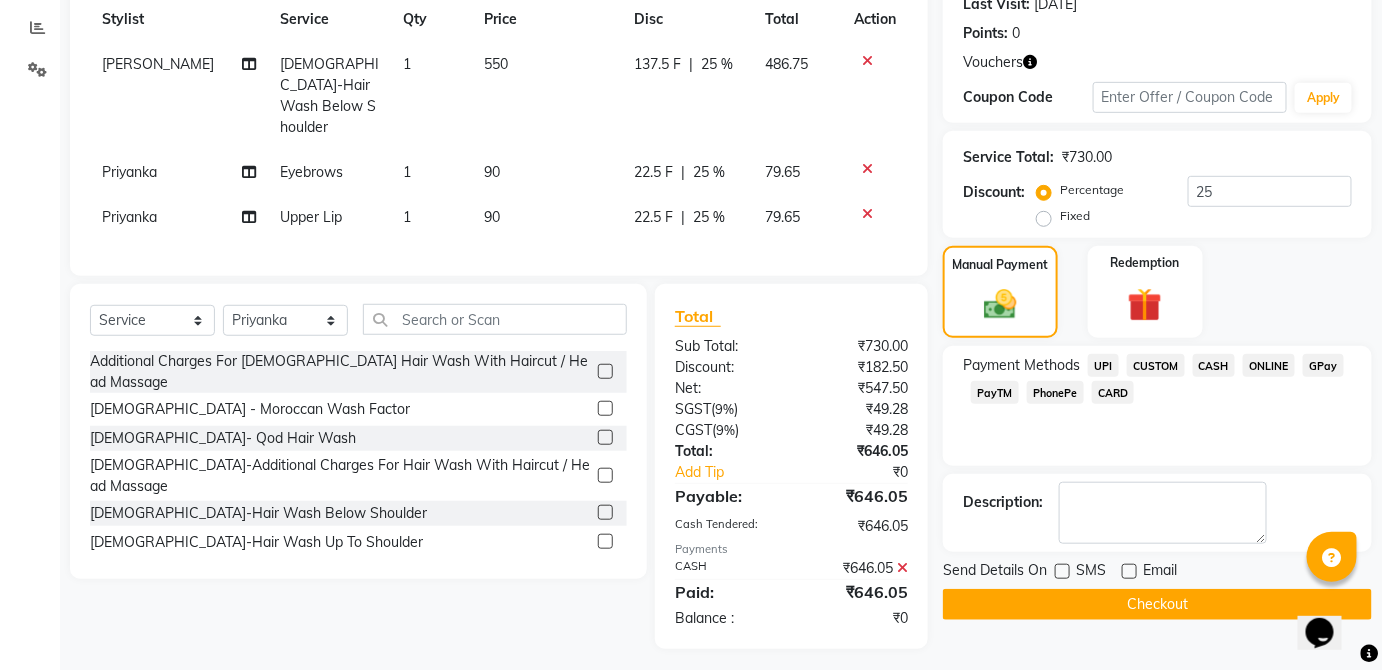 click on "Checkout" 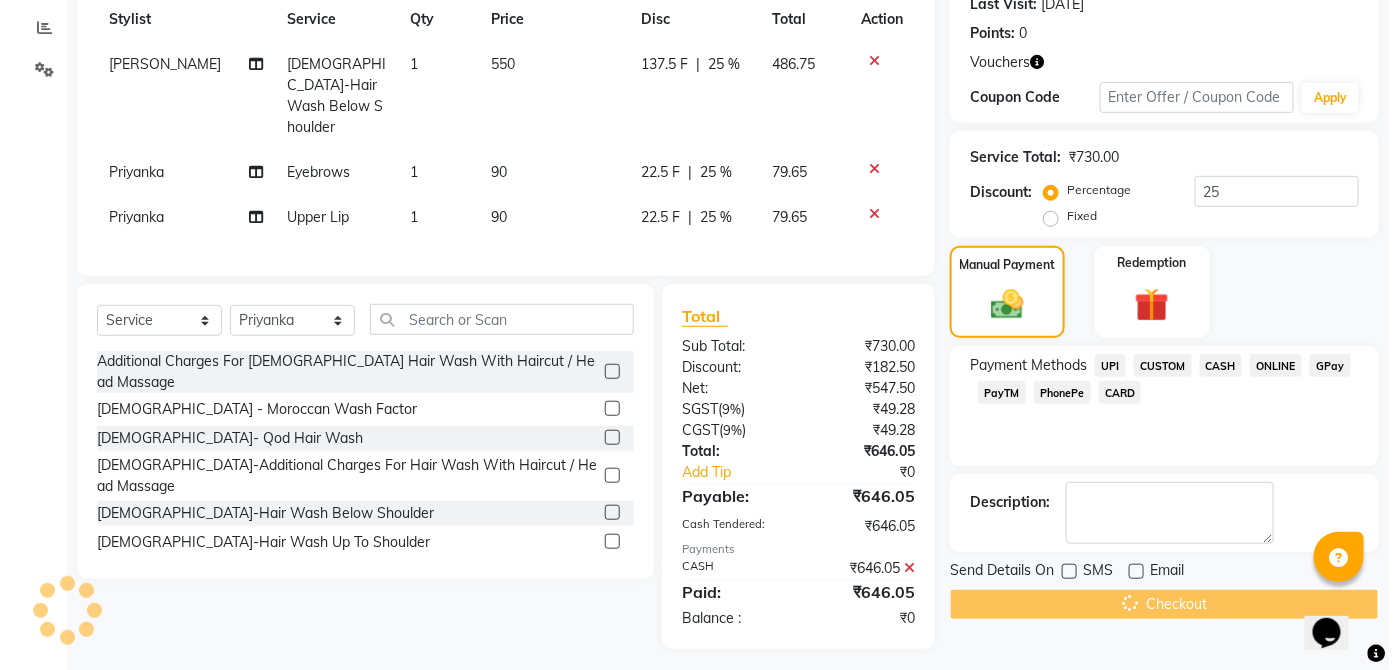 scroll, scrollTop: 0, scrollLeft: 0, axis: both 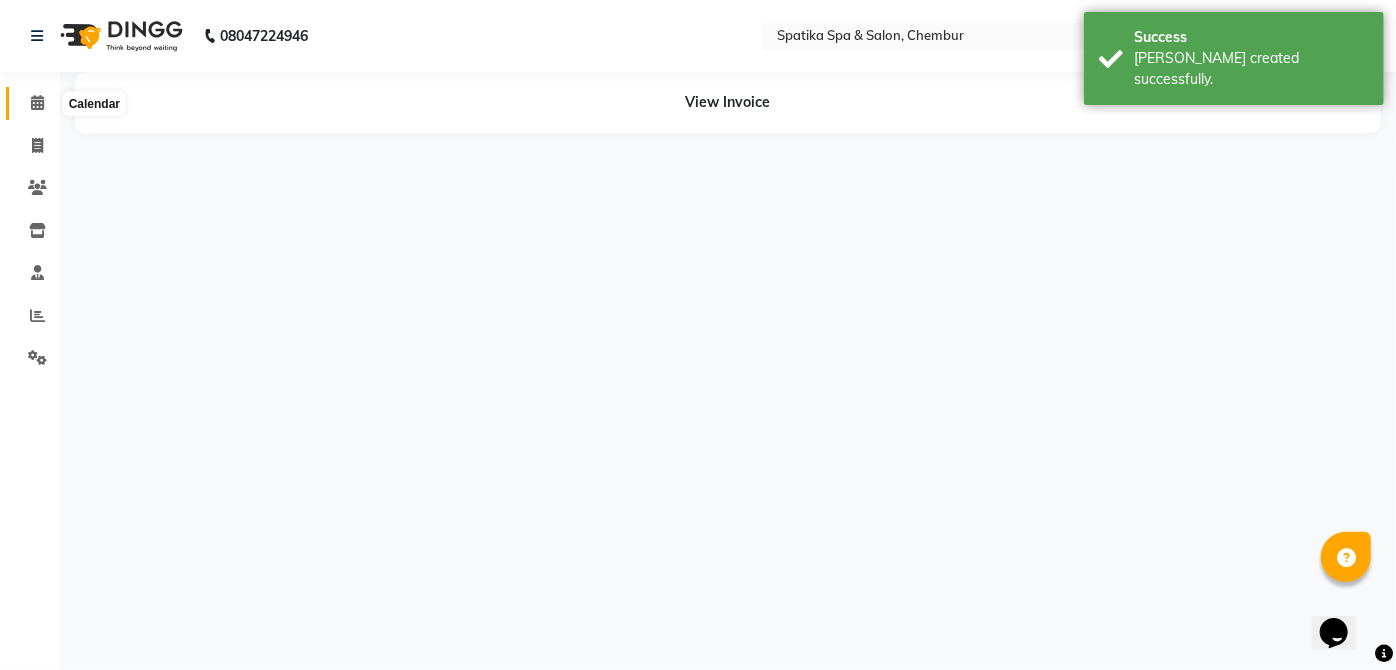 click 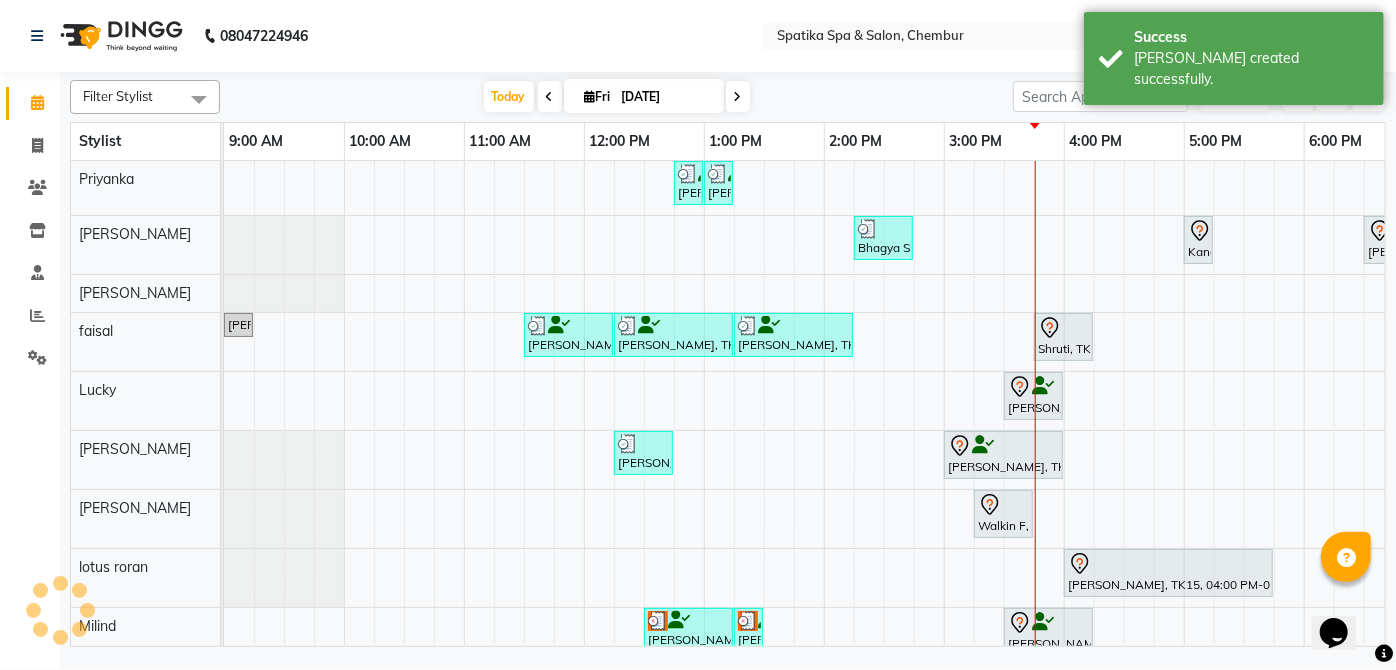 scroll, scrollTop: 165, scrollLeft: 0, axis: vertical 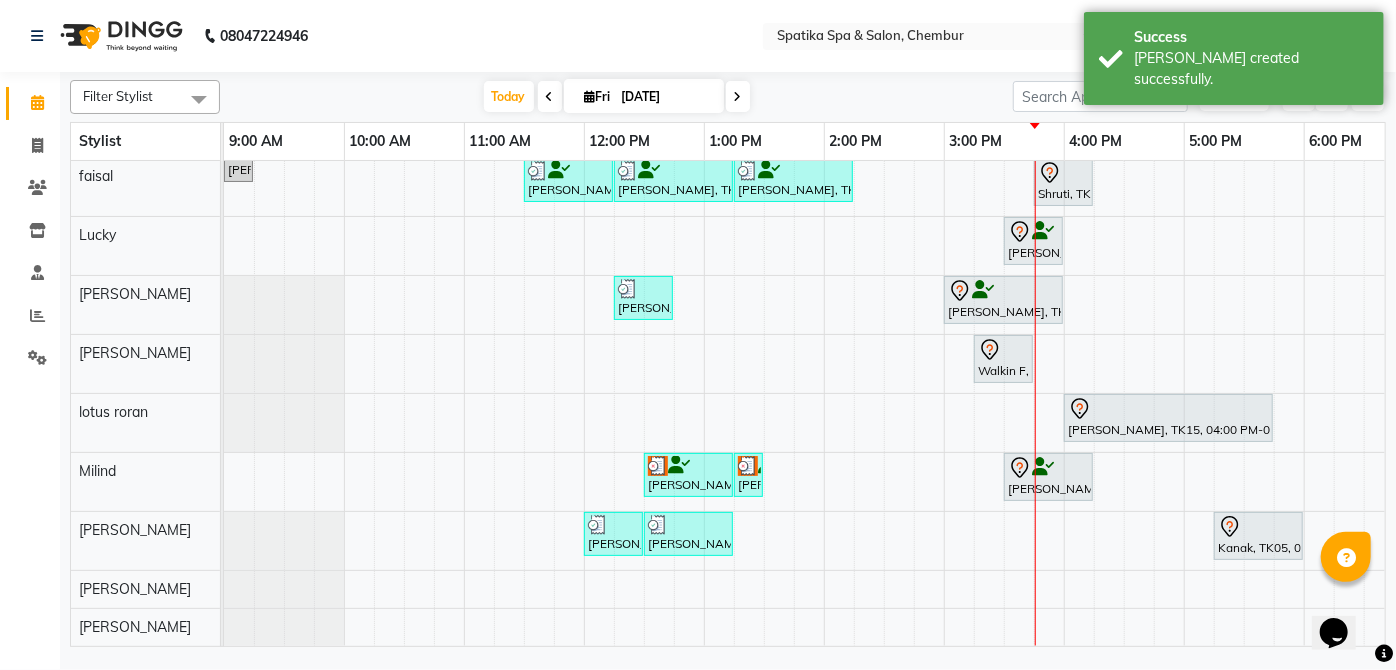 click at bounding box center [688, 466] 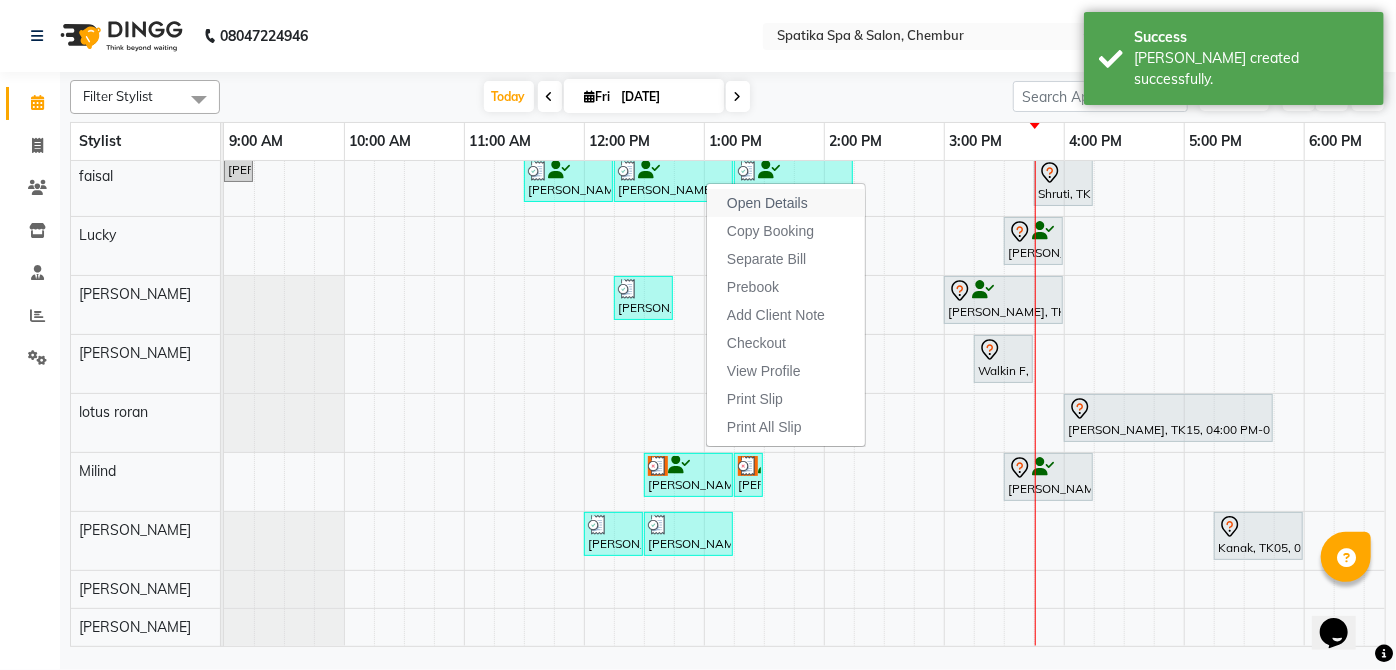 click on "Open Details" at bounding box center (767, 203) 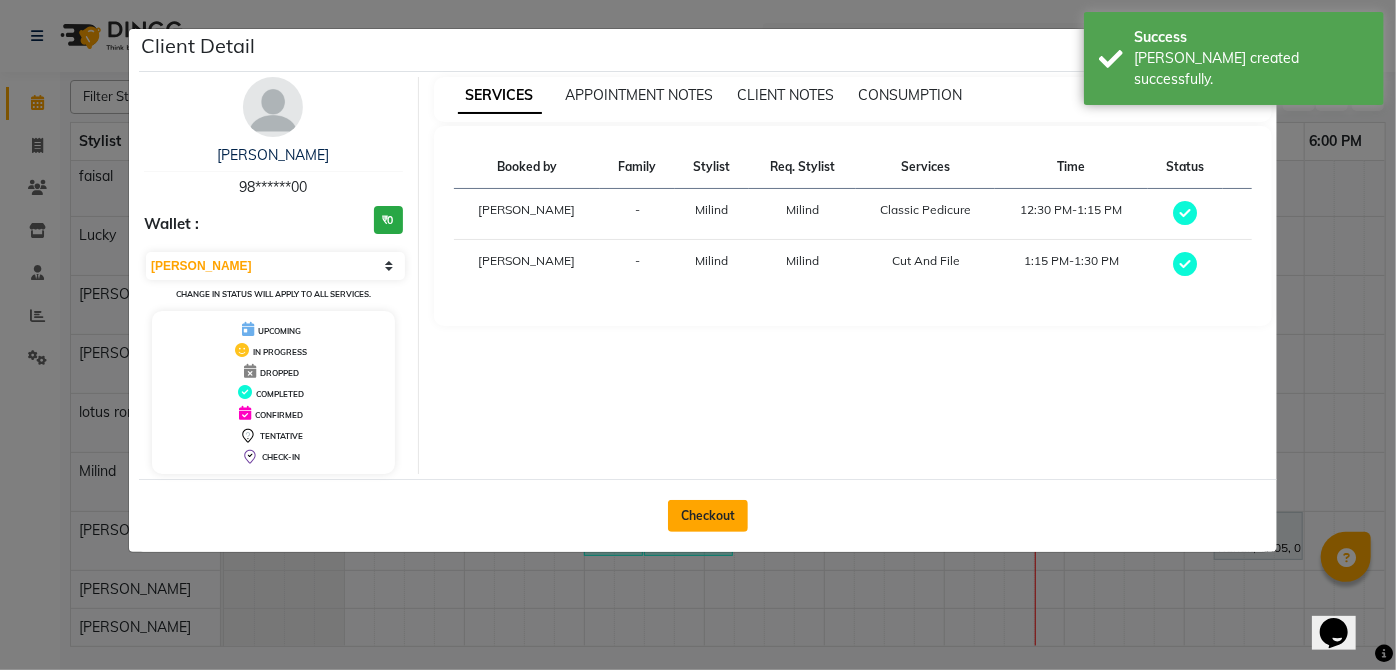 click on "Checkout" 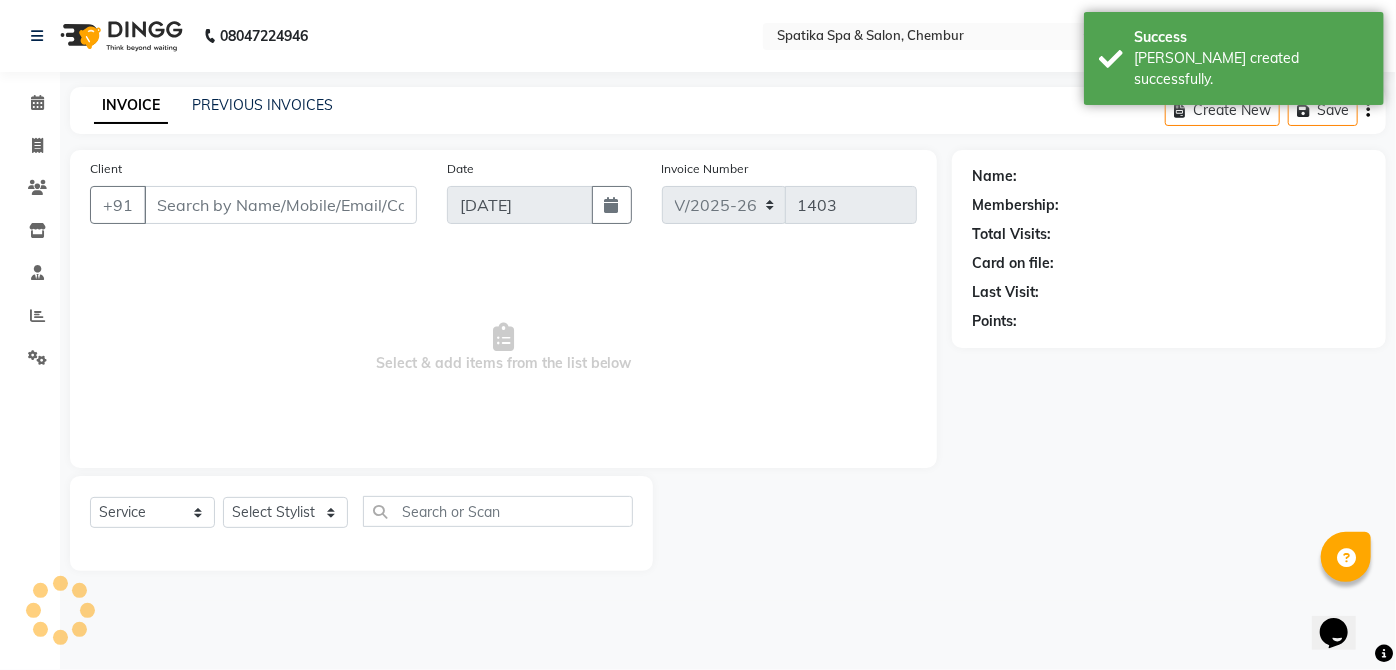 type on "98******00" 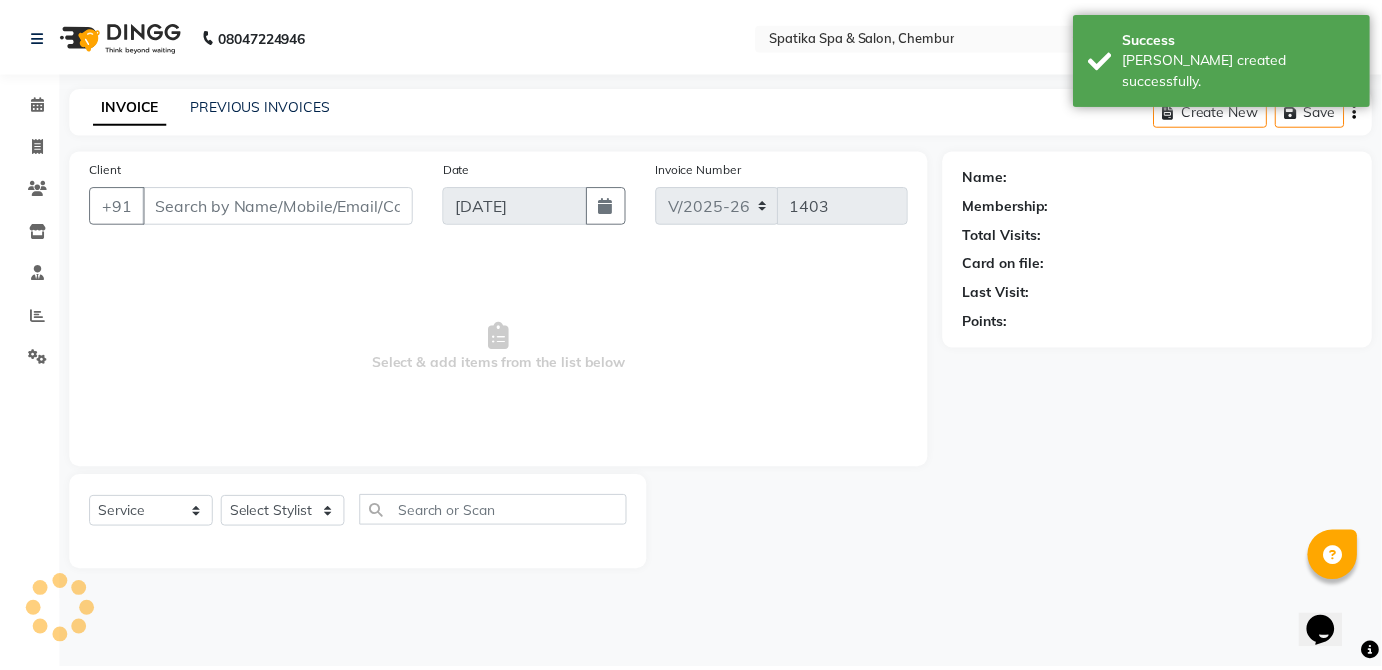 type 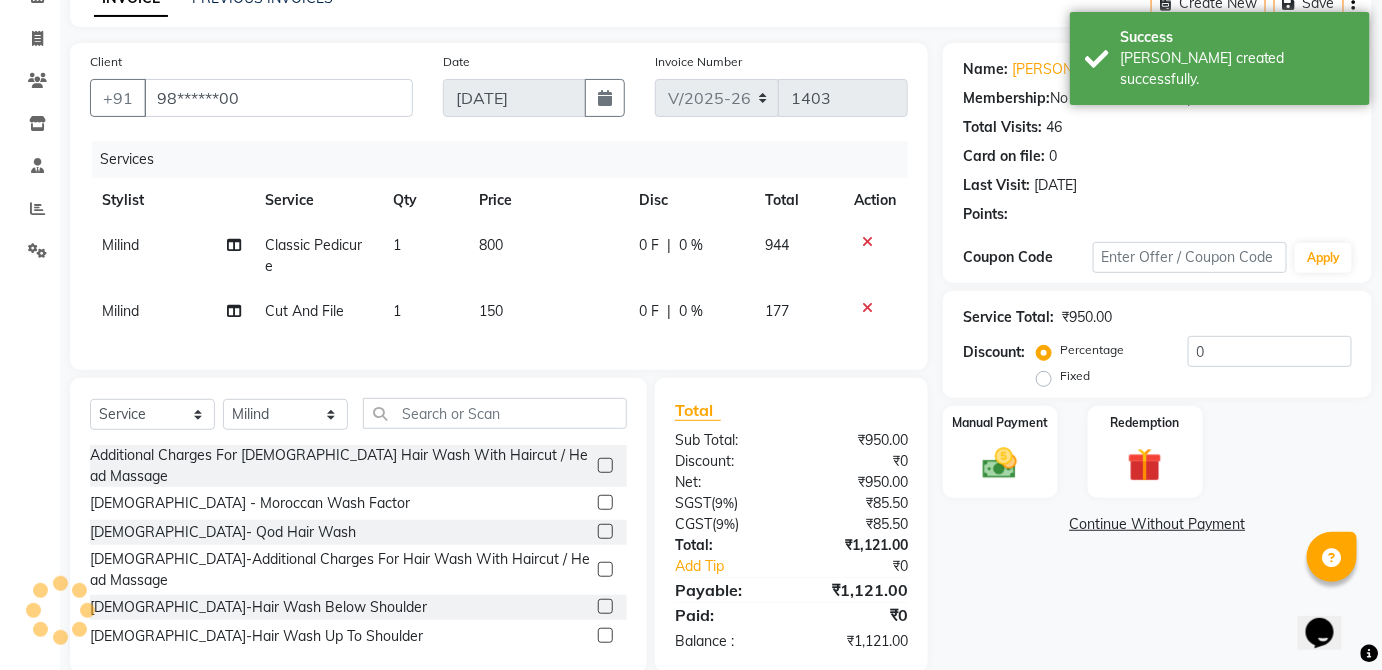 scroll, scrollTop: 152, scrollLeft: 0, axis: vertical 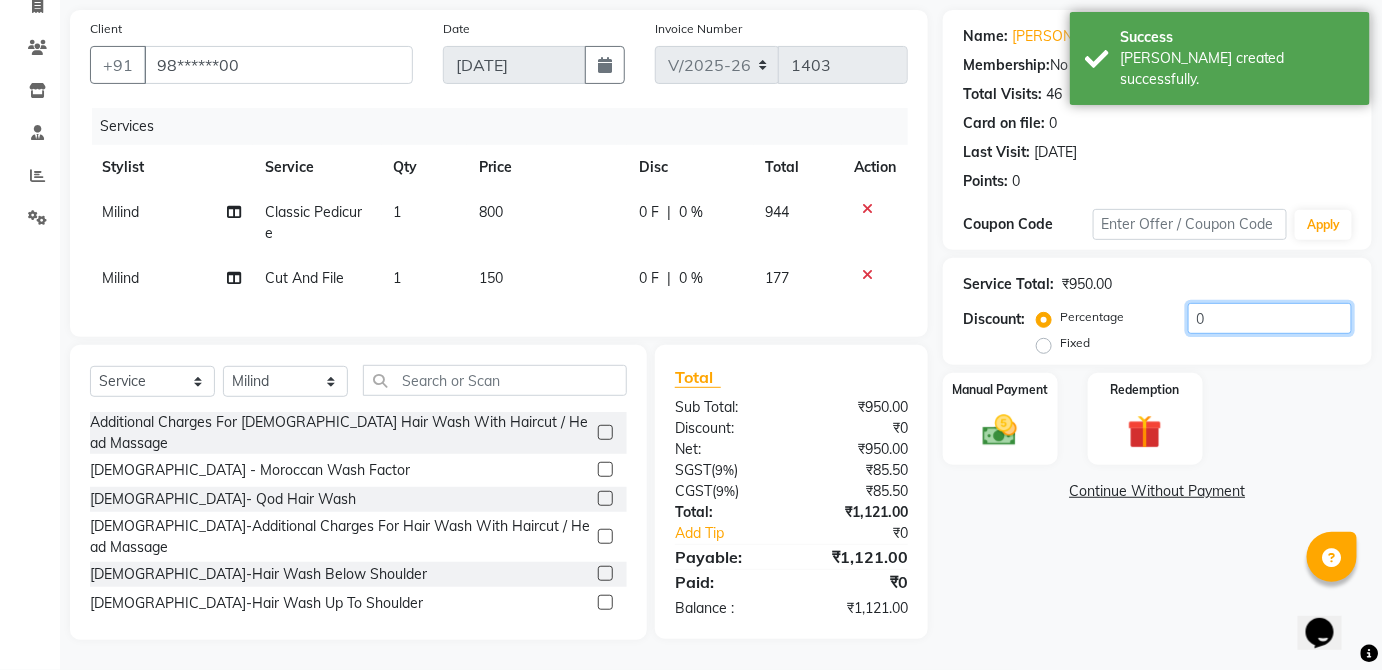 click on "0" 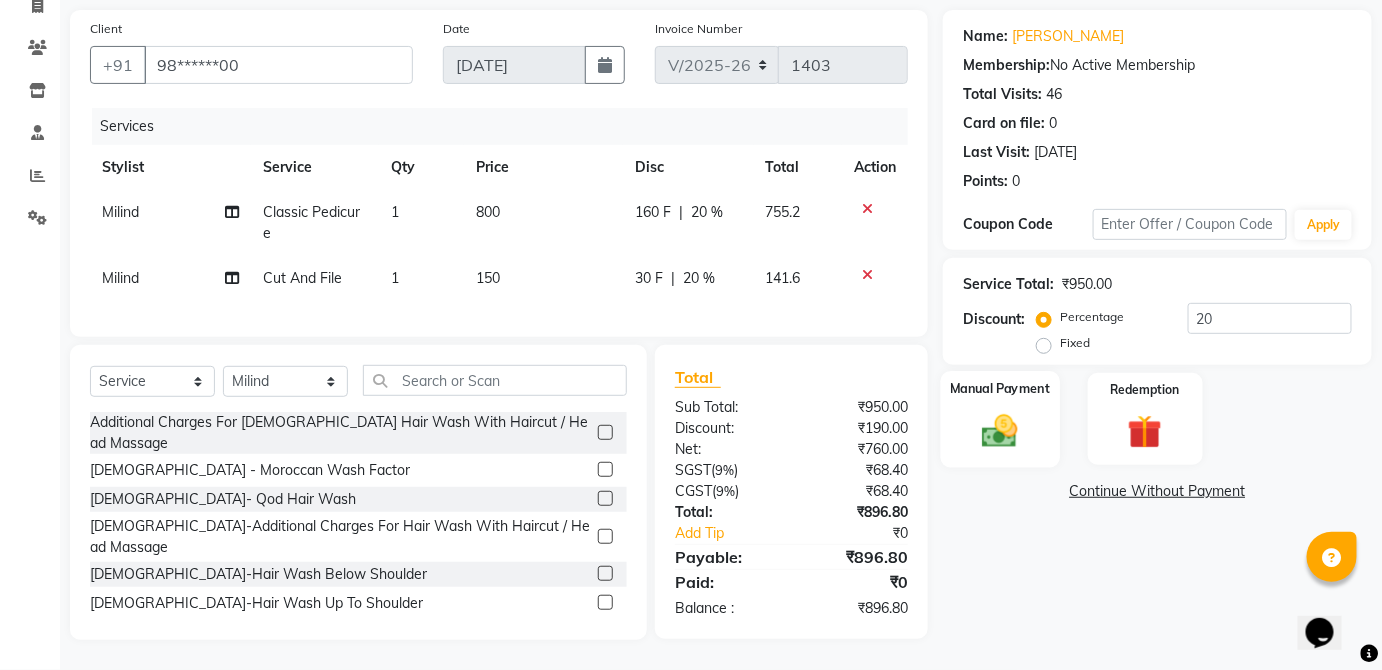 drag, startPoint x: 989, startPoint y: 397, endPoint x: 999, endPoint y: 393, distance: 10.770329 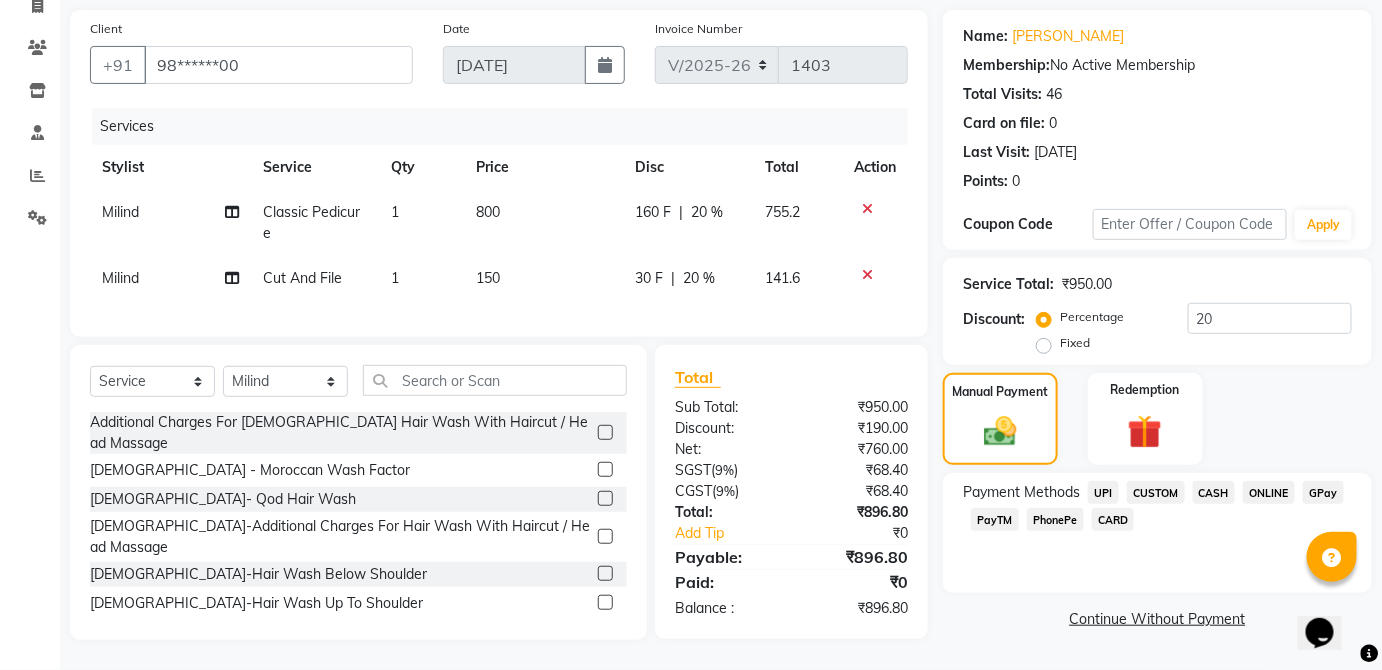 click on "20 %" 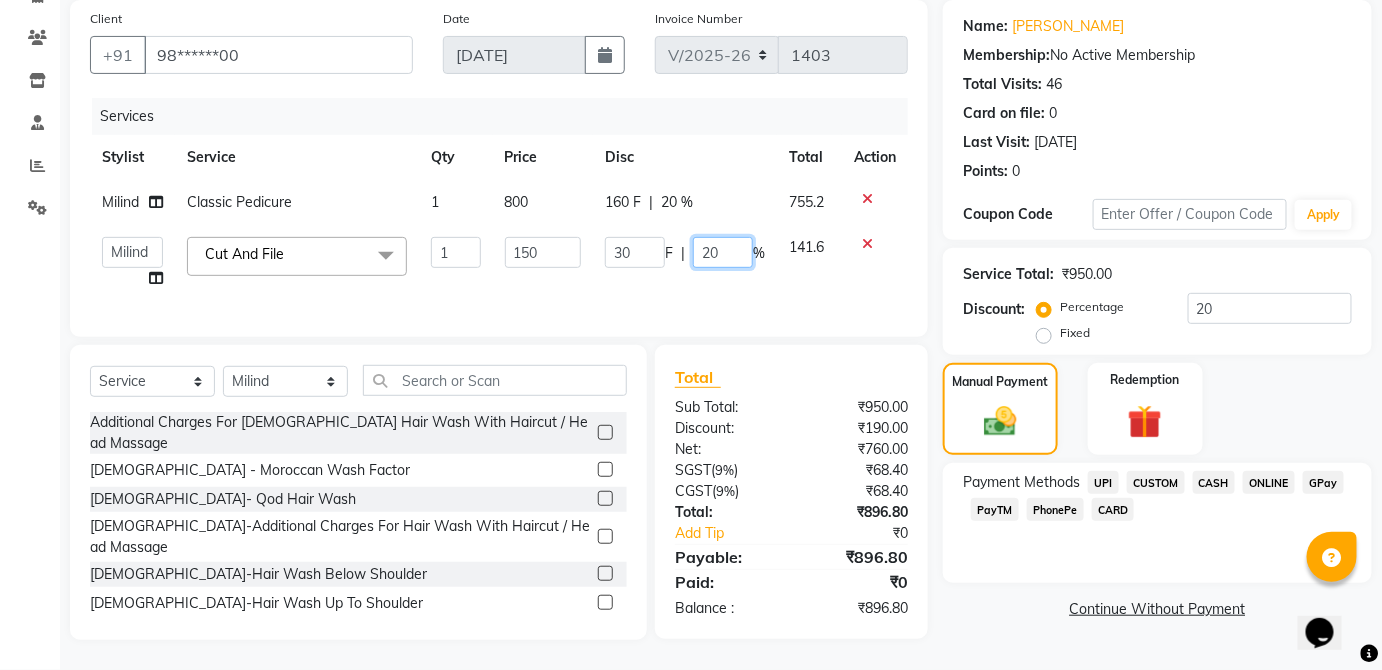 click on "20" 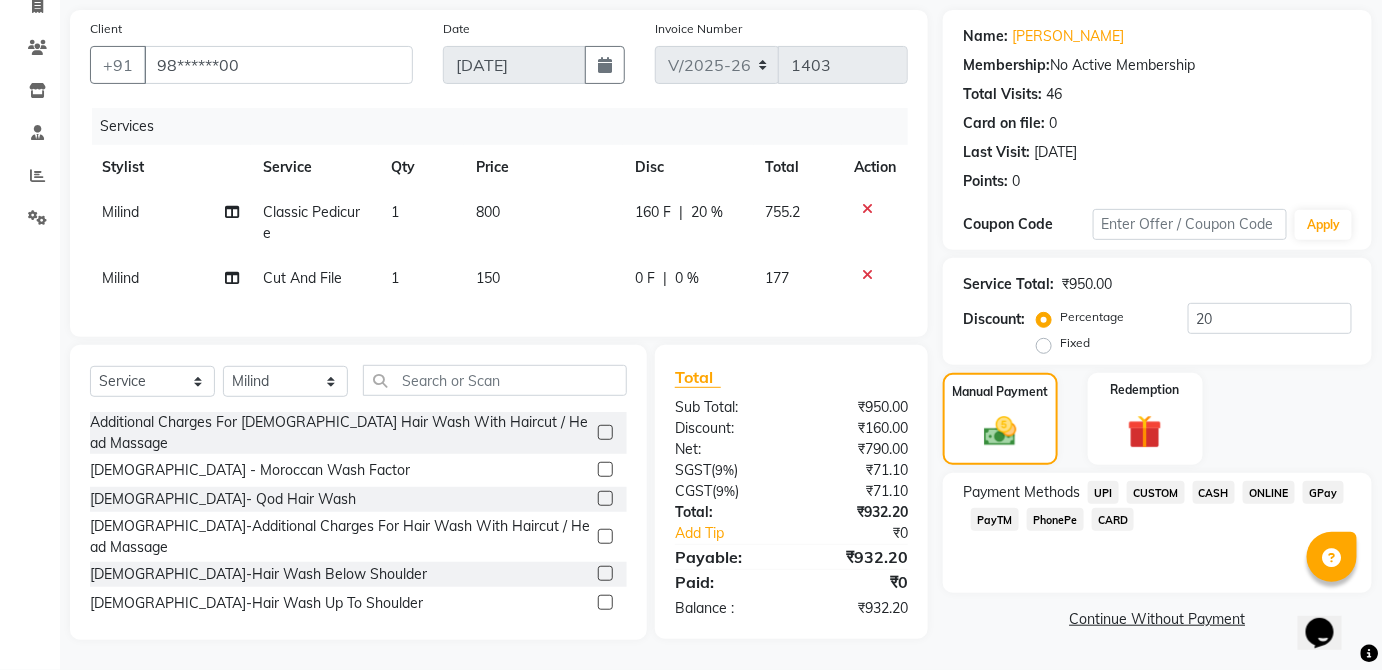scroll, scrollTop: 152, scrollLeft: 0, axis: vertical 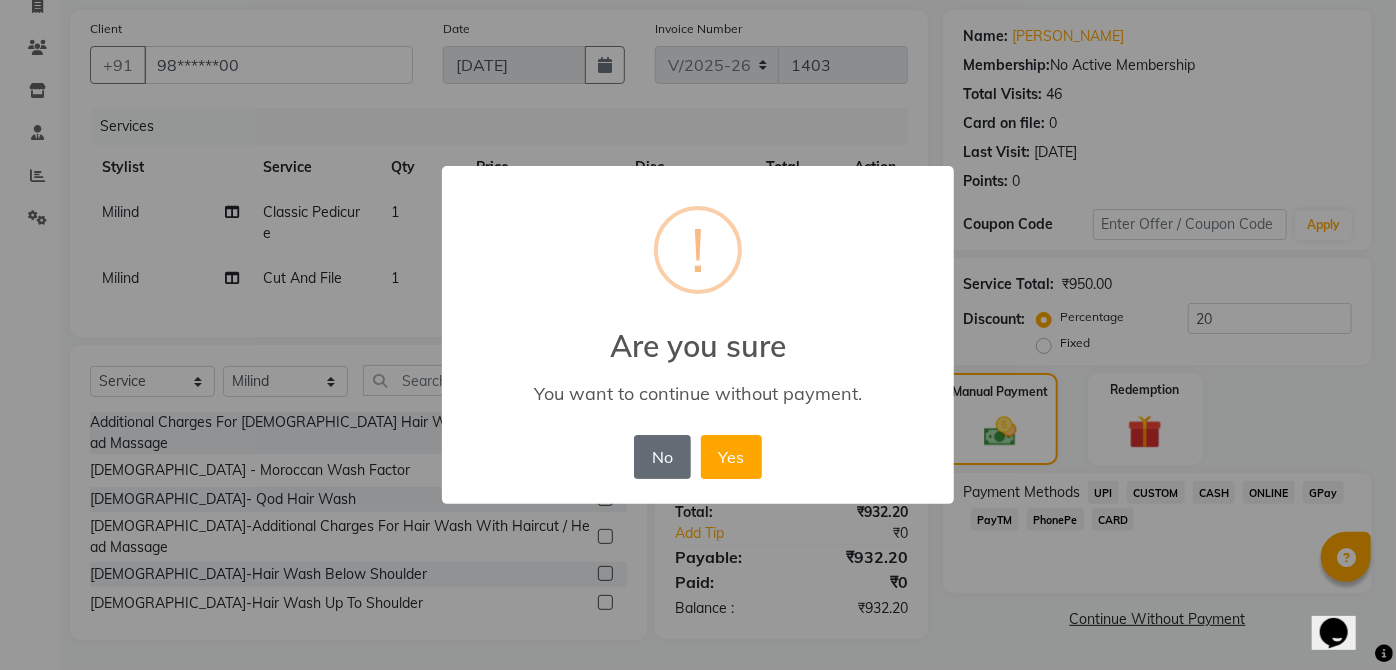 click on "No" at bounding box center (662, 457) 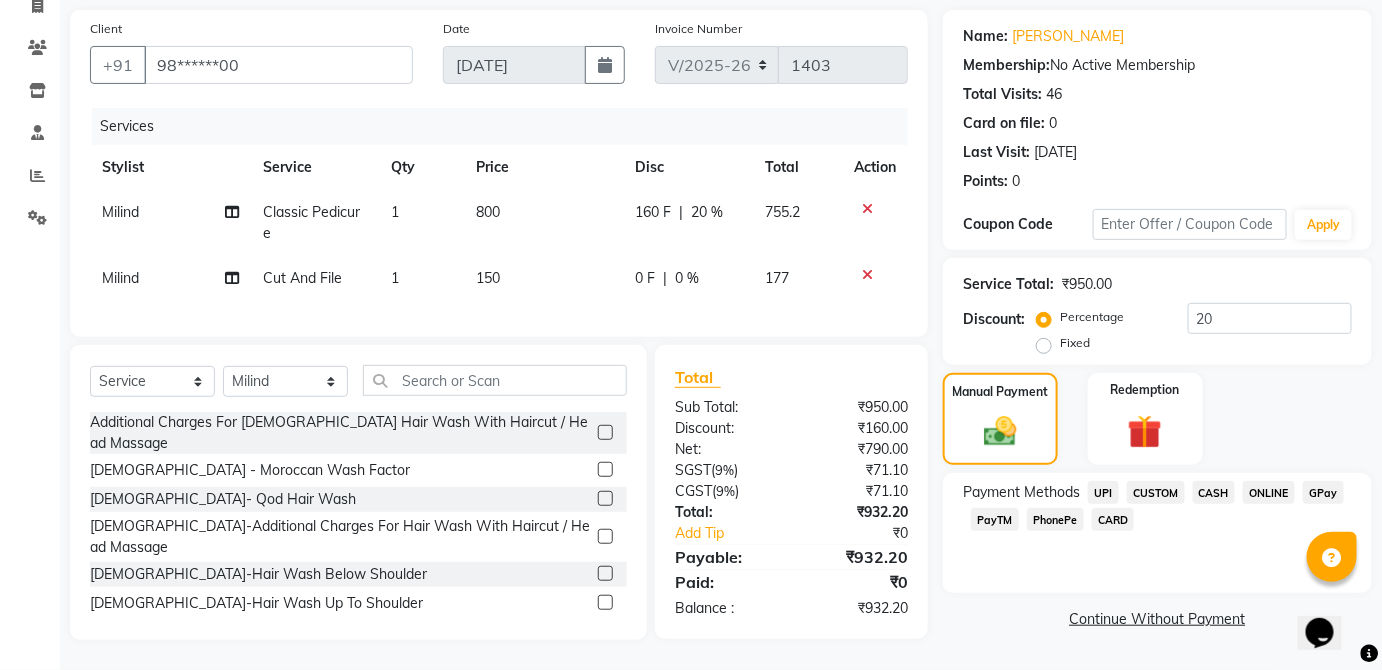 click on "CASH" 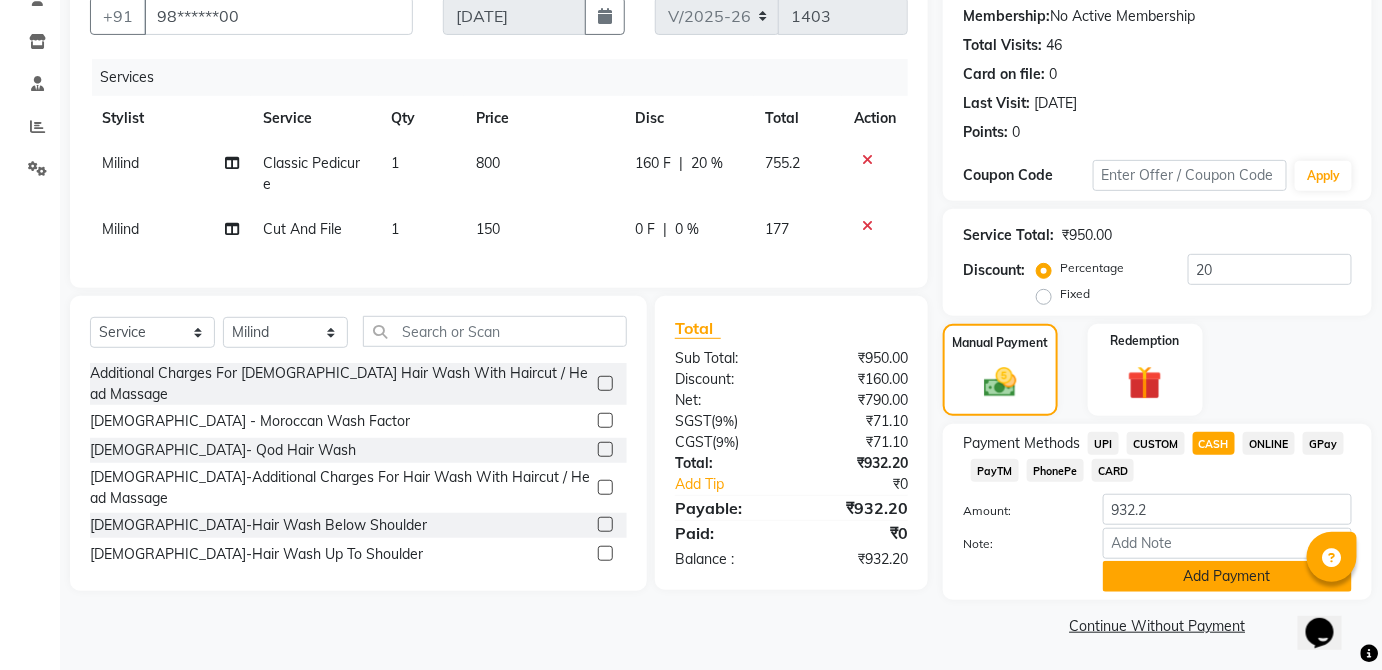click on "Add Payment" 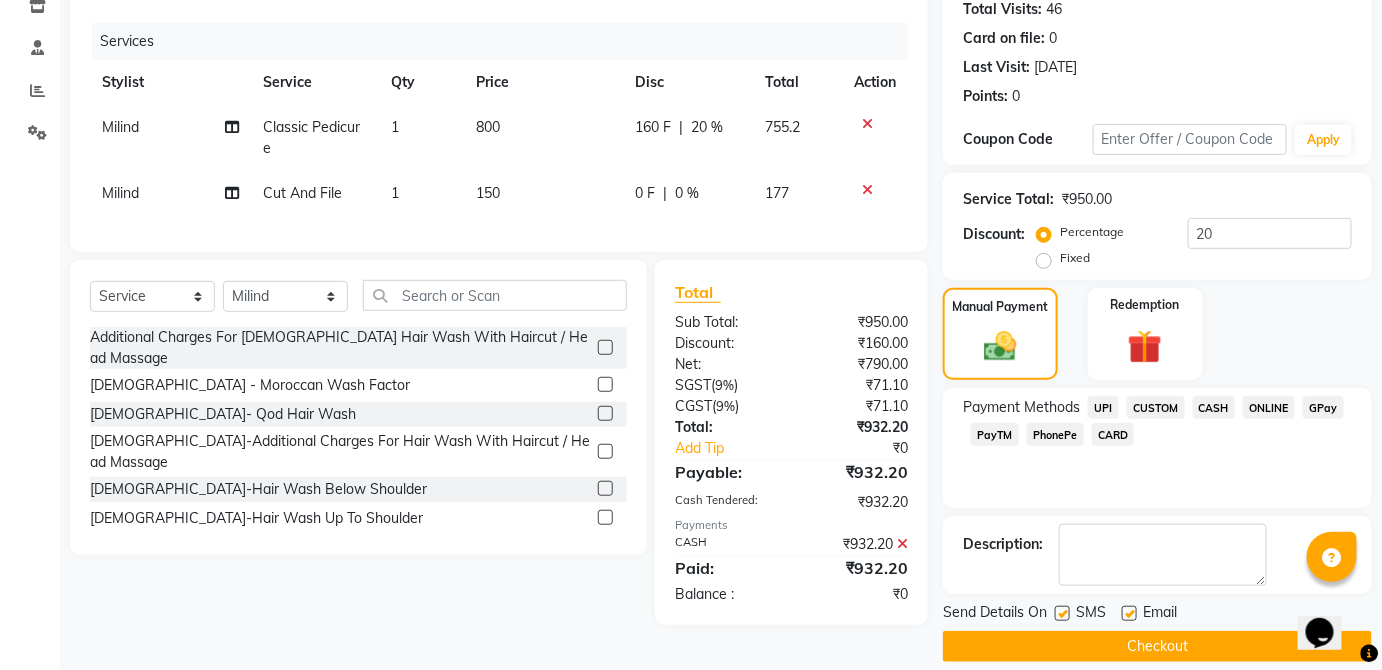 scroll, scrollTop: 245, scrollLeft: 0, axis: vertical 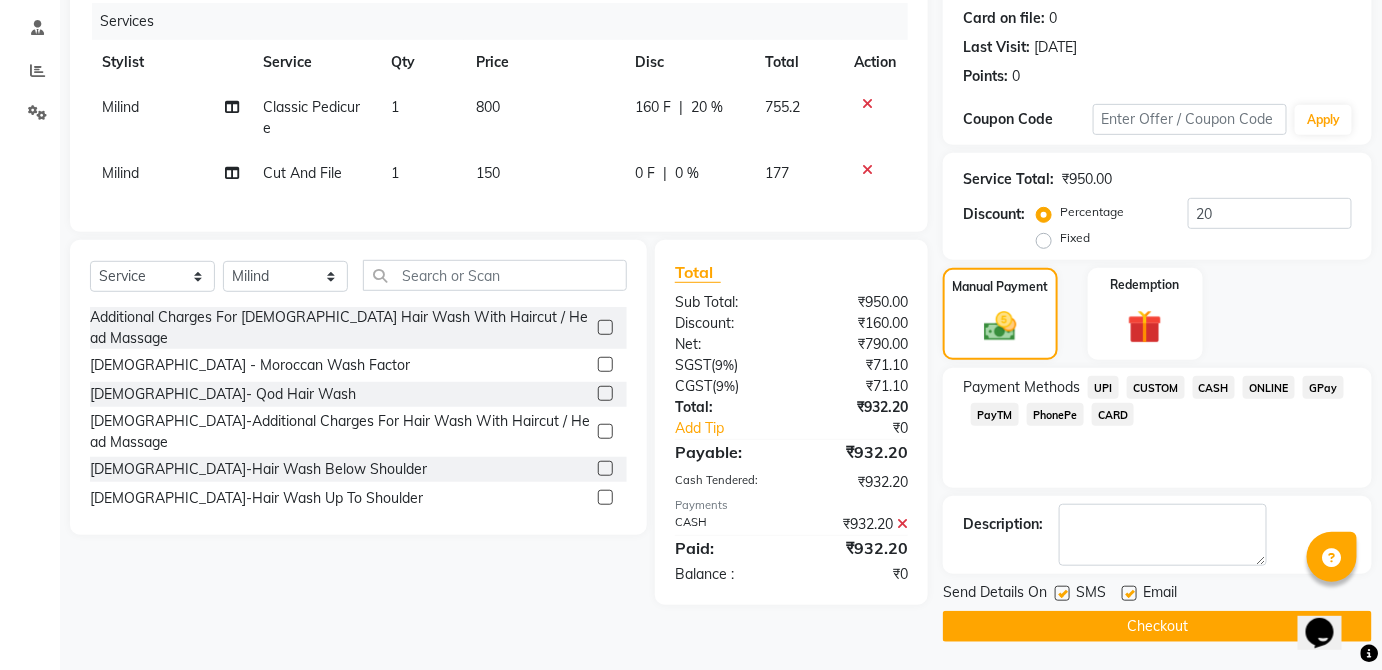 click 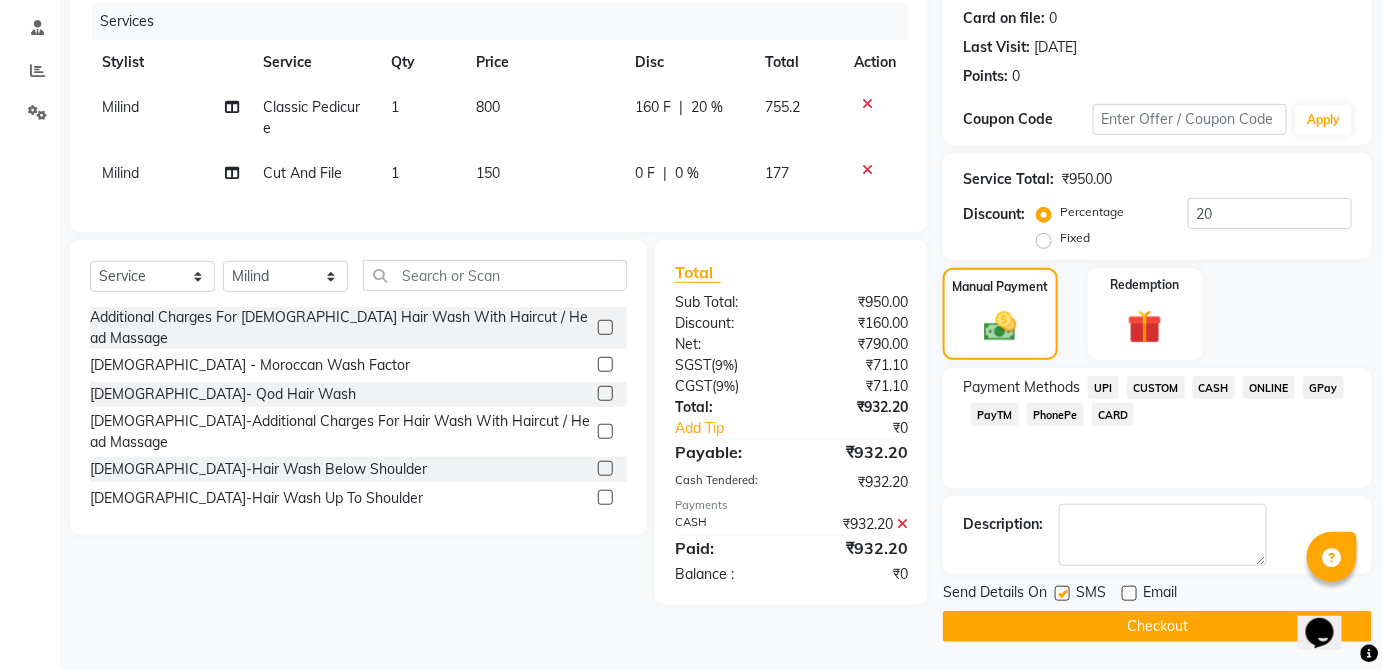 click 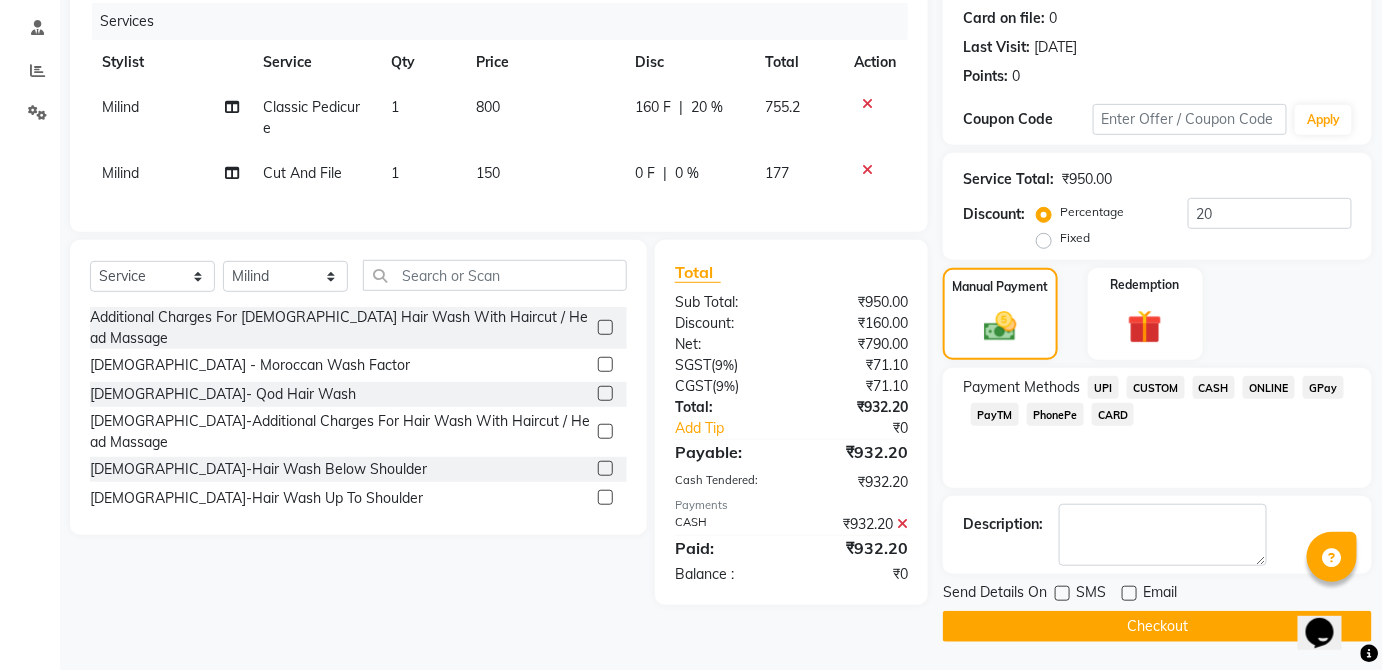 click on "Checkout" 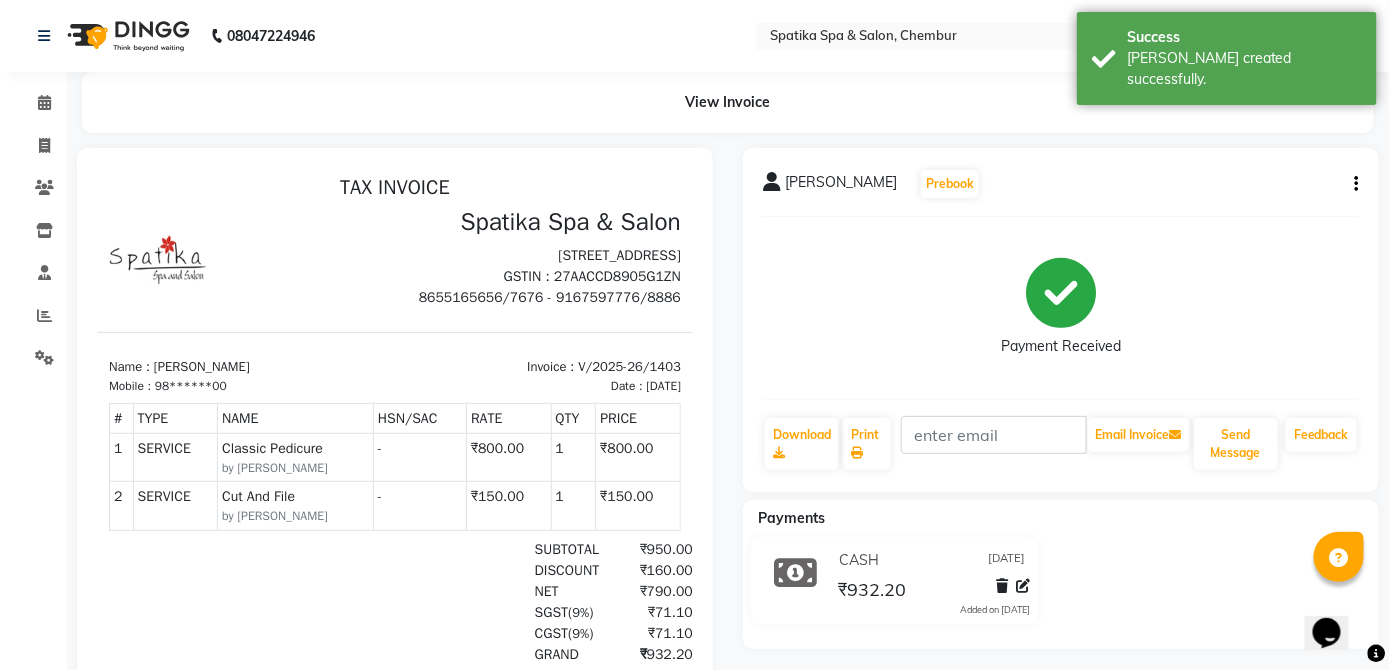 scroll, scrollTop: 0, scrollLeft: 0, axis: both 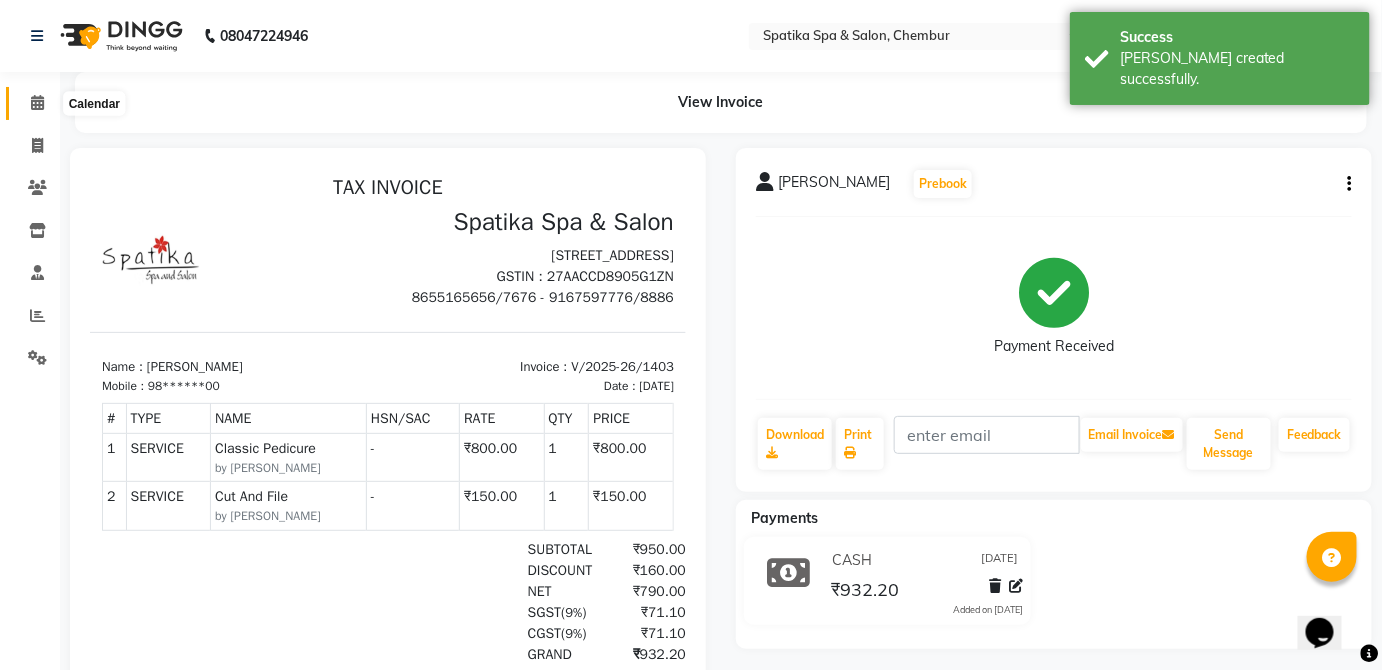 click 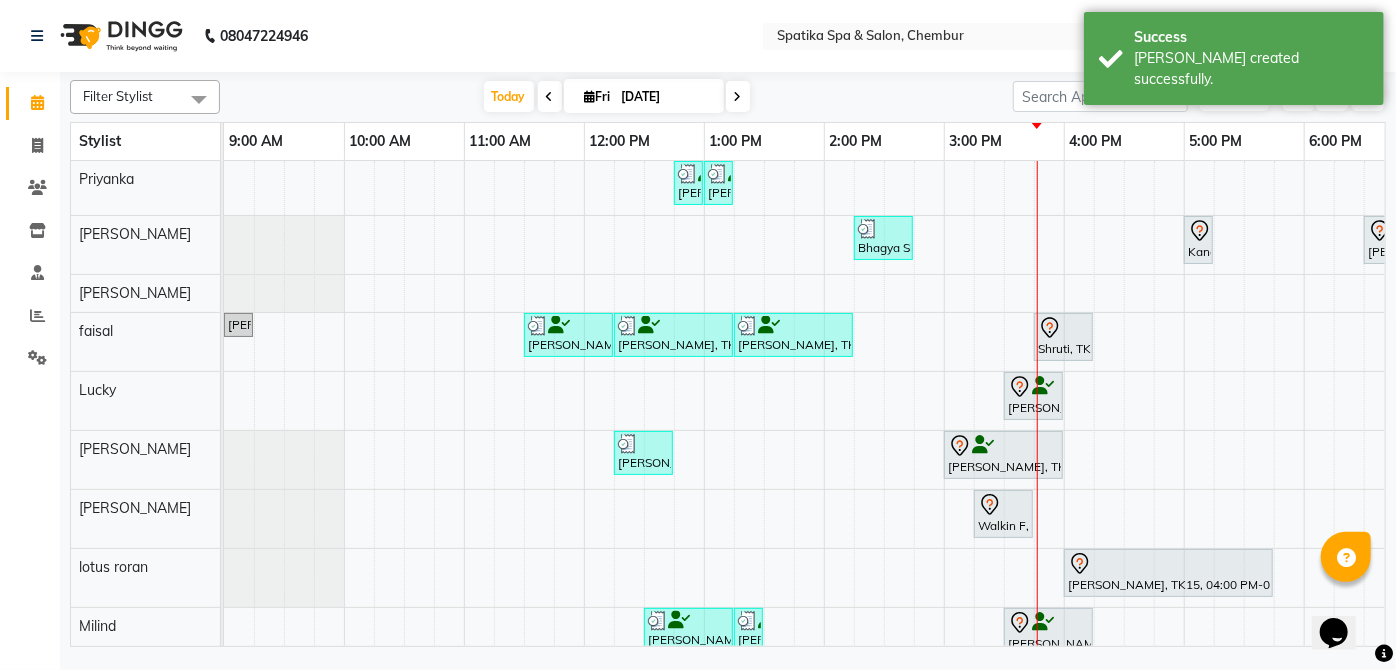 scroll, scrollTop: 165, scrollLeft: 0, axis: vertical 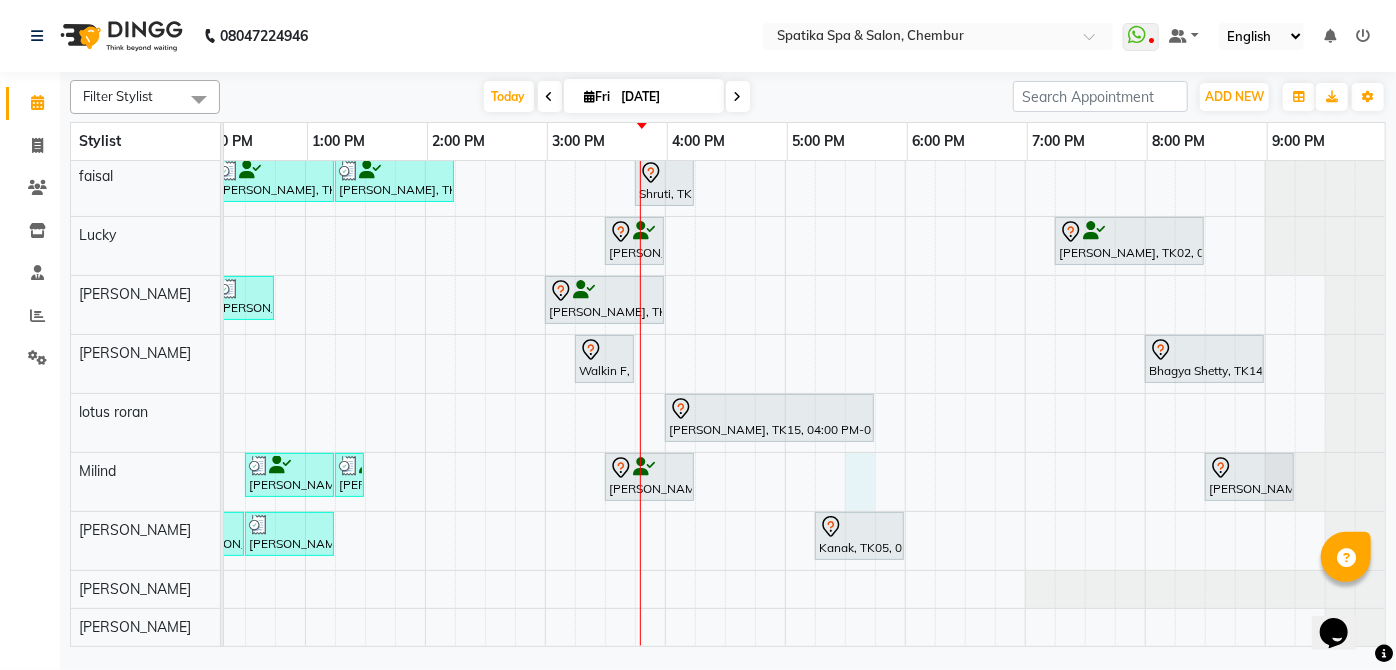 click on "Sakshi puri, TK04, 12:45 PM-01:00 PM, Upper Lip     Sakshi puri, TK04, 01:00 PM-01:15 PM, Eyebrows     Bhagya Shetty, TK11, 02:15 PM-02:45 PM, Eyebrows,Peel Off Wax-Upper Lip             Kanak, TK05, 05:00 PM-05:15 PM, Eyebrows             Bhagya Shetty, TK14, 06:30 PM-08:00 PM, Brightening Sheer Magic For Tanned/Sensitive Skin             Bhagya Shetty, TK14, 08:15 PM-09:15 PM, Royal Candle Manicure    Payal Dhanke, TK06, 09:00 AM-09:15 AM, Female- Qod Hair Wash     Arun Bhansal, TK03, 11:30 AM-12:15 PM, Haircuts     Bhagya Shetty, TK11, 12:15 PM-01:15 PM, Female- Moroccan- Hair Spabelow Shoulder     Bhagya Shetty, TK11, 01:15 PM-02:15 PM, Clear Dose For Dandruff / Dry Scalp- Per Tube             Shruti, TK09, 03:45 PM-04:15 PM, Male Kids Haircut Below 12 Years (Without Wash)             Himani Singh, TK12, 03:30 PM-04:00 PM, Female-Blow Dry-Hair Below Shoulder             Aakashwani Rao, TK02, 07:15 PM-08:30 PM, Female-Blow Dry With Shampoo - Hair Below Shoulder" at bounding box center [605, 326] 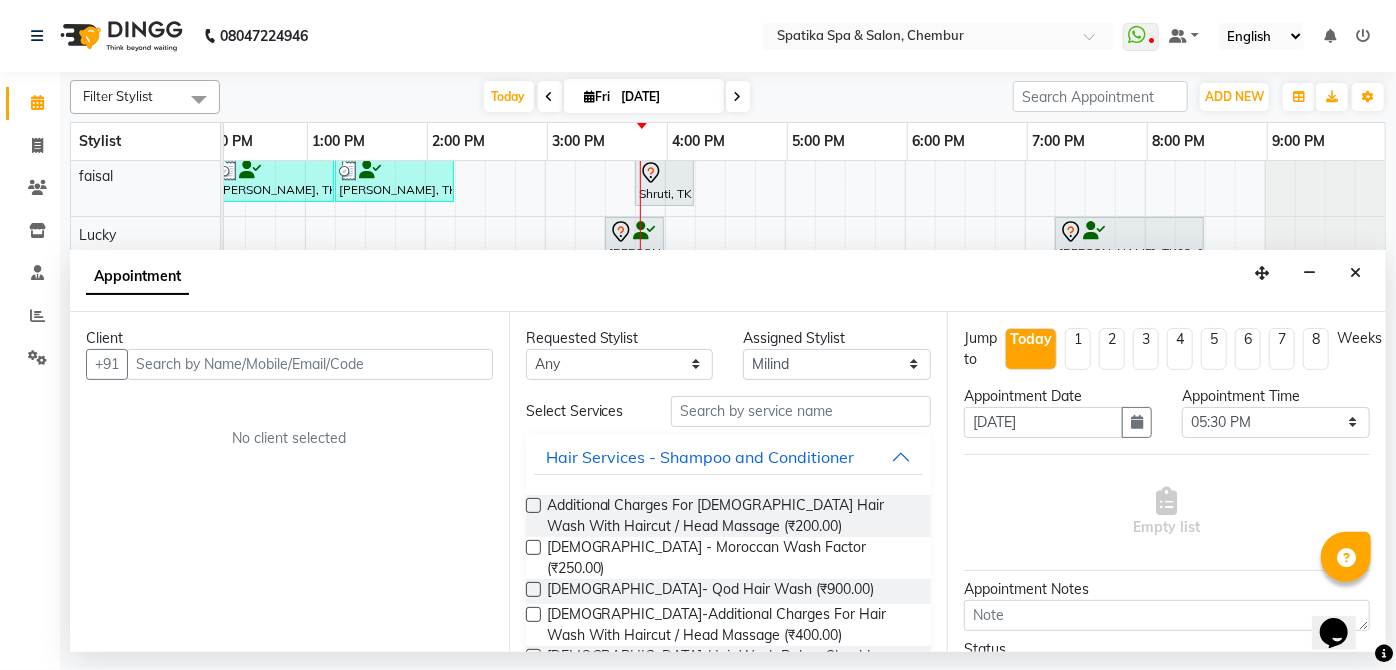 click on "Appointment" at bounding box center [728, 281] 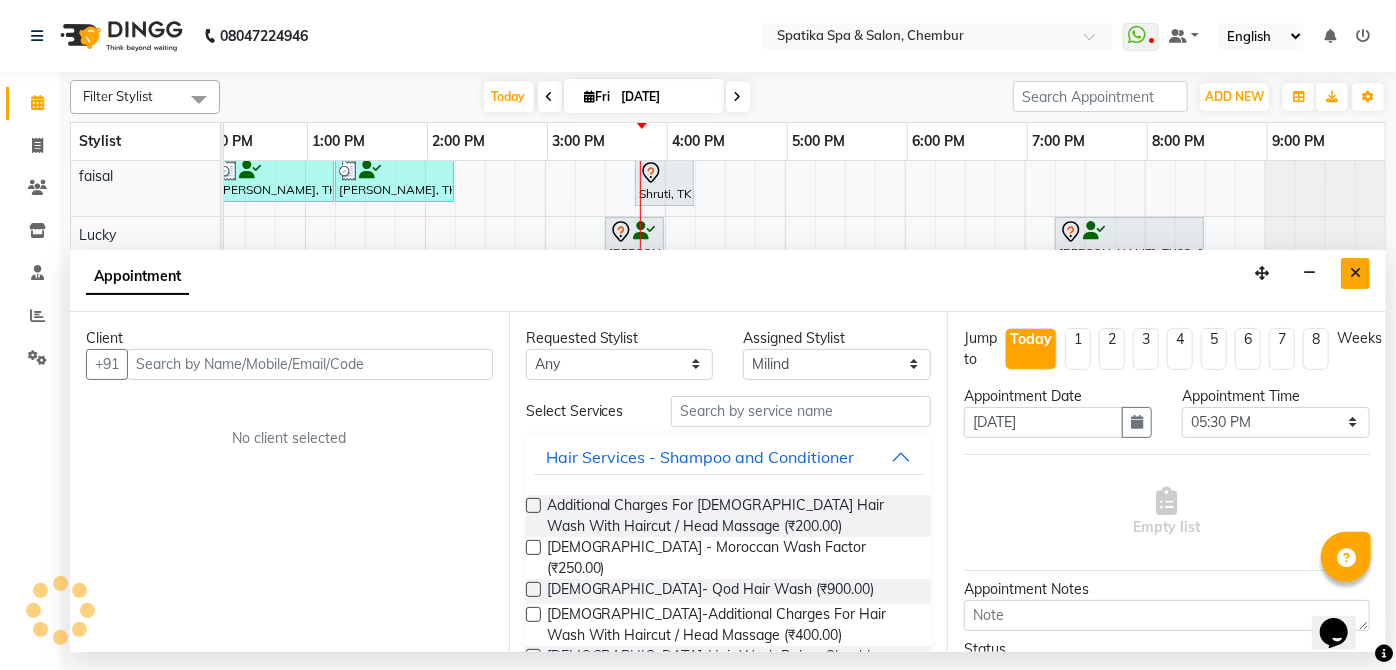 click at bounding box center (1355, 273) 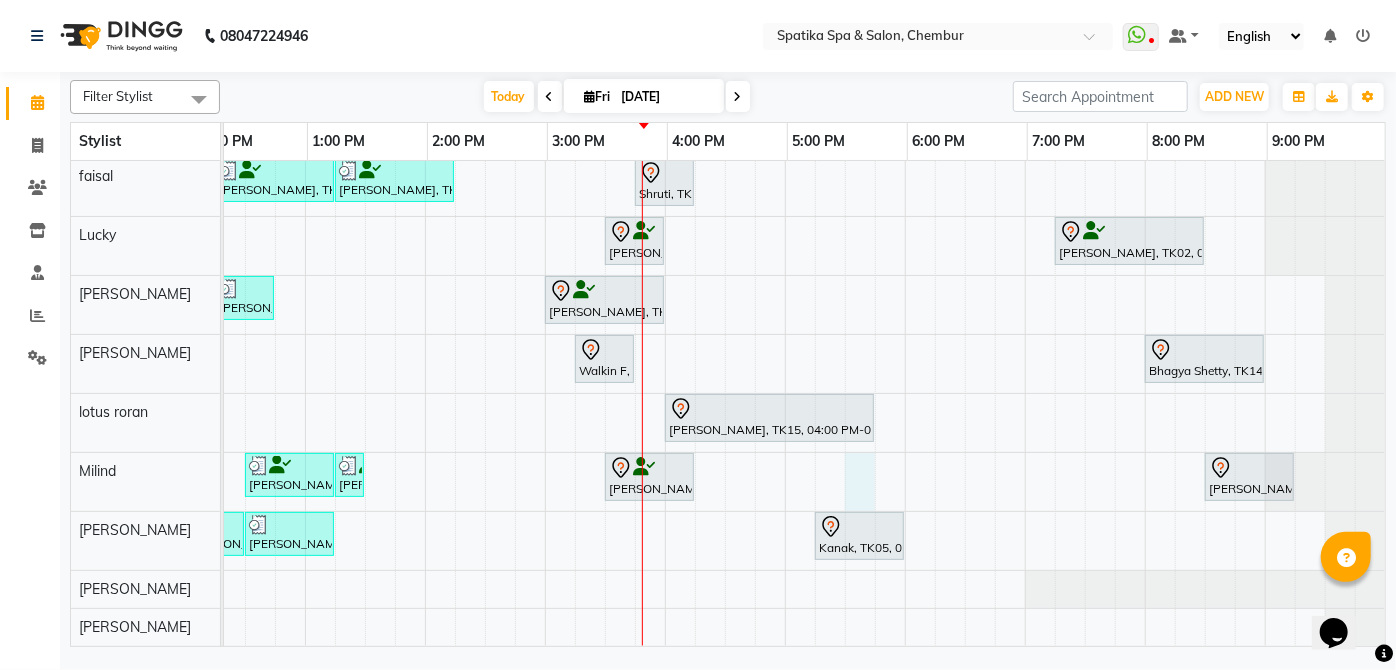 click on "Sakshi puri, TK04, 12:45 PM-01:00 PM, Upper Lip     Sakshi puri, TK04, 01:00 PM-01:15 PM, Eyebrows     Bhagya Shetty, TK11, 02:15 PM-02:45 PM, Eyebrows,Peel Off Wax-Upper Lip             Kanak, TK05, 05:00 PM-05:15 PM, Eyebrows             Bhagya Shetty, TK14, 06:30 PM-08:00 PM, Brightening Sheer Magic For Tanned/Sensitive Skin             Bhagya Shetty, TK14, 08:15 PM-09:15 PM, Royal Candle Manicure    Payal Dhanke, TK06, 09:00 AM-09:15 AM, Female- Qod Hair Wash     Arun Bhansal, TK03, 11:30 AM-12:15 PM, Haircuts     Bhagya Shetty, TK11, 12:15 PM-01:15 PM, Female- Moroccan- Hair Spabelow Shoulder     Bhagya Shetty, TK11, 01:15 PM-02:15 PM, Clear Dose For Dandruff / Dry Scalp- Per Tube             Shruti, TK09, 03:45 PM-04:15 PM, Male Kids Haircut Below 12 Years (Without Wash)             Himani Singh, TK12, 03:30 PM-04:00 PM, Female-Blow Dry-Hair Below Shoulder             Aakashwani Rao, TK02, 07:15 PM-08:30 PM, Female-Blow Dry With Shampoo - Hair Below Shoulder" at bounding box center [605, 326] 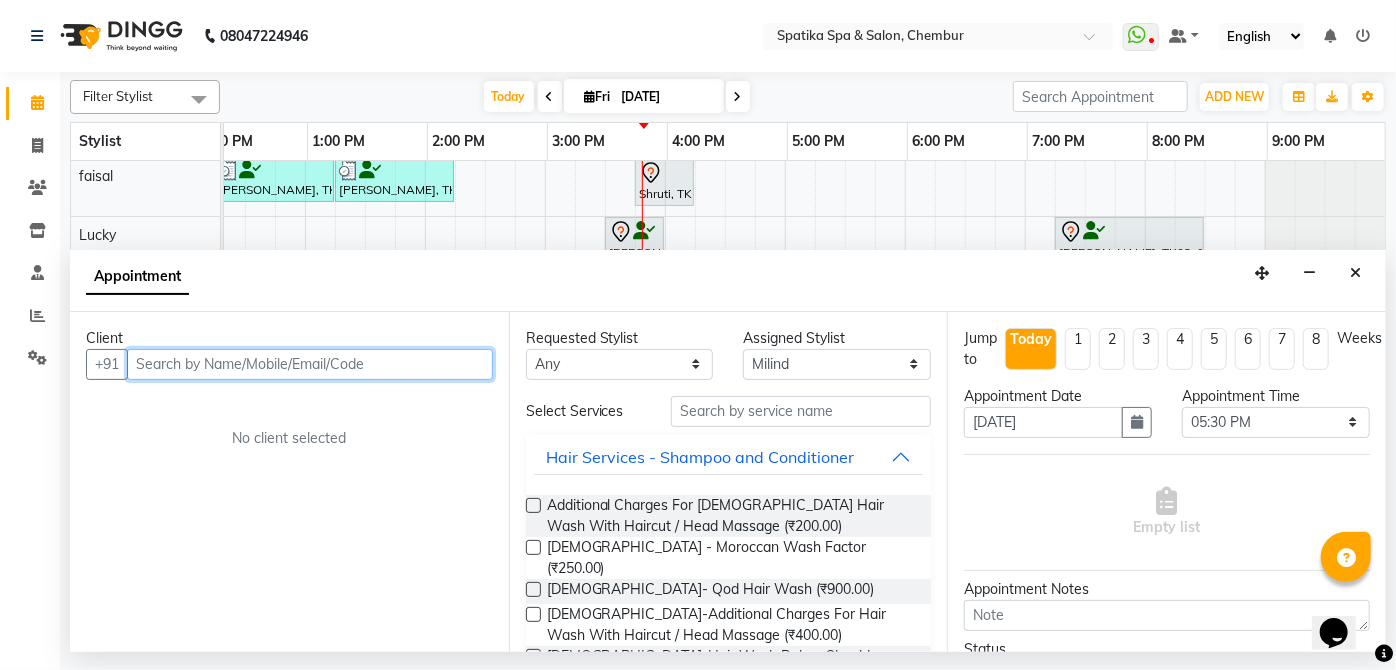 click at bounding box center [310, 364] 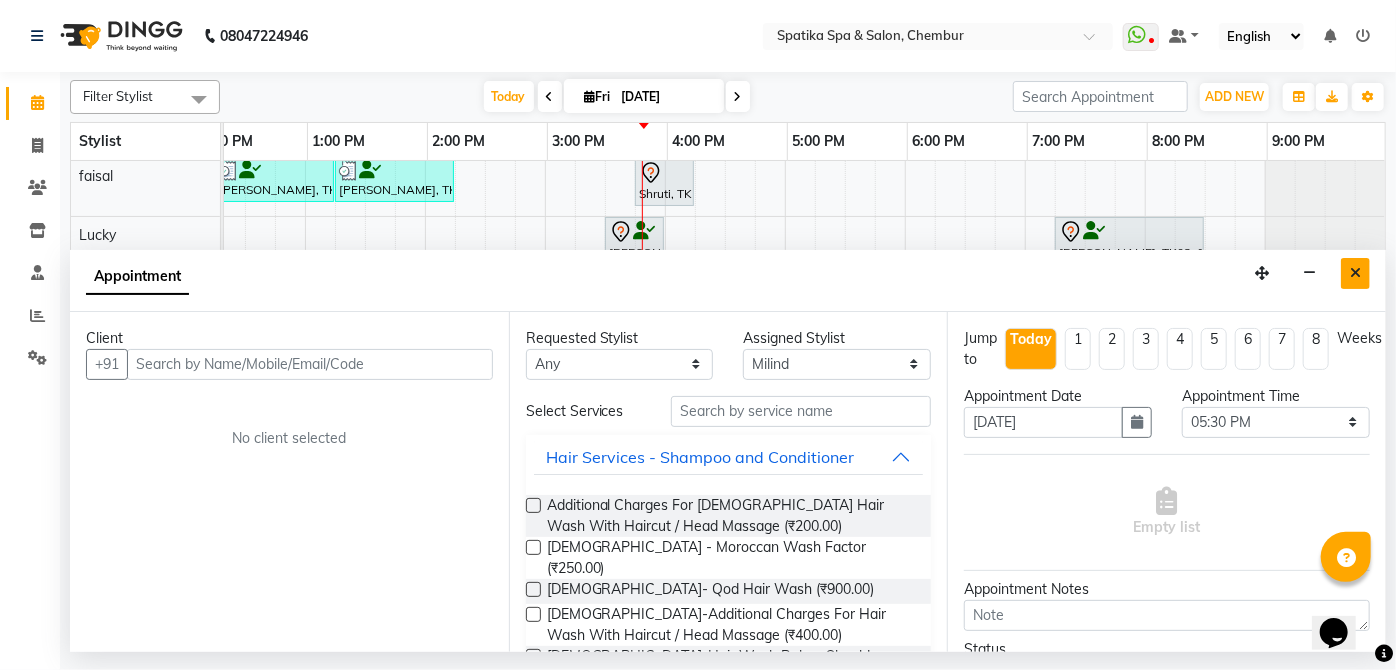 click at bounding box center [1355, 273] 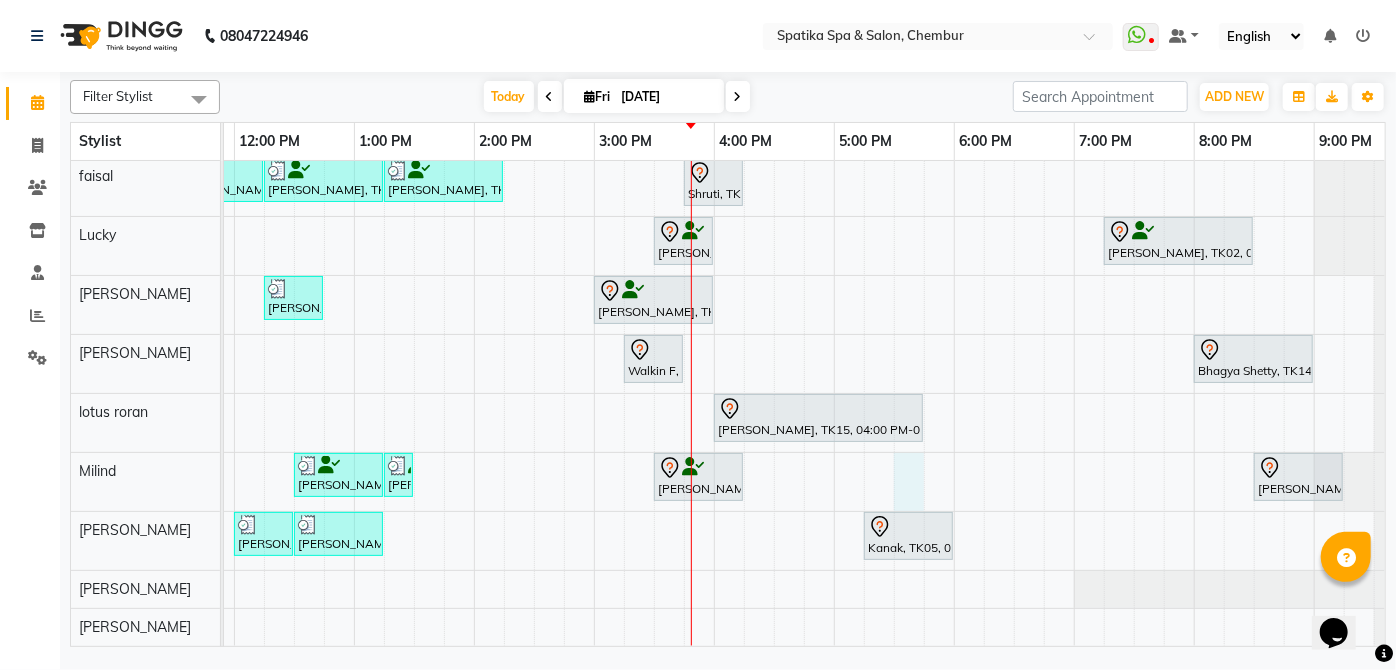 click on "Sakshi puri, TK04, 12:45 PM-01:00 PM, Upper Lip     Sakshi puri, TK04, 01:00 PM-01:15 PM, Eyebrows     Bhagya Shetty, TK11, 02:15 PM-02:45 PM, Eyebrows,Peel Off Wax-Upper Lip             Kanak, TK05, 05:00 PM-05:15 PM, Eyebrows             Bhagya Shetty, TK14, 06:30 PM-08:00 PM, Brightening Sheer Magic For Tanned/Sensitive Skin             Bhagya Shetty, TK14, 08:15 PM-09:15 PM, Royal Candle Manicure    Payal Dhanke, TK06, 09:00 AM-09:15 AM, Female- Qod Hair Wash     Arun Bhansal, TK03, 11:30 AM-12:15 PM, Haircuts     Bhagya Shetty, TK11, 12:15 PM-01:15 PM, Female- Moroccan- Hair Spabelow Shoulder     Bhagya Shetty, TK11, 01:15 PM-02:15 PM, Clear Dose For Dandruff / Dry Scalp- Per Tube             Shruti, TK09, 03:45 PM-04:15 PM, Male Kids Haircut Below 12 Years (Without Wash)             Himani Singh, TK12, 03:30 PM-04:00 PM, Female-Blow Dry-Hair Below Shoulder             Aakashwani Rao, TK02, 07:15 PM-08:30 PM, Female-Blow Dry With Shampoo - Hair Below Shoulder" at bounding box center (654, 326) 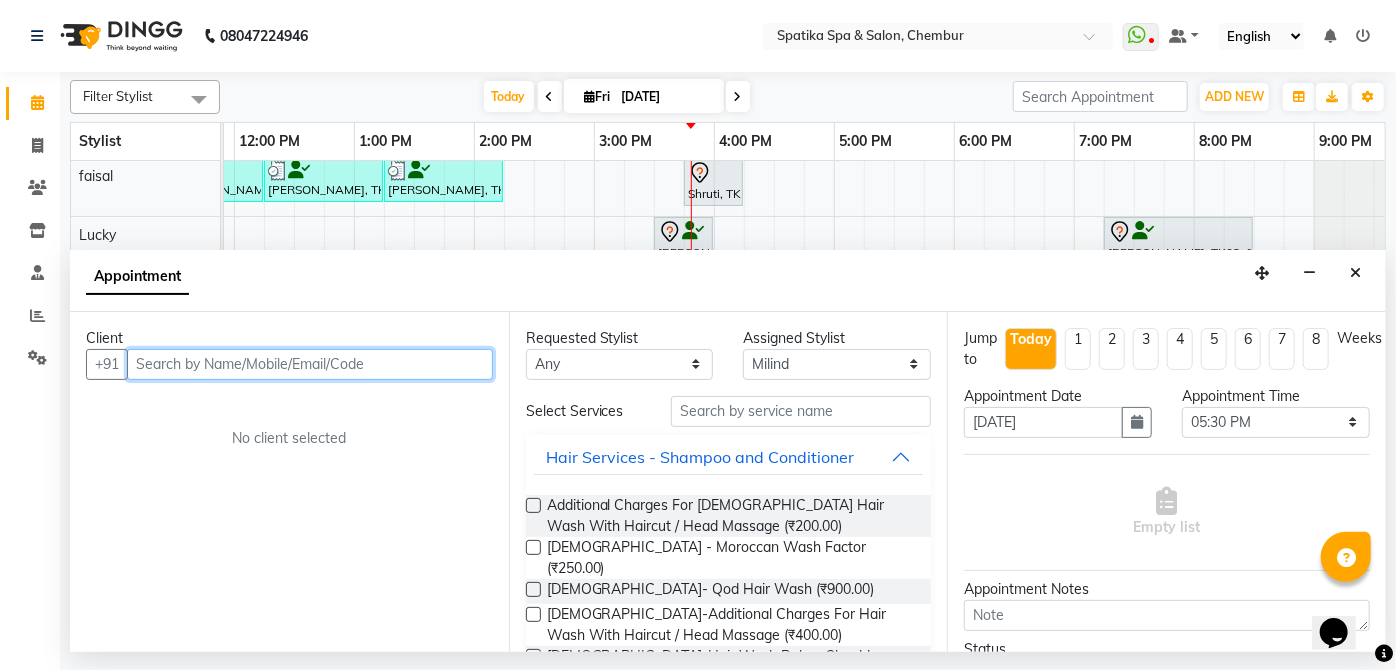 click at bounding box center [310, 364] 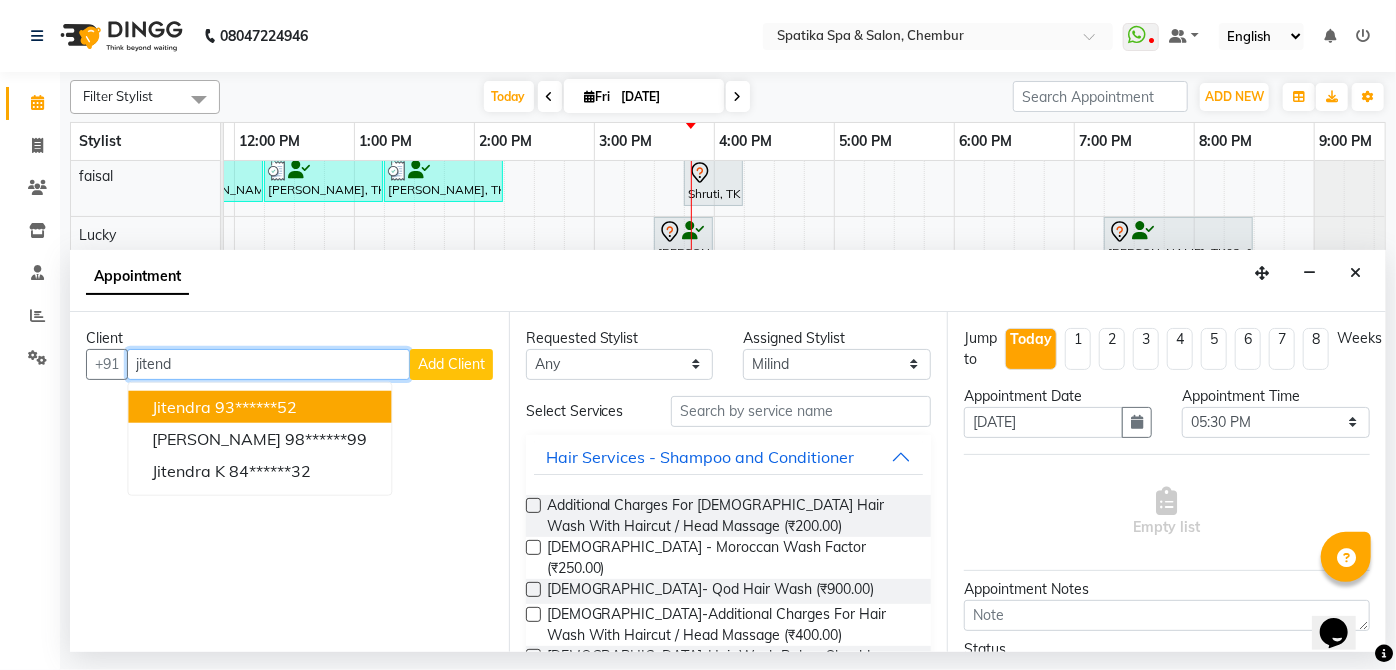 click on "93******52" at bounding box center [256, 406] 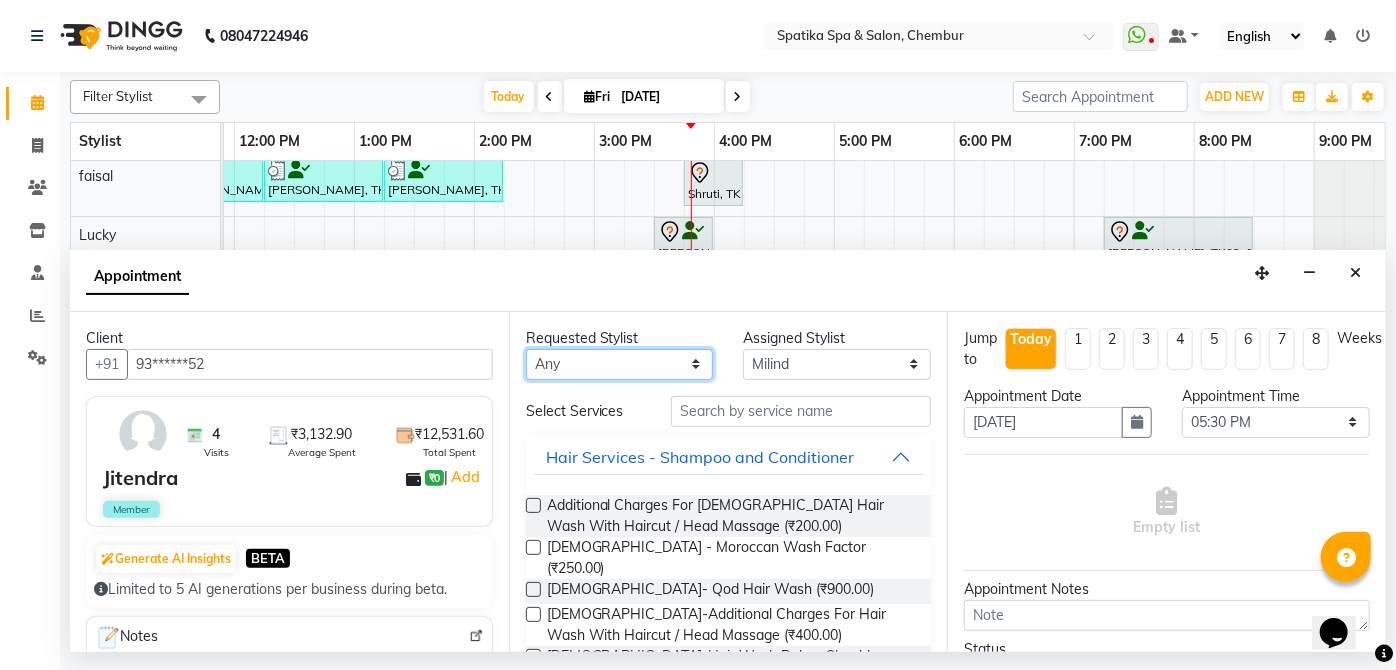 click on "Any Aayushi Sonawala Ali deepak kumar faisal lotus roran Lucky Madhu Gupta Milind Payal Dhanke Priyanka shahrukh sumitra" at bounding box center [620, 364] 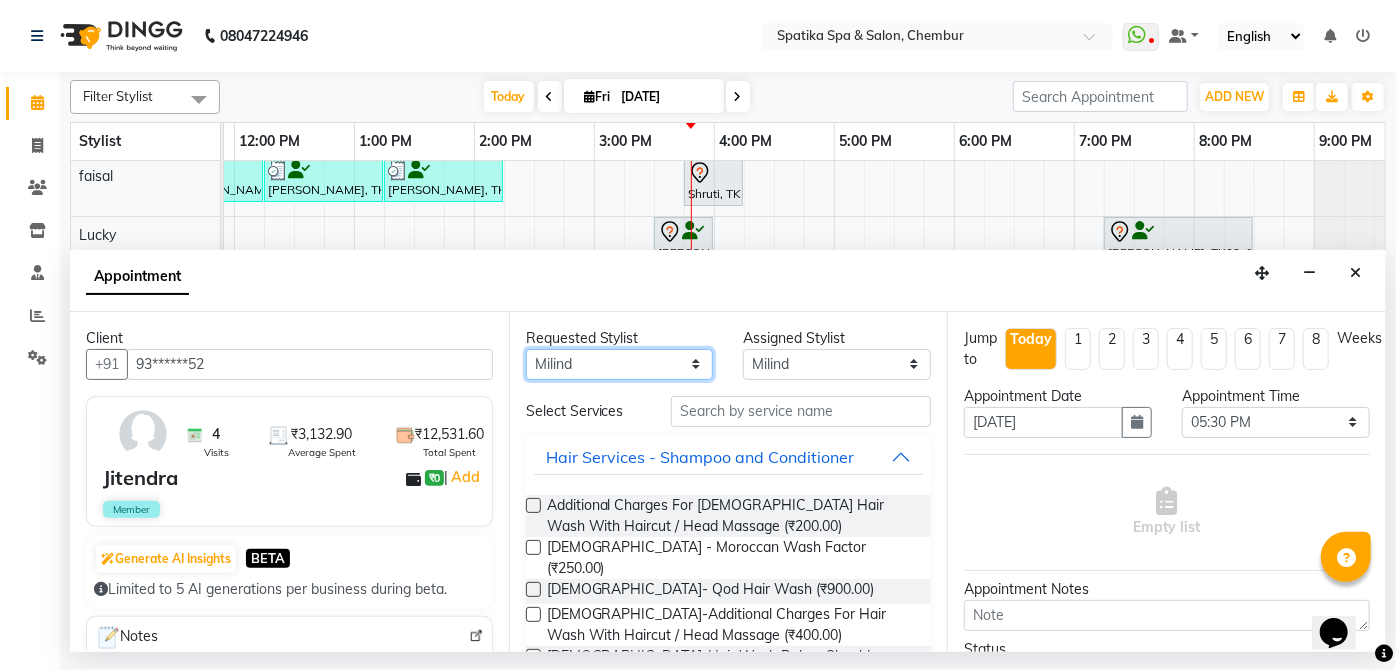 click on "Any Aayushi Sonawala Ali deepak kumar faisal lotus roran Lucky Madhu Gupta Milind Payal Dhanke Priyanka shahrukh sumitra" at bounding box center [620, 364] 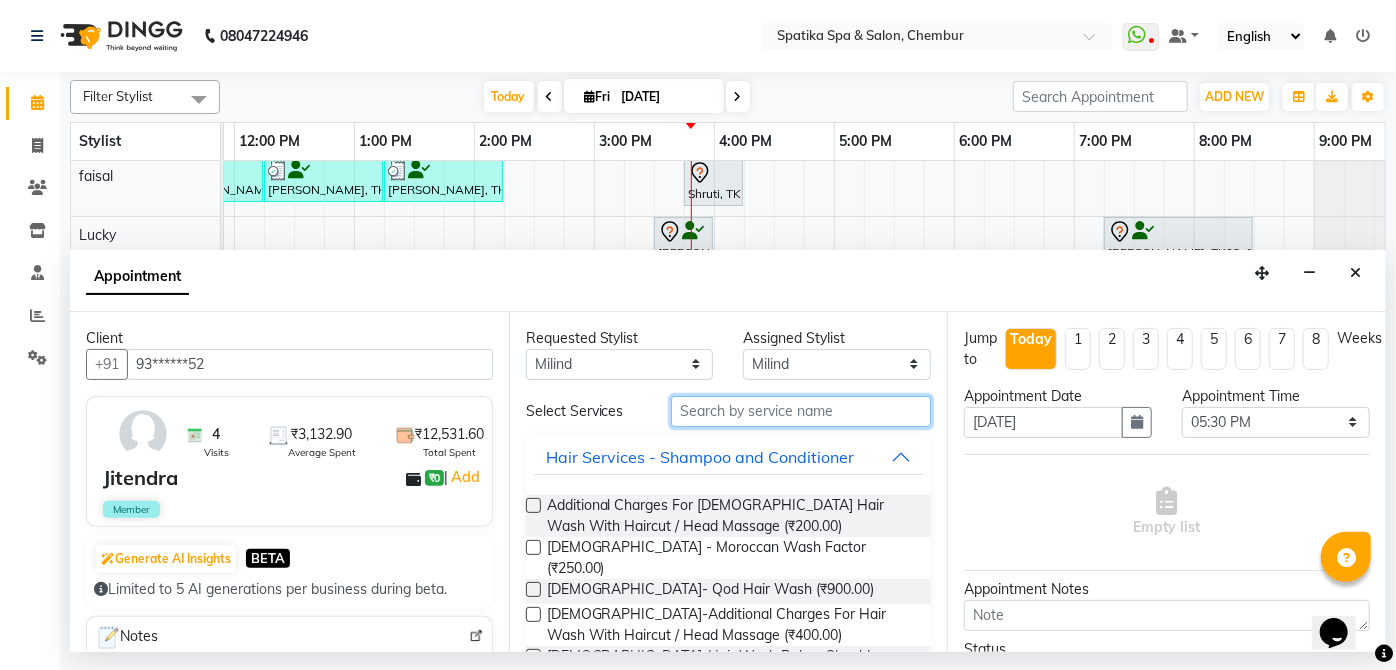 click at bounding box center [801, 411] 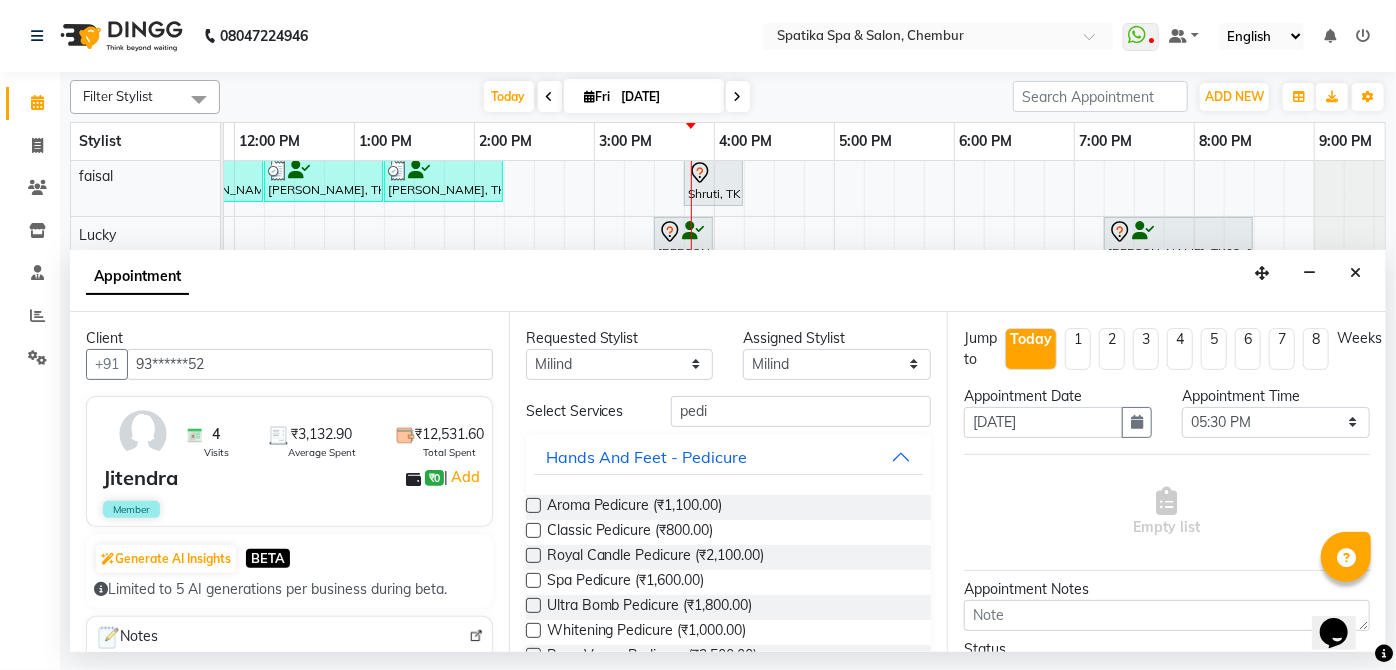 click at bounding box center [533, 530] 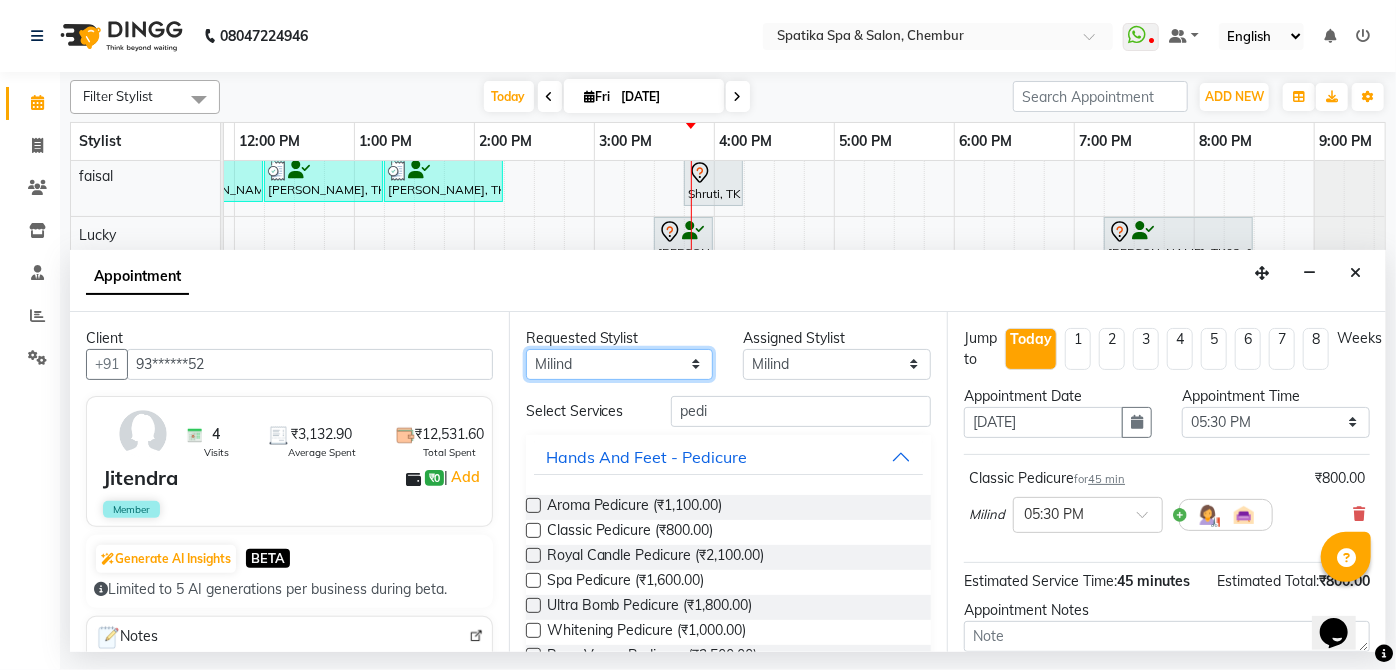 click on "Any Aayushi Sonawala Ali deepak kumar faisal lotus roran Lucky Madhu Gupta Milind Payal Dhanke Priyanka shahrukh sumitra" at bounding box center (620, 364) 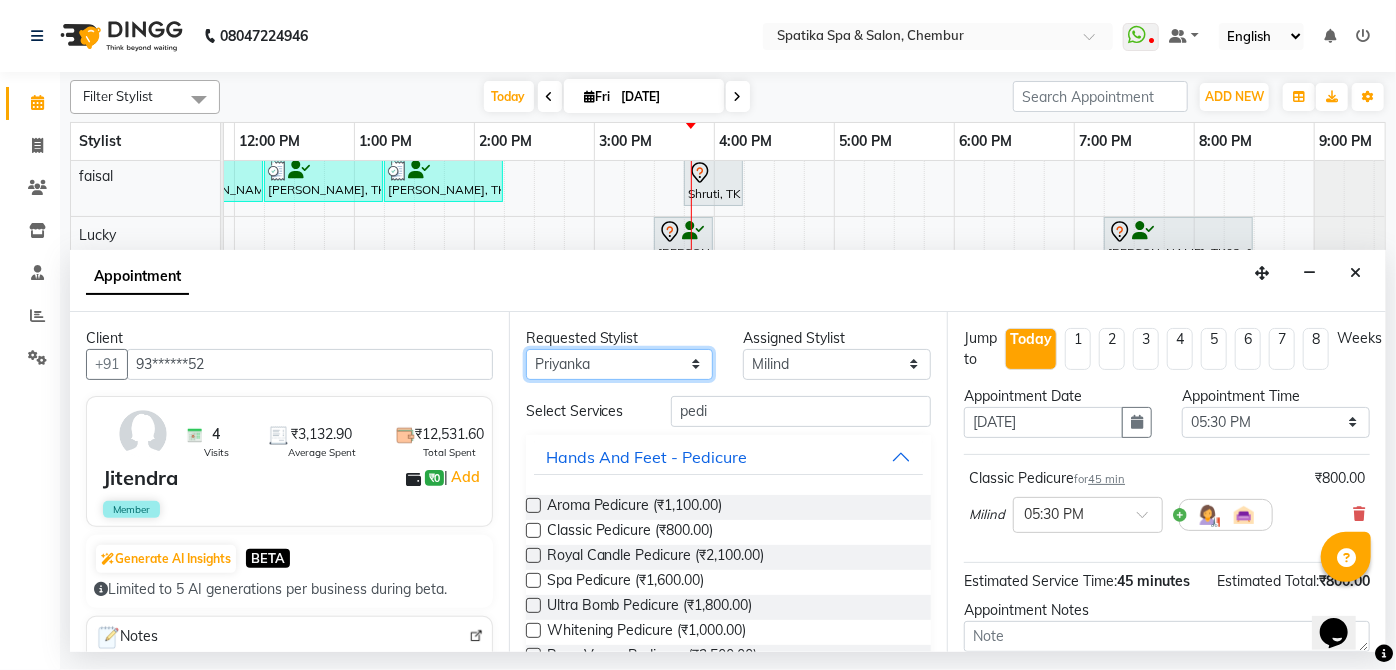 click on "Any Aayushi Sonawala Ali deepak kumar faisal lotus roran Lucky Madhu Gupta Milind Payal Dhanke Priyanka shahrukh sumitra" at bounding box center [620, 364] 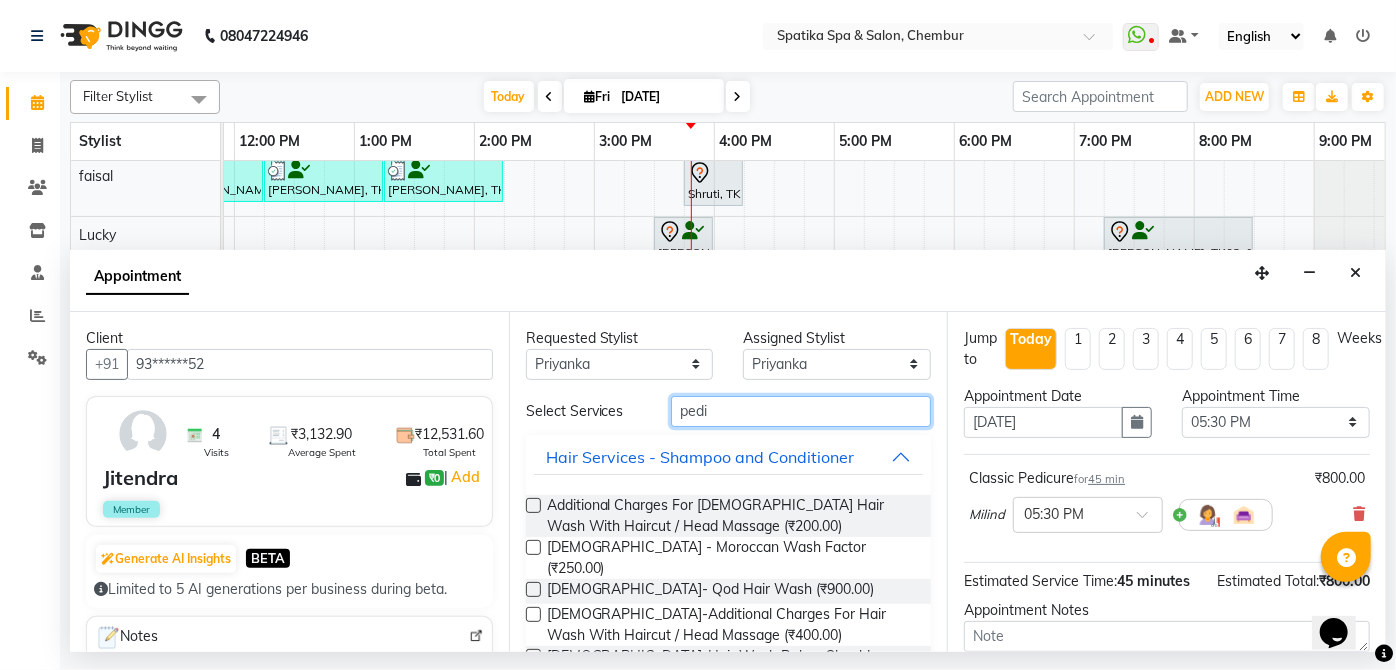 click on "pedi" at bounding box center (801, 411) 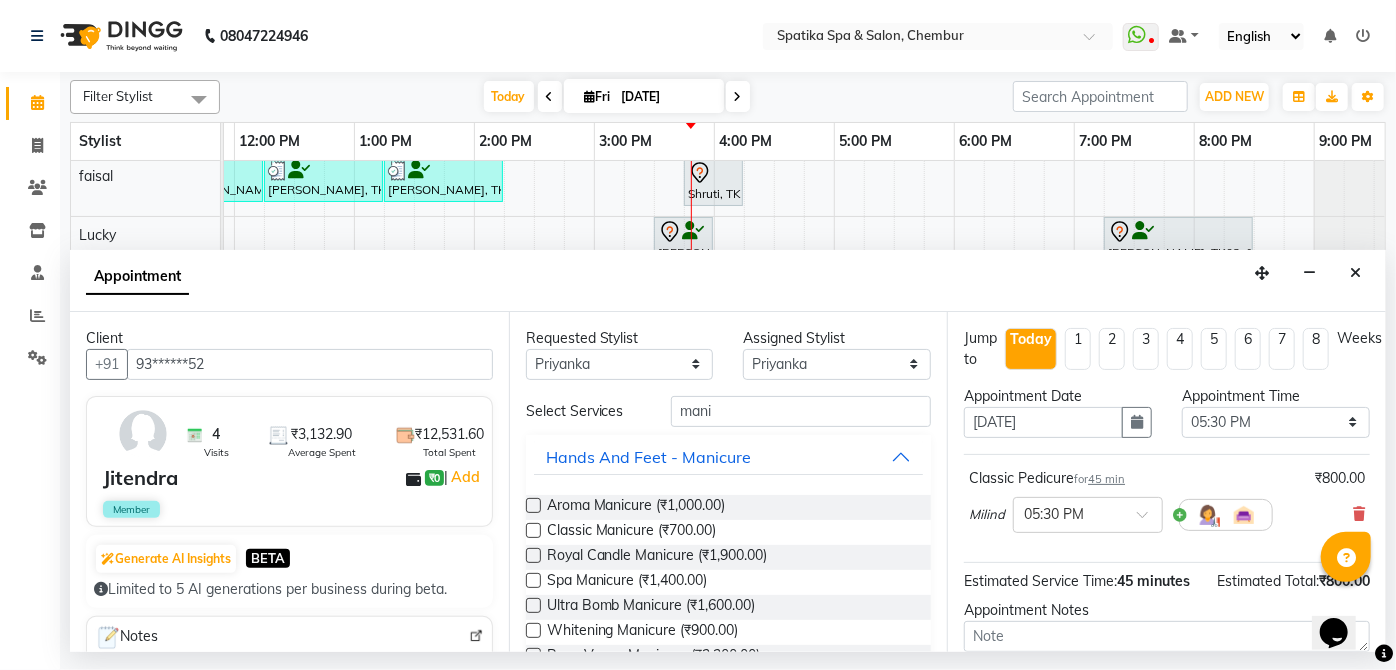 click at bounding box center (533, 530) 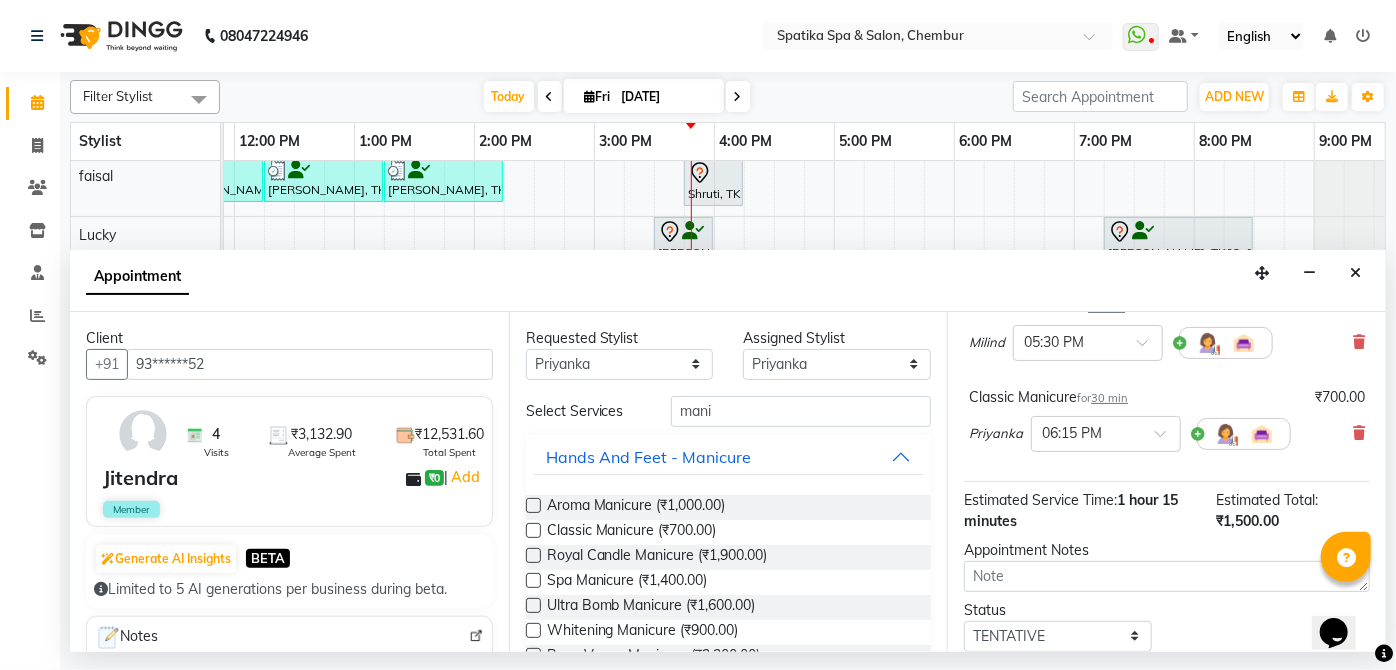 scroll, scrollTop: 310, scrollLeft: 0, axis: vertical 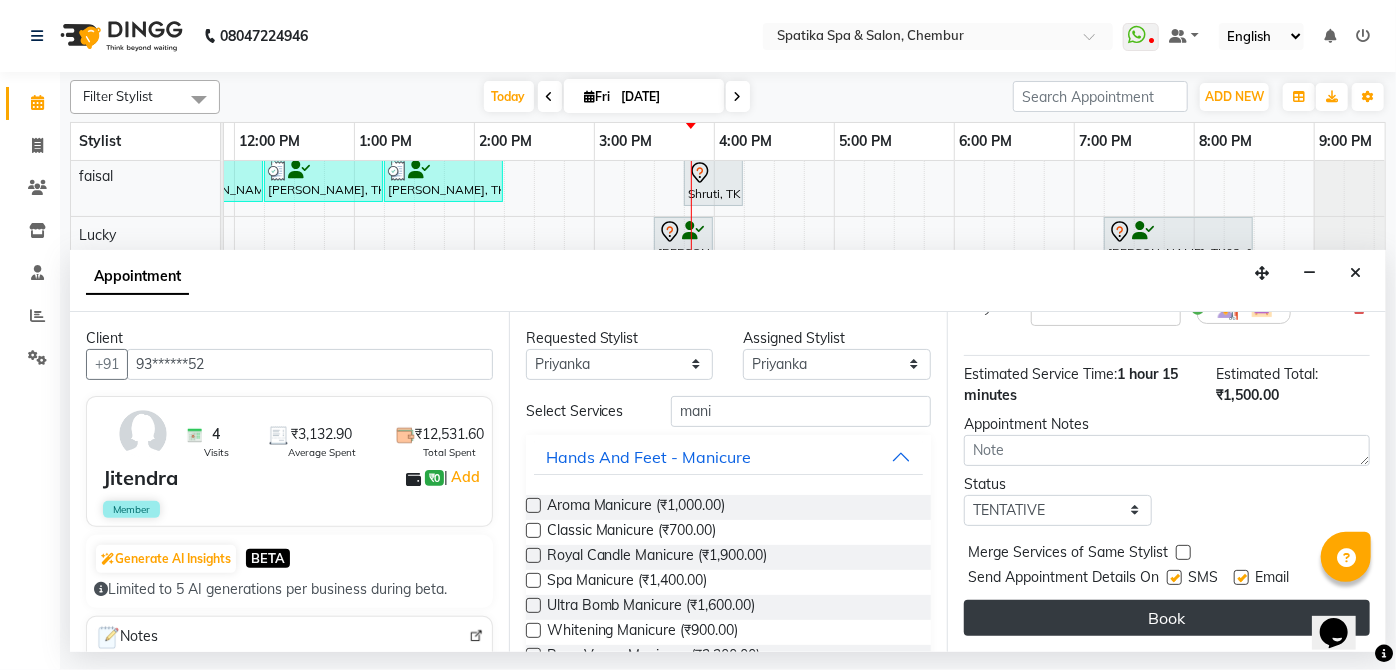 click on "Jump to Today 1 2 3 4 5 6 7 8 Weeks Appointment Date 11-07-2025 Appointment Time Select 10:00 AM 10:15 AM 10:30 AM 10:45 AM 11:00 AM 11:15 AM 11:30 AM 11:45 AM 12:00 PM 12:15 PM 12:30 PM 12:45 PM 01:00 PM 01:15 PM 01:30 PM 01:45 PM 02:00 PM 02:15 PM 02:30 PM 02:45 PM 03:00 PM 03:15 PM 03:30 PM 03:45 PM 04:00 PM 04:15 PM 04:30 PM 04:45 PM 05:00 PM 05:15 PM 05:30 PM 05:45 PM 06:00 PM 06:15 PM 06:30 PM 06:45 PM 07:00 PM 07:15 PM 07:30 PM 07:45 PM 08:00 PM 08:15 PM 08:30 PM 08:45 PM 09:00 PM 09:15 PM 09:30 PM Classic Pedicure   for  45 min ₹800.00 Milind × 05:30 PM Classic Manicure   for  30 min ₹700.00 Priyanka × 06:15 PM Estimated Service Time:  1 hour 15 minutes Estimated Total:  ₹1,500.00 Appointment Notes Status Select TENTATIVE CONFIRM CHECK-IN UPCOMING Merge Services of Same Stylist Send Appointment Details On SMS Email  Book" at bounding box center [1166, 482] 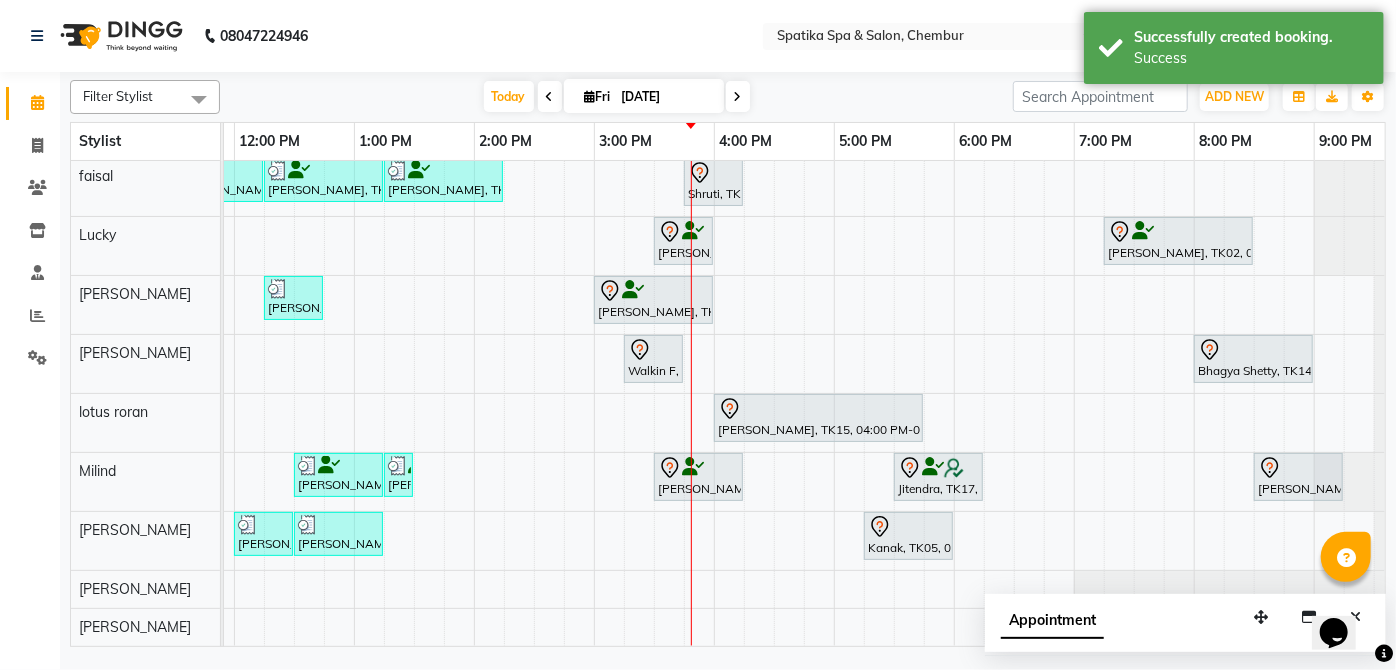 scroll, scrollTop: 168, scrollLeft: 350, axis: both 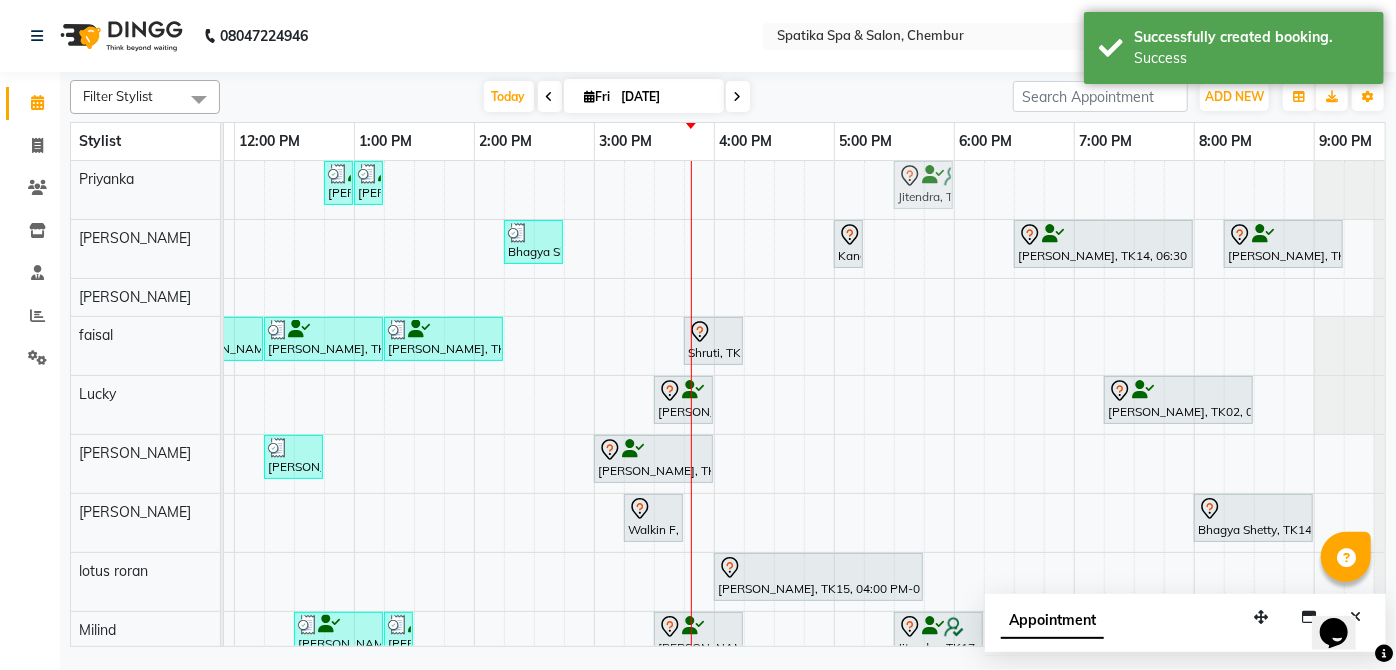 drag, startPoint x: 1014, startPoint y: 186, endPoint x: 928, endPoint y: 194, distance: 86.37129 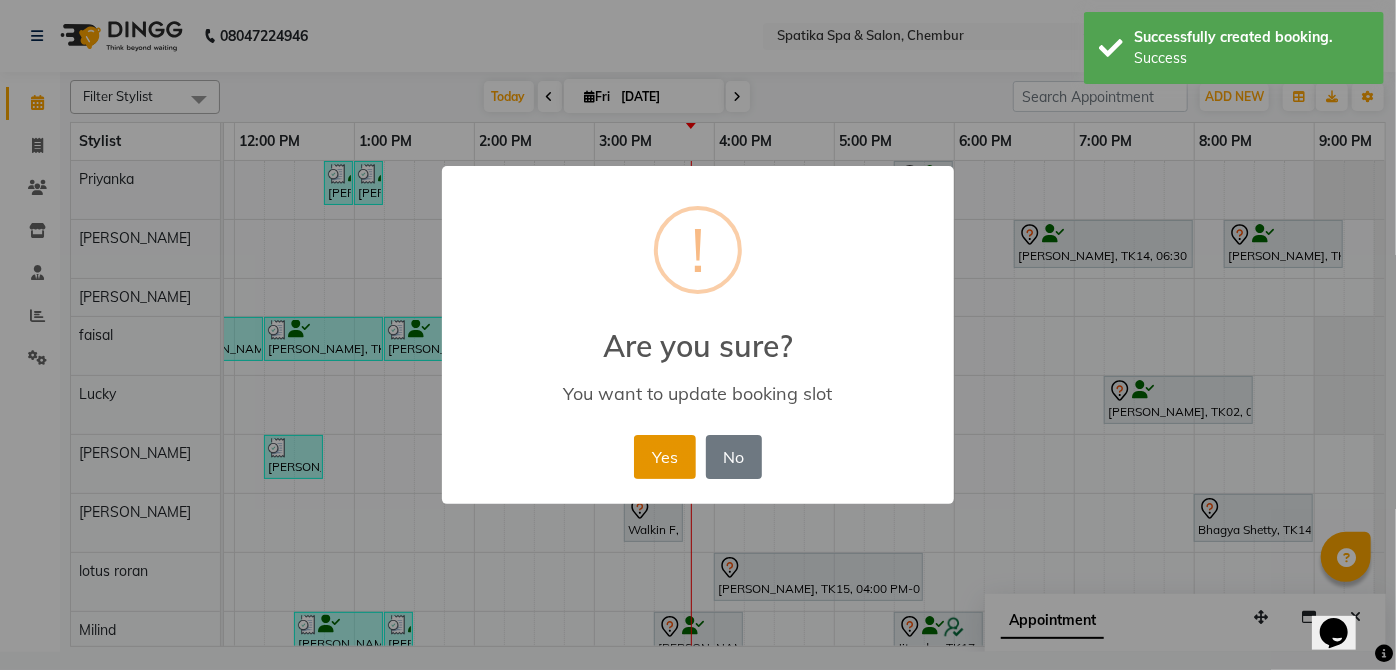 click on "Yes" at bounding box center [664, 457] 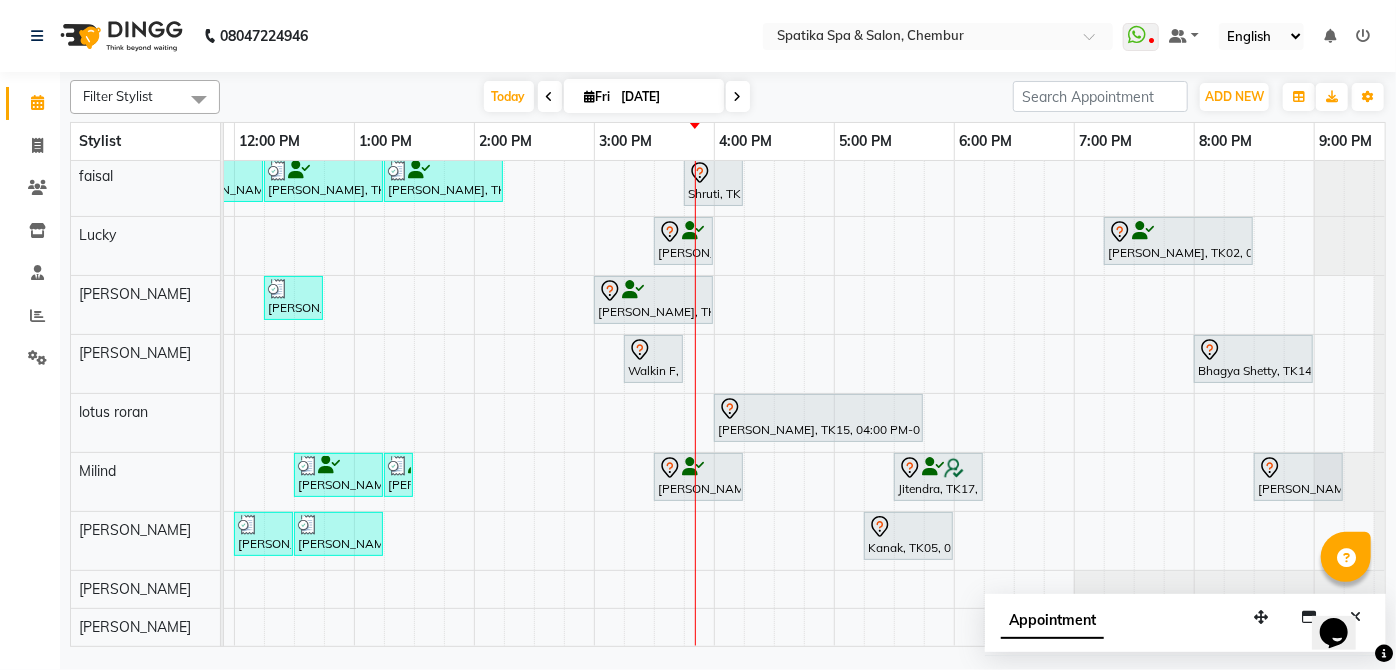 scroll, scrollTop: 92, scrollLeft: 350, axis: both 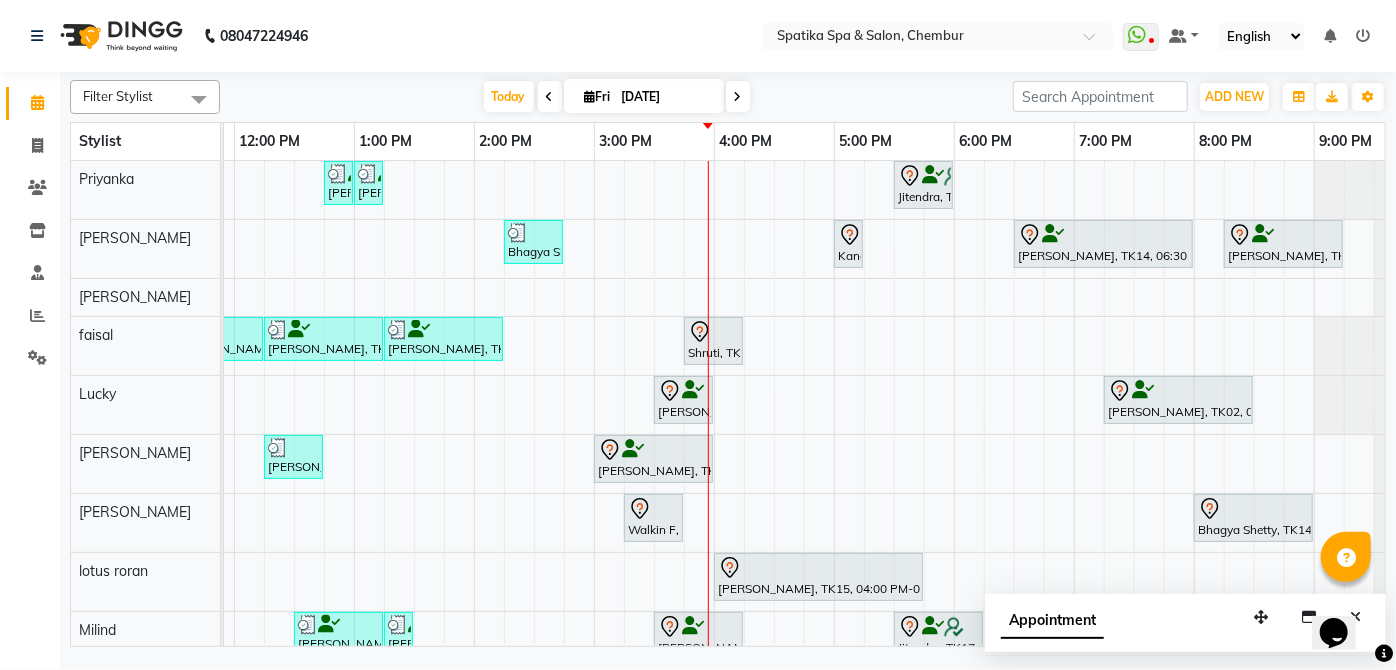 click at bounding box center (713, 332) 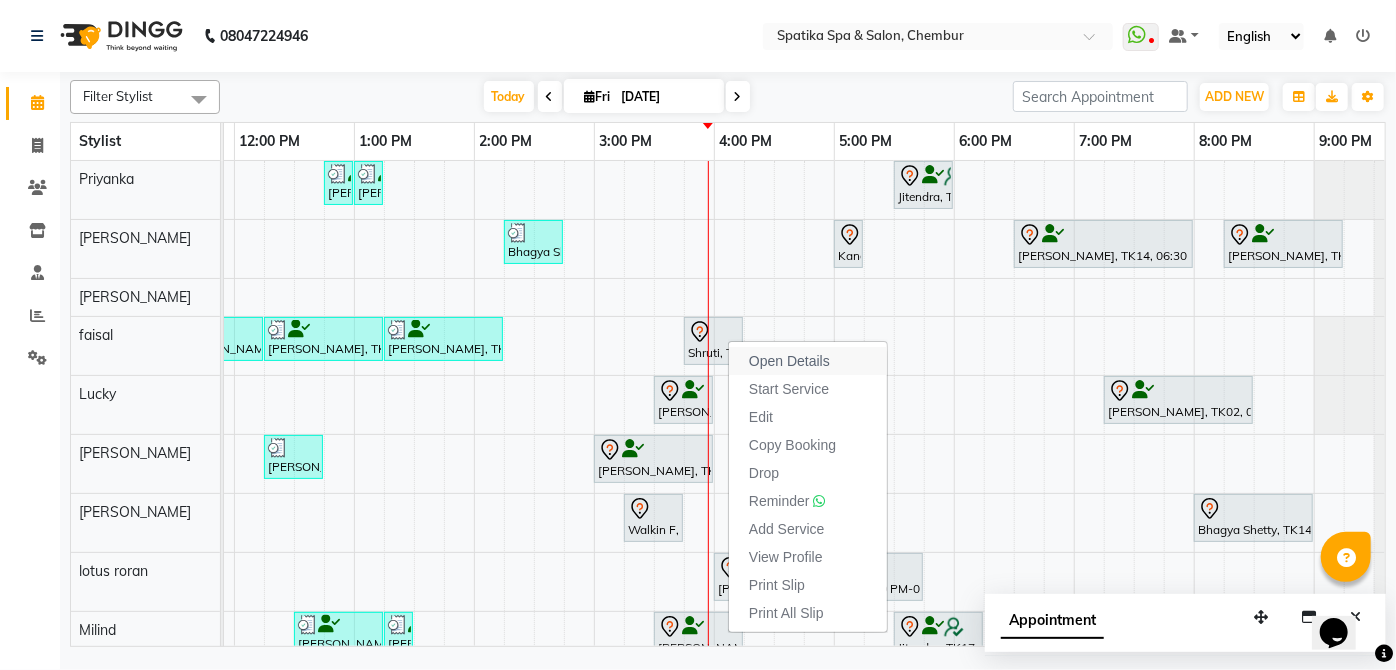 click on "Open Details" at bounding box center (789, 361) 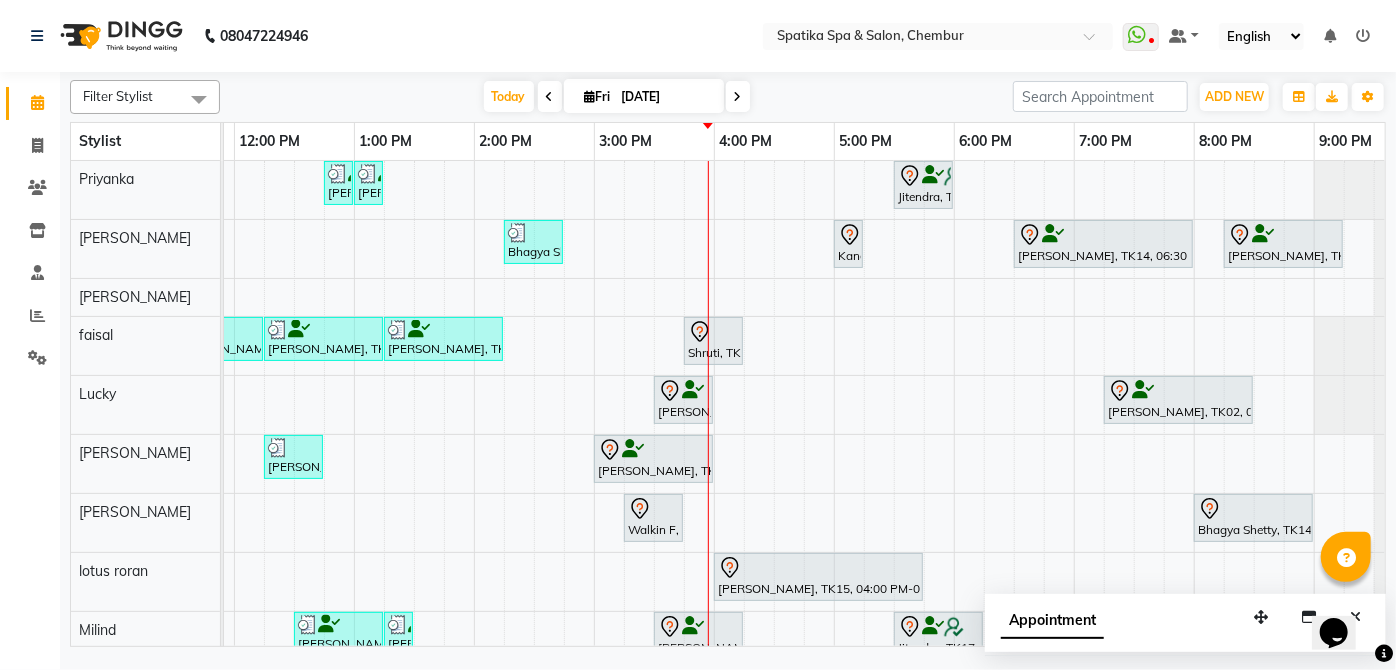 click on "Shruti, TK09, 03:45 PM-04:15 PM, [DEMOGRAPHIC_DATA] Kids Haircut Below 12 Years (Without Wash)" at bounding box center [713, 341] 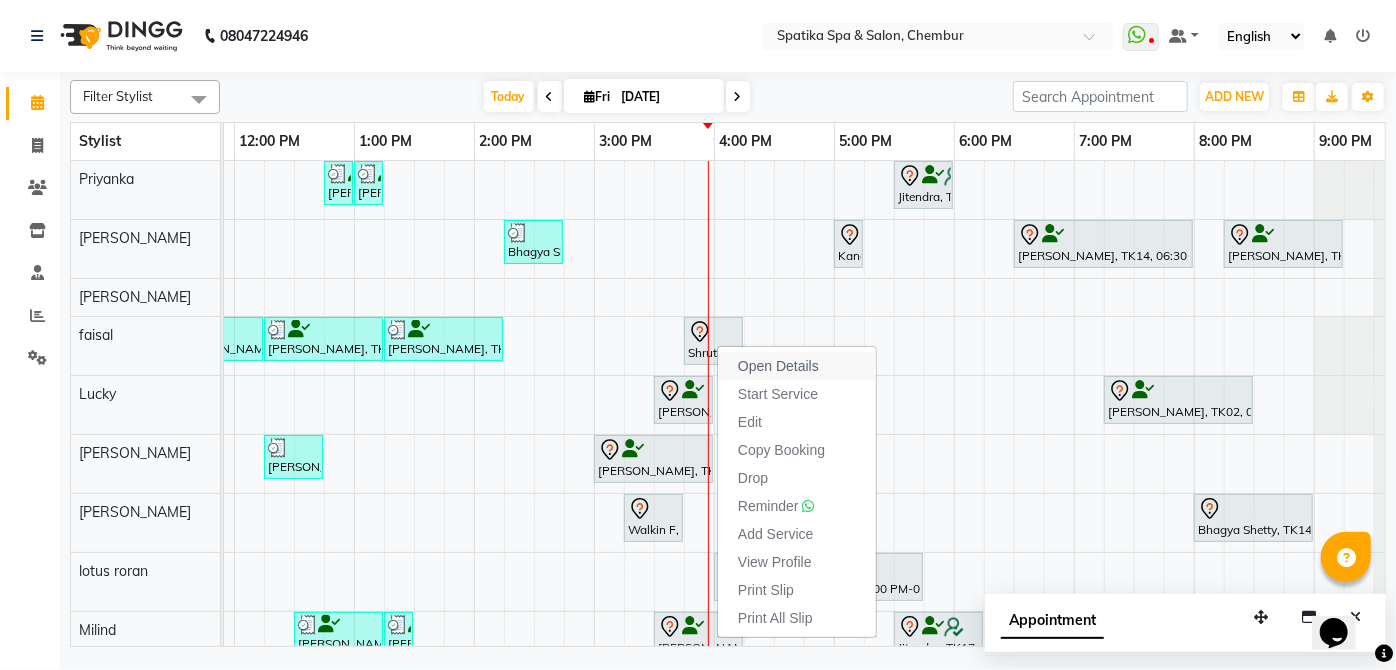 click on "Open Details" at bounding box center (778, 366) 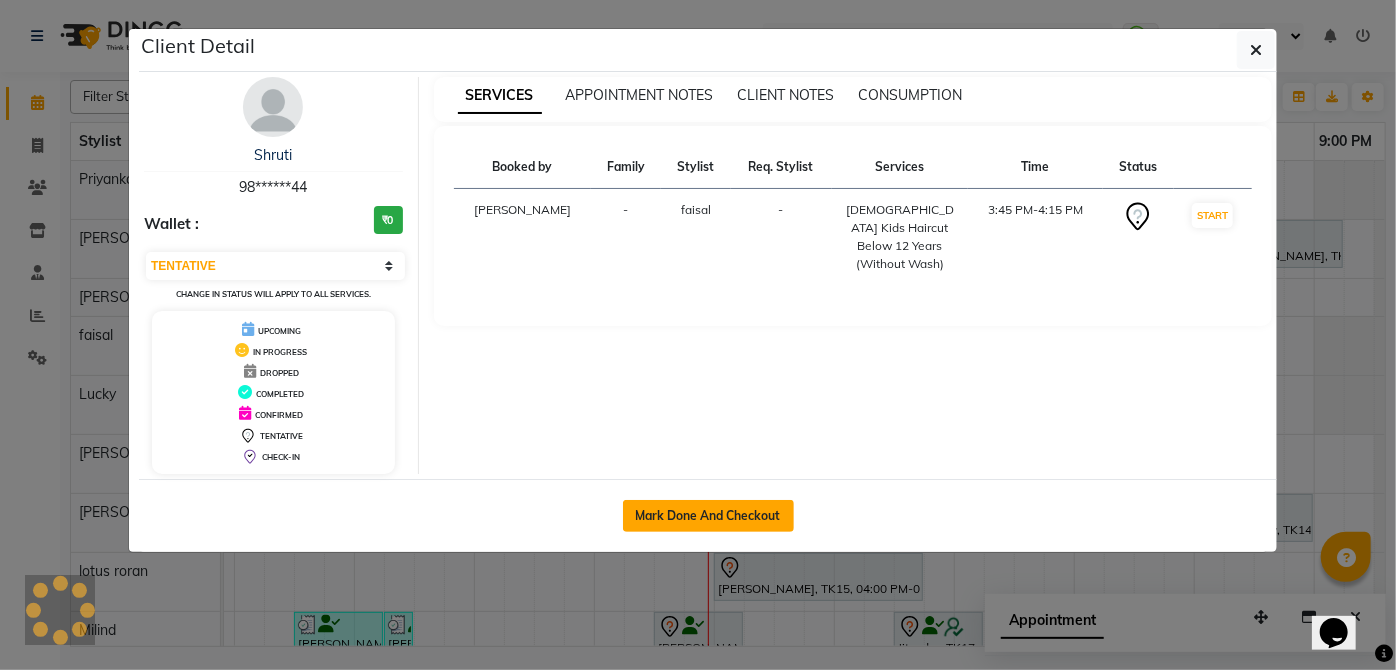 click on "Mark Done And Checkout" 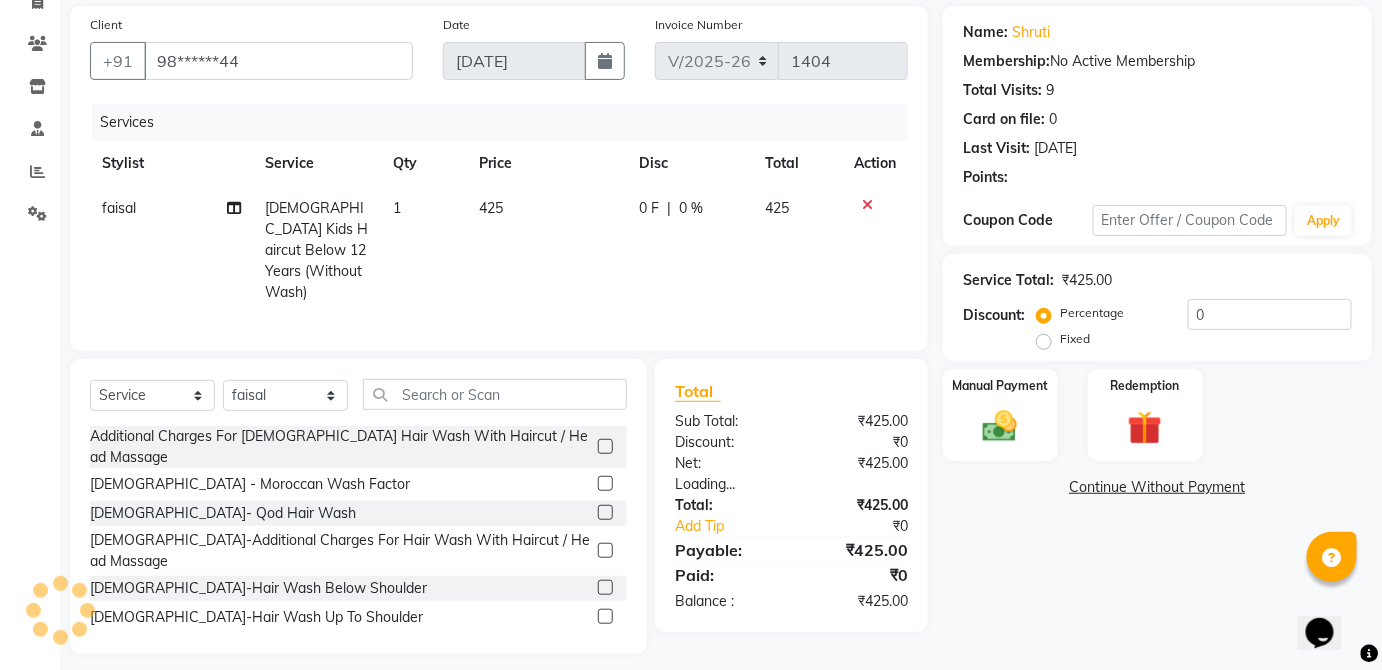 scroll, scrollTop: 149, scrollLeft: 0, axis: vertical 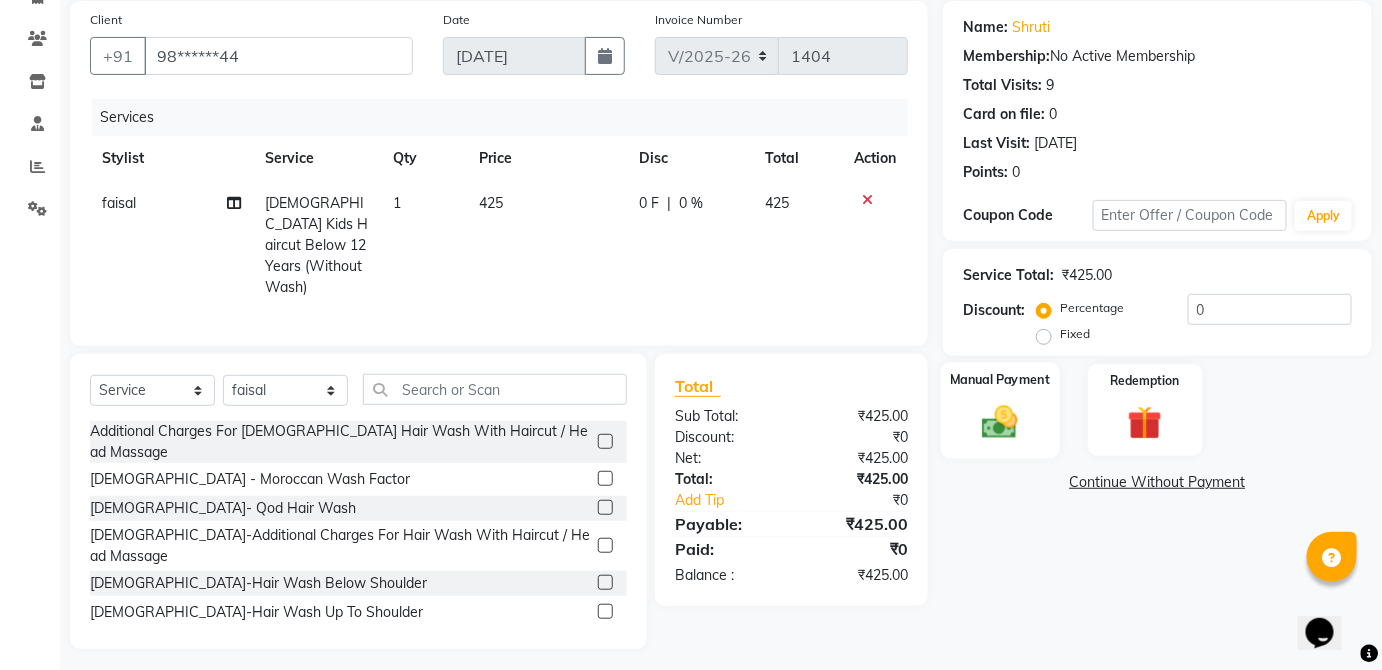 click 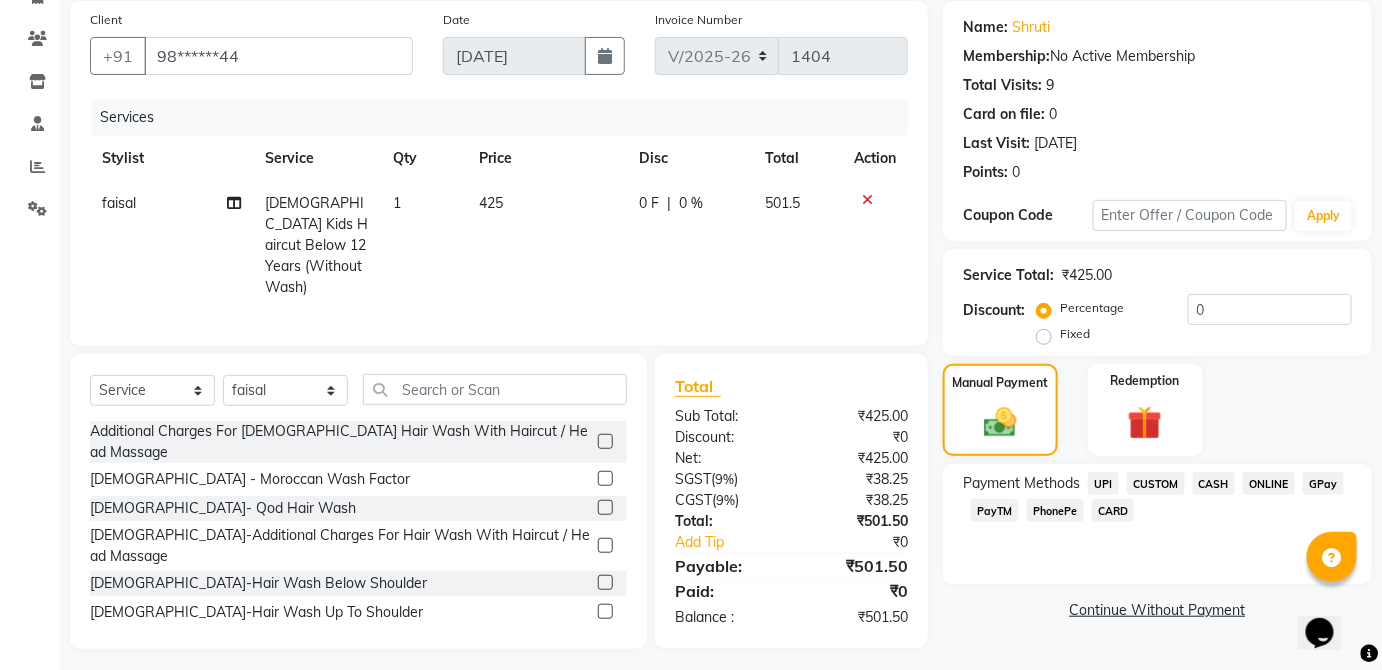 click on "CARD" 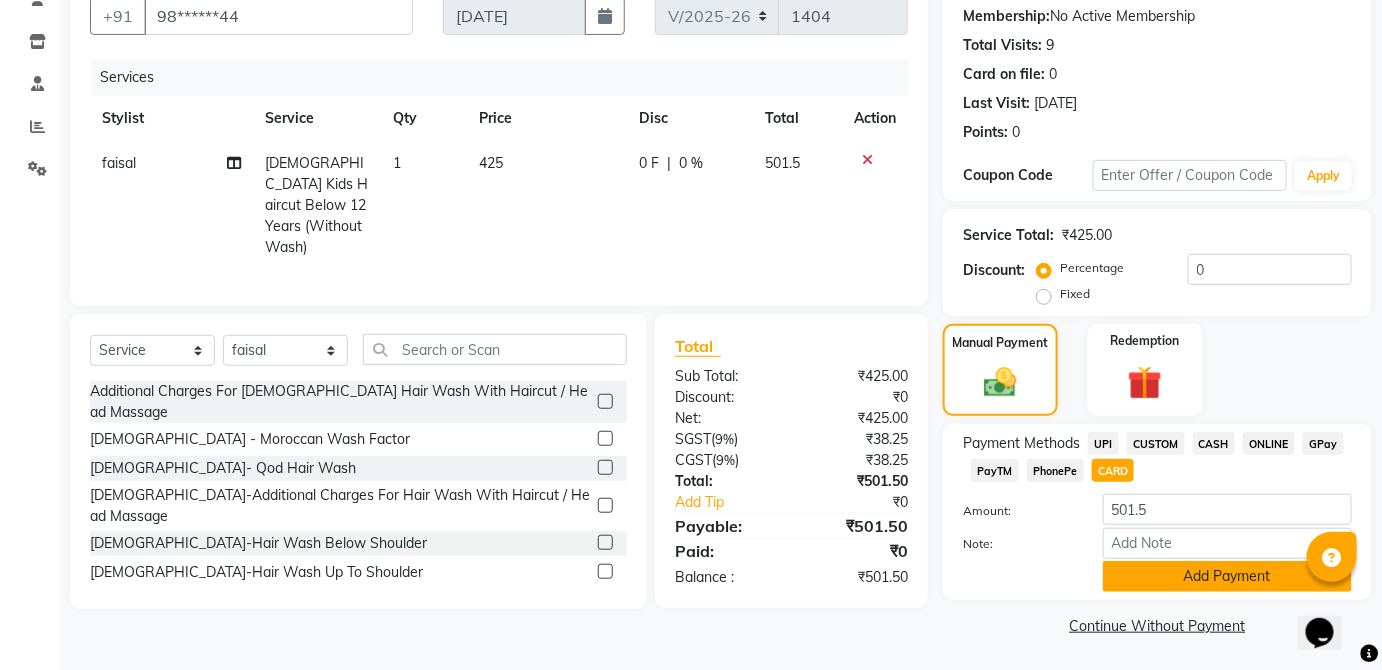 click on "Add Payment" 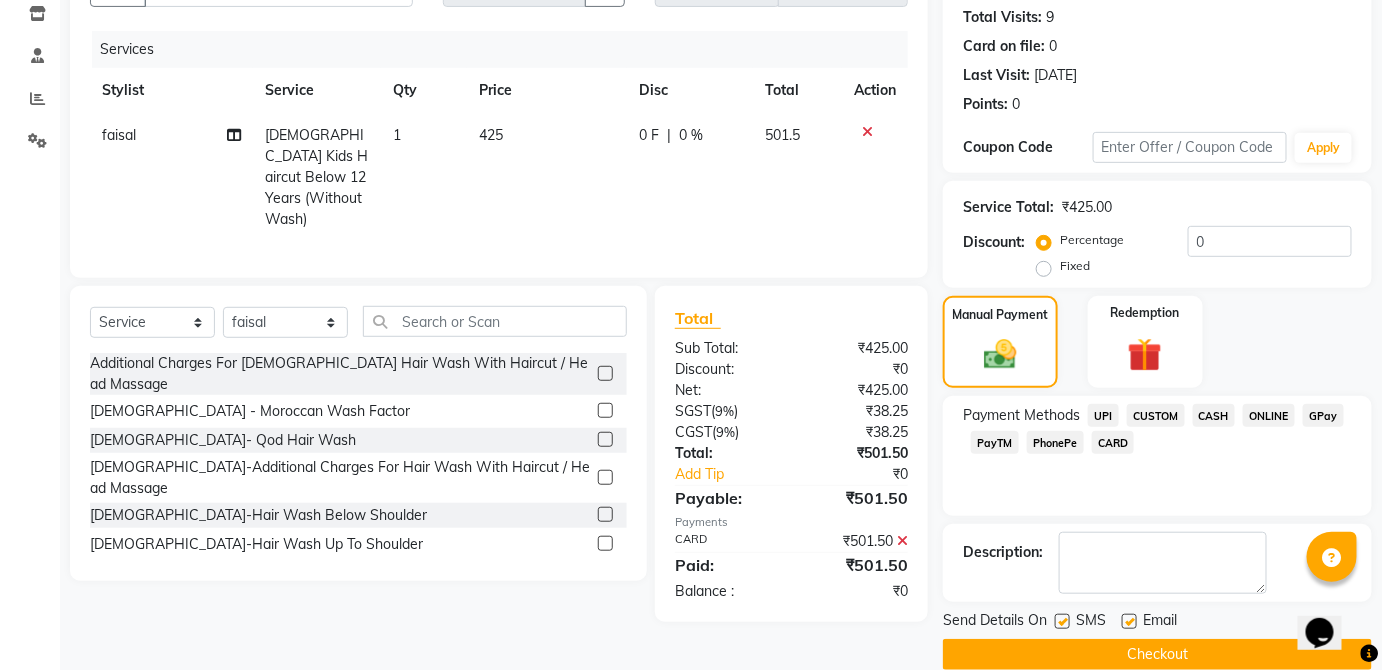 scroll, scrollTop: 245, scrollLeft: 0, axis: vertical 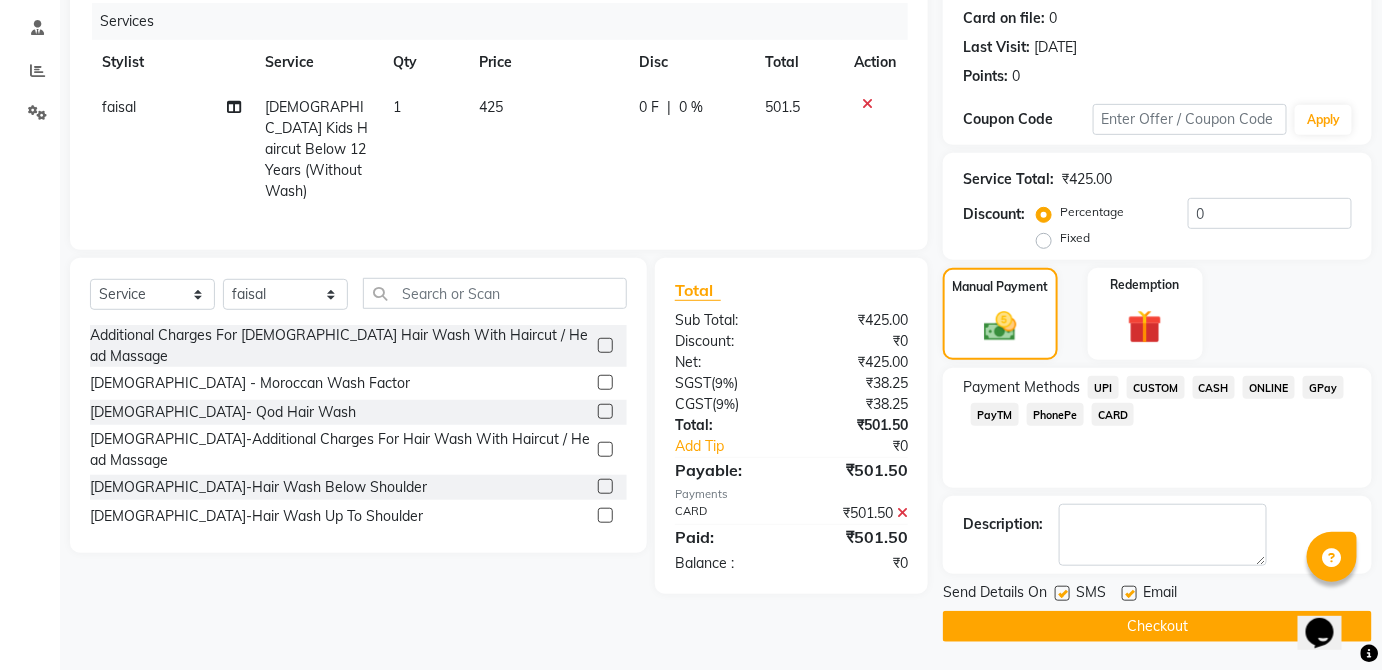 drag, startPoint x: 1133, startPoint y: 595, endPoint x: 1106, endPoint y: 594, distance: 27.018513 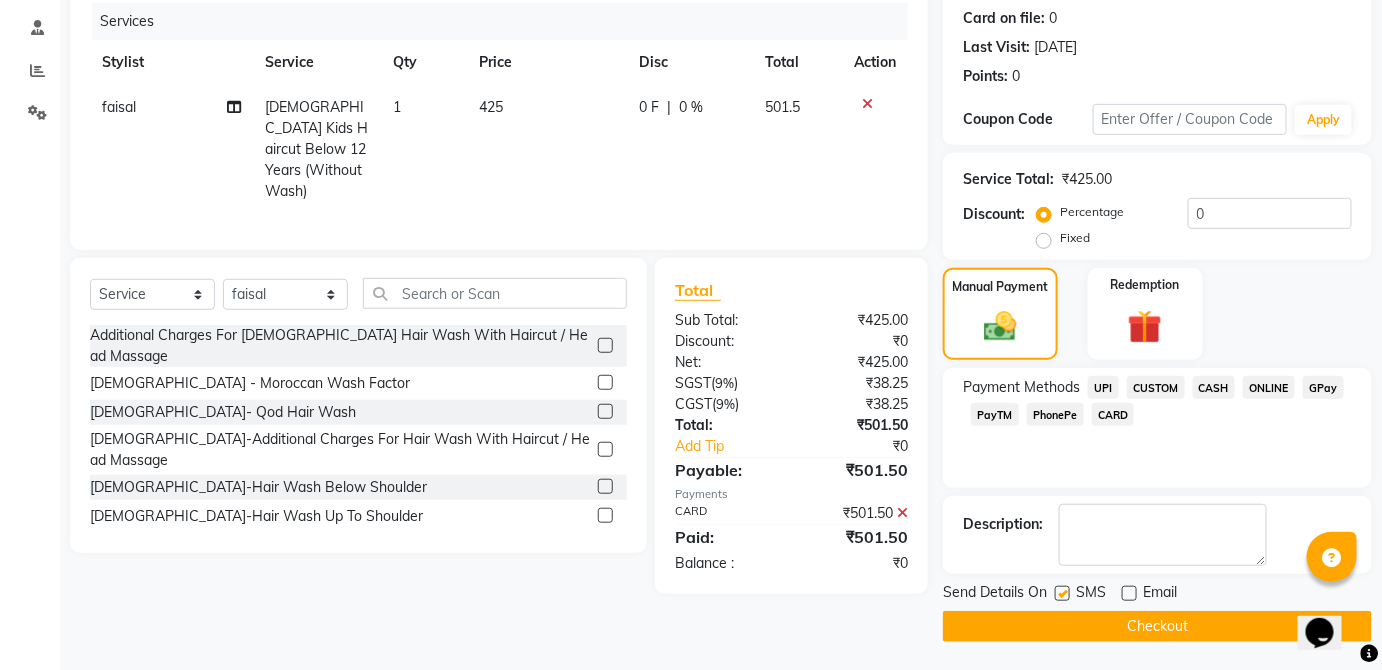 click 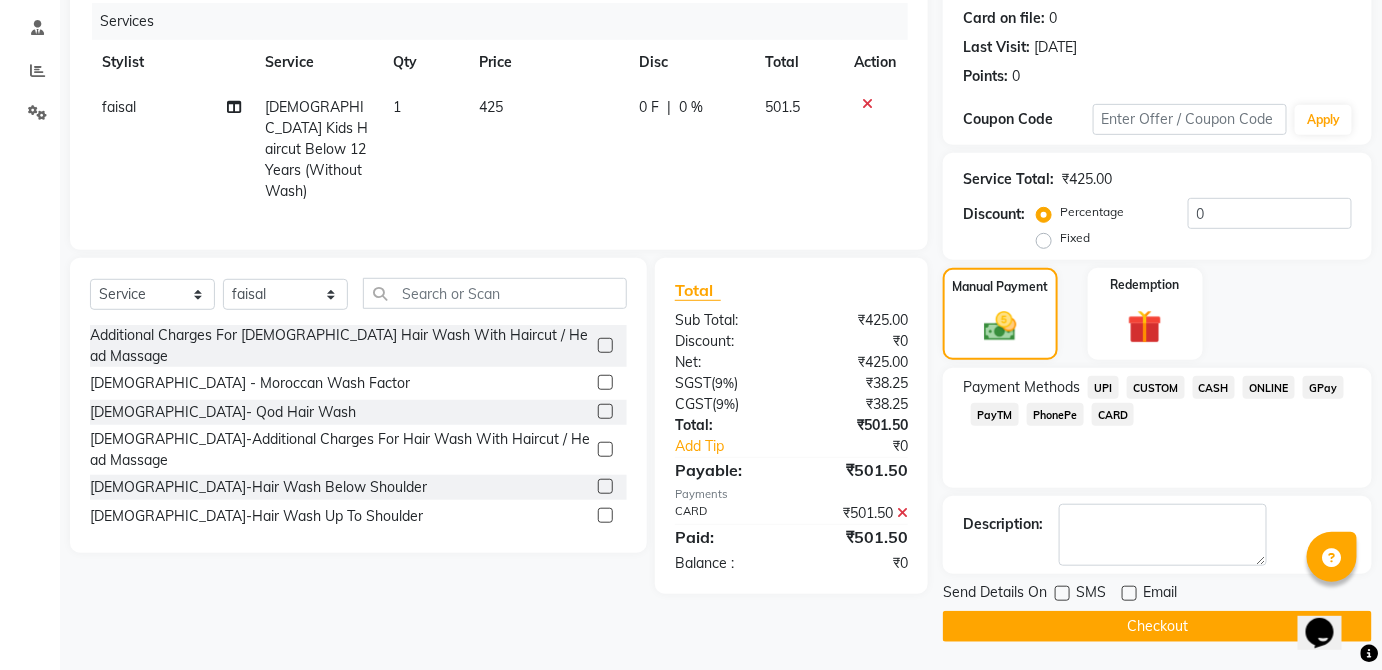 click on "Checkout" 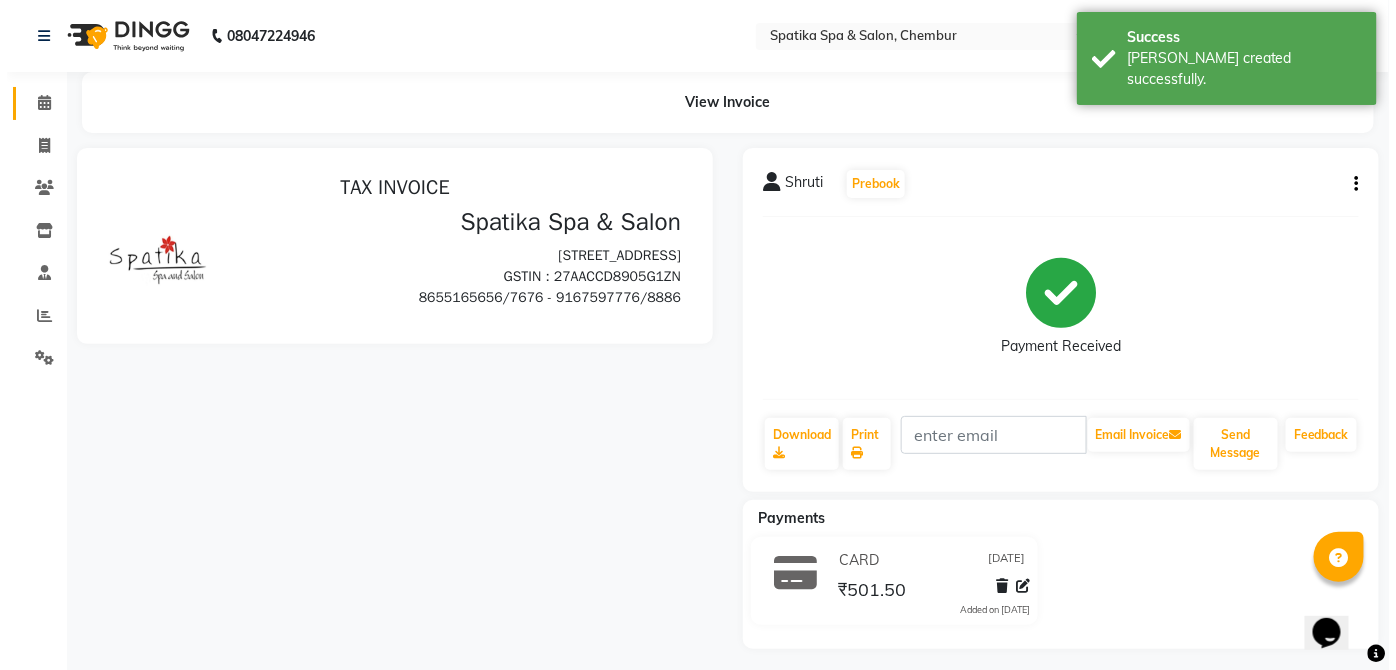 scroll, scrollTop: 0, scrollLeft: 0, axis: both 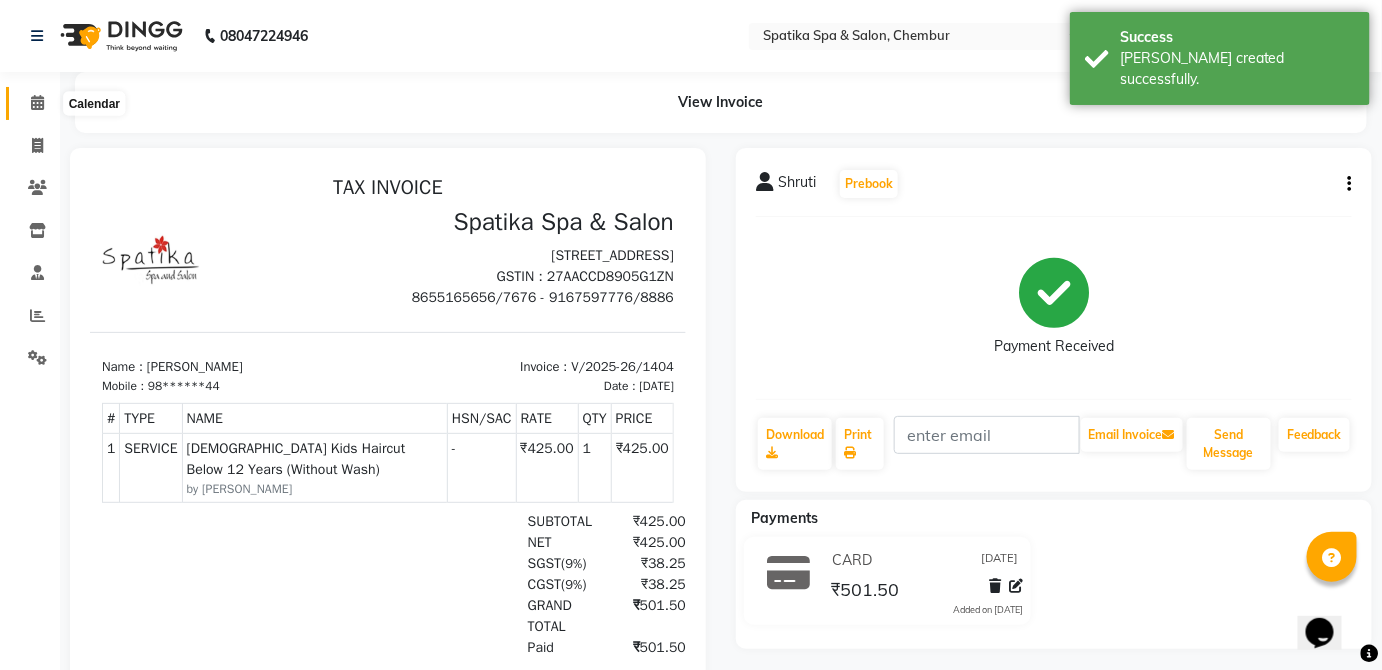 click 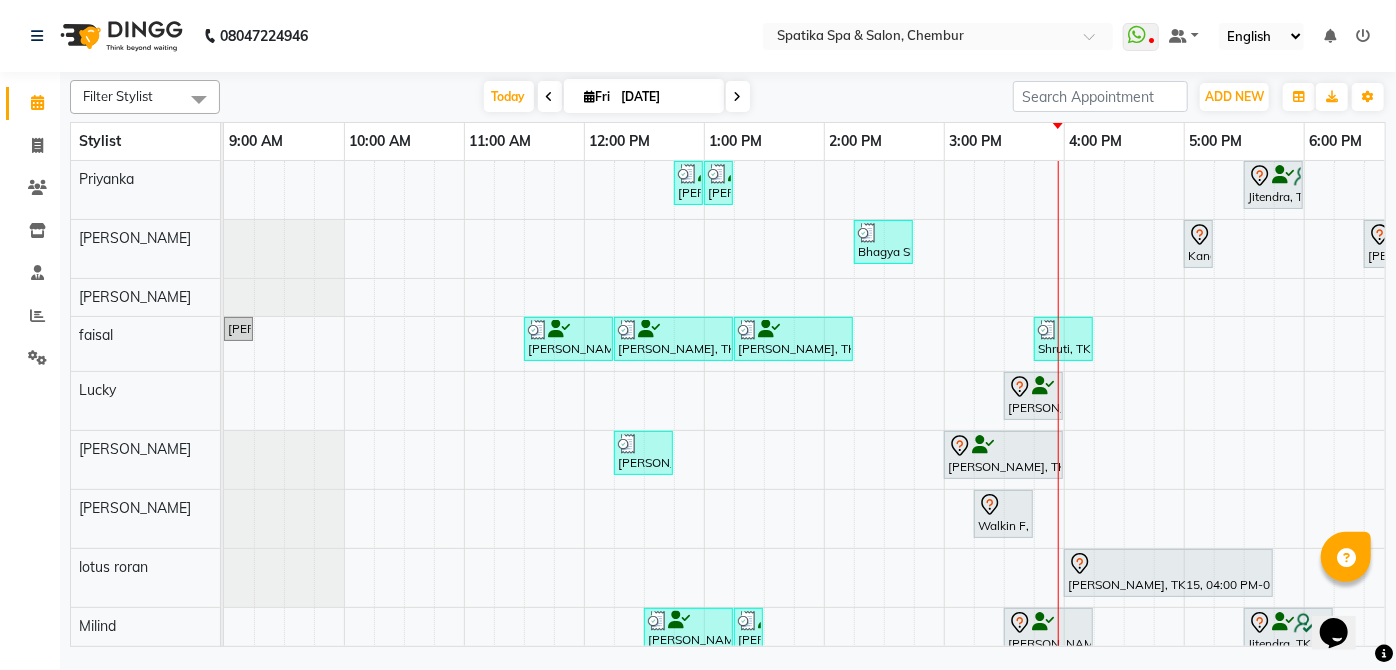 scroll, scrollTop: 160, scrollLeft: 0, axis: vertical 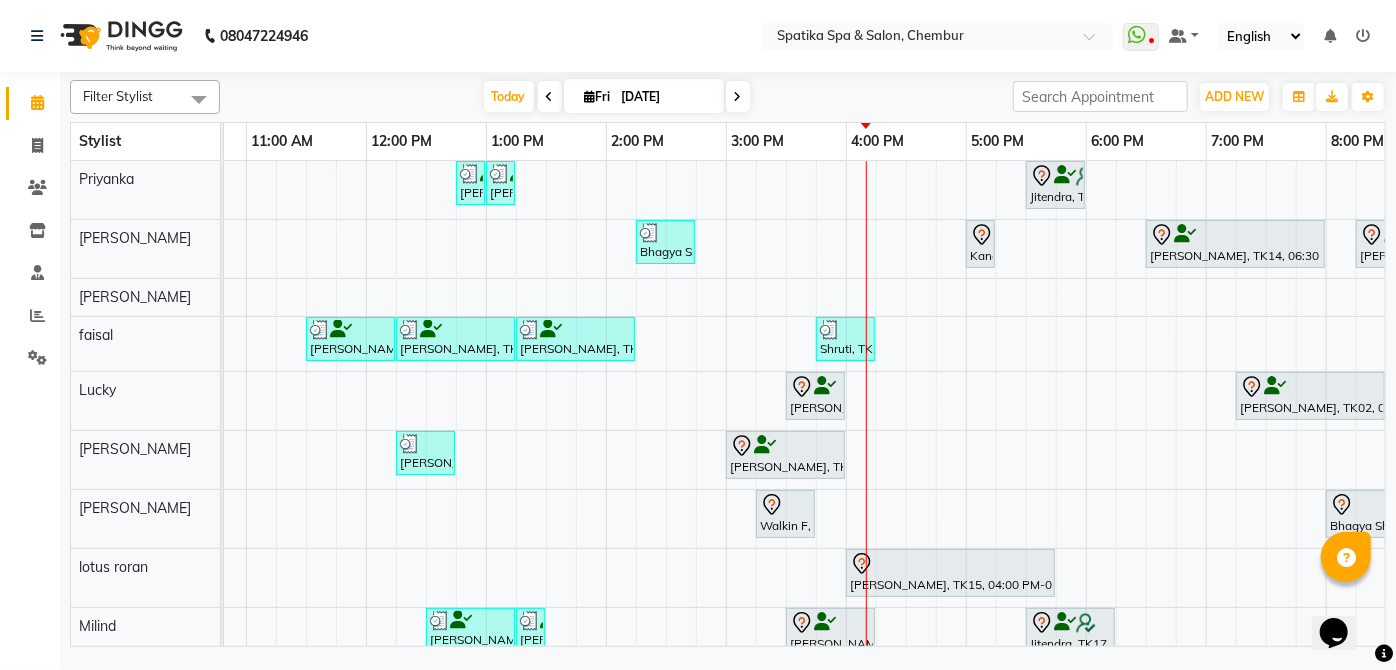 click on "[DATE]" at bounding box center [666, 97] 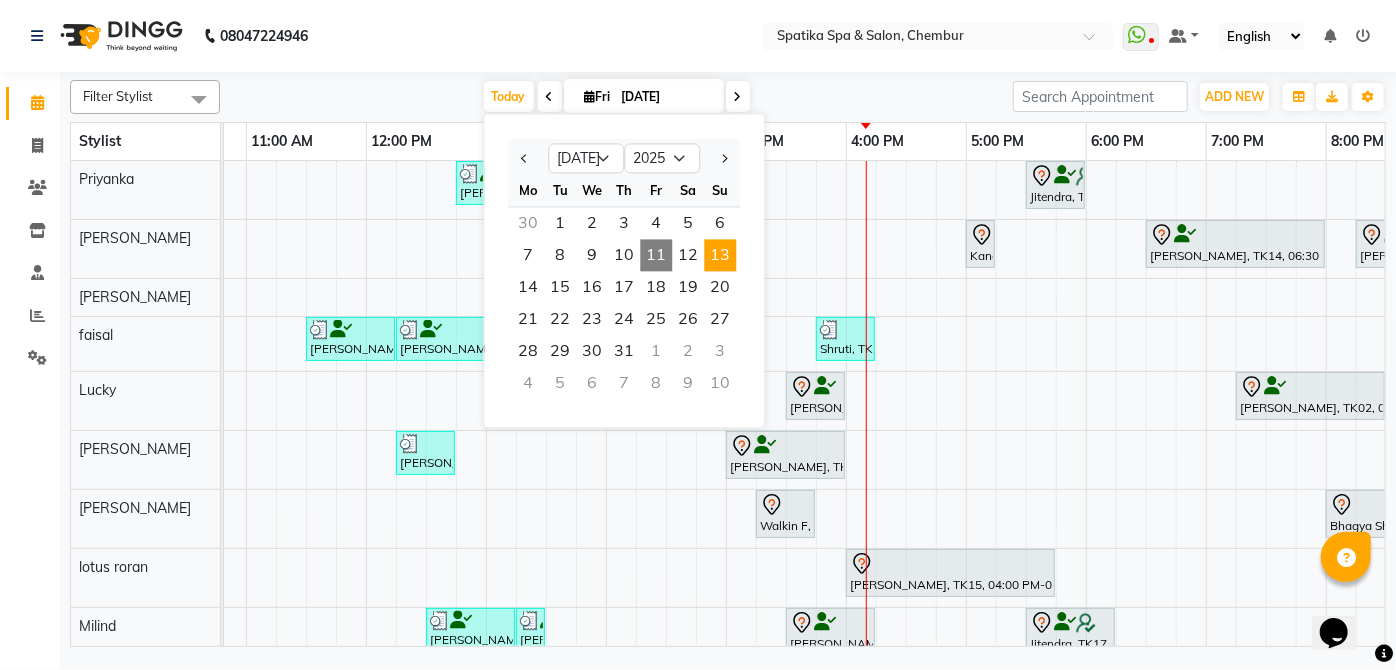 click on "13" at bounding box center [720, 255] 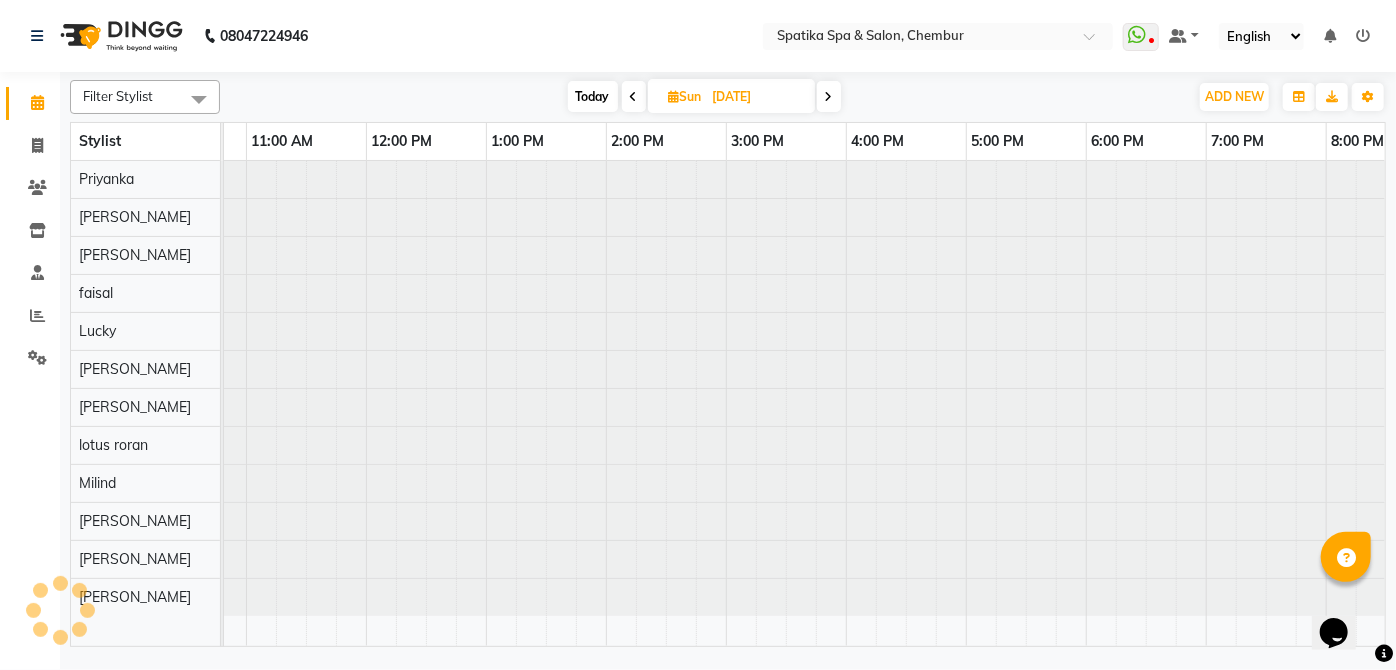 scroll, scrollTop: 0, scrollLeft: 397, axis: horizontal 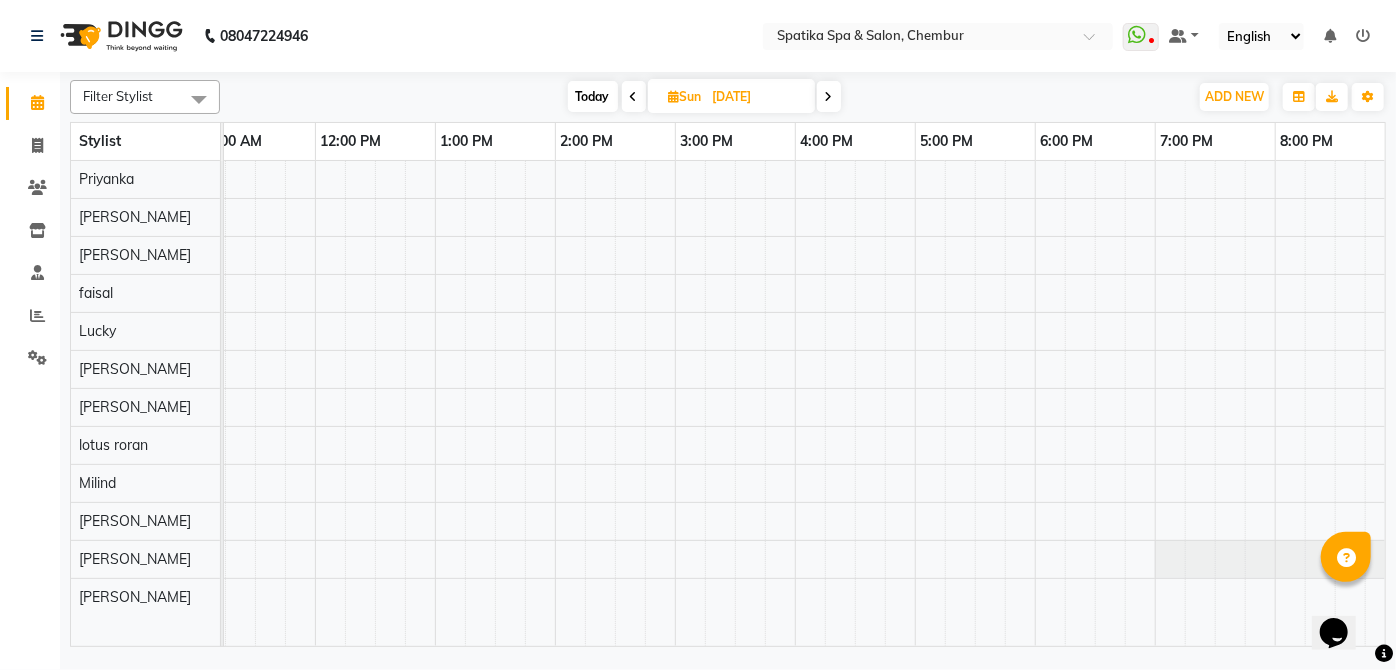 click at bounding box center (735, 403) 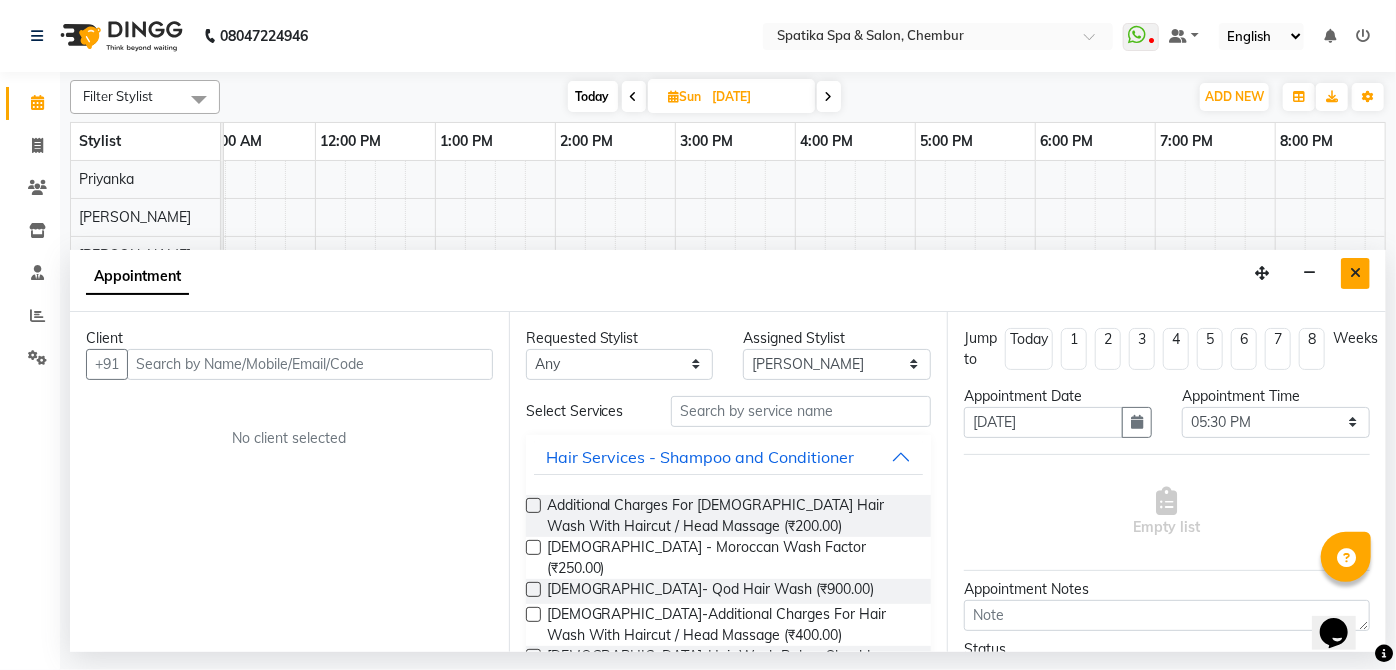 click at bounding box center (1355, 273) 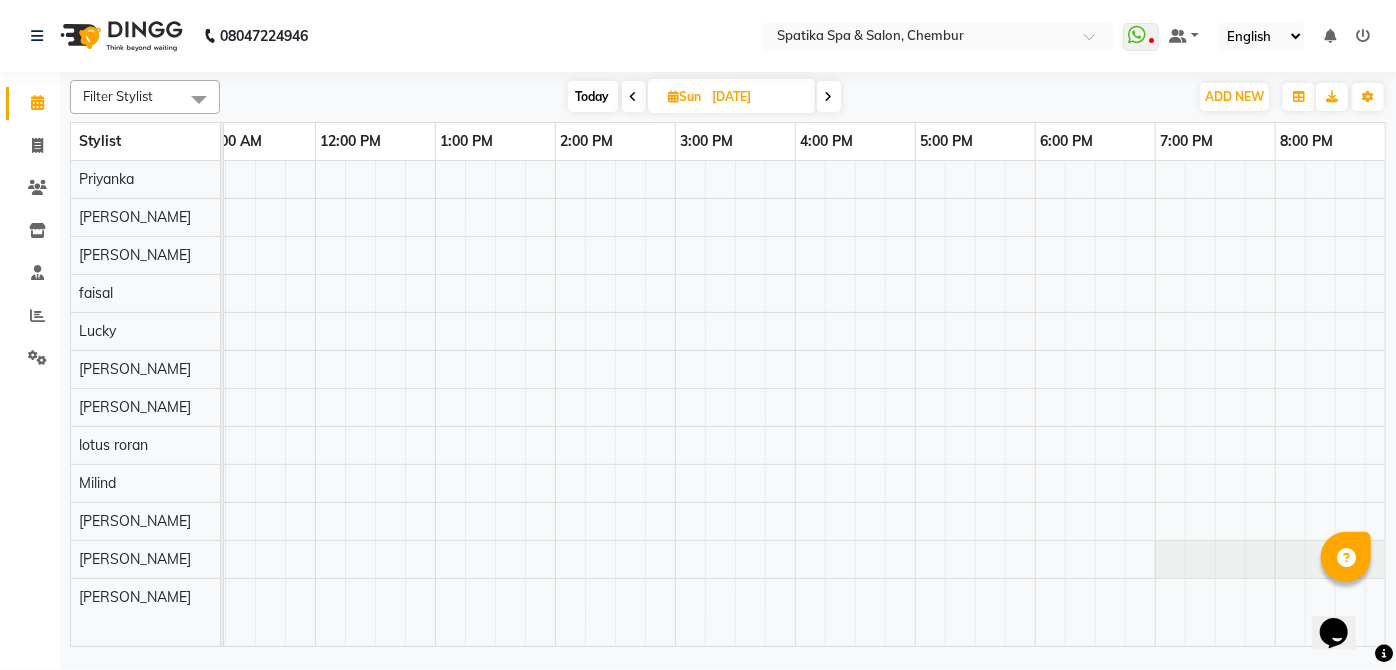 click on "Today" at bounding box center (593, 96) 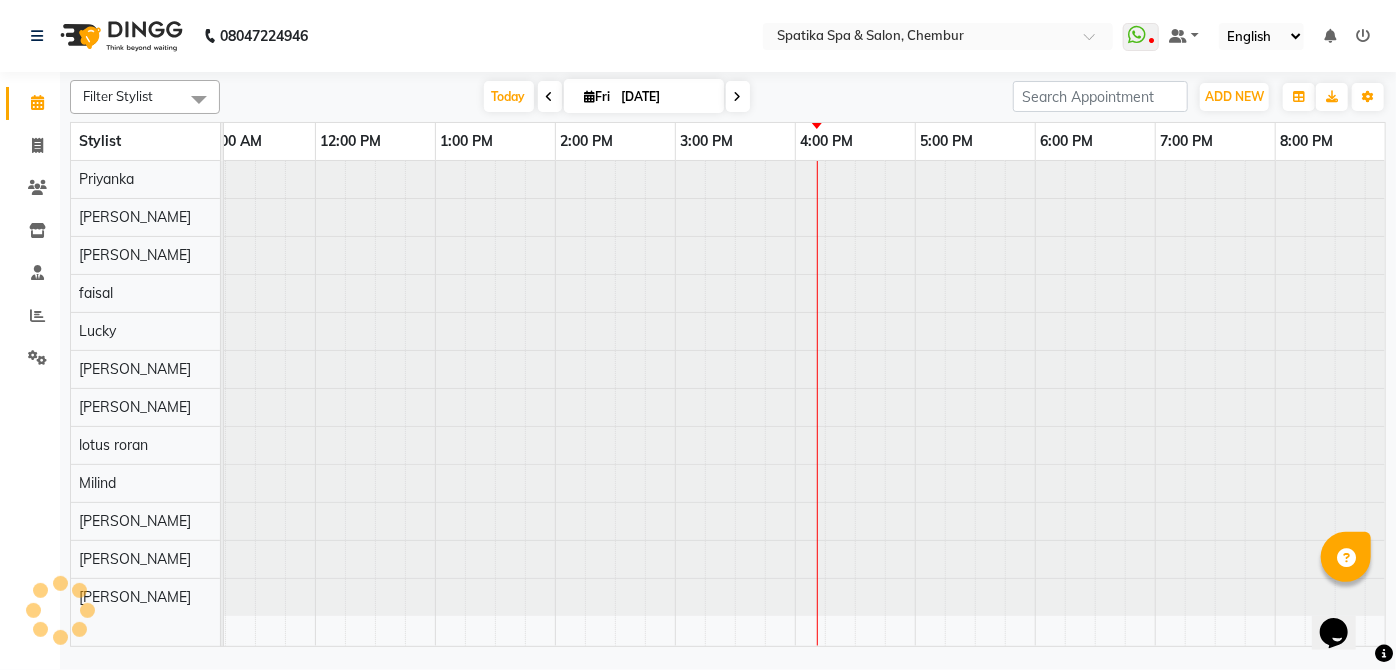 scroll, scrollTop: 0, scrollLeft: 397, axis: horizontal 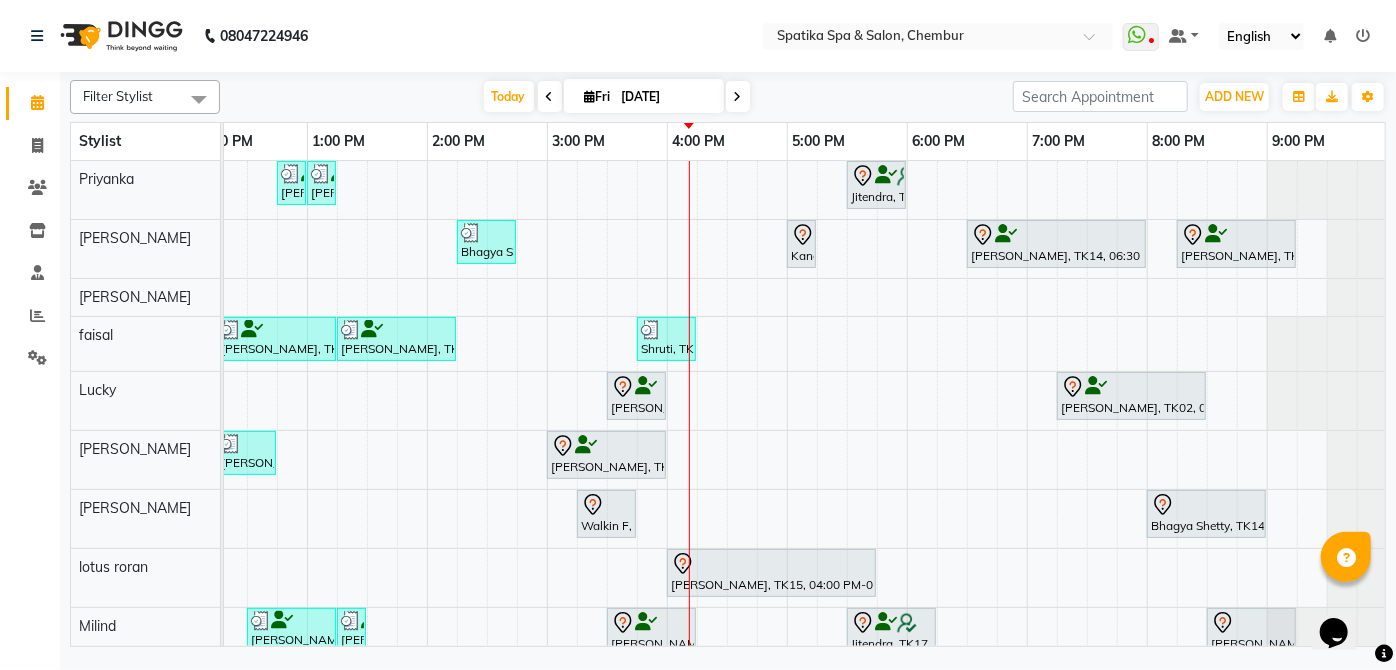 click at bounding box center [738, 96] 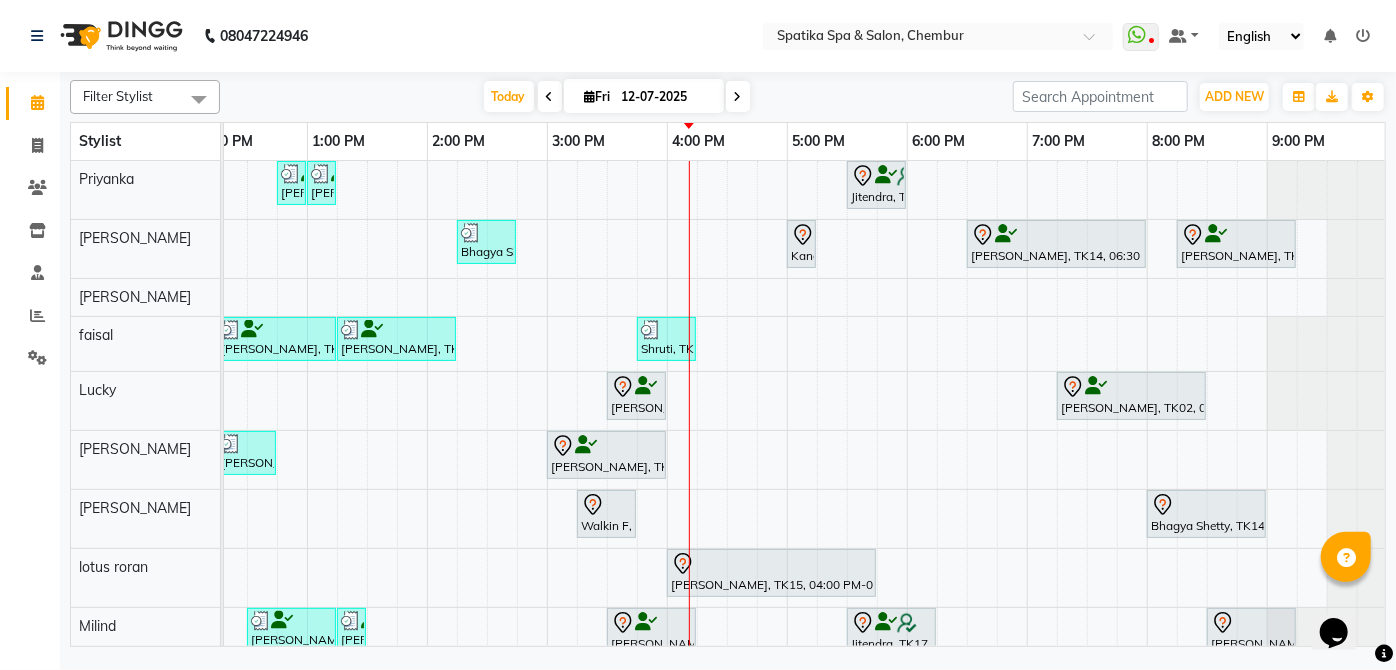 scroll, scrollTop: 0, scrollLeft: 0, axis: both 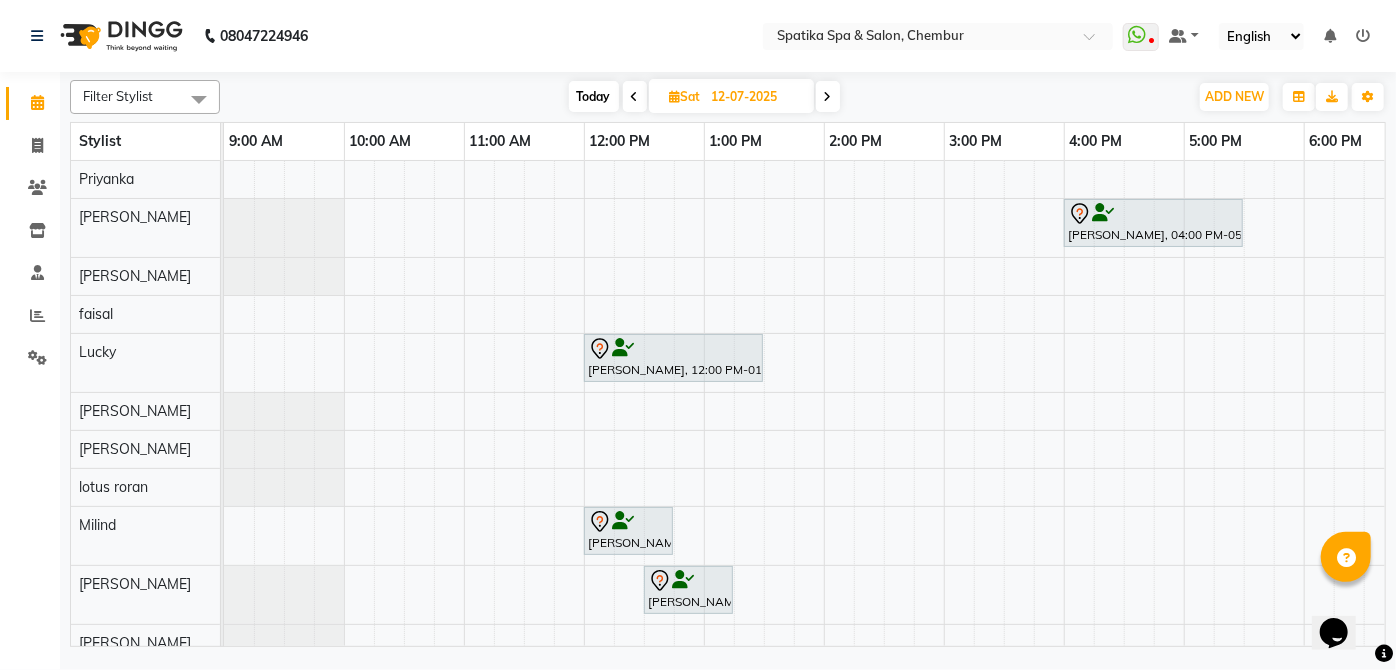 click on "Bharat Chhoda, 04:00 PM-05:30 PM, Skinora  Facial             Andria Dsouza, 12:00 PM-01:30 PM, Female-Inoa Touch Up (Up To 2 Inches)             Asha Hariharan, 12:00 PM-12:45 PM, Classic Pedicure             Andria Dsouza, 12:30 PM-01:15 PM, Classic Pedicure" at bounding box center [1004, 430] 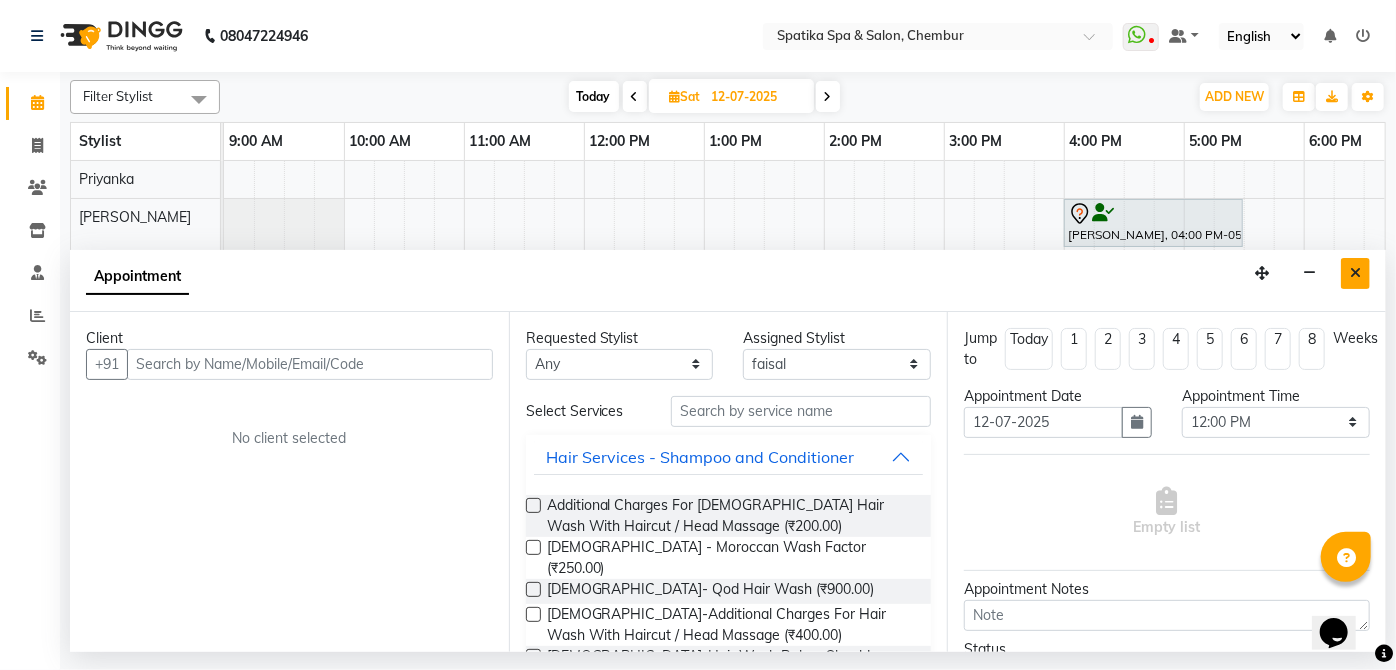 click at bounding box center (1355, 273) 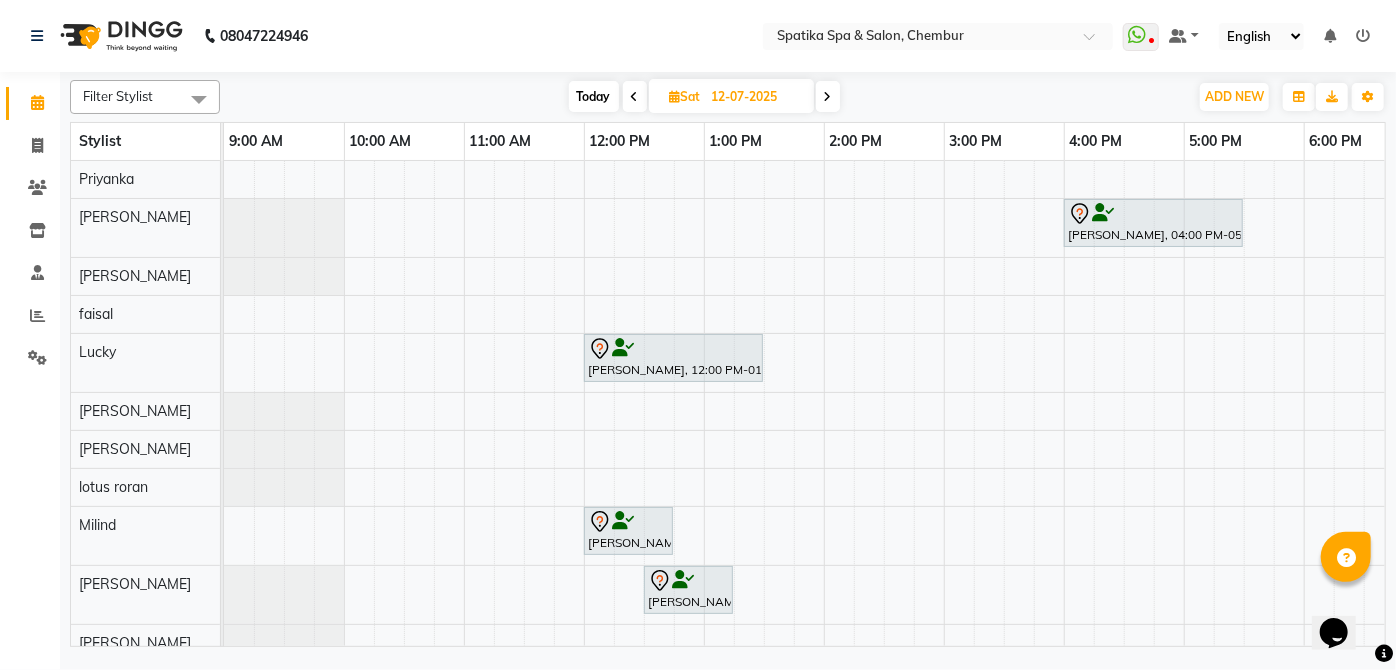 click on "Bharat Chhoda, 04:00 PM-05:30 PM, Skinora  Facial             Andria Dsouza, 12:00 PM-01:30 PM, Female-Inoa Touch Up (Up To 2 Inches)             Asha Hariharan, 12:00 PM-12:45 PM, Classic Pedicure             Andria Dsouza, 12:30 PM-01:15 PM, Classic Pedicure" at bounding box center [1004, 430] 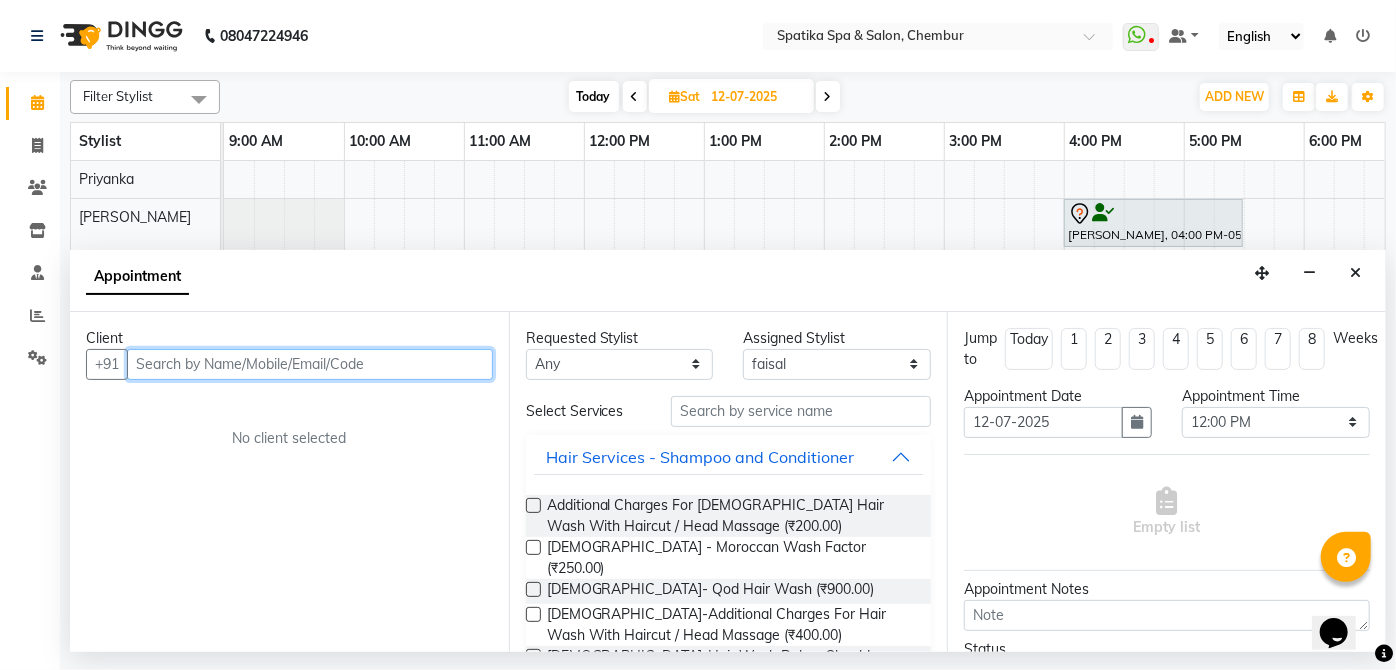click at bounding box center [310, 364] 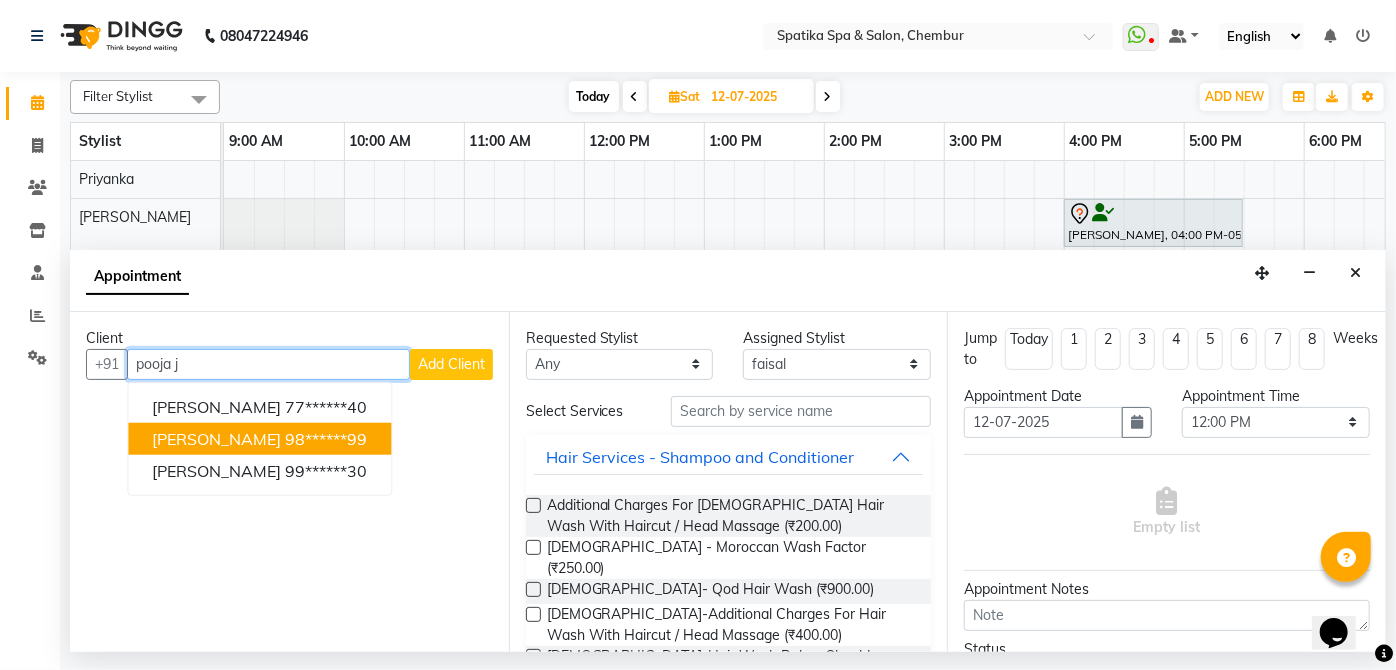 click on "Pooja Jitendra  98******99" at bounding box center [259, 438] 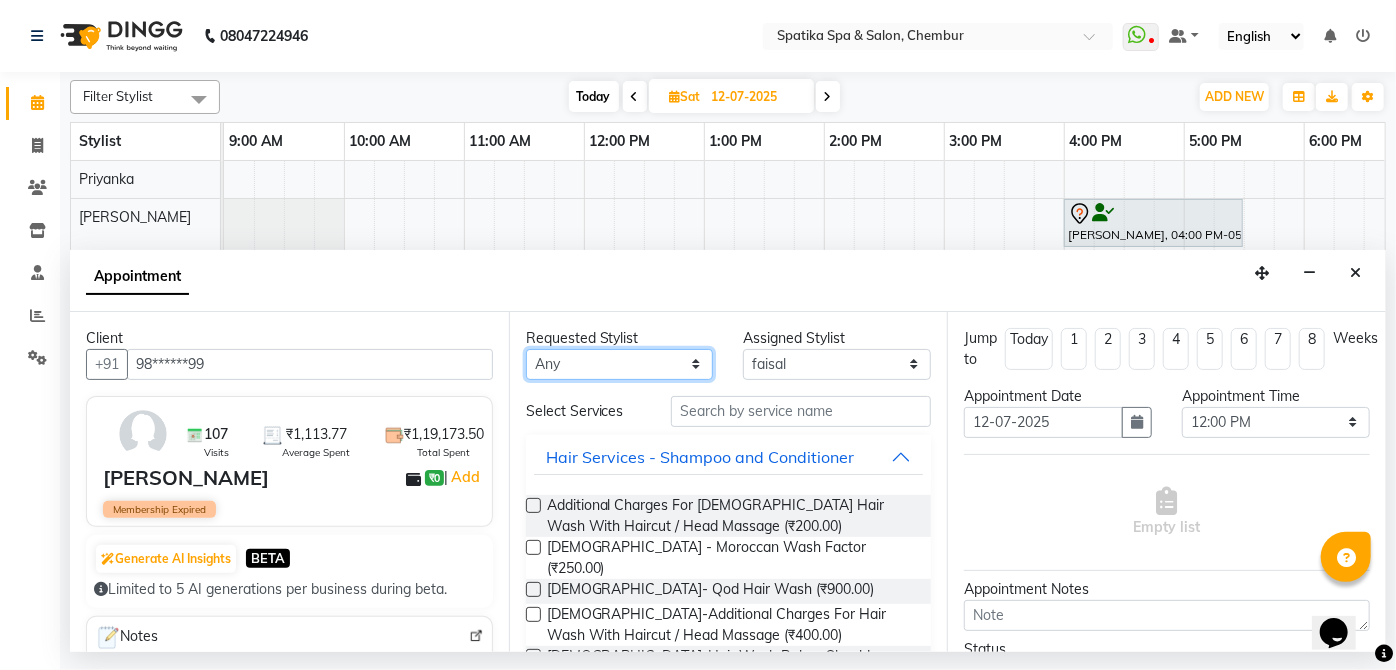 click on "Any Aayushi Sonawala Ali deepak kumar faisal lotus roran Lucky Madhu Gupta Milind Payal Dhanke Priyanka shahrukh sumitra" at bounding box center (620, 364) 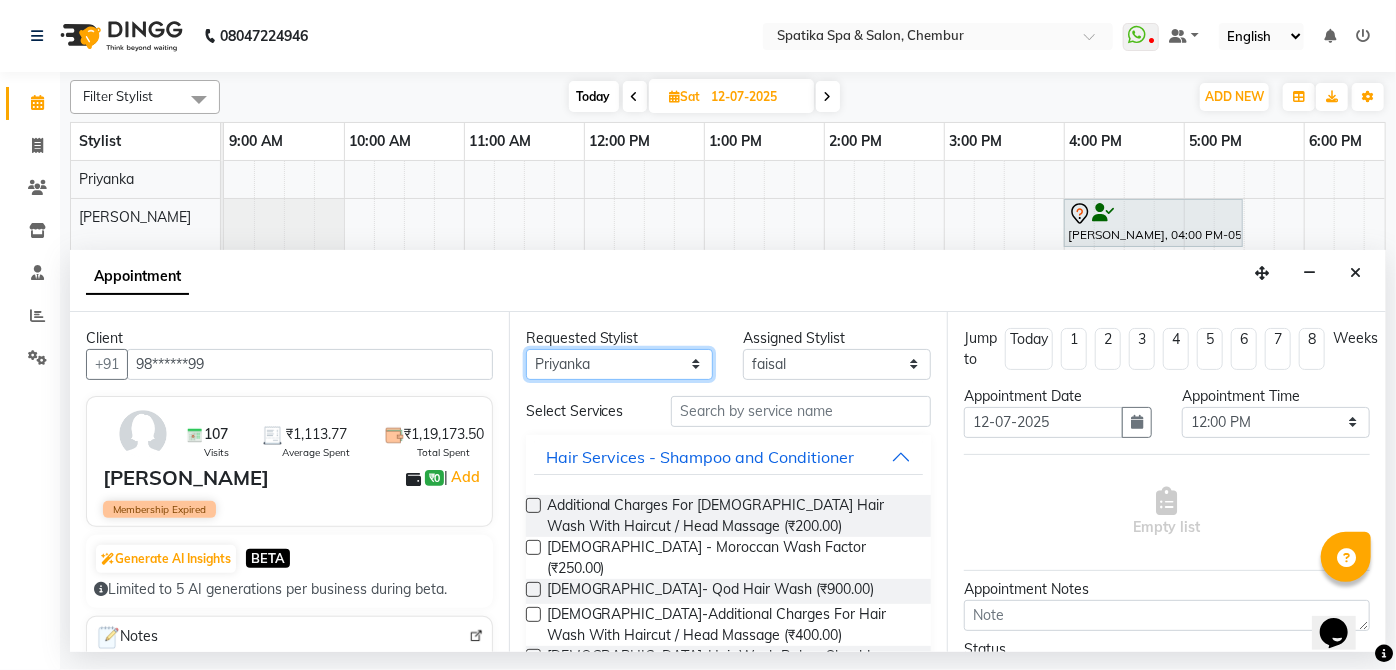 click on "Any Aayushi Sonawala Ali deepak kumar faisal lotus roran Lucky Madhu Gupta Milind Payal Dhanke Priyanka shahrukh sumitra" at bounding box center [620, 364] 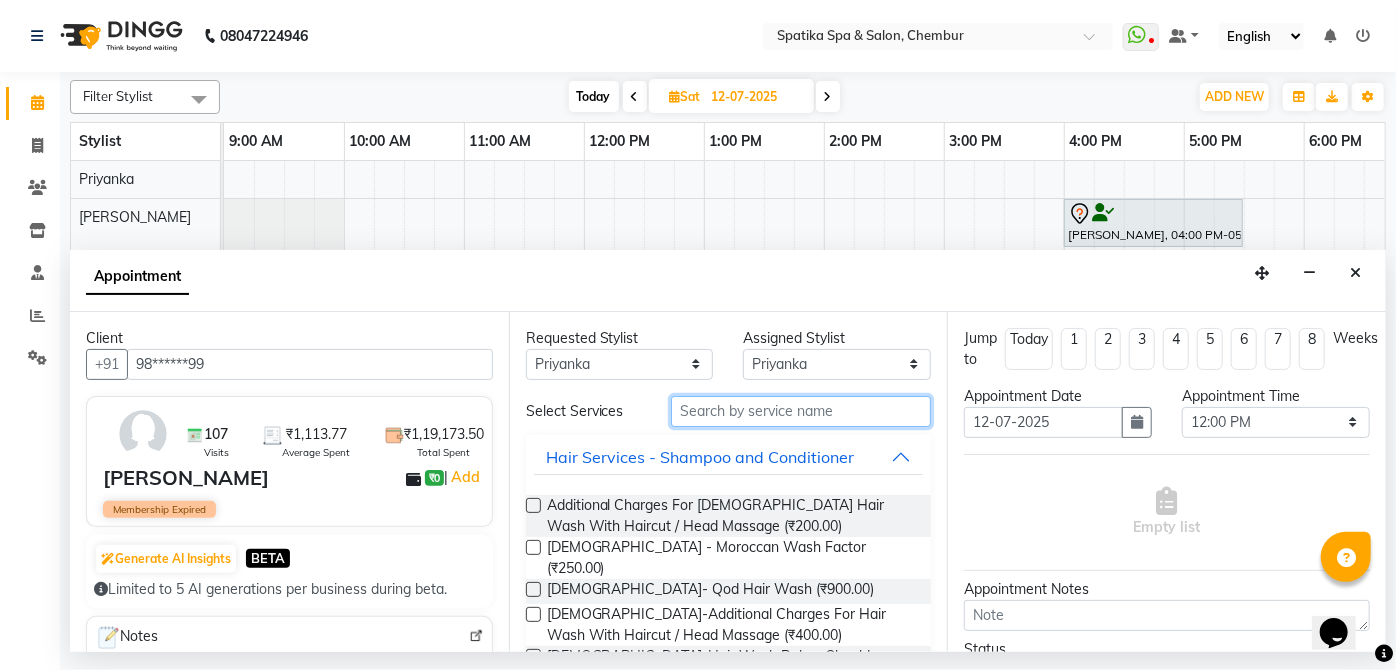 click at bounding box center (801, 411) 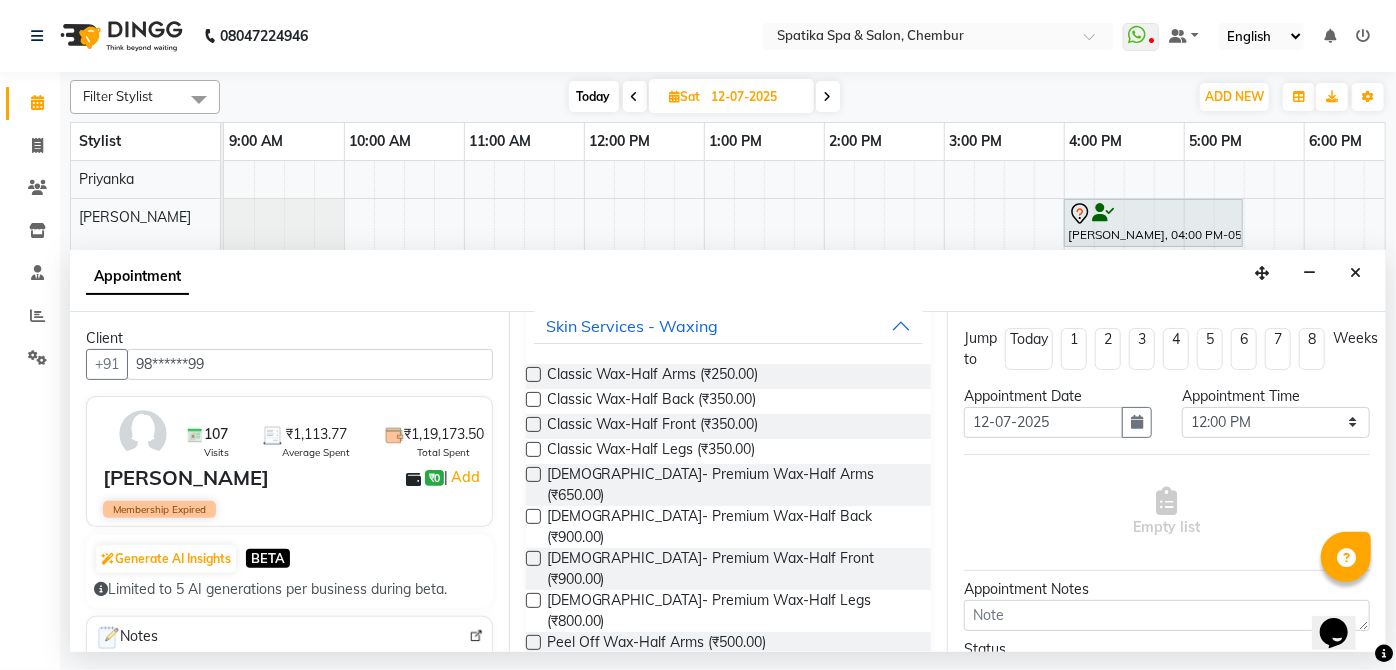 scroll, scrollTop: 0, scrollLeft: 0, axis: both 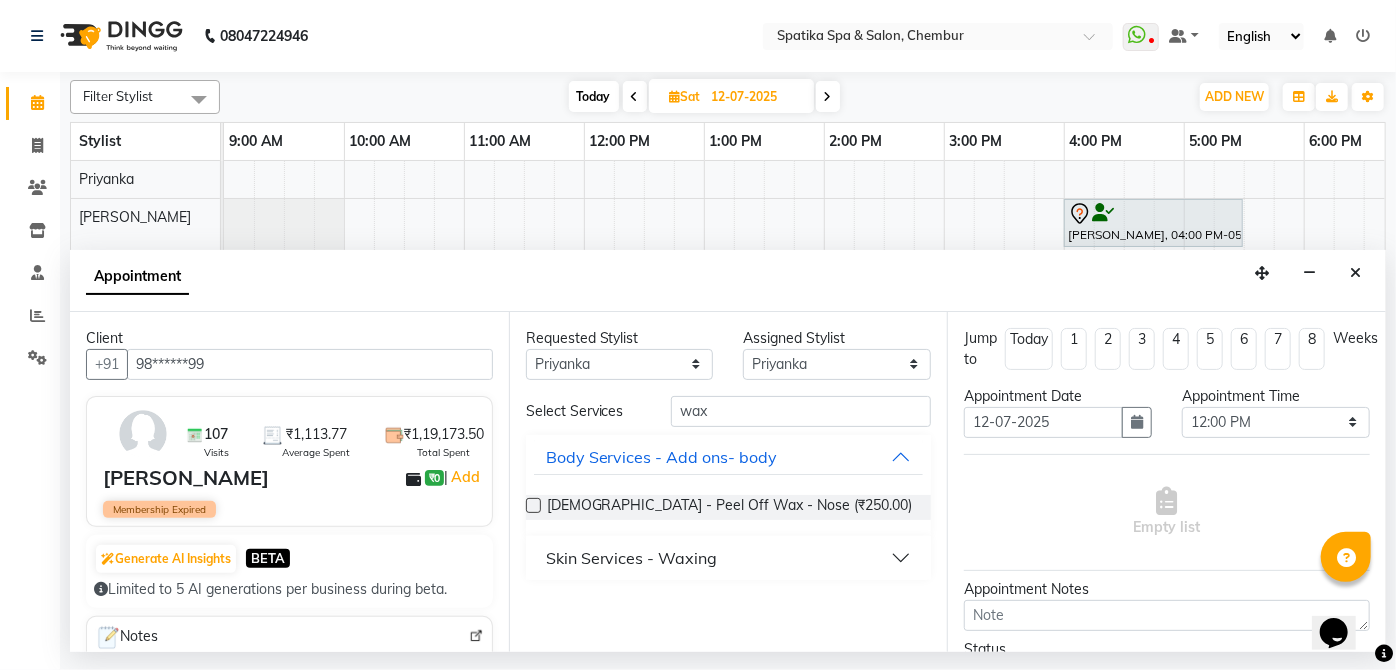 click on "Skin Services - Waxing" at bounding box center (632, 558) 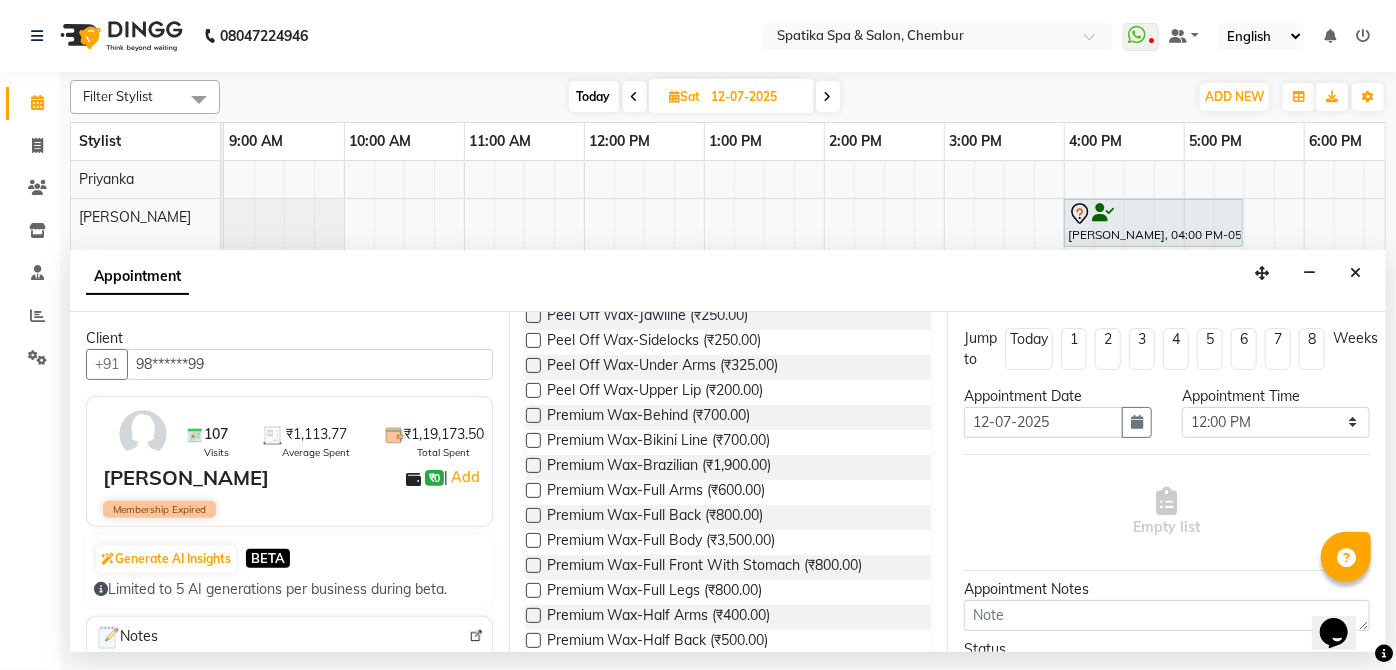 scroll, scrollTop: 1265, scrollLeft: 0, axis: vertical 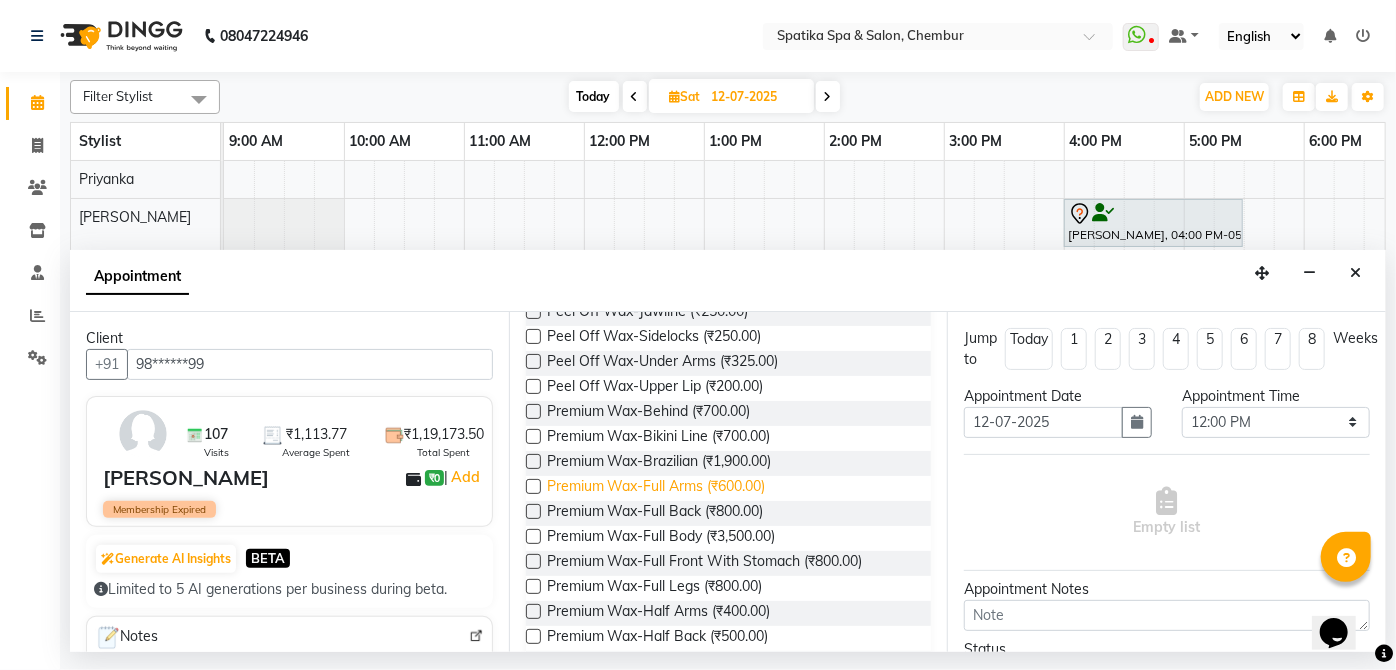 click on "Premium Wax-Full Arms (₹600.00)" at bounding box center (656, 488) 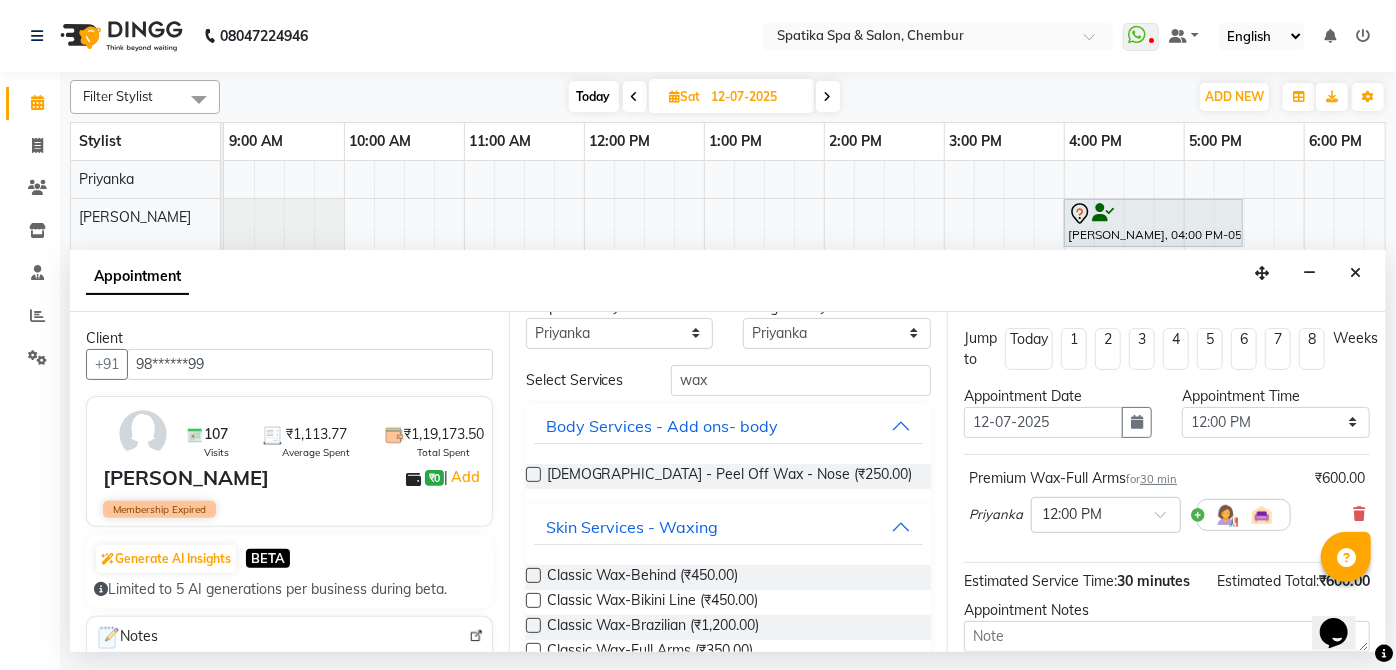 scroll, scrollTop: 8, scrollLeft: 0, axis: vertical 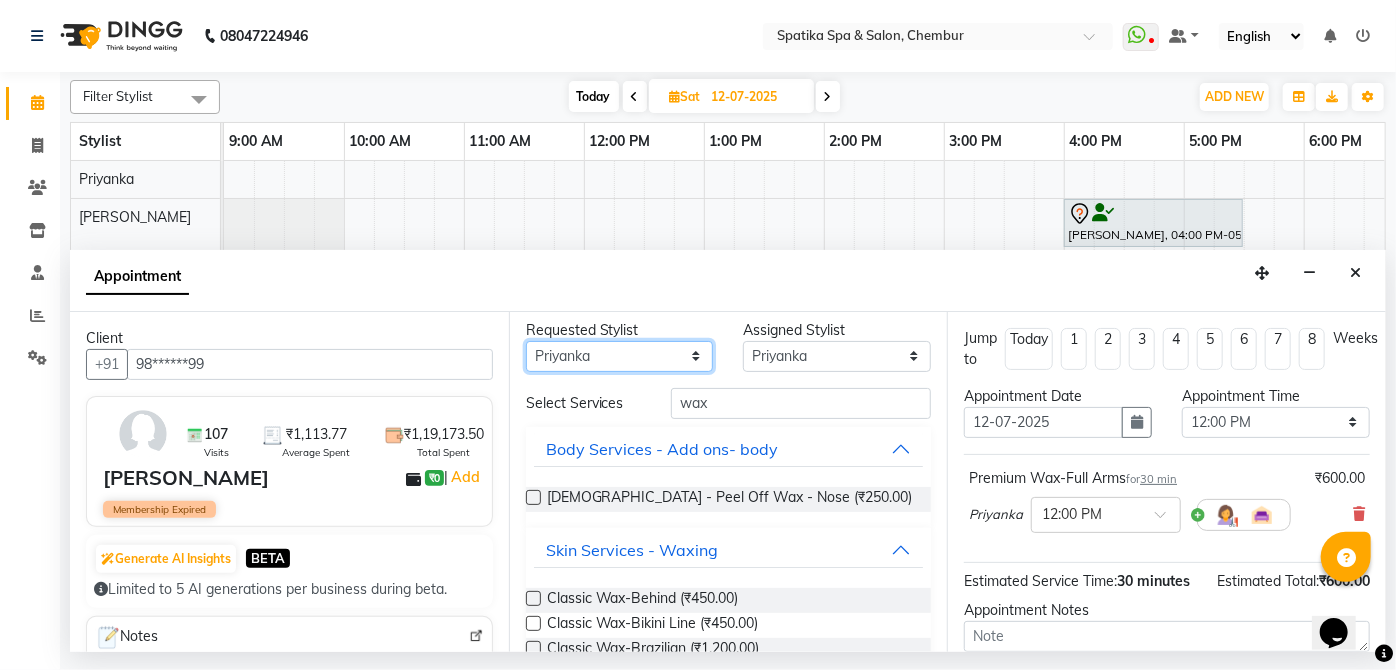 click on "Any Aayushi Sonawala Ali deepak kumar faisal lotus roran Lucky Madhu Gupta Milind Payal Dhanke Priyanka shahrukh sumitra" at bounding box center [620, 356] 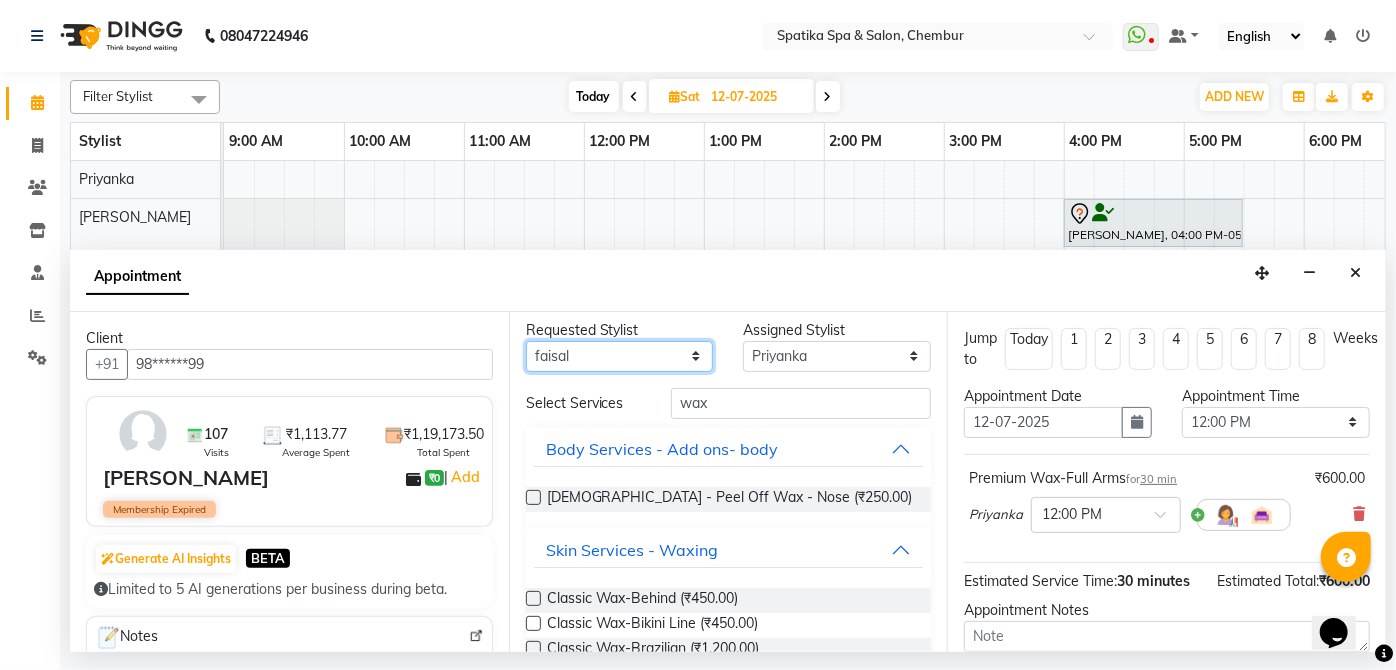 click on "Any Aayushi Sonawala Ali deepak kumar faisal lotus roran Lucky Madhu Gupta Milind Payal Dhanke Priyanka shahrukh sumitra" at bounding box center (620, 356) 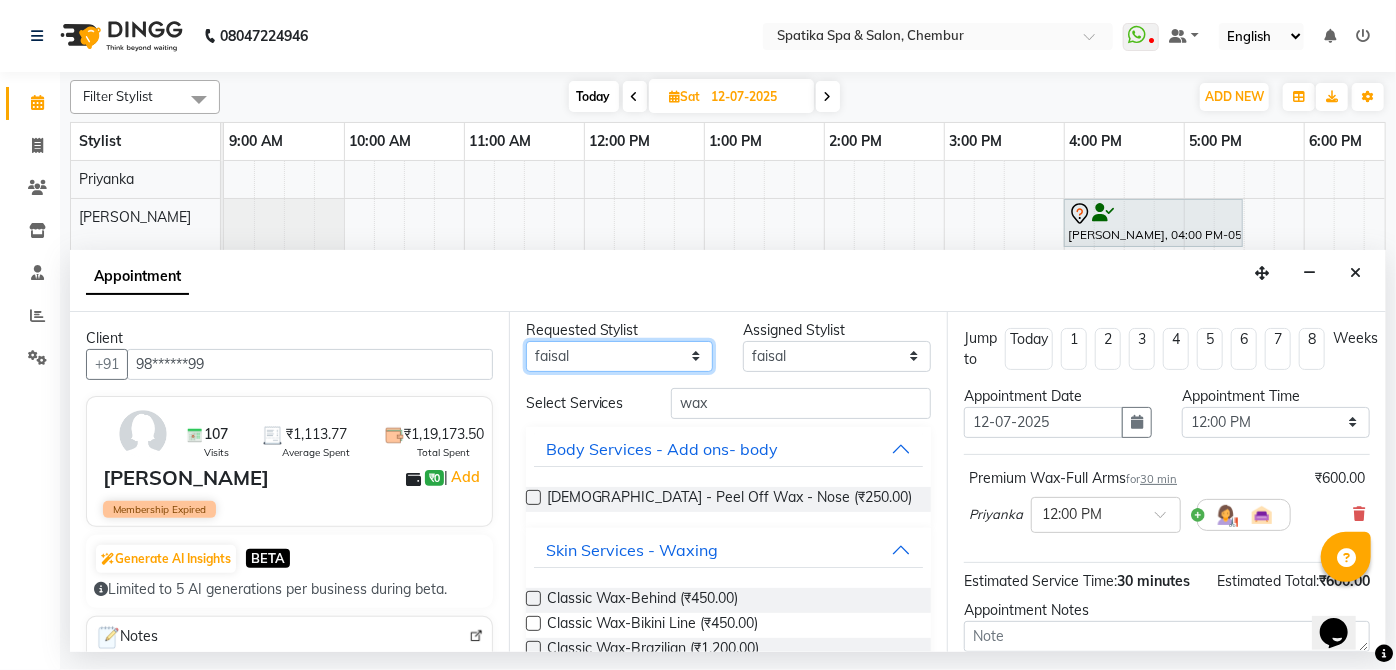 scroll, scrollTop: 0, scrollLeft: 0, axis: both 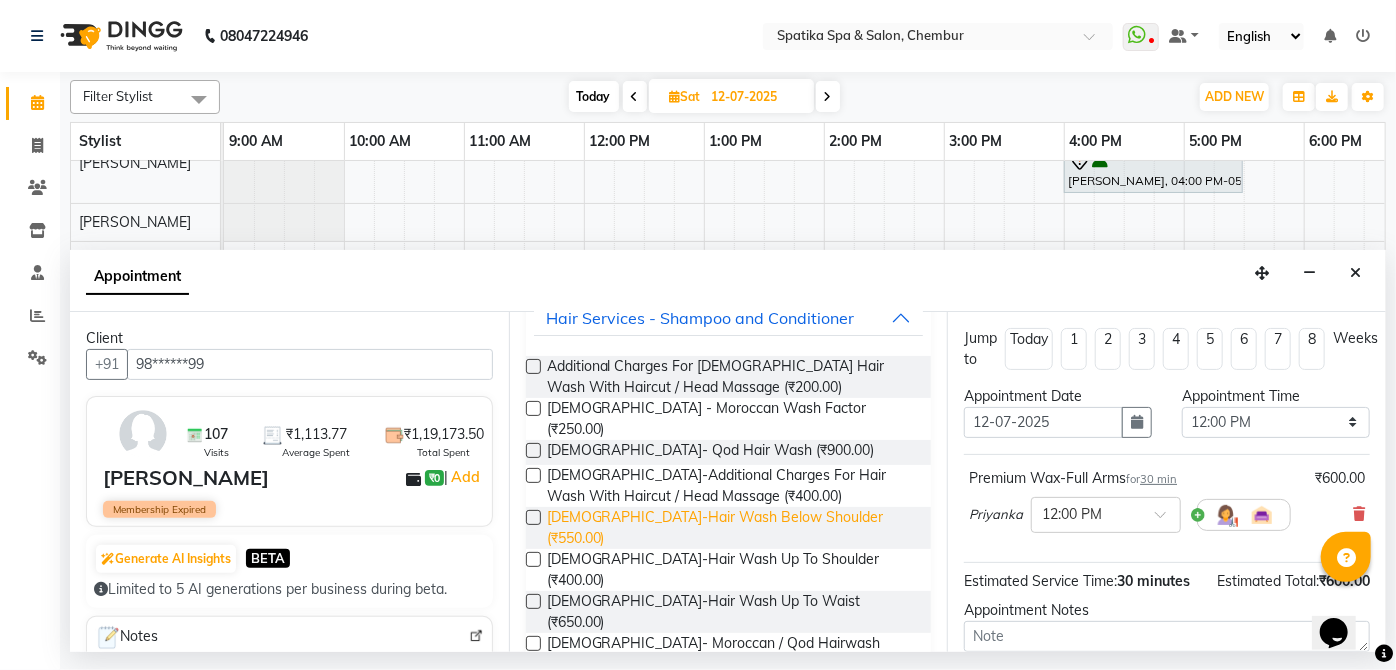 click on "[DEMOGRAPHIC_DATA]-Hair Wash Below Shoulder (₹550.00)" at bounding box center (731, 528) 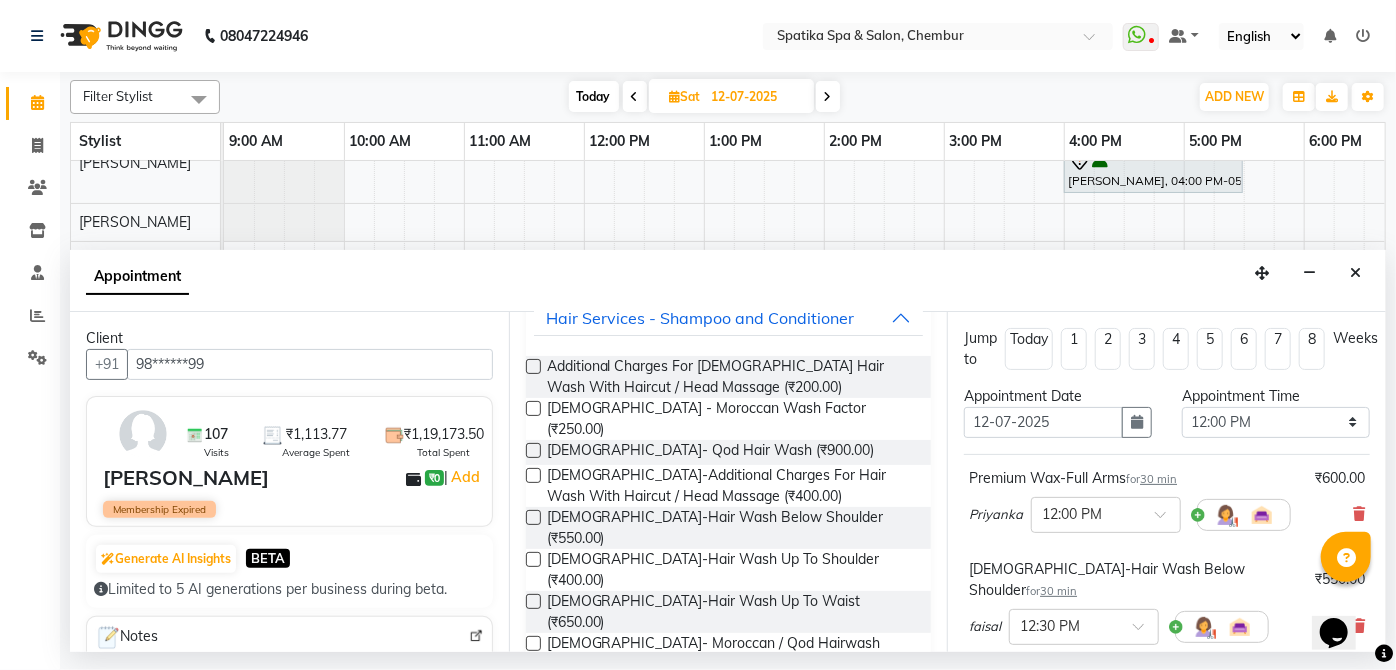 scroll, scrollTop: 289, scrollLeft: 0, axis: vertical 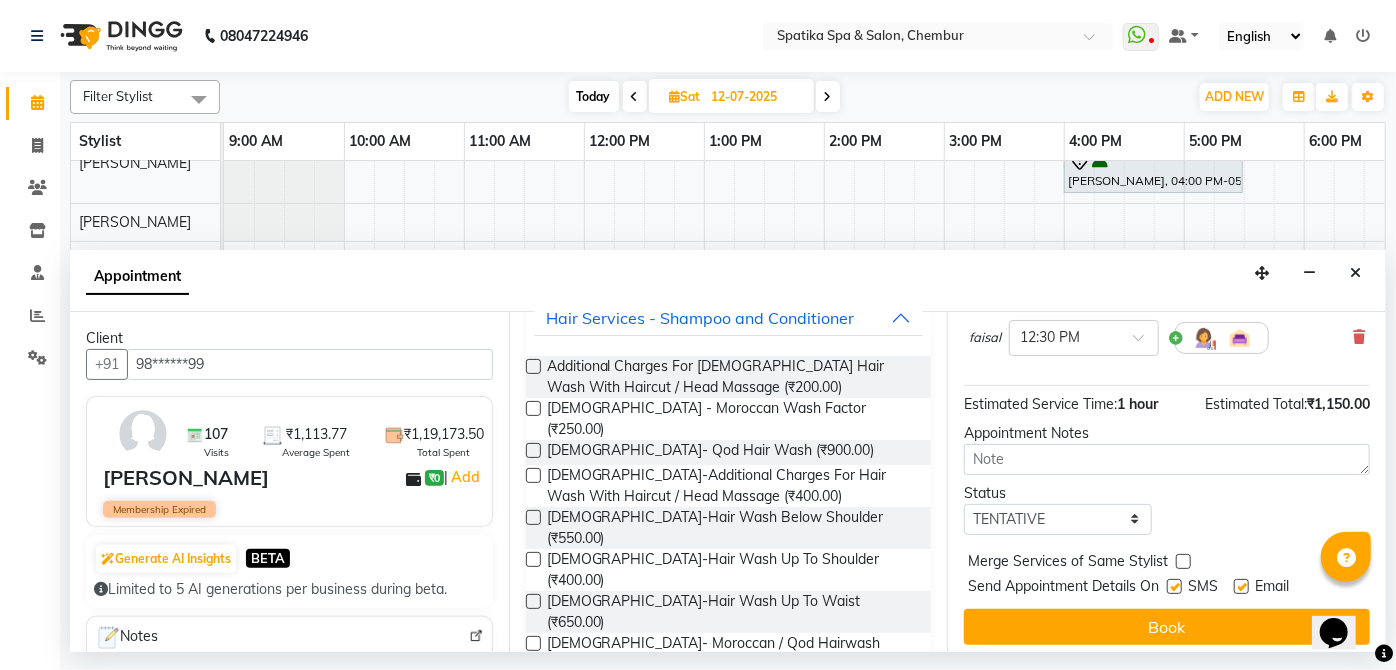 click on "Book" at bounding box center [1167, 627] 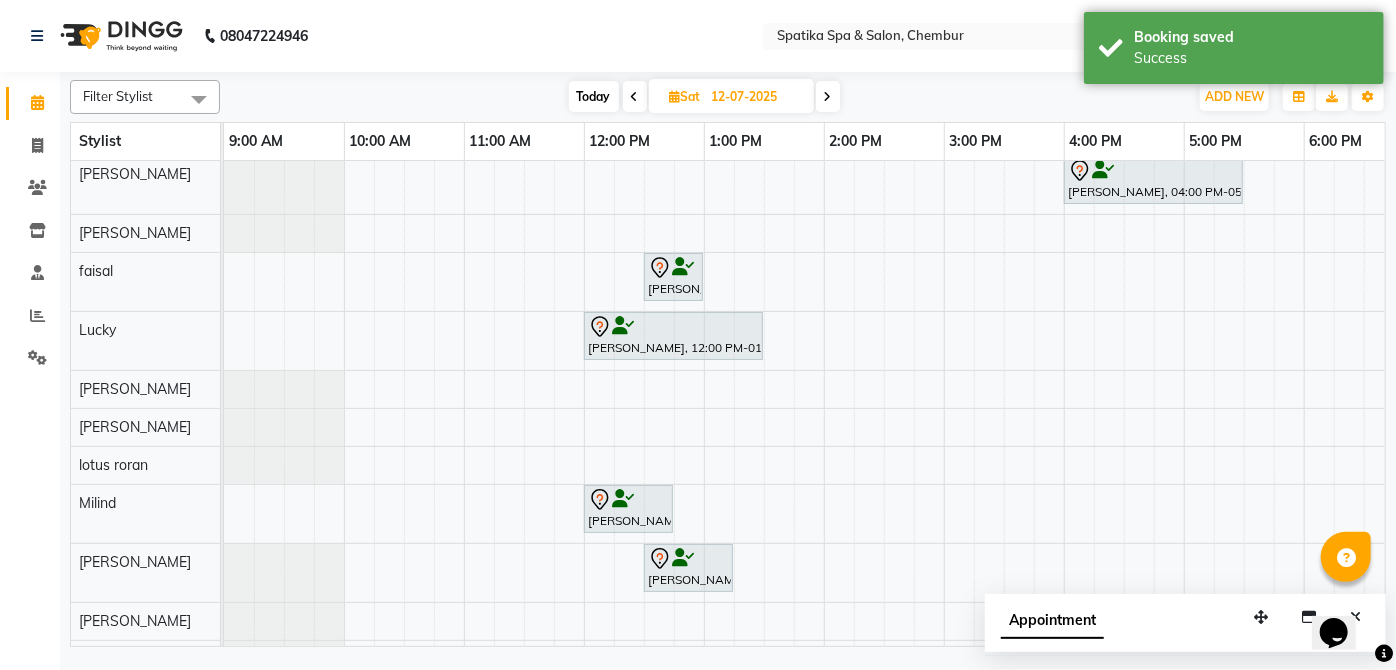 click on "12-07-2025" at bounding box center [756, 97] 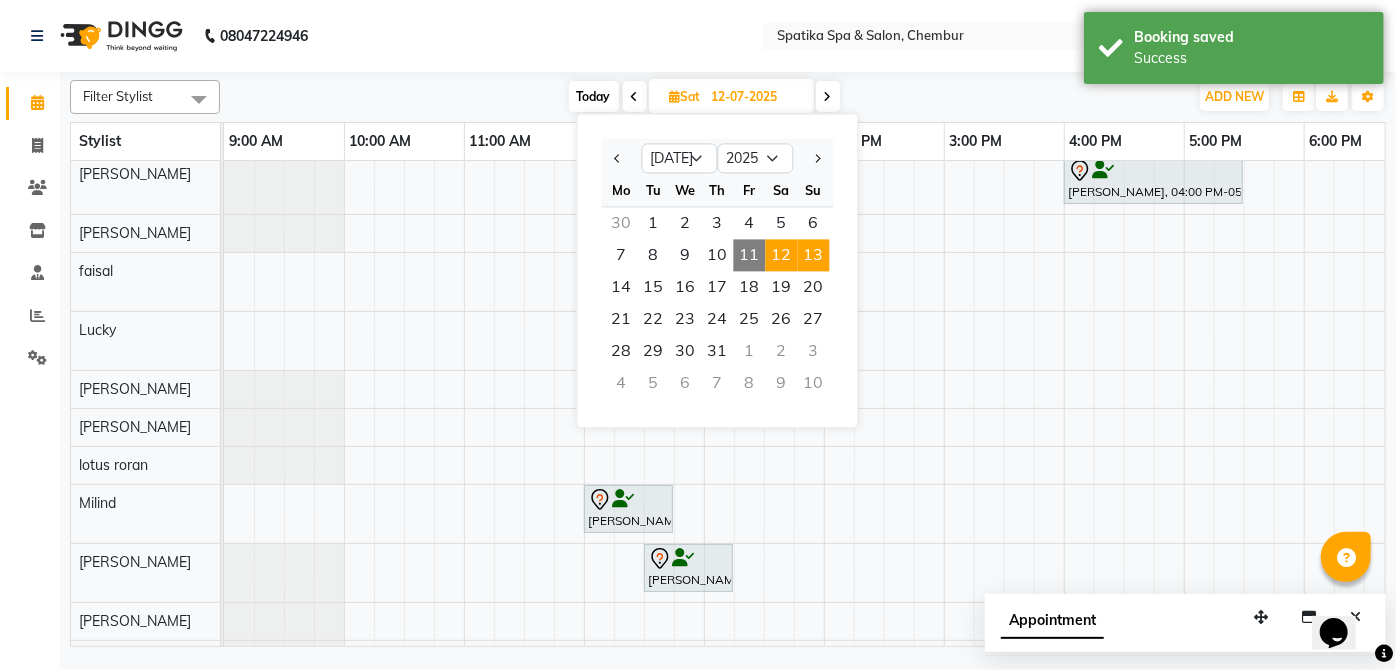 click on "13" at bounding box center (814, 255) 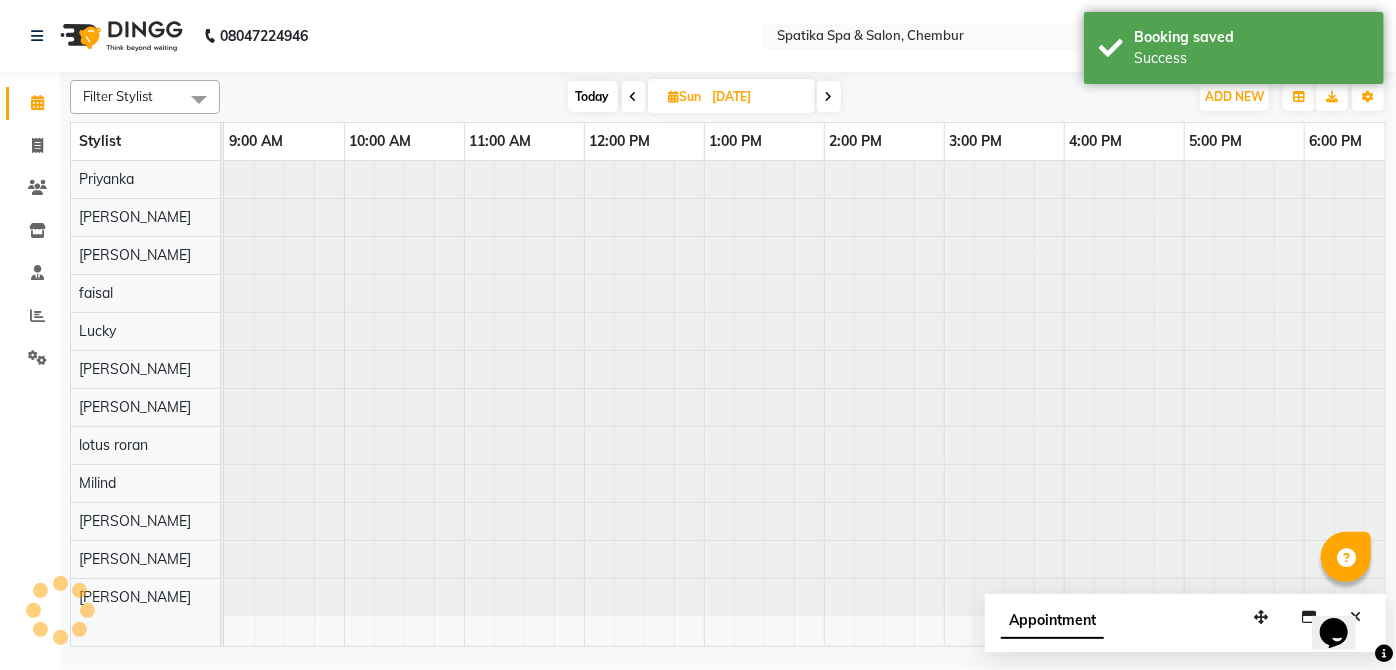 scroll, scrollTop: 0, scrollLeft: 0, axis: both 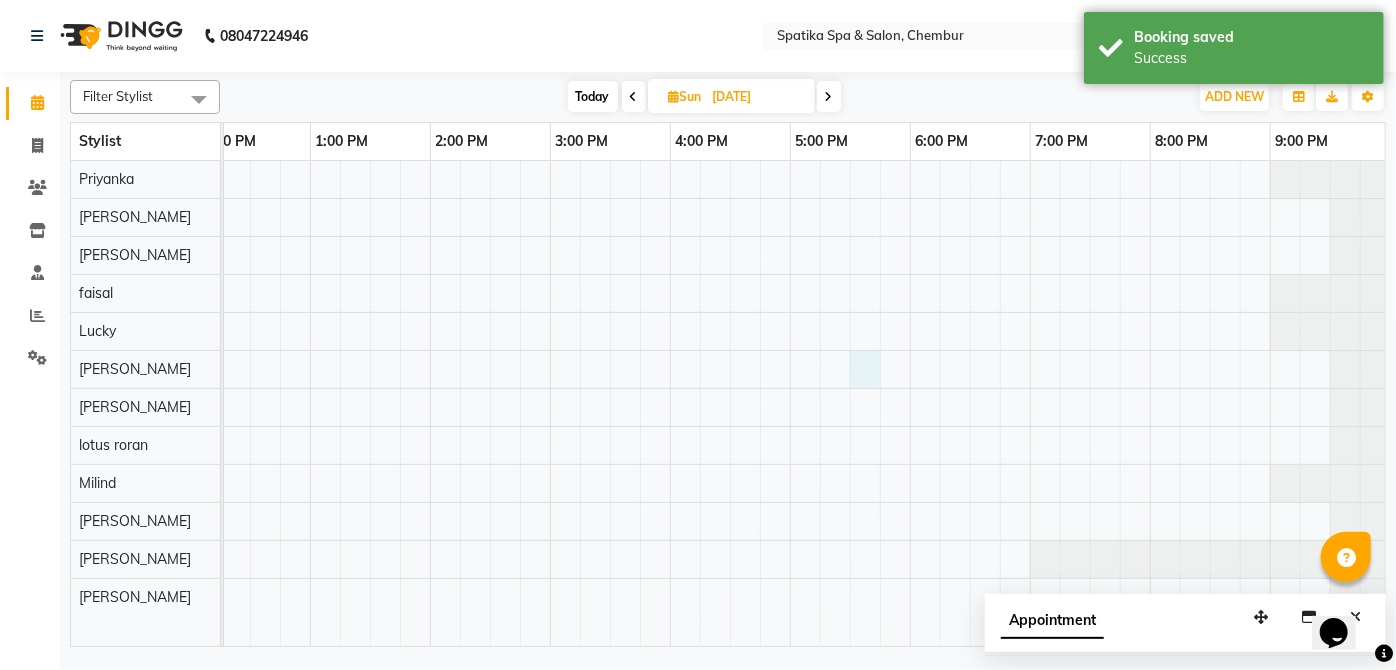 click at bounding box center [610, 403] 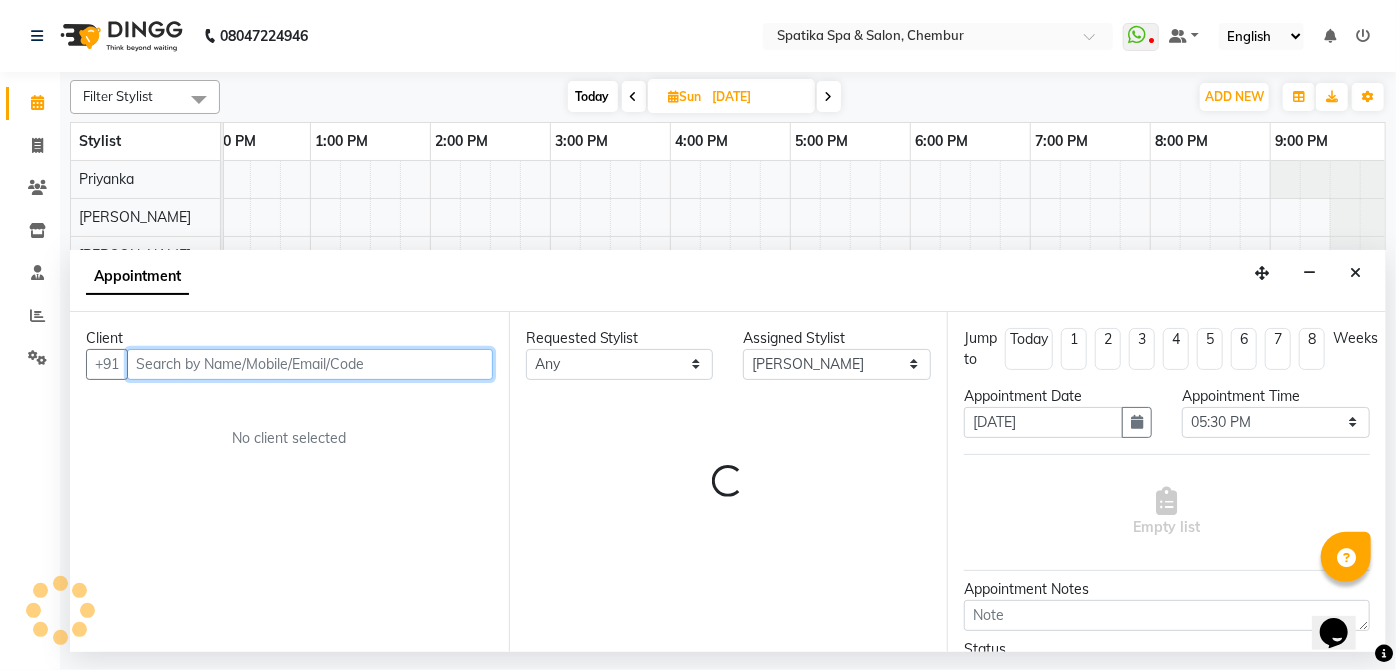 click at bounding box center [310, 364] 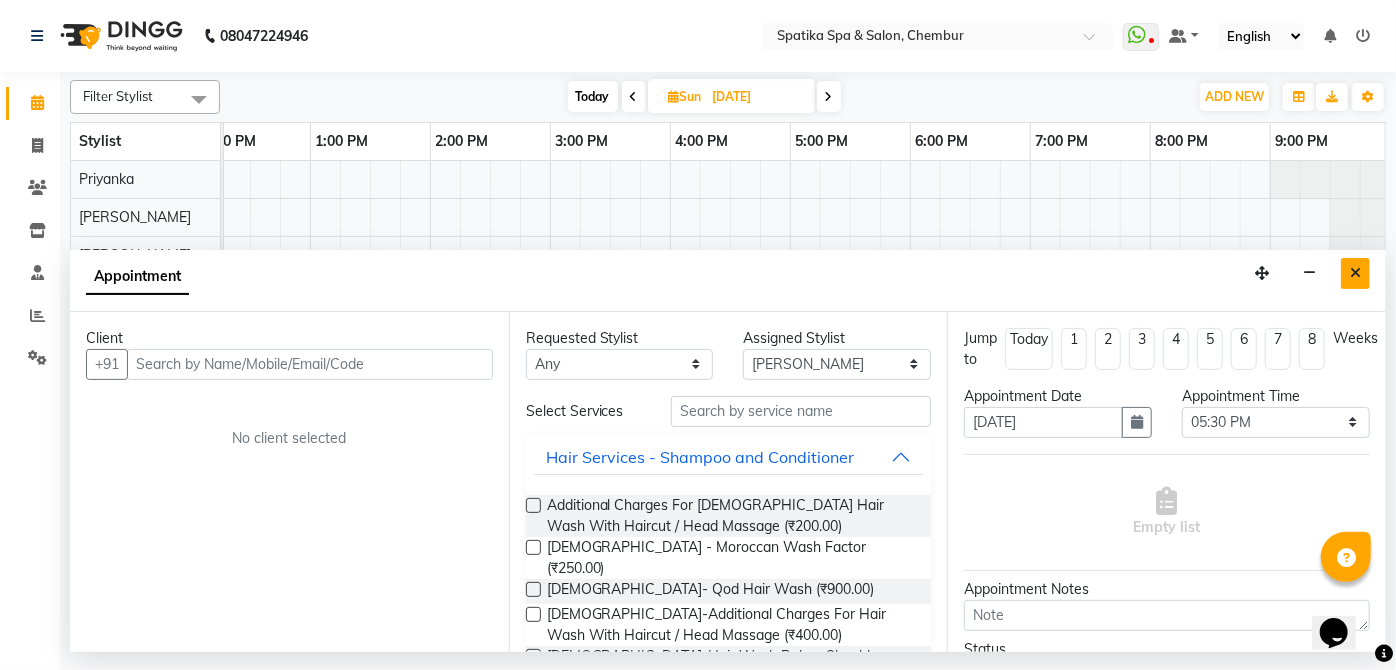 click at bounding box center (1355, 273) 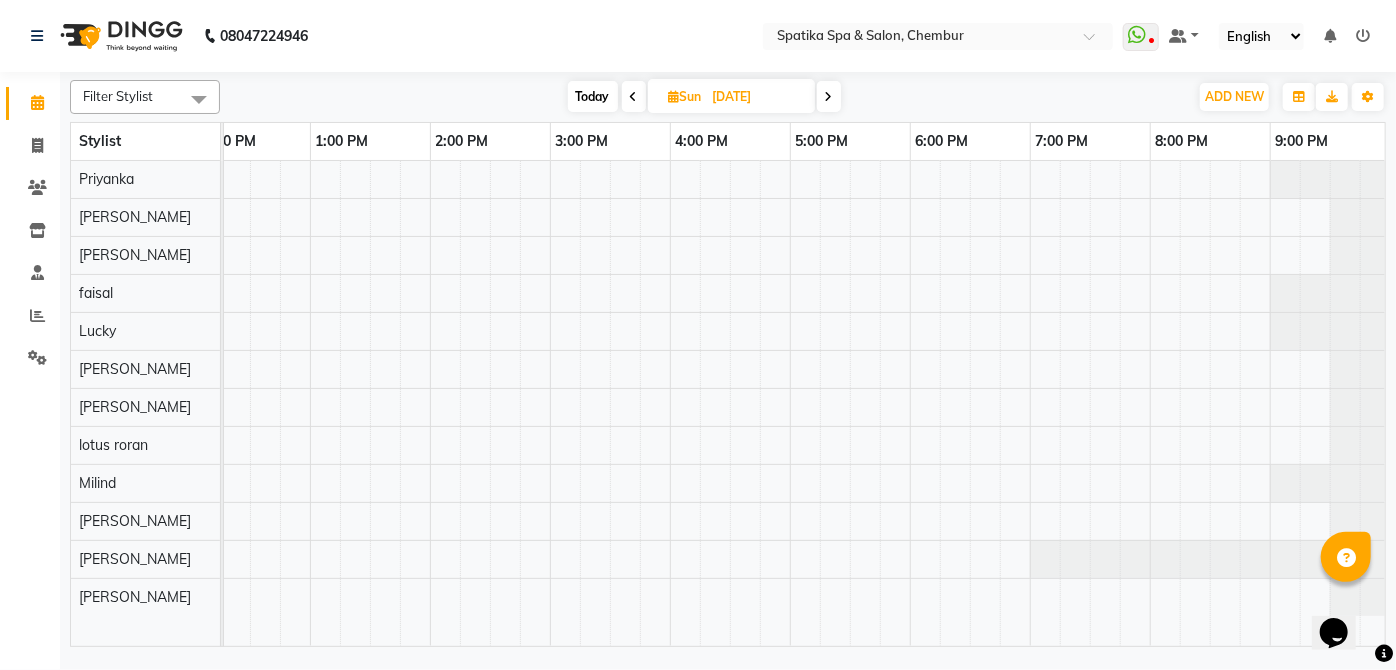 click on "Today" at bounding box center [593, 96] 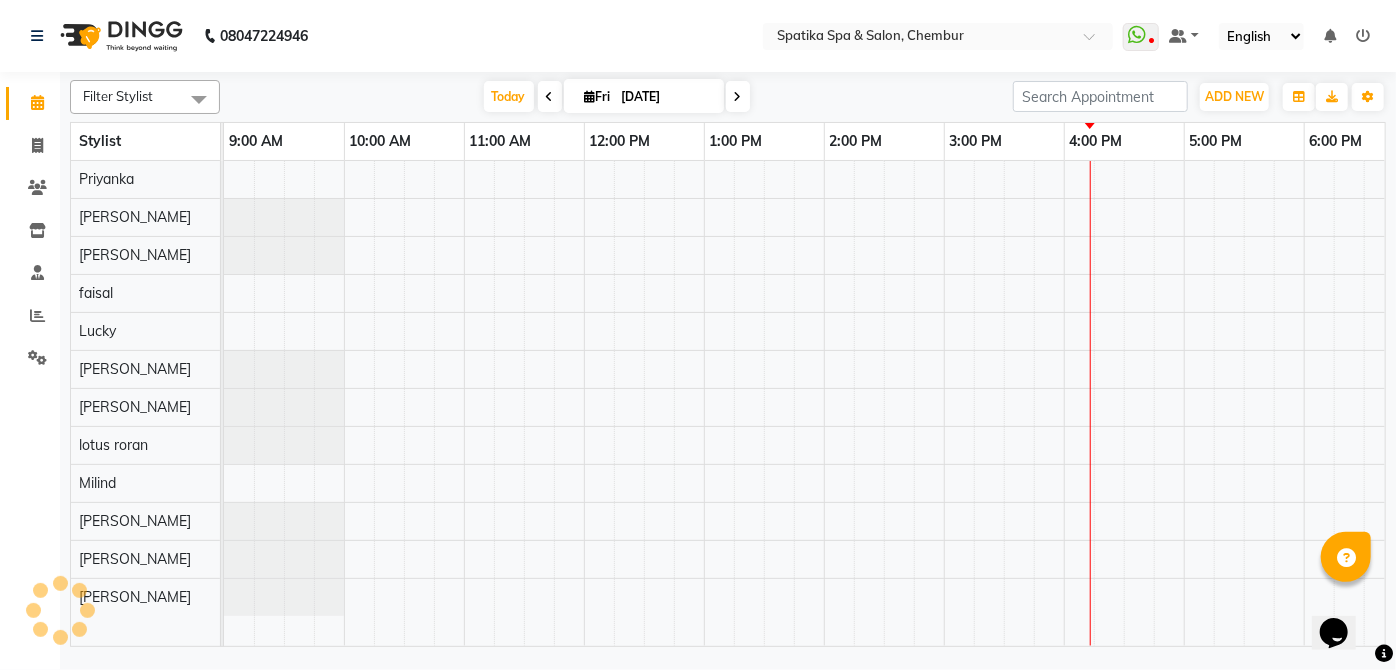 scroll, scrollTop: 0, scrollLeft: 397, axis: horizontal 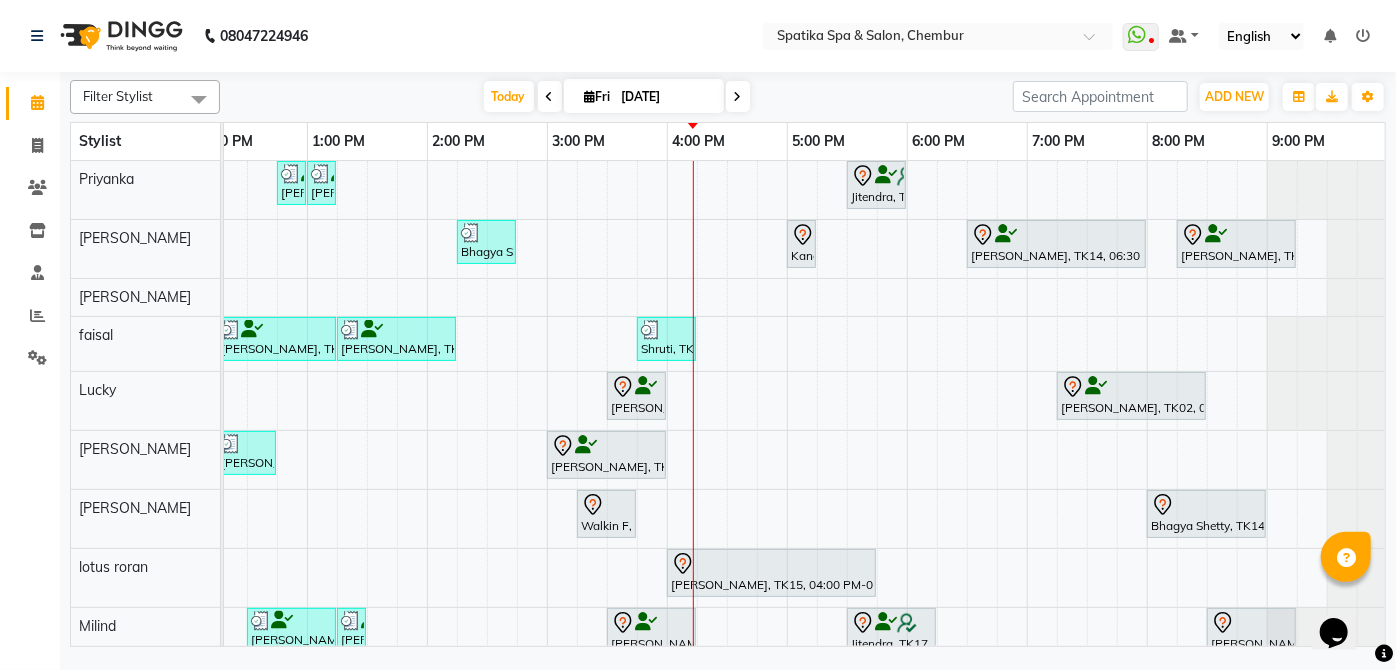 click on "[DATE]" at bounding box center (666, 97) 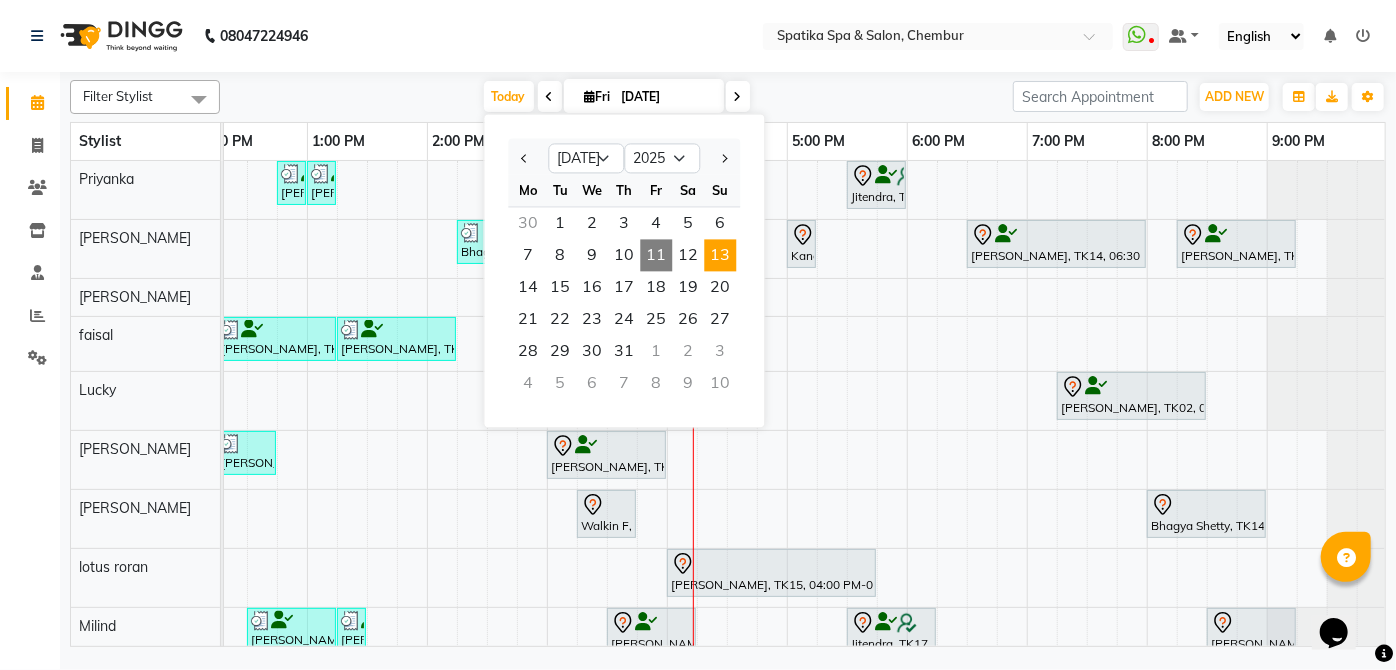 click on "13" at bounding box center [720, 255] 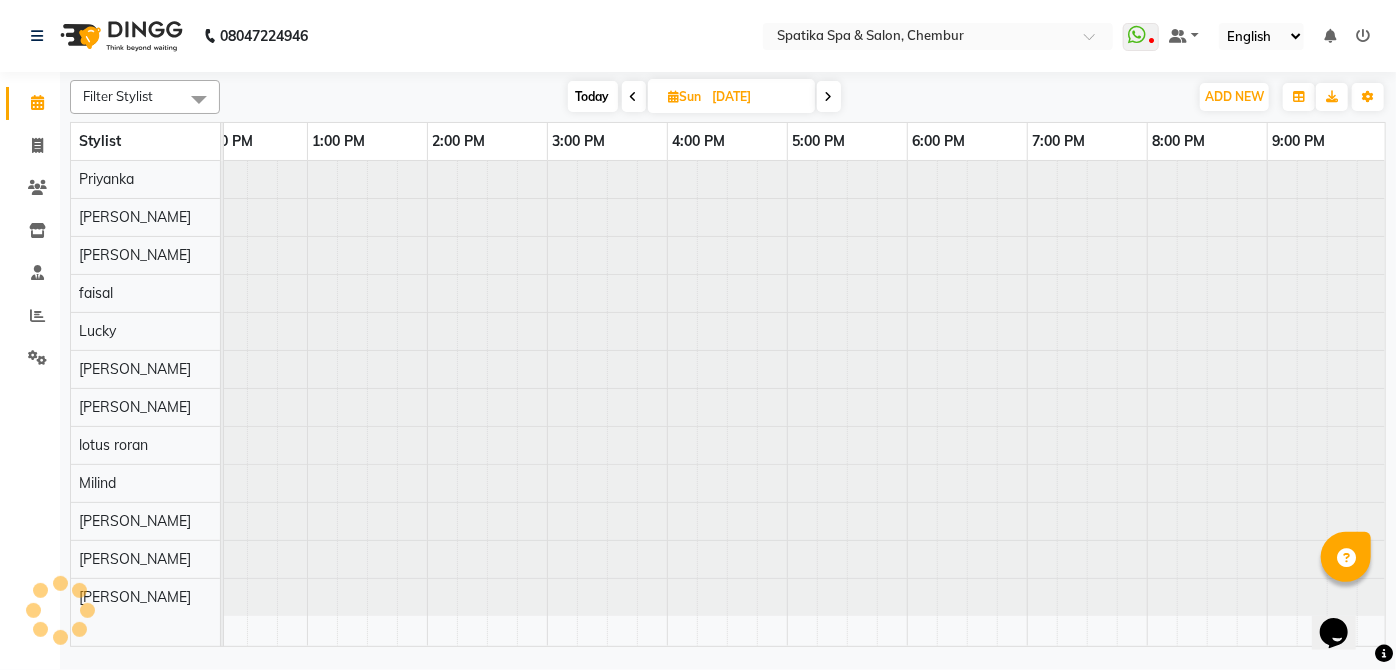 scroll, scrollTop: 0, scrollLeft: 0, axis: both 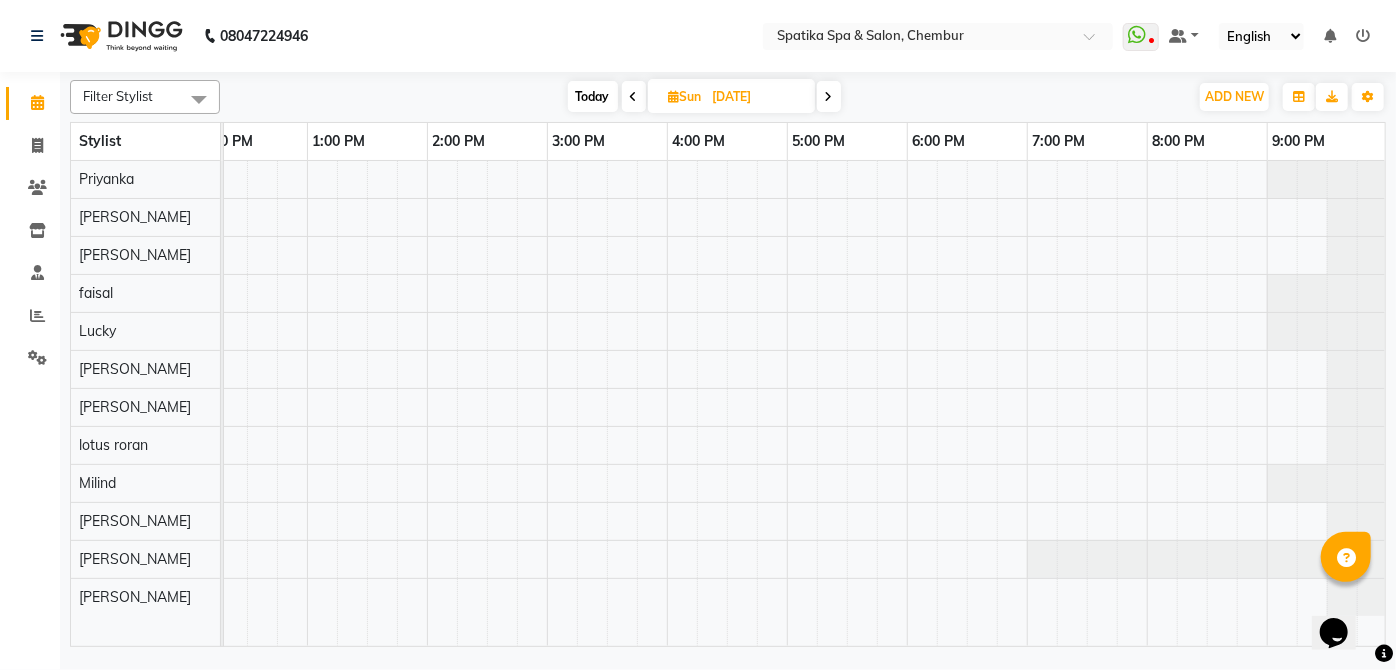 click at bounding box center (607, 403) 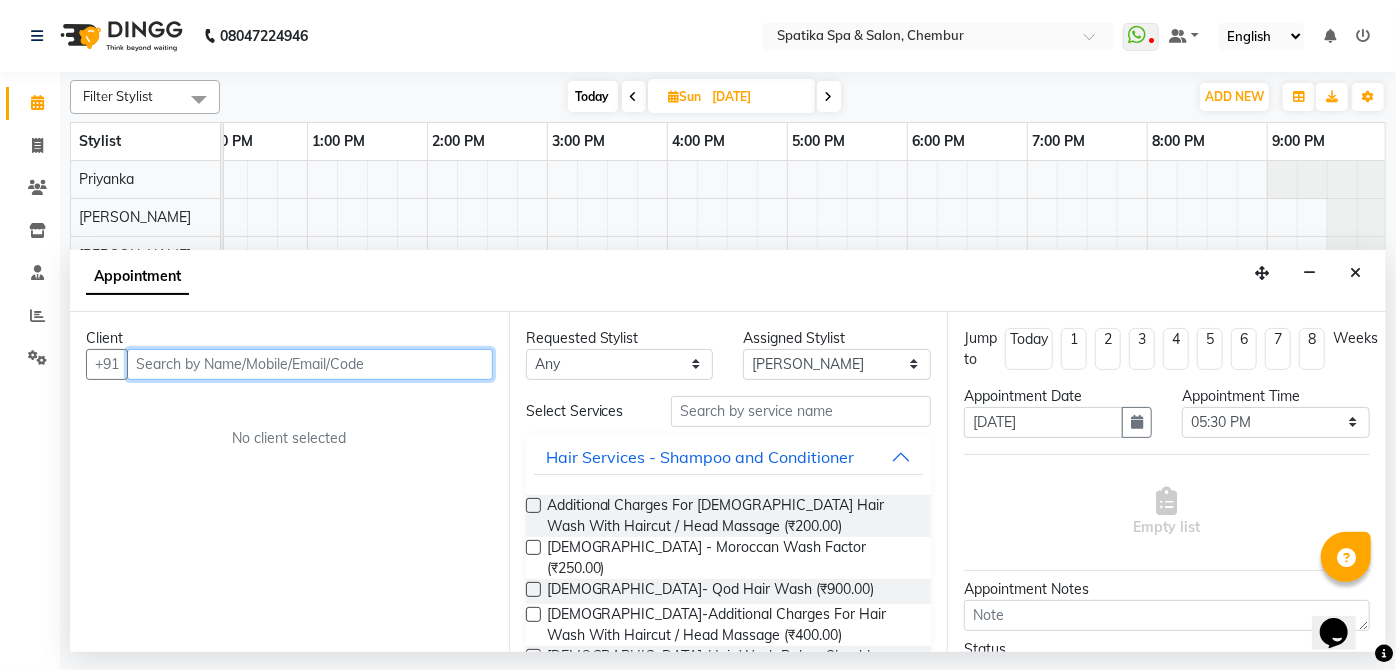 click at bounding box center [310, 364] 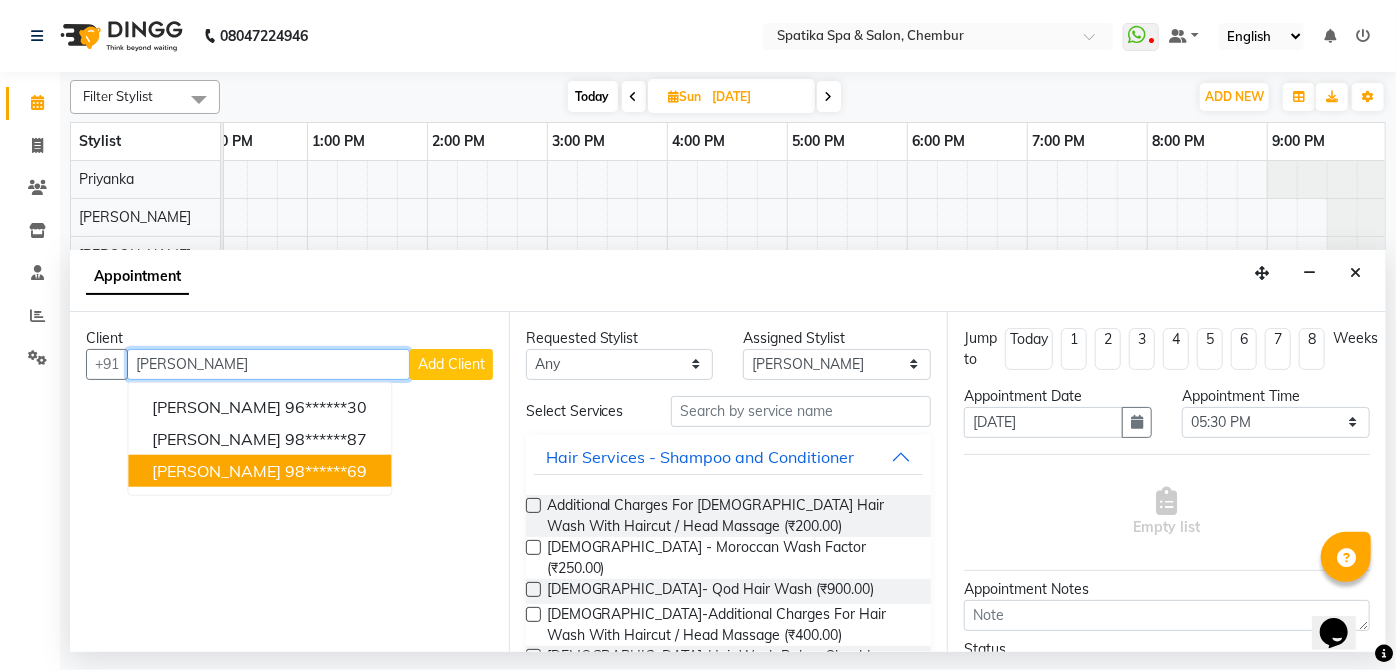 click on "98******69" at bounding box center (326, 470) 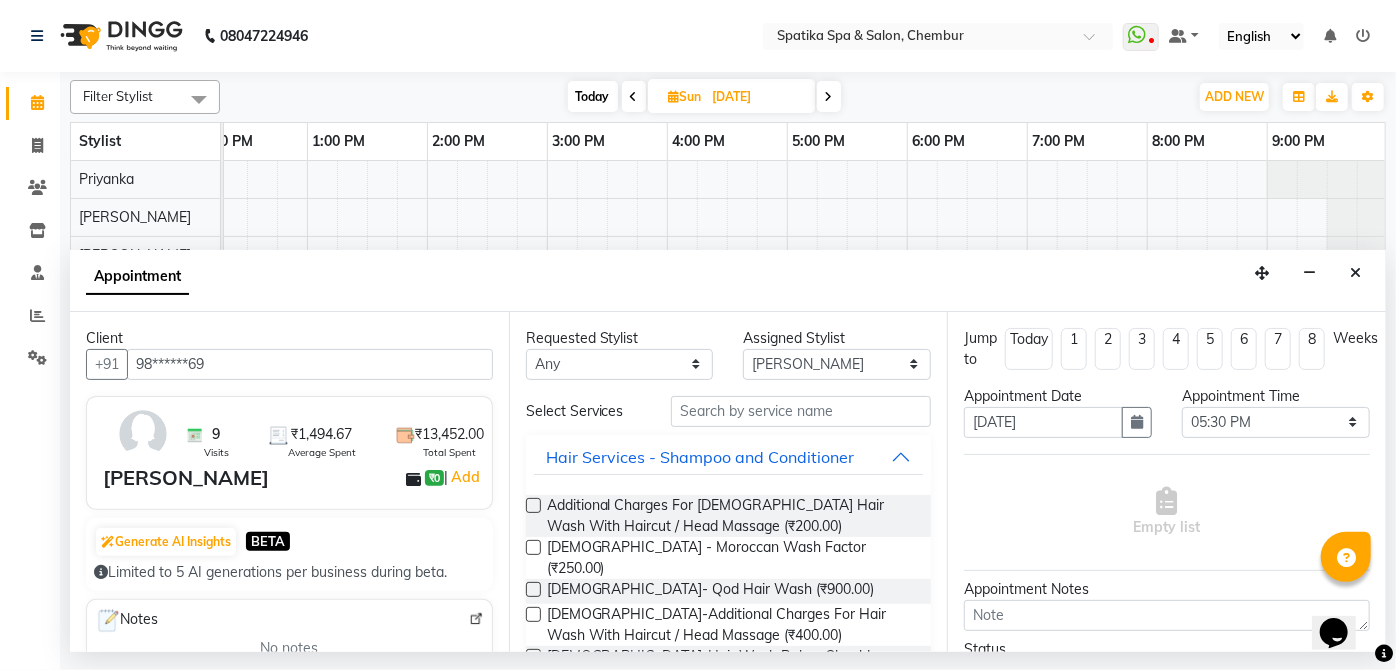 click on "Requested Stylist" at bounding box center [620, 338] 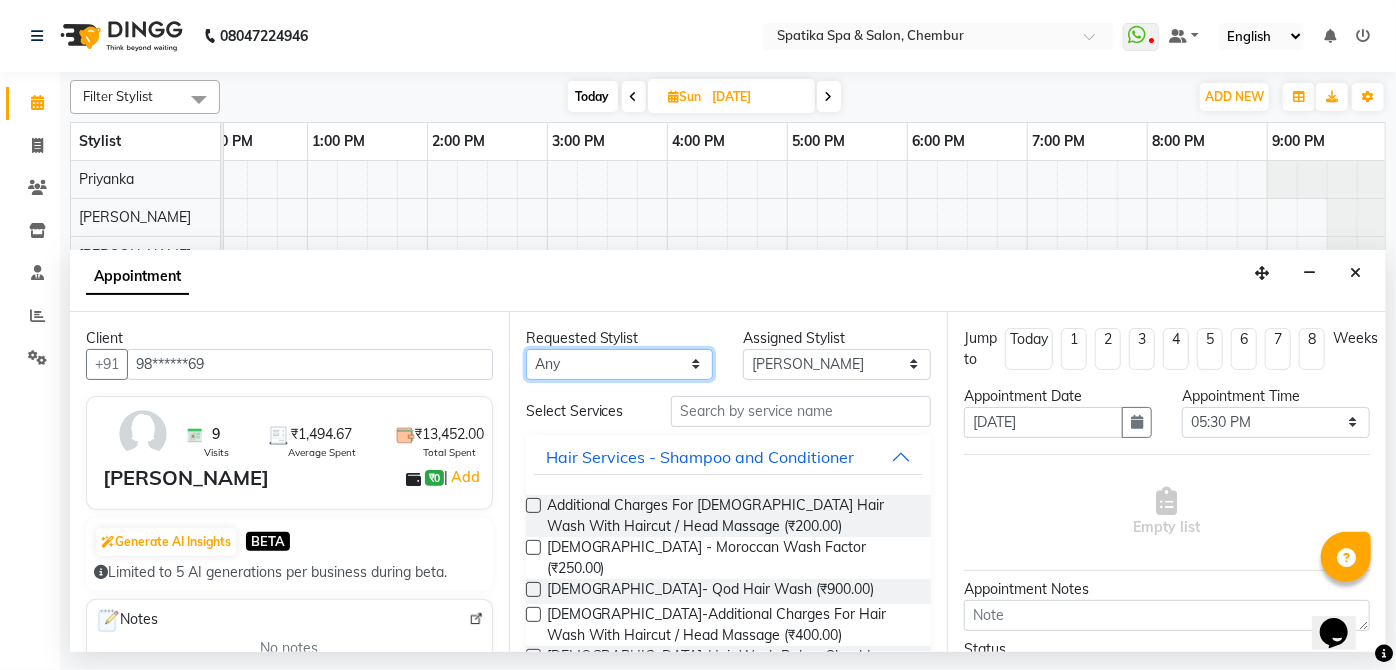 click on "Any Aayushi Sonawala Ali deepak kumar faisal lotus roran Lucky Madhu Gupta Milind Payal Dhanke Priyanka shahrukh sumitra" at bounding box center (620, 364) 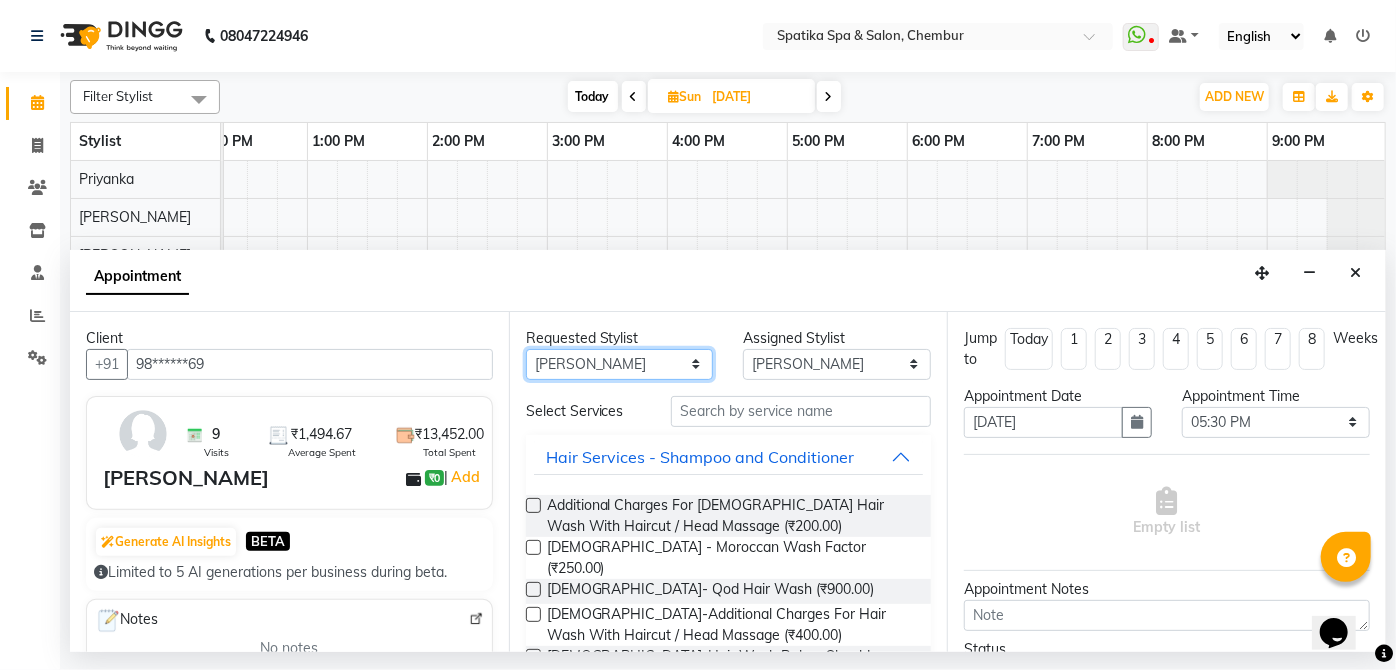 click on "Any Aayushi Sonawala Ali deepak kumar faisal lotus roran Lucky Madhu Gupta Milind Payal Dhanke Priyanka shahrukh sumitra" at bounding box center (620, 364) 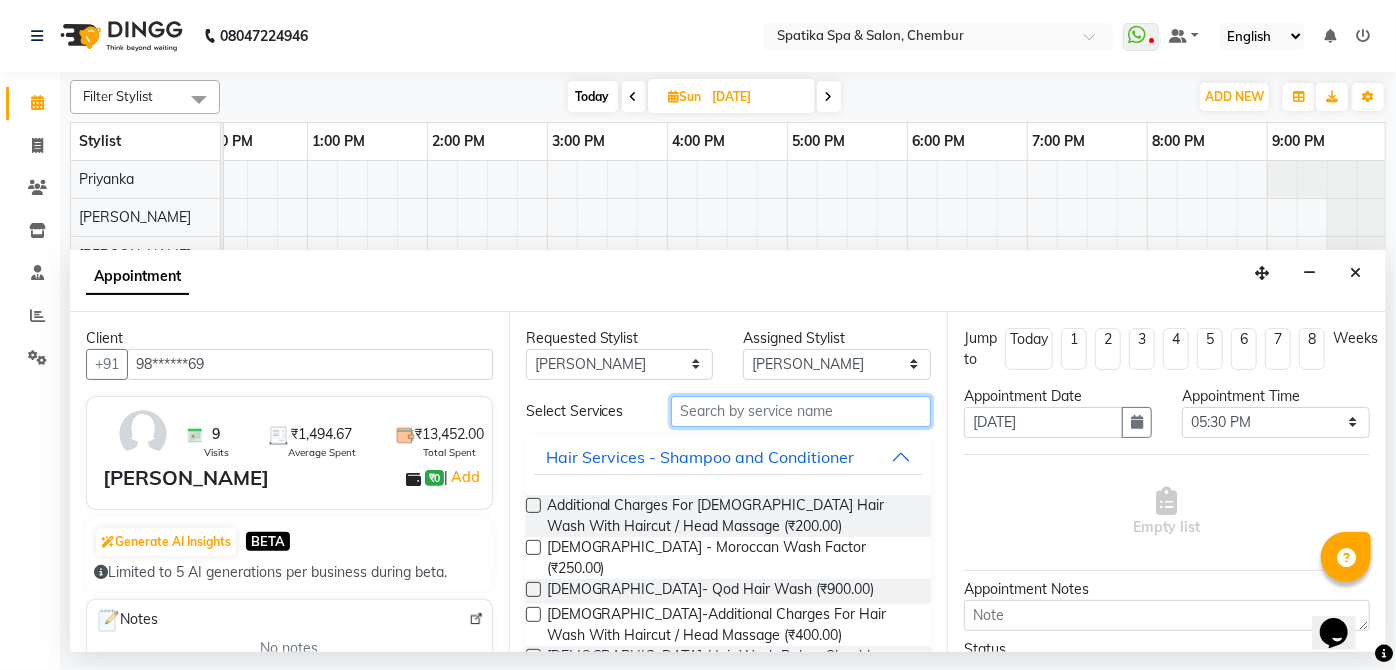 click at bounding box center [801, 411] 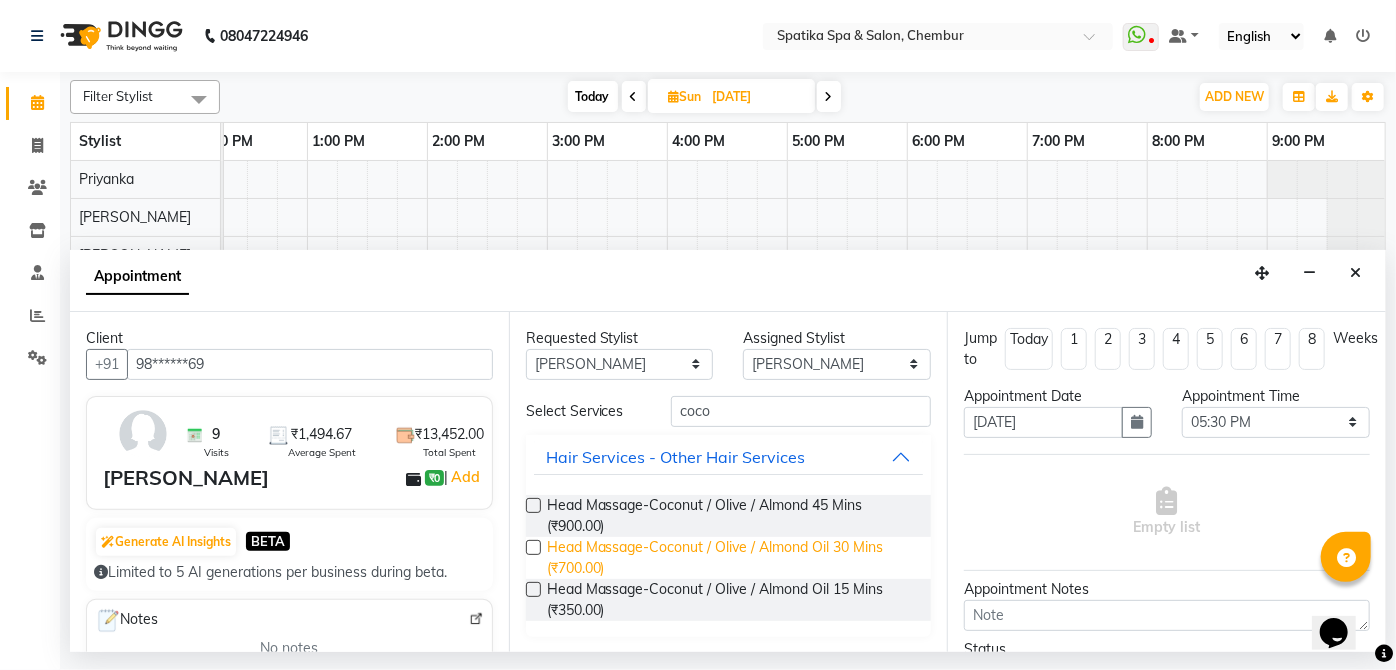 click on "Head Massage-Coconut / Olive / Almond Oil 30 Mins (₹700.00)" at bounding box center (731, 558) 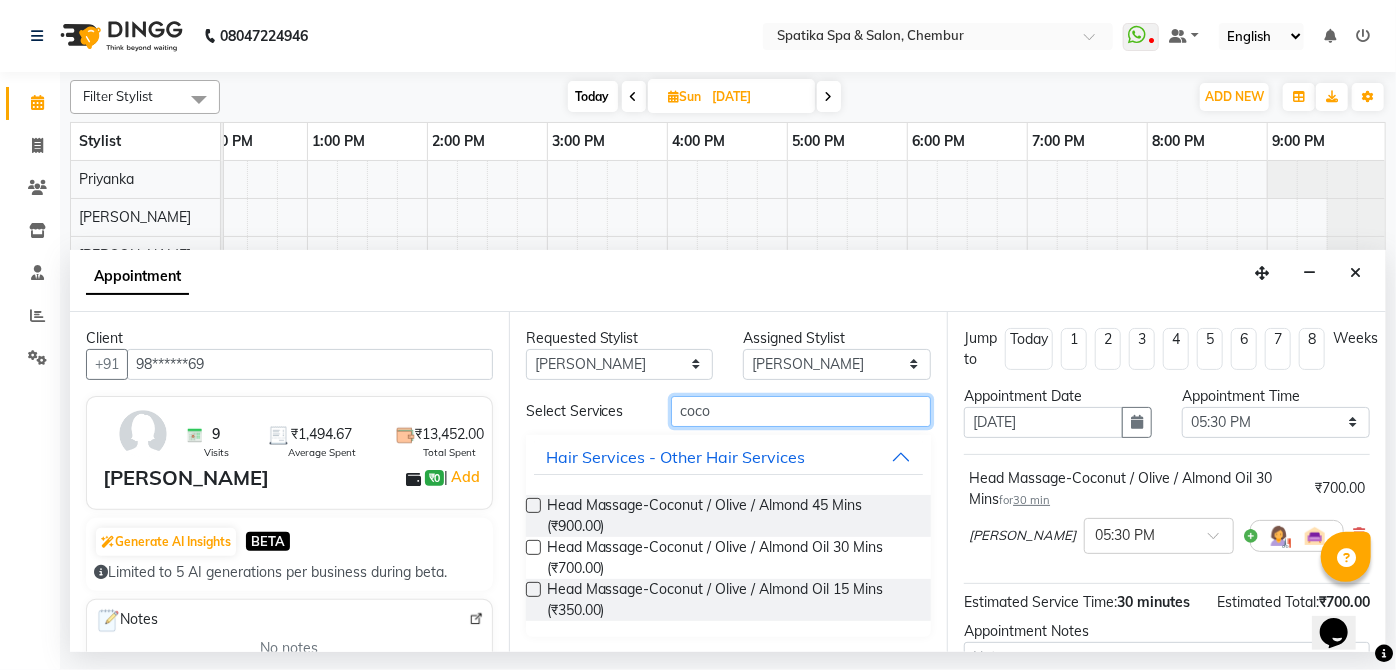 click on "coco" at bounding box center (801, 411) 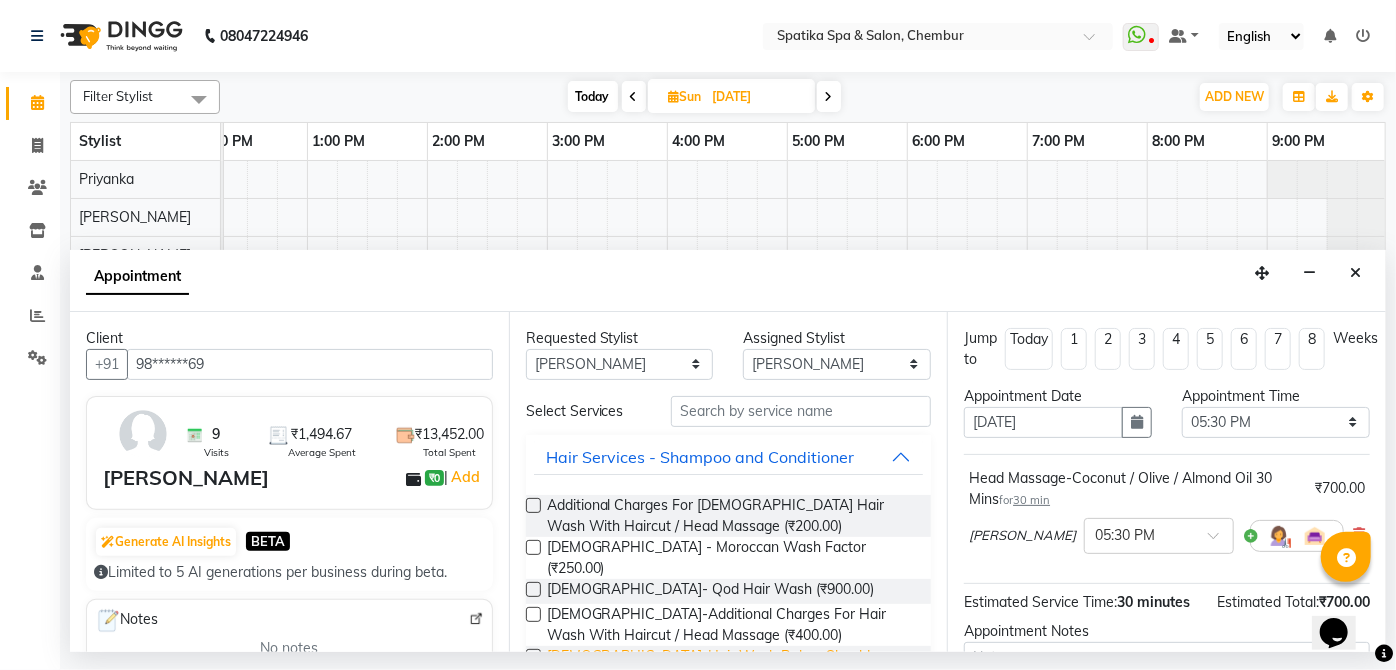 click on "[DEMOGRAPHIC_DATA]-Hair Wash Below Shoulder (₹550.00)" at bounding box center [731, 667] 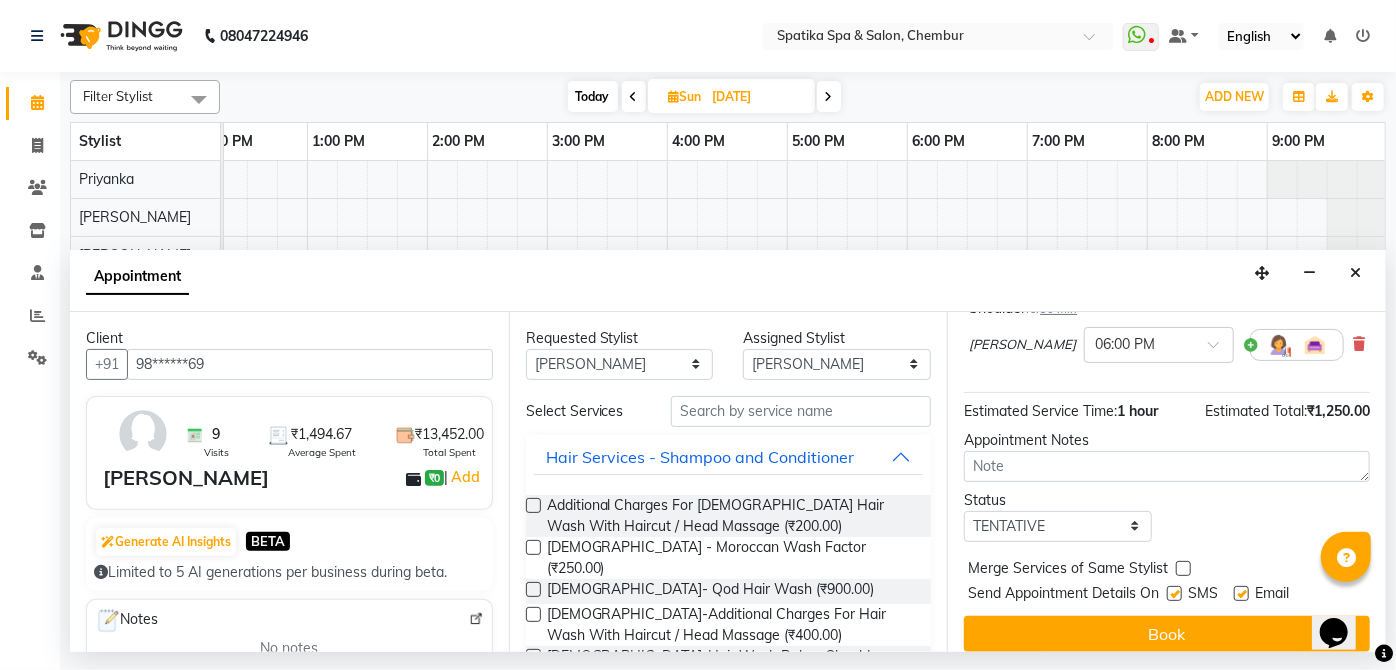 scroll, scrollTop: 310, scrollLeft: 0, axis: vertical 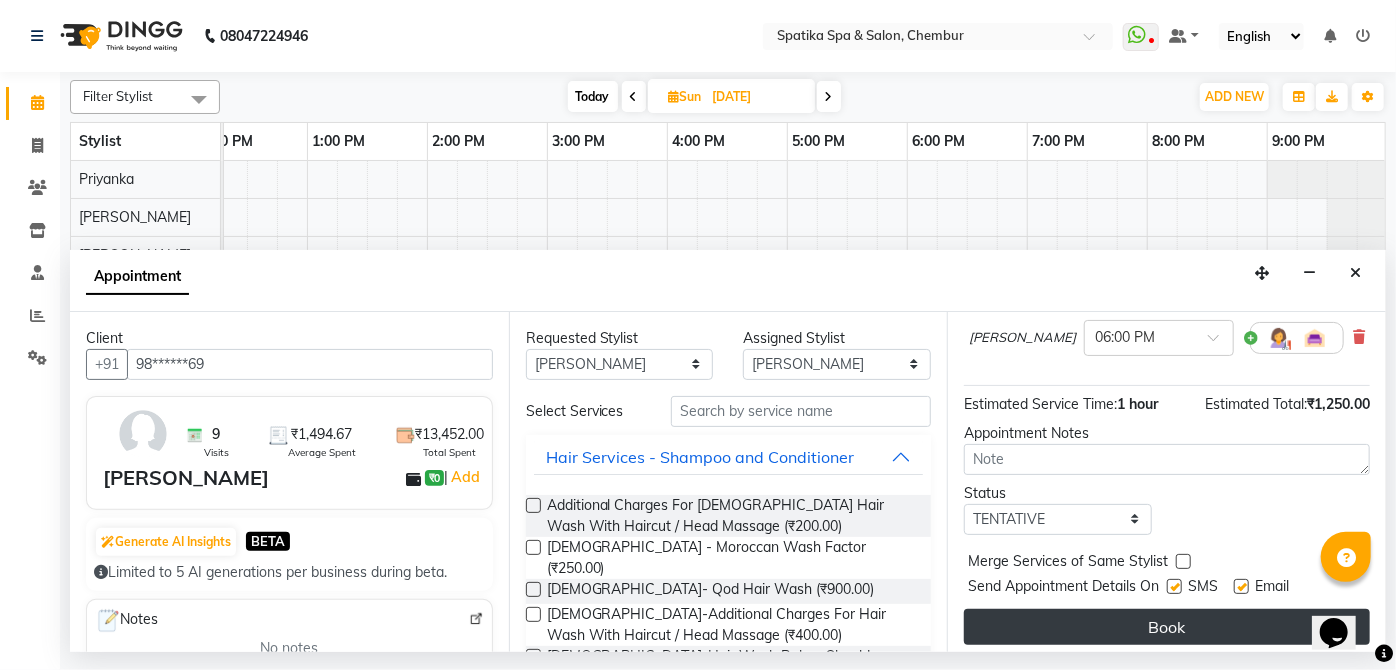 click on "Book" at bounding box center [1167, 627] 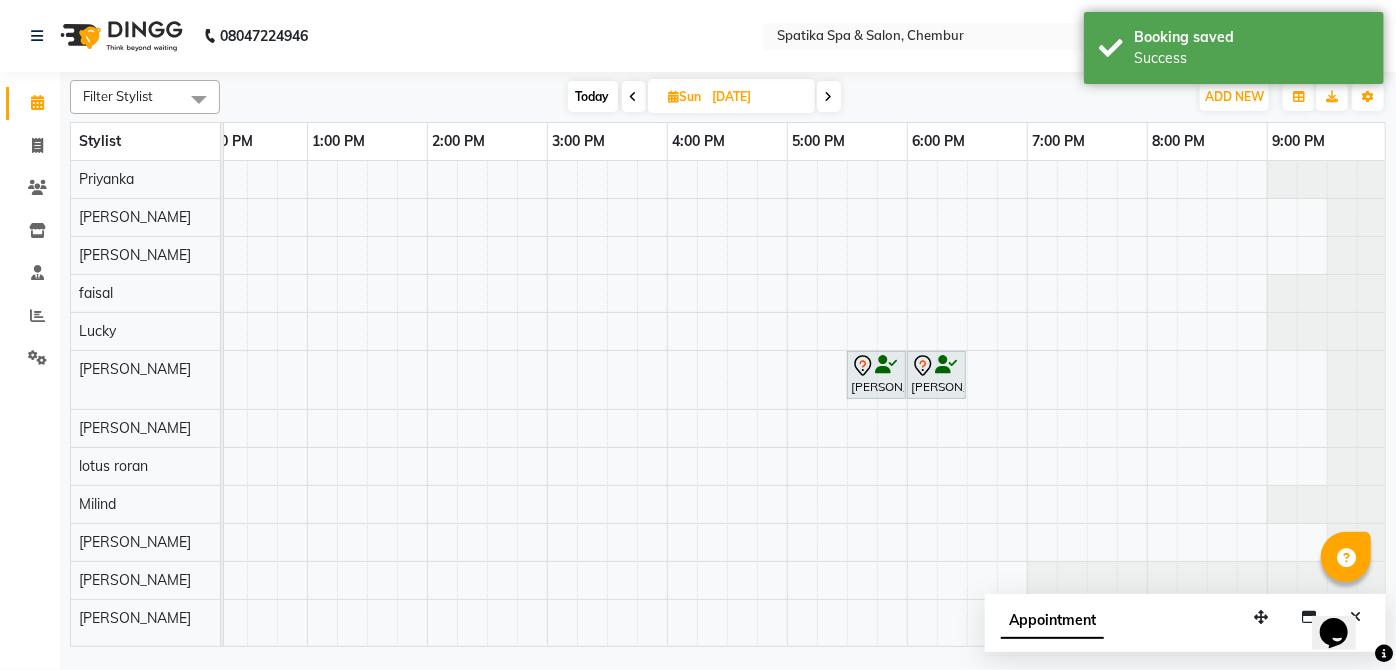 click on "Today" at bounding box center [593, 96] 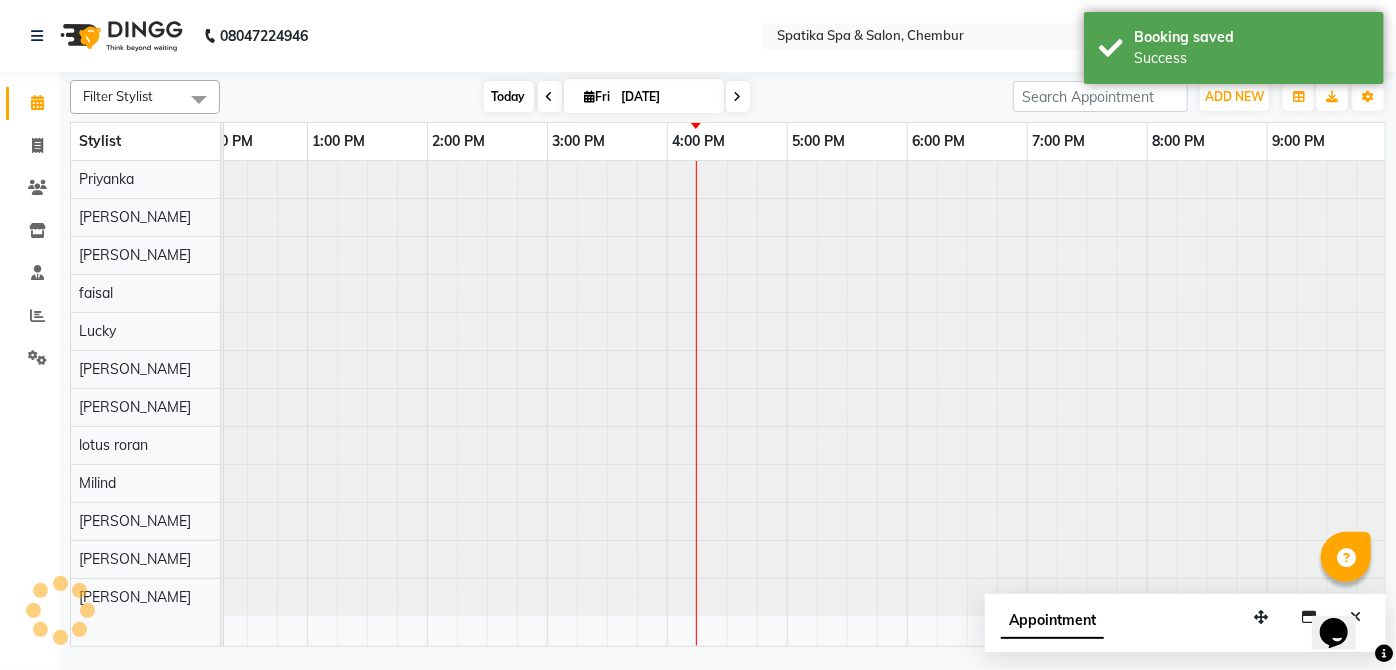 scroll, scrollTop: 0, scrollLeft: 397, axis: horizontal 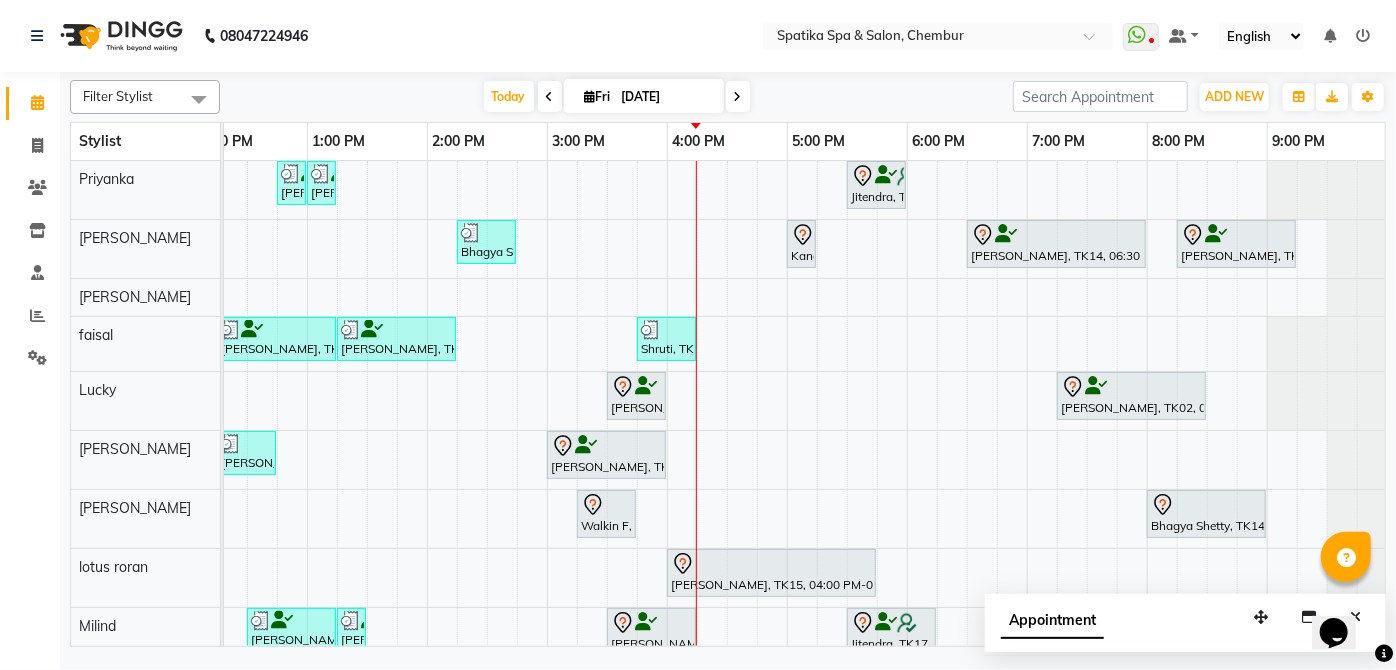 click on "[PERSON_NAME], TK08, 03:00 PM-04:00 PM, [DEMOGRAPHIC_DATA]-Inoa Touch Up (Up To 2 Inches)" at bounding box center (606, 455) 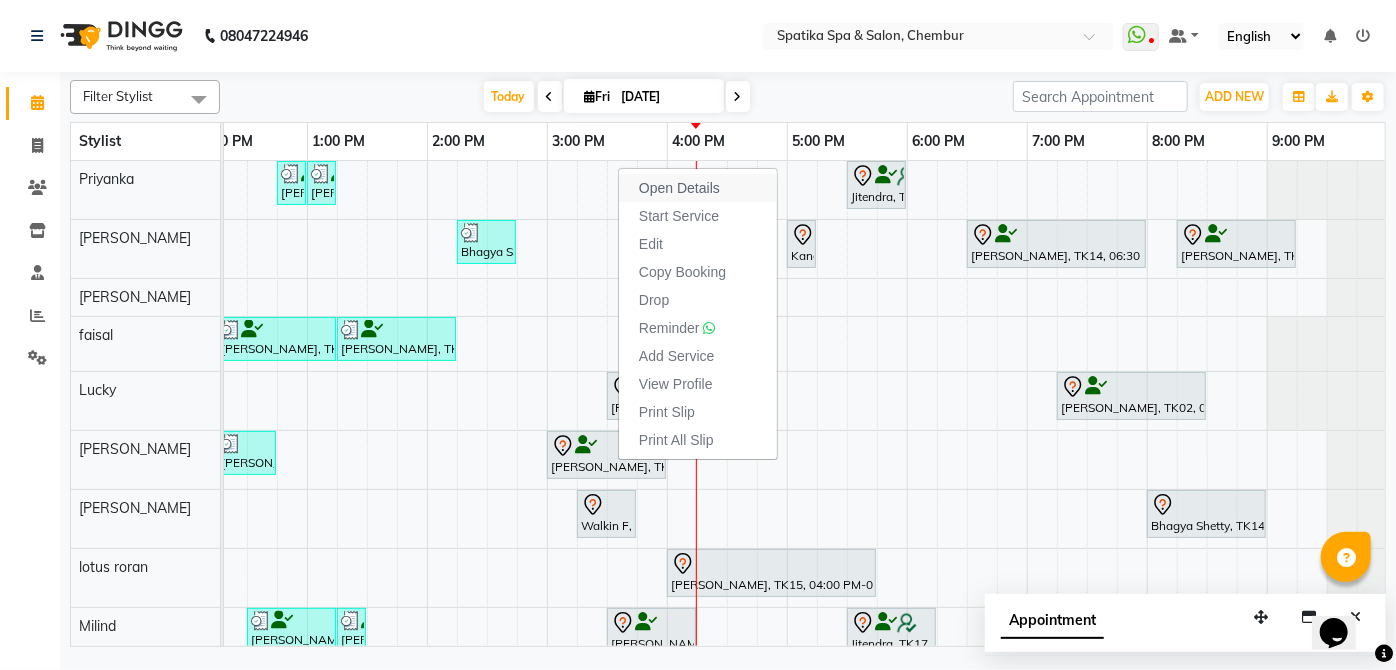click on "Open Details" at bounding box center [679, 188] 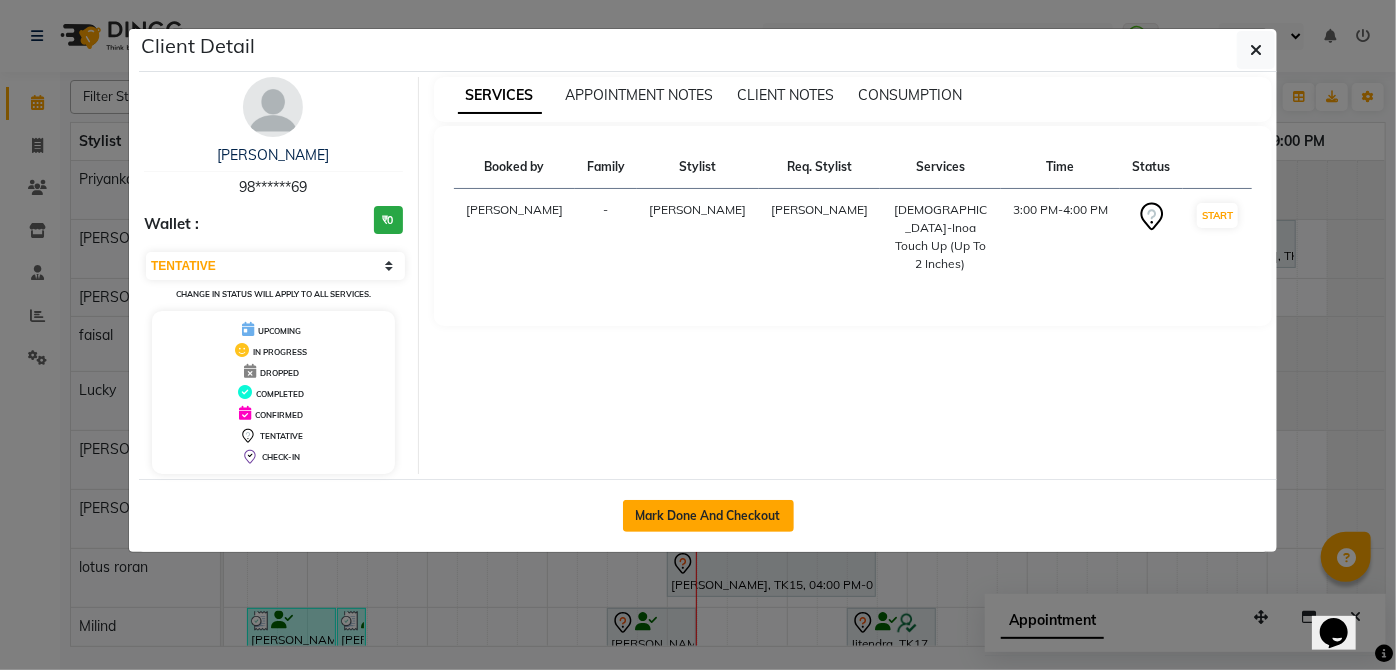 click on "Mark Done And Checkout" 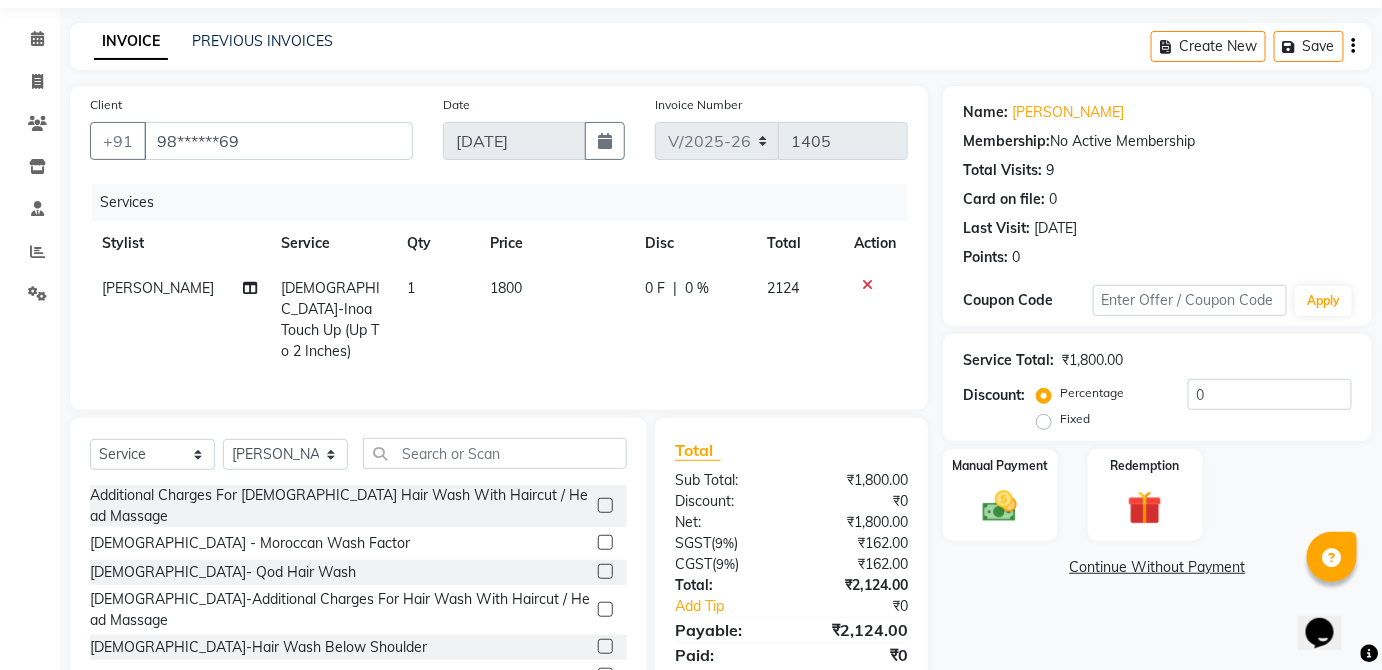 scroll, scrollTop: 130, scrollLeft: 0, axis: vertical 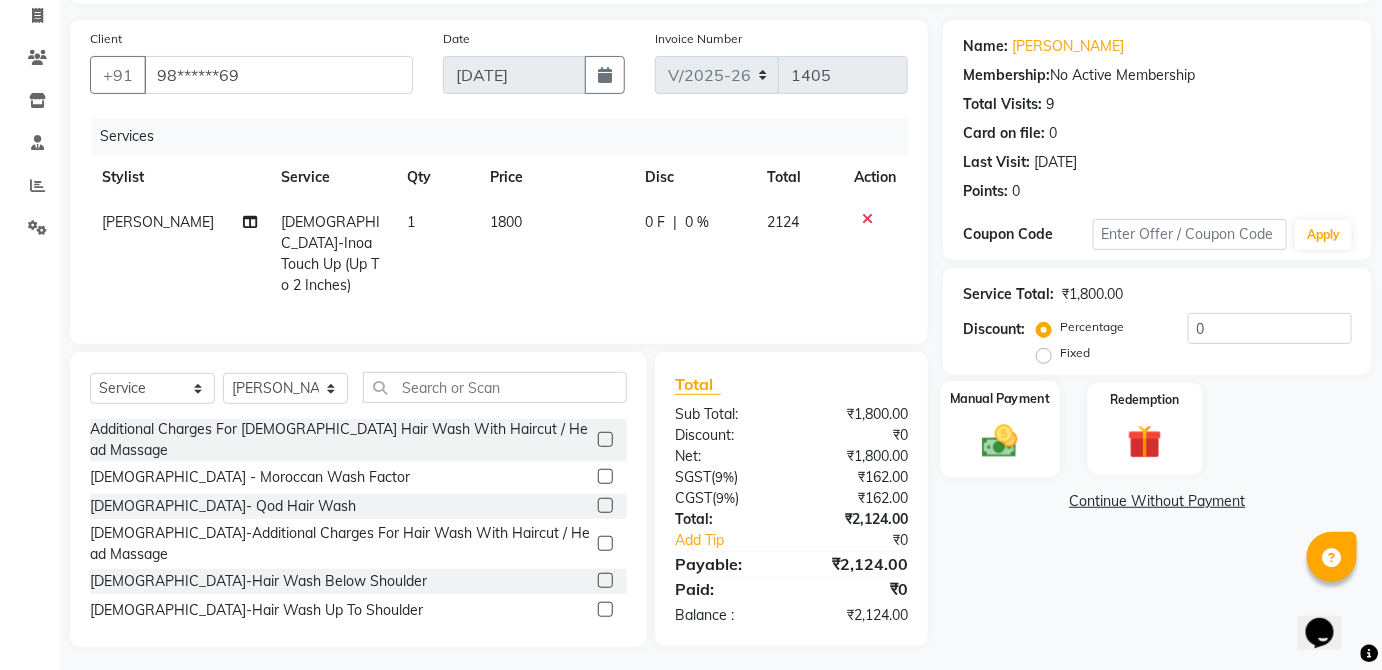 click on "Manual Payment" 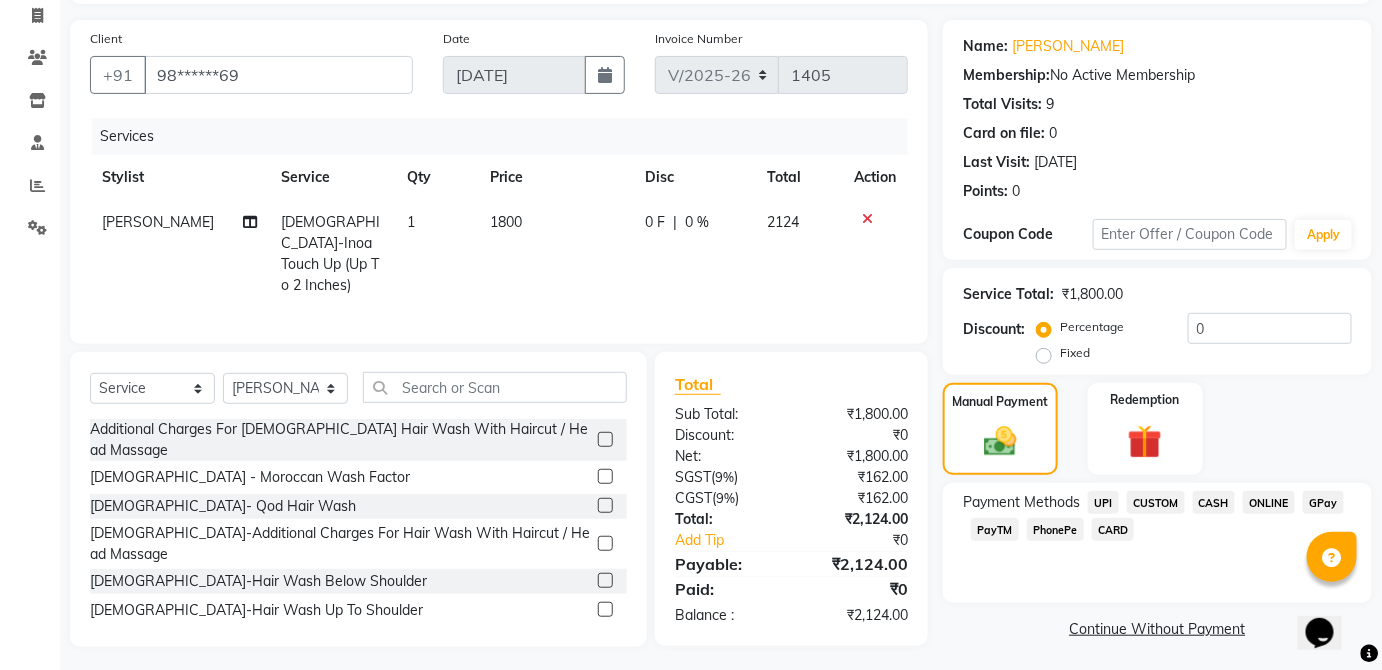 click on "CASH" 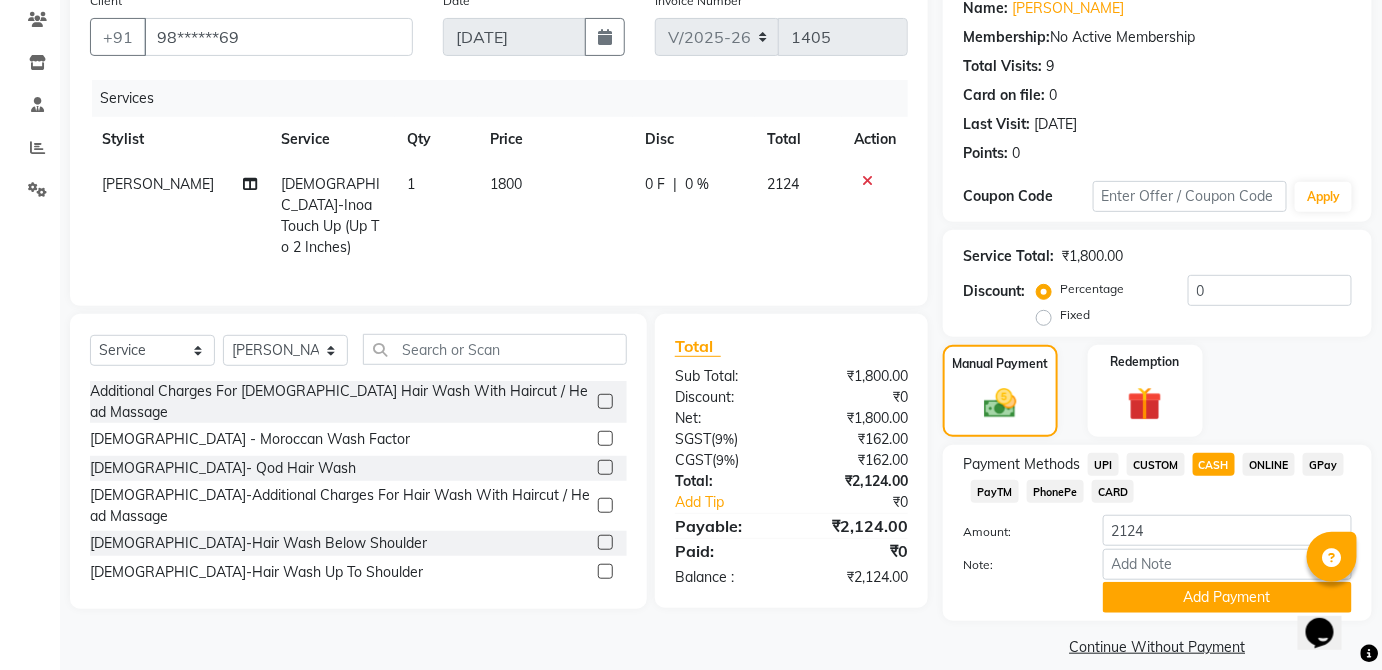 scroll, scrollTop: 189, scrollLeft: 0, axis: vertical 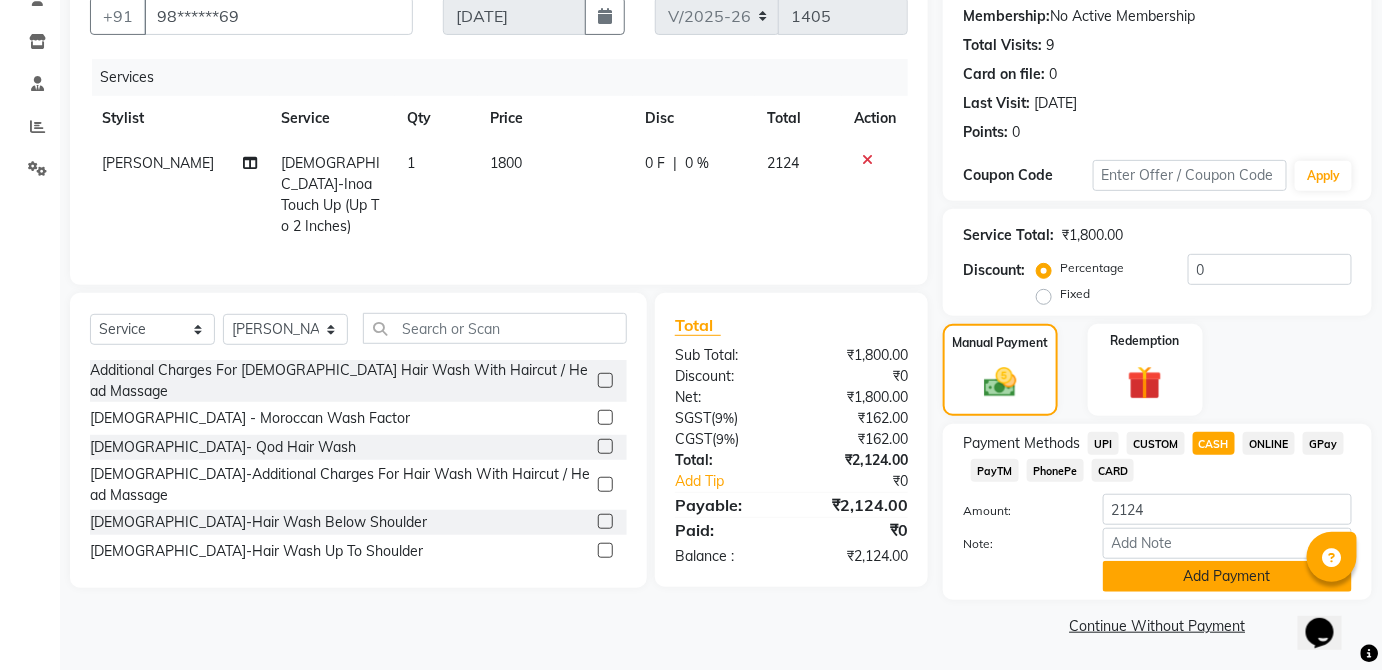 click on "Add Payment" 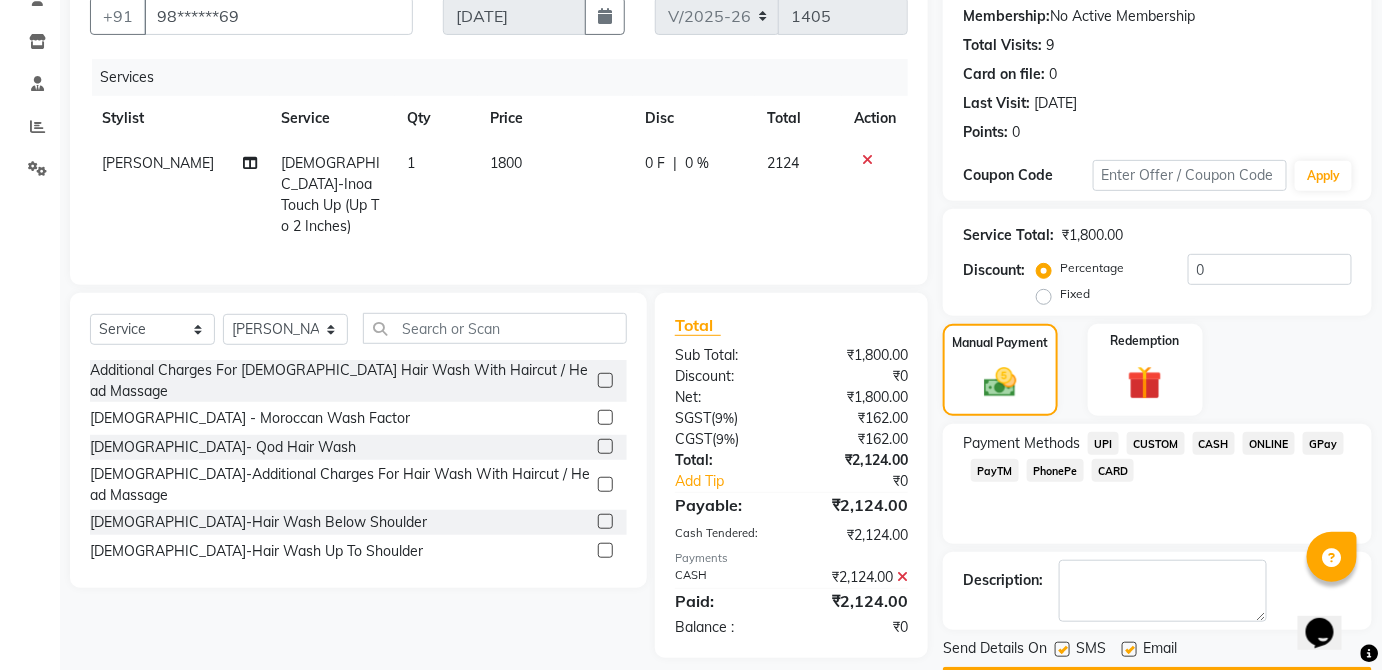 scroll, scrollTop: 245, scrollLeft: 0, axis: vertical 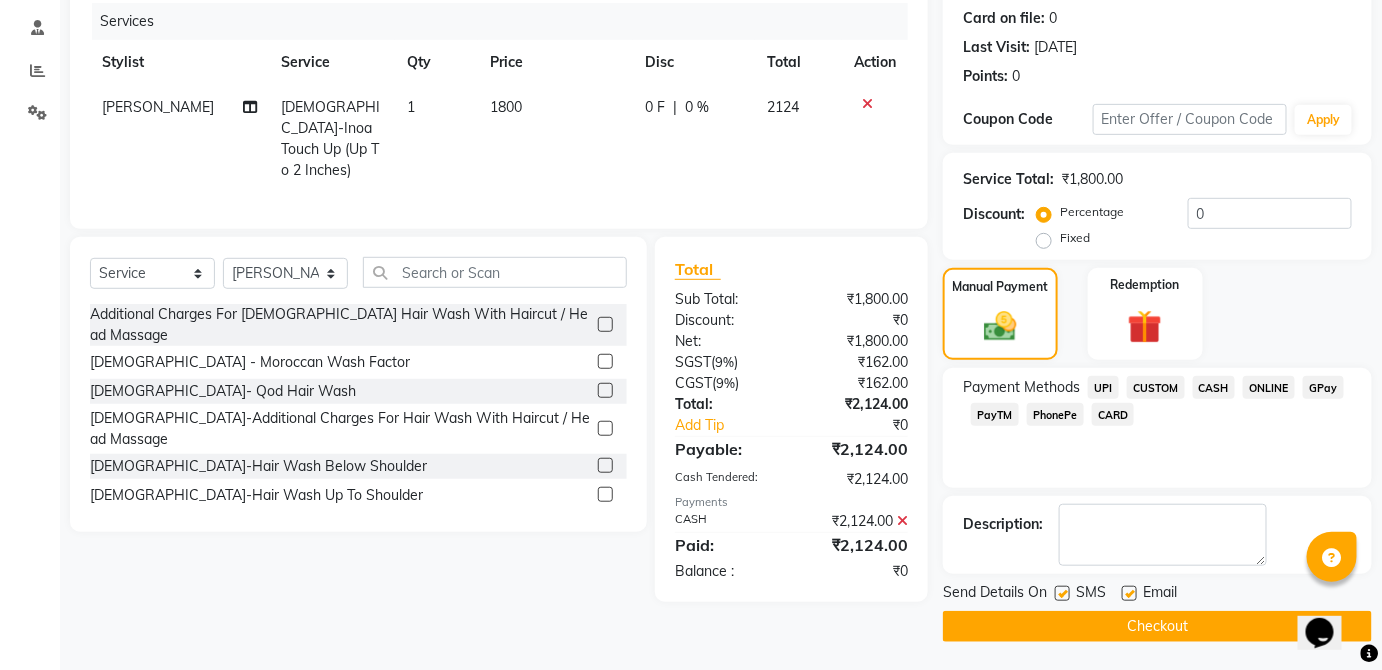 click on "Checkout" 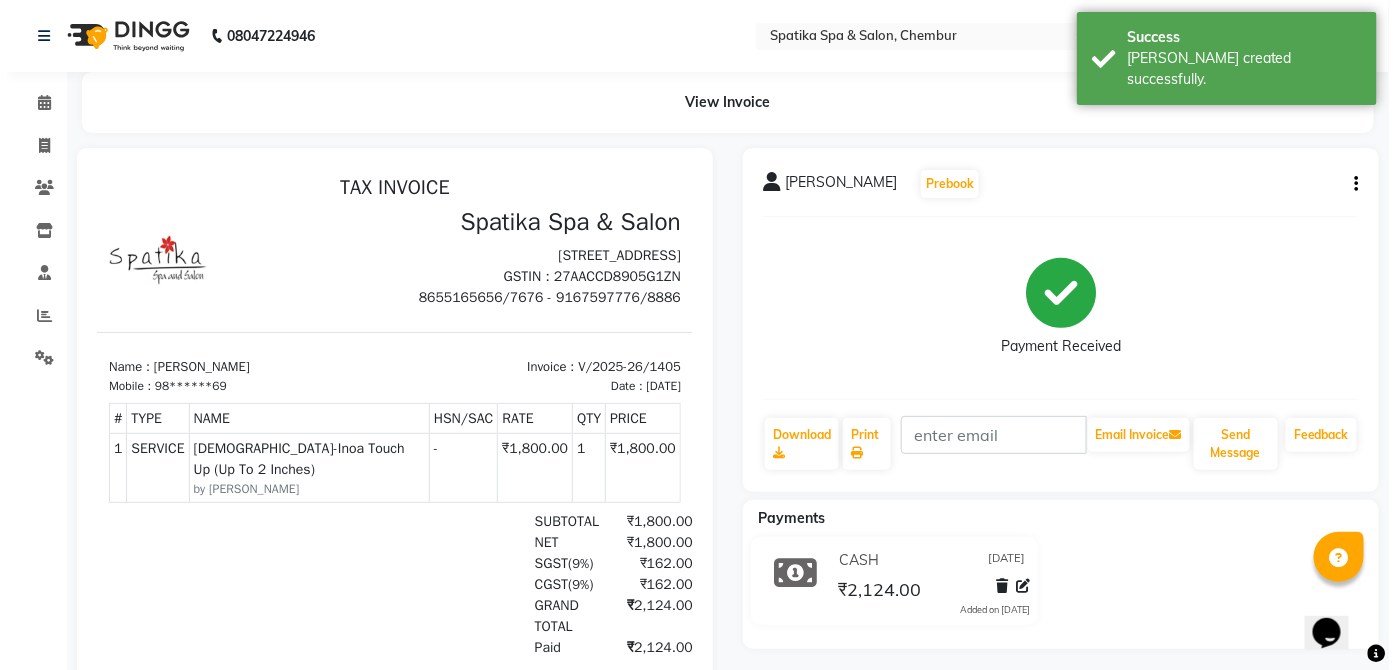scroll, scrollTop: 0, scrollLeft: 0, axis: both 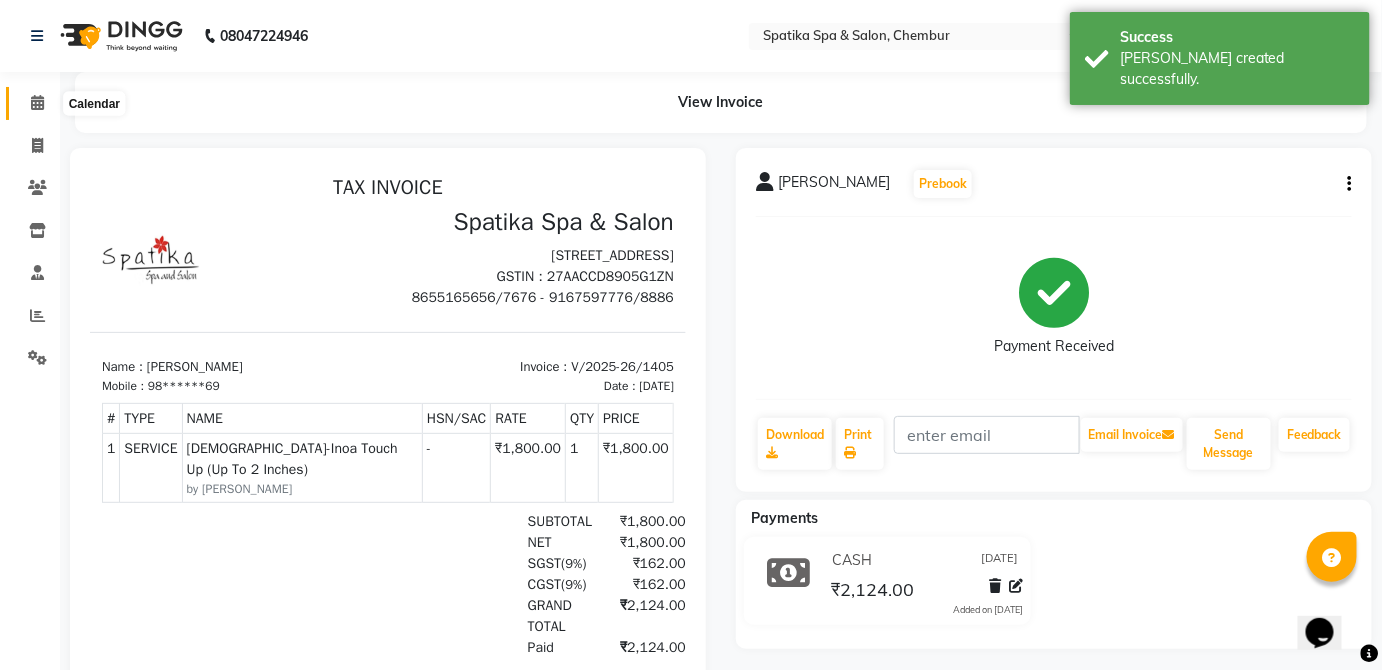 click 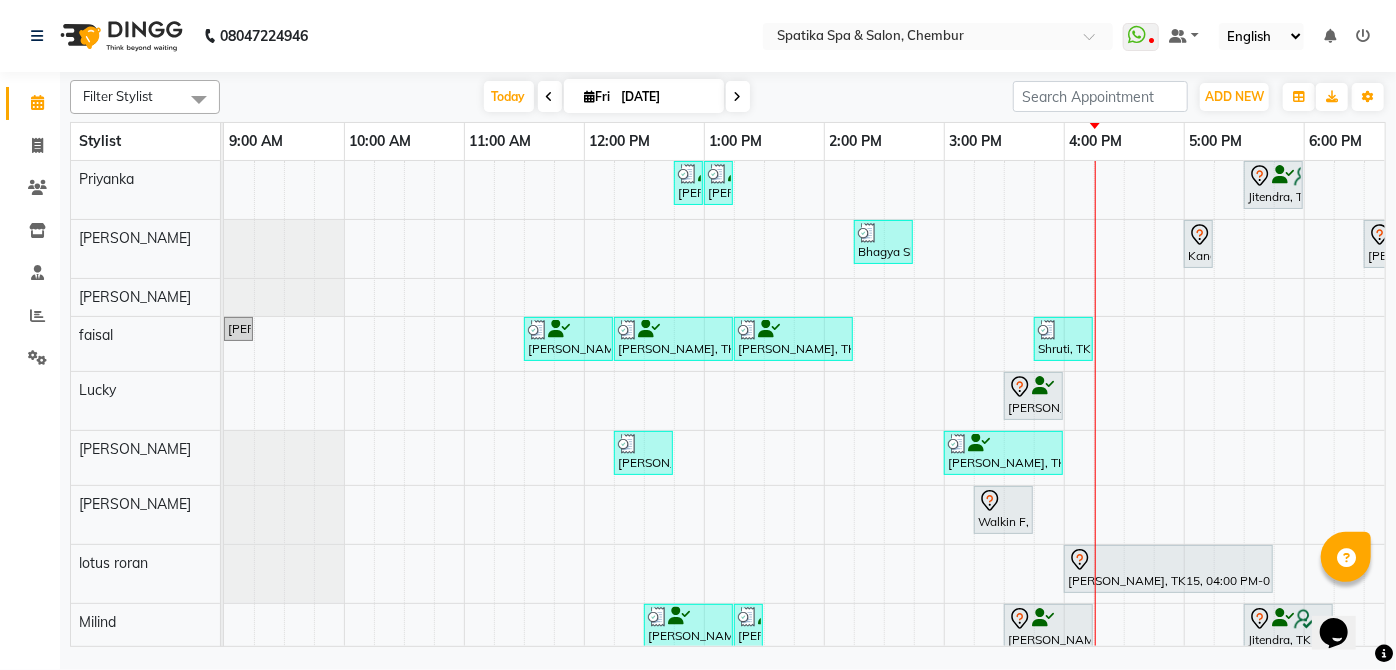 scroll, scrollTop: 160, scrollLeft: 0, axis: vertical 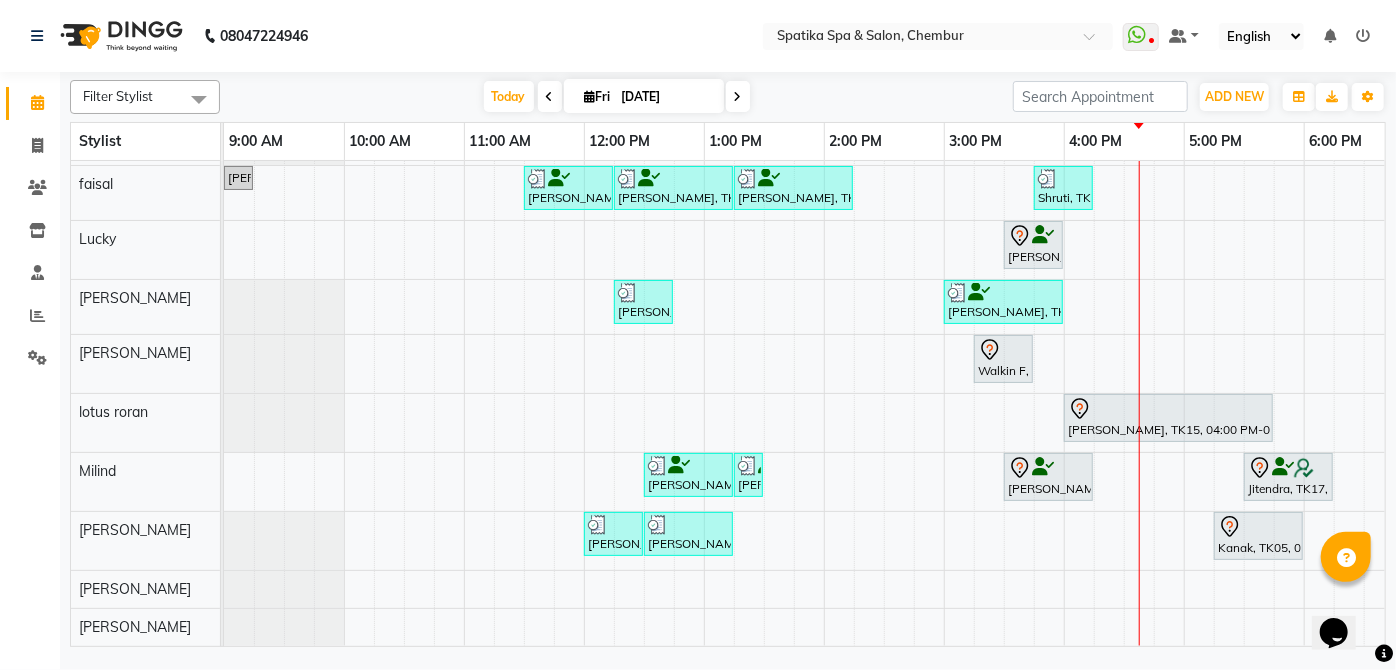 click 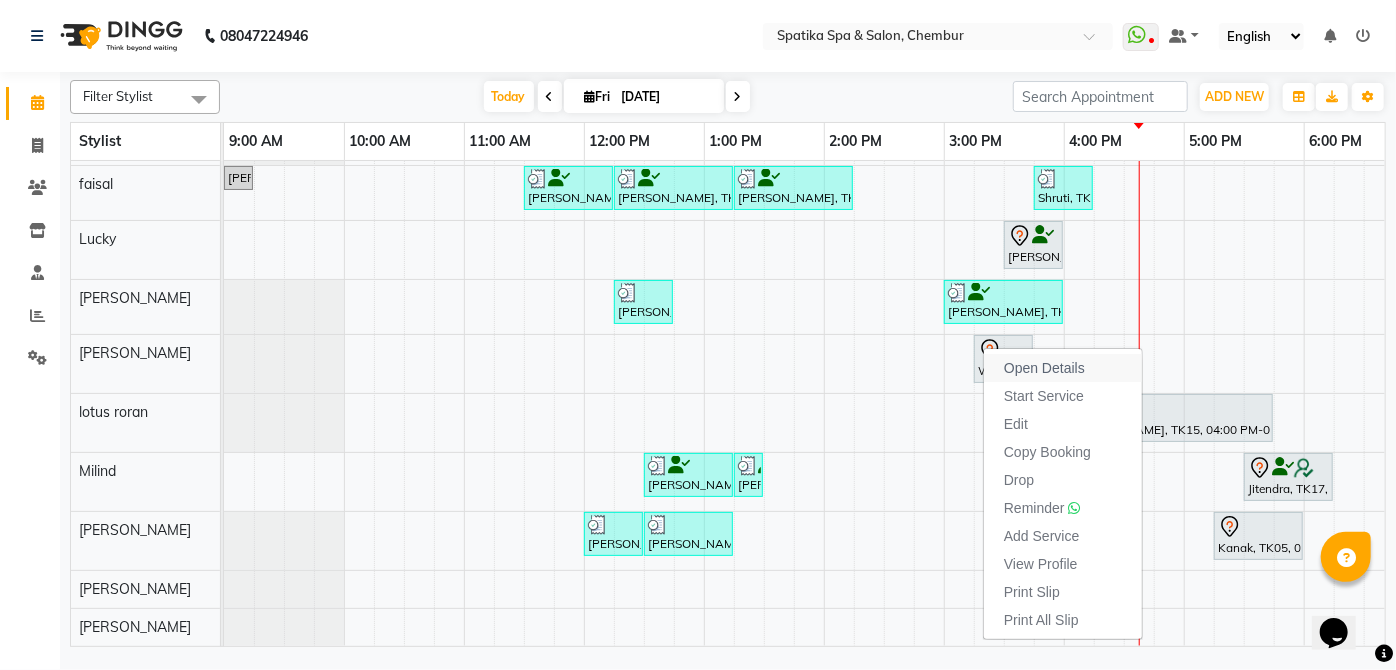 click on "Open Details" at bounding box center (1044, 368) 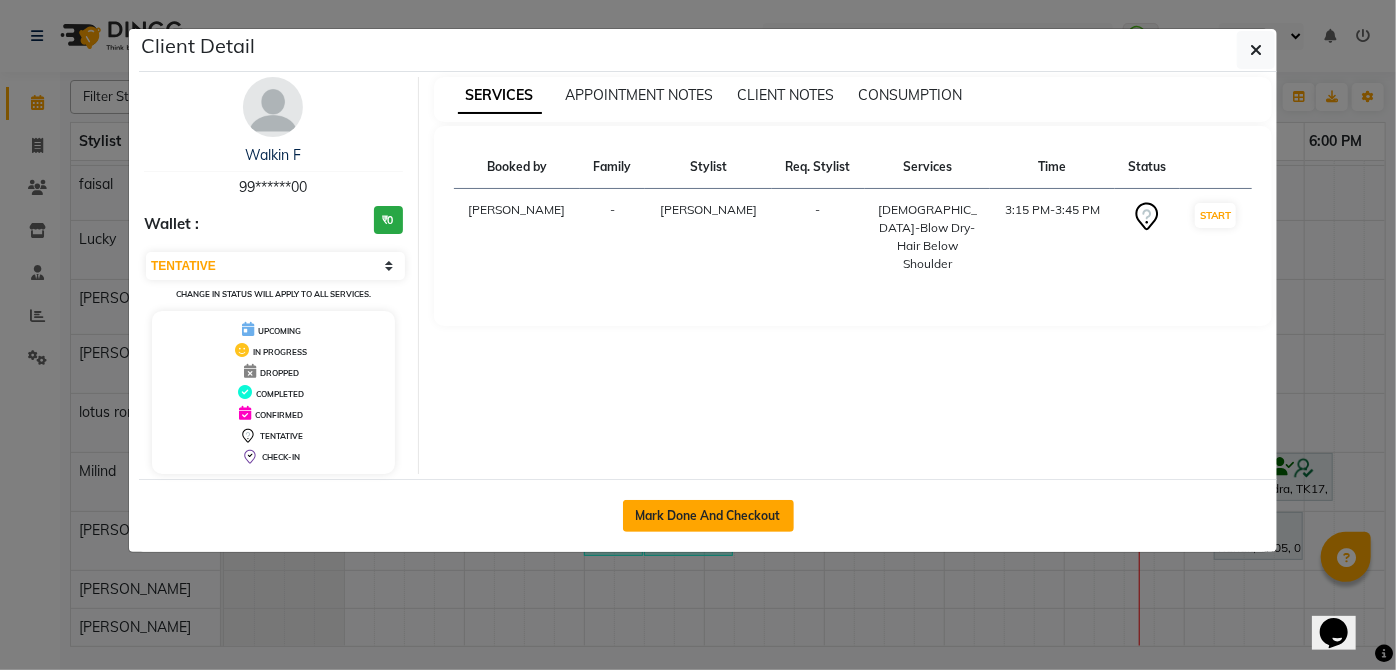 click on "Mark Done And Checkout" 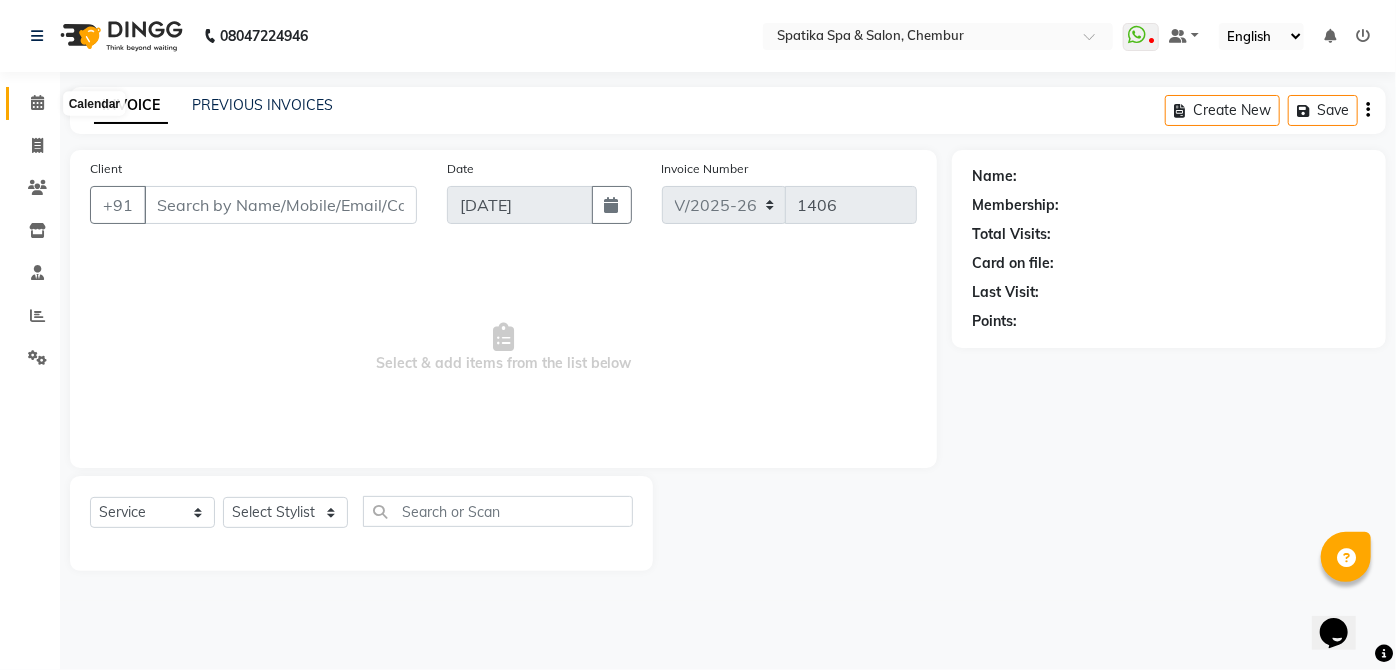 click 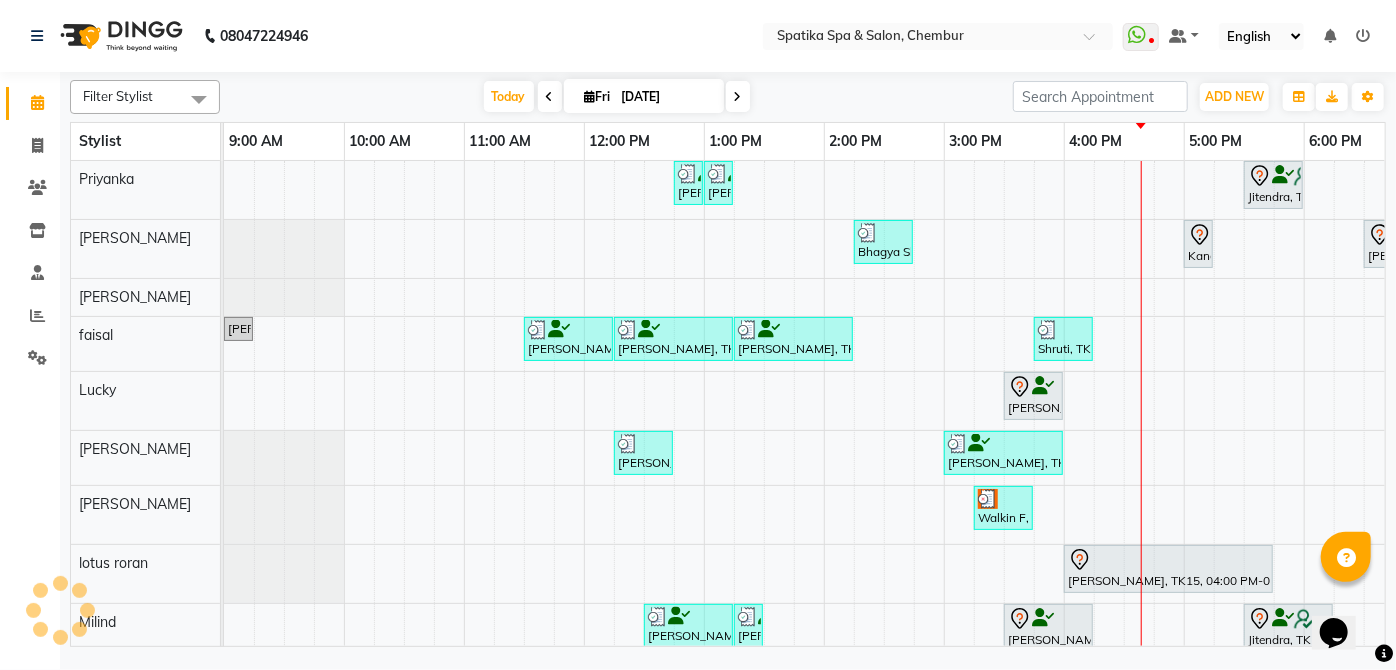 scroll, scrollTop: 0, scrollLeft: 397, axis: horizontal 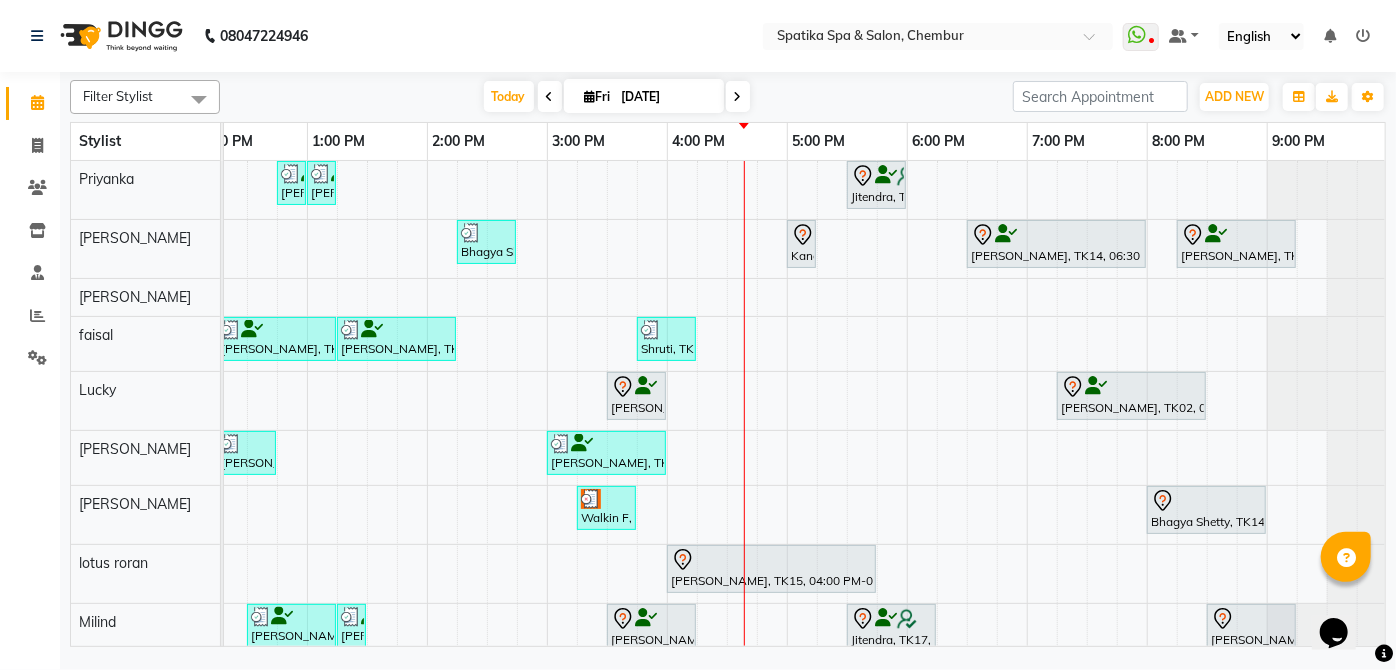 click at bounding box center [606, 499] 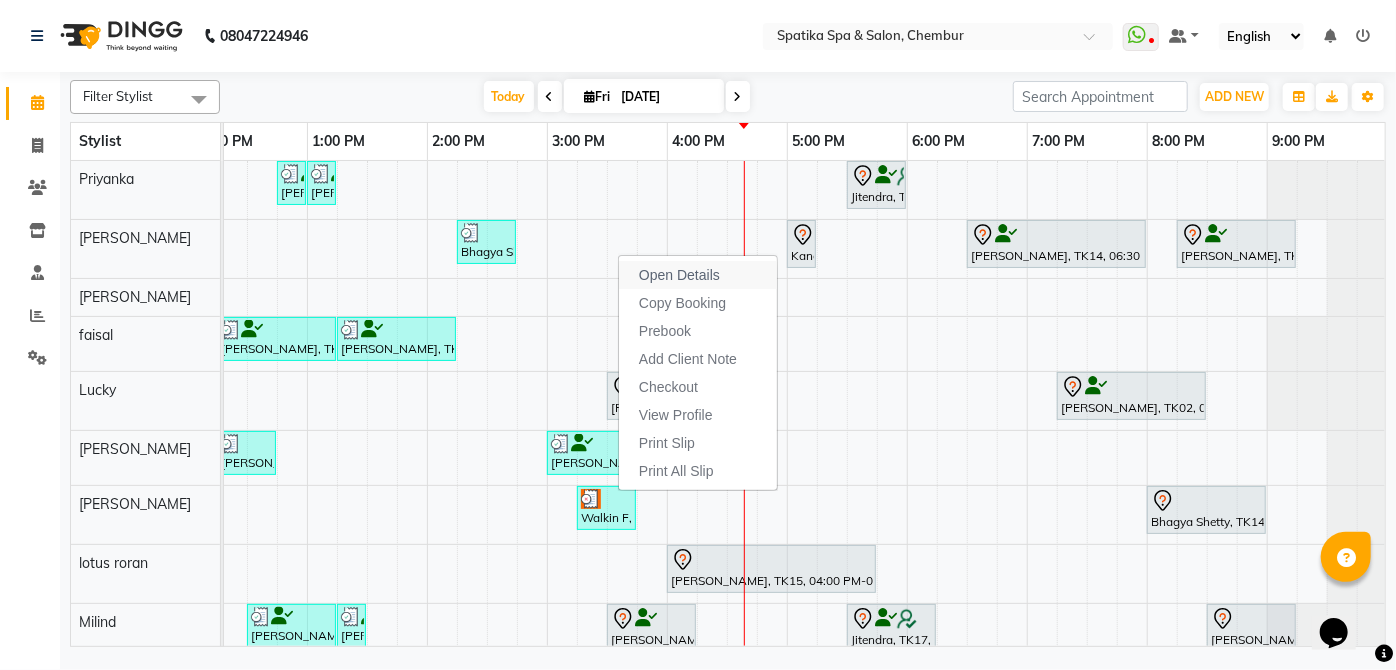 click on "Open Details" at bounding box center (679, 275) 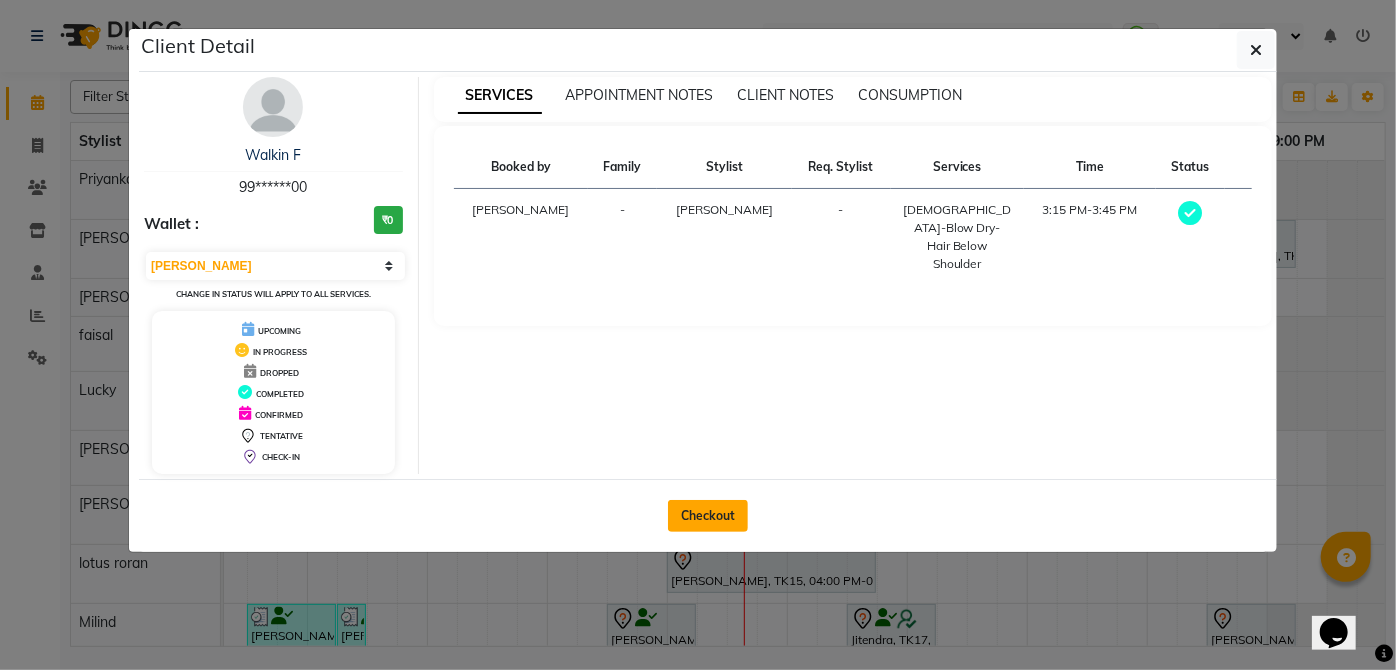 click on "Checkout" 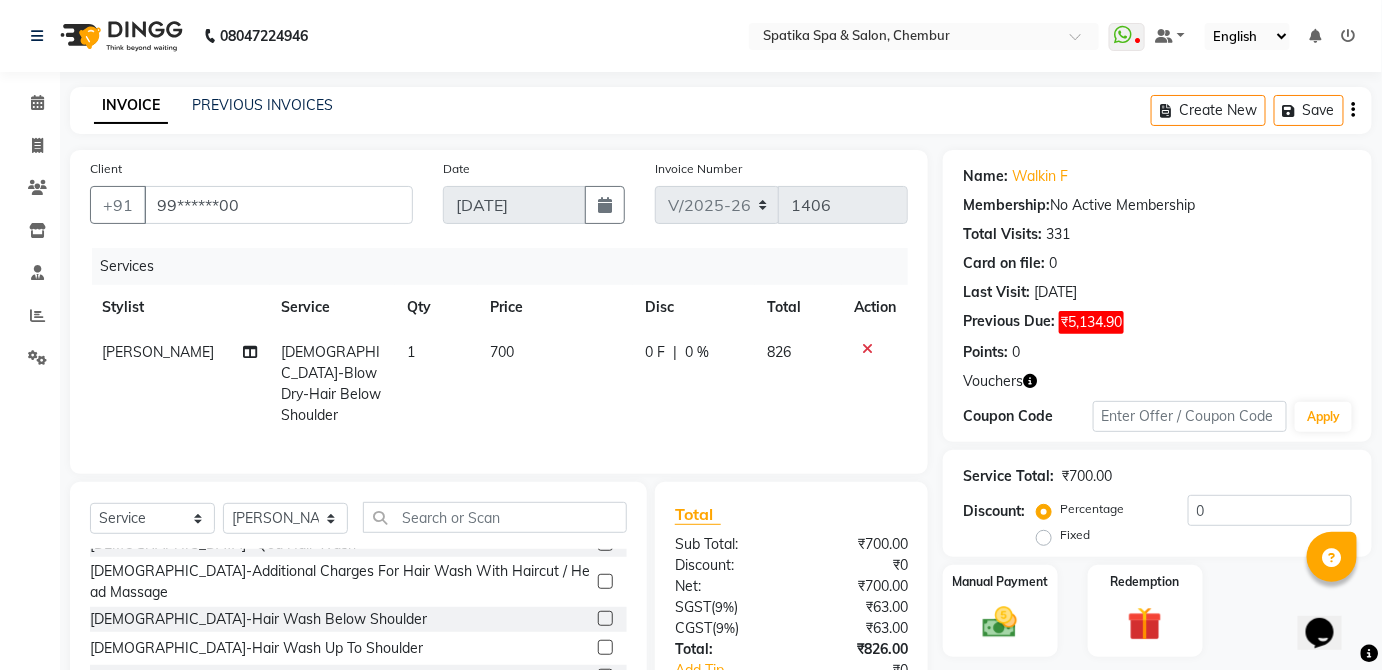 scroll, scrollTop: 125, scrollLeft: 0, axis: vertical 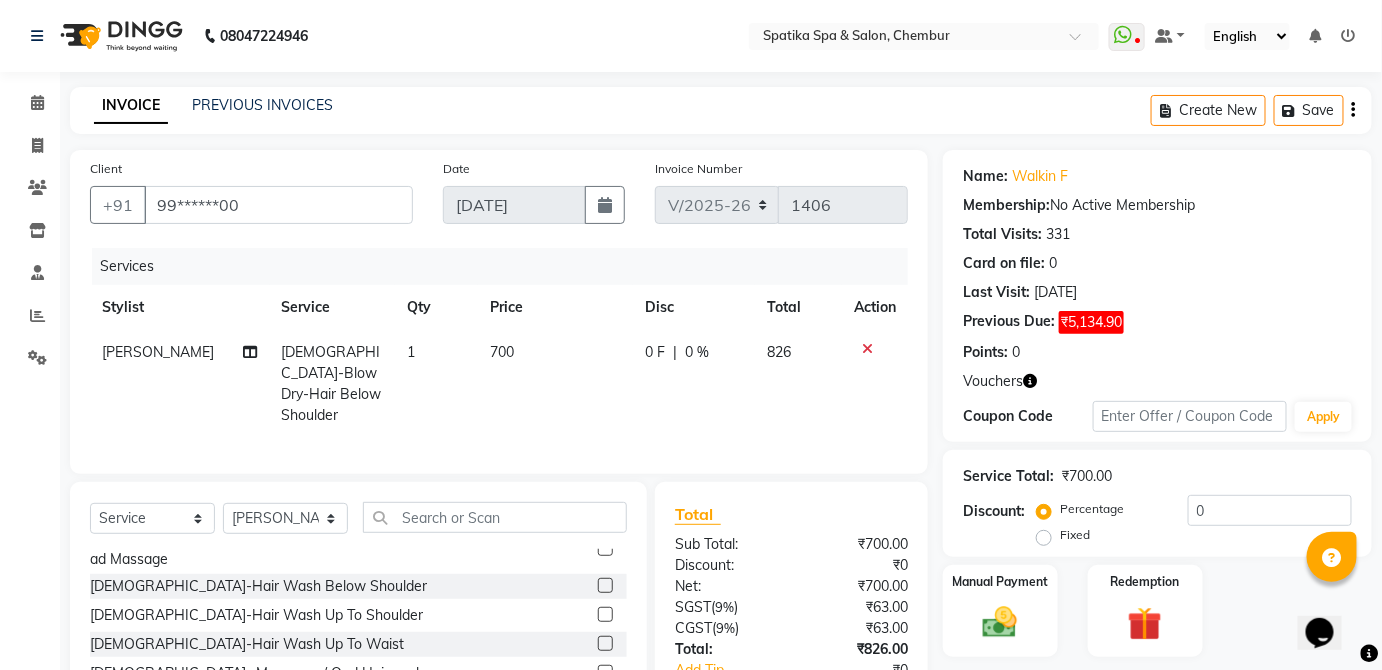 click on "700" 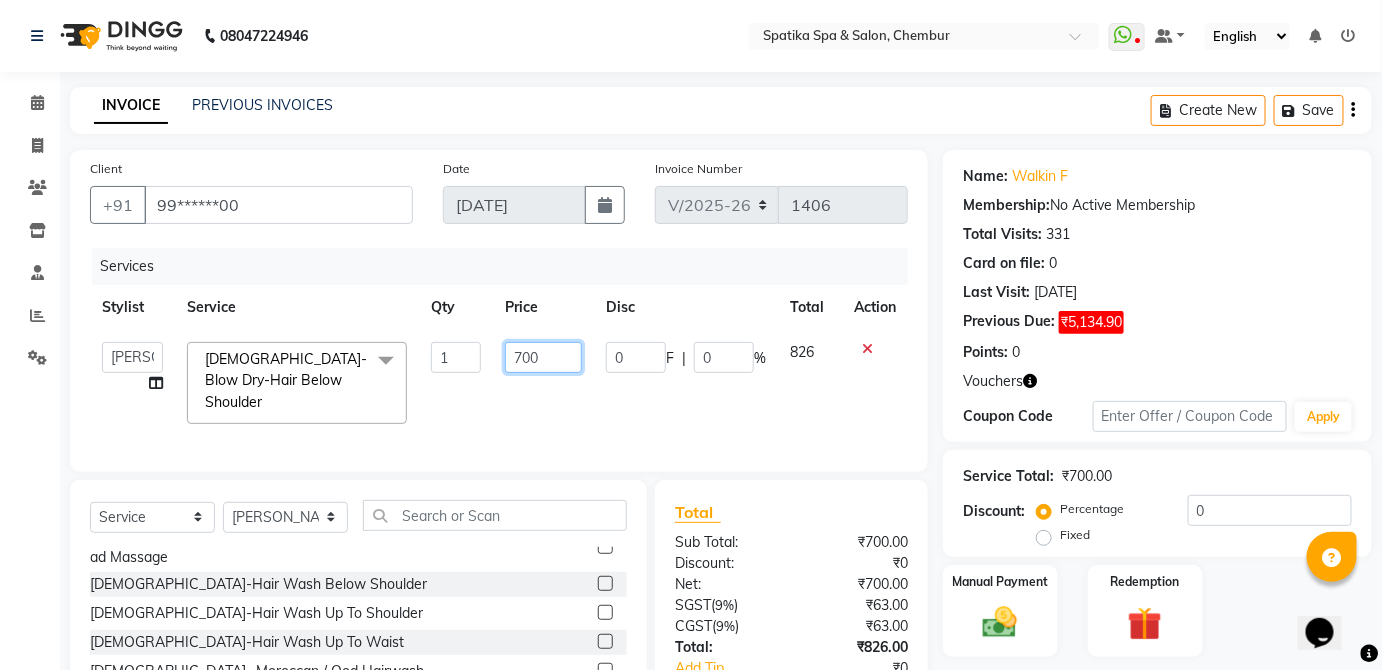 click on "700" 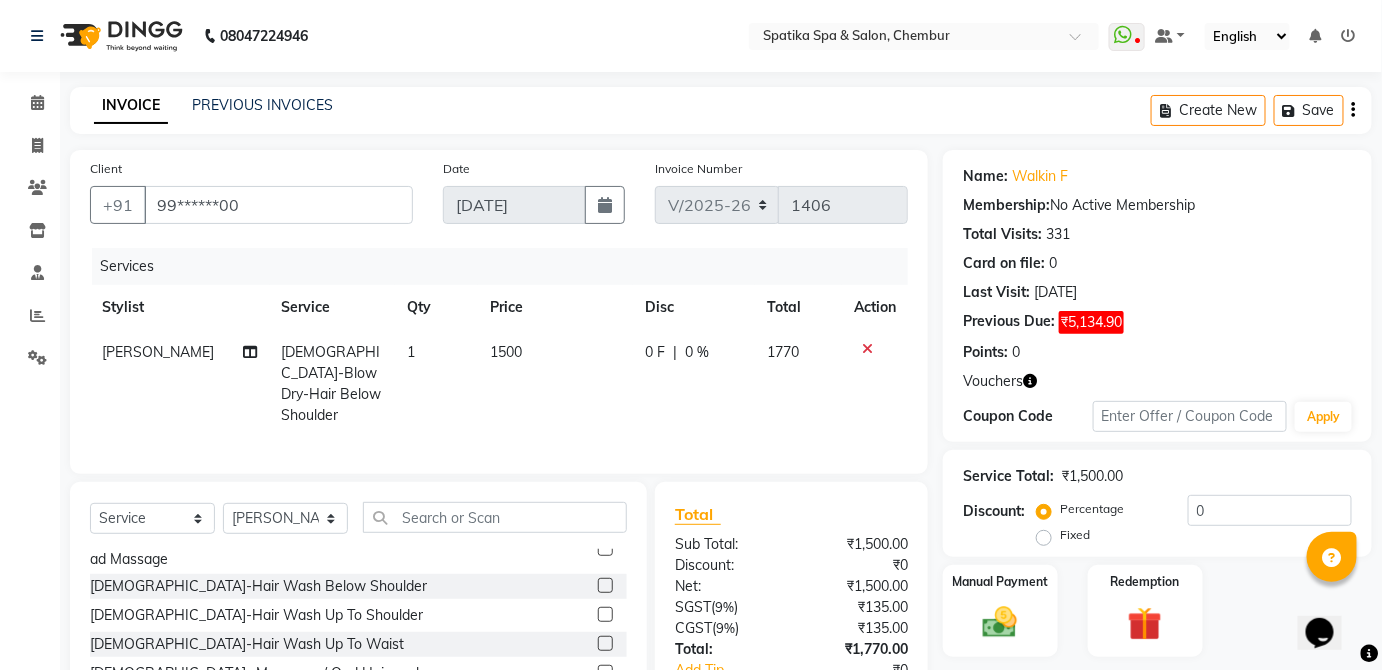 click on "Services Stylist Service Qty Price Disc Total Action shahrukh Female-Blow Dry-Hair Below Shoulder 1 1500 0 F | 0 % 1770" 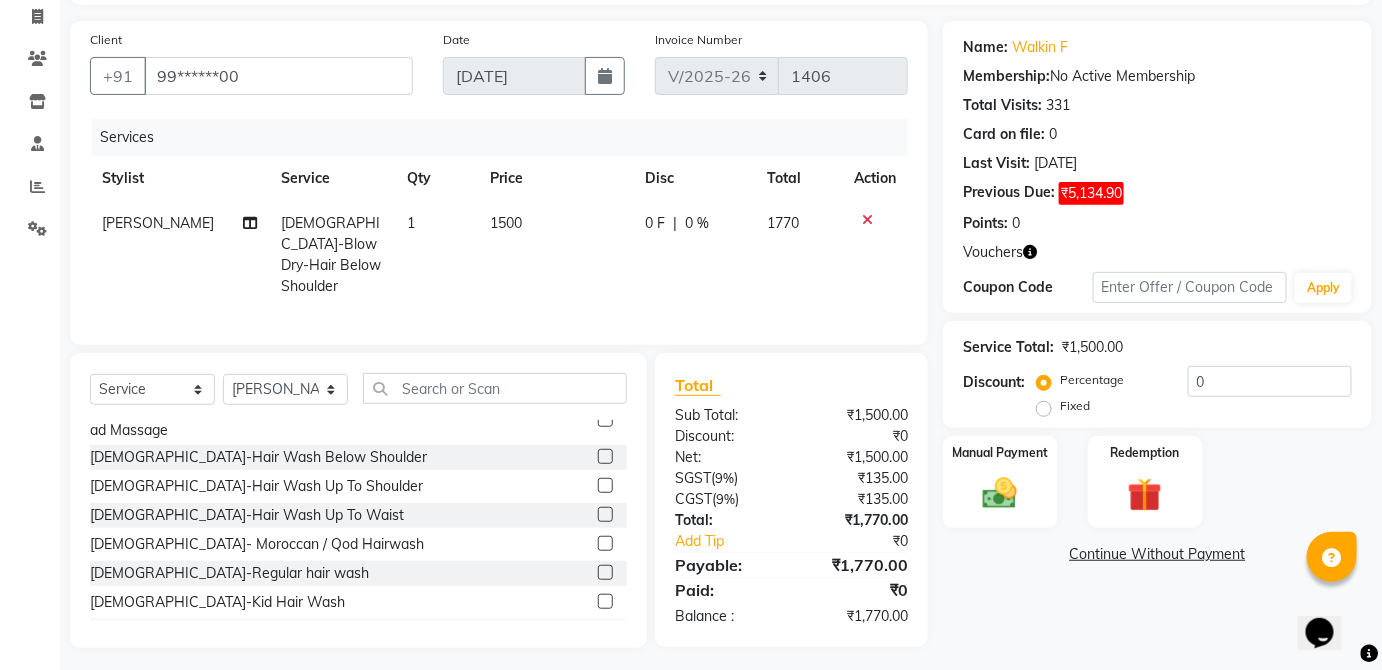 scroll, scrollTop: 130, scrollLeft: 0, axis: vertical 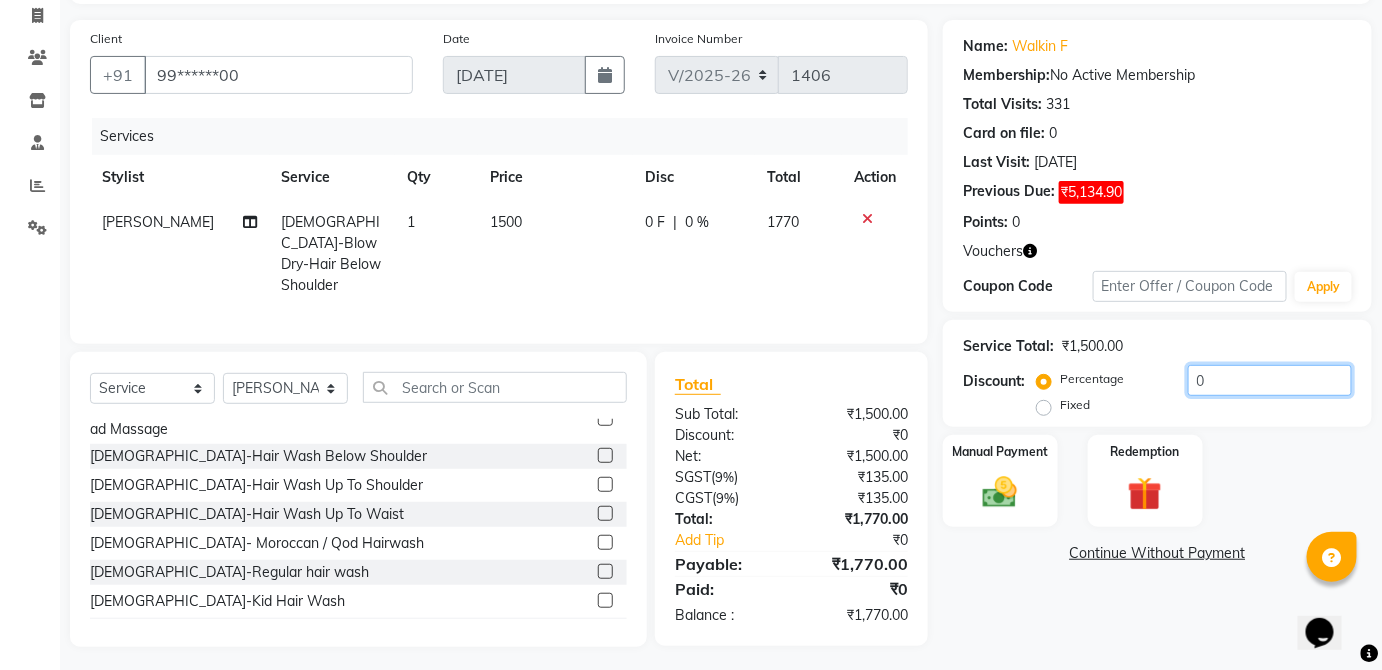 click on "0" 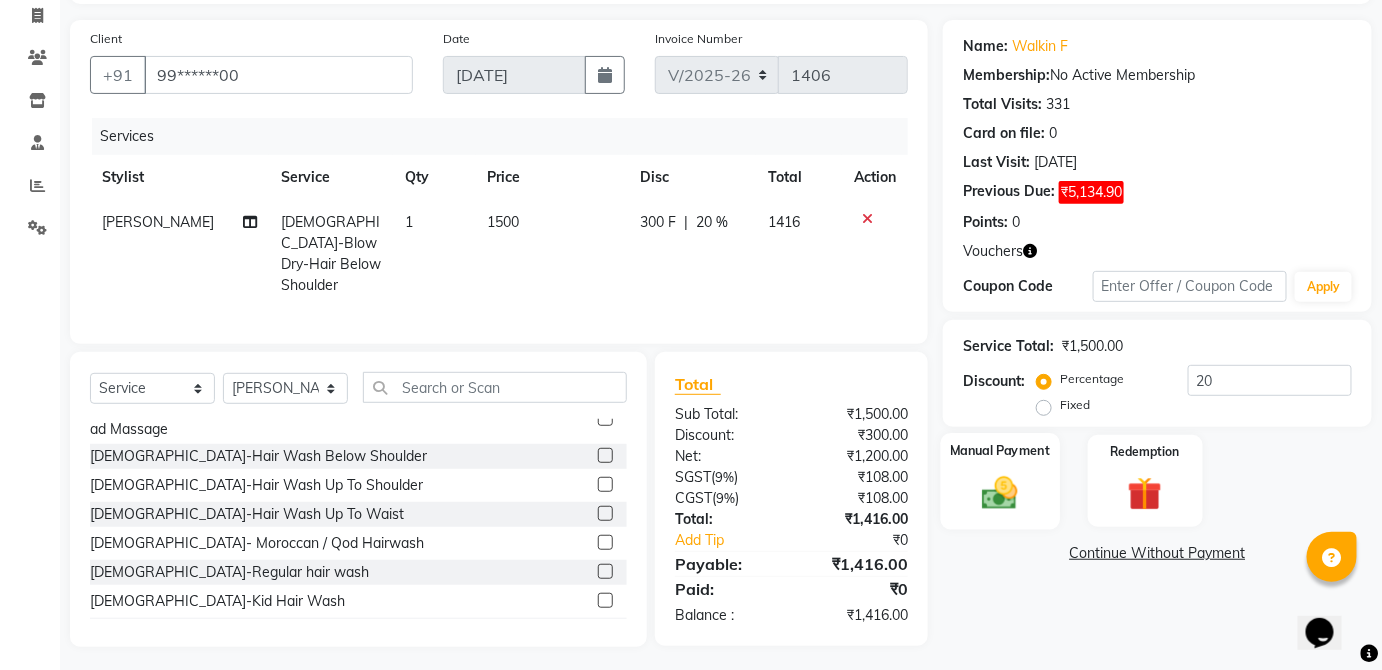 click on "Manual Payment" 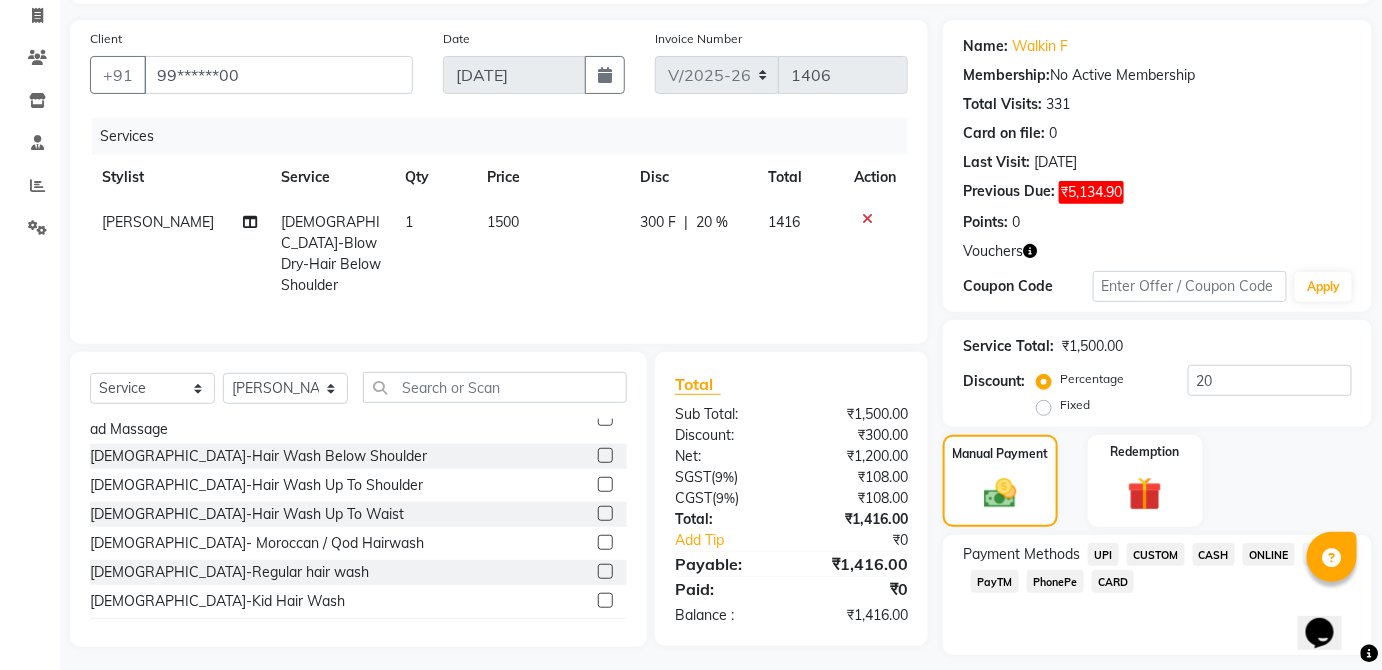 click on "CASH" 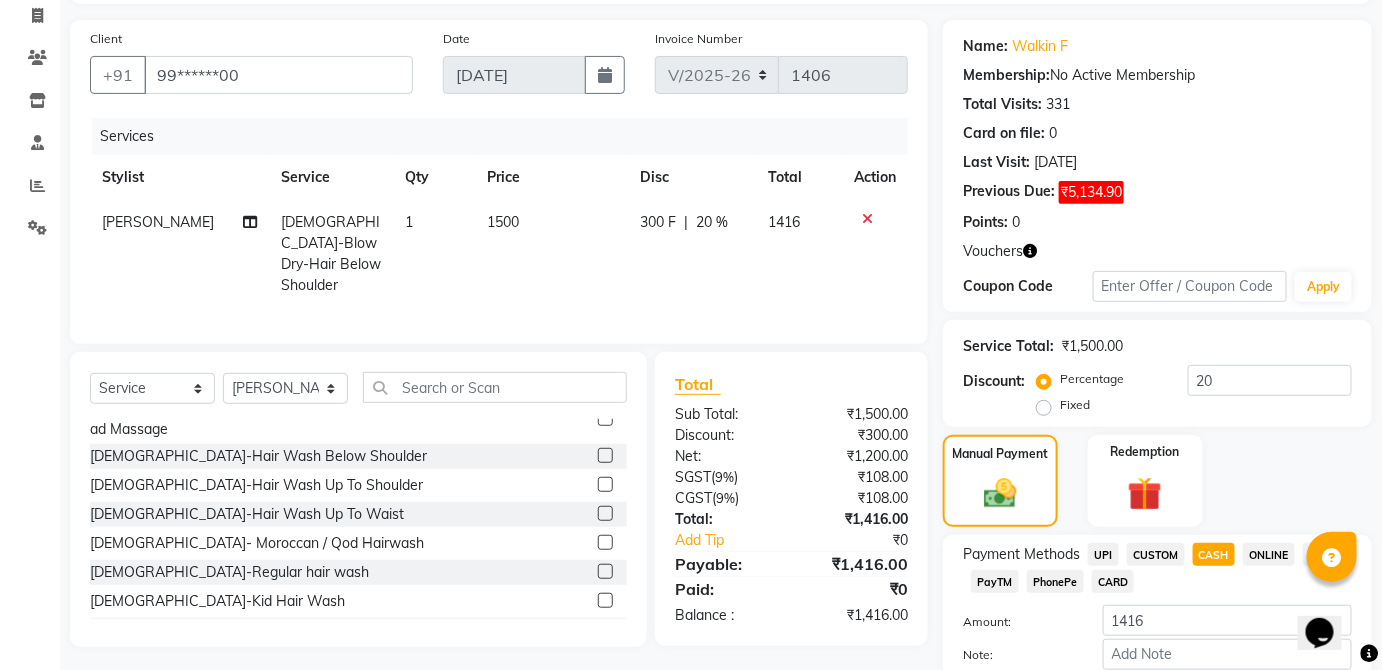 scroll, scrollTop: 241, scrollLeft: 0, axis: vertical 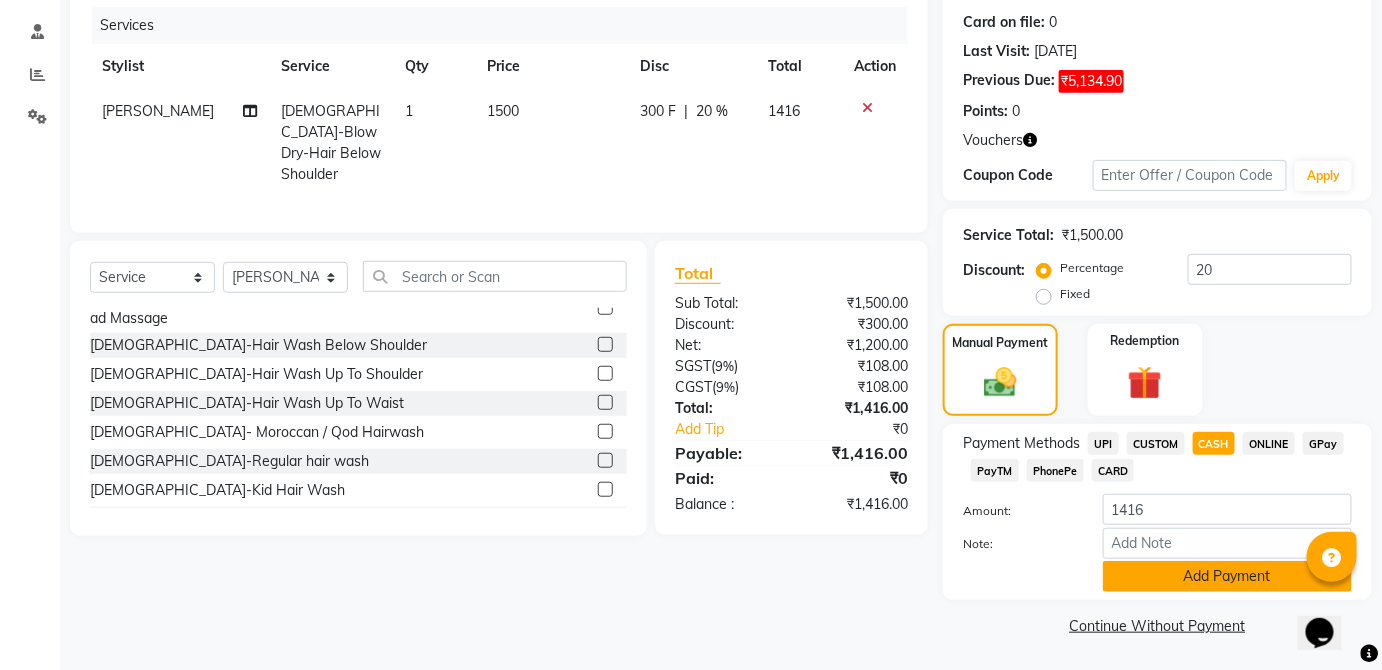 click on "Add Payment" 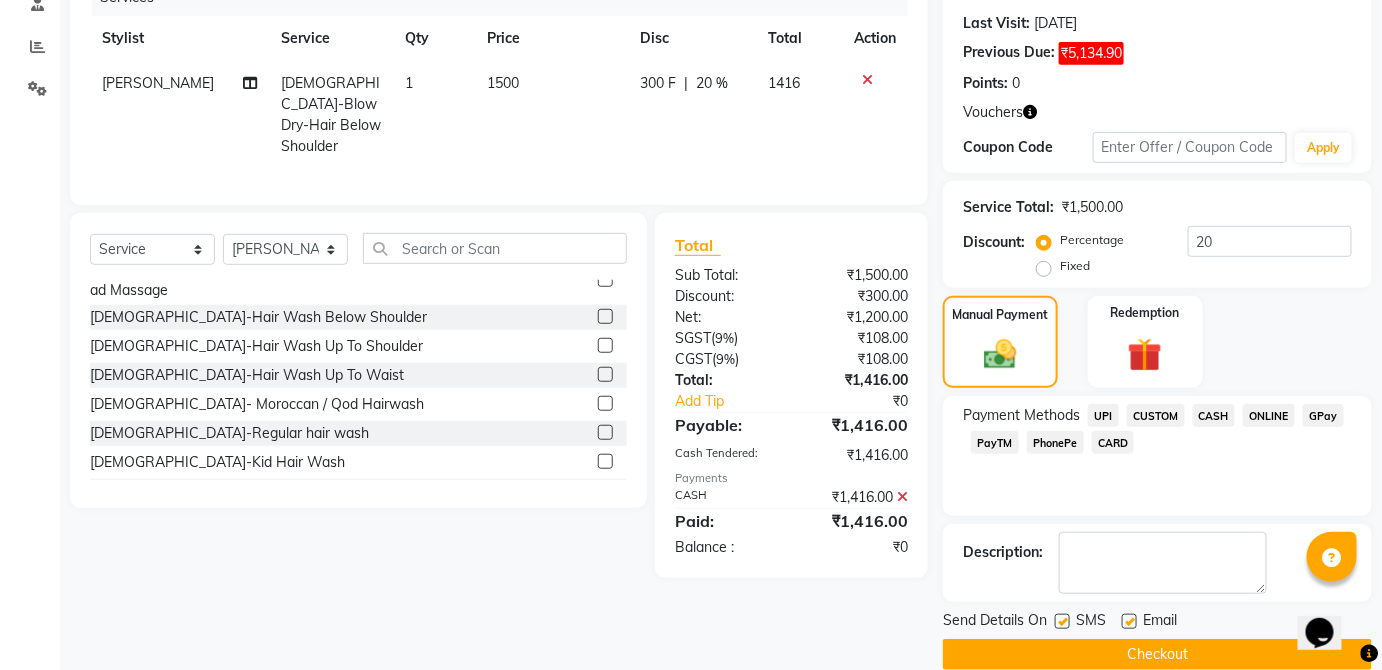 scroll, scrollTop: 297, scrollLeft: 0, axis: vertical 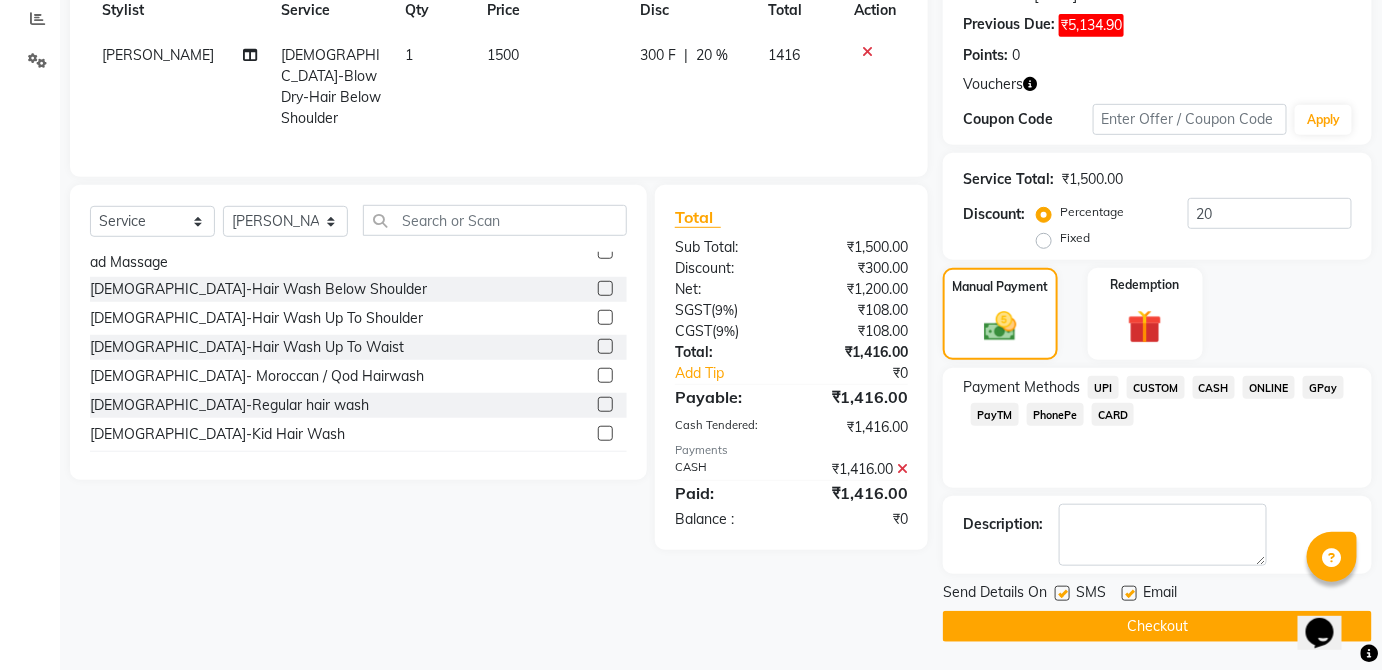 click on "Checkout" 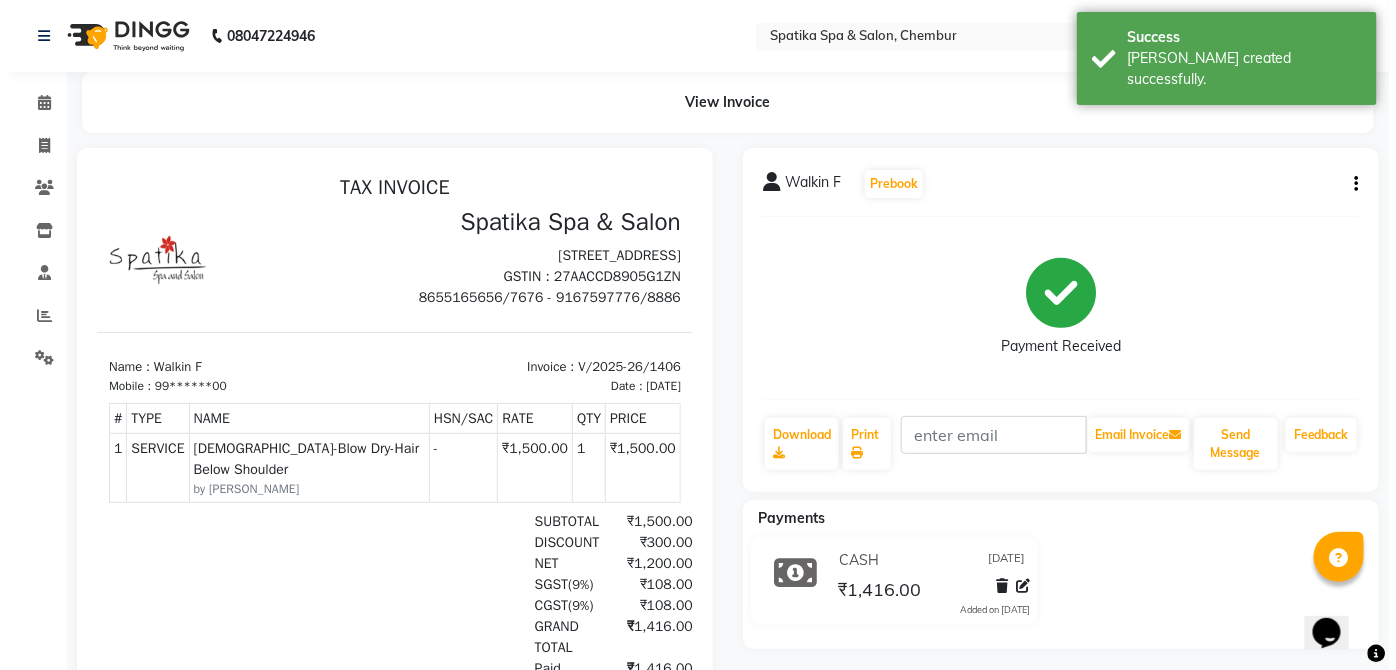 scroll, scrollTop: 0, scrollLeft: 0, axis: both 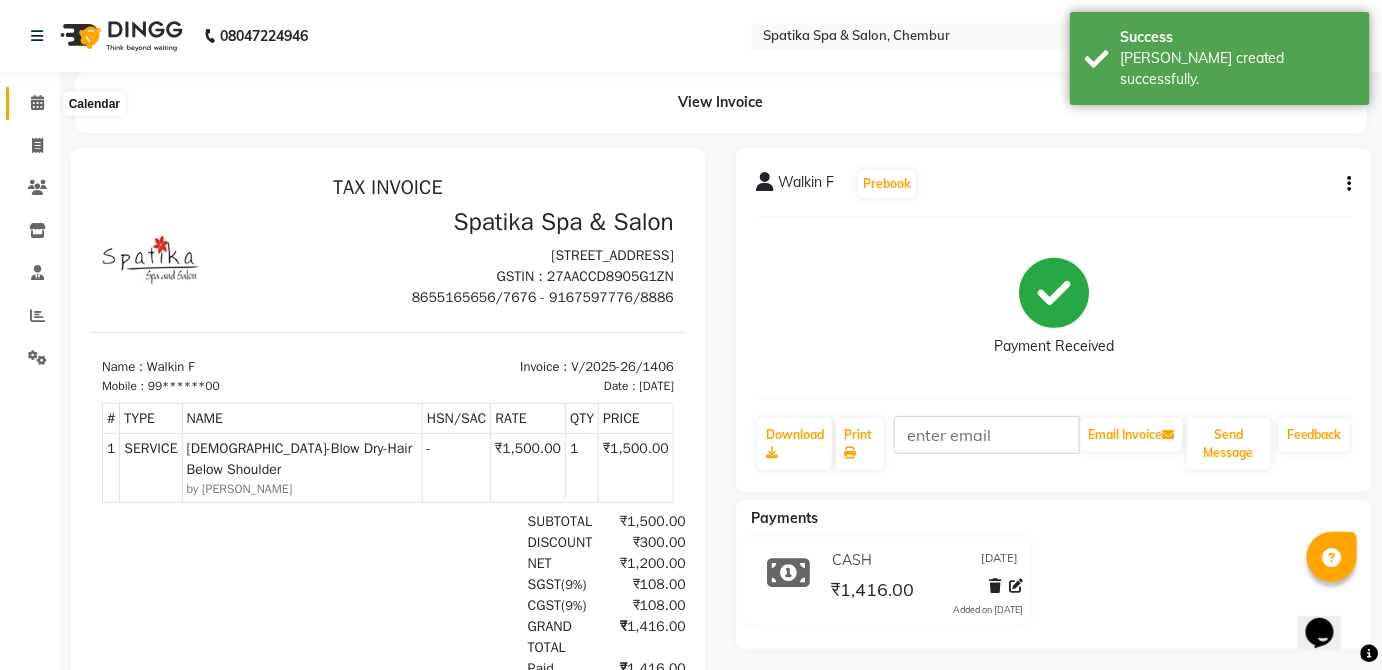 click 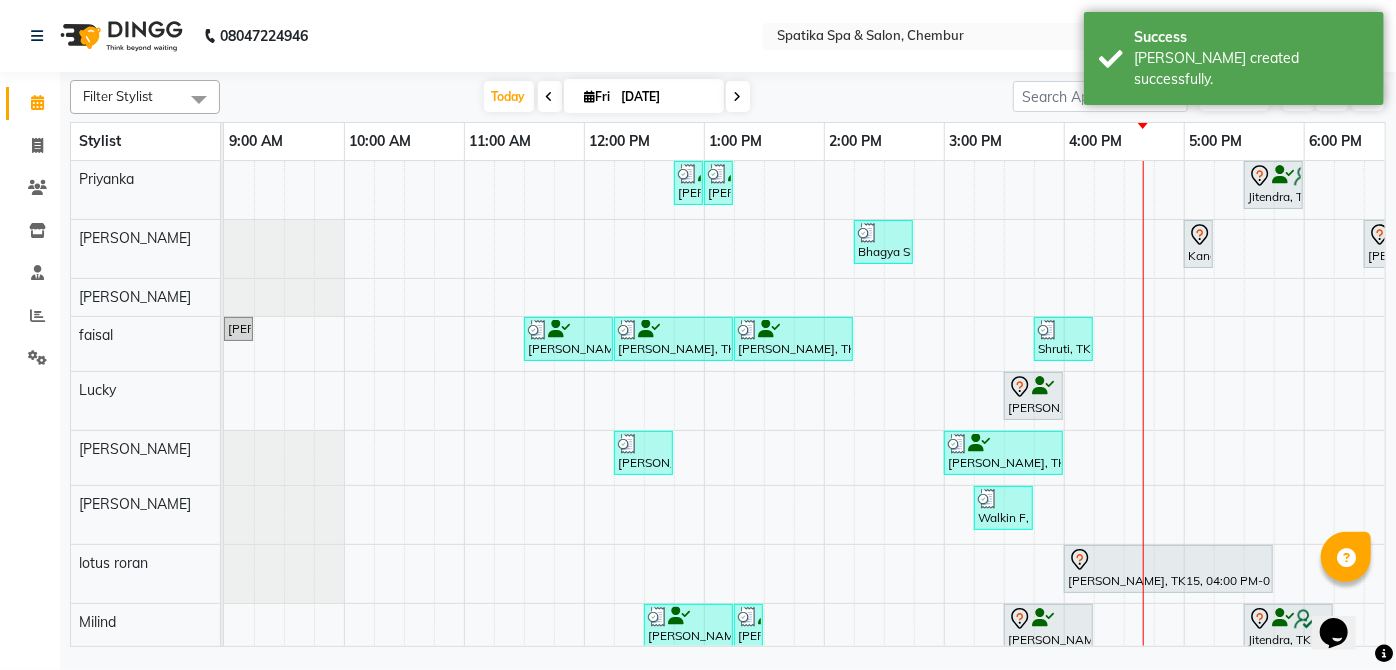 scroll, scrollTop: 0, scrollLeft: 41, axis: horizontal 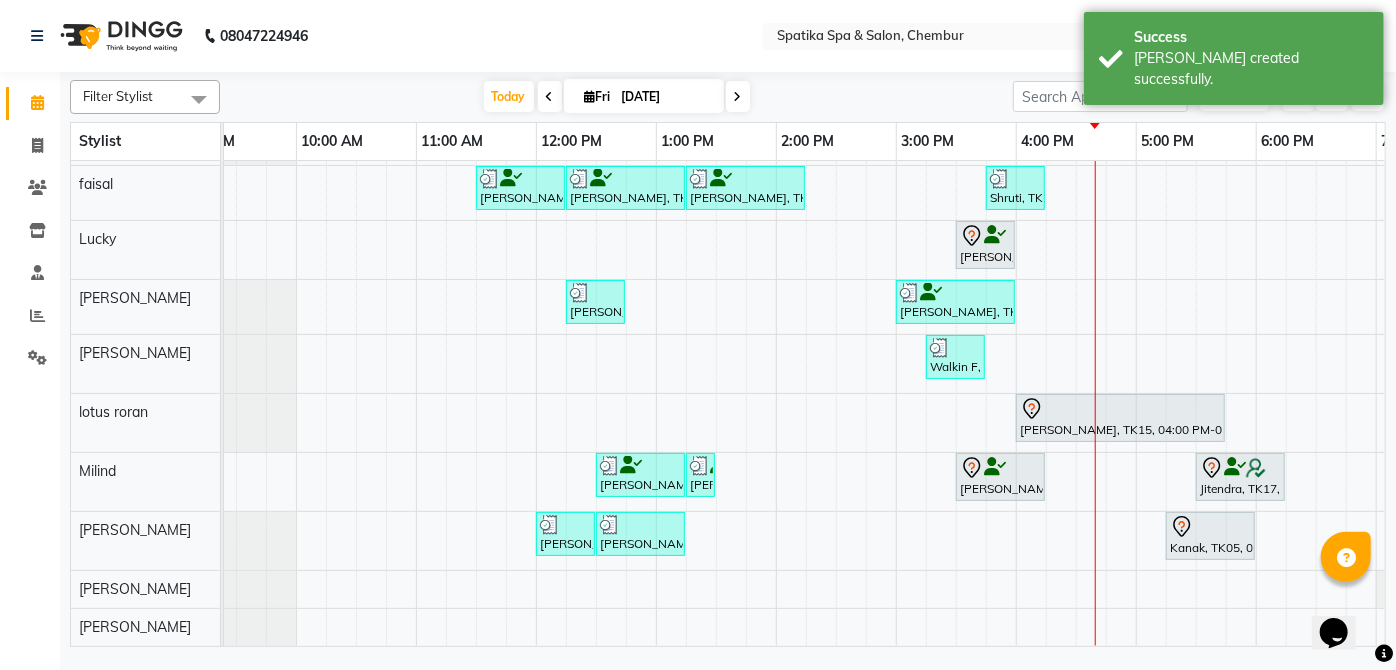 click on "Himani Singh, TK12, 03:30 PM-04:00 PM, Female-Blow Dry-Hair Below Shoulder" at bounding box center (985, 245) 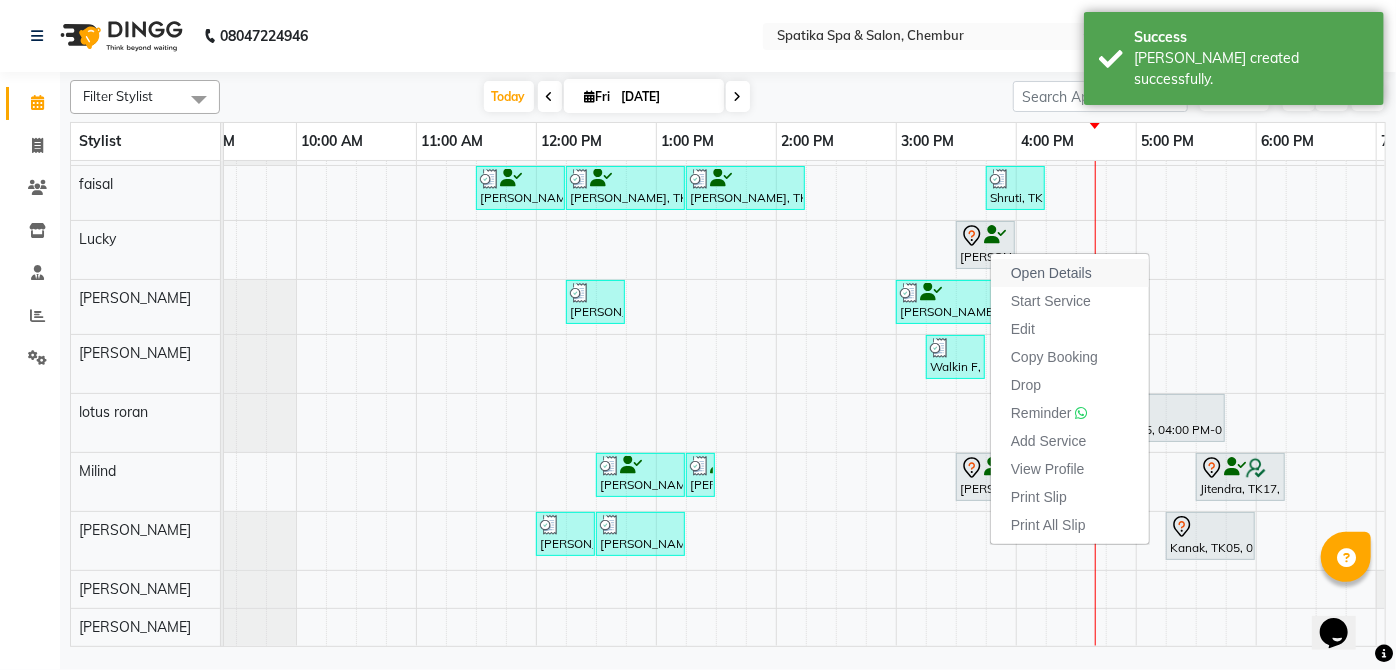 click on "Open Details" at bounding box center [1051, 273] 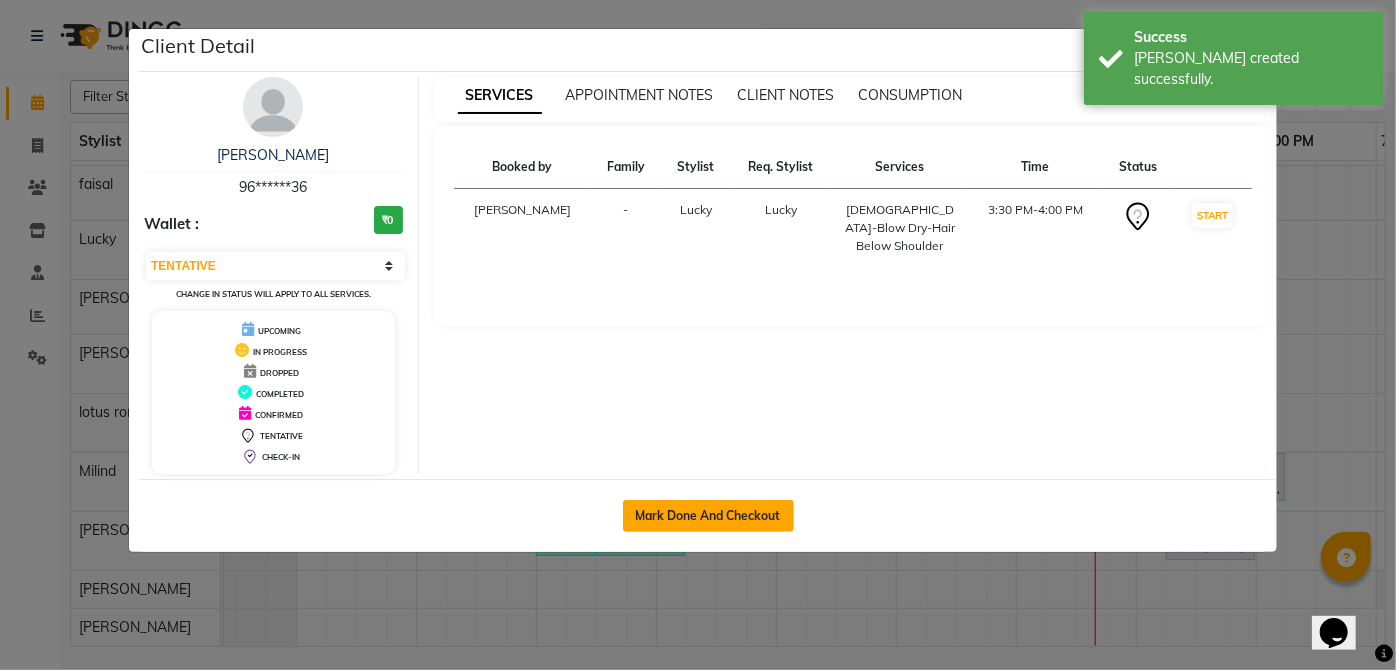 click on "Mark Done And Checkout" 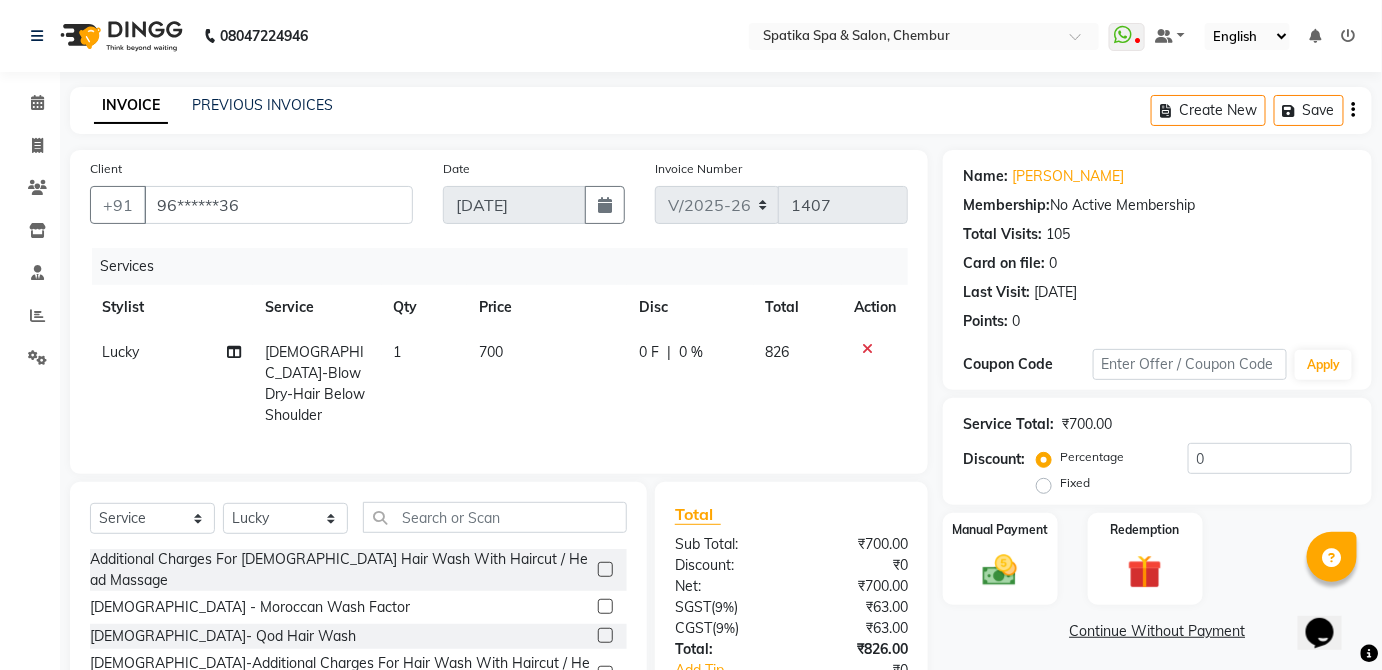 click on "[DEMOGRAPHIC_DATA]-Blow Dry-Hair Below Shoulder" 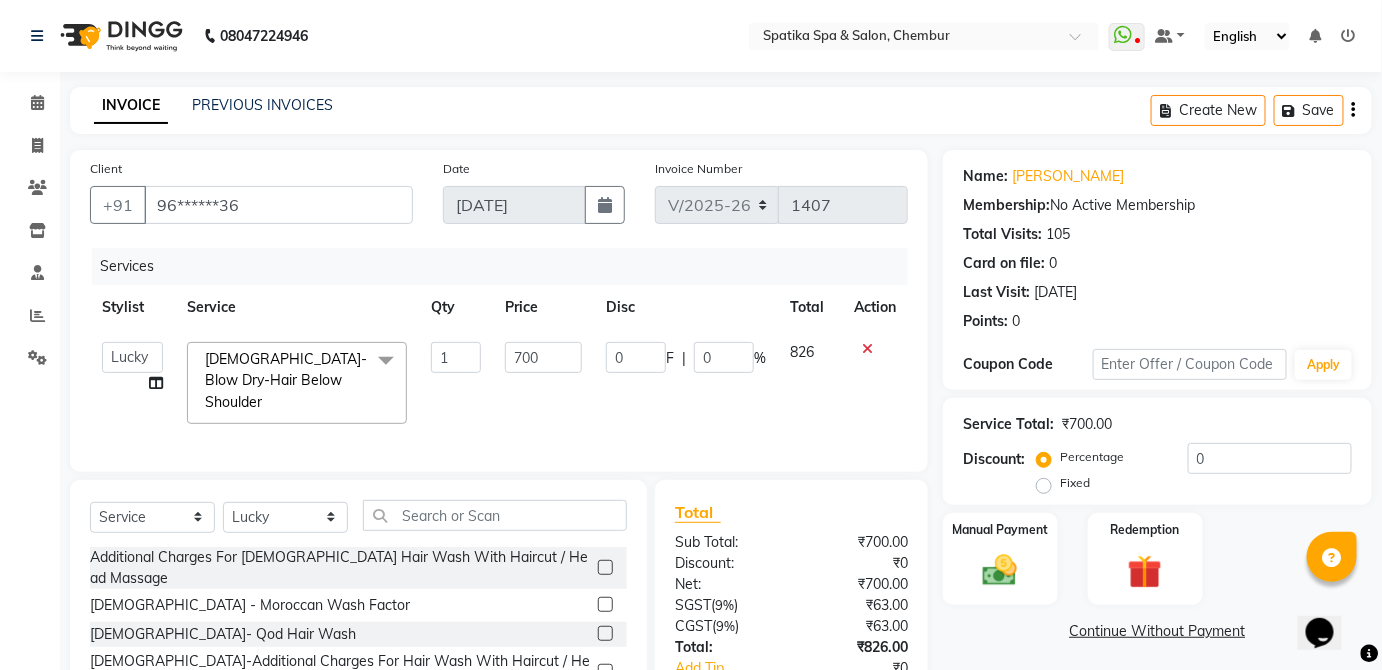 click on "[DEMOGRAPHIC_DATA]-Blow Dry-Hair Below Shoulder" 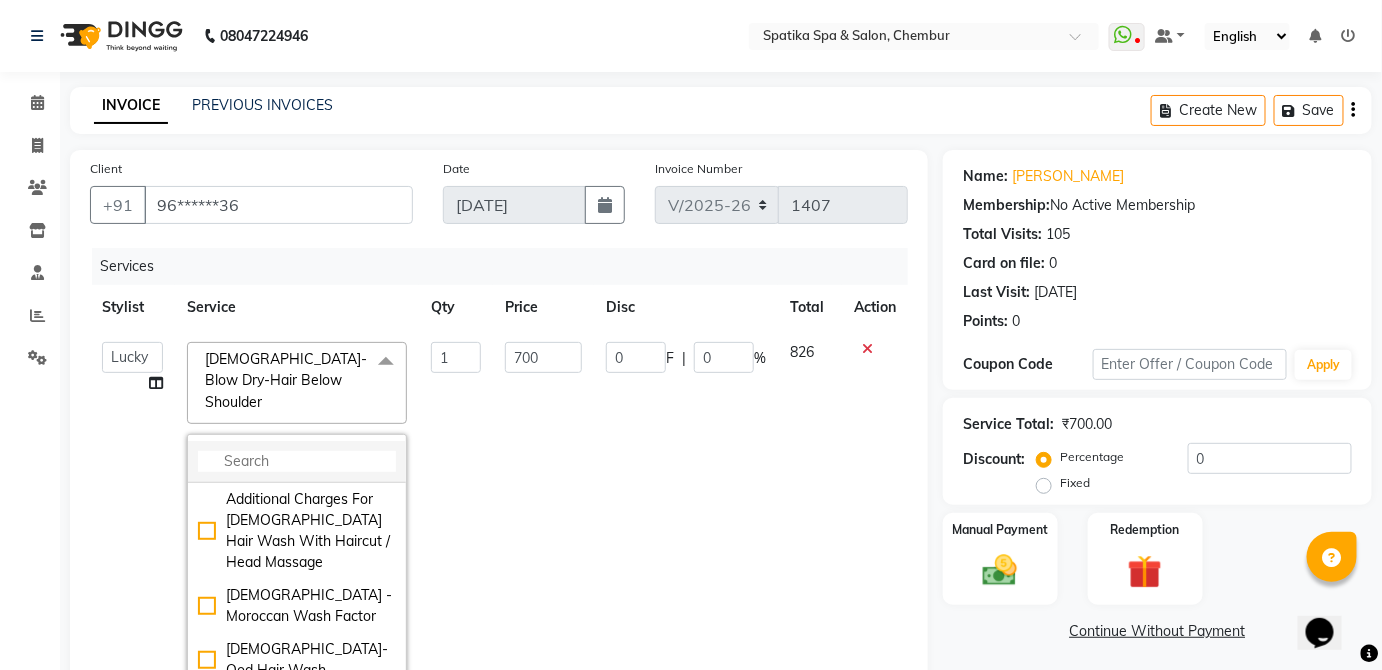 click 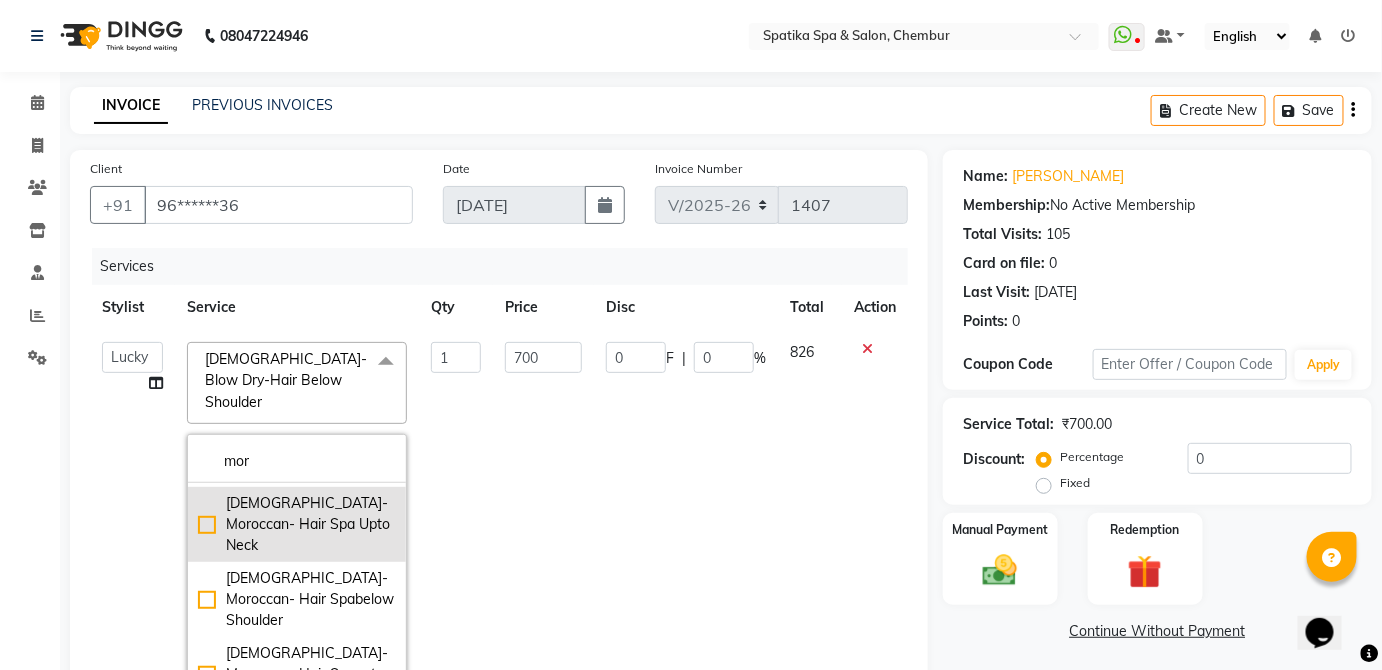 scroll, scrollTop: 105, scrollLeft: 0, axis: vertical 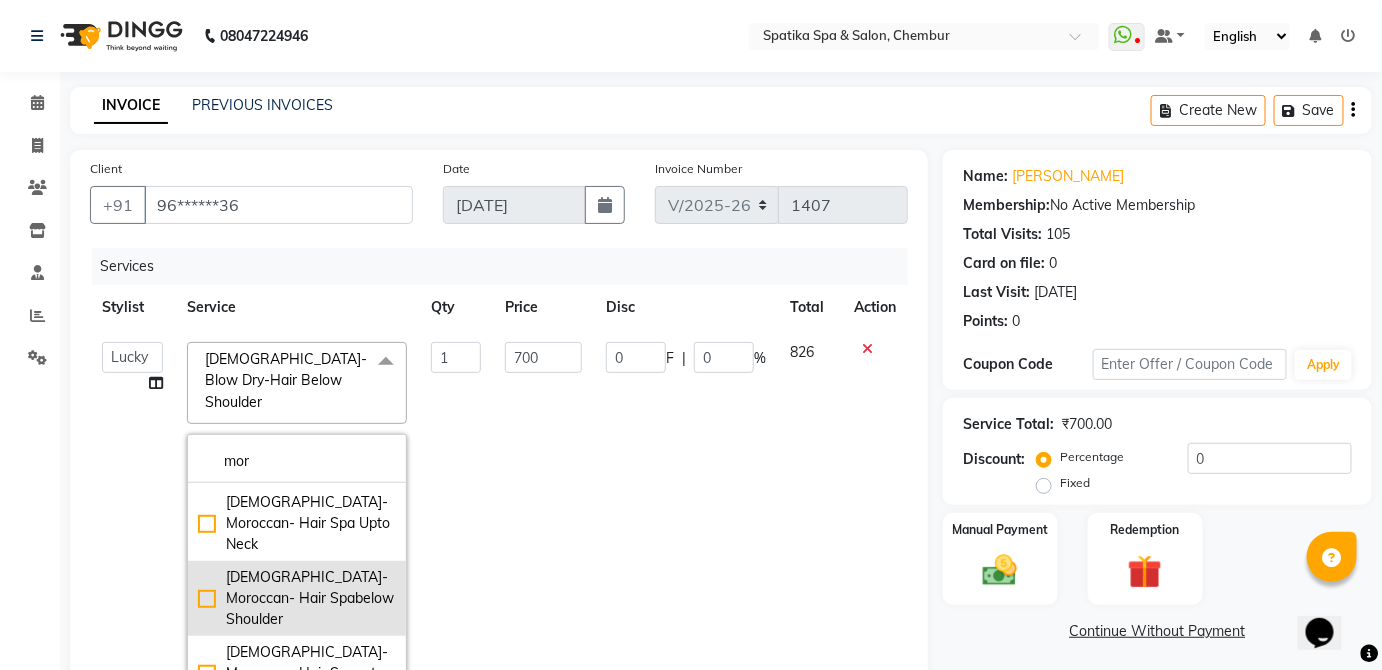 click on "[DEMOGRAPHIC_DATA]- Moroccan- Hair Spabelow Shoulder" 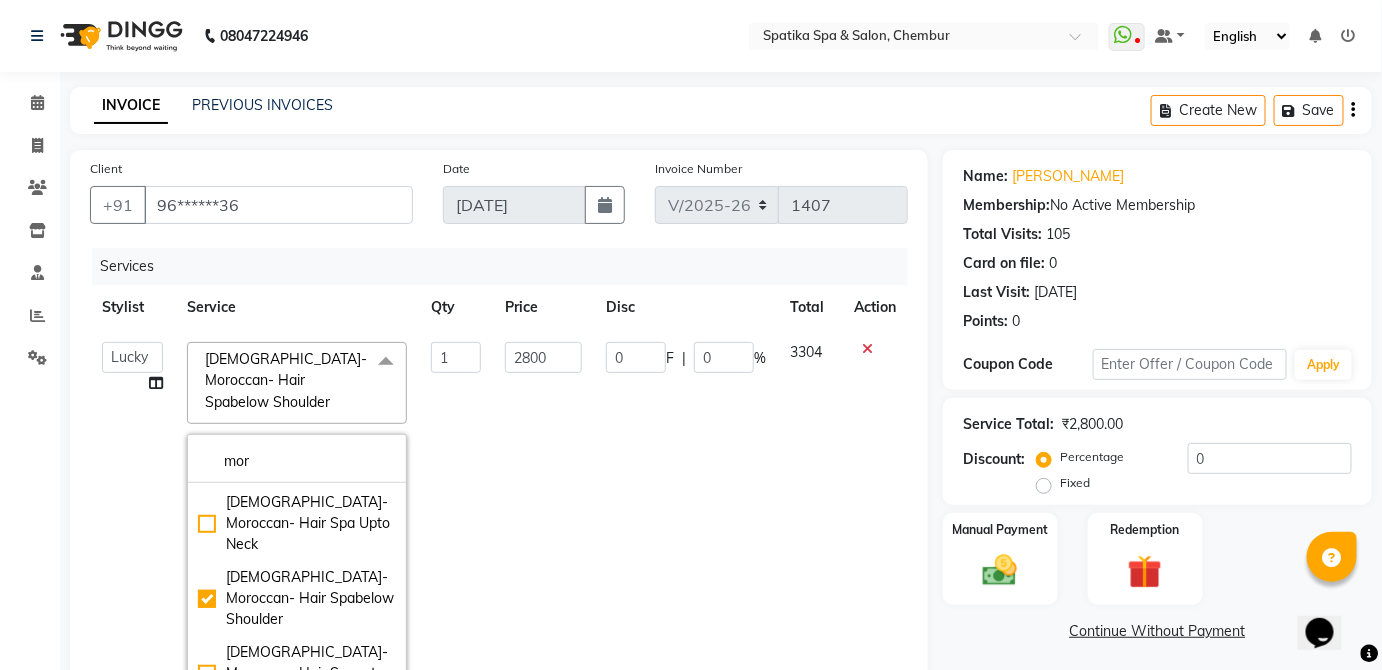 click on "0 F | 0 %" 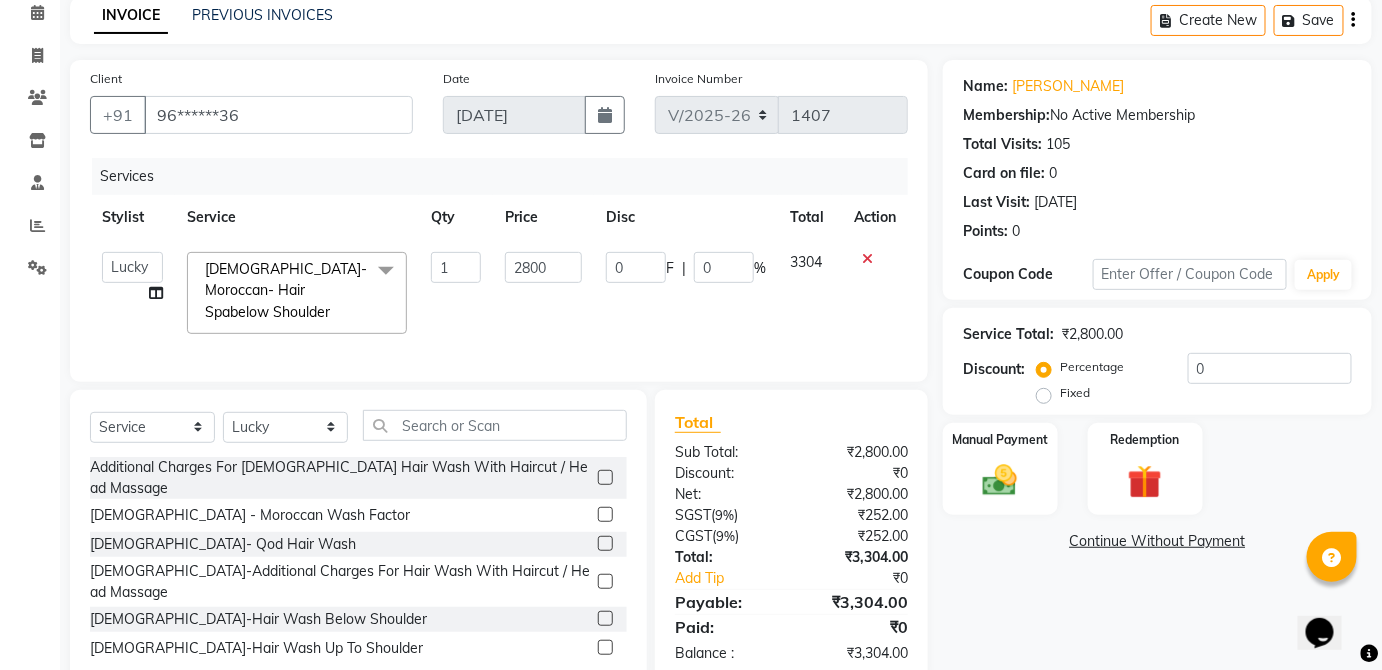 scroll, scrollTop: 130, scrollLeft: 0, axis: vertical 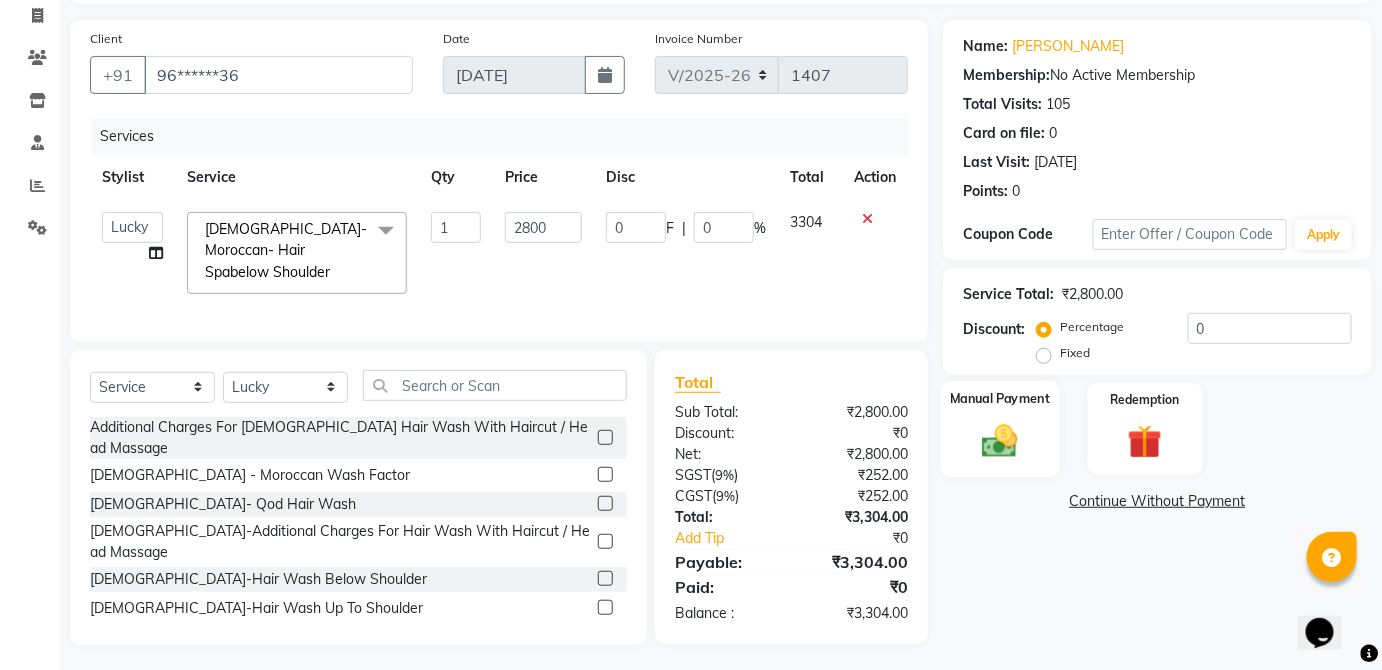 click 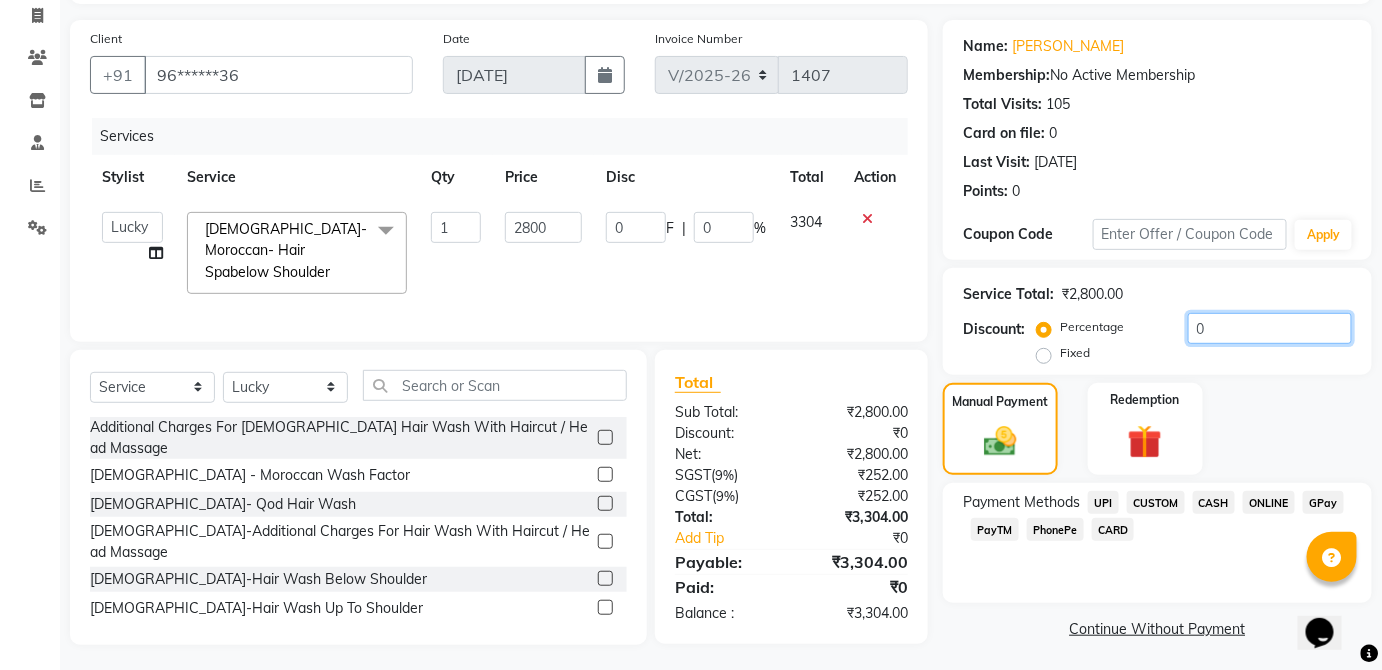 click on "0" 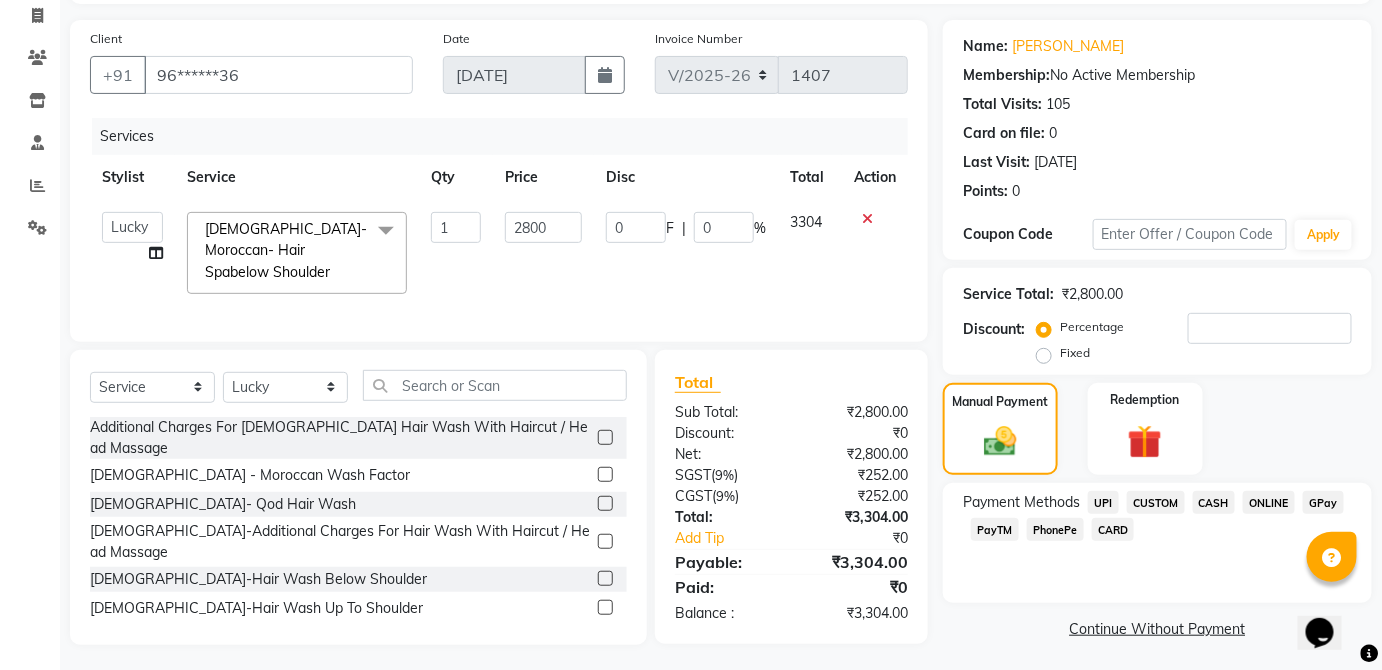 click on "CARD" 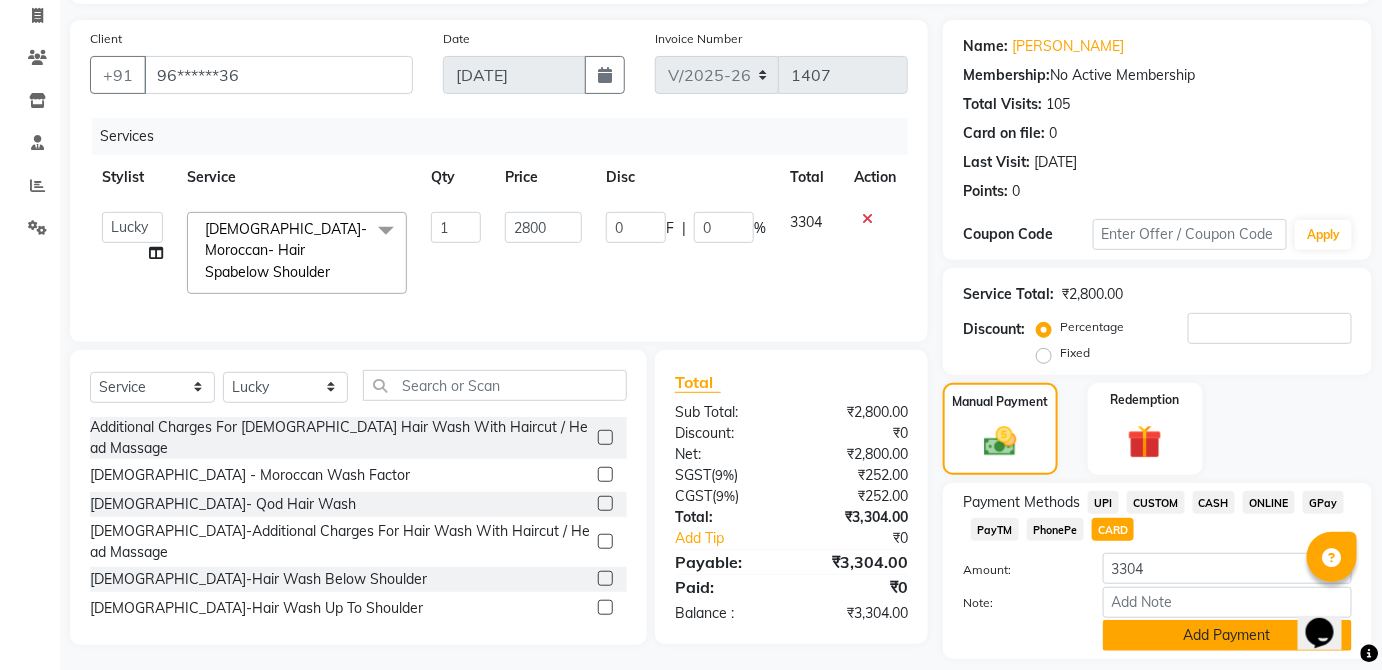 click on "Add Payment" 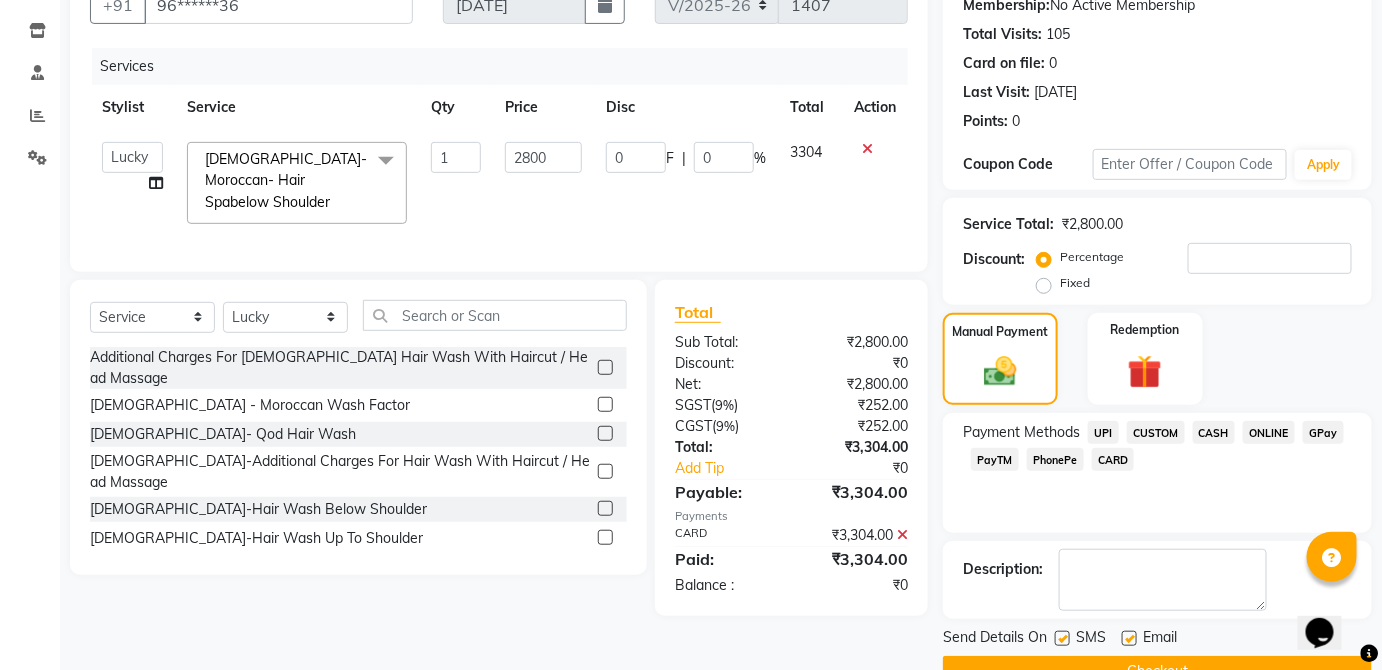 scroll, scrollTop: 245, scrollLeft: 0, axis: vertical 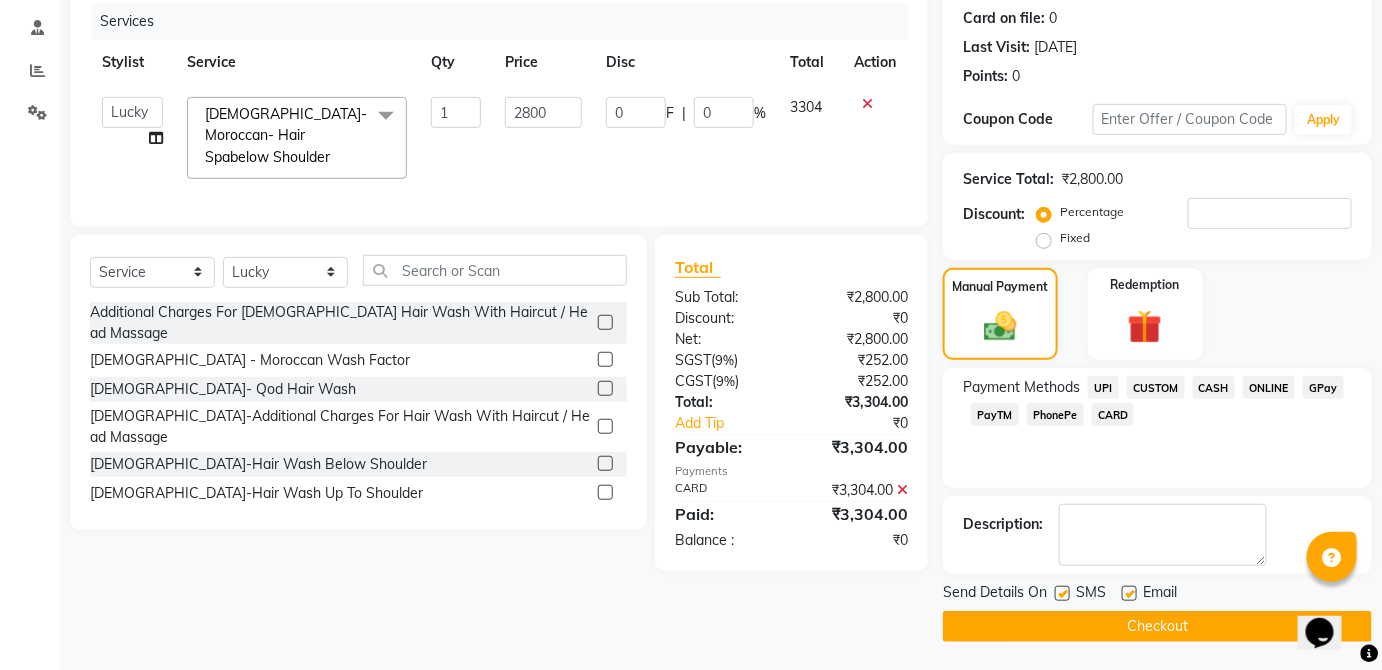 click on "Checkout" 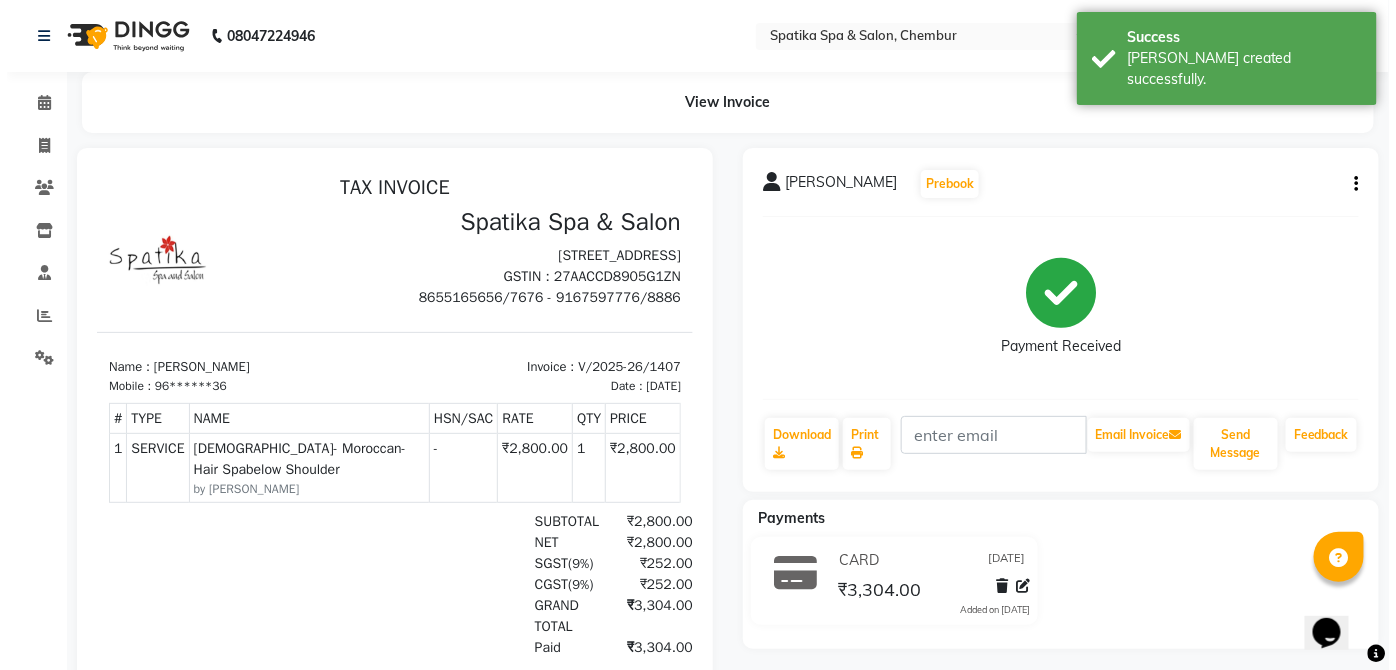 scroll, scrollTop: 0, scrollLeft: 0, axis: both 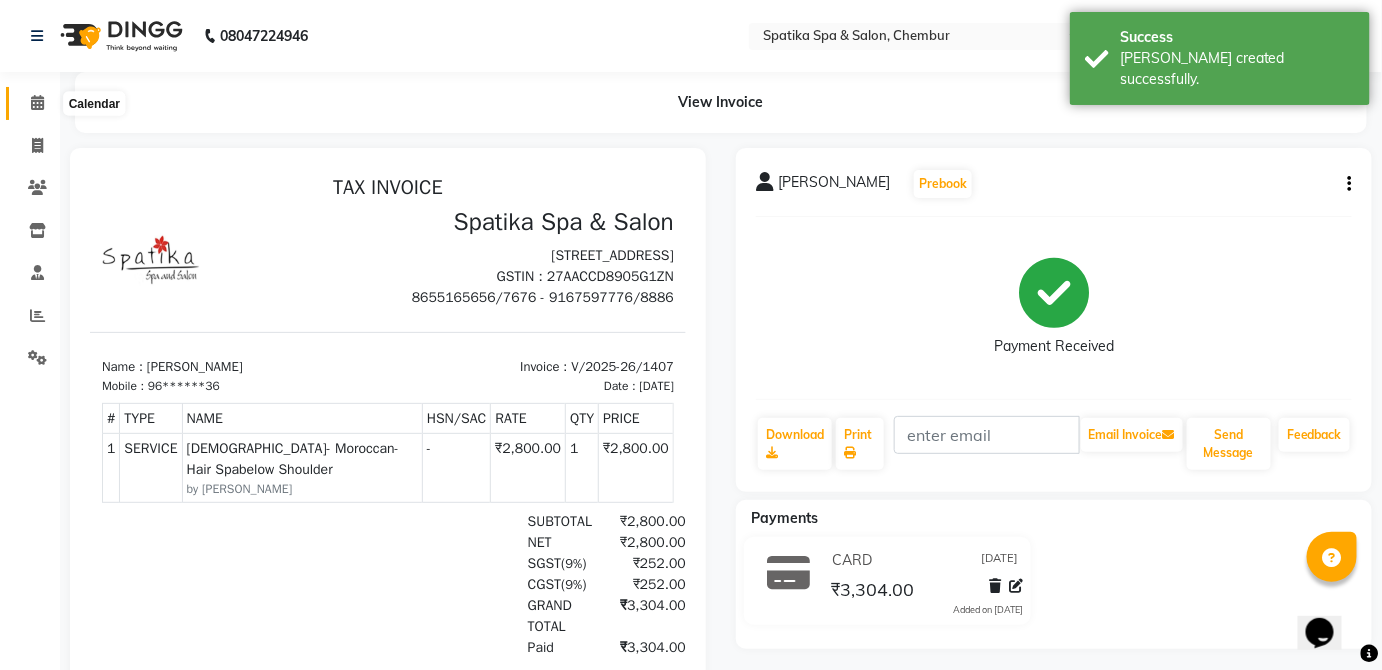 click 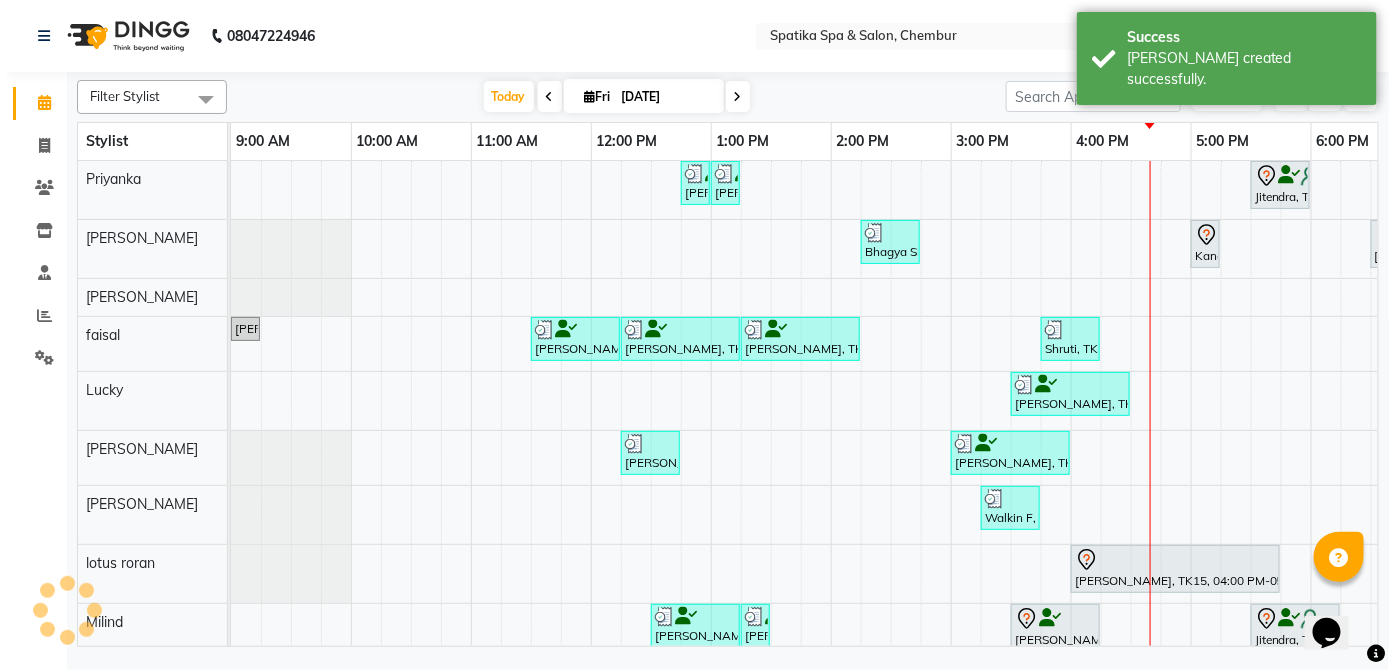 scroll, scrollTop: 0, scrollLeft: 0, axis: both 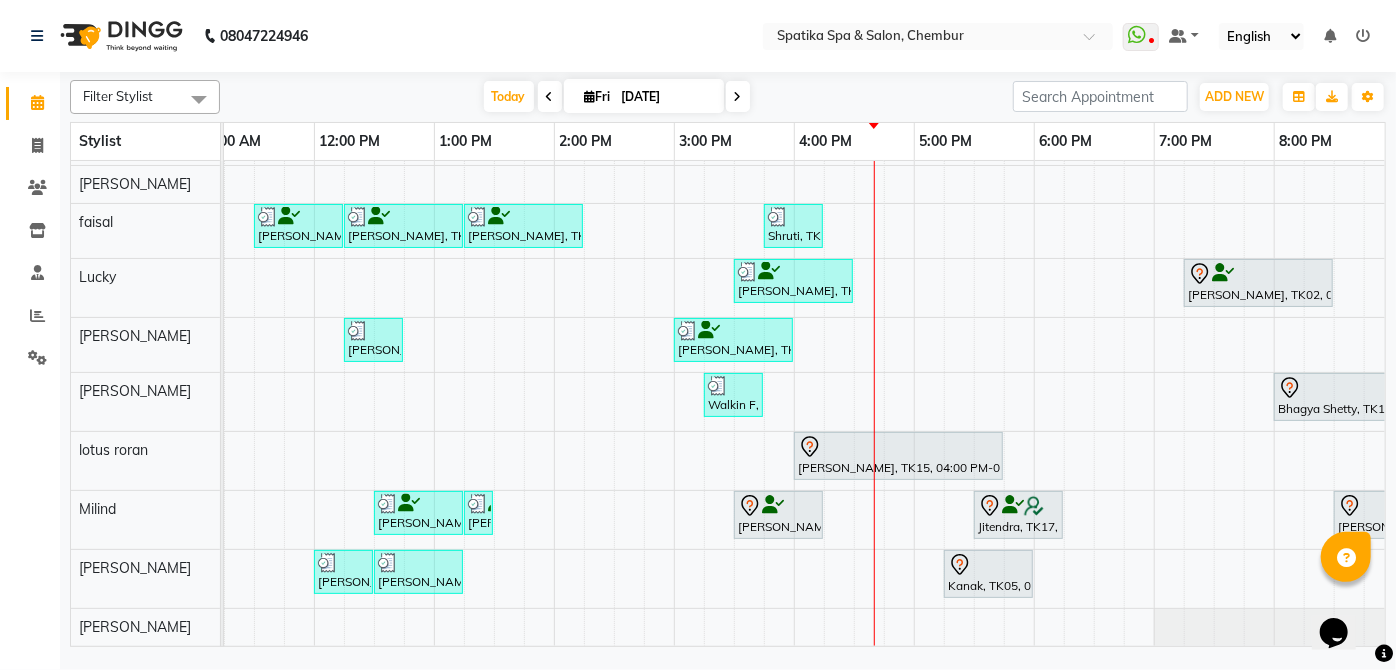 click at bounding box center [773, 505] 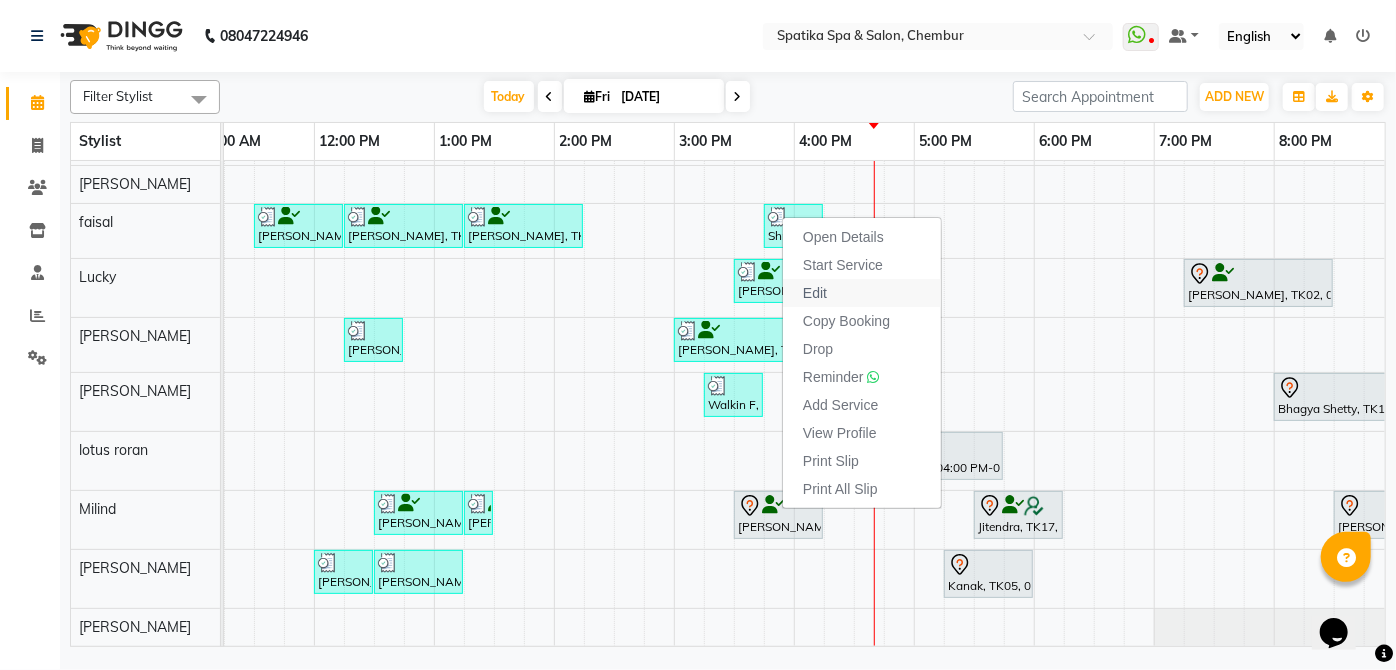 click on "Edit" at bounding box center [815, 293] 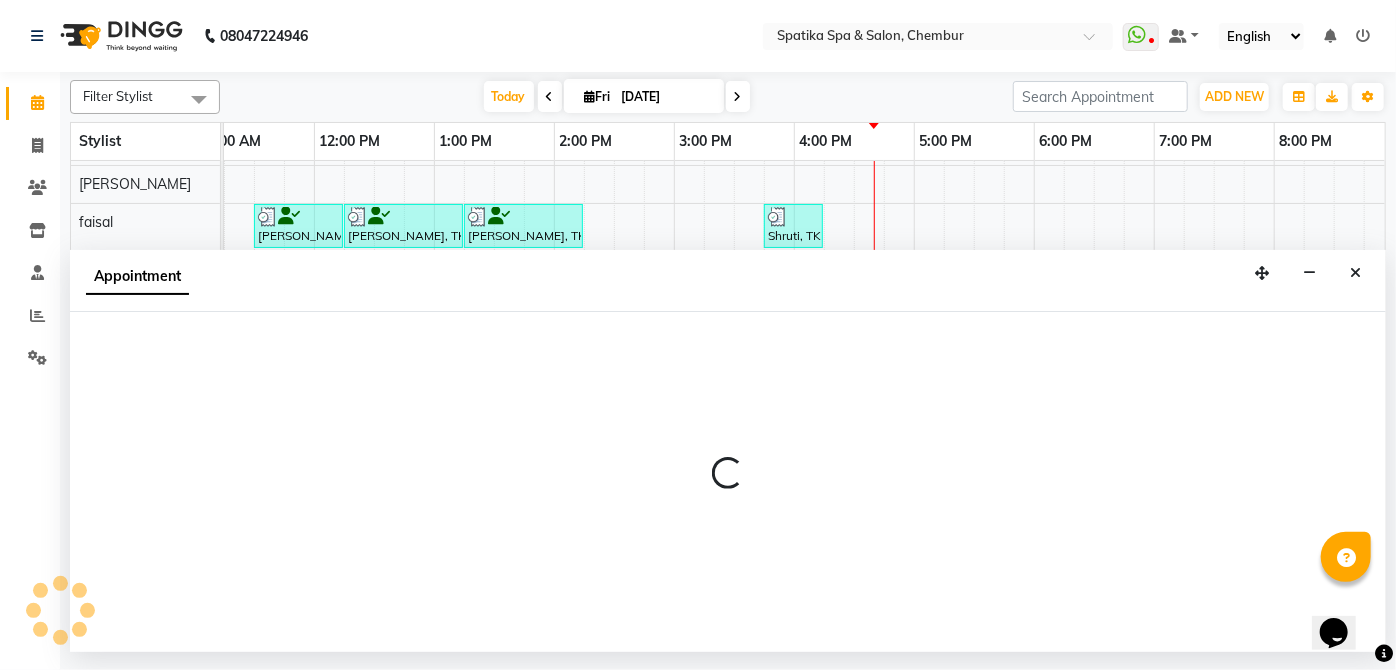 select on "tentative" 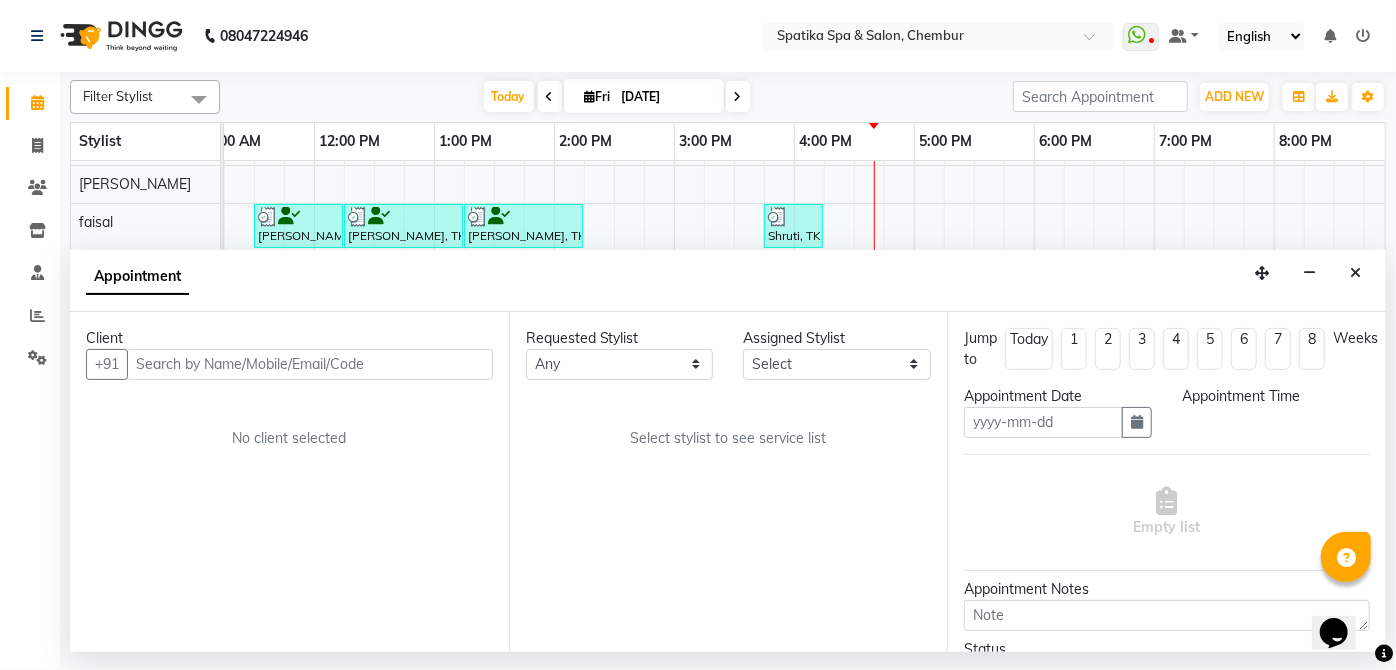 type on "[DATE]" 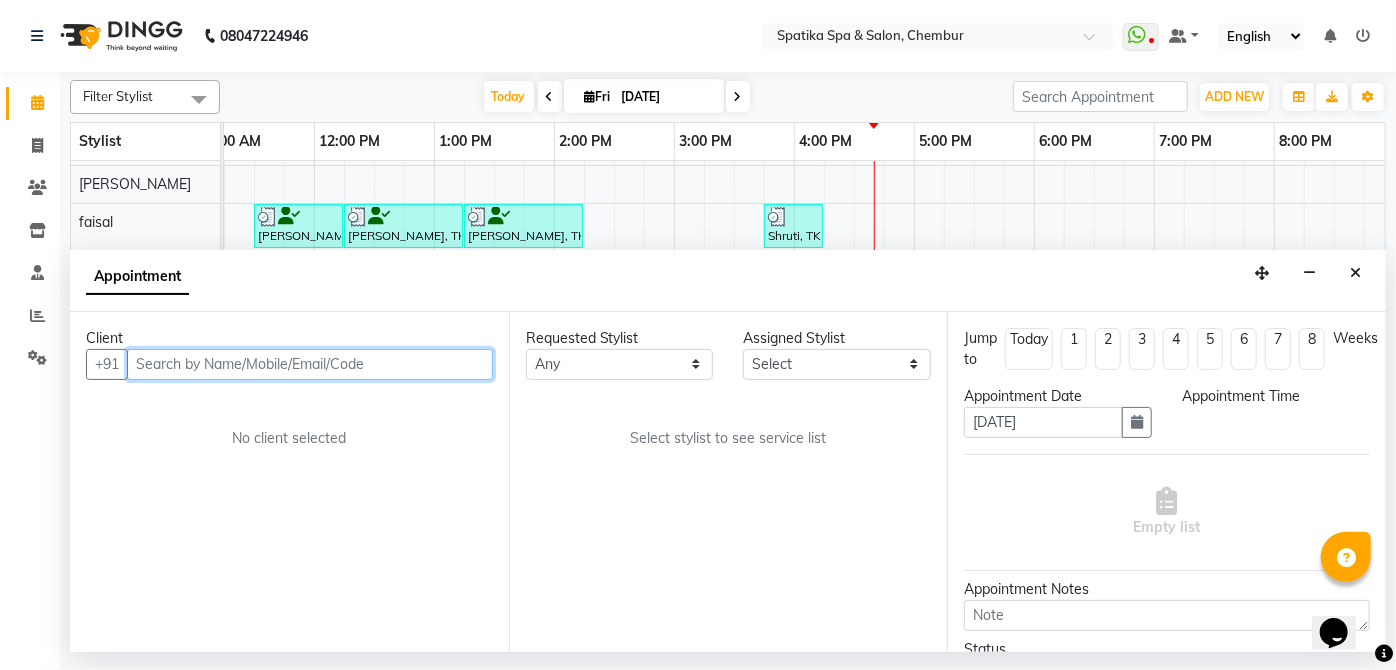 select on "930" 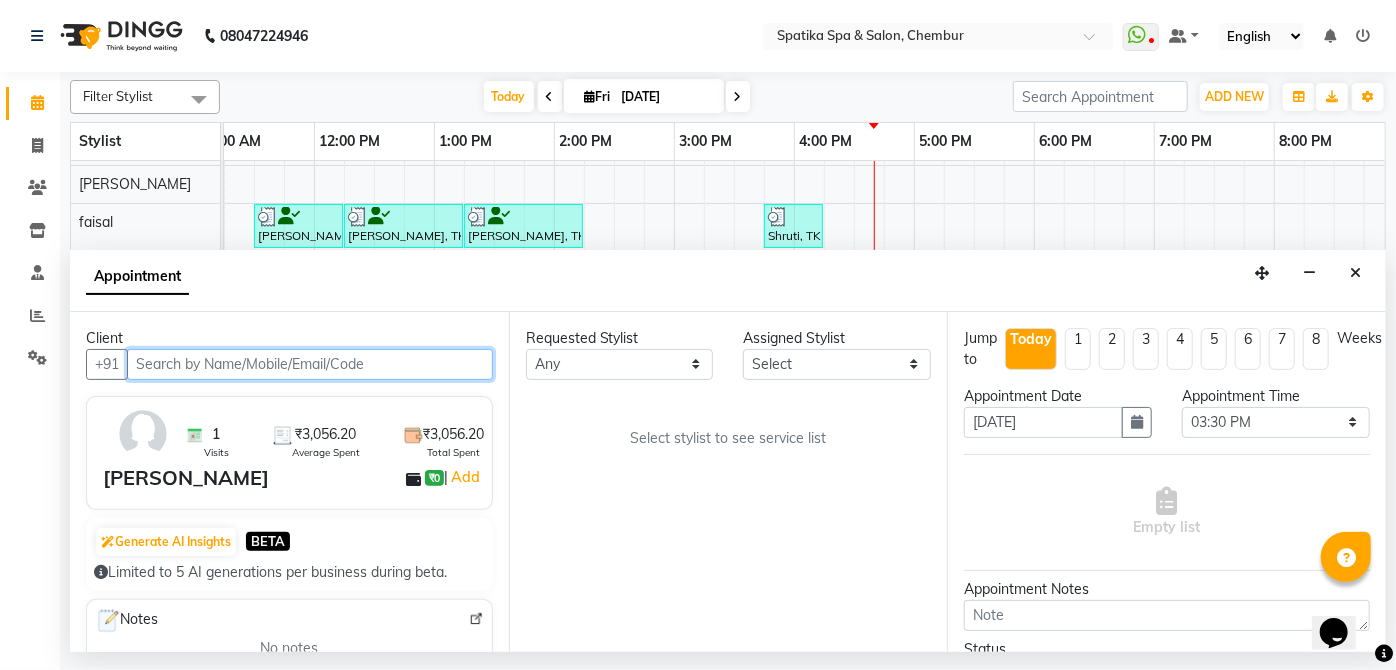 select on "9061" 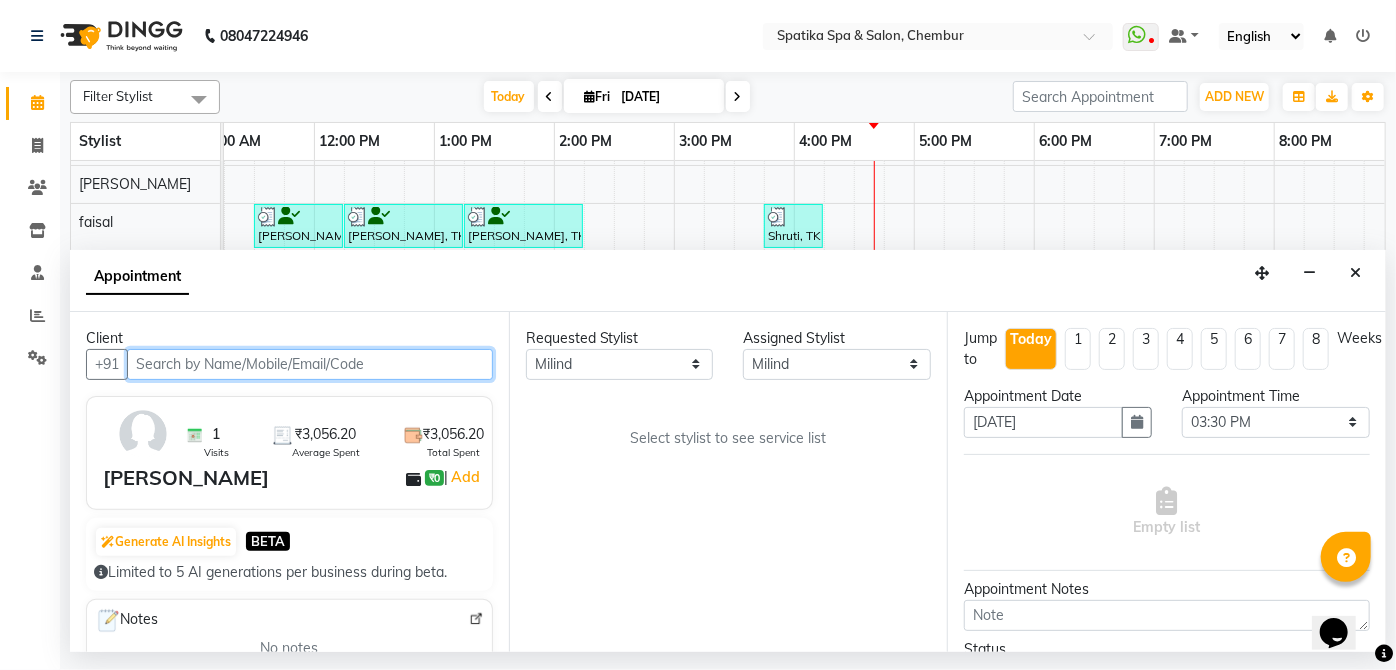scroll, scrollTop: 0, scrollLeft: 397, axis: horizontal 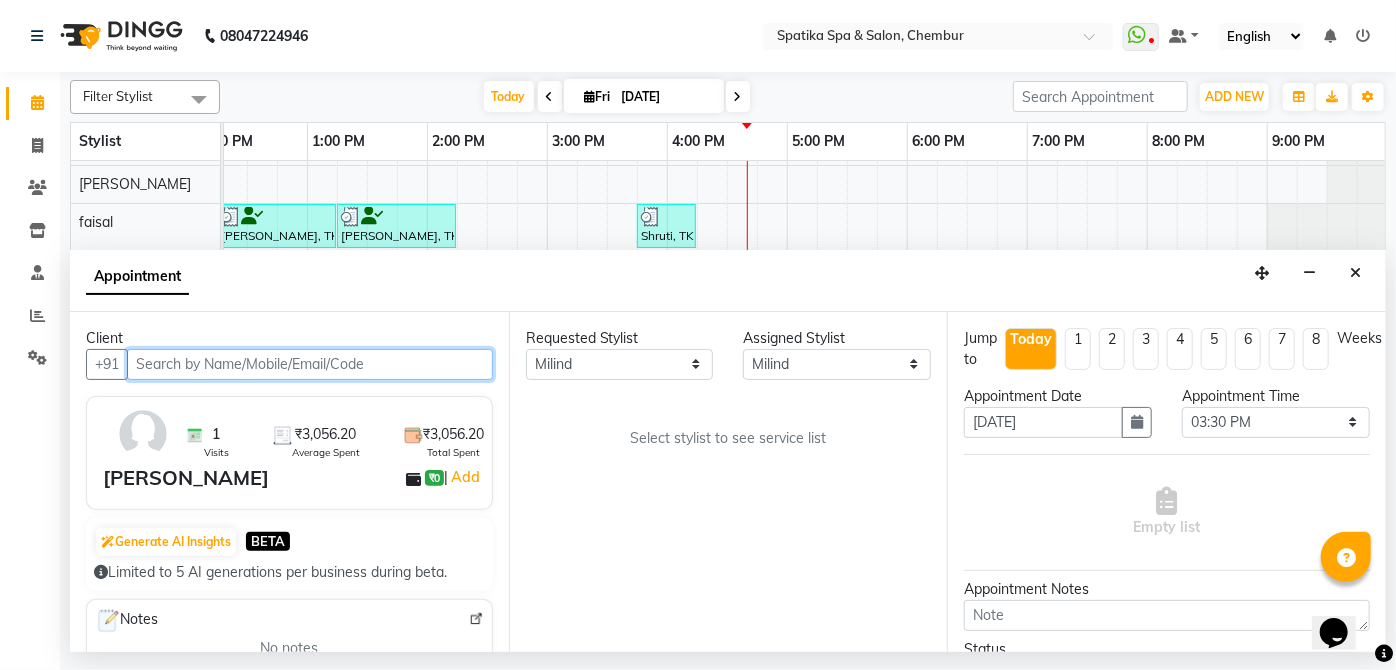 select on "690" 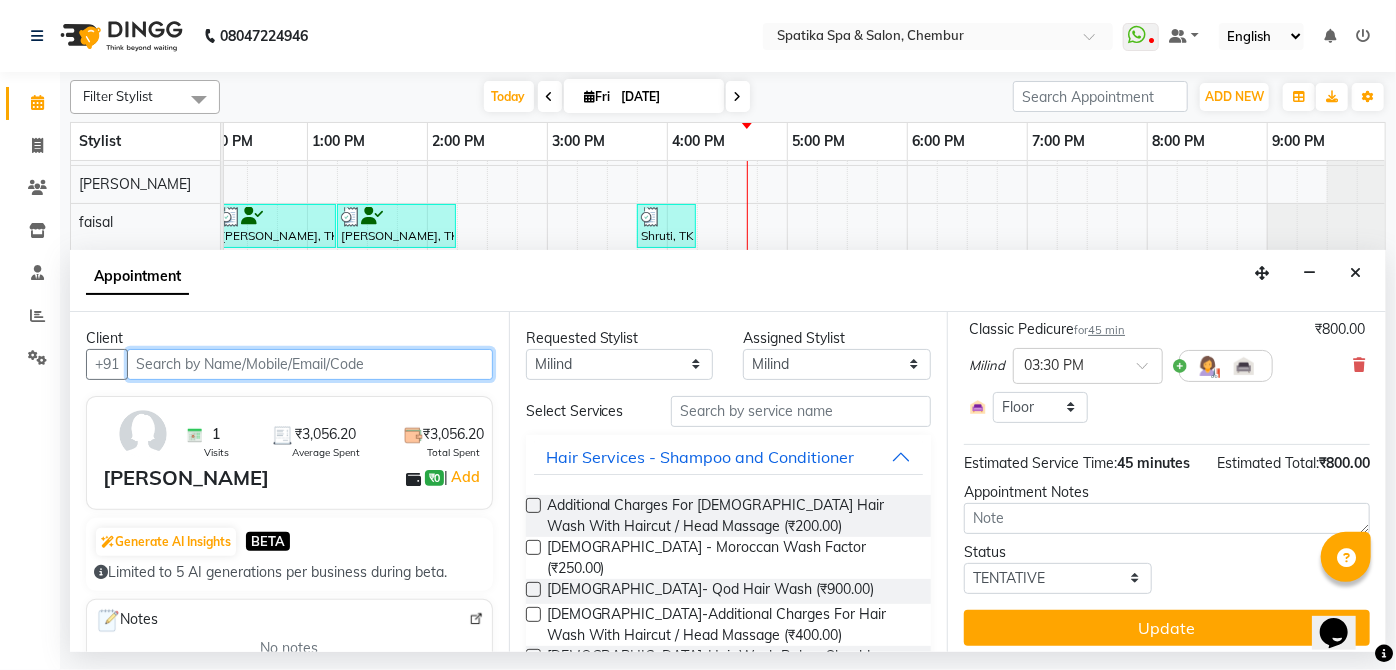 scroll, scrollTop: 162, scrollLeft: 0, axis: vertical 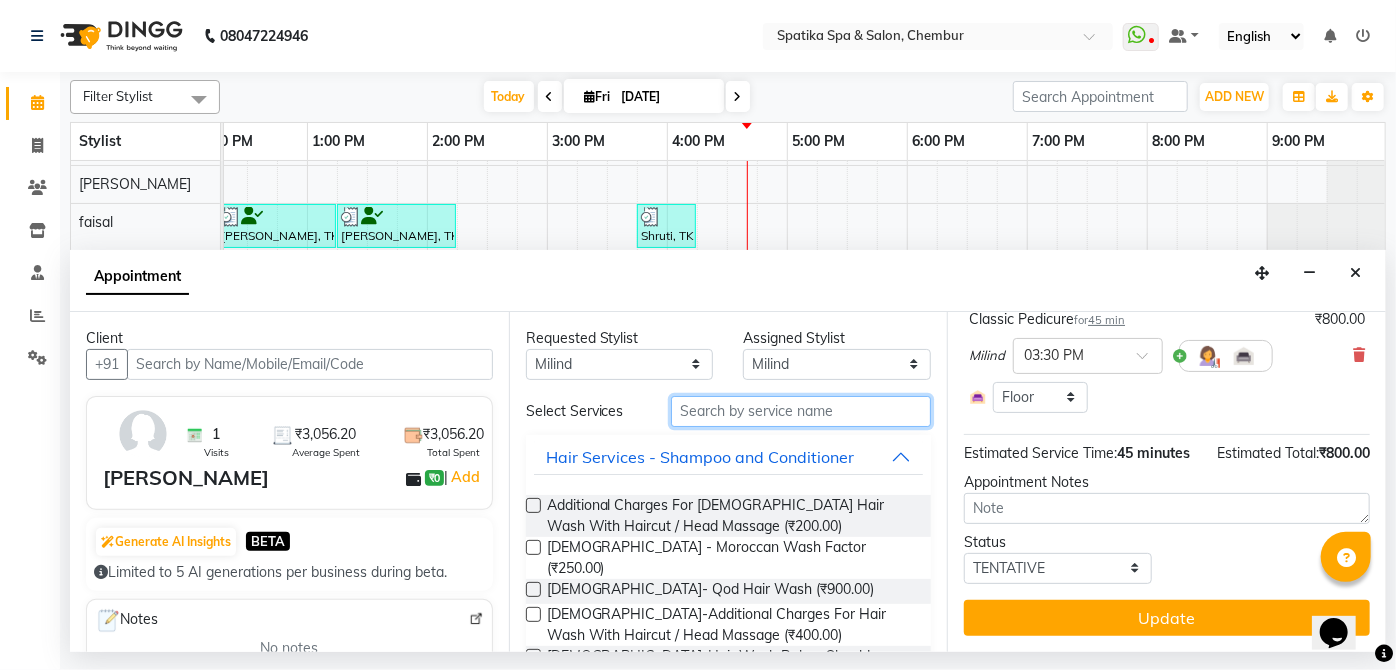 click at bounding box center [801, 411] 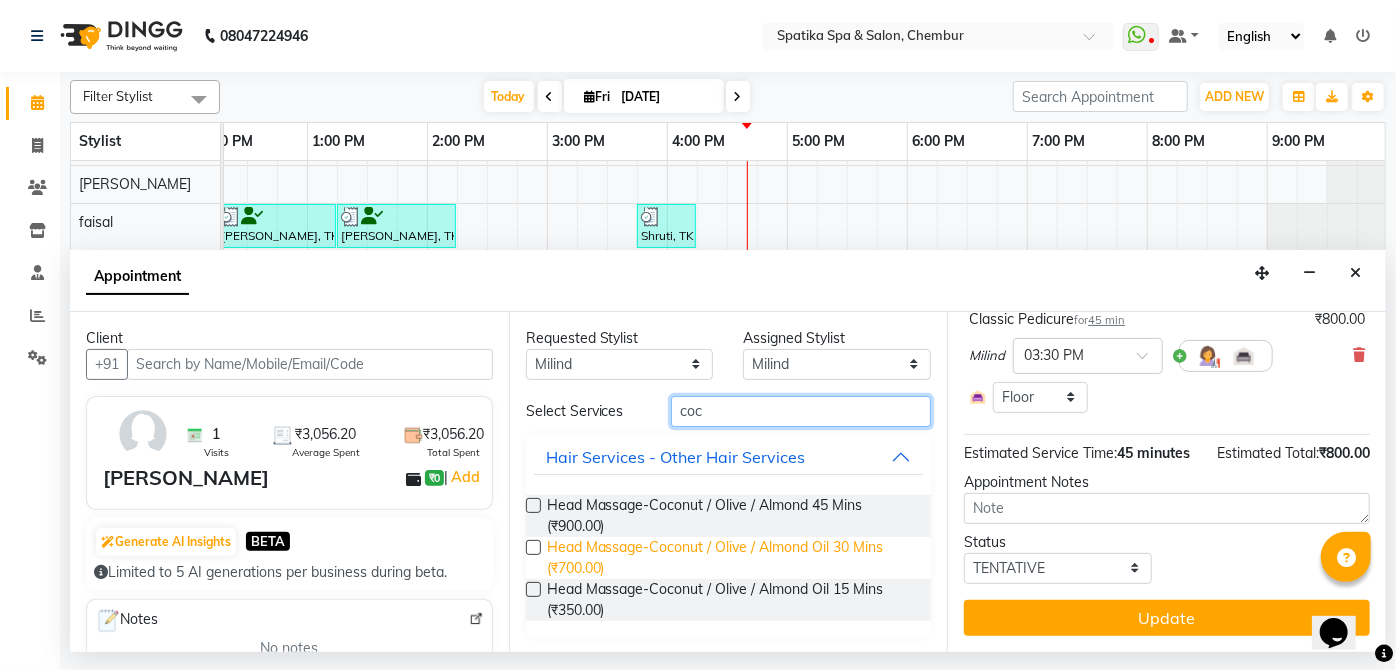 type on "coc" 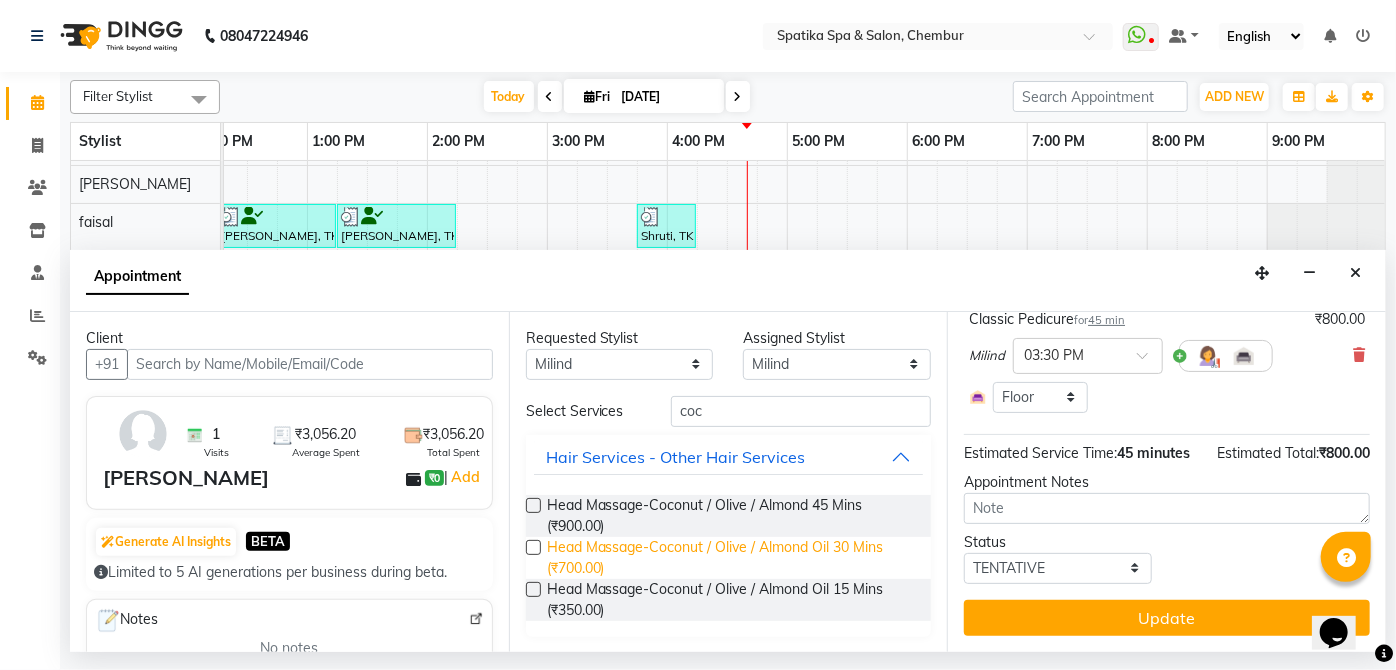 click on "Head Massage-Coconut / Olive / Almond Oil 30 Mins (₹700.00)" at bounding box center [731, 558] 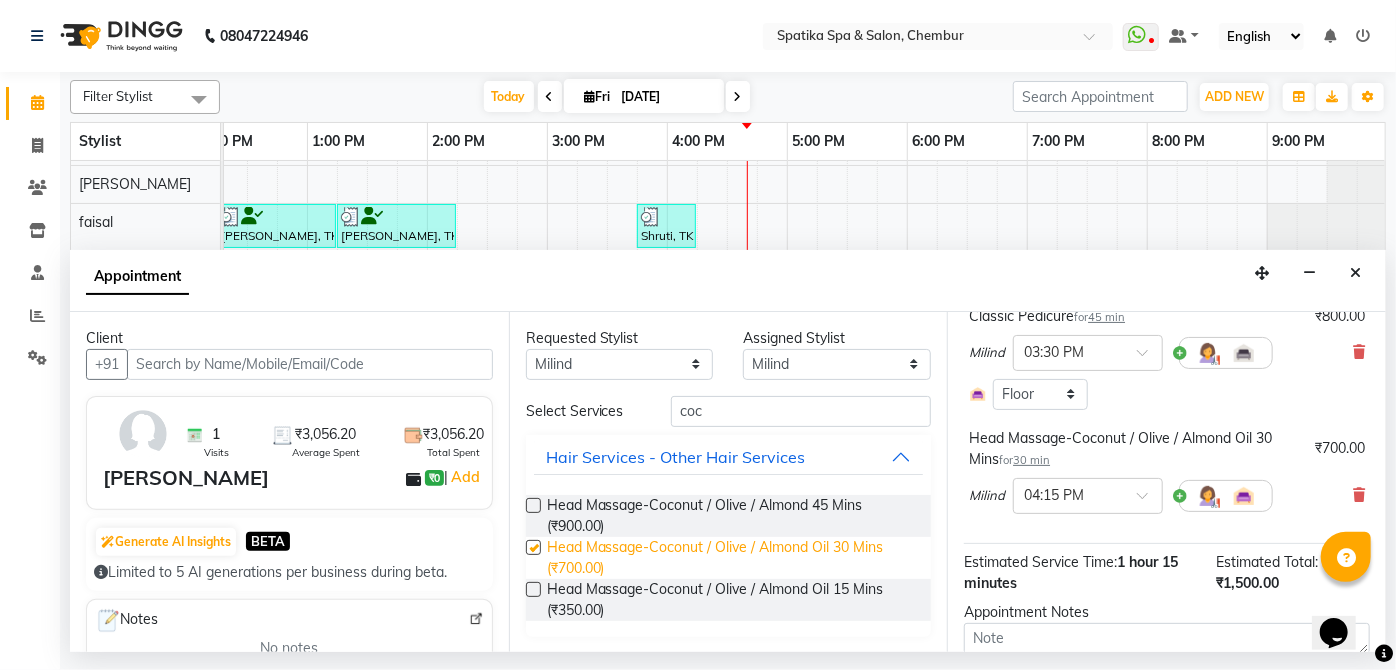 checkbox on "false" 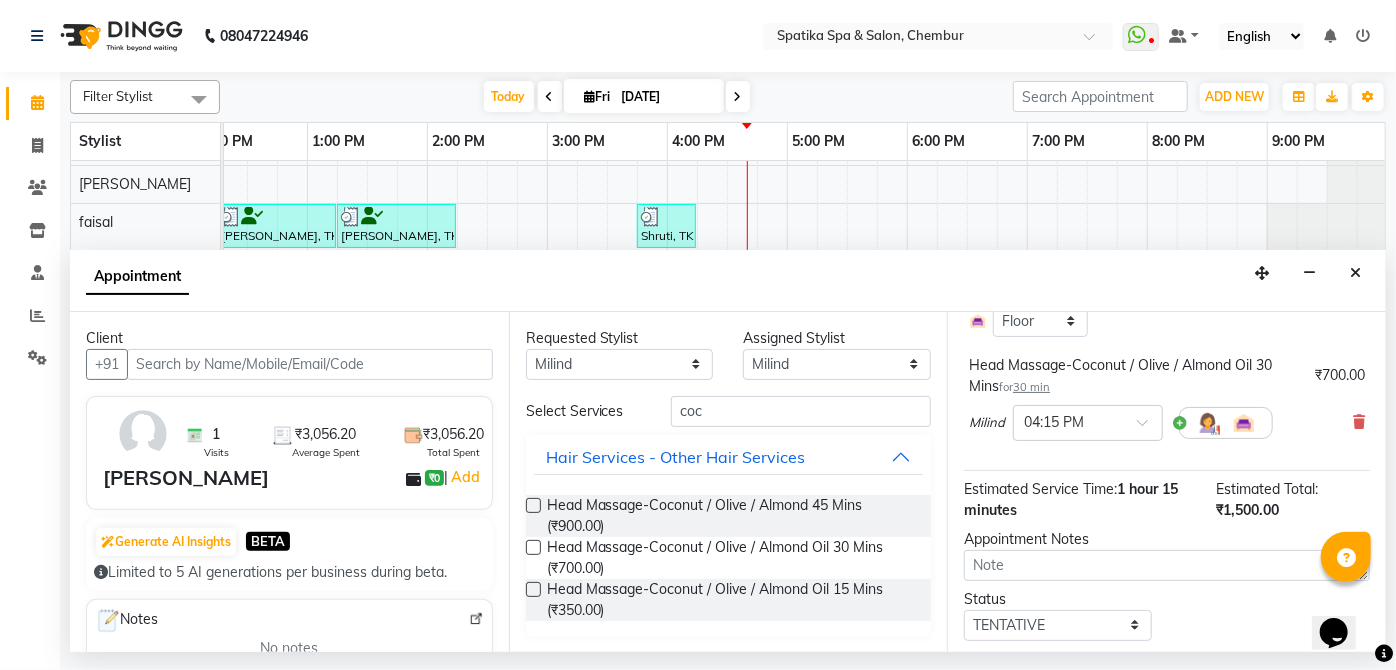 scroll, scrollTop: 304, scrollLeft: 0, axis: vertical 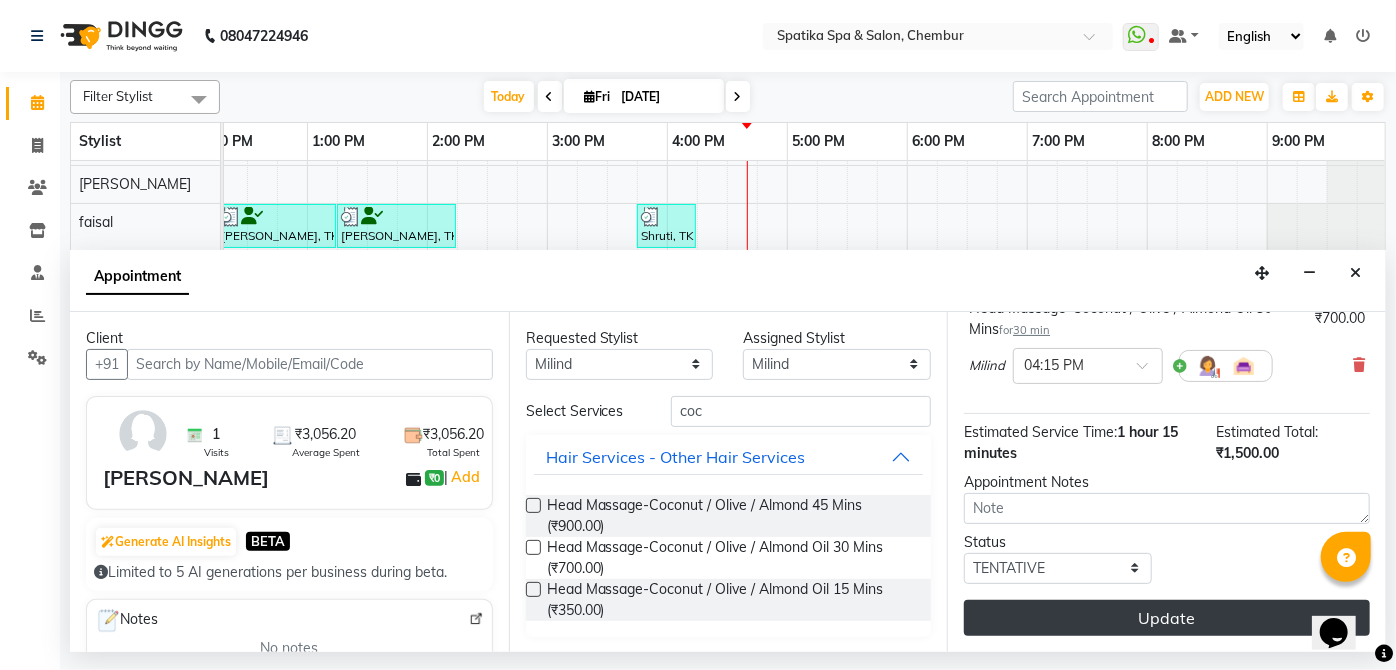 click on "Update" at bounding box center (1167, 618) 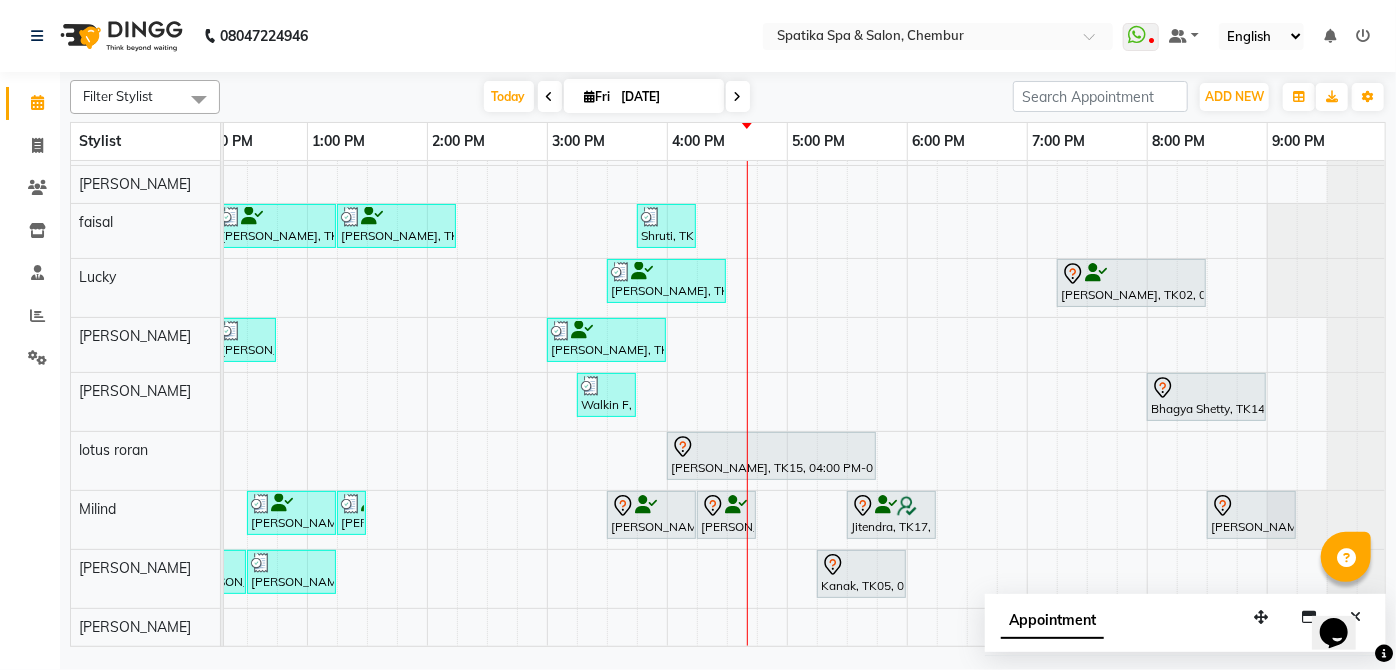 click at bounding box center [738, 97] 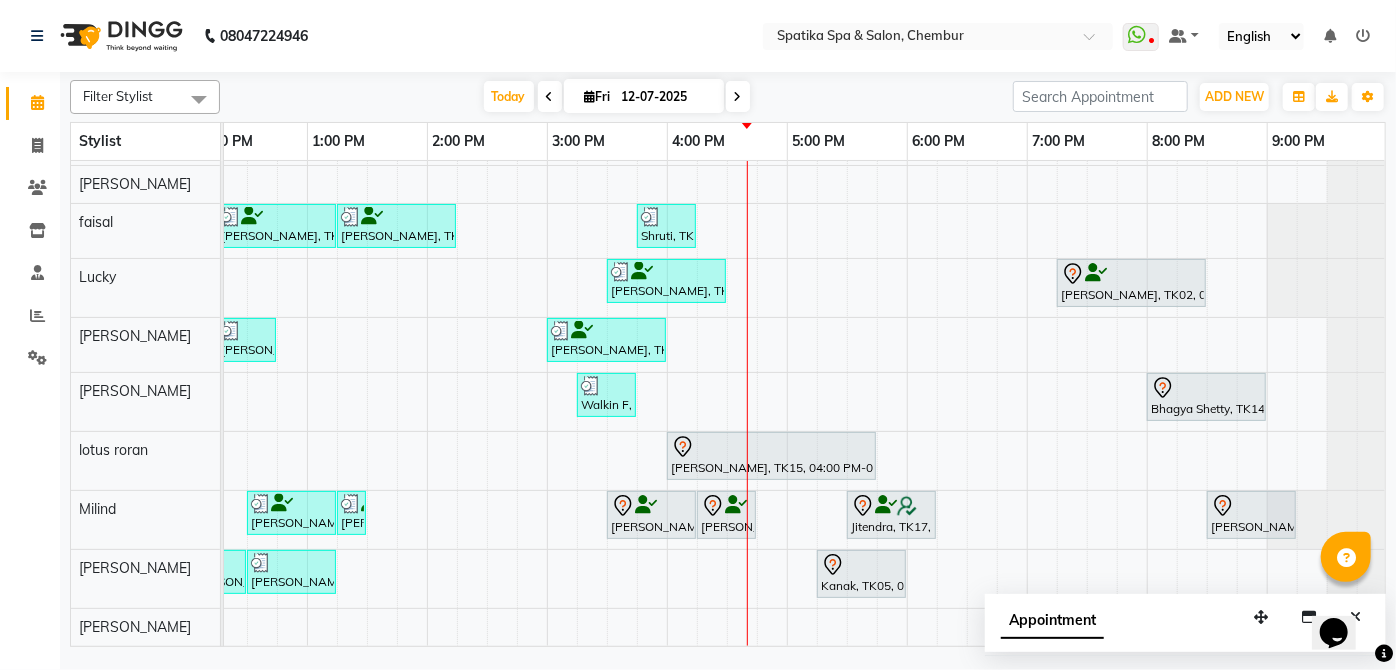 scroll, scrollTop: 0, scrollLeft: 397, axis: horizontal 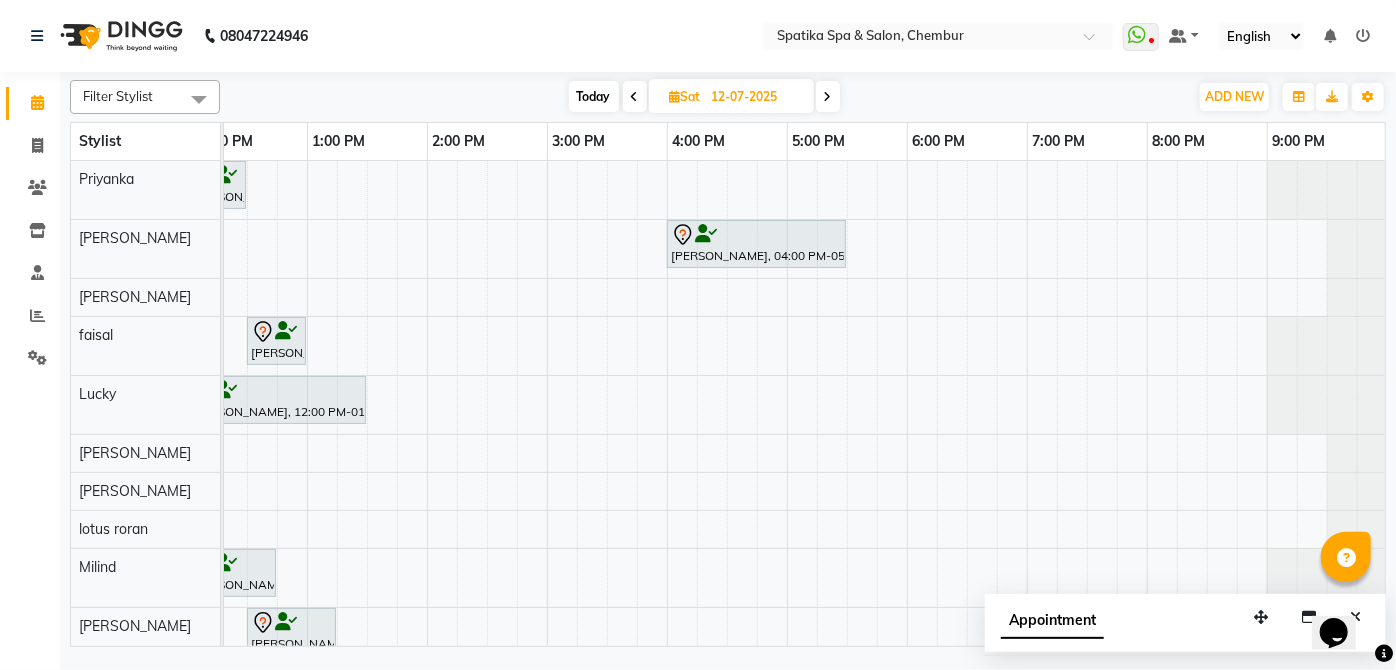 click on "Today" at bounding box center (594, 96) 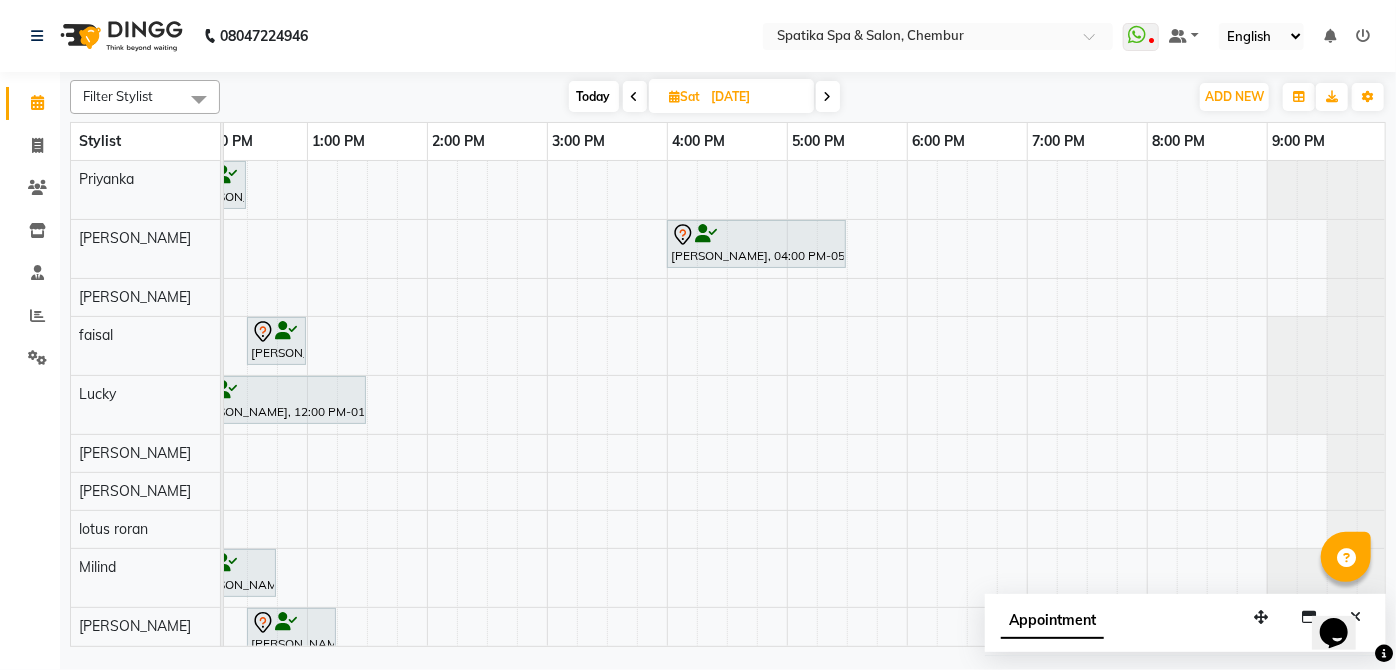 scroll, scrollTop: 0, scrollLeft: 397, axis: horizontal 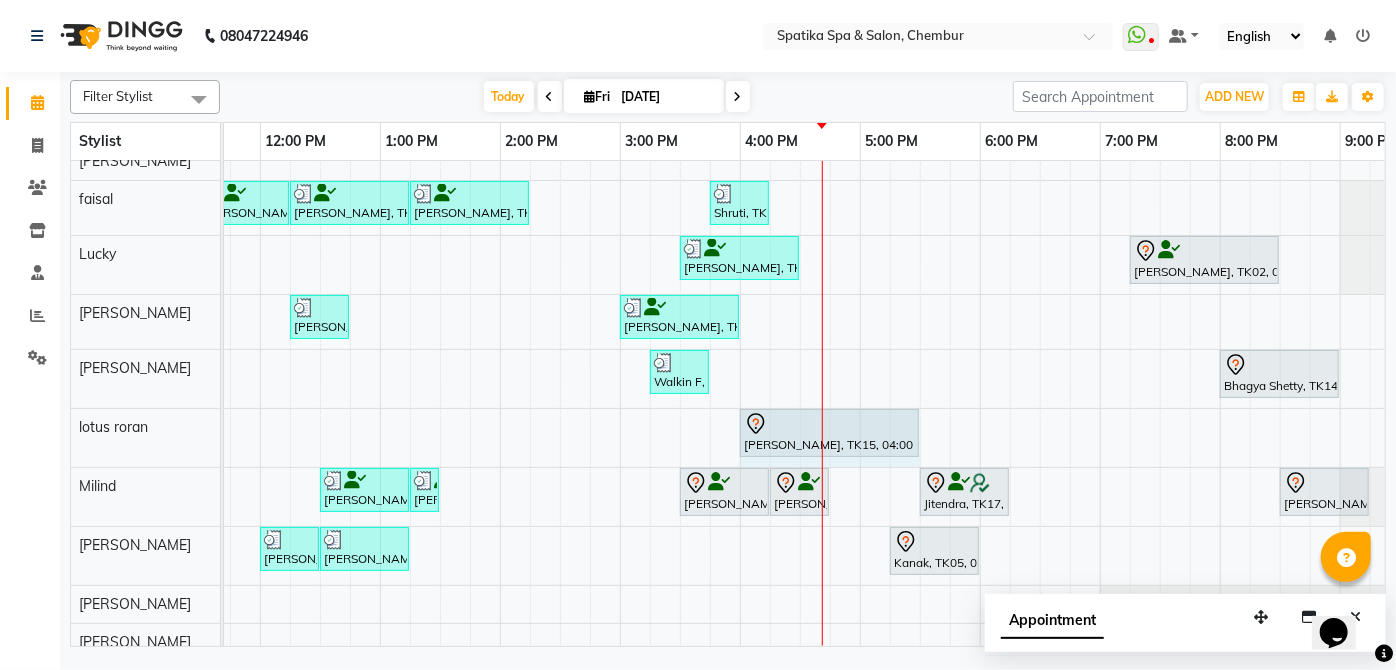 drag, startPoint x: 946, startPoint y: 419, endPoint x: 910, endPoint y: 425, distance: 36.496574 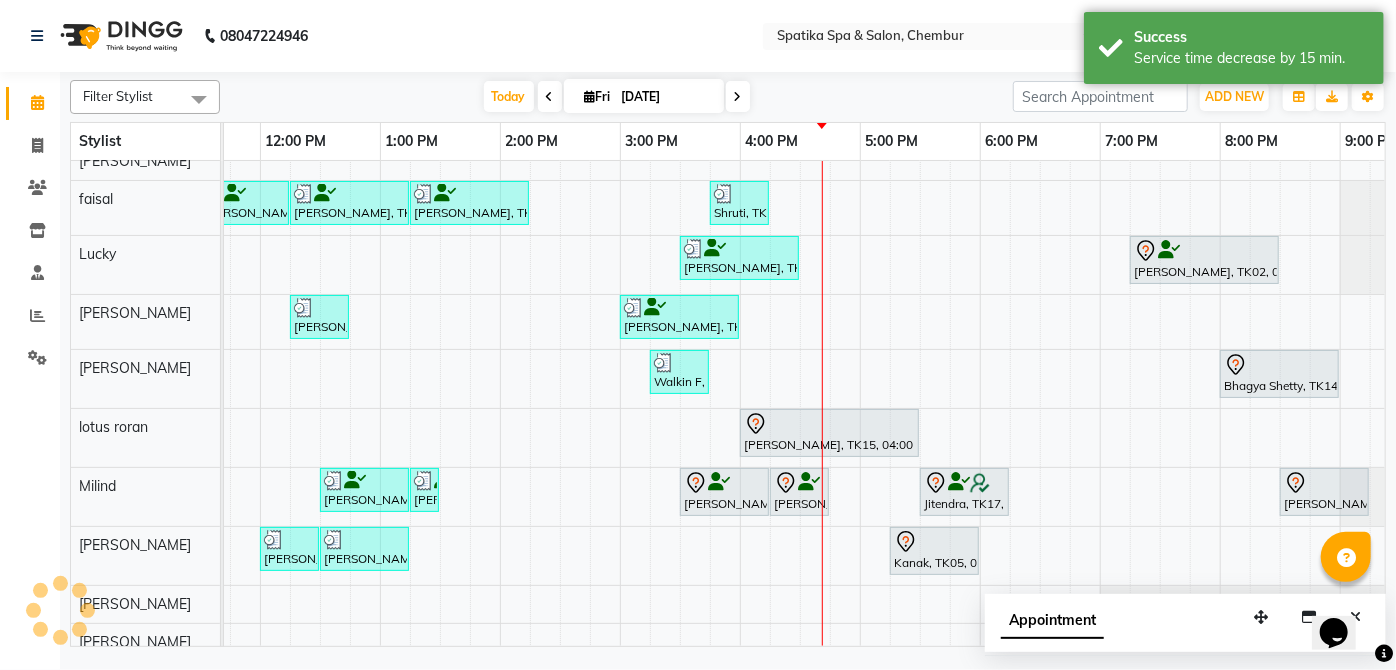 click on "Sakshi puri, TK04, 12:45 PM-01:00 PM, Upper Lip     Sakshi puri, TK04, 01:00 PM-01:15 PM, Eyebrows             Jitendra, TK17, 05:30 PM-06:00 PM, Classic Manicure     Bhagya Shetty, TK11, 02:15 PM-02:45 PM, Eyebrows,Peel Off Wax-Upper Lip             Kanak, TK05, 05:00 PM-05:15 PM, Eyebrows             Bhagya Shetty, TK14, 06:30 PM-08:00 PM, Brightening Sheer Magic For Tanned/Sensitive Skin             Bhagya Shetty, TK14, 08:15 PM-09:15 PM, Royal Candle Manicure    Payal Dhanke, TK06, 09:00 AM-09:15 AM, Female- Qod Hair Wash     Arun Bhansal, TK03, 11:30 AM-12:15 PM, Haircuts     Bhagya Shetty, TK11, 12:15 PM-01:15 PM, Female- Moroccan- Hair Spabelow Shoulder     Bhagya Shetty, TK11, 01:15 PM-02:15 PM, Clear Dose For Dandruff / Dry Scalp- Per Tube     Shruti, TK09, 03:45 PM-04:15 PM, Male Kids Haircut Below 12 Years (Without Wash)     Himani Singh, TK12, 03:30 PM-04:30 PM, Female- Moroccan- Hair Spabelow Shoulder                 Sakshi puri, TK04, 12:15 PM-12:45 PM, Female-Hair Wash Below Shoulder" at bounding box center [680, 343] 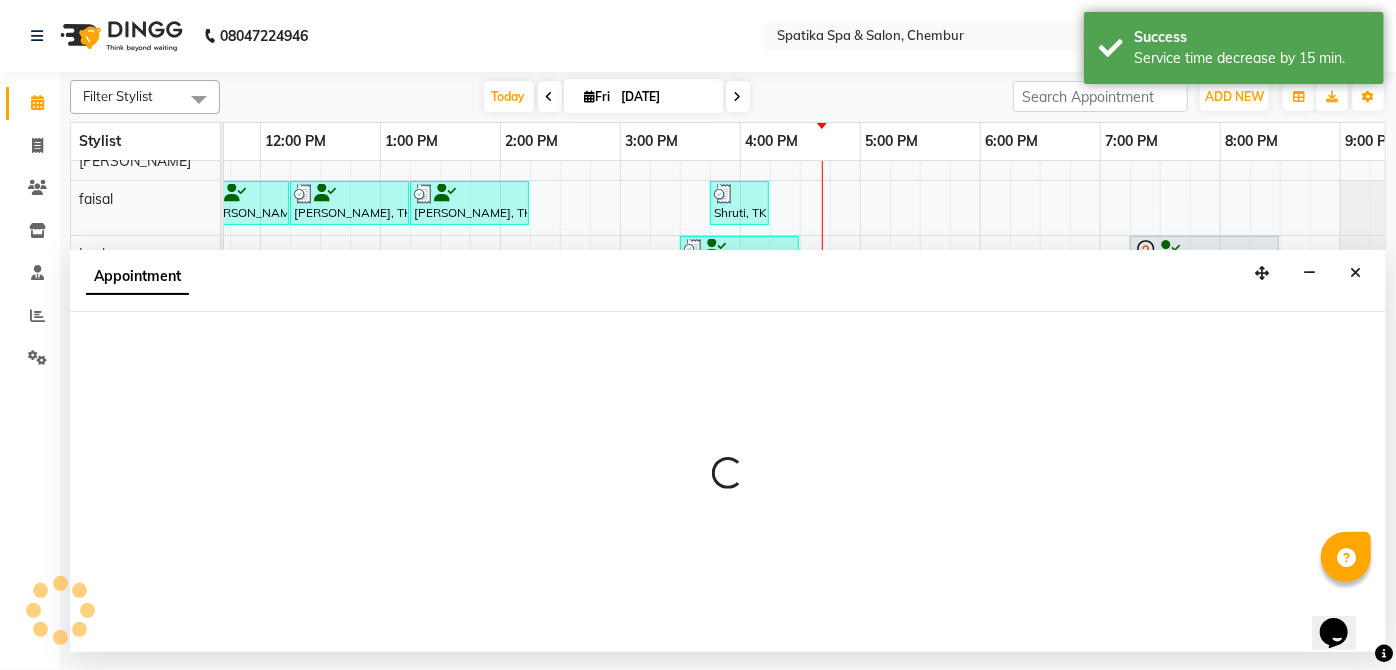 select on "79231" 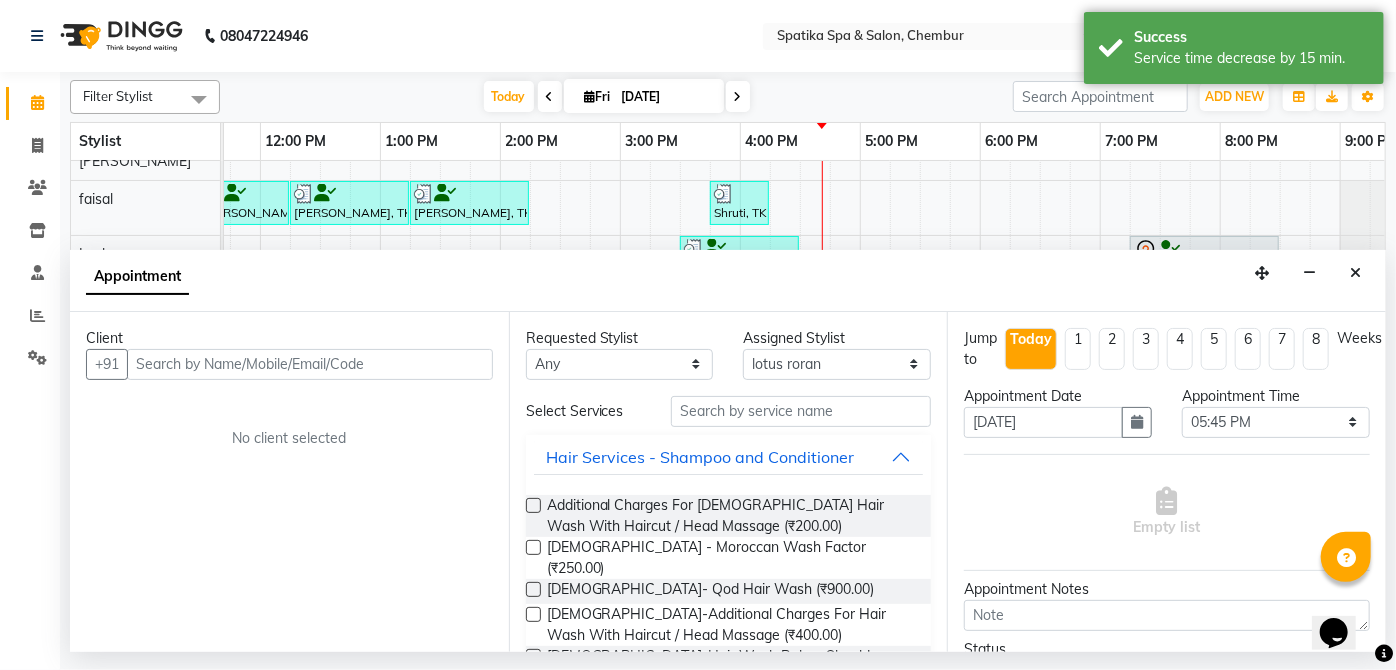 click at bounding box center (310, 364) 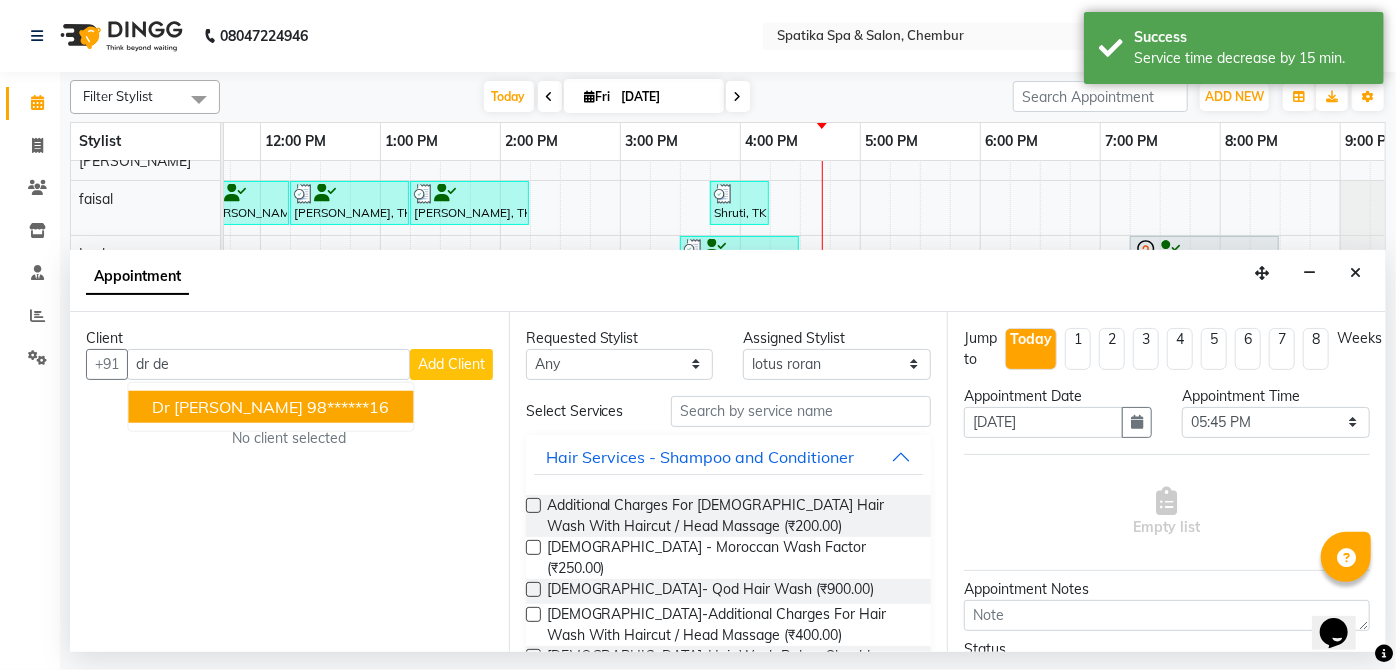click on "98******16" at bounding box center [348, 406] 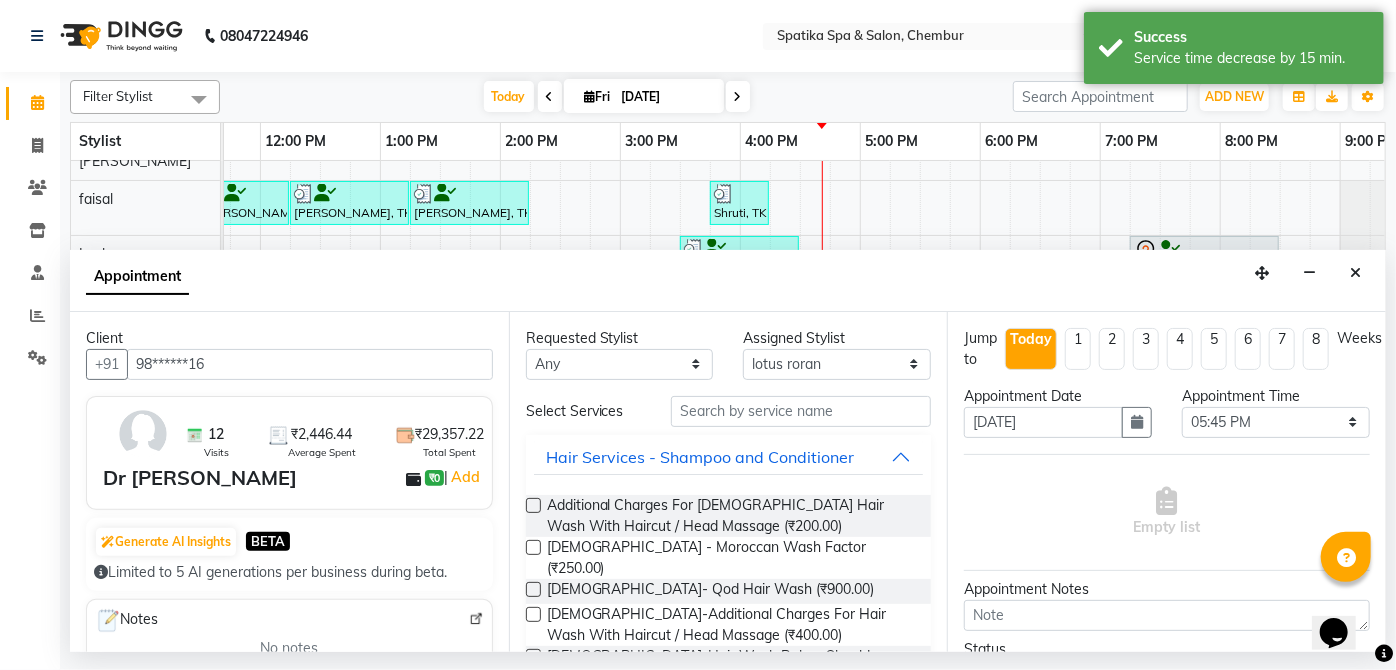 type on "98******16" 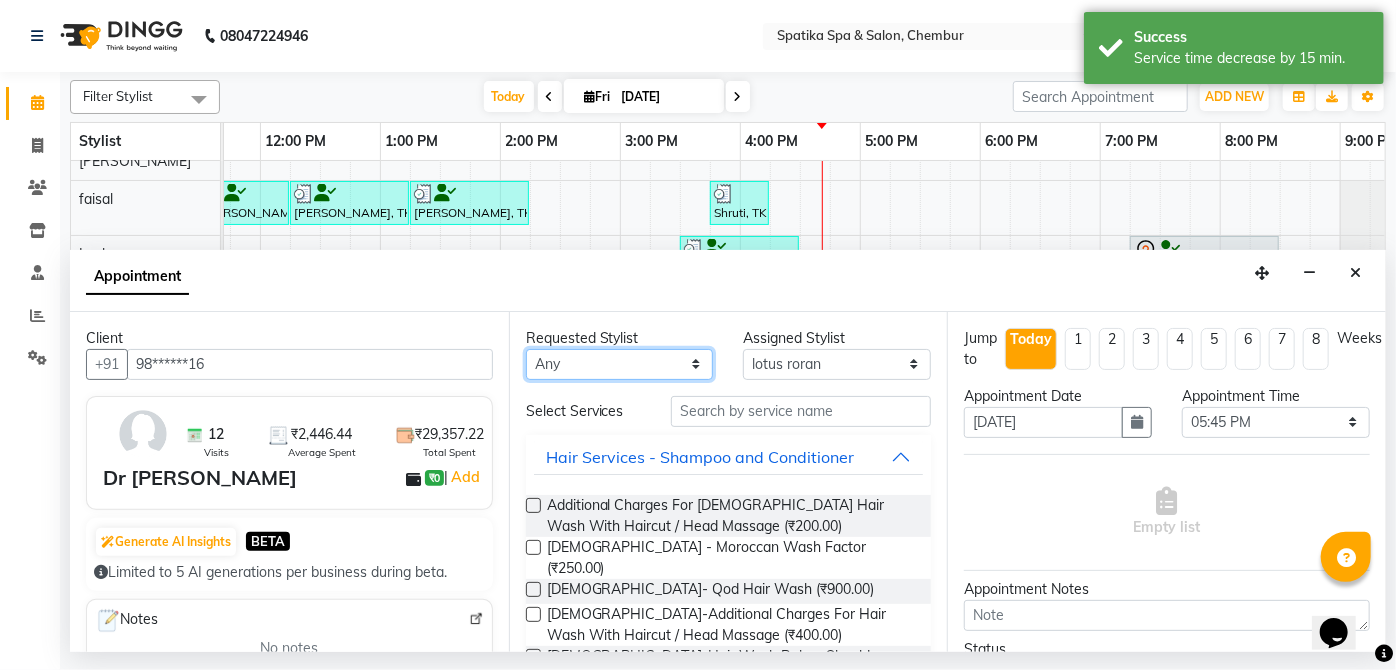 click on "Any [PERSON_NAME] [PERSON_NAME] [PERSON_NAME] lotus roran [PERSON_NAME] [PERSON_NAME] [PERSON_NAME] Priyanka [PERSON_NAME]" at bounding box center (620, 364) 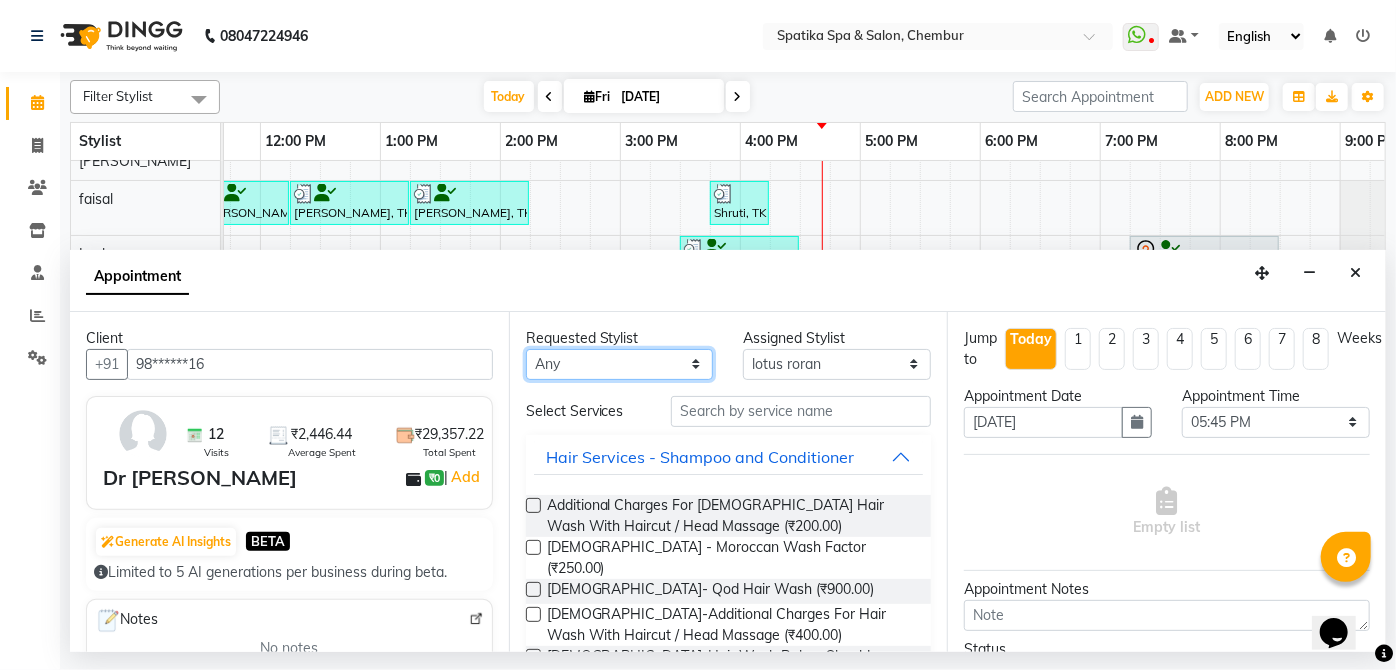 select on "79231" 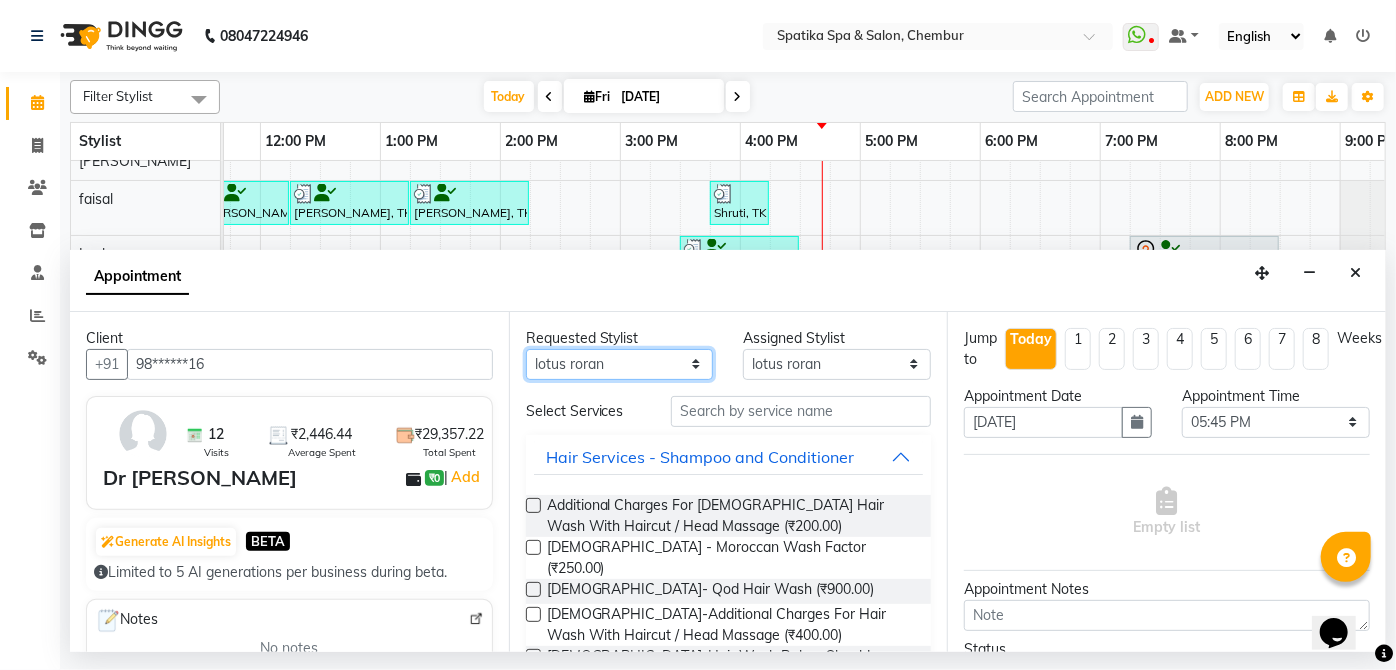 click on "Any [PERSON_NAME] [PERSON_NAME] [PERSON_NAME] lotus roran [PERSON_NAME] [PERSON_NAME] [PERSON_NAME] Priyanka [PERSON_NAME]" at bounding box center (620, 364) 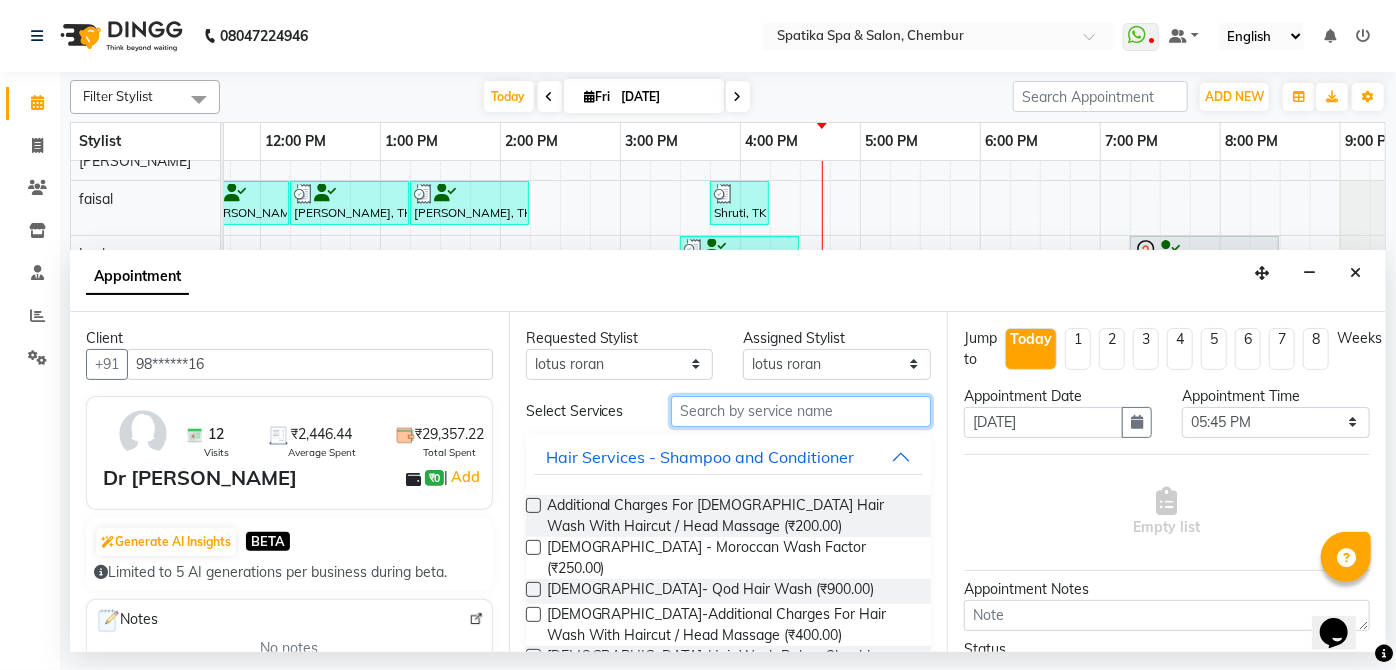 click at bounding box center [801, 411] 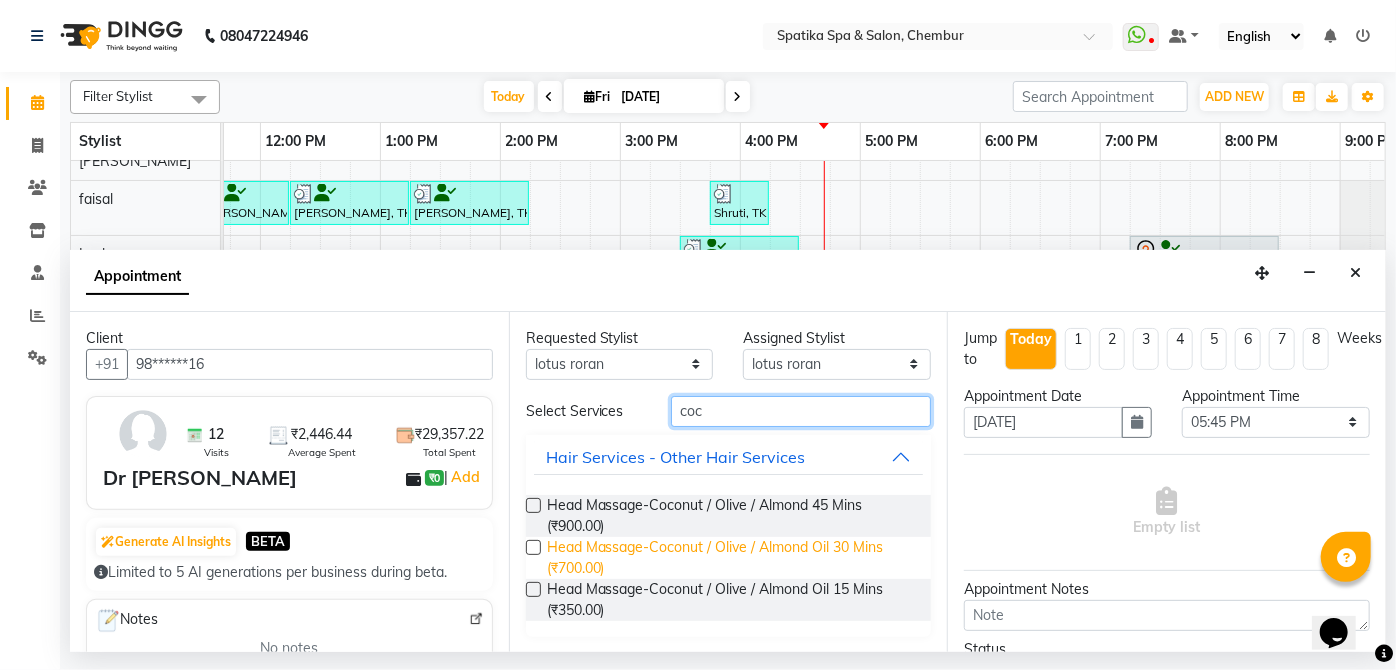 type on "coc" 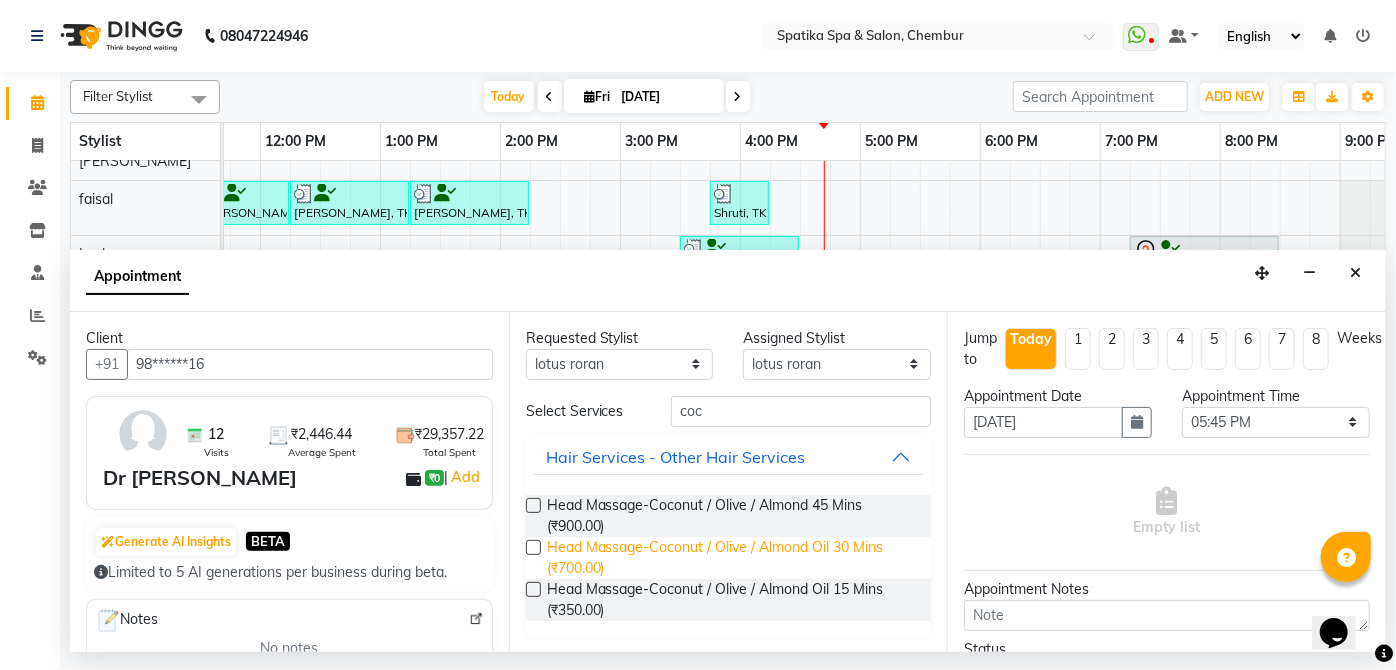 click on "Head Massage-Coconut / Olive / Almond Oil 30 Mins (₹700.00)" at bounding box center (731, 558) 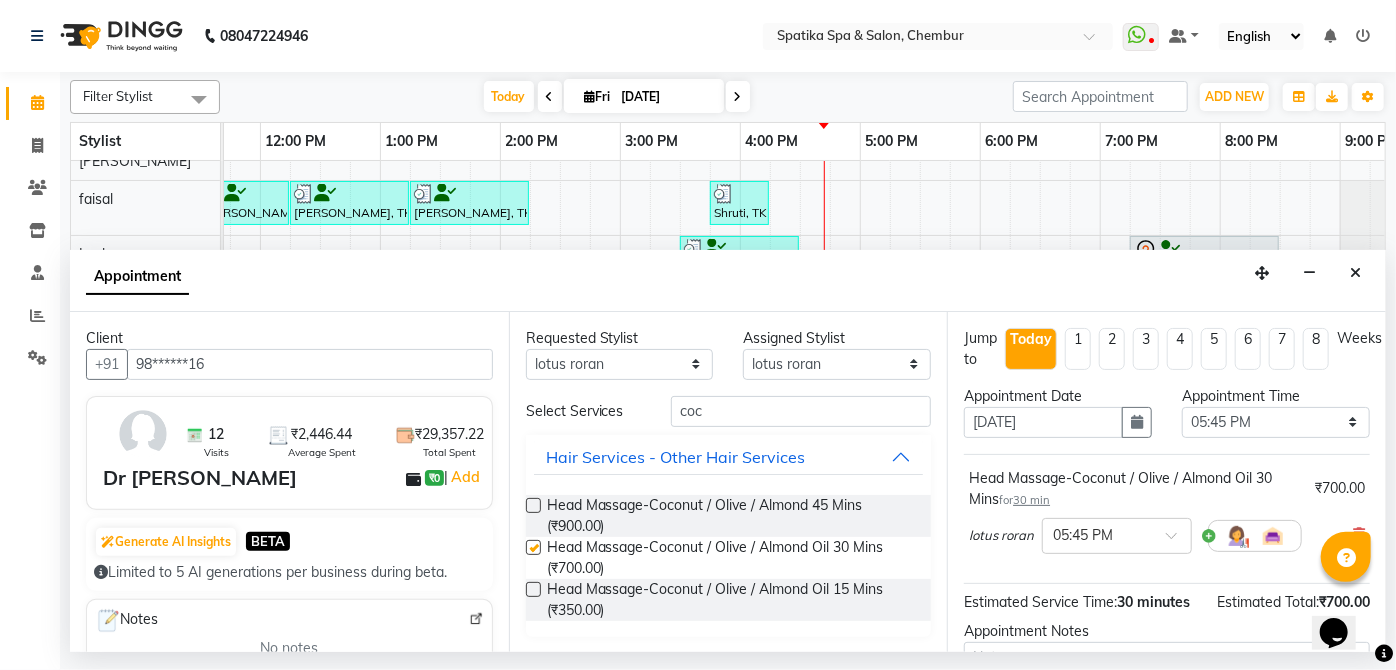 checkbox on "false" 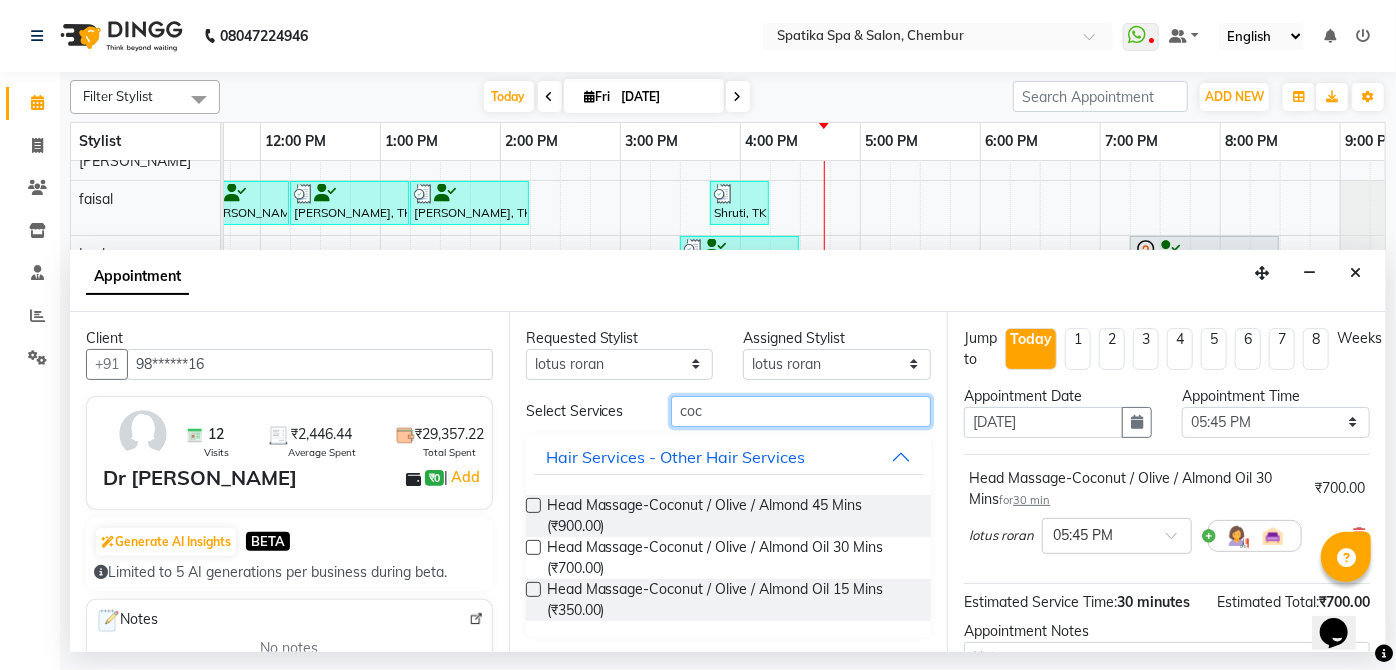 click on "coc" at bounding box center [801, 411] 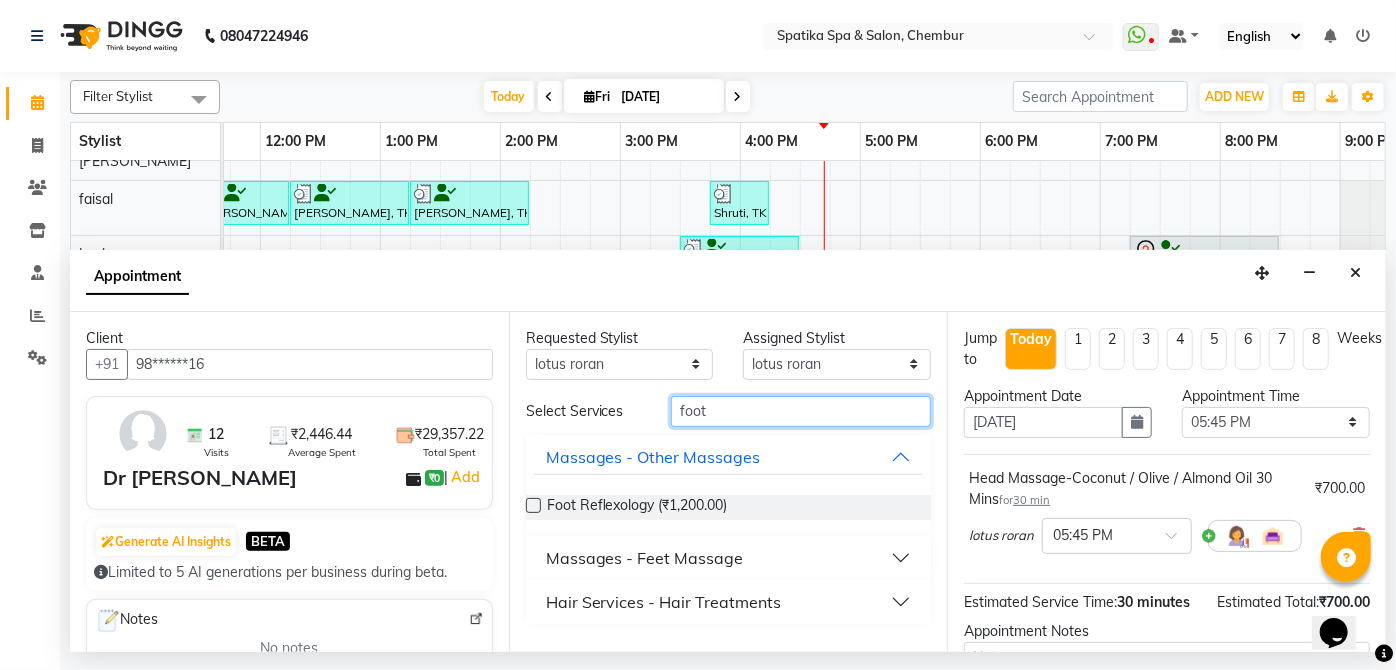 type on "foot" 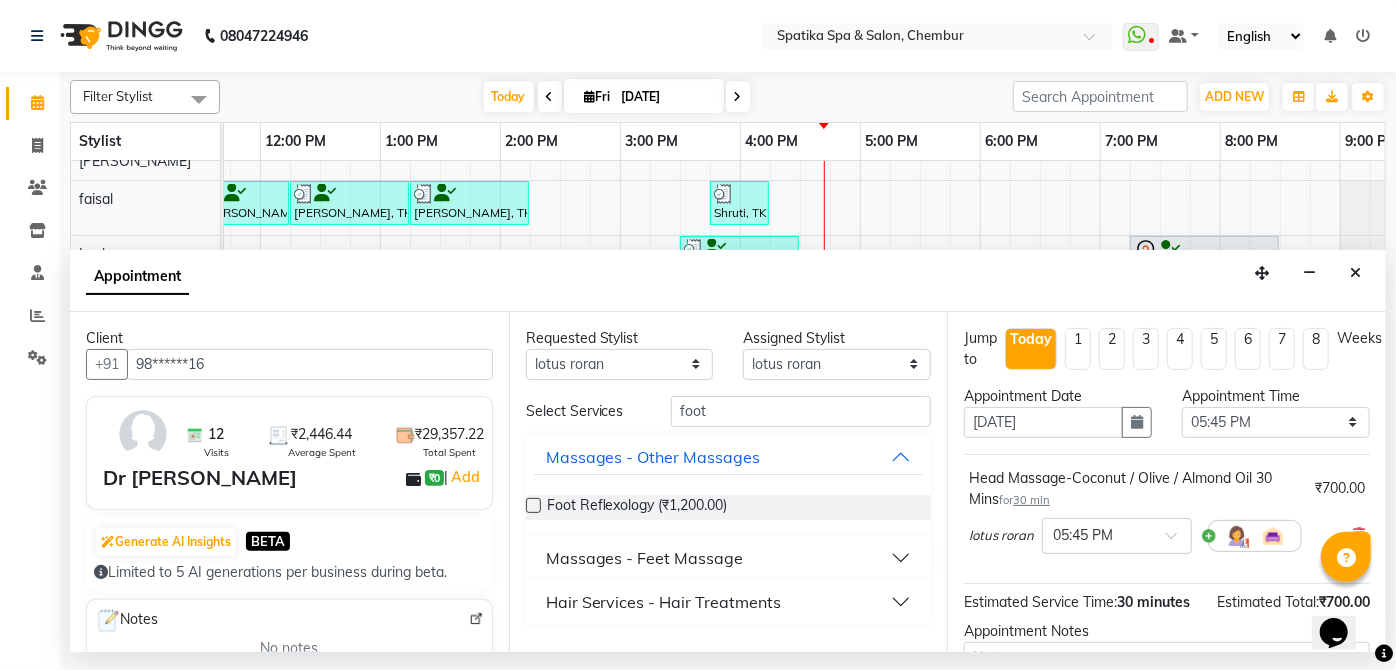 click on "Hair Services - Hair Treatments" at bounding box center [729, 602] 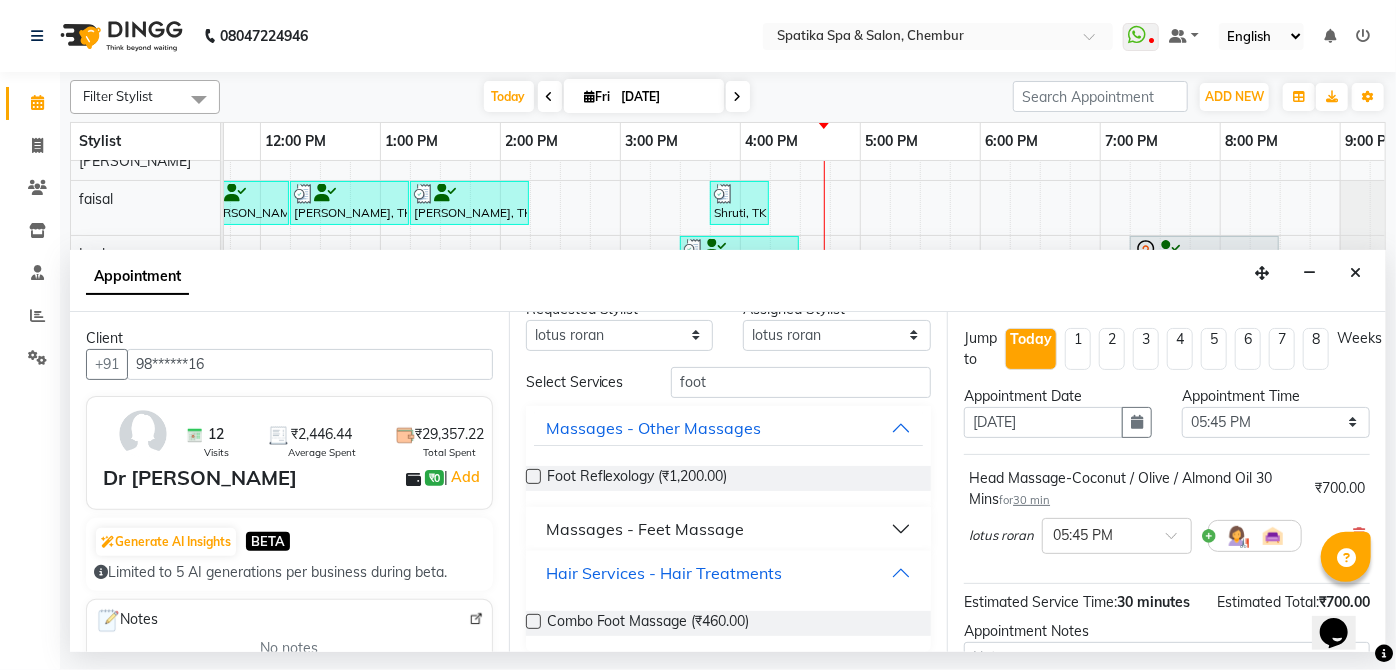 scroll, scrollTop: 44, scrollLeft: 0, axis: vertical 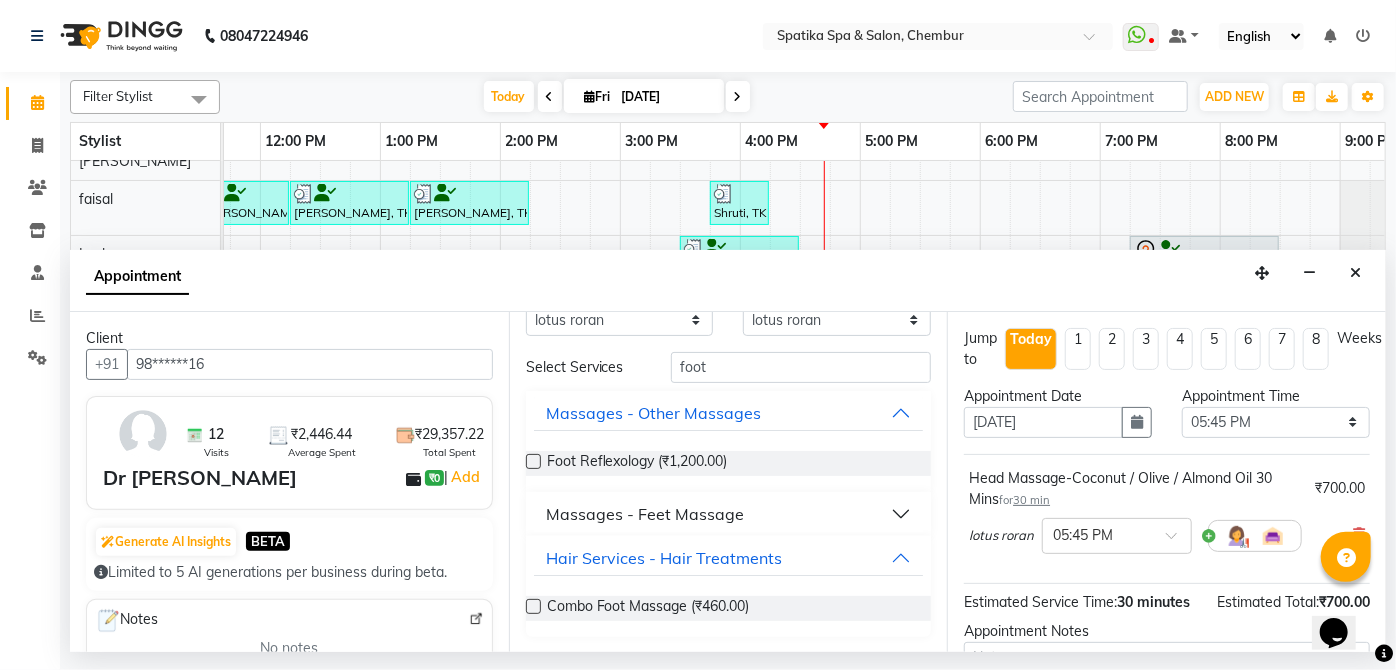 click on "Massages - Feet Massage" at bounding box center (645, 514) 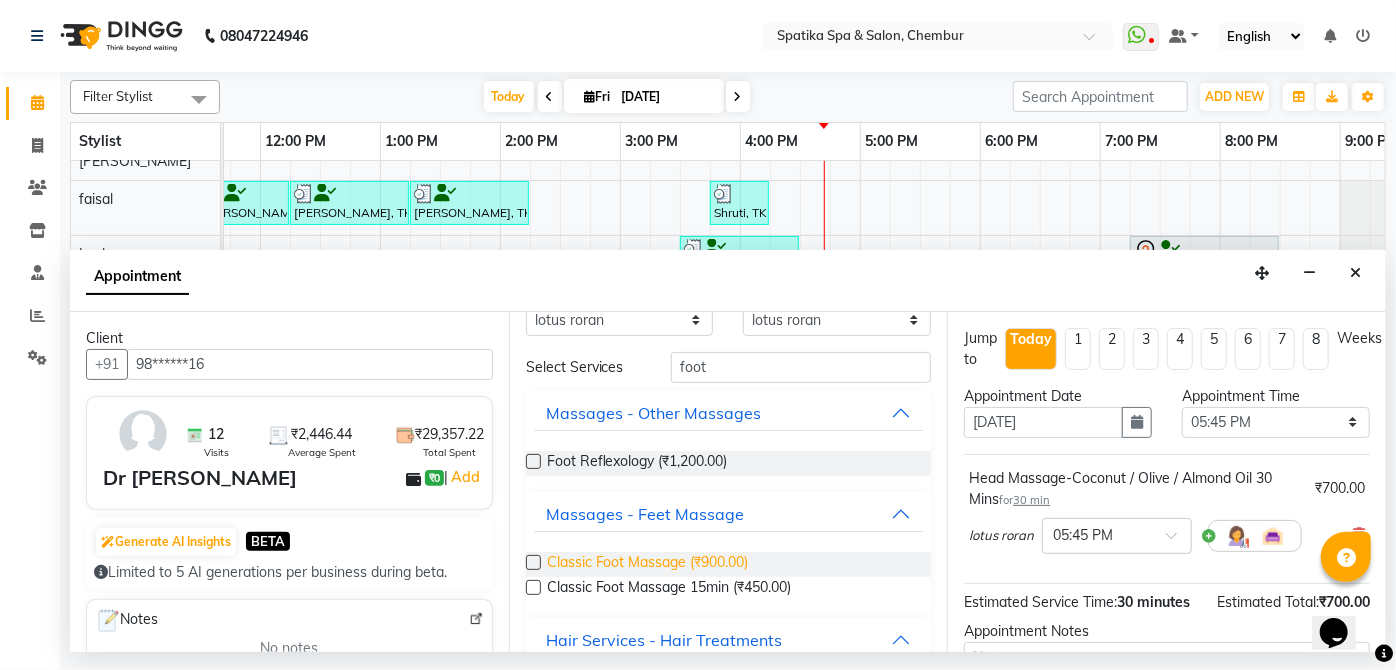 click on "Classic Foot Massage (₹900.00)" at bounding box center [648, 564] 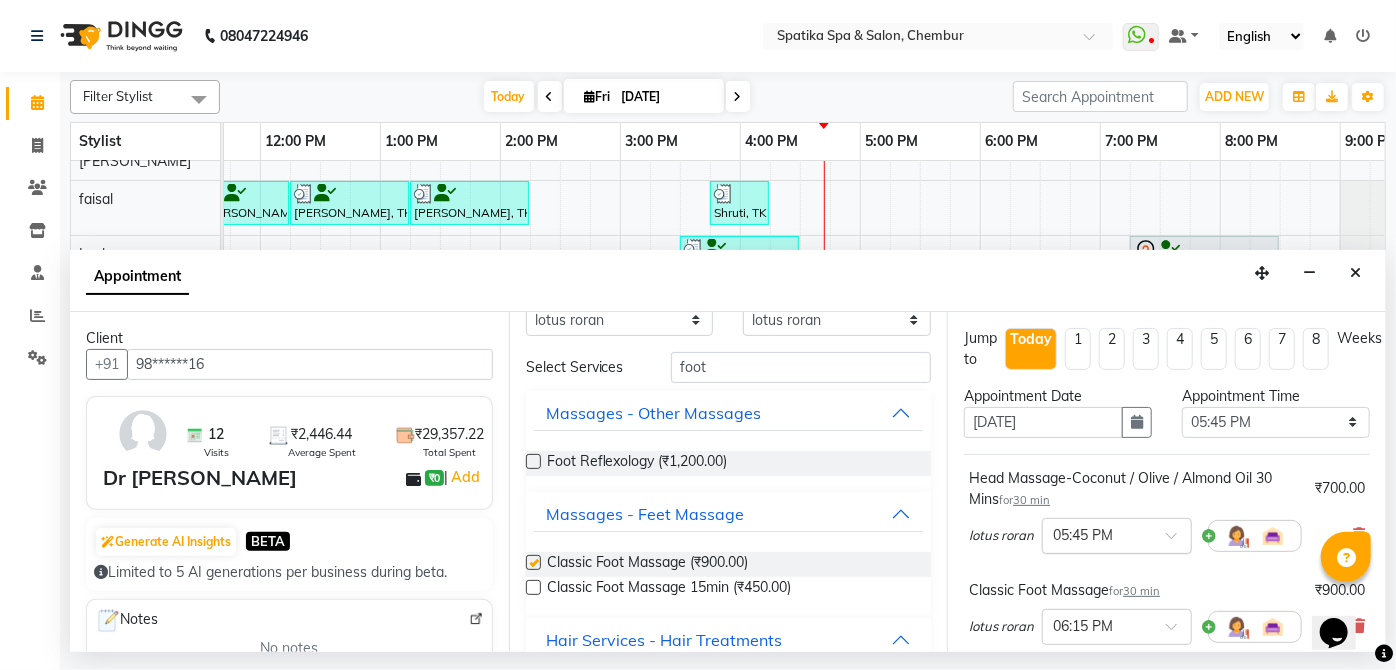 checkbox on "false" 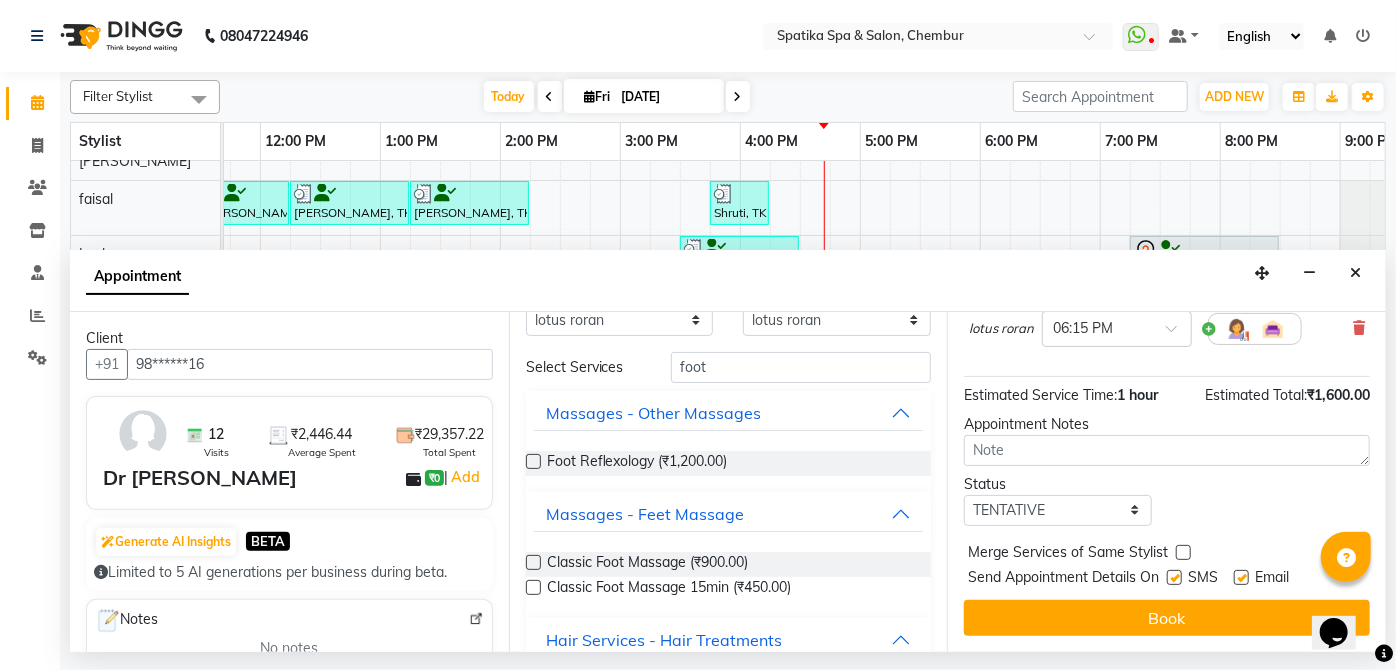 scroll, scrollTop: 310, scrollLeft: 0, axis: vertical 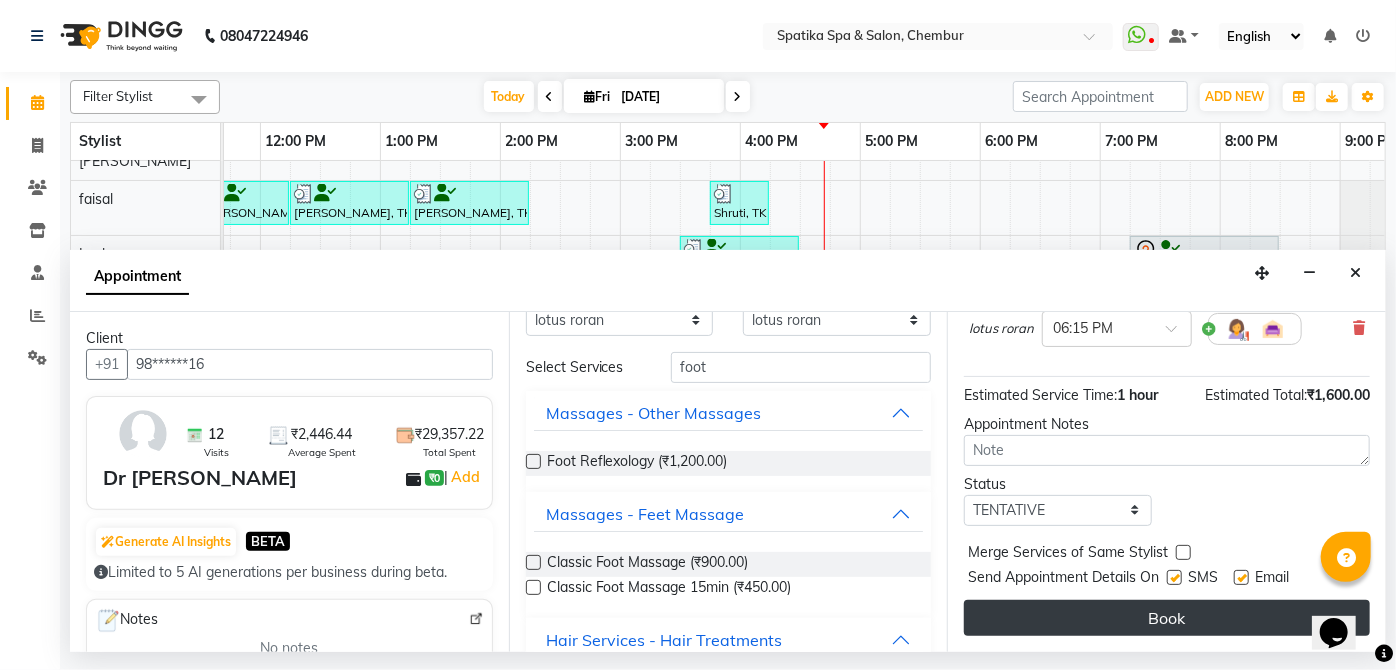 click on "Book" at bounding box center [1167, 618] 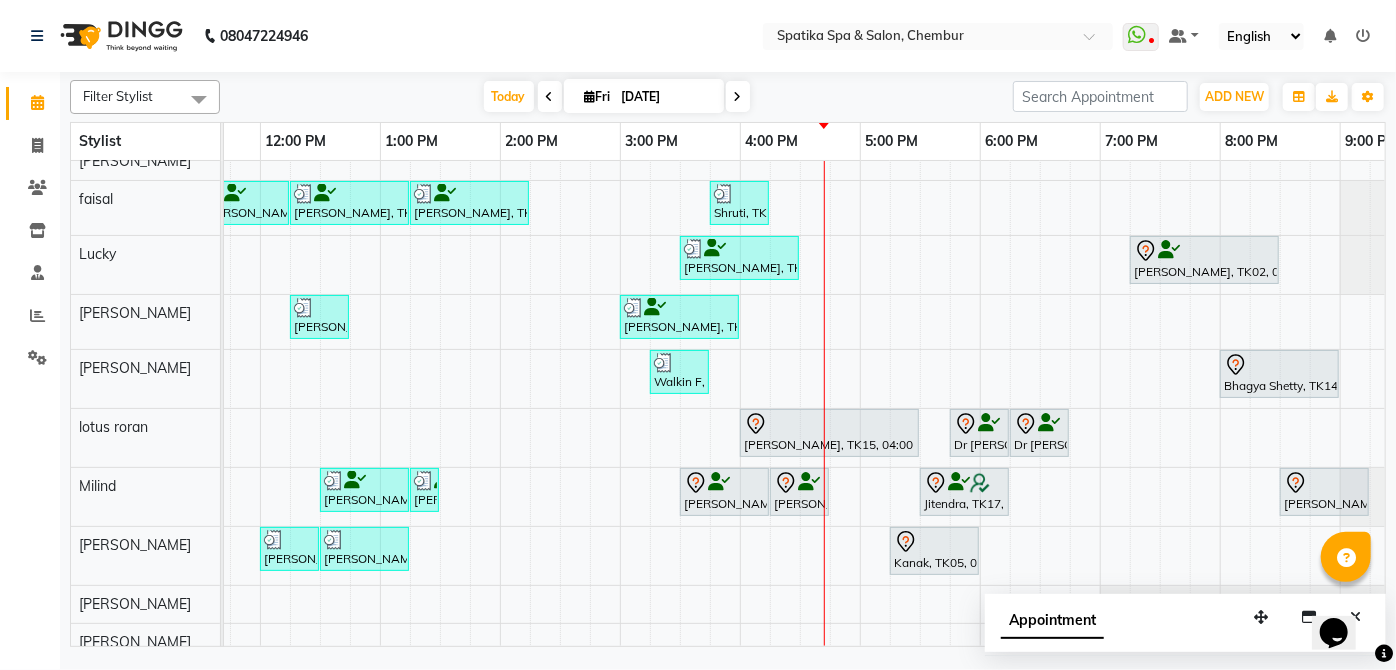 scroll, scrollTop: 0, scrollLeft: 324, axis: horizontal 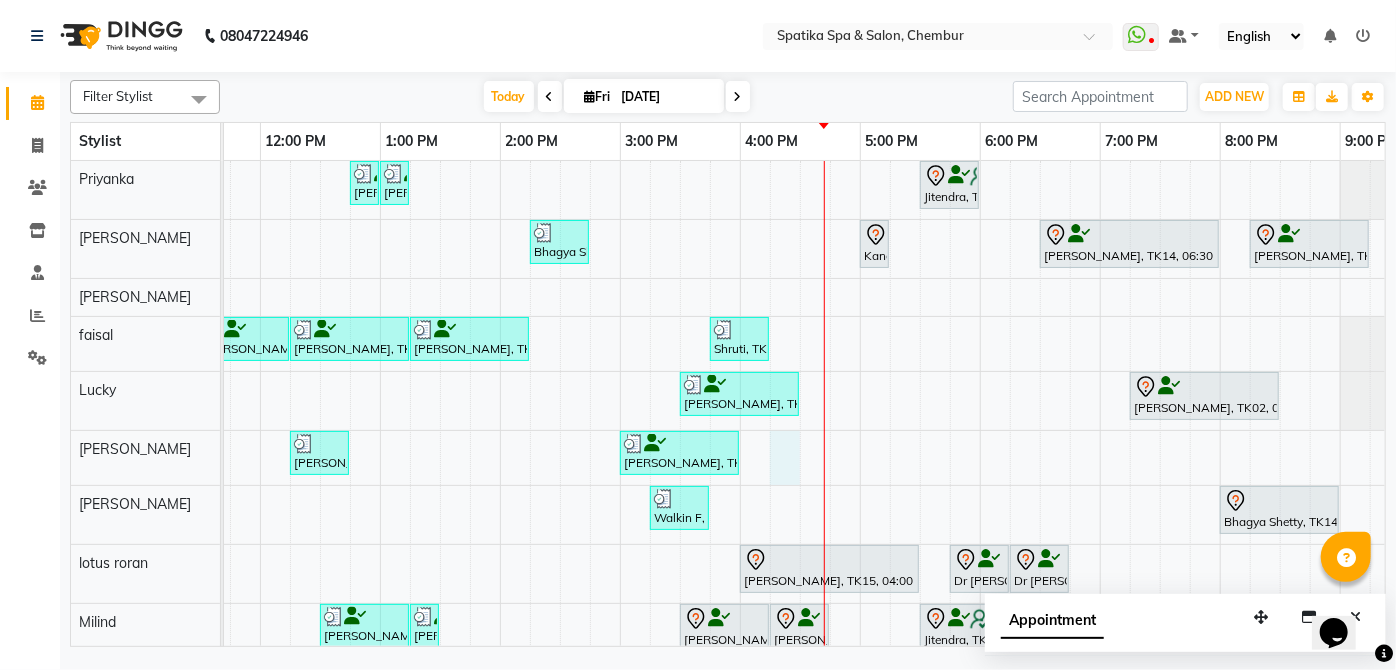 click on "Sakshi puri, TK04, 12:45 PM-01:00 PM, Upper Lip     Sakshi puri, TK04, 01:00 PM-01:15 PM, Eyebrows             Jitendra, TK17, 05:30 PM-06:00 PM, Classic Manicure     Bhagya Shetty, TK11, 02:15 PM-02:45 PM, Eyebrows,Peel Off Wax-Upper Lip             Kanak, TK05, 05:00 PM-05:15 PM, Eyebrows             Bhagya Shetty, TK14, 06:30 PM-08:00 PM, Brightening Sheer Magic For Tanned/Sensitive Skin             Bhagya Shetty, TK14, 08:15 PM-09:15 PM, Royal Candle Manicure    Payal Dhanke, TK06, 09:00 AM-09:15 AM, Female- Qod Hair Wash     Arun Bhansal, TK03, 11:30 AM-12:15 PM, Haircuts     Bhagya Shetty, TK11, 12:15 PM-01:15 PM, Female- Moroccan- Hair Spabelow Shoulder     Bhagya Shetty, TK11, 01:15 PM-02:15 PM, Clear Dose For Dandruff / Dry Scalp- Per Tube     Shruti, TK09, 03:45 PM-04:15 PM, Male Kids Haircut Below 12 Years (Without Wash)     Himani Singh, TK12, 03:30 PM-04:30 PM, Female- Moroccan- Hair Spabelow Shoulder                 Sakshi puri, TK04, 12:15 PM-12:45 PM, Female-Hair Wash Below Shoulder" at bounding box center [680, 479] 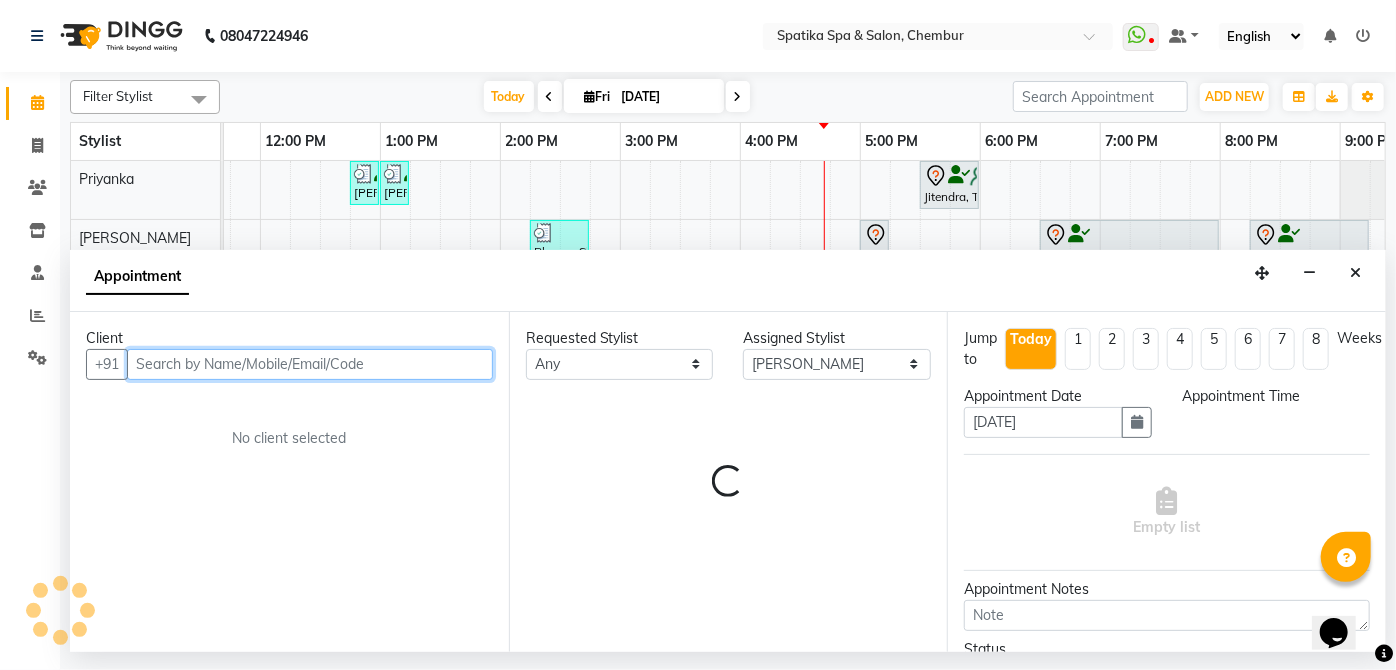 select on "975" 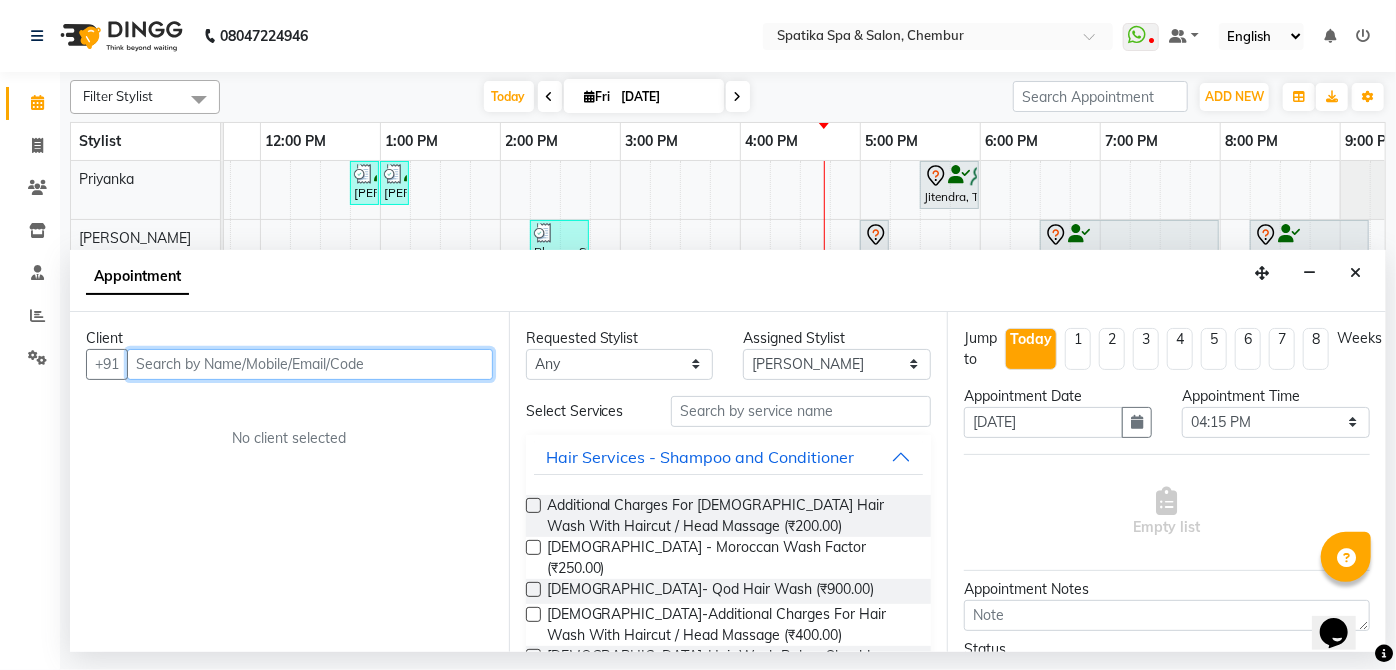 click at bounding box center (310, 364) 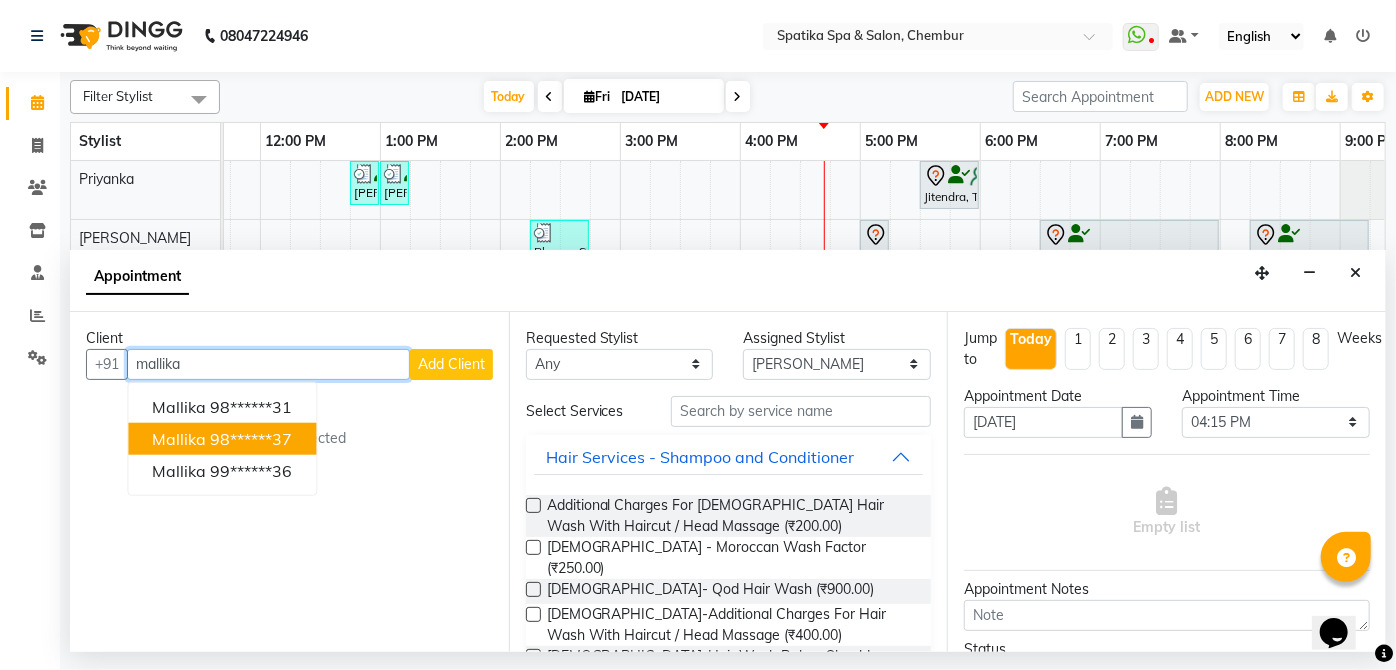 click on "98******37" at bounding box center (251, 438) 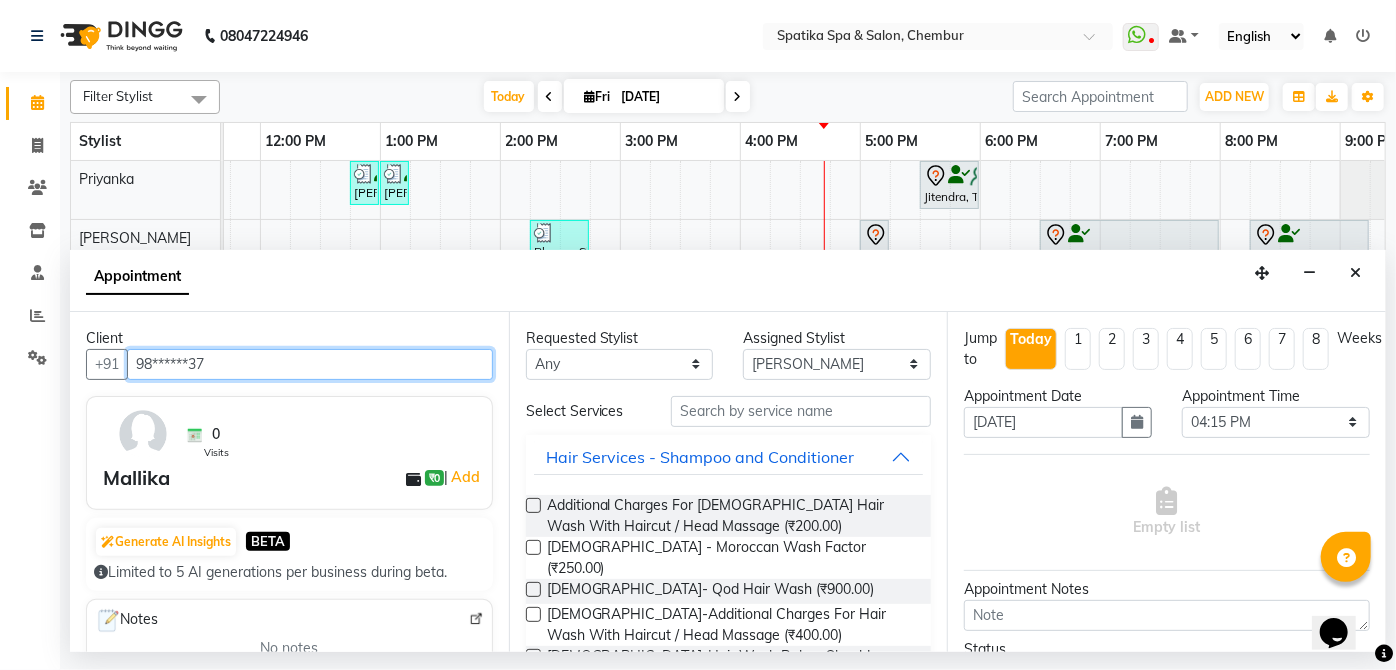type on "98******37" 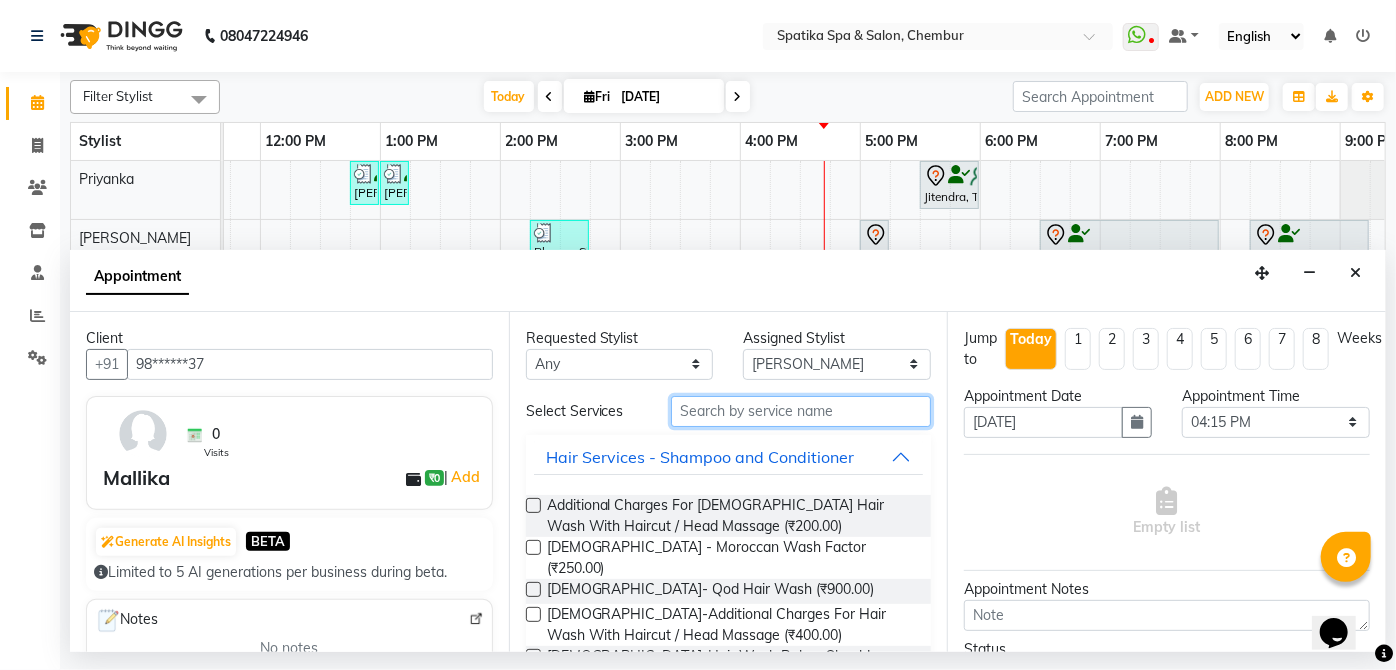 click at bounding box center (801, 411) 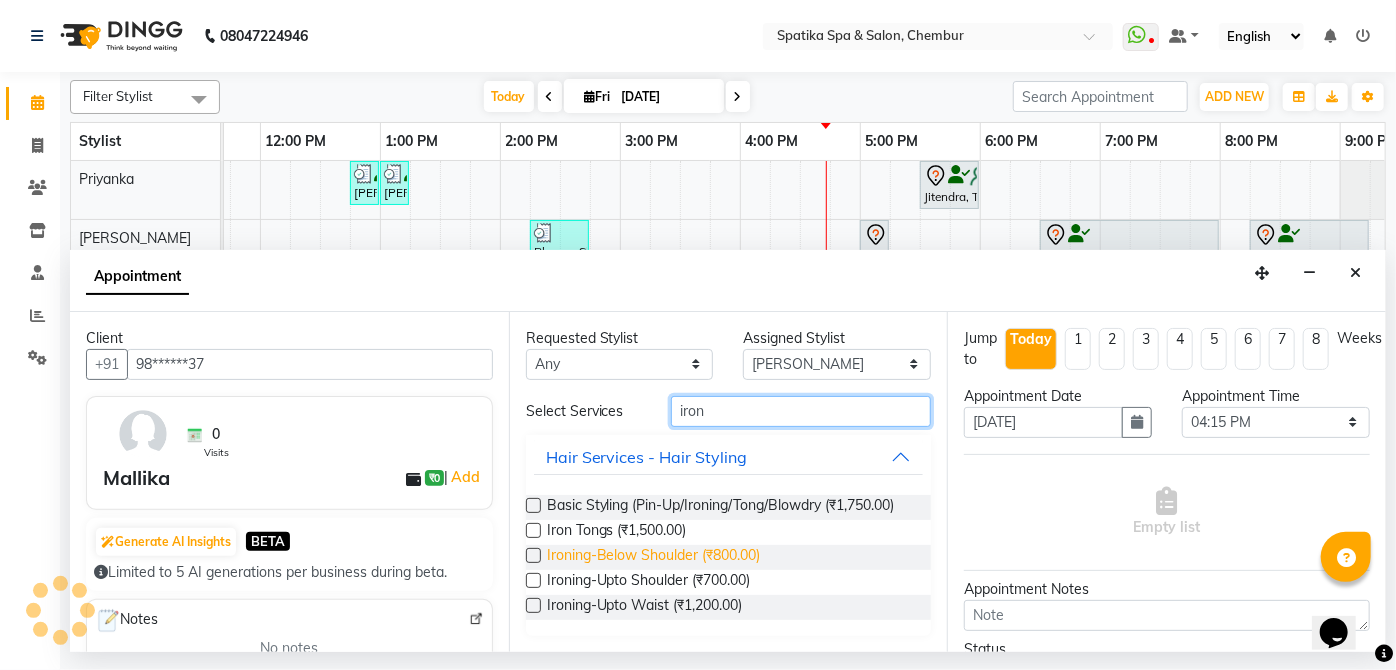 type on "iron" 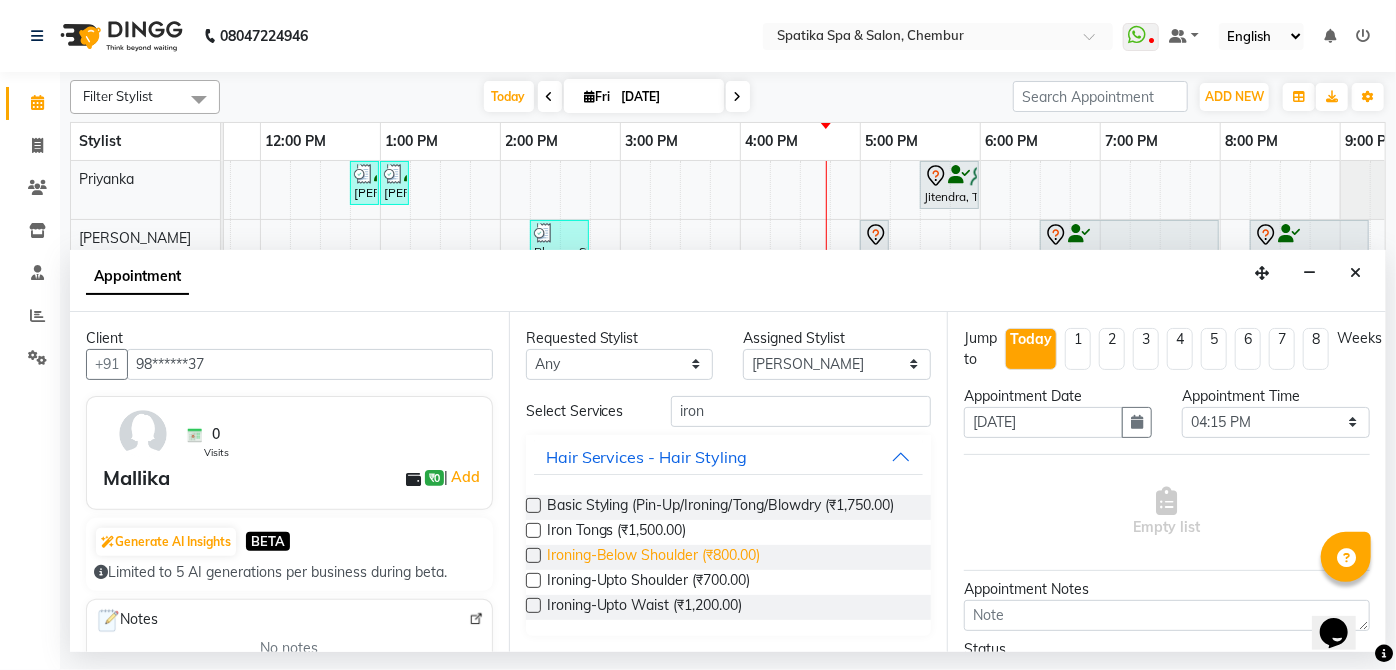 click on "Ironing-Below Shoulder (₹800.00)" at bounding box center (654, 557) 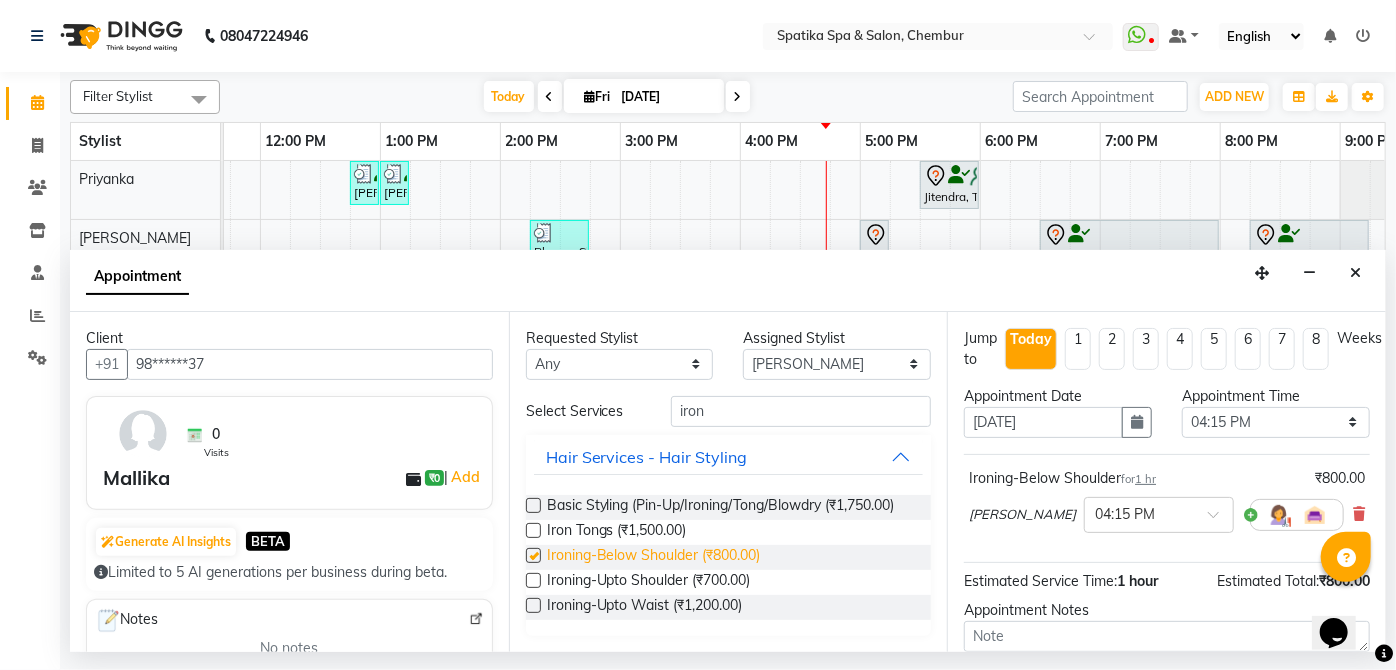 checkbox on "false" 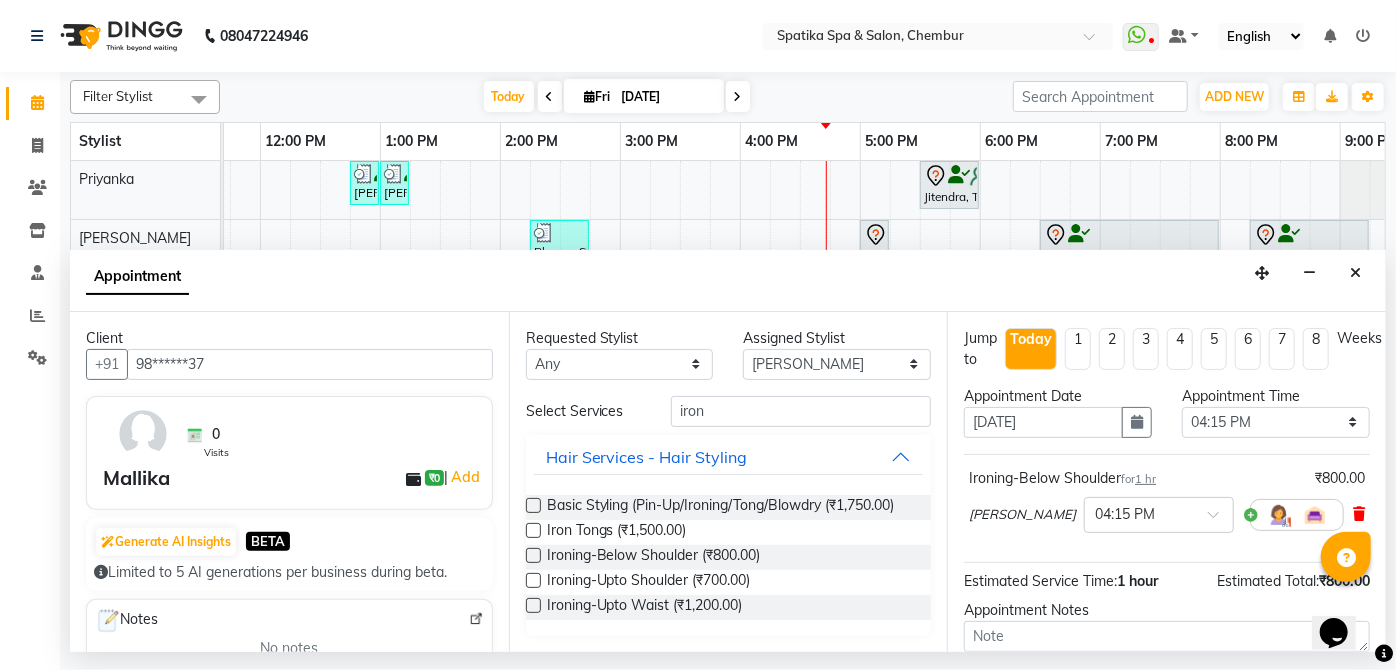 click at bounding box center (1359, 514) 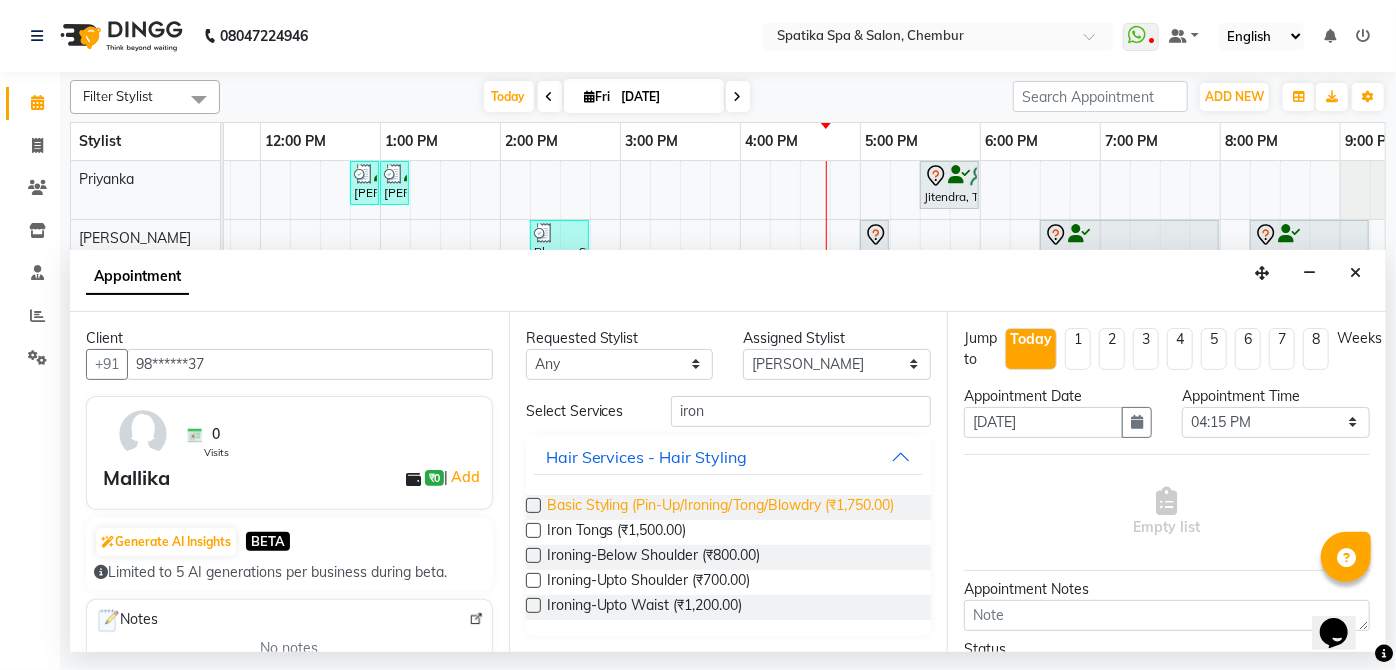 click on "Basic Styling (Pin-Up/Ironing/Tong/Blowdry (₹1,750.00)" at bounding box center [721, 507] 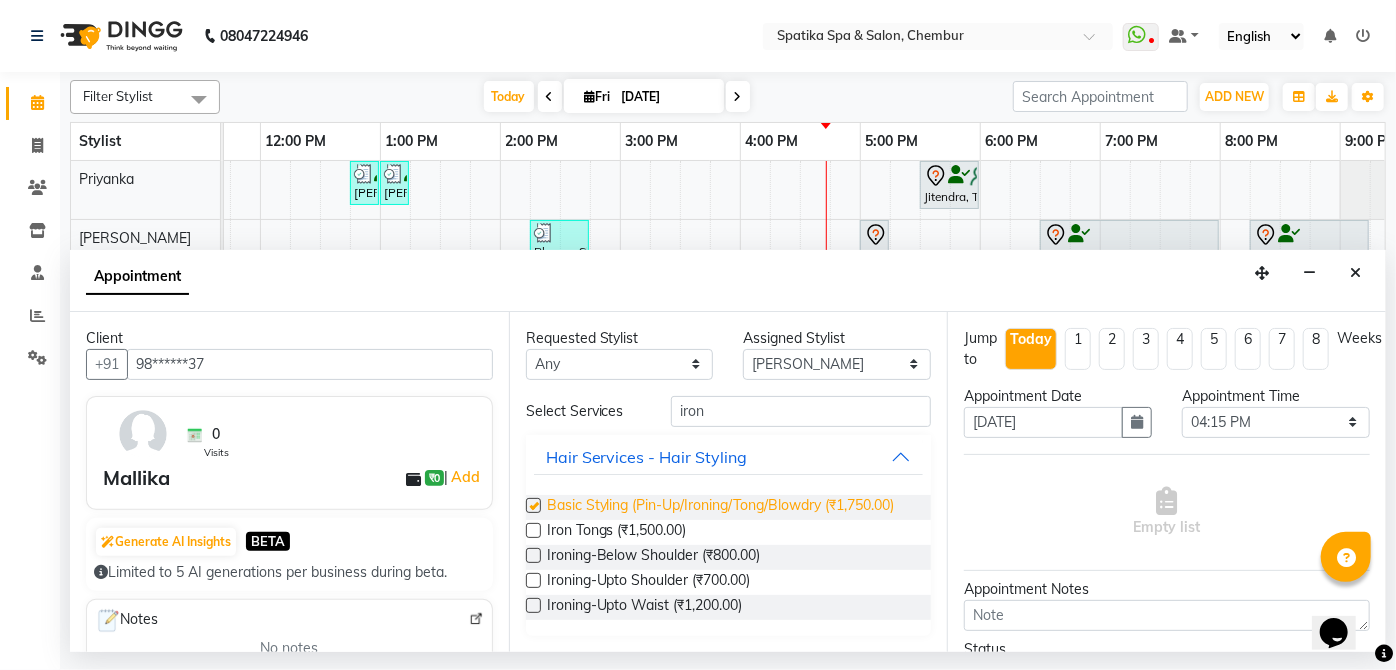 checkbox on "false" 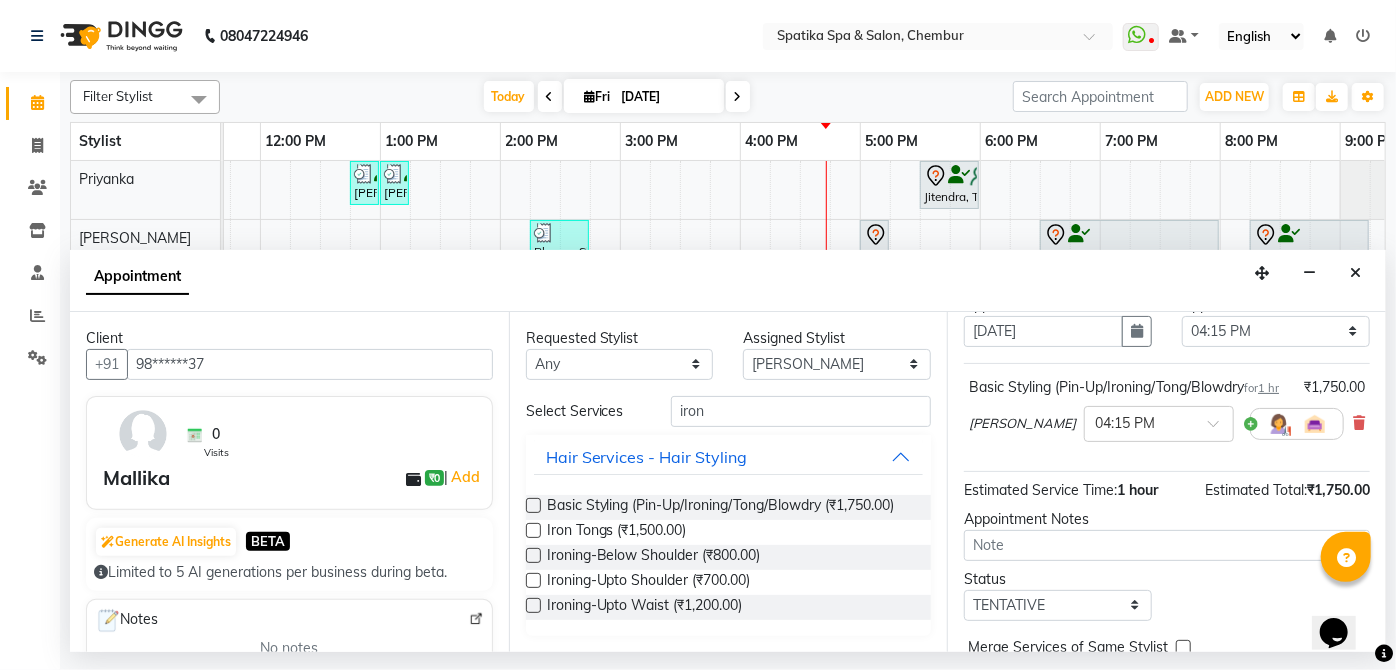 scroll, scrollTop: 92, scrollLeft: 0, axis: vertical 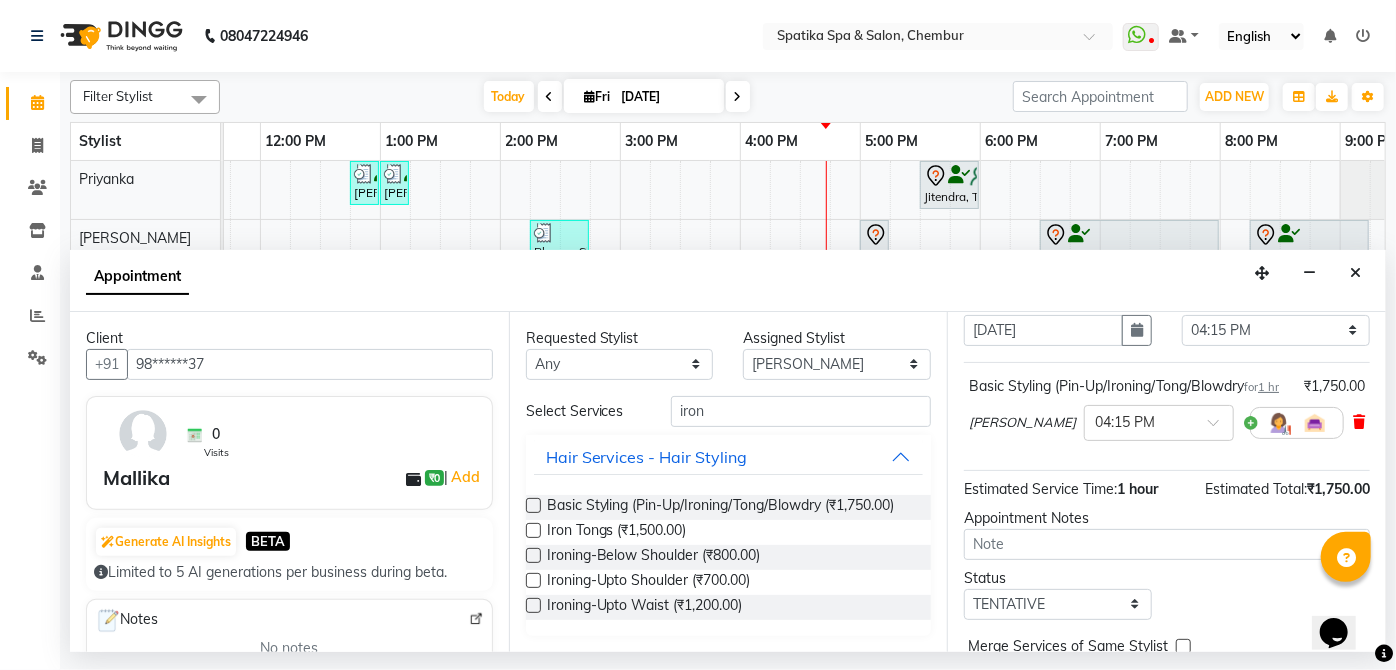click at bounding box center (1359, 422) 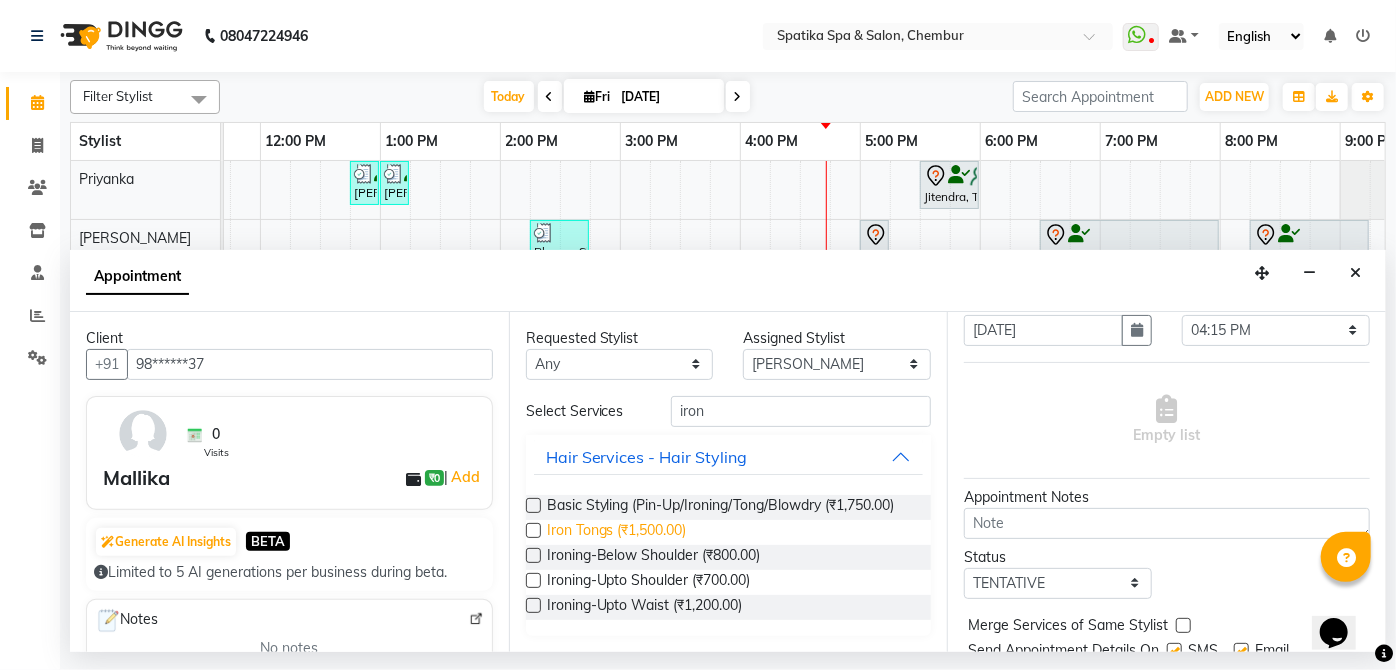 click on "Iron Tongs (₹1,500.00)" at bounding box center (617, 532) 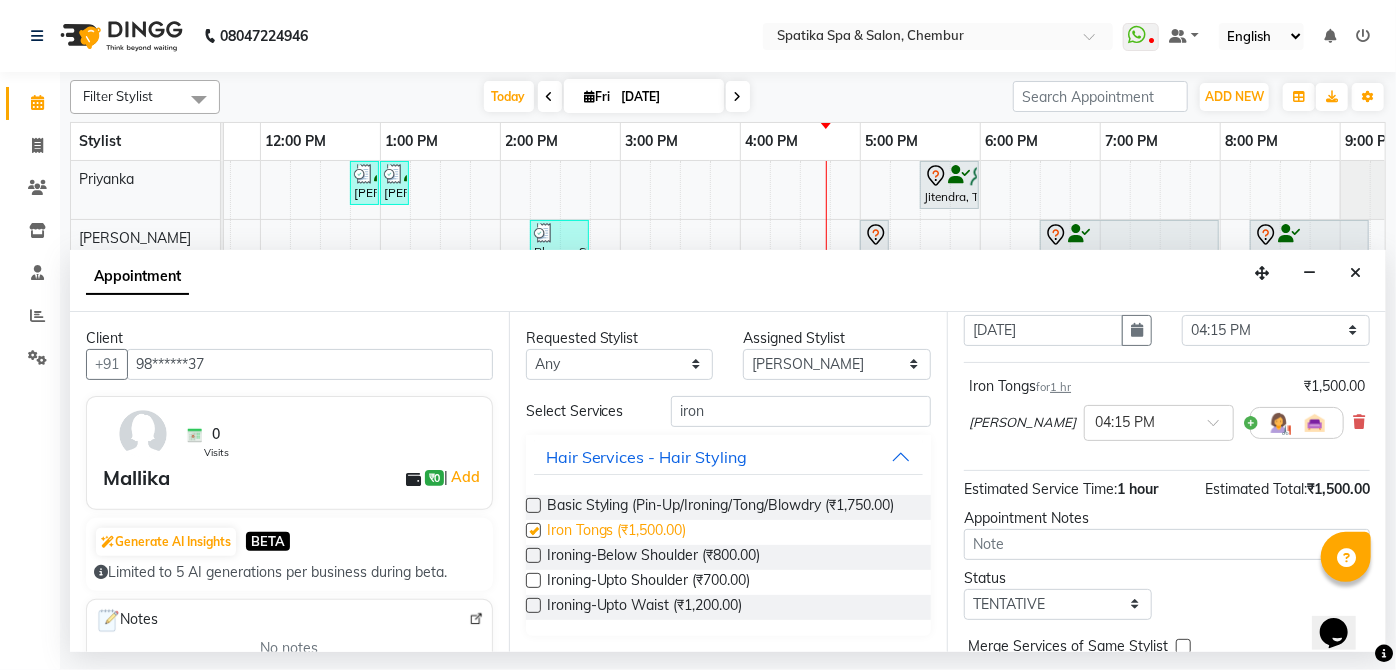 checkbox on "false" 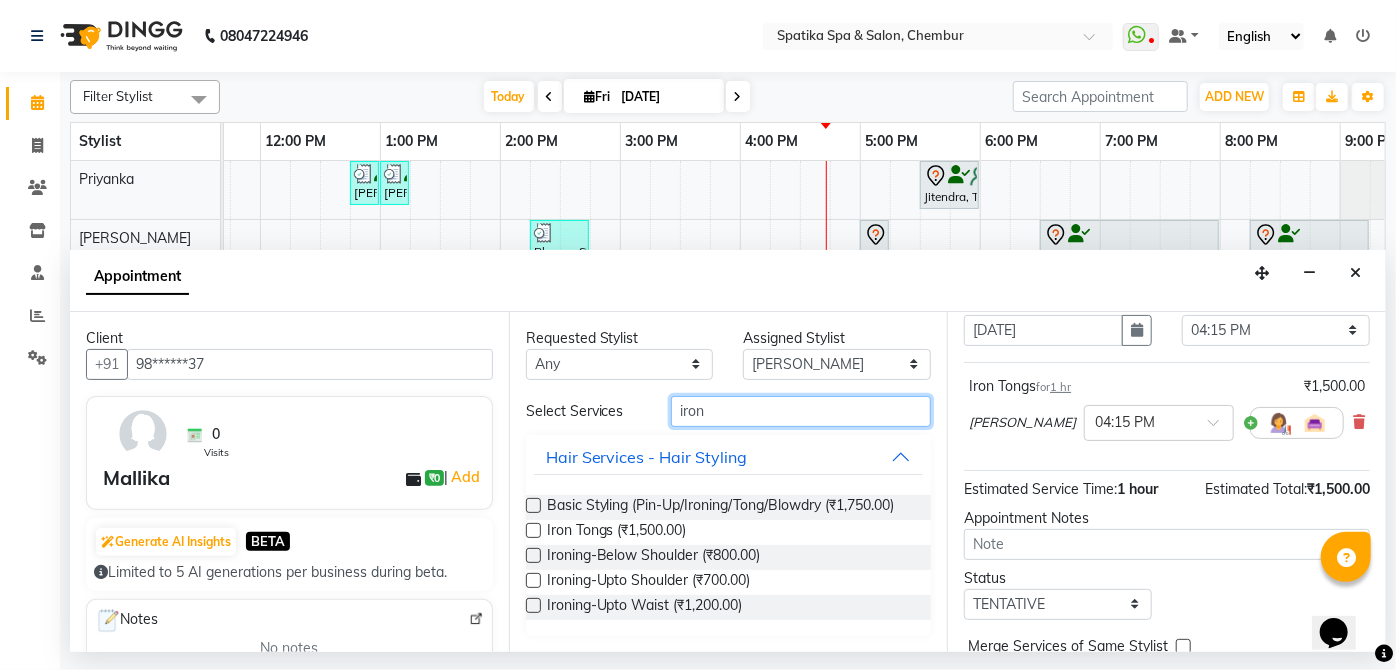 click on "iron" at bounding box center [801, 411] 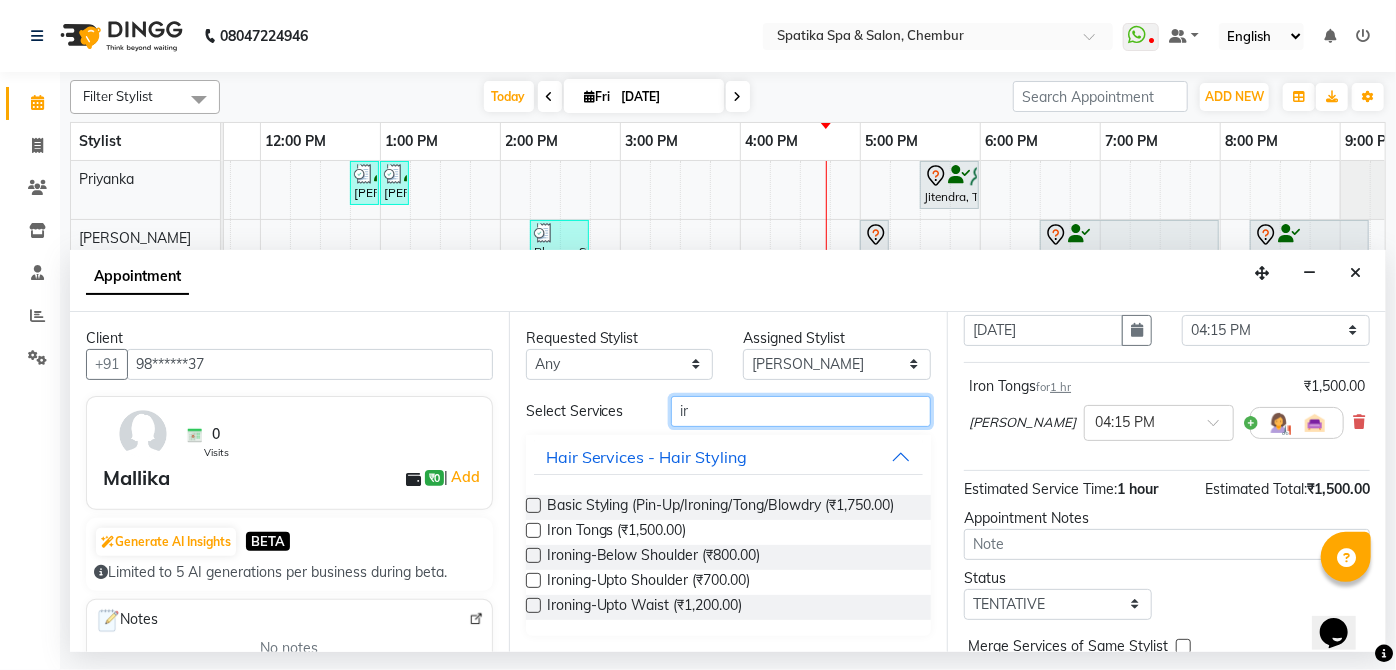 type on "i" 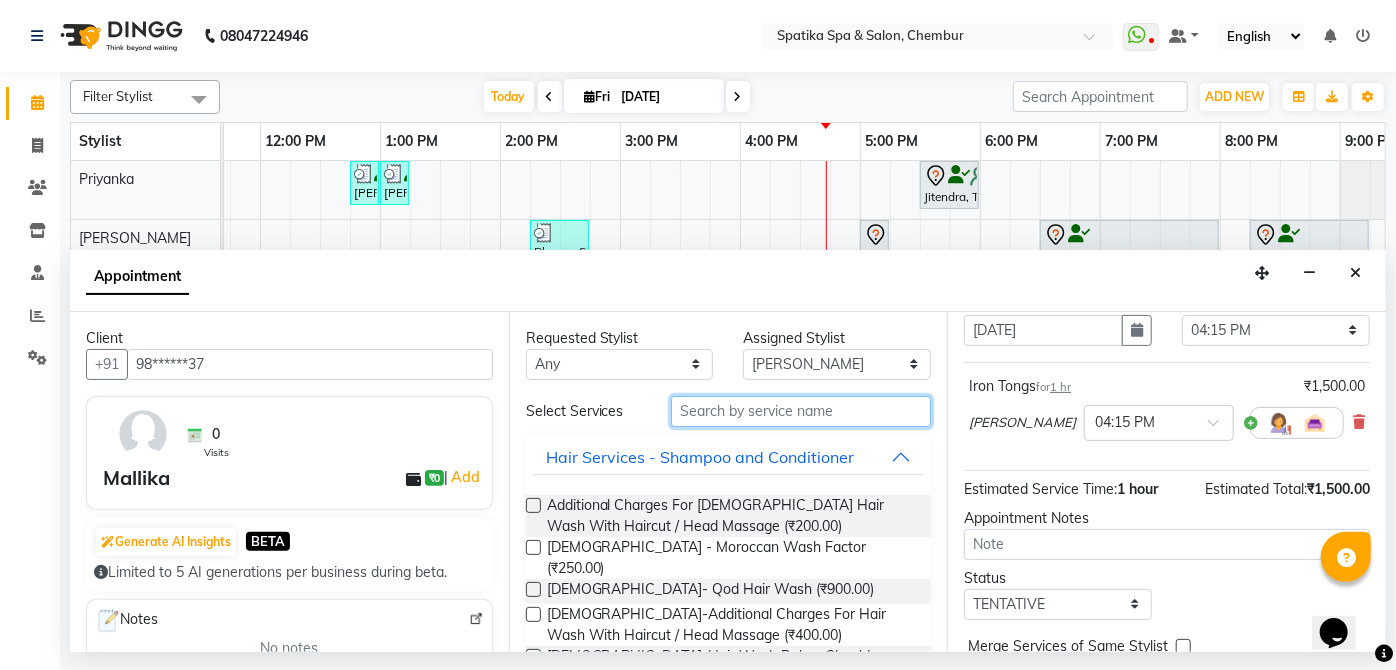 type 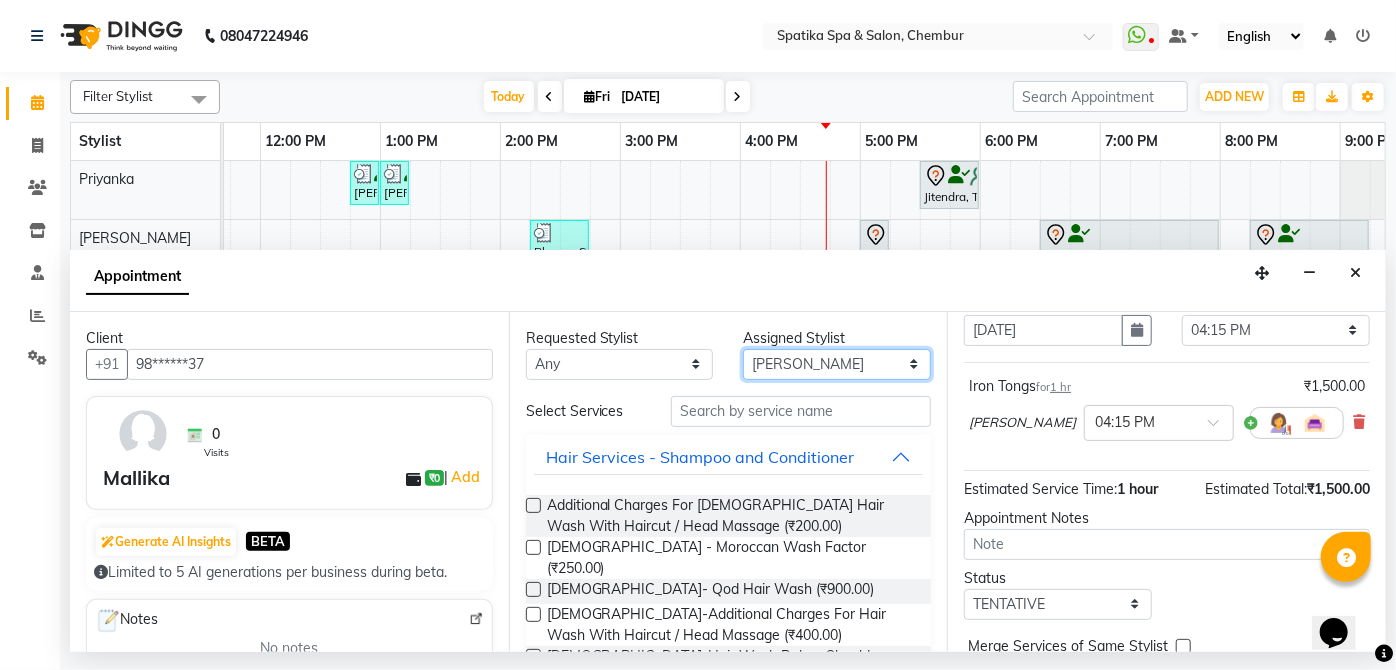 click on "Select [PERSON_NAME] [PERSON_NAME] [PERSON_NAME] lotus roran [PERSON_NAME] [PERSON_NAME] [PERSON_NAME] Priyanka [PERSON_NAME]" at bounding box center (837, 364) 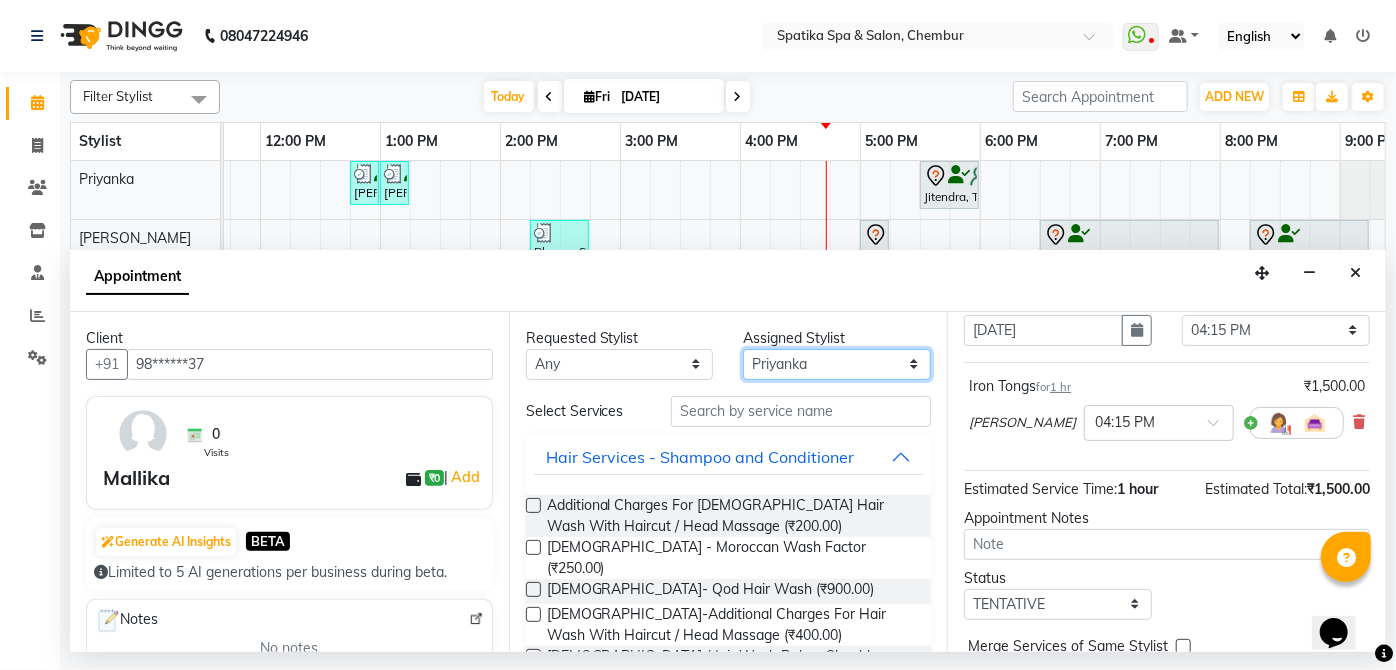 click on "Select [PERSON_NAME] [PERSON_NAME] [PERSON_NAME] lotus roran [PERSON_NAME] [PERSON_NAME] [PERSON_NAME] Priyanka [PERSON_NAME]" at bounding box center [837, 364] 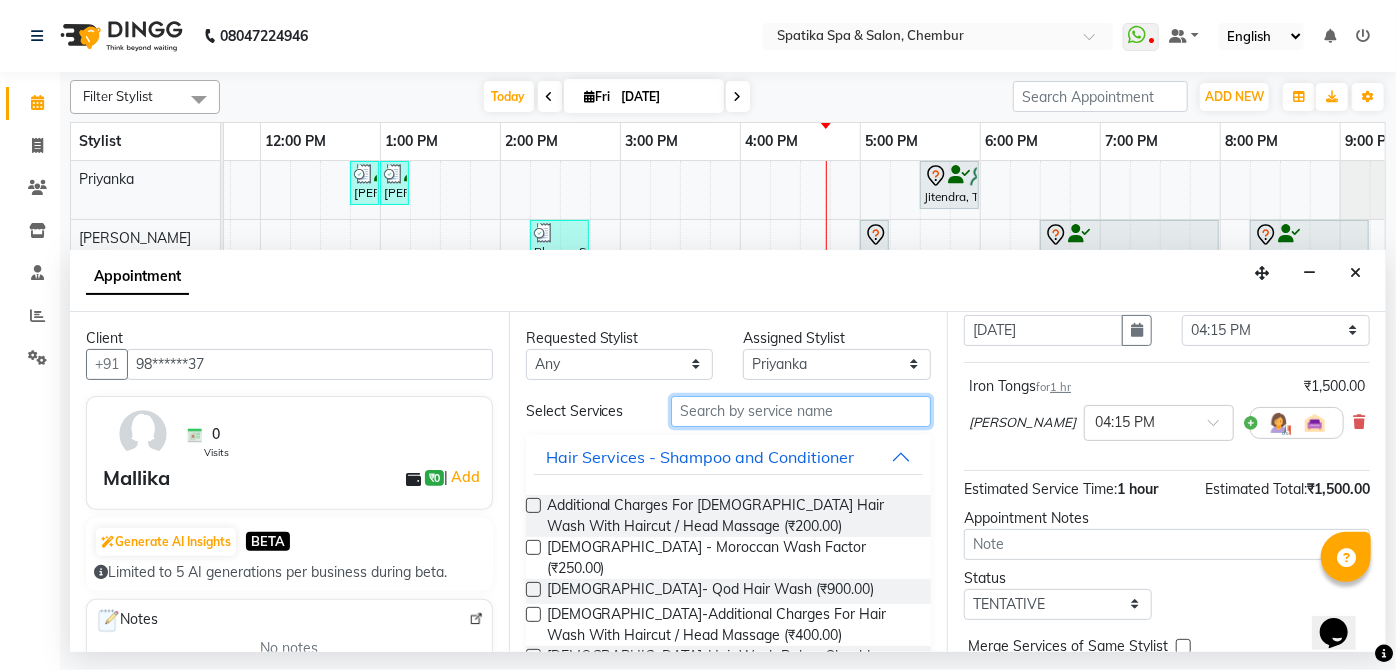 click at bounding box center (801, 411) 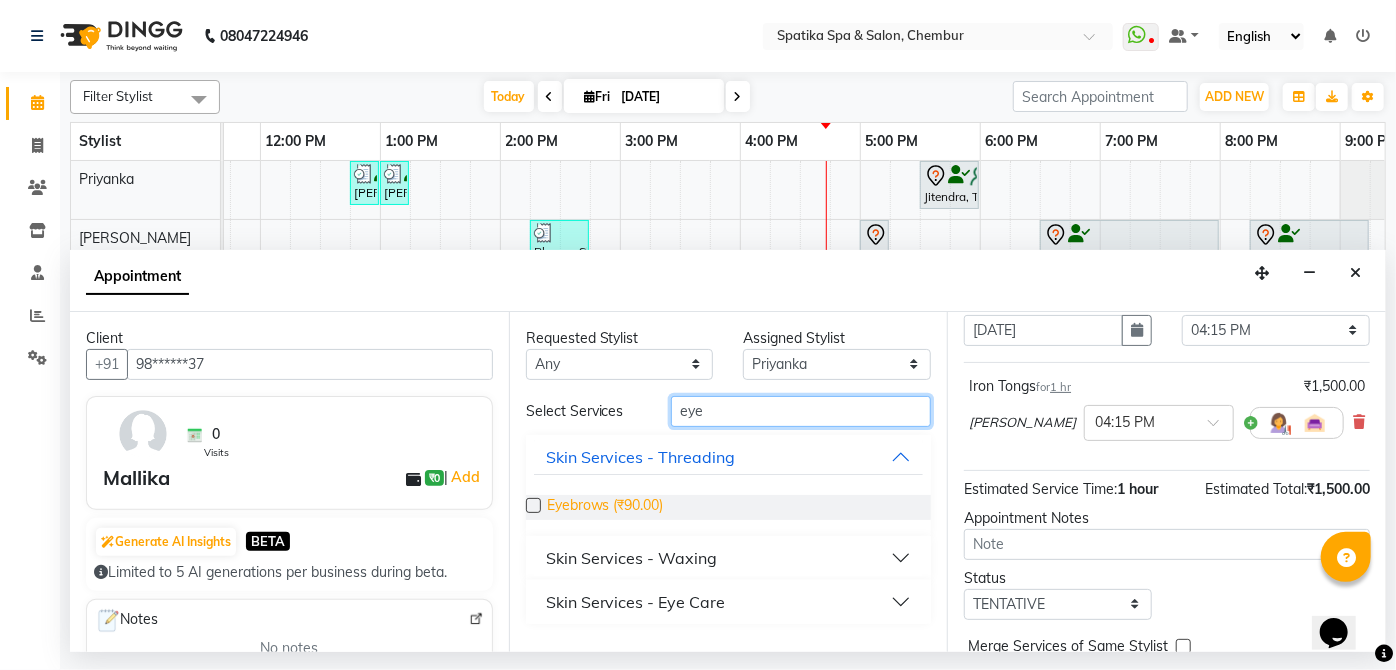 type on "eye" 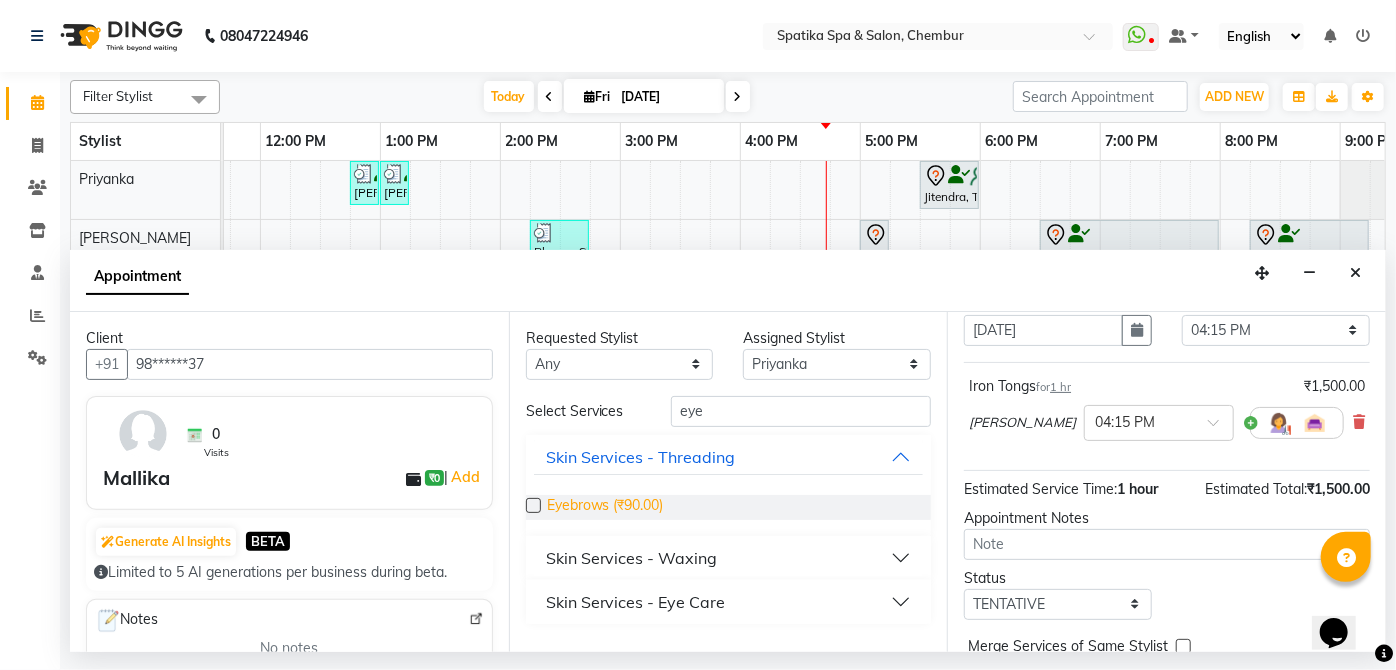 click on "Eyebrows (₹90.00)" at bounding box center [605, 507] 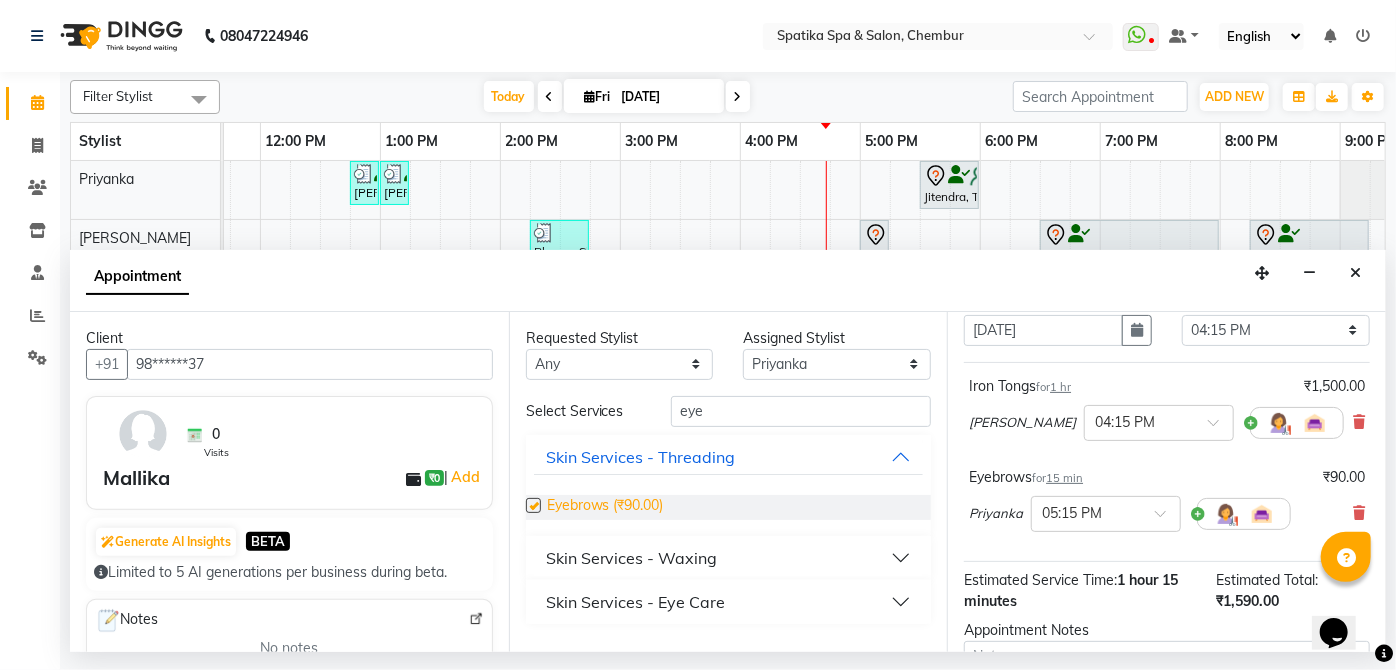 checkbox on "false" 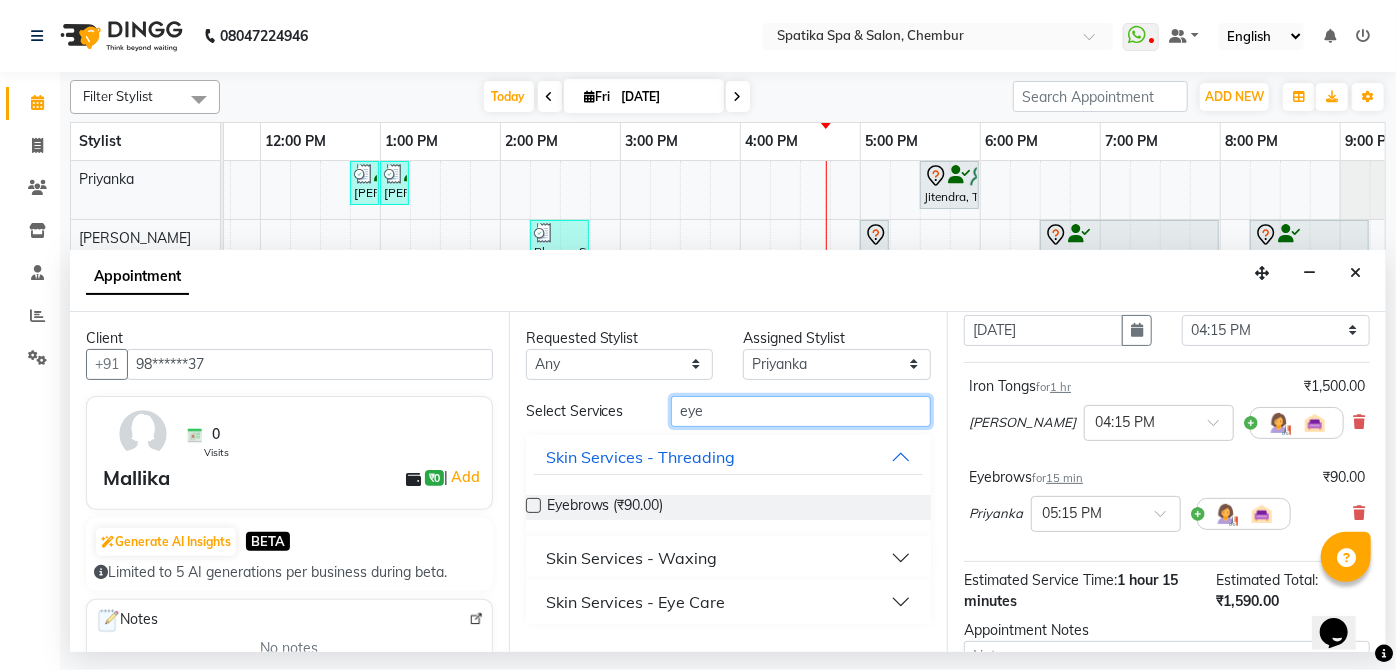 click on "eye" at bounding box center (801, 411) 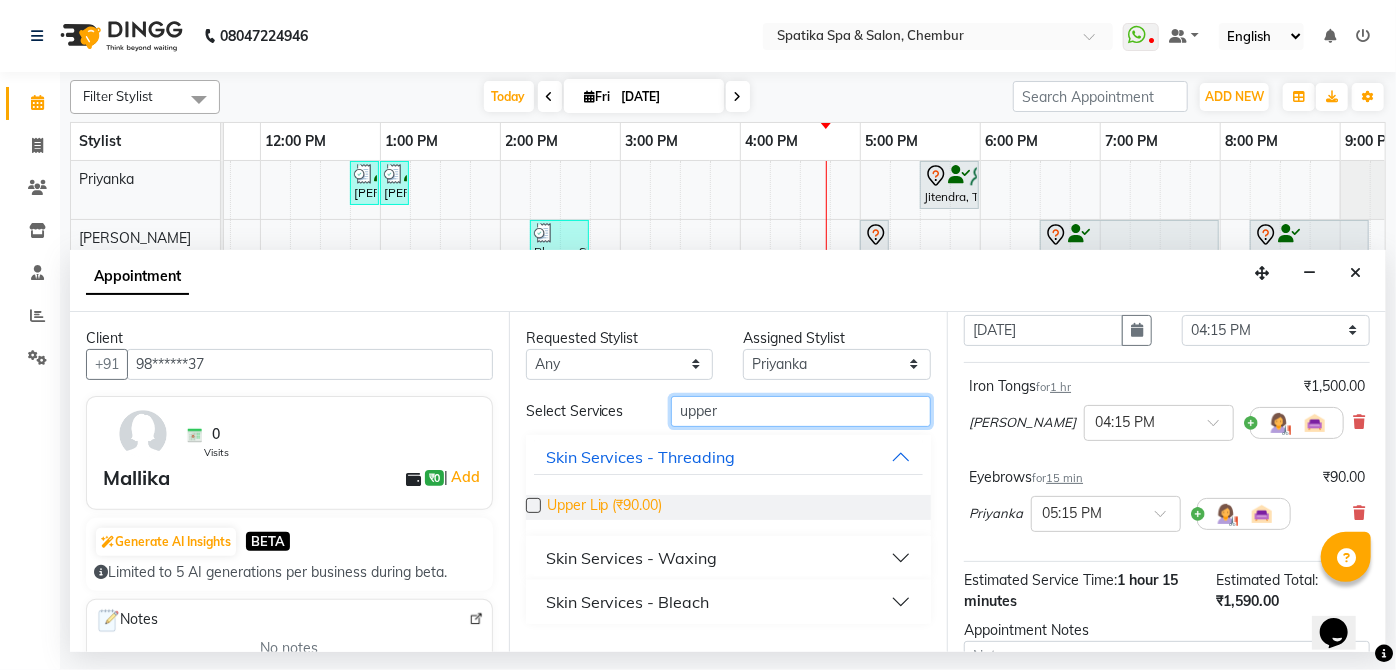 type on "upper" 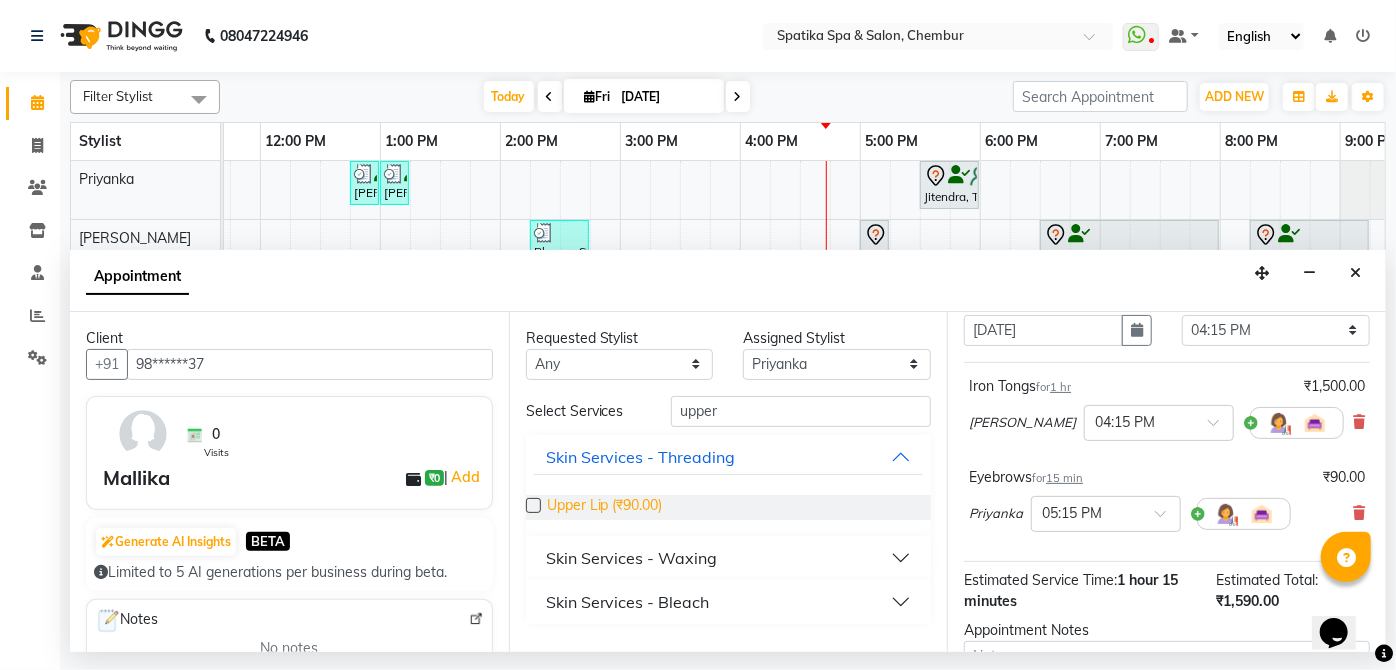 click on "Upper Lip (₹90.00)" at bounding box center (605, 507) 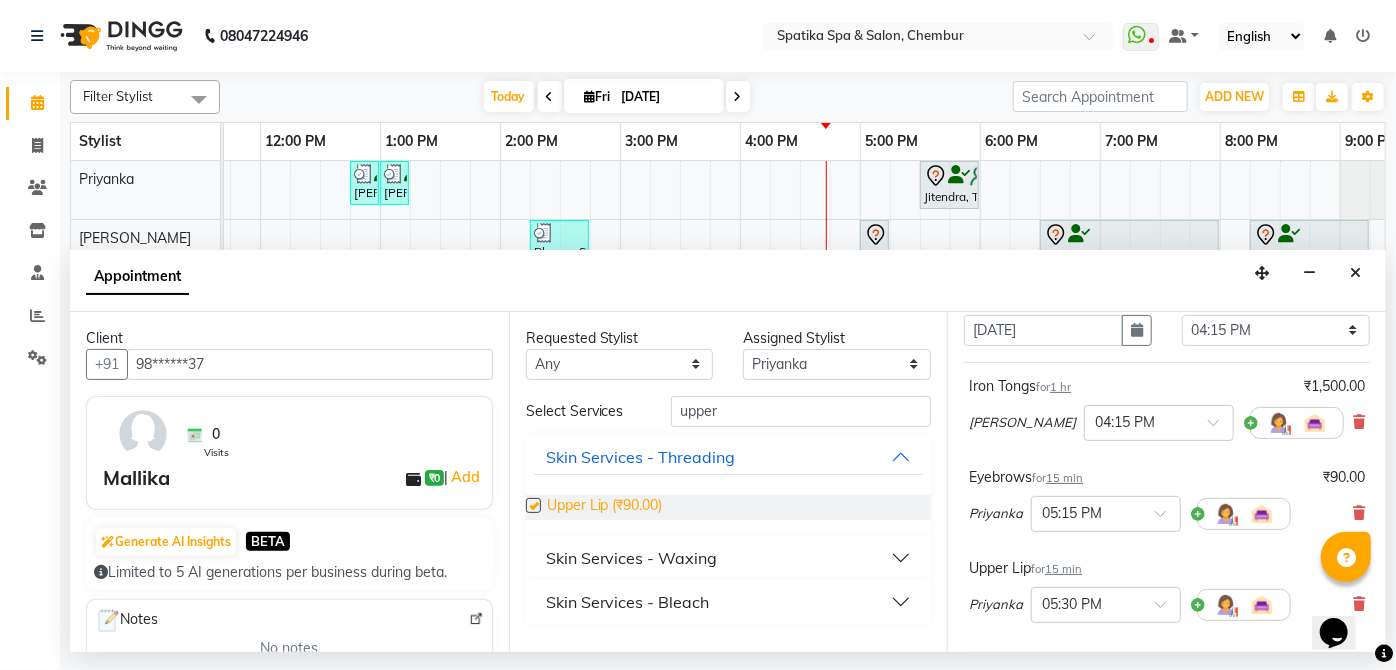 checkbox on "false" 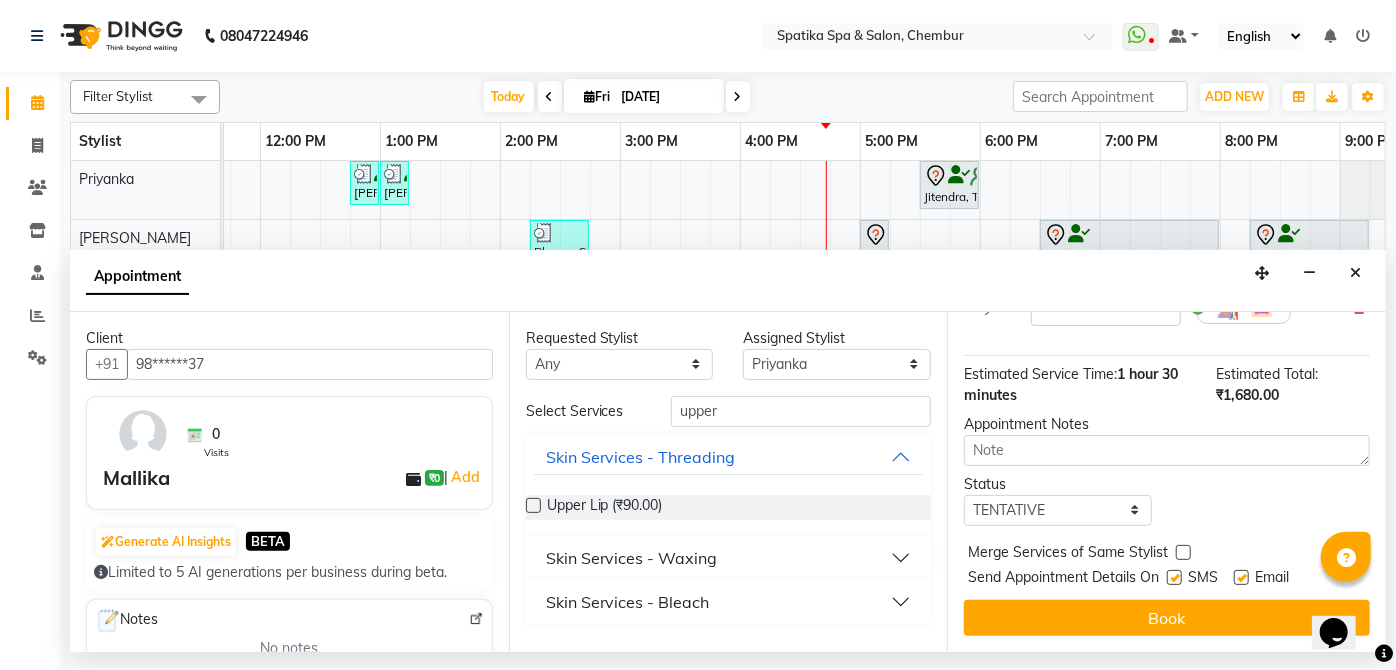 scroll, scrollTop: 401, scrollLeft: 0, axis: vertical 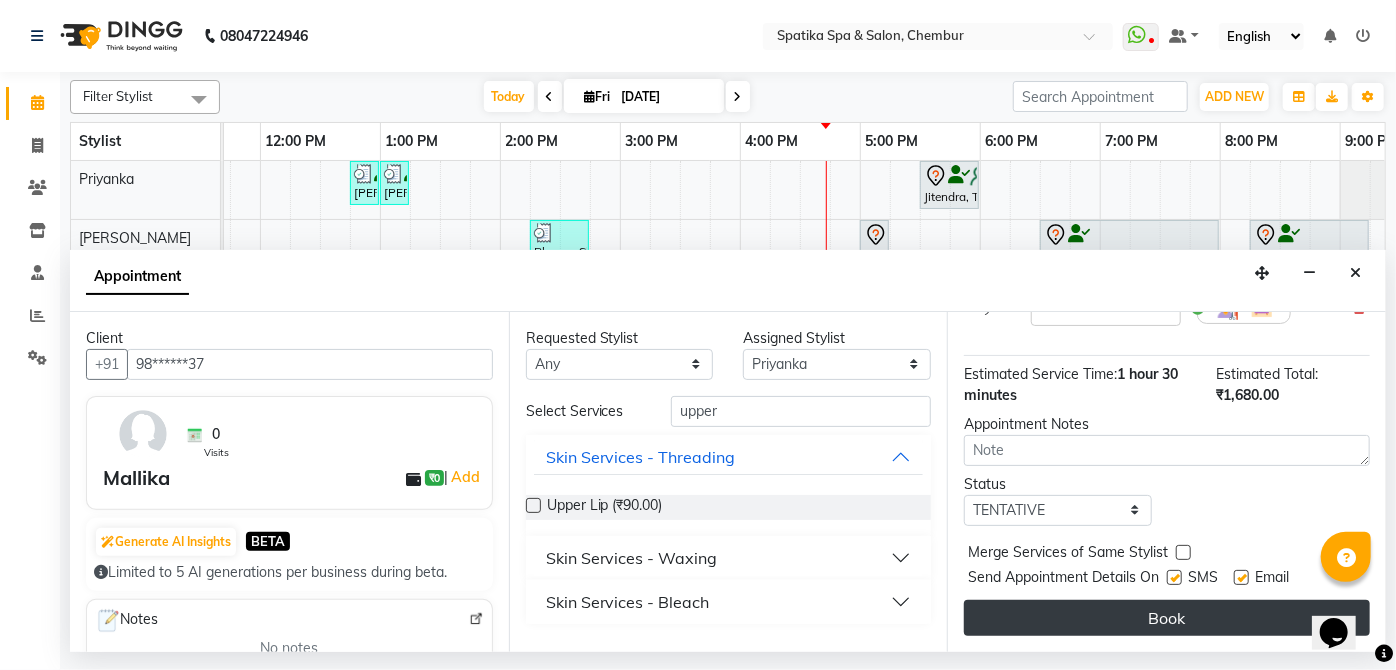 click on "Book" at bounding box center [1167, 618] 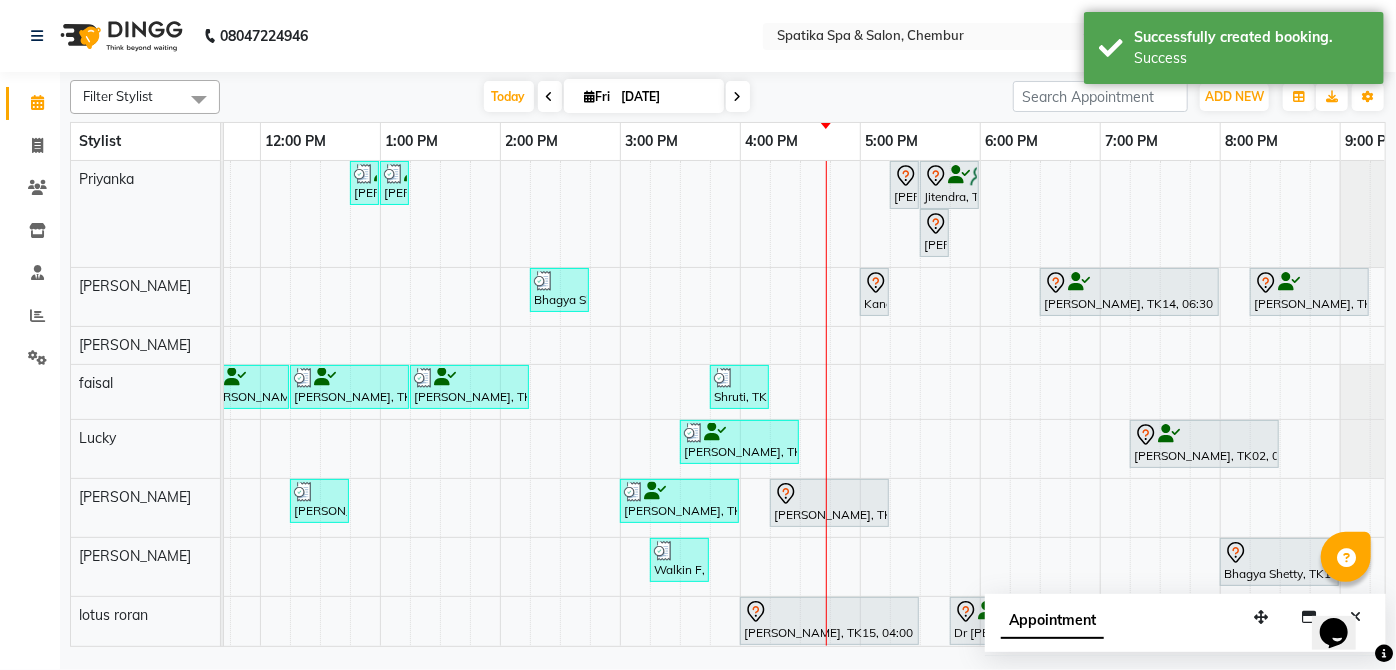 scroll, scrollTop: 213, scrollLeft: 324, axis: both 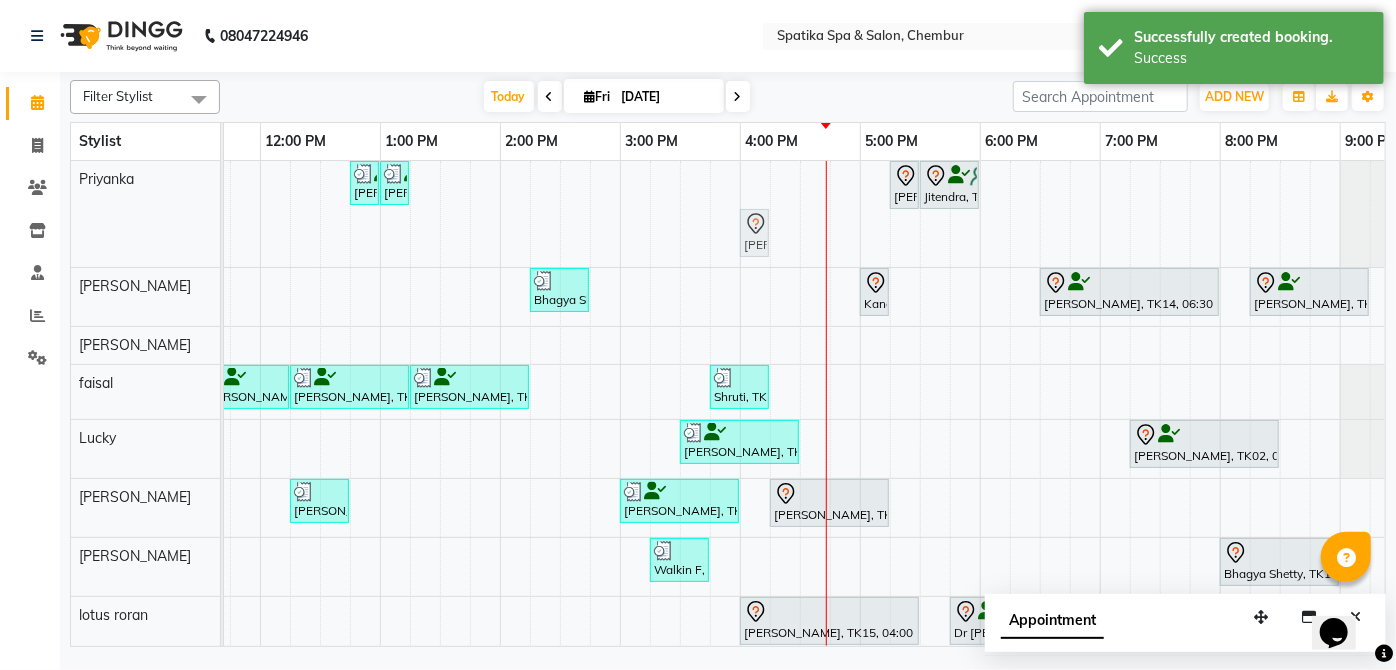 drag, startPoint x: 937, startPoint y: 235, endPoint x: 771, endPoint y: 269, distance: 169.44615 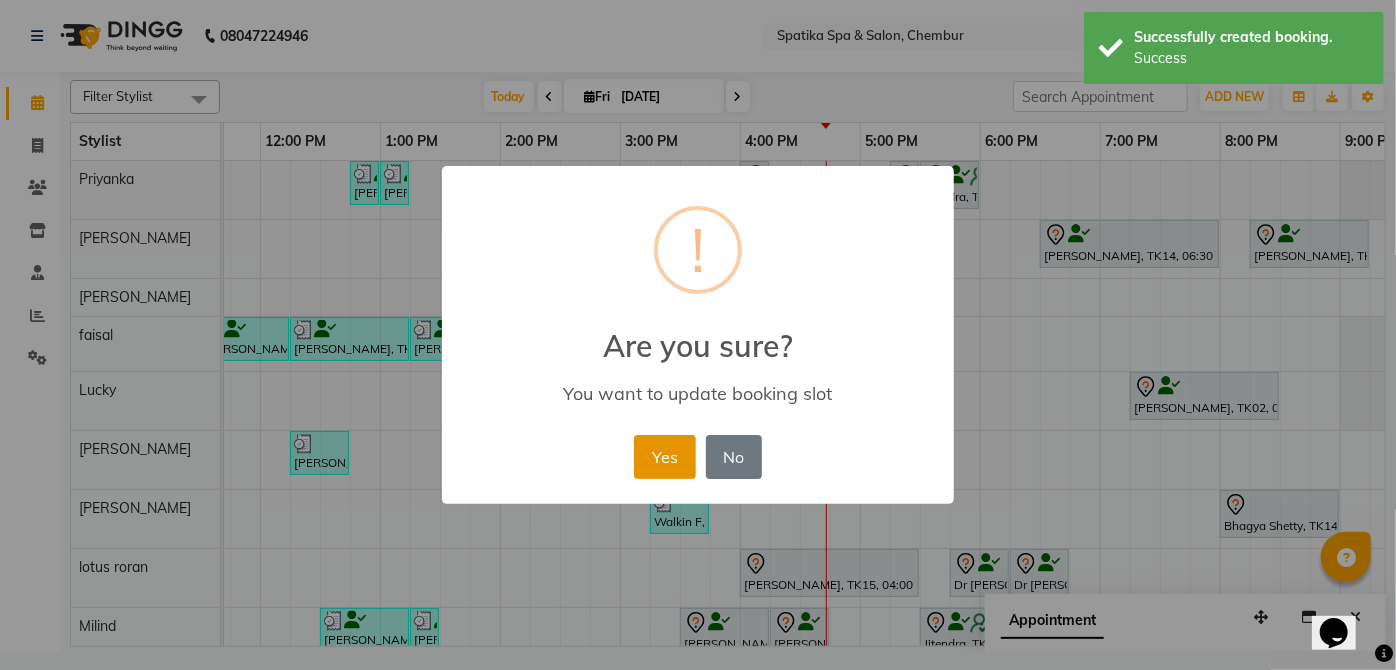 click on "Yes" at bounding box center [664, 457] 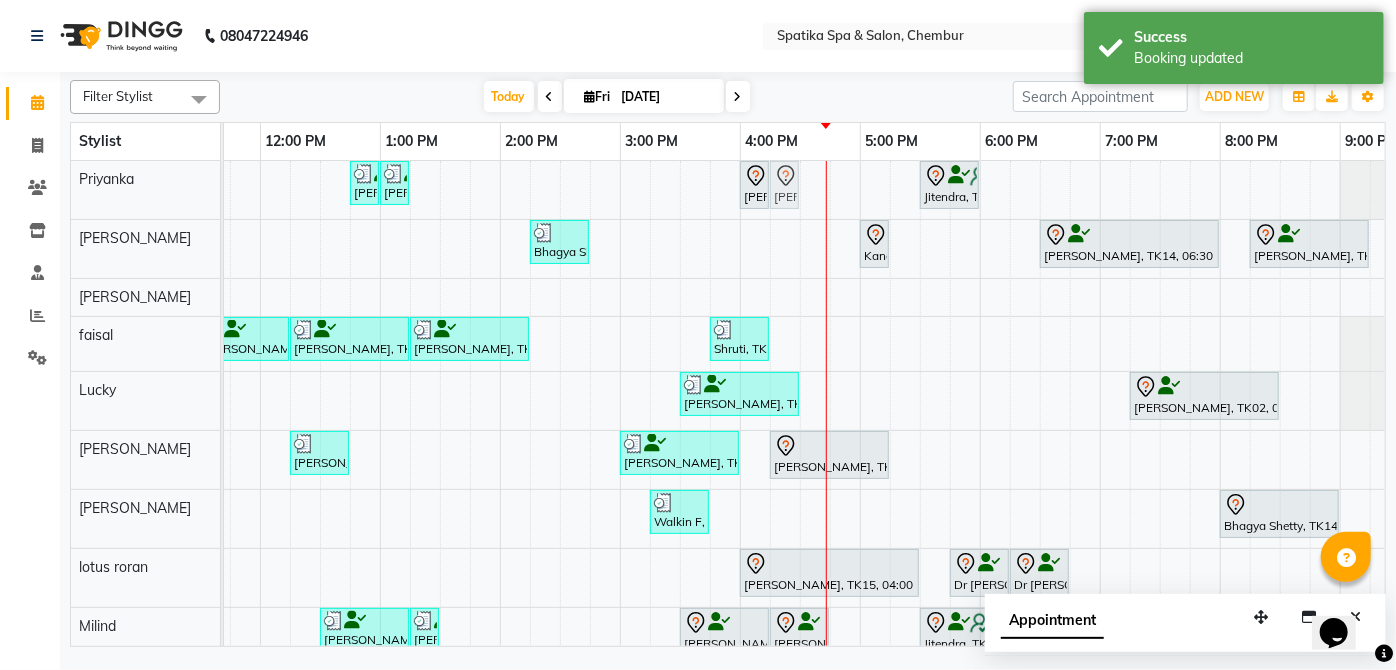drag, startPoint x: 904, startPoint y: 174, endPoint x: 786, endPoint y: 185, distance: 118.511604 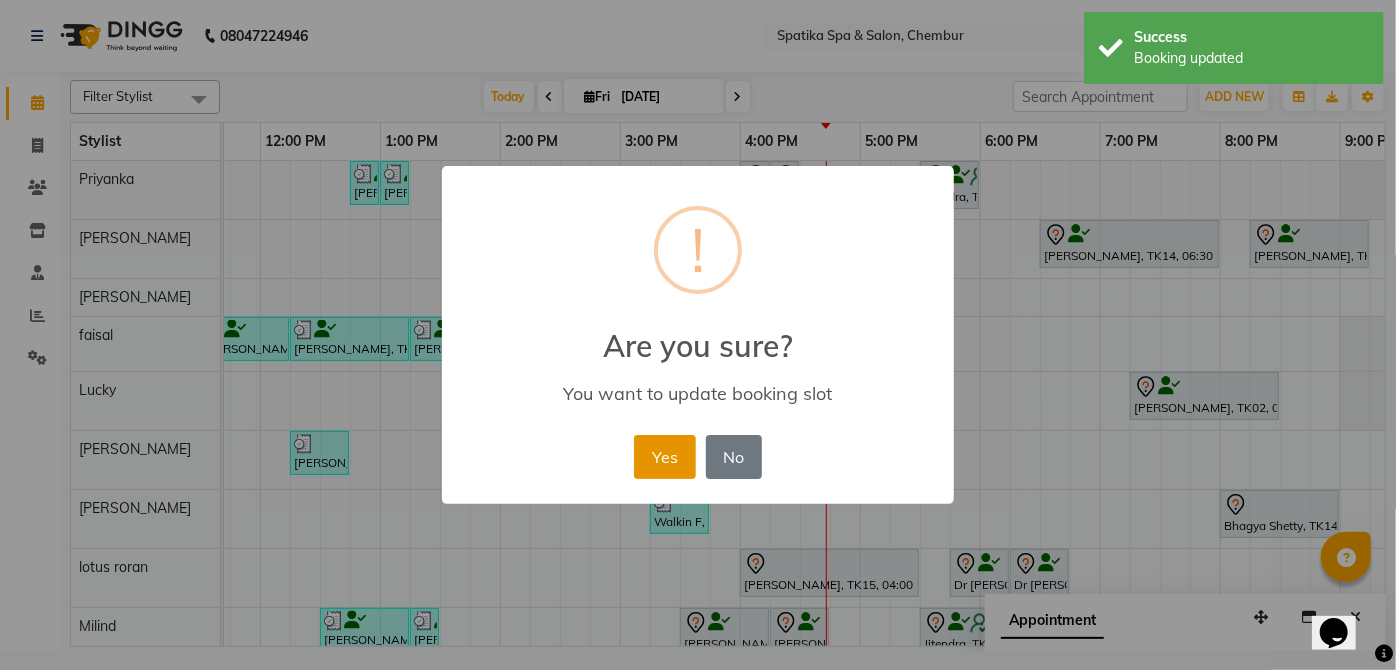 click on "Yes" at bounding box center (664, 457) 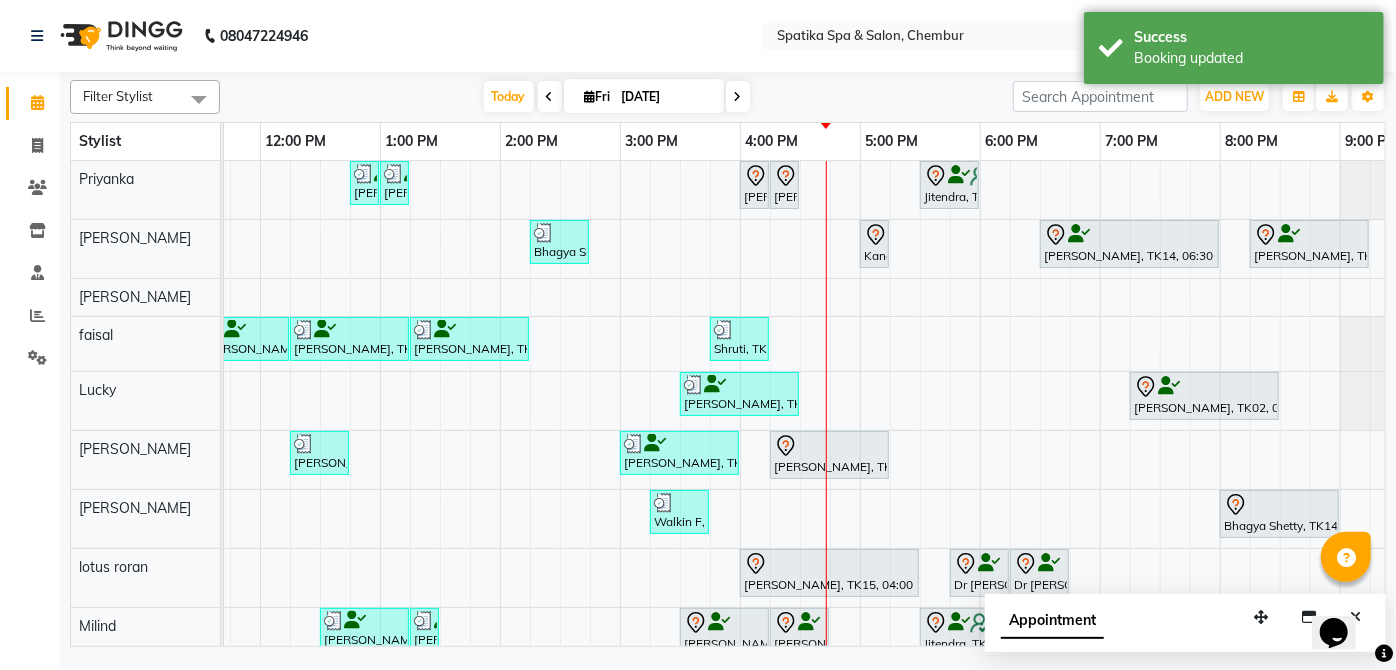 scroll, scrollTop: 165, scrollLeft: 324, axis: both 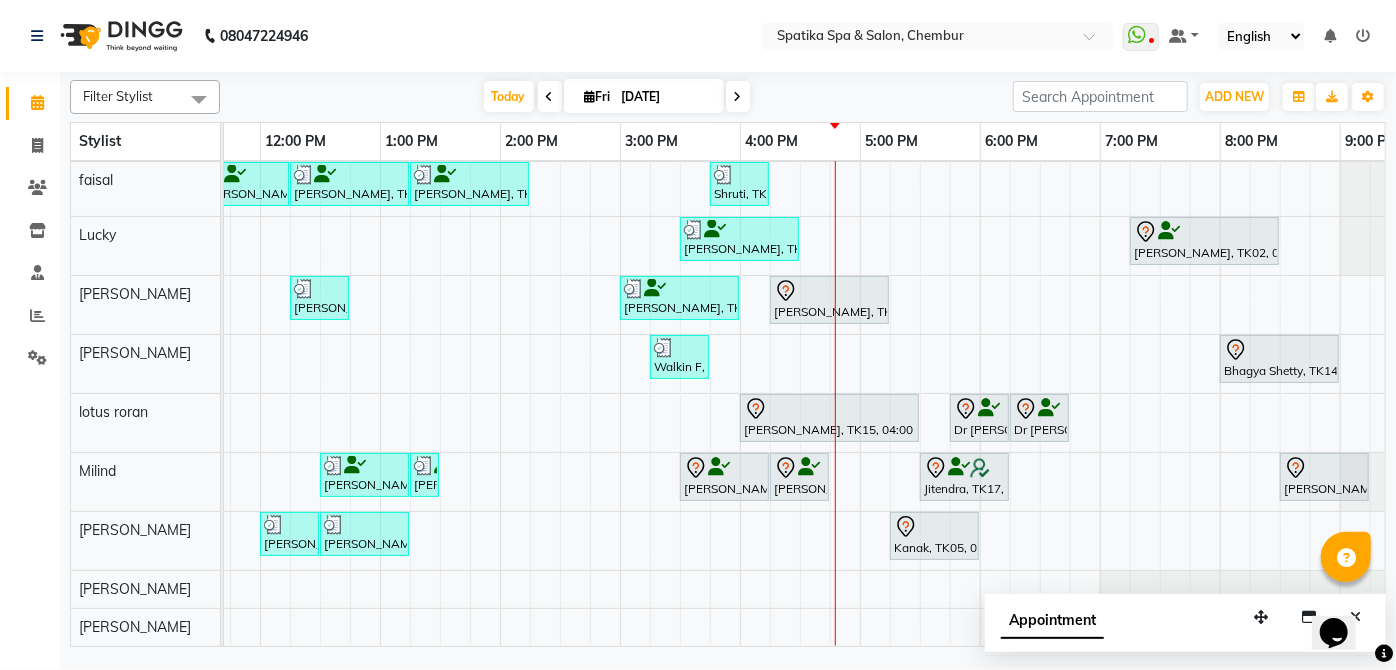click at bounding box center (829, 291) 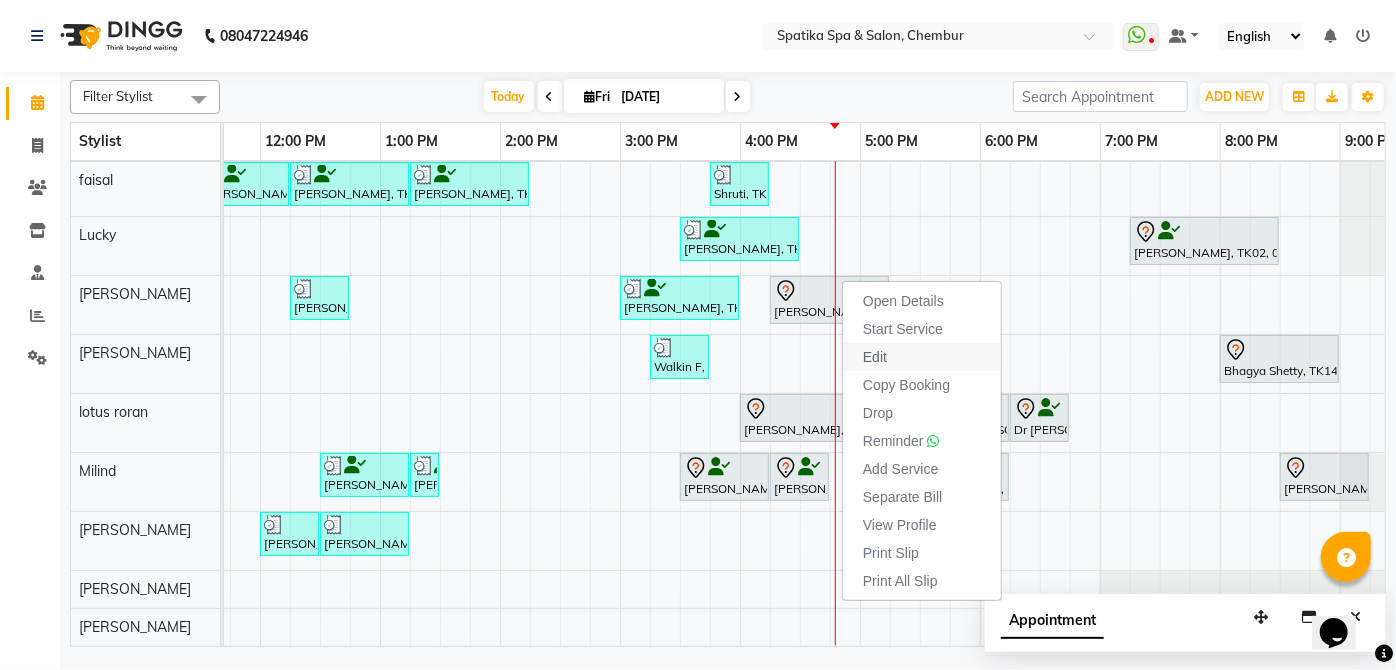 click on "Edit" at bounding box center [875, 357] 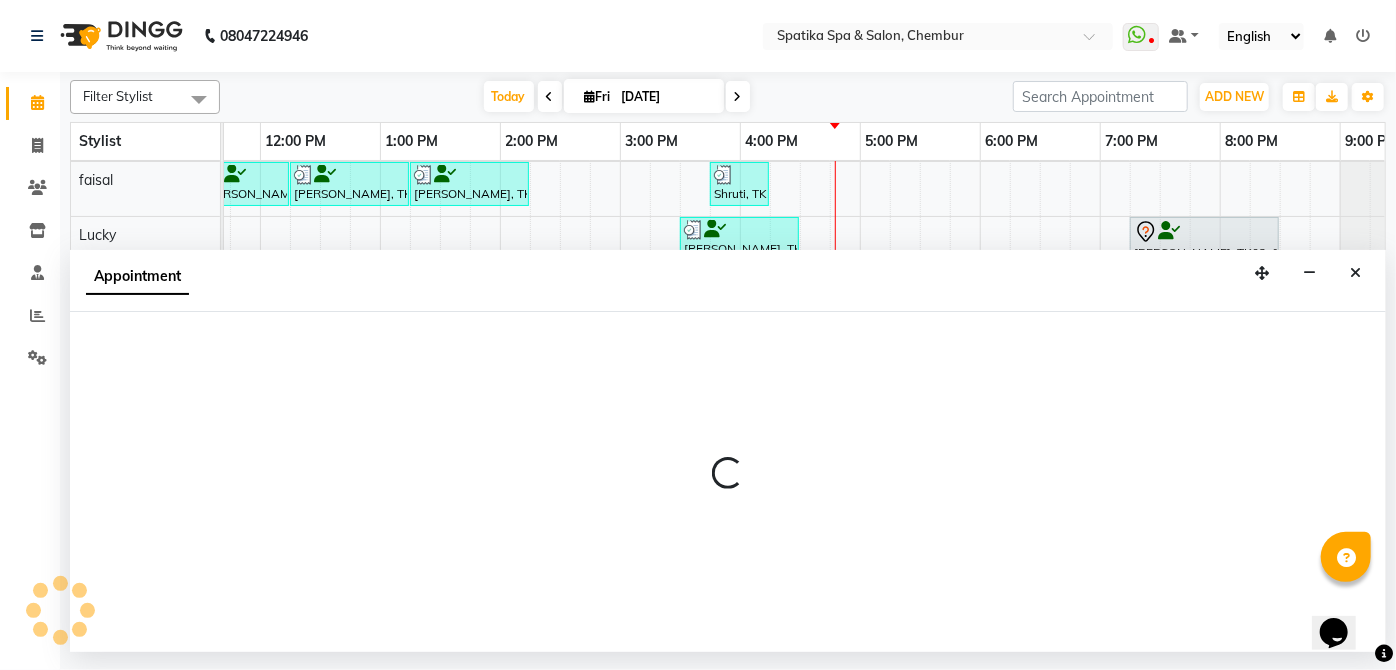 select on "tentative" 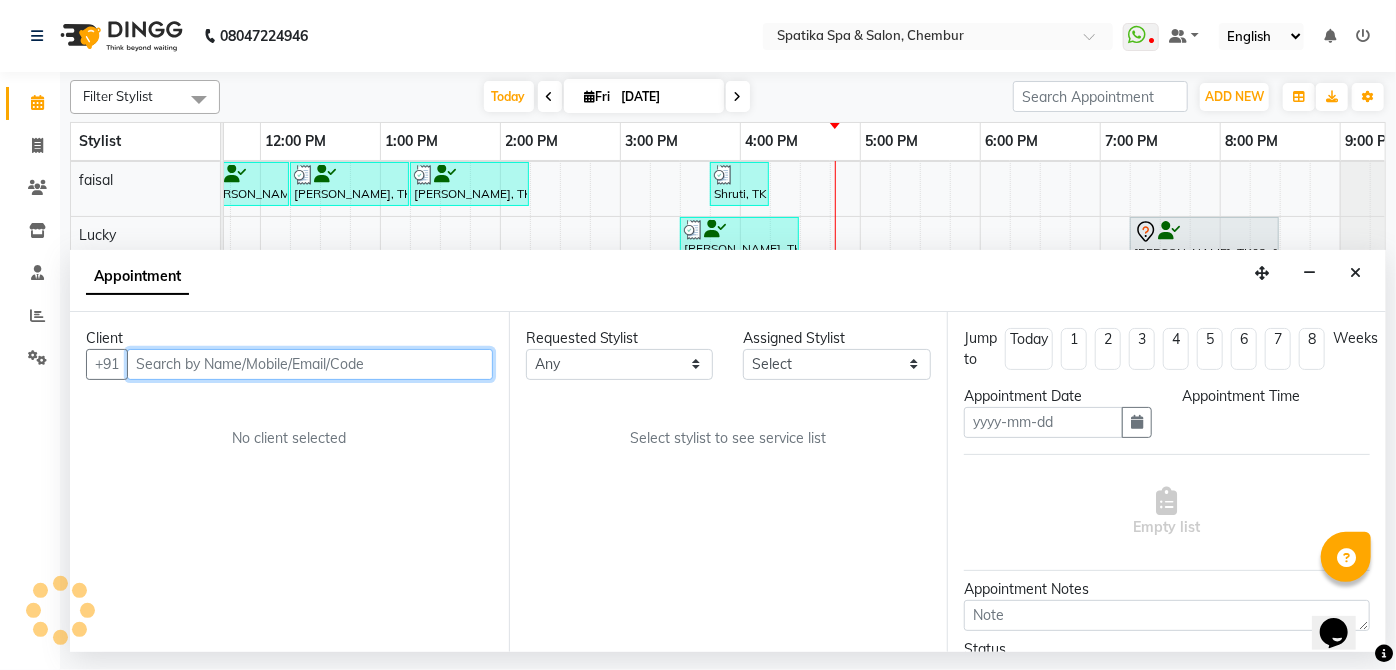type on "[DATE]" 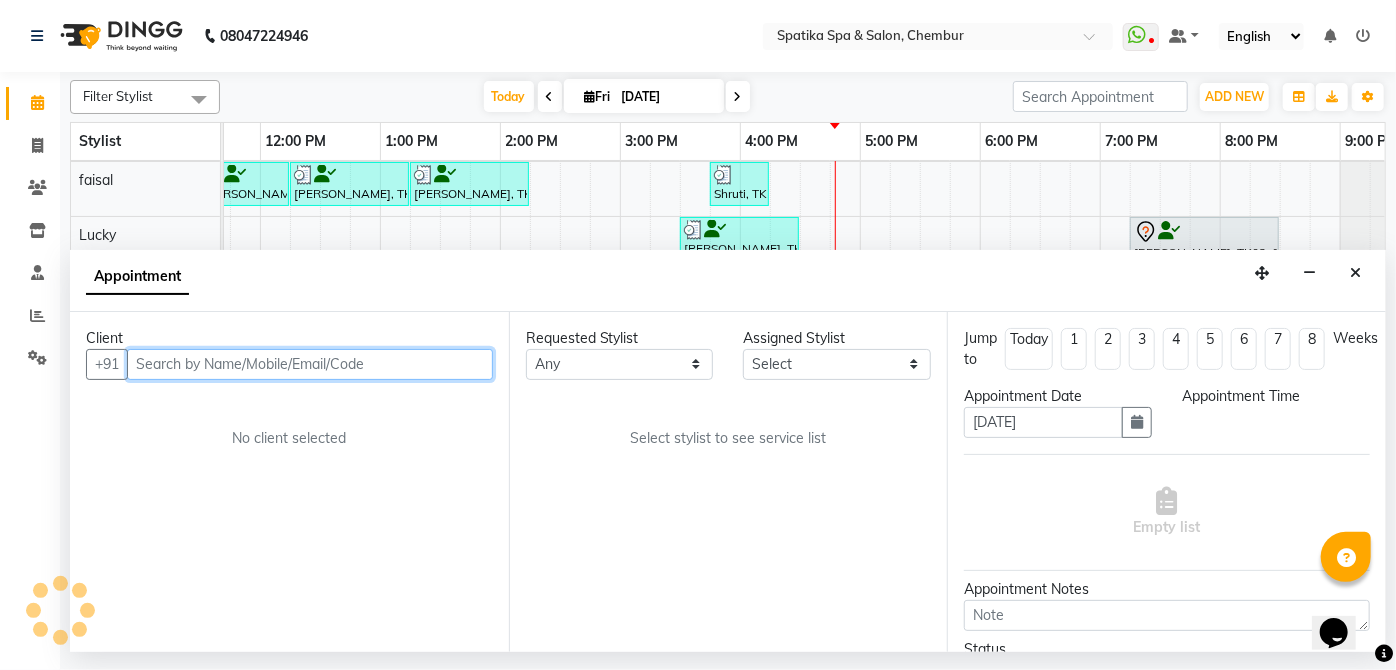scroll, scrollTop: 0, scrollLeft: 0, axis: both 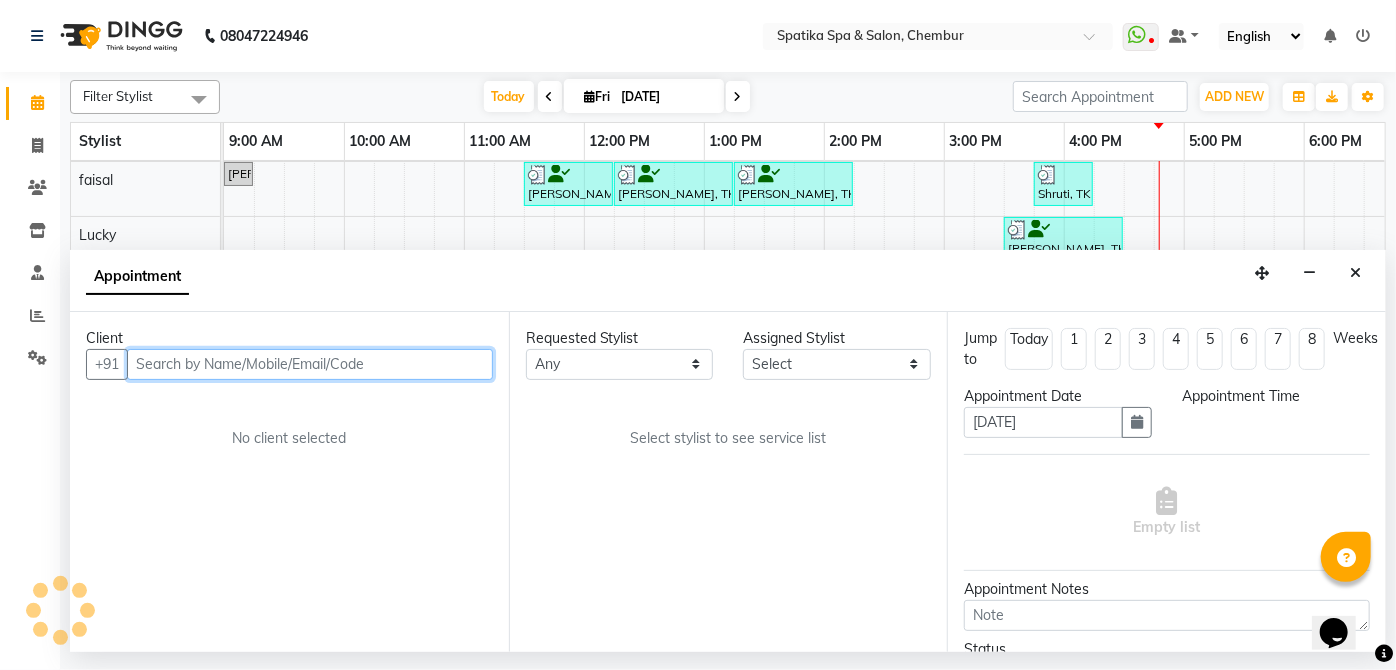 select on "9058" 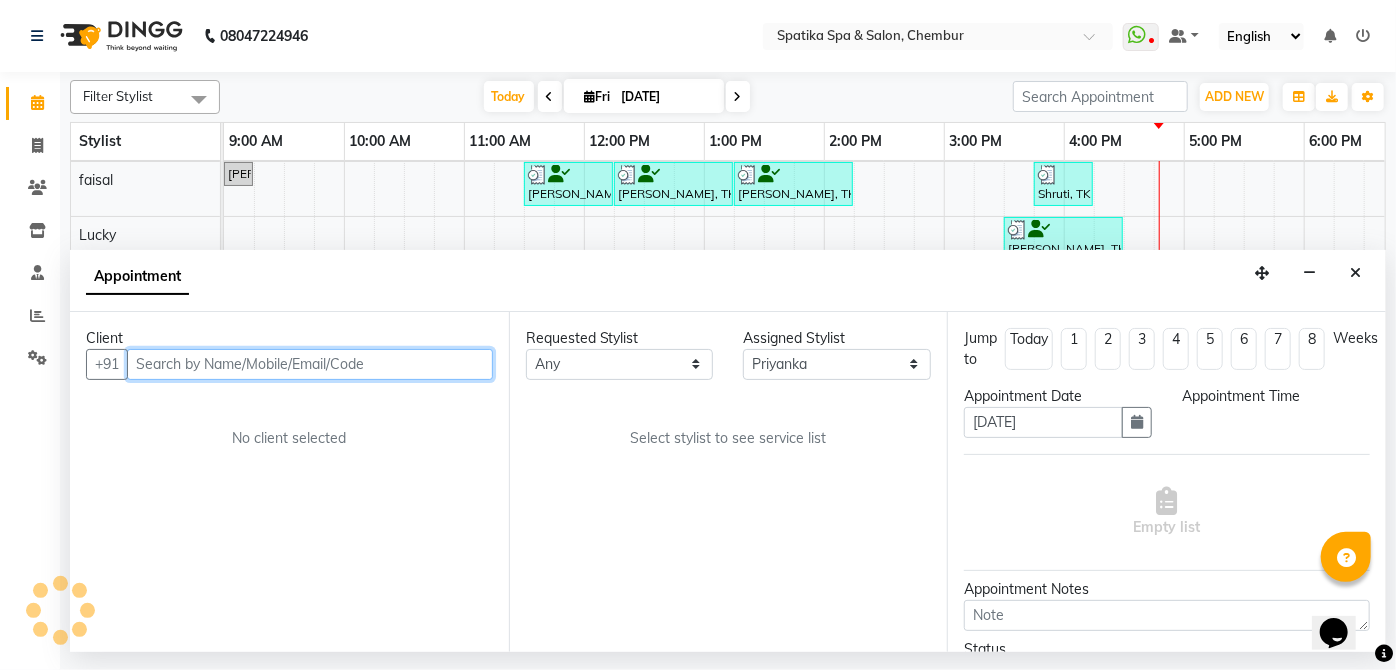 select on "960" 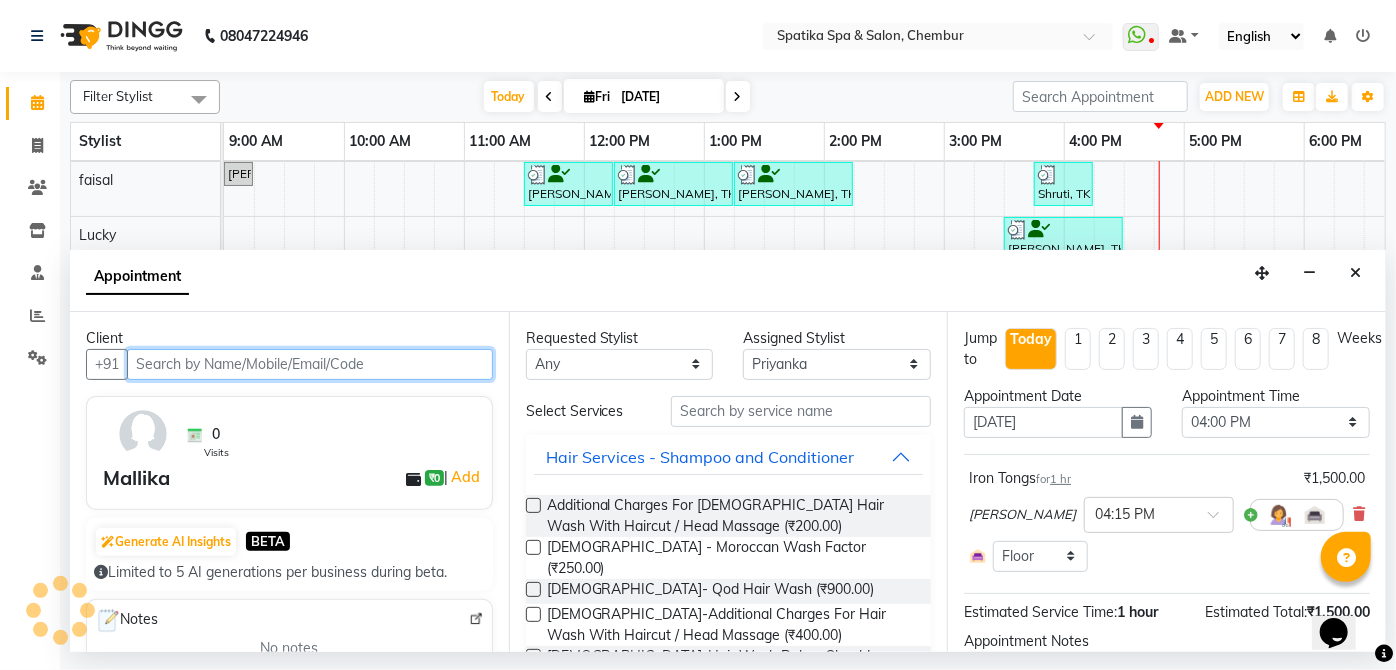 select on "690" 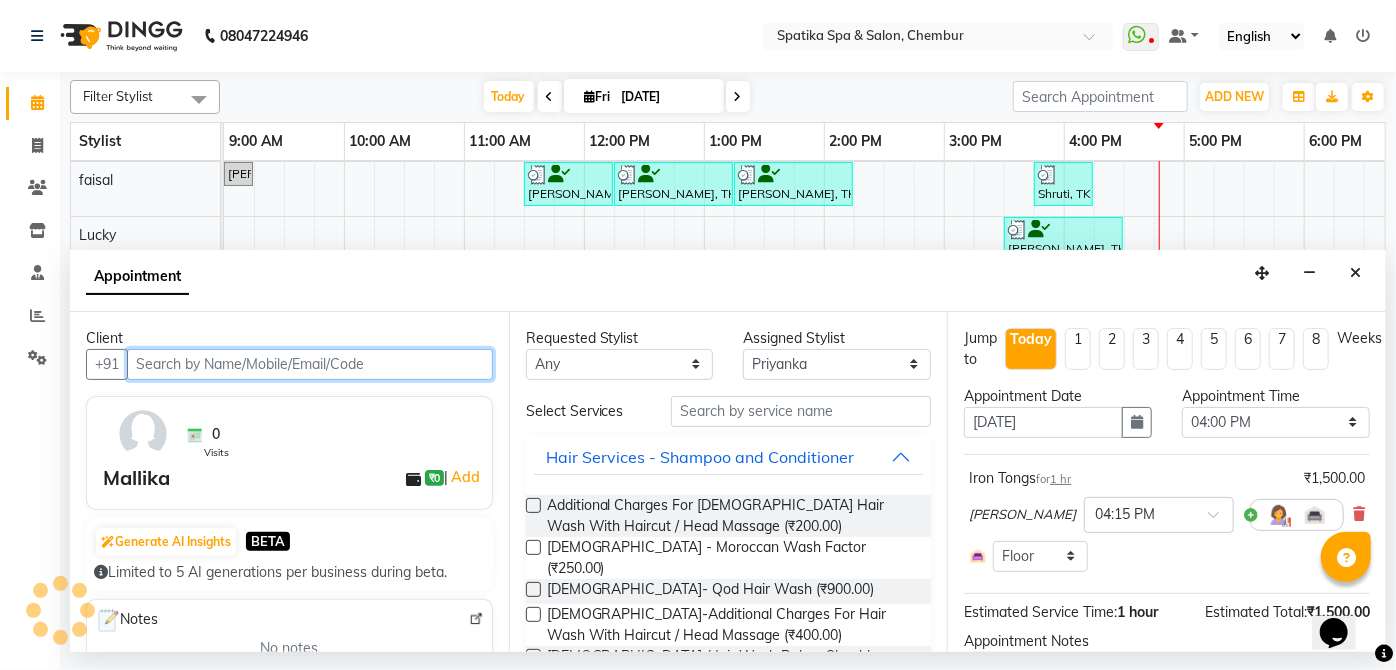 select on "690" 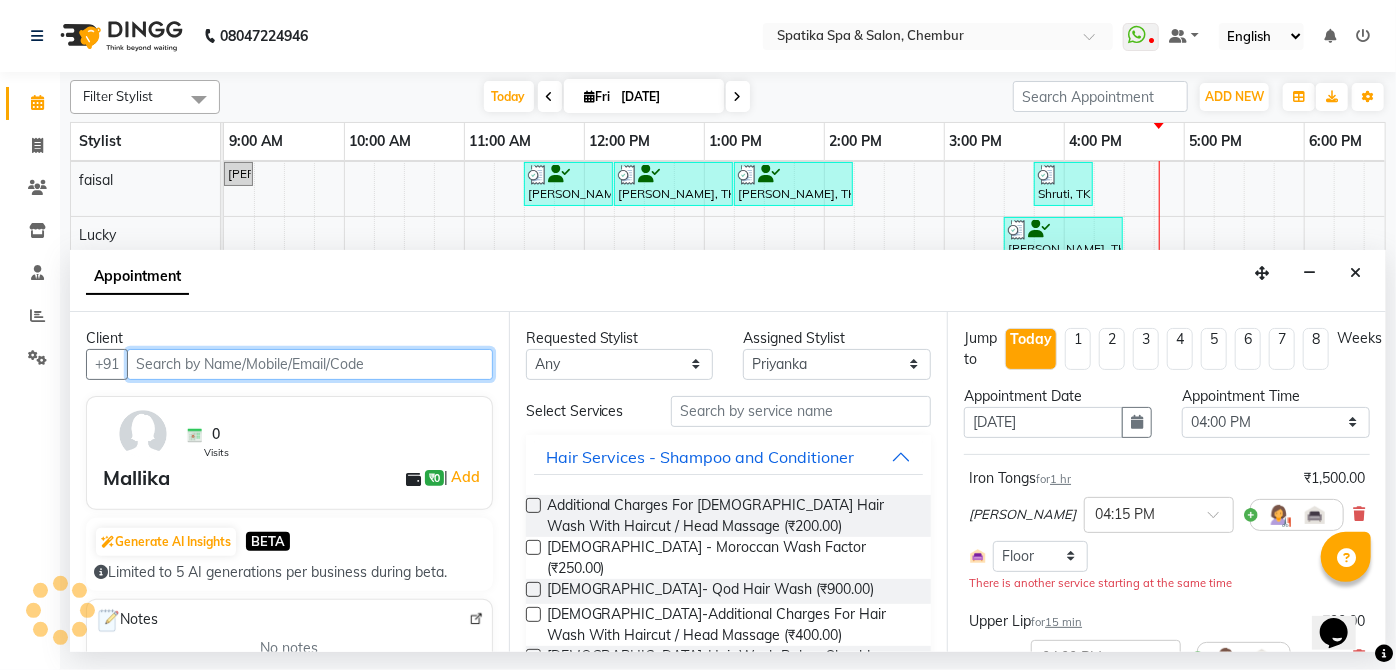 scroll, scrollTop: 0, scrollLeft: 397, axis: horizontal 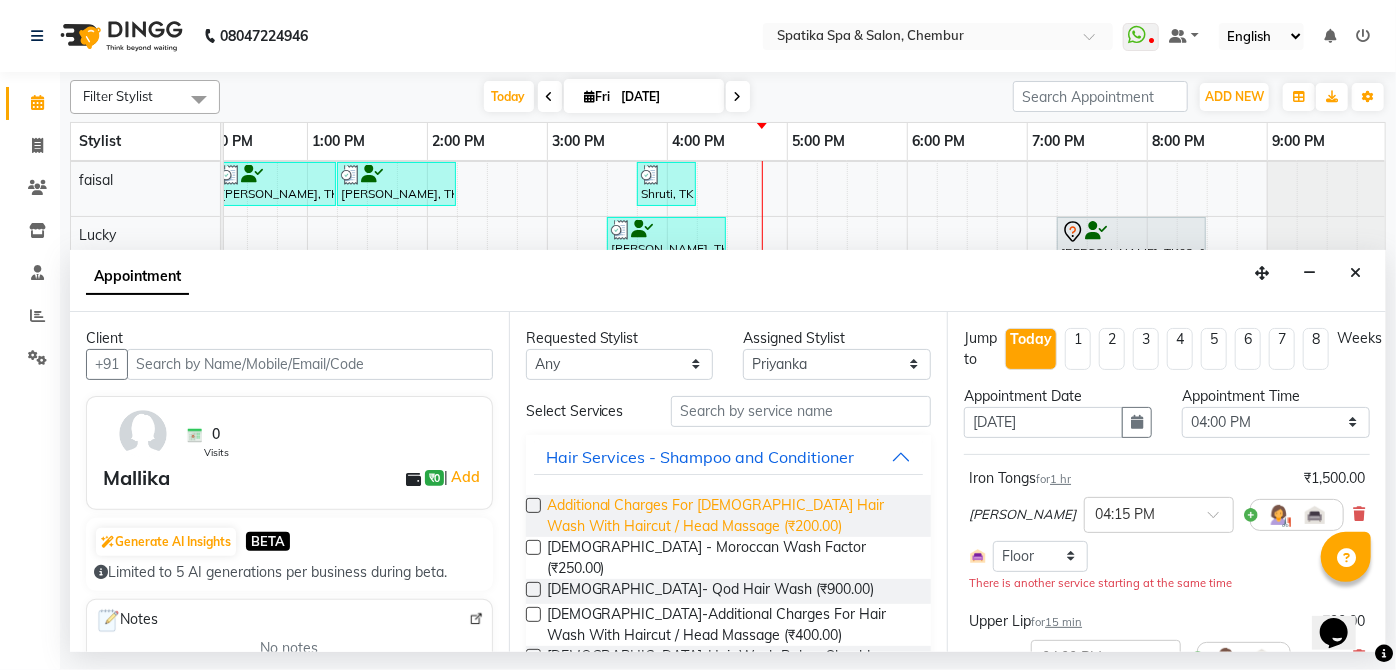 click on "Additional Charges For [DEMOGRAPHIC_DATA] Hair Wash With Haircut / Head Massage (₹200.00)" at bounding box center (731, 516) 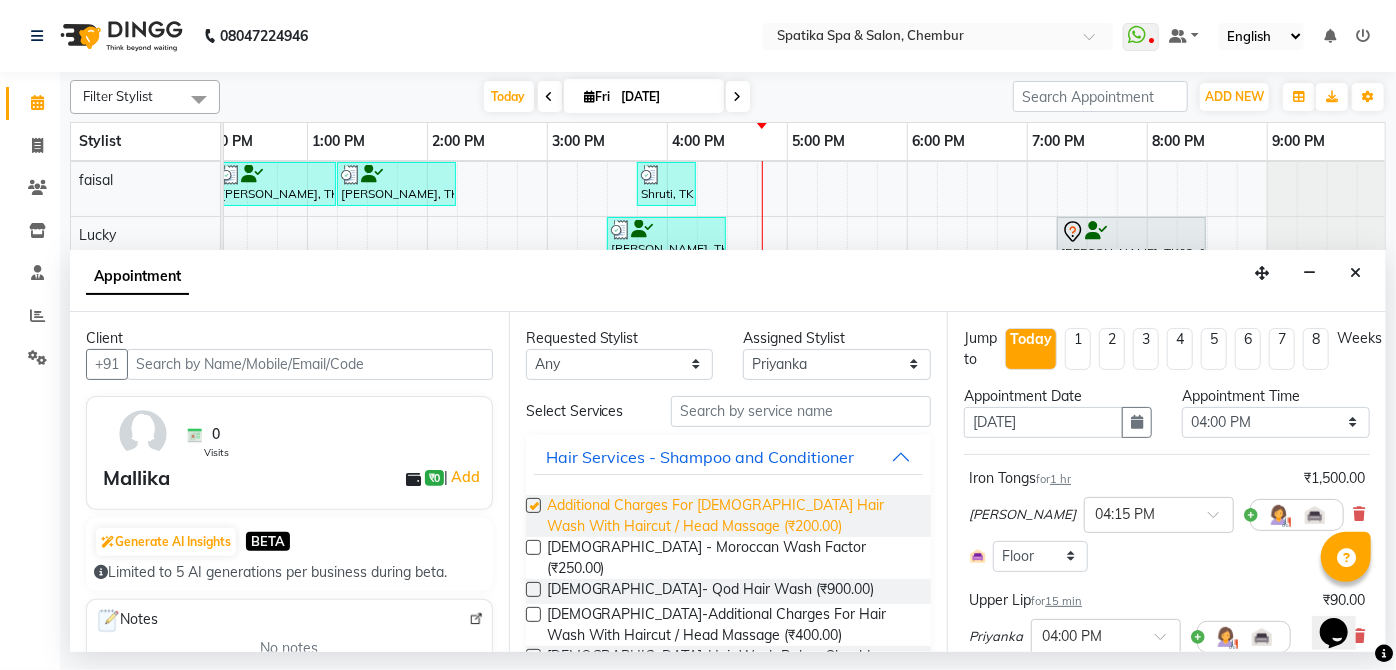 checkbox on "false" 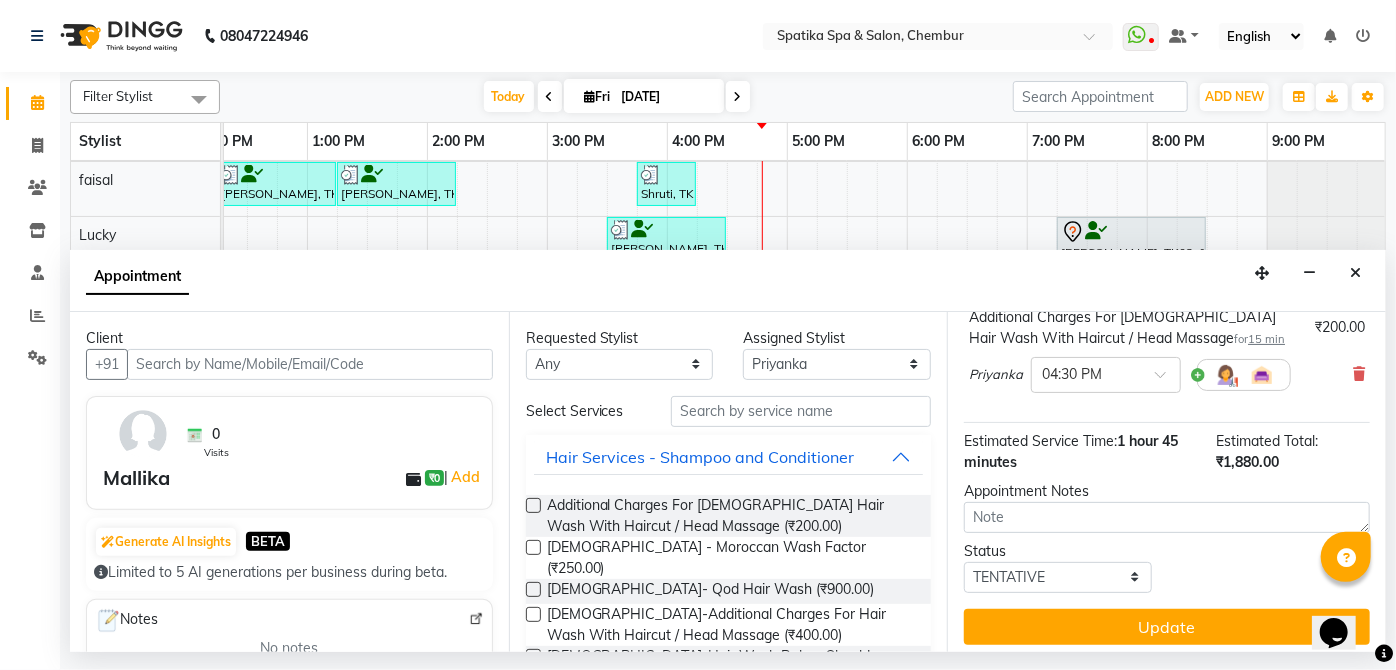 scroll, scrollTop: 549, scrollLeft: 0, axis: vertical 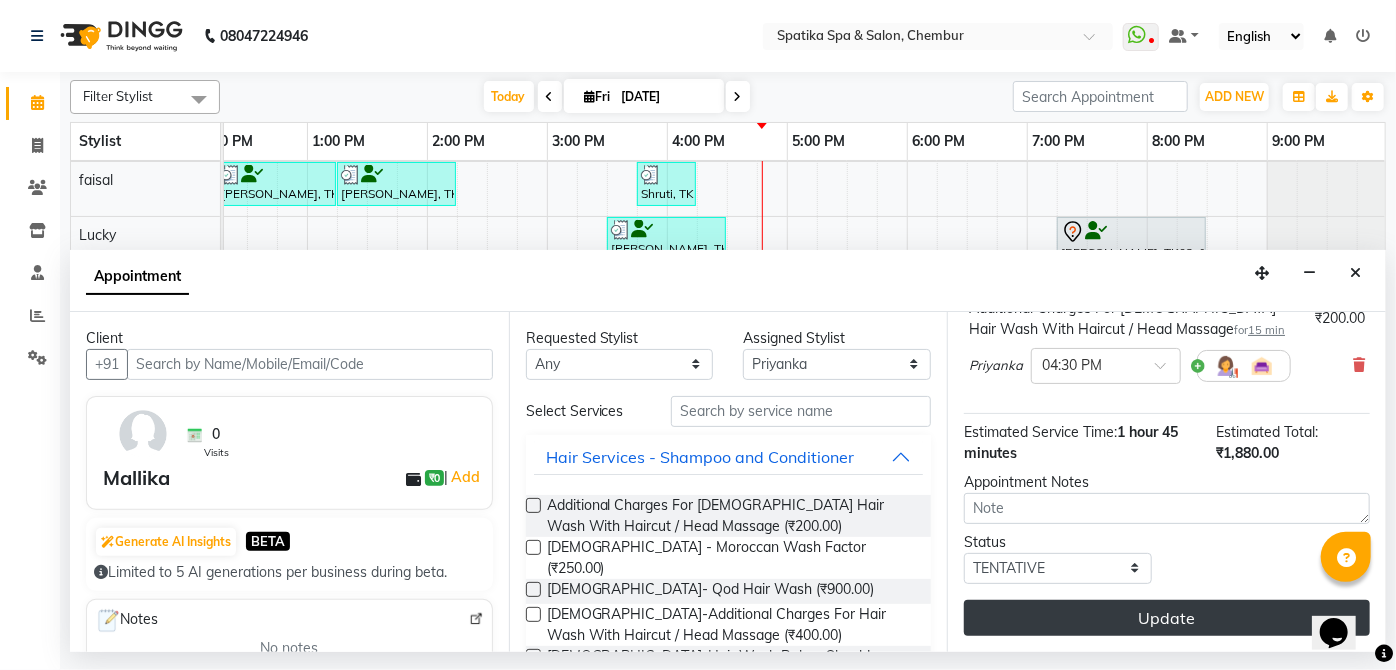 click on "Update" at bounding box center [1167, 618] 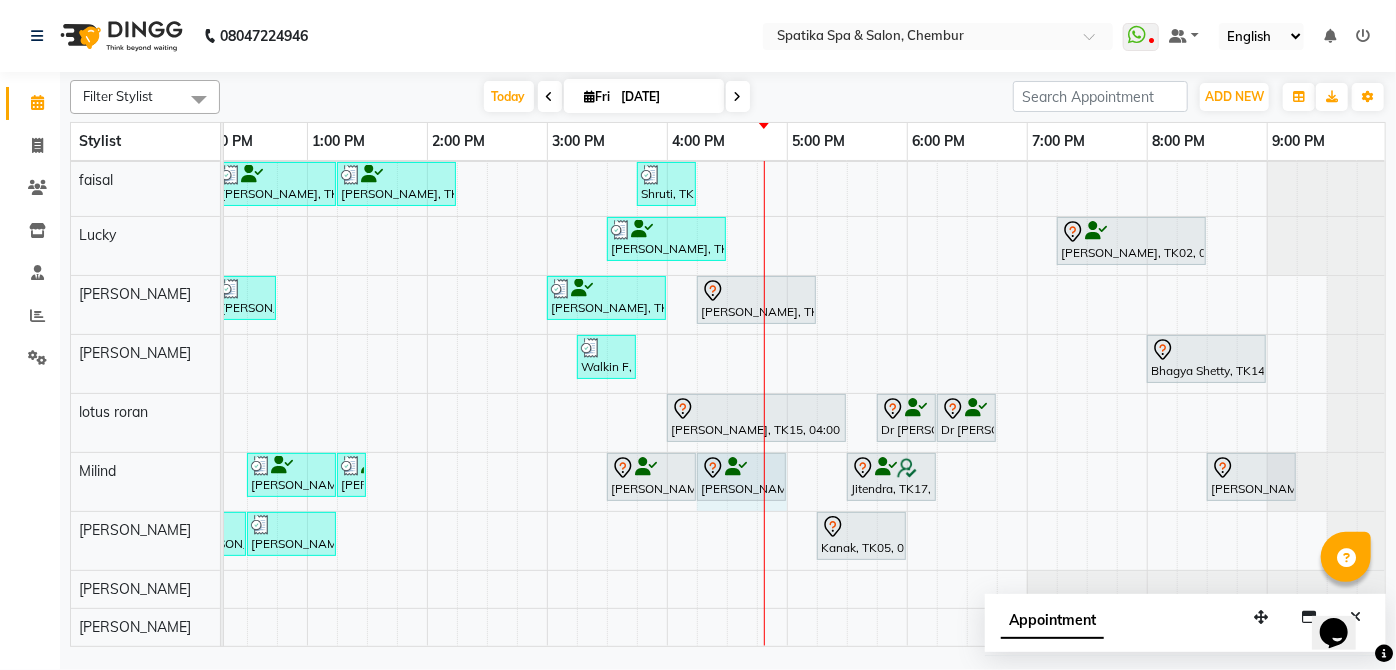 click on "Binti Kothari, TK01, 12:30 PM-01:15 PM, Classic Pedicure     Binti Kothari, TK01, 01:15 PM-01:30 PM, Cut And File             priti, TK13, 03:30 PM-04:15 PM, Classic Pedicure             priti, TK13, 04:15 PM-04:45 PM, Head Massage-Coconut / Olive / Almond Oil 30 Mins             Jitendra, TK17, 05:30 PM-06:15 PM, Classic Pedicure             Bhagya Shetty, TK14, 08:30 PM-09:15 PM, Royal Candle Pedicure             priti, TK13, 04:15 PM-04:45 PM, Head Massage-Coconut / Olive / Almond Oil 30 Mins" at bounding box center (-173, 482) 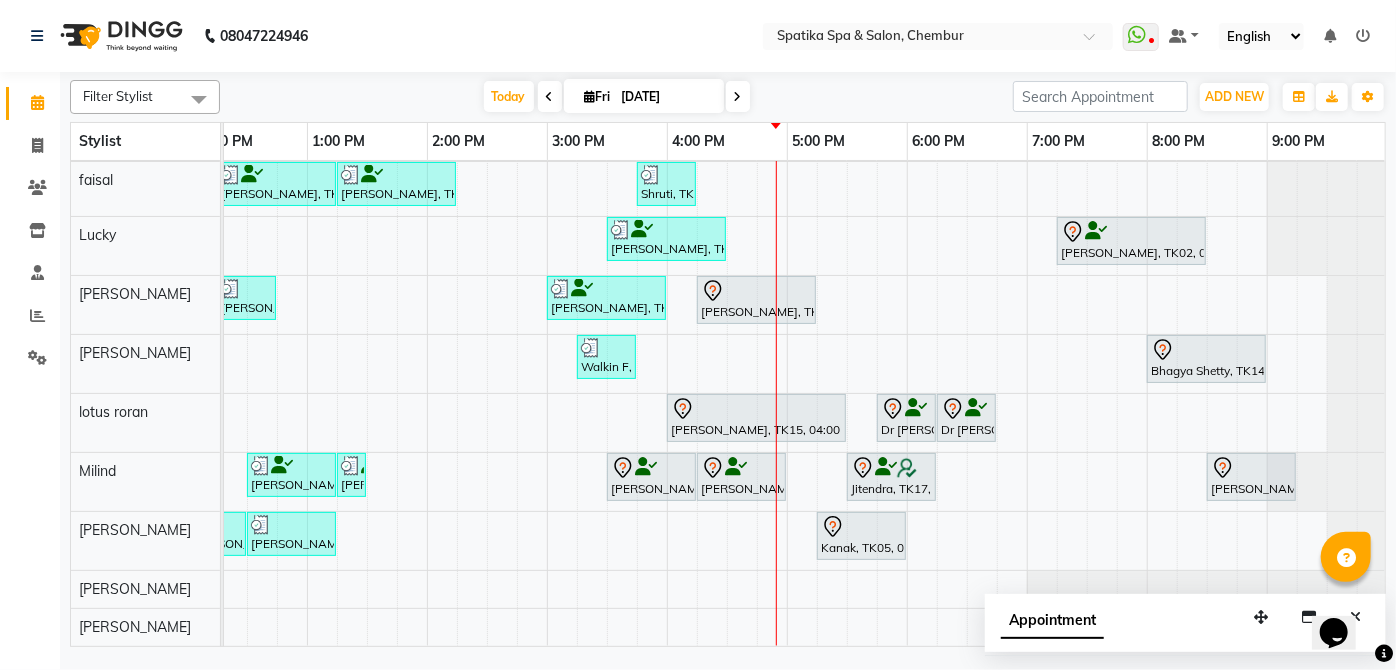 scroll, scrollTop: 0, scrollLeft: 397, axis: horizontal 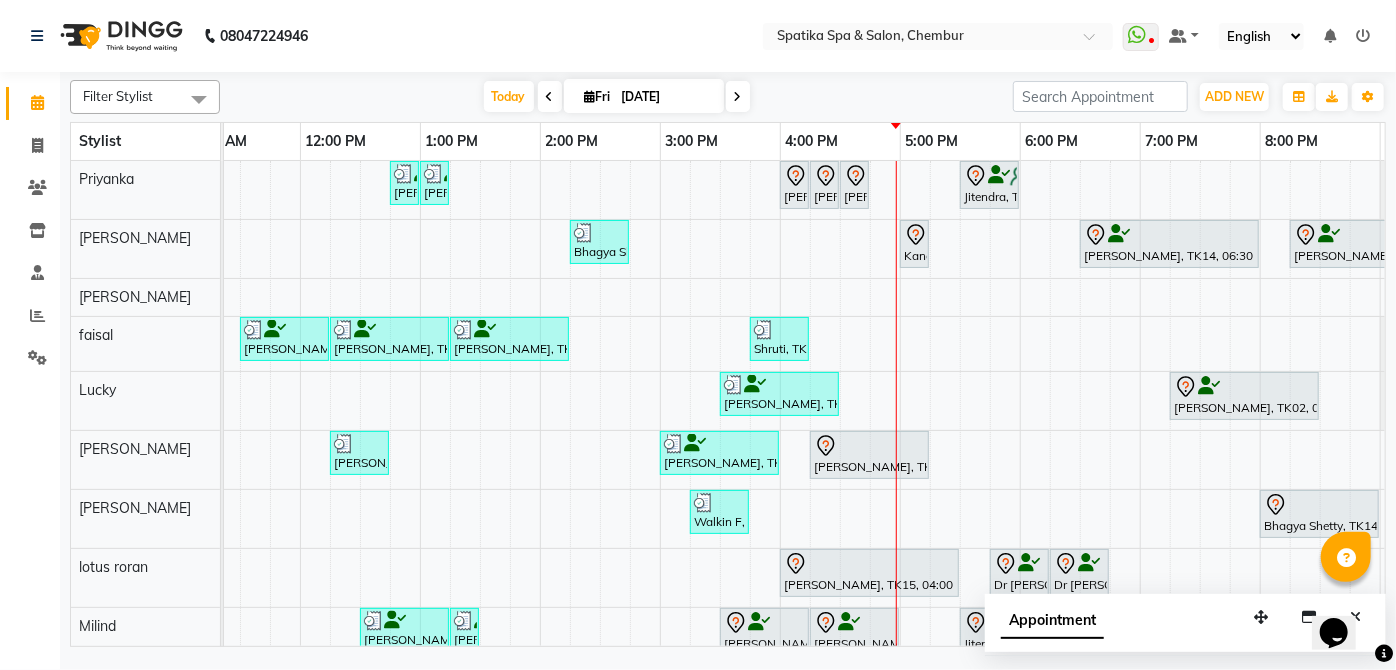 click at bounding box center [1029, 563] 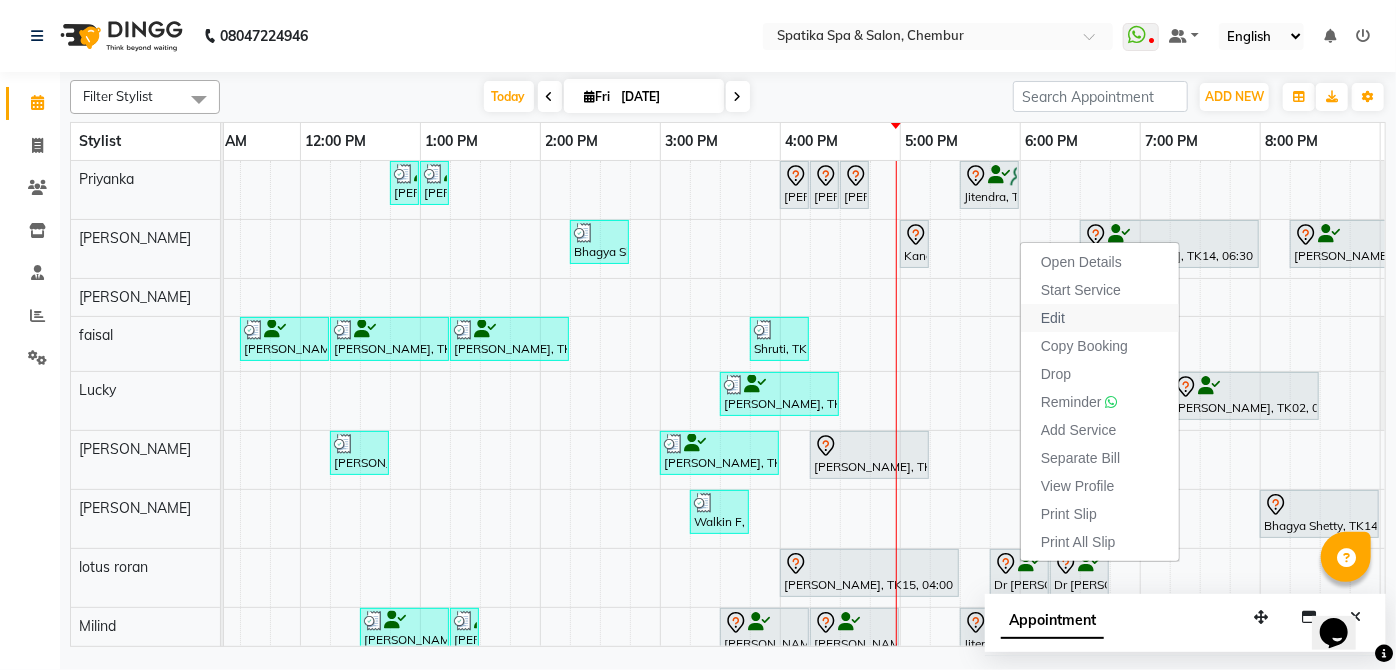 click on "Edit" at bounding box center (1053, 318) 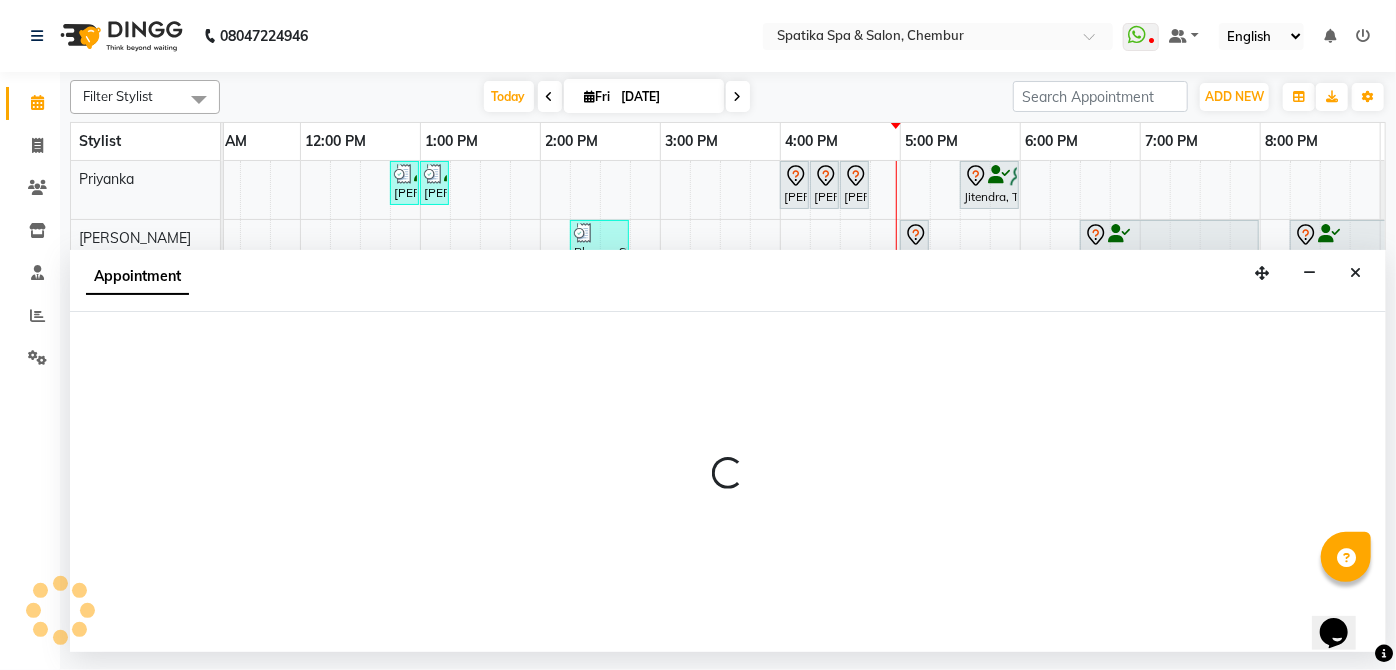 select on "tentative" 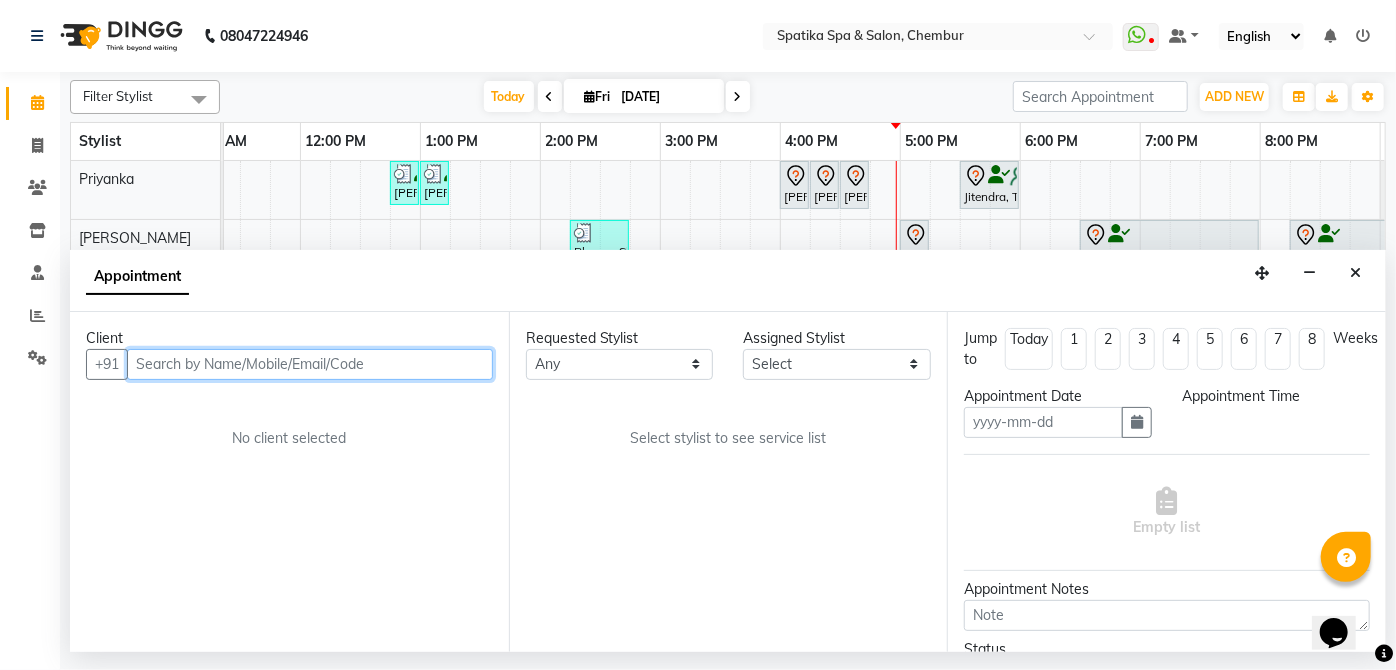 type on "[DATE]" 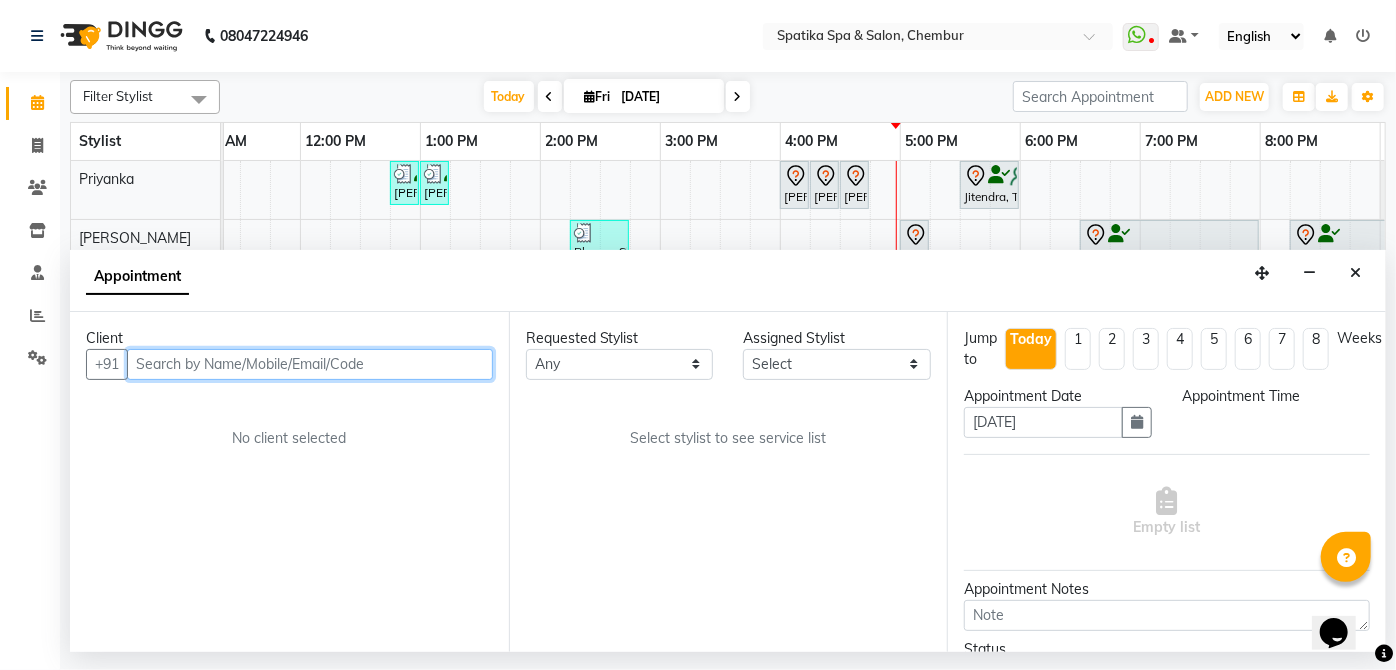 select on "79231" 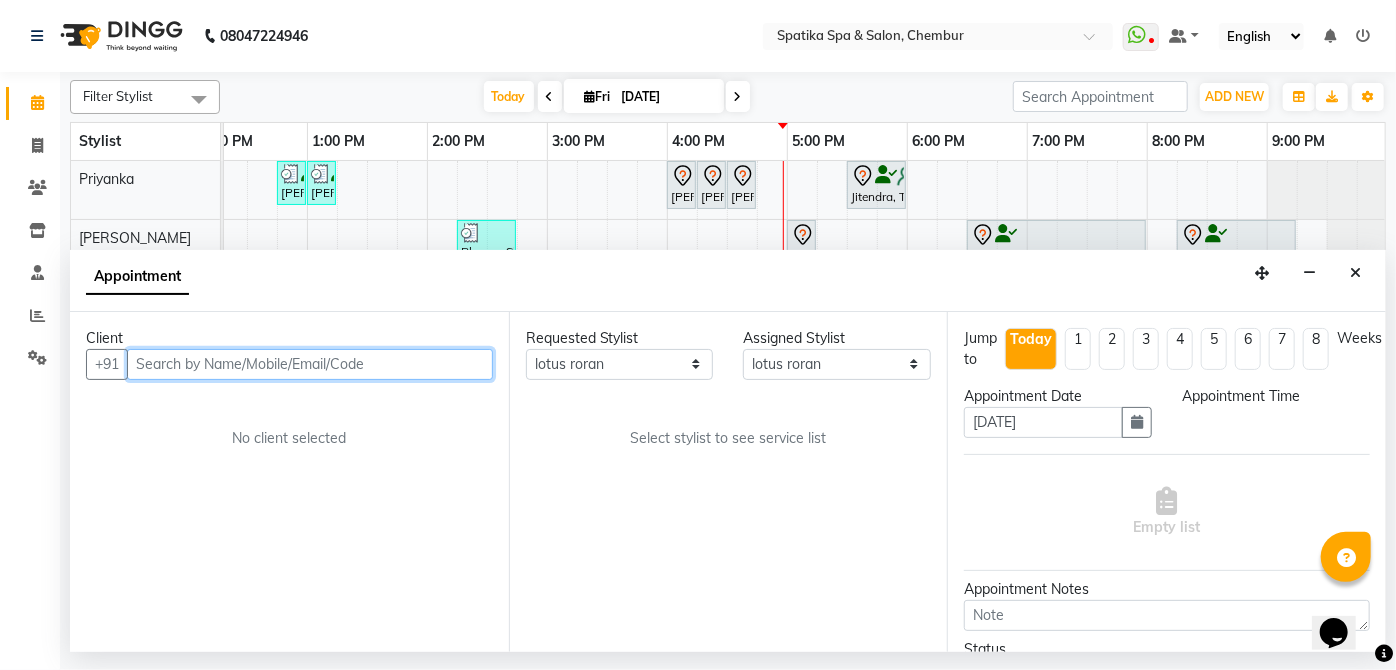 select on "1065" 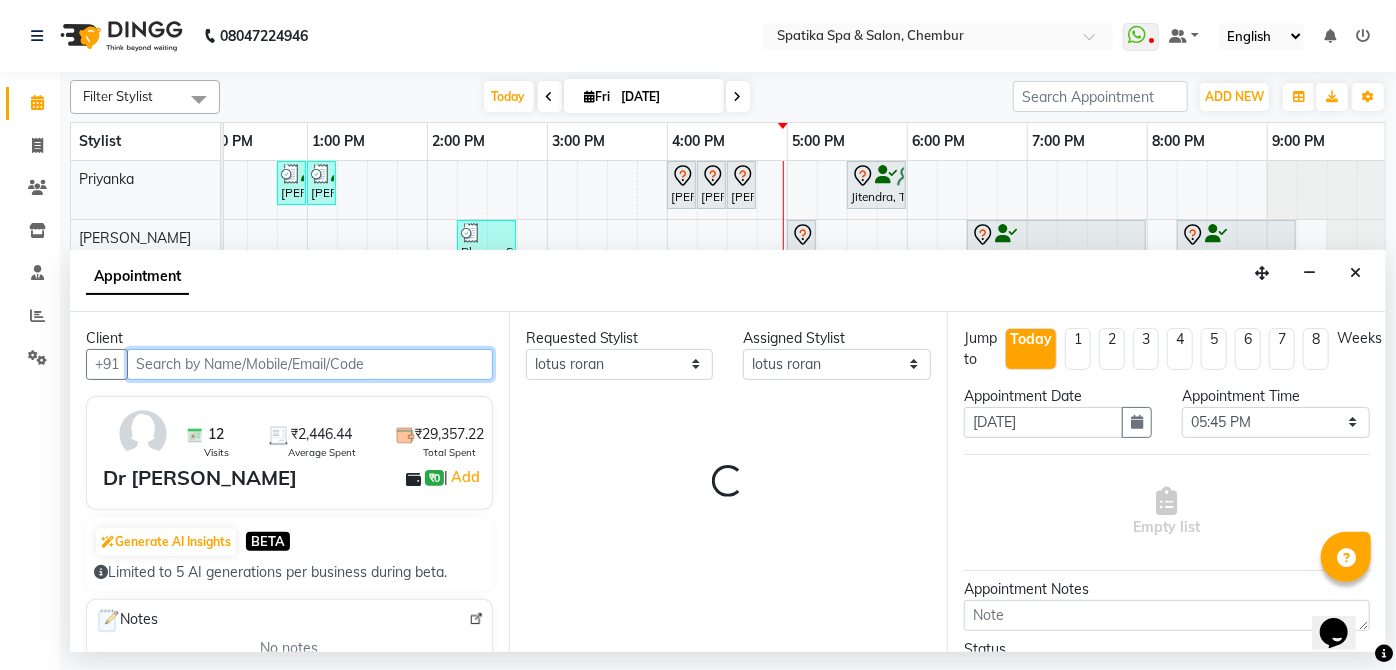 select on "690" 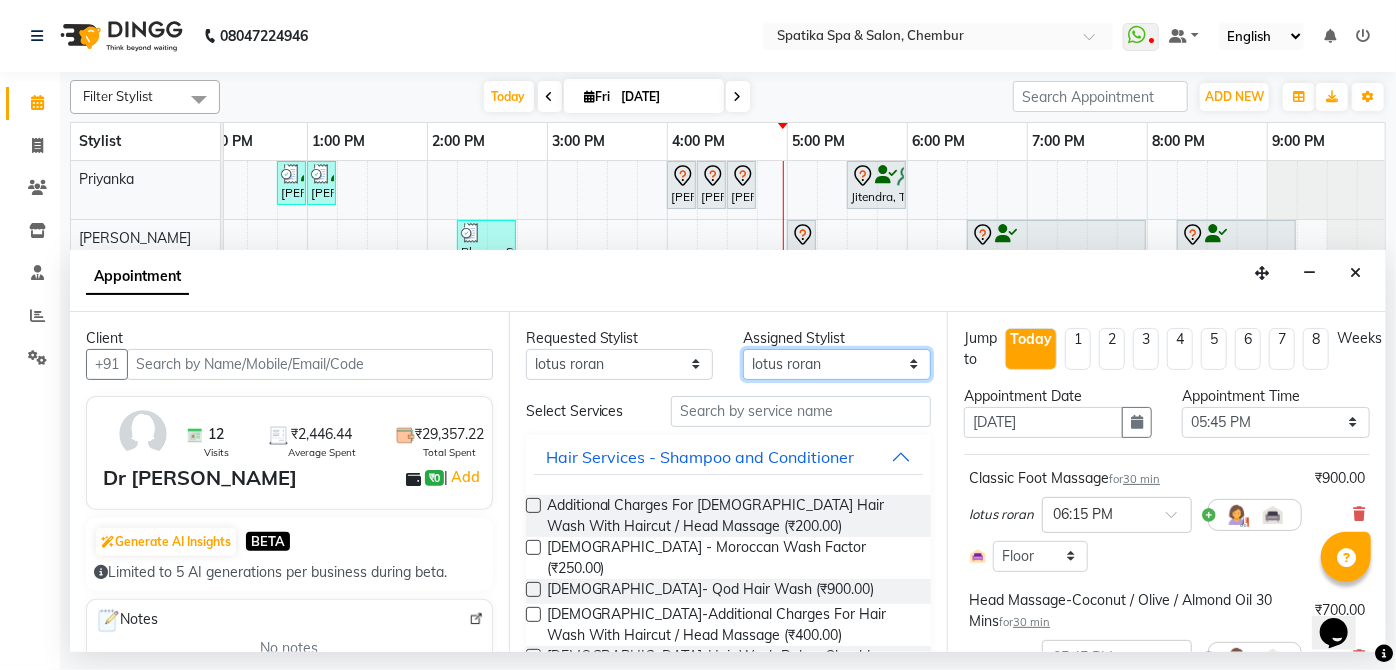 click on "Select [PERSON_NAME] [PERSON_NAME] [PERSON_NAME] lotus roran [PERSON_NAME] [PERSON_NAME] [PERSON_NAME] Priyanka [PERSON_NAME]" at bounding box center (837, 364) 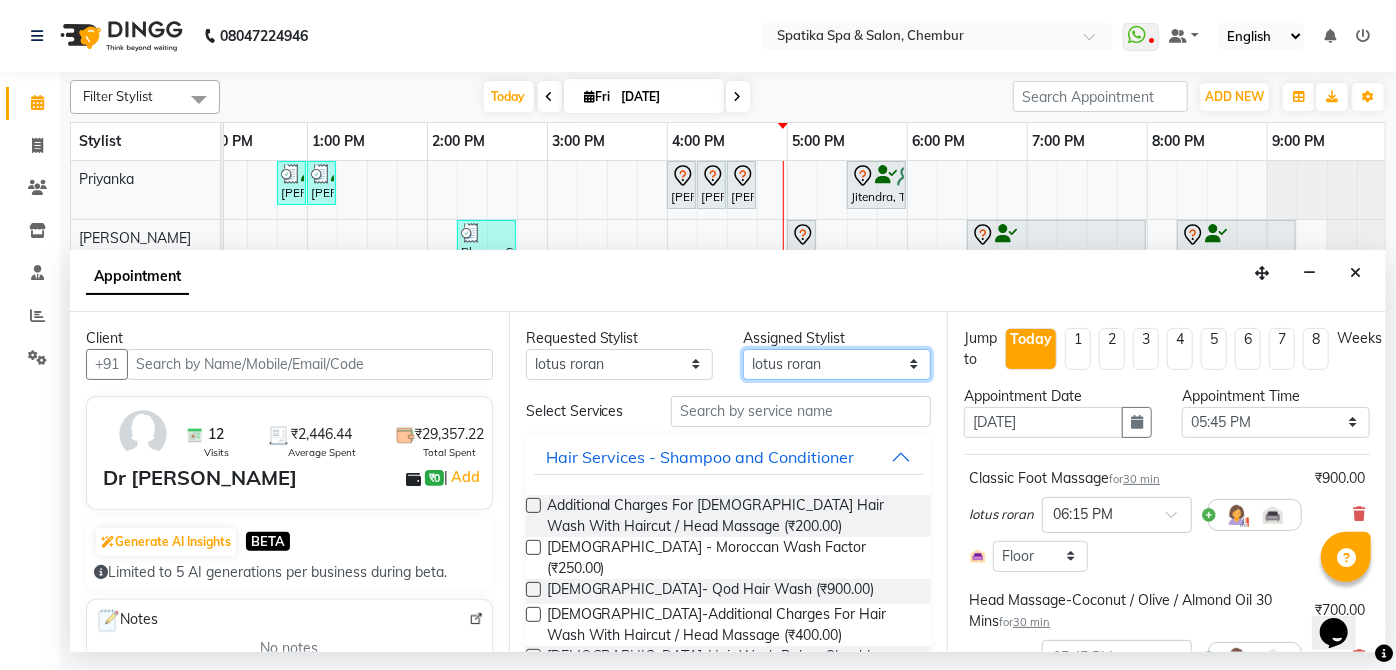 select on "62535" 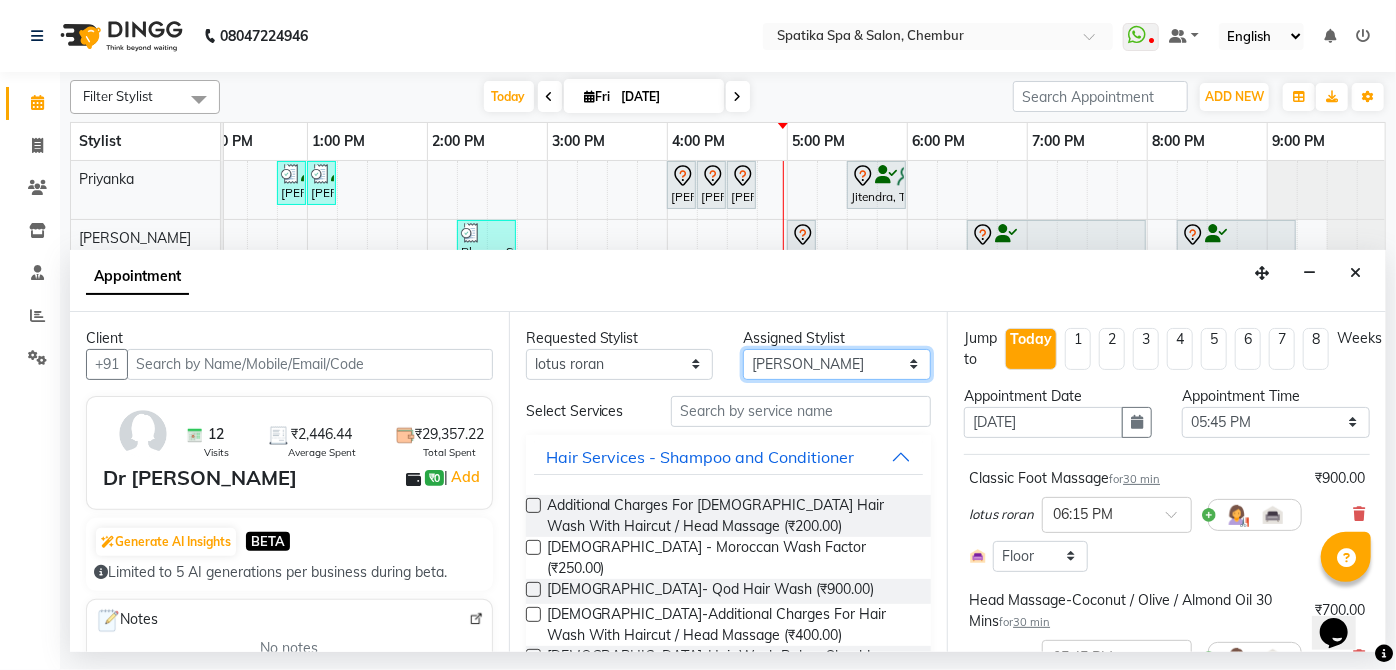 click on "Select [PERSON_NAME] [PERSON_NAME] [PERSON_NAME] lotus roran [PERSON_NAME] [PERSON_NAME] [PERSON_NAME] Priyanka [PERSON_NAME]" at bounding box center [837, 364] 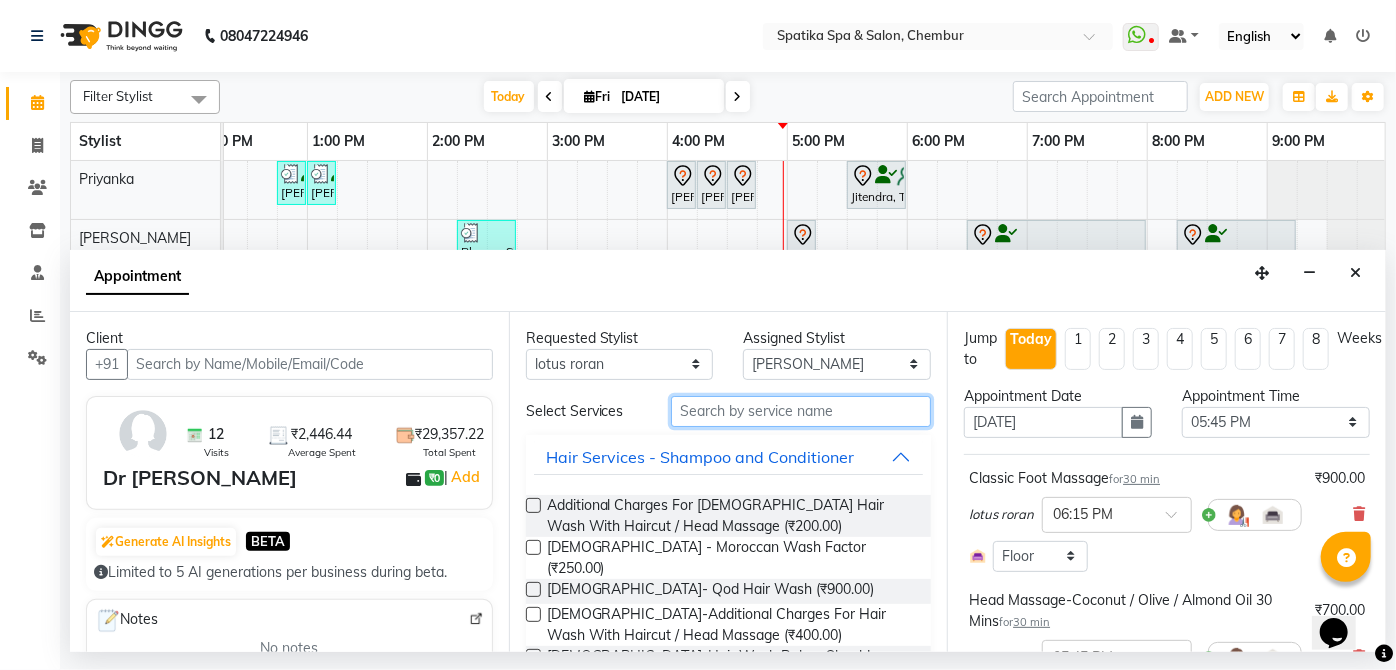 click at bounding box center [801, 411] 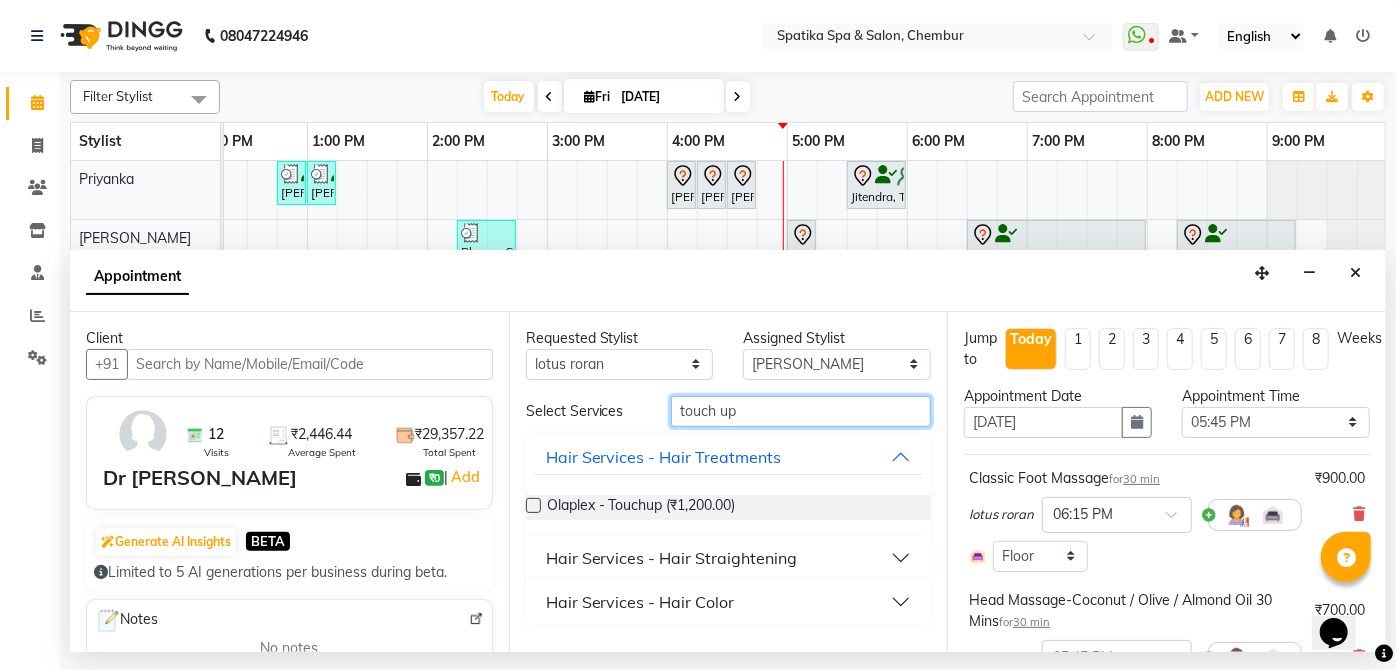 type on "touch up" 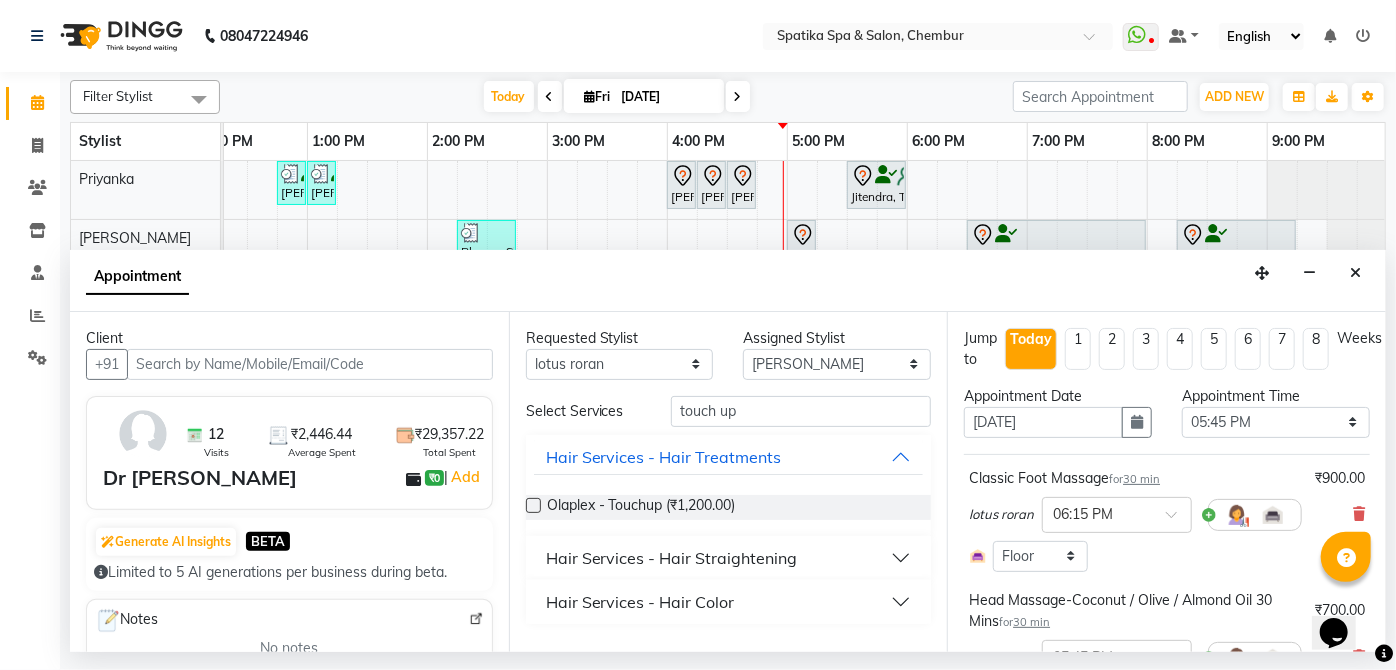click on "Hair Services - Hair Color" at bounding box center [640, 602] 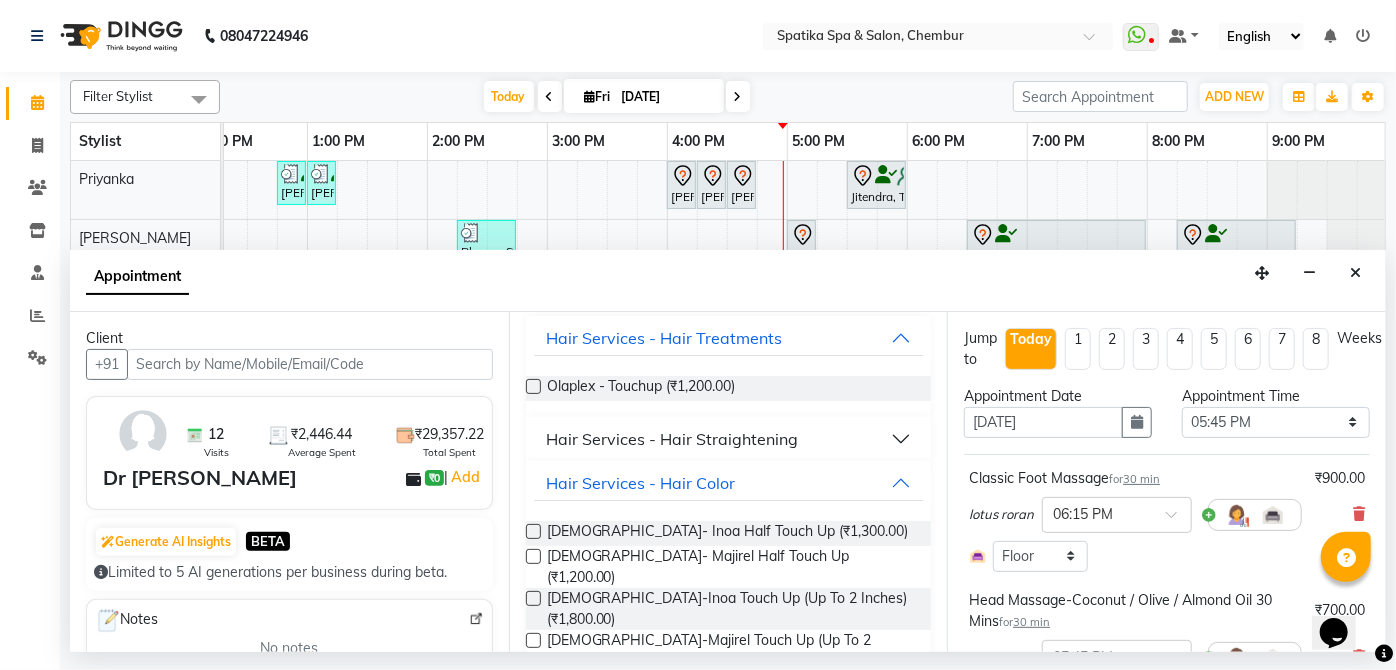 click at bounding box center [533, 598] 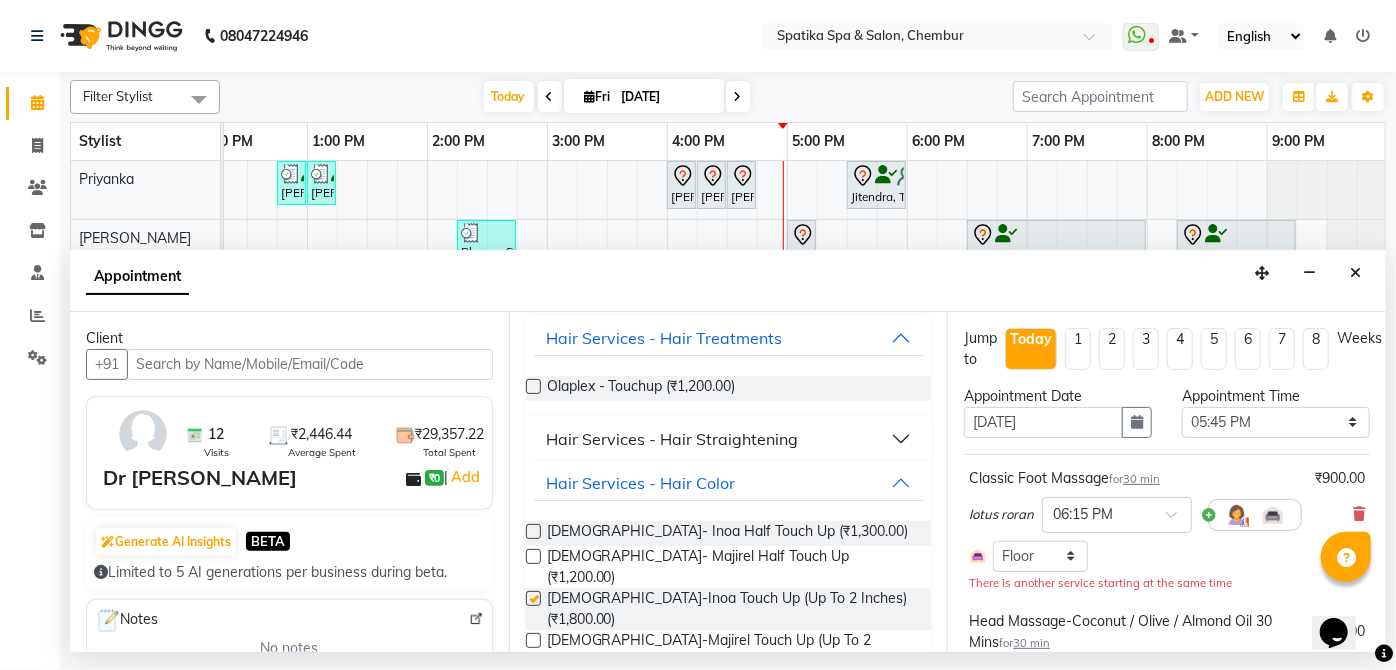 checkbox on "false" 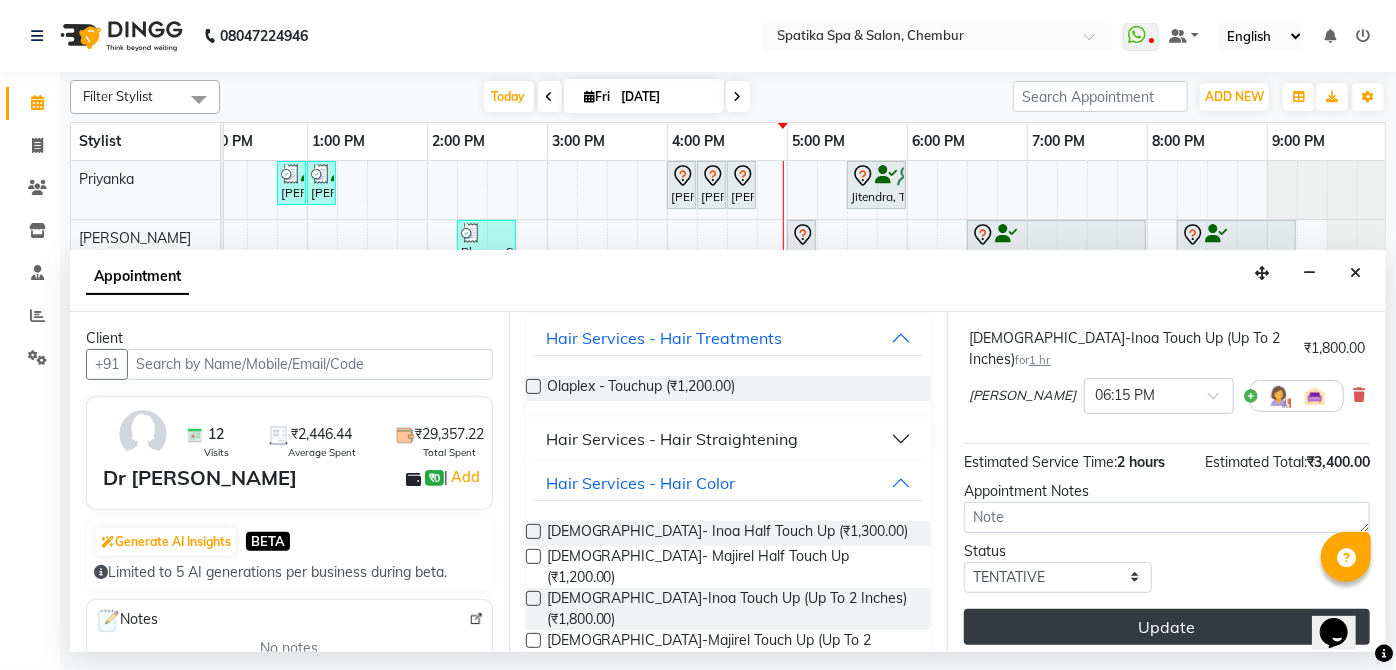 click on "Update" at bounding box center [1167, 627] 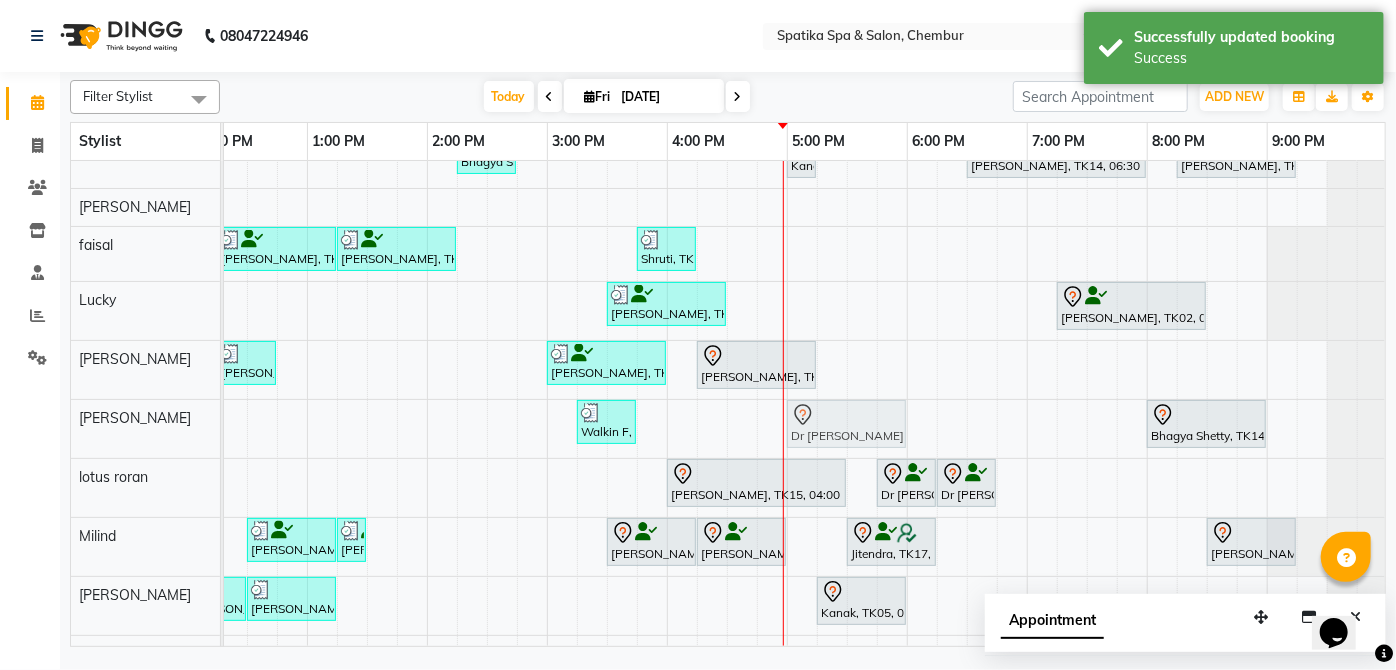 drag, startPoint x: 971, startPoint y: 417, endPoint x: 811, endPoint y: 421, distance: 160.04999 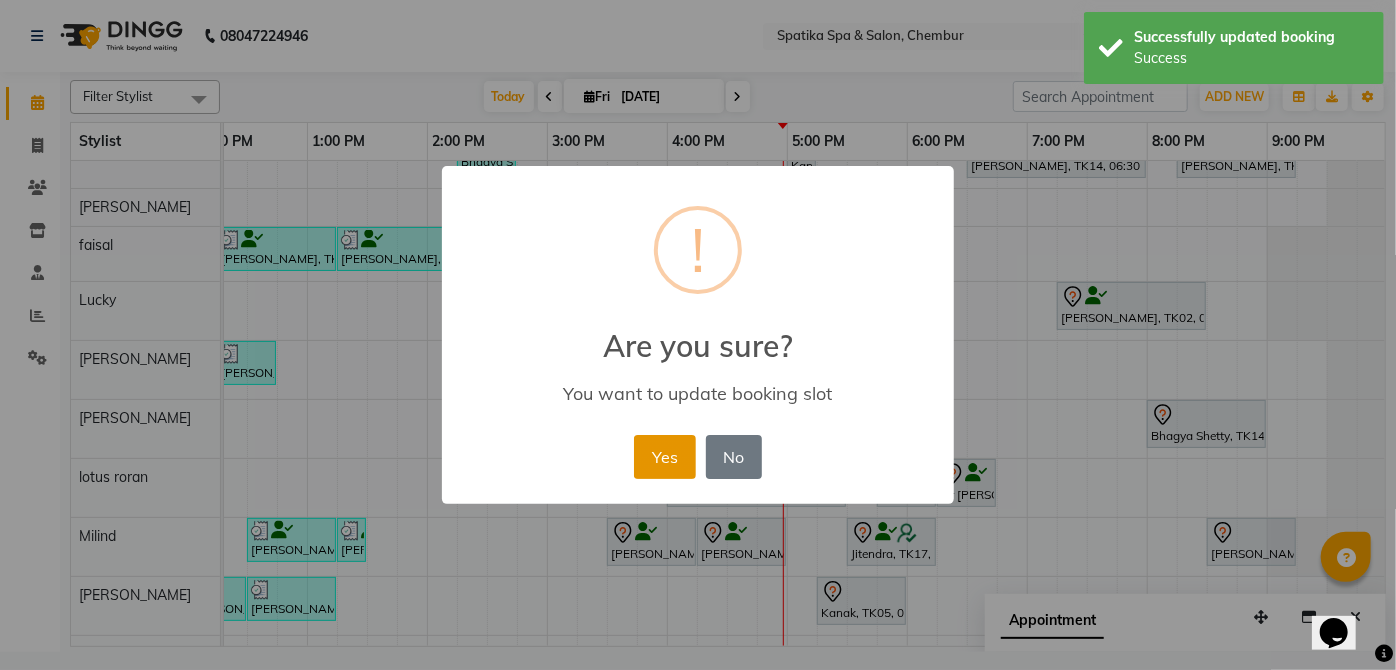 click on "Yes" at bounding box center [664, 457] 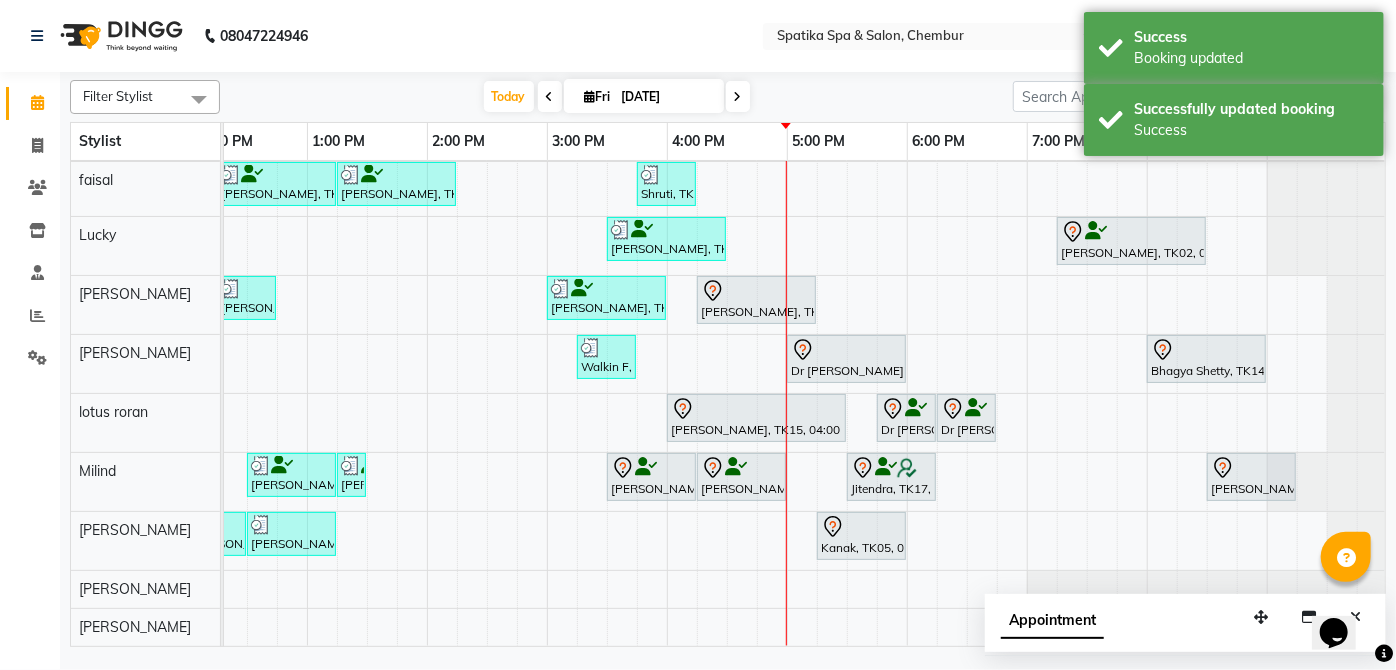 click on "Dr Deepa, TK18, 05:45 PM-06:15 PM, Head Massage-Coconut / Olive / Almond Oil 30 Mins" at bounding box center [906, 418] 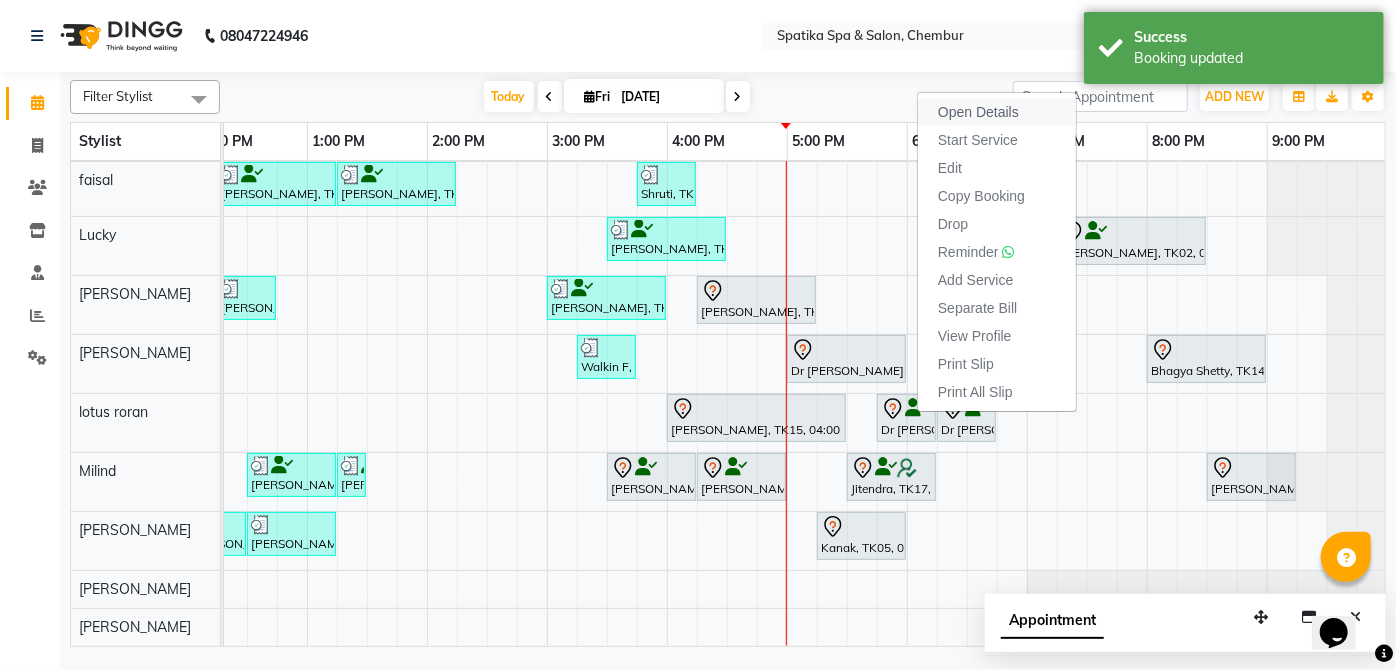click on "Open Details" at bounding box center [978, 112] 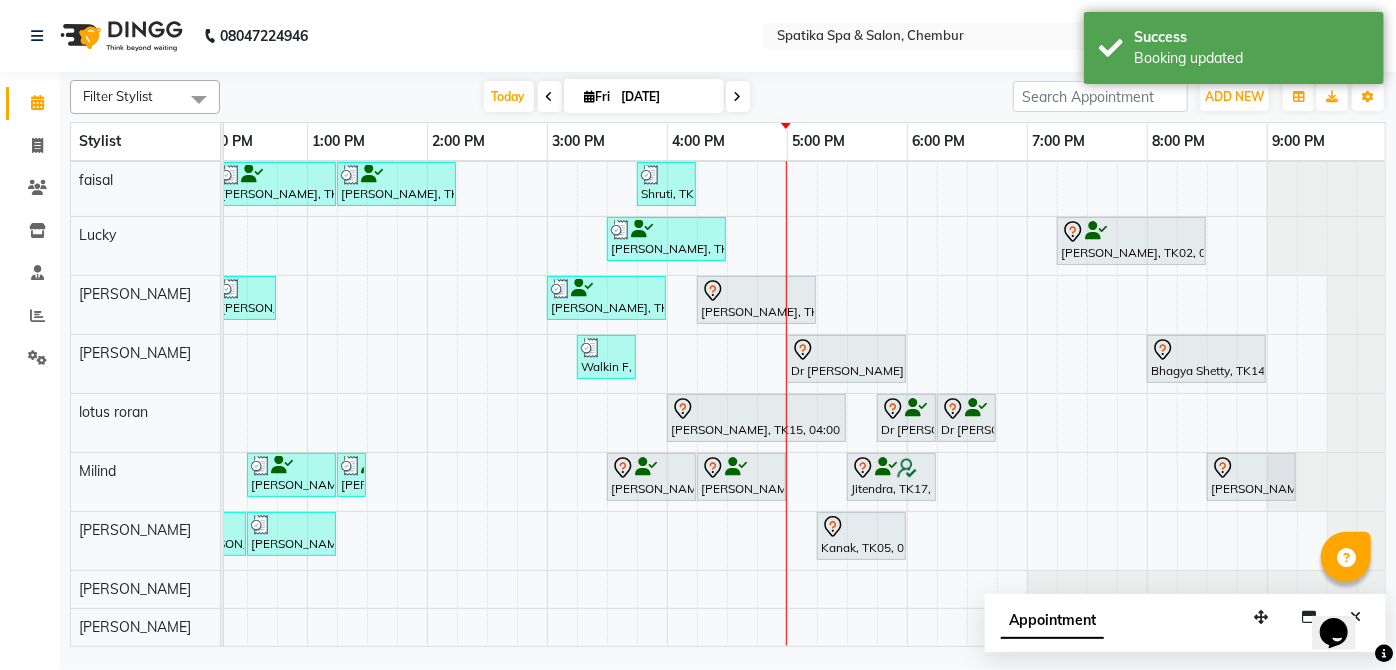 click 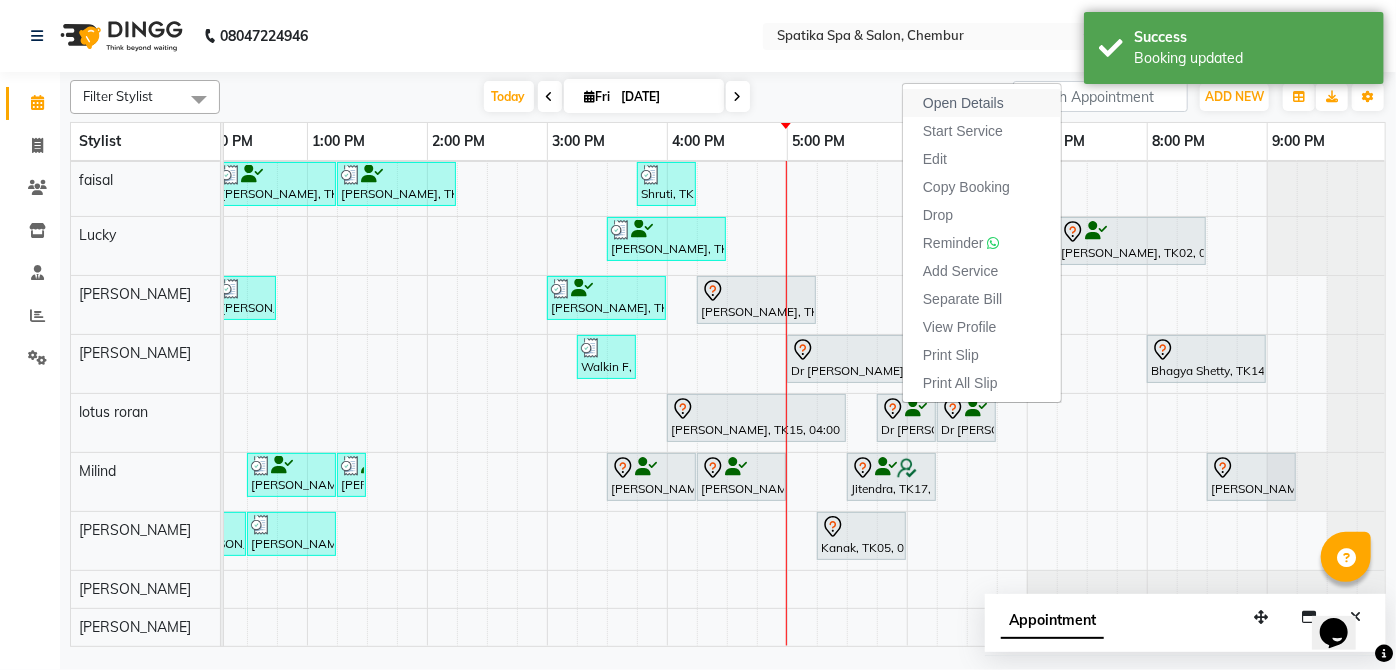 click on "Open Details" at bounding box center [982, 103] 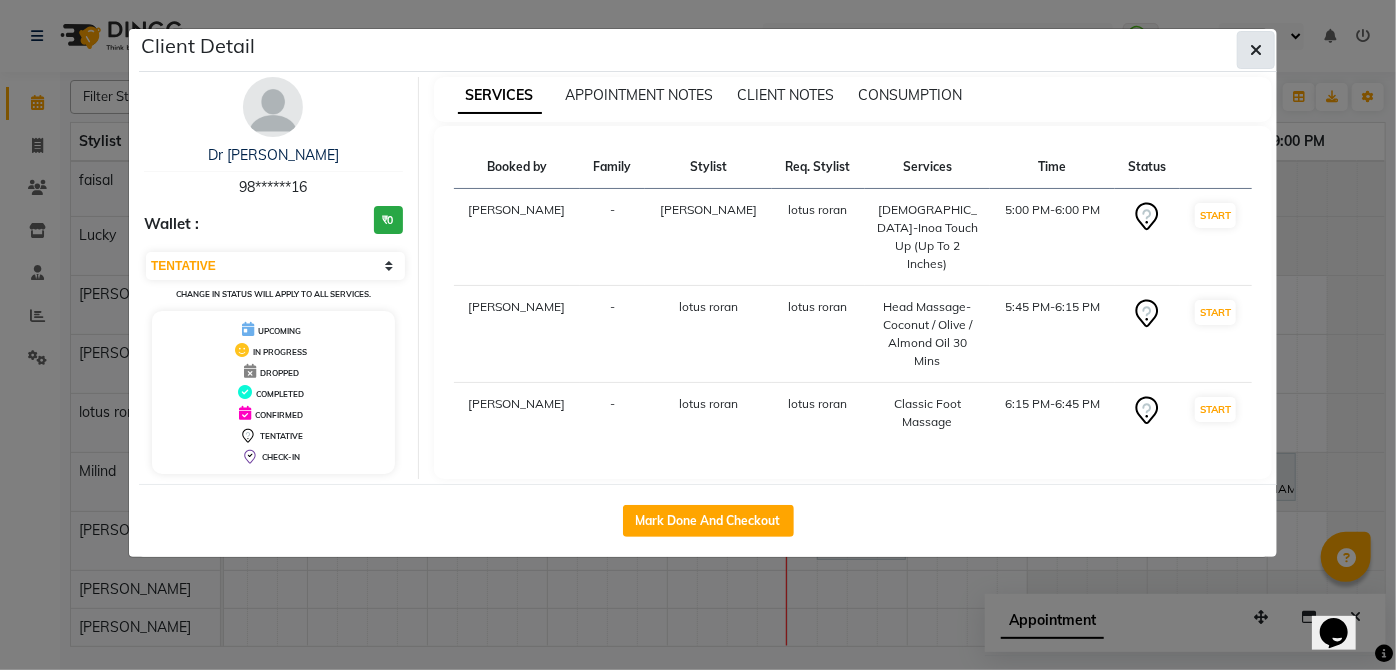 click 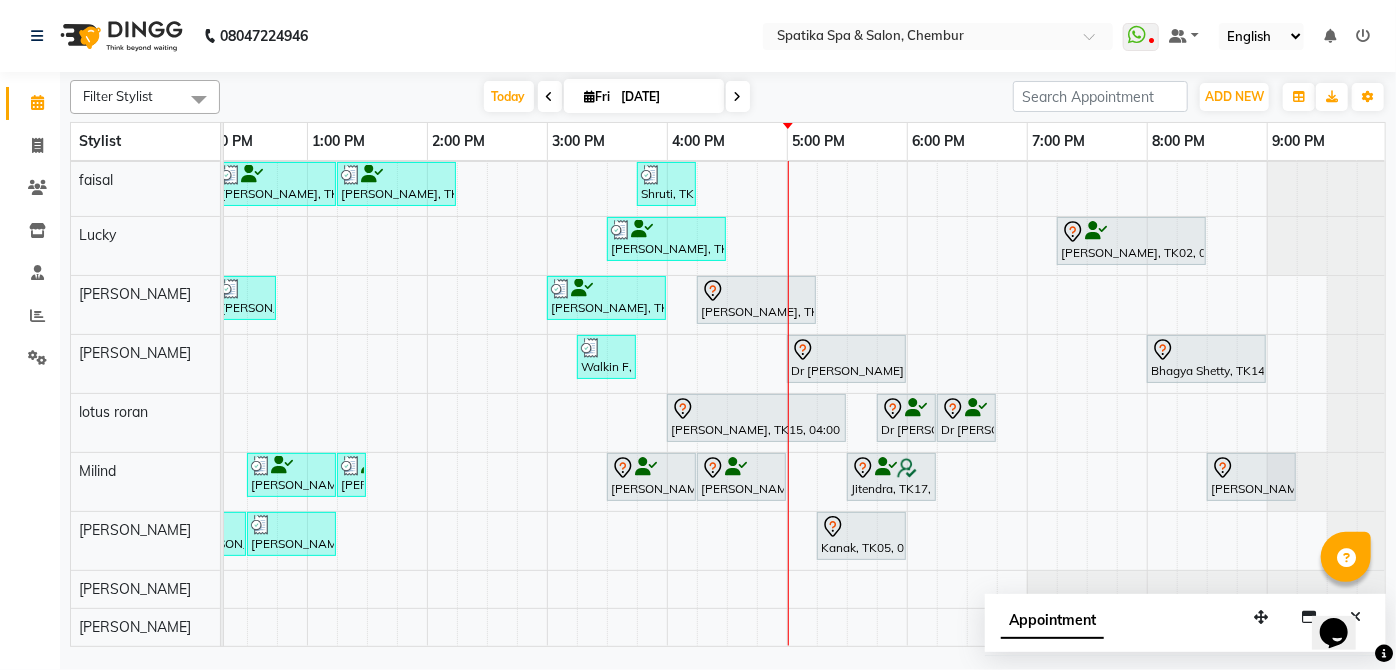 scroll, scrollTop: 10, scrollLeft: 397, axis: both 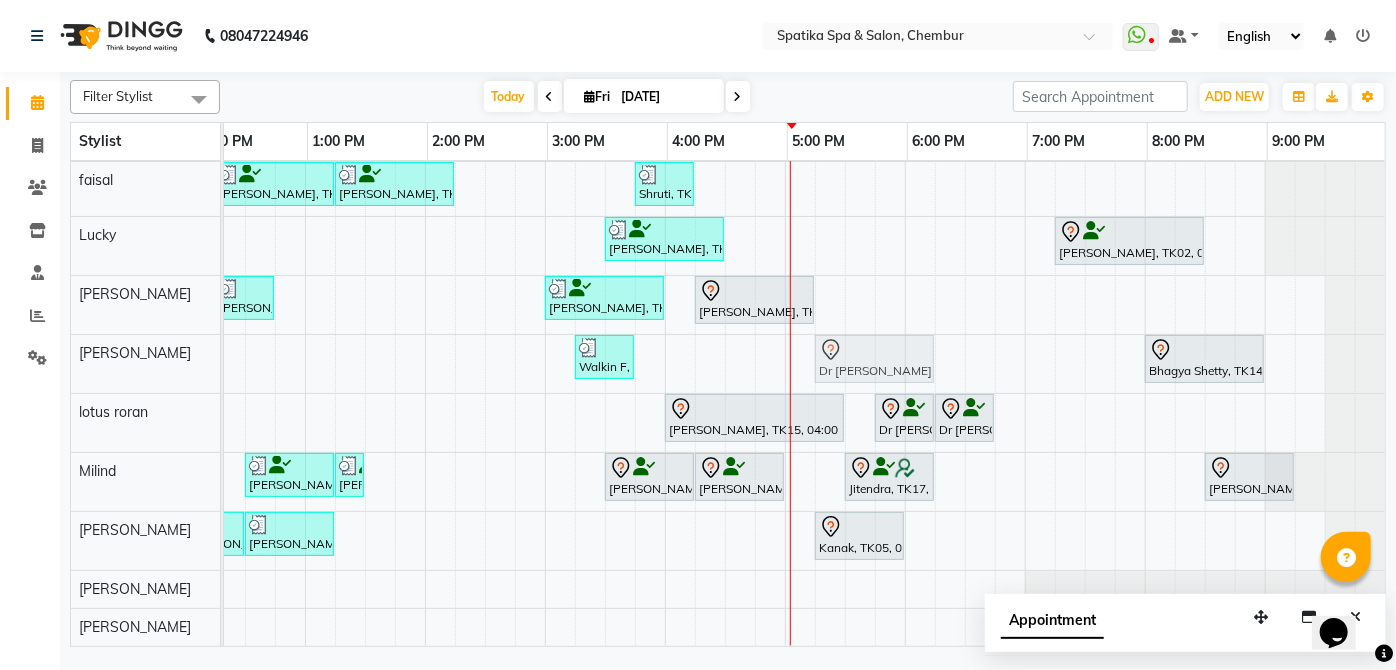 click on "Walkin F, TK16, 03:15 PM-03:45 PM, Female-Blow Dry-Hair Below Shoulder             Dr Deepa, TK18, 05:00 PM-06:00 PM, Female-Inoa Touch Up (Up To 2 Inches)             Bhagya Shetty, TK14, 08:00 PM-09:00 PM, Male-Inoa Global Color - Hair Upto Neck (Includes Moustache)             Dr Deepa, TK18, 05:00 PM-06:00 PM, Female-Inoa Touch Up (Up To 2 Inches)" at bounding box center (-175, 364) 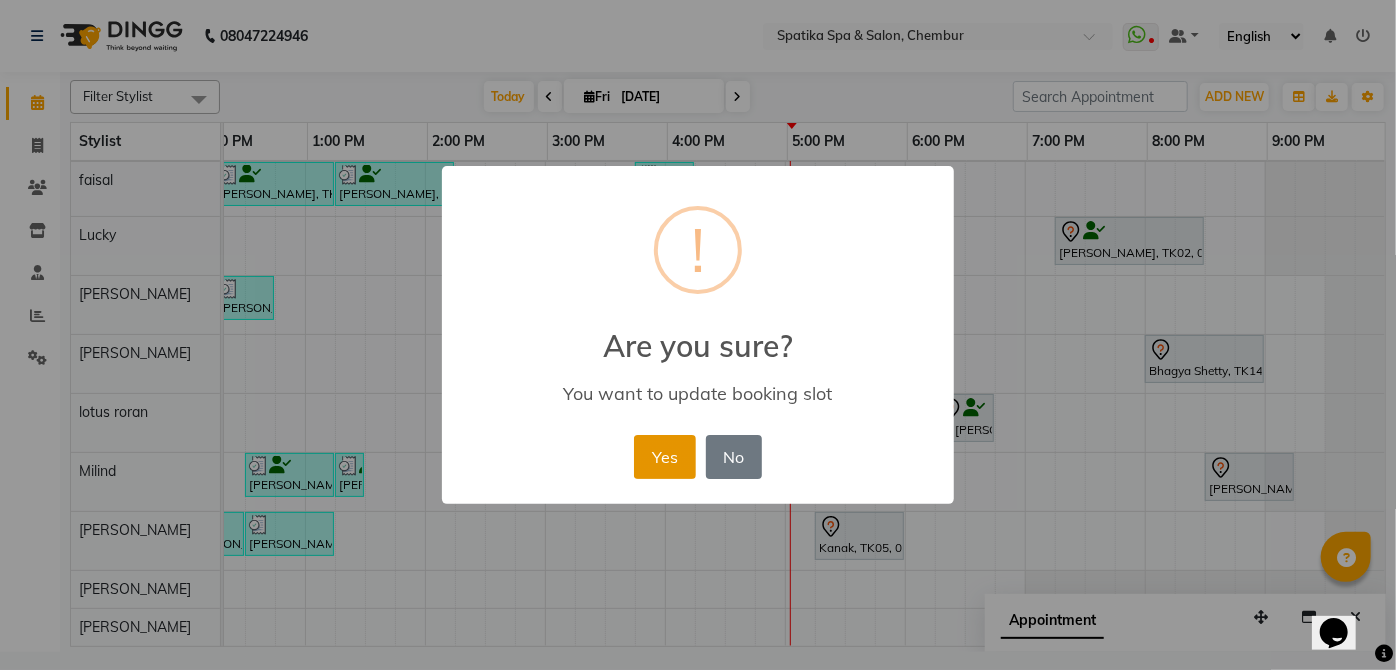 click on "Yes" at bounding box center (664, 457) 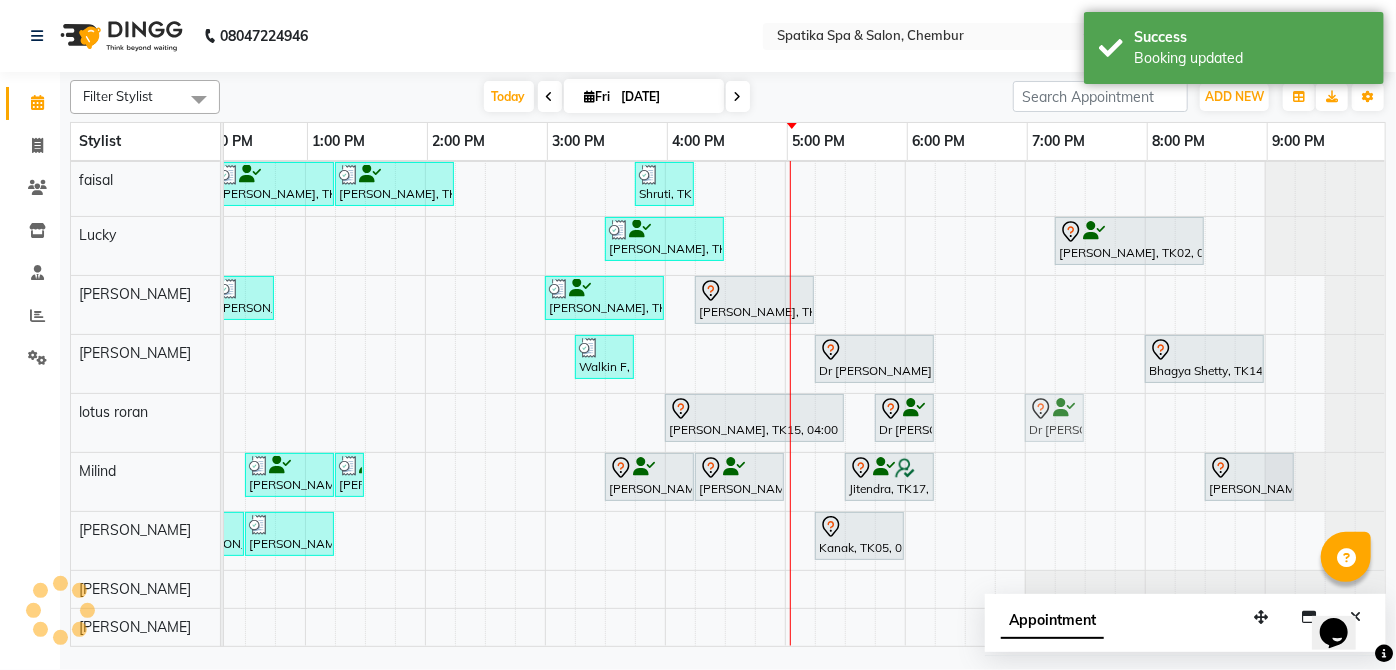 drag, startPoint x: 942, startPoint y: 407, endPoint x: 1019, endPoint y: 410, distance: 77.05842 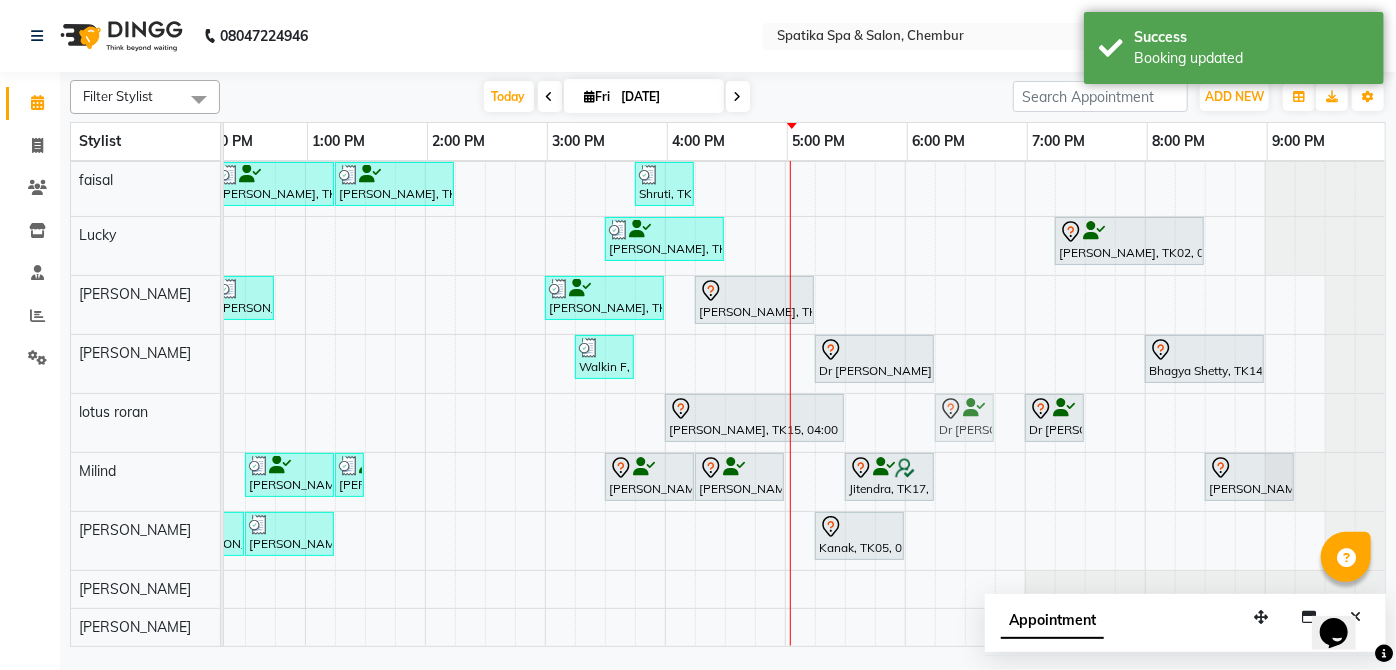 drag, startPoint x: 889, startPoint y: 393, endPoint x: 943, endPoint y: 405, distance: 55.31727 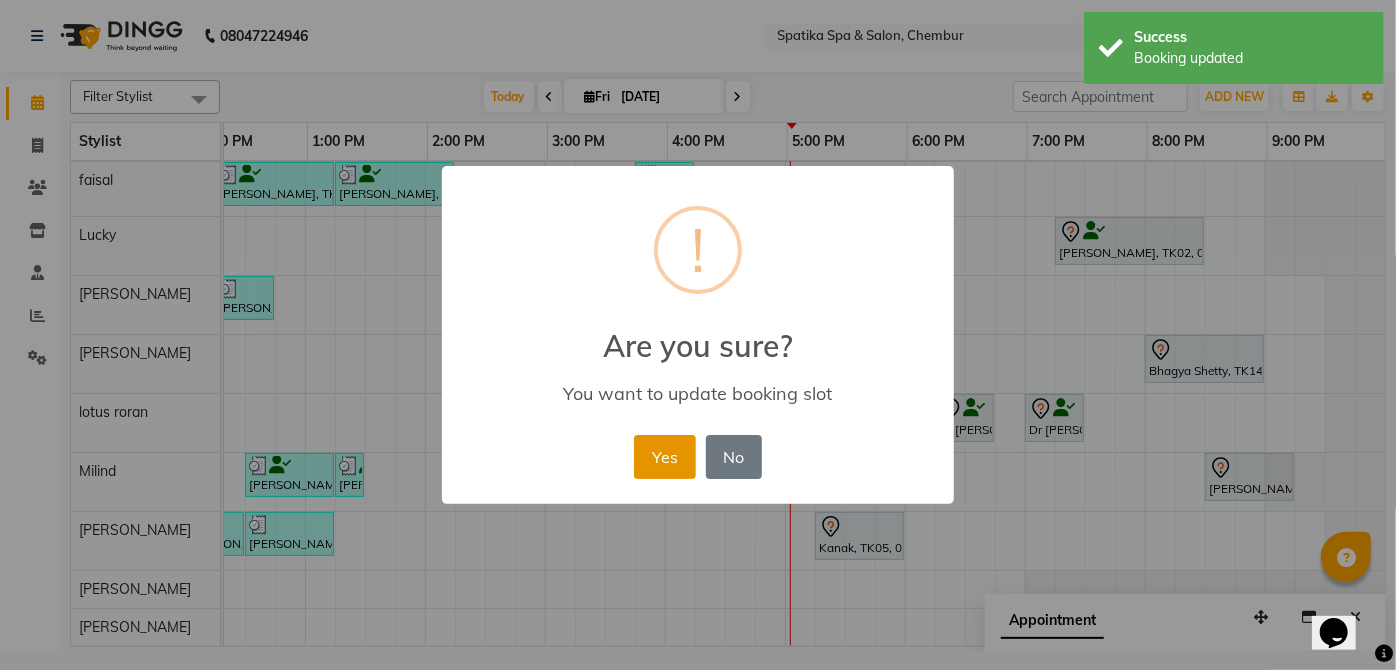 click on "Yes" at bounding box center [664, 457] 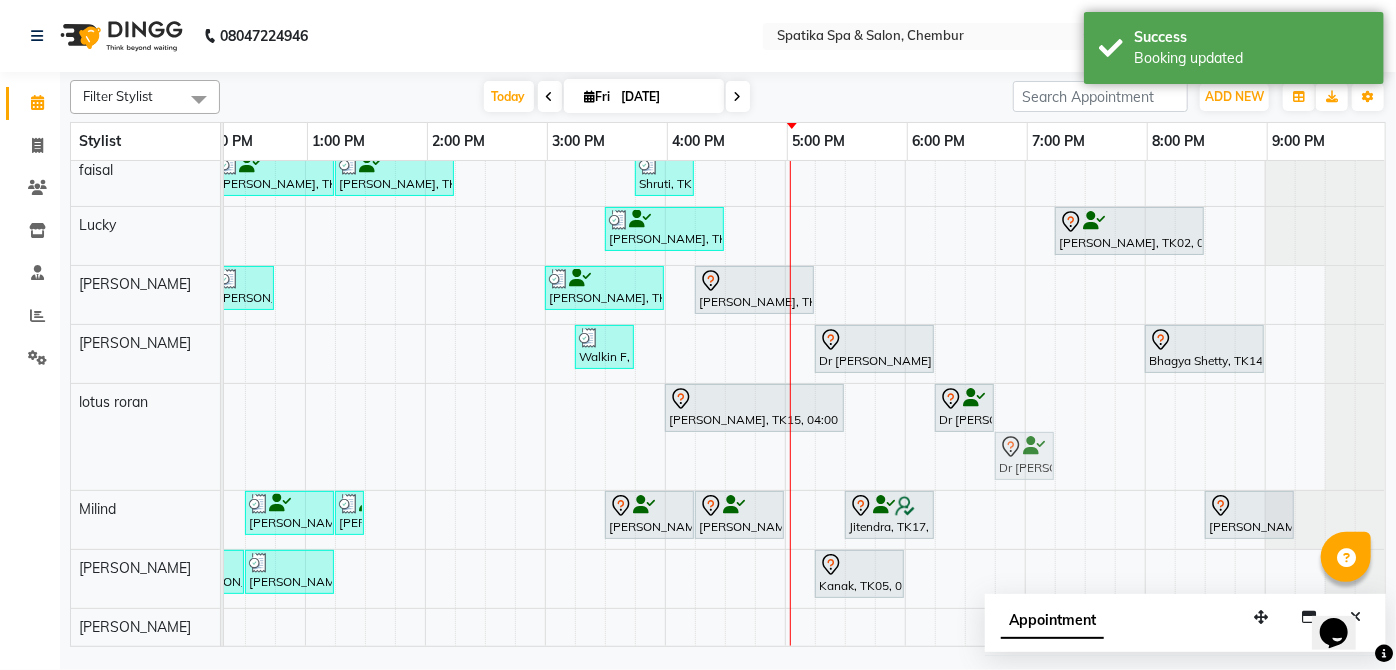 drag, startPoint x: 950, startPoint y: 451, endPoint x: 995, endPoint y: 451, distance: 45 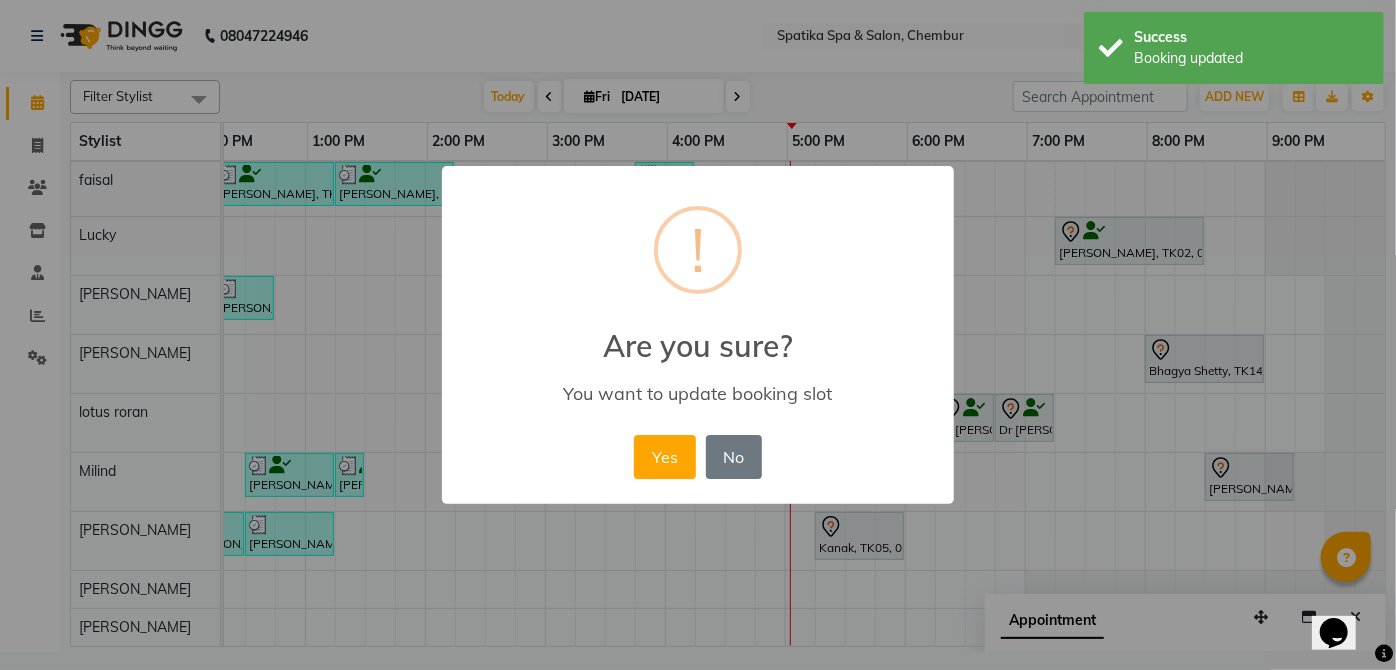 click on "Yes" at bounding box center [664, 457] 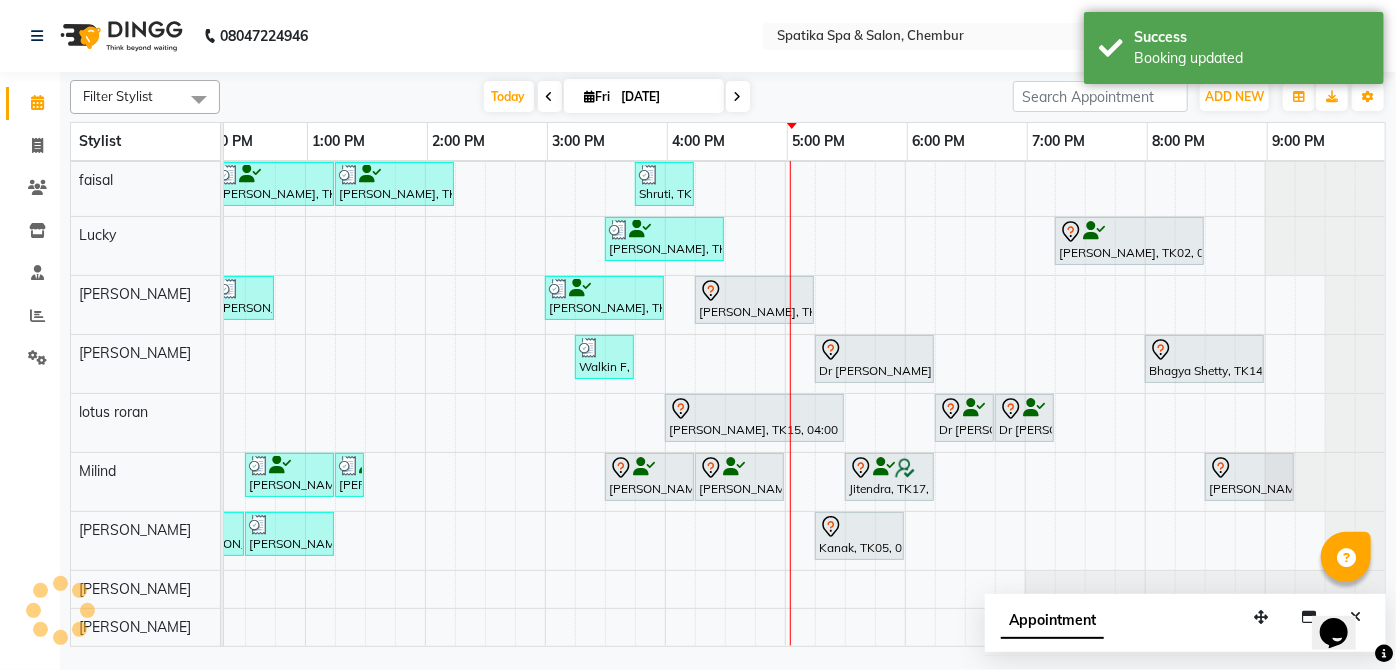click 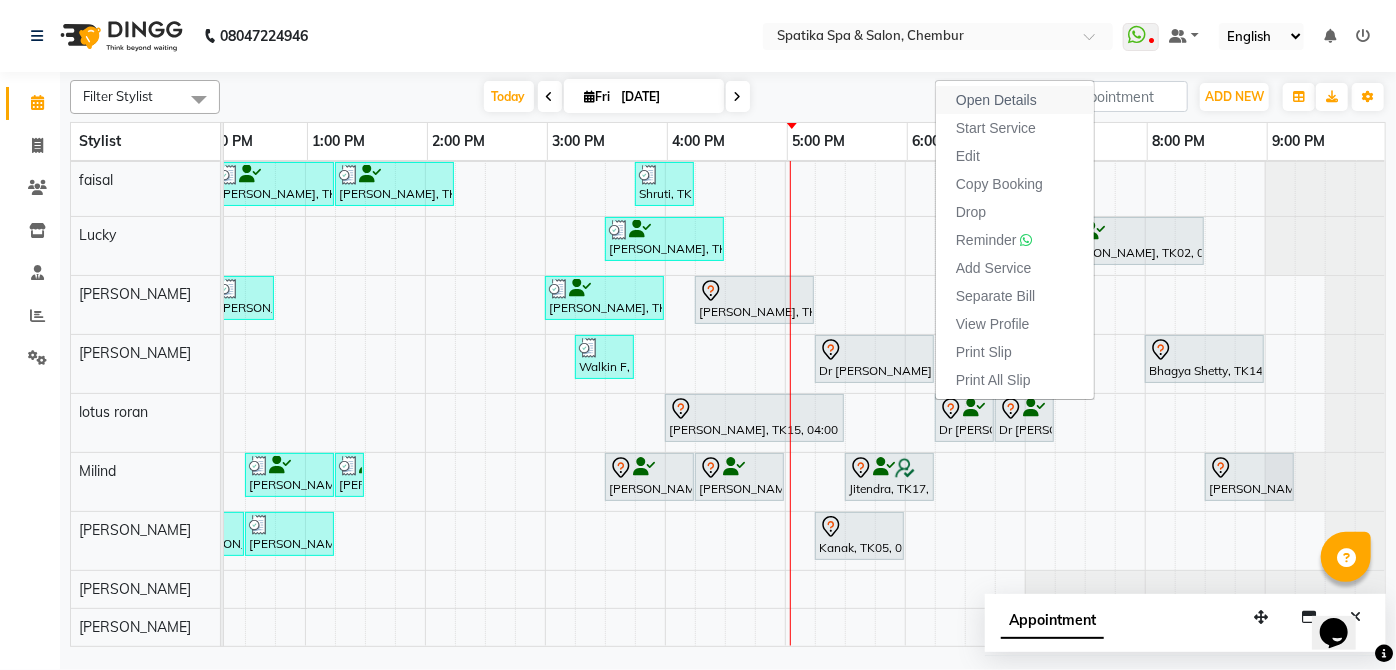 click on "Open Details" at bounding box center (996, 100) 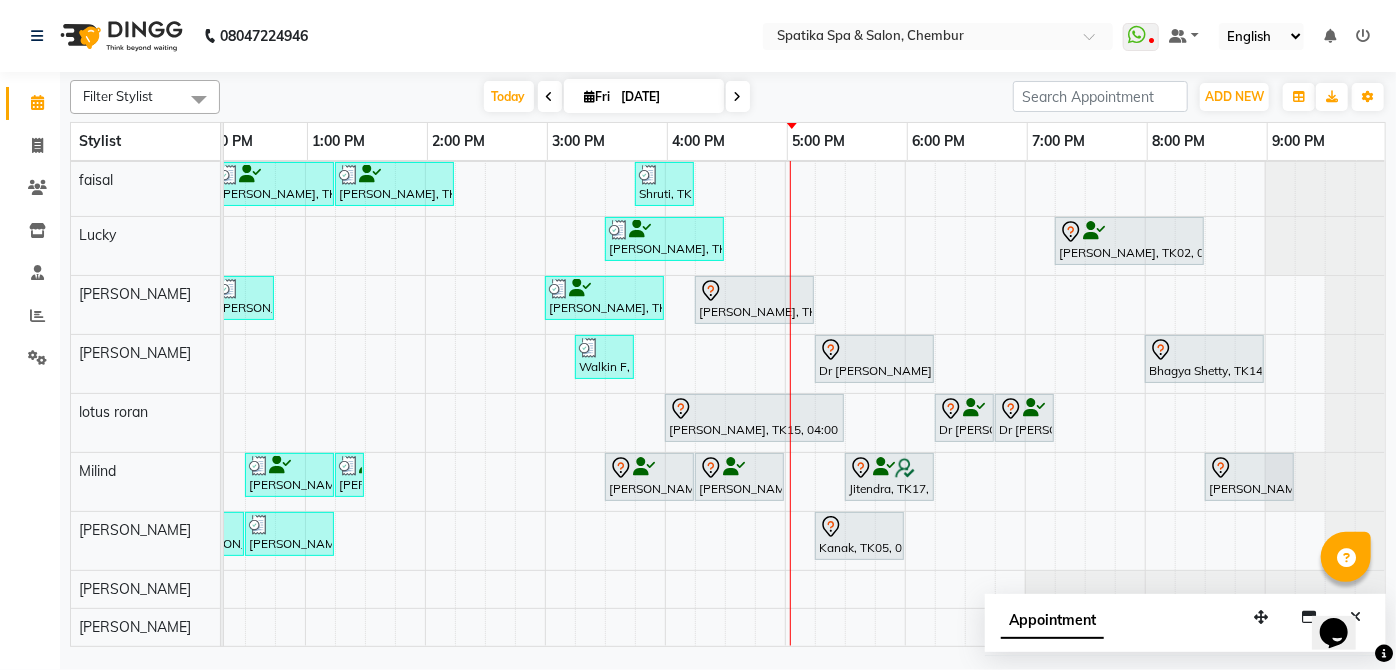 click on "Dr [PERSON_NAME], TK18, 06:15 PM-06:45 PM, Classic Foot Massage" at bounding box center (964, 418) 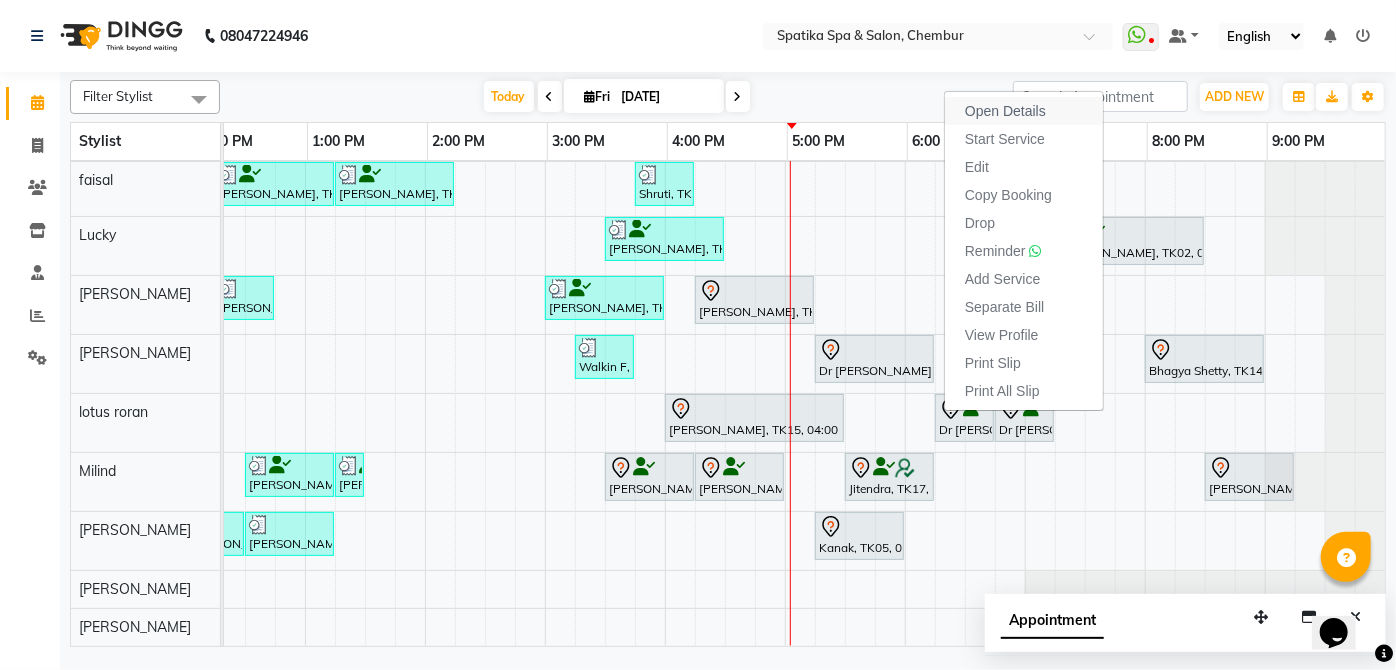 click on "Open Details" at bounding box center [1005, 111] 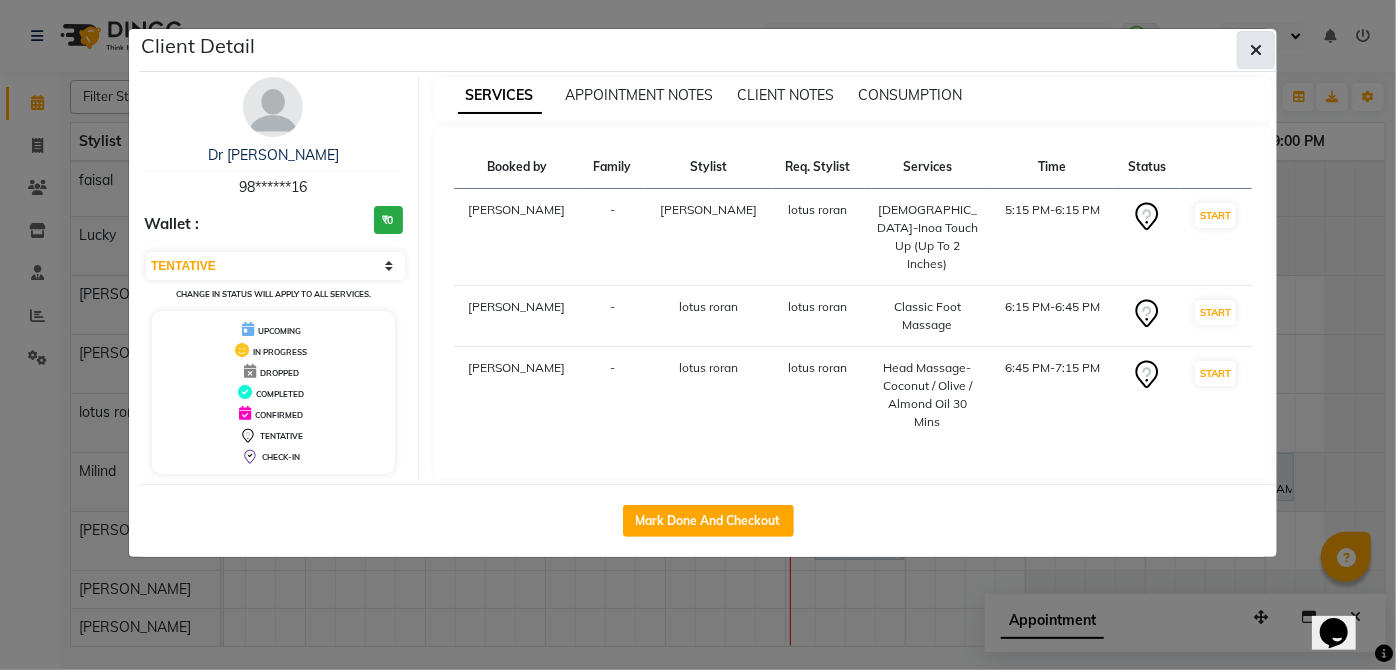 click 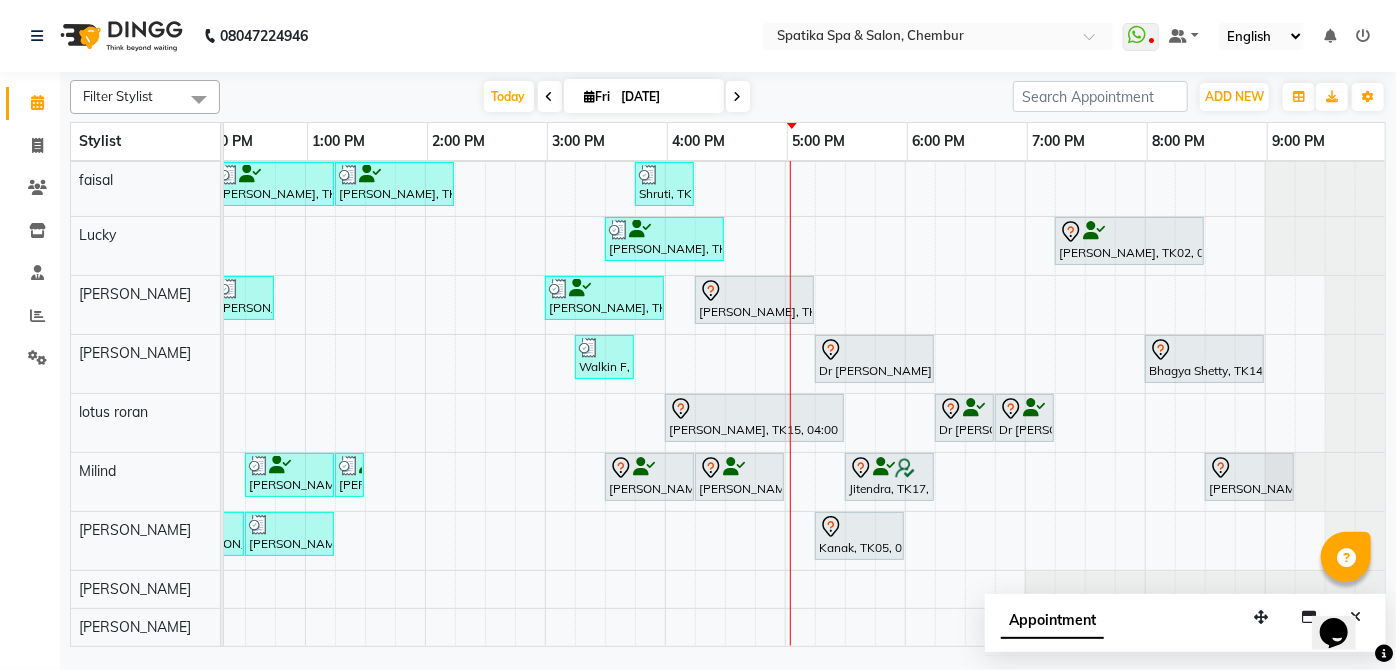 scroll, scrollTop: 3, scrollLeft: 411, axis: both 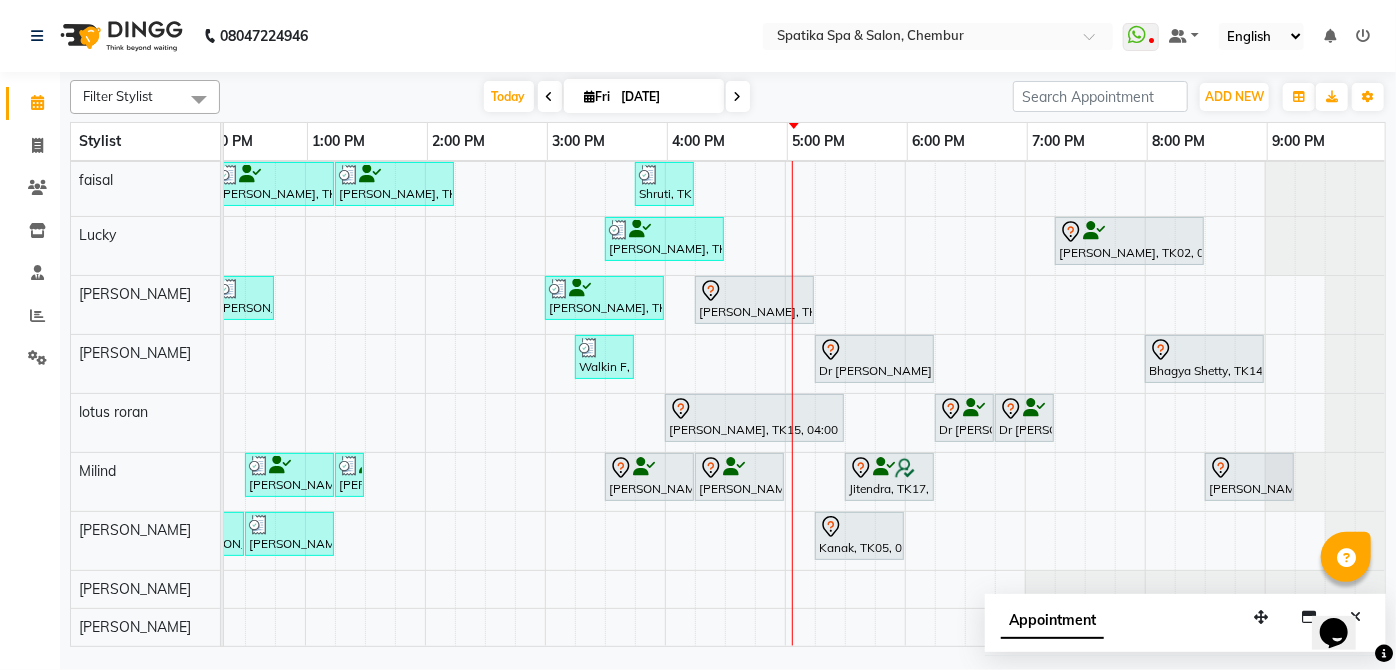 click 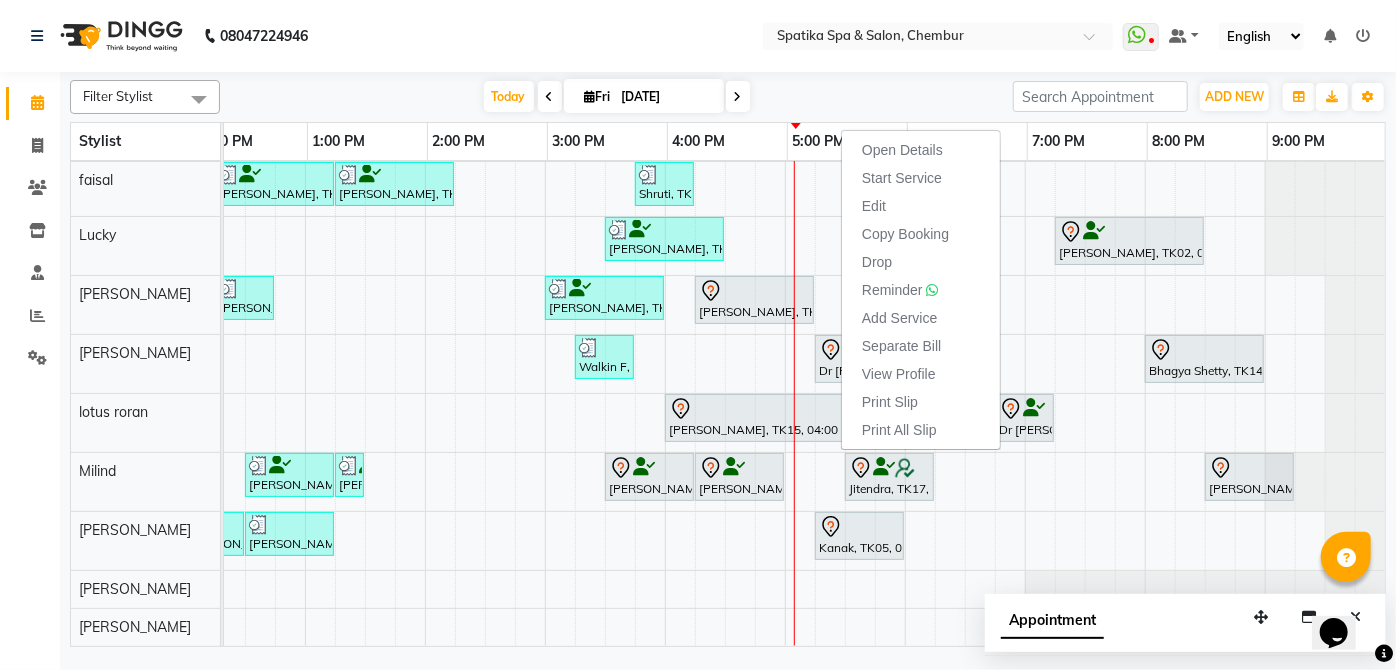 click on "Today  Fri 11-07-2025" at bounding box center (616, 97) 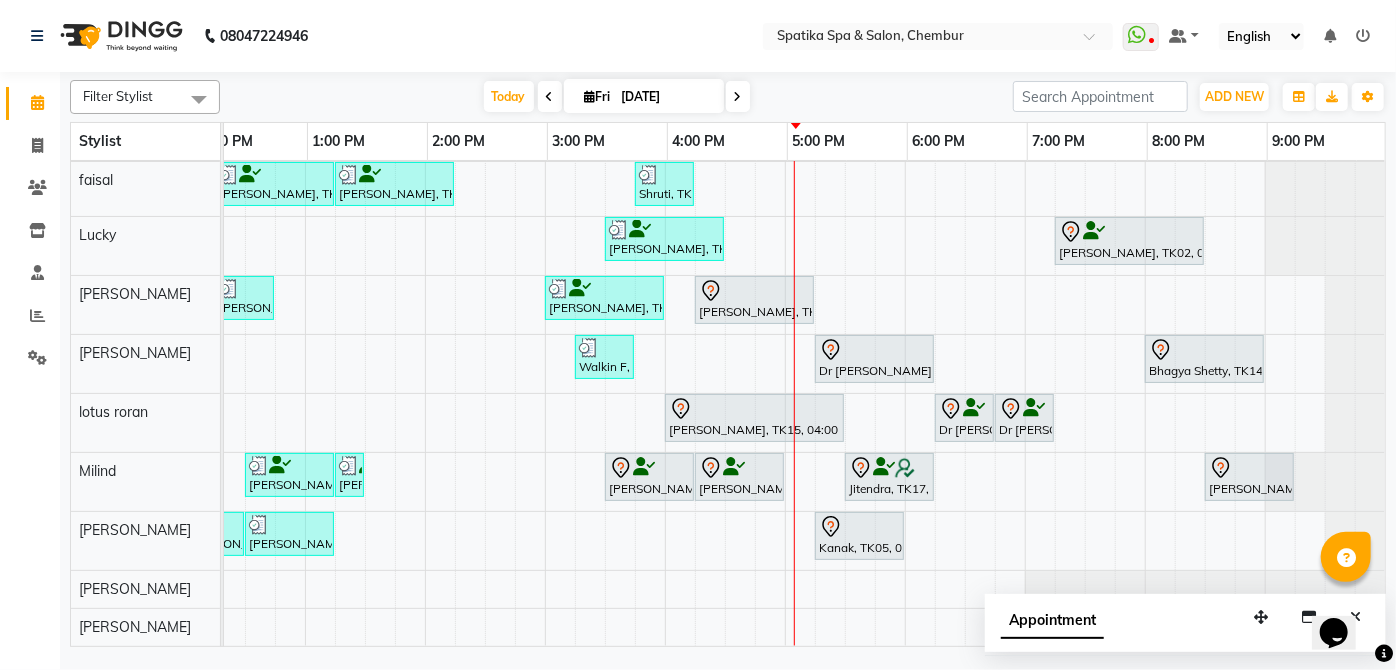 scroll, scrollTop: 165, scrollLeft: 393, axis: both 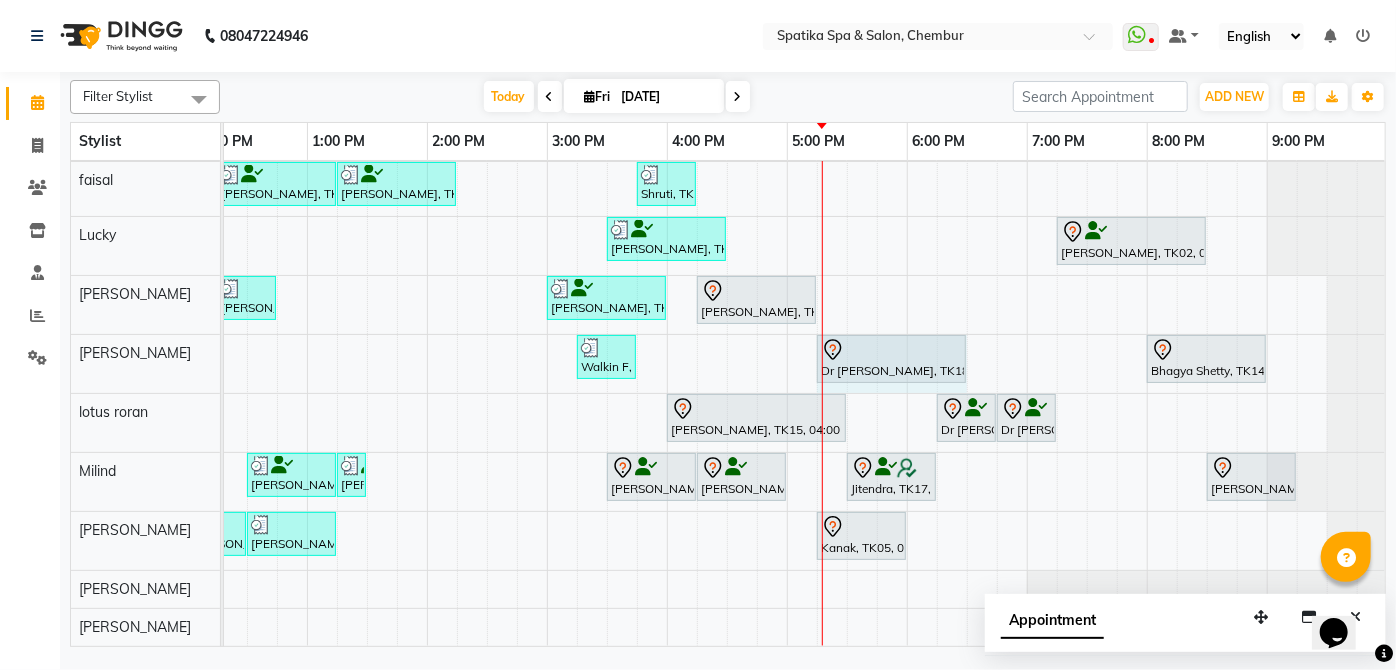 click on "Walkin F, TK16, 03:15 PM-03:45 PM, Female-Blow Dry-Hair Below Shoulder             Dr Deepa, TK18, 05:15 PM-06:15 PM, Female-Inoa Touch Up (Up To 2 Inches)             Bhagya Shetty, TK14, 08:00 PM-09:00 PM, Male-Inoa Global Color - Hair Upto Neck (Includes Moustache)             Dr Deepa, TK18, 05:15 PM-06:15 PM, Female-Inoa Touch Up (Up To 2 Inches)" at bounding box center [-173, 364] 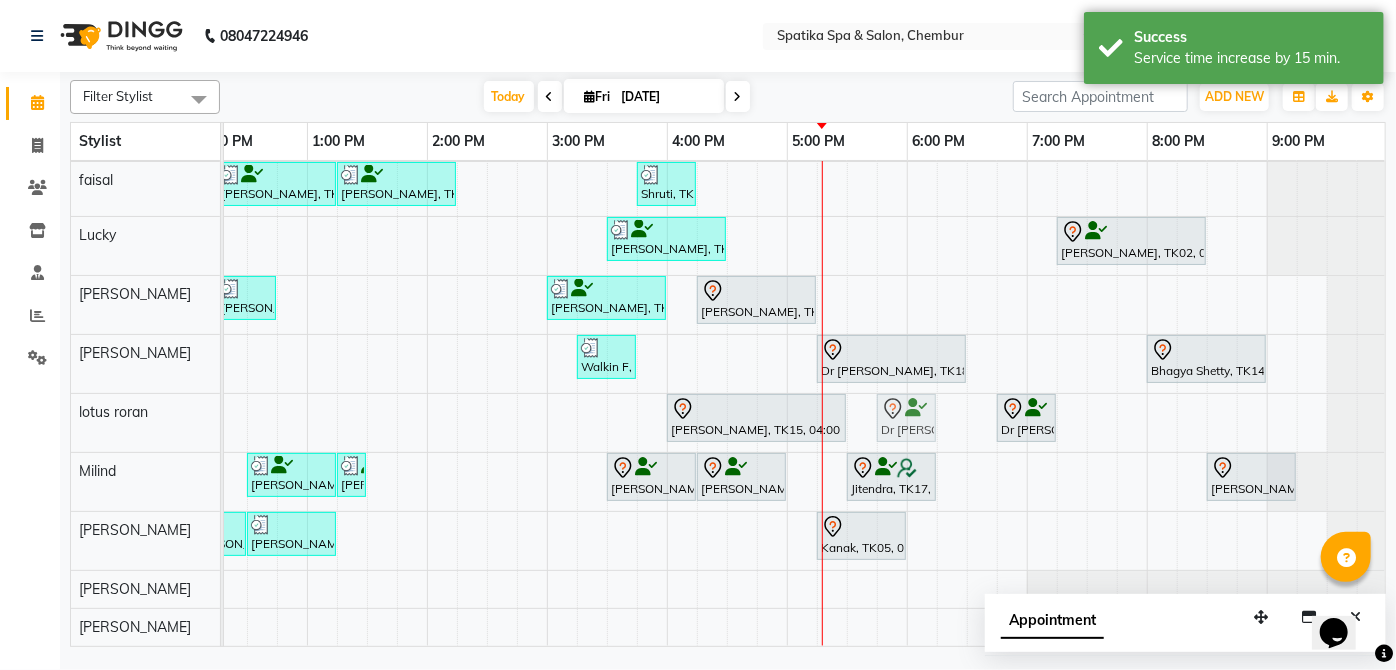 drag, startPoint x: 947, startPoint y: 403, endPoint x: 892, endPoint y: 406, distance: 55.081757 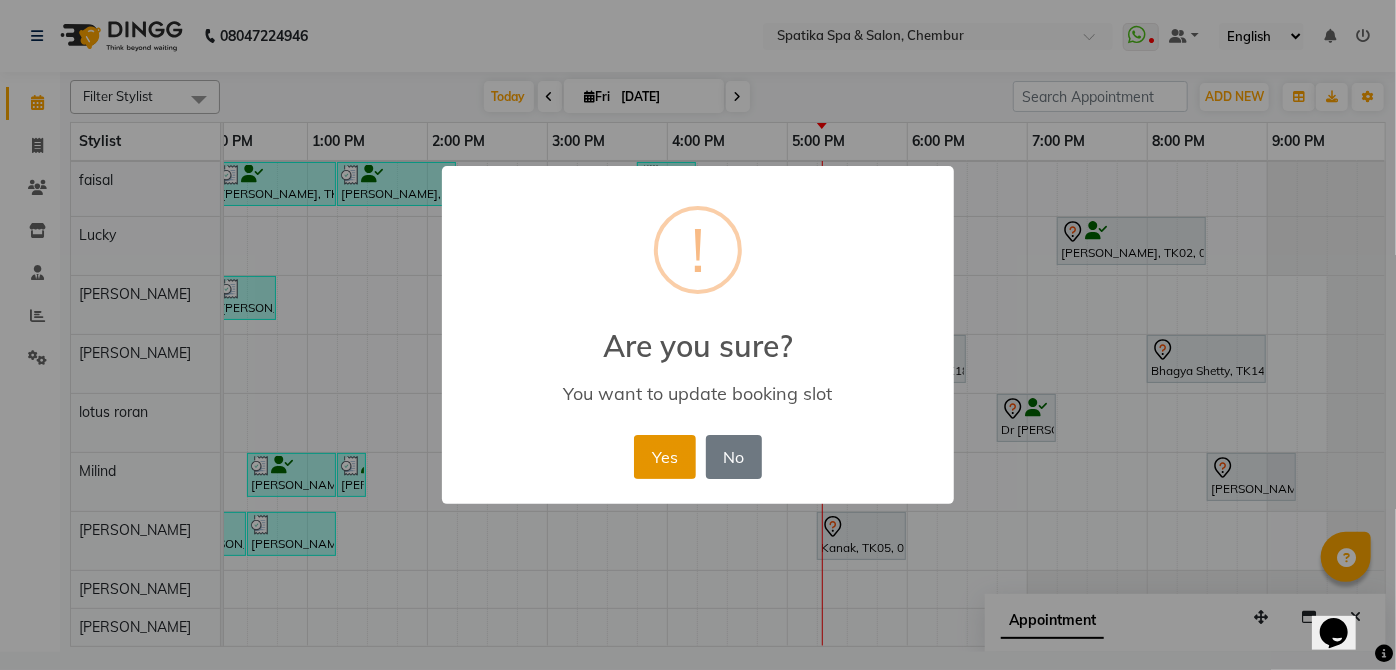 click on "Yes" at bounding box center [664, 457] 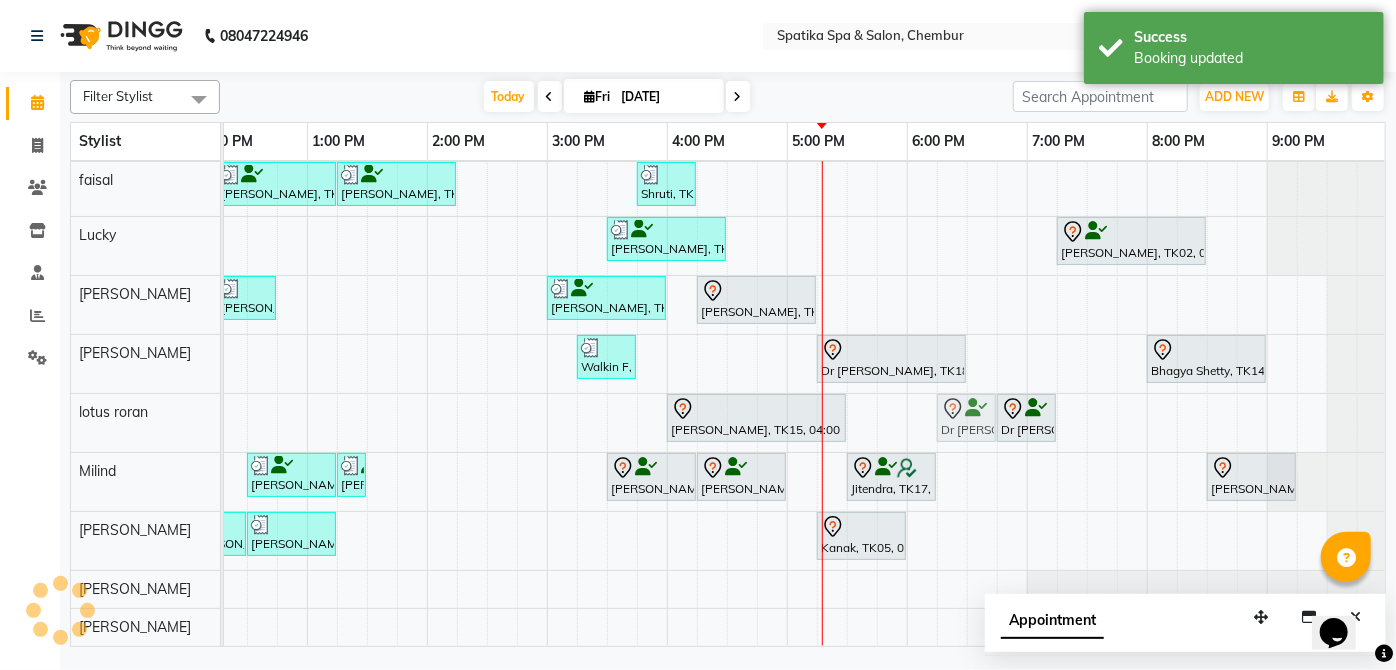 drag, startPoint x: 907, startPoint y: 408, endPoint x: 959, endPoint y: 410, distance: 52.03845 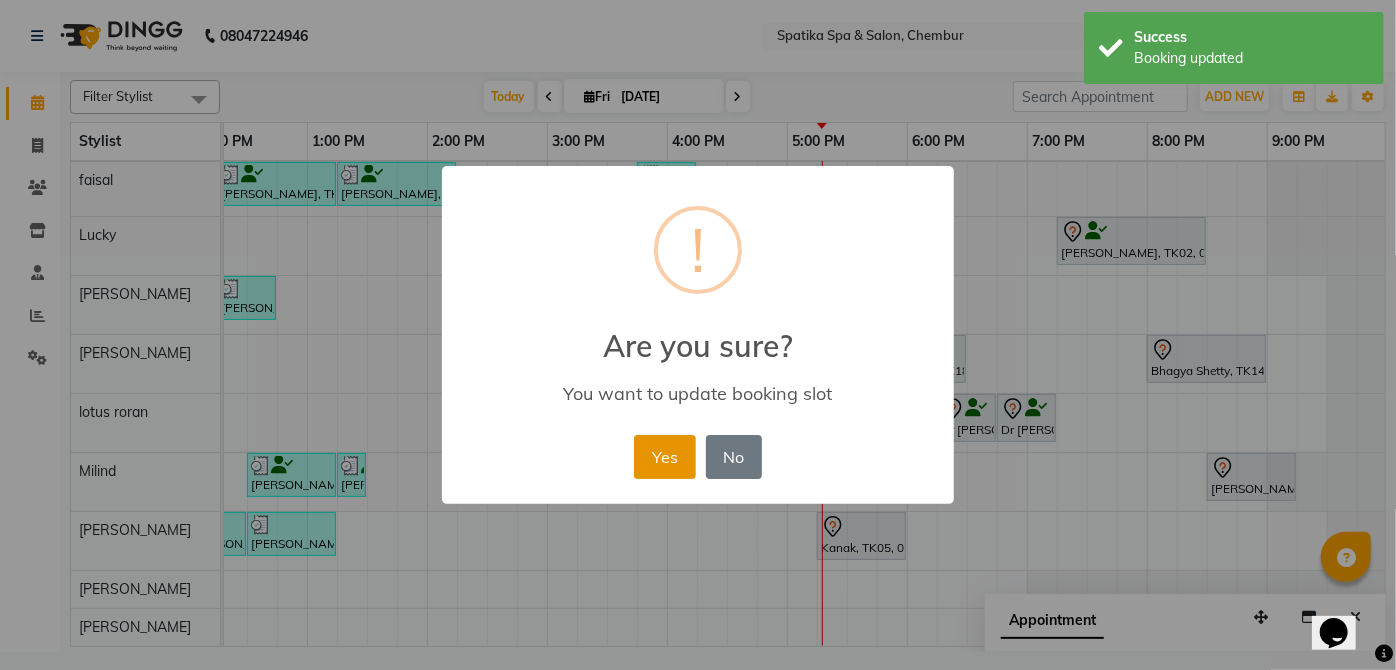 click on "Yes" at bounding box center (664, 457) 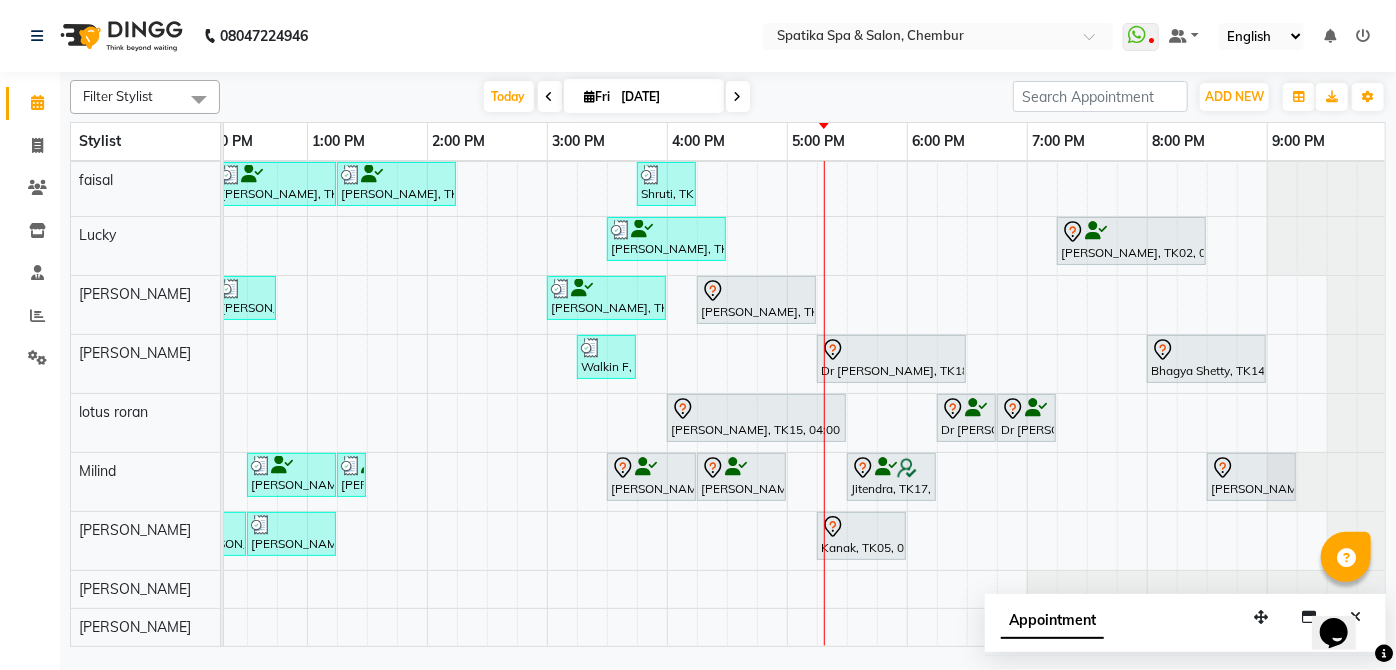 click on "[PERSON_NAME], TK13, 03:30 PM-04:15 PM, Classic Pedicure" at bounding box center [651, 477] 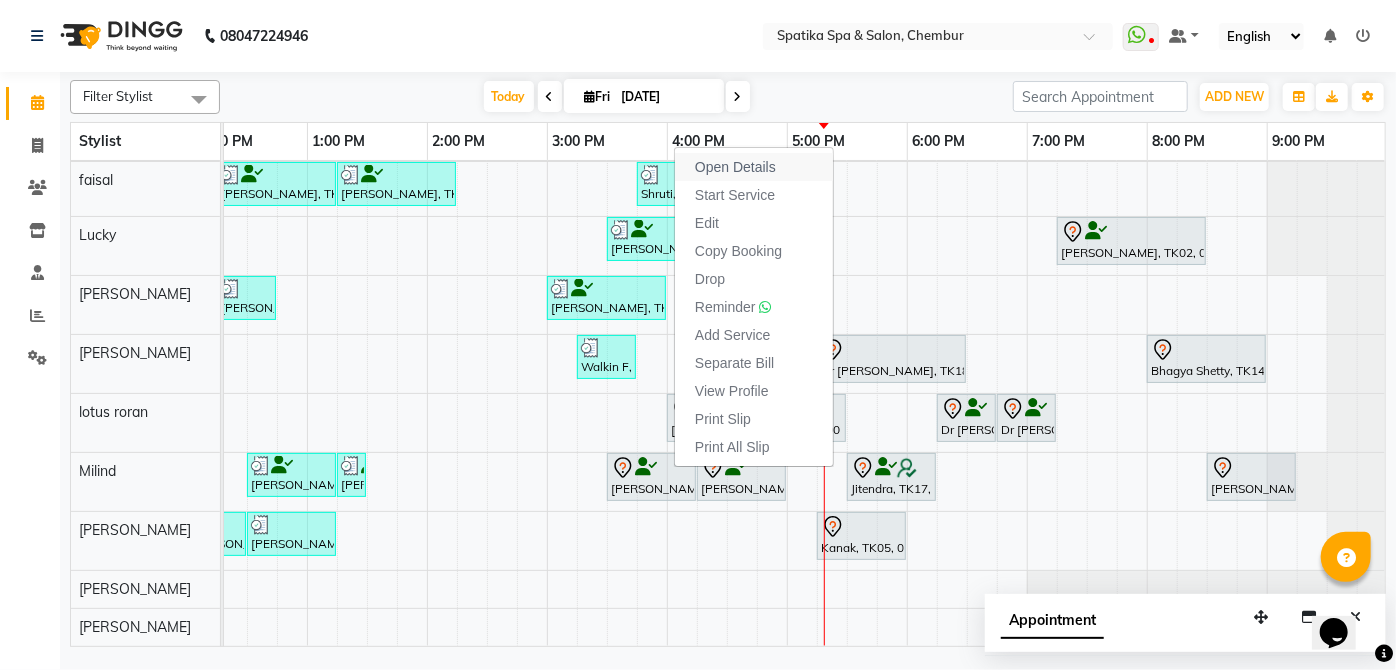 click on "Open Details" at bounding box center (735, 167) 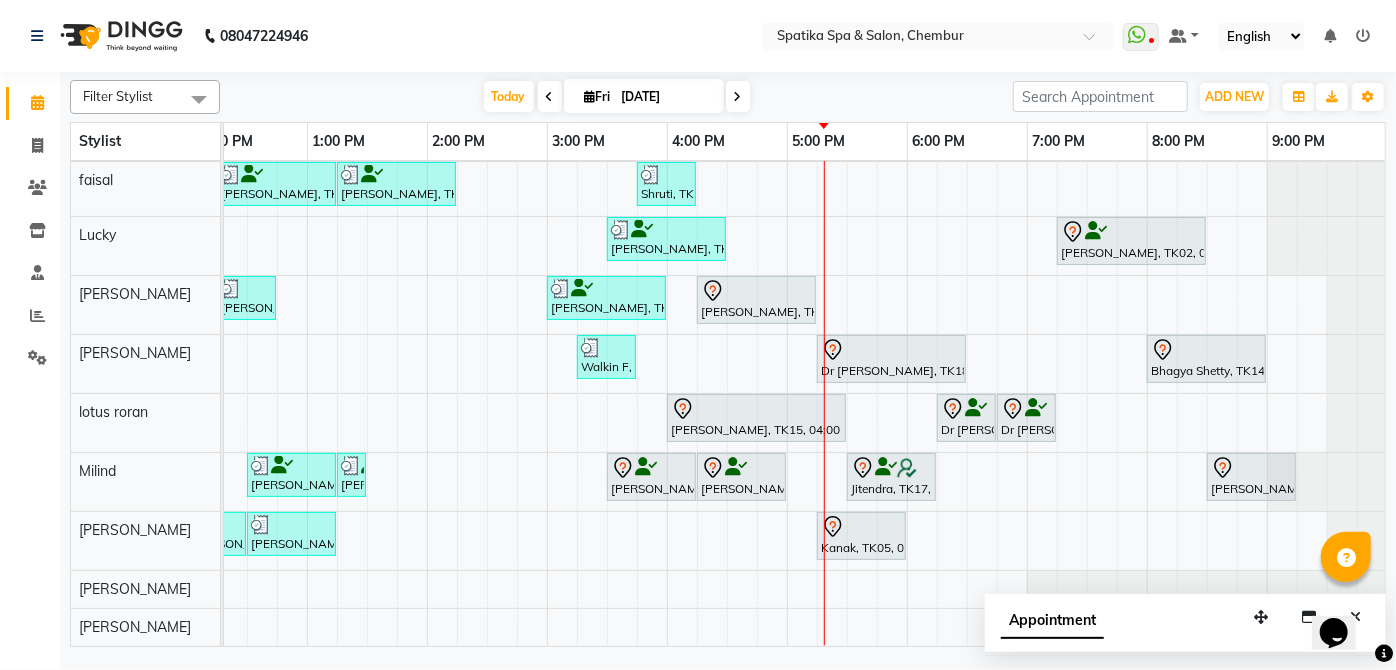 click 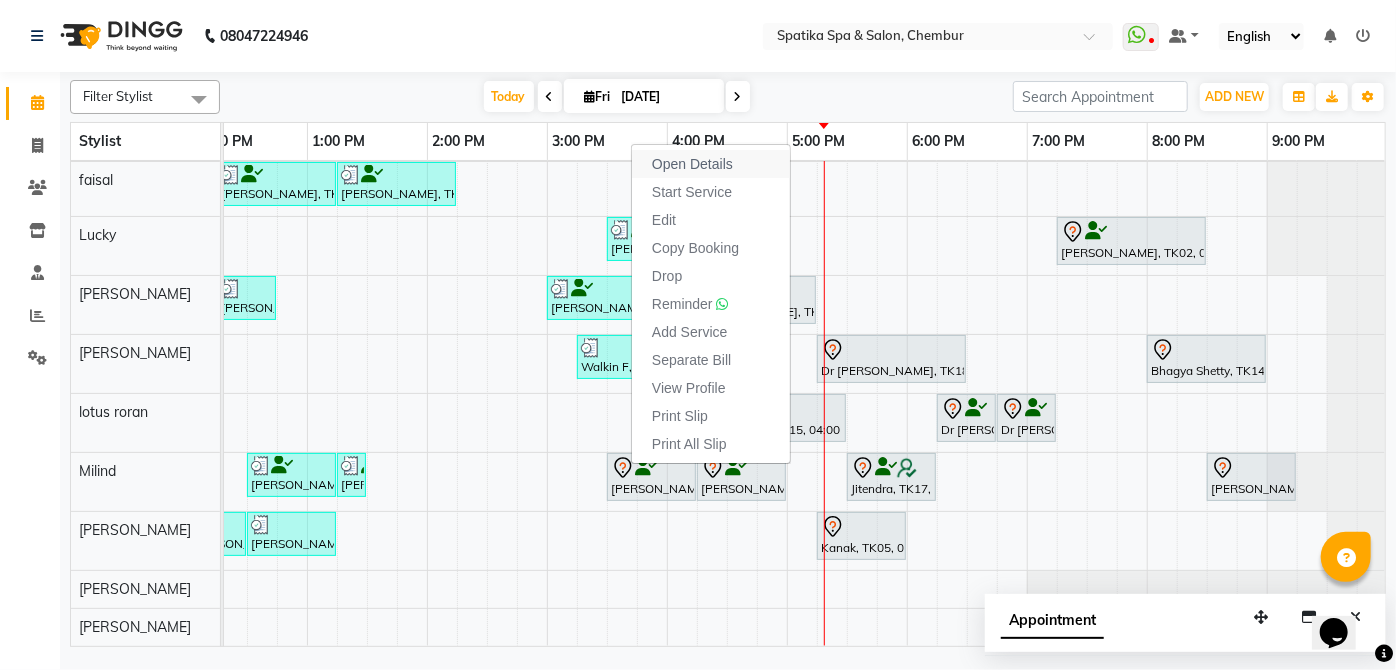 click on "Open Details" at bounding box center (692, 164) 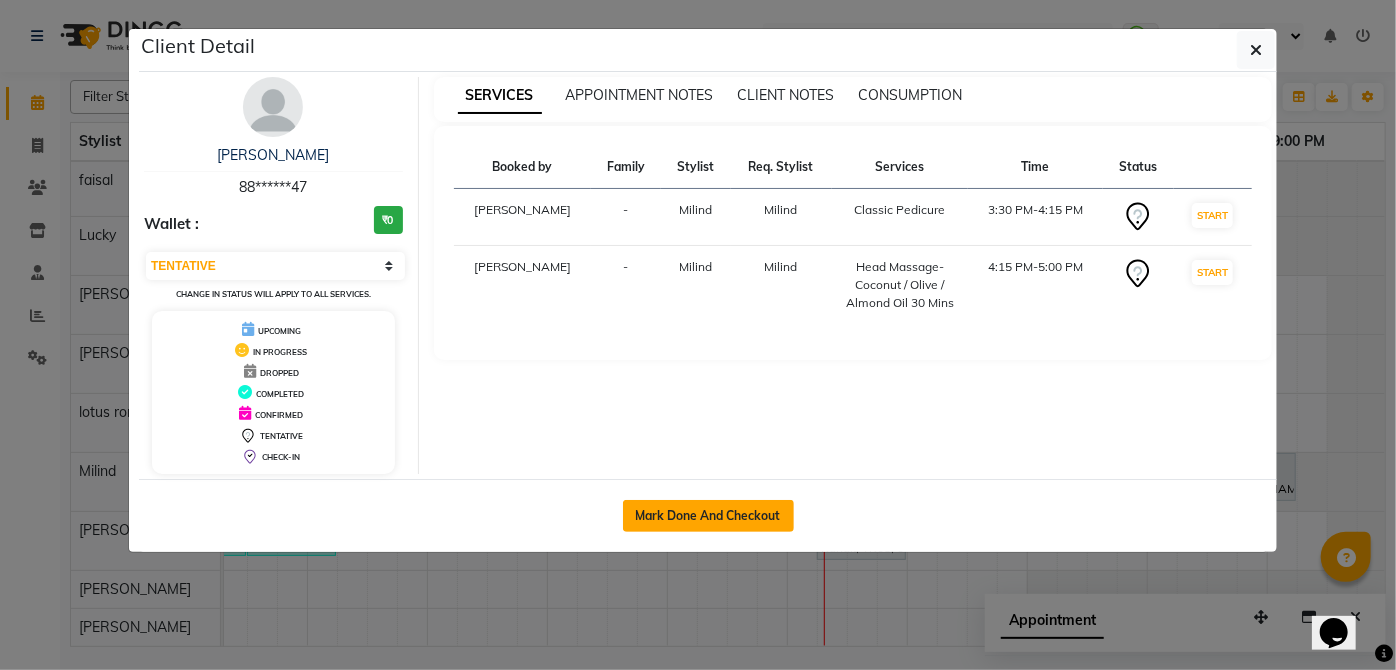 click on "Mark Done And Checkout" 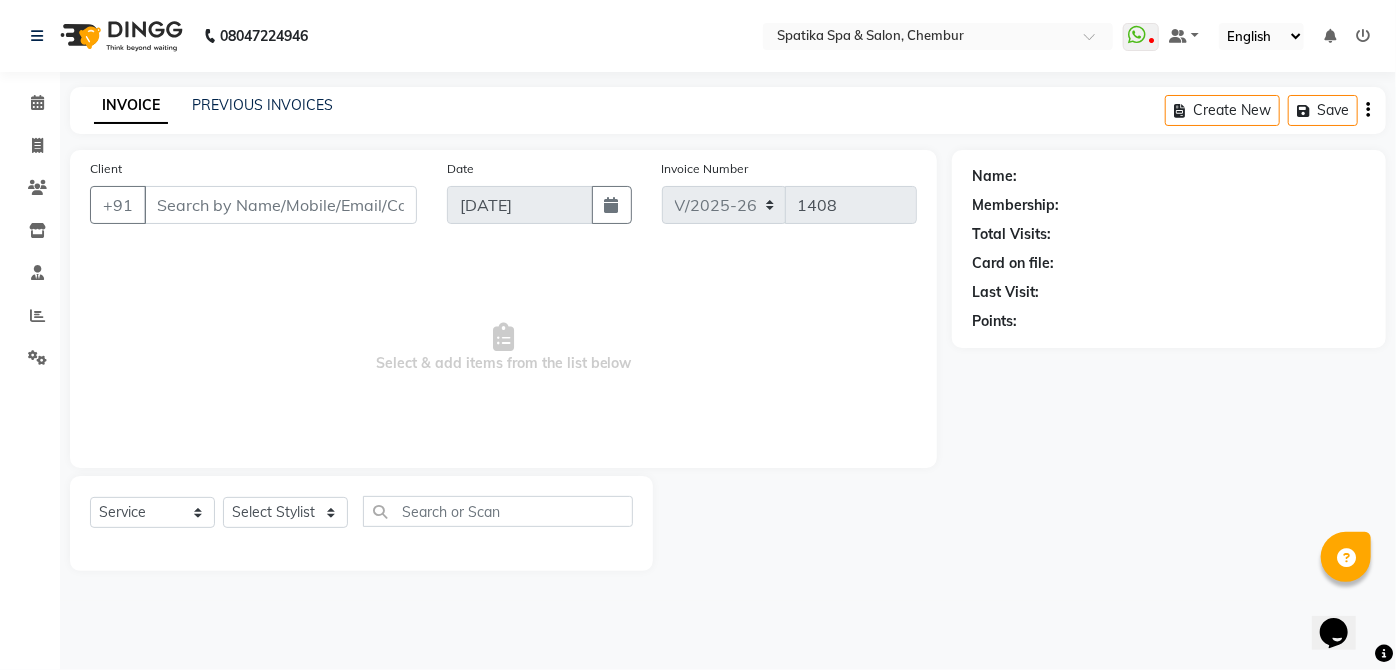 type on "88******47" 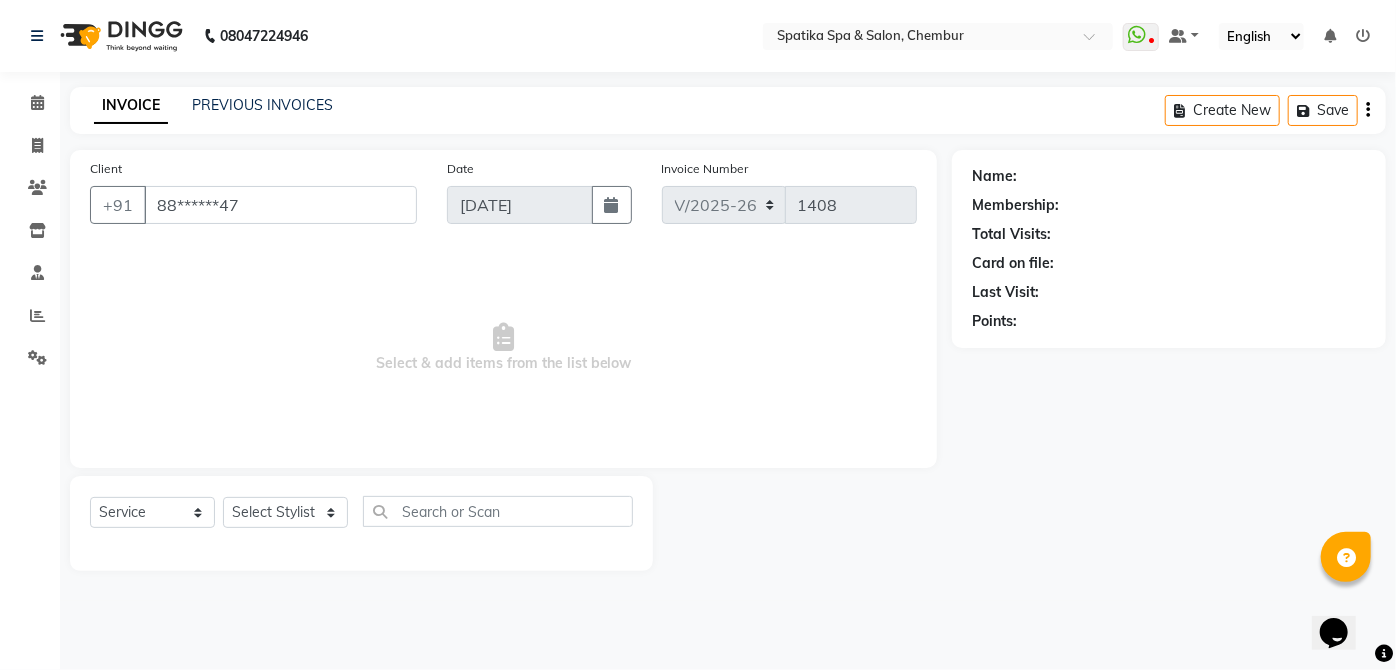 select on "9061" 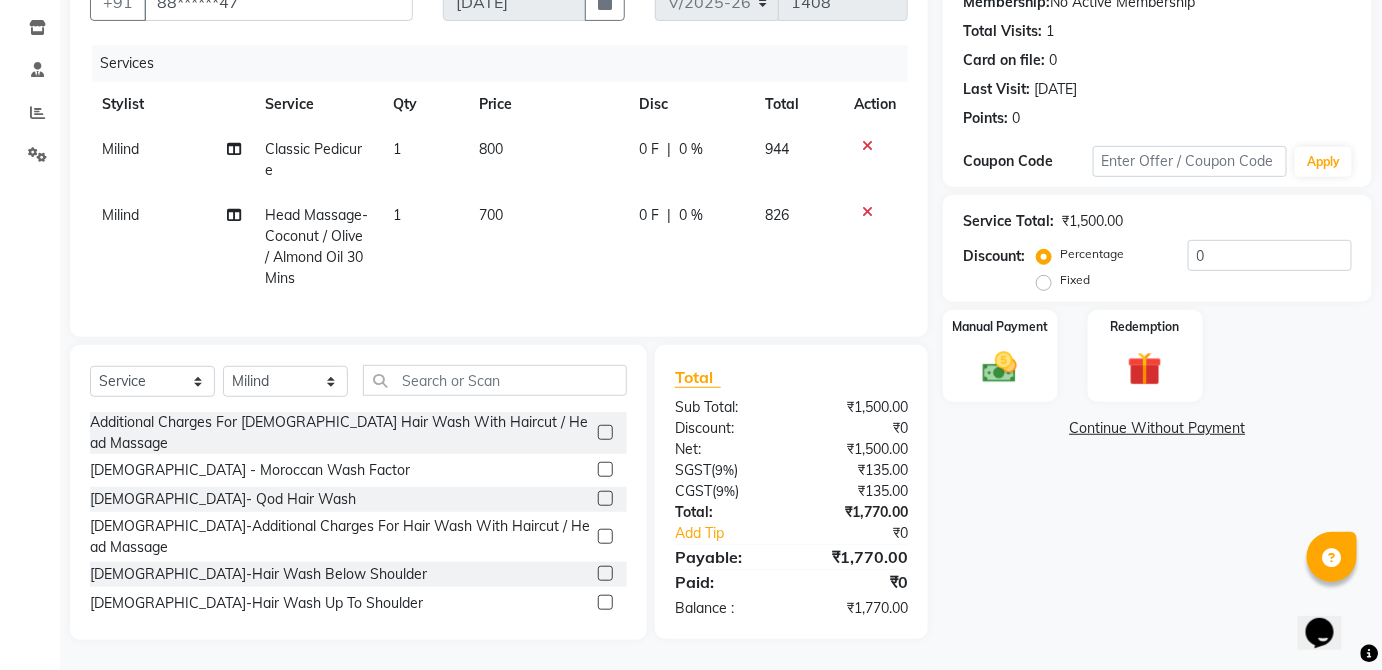 scroll, scrollTop: 216, scrollLeft: 0, axis: vertical 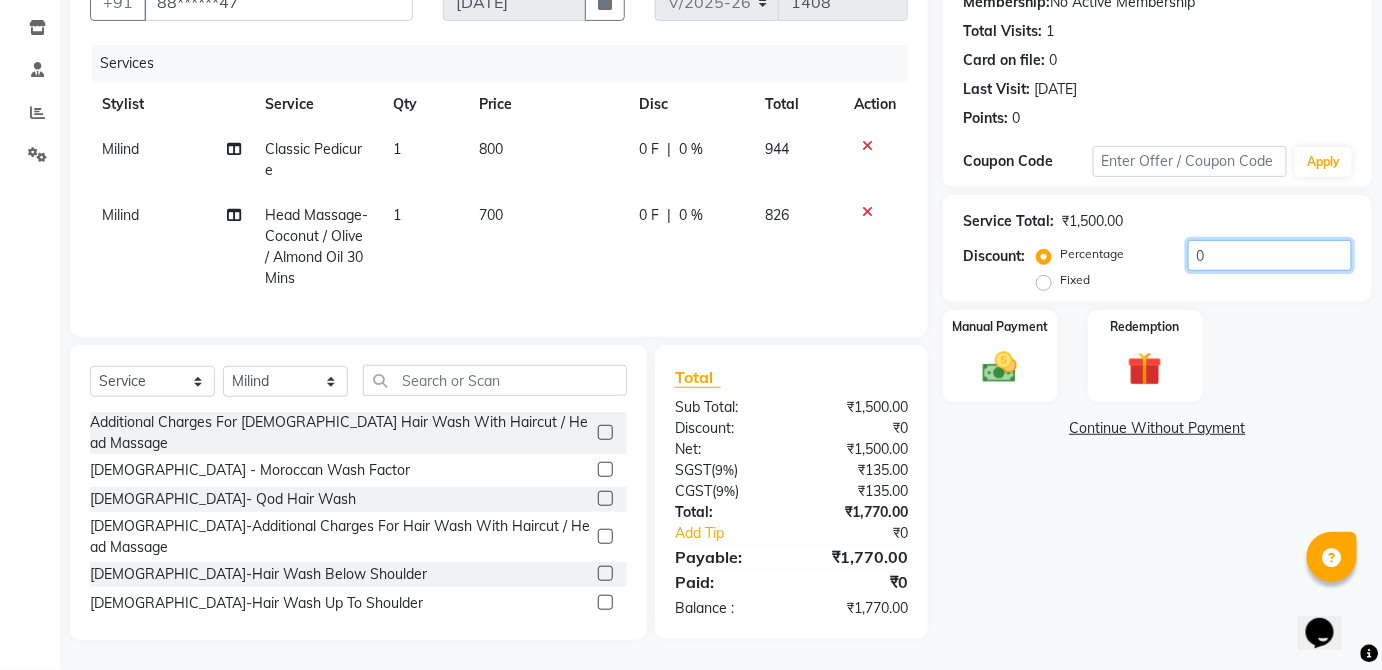 click on "0" 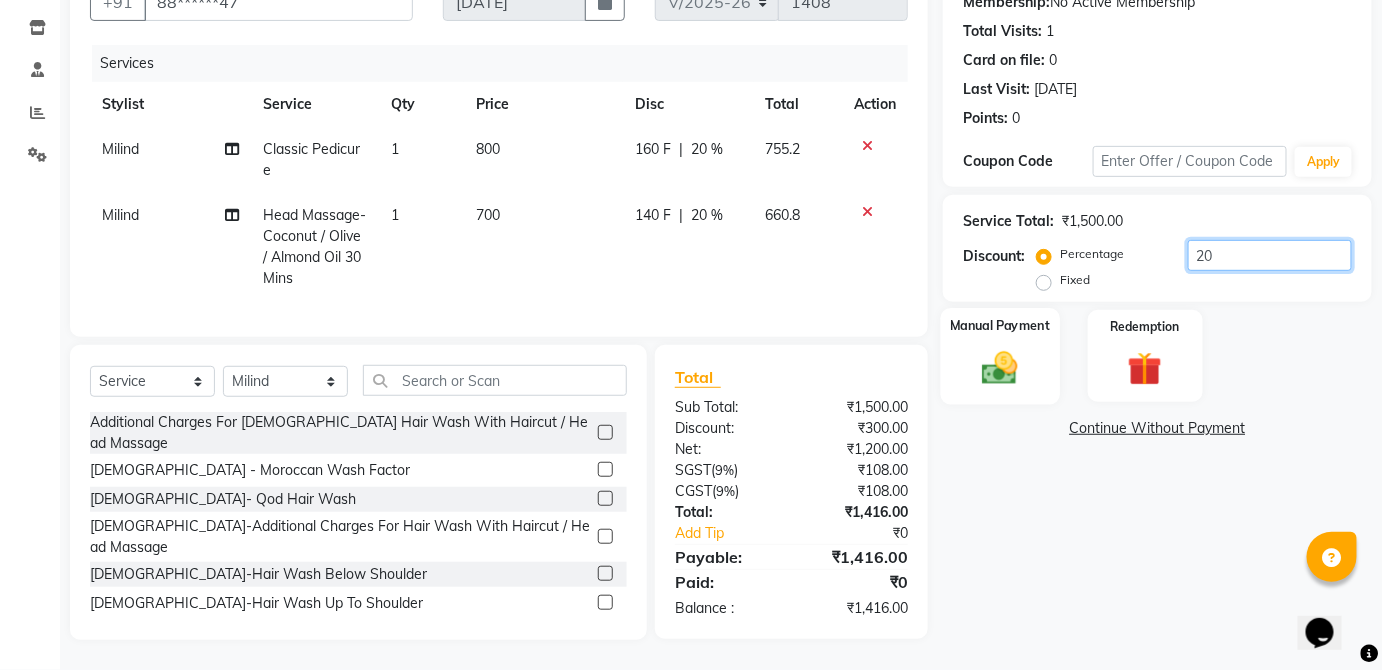type on "20" 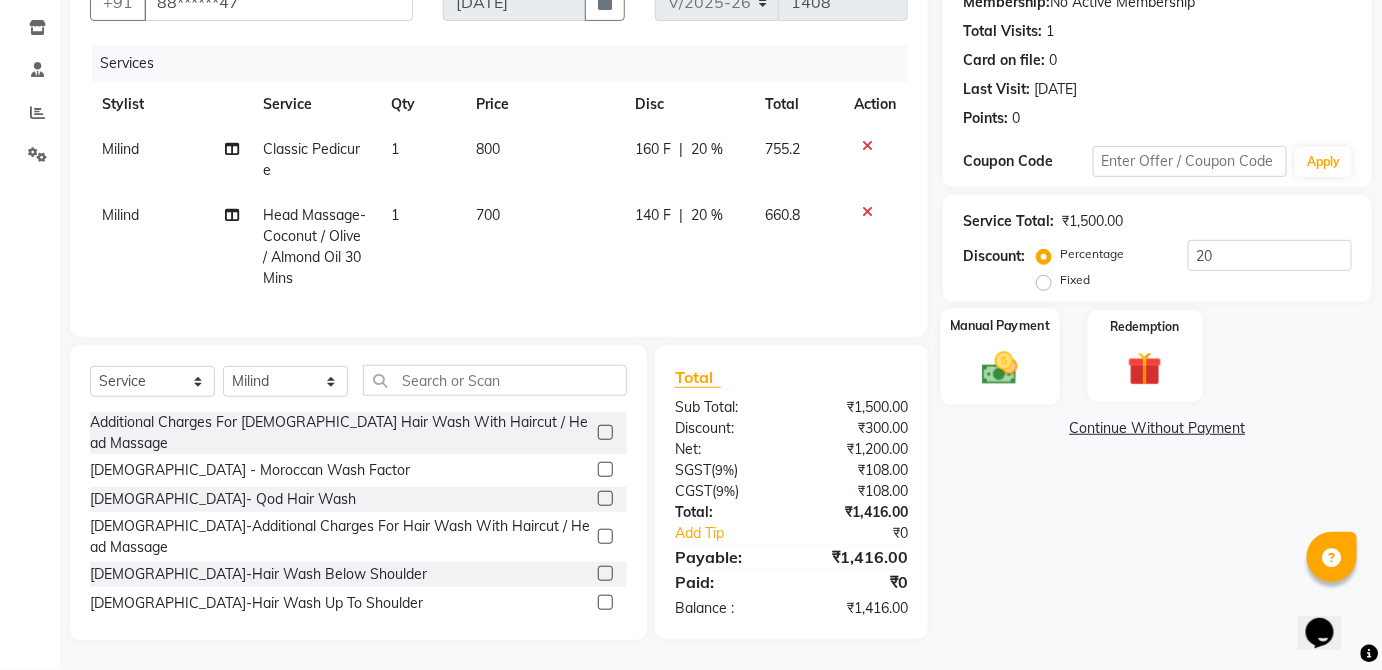 click 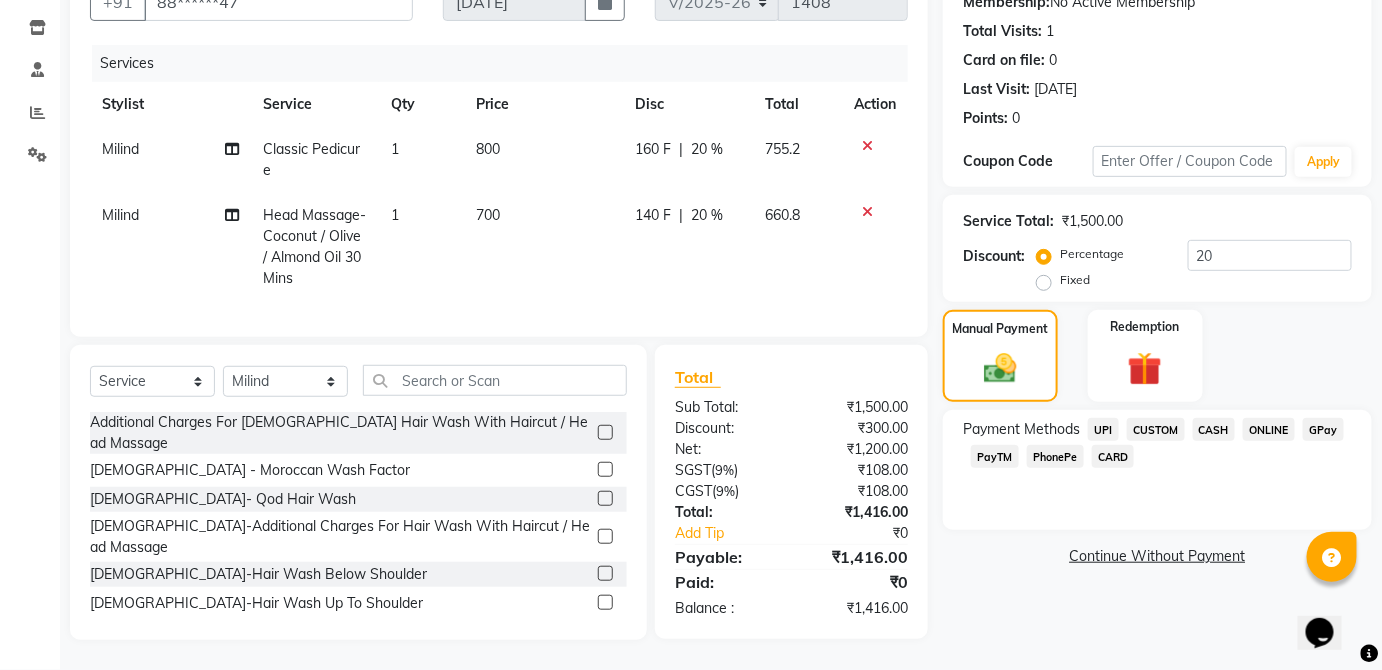 click on "GPay" 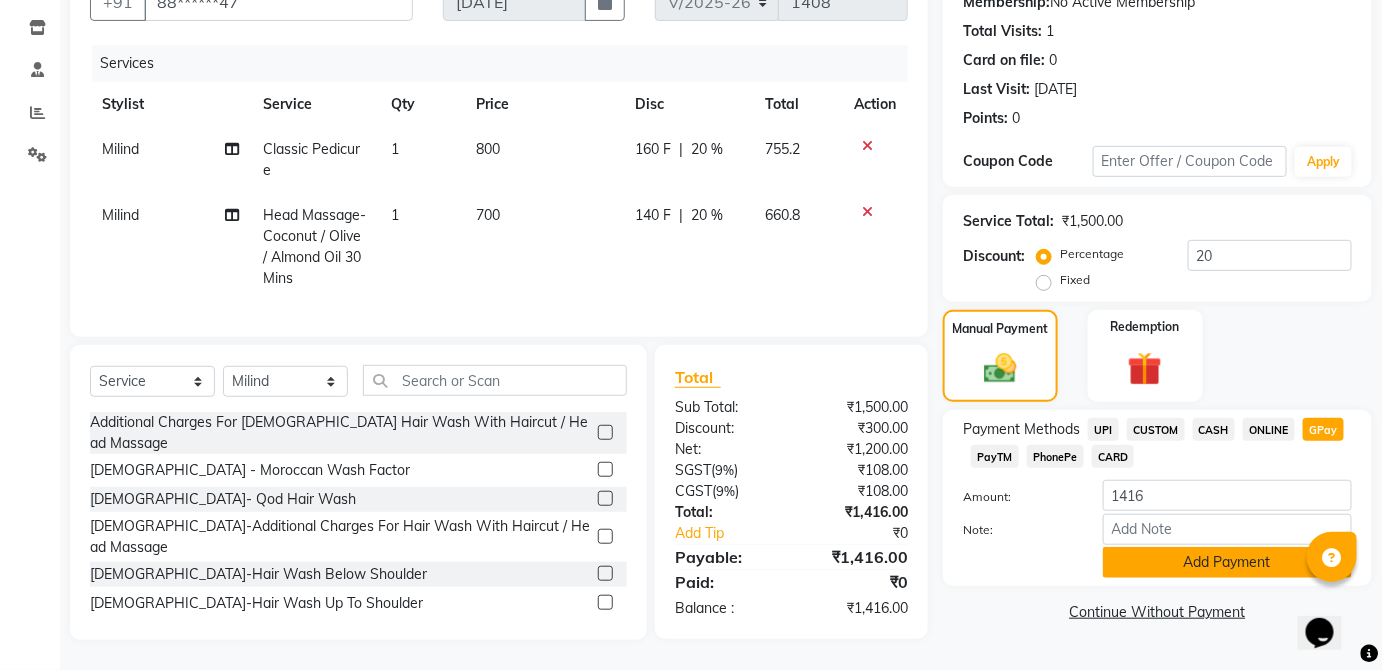 click on "Add Payment" 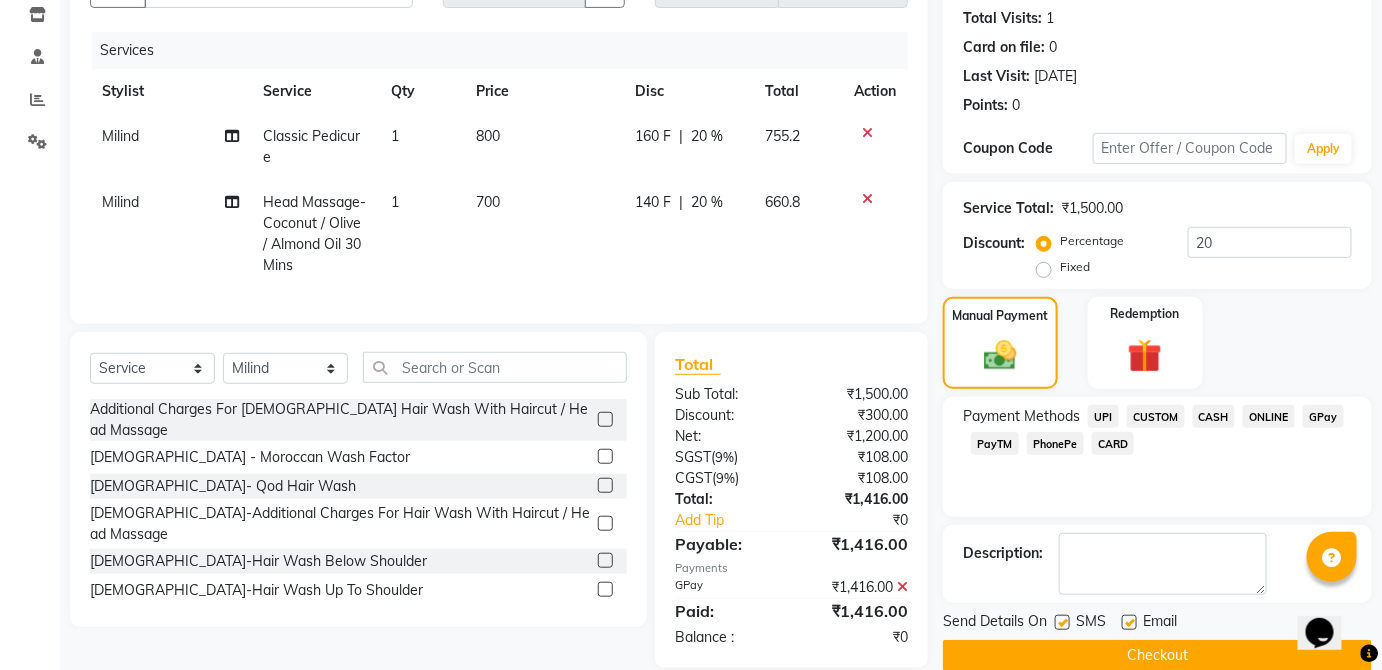 scroll, scrollTop: 256, scrollLeft: 0, axis: vertical 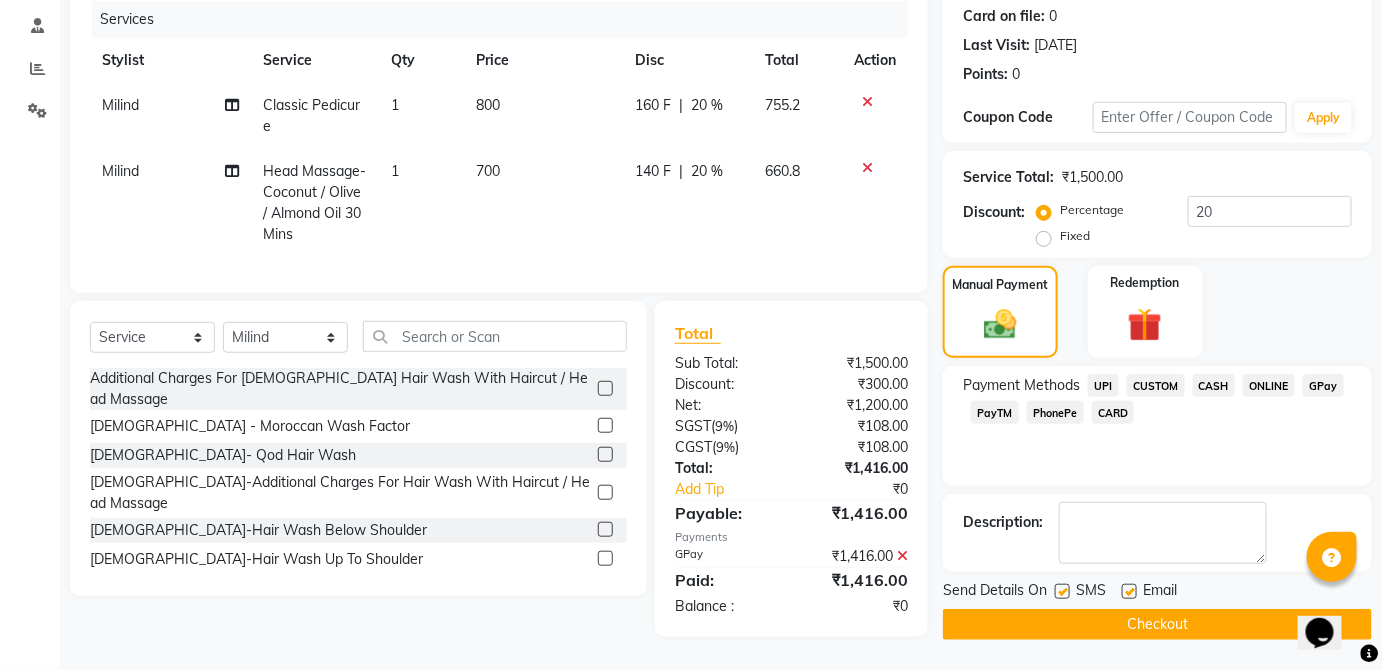 click 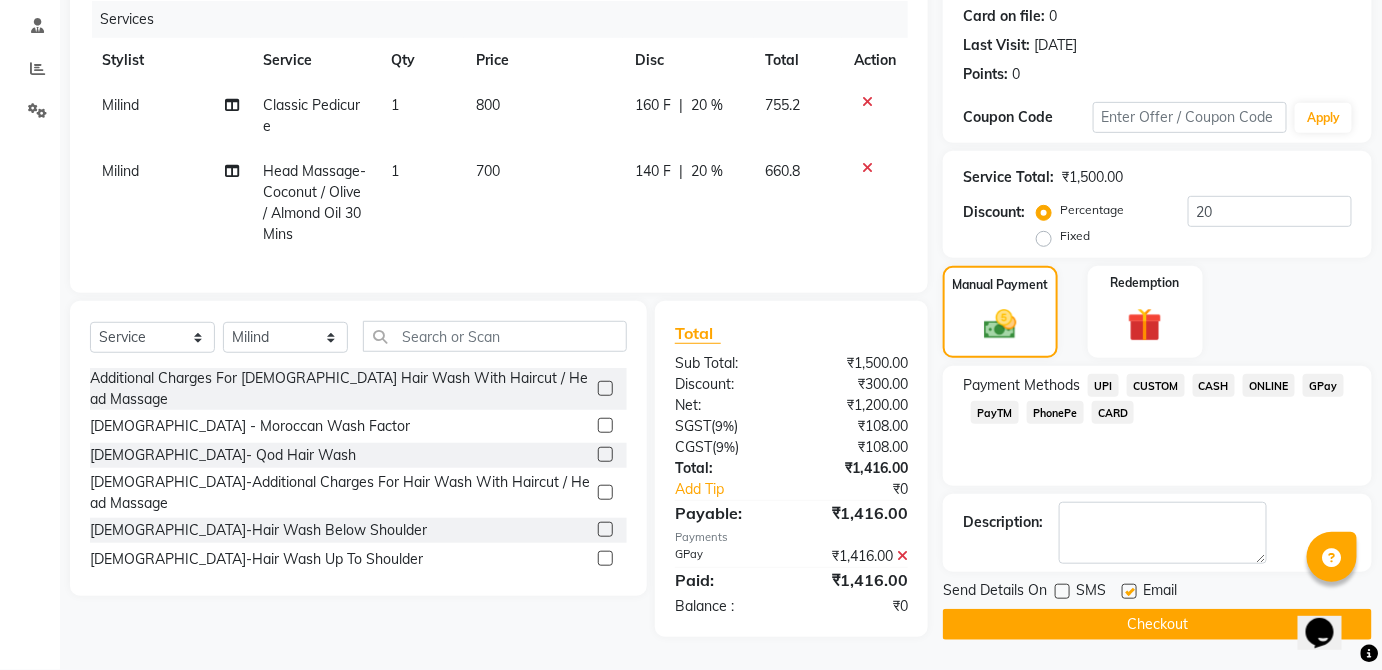 click 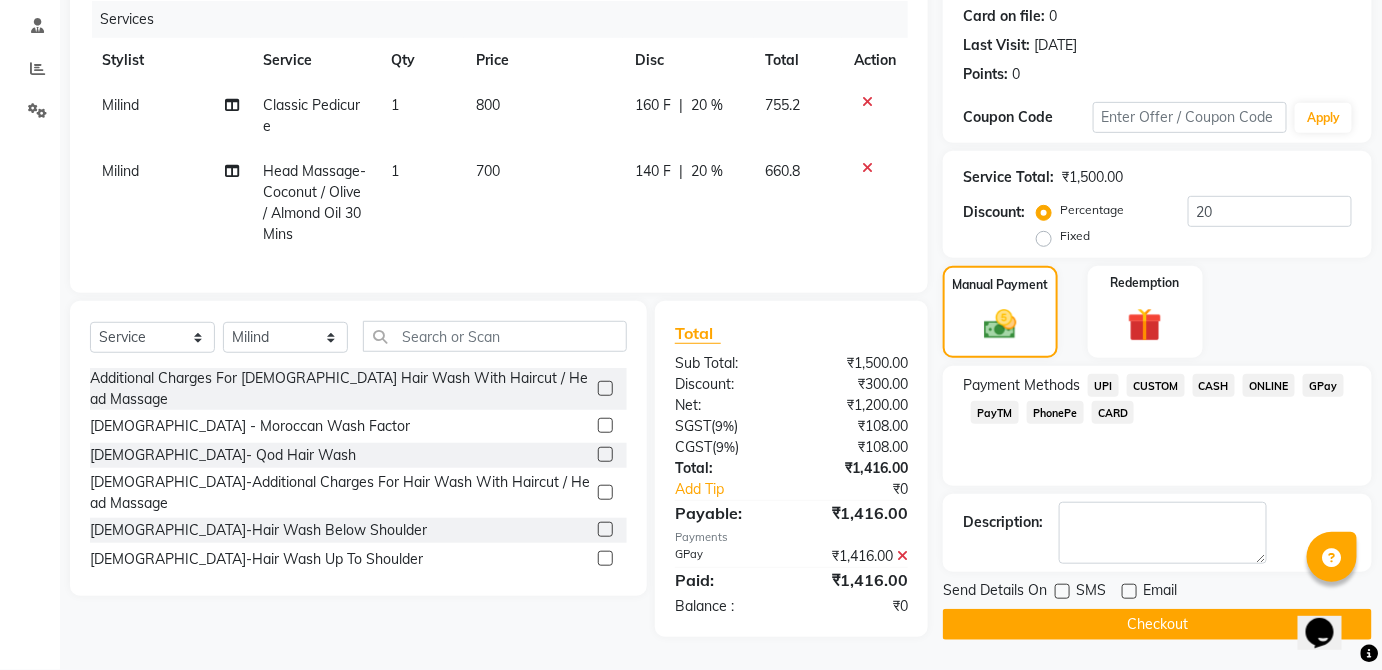 click on "Checkout" 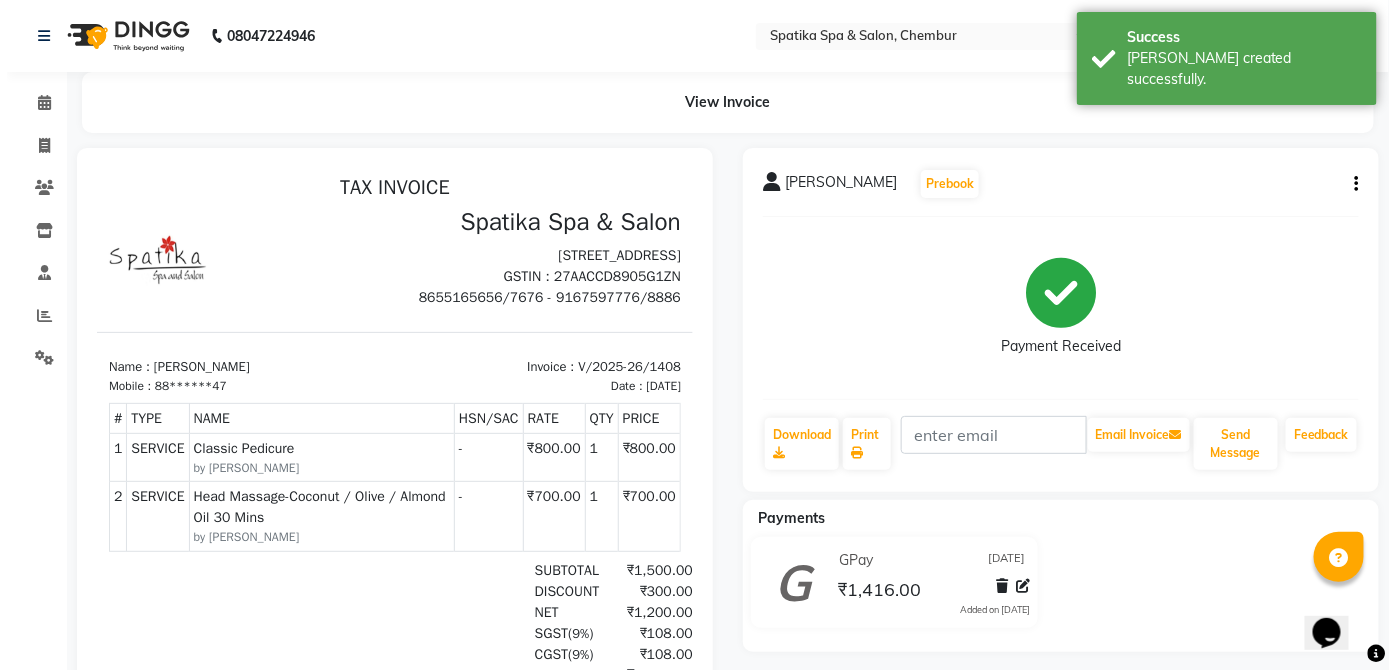 scroll, scrollTop: 0, scrollLeft: 0, axis: both 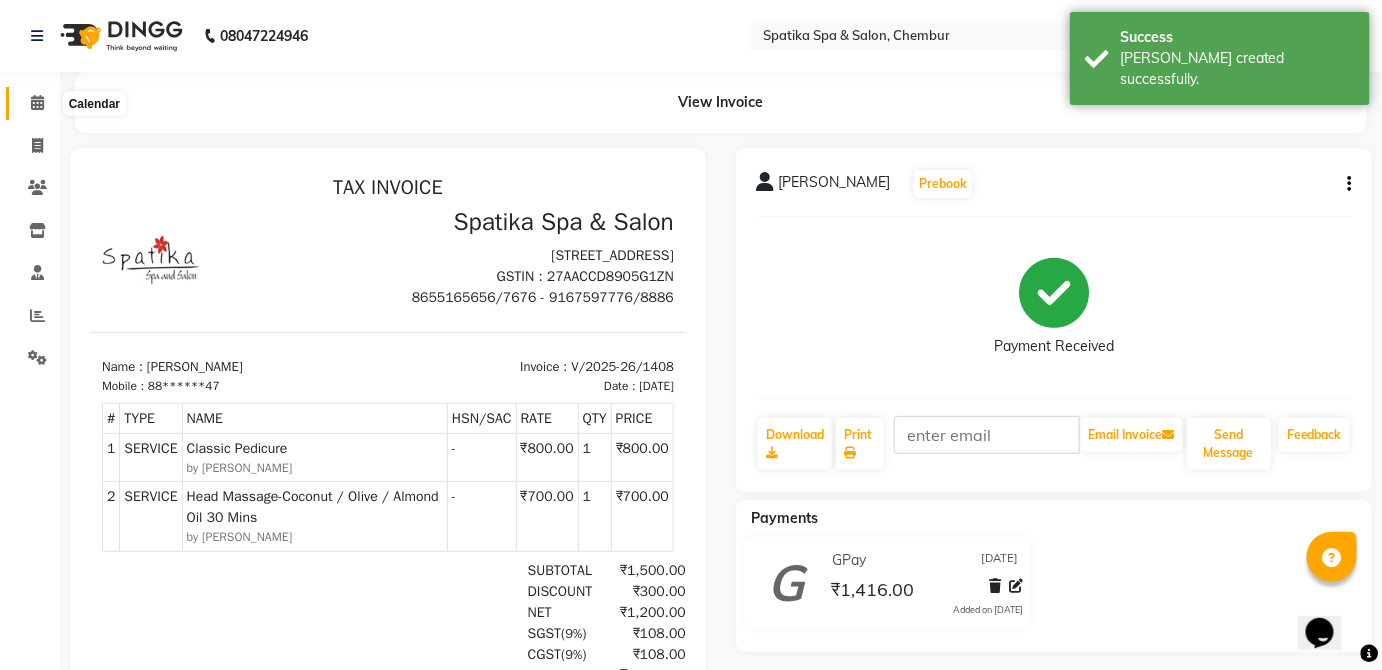 click 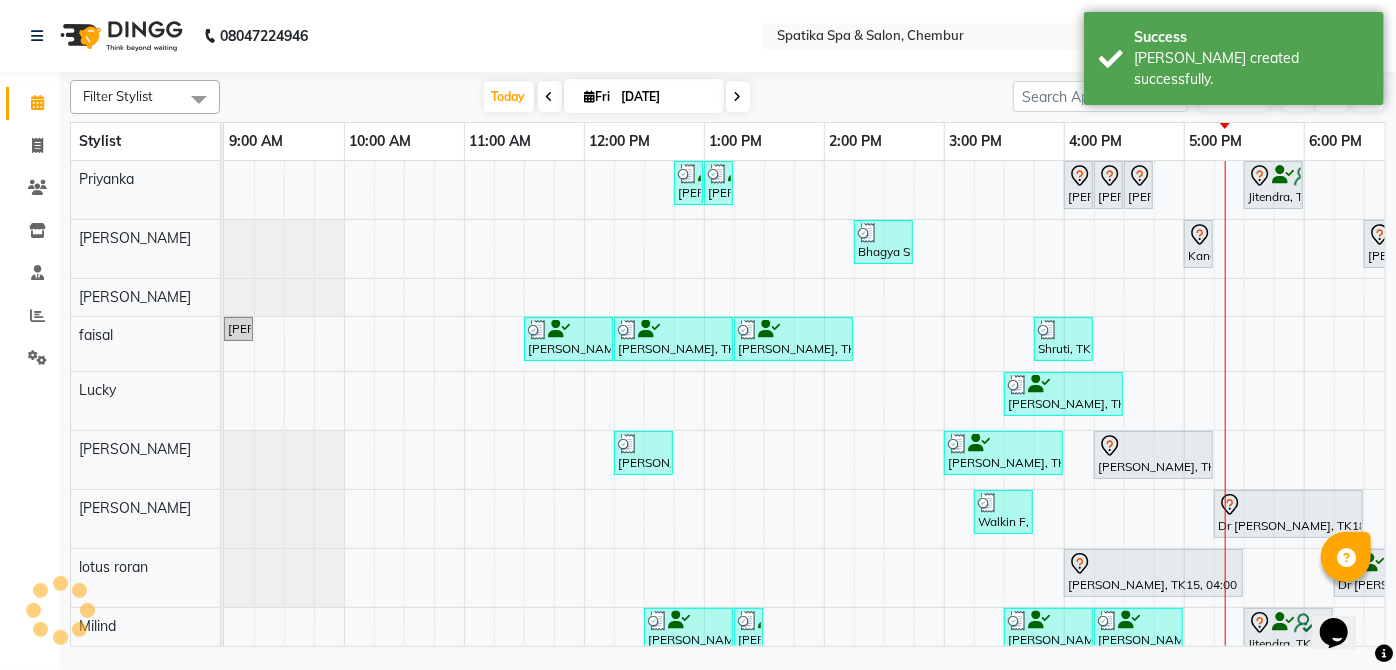 scroll, scrollTop: 0, scrollLeft: 0, axis: both 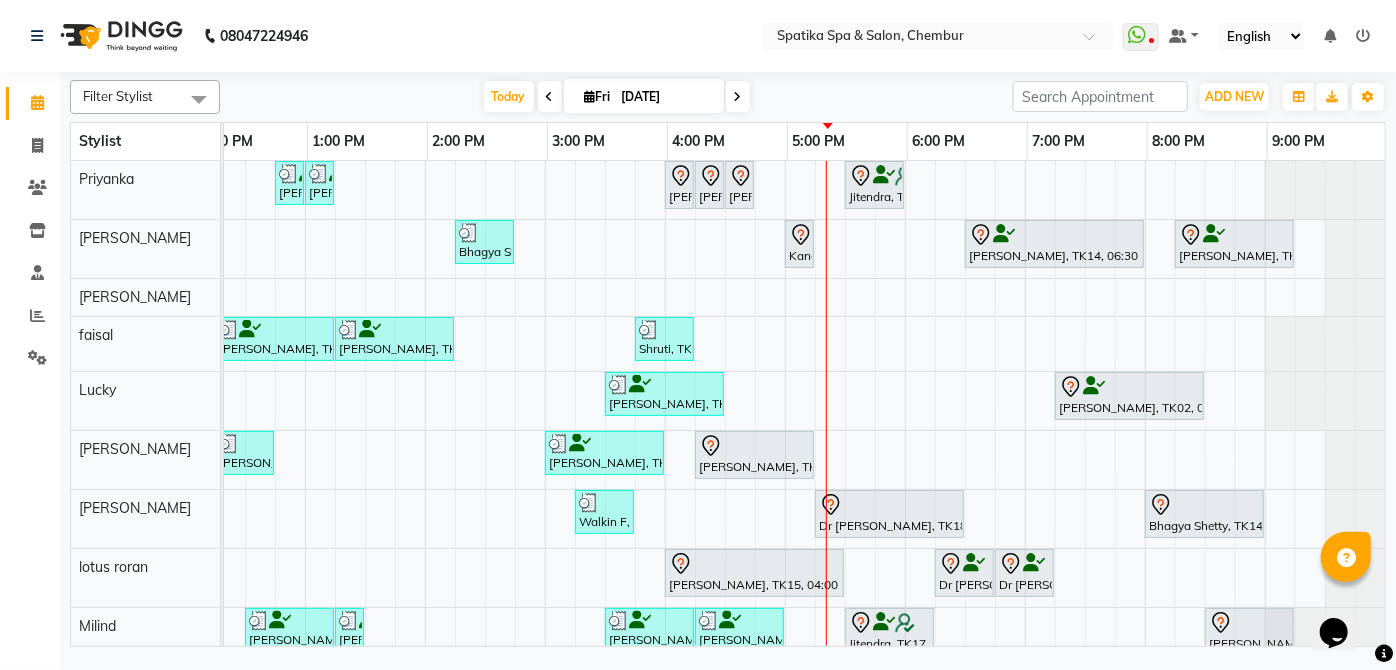 click at bounding box center (723, 185) 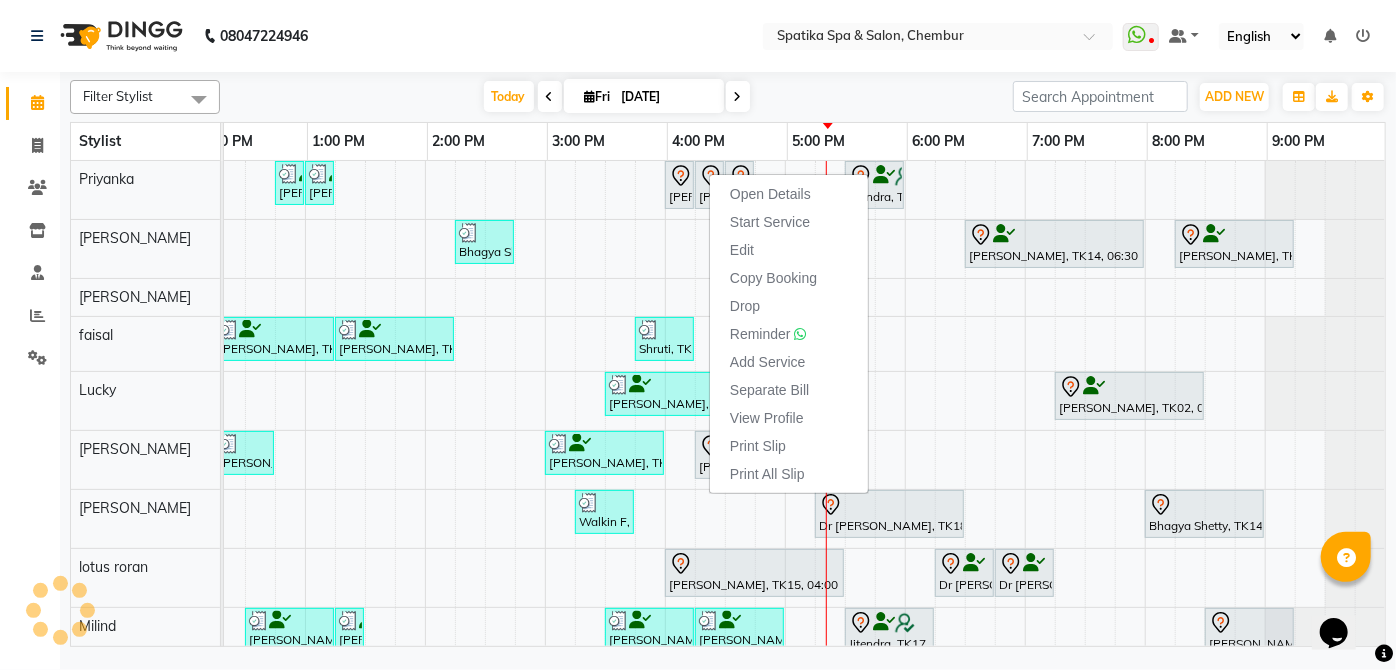 click on "Open Details Start Service Edit Copy Booking Drop Reminder   Add Service Separate Bill View Profile Print Slip Print All Slip" at bounding box center (789, 333) 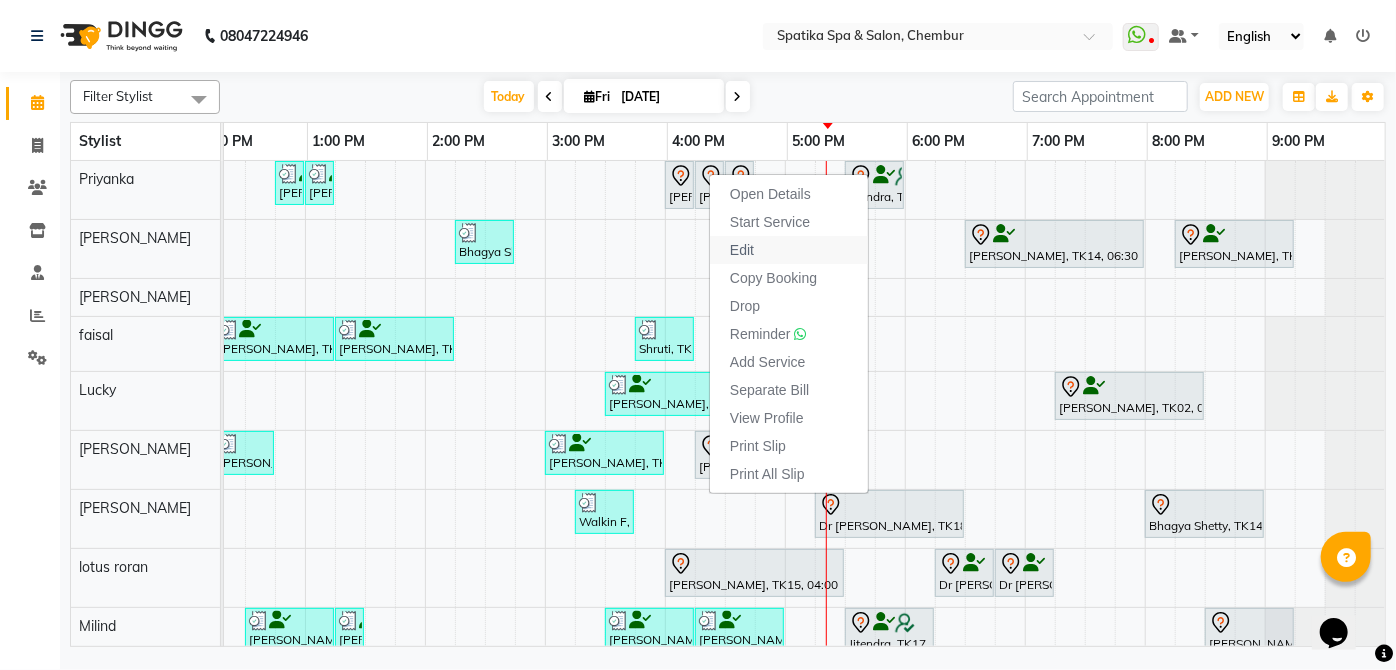 click on "Edit" at bounding box center (742, 250) 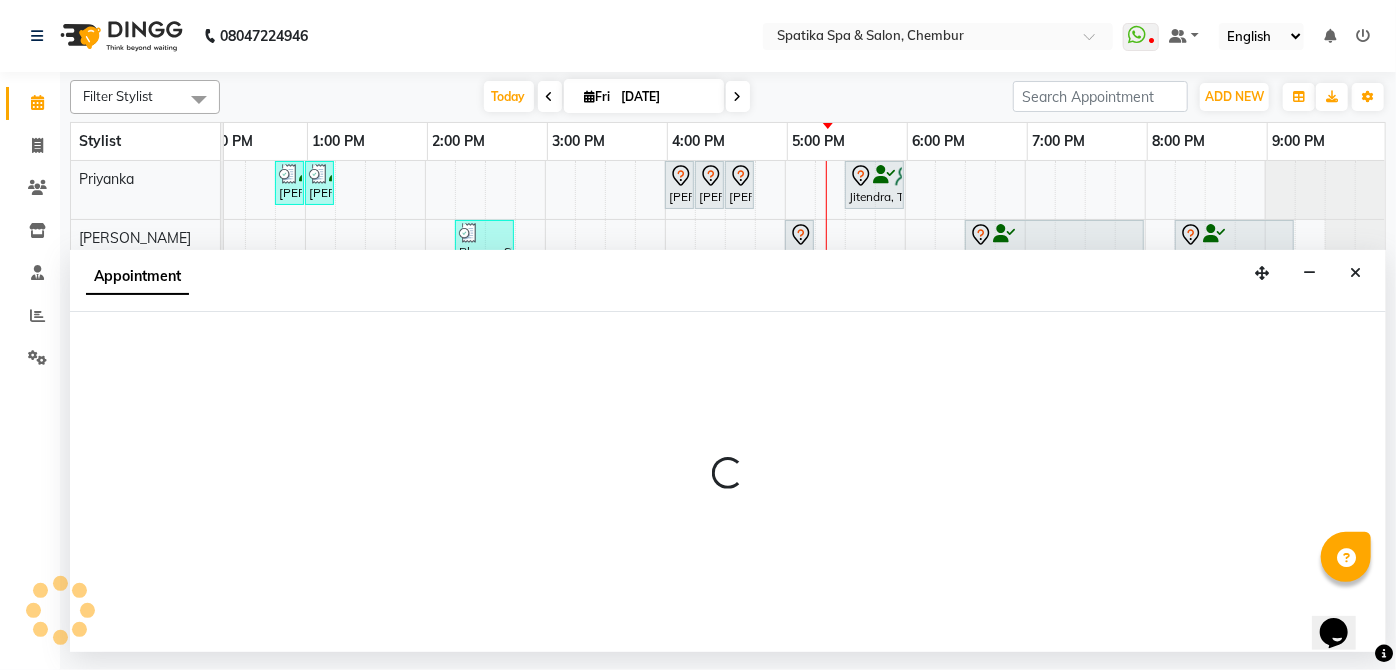 select on "tentative" 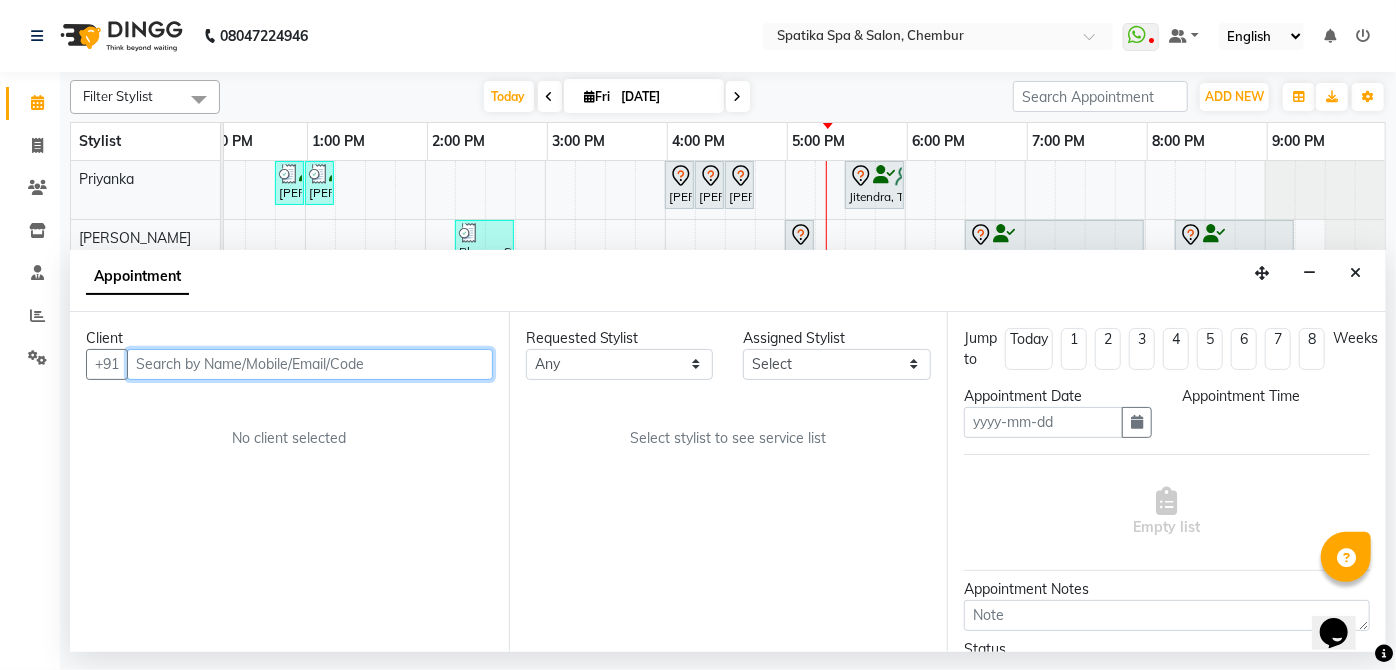 type on "[DATE]" 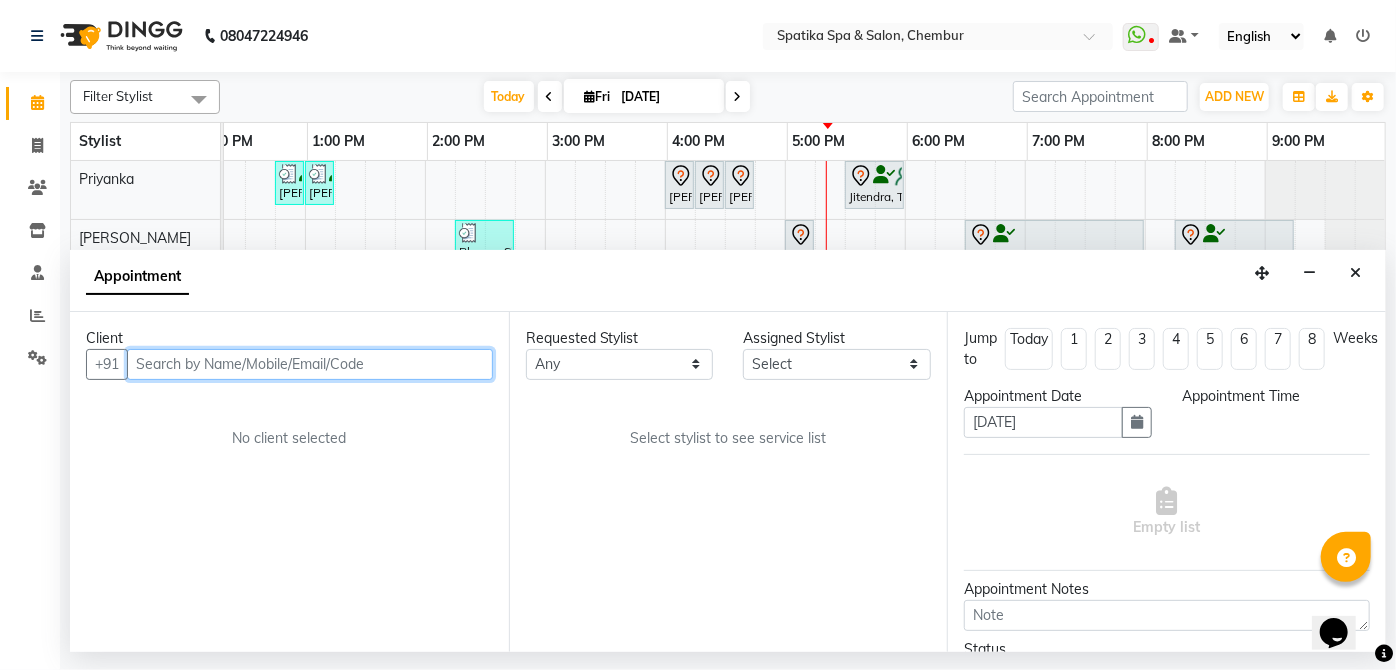 select on "960" 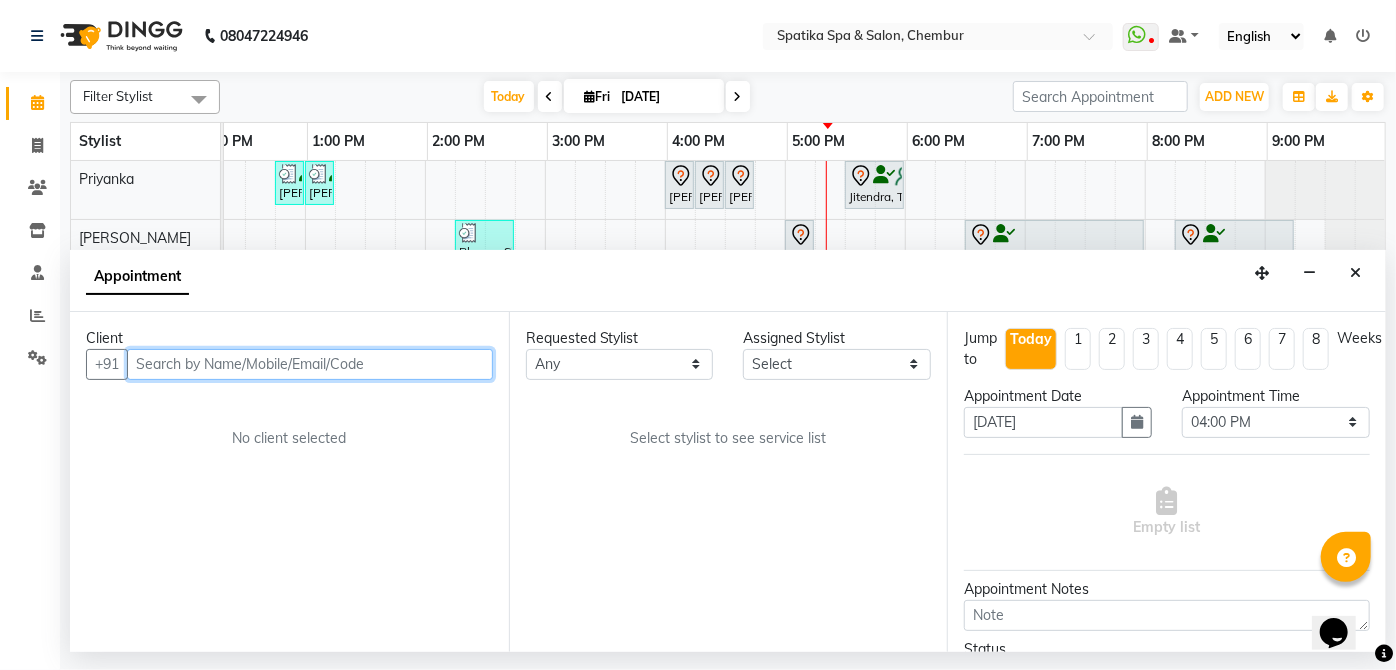 scroll, scrollTop: 0, scrollLeft: 0, axis: both 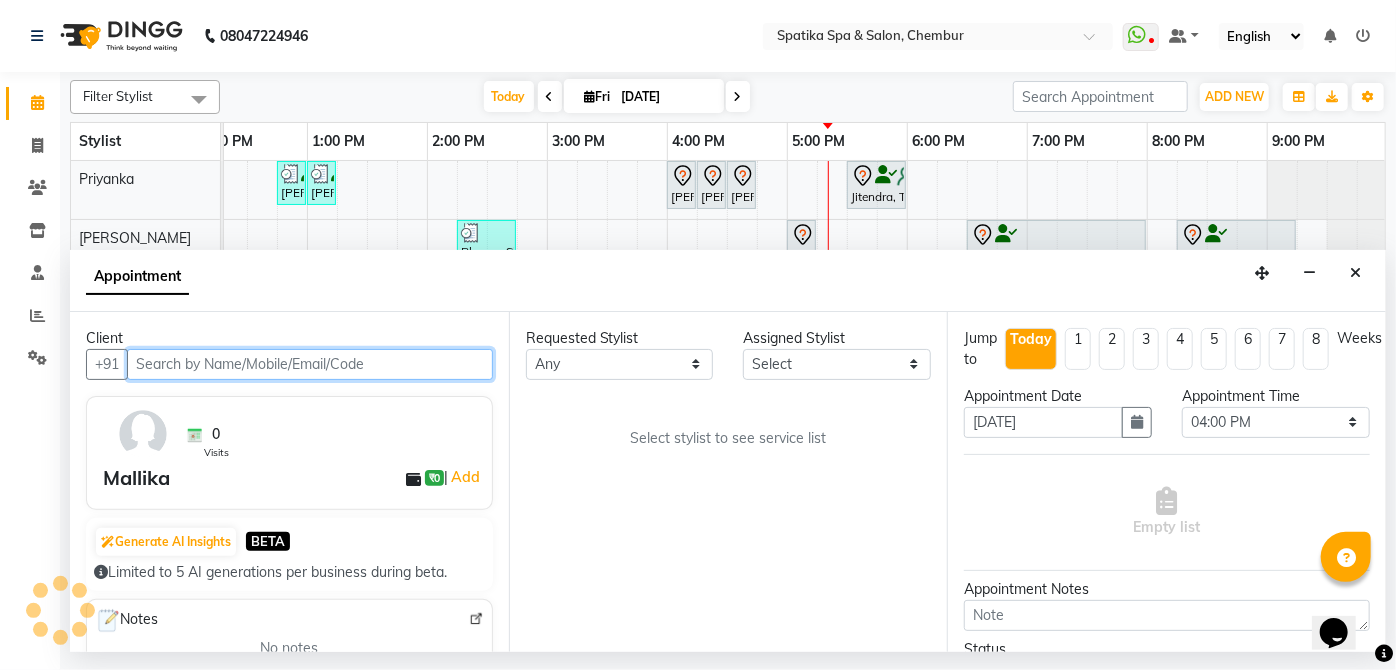 select on "9058" 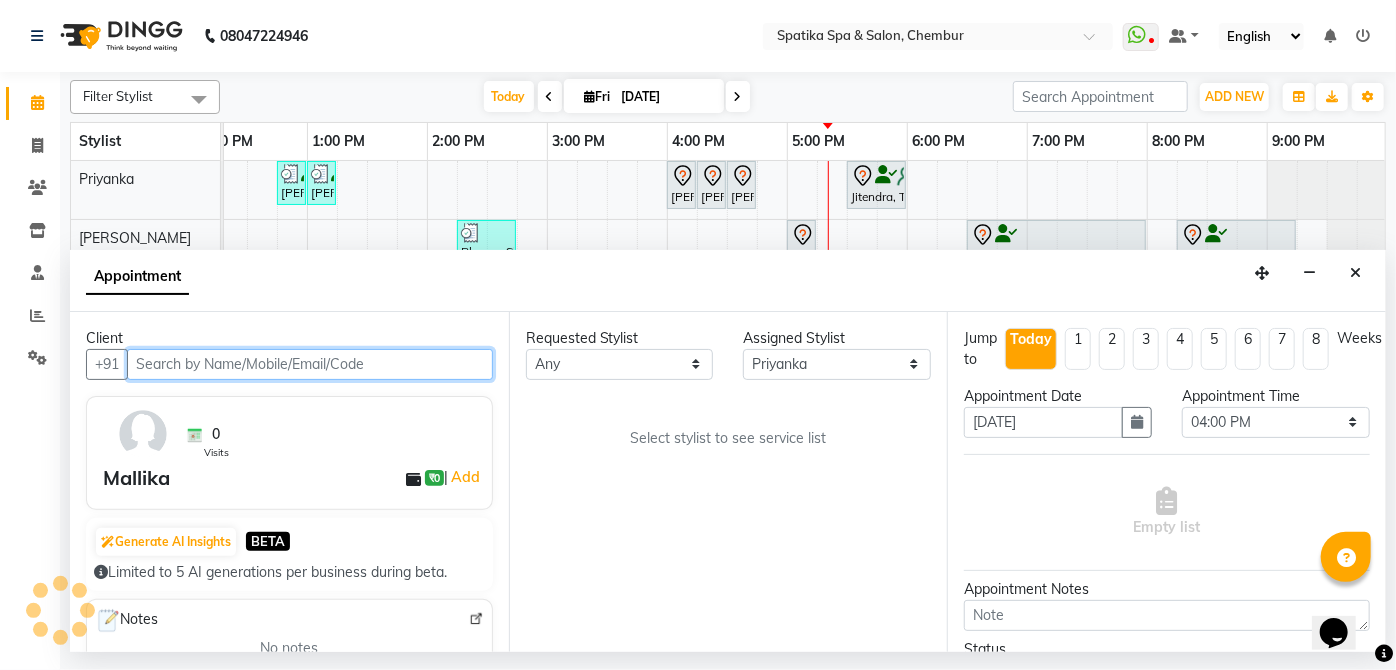 select on "690" 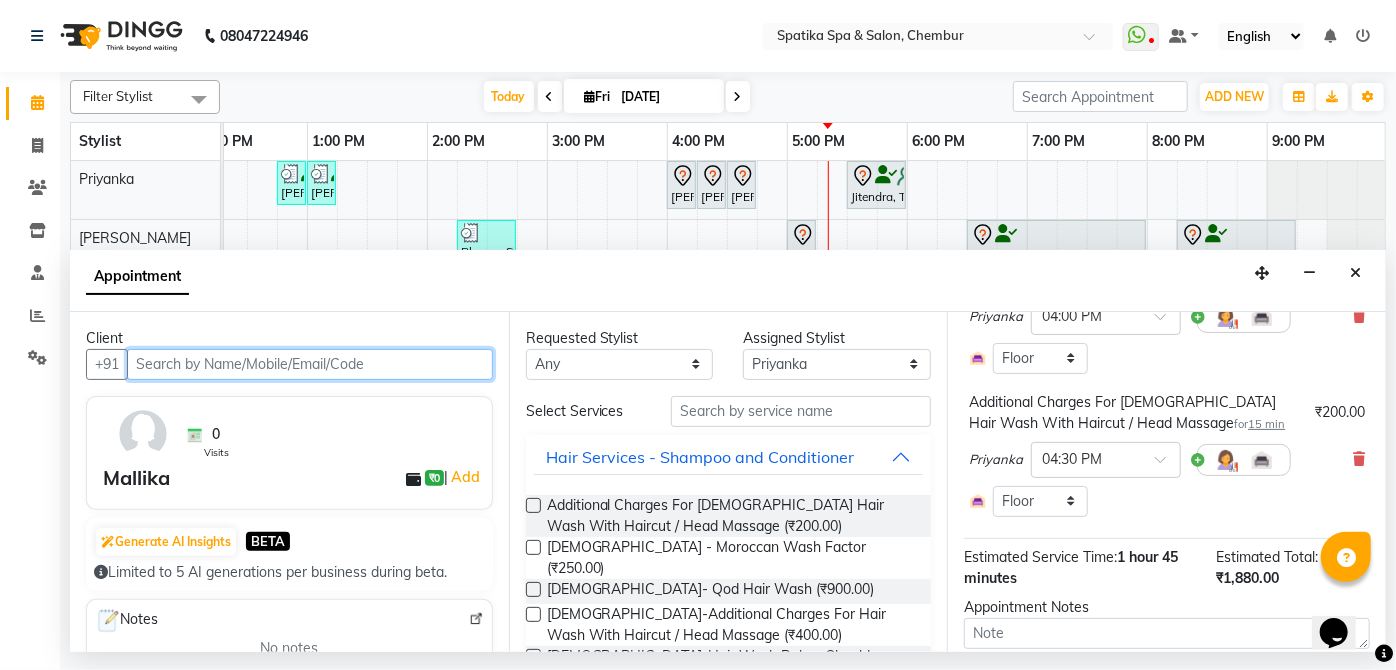 scroll, scrollTop: 465, scrollLeft: 0, axis: vertical 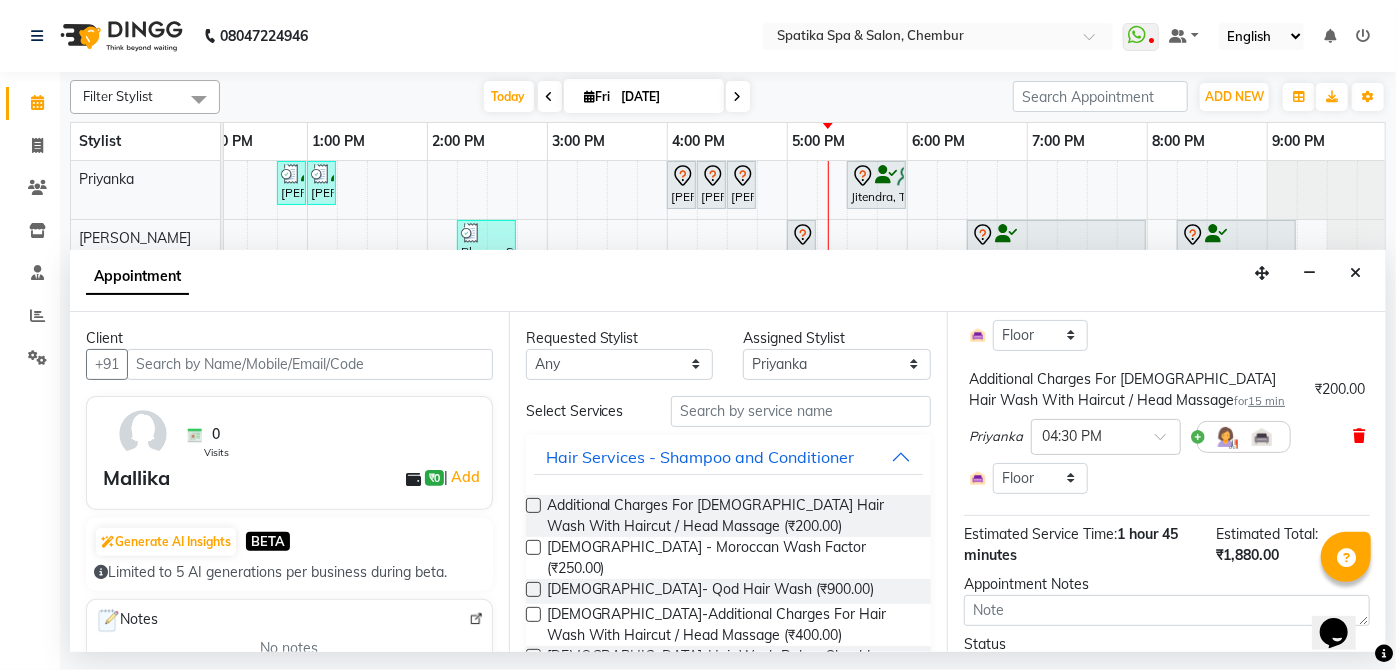 click at bounding box center (1359, 436) 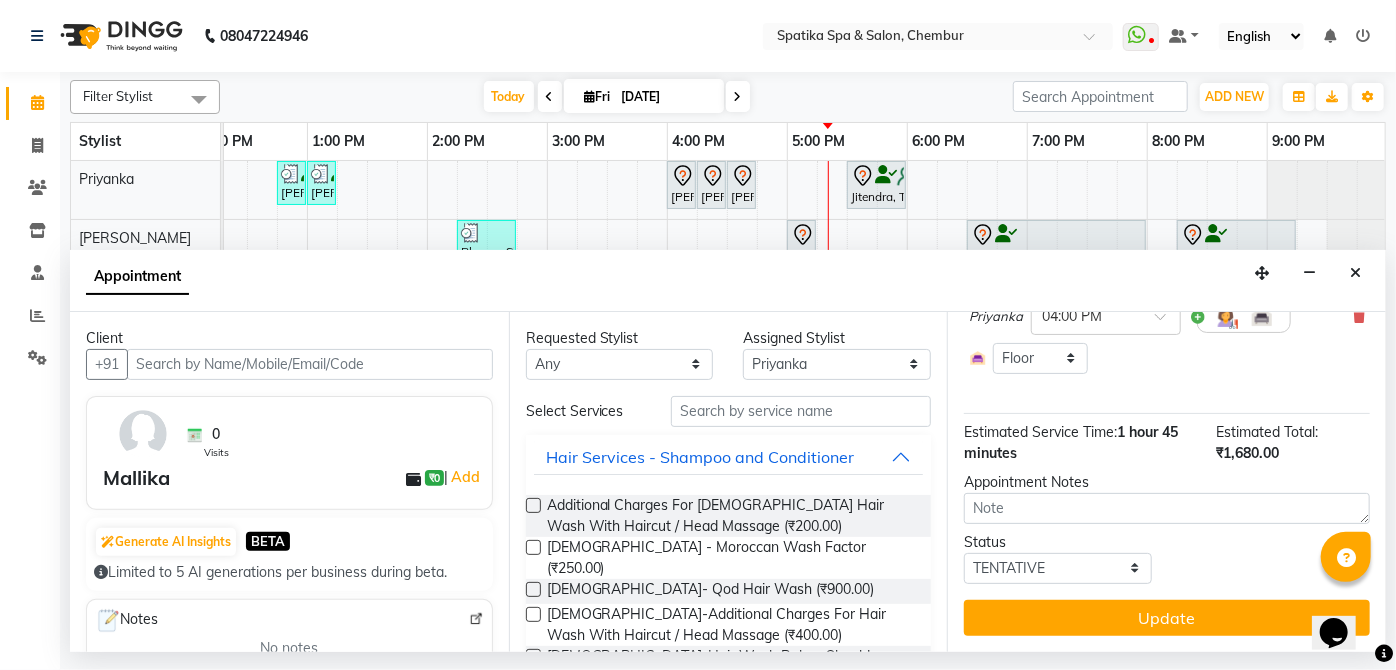 scroll, scrollTop: 455, scrollLeft: 0, axis: vertical 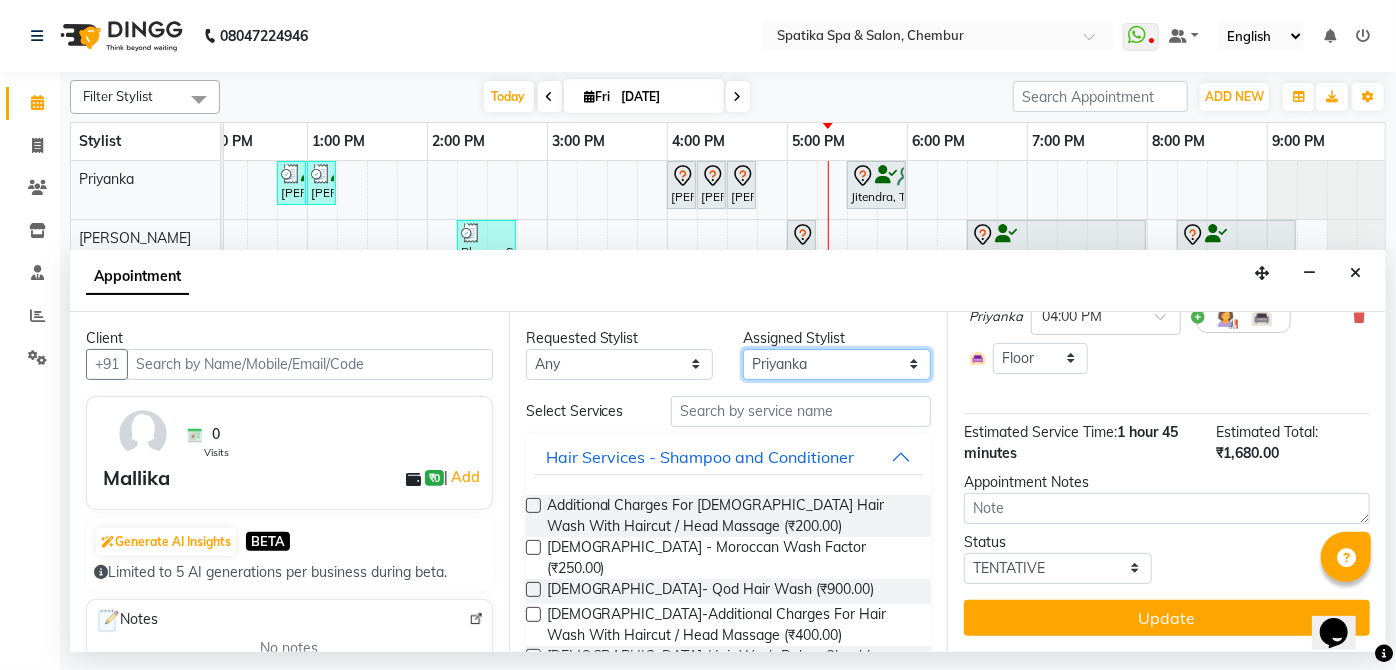 click on "Select [PERSON_NAME] [PERSON_NAME] [PERSON_NAME] lotus roran [PERSON_NAME] [PERSON_NAME] [PERSON_NAME] Priyanka [PERSON_NAME]" at bounding box center (837, 364) 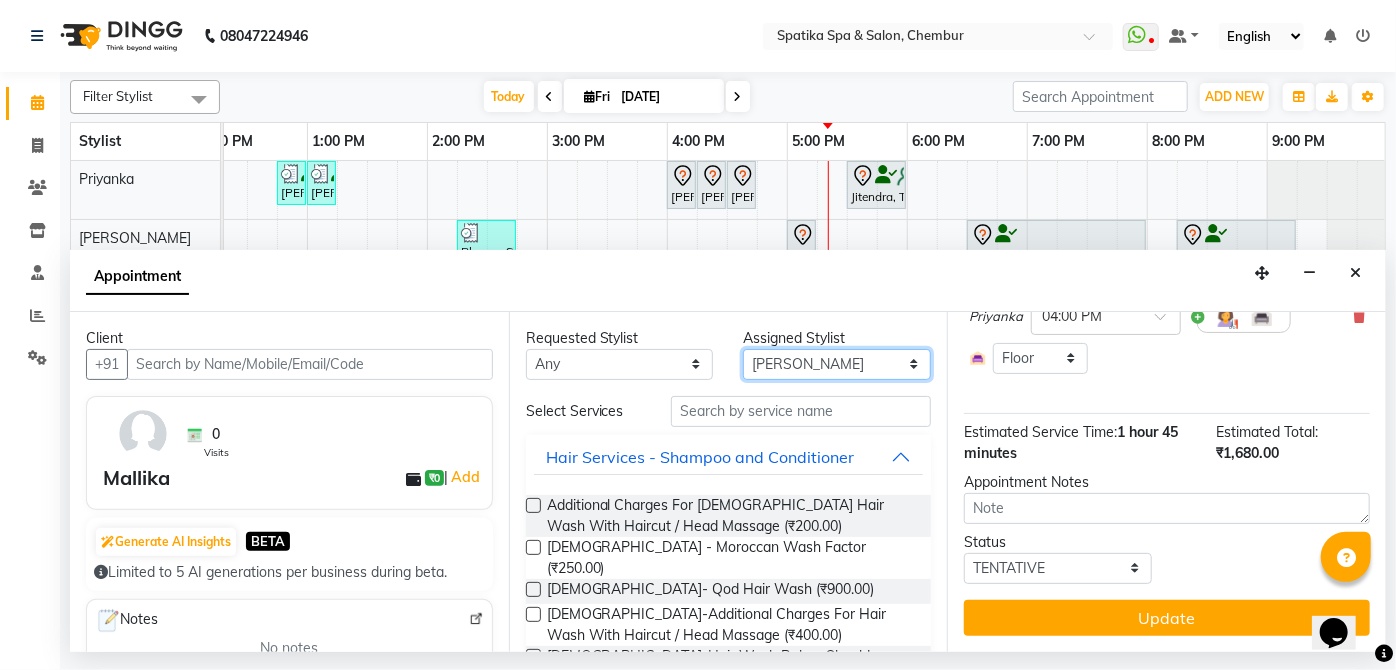 click on "Select [PERSON_NAME] [PERSON_NAME] [PERSON_NAME] lotus roran [PERSON_NAME] [PERSON_NAME] [PERSON_NAME] Priyanka [PERSON_NAME]" at bounding box center (837, 364) 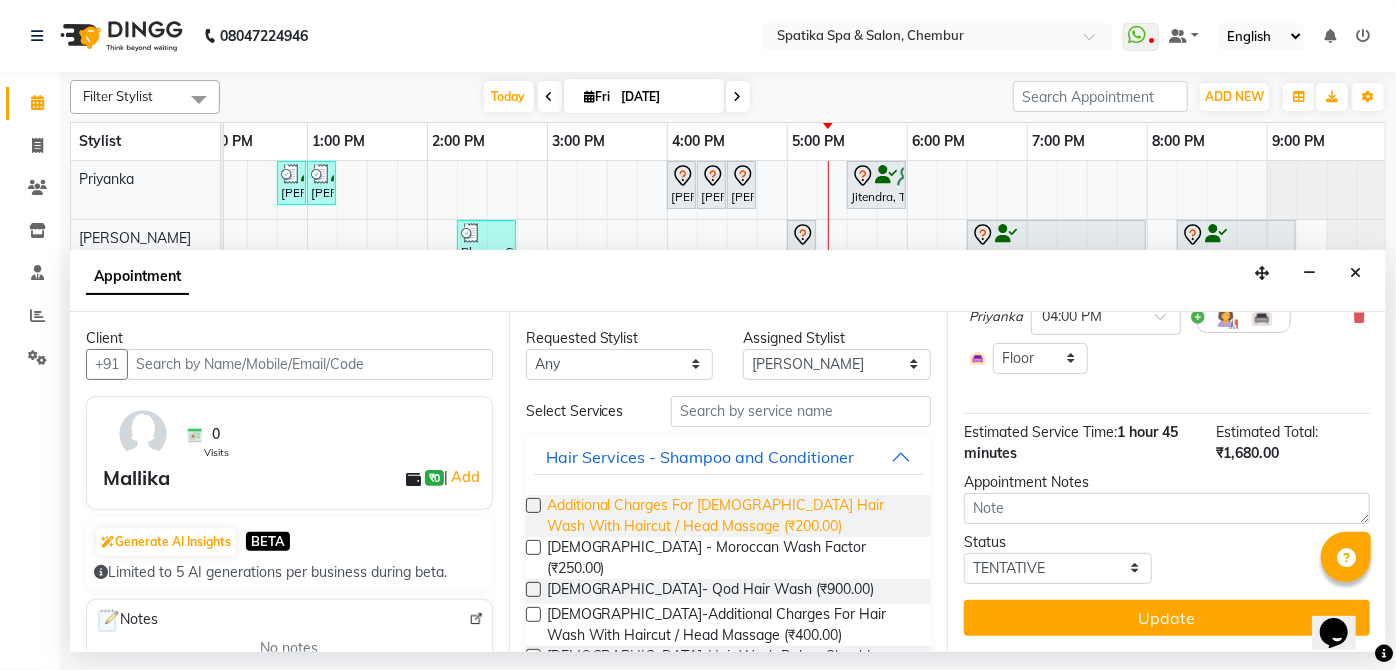click on "Additional Charges For [DEMOGRAPHIC_DATA] Hair Wash With Haircut / Head Massage (₹200.00)" at bounding box center (731, 516) 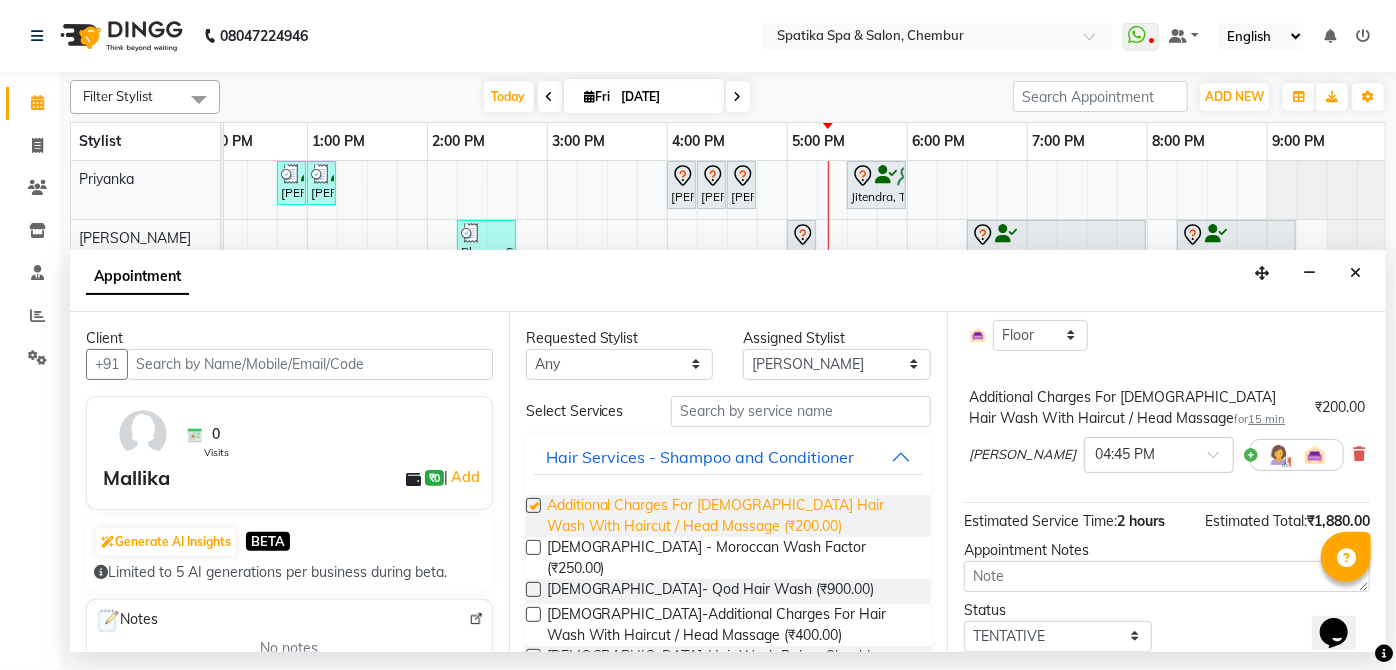 checkbox on "false" 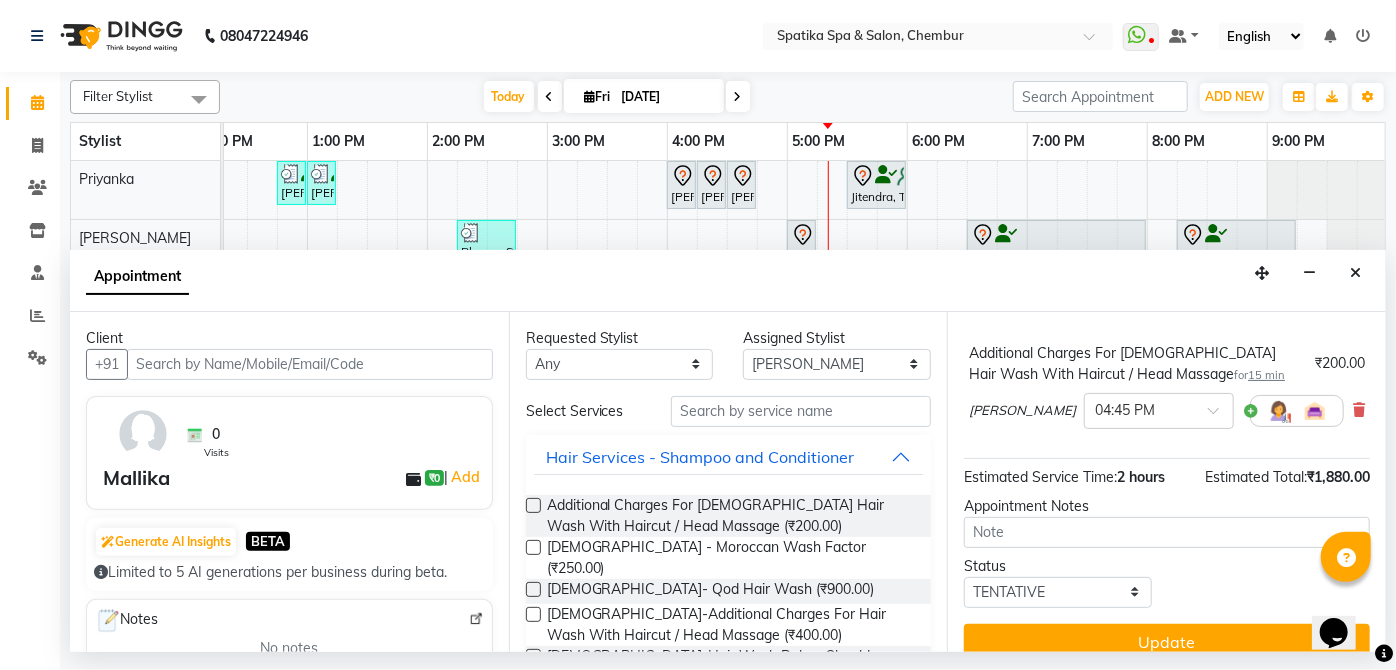 scroll, scrollTop: 545, scrollLeft: 0, axis: vertical 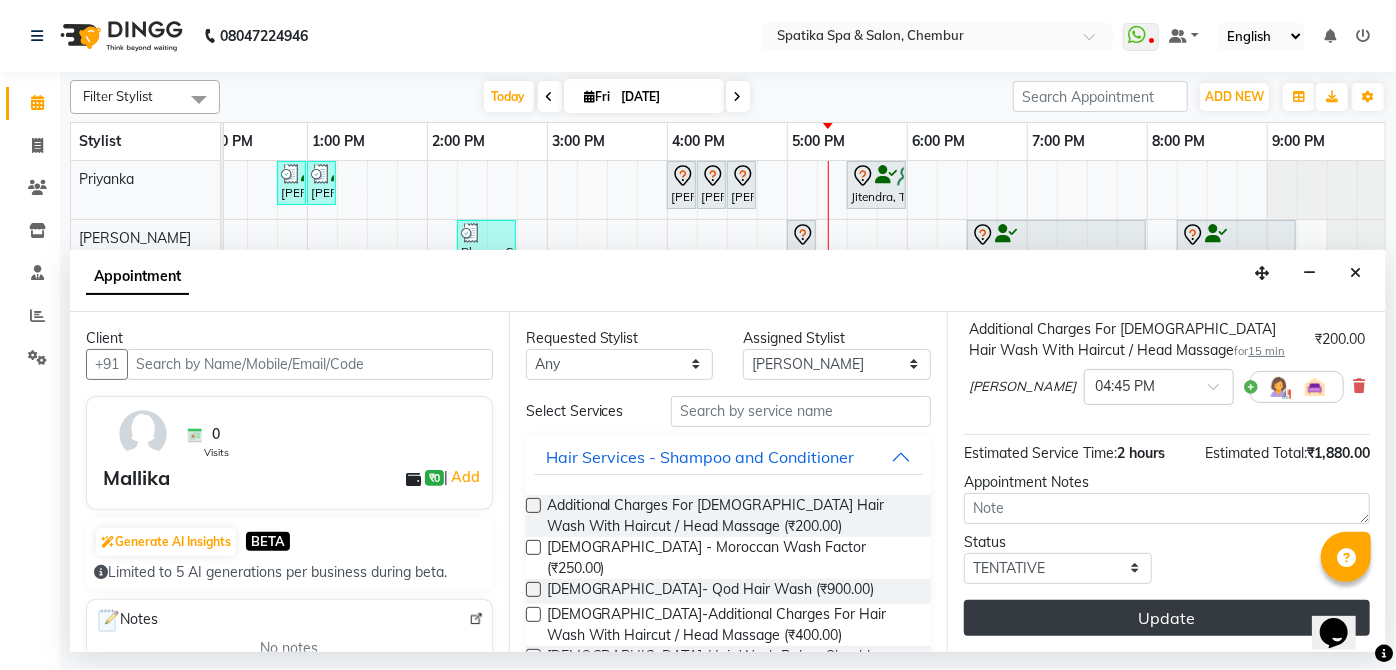 click on "Update" at bounding box center (1167, 618) 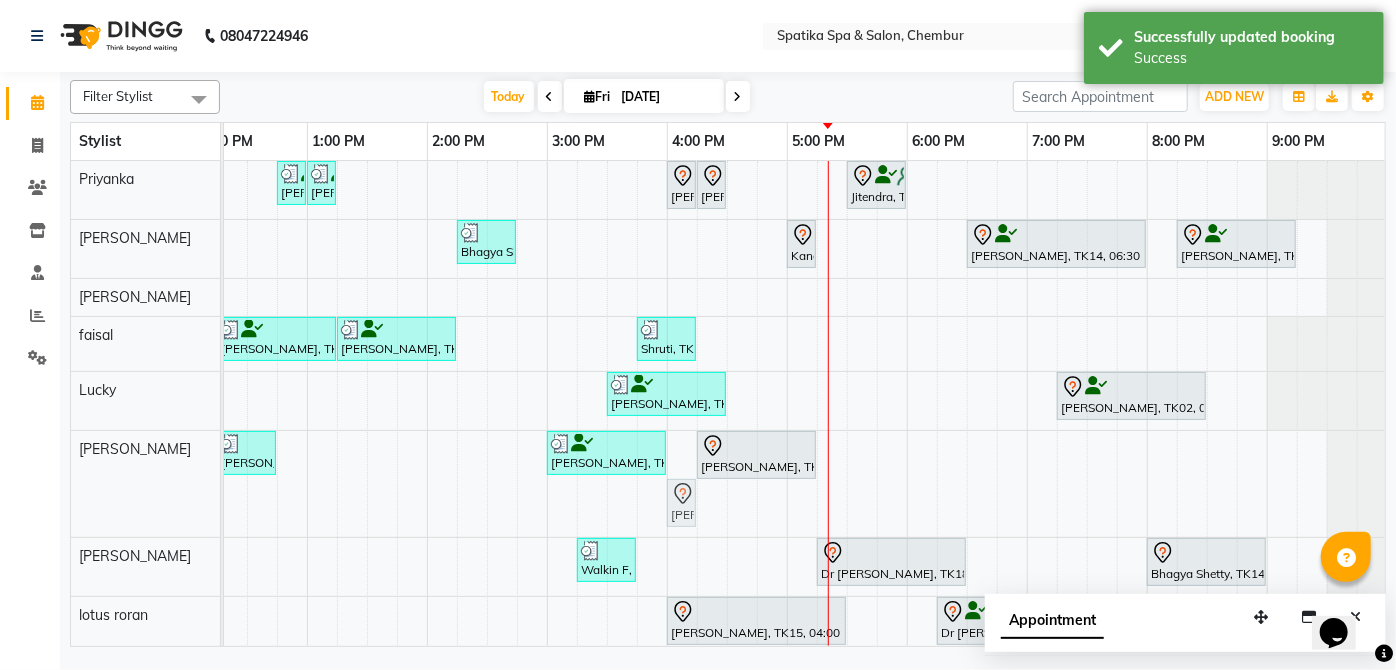 drag, startPoint x: 778, startPoint y: 503, endPoint x: 680, endPoint y: 504, distance: 98.005104 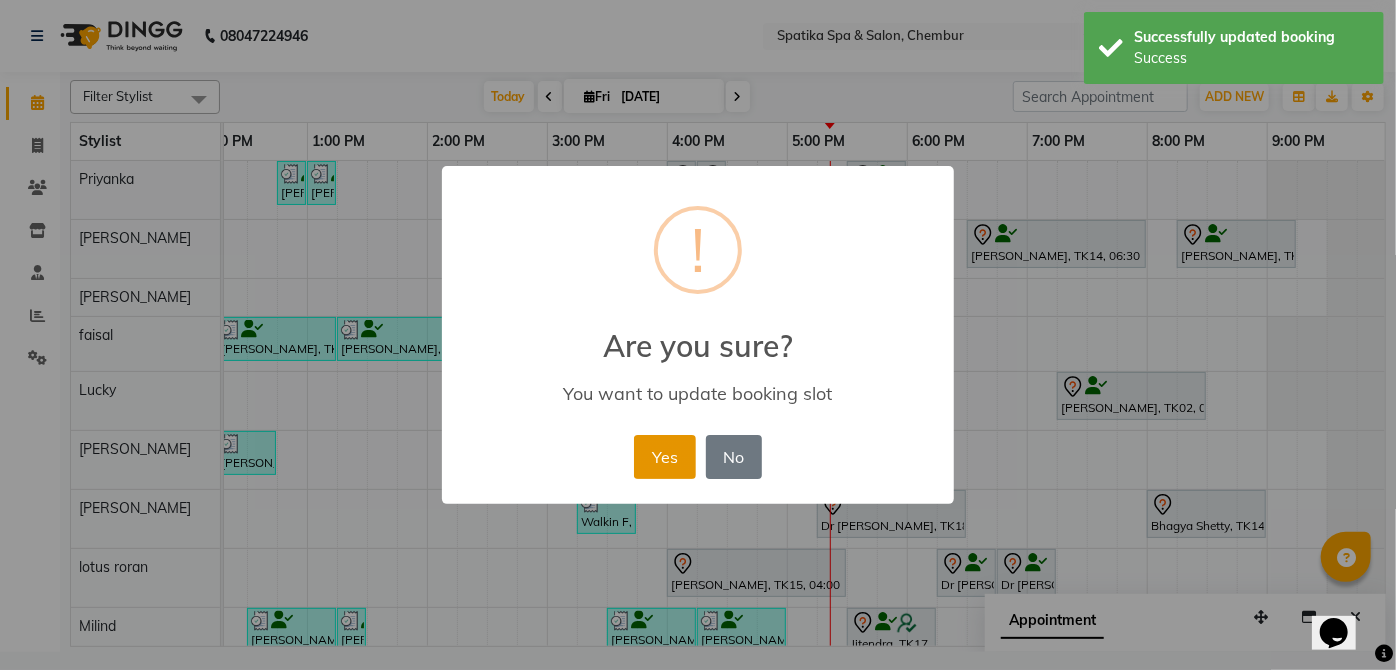click on "Yes" at bounding box center [664, 457] 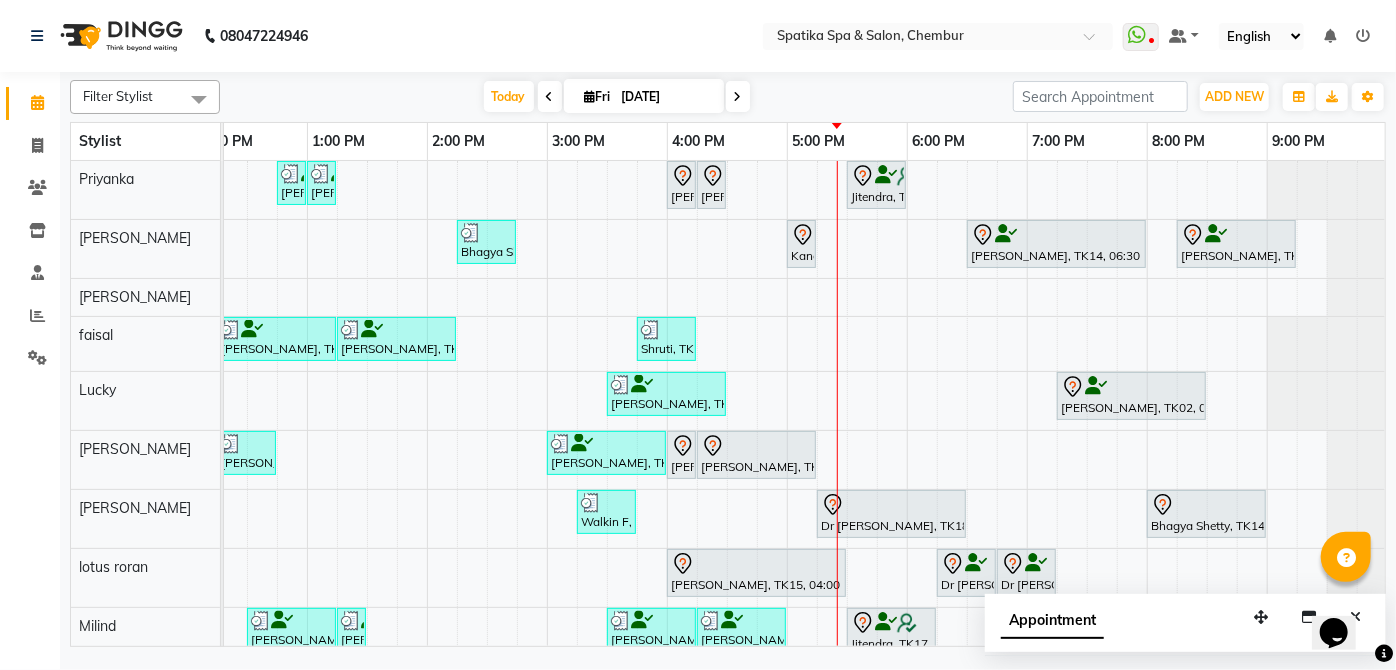 scroll, scrollTop: 165, scrollLeft: 397, axis: both 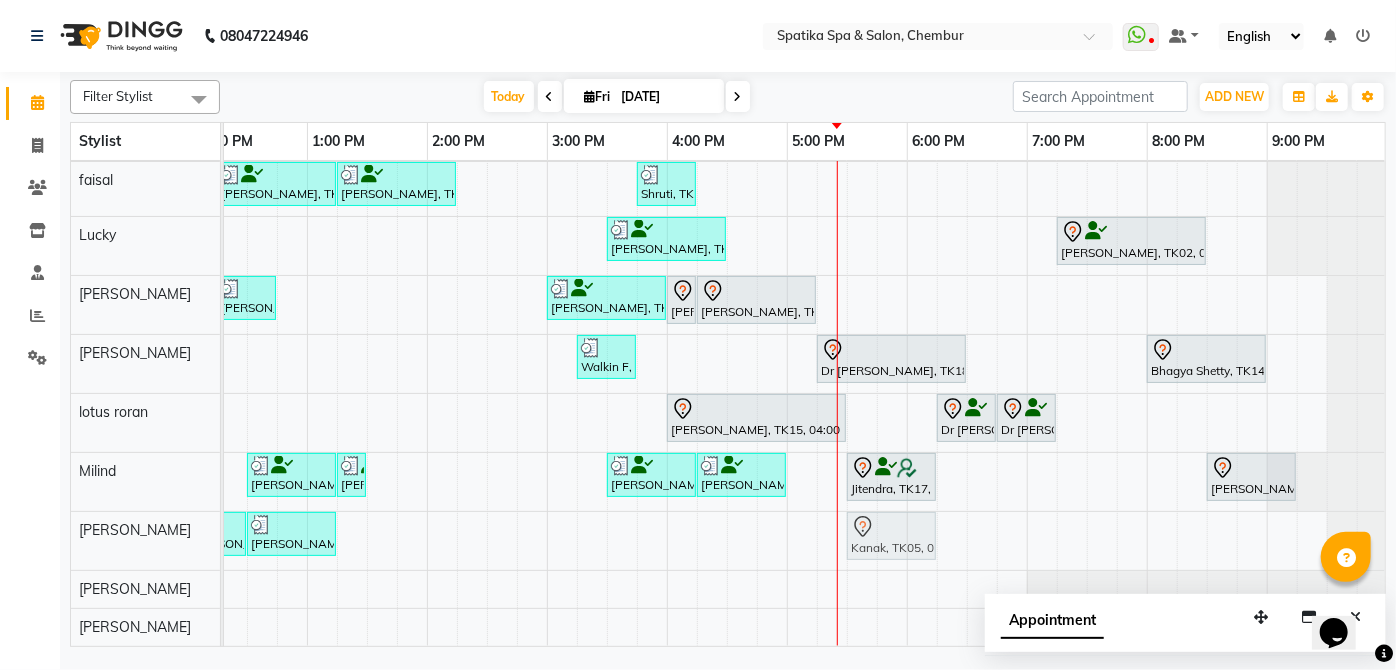 drag, startPoint x: 858, startPoint y: 534, endPoint x: 888, endPoint y: 534, distance: 30 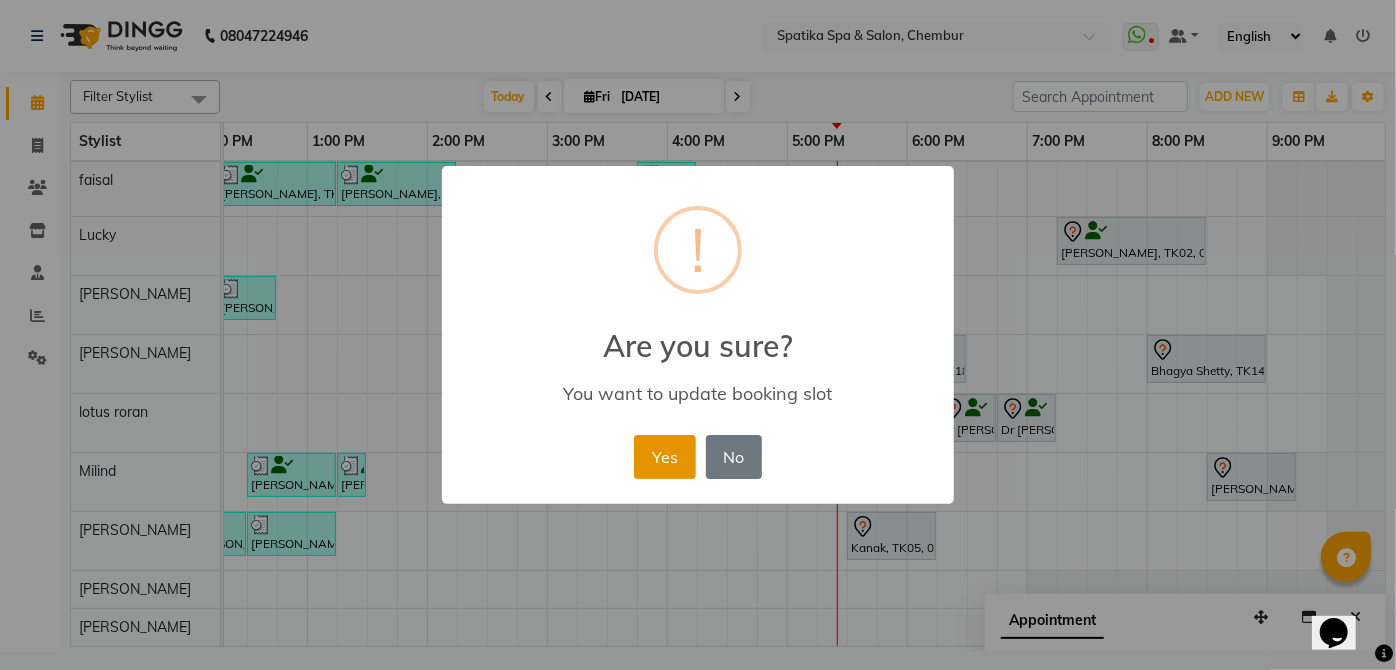 click on "Yes" at bounding box center [664, 457] 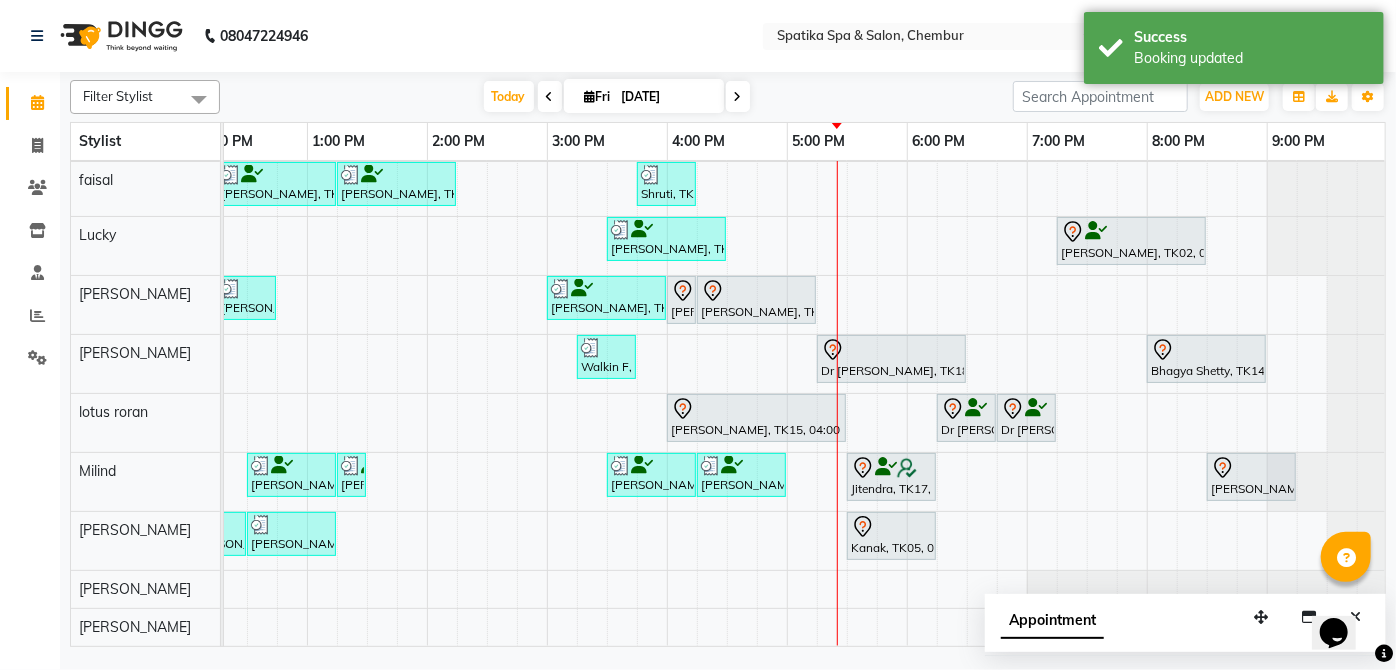 click 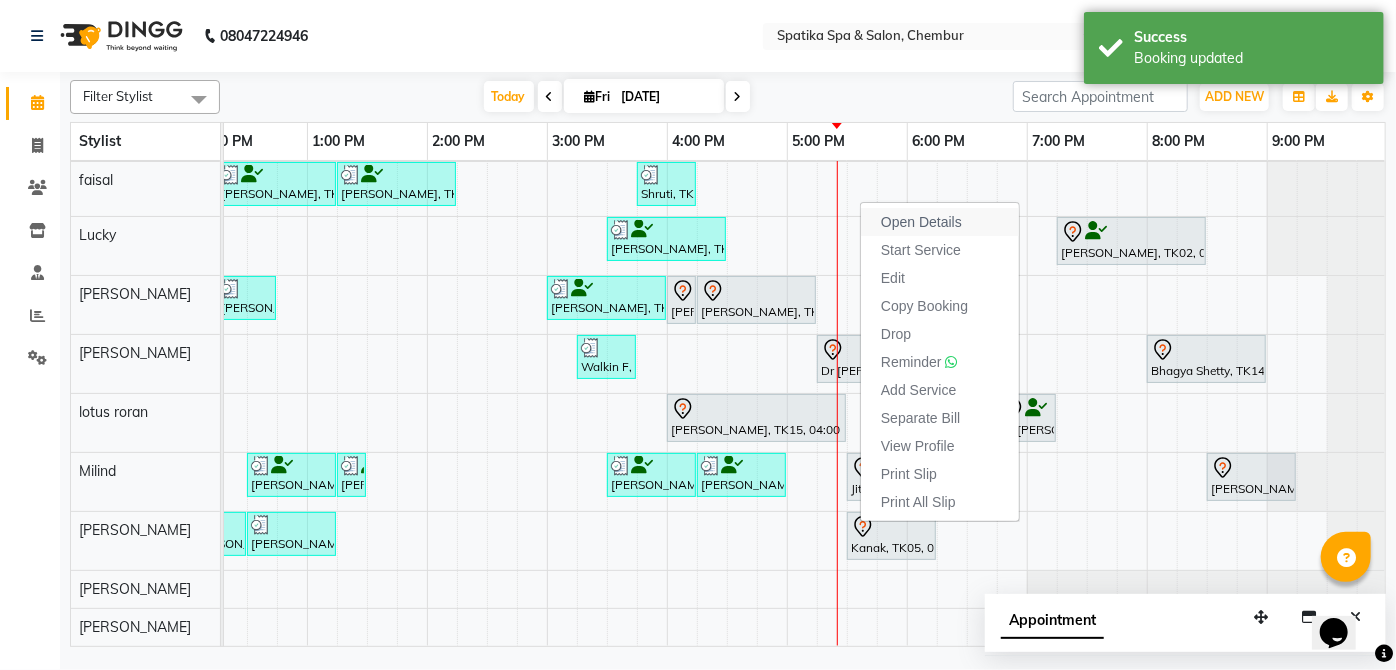 click on "Open Details" at bounding box center [921, 222] 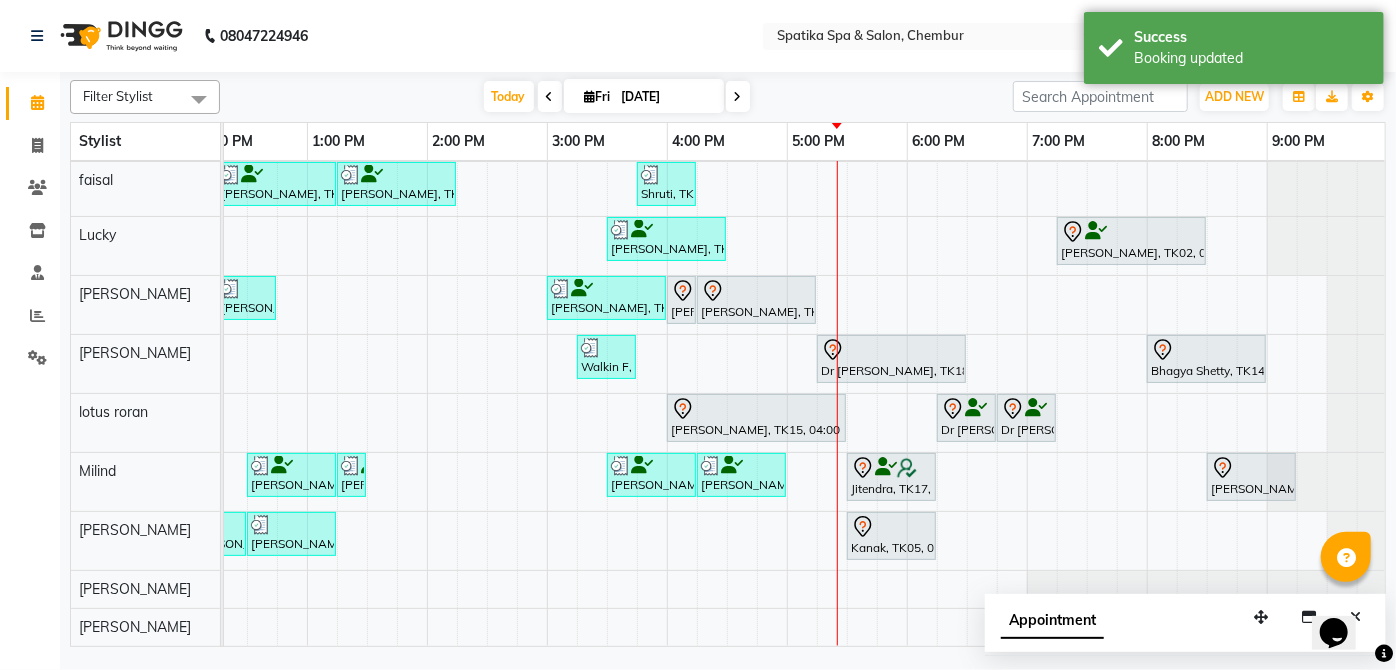 click at bounding box center [891, 527] 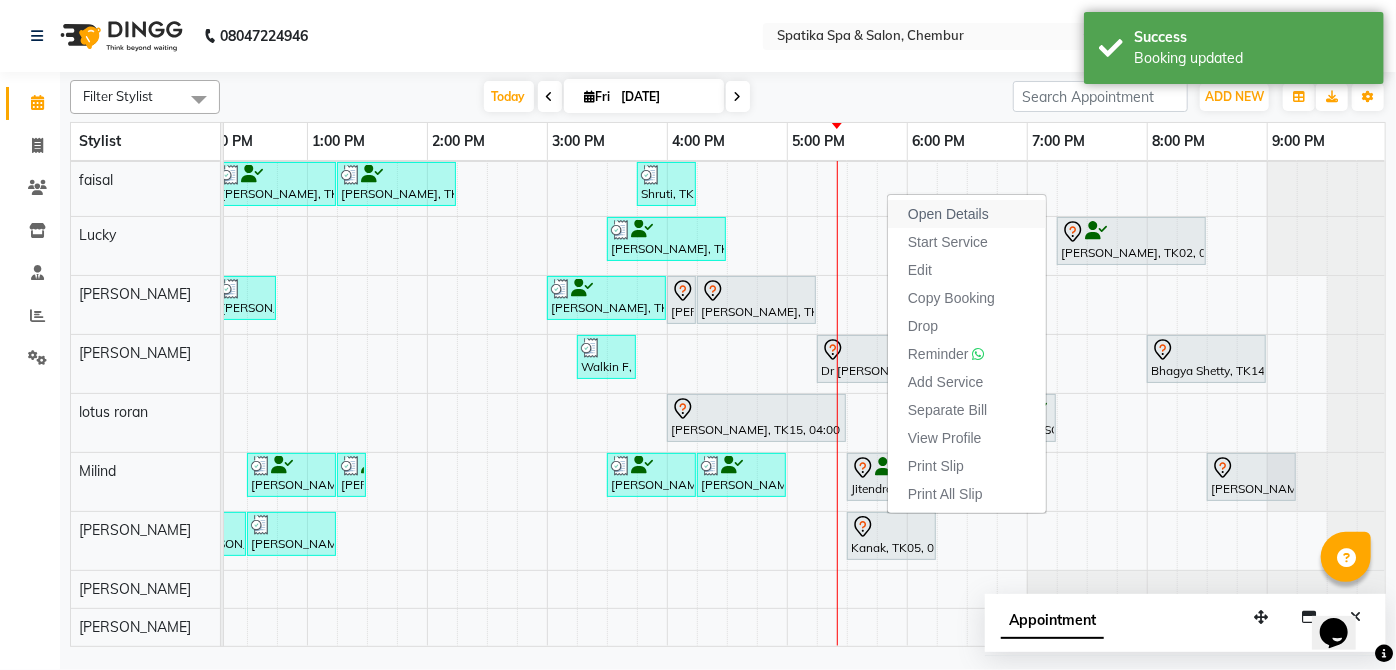 click on "Open Details" at bounding box center (948, 214) 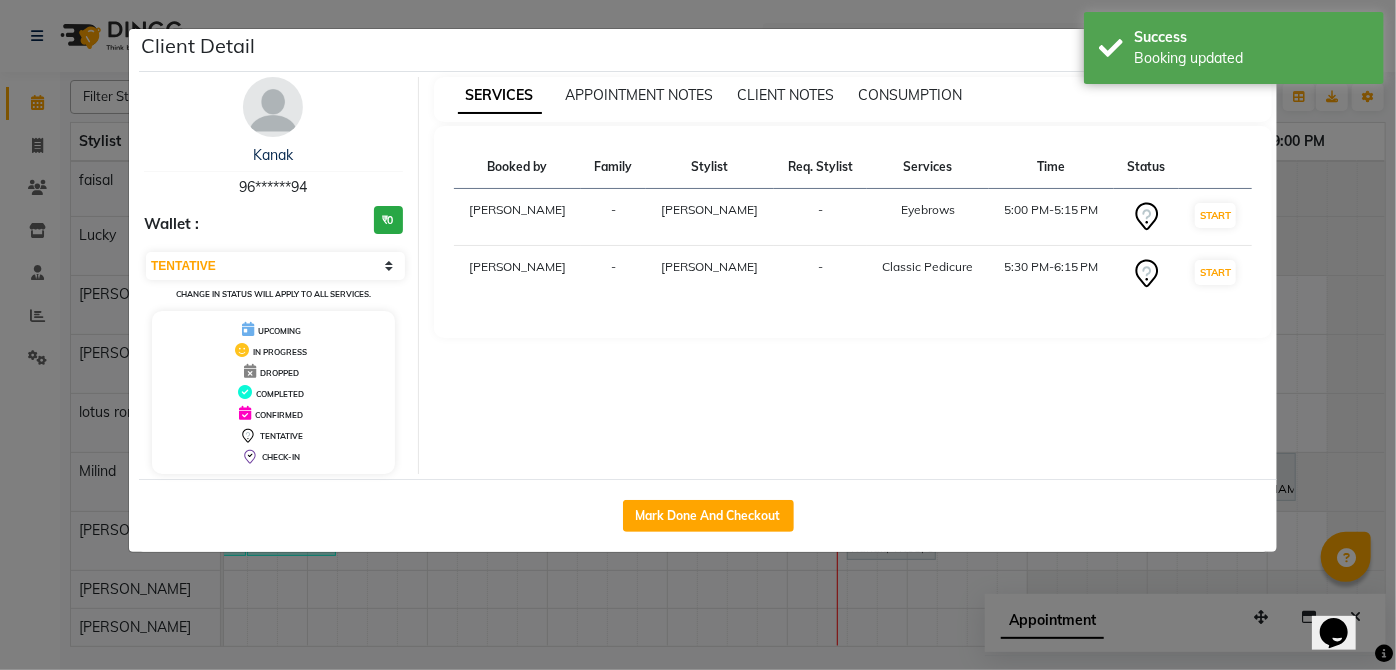 click on "SERVICES APPOINTMENT NOTES CLIENT NOTES CONSUMPTION Booked by Family Stylist Req. Stylist Services Time Status  Payal Dhanke  - sumitra -  Eyebrows   5:00 PM-5:15 PM   START   Payal Dhanke  - deepak kumar -  Classic Pedicure   5:30 PM-6:15 PM   START" at bounding box center (853, 275) 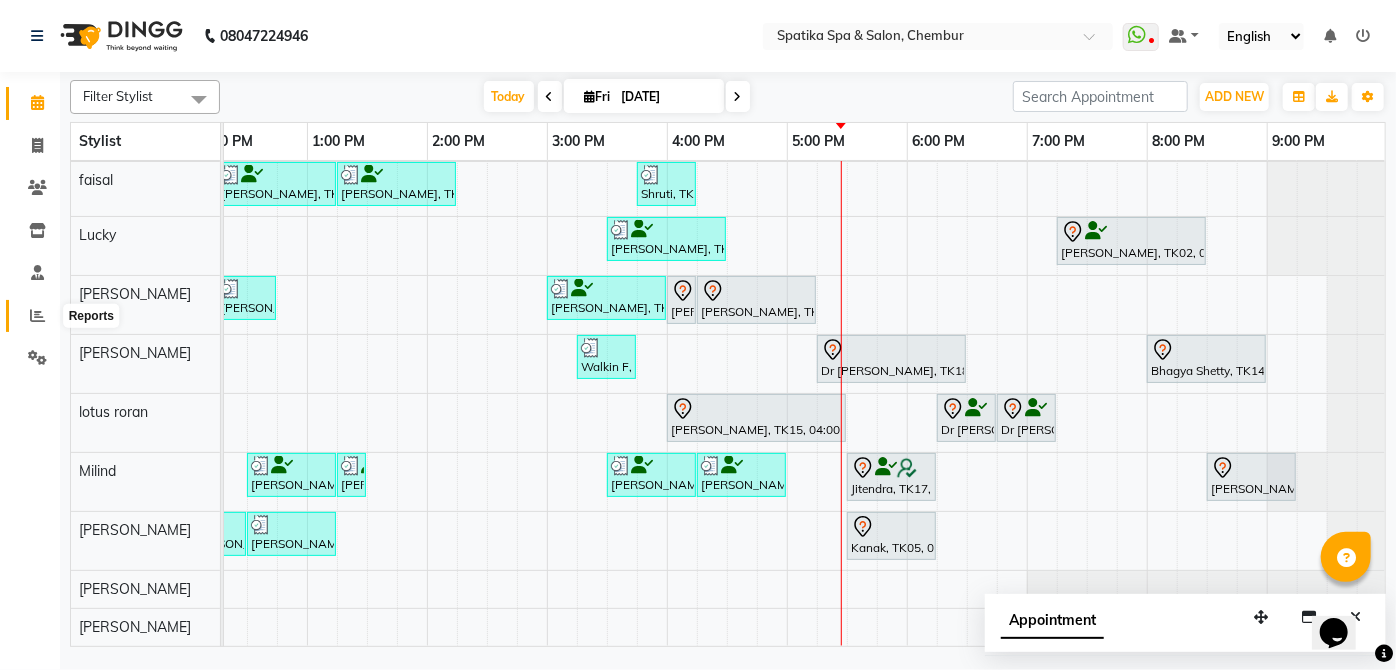 click 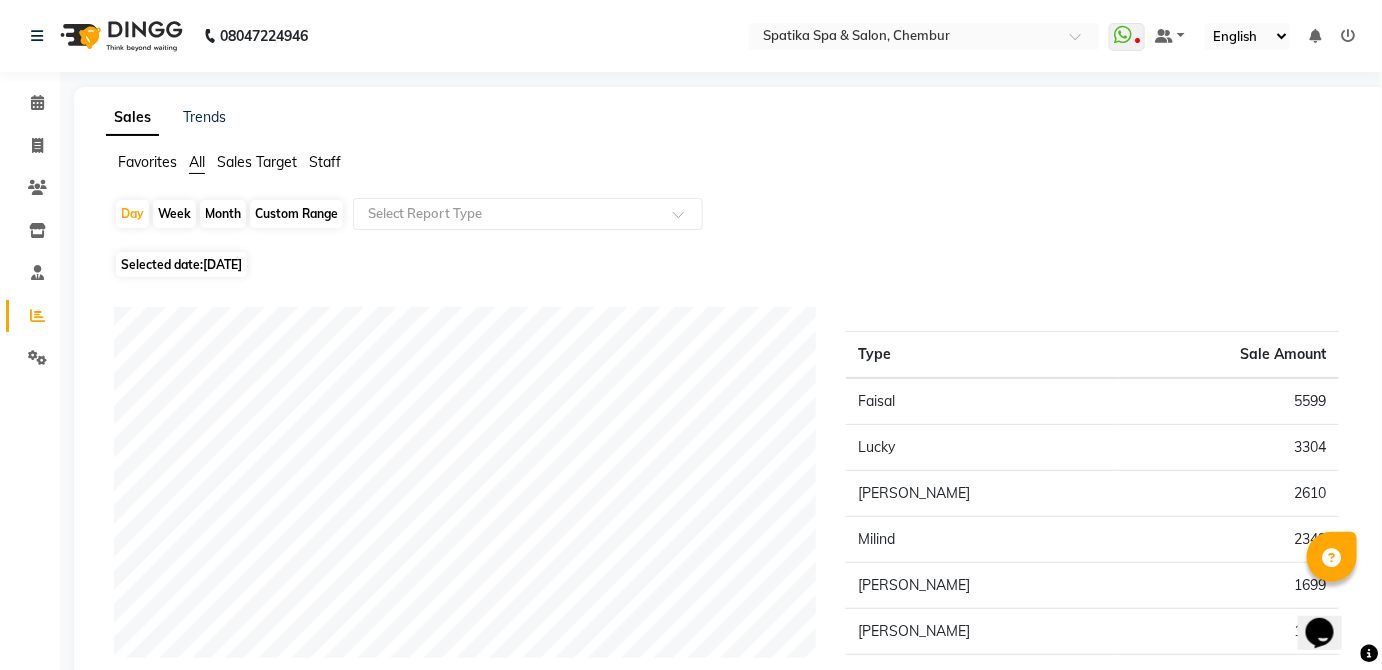 click on "Favorites All Sales Target Staff" 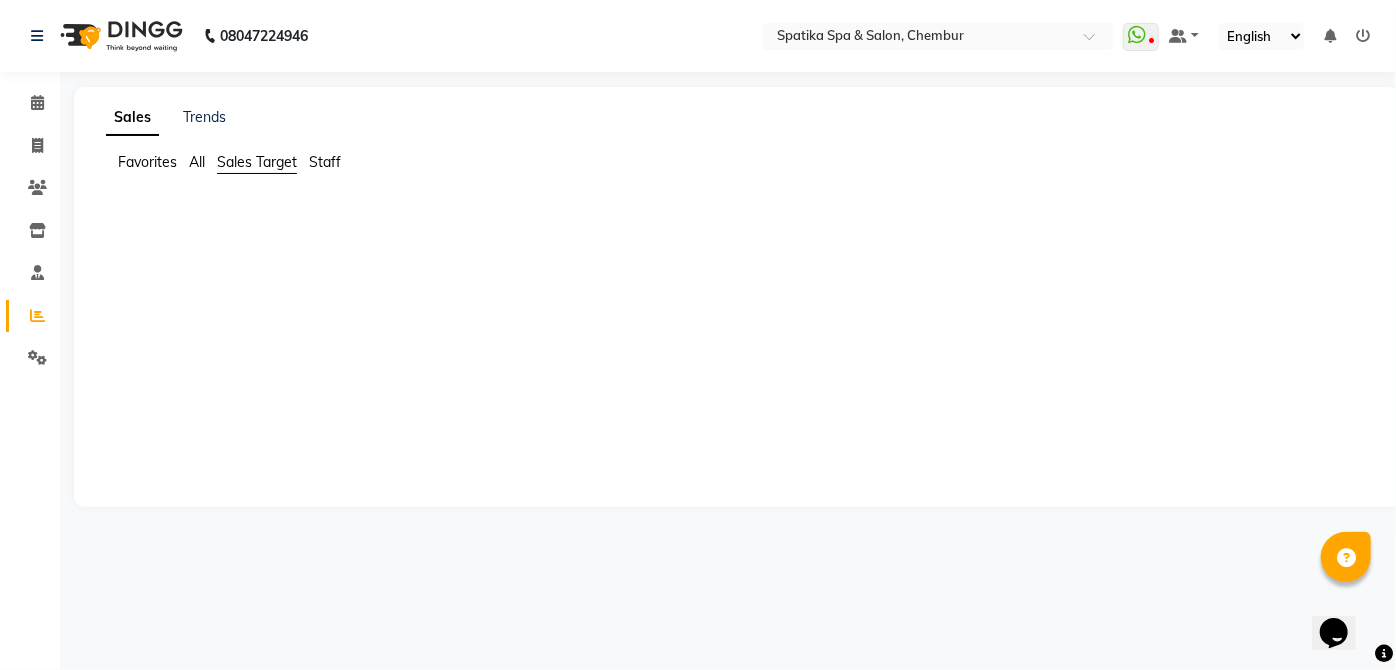 click on "Staff" 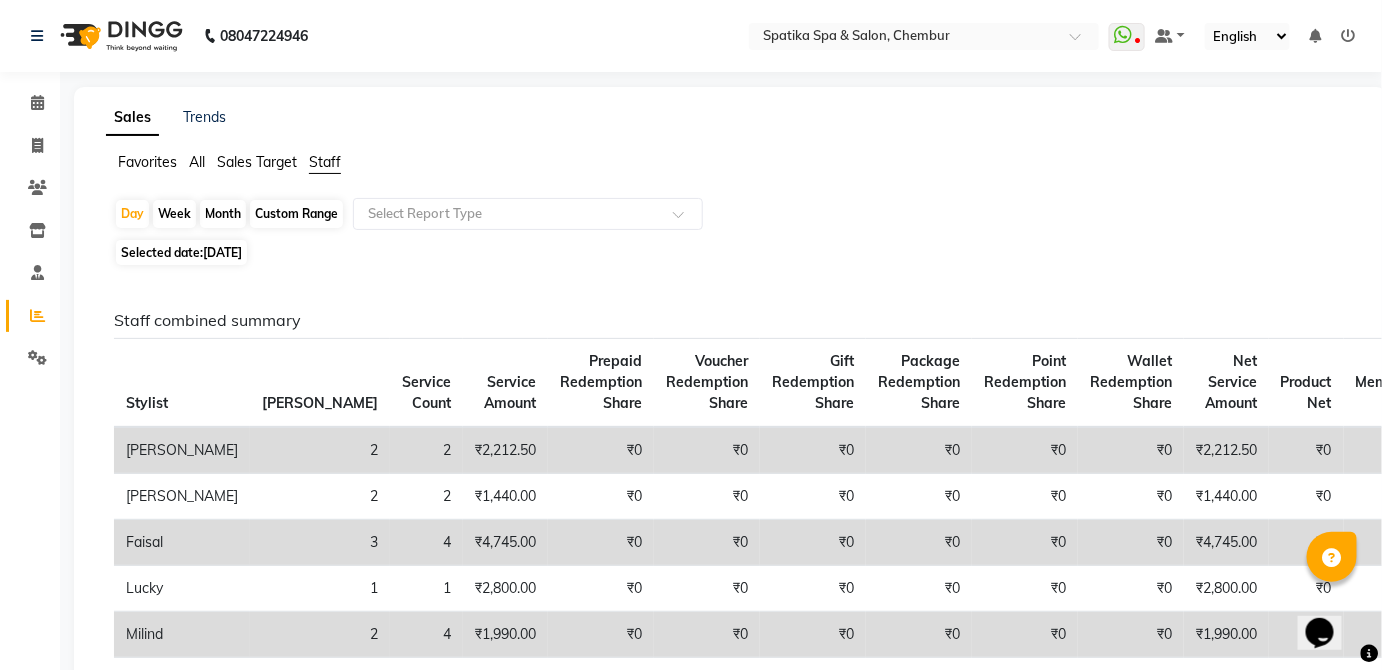 click on "Custom Range" 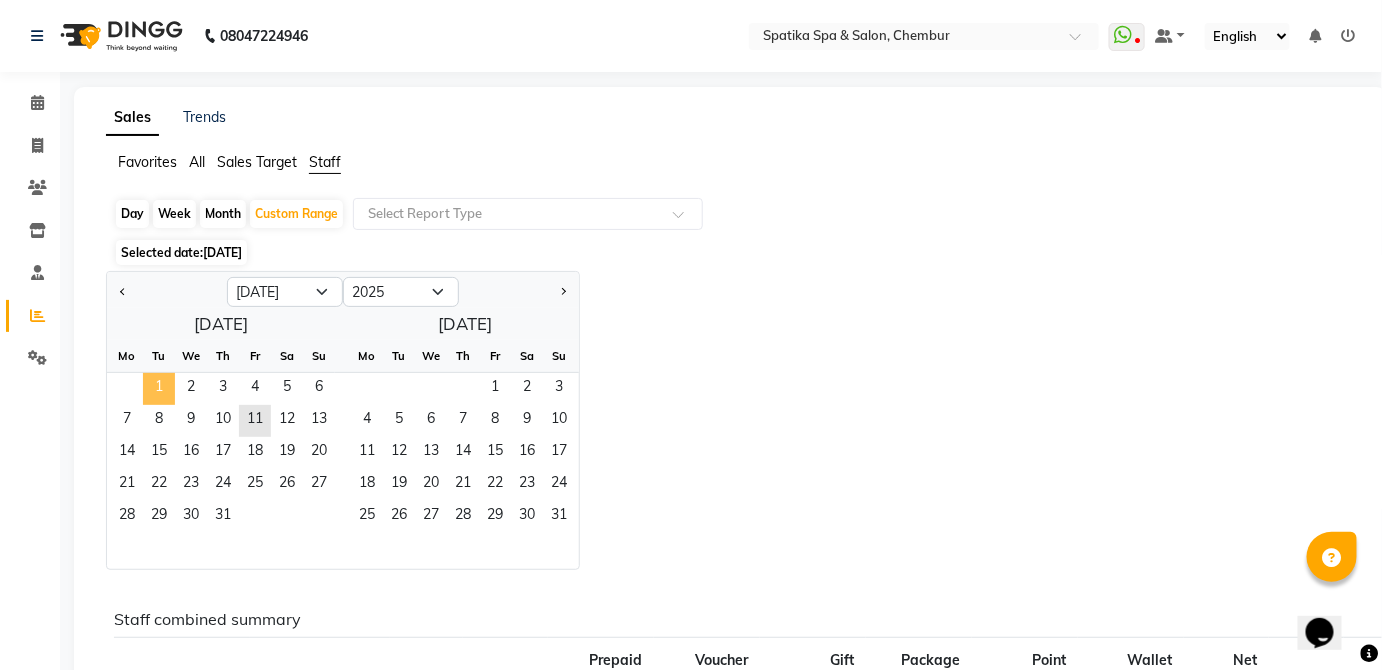 click on "1" 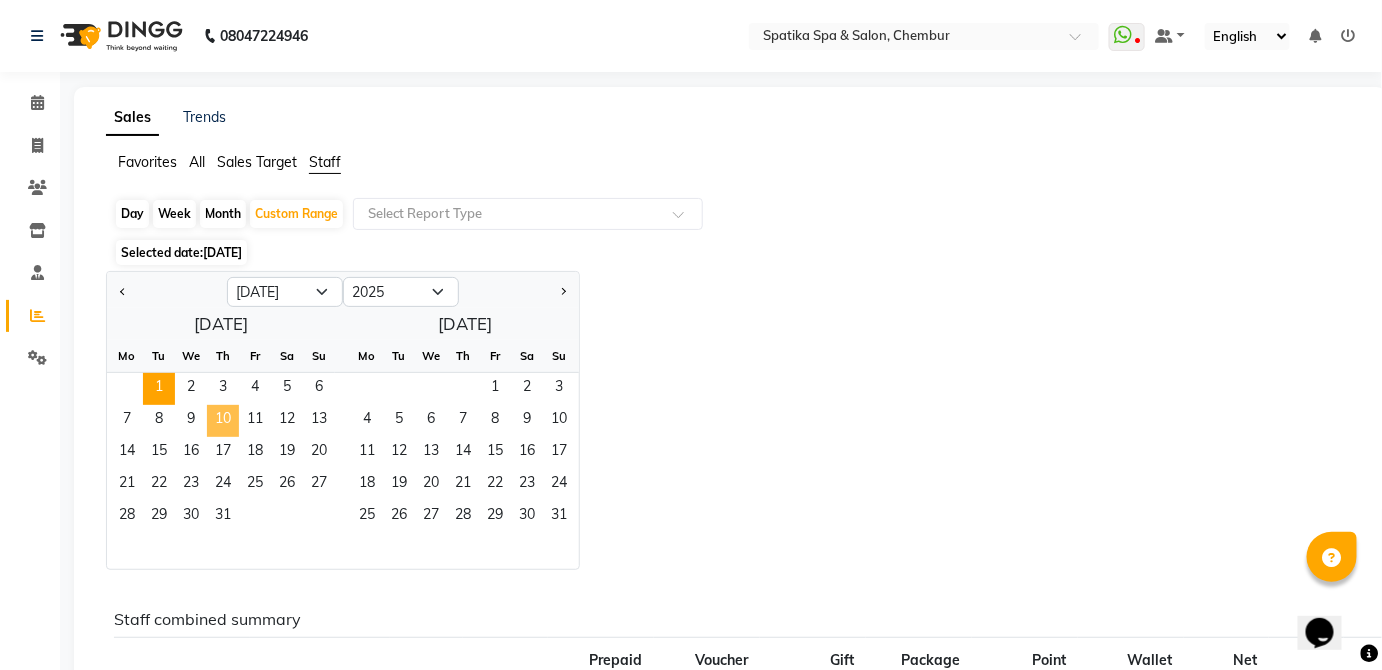 click on "10" 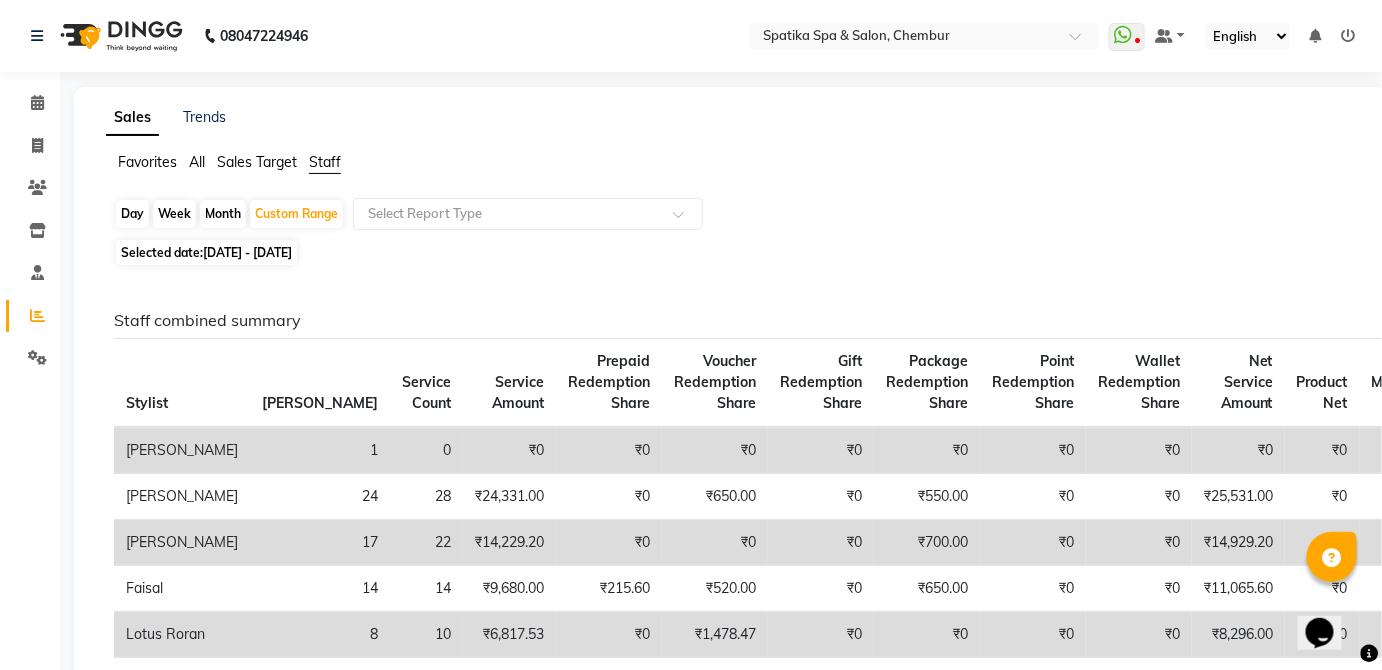 click on "Staff" 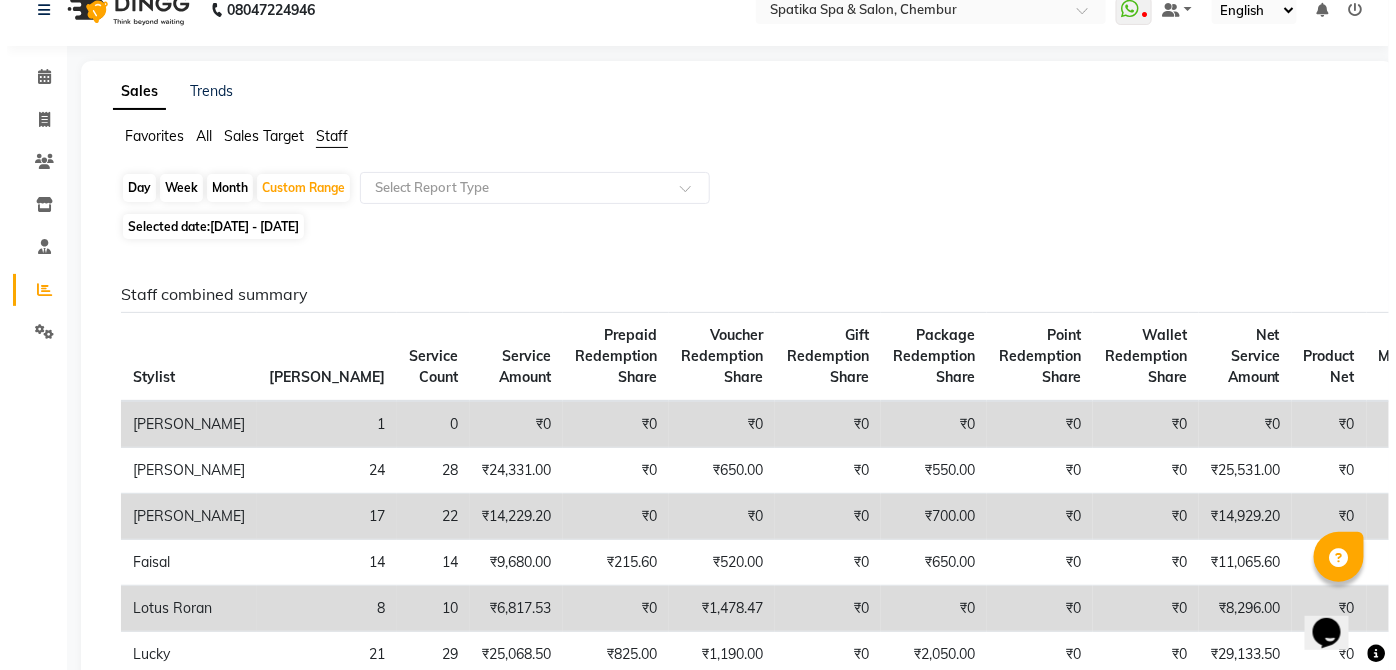 scroll, scrollTop: 0, scrollLeft: 0, axis: both 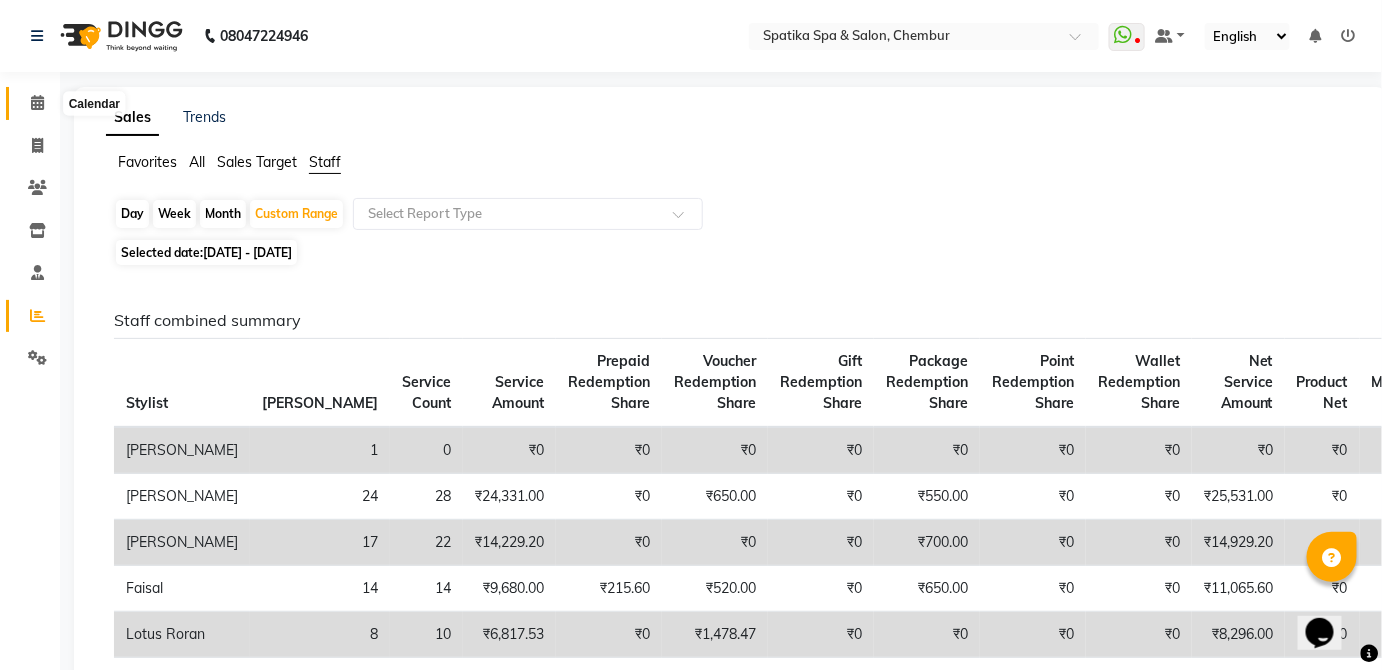 click 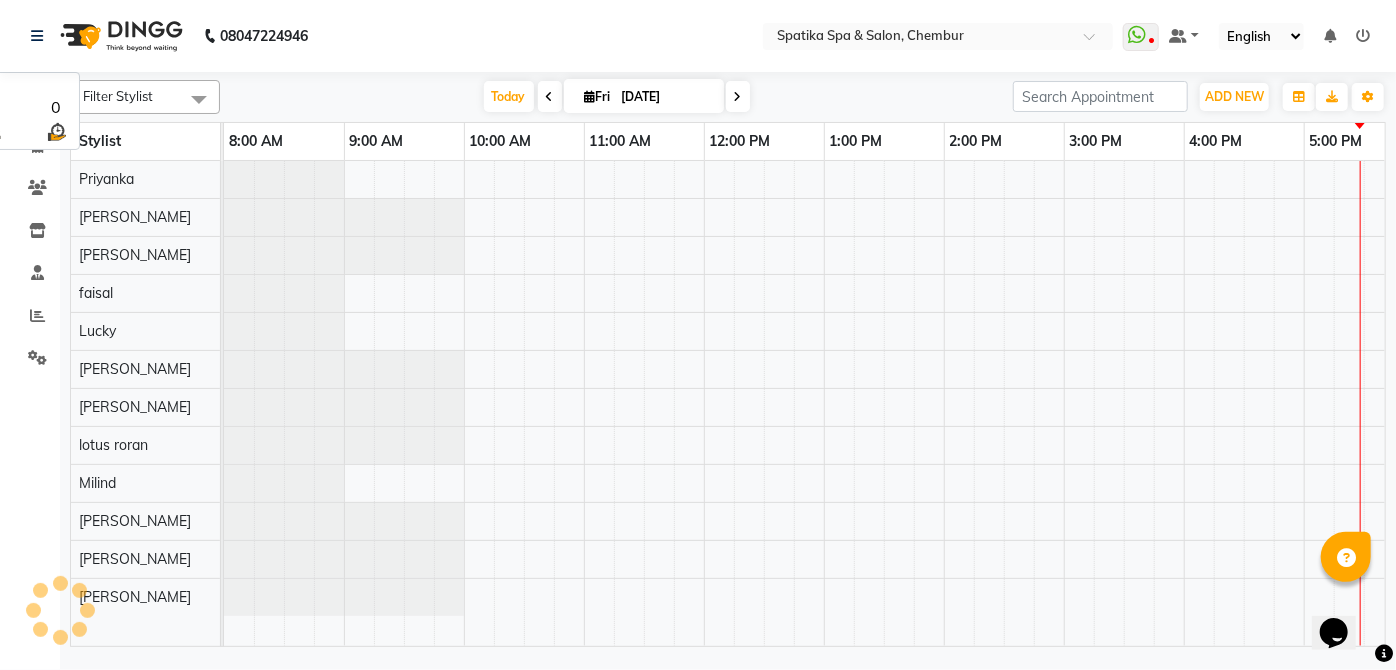scroll, scrollTop: 0, scrollLeft: 0, axis: both 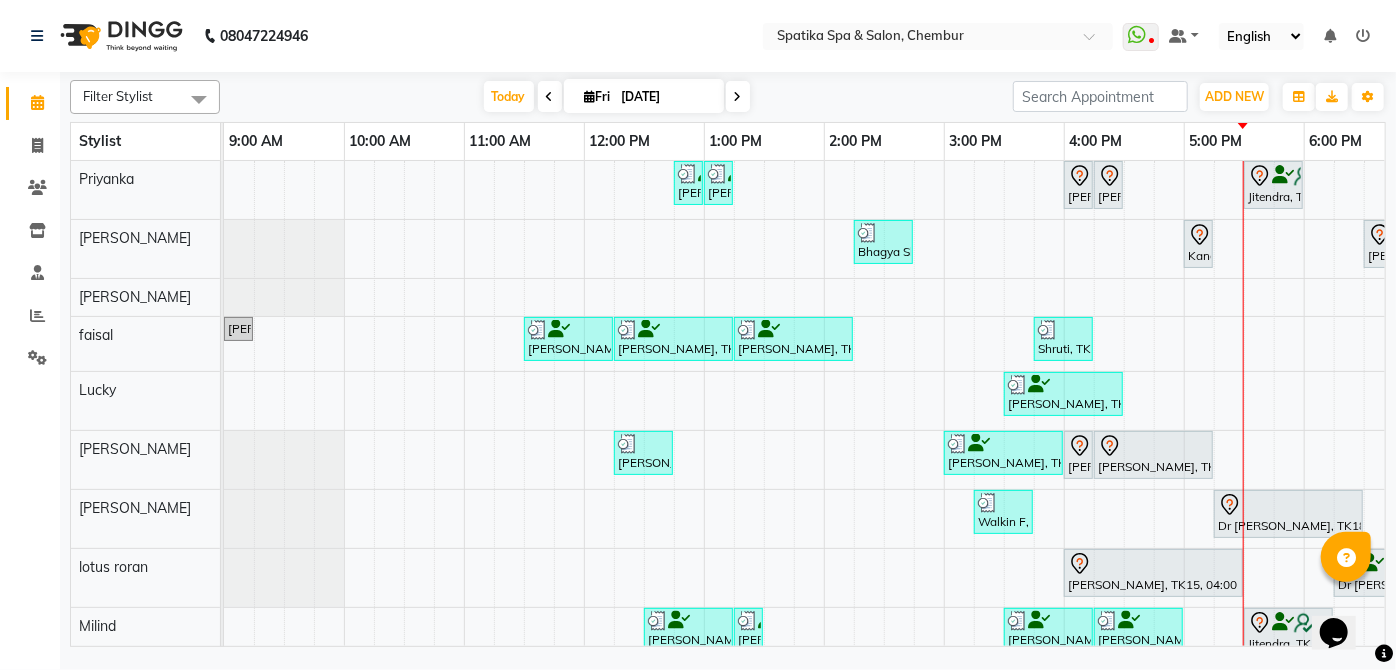 click at bounding box center (673, 330) 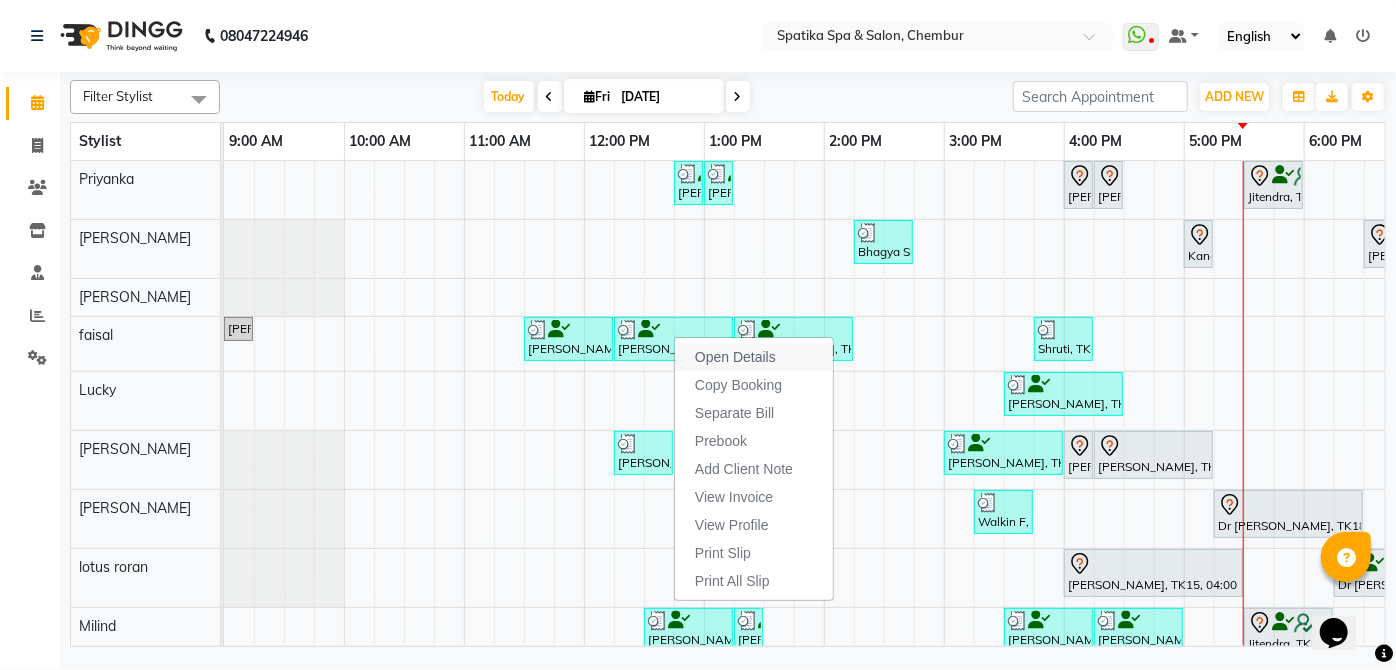 click on "Open Details" at bounding box center (735, 357) 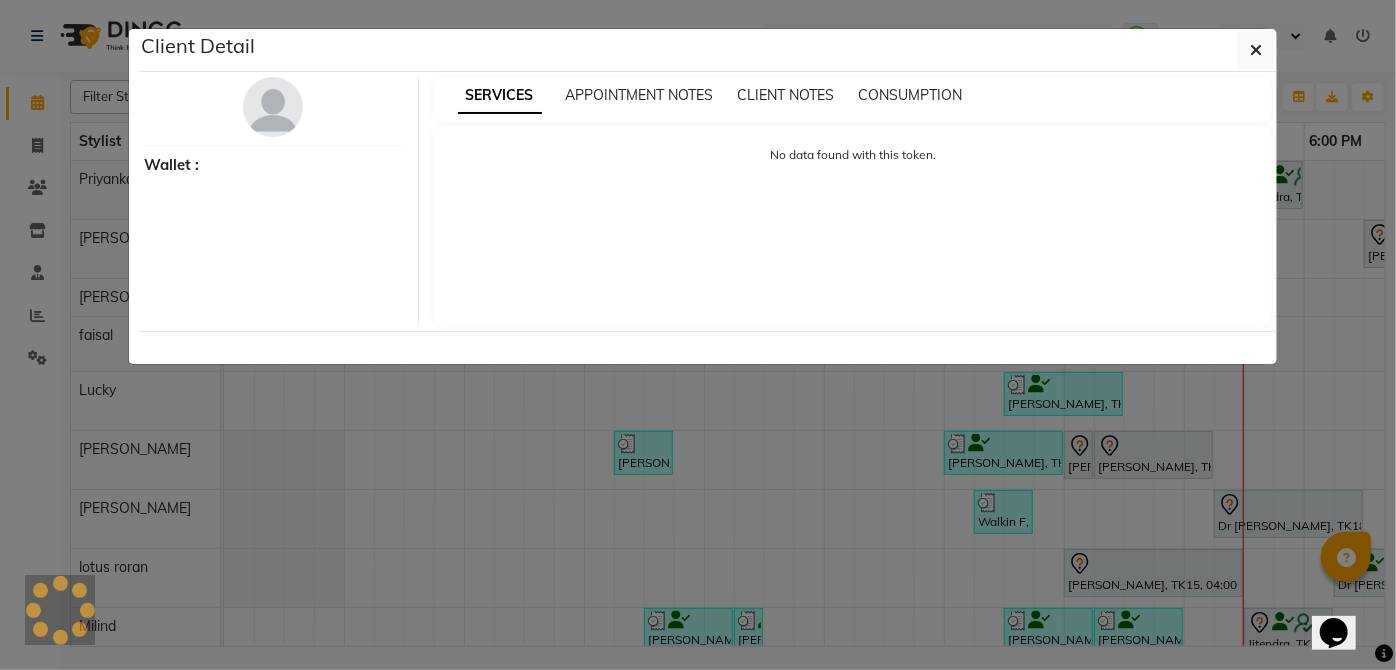 select on "3" 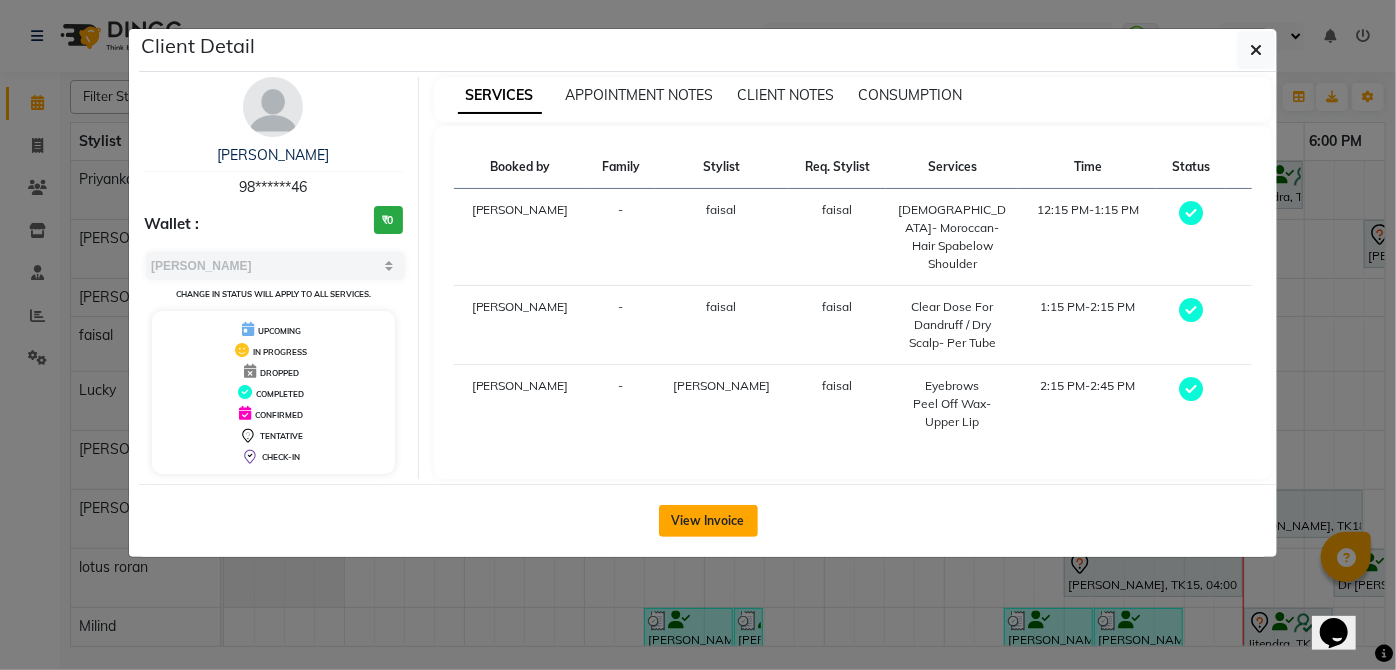 click on "View Invoice" 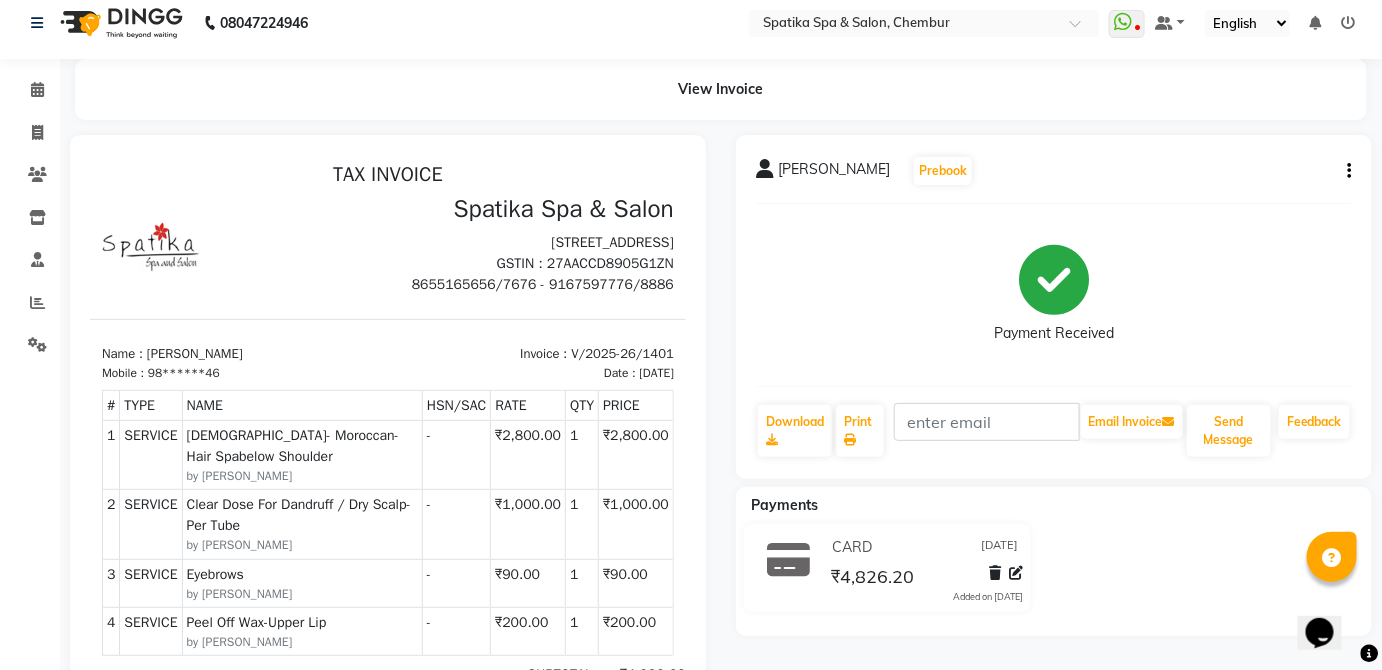 scroll, scrollTop: 0, scrollLeft: 0, axis: both 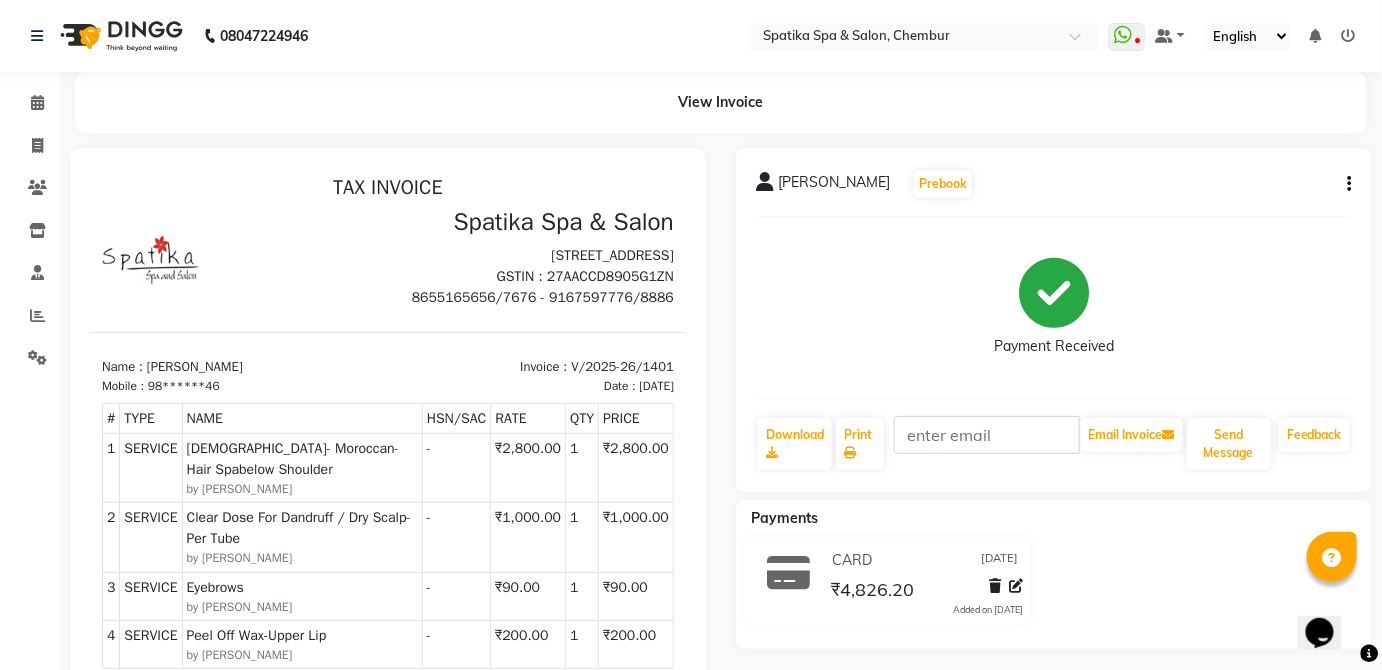 click 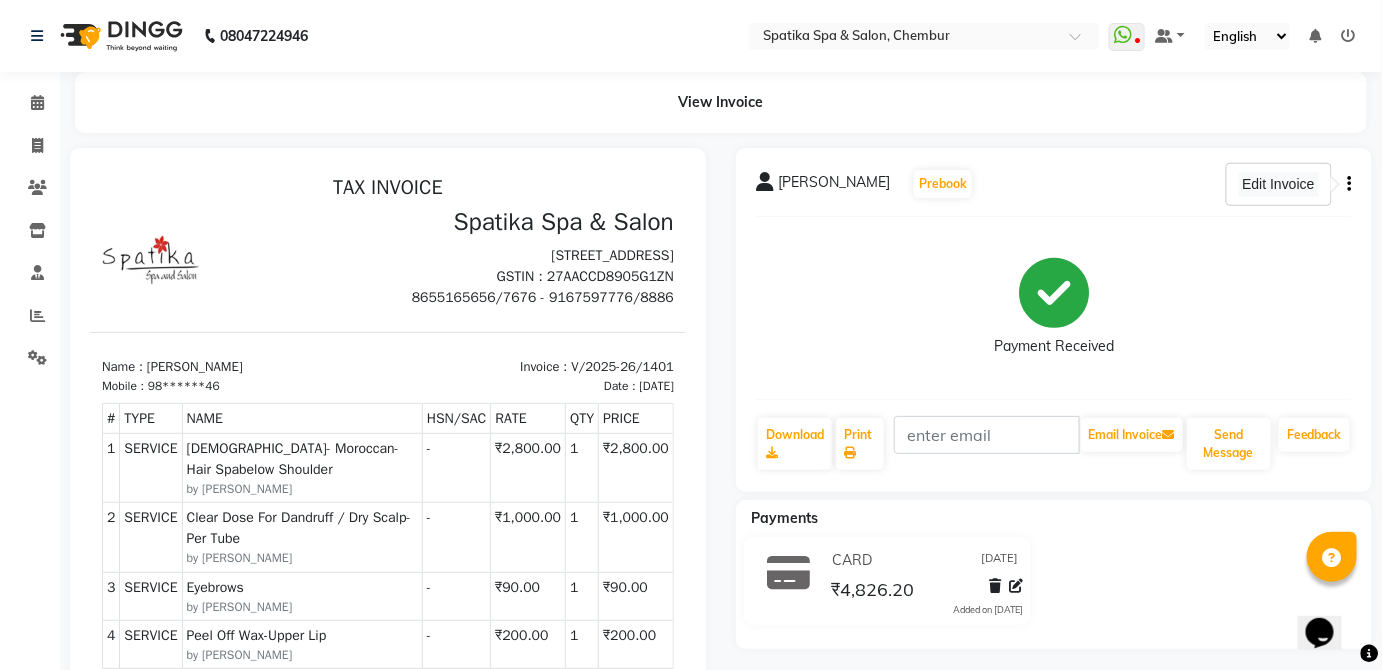 click on "Edit Invoice" at bounding box center (1278, 184) 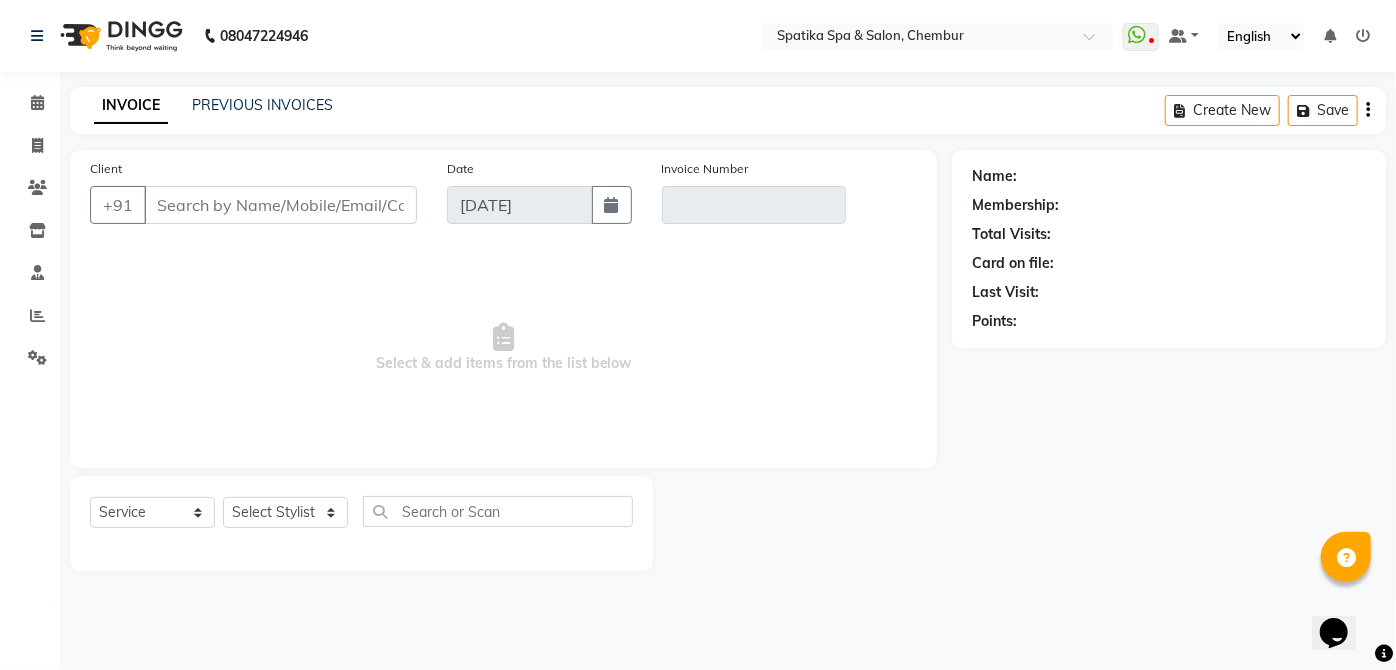 type on "98******46" 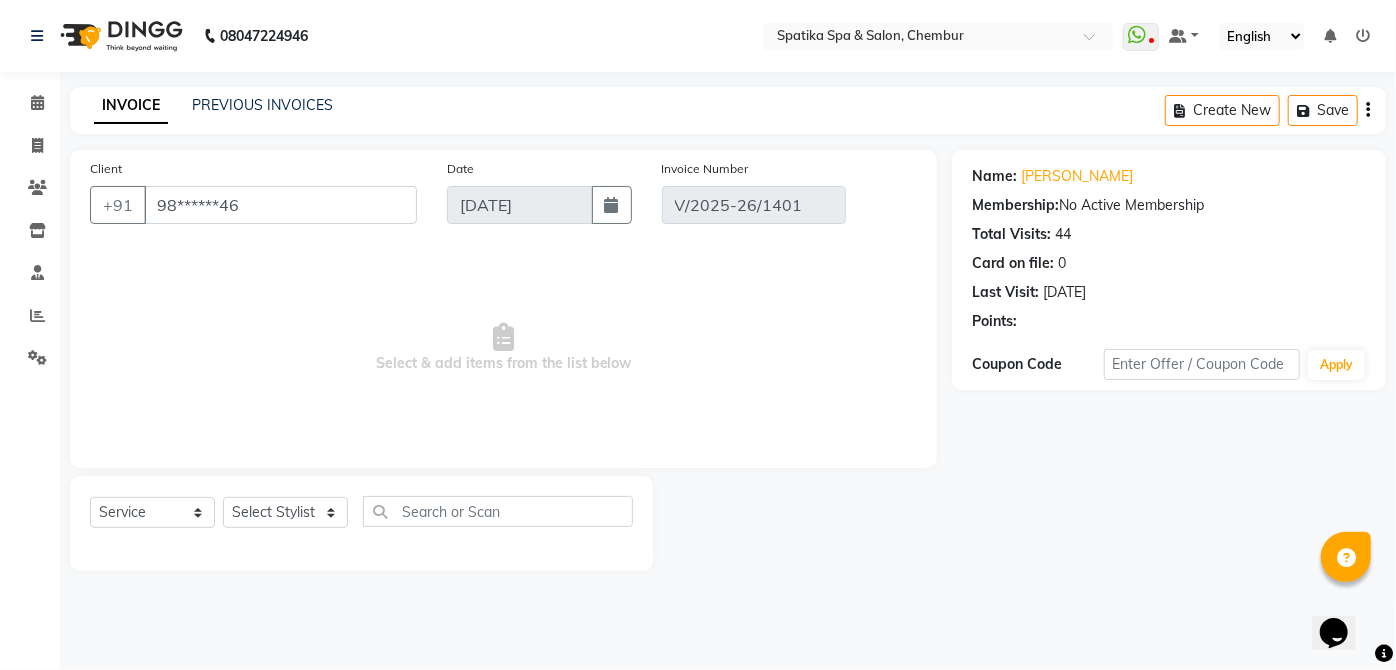 select on "select" 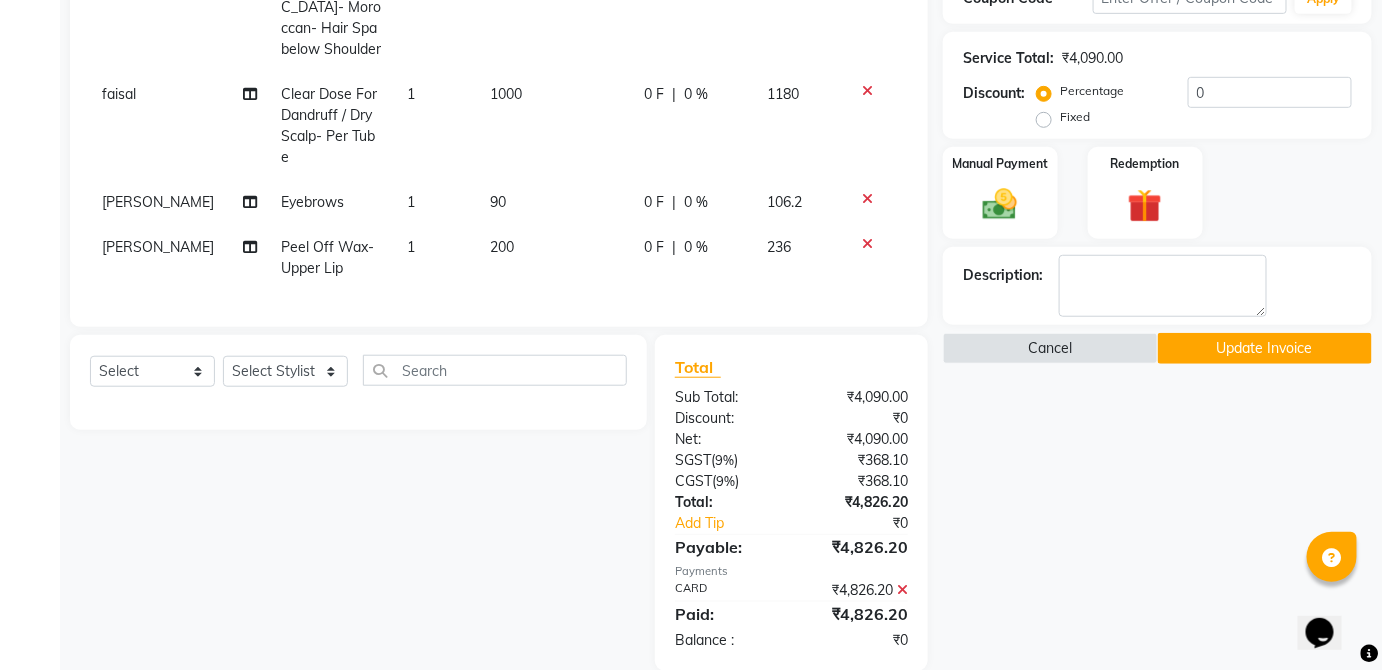 scroll, scrollTop: 367, scrollLeft: 0, axis: vertical 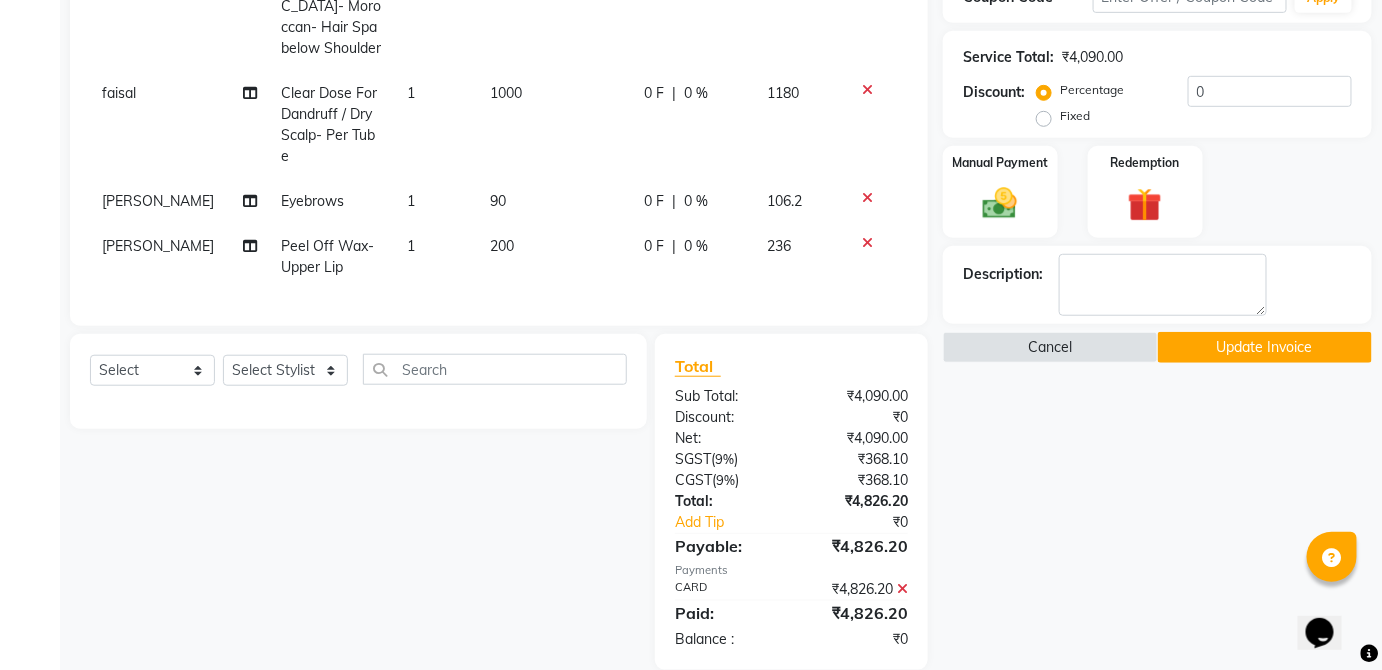 click 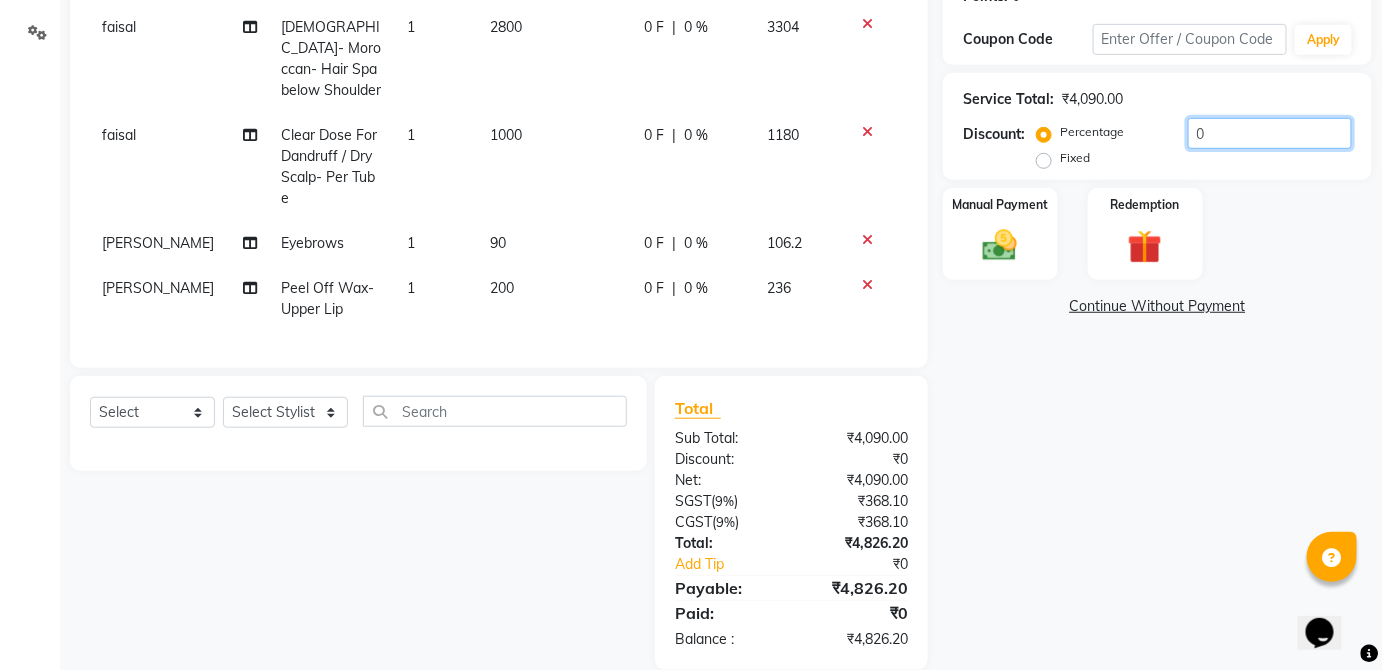 click on "0" 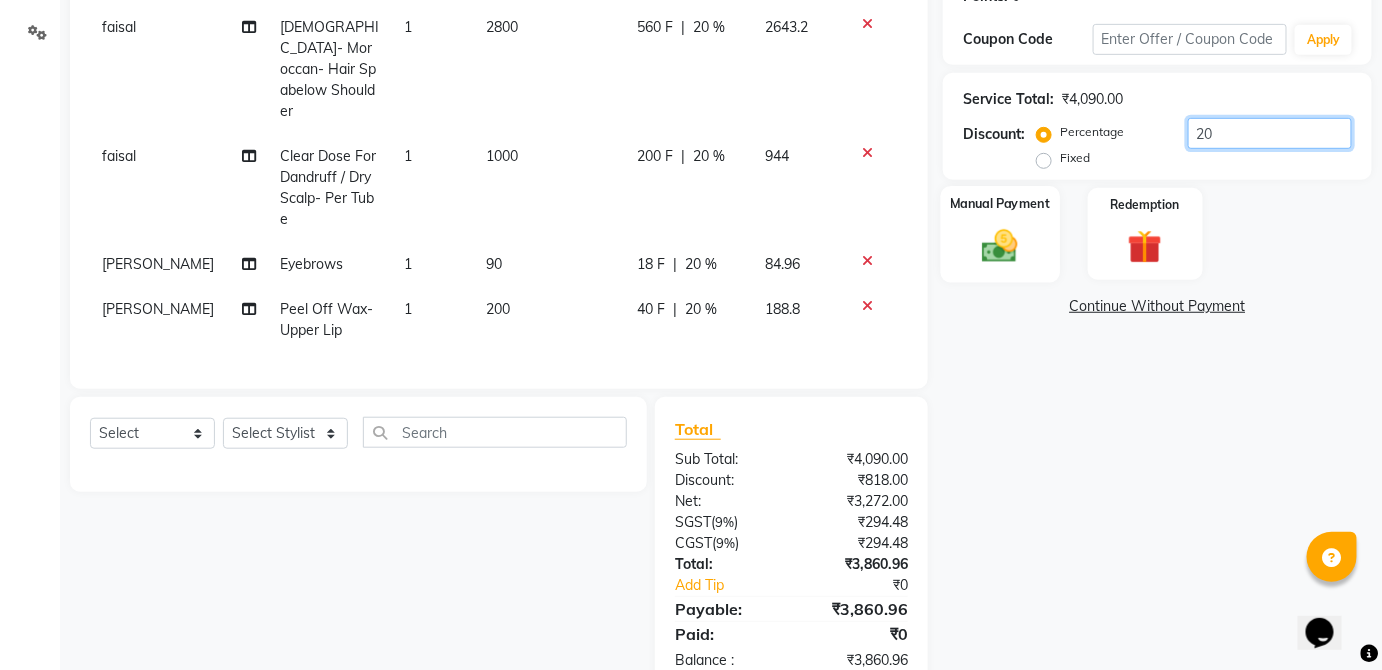 type on "20" 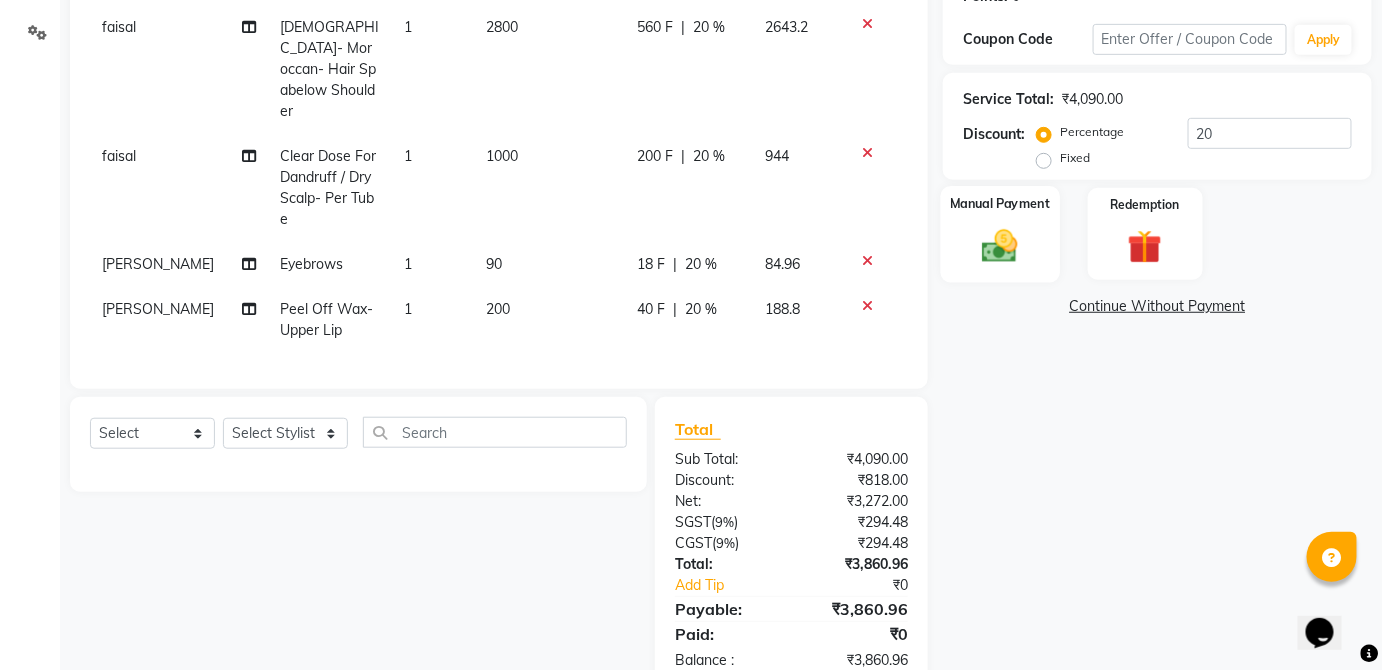click 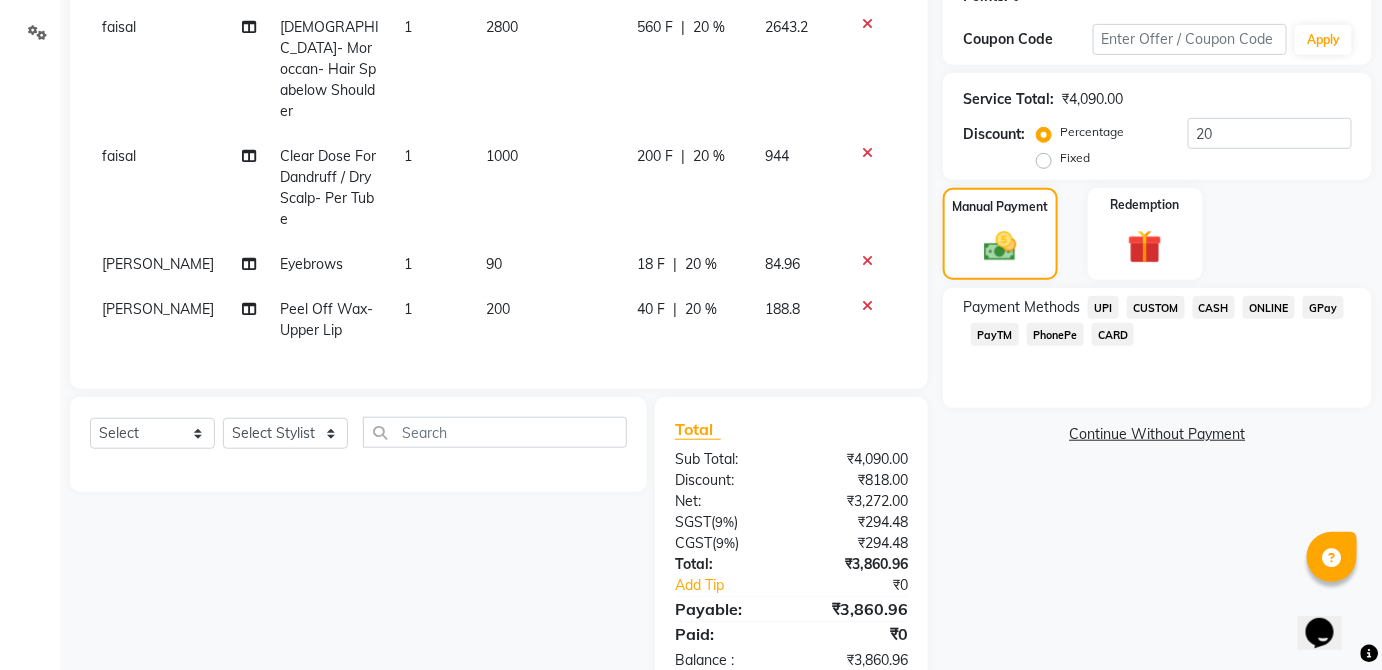click on "CARD" 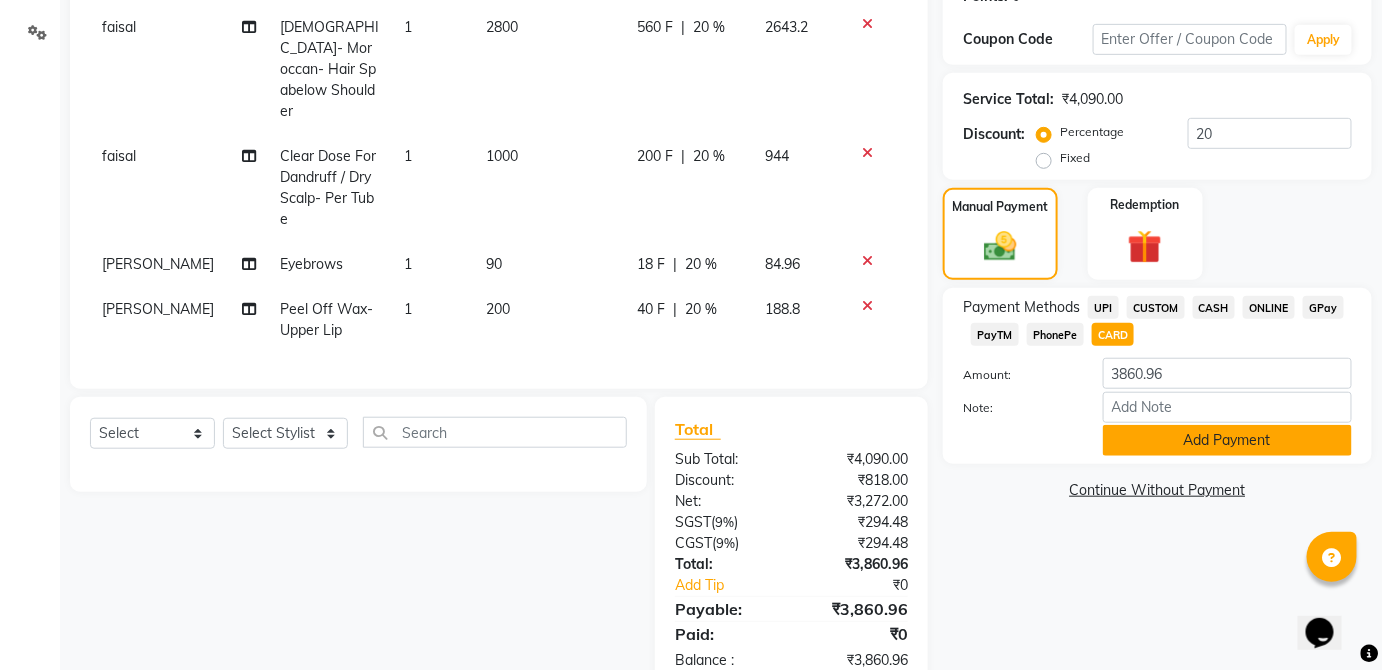 click on "Add Payment" 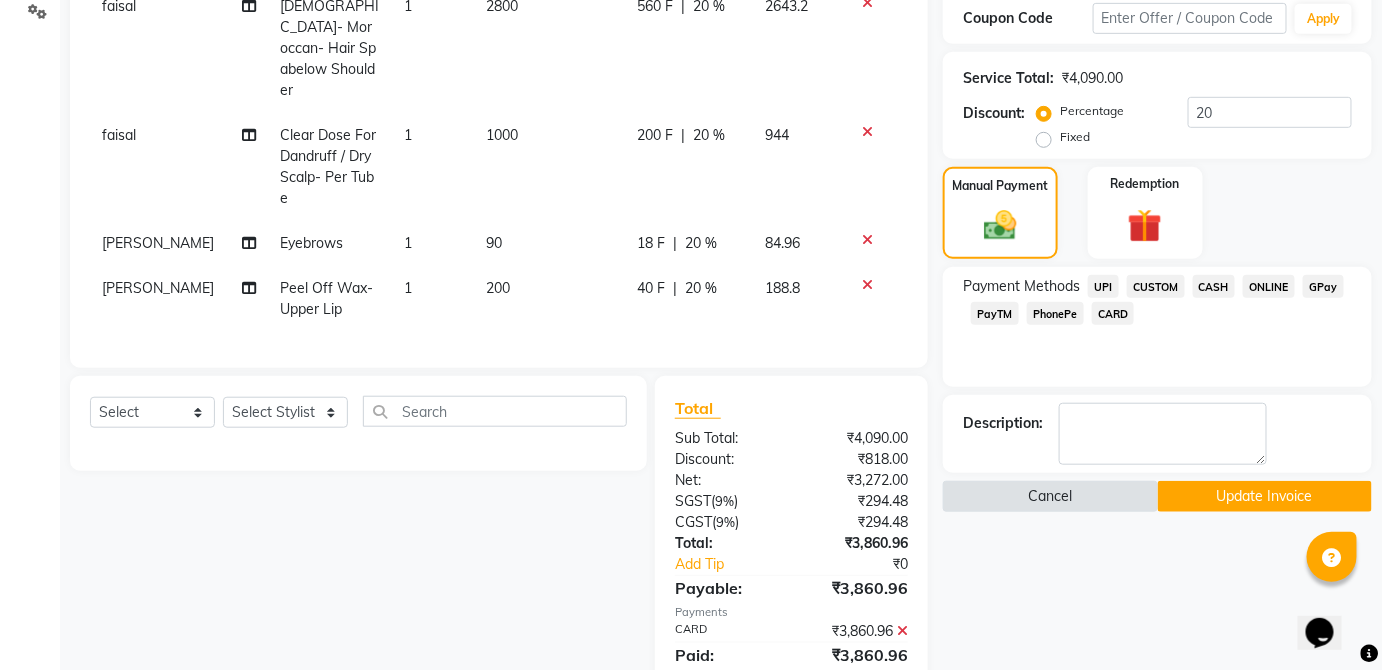 scroll, scrollTop: 367, scrollLeft: 0, axis: vertical 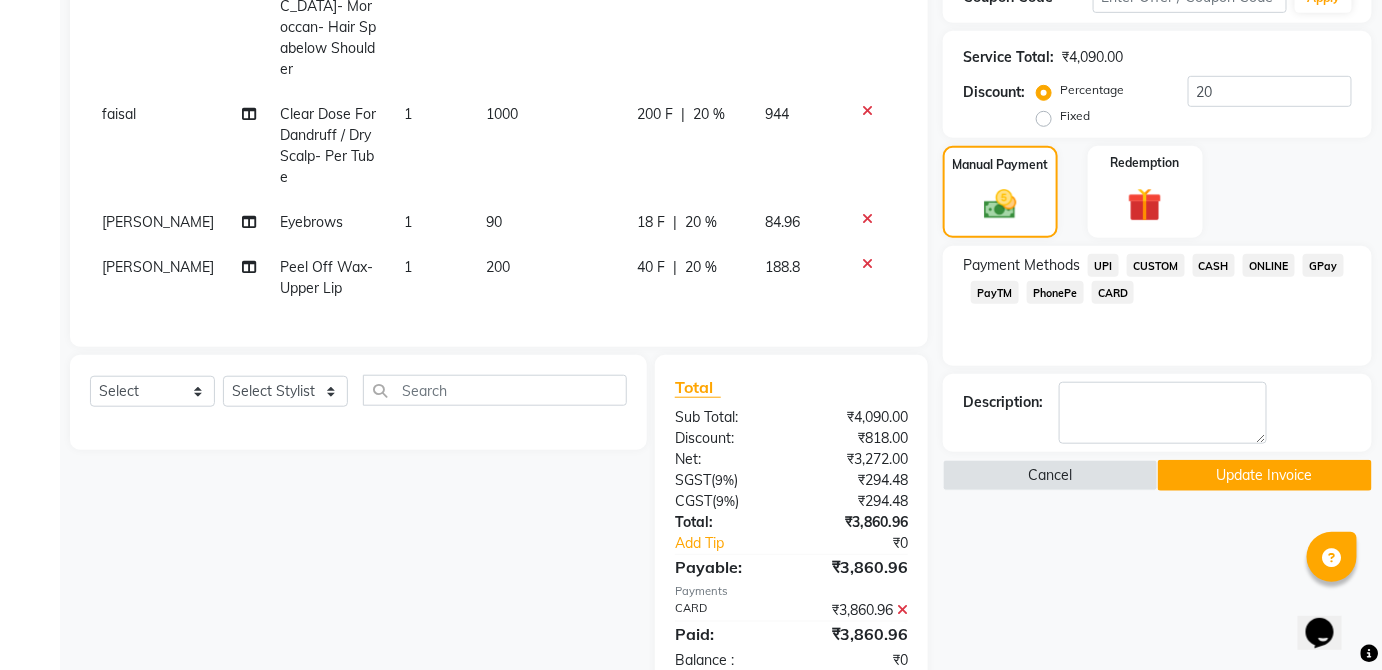 click on "Update Invoice" 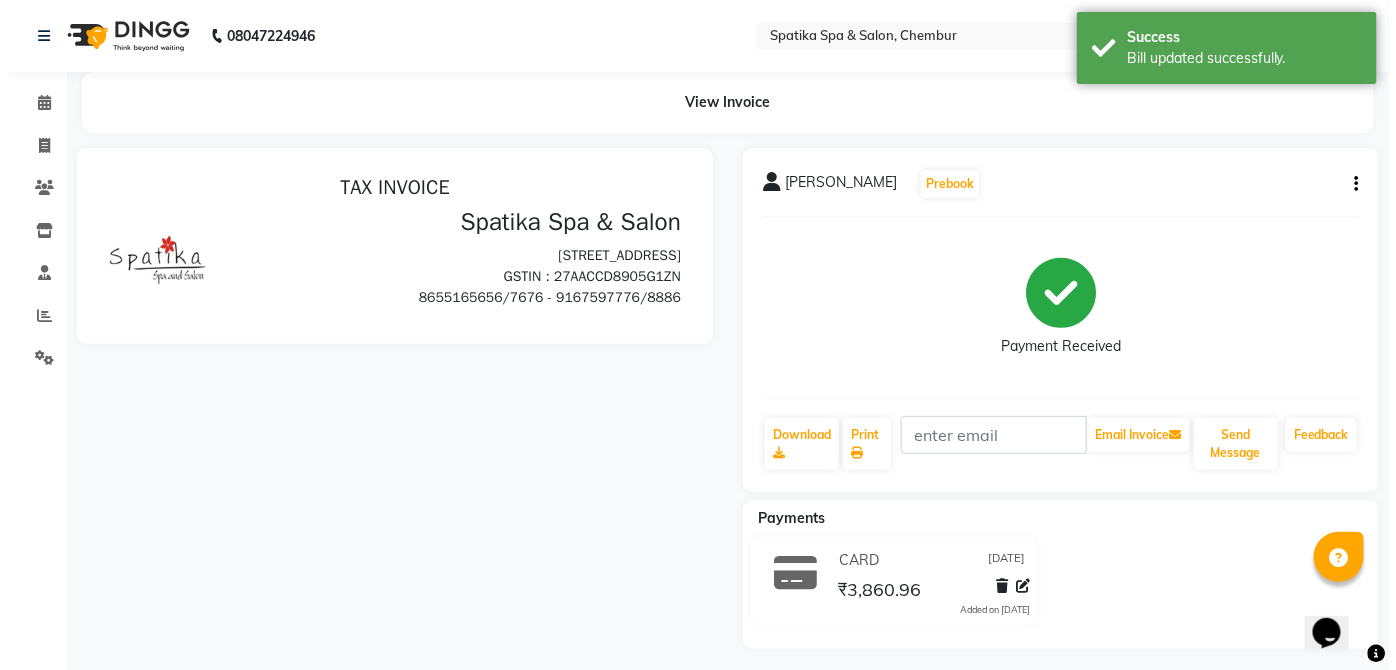 scroll, scrollTop: 0, scrollLeft: 0, axis: both 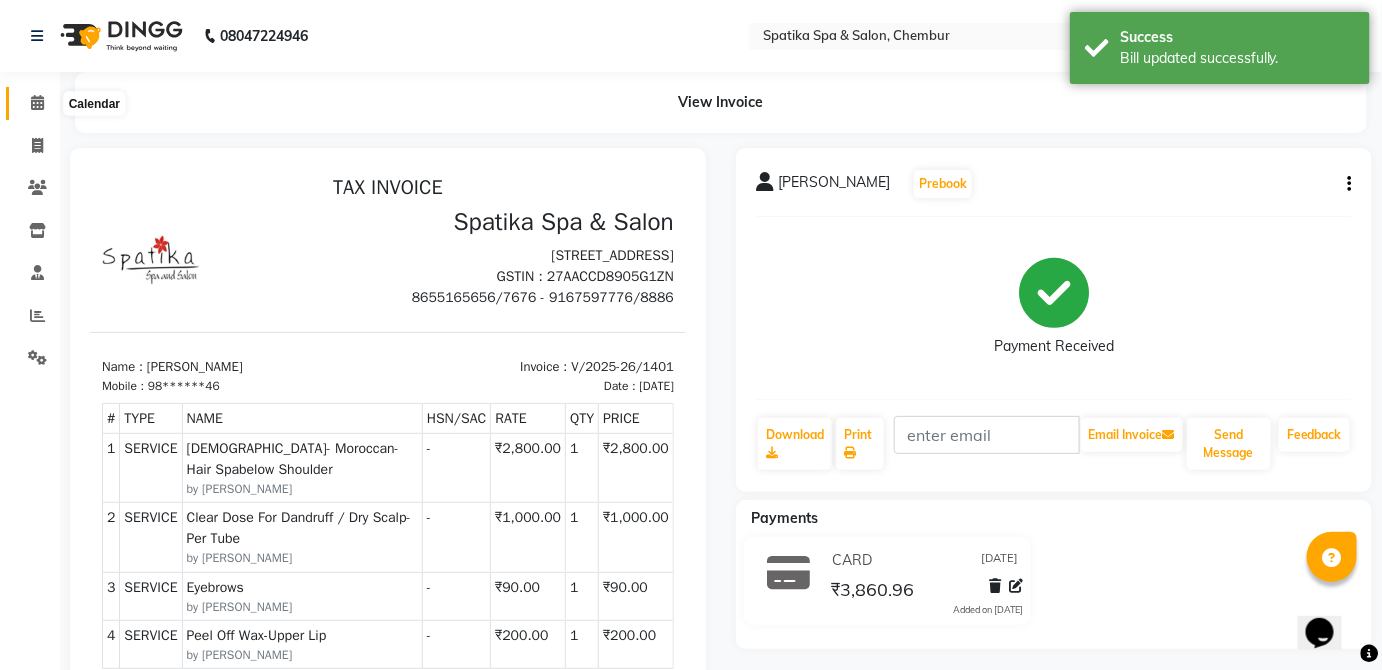 click 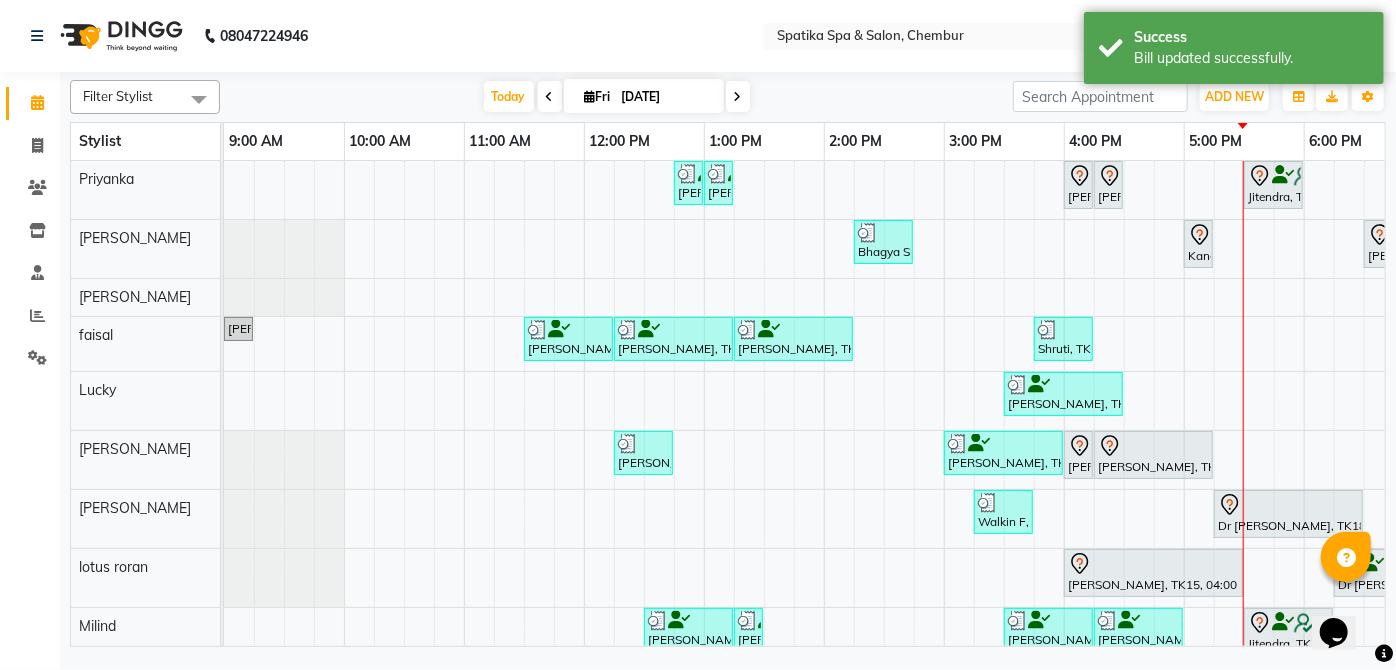 scroll, scrollTop: 136, scrollLeft: 0, axis: vertical 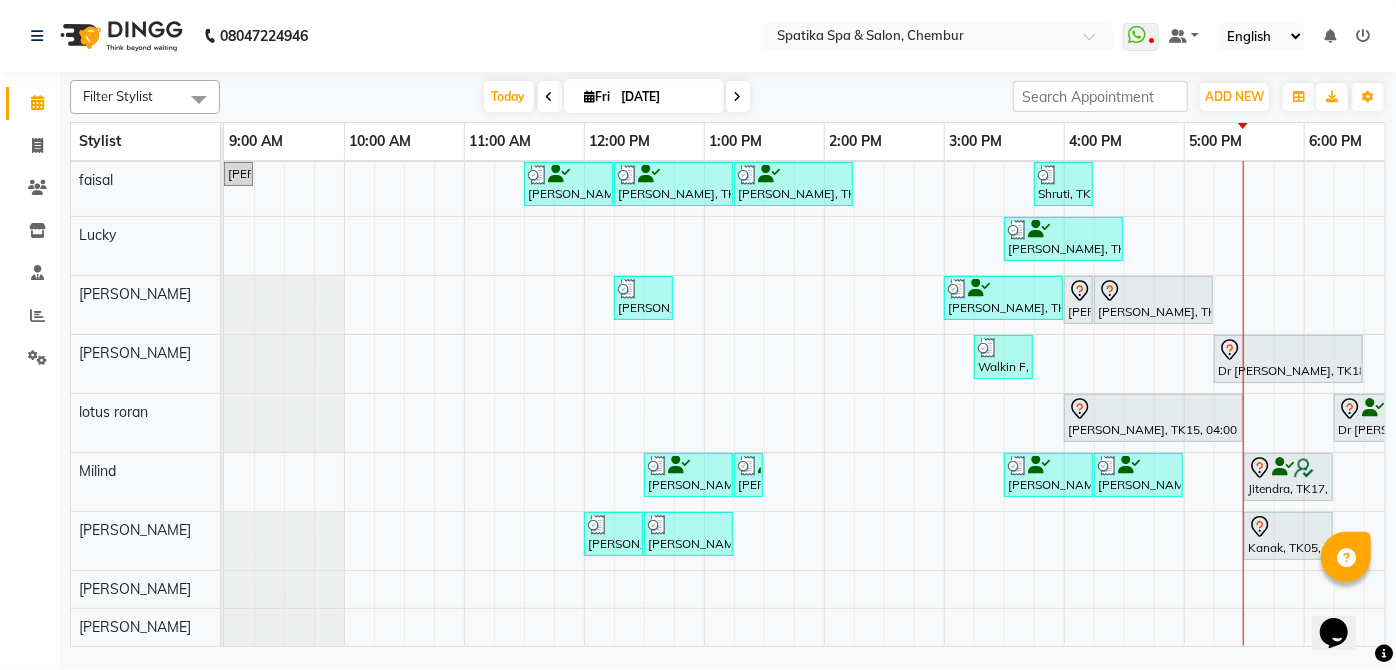 click at bounding box center (688, 525) 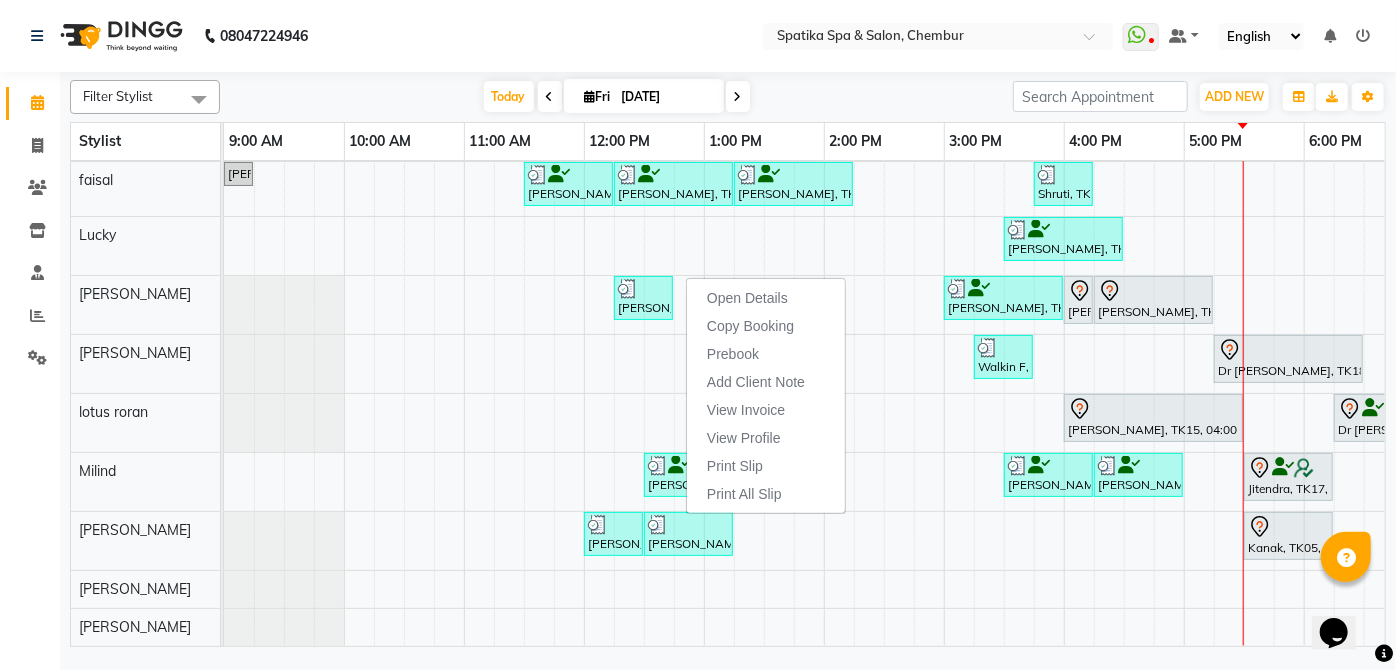 scroll, scrollTop: 27, scrollLeft: 0, axis: vertical 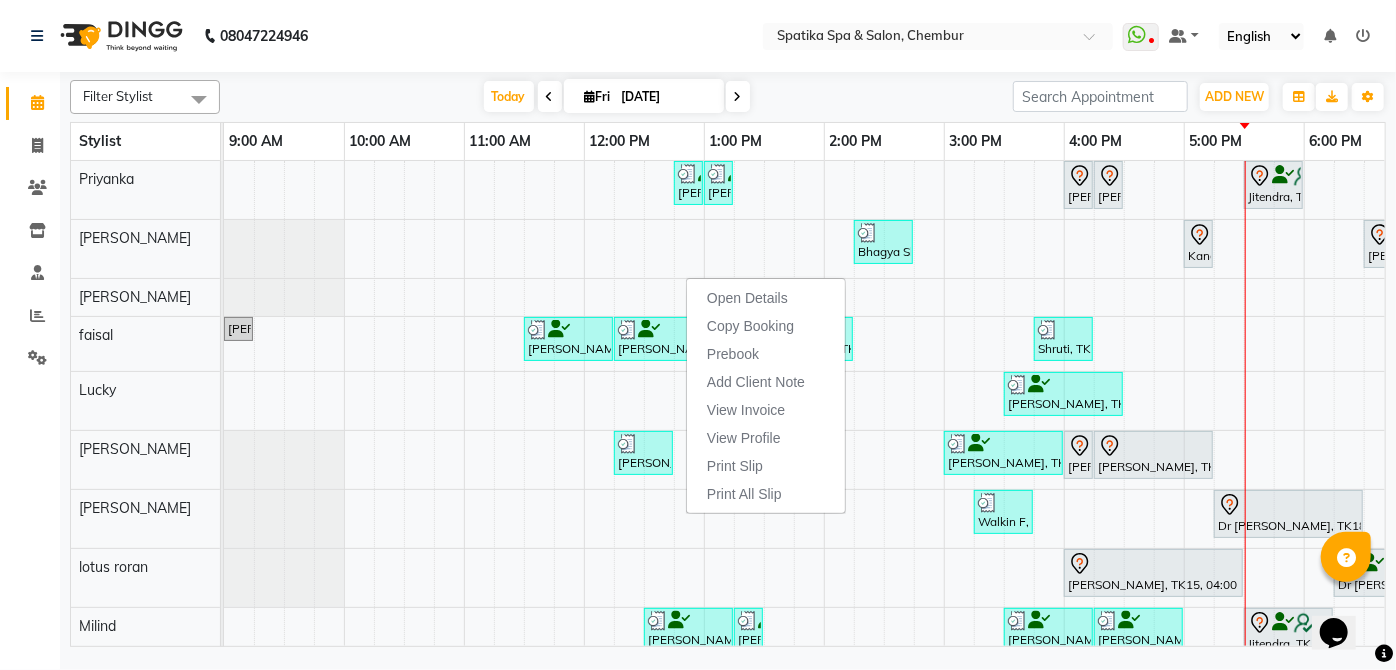 drag, startPoint x: 904, startPoint y: 83, endPoint x: 1010, endPoint y: 235, distance: 185.31055 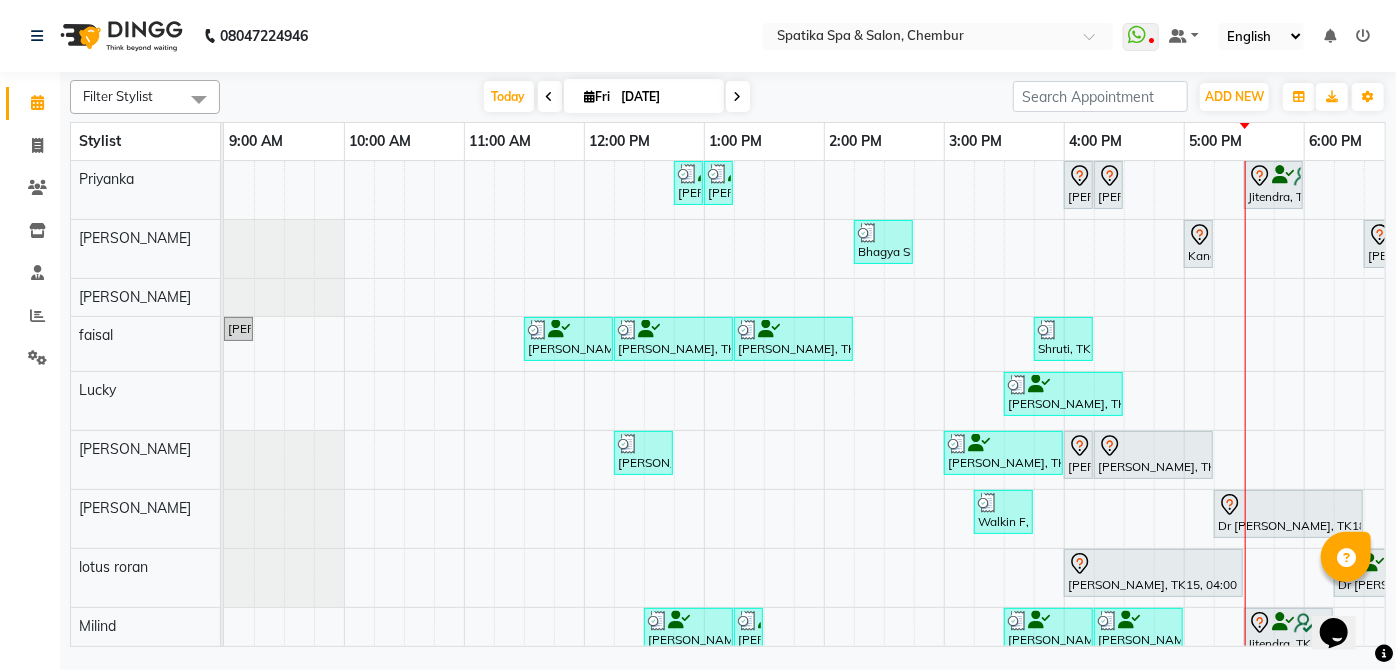 scroll, scrollTop: 61, scrollLeft: 0, axis: vertical 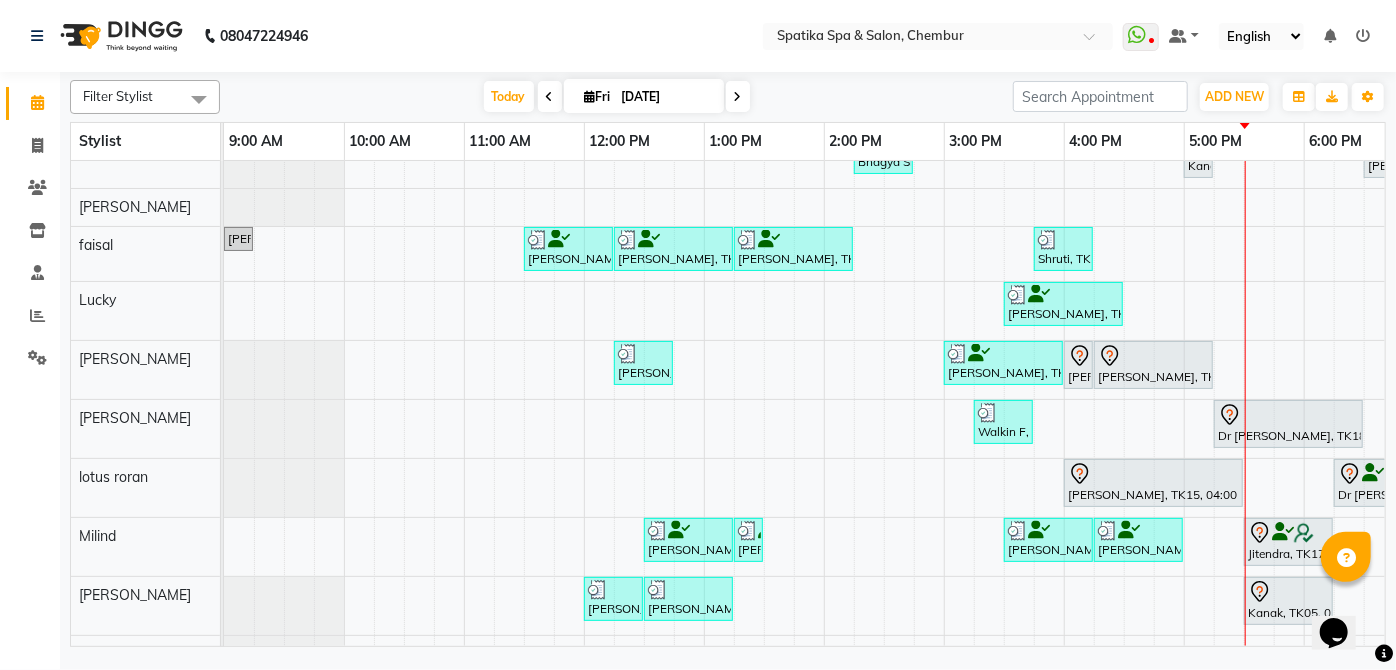 click at bounding box center [1153, 356] 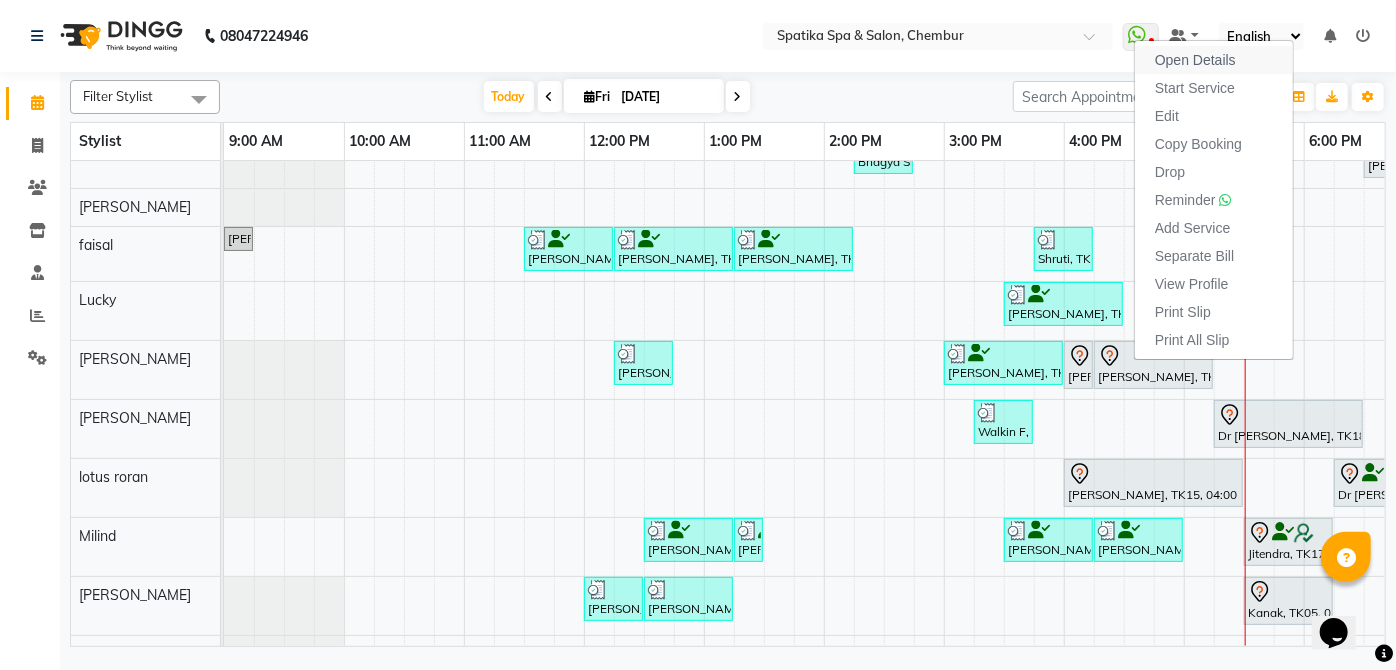 click on "Open Details" at bounding box center (1195, 60) 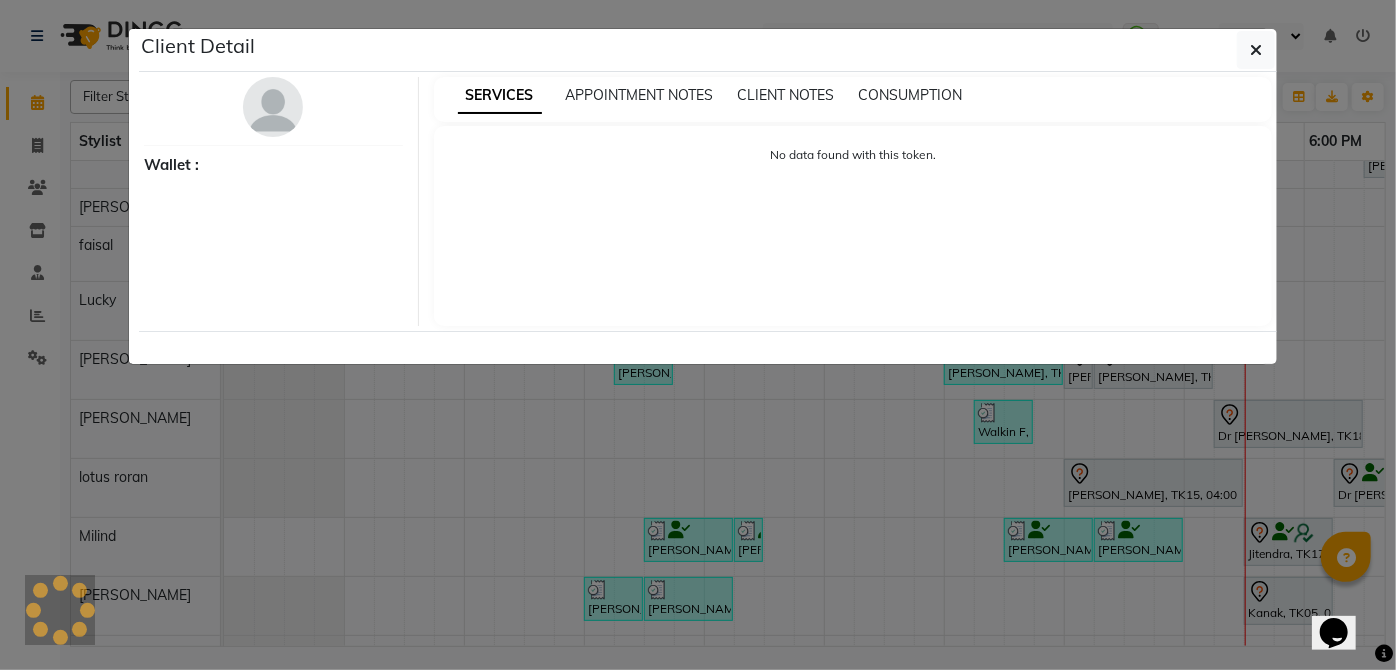 select on "7" 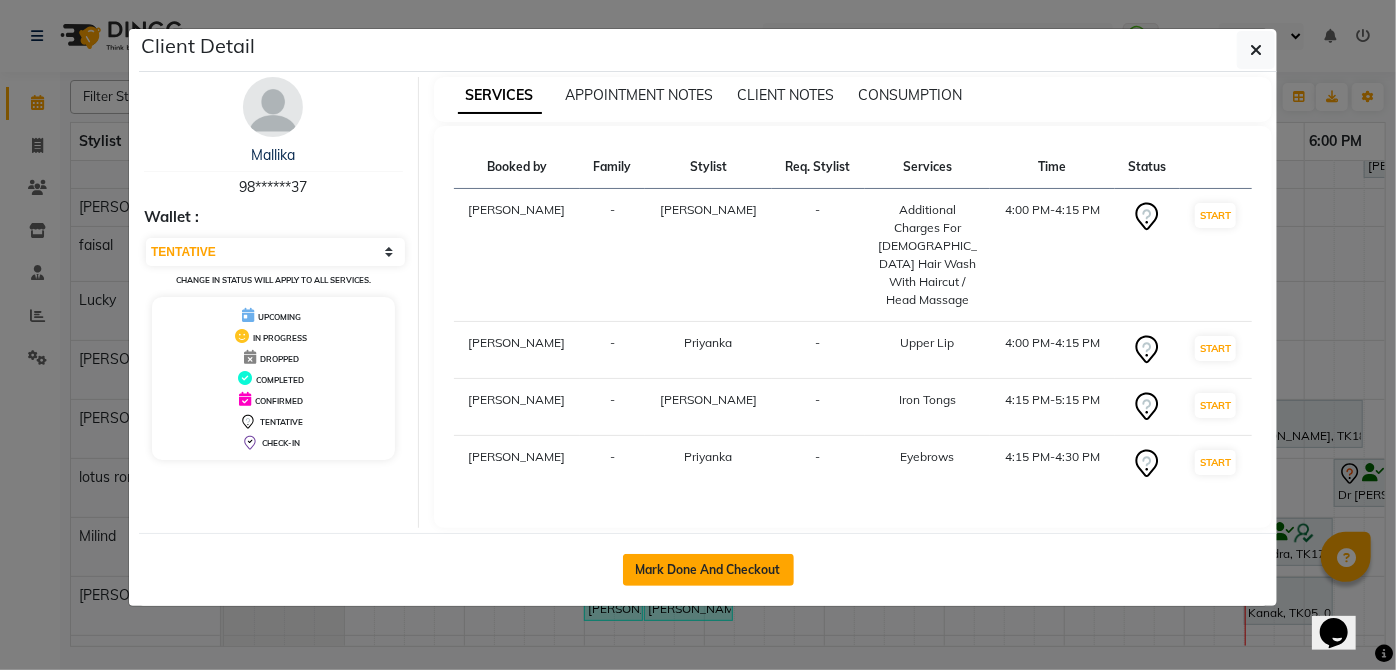 click on "Mark Done And Checkout" 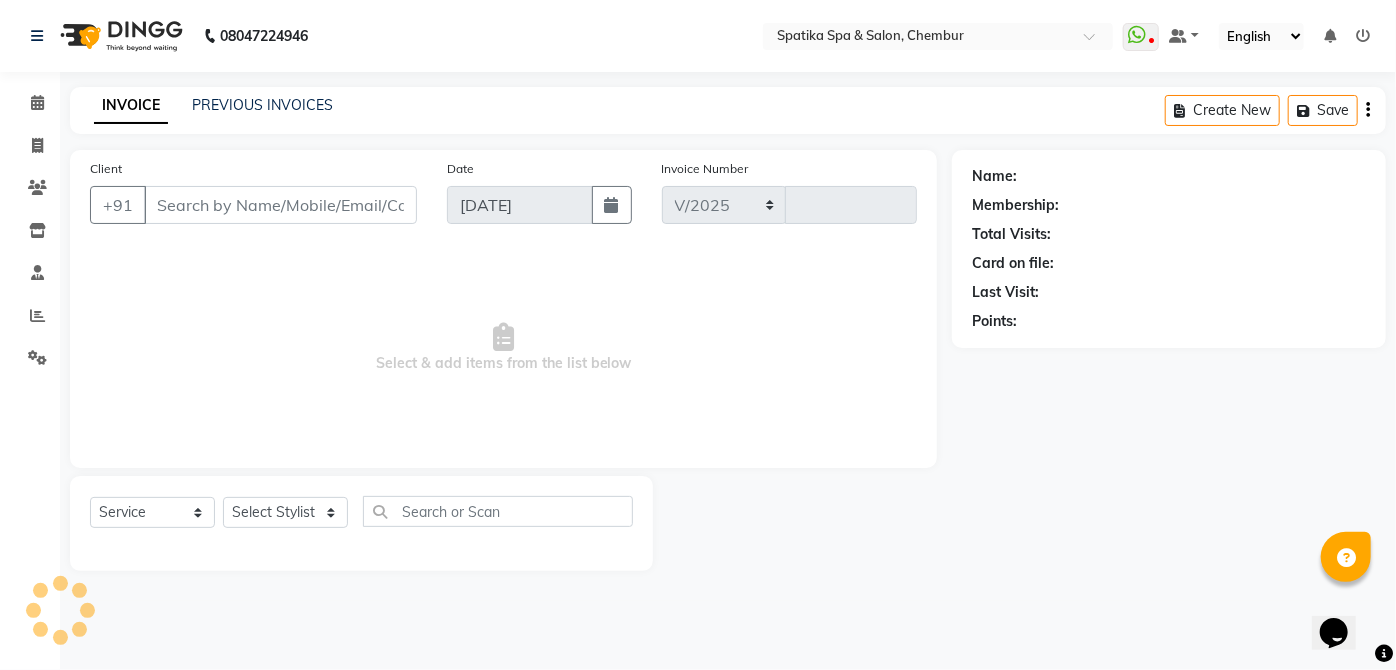 select on "631" 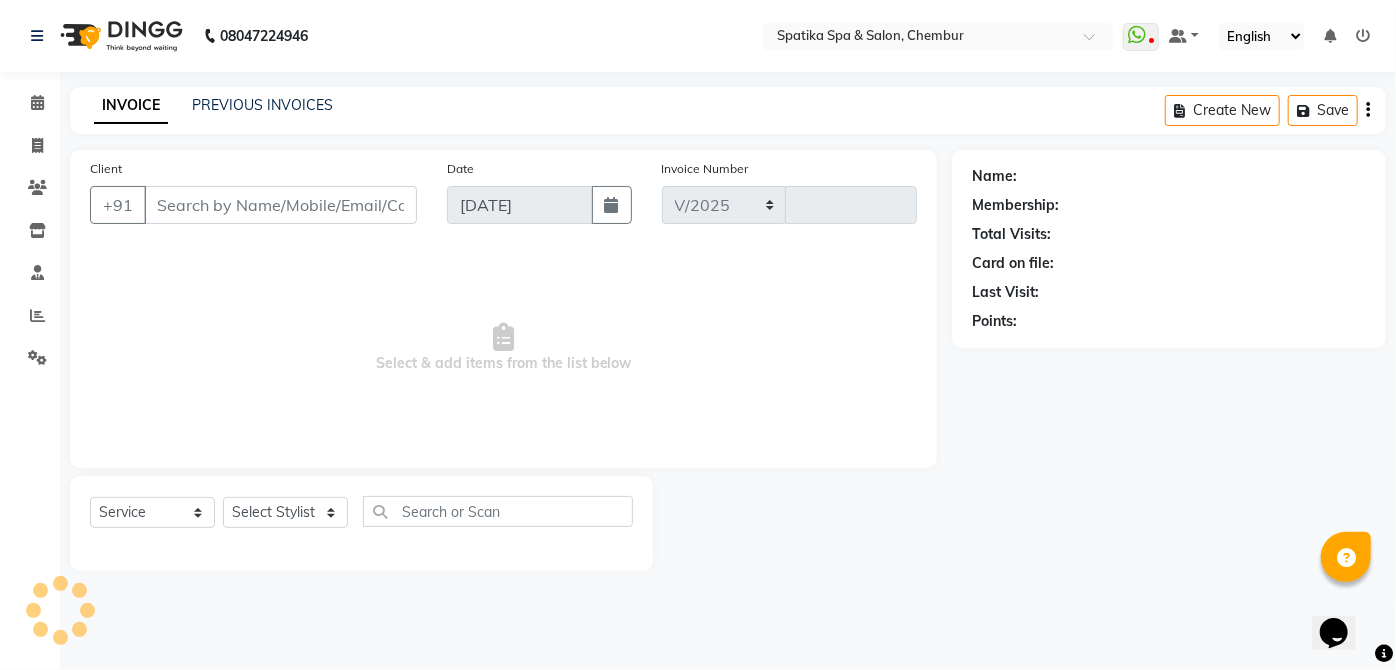 type on "1409" 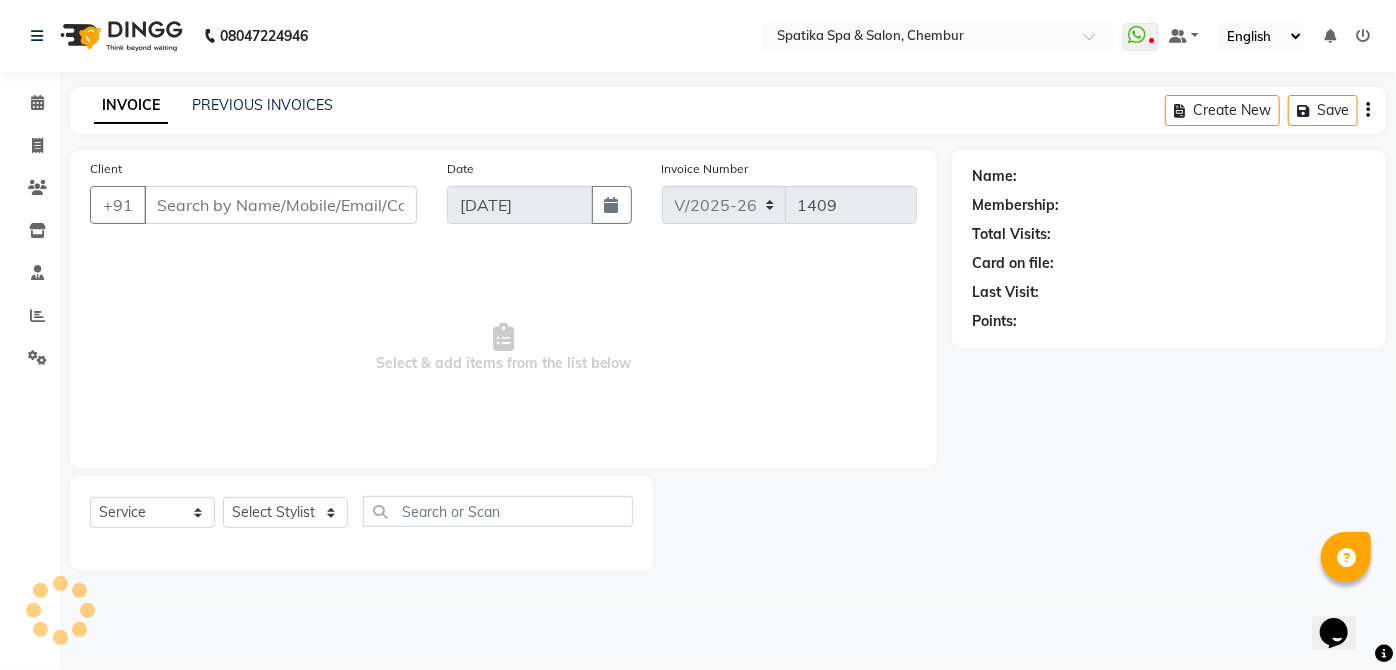 type on "98******37" 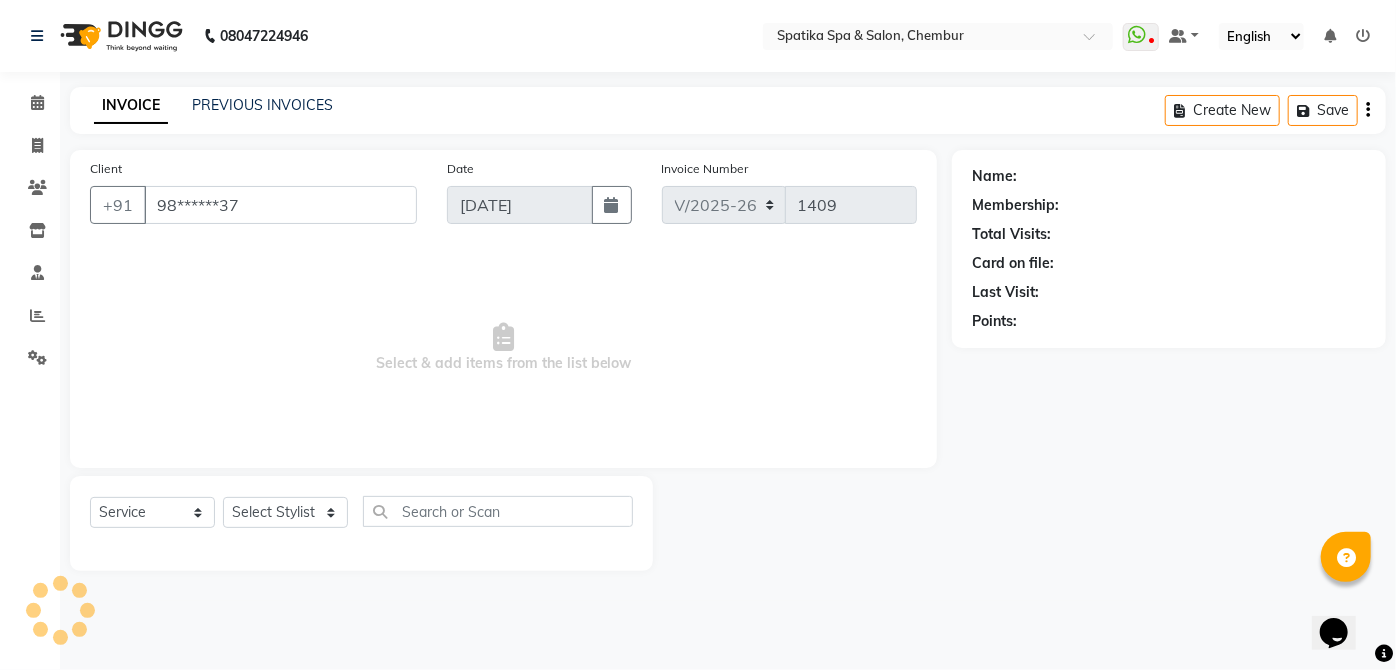 select on "17981" 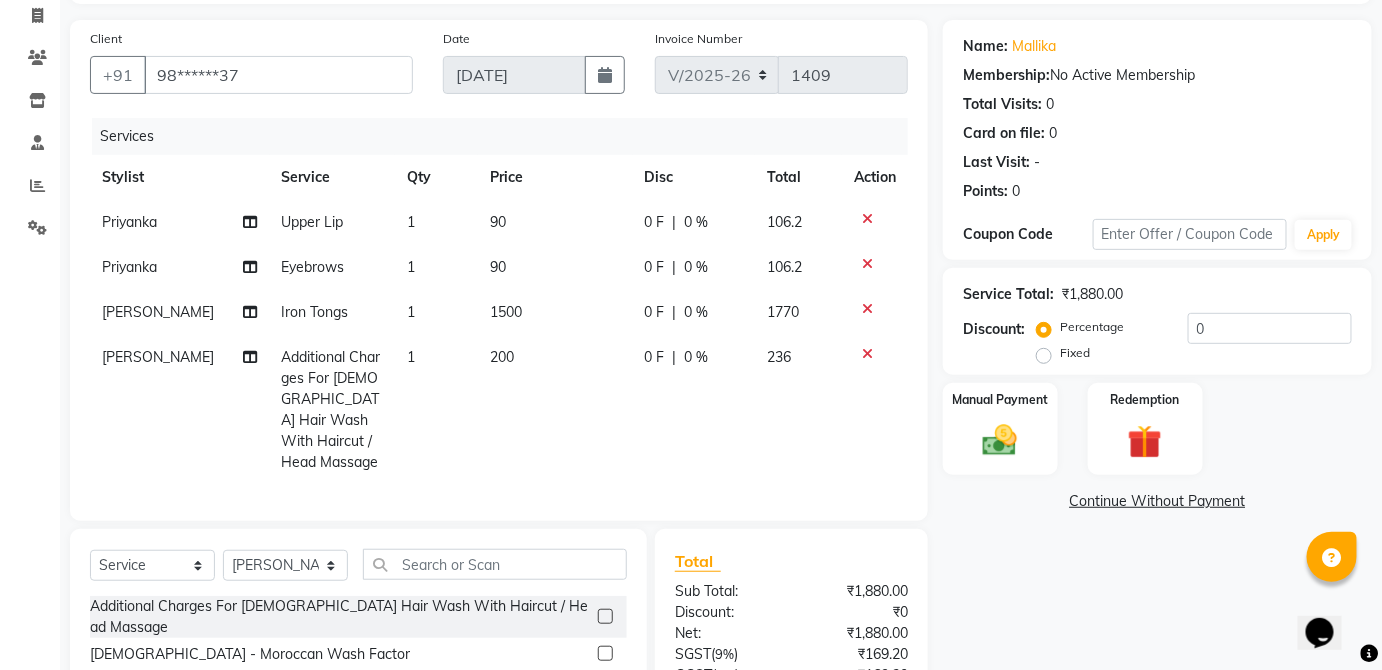 scroll, scrollTop: 124, scrollLeft: 0, axis: vertical 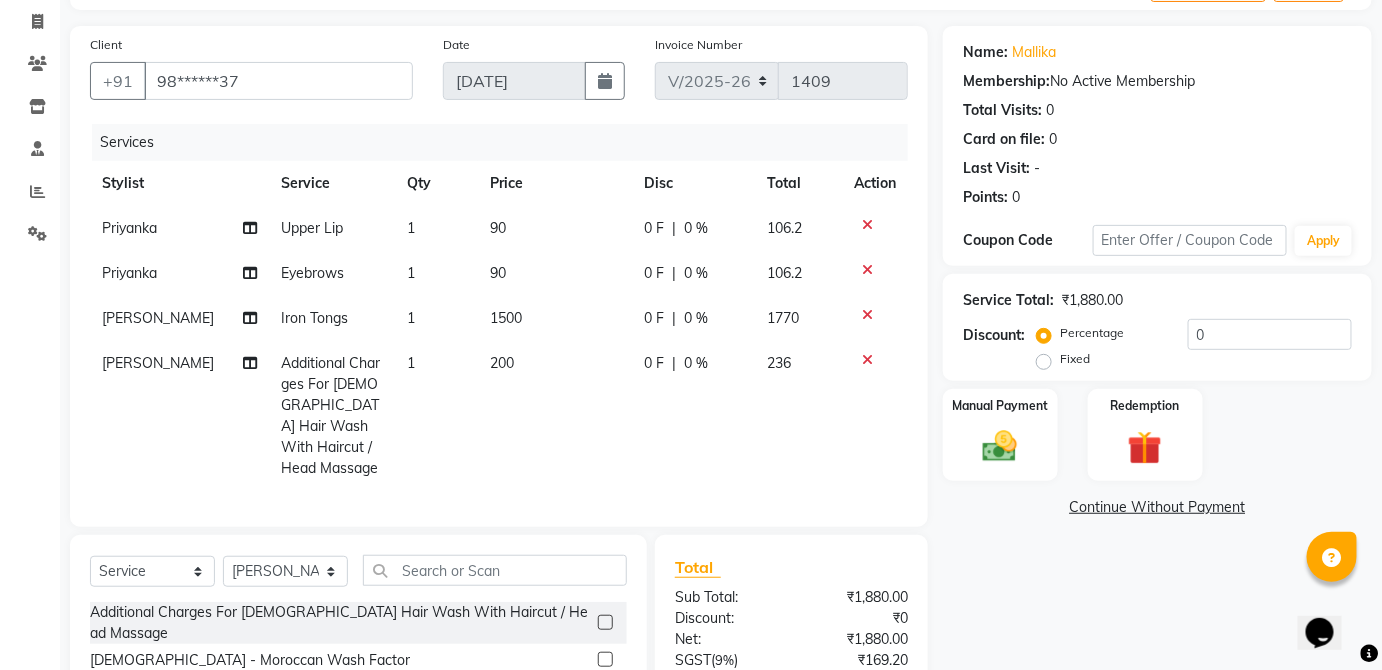 click on "1500" 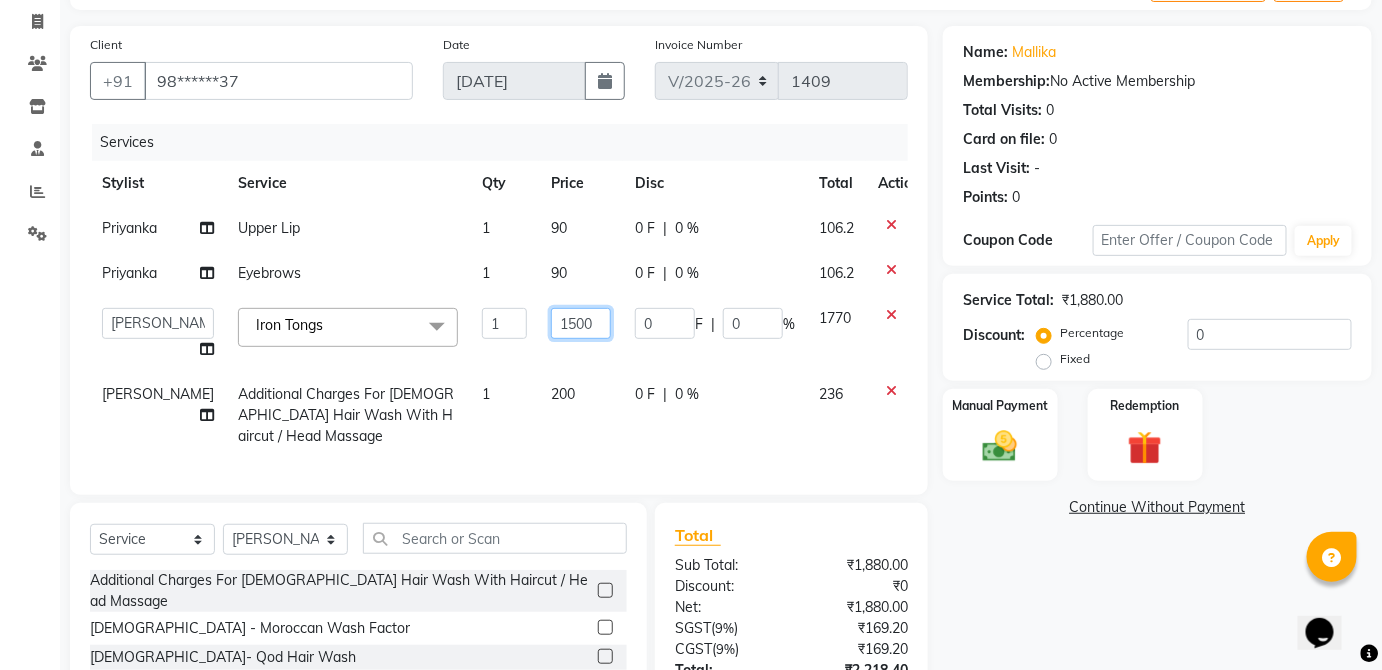 click on "1500" 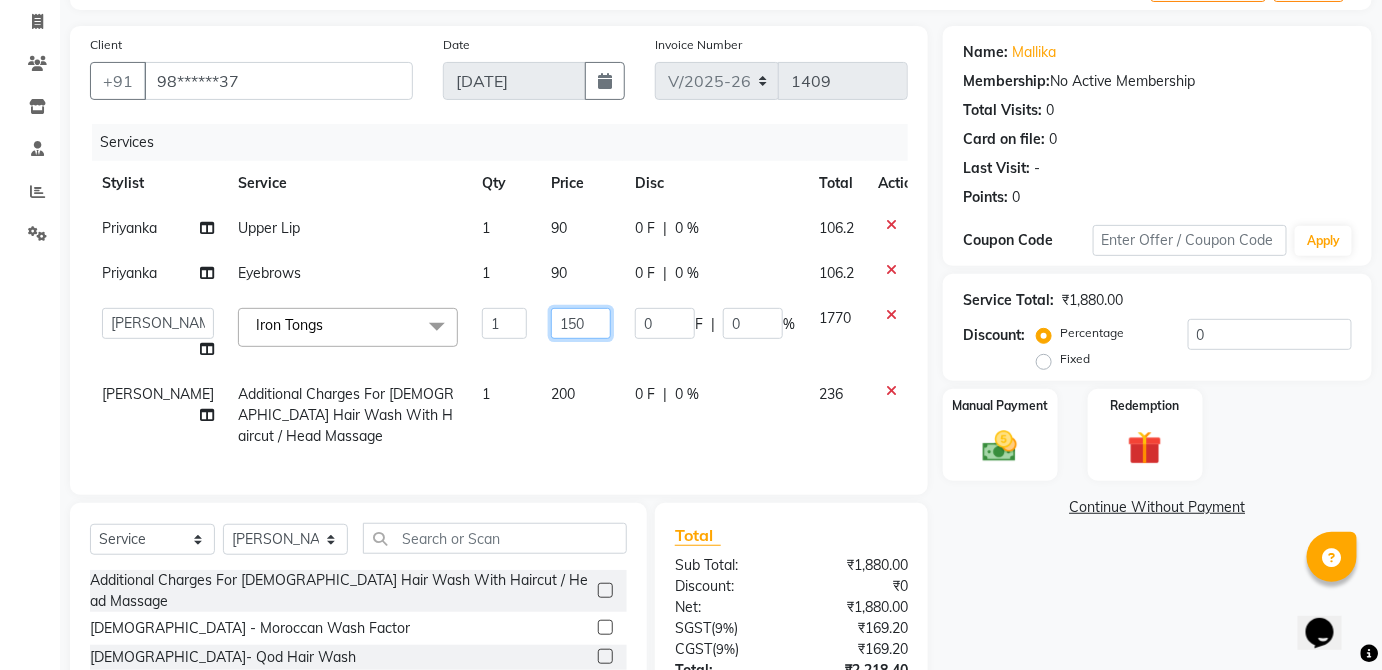 type on "1500" 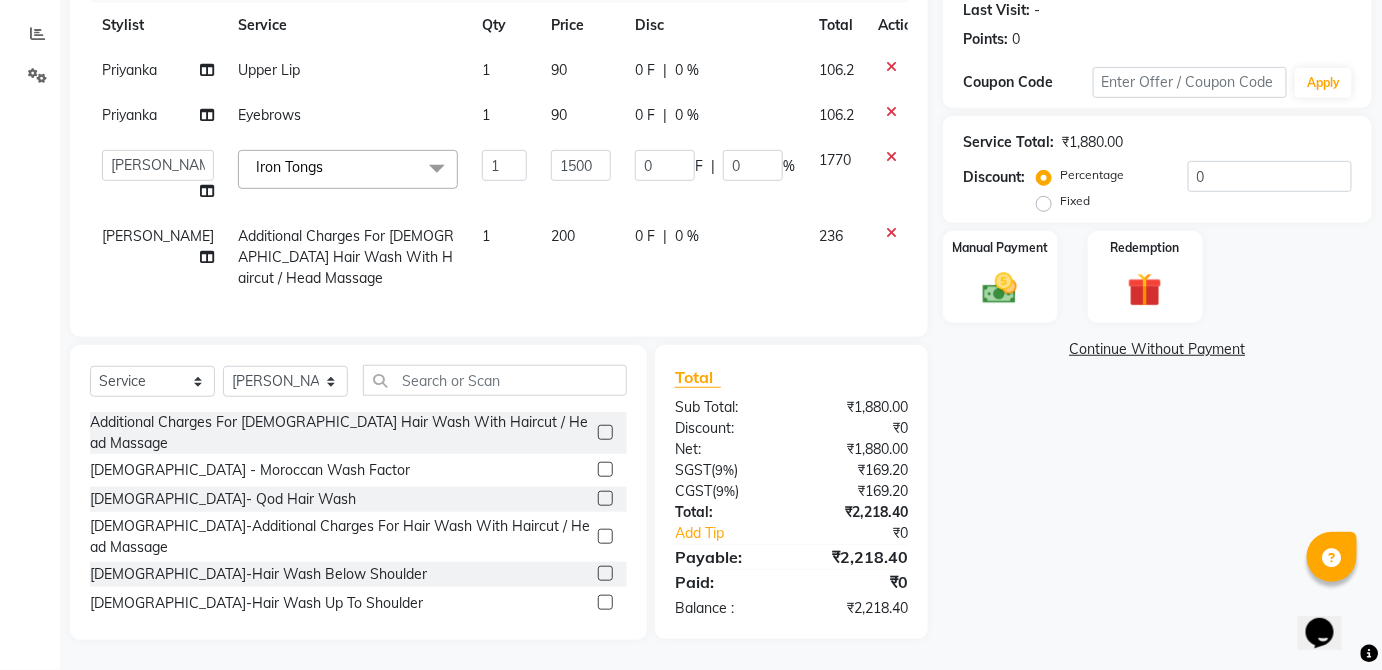 click on "Name: Mallika  Membership:  No Active Membership  Total Visits:  0 Card on file:  0 Last Visit:   - Points:   0  Coupon Code Apply Service Total:  ₹1,880.00  Discount:  Percentage   Fixed  0 Manual Payment Redemption  Continue Without Payment" 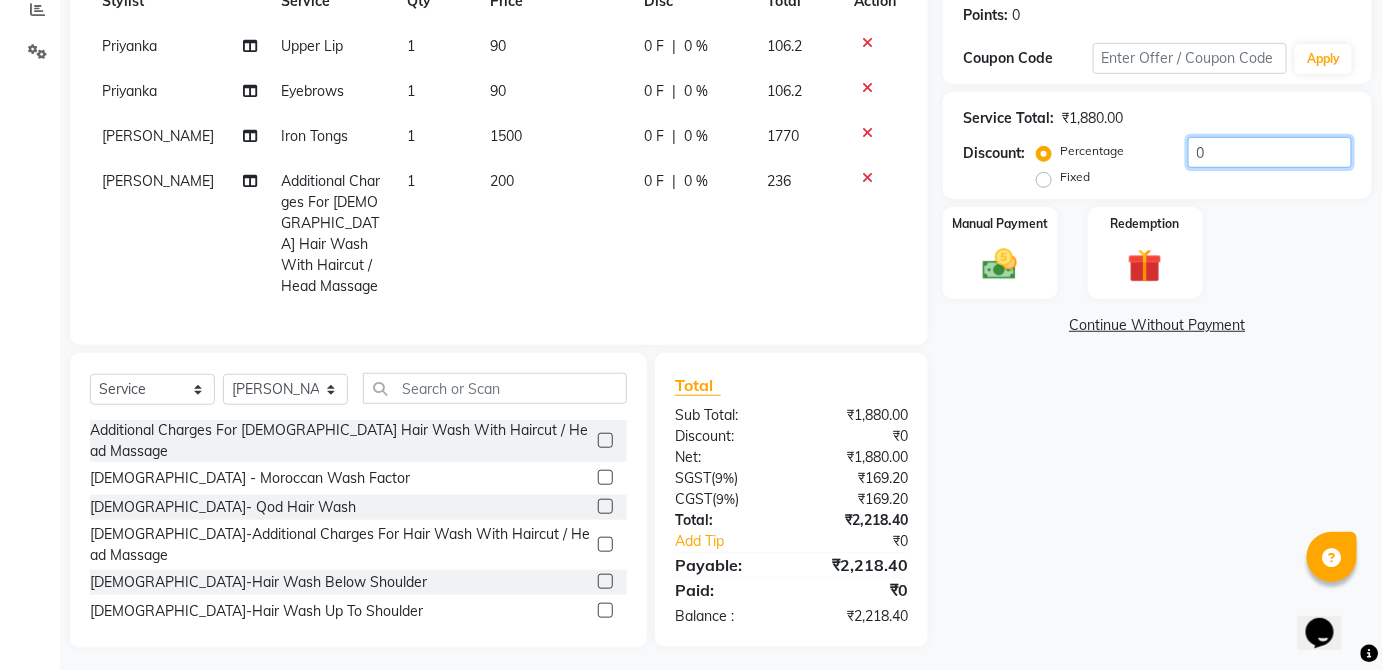 click on "0" 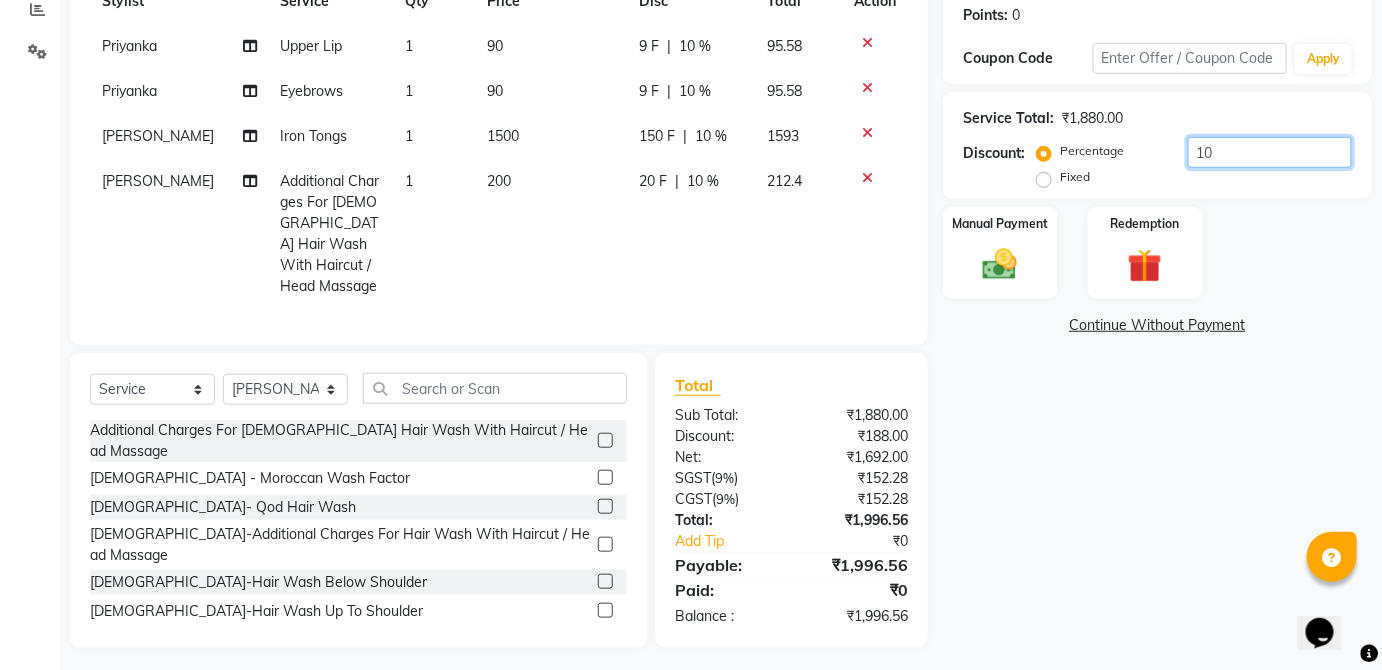 type on "1" 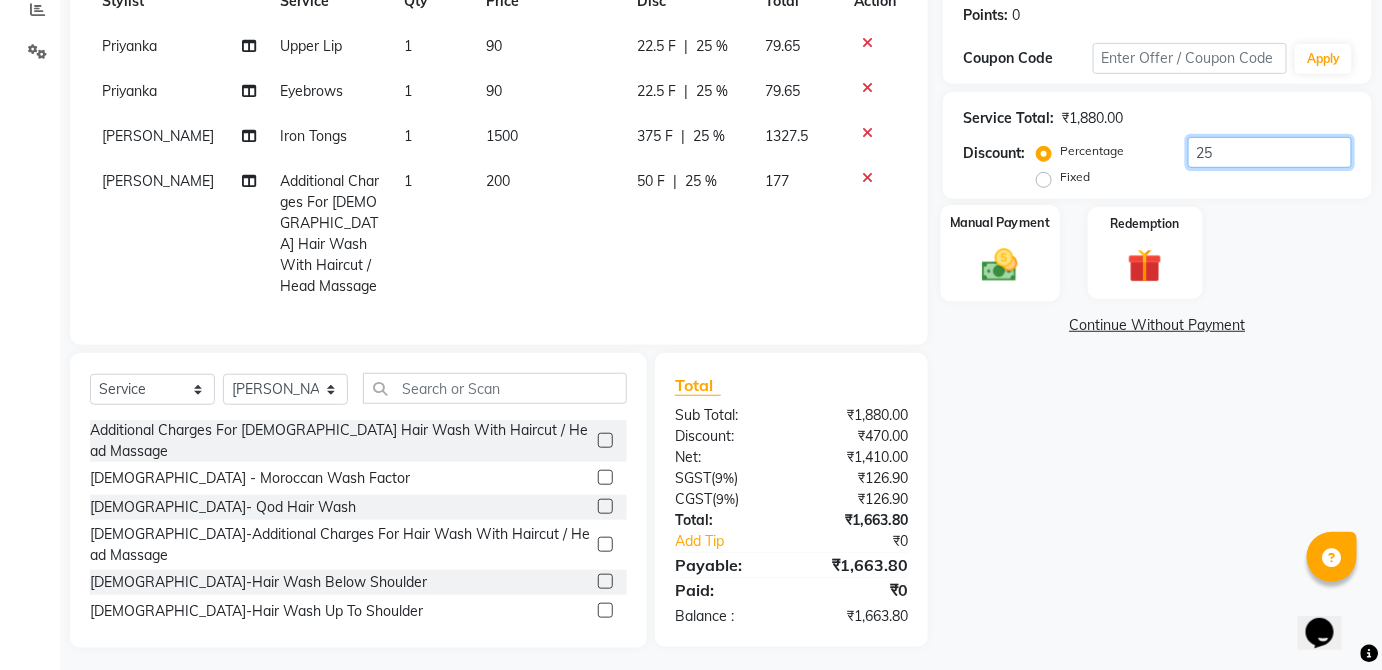 type on "25" 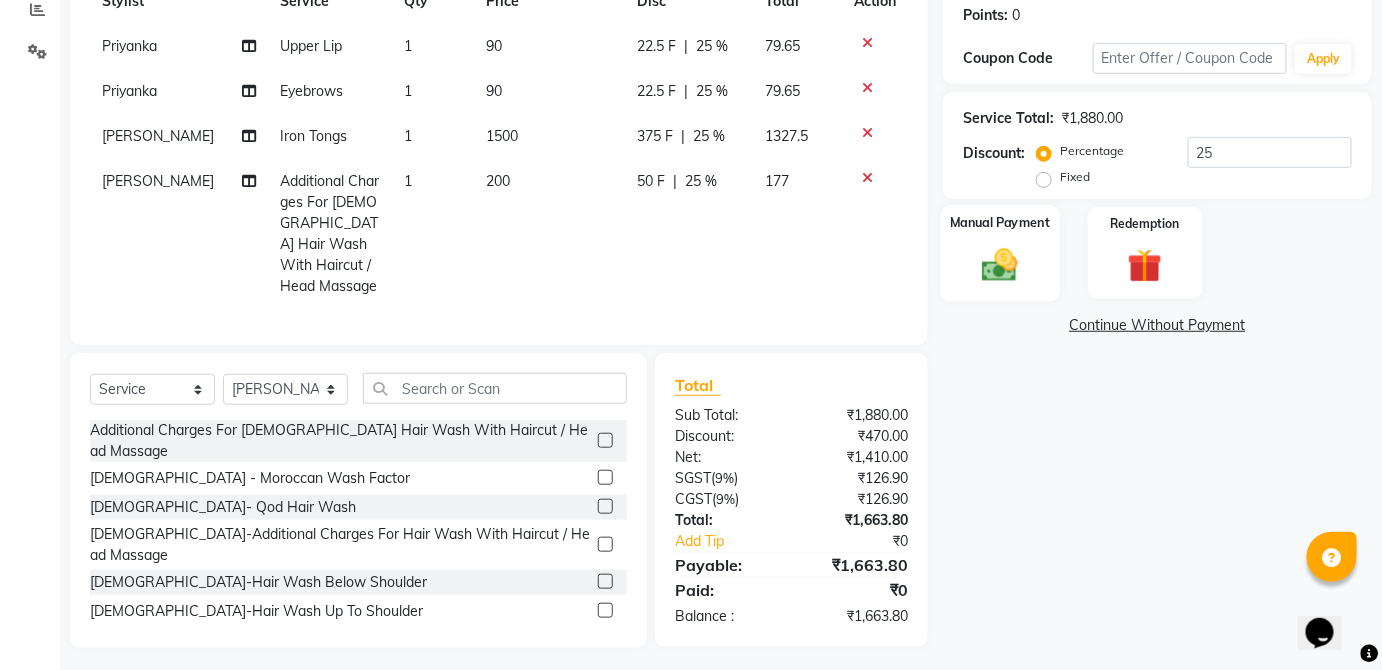 drag, startPoint x: 994, startPoint y: 229, endPoint x: 1008, endPoint y: 240, distance: 17.804493 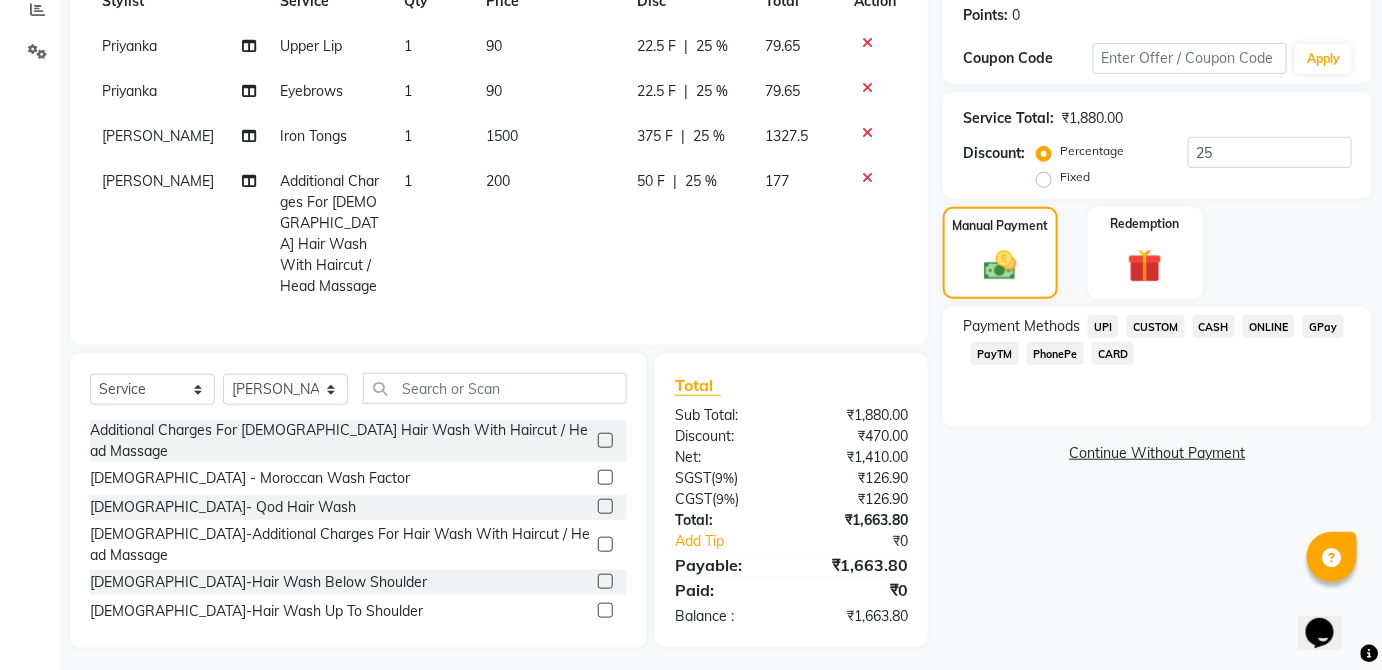 click on "CARD" 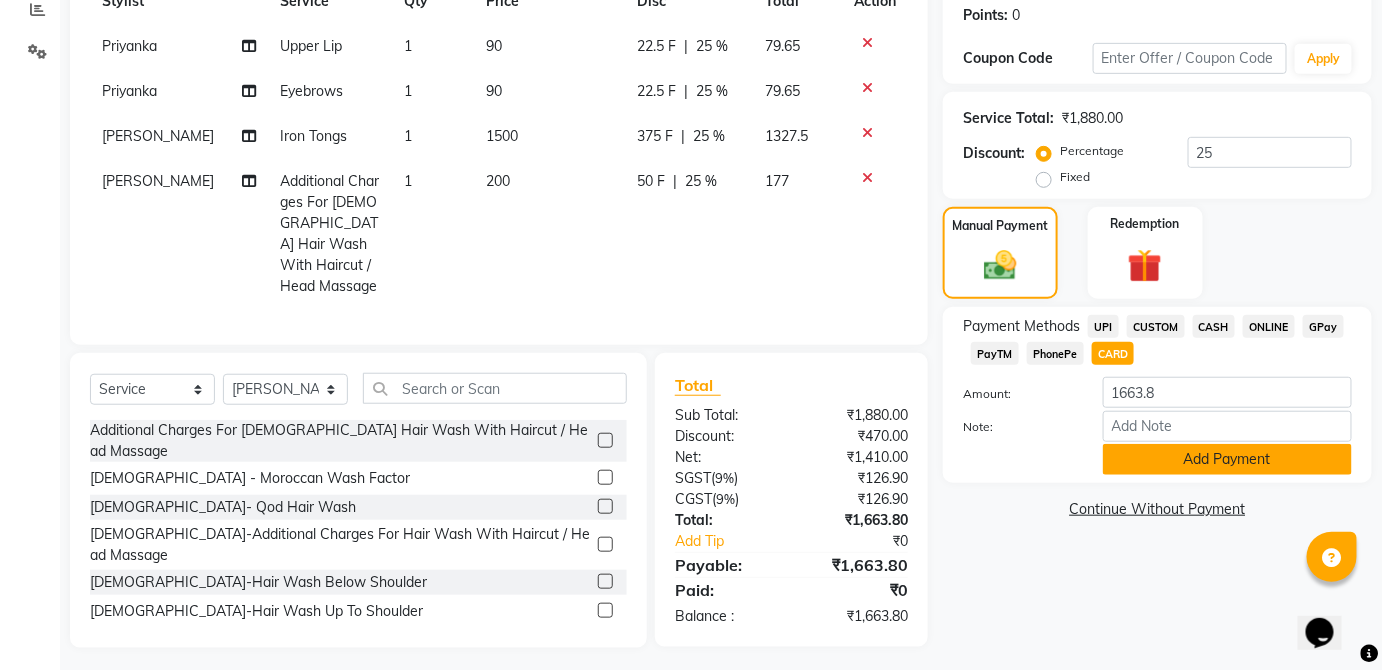 click on "Add Payment" 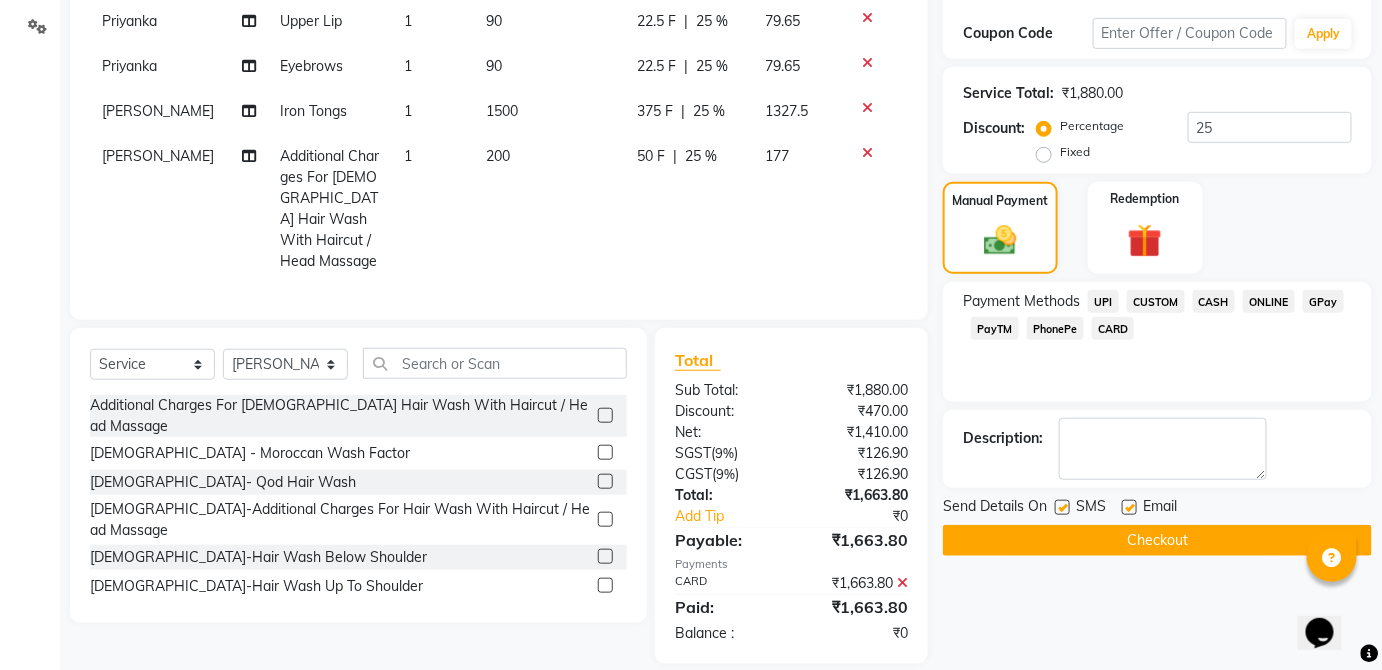 scroll, scrollTop: 346, scrollLeft: 0, axis: vertical 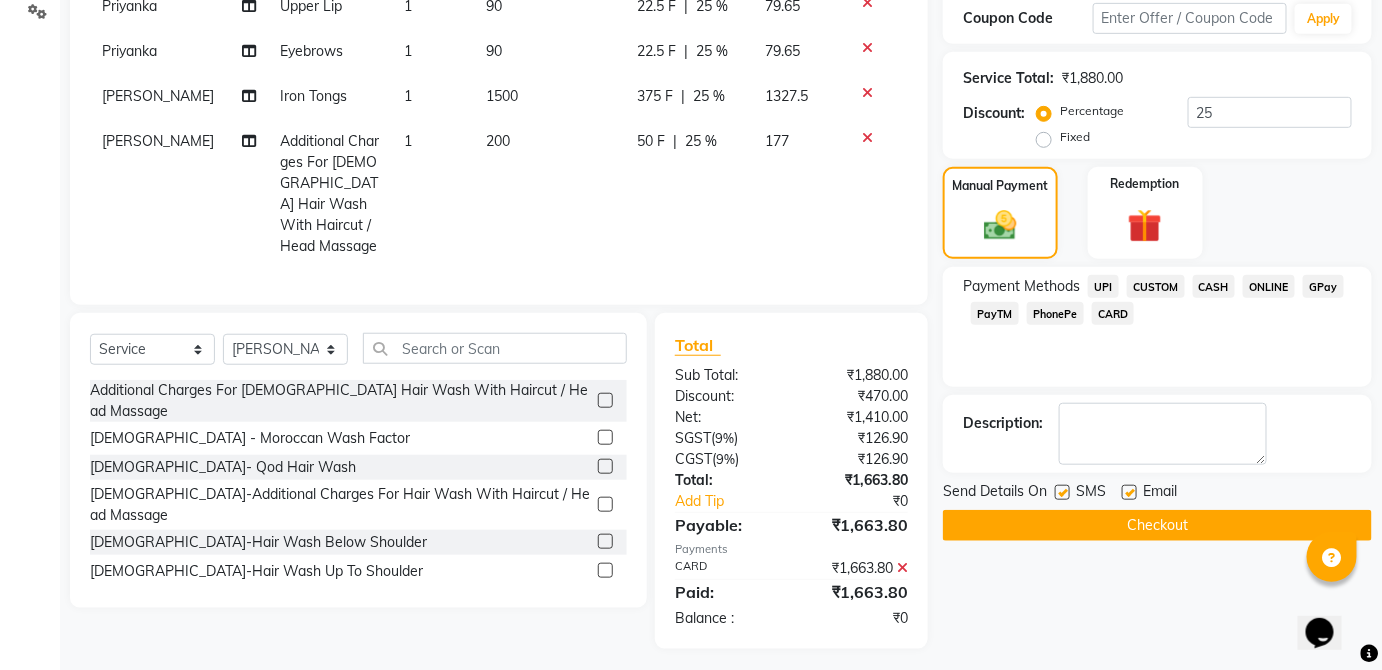 click 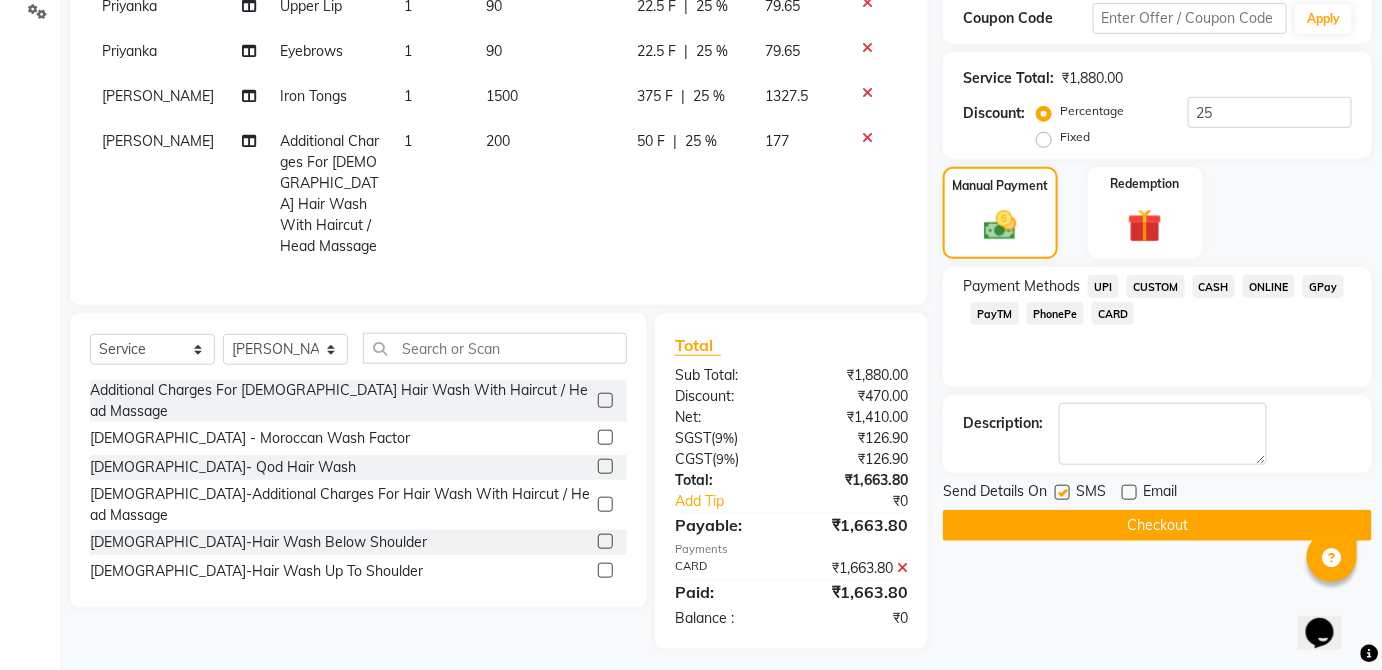 click 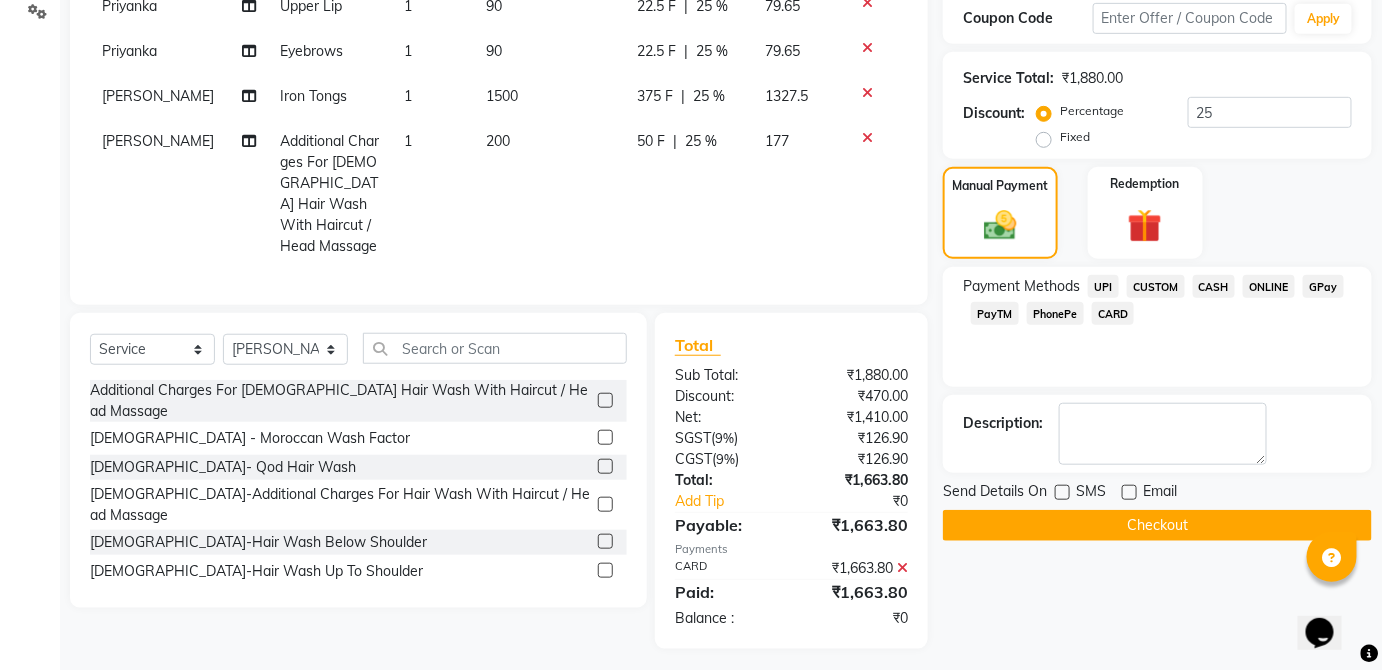 click on "Checkout" 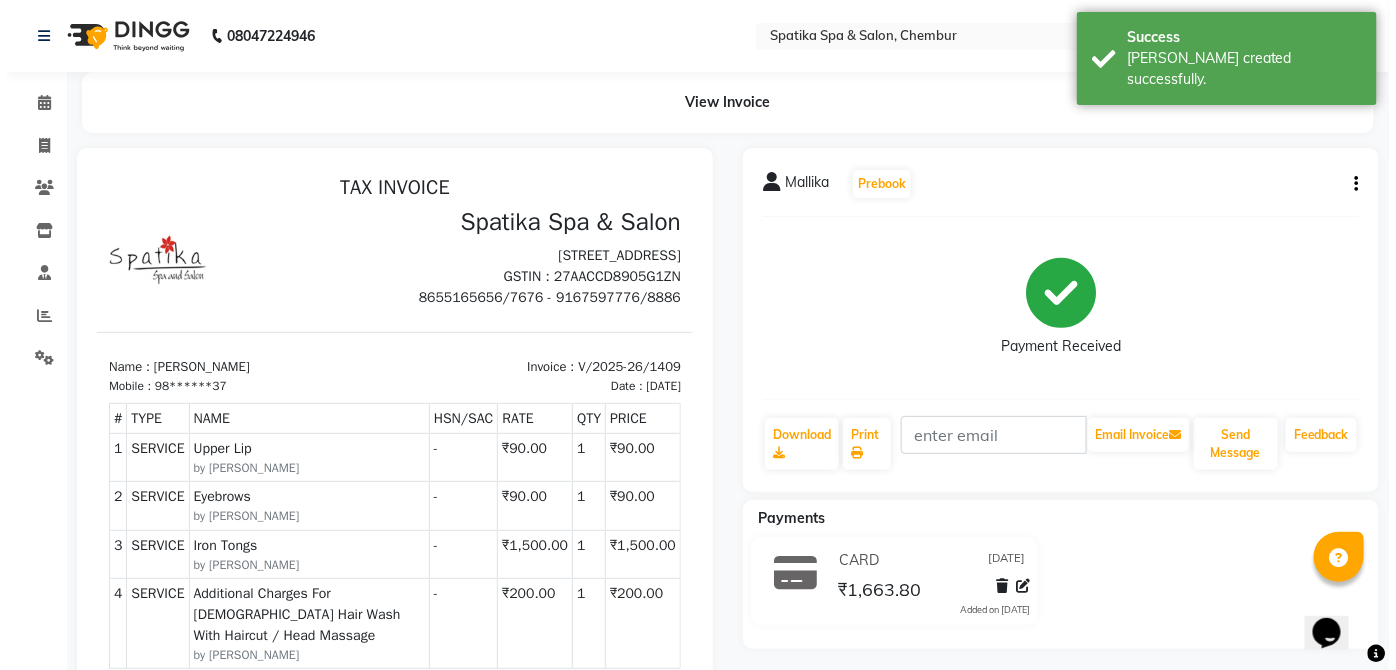 scroll, scrollTop: 0, scrollLeft: 0, axis: both 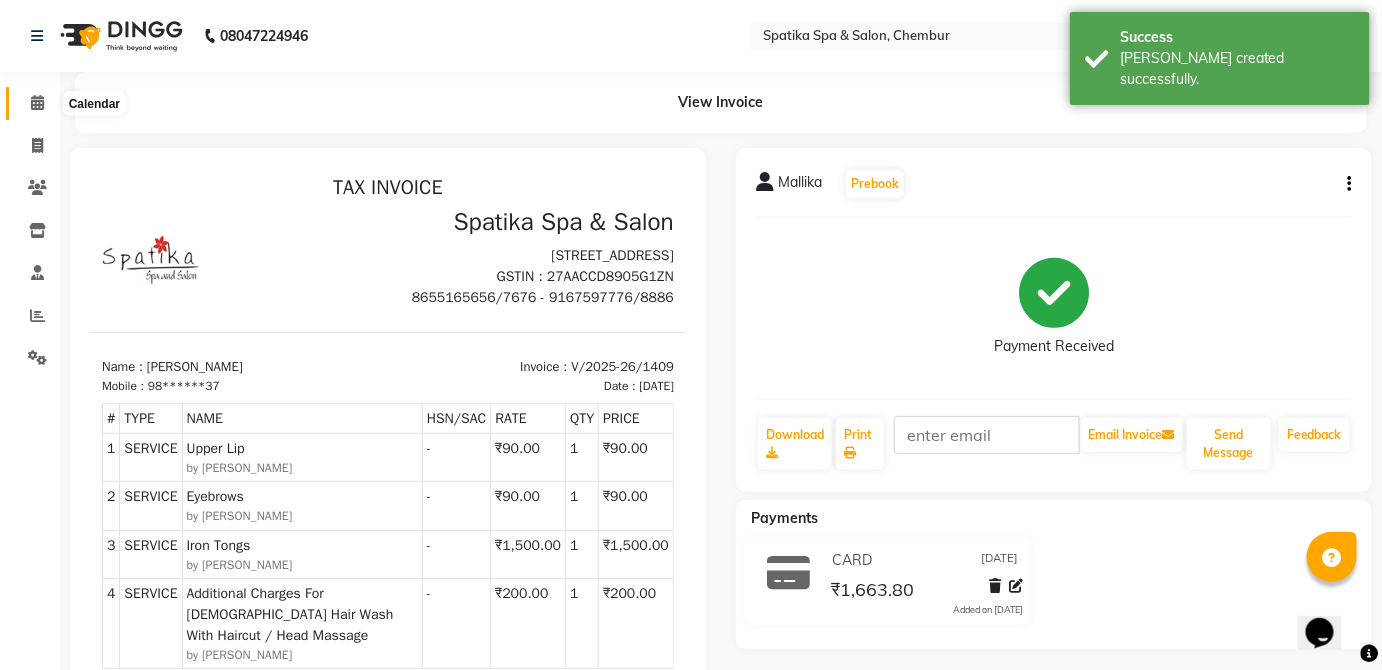 click 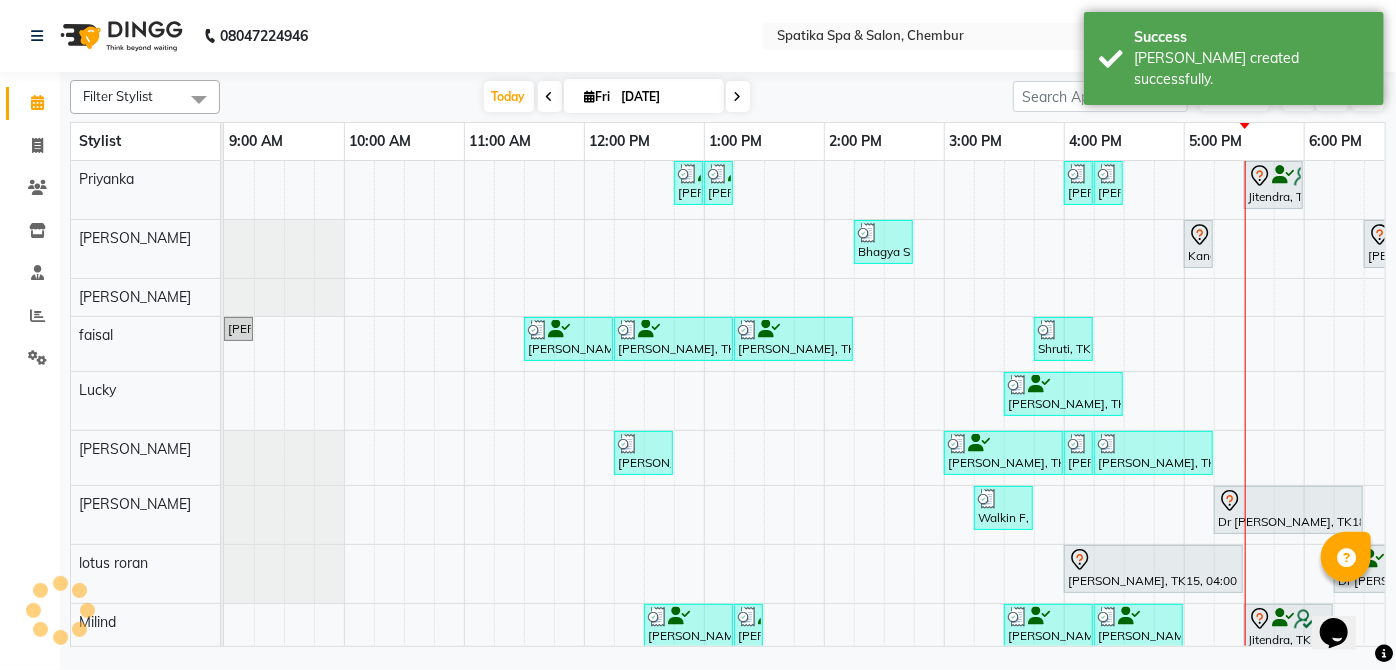 scroll, scrollTop: 0, scrollLeft: 0, axis: both 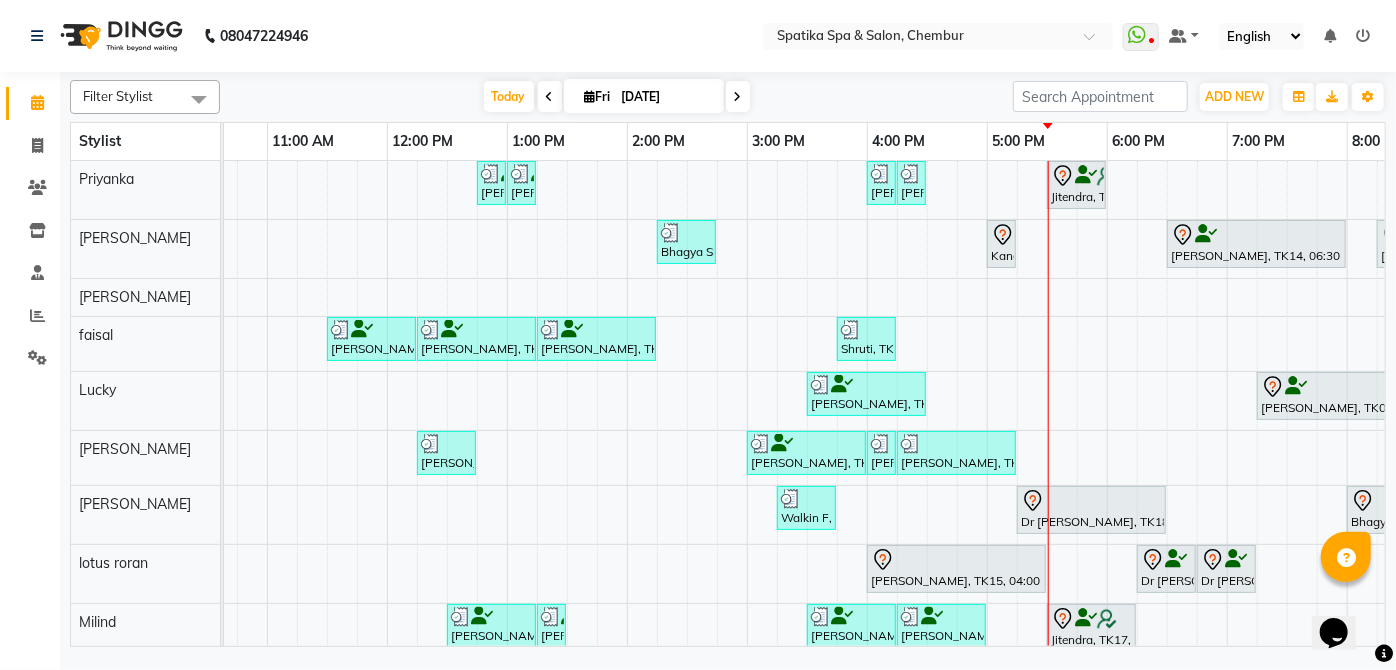 click at bounding box center [806, 444] 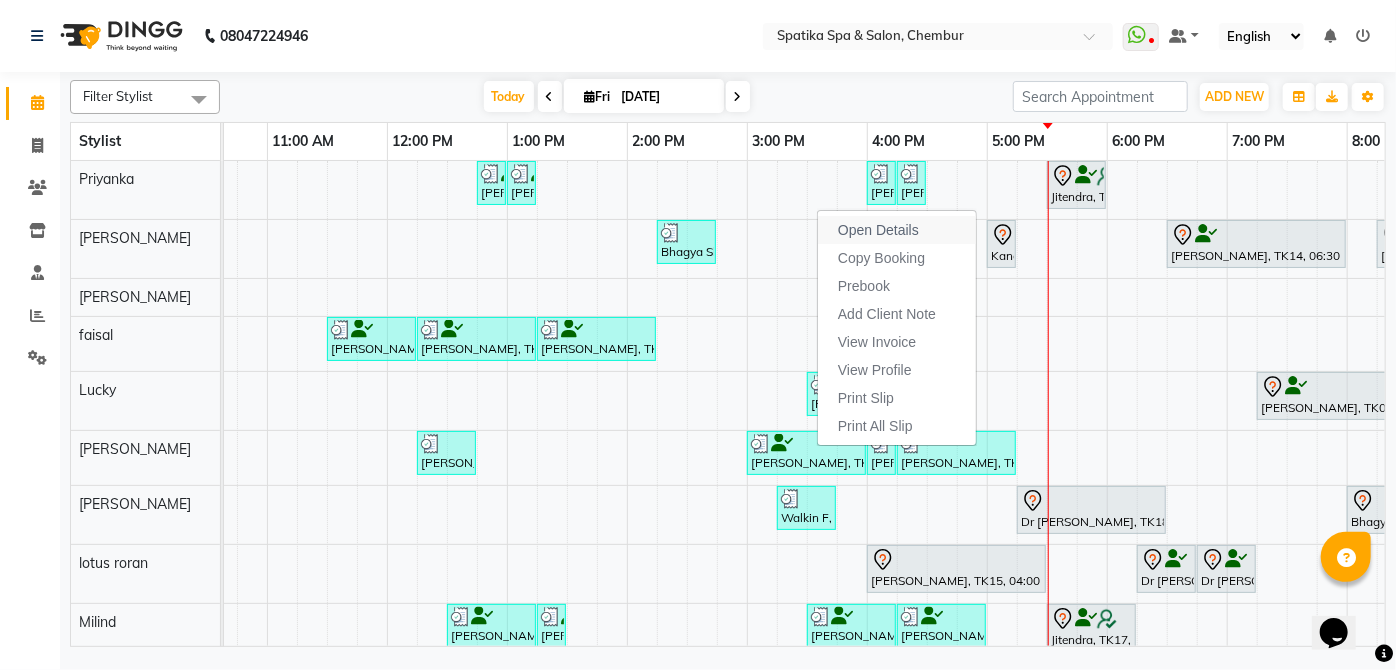 click on "Open Details" at bounding box center (878, 230) 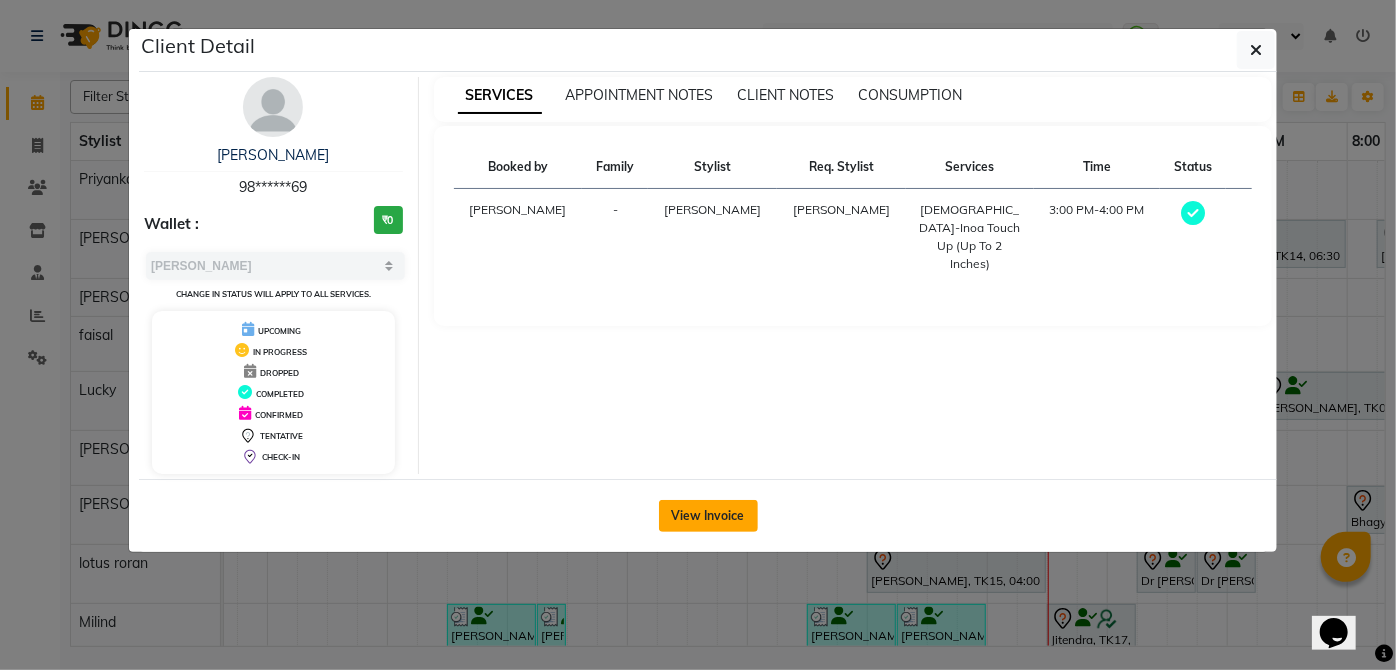 click on "View Invoice" 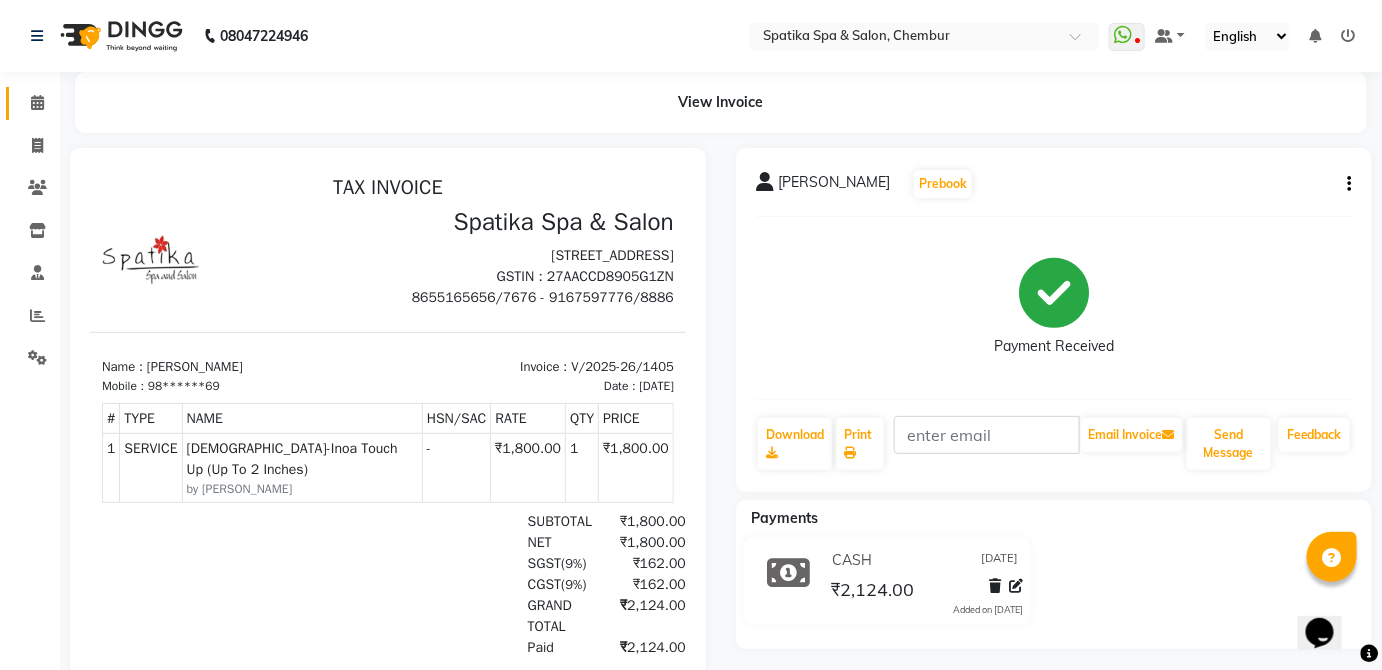 click 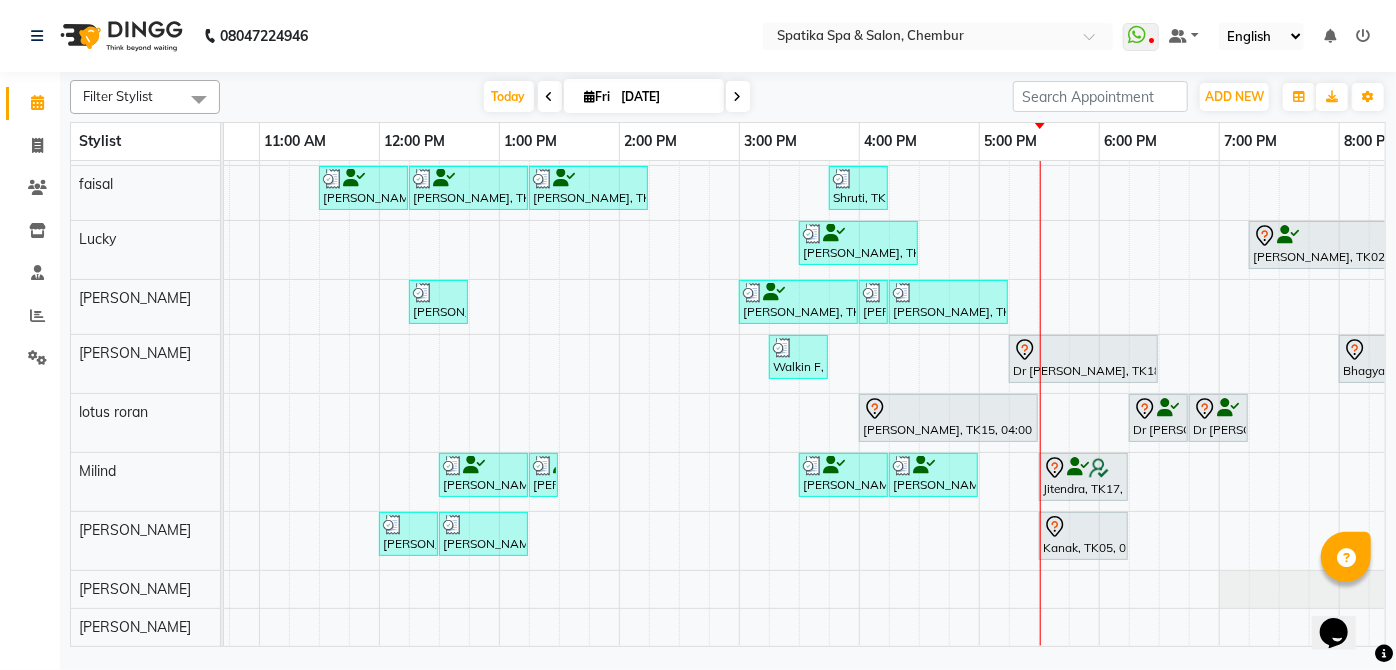 click at bounding box center (843, 466) 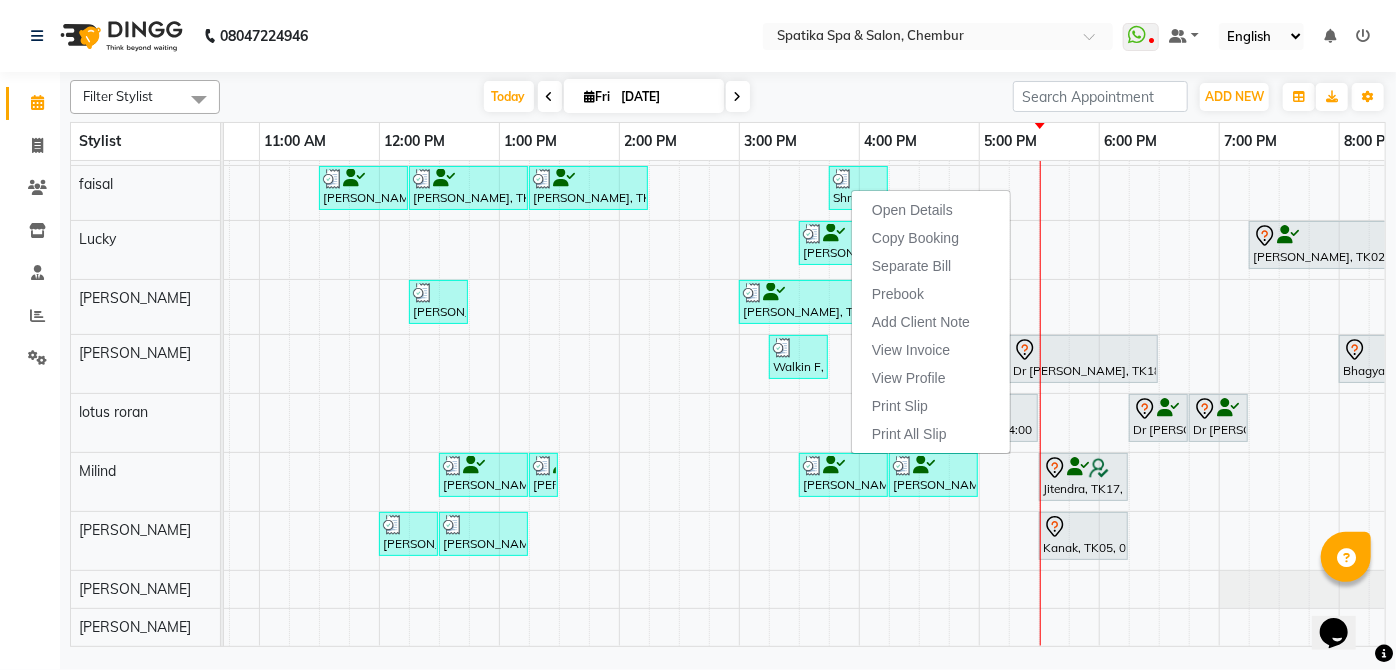 click on "[DATE]  [DATE]" at bounding box center (616, 97) 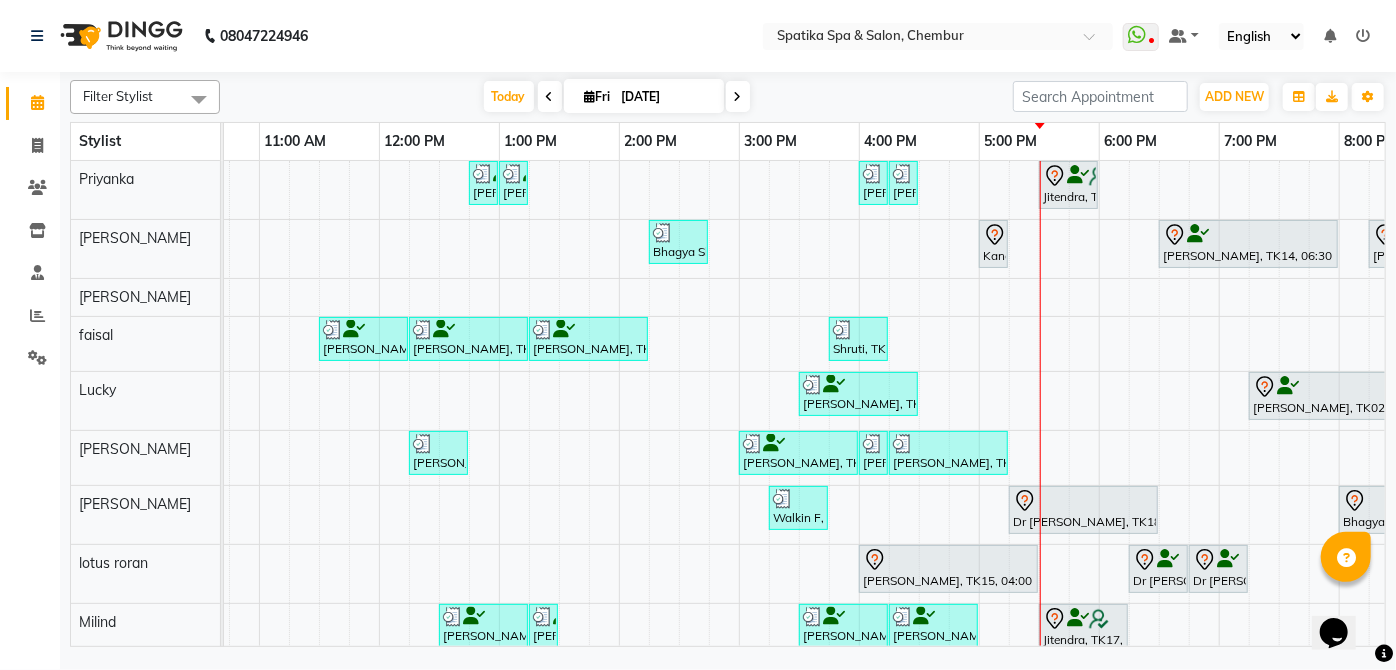 click at bounding box center (858, 385) 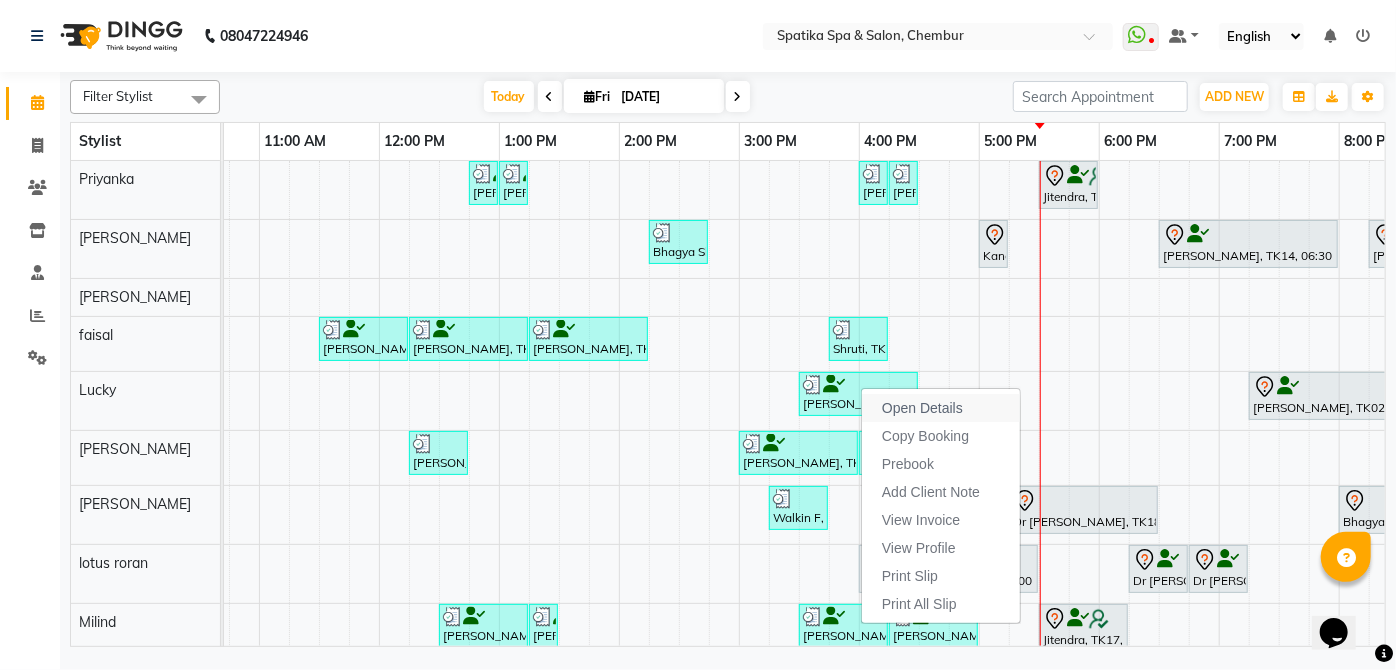 click on "Open Details" at bounding box center [922, 408] 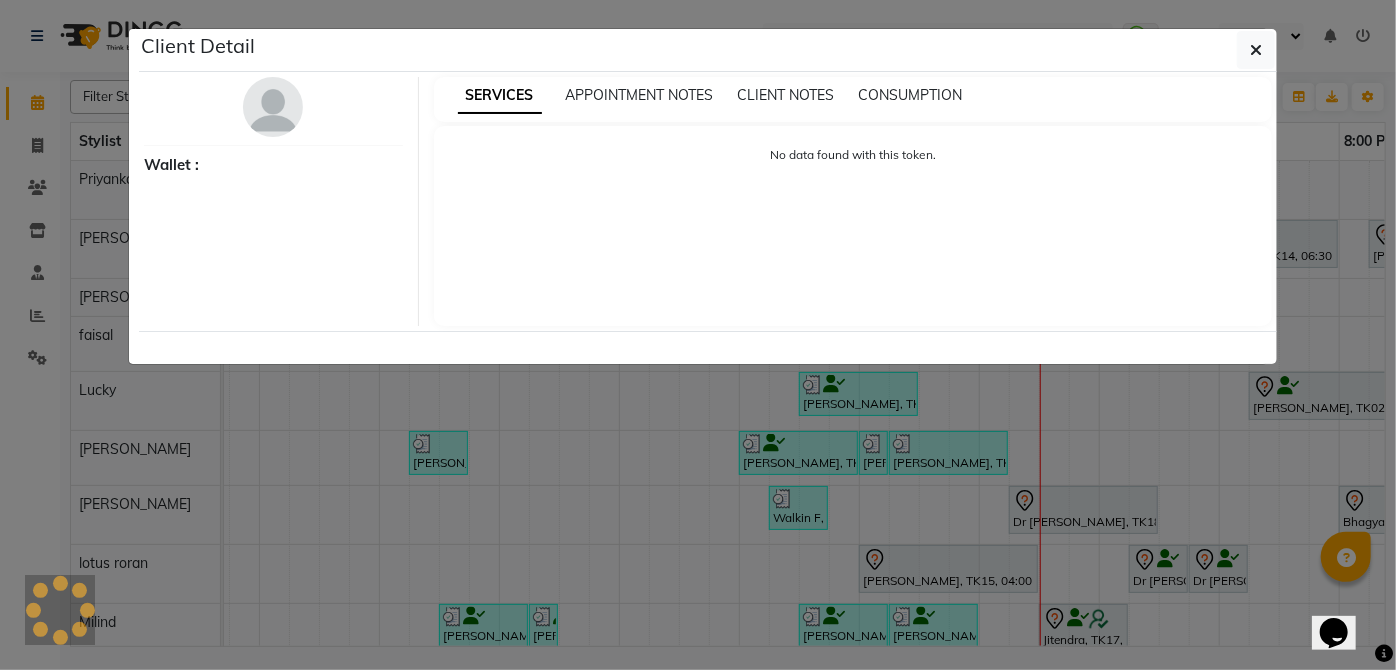 select on "3" 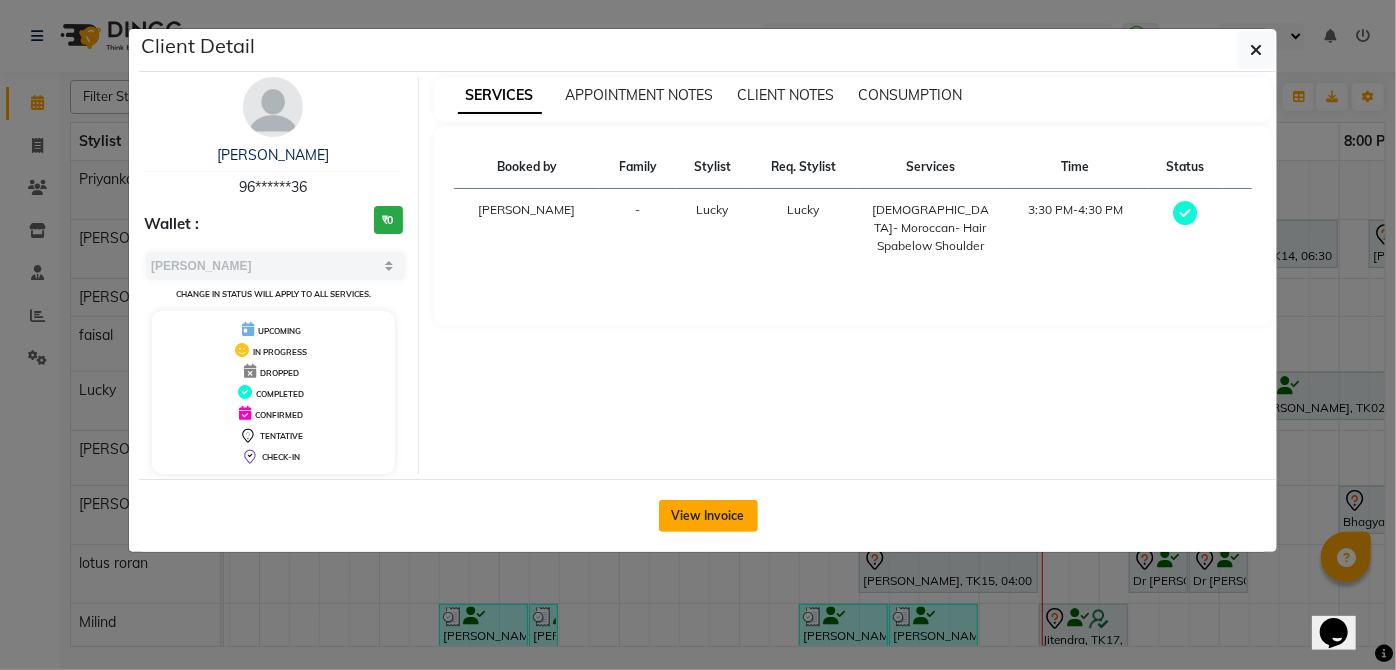 click on "View Invoice" 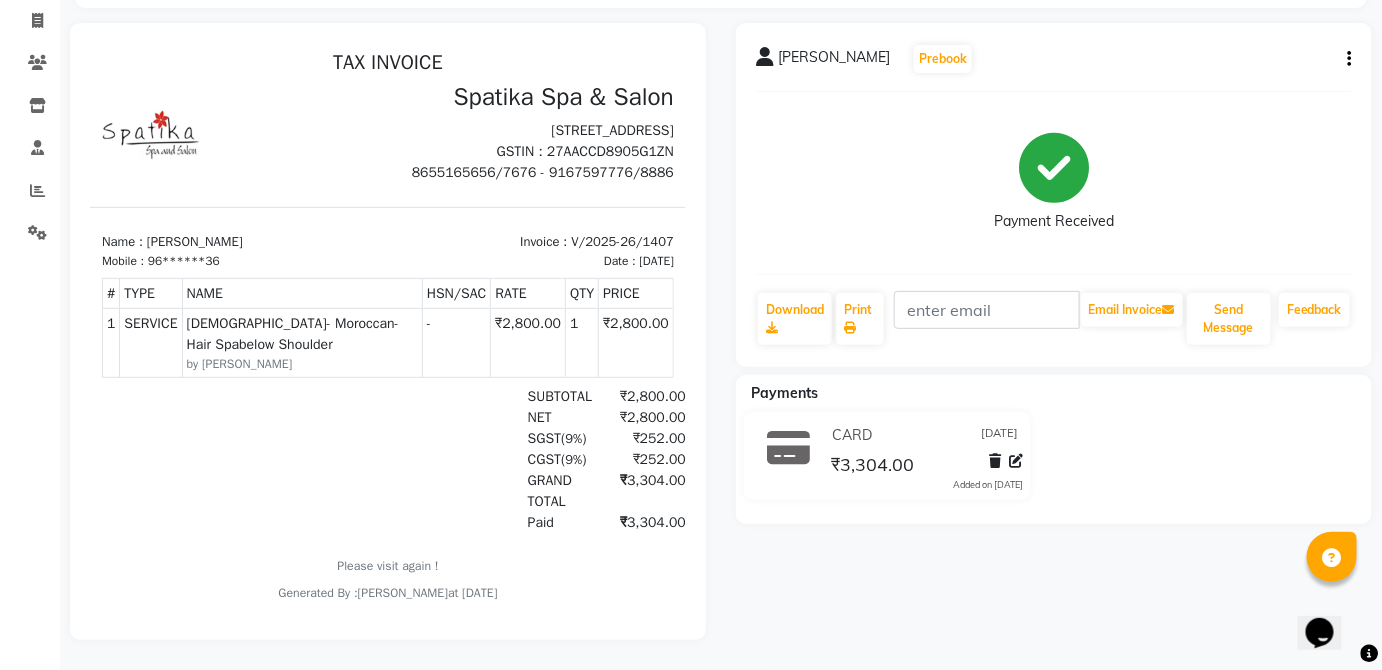 click 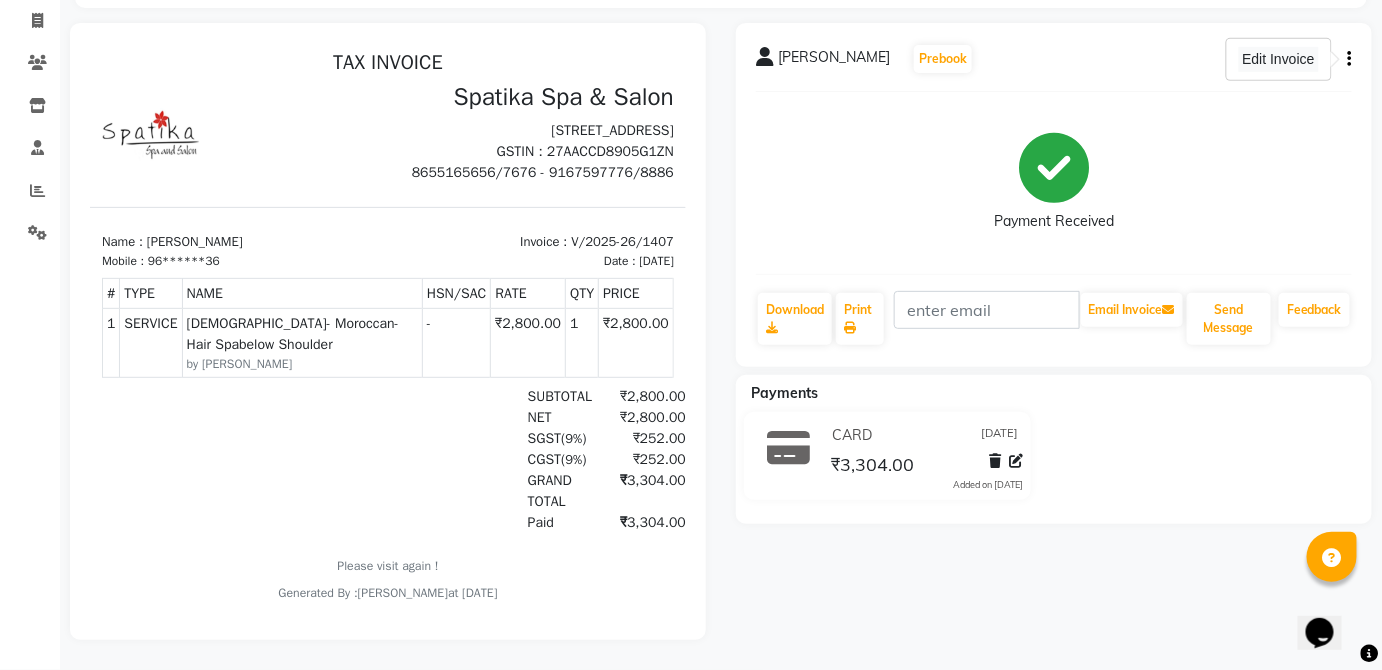 click on "Edit Invoice" at bounding box center [1278, 59] 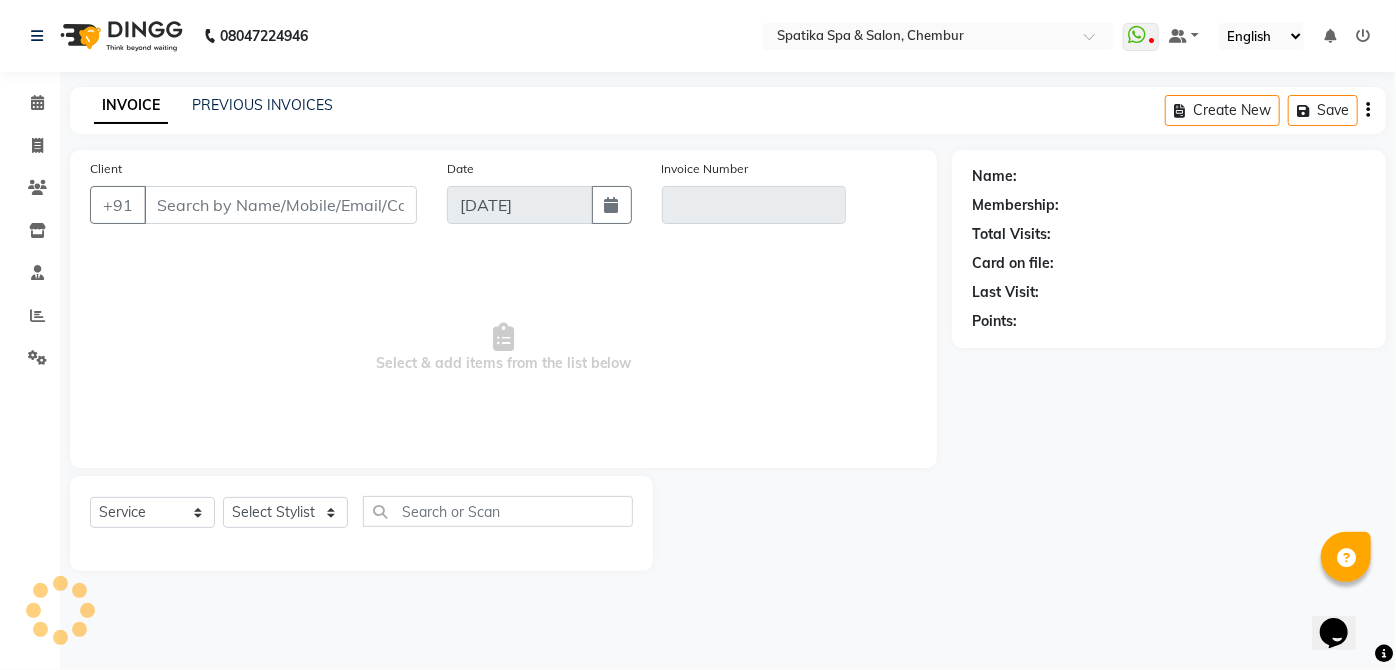 type on "96******36" 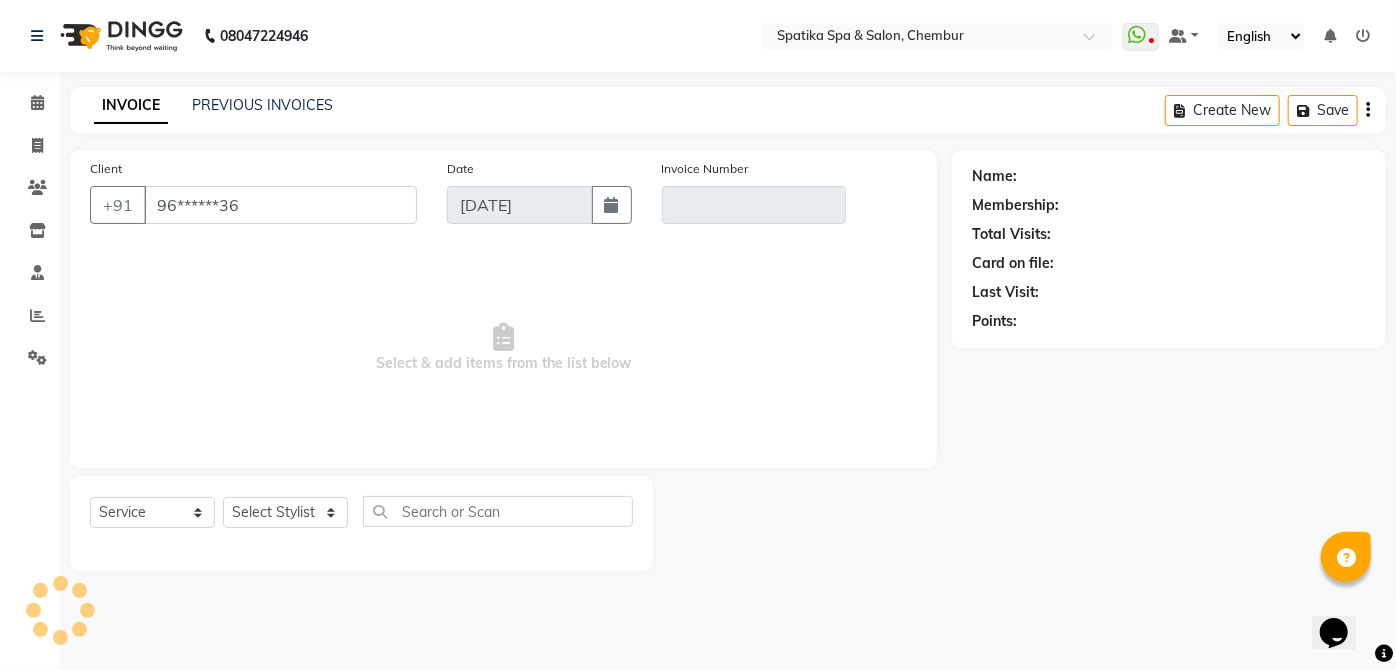 type on "V/2025-26/1407" 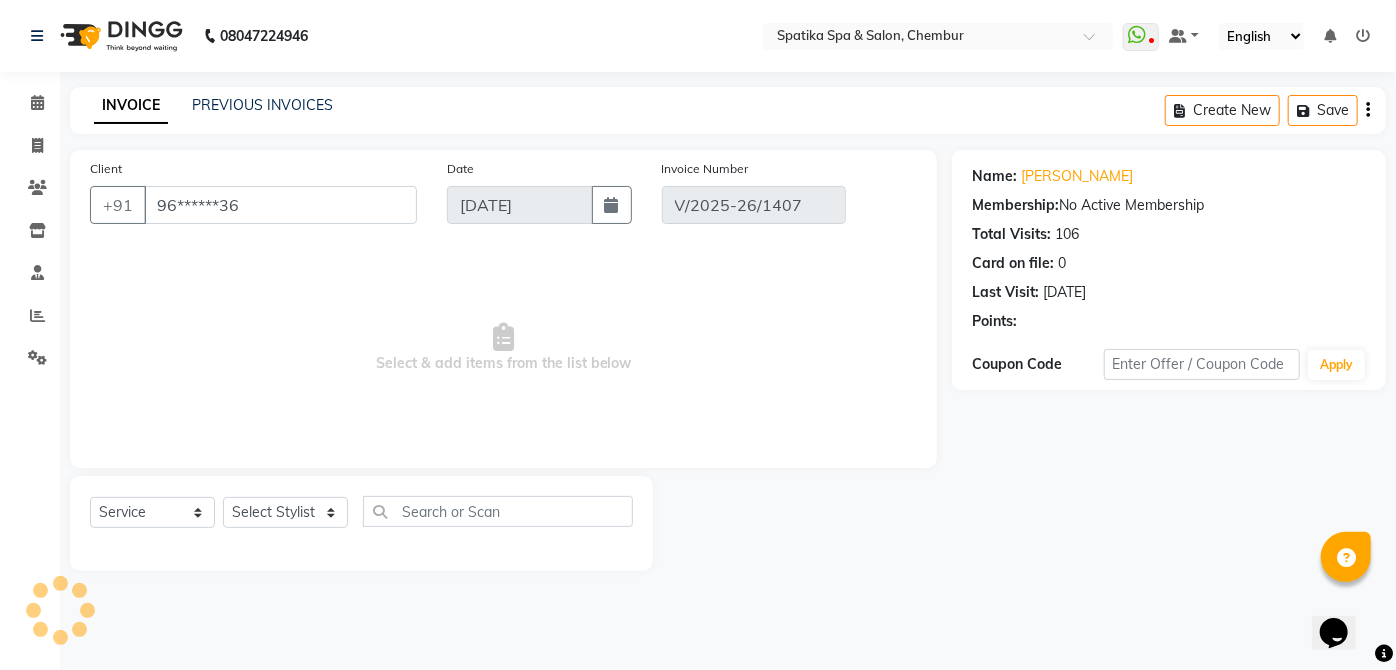 select on "select" 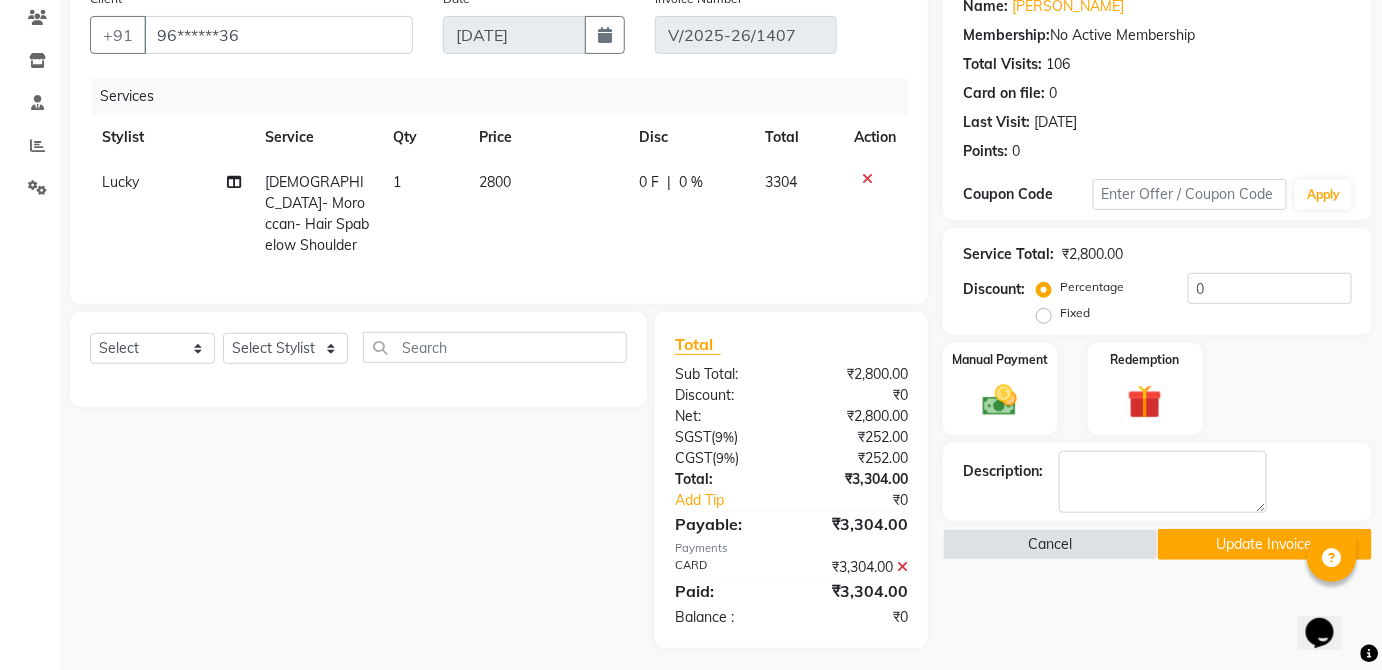 click 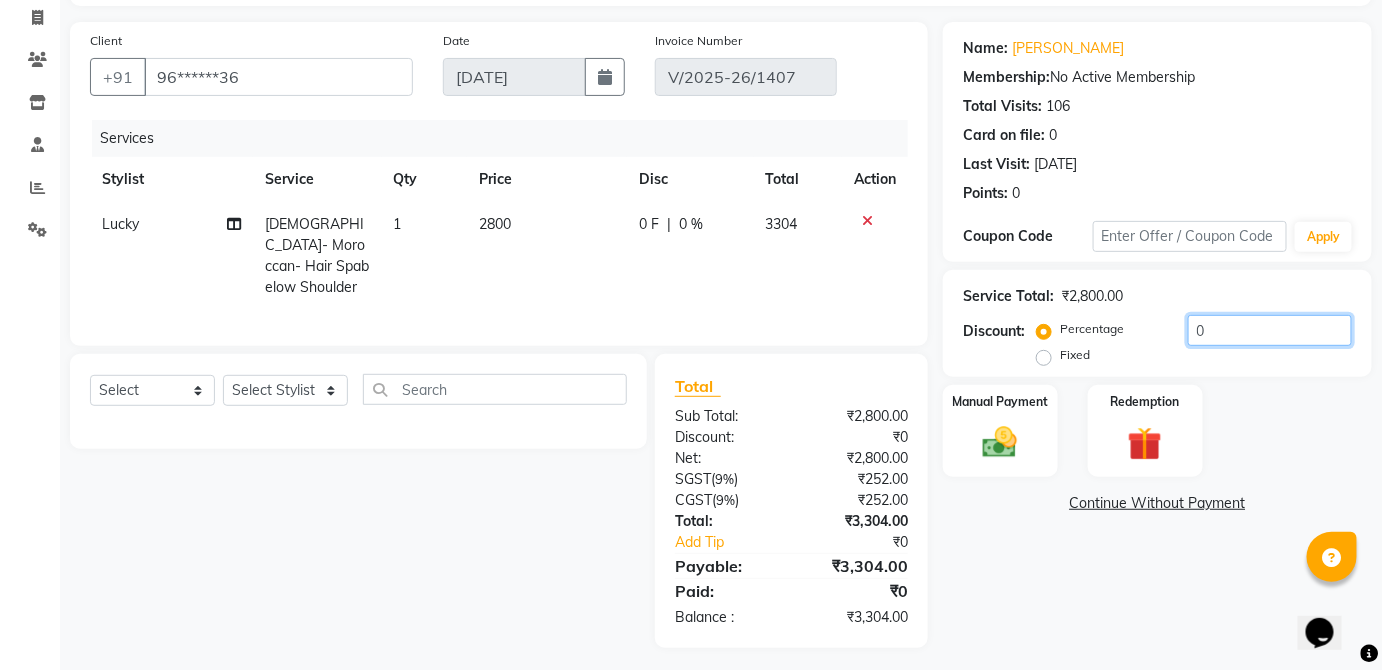 click on "0" 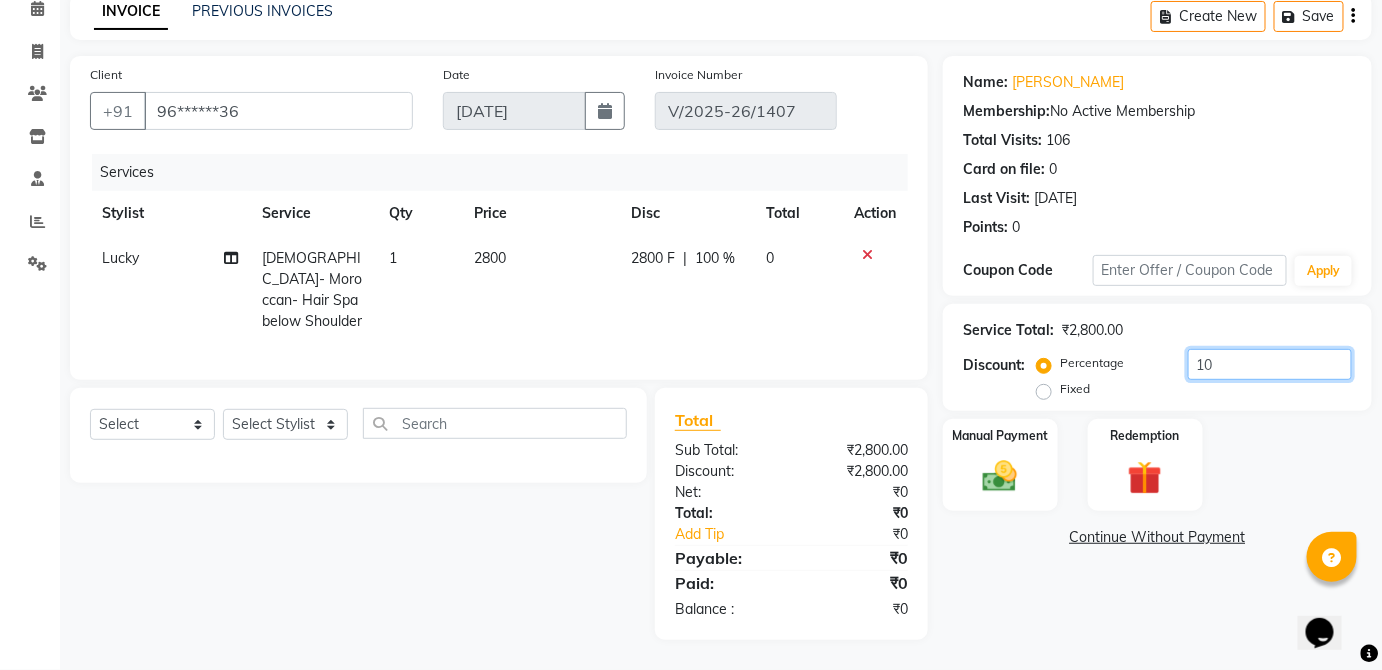 type on "1" 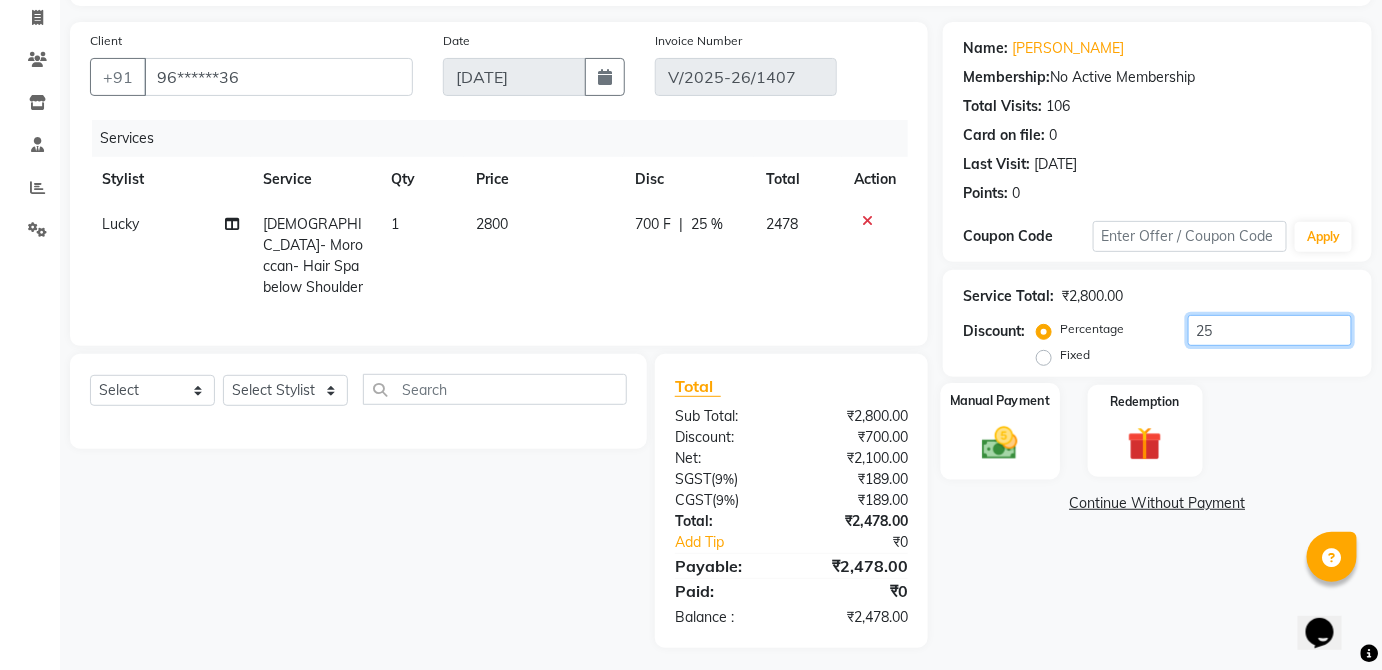 type on "25" 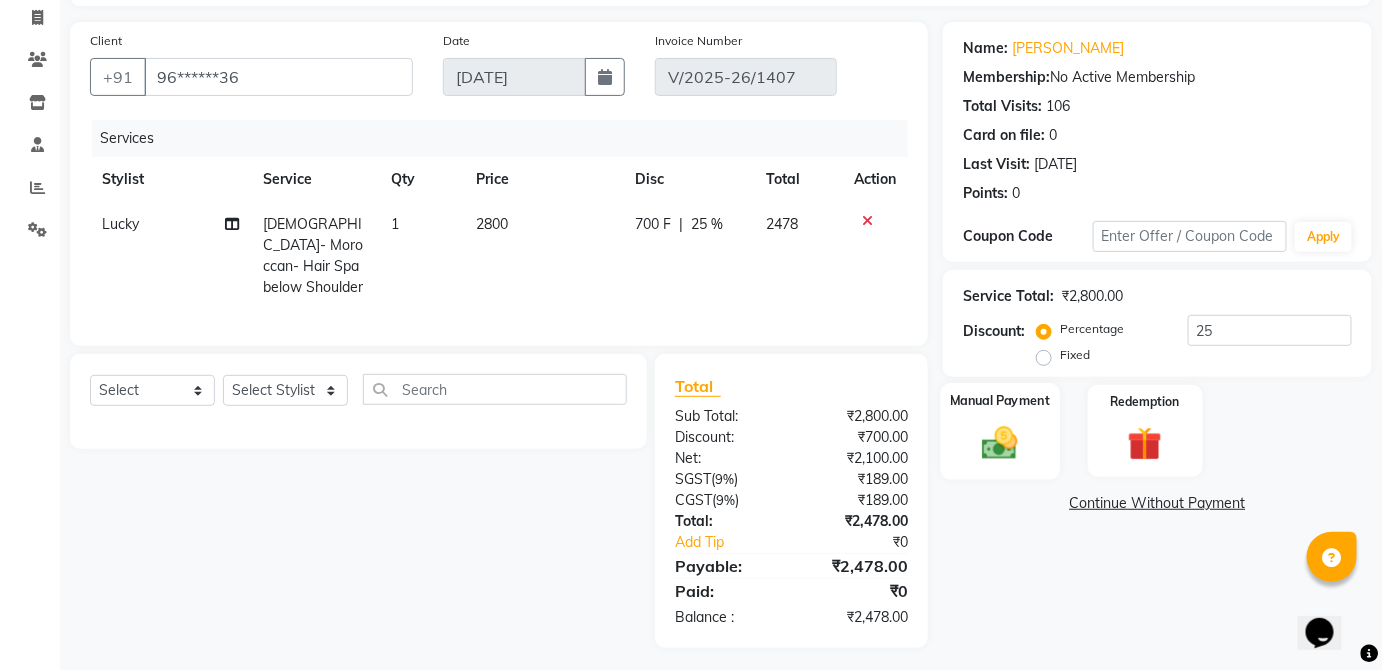click 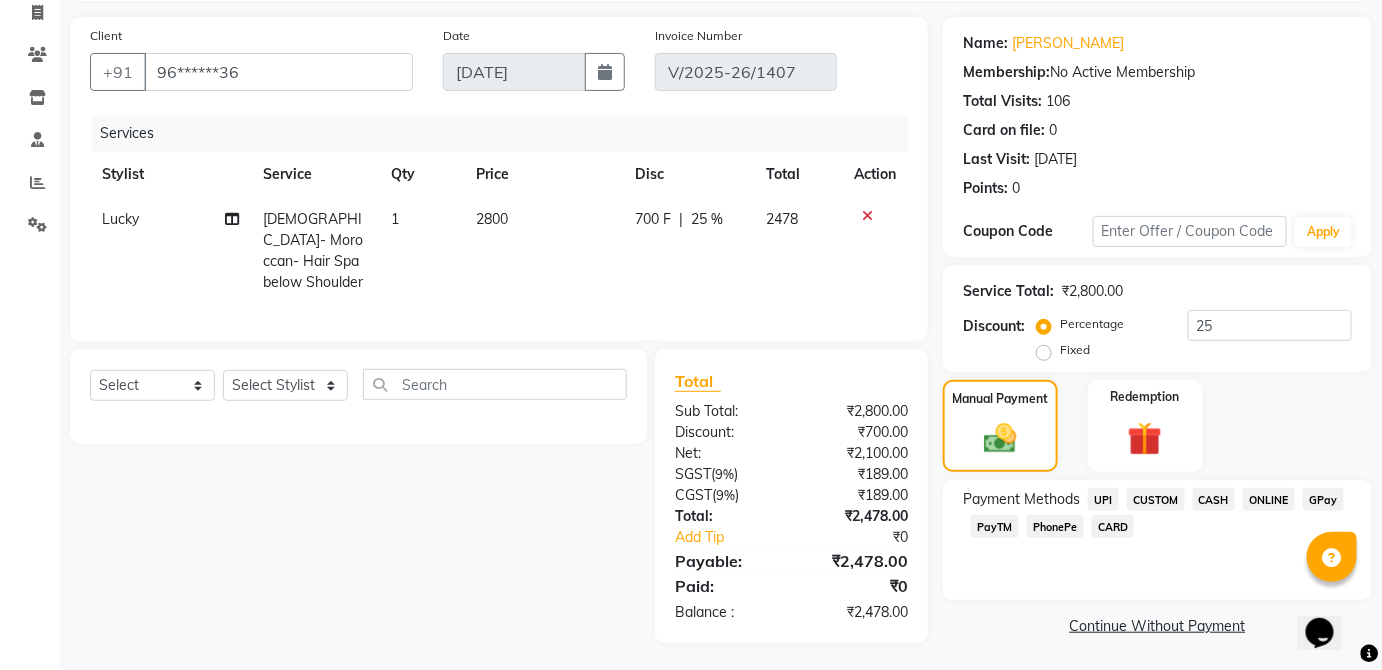 click on "CARD" 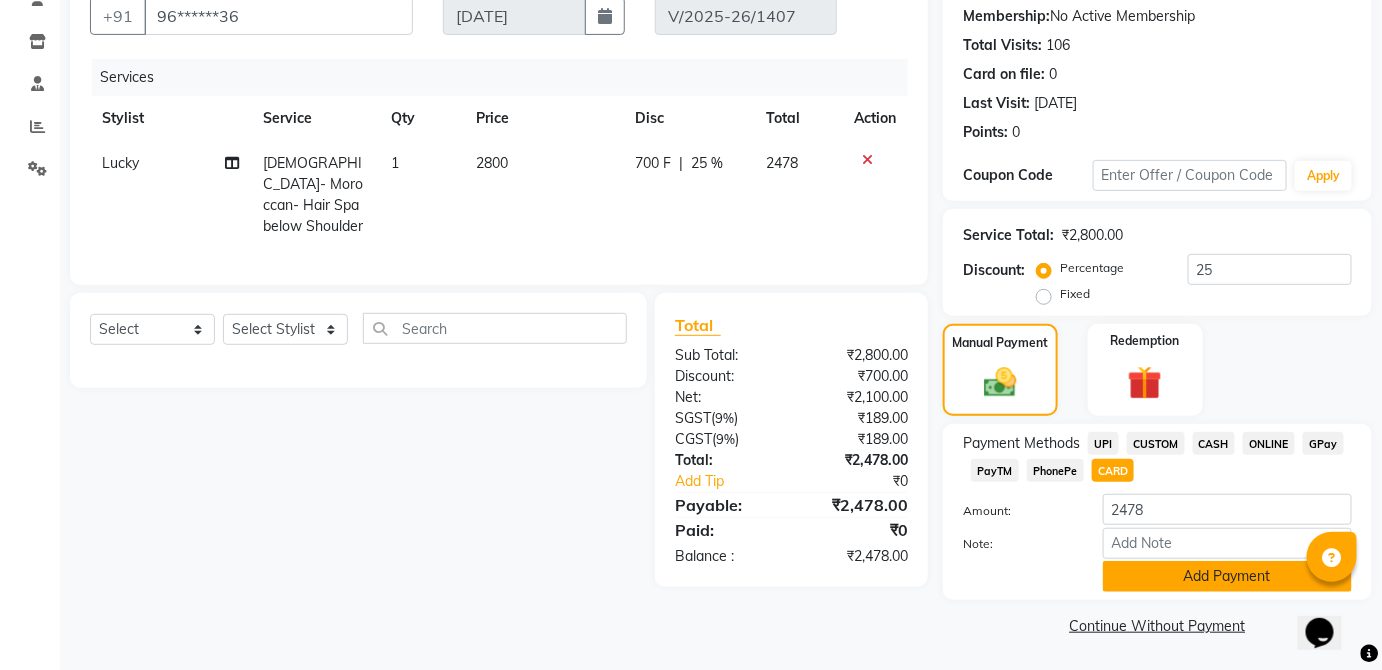 click on "Add Payment" 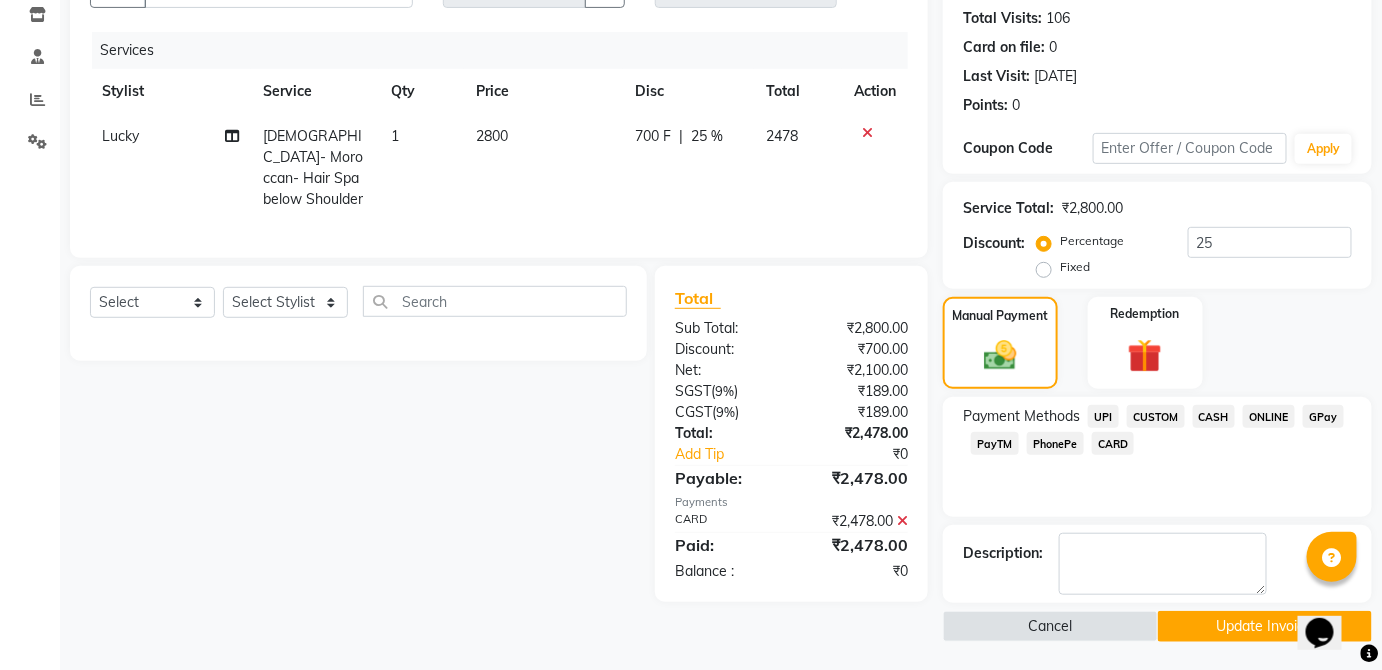 click on "Update Invoice" 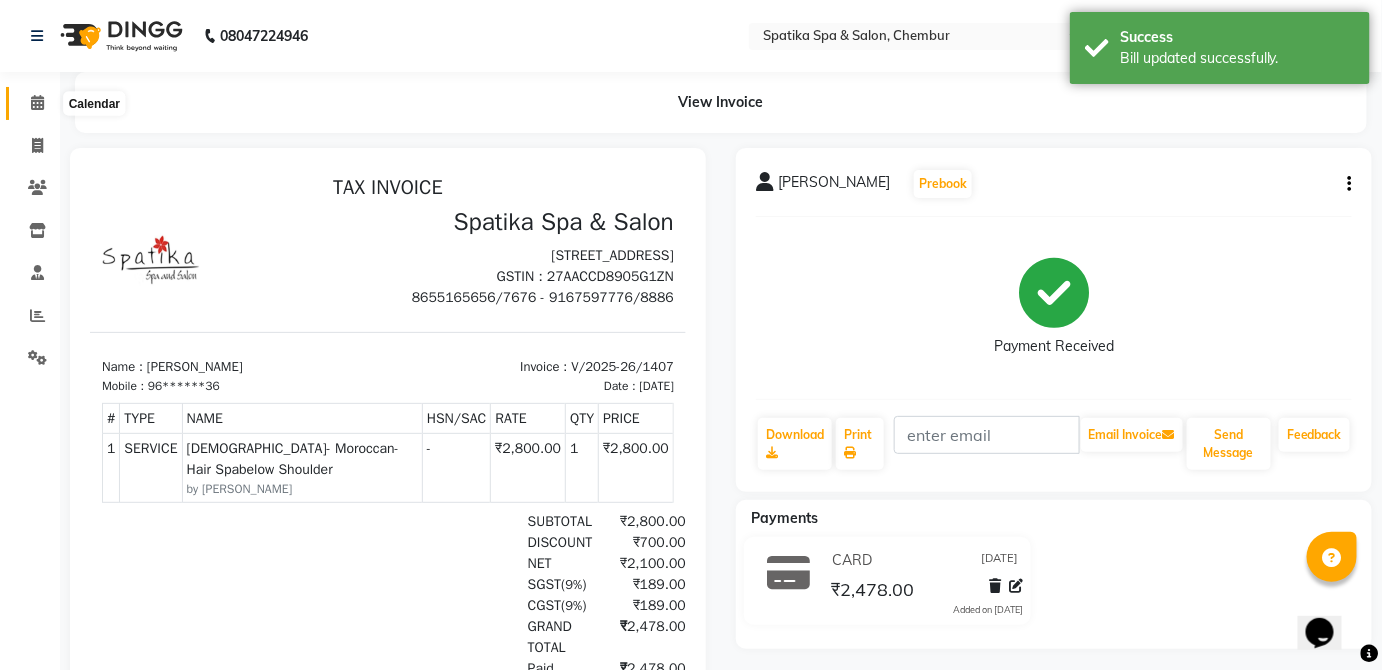 click 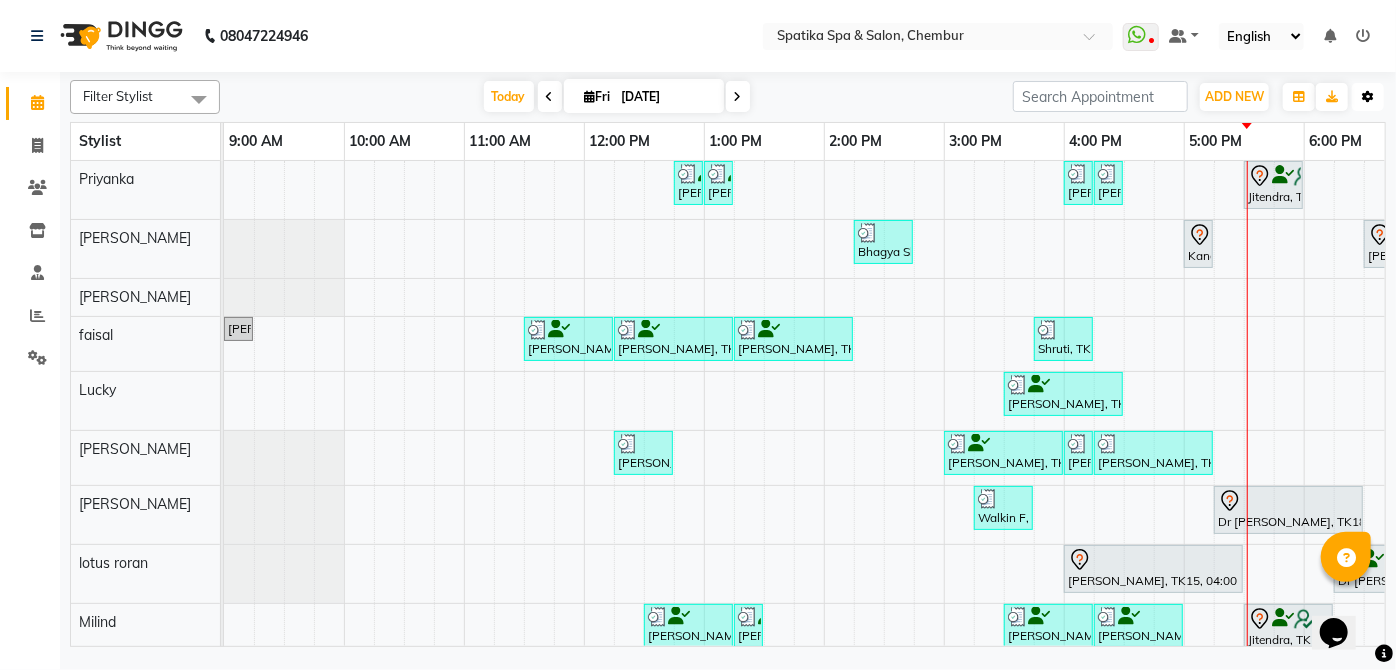 click at bounding box center [1368, 97] 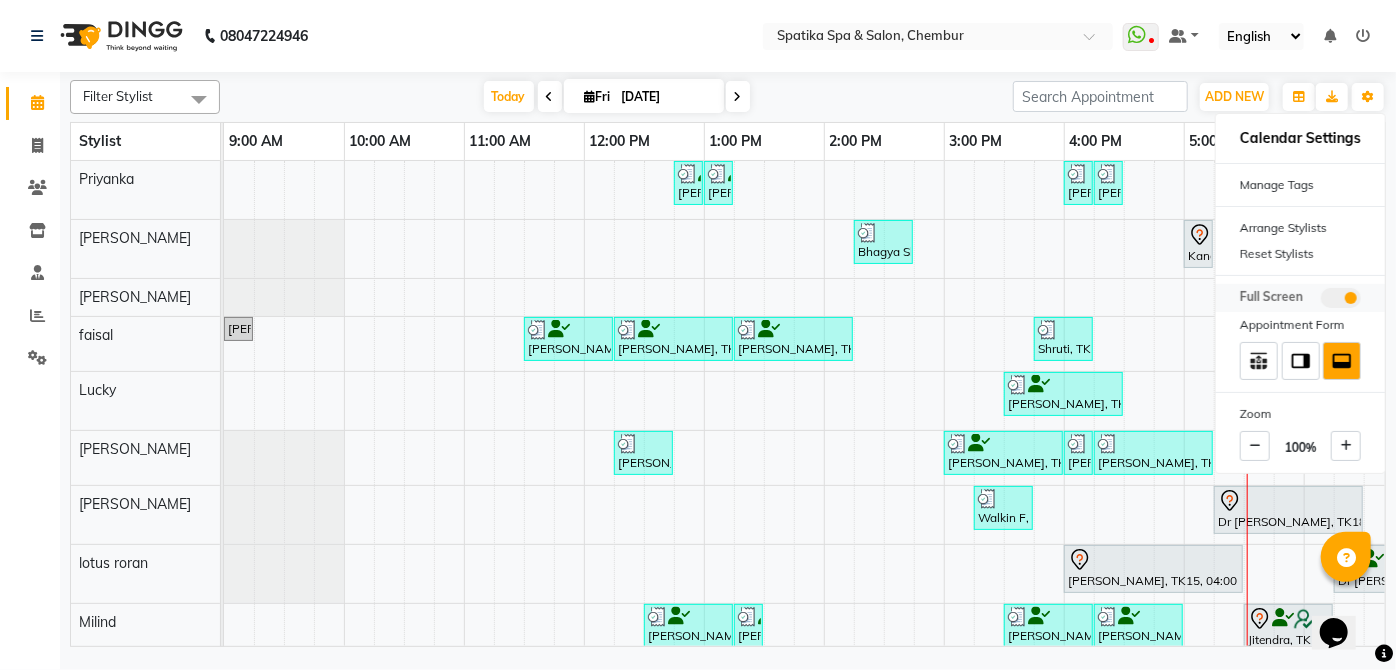 click at bounding box center [1341, 298] 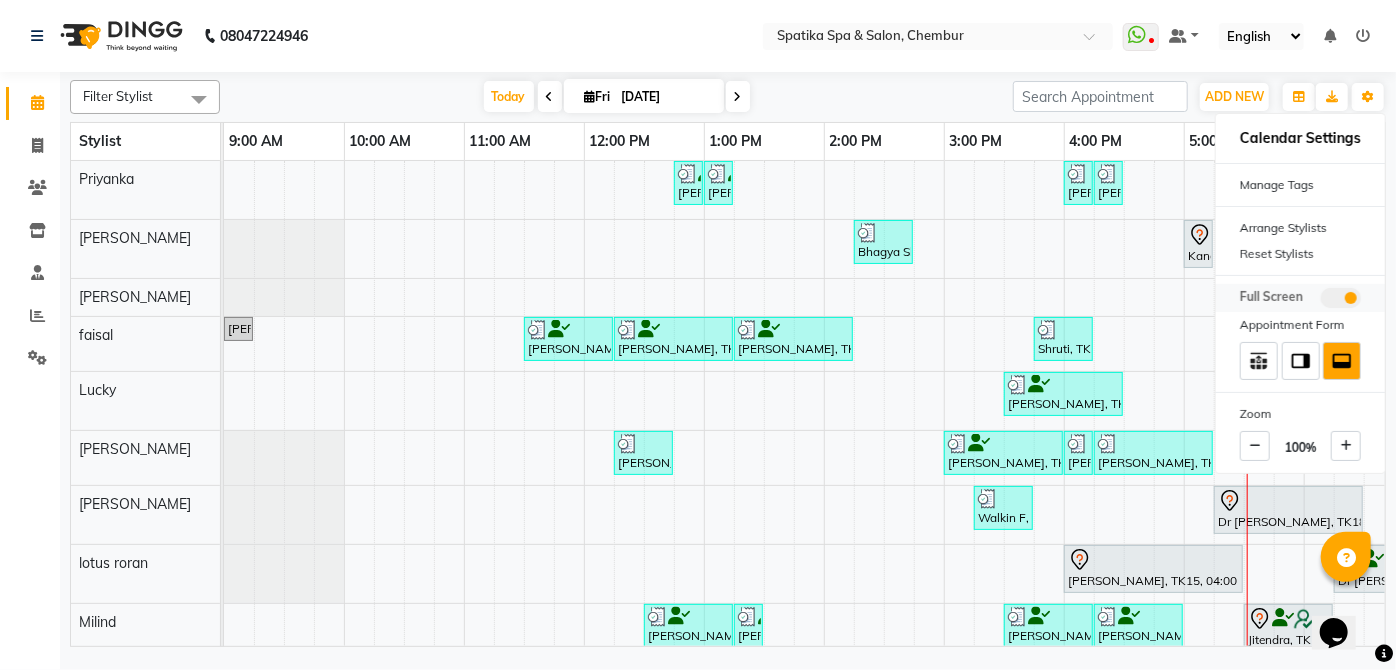 click at bounding box center [1321, 301] 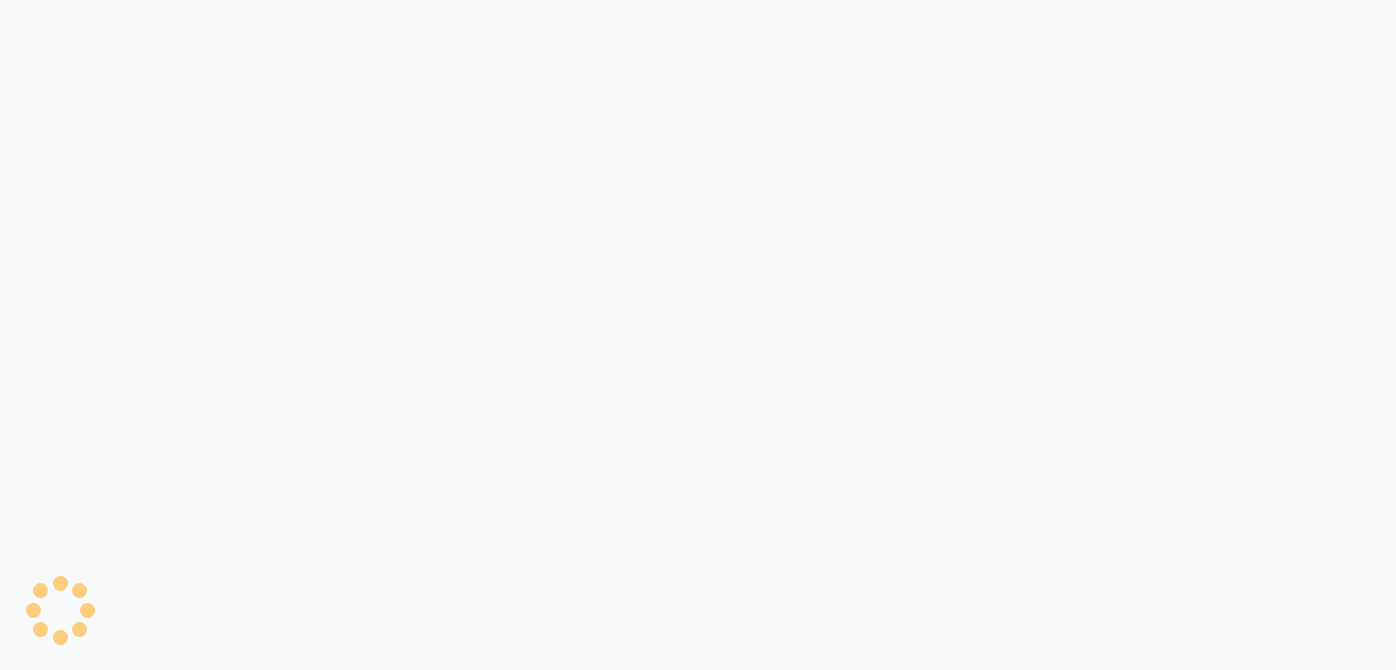 scroll, scrollTop: 0, scrollLeft: 0, axis: both 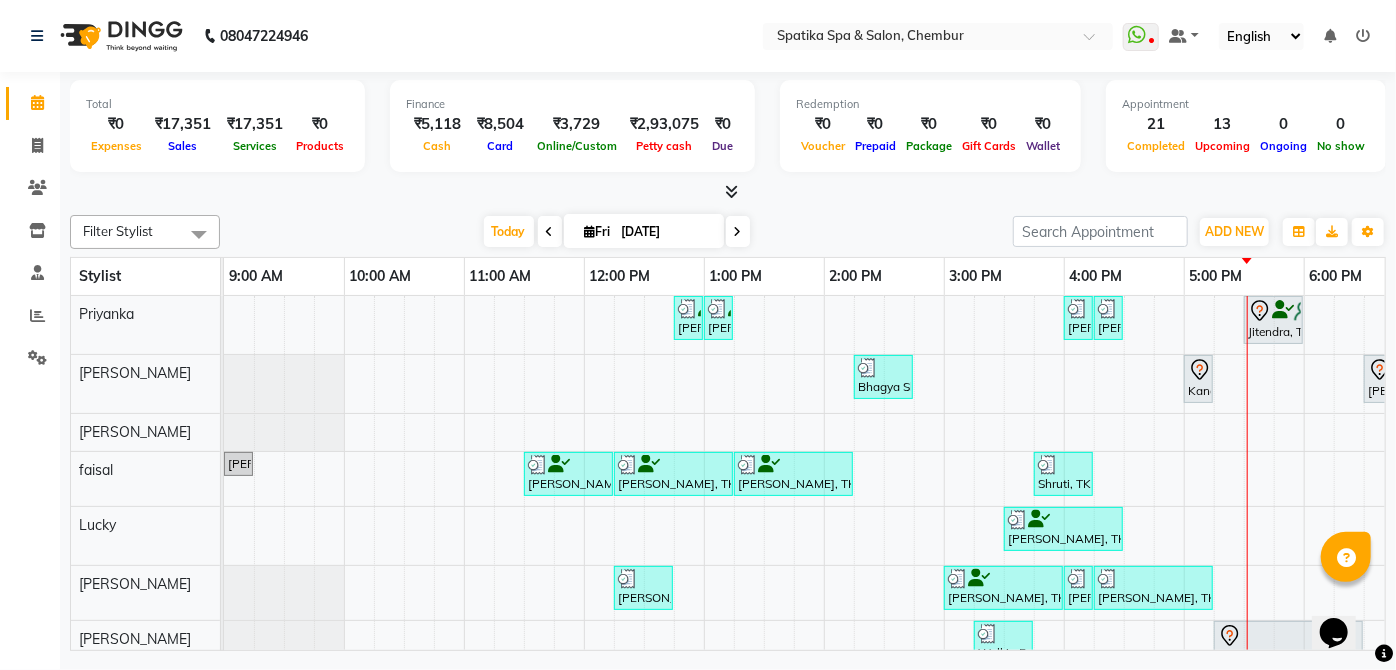 click at bounding box center (1003, 579) 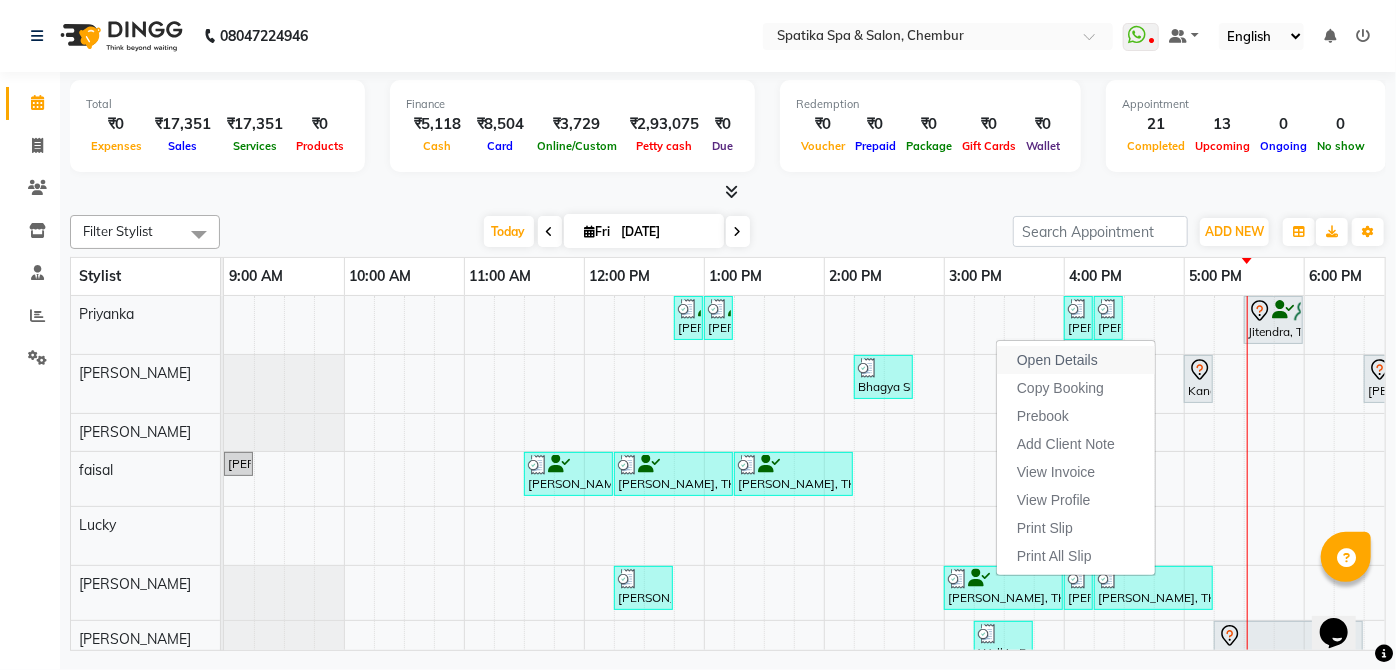 click on "Open Details" at bounding box center (1057, 360) 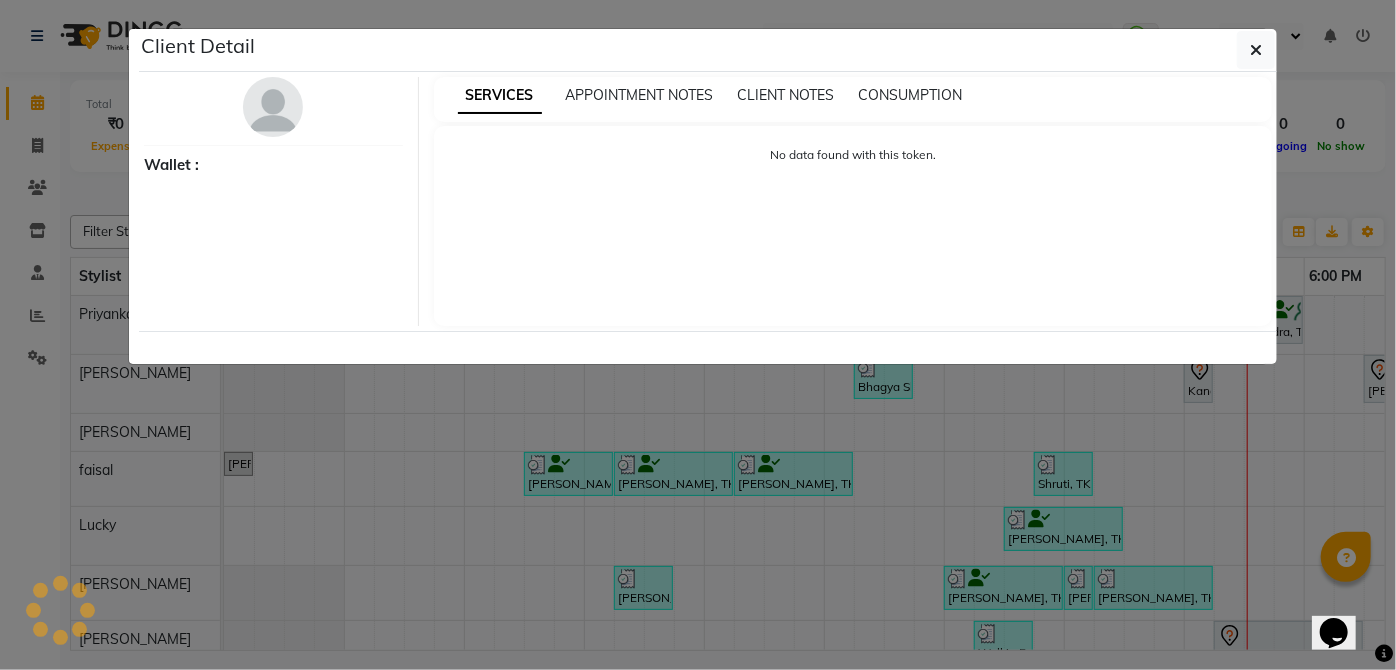 select on "3" 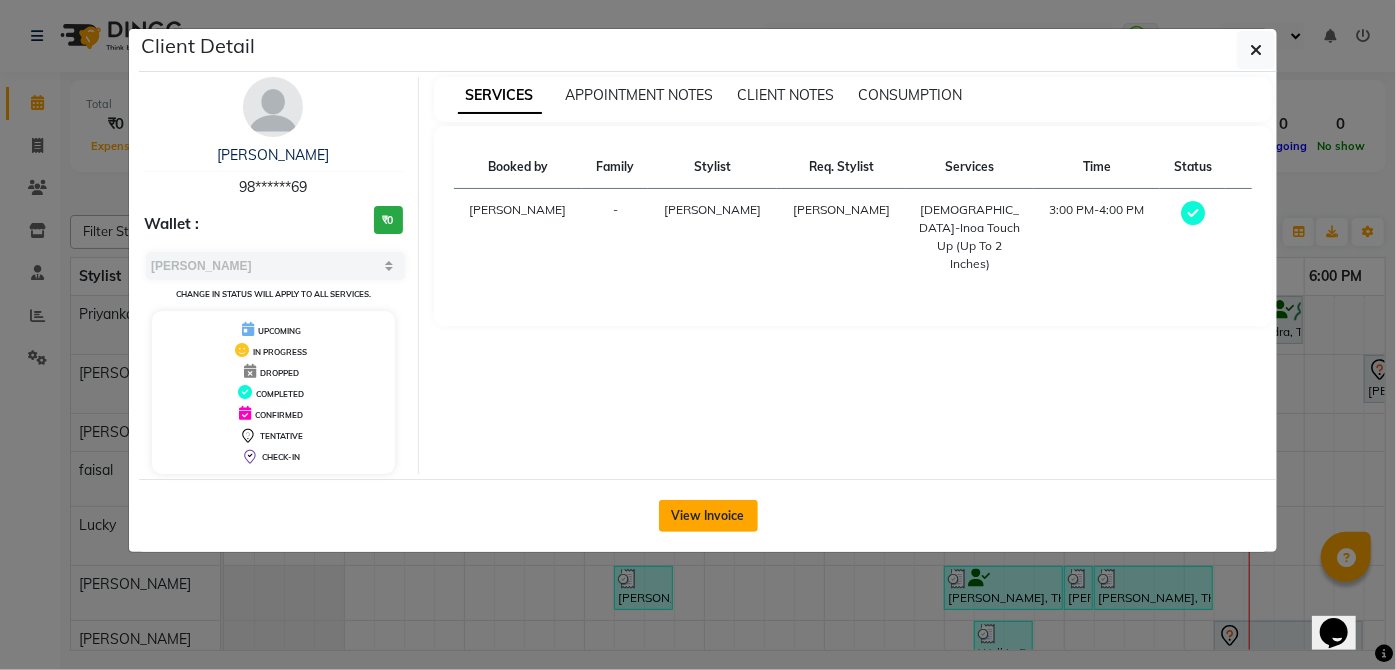 click on "View Invoice" 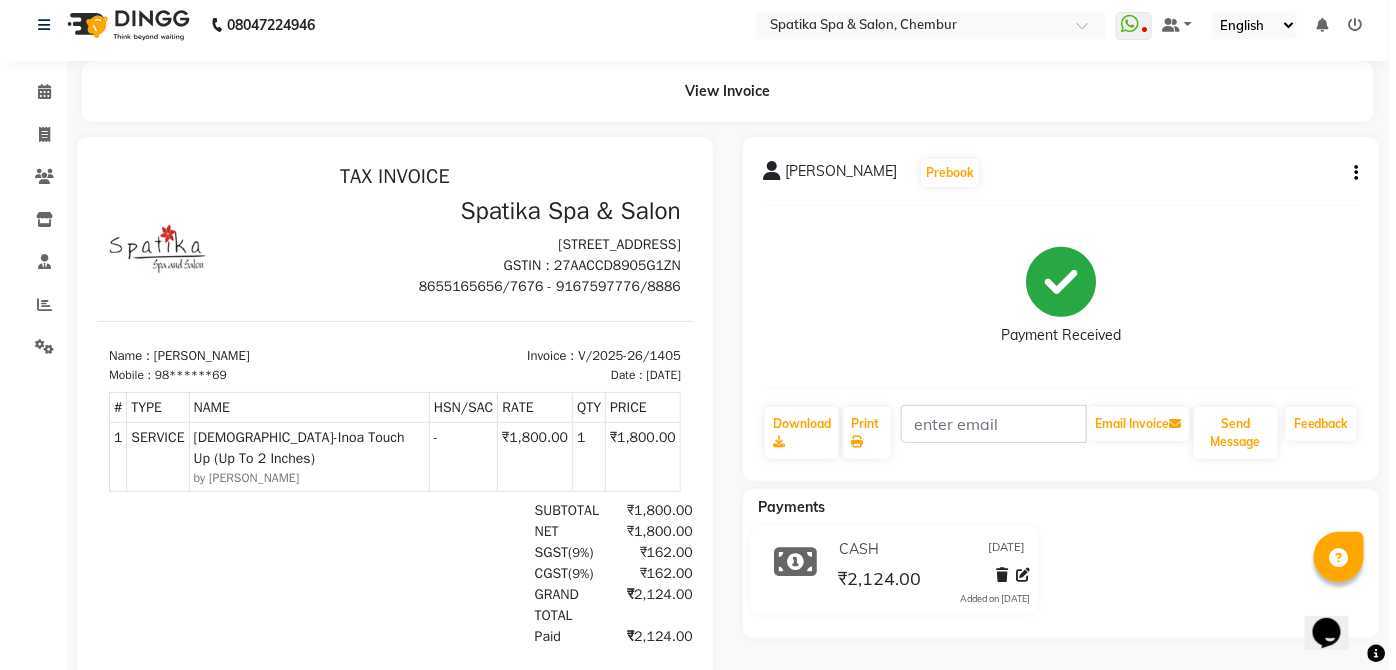 scroll, scrollTop: 0, scrollLeft: 0, axis: both 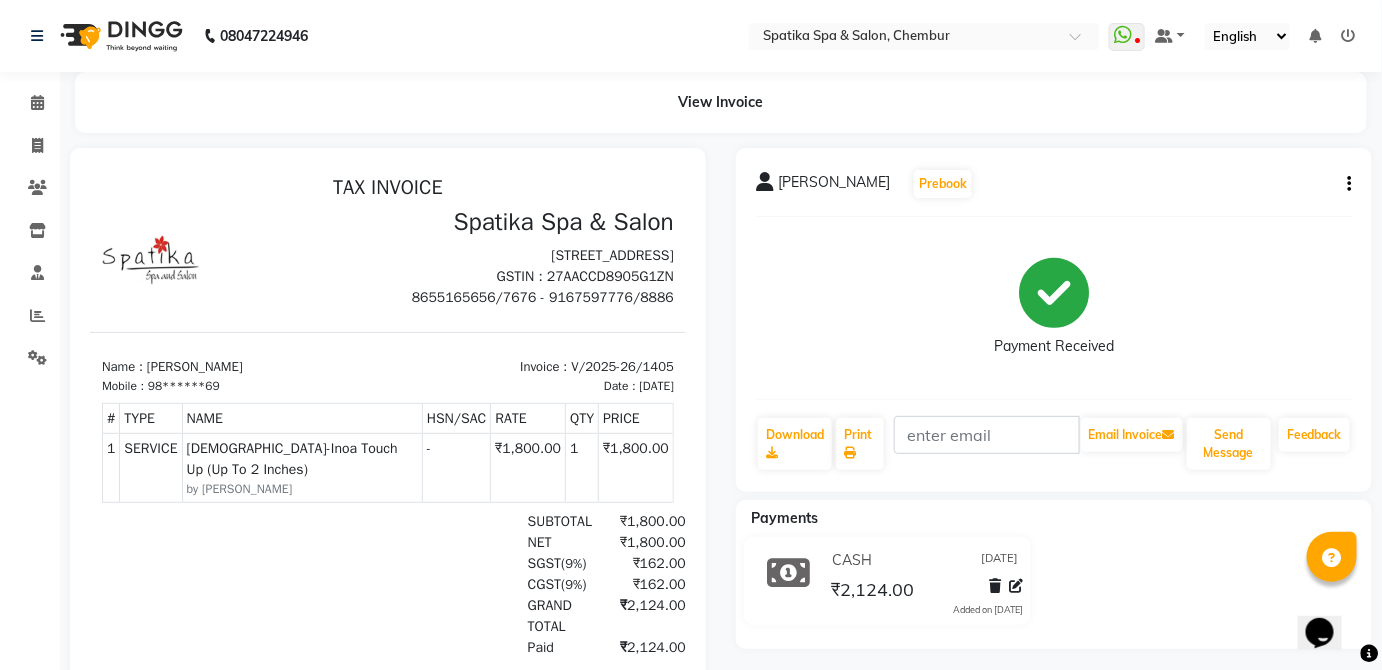 click 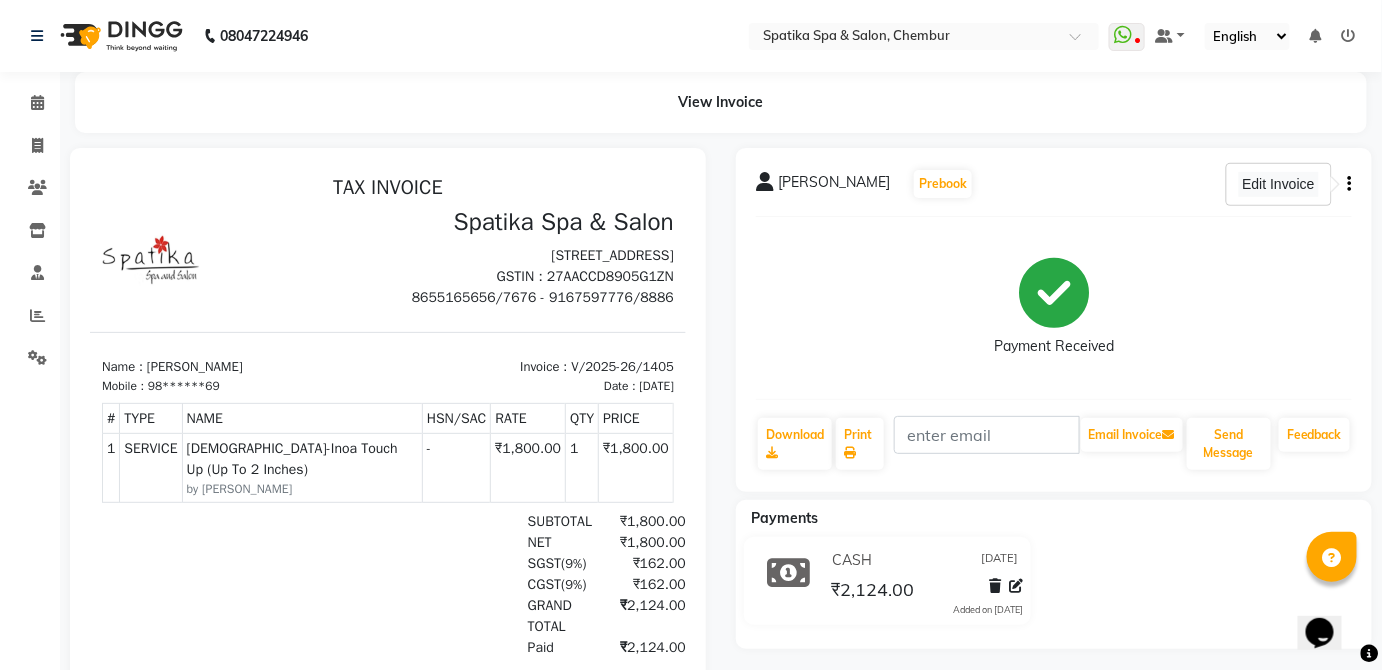 click on "Edit Invoice" at bounding box center (1278, 184) 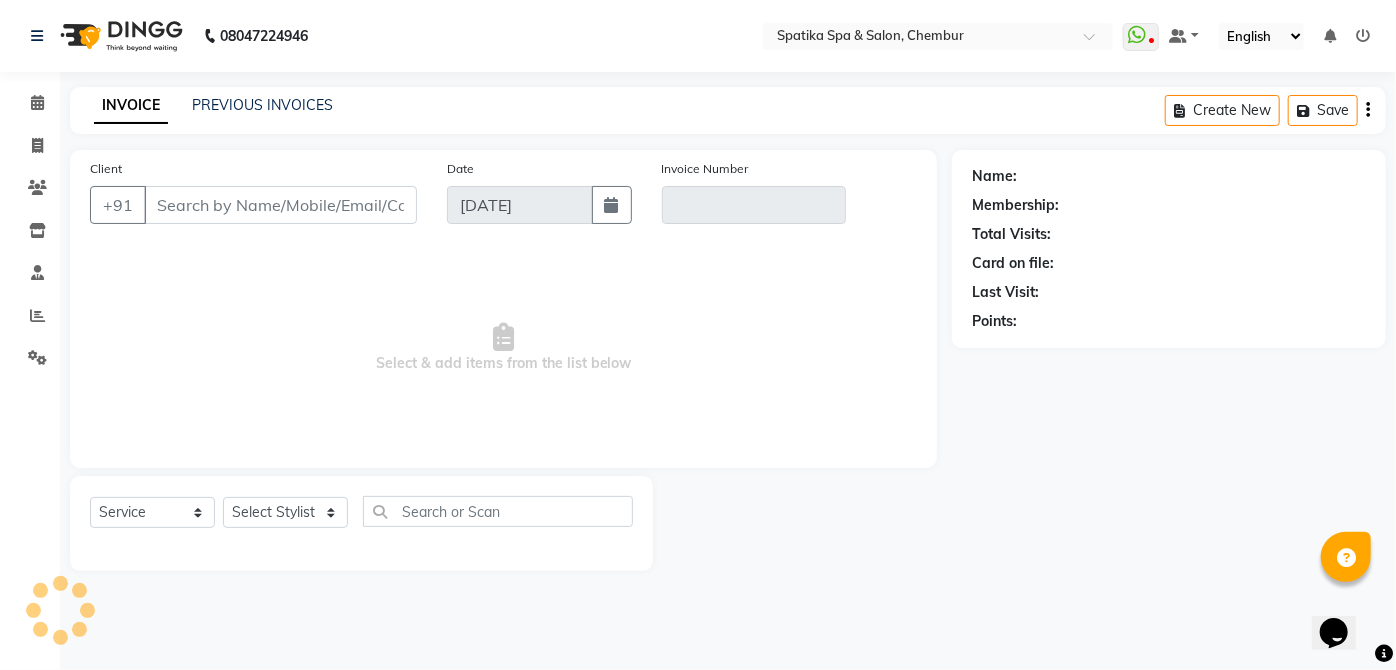 type on "98******69" 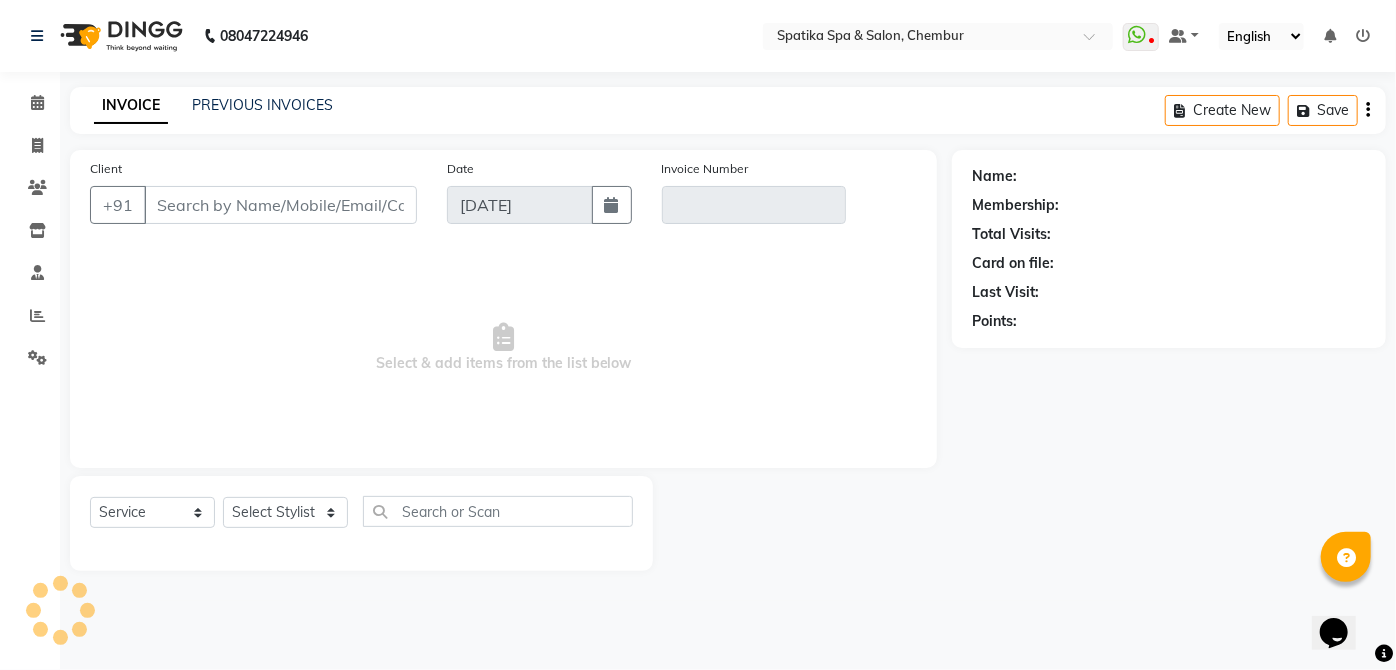 type on "V/2025-26/1405" 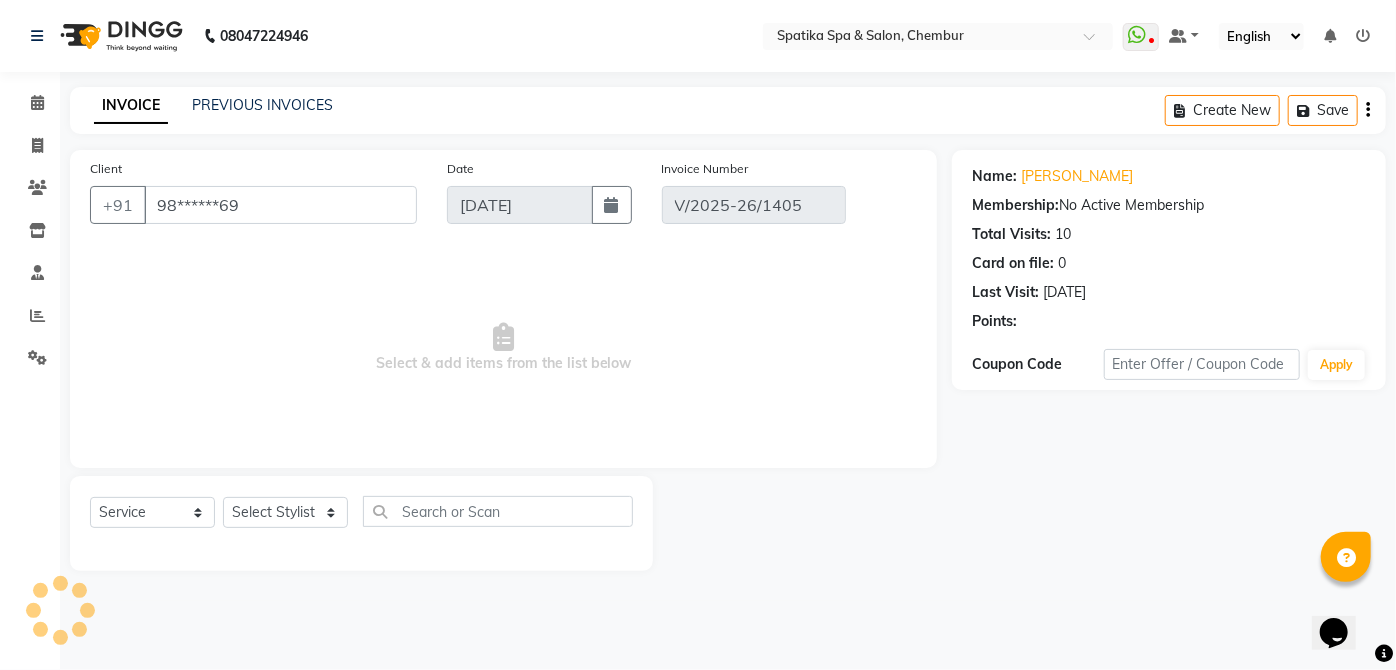 select on "select" 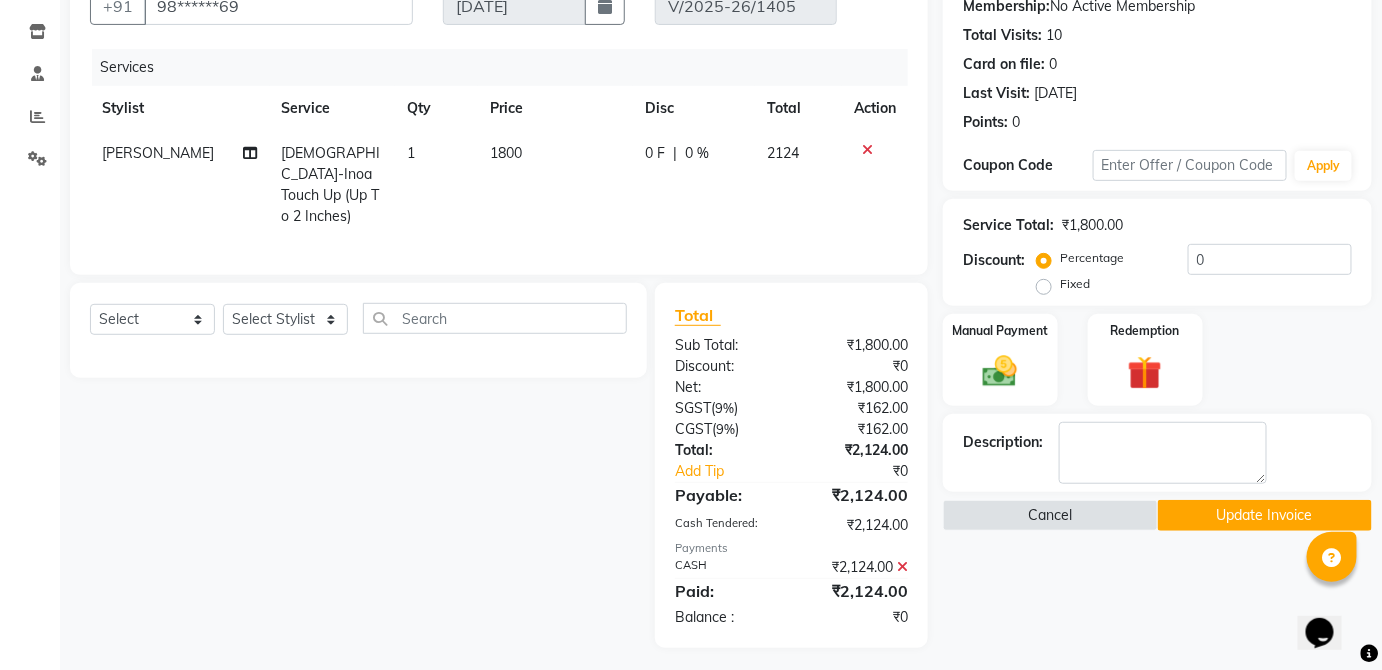 click 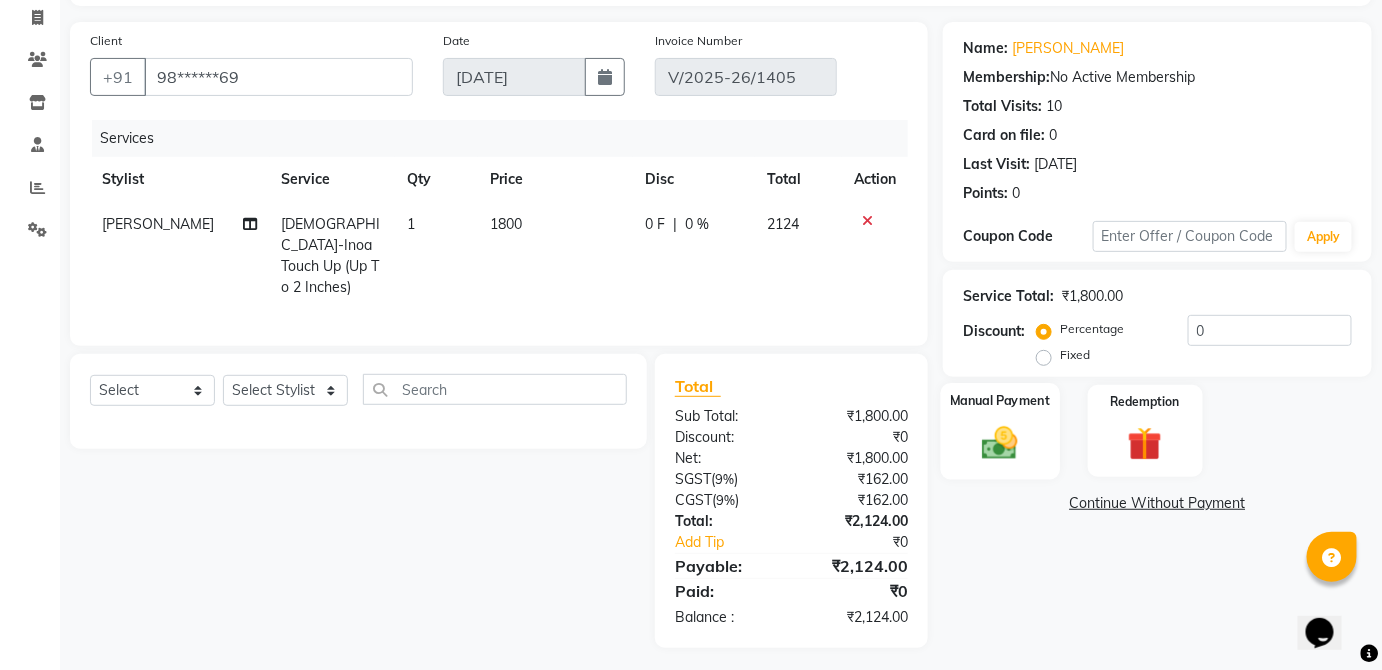 click on "Manual Payment" 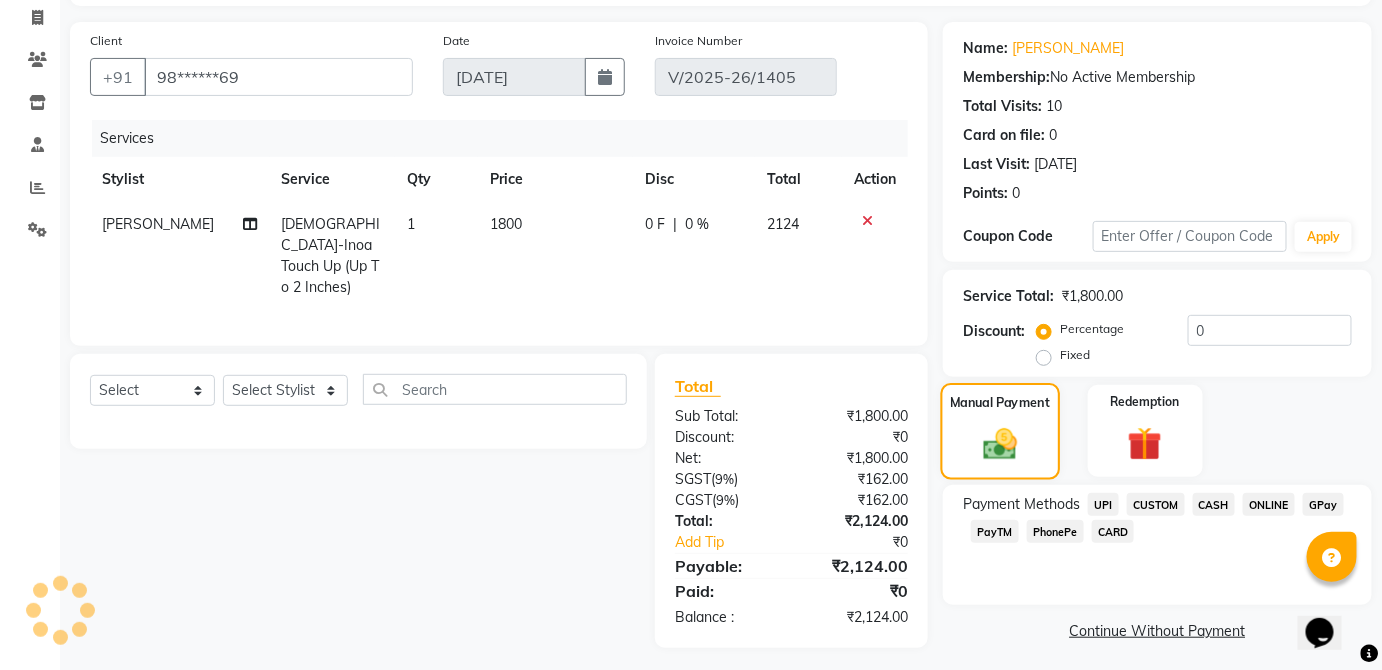 scroll, scrollTop: 133, scrollLeft: 0, axis: vertical 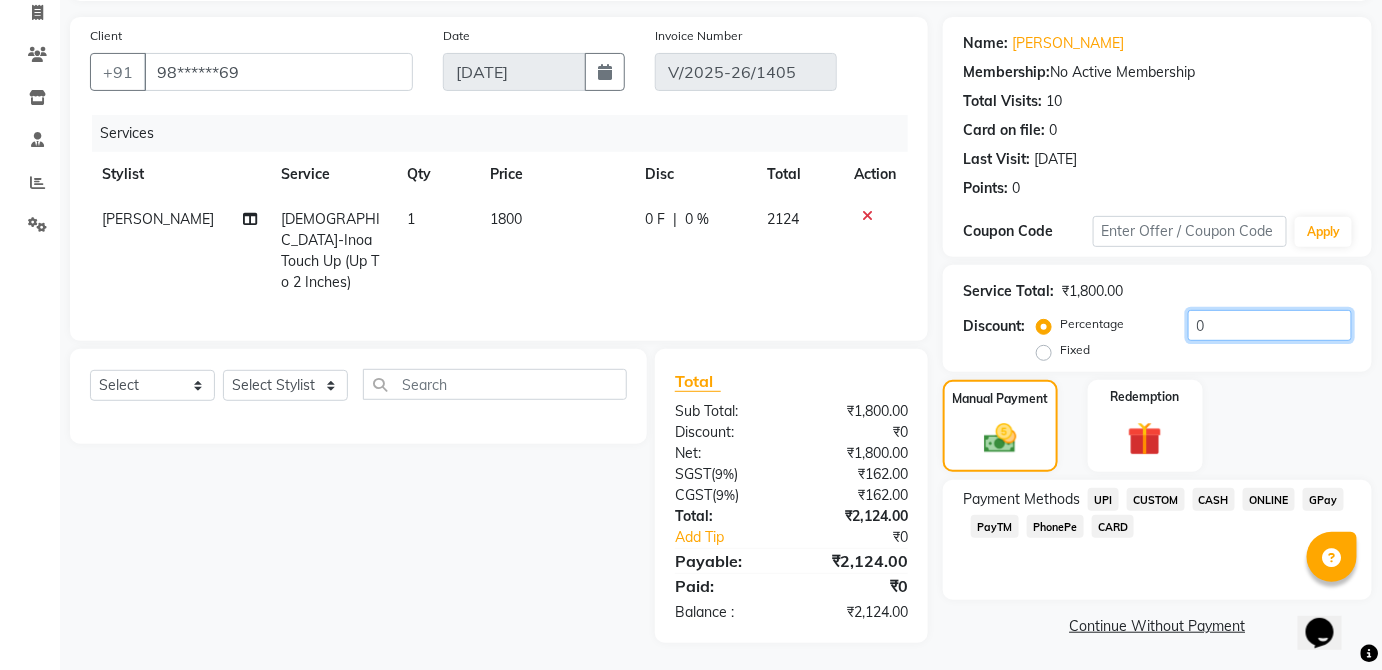 click on "0" 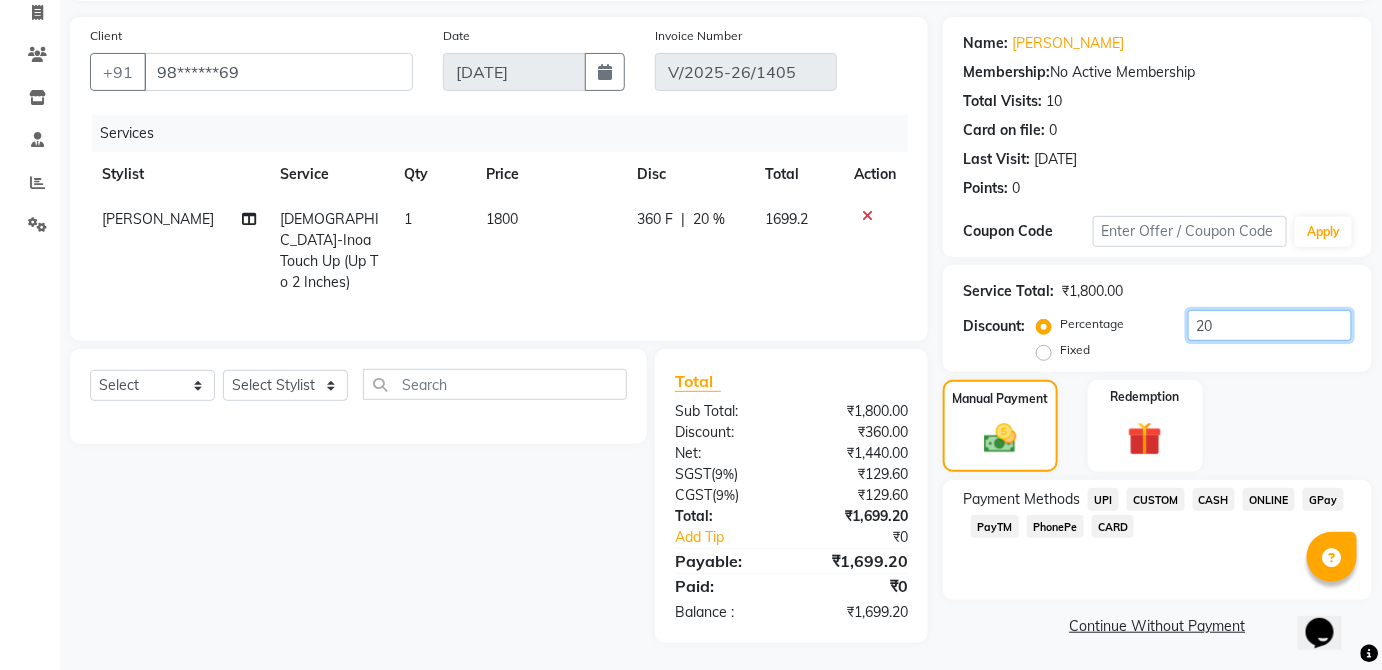 type on "20" 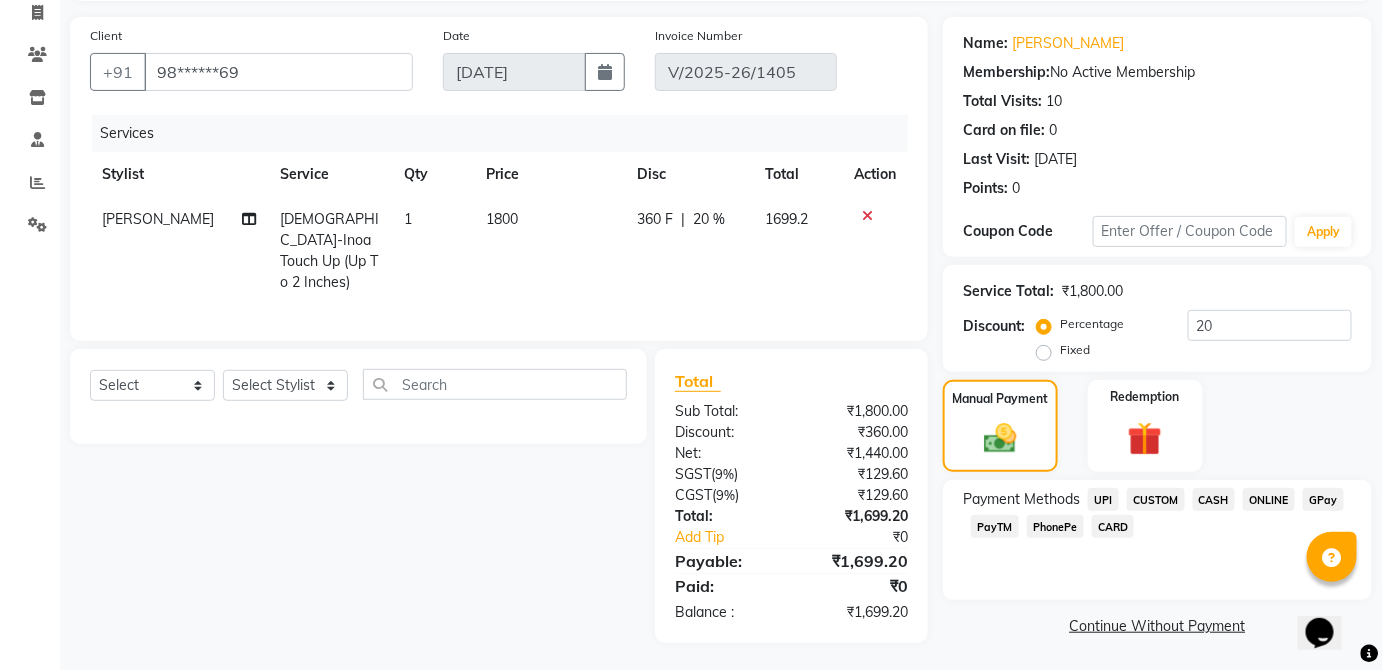 click on "CARD" 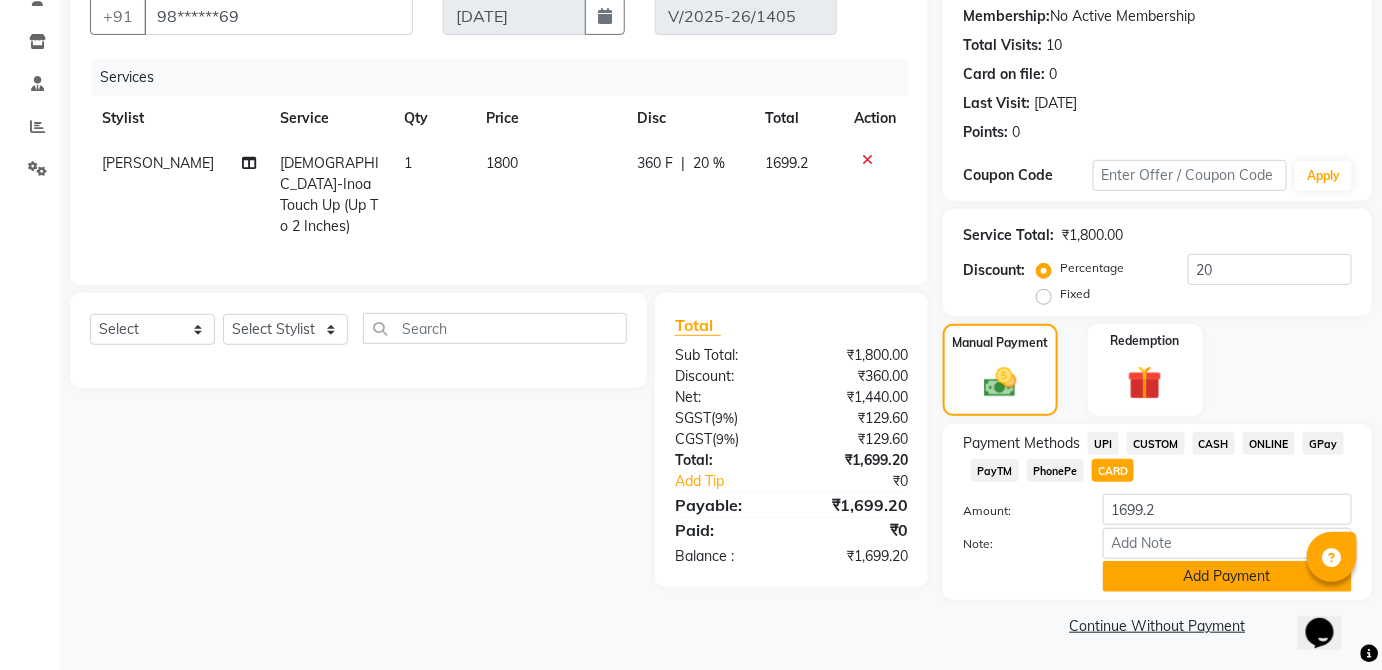 click on "Add Payment" 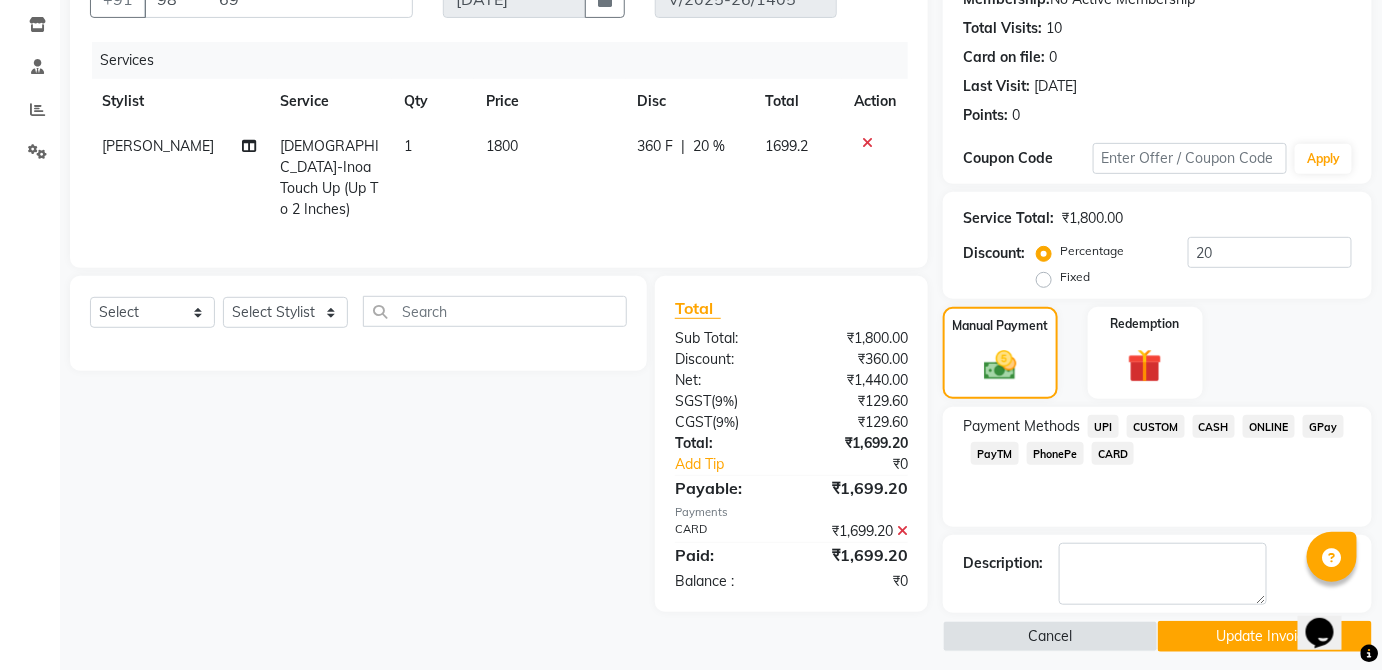 scroll, scrollTop: 216, scrollLeft: 0, axis: vertical 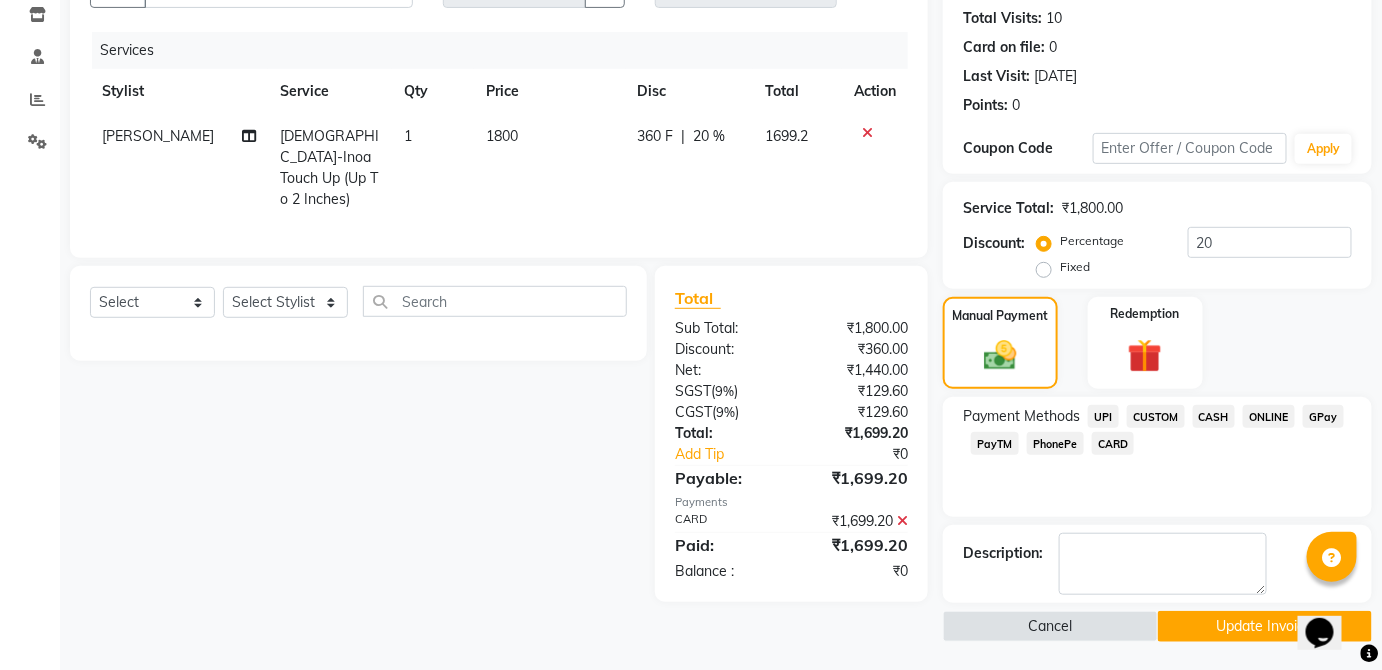 click on "Update Invoice" 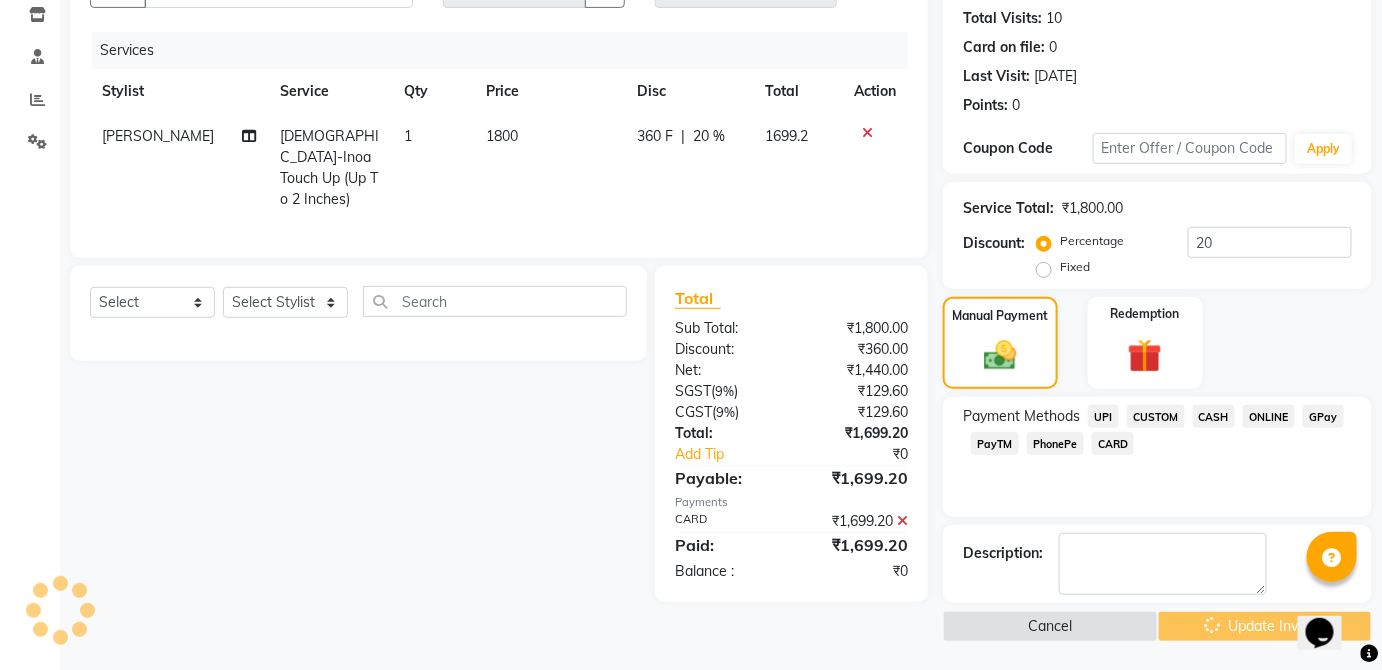 scroll, scrollTop: 0, scrollLeft: 0, axis: both 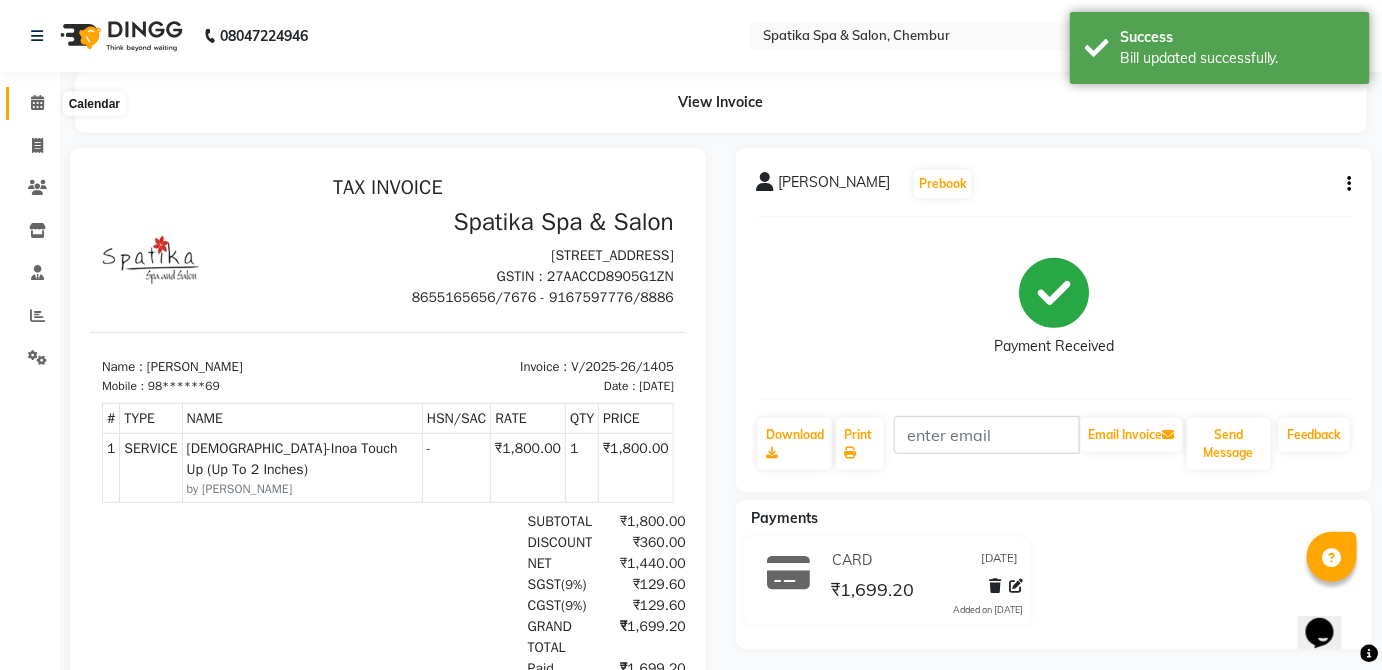click 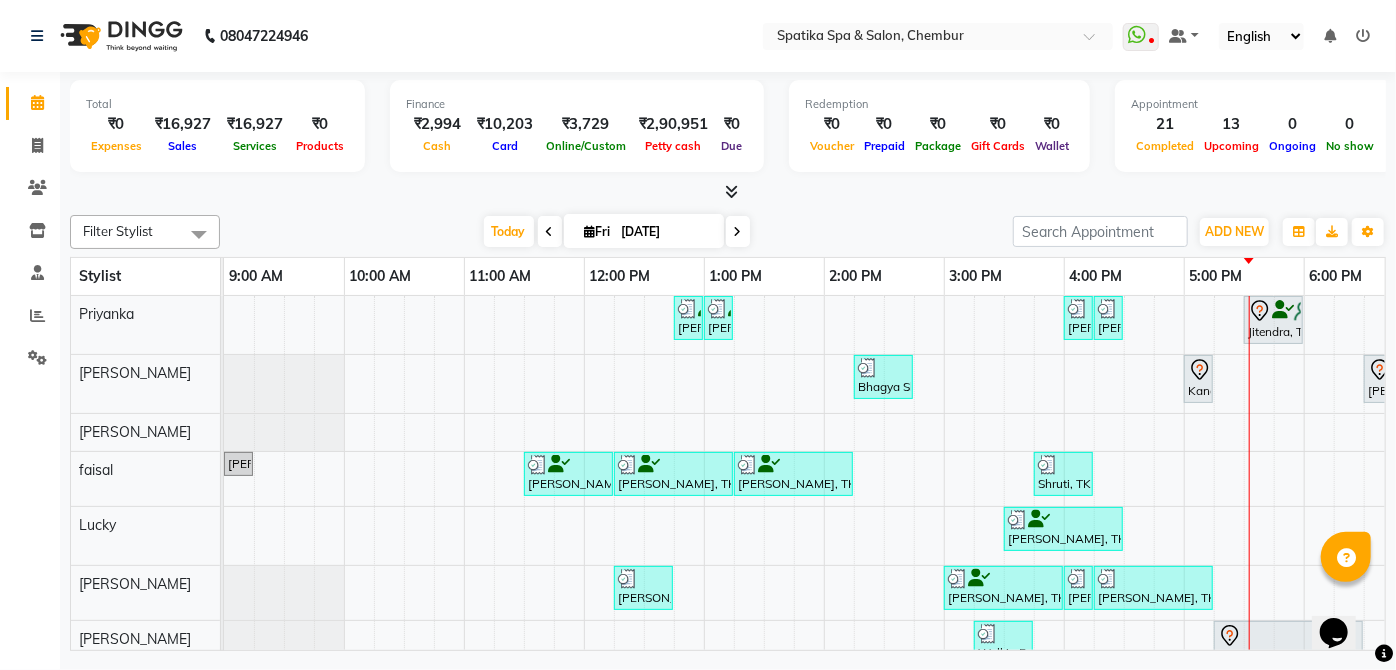 scroll, scrollTop: 90, scrollLeft: 0, axis: vertical 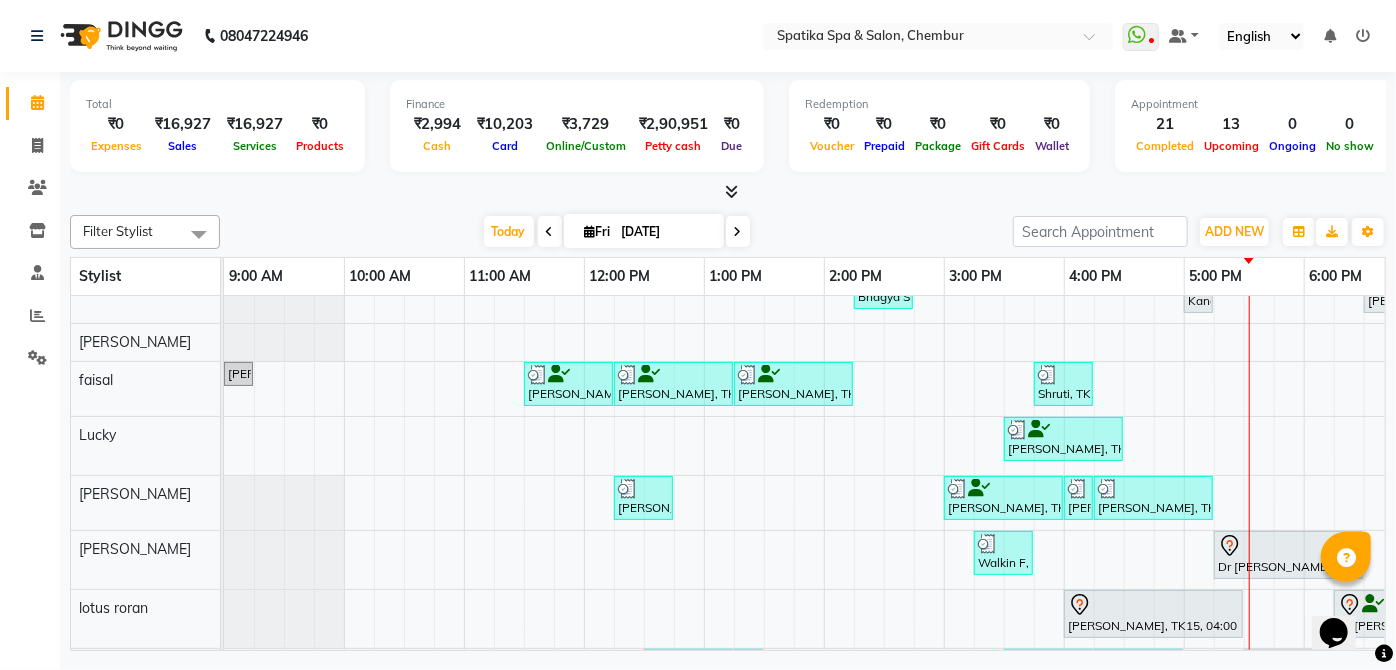 click at bounding box center [1003, 544] 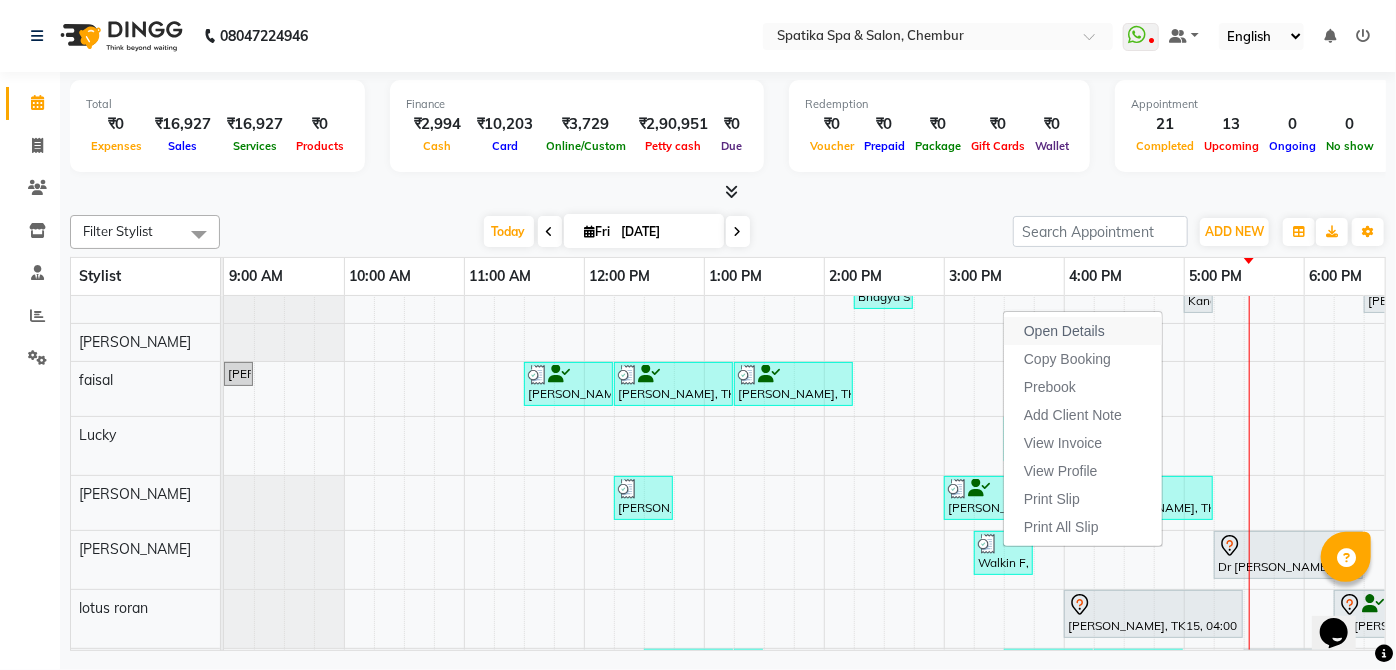 click on "Open Details" at bounding box center [1064, 331] 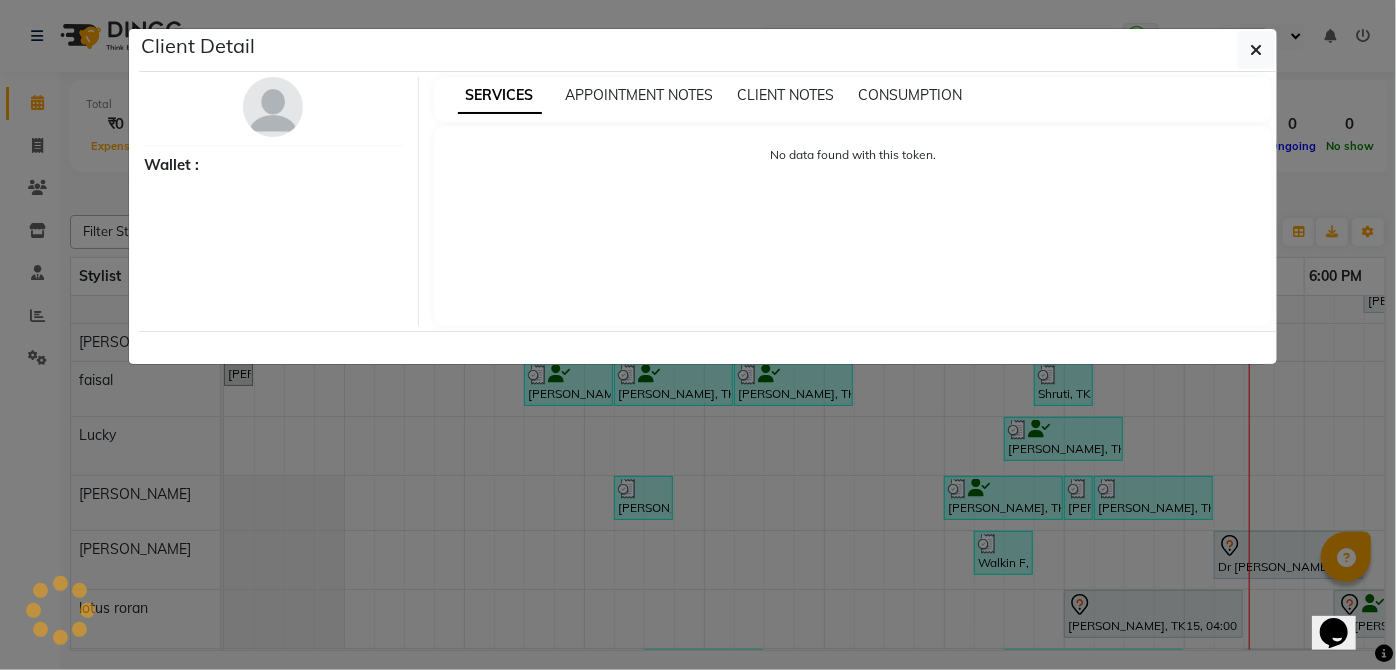 select on "3" 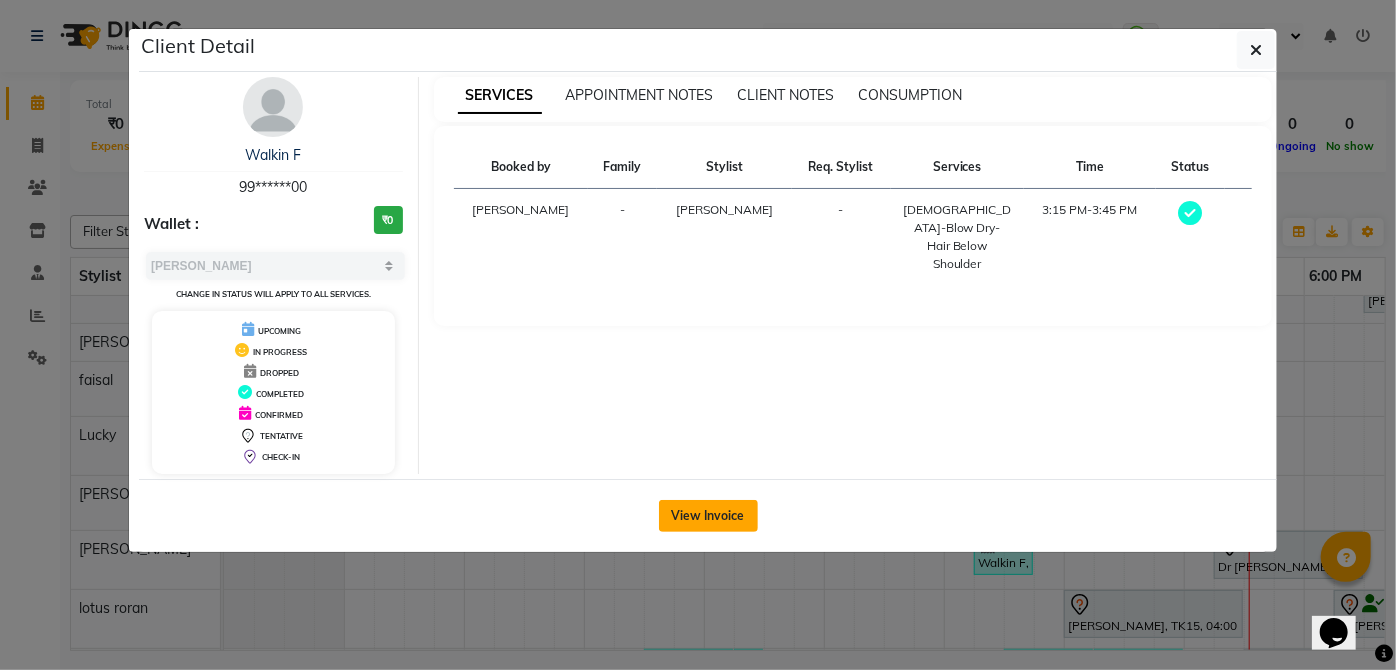 click on "View Invoice" 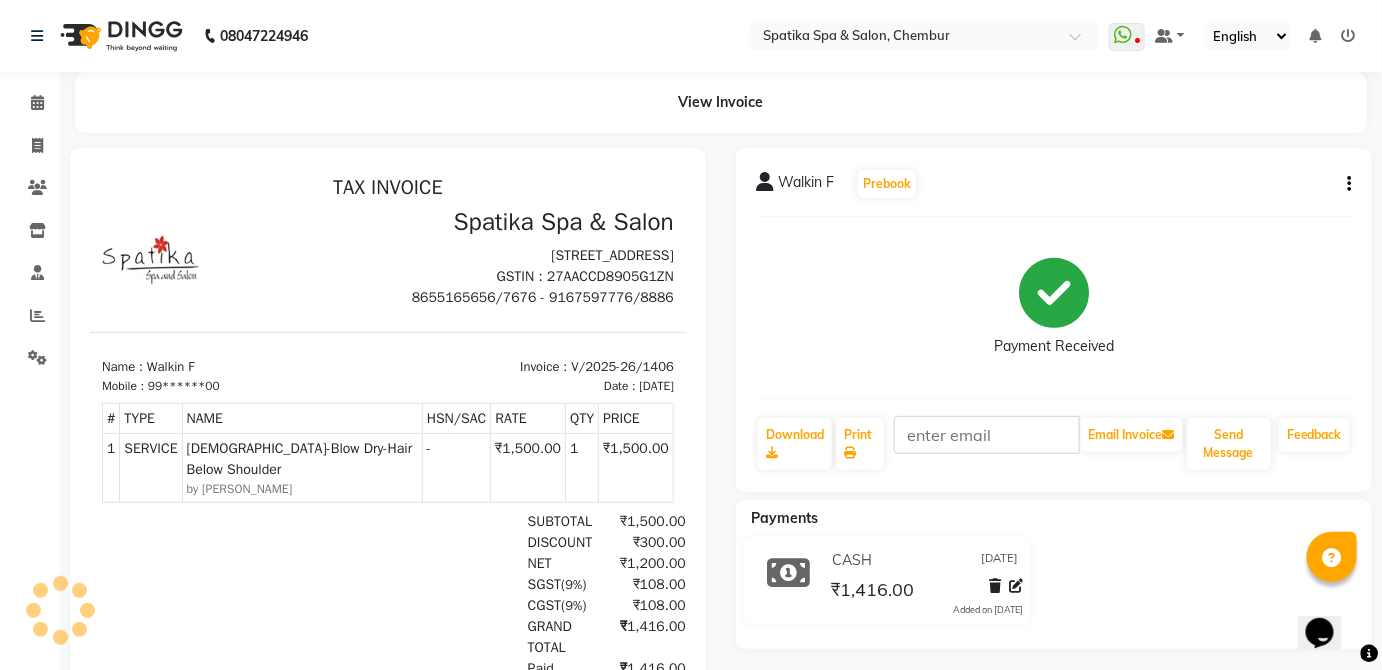 scroll, scrollTop: 0, scrollLeft: 0, axis: both 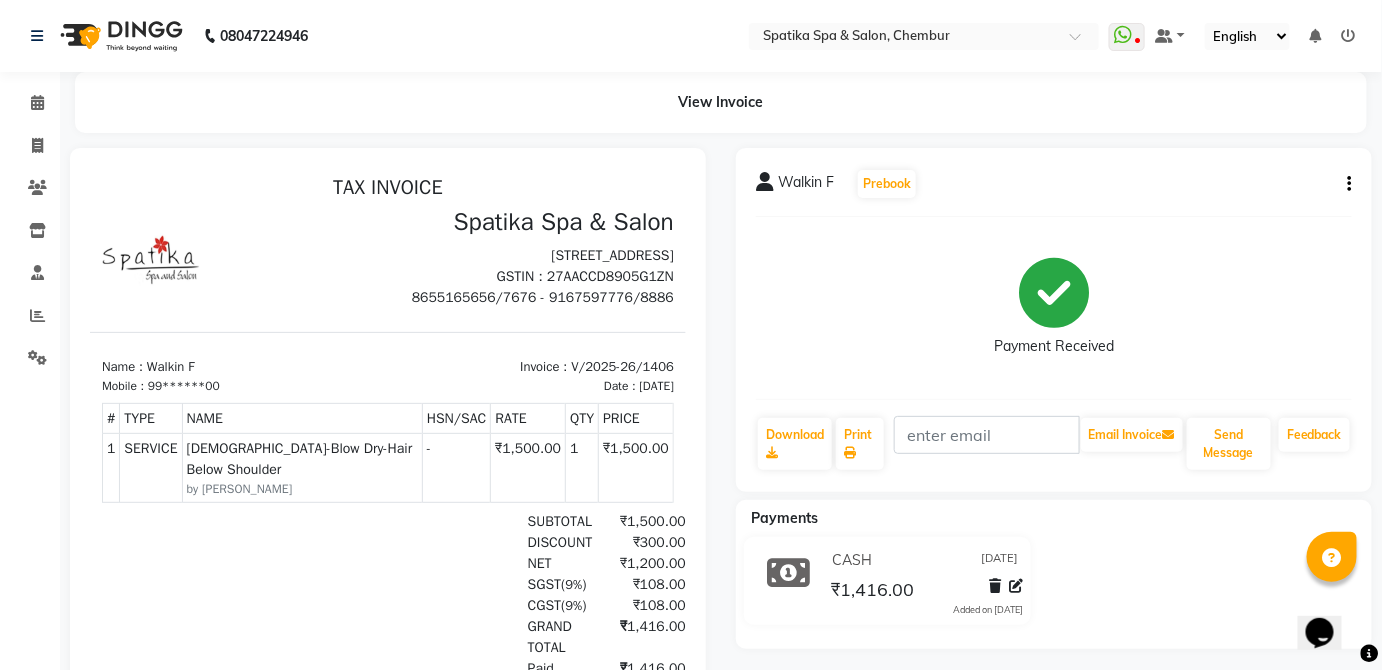 click on "Walkin F  Prebook   Payment Received  Download  Print   Email Invoice   Send Message Feedback" 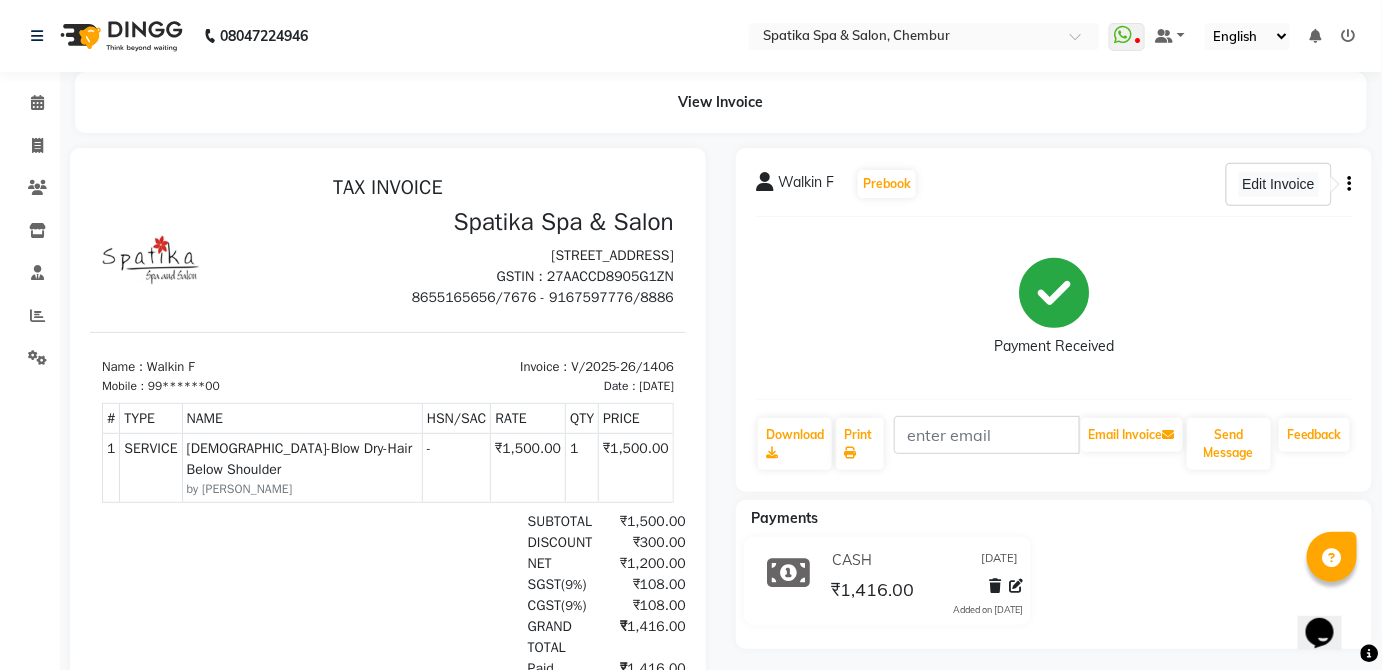 click on "Edit Invoice" at bounding box center [1278, 184] 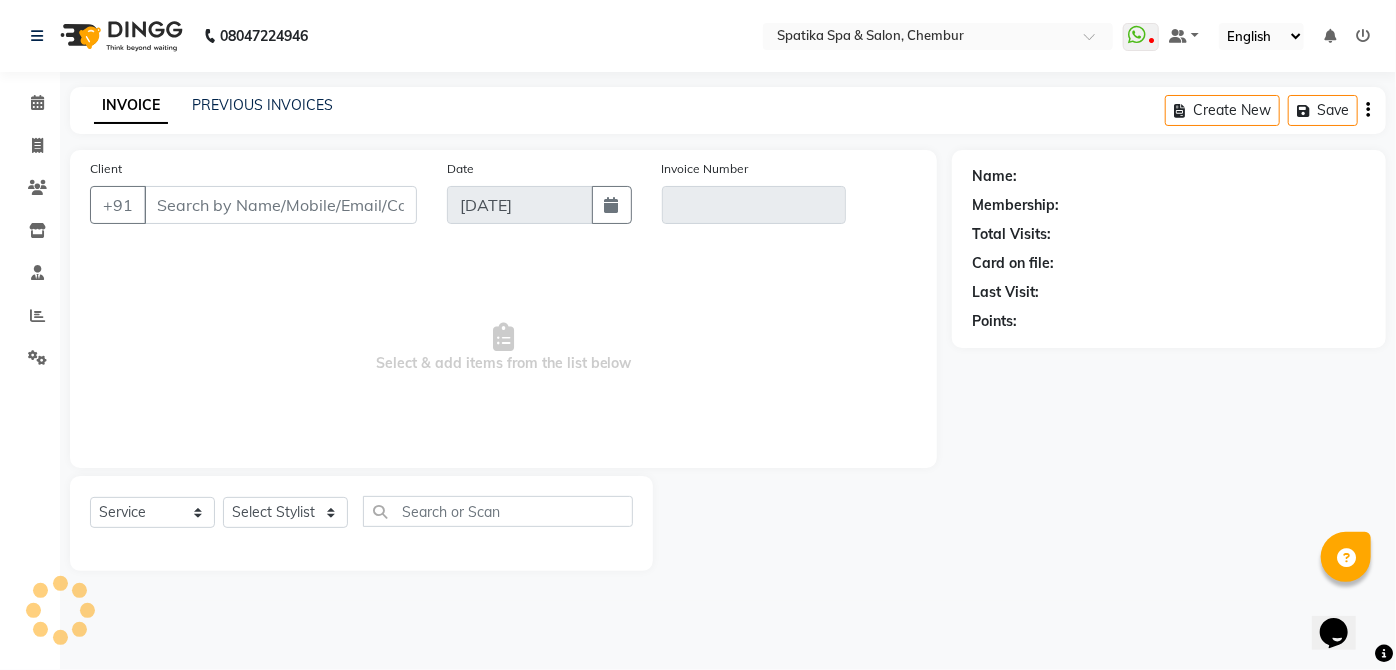type on "99******00" 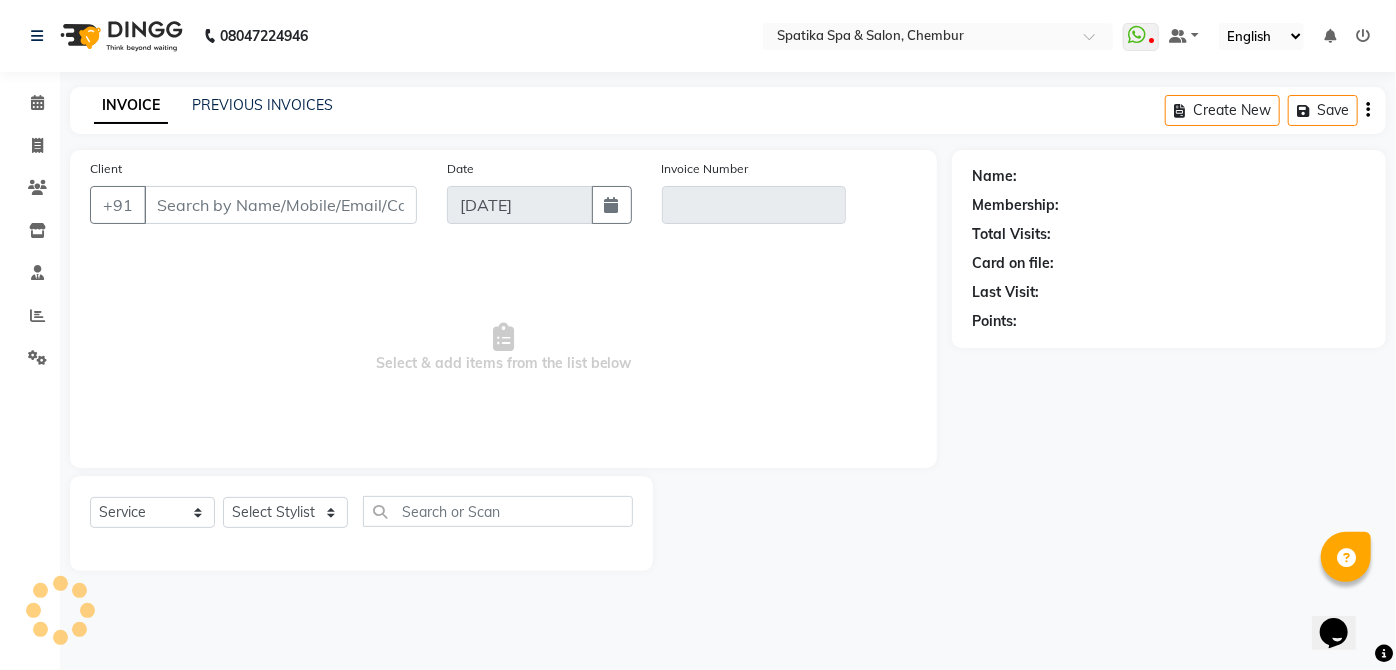 type on "V/2025-26/1406" 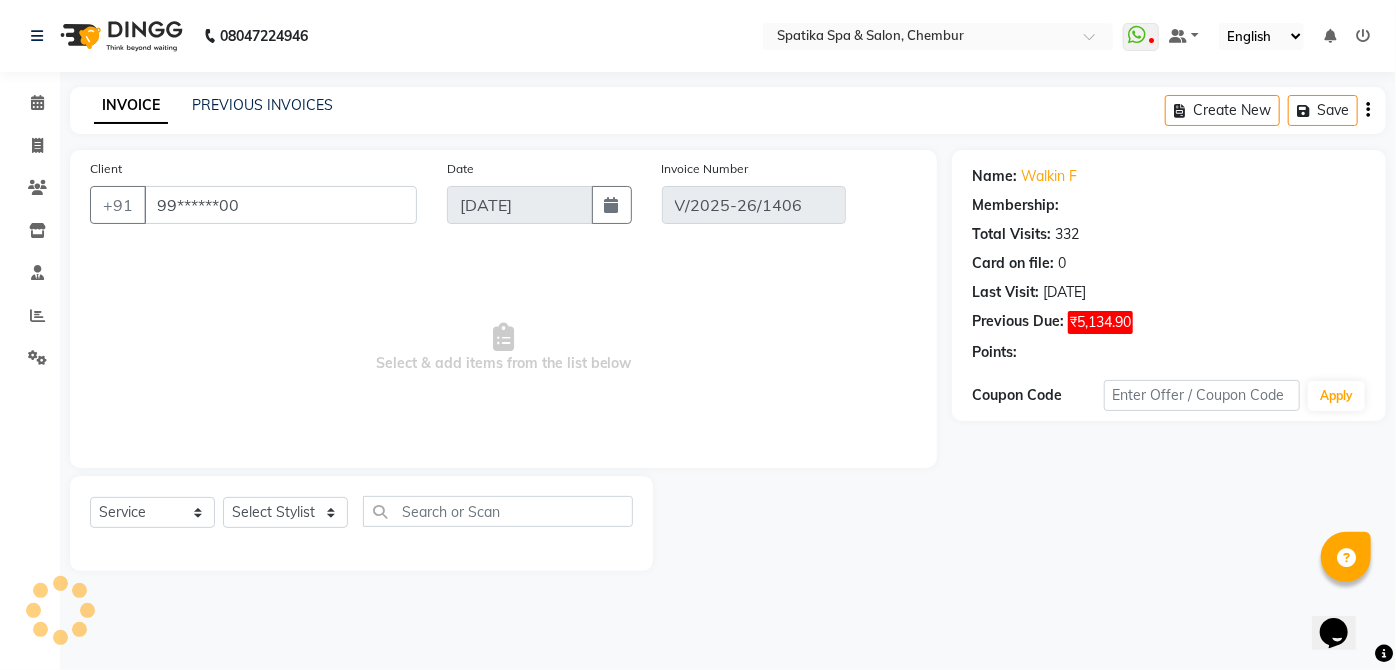 select on "select" 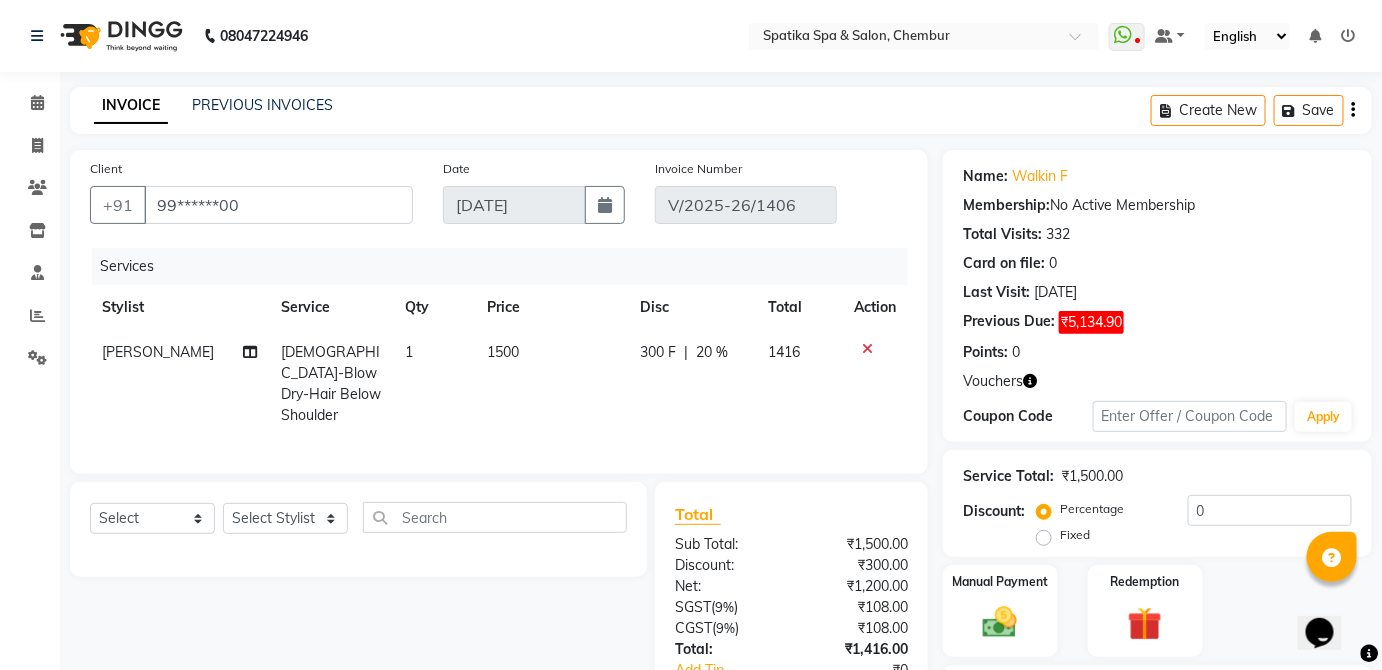 scroll, scrollTop: 199, scrollLeft: 0, axis: vertical 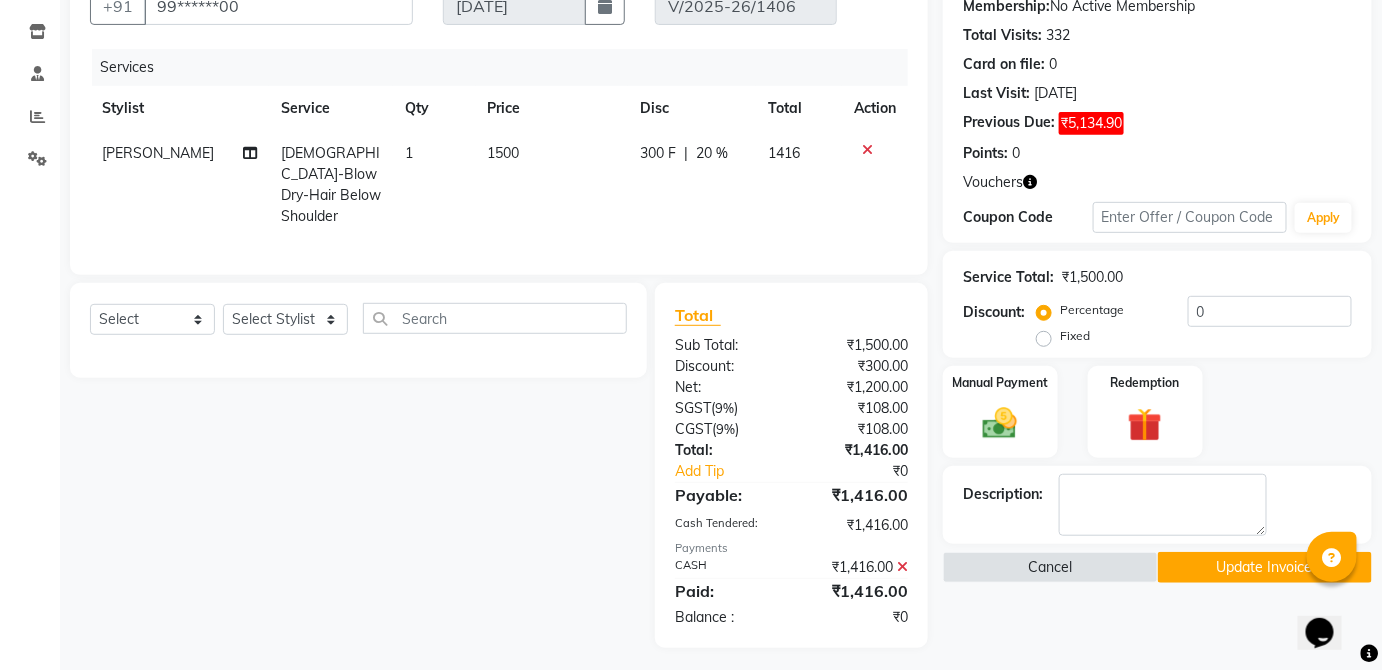 drag, startPoint x: 902, startPoint y: 560, endPoint x: 897, endPoint y: 550, distance: 11.18034 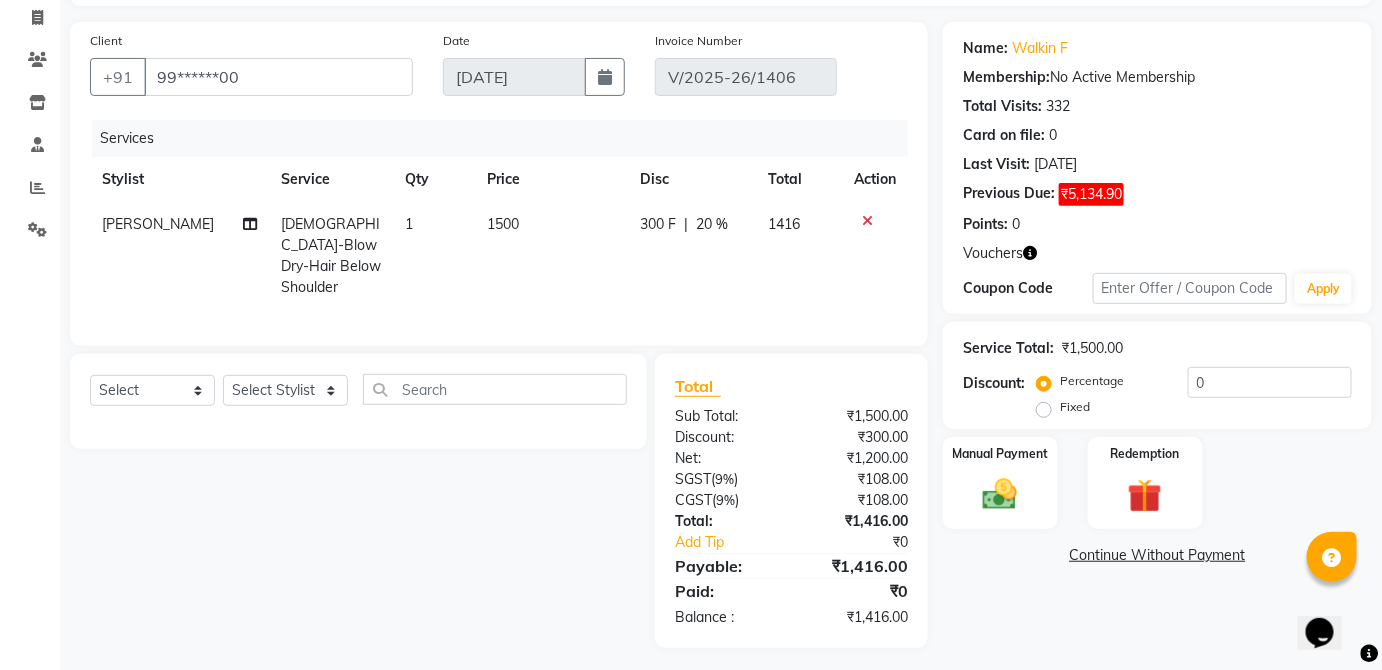 click on "1500" 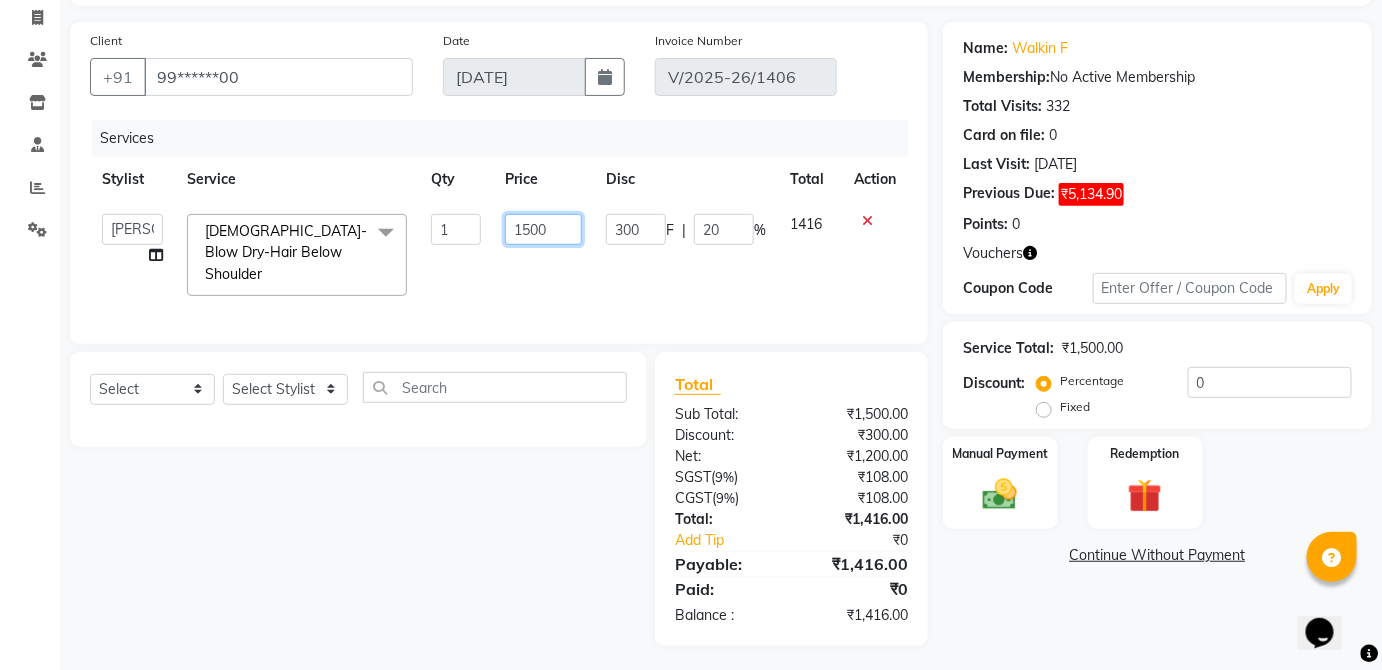 click on "1500" 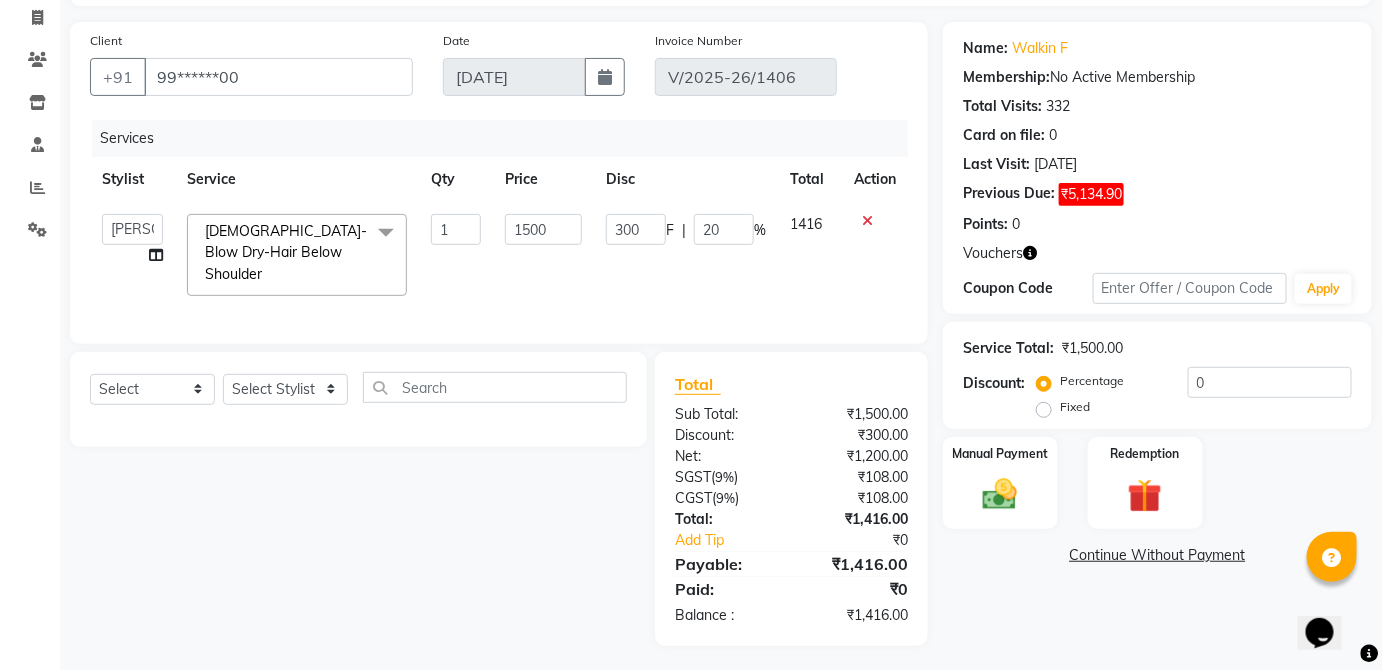 click on "Name: Walkin F Membership:  No Active Membership  Total Visits:  332 Card on file:  0 Last Visit:   11-07-2025 Previous Due:  ₹5,134.90 Points:   0  Vouchers Coupon Code Apply Service Total:  ₹1,500.00  Discount:  Percentage   Fixed  0 Manual Payment Redemption  Continue Without Payment" 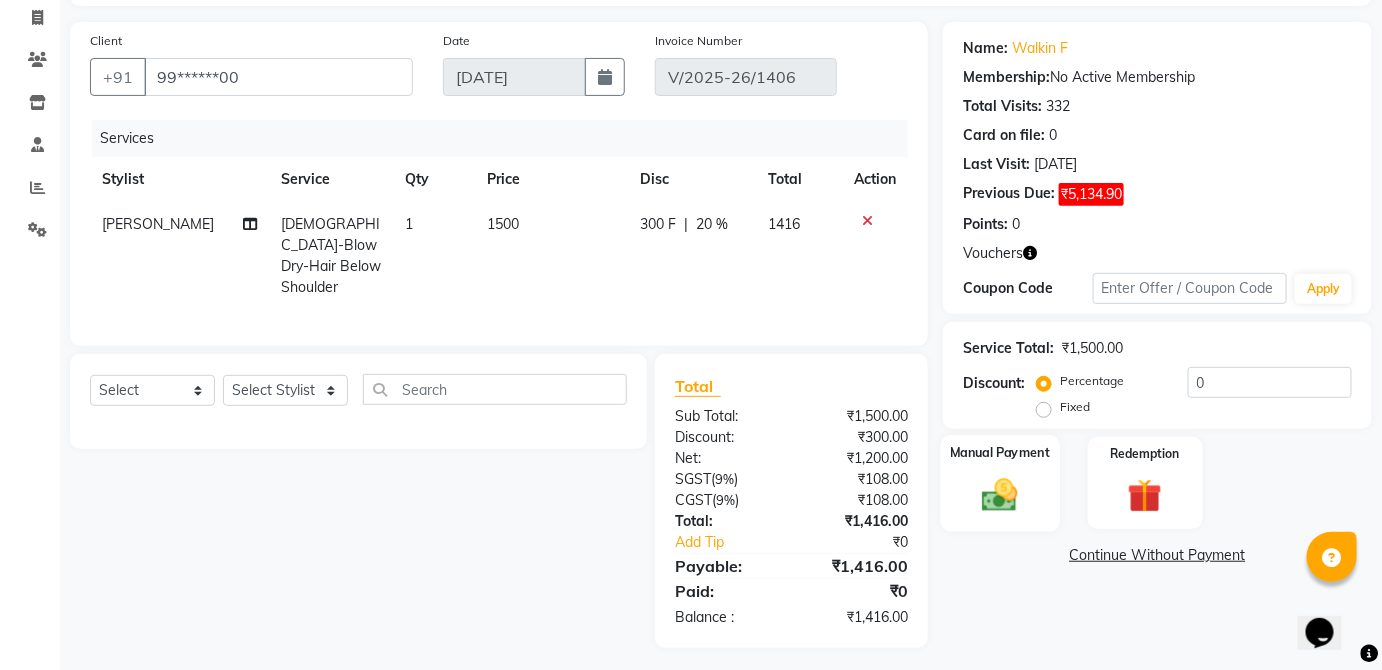 click 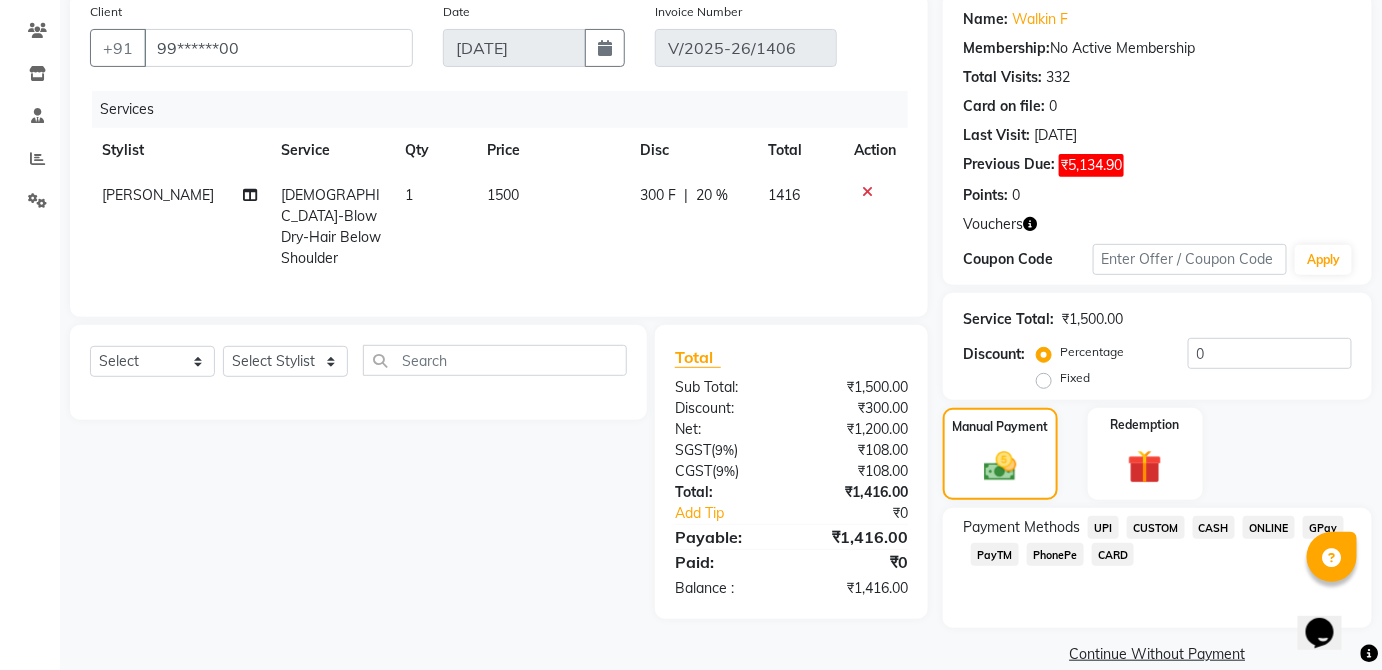 scroll, scrollTop: 185, scrollLeft: 0, axis: vertical 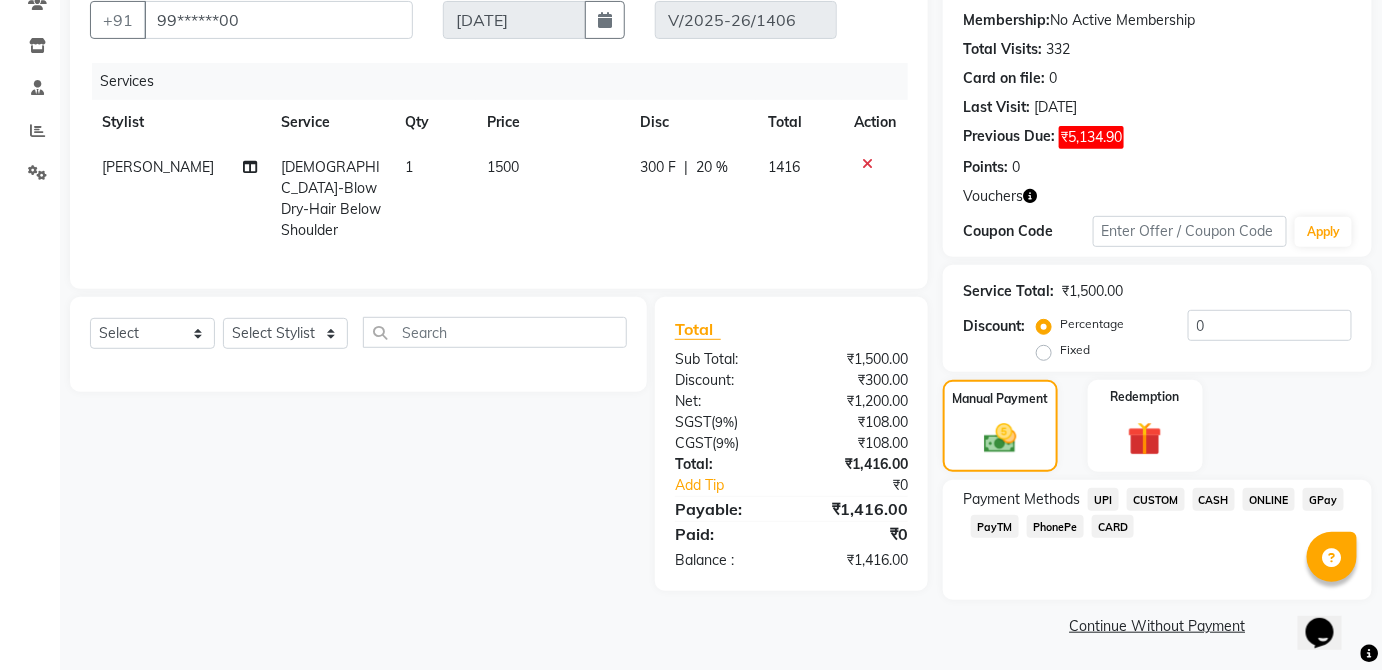 click on "CARD" 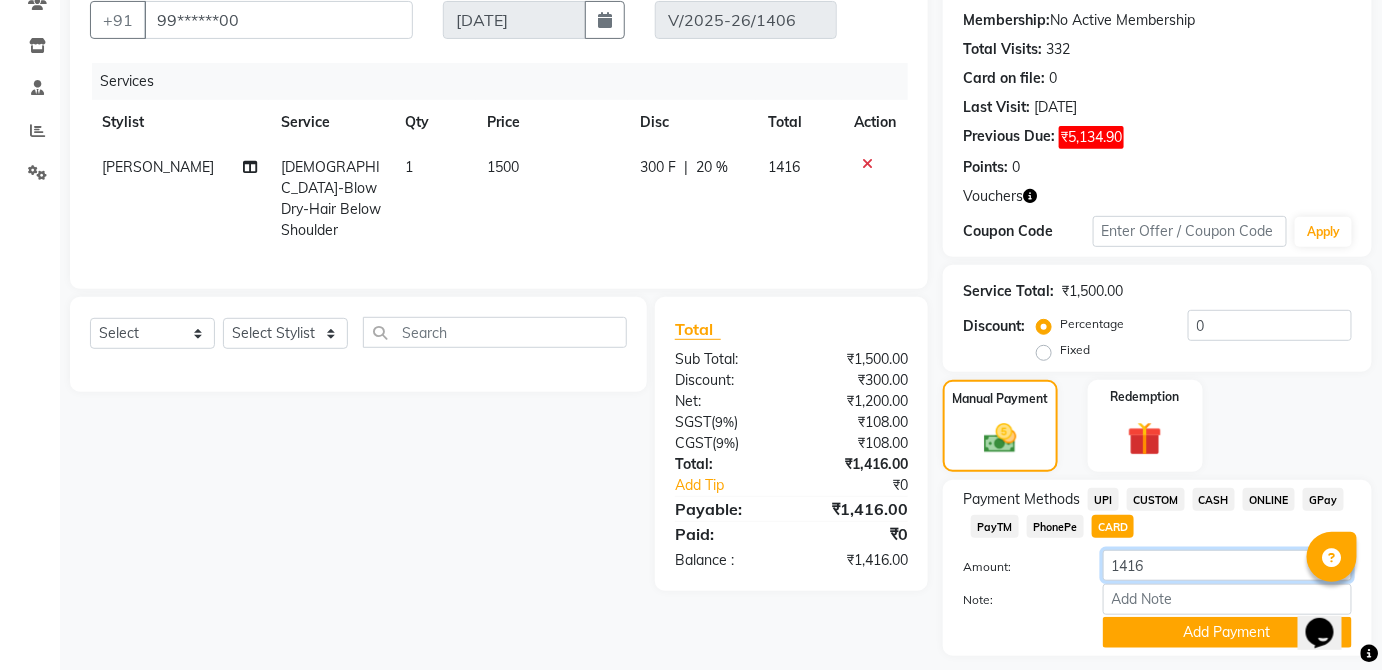 click on "1416" 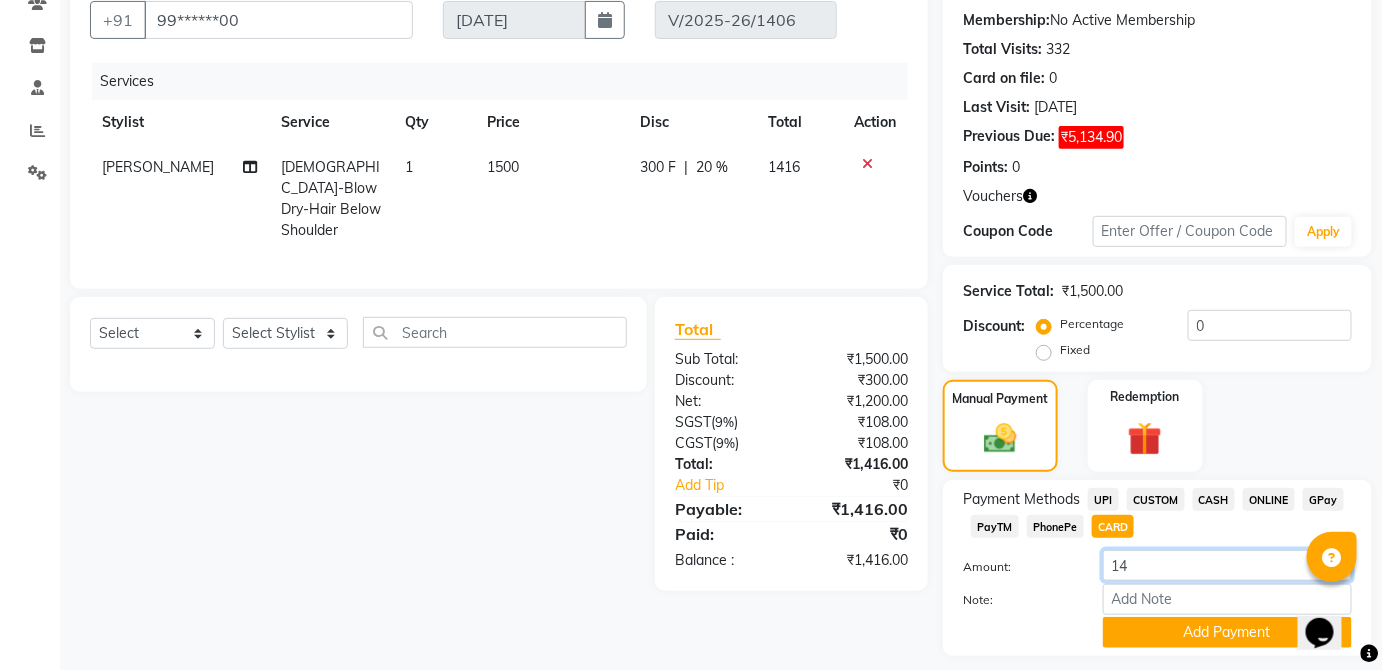 type on "1" 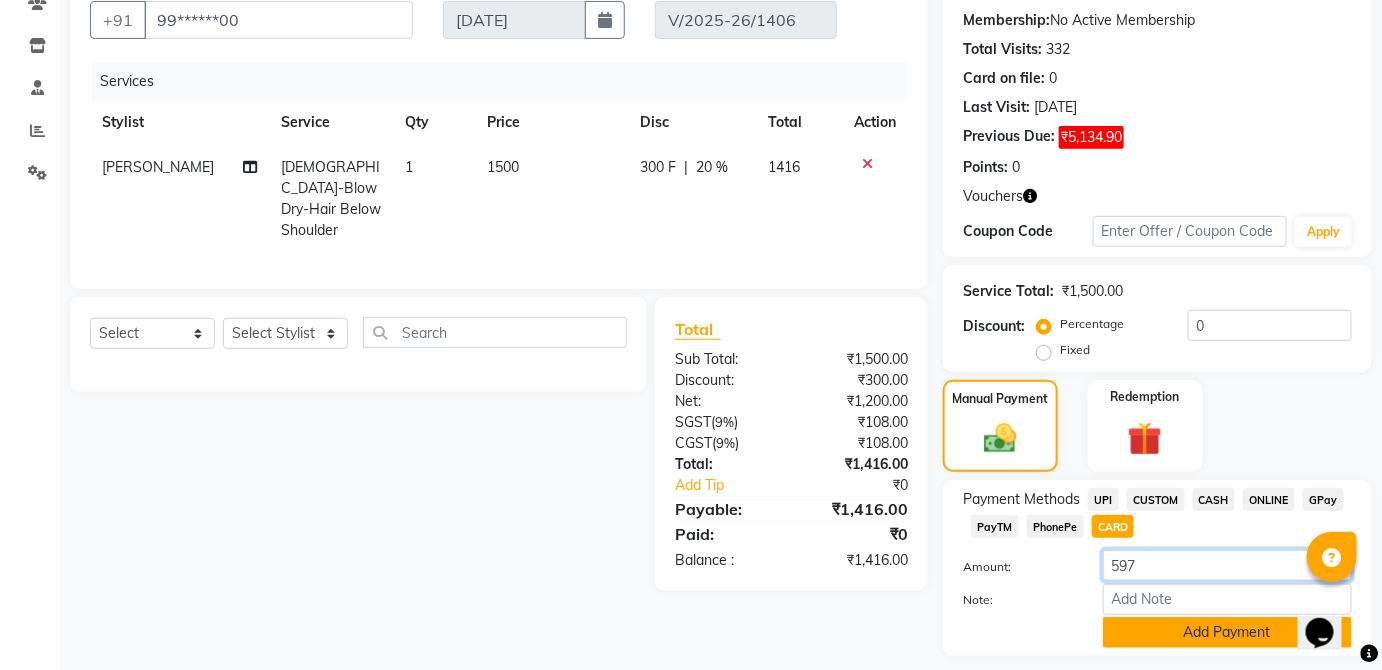 type on "597" 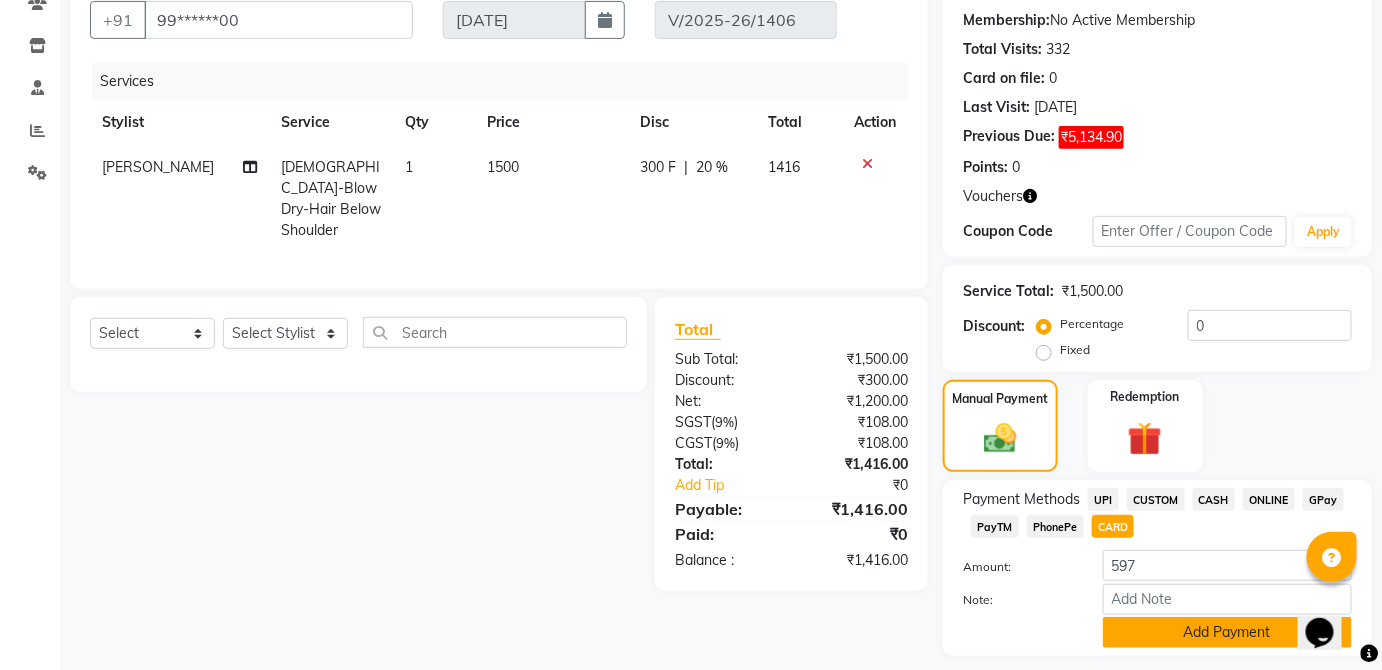 click on "Add Payment" 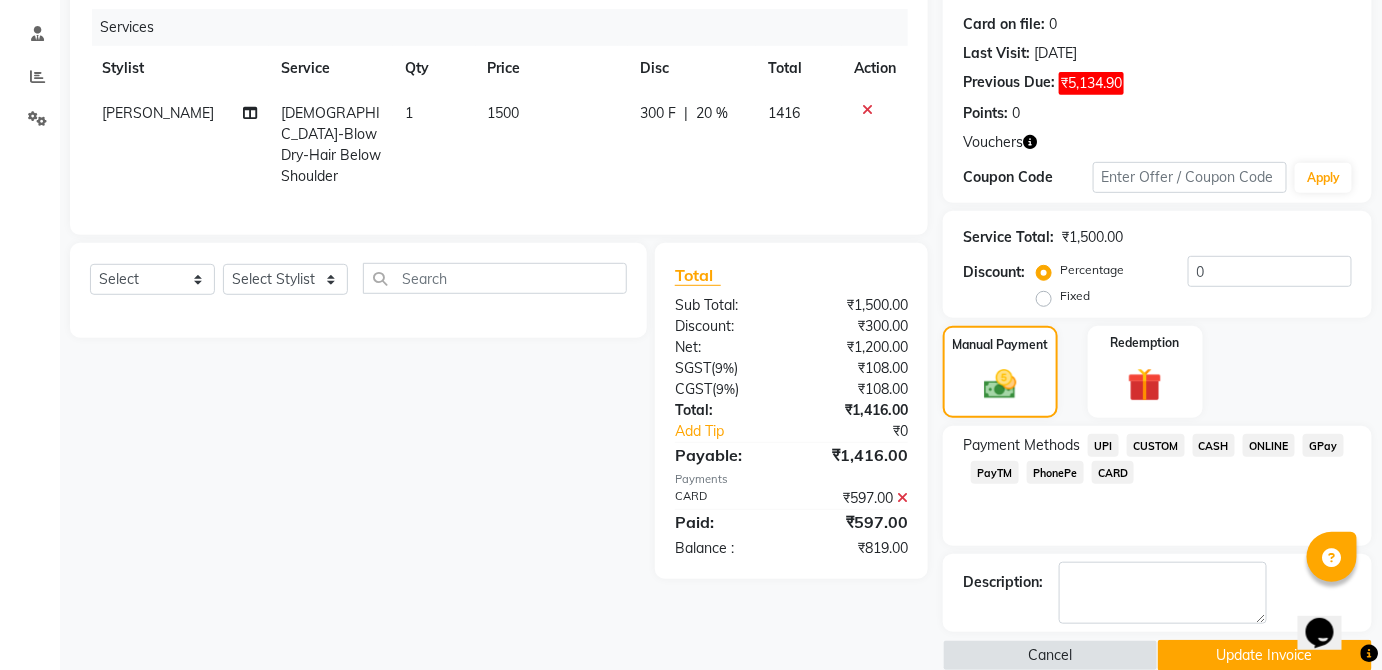 scroll, scrollTop: 268, scrollLeft: 0, axis: vertical 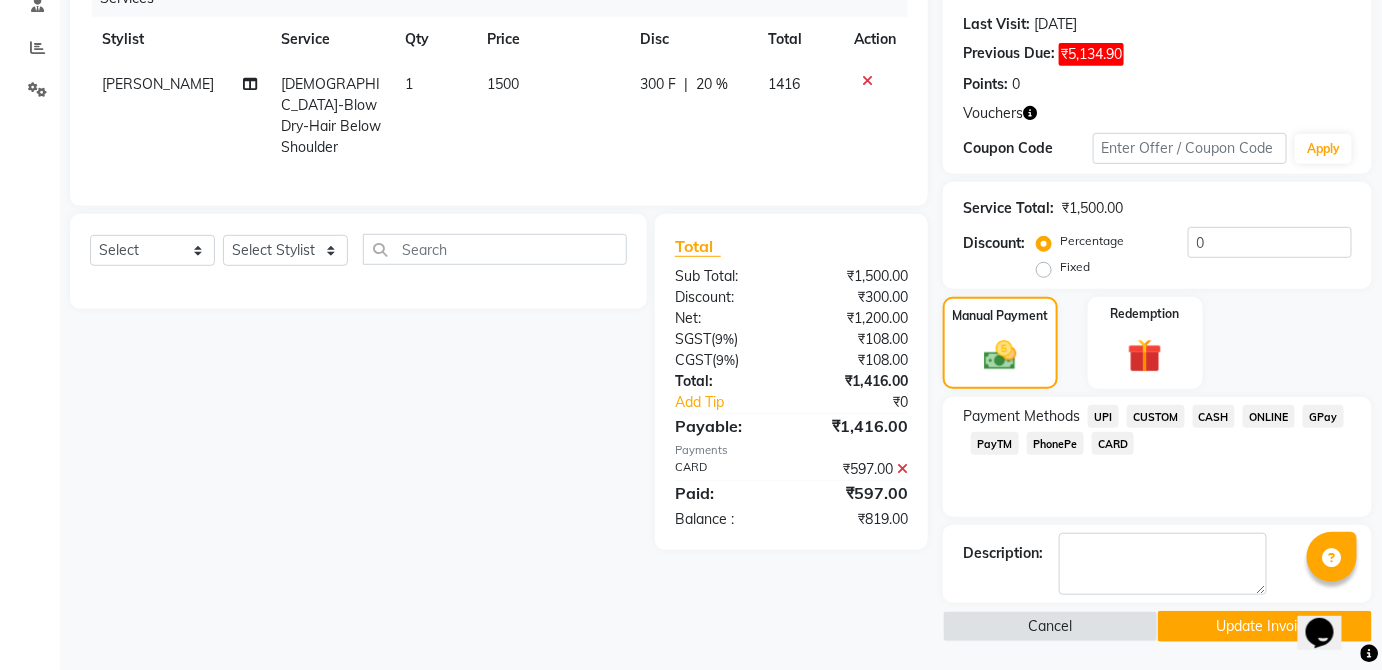 click on "CASH" 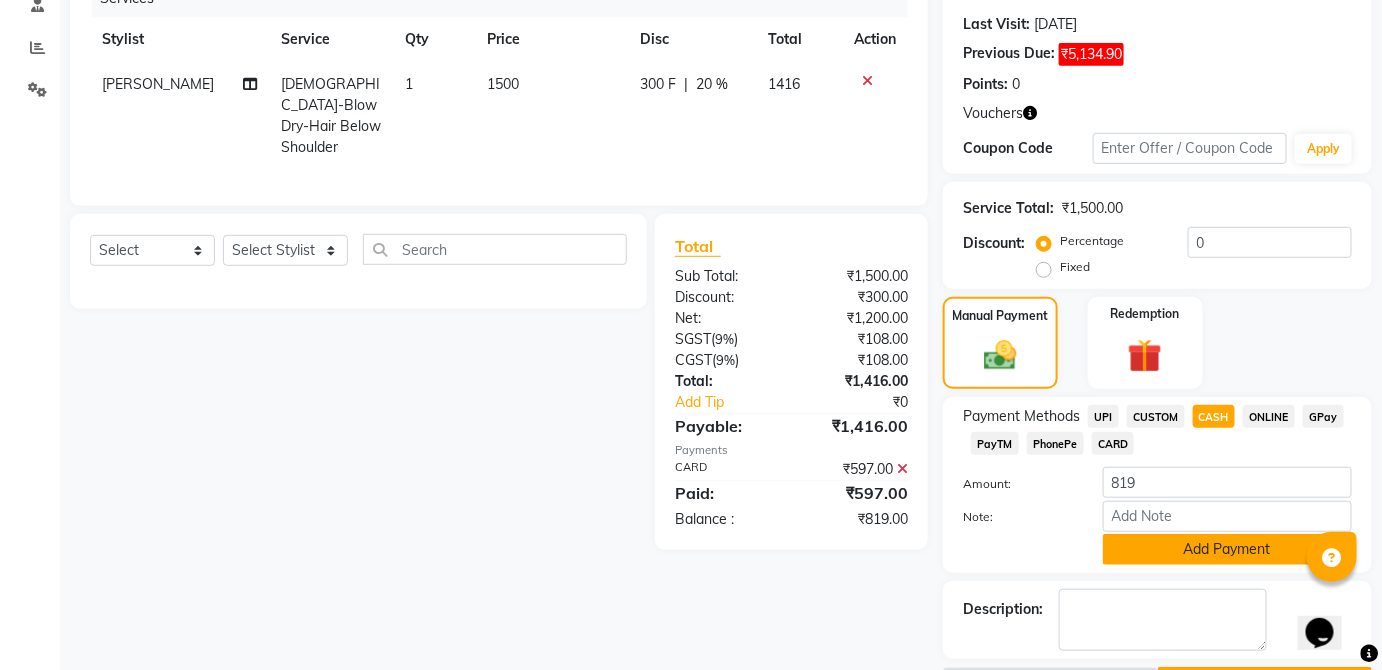 click on "Add Payment" 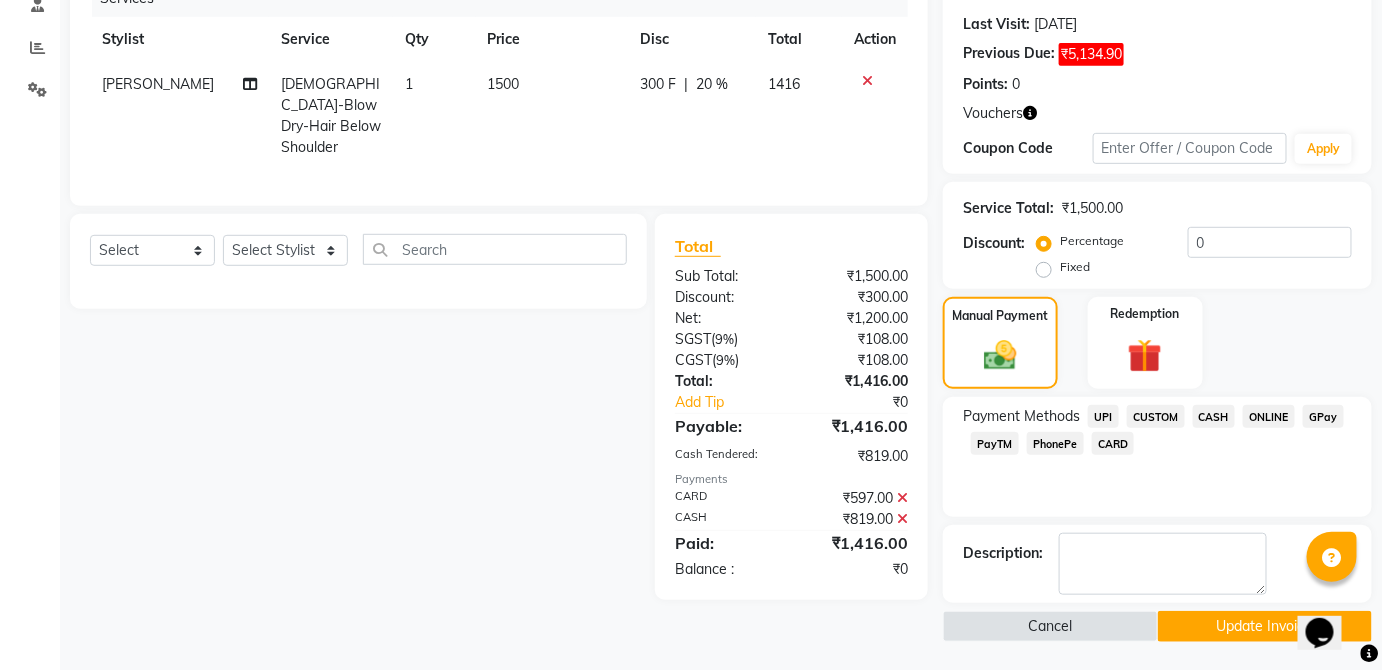 click on "Update Invoice" 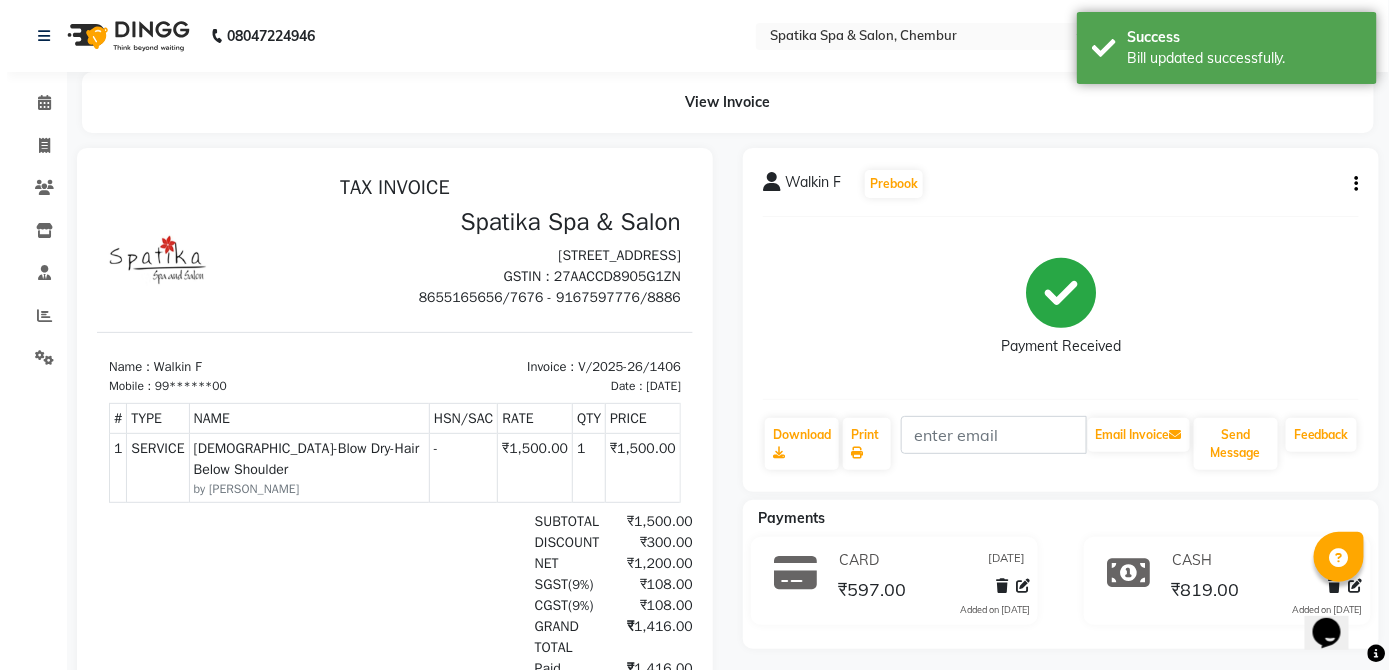 scroll, scrollTop: 0, scrollLeft: 0, axis: both 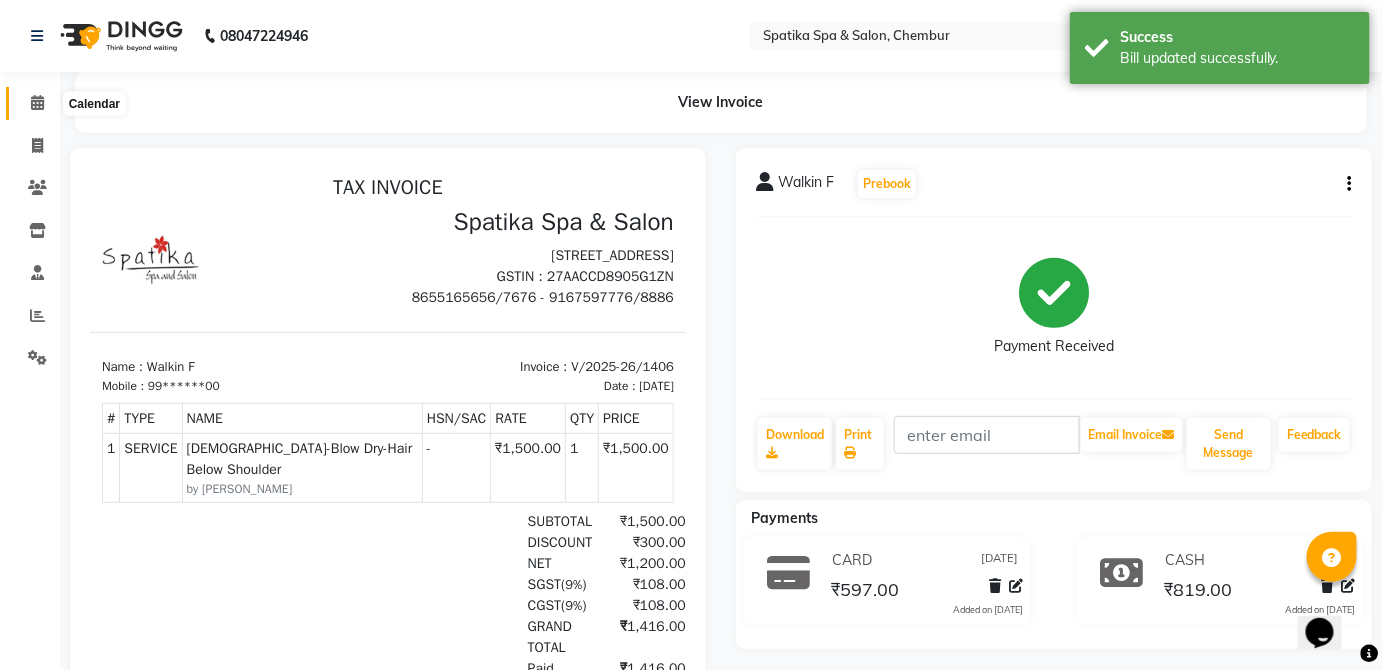click 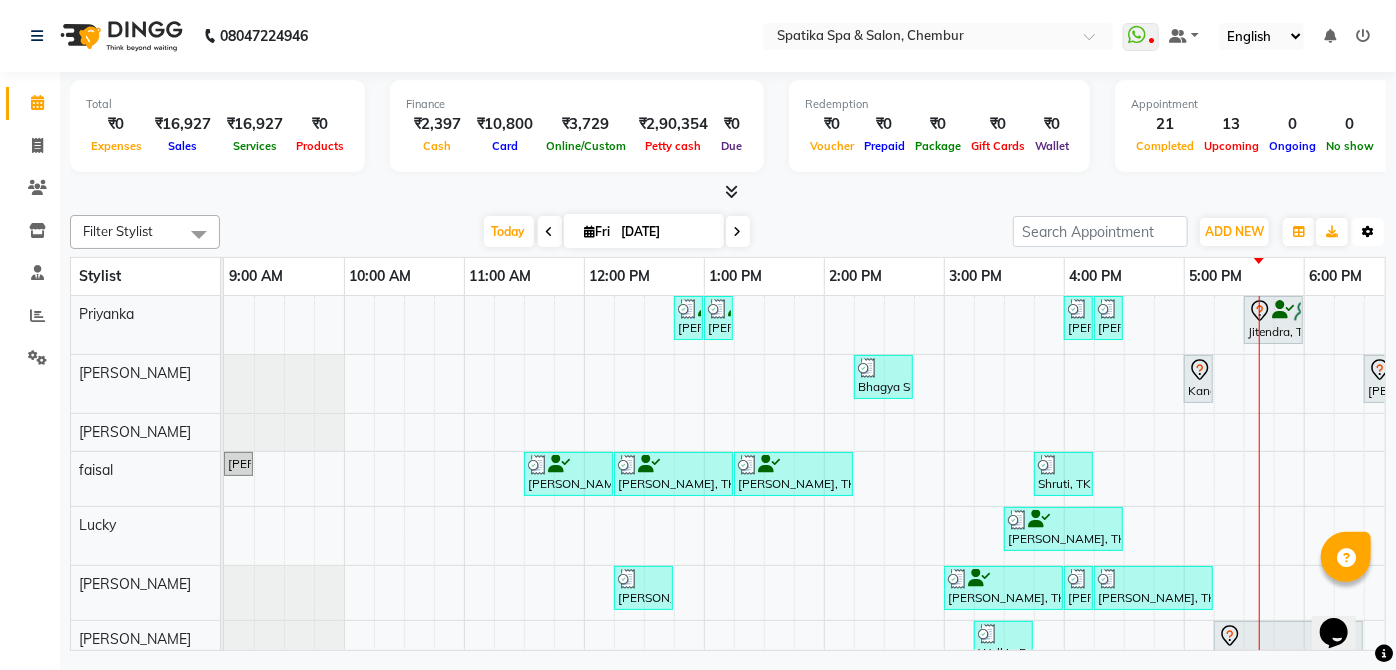 click on "Toggle Dropdown" at bounding box center (1368, 232) 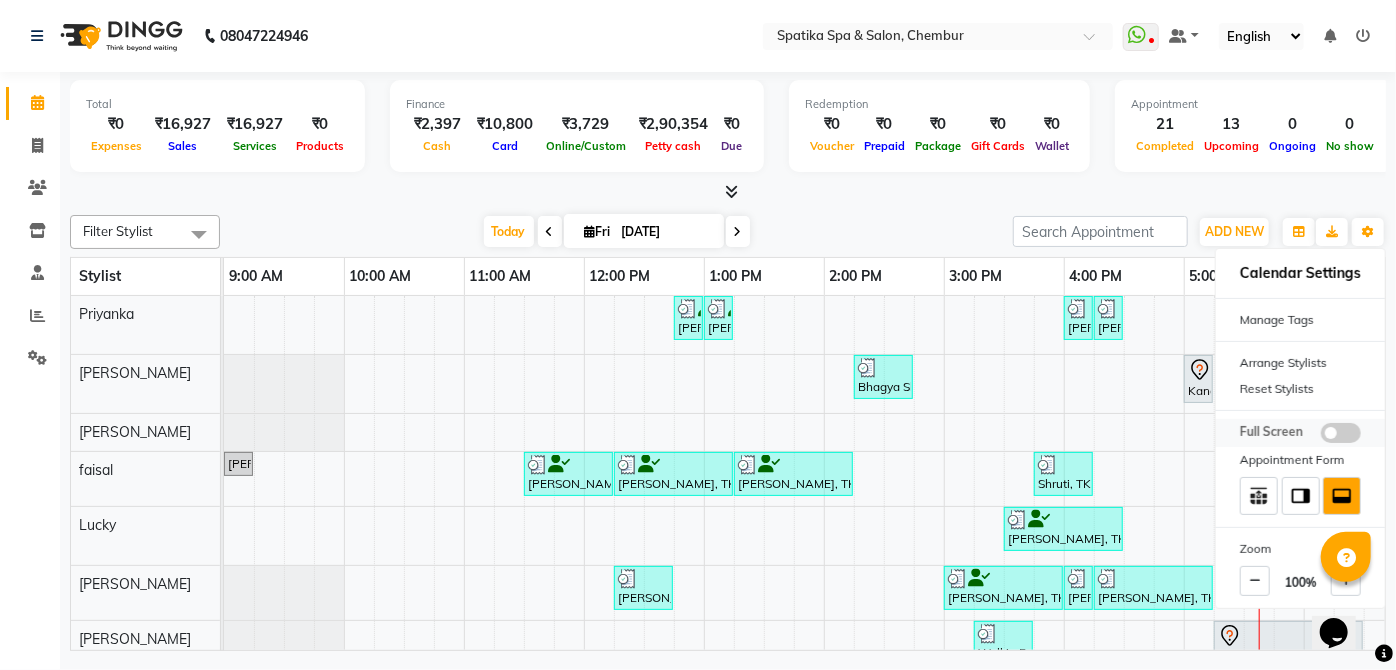 click at bounding box center (1341, 433) 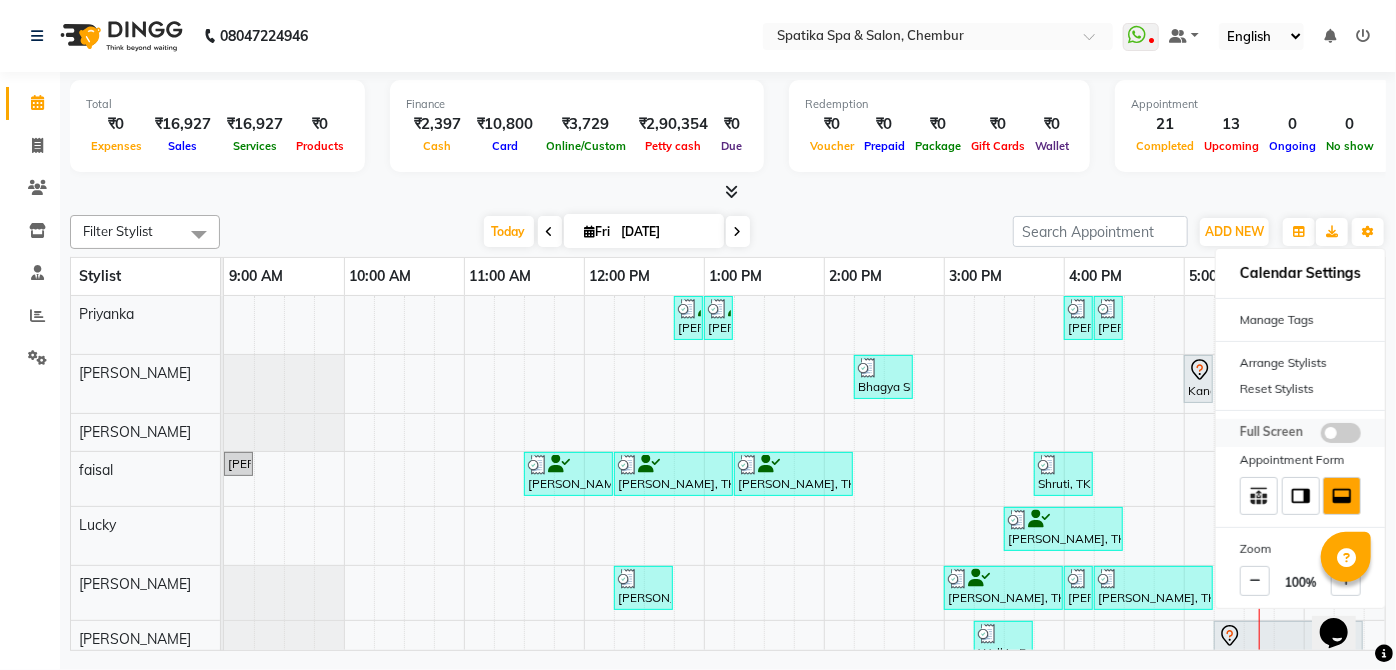 click at bounding box center (1321, 436) 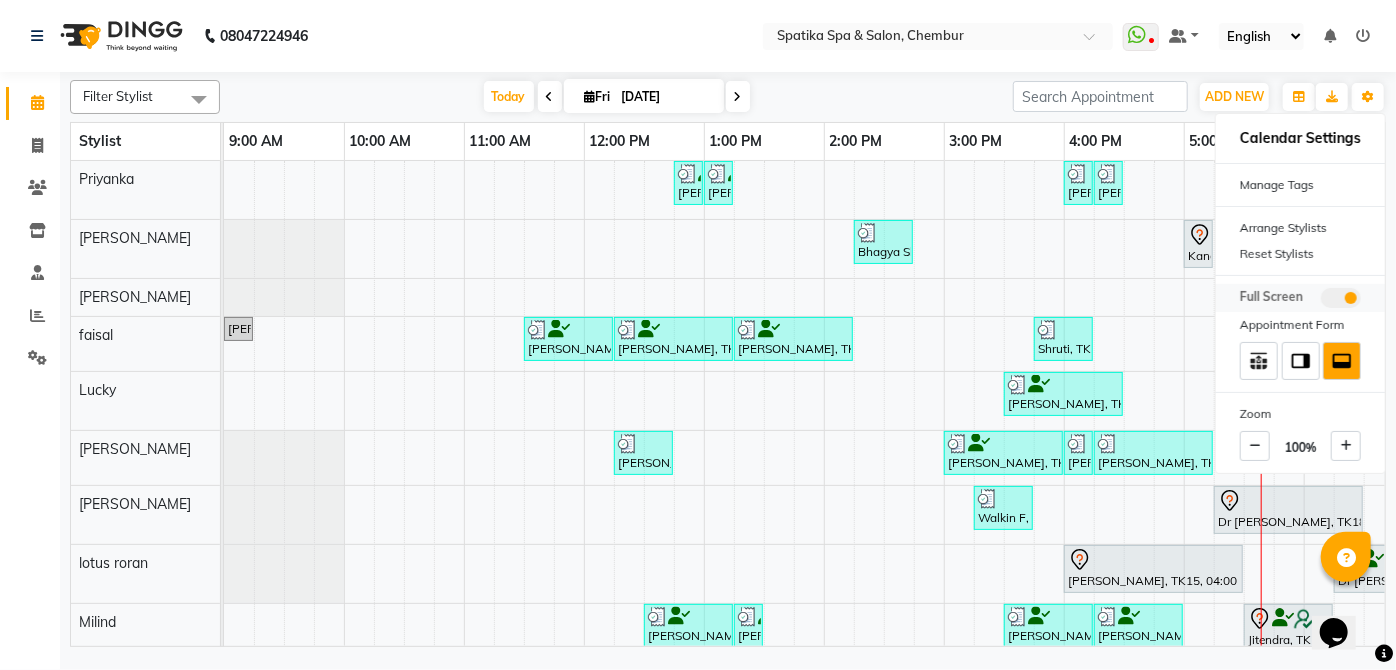 click at bounding box center [1341, 298] 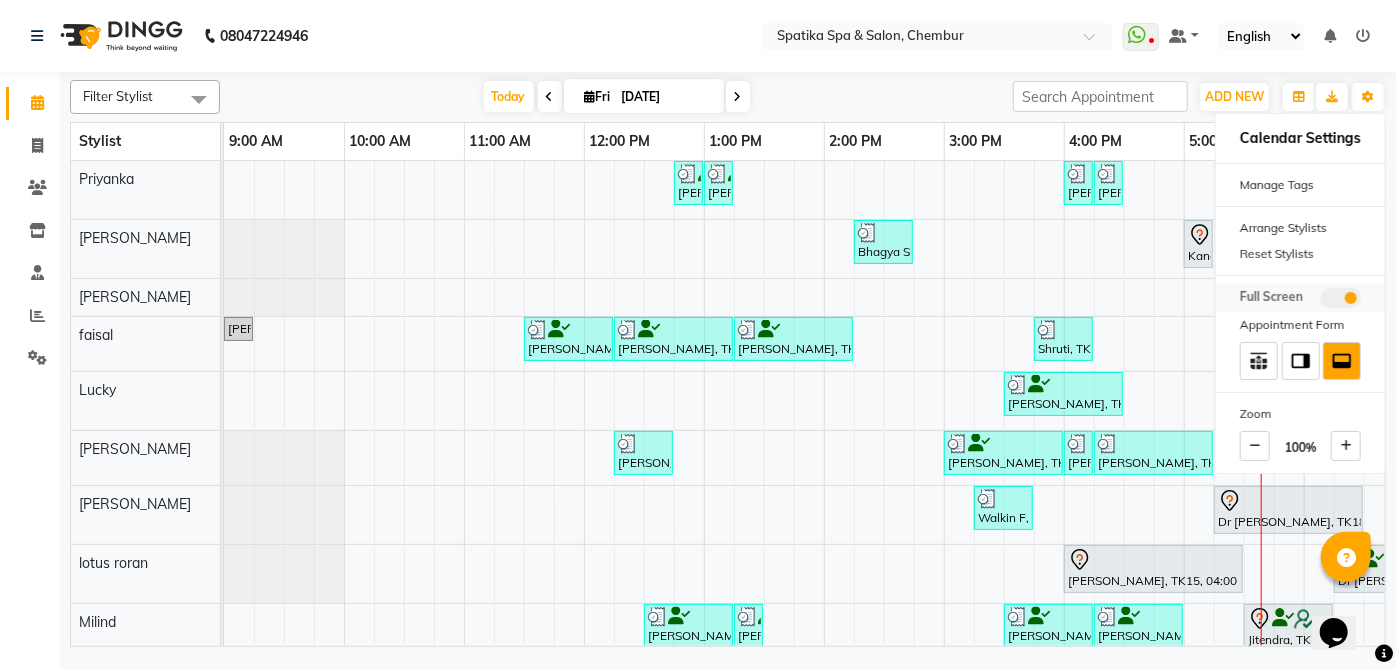 click at bounding box center (1321, 301) 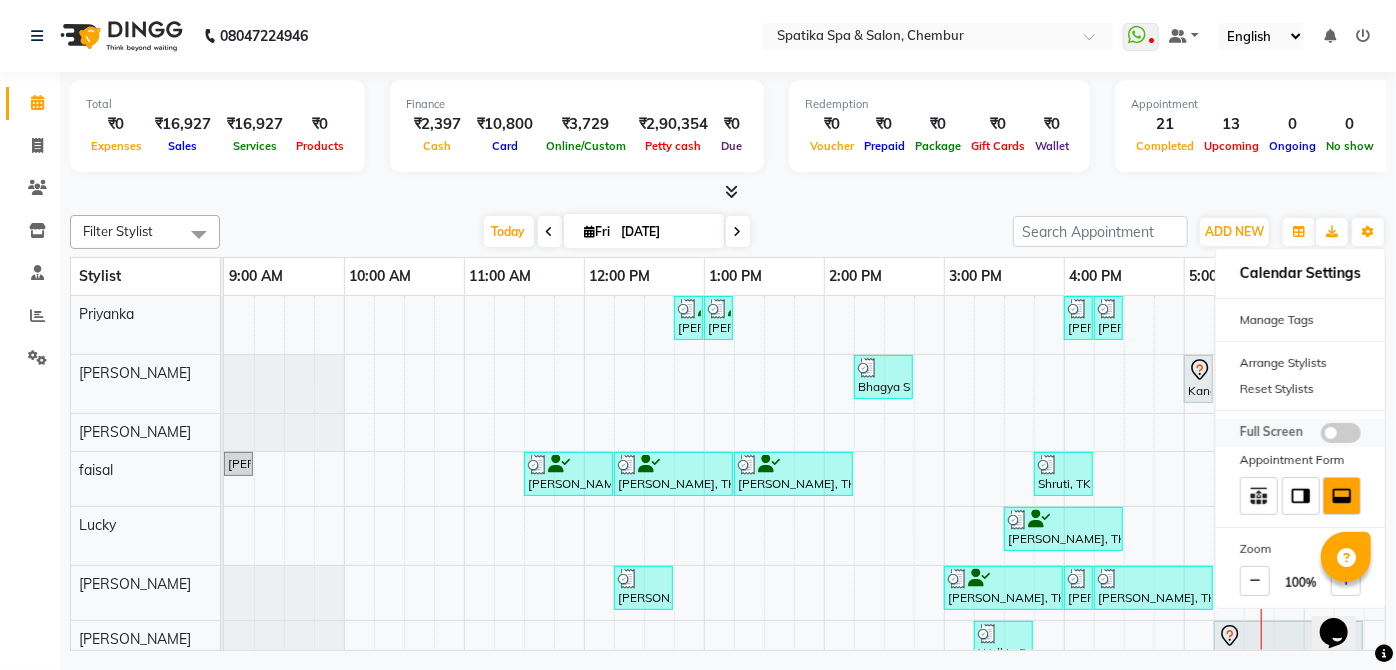 click at bounding box center [1341, 433] 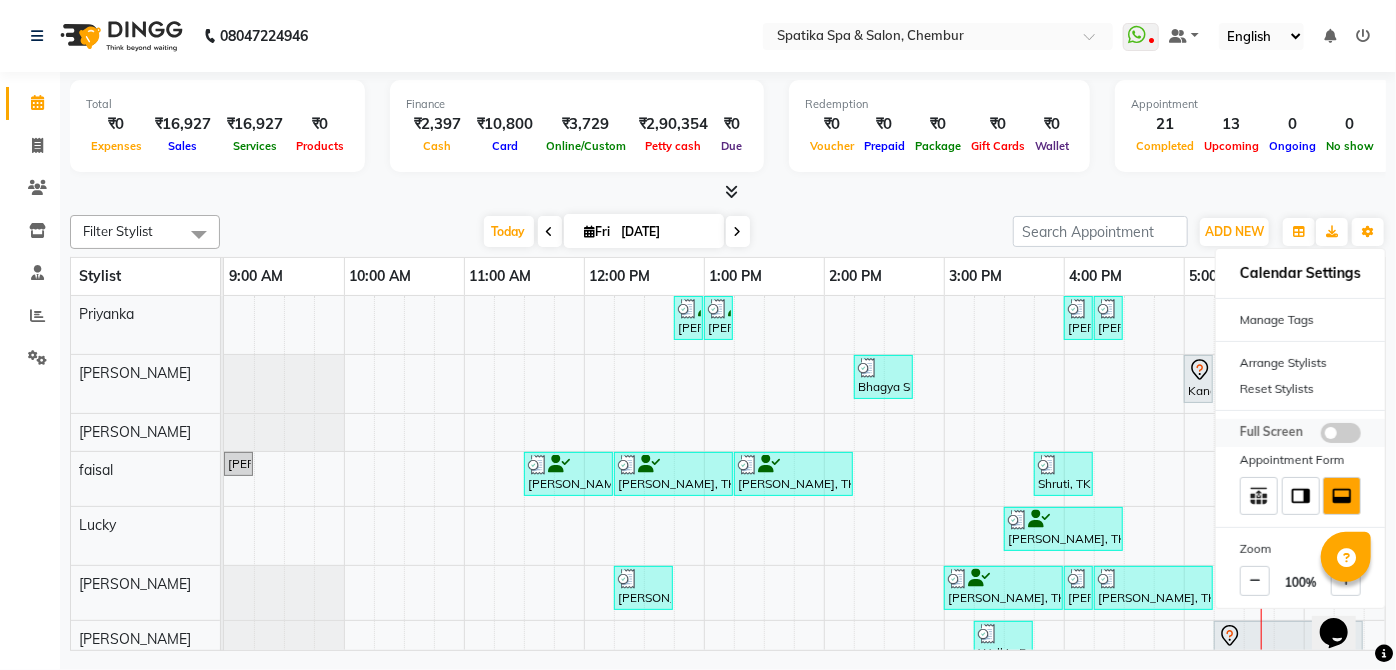 click at bounding box center [1321, 436] 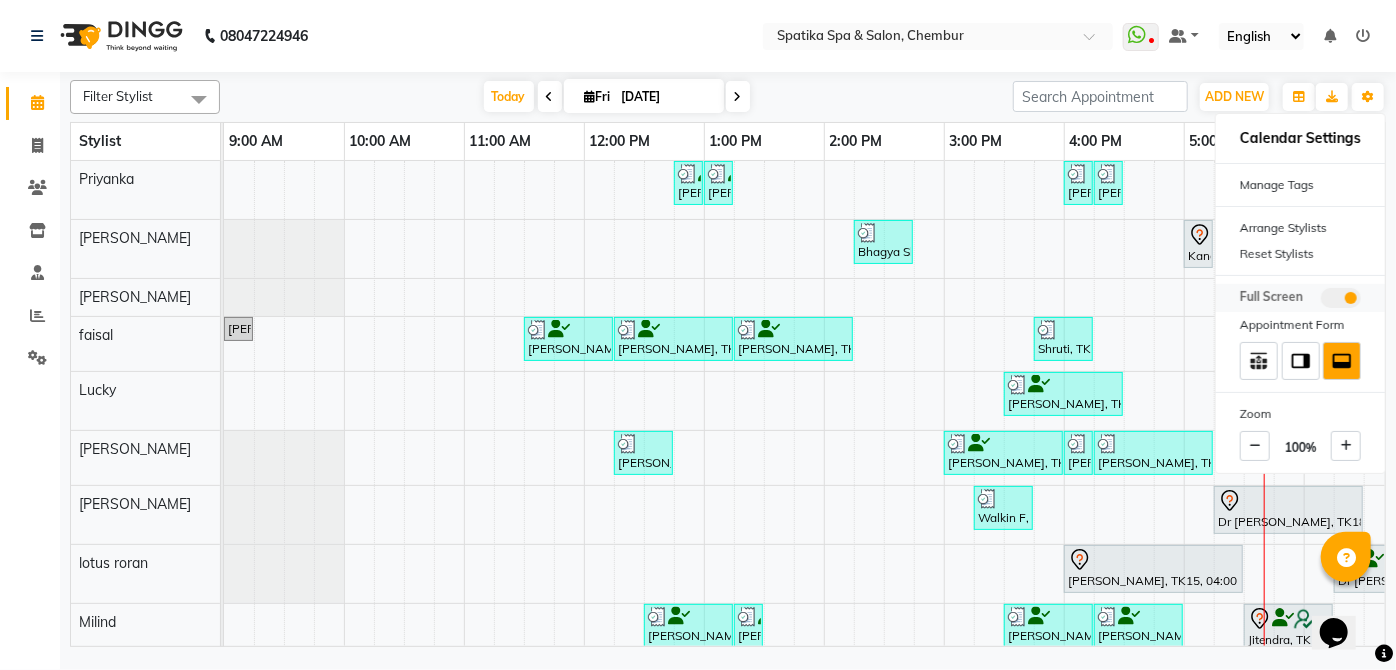 click at bounding box center (1341, 298) 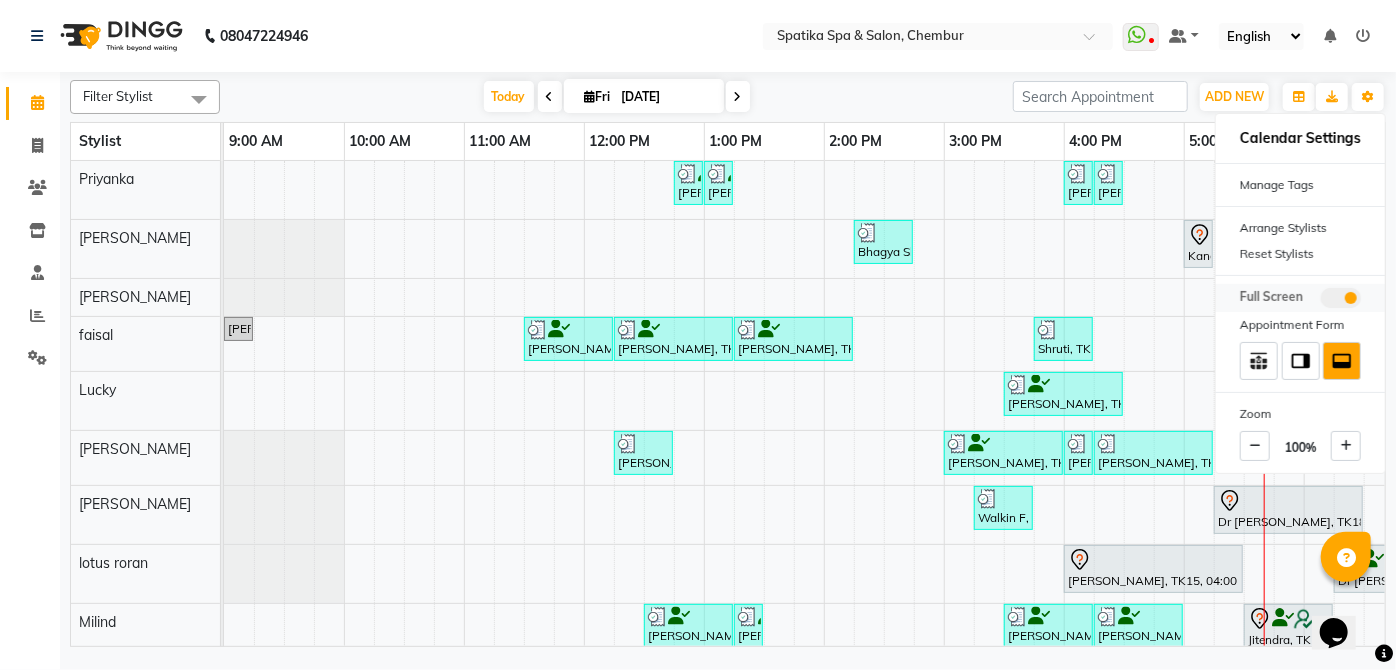 click at bounding box center (1321, 301) 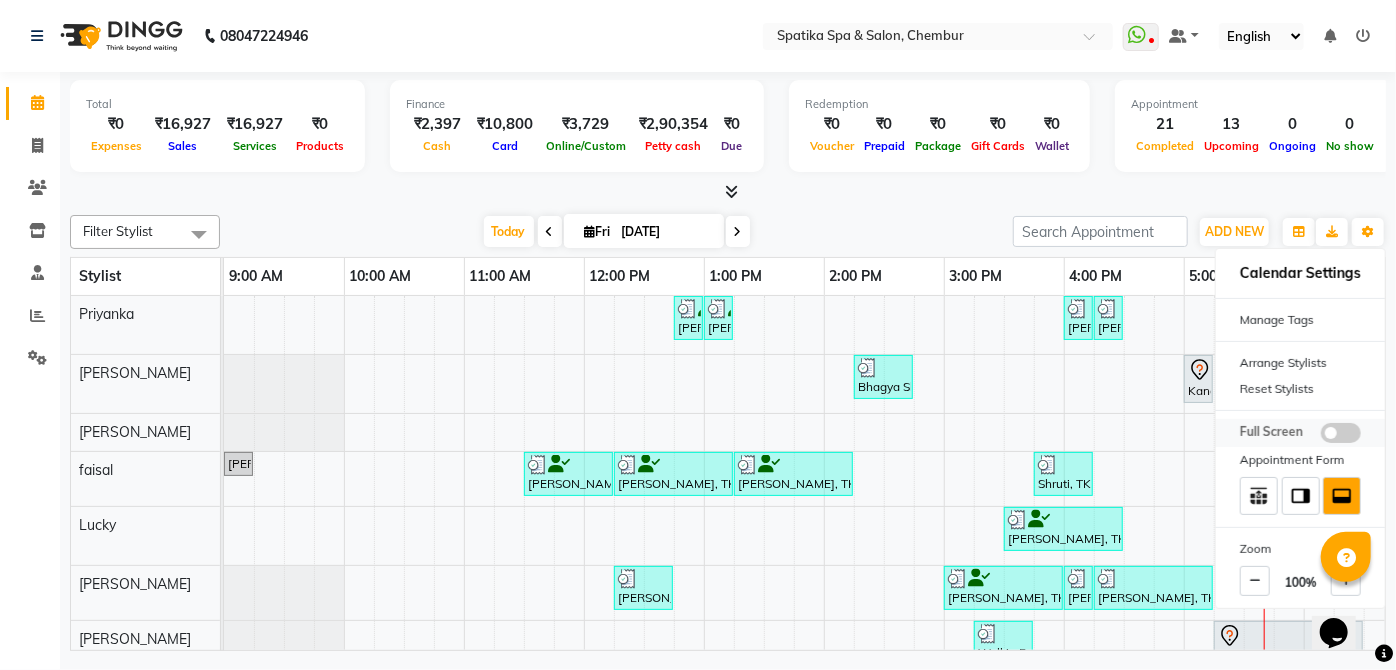 click at bounding box center [1341, 433] 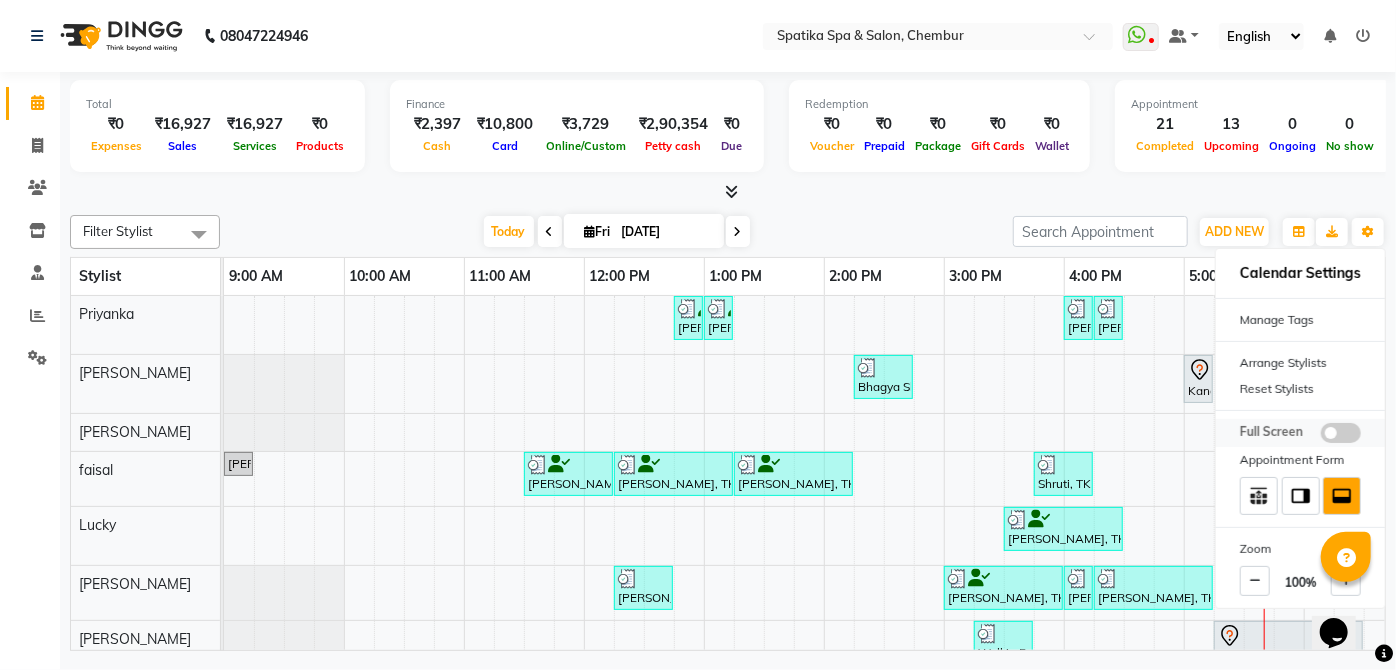 click at bounding box center [1321, 436] 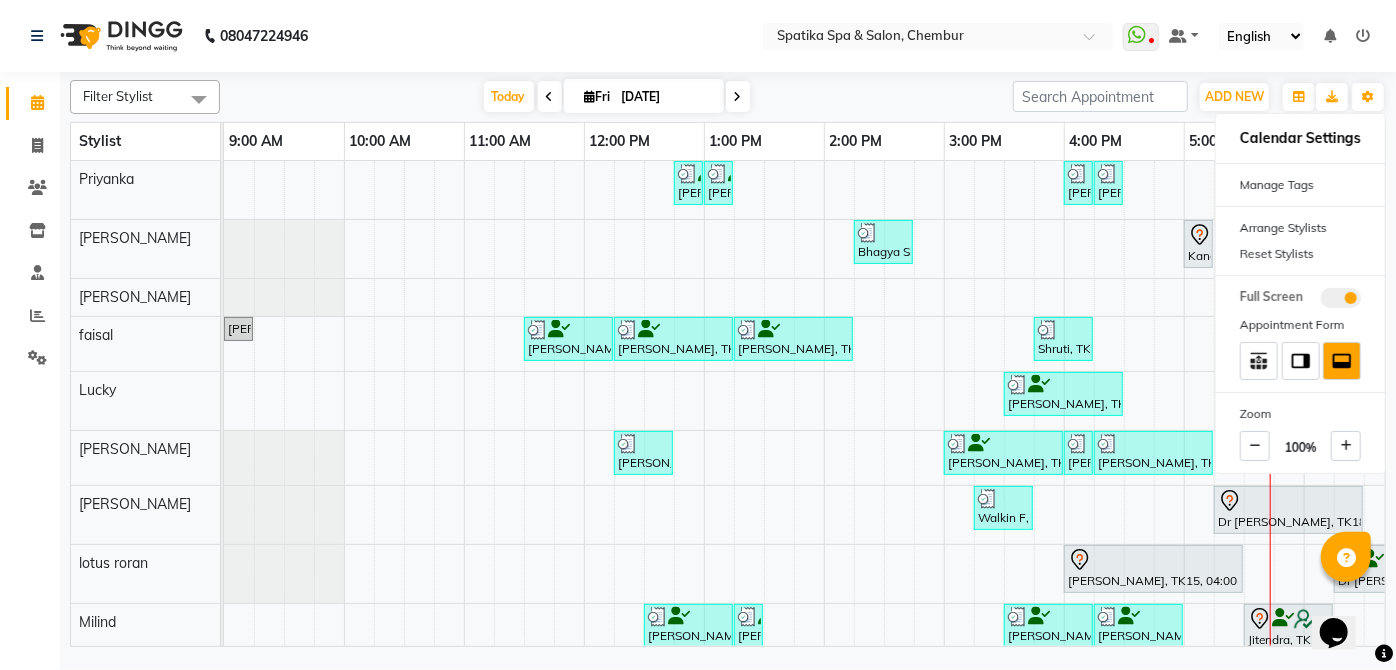 scroll, scrollTop: 160, scrollLeft: 0, axis: vertical 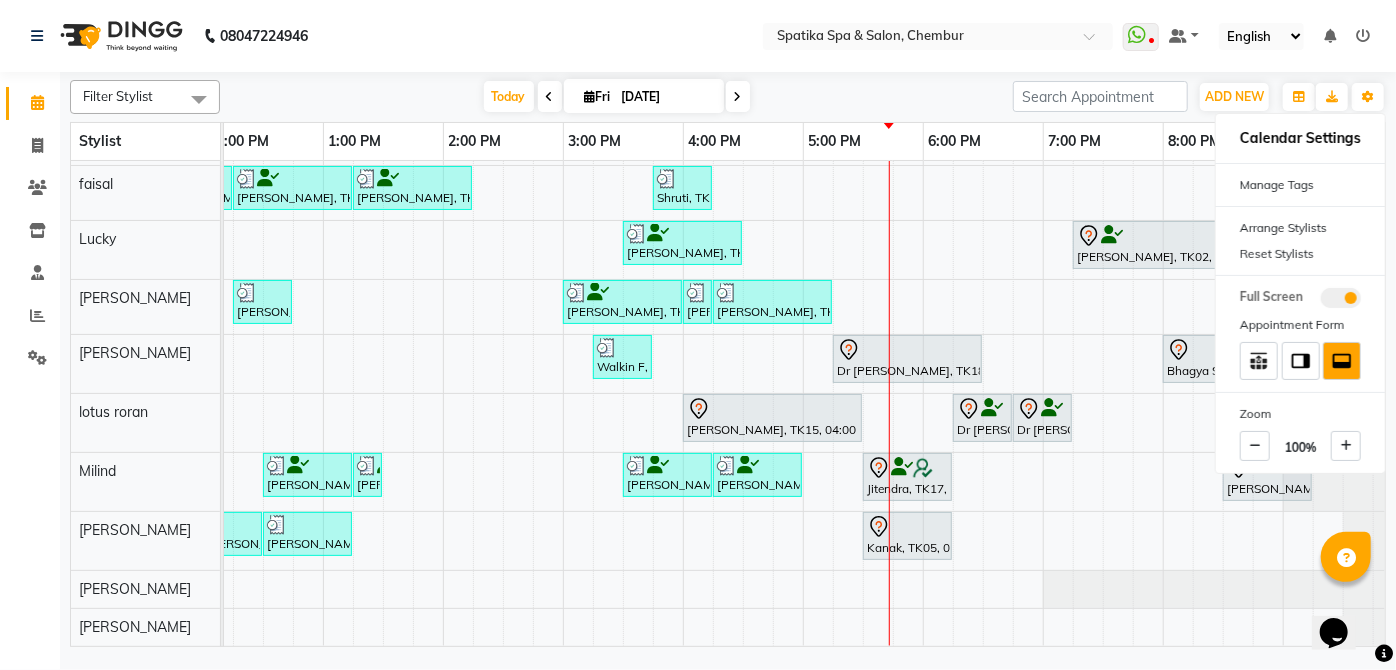 click on "Sakshi puri, TK04, 12:45 PM-01:00 PM, Upper Lip     Sakshi puri, TK04, 01:00 PM-01:15 PM, Eyebrows     Mallika, TK19, 04:00 PM-04:15 PM, Upper Lip     Mallika, TK19, 04:15 PM-04:30 PM, Eyebrows             Jitendra, TK17, 05:30 PM-06:00 PM, Classic Manicure     Bhagya Shetty, TK11, 02:15 PM-02:45 PM, Eyebrows,Peel Off Wax-Upper Lip             Kanak, TK05, 05:00 PM-05:15 PM, Eyebrows             Bhagya Shetty, TK14, 06:30 PM-08:00 PM, Brightening Sheer Magic For Tanned/Sensitive Skin             Bhagya Shetty, TK14, 08:15 PM-09:15 PM, Royal Candle Manicure    Payal Dhanke, TK06, 09:00 AM-09:15 AM, Female- Qod Hair Wash     Arun Bhansal, TK03, 11:30 AM-12:15 PM, Haircuts     Bhagya Shetty, TK11, 12:15 PM-01:15 PM, Female- Moroccan- Hair Spabelow Shoulder     Bhagya Shetty, TK11, 01:15 PM-02:15 PM, Clear Dose For Dandruff / Dry Scalp- Per Tube     Shruti, TK09, 03:45 PM-04:15 PM, Male Kids Haircut Below 12 Years (Without Wash)                                 Mallika, TK19, 04:15 PM-05:15 PM, Iron Tongs" at bounding box center (623, 328) 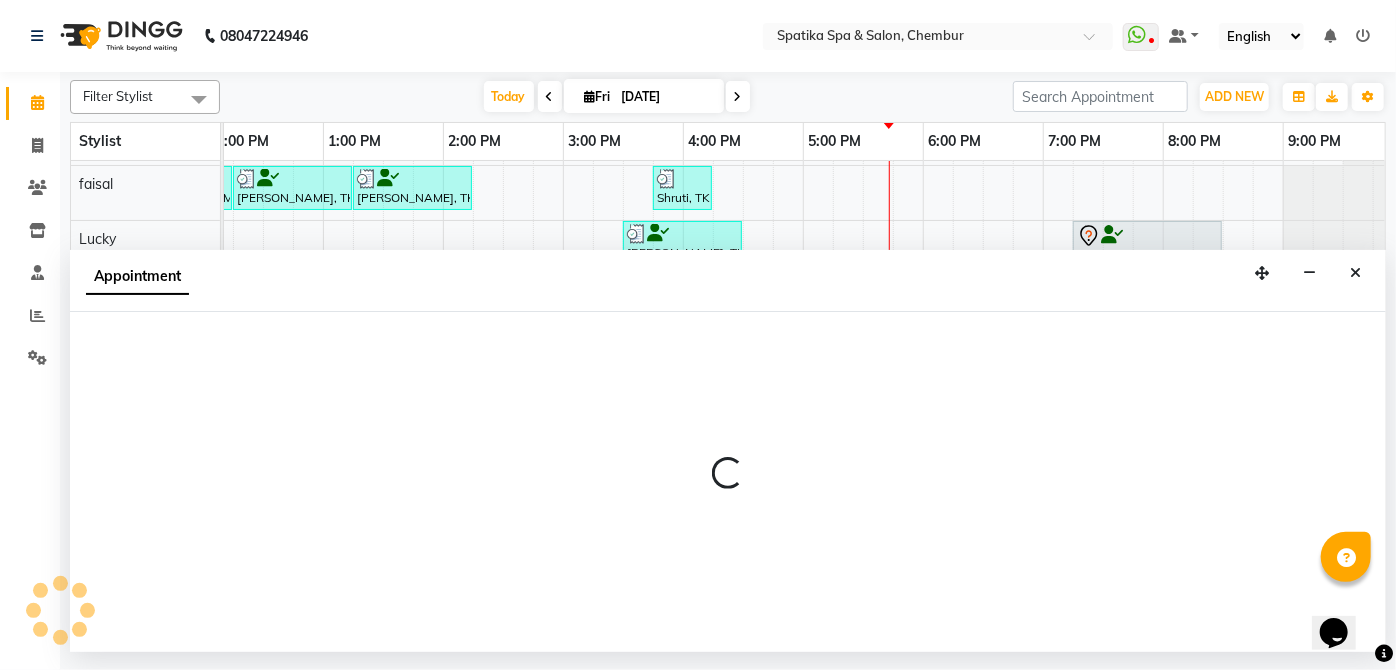 select on "9061" 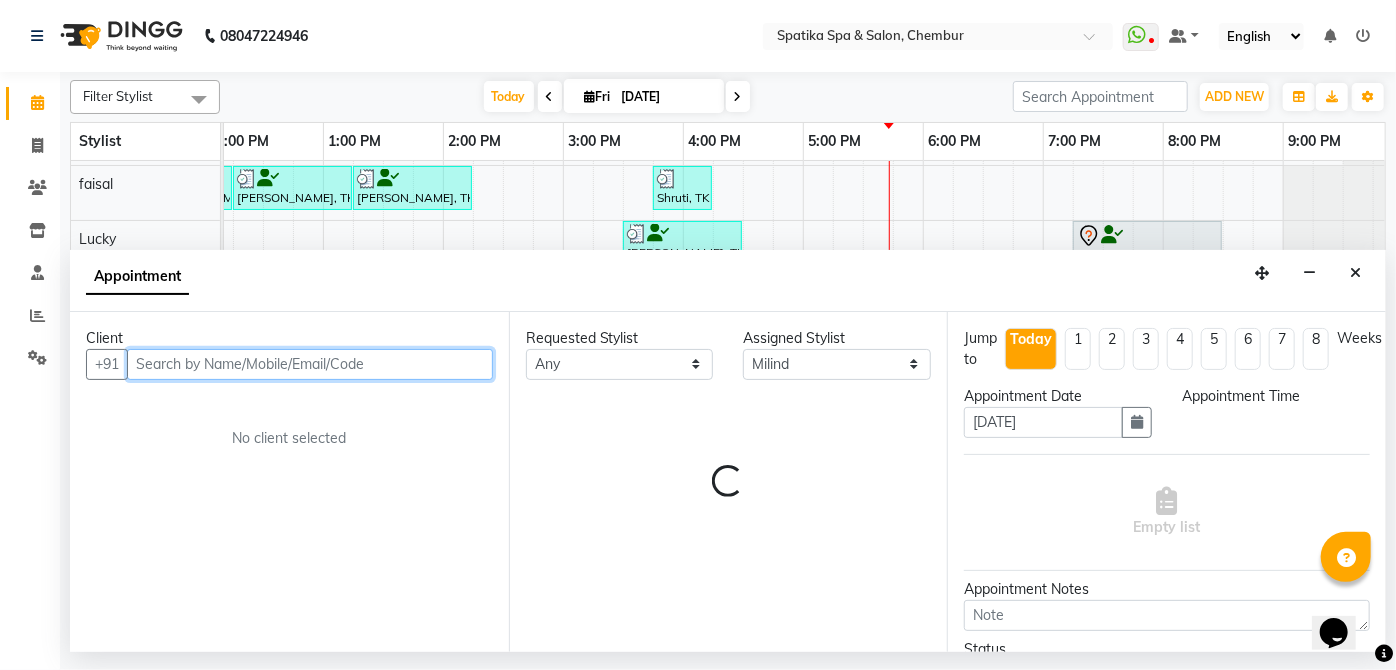 select on "1125" 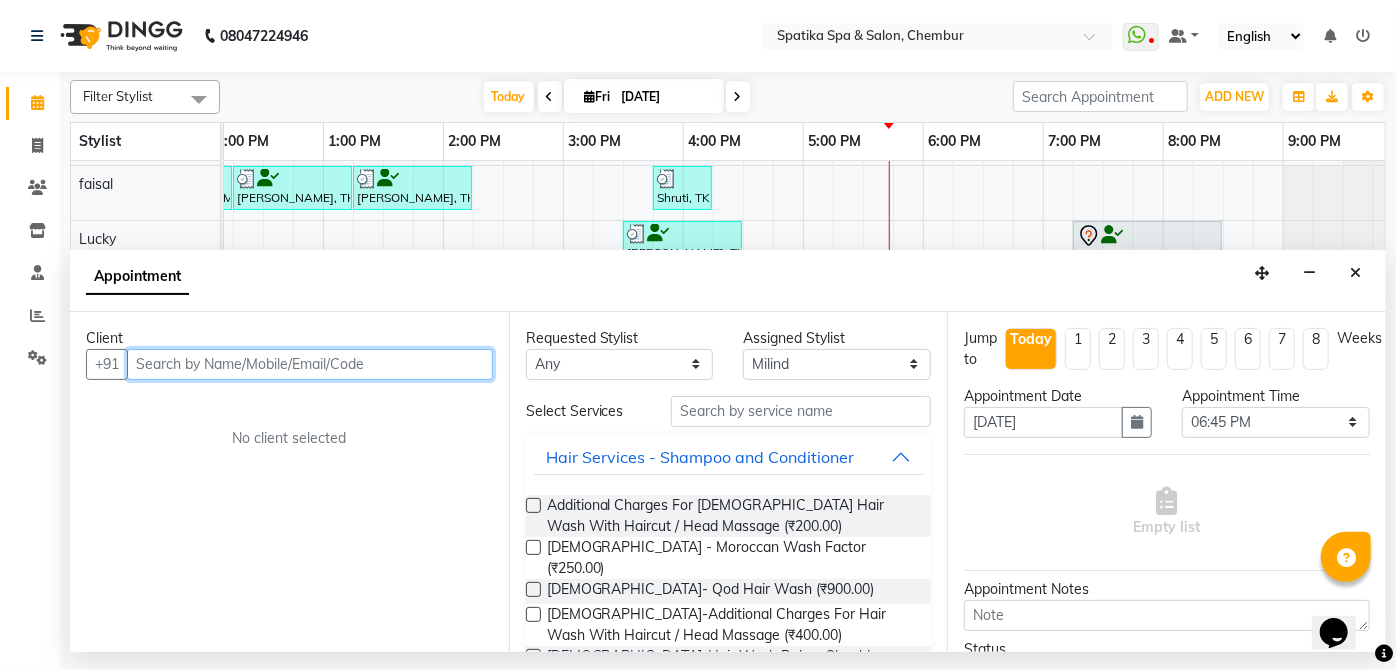 click at bounding box center (310, 364) 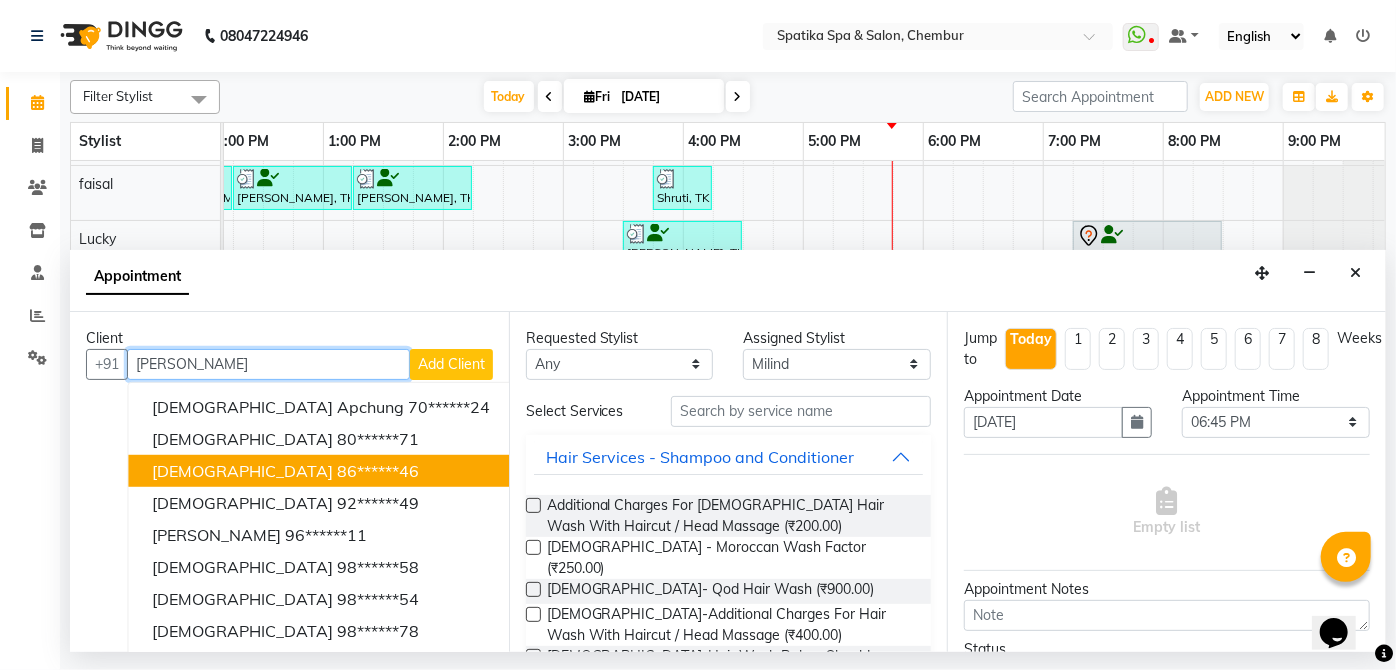 click on "86******46" at bounding box center (378, 470) 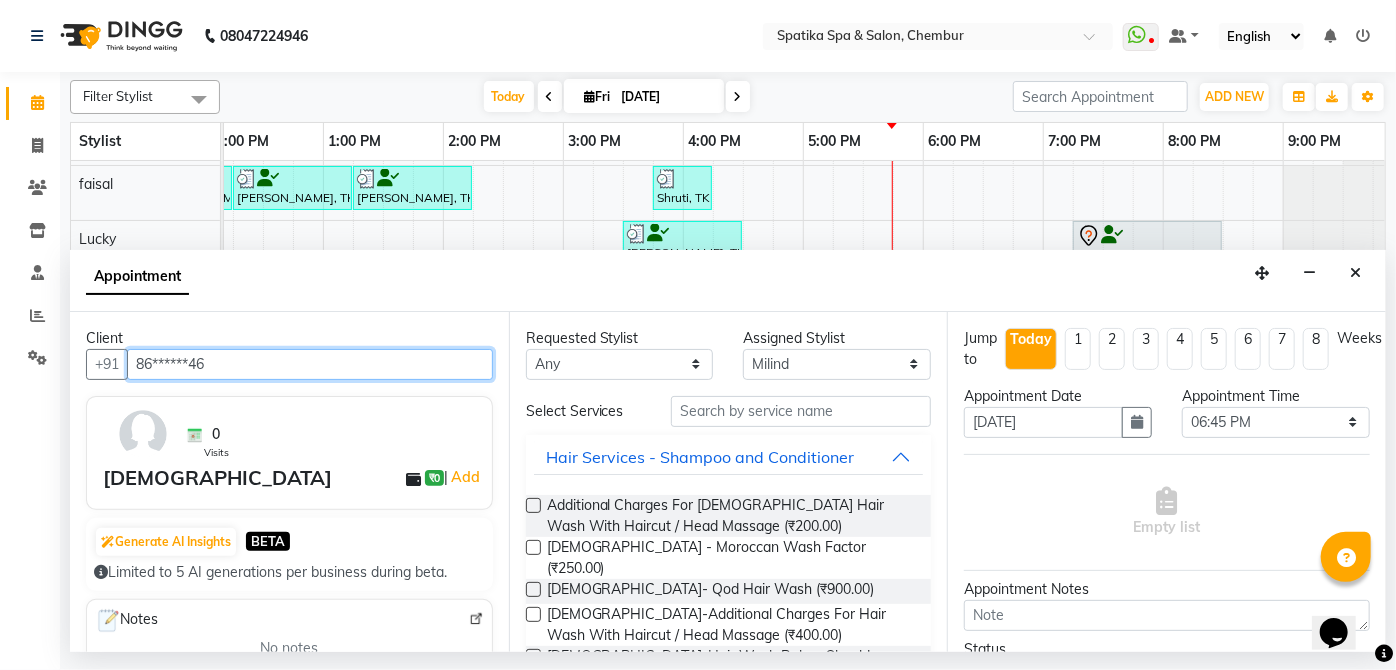 type on "86******46" 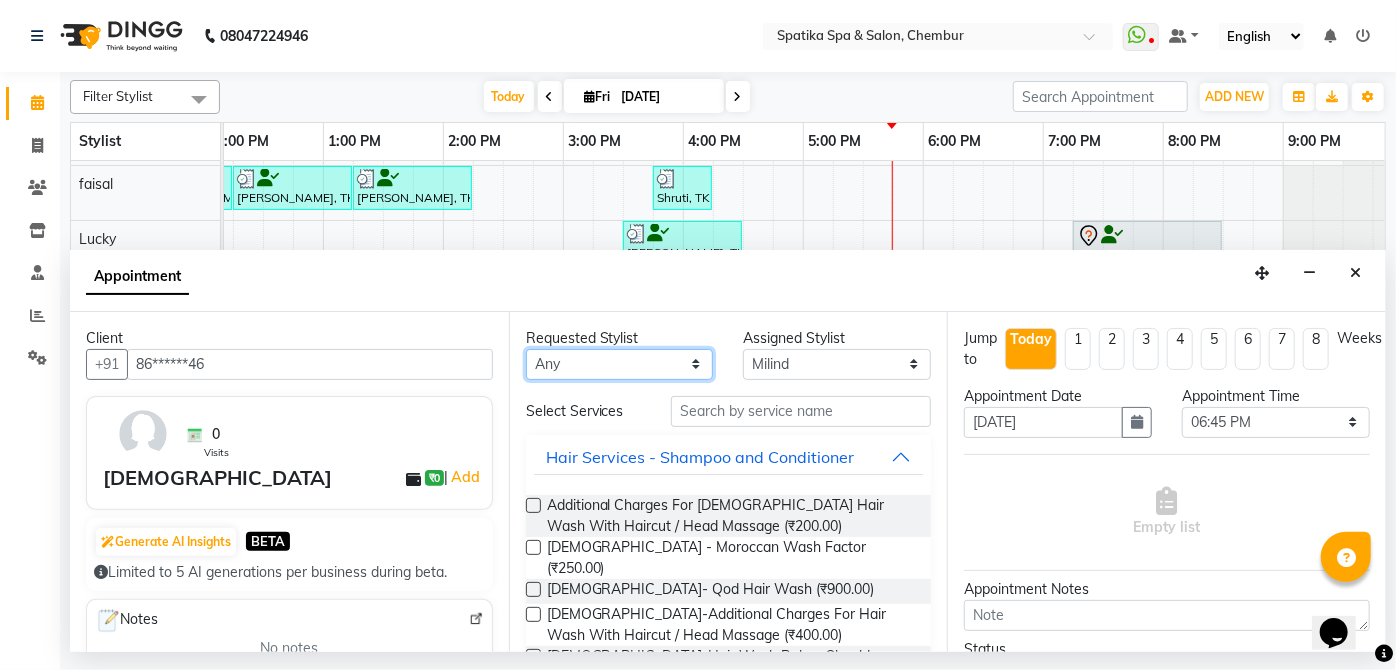 click on "Any [PERSON_NAME] [PERSON_NAME] [PERSON_NAME] lotus roran [PERSON_NAME] [PERSON_NAME] [PERSON_NAME] Priyanka [PERSON_NAME]" at bounding box center (620, 364) 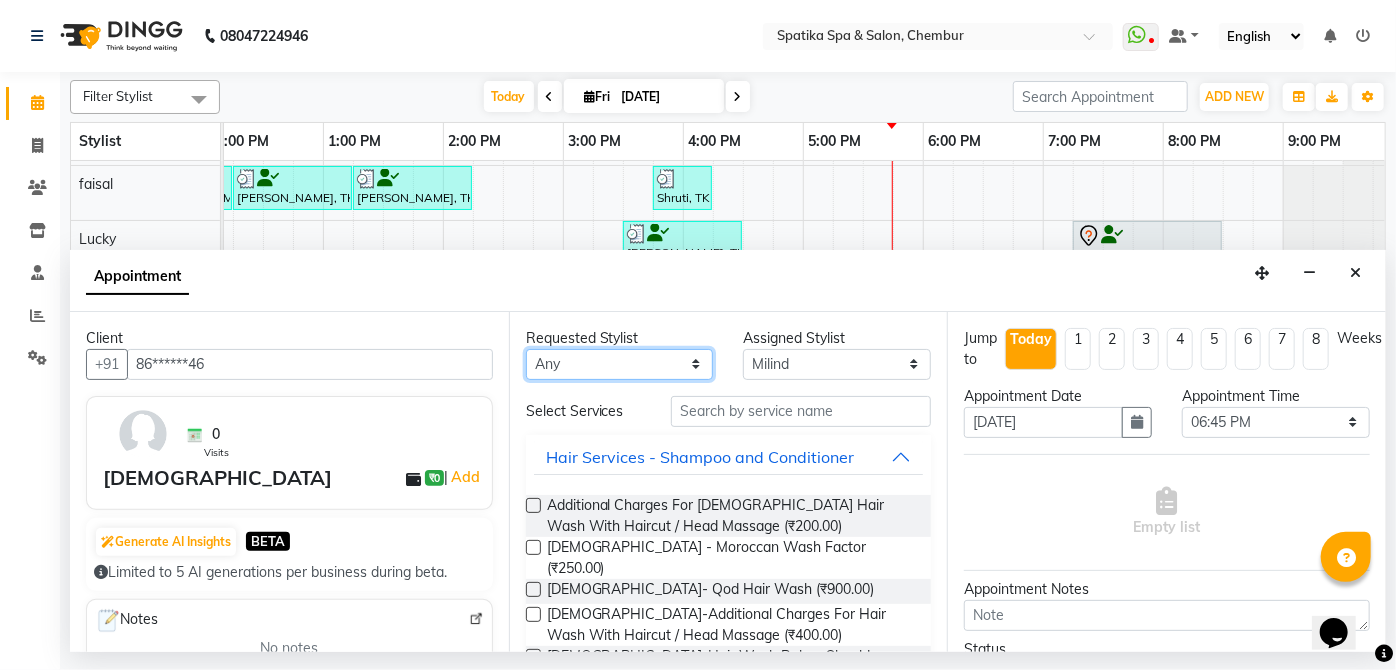 select on "9061" 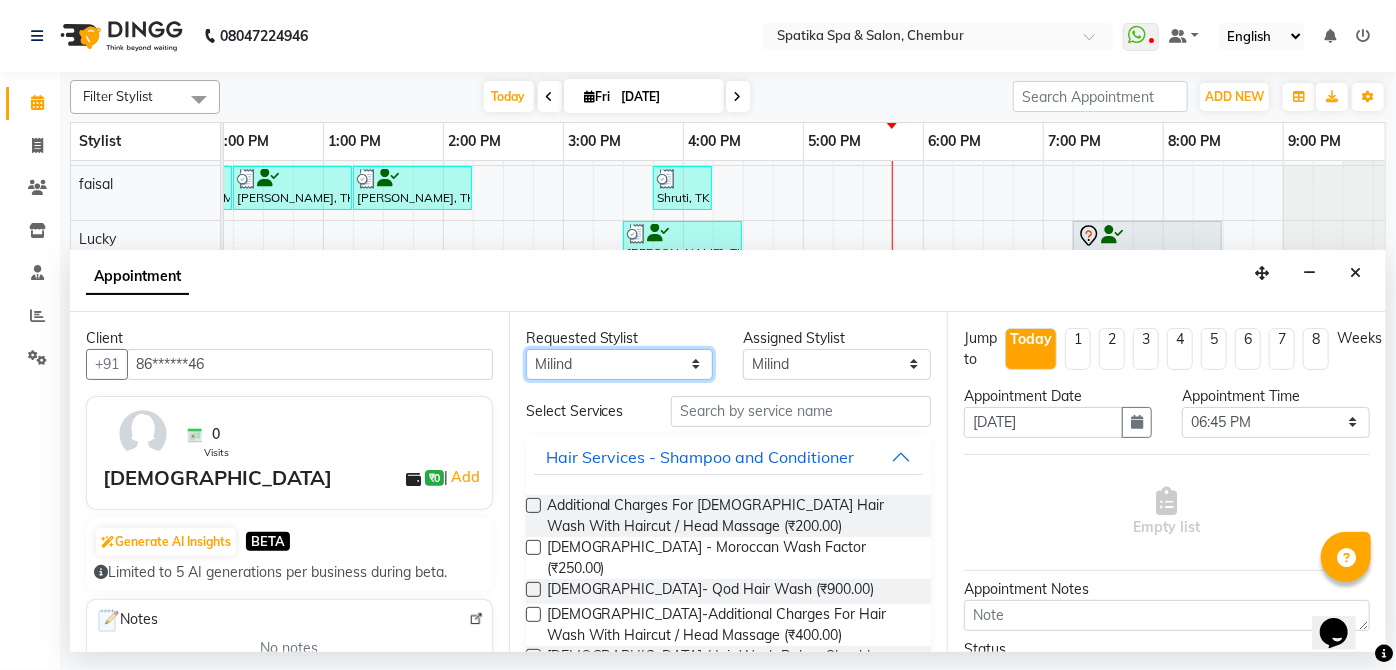 click on "Any [PERSON_NAME] [PERSON_NAME] [PERSON_NAME] lotus roran [PERSON_NAME] [PERSON_NAME] [PERSON_NAME] Priyanka [PERSON_NAME]" at bounding box center [620, 364] 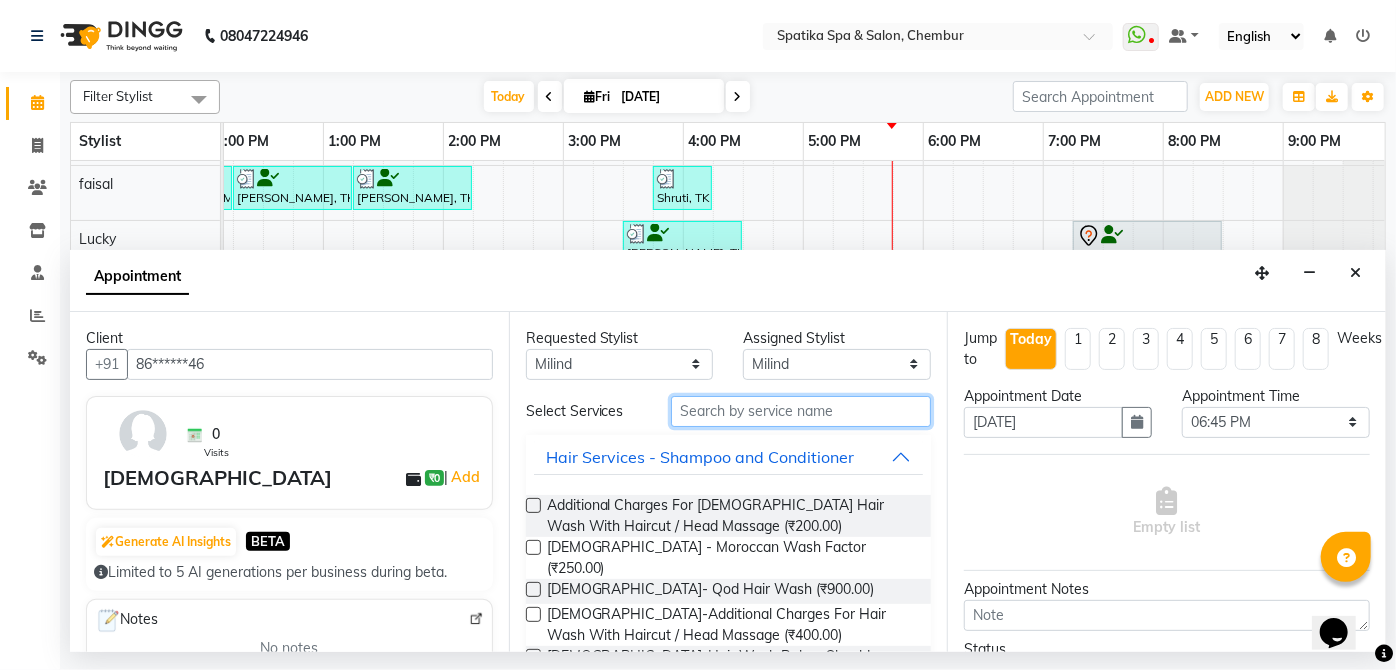 click at bounding box center (801, 411) 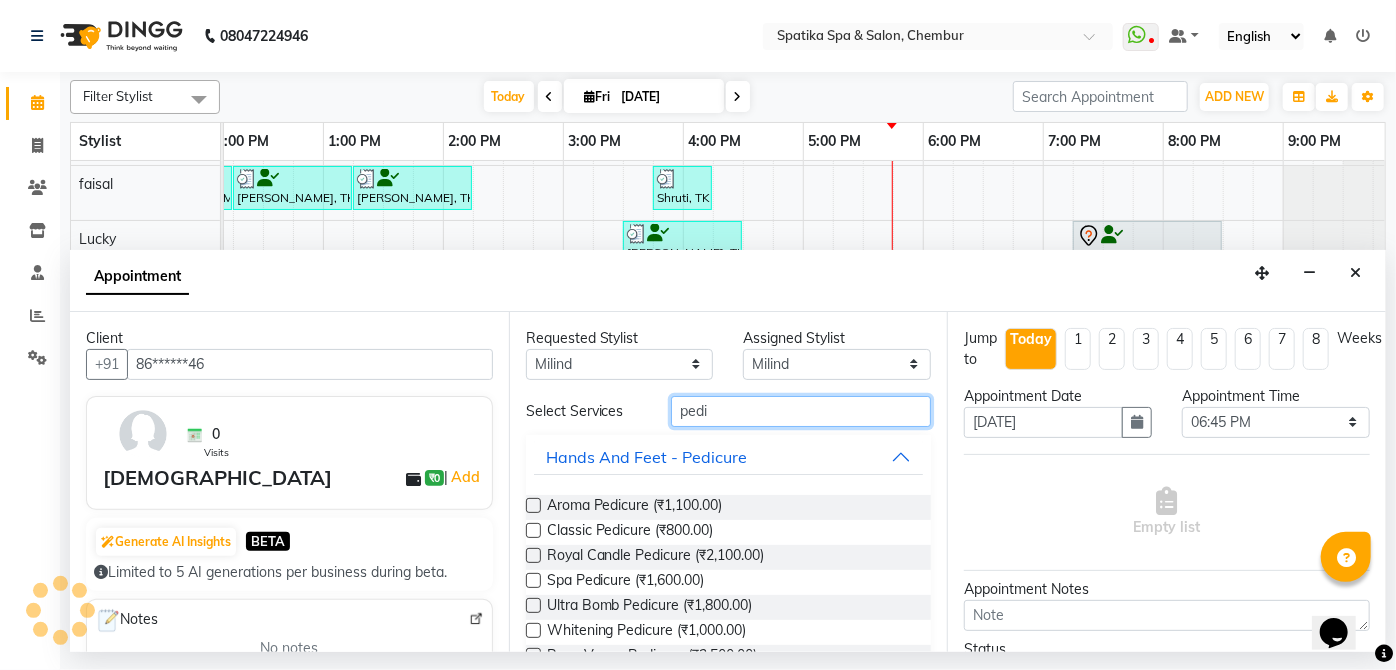 type on "pedi" 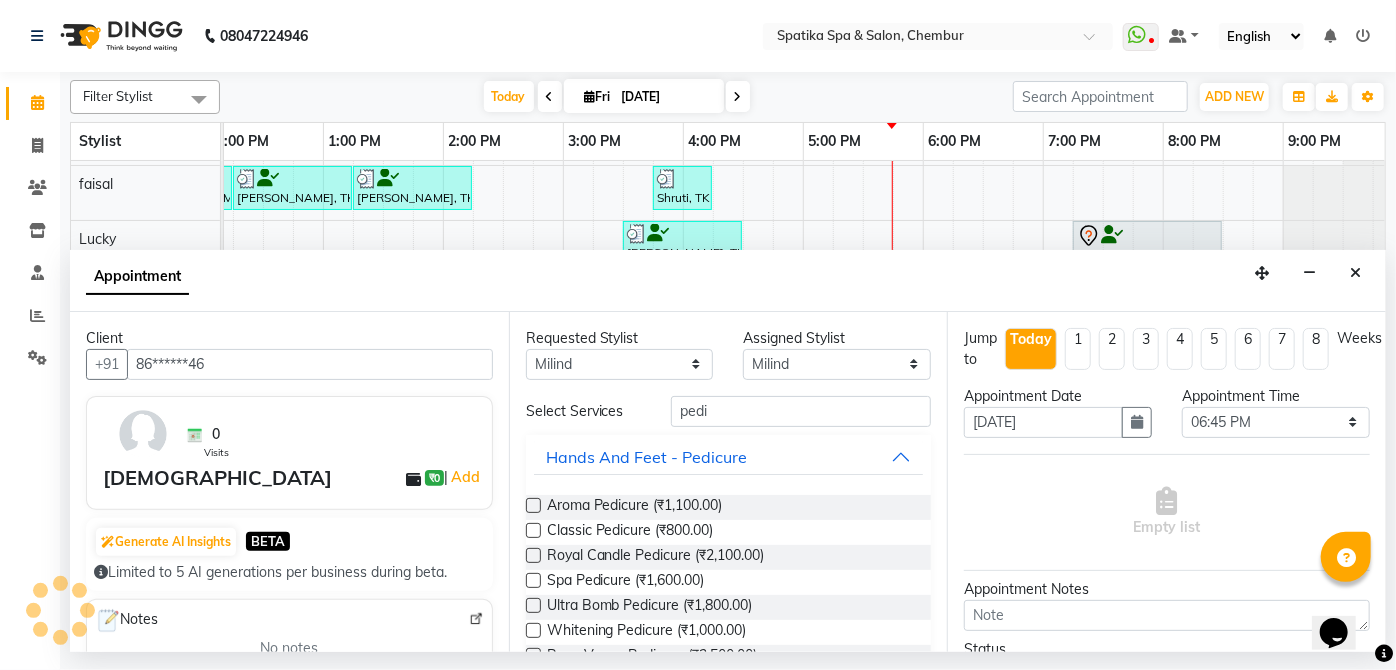 click at bounding box center (533, 530) 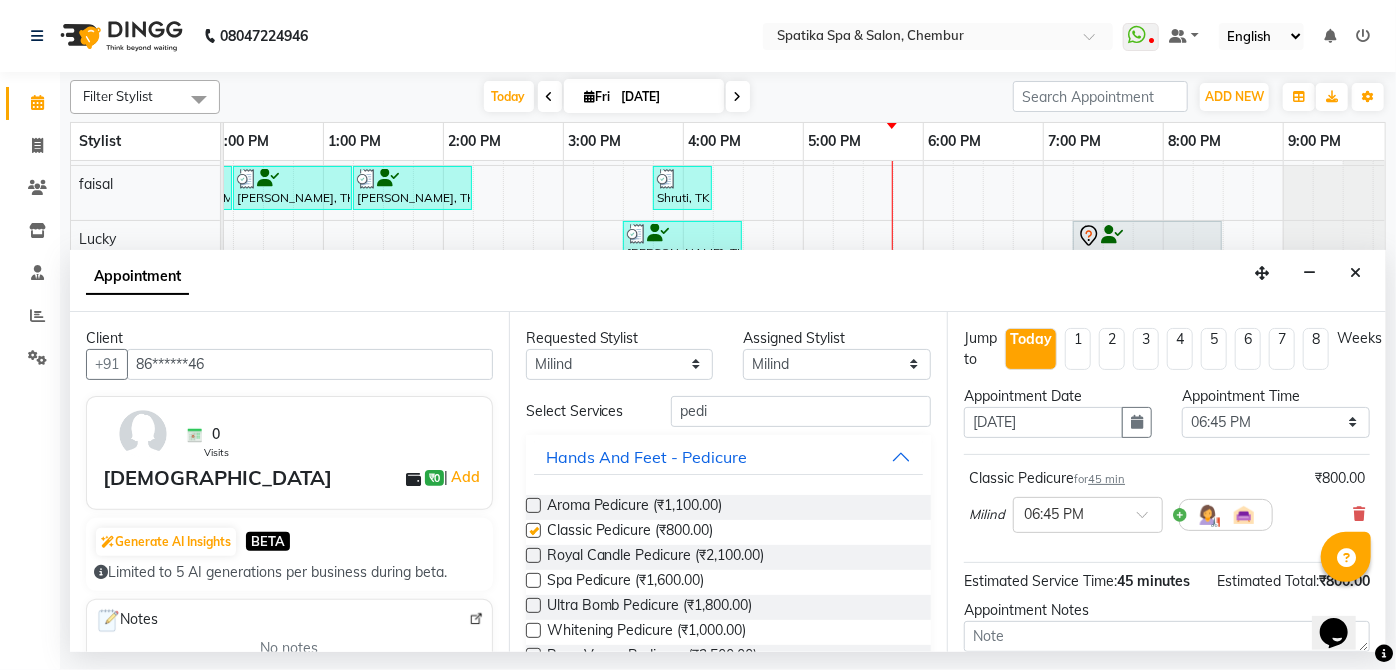 checkbox on "false" 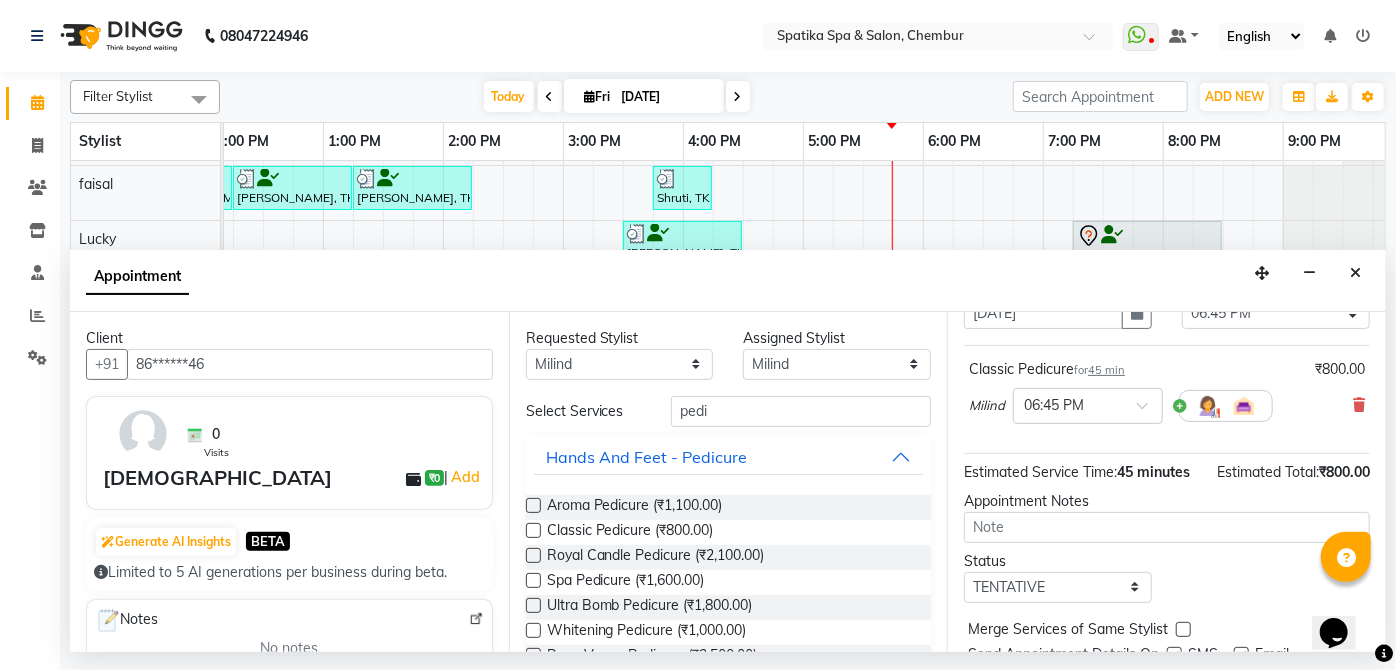 scroll, scrollTop: 219, scrollLeft: 0, axis: vertical 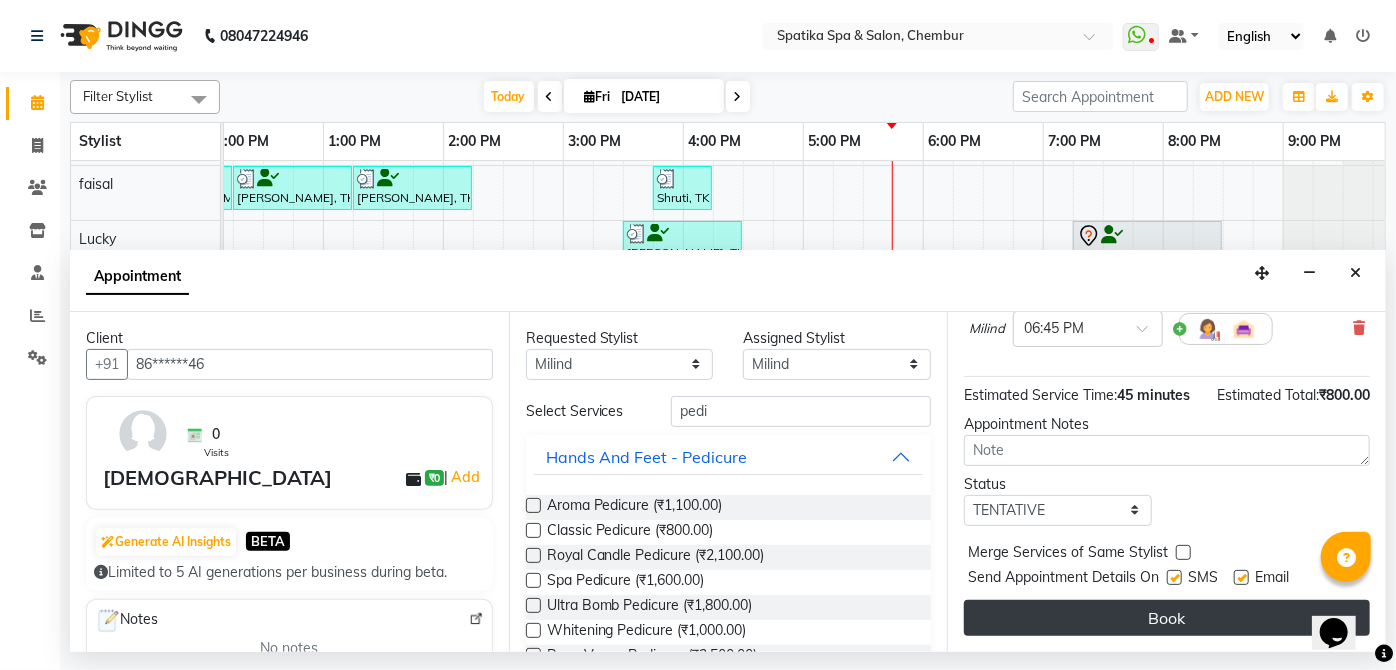 click on "Book" at bounding box center (1167, 618) 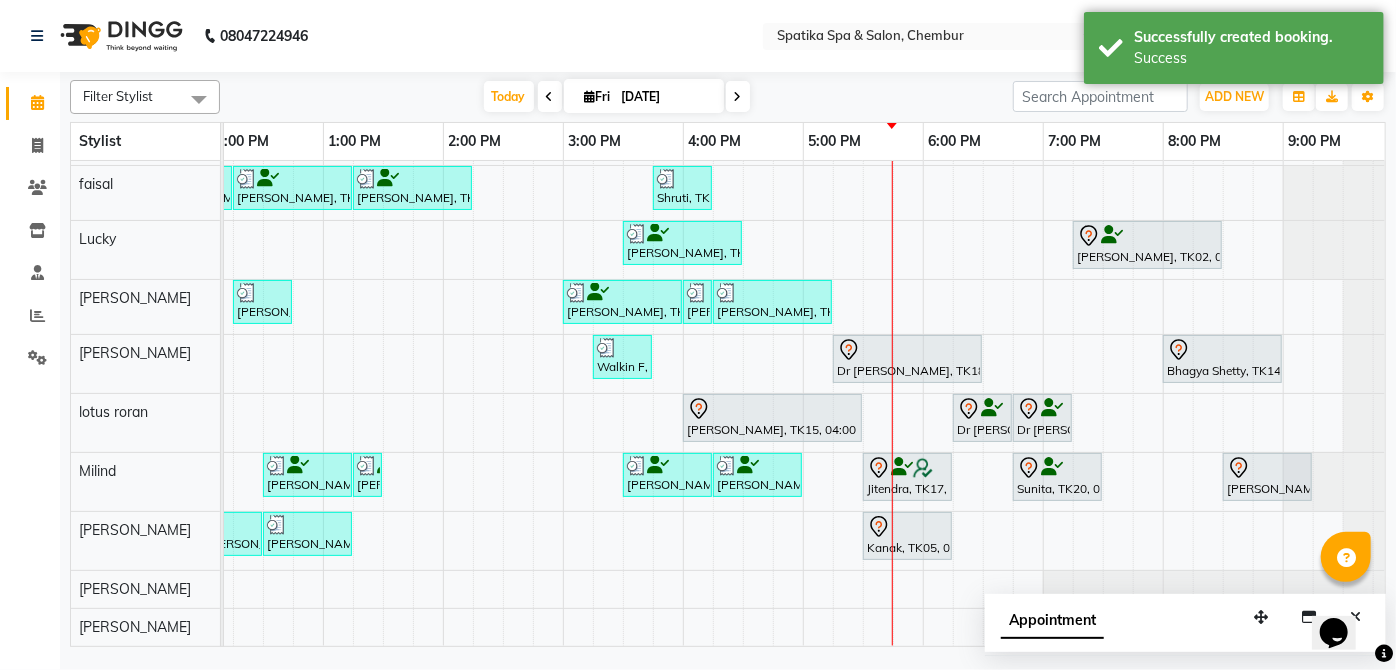 scroll, scrollTop: 0, scrollLeft: 381, axis: horizontal 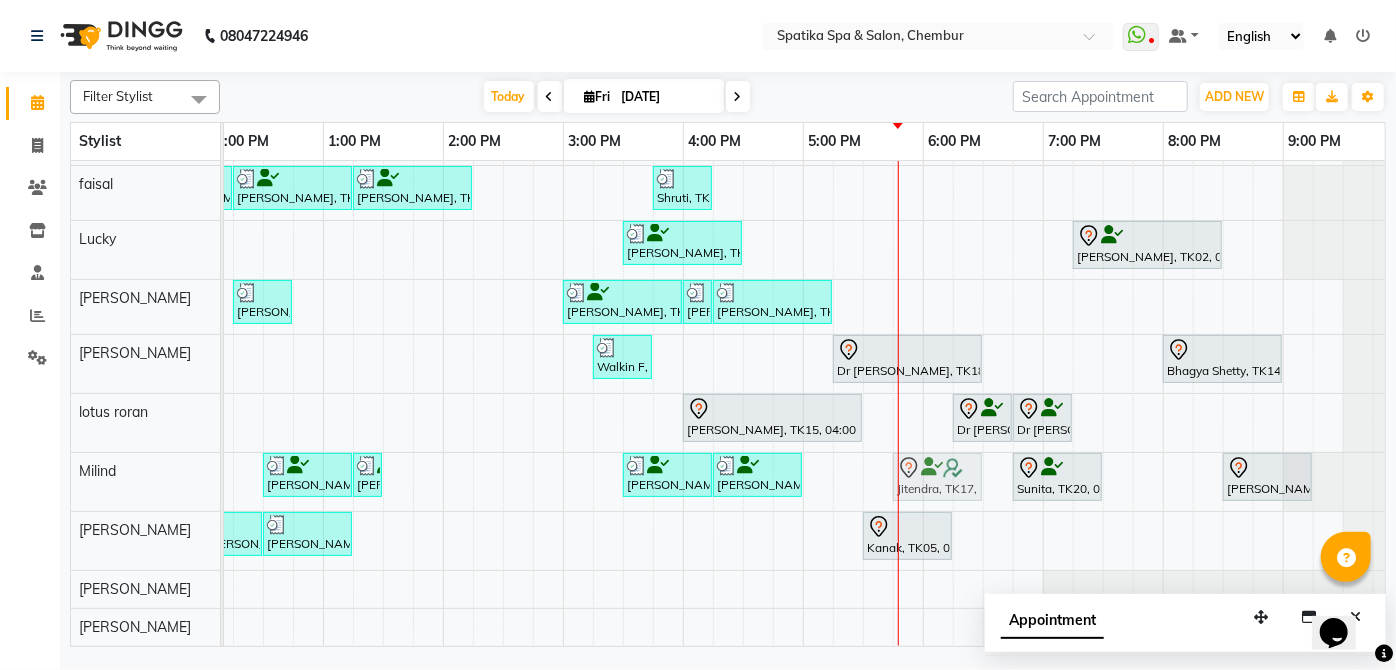 drag, startPoint x: 932, startPoint y: 457, endPoint x: 976, endPoint y: 460, distance: 44.102154 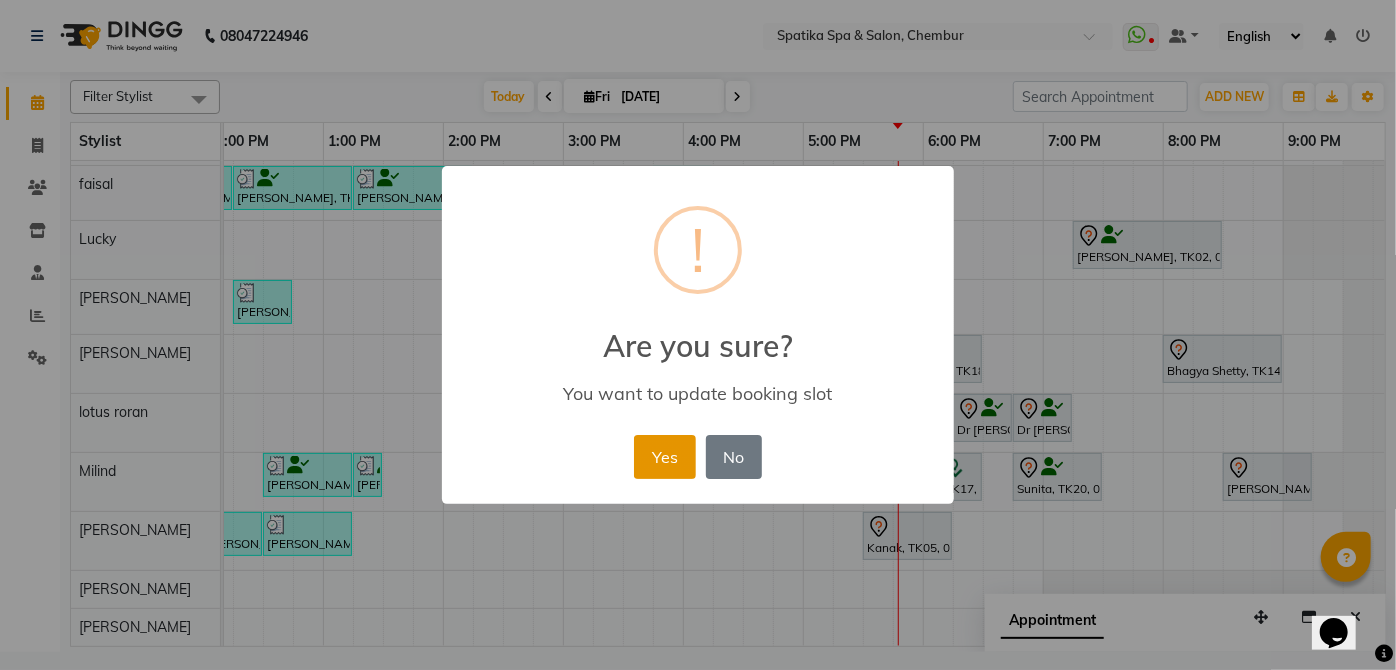 click on "Yes" at bounding box center (664, 457) 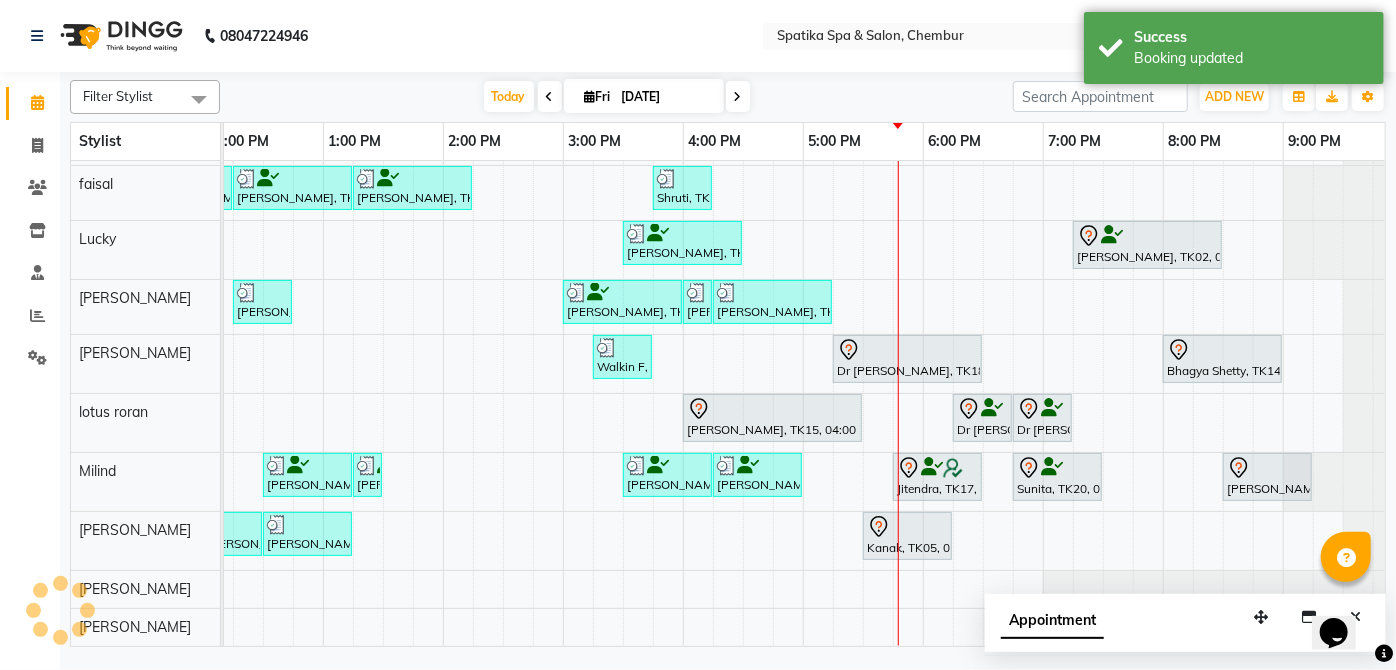 scroll, scrollTop: 15, scrollLeft: 381, axis: both 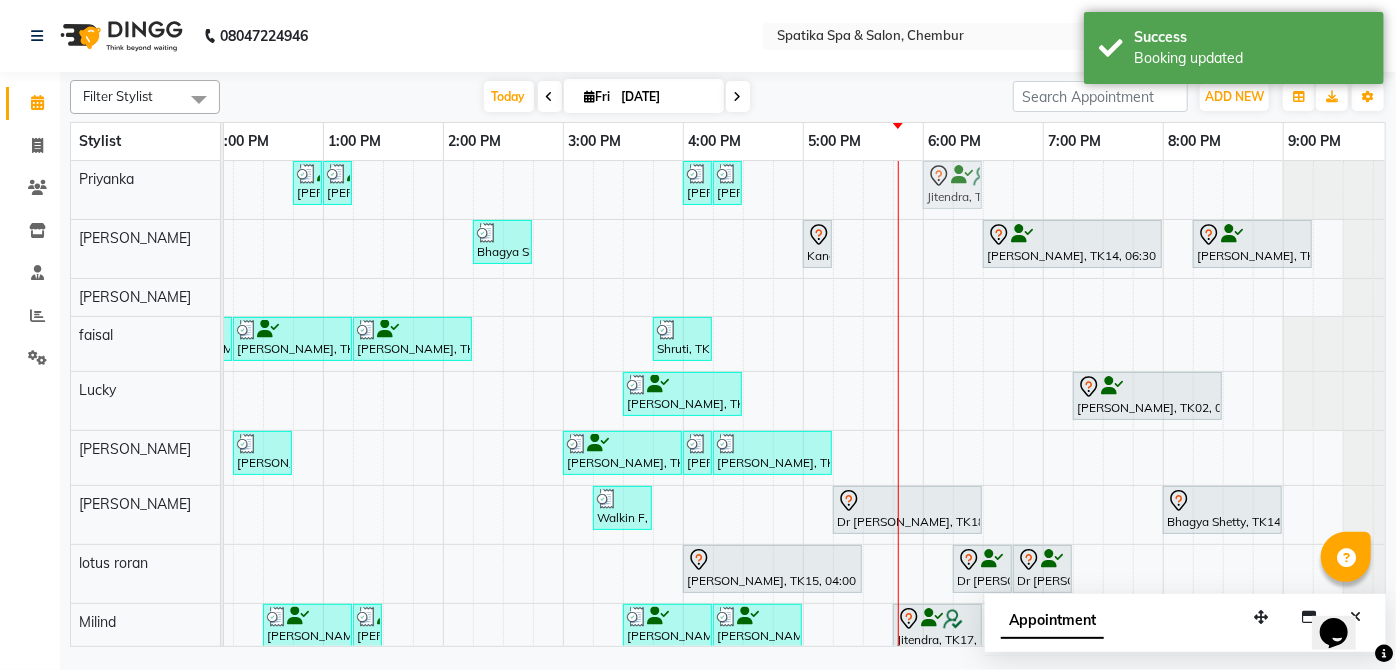 drag, startPoint x: 878, startPoint y: 187, endPoint x: 929, endPoint y: 208, distance: 55.154327 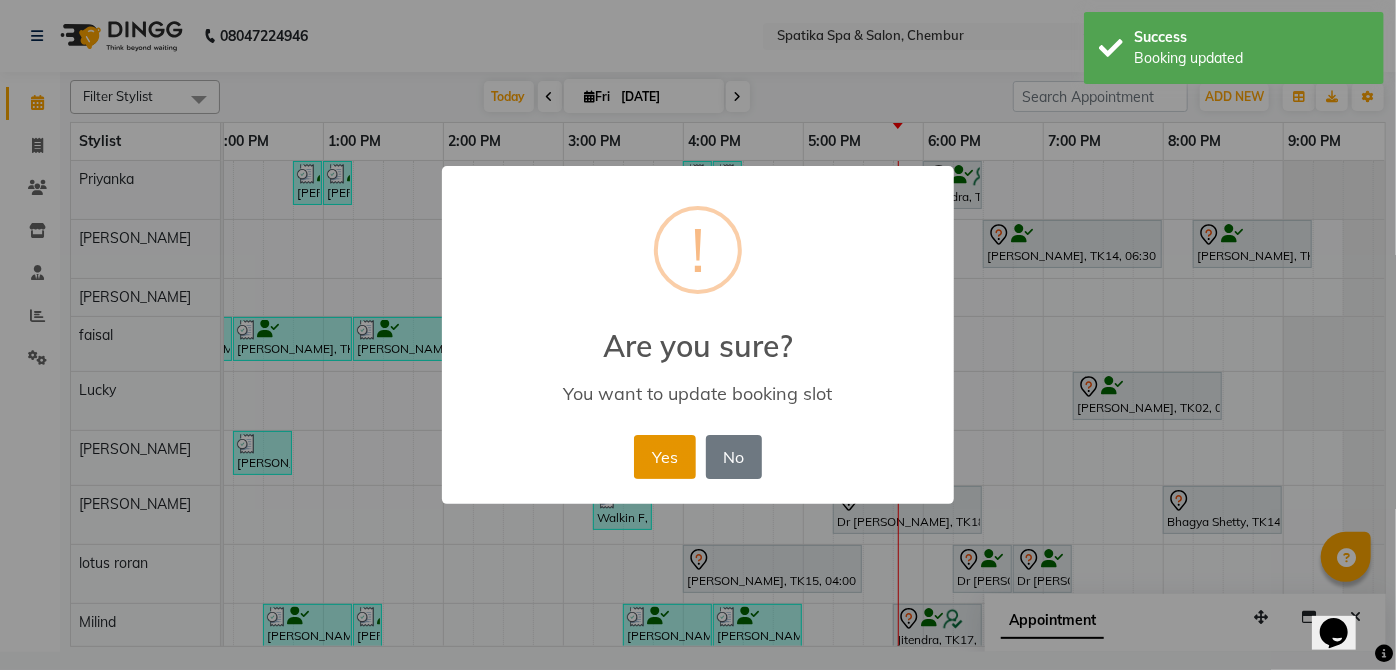 click on "Yes" at bounding box center [664, 457] 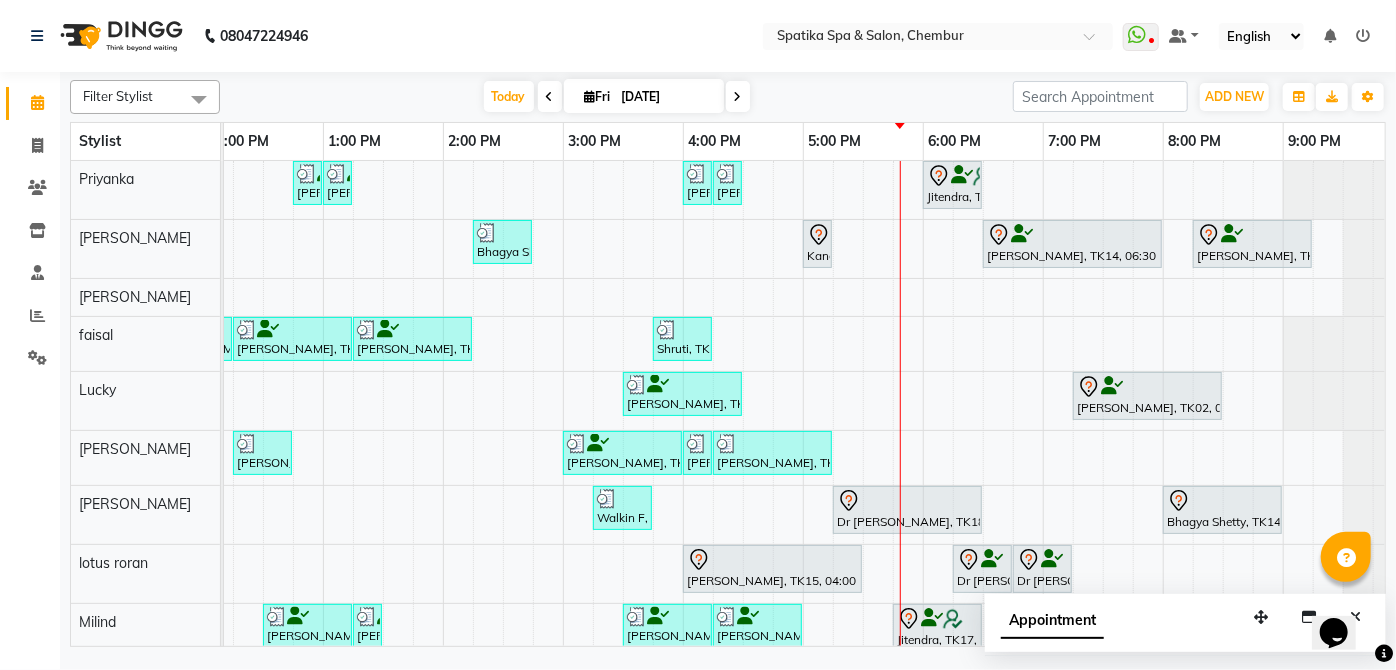 scroll, scrollTop: 160, scrollLeft: 381, axis: both 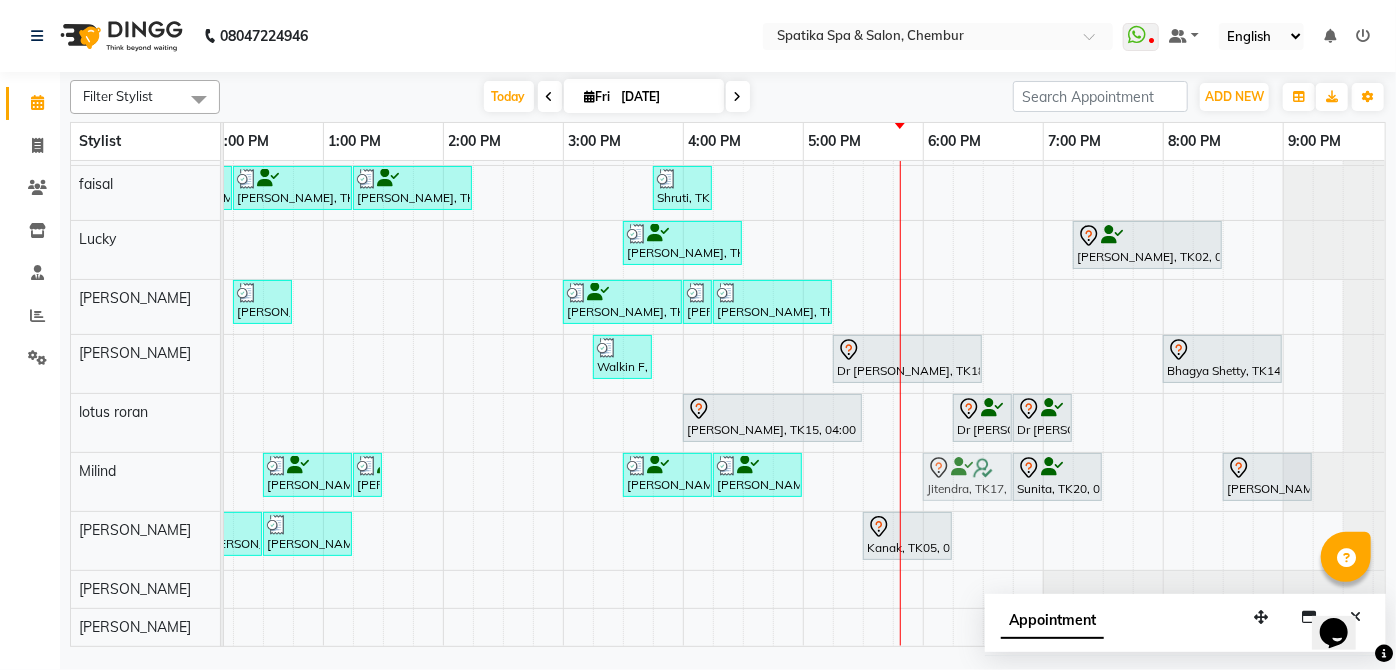 drag, startPoint x: 932, startPoint y: 468, endPoint x: 947, endPoint y: 468, distance: 15 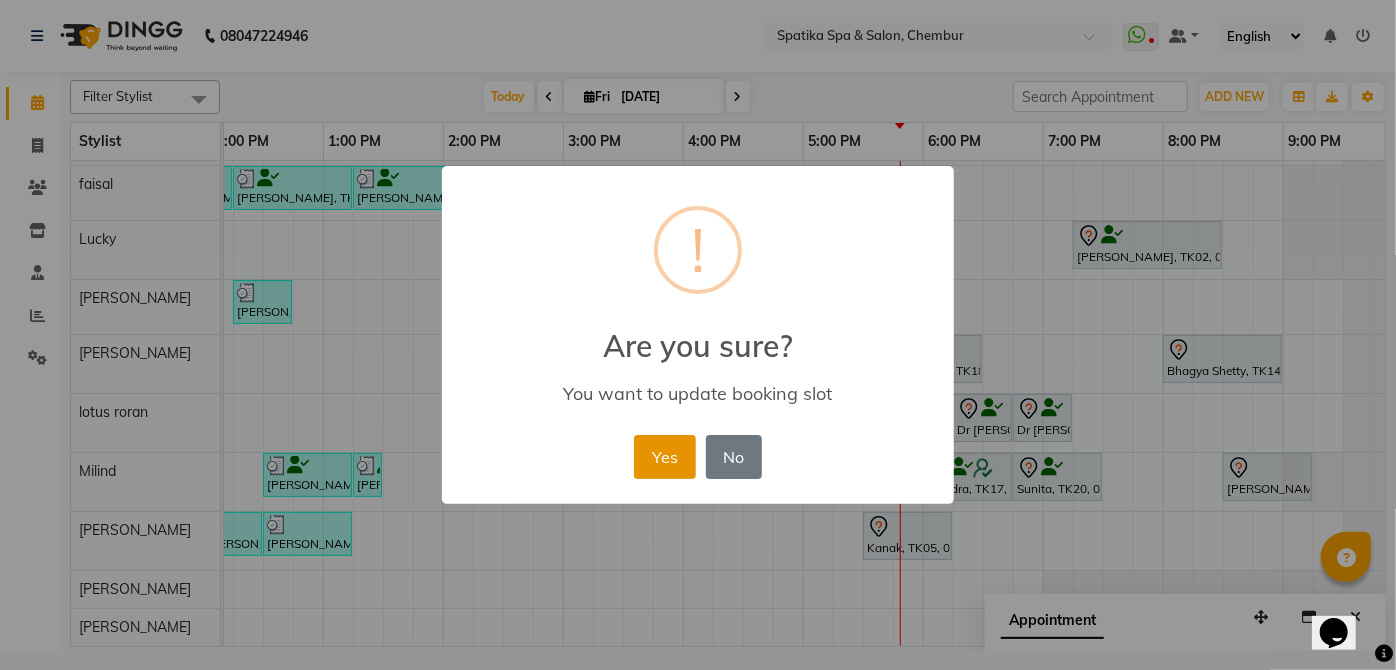 click on "Yes" at bounding box center (664, 457) 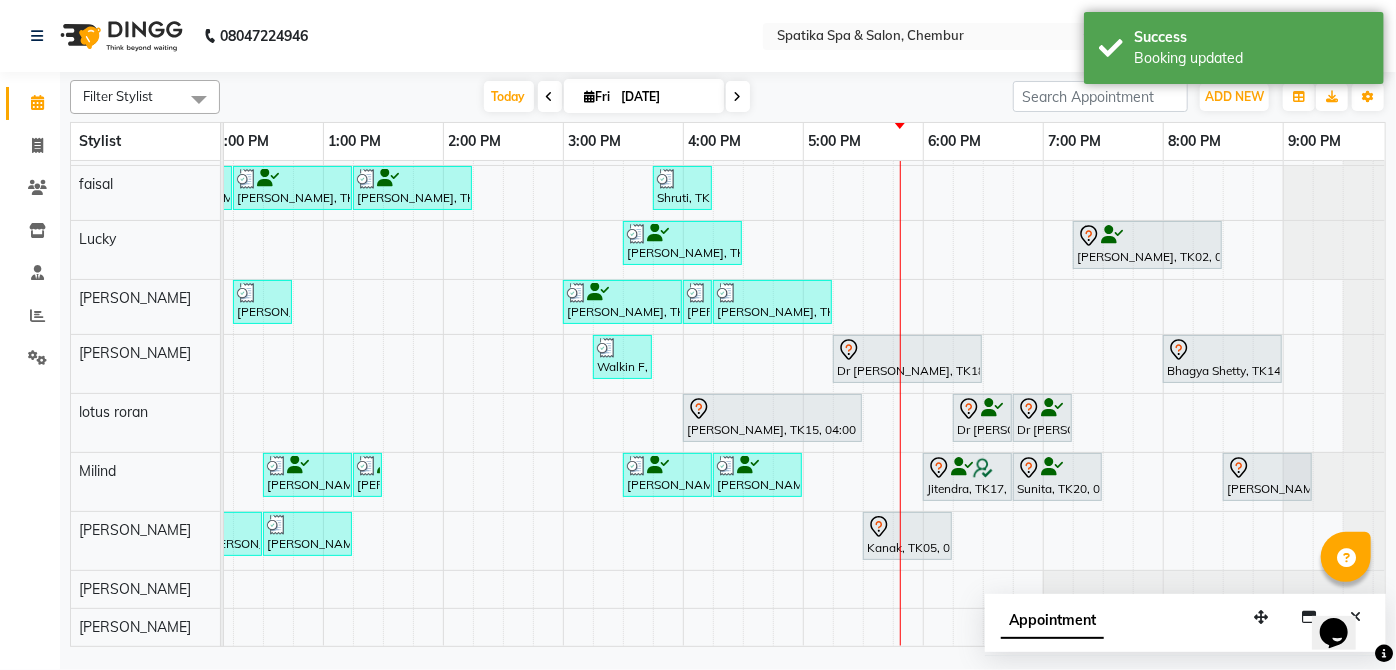 click at bounding box center (772, 409) 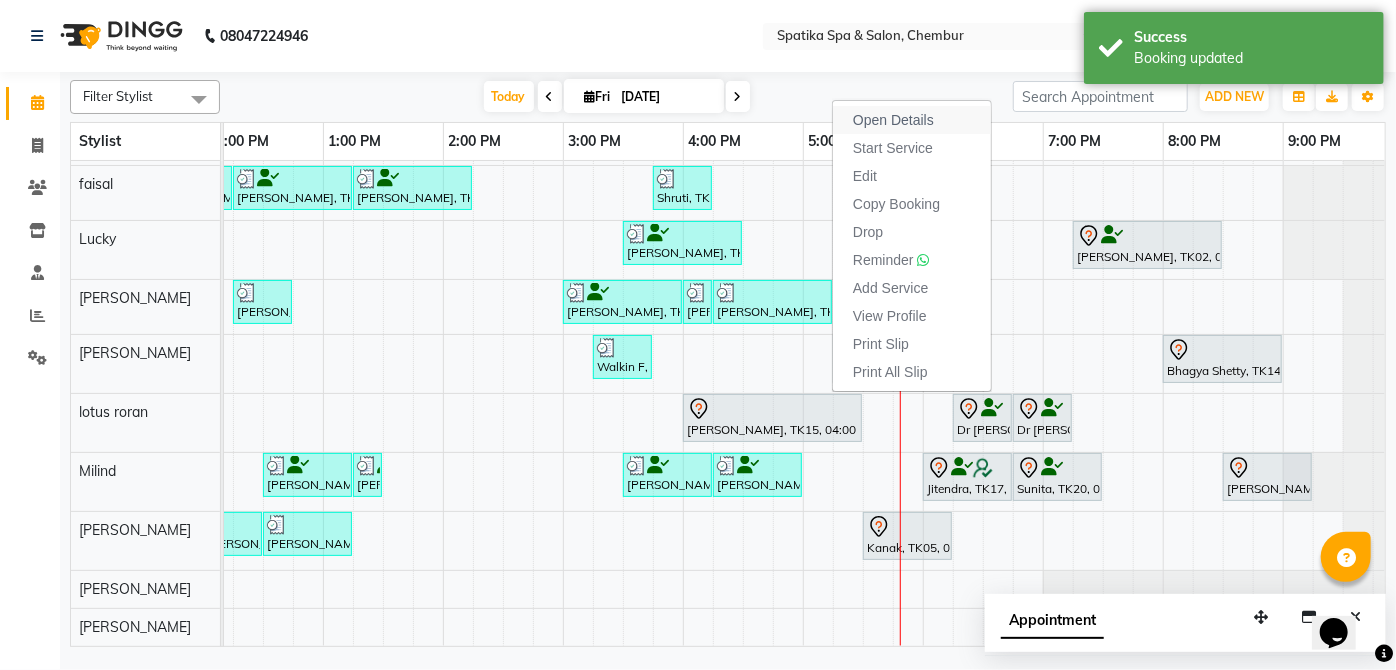 click on "Open Details" at bounding box center [893, 120] 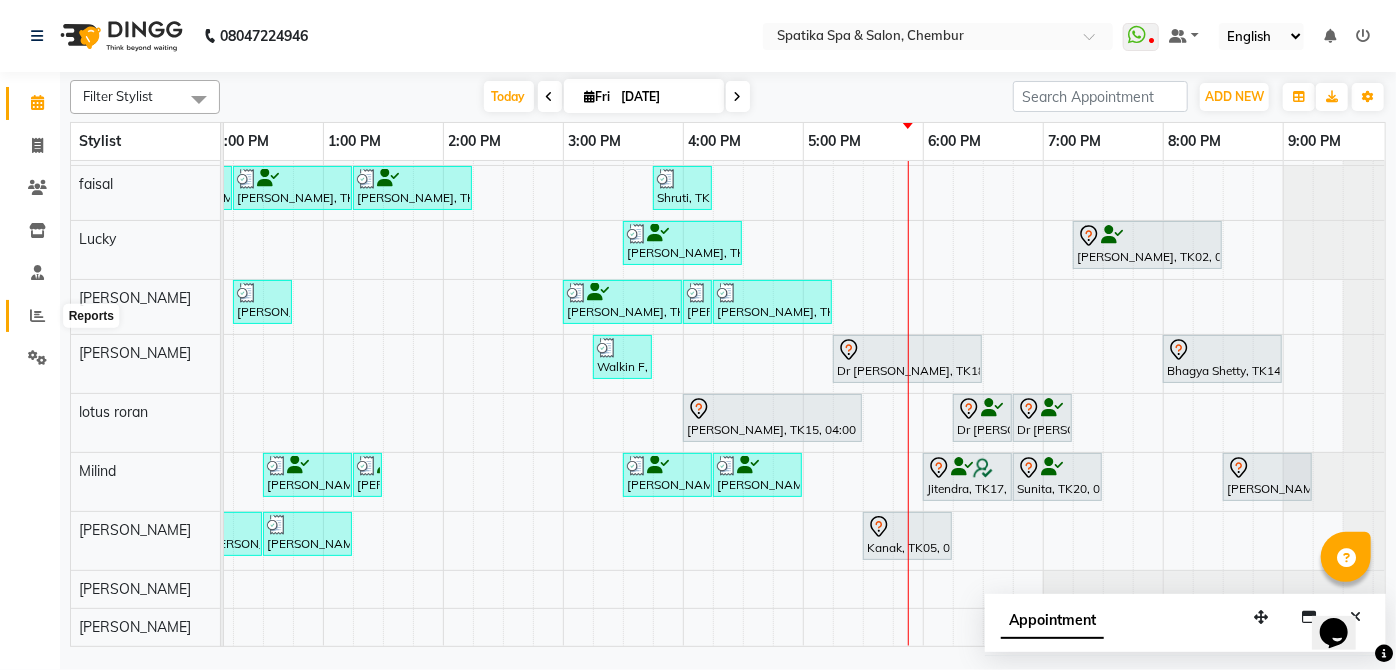 click 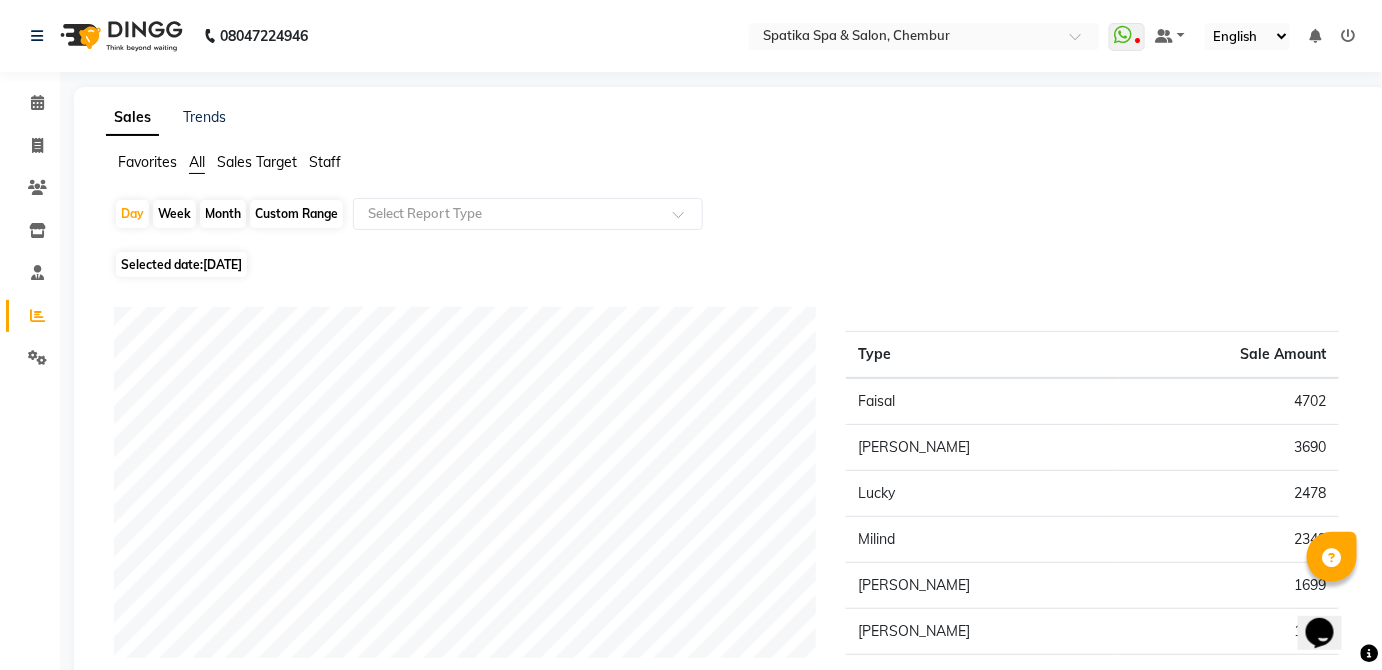 click on "Custom Range" 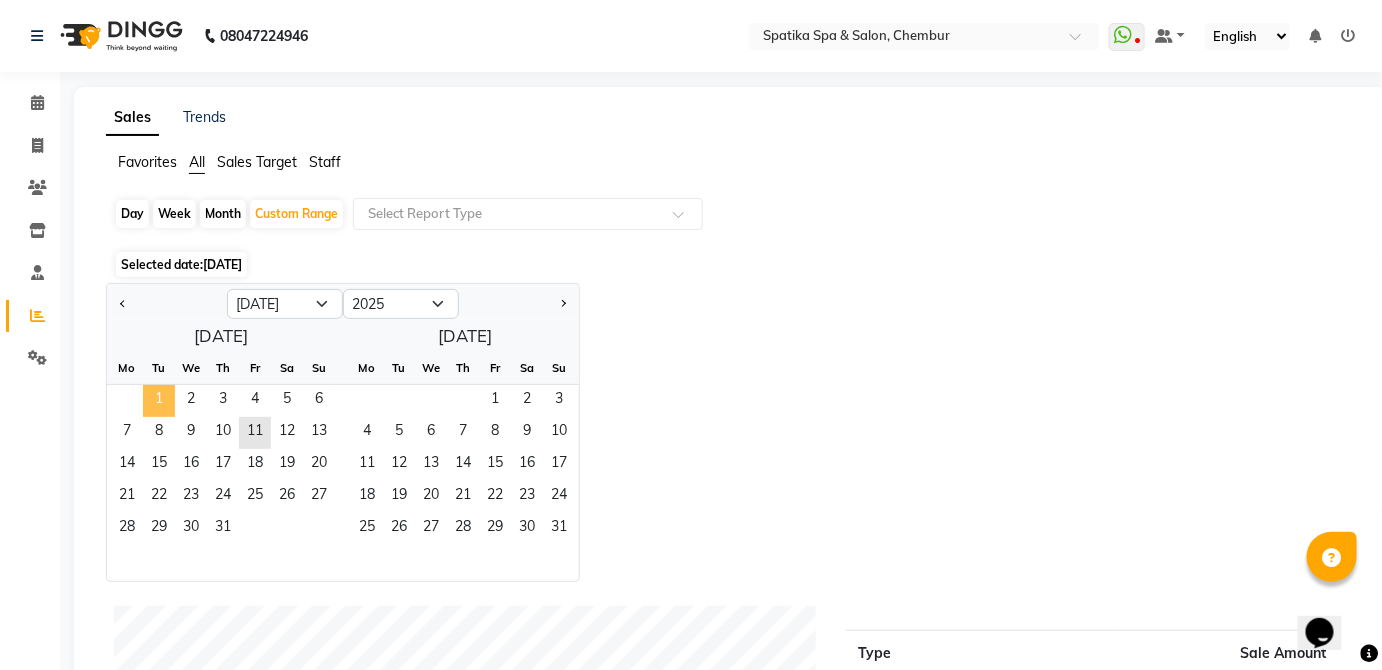 click on "1" 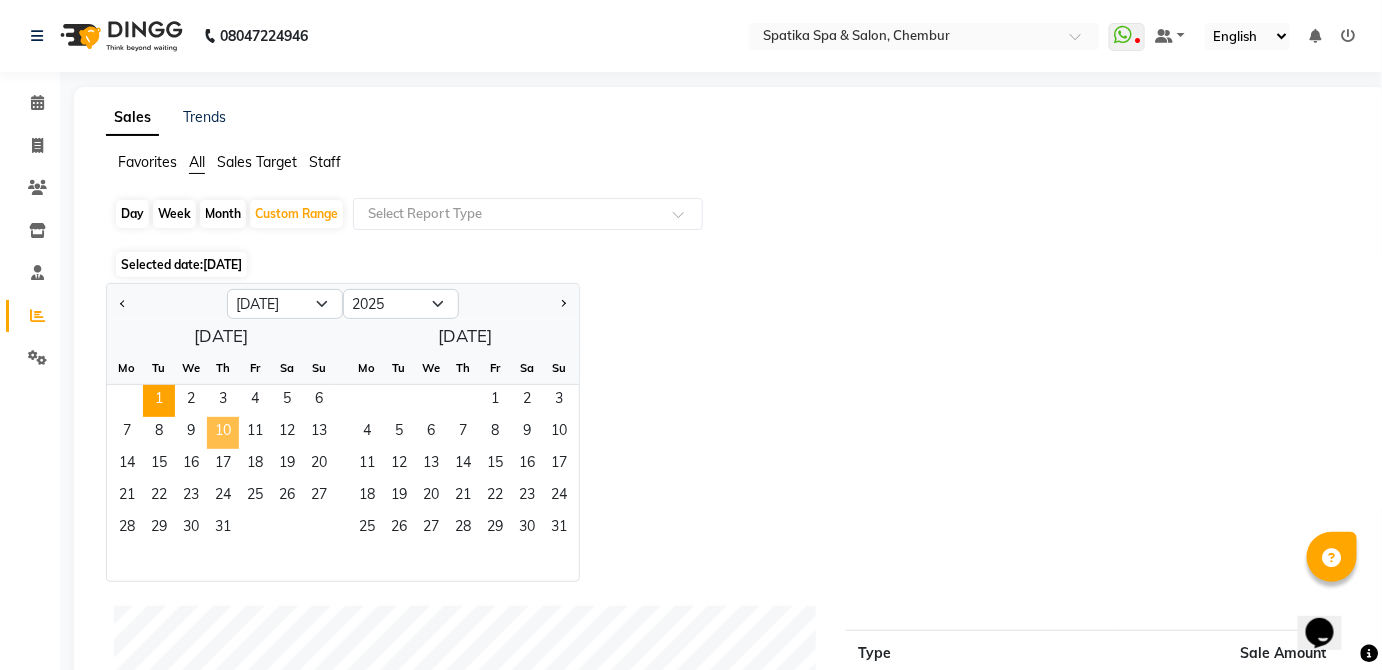 click on "10" 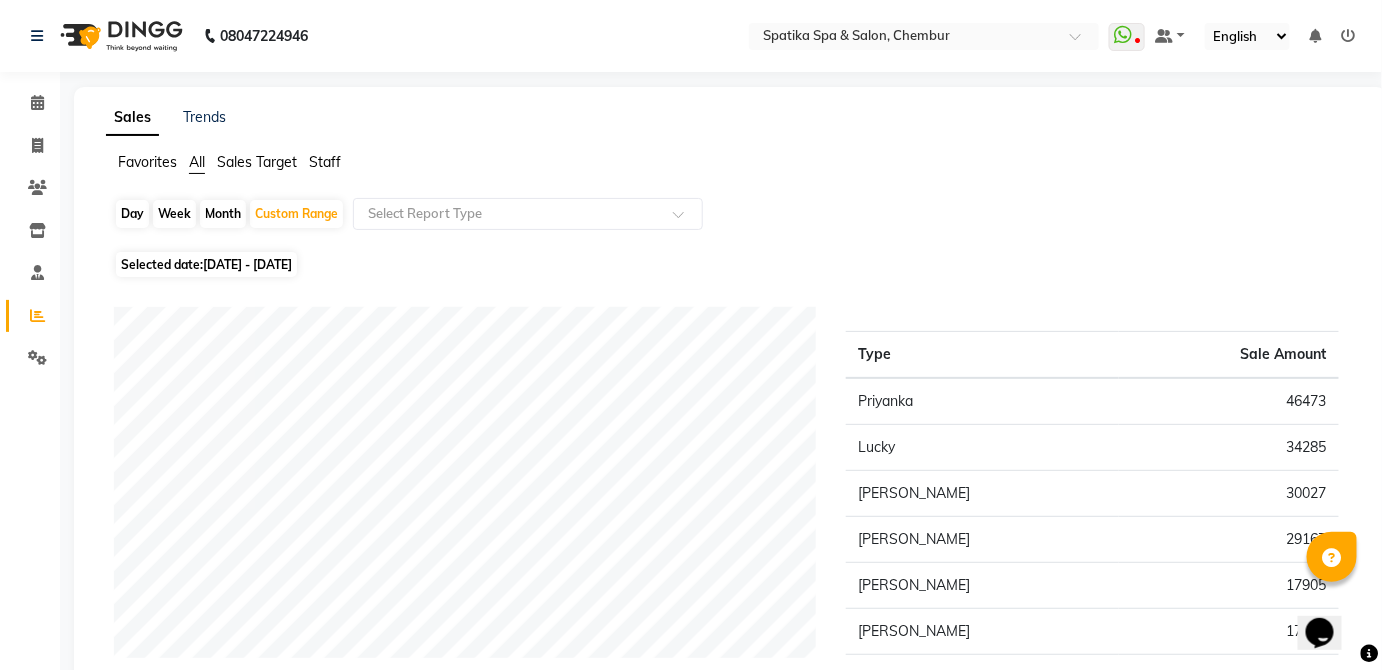 click on "Staff" 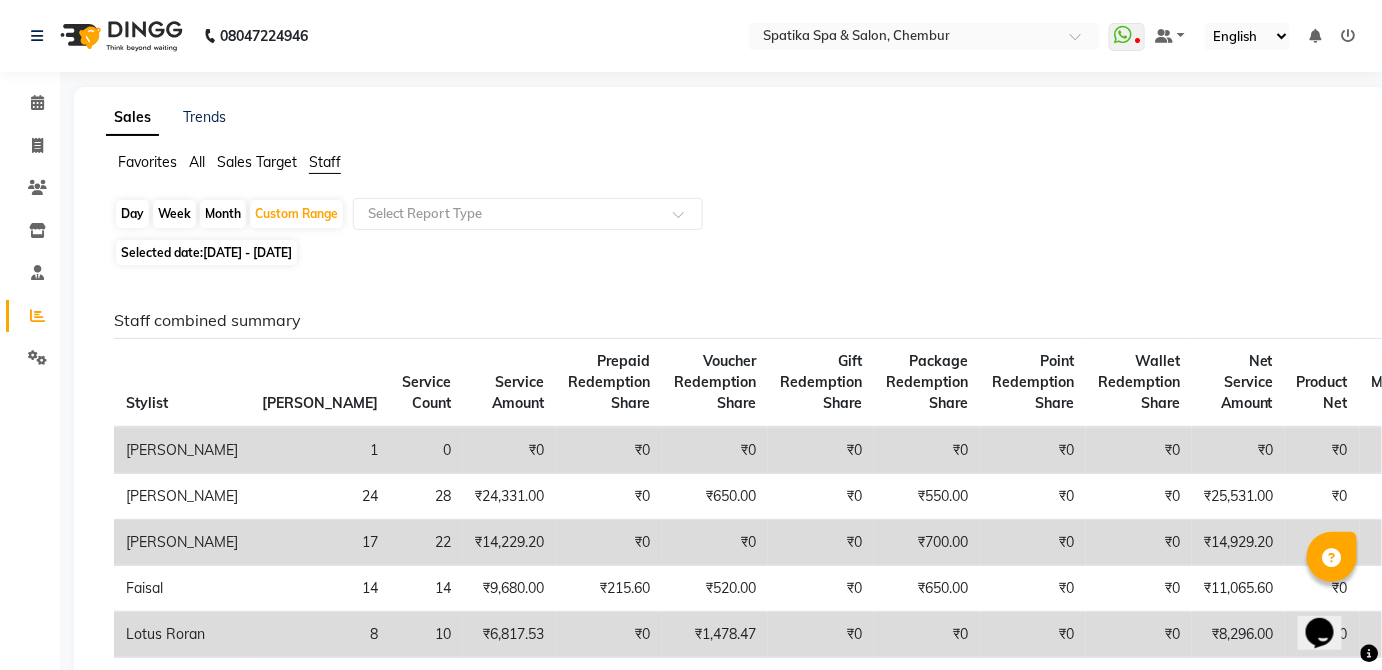 click on "₹0" 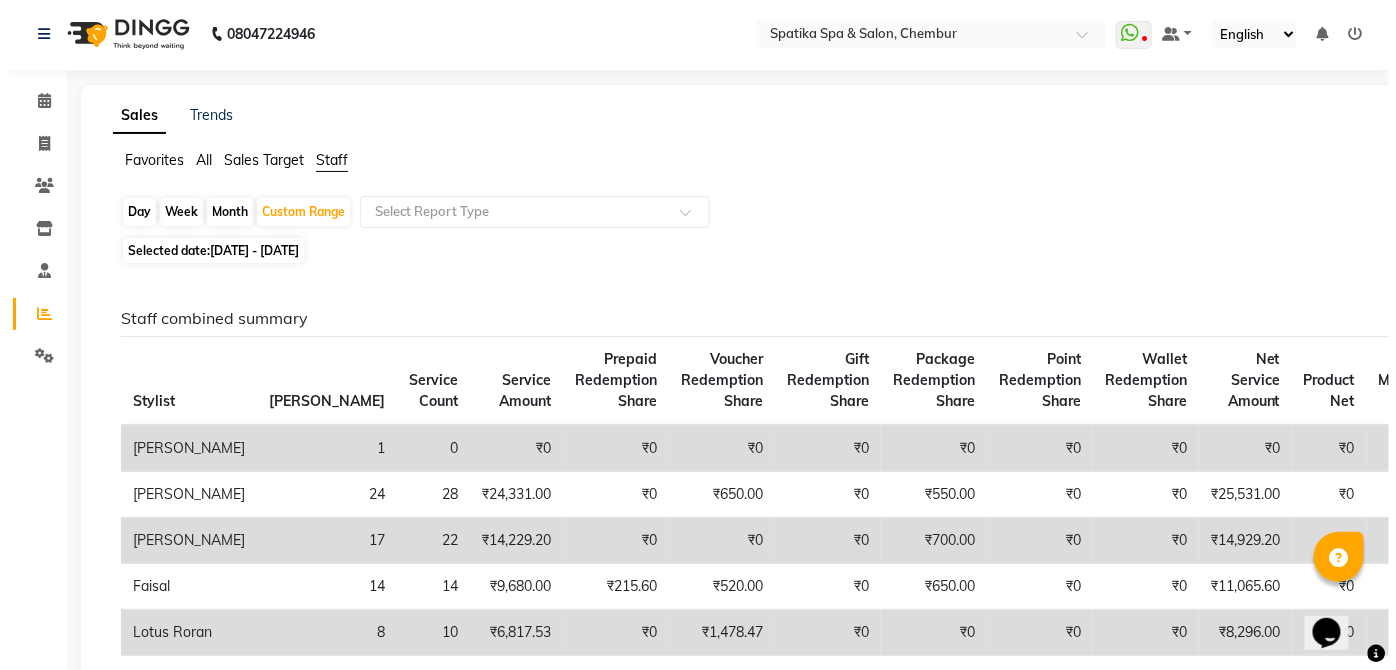 scroll, scrollTop: 0, scrollLeft: 0, axis: both 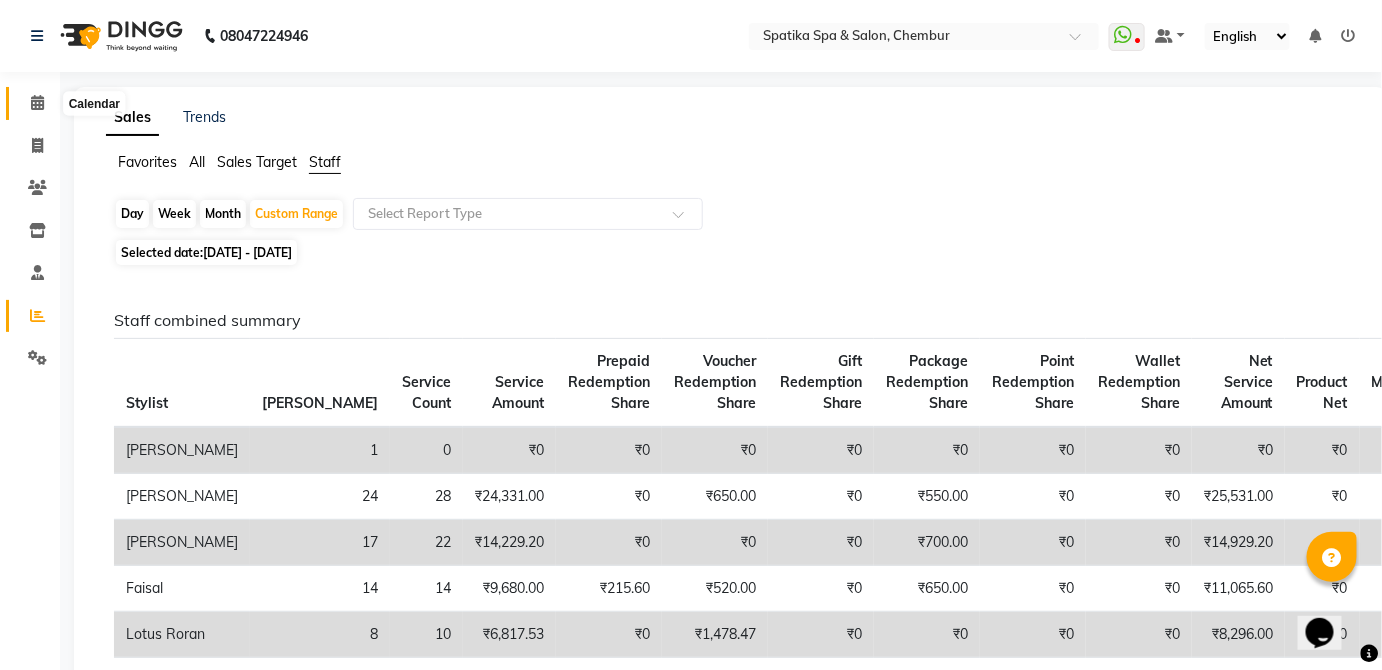 click 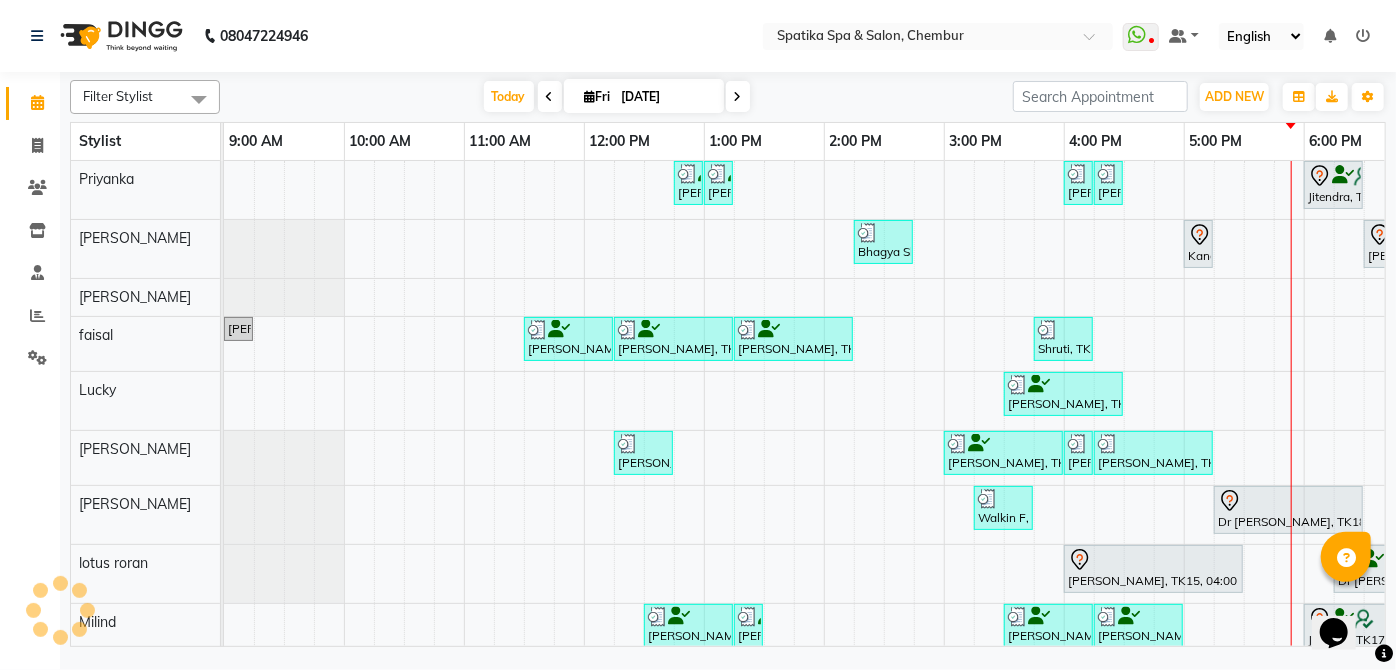 scroll, scrollTop: 0, scrollLeft: 0, axis: both 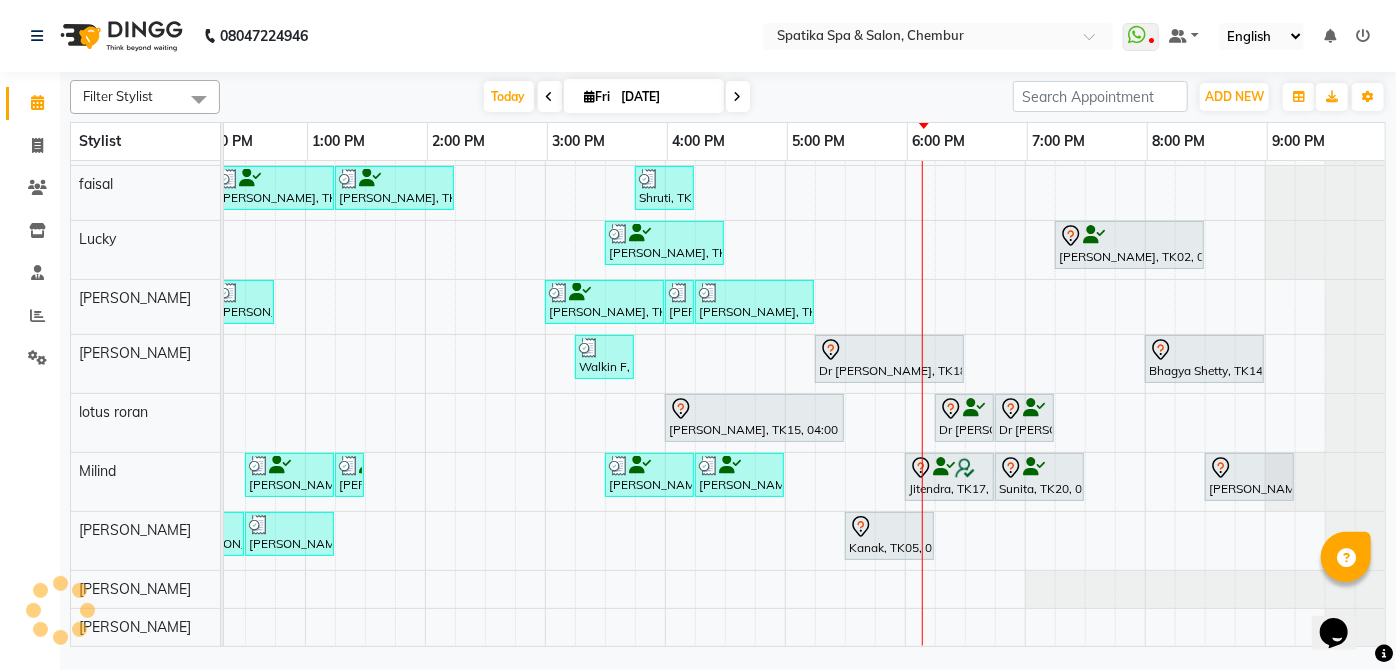 click 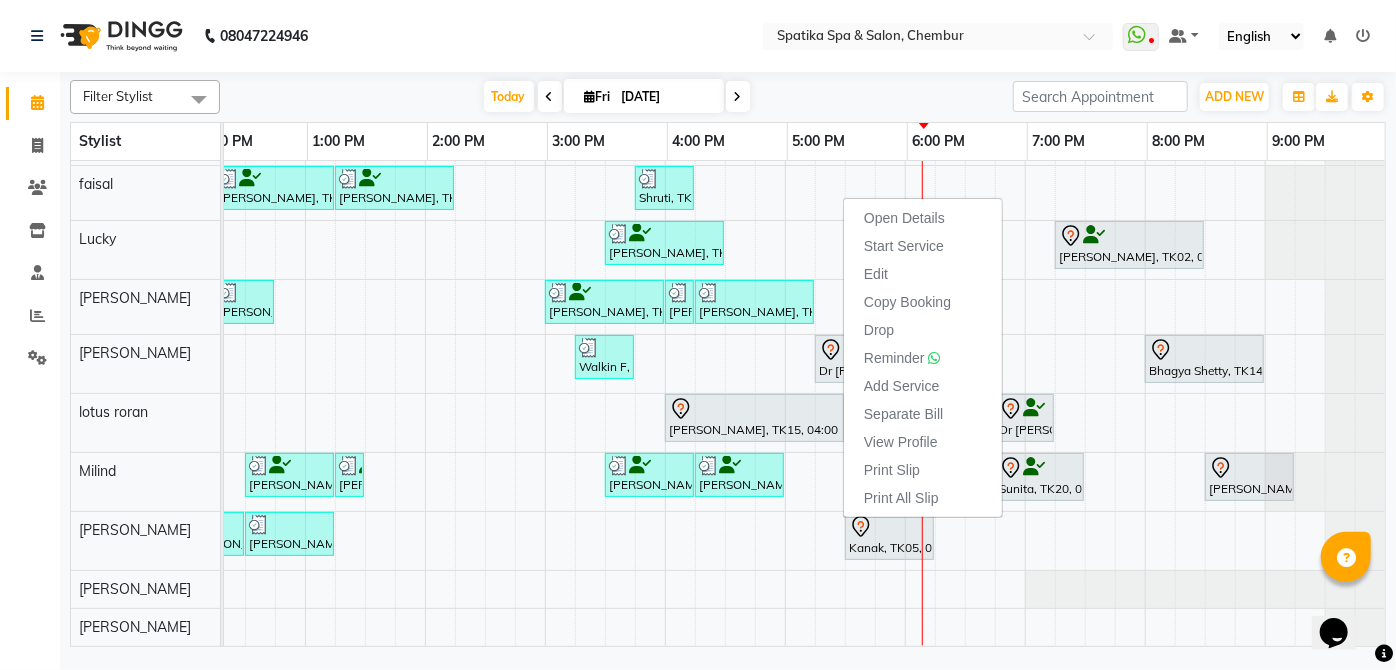 click on "Sakshi puri, TK04, 12:45 PM-01:00 PM, Upper Lip     Sakshi puri, TK04, 01:00 PM-01:15 PM, Eyebrows     Mallika, TK19, 04:00 PM-04:15 PM, Upper Lip     Mallika, TK19, 04:15 PM-04:30 PM, Eyebrows             Jitendra, TK17, 06:00 PM-06:30 PM, Classic Manicure     Bhagya Shetty, TK11, 02:15 PM-02:45 PM, Eyebrows,Peel Off Wax-Upper Lip             Kanak, TK05, 05:00 PM-05:15 PM, Eyebrows             Bhagya Shetty, TK14, 06:30 PM-08:00 PM, Brightening Sheer Magic For Tanned/Sensitive Skin             Bhagya Shetty, TK14, 08:15 PM-09:15 PM, Royal Candle Manicure    Payal Dhanke, TK06, 09:00 AM-09:15 AM, Female- Qod Hair Wash     Arun Bhansal, TK03, 11:30 AM-12:15 PM, Haircuts     Bhagya Shetty, TK11, 12:15 PM-01:15 PM, Female- Moroccan- Hair Spabelow Shoulder     Bhagya Shetty, TK11, 01:15 PM-02:15 PM, Clear Dose For Dandruff / Dry Scalp- Per Tube     Shruti, TK09, 03:45 PM-04:15 PM, Male Kids Haircut Below 12 Years (Without Wash)                                 Mallika, TK19, 04:15 PM-05:15 PM, Iron Tongs" at bounding box center (605, 328) 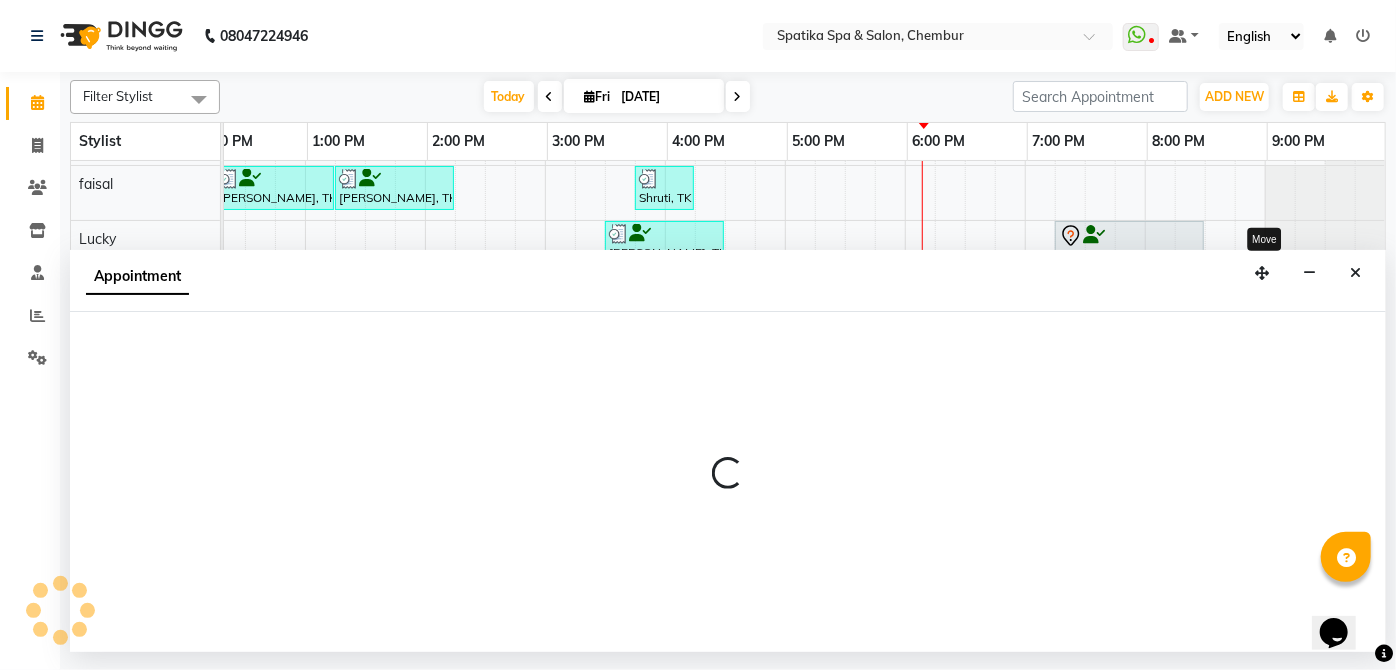 select on "62535" 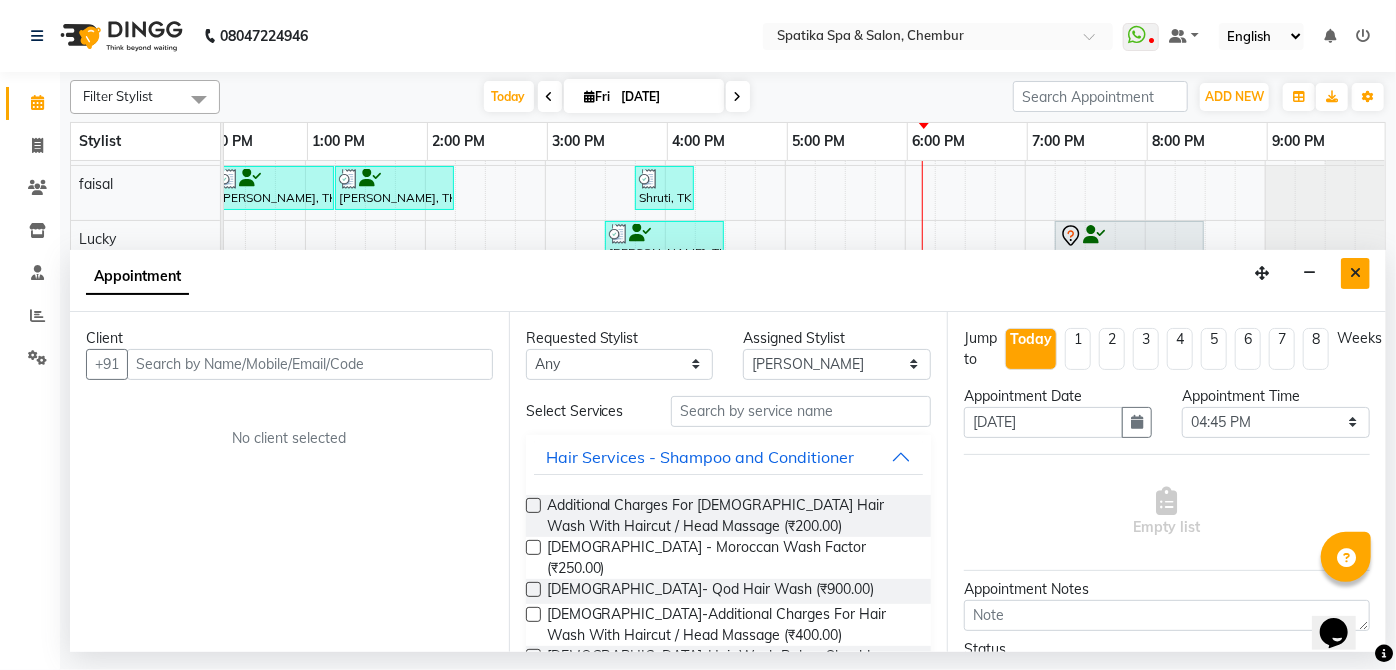 click at bounding box center (1355, 273) 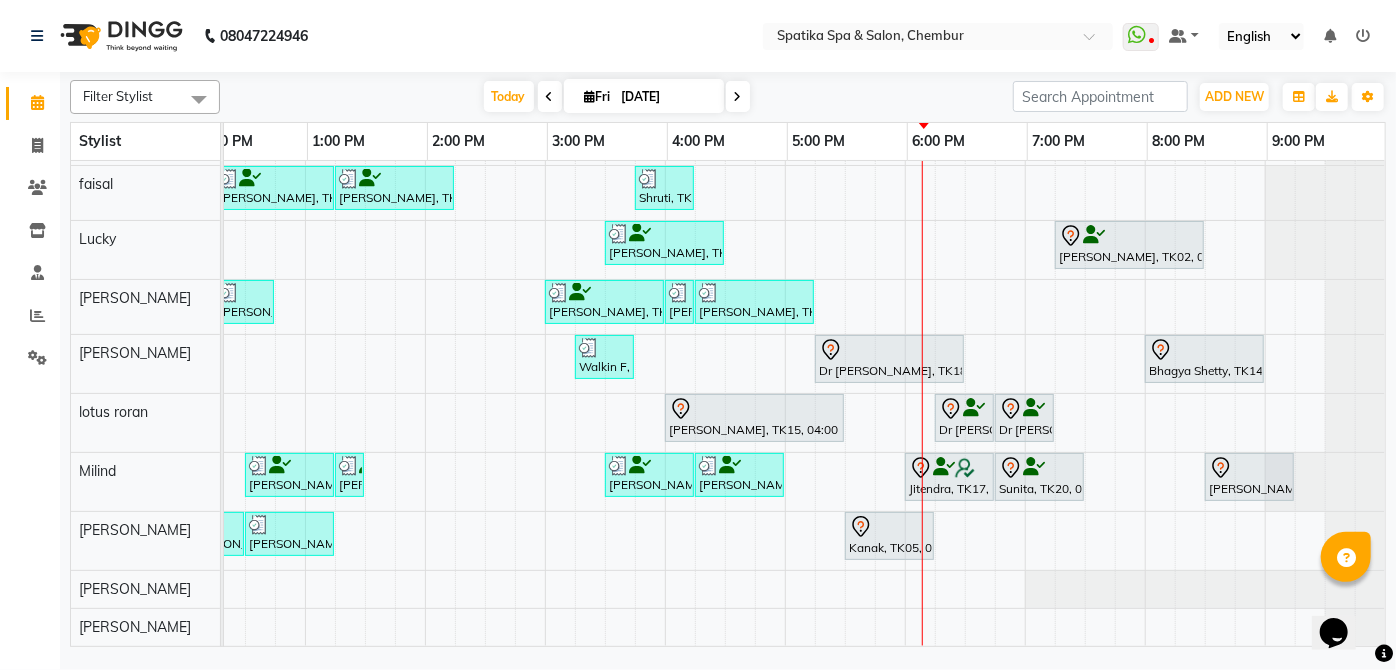 click on "Apurva Desai, TK15, 04:00 PM-05:30 PM, Swedish Massage - 60Mins" at bounding box center (754, 418) 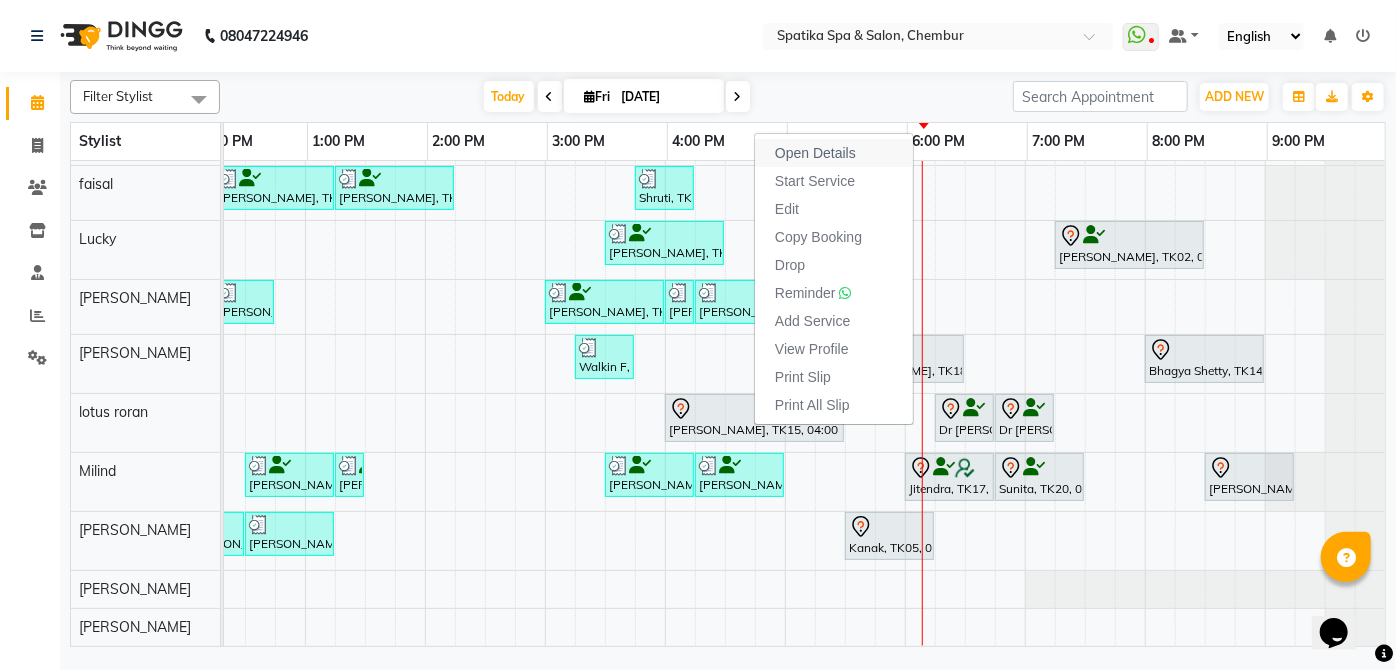 click on "Open Details" at bounding box center [815, 153] 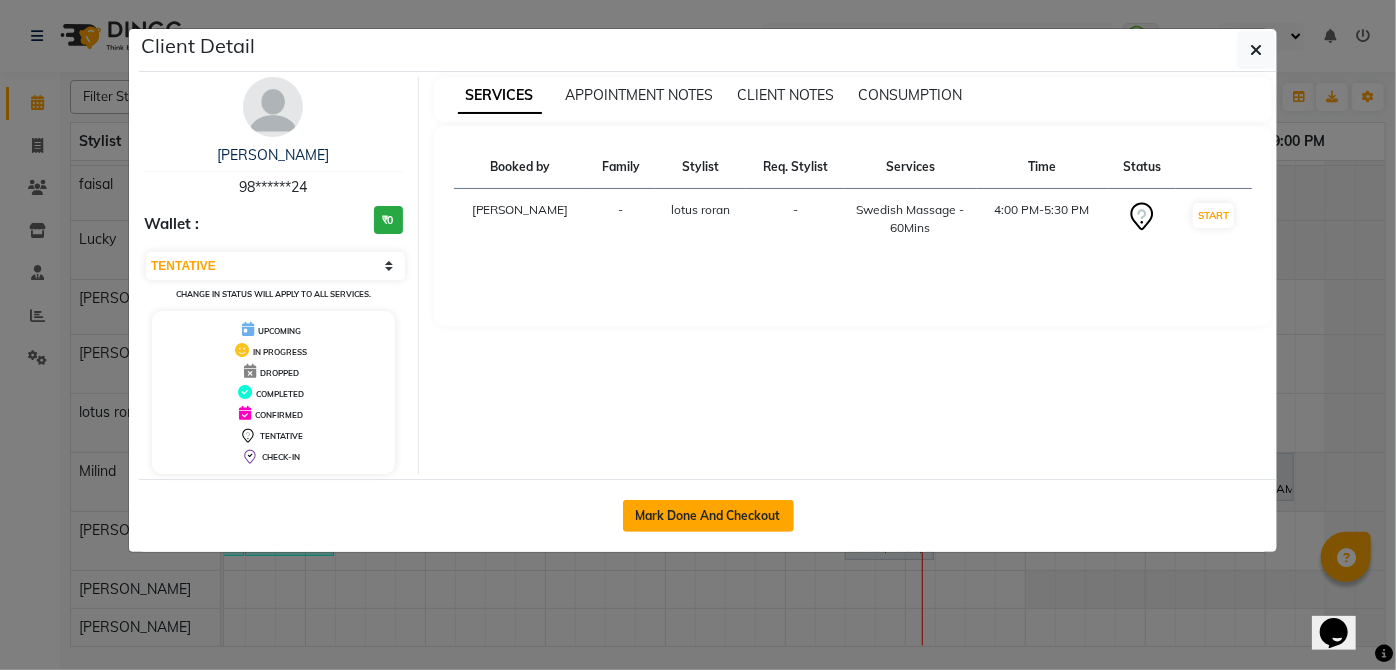 click on "Mark Done And Checkout" 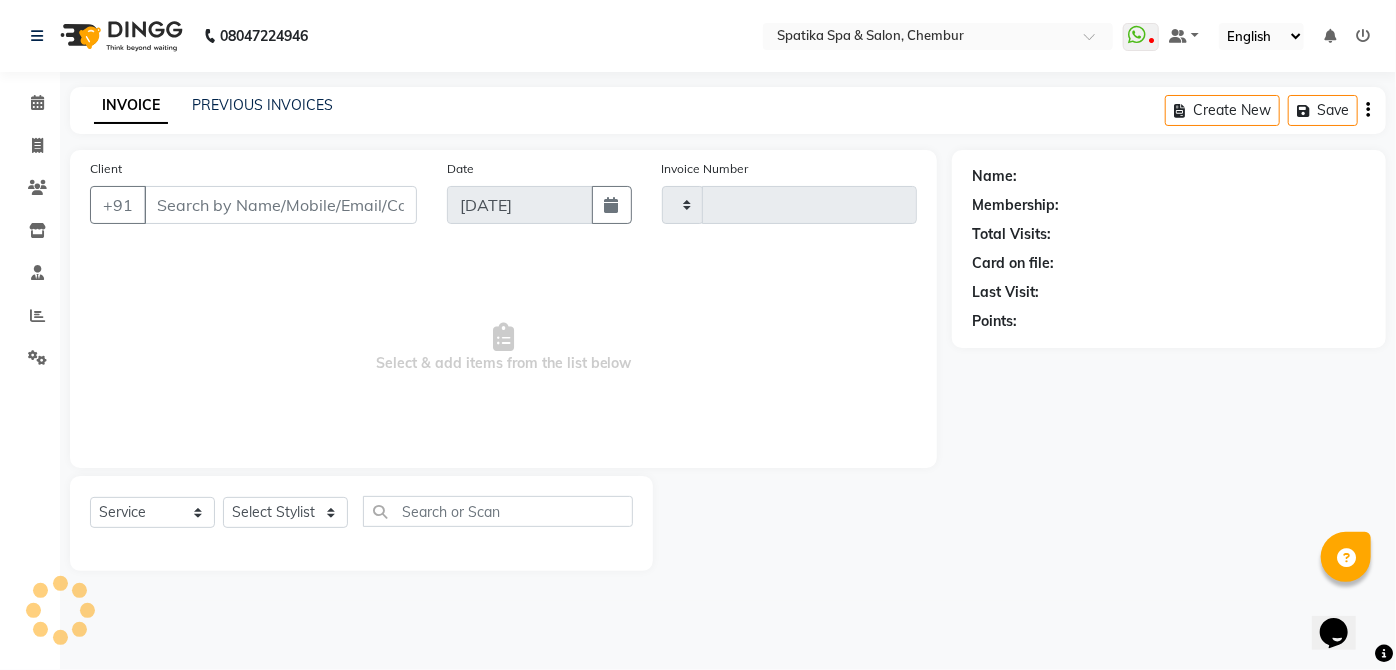 type on "1410" 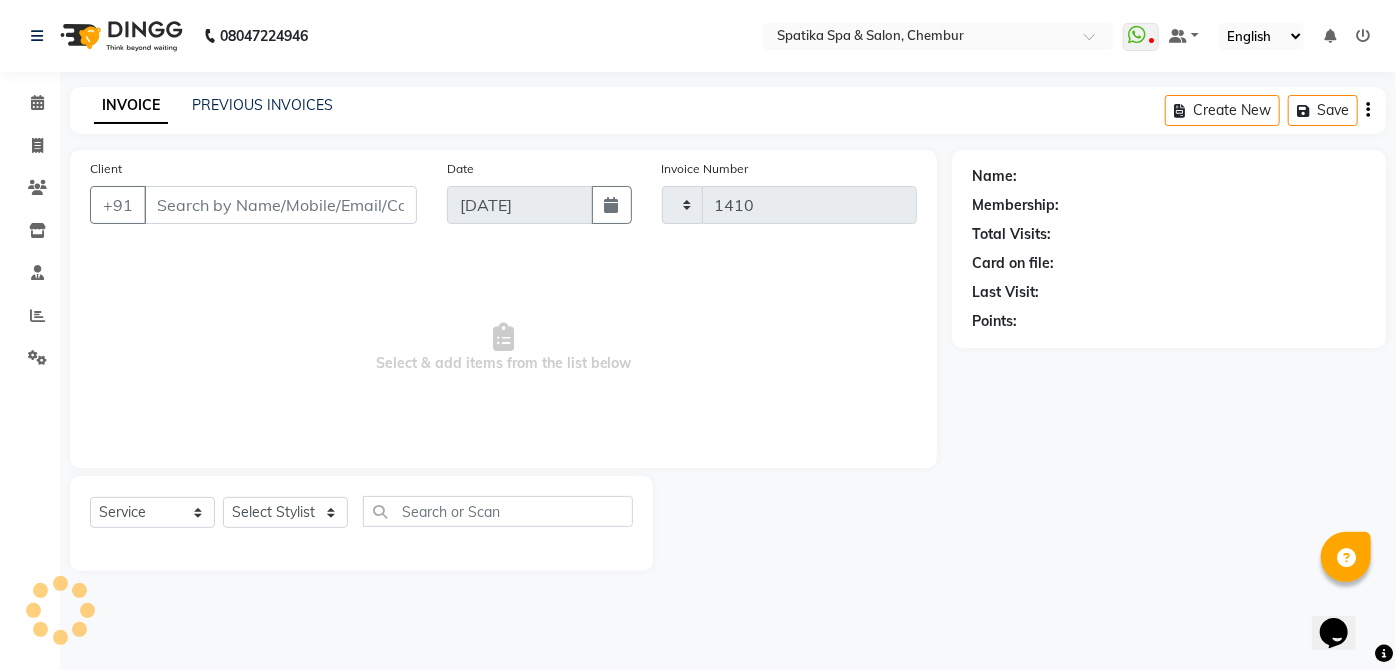 select on "631" 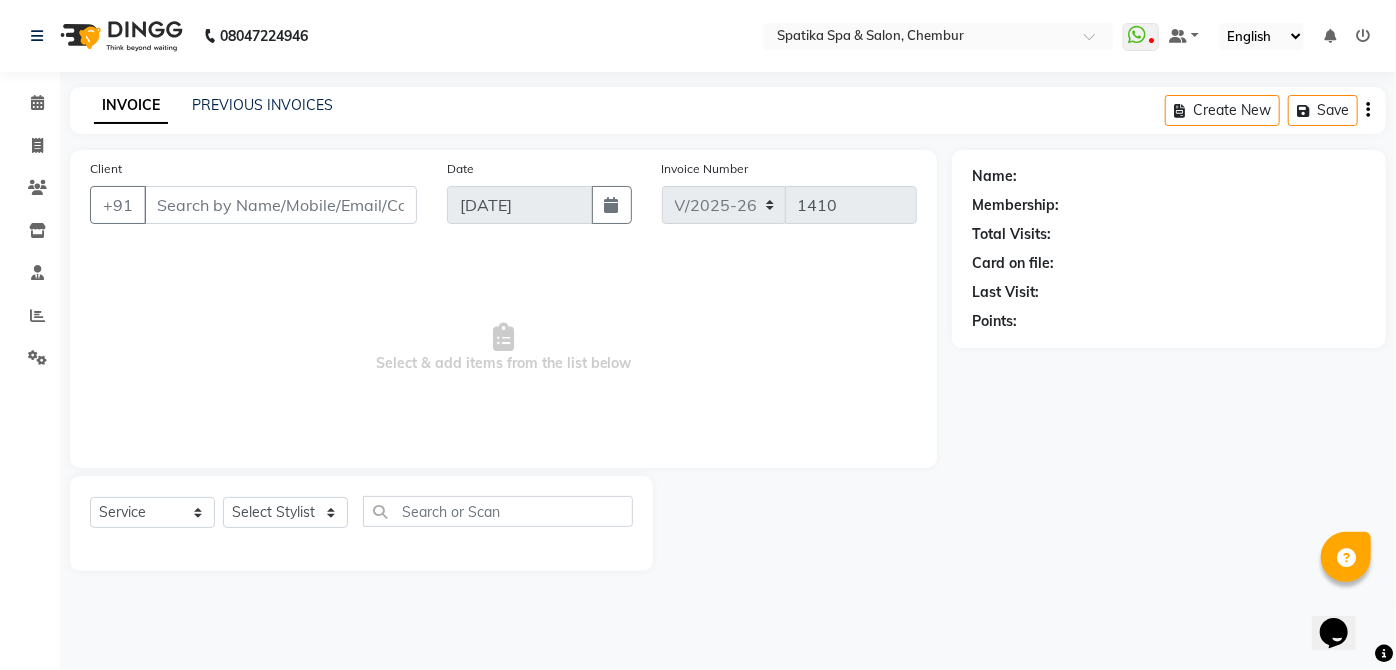 type on "98******24" 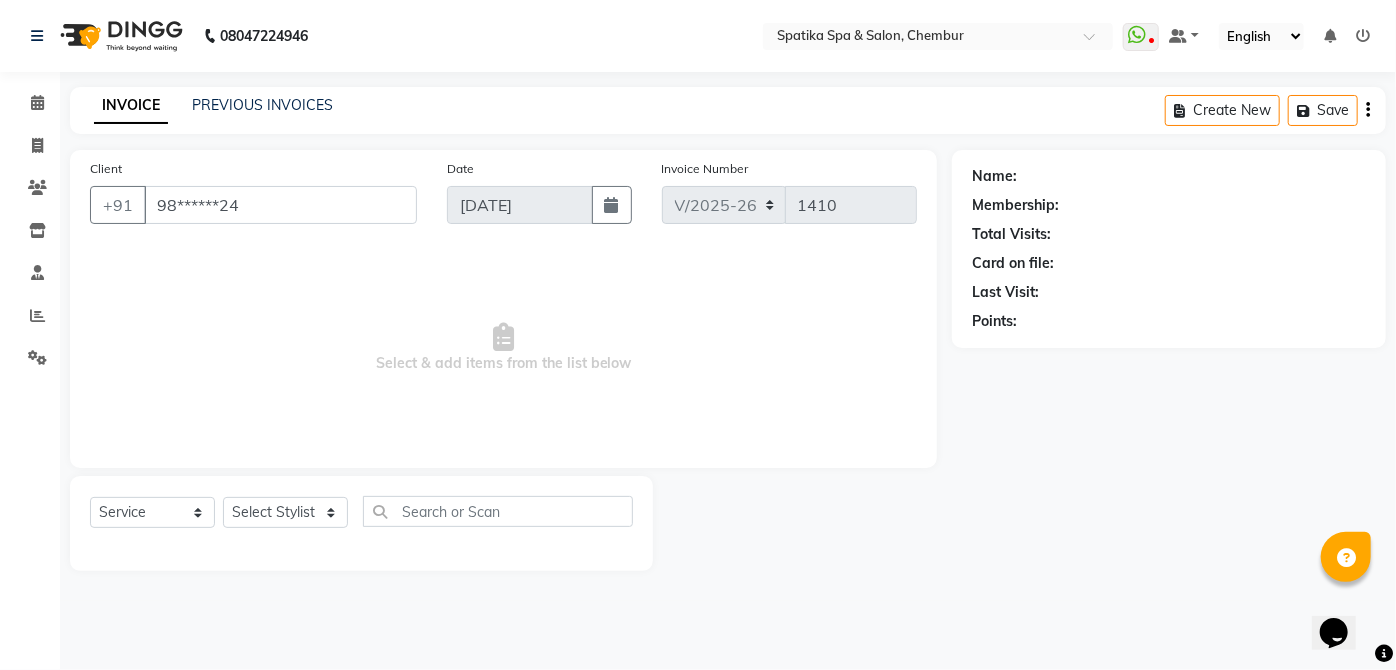 select on "79231" 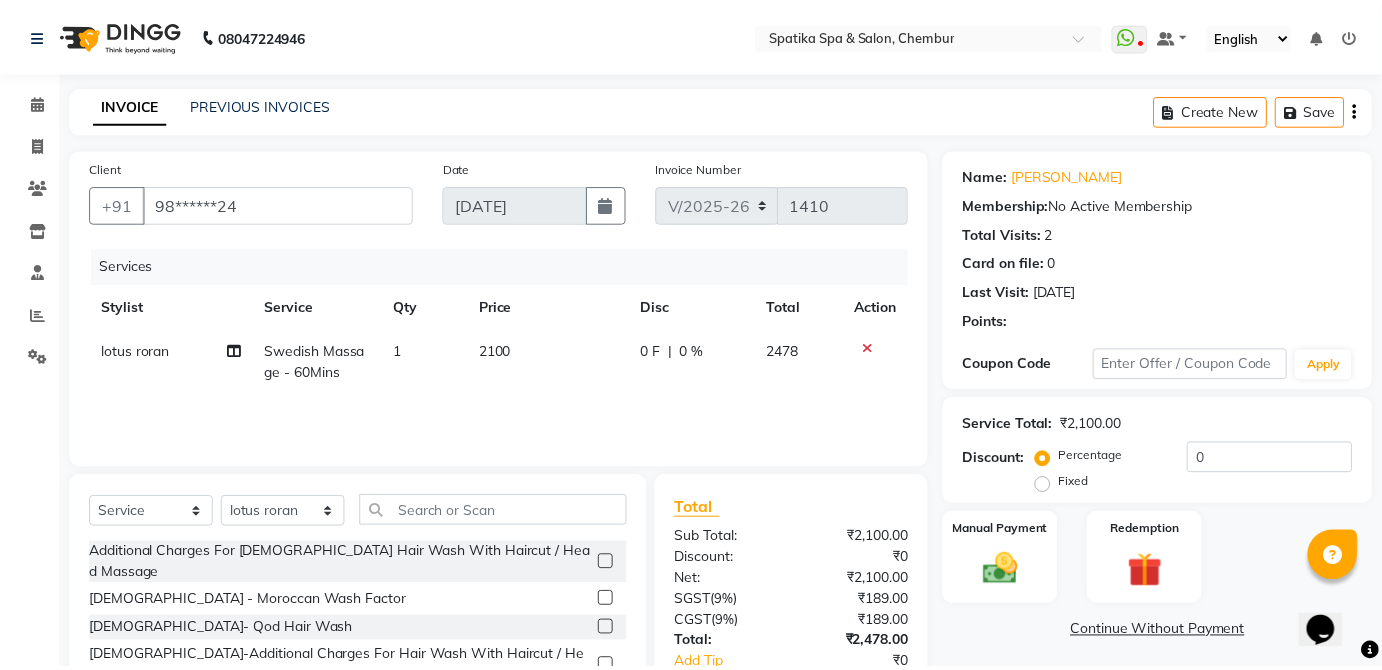scroll, scrollTop: 130, scrollLeft: 0, axis: vertical 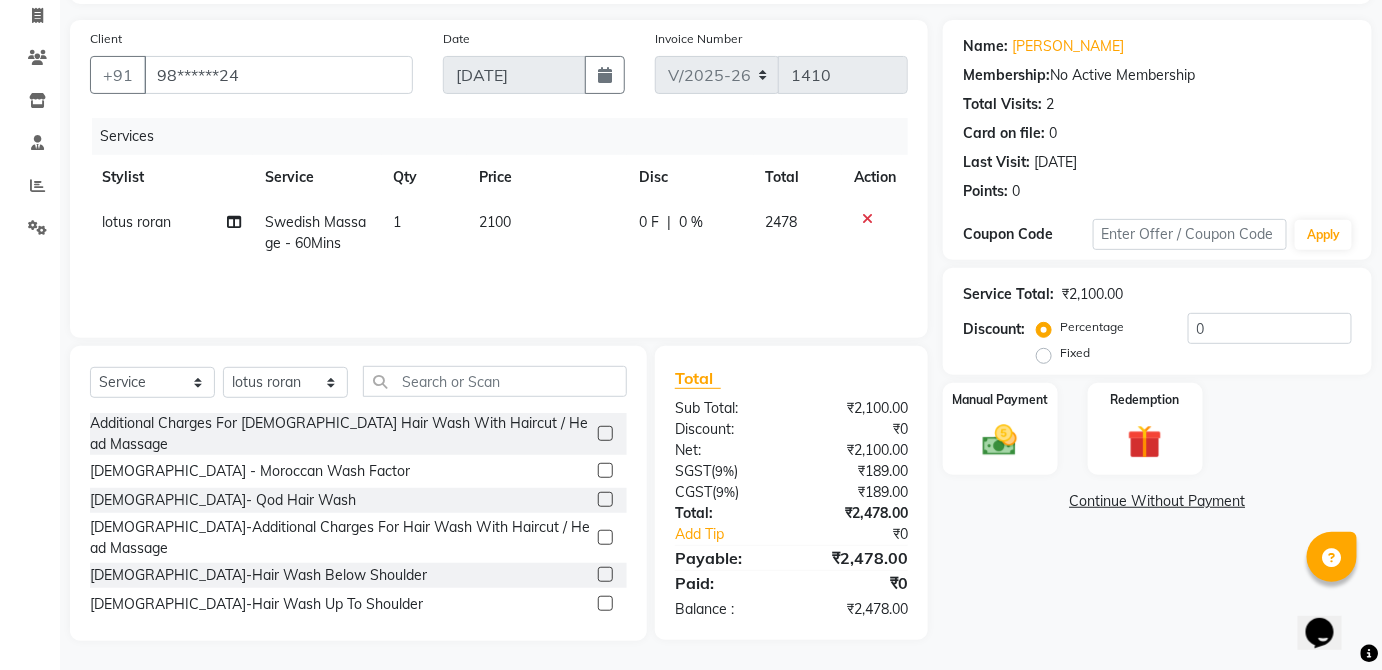 click 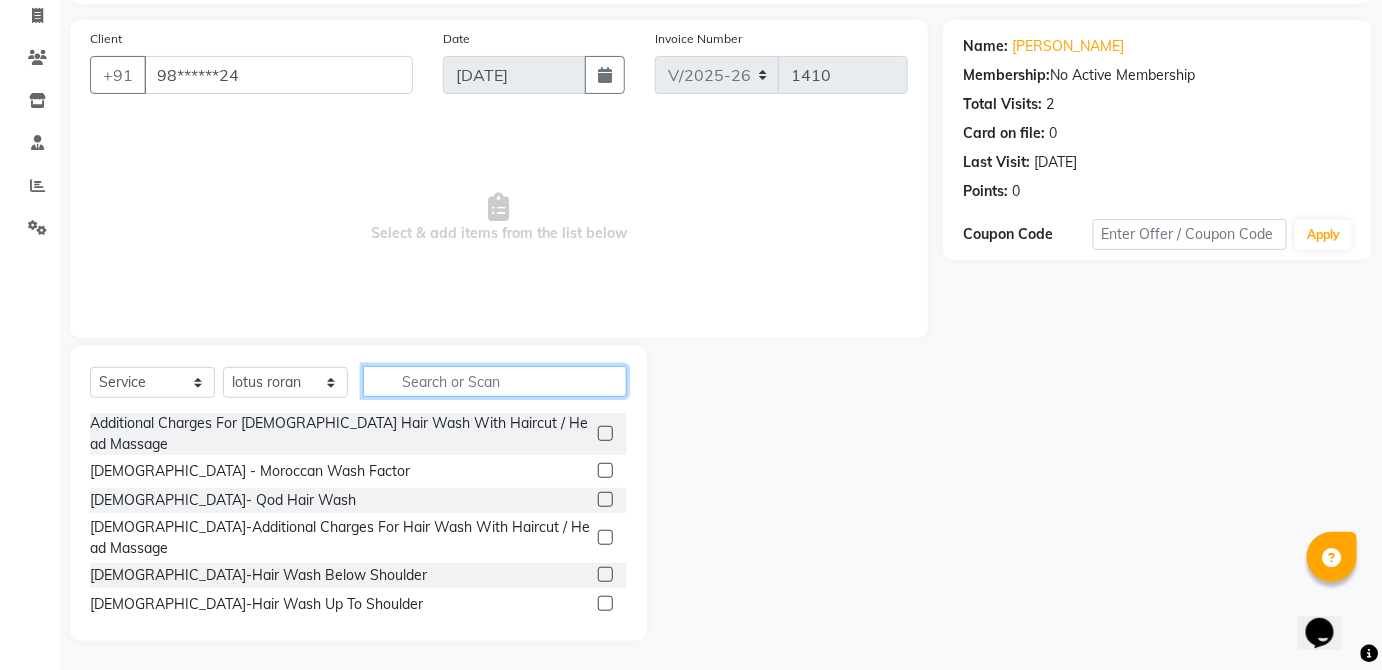 click 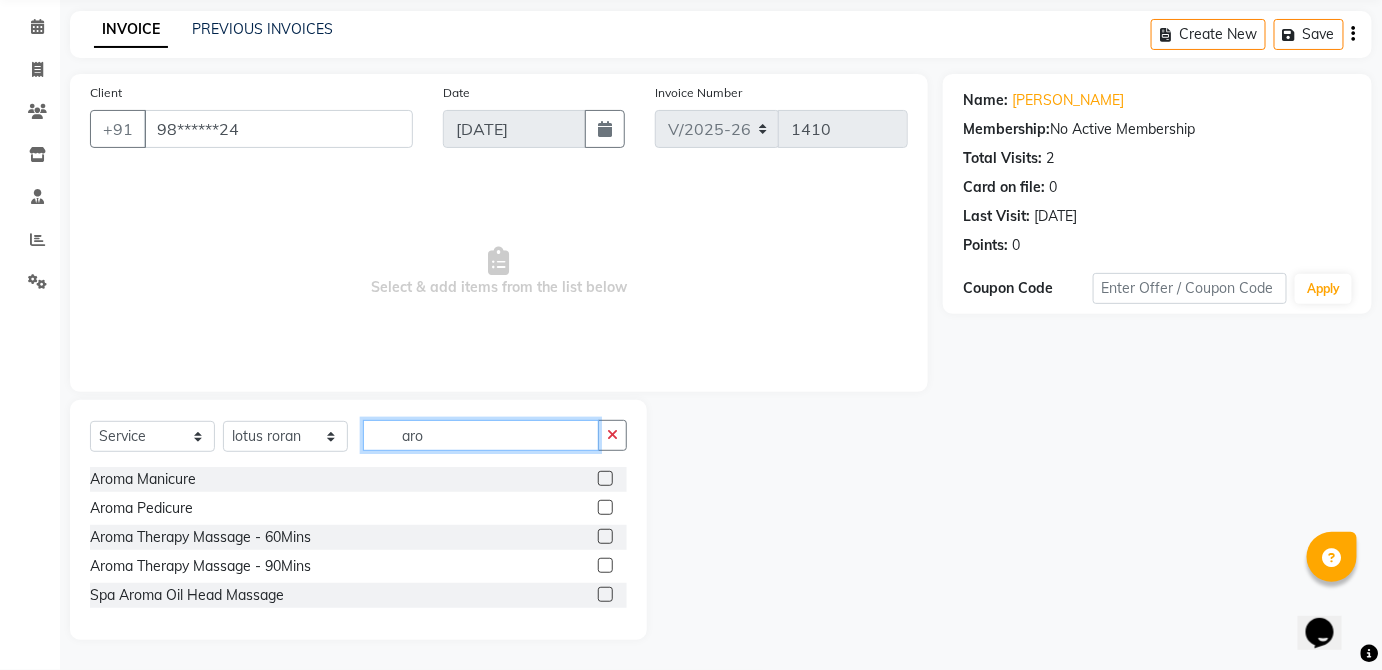 scroll, scrollTop: 74, scrollLeft: 0, axis: vertical 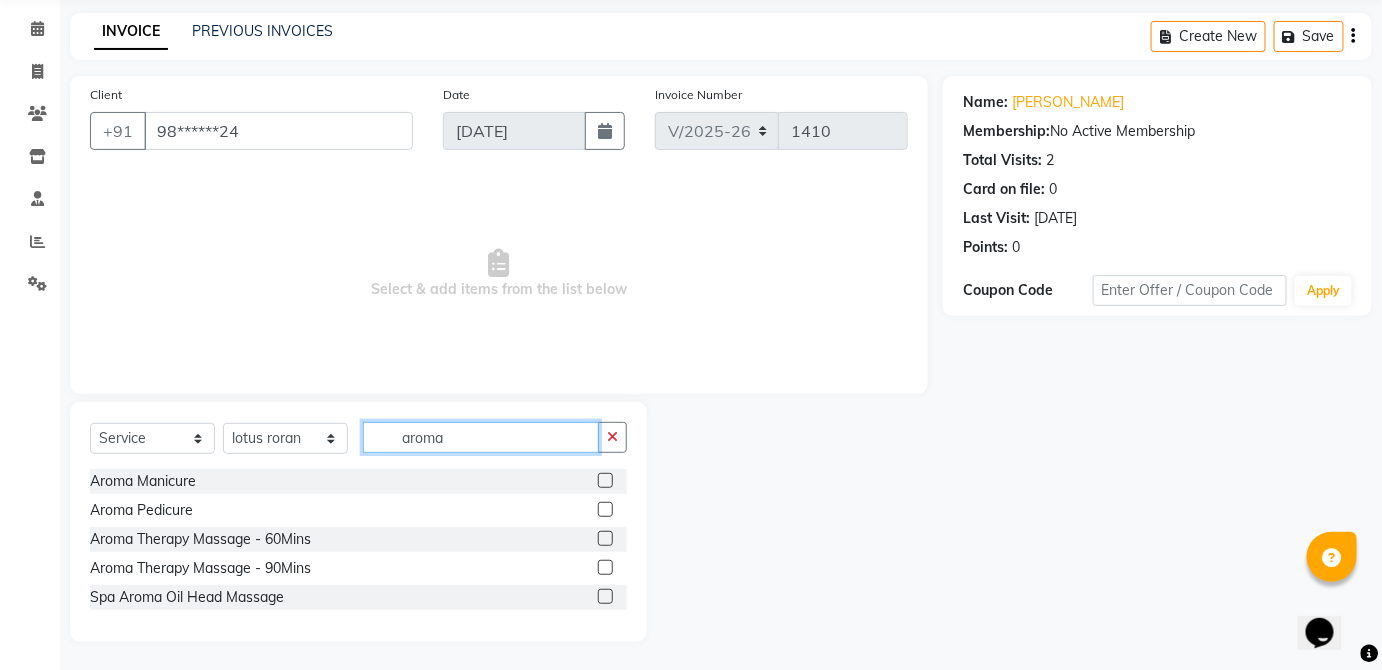 type on "aroma" 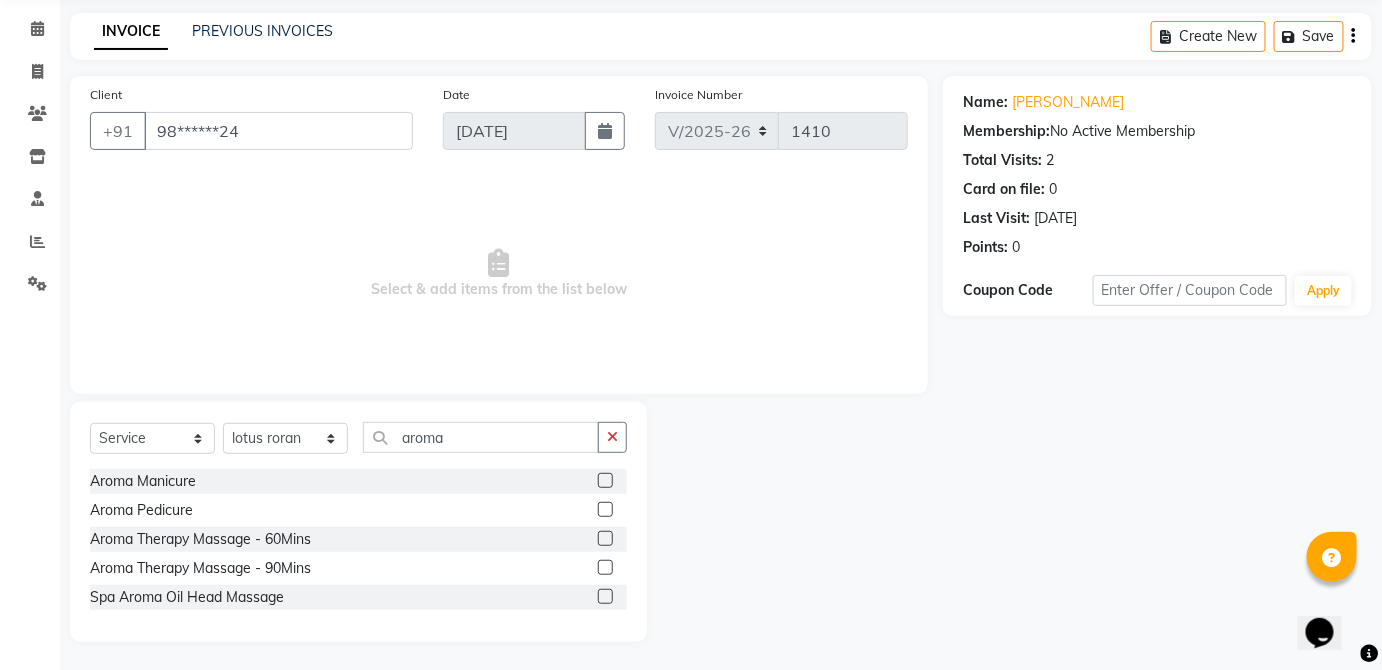 click 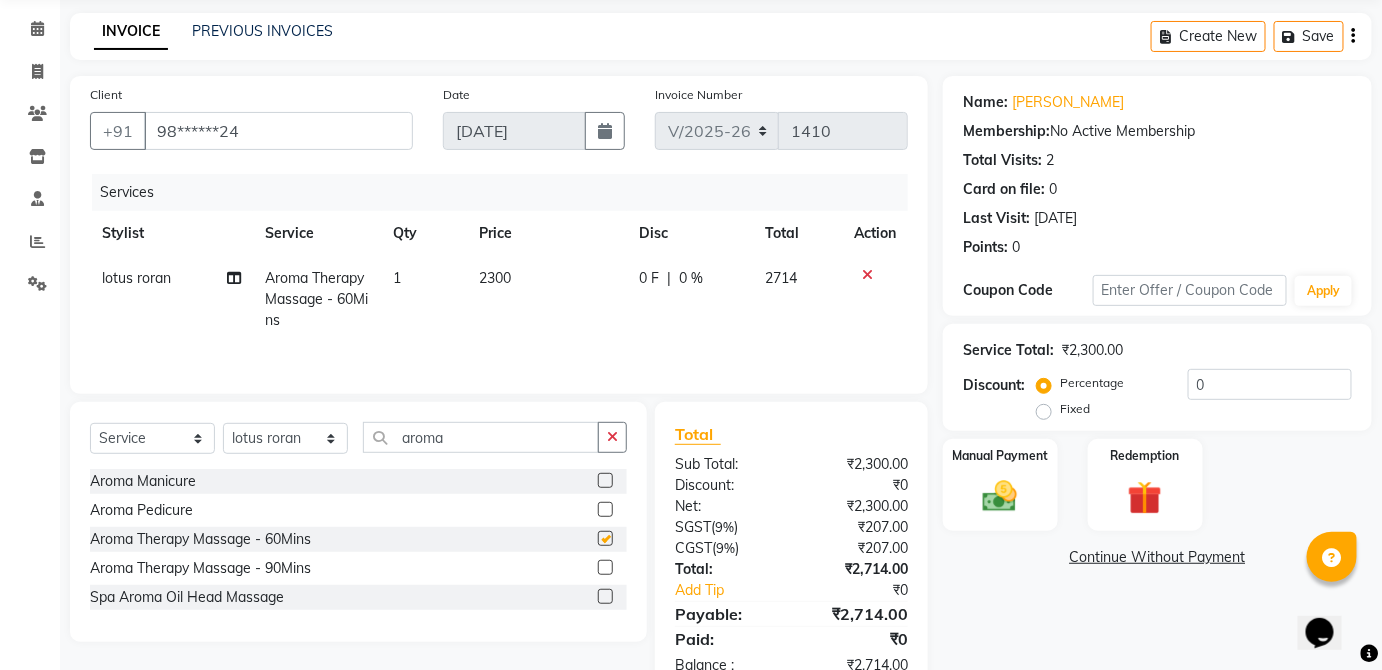 checkbox on "false" 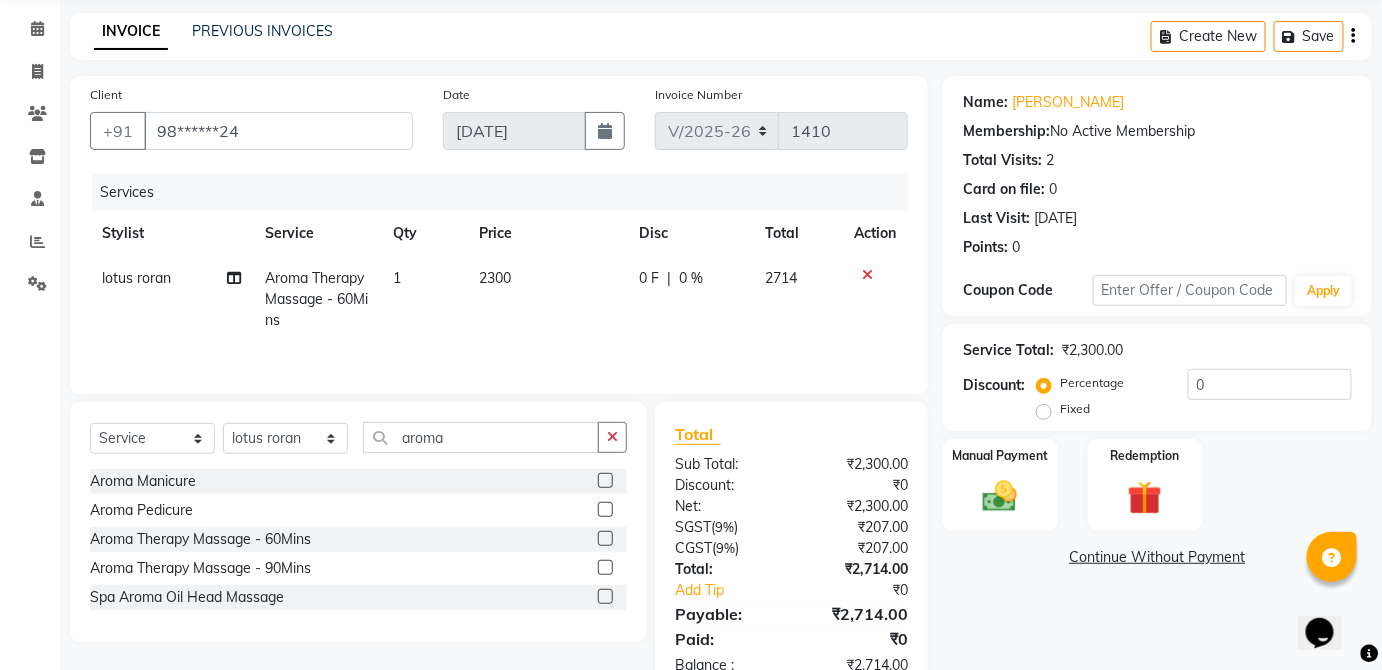 scroll, scrollTop: 128, scrollLeft: 0, axis: vertical 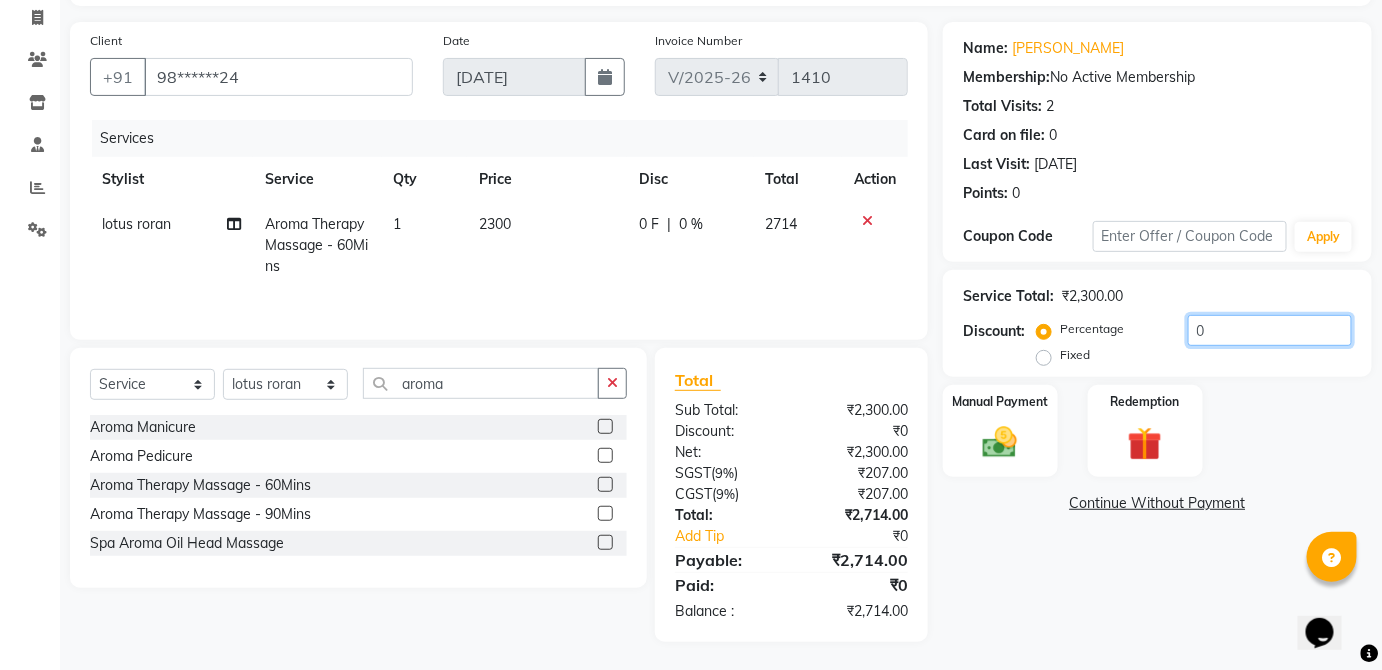 click on "0" 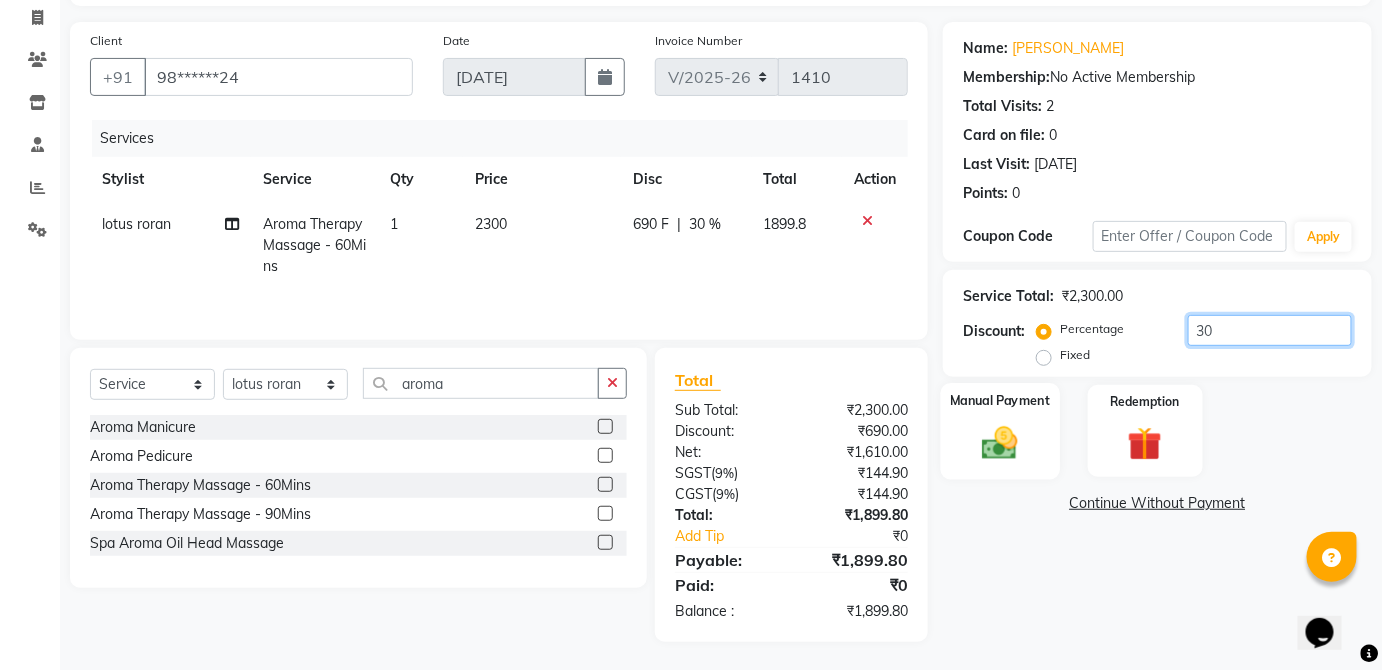 type on "30" 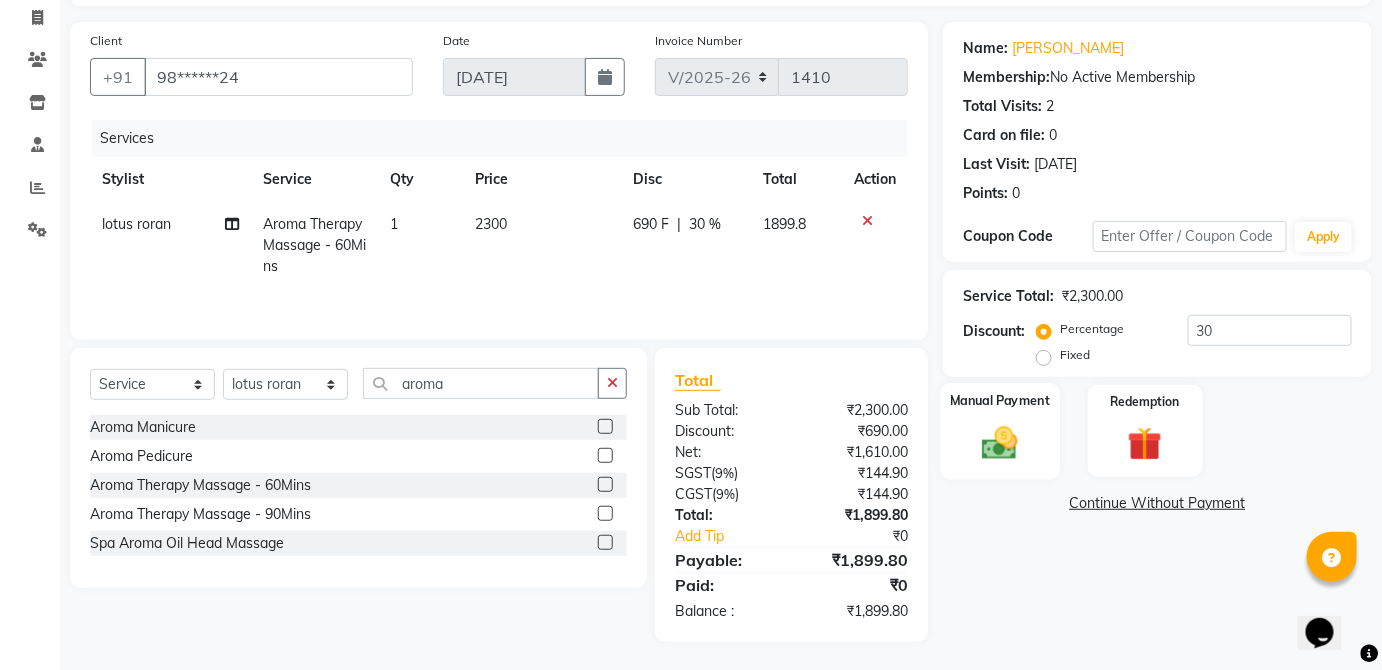 click on "Manual Payment" 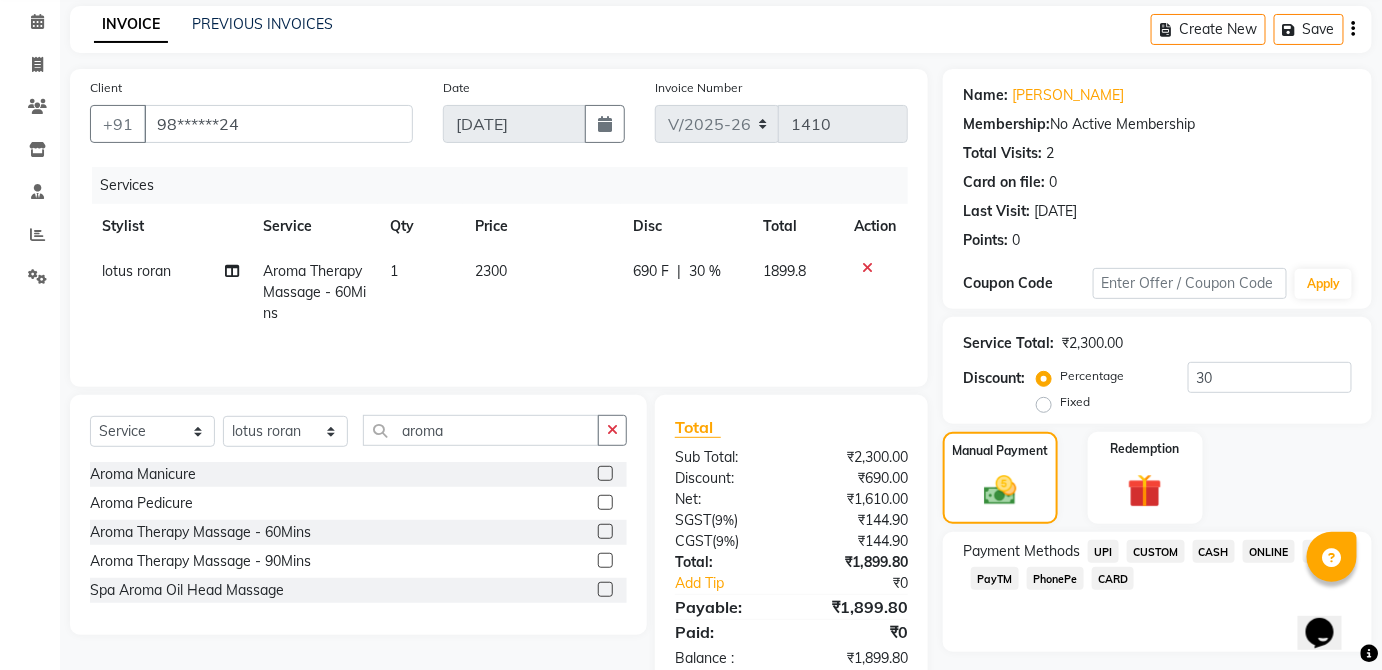 scroll, scrollTop: 133, scrollLeft: 0, axis: vertical 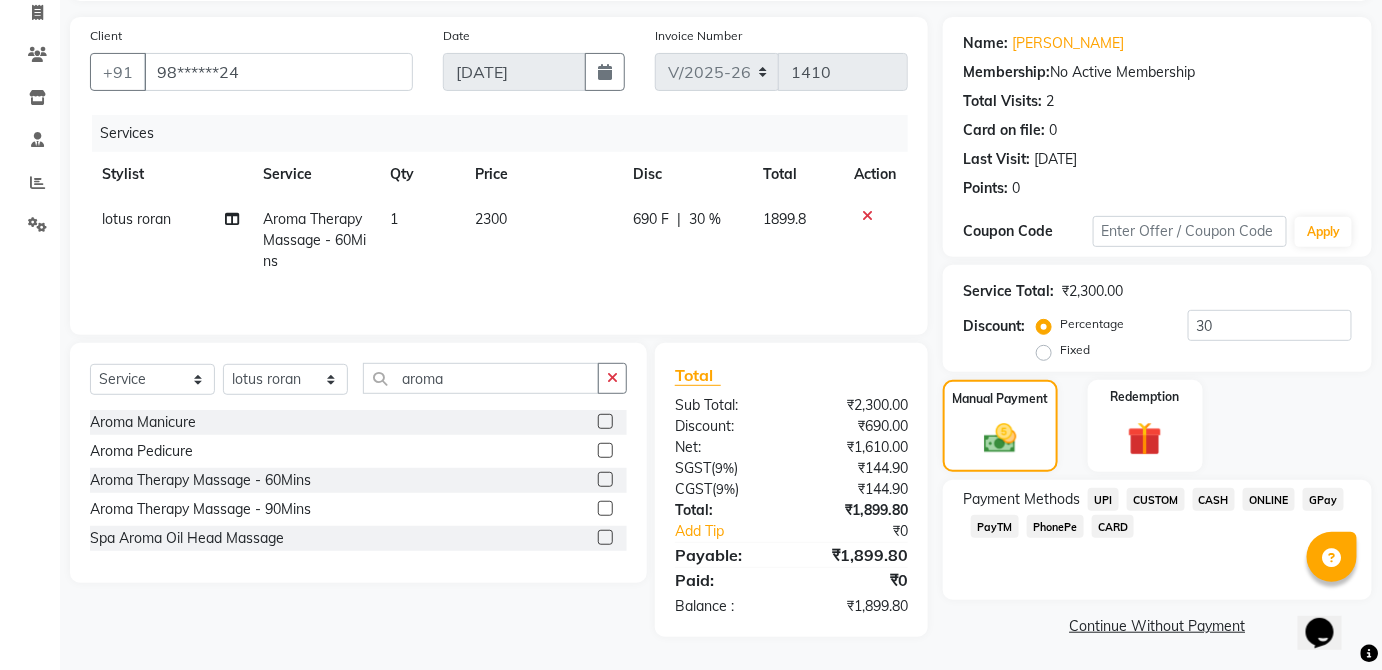 click on "CARD" 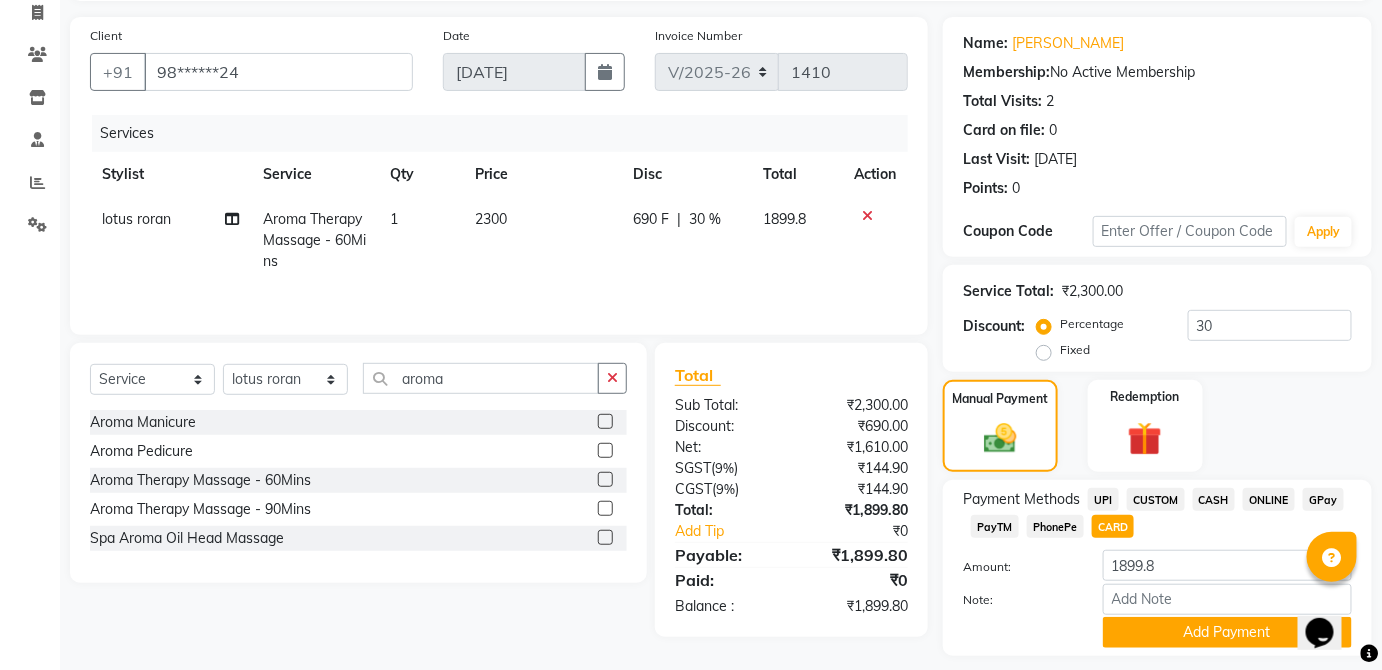 scroll, scrollTop: 189, scrollLeft: 0, axis: vertical 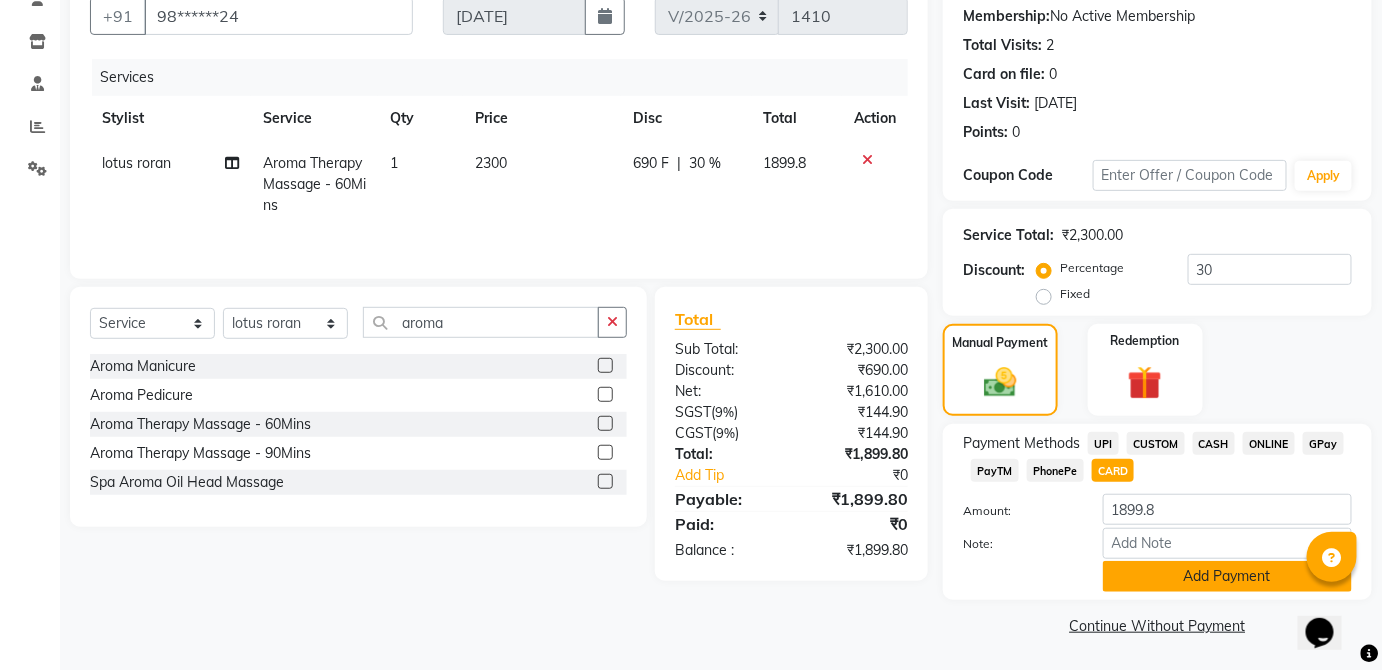 click on "Add Payment" 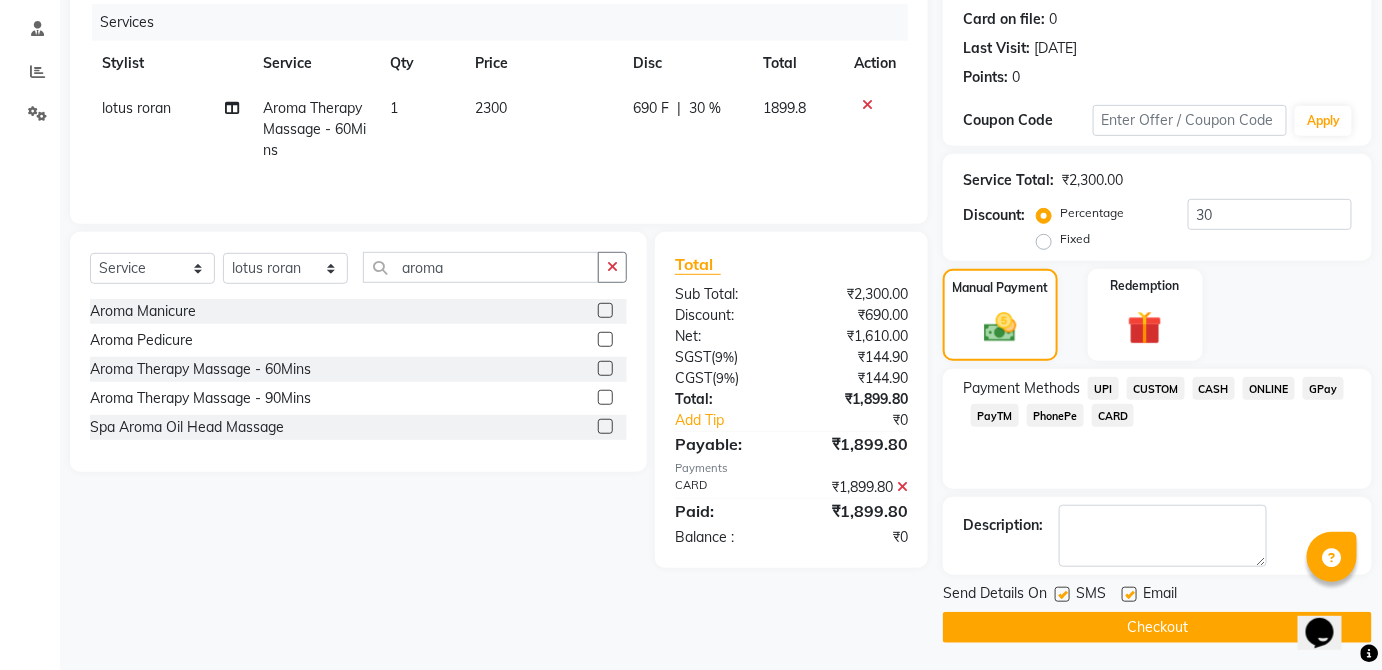 scroll, scrollTop: 245, scrollLeft: 0, axis: vertical 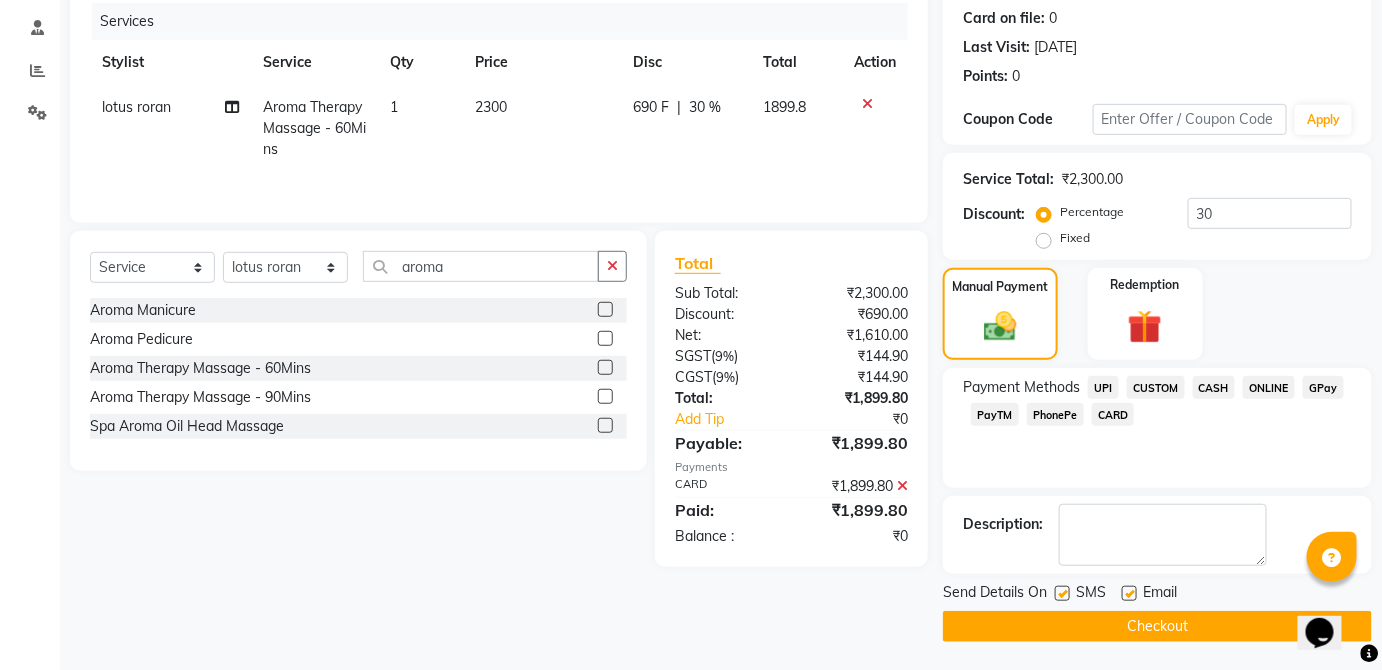 click on "Checkout" 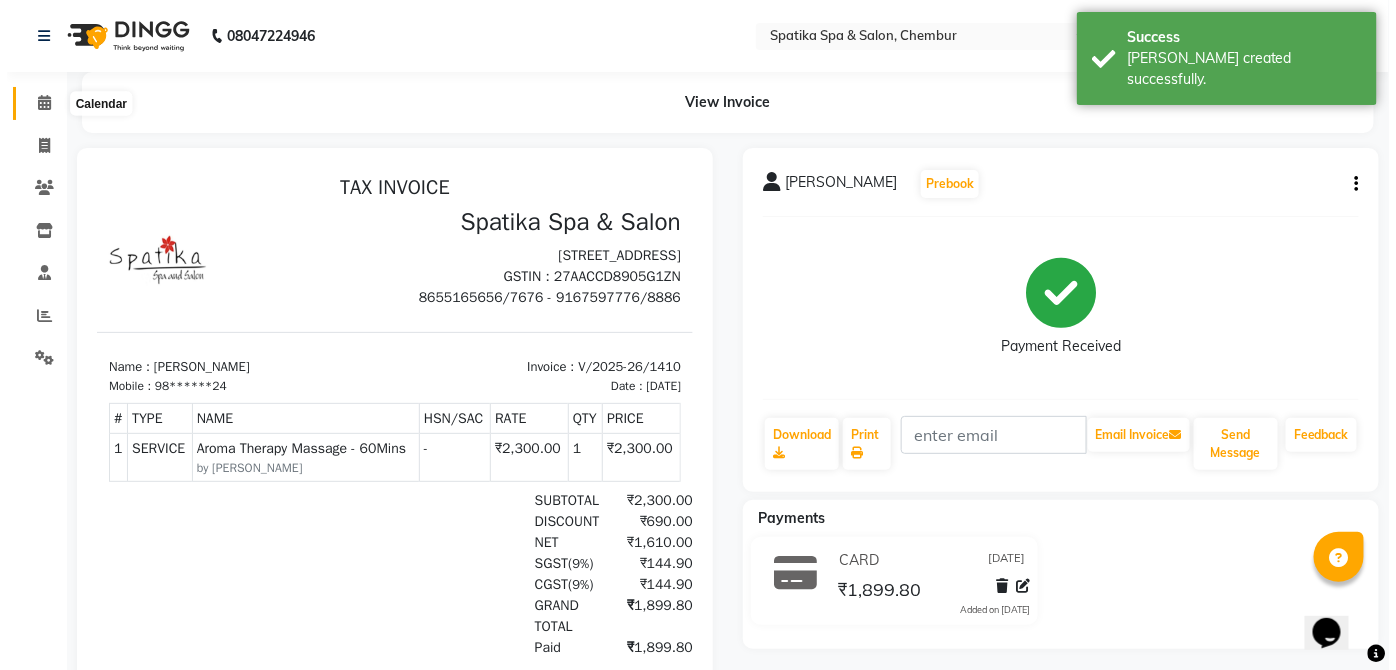 scroll, scrollTop: 0, scrollLeft: 0, axis: both 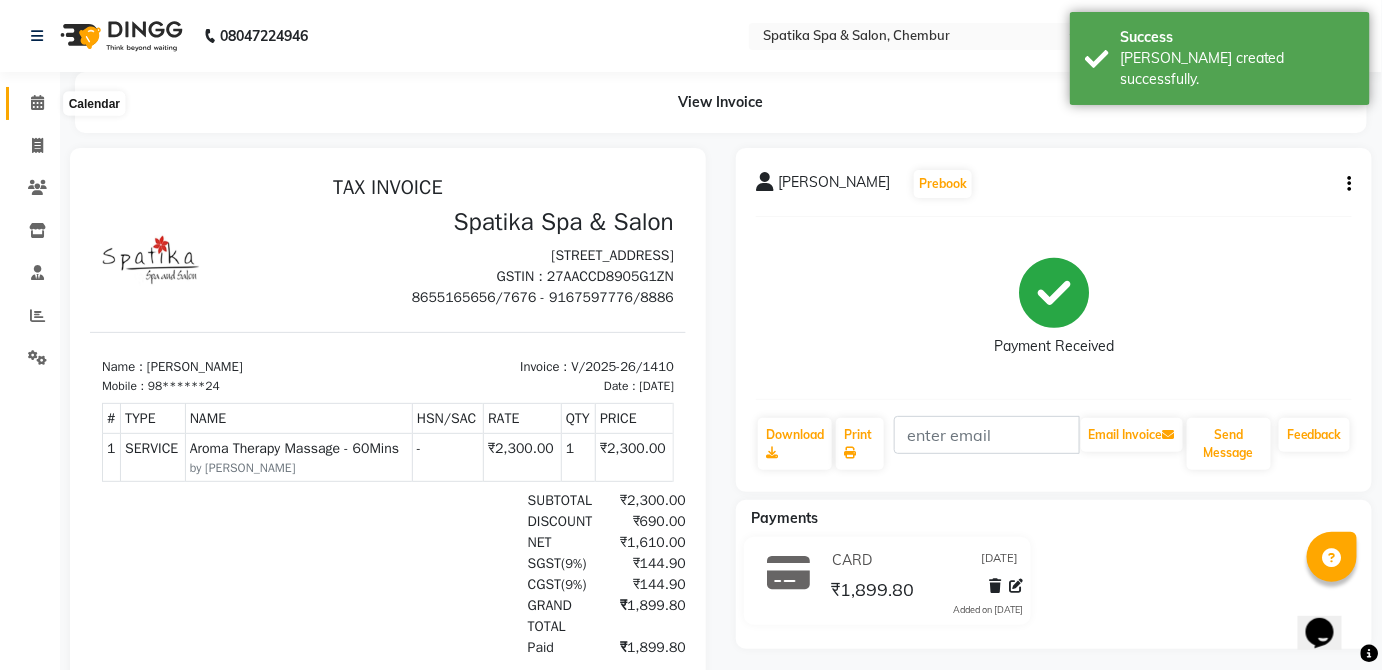 click 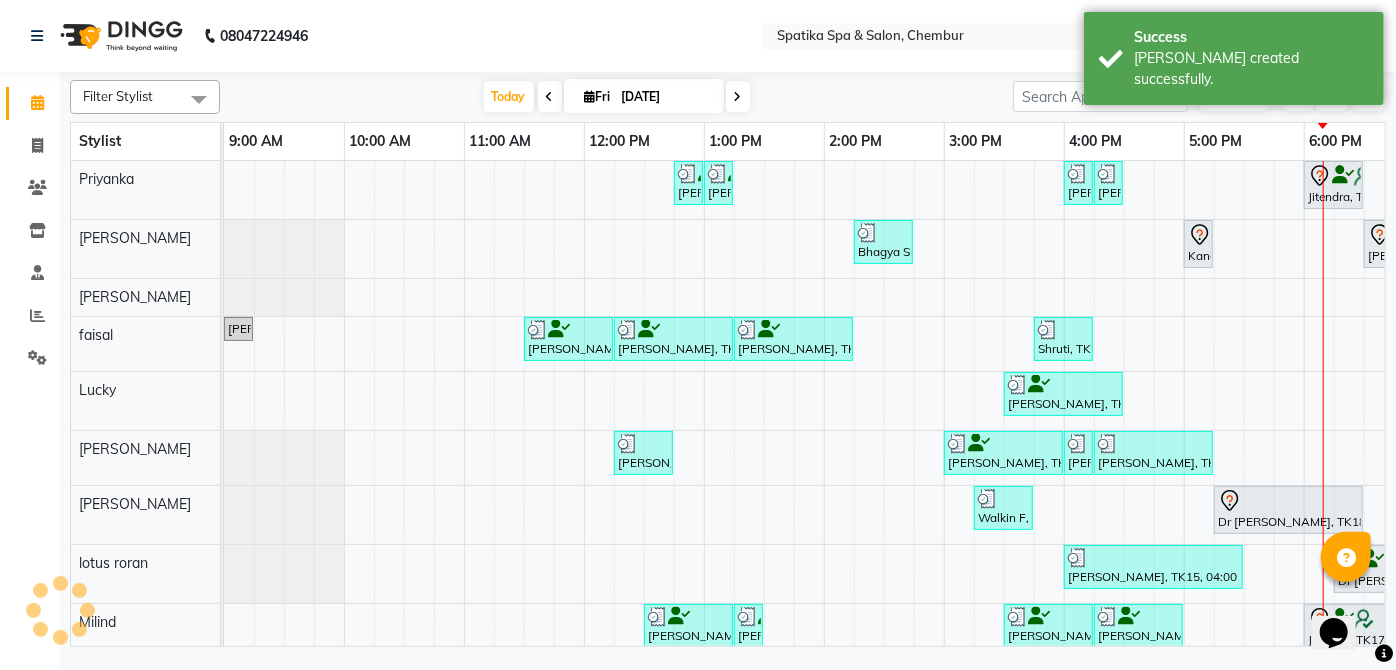 scroll, scrollTop: 0, scrollLeft: 0, axis: both 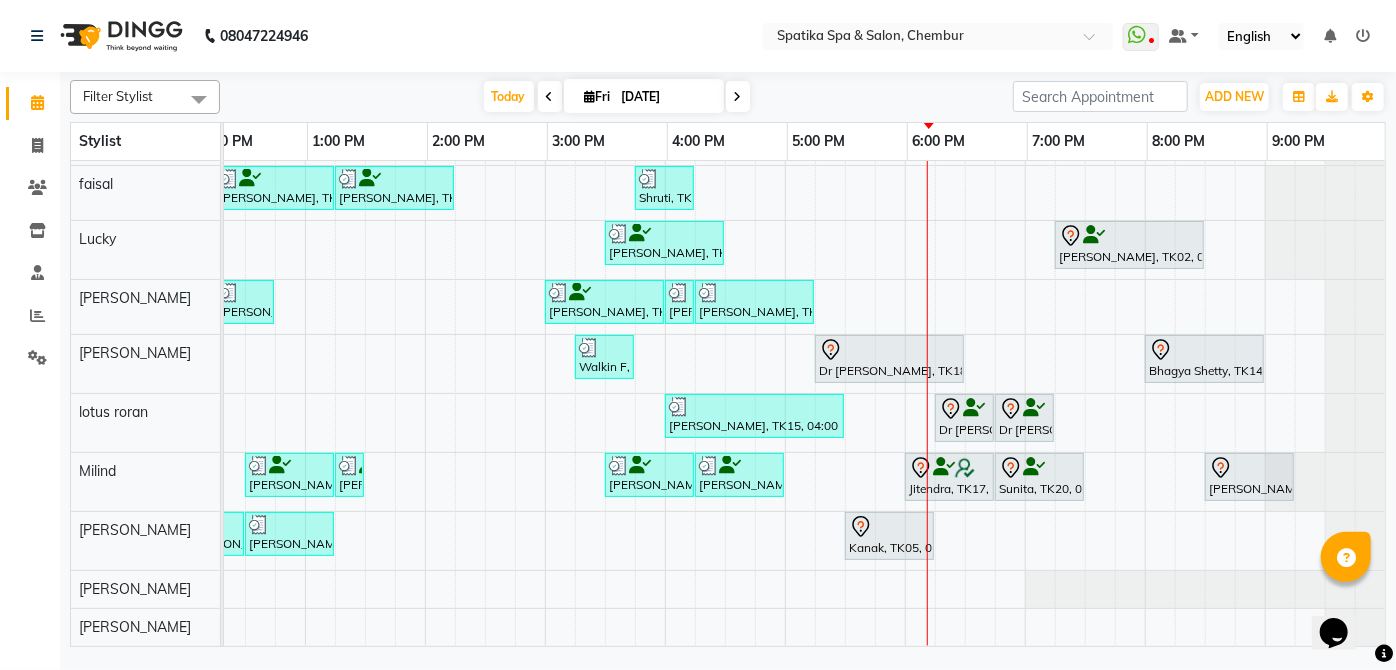 click on "Sakshi puri, TK04, 12:45 PM-01:00 PM, Upper Lip     Sakshi puri, TK04, 01:00 PM-01:15 PM, Eyebrows     Mallika, TK19, 04:00 PM-04:15 PM, Upper Lip     Mallika, TK19, 04:15 PM-04:30 PM, Eyebrows             Jitendra, TK17, 06:00 PM-06:30 PM, Classic Manicure     Bhagya Shetty, TK11, 02:15 PM-02:45 PM, Eyebrows,Peel Off Wax-Upper Lip             Kanak, TK05, 05:00 PM-05:15 PM, Eyebrows             Bhagya Shetty, TK14, 06:30 PM-08:00 PM, Brightening Sheer Magic For Tanned/Sensitive Skin             Bhagya Shetty, TK14, 08:15 PM-09:15 PM, Royal Candle Manicure    Payal Dhanke, TK06, 09:00 AM-09:15 AM, Female- Qod Hair Wash     Arun Bhansal, TK03, 11:30 AM-12:15 PM, Haircuts     Bhagya Shetty, TK11, 12:15 PM-01:15 PM, Female- Moroccan- Hair Spabelow Shoulder     Bhagya Shetty, TK11, 01:15 PM-02:15 PM, Clear Dose For Dandruff / Dry Scalp- Per Tube     Shruti, TK09, 03:45 PM-04:15 PM, Male Kids Haircut Below 12 Years (Without Wash)                                 Mallika, TK19, 04:15 PM-05:15 PM, Iron Tongs" at bounding box center [605, 328] 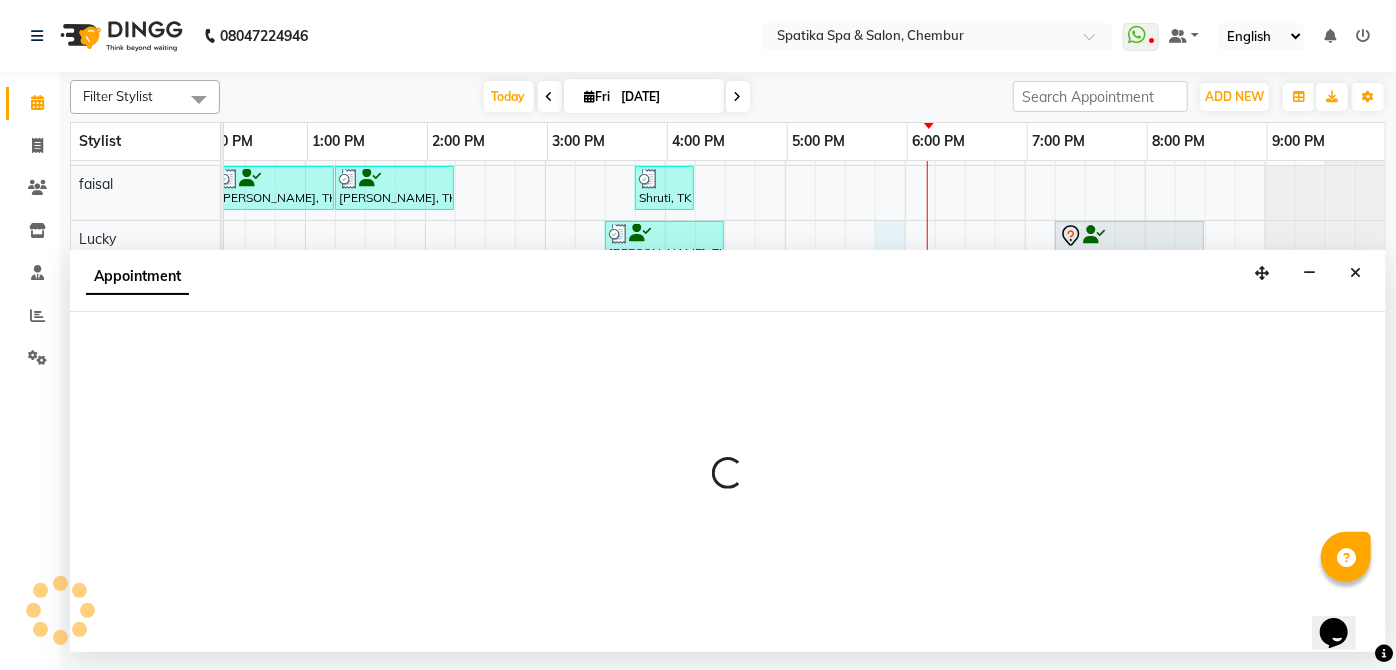 select on "9046" 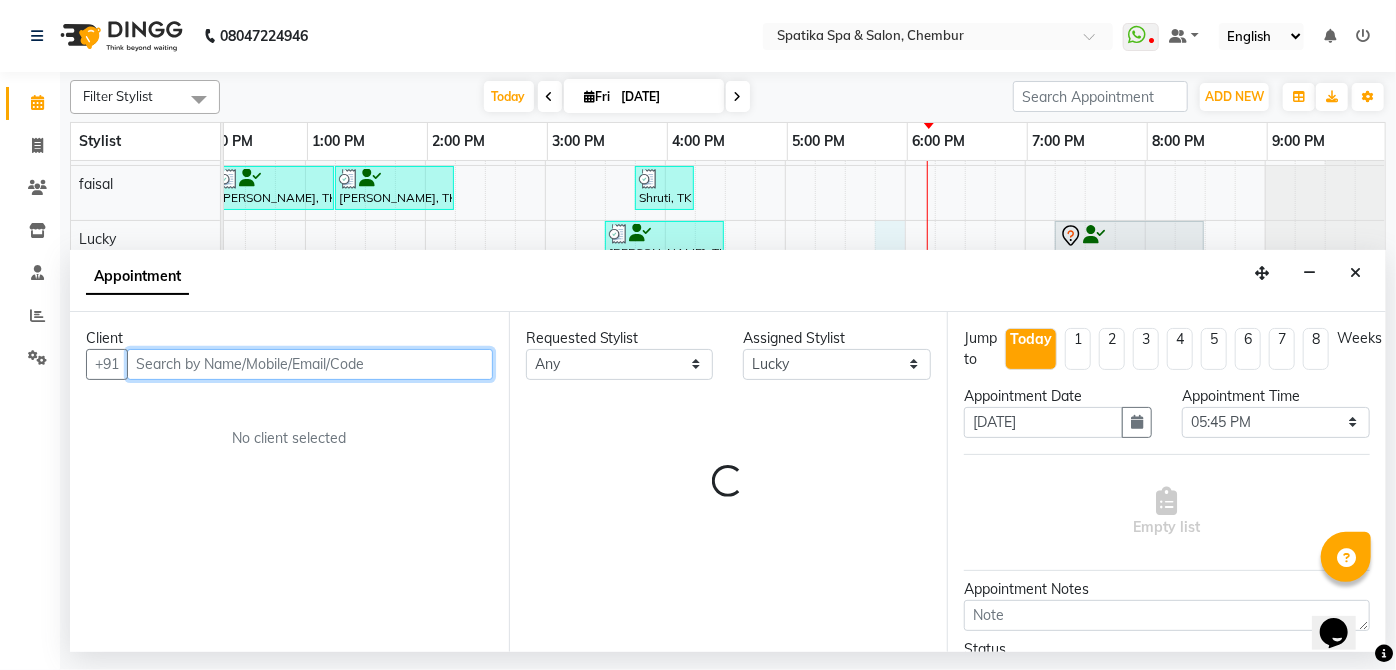 scroll, scrollTop: 0, scrollLeft: 405, axis: horizontal 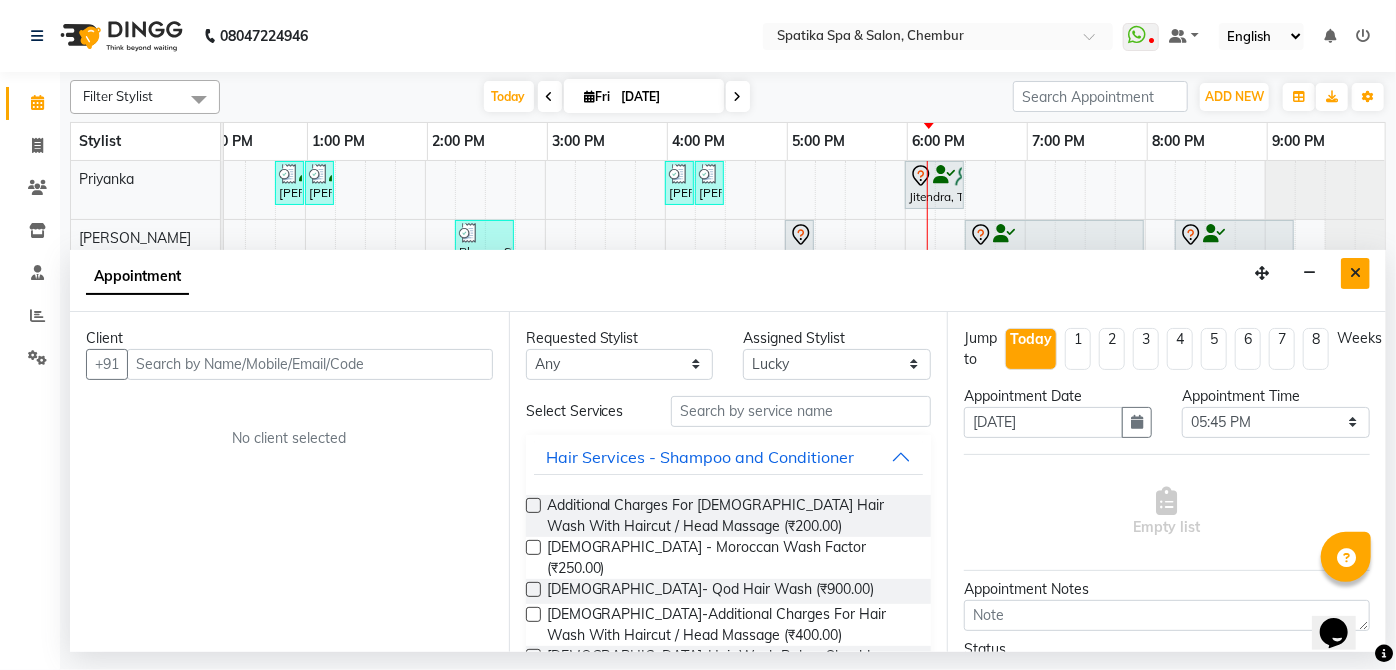 click at bounding box center [1355, 273] 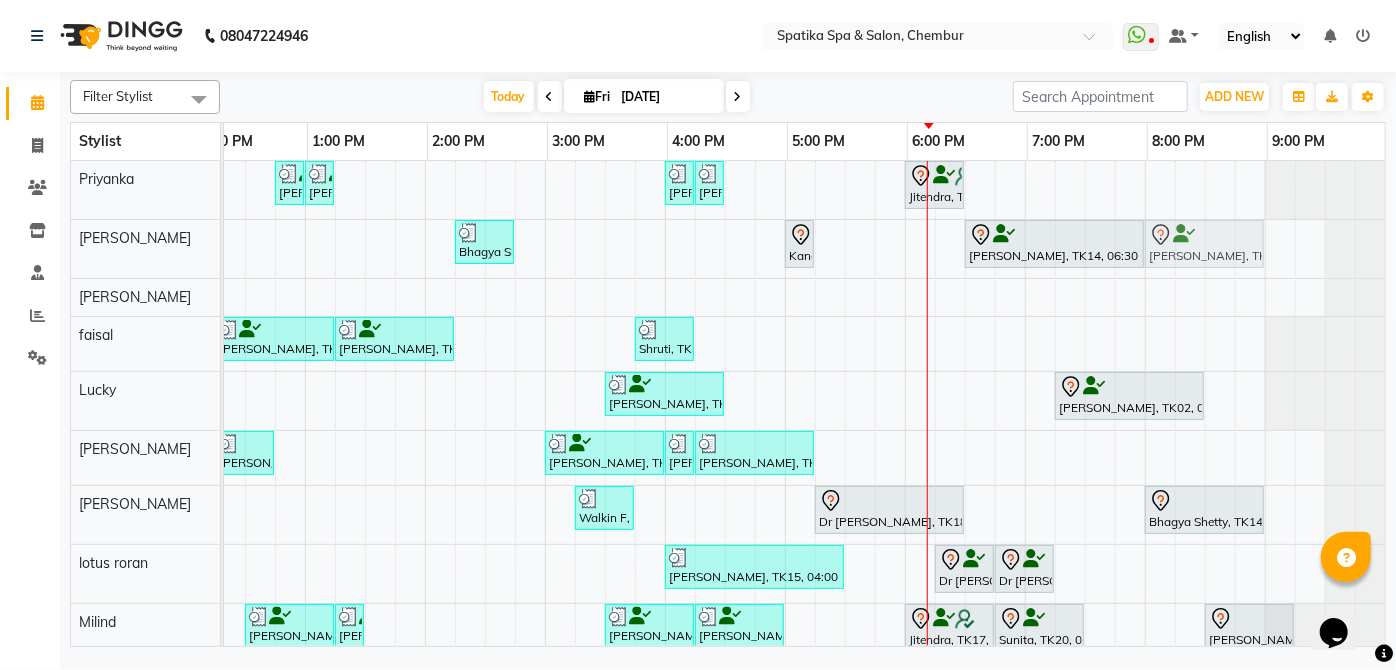 drag, startPoint x: 1226, startPoint y: 254, endPoint x: 1202, endPoint y: 255, distance: 24.020824 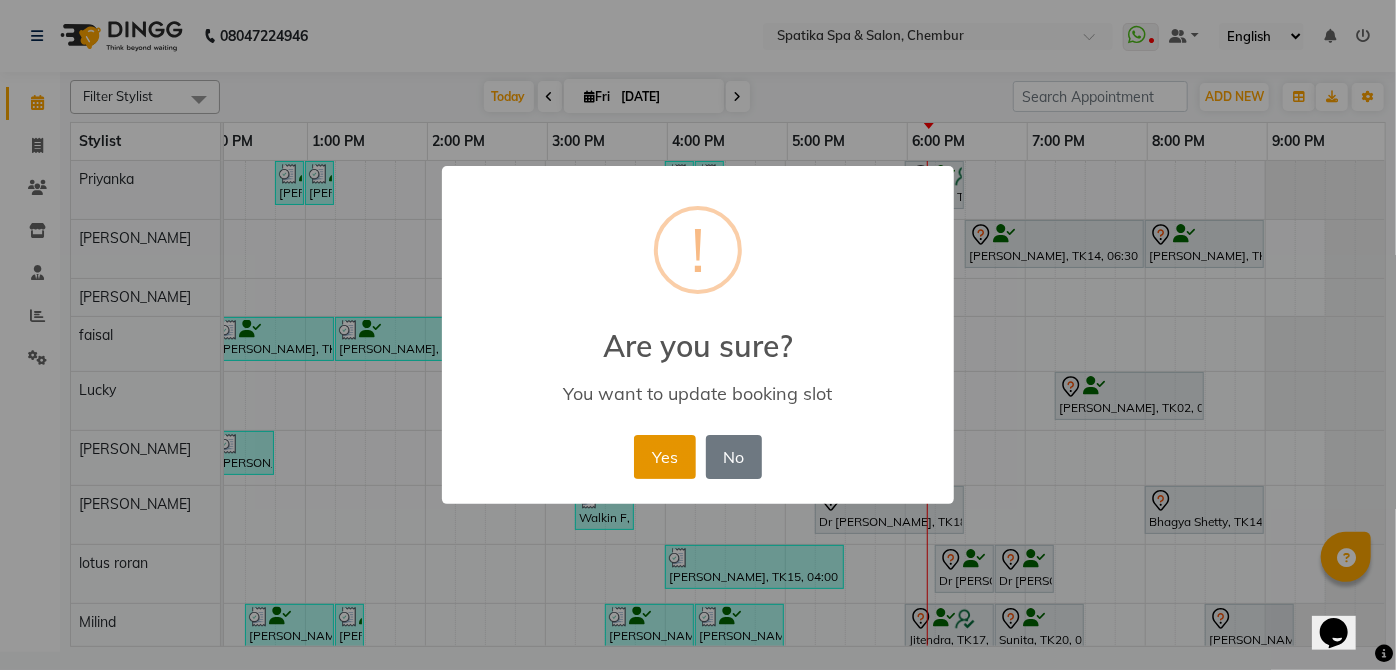 click on "Yes" at bounding box center (664, 457) 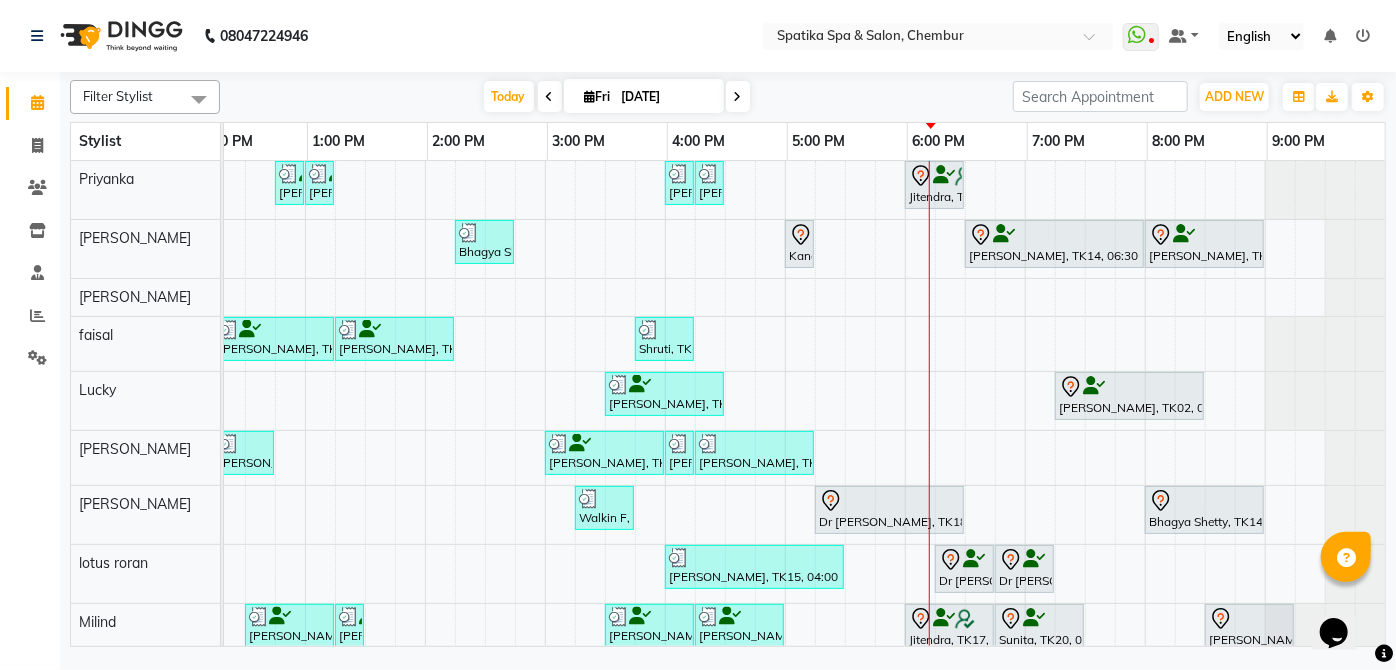 scroll, scrollTop: 144, scrollLeft: 405, axis: both 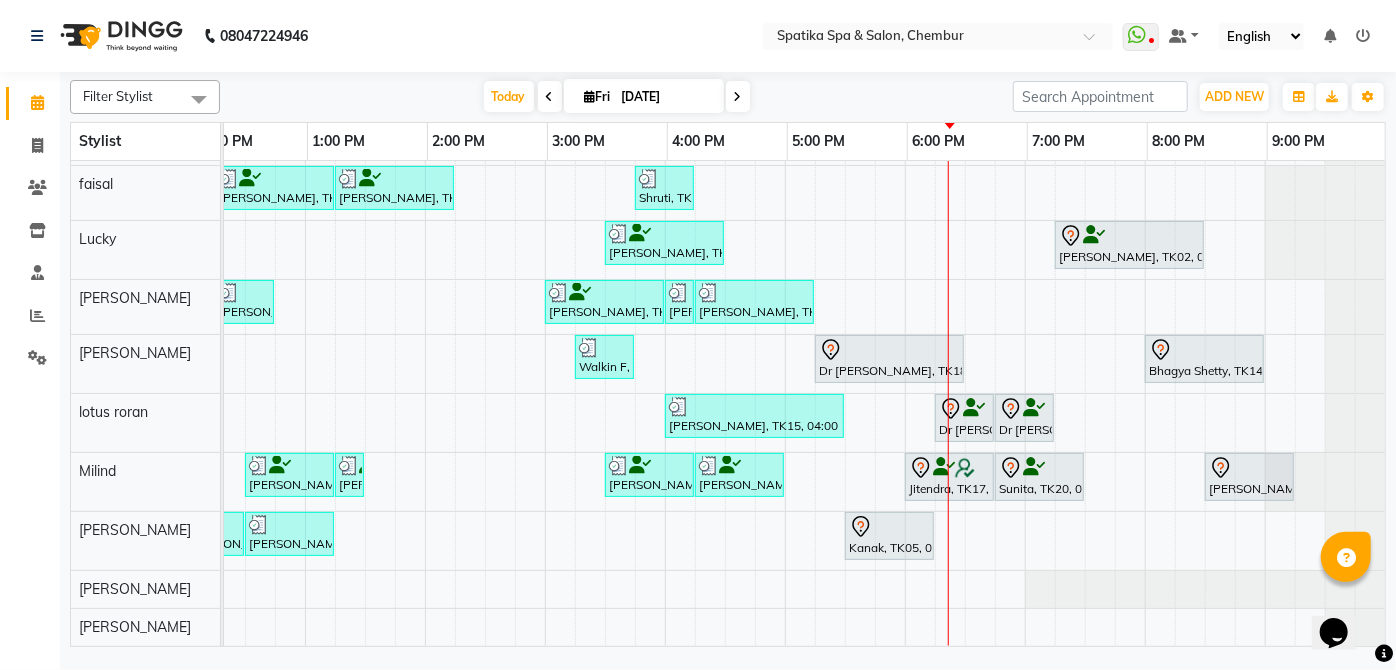click on "Kanak, TK05, 05:30 PM-06:15 PM, Classic Pedicure" at bounding box center [889, 536] 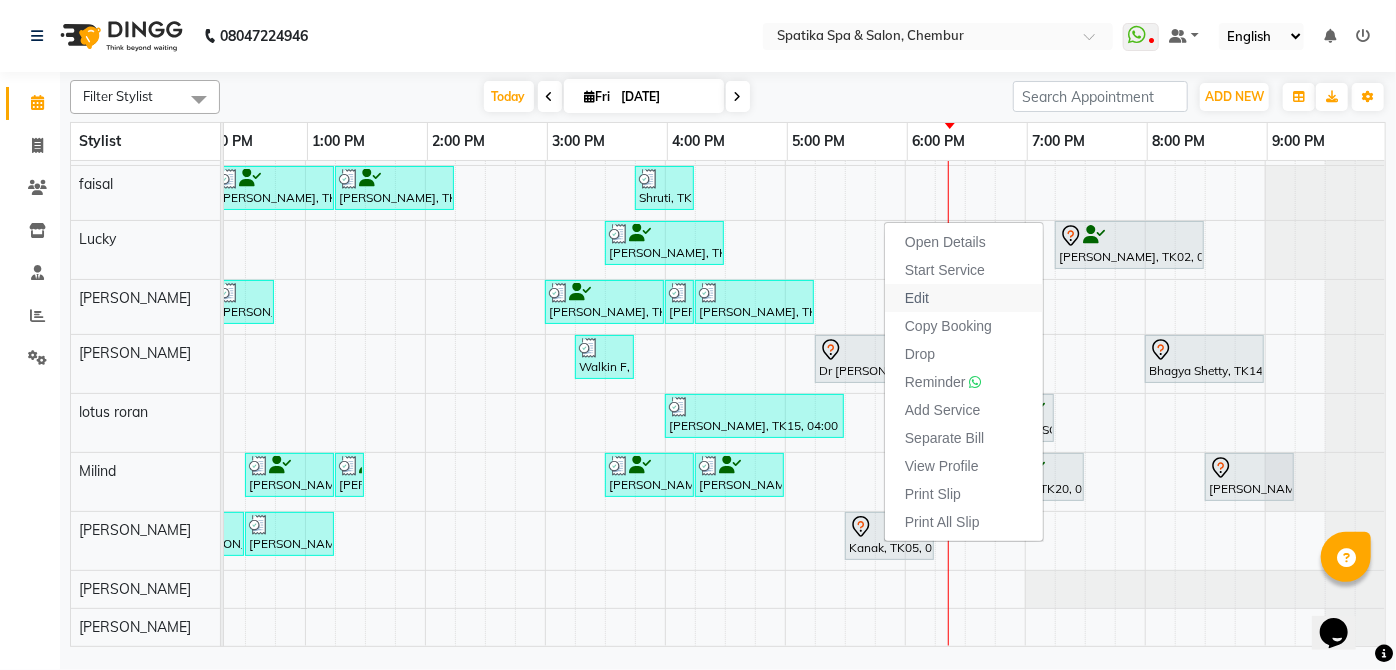 click on "Edit" at bounding box center [964, 298] 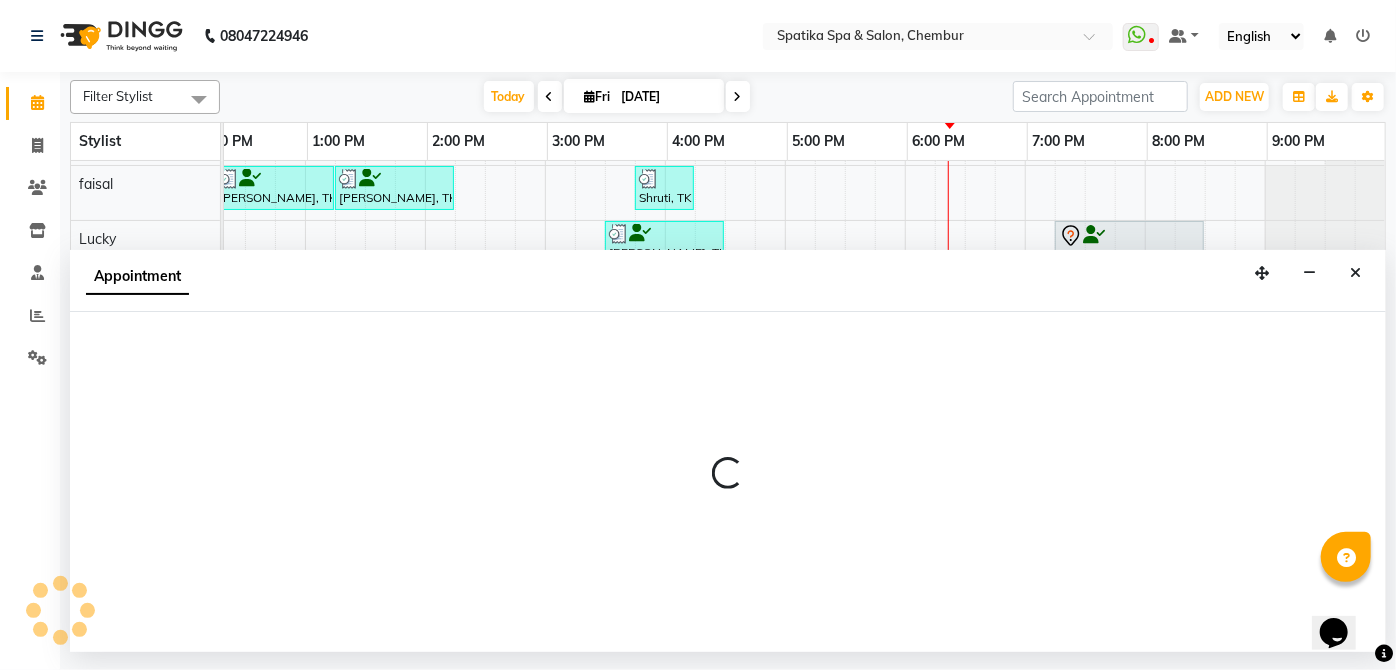 select on "tentative" 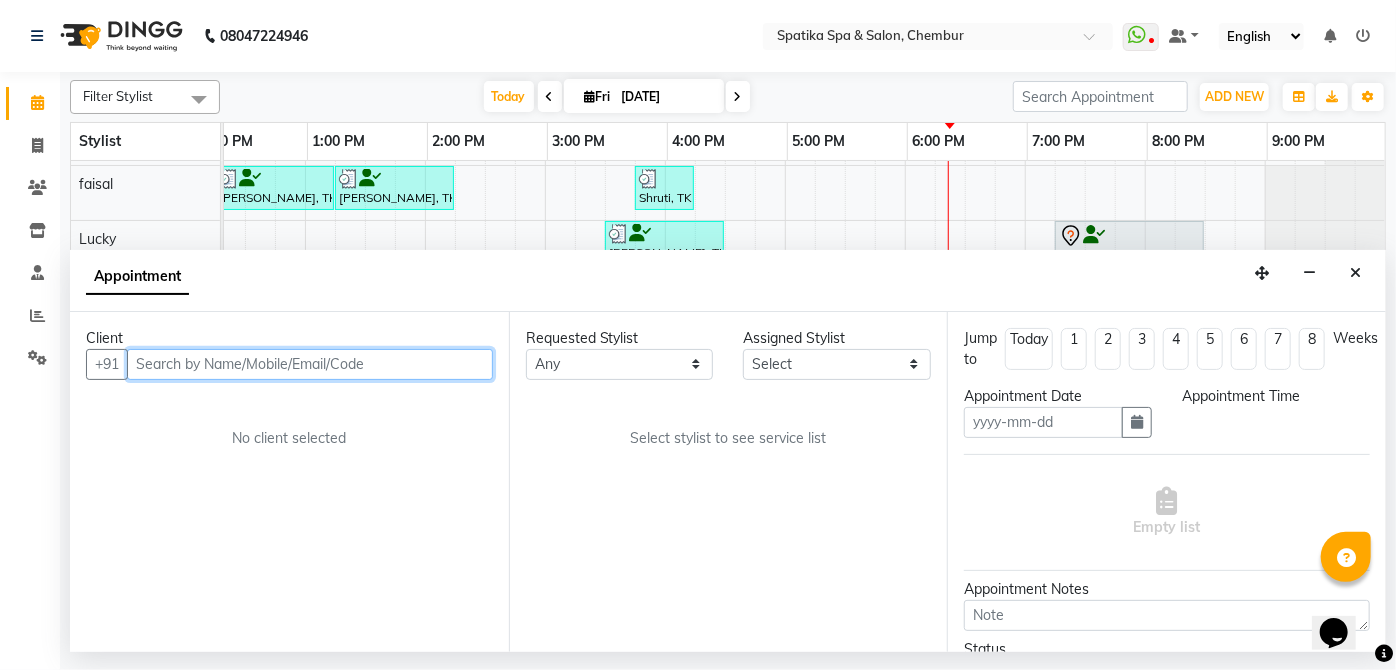 type on "[DATE]" 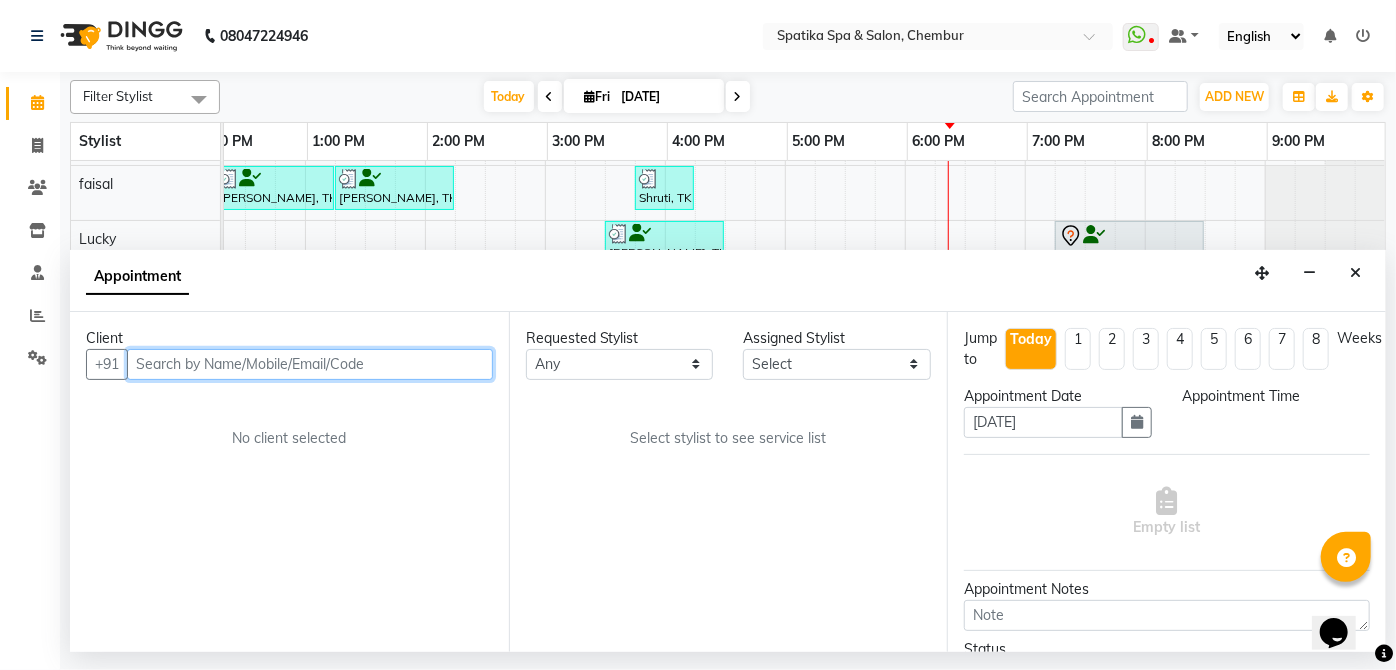 scroll, scrollTop: 0, scrollLeft: 0, axis: both 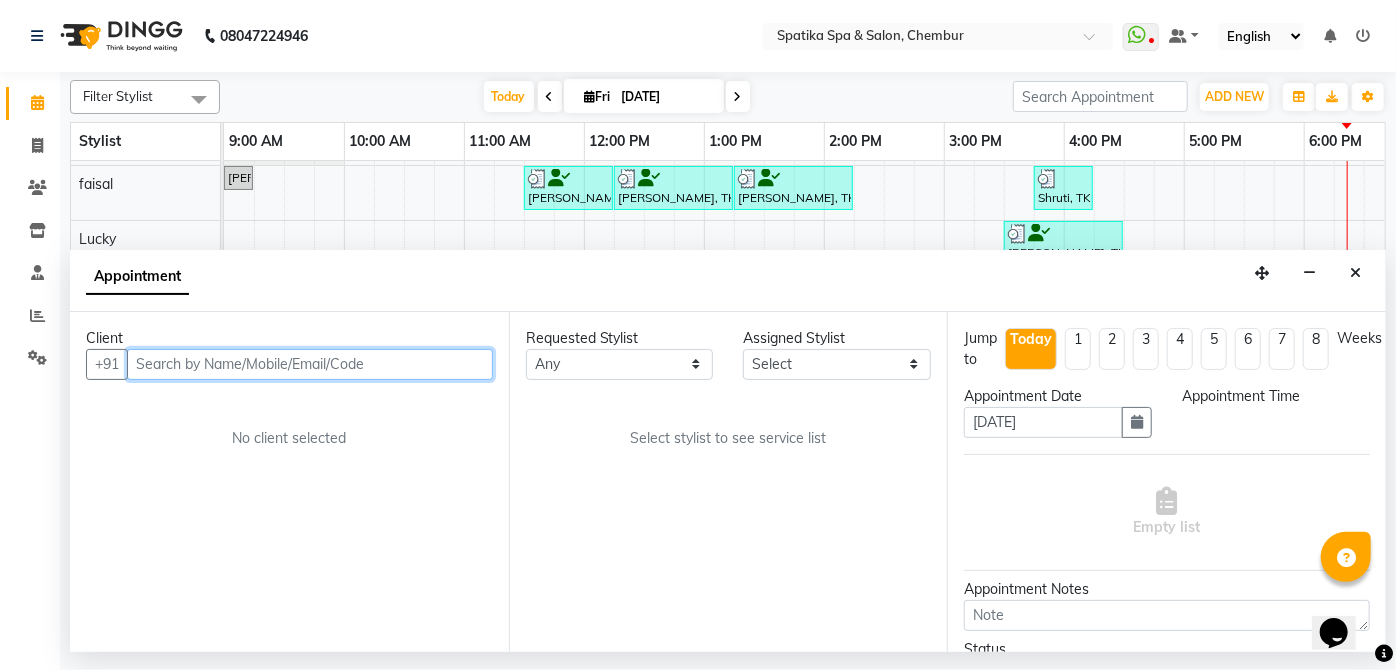 select on "68899" 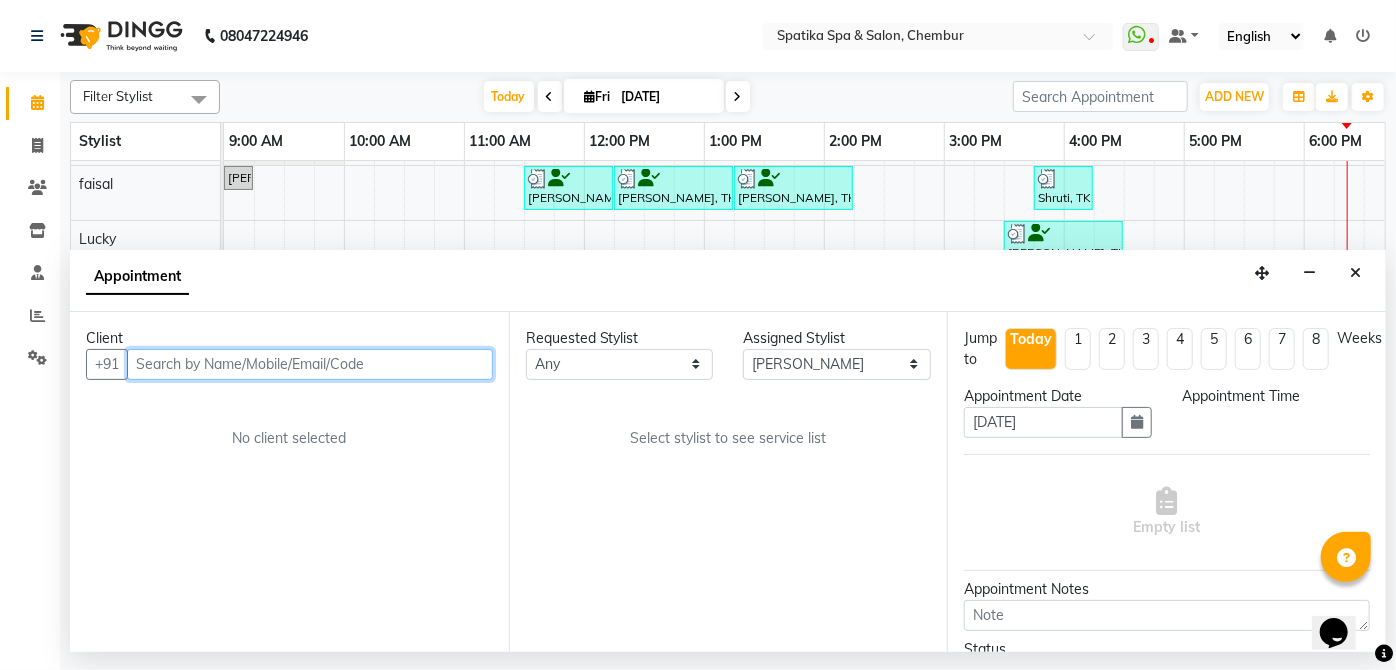 select on "1020" 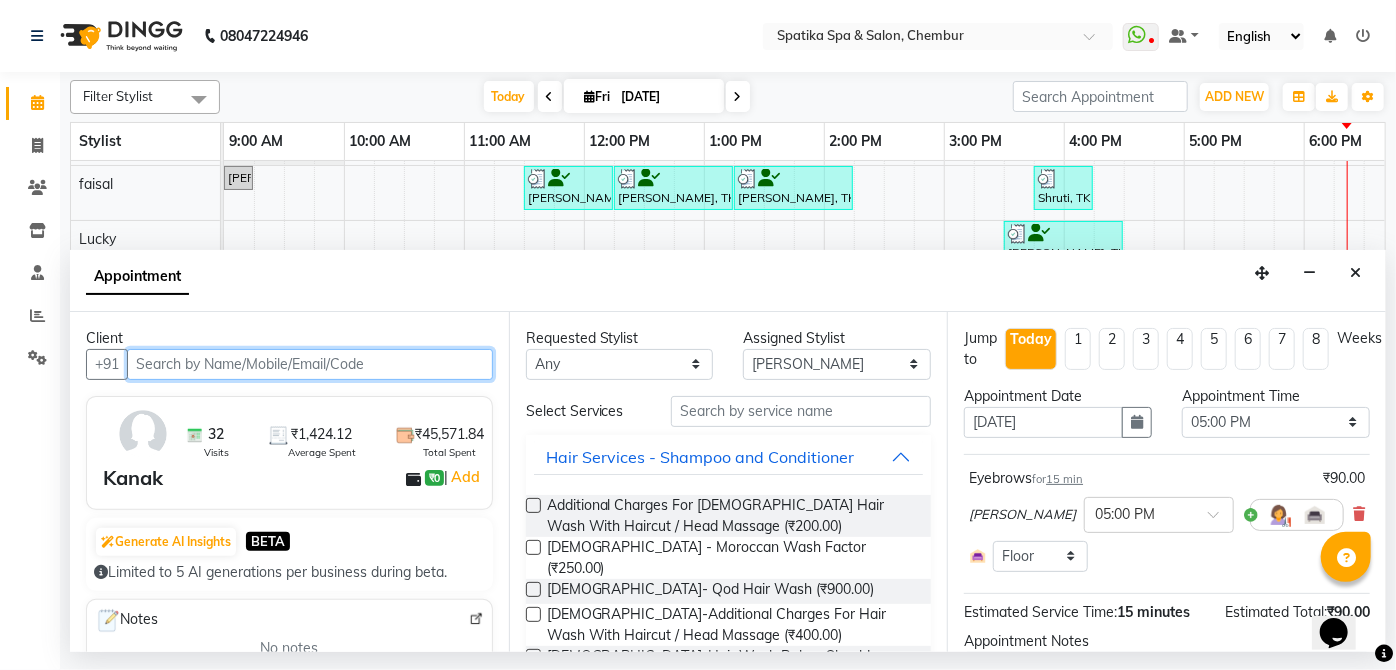 scroll, scrollTop: 0, scrollLeft: 397, axis: horizontal 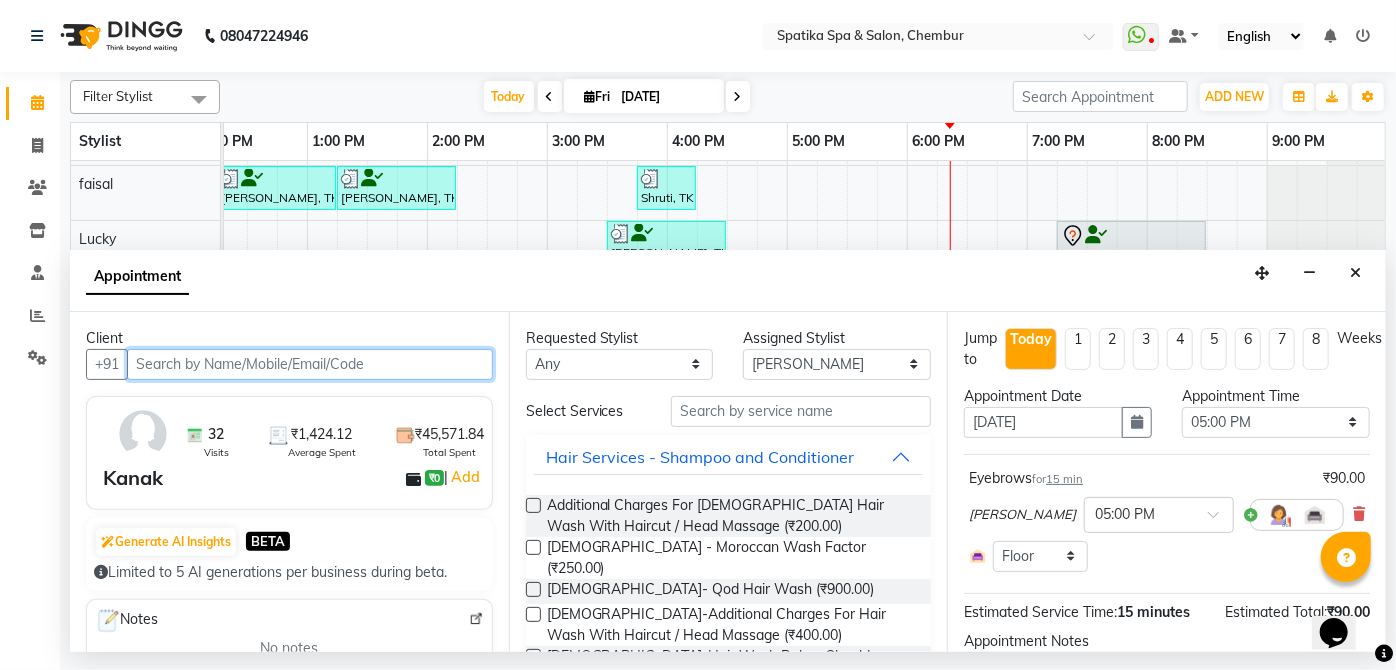 select on "690" 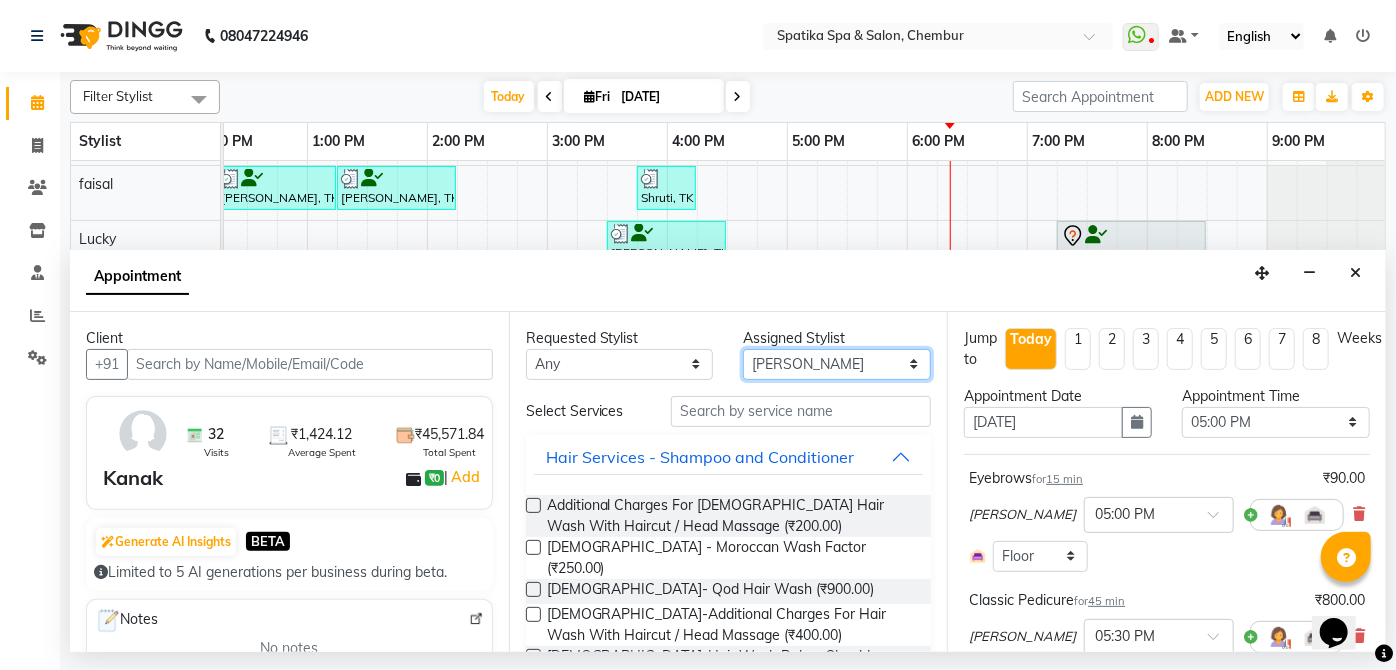 click on "Select [PERSON_NAME] [PERSON_NAME] [PERSON_NAME] lotus roran [PERSON_NAME] [PERSON_NAME] [PERSON_NAME] Priyanka [PERSON_NAME]" at bounding box center (837, 364) 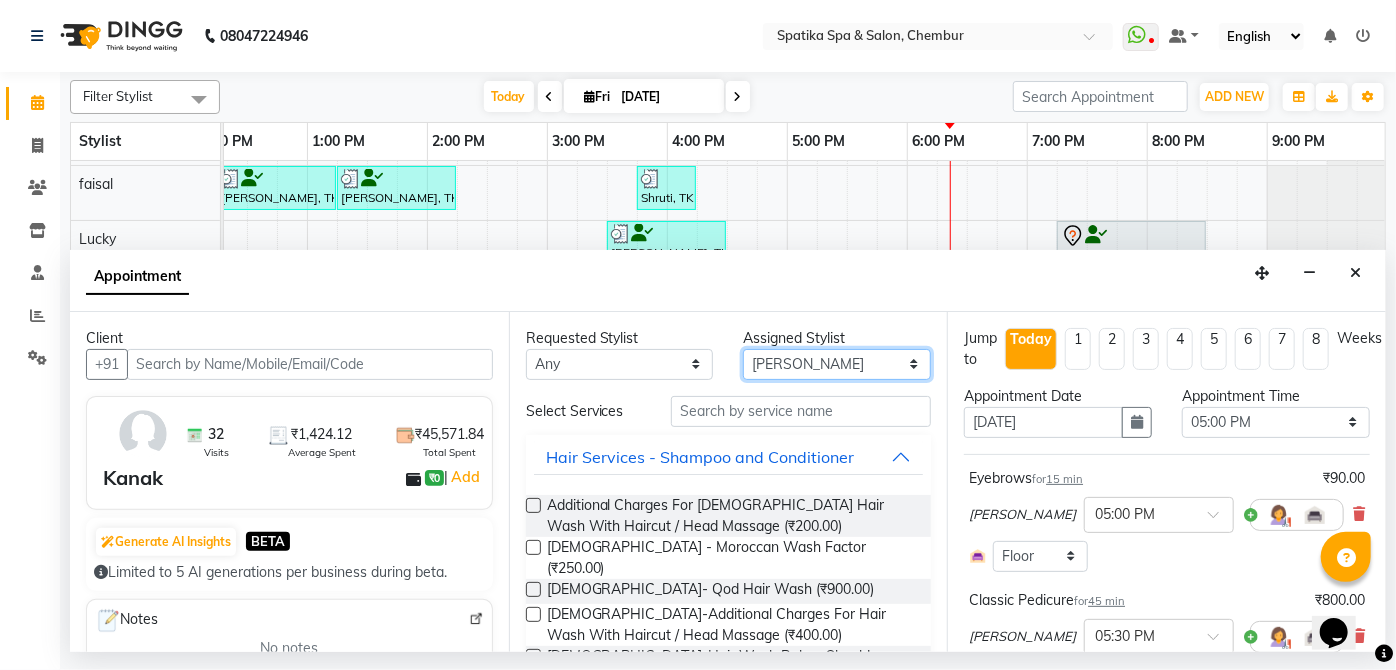 select on "82021" 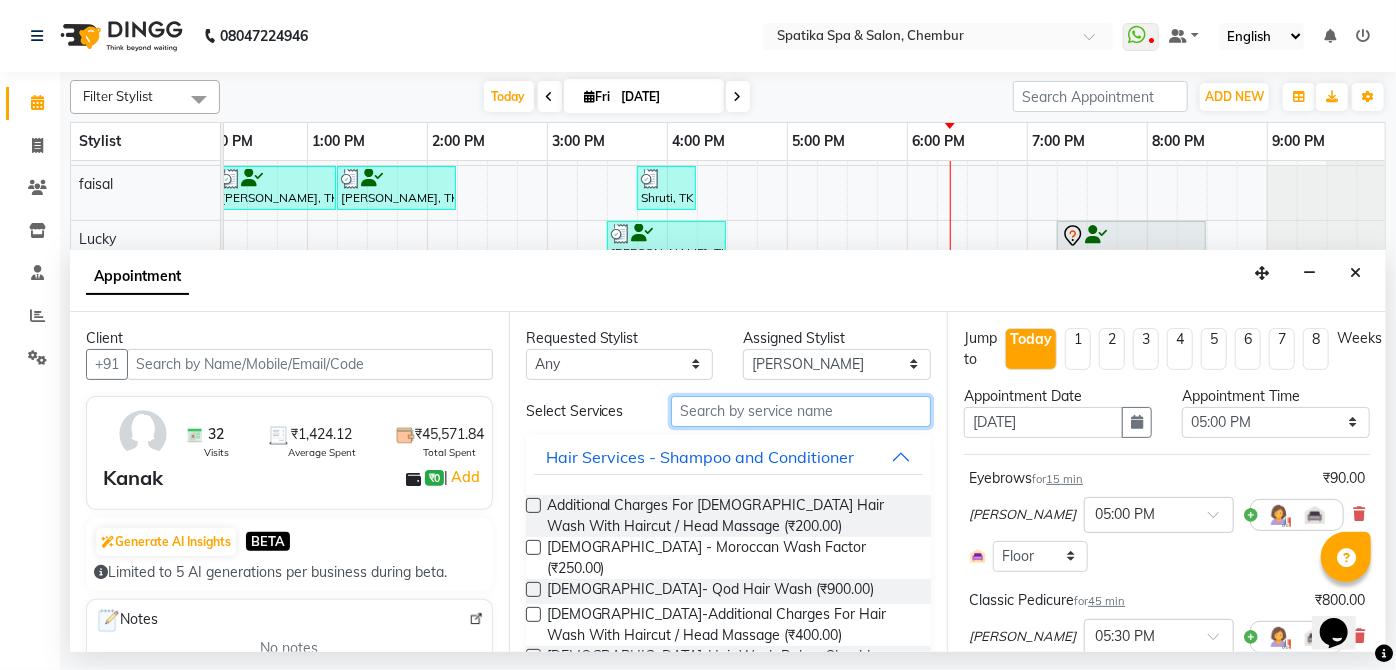 click at bounding box center (801, 411) 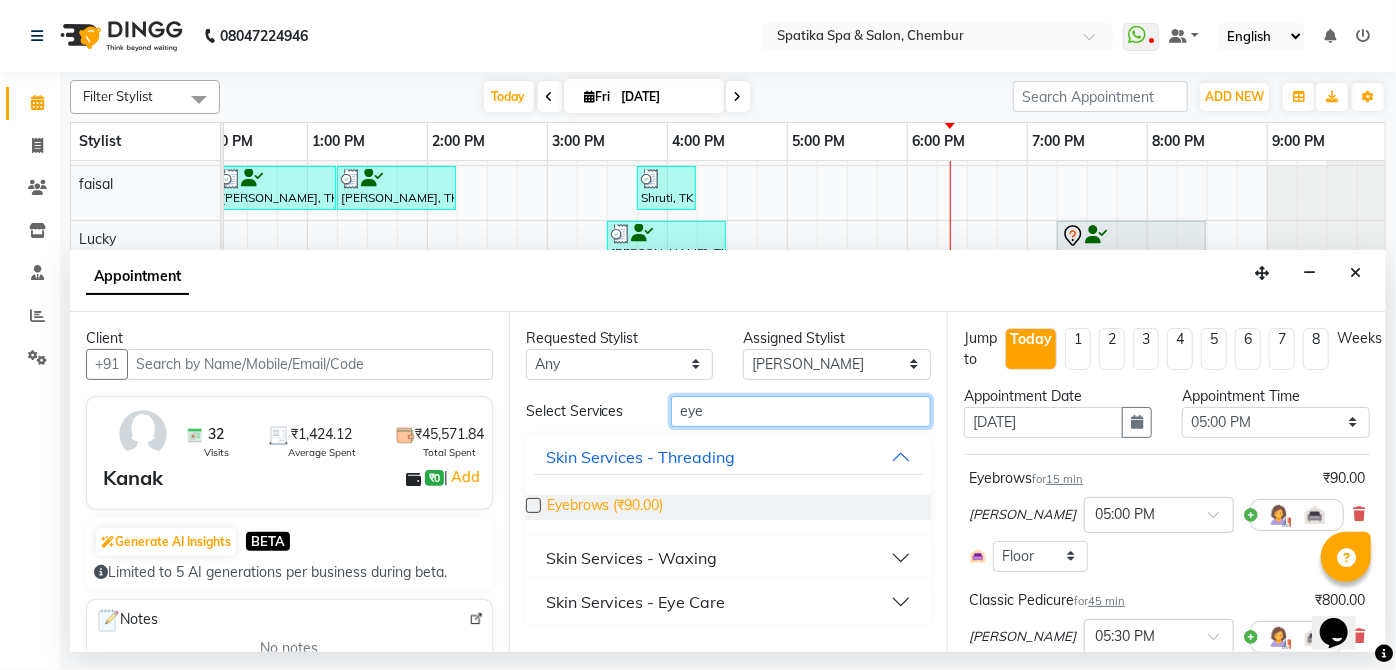 type on "eye" 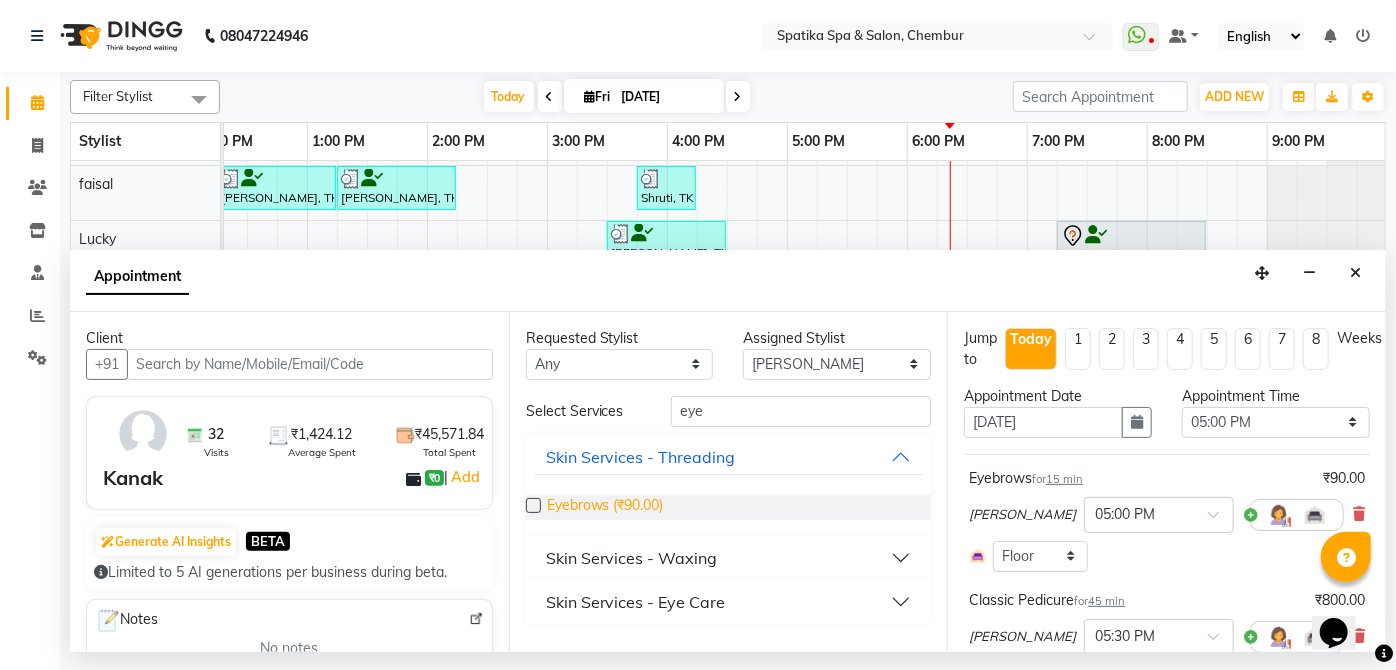 click on "Eyebrows (₹90.00)" at bounding box center [605, 507] 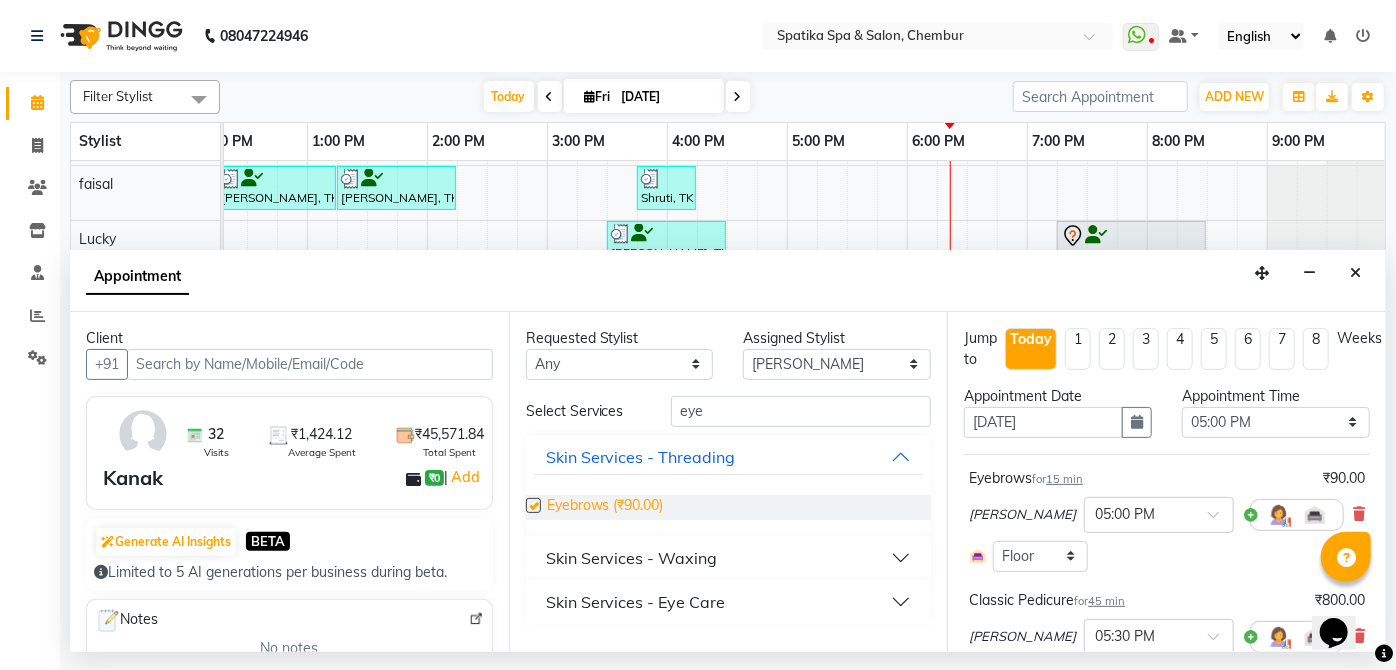 checkbox on "false" 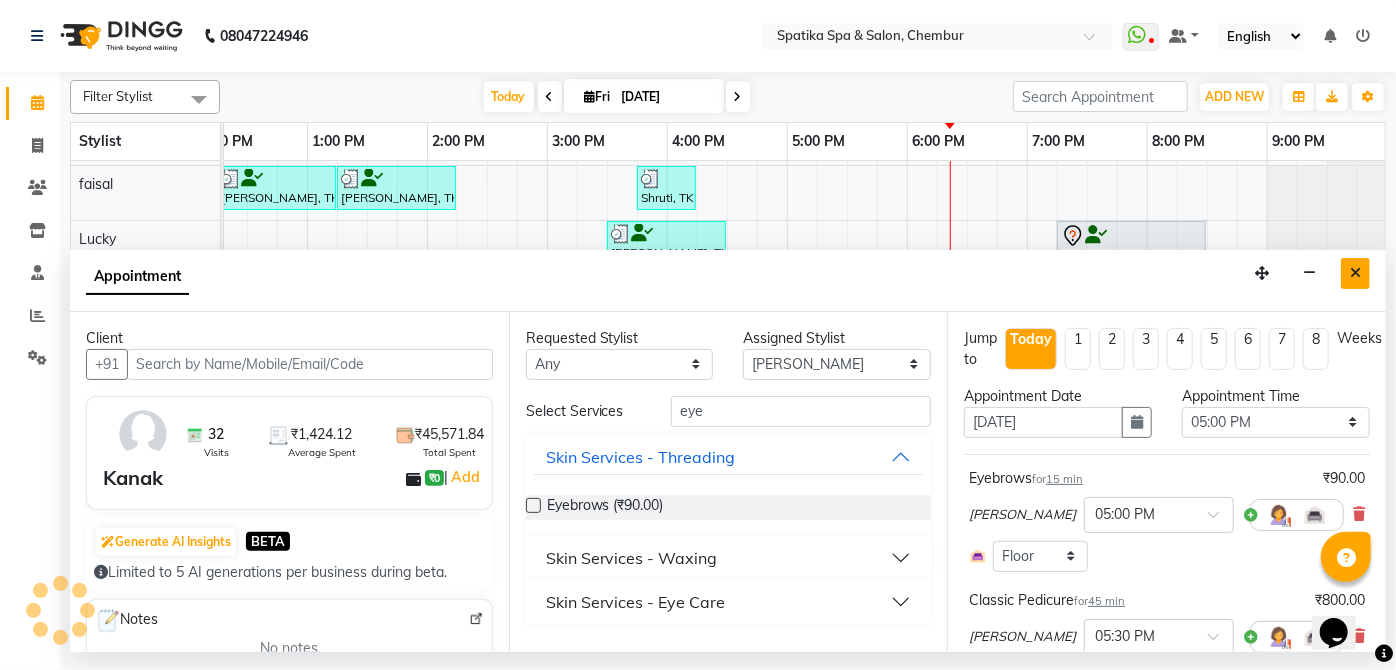 click at bounding box center (1355, 273) 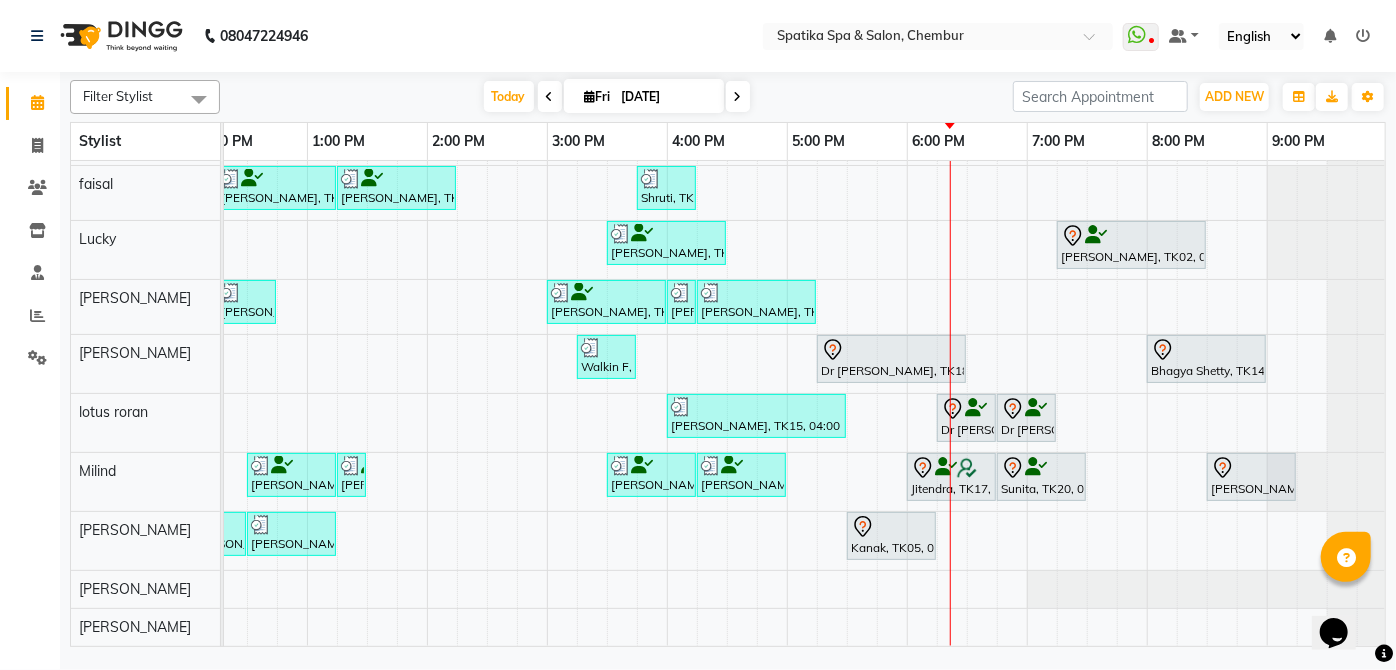 scroll, scrollTop: 160, scrollLeft: 288, axis: both 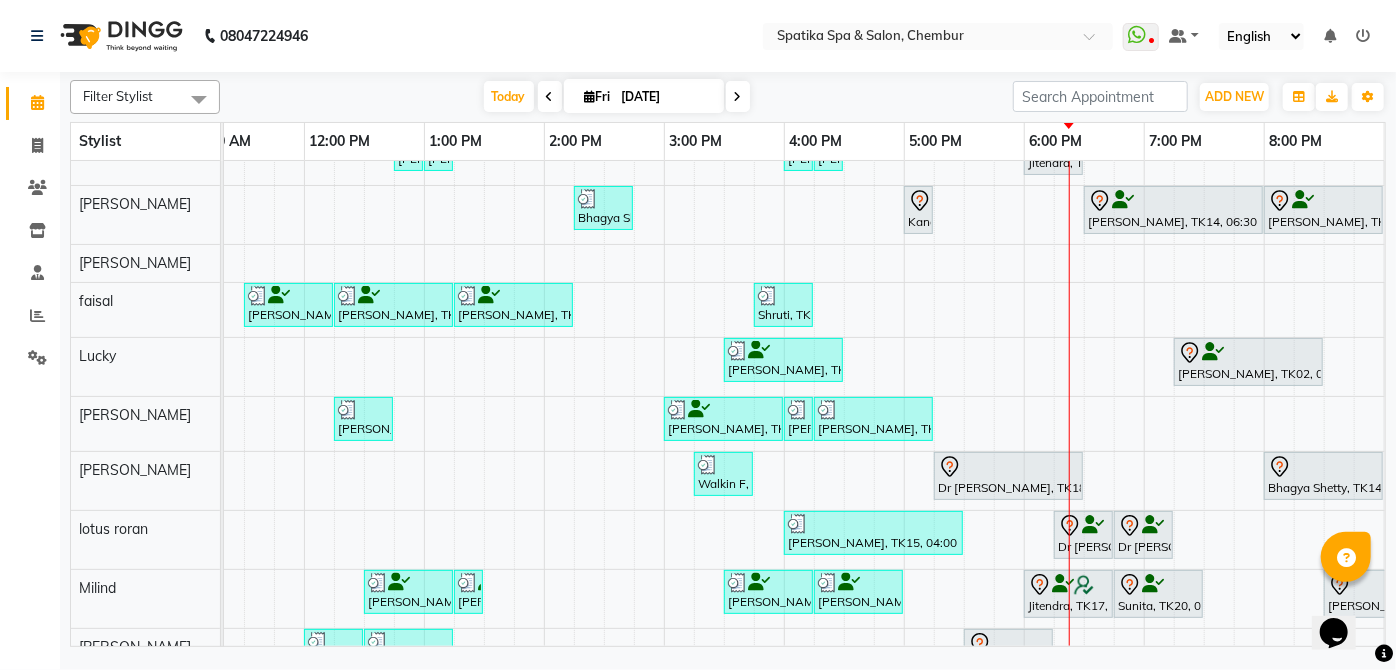 click on "Sakshi puri, TK04, 12:45 PM-01:00 PM, Upper Lip     Sakshi puri, TK04, 01:00 PM-01:15 PM, Eyebrows     Mallika, TK19, 04:00 PM-04:15 PM, Upper Lip     Mallika, TK19, 04:15 PM-04:30 PM, Eyebrows             Jitendra, TK17, 06:00 PM-06:30 PM, Classic Manicure     Bhagya Shetty, TK11, 02:15 PM-02:45 PM, Eyebrows,Peel Off Wax-Upper Lip             Kanak, TK05, 05:00 PM-05:15 PM, Eyebrows             Bhagya Shetty, TK14, 06:30 PM-08:00 PM, Brightening Sheer Magic For Tanned/Sensitive Skin             Bhagya Shetty, TK14, 08:00 PM-09:00 PM, Royal Candle Manicure    Payal Dhanke, TK06, 09:00 AM-09:15 AM, Female- Qod Hair Wash     Arun Bhansal, TK03, 11:30 AM-12:15 PM, Haircuts     Bhagya Shetty, TK11, 12:15 PM-01:15 PM, Female- Moroccan- Hair Spabelow Shoulder     Bhagya Shetty, TK11, 01:15 PM-02:15 PM, Clear Dose For Dandruff / Dry Scalp- Per Tube     Shruti, TK09, 03:45 PM-04:15 PM, Male Kids Haircut Below 12 Years (Without Wash)                                 Mallika, TK19, 04:15 PM-05:15 PM, Iron Tongs" at bounding box center (724, 445) 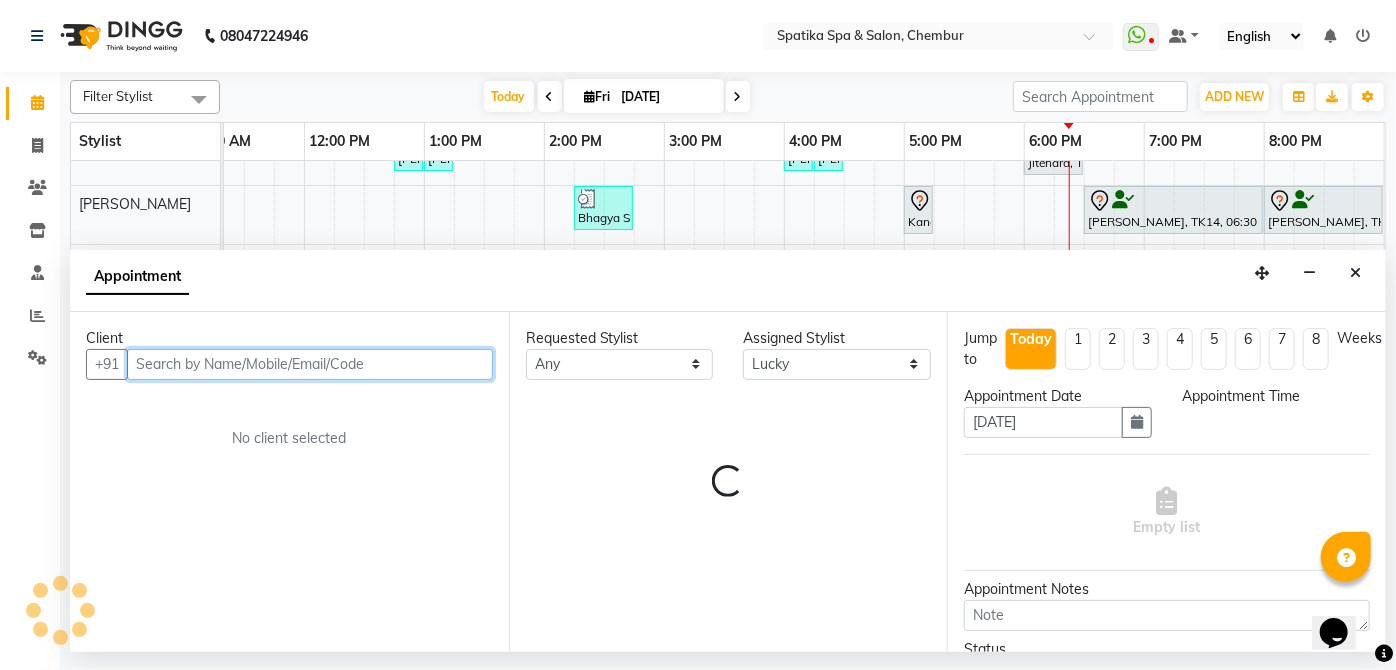 select on "1110" 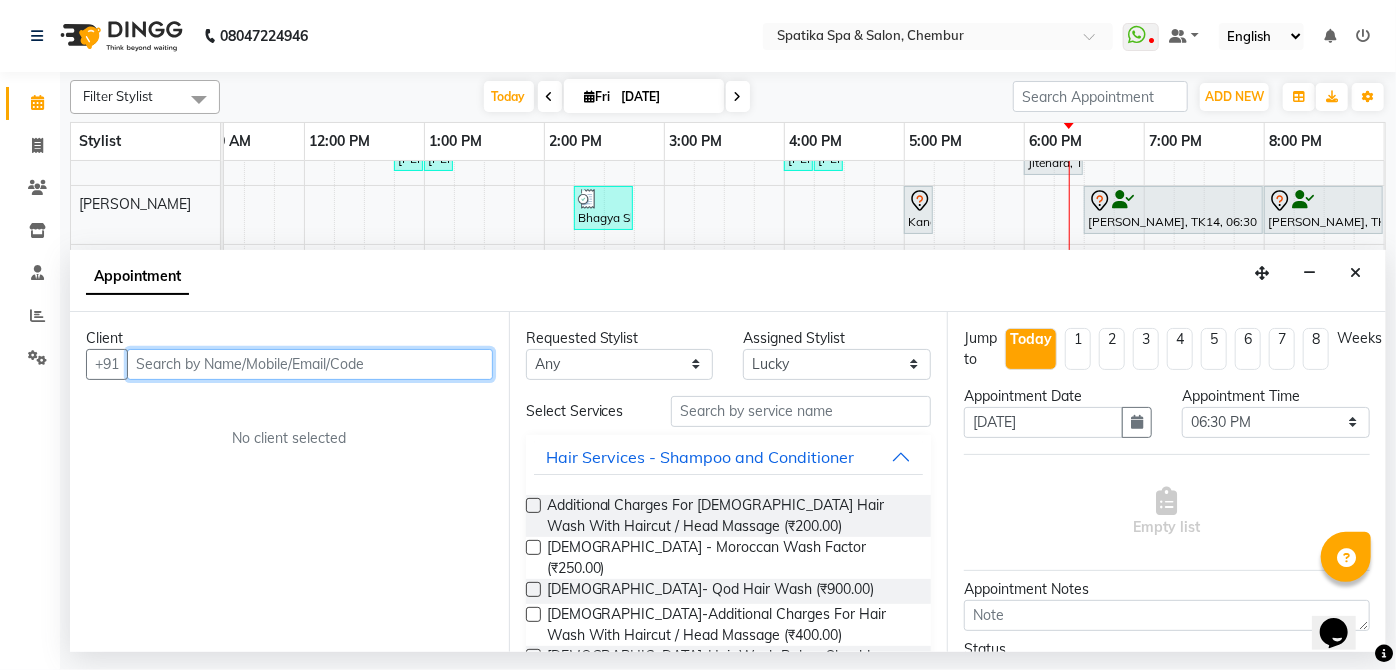 click at bounding box center [310, 364] 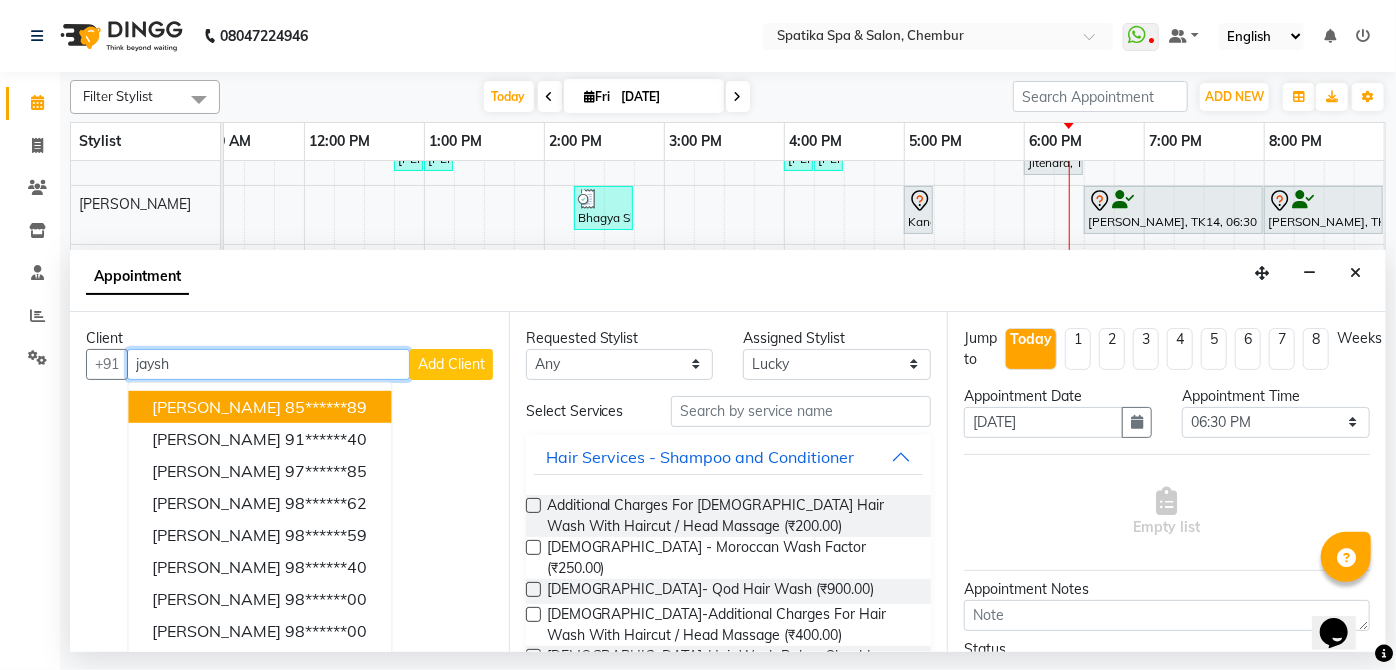 click on "Jayshree  85******89" at bounding box center (259, 406) 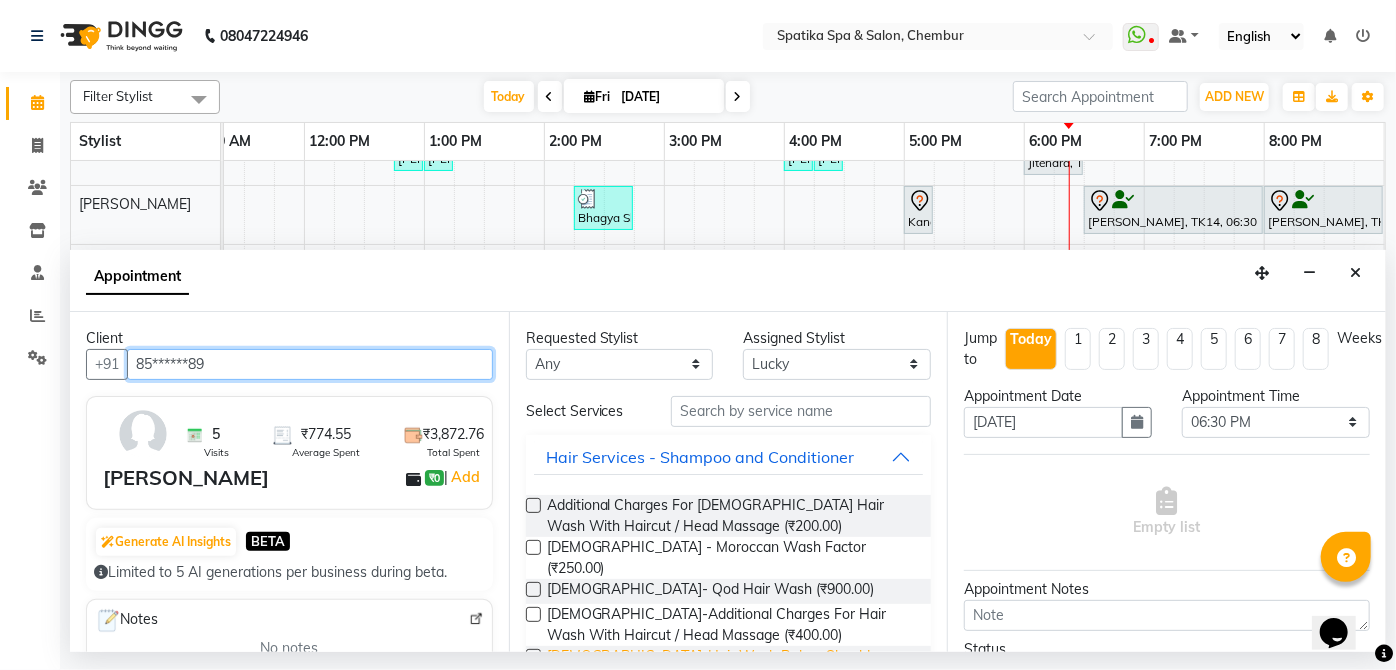 type on "85******89" 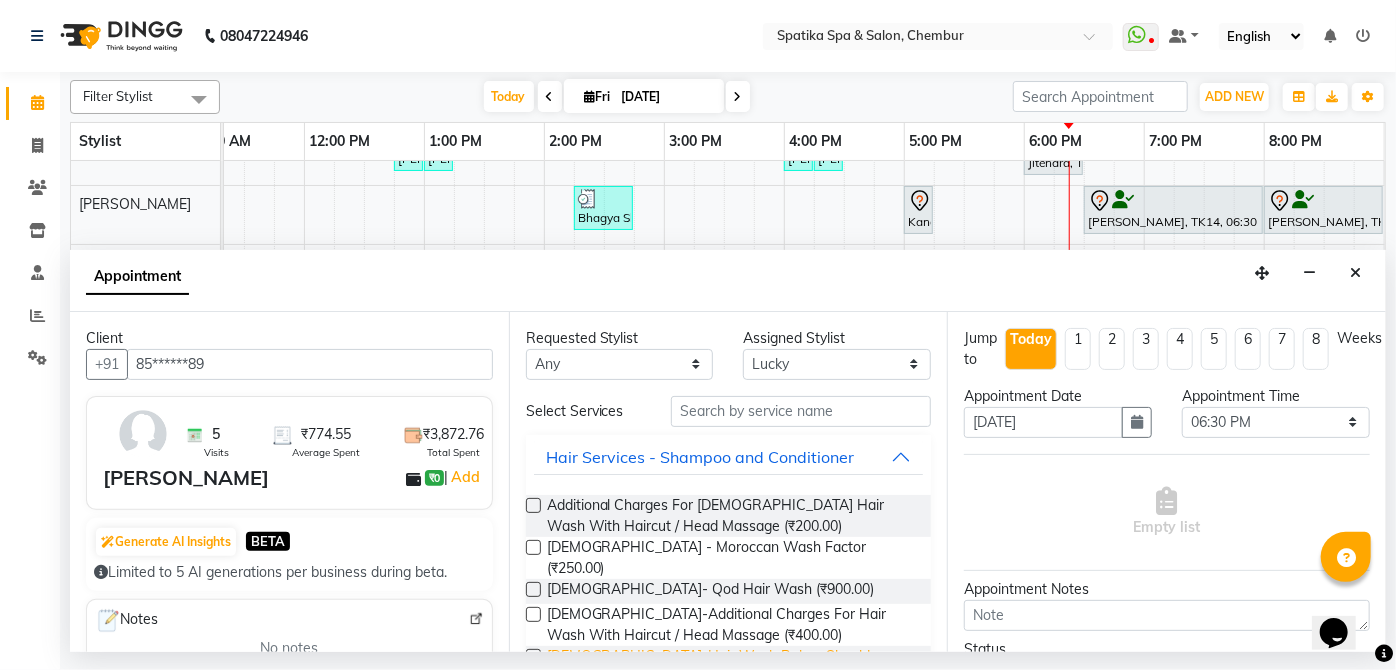 click on "[DEMOGRAPHIC_DATA]-Hair Wash Below Shoulder (₹550.00)" at bounding box center [731, 667] 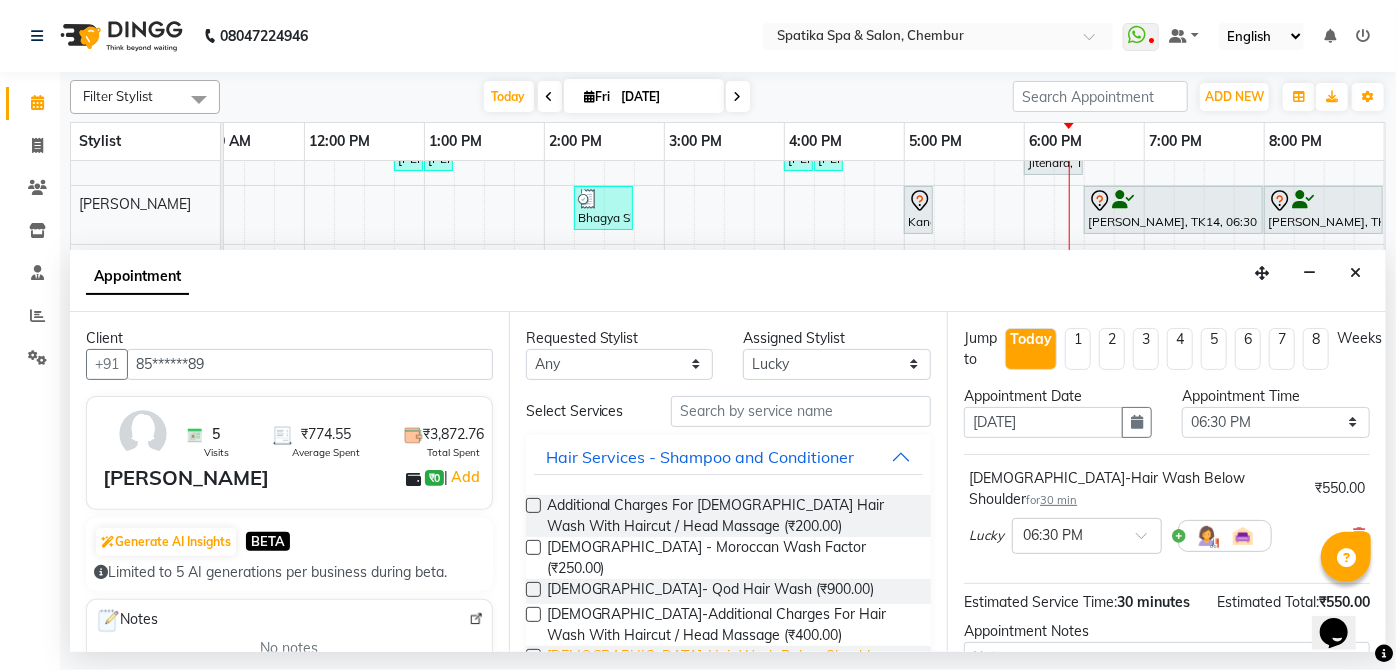 checkbox on "false" 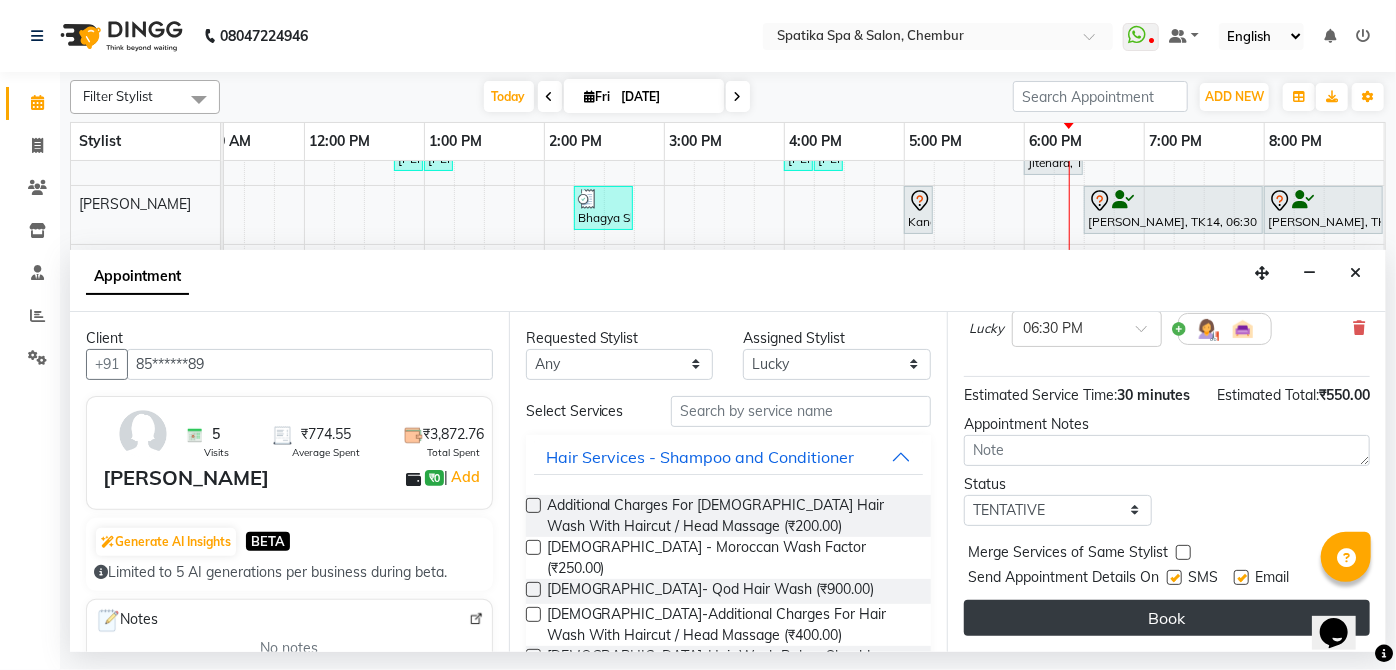 click on "Book" at bounding box center [1167, 618] 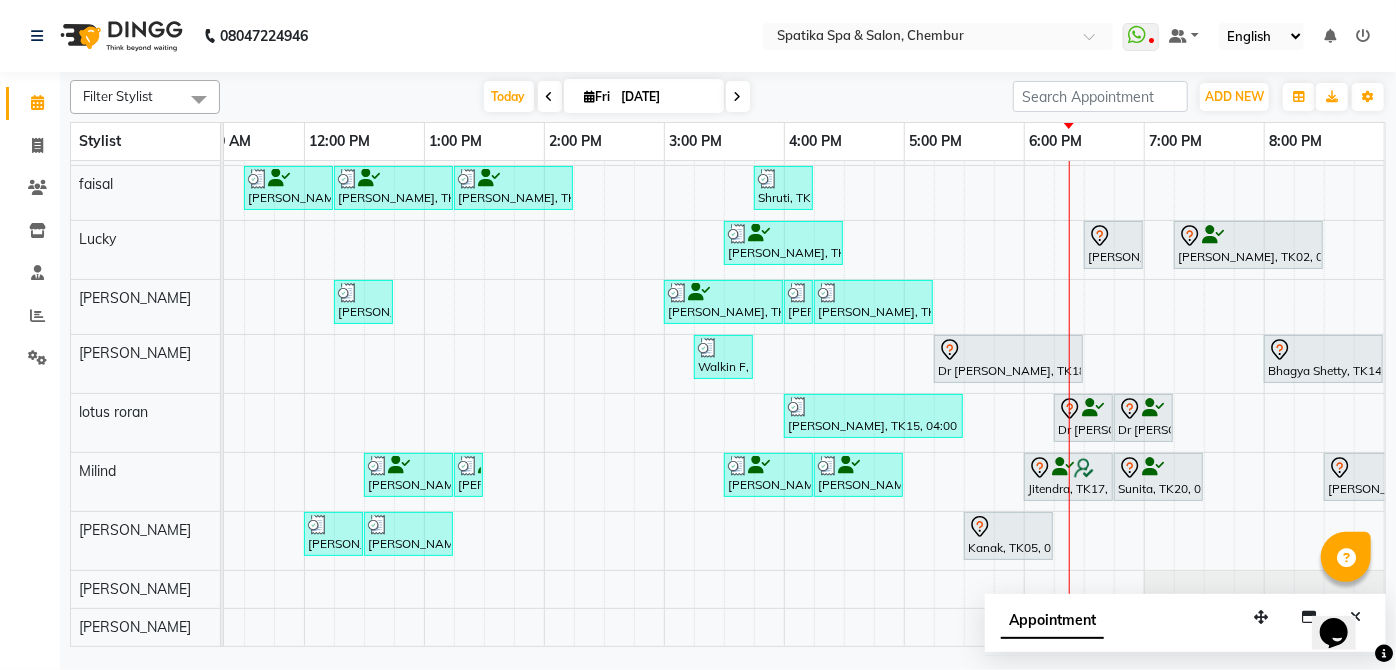 click at bounding box center (1008, 527) 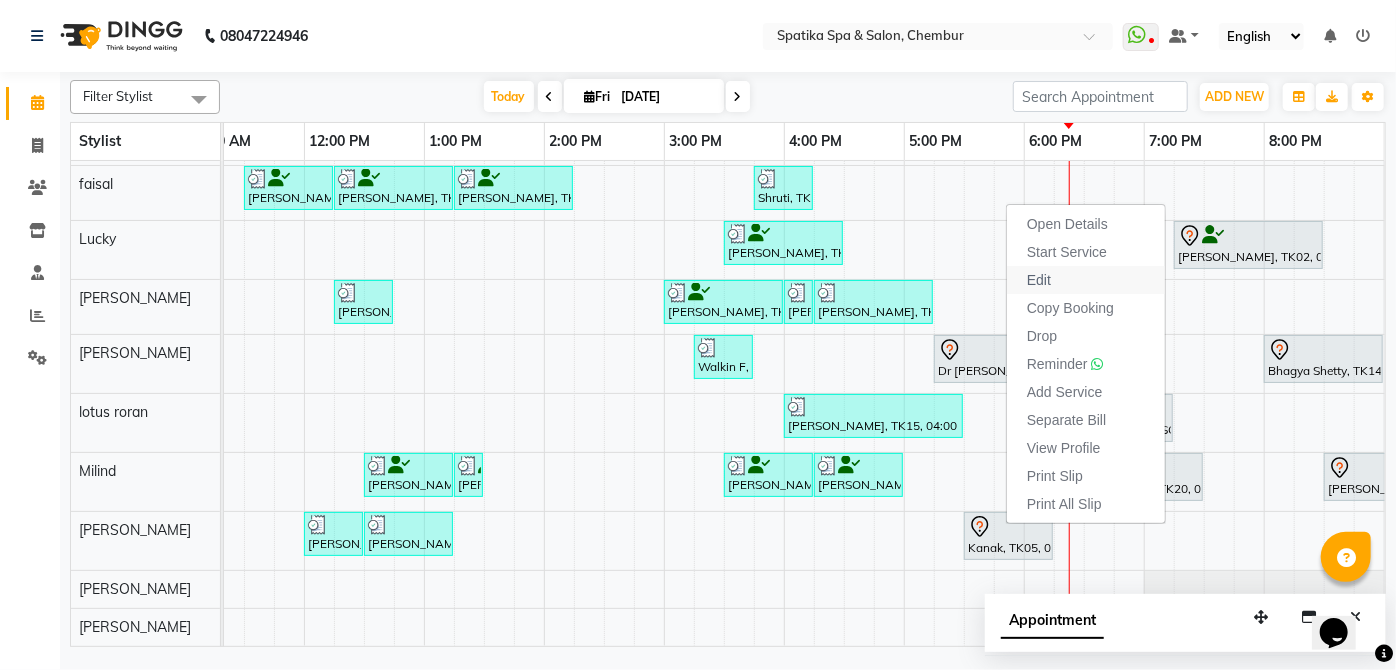 click on "Edit" at bounding box center [1086, 280] 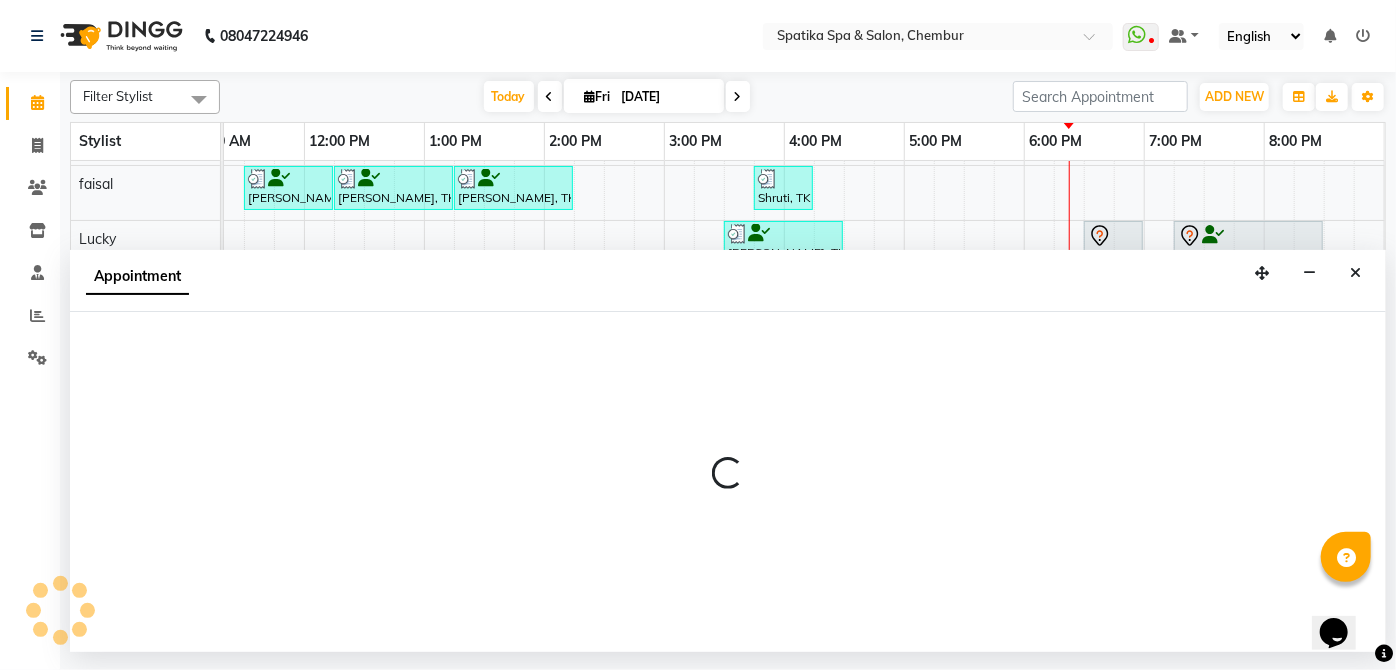 select on "tentative" 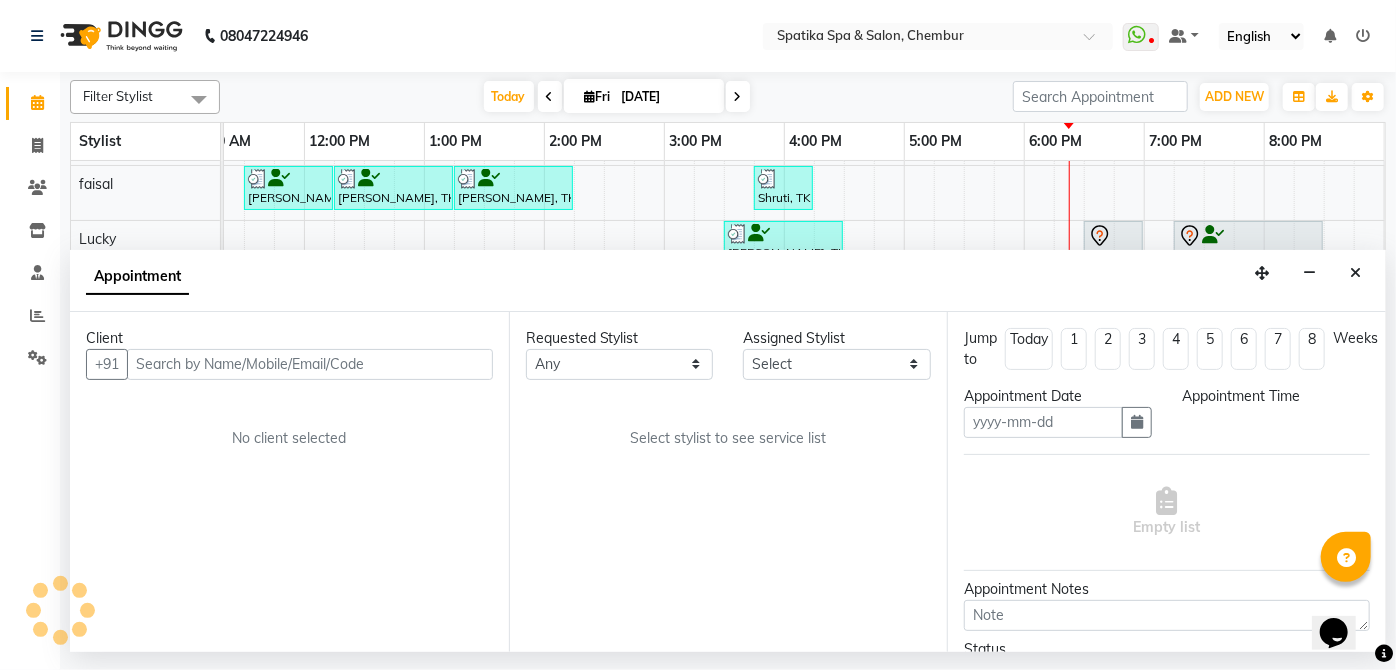 type on "[DATE]" 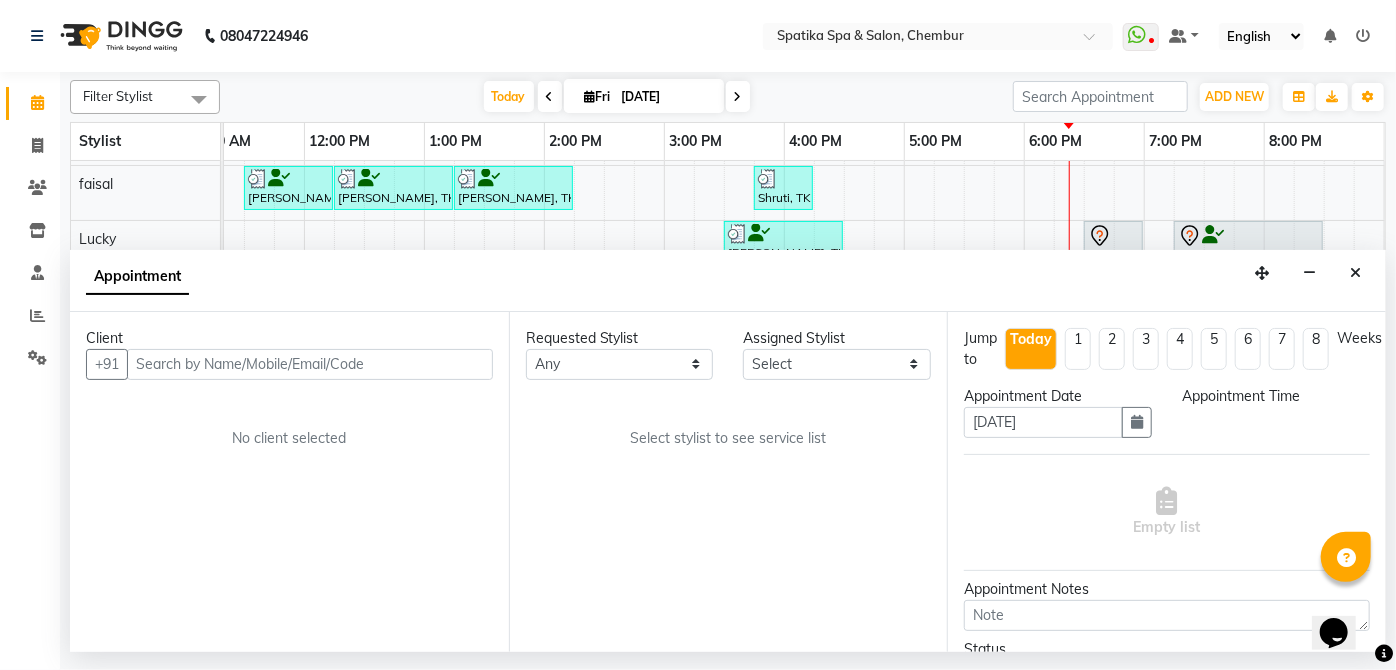 select on "68899" 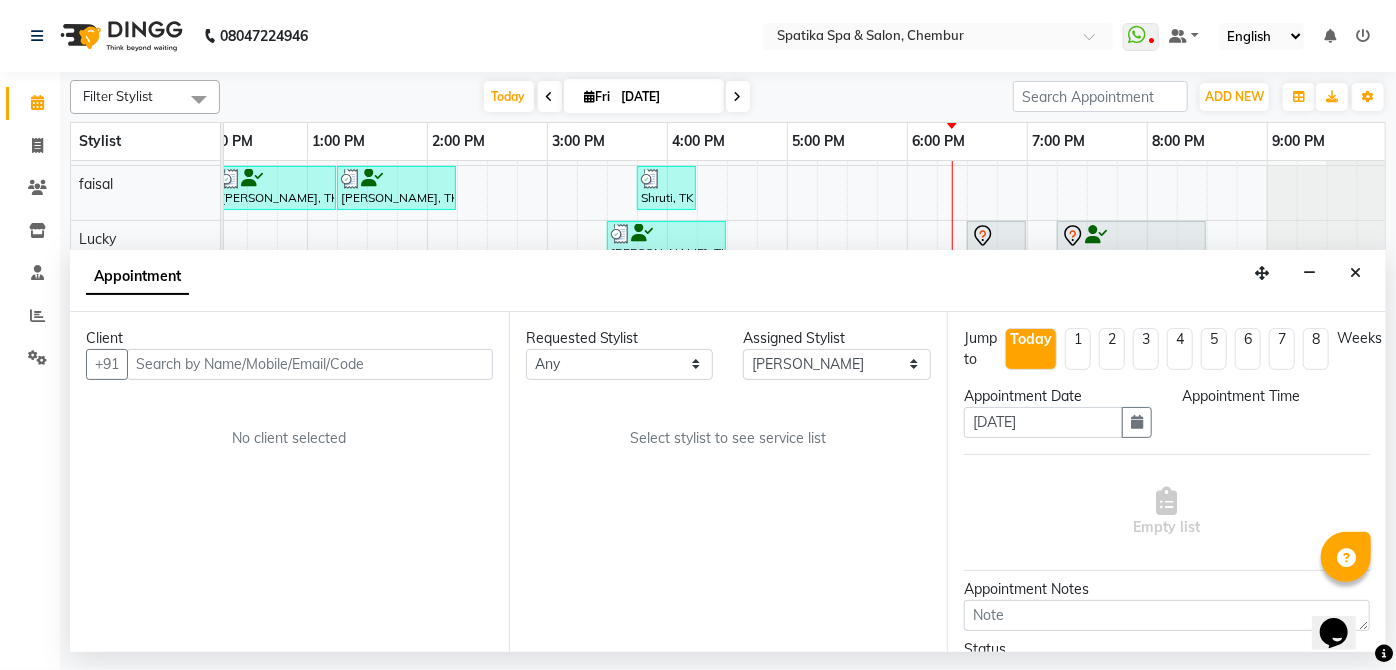 select on "1020" 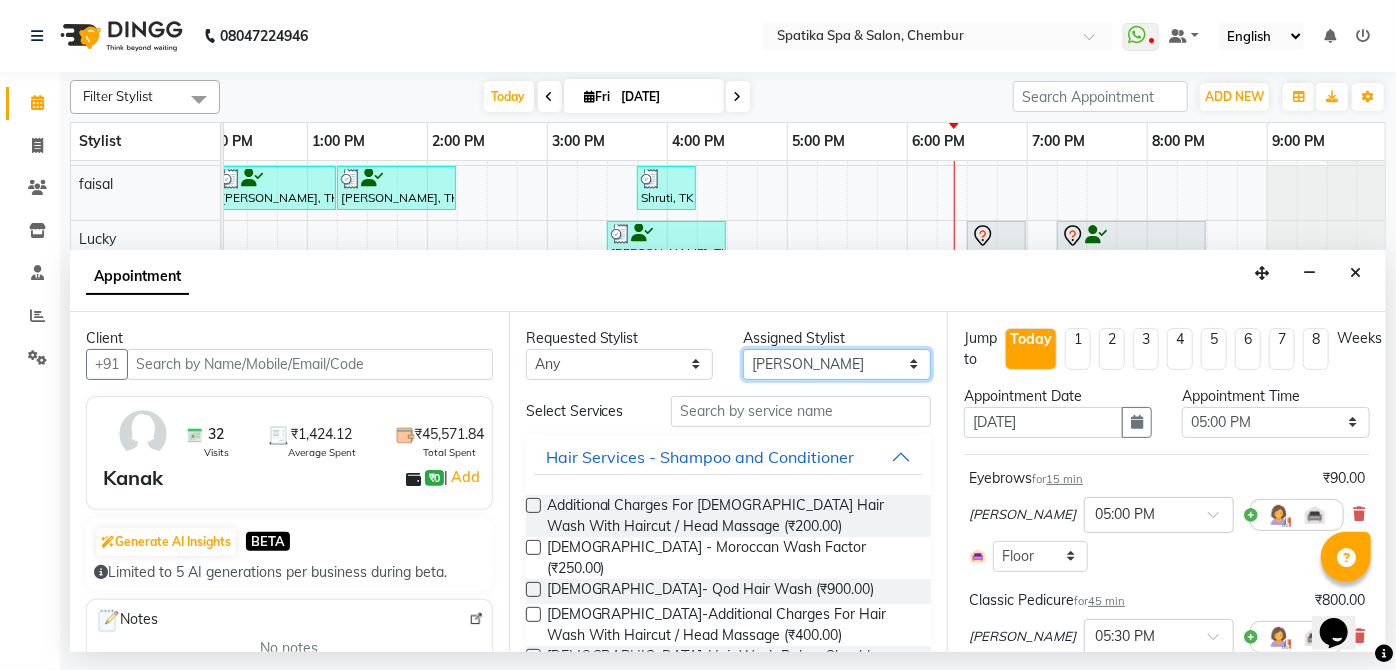 click on "Select [PERSON_NAME] [PERSON_NAME] [PERSON_NAME] lotus roran [PERSON_NAME] [PERSON_NAME] [PERSON_NAME] Priyanka [PERSON_NAME]" at bounding box center (837, 364) 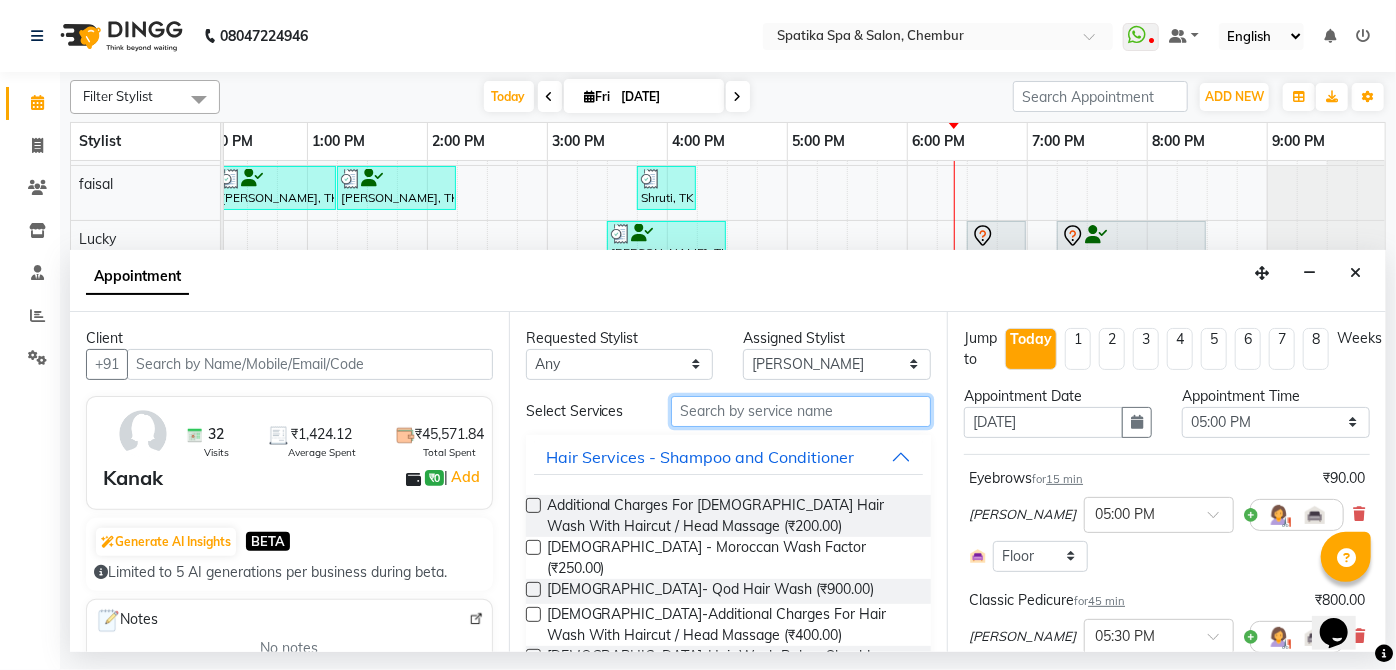 click at bounding box center (801, 411) 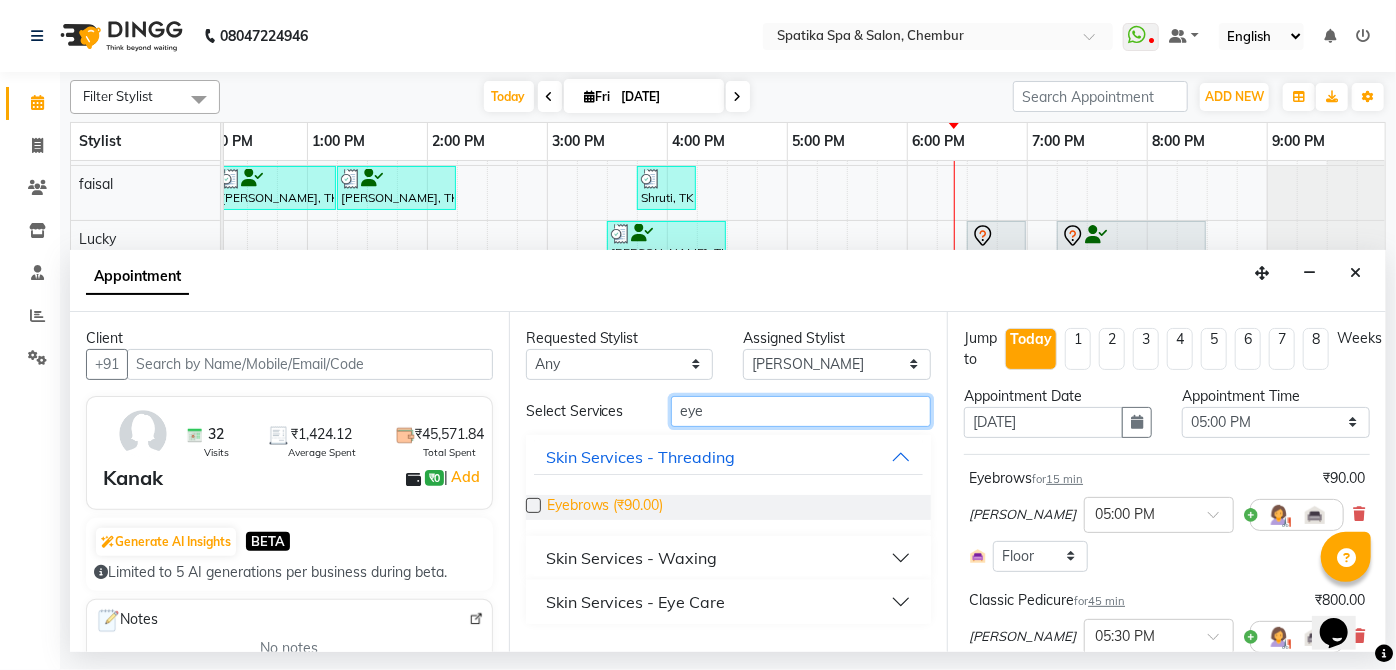 type on "eye" 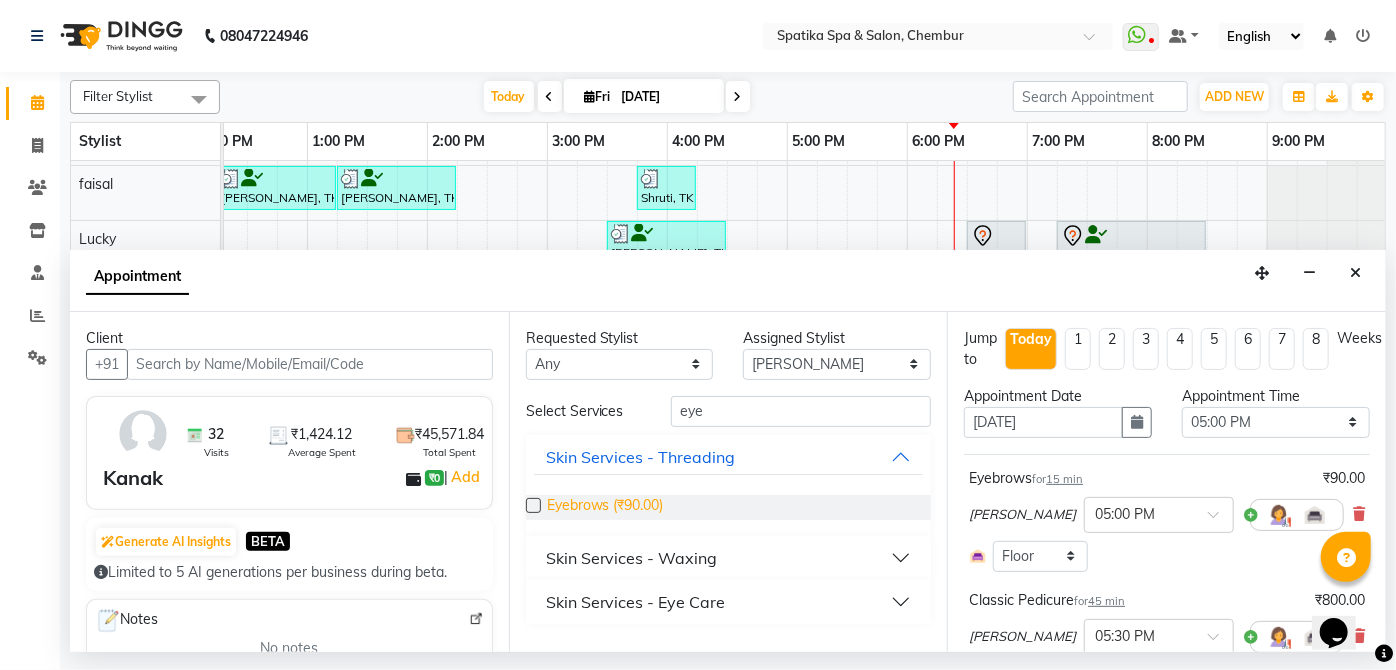 click on "Eyebrows (₹90.00)" at bounding box center (605, 507) 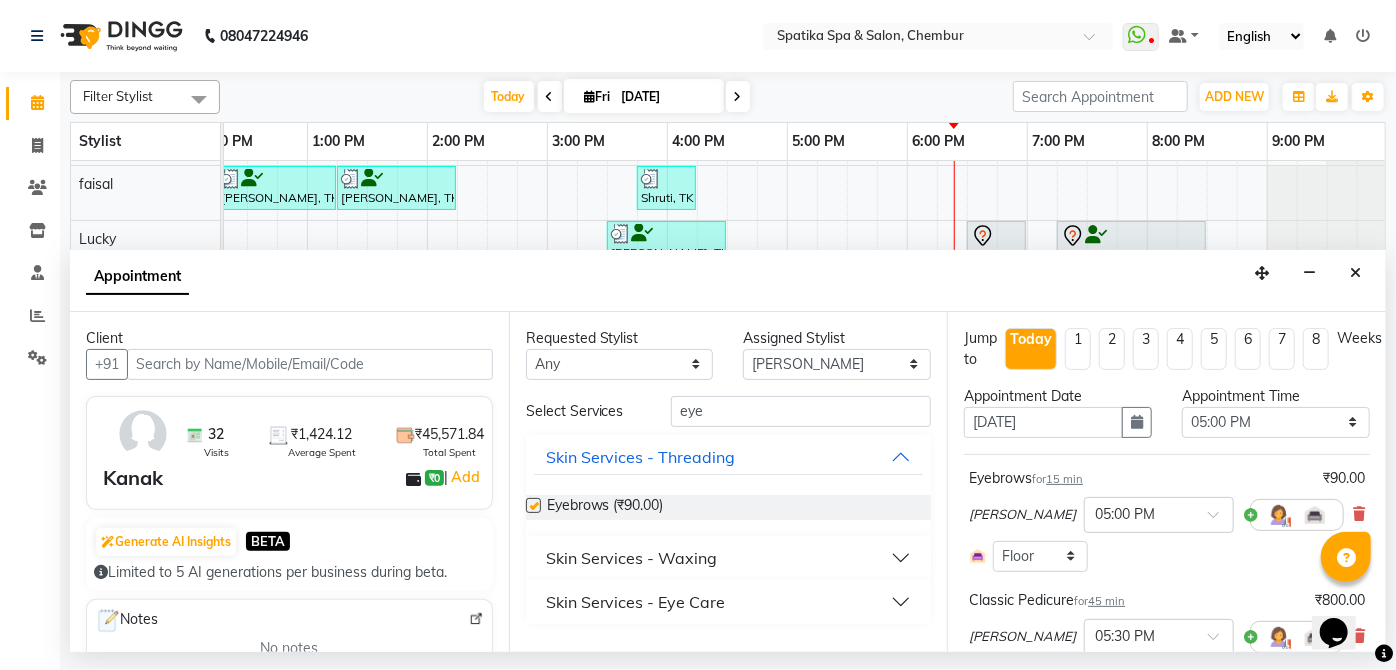 checkbox on "false" 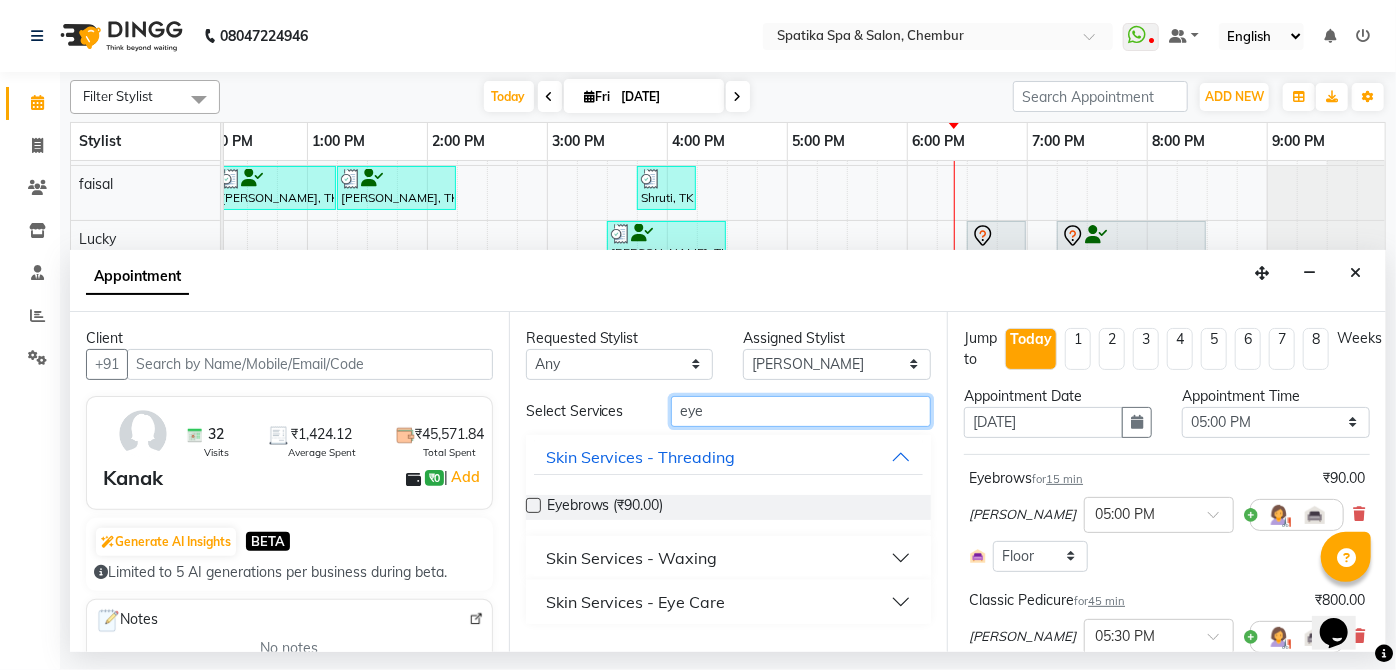 click on "eye" at bounding box center (801, 411) 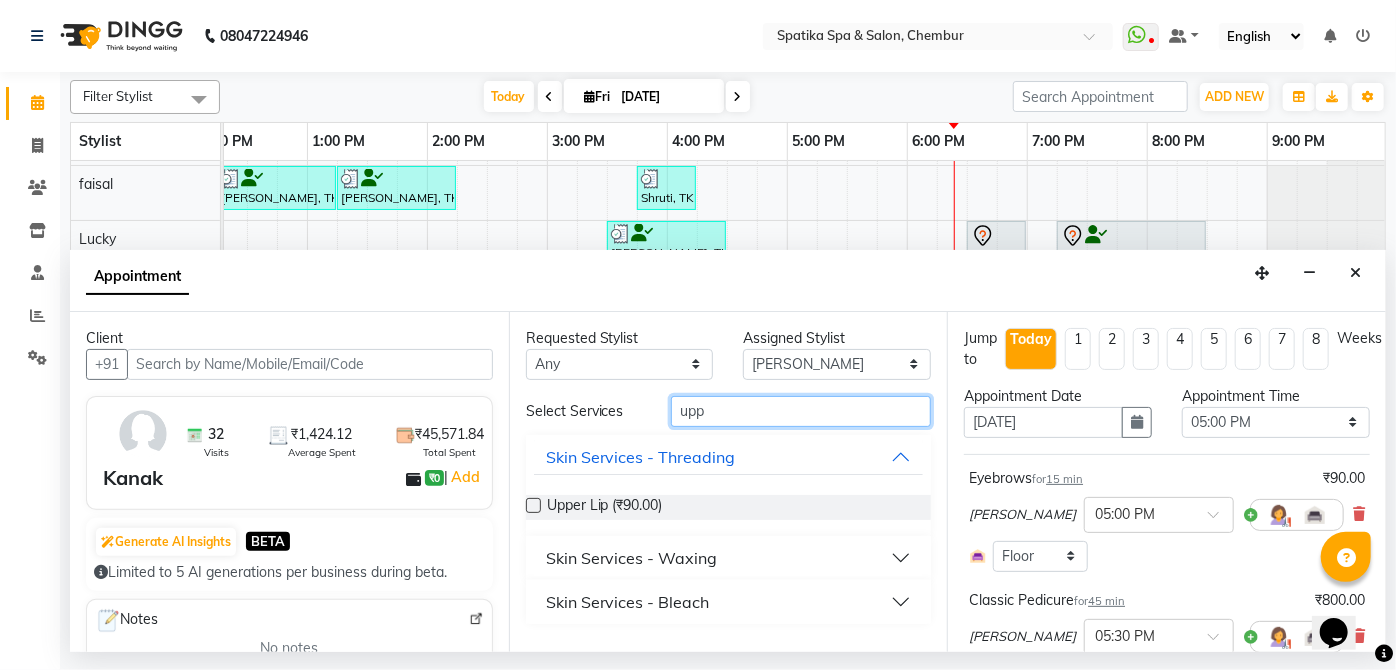 type on "upp" 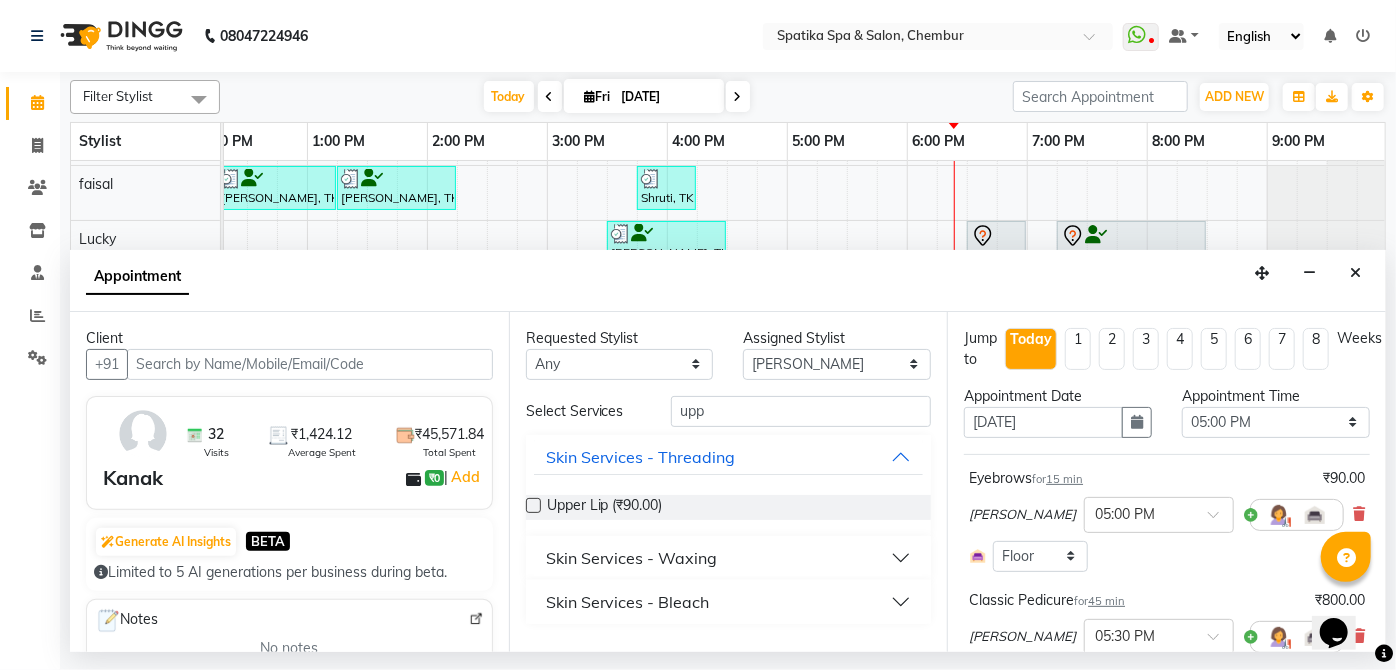 click on "Skin Services - Waxing" at bounding box center [632, 558] 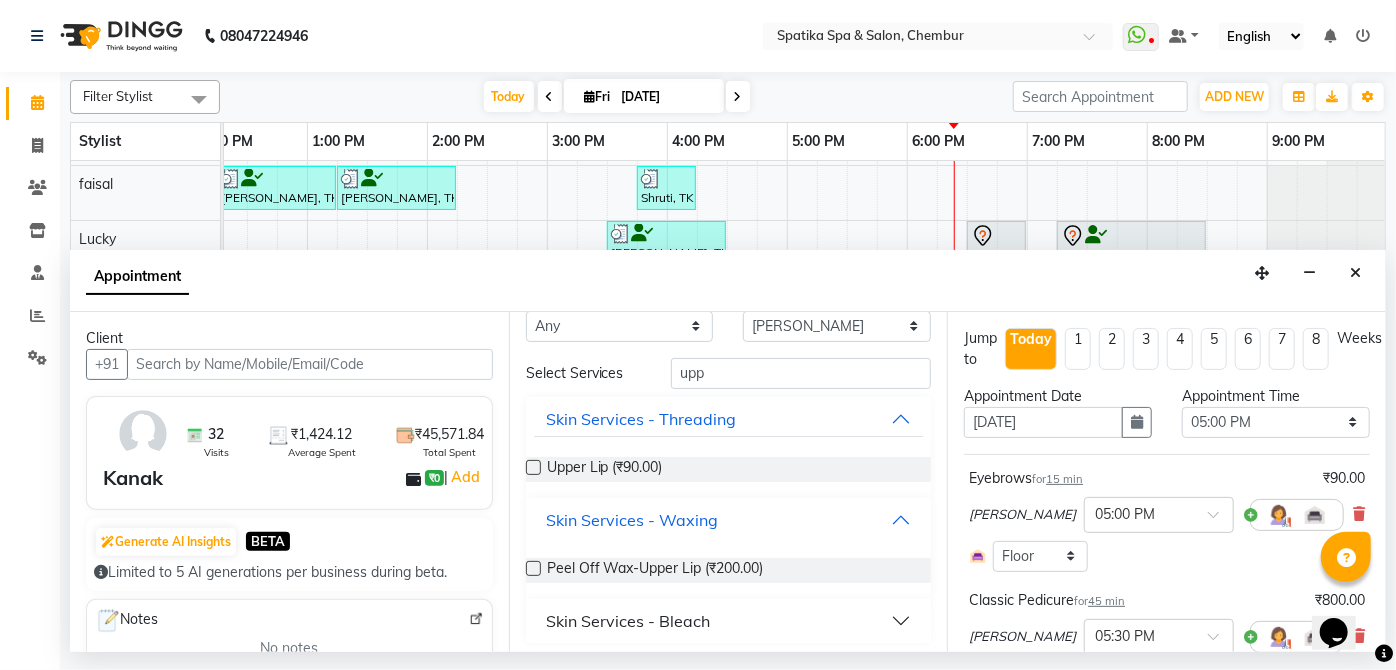 scroll, scrollTop: 39, scrollLeft: 0, axis: vertical 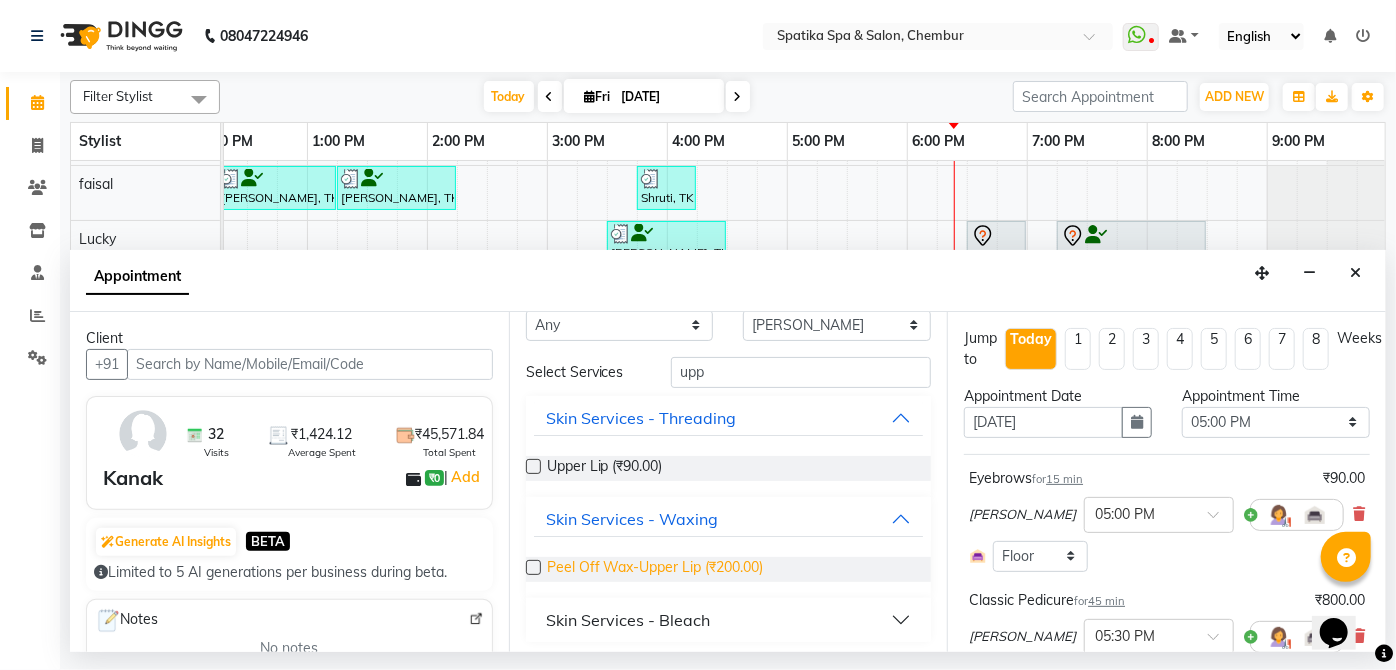 click on "Peel Off Wax-Upper Lip (₹200.00)" at bounding box center [655, 569] 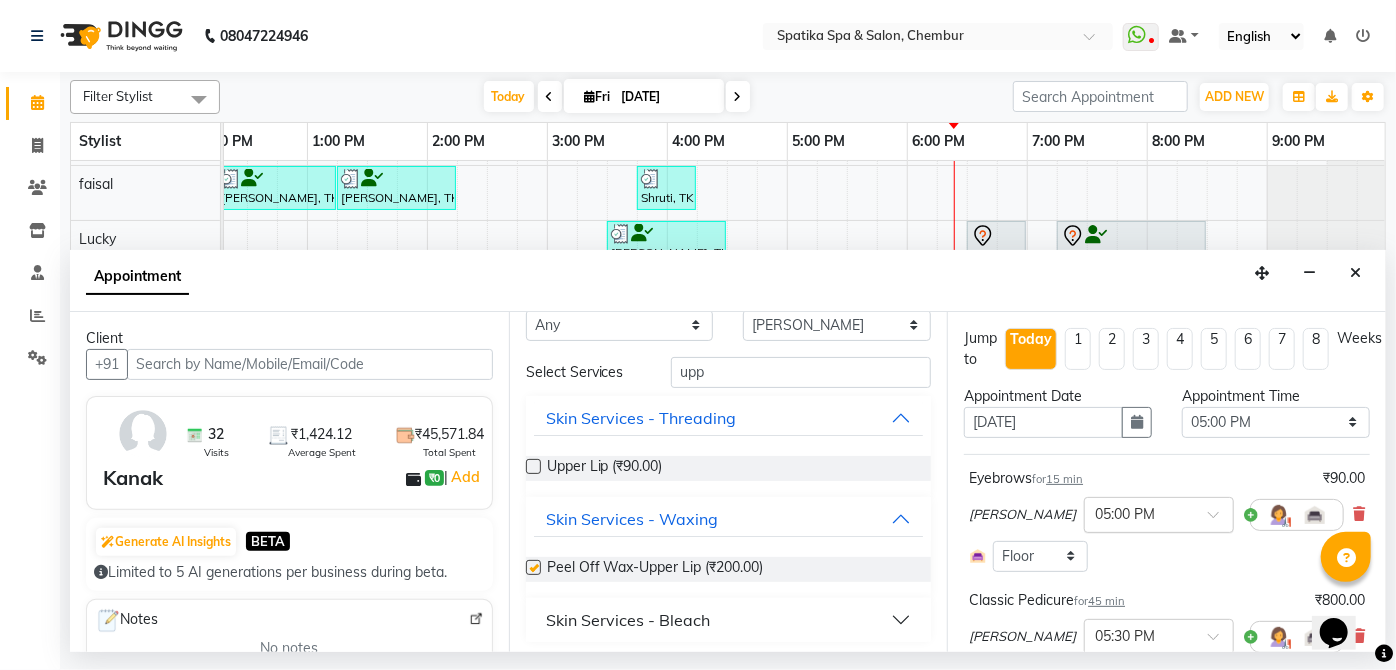checkbox on "false" 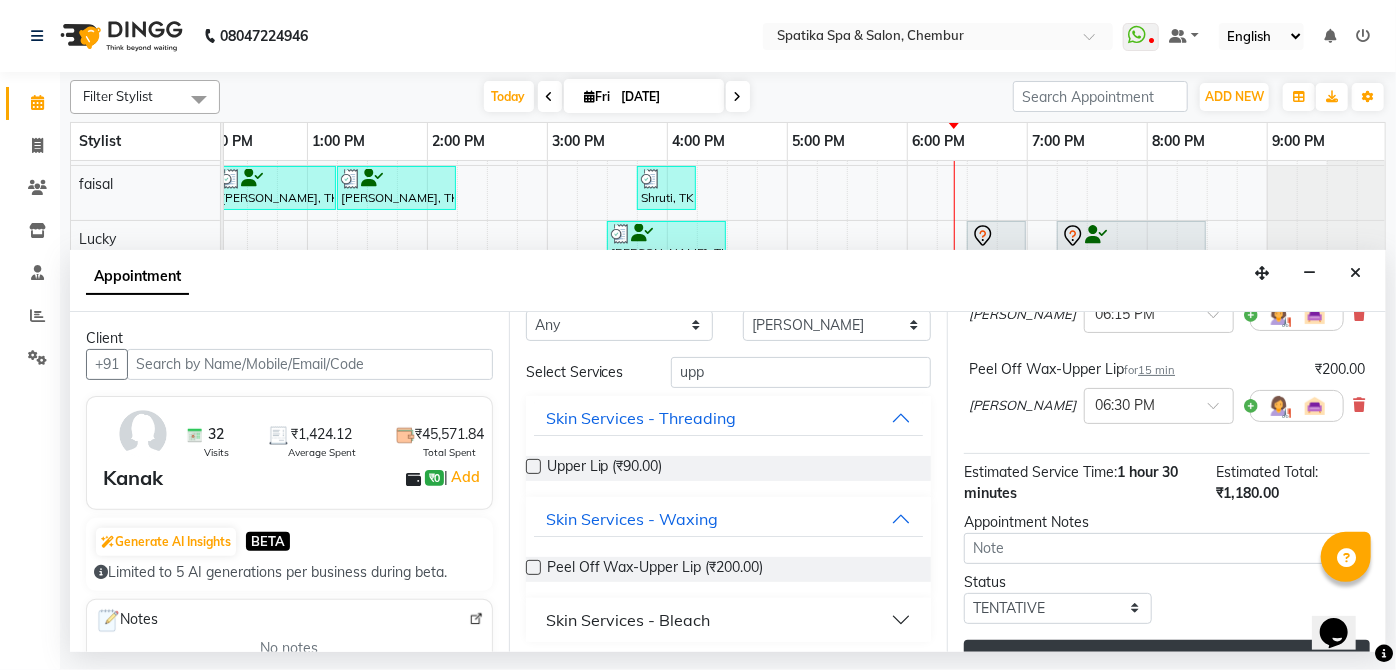 scroll, scrollTop: 496, scrollLeft: 0, axis: vertical 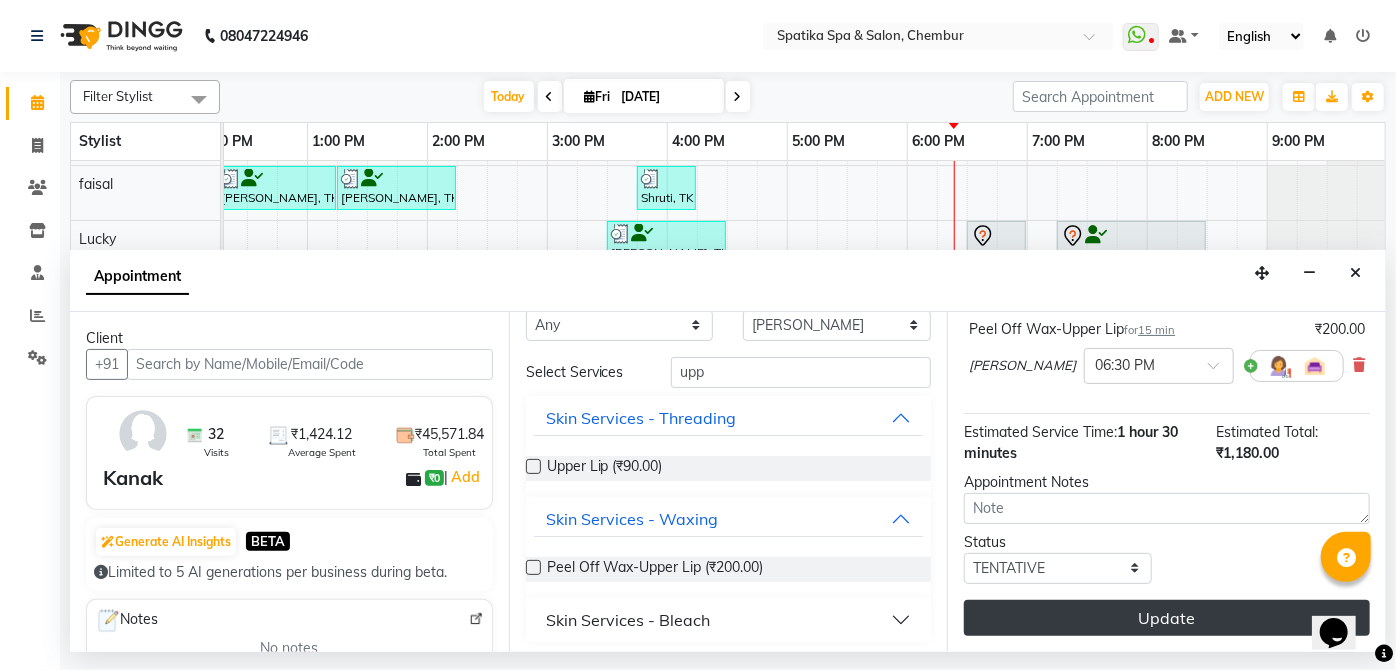 click on "Update" at bounding box center [1167, 618] 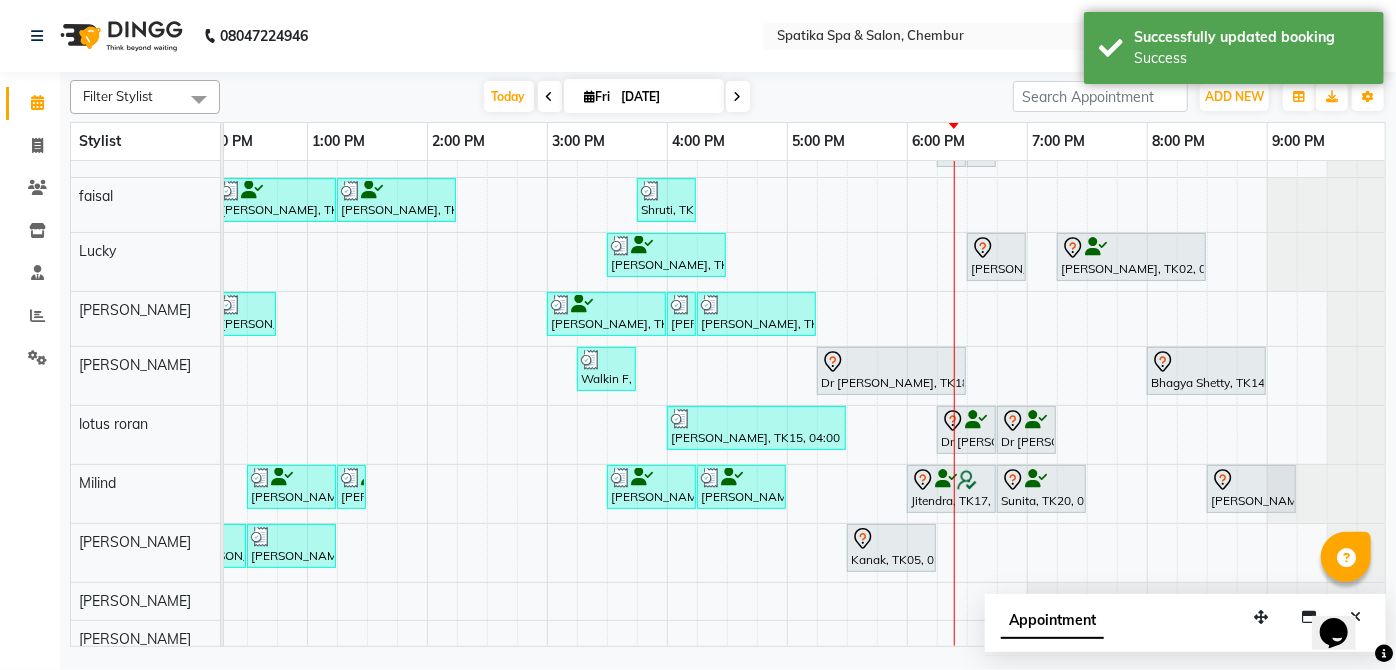 click on "Sakshi puri, TK04, 12:45 PM-01:00 PM, Upper Lip     Sakshi puri, TK04, 01:00 PM-01:15 PM, Eyebrows     Mallika, TK19, 04:00 PM-04:15 PM, Upper Lip     Mallika, TK19, 04:15 PM-04:30 PM, Eyebrows             Jitendra, TK17, 06:00 PM-06:30 PM, Classic Manicure     Bhagya Shetty, TK11, 02:15 PM-02:45 PM, Eyebrows,Peel Off Wax-Upper Lip             Kanak, TK05, 05:00 PM-05:15 PM, Eyebrows             Bhagya Shetty, TK14, 06:30 PM-08:00 PM, Brightening Sheer Magic For Tanned/Sensitive Skin             Bhagya Shetty, TK14, 08:00 PM-09:00 PM, Royal Candle Manicure             Kanak, TK05, 06:15 PM-06:30 PM, Eyebrows             Kanak, TK05, 06:30 PM-06:45 PM, Peel Off Wax-Upper Lip    Payal Dhanke, TK06, 09:00 AM-09:15 AM, Female- Qod Hair Wash     Arun Bhansal, TK03, 11:30 AM-12:15 PM, Haircuts     Bhagya Shetty, TK11, 12:15 PM-01:15 PM, Female- Moroccan- Hair Spabelow Shoulder     Bhagya Shetty, TK11, 01:15 PM-02:15 PM, Clear Dose For Dandruff / Dry Scalp- Per Tube" at bounding box center [607, 329] 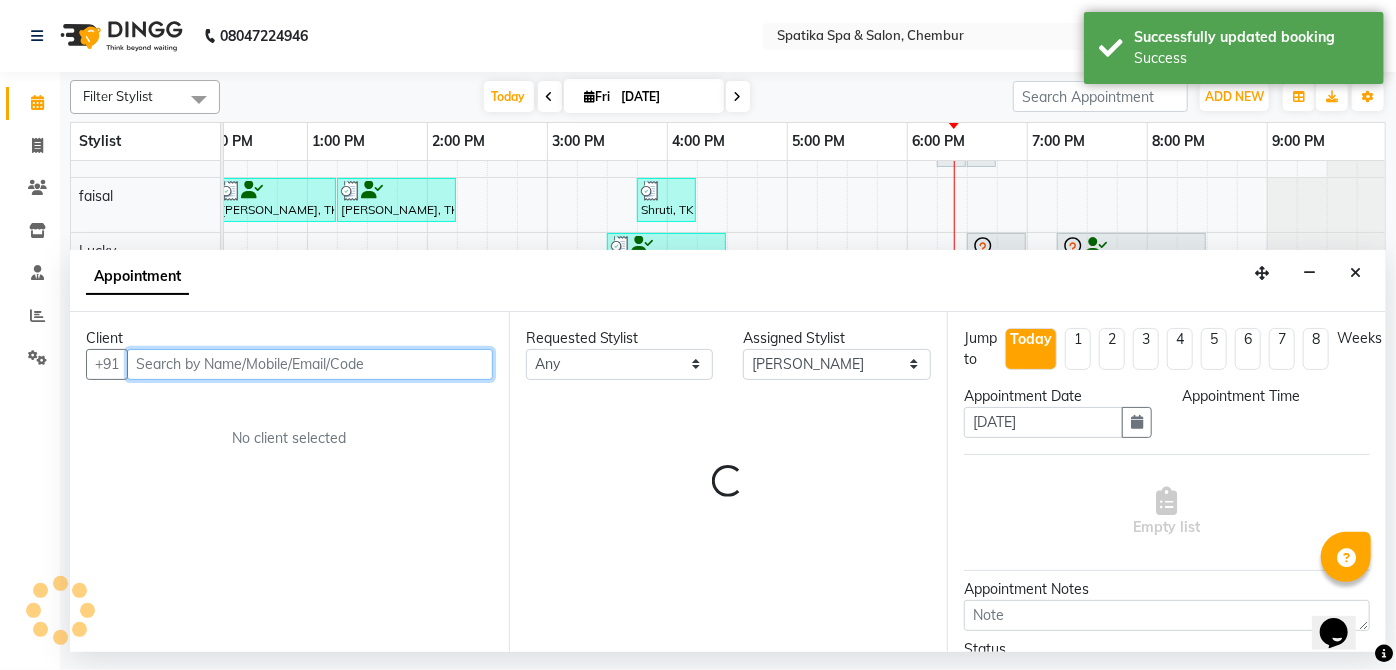 select on "810" 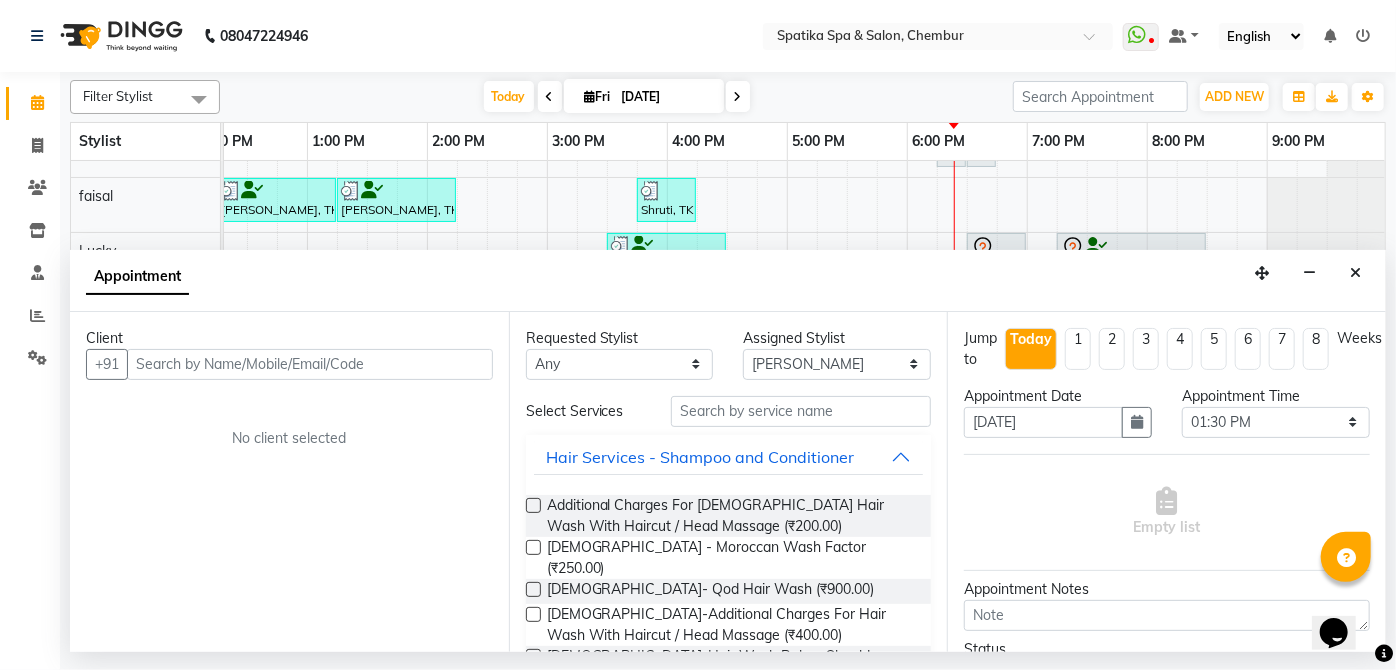 drag, startPoint x: 420, startPoint y: 268, endPoint x: 1355, endPoint y: 267, distance: 935.00055 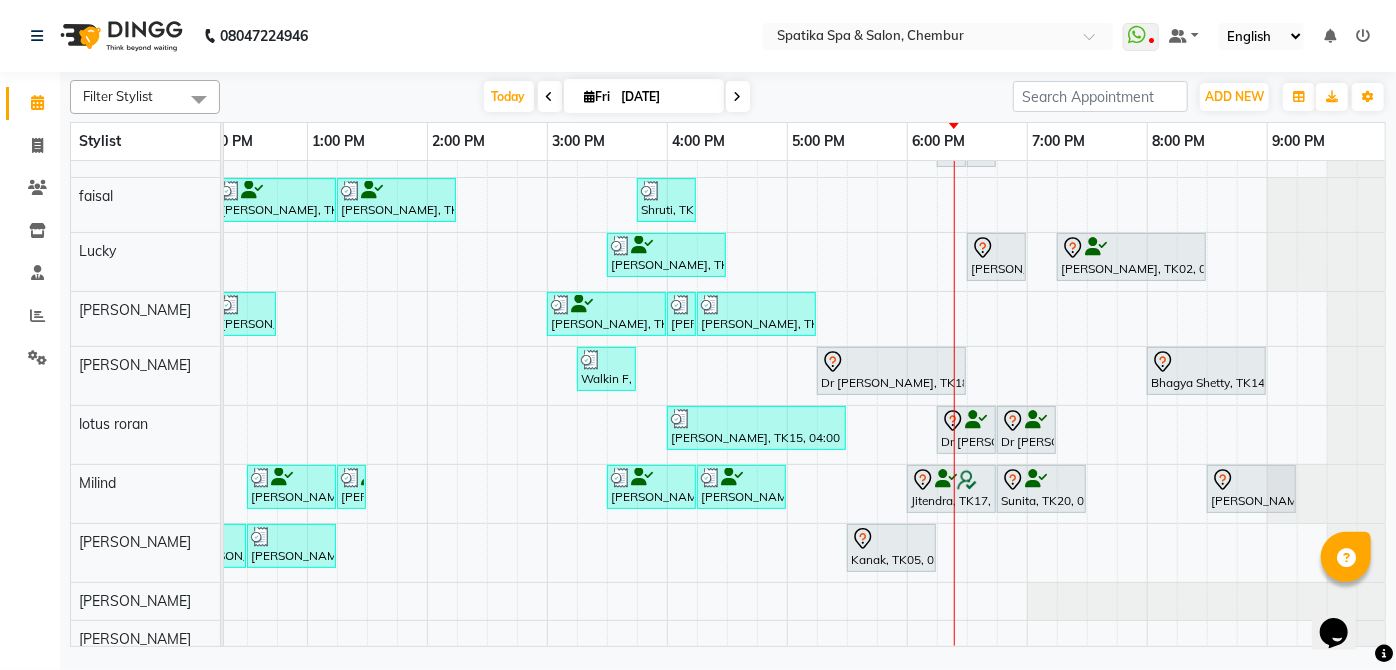 scroll, scrollTop: 0, scrollLeft: 397, axis: horizontal 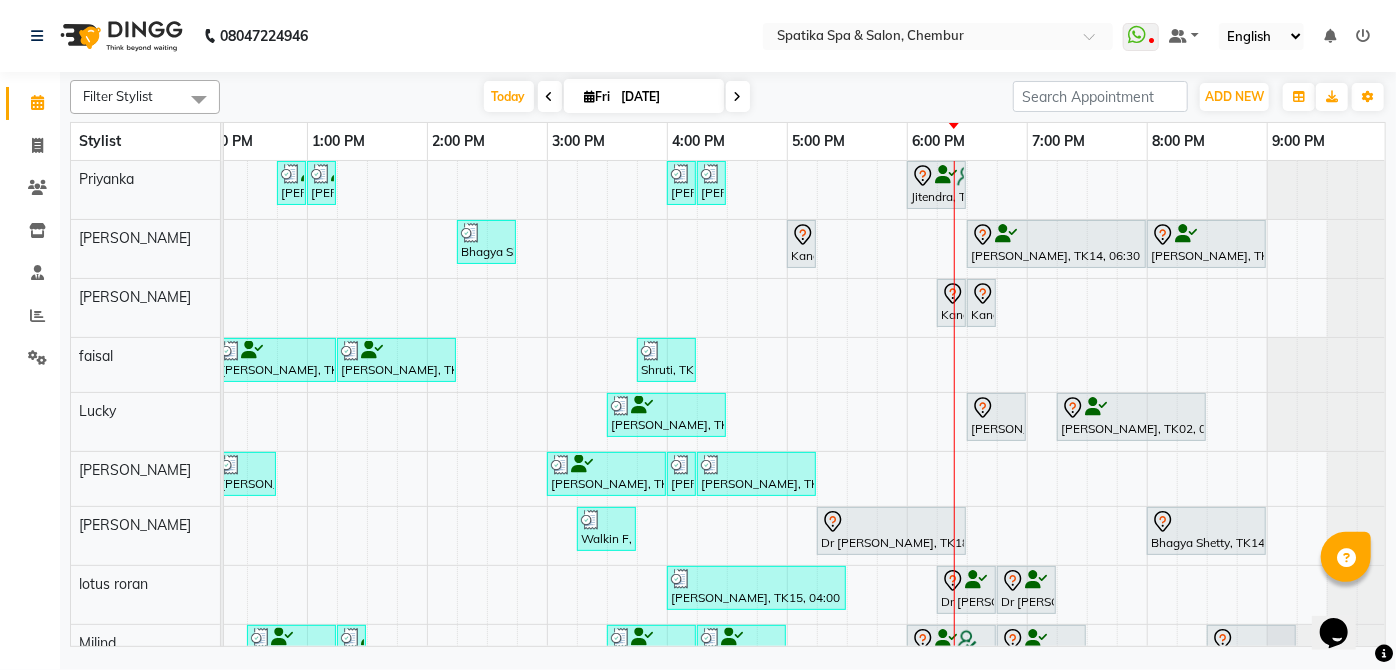 click on "[PERSON_NAME], TK14, 06:30 PM-08:00 PM, Brightening Sheer Magic For Tanned/Sensitive Skin" at bounding box center (1056, 244) 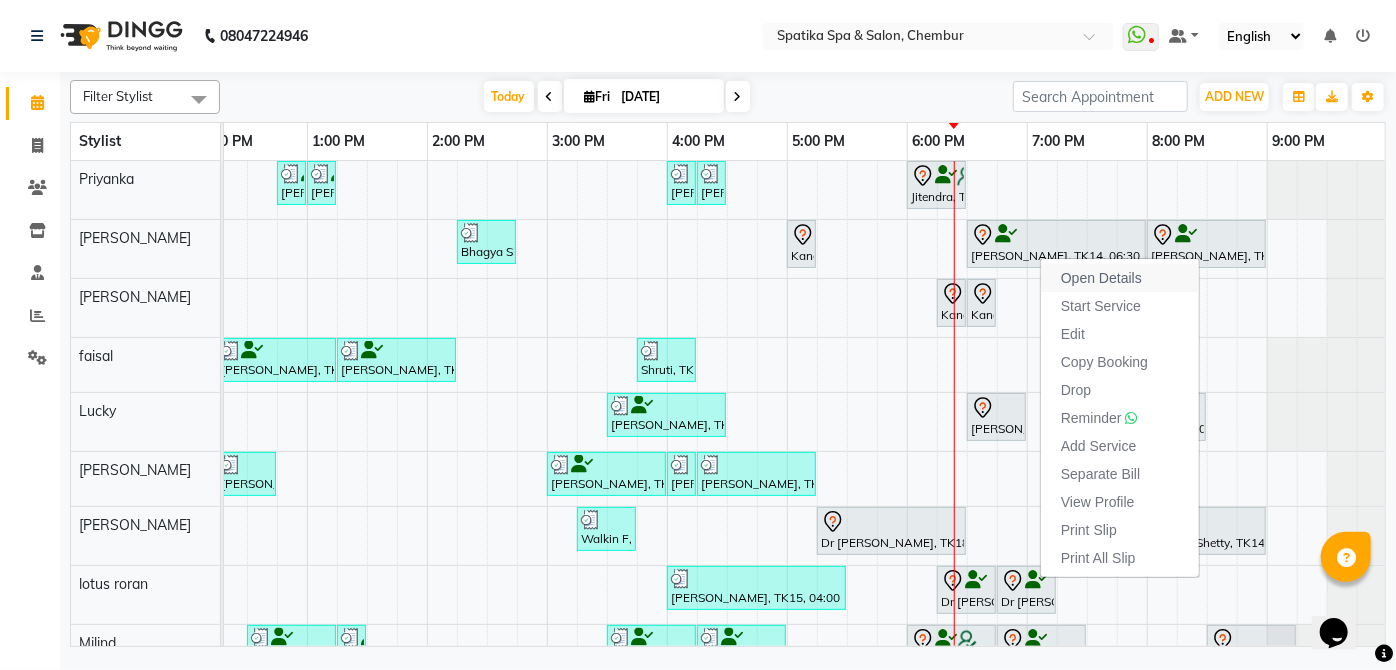 click on "Open Details" at bounding box center [1101, 278] 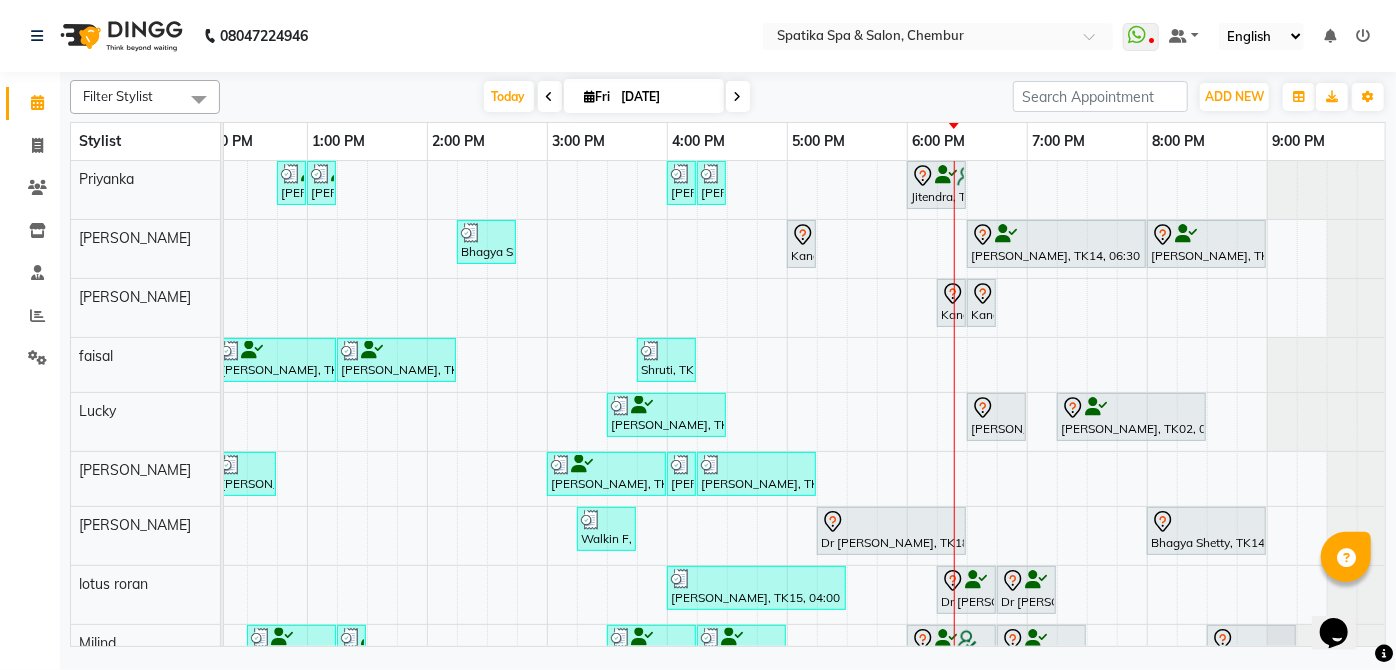 click at bounding box center (1056, 235) 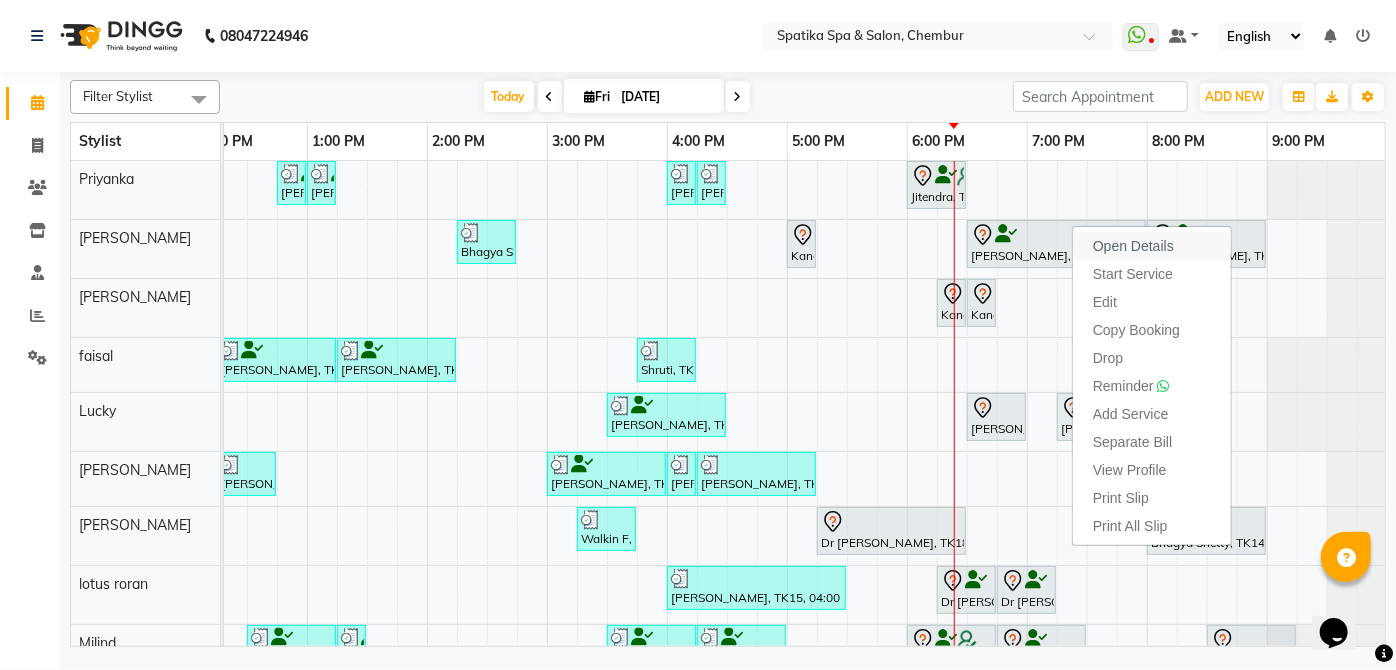 click on "Open Details" at bounding box center [1133, 246] 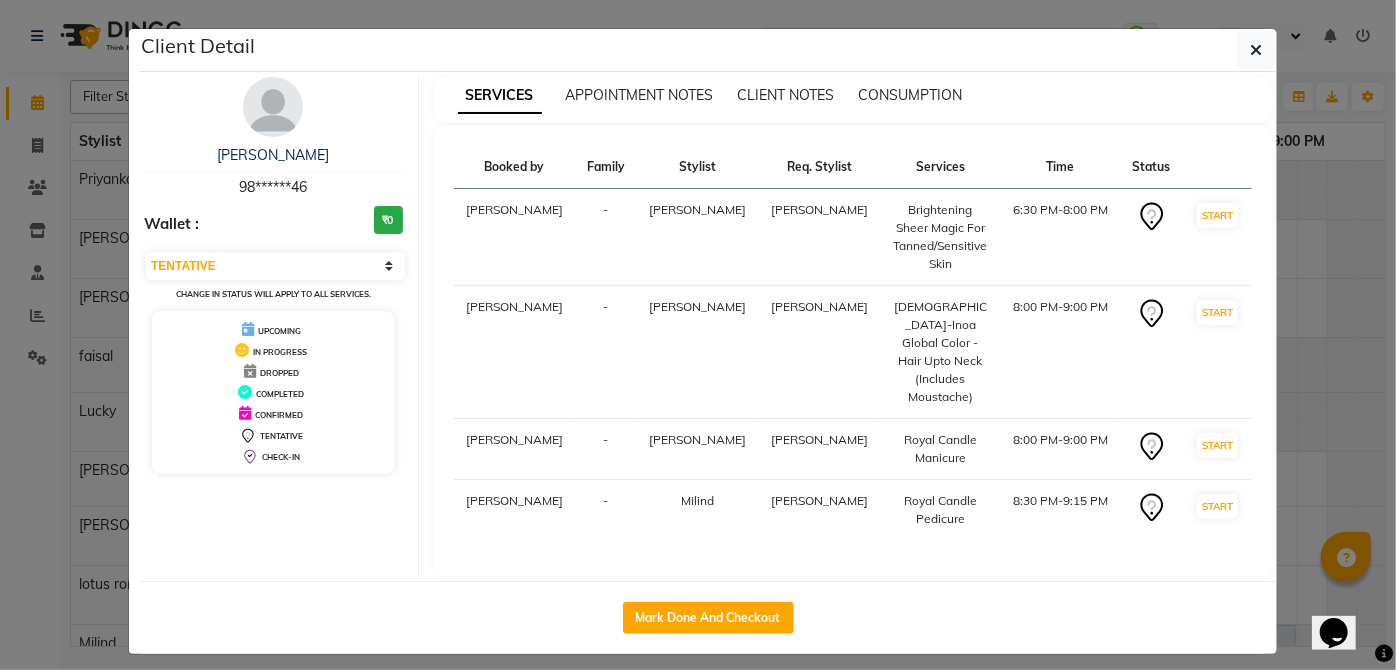 click on "Client Detail  Bhagya Shetty   98******46 Wallet : ₹0 Select IN SERVICE CONFIRMED TENTATIVE CHECK IN MARK DONE DROPPED UPCOMING Change in status will apply to all services. UPCOMING IN PROGRESS DROPPED COMPLETED CONFIRMED TENTATIVE CHECK-IN SERVICES APPOINTMENT NOTES CLIENT NOTES CONSUMPTION Booked by Family Stylist Req. Stylist Services Time Status  Aayushi Sonawala  - sumitra sumitra  Brightening Sheer Magic For Tanned/Sensitive Skin   6:30 PM-8:00 PM   START   Aayushi Sonawala  - shahrukh sumitra  Male-Inoa Global Color - Hair Upto Neck (Includes Moustache)   8:00 PM-9:00 PM   START   Aayushi Sonawala  - sumitra sumitra  Royal Candle Manicure   8:00 PM-9:00 PM   START   Aayushi Sonawala  - Milind sumitra  Royal Candle Pedicure   8:30 PM-9:15 PM   START   Mark Done And Checkout" 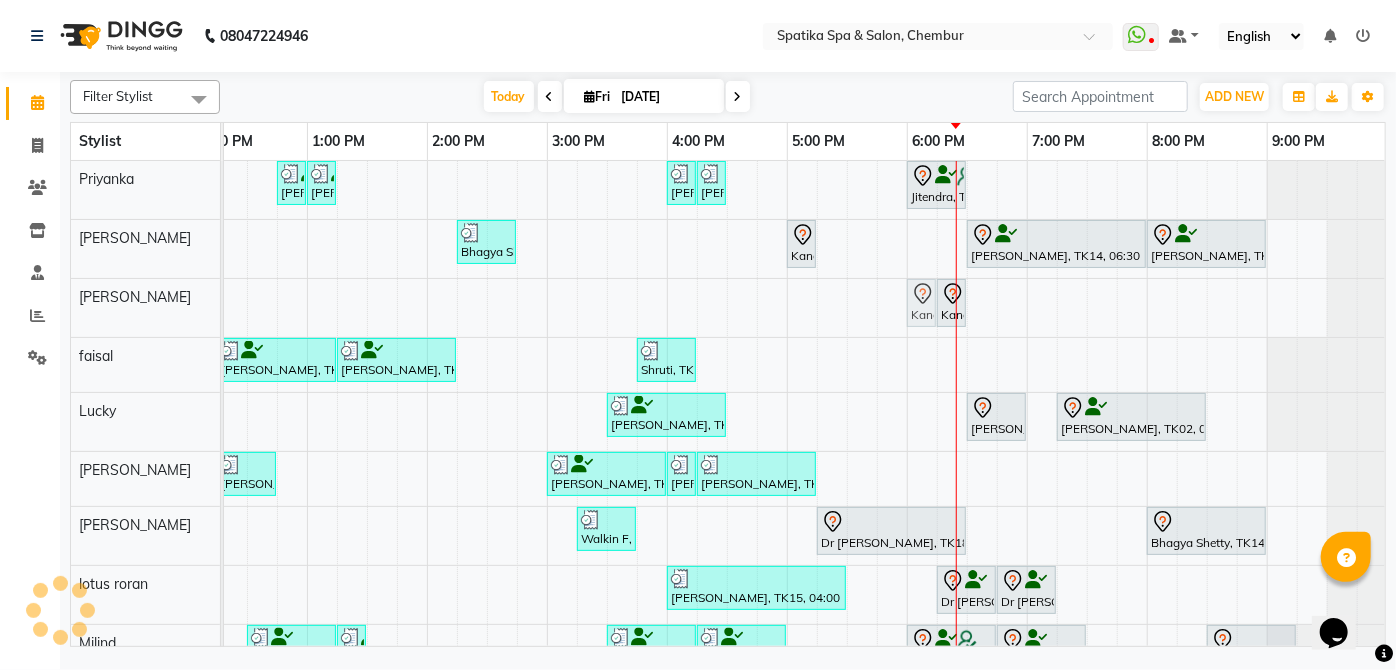 drag, startPoint x: 972, startPoint y: 291, endPoint x: 920, endPoint y: 303, distance: 53.366657 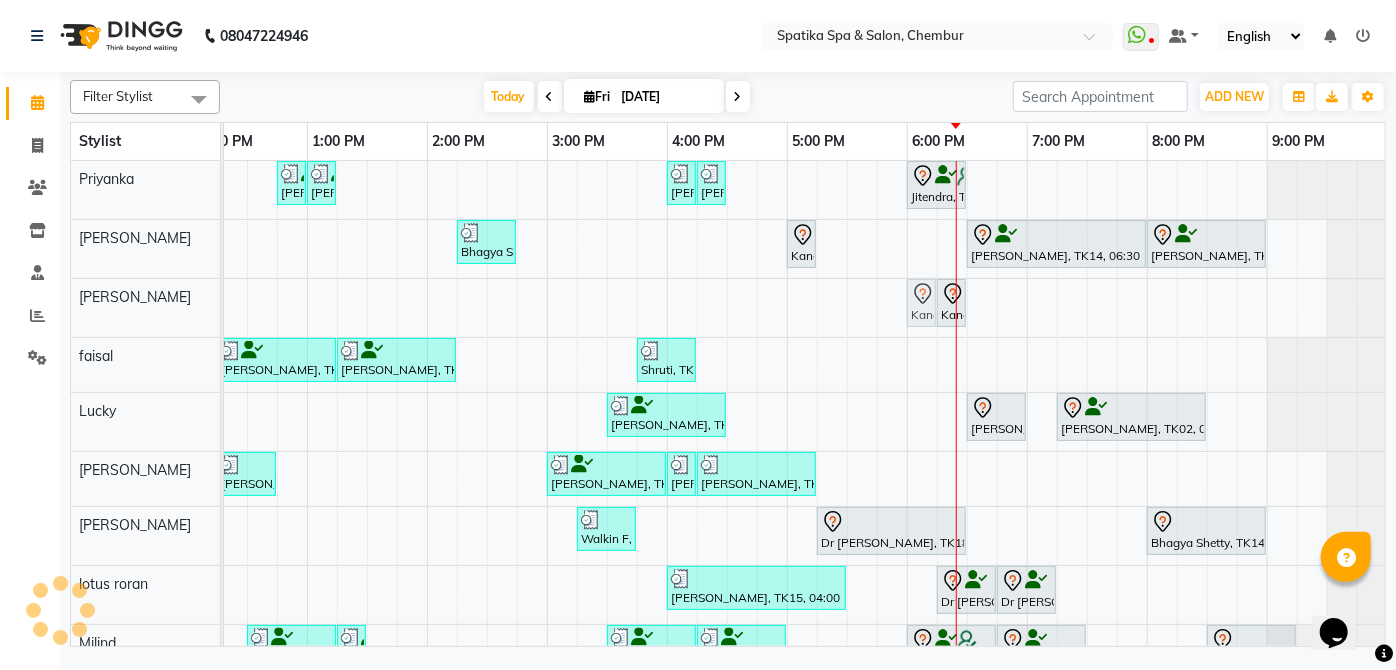 click on "Kanak, TK05, 06:15 PM-06:30 PM, Eyebrows             Kanak, TK05, 06:30 PM-06:45 PM, Peel Off Wax-Upper Lip             Kanak, TK05, 06:30 PM-06:45 PM, Peel Off Wax-Upper Lip" at bounding box center (-173, 308) 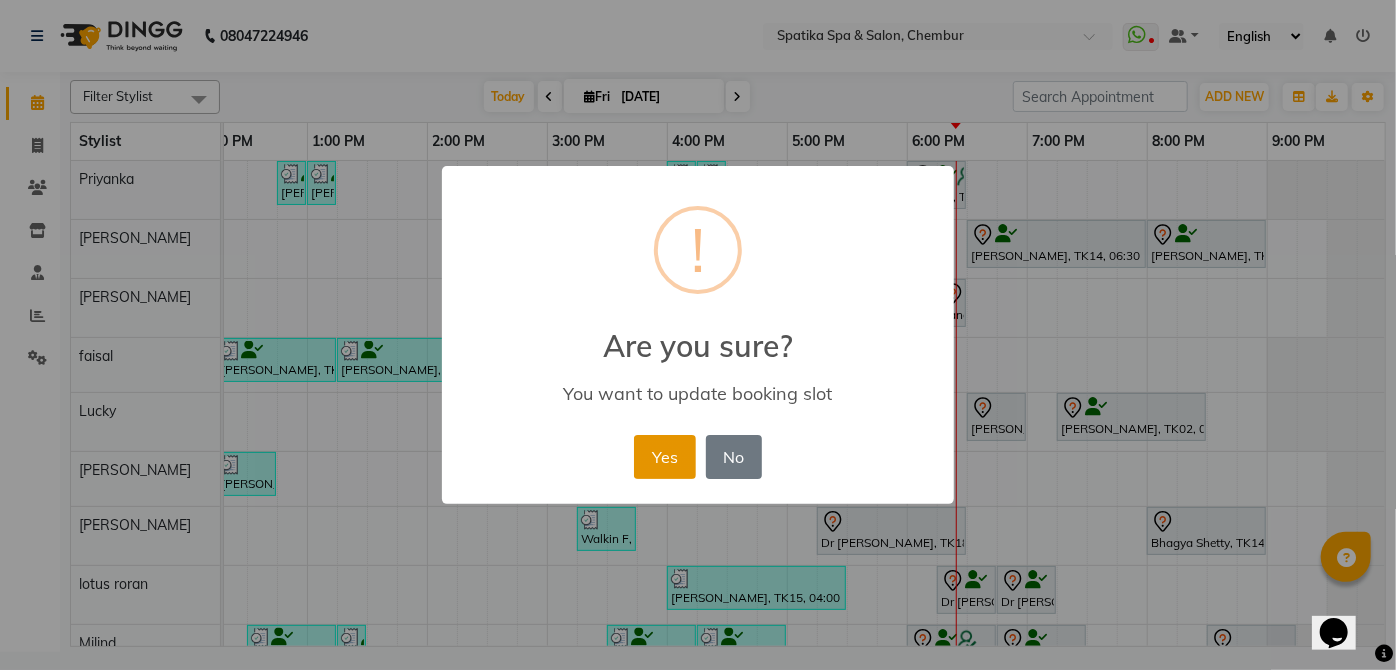 click on "Yes" at bounding box center (664, 457) 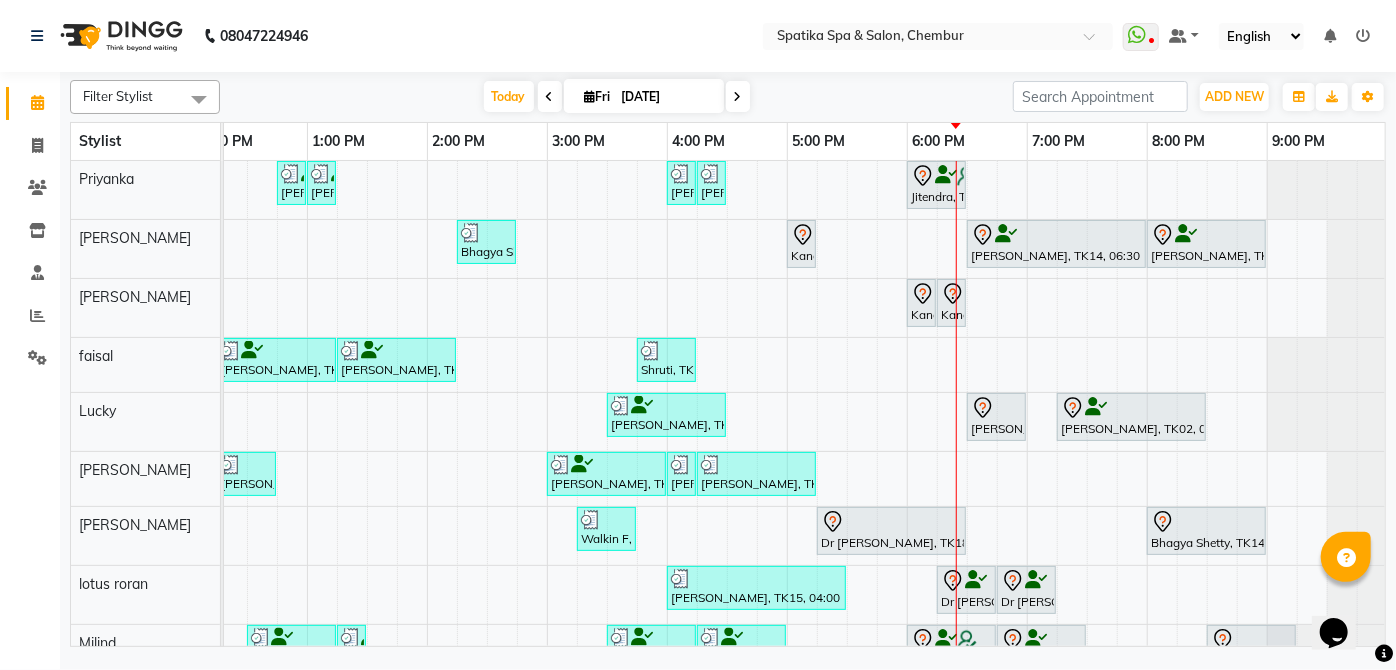 scroll, scrollTop: 106, scrollLeft: 397, axis: both 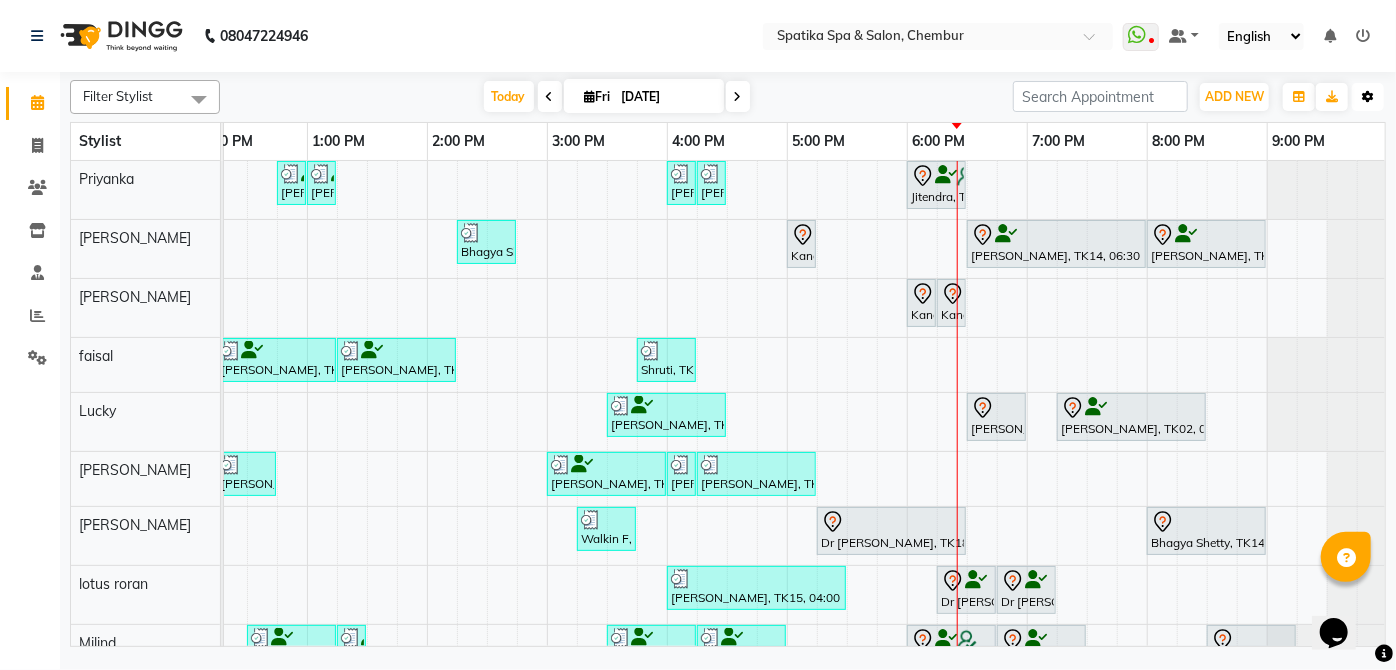 click at bounding box center (1368, 97) 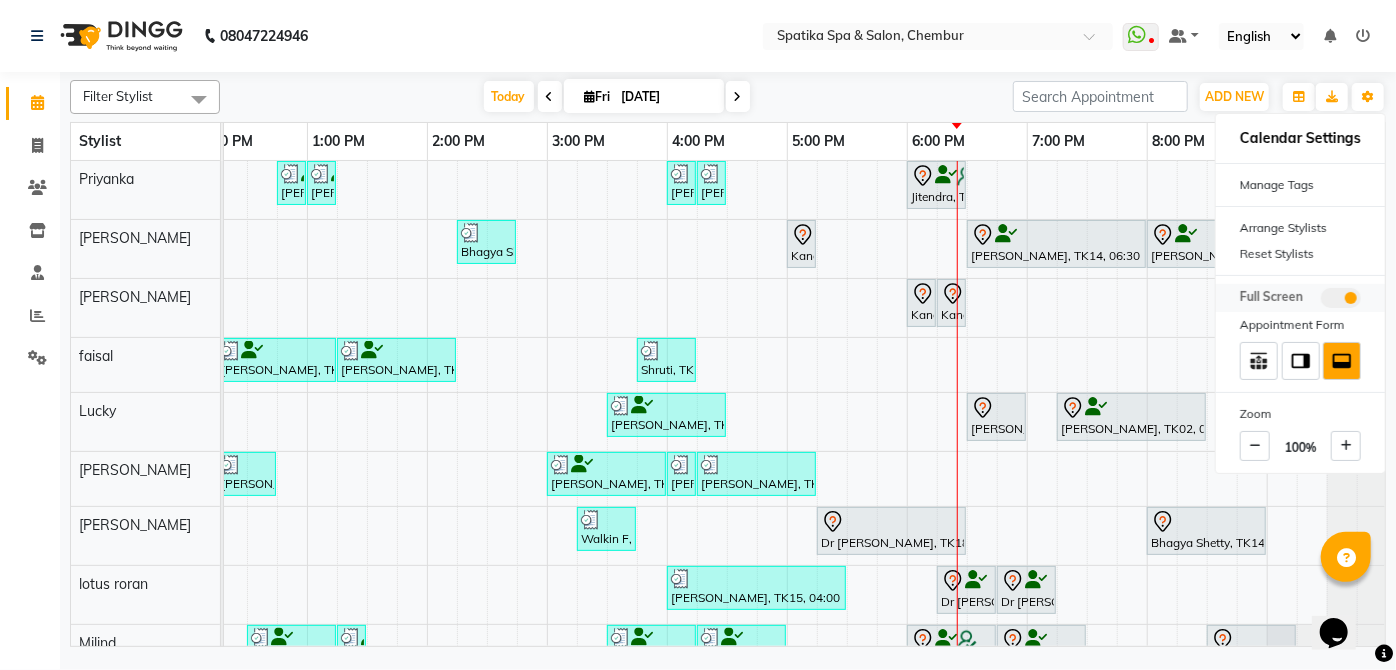 click at bounding box center [1341, 298] 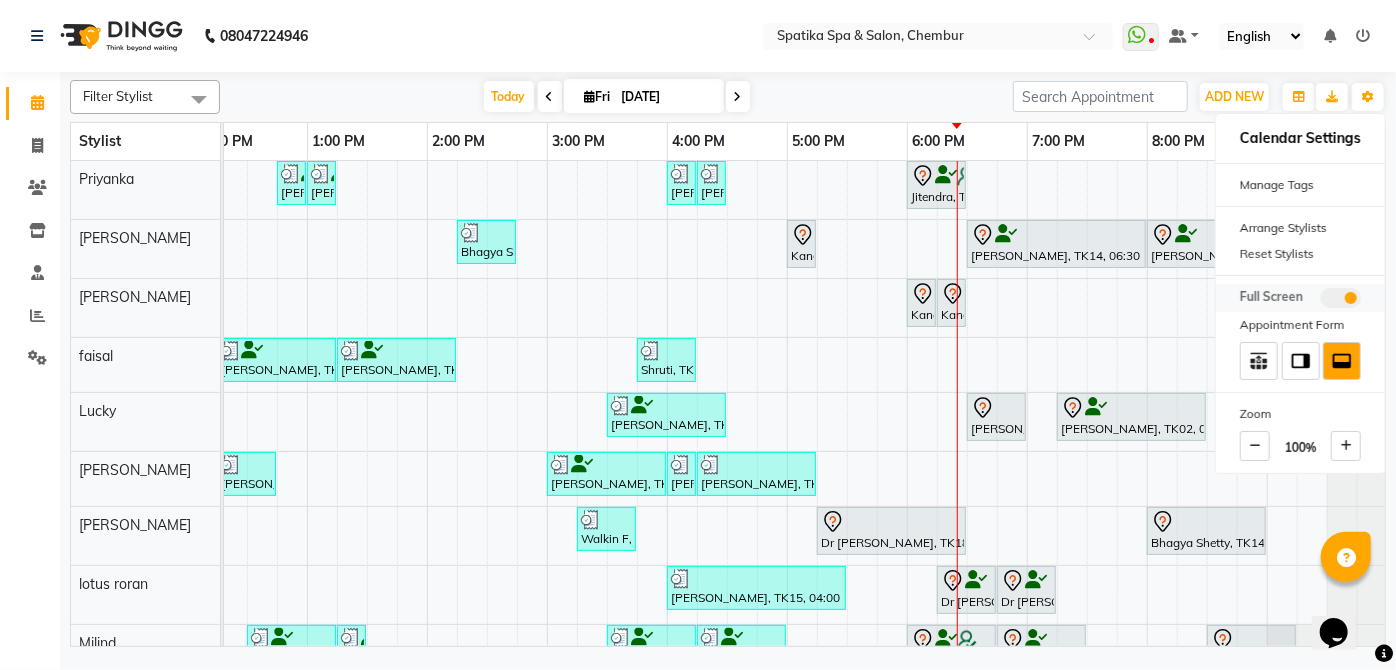 click at bounding box center [1321, 301] 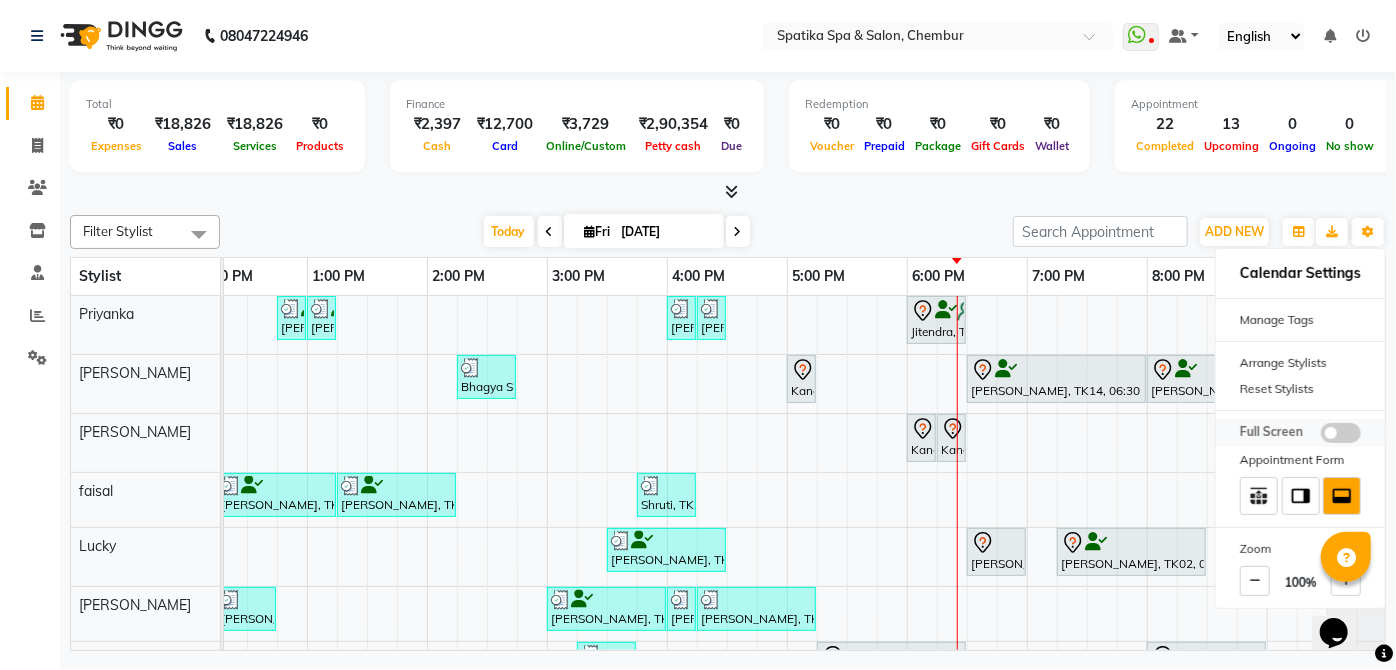 click at bounding box center [1341, 433] 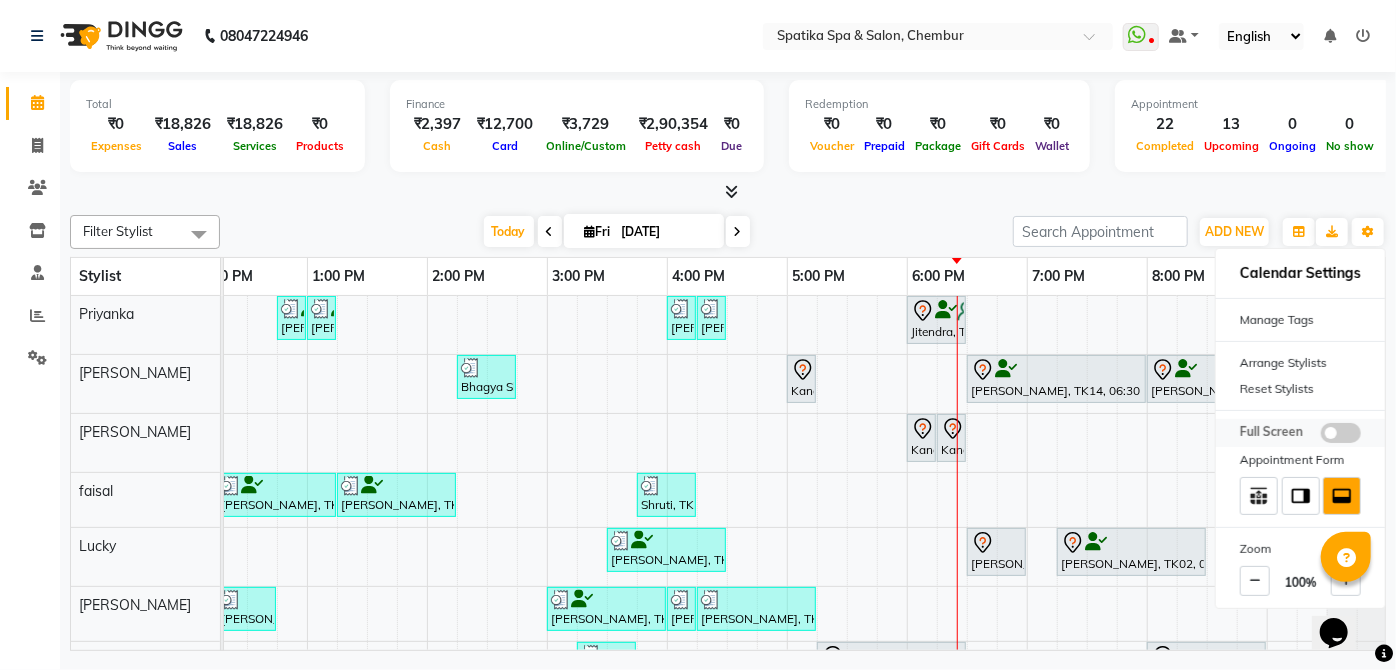 click at bounding box center [1321, 436] 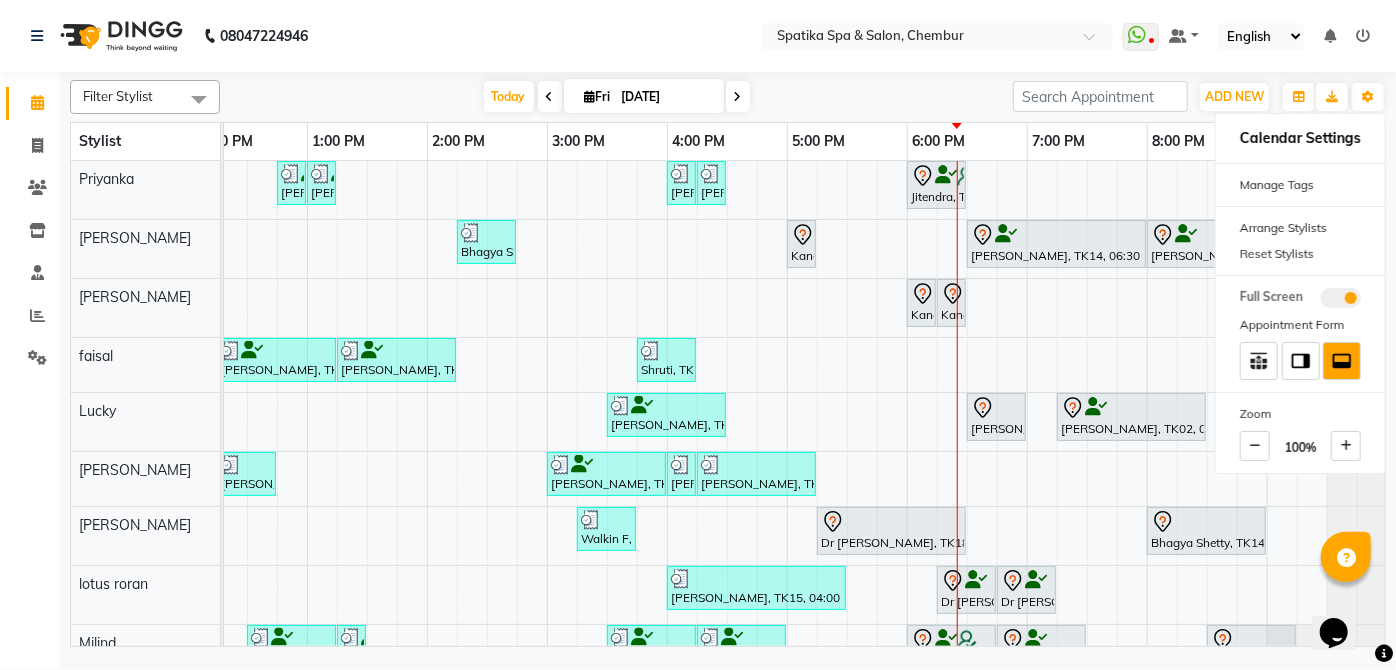 scroll, scrollTop: 181, scrollLeft: 397, axis: both 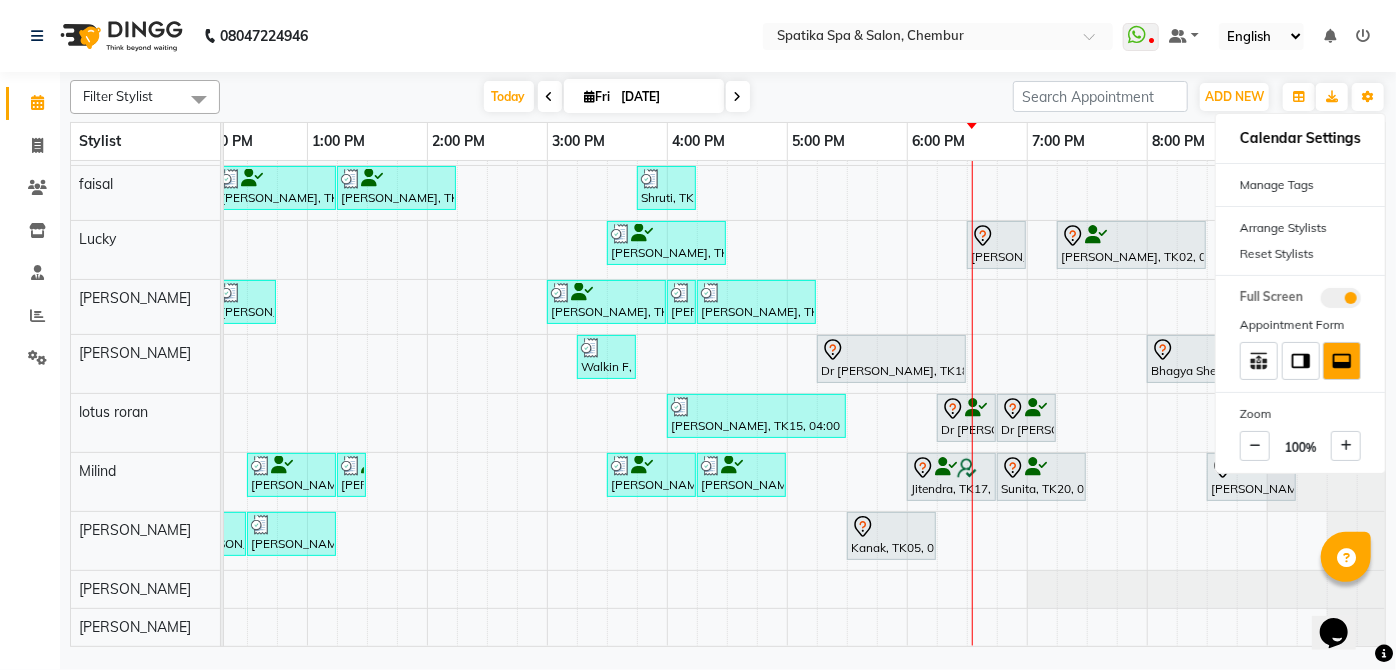 click on "Kanak, TK05, 05:30 PM-06:15 PM, Classic Pedicure" at bounding box center [891, 536] 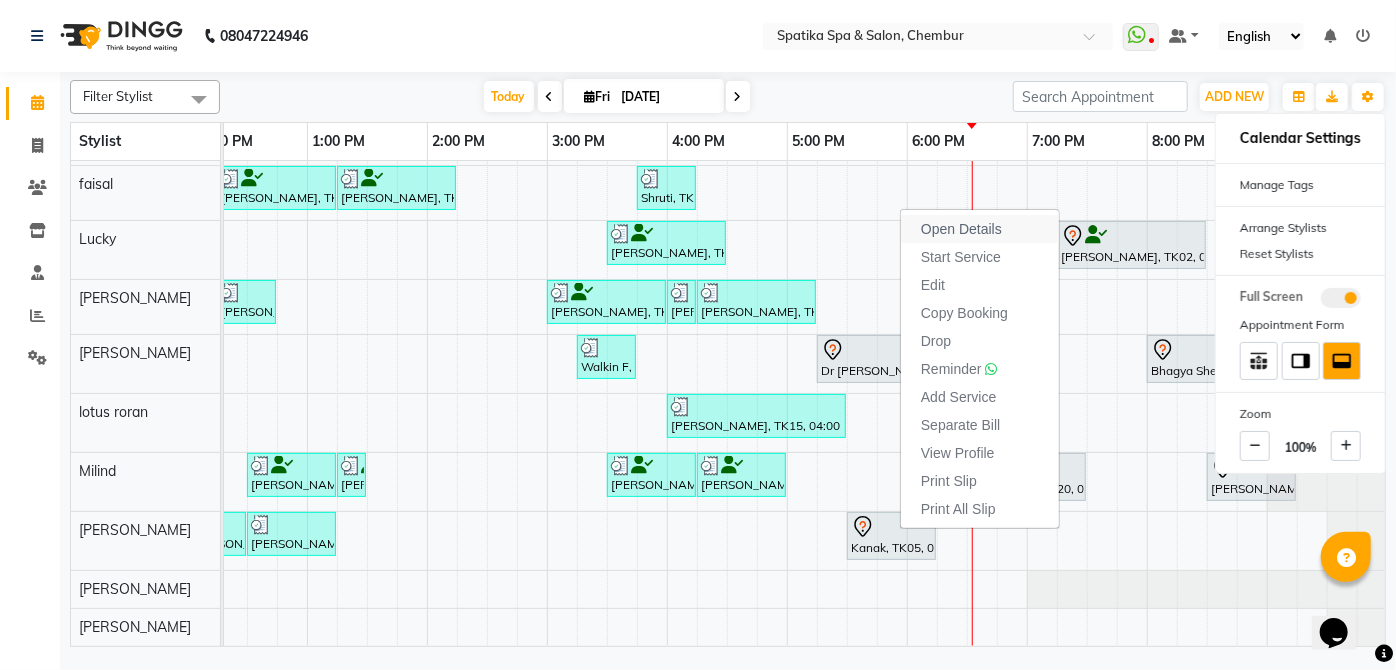 click on "Open Details" at bounding box center [961, 229] 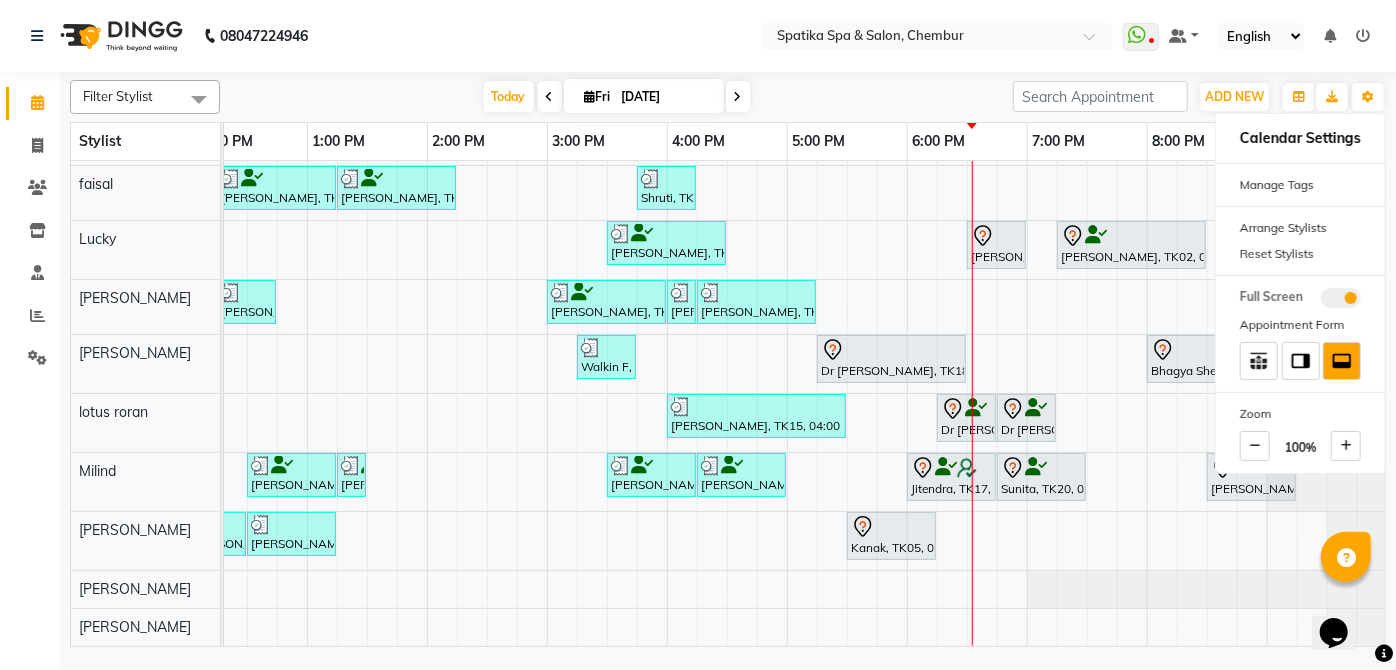click at bounding box center (891, 527) 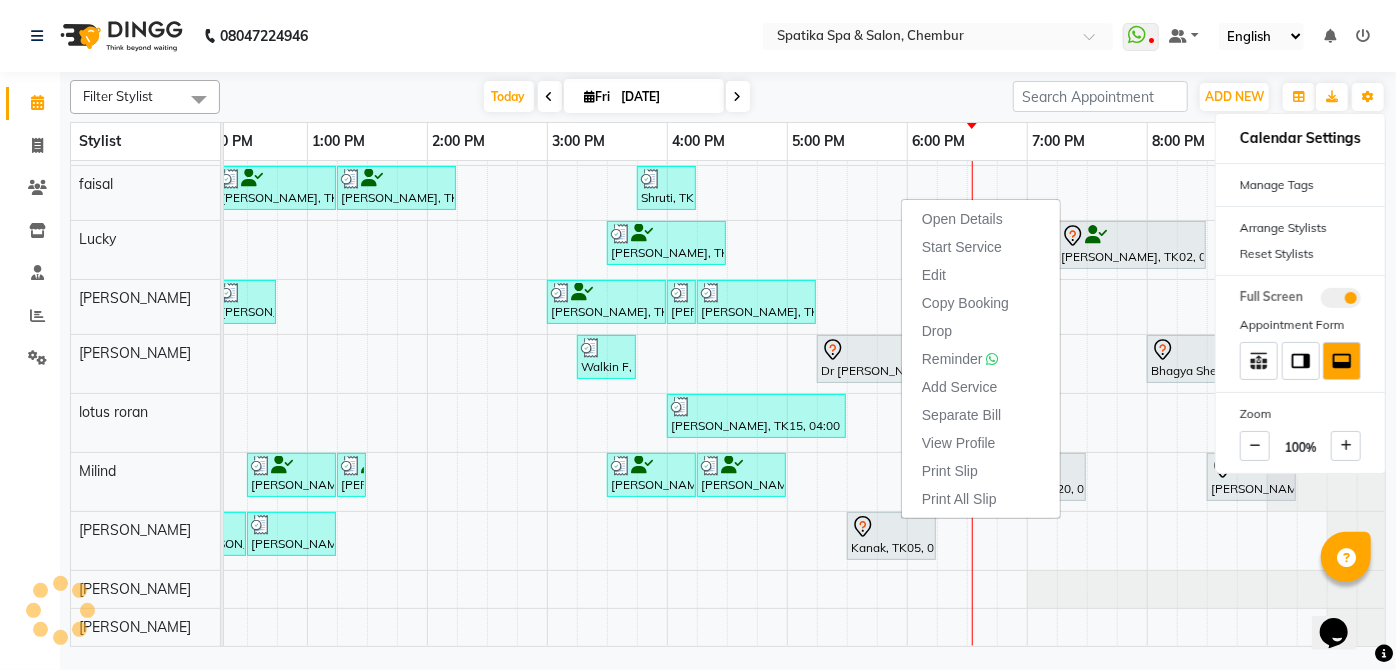 click on "Sakshi puri, TK04, 12:45 PM-01:00 PM, Upper Lip     Sakshi puri, TK04, 01:00 PM-01:15 PM, Eyebrows     Mallika, TK19, 04:00 PM-04:15 PM, Upper Lip     Mallika, TK19, 04:15 PM-04:30 PM, Eyebrows             Jitendra, TK17, 06:00 PM-06:30 PM, Classic Manicure     Bhagya Shetty, TK11, 02:15 PM-02:45 PM, Eyebrows,Peel Off Wax-Upper Lip             Kanak, TK05, 05:00 PM-05:15 PM, Eyebrows             Bhagya Shetty, TK14, 06:30 PM-08:00 PM, Brightening Sheer Magic For Tanned/Sensitive Skin             Bhagya Shetty, TK14, 08:00 PM-09:00 PM, Royal Candle Manicure             Kanak, TK05, 06:00 PM-06:15 PM, Peel Off Wax-Upper Lip             Kanak, TK05, 06:15 PM-06:30 PM, Eyebrows    Payal Dhanke, TK06, 09:00 AM-09:15 AM, Female- Qod Hair Wash     Arun Bhansal, TK03, 11:30 AM-12:15 PM, Haircuts     Bhagya Shetty, TK11, 12:15 PM-01:15 PM, Female- Moroccan- Hair Spabelow Shoulder     Bhagya Shetty, TK11, 01:15 PM-02:15 PM, Clear Dose For Dandruff / Dry Scalp- Per Tube" at bounding box center [607, 317] 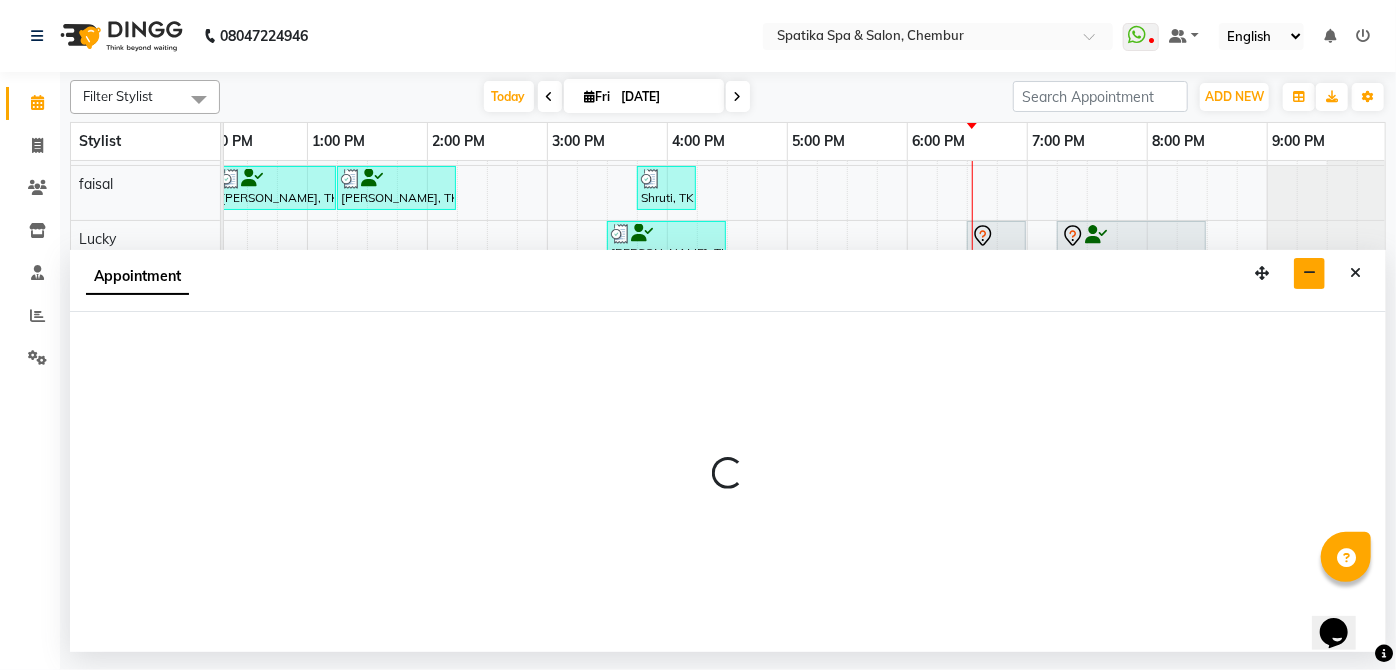 select on "17981" 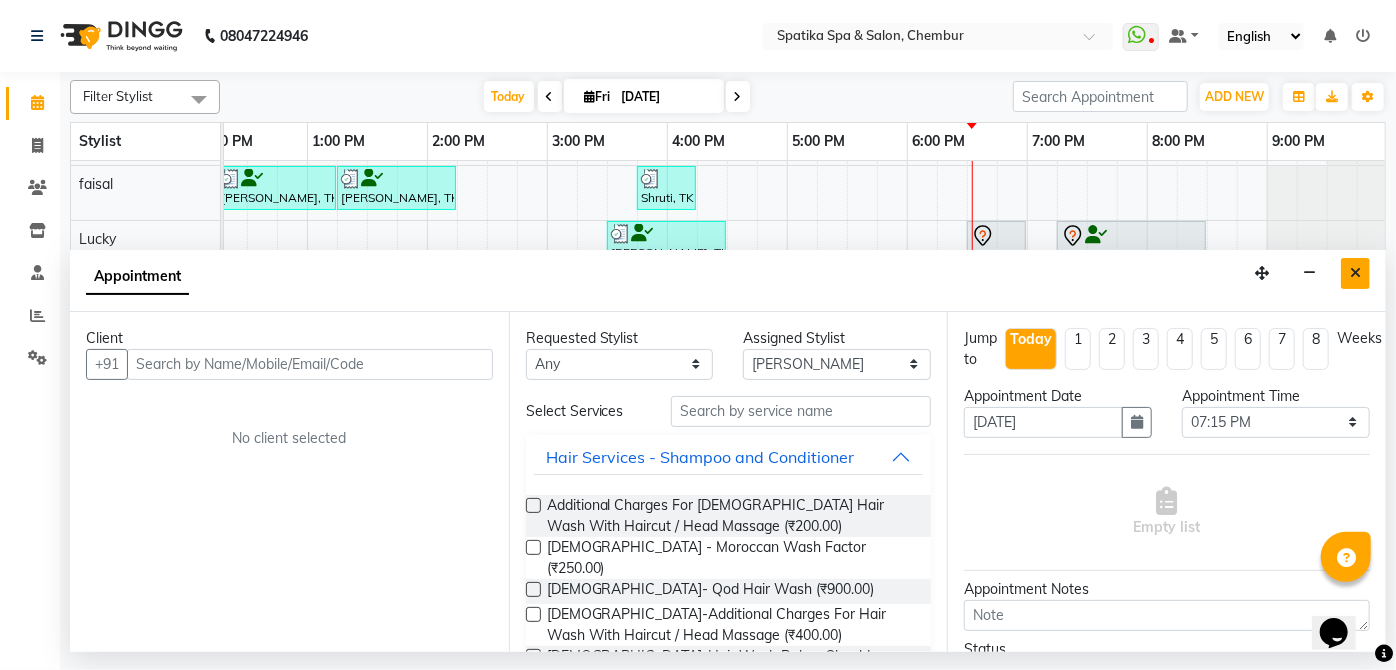 click at bounding box center (1355, 273) 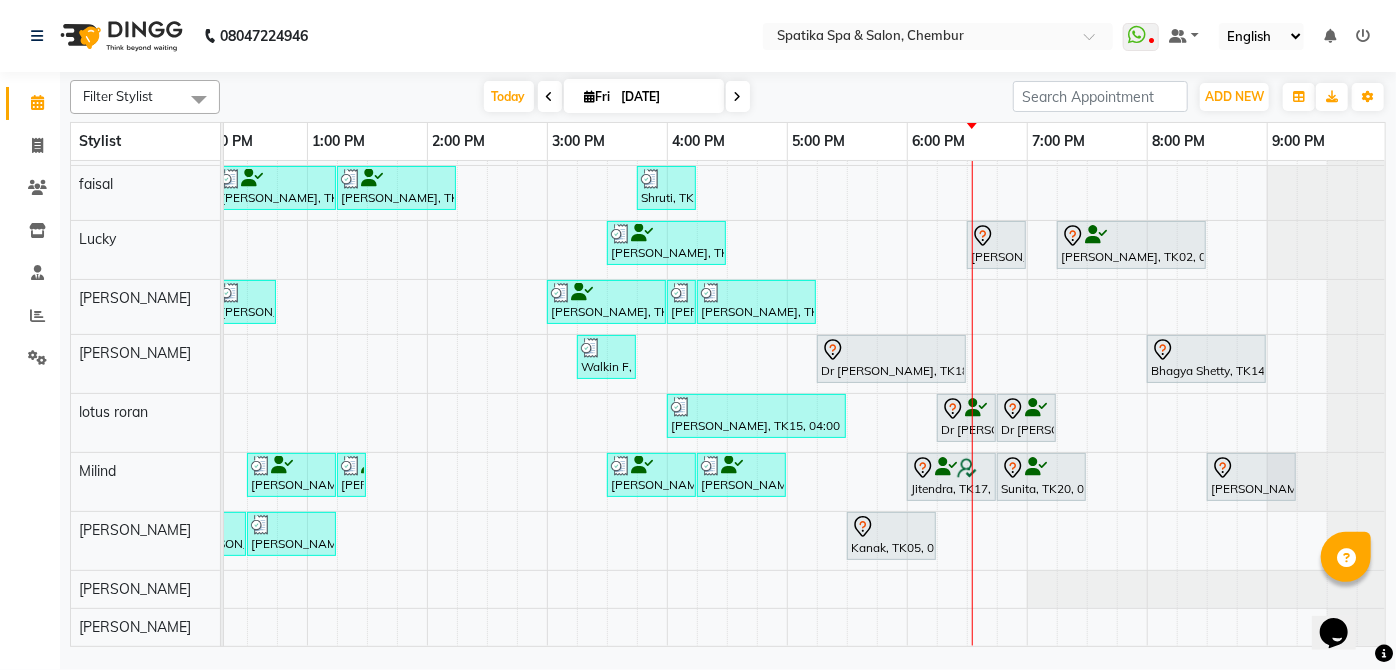 scroll, scrollTop: 14, scrollLeft: 397, axis: both 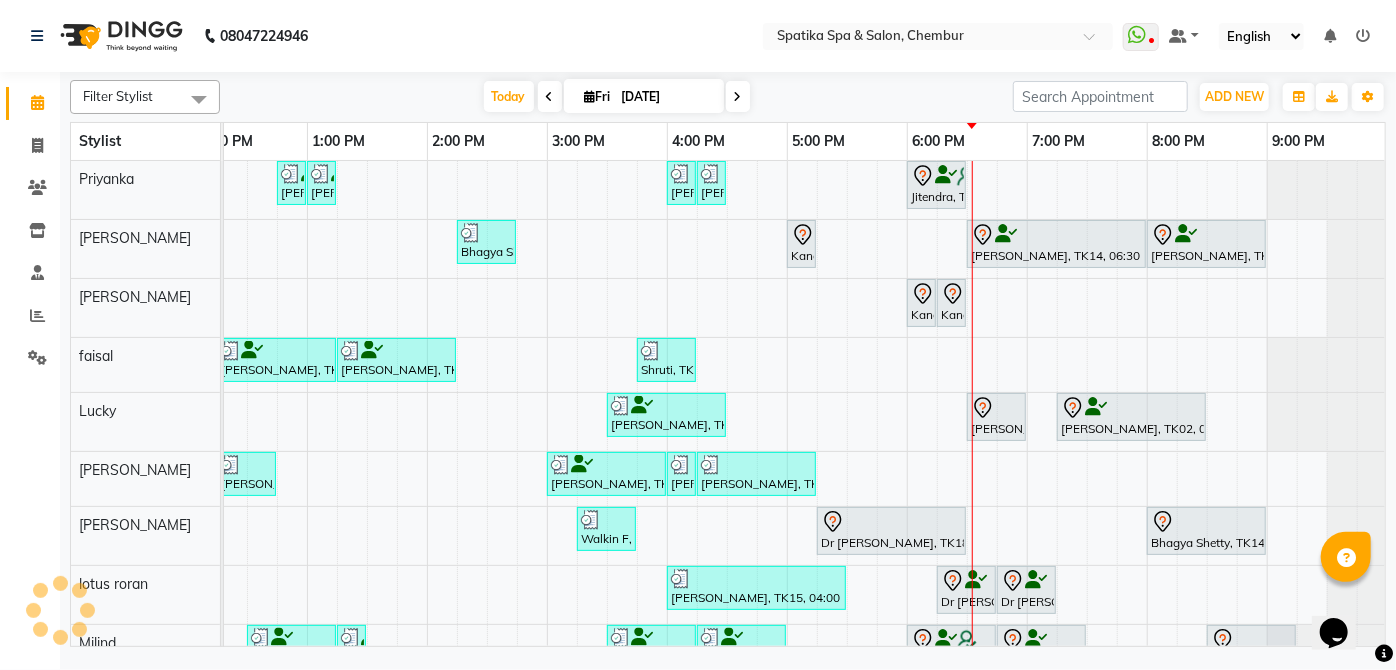 click on "Kanak, TK05, 06:15 PM-06:30 PM, Eyebrows" at bounding box center (951, 303) 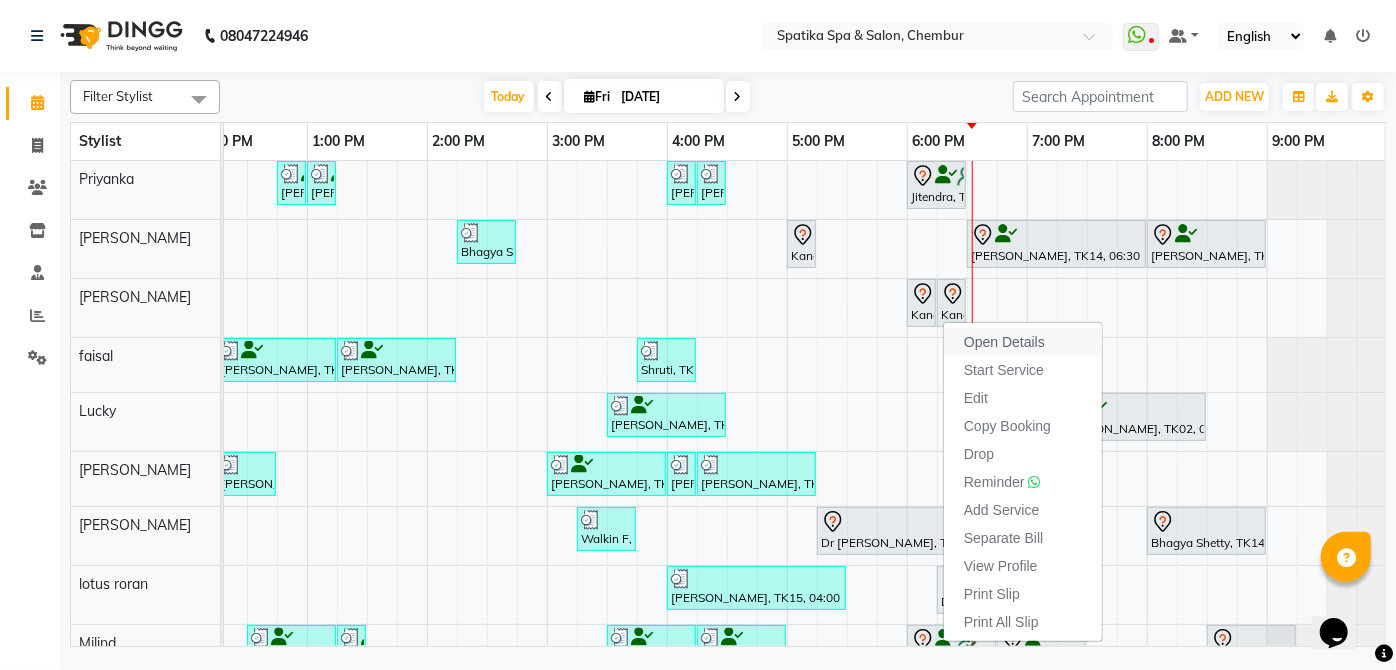click on "Open Details" at bounding box center (1004, 342) 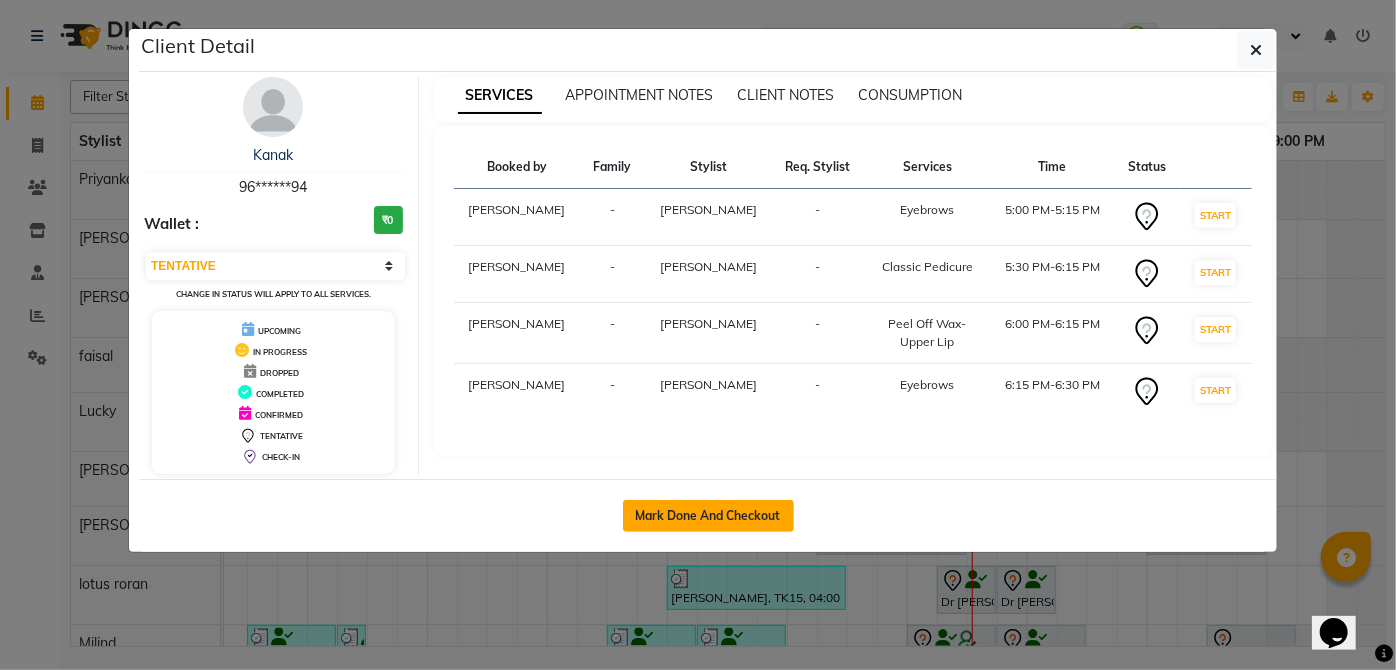 click on "Mark Done And Checkout" 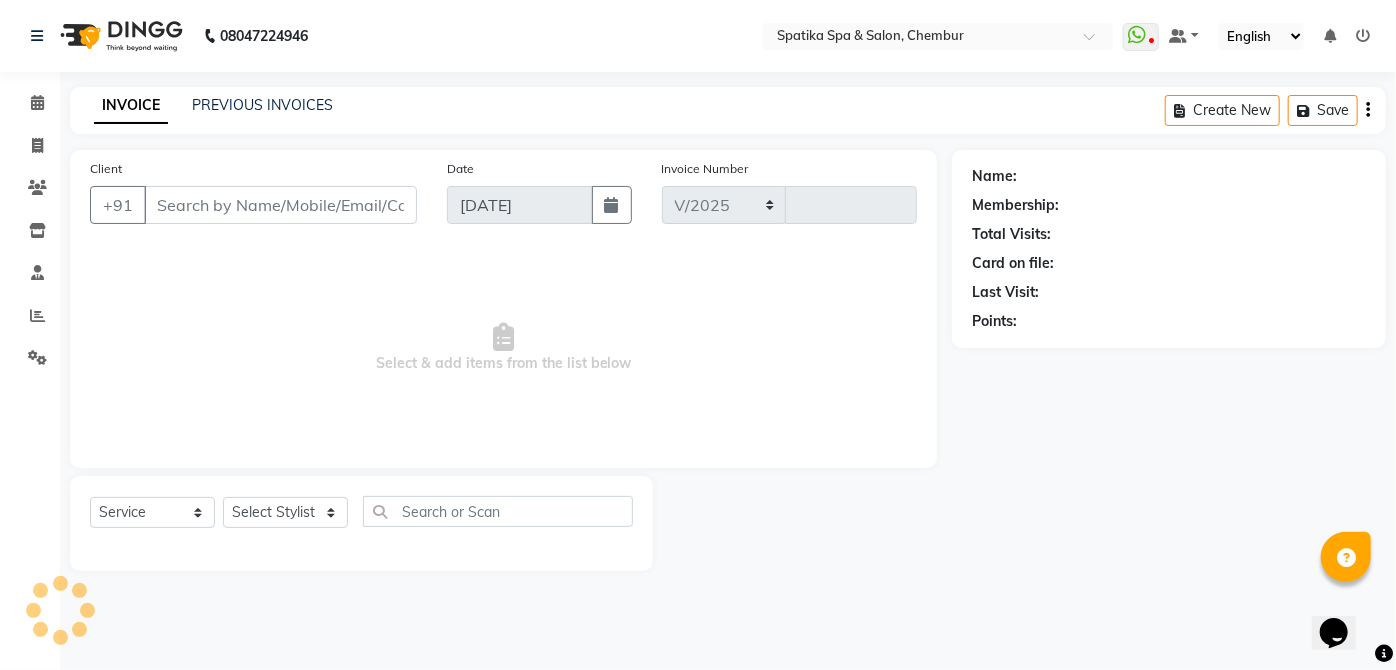 select on "631" 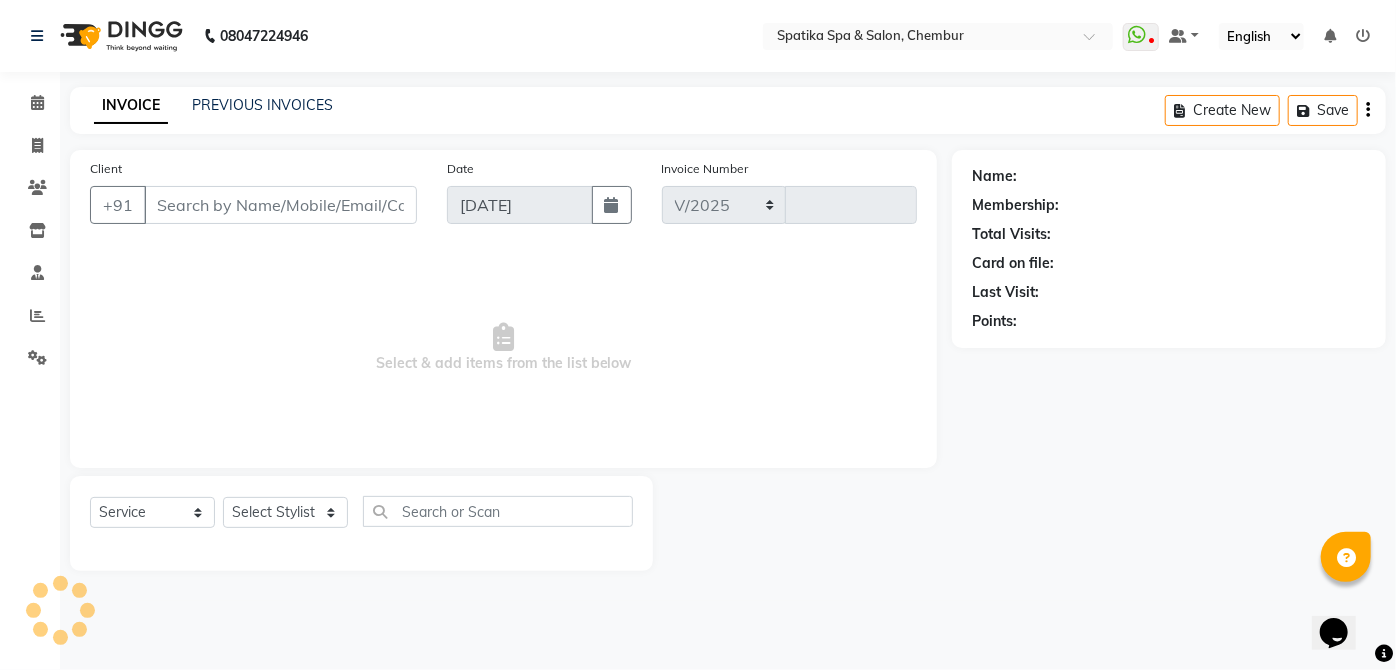 type on "1411" 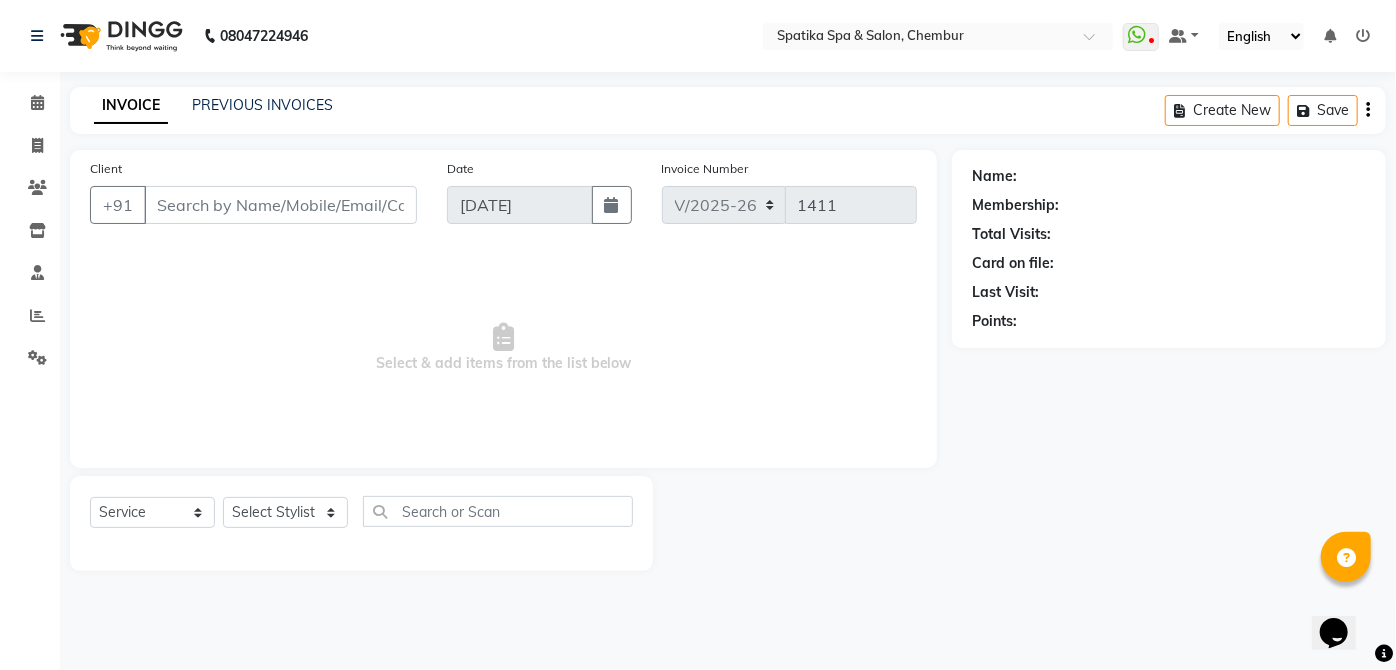 type on "96******94" 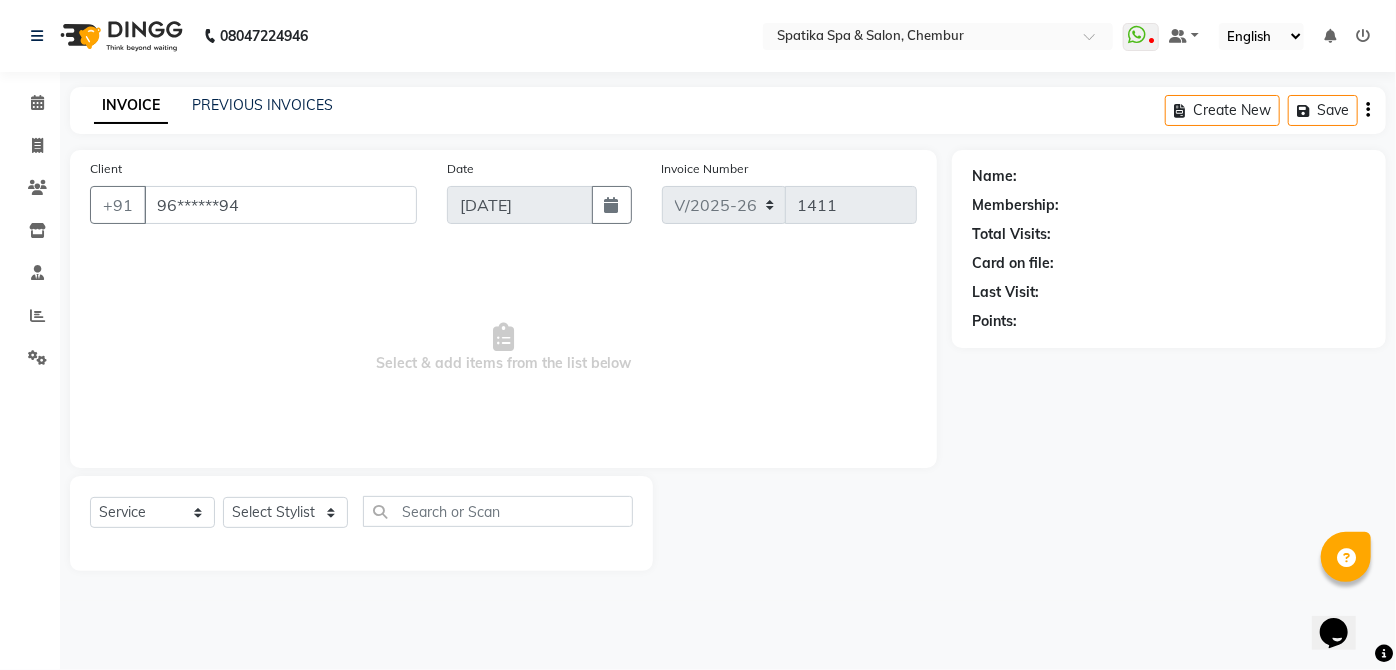 select on "82021" 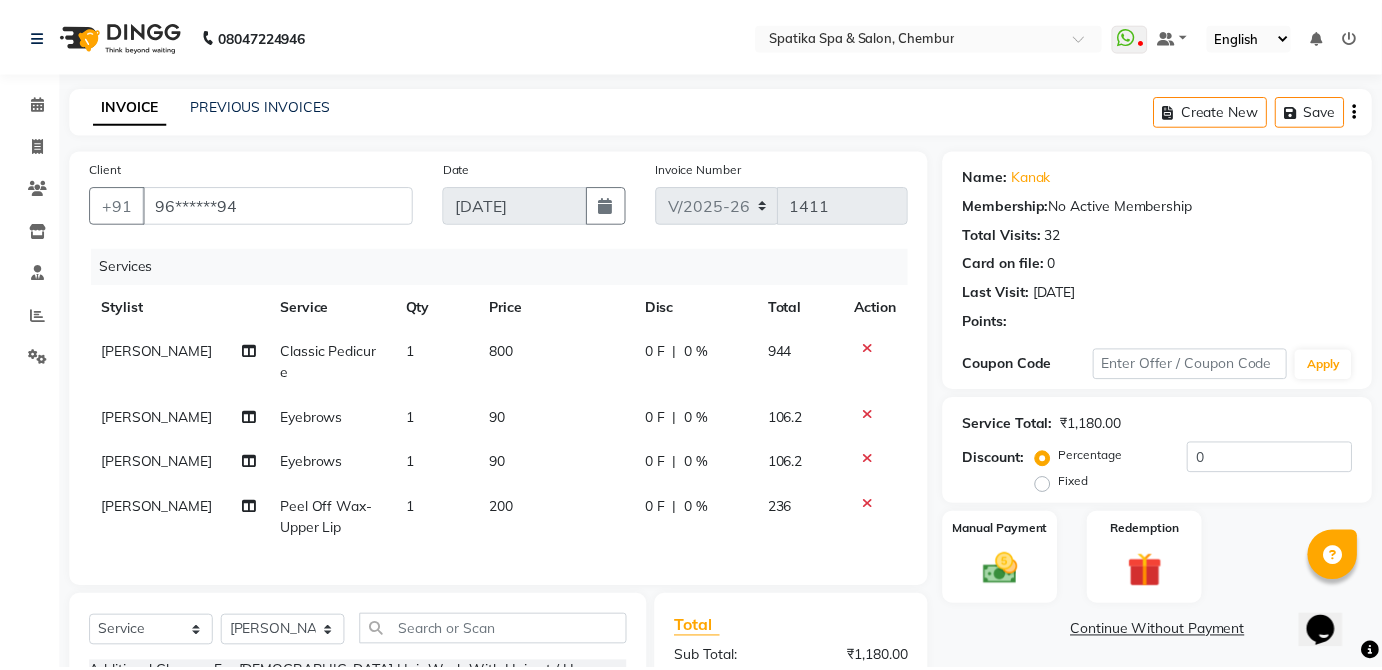 scroll, scrollTop: 264, scrollLeft: 0, axis: vertical 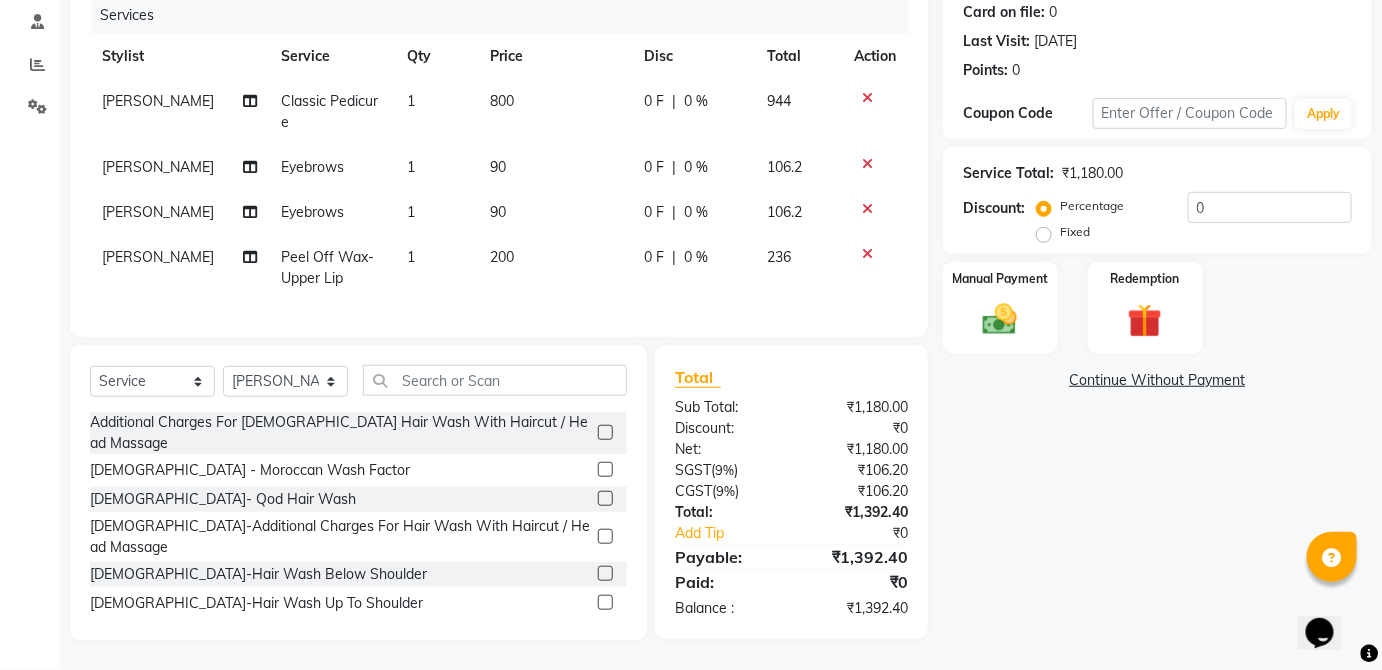 click 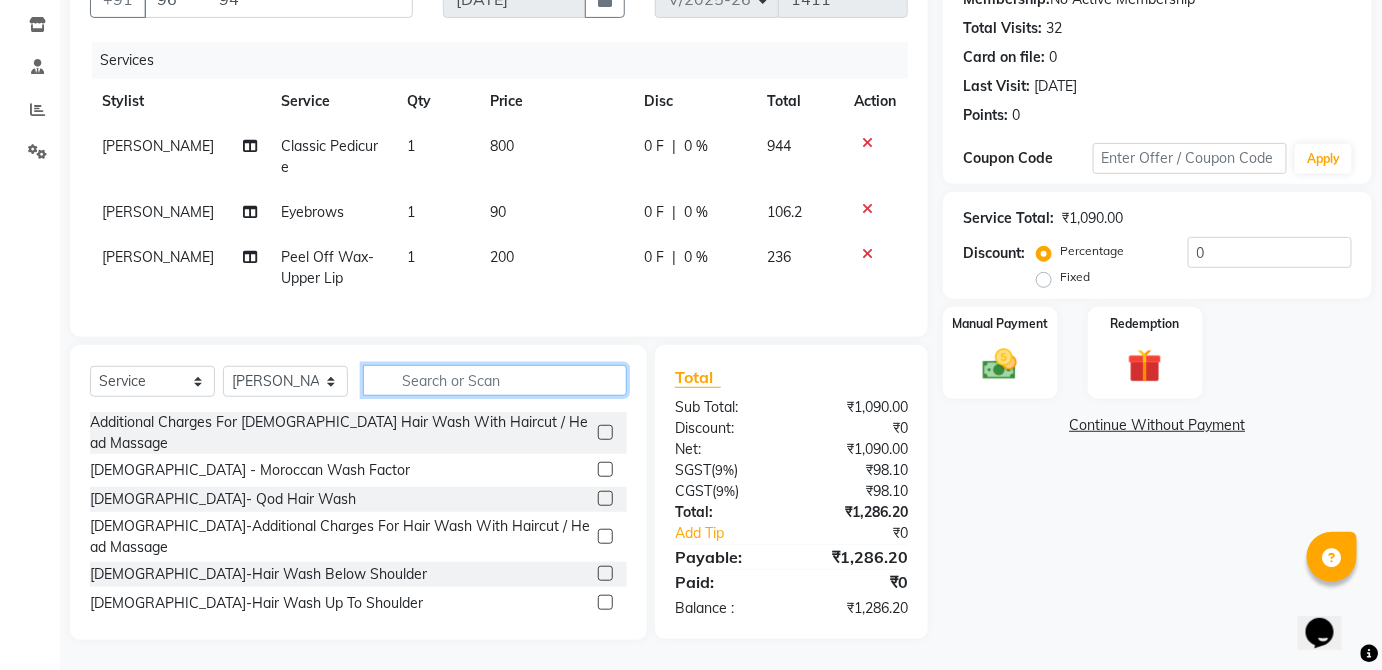 click 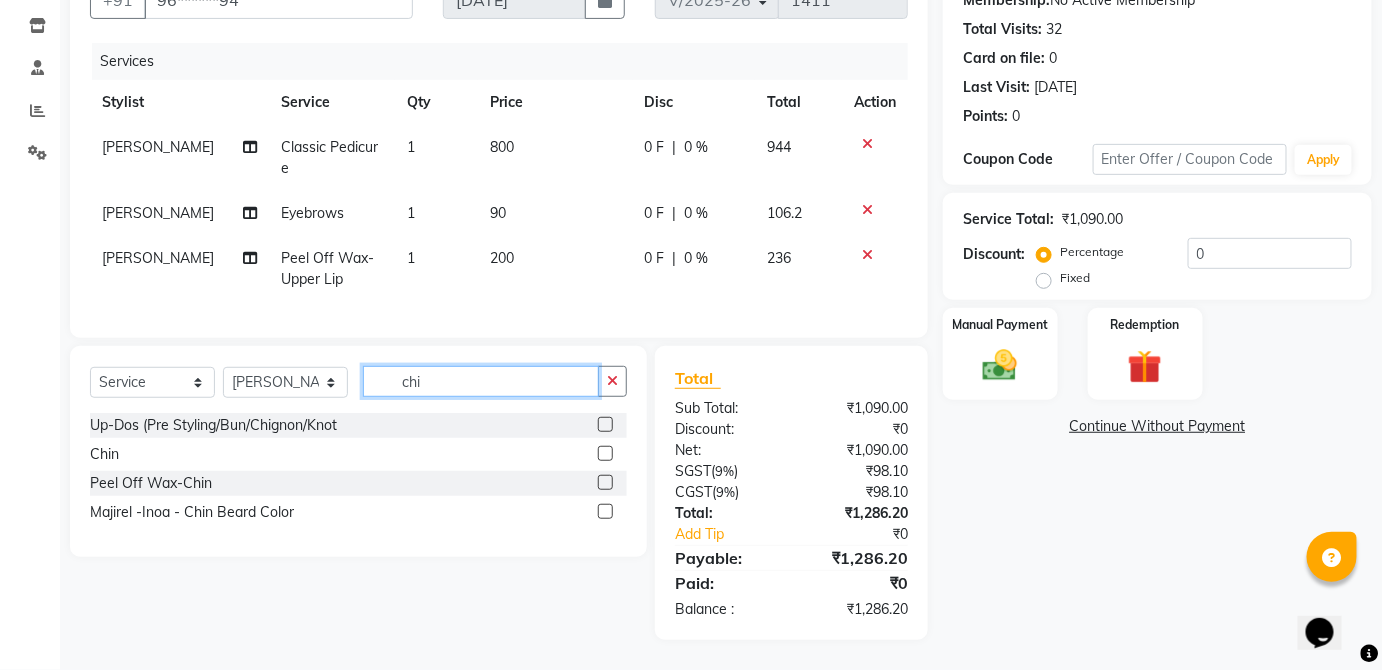 scroll, scrollTop: 217, scrollLeft: 0, axis: vertical 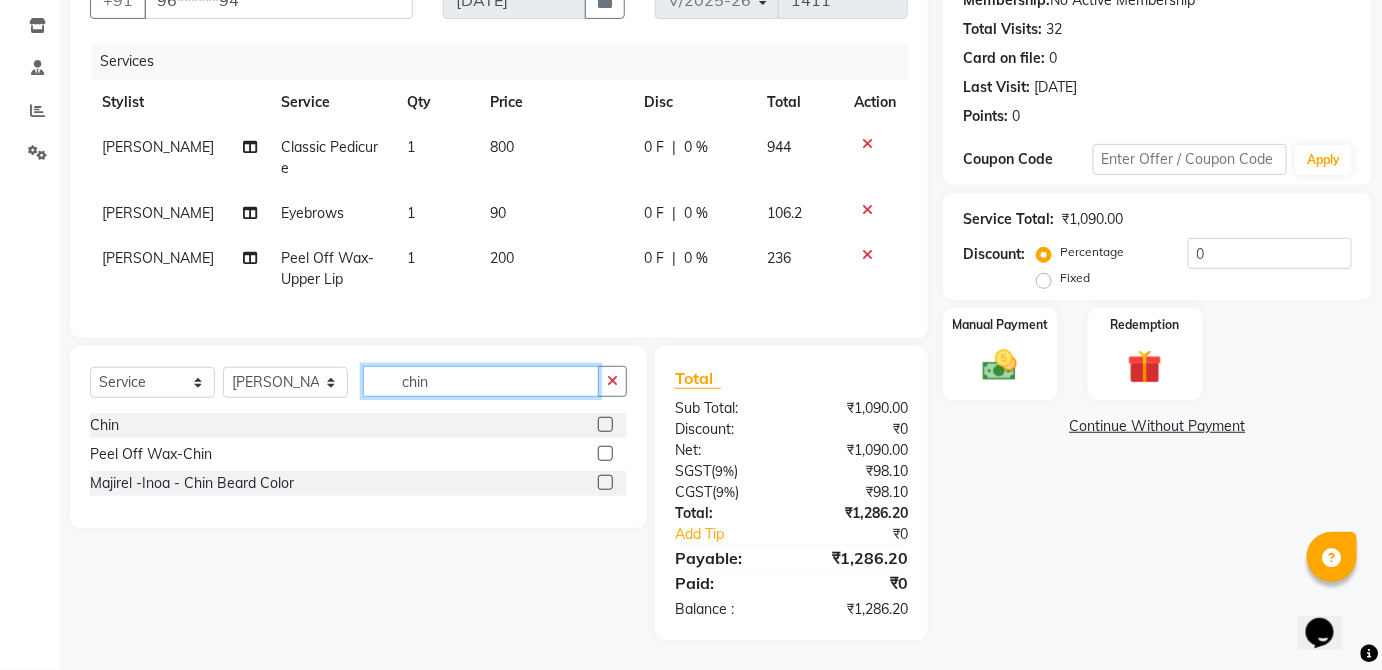 type on "chin" 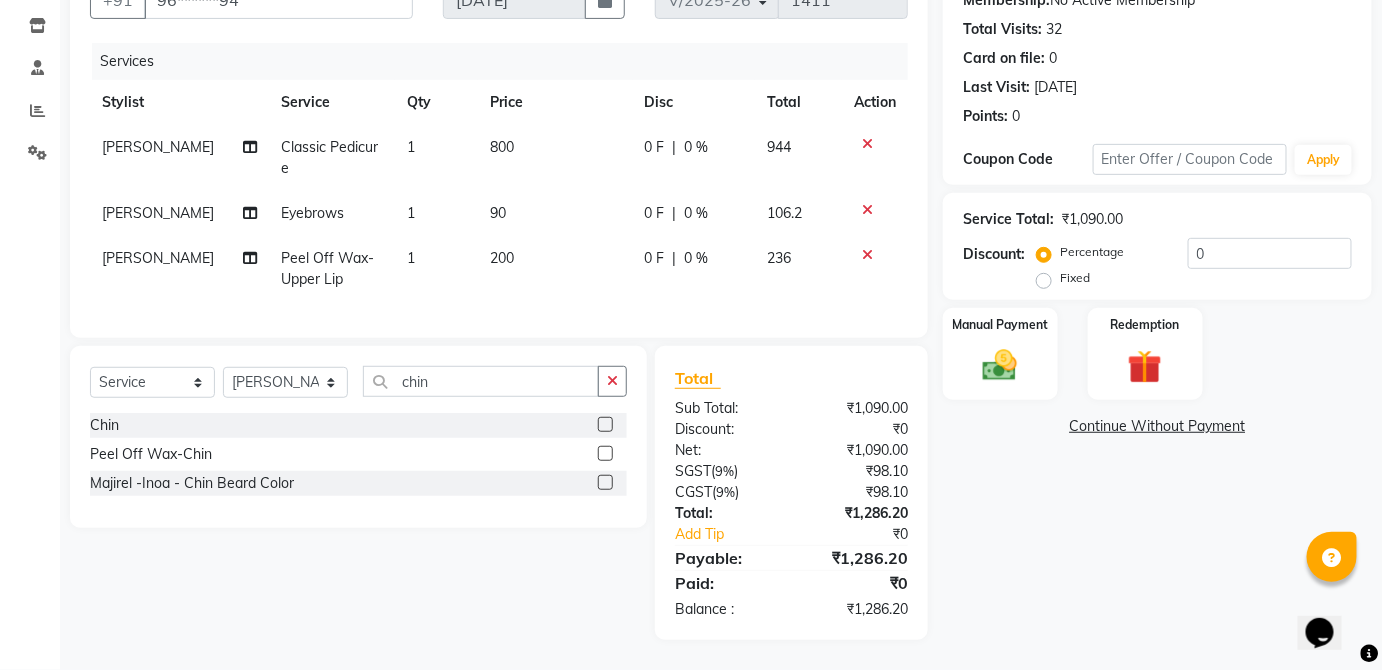 click 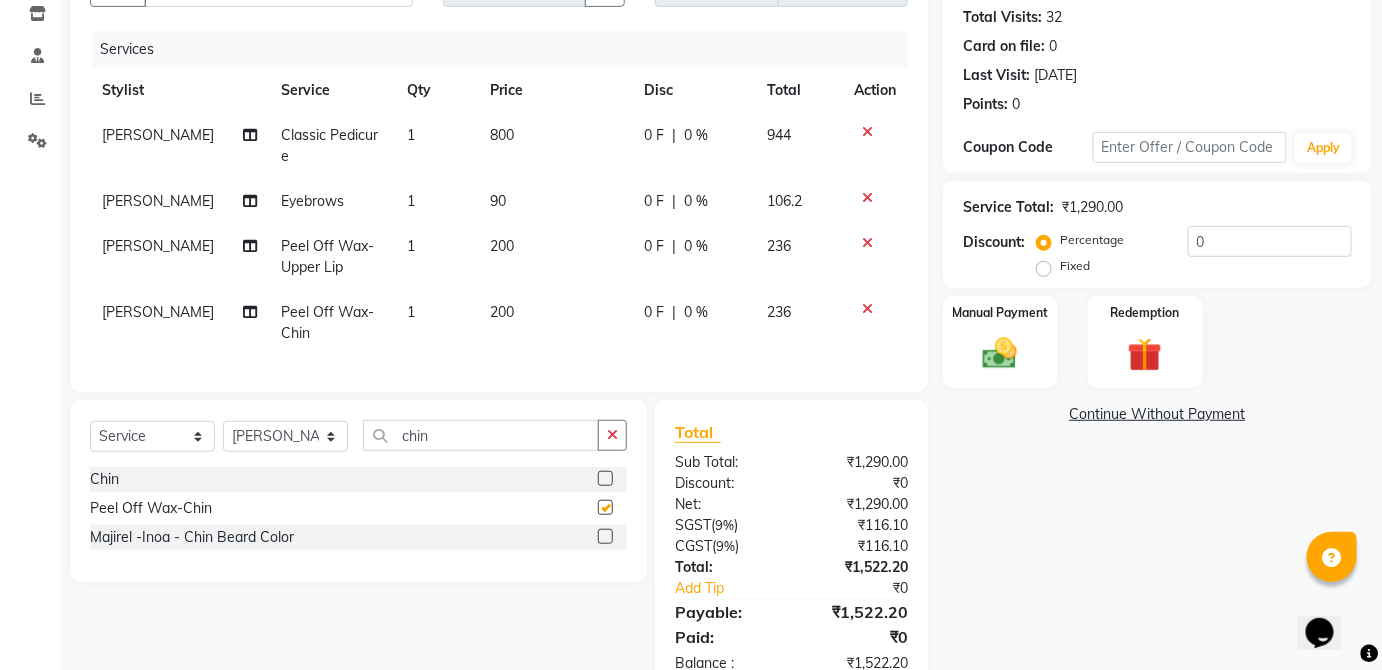 checkbox on "false" 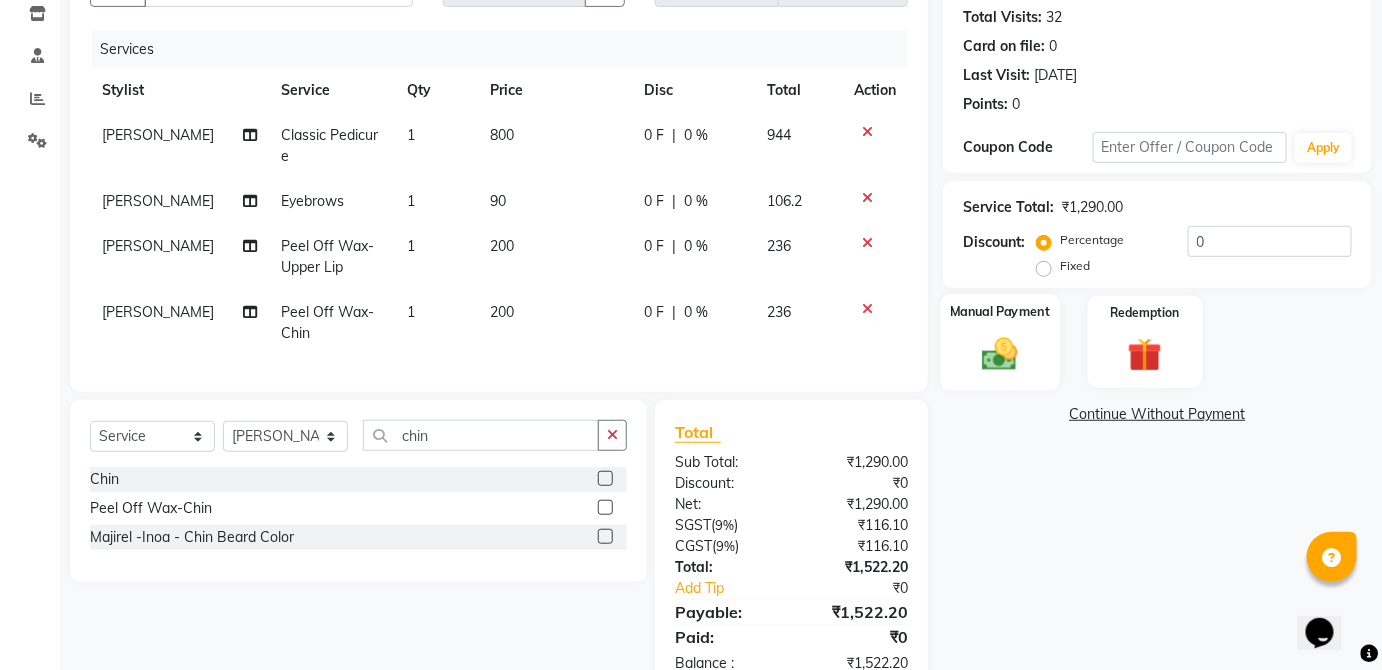 click on "Manual Payment" 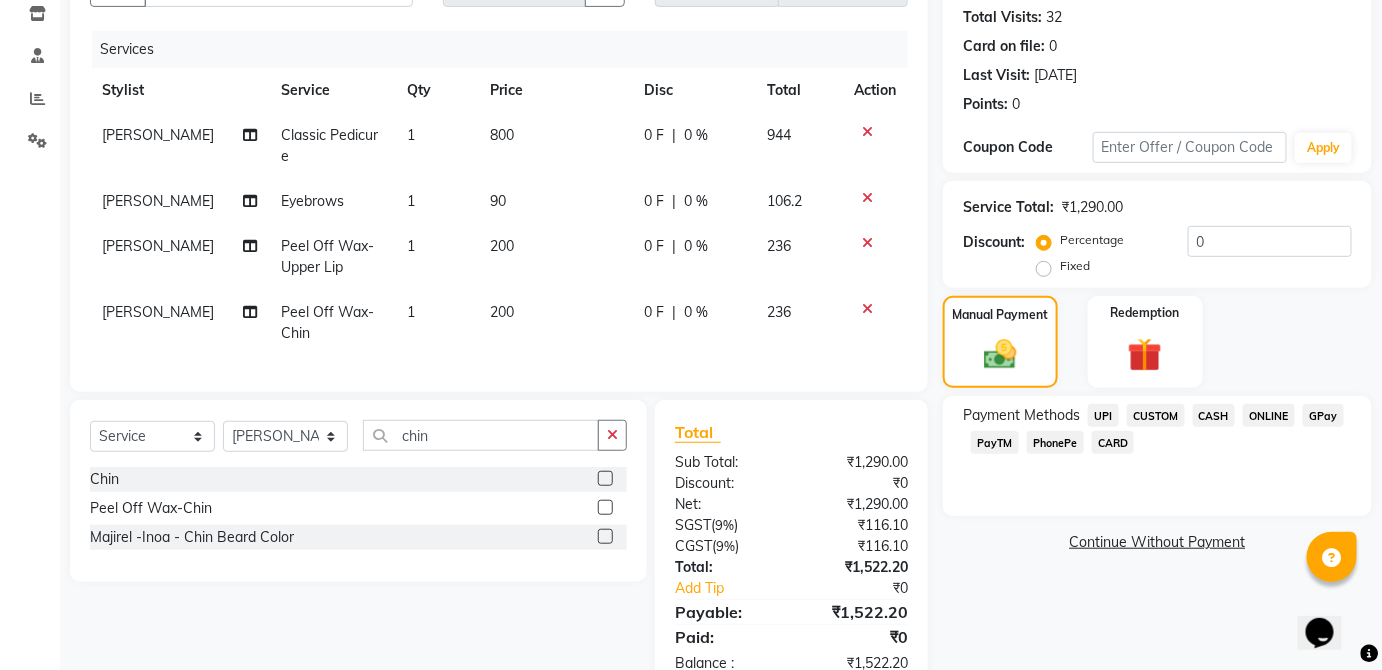 click on "CARD" 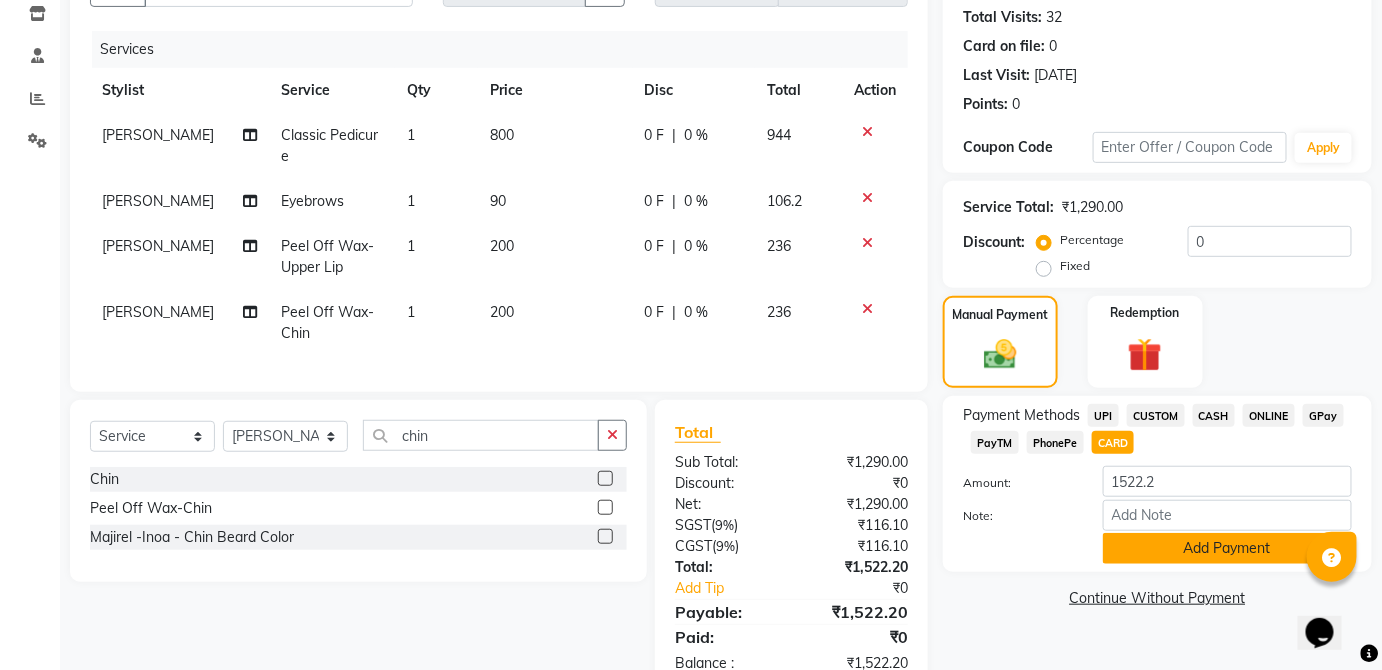 click on "Add Payment" 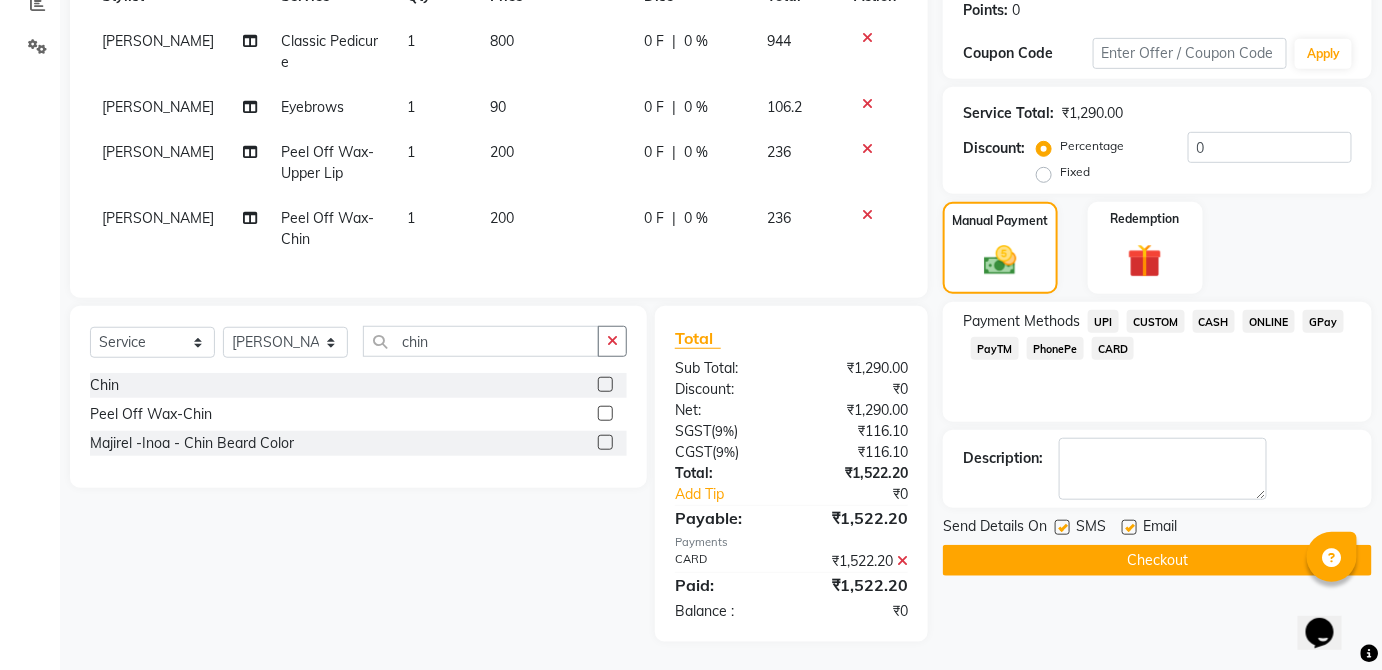 scroll, scrollTop: 325, scrollLeft: 0, axis: vertical 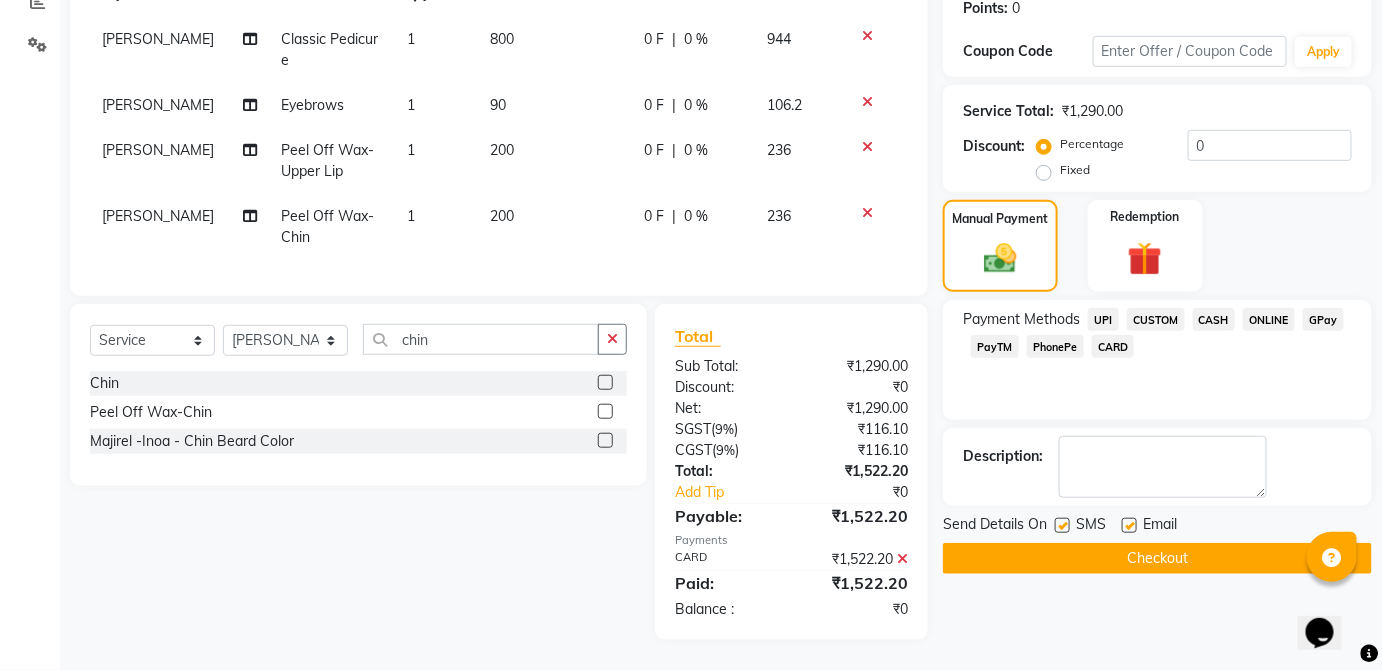 click on "Checkout" 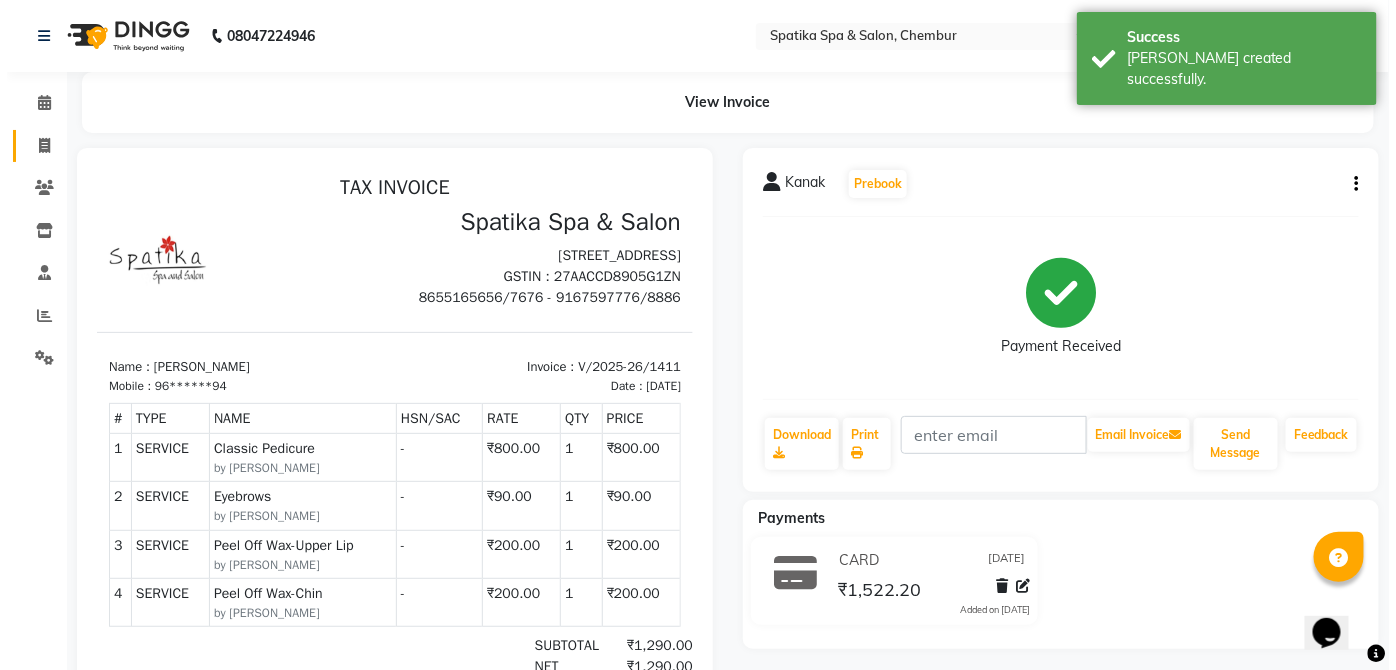 scroll, scrollTop: 0, scrollLeft: 0, axis: both 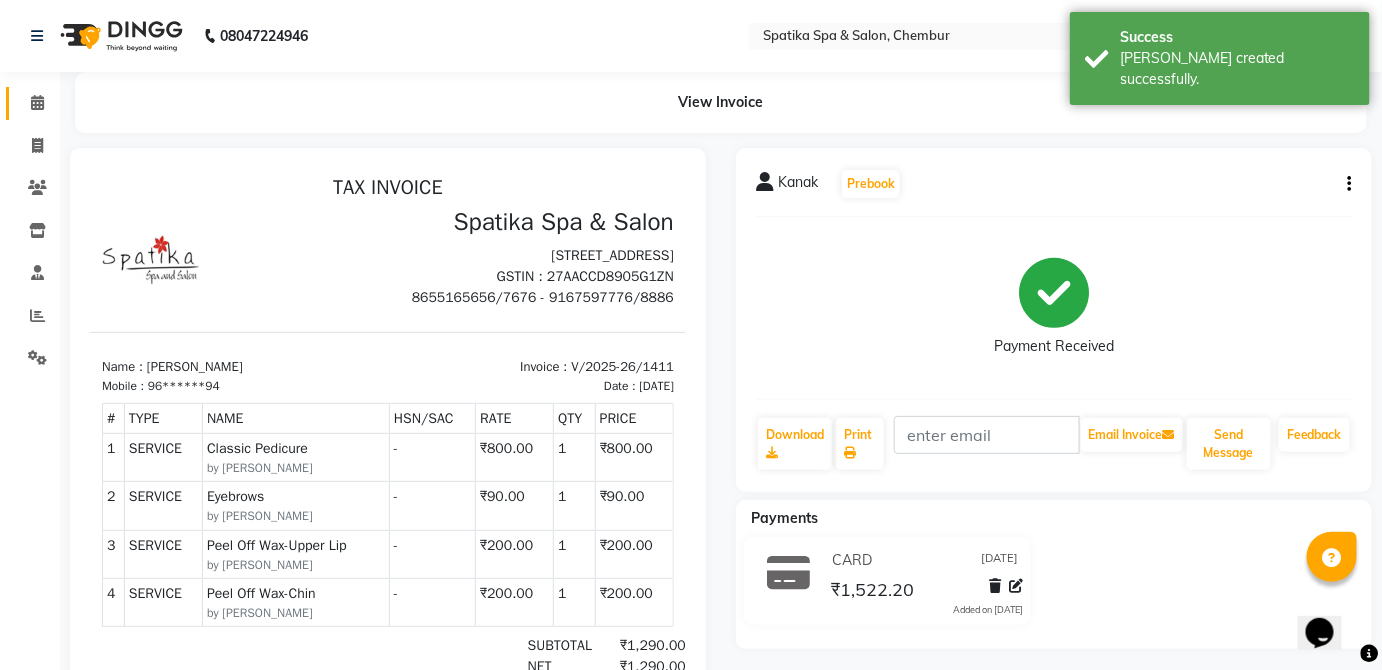 click on "Calendar" 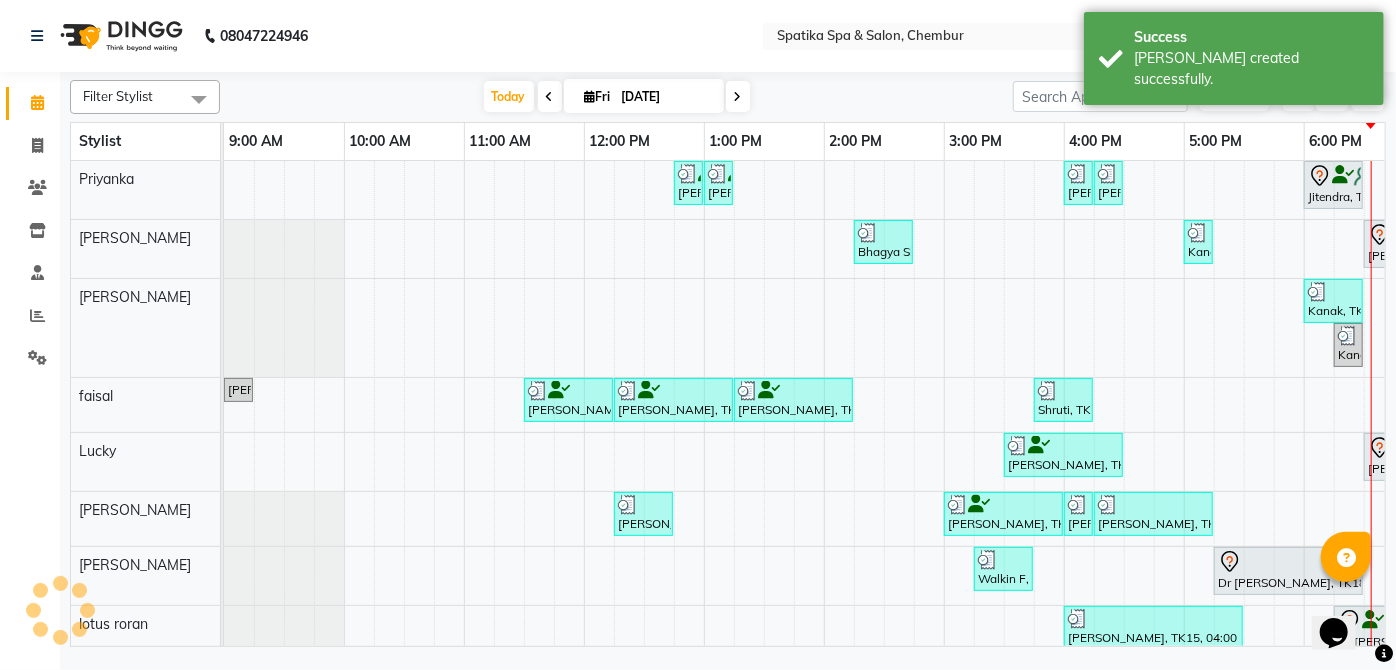 scroll, scrollTop: 0, scrollLeft: 0, axis: both 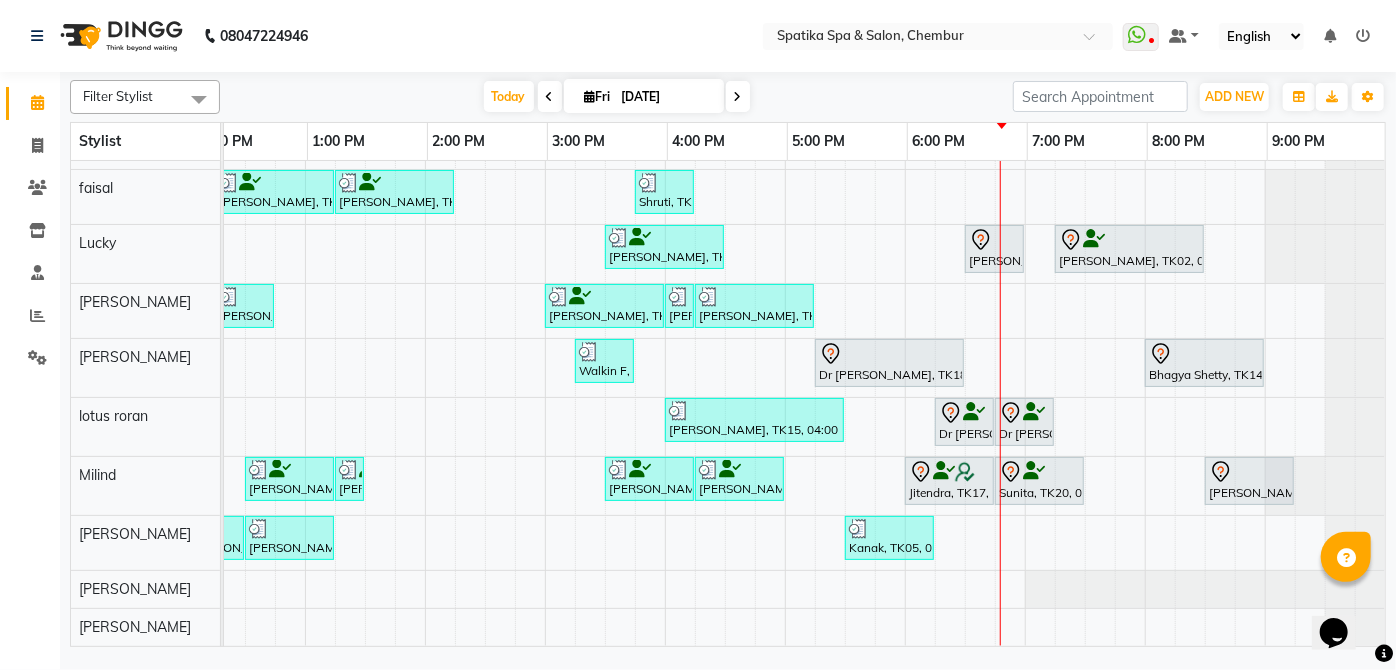 click at bounding box center (994, 240) 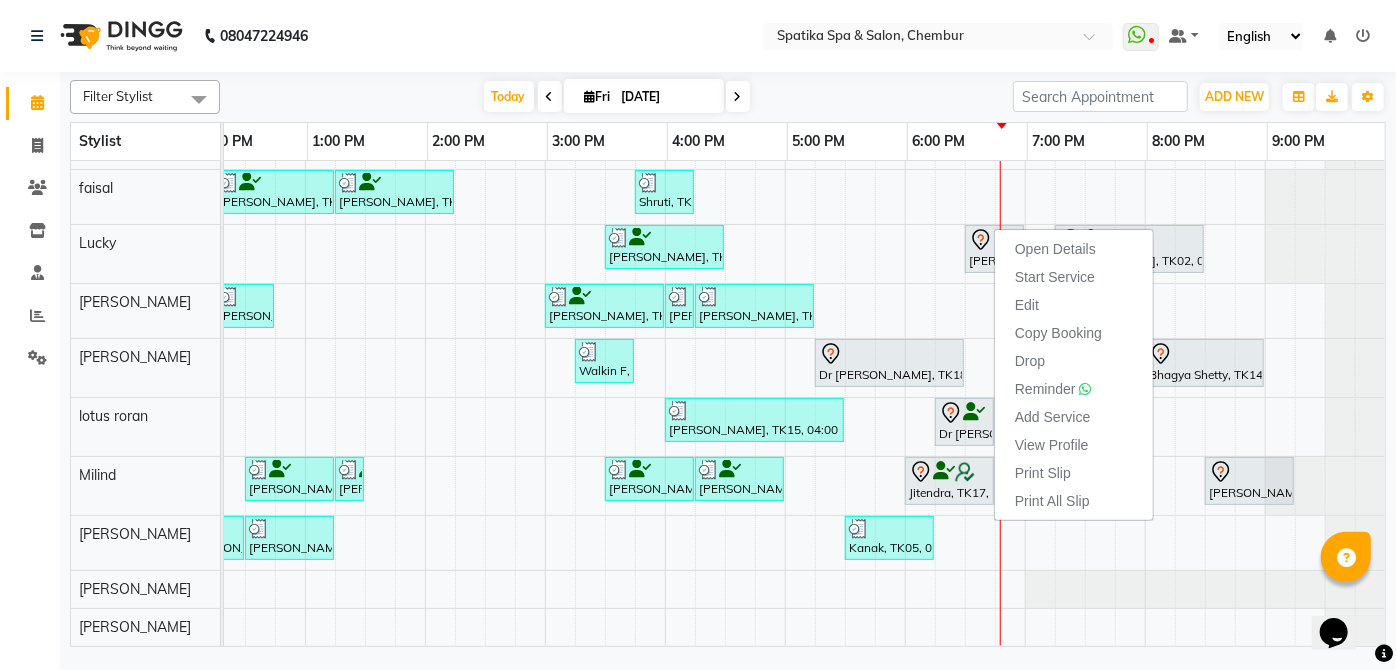click on "Today  Fri 11-07-2025" at bounding box center [616, 97] 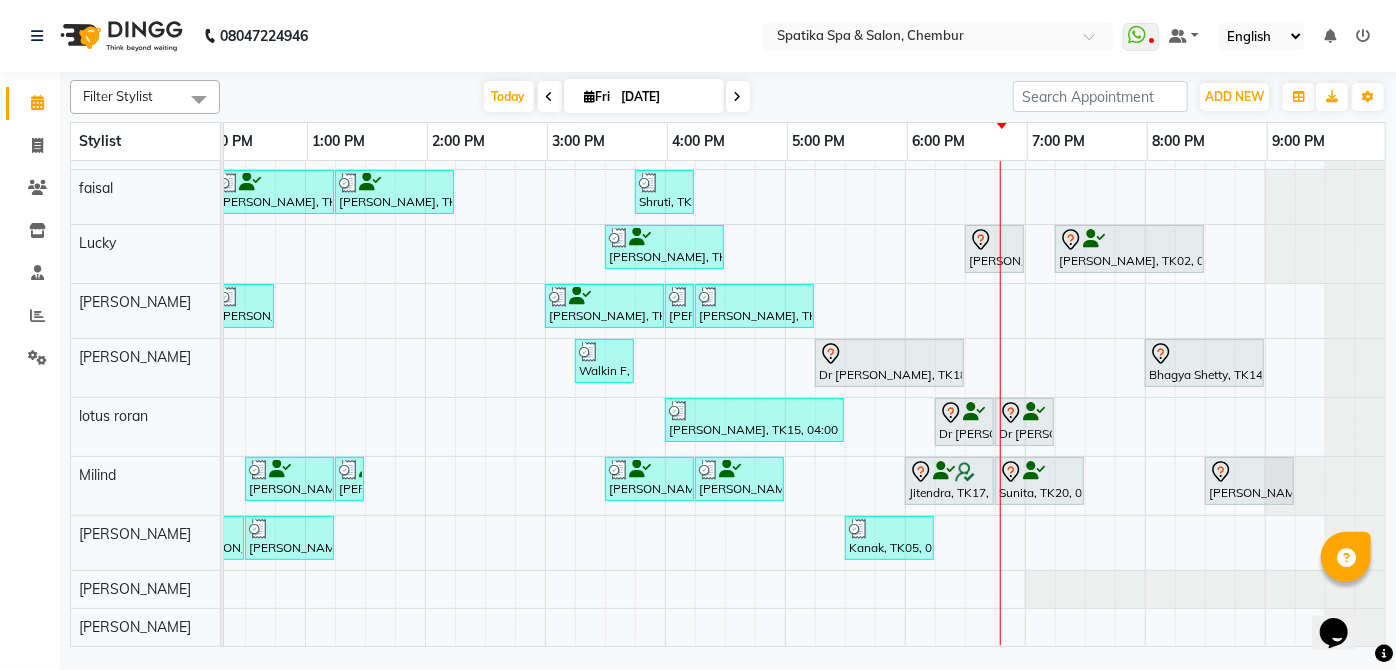 scroll, scrollTop: 4, scrollLeft: 411, axis: both 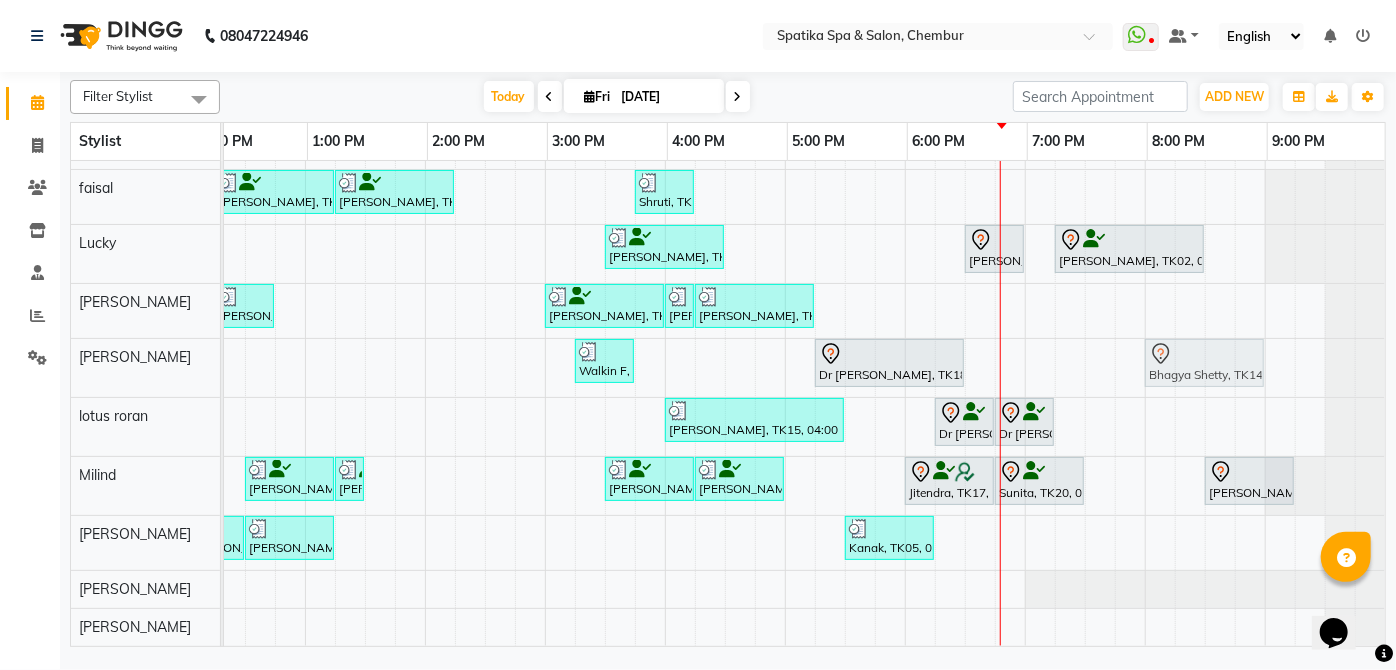 click on "Walkin F, TK16, 03:15 PM-03:45 PM, Female-Blow Dry-Hair Below Shoulder             Dr Deepa, TK18, 05:15 PM-06:30 PM, Female-Inoa Touch Up (Up To 2 Inches)             Bhagya Shetty, TK14, 08:00 PM-09:00 PM, Male-Inoa Global Color - Hair Upto Neck (Includes Moustache)             Bhagya Shetty, TK14, 08:00 PM-09:00 PM, Male-Inoa Global Color - Hair Upto Neck (Includes Moustache)" at bounding box center (-175, 368) 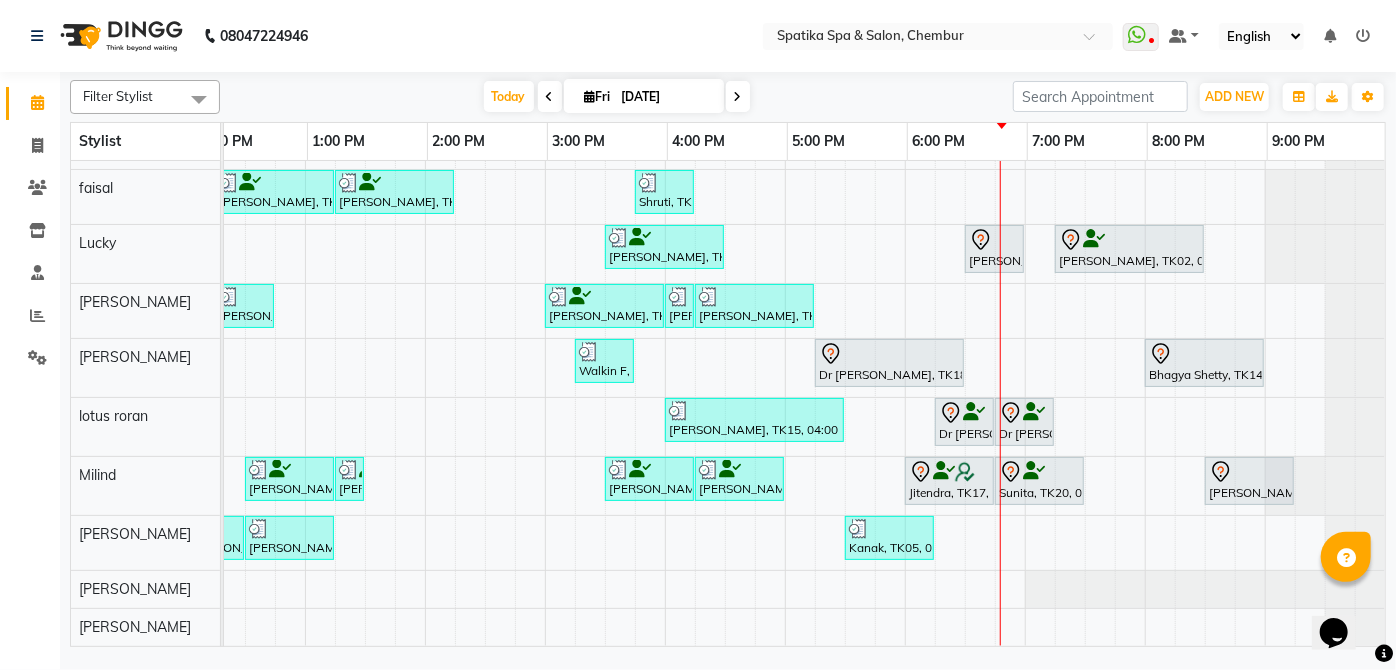 scroll, scrollTop: 84, scrollLeft: 411, axis: both 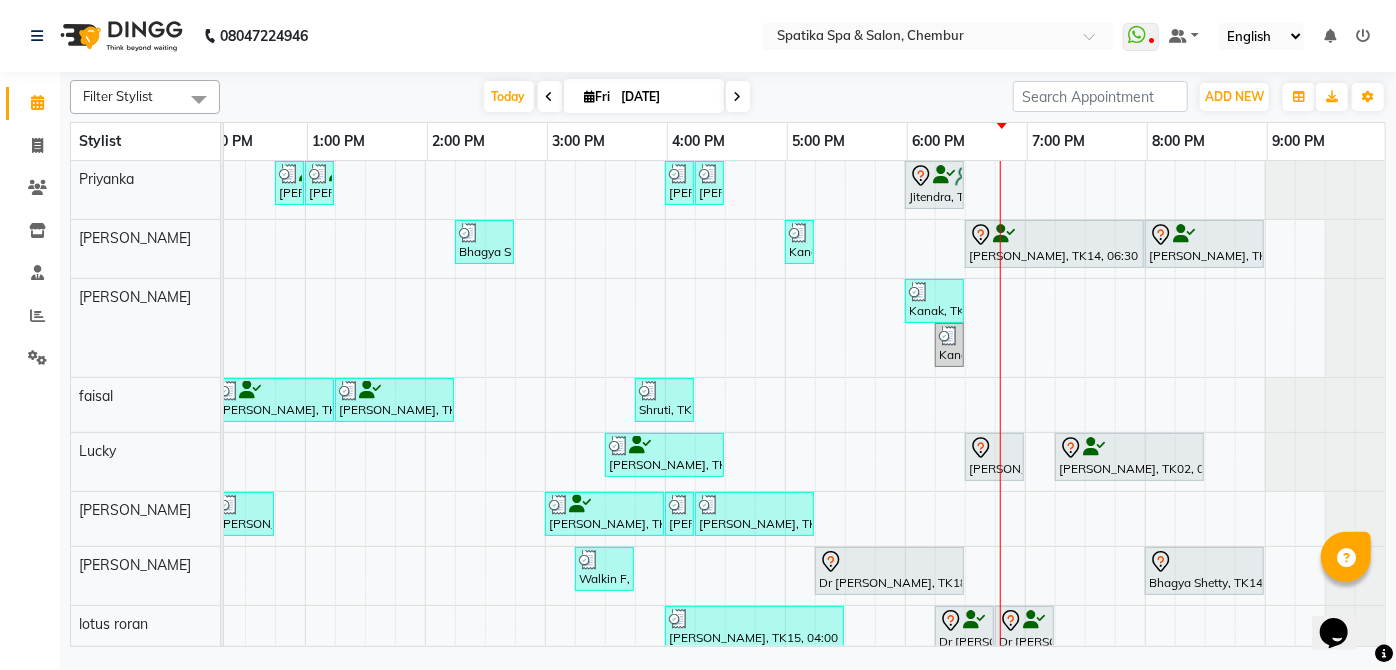 click on "[PERSON_NAME], TK21, 06:30 PM-07:00 PM, [DEMOGRAPHIC_DATA]-Hair Wash Below Shoulder" at bounding box center (994, 457) 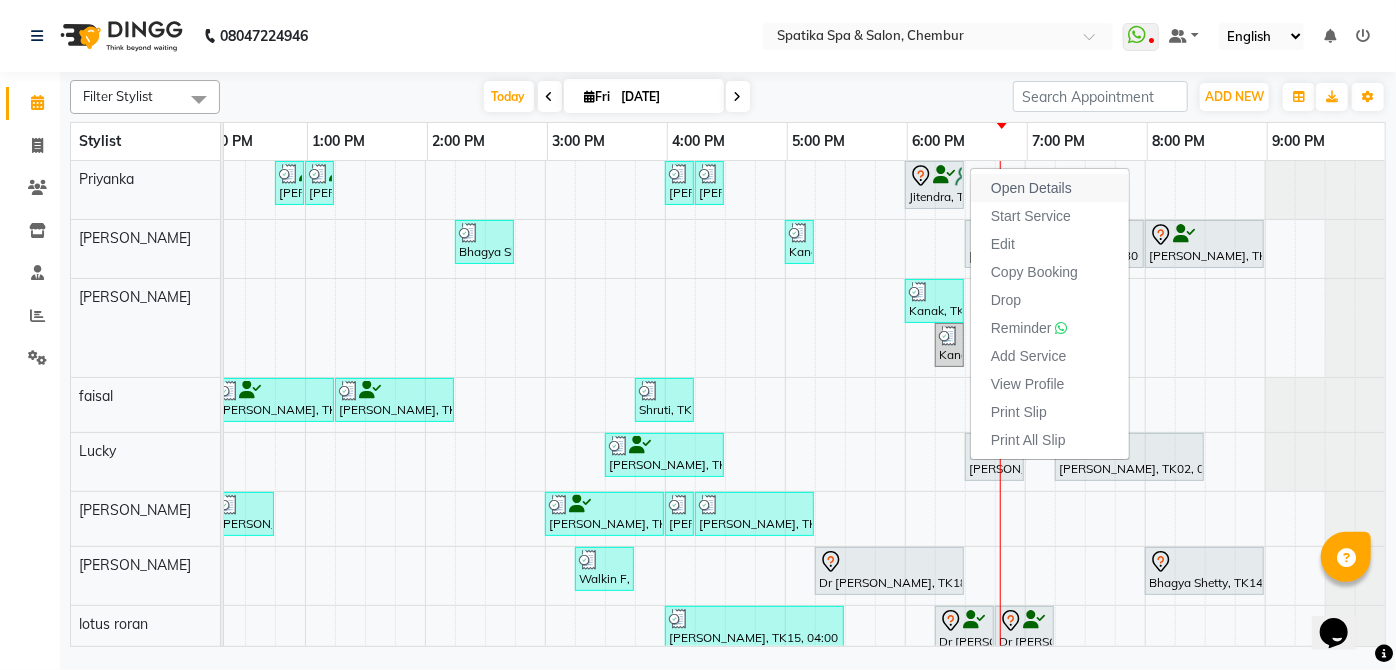 click on "Open Details" at bounding box center [1031, 188] 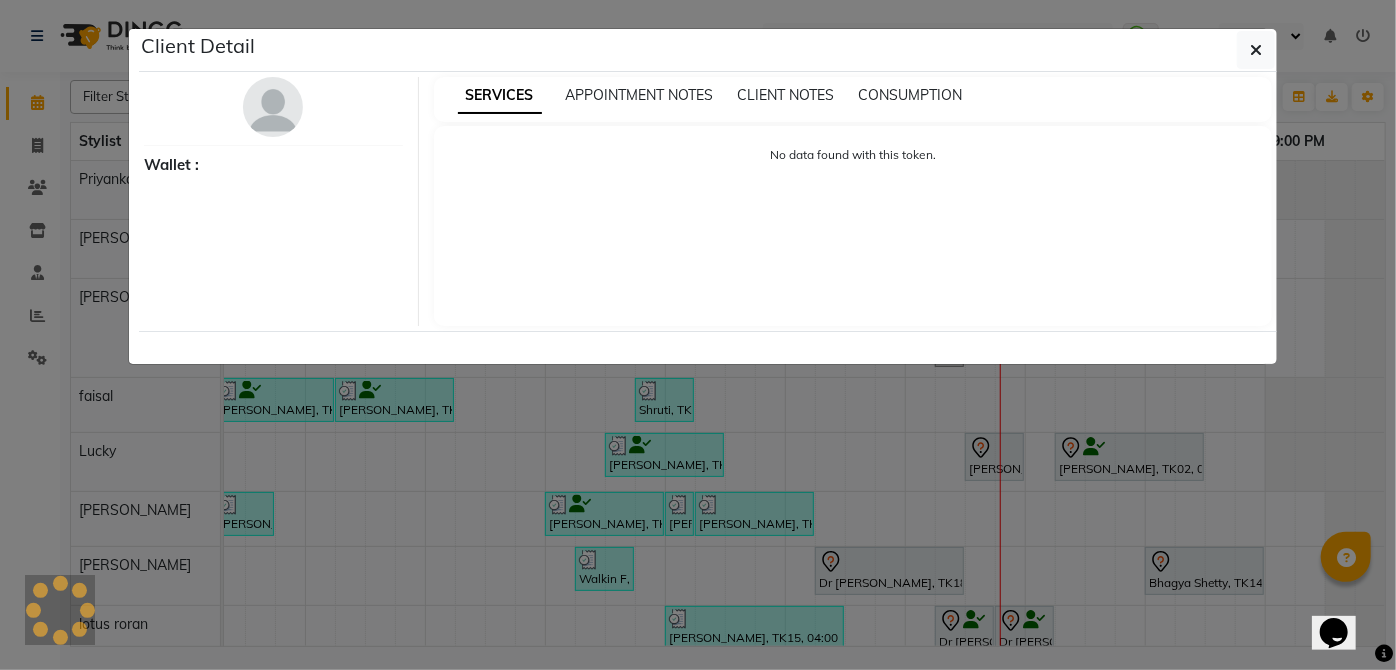 select on "7" 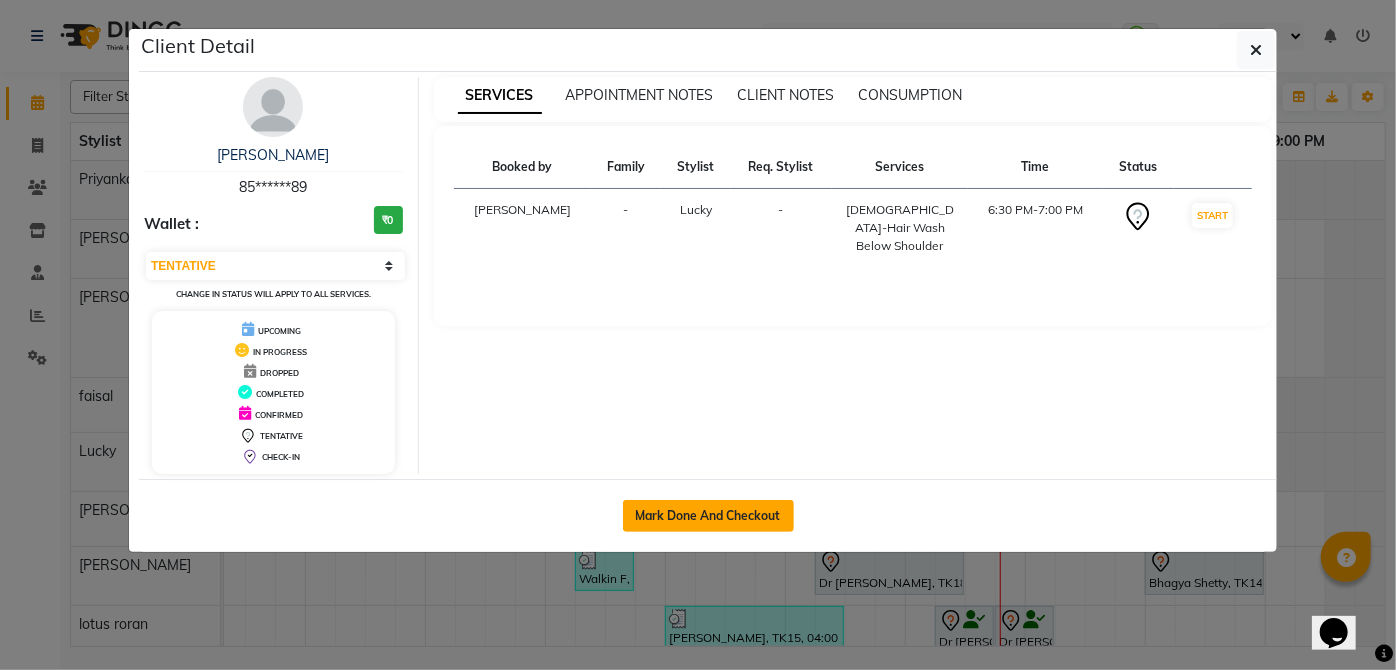 click on "Mark Done And Checkout" 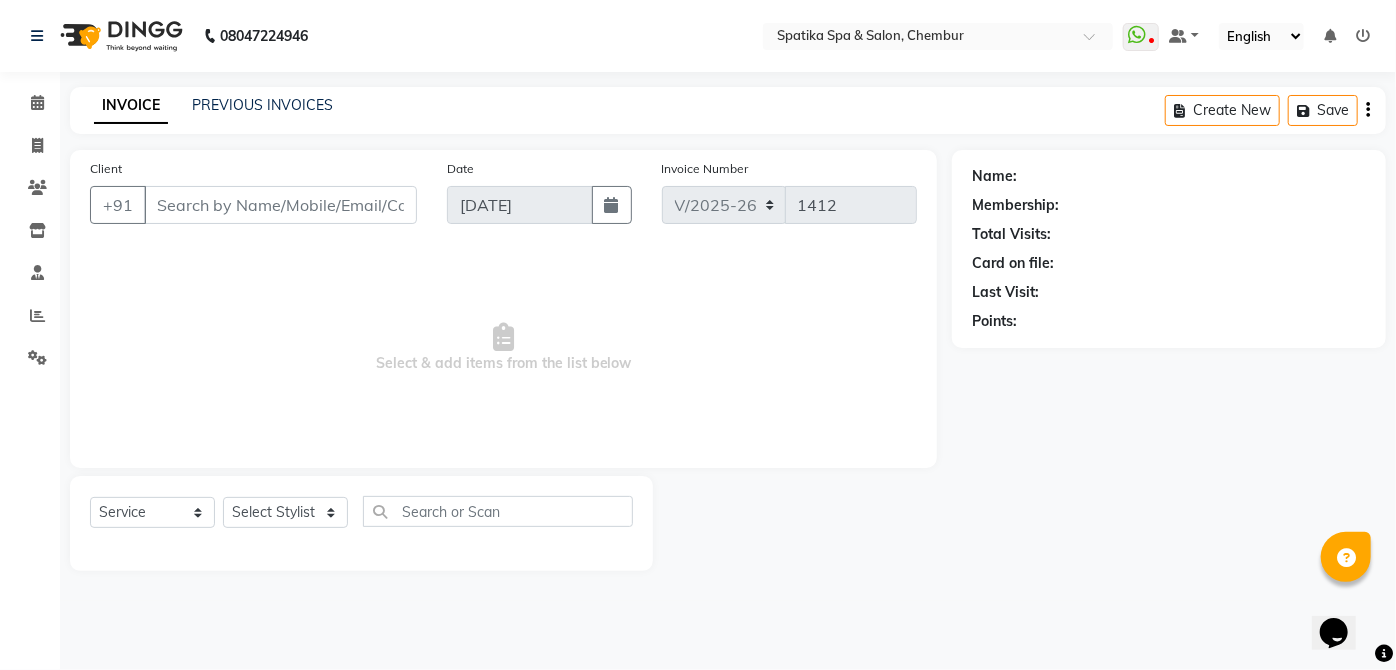 type on "85******89" 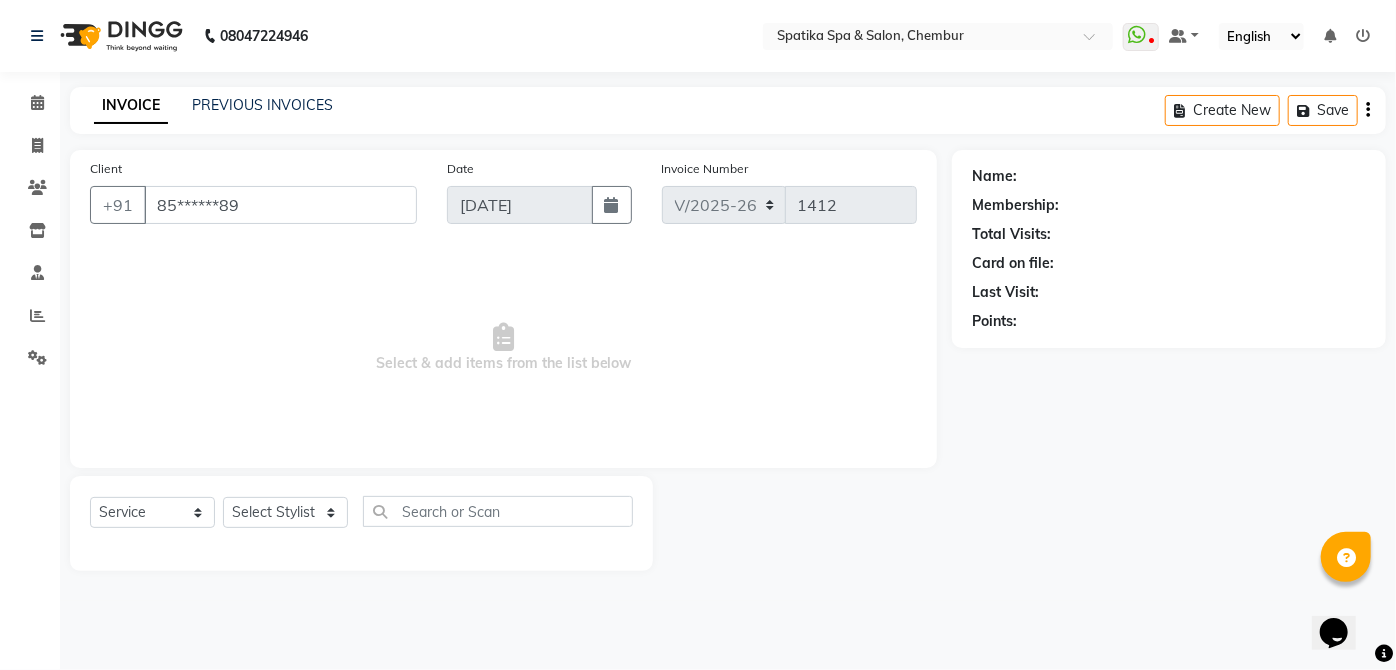 select on "9046" 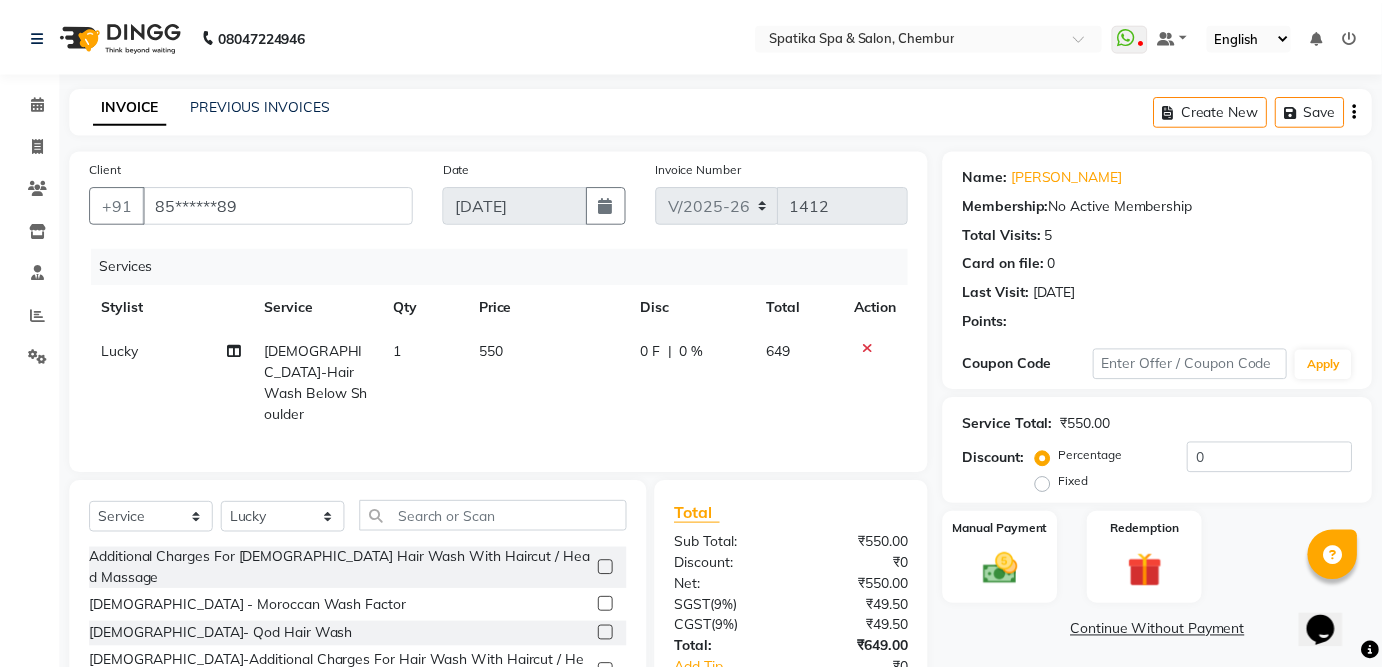 scroll, scrollTop: 130, scrollLeft: 0, axis: vertical 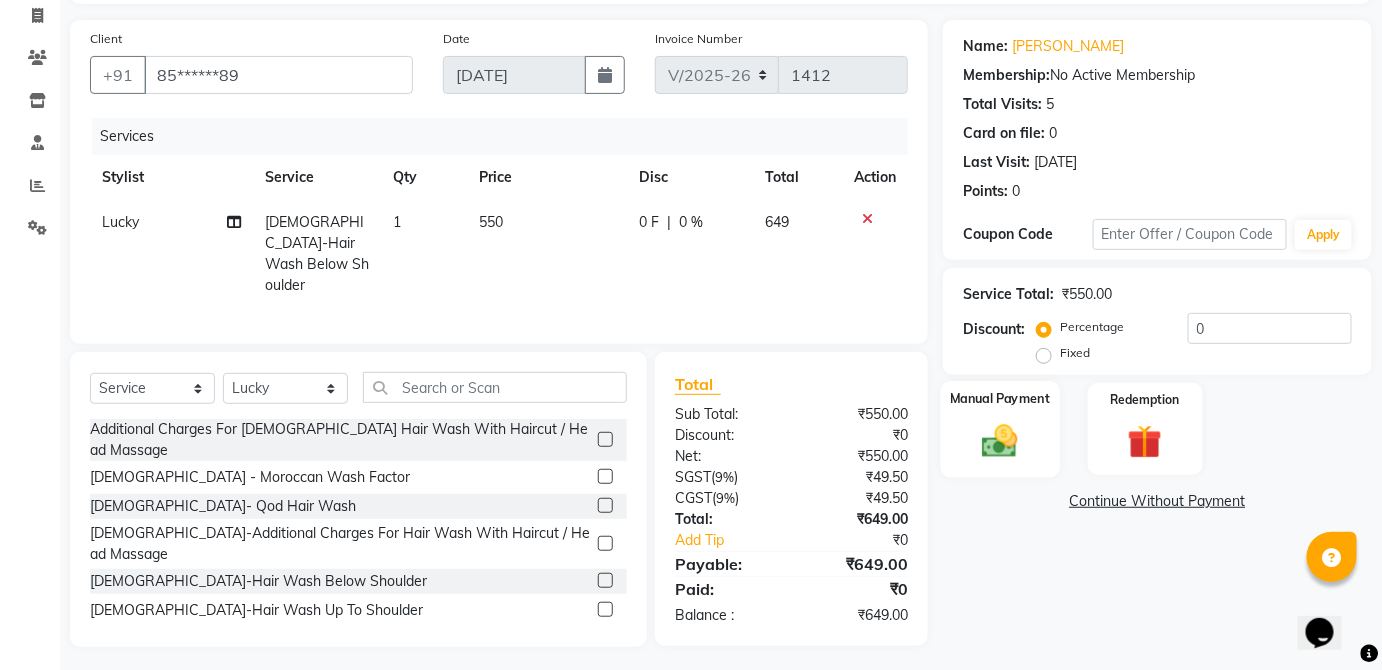 click 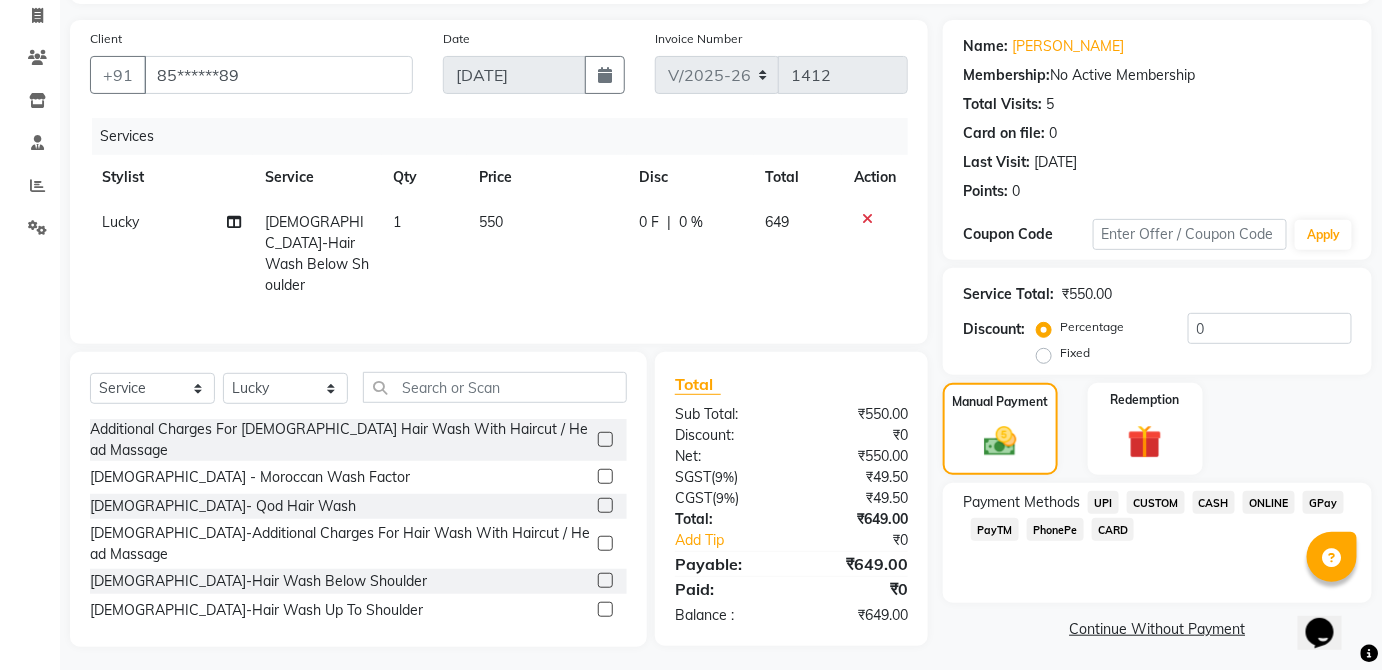 click on "CASH" 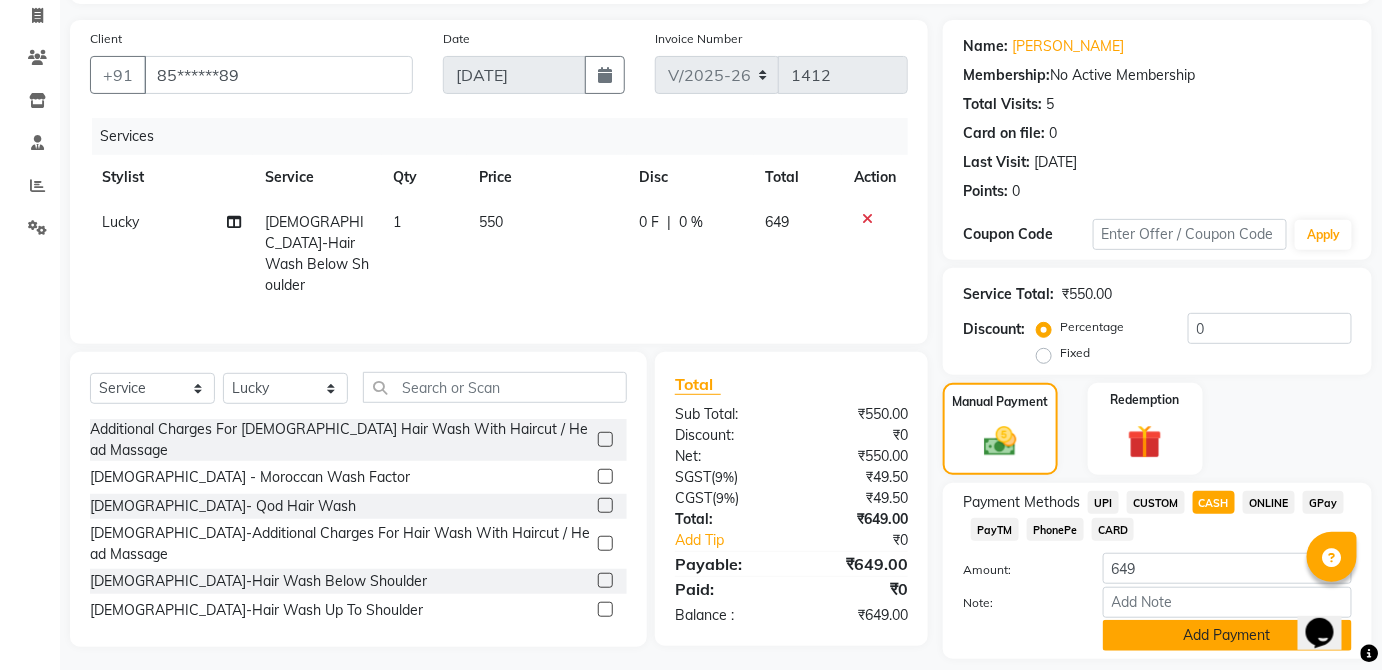 click on "Add Payment" 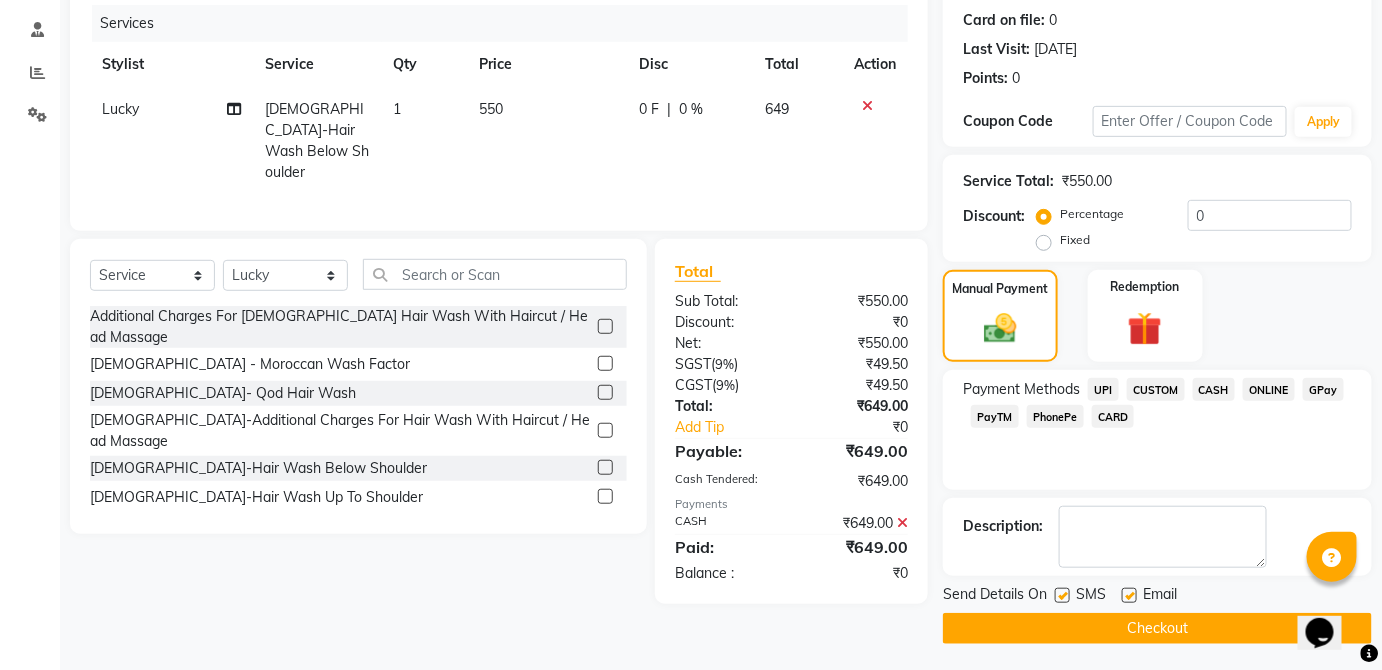 scroll, scrollTop: 245, scrollLeft: 0, axis: vertical 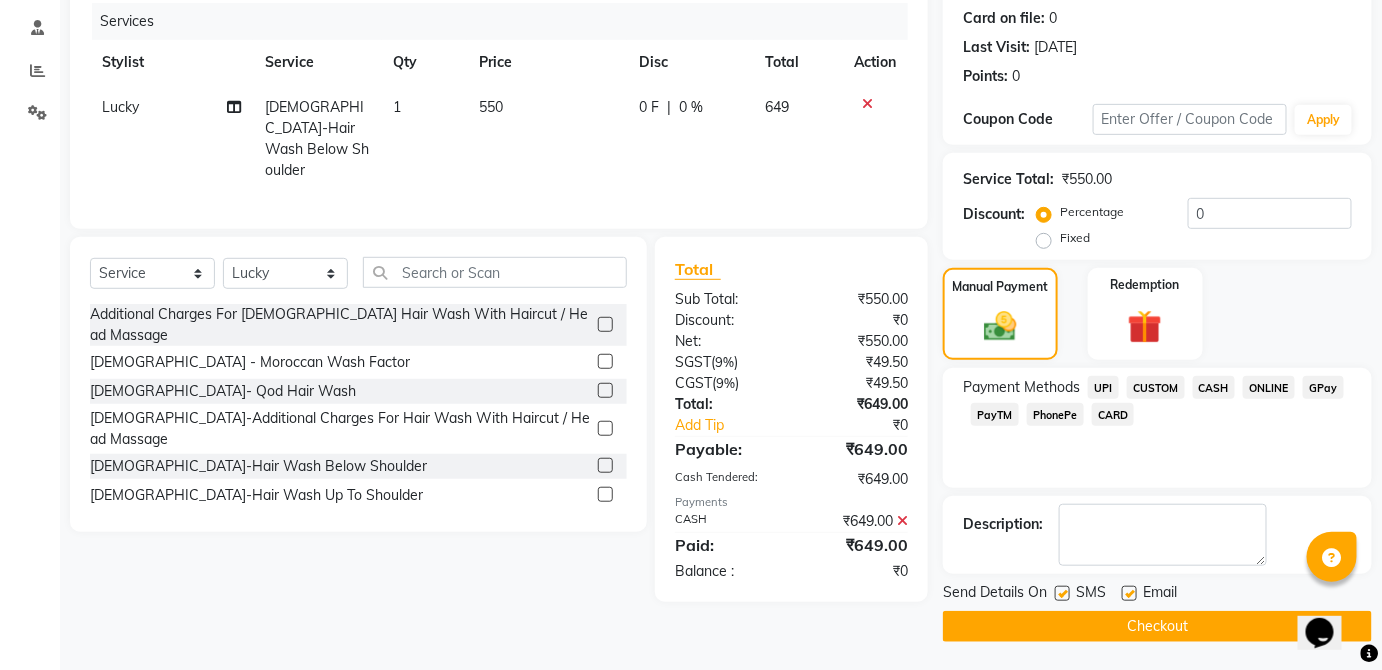 click 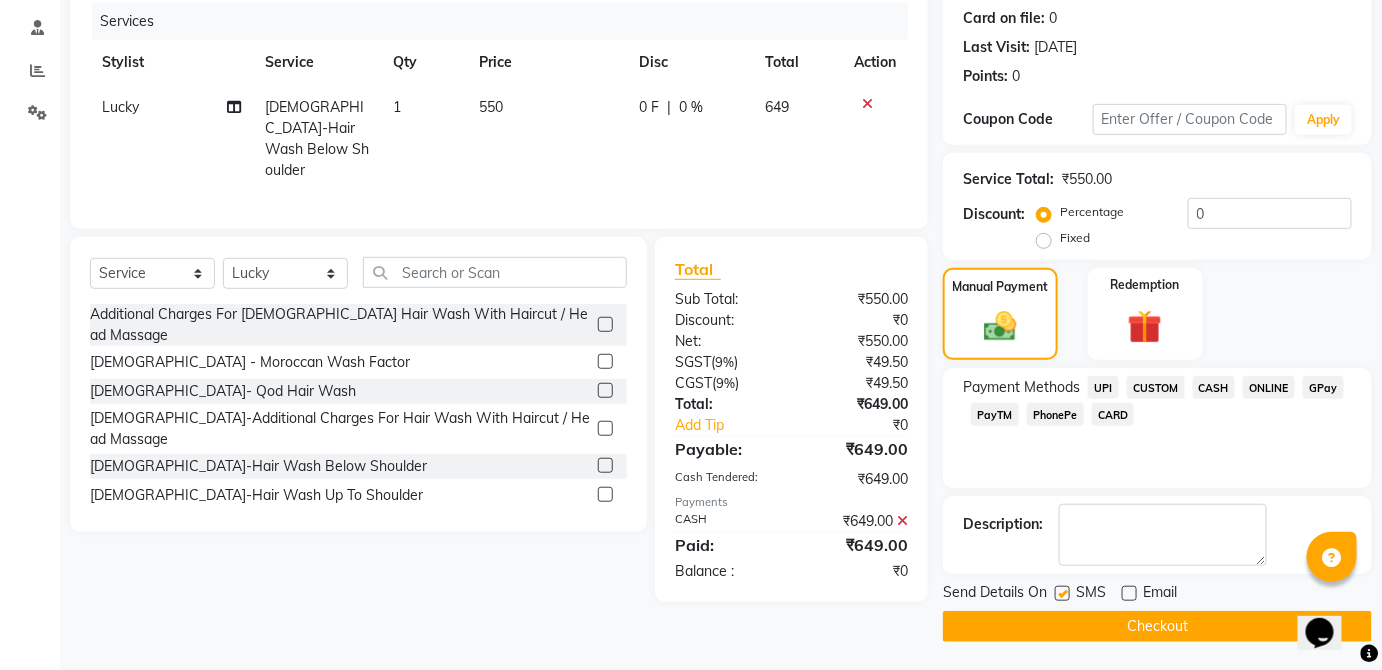 click 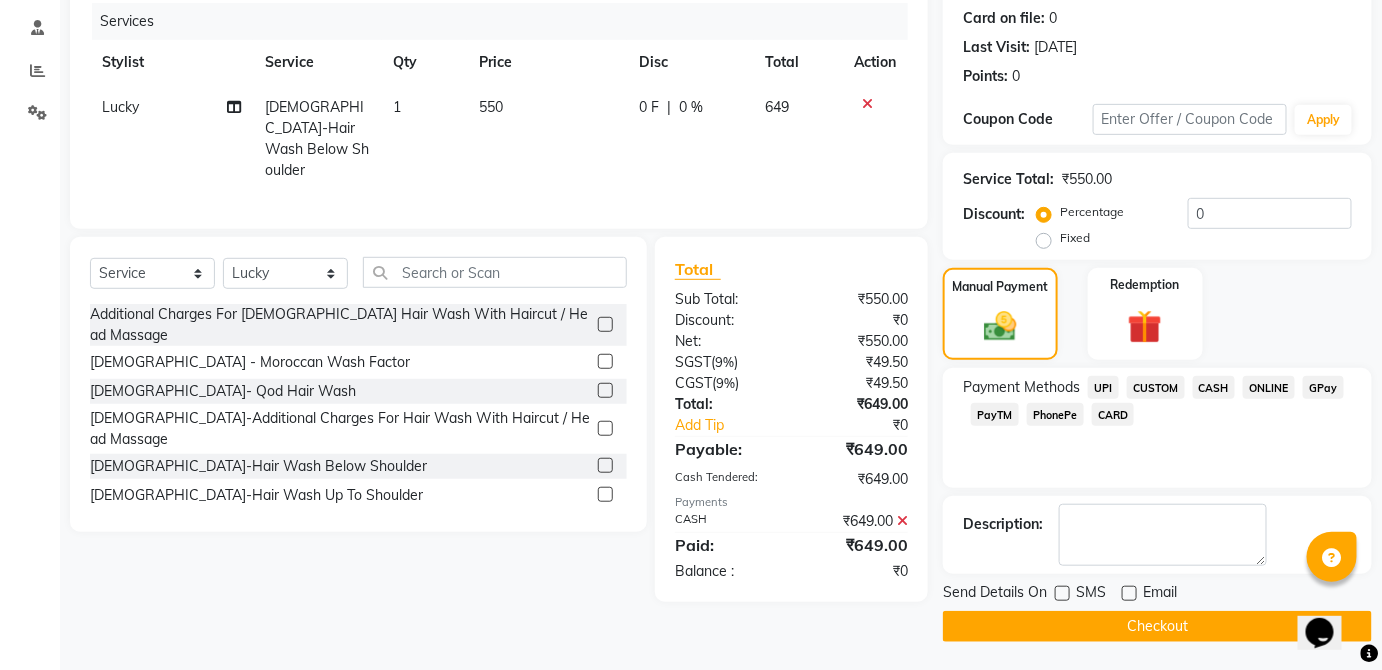 click on "Checkout" 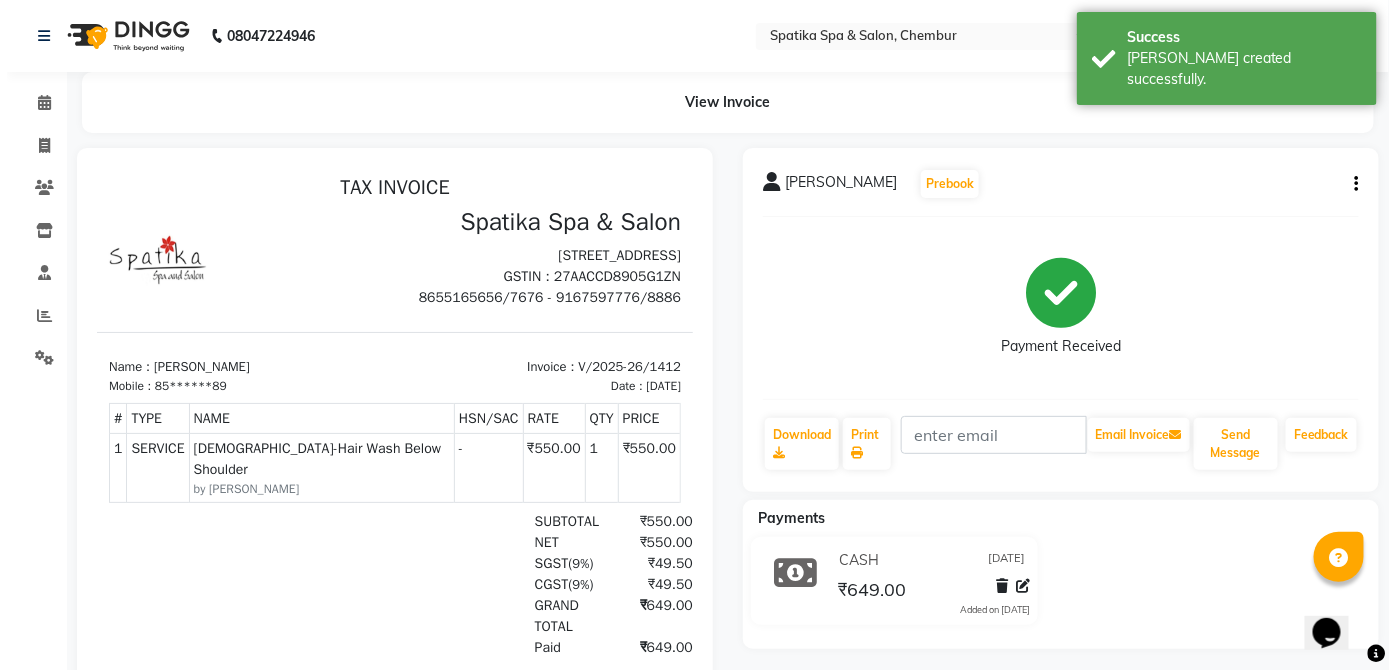 scroll, scrollTop: 0, scrollLeft: 0, axis: both 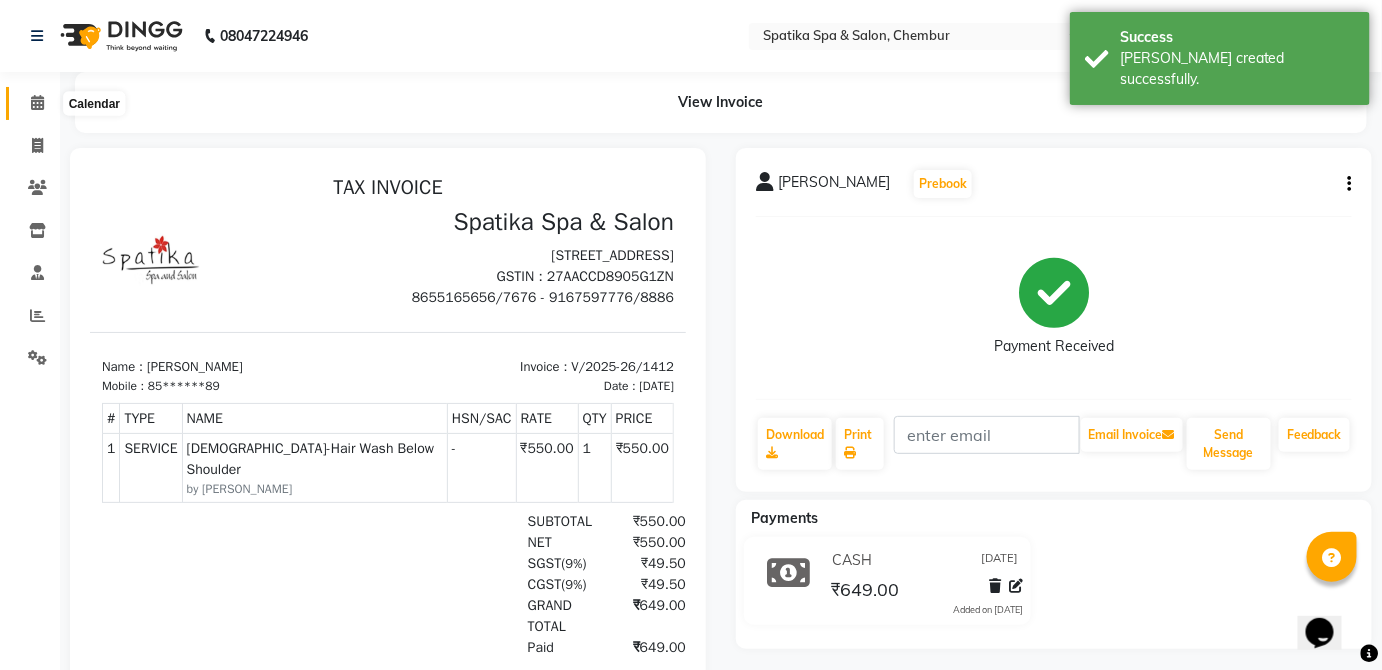 click 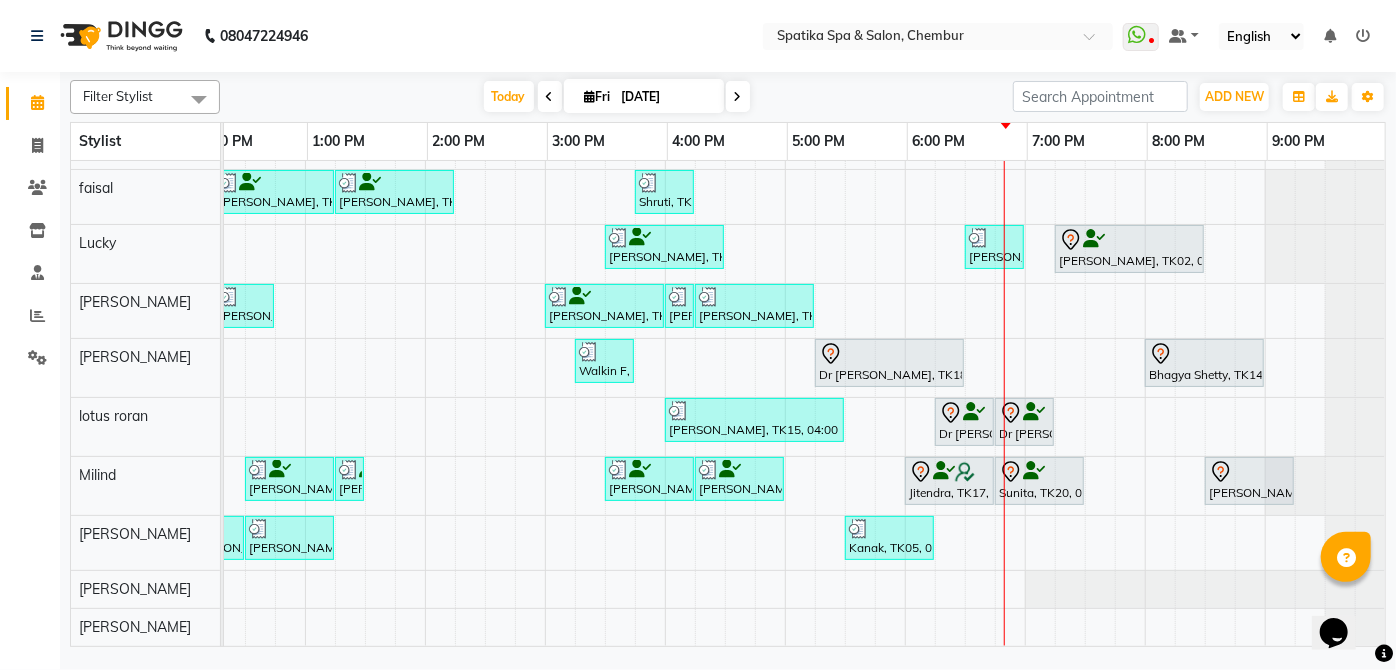 click on "Sunita, TK20, 06:45 PM-07:30 PM, Classic Pedicure" at bounding box center [1039, 481] 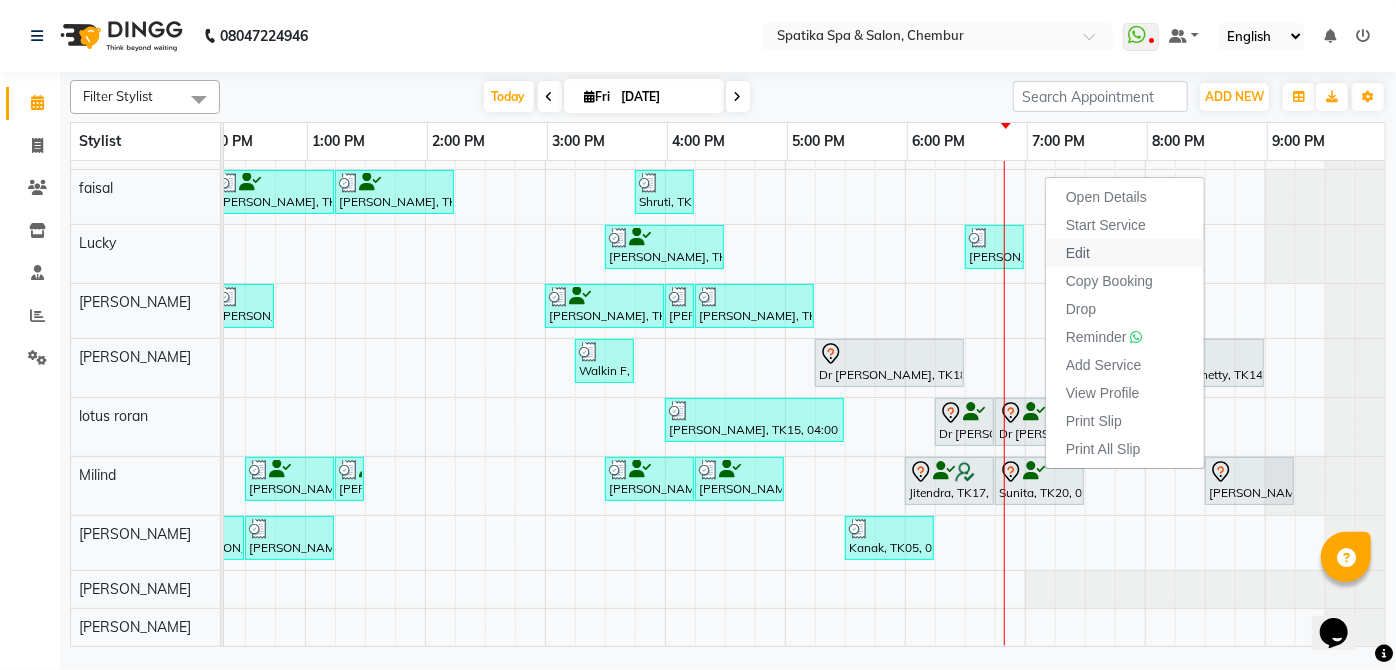 click on "Edit" at bounding box center [1078, 253] 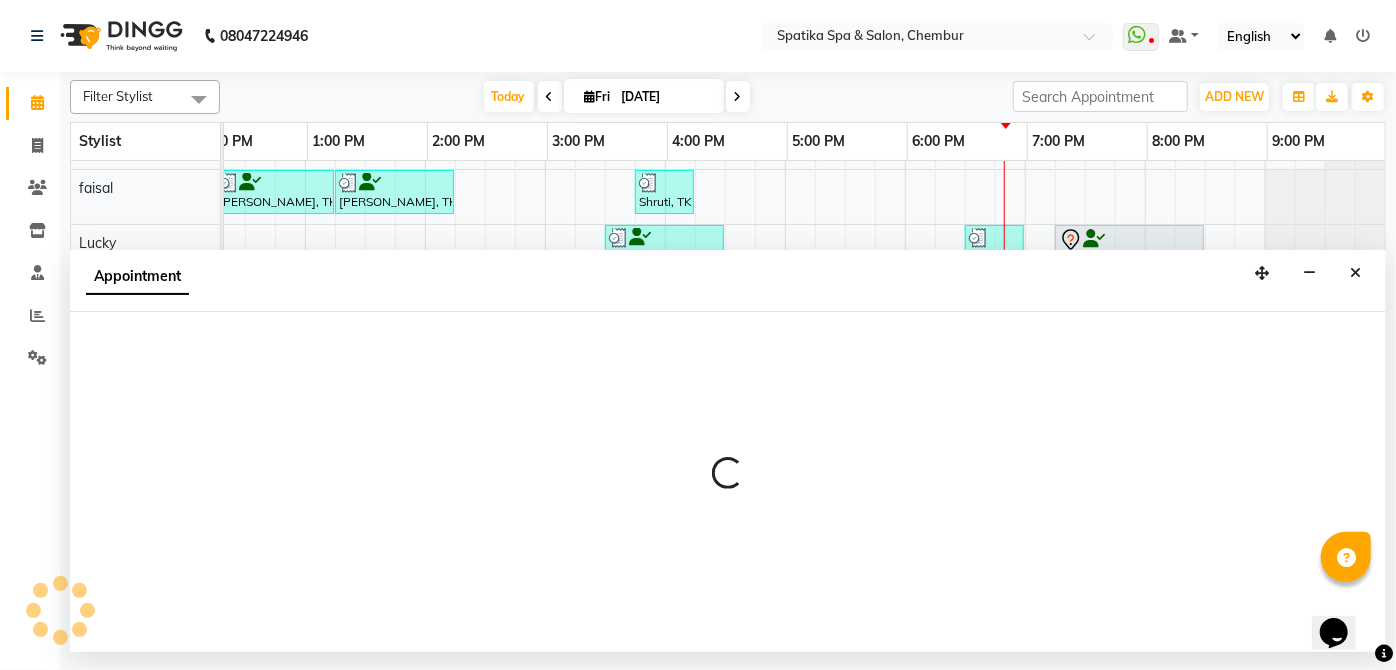 select on "tentative" 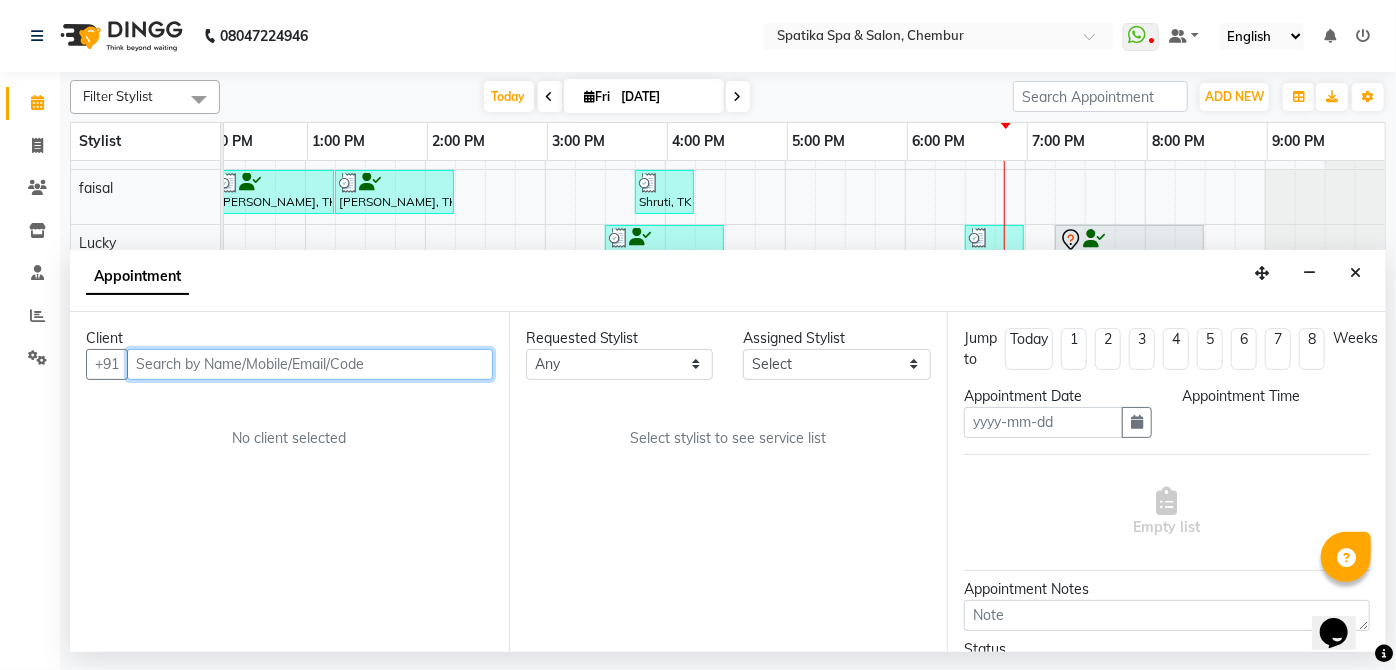 type on "[DATE]" 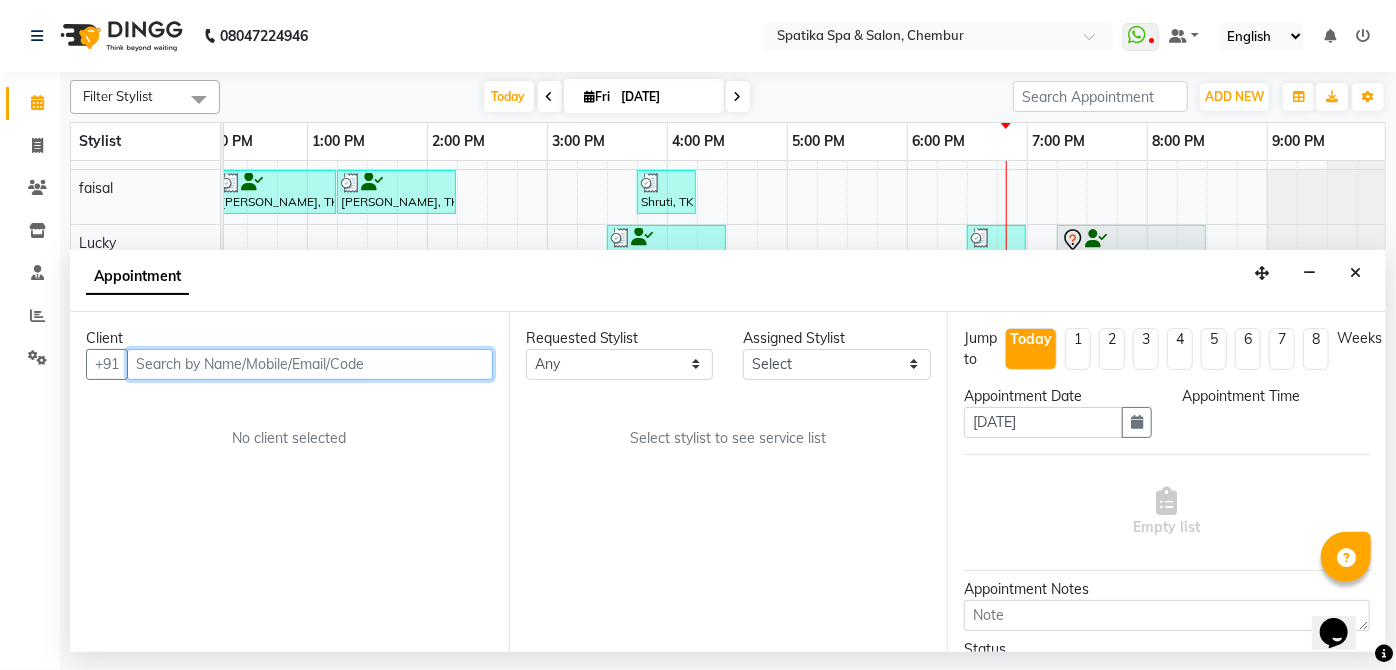 select on "1125" 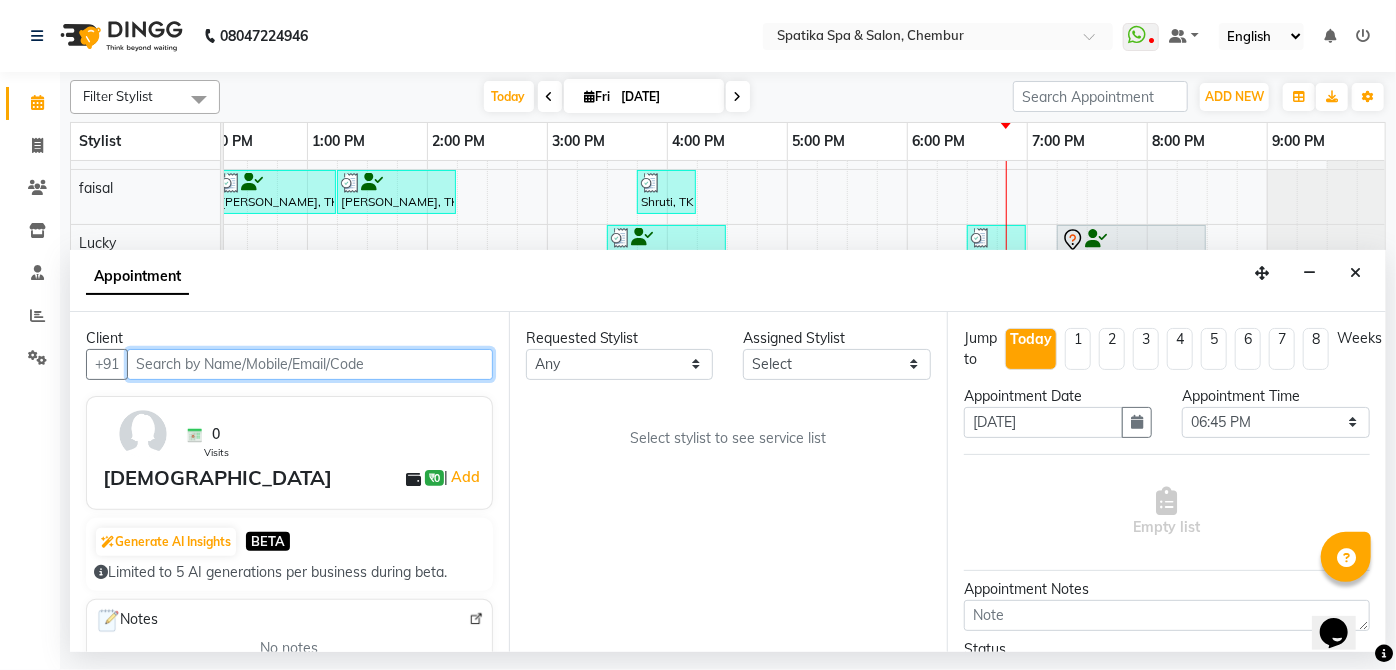 select on "9061" 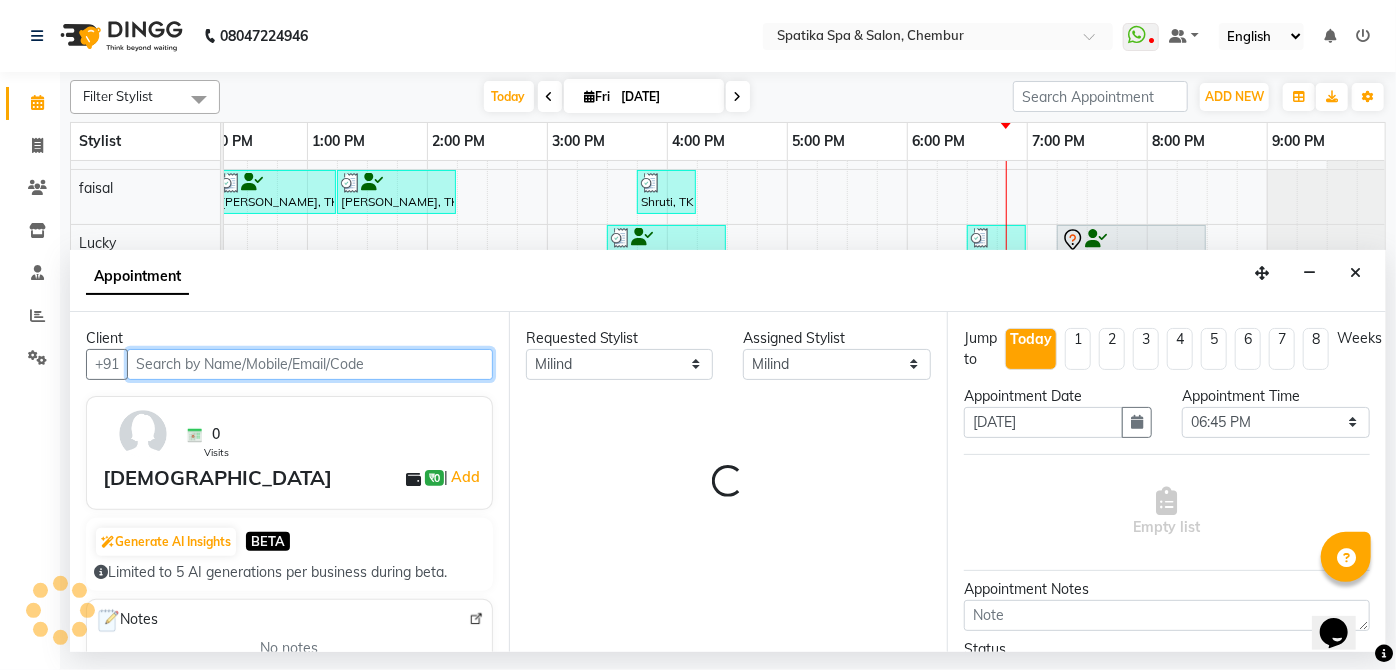select on "690" 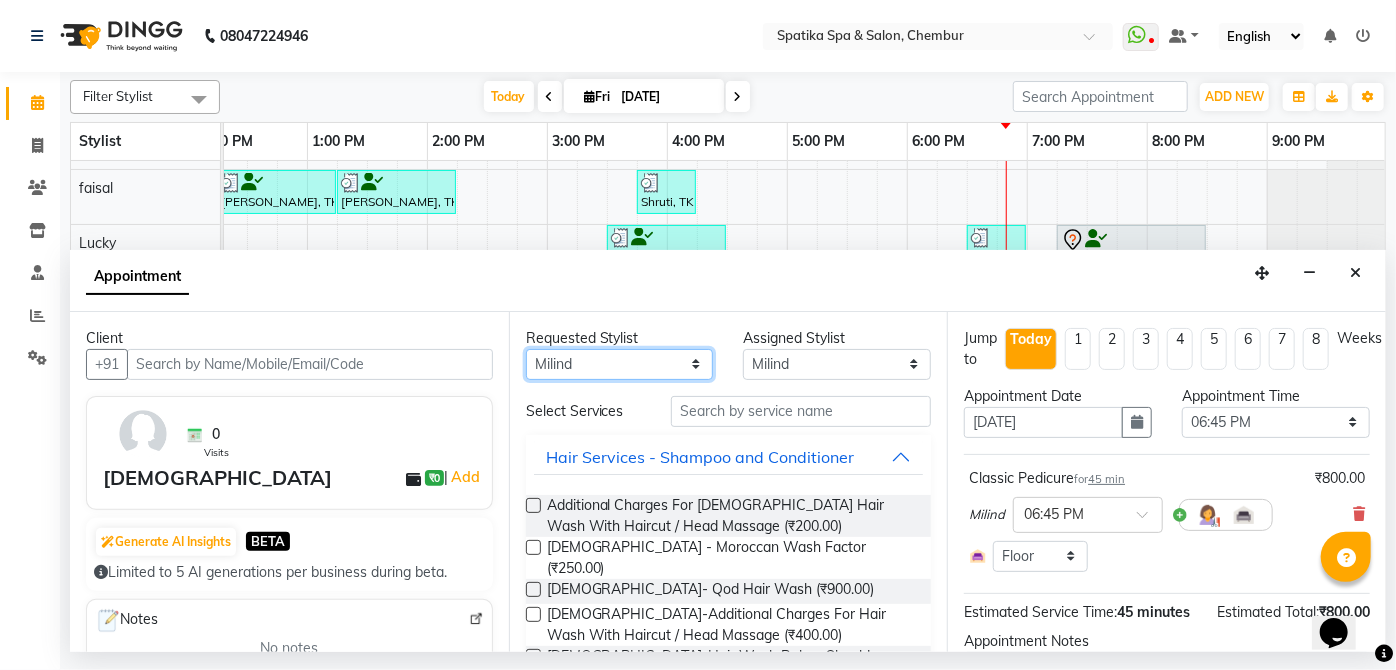 click on "Any Aayushi Sonawala Ali deepak kumar faisal lotus roran Lucky Madhu Gupta Milind Payal Dhanke Priyanka shahrukh sumitra" at bounding box center [620, 364] 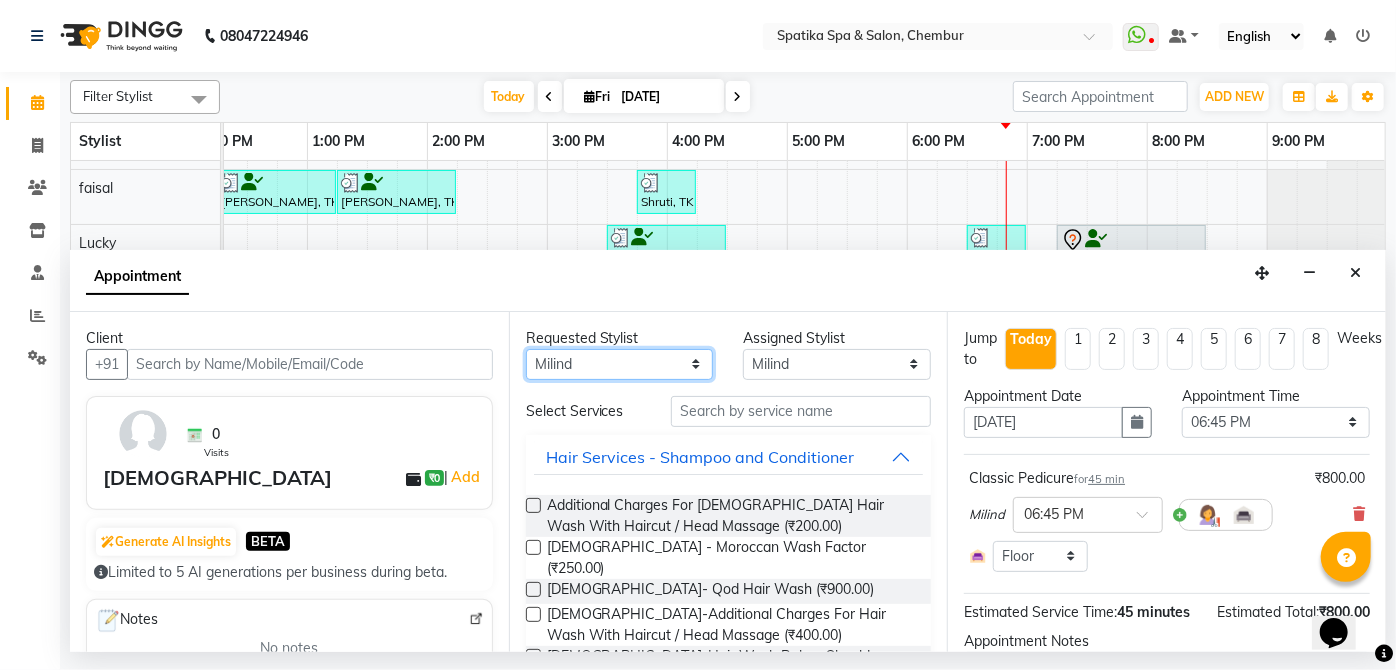 select on "9058" 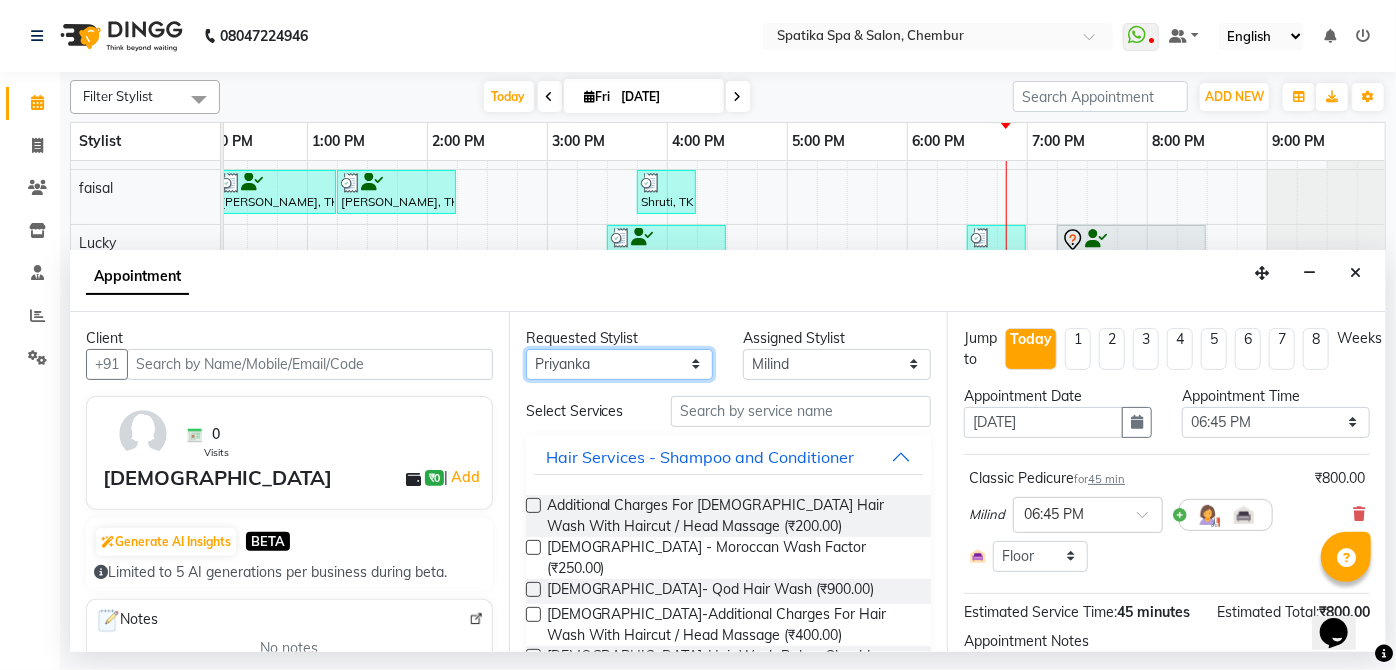click on "Any Aayushi Sonawala Ali deepak kumar faisal lotus roran Lucky Madhu Gupta Milind Payal Dhanke Priyanka shahrukh sumitra" at bounding box center (620, 364) 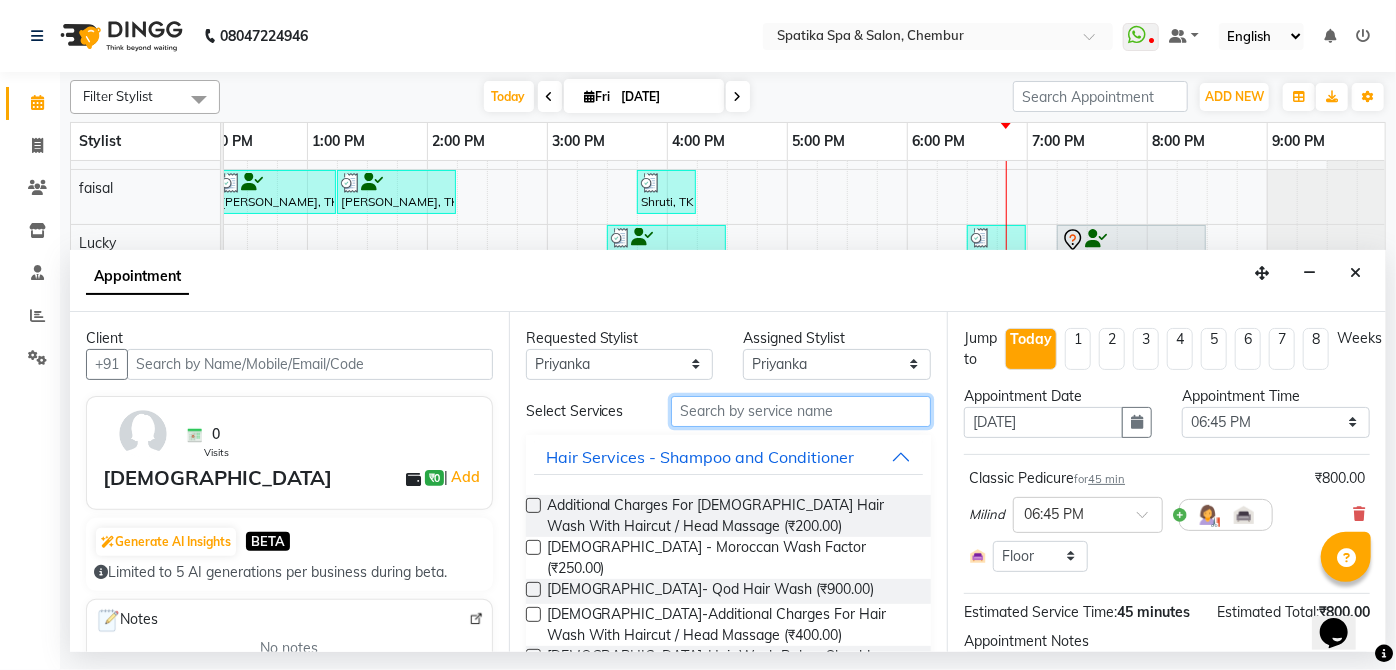 click at bounding box center (801, 411) 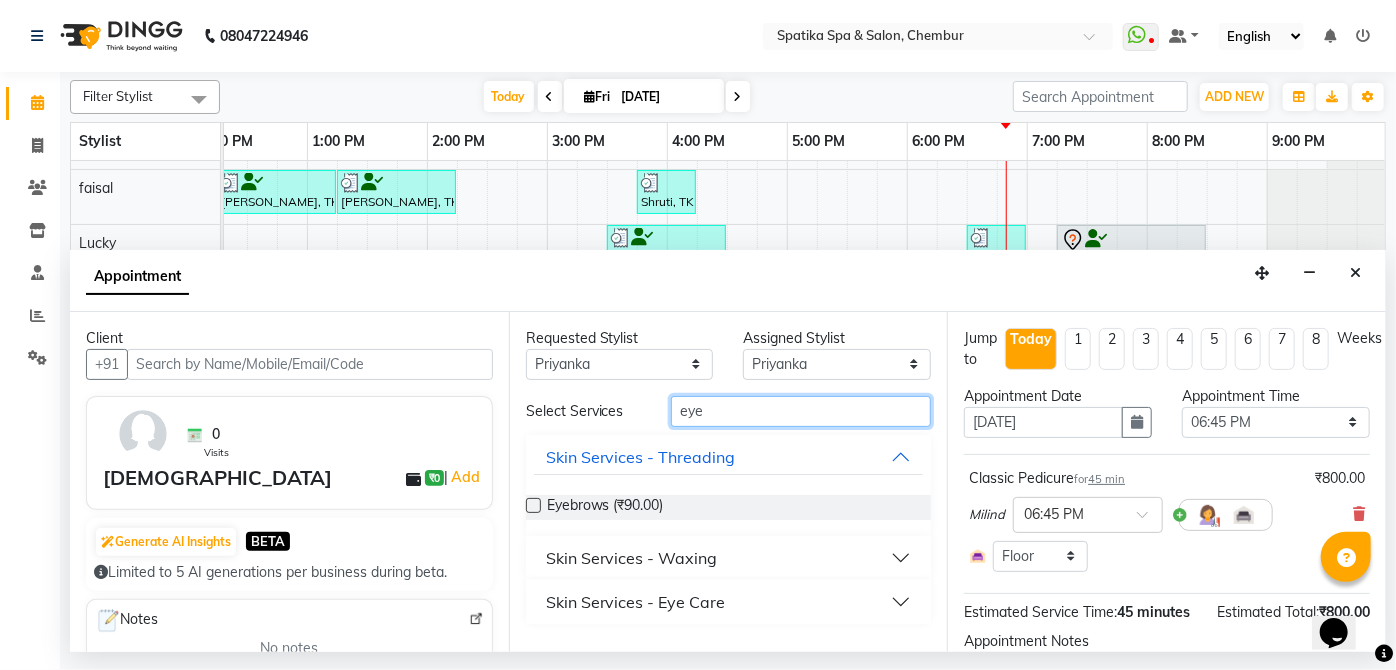 type on "eye" 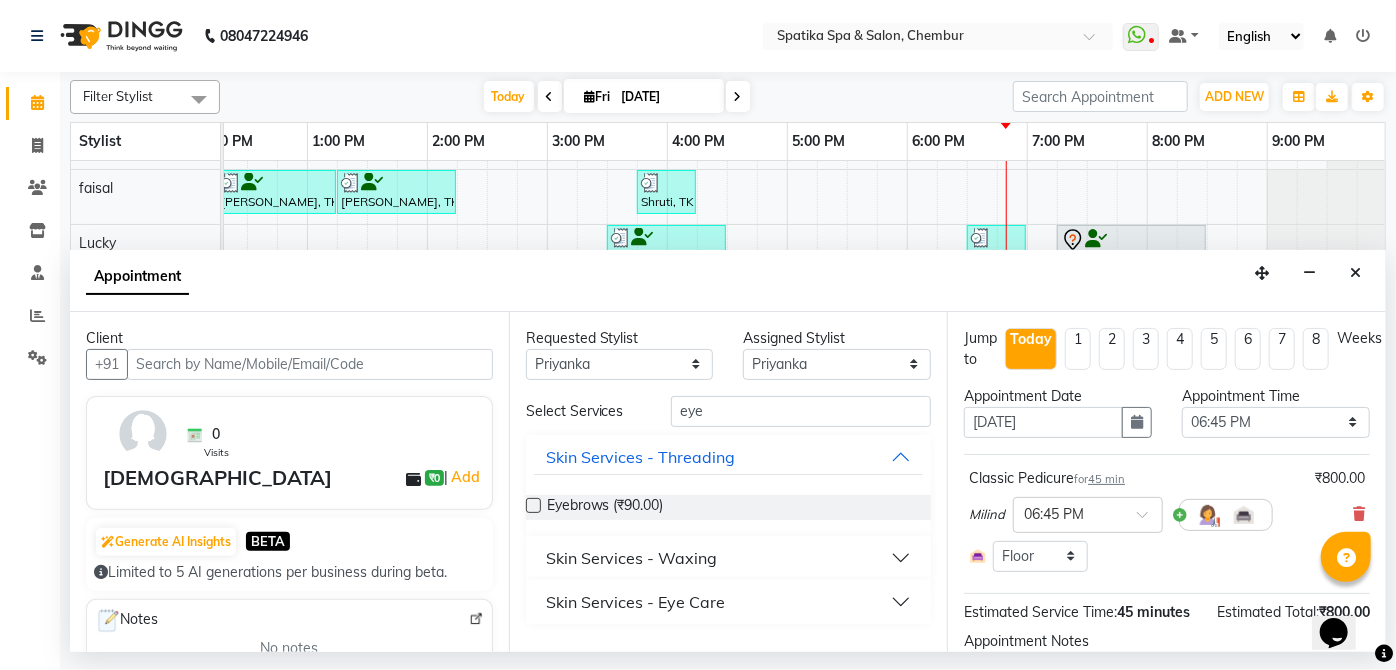 click at bounding box center (533, 505) 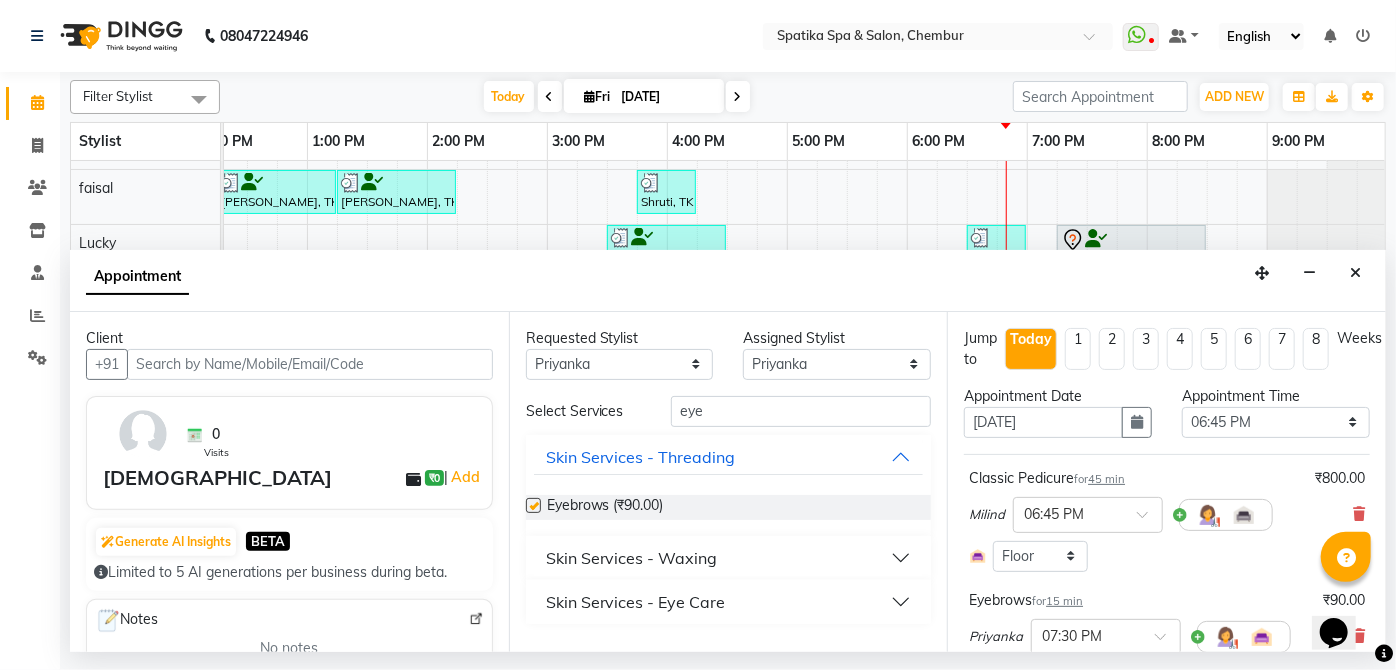 checkbox on "false" 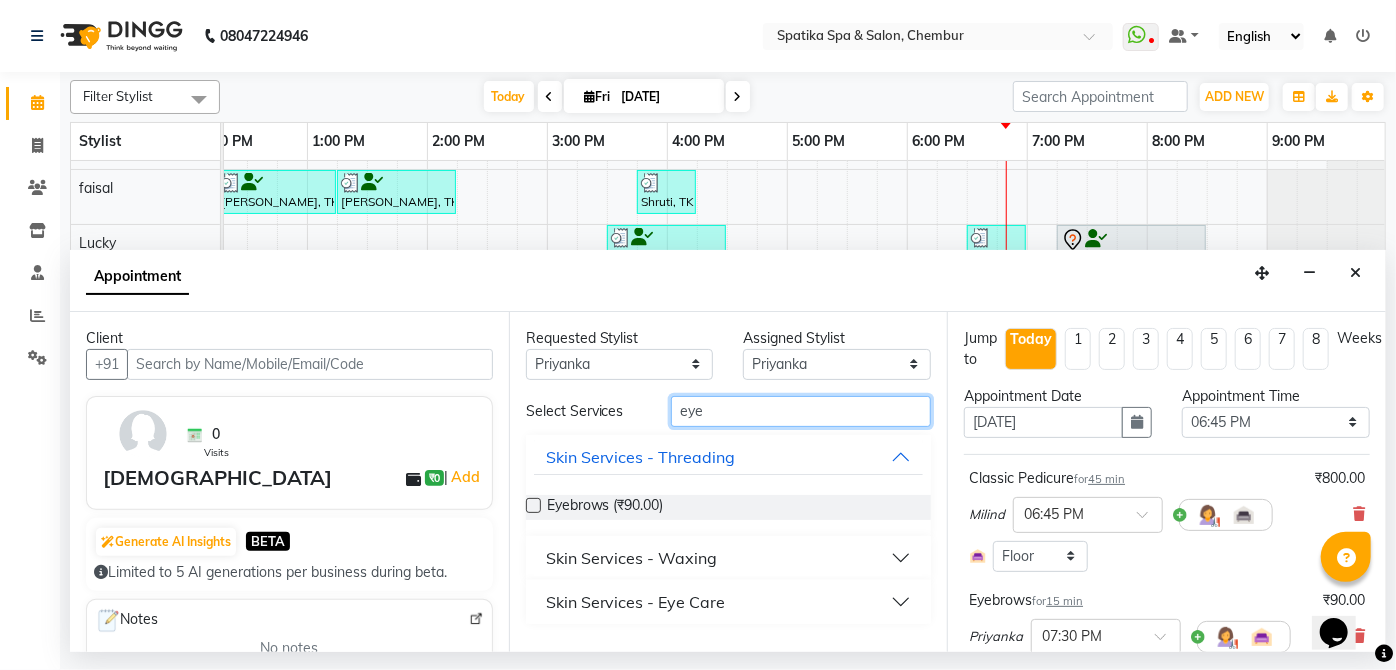 click on "eye" at bounding box center [801, 411] 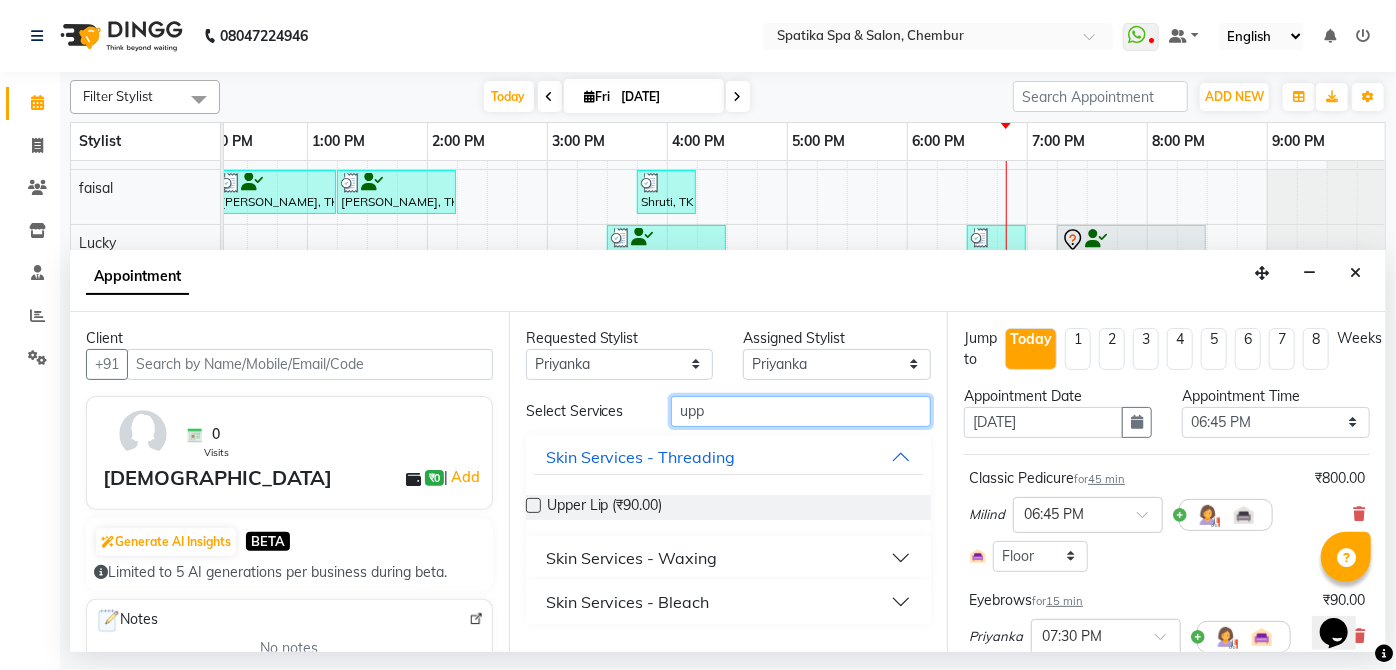 type on "upp" 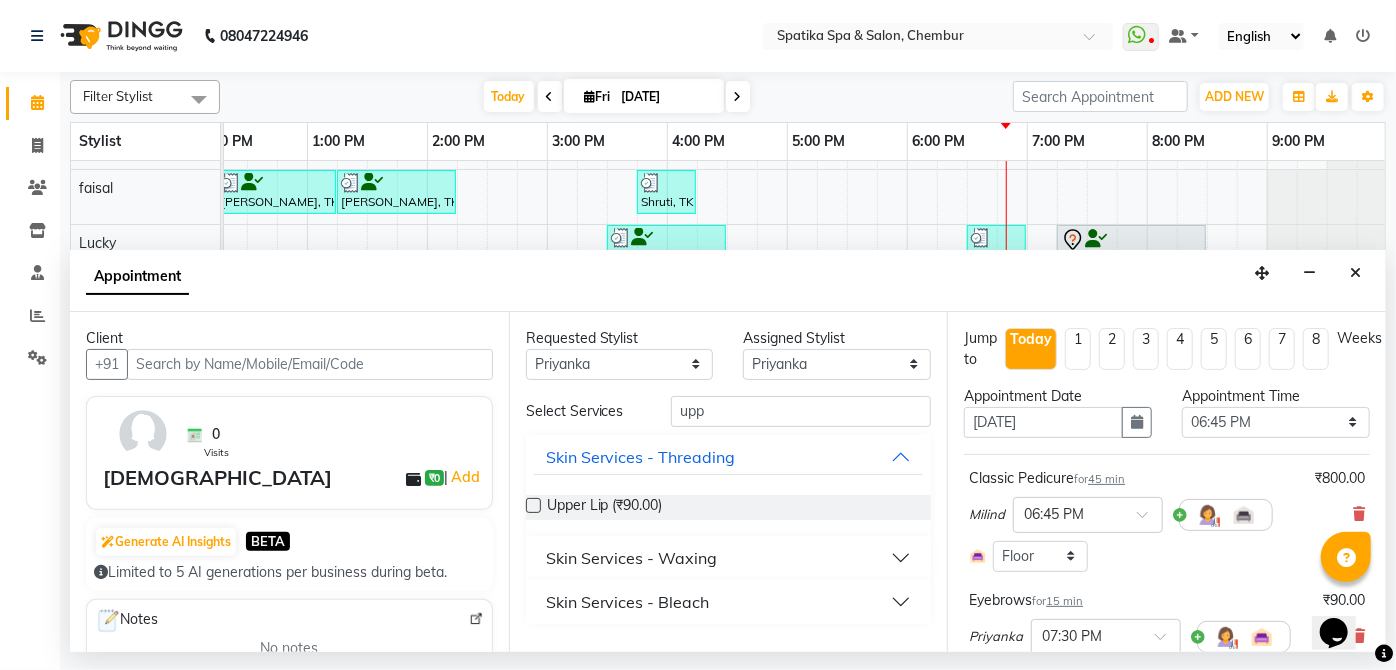 click at bounding box center (533, 505) 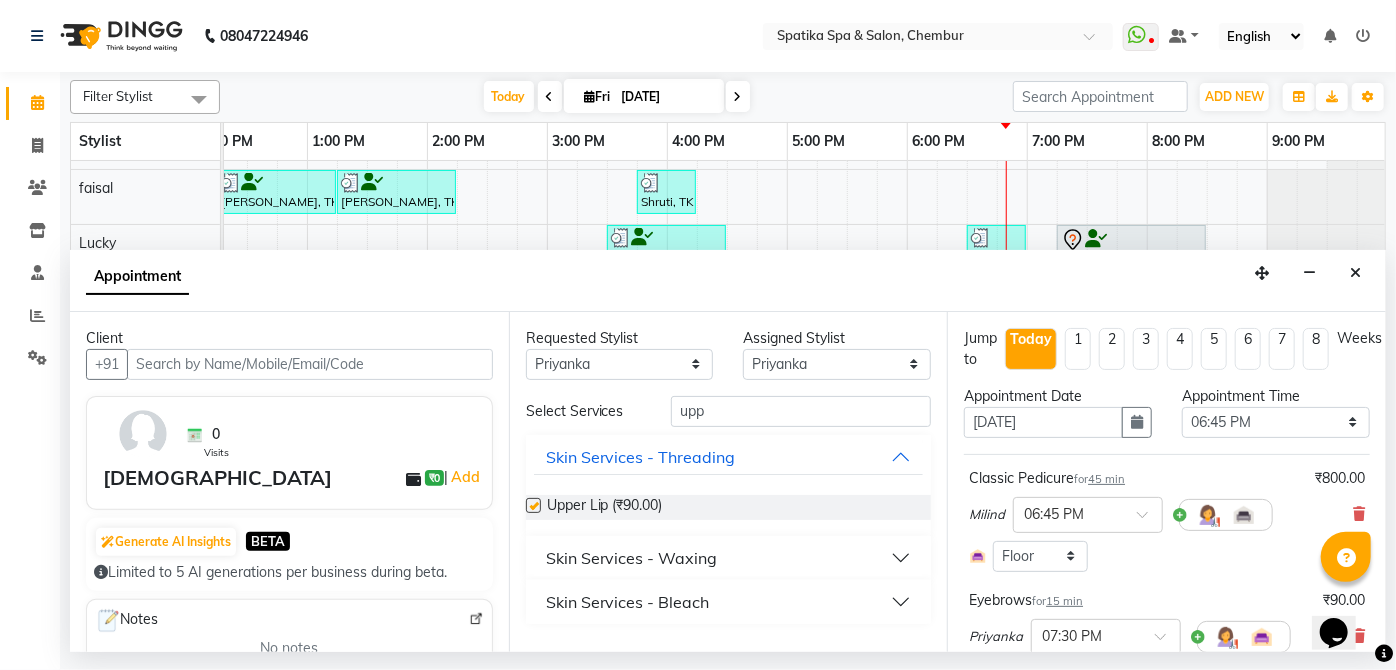 checkbox on "false" 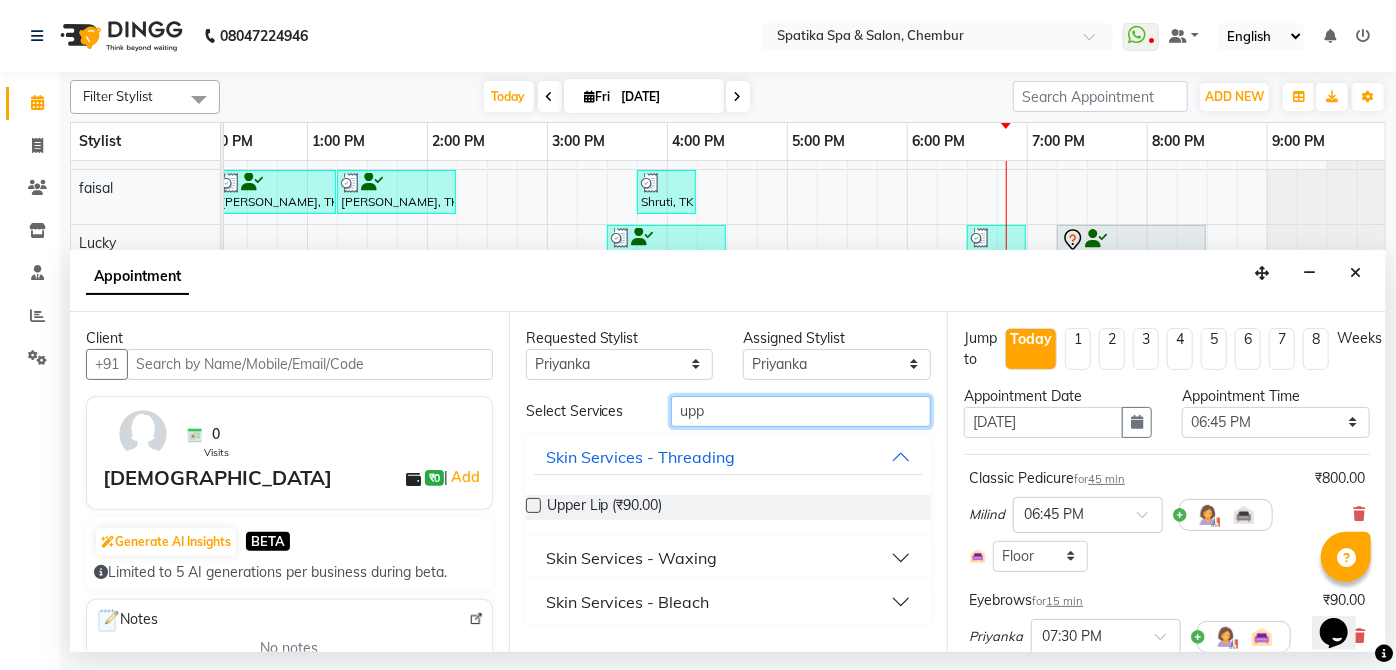 click on "upp" at bounding box center [801, 411] 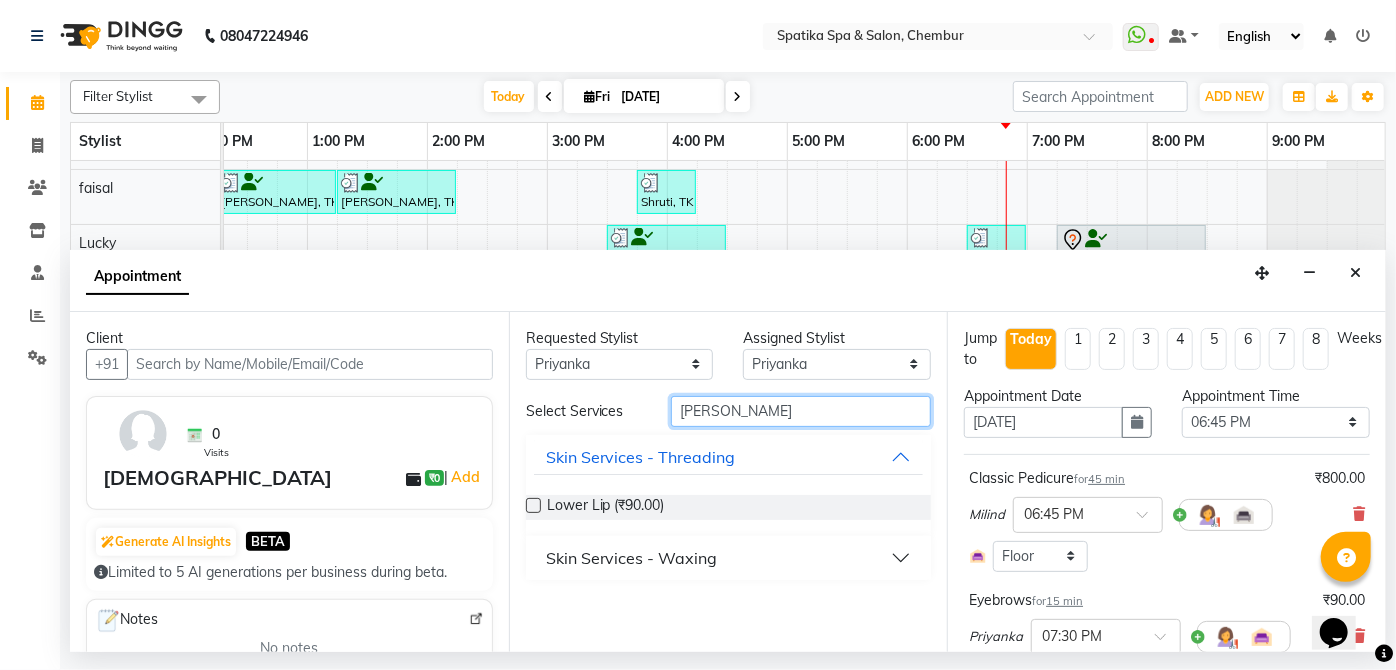 type on "lowe" 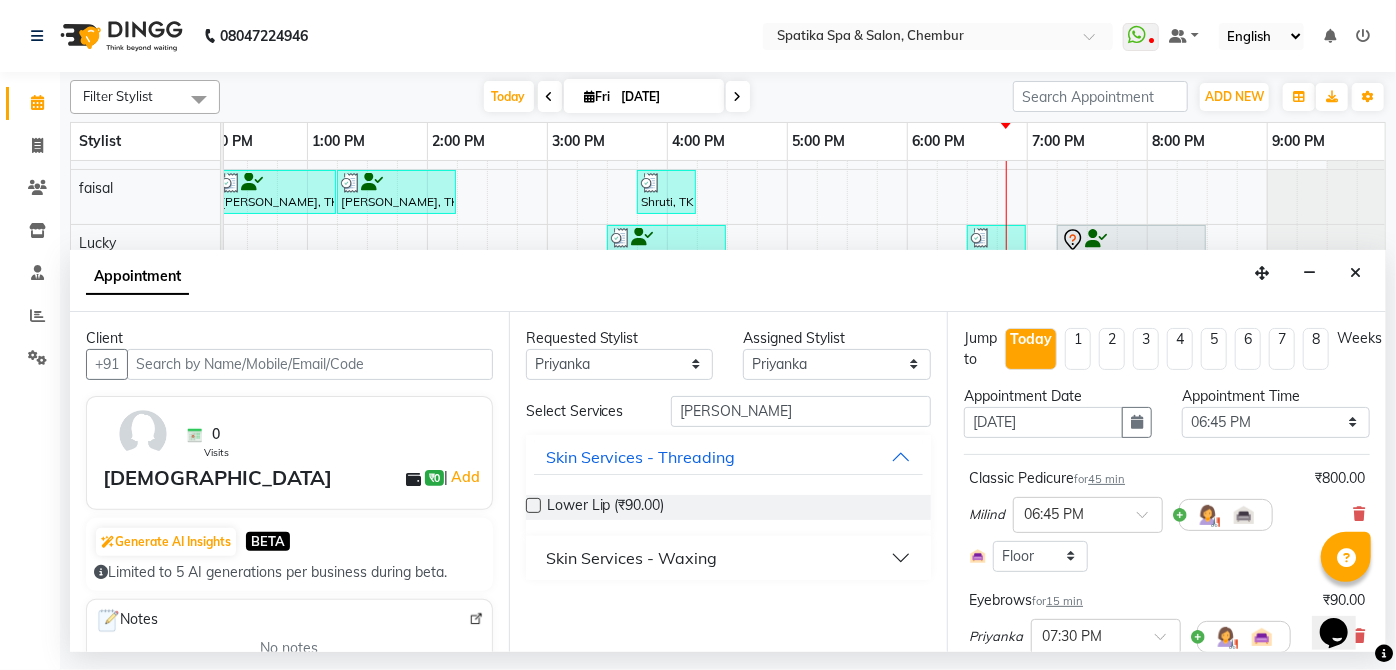 click at bounding box center (533, 505) 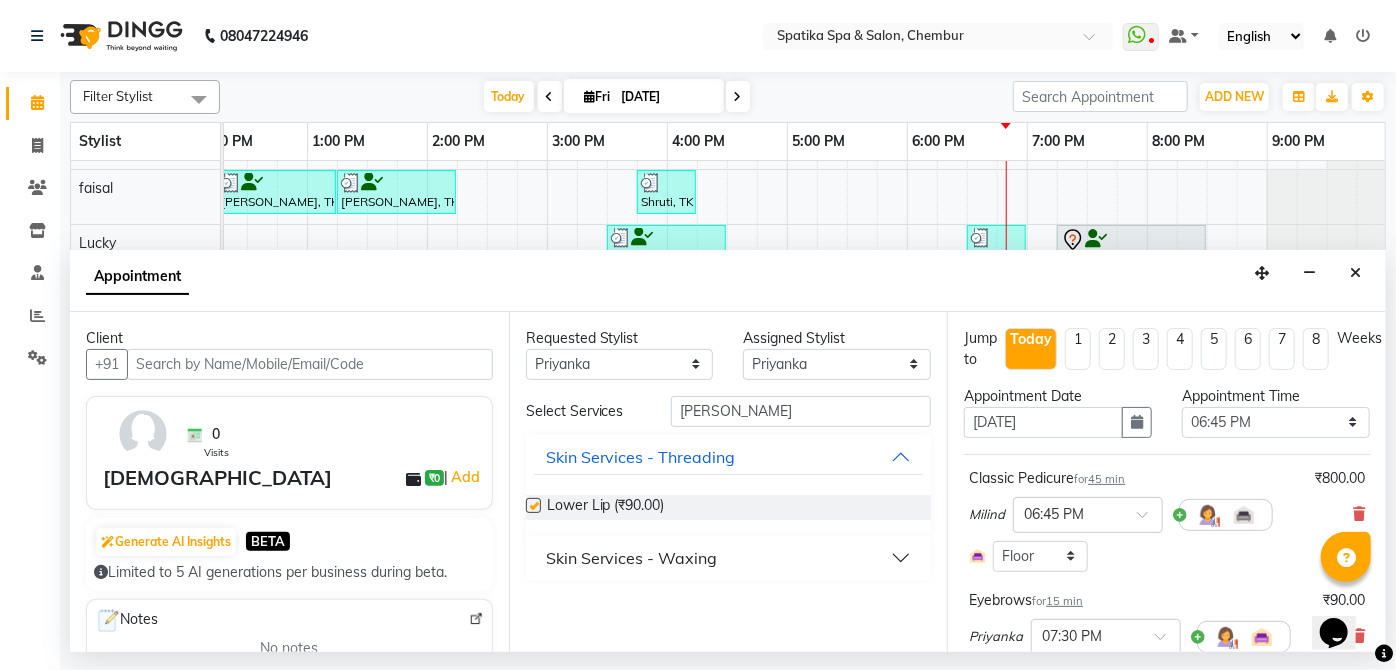 checkbox on "false" 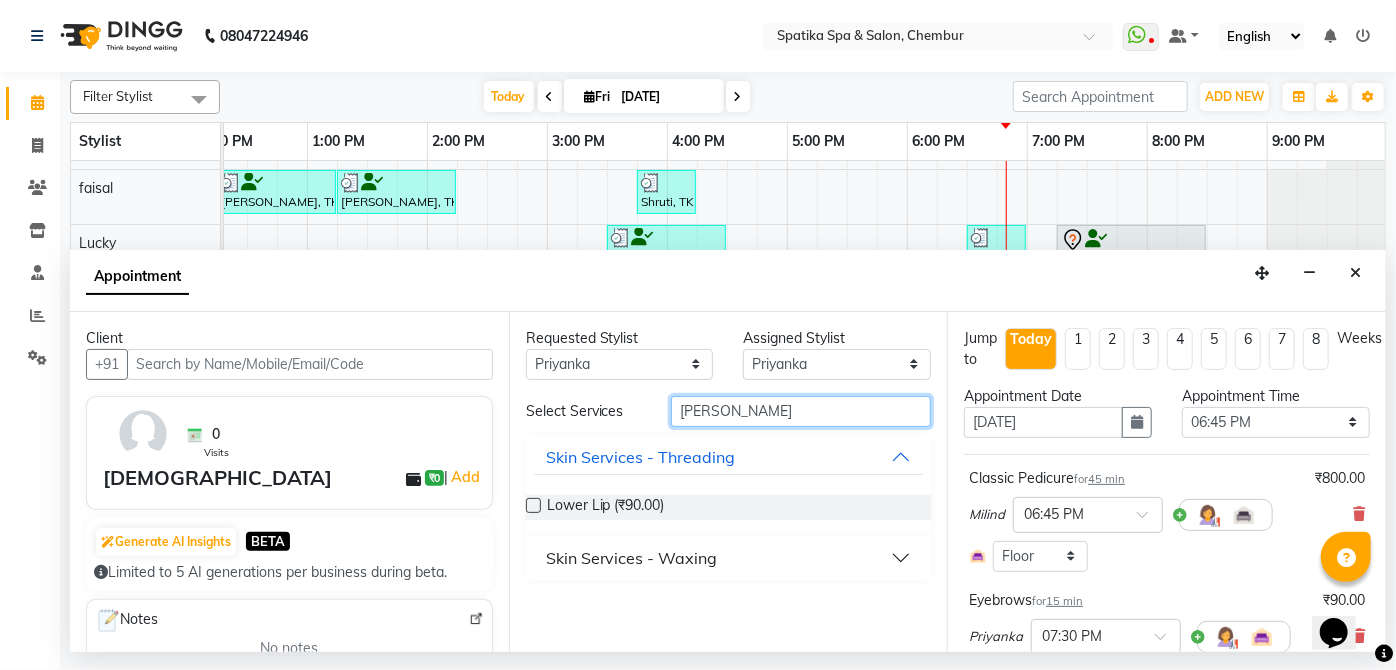 click on "lowe" at bounding box center [801, 411] 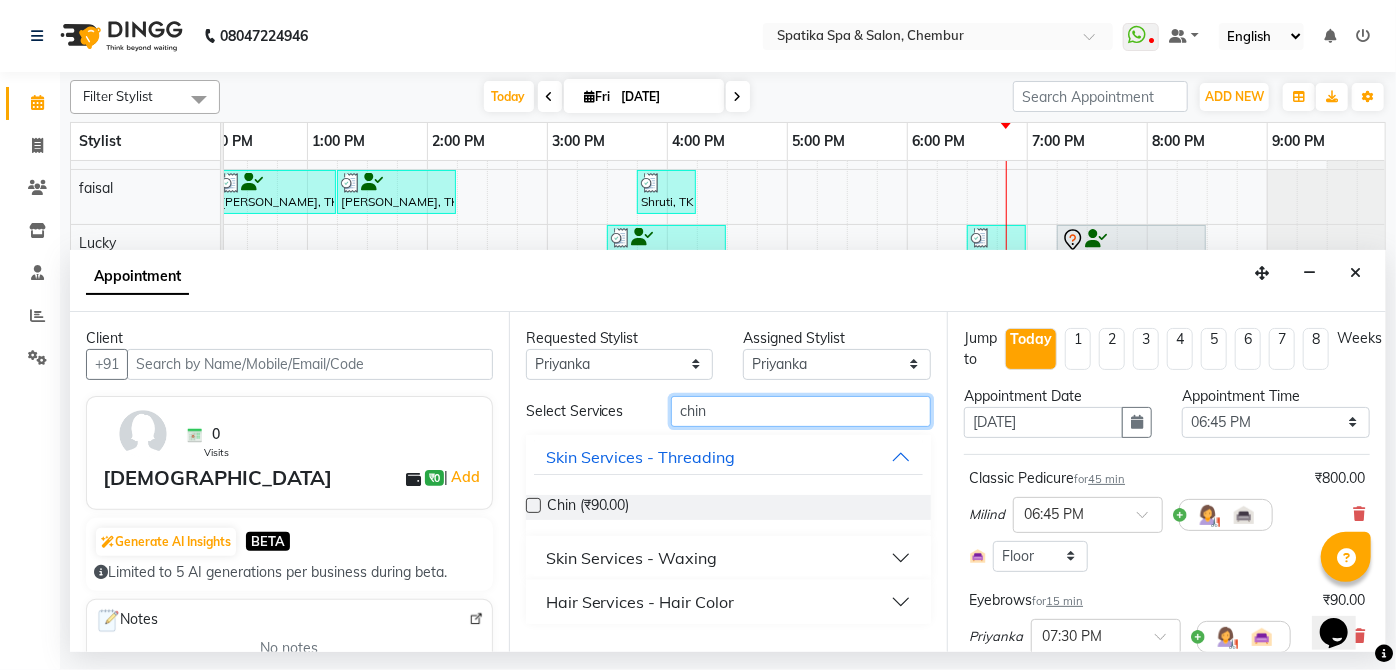 type on "chin" 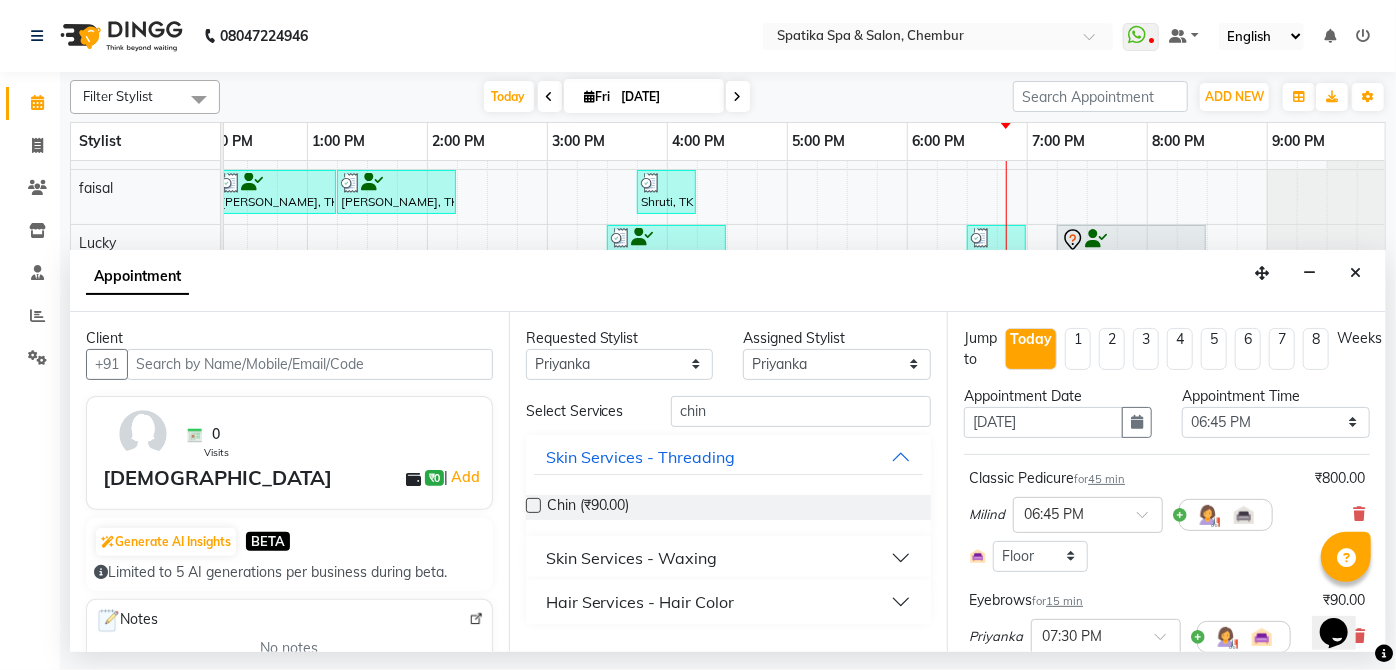 click at bounding box center [533, 505] 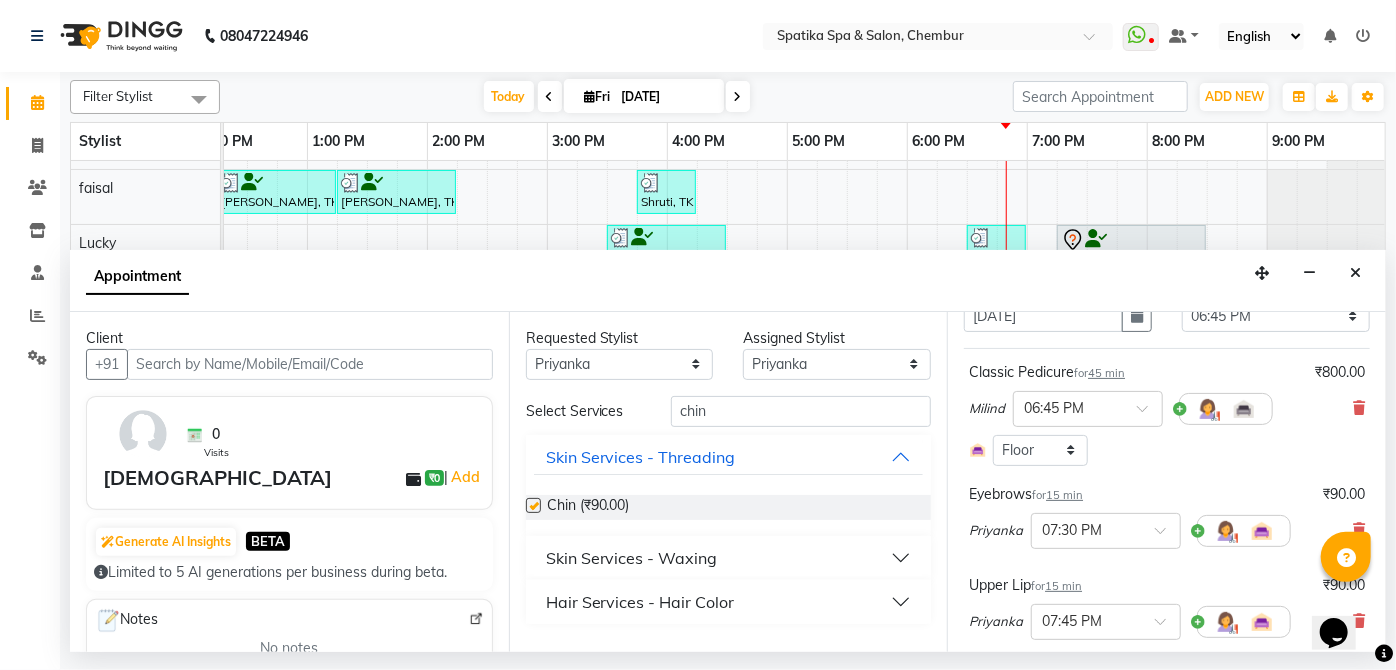 checkbox on "false" 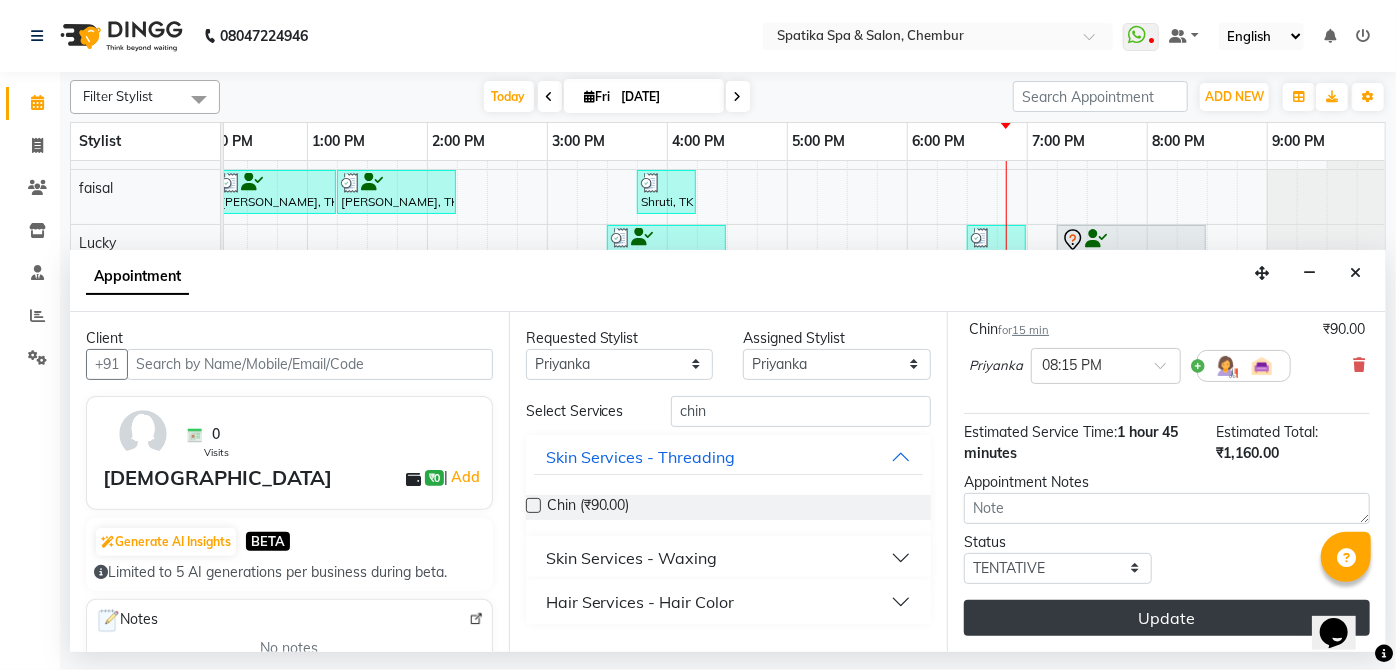 scroll, scrollTop: 557, scrollLeft: 0, axis: vertical 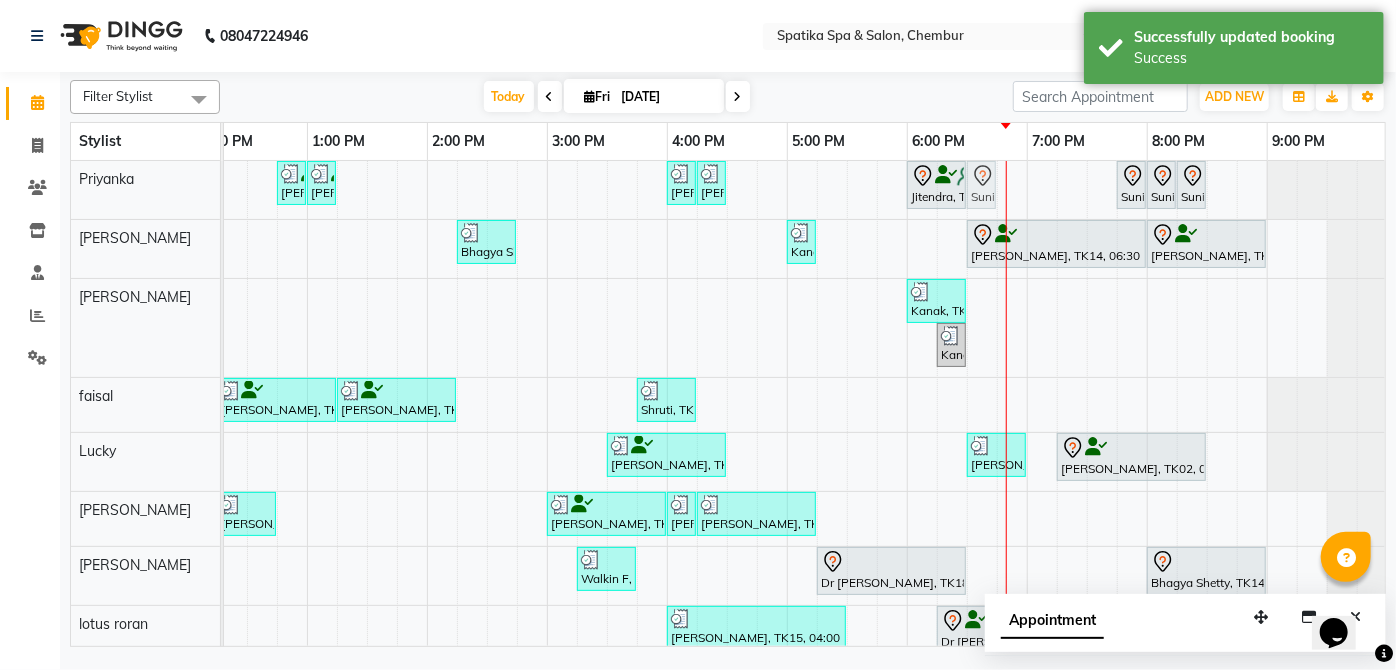 drag, startPoint x: 1101, startPoint y: 192, endPoint x: 984, endPoint y: 195, distance: 117.03845 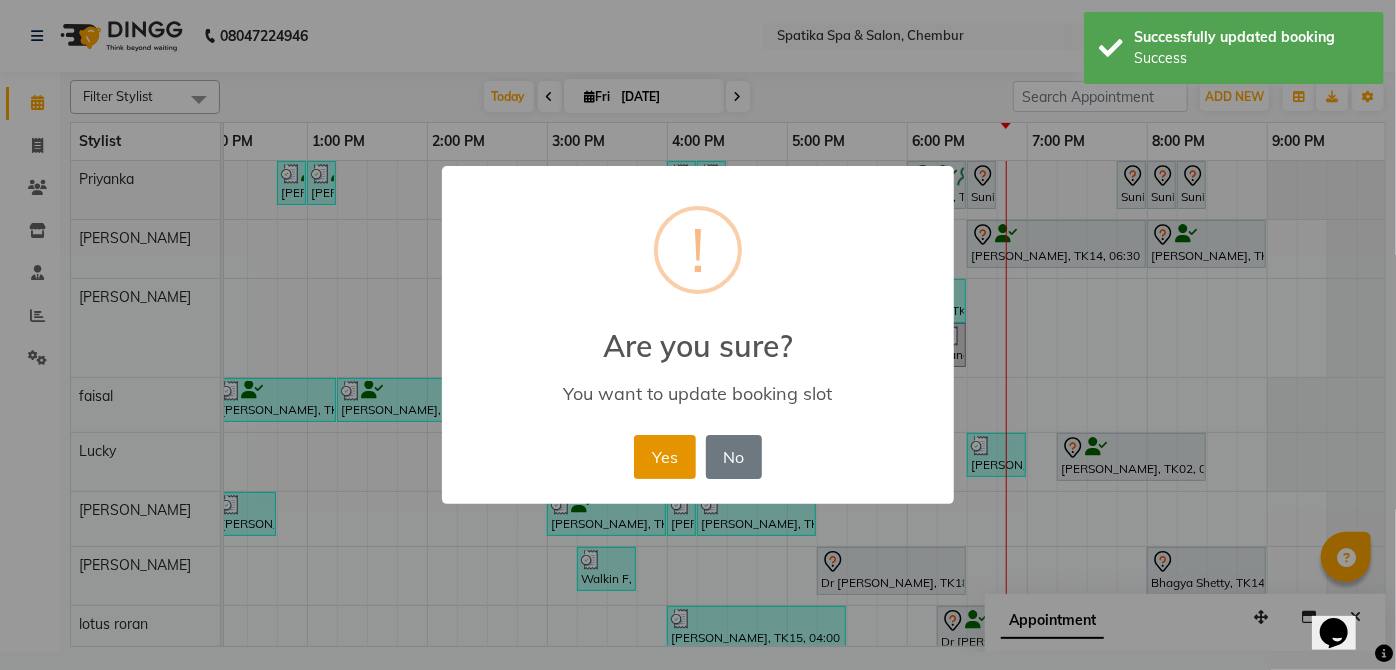 click on "Yes" at bounding box center [664, 457] 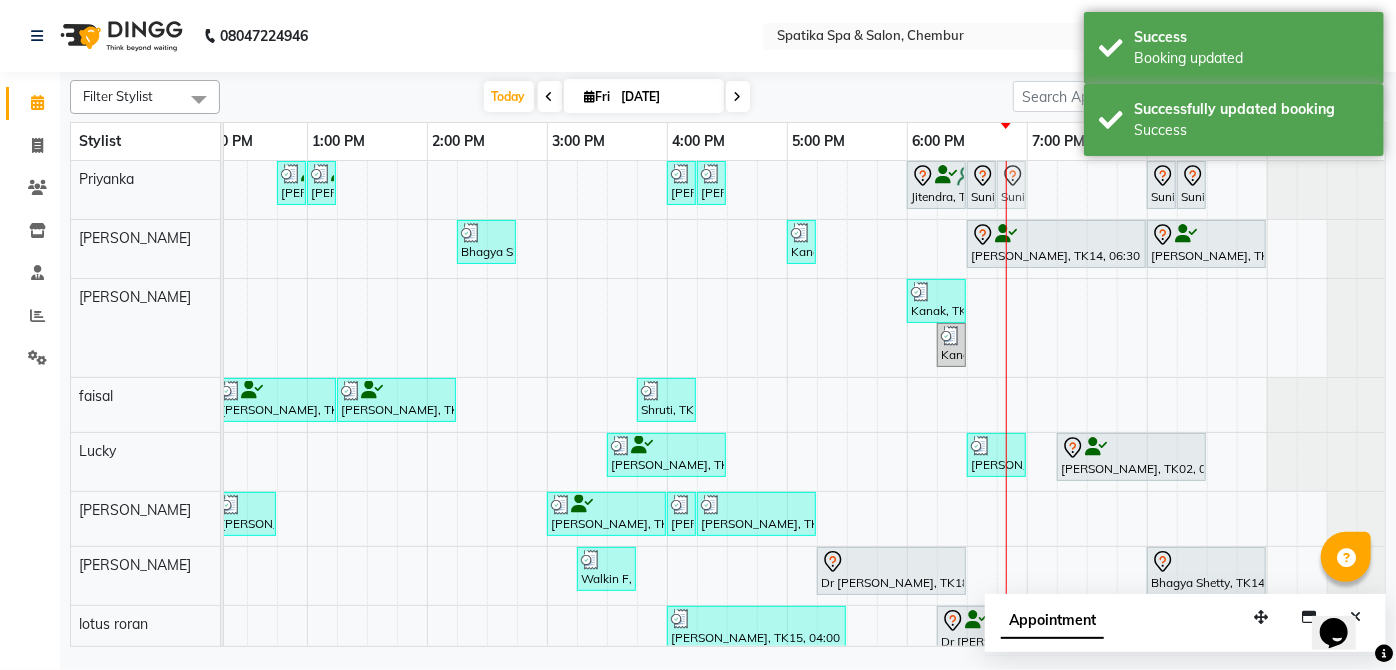 drag, startPoint x: 1131, startPoint y: 190, endPoint x: 1011, endPoint y: 189, distance: 120.004166 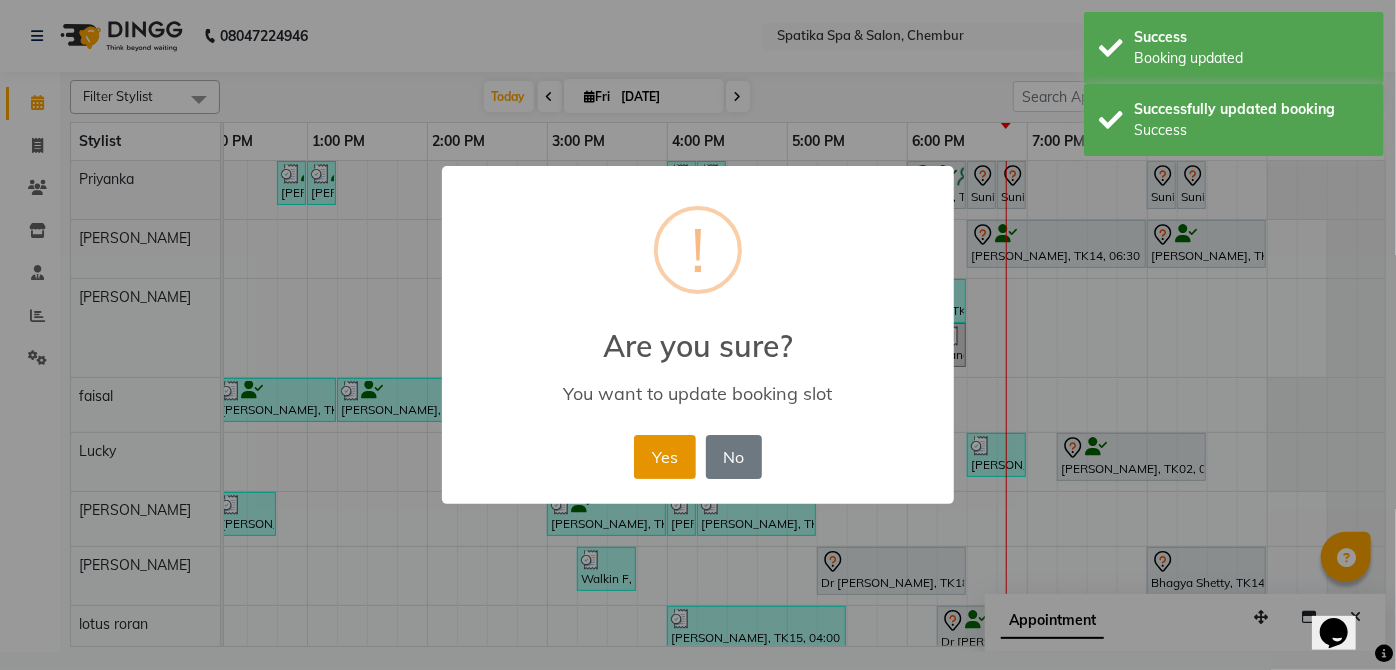 click on "Yes" at bounding box center (664, 457) 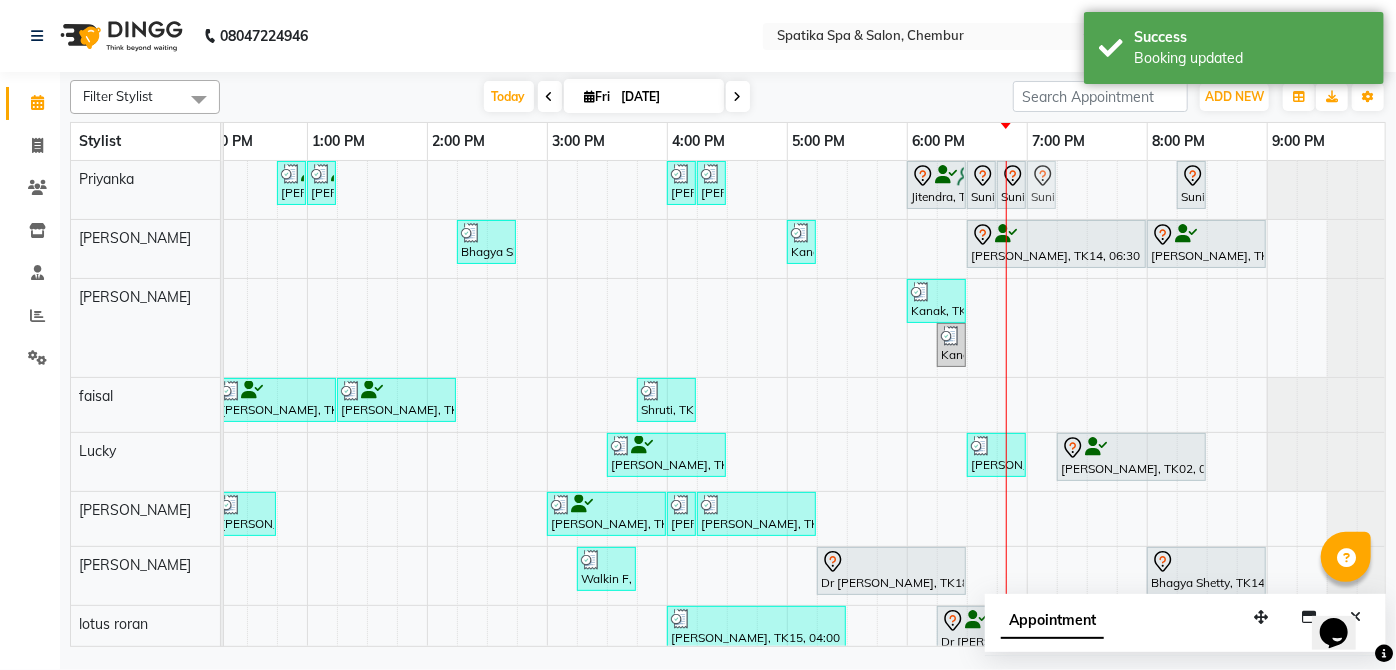 drag, startPoint x: 1162, startPoint y: 190, endPoint x: 1042, endPoint y: 188, distance: 120.01666 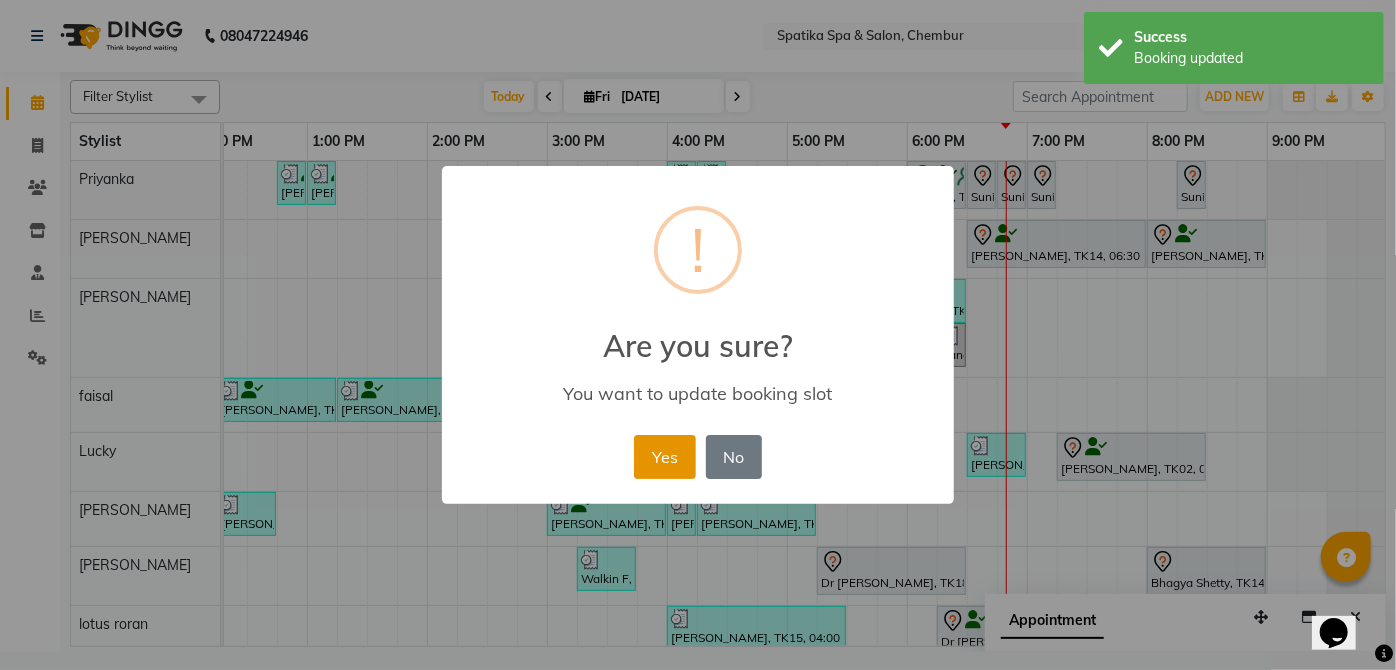 drag, startPoint x: 663, startPoint y: 449, endPoint x: 1203, endPoint y: 288, distance: 563.49 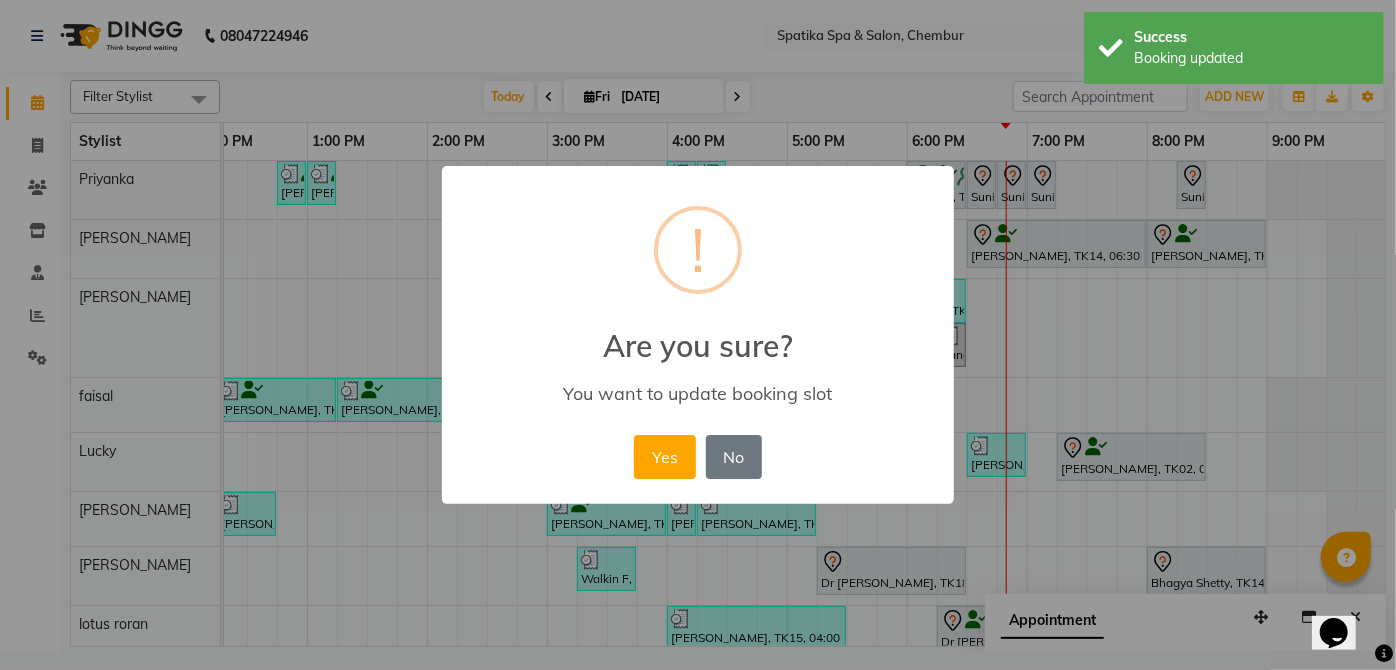click on "Yes" at bounding box center (664, 457) 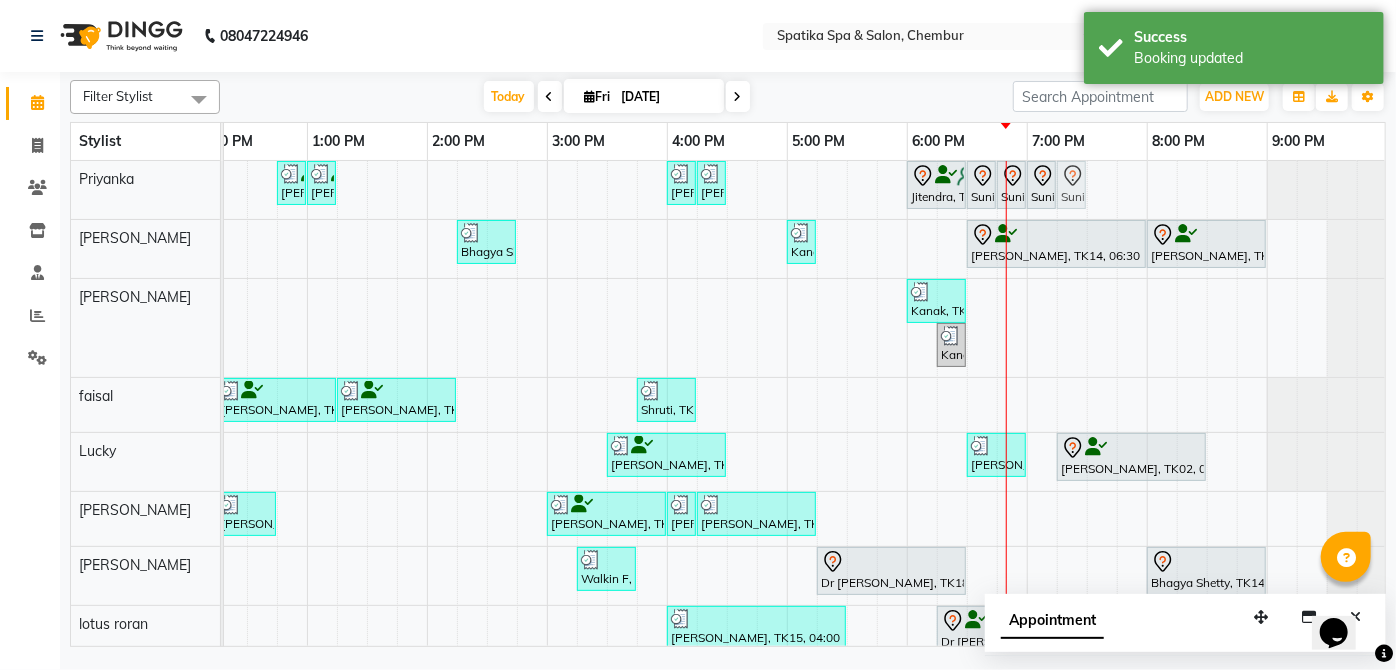 drag, startPoint x: 1194, startPoint y: 199, endPoint x: 1066, endPoint y: 192, distance: 128.19127 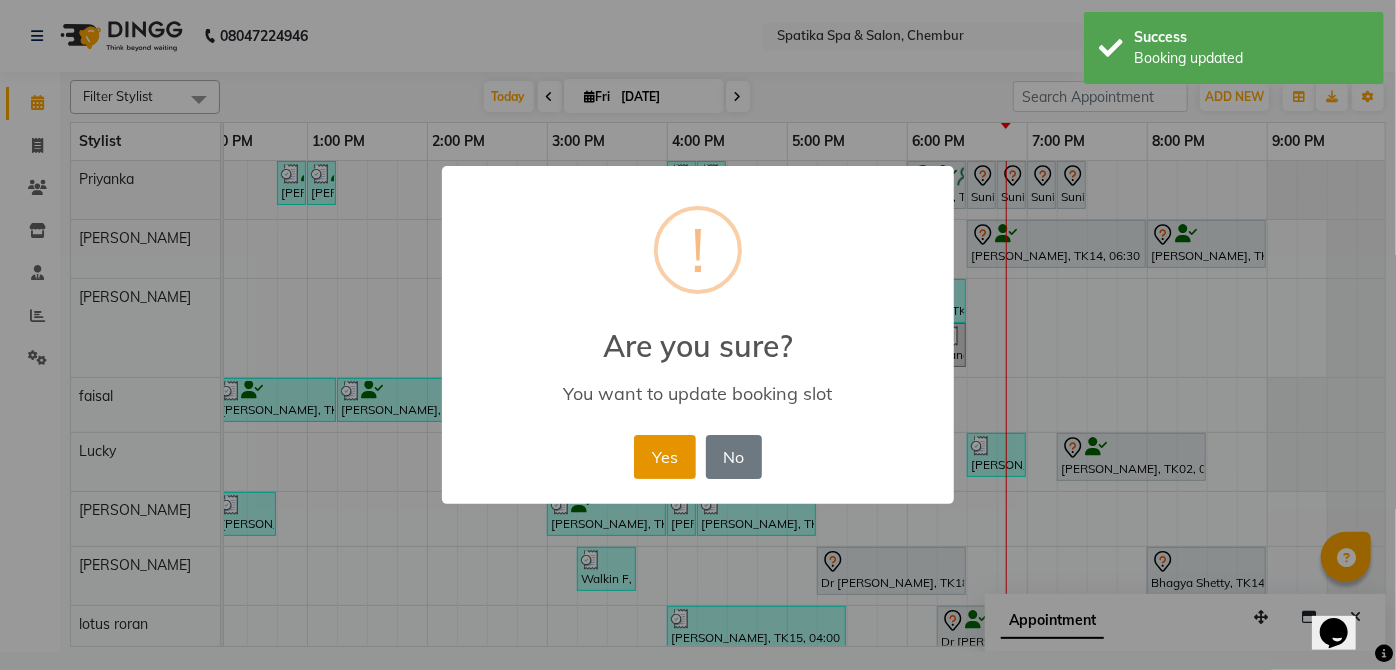 click on "Yes" at bounding box center [664, 457] 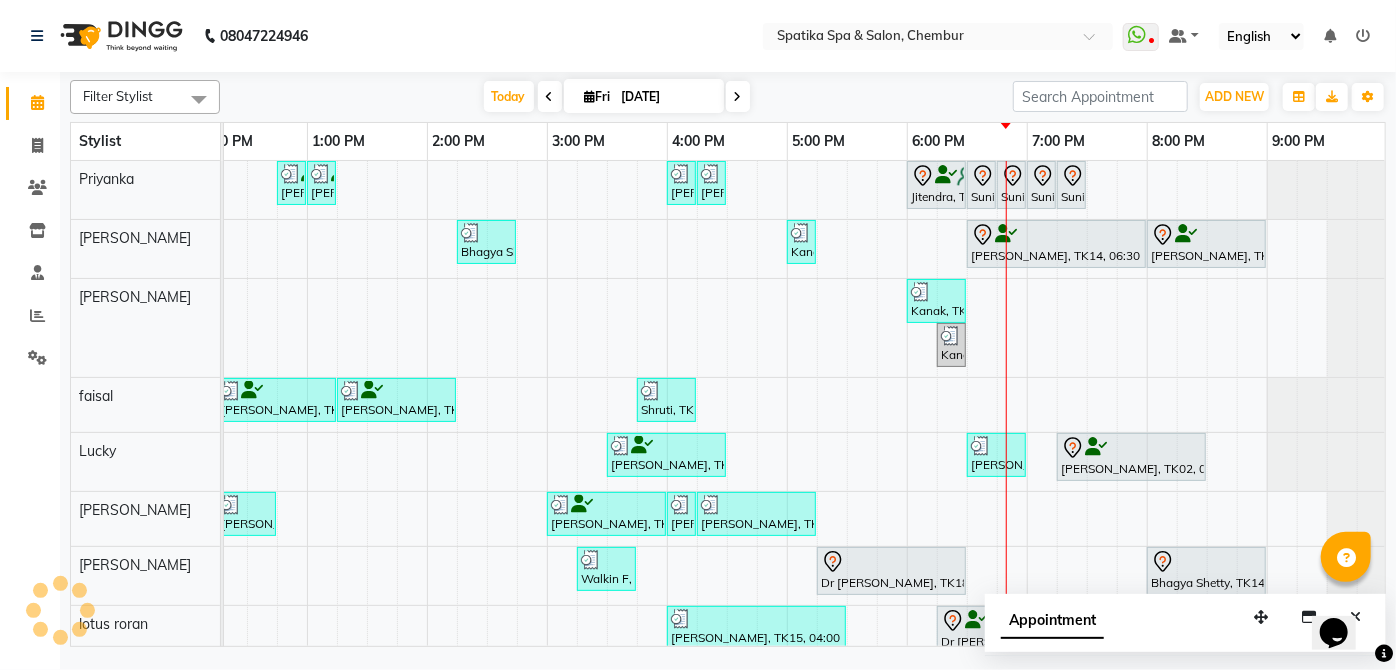 scroll, scrollTop: 102, scrollLeft: 397, axis: both 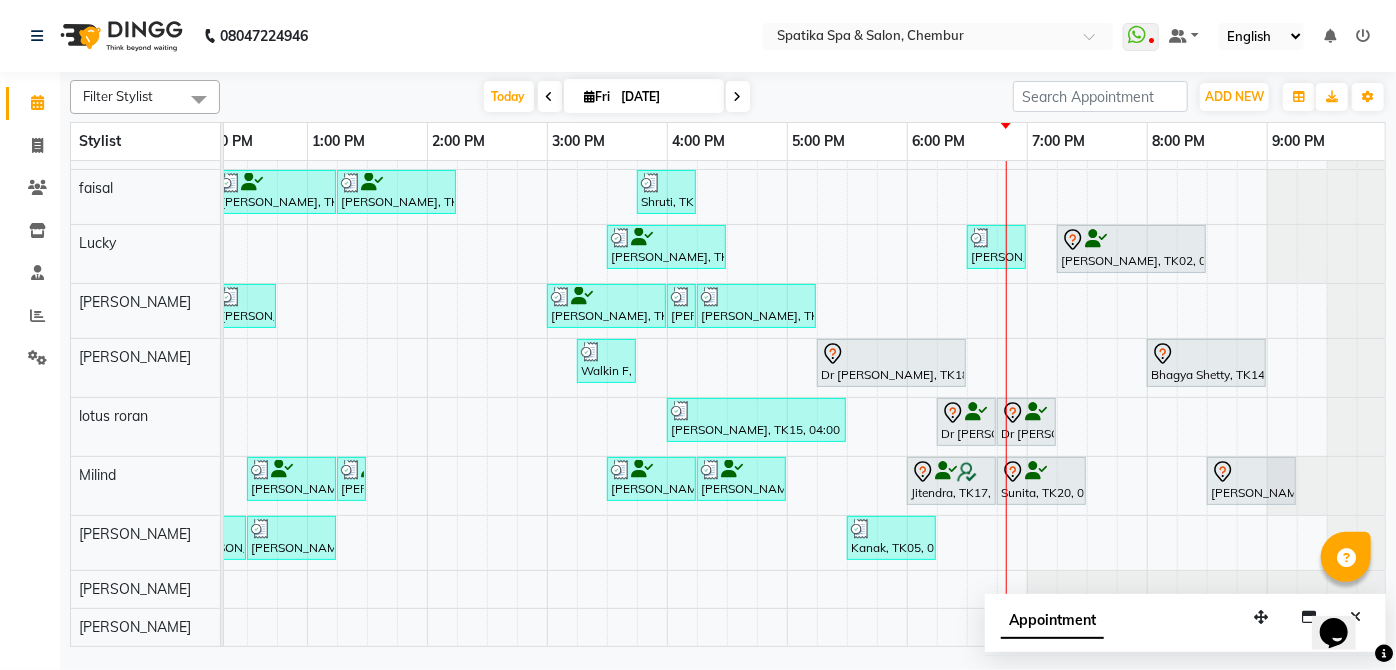 click on "Jitendra, TK17, 06:00 PM-06:45 PM, Classic Pedicure" at bounding box center [951, 481] 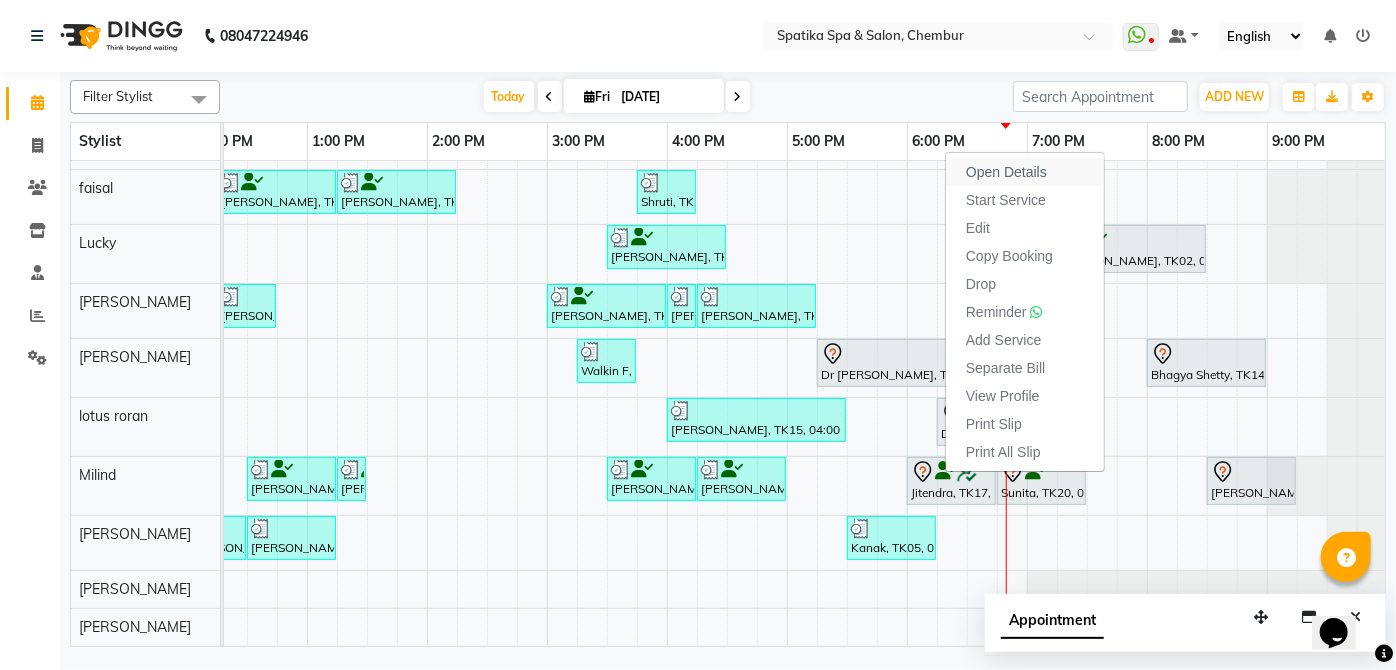 click on "Open Details" at bounding box center (1006, 172) 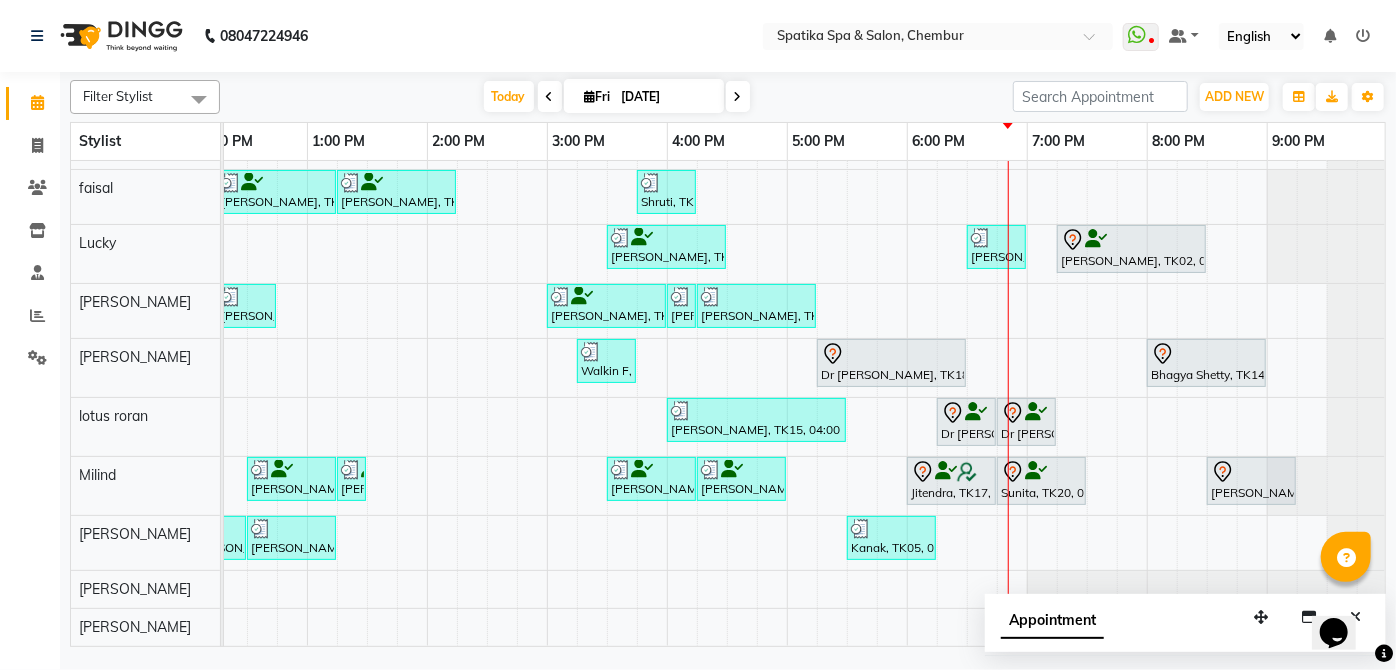 click on "Jitendra, TK17, 06:00 PM-06:45 PM, Classic Pedicure" at bounding box center (951, 481) 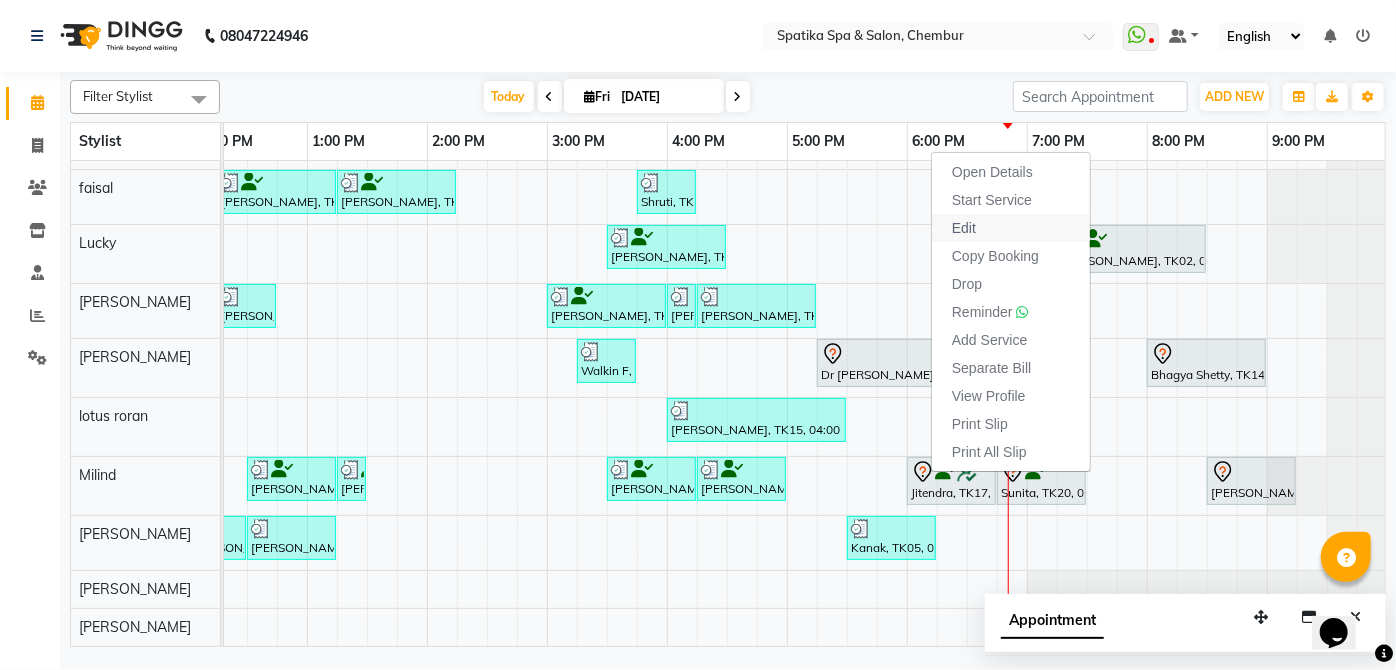click on "Edit" at bounding box center [964, 228] 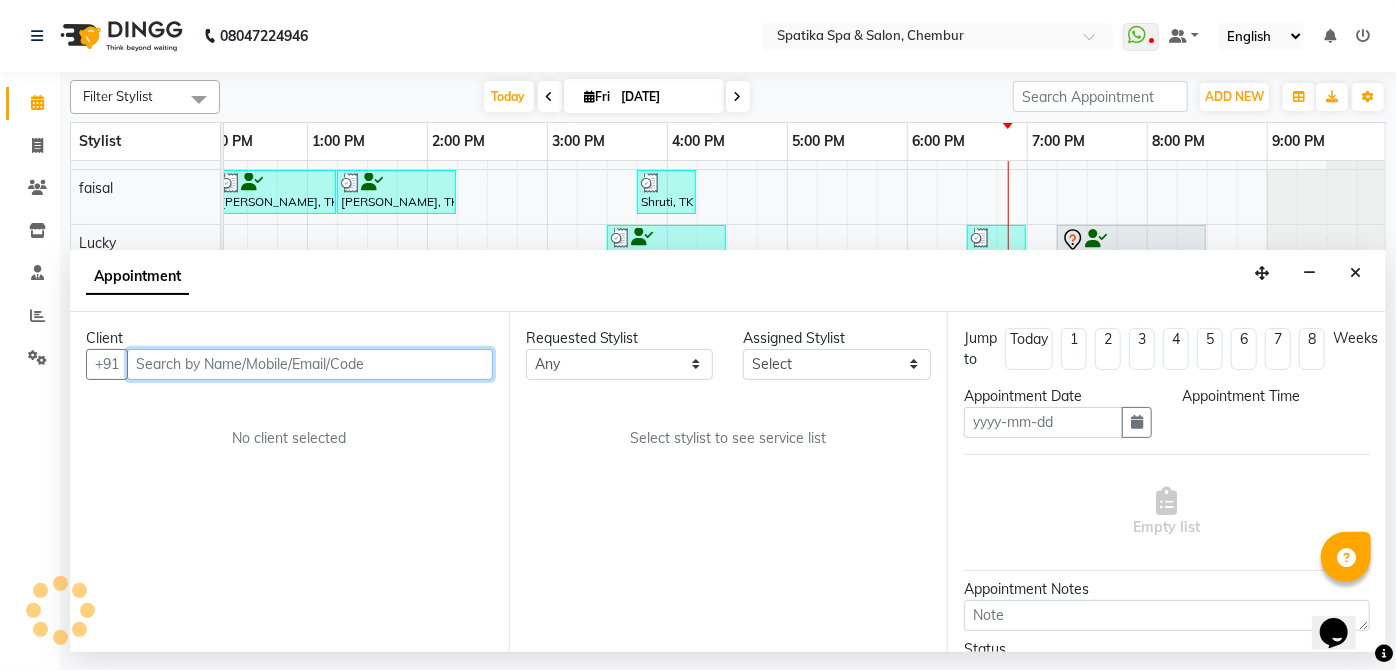 type on "[DATE]" 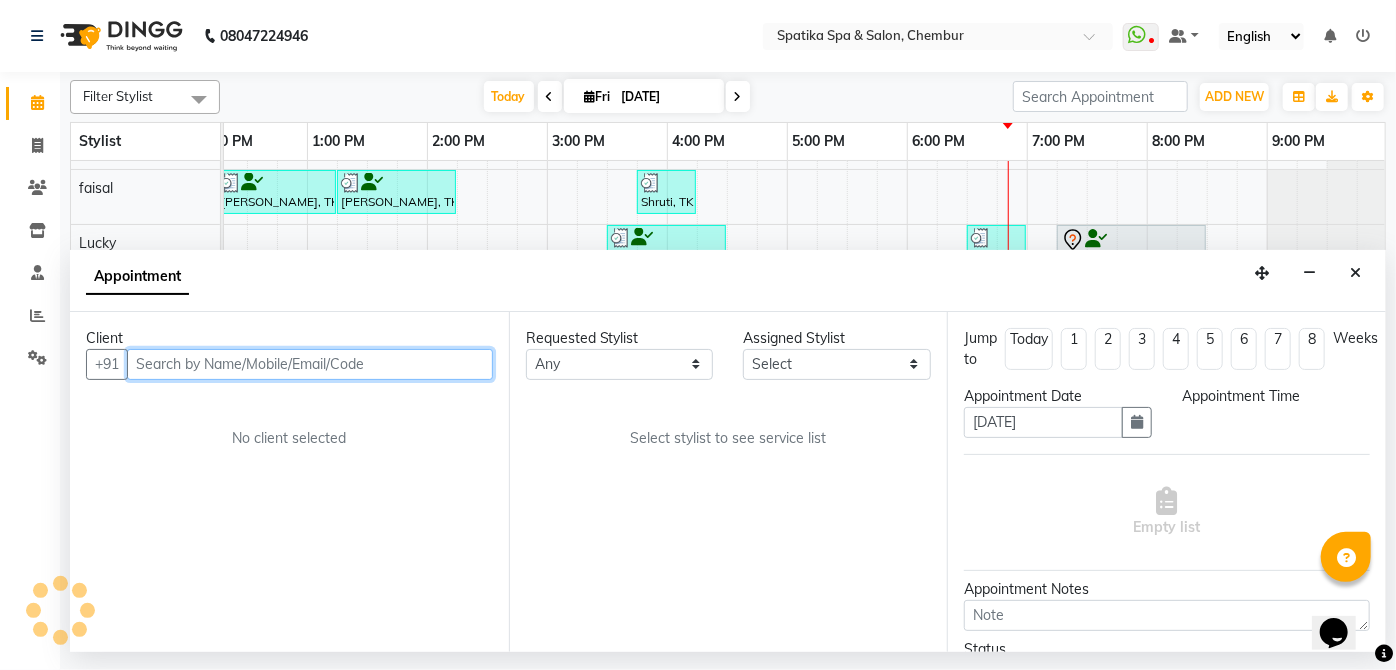 select on "1080" 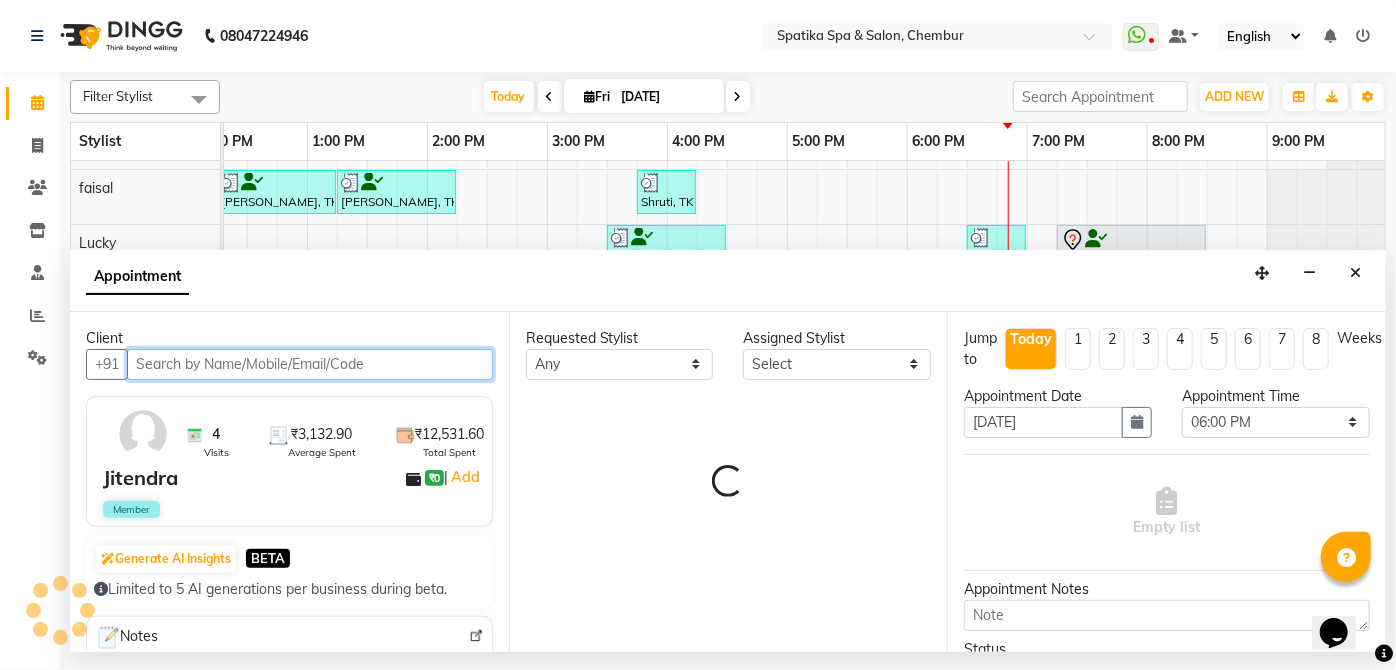 select on "9061" 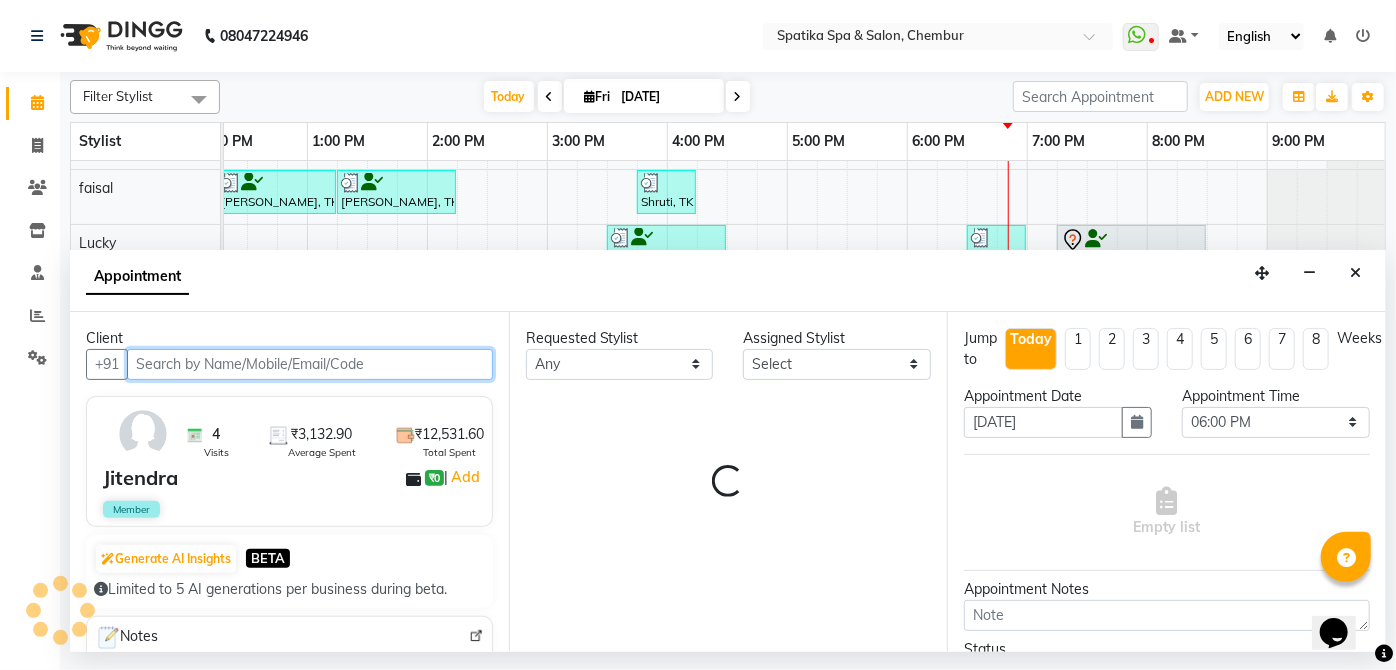 select on "9061" 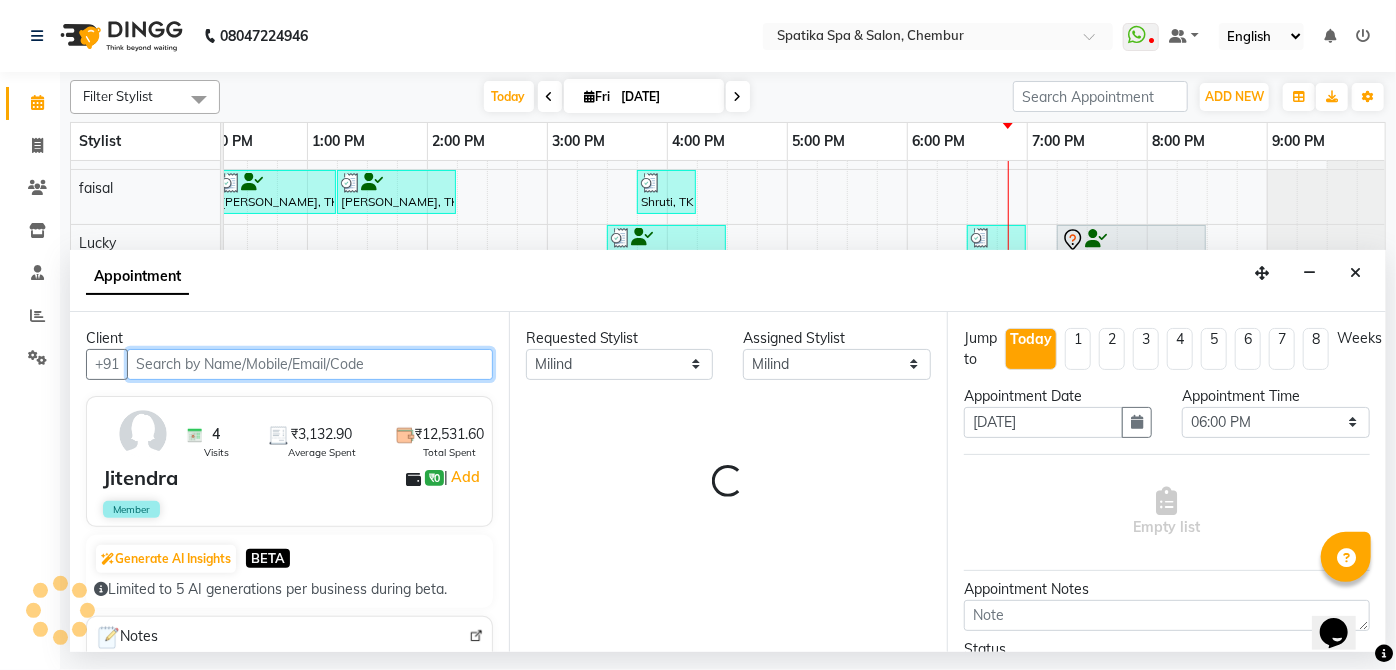 select on "690" 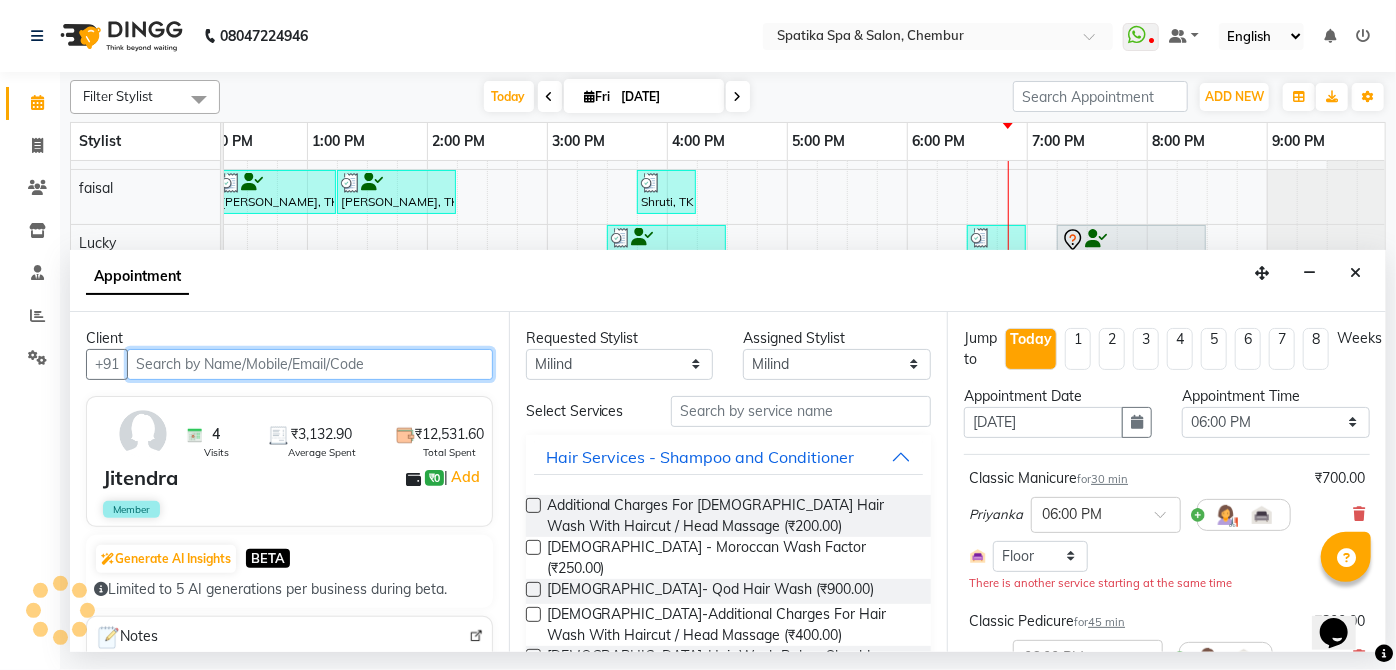 scroll, scrollTop: 0, scrollLeft: 397, axis: horizontal 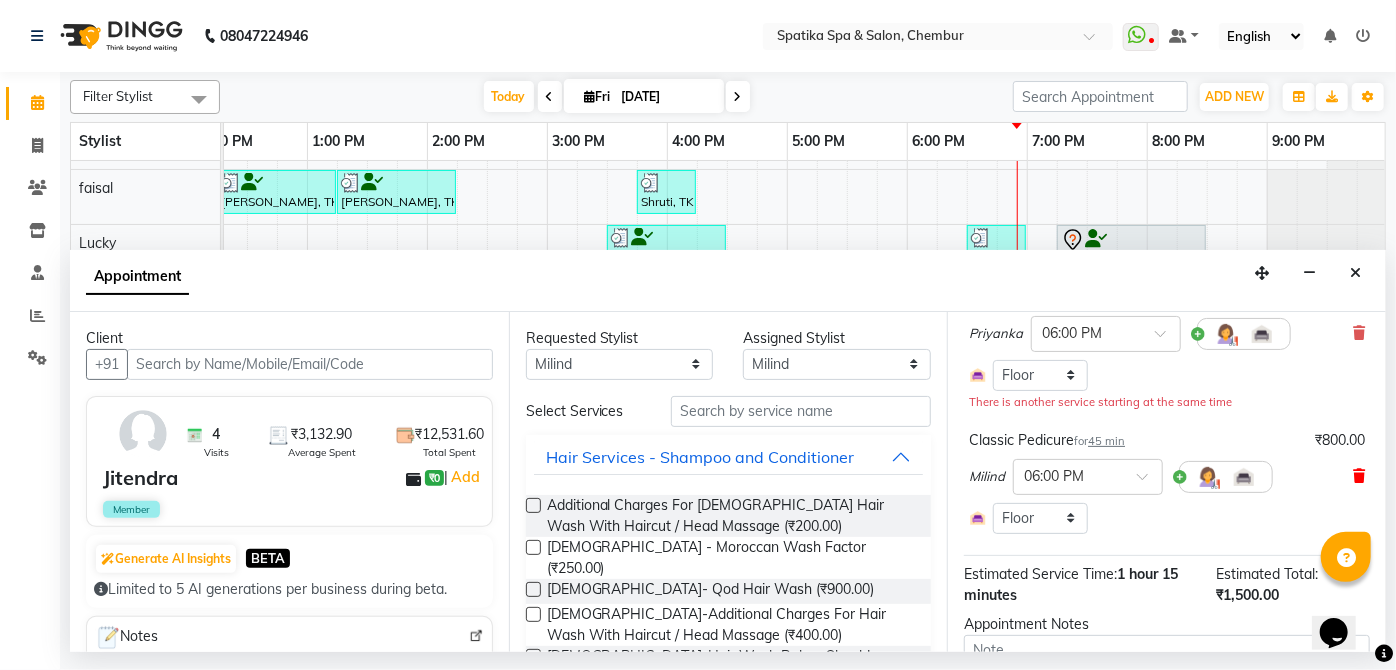 click at bounding box center [1359, 476] 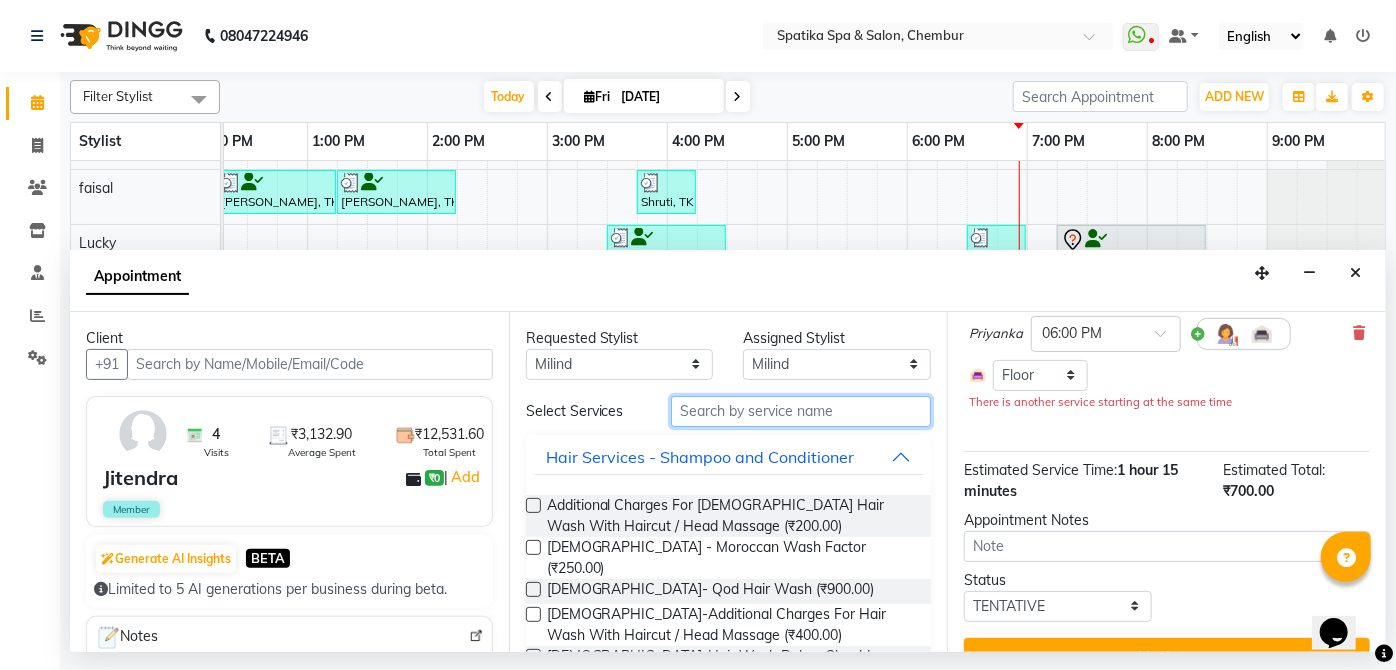 click at bounding box center (801, 411) 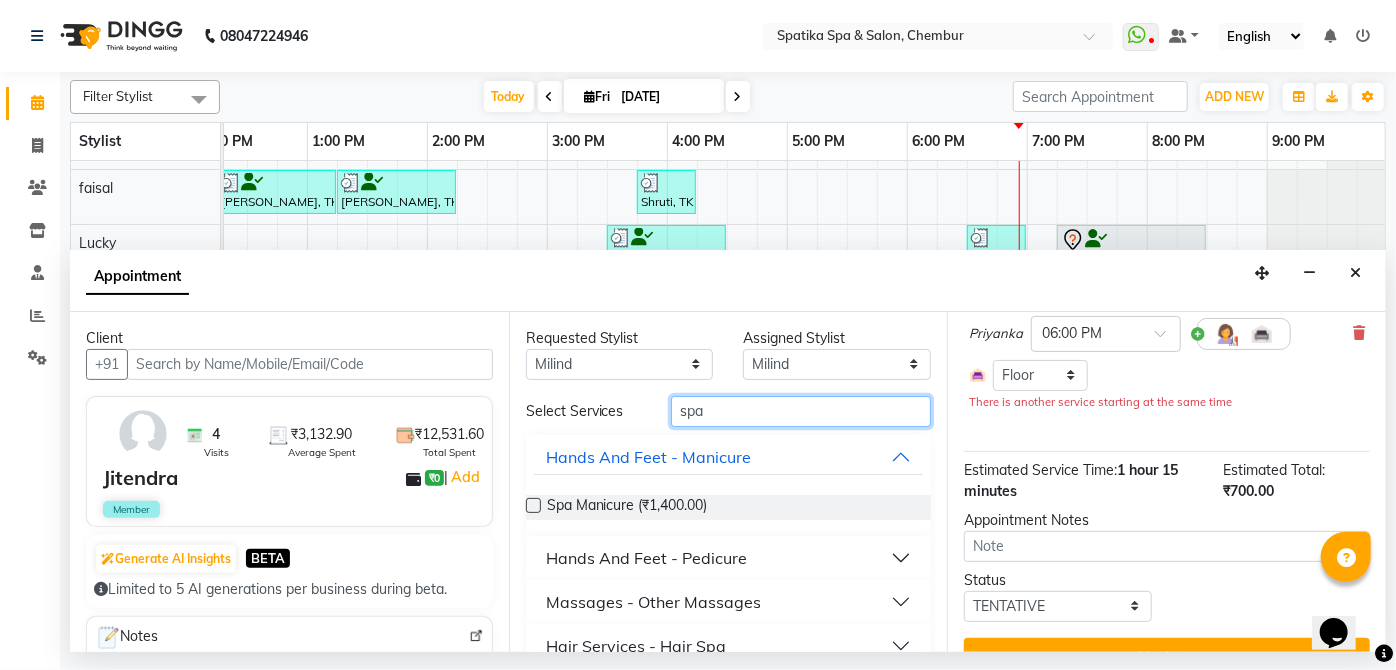 type on "spa" 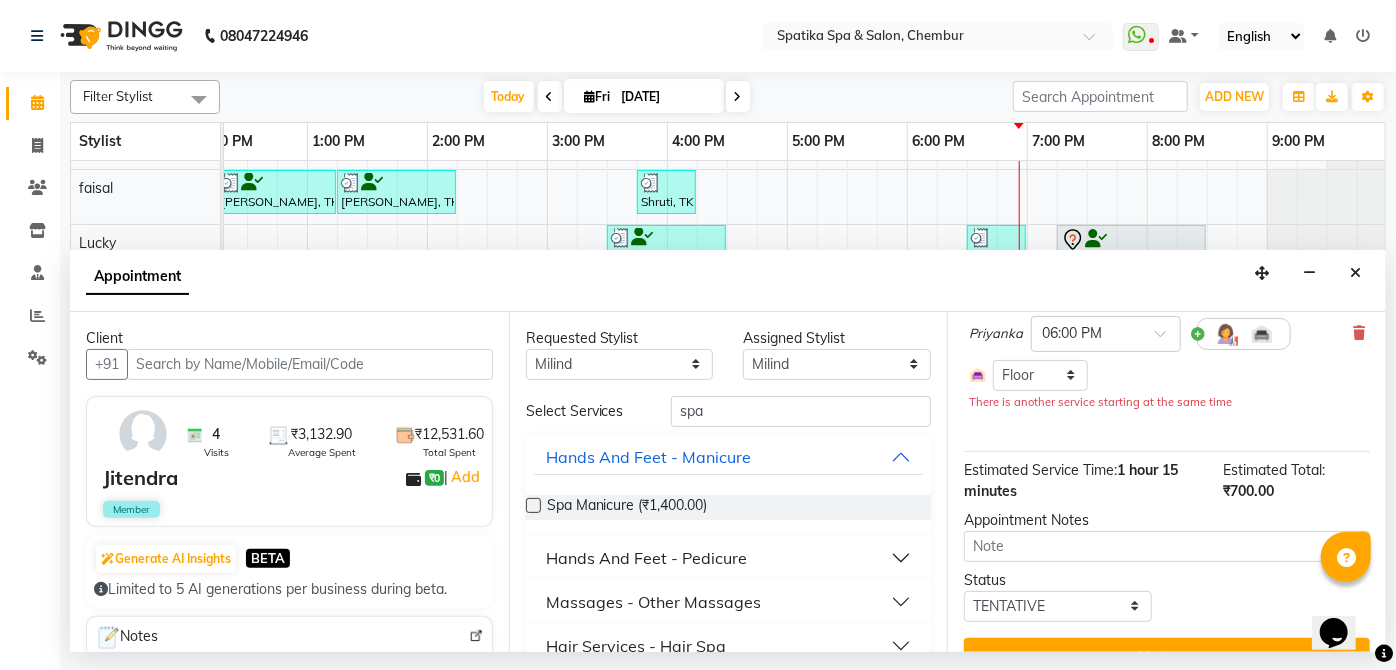 click on "Hands And Feet - Pedicure" at bounding box center [646, 558] 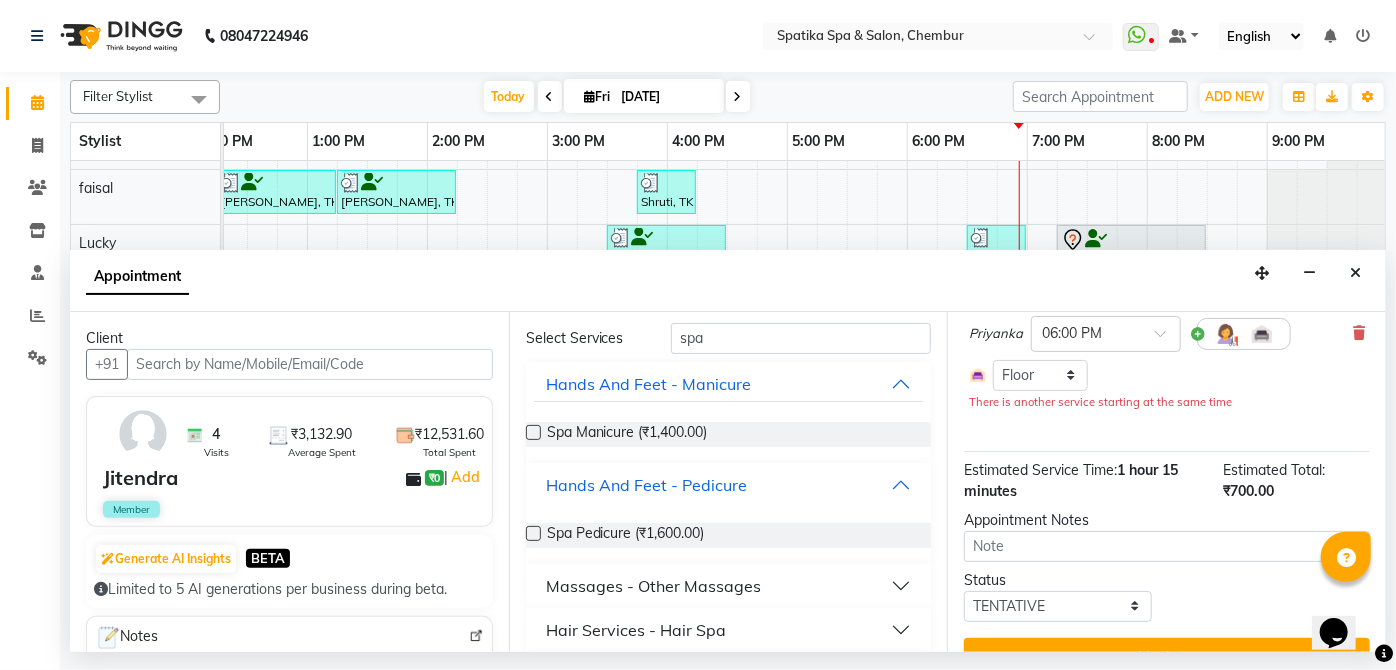 scroll, scrollTop: 132, scrollLeft: 0, axis: vertical 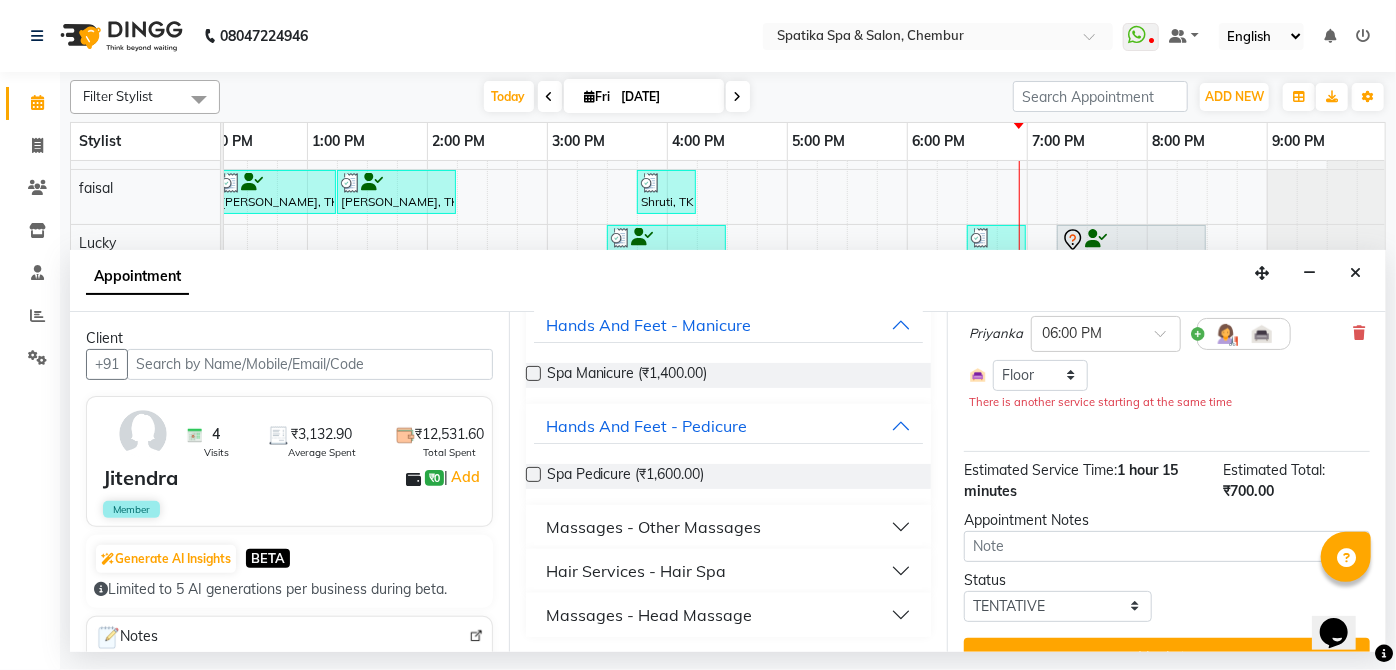 click at bounding box center [533, 474] 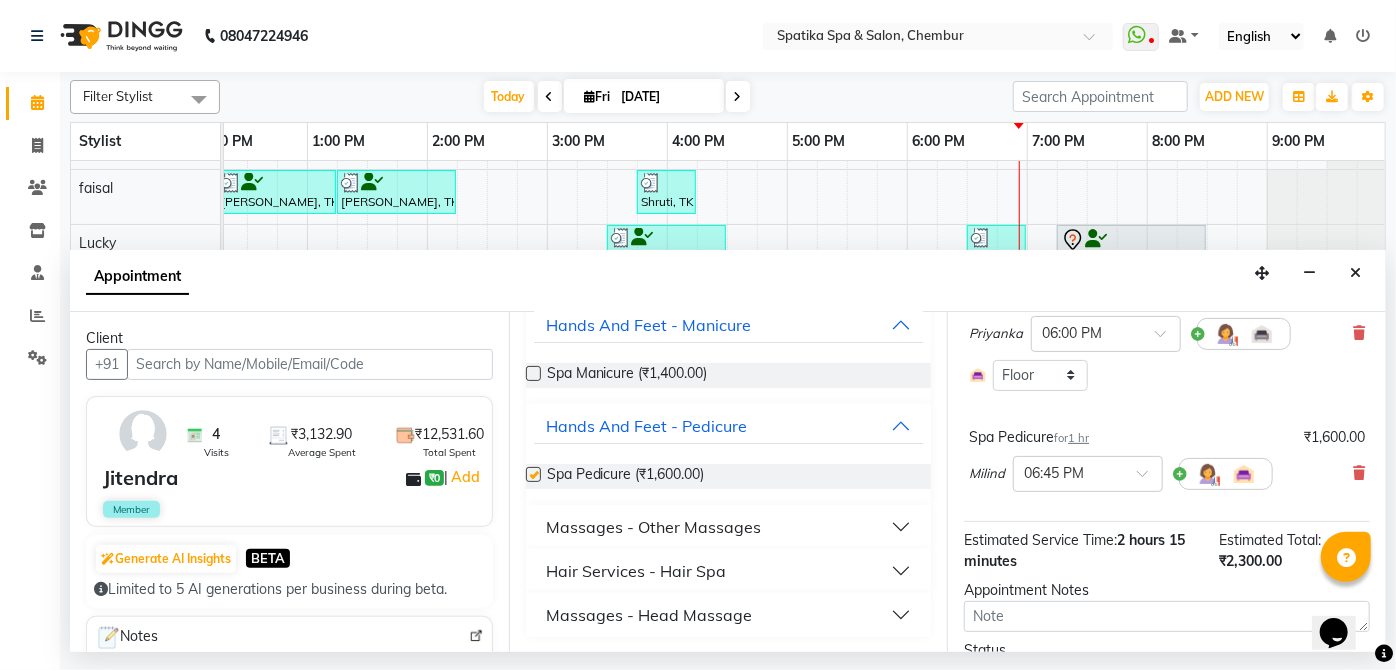 checkbox on "false" 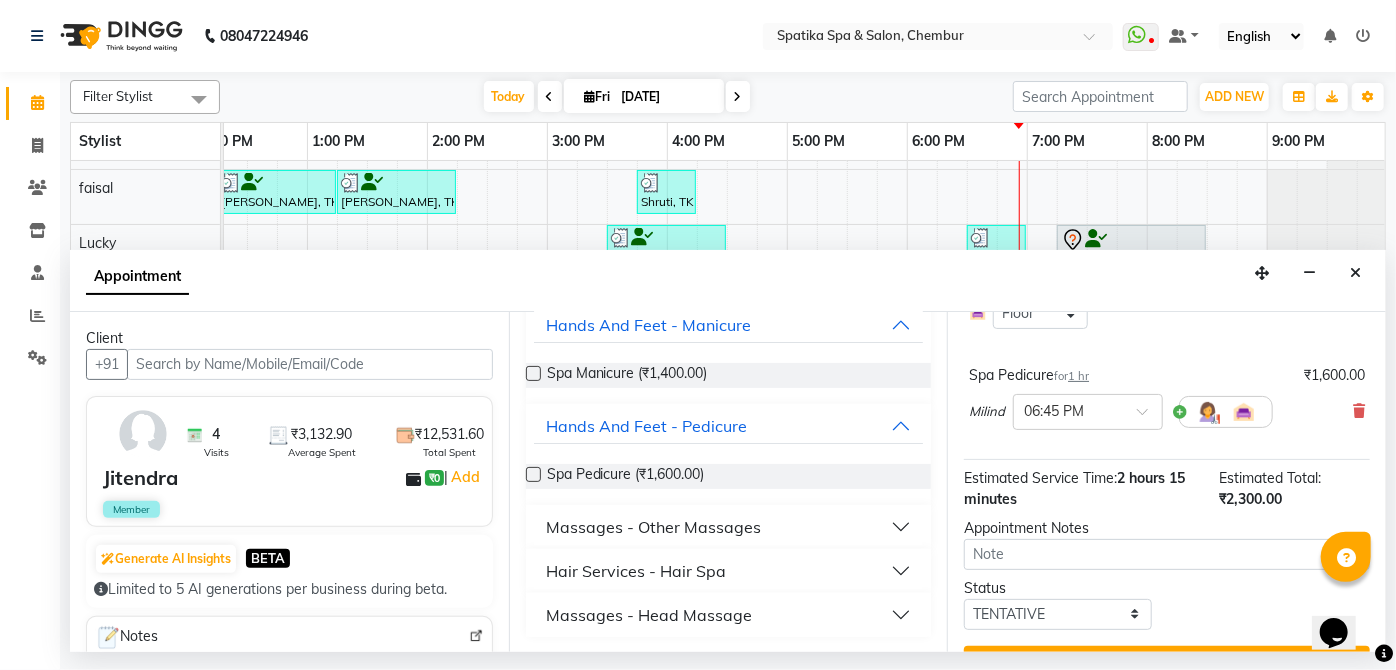 scroll, scrollTop: 301, scrollLeft: 0, axis: vertical 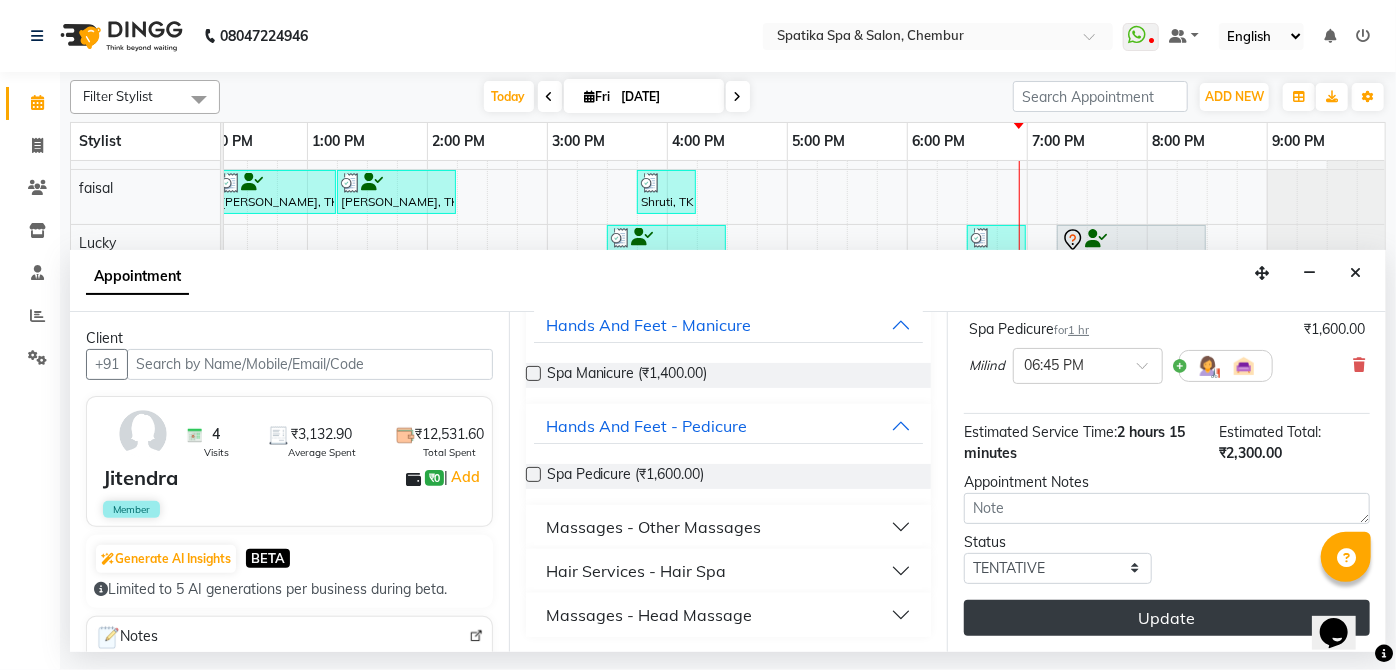 click on "Update" at bounding box center (1167, 618) 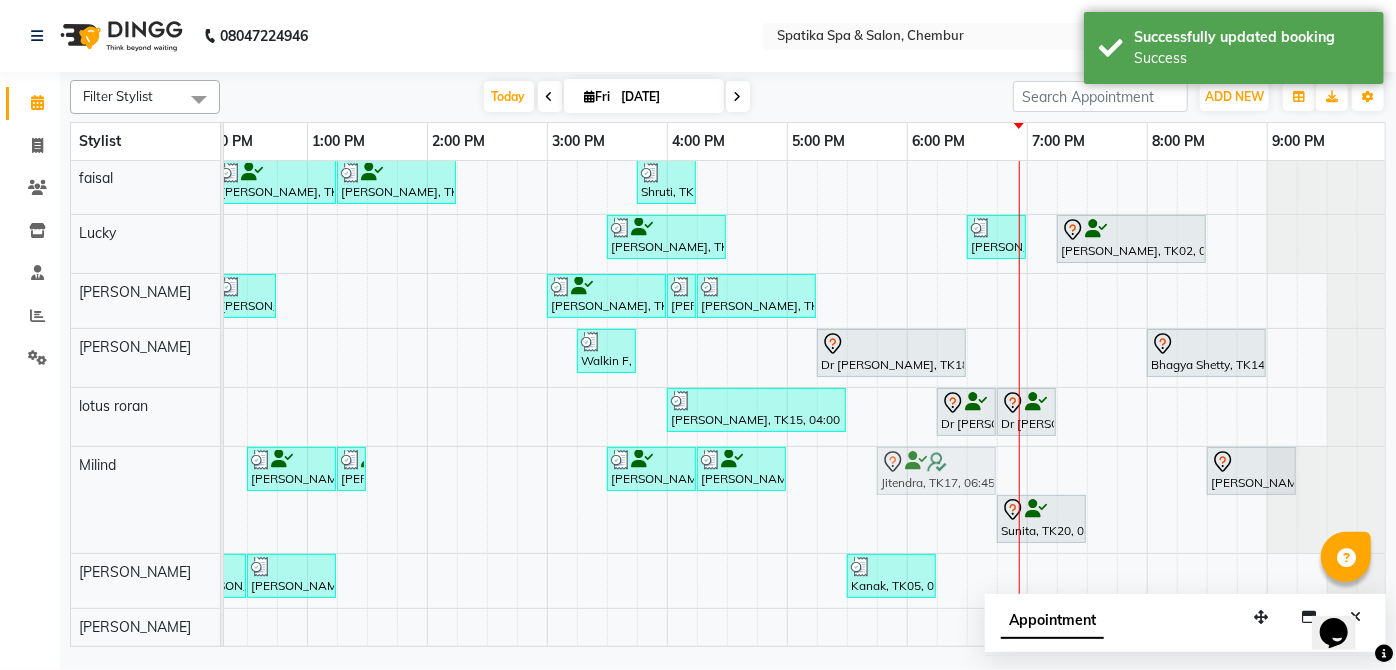 drag, startPoint x: 1052, startPoint y: 474, endPoint x: 940, endPoint y: 480, distance: 112.1606 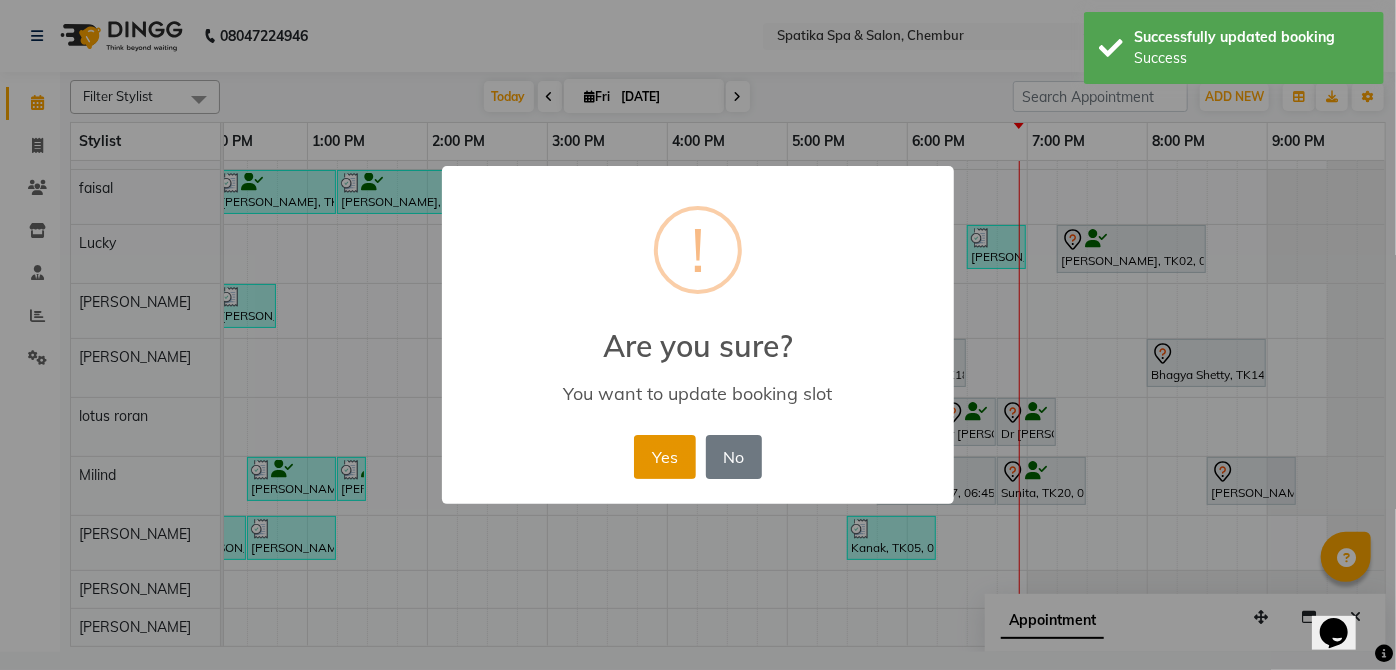 click on "Yes" at bounding box center (664, 457) 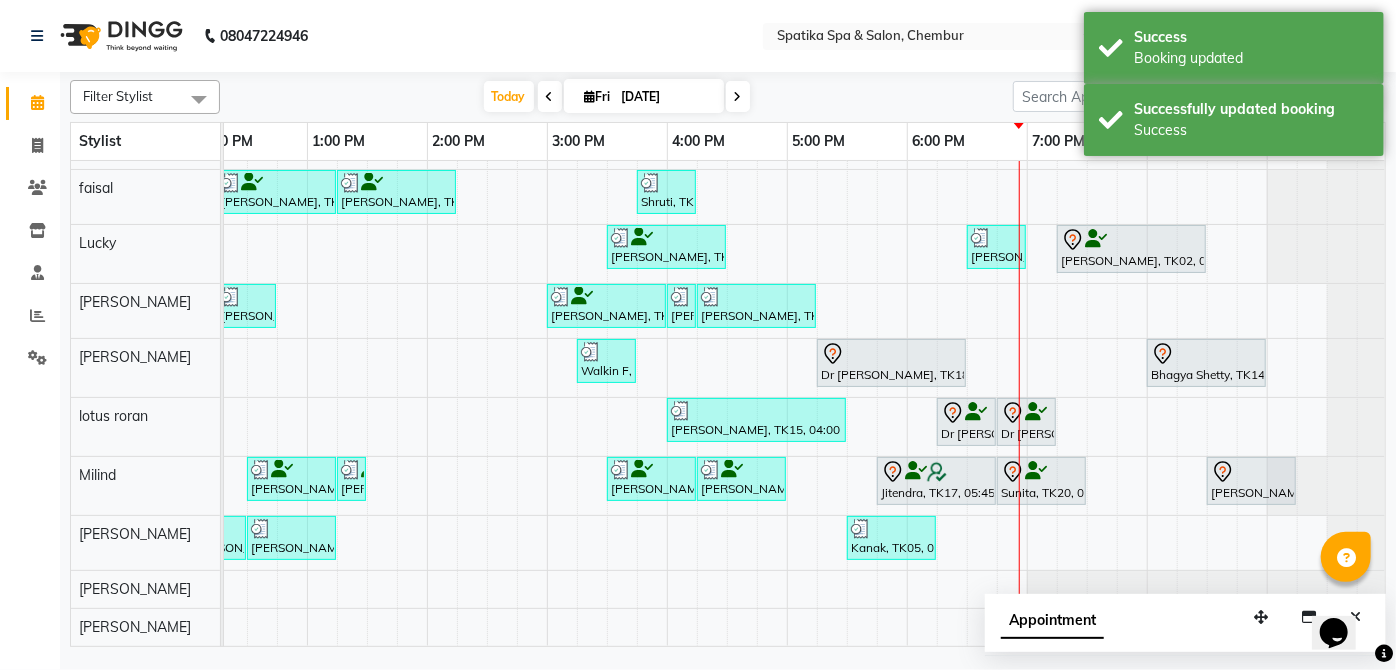 scroll, scrollTop: 0, scrollLeft: 397, axis: horizontal 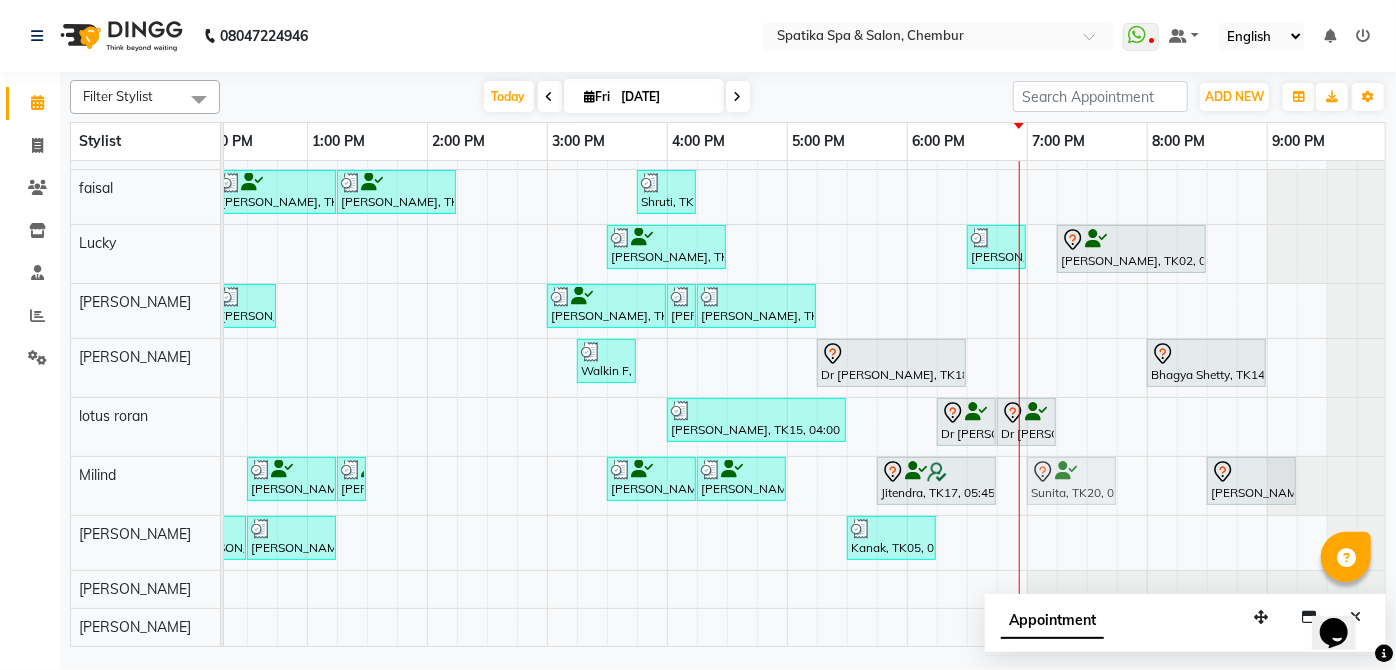 drag, startPoint x: 1056, startPoint y: 467, endPoint x: 1086, endPoint y: 470, distance: 30.149628 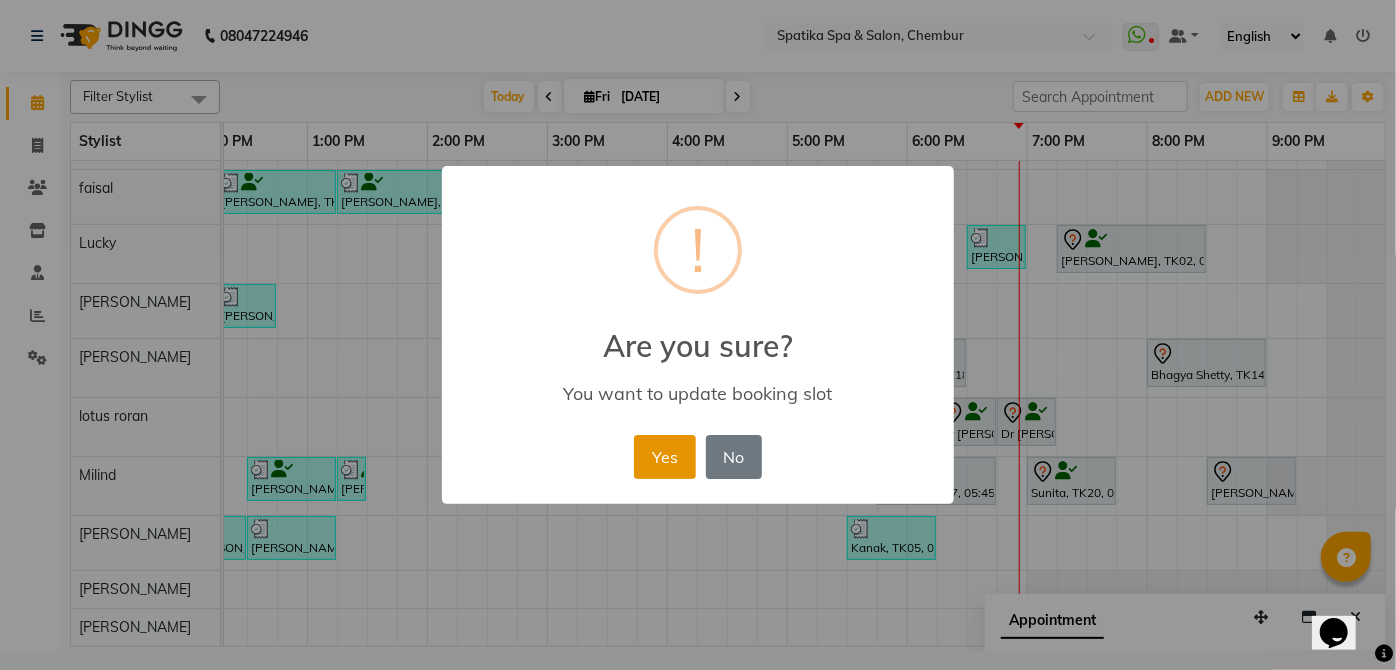 drag, startPoint x: 664, startPoint y: 444, endPoint x: 723, endPoint y: 394, distance: 77.33692 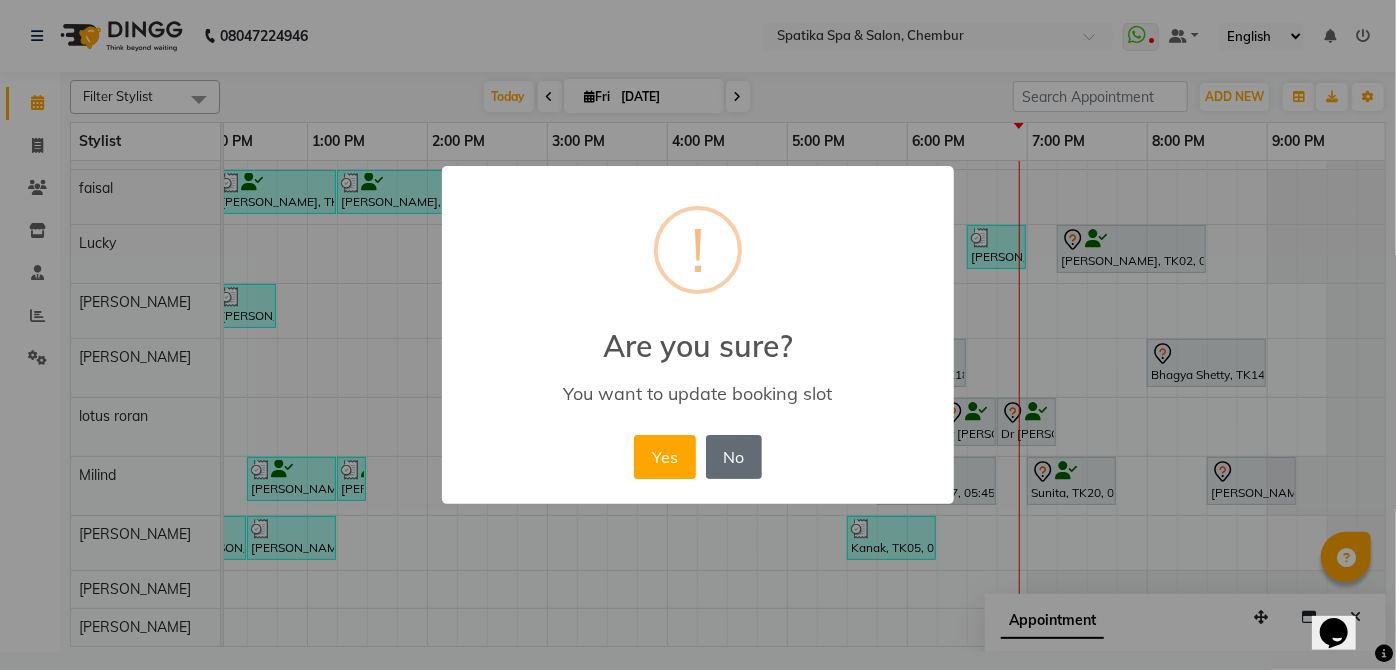 click on "Yes" at bounding box center [664, 457] 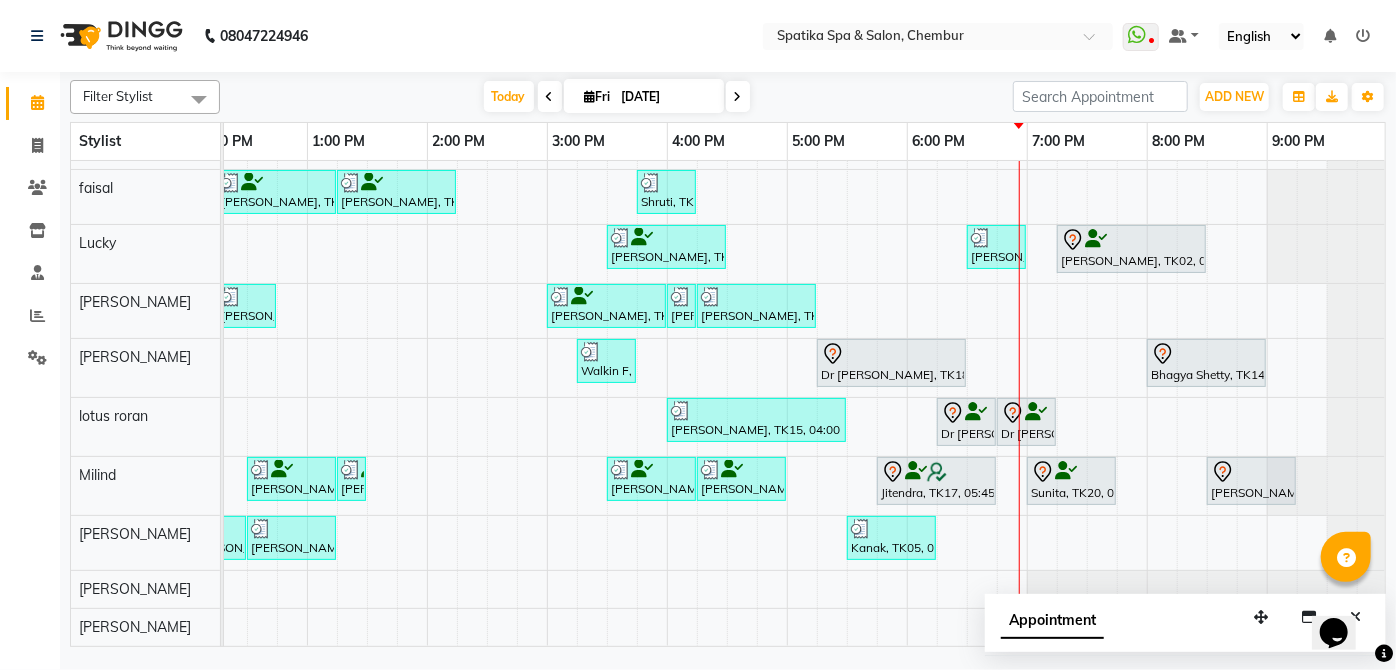 scroll, scrollTop: 66, scrollLeft: 397, axis: both 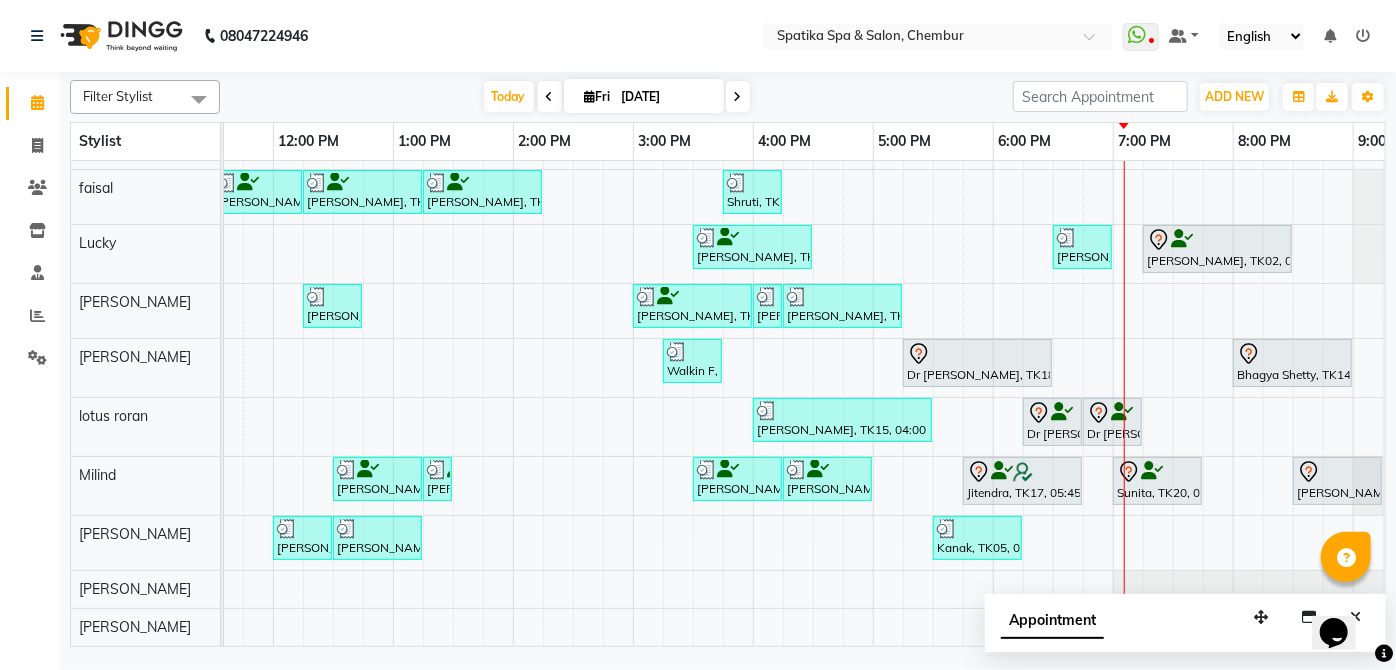 click at bounding box center (738, 96) 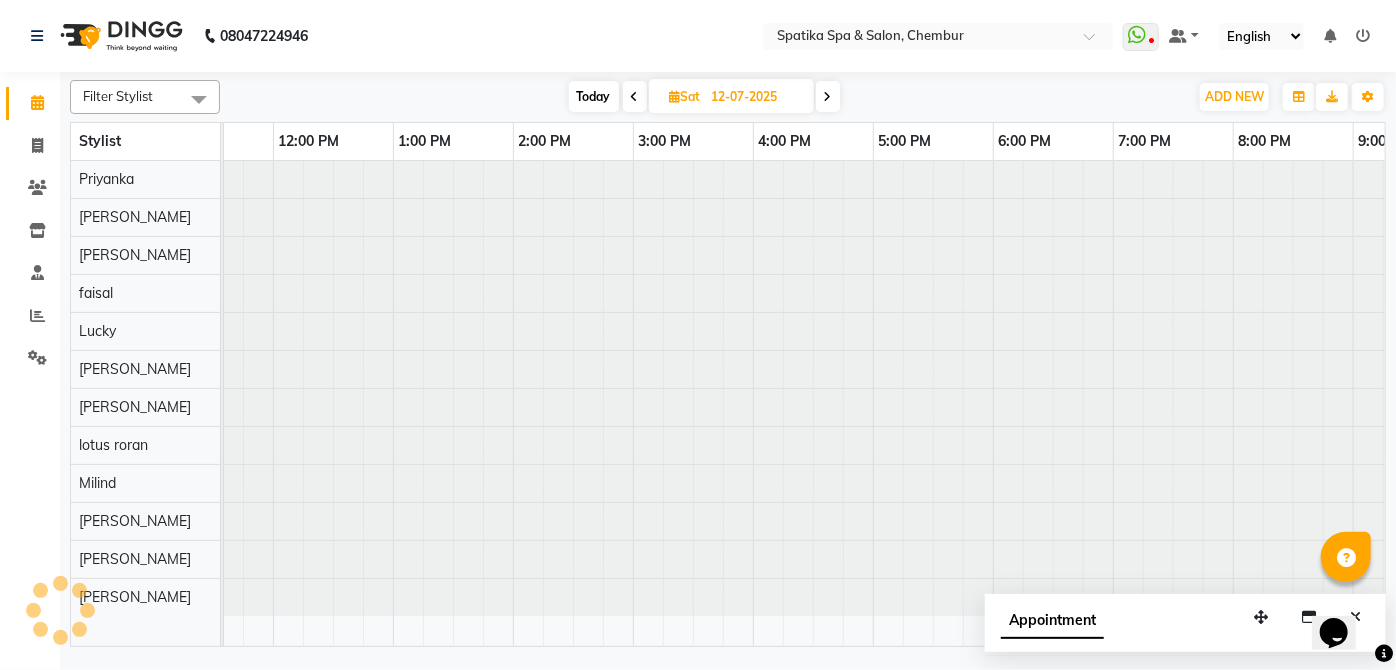 scroll, scrollTop: 0, scrollLeft: 397, axis: horizontal 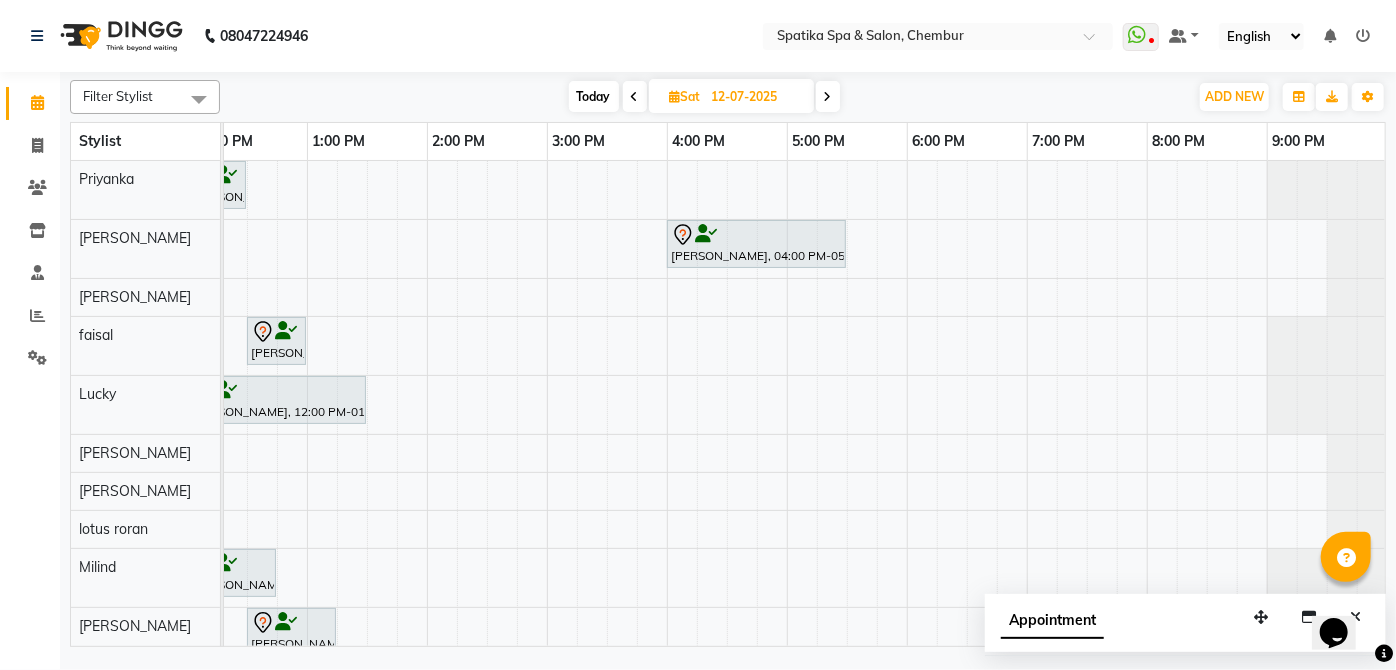click at bounding box center (828, 96) 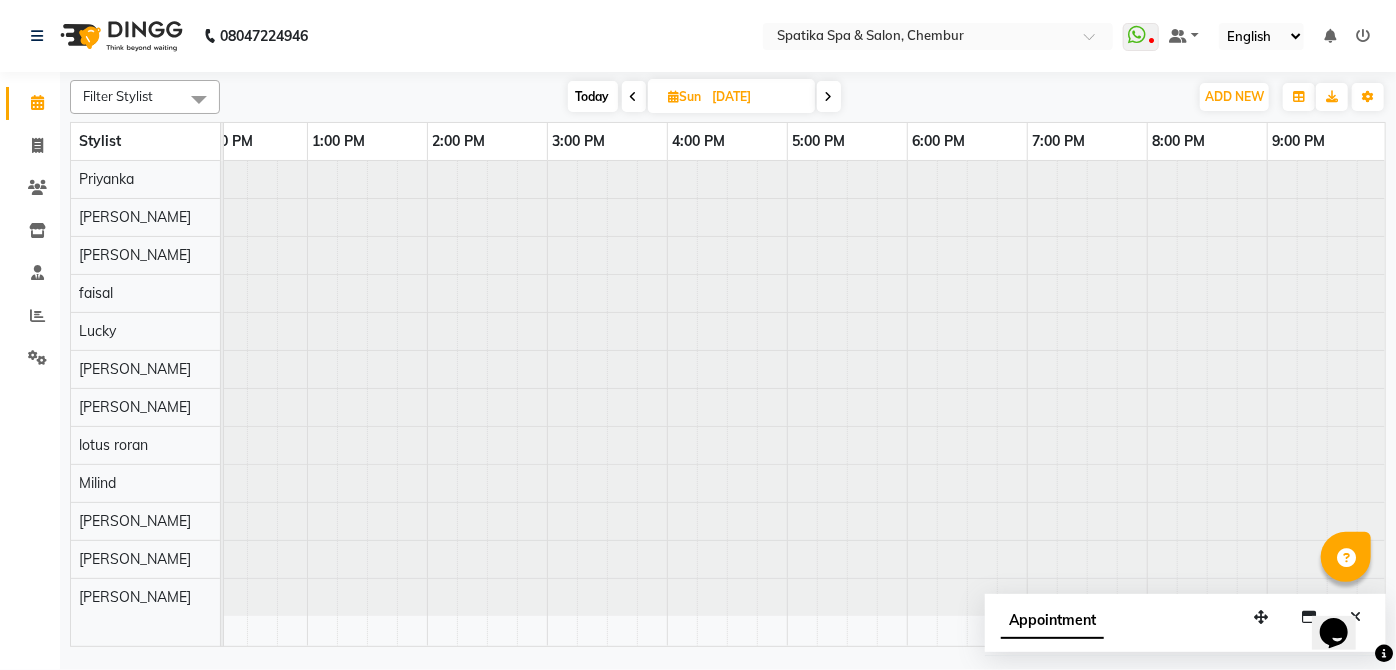 scroll, scrollTop: 0, scrollLeft: 397, axis: horizontal 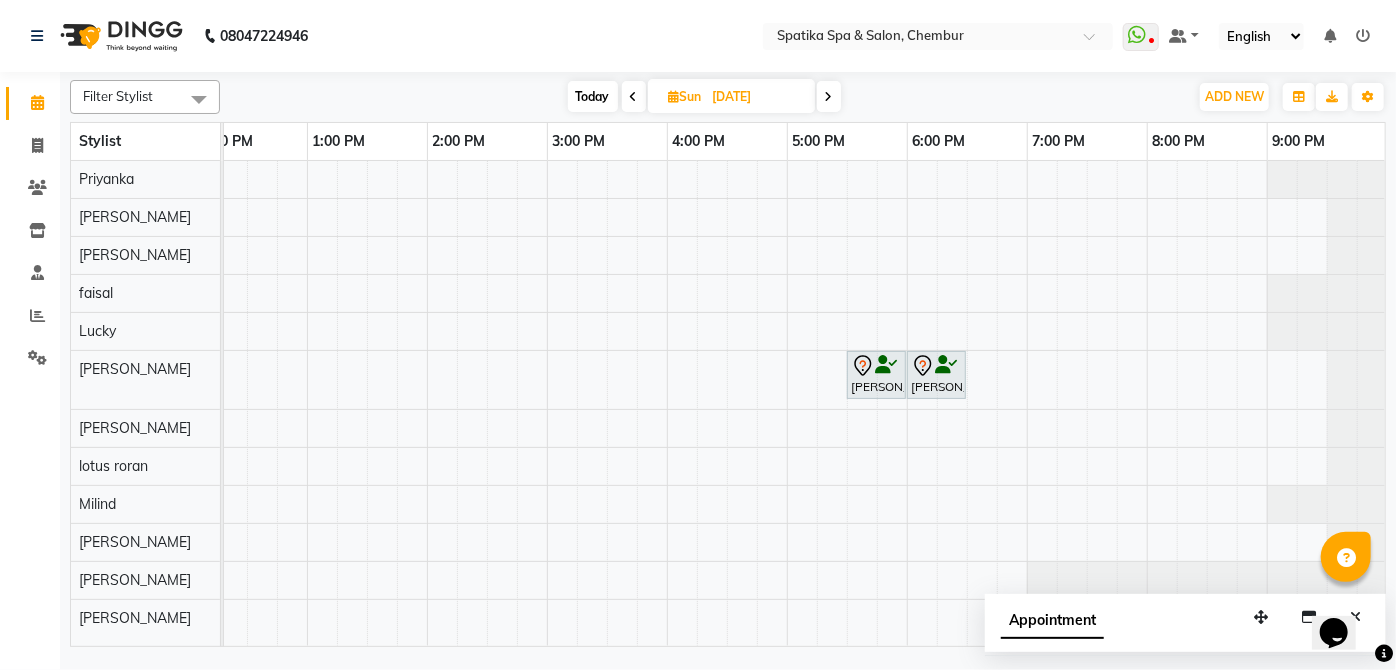 click at bounding box center [829, 97] 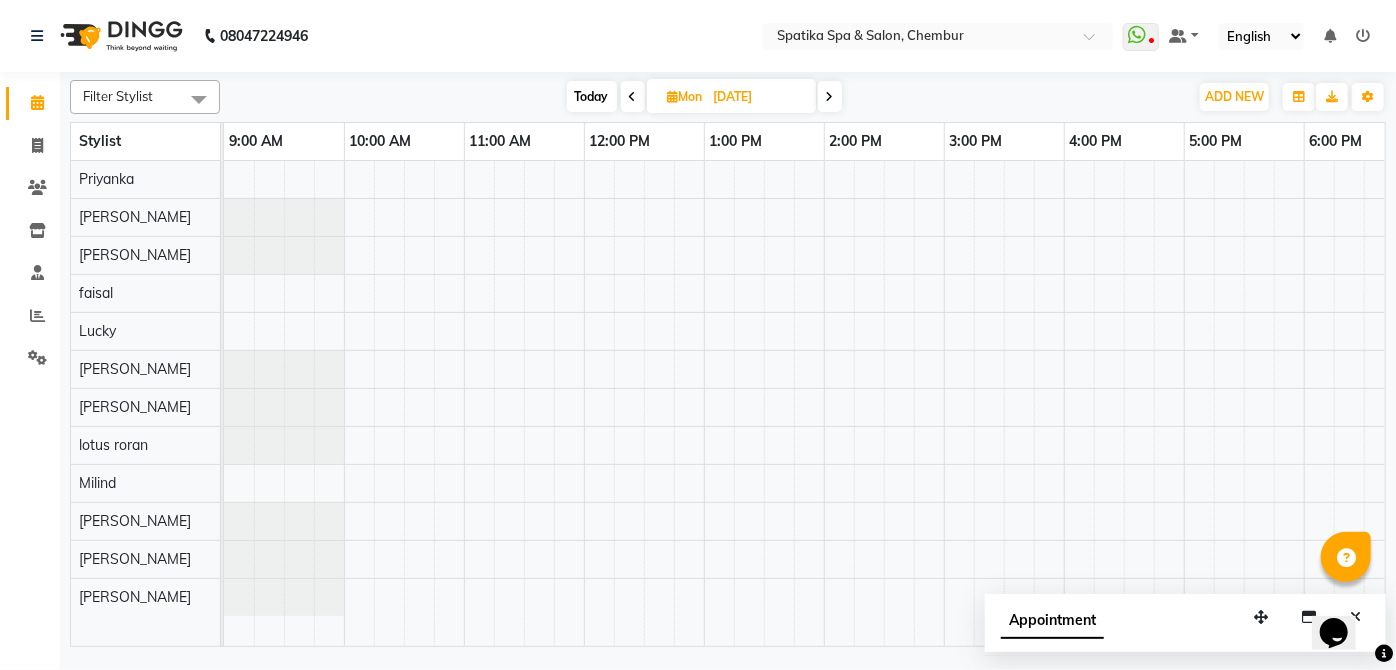 scroll, scrollTop: 0, scrollLeft: 397, axis: horizontal 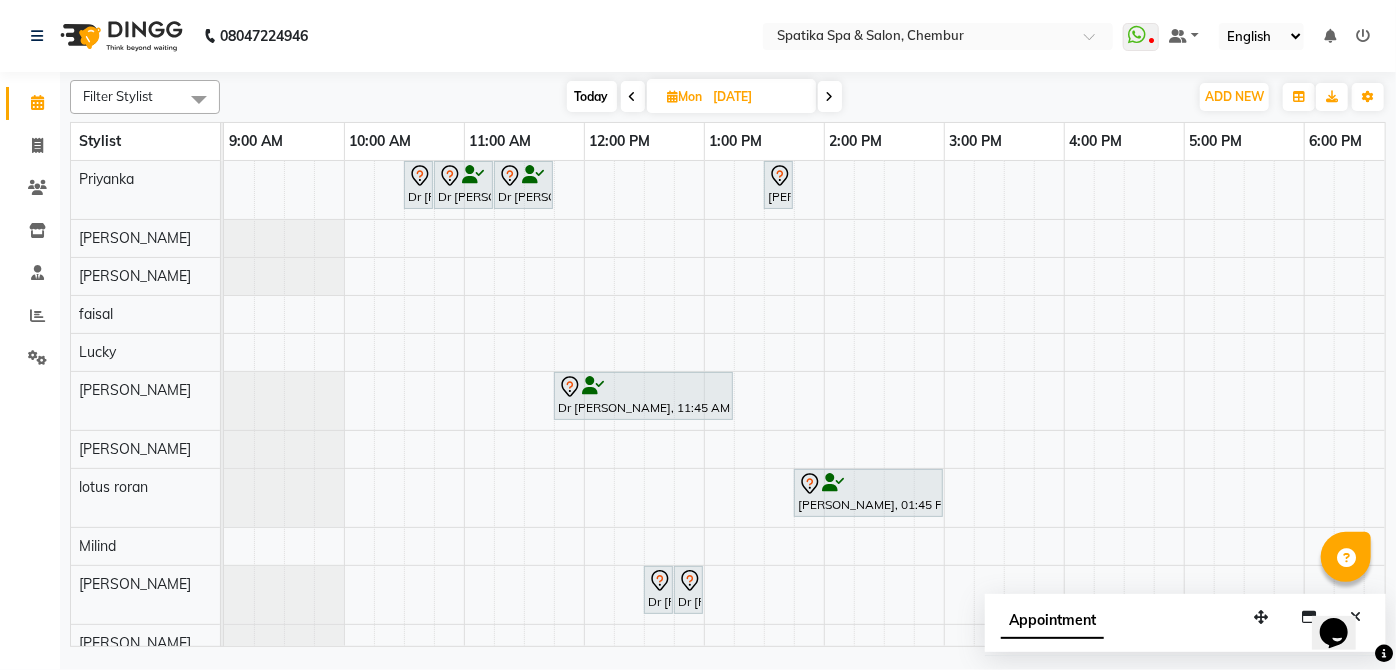 click at bounding box center [633, 96] 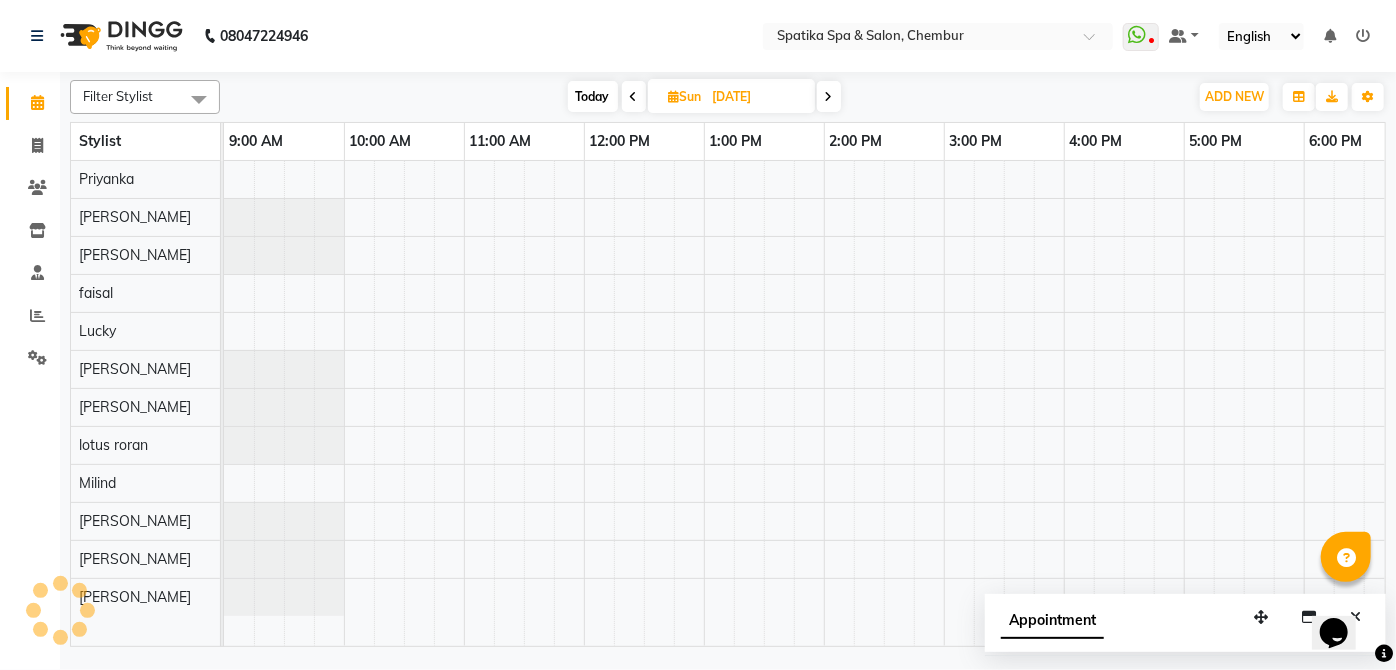 scroll, scrollTop: 0, scrollLeft: 397, axis: horizontal 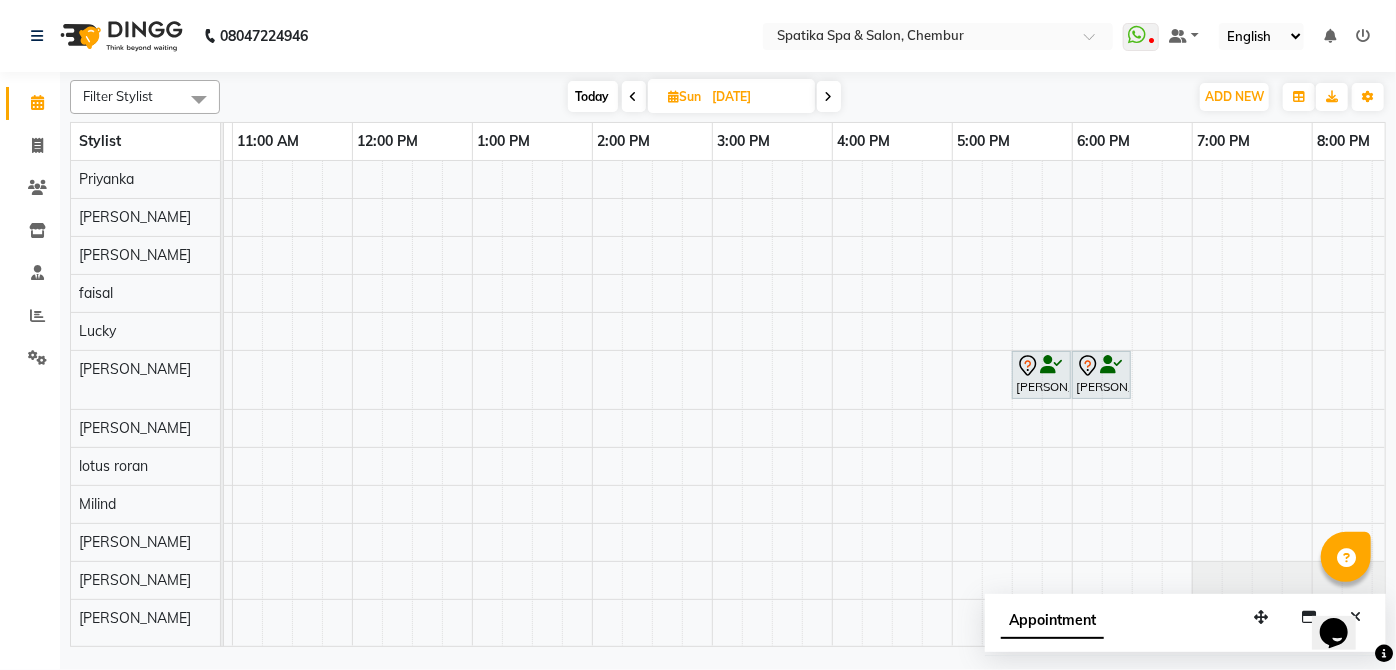 click at bounding box center (634, 96) 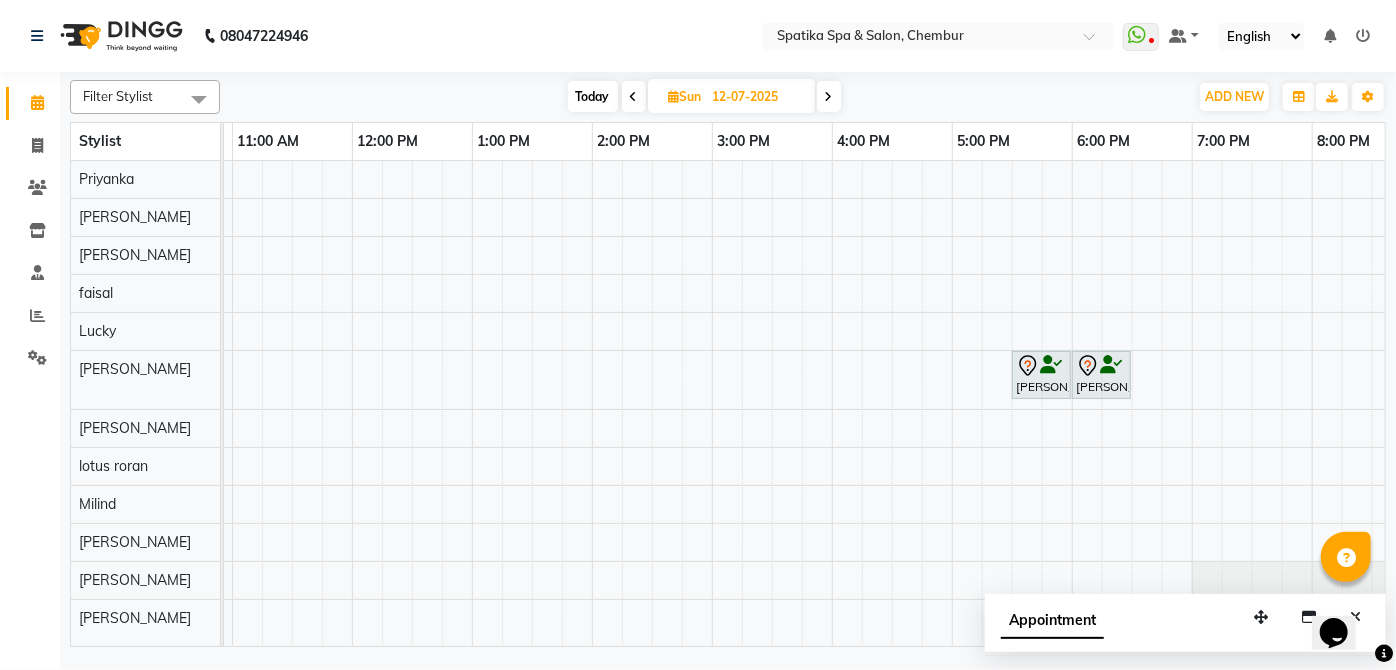 scroll, scrollTop: 0, scrollLeft: 397, axis: horizontal 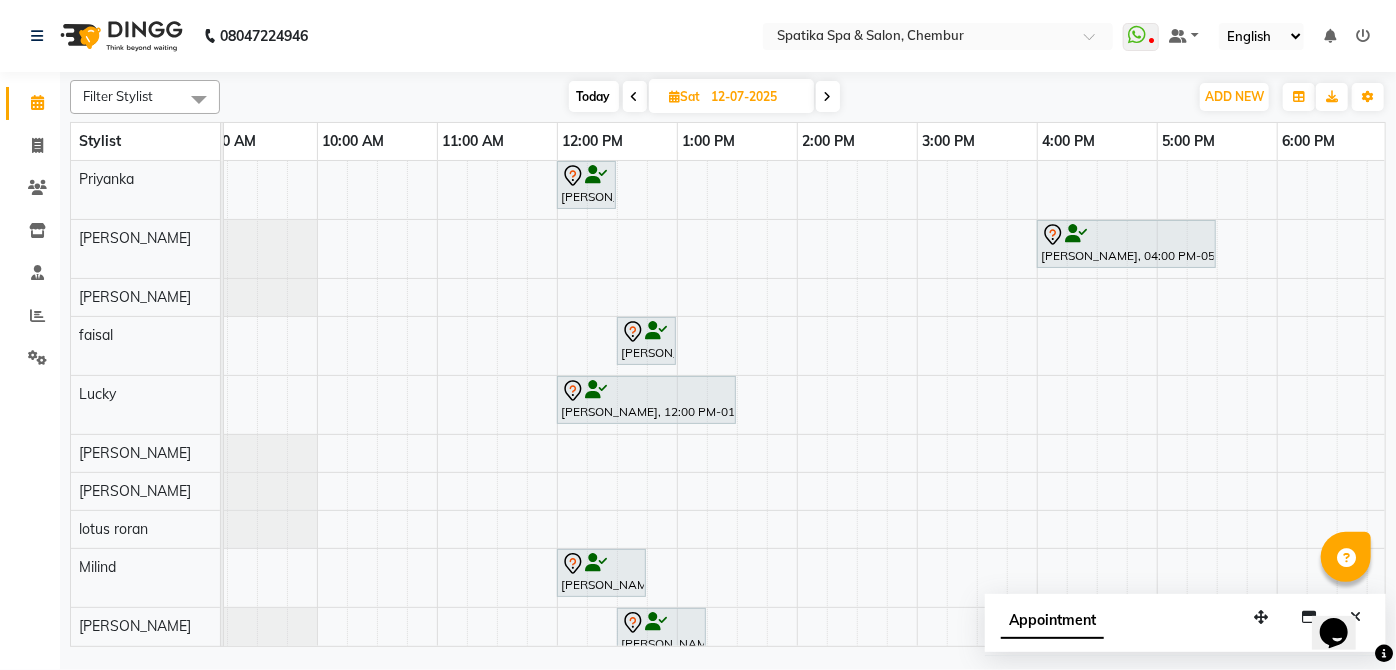 click at bounding box center [635, 96] 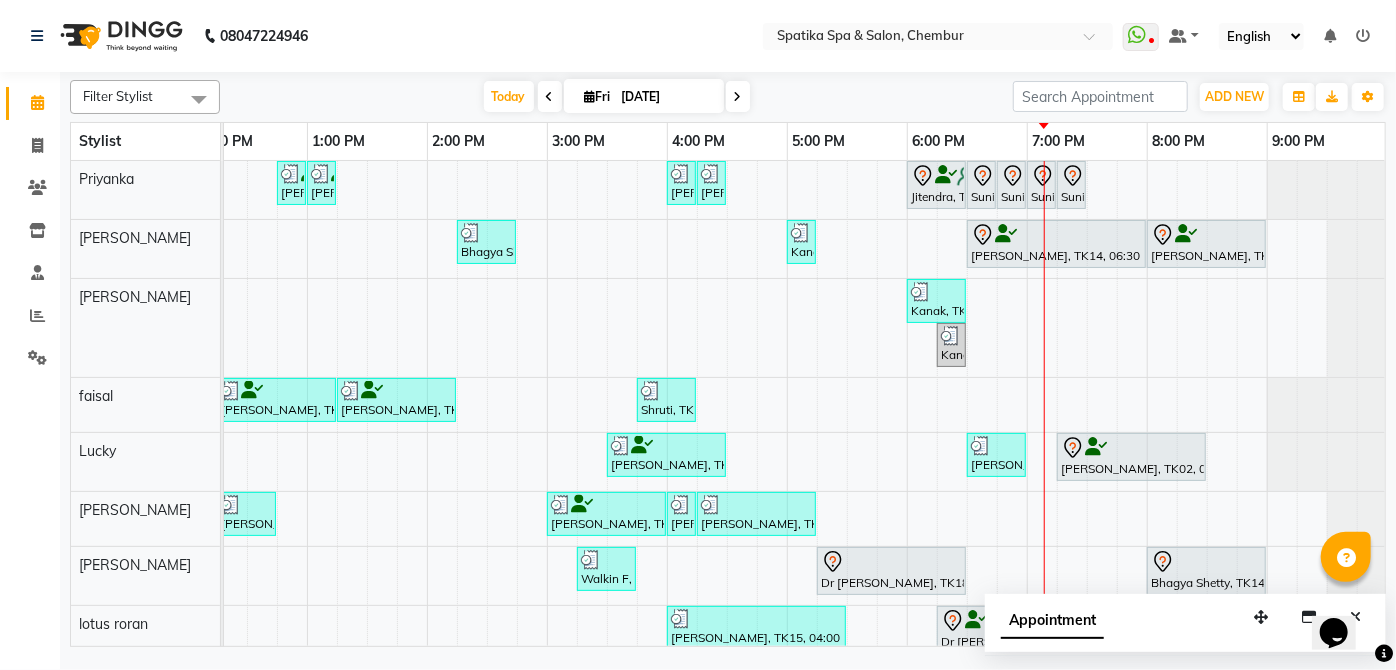 scroll, scrollTop: 201, scrollLeft: 397, axis: both 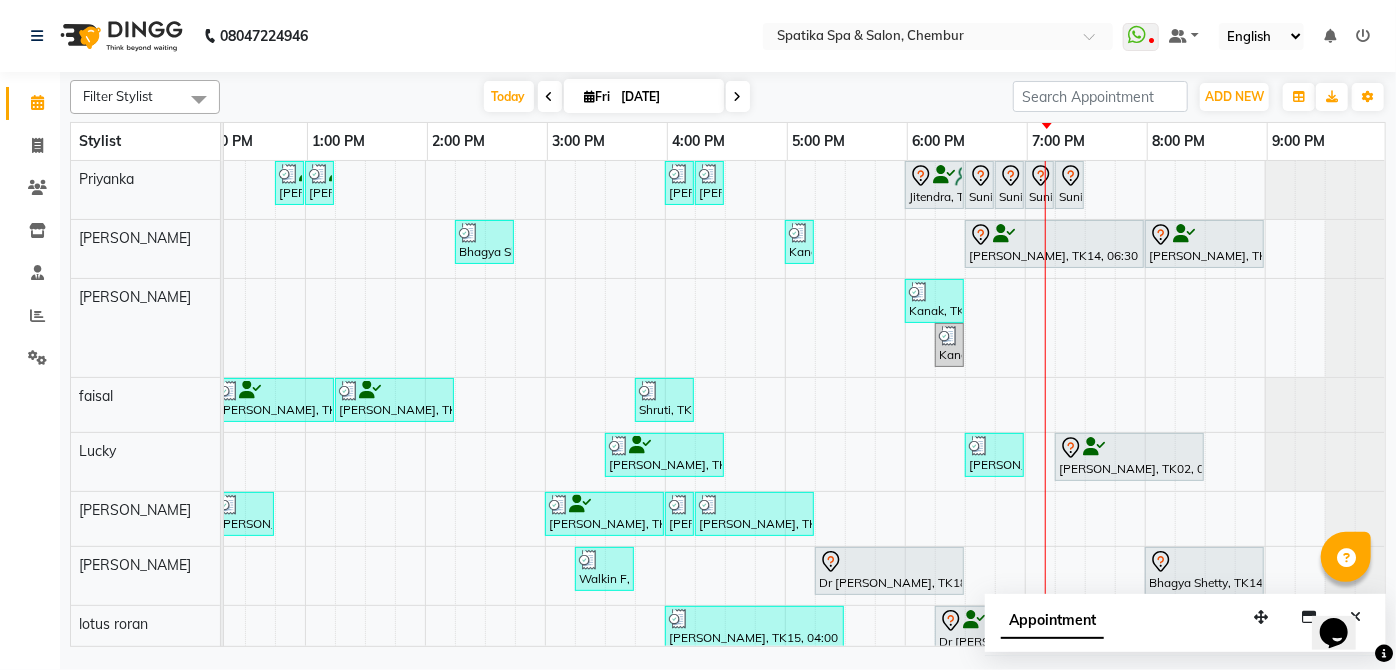click at bounding box center [274, 391] 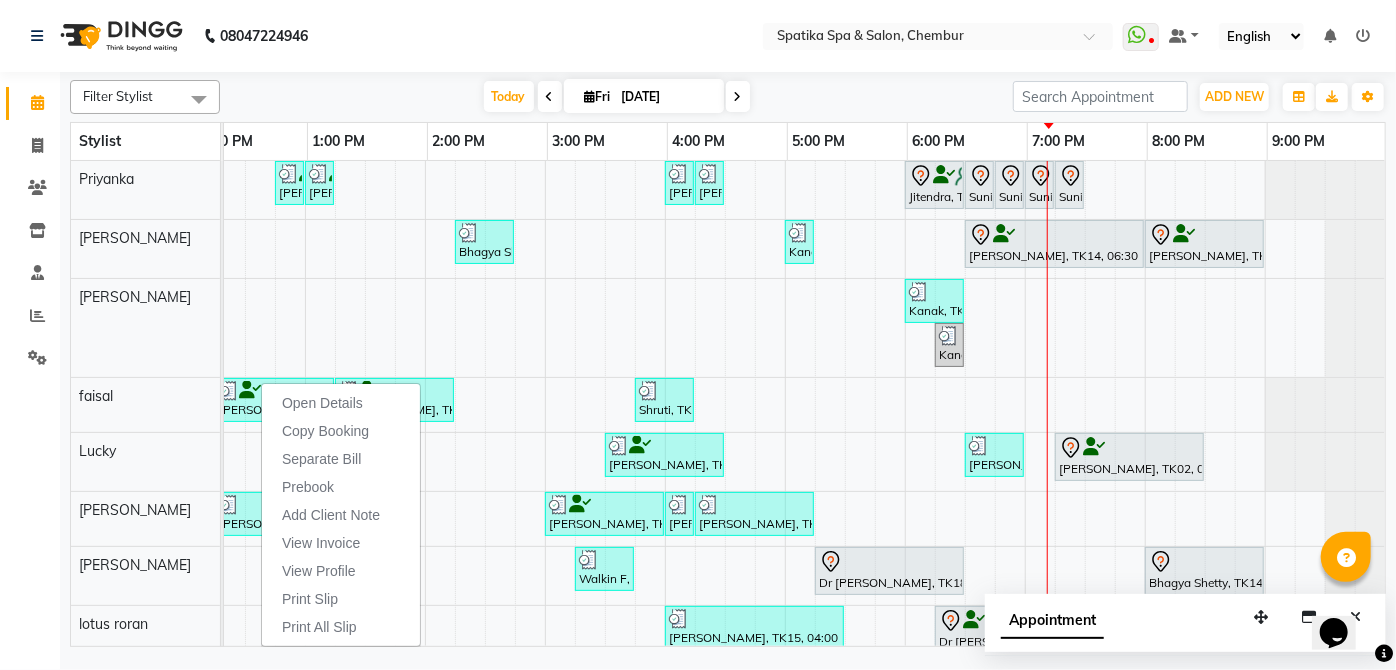 scroll, scrollTop: 217, scrollLeft: 411, axis: both 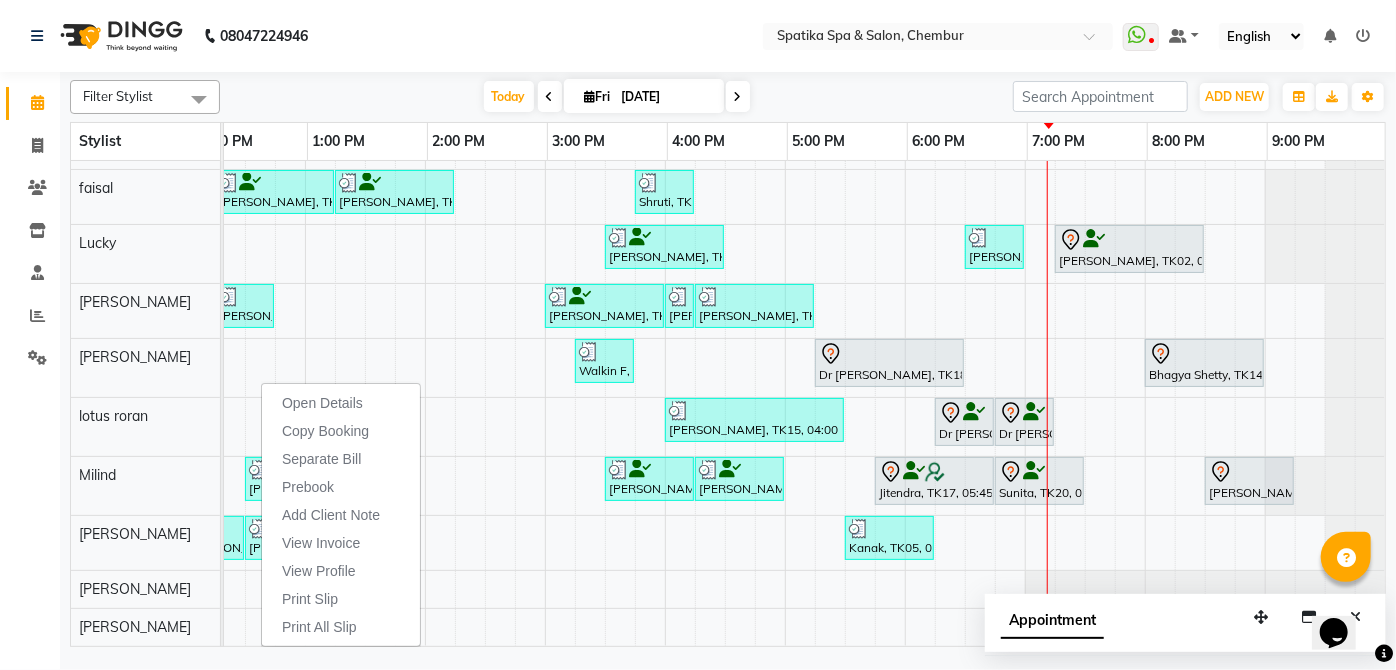 click at bounding box center [964, 413] 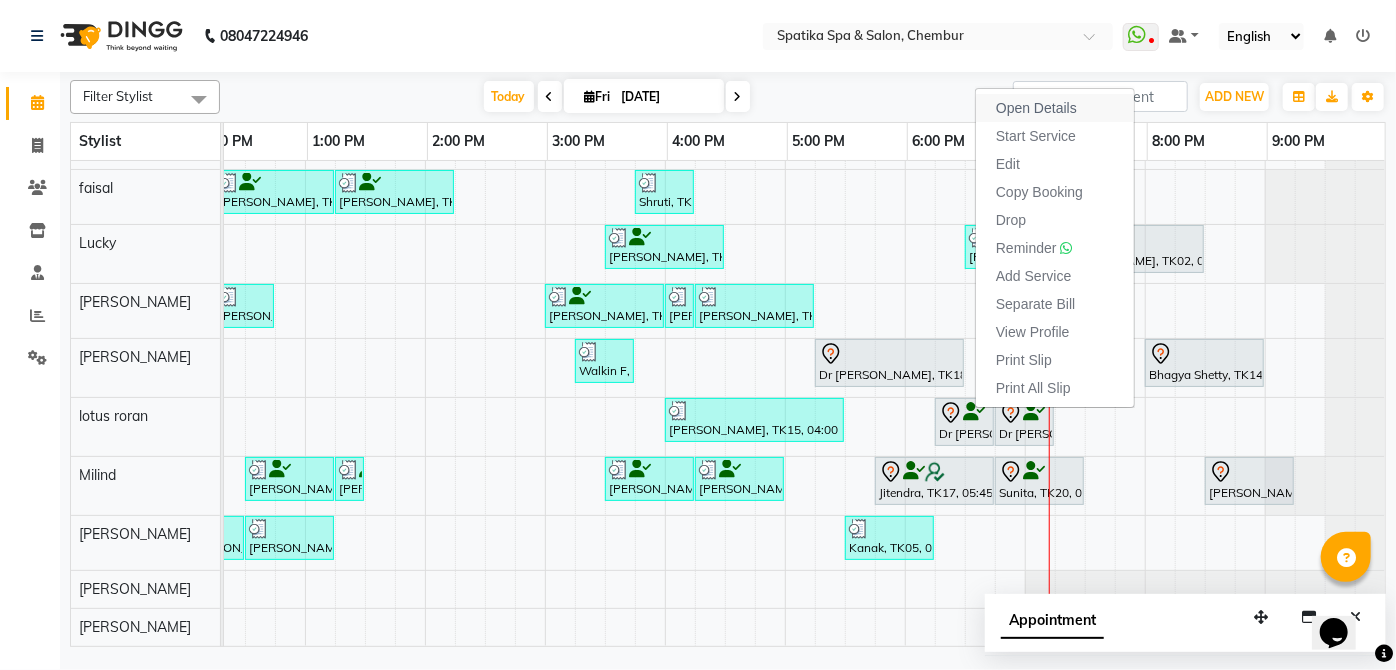 click on "Open Details" at bounding box center (1036, 108) 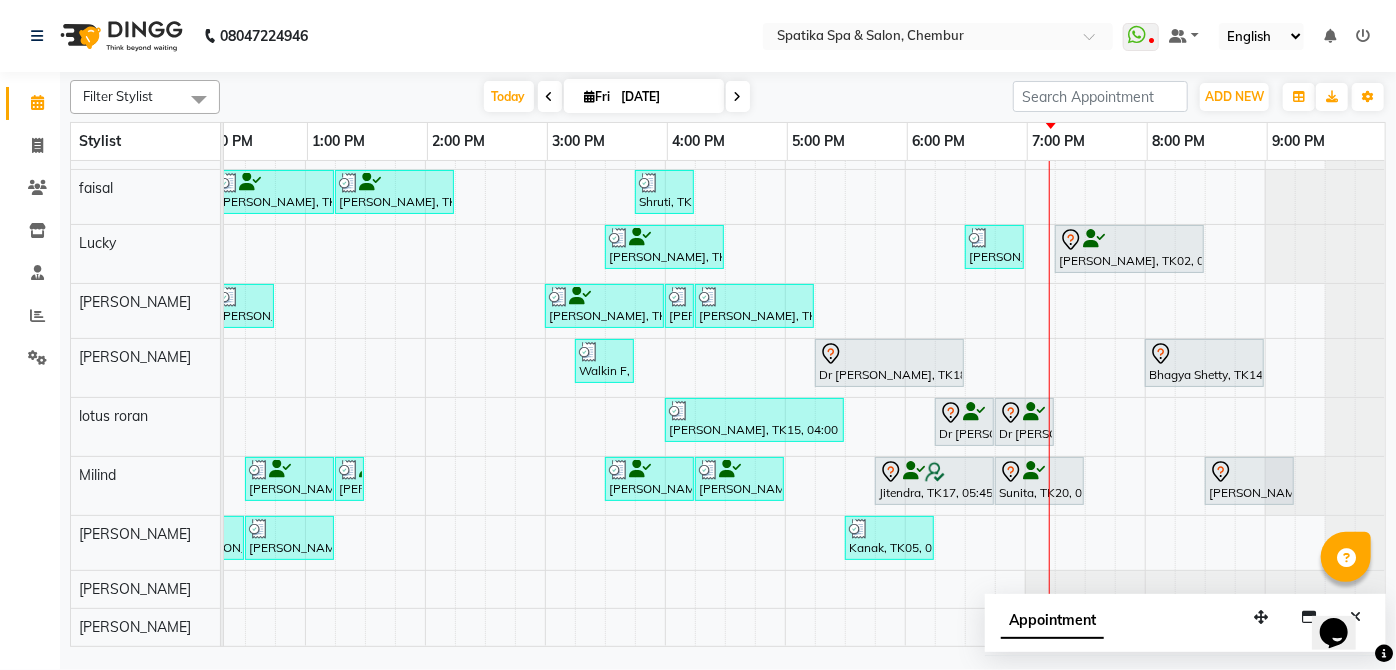 click at bounding box center (974, 412) 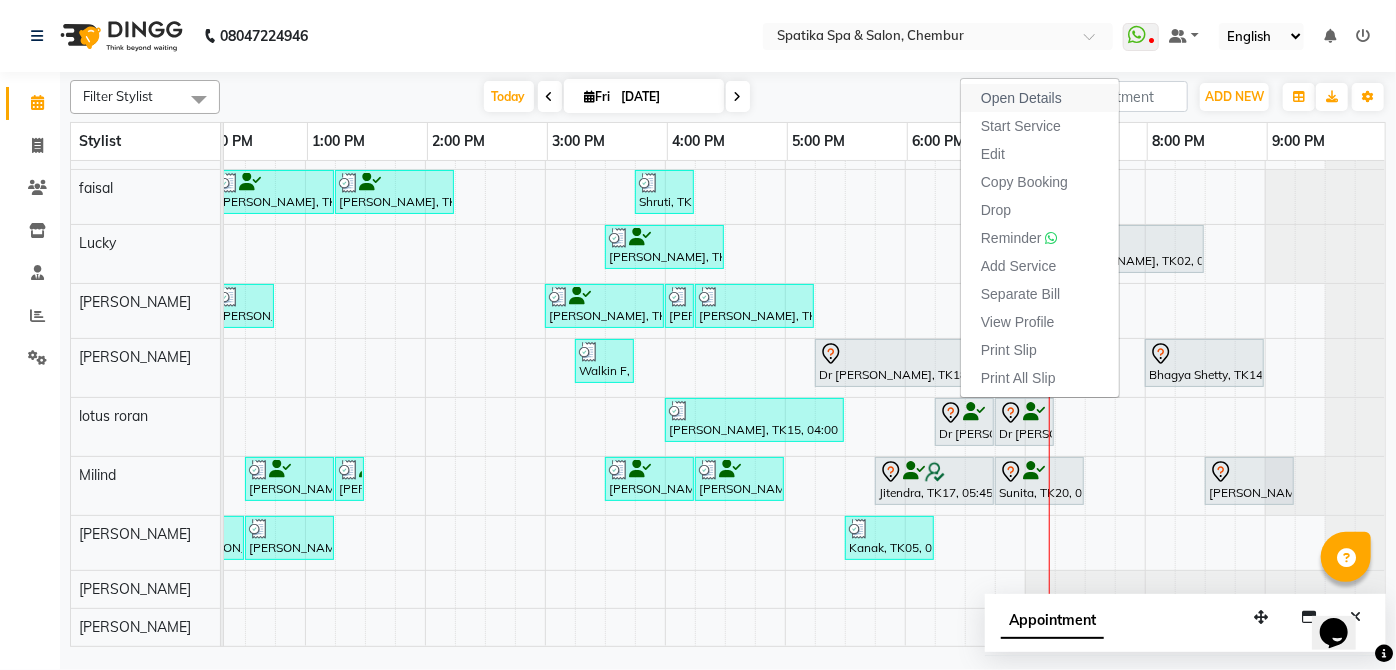 click on "Open Details" at bounding box center (1021, 98) 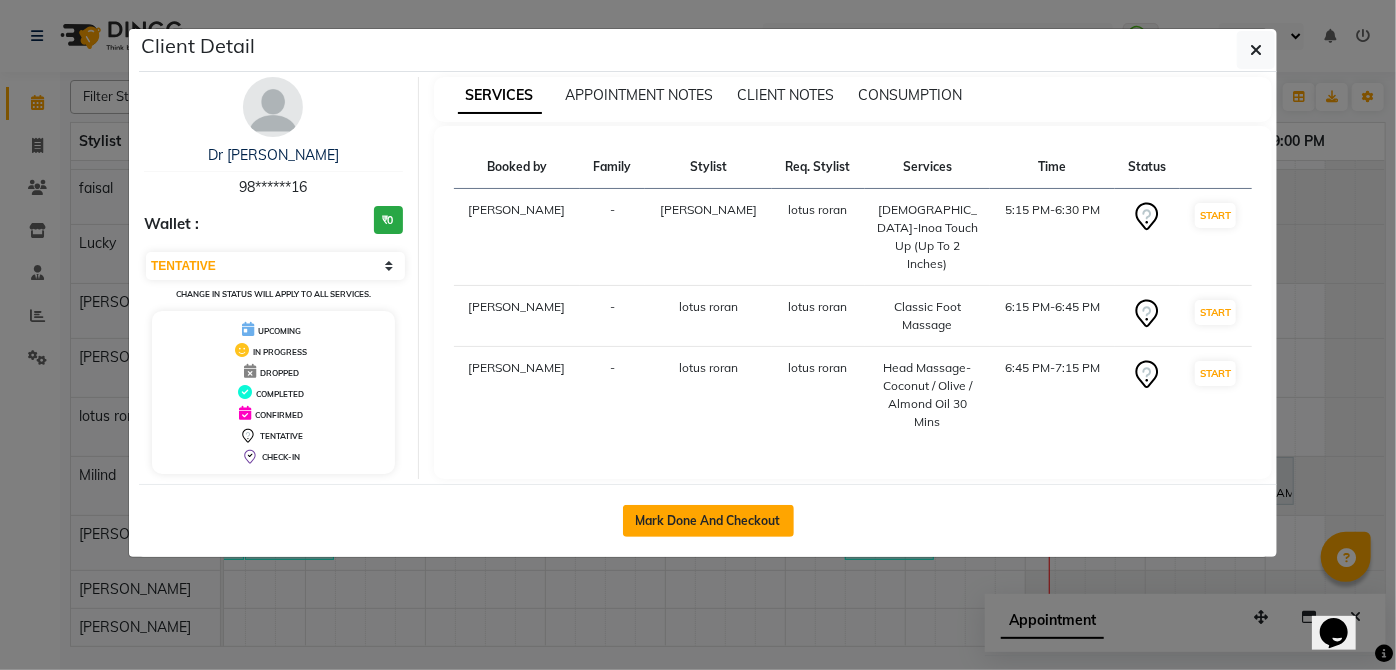 click on "Mark Done And Checkout" 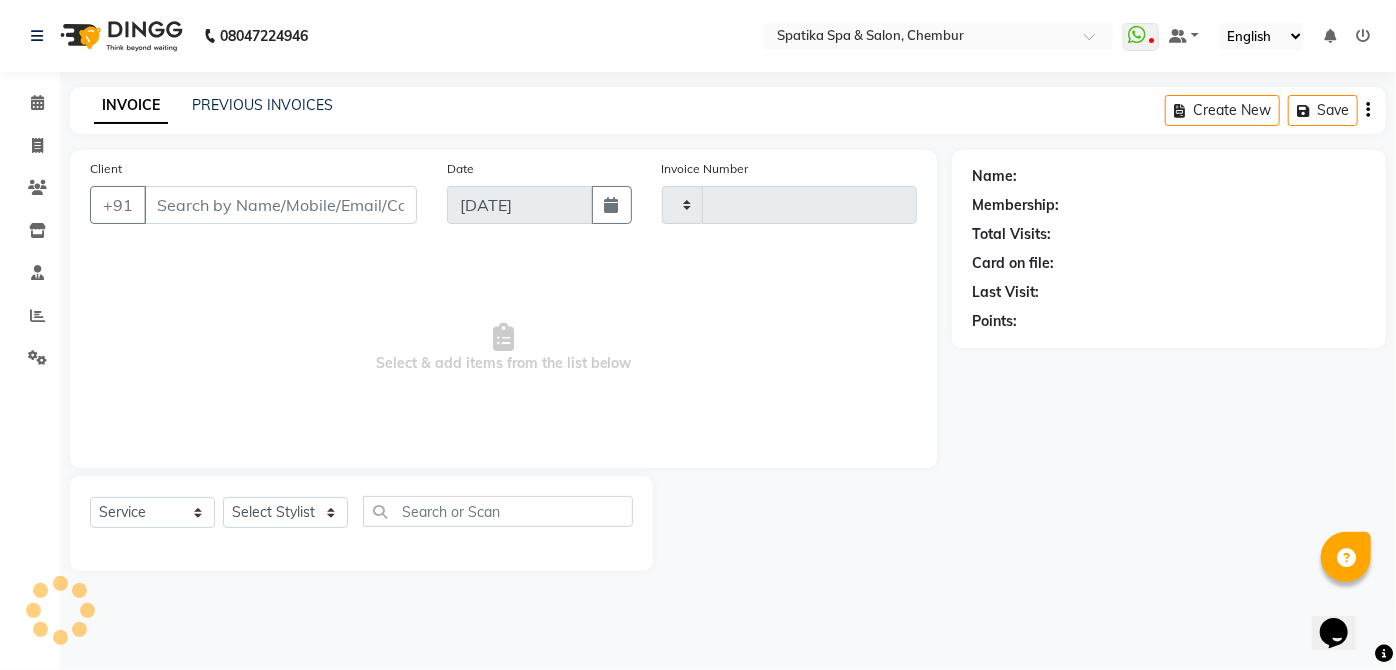 type on "1413" 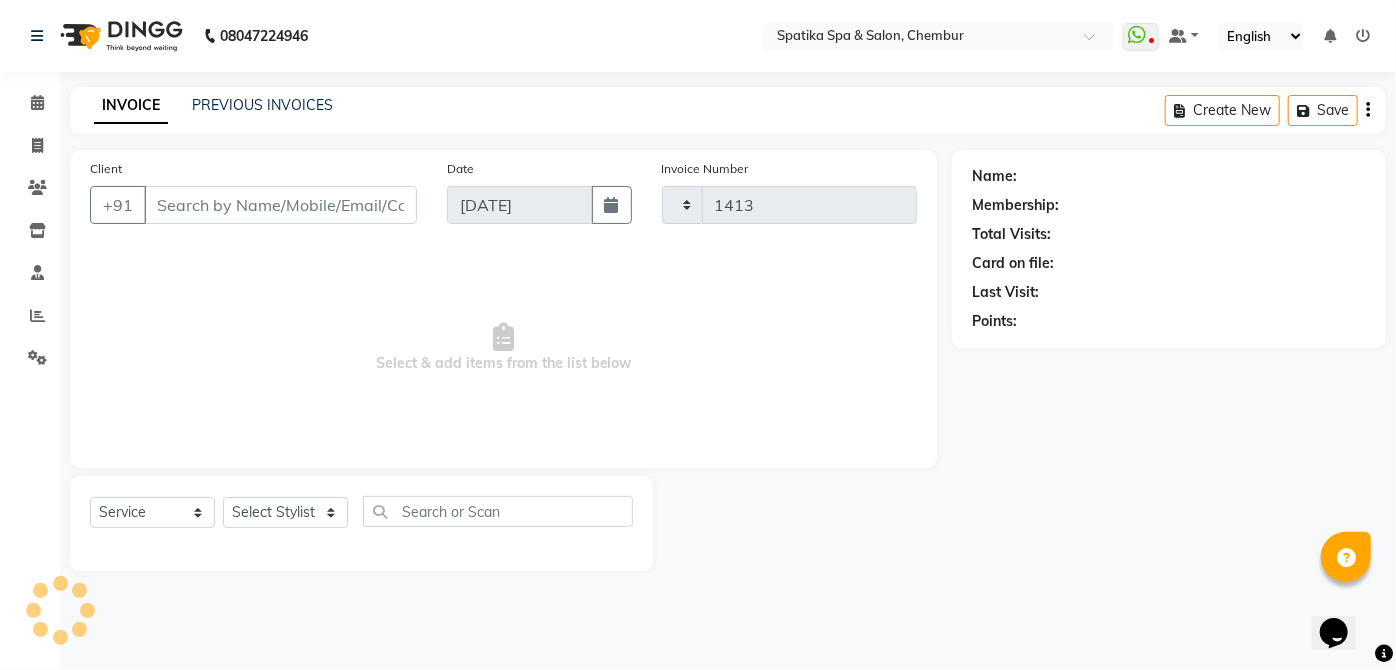 select on "631" 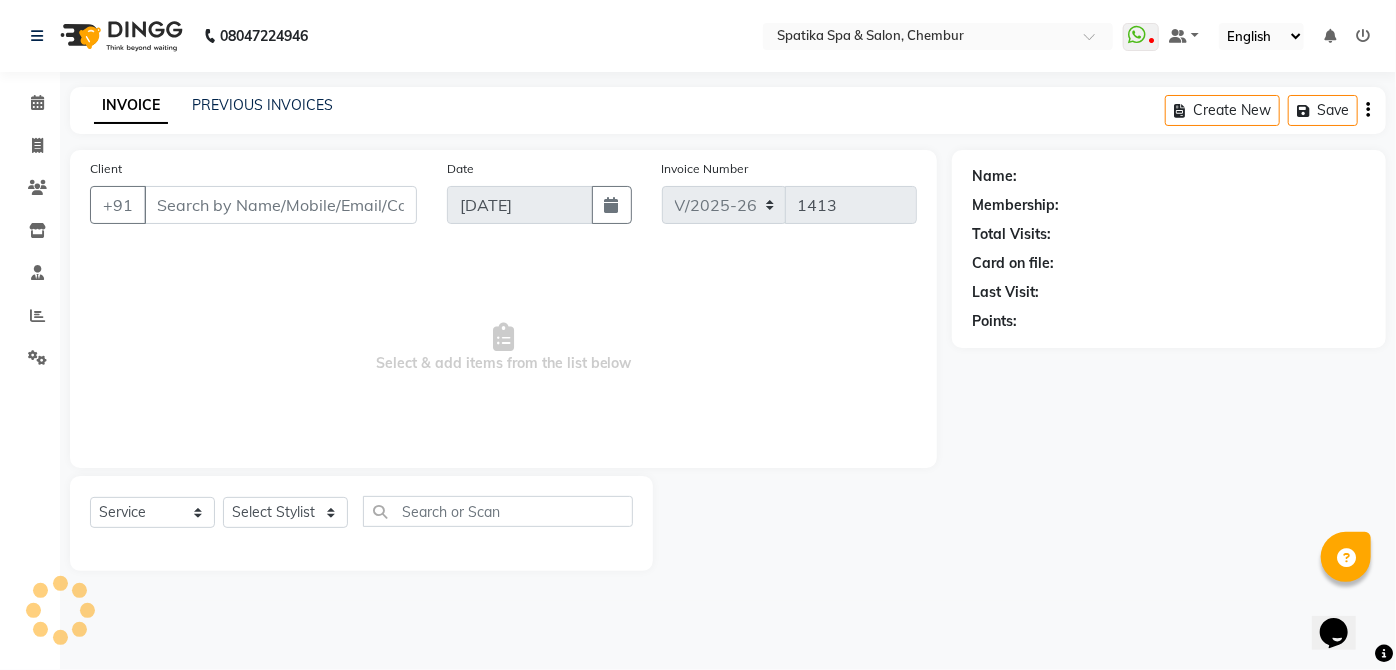 type on "98******16" 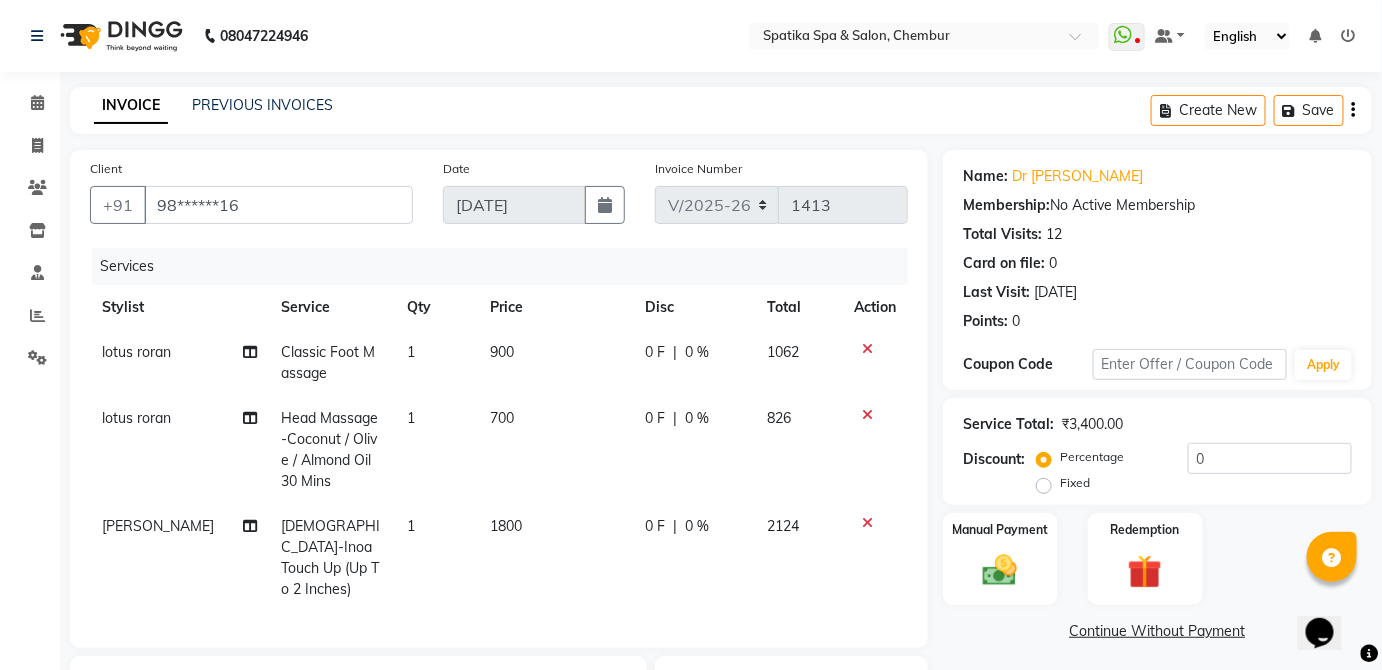 click 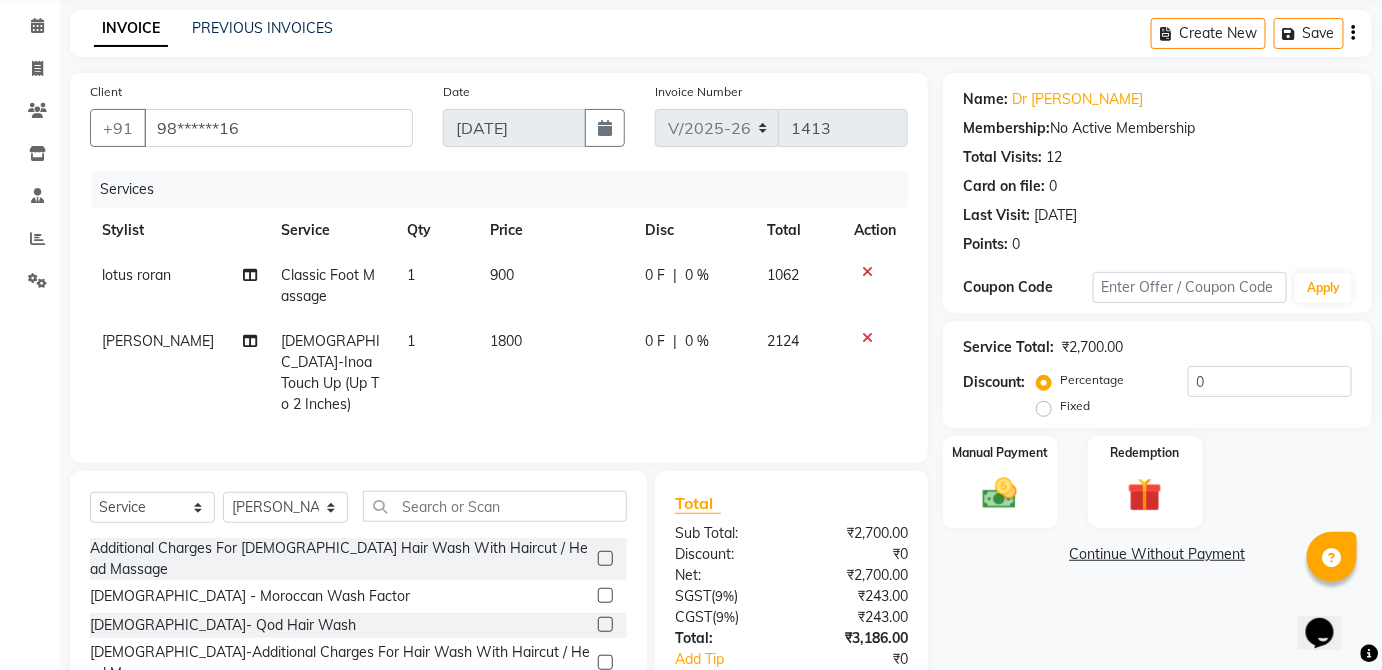 scroll, scrollTop: 194, scrollLeft: 0, axis: vertical 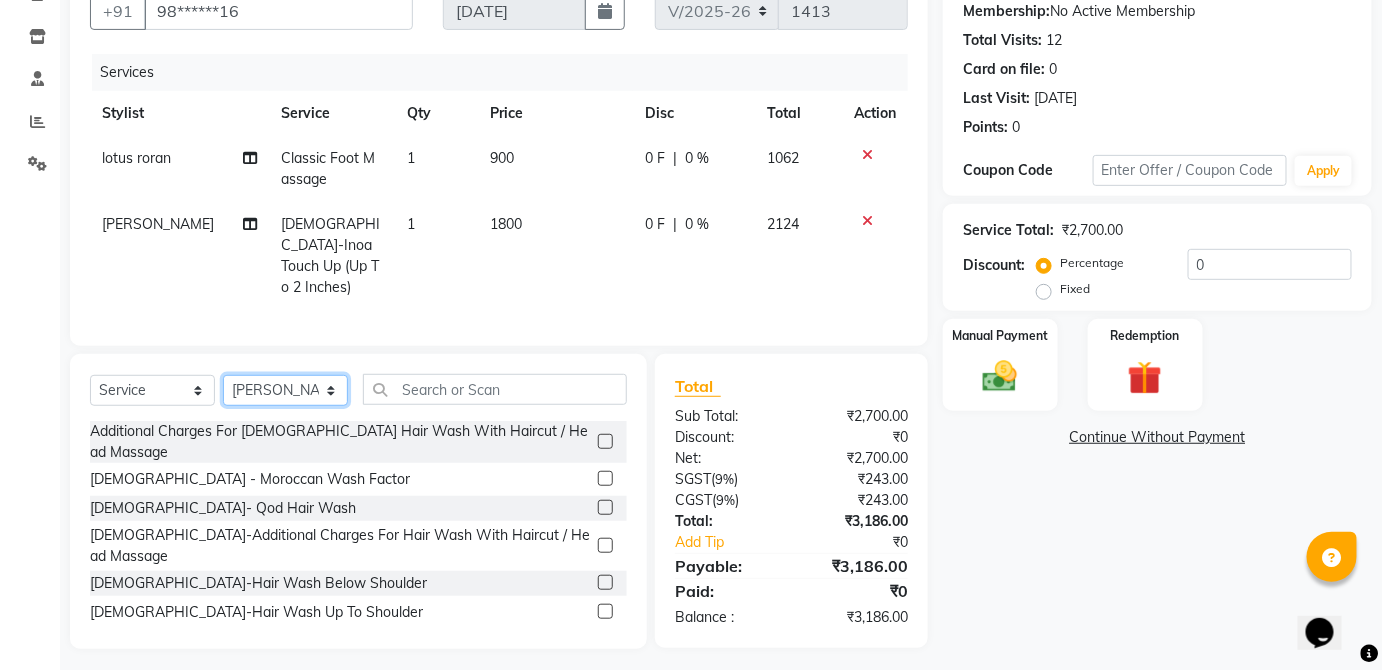 click on "Select Stylist [PERSON_NAME] [PERSON_NAME] [PERSON_NAME] [PERSON_NAME] lotus roran [PERSON_NAME] [PERSON_NAME] [PERSON_NAME] Priyanka [PERSON_NAME] [PERSON_NAME]" 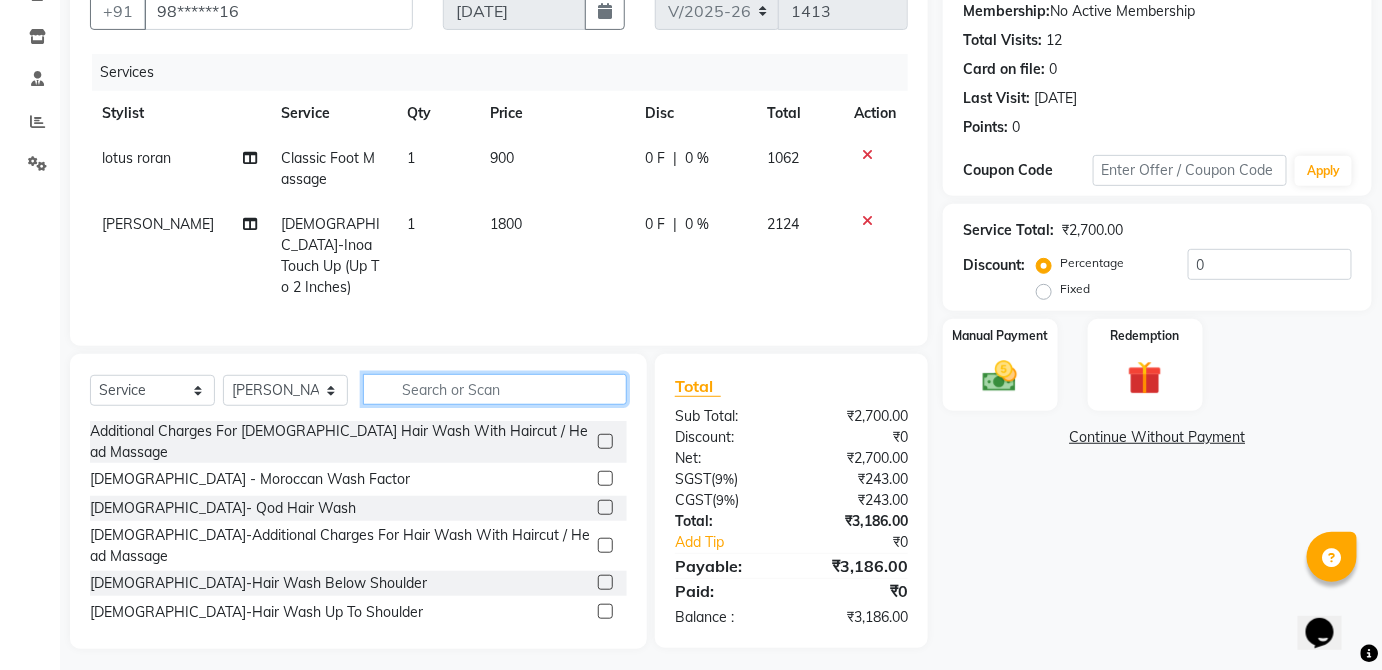 click 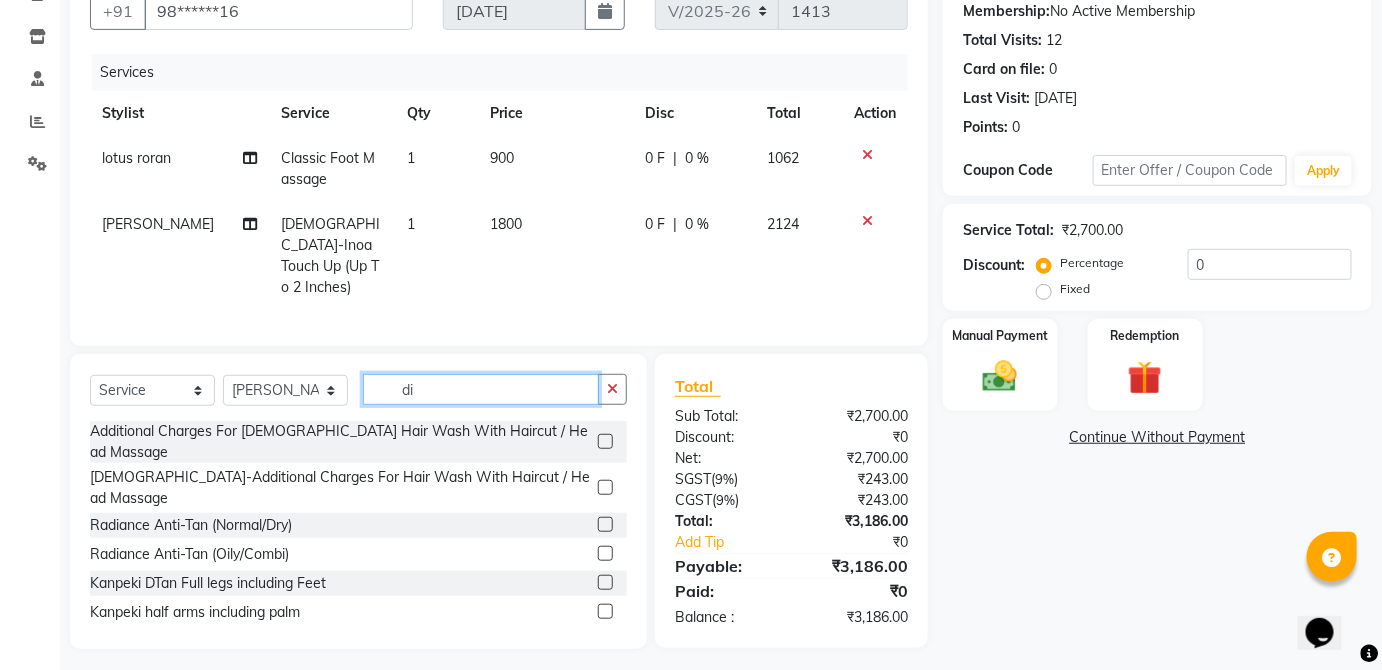 type on "d" 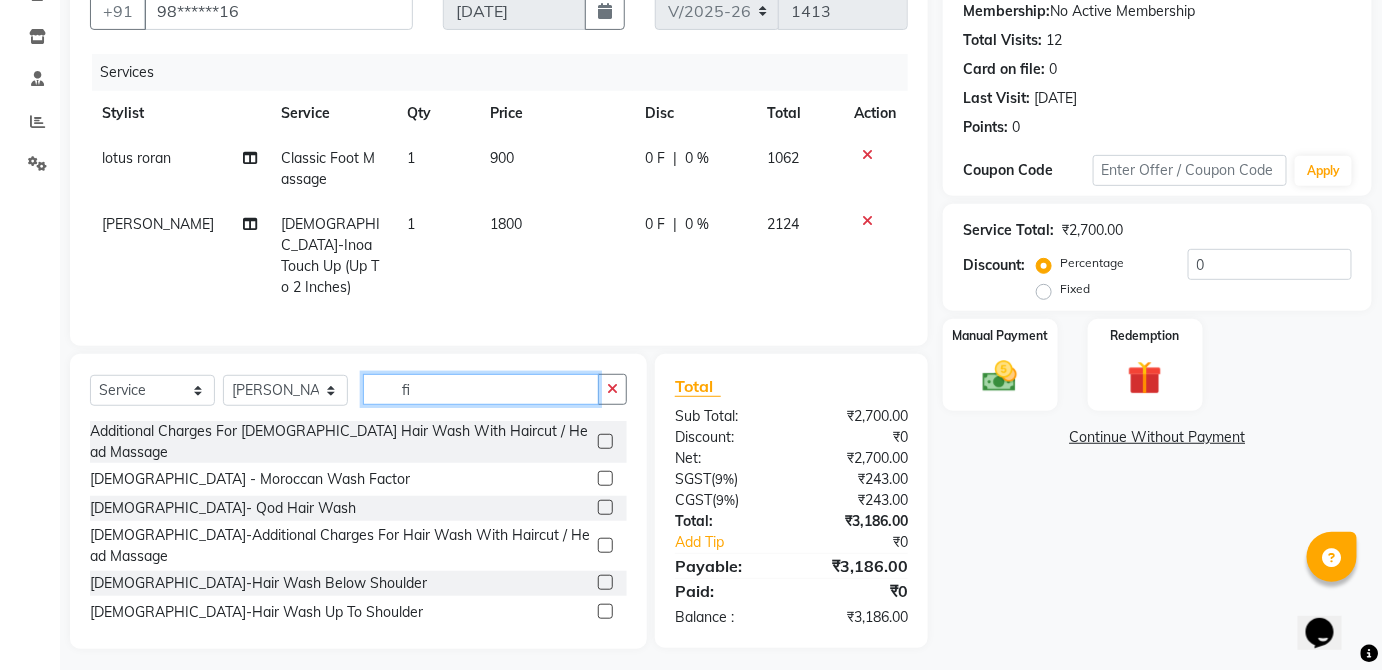 scroll, scrollTop: 193, scrollLeft: 0, axis: vertical 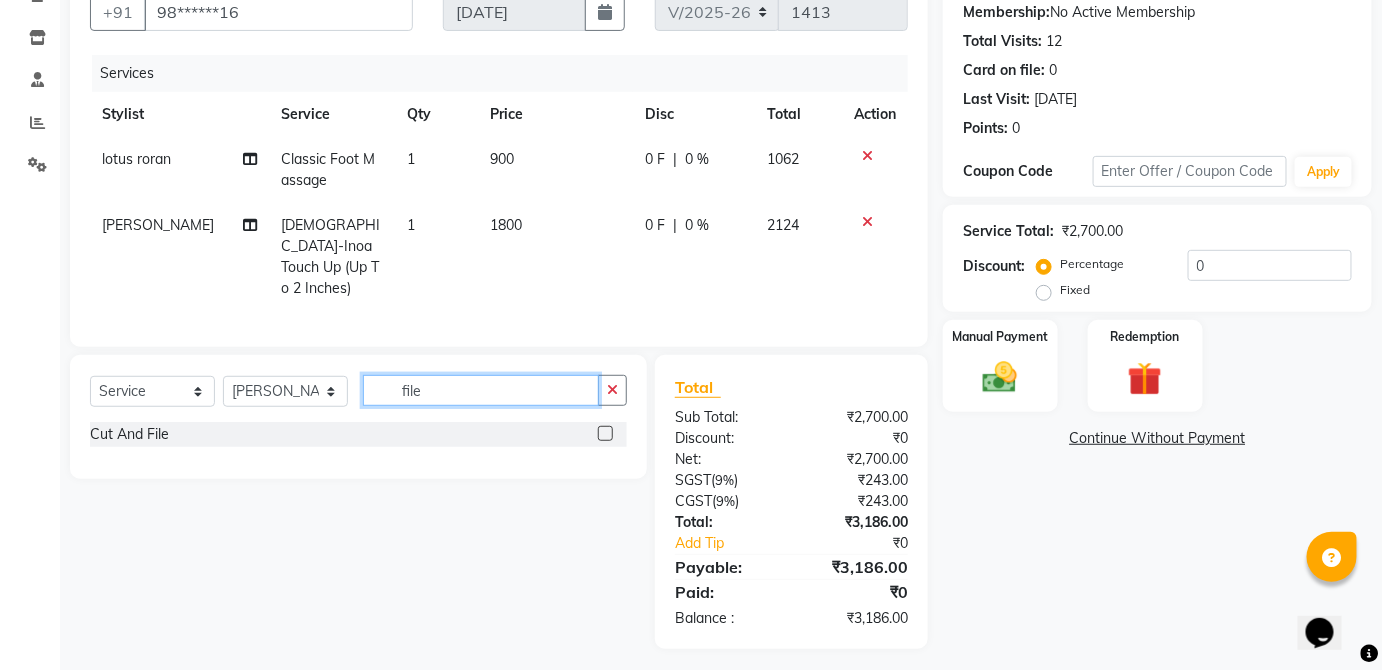 type on "file" 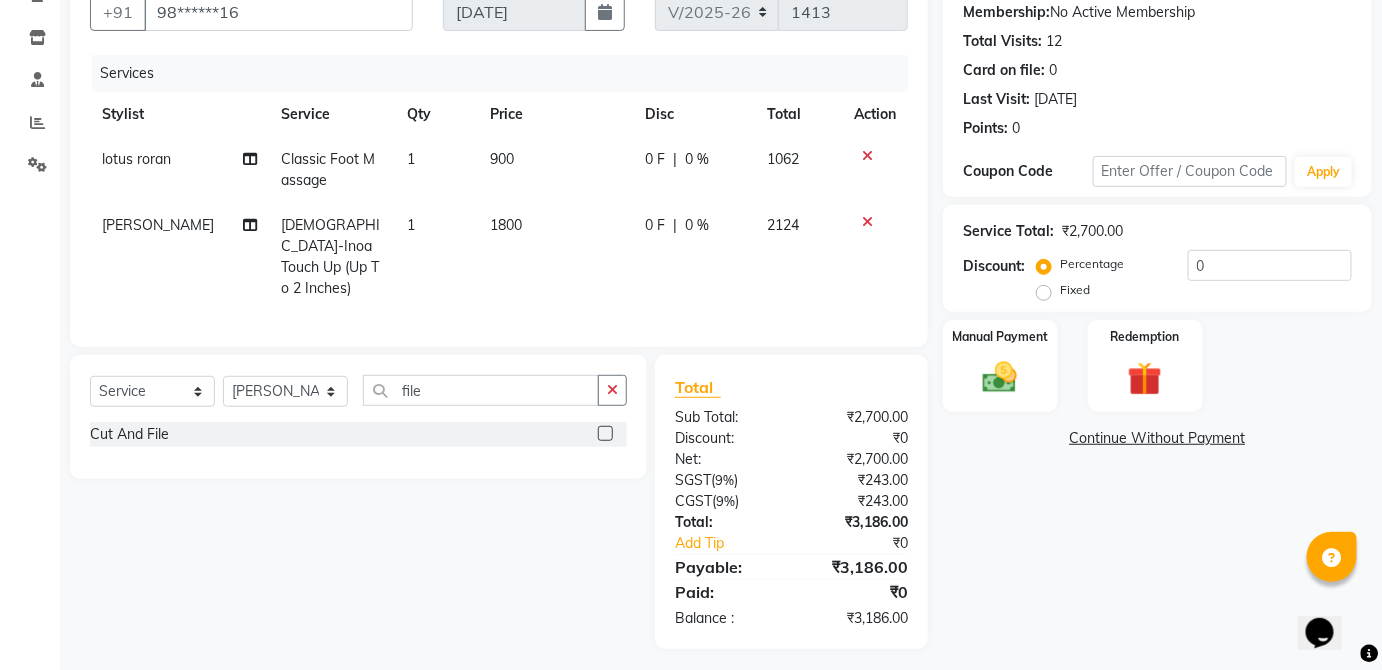 click 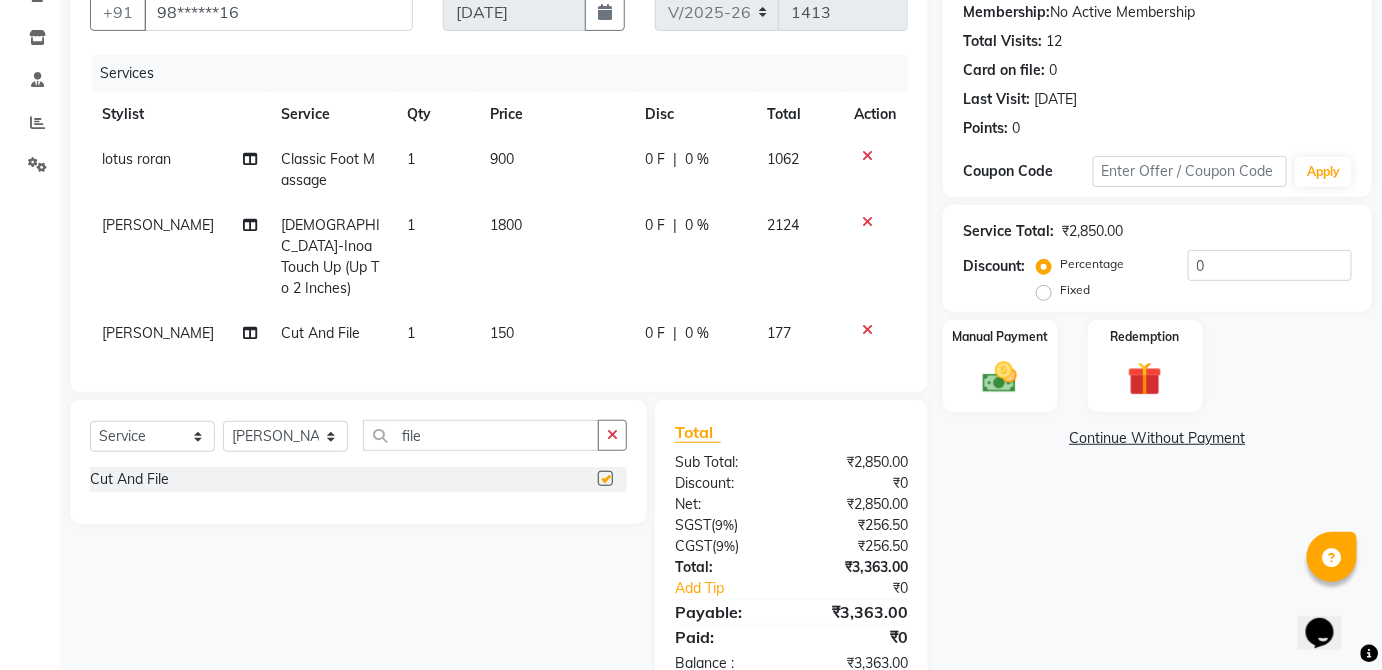 checkbox on "false" 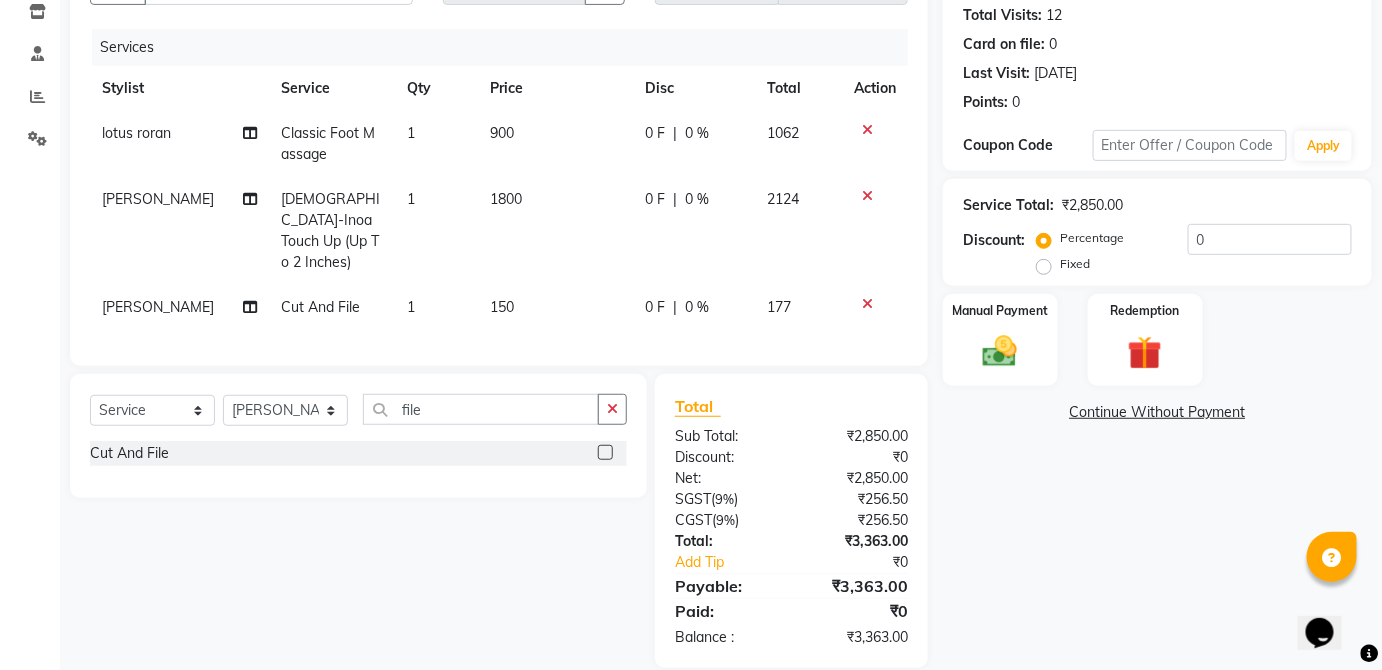scroll, scrollTop: 238, scrollLeft: 0, axis: vertical 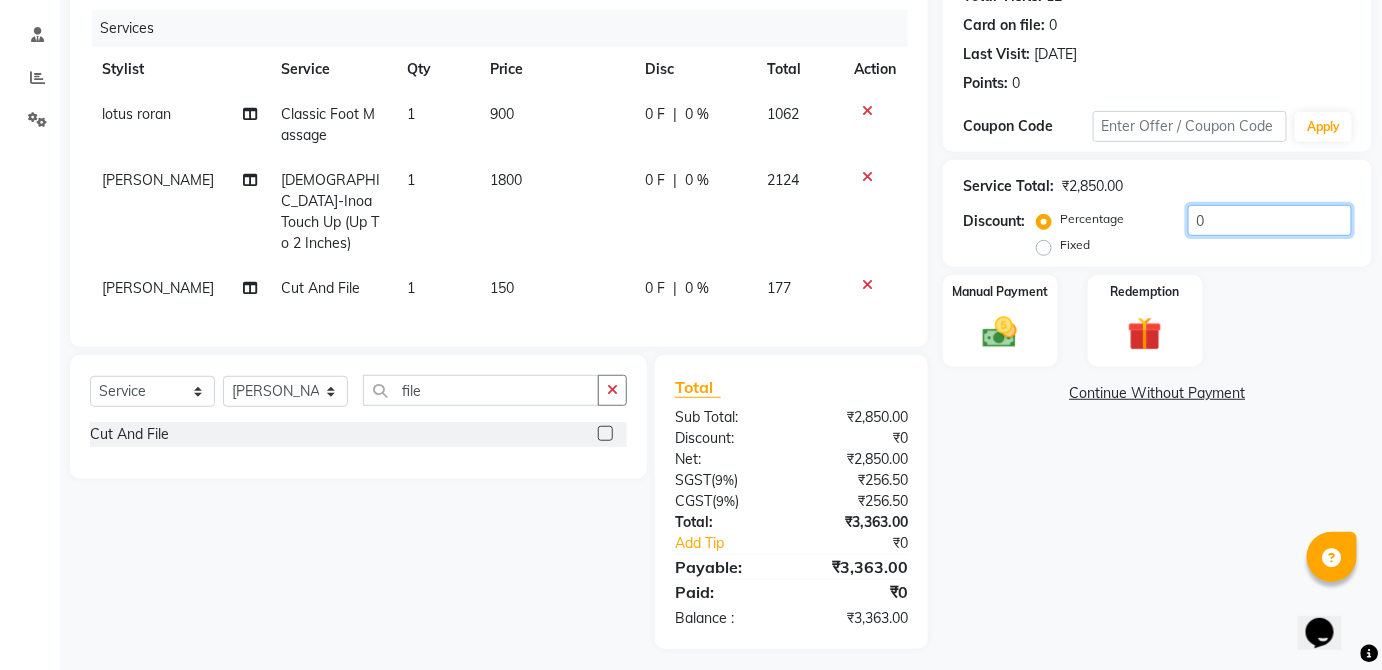 click on "0" 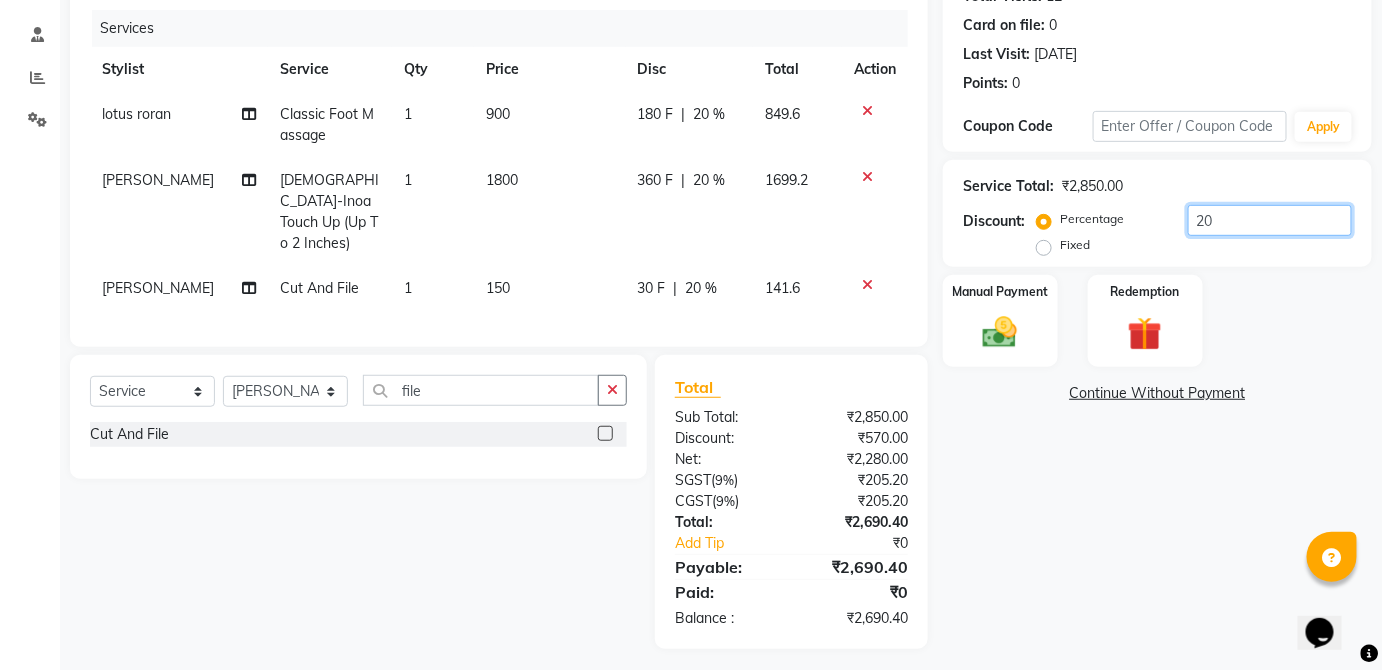 type on "20" 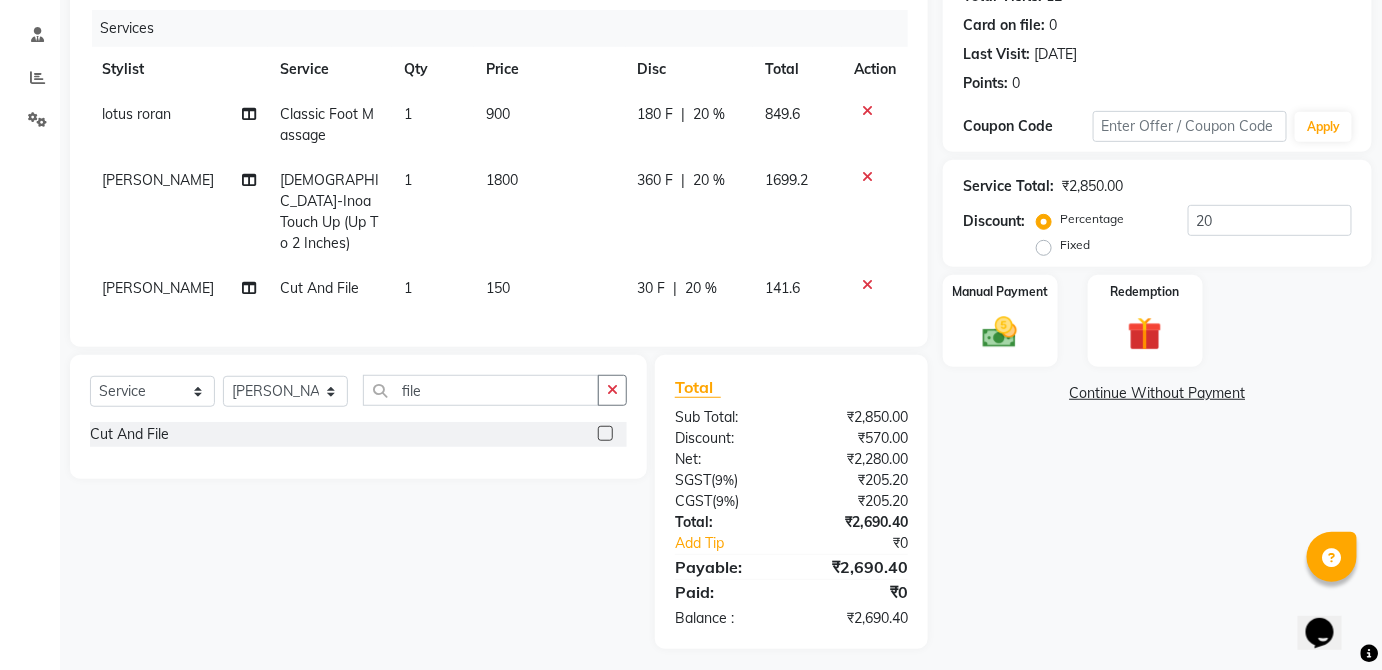 click on "20 %" 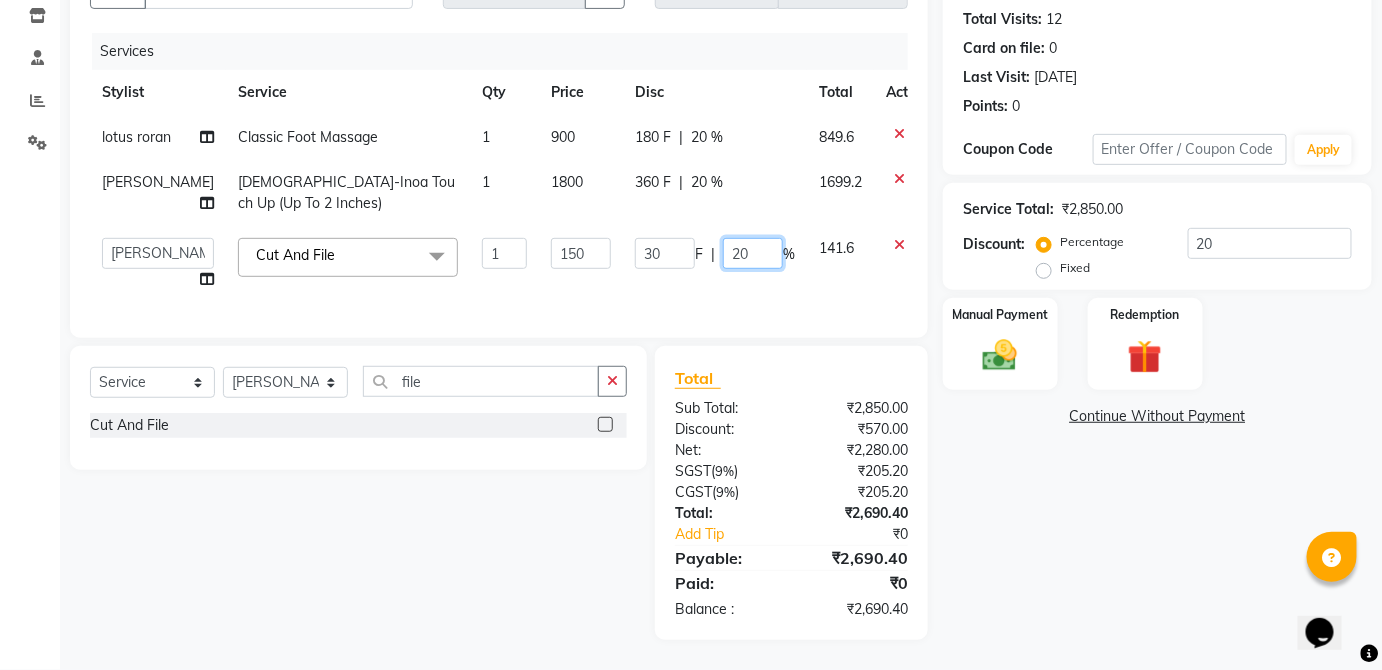 click on "20" 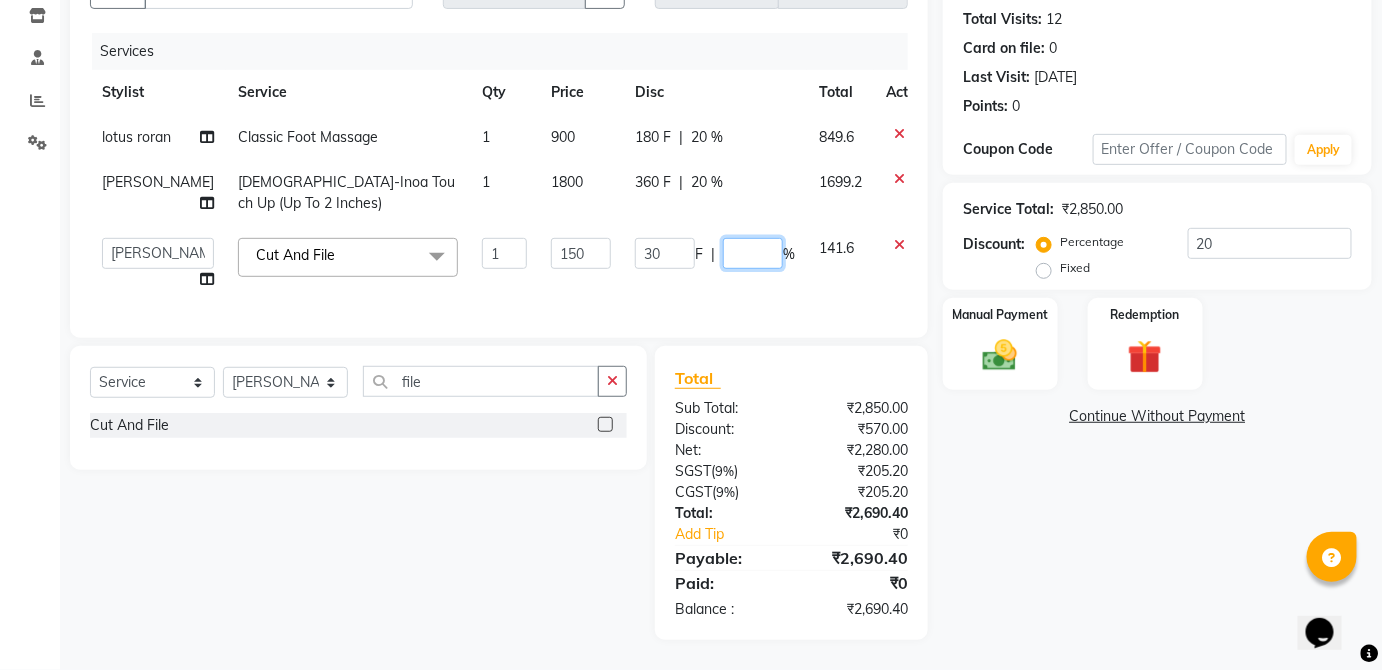 type on "0" 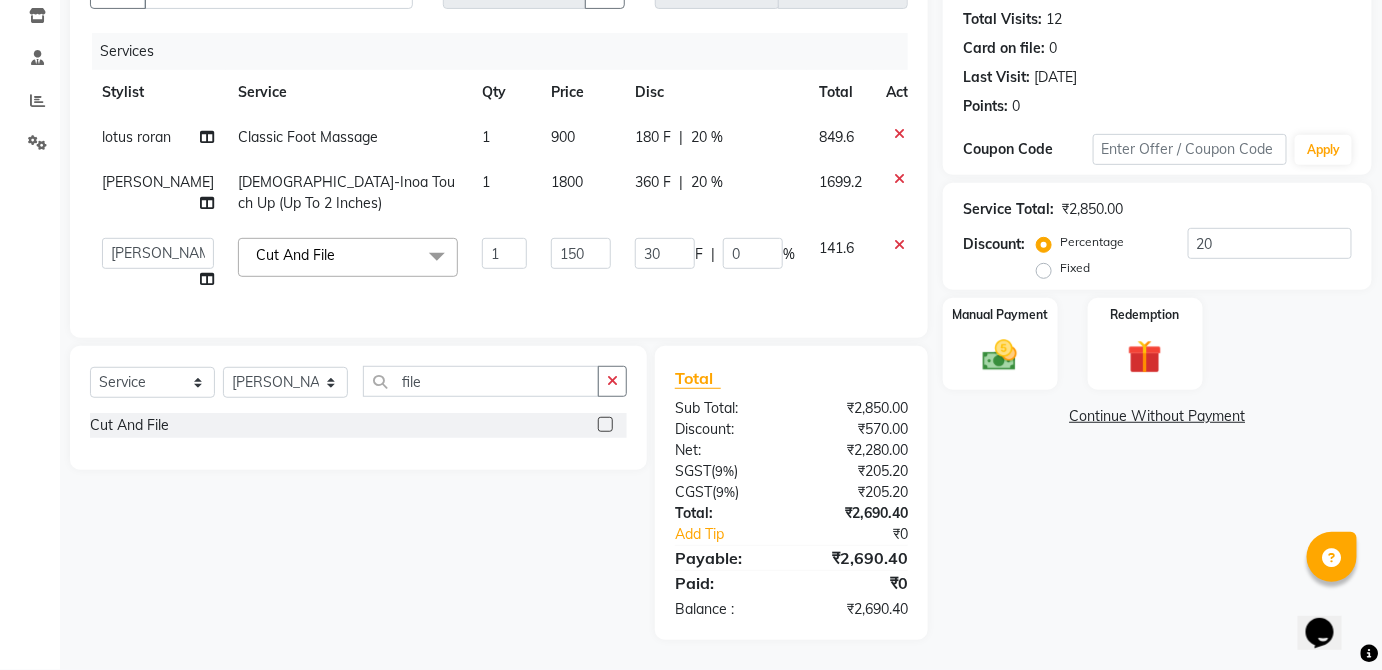 click on "30 F | 0 %" 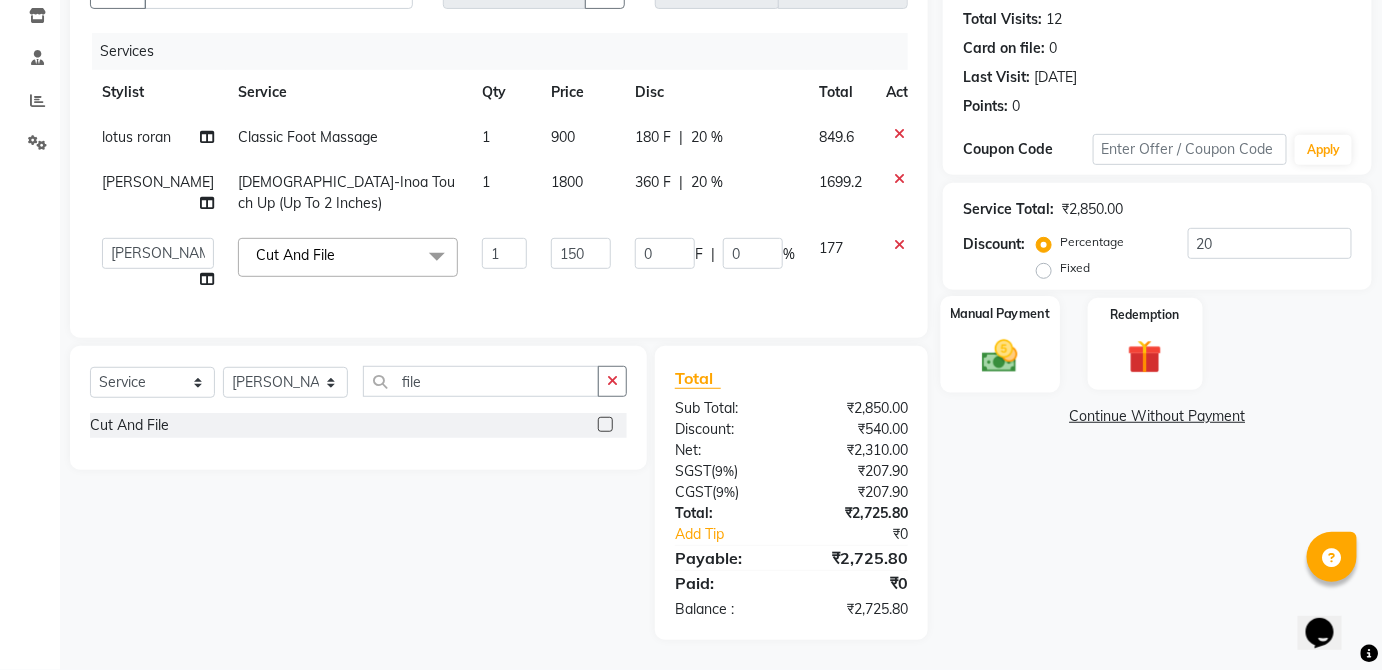click on "Manual Payment" 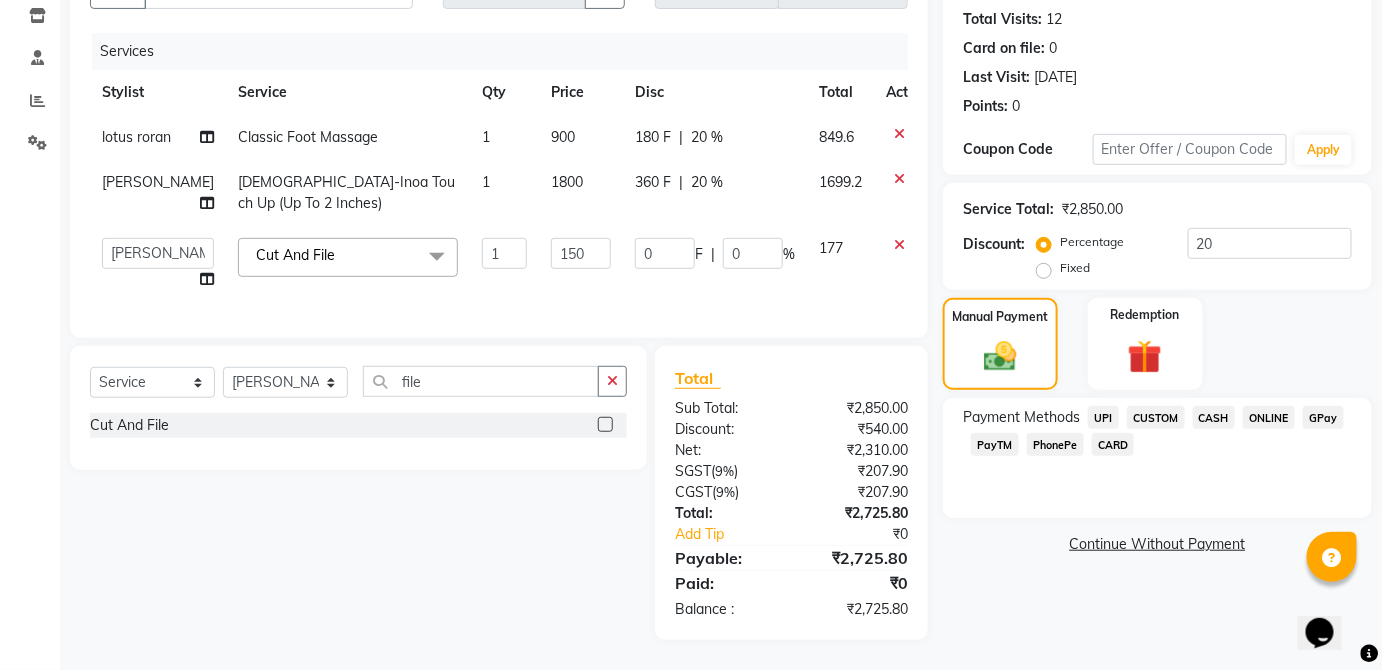 click on "CARD" 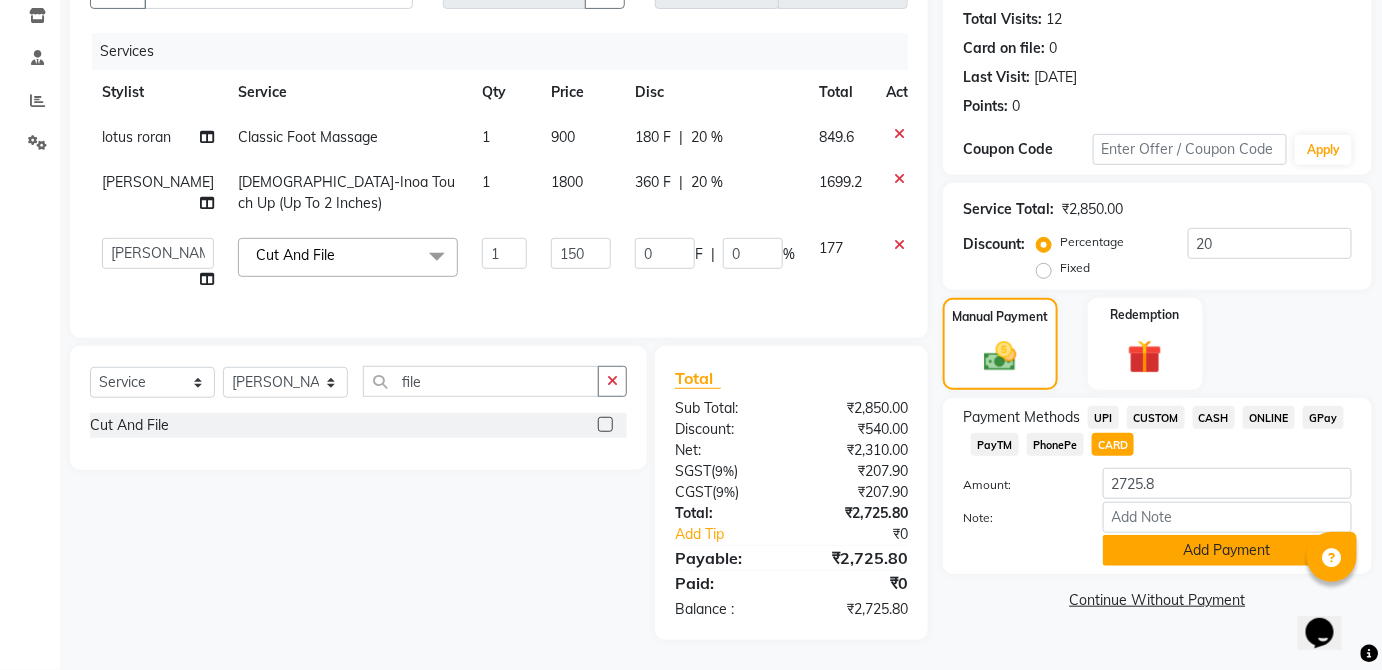 click on "Add Payment" 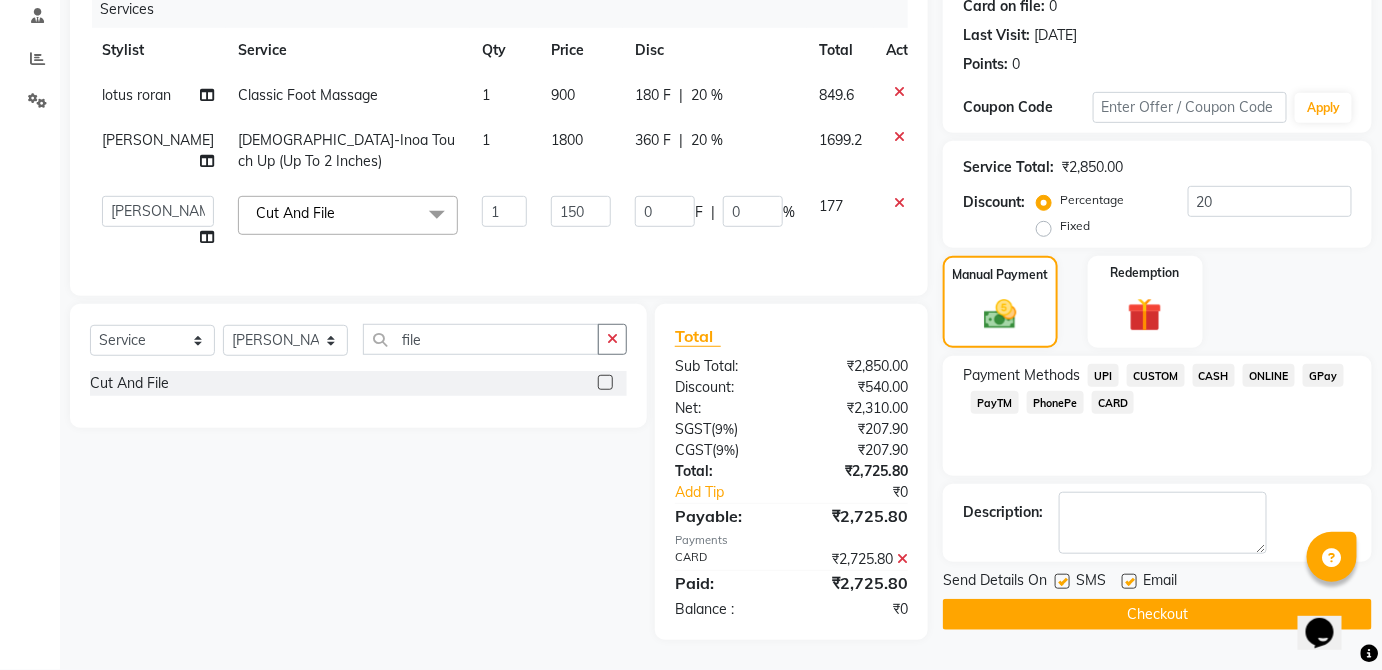 scroll, scrollTop: 290, scrollLeft: 0, axis: vertical 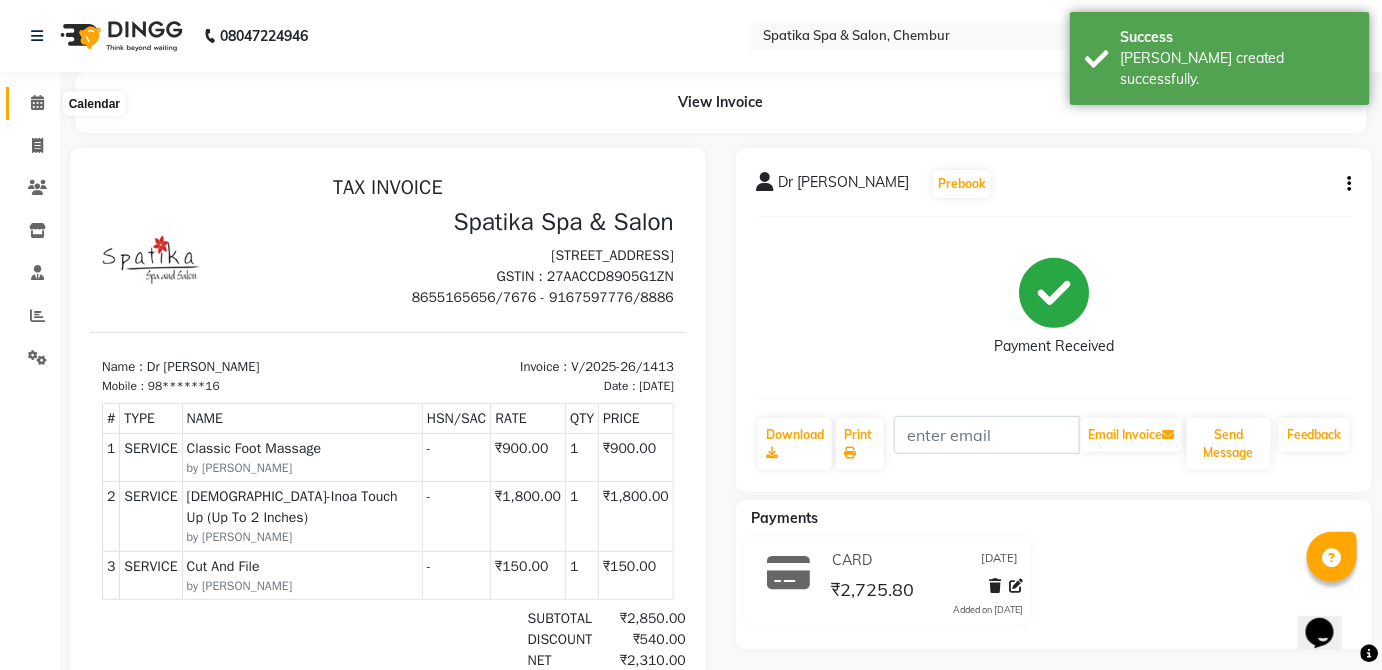 click 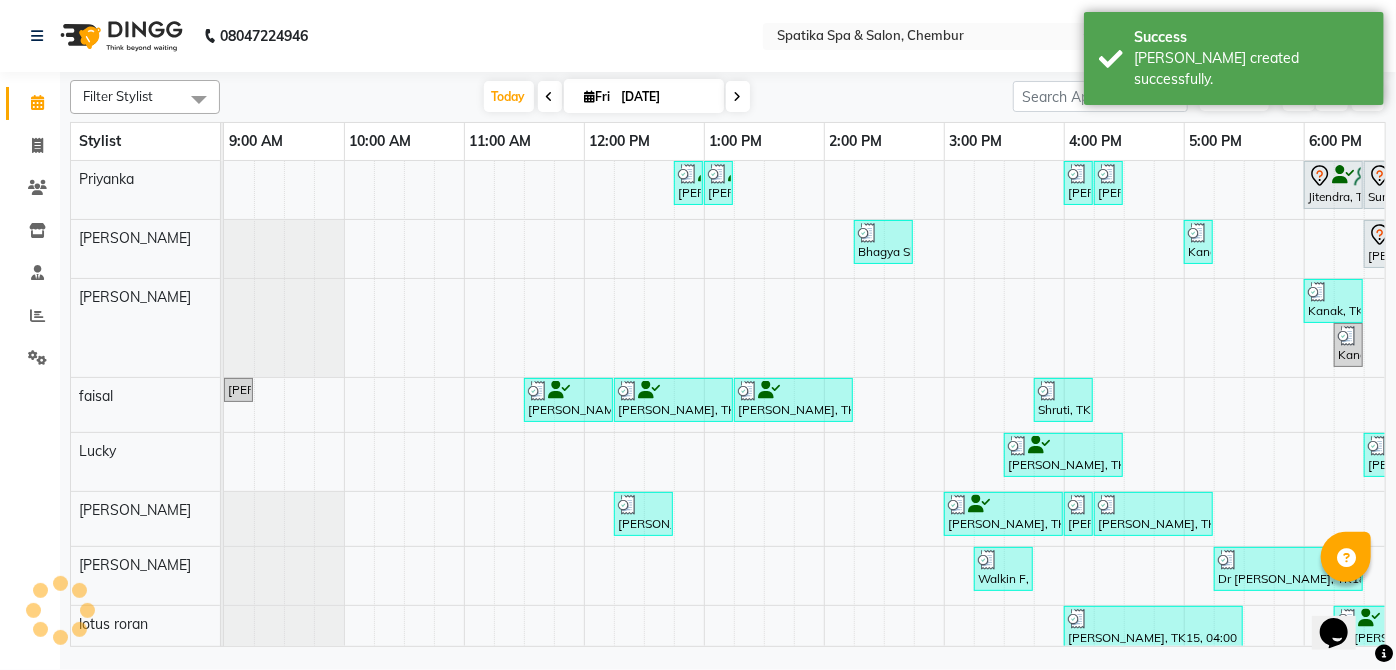 scroll, scrollTop: 0, scrollLeft: 397, axis: horizontal 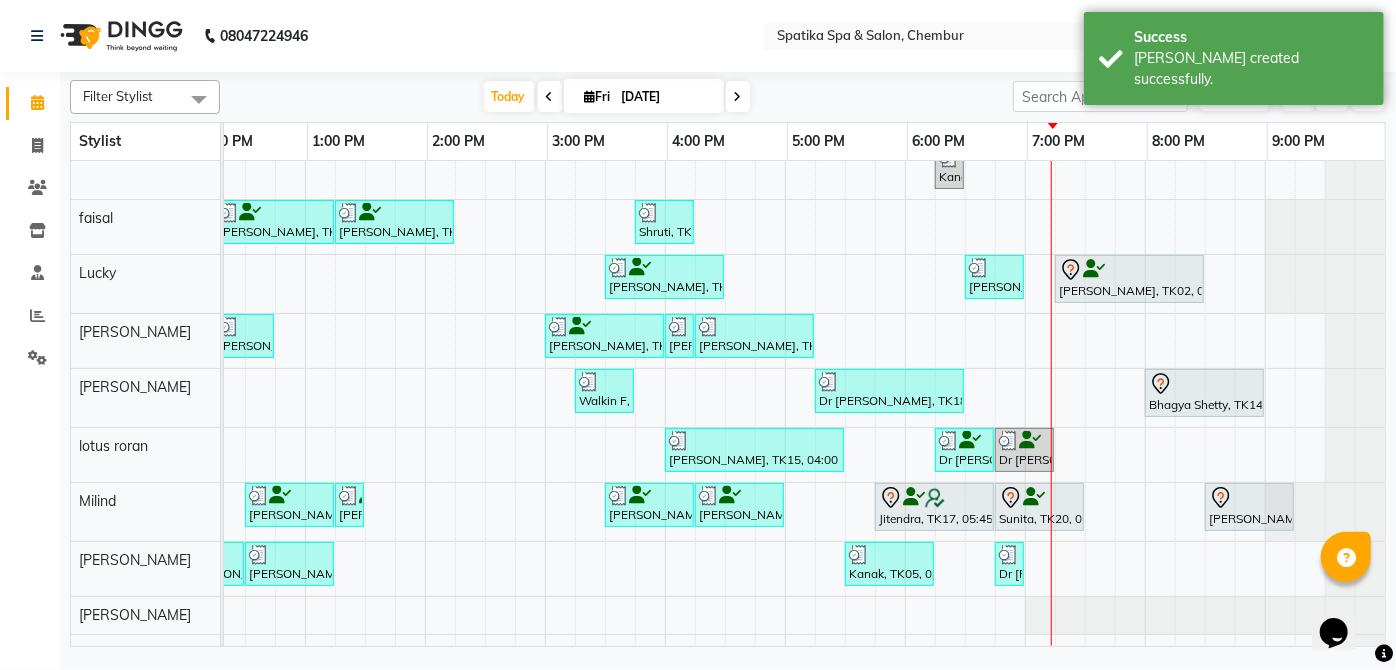 click at bounding box center [935, 498] 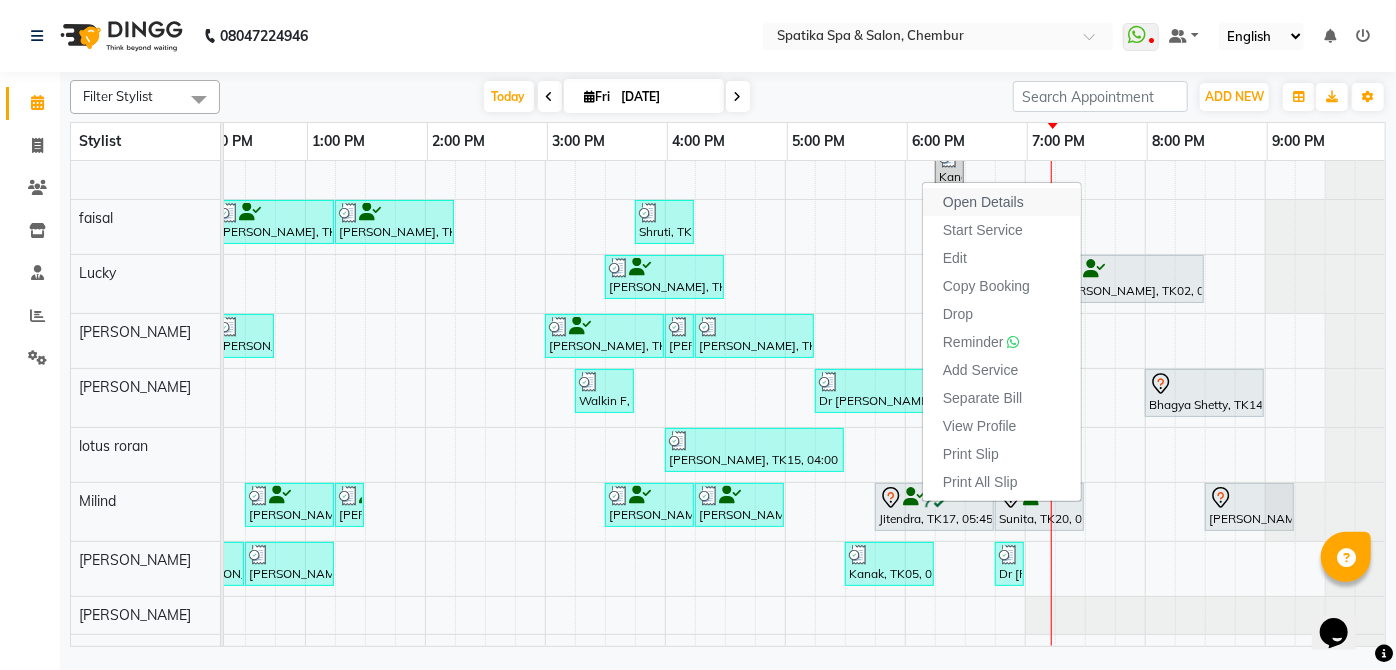 click on "Open Details" at bounding box center [983, 202] 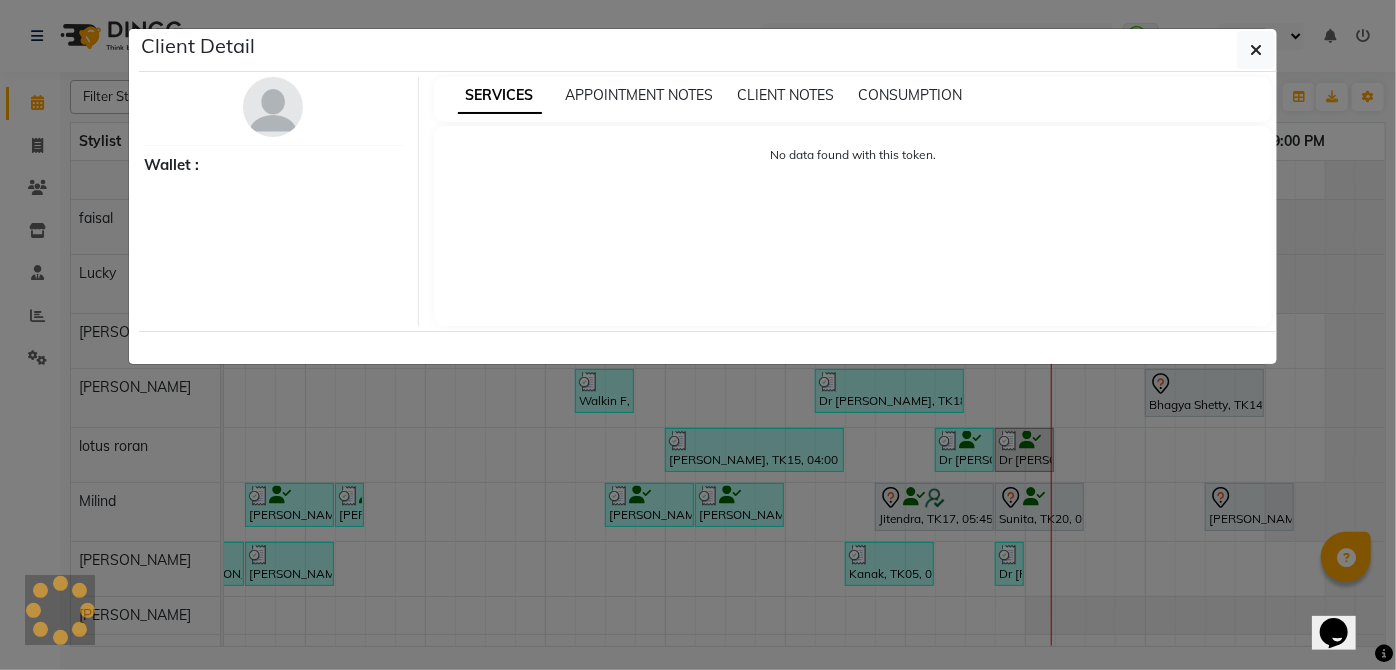 select on "7" 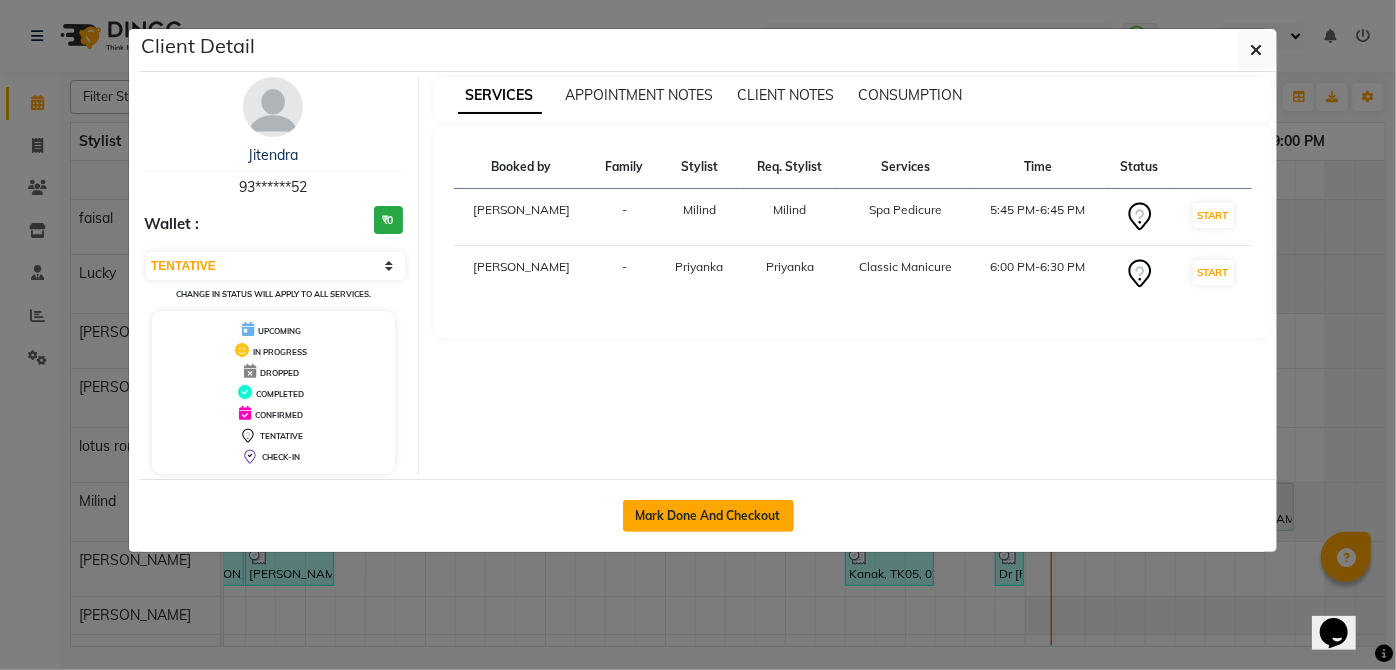 click on "Mark Done And Checkout" 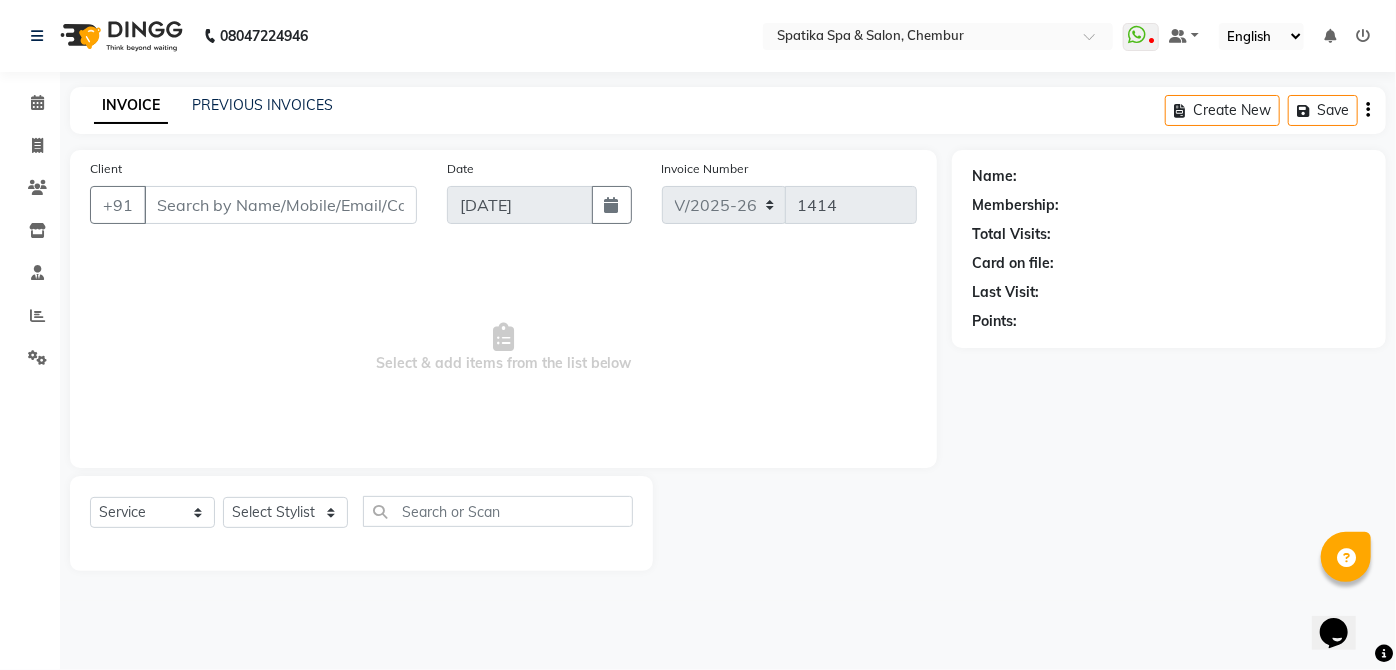 type on "93******52" 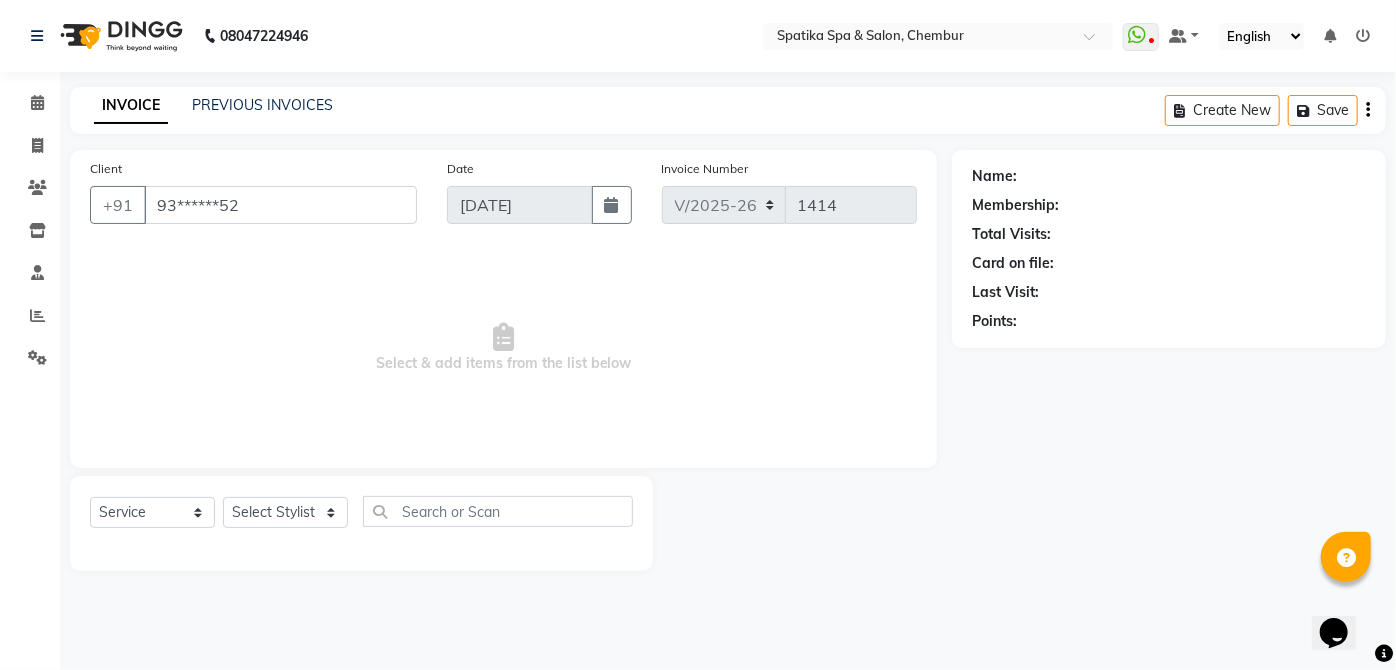 select on "9061" 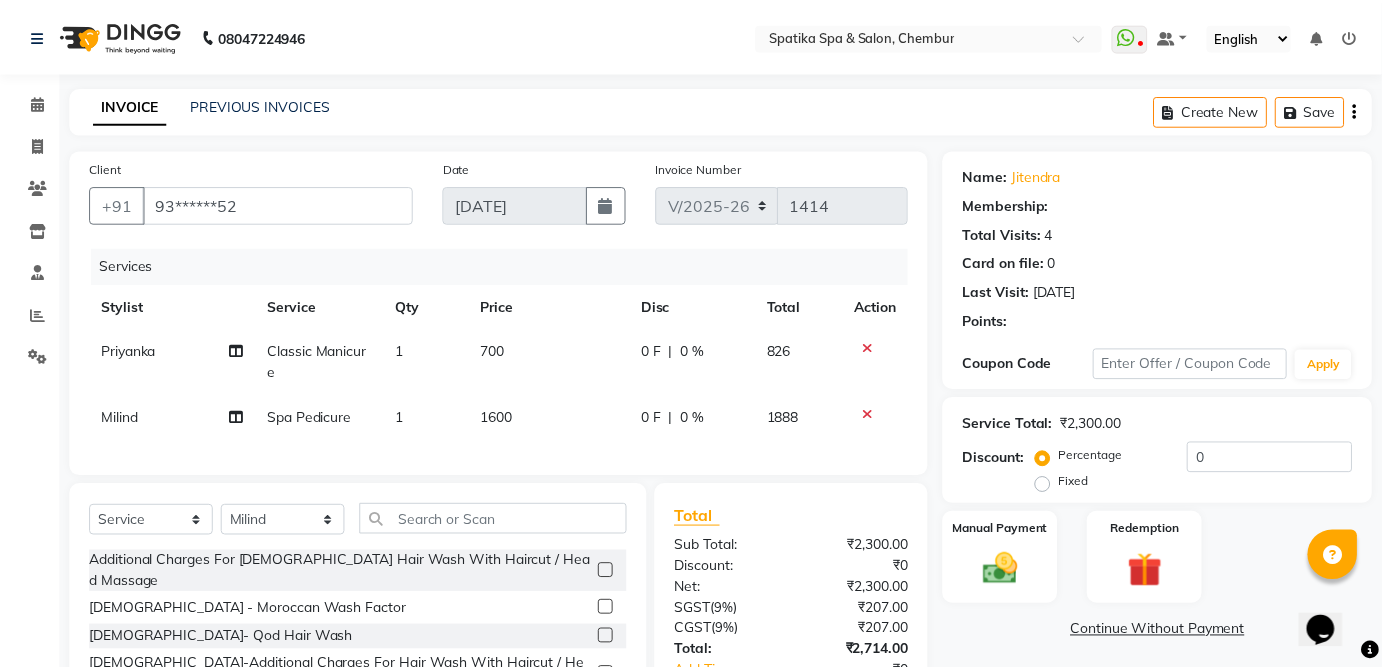 scroll, scrollTop: 152, scrollLeft: 0, axis: vertical 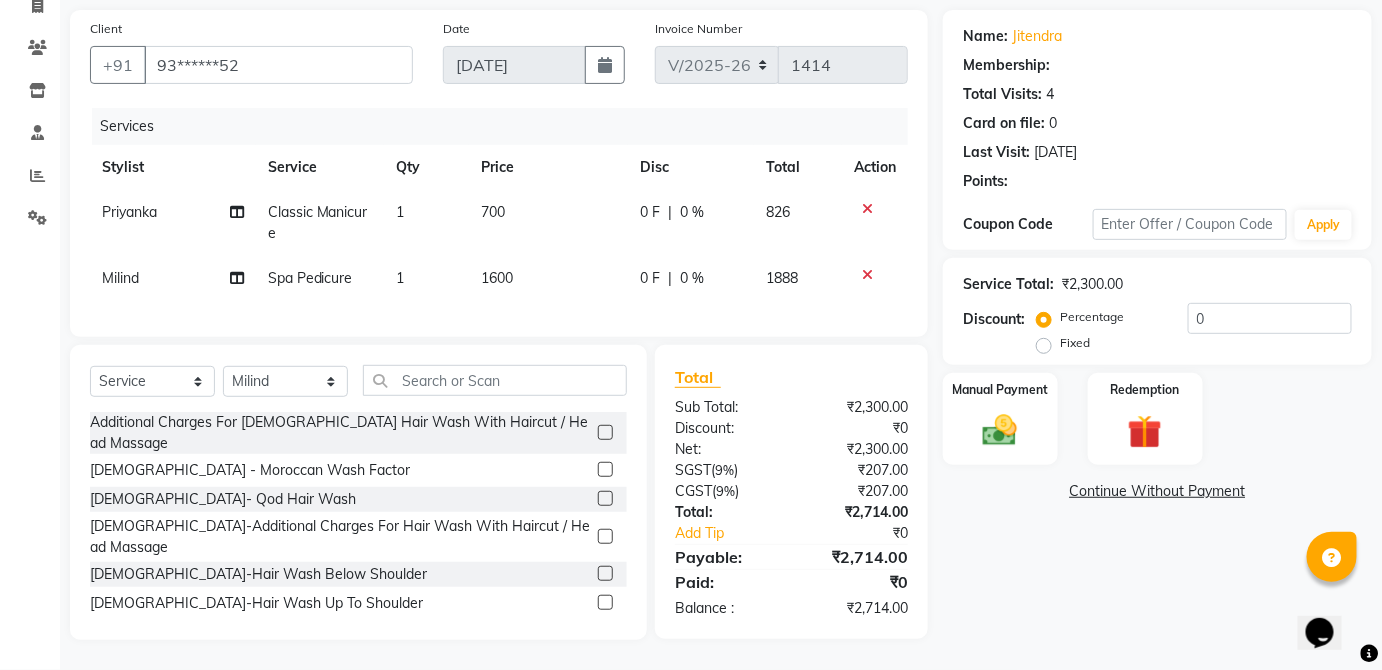 select on "1: Object" 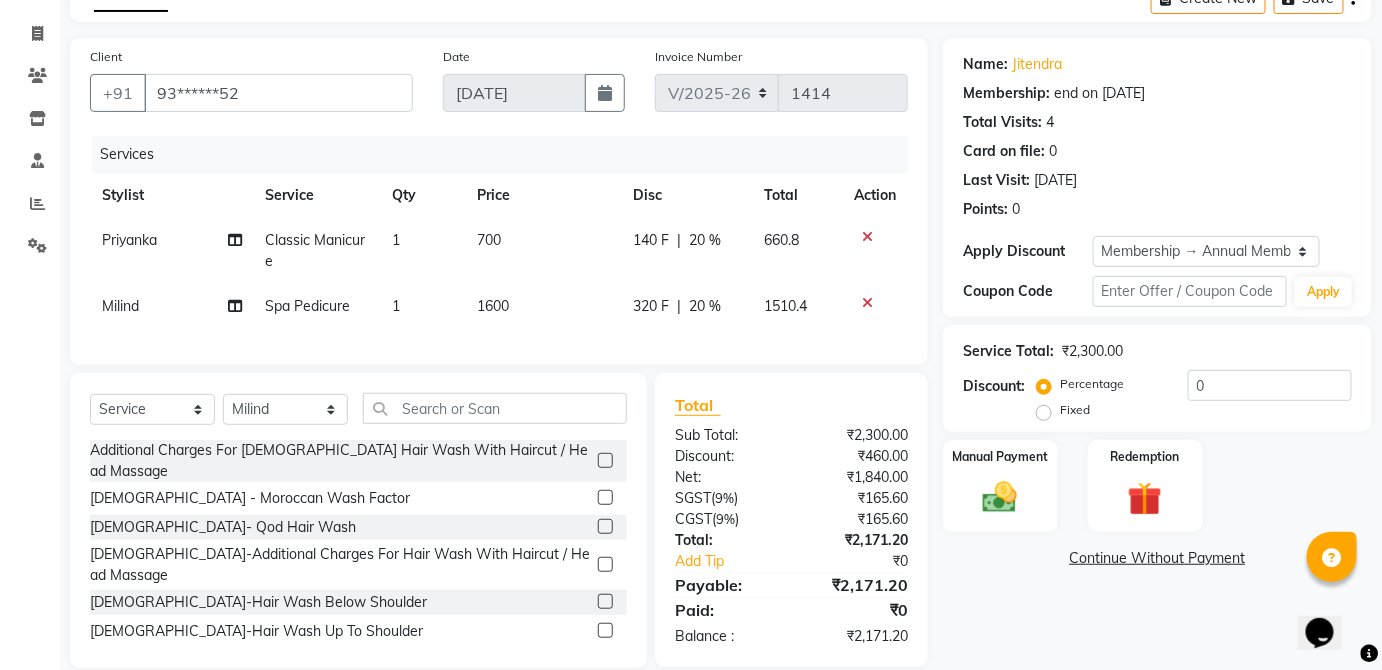 scroll, scrollTop: 152, scrollLeft: 0, axis: vertical 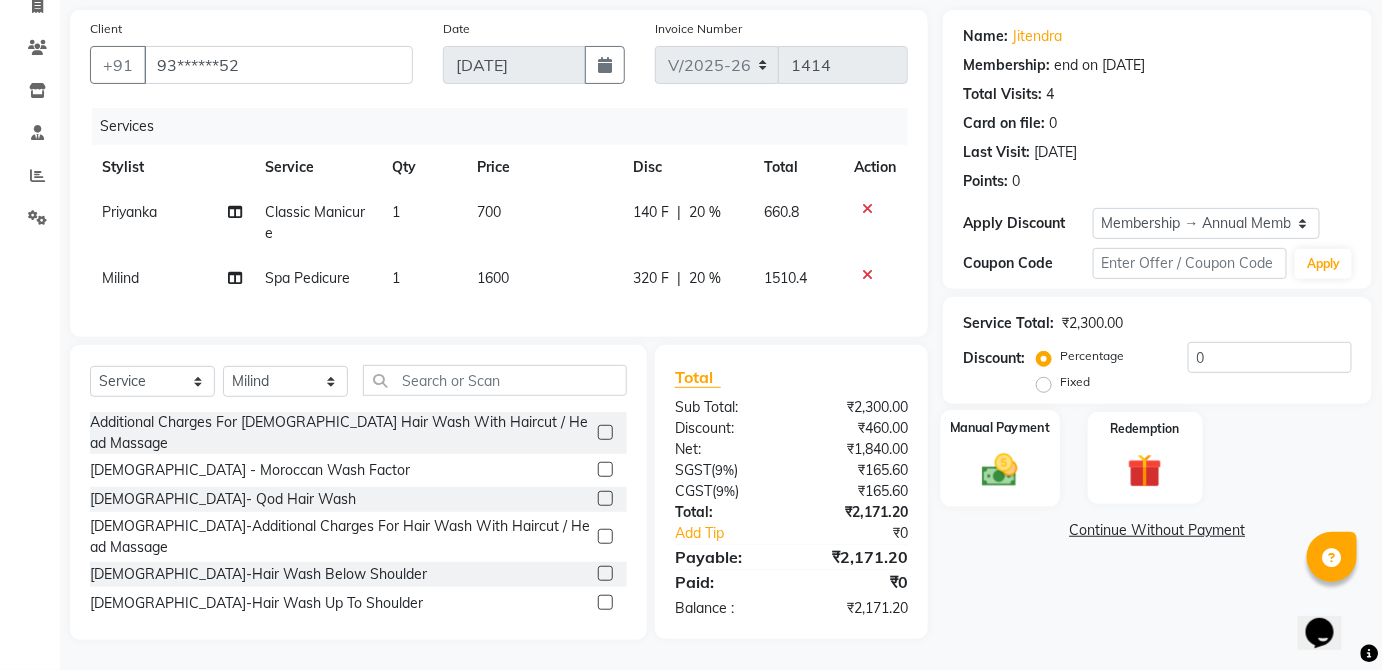 click 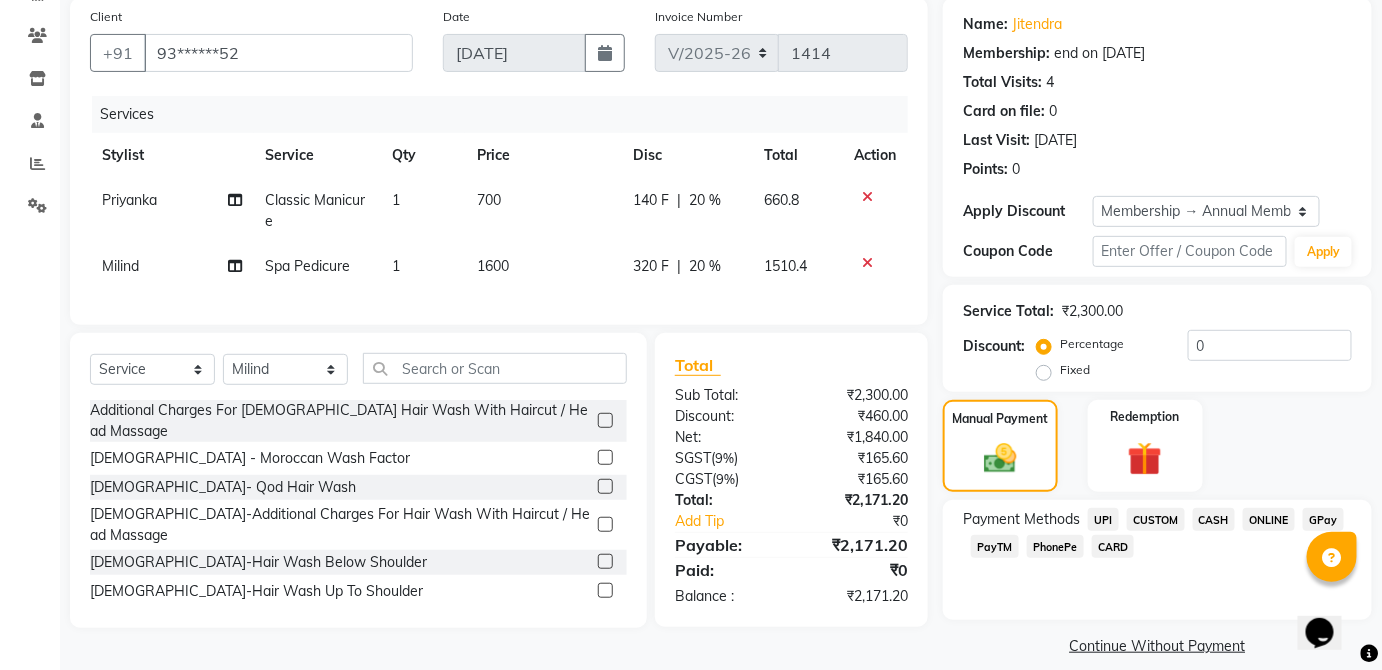 click on "CARD" 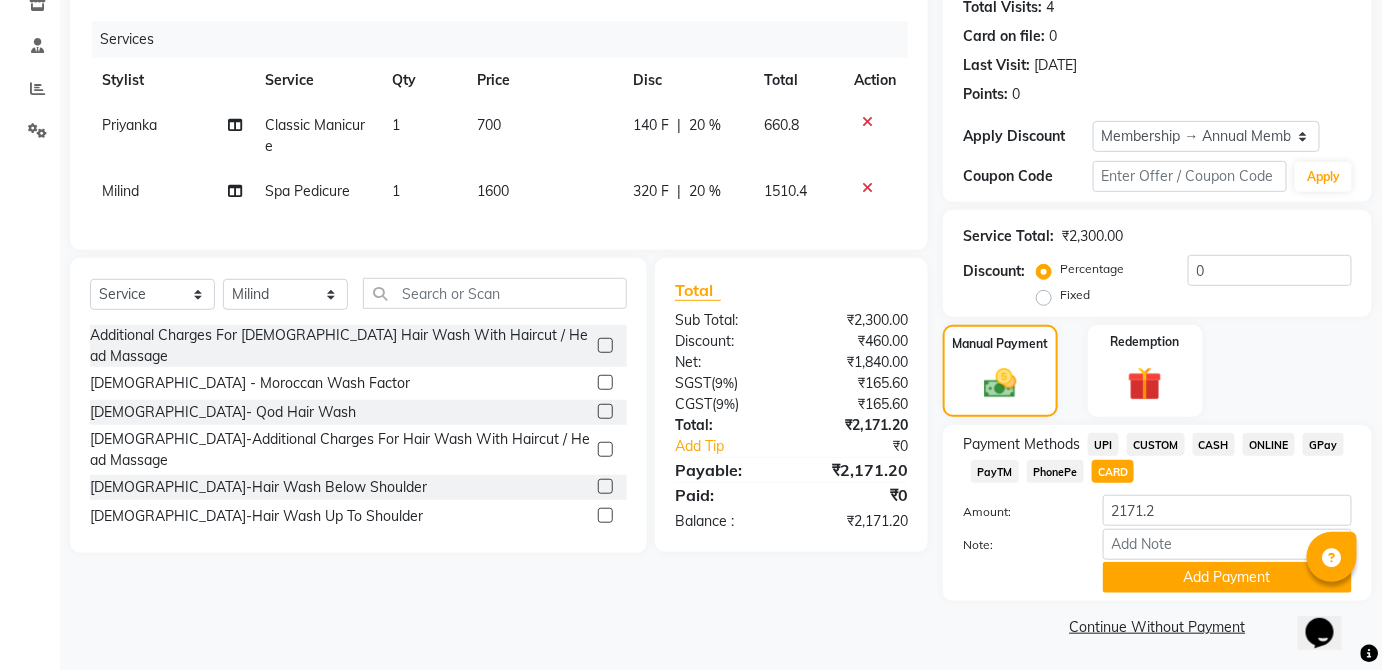 scroll, scrollTop: 228, scrollLeft: 0, axis: vertical 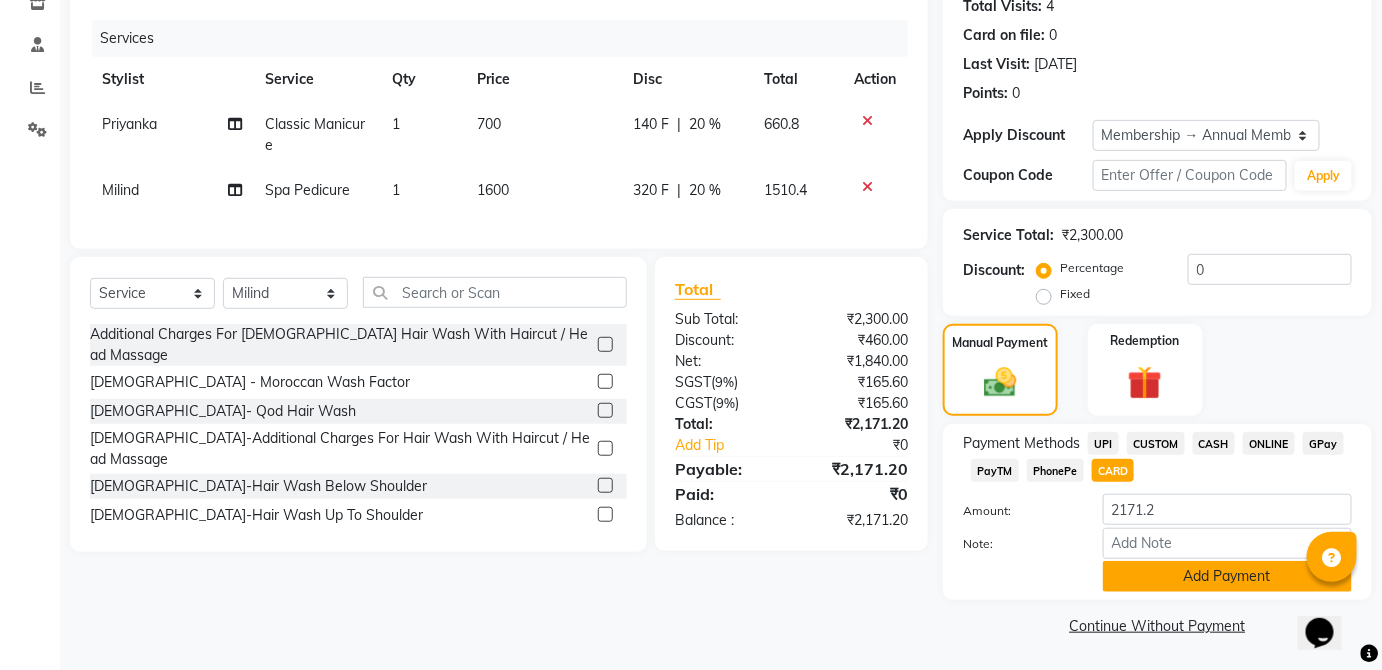 click on "Add Payment" 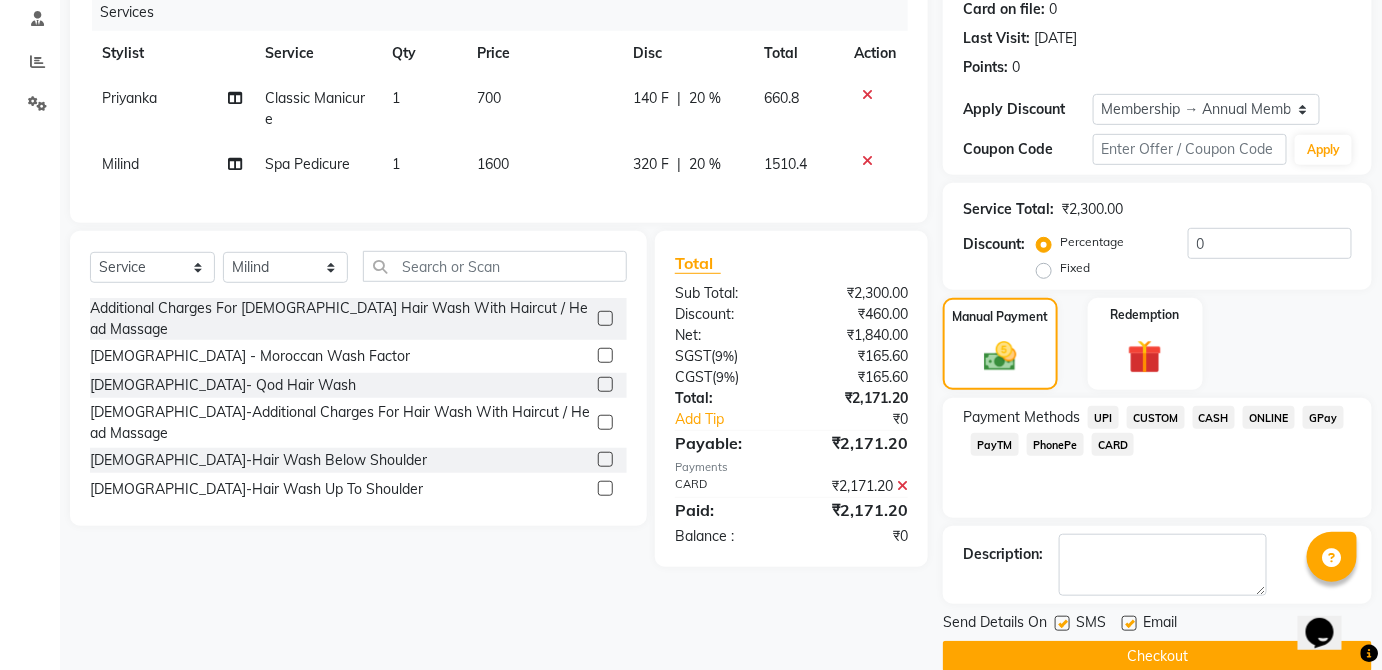 scroll, scrollTop: 284, scrollLeft: 0, axis: vertical 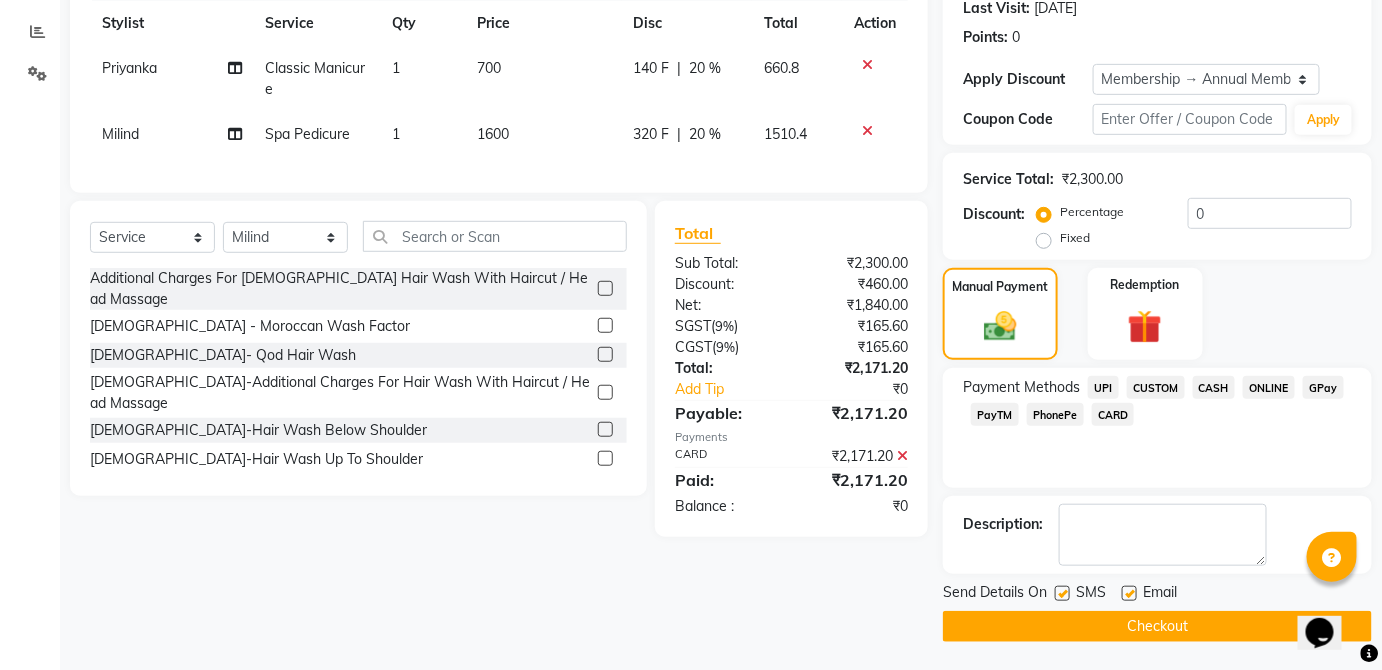 click on "Checkout" 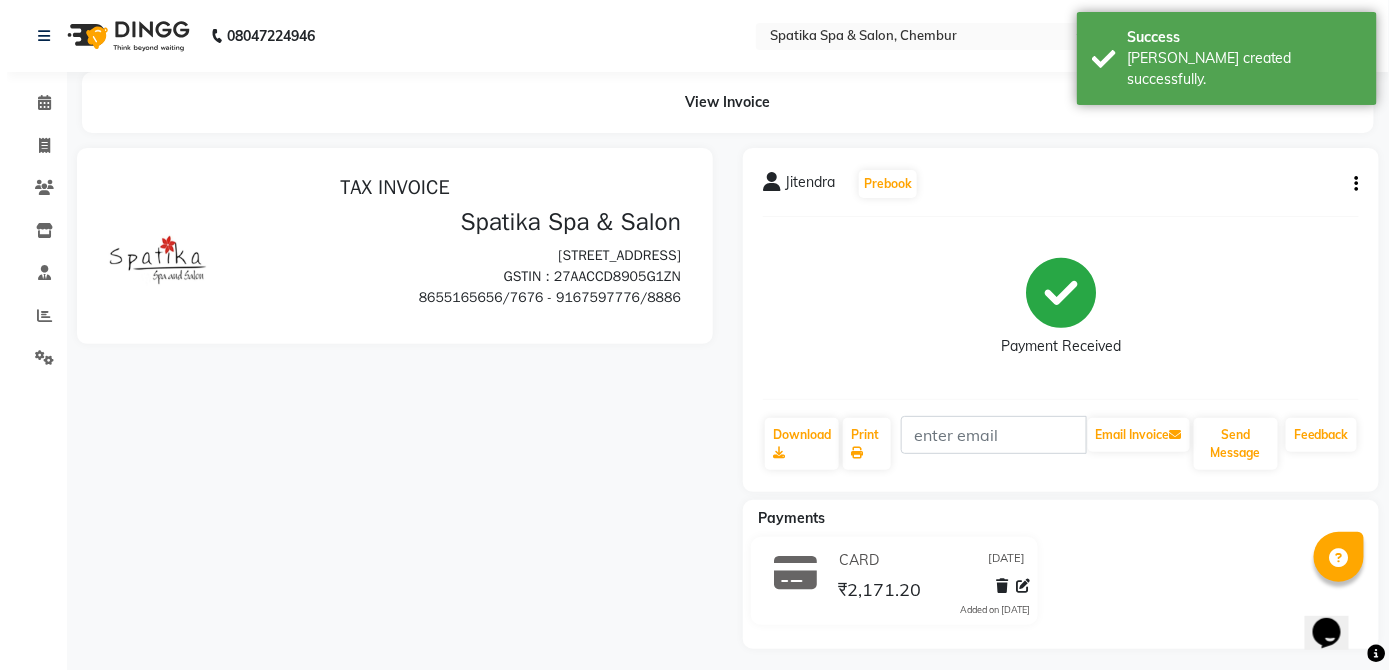 scroll, scrollTop: 0, scrollLeft: 0, axis: both 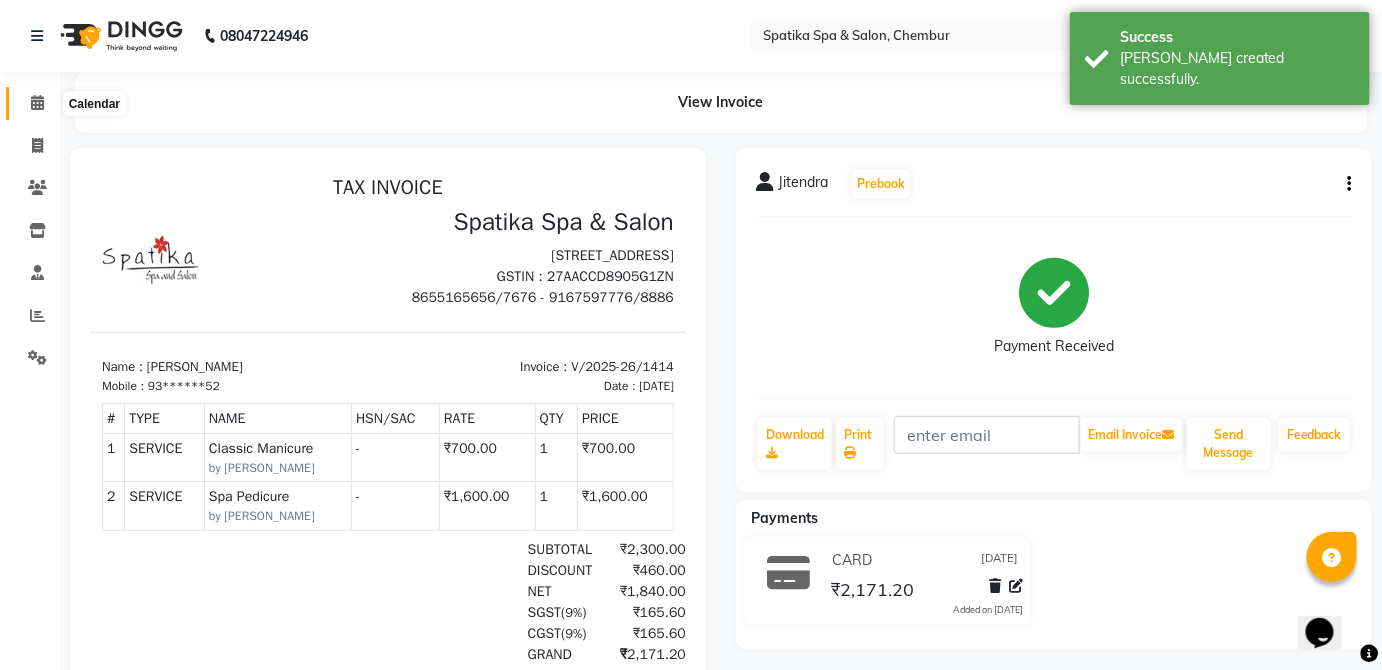 click 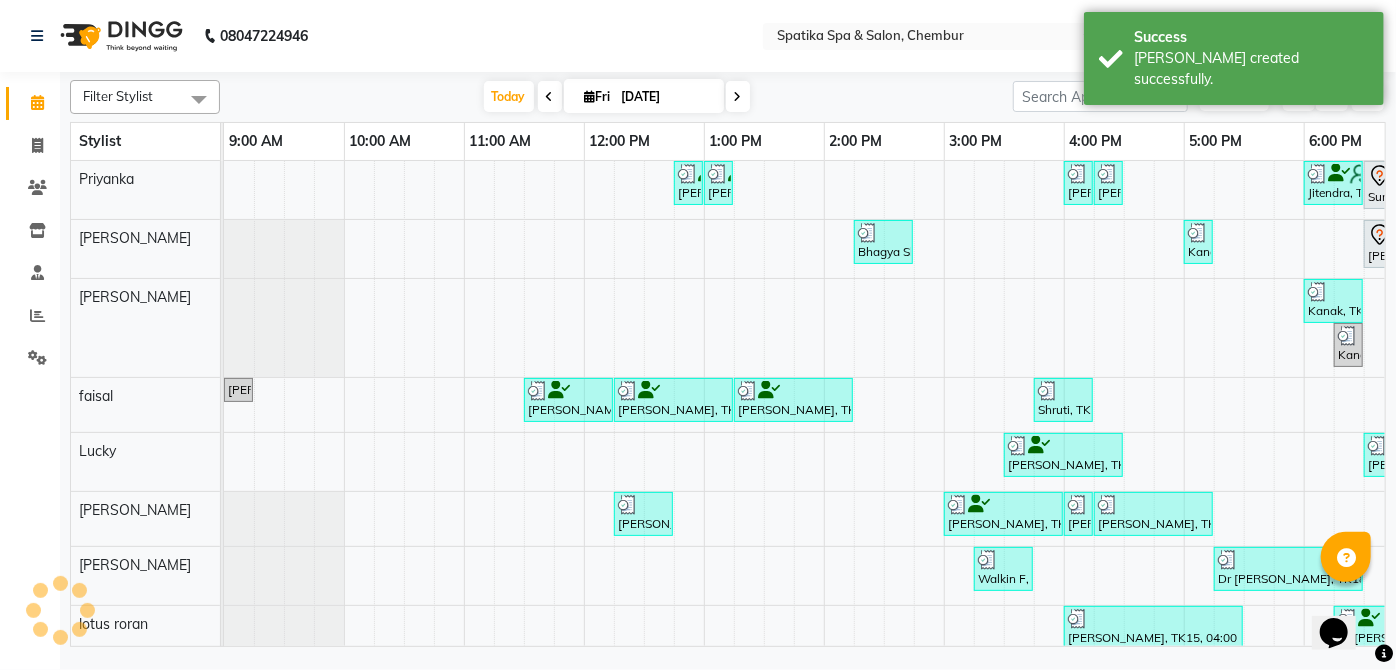 scroll, scrollTop: 0, scrollLeft: 397, axis: horizontal 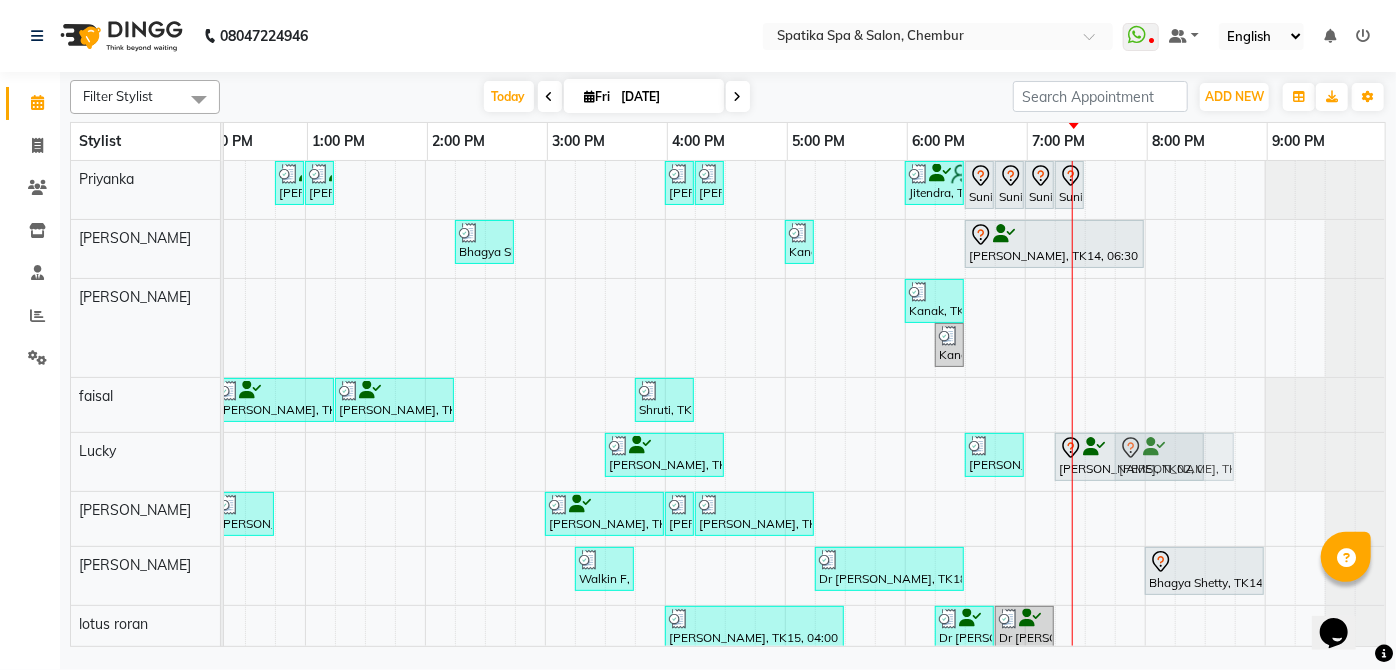 drag, startPoint x: 1186, startPoint y: 231, endPoint x: 1167, endPoint y: 443, distance: 212.84972 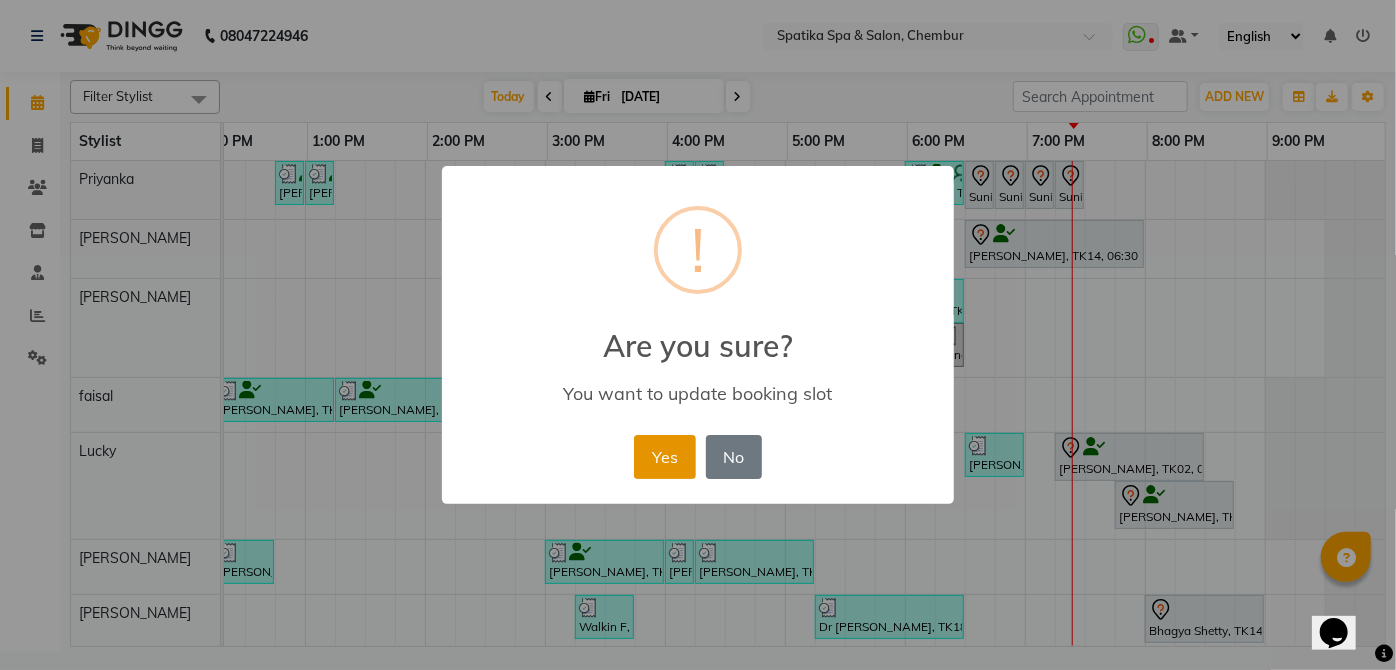click on "Yes" at bounding box center (664, 457) 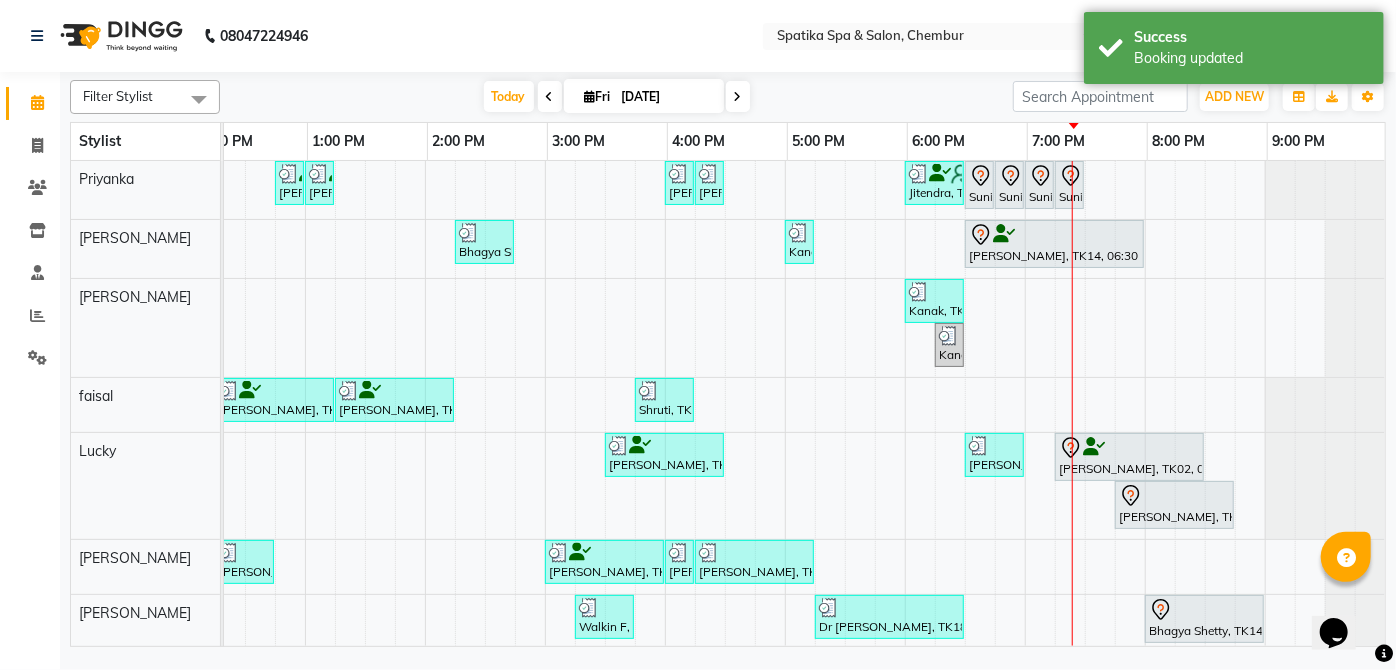 scroll, scrollTop: 192, scrollLeft: 411, axis: both 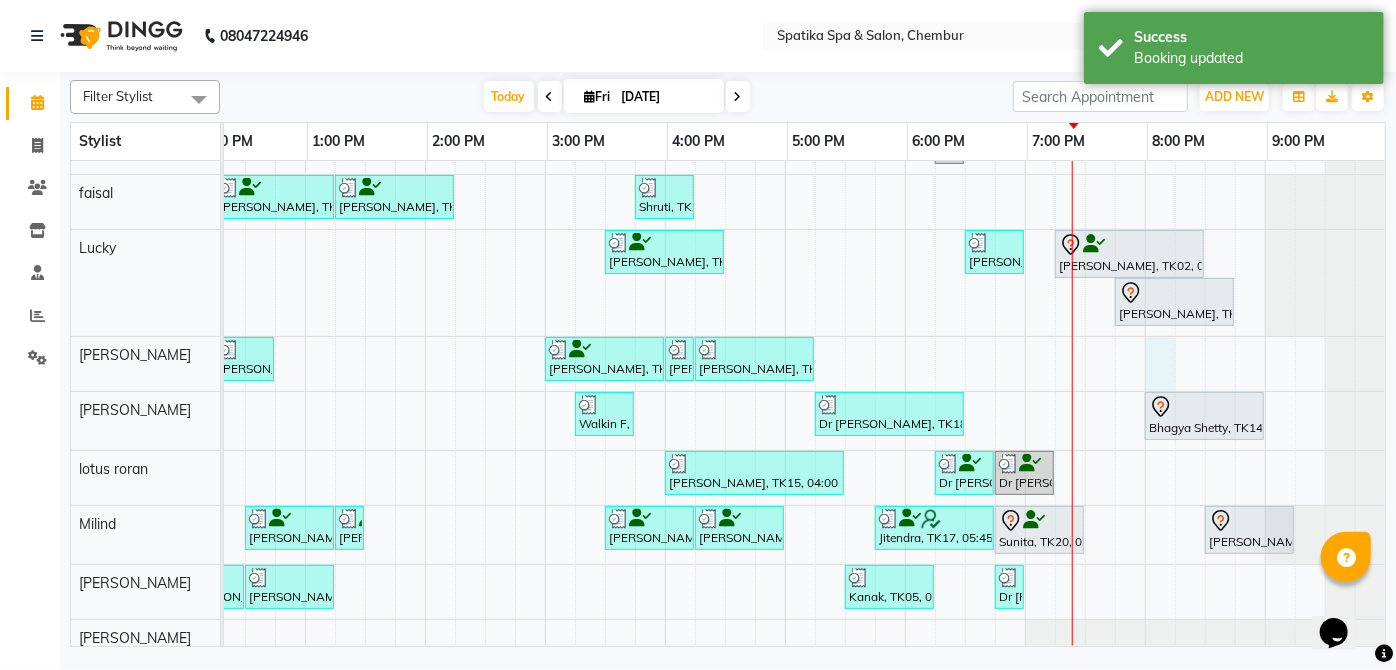 drag, startPoint x: 1154, startPoint y: 336, endPoint x: 1160, endPoint y: 296, distance: 40.4475 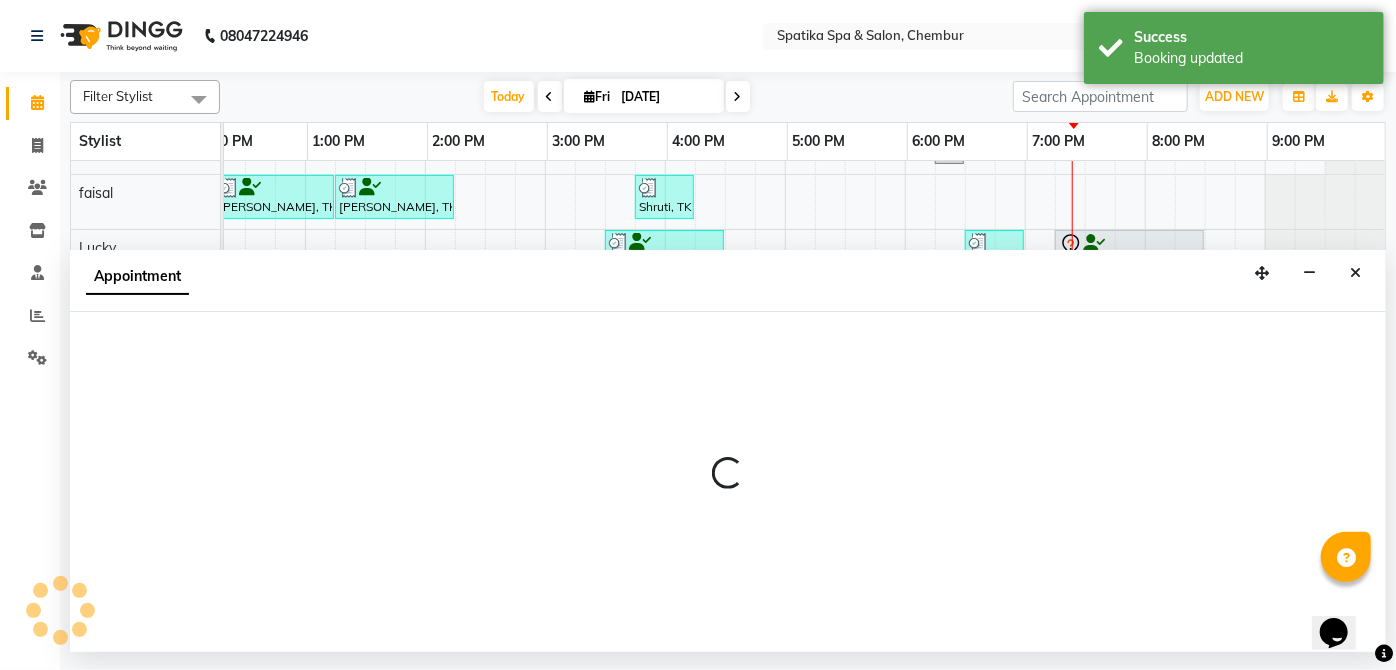 drag, startPoint x: 1160, startPoint y: 296, endPoint x: 1255, endPoint y: 304, distance: 95.33625 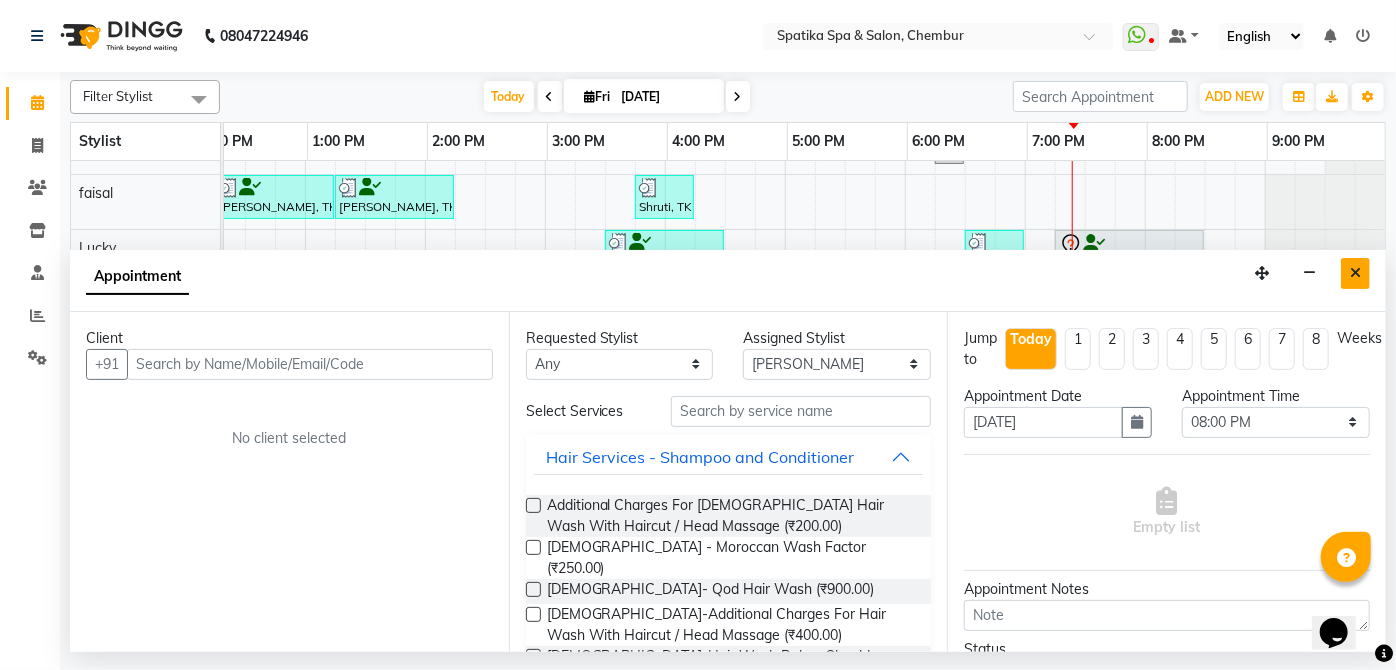 click at bounding box center [1355, 273] 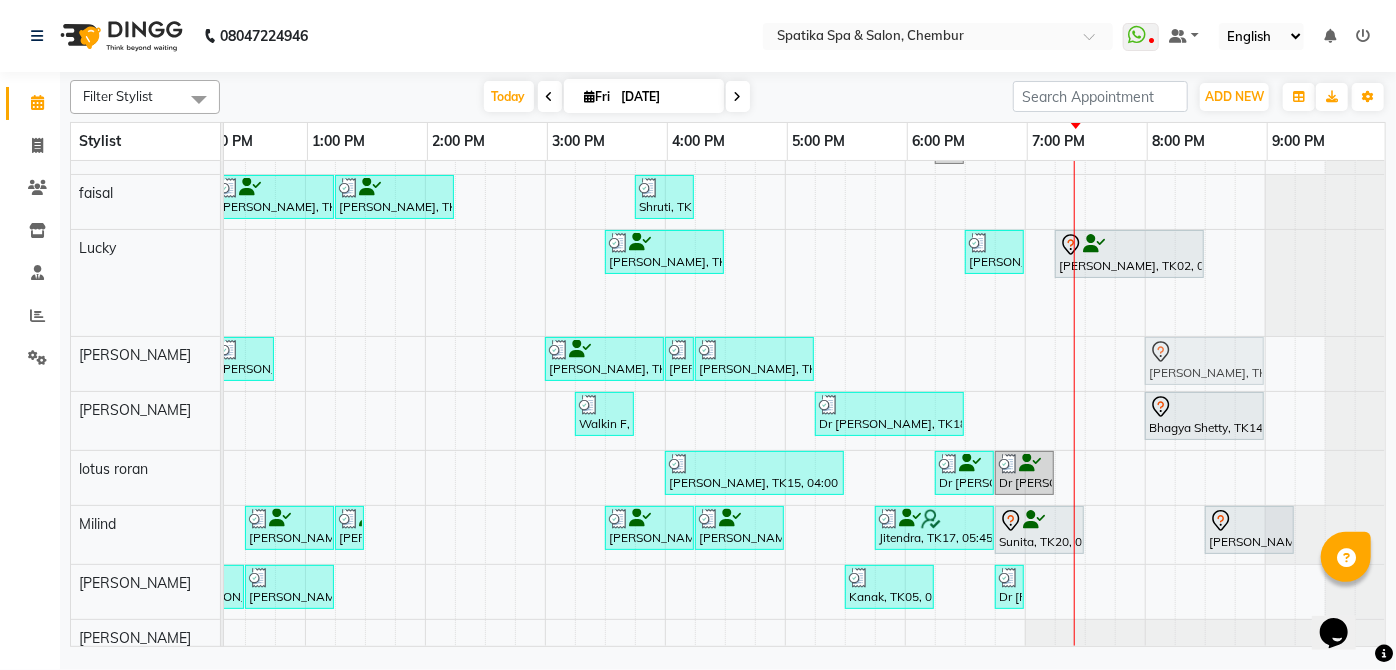 drag, startPoint x: 1152, startPoint y: 295, endPoint x: 1170, endPoint y: 342, distance: 50.32892 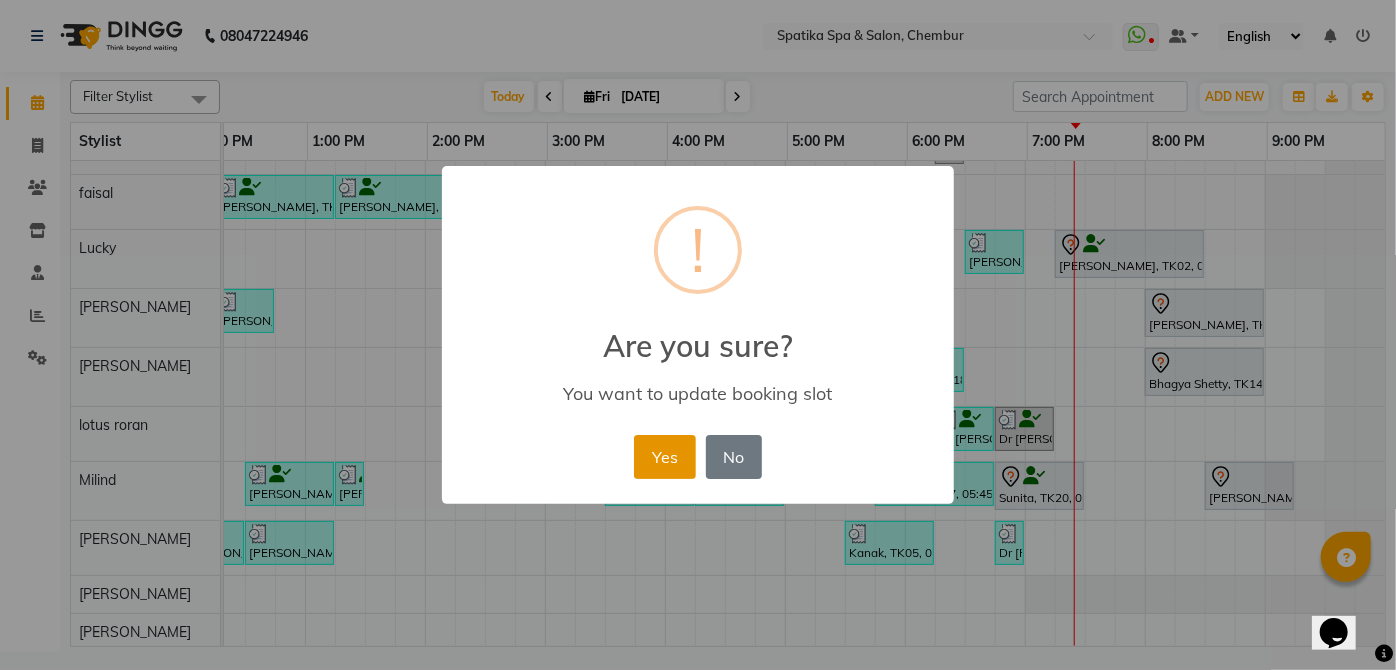 click on "Yes" at bounding box center [664, 457] 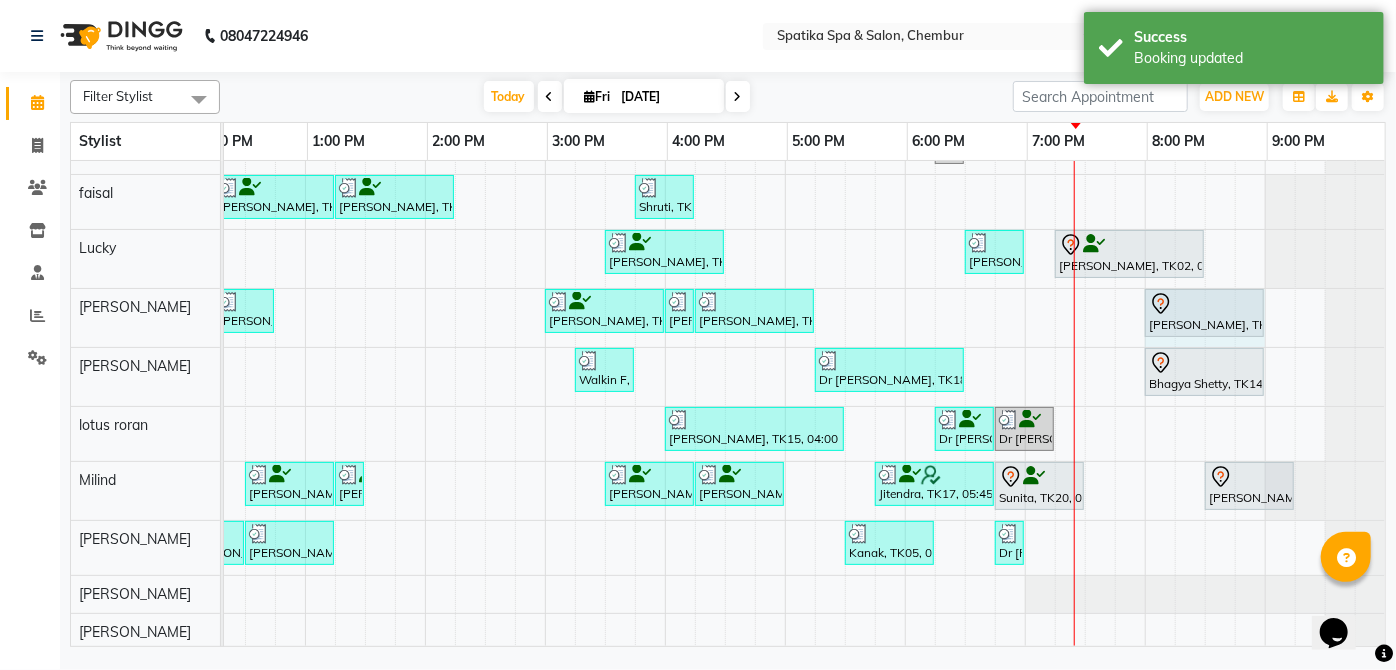 drag, startPoint x: 1253, startPoint y: 306, endPoint x: 1280, endPoint y: 310, distance: 27.294687 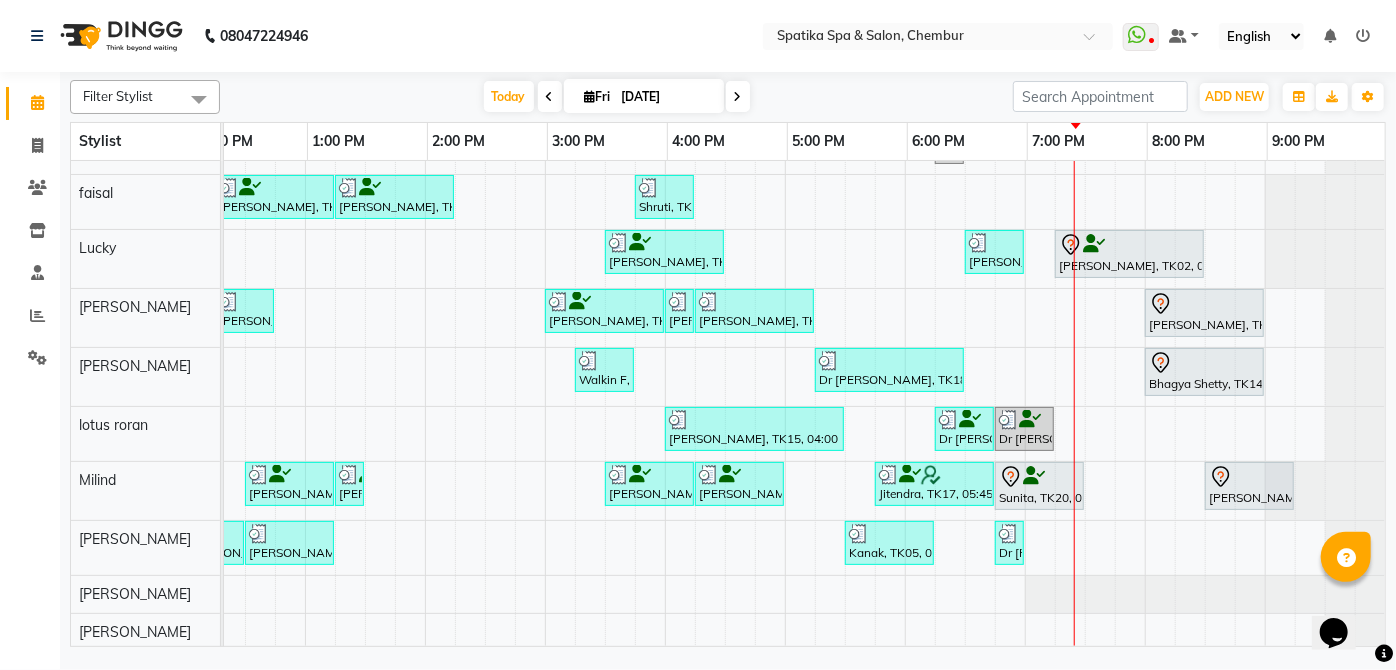 scroll, scrollTop: 0, scrollLeft: 411, axis: horizontal 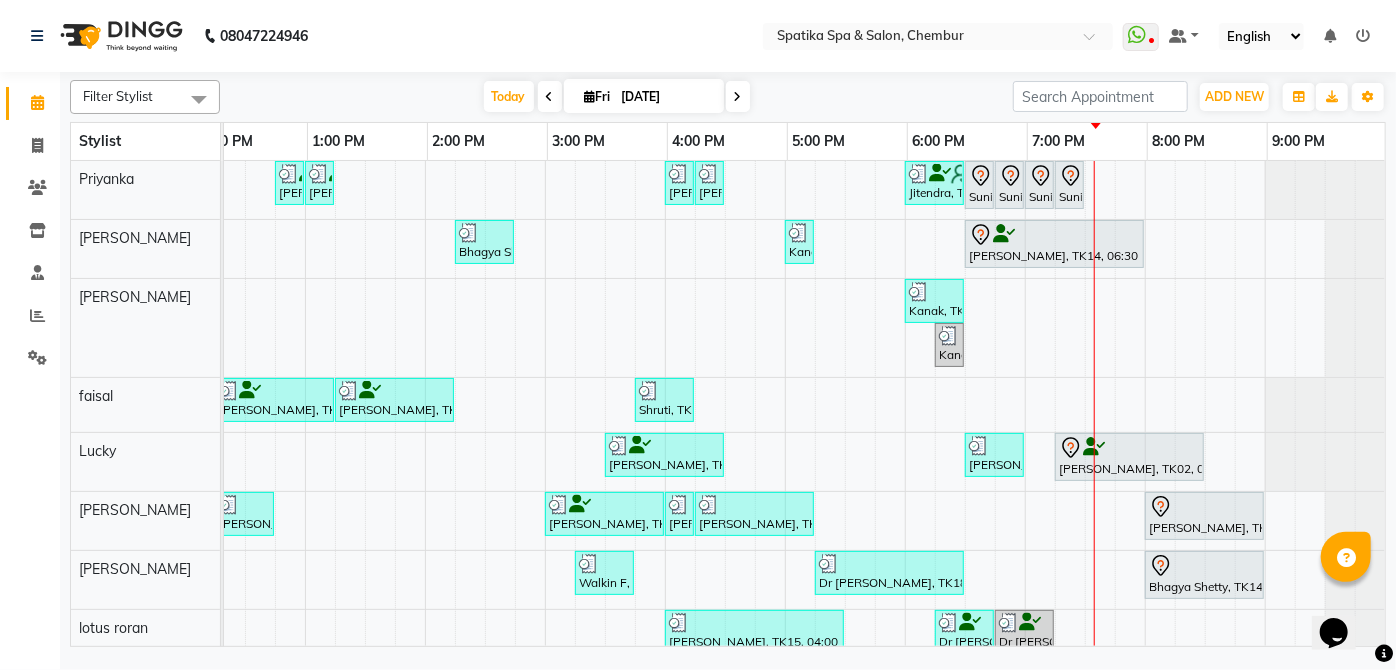 click at bounding box center [738, 96] 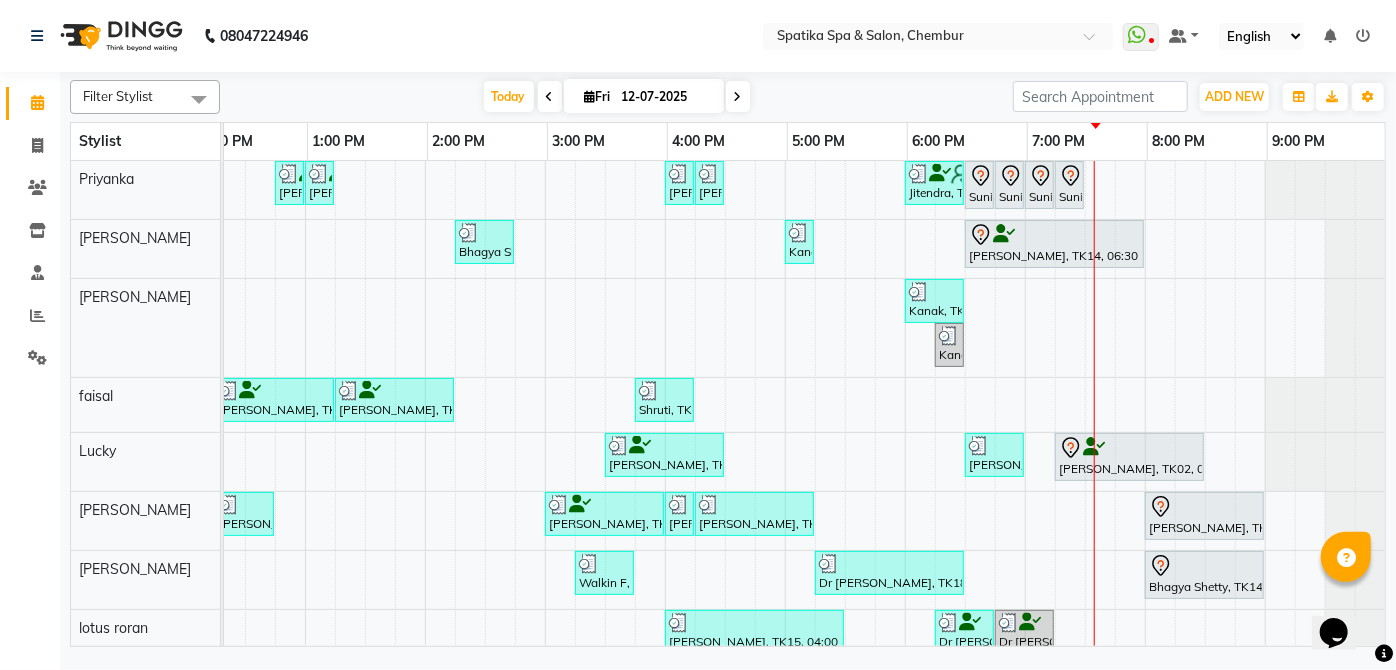 scroll, scrollTop: 0, scrollLeft: 397, axis: horizontal 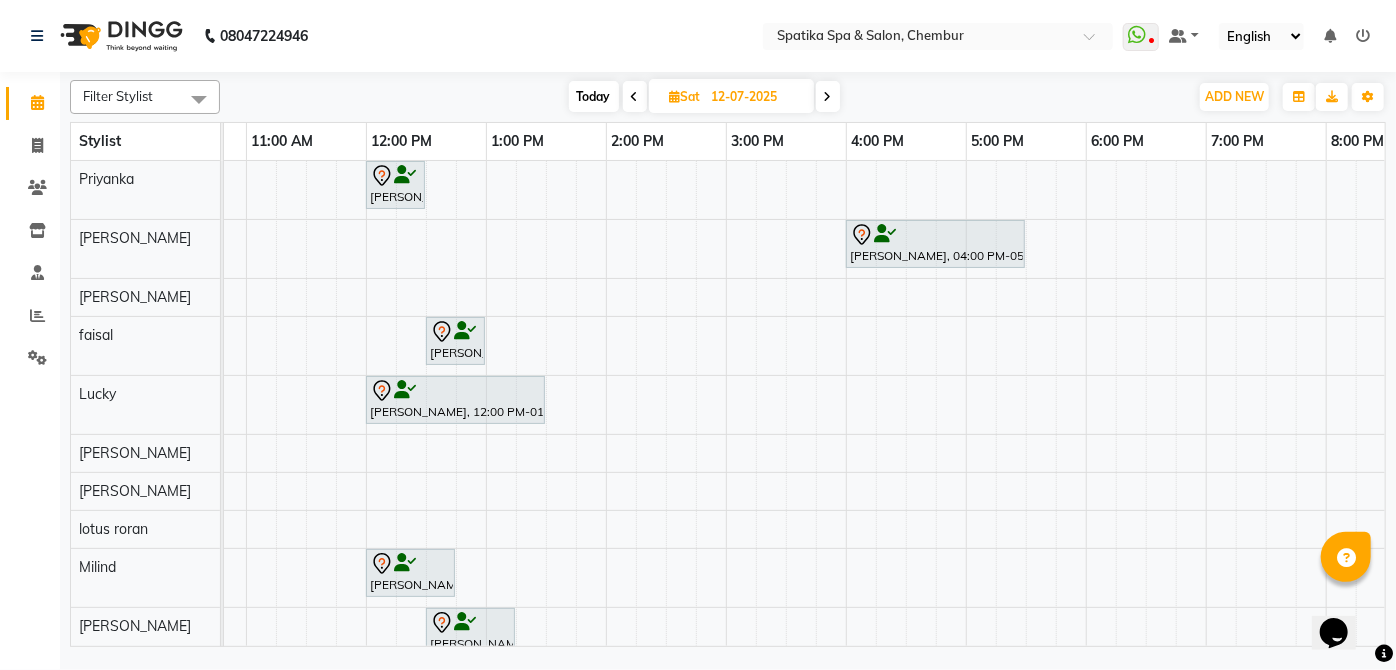 click on "Pooja Jitendra, 12:00 PM-12:30 PM, Premium Wax-Full Arms             Bharat Chhoda, 04:00 PM-05:30 PM, Skinora  Facial             Pooja Jitendra, 12:30 PM-01:00 PM, [DEMOGRAPHIC_DATA]-Hair Wash Below Shoulder             [PERSON_NAME], 12:00 PM-01:30 PM, [DEMOGRAPHIC_DATA]-Inoa Touch Up (Up To 2 Inches)             [PERSON_NAME], 12:00 PM-12:45 PM, Classic Pedicure             [PERSON_NAME], 12:30 PM-01:15 PM, Classic Pedicure" at bounding box center [786, 451] 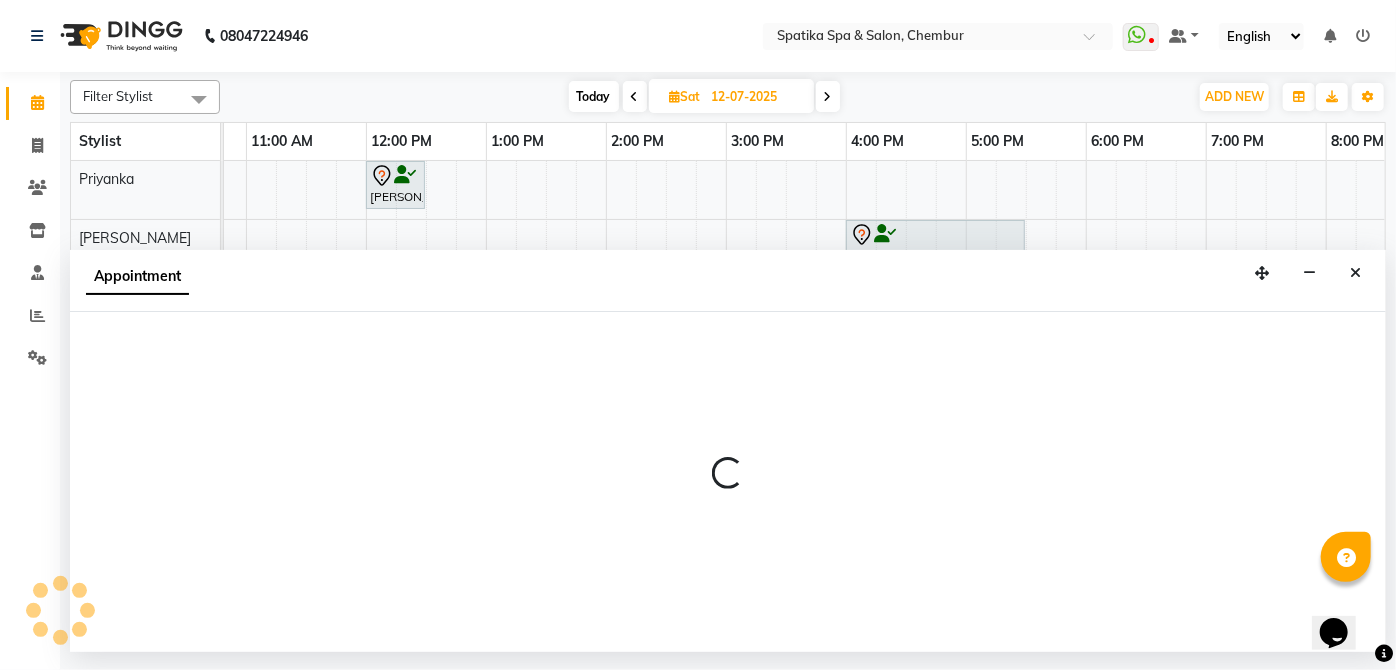 select on "9046" 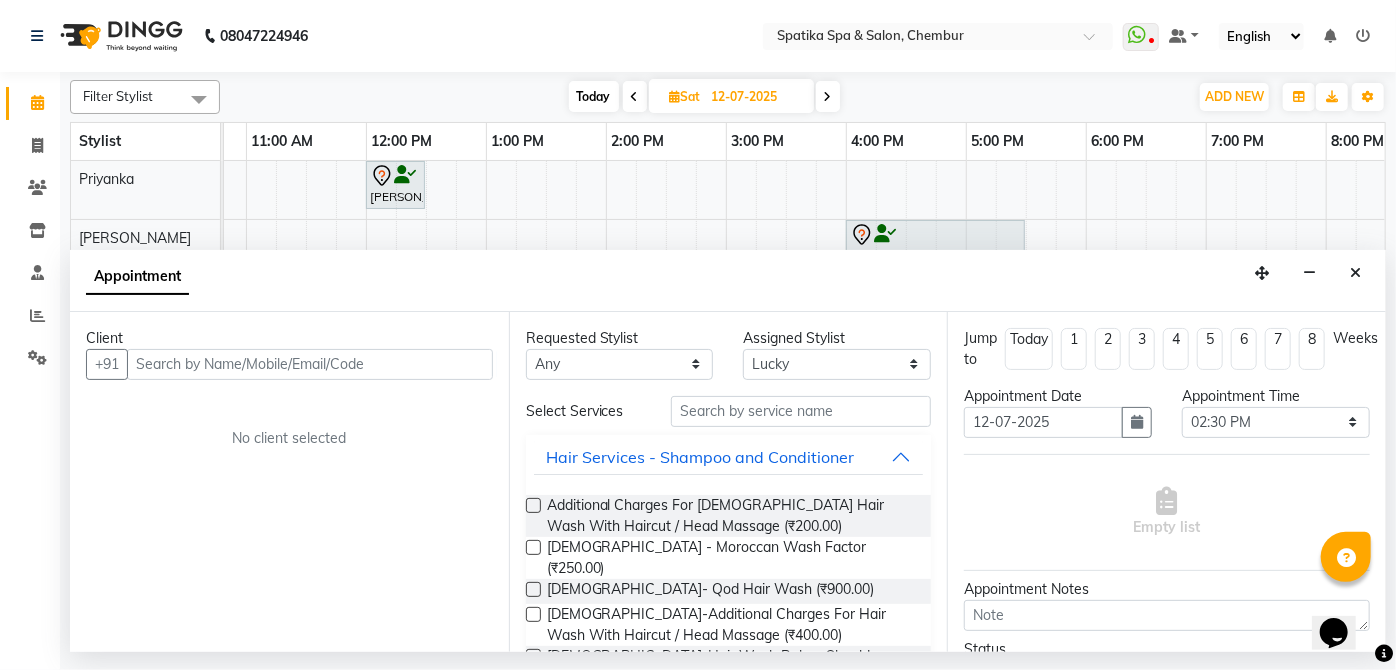 click on "Client" at bounding box center (289, 338) 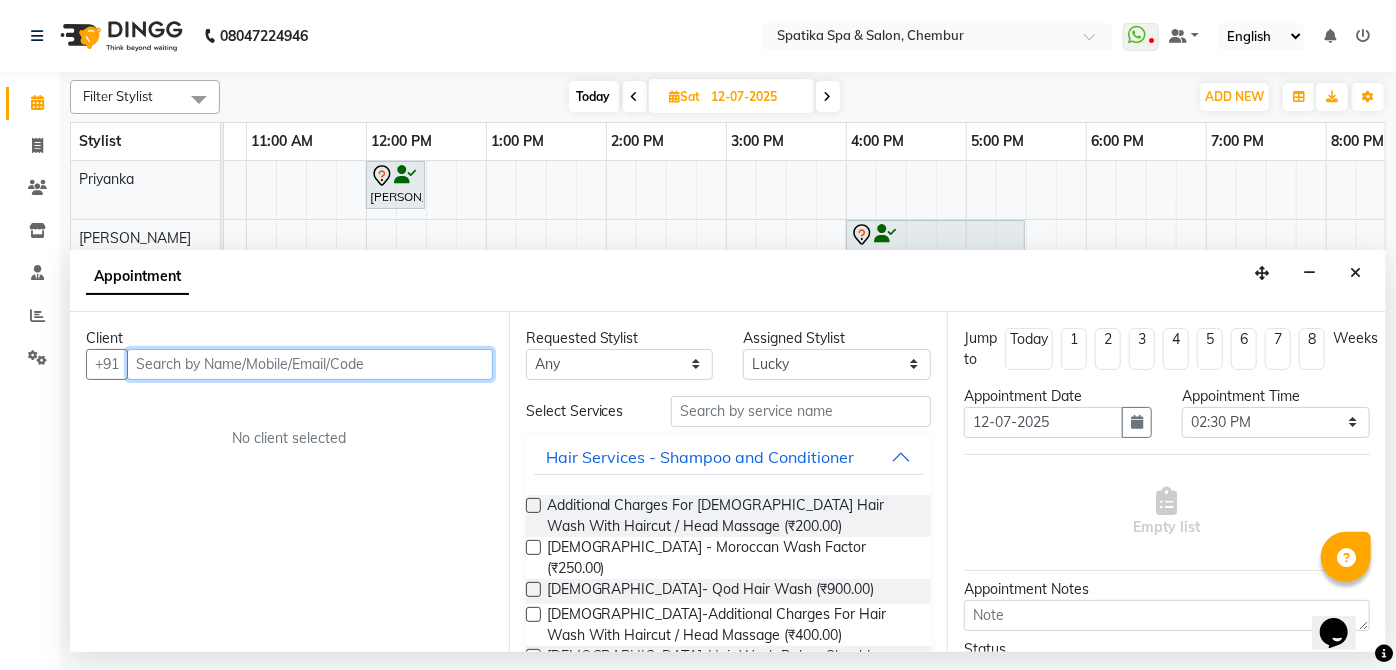click at bounding box center (310, 364) 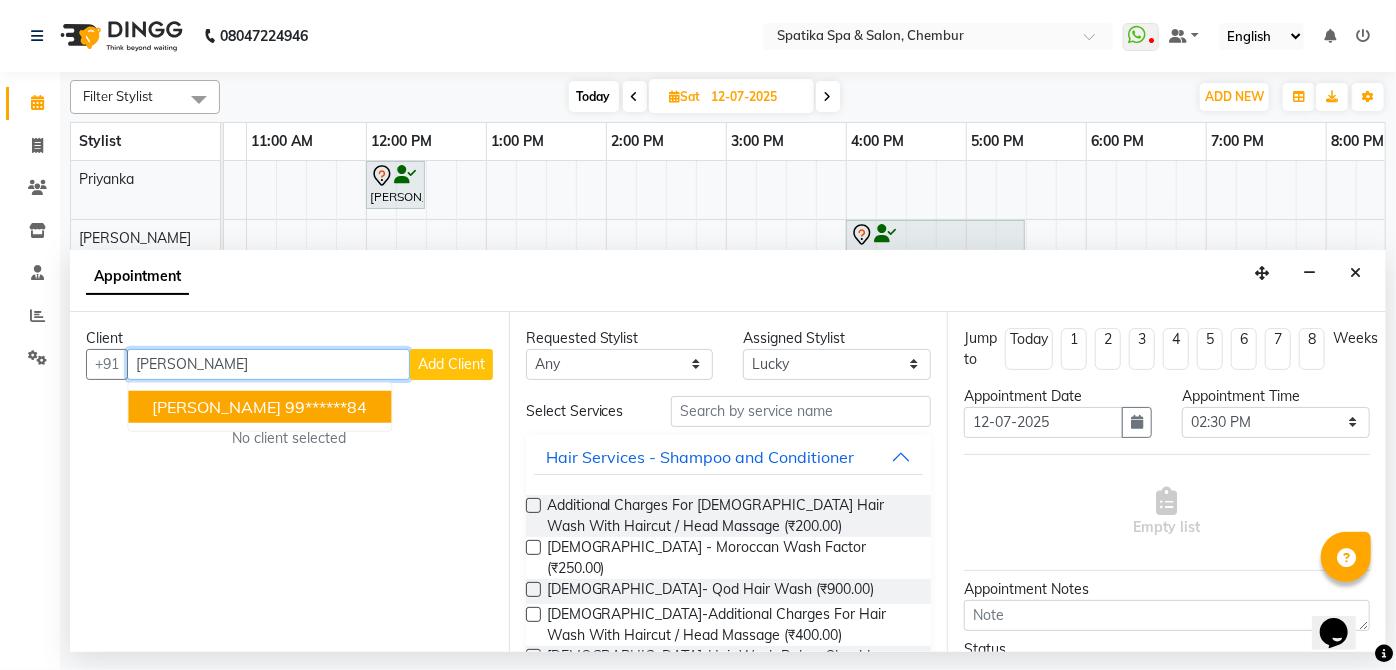 drag, startPoint x: 274, startPoint y: 367, endPoint x: 253, endPoint y: 406, distance: 44.294468 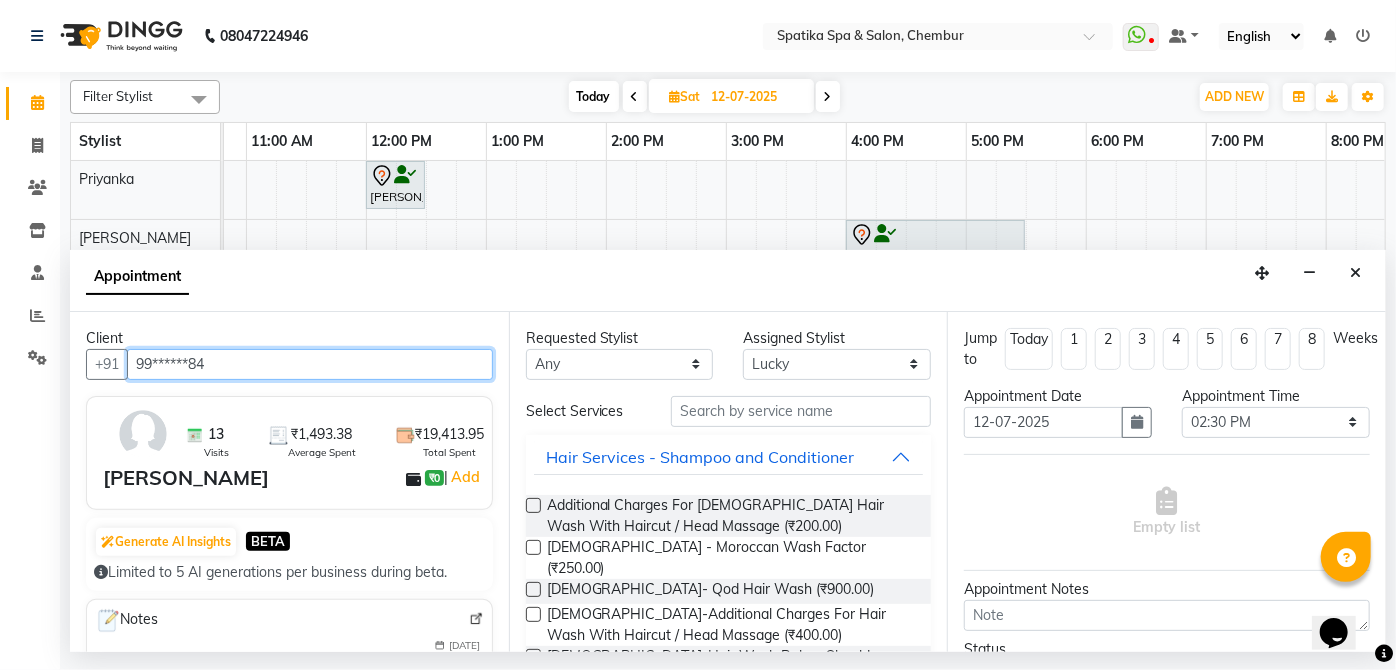 type on "99******84" 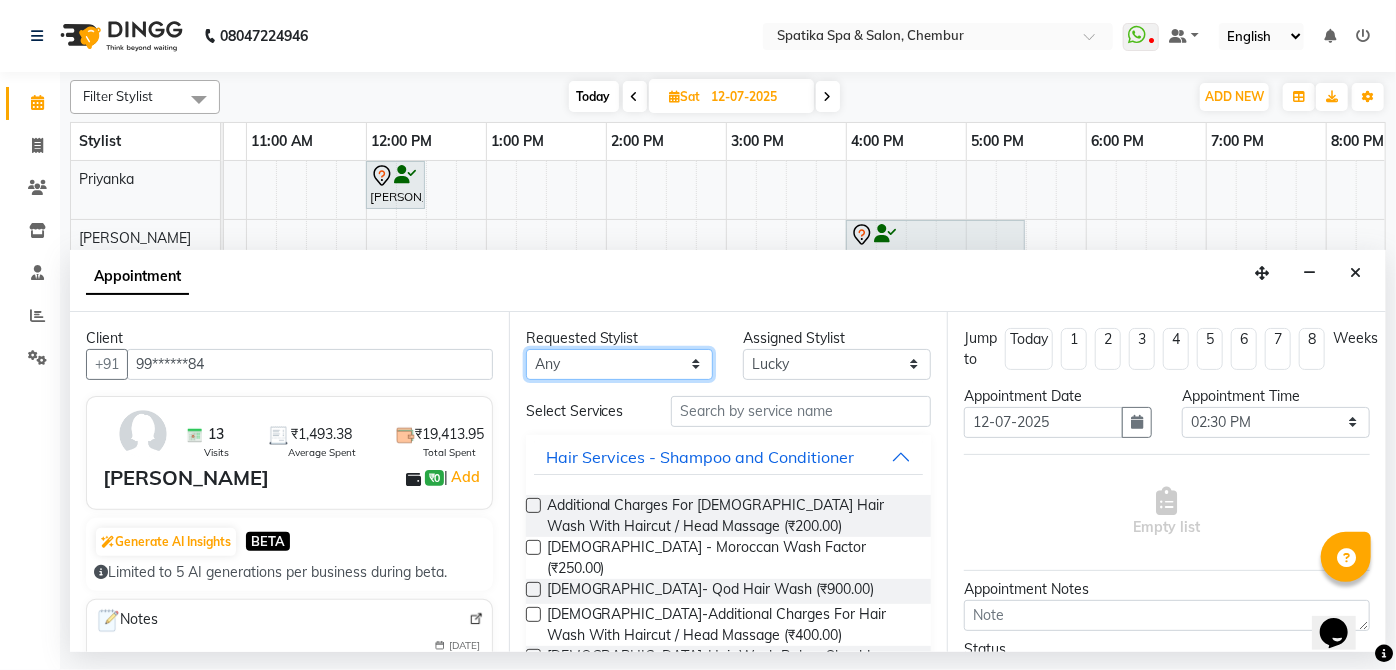 click on "Any [PERSON_NAME] [PERSON_NAME] [PERSON_NAME] lotus roran [PERSON_NAME] [PERSON_NAME] [PERSON_NAME] Priyanka [PERSON_NAME]" at bounding box center [620, 364] 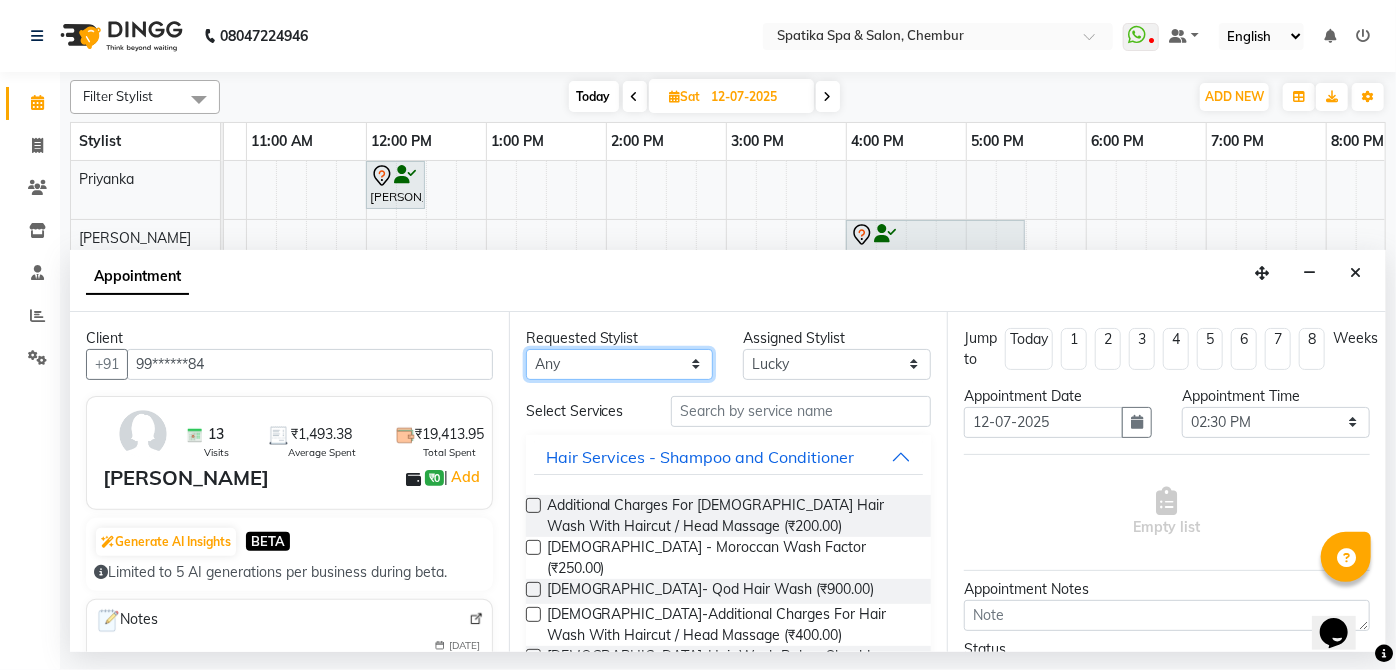 select on "9046" 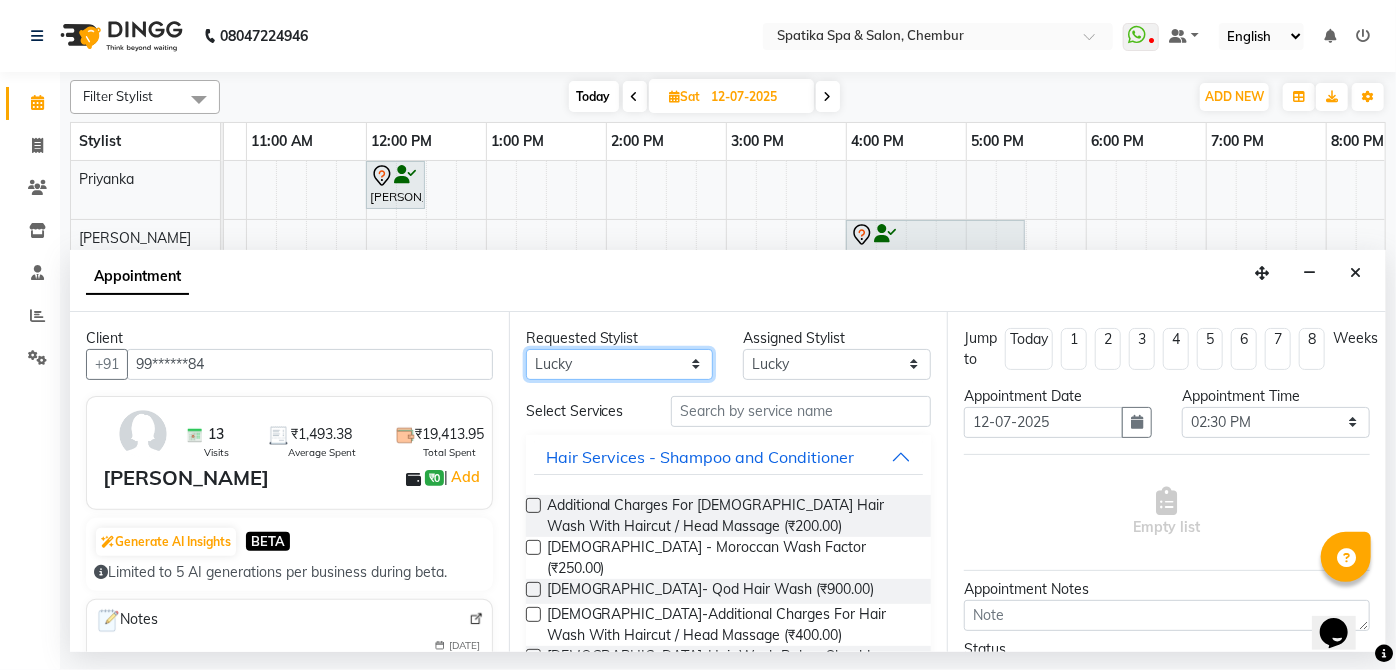 click on "Any [PERSON_NAME] [PERSON_NAME] [PERSON_NAME] lotus roran [PERSON_NAME] [PERSON_NAME] [PERSON_NAME] Priyanka [PERSON_NAME]" at bounding box center (620, 364) 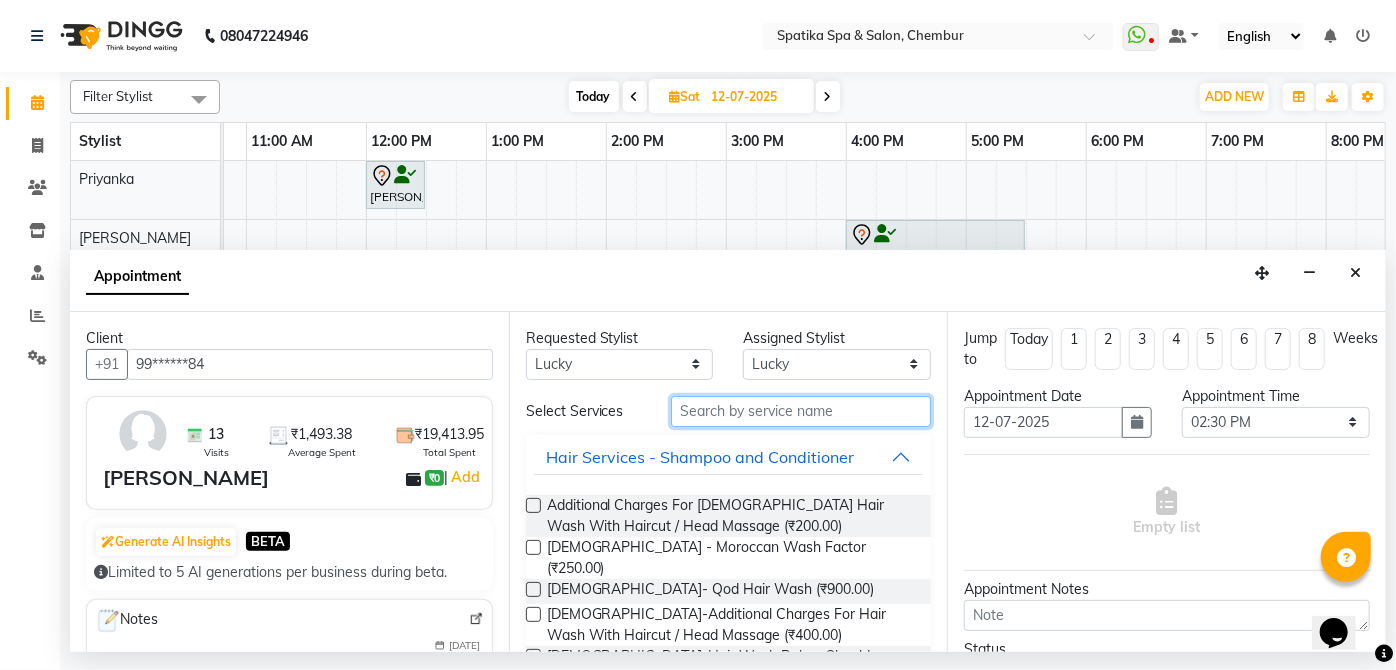 click at bounding box center [801, 411] 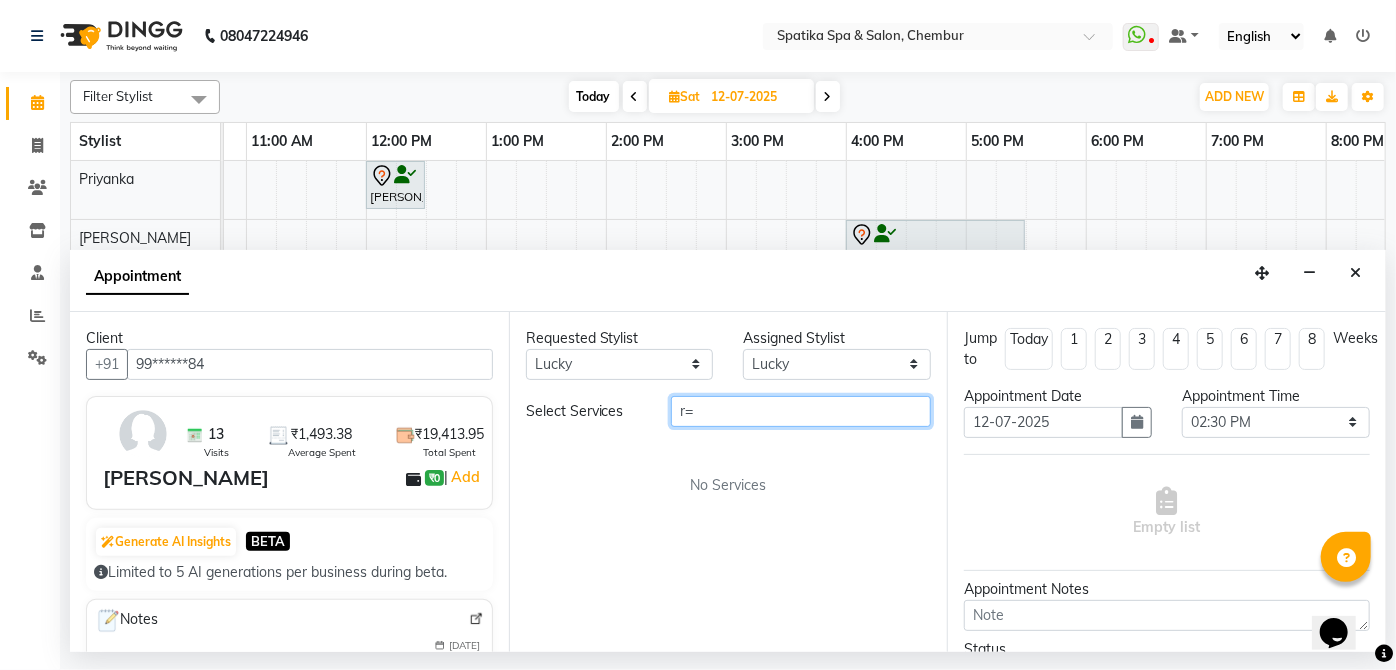 type on "r" 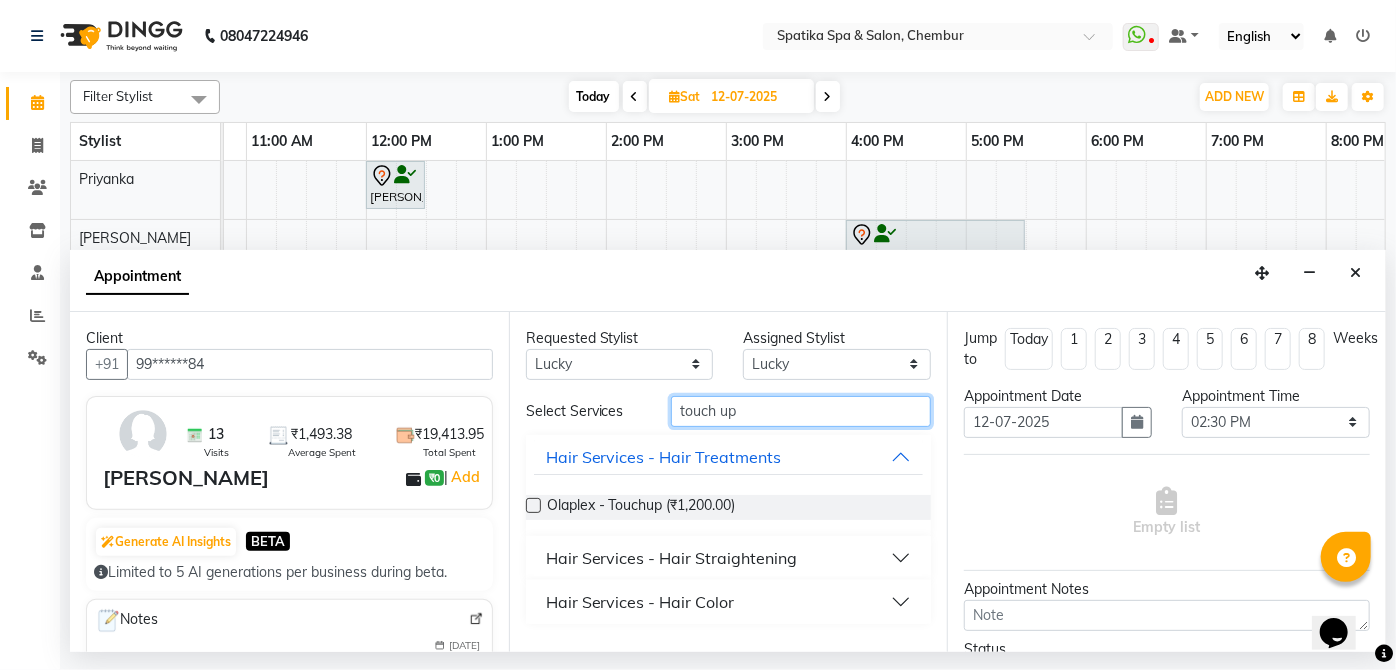 scroll, scrollTop: 106, scrollLeft: 218, axis: both 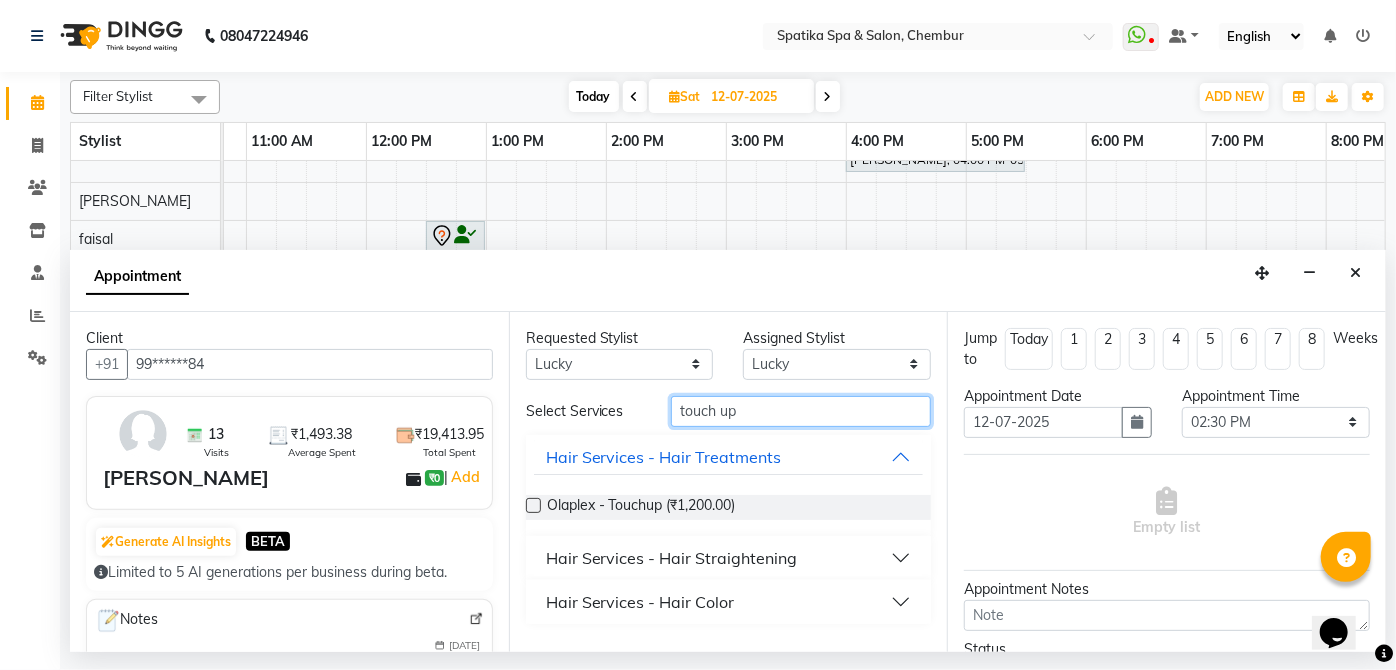 type on "touch up" 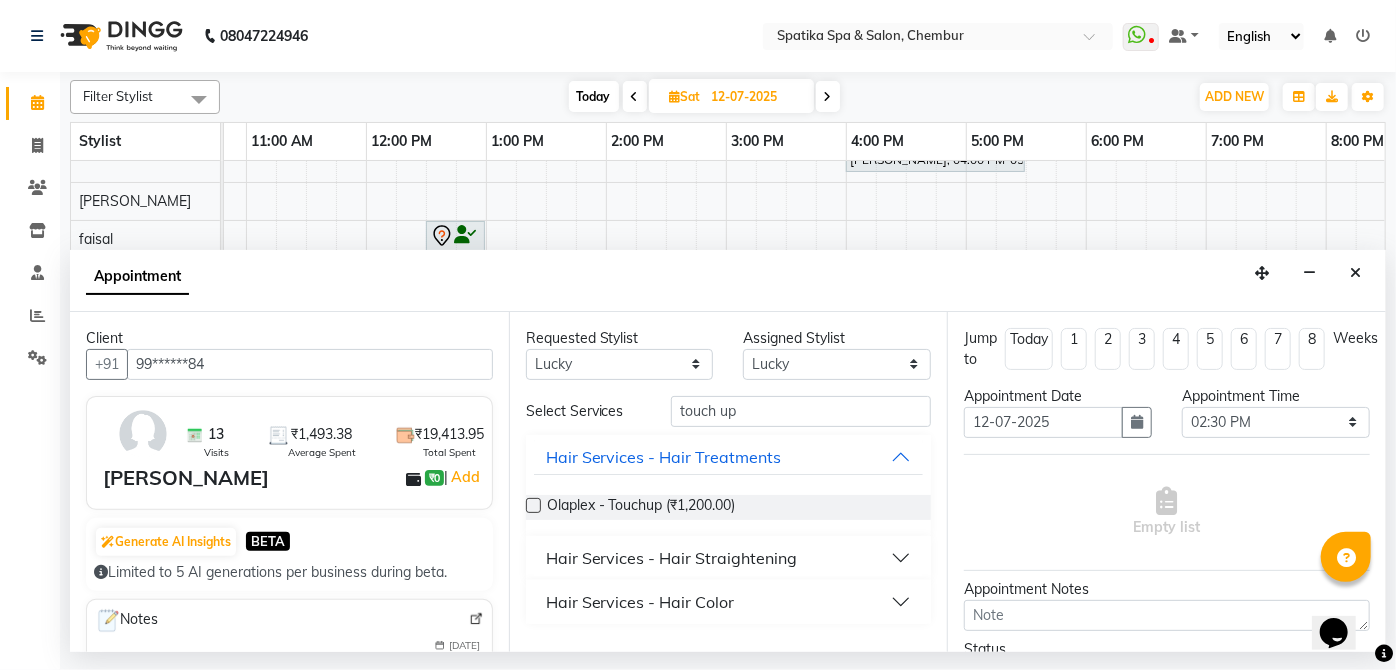 click on "Hair Services - Hair Color" at bounding box center (640, 602) 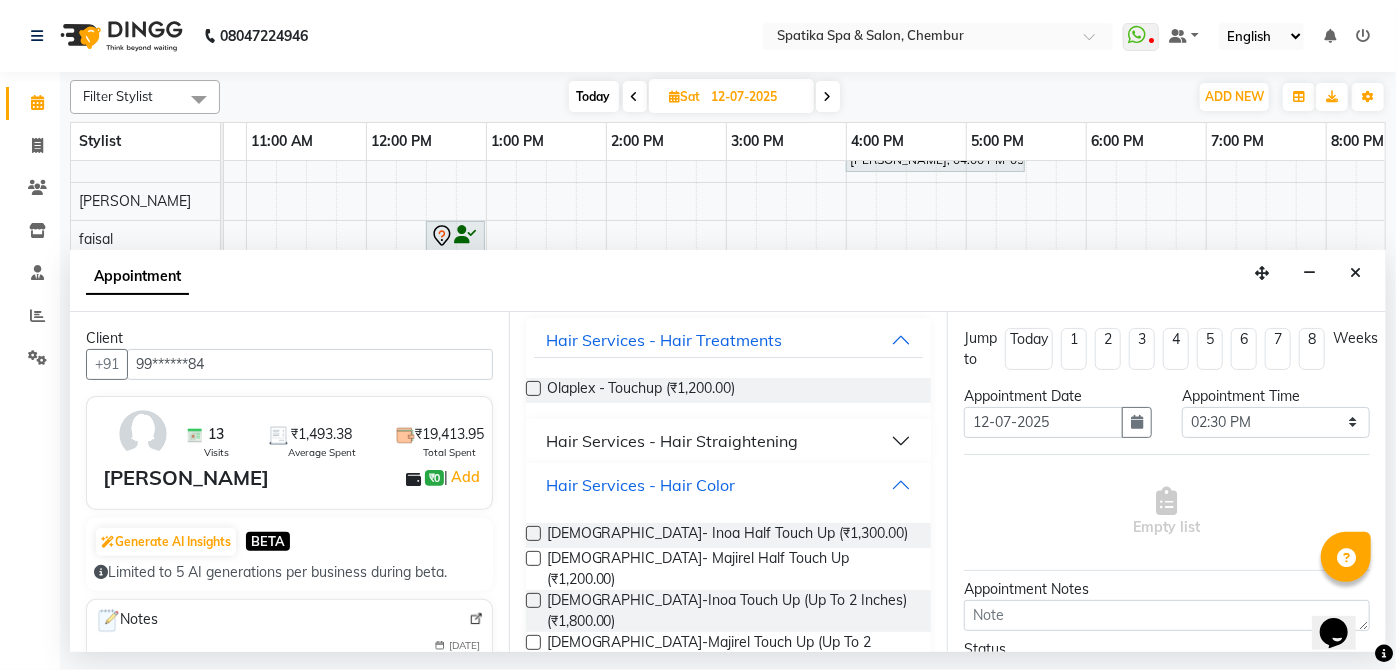 scroll, scrollTop: 119, scrollLeft: 0, axis: vertical 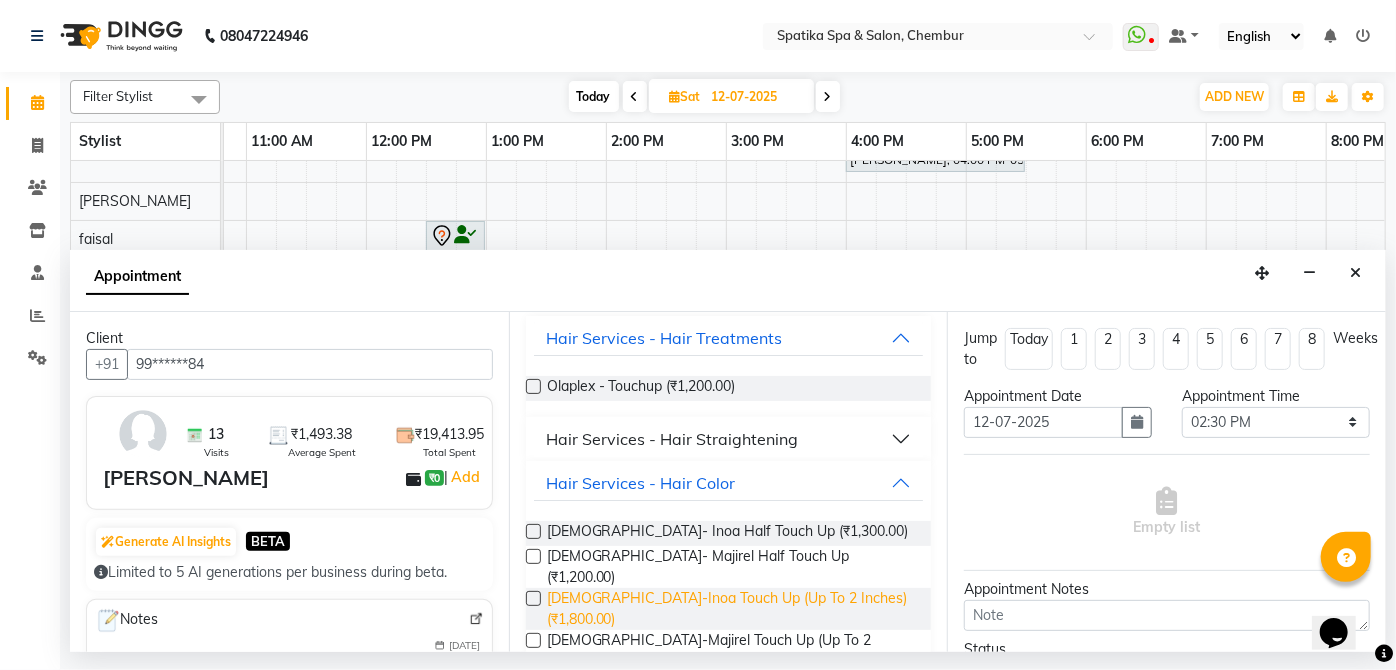click on "[DEMOGRAPHIC_DATA]-Inoa Touch Up (Up To 2 Inches) (₹1,800.00)" at bounding box center (731, 609) 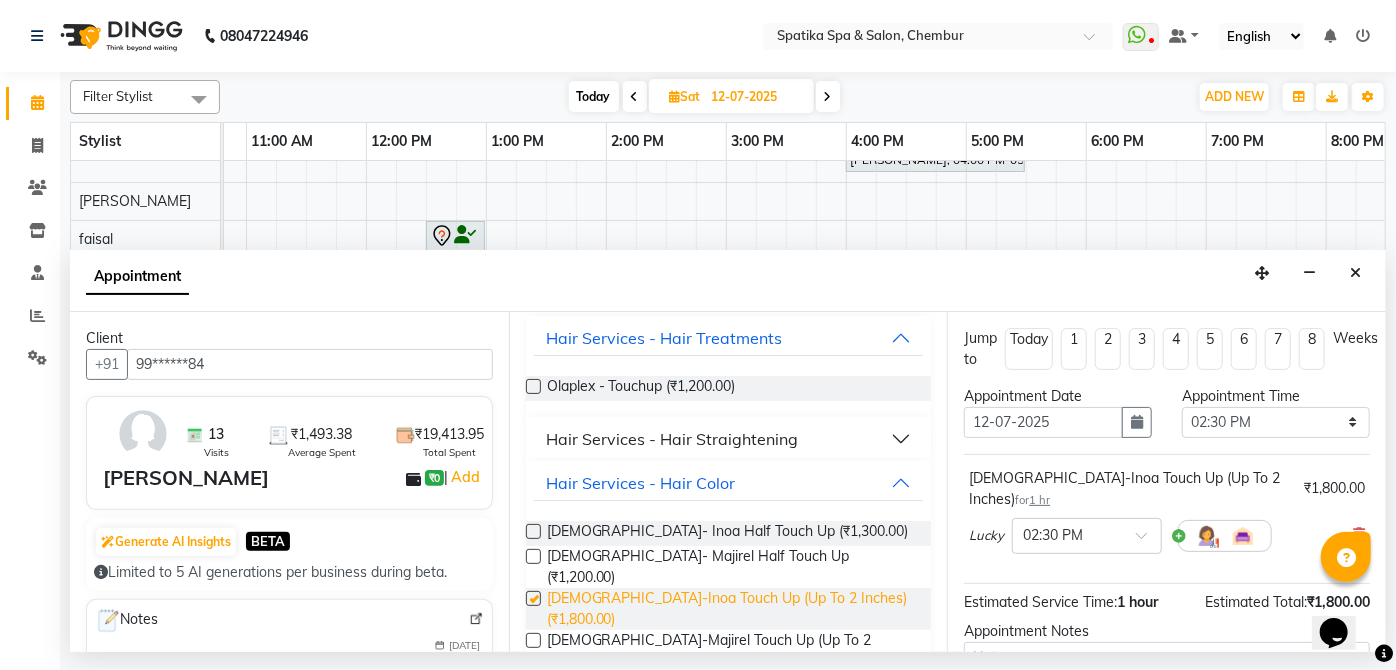 checkbox on "false" 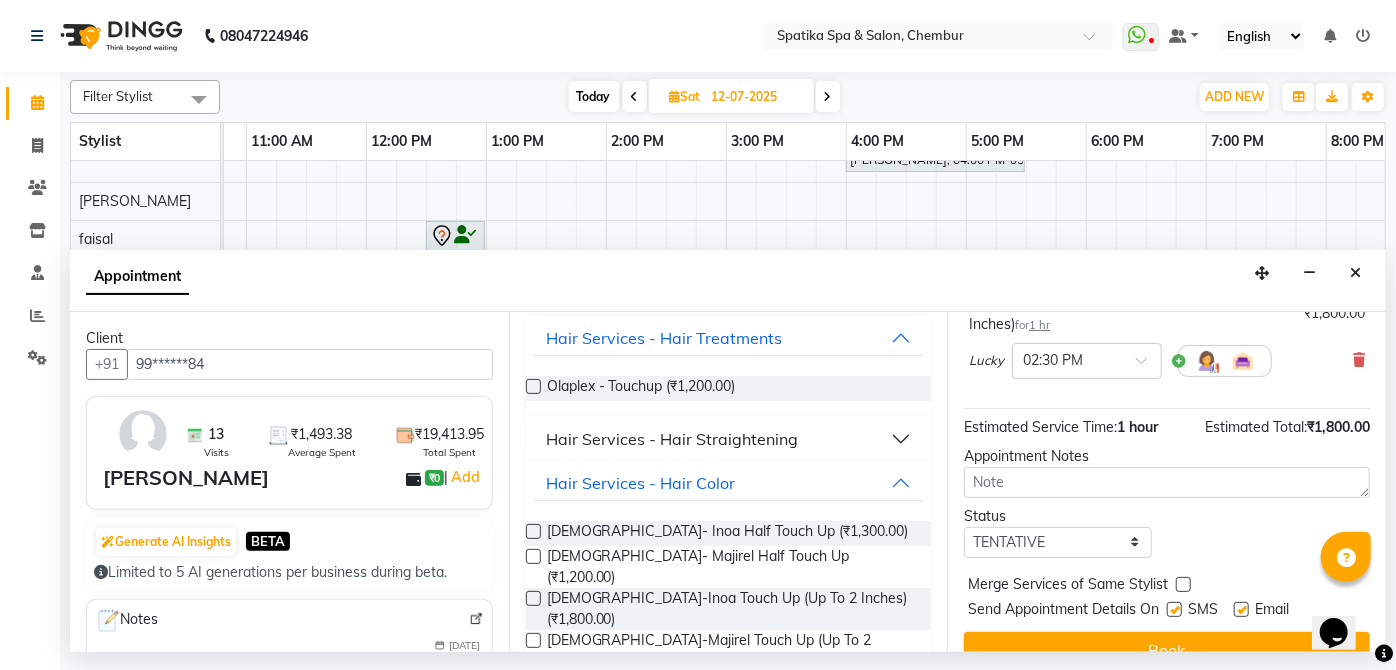 scroll, scrollTop: 198, scrollLeft: 0, axis: vertical 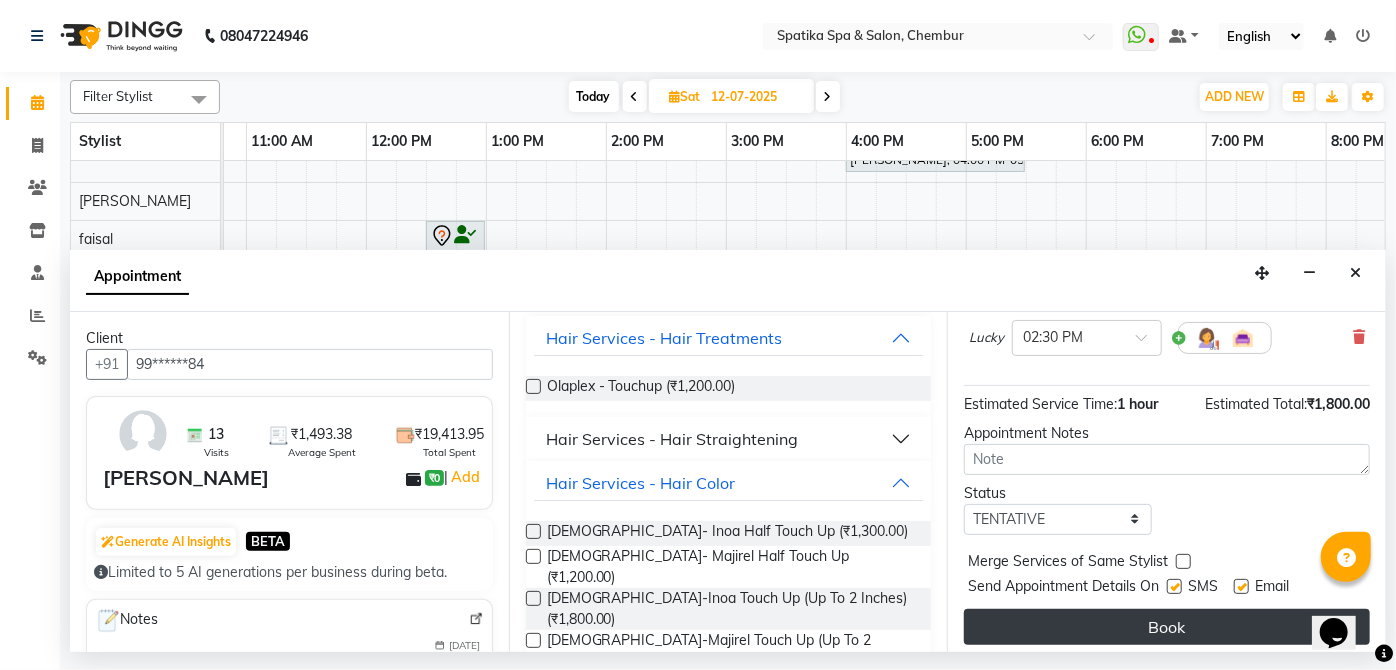 click on "Book" at bounding box center (1167, 627) 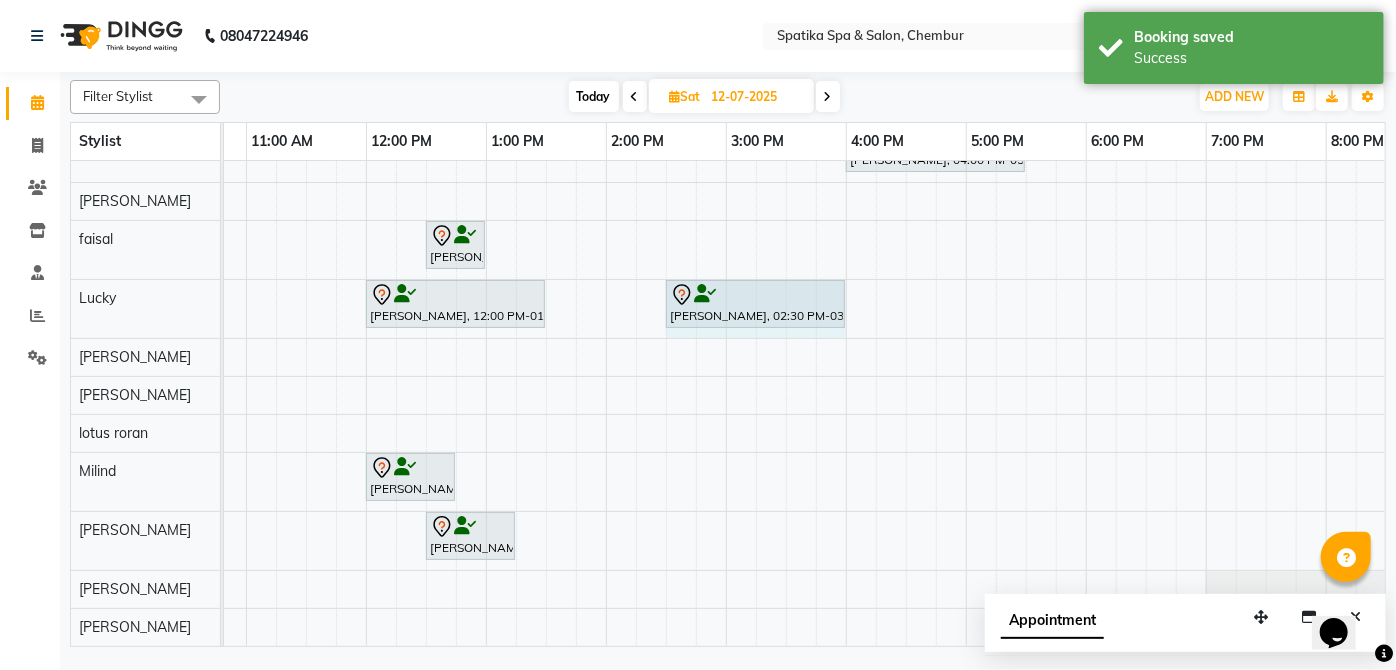 drag, startPoint x: 781, startPoint y: 279, endPoint x: 831, endPoint y: 283, distance: 50.159744 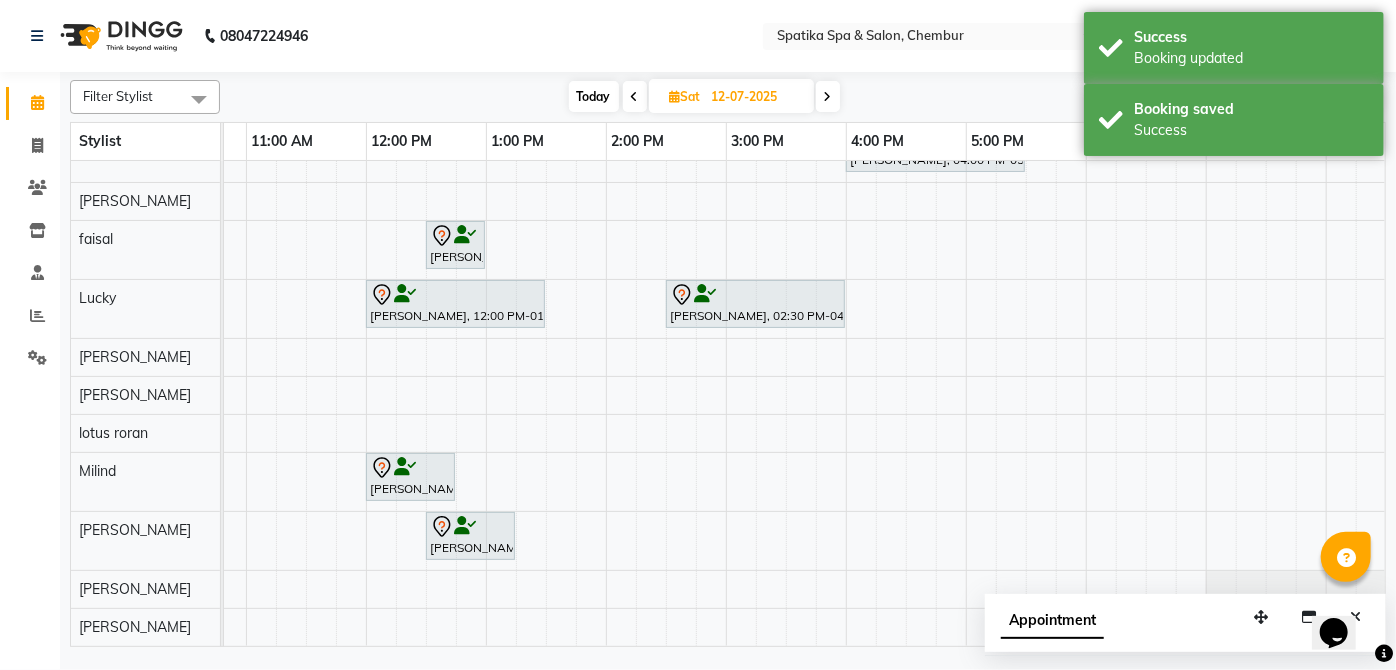click on "Today" at bounding box center (594, 96) 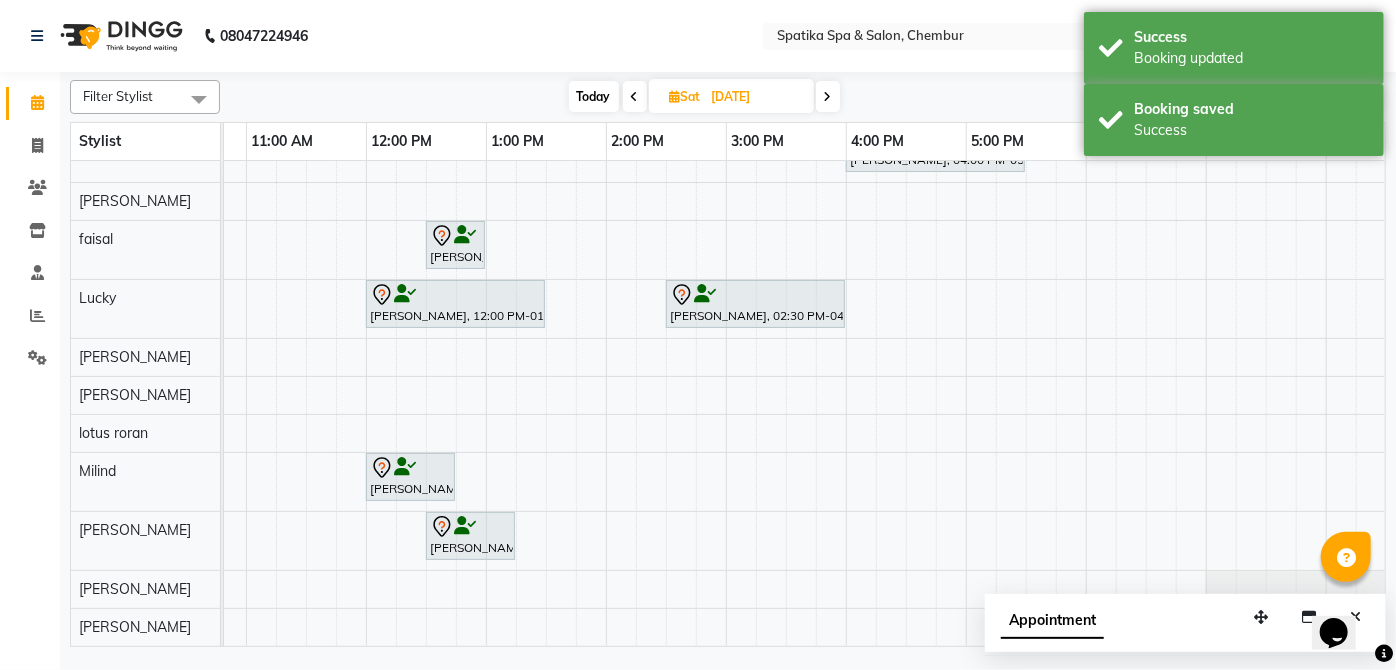 scroll, scrollTop: 0, scrollLeft: 0, axis: both 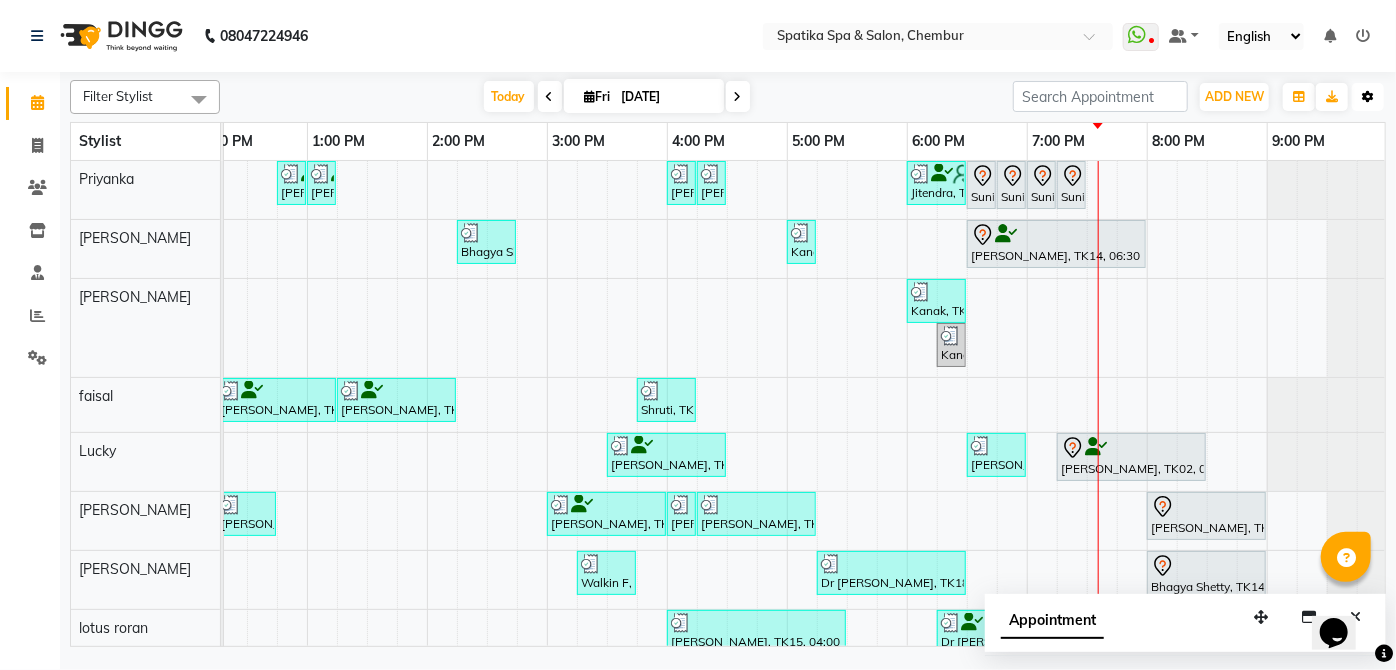 click at bounding box center [1368, 97] 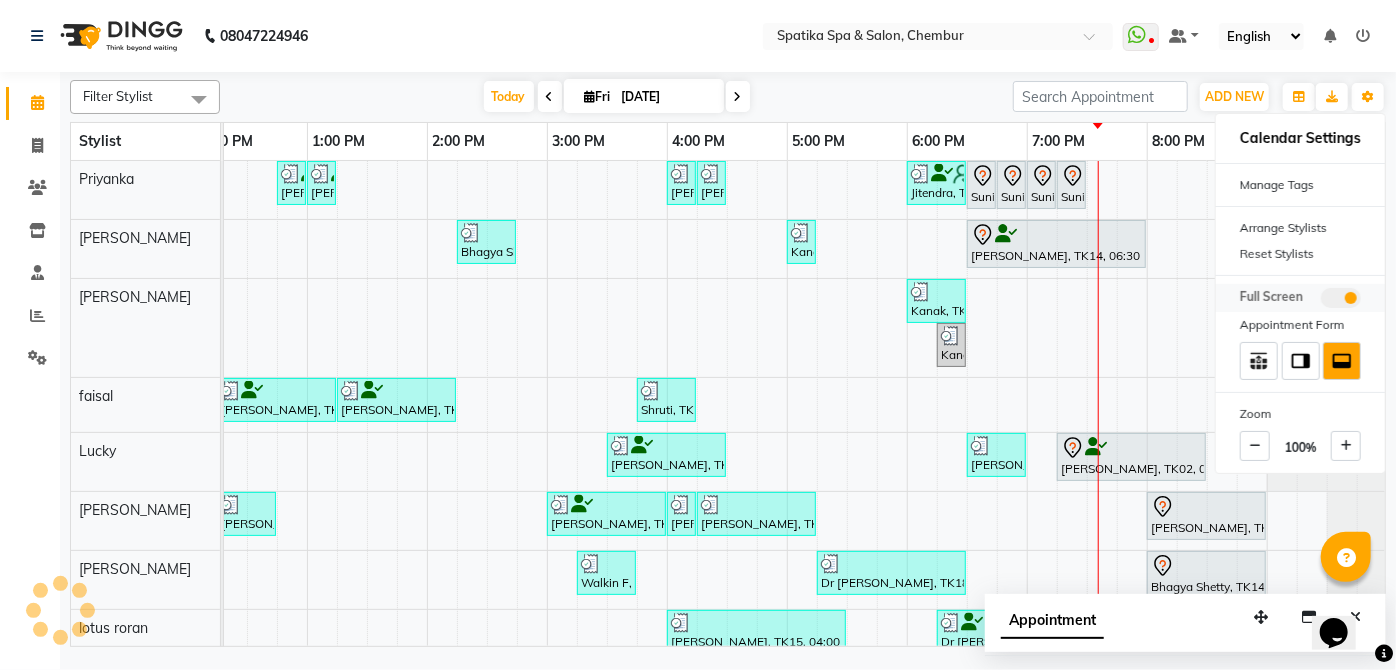 click at bounding box center (1341, 298) 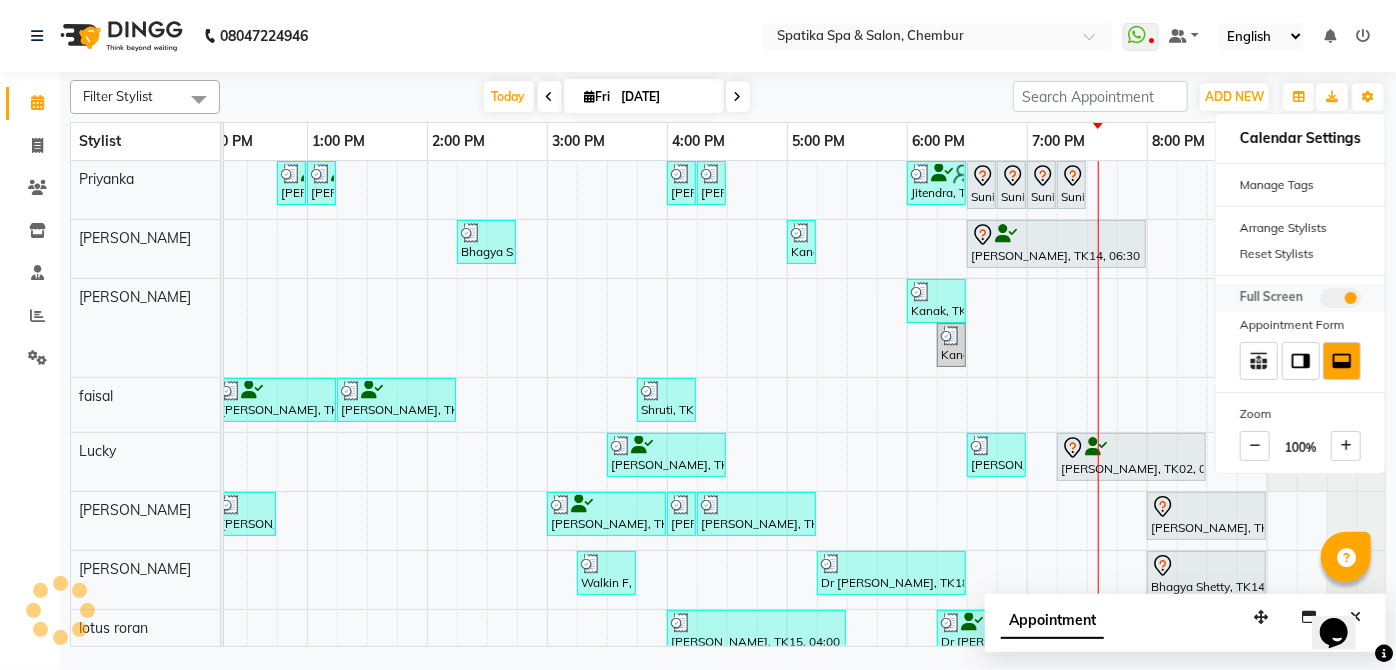 click at bounding box center [1321, 301] 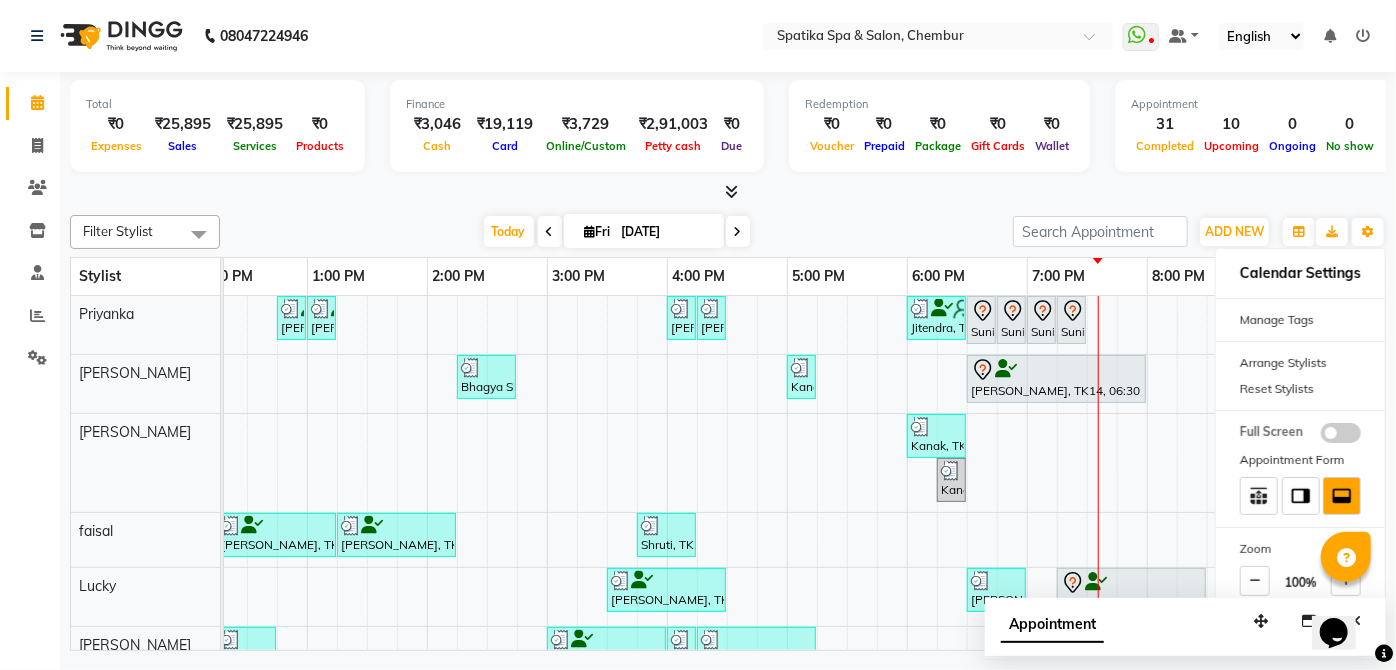 scroll, scrollTop: 245, scrollLeft: 397, axis: both 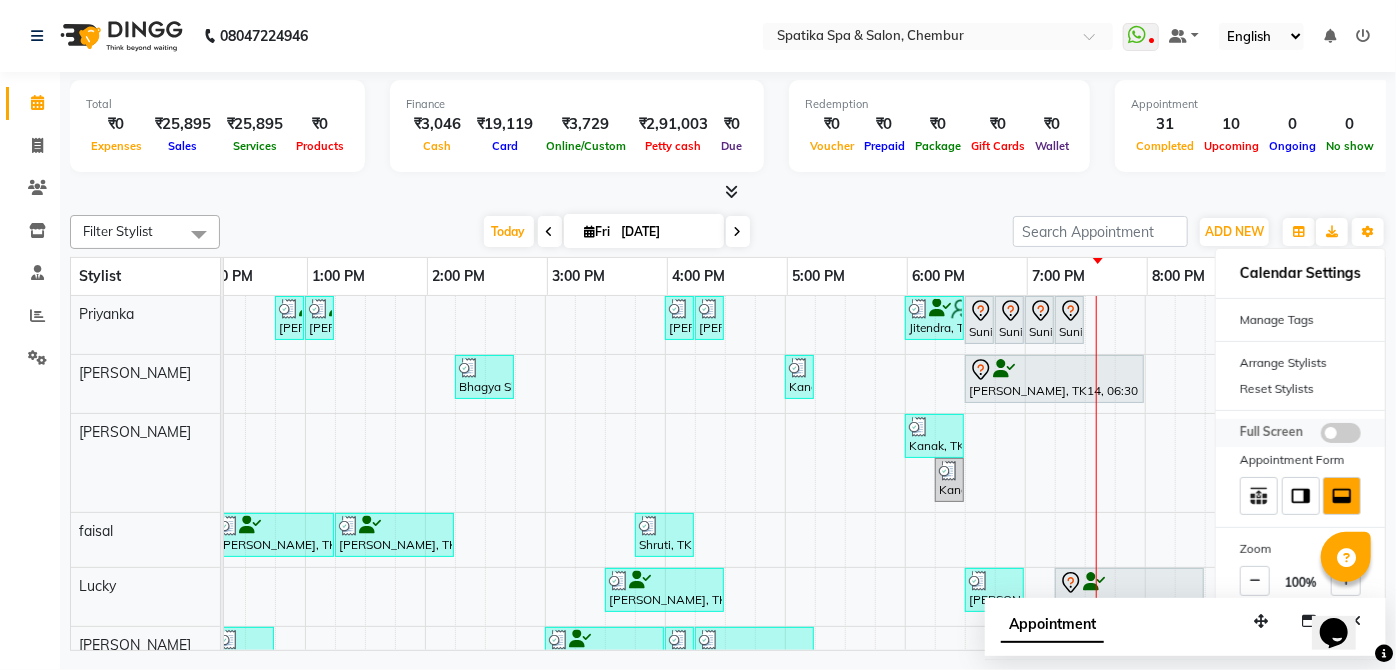 click at bounding box center (1341, 433) 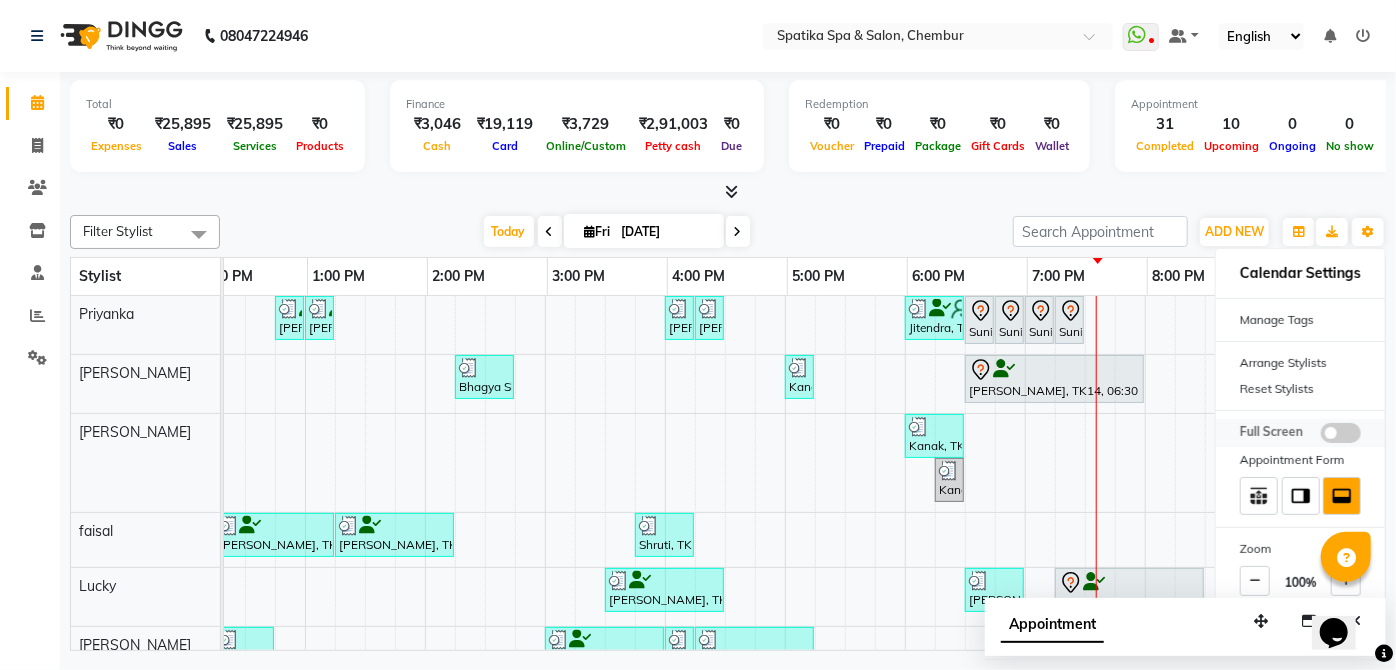 click at bounding box center [1321, 436] 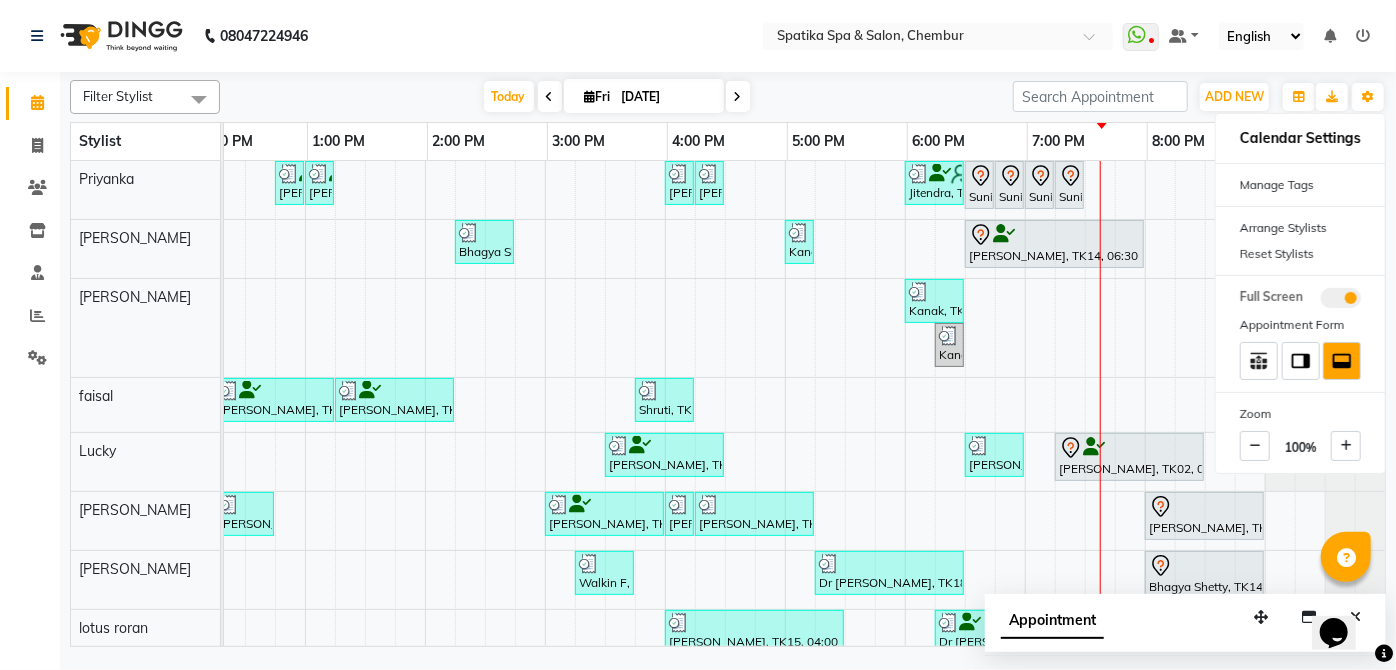 click on "[PERSON_NAME], TK04, 12:45 PM-01:00 PM, [GEOGRAPHIC_DATA]     [PERSON_NAME], TK04, 01:00 PM-01:15 PM, Eyebrows     Mallika, TK19, 04:00 PM-04:15 PM, [GEOGRAPHIC_DATA], TK19, 04:15 PM-04:30 PM, Eyebrows     Jitendra, TK17, 06:00 PM-06:30 PM, Classic Manicure             Sunita, TK20, 06:30 PM-06:45 PM, Eyebrows             Sunita, TK20, 06:45 PM-07:00 PM, [GEOGRAPHIC_DATA], TK20, 07:00 PM-07:15 PM, [GEOGRAPHIC_DATA], TK20, 07:15 PM-07:30 PM, Chin     Bhagya Shetty, TK11, 02:15 PM-02:45 PM, Eyebrows,Peel Off Wax-Upper Lip     Kanak, TK05, 05:00 PM-05:15 PM, Eyebrows             Bhagya Shetty, TK14, 06:30 PM-08:00 PM, Brightening Sheer Magic For Tanned/Sensitive Skin     Kanak, TK05, 06:00 PM-06:30 PM, Peel Off Wax-Upper Lip,Peel Off Wax-[PERSON_NAME], TK05, 06:15 PM-06:30 PM, Eyebrows    [PERSON_NAME], TK06, 09:00 AM-09:15 AM, [DEMOGRAPHIC_DATA]- Qod Hair Wash     [PERSON_NAME], TK03, 11:30 AM-12:15 PM, Haircuts     Bhagya Shetty, TK11, 12:15 PM-01:15 PM, [DEMOGRAPHIC_DATA]- Moroccan- Hair Spabelow Shoulder" at bounding box center [605, 507] 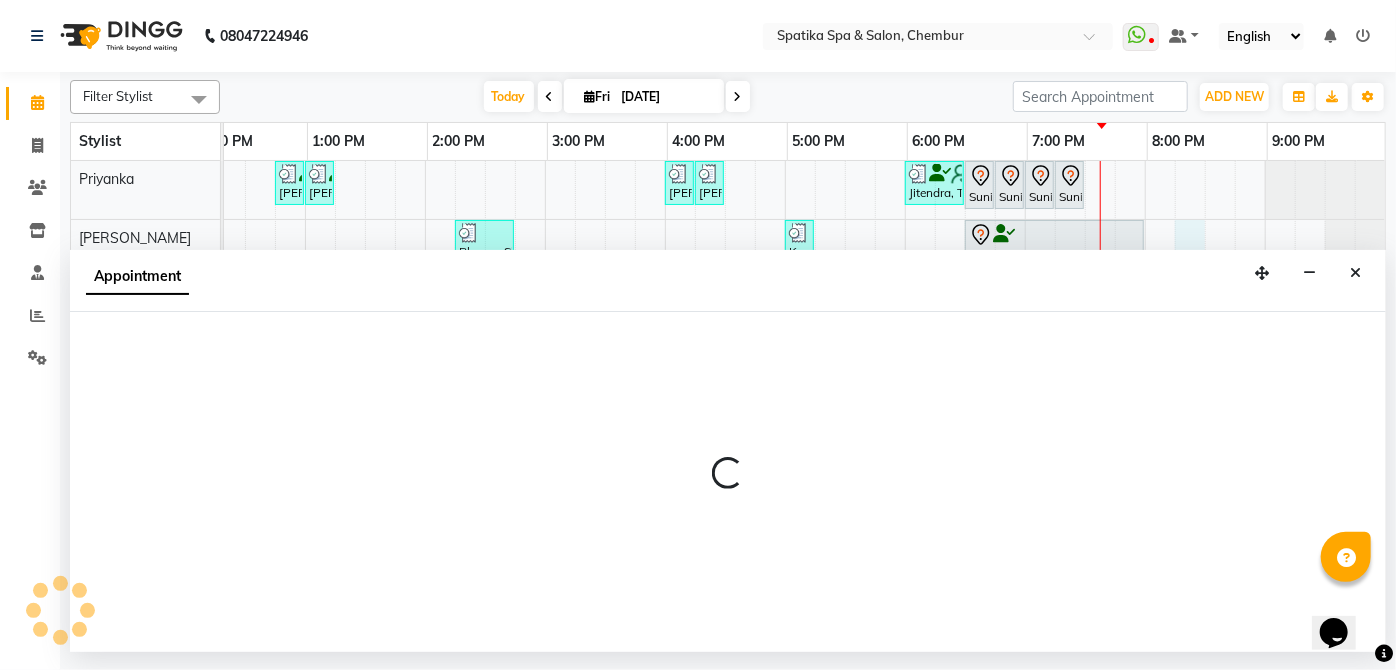 select on "29950" 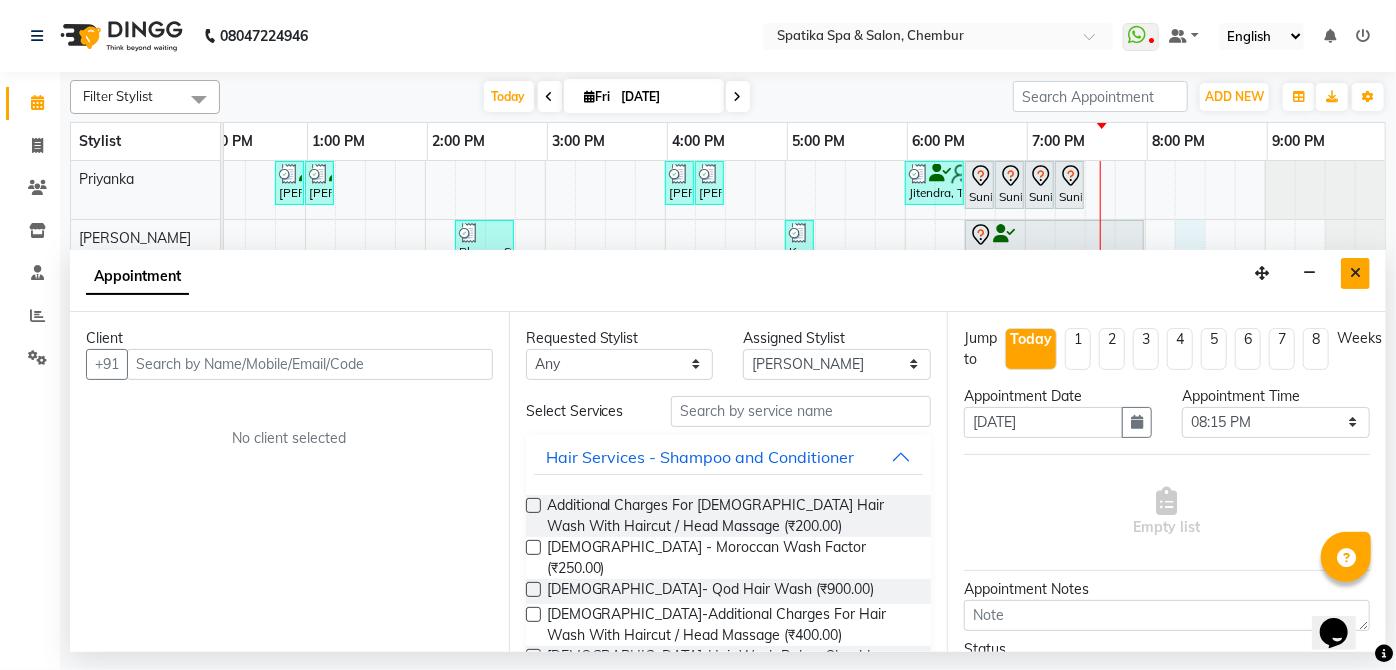 click at bounding box center [1355, 273] 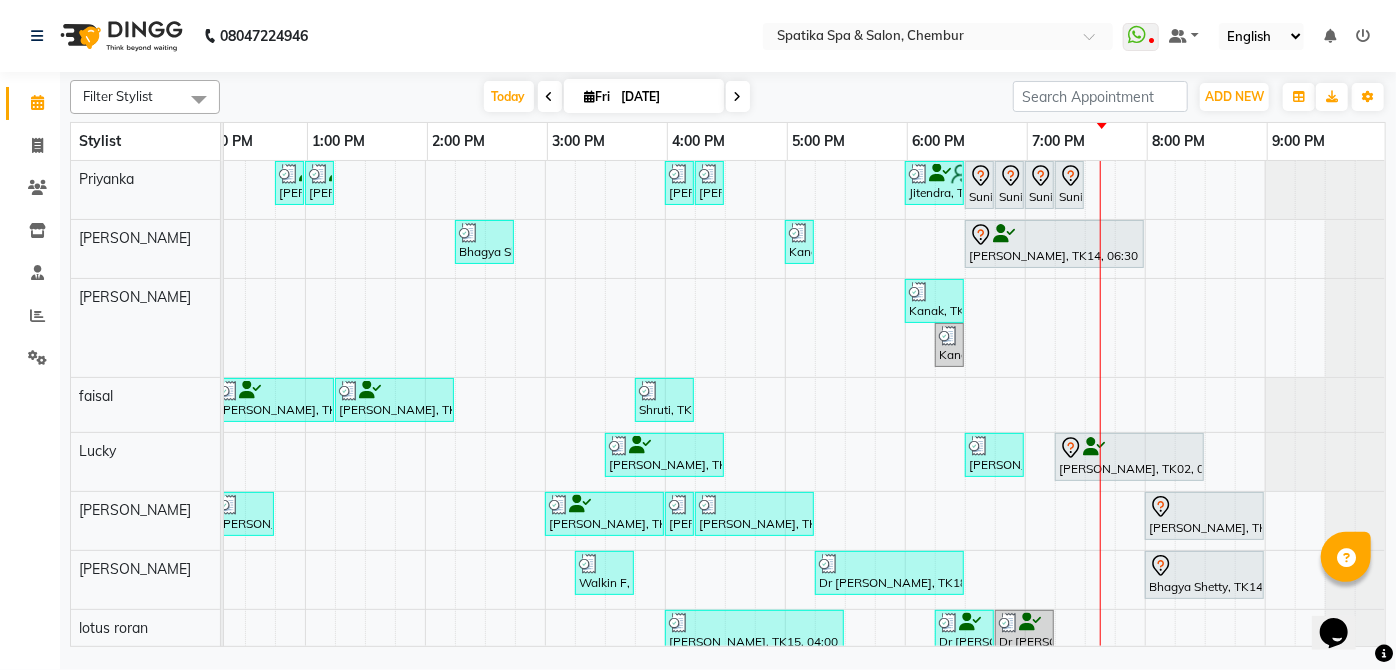 scroll, scrollTop: 218, scrollLeft: 411, axis: both 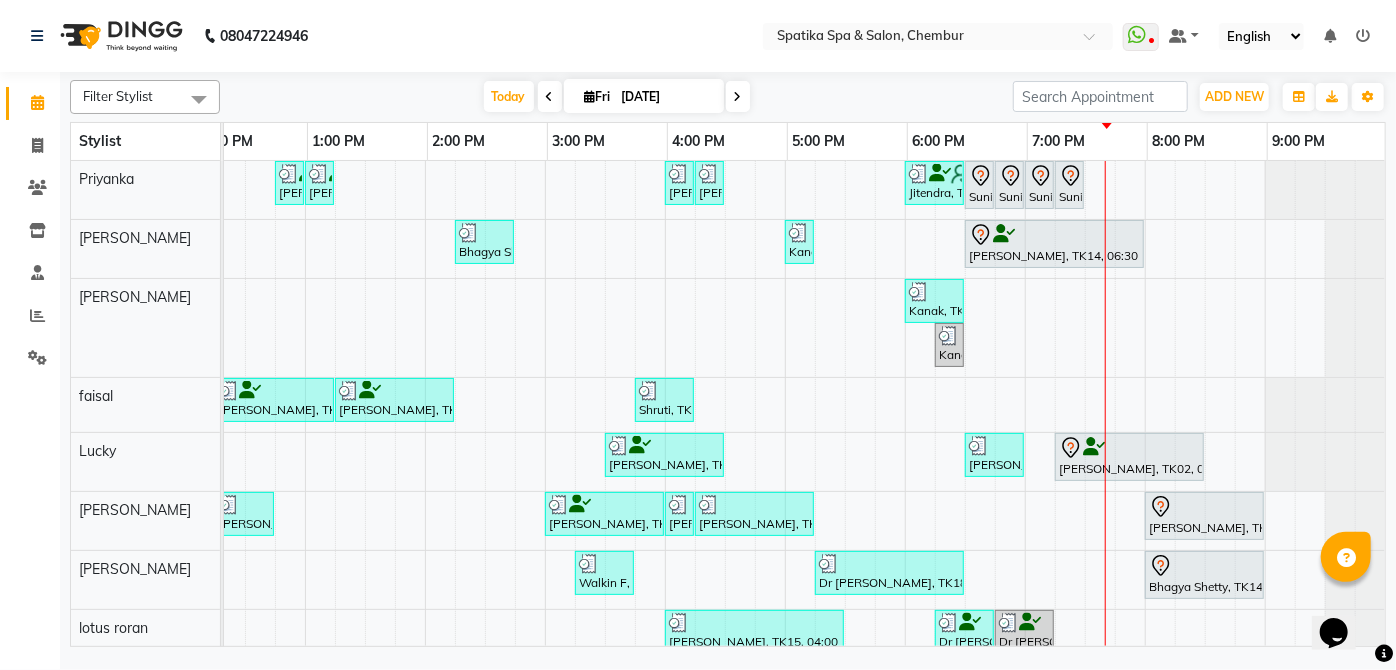 click 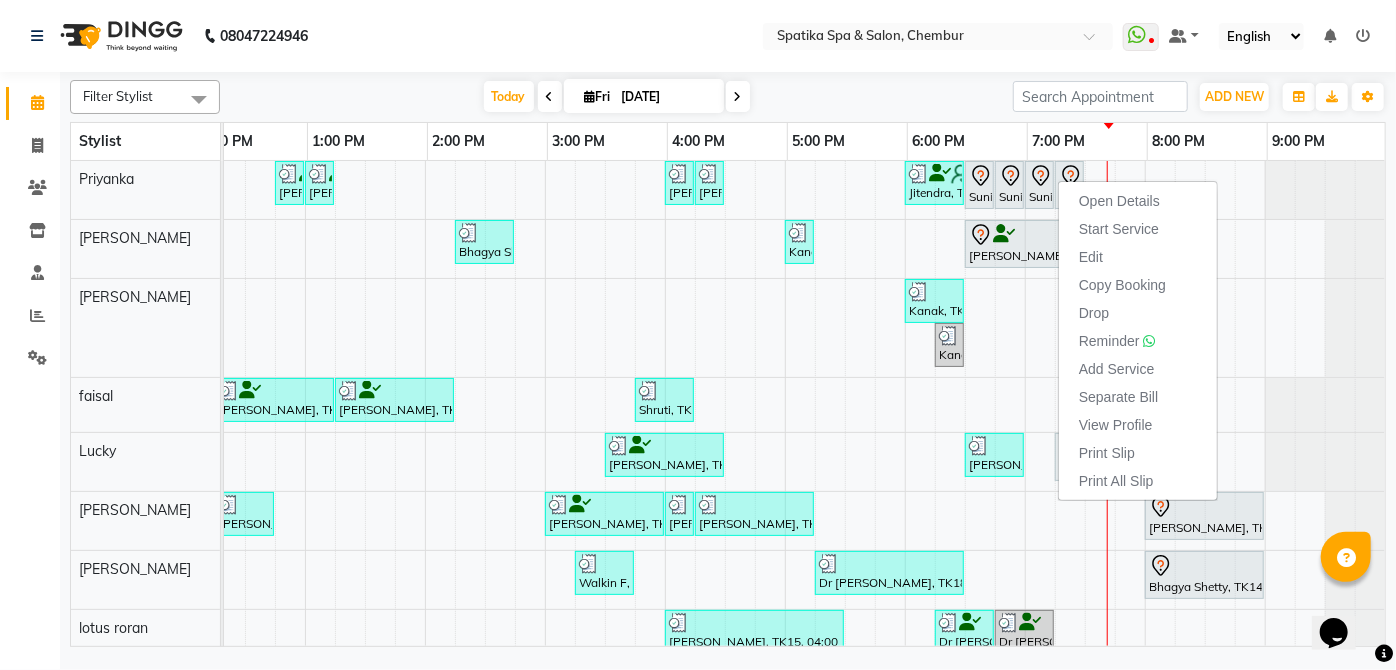click on "[PERSON_NAME], TK04, 12:45 PM-01:00 PM, [GEOGRAPHIC_DATA]     [PERSON_NAME], TK04, 01:00 PM-01:15 PM, Eyebrows     Mallika, TK19, 04:00 PM-04:15 PM, [GEOGRAPHIC_DATA], TK19, 04:15 PM-04:30 PM, Eyebrows     Jitendra, TK17, 06:00 PM-06:30 PM, Classic Manicure             Sunita, TK20, 06:30 PM-06:45 PM, Eyebrows             Sunita, TK20, 06:45 PM-07:00 PM, [GEOGRAPHIC_DATA], TK20, 07:00 PM-07:15 PM, [GEOGRAPHIC_DATA], TK20, 07:15 PM-07:30 PM, Chin     Bhagya Shetty, TK11, 02:15 PM-02:45 PM, Eyebrows,Peel Off Wax-Upper Lip     Kanak, TK05, 05:00 PM-05:15 PM, Eyebrows             Bhagya Shetty, TK14, 06:30 PM-08:00 PM, Brightening Sheer Magic For Tanned/Sensitive Skin     Kanak, TK05, 06:00 PM-06:30 PM, Peel Off Wax-Upper Lip,Peel Off Wax-[PERSON_NAME], TK05, 06:15 PM-06:30 PM, Eyebrows    [PERSON_NAME], TK06, 09:00 AM-09:15 AM, [DEMOGRAPHIC_DATA]- Qod Hair Wash     [PERSON_NAME], TK03, 11:30 AM-12:15 PM, Haircuts     Bhagya Shetty, TK11, 12:15 PM-01:15 PM, [DEMOGRAPHIC_DATA]- Moroccan- Hair Spabelow Shoulder" at bounding box center [605, 507] 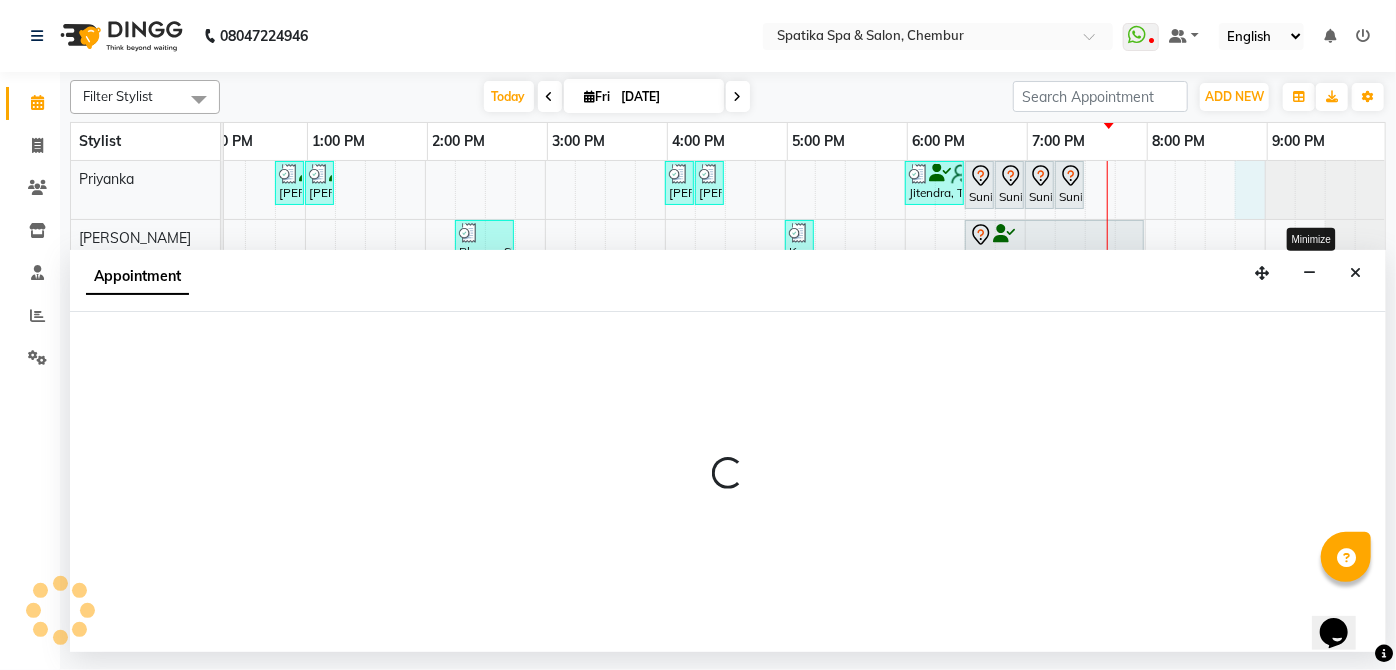 select on "9058" 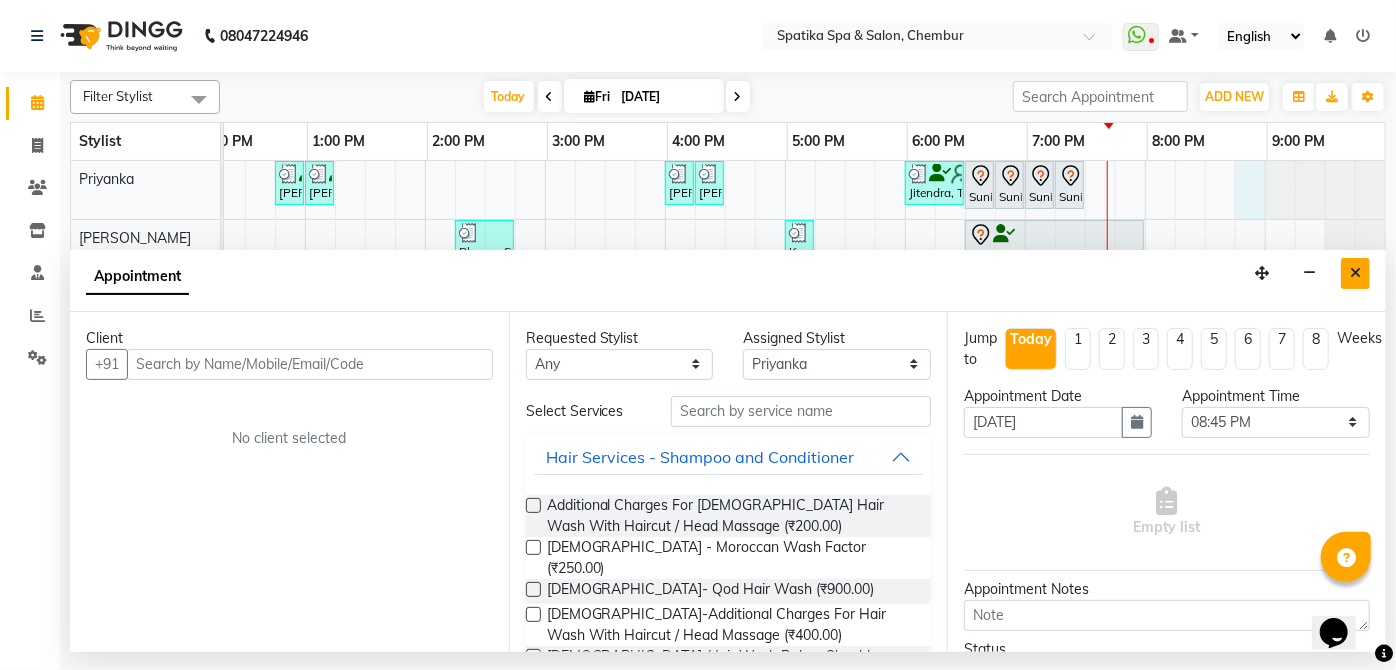 click at bounding box center [1355, 273] 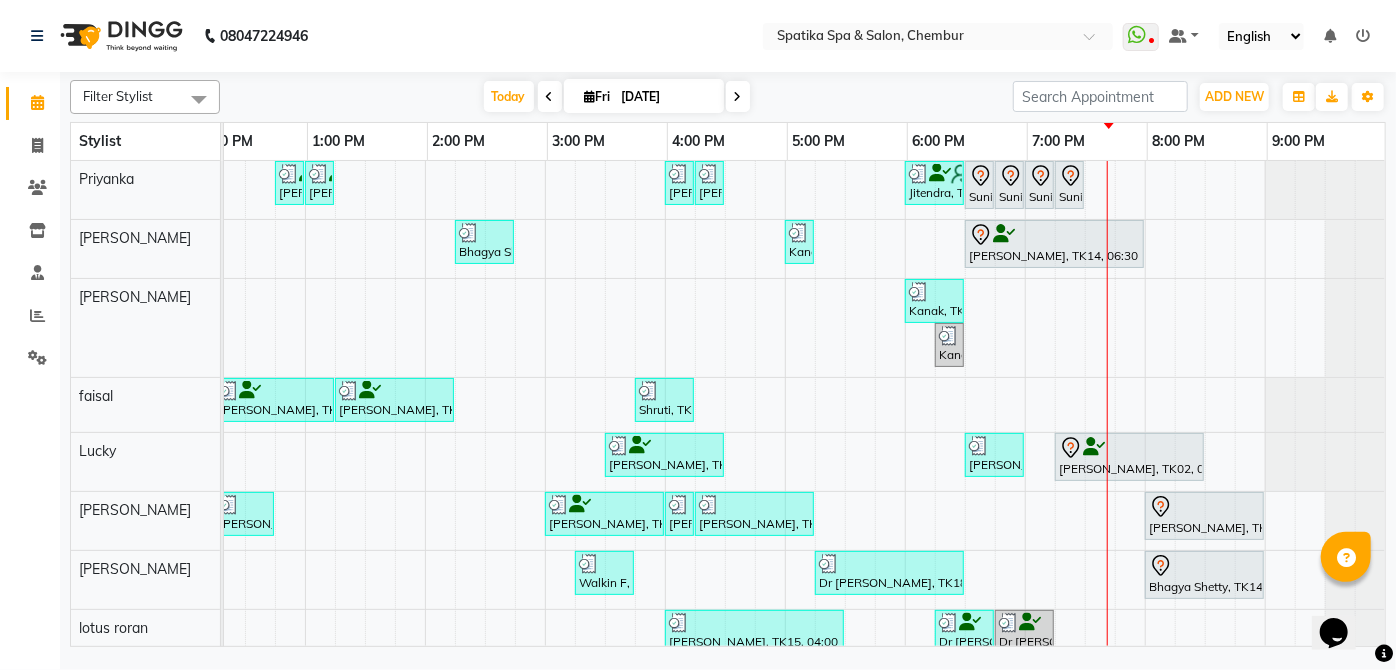 scroll, scrollTop: 218, scrollLeft: 411, axis: both 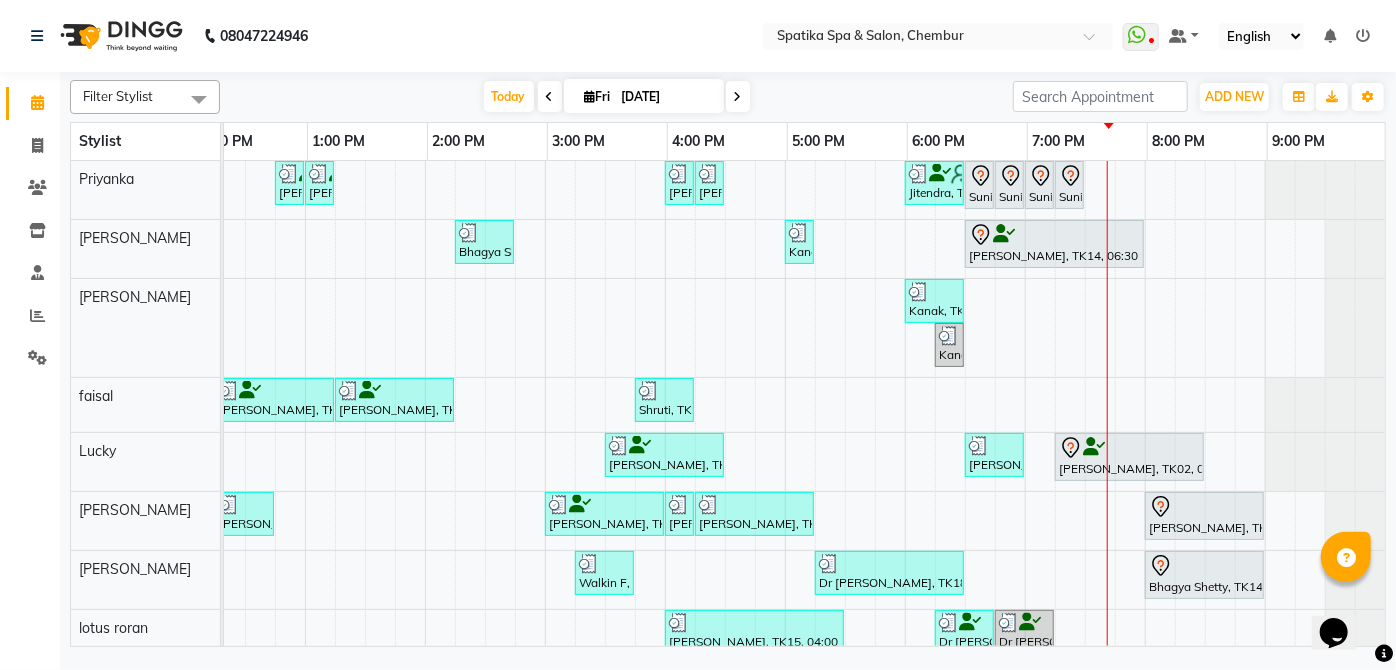 click at bounding box center [1204, 566] 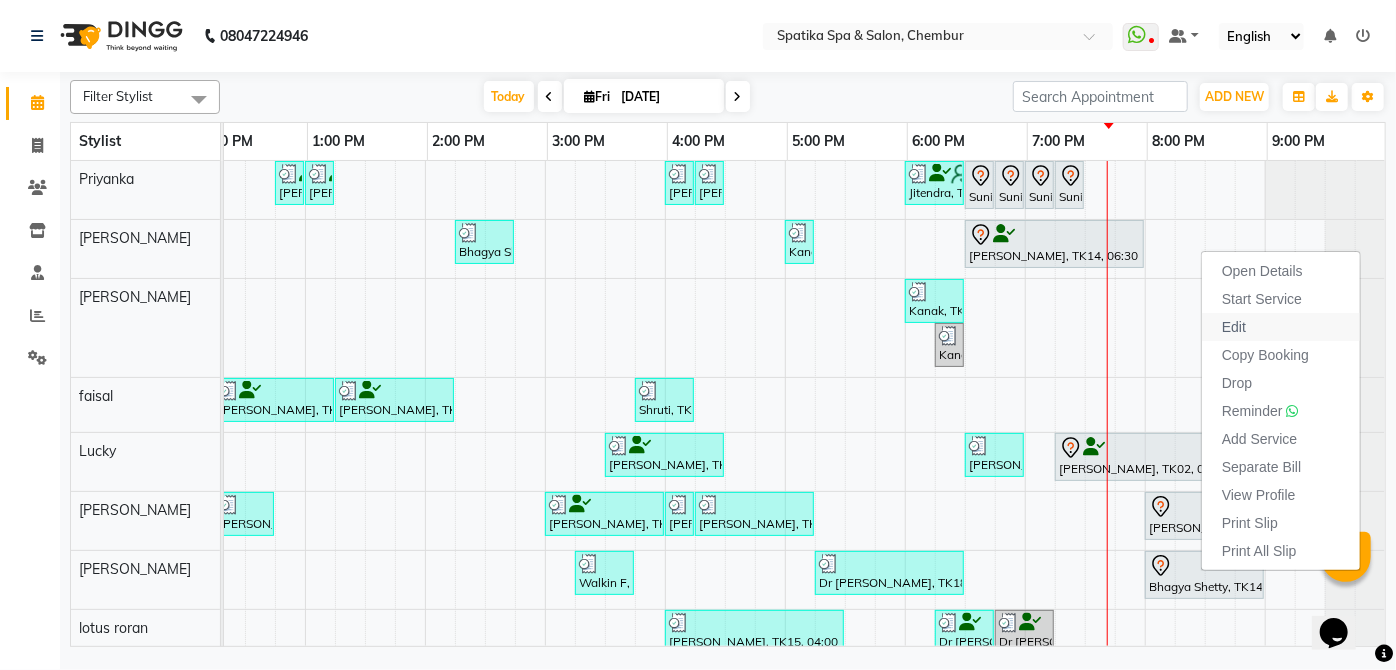 click on "Edit" at bounding box center (1234, 327) 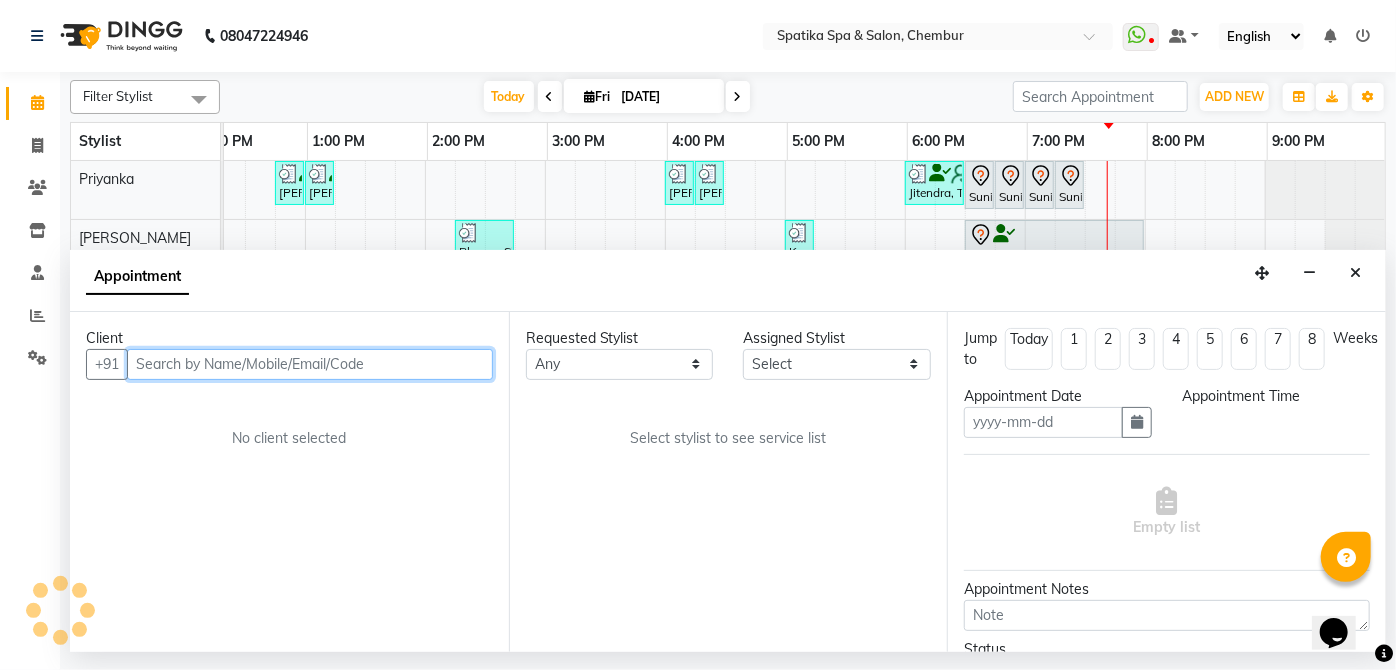 type on "[DATE]" 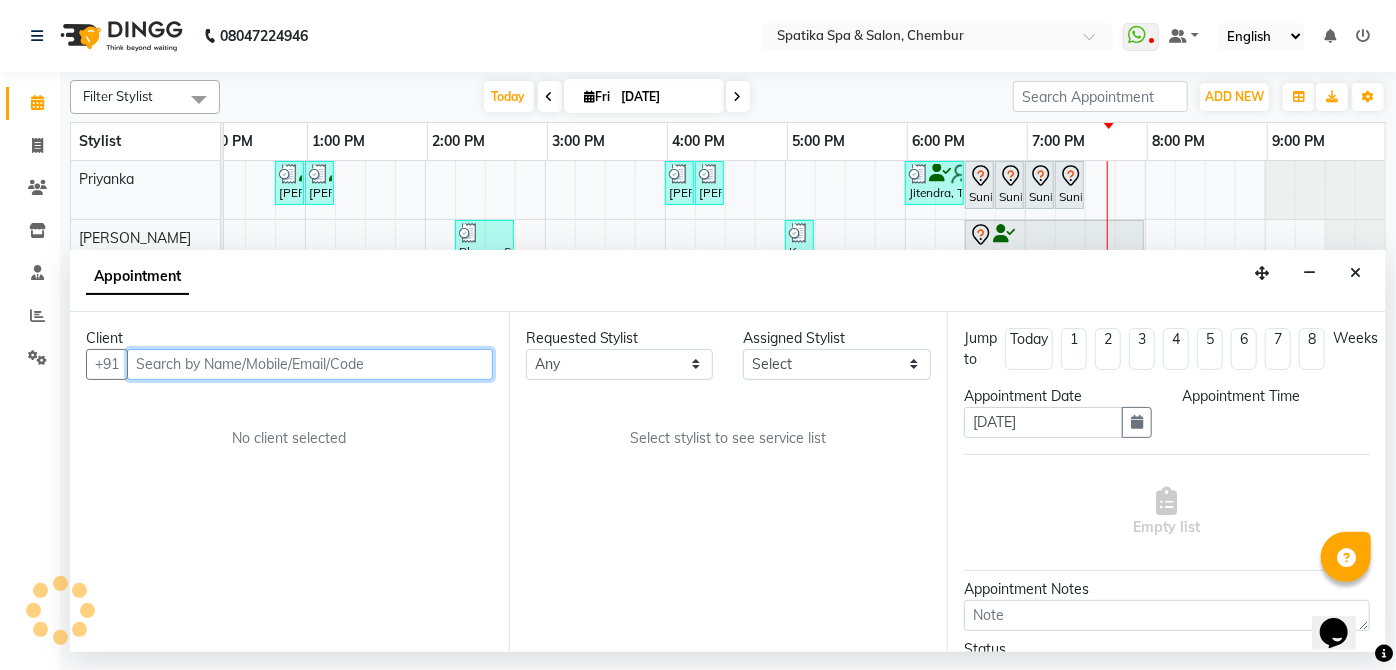 select on "1110" 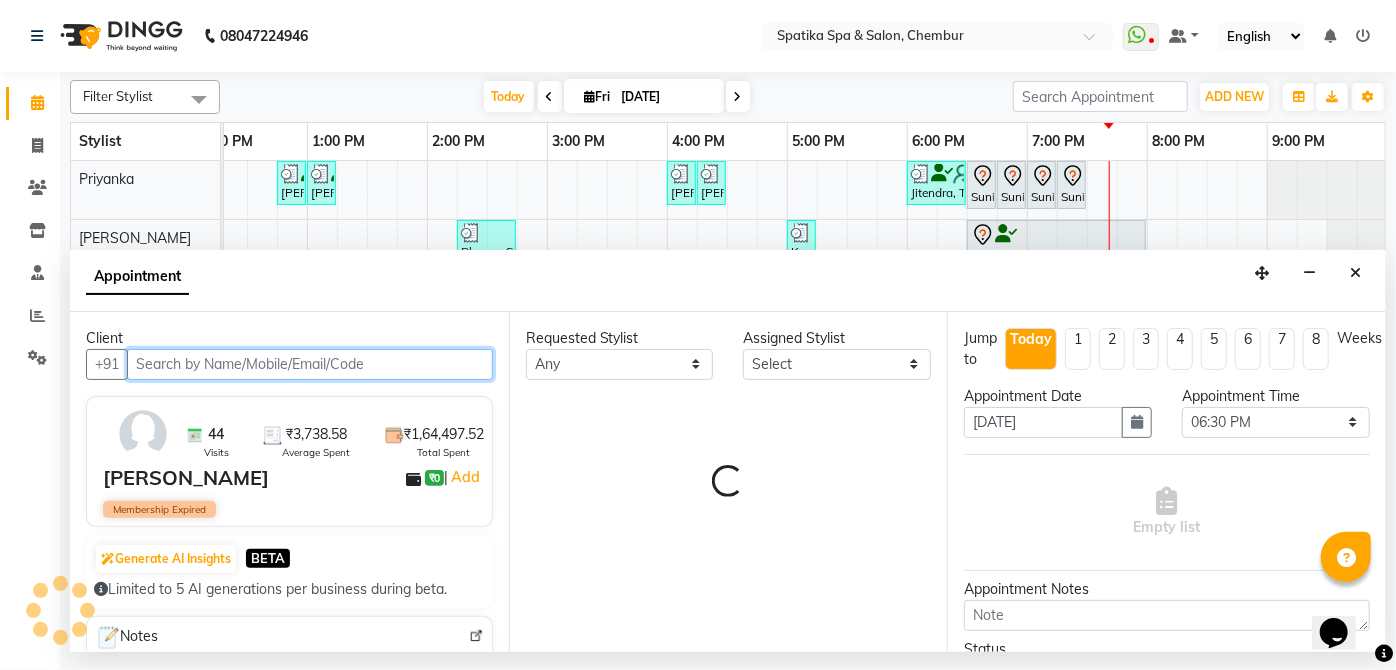 select on "29950" 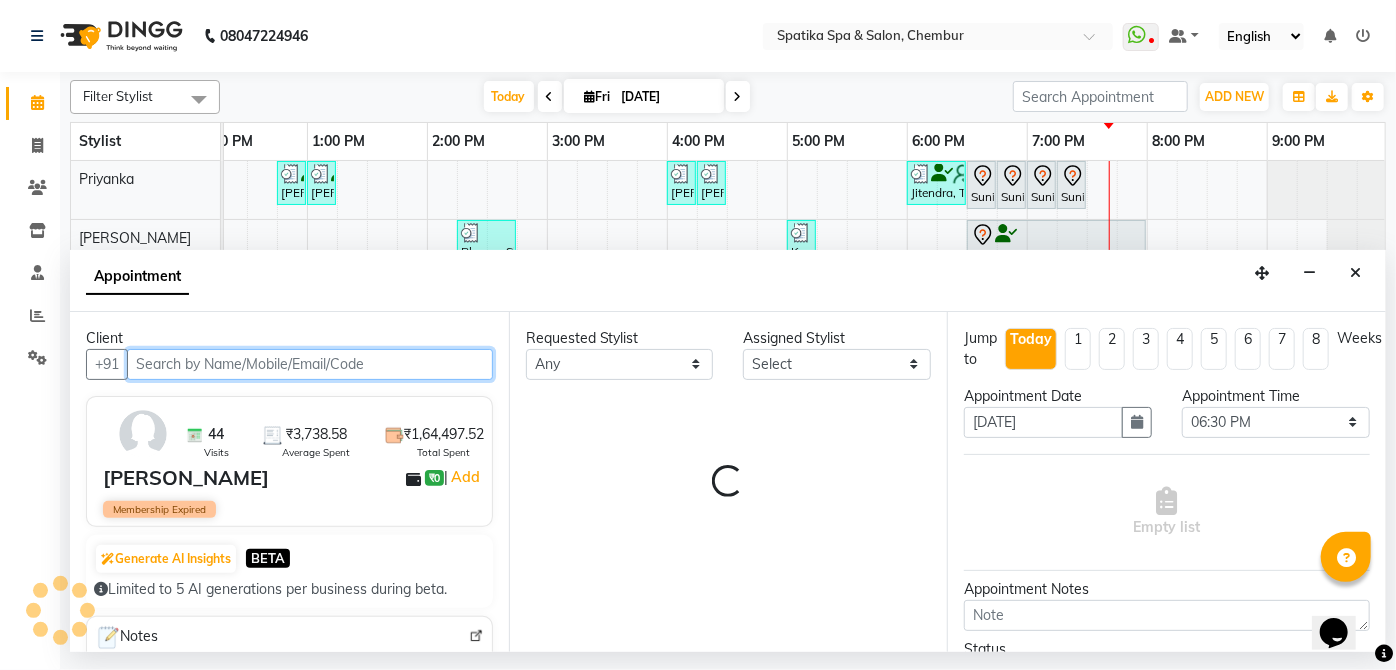 select on "9061" 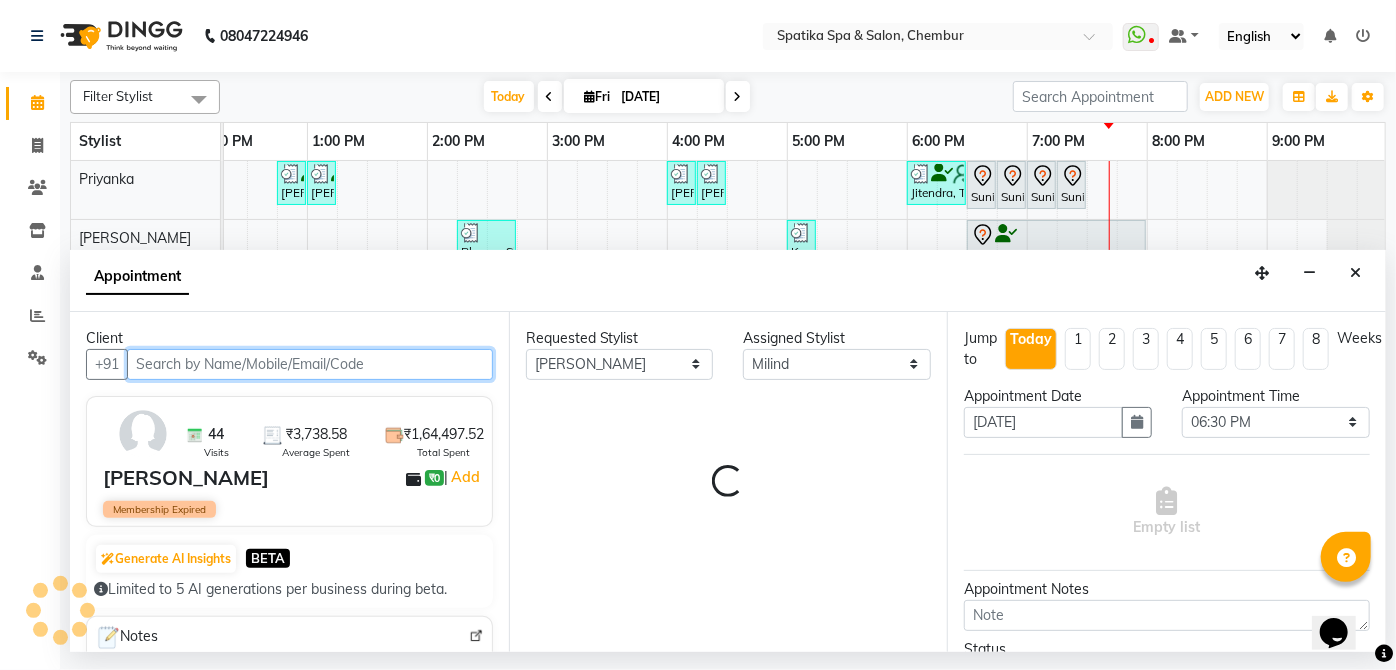 select on "690" 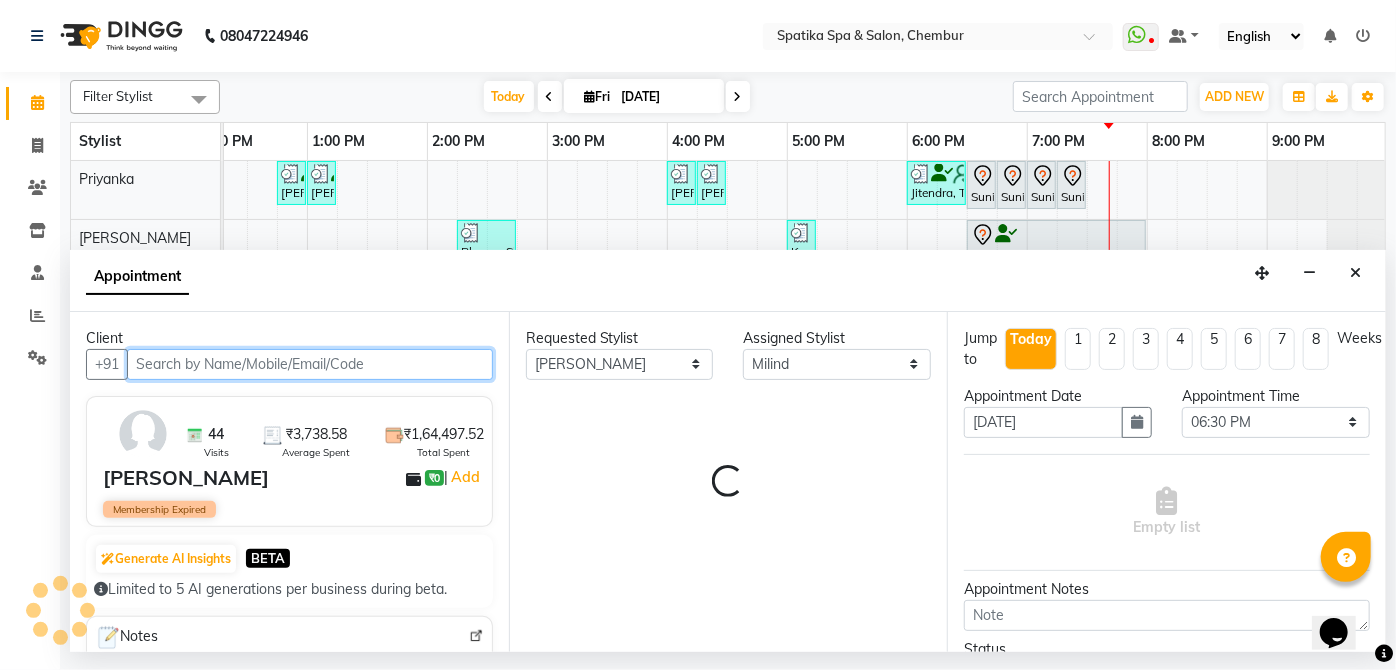 select on "690" 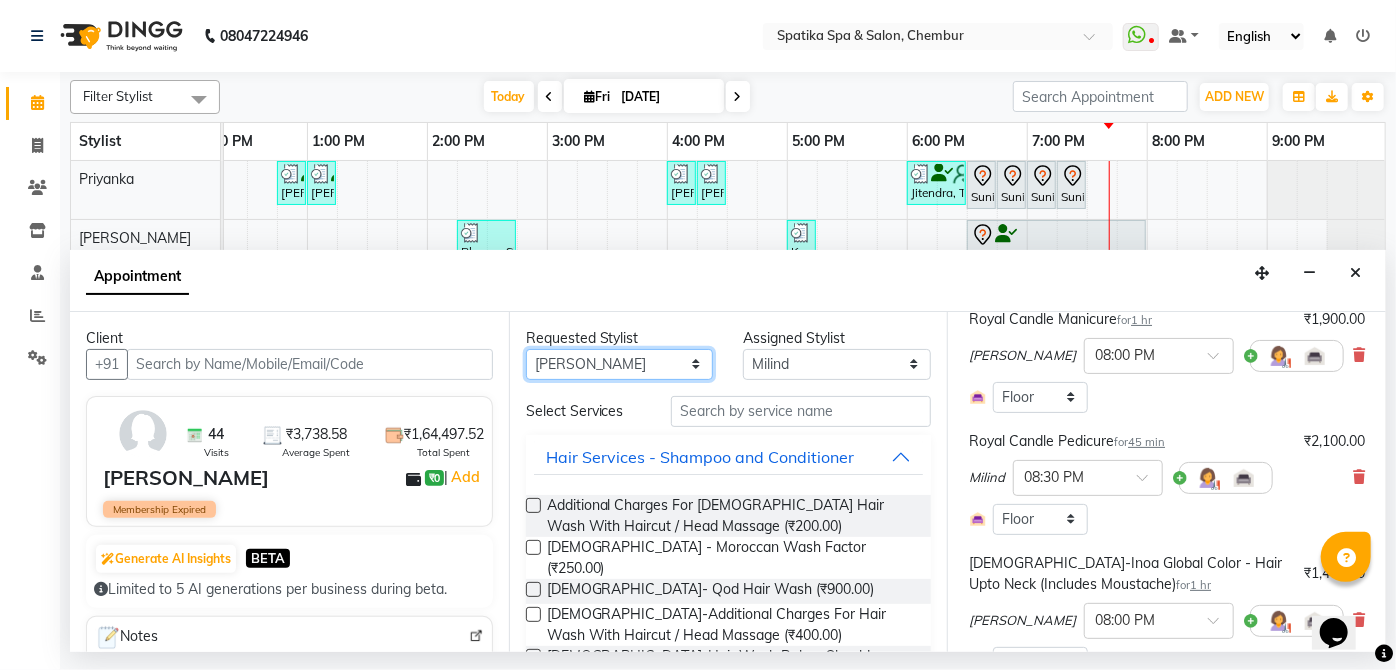 click on "Any [PERSON_NAME] [PERSON_NAME] [PERSON_NAME] lotus roran [PERSON_NAME] [PERSON_NAME] [PERSON_NAME] Priyanka [PERSON_NAME]" at bounding box center [620, 364] 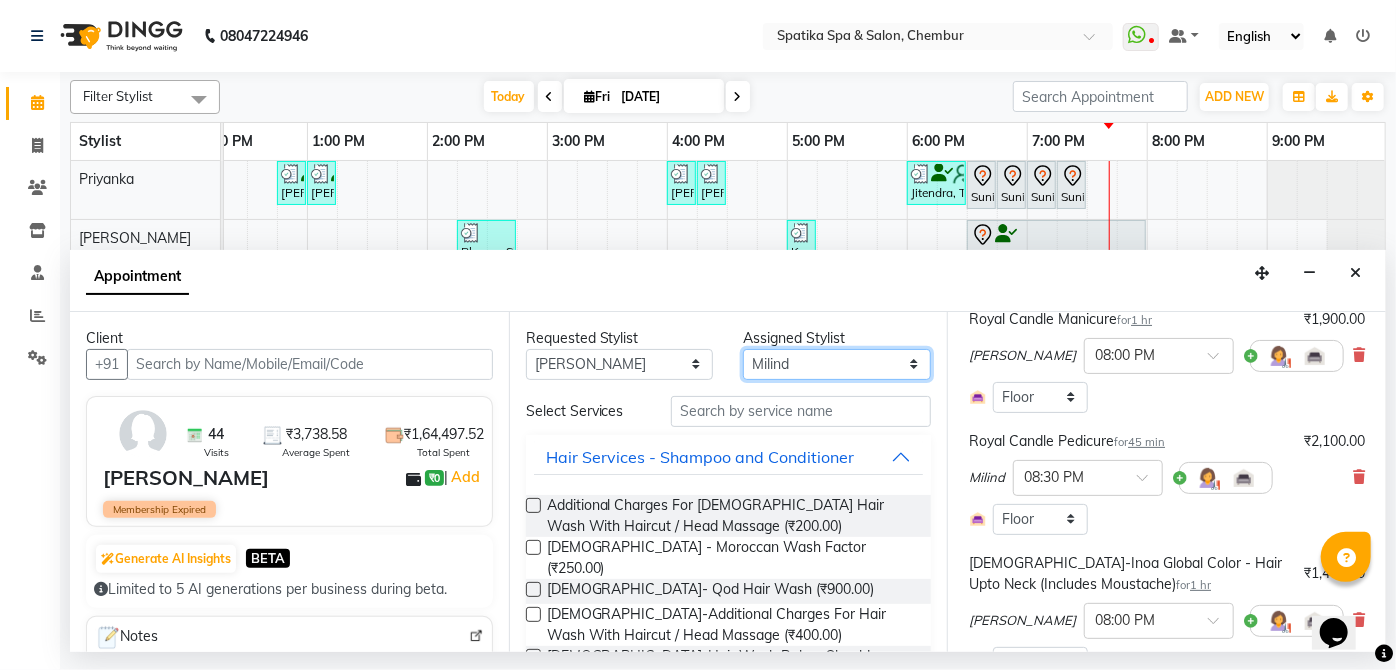 click on "Select [PERSON_NAME] [PERSON_NAME] [PERSON_NAME] lotus roran [PERSON_NAME] [PERSON_NAME] [PERSON_NAME] Priyanka [PERSON_NAME]" at bounding box center [837, 364] 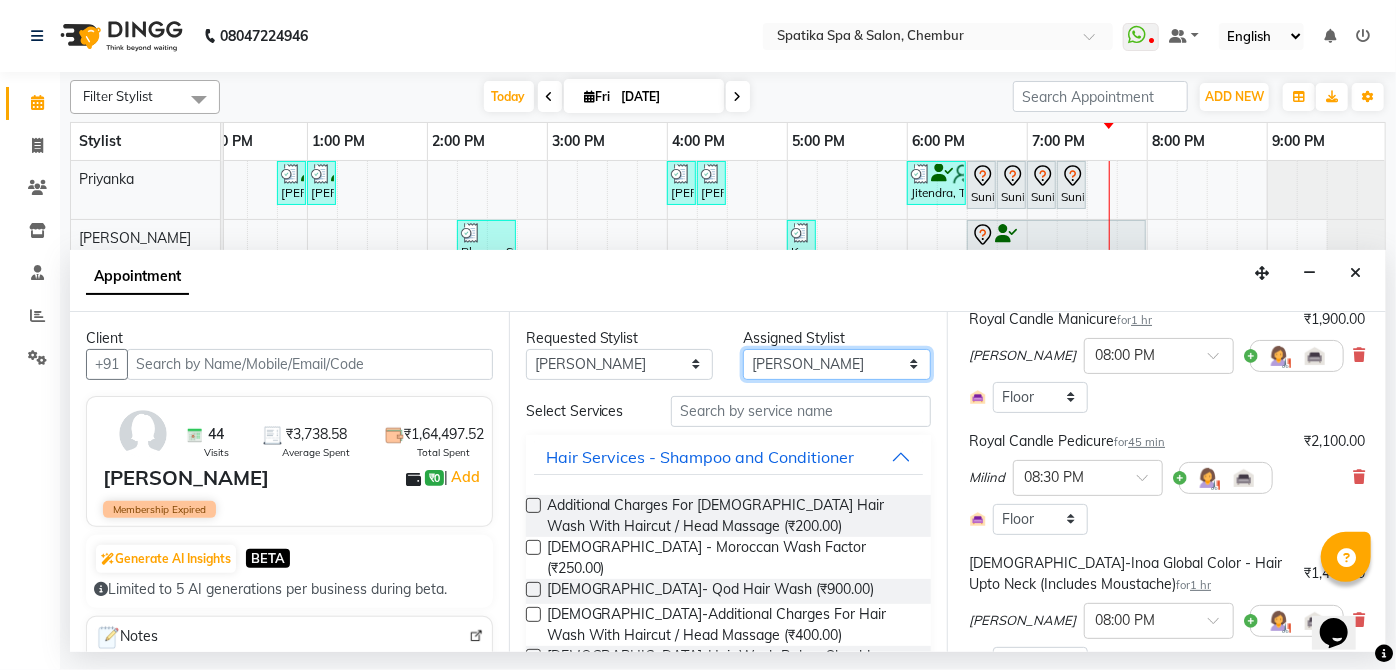 click on "Select [PERSON_NAME] [PERSON_NAME] [PERSON_NAME] lotus roran [PERSON_NAME] [PERSON_NAME] [PERSON_NAME] Priyanka [PERSON_NAME]" at bounding box center (837, 364) 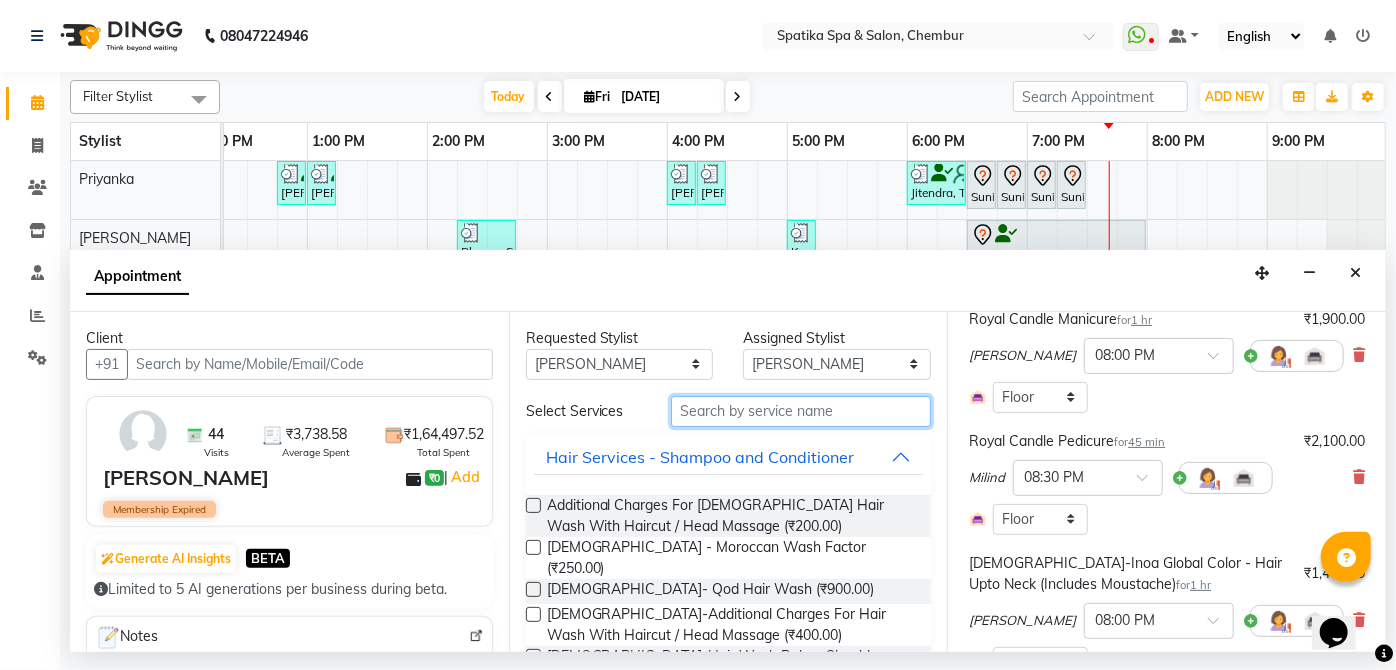 click at bounding box center [801, 411] 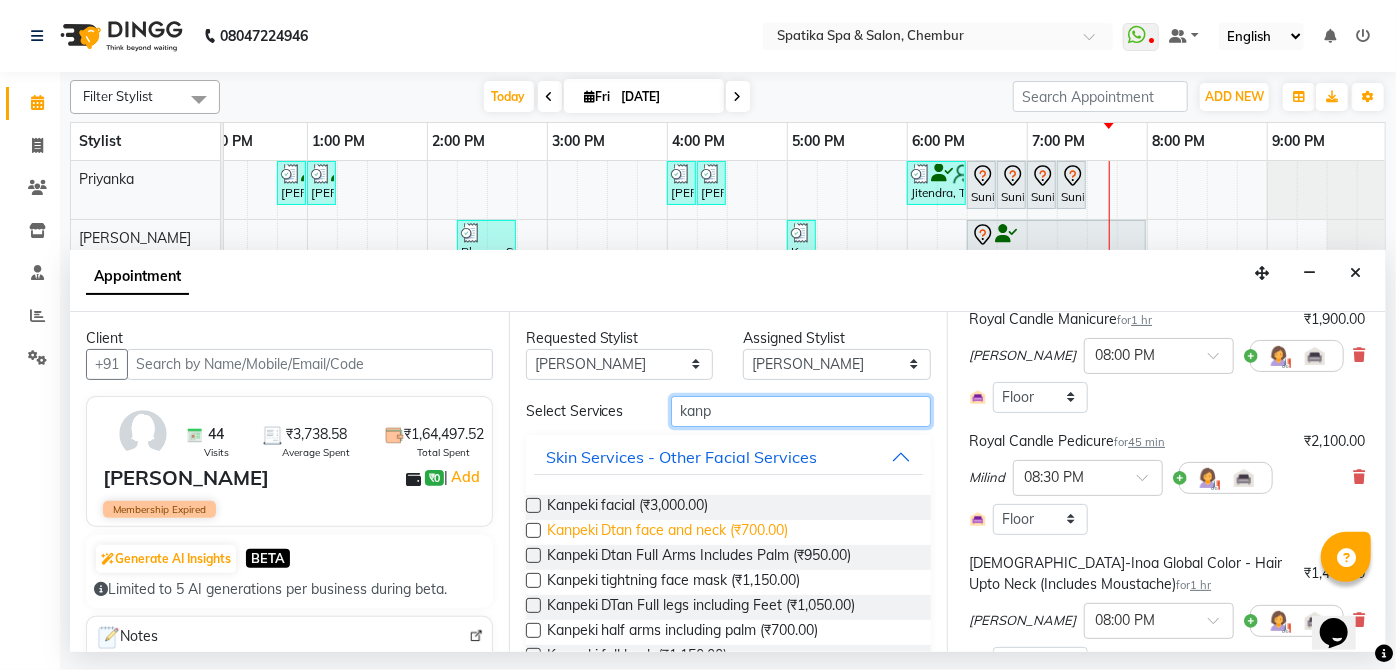 type on "kanp" 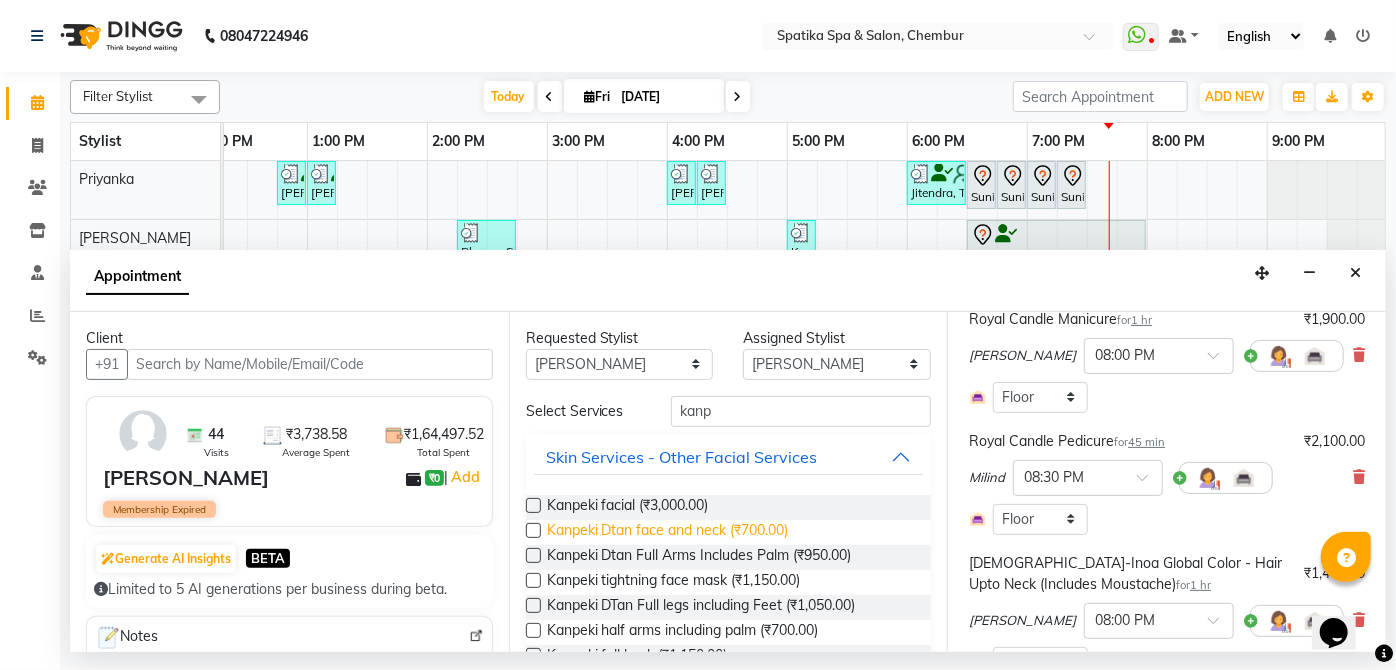 click on "Kanpeki Dtan face and neck (₹700.00)" at bounding box center [668, 532] 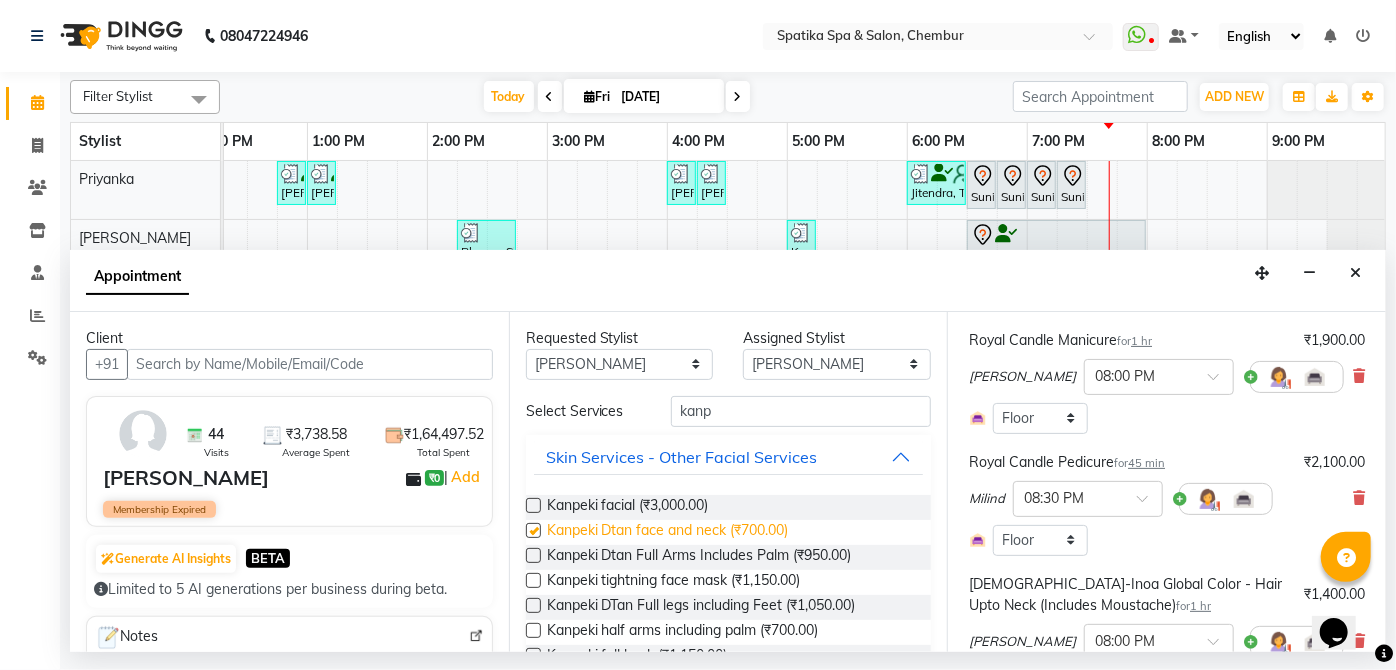 checkbox on "false" 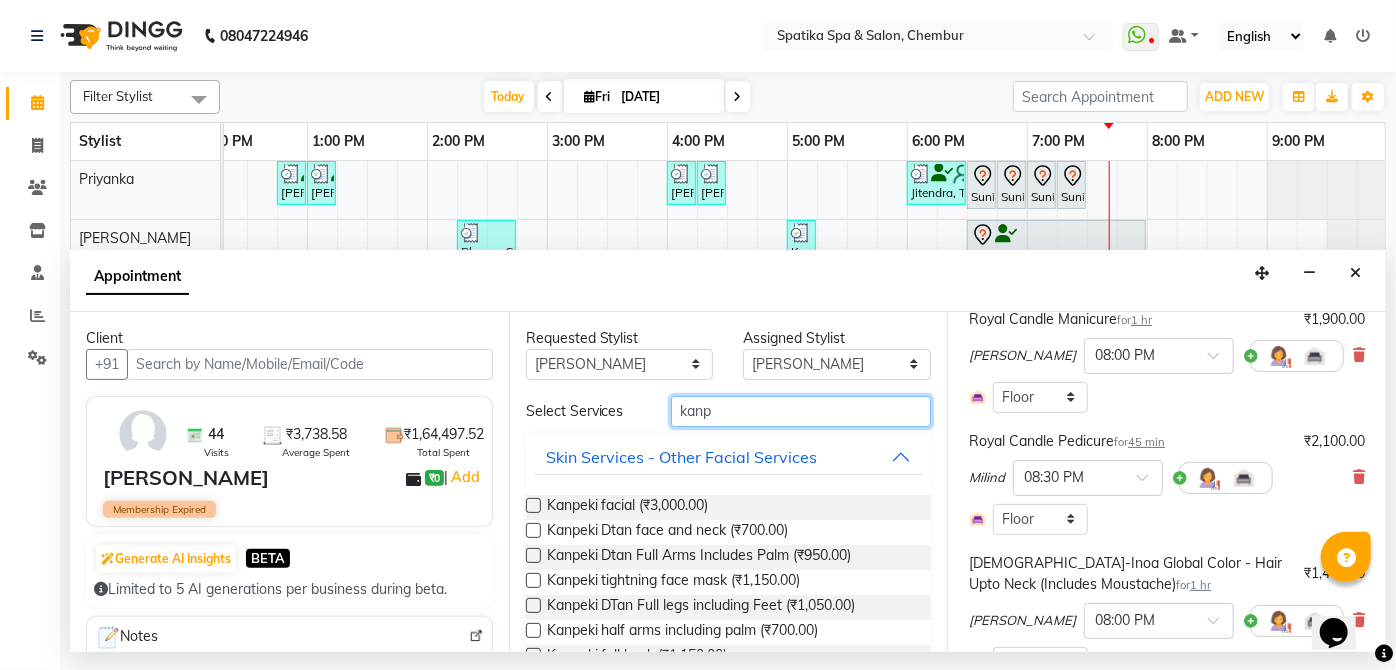 click on "kanp" at bounding box center (801, 411) 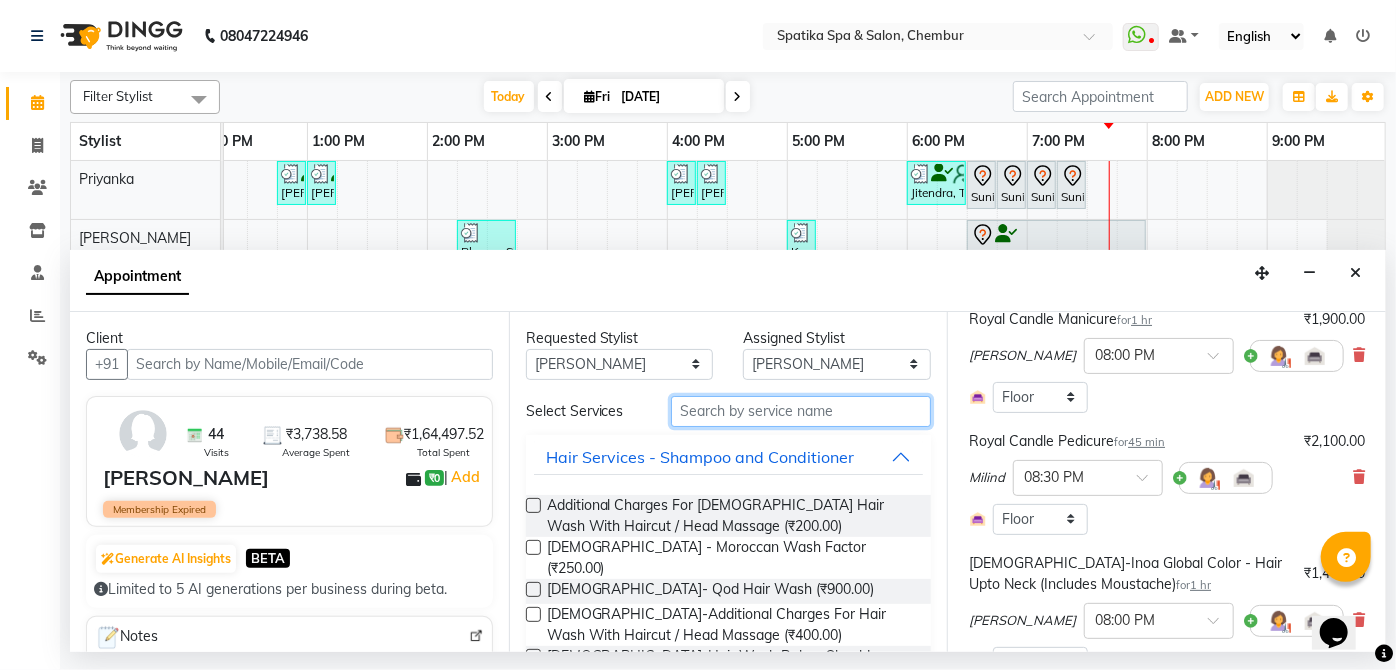 type on "m" 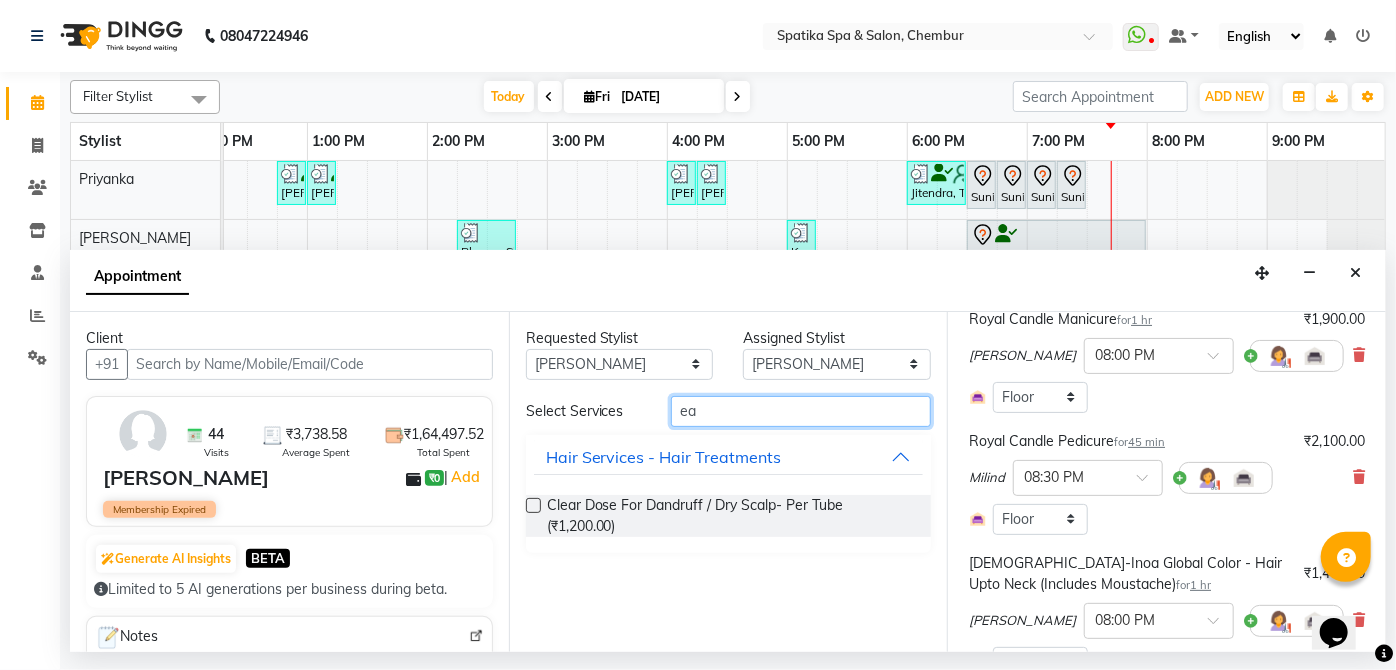 type on "e" 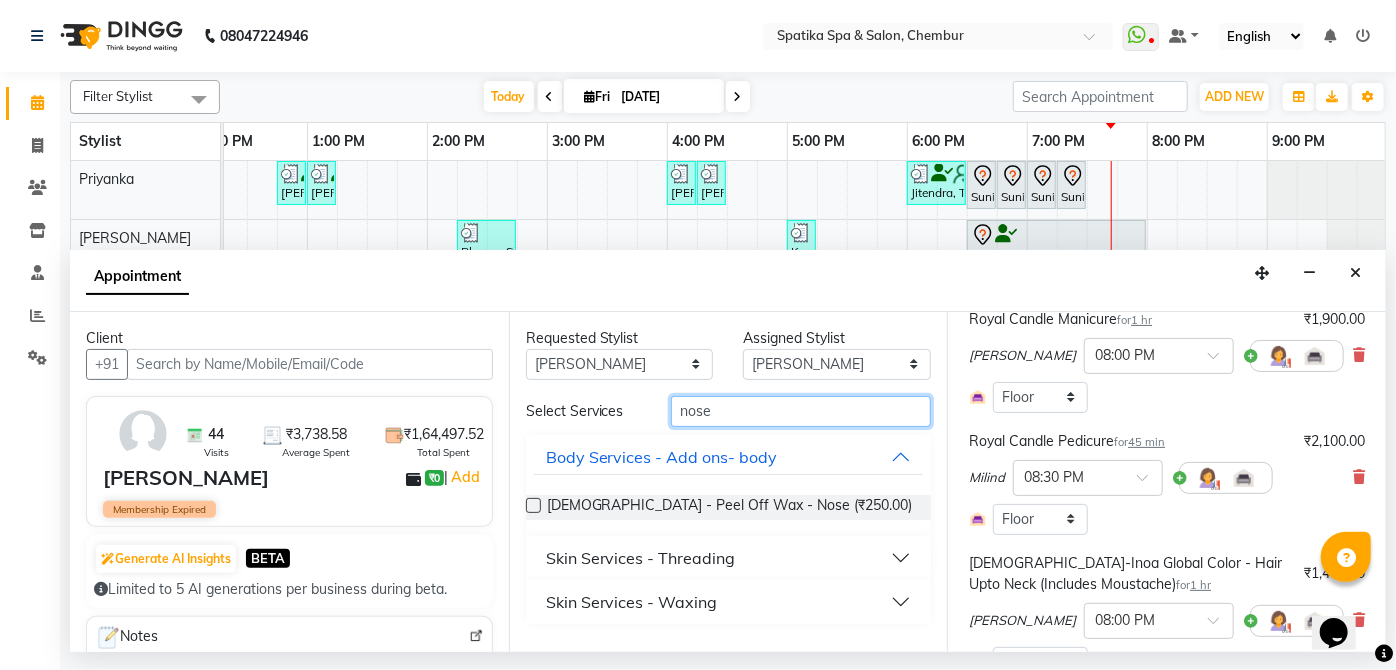type on "nose" 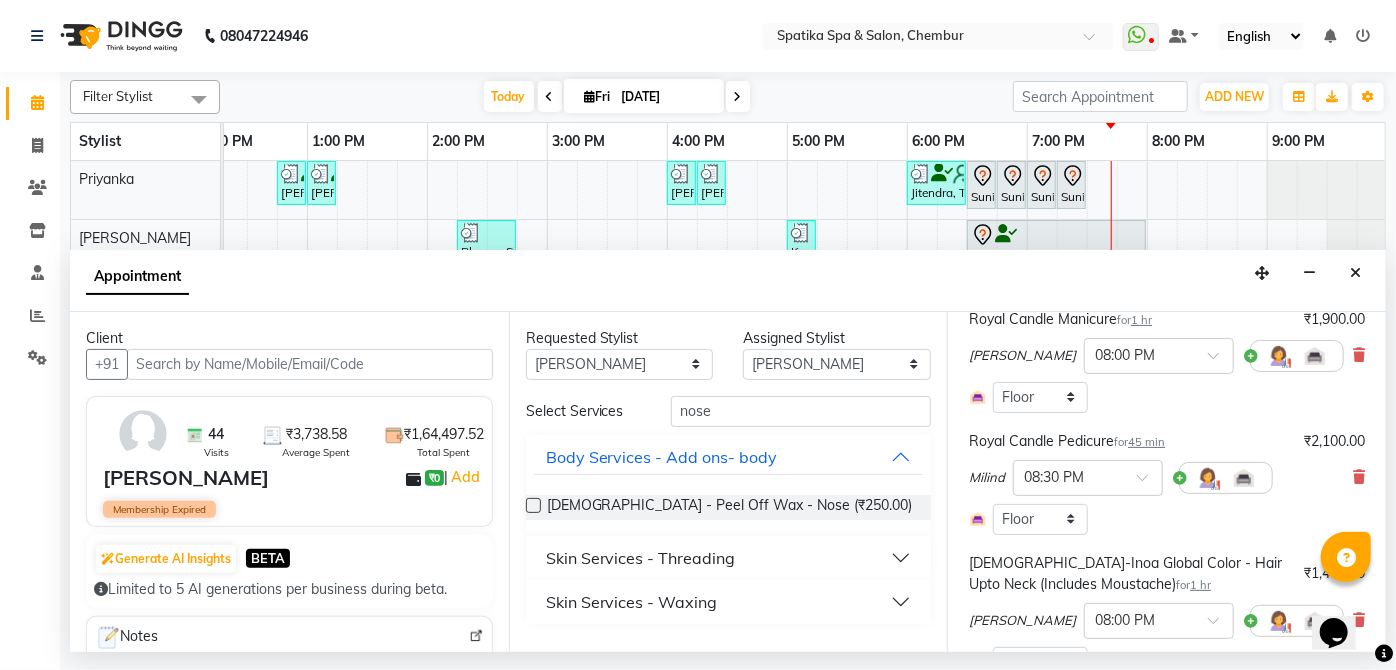 click on "Skin Services - Waxing" at bounding box center (632, 602) 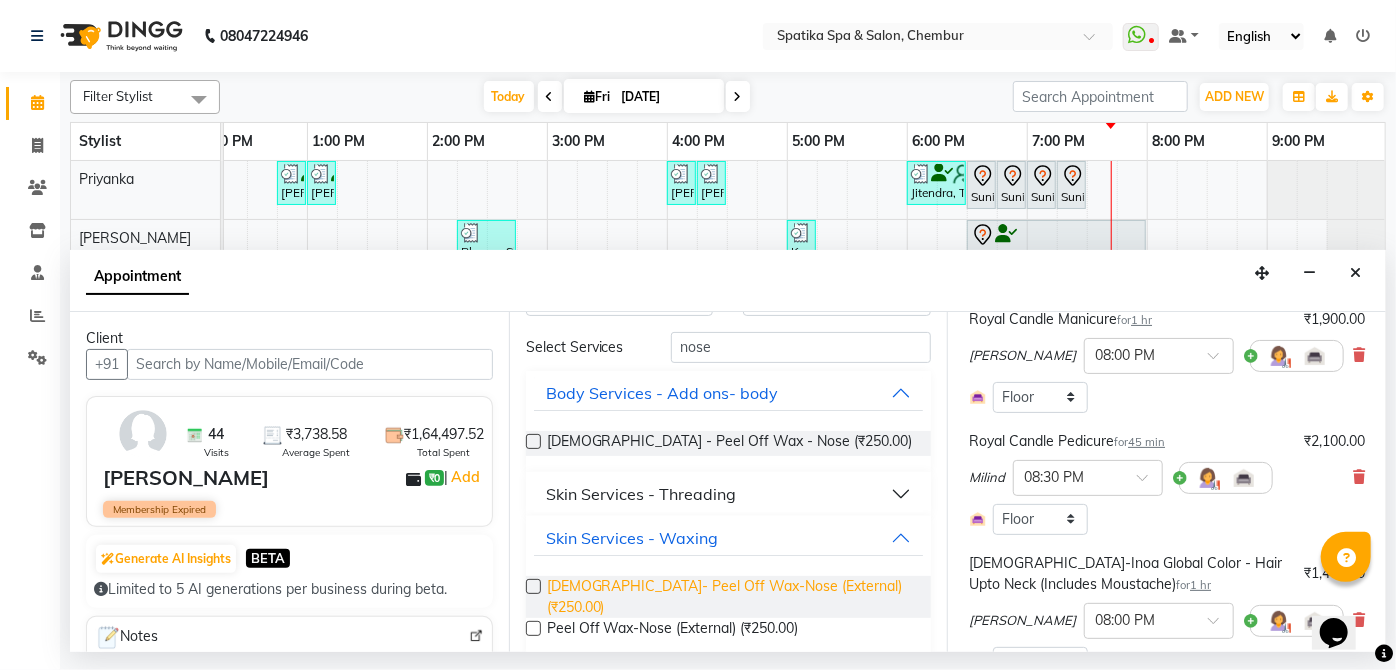 click on "[DEMOGRAPHIC_DATA]- Peel Off Wax-Nose (External) (₹250.00)" at bounding box center [731, 597] 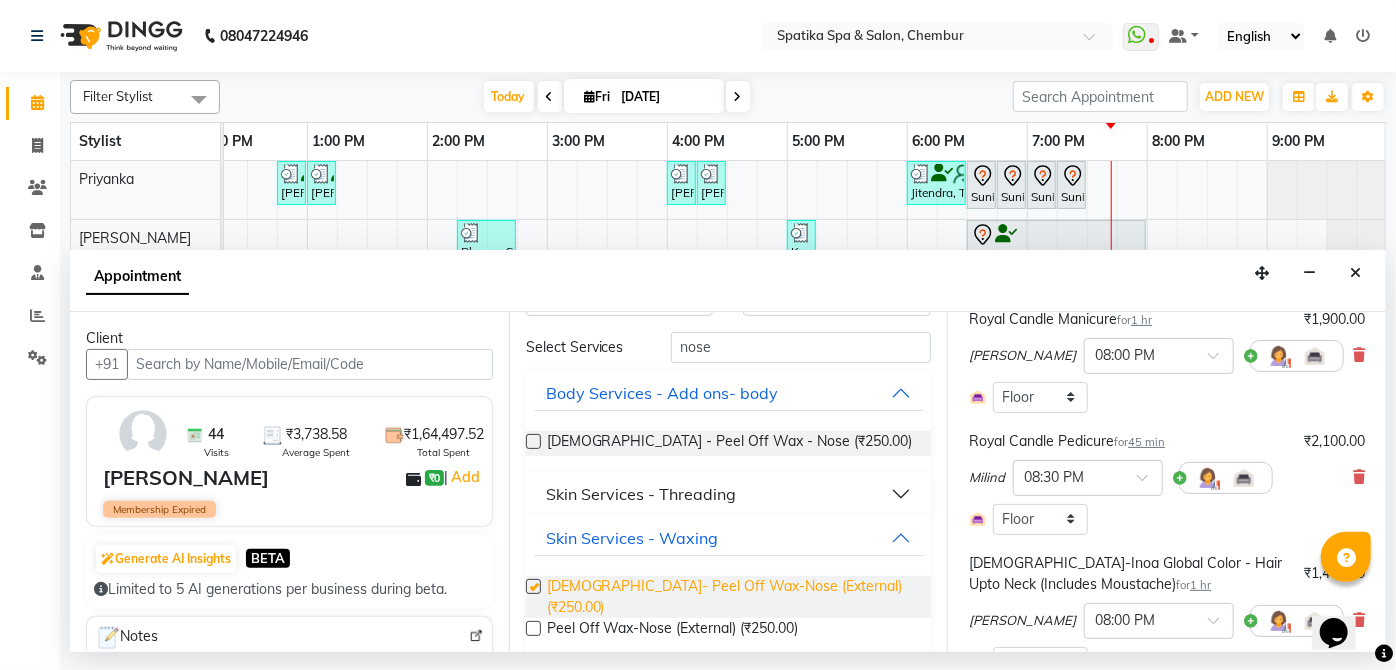 checkbox on "false" 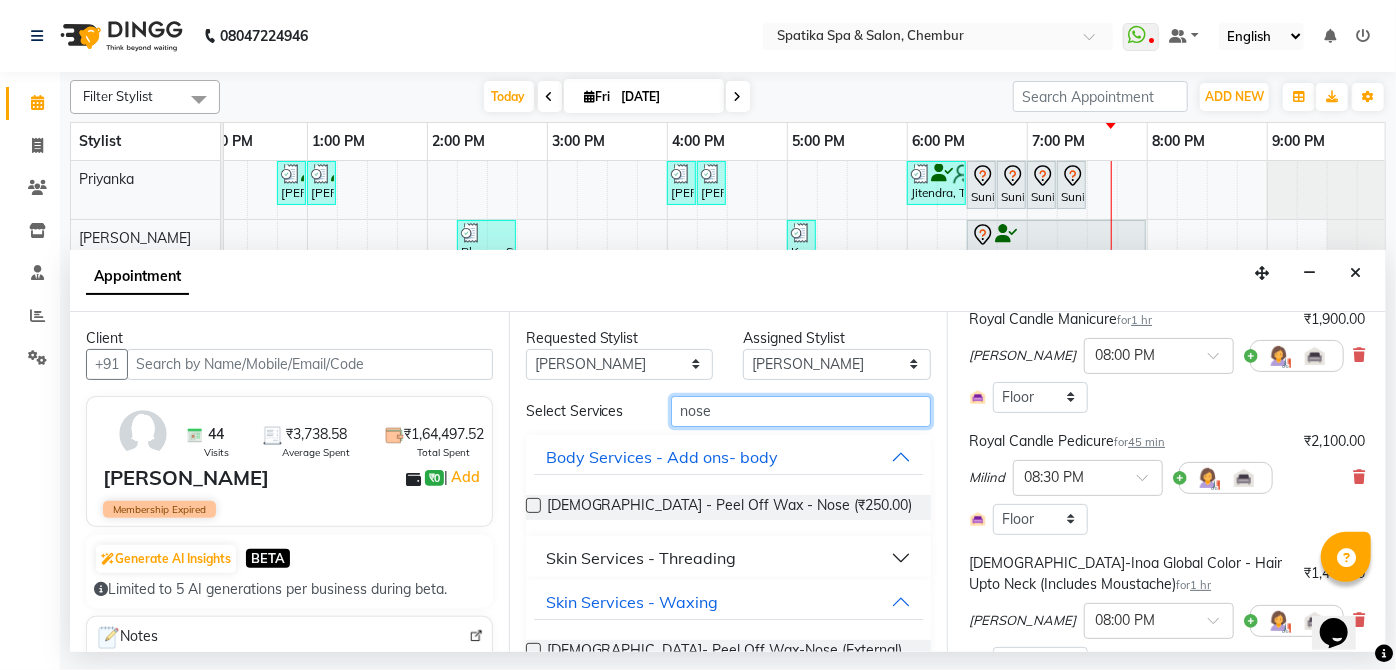 click on "nose" at bounding box center [801, 411] 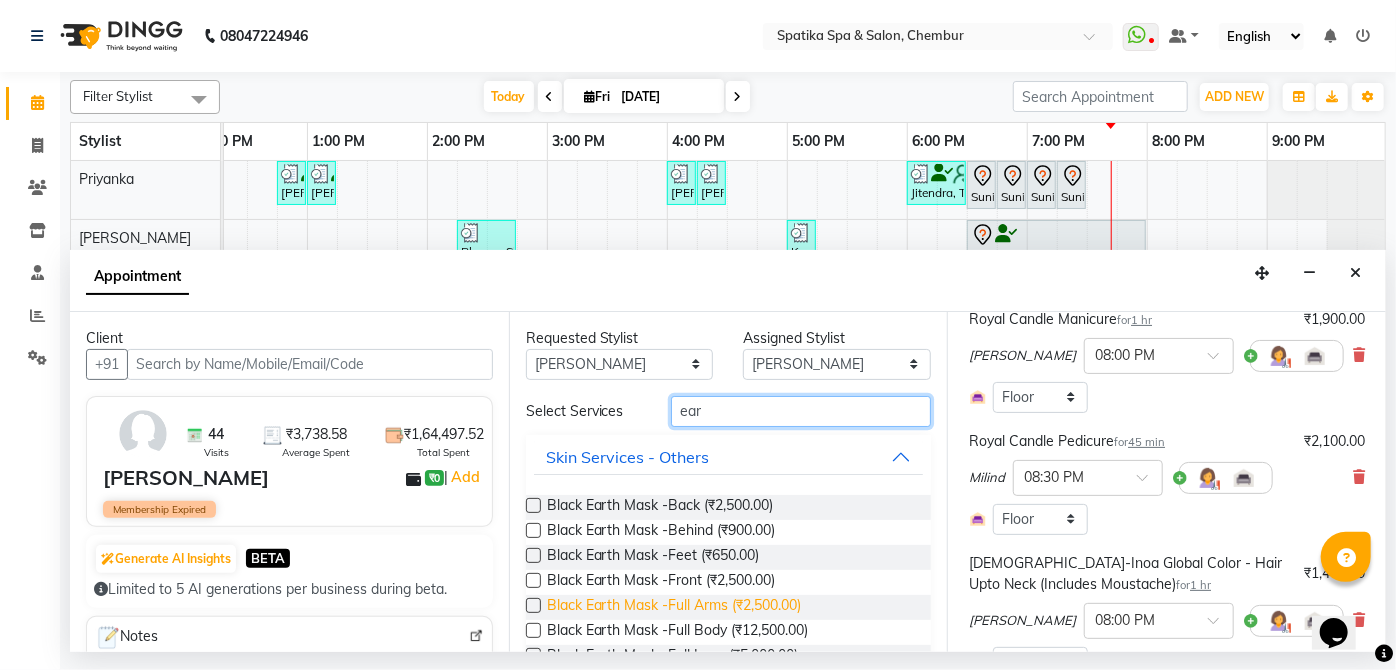 drag, startPoint x: 762, startPoint y: 413, endPoint x: 651, endPoint y: 614, distance: 229.61272 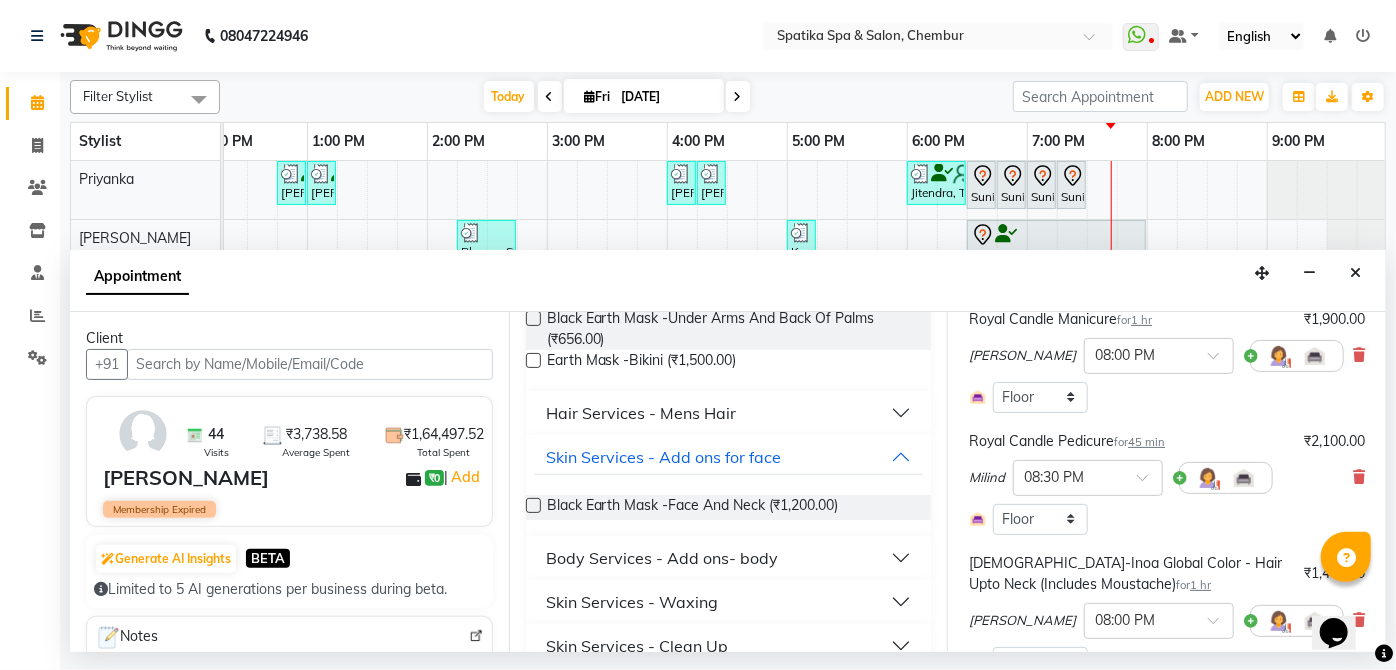 type on "ear" 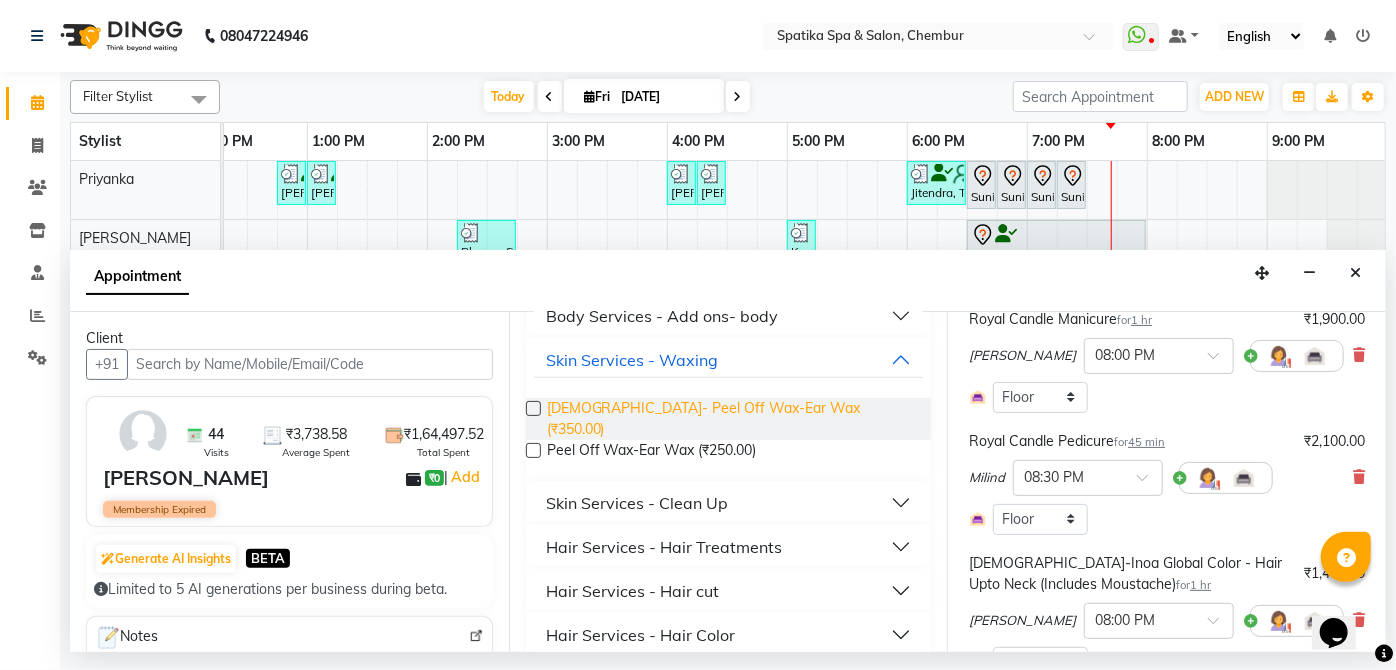 click on "[DEMOGRAPHIC_DATA]- Peel Off Wax-Ear Wax (₹350.00)" at bounding box center [731, 419] 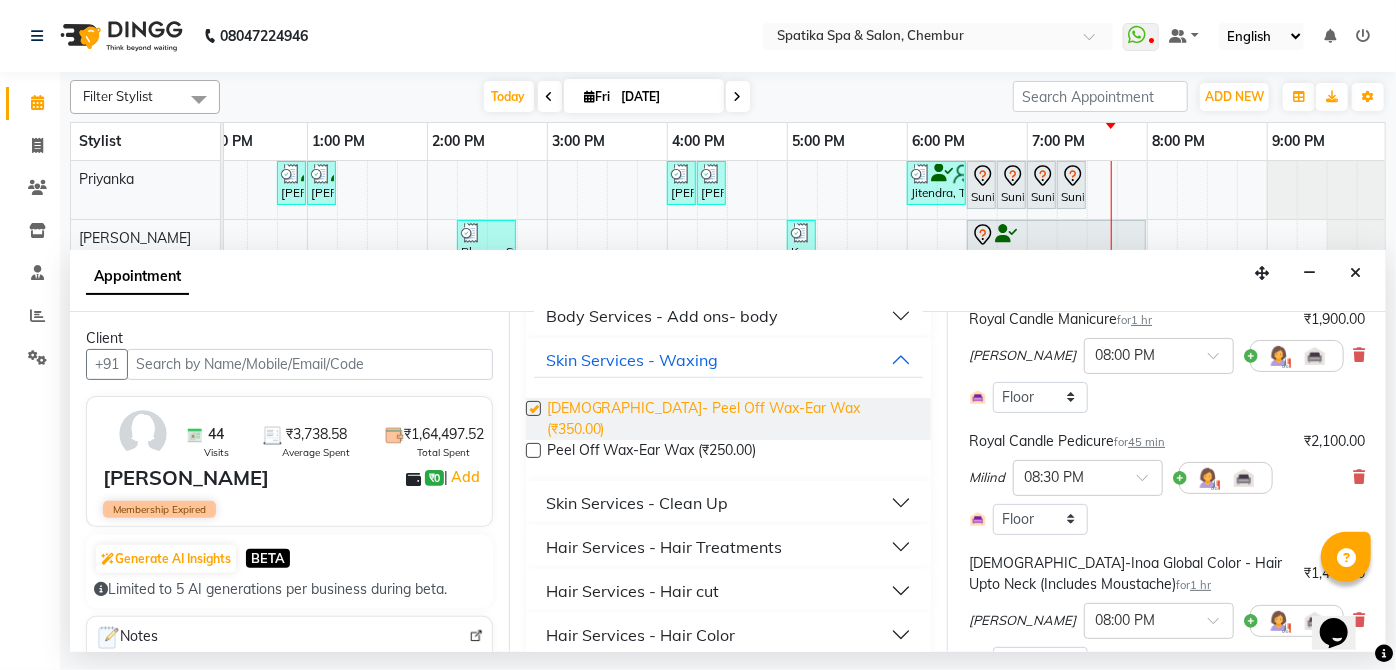 checkbox on "false" 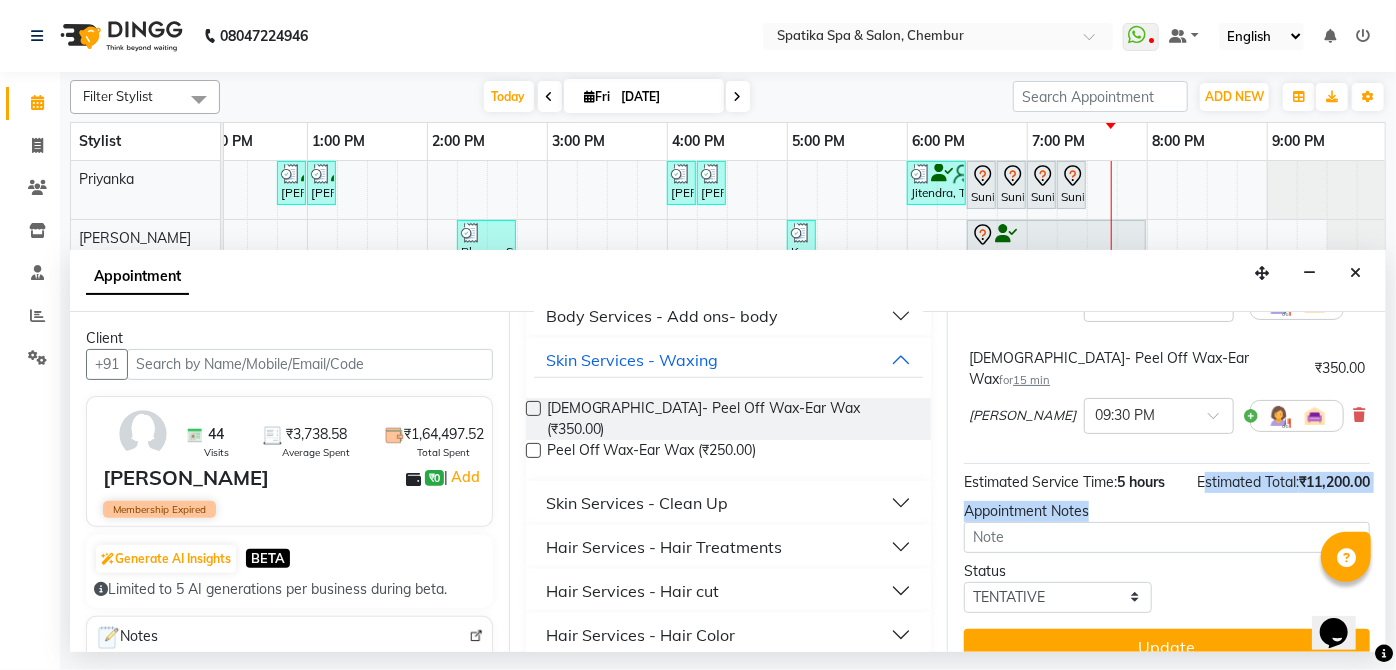 drag, startPoint x: 1182, startPoint y: 431, endPoint x: 1182, endPoint y: 499, distance: 68 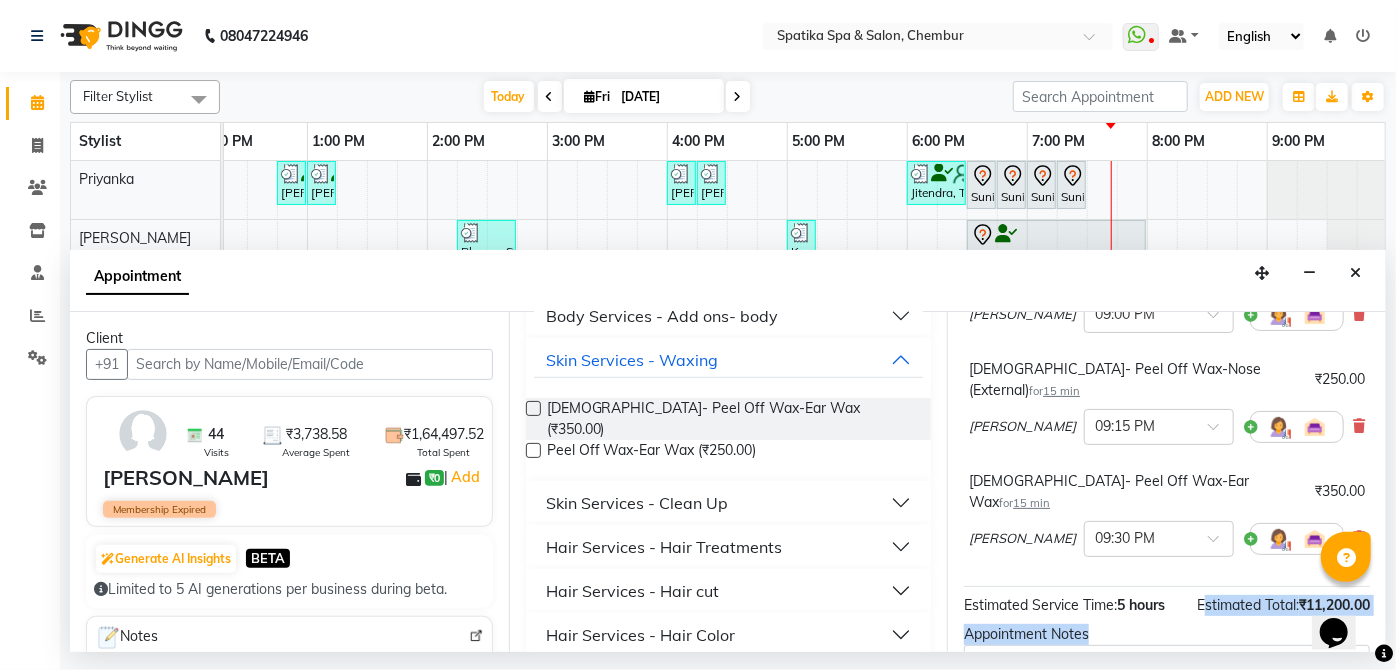 scroll, scrollTop: 853, scrollLeft: 0, axis: vertical 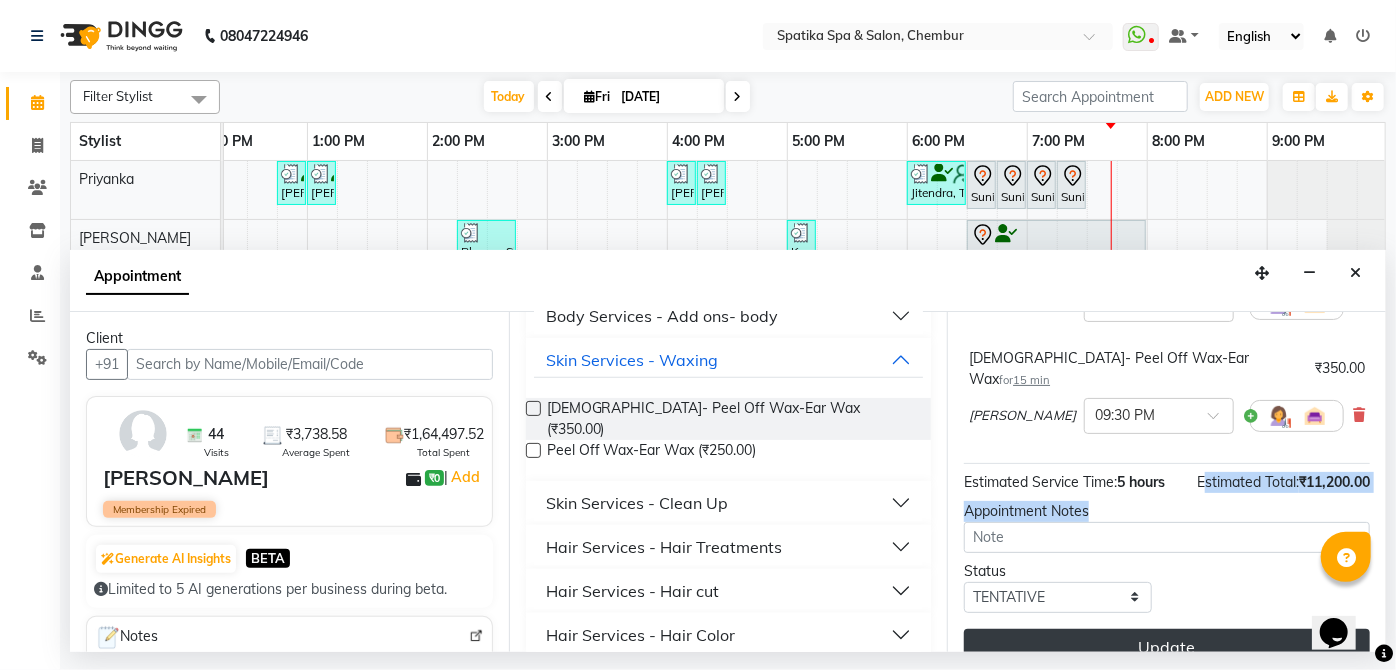 click on "Update" at bounding box center (1167, 647) 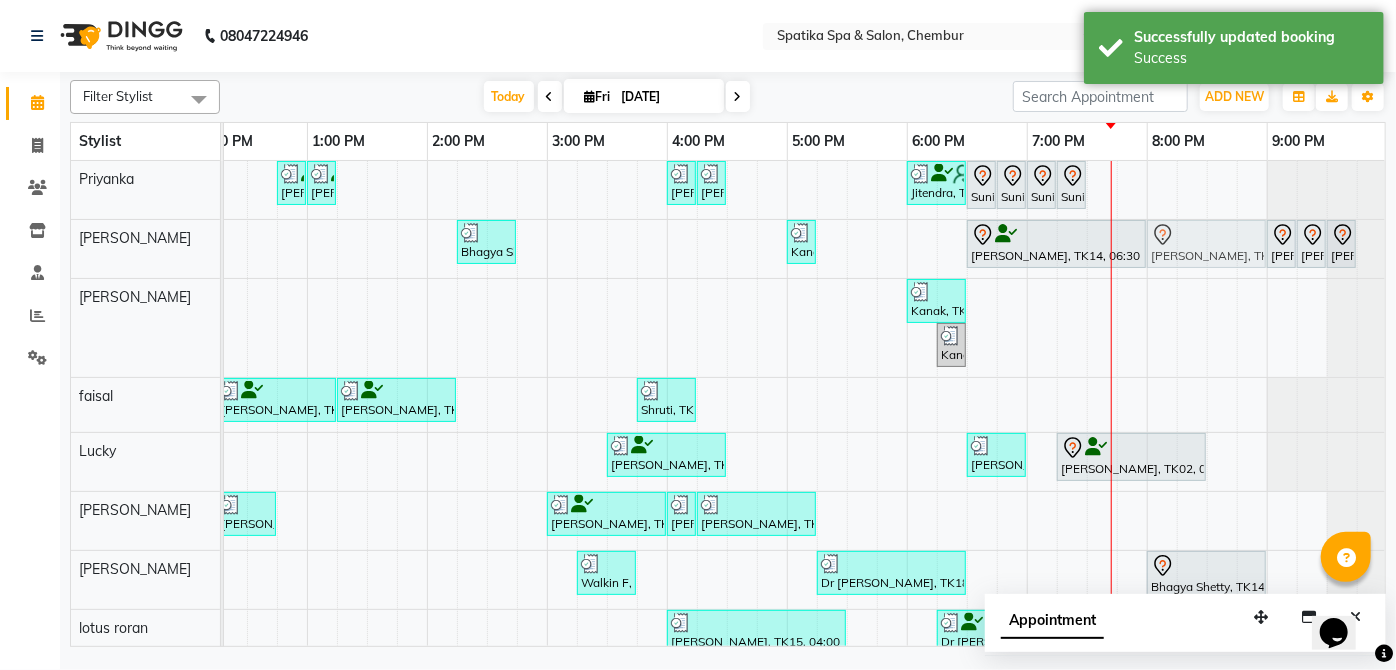 drag, startPoint x: 1195, startPoint y: 520, endPoint x: 1183, endPoint y: 259, distance: 261.27573 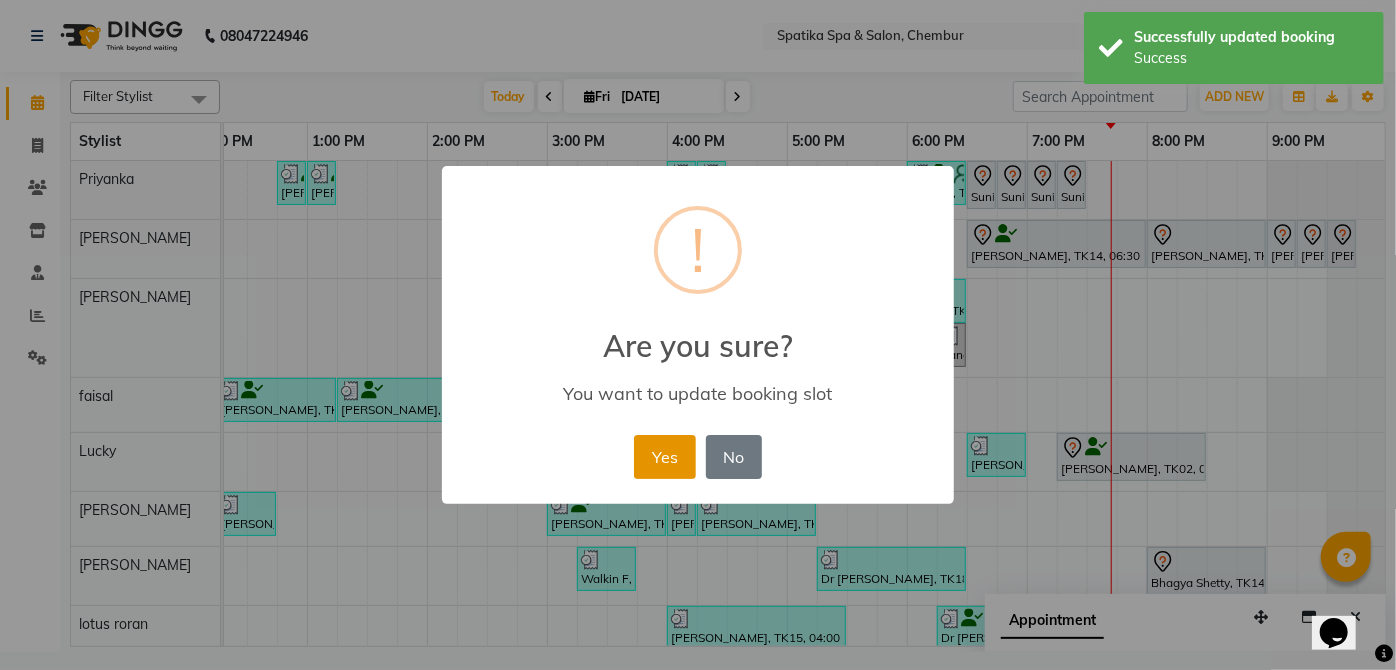 click on "Yes" at bounding box center (664, 457) 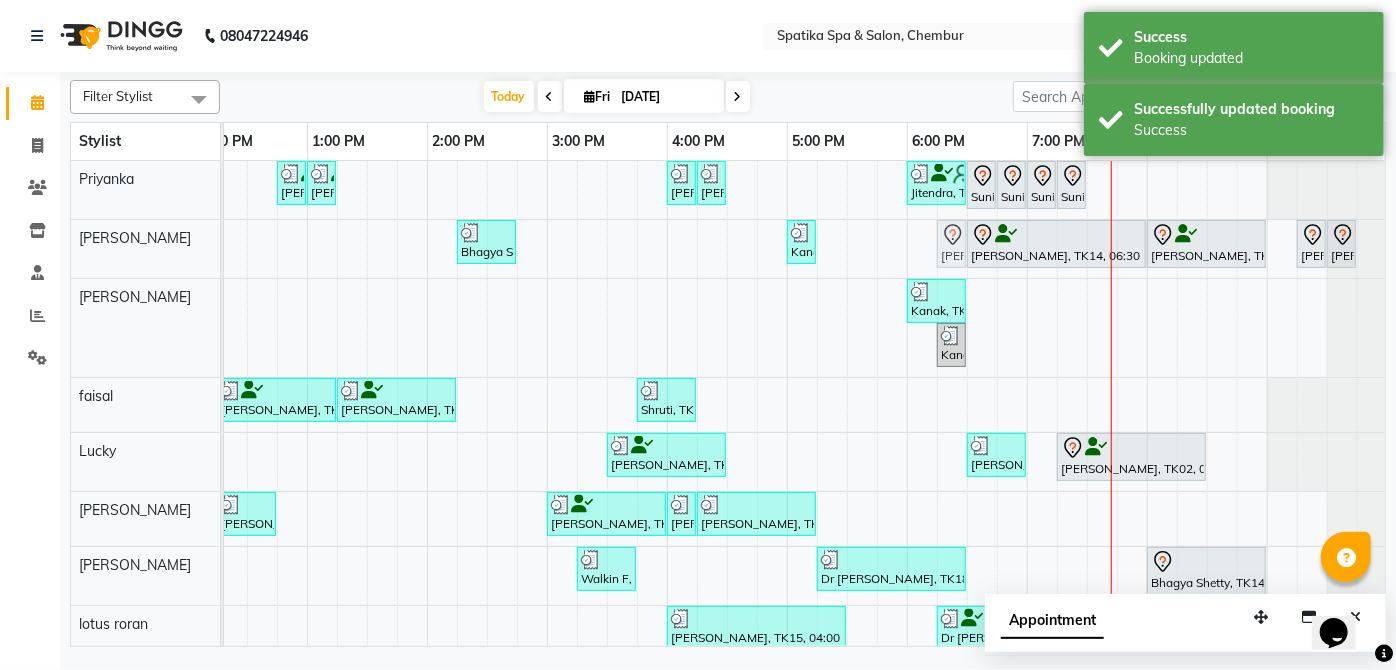 drag, startPoint x: 1277, startPoint y: 250, endPoint x: 963, endPoint y: 264, distance: 314.31195 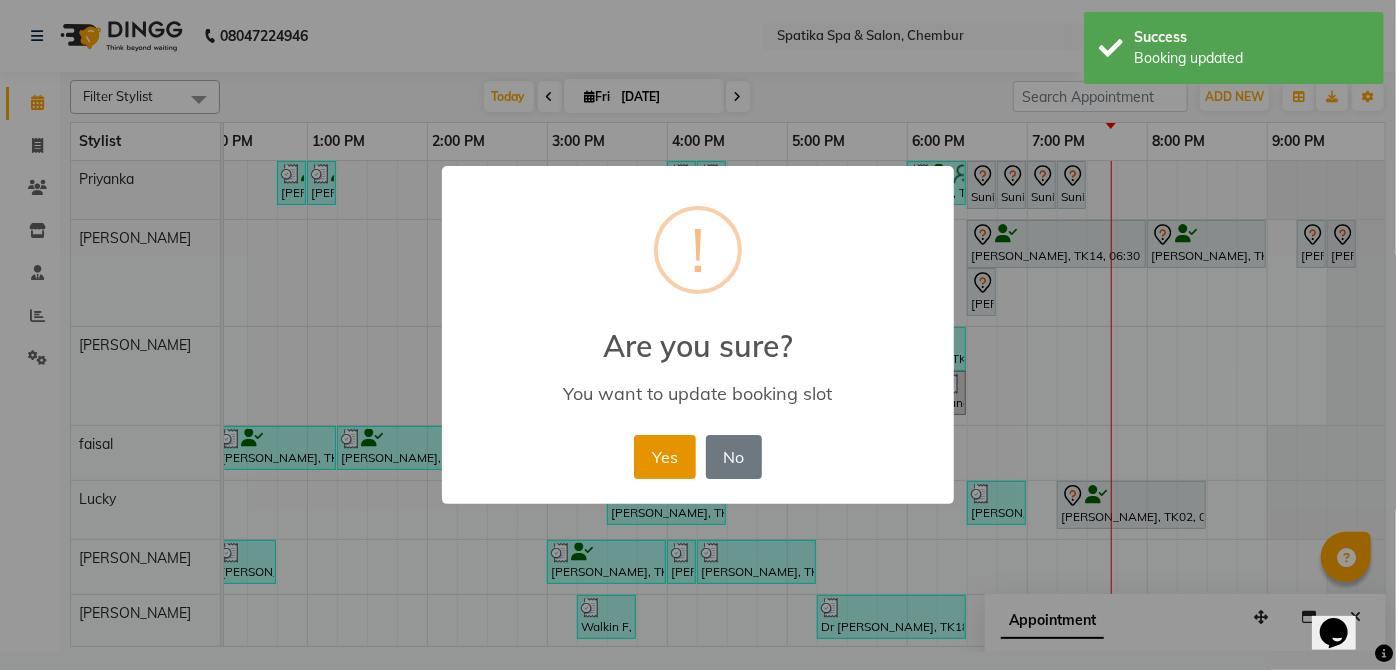 click on "Yes" at bounding box center [664, 457] 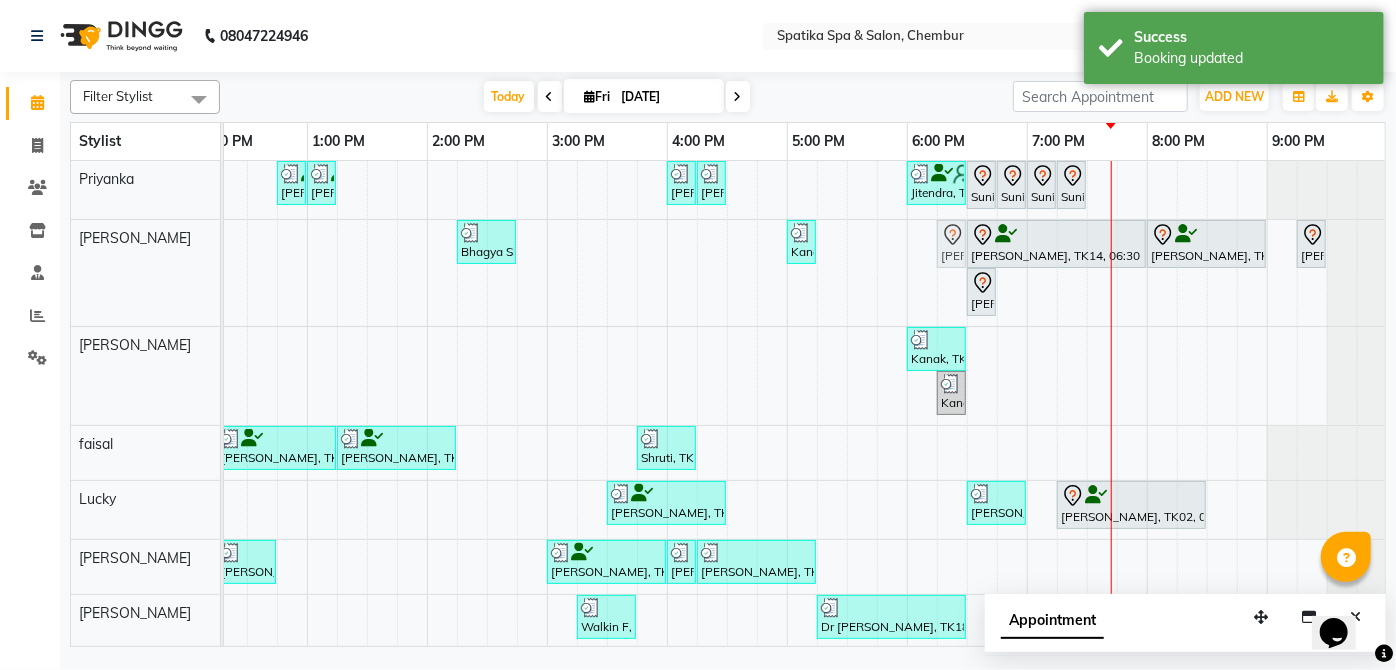 drag, startPoint x: 1346, startPoint y: 251, endPoint x: 953, endPoint y: 254, distance: 393.01144 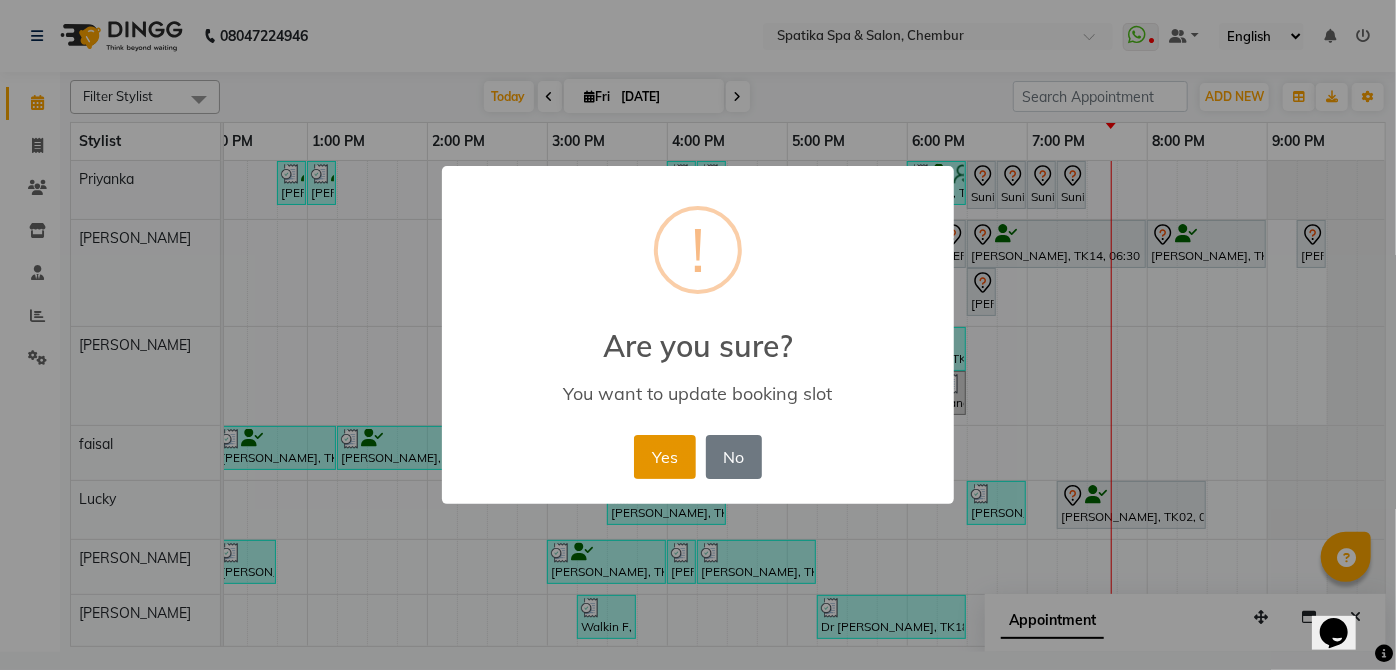 click on "Yes" at bounding box center (664, 457) 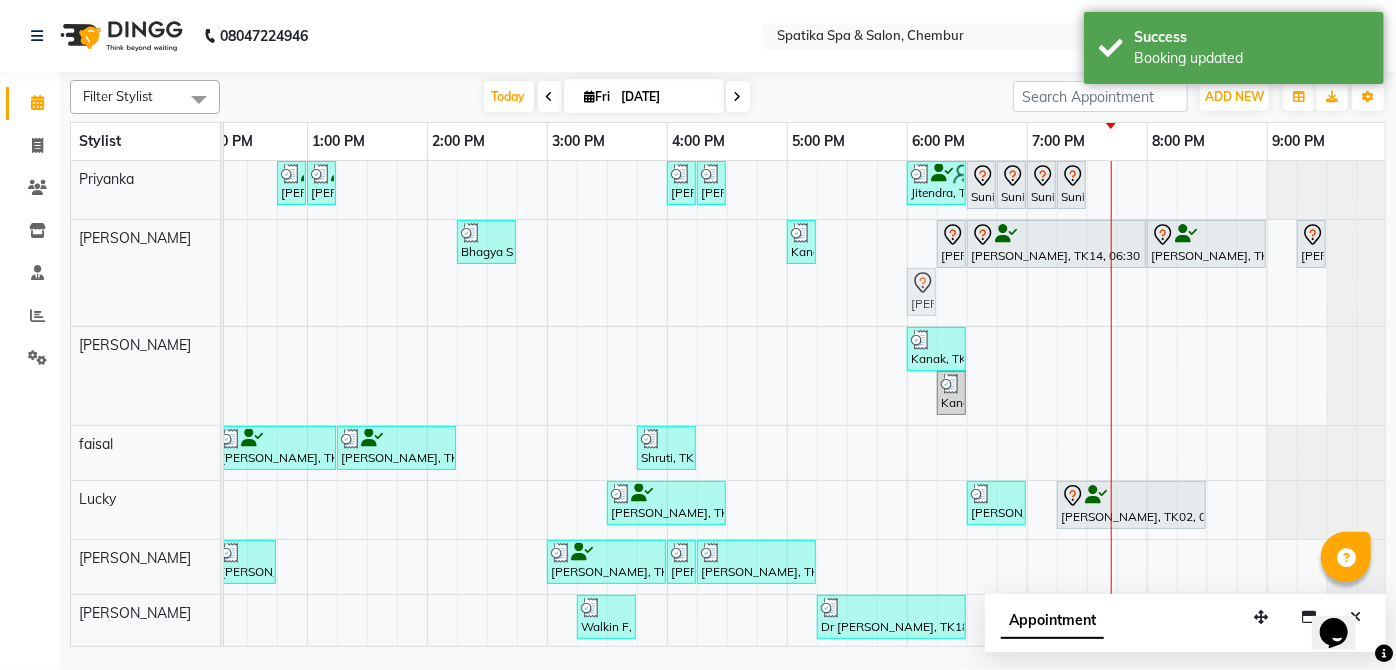 drag, startPoint x: 979, startPoint y: 275, endPoint x: 907, endPoint y: 270, distance: 72.1734 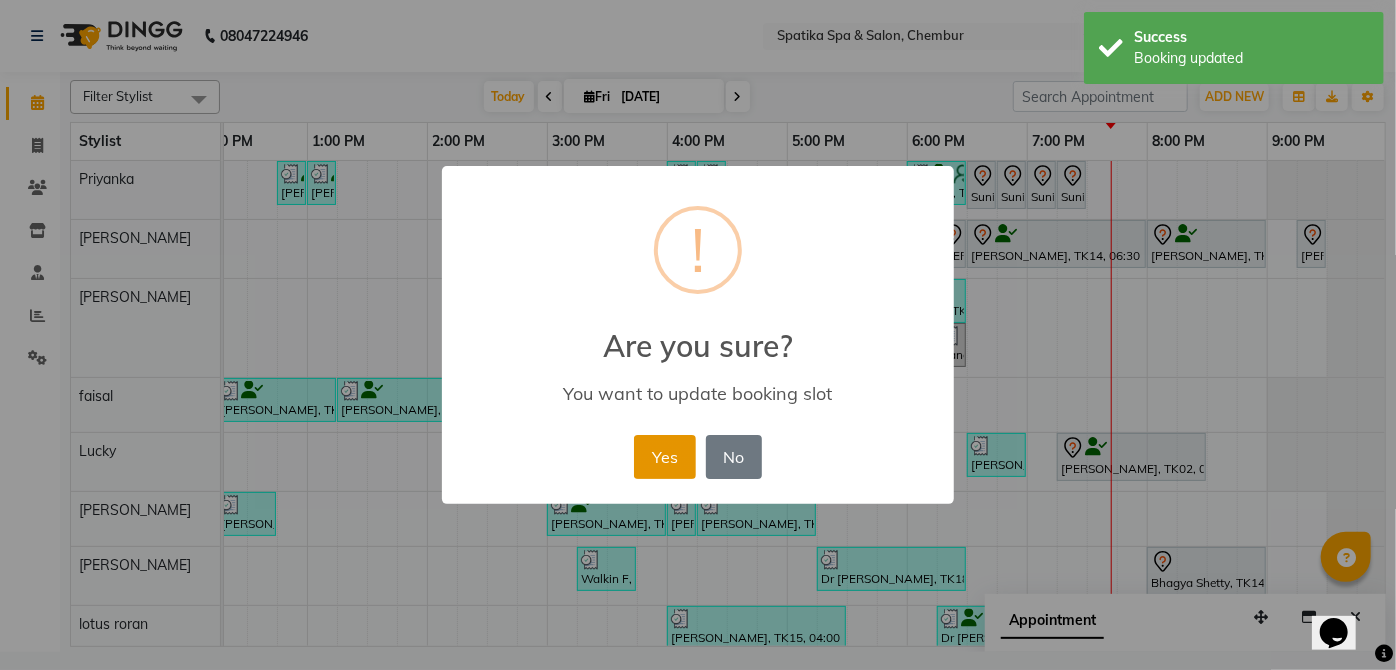 click on "Yes" at bounding box center [664, 457] 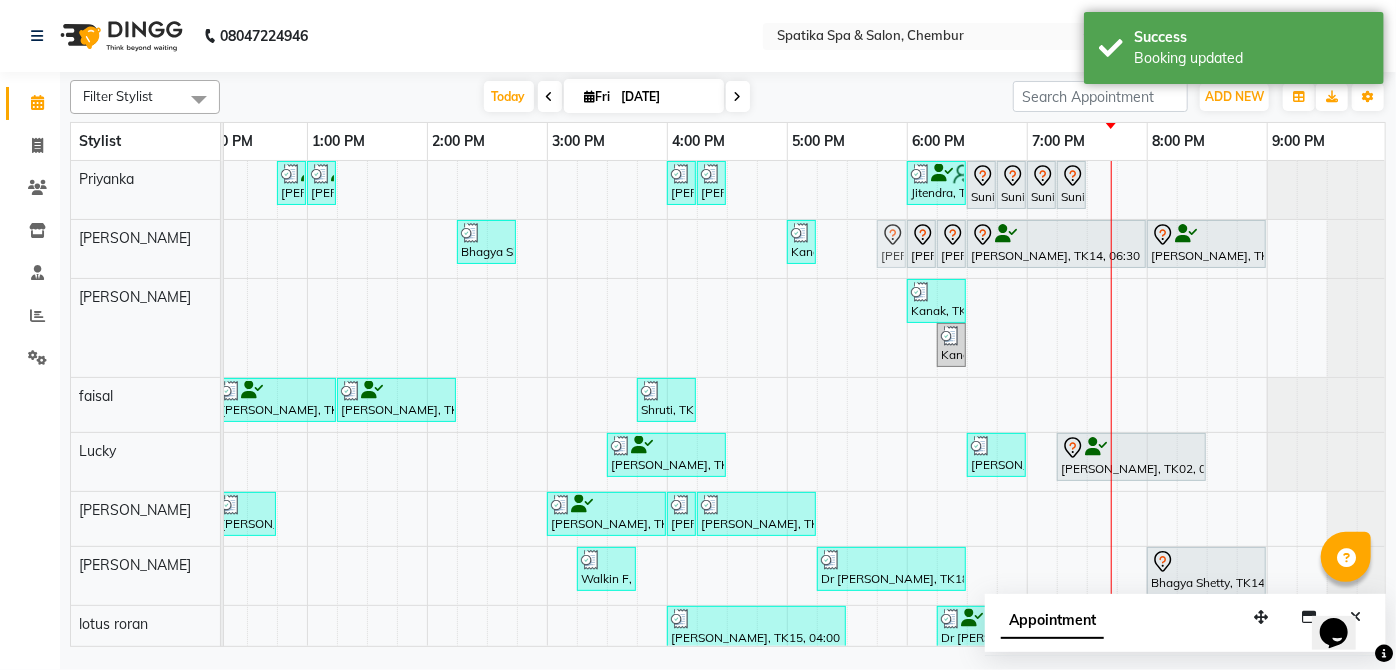 drag, startPoint x: 1304, startPoint y: 247, endPoint x: 893, endPoint y: 270, distance: 411.64304 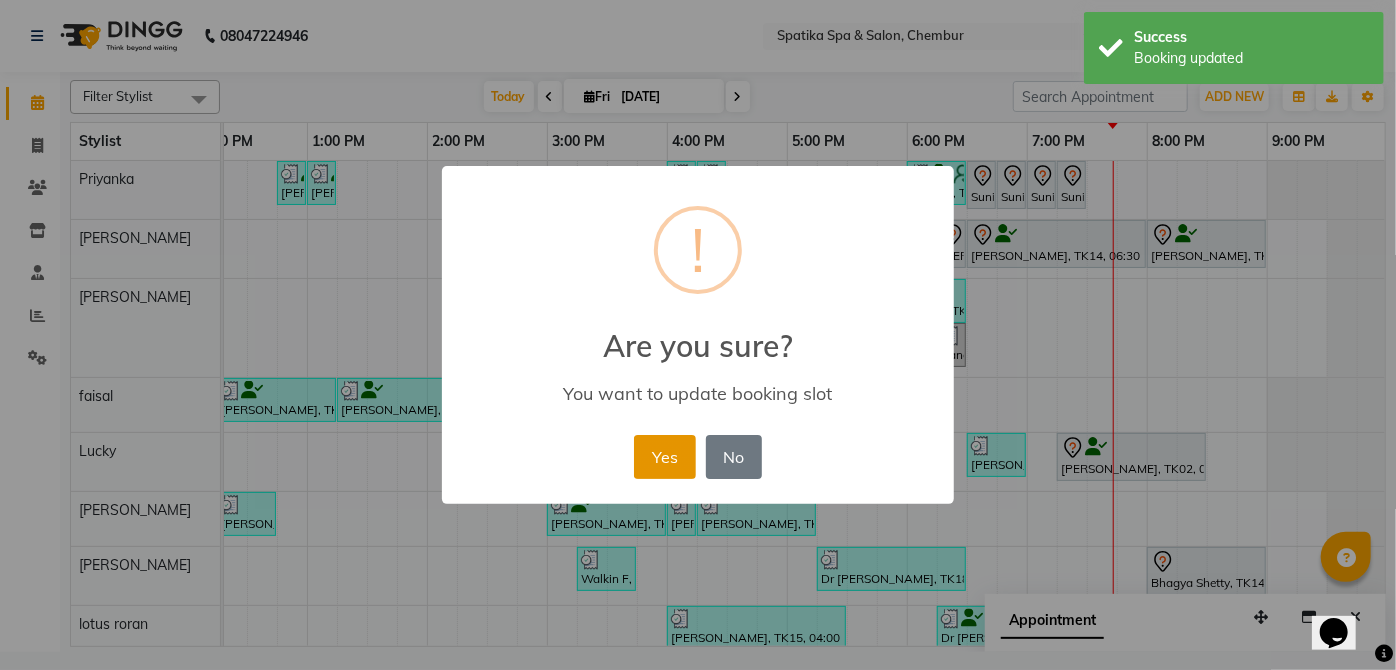 click on "Yes" at bounding box center [664, 457] 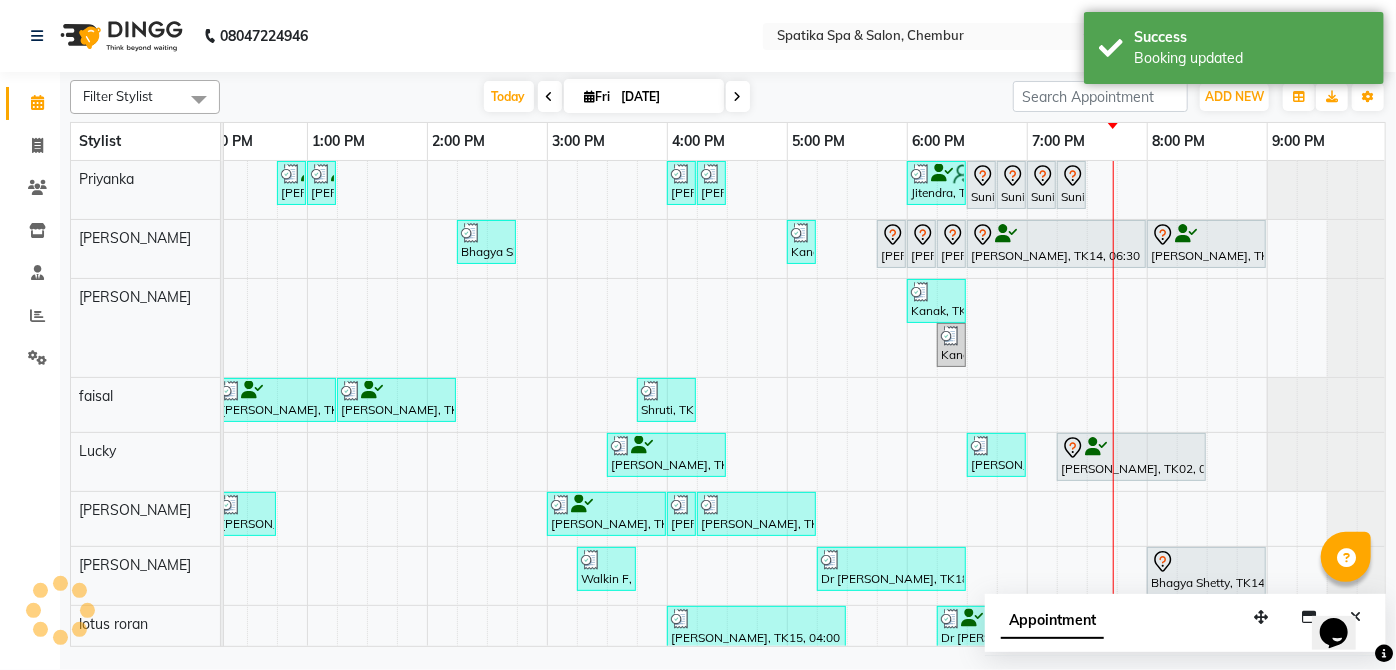scroll, scrollTop: 196, scrollLeft: 397, axis: both 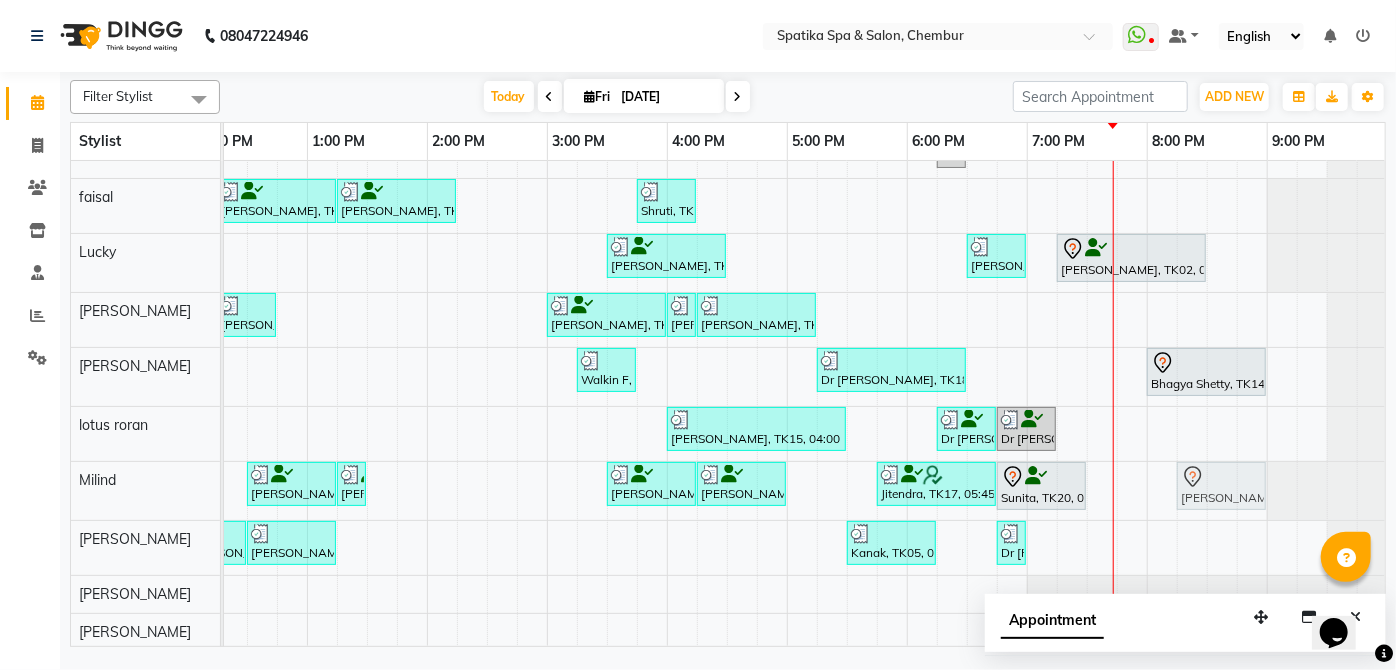 drag, startPoint x: 1256, startPoint y: 466, endPoint x: 1212, endPoint y: 469, distance: 44.102154 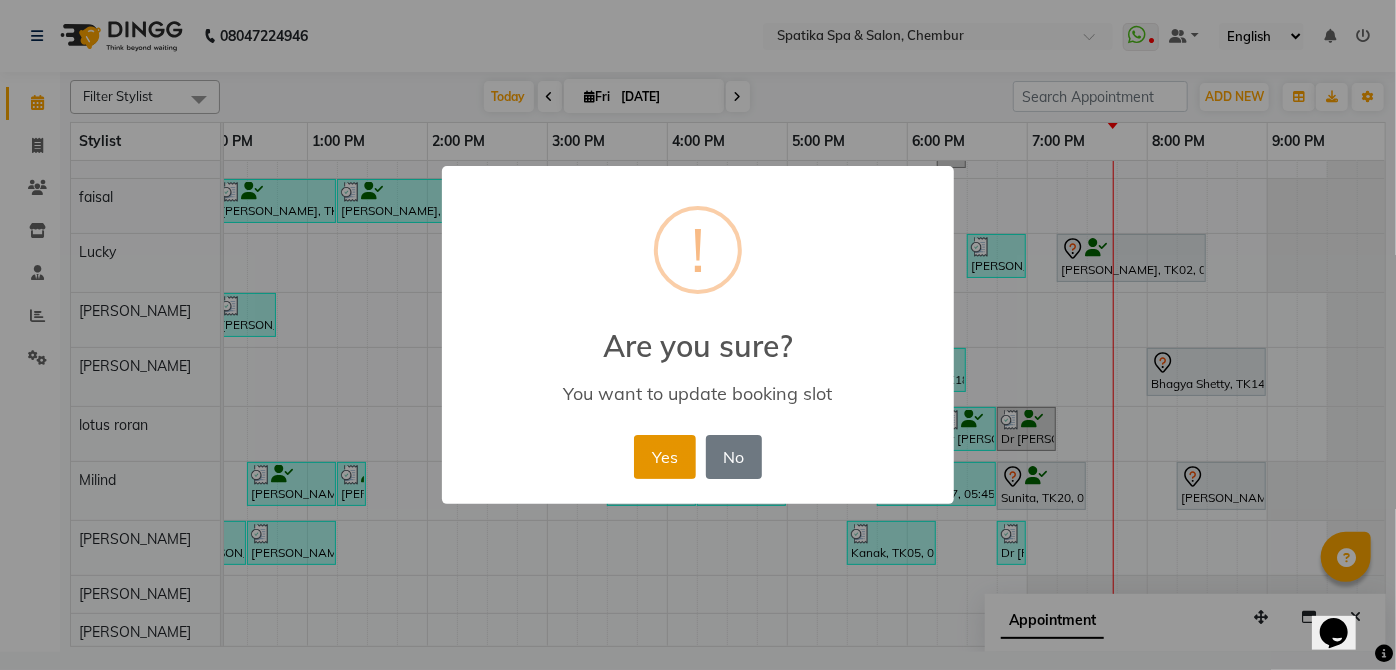 click on "Yes" at bounding box center (664, 457) 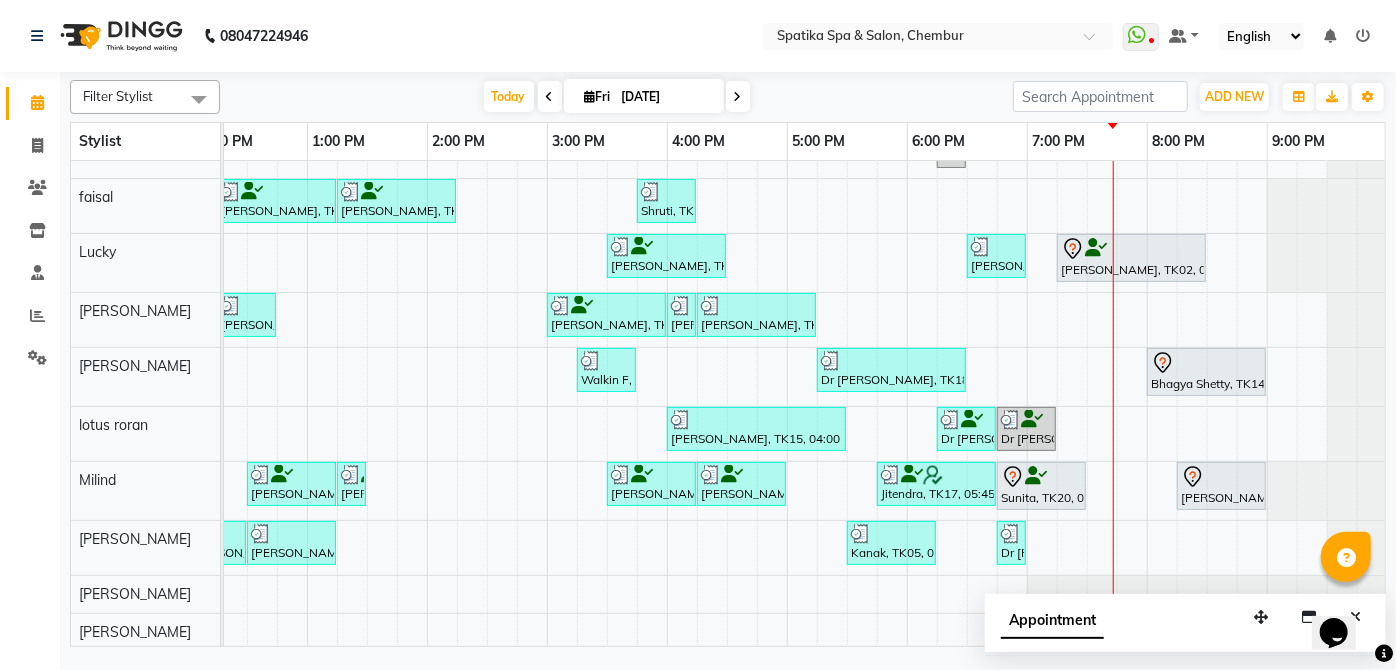 click at bounding box center (1131, 249) 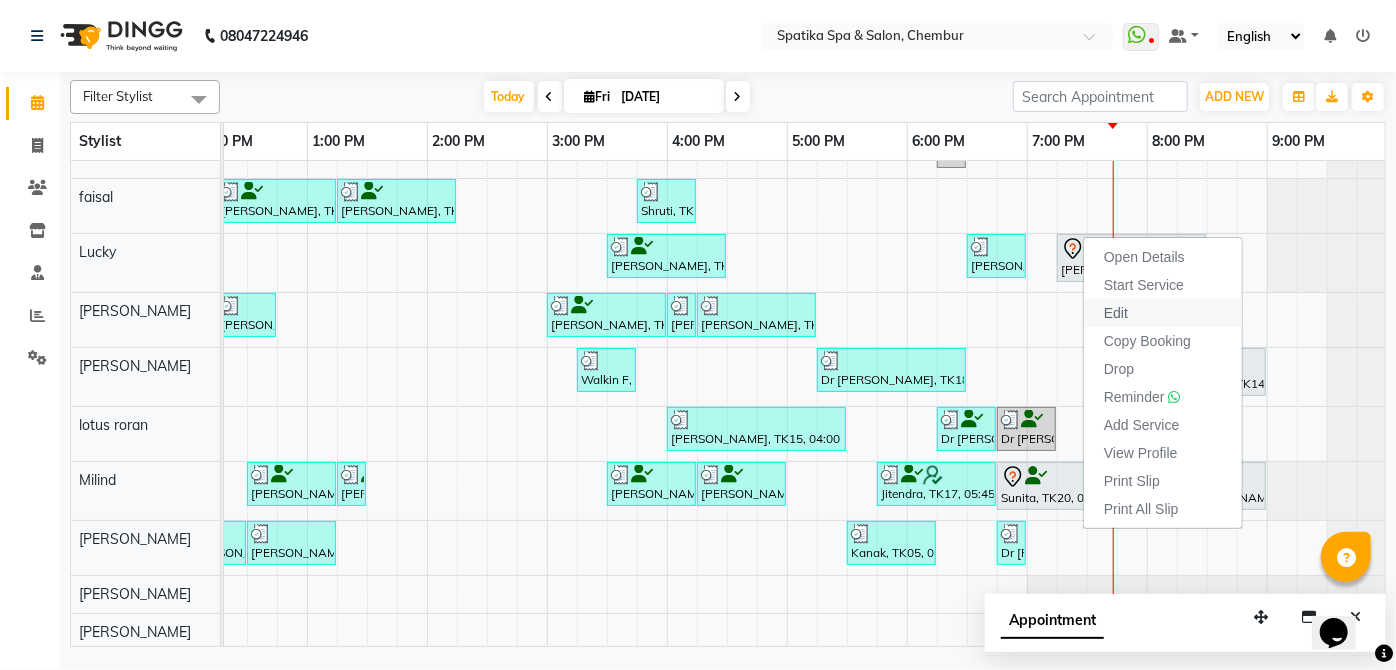 click on "Edit" at bounding box center (1116, 313) 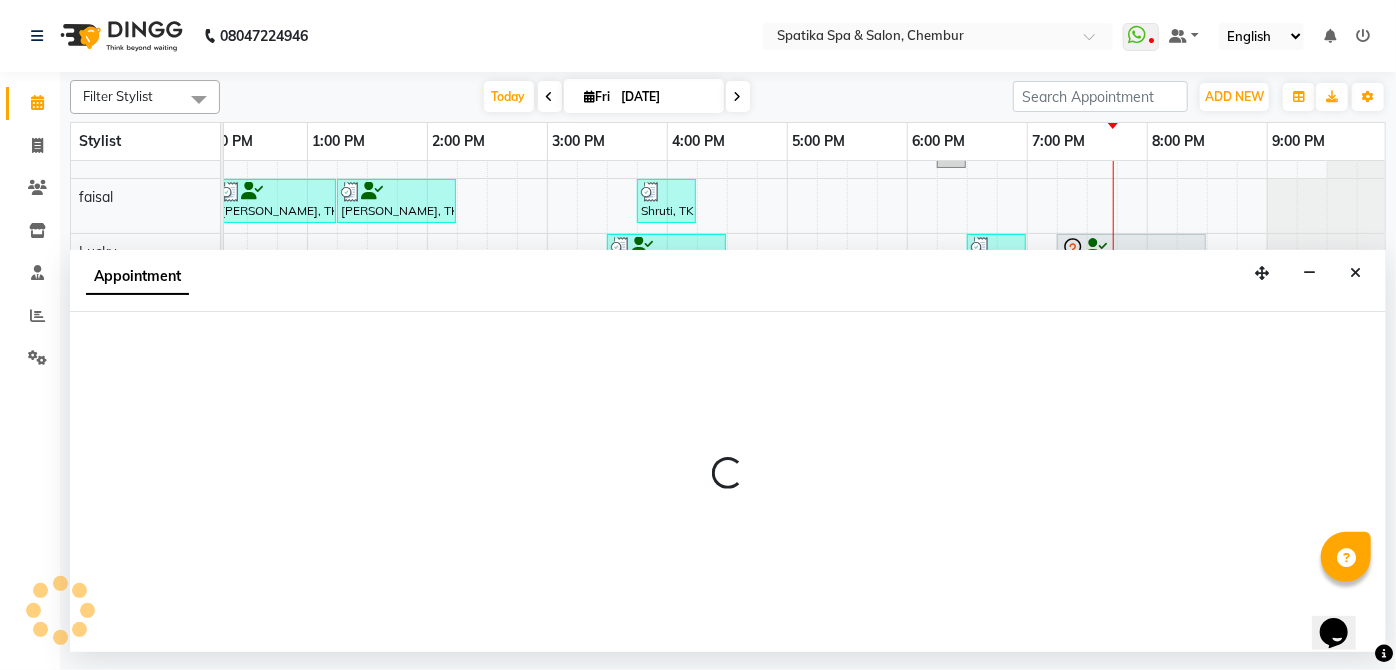 select on "tentative" 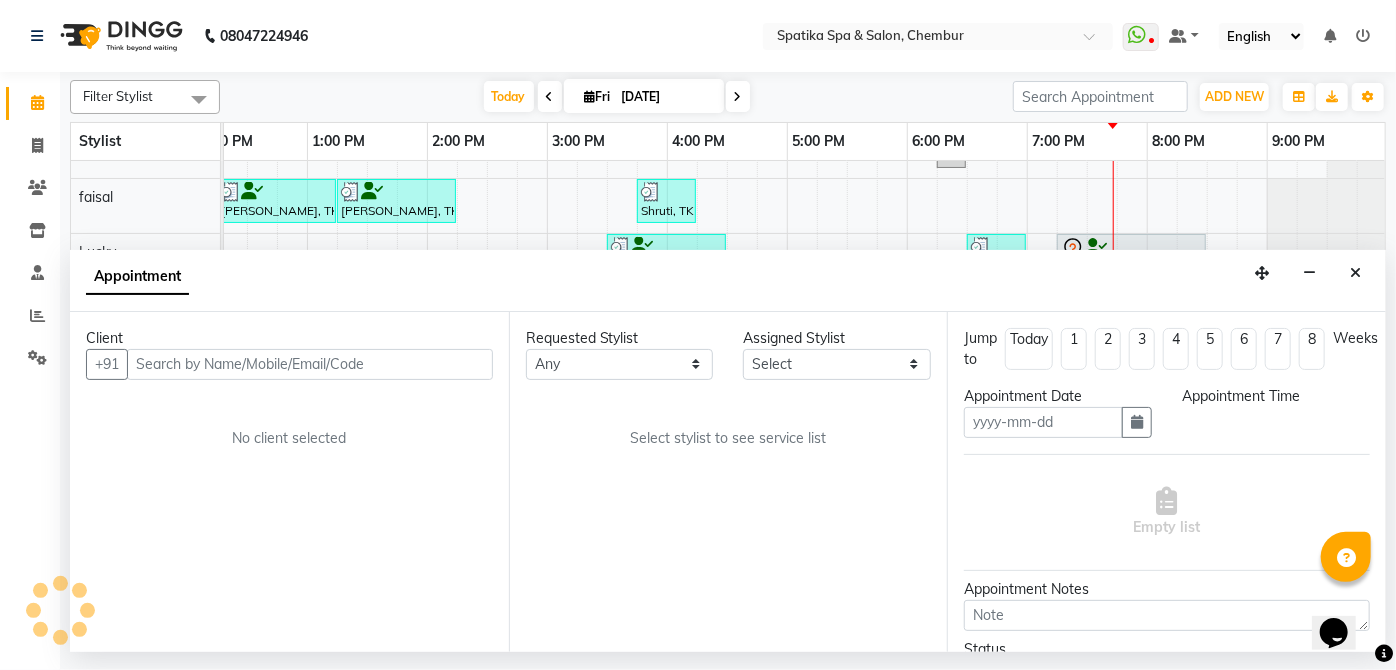 type on "[DATE]" 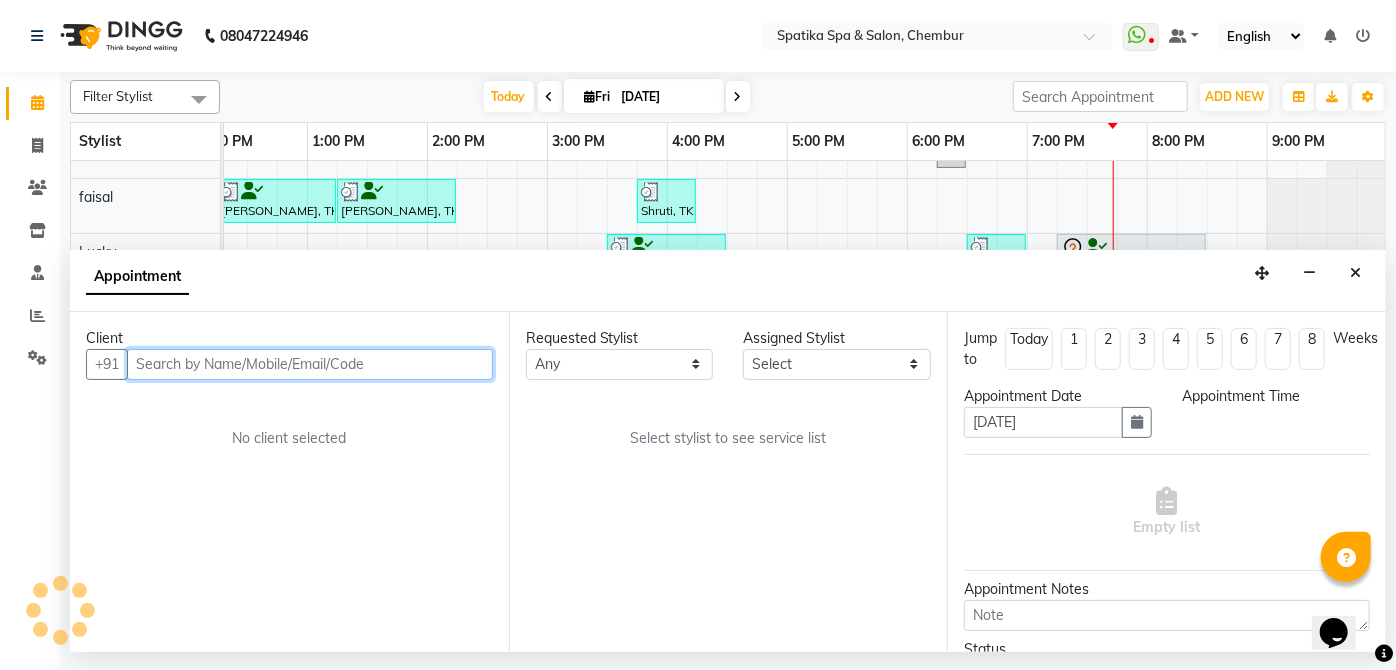 select on "1155" 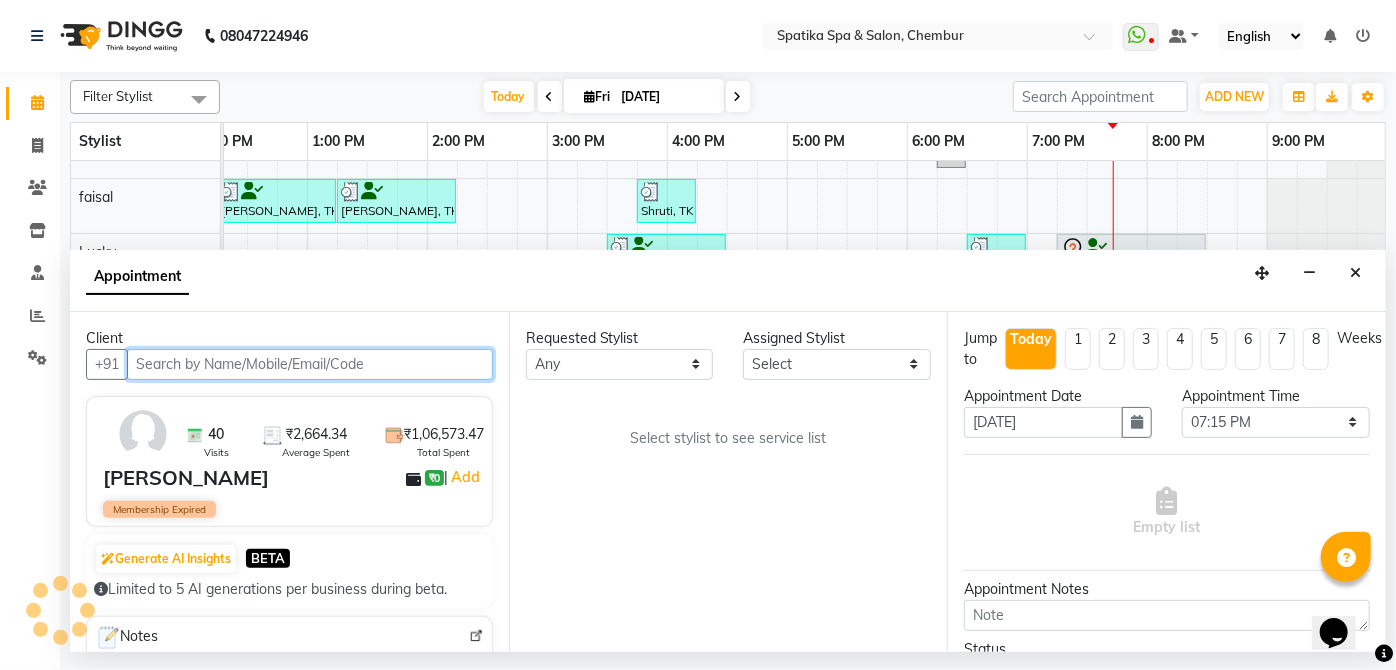 scroll, scrollTop: 0, scrollLeft: 397, axis: horizontal 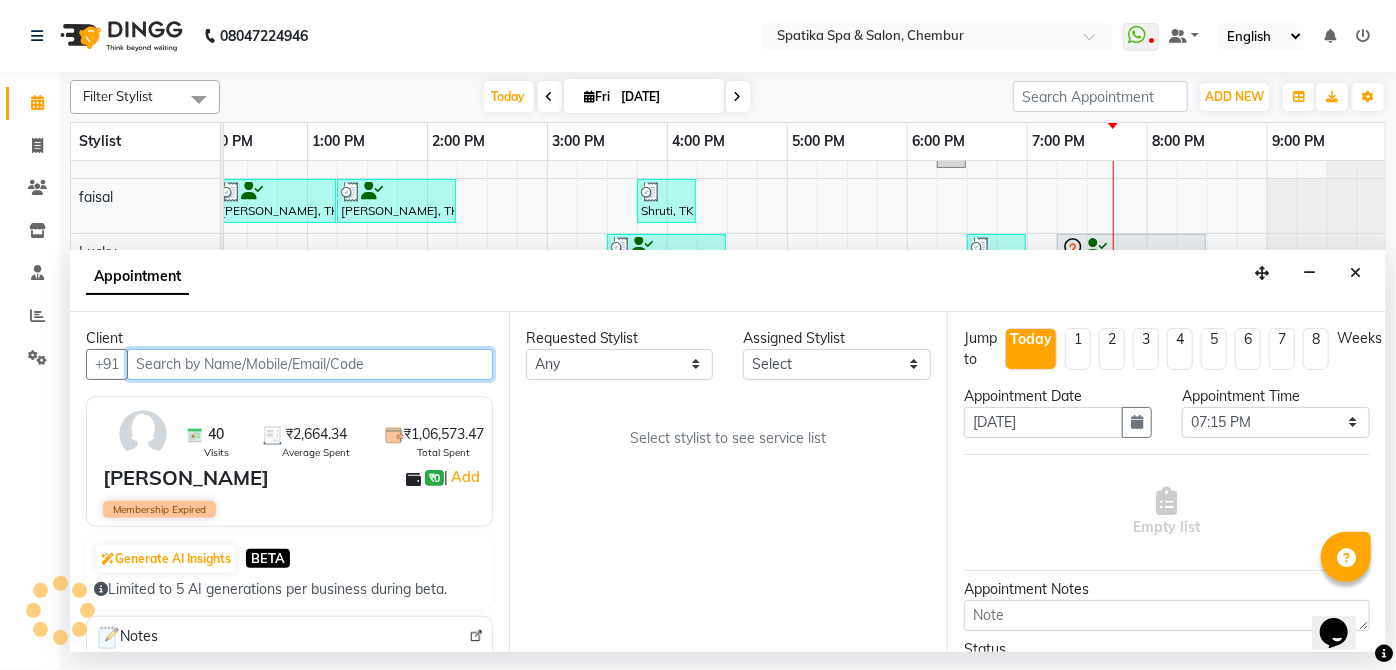 select on "9046" 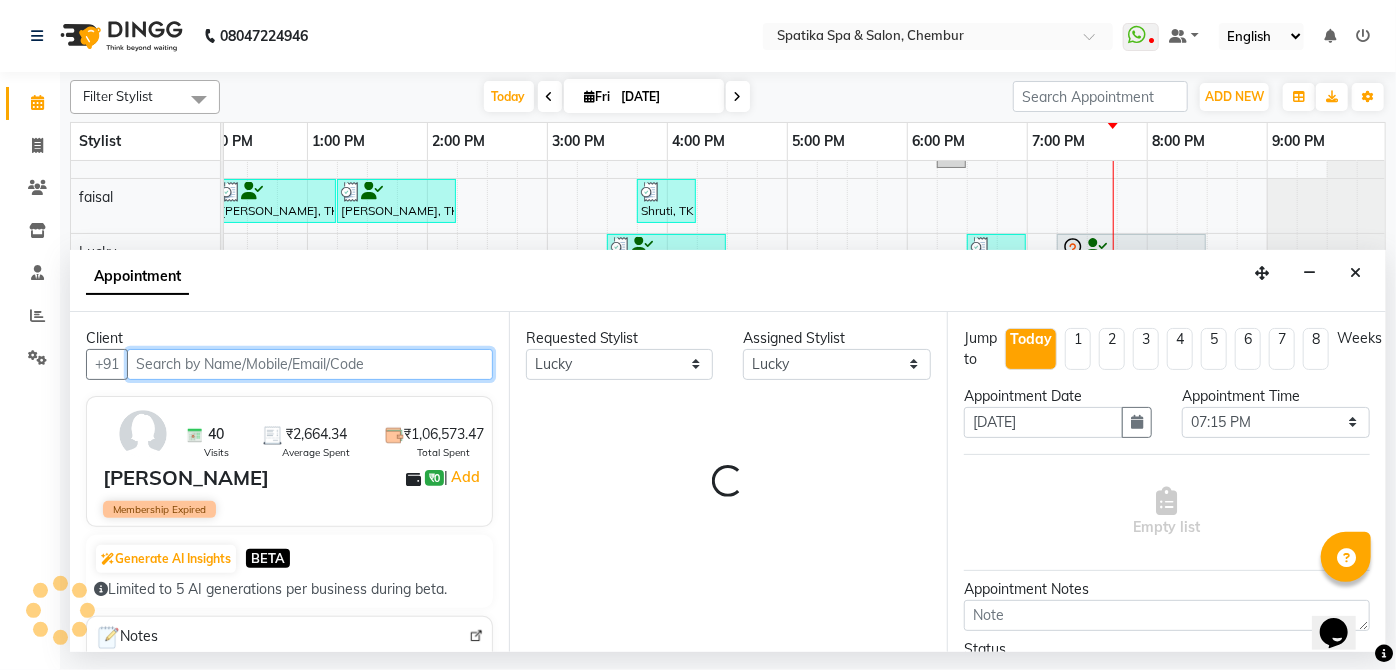 select on "690" 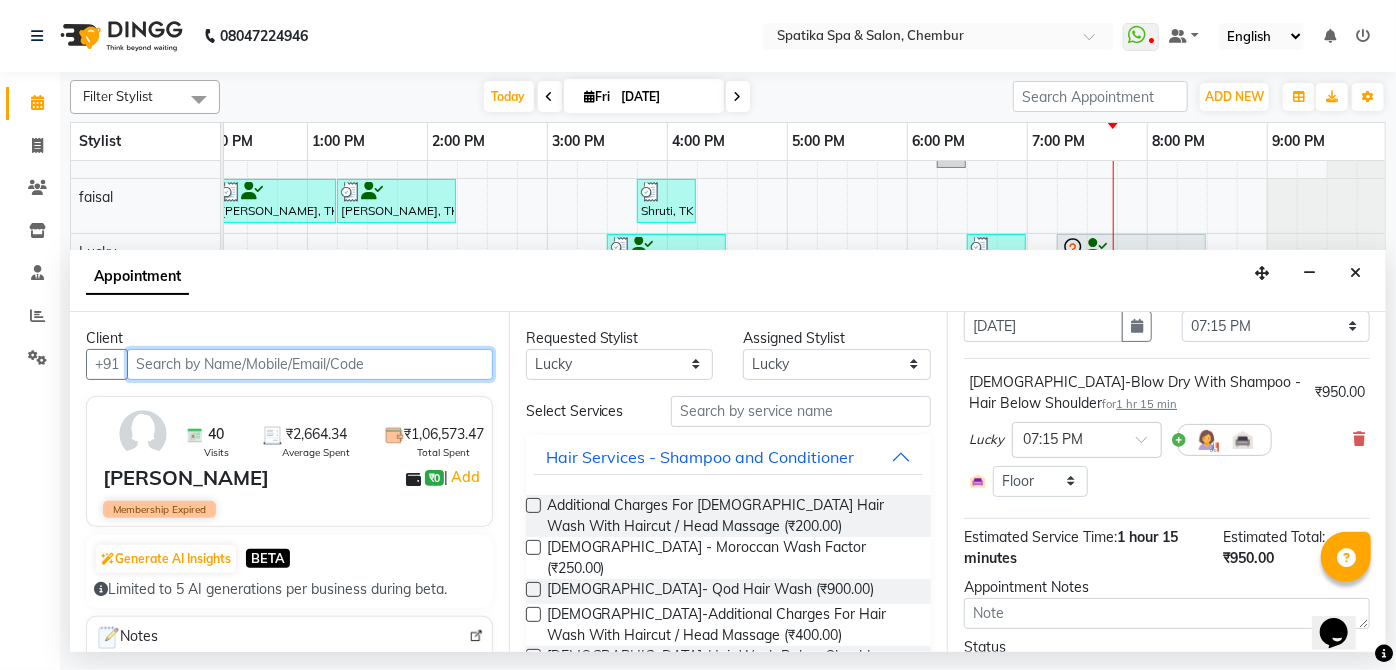 scroll, scrollTop: 114, scrollLeft: 0, axis: vertical 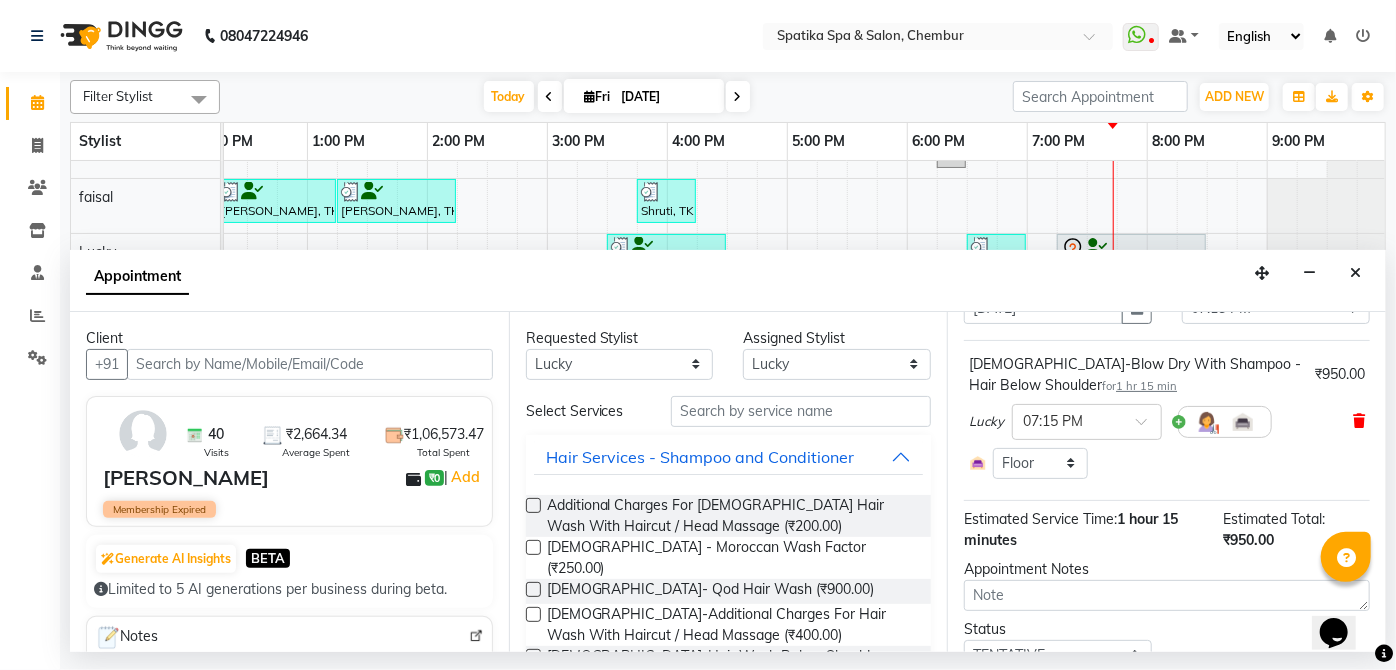 click at bounding box center [1359, 421] 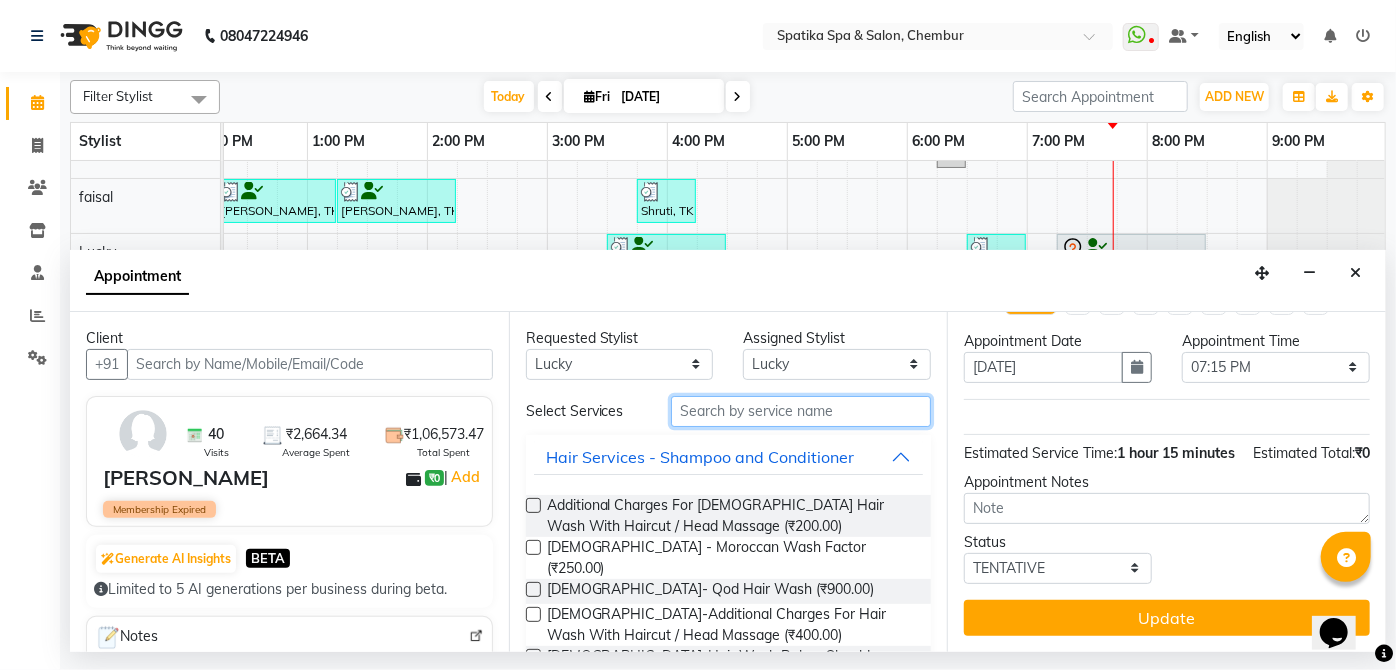 click at bounding box center (801, 411) 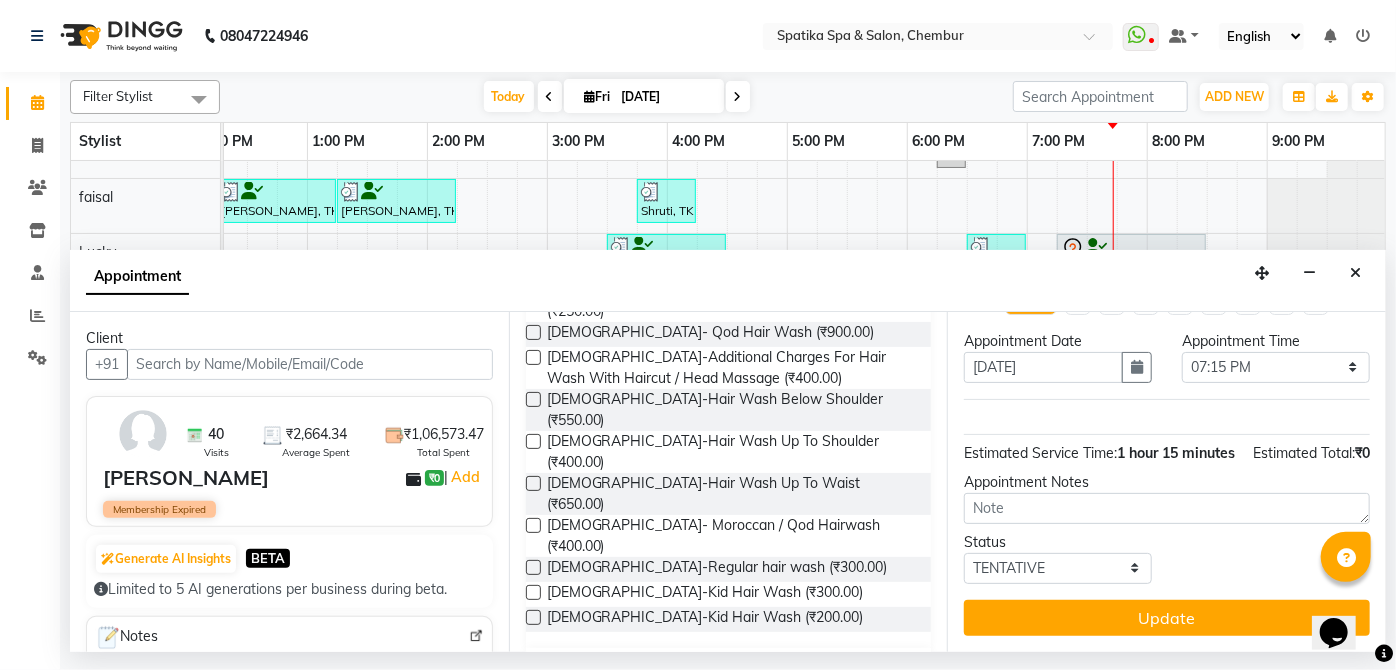scroll, scrollTop: 237, scrollLeft: 0, axis: vertical 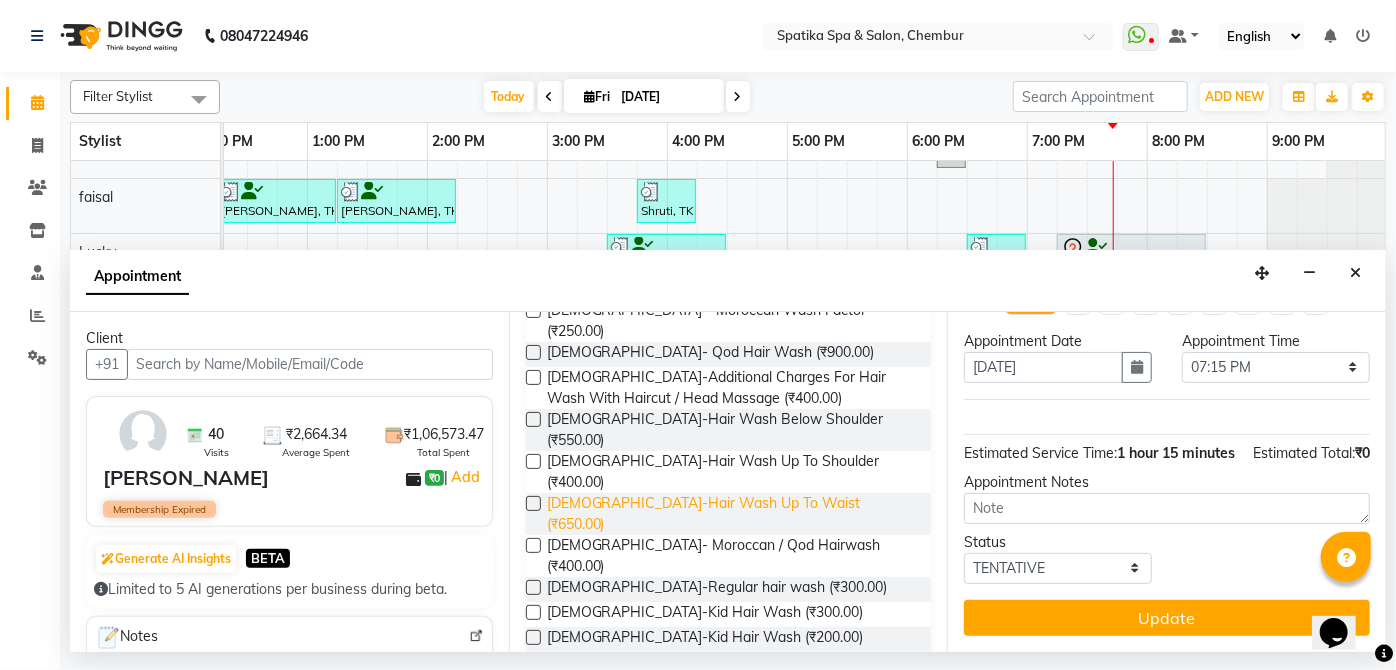 click on "[DEMOGRAPHIC_DATA]-Hair Wash Up To Waist (₹650.00)" at bounding box center [731, 514] 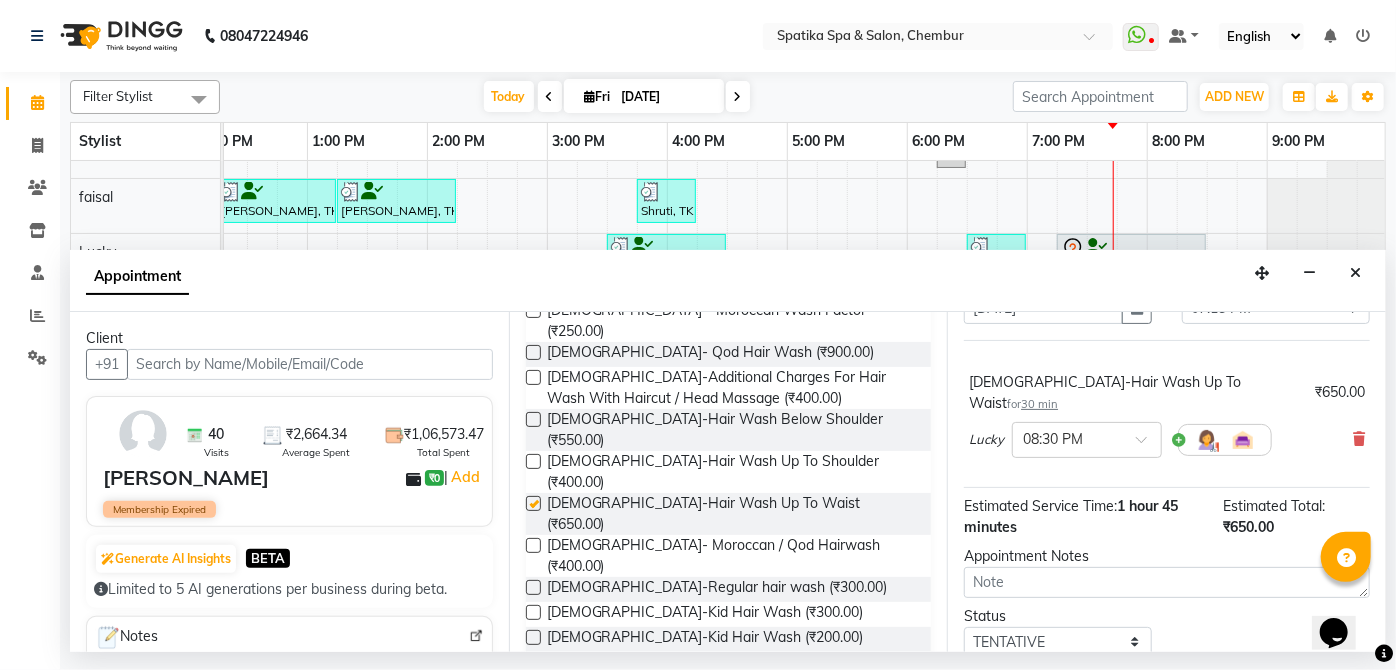 checkbox on "false" 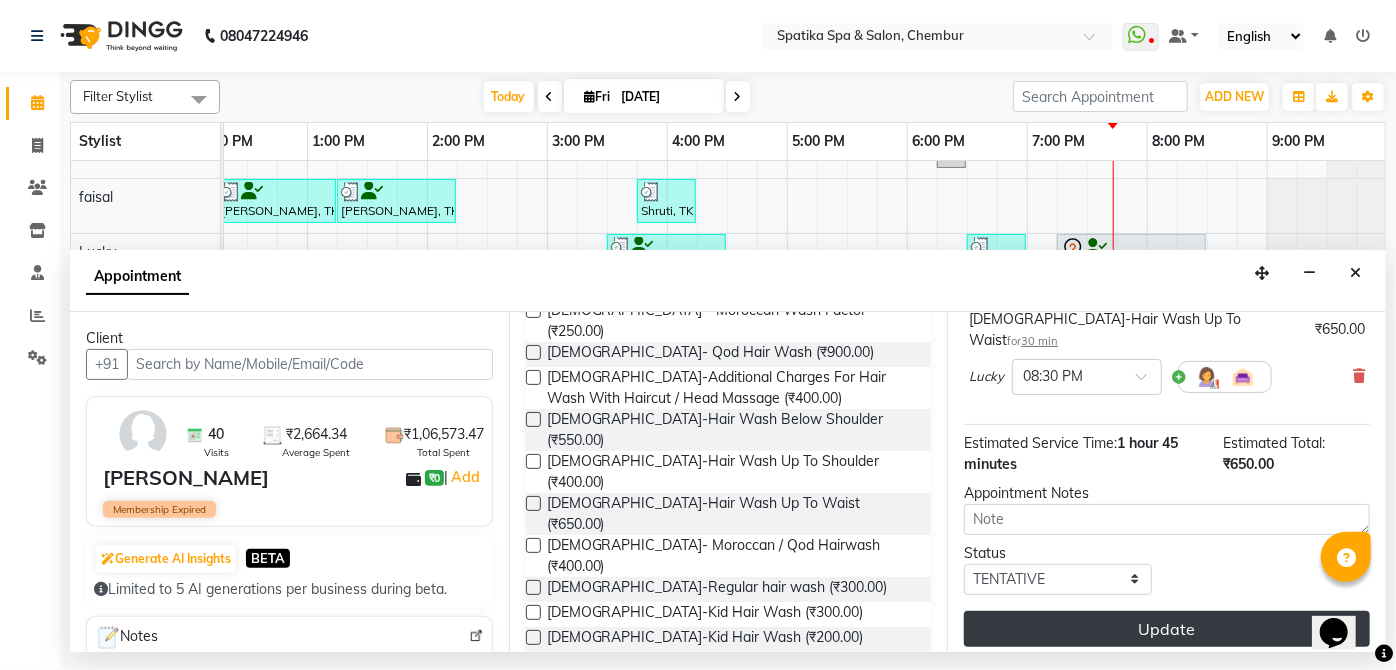 scroll, scrollTop: 179, scrollLeft: 0, axis: vertical 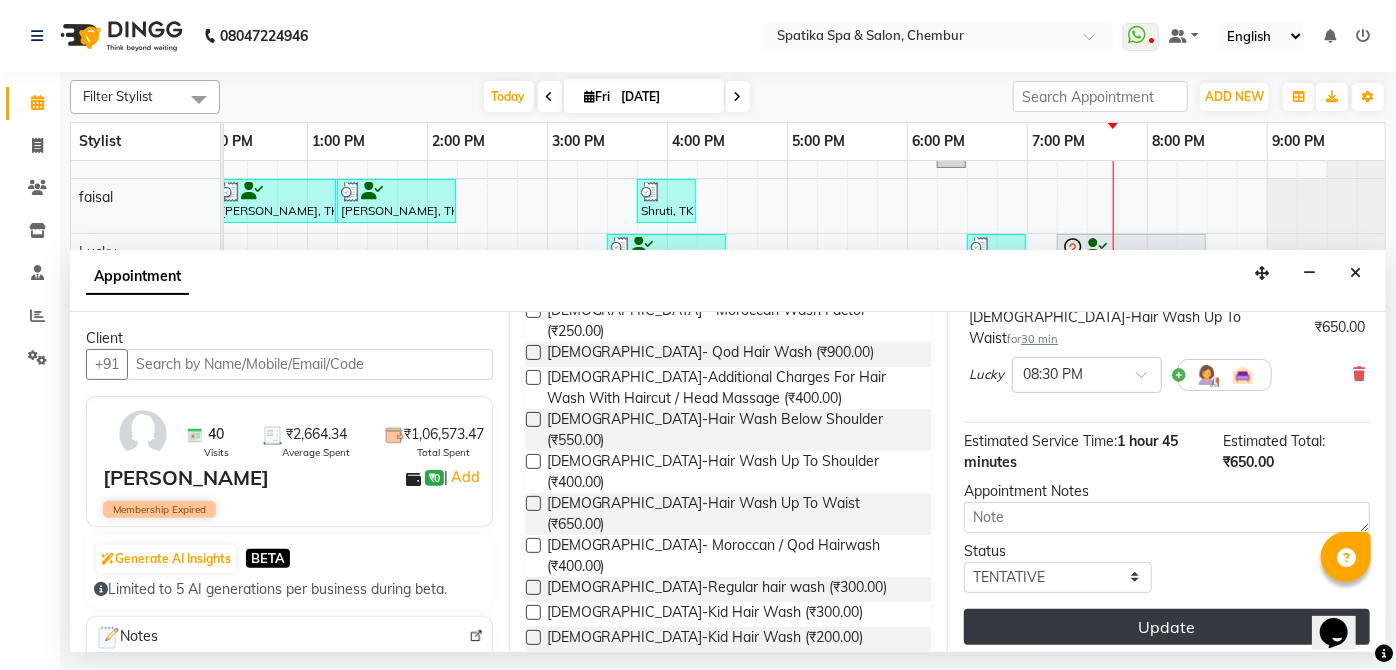 click on "Update" at bounding box center [1167, 627] 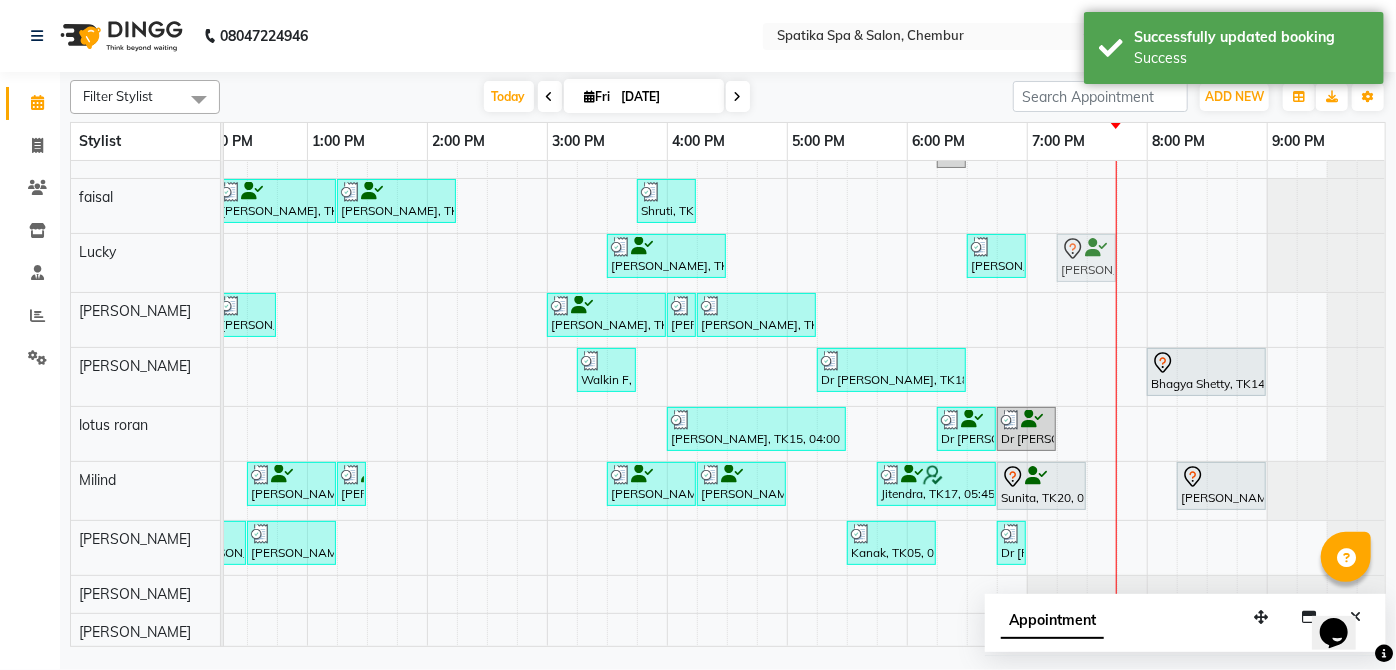 drag, startPoint x: 1220, startPoint y: 252, endPoint x: 1064, endPoint y: 261, distance: 156.2594 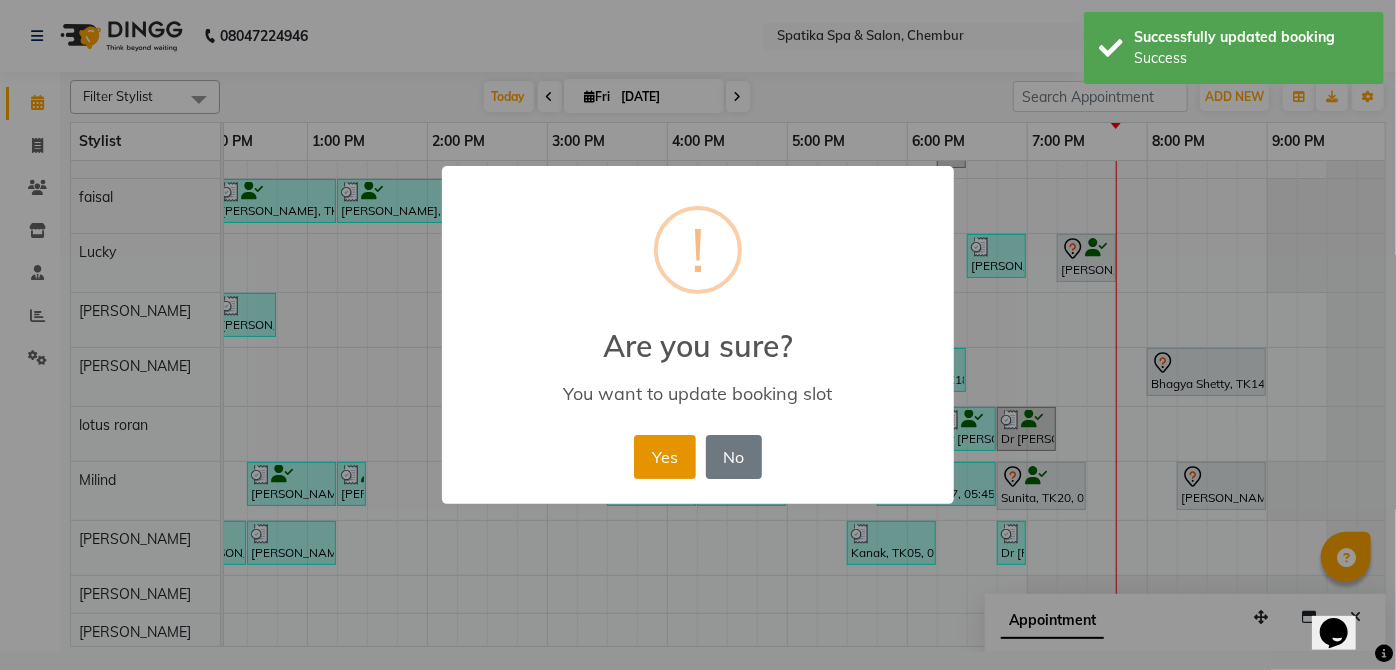 click on "Yes" at bounding box center (664, 457) 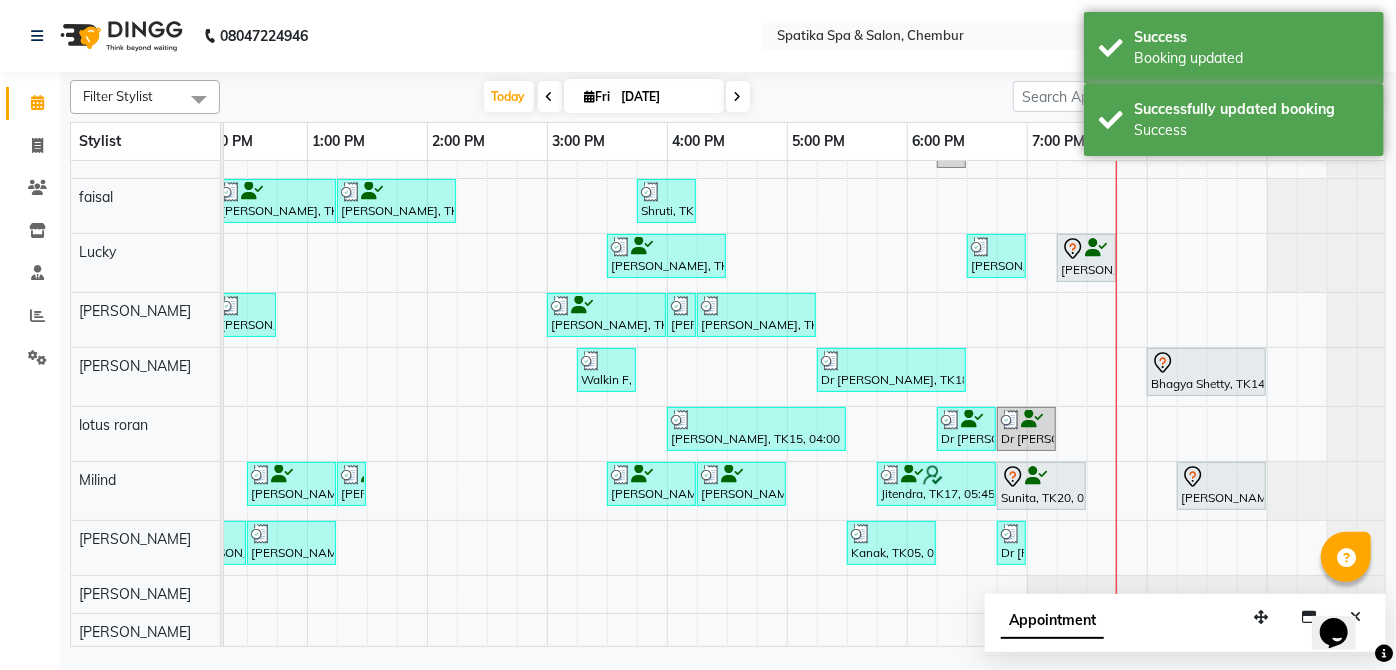 scroll, scrollTop: 122, scrollLeft: 397, axis: both 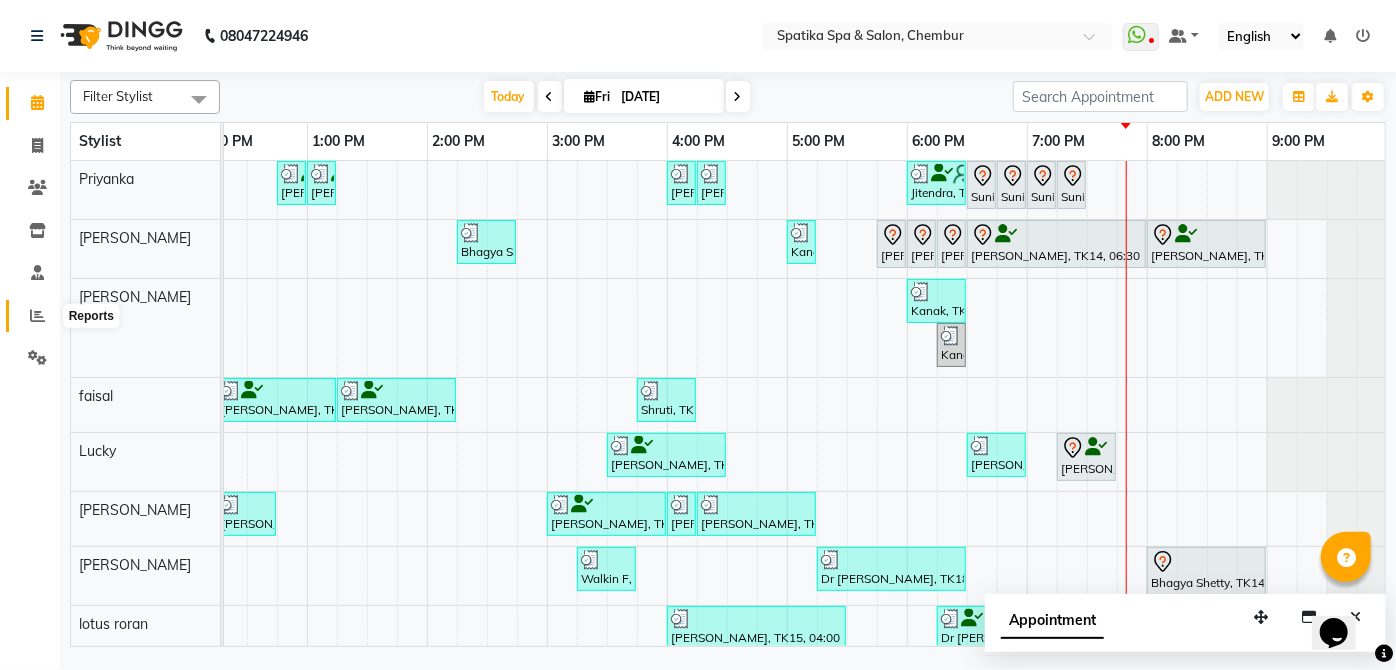 click 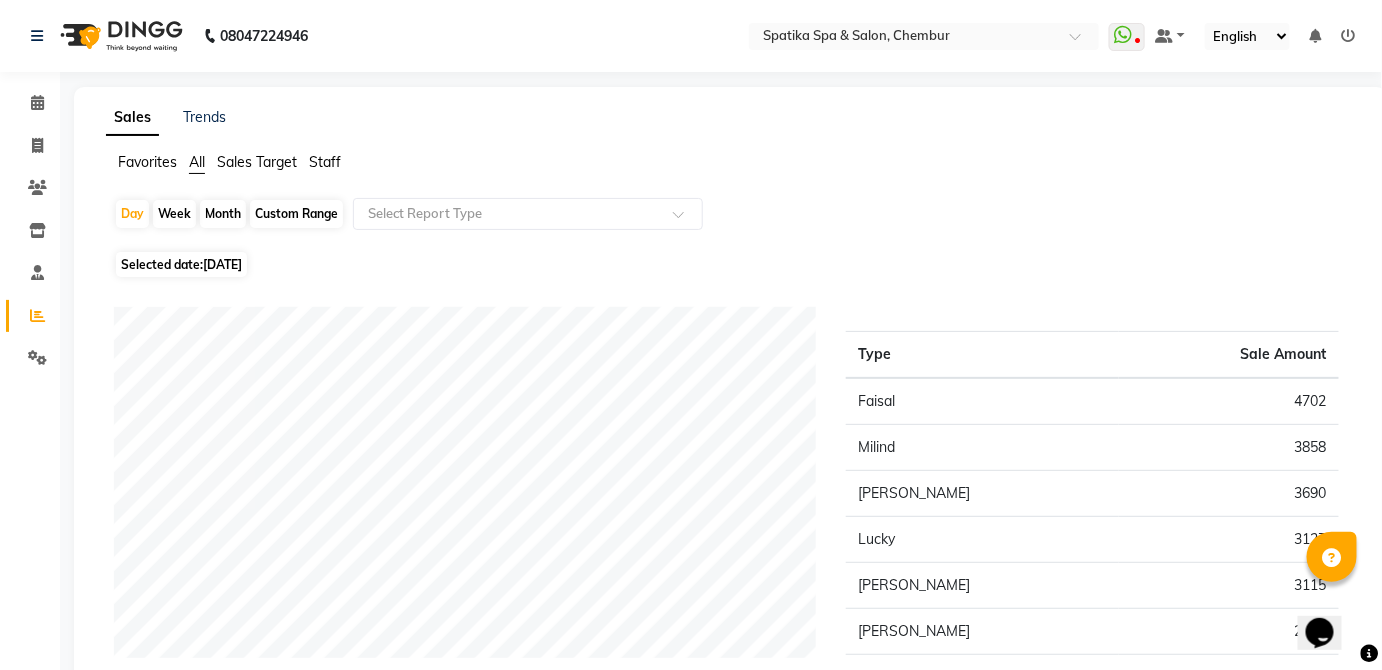 click on "Custom Range" 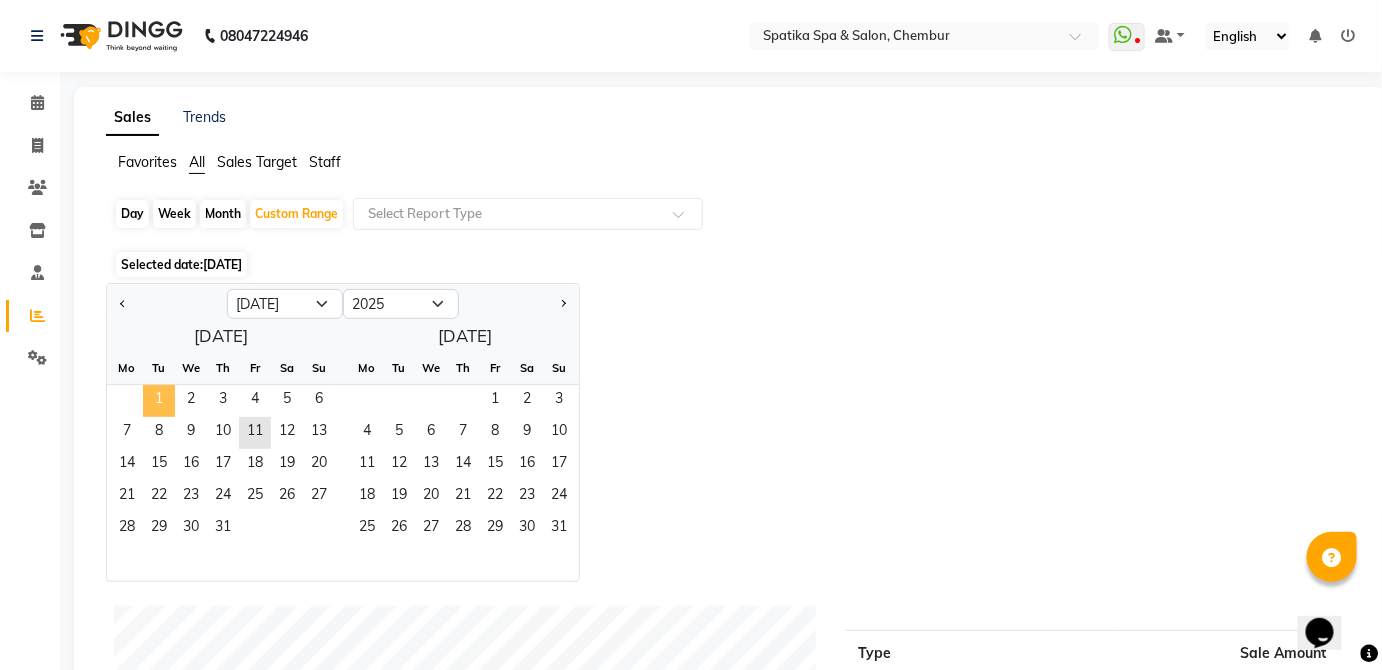 click on "1" 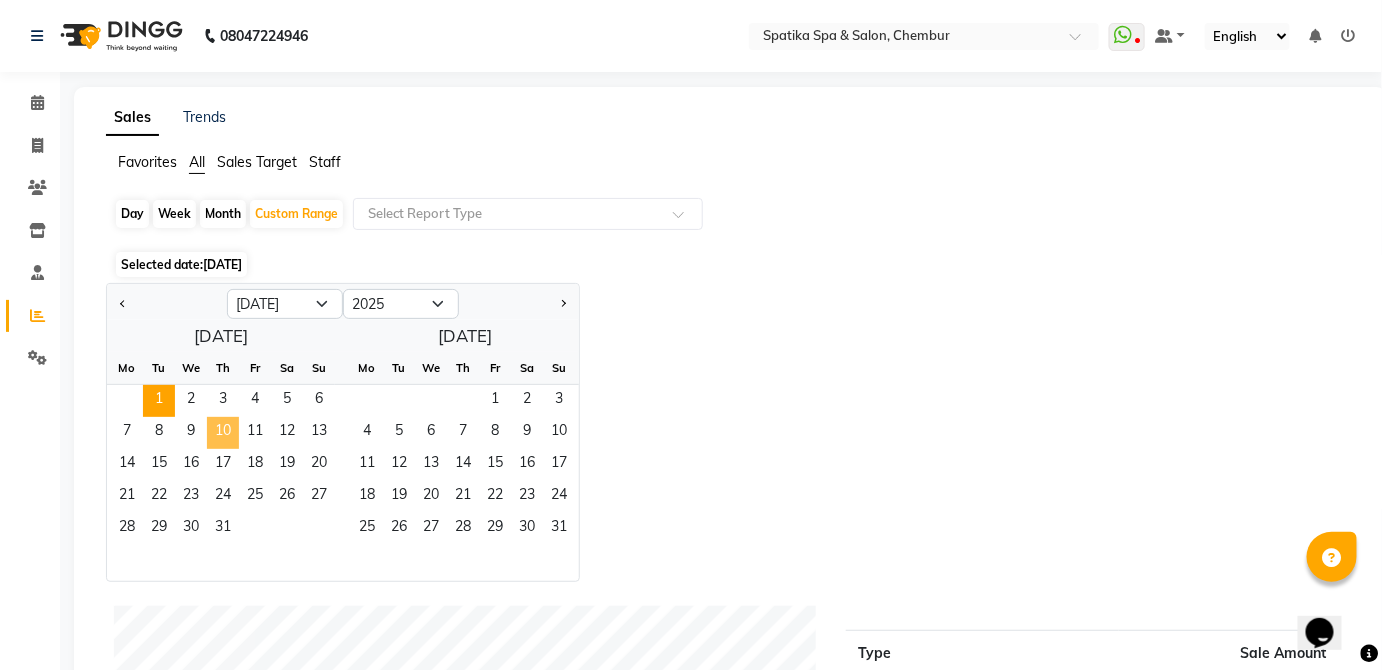 click on "10" 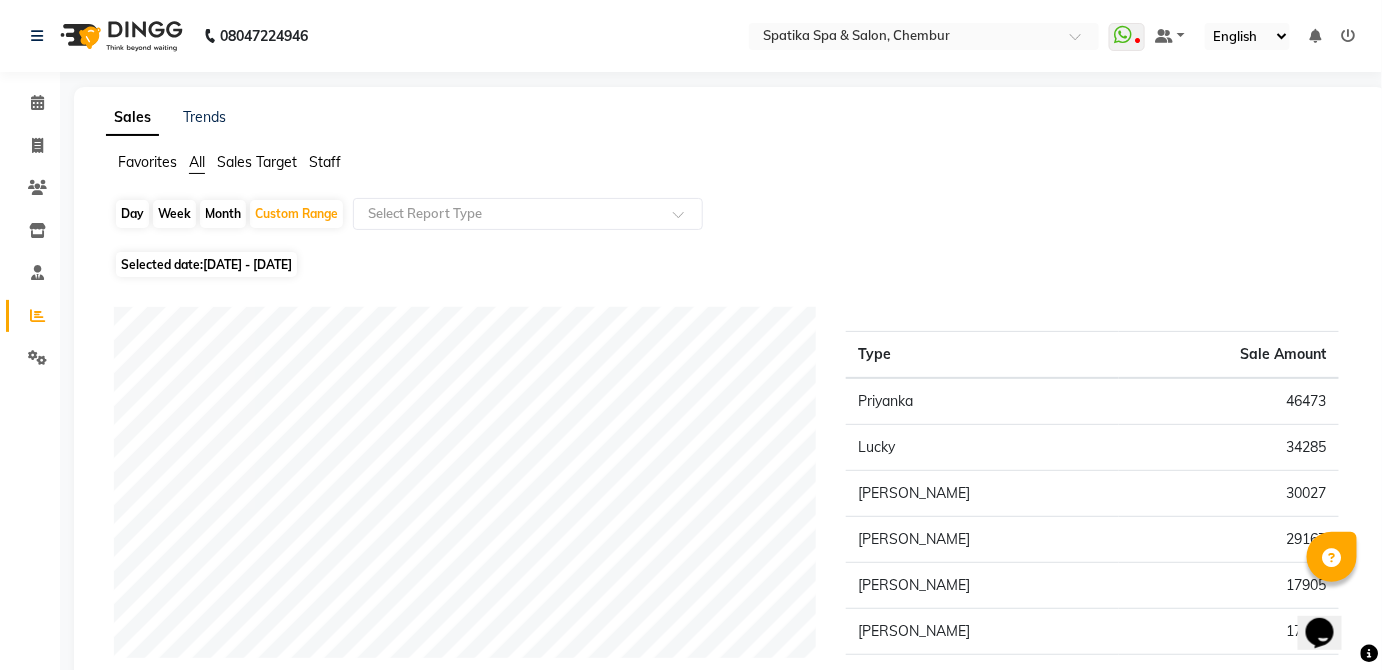 click on "Staff" 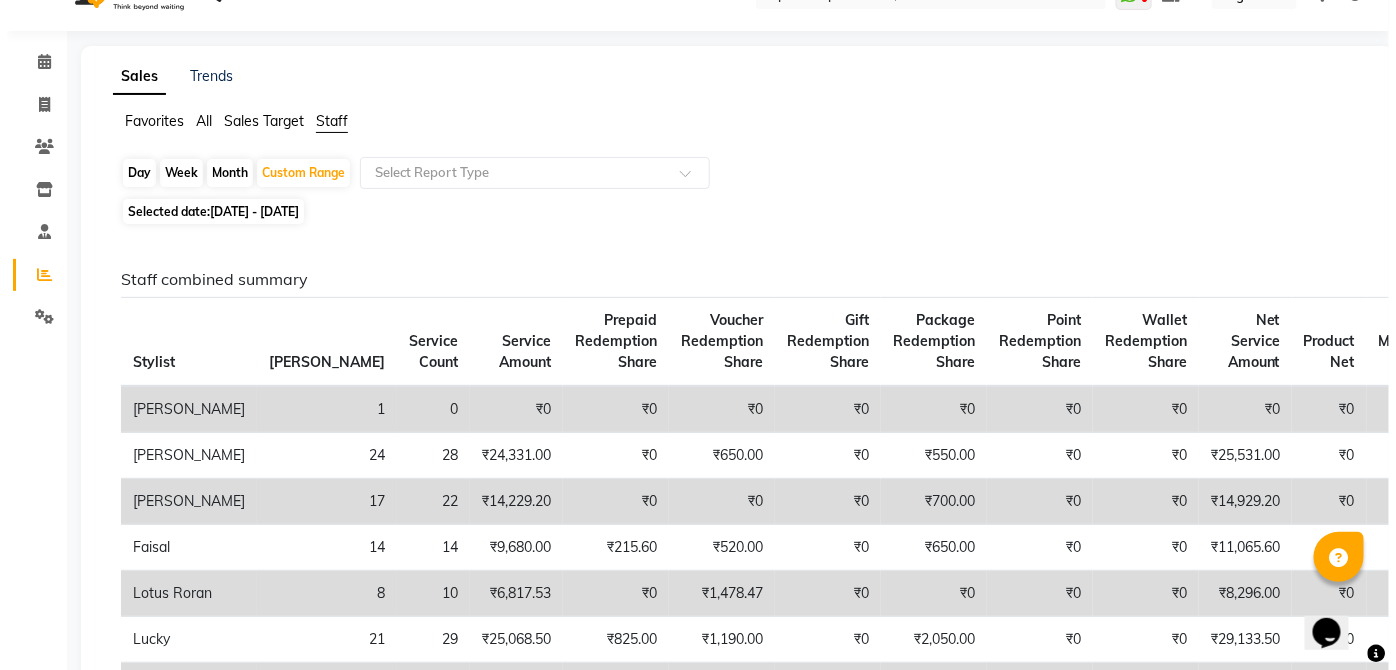 scroll, scrollTop: 0, scrollLeft: 0, axis: both 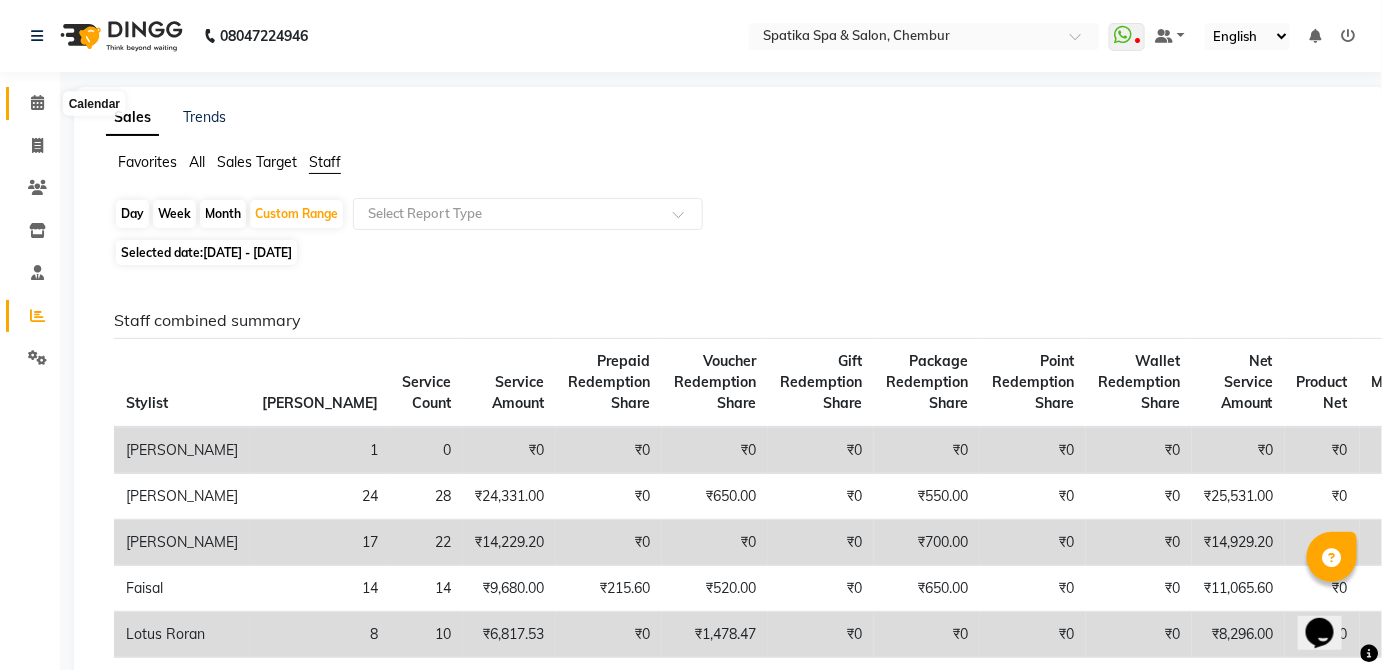 click 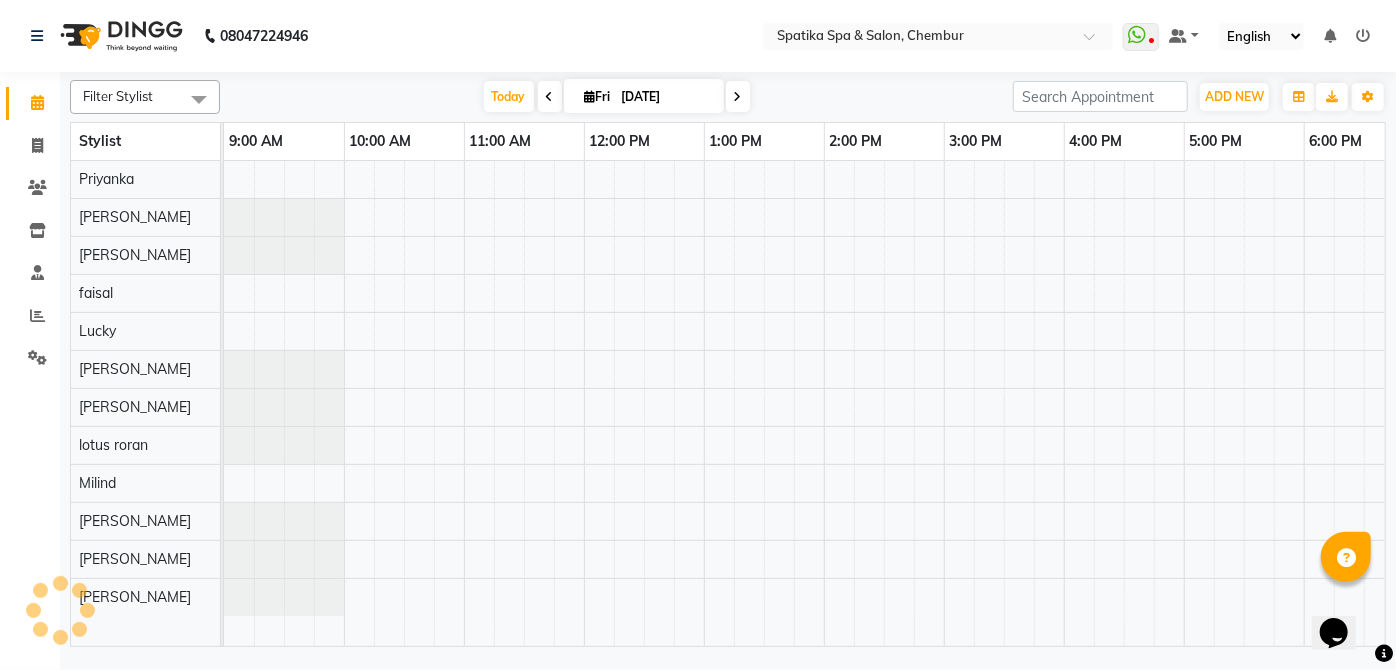 scroll, scrollTop: 0, scrollLeft: 0, axis: both 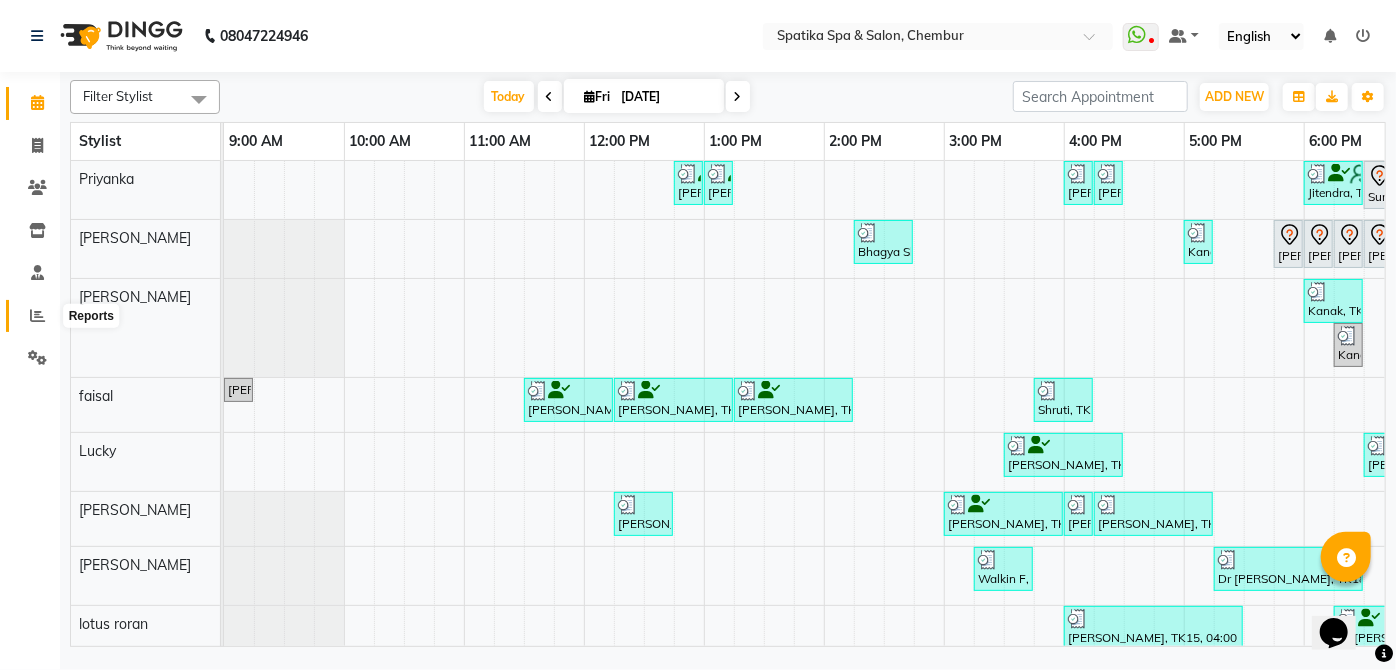 click 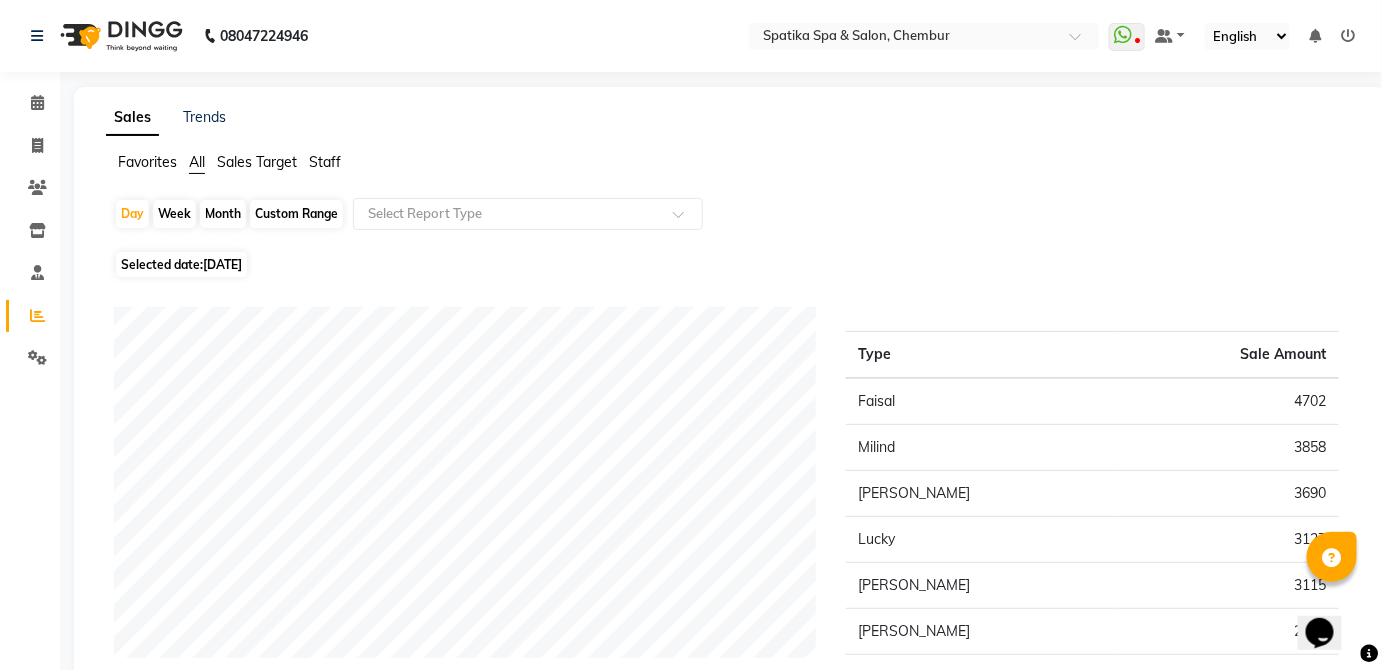 click on "Staff" 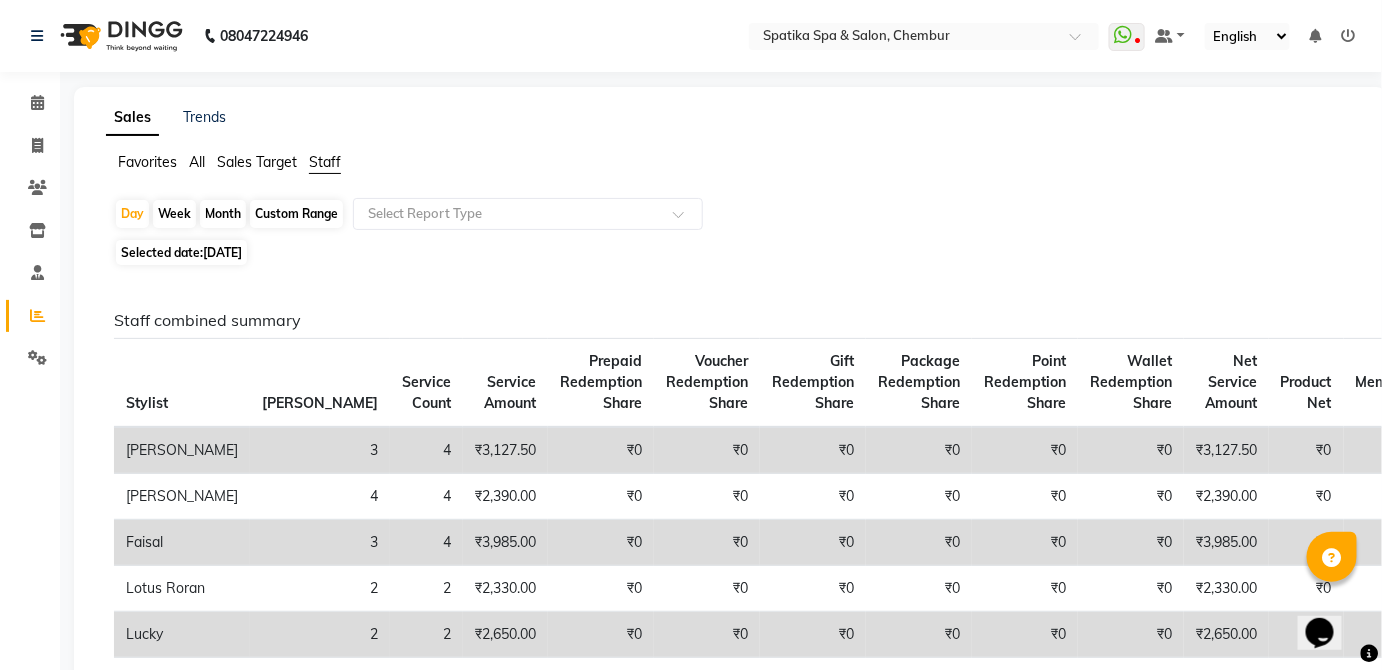 click on "Custom Range" 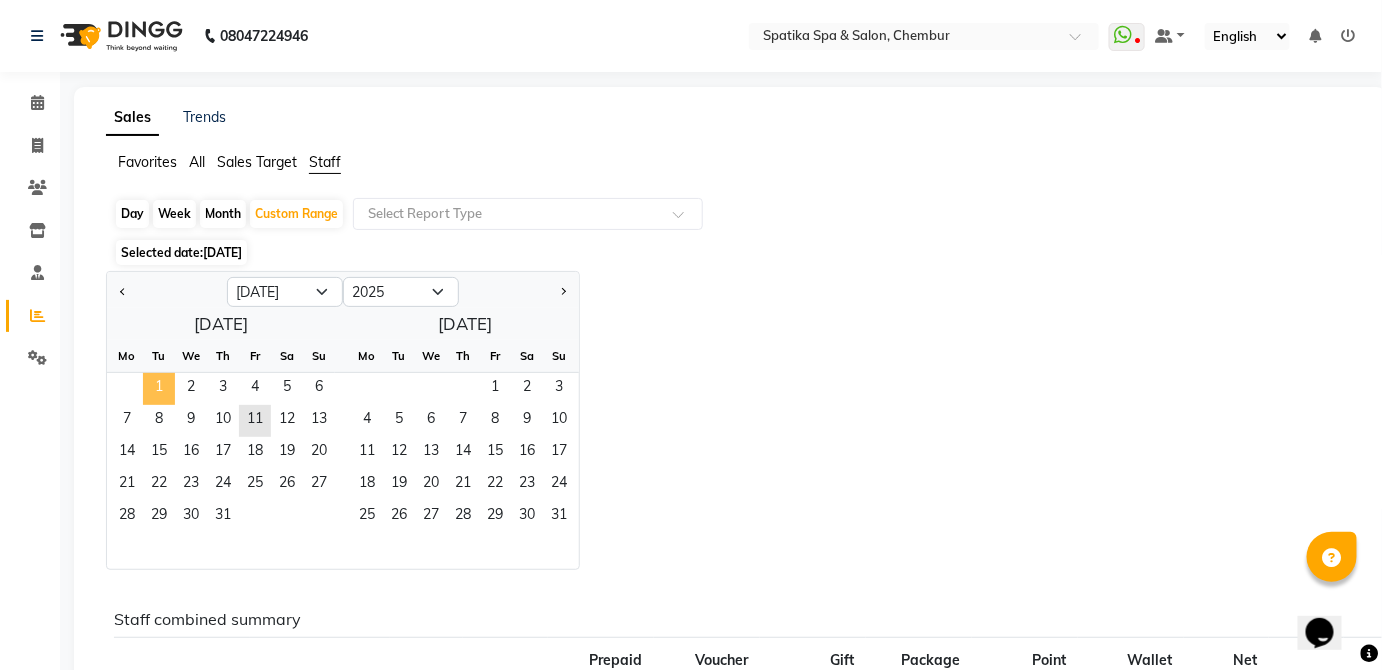 click on "1" 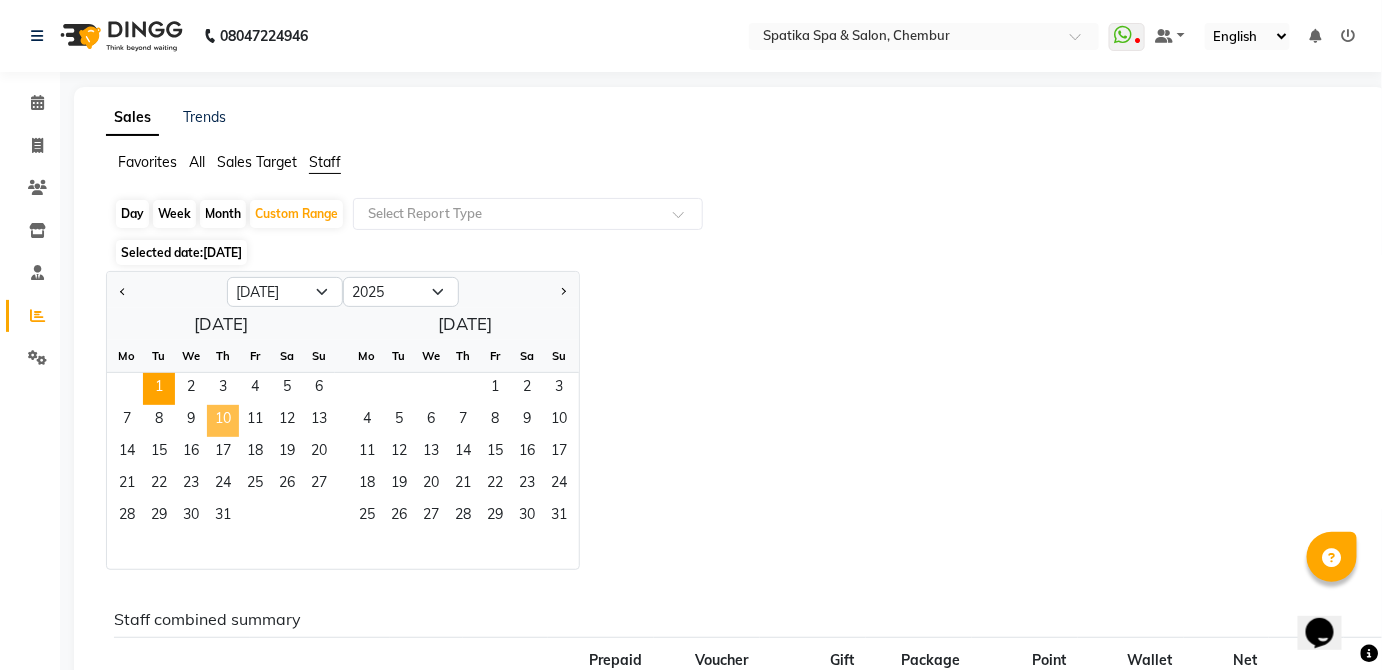 click on "10" 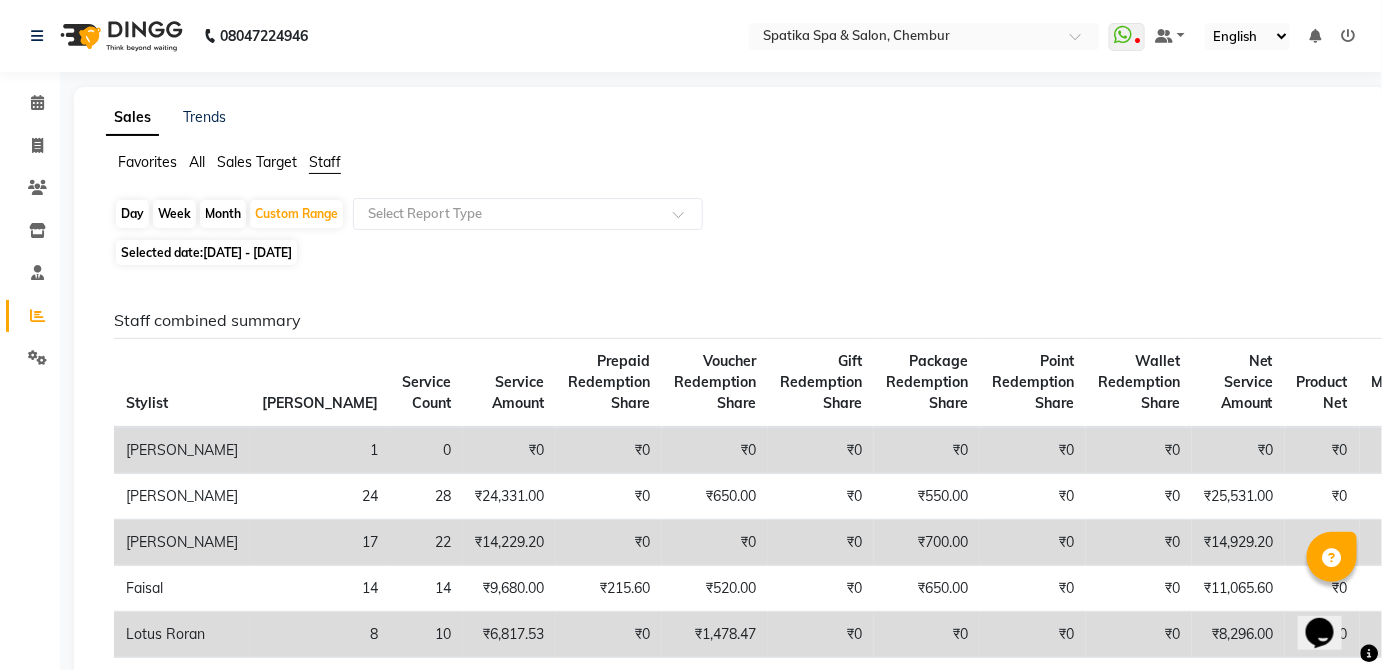 click on "Staff" 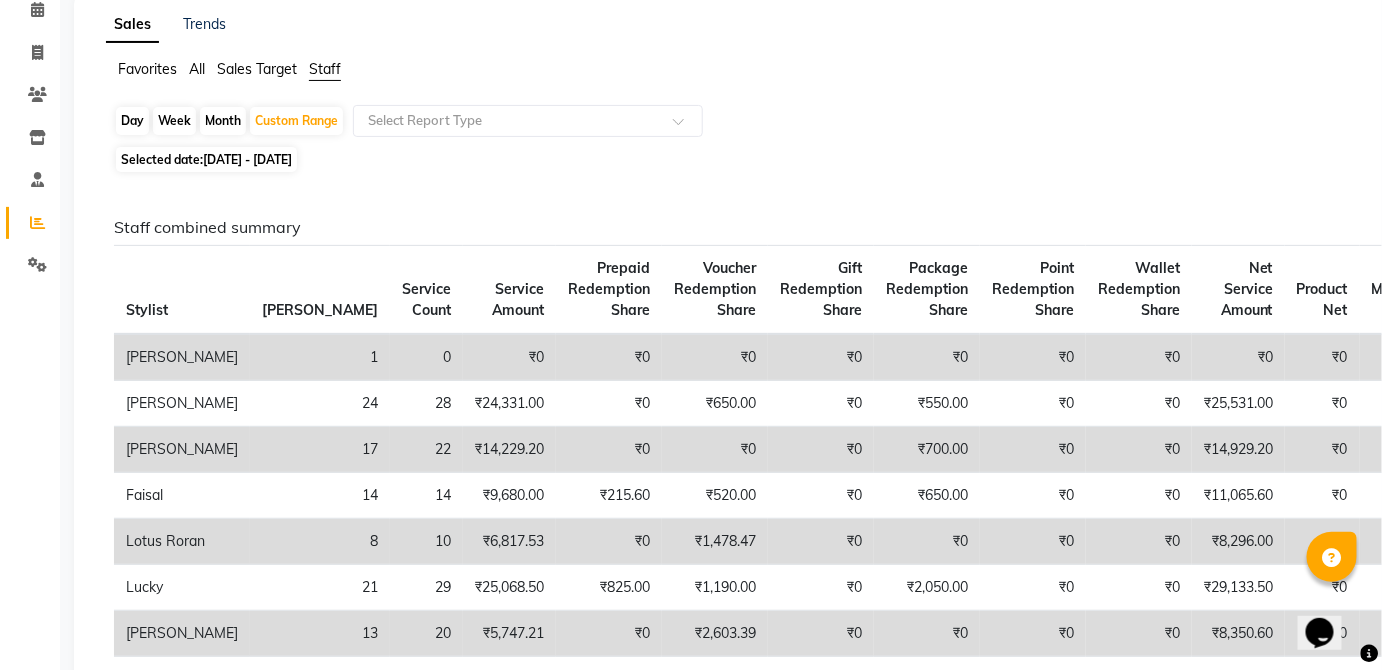 scroll, scrollTop: 90, scrollLeft: 0, axis: vertical 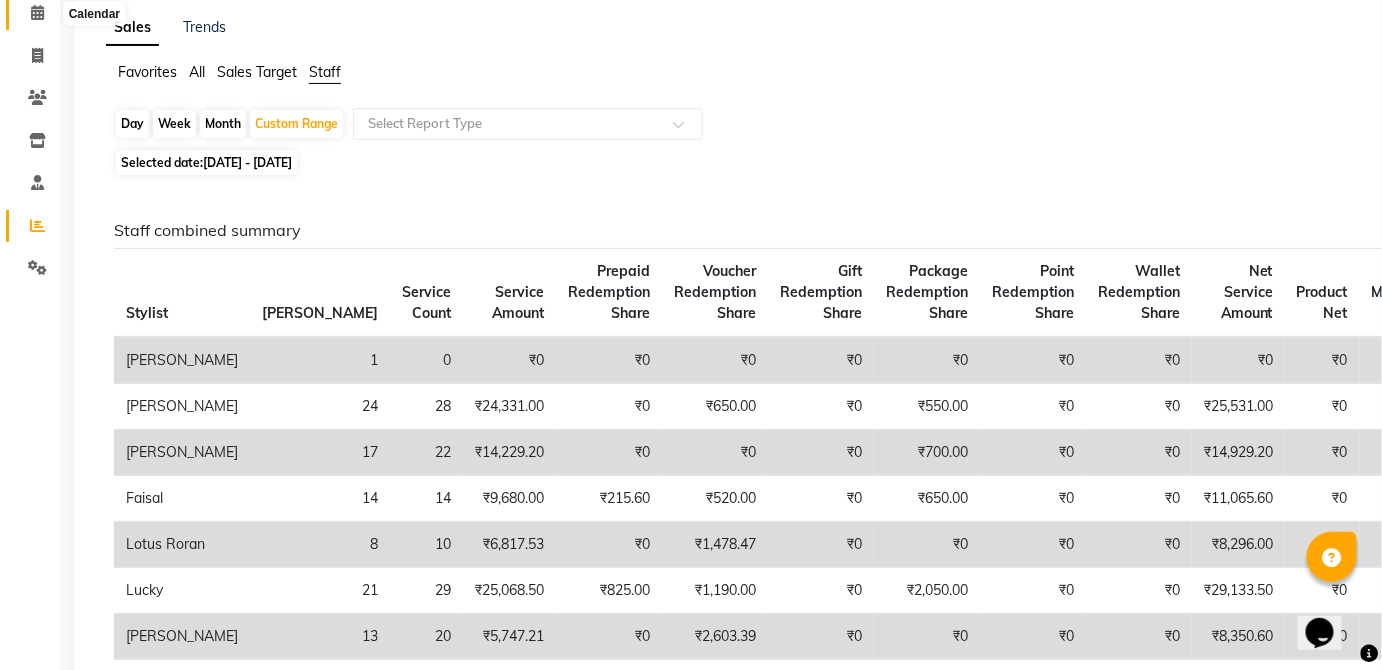 click 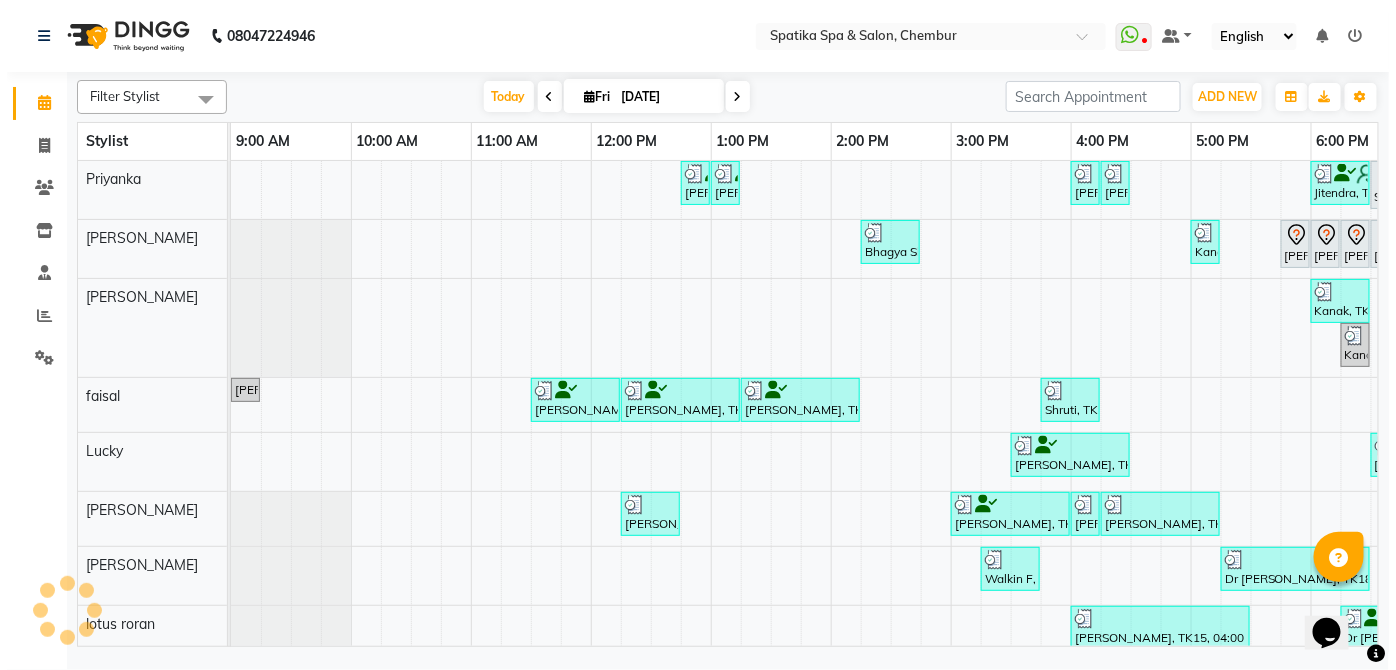 scroll, scrollTop: 0, scrollLeft: 0, axis: both 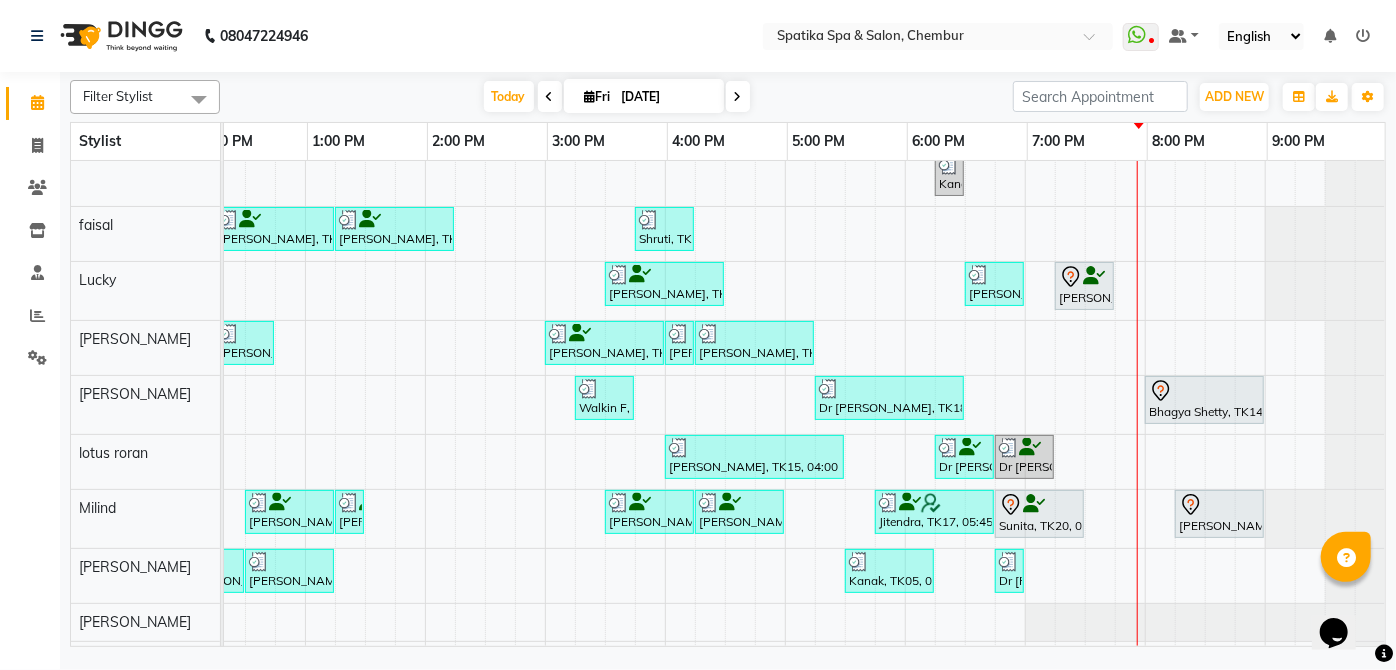 click at bounding box center [738, 97] 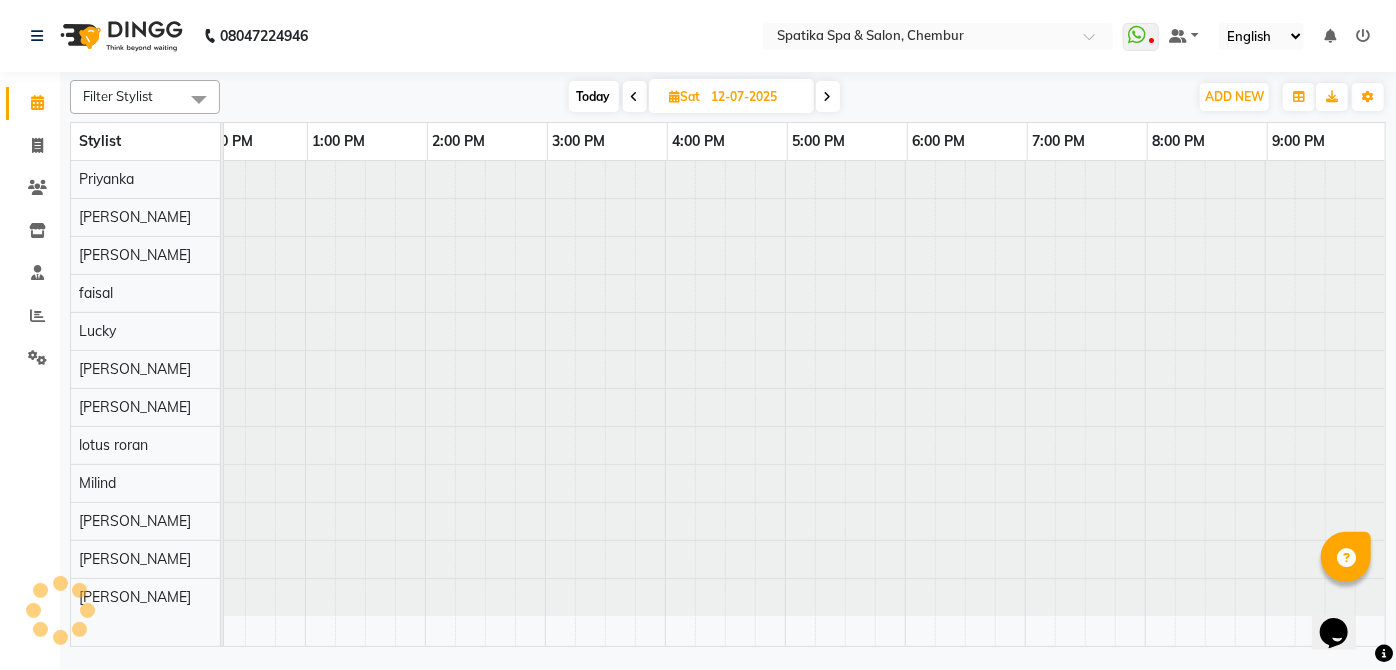 scroll, scrollTop: 0, scrollLeft: 0, axis: both 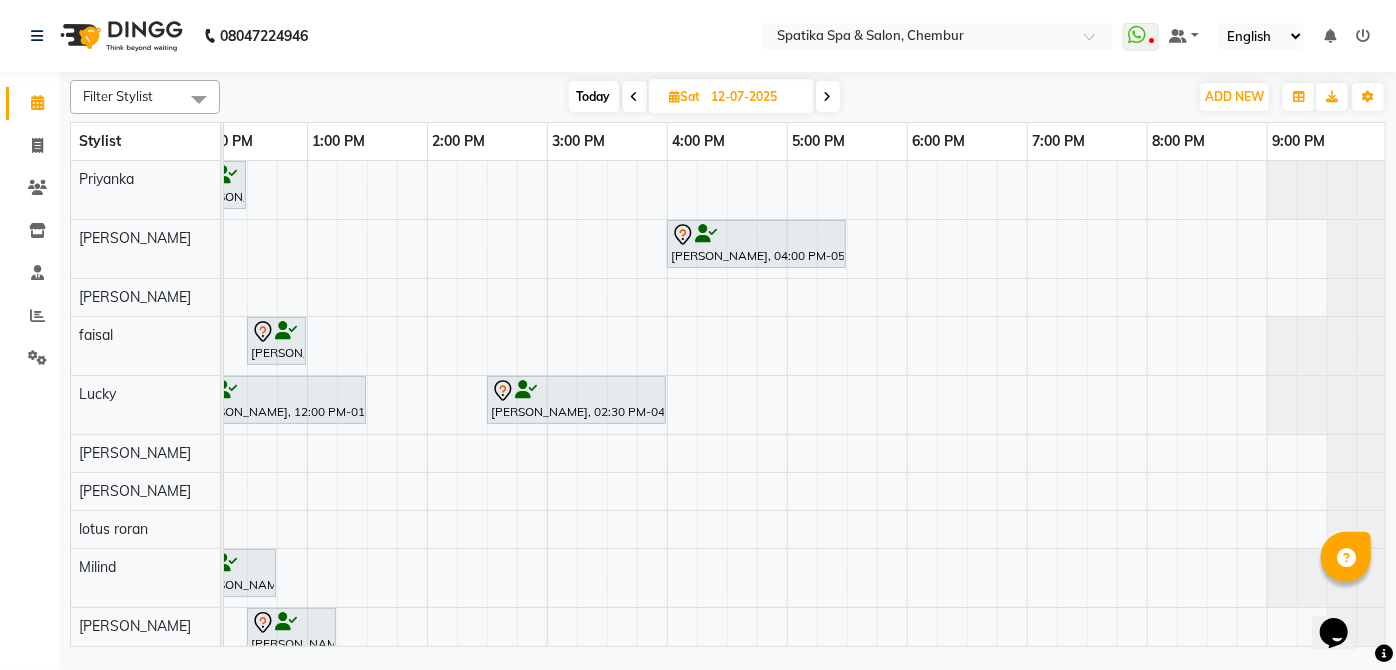click on "Today" at bounding box center (594, 96) 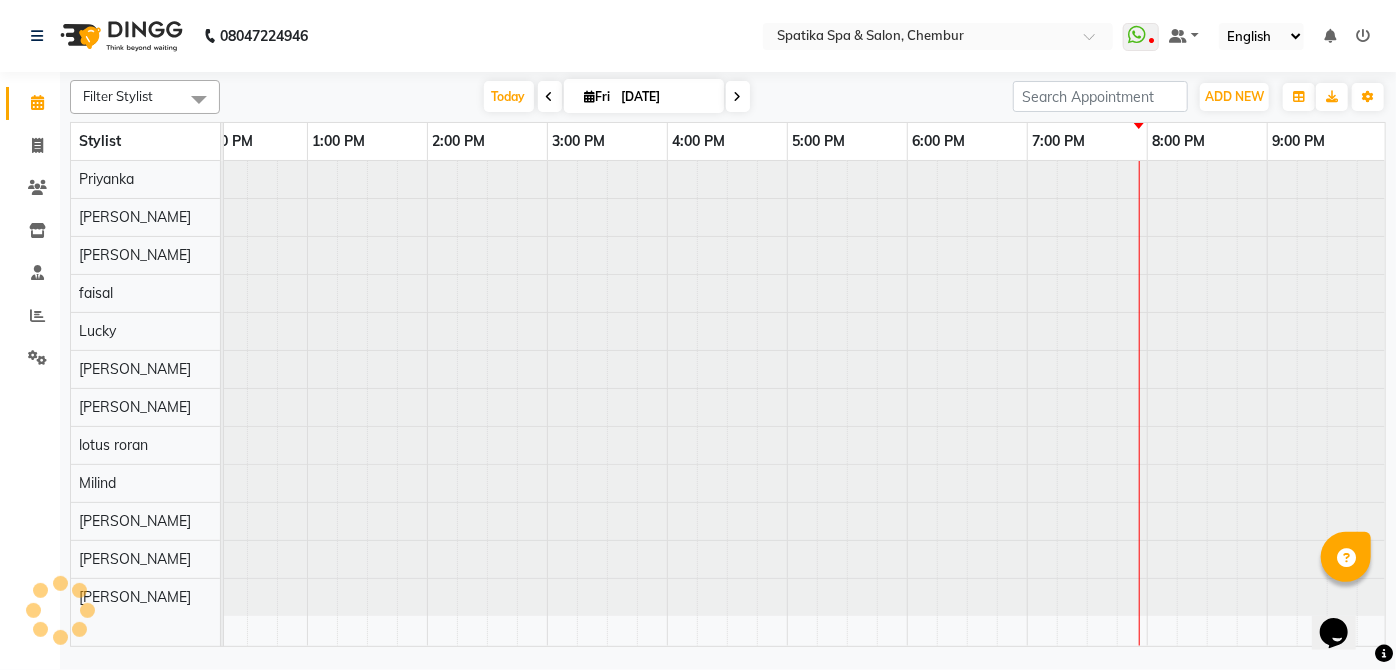 scroll, scrollTop: 0, scrollLeft: 397, axis: horizontal 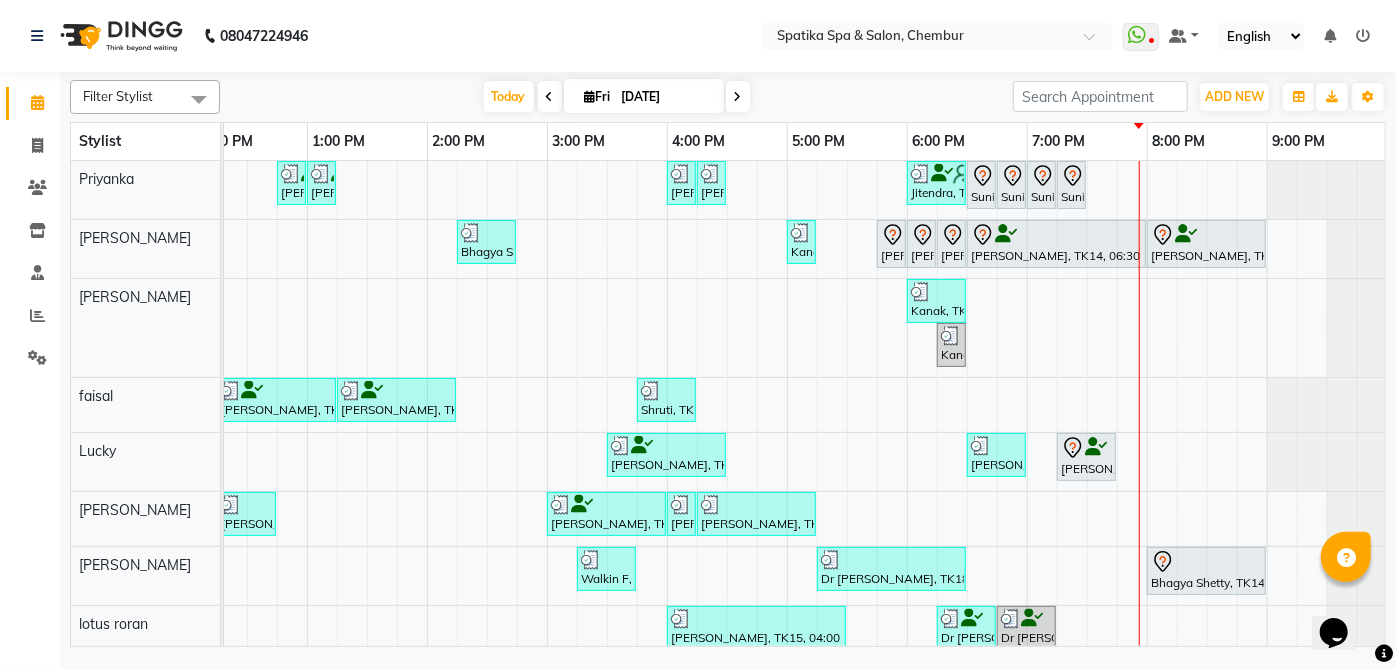 click 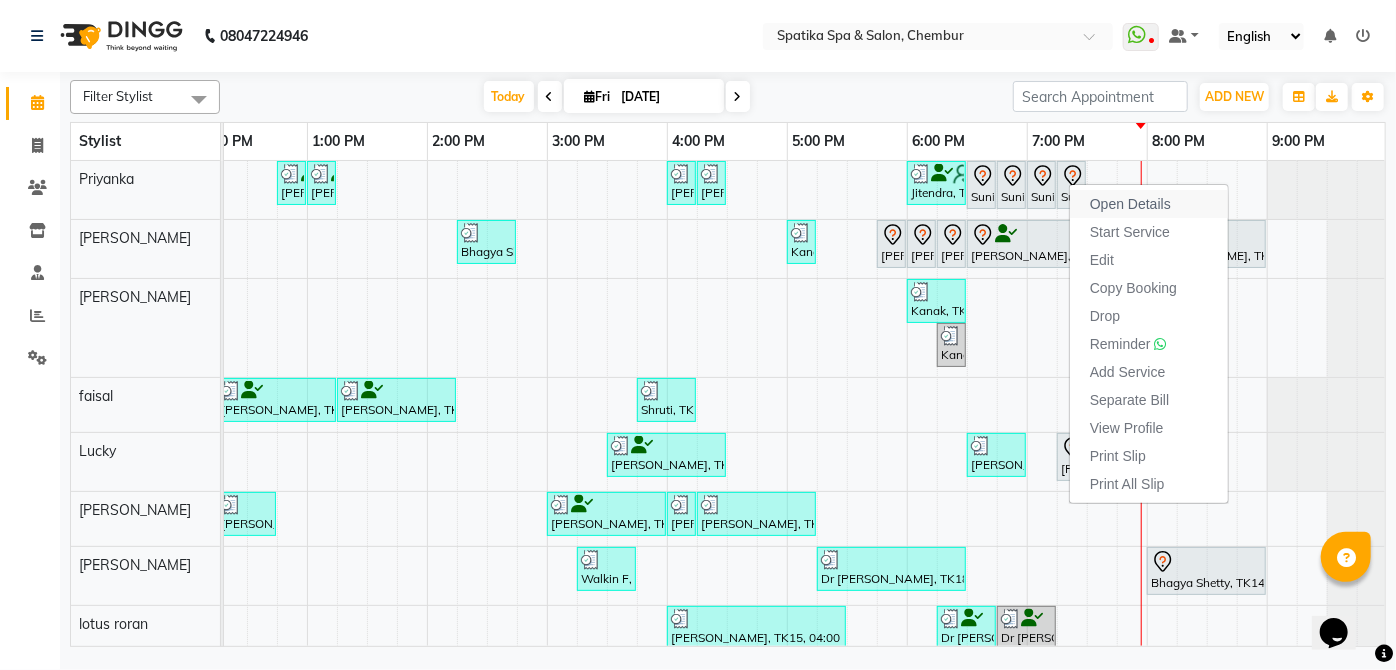 click on "Open Details" at bounding box center [1130, 204] 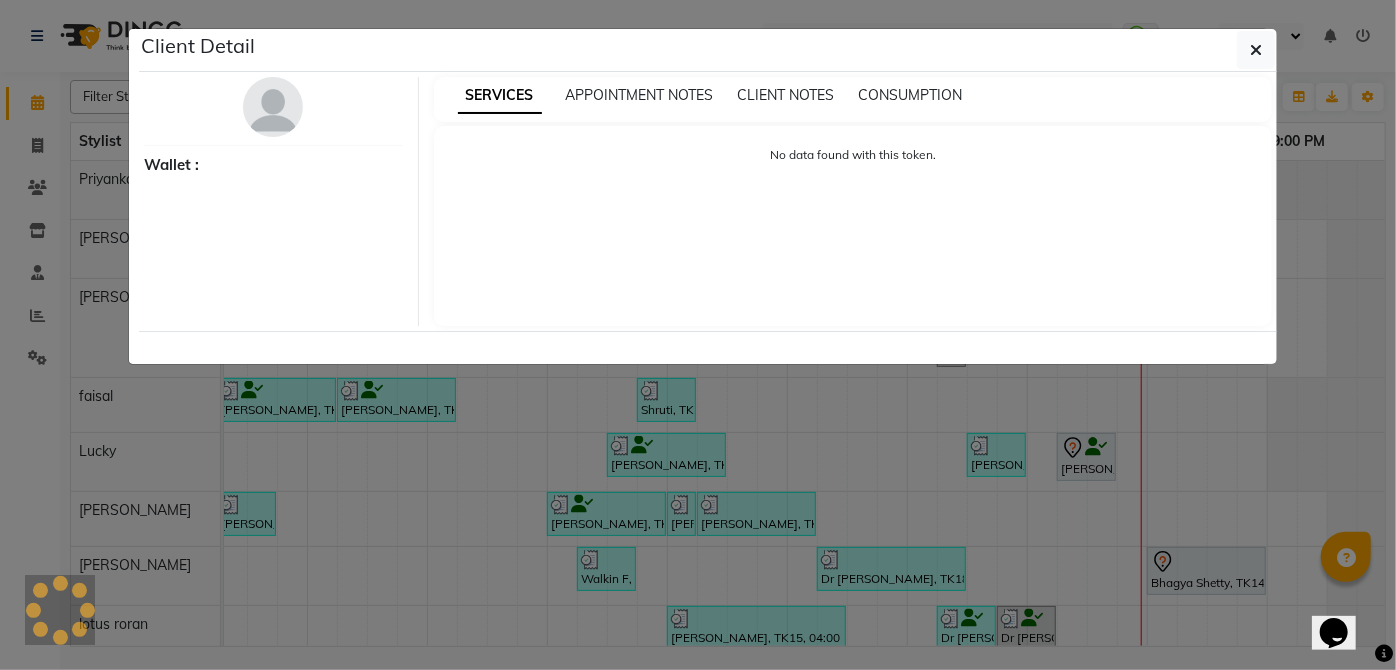 select on "7" 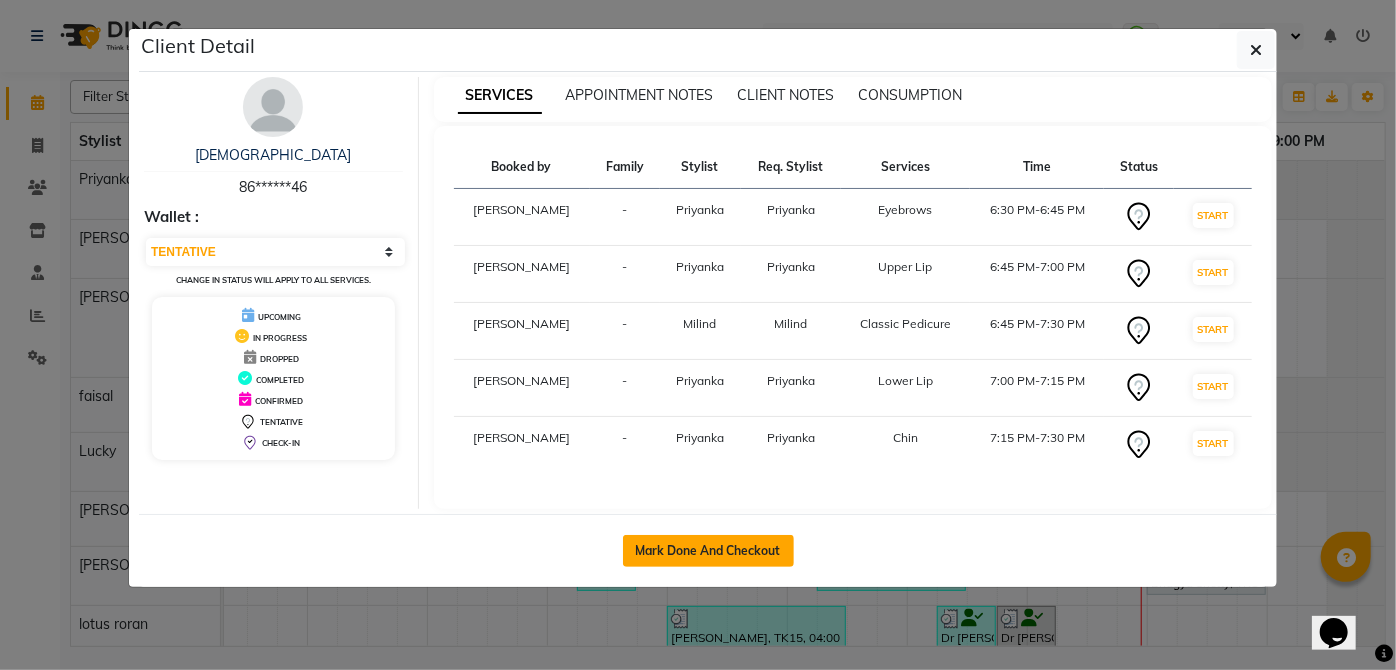 click on "Mark Done And Checkout" 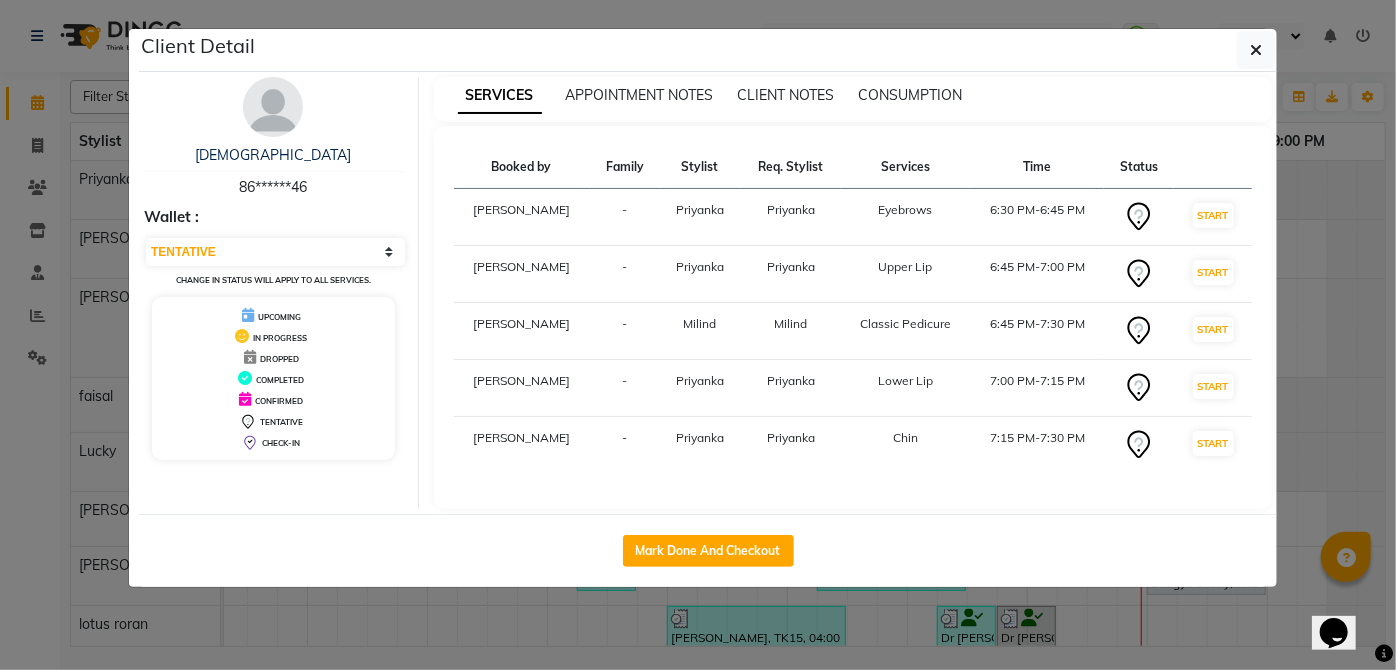 select on "631" 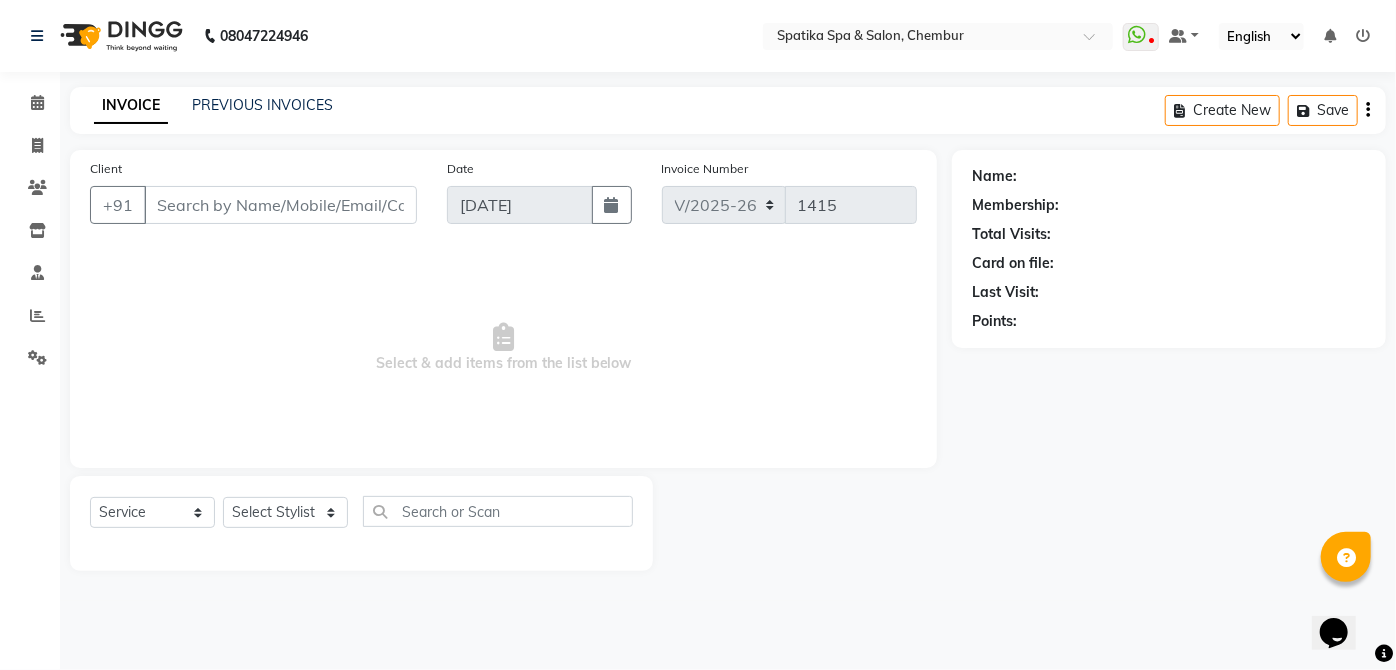 type on "86******46" 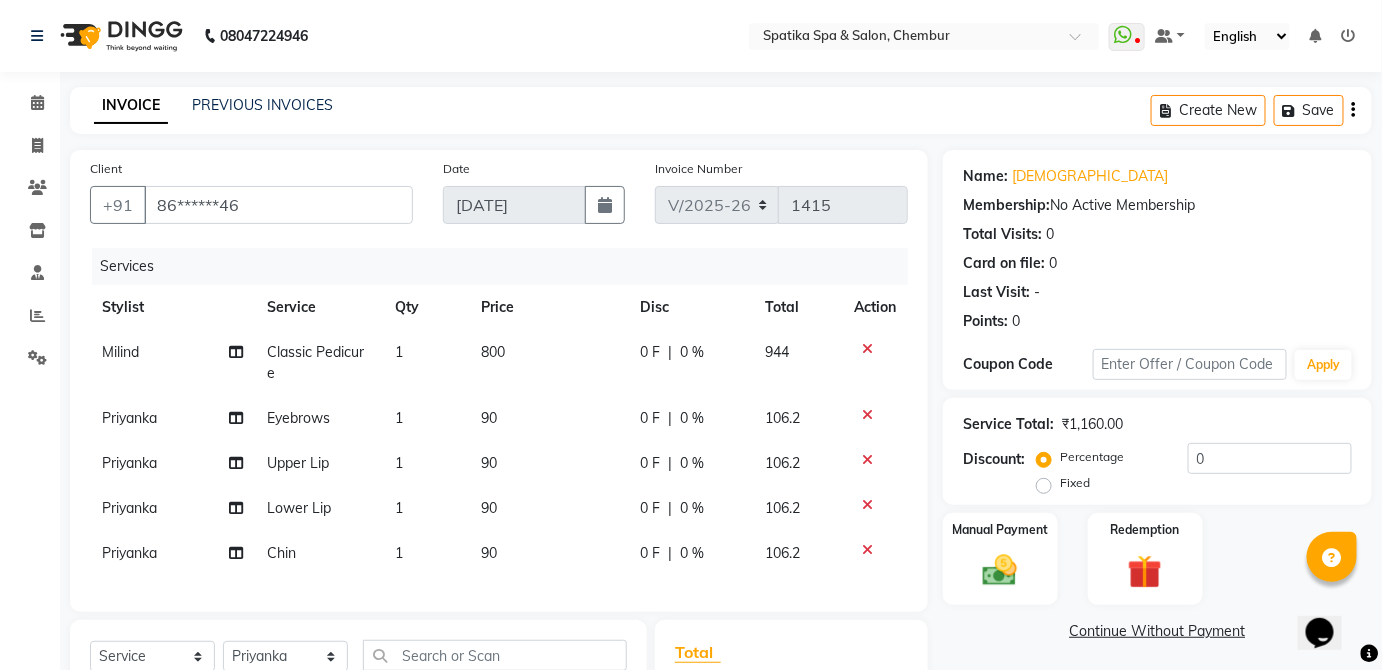 click on "800" 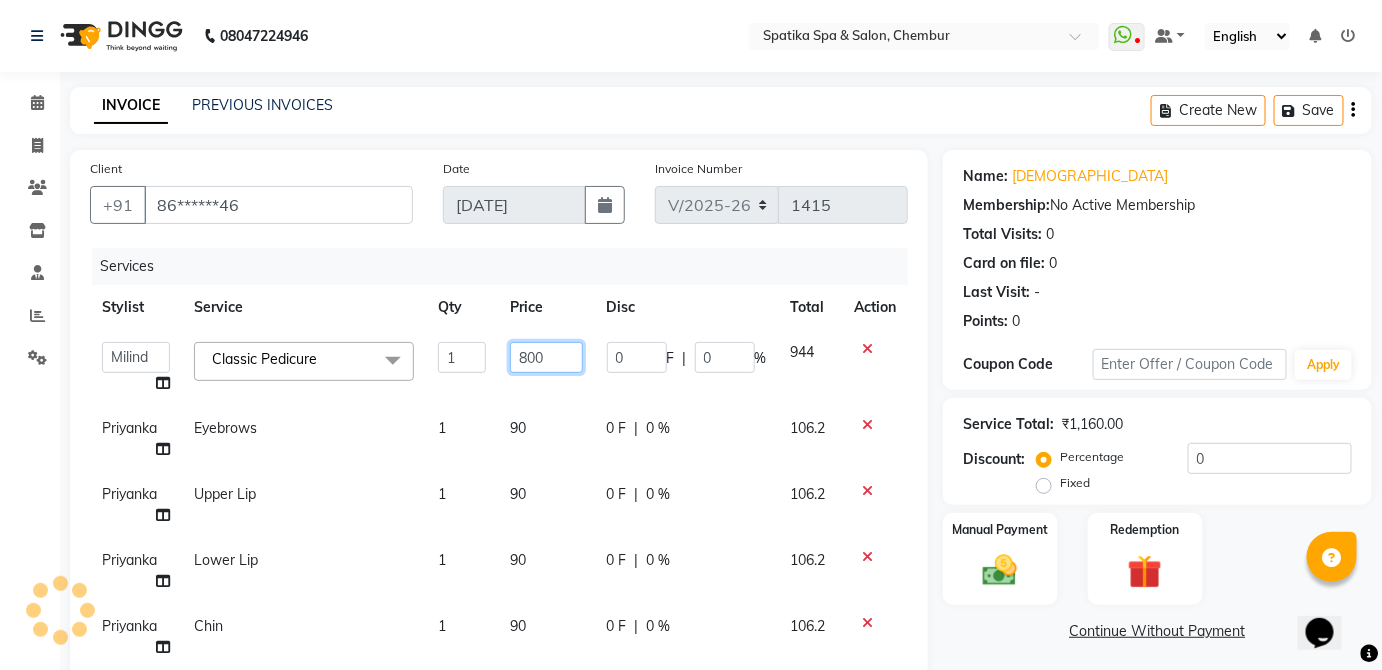 click on "800" 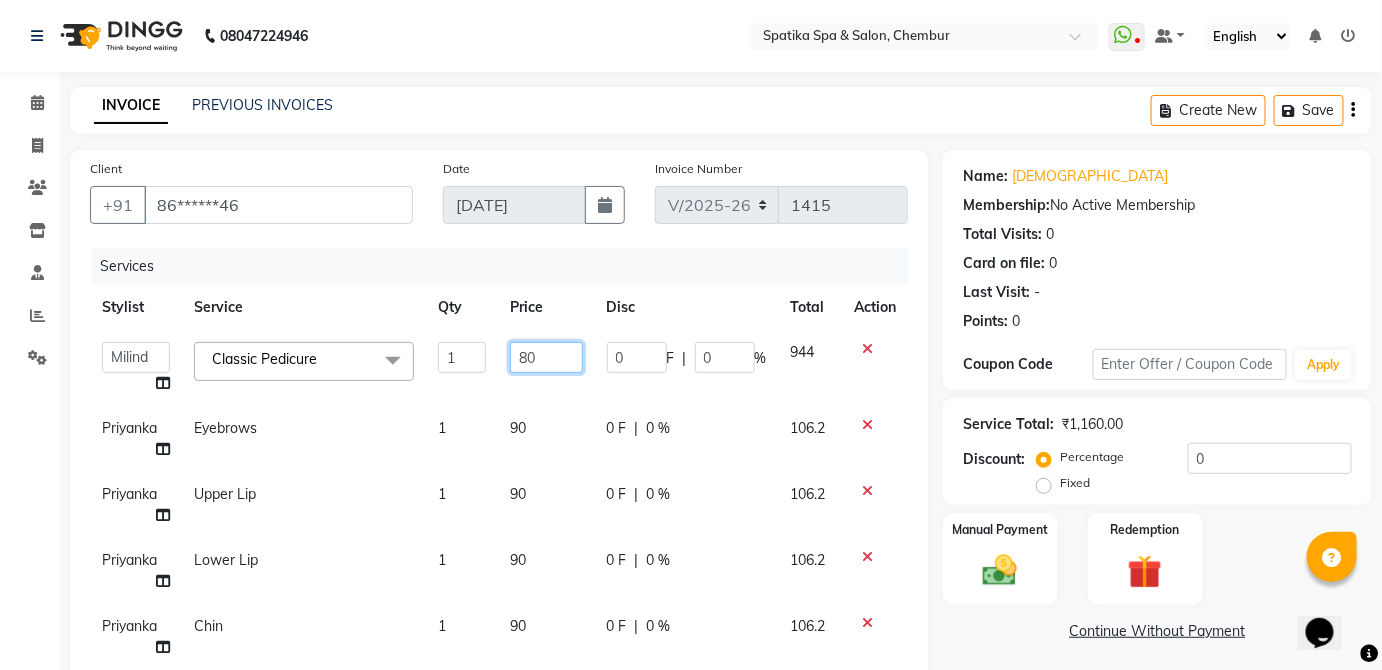 type on "8" 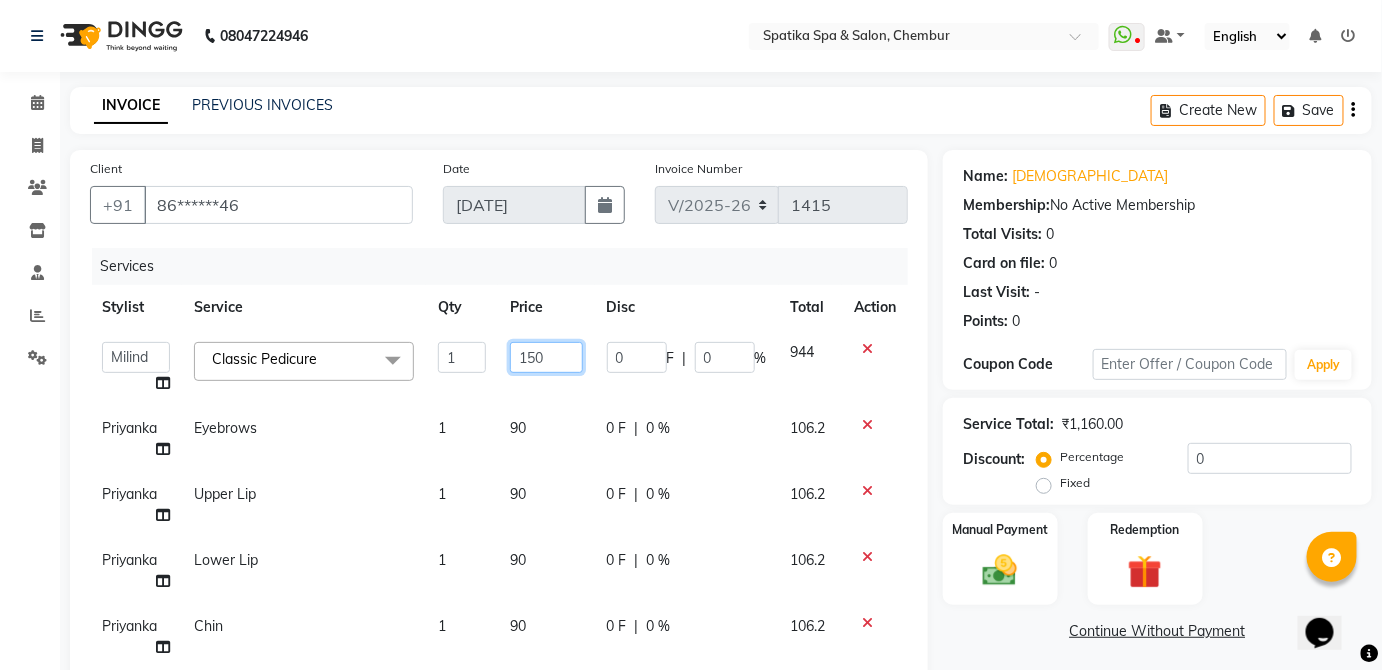 type on "1500" 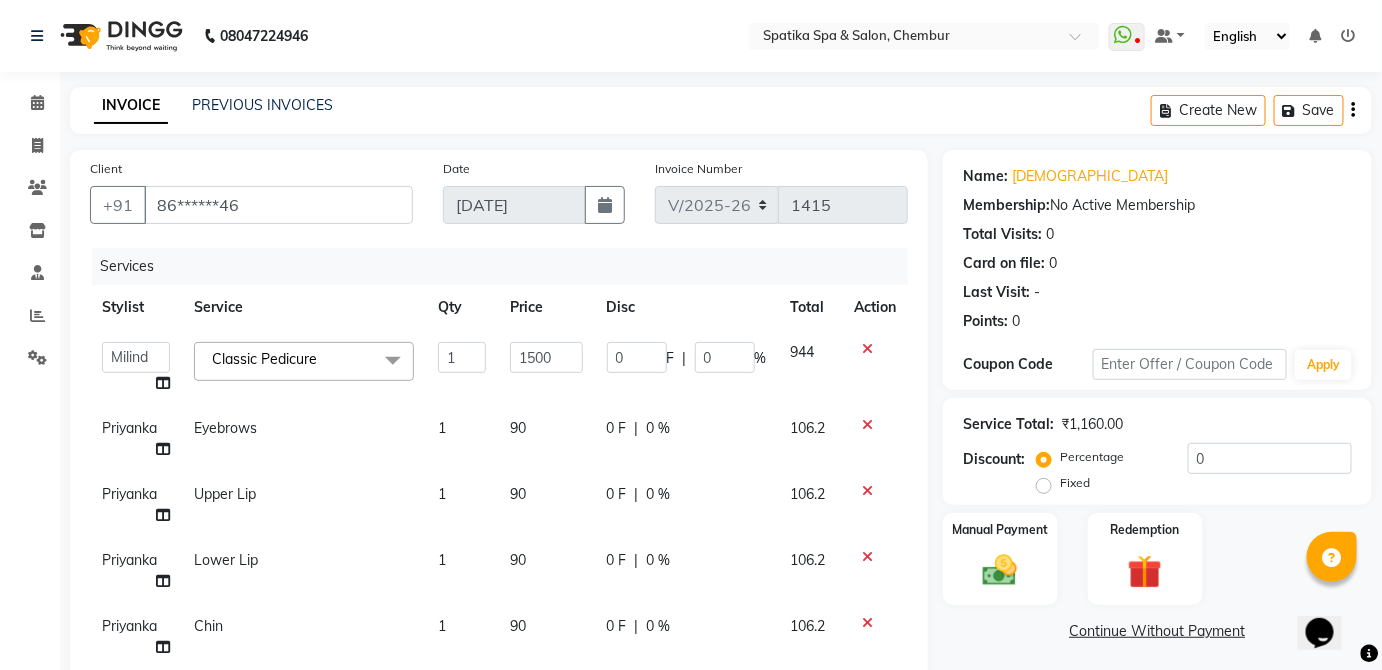 click on "90" 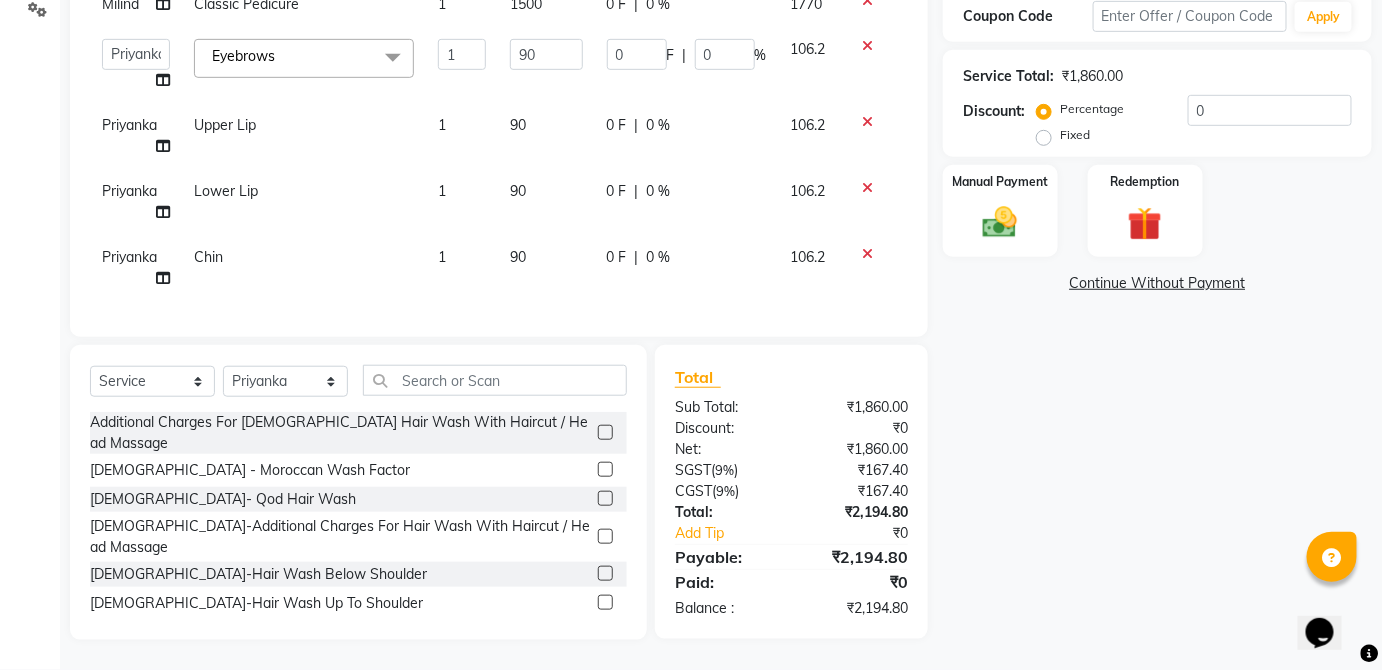 scroll, scrollTop: 360, scrollLeft: 0, axis: vertical 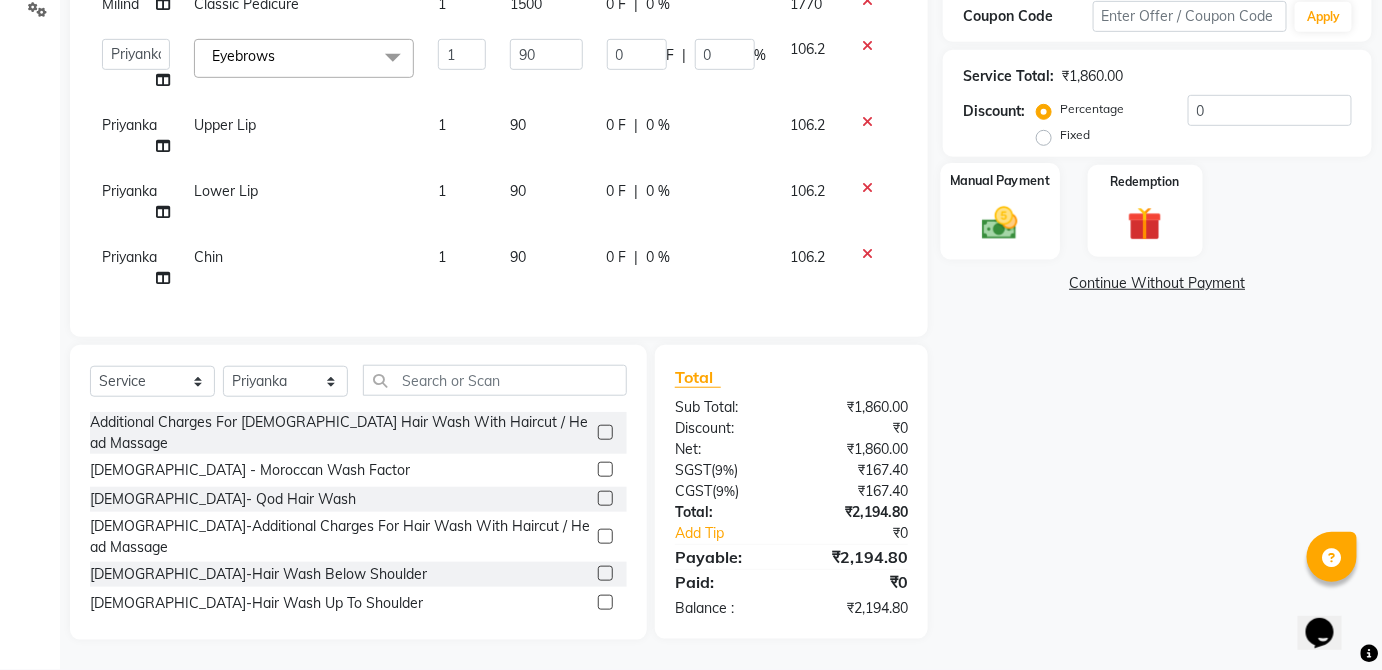 click 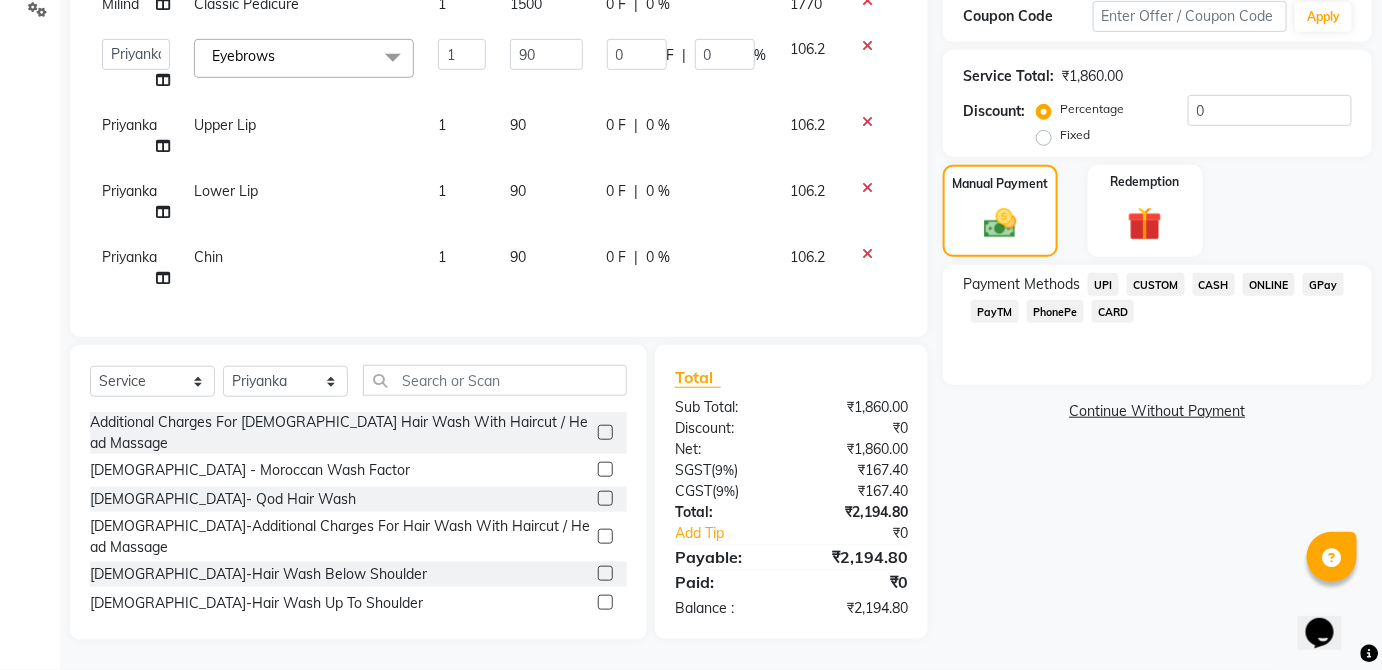 click on "GPay" 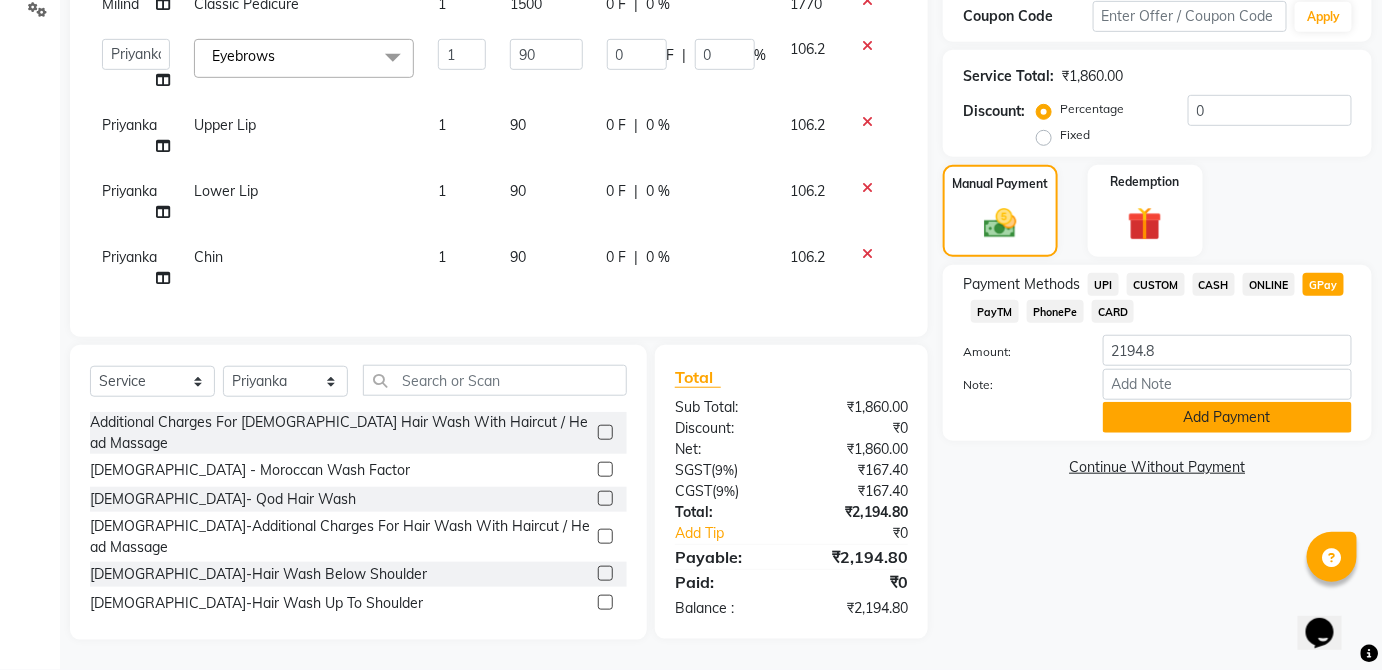 click on "Add Payment" 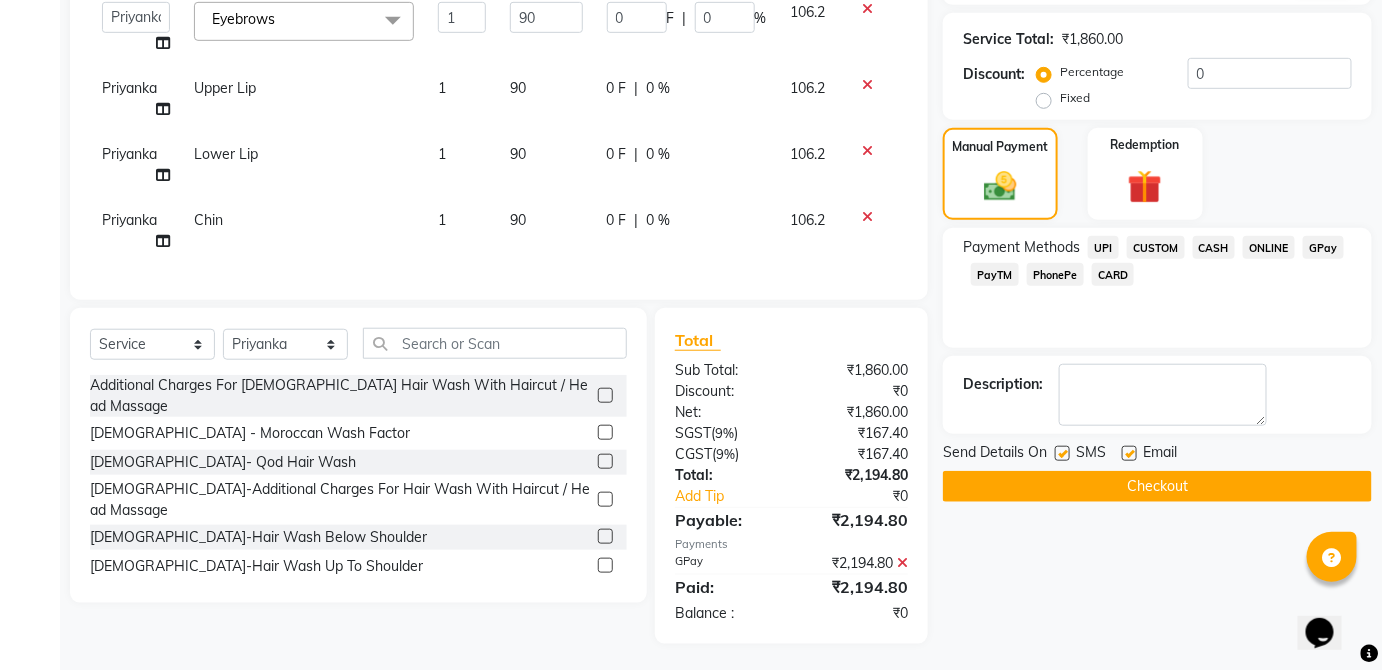 scroll, scrollTop: 401, scrollLeft: 0, axis: vertical 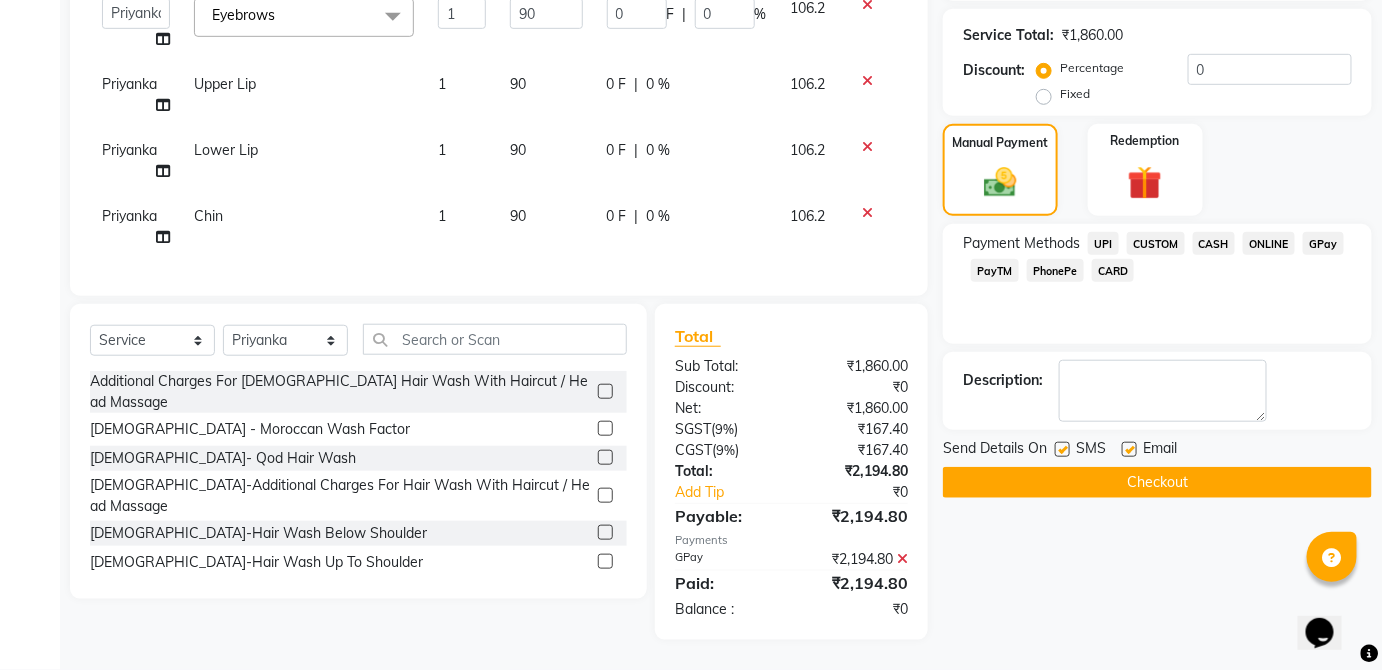 click on "Checkout" 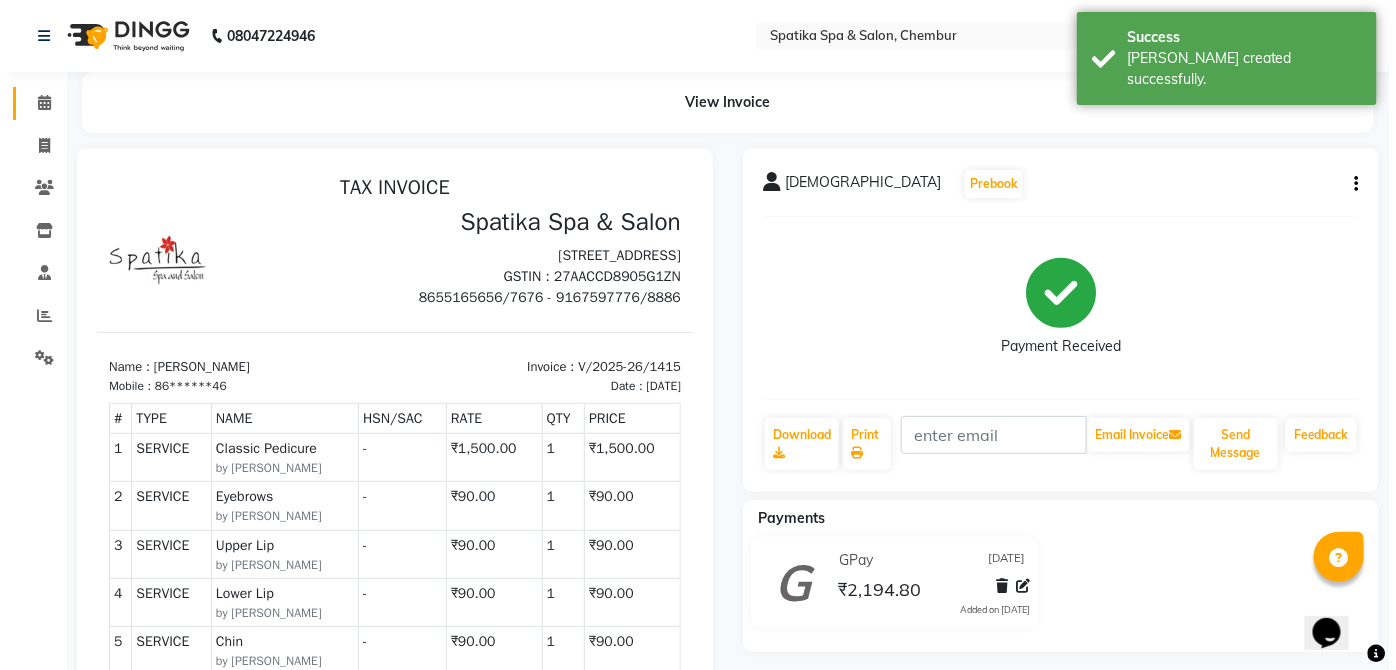 scroll, scrollTop: 0, scrollLeft: 0, axis: both 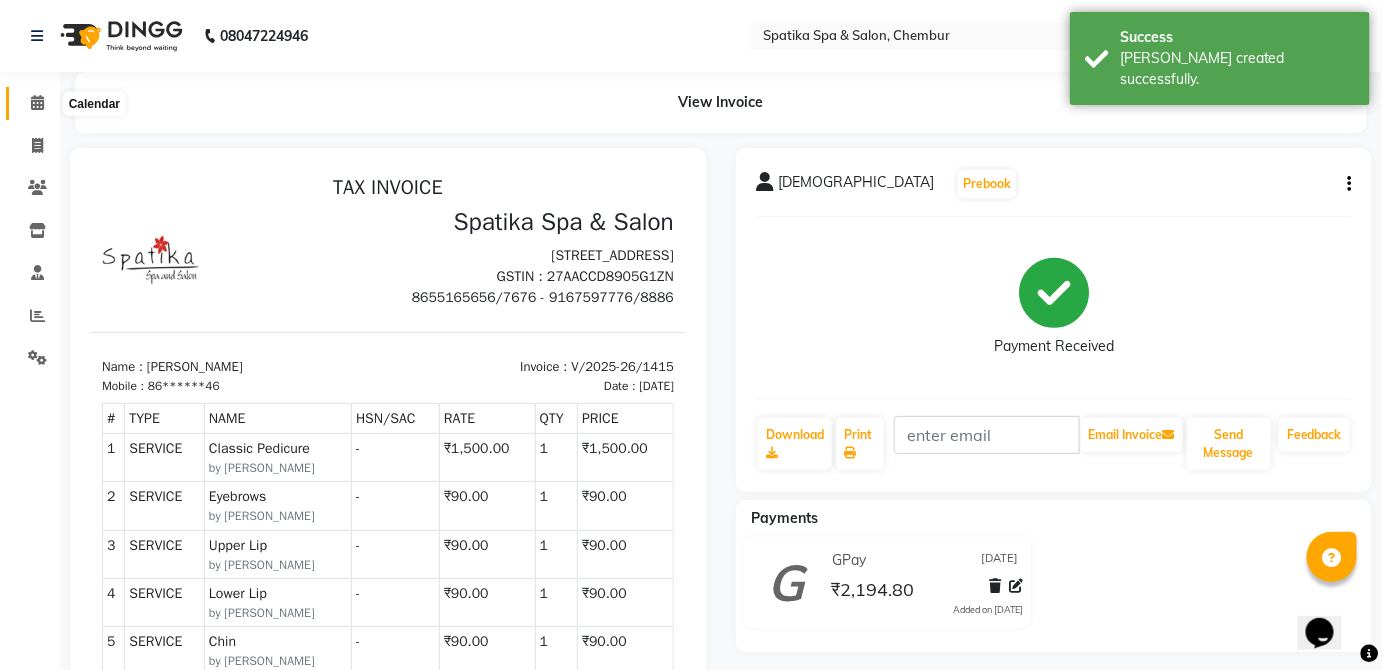 click 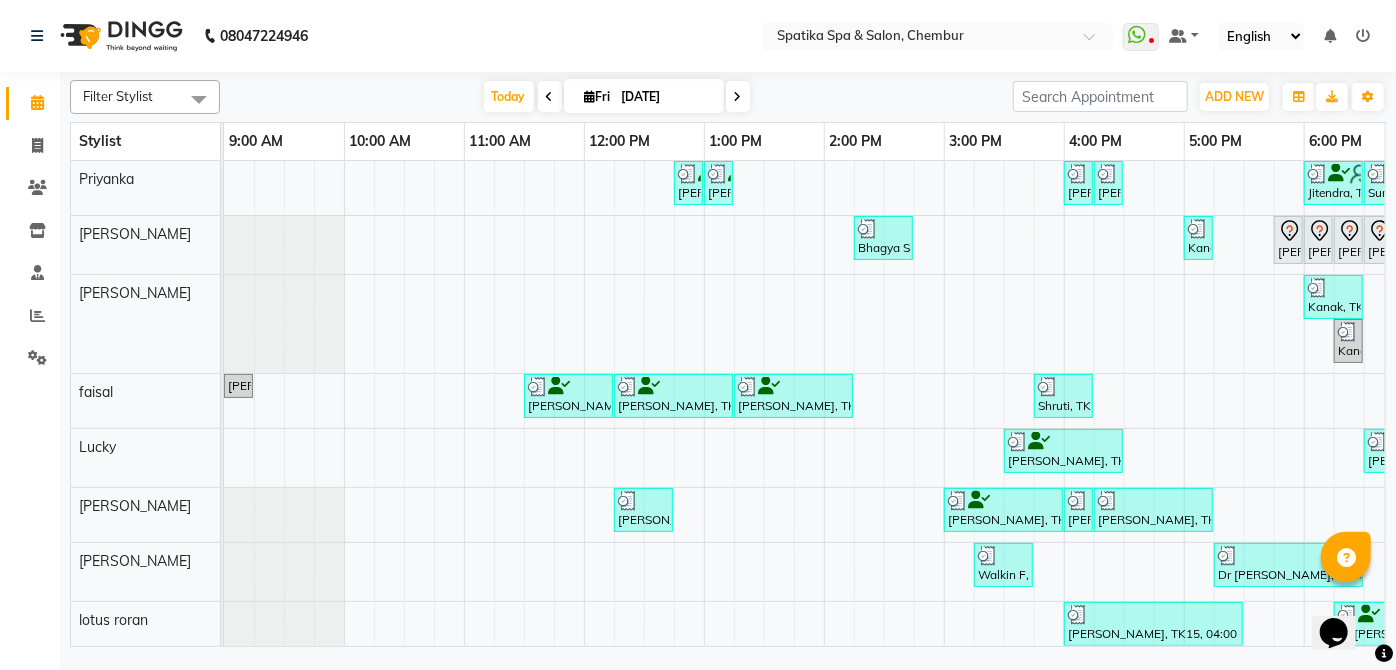 scroll, scrollTop: 0, scrollLeft: 298, axis: horizontal 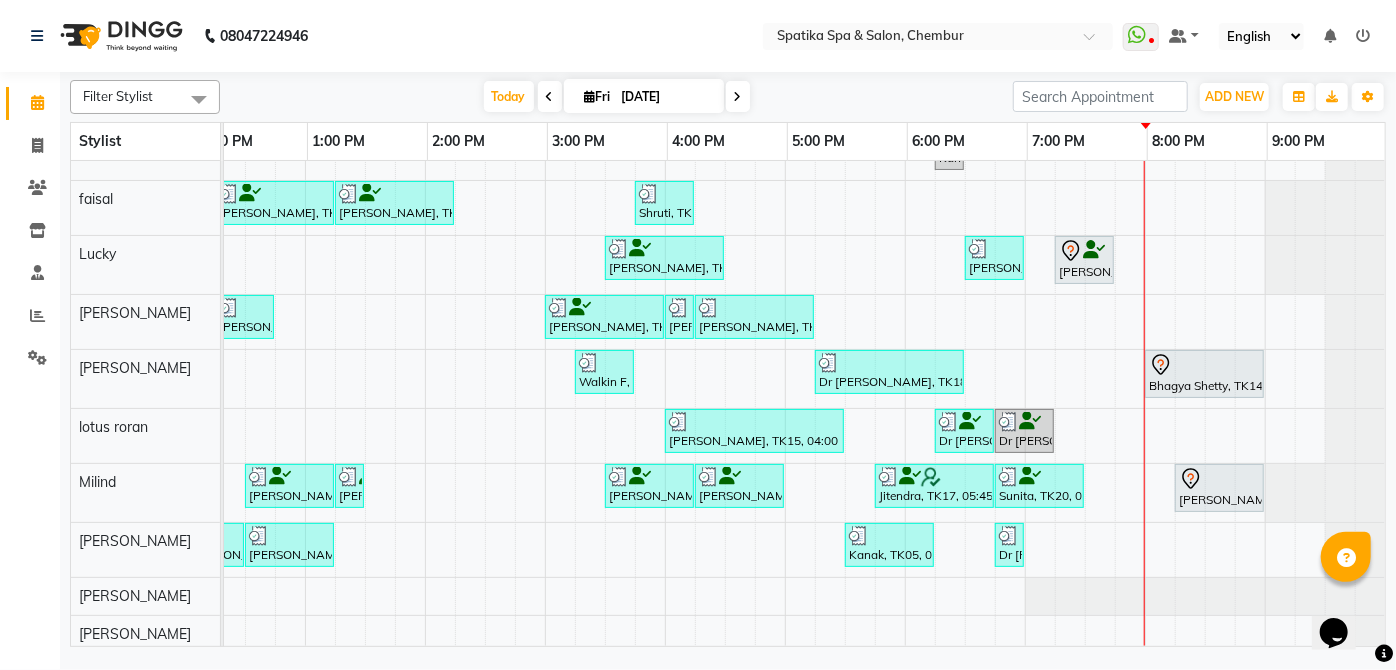 click on "Sakshi puri, TK04, 12:45 PM-01:00 PM, Upper Lip     Sakshi puri, TK04, 01:00 PM-01:15 PM, Eyebrows     Mallika, TK19, 04:00 PM-04:15 PM, Upper Lip     Mallika, TK19, 04:15 PM-04:30 PM, Eyebrows     Jitendra, TK17, 06:00 PM-06:30 PM, Classic Manicure     Sunita, TK20, 06:30 PM-06:45 PM, Eyebrows     Sunita, TK20, 06:45 PM-07:00 PM, Upper Lip     Sunita, TK20, 07:00 PM-07:15 PM, Lower Lip     Sunita, TK20, 07:15 PM-07:30 PM, Chin     Bhagya Shetty, TK11, 02:15 PM-02:45 PM, Eyebrows,Peel Off Wax-Upper Lip     Kanak, TK05, 05:00 PM-05:15 PM, Eyebrows             Bhagya Shetty, TK14, 05:45 PM-06:00 PM, Male- Peel Off Wax-Nose (External)             Bhagya Shetty, TK14, 06:00 PM-06:15 PM, Kanpeki Dtan face and neck             Bhagya Shetty, TK14, 06:15 PM-06:30 PM, Male- Peel Off Wax-Ear Wax             Bhagya Shetty, TK14, 06:30 PM-08:00 PM, Brightening Sheer Magic For Tanned/Sensitive Skin             Bhagya Shetty, TK14, 08:00 PM-09:00 PM, Royal Candle Manicure" at bounding box center (605, 310) 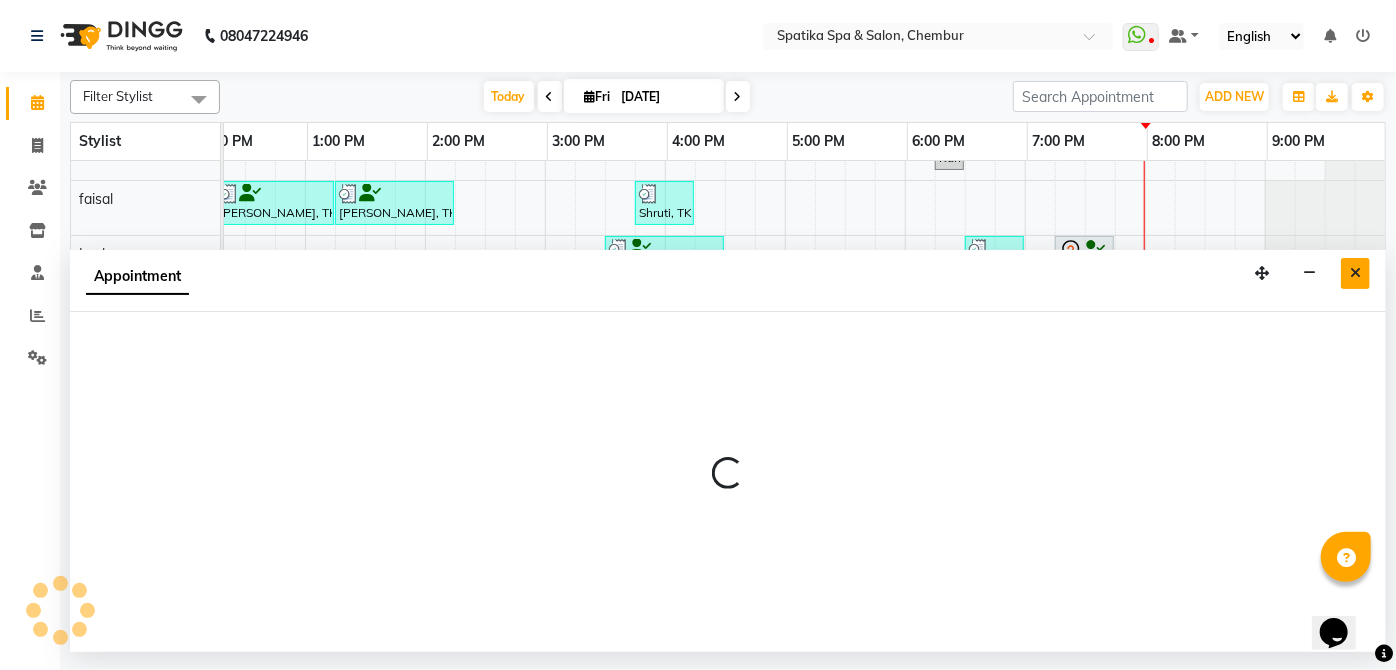 select on "17981" 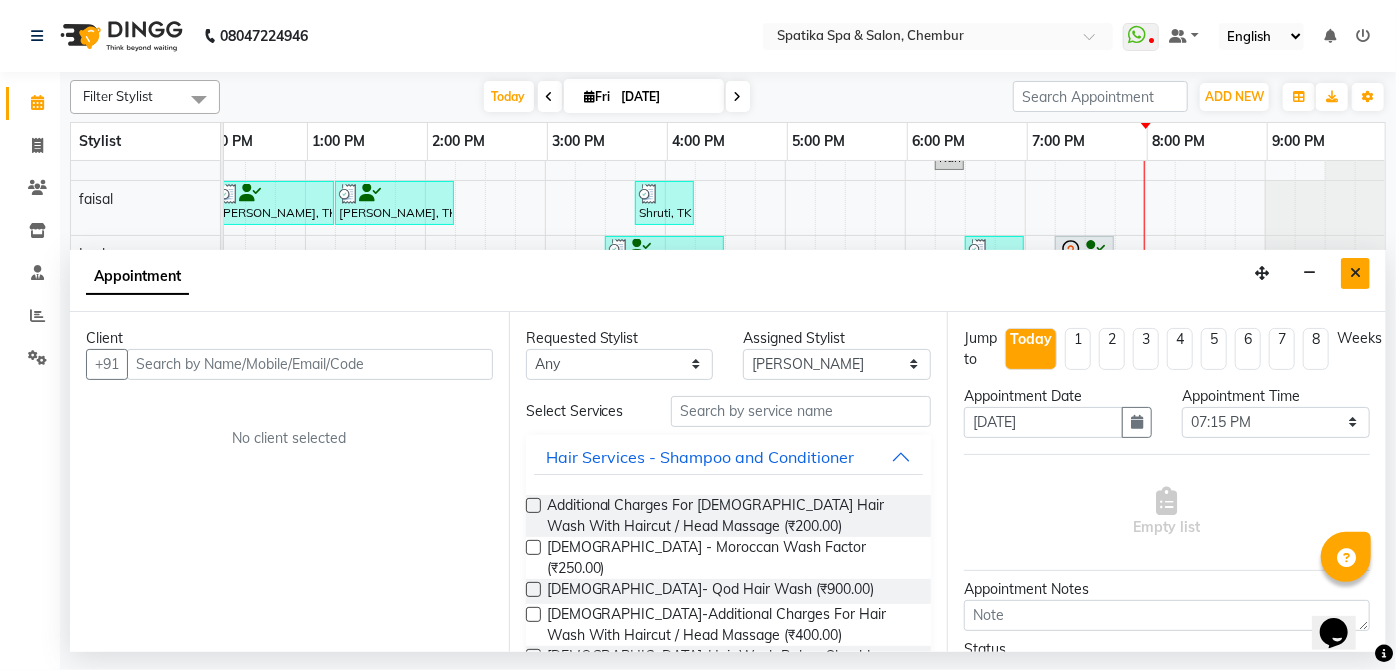 click at bounding box center [1355, 273] 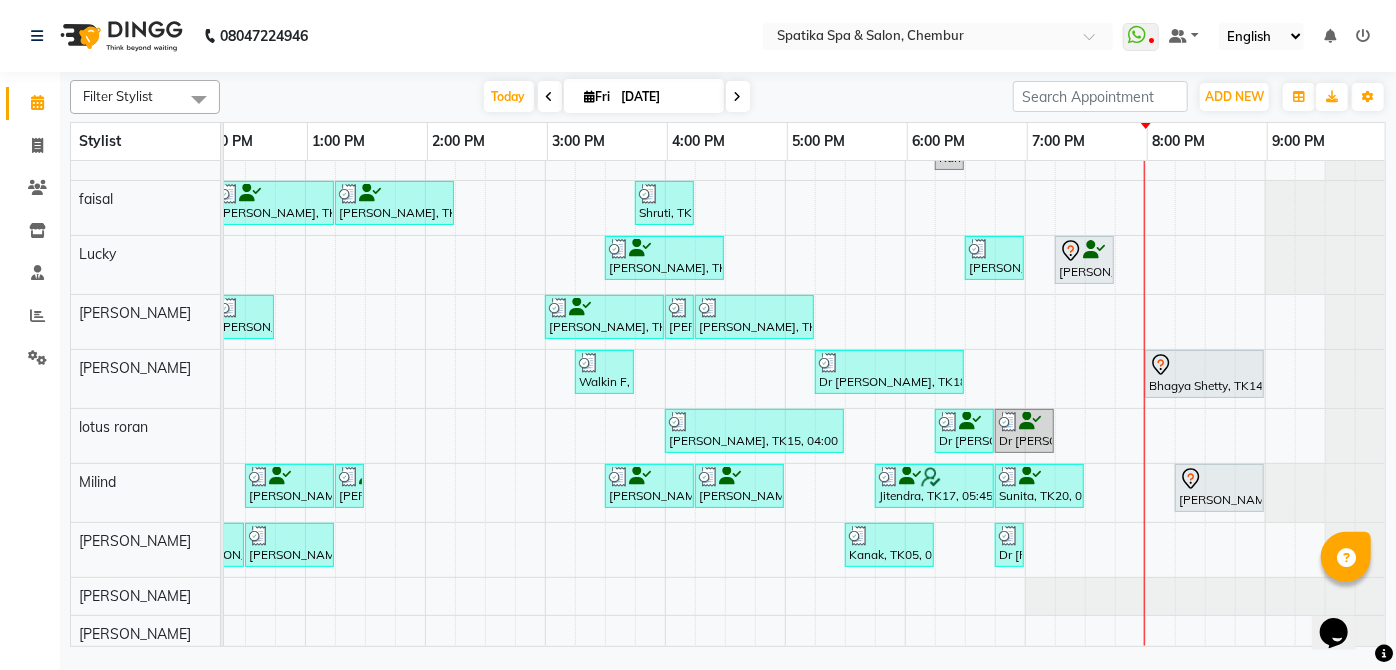 click at bounding box center [1094, 250] 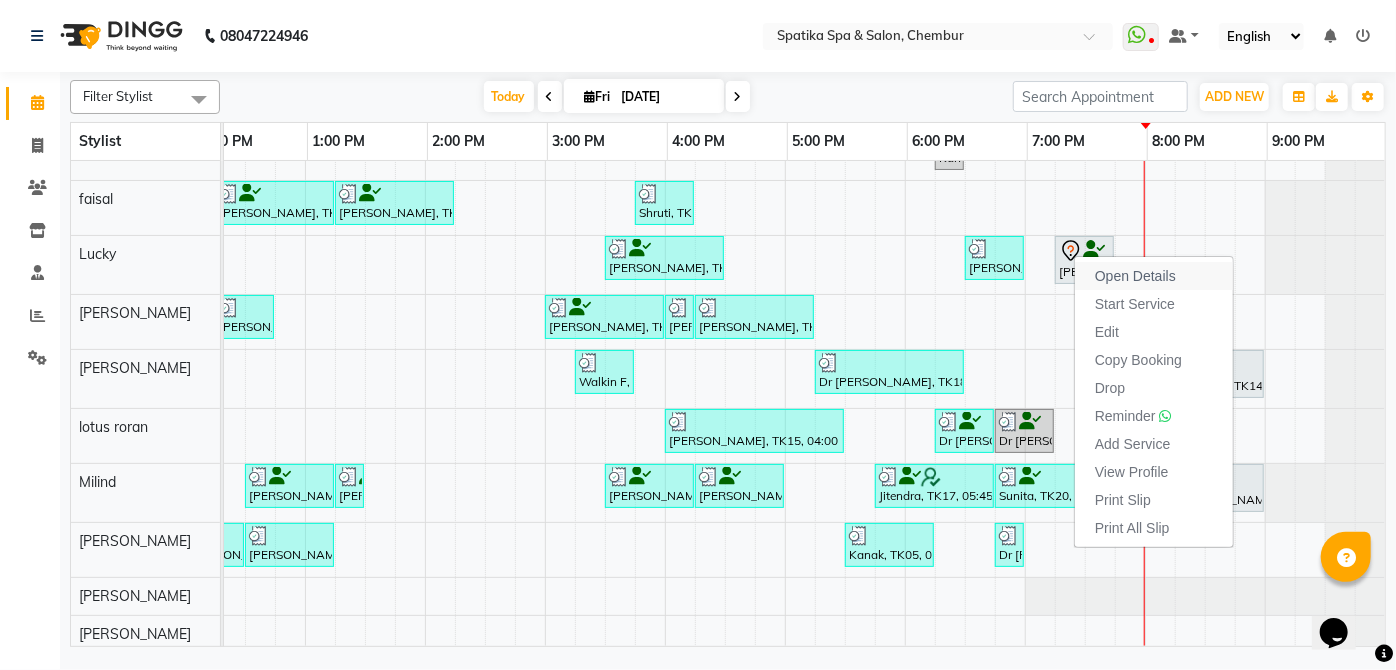 click on "Open Details" at bounding box center (1135, 276) 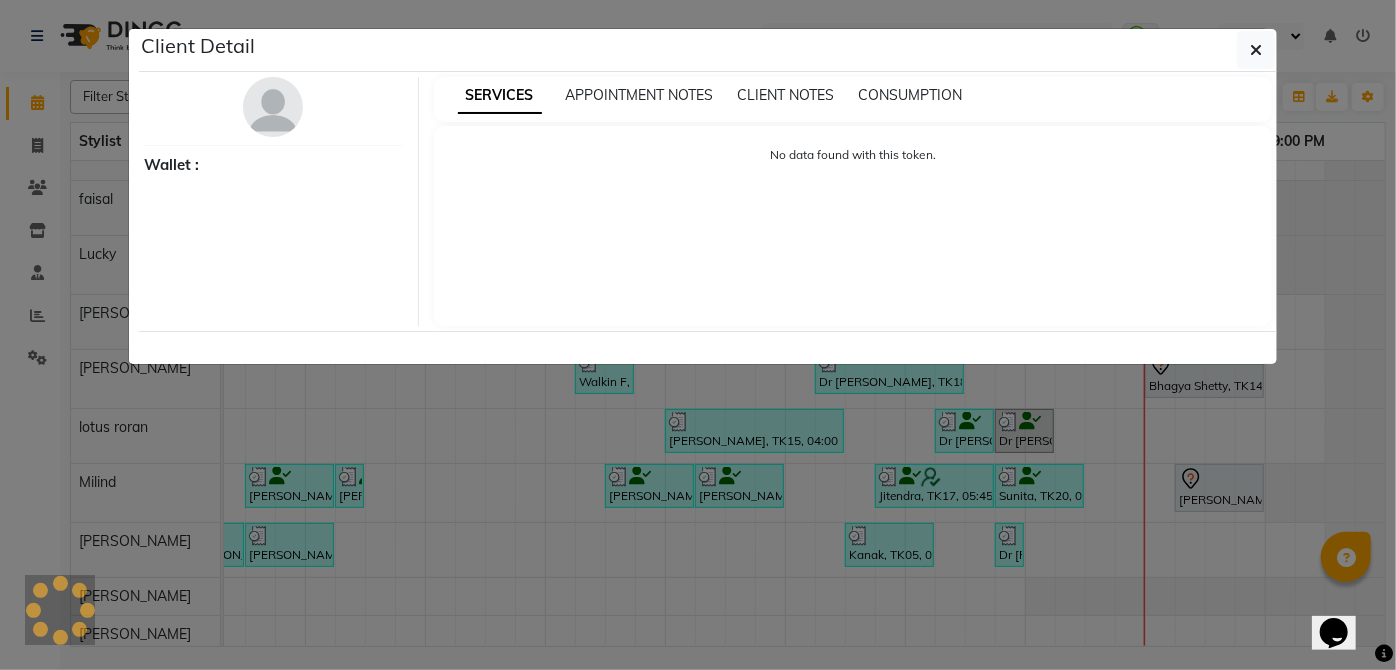 select on "7" 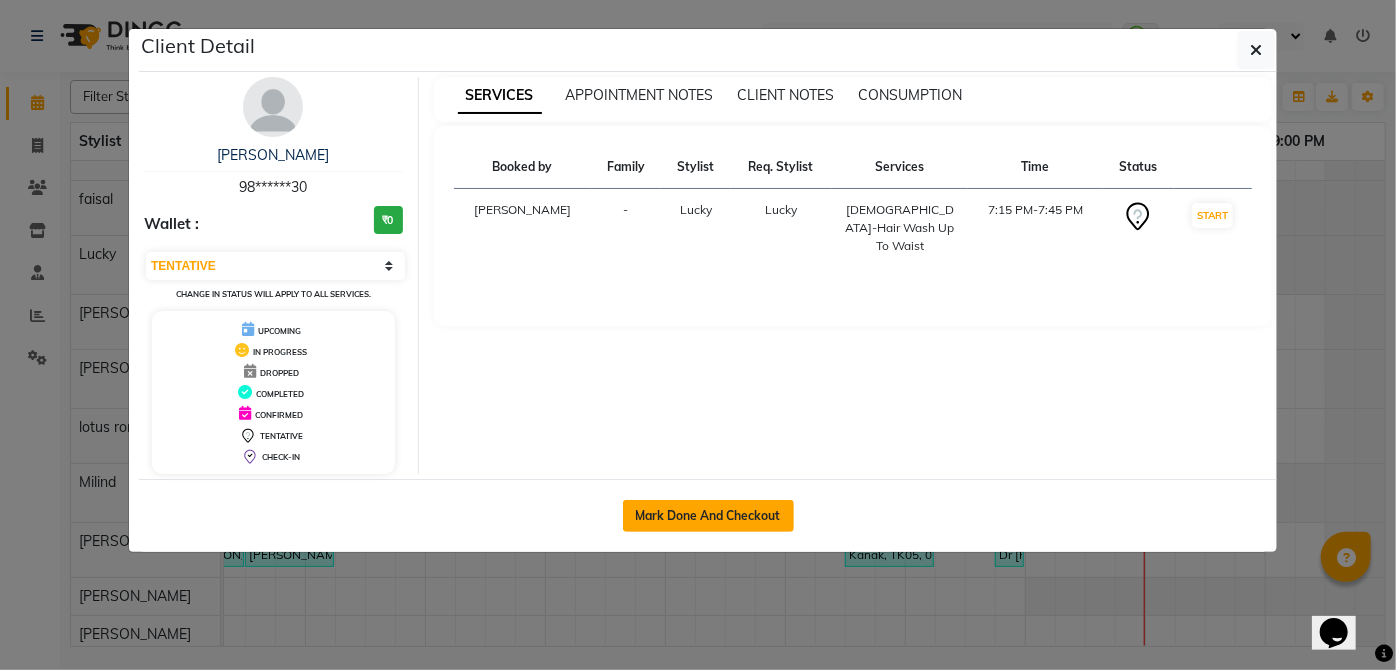 click on "Mark Done And Checkout" 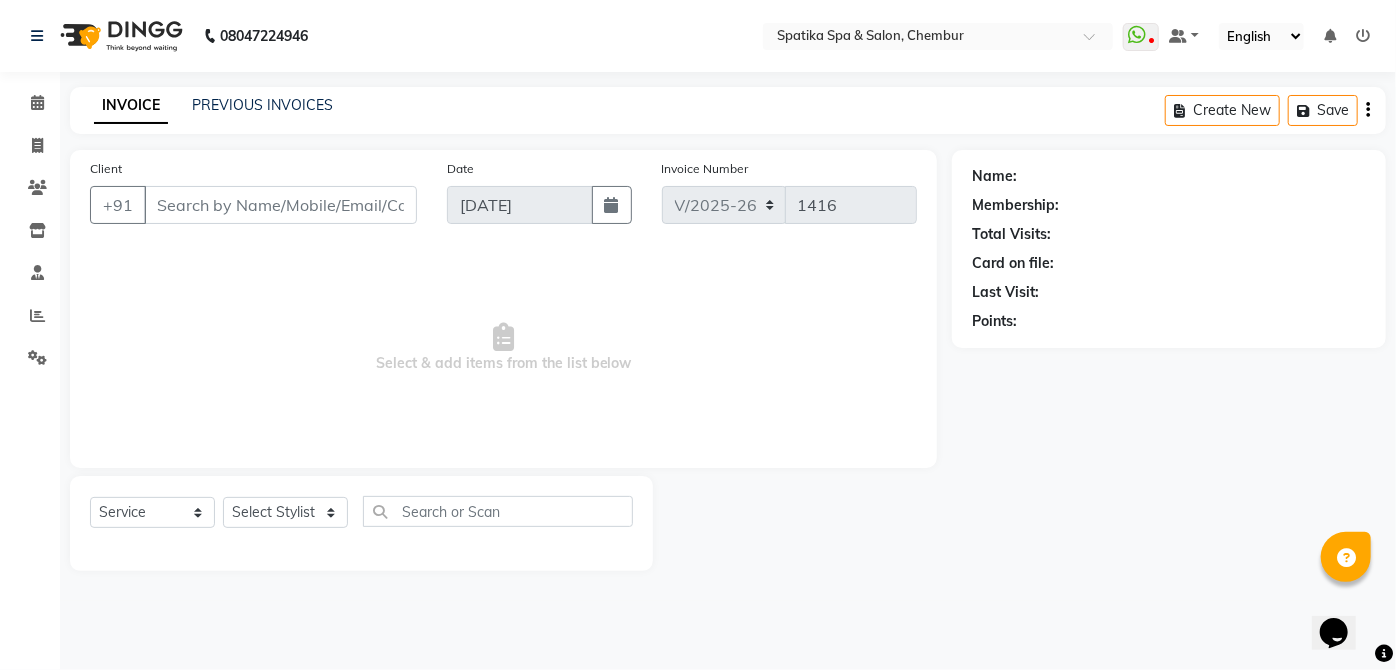 type on "98******30" 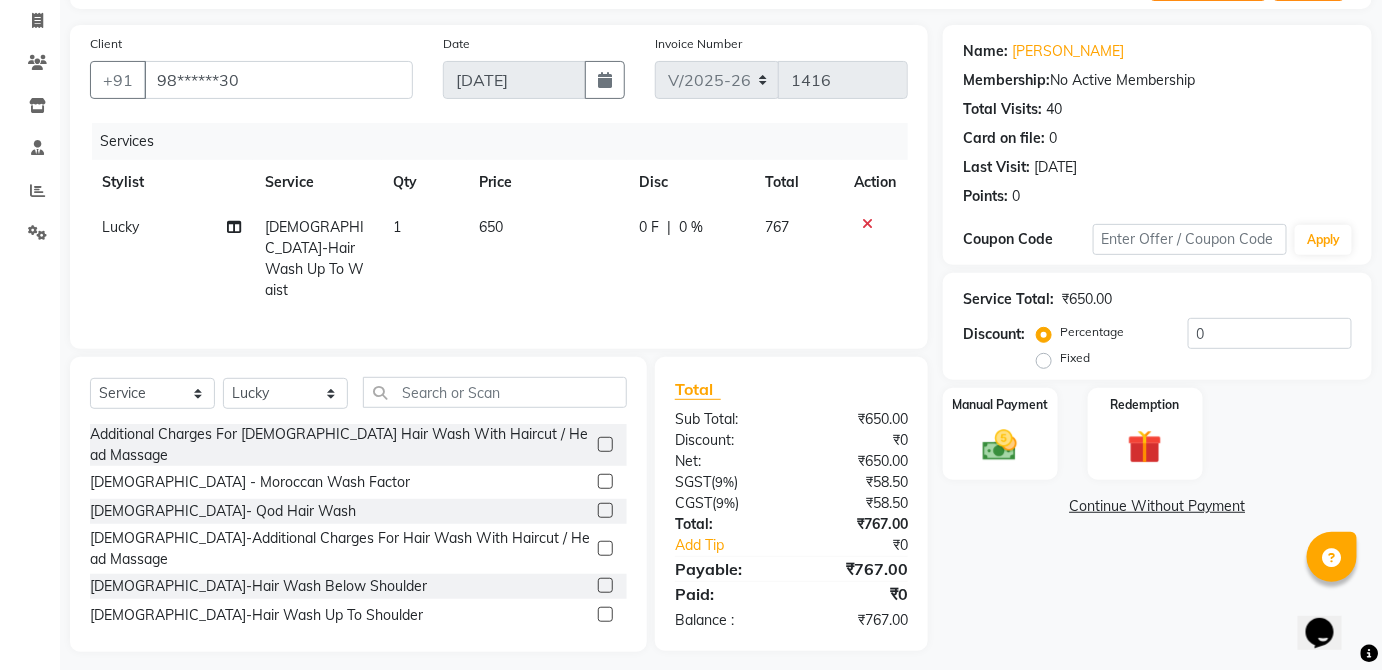 scroll, scrollTop: 130, scrollLeft: 0, axis: vertical 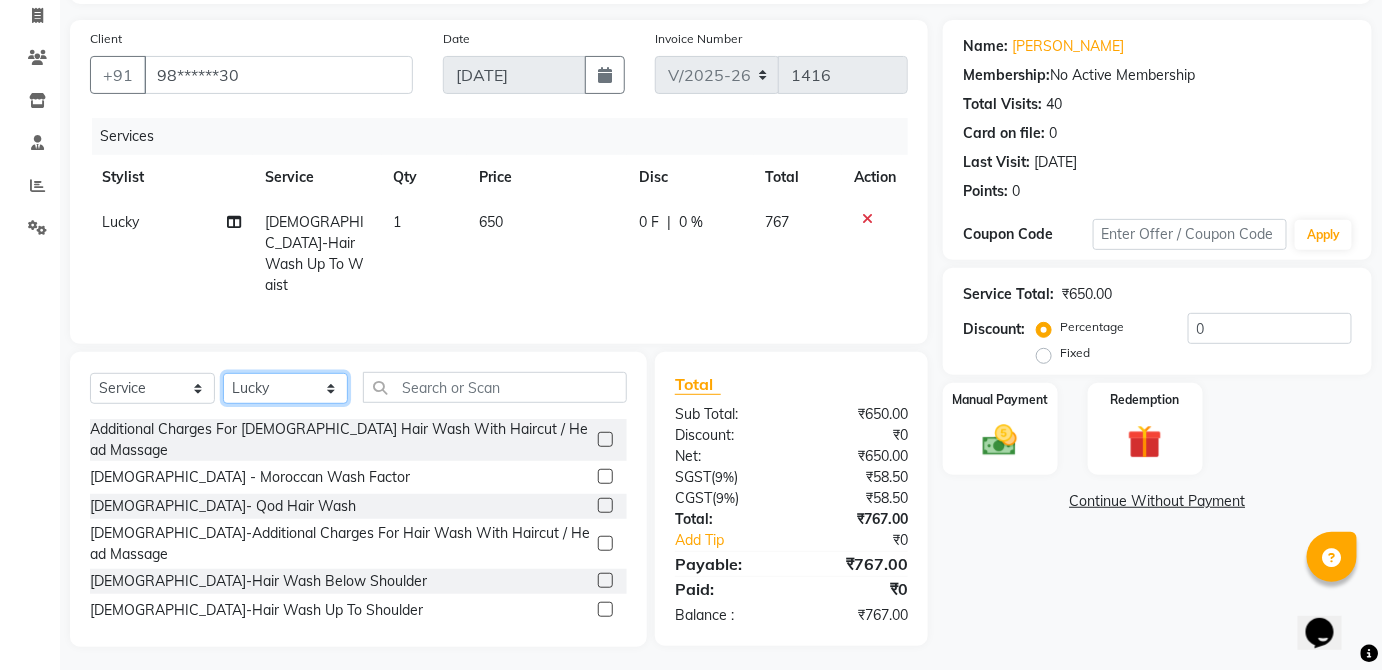 click on "Select Stylist [PERSON_NAME] [PERSON_NAME] [PERSON_NAME] [PERSON_NAME] lotus roran [PERSON_NAME] [PERSON_NAME] [PERSON_NAME] Priyanka [PERSON_NAME] [PERSON_NAME]" 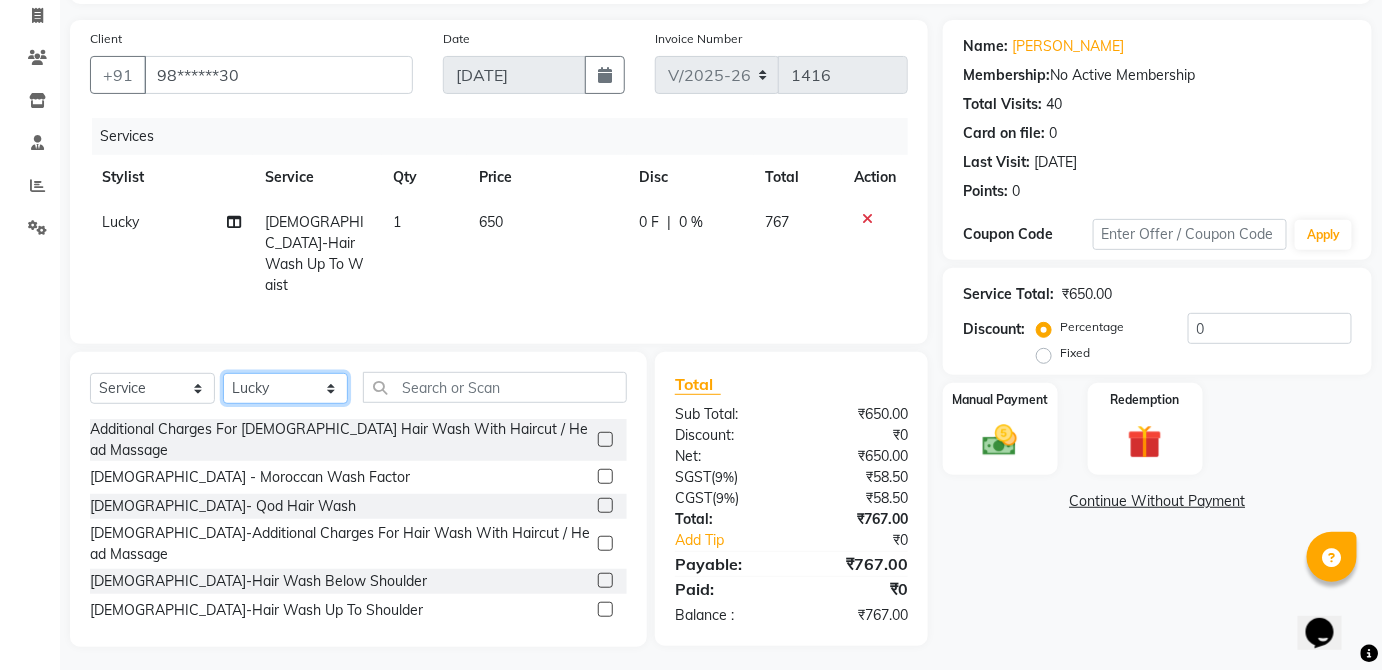 select on "9061" 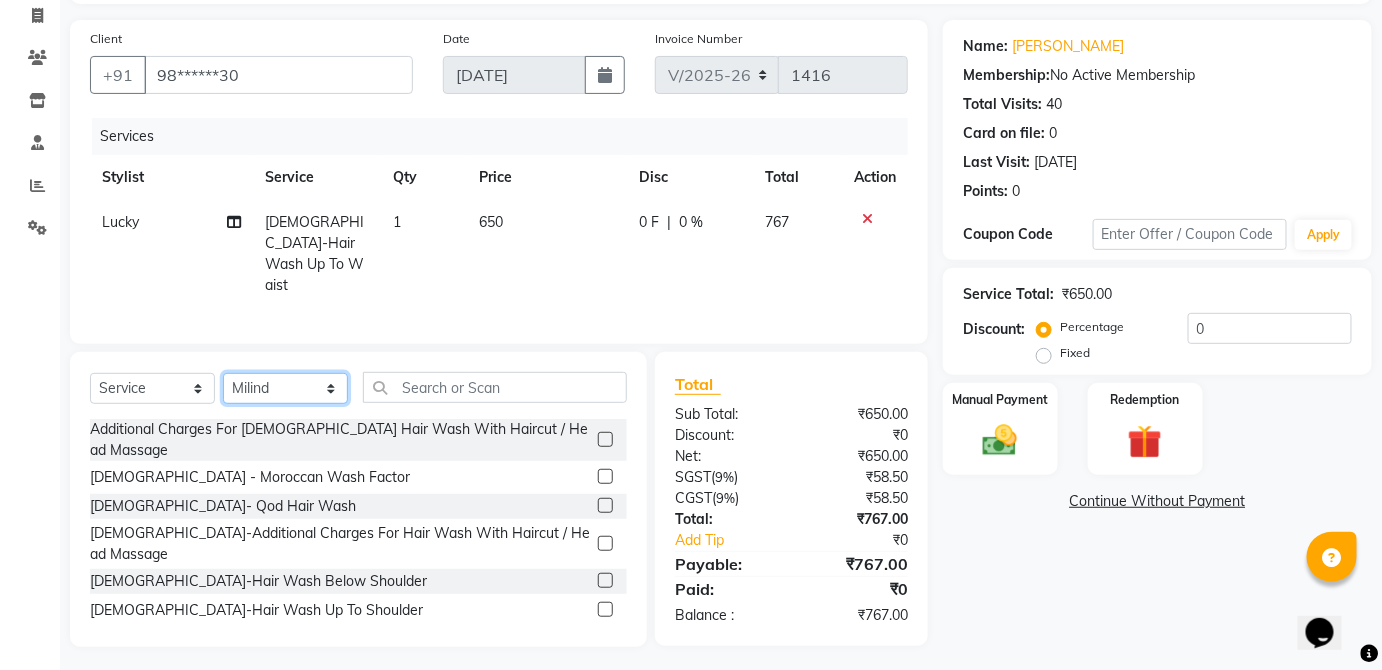 click on "Select Stylist [PERSON_NAME] [PERSON_NAME] [PERSON_NAME] [PERSON_NAME] lotus roran [PERSON_NAME] [PERSON_NAME] [PERSON_NAME] Priyanka [PERSON_NAME] [PERSON_NAME]" 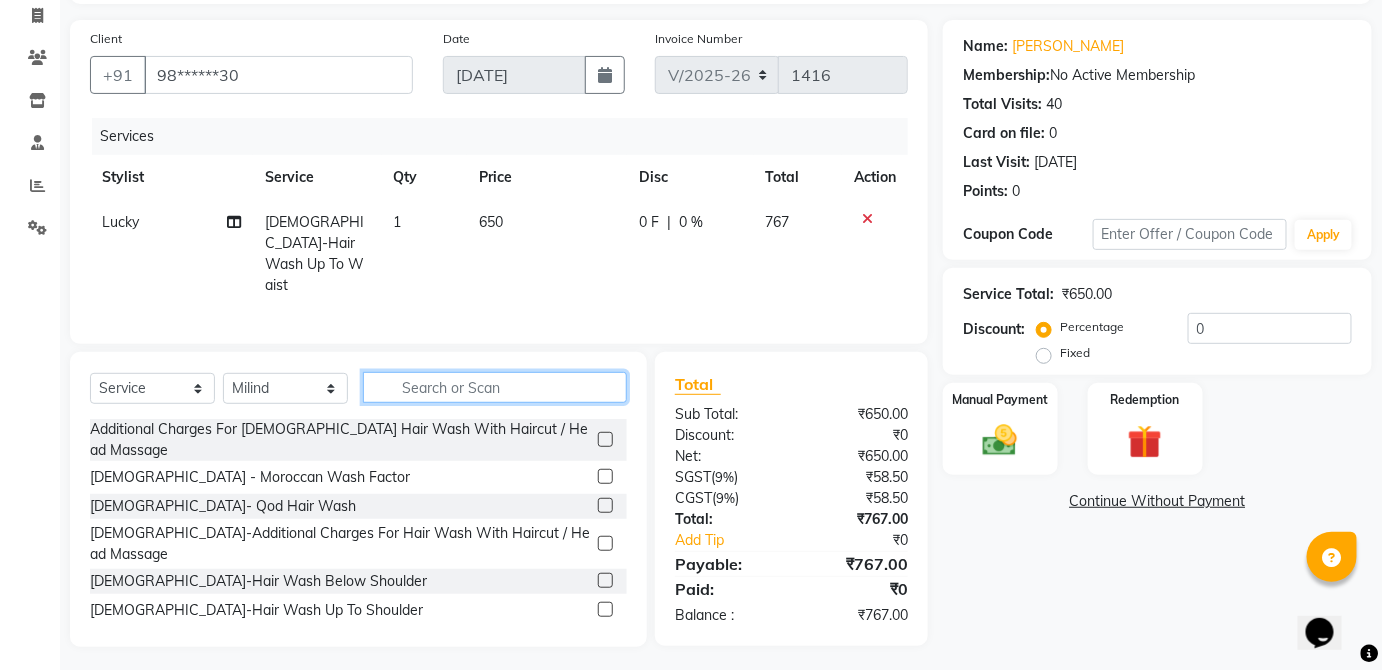 click 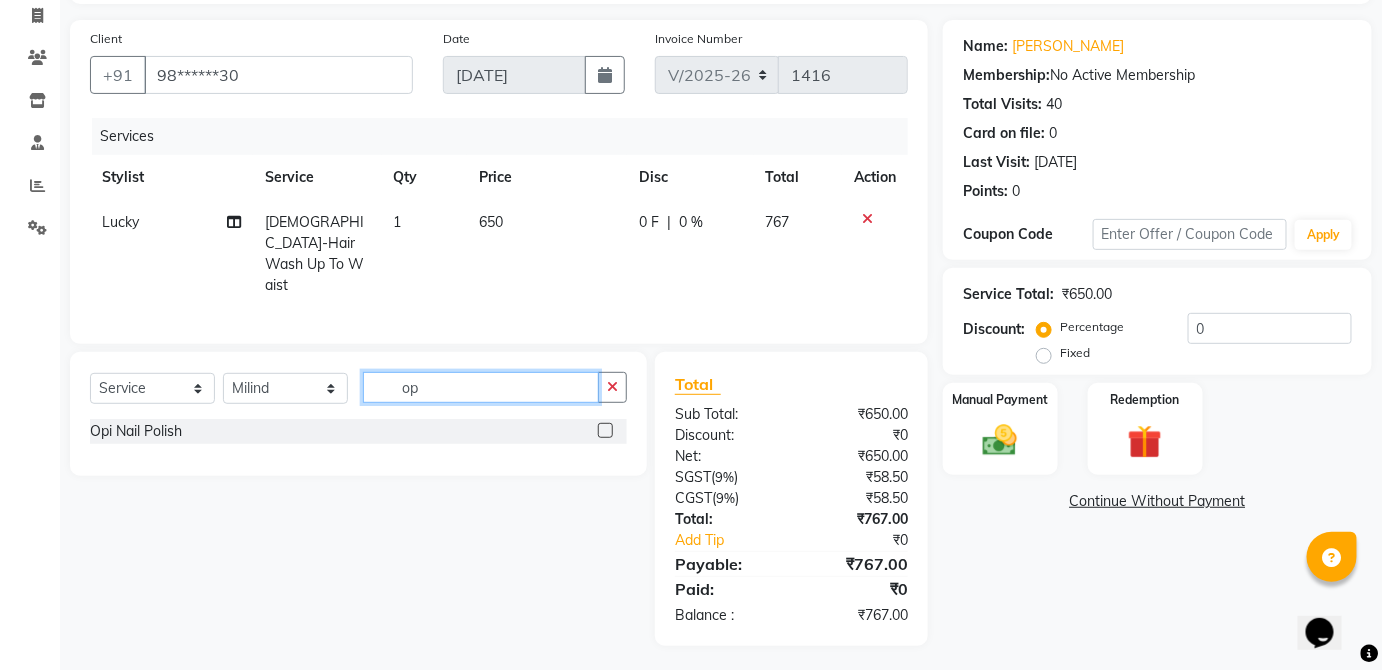 scroll, scrollTop: 128, scrollLeft: 0, axis: vertical 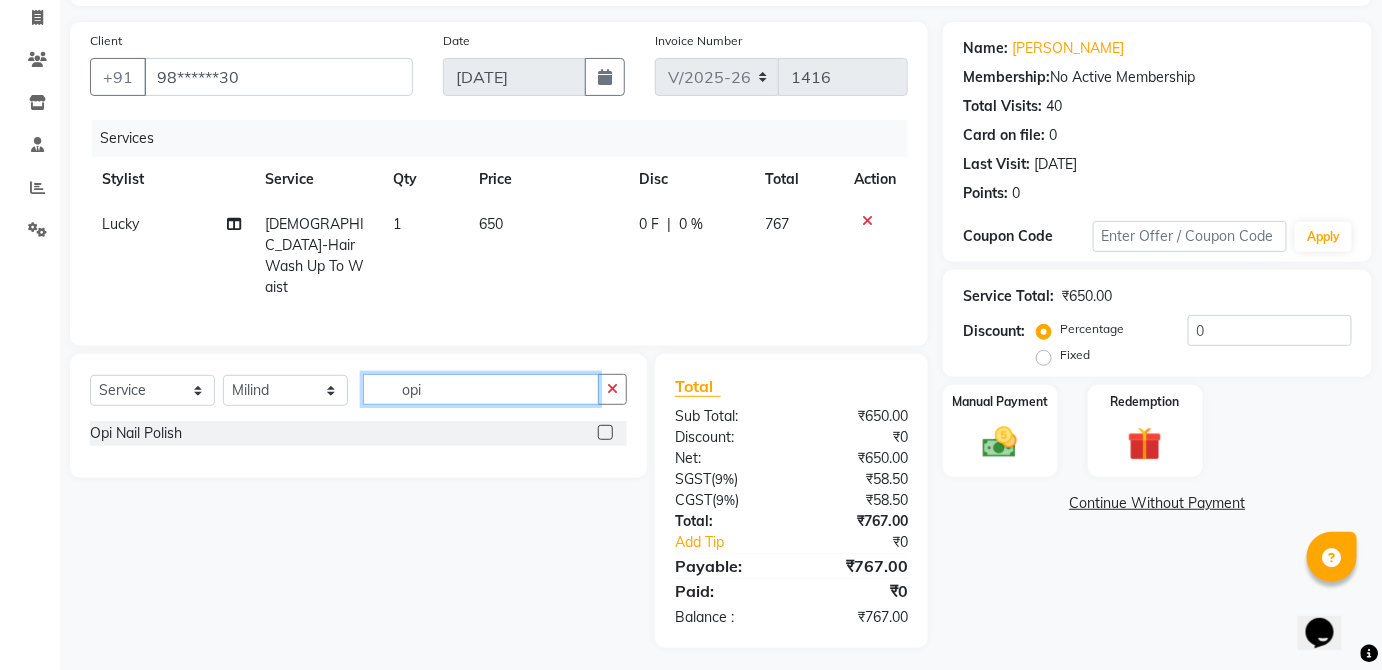 type on "opi" 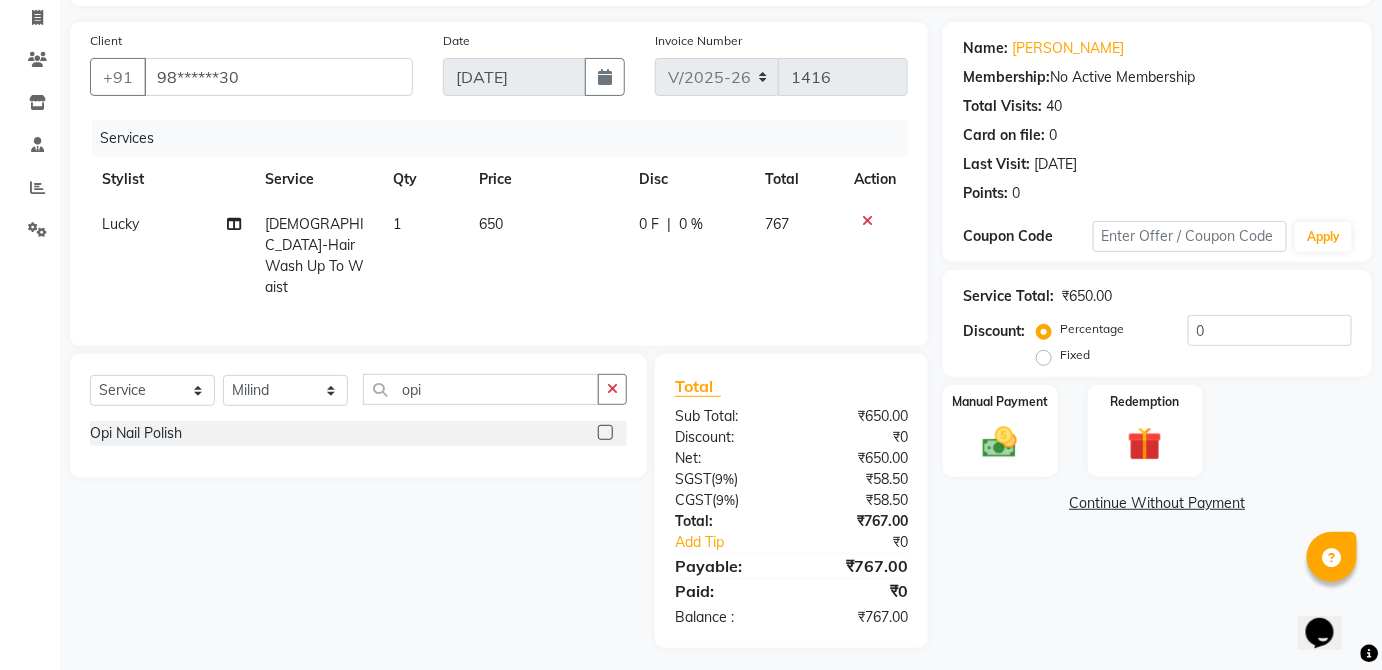 click 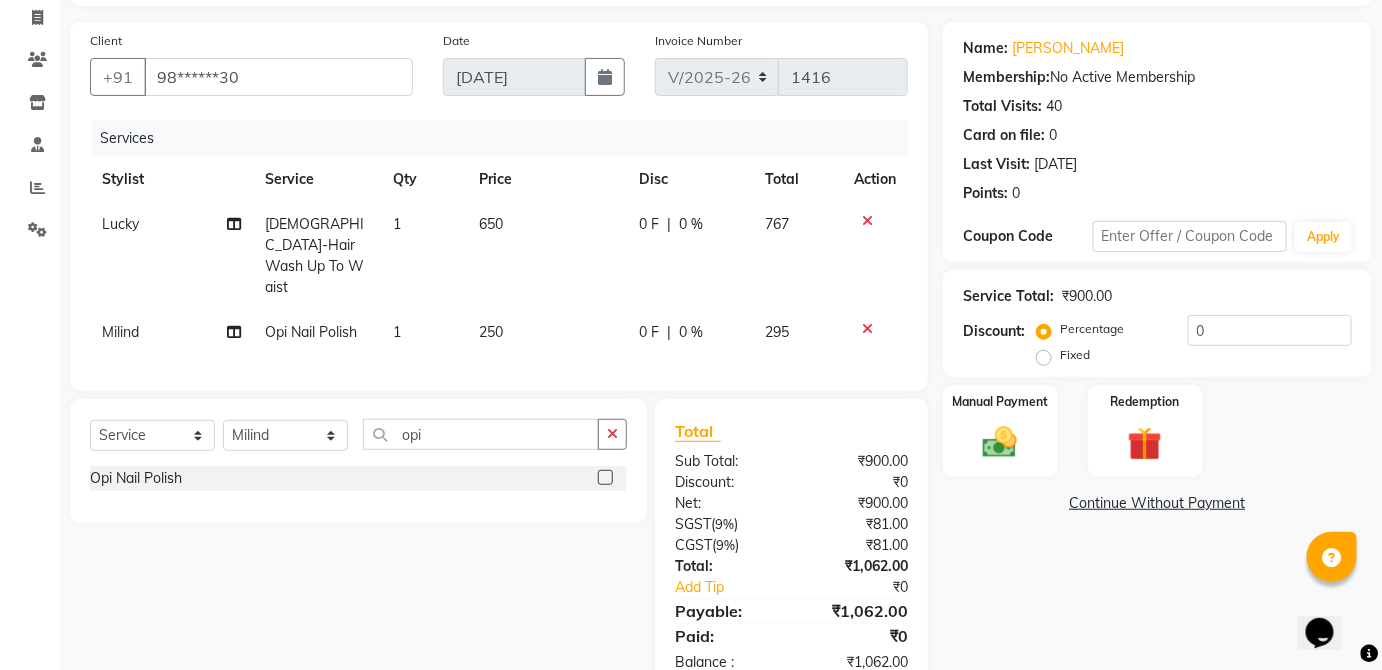 click 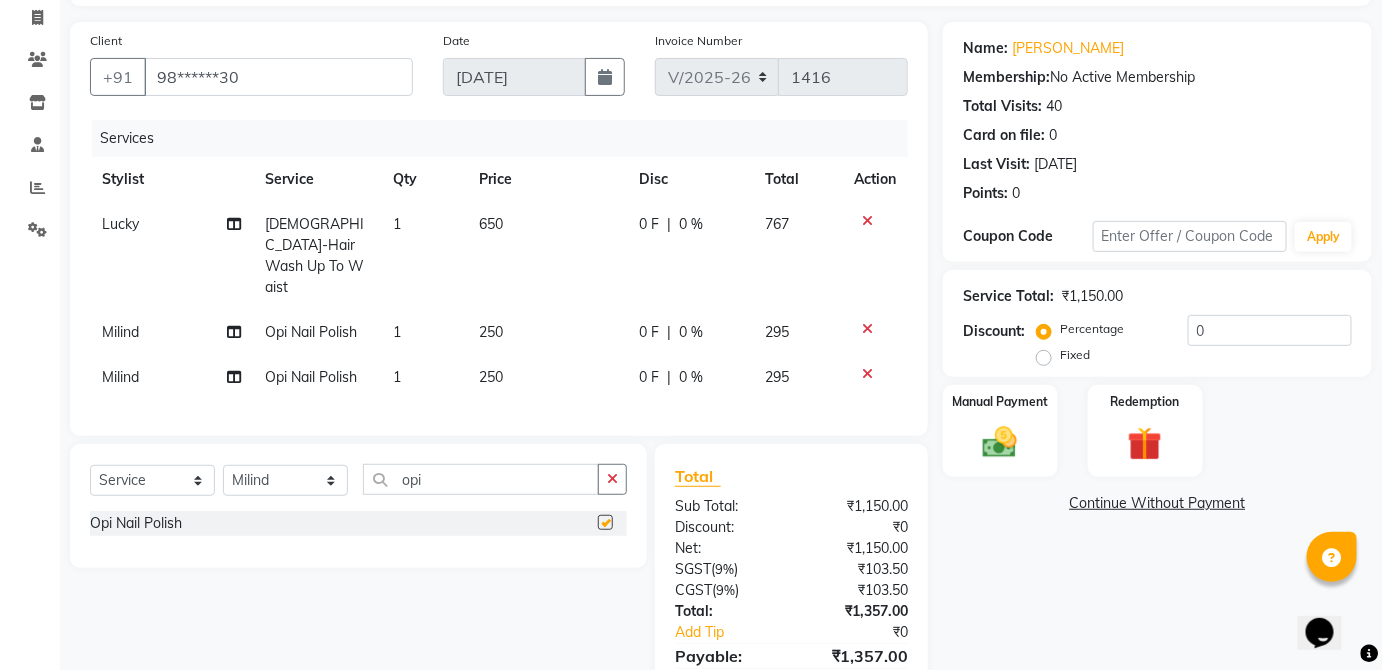 checkbox on "false" 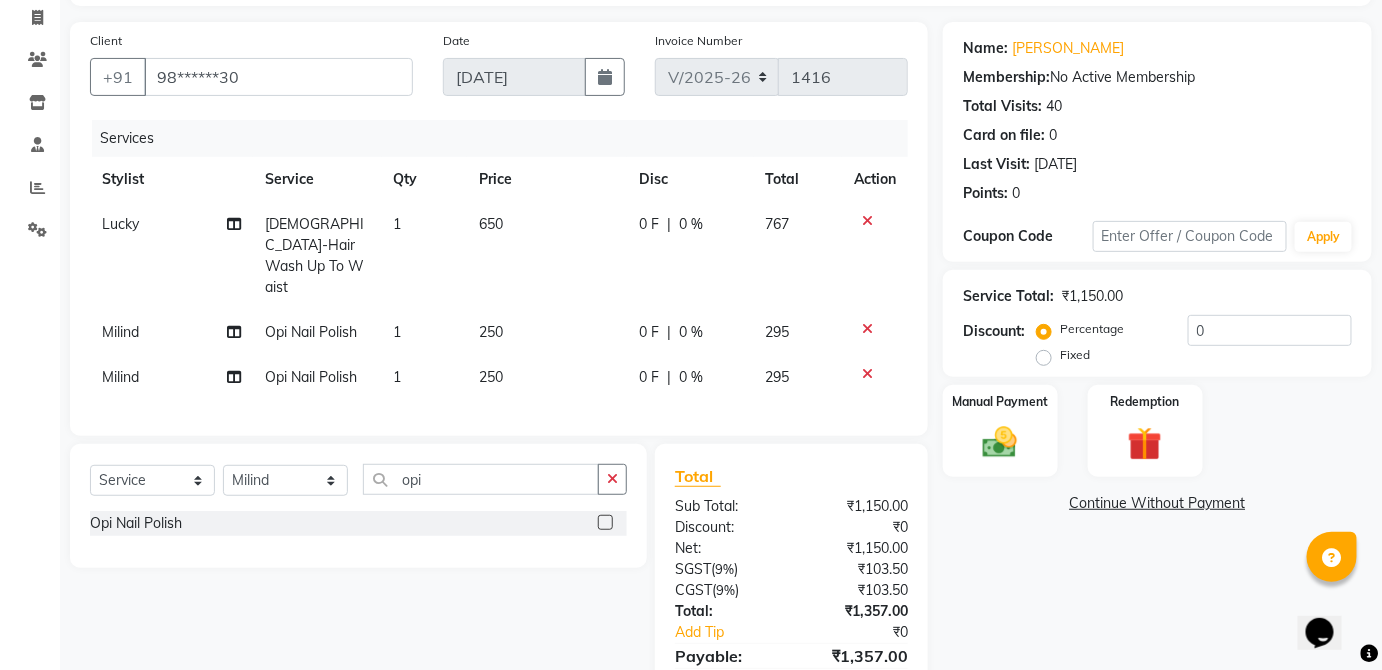 click on "0 %" 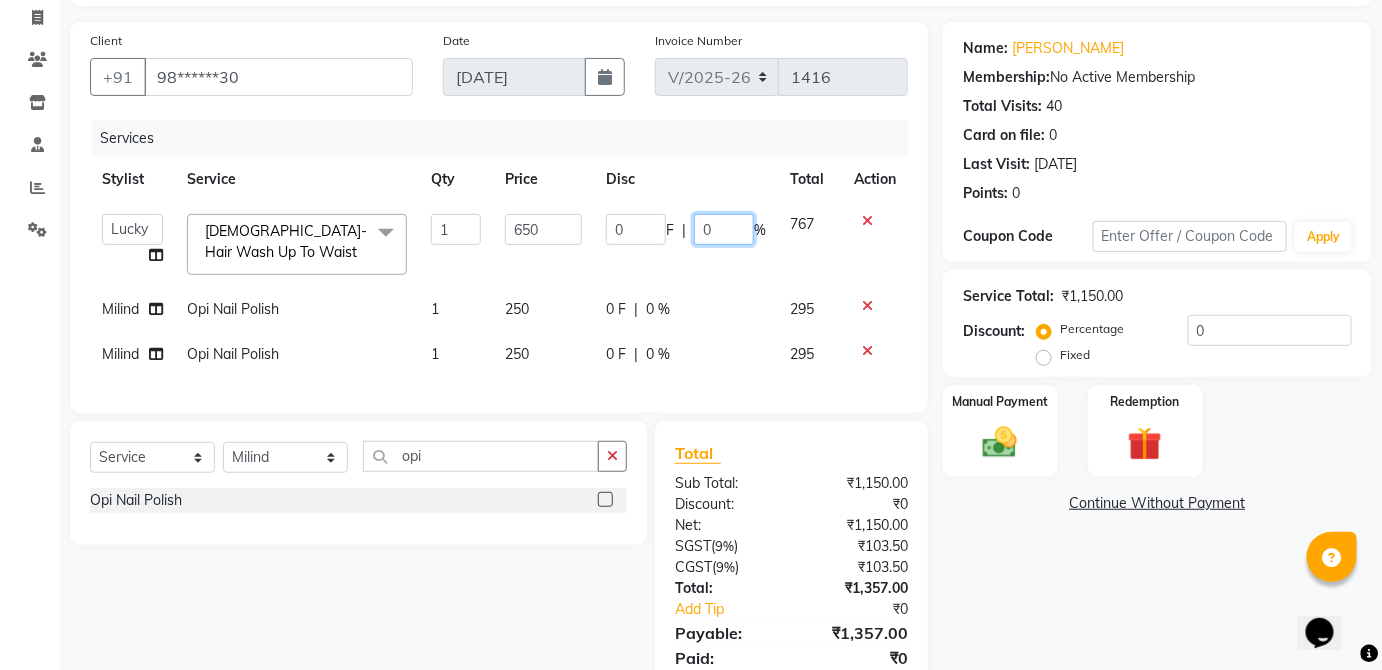 click on "0" 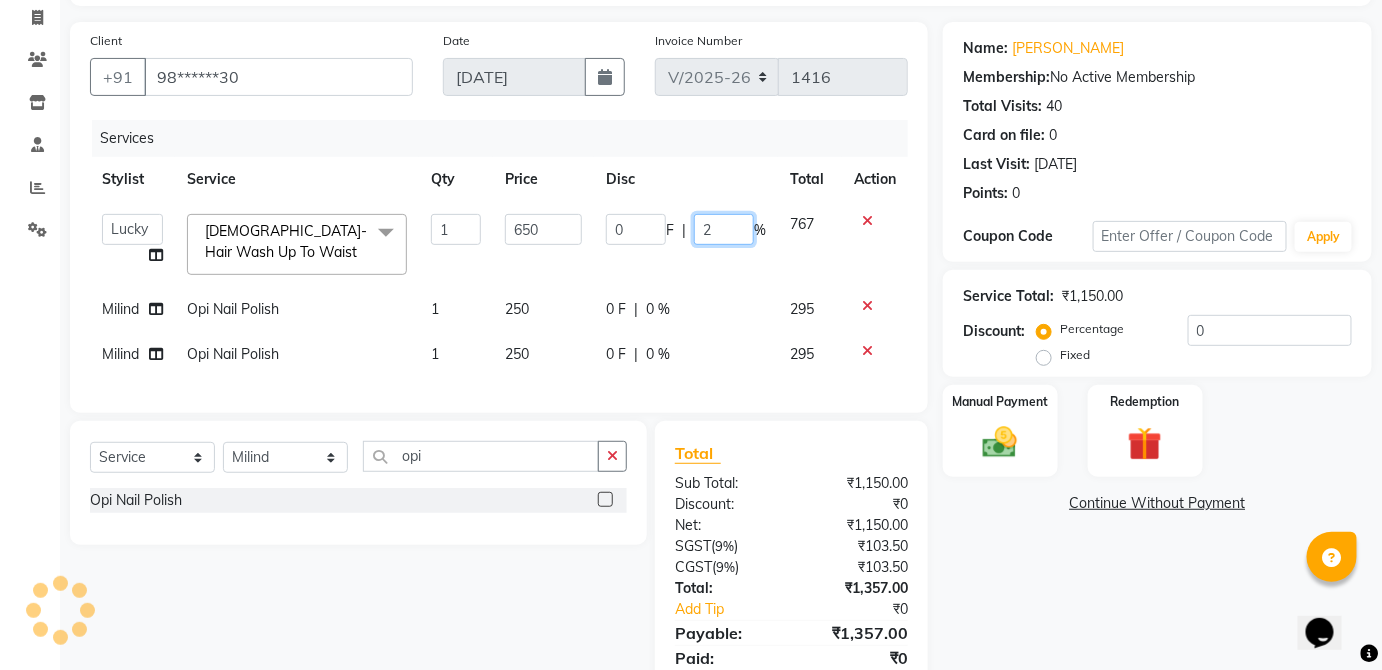 type on "20" 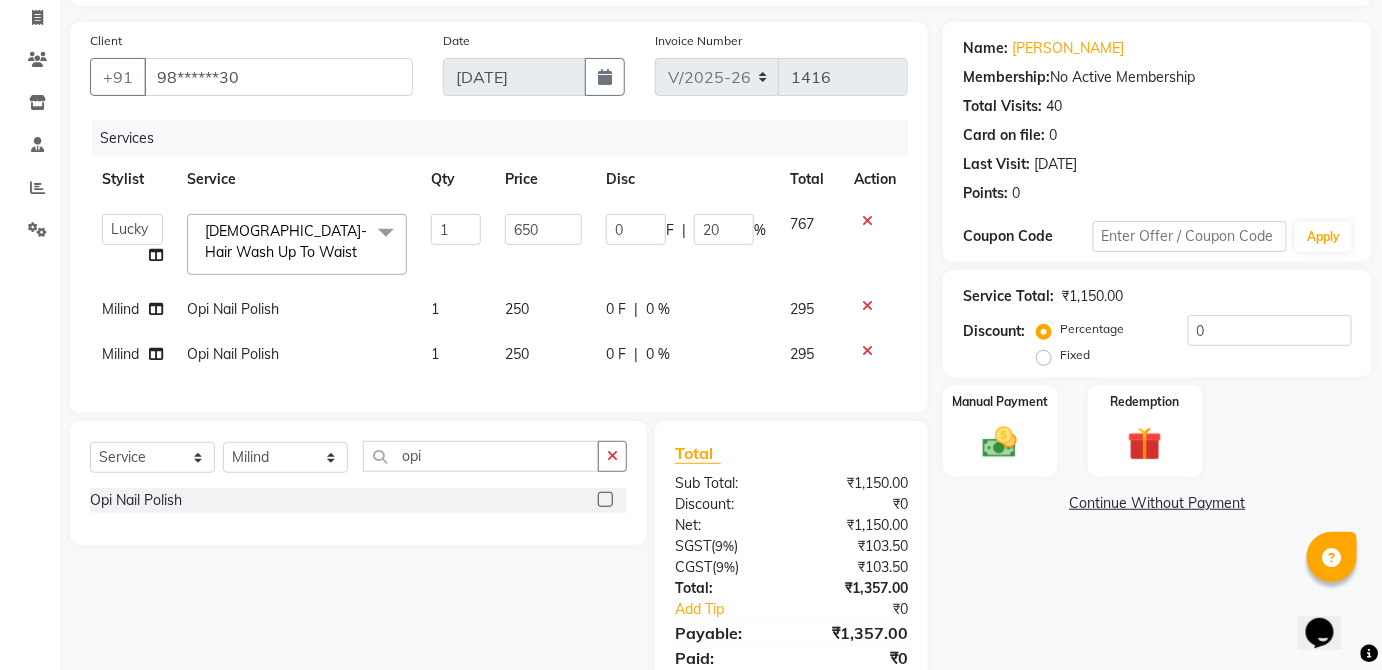 click on "0 F | 20 %" 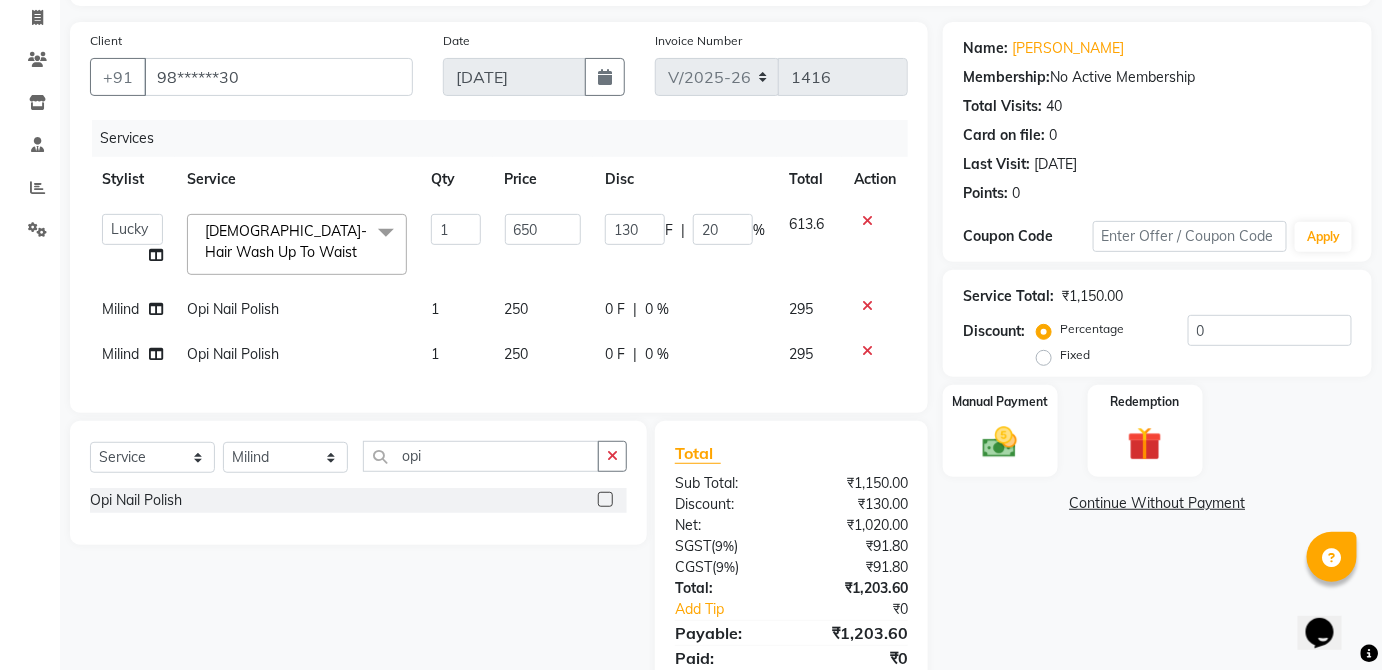 click on "0 F | 0 %" 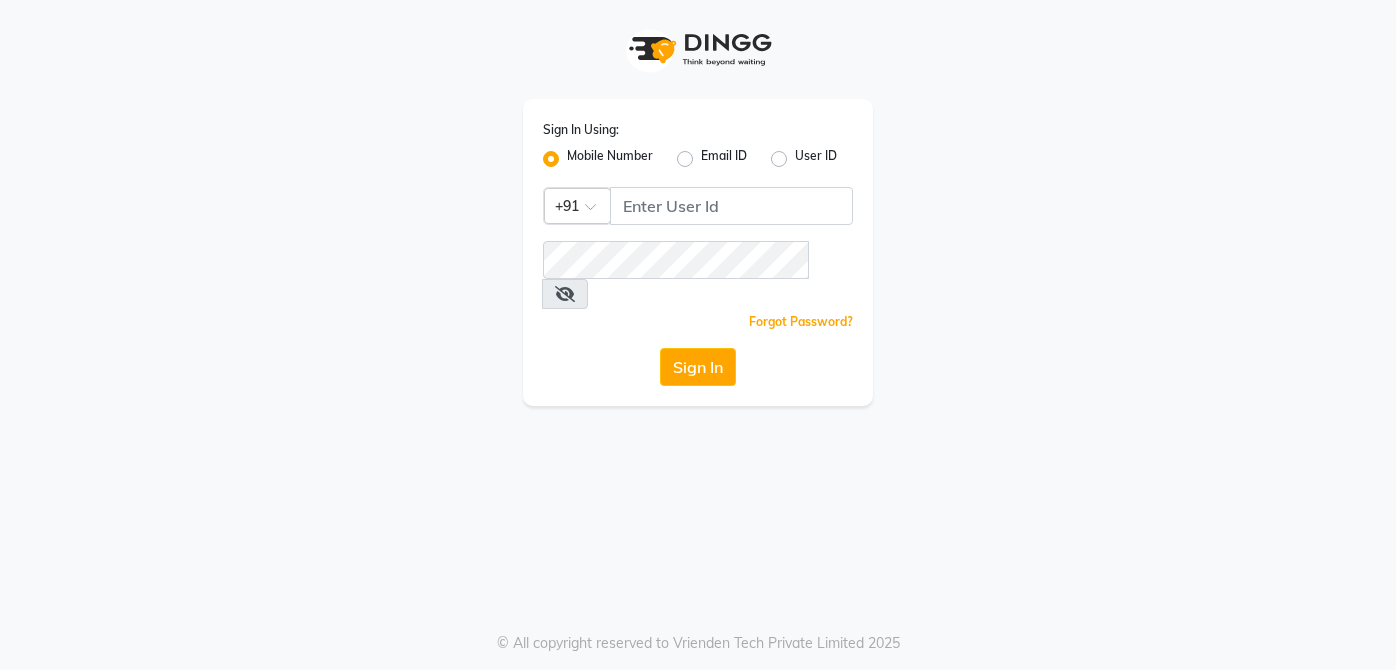 scroll, scrollTop: 0, scrollLeft: 0, axis: both 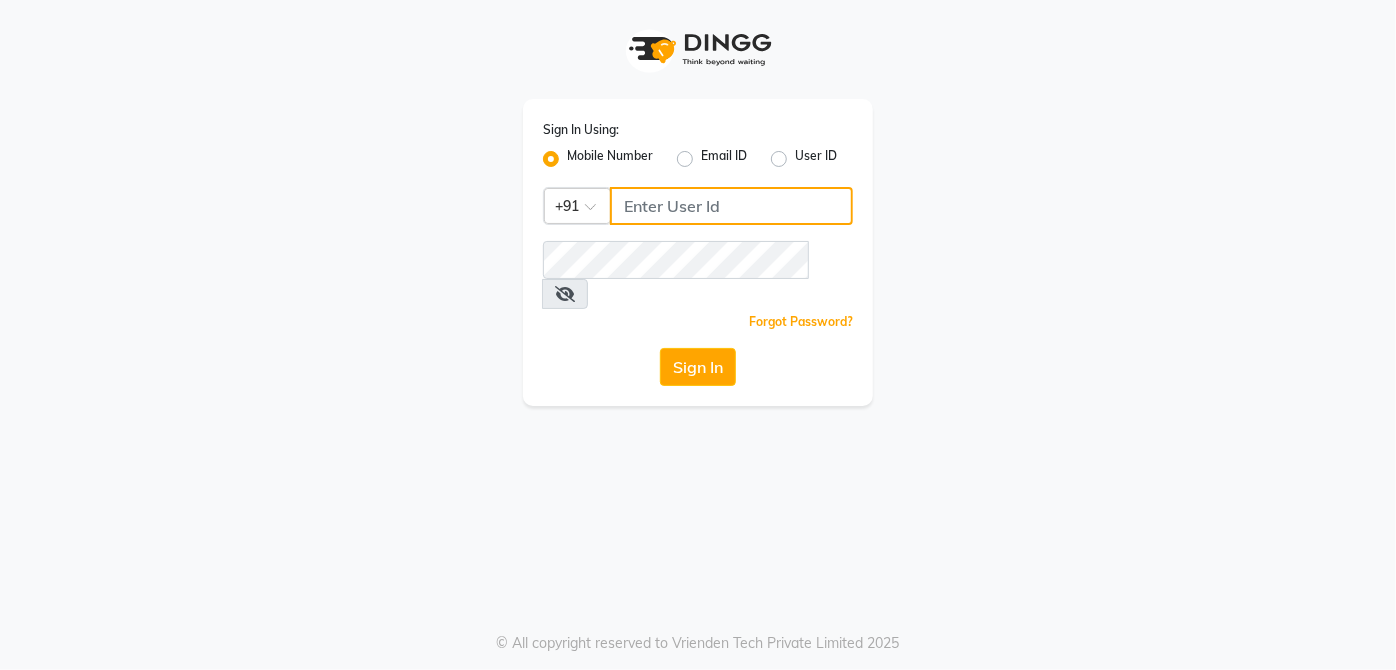 type on "8262994957" 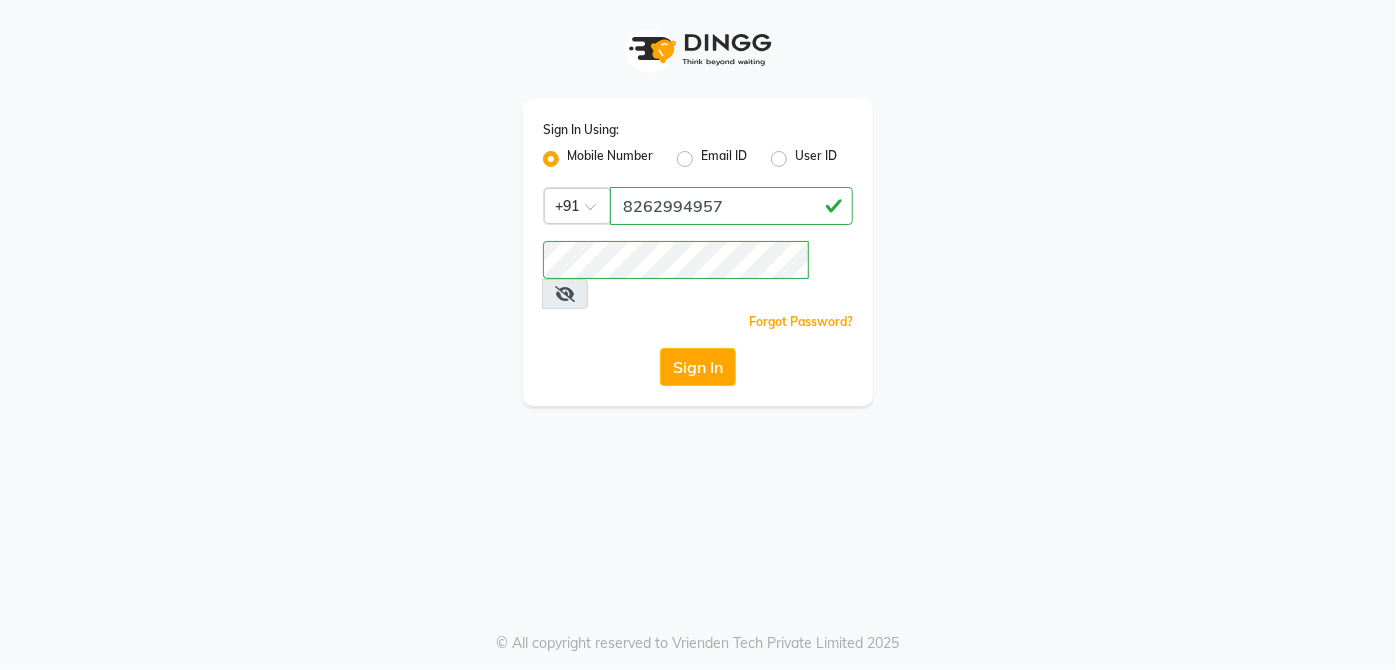 click at bounding box center [565, 294] 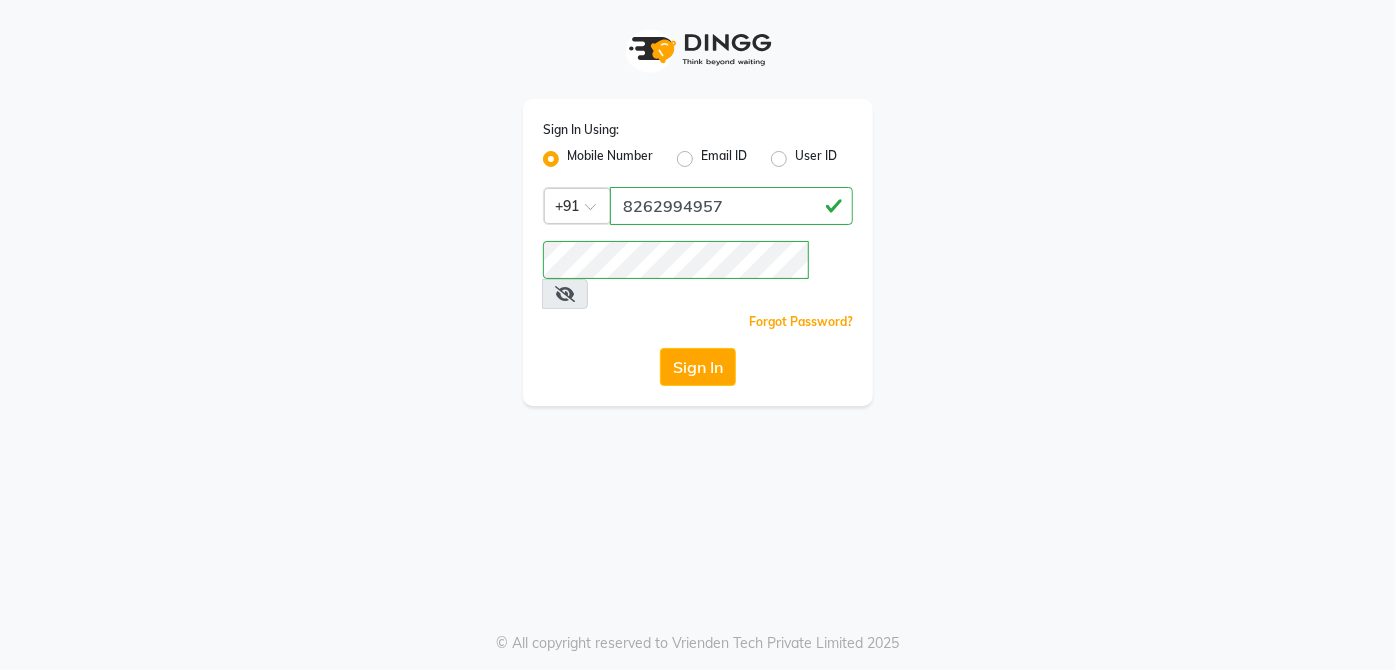 click at bounding box center (565, 294) 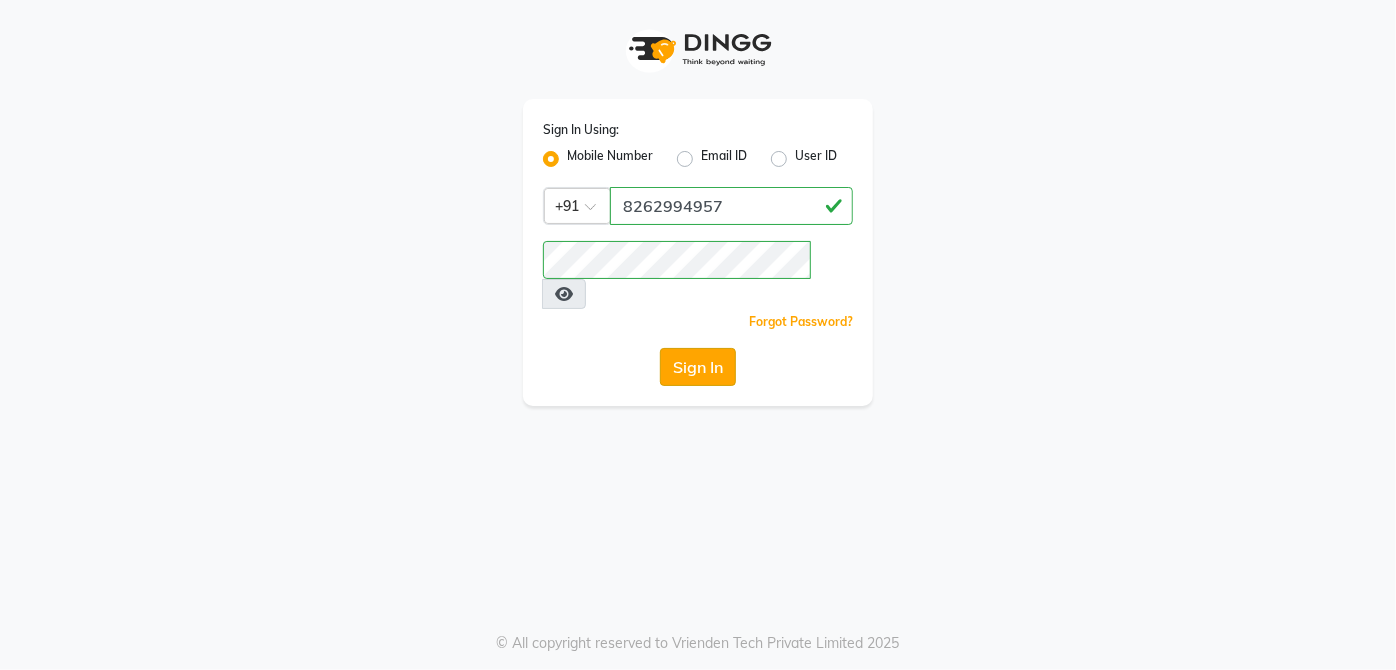 click on "Sign In" 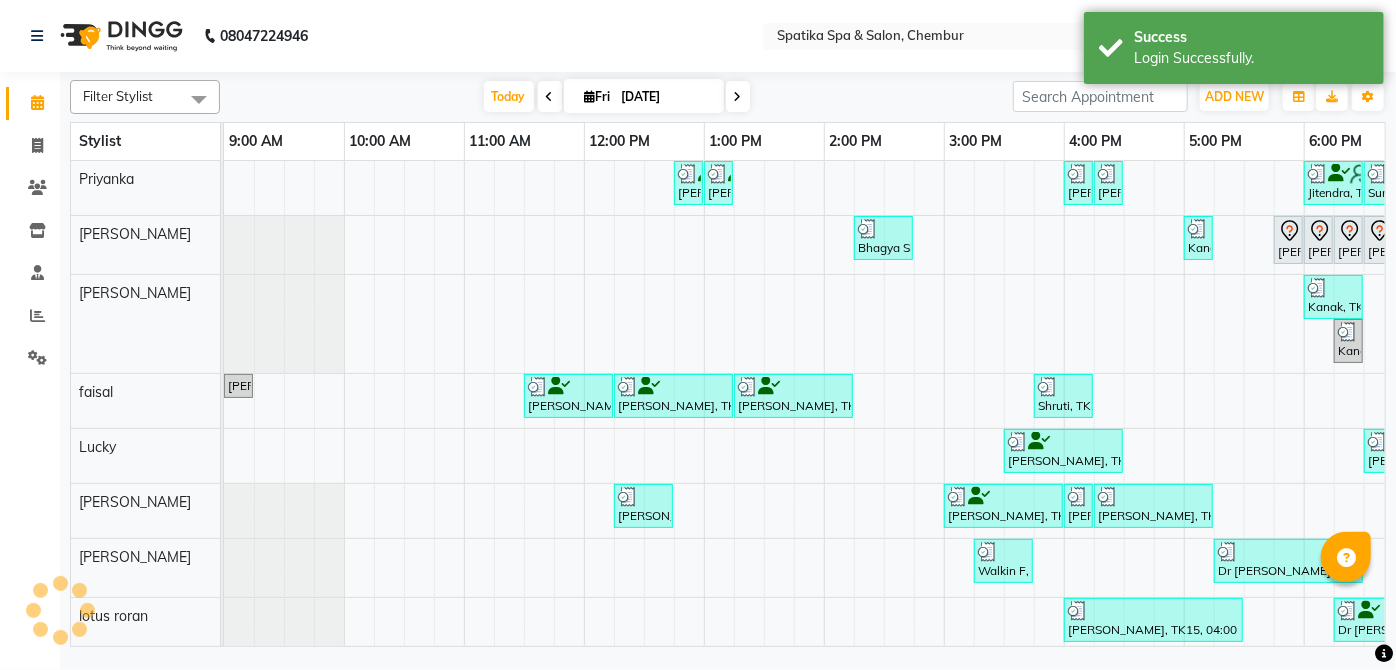 select on "en" 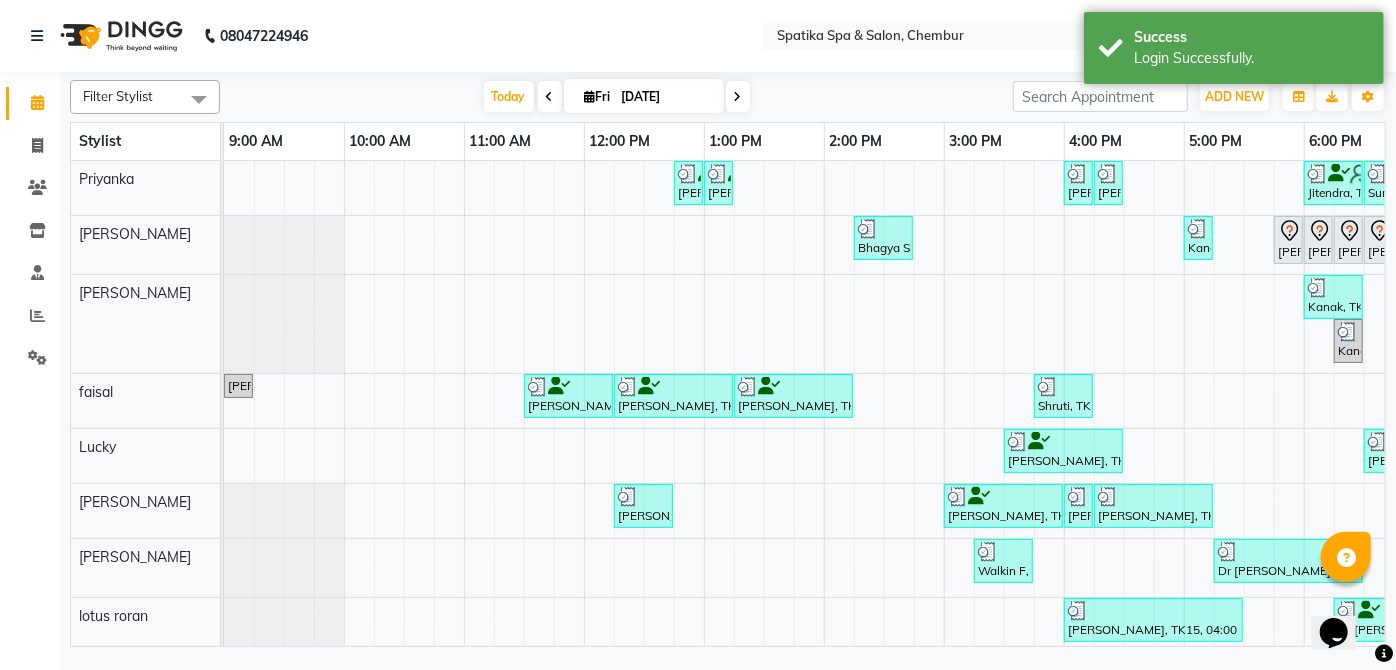 scroll, scrollTop: 0, scrollLeft: 0, axis: both 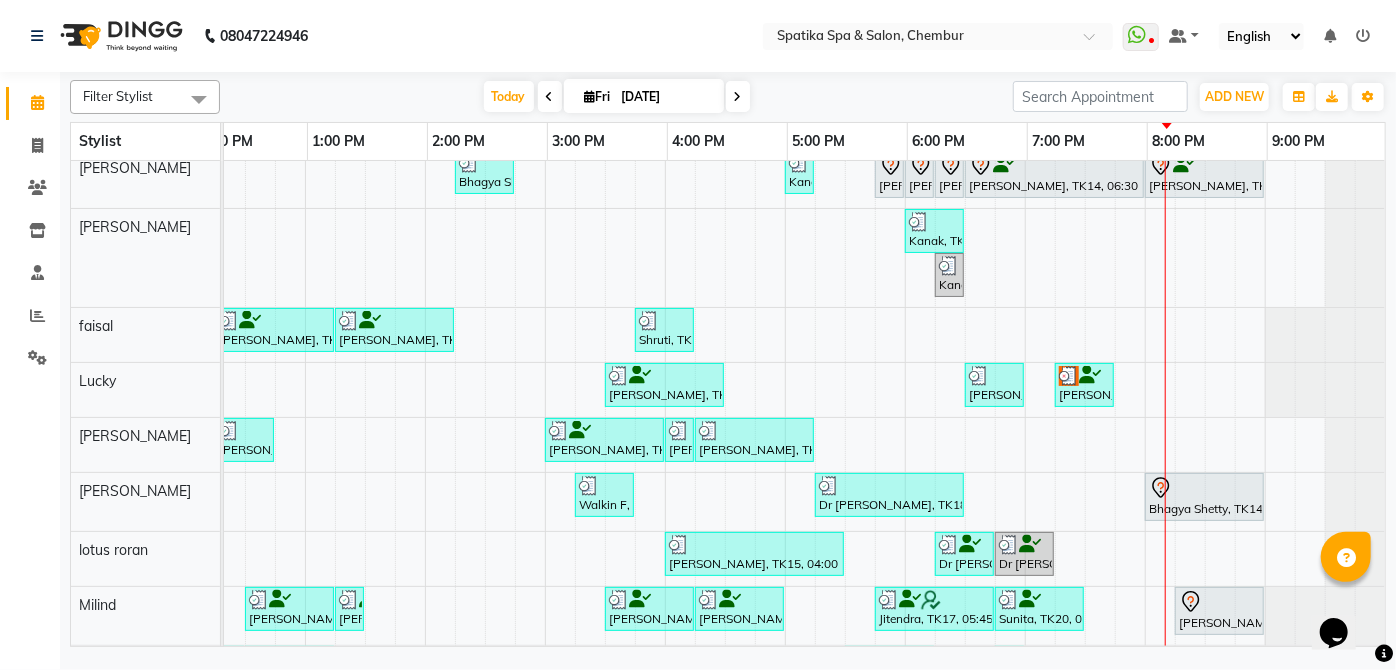 click on "[PERSON_NAME], TK22, 07:15 PM-07:45 PM, [DEMOGRAPHIC_DATA]-Hair Wash Up To Waist" at bounding box center (1084, 385) 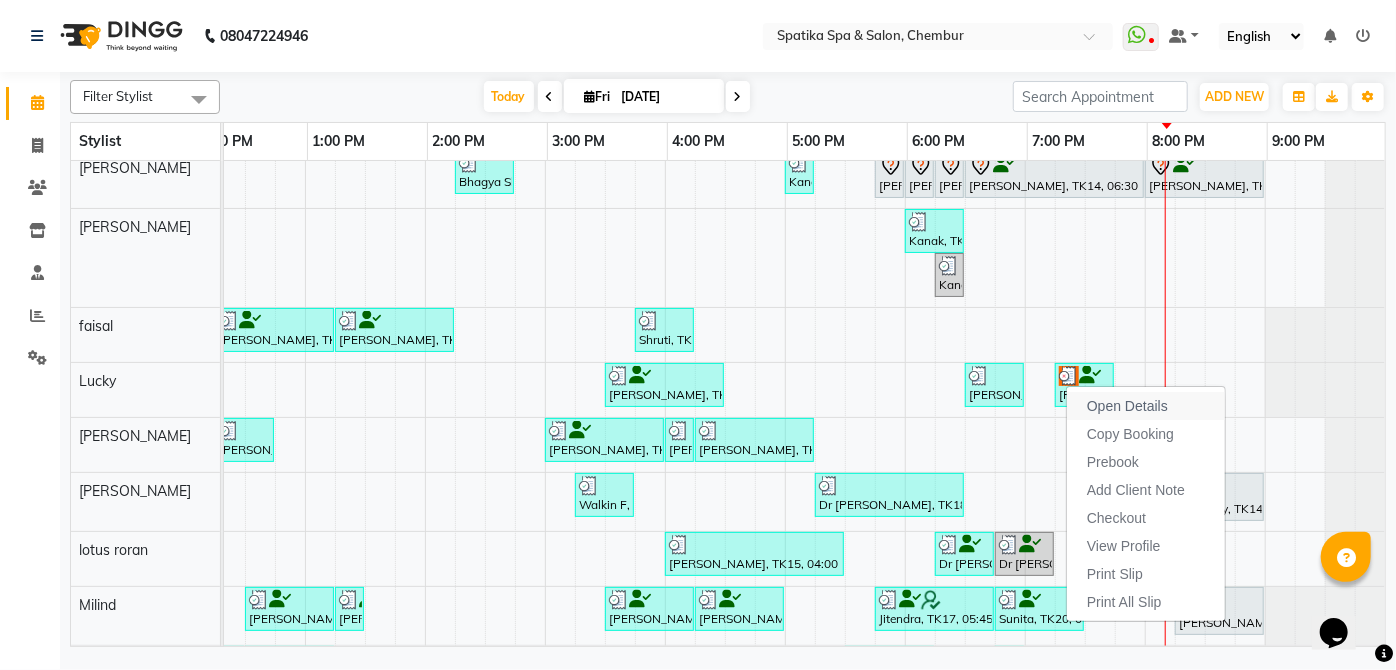 click on "Open Details" at bounding box center (1127, 406) 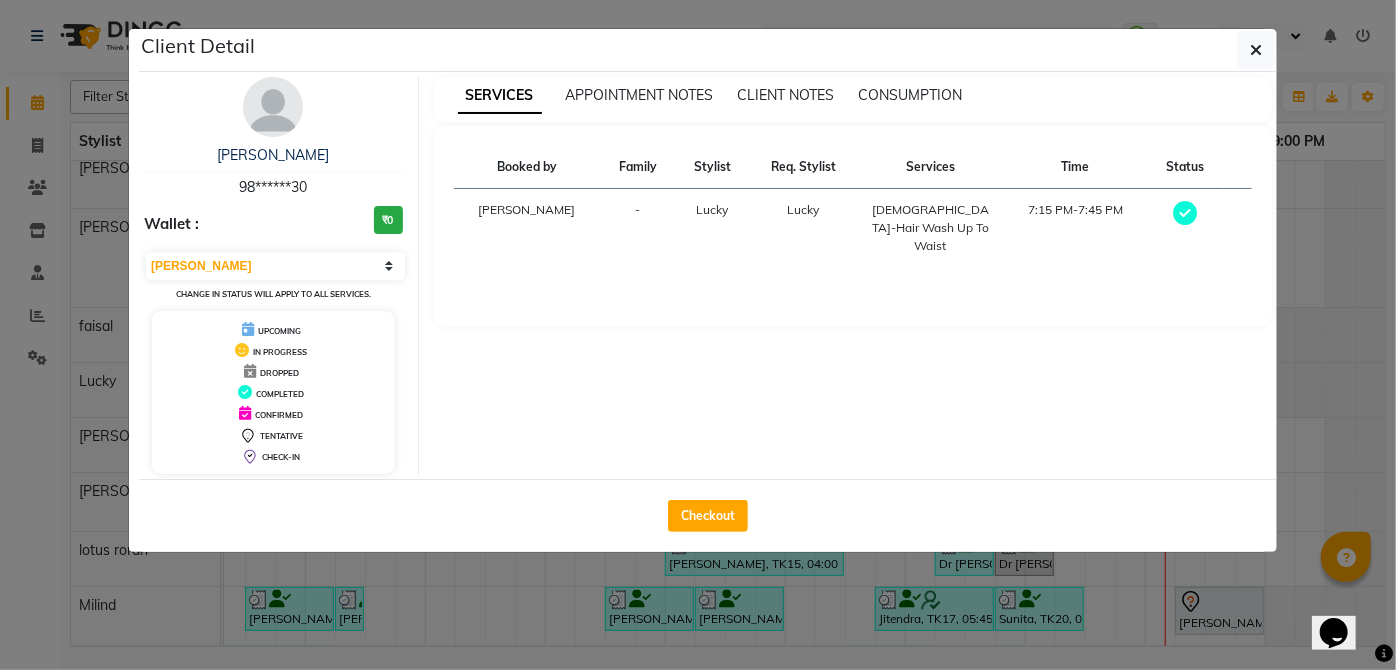 click on "Checkout" 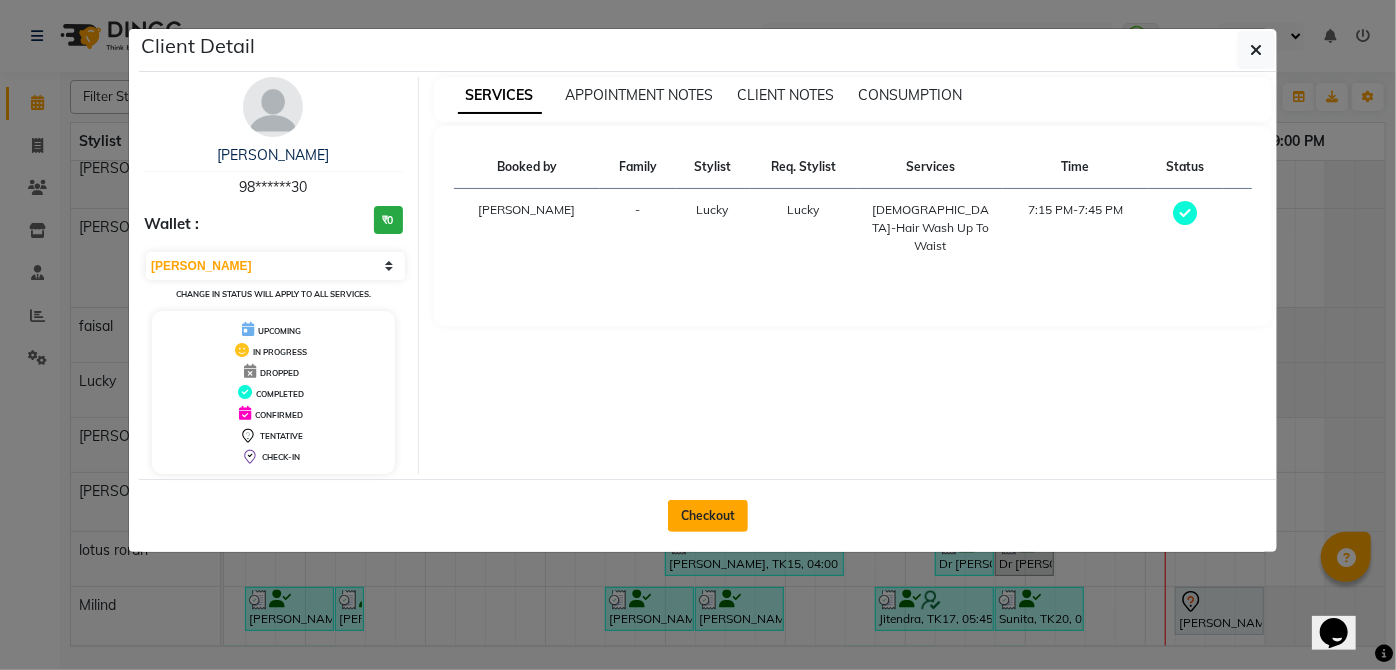 click on "Checkout" 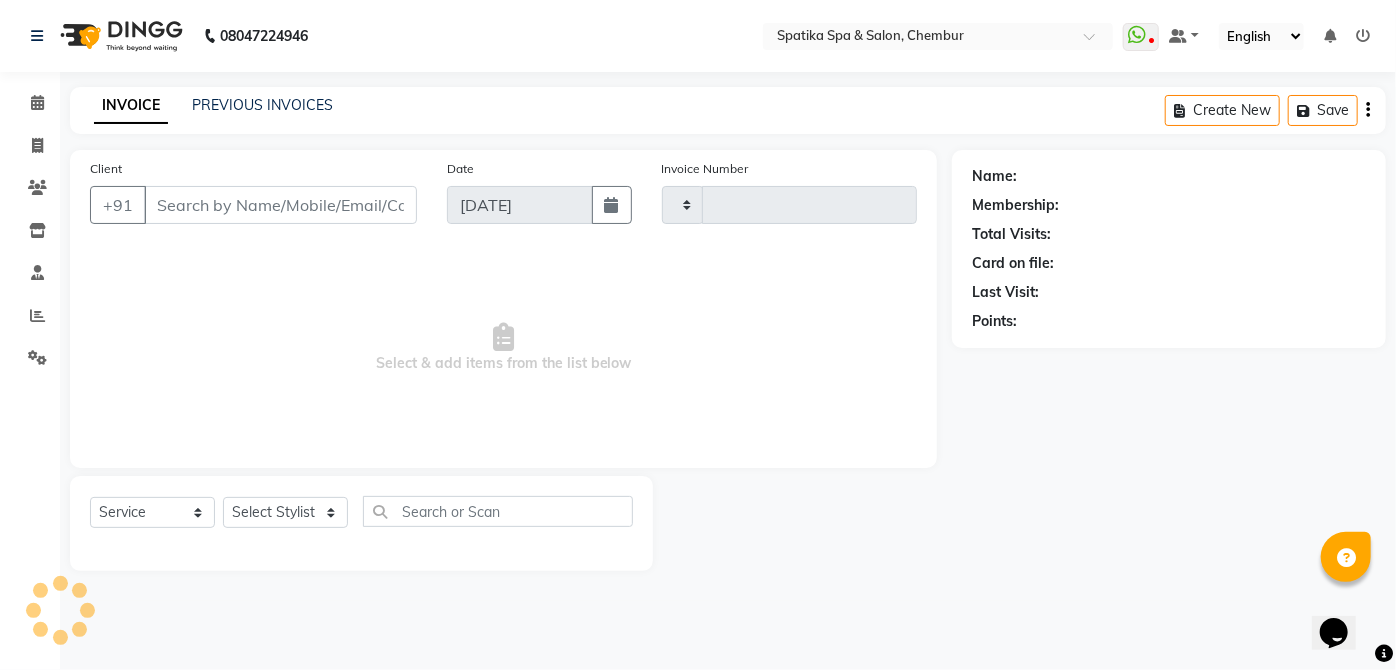 type on "1416" 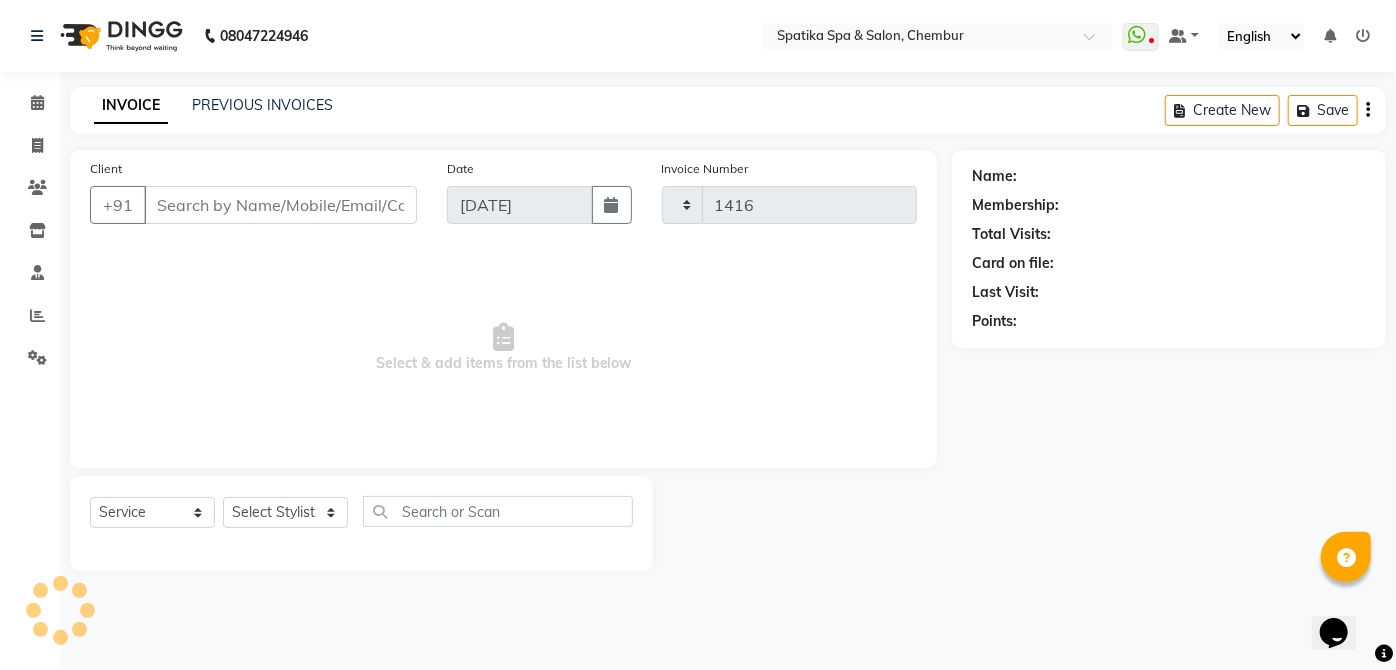 select on "631" 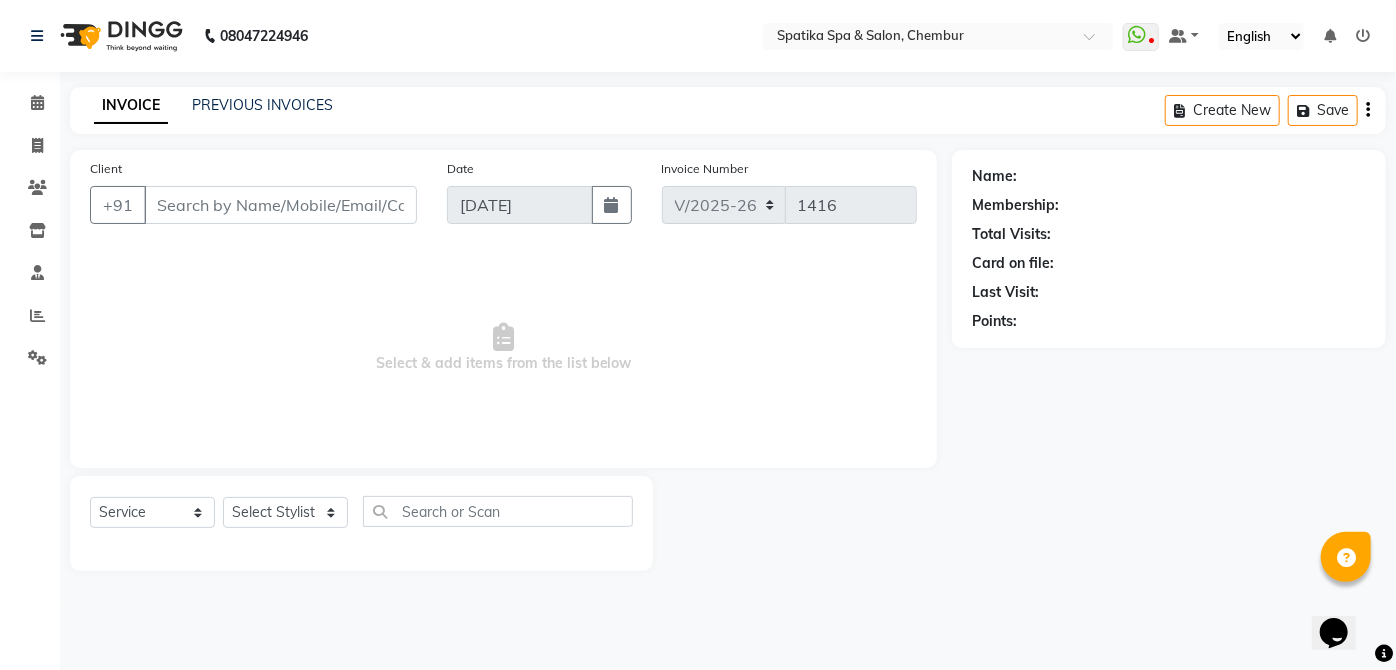 type on "98******30" 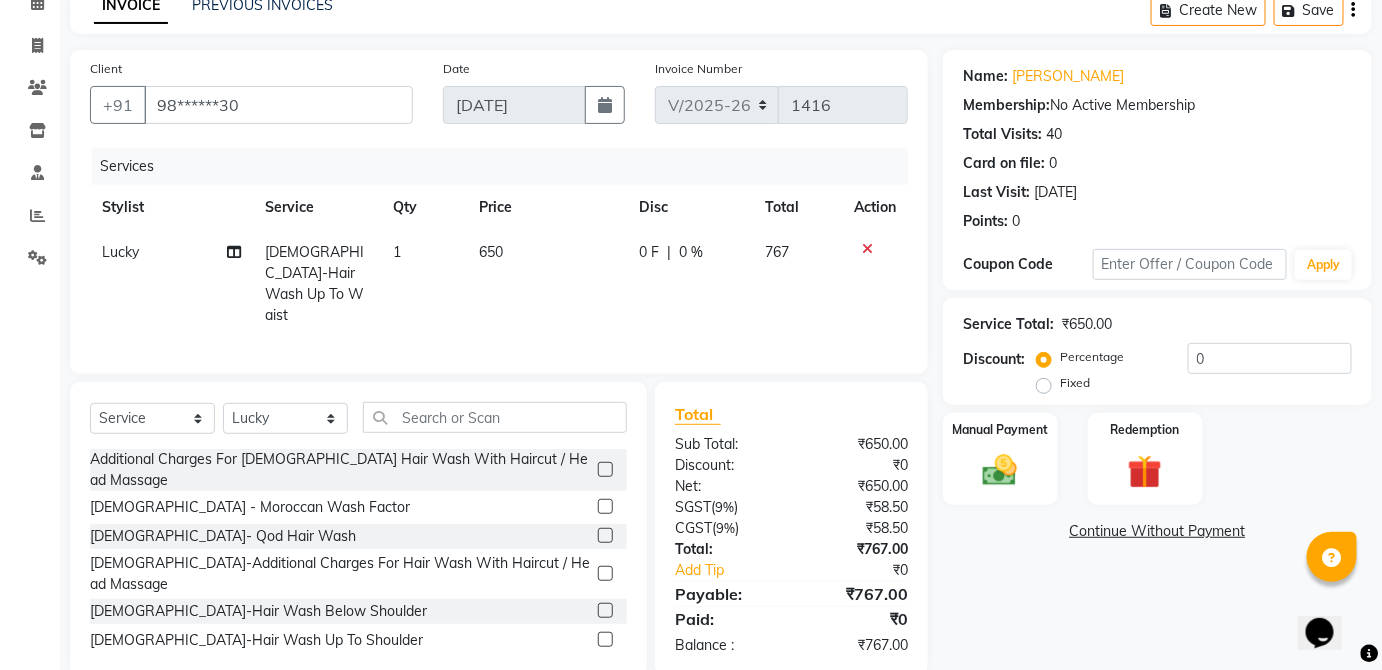scroll, scrollTop: 118, scrollLeft: 0, axis: vertical 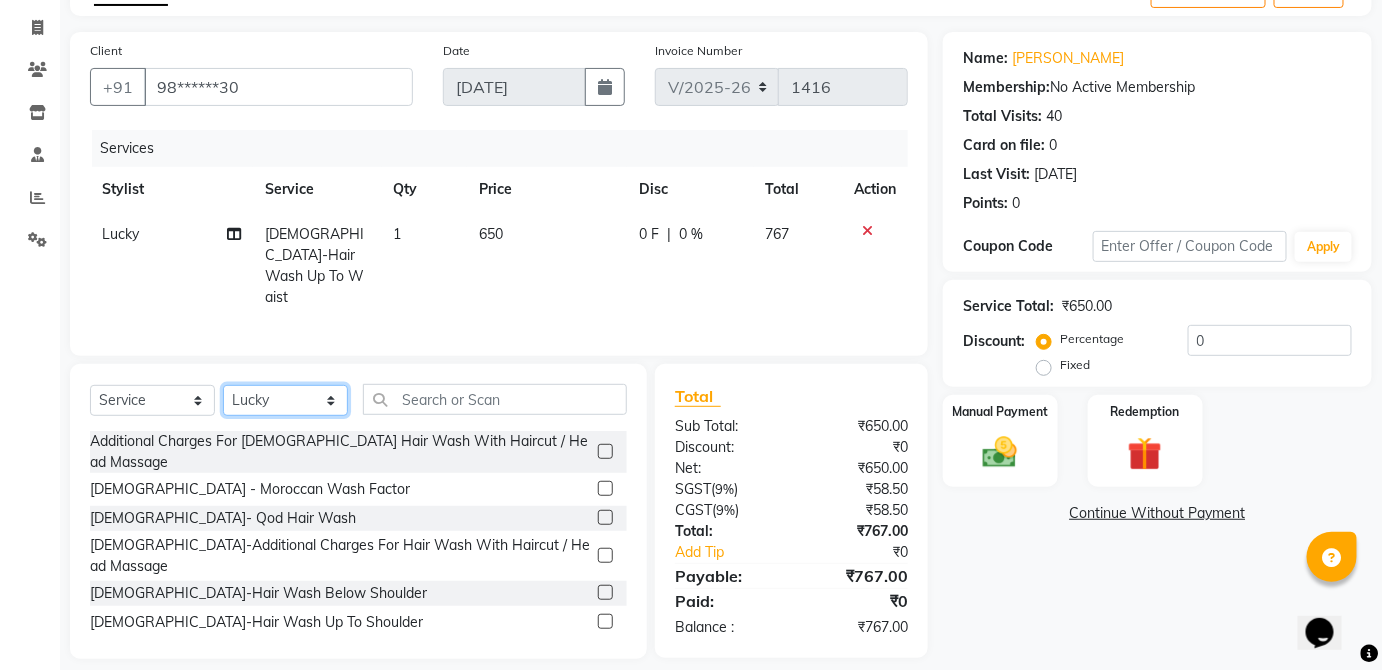 click on "Select Stylist [PERSON_NAME] [PERSON_NAME] [PERSON_NAME] [PERSON_NAME] lotus roran [PERSON_NAME] [PERSON_NAME] [PERSON_NAME] Priyanka [PERSON_NAME] [PERSON_NAME]" 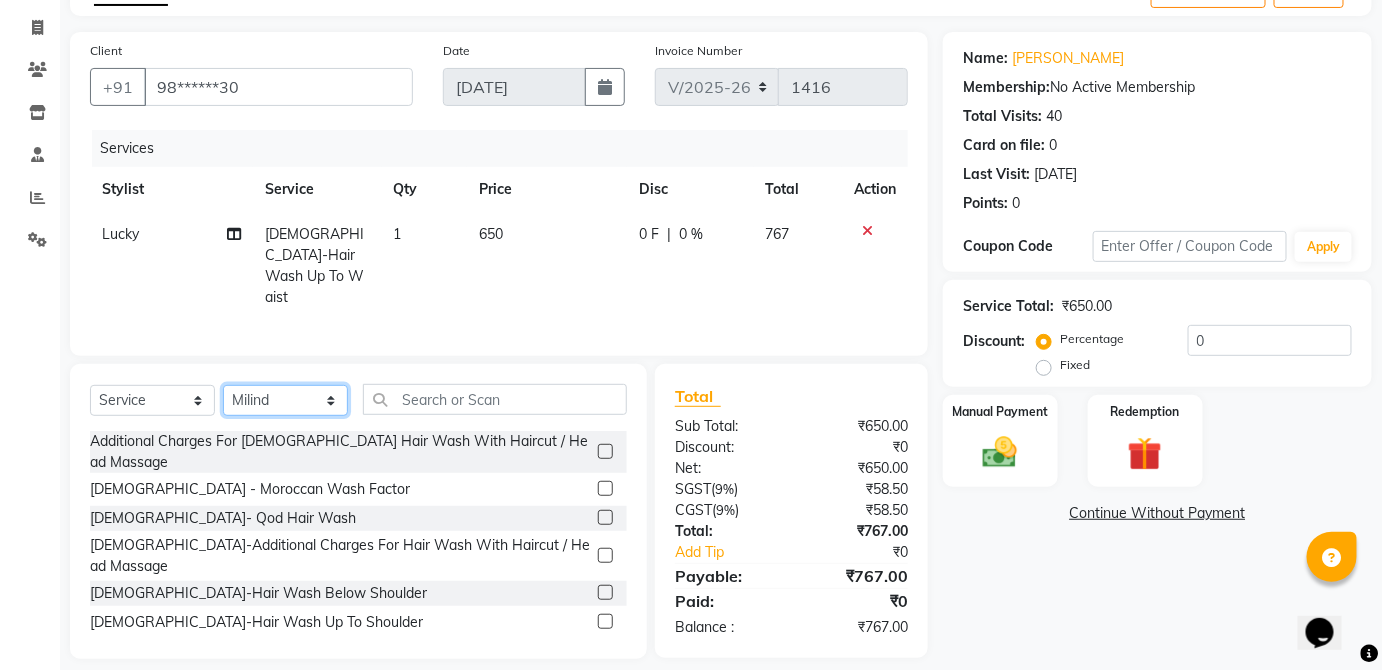 click on "Select Stylist [PERSON_NAME] [PERSON_NAME] [PERSON_NAME] [PERSON_NAME] lotus roran [PERSON_NAME] [PERSON_NAME] [PERSON_NAME] Priyanka [PERSON_NAME] [PERSON_NAME]" 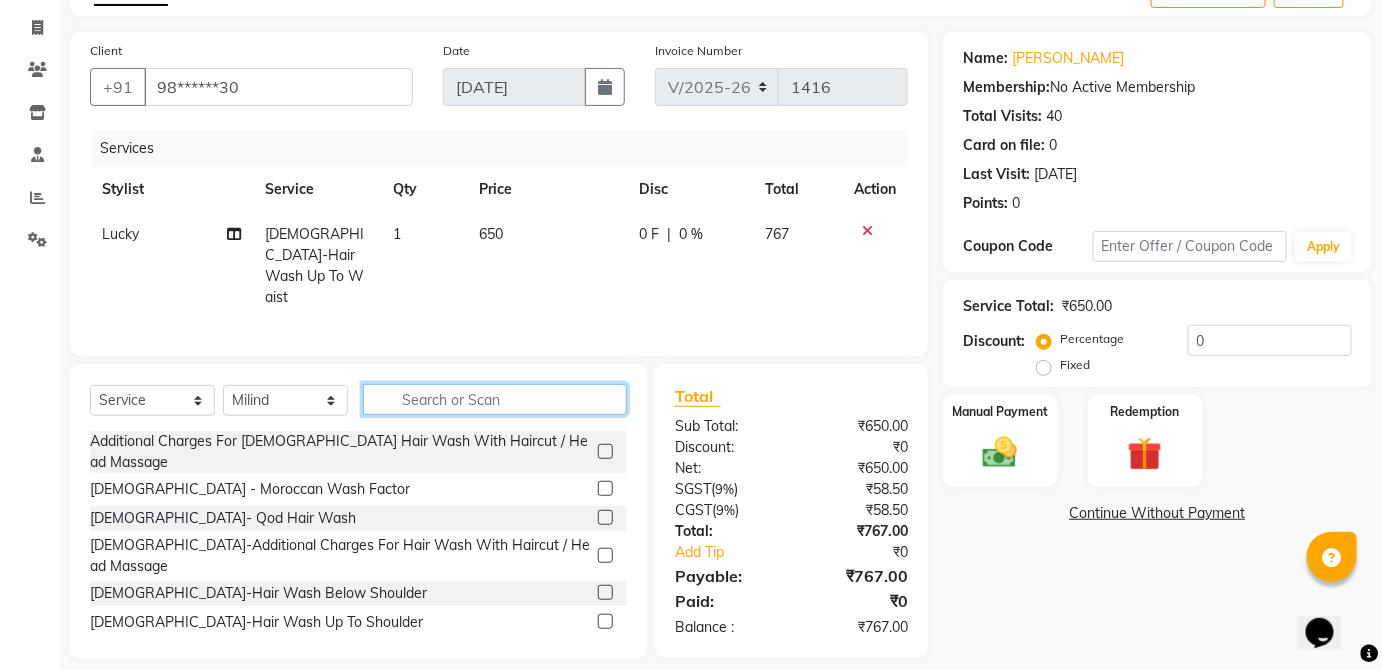 click 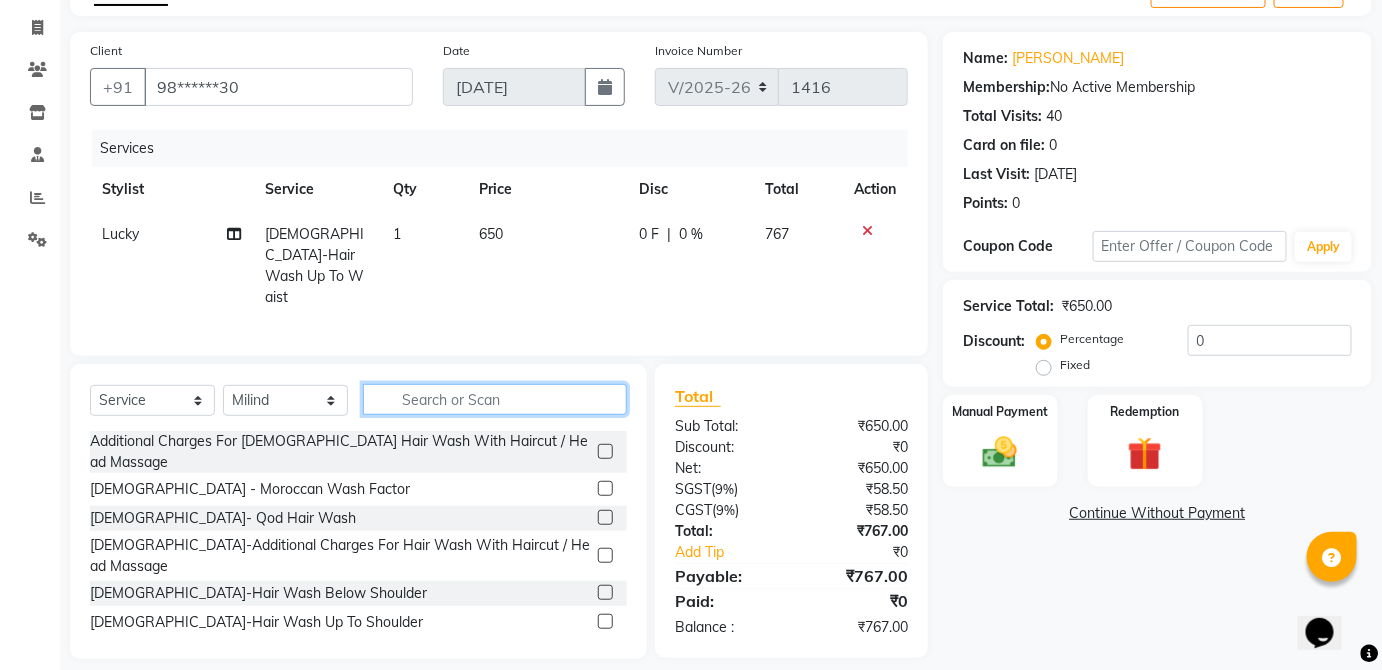 type on "p" 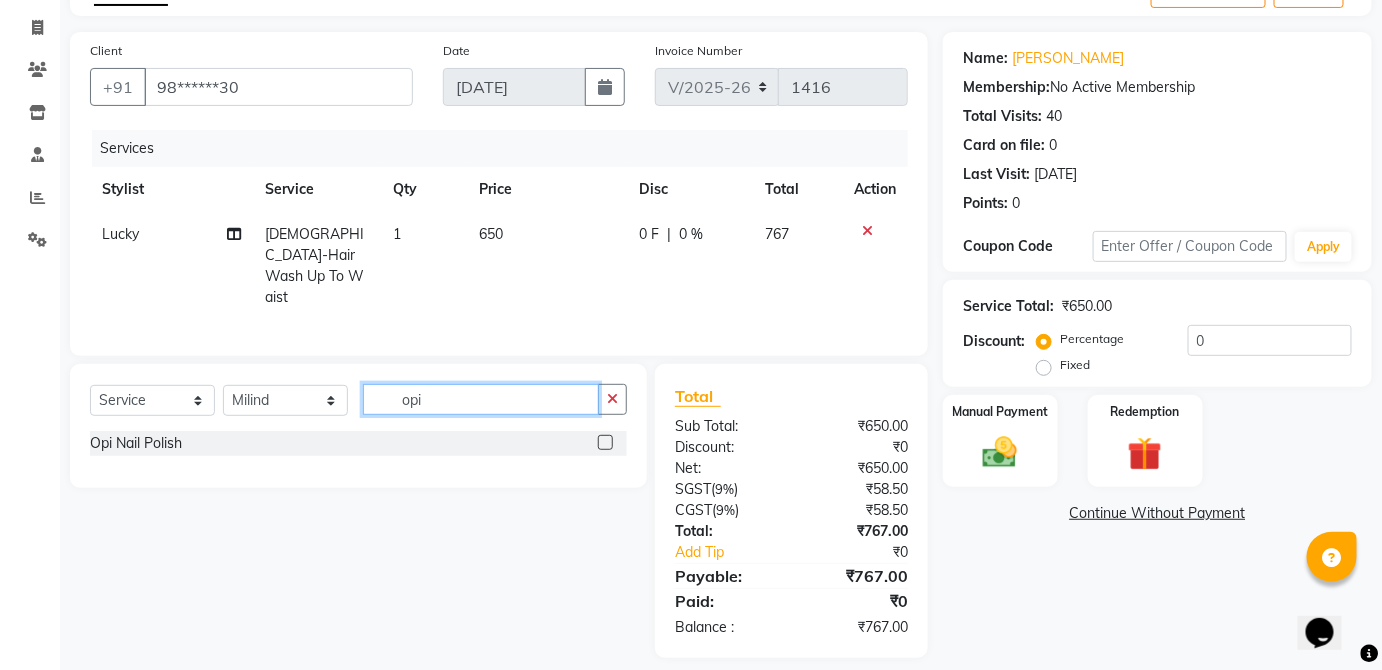 type on "opi" 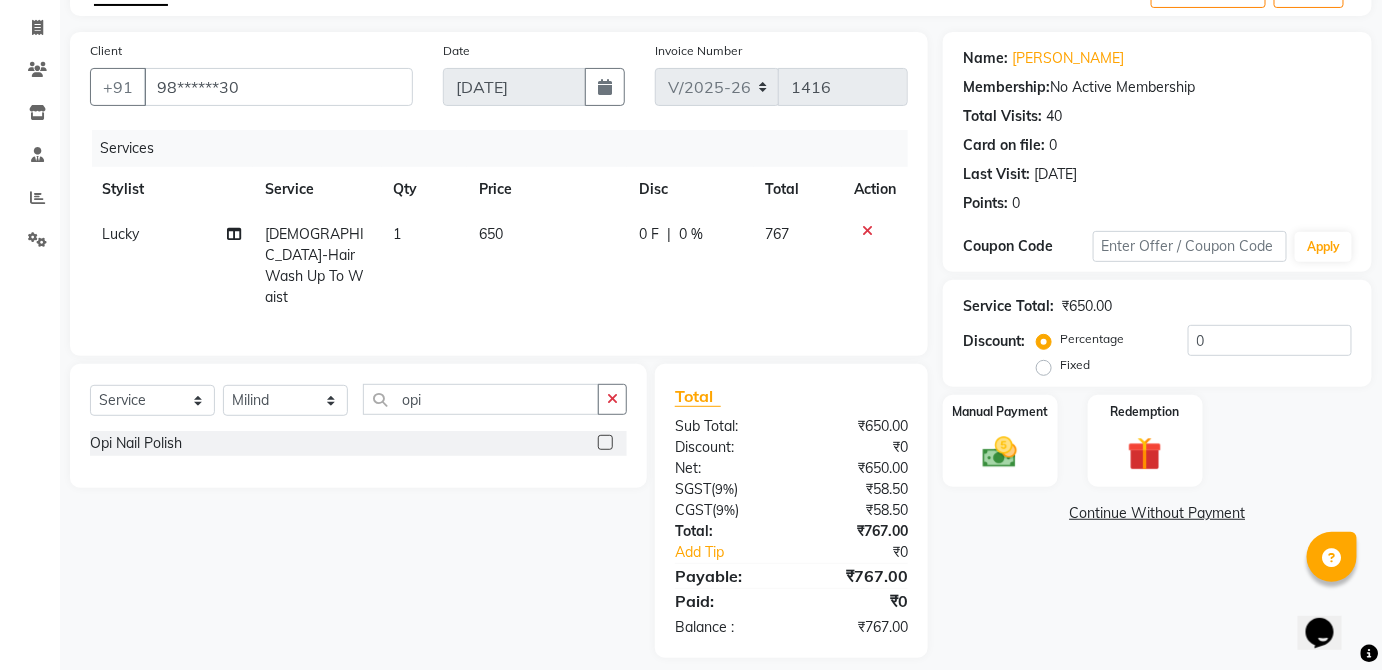 click 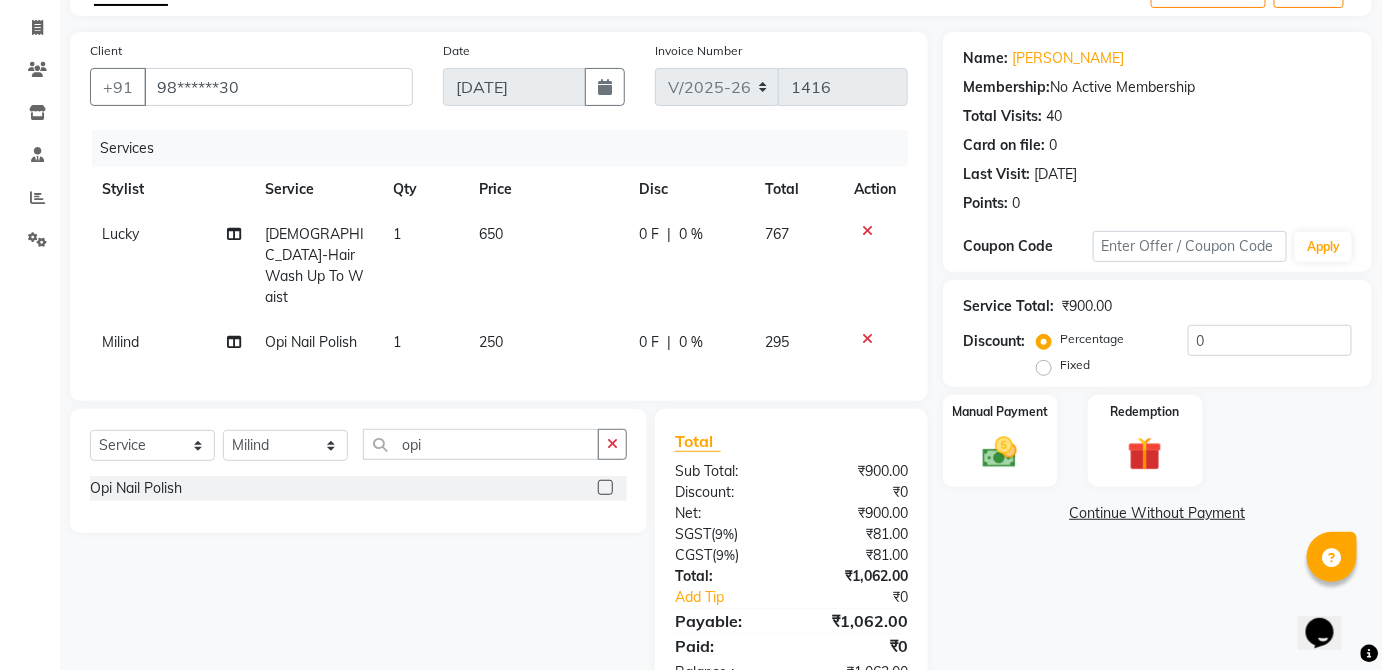 click 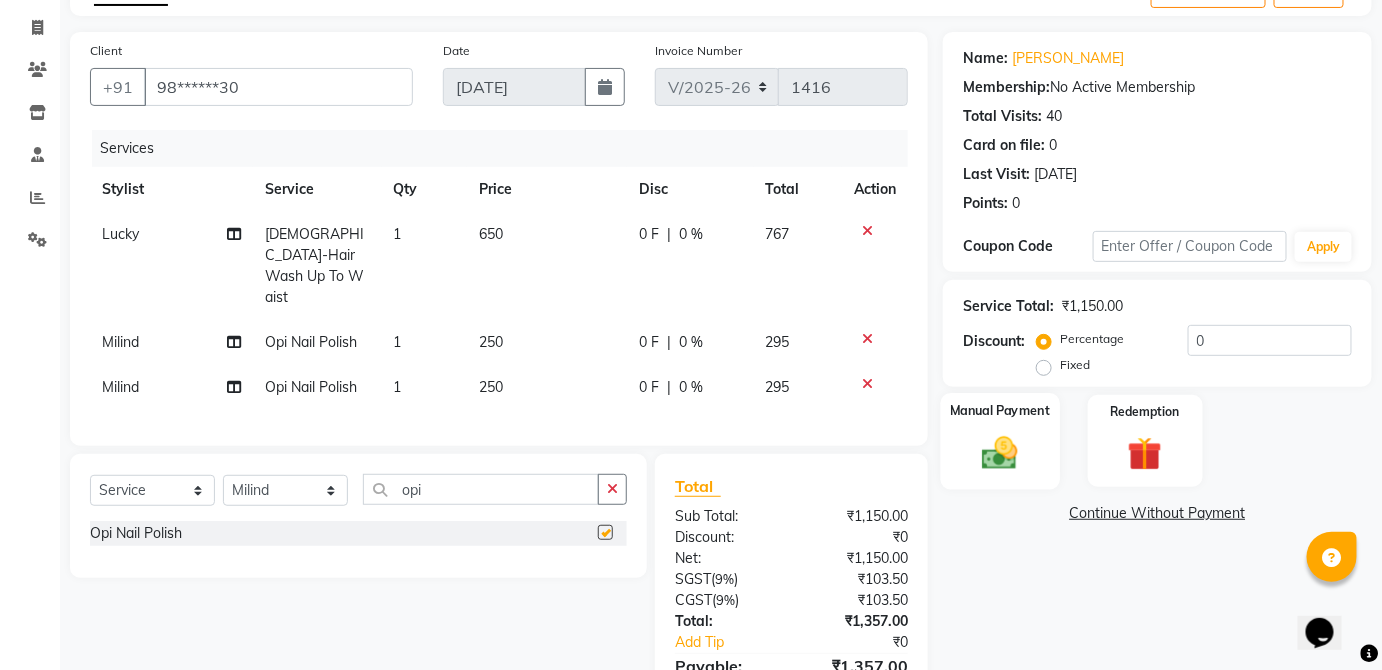 checkbox on "false" 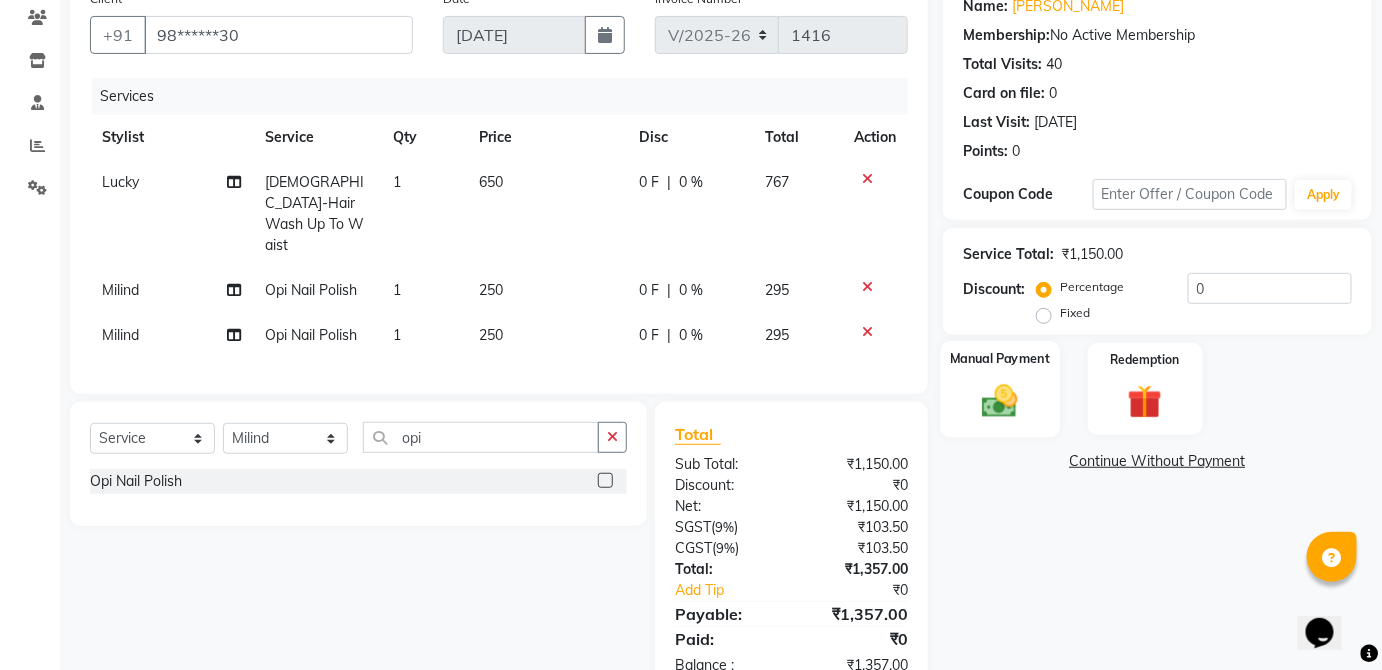 scroll, scrollTop: 217, scrollLeft: 0, axis: vertical 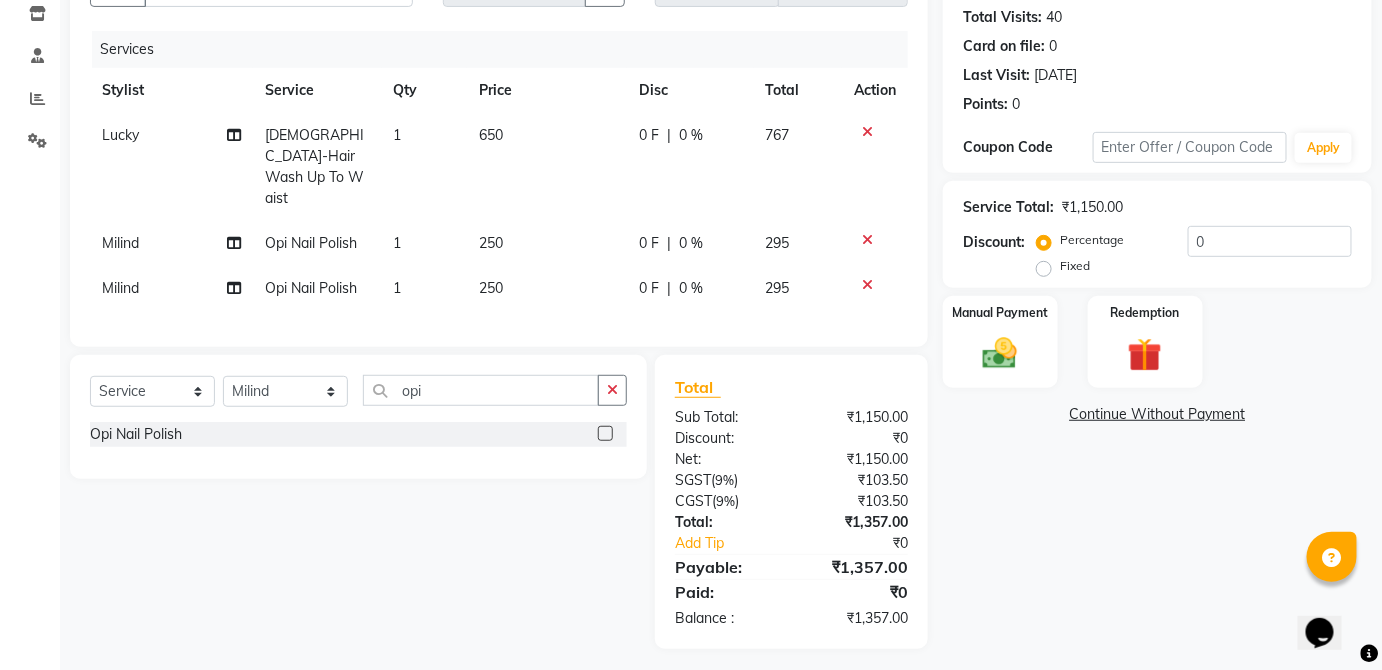 click on "0 %" 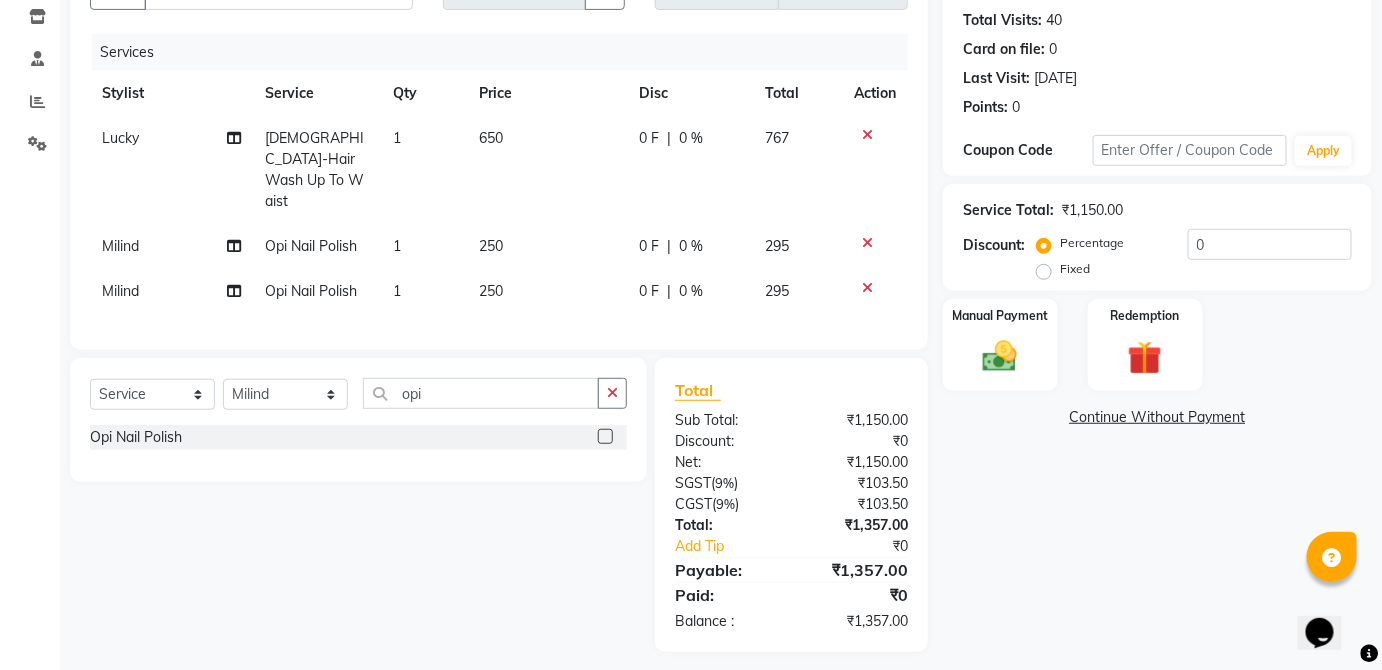 select on "9046" 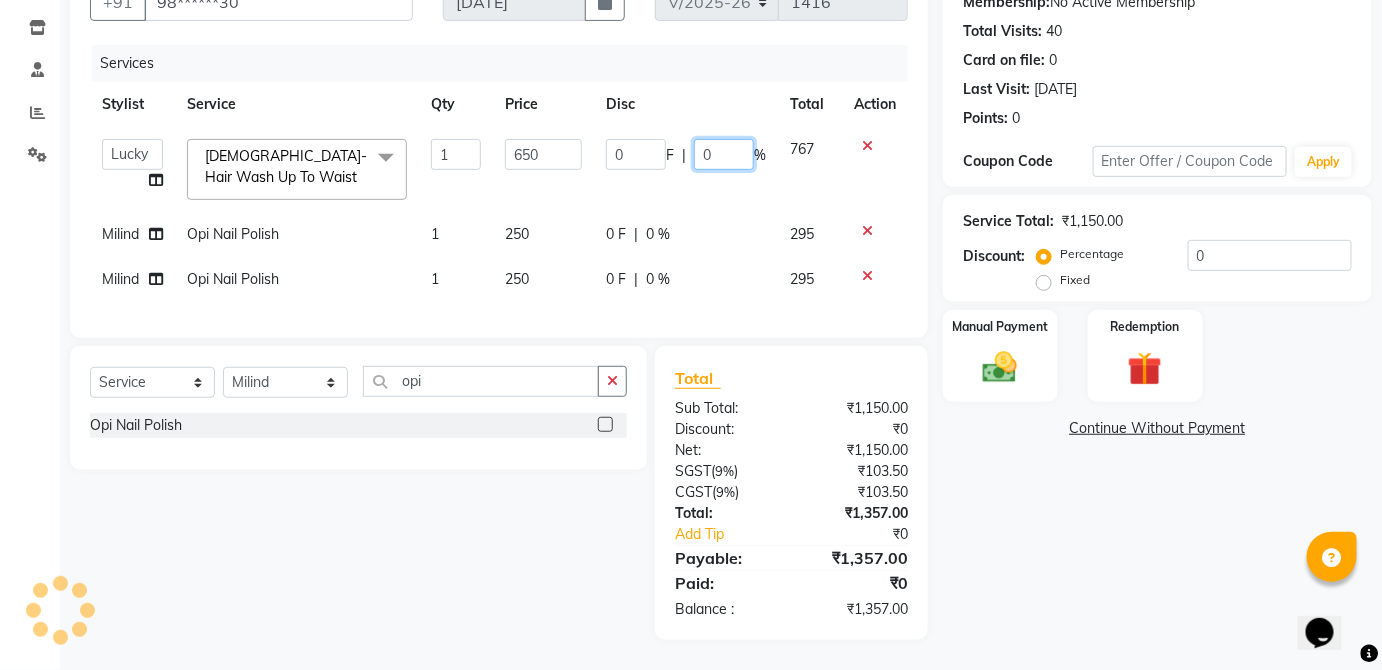 click on "0" 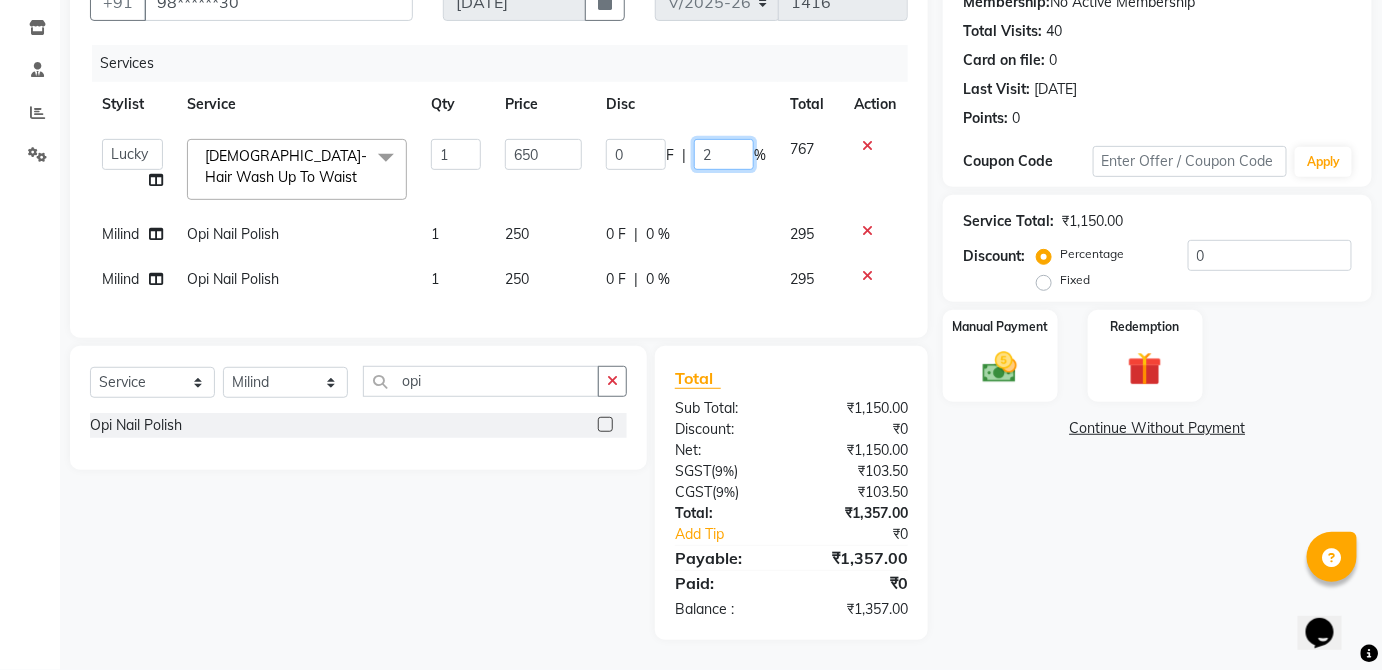 type on "20" 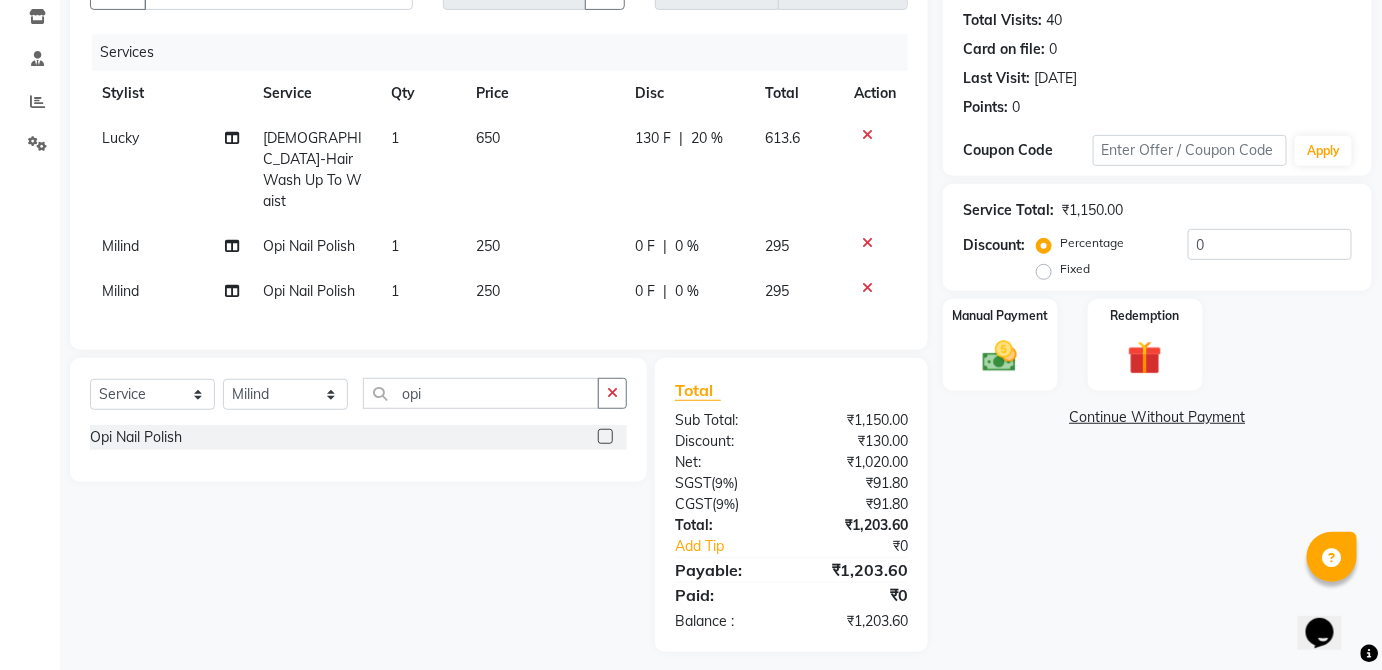 click on "130 F | 20 %" 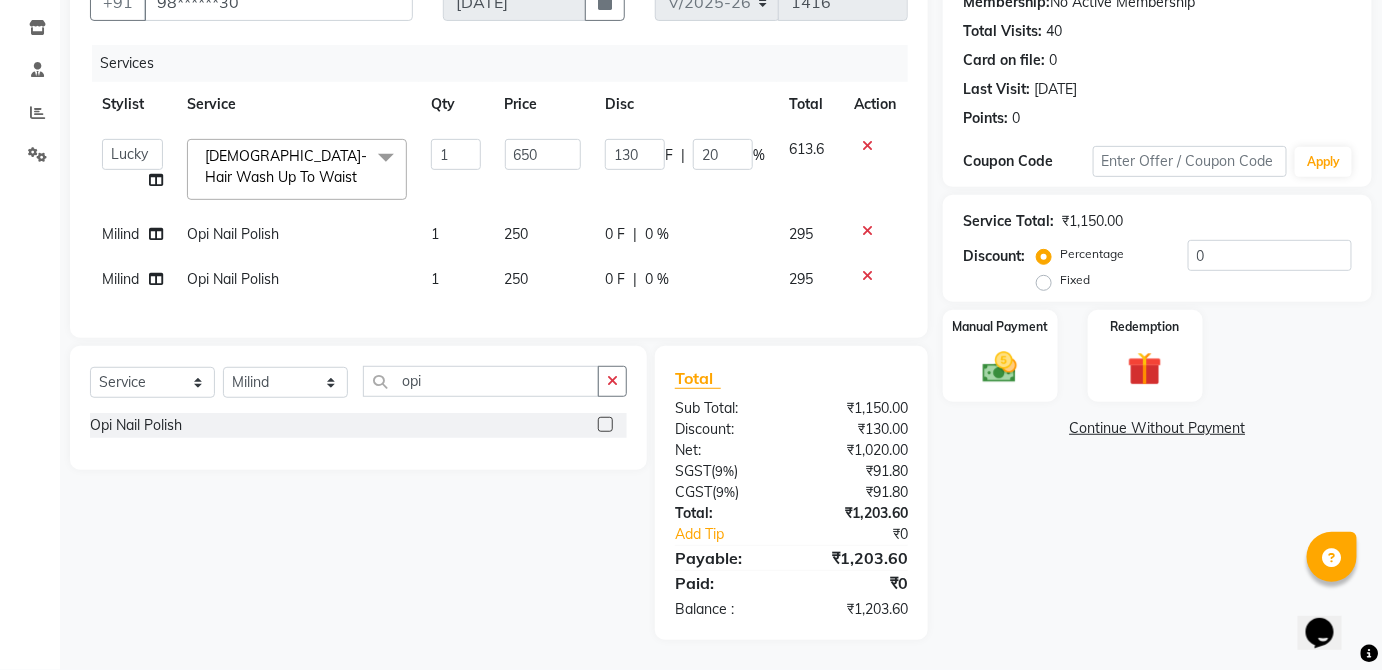 click on "0 F | 0 %" 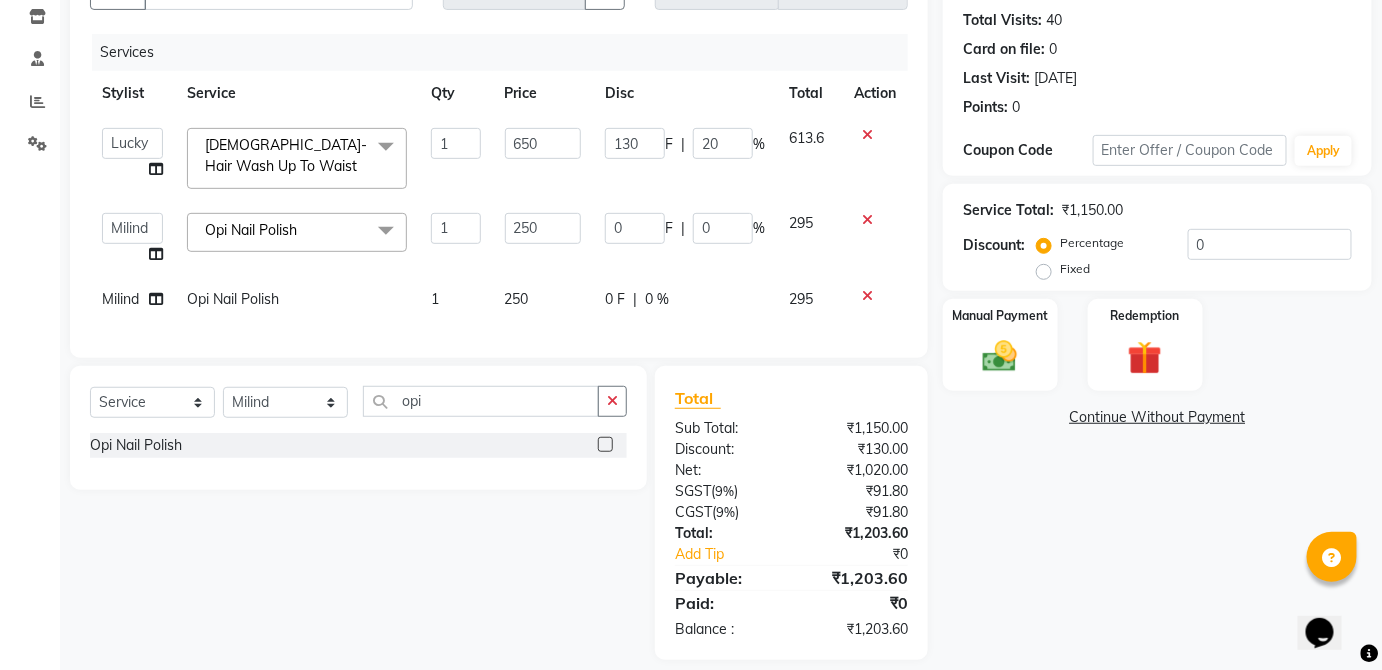 click on "Continue Without Payment" 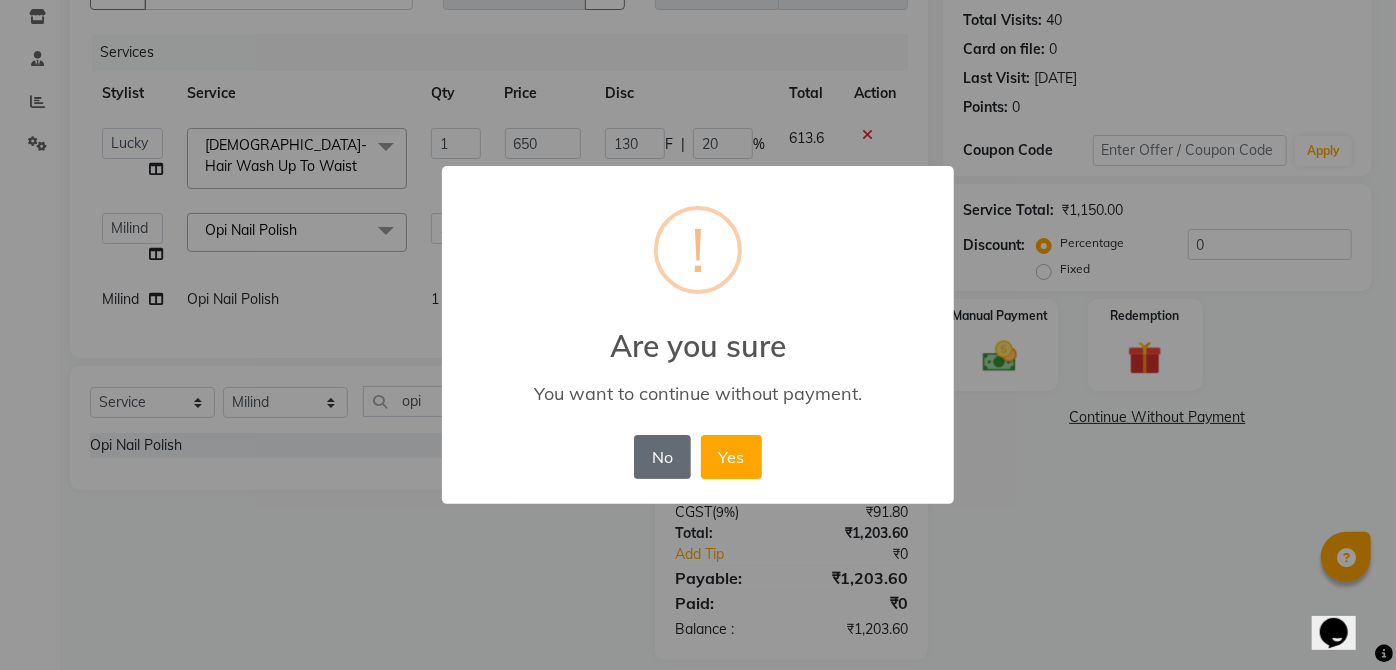 click on "No" at bounding box center [662, 457] 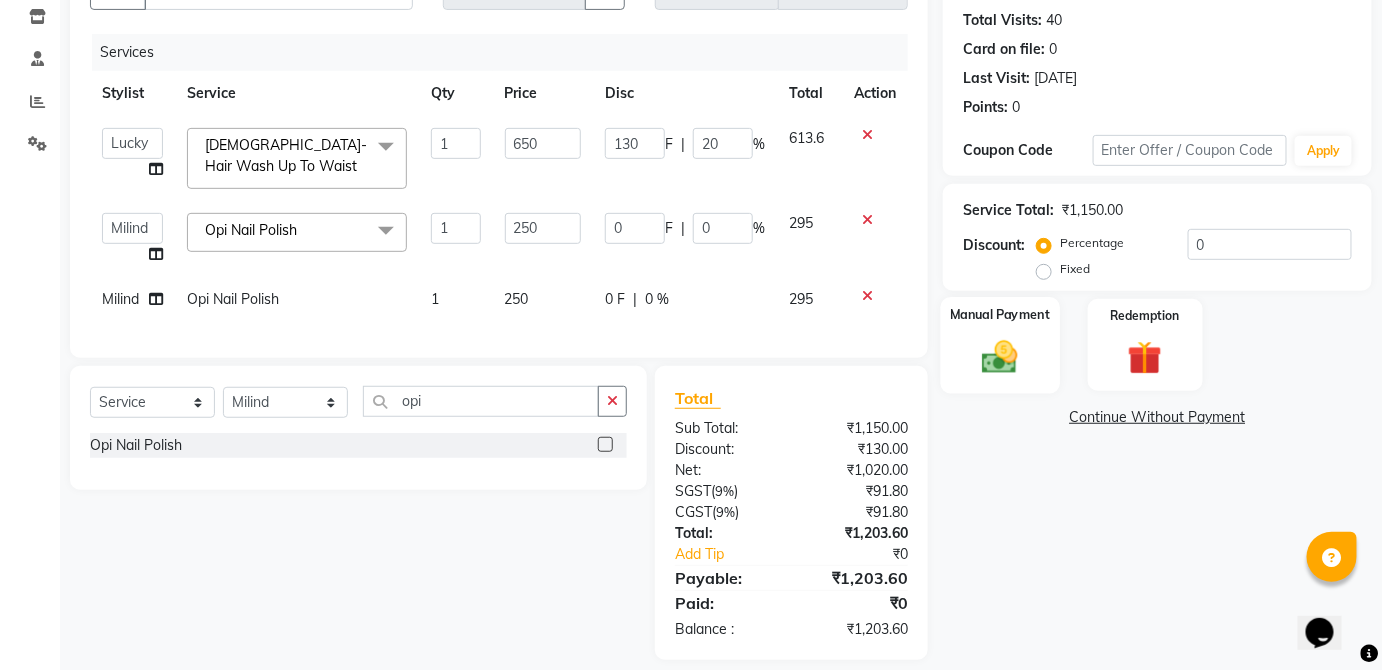 click on "Manual Payment" 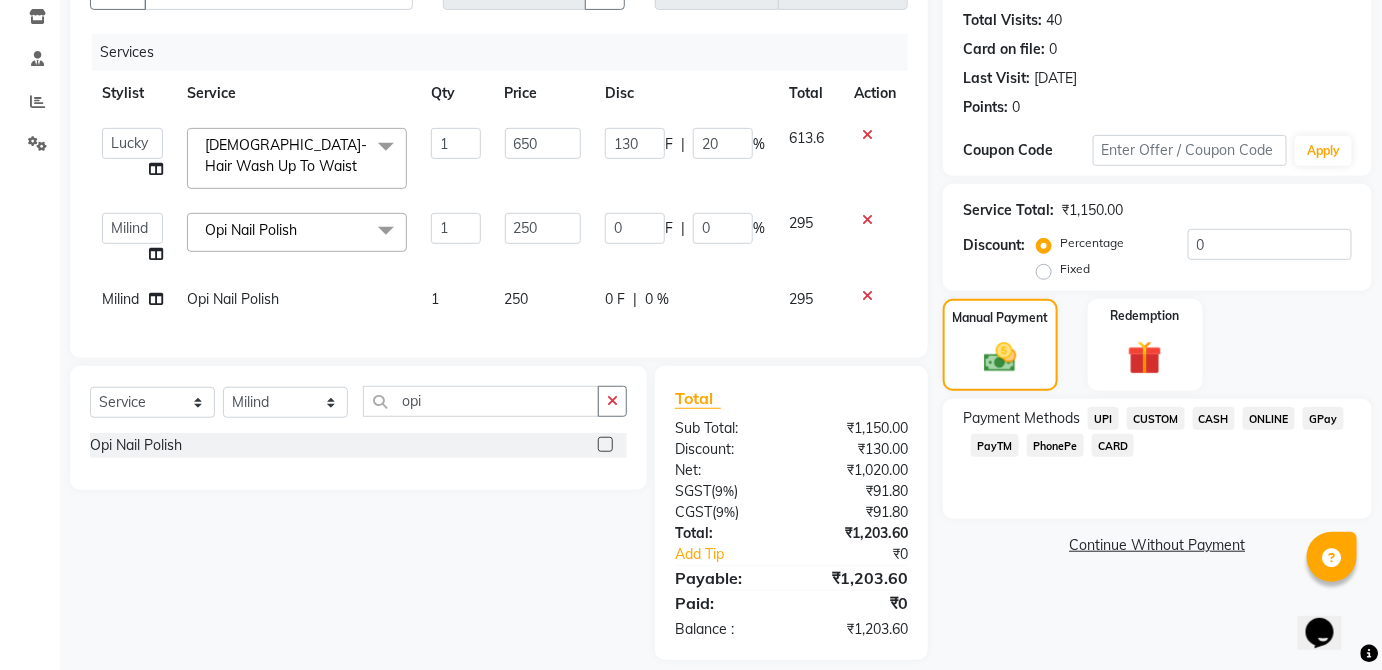 click on "CARD" 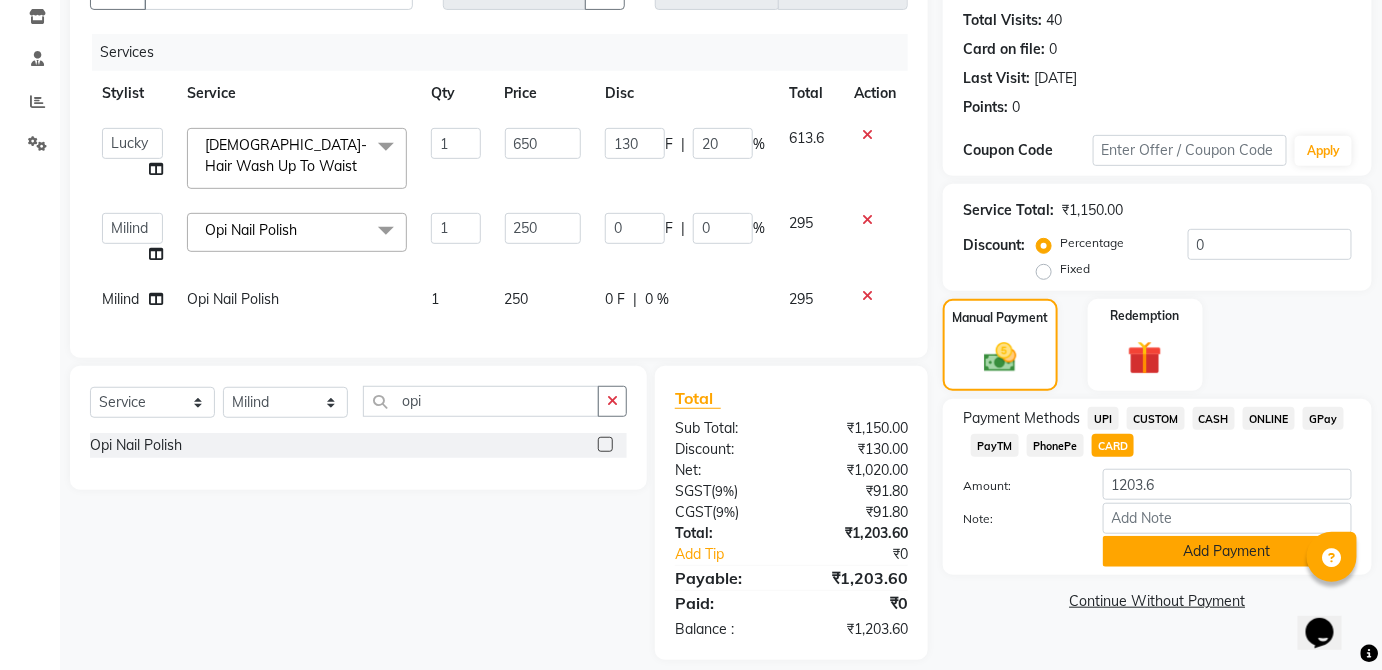 click on "Add Payment" 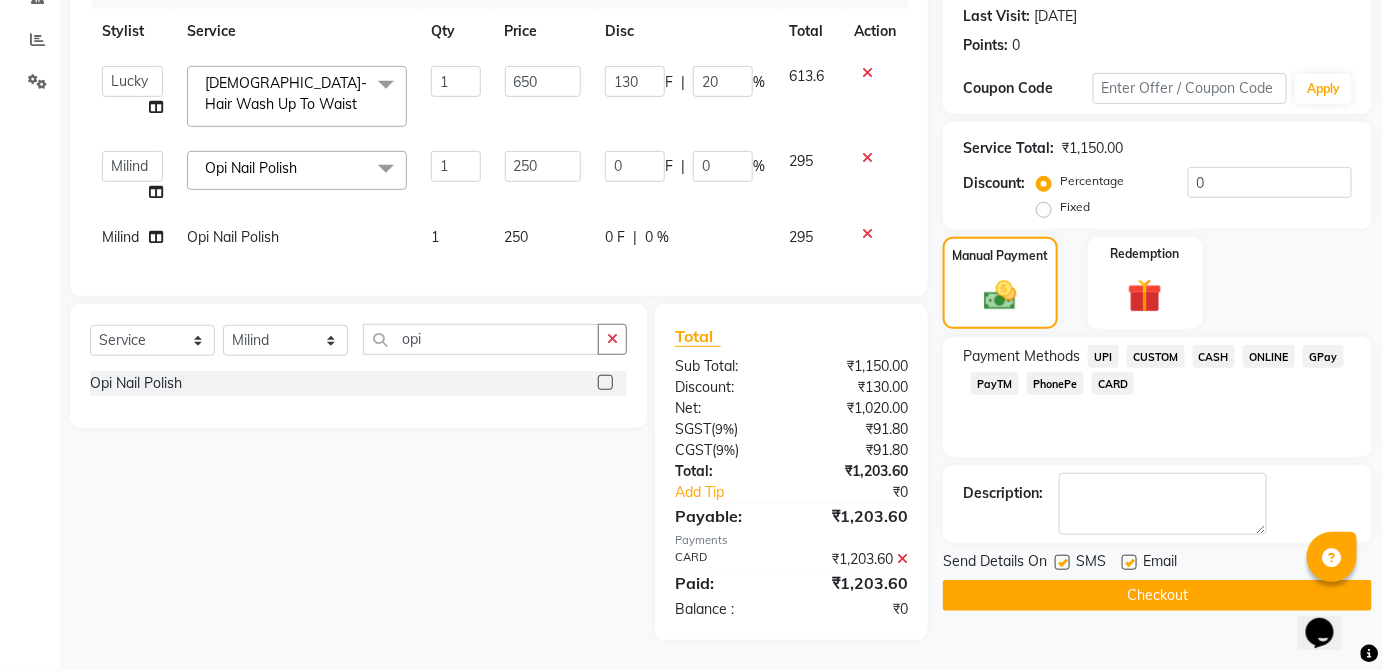 scroll, scrollTop: 287, scrollLeft: 0, axis: vertical 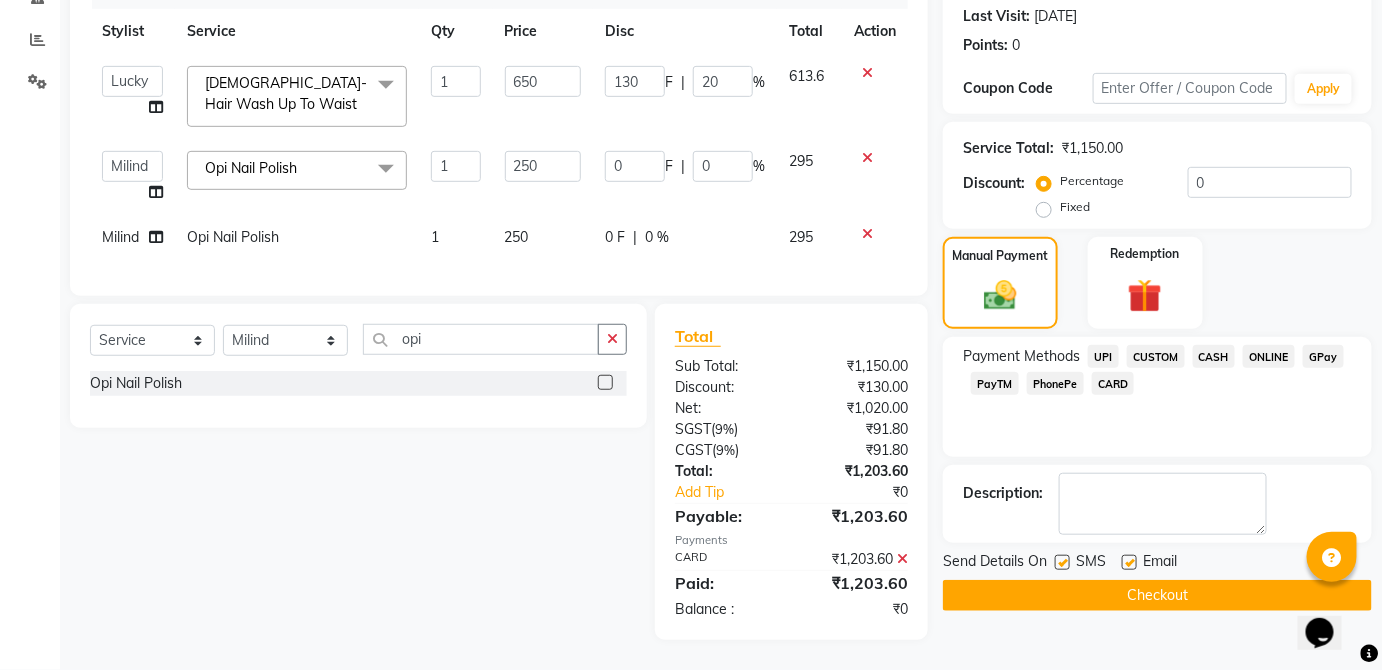 click on "Checkout" 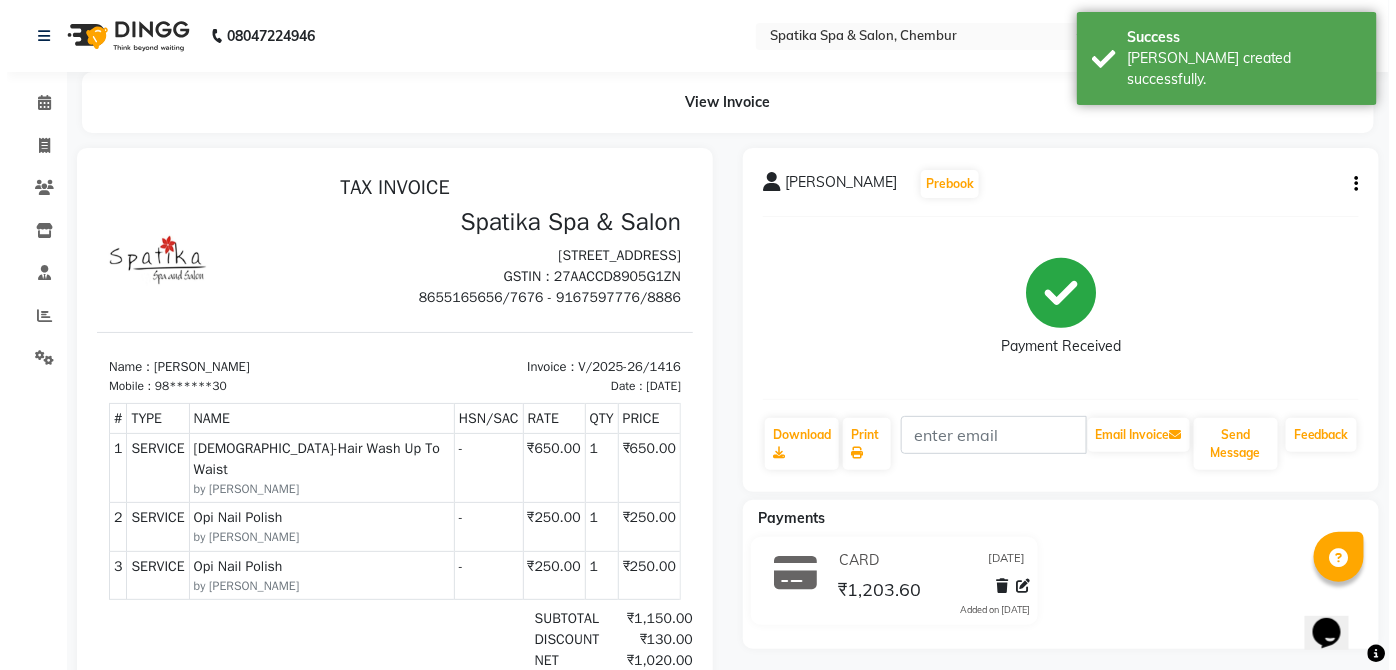 scroll, scrollTop: 0, scrollLeft: 0, axis: both 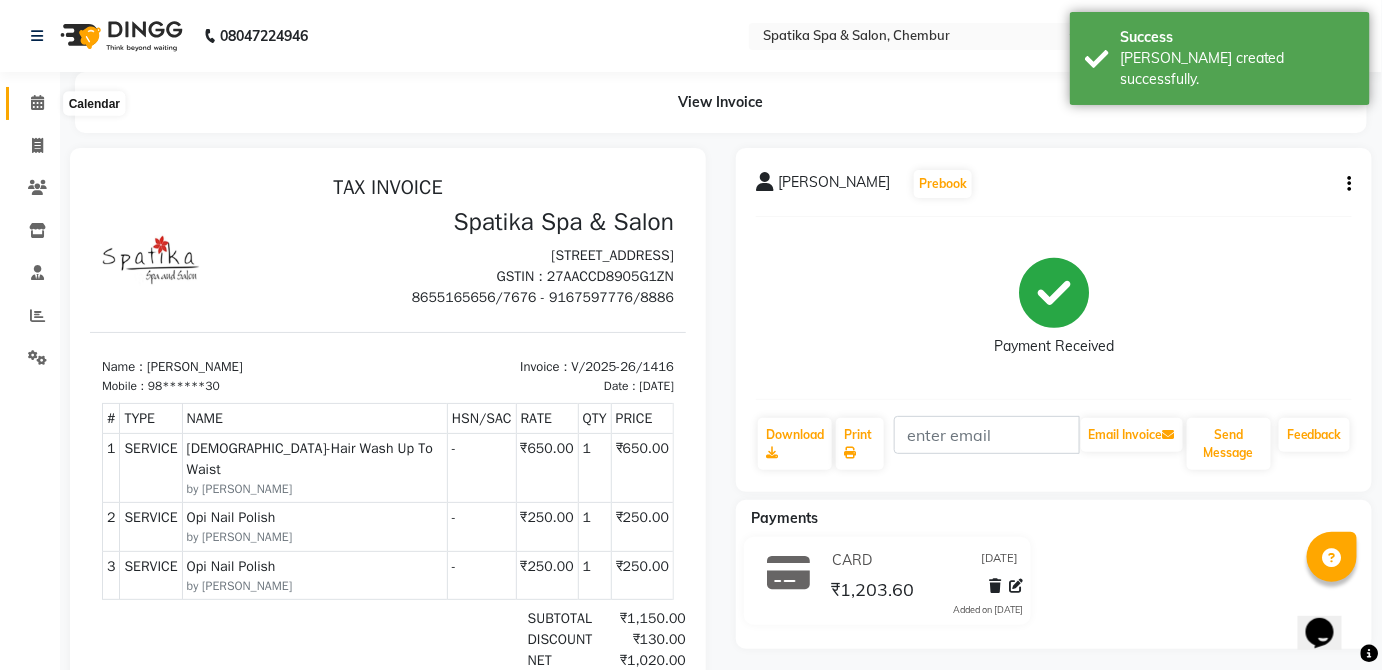 click 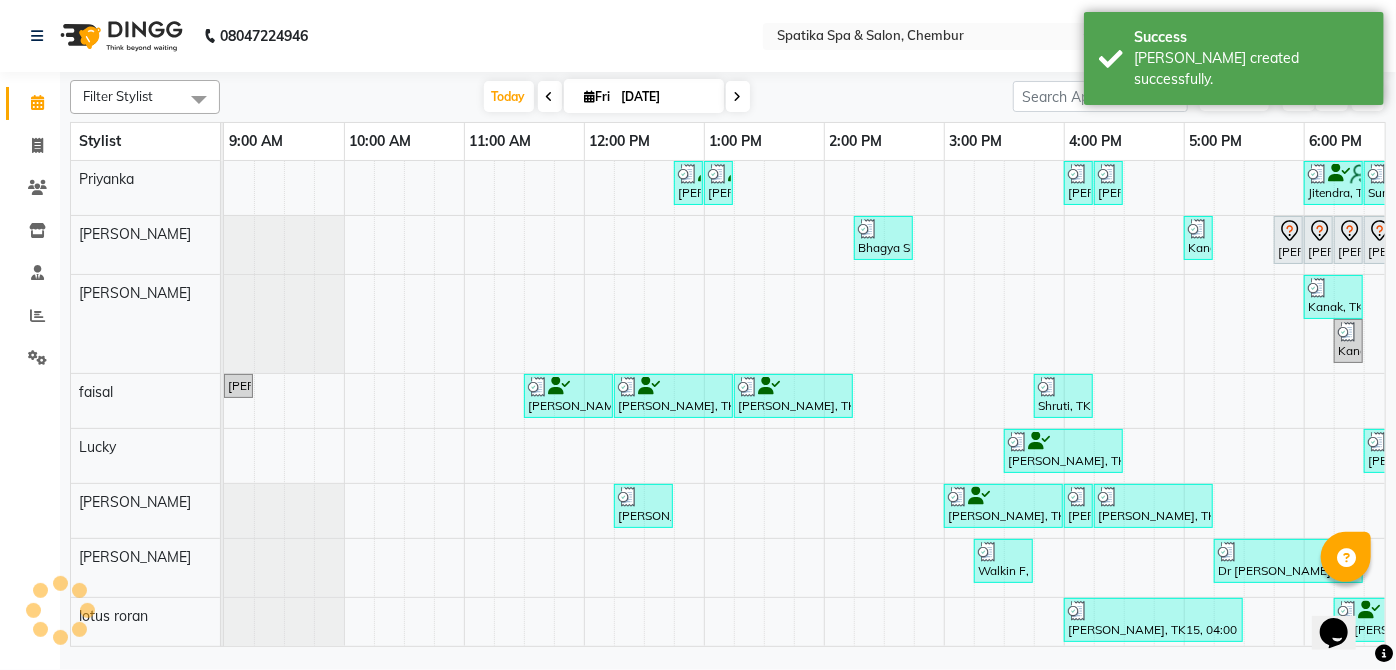 scroll, scrollTop: 0, scrollLeft: 0, axis: both 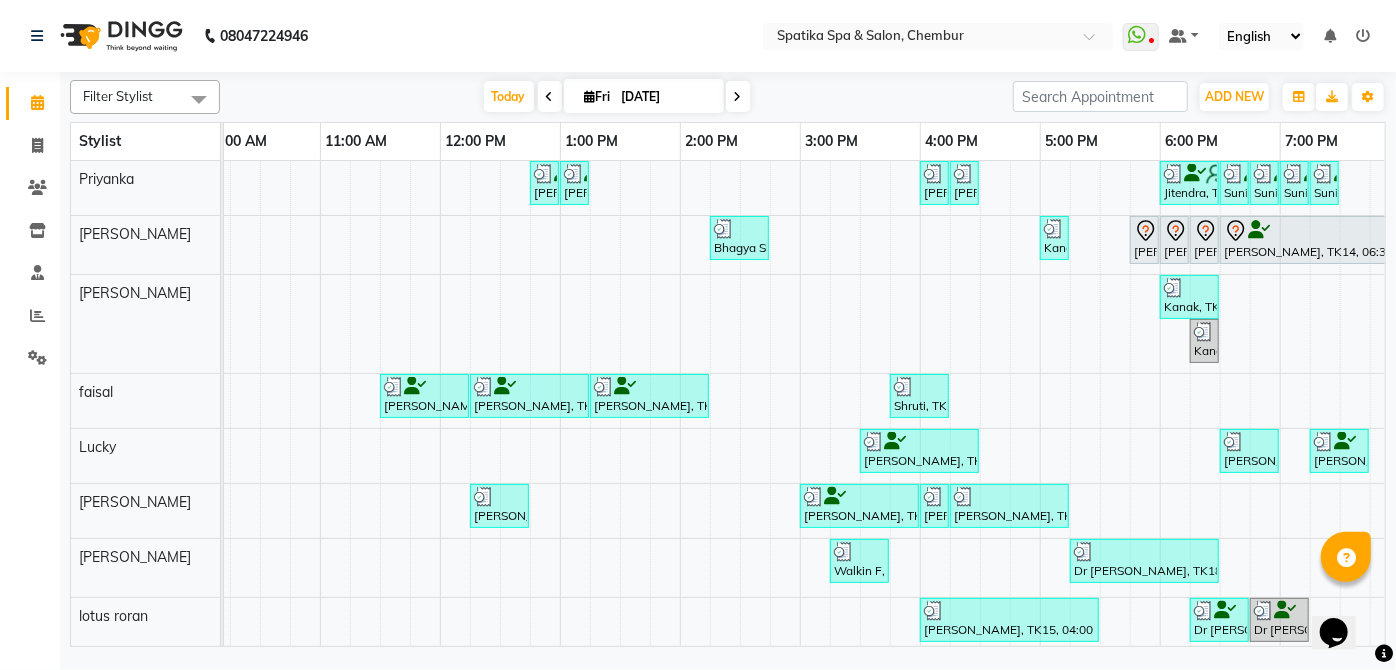 click at bounding box center (738, 97) 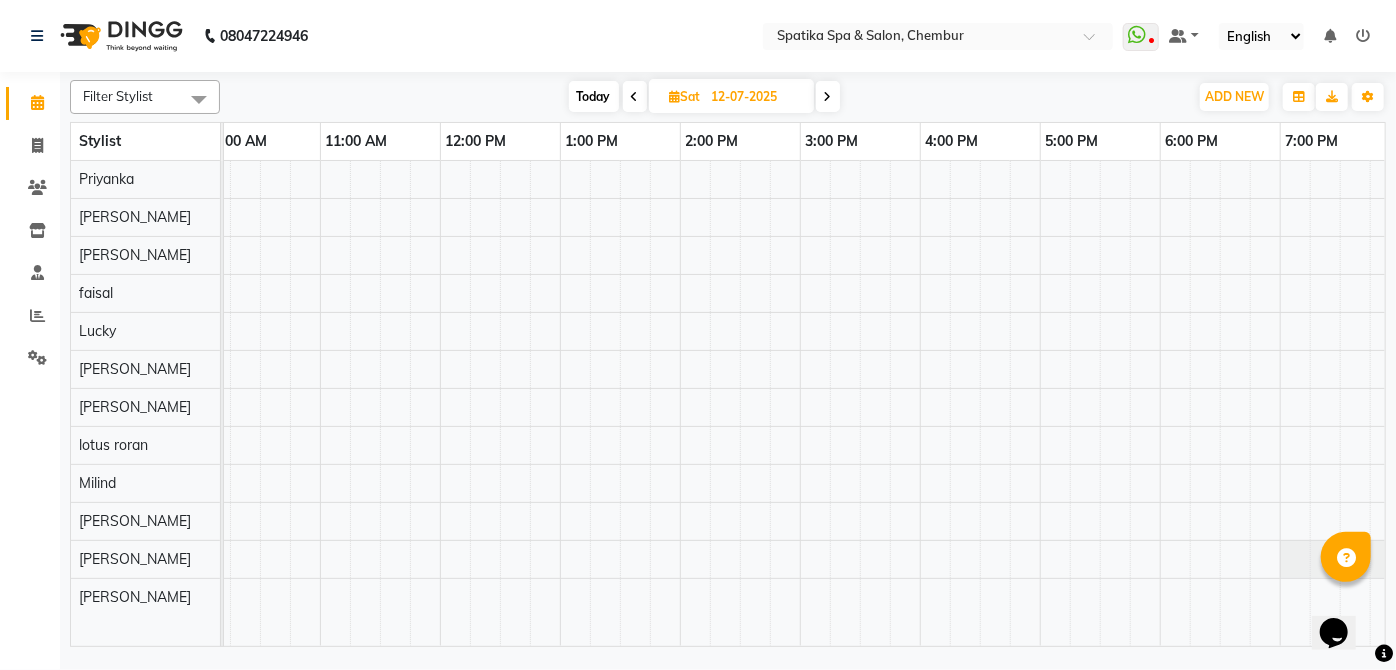 scroll, scrollTop: 0, scrollLeft: 397, axis: horizontal 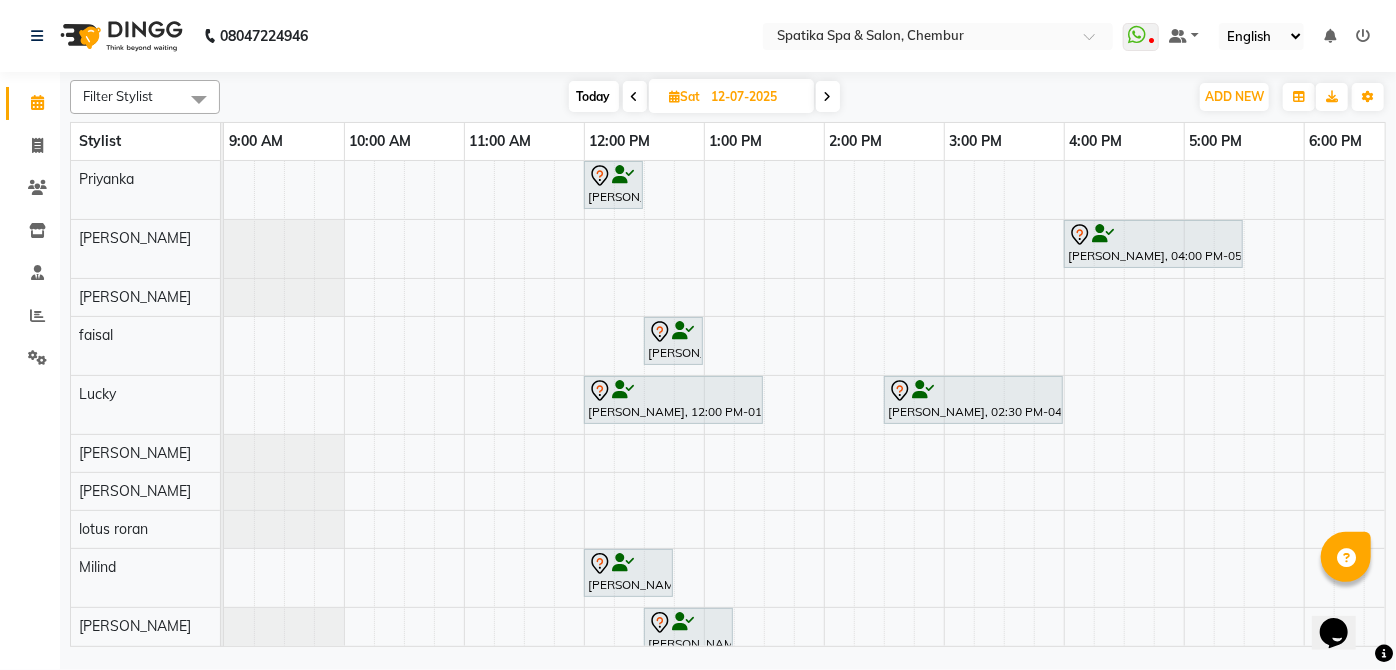 click at bounding box center [673, 391] 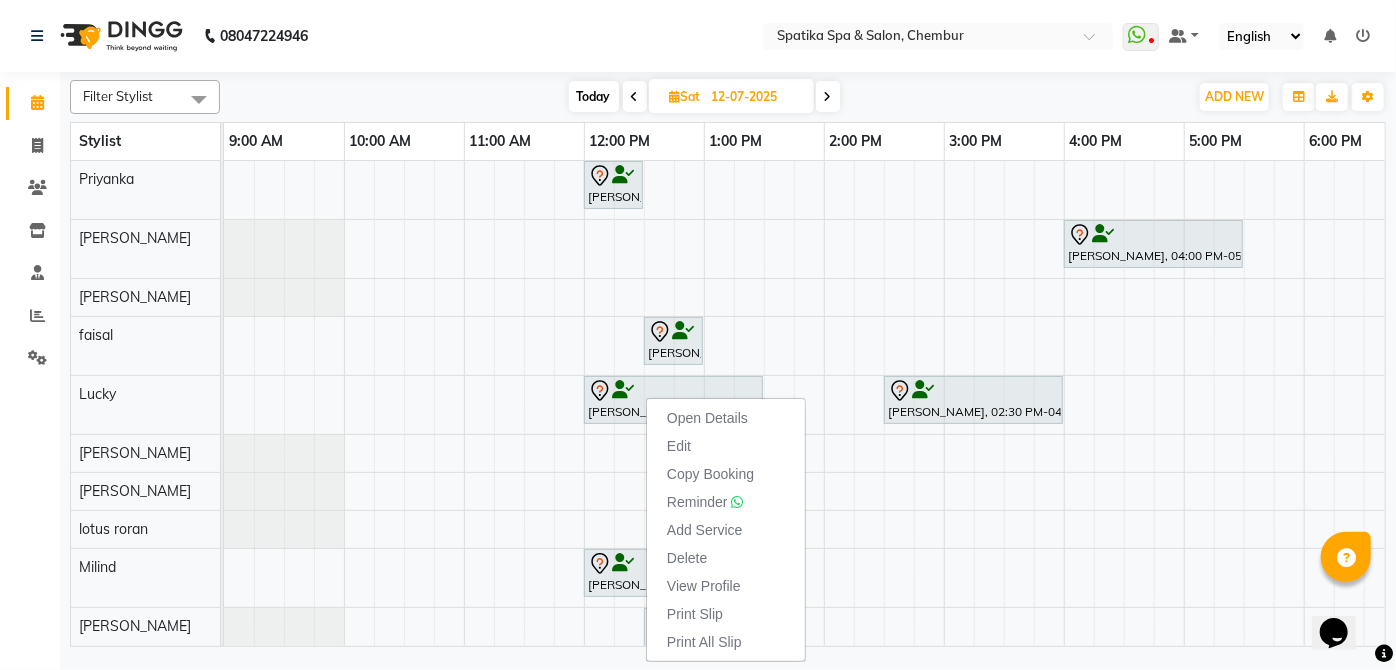 click on "Pooja Jitendra, 12:00 PM-12:30 PM, Premium Wax-Full Arms             Bharat Chhoda, 04:00 PM-05:30 PM, Skinora  Facial             Pooja Jitendra, 12:30 PM-01:00 PM, [DEMOGRAPHIC_DATA]-Hair Wash Below Shoulder             [PERSON_NAME], 12:00 PM-01:30 PM, [DEMOGRAPHIC_DATA]-Inoa Touch Up (Up To 2 Inches)             [PERSON_NAME], 02:30 PM-04:00 PM, [DEMOGRAPHIC_DATA]-Inoa Touch Up (Up To 2 Inches)             [PERSON_NAME], 12:00 PM-12:45 PM, Classic Pedicure             [PERSON_NAME], 12:30 PM-01:15 PM, Classic Pedicure" at bounding box center (1004, 451) 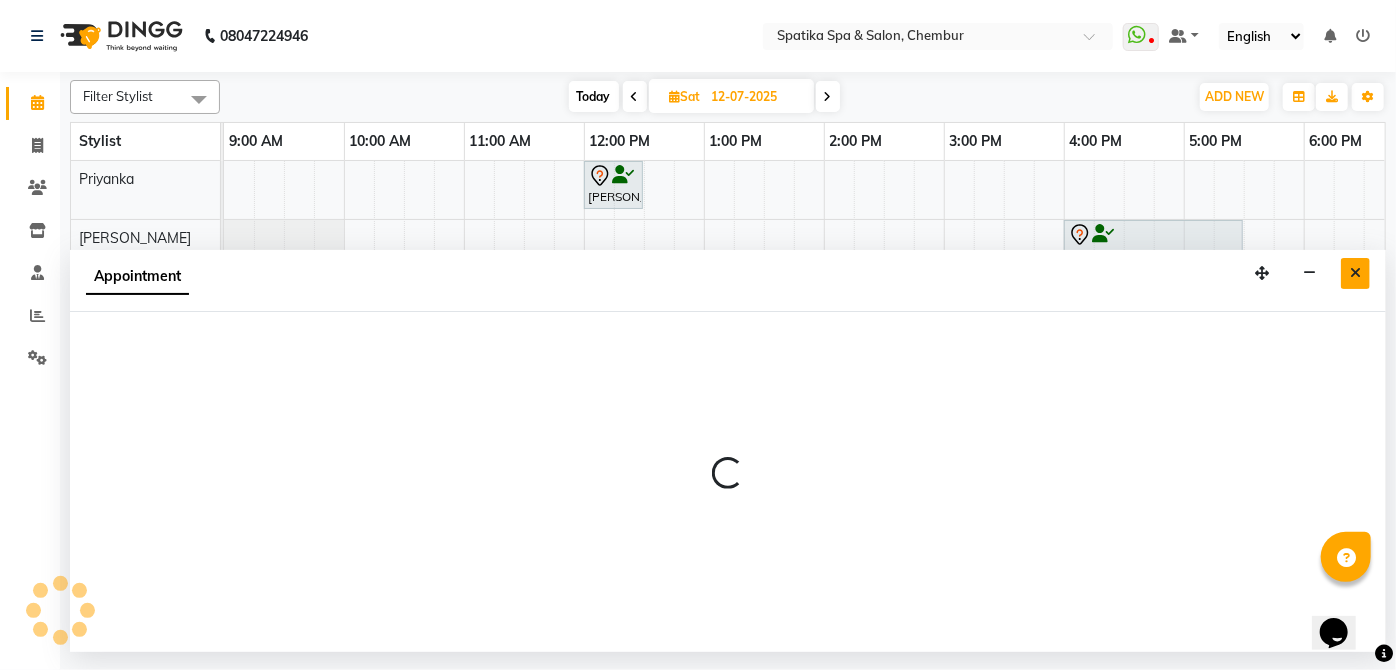 select on "17981" 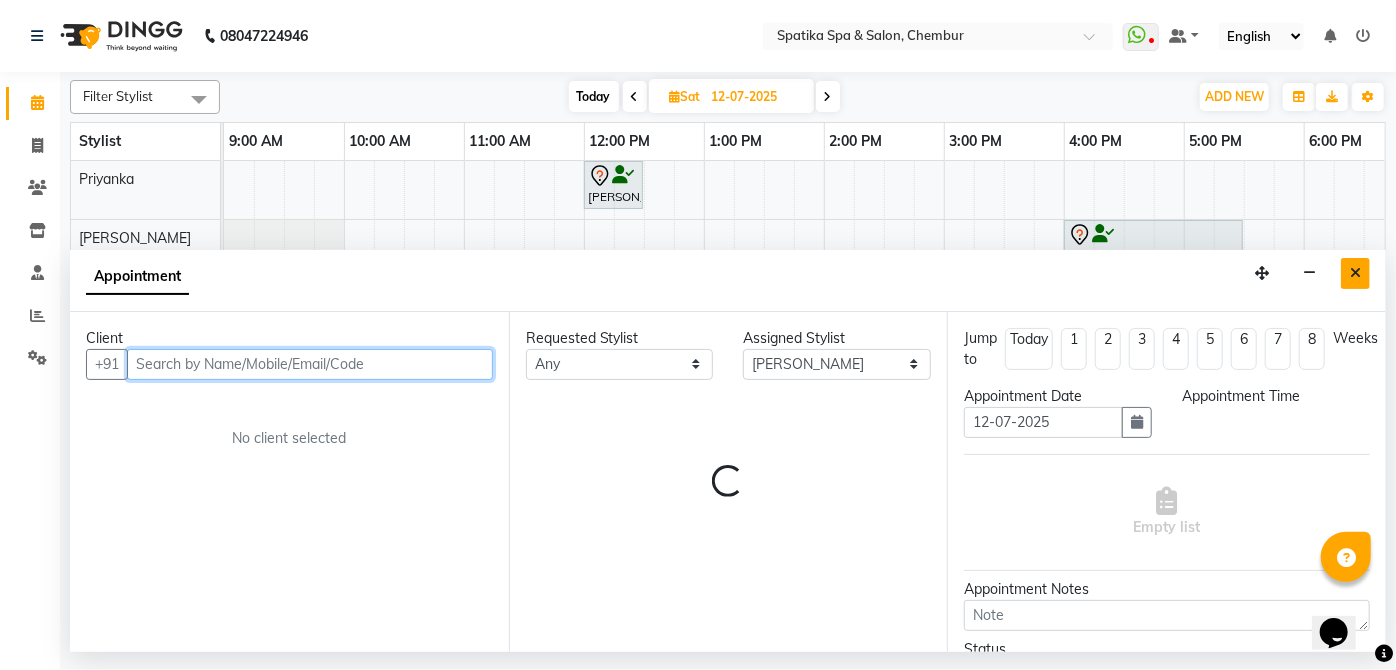 select on "720" 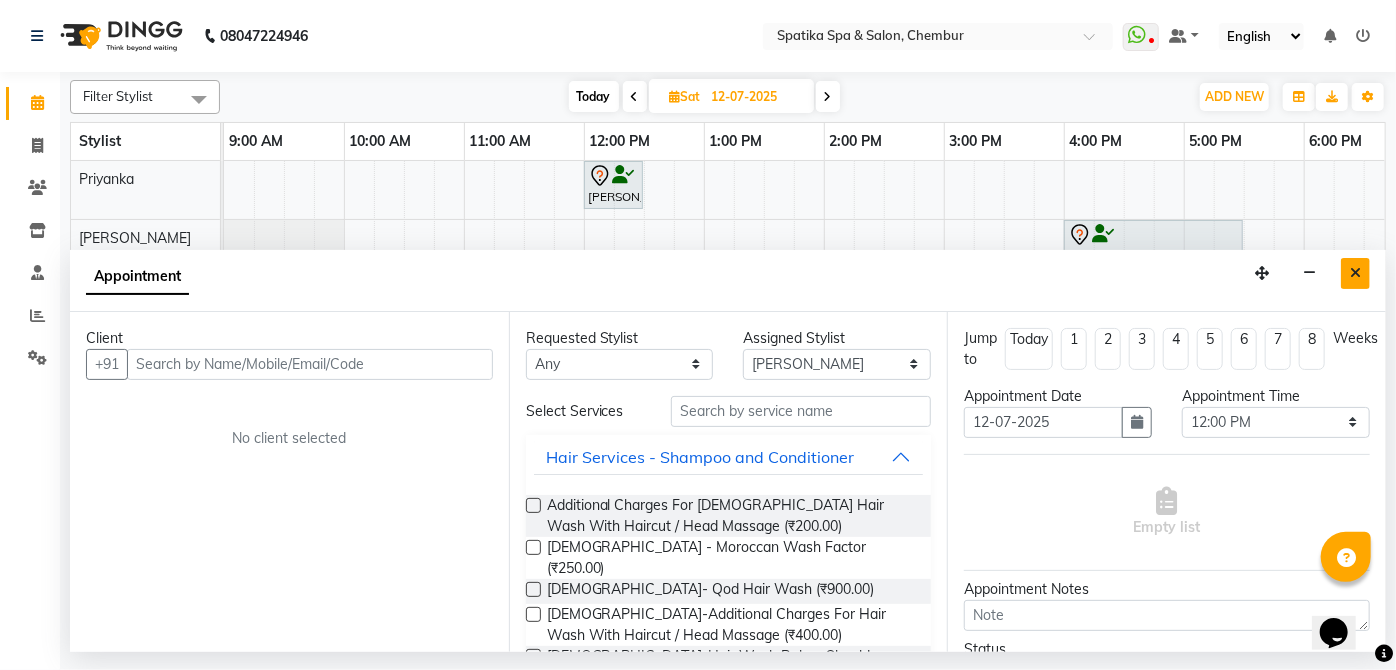 click at bounding box center [1355, 273] 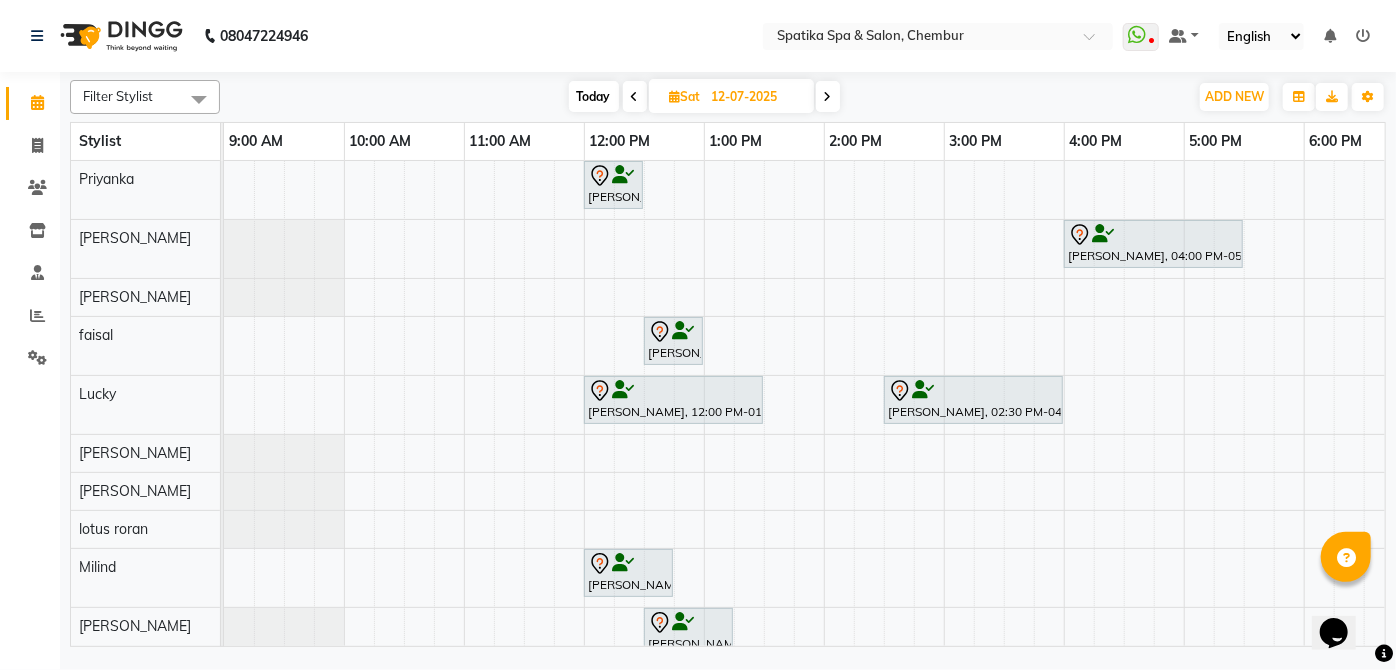 click on "Today" at bounding box center (594, 96) 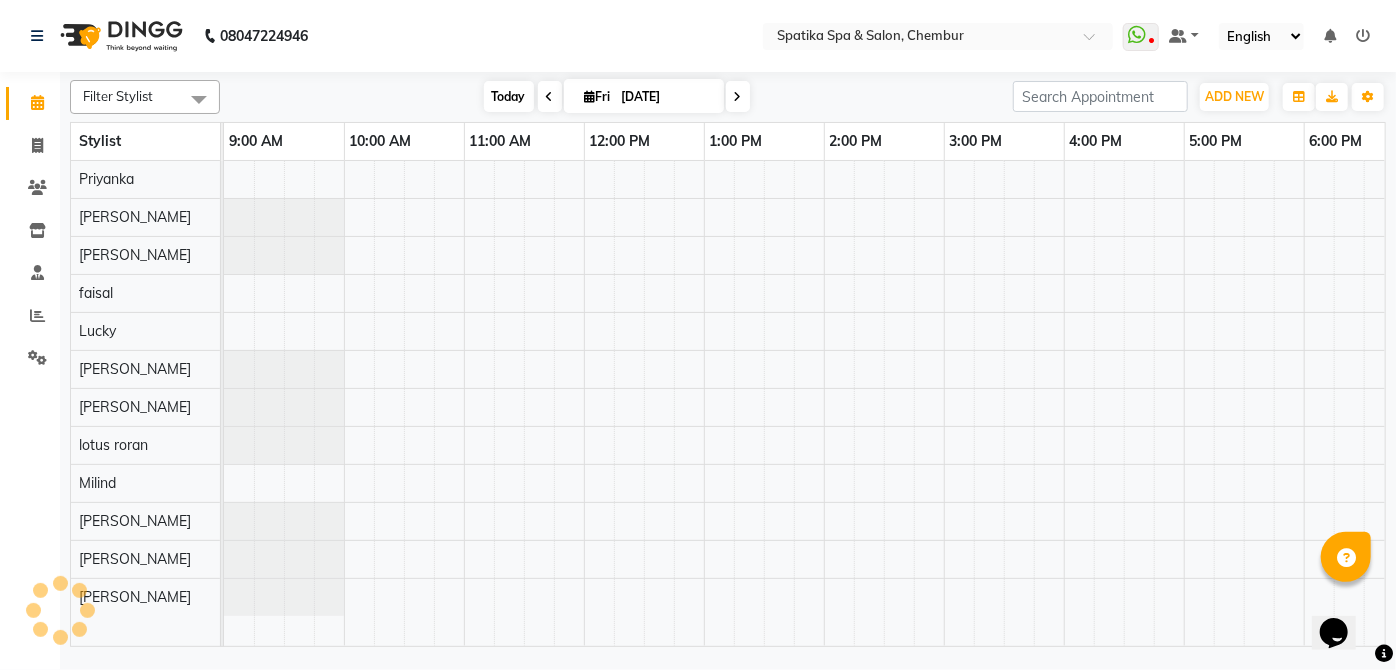 scroll, scrollTop: 0, scrollLeft: 397, axis: horizontal 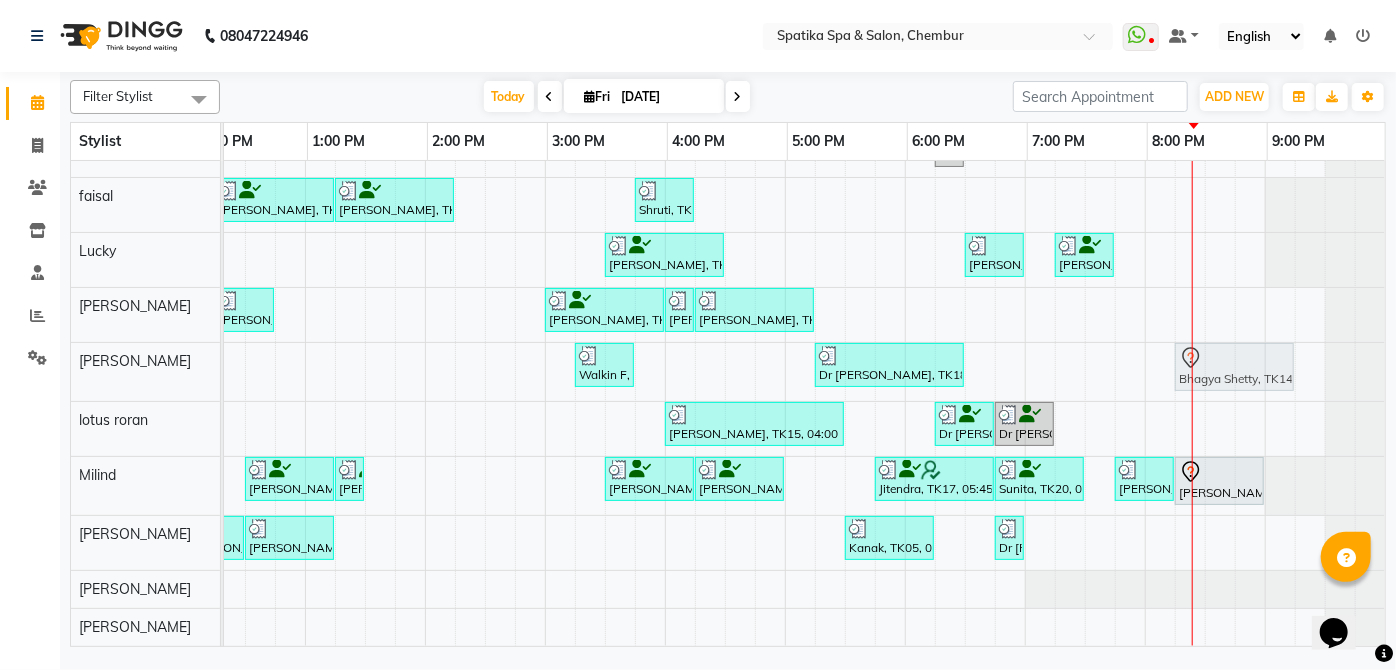 click on "Walkin F, TK16, 03:15 PM-03:45 PM, [DEMOGRAPHIC_DATA]-Blow Dry-Hair Below Shoulder     Dr [PERSON_NAME], TK18, 05:15 PM-06:30 PM, [DEMOGRAPHIC_DATA]-Inoa Touch Up (Up To 2 Inches)             Bhagya Shetty, TK14, 08:00 PM-09:00 PM, [DEMOGRAPHIC_DATA]-Inoa Global Color - Hair Upto Neck (Includes Moustache)             Bhagya Shetty, TK14, 08:00 PM-09:00 PM, [DEMOGRAPHIC_DATA]-Inoa Global Color - Hair Upto Neck (Includes Moustache)" at bounding box center [-175, 372] 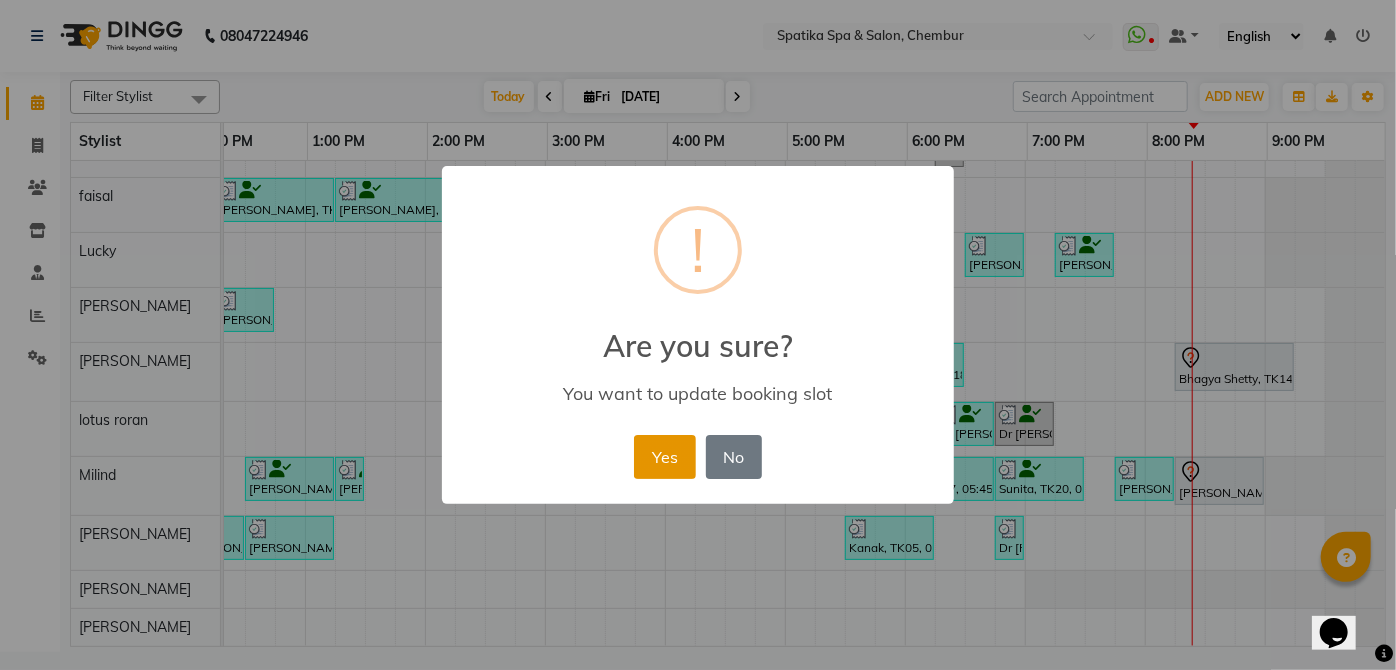 click on "Yes" at bounding box center [664, 457] 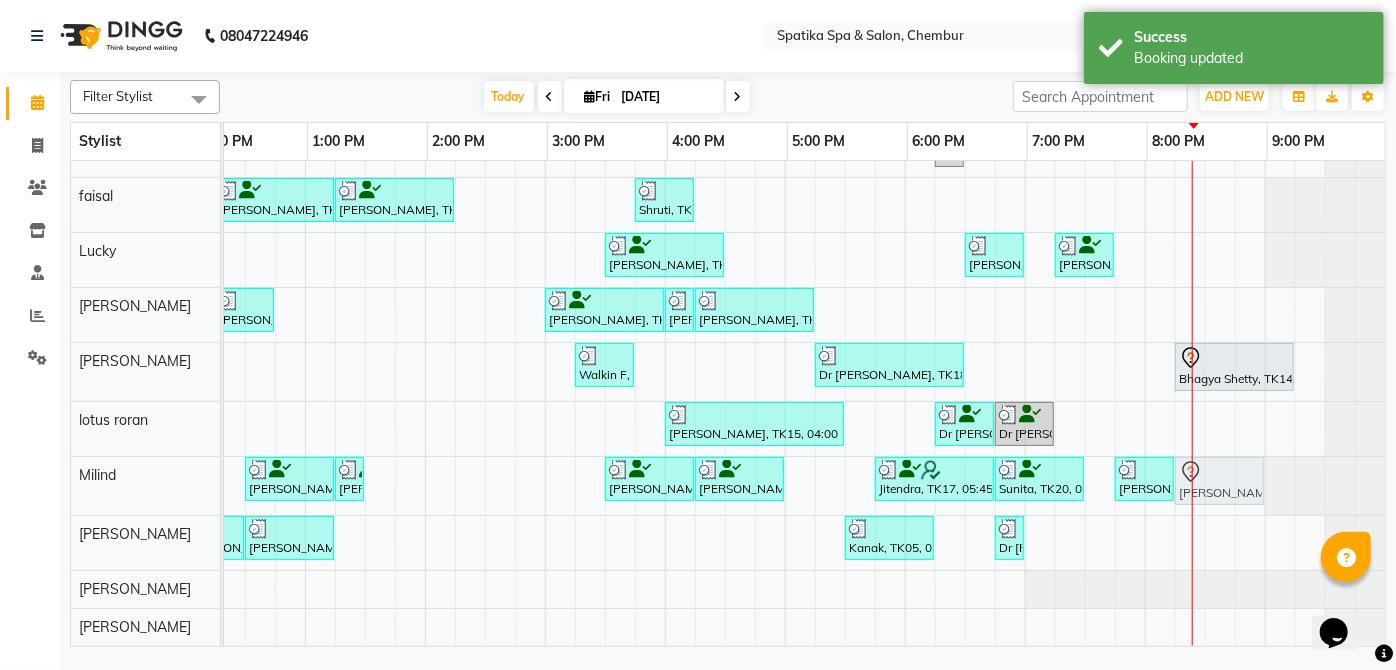 click on "[PERSON_NAME], TK01, 12:30 PM-01:15 PM, Classic Pedicure     [PERSON_NAME], TK01, 01:15 PM-01:30 PM, Cut And File     [PERSON_NAME], TK13, 03:30 PM-04:15 PM, Classic Pedicure     [PERSON_NAME], TK13, 04:15 PM-05:00 PM, Head Massage-Coconut / Olive / Almond Oil 30 Mins     Jitendra, TK17, 05:45 PM-06:45 PM, Spa Pedicure     Sunita, TK20, 06:45 PM-07:30 PM, Classic Pedicure     [PERSON_NAME], TK22, 07:45 PM-08:15 PM, Opi Nail Polish,Opi Nail Polish             Bhagya Shetty, TK14, 08:15 PM-09:00 PM, Royal Candle Pedicure             Bhagya Shetty, TK14, 08:15 PM-09:00 PM, Royal Candle Pedicure" at bounding box center [-175, 486] 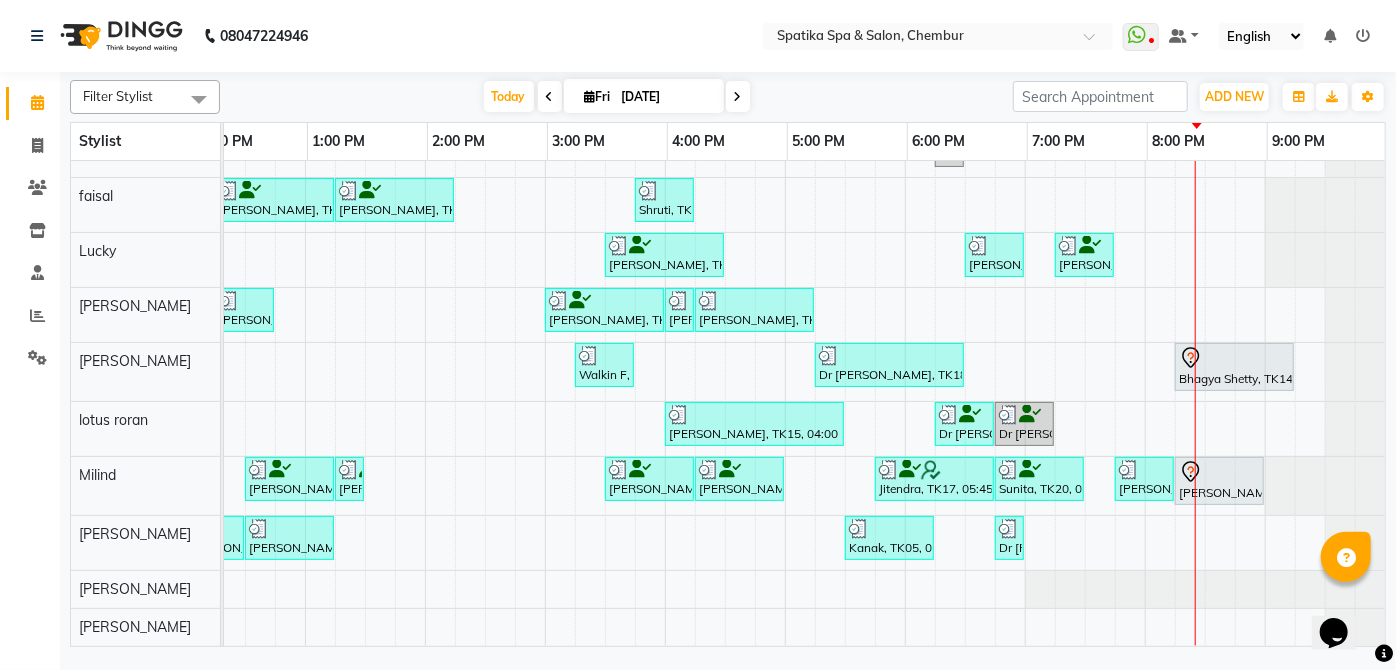 scroll, scrollTop: 19, scrollLeft: 411, axis: both 